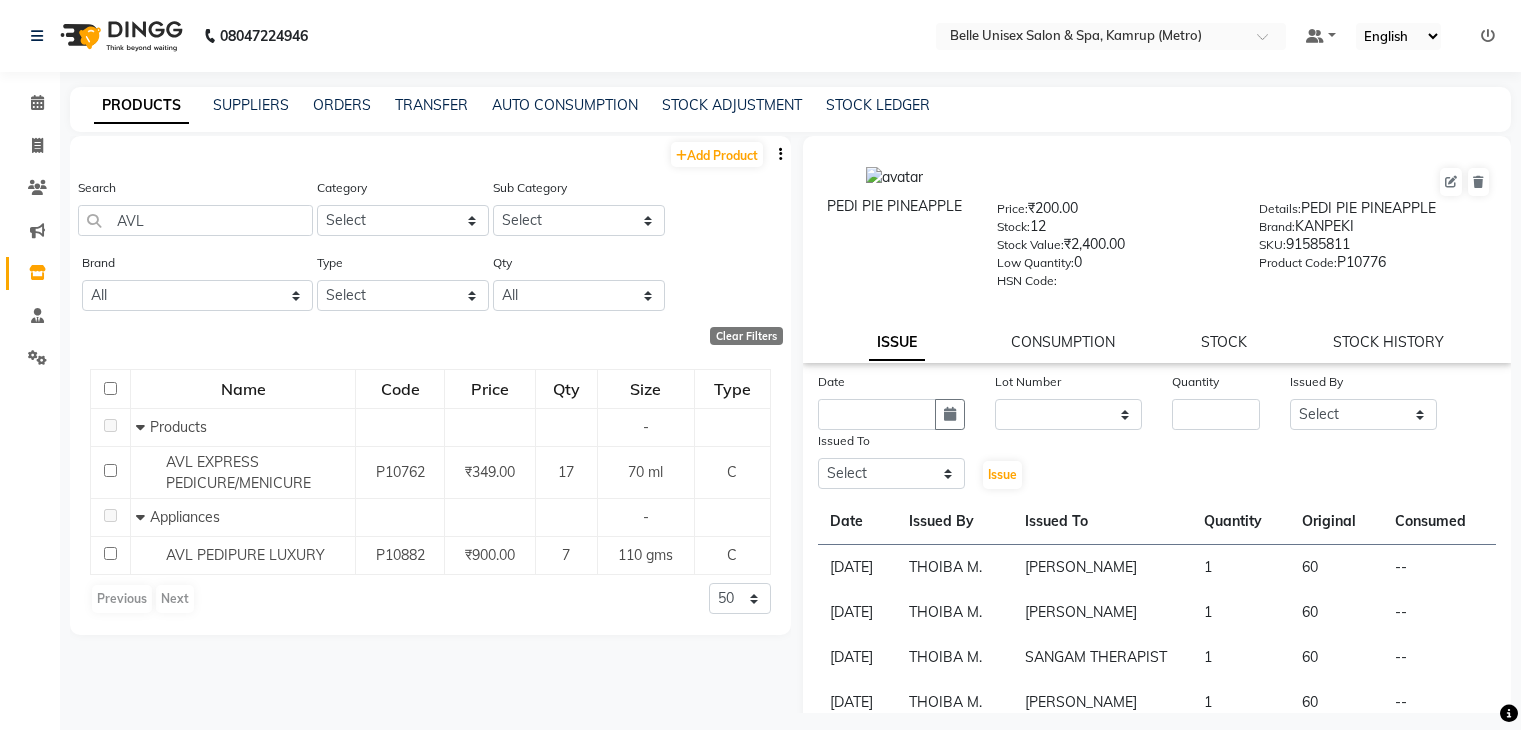 select 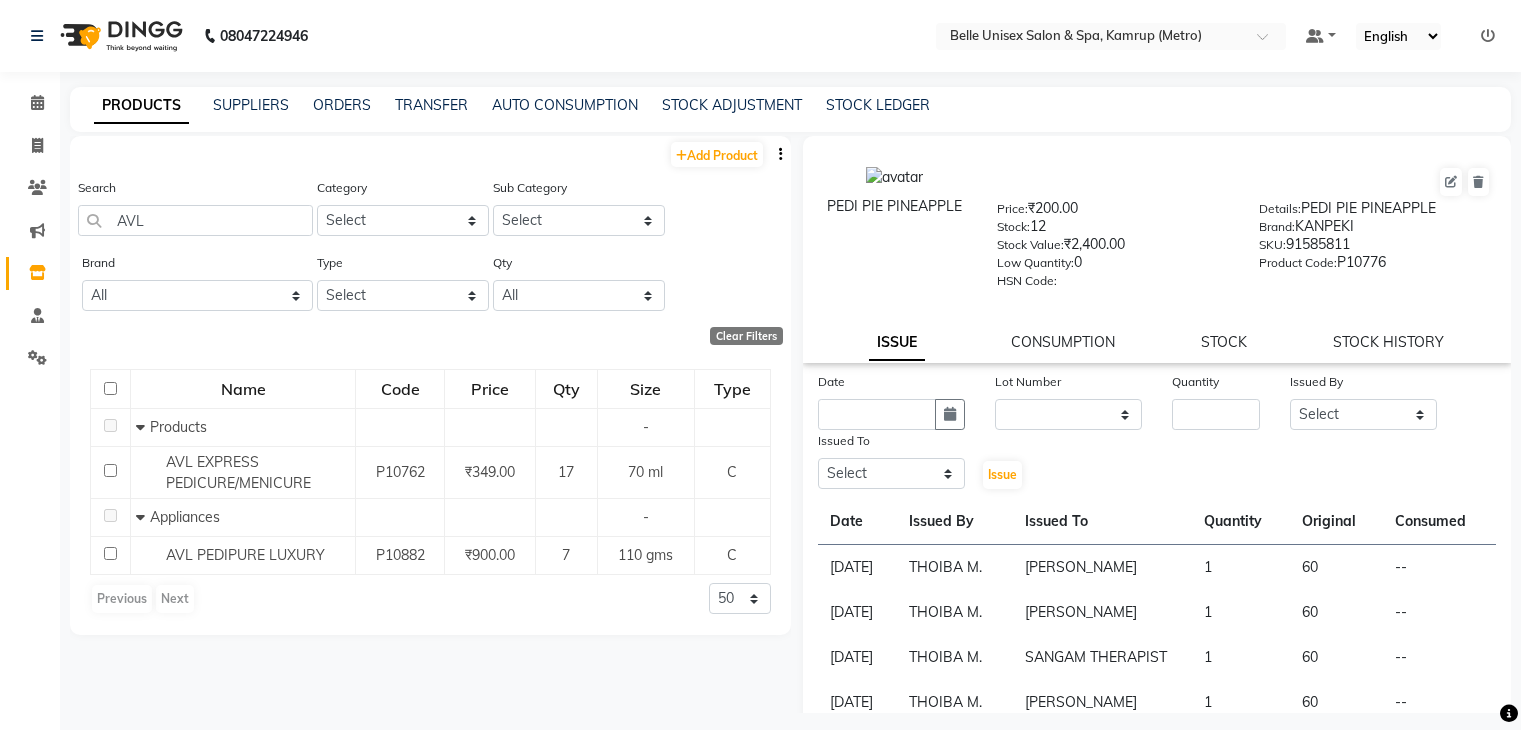 scroll, scrollTop: 0, scrollLeft: 0, axis: both 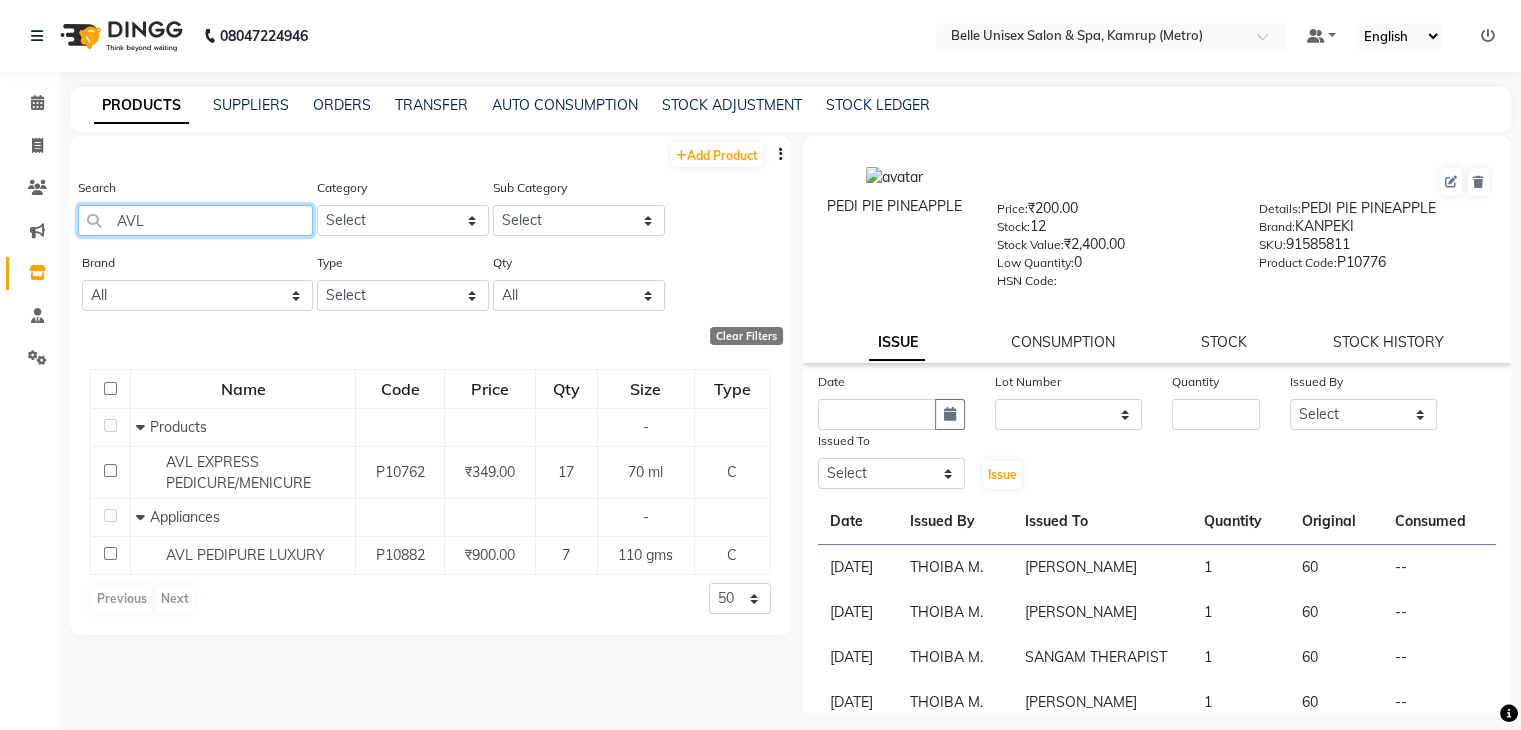 drag, startPoint x: 175, startPoint y: 225, endPoint x: 4, endPoint y: 231, distance: 171.10522 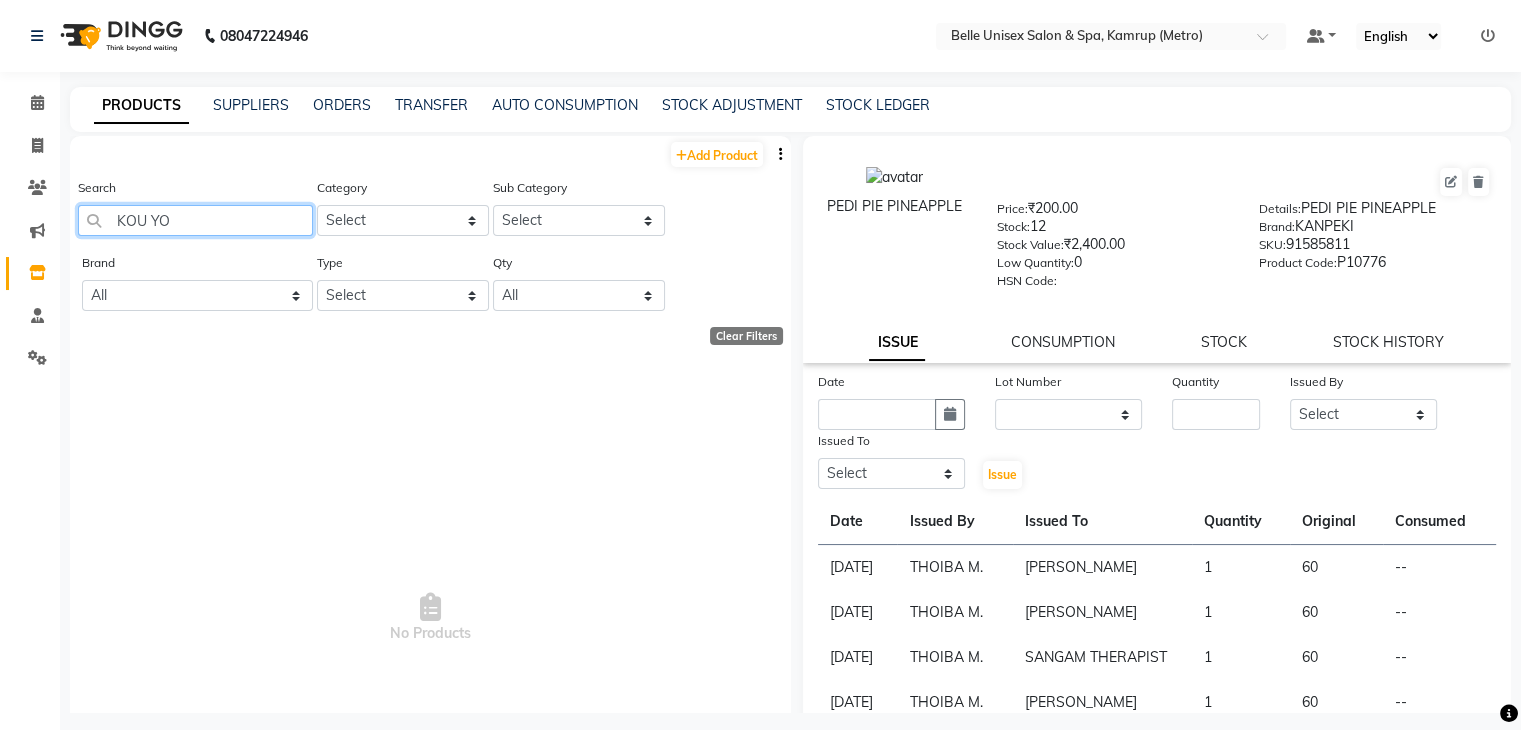 click on "KOU YO" 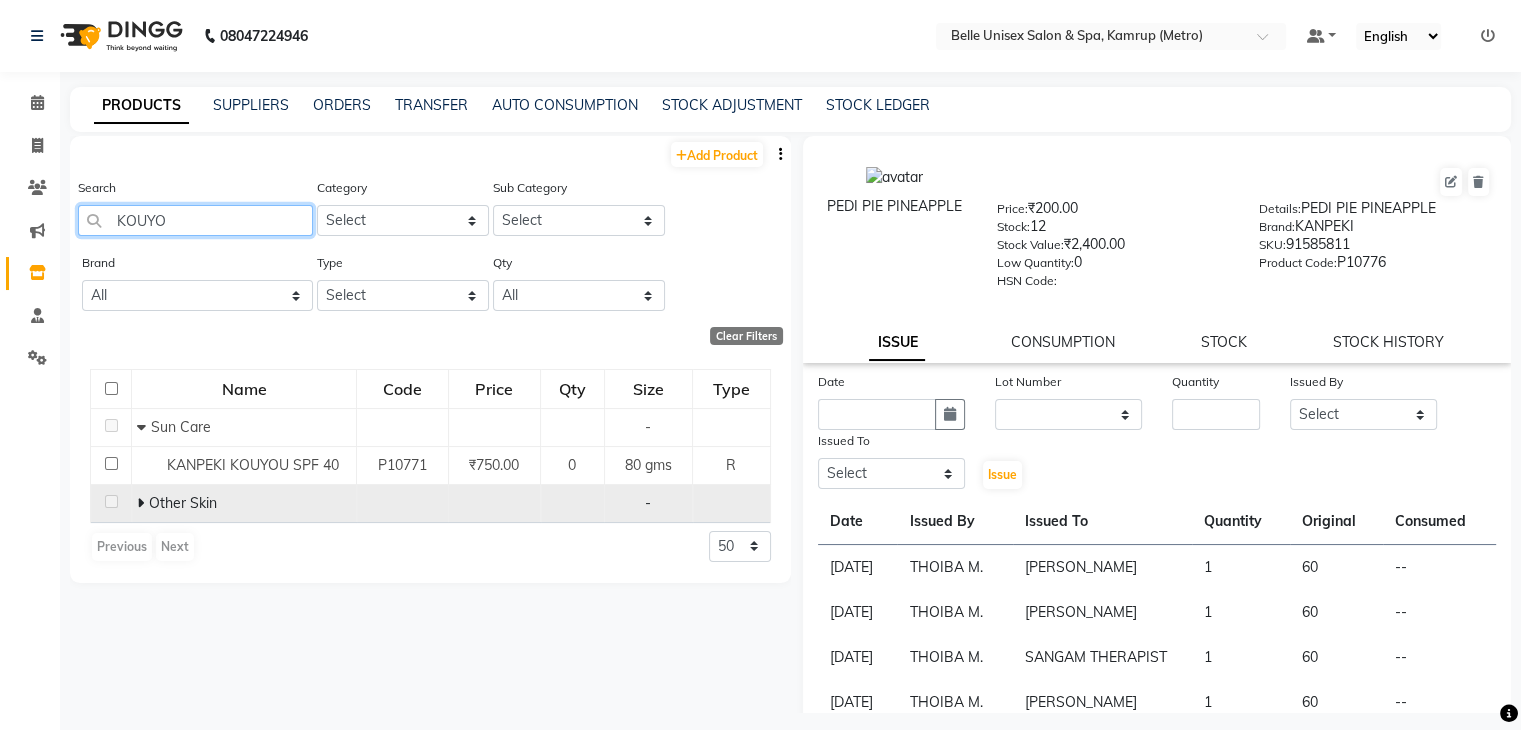 type on "KOUYO" 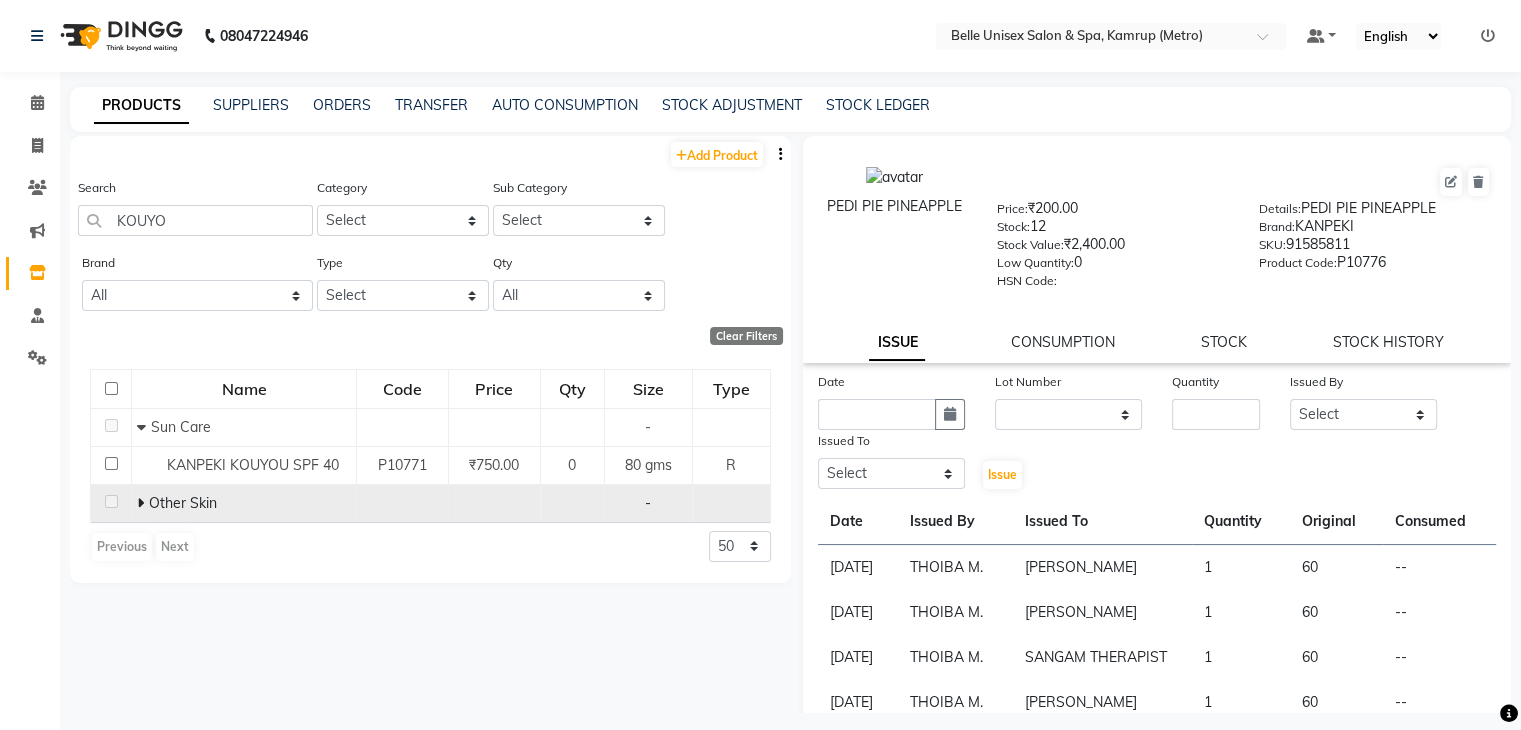click 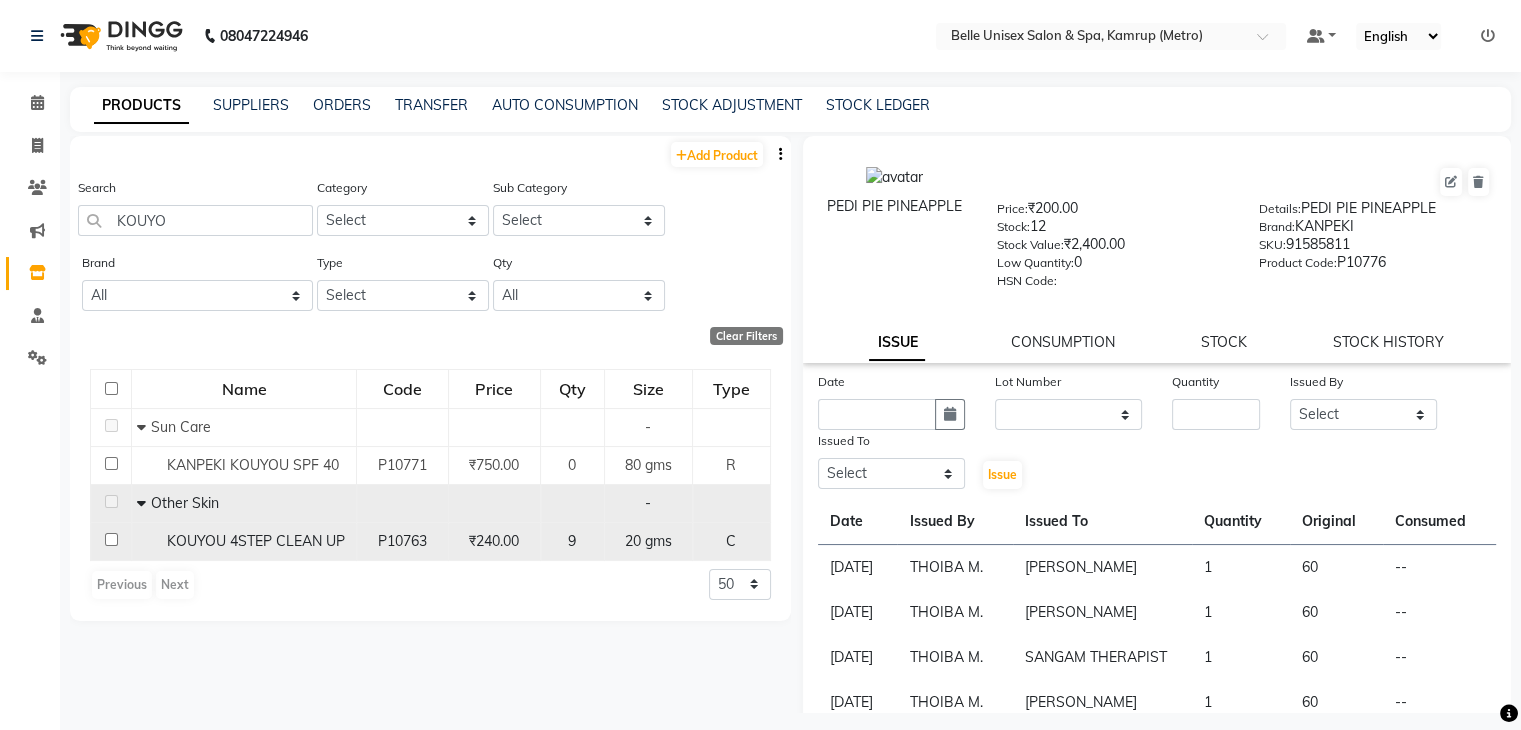 click 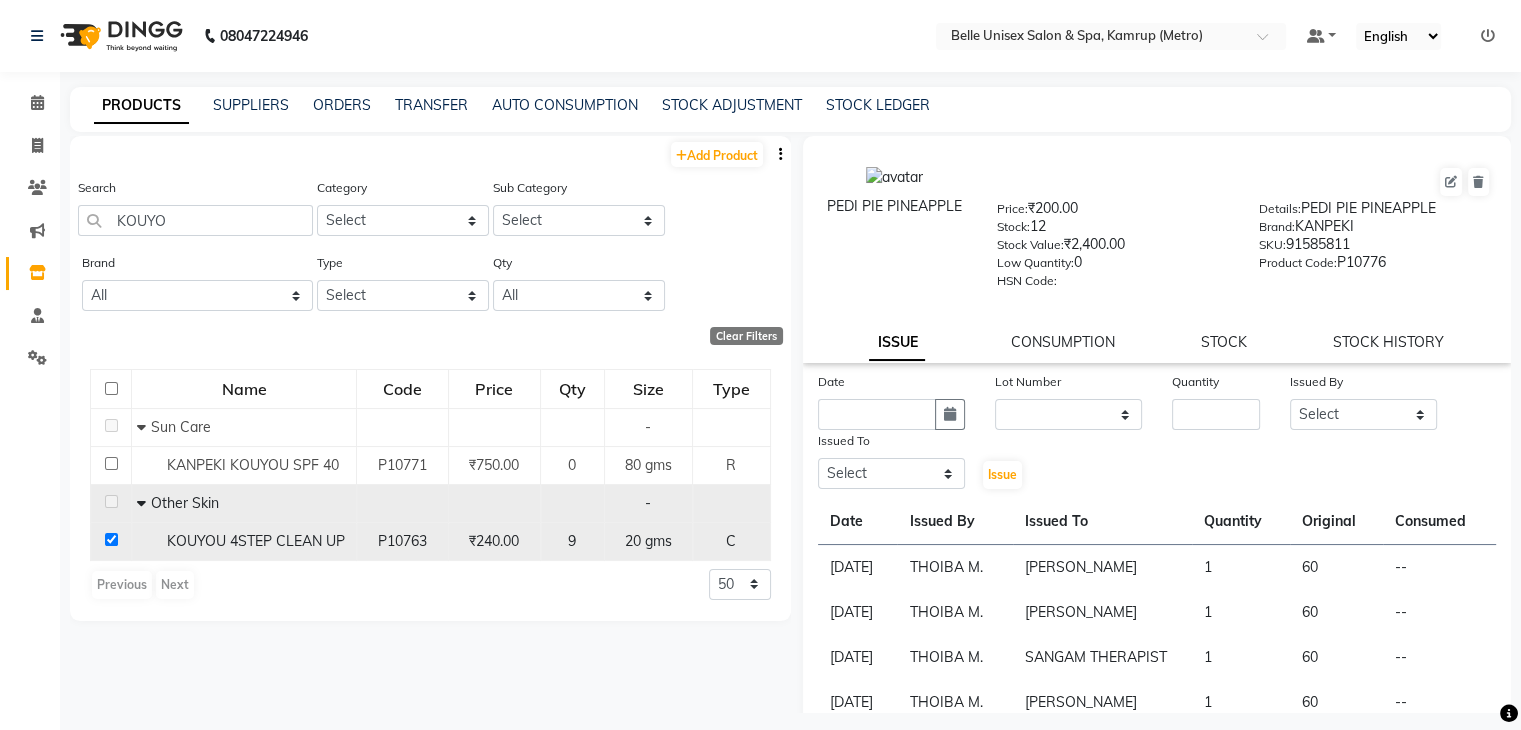 checkbox on "true" 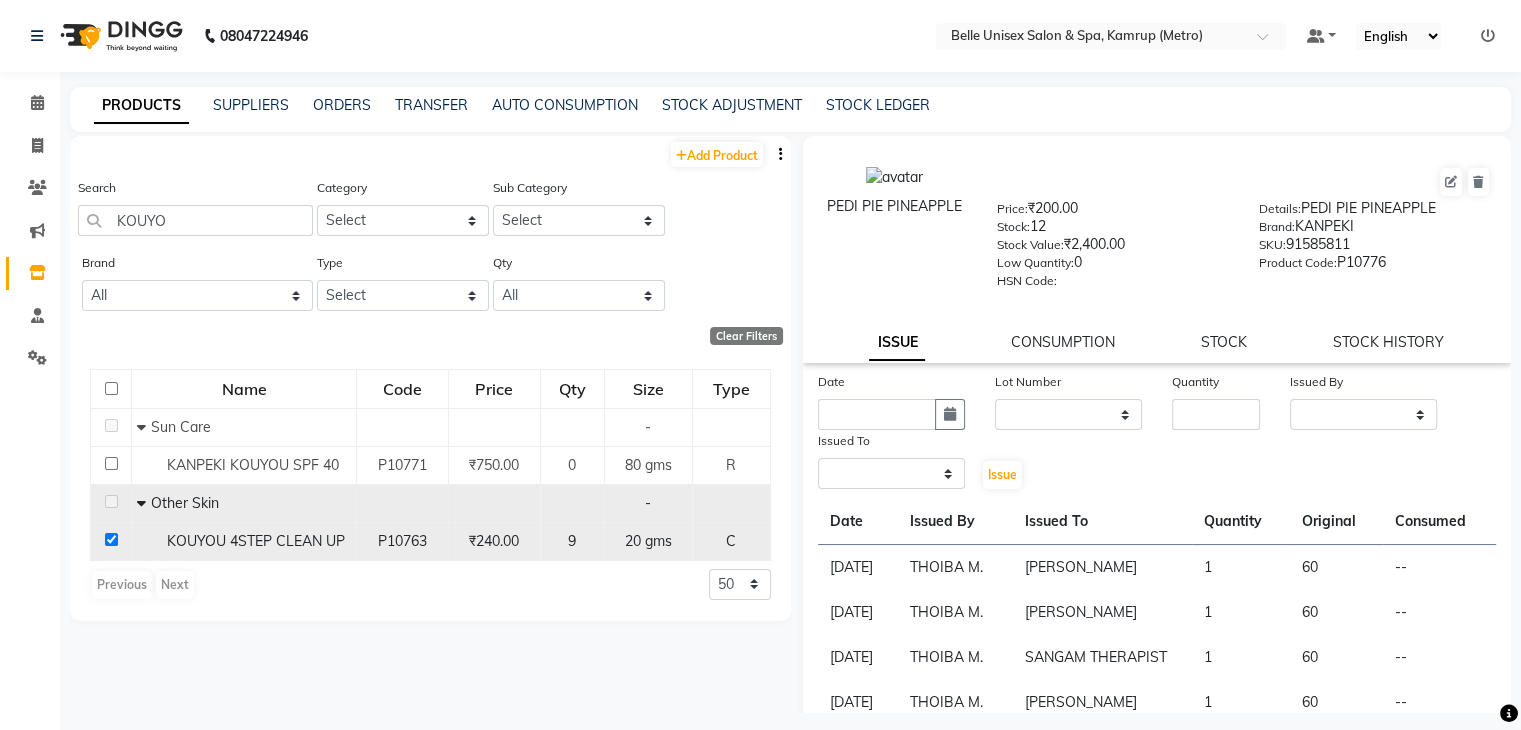 select 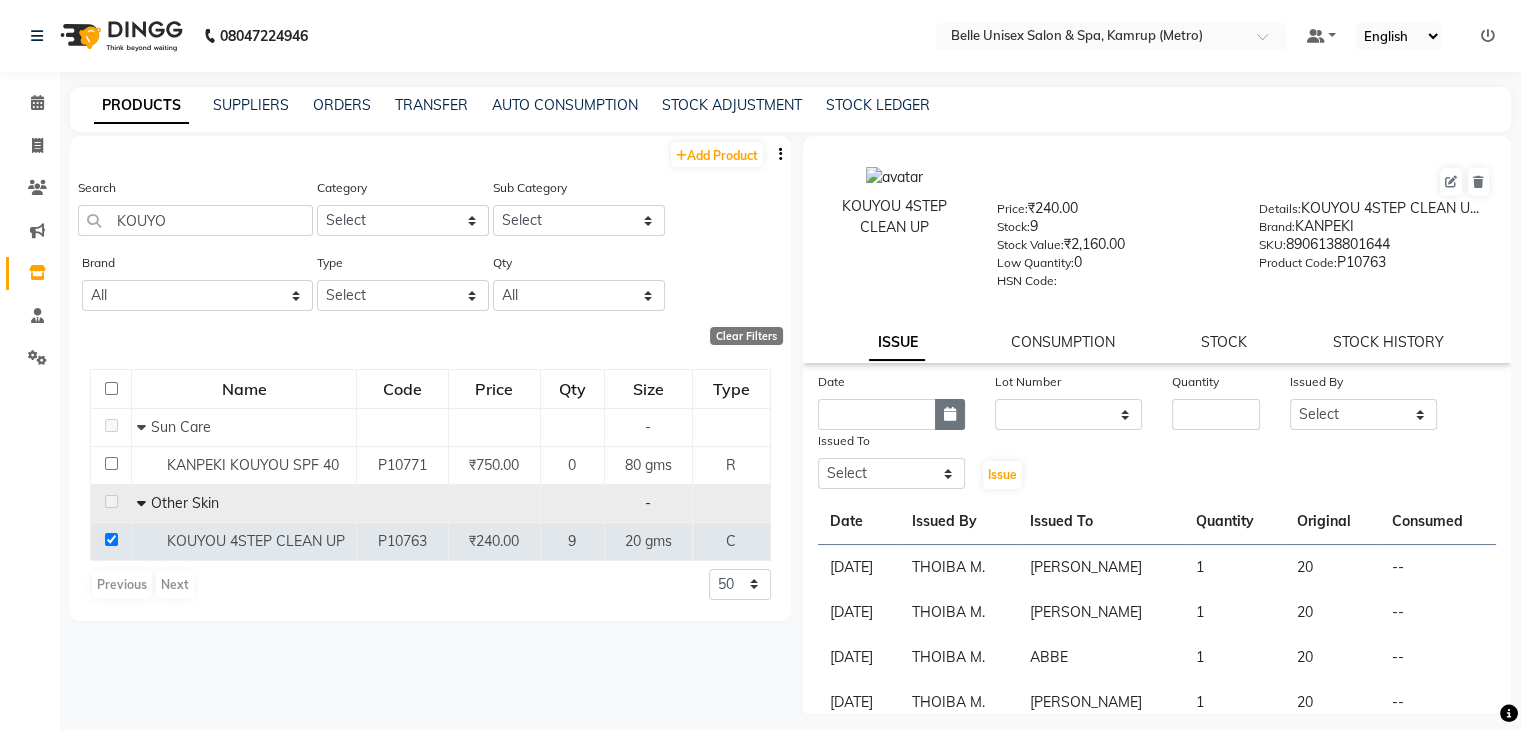 click 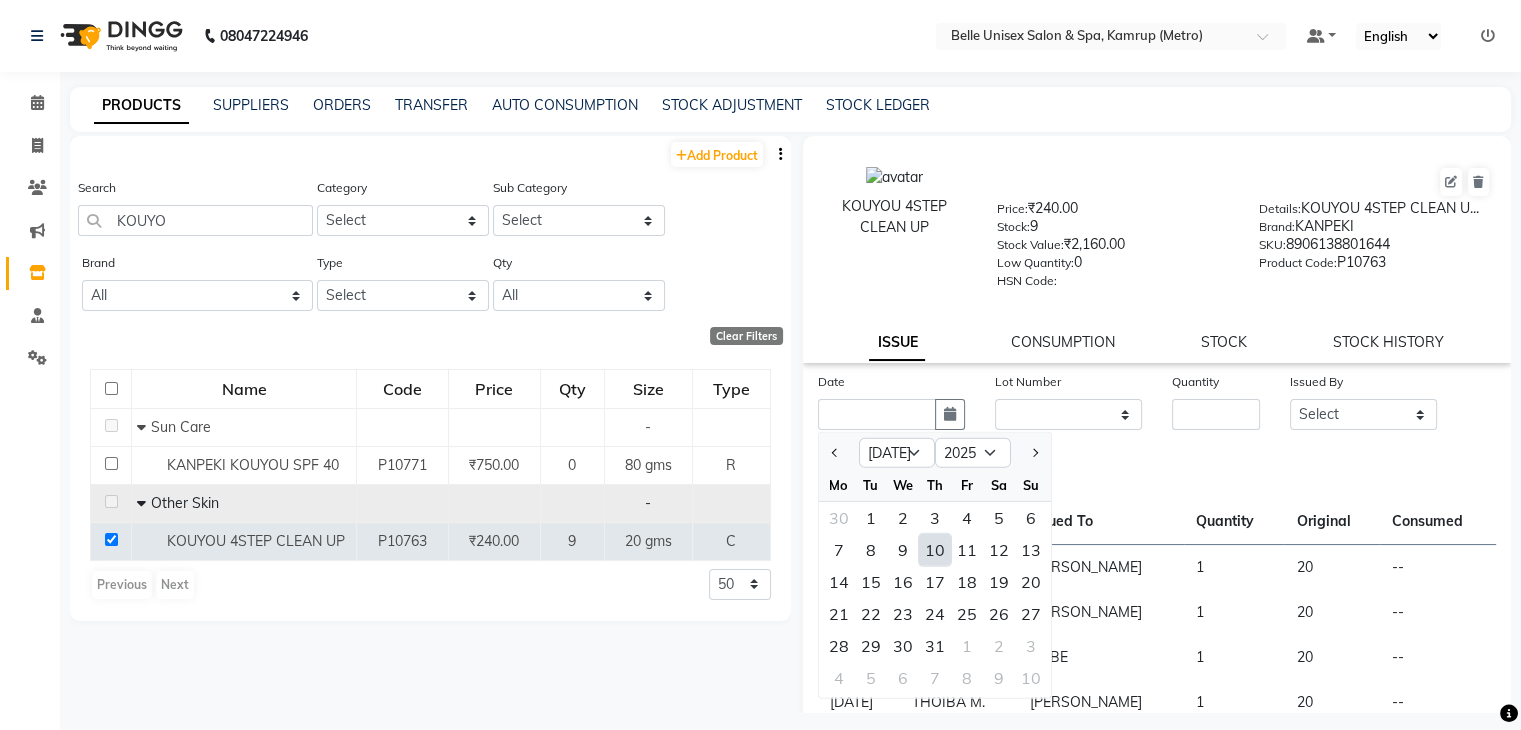 click on "10" 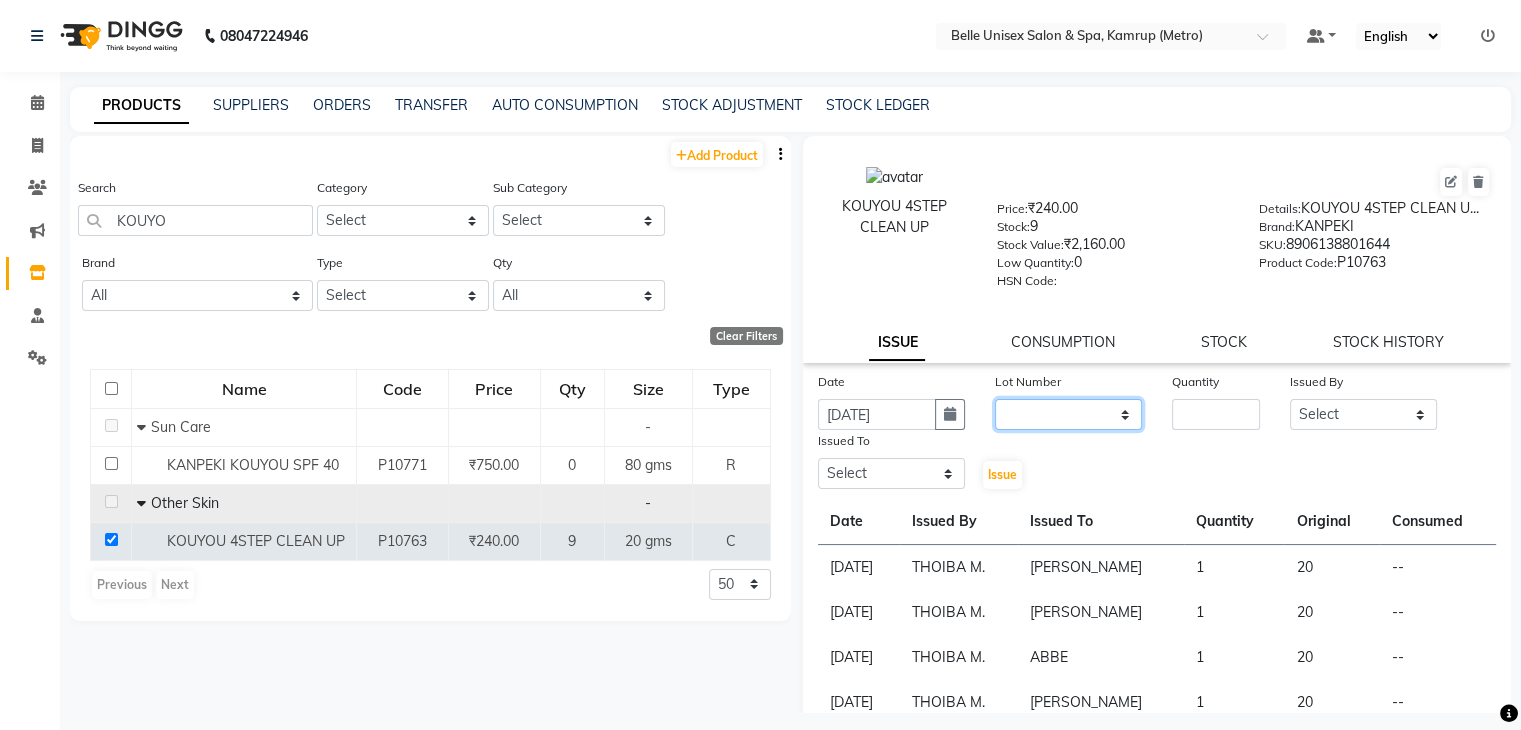click on "None" 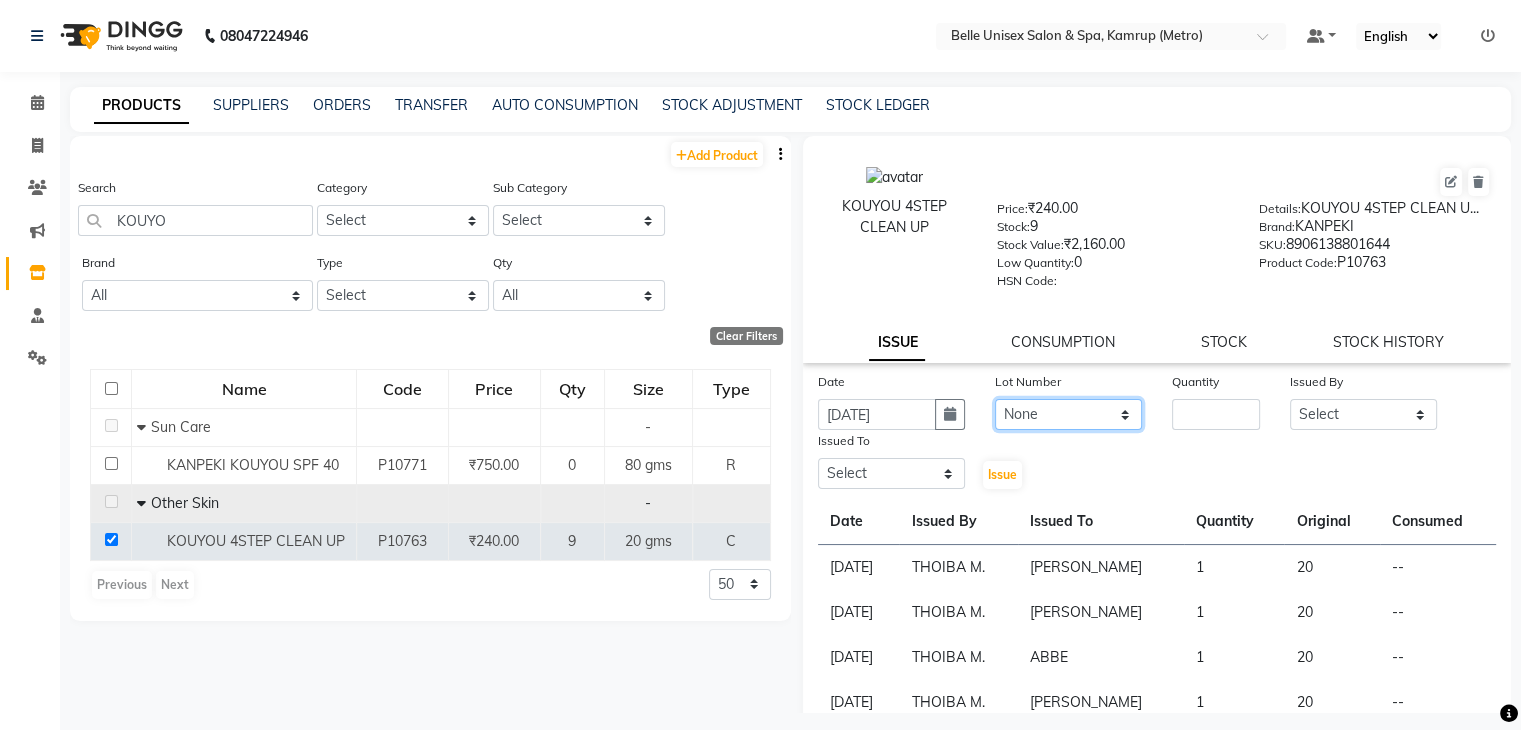 click on "None" 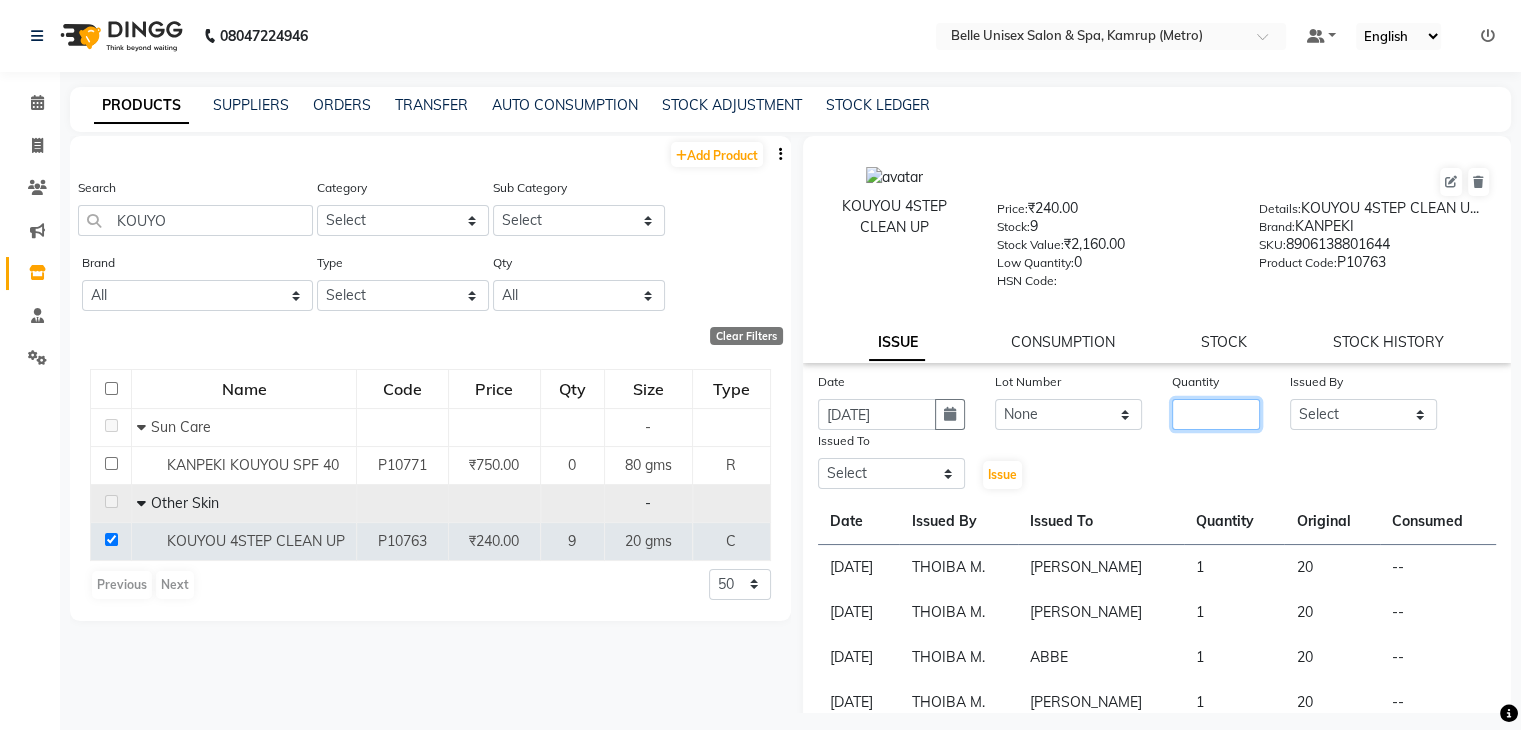 click 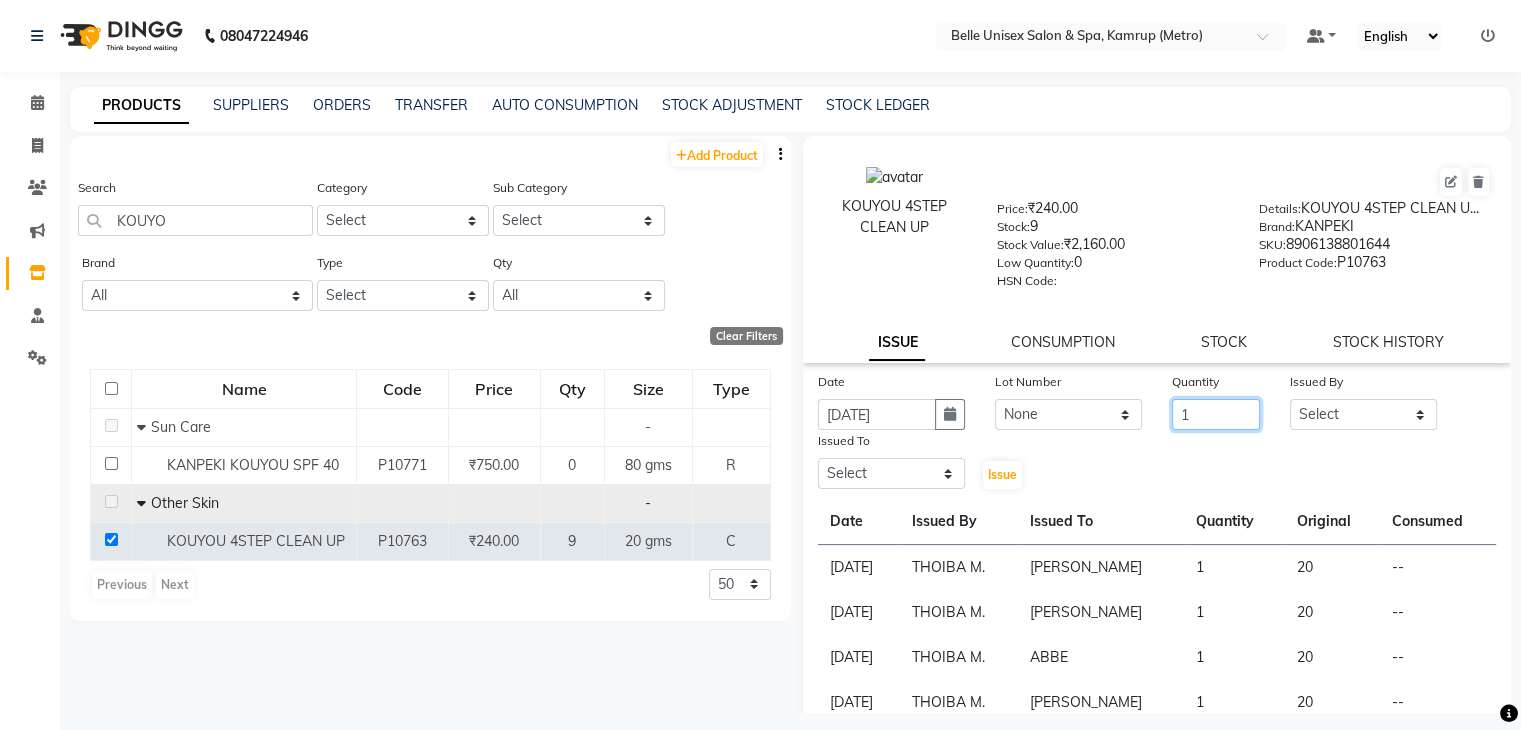 type on "1" 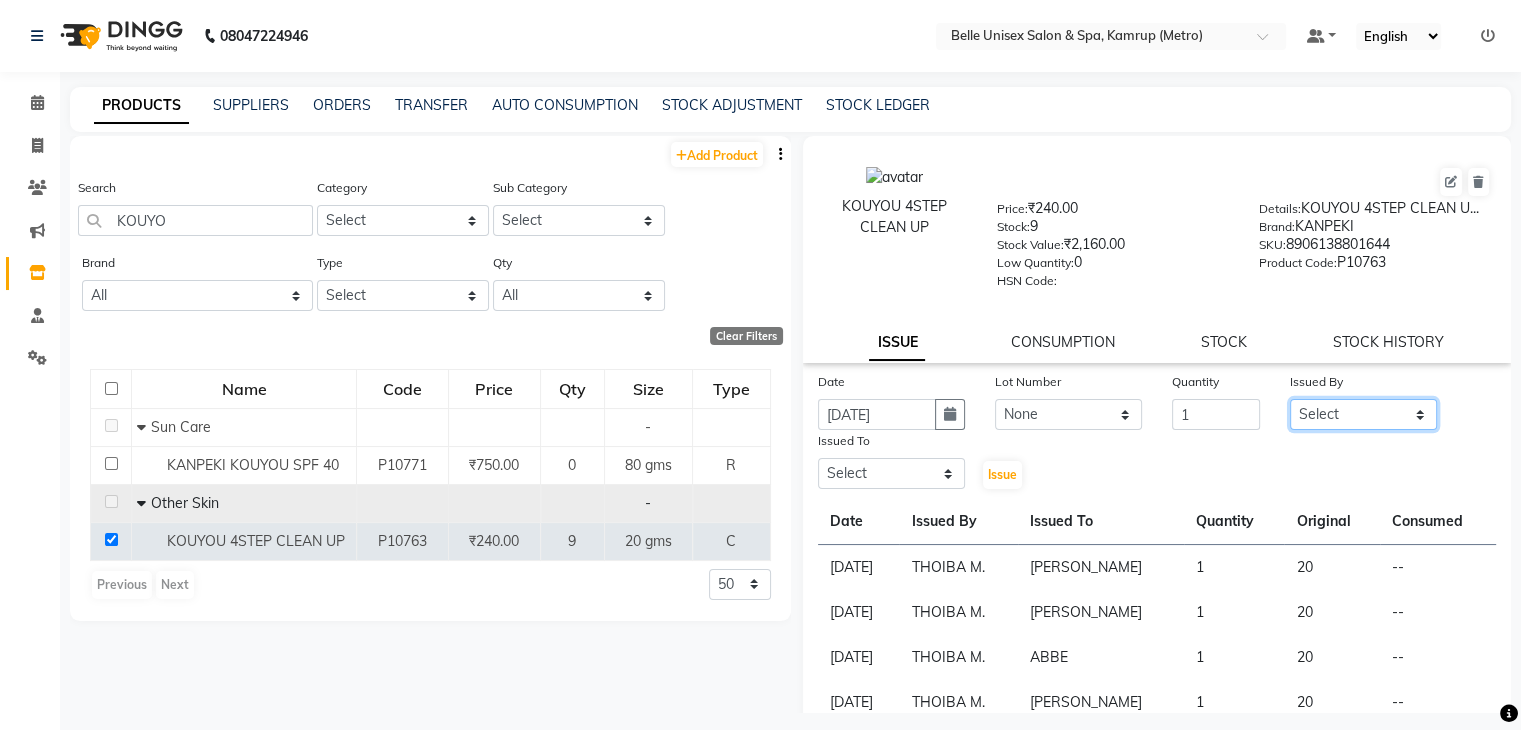 click on "Select ABBE Admin id ALEX UHD  ASEM  COUNTER SALE  IMLE AO JUPITARA(HK) PURNIMA HK  RANA KANTI SINHA   SABEHA SANGAM THERAPIST SOBITA BU THOIBA M." 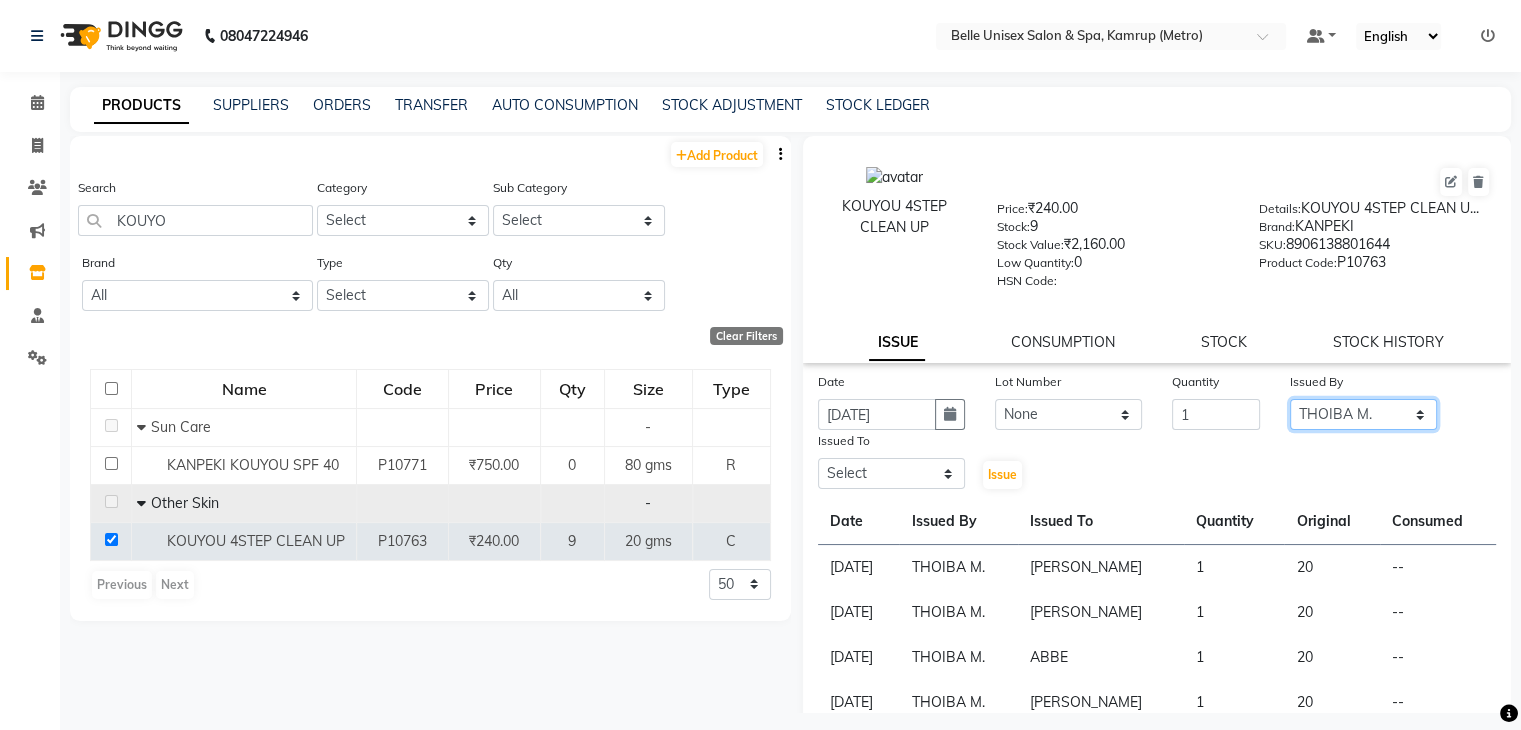 click on "Select ABBE Admin id ALEX UHD  ASEM  COUNTER SALE  IMLE AO JUPITARA(HK) PURNIMA HK  RANA KANTI SINHA   SABEHA SANGAM THERAPIST SOBITA BU THOIBA M." 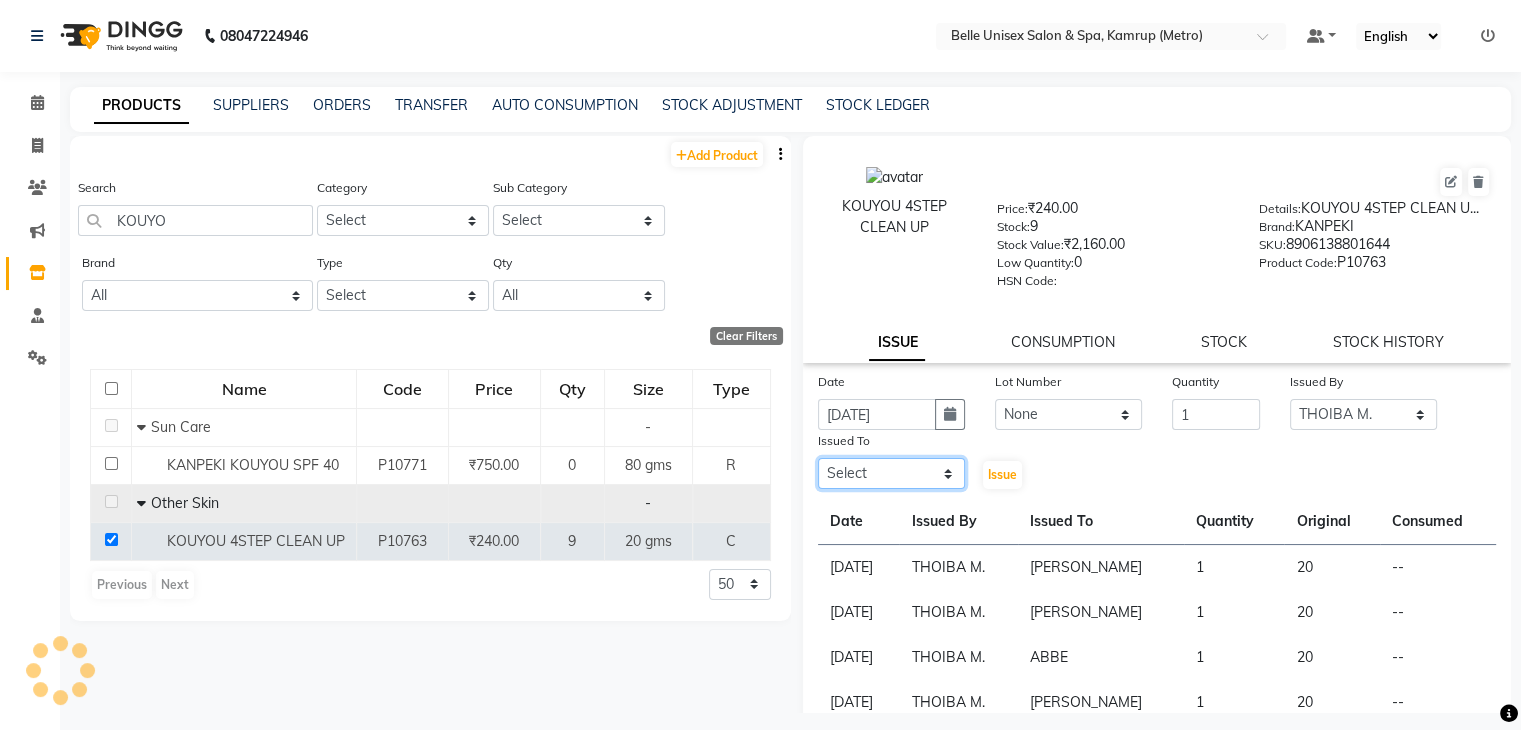 click on "Select ABBE Admin id ALEX UHD  ASEM  COUNTER SALE  IMLE AO JUPITARA(HK) PURNIMA HK  RANA KANTI SINHA   SABEHA SANGAM THERAPIST SOBITA BU THOIBA M." 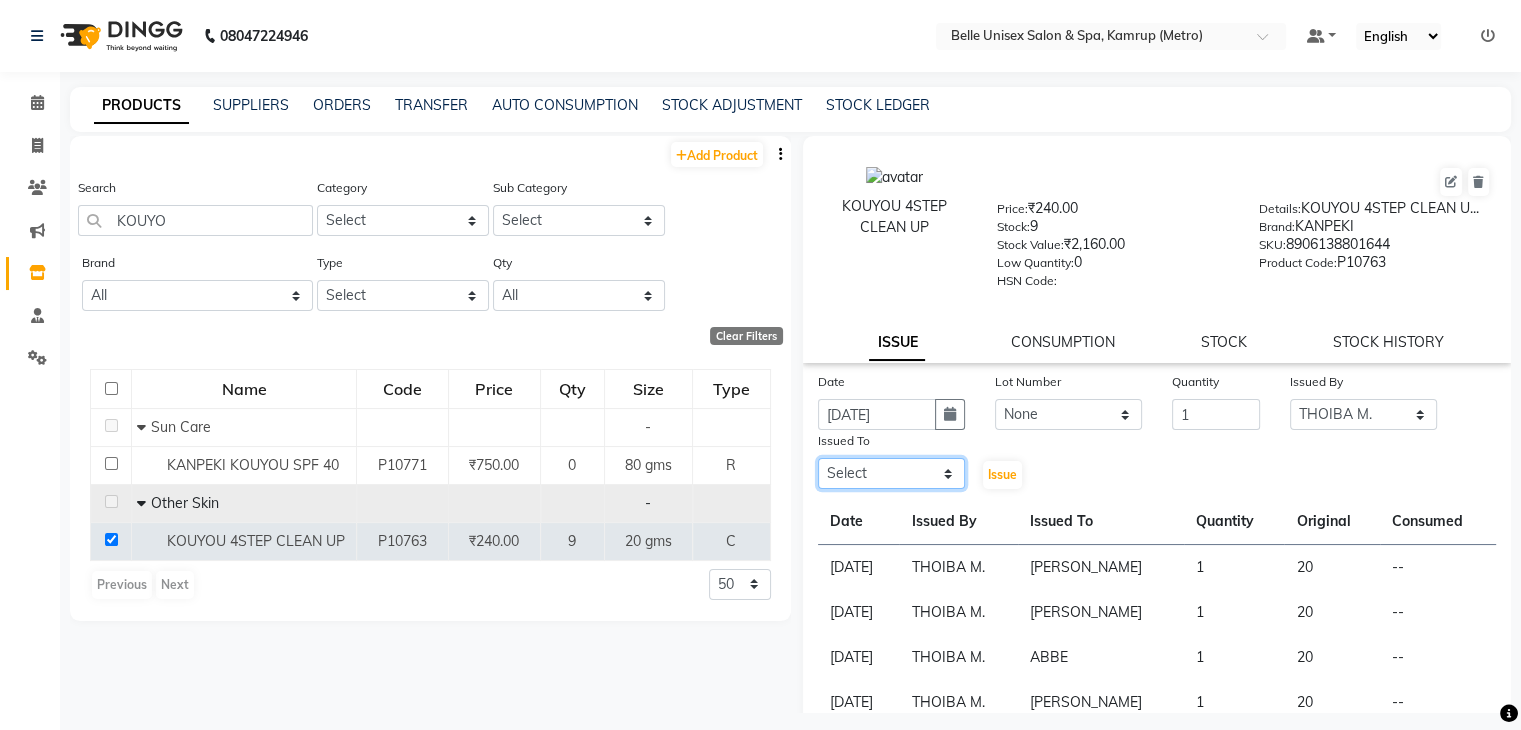 select on "67293" 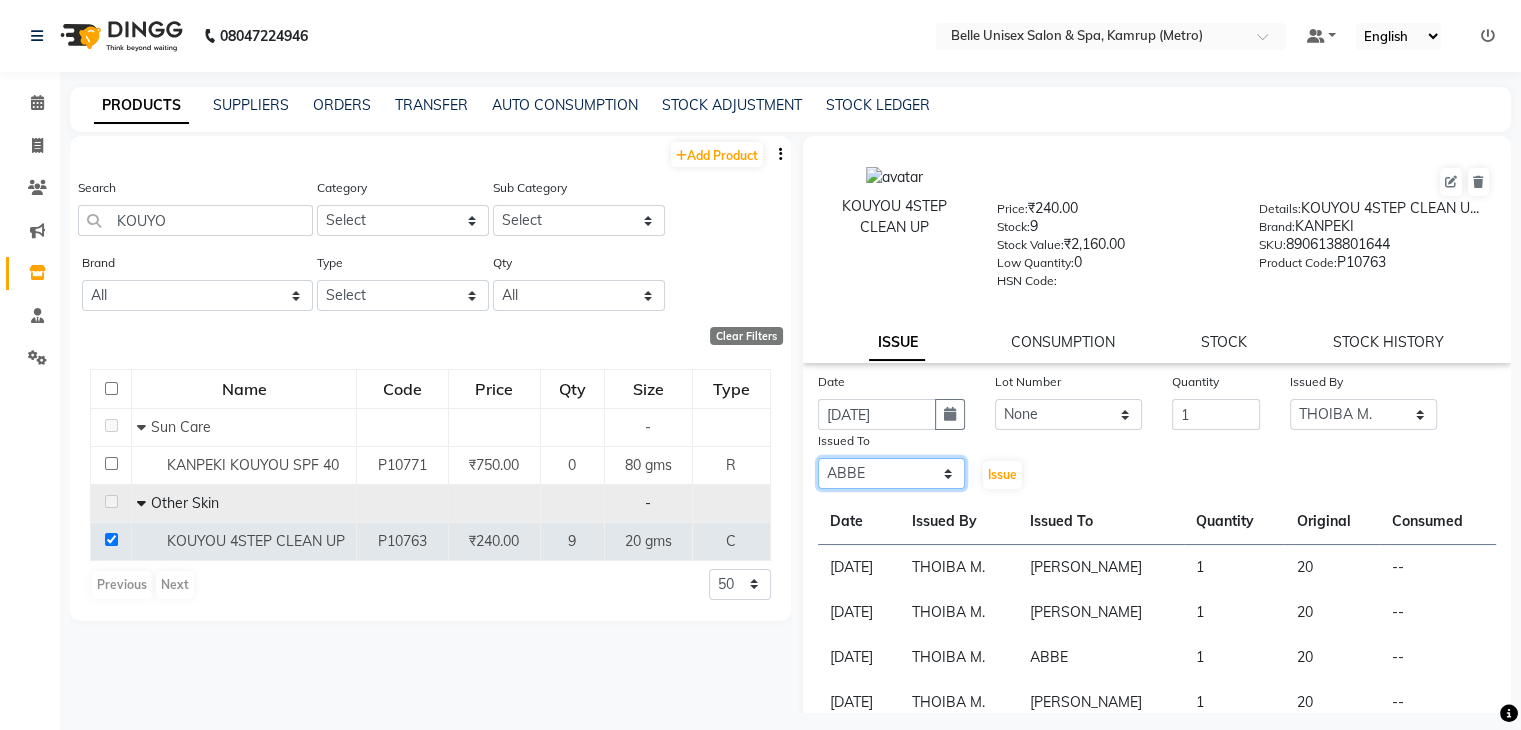 click on "Select ABBE Admin id ALEX UHD  ASEM  COUNTER SALE  IMLE AO JUPITARA(HK) PURNIMA HK  RANA KANTI SINHA   SABEHA SANGAM THERAPIST SOBITA BU THOIBA M." 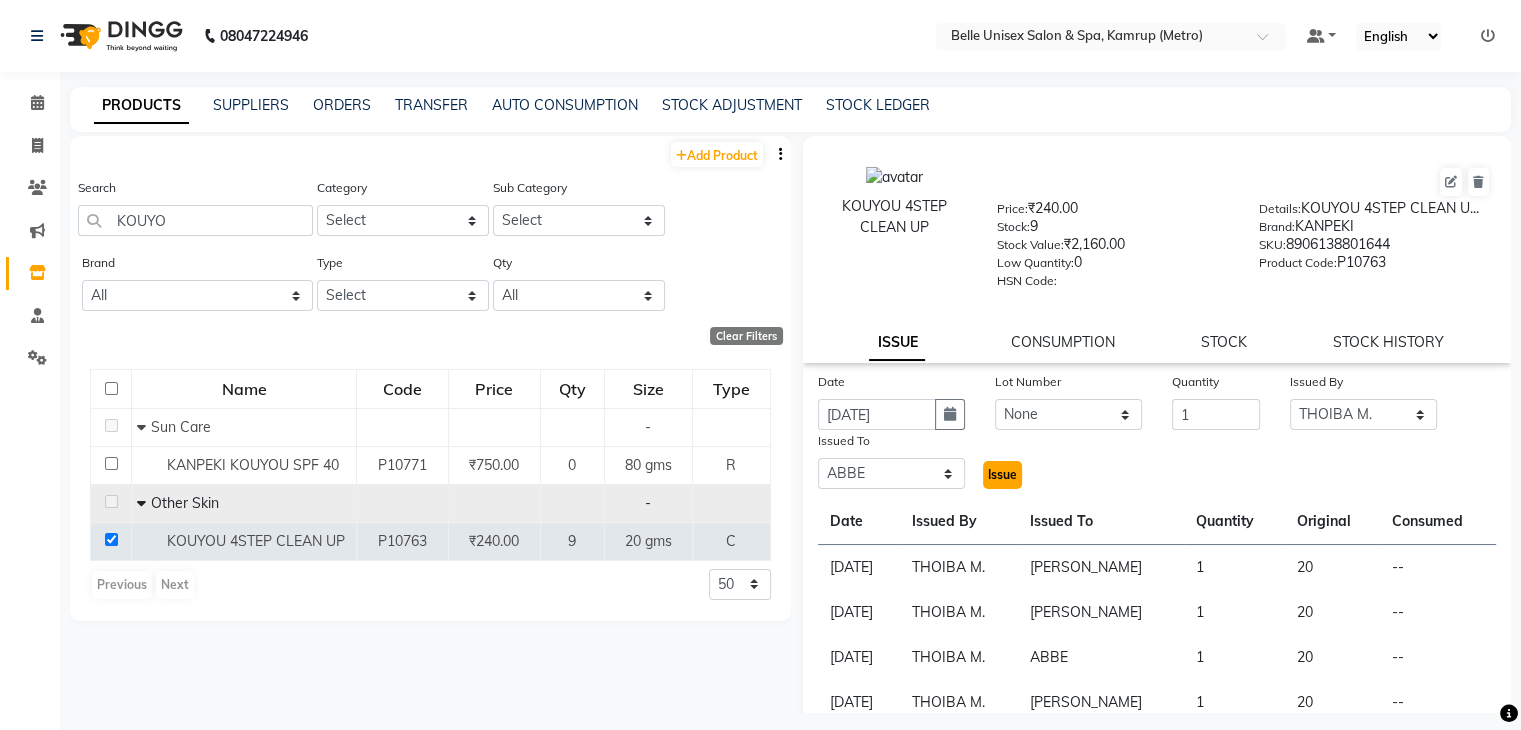 click on "Issue" 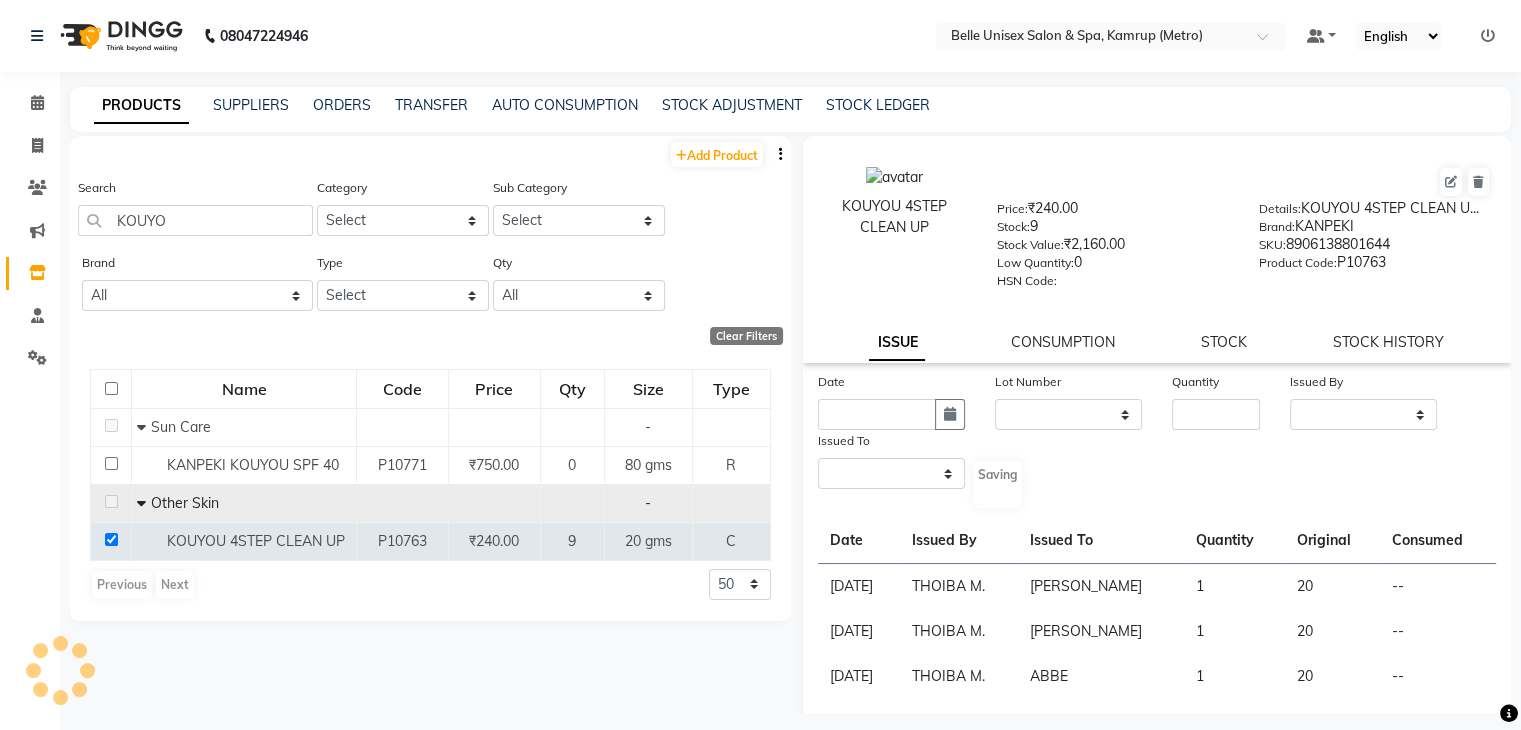 select 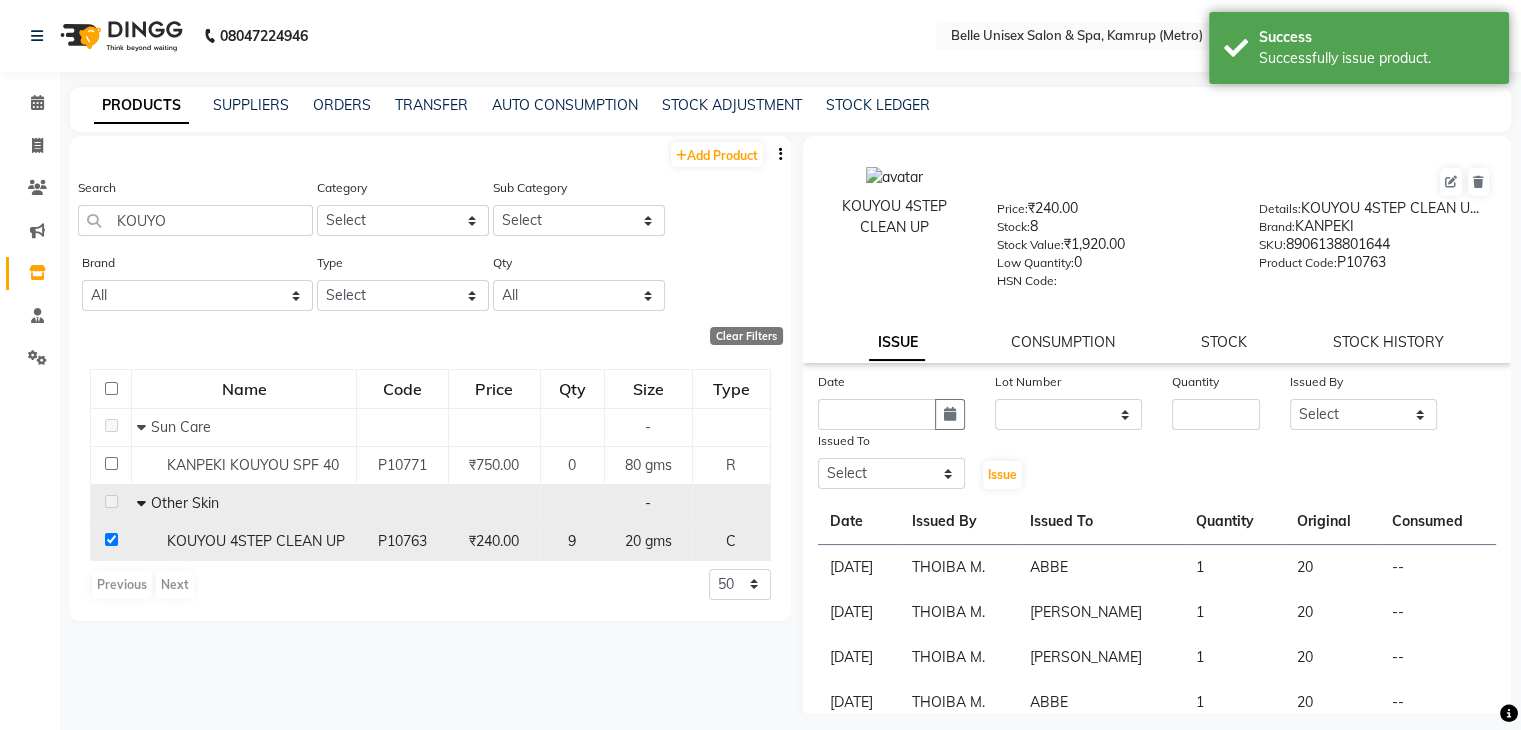 click 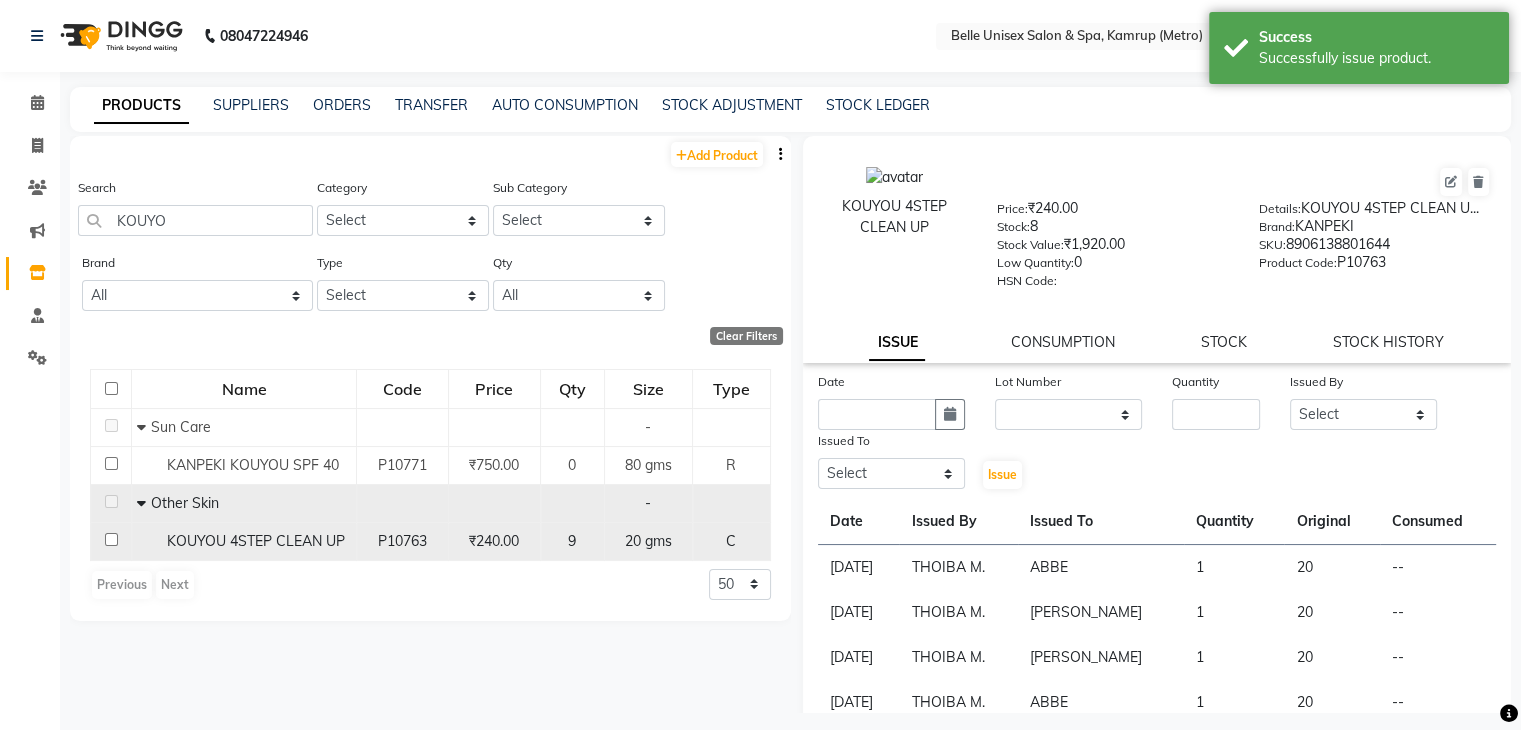 checkbox on "false" 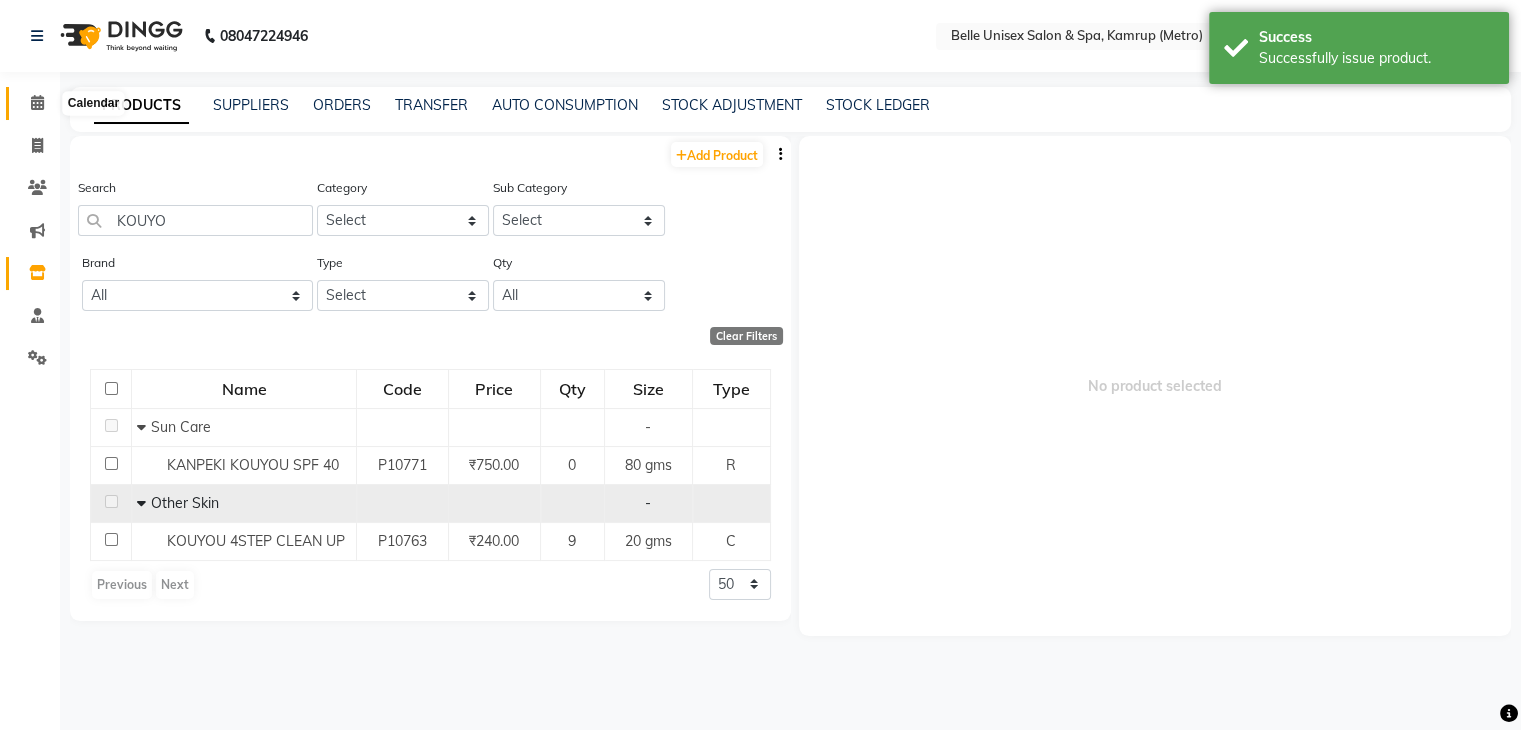 click 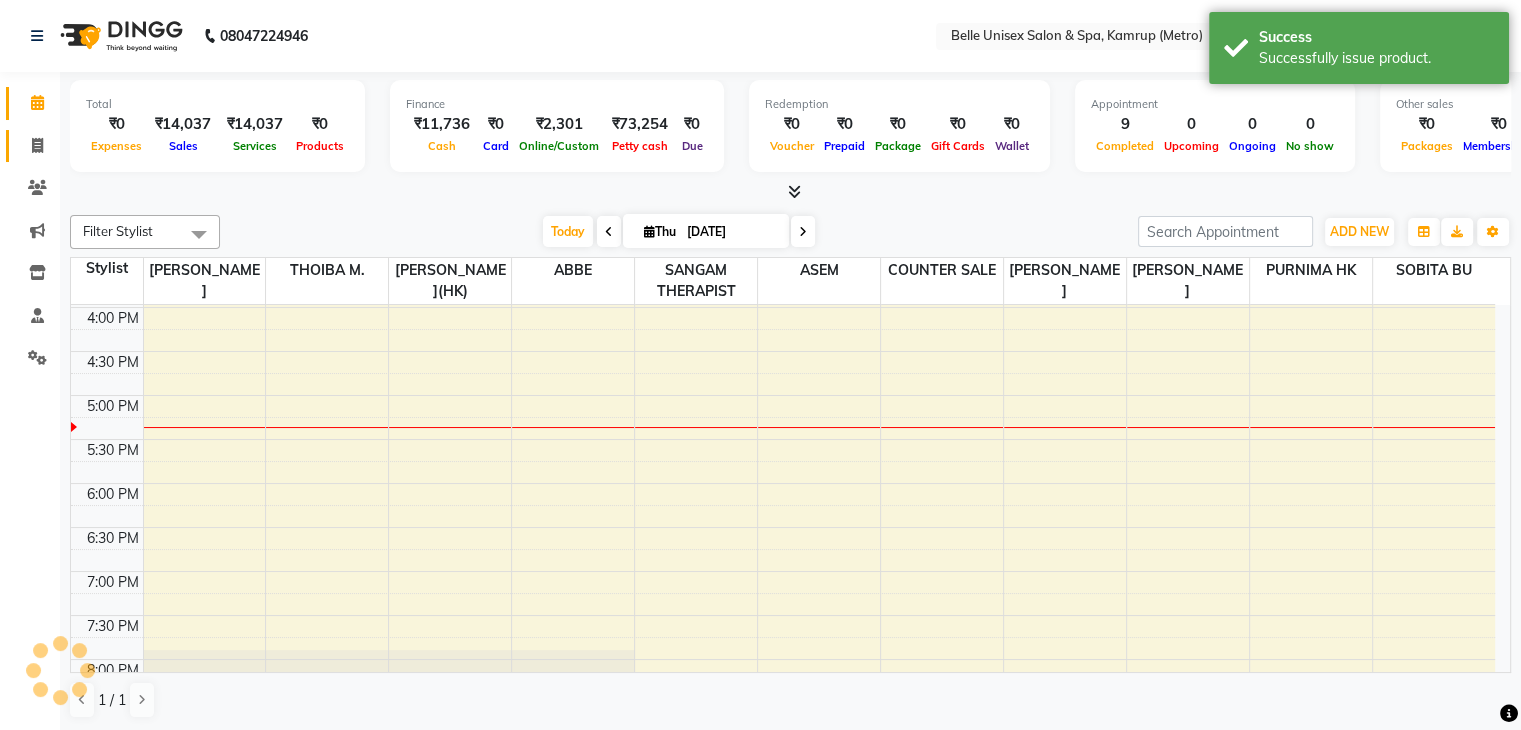 scroll, scrollTop: 0, scrollLeft: 0, axis: both 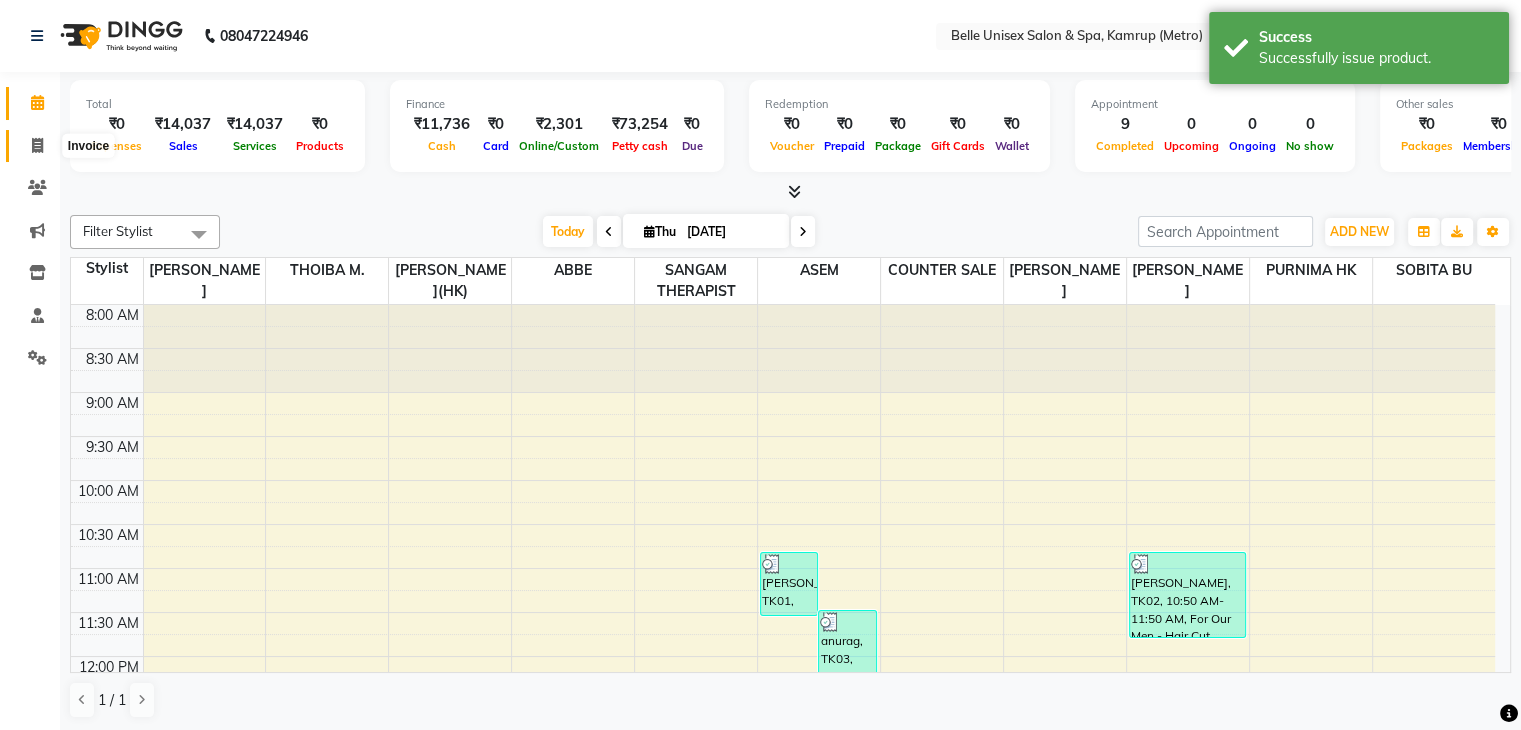 click 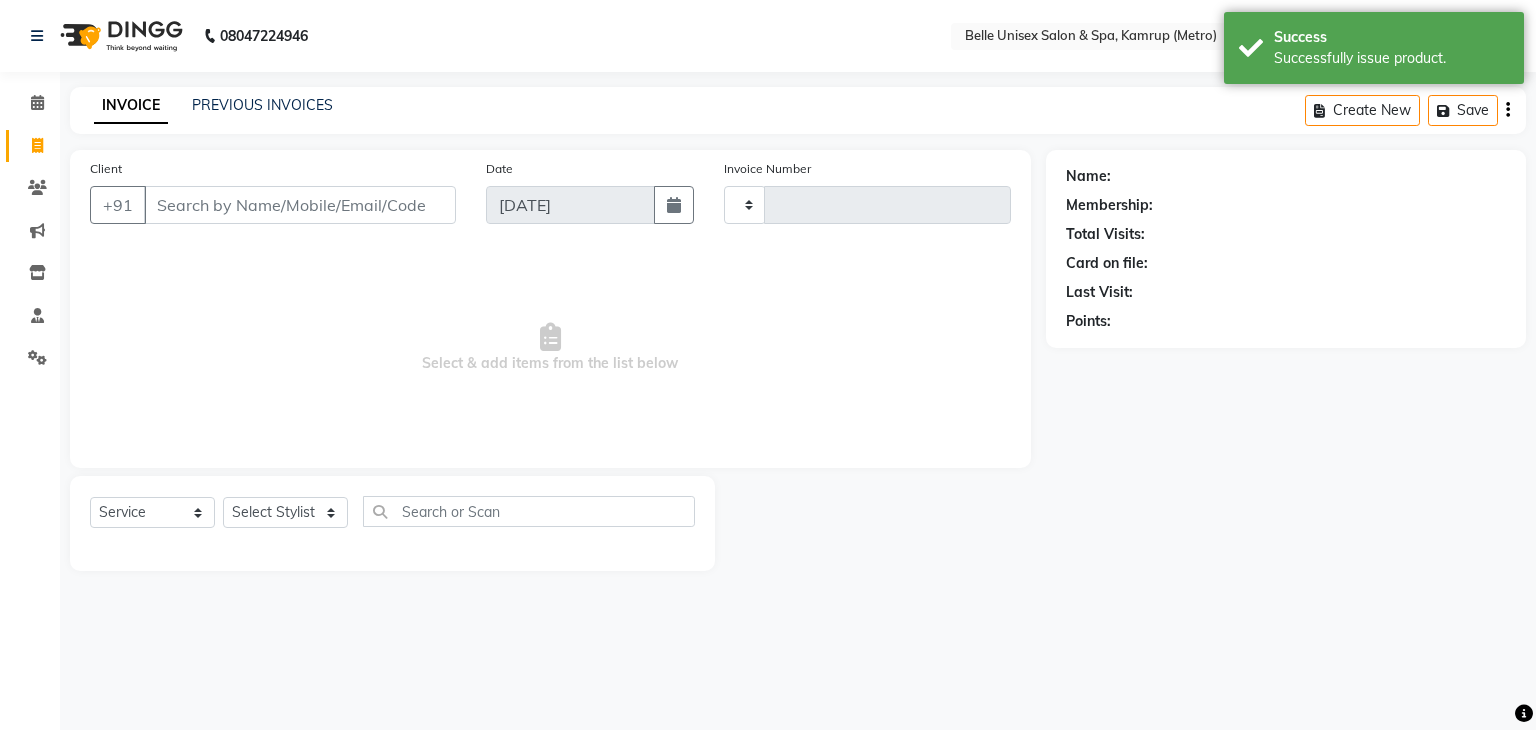 type on "0700" 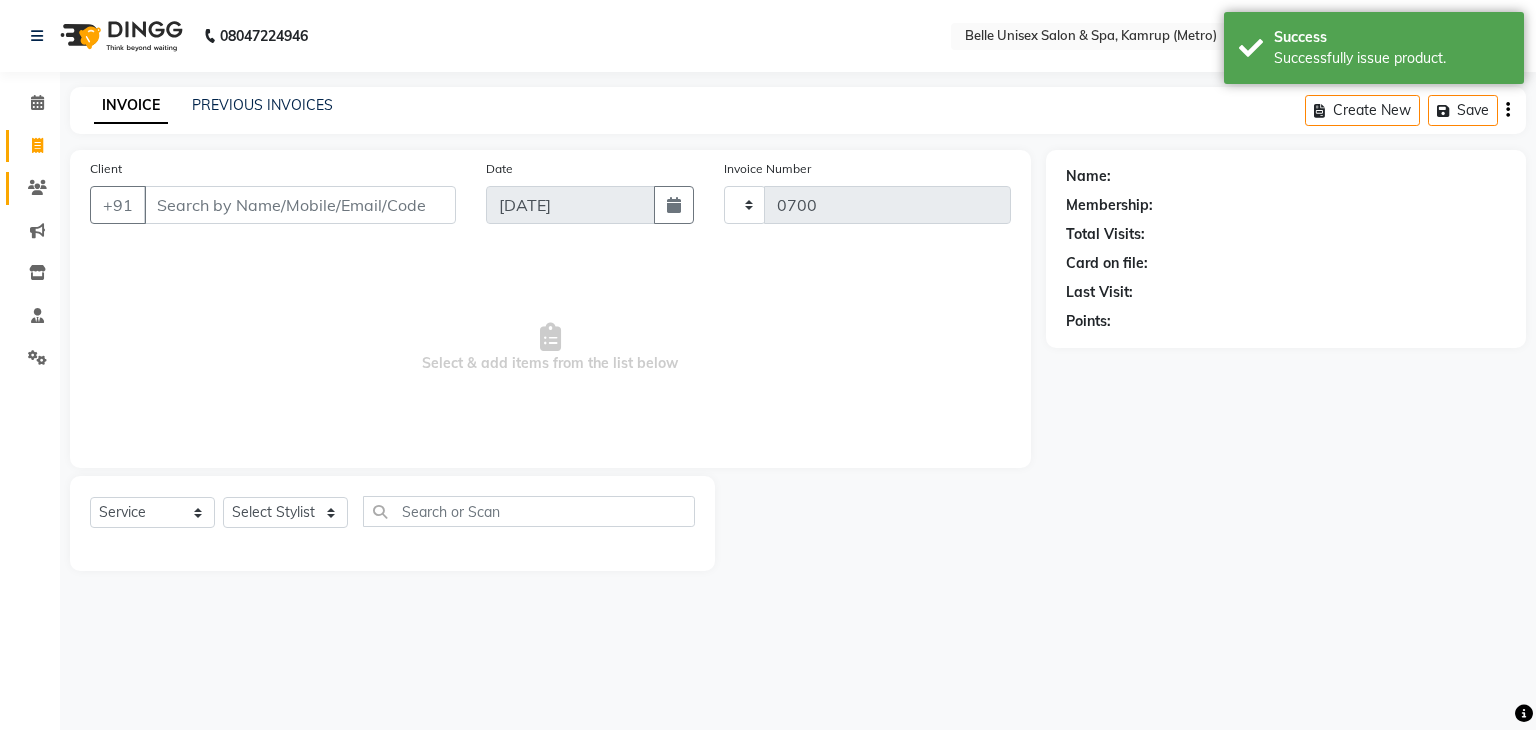 select on "7291" 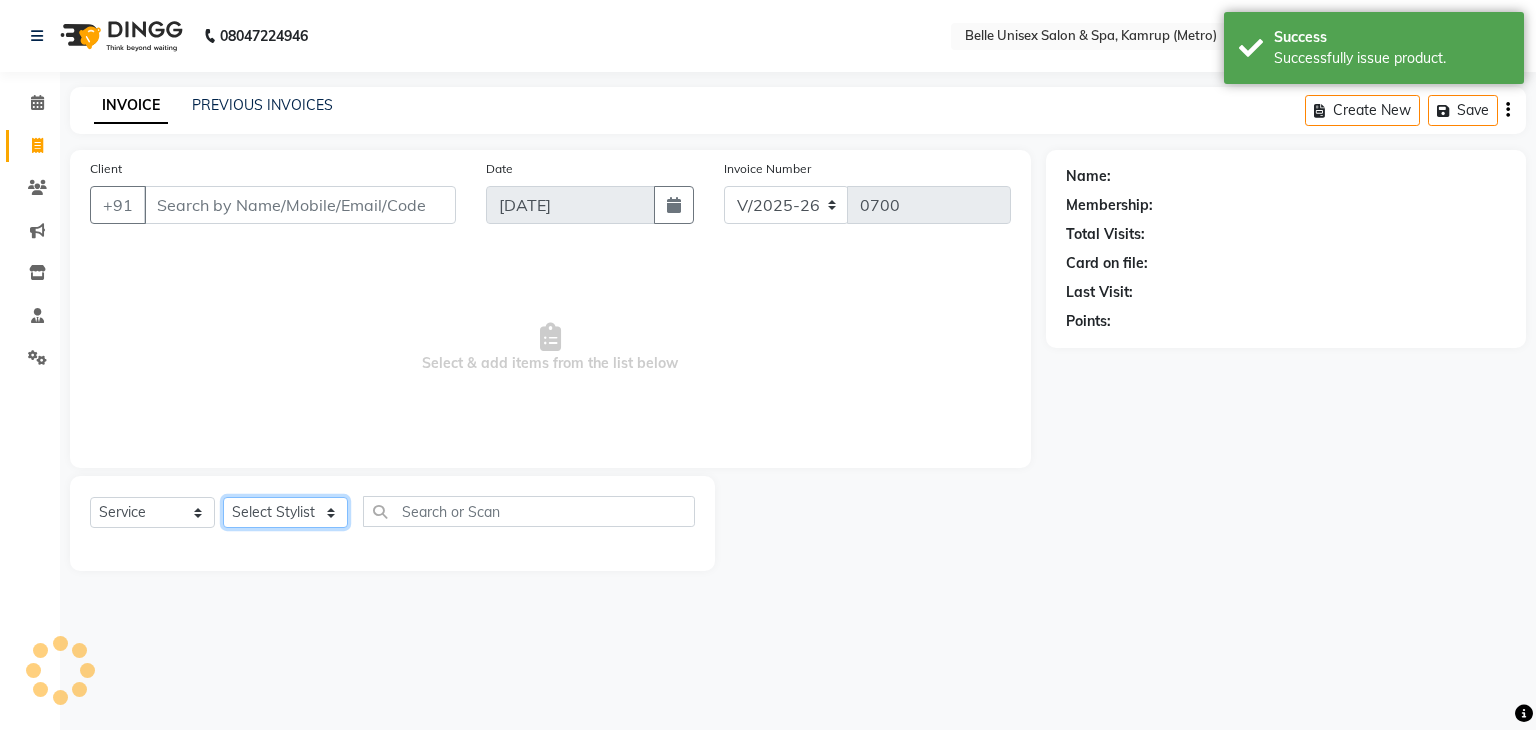 click on "Select Stylist ABBE Admin id [PERSON_NAME]  ASEM  COUNTER SALE  [PERSON_NAME] [PERSON_NAME](HK) PURNIMA [PERSON_NAME] [PERSON_NAME]   [PERSON_NAME] THERAPIST SOBITA BU THOIBA M." 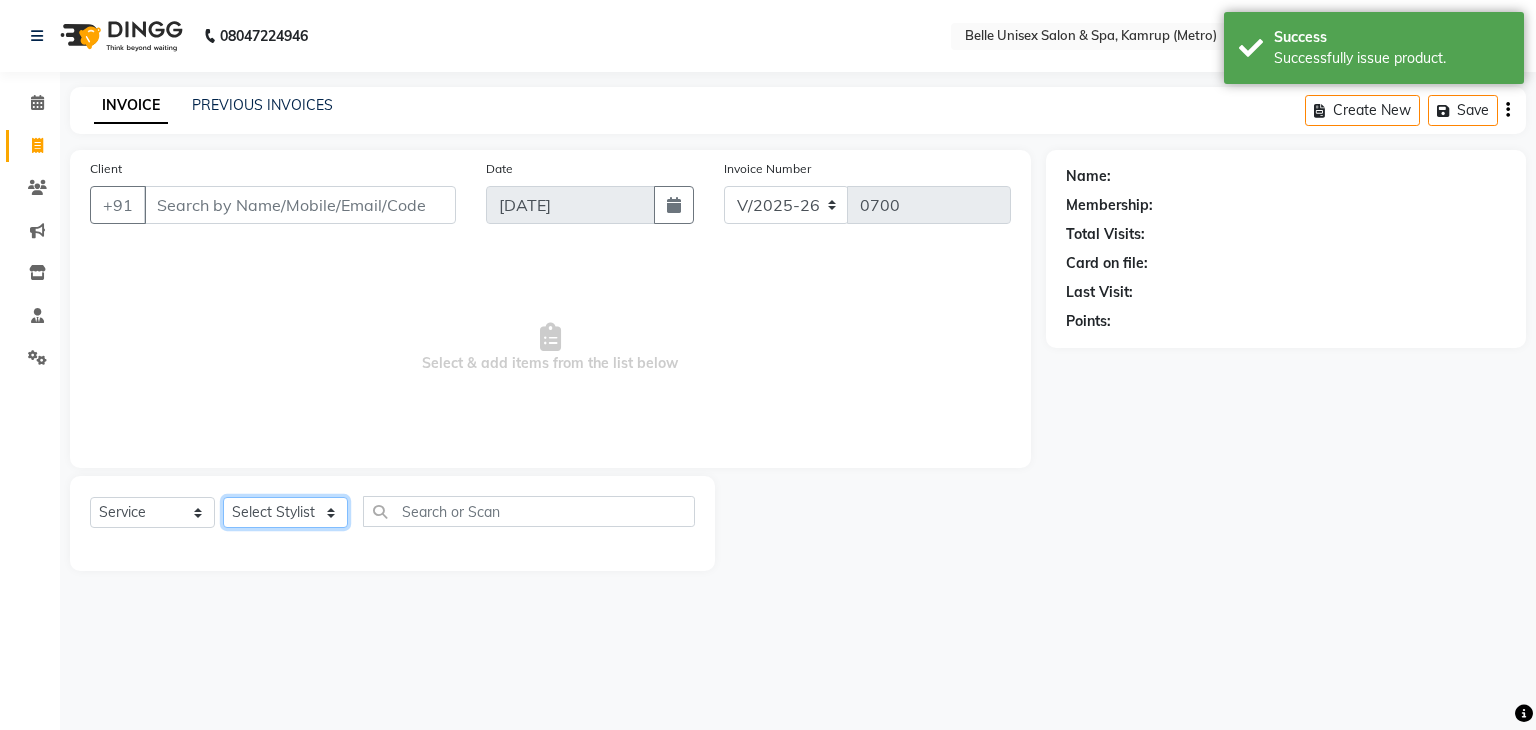 select on "75238" 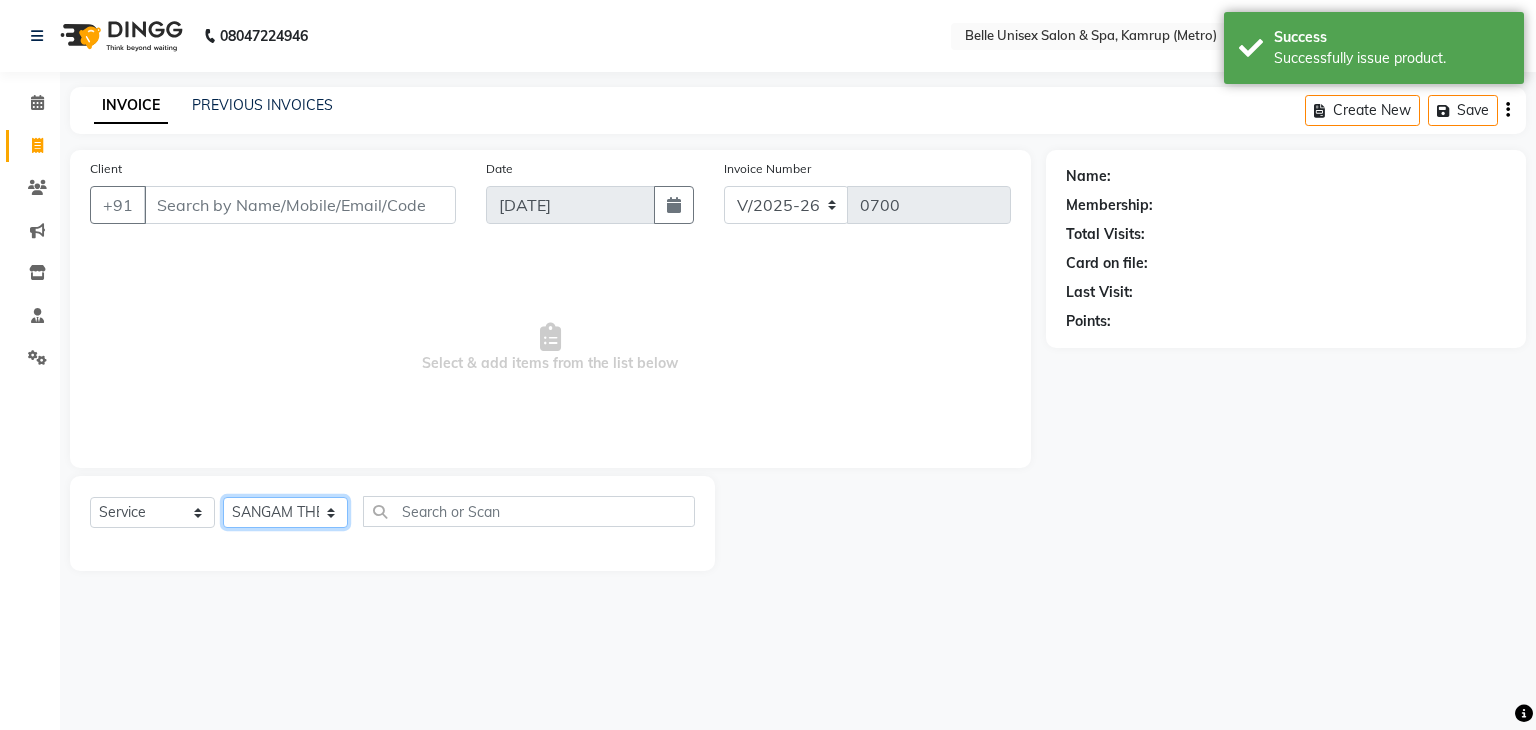 click on "Select Stylist ABBE Admin id [PERSON_NAME]  ASEM  COUNTER SALE  [PERSON_NAME] [PERSON_NAME](HK) PURNIMA [PERSON_NAME] [PERSON_NAME]   [PERSON_NAME] THERAPIST SOBITA BU THOIBA M." 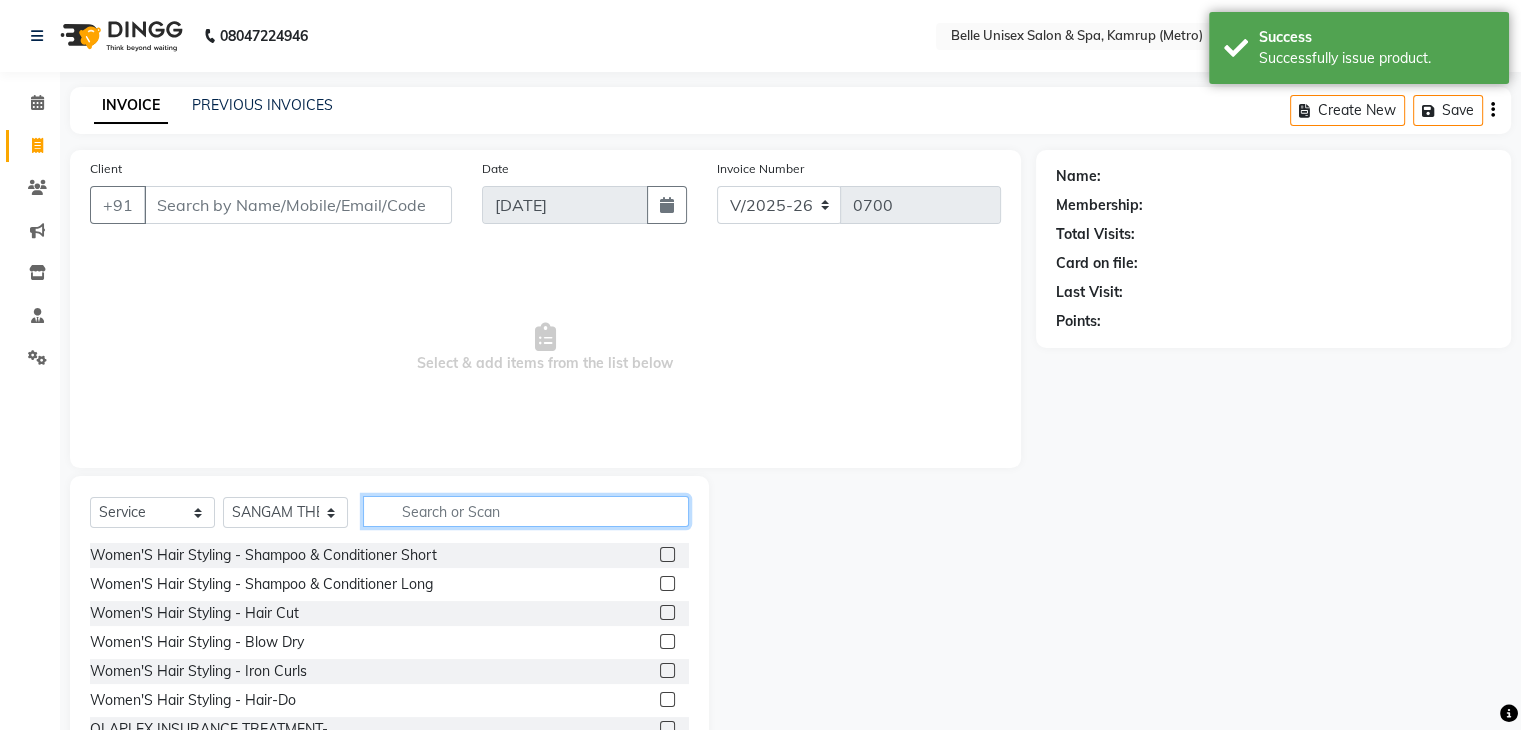 click 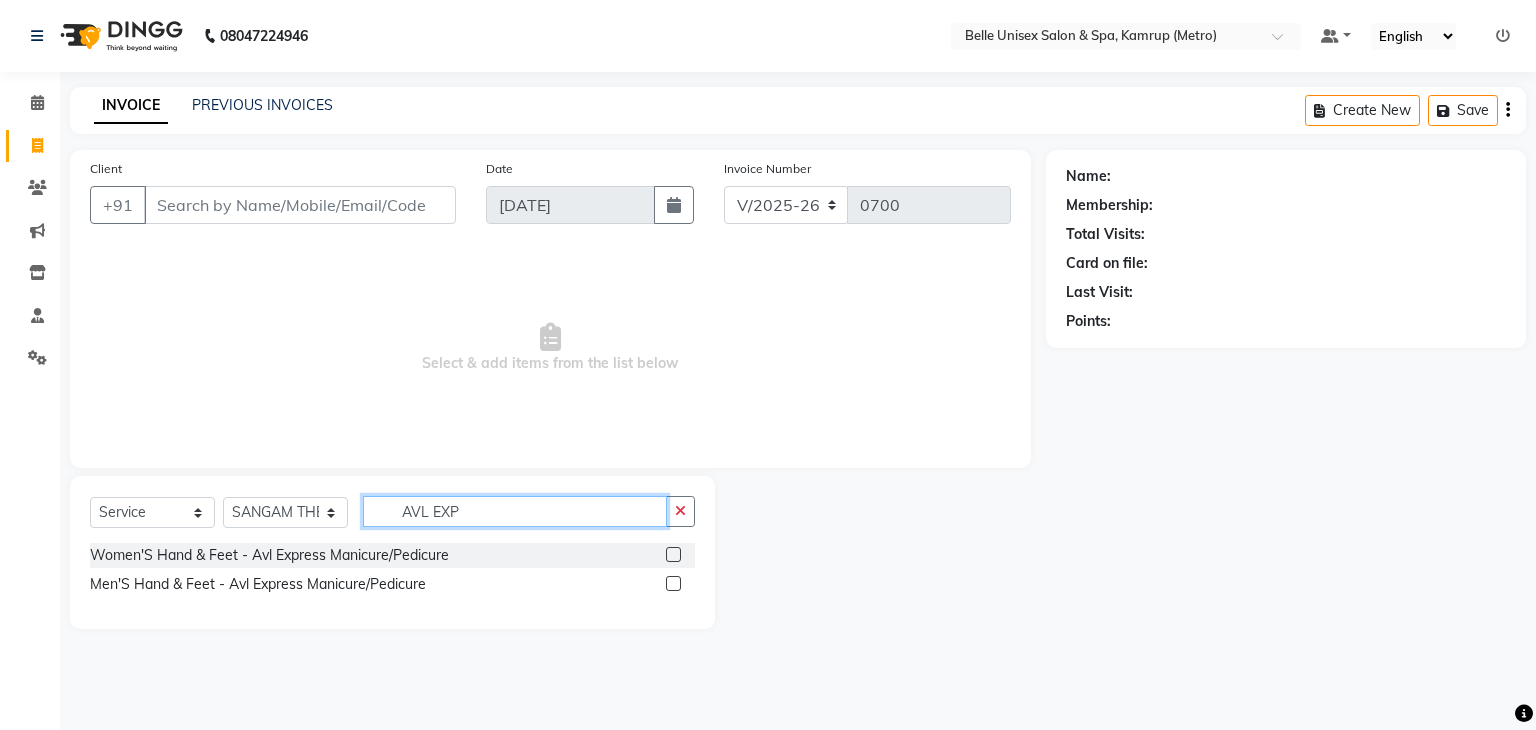 type on "AVL EXP" 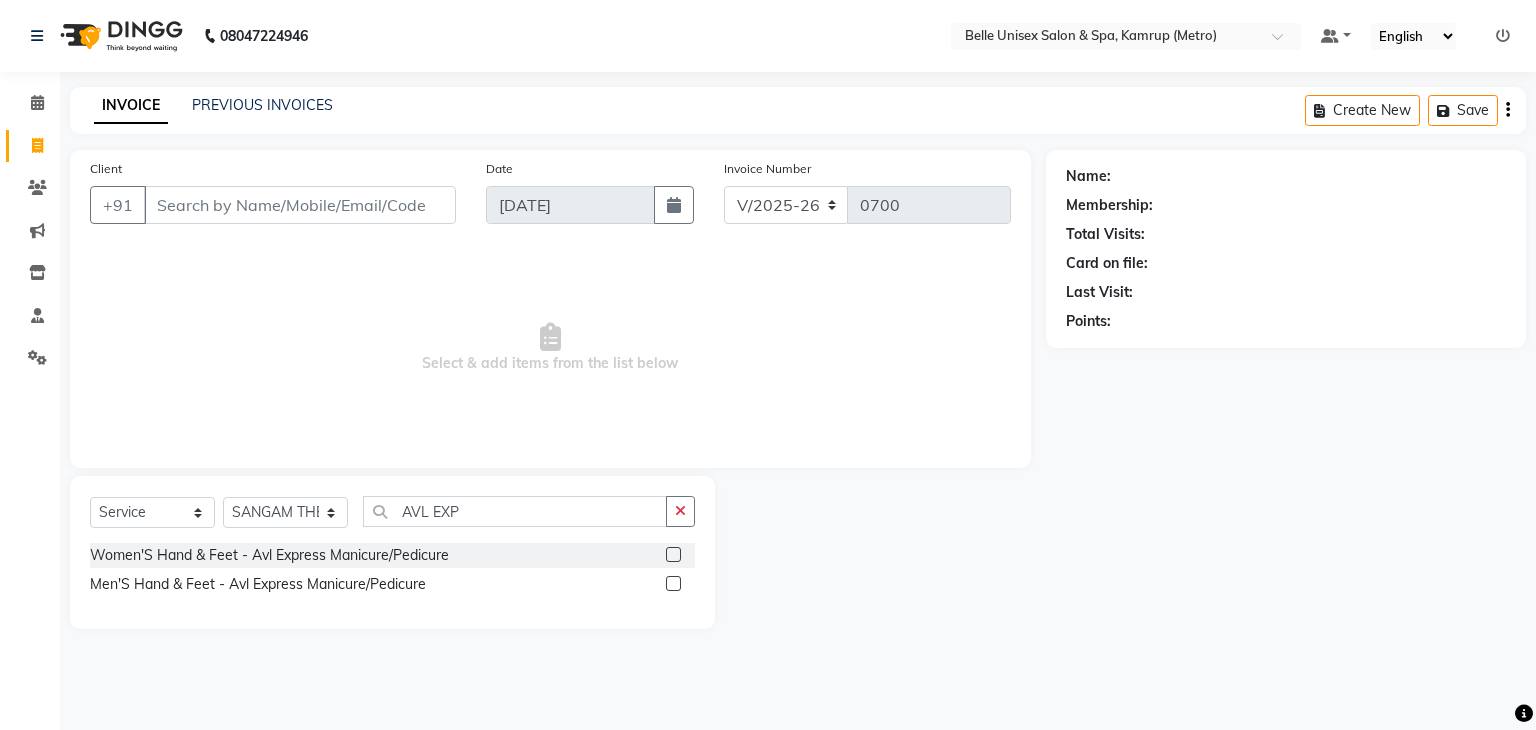 click 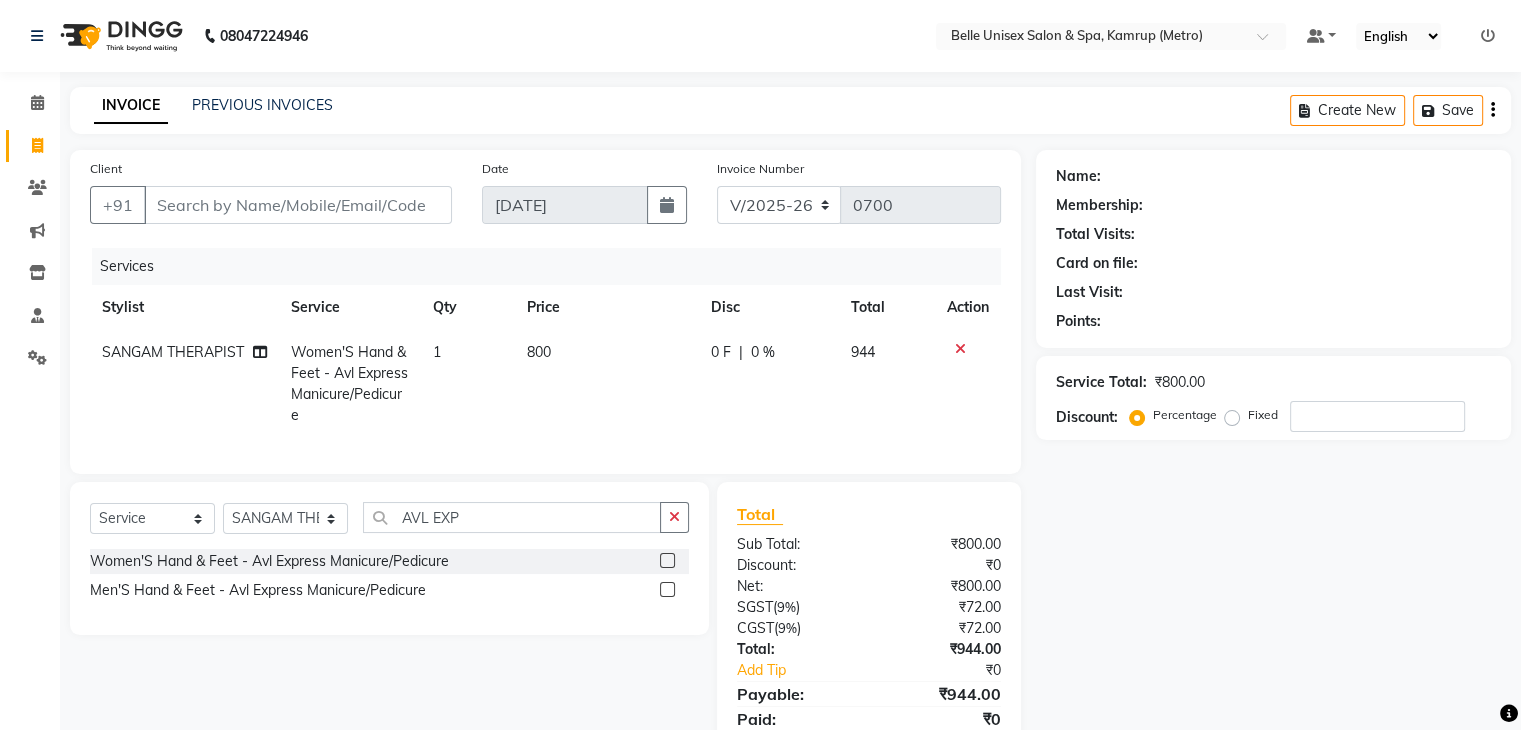 click 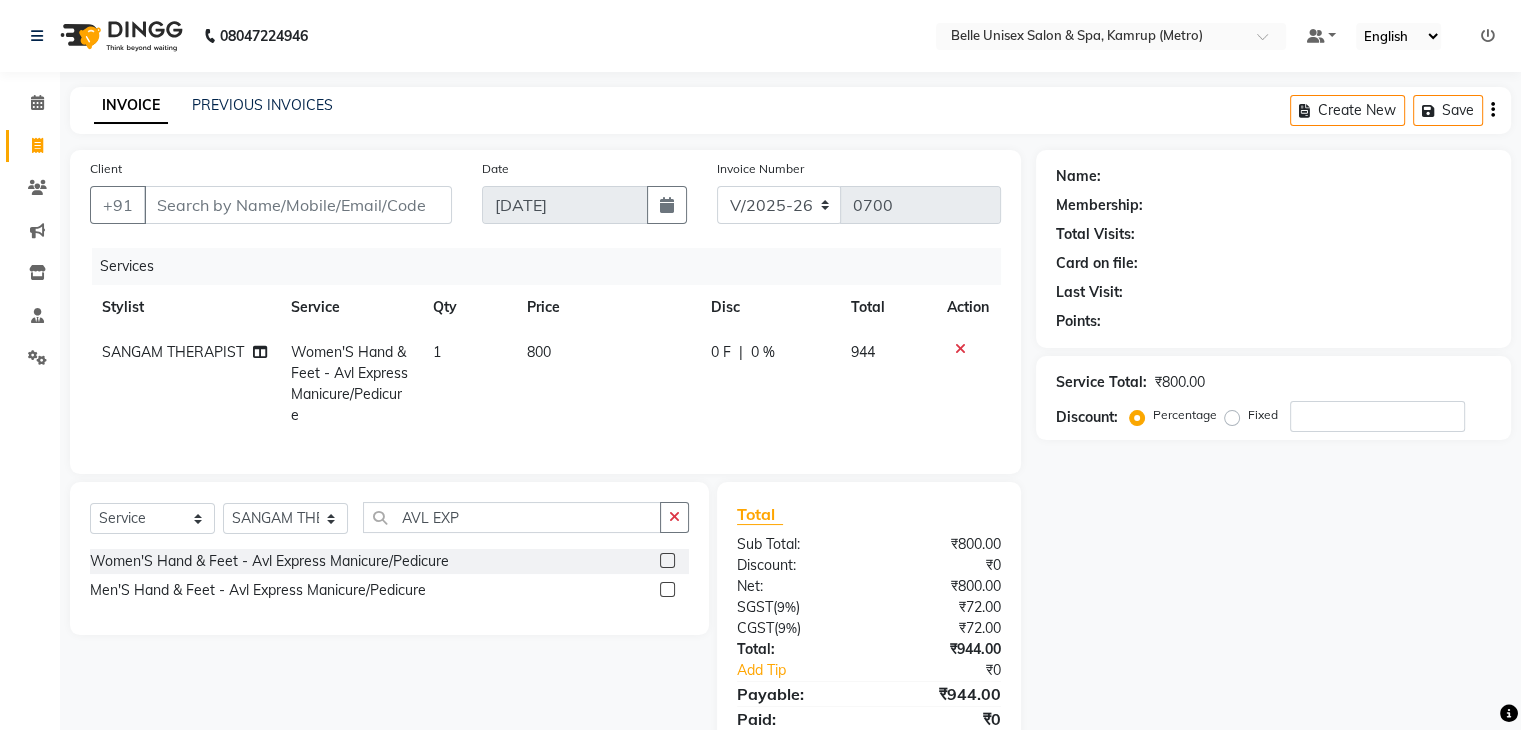 click at bounding box center (666, 561) 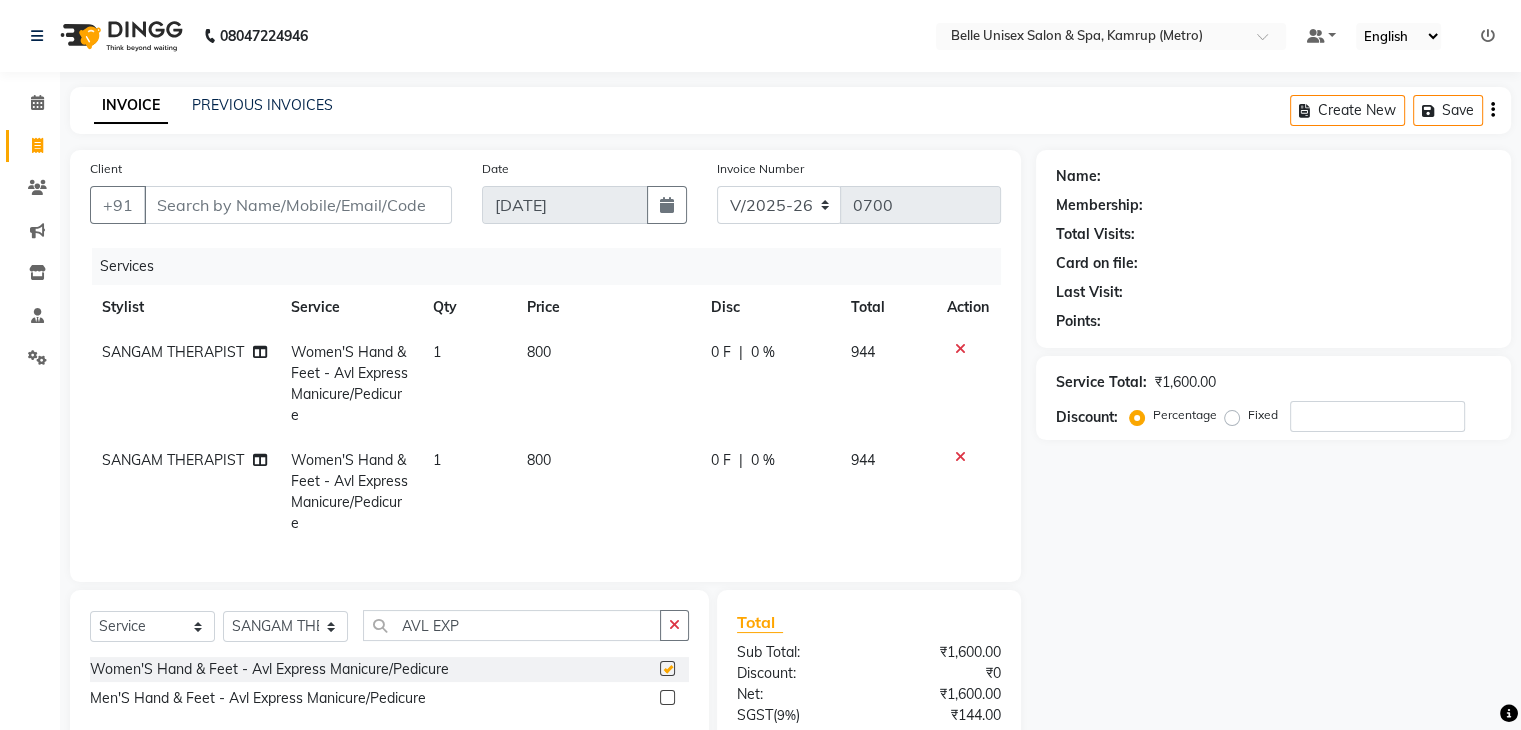 checkbox on "false" 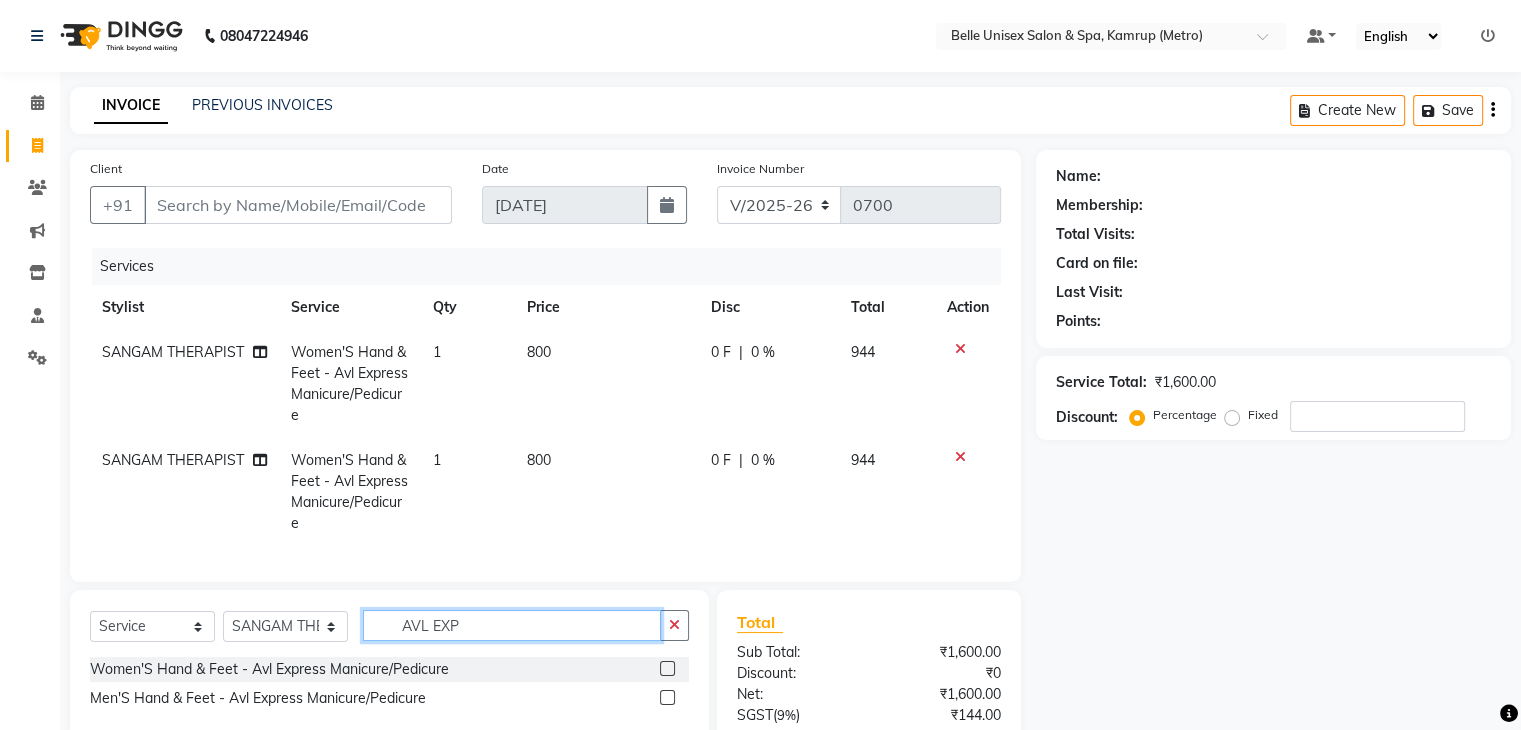 drag, startPoint x: 483, startPoint y: 650, endPoint x: 274, endPoint y: 649, distance: 209.0024 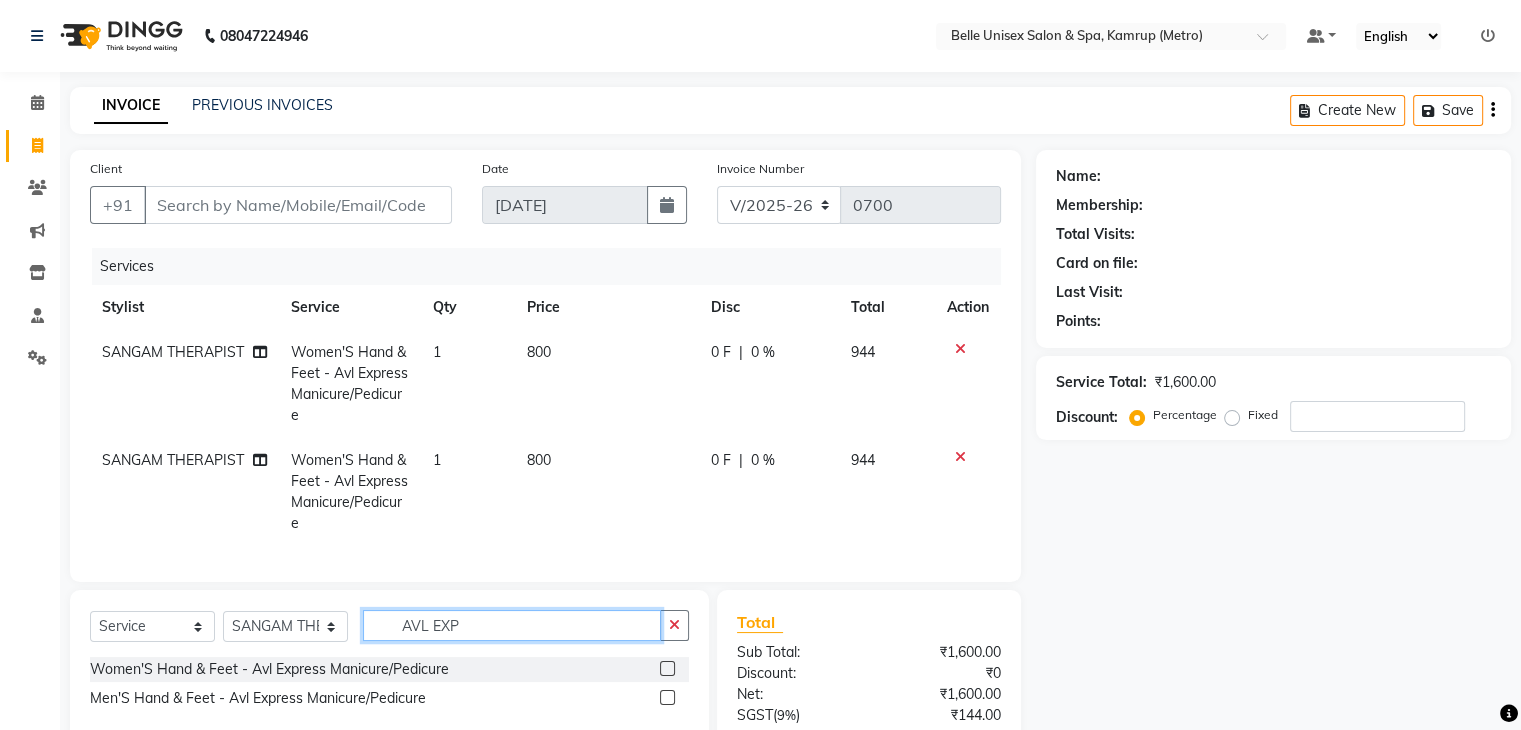 scroll, scrollTop: 200, scrollLeft: 0, axis: vertical 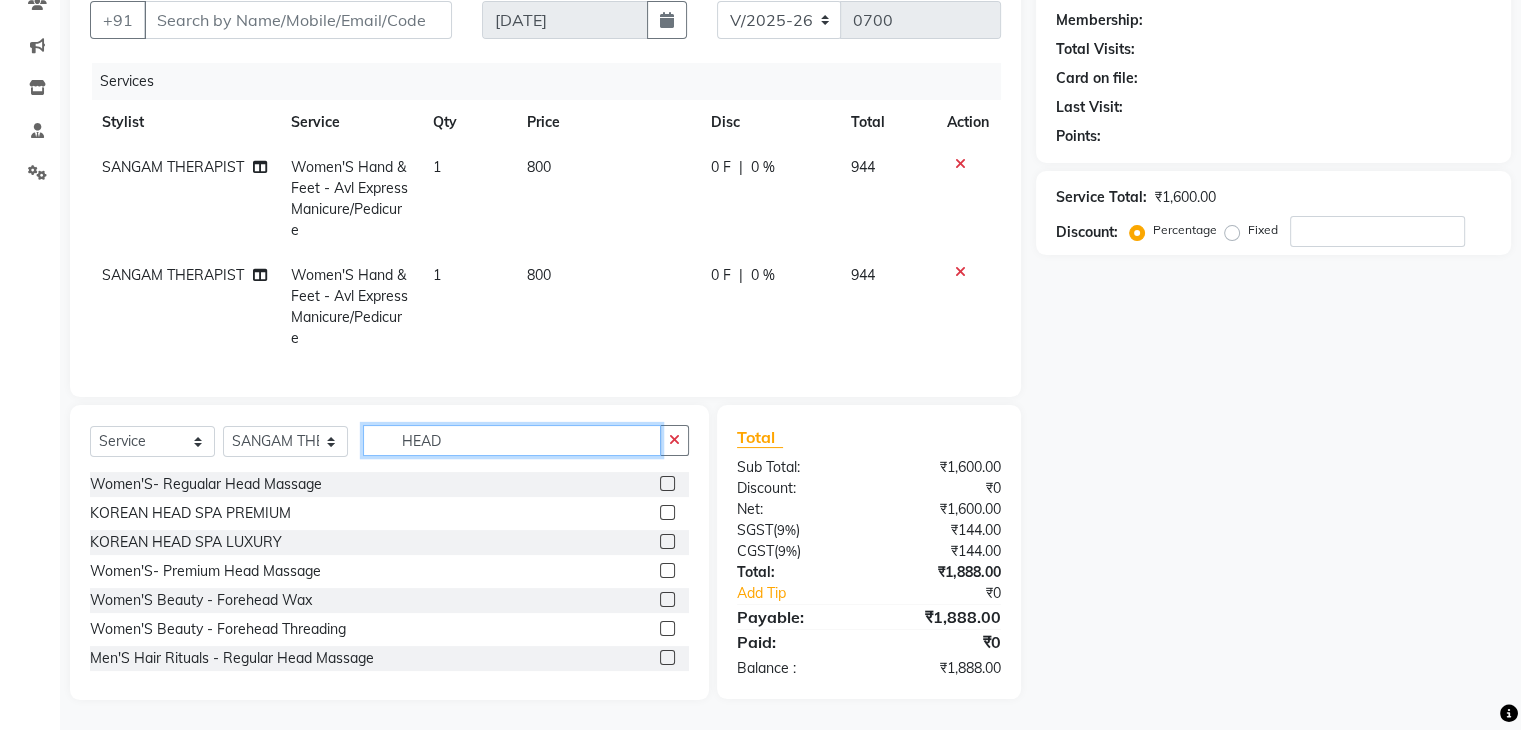 type on "HEAD" 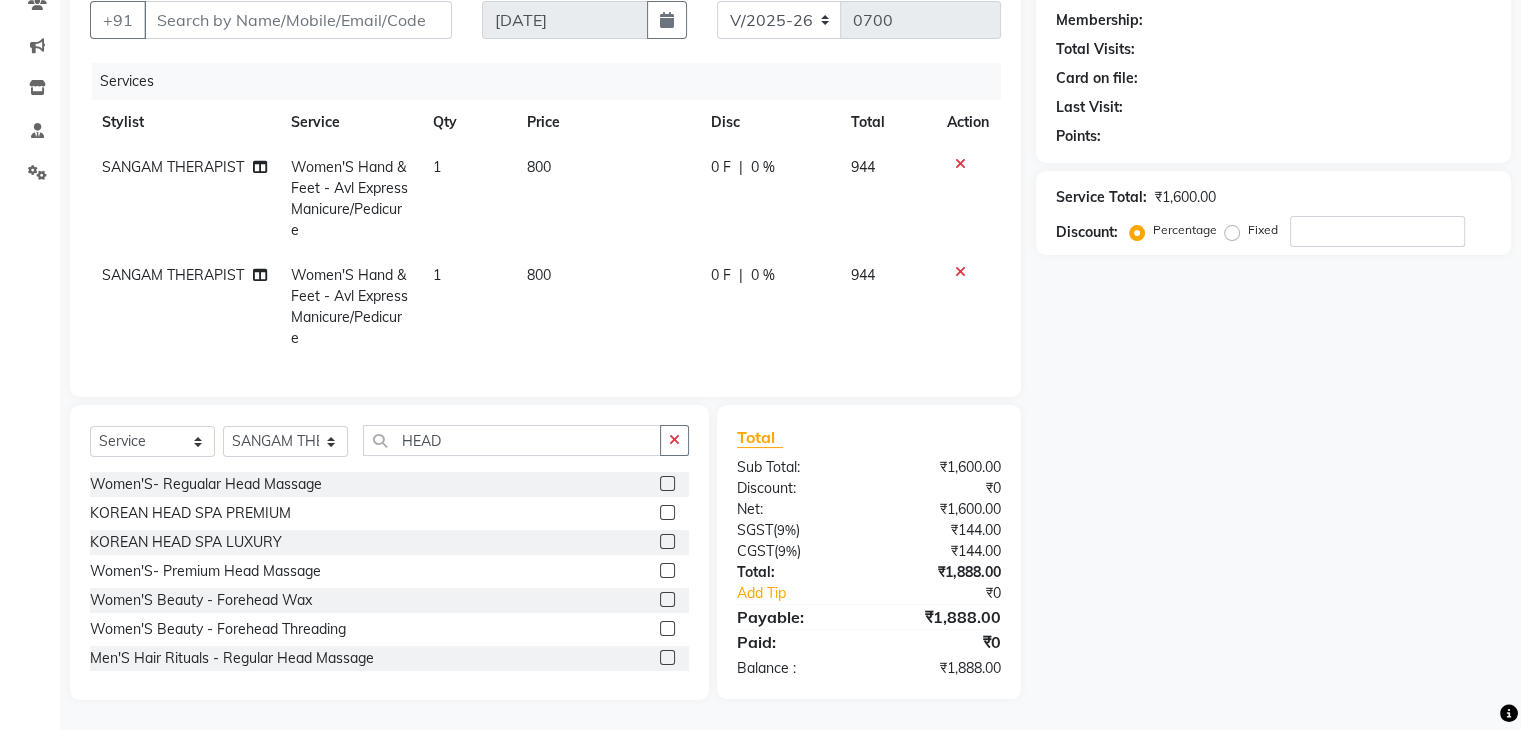 click 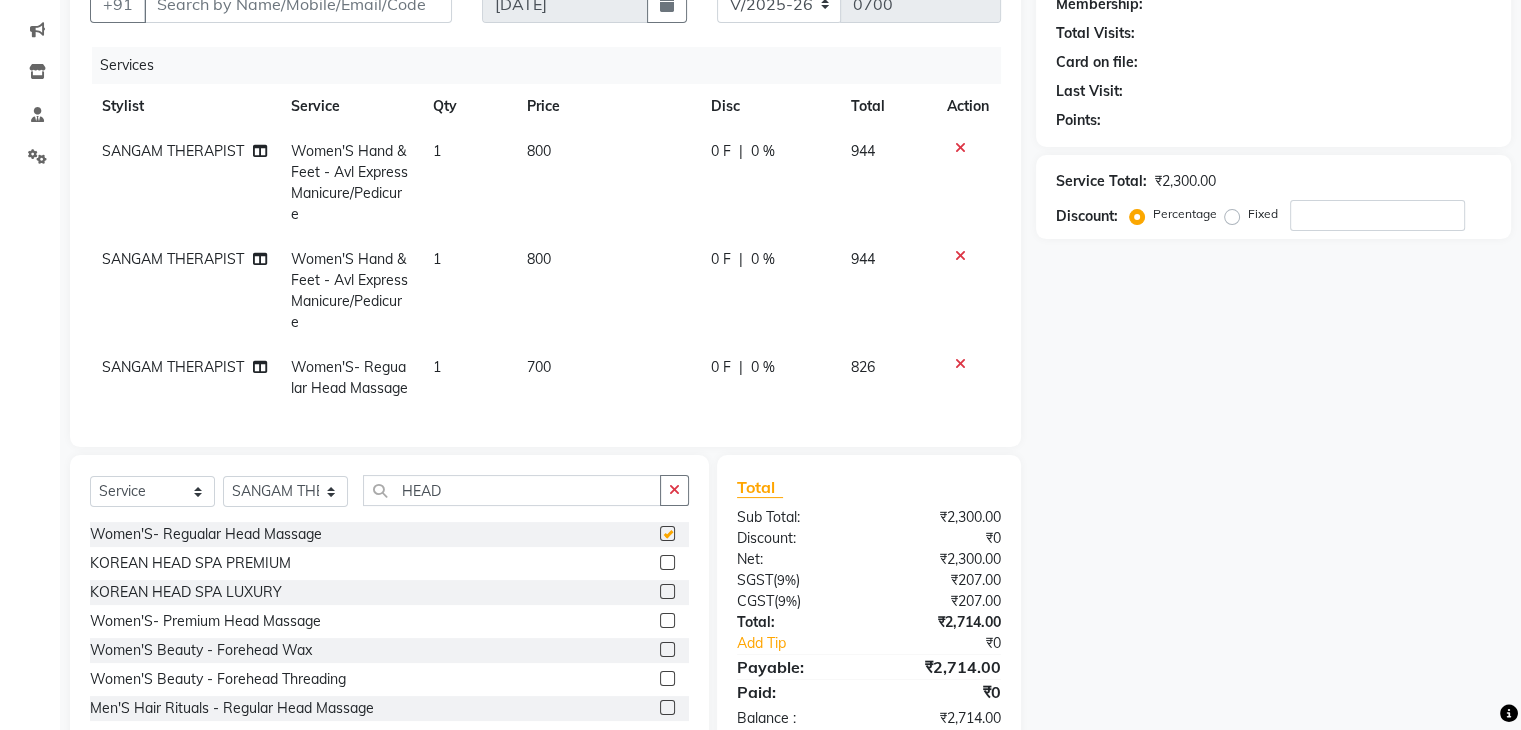 checkbox on "false" 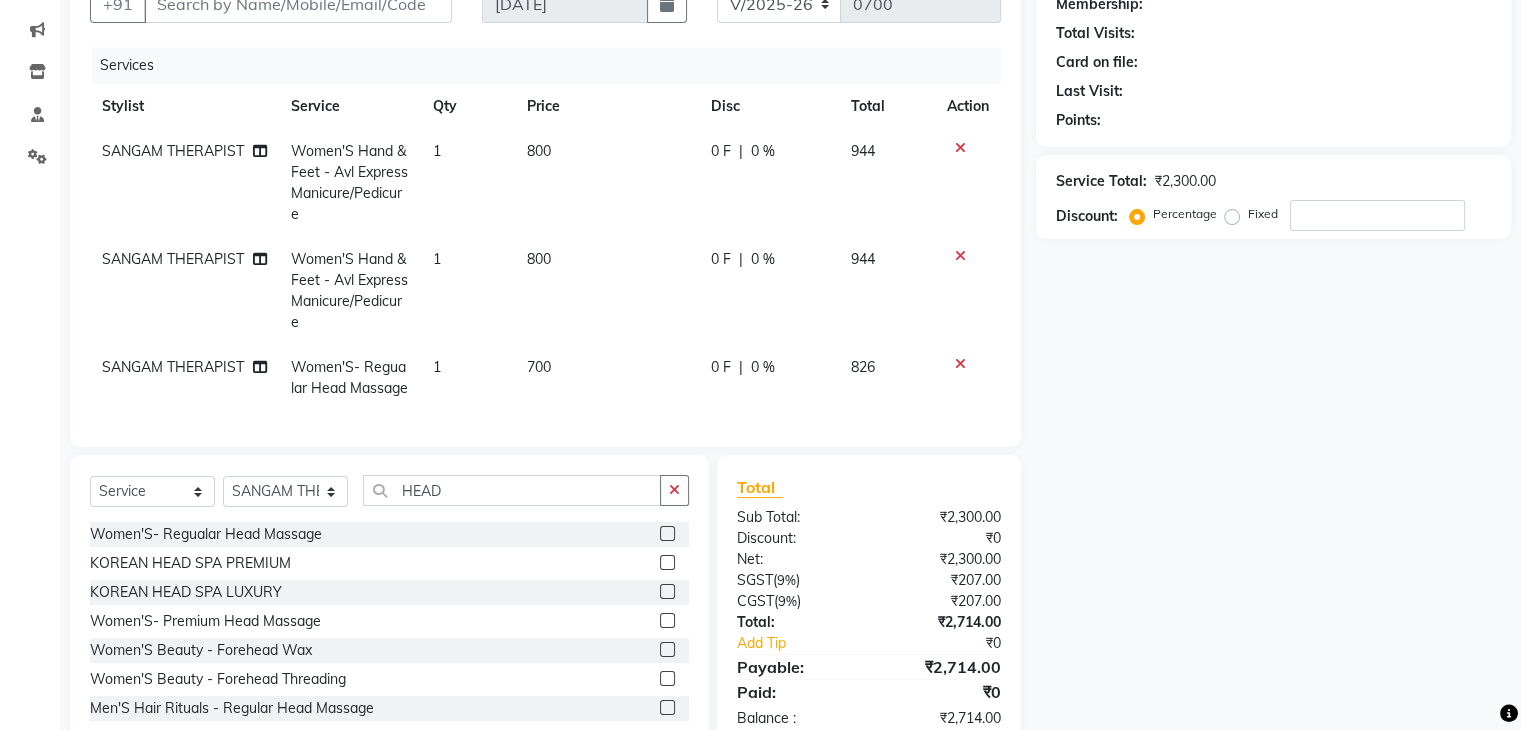 scroll, scrollTop: 288, scrollLeft: 0, axis: vertical 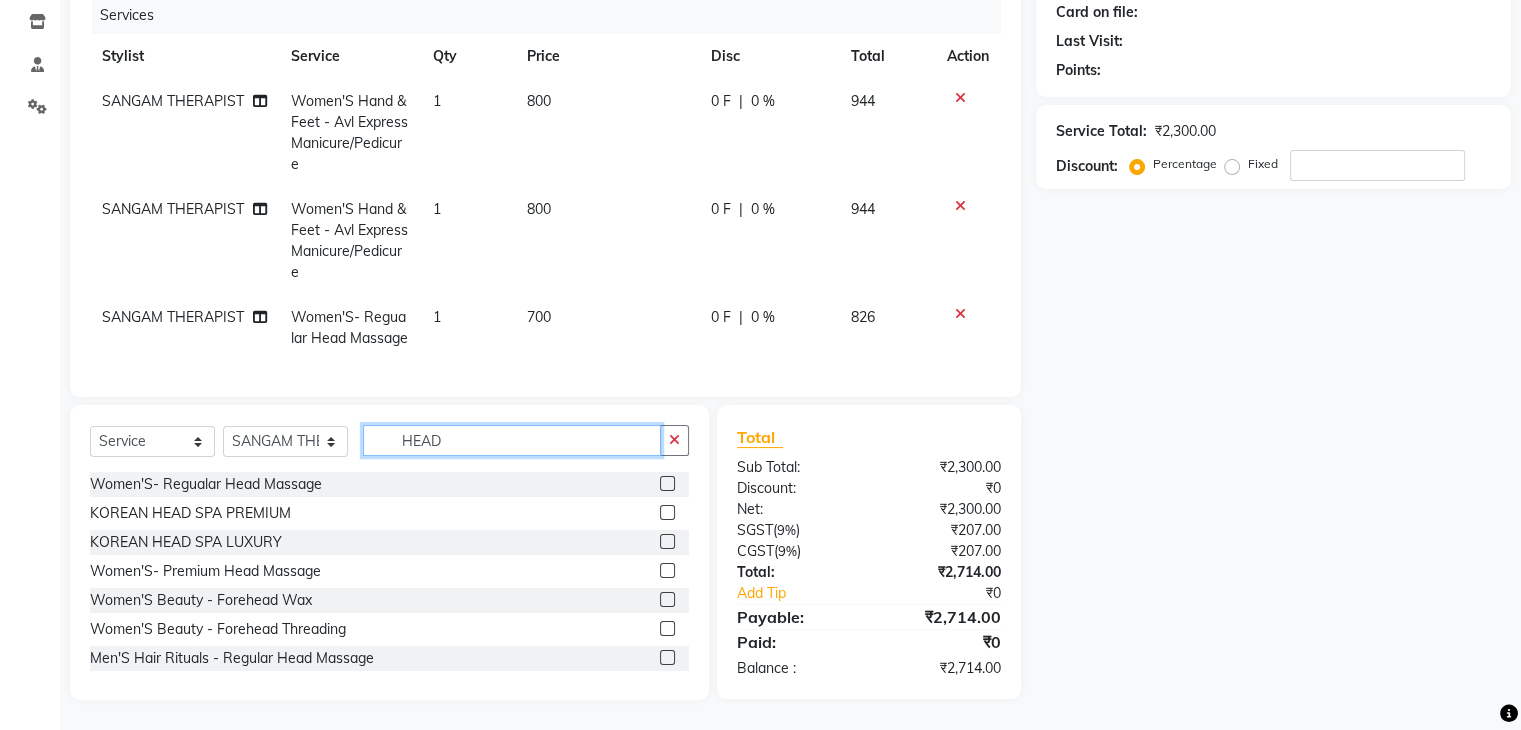 drag, startPoint x: 468, startPoint y: 440, endPoint x: 349, endPoint y: 443, distance: 119.03781 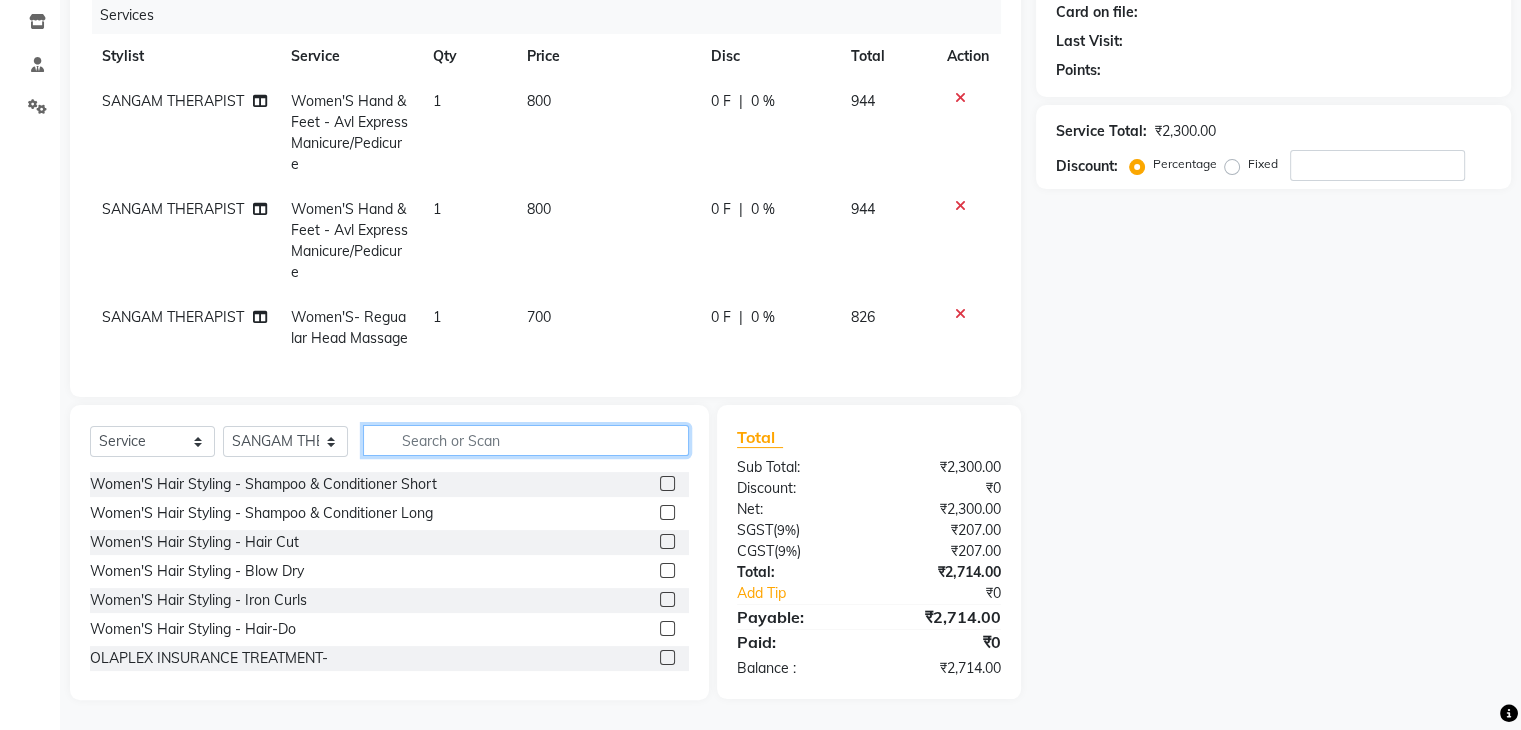 click 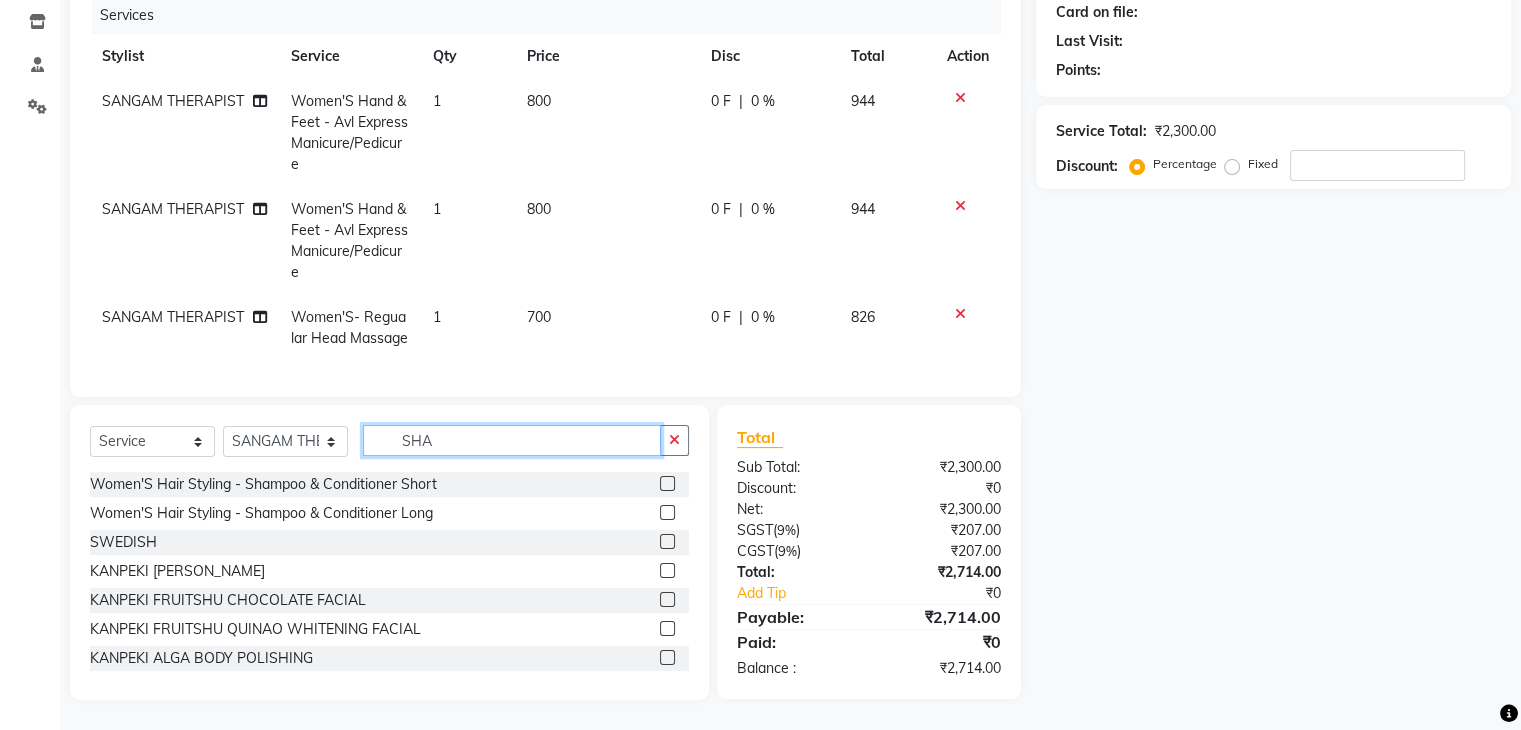 scroll, scrollTop: 287, scrollLeft: 0, axis: vertical 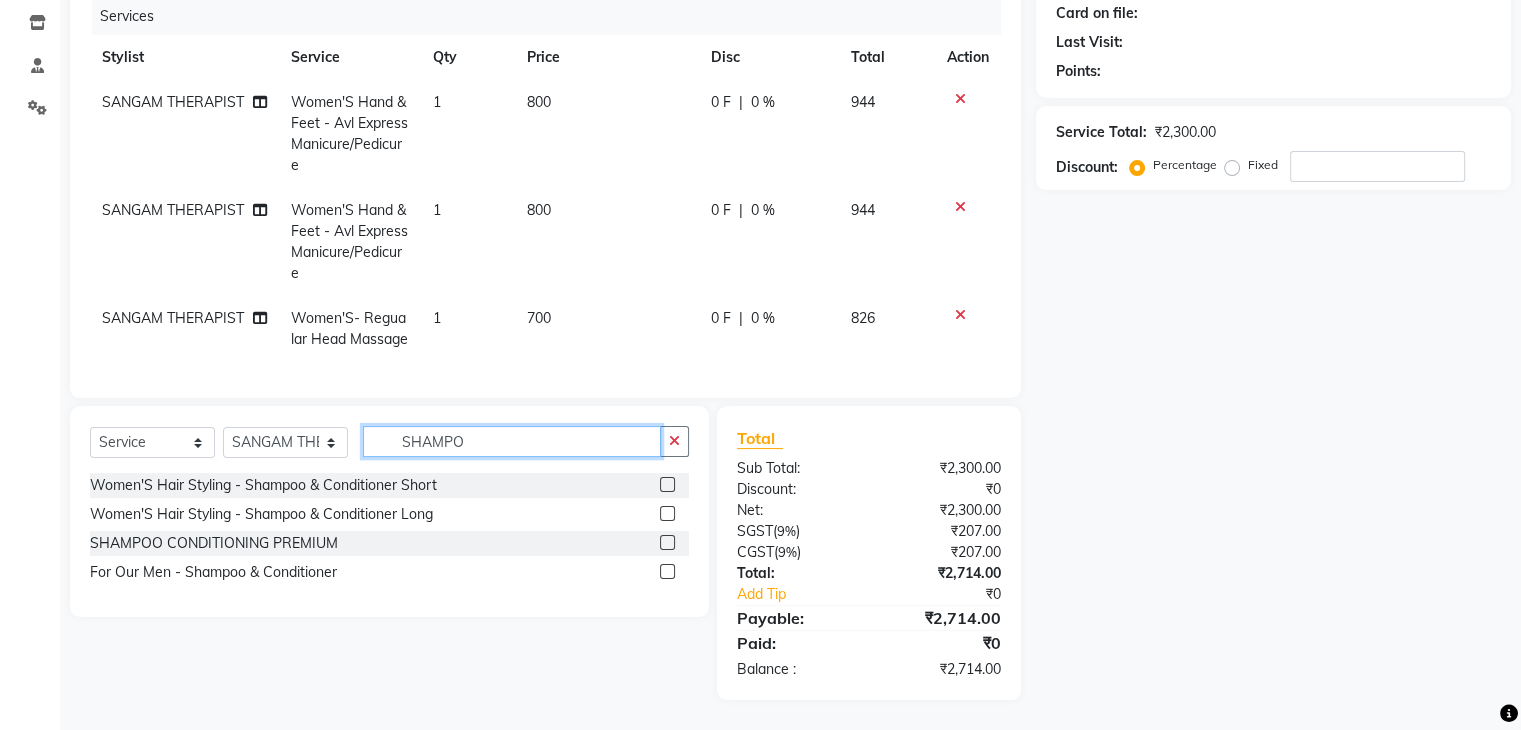 type on "SHAMPO" 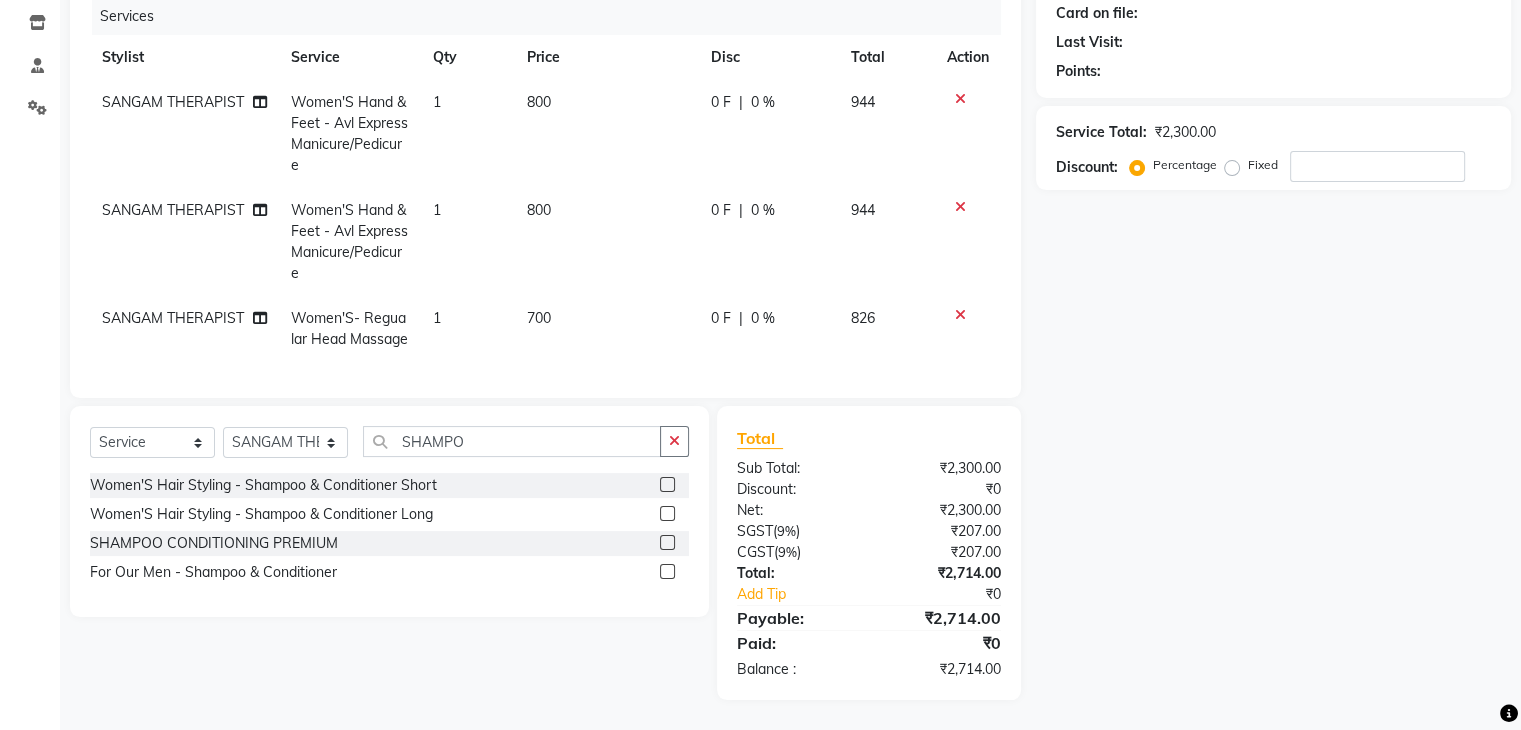 click 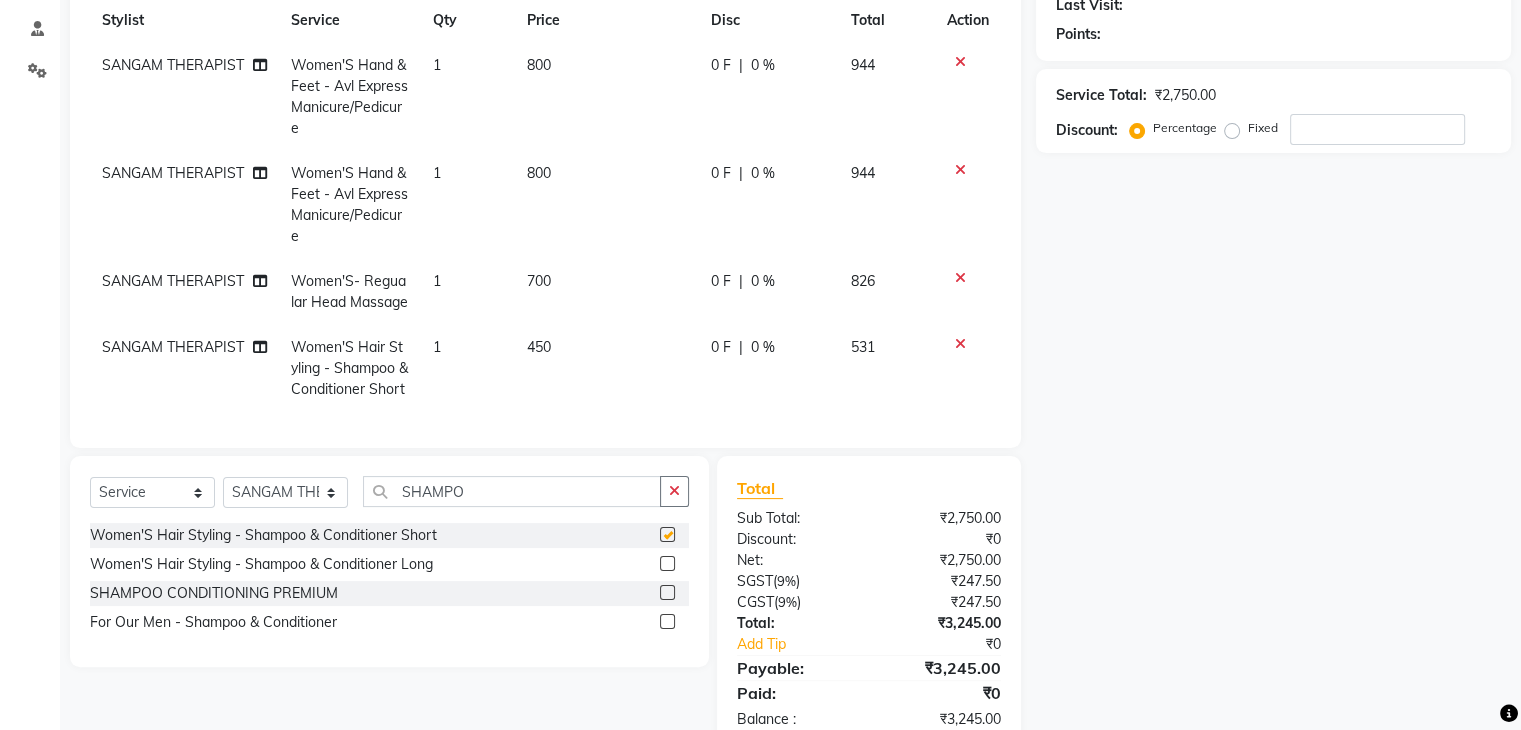 checkbox on "false" 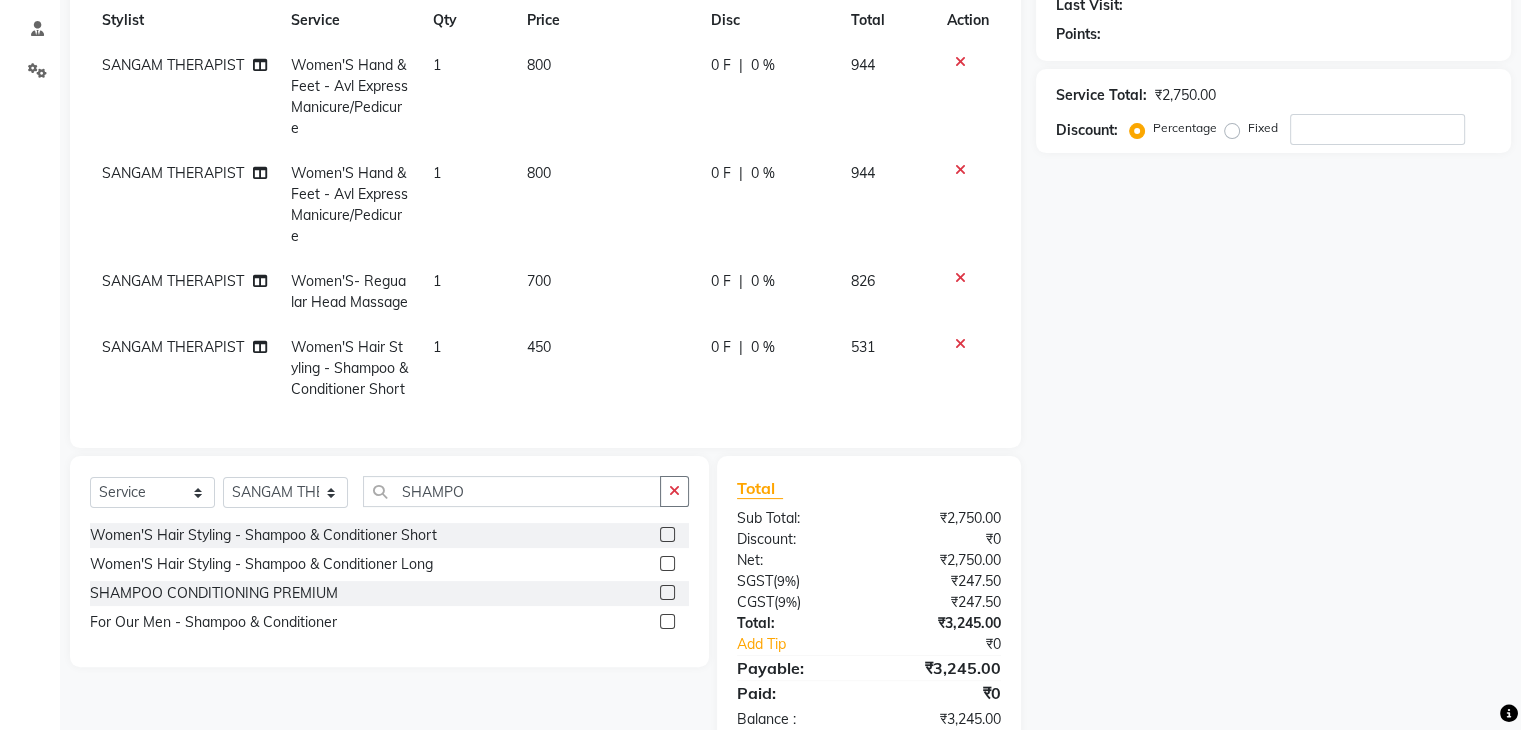 scroll, scrollTop: 24, scrollLeft: 0, axis: vertical 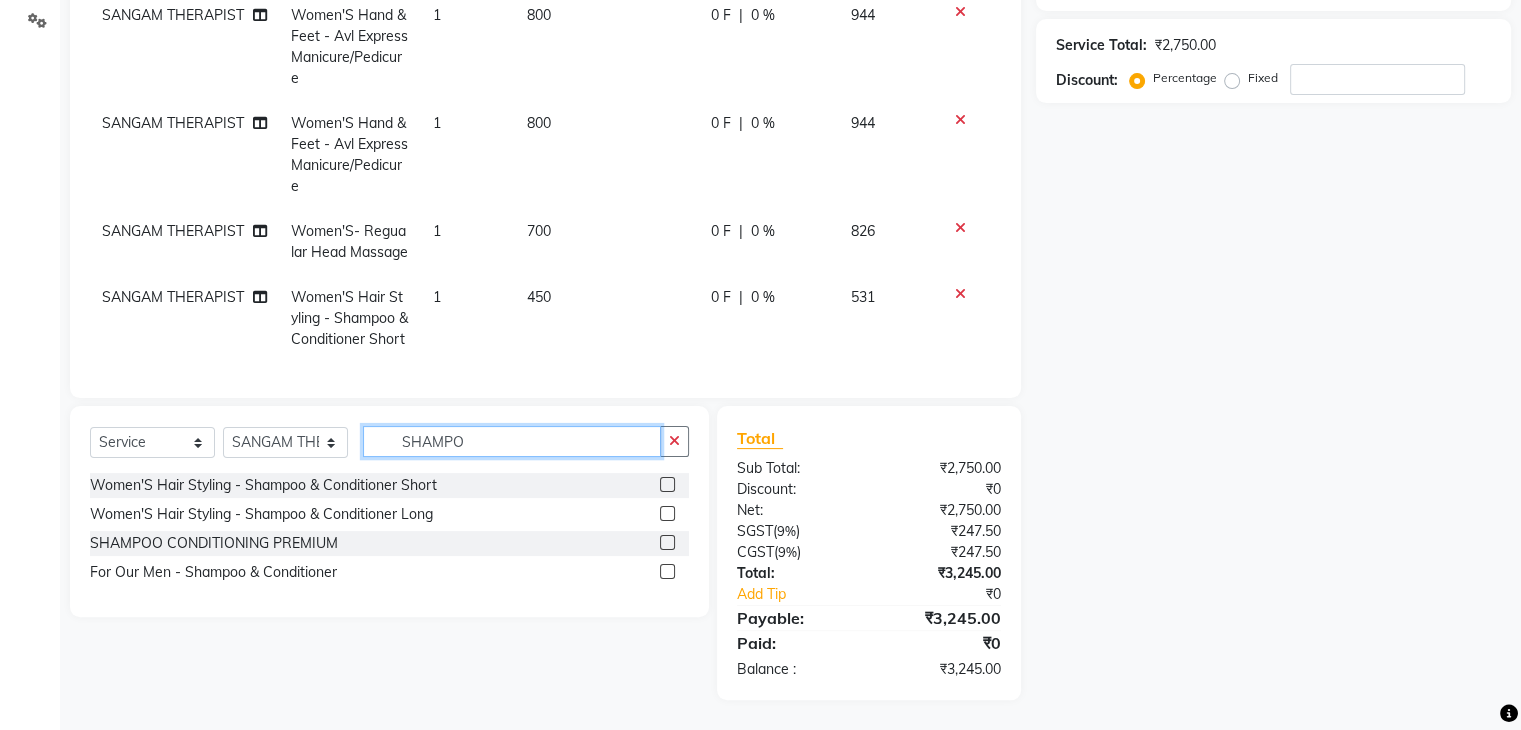 drag, startPoint x: 499, startPoint y: 440, endPoint x: 223, endPoint y: 447, distance: 276.08875 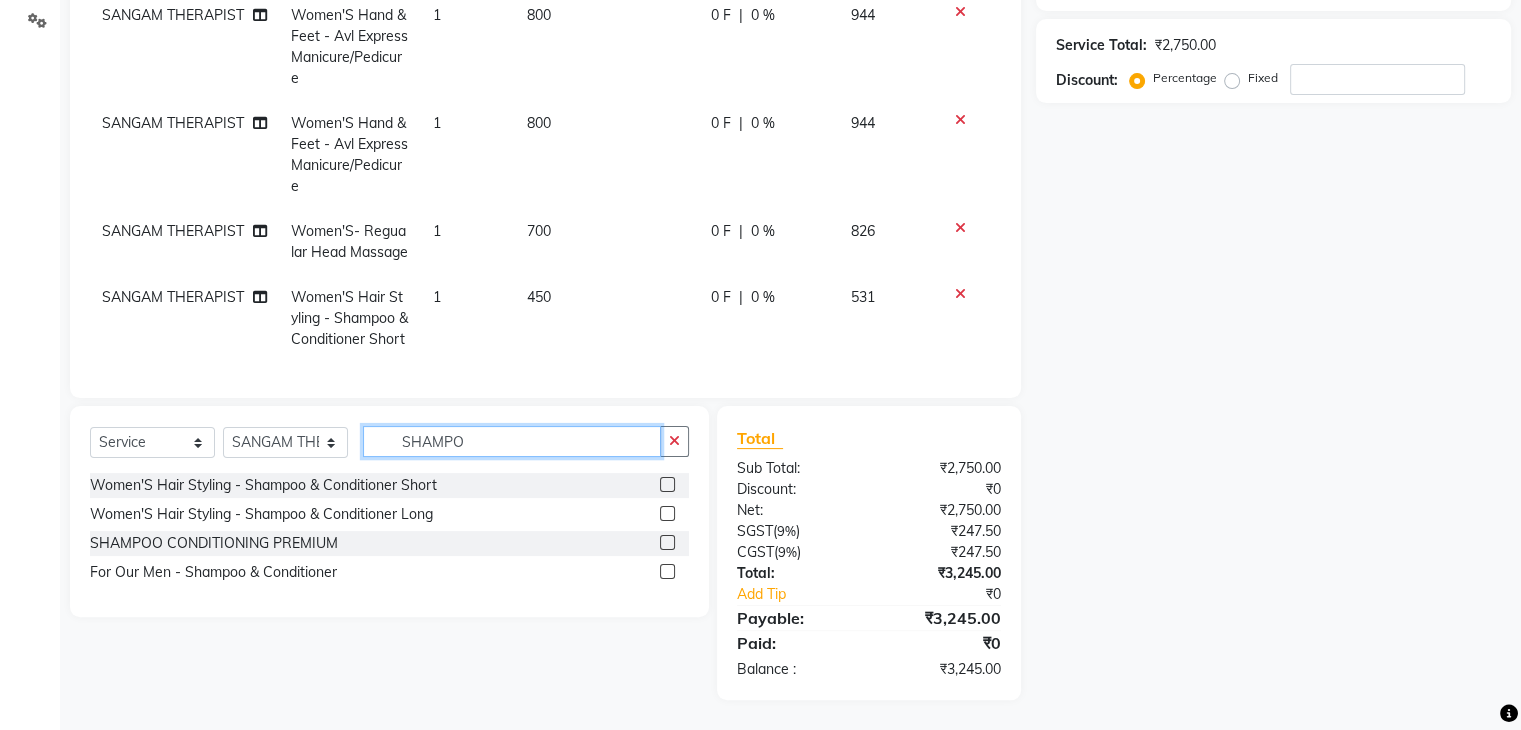 click on "Select  Service  Product  Membership  Package Voucher Prepaid Gift Card  Select Stylist ABBE Admin id ALEX UHD  ASEM  COUNTER SALE  IMLE AO JUPITARA(HK) PURNIMA HK  RANA KANTI SINHA   SABEHA SANGAM THERAPIST SOBITA BU THOIBA M. SHAMPO" 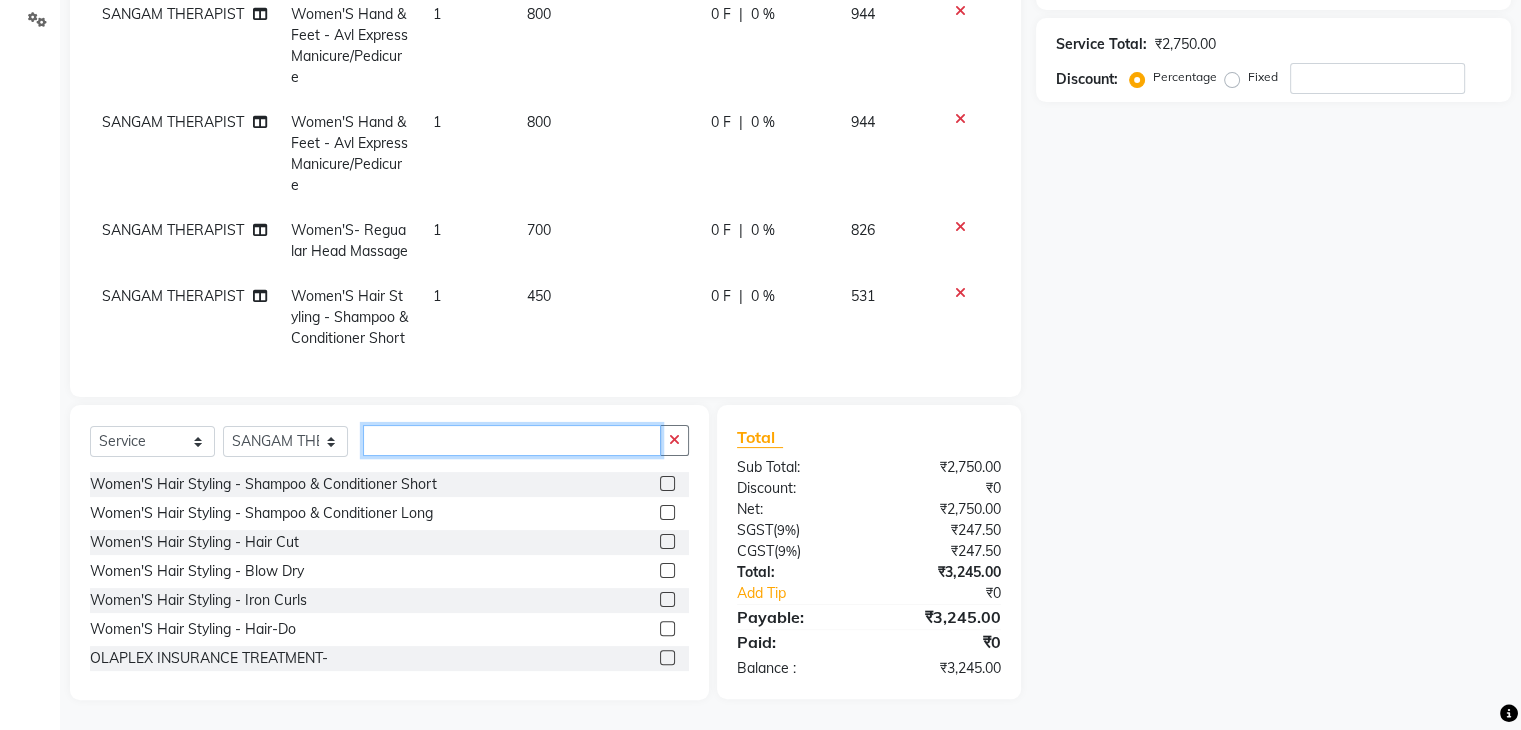 type 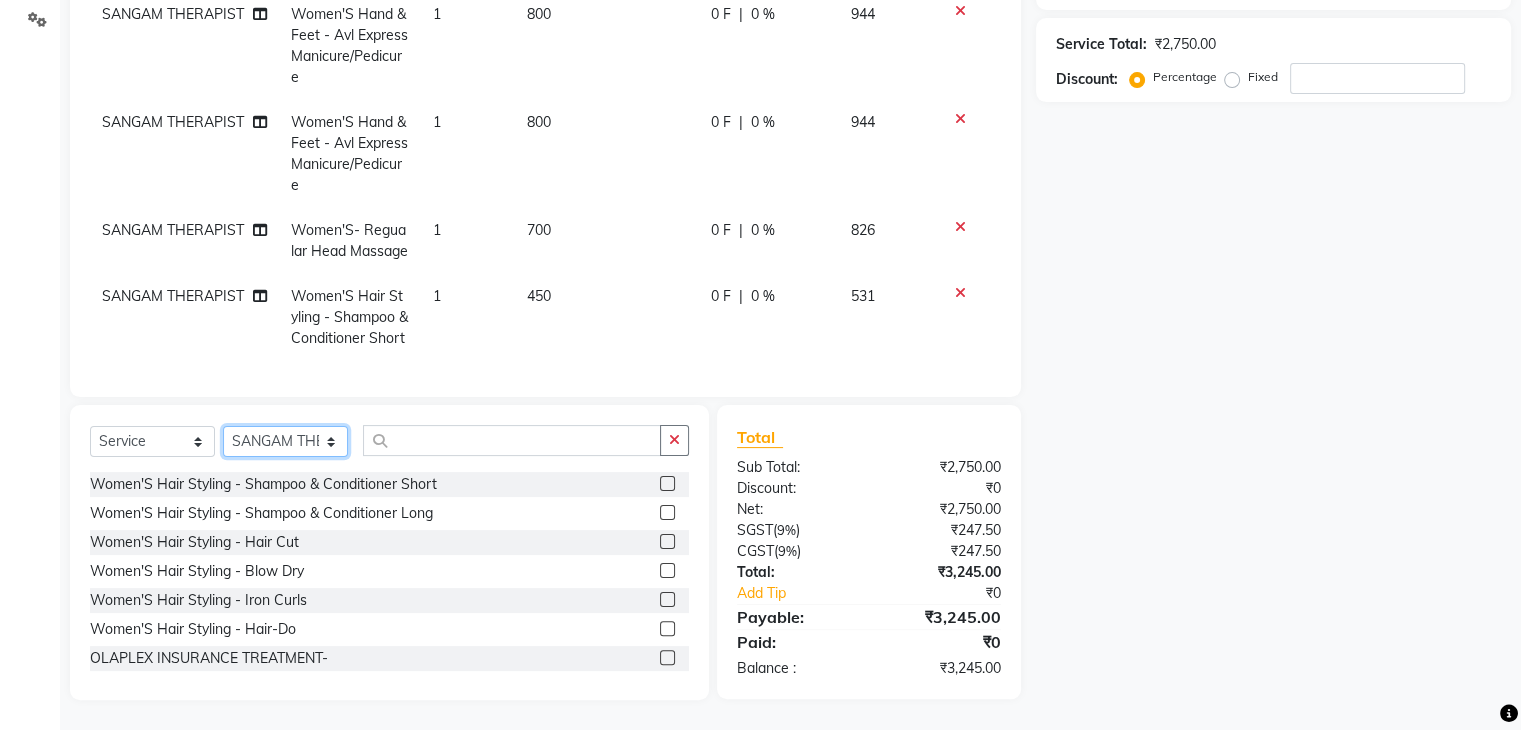 click on "Select Stylist ABBE Admin id ALEX UHD  ASEM  COUNTER SALE  IMLE AO JUPITARA(HK) PURNIMA HK  RANA KANTI SINHA   SABEHA SANGAM THERAPIST SOBITA BU THOIBA M." 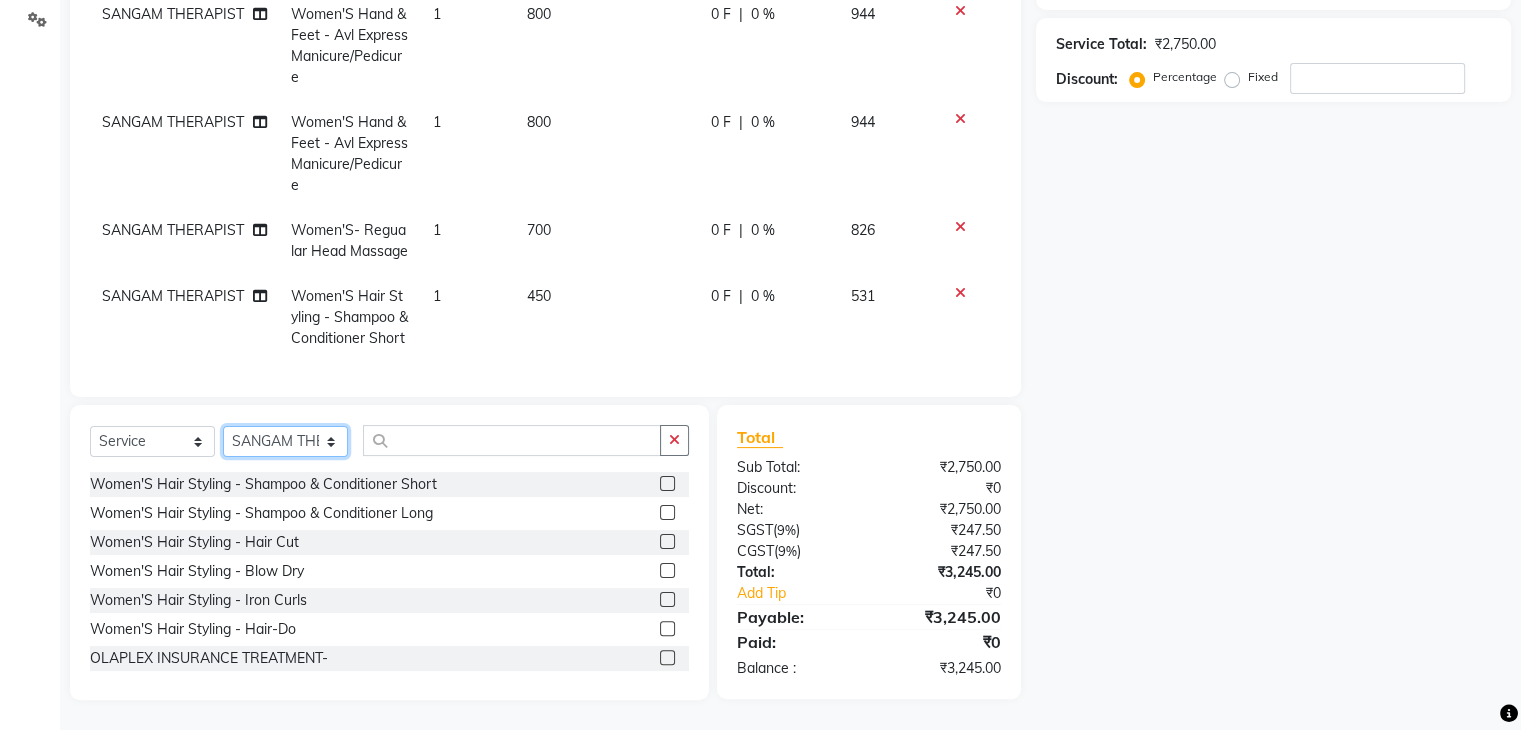 select on "83129" 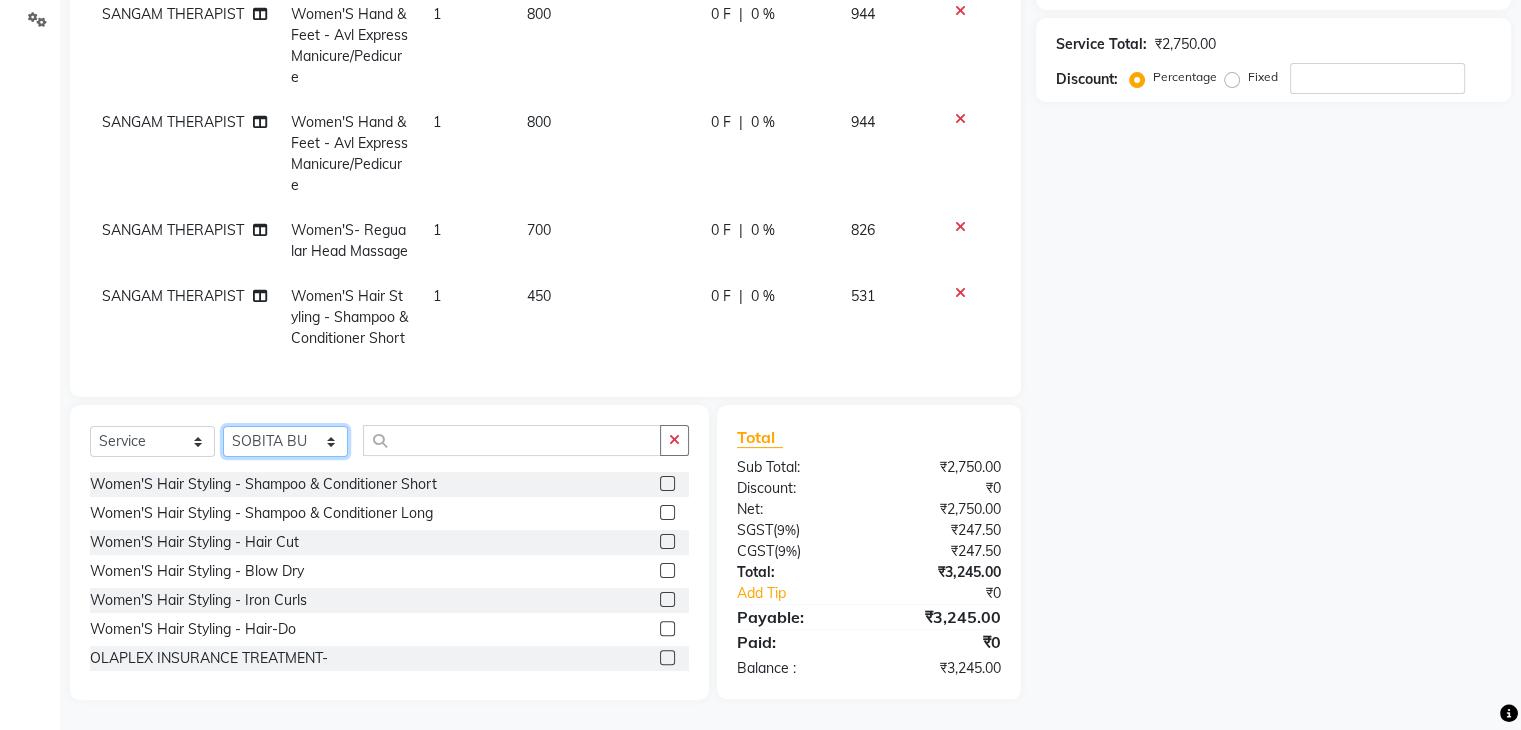click on "Select Stylist ABBE Admin id ALEX UHD  ASEM  COUNTER SALE  IMLE AO JUPITARA(HK) PURNIMA HK  RANA KANTI SINHA   SABEHA SANGAM THERAPIST SOBITA BU THOIBA M." 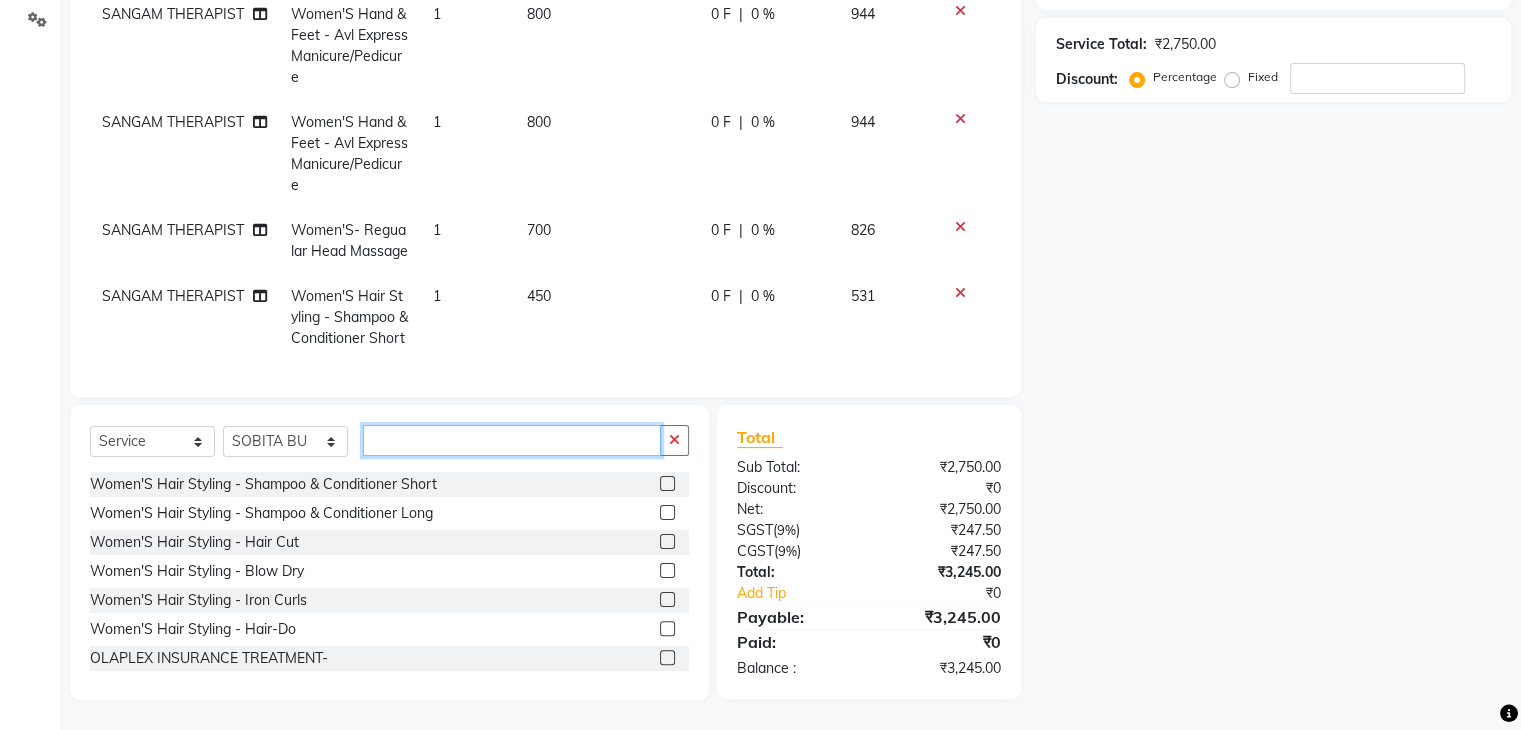 click 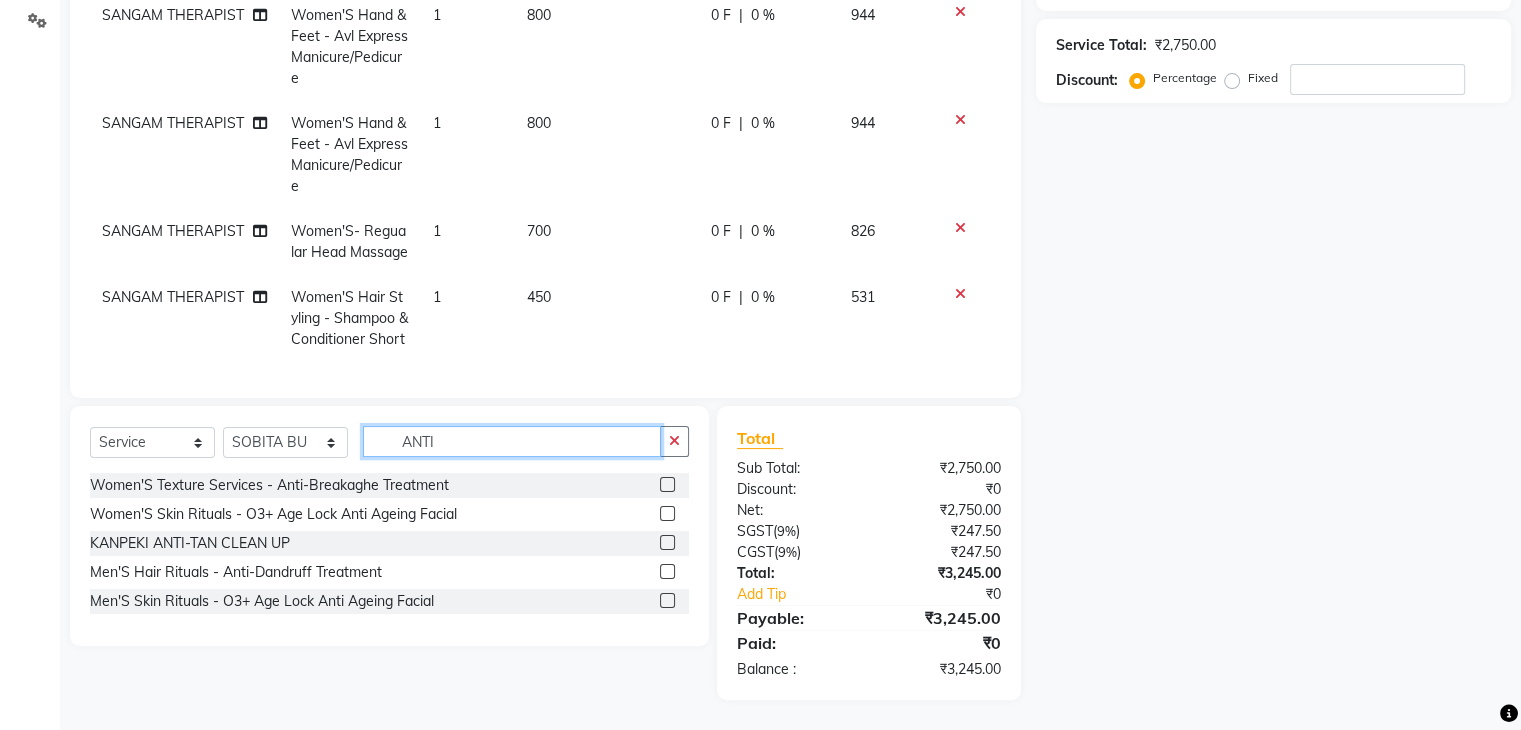 type on "ANTI" 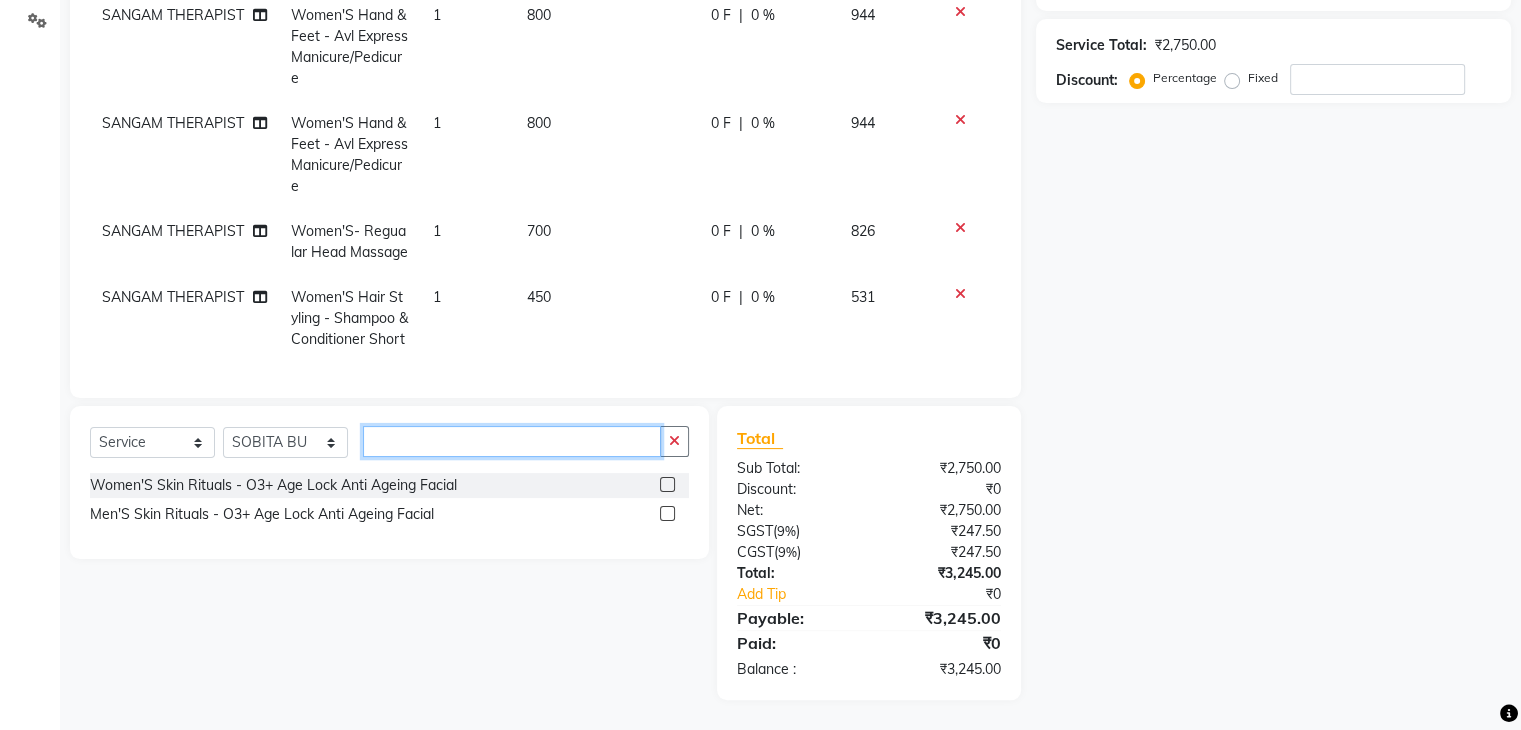 drag, startPoint x: 481, startPoint y: 430, endPoint x: 100, endPoint y: 457, distance: 381.9555 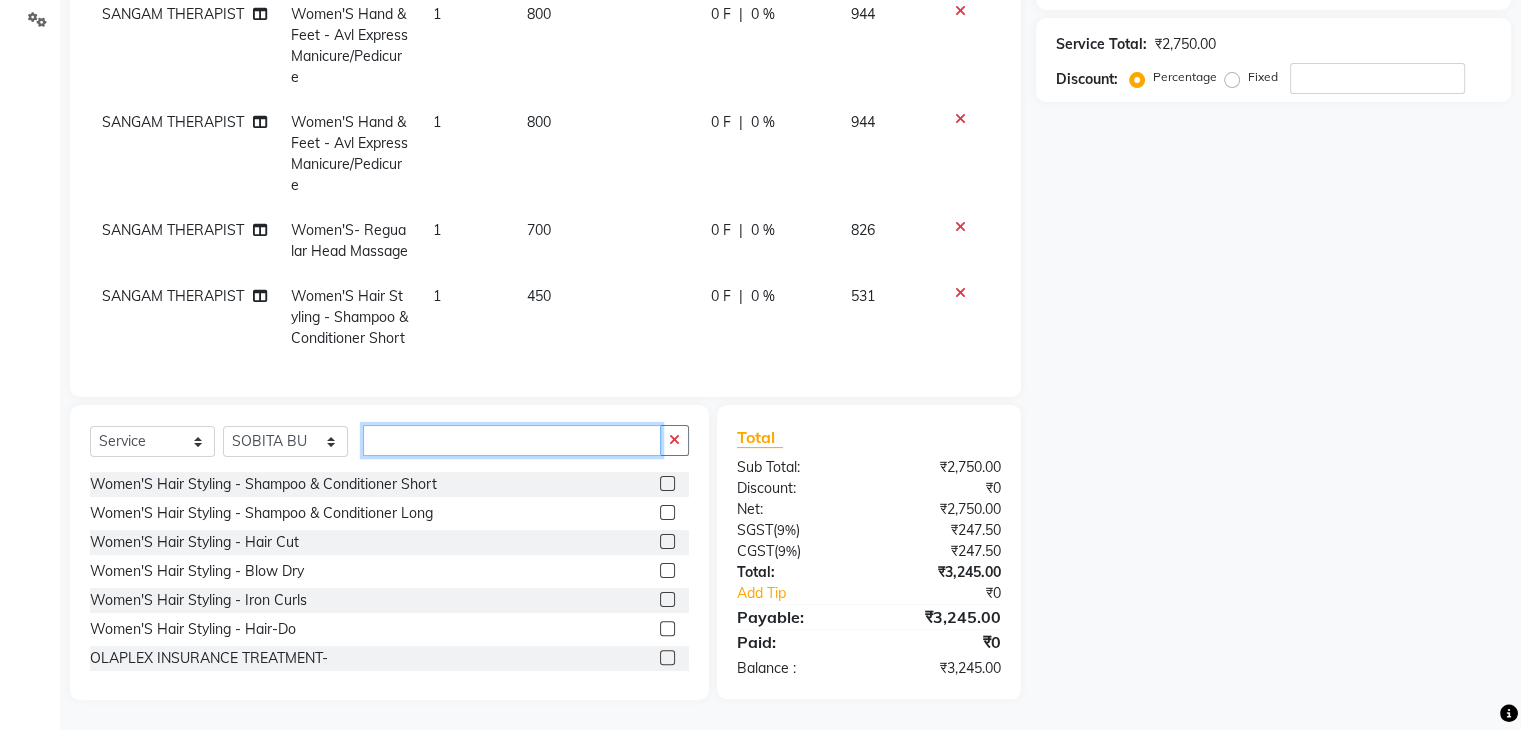 click 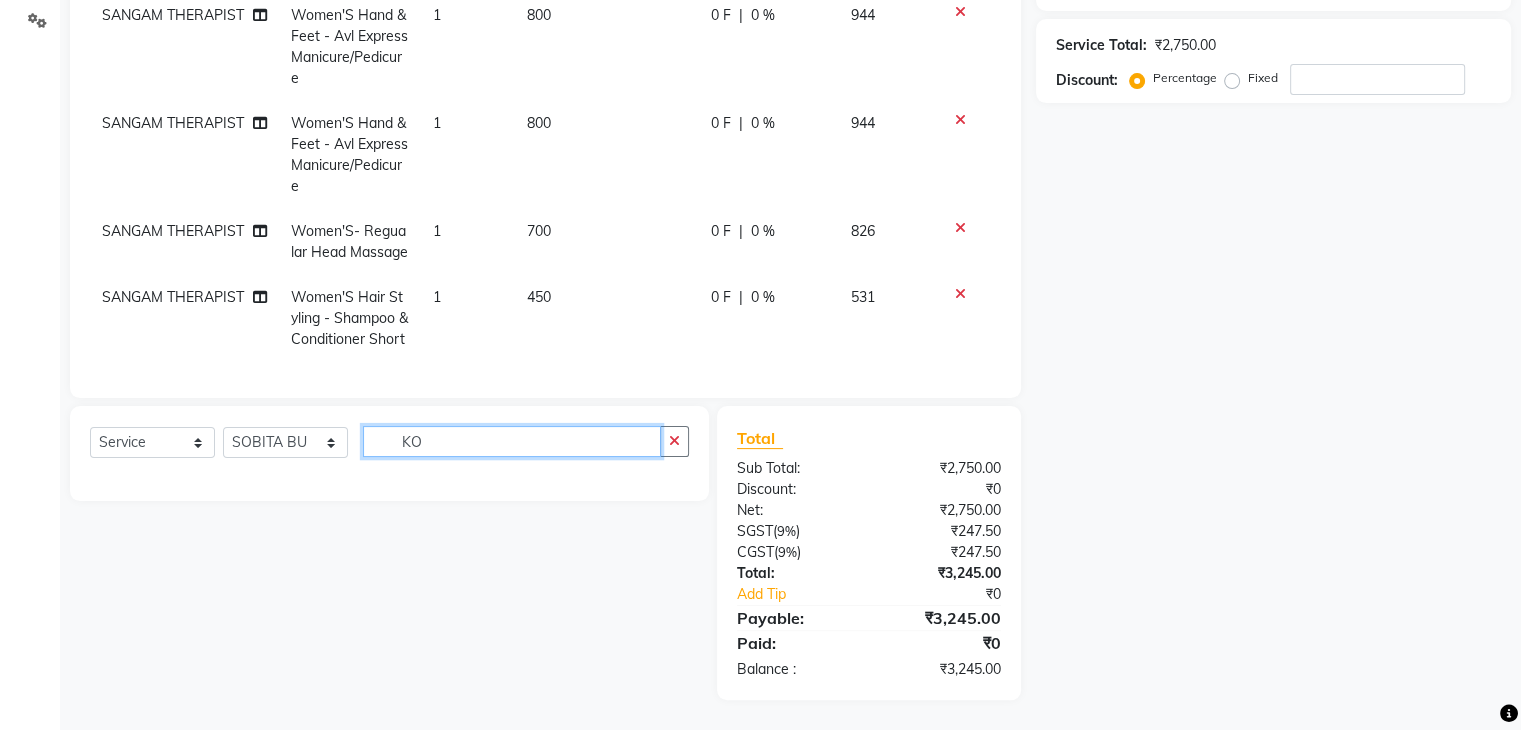 type on "K" 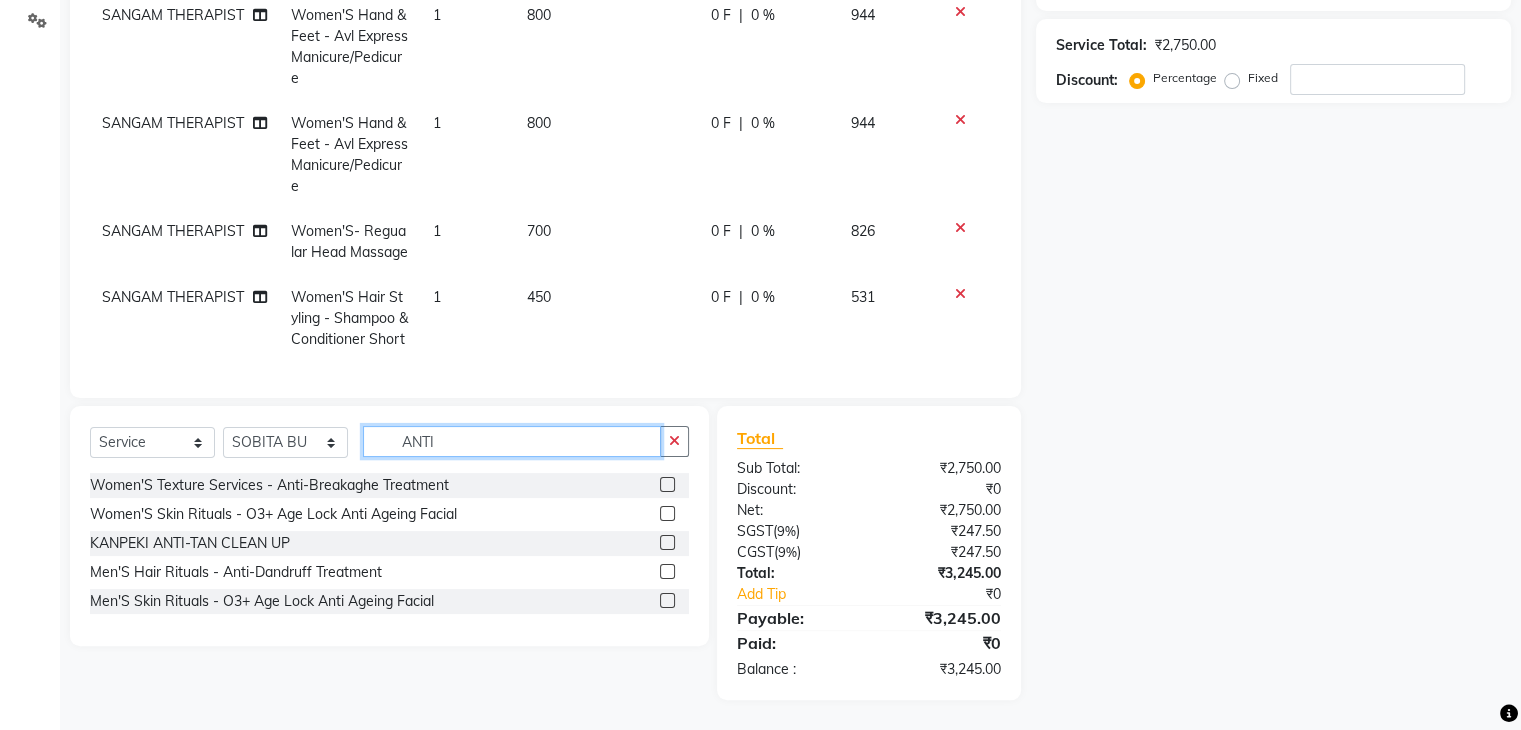 type on "ANTI" 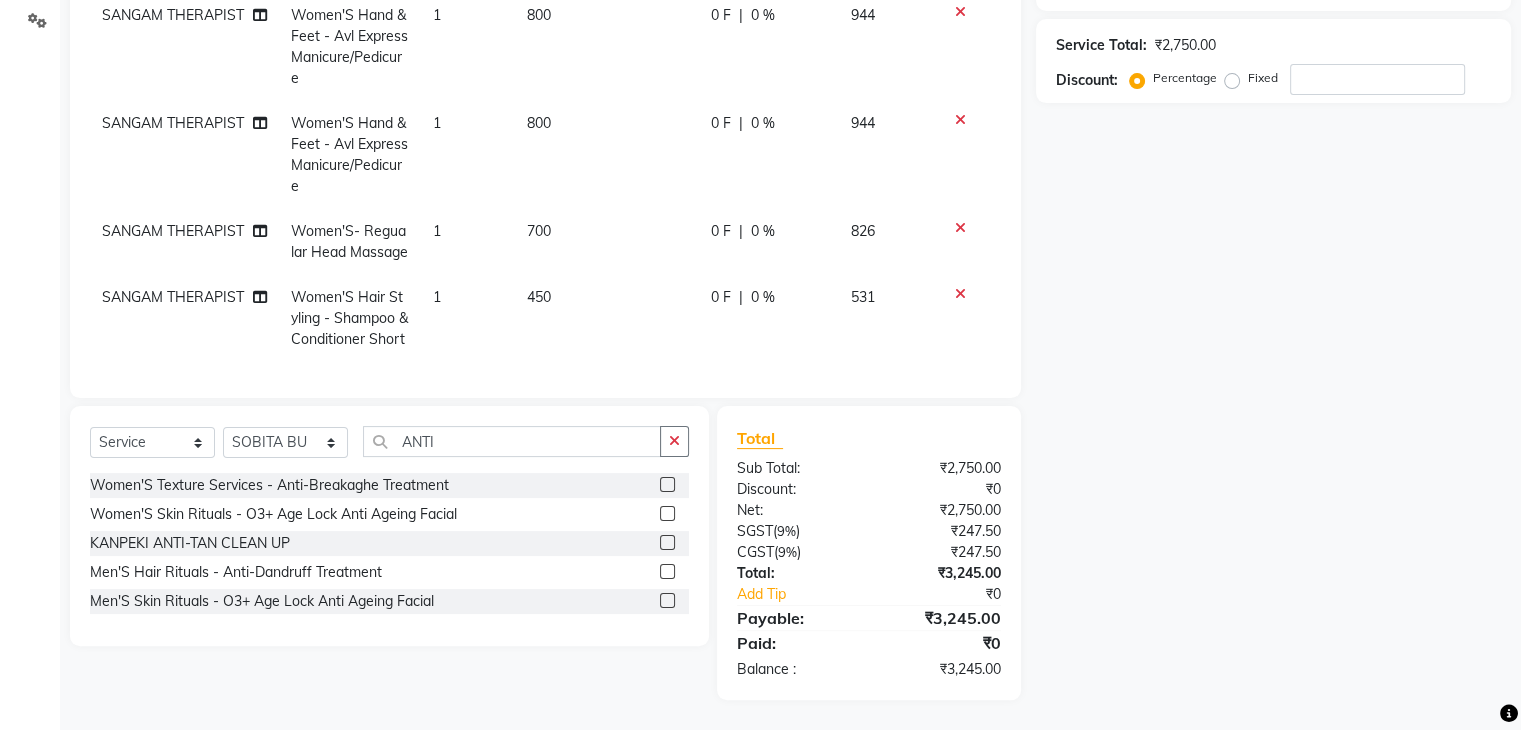 click 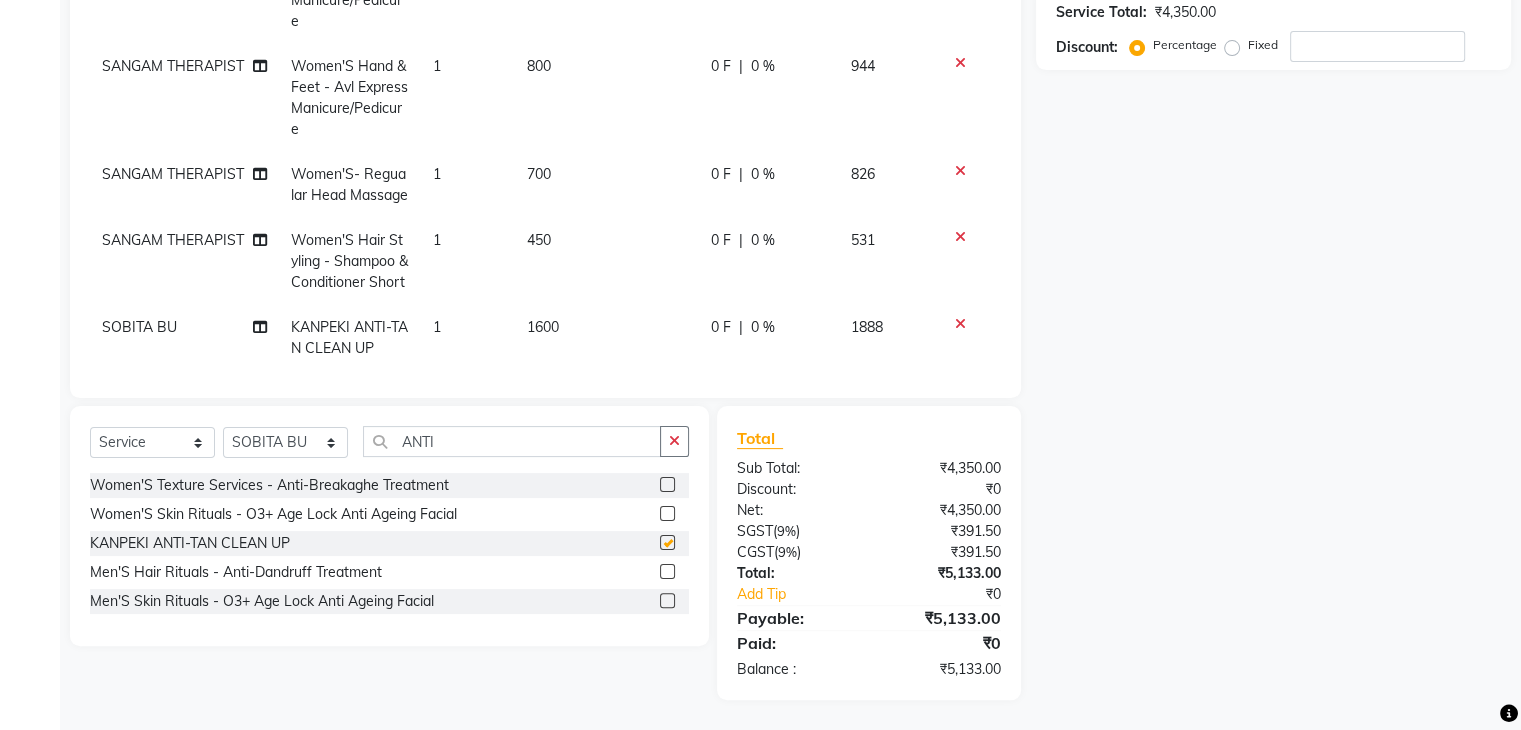checkbox on "false" 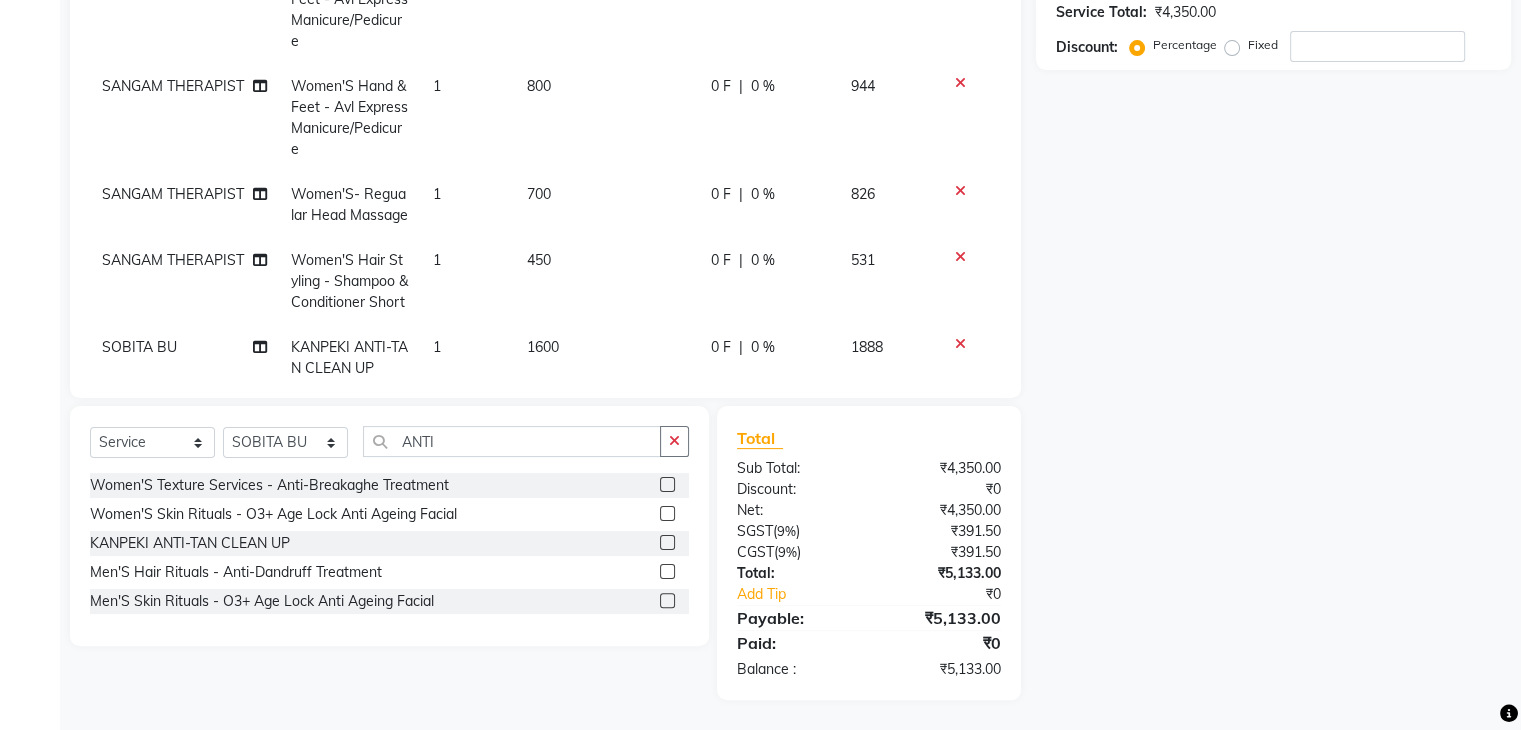scroll, scrollTop: 0, scrollLeft: 0, axis: both 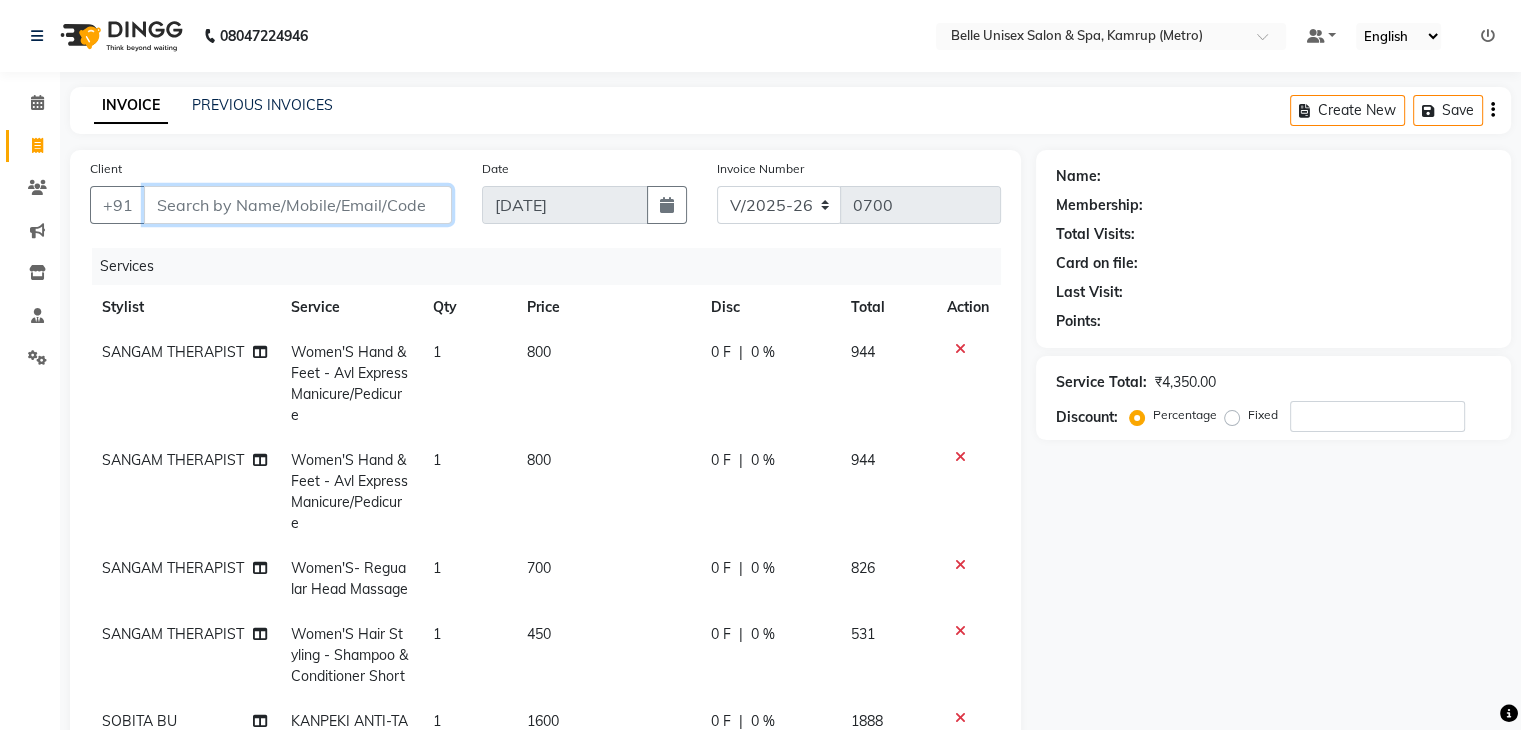 click on "Client" at bounding box center [298, 205] 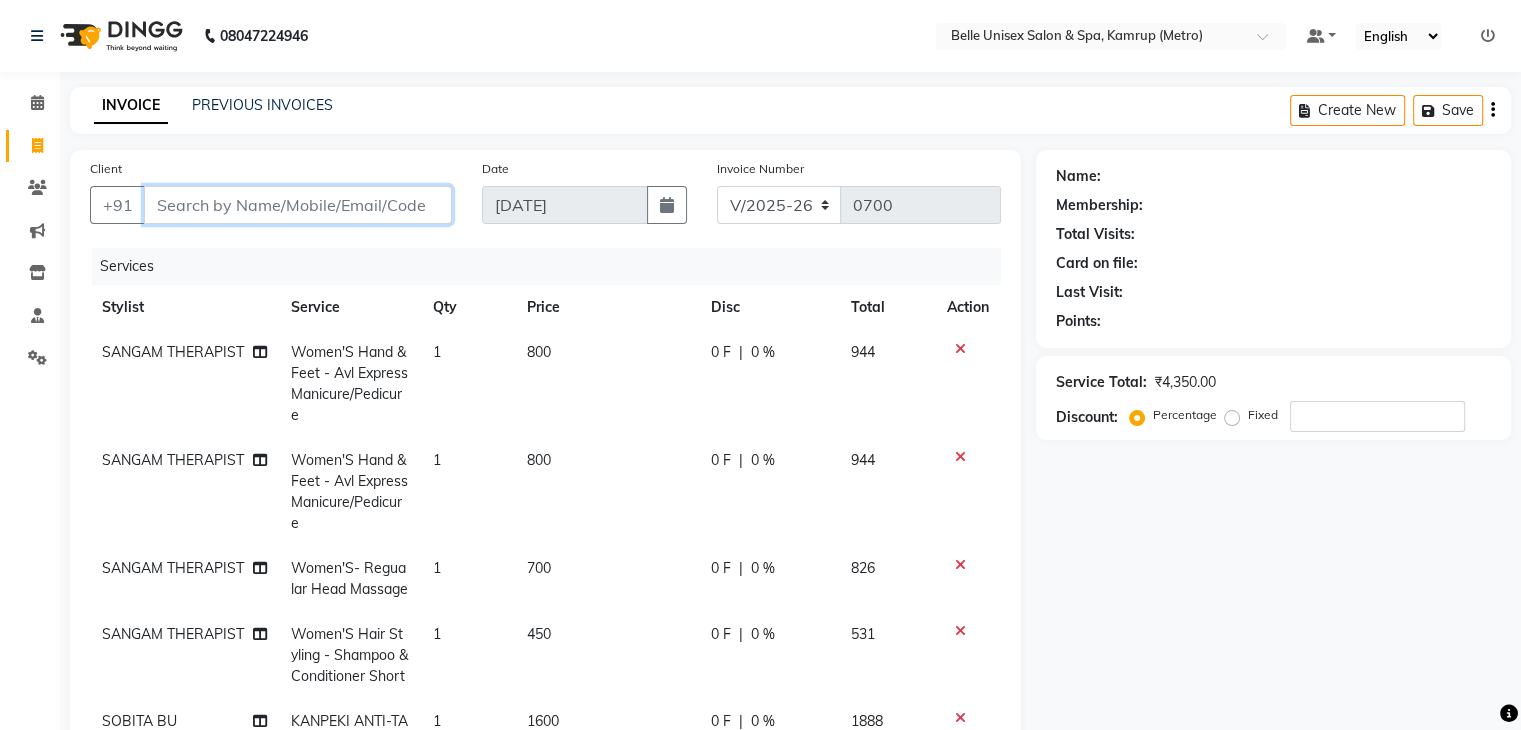 type on "9" 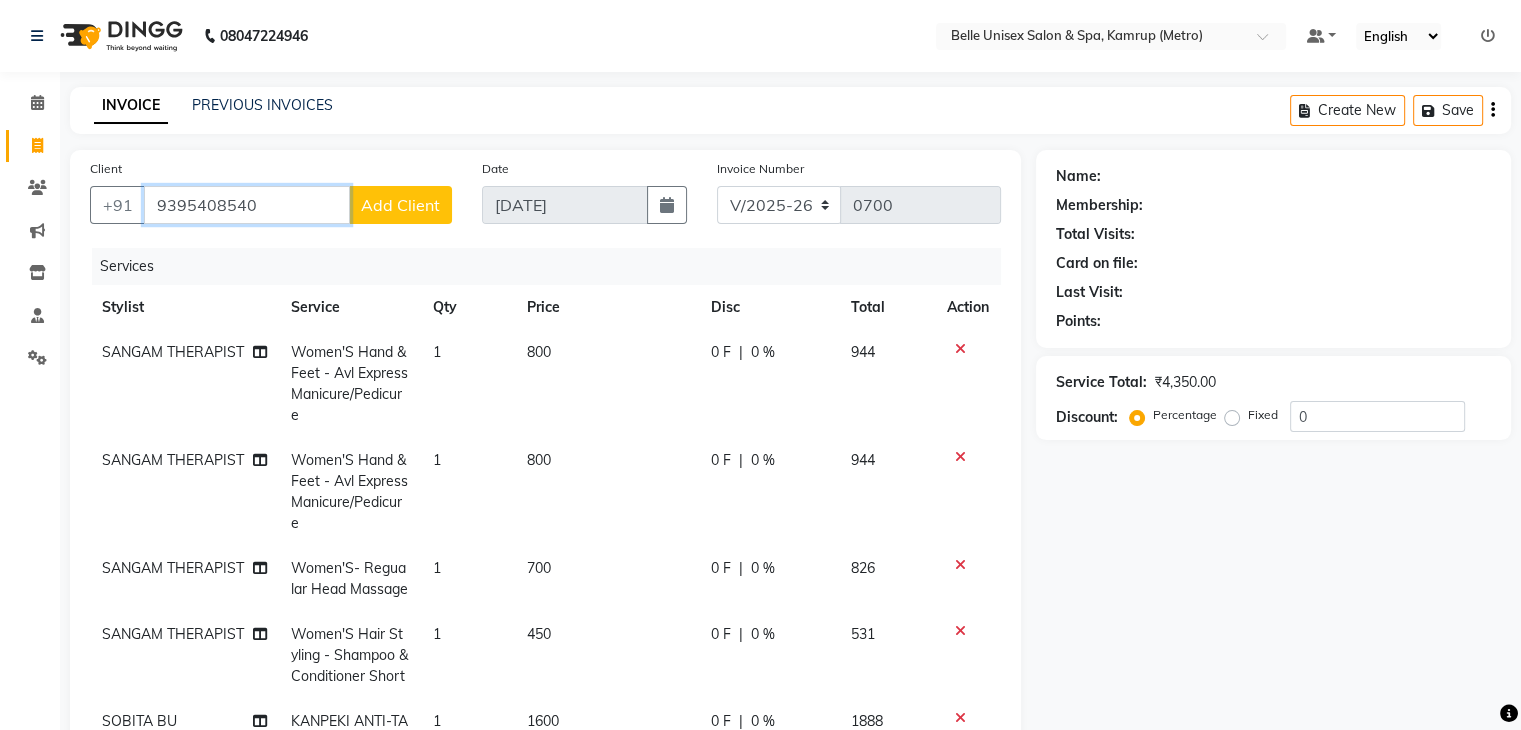 type on "9395408540" 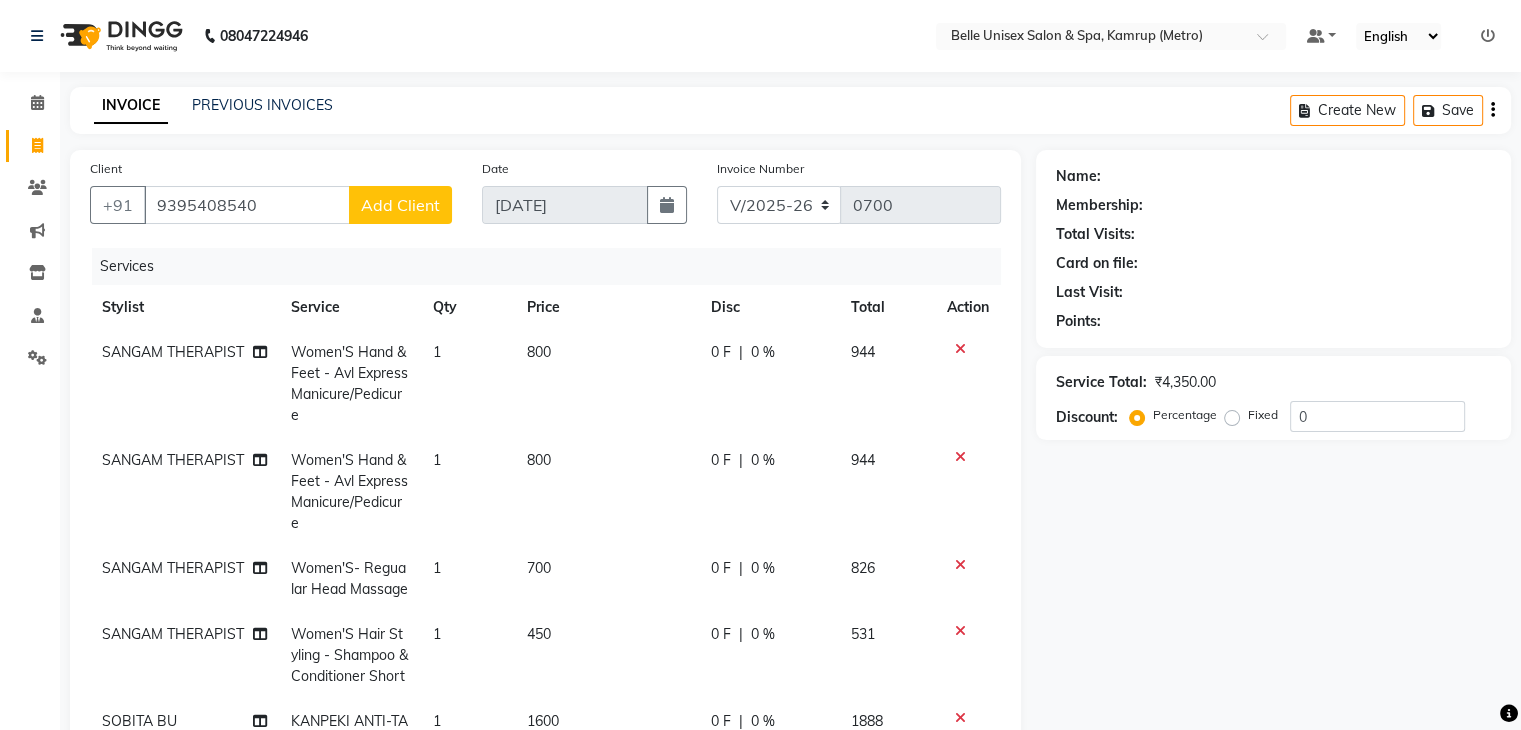 click on "Add Client" 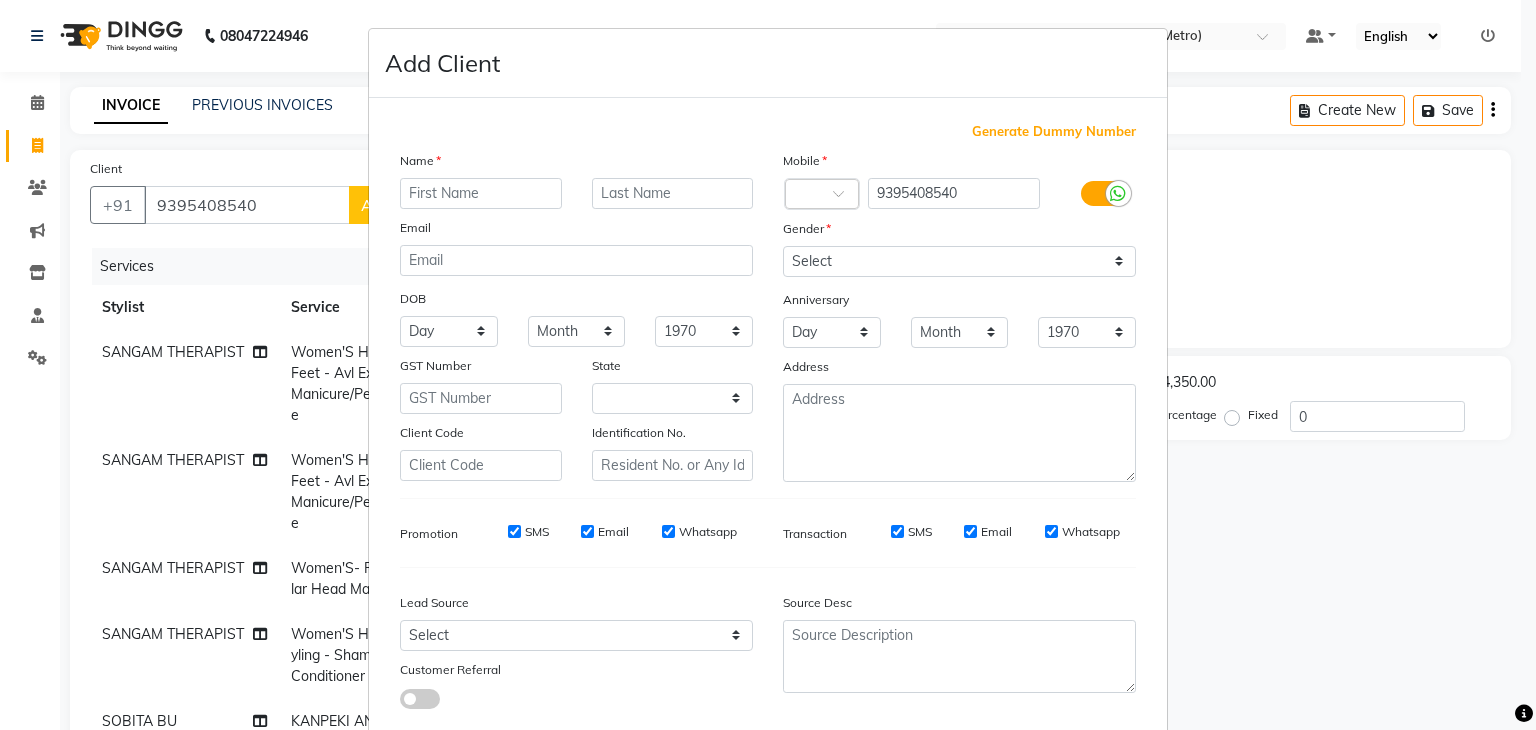 select on "21" 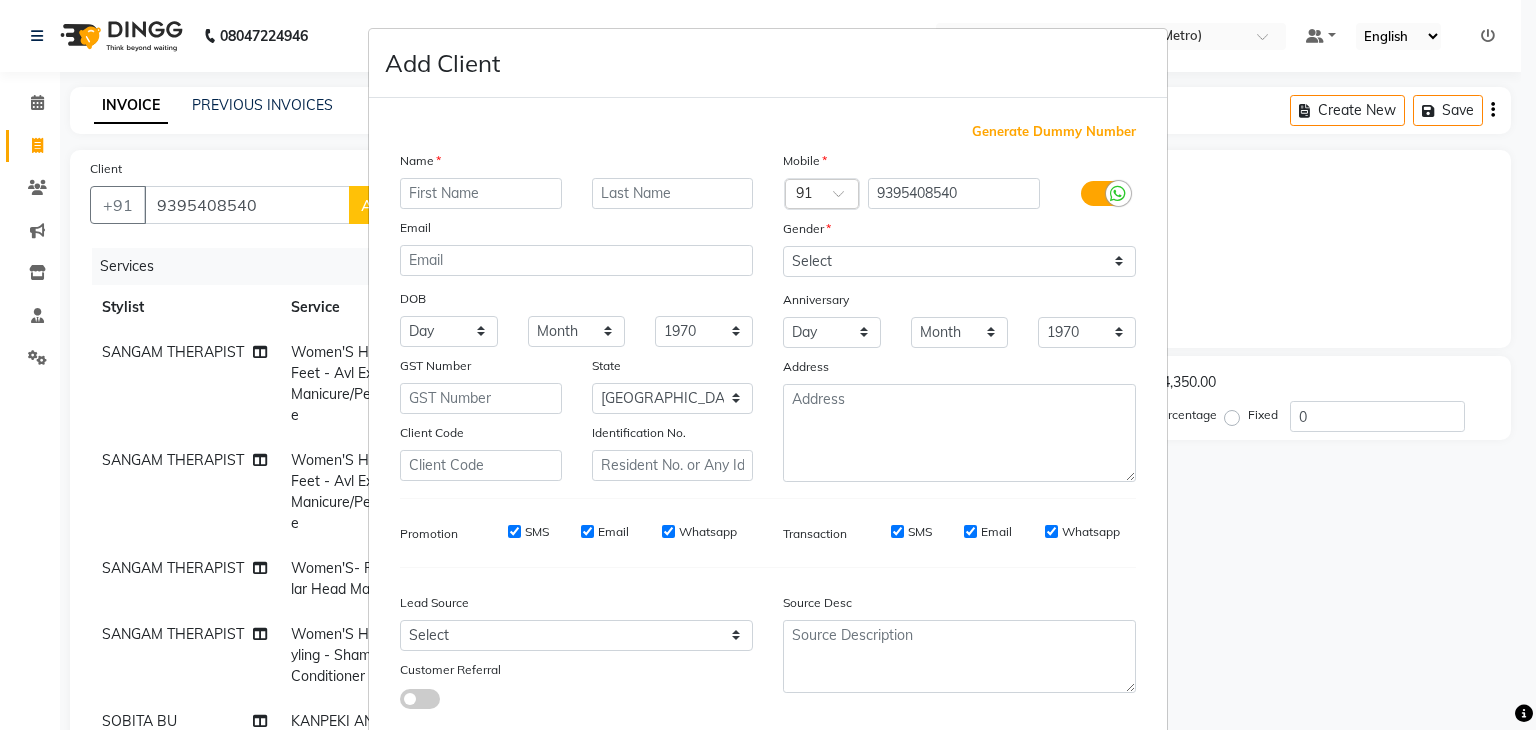 click at bounding box center (481, 193) 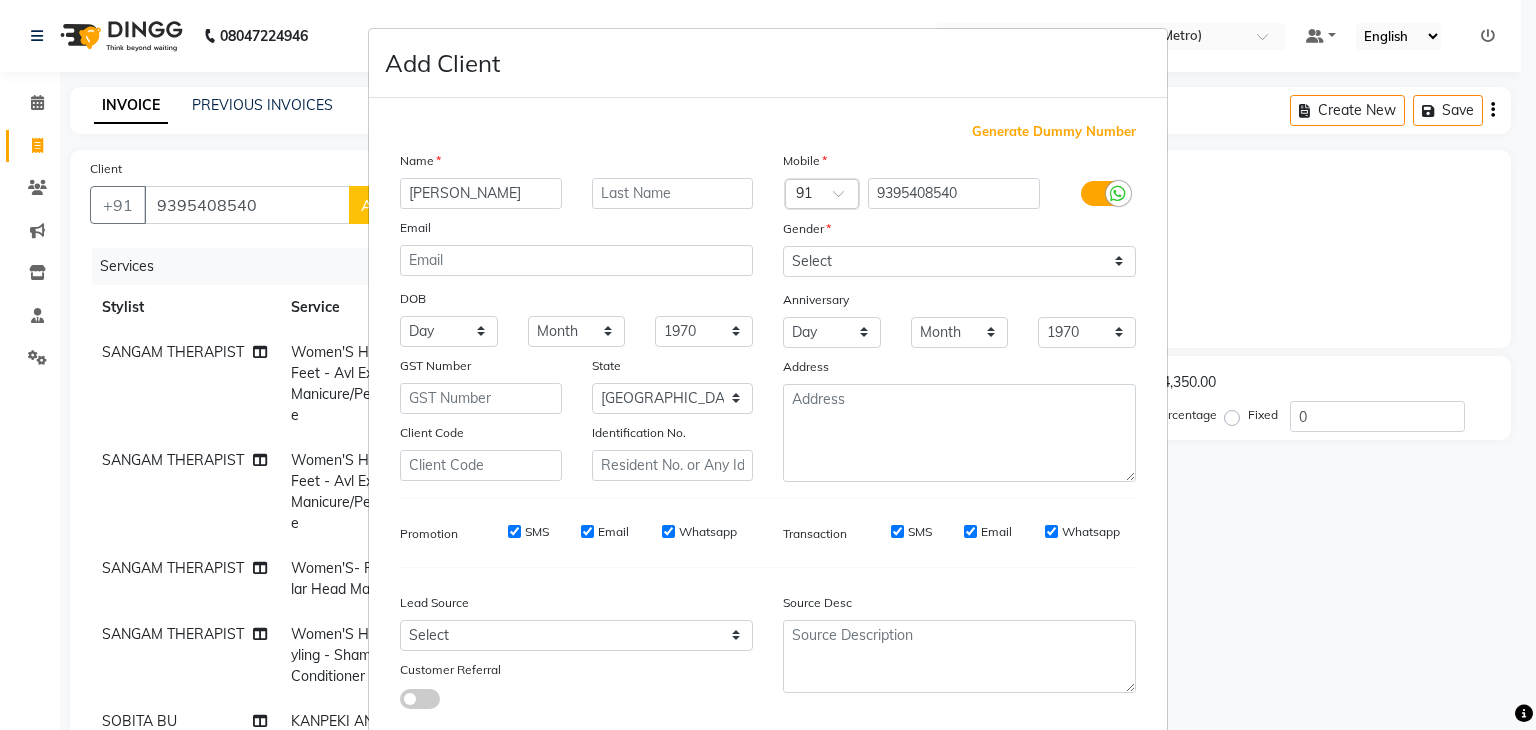 type on "PRASANTA" 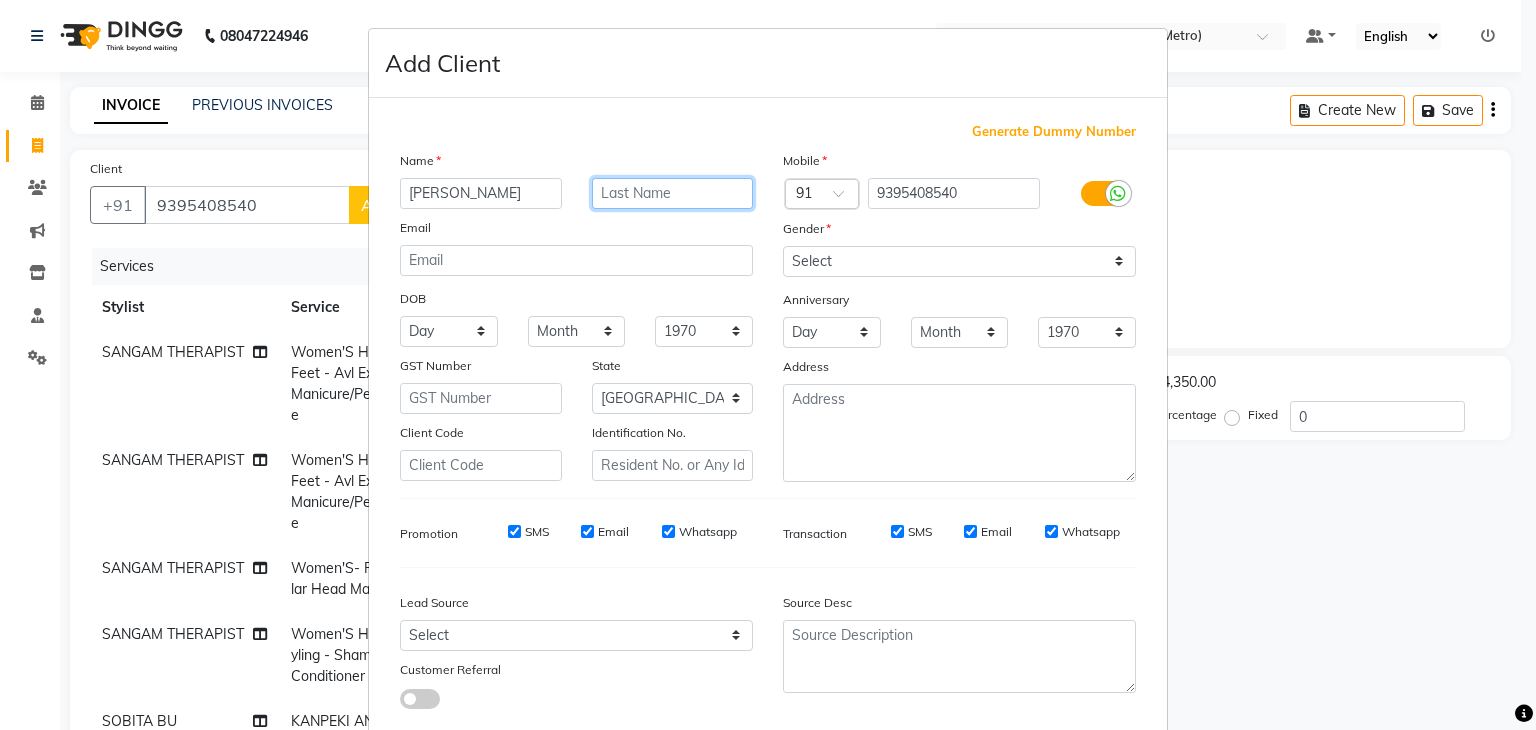 click at bounding box center [673, 193] 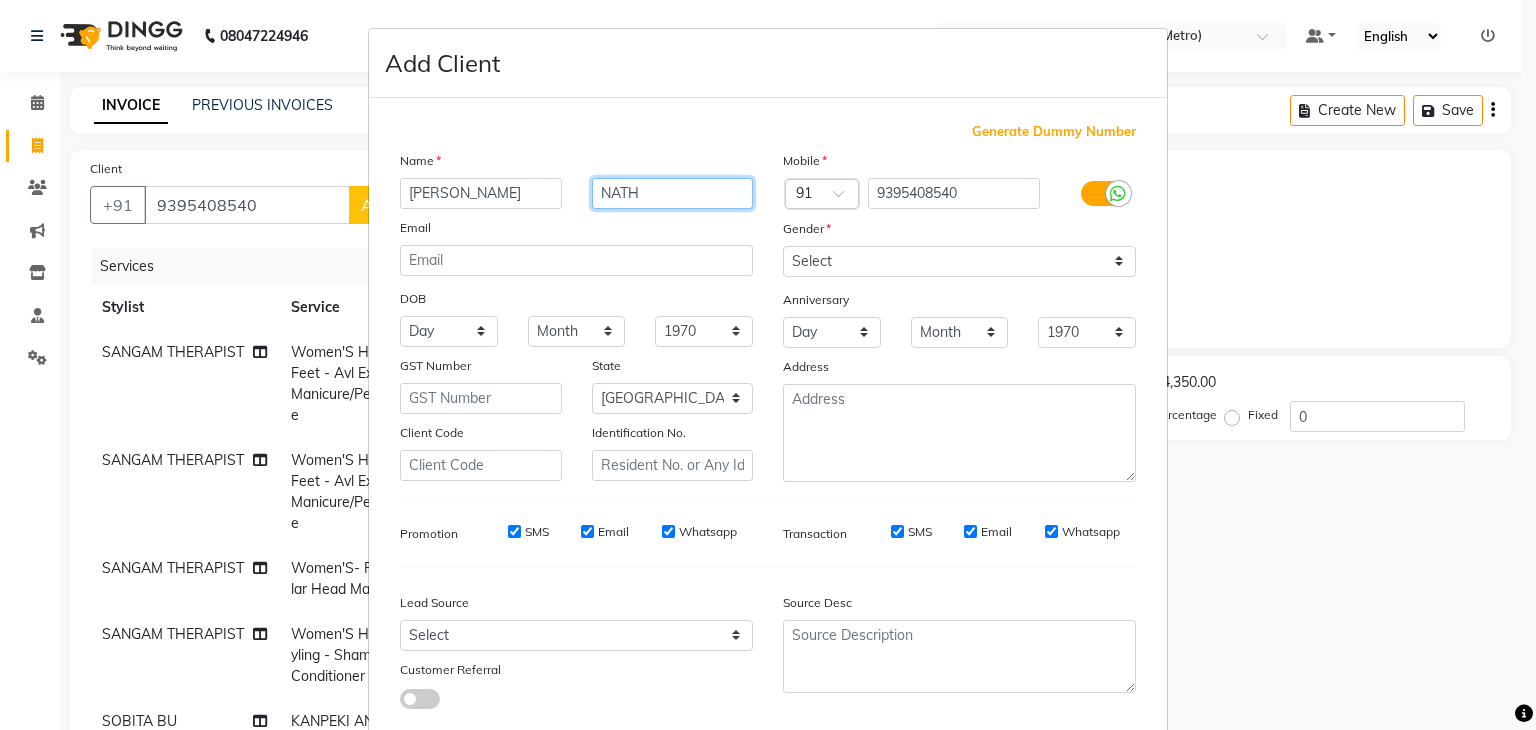 type on "NATH" 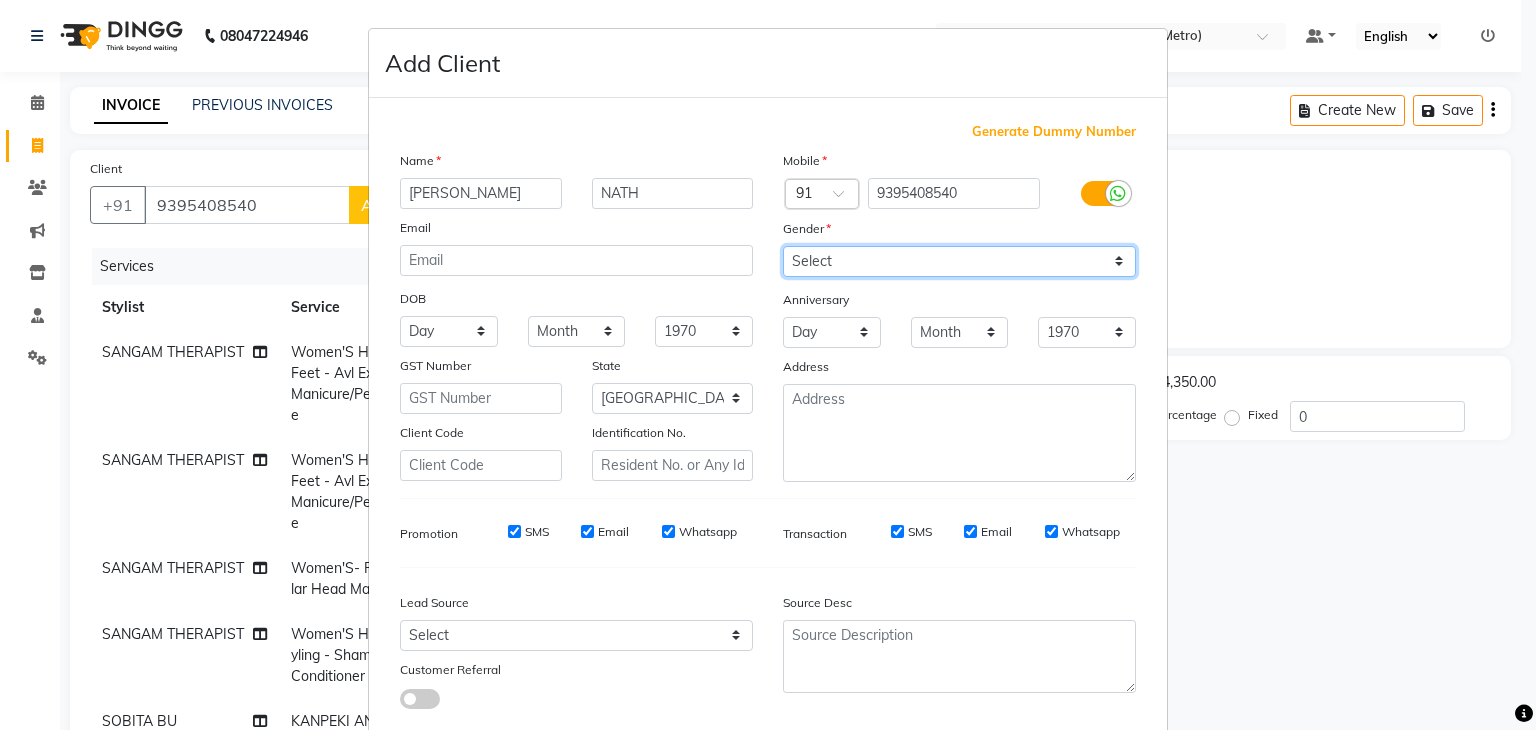 click on "Select Male Female Other Prefer Not To Say" at bounding box center (959, 261) 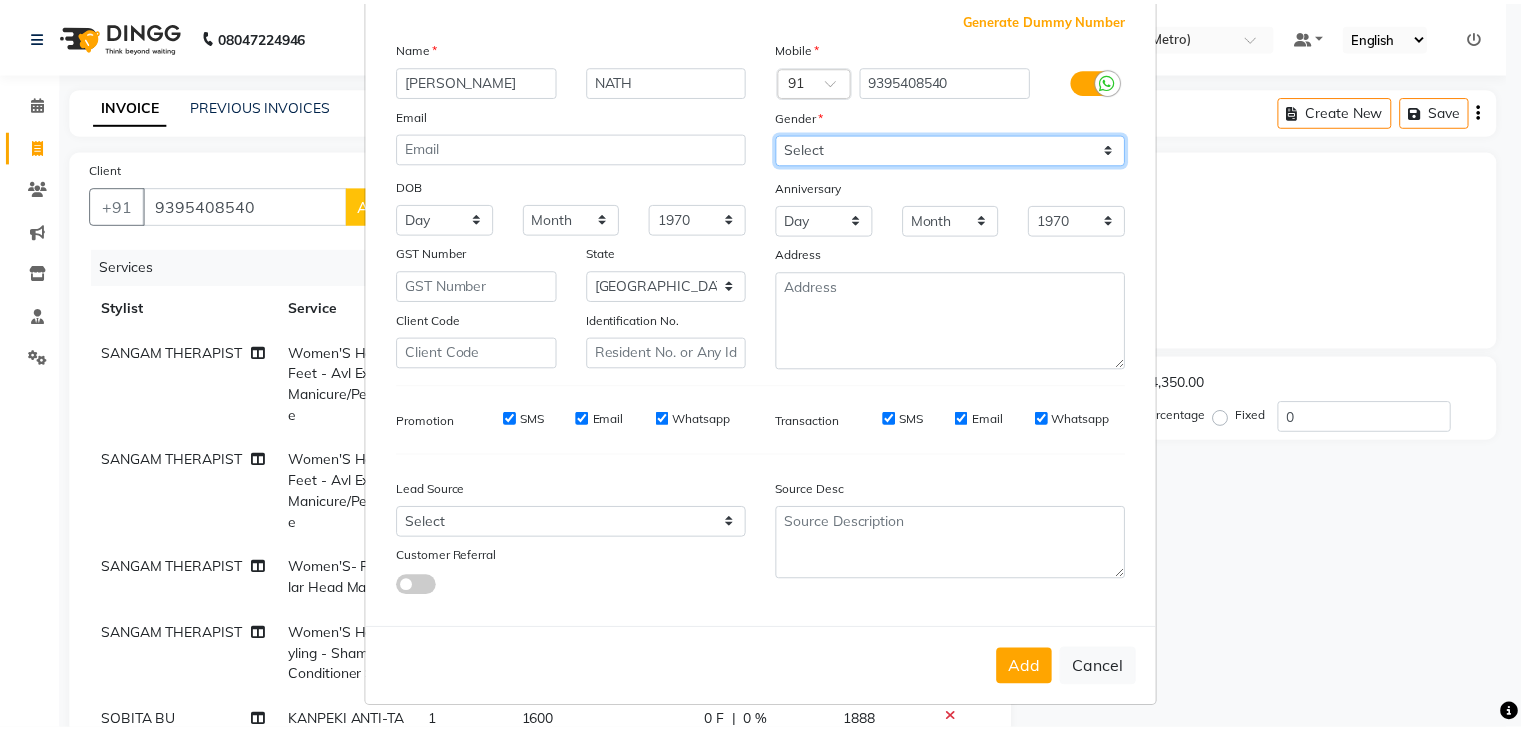 scroll, scrollTop: 127, scrollLeft: 0, axis: vertical 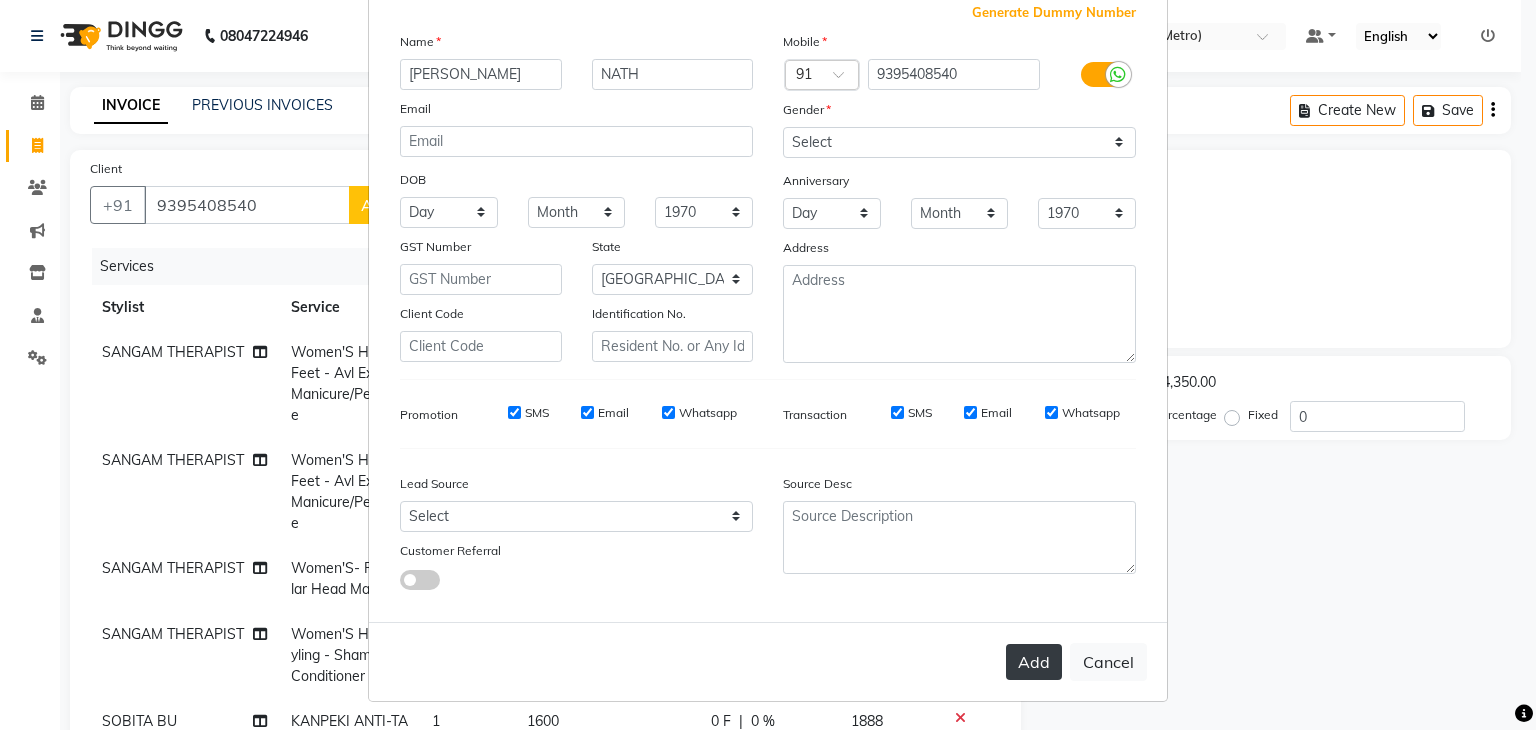 click on "Add" at bounding box center (1034, 662) 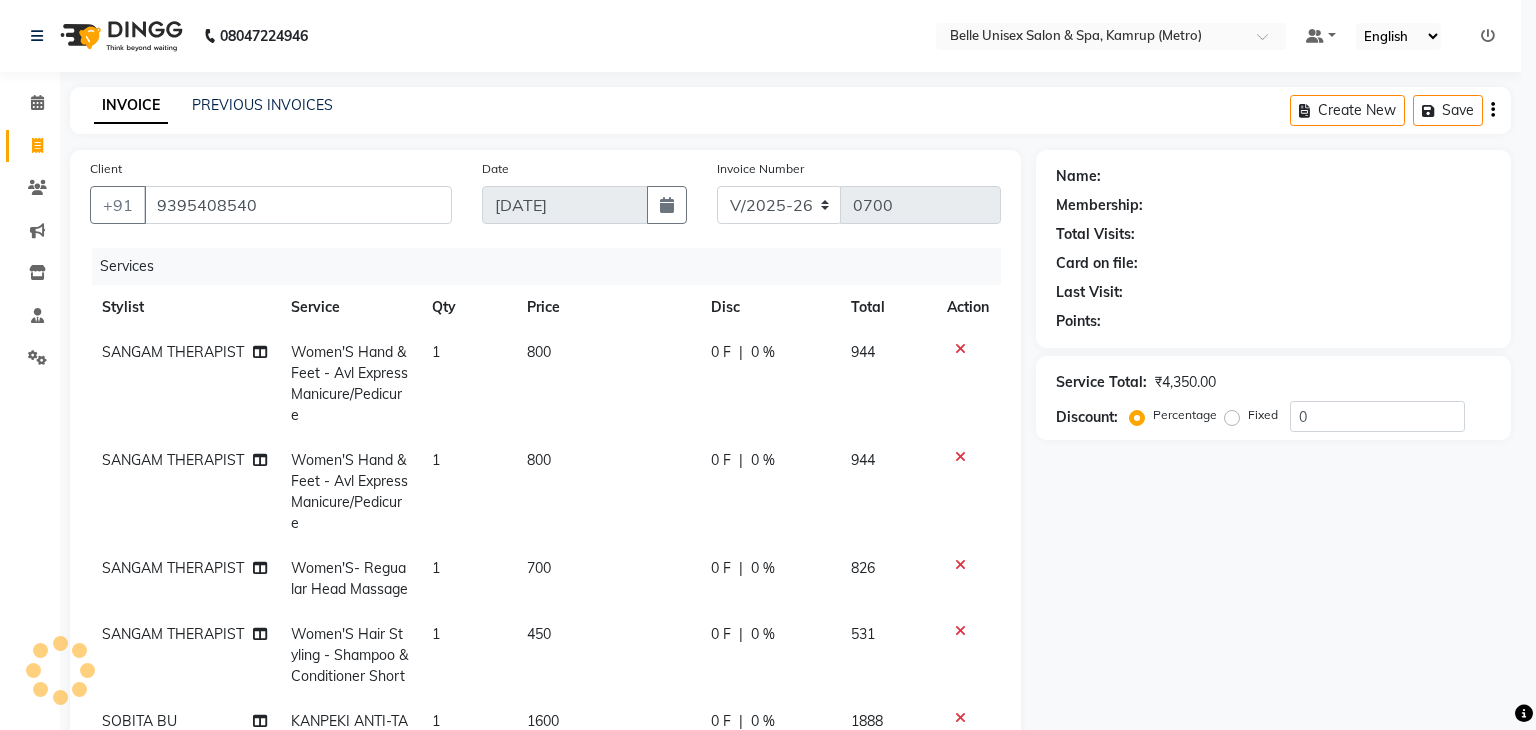 type on "93******40" 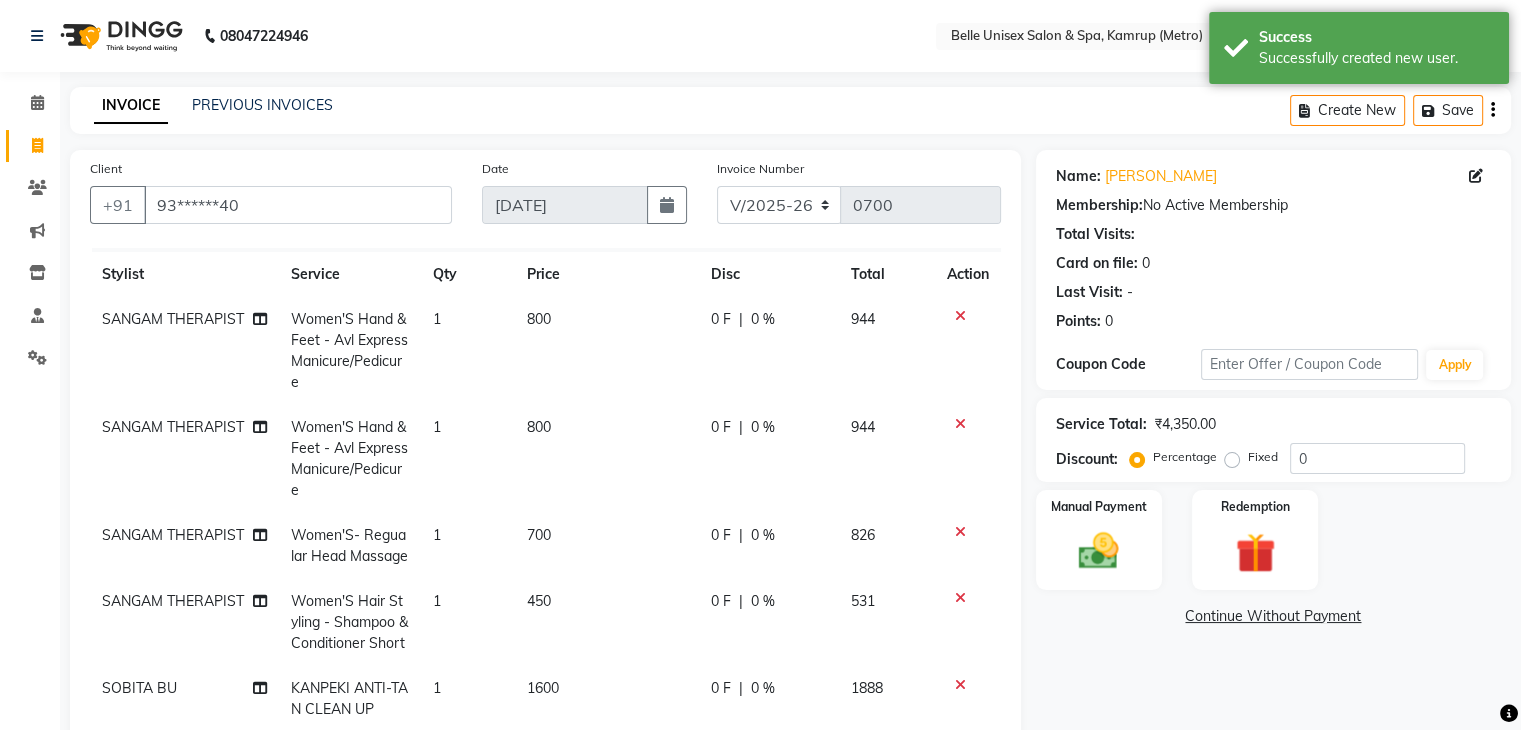 scroll, scrollTop: 90, scrollLeft: 0, axis: vertical 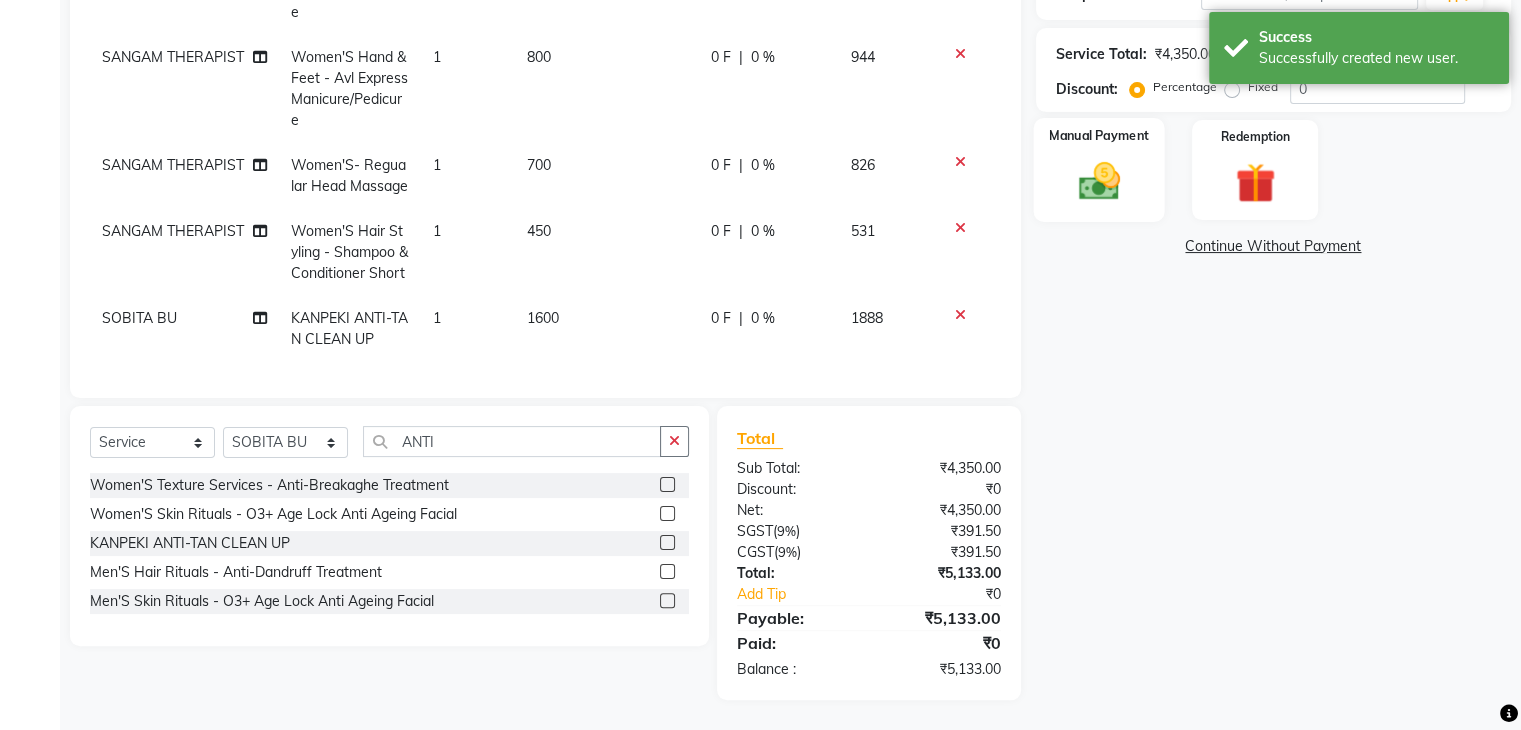 click 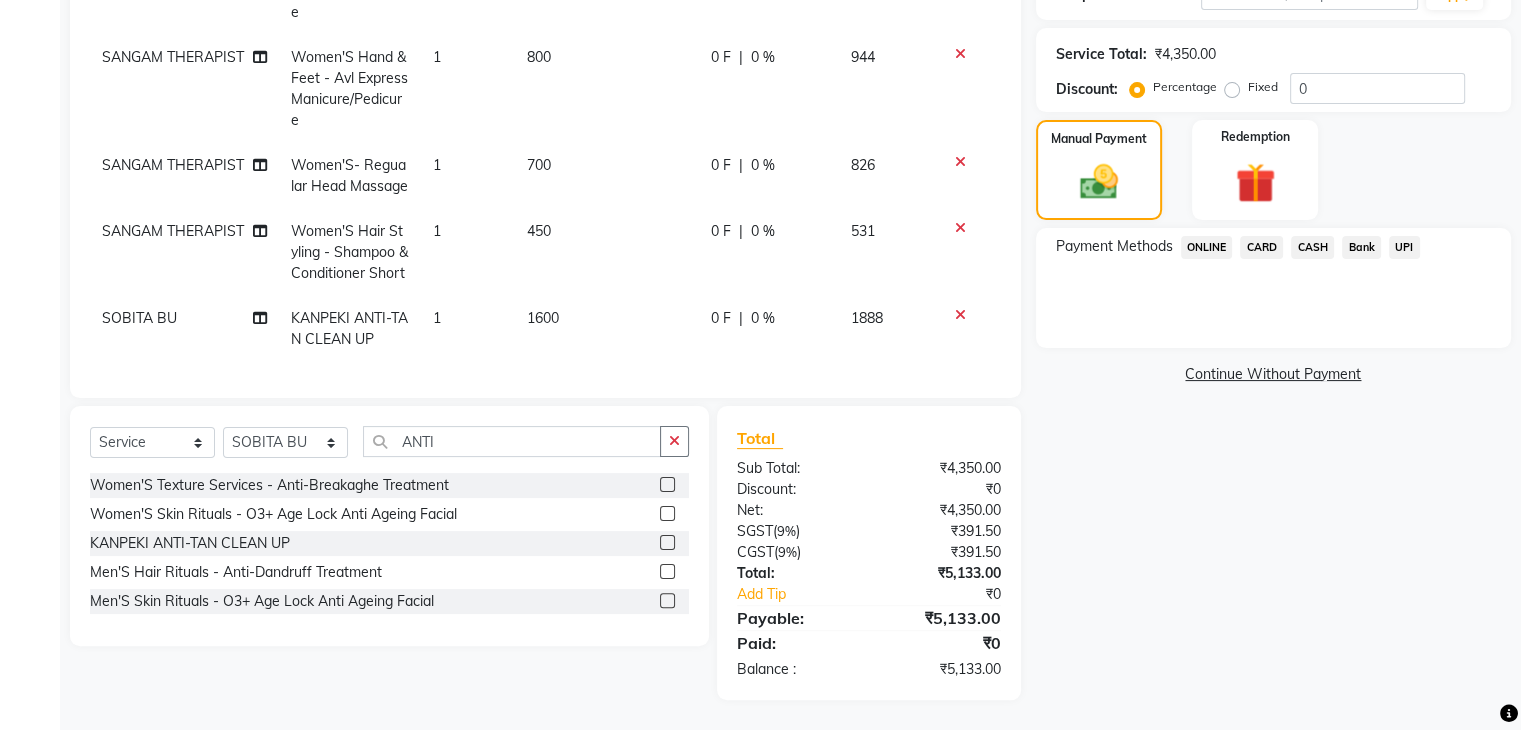 click on "ONLINE" 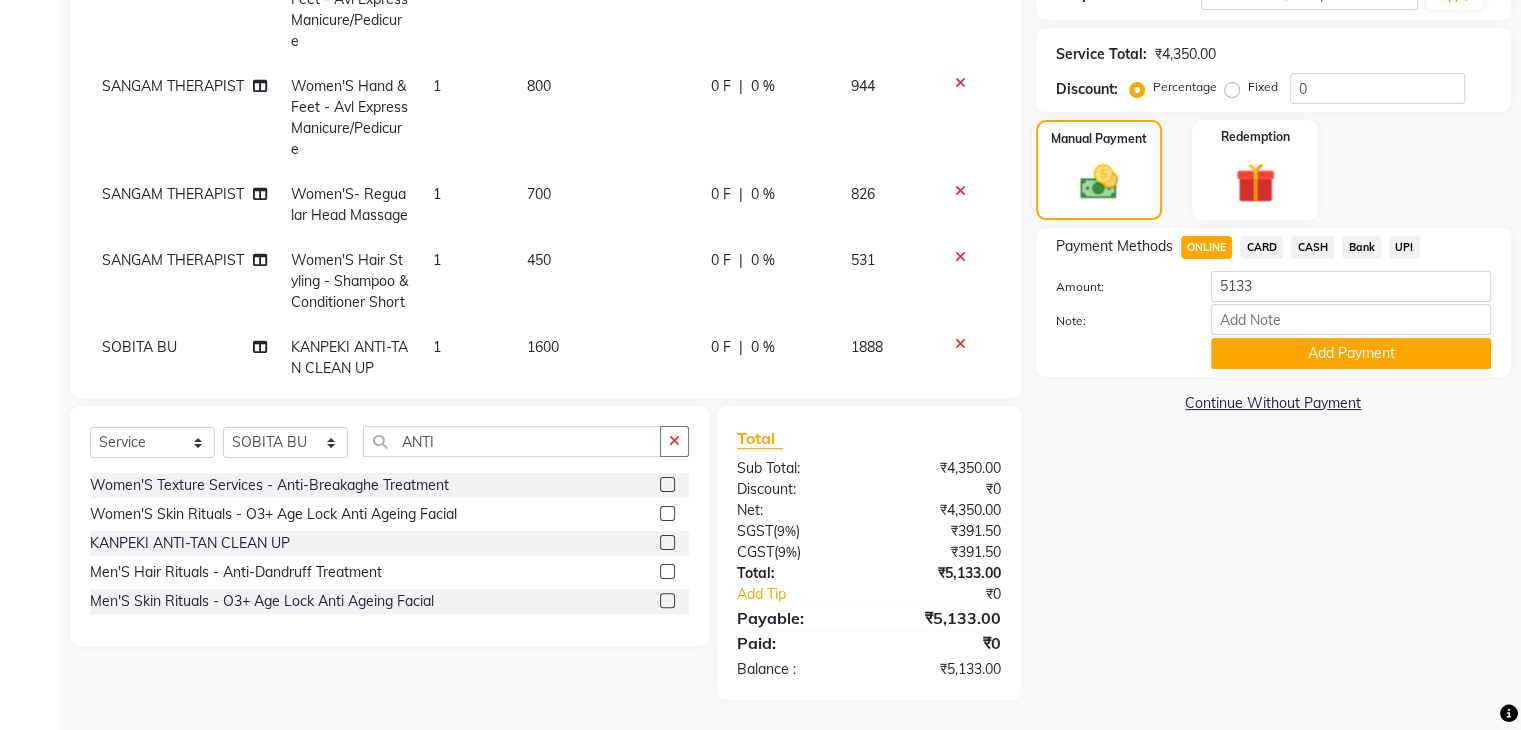 scroll, scrollTop: 0, scrollLeft: 0, axis: both 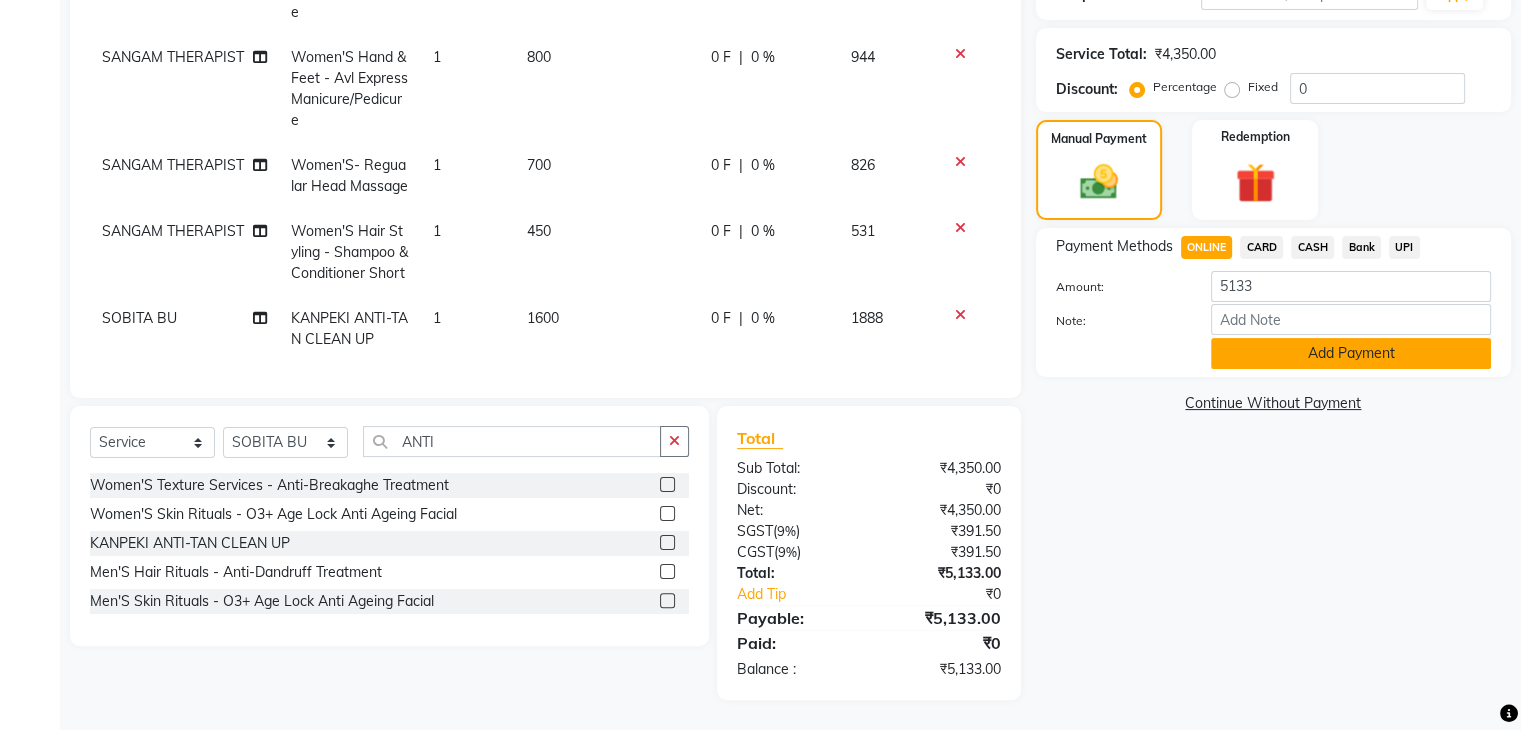 click on "Add Payment" 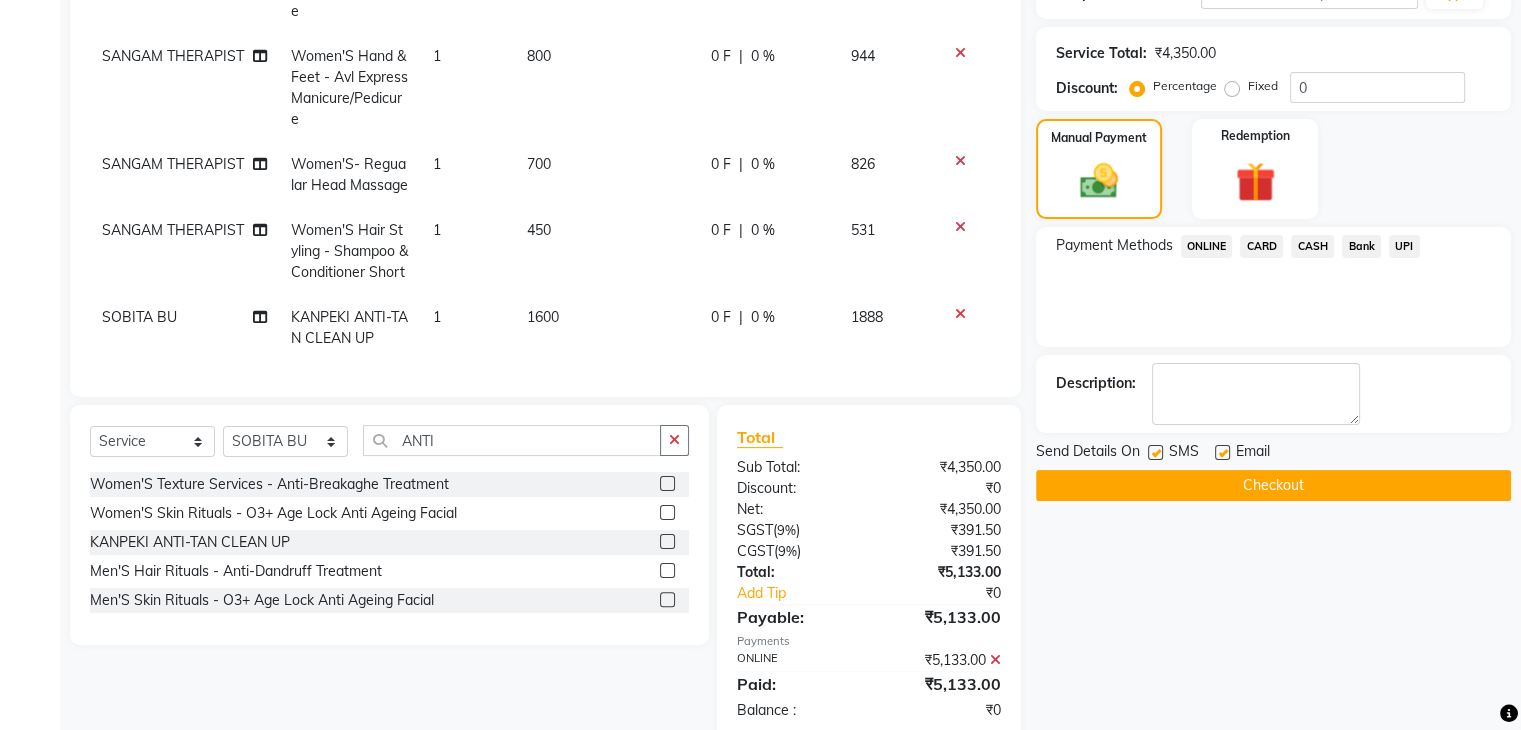 scroll, scrollTop: 412, scrollLeft: 0, axis: vertical 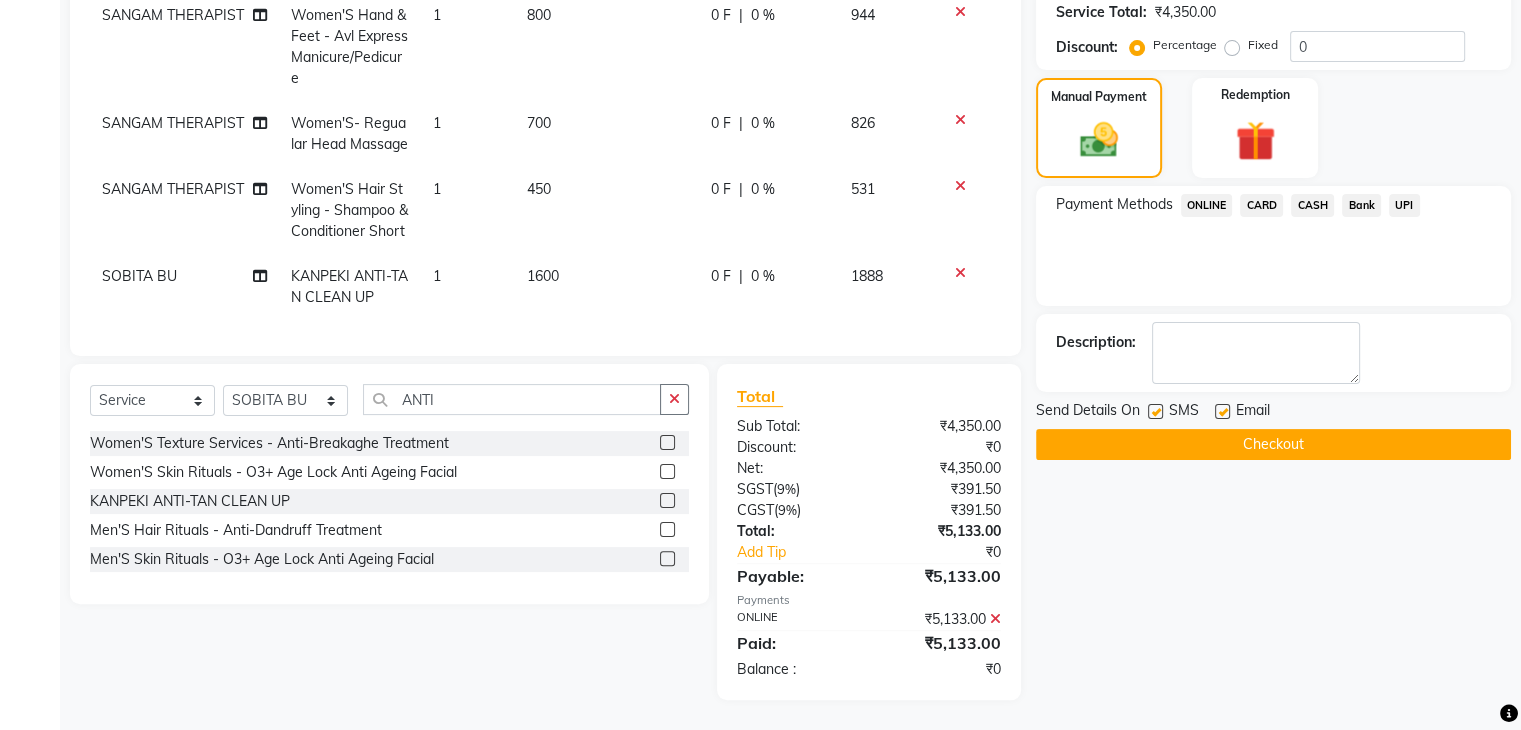 click on "Checkout" 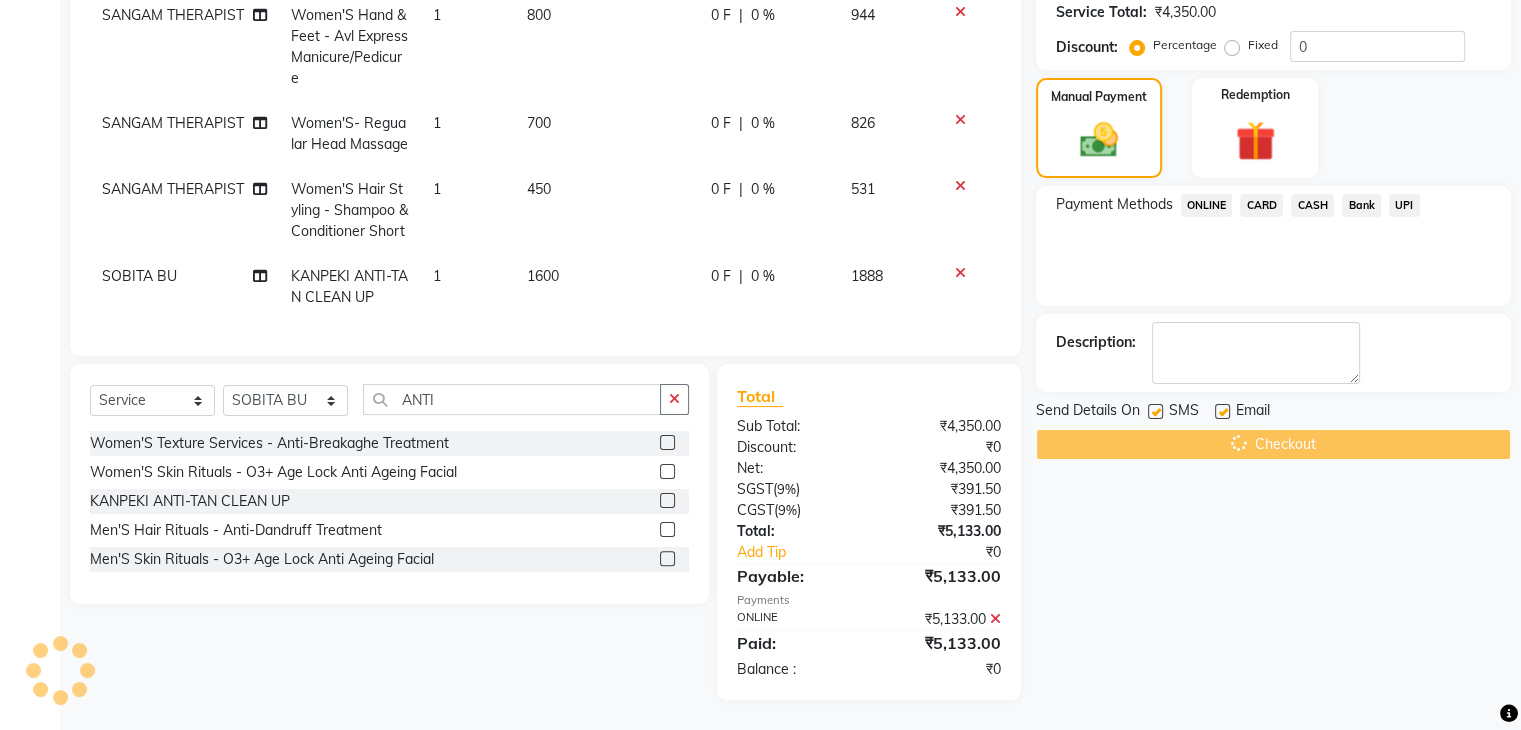 scroll, scrollTop: 0, scrollLeft: 0, axis: both 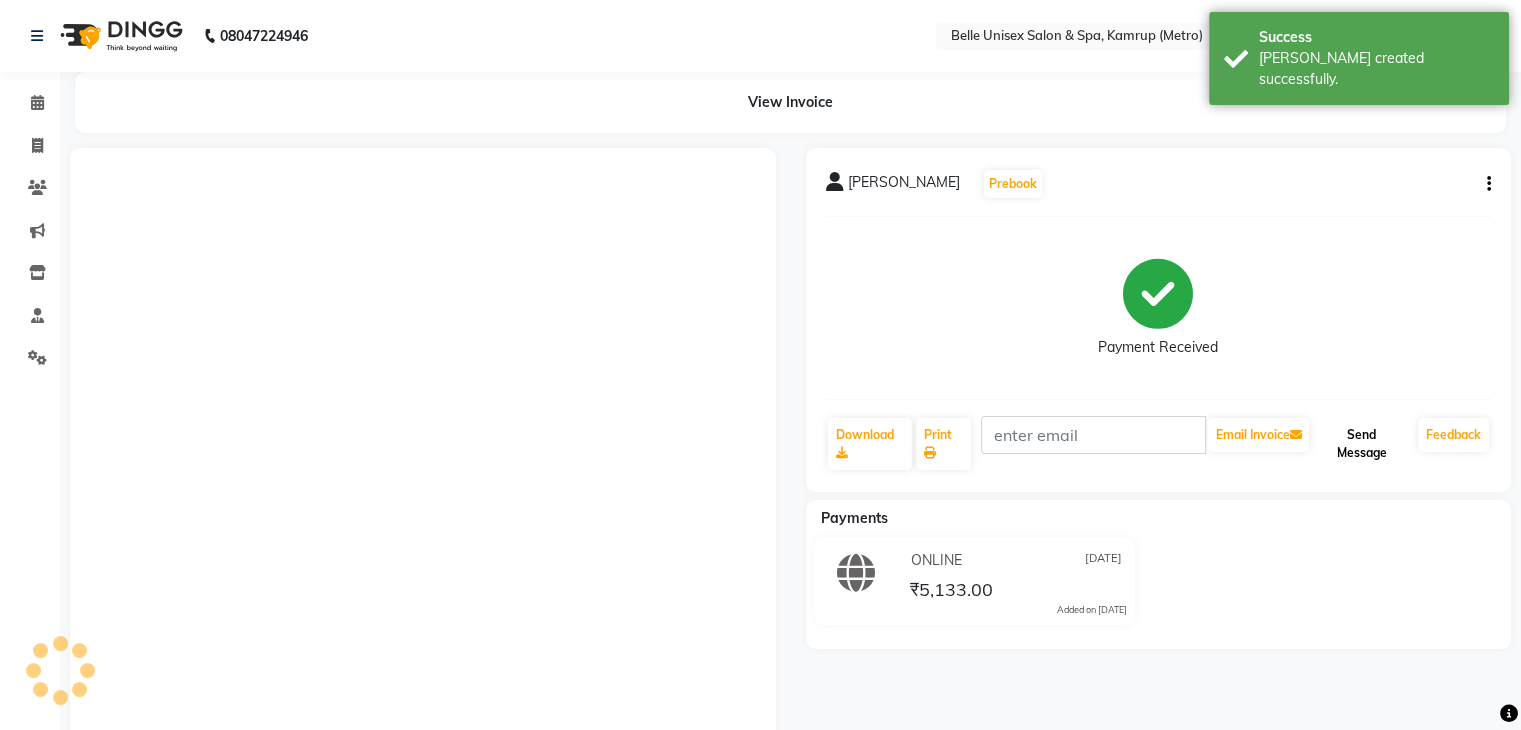 click on "Send Message" 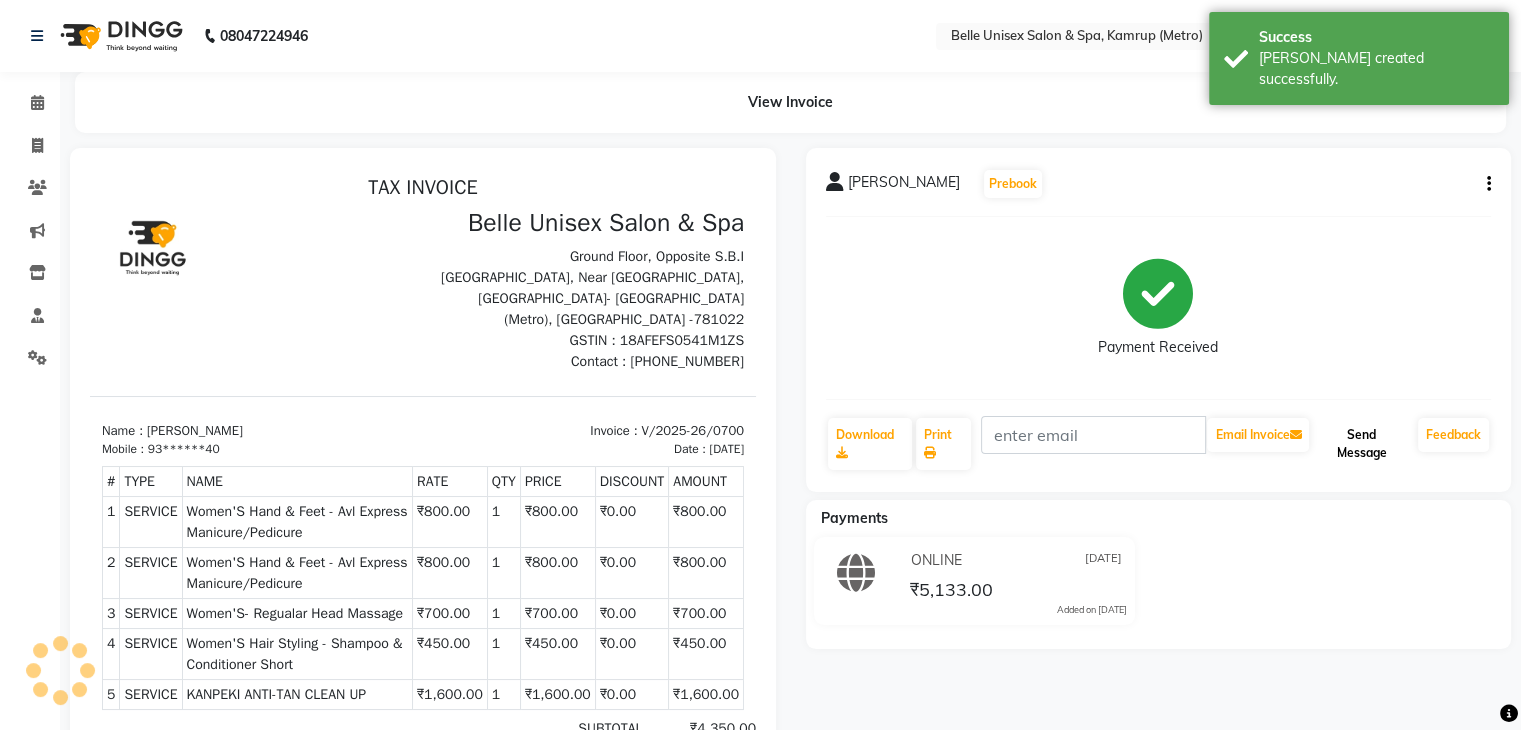 scroll, scrollTop: 0, scrollLeft: 0, axis: both 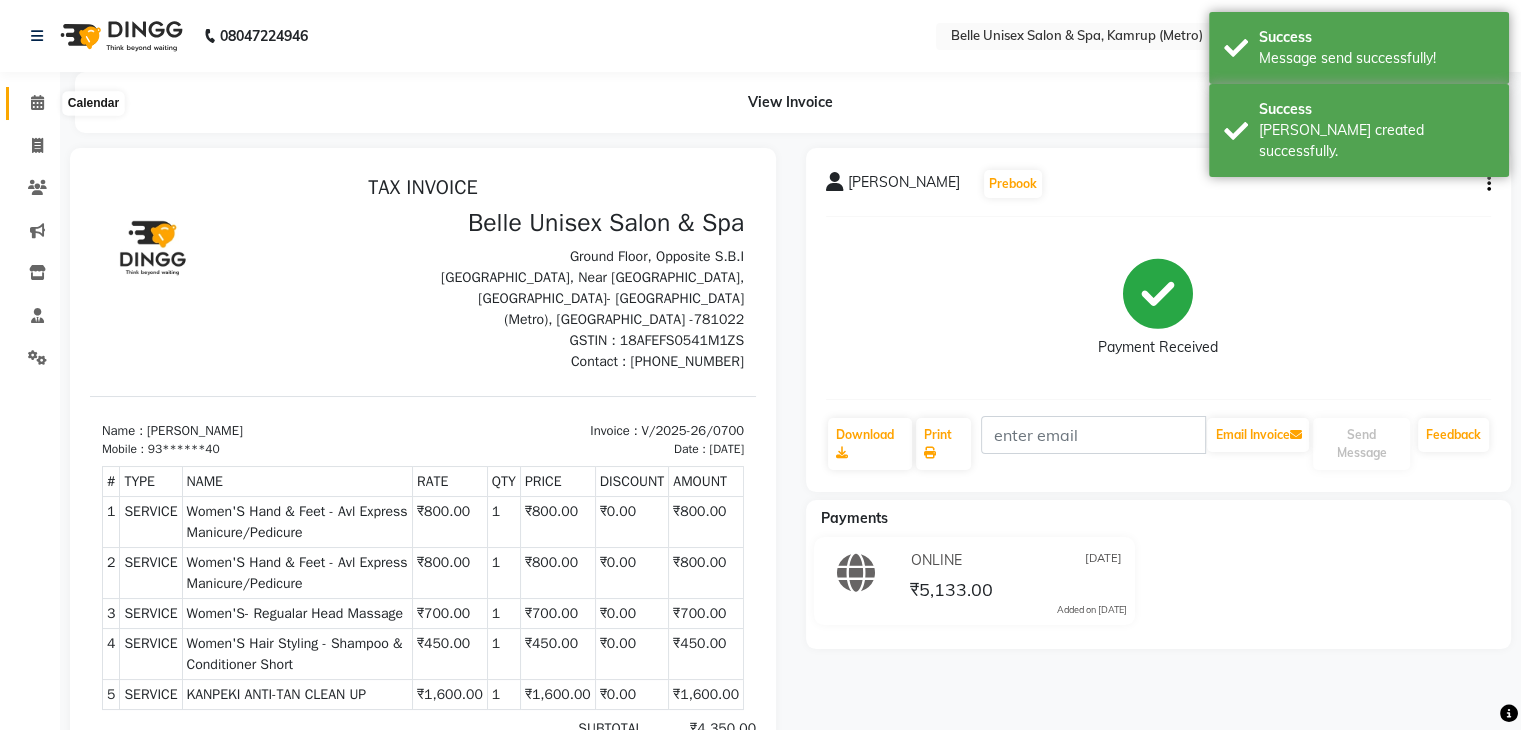 click 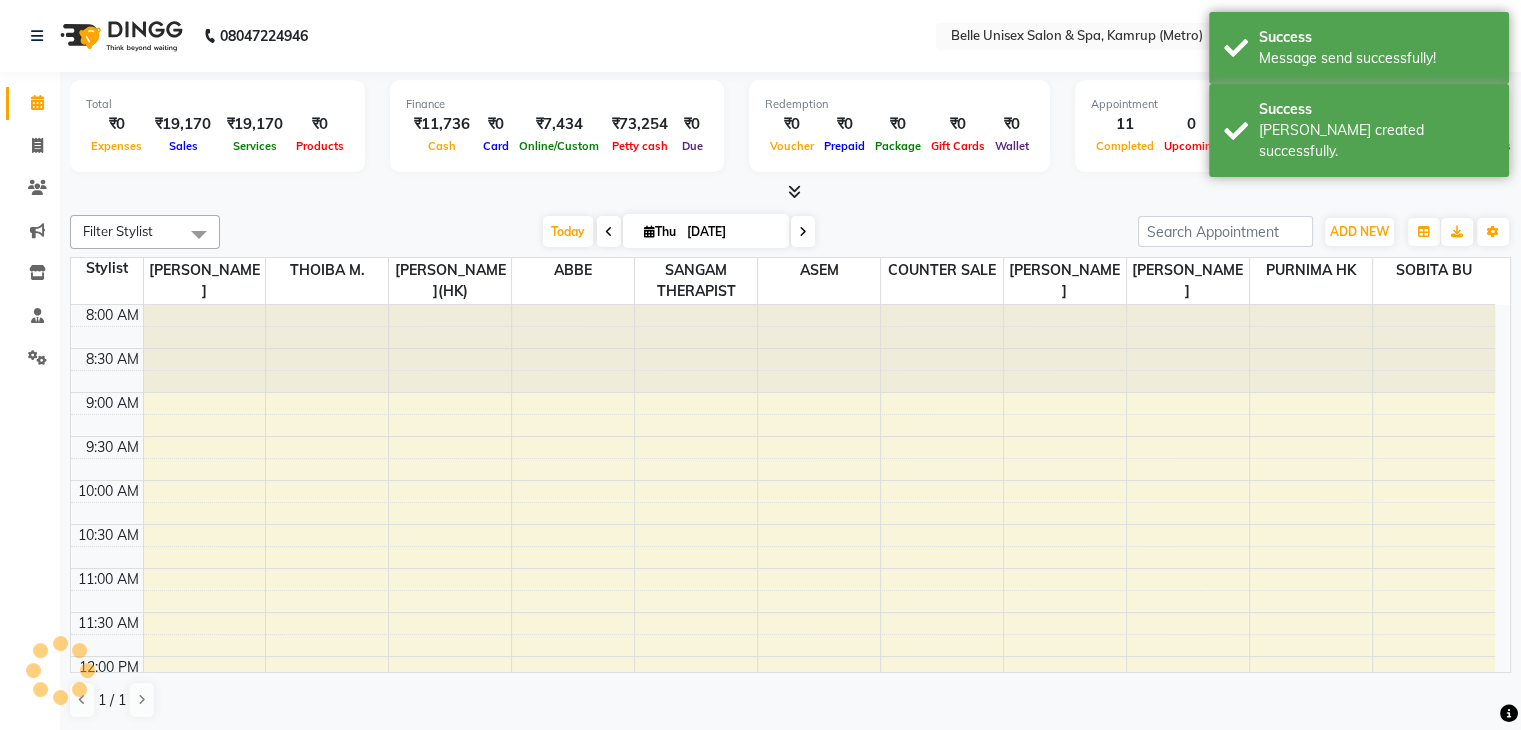 scroll, scrollTop: 0, scrollLeft: 0, axis: both 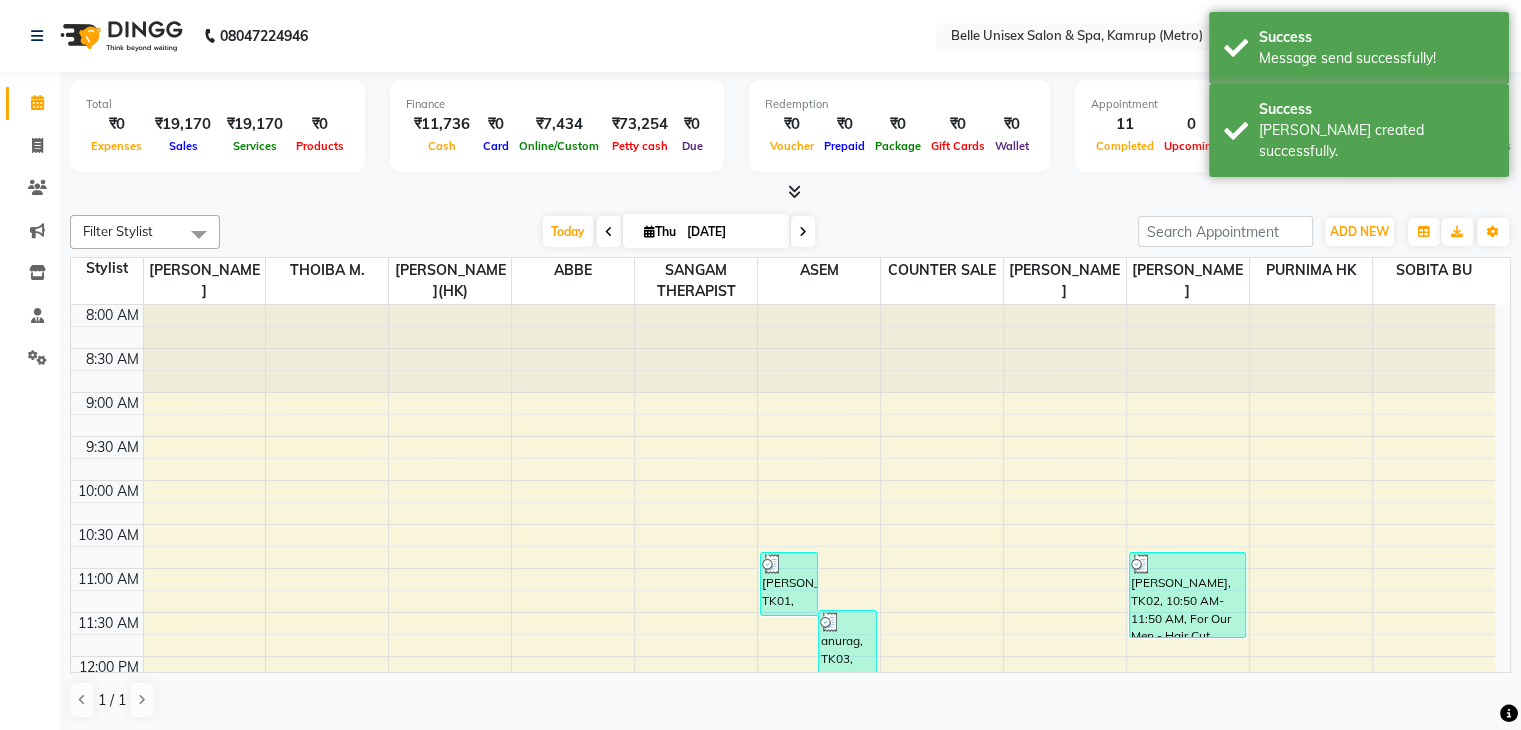 click at bounding box center [790, 192] 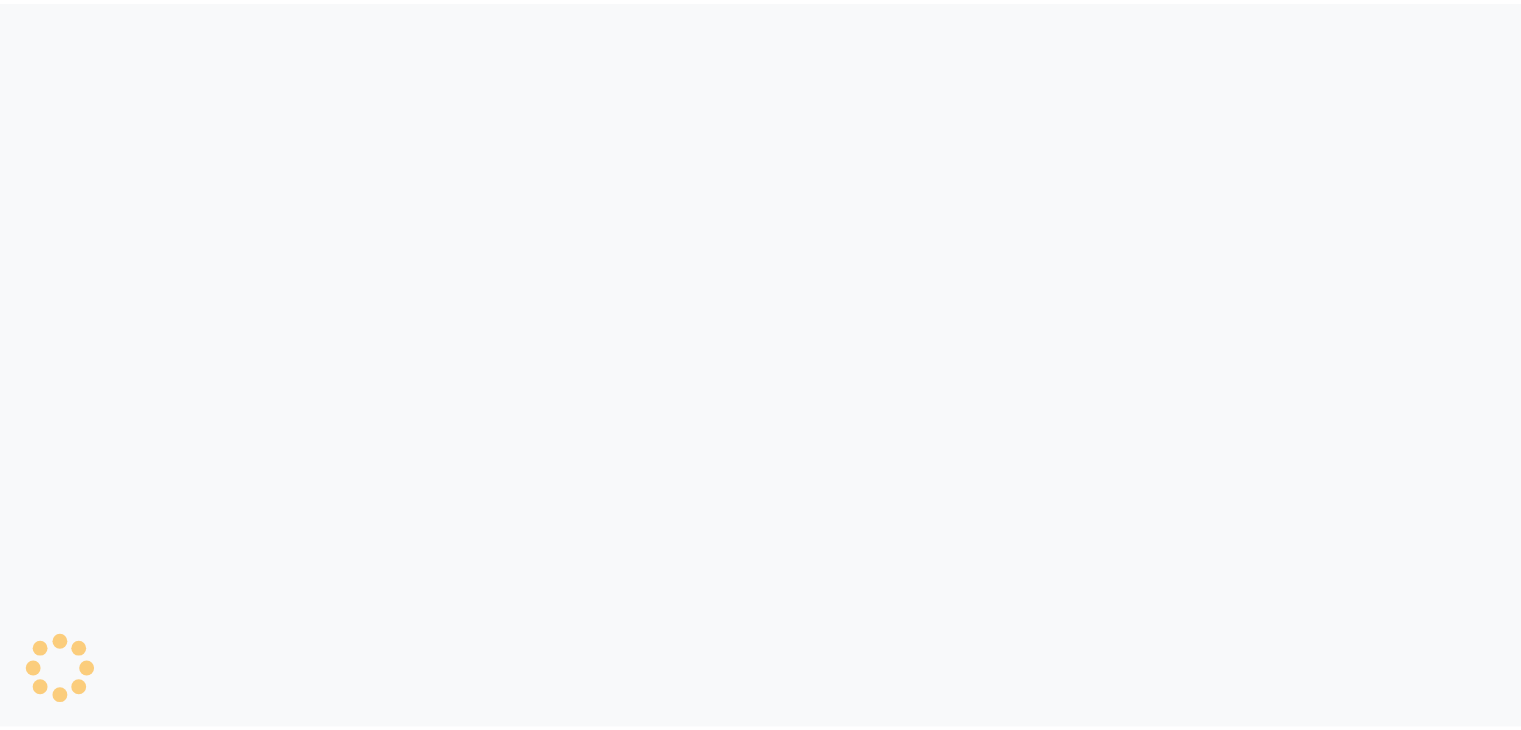 scroll, scrollTop: 0, scrollLeft: 0, axis: both 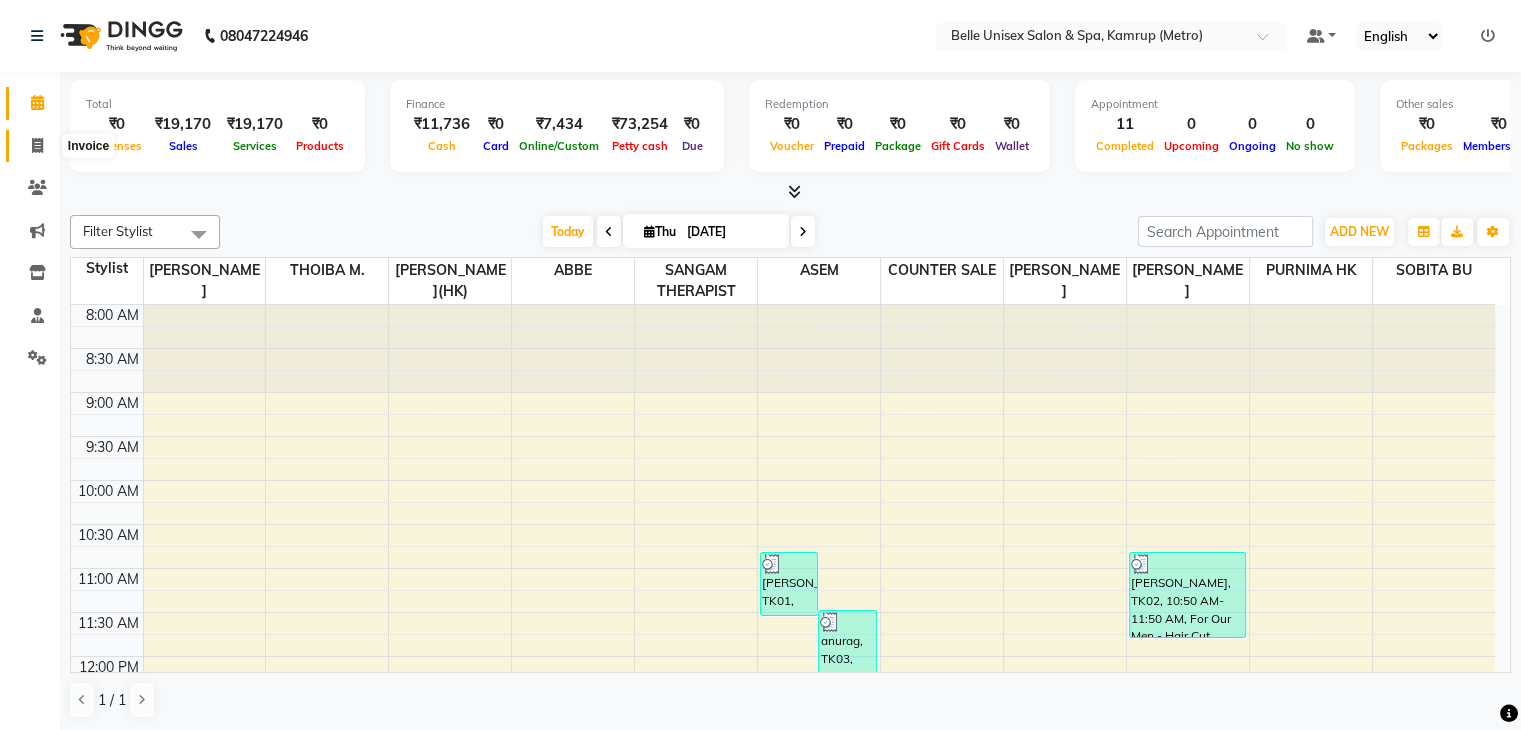 click 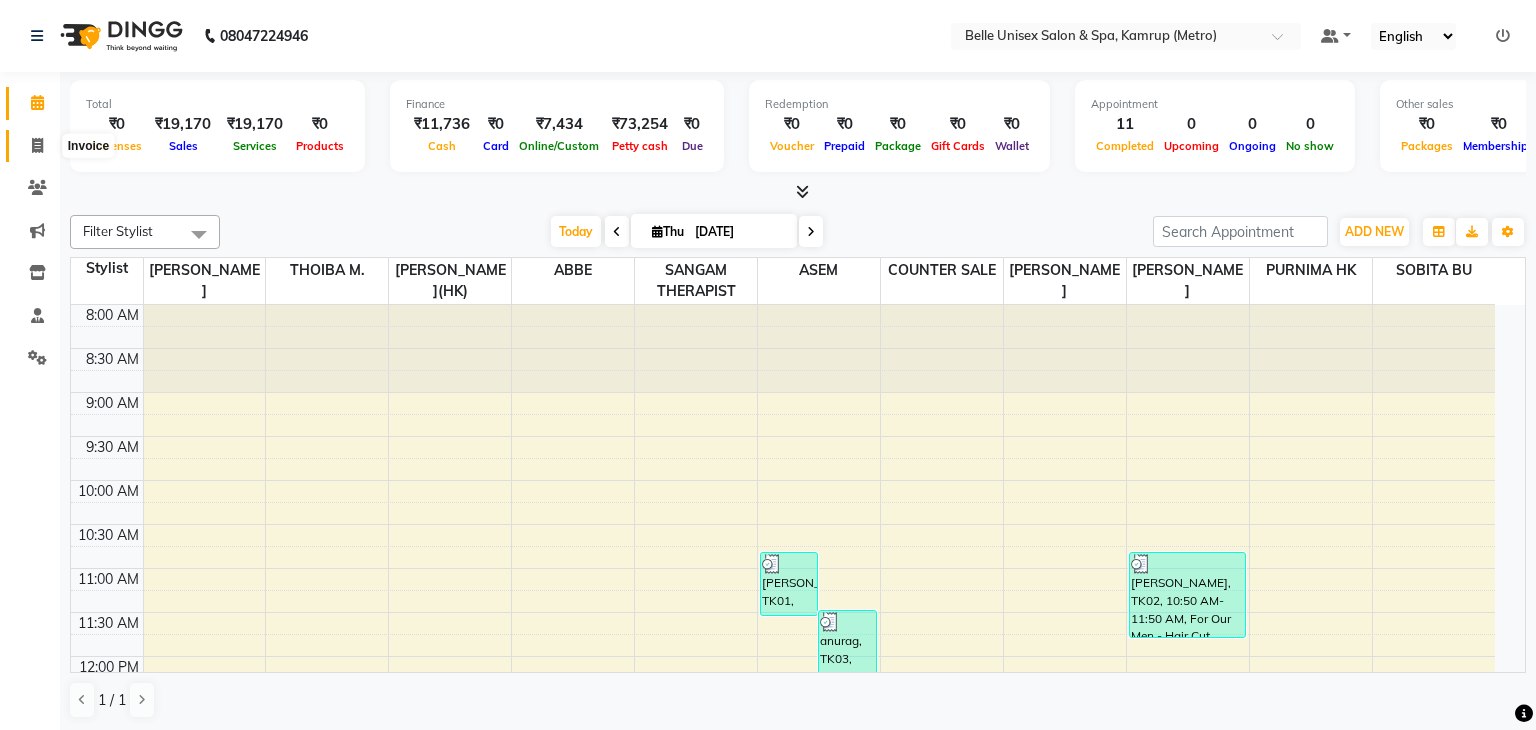 select on "service" 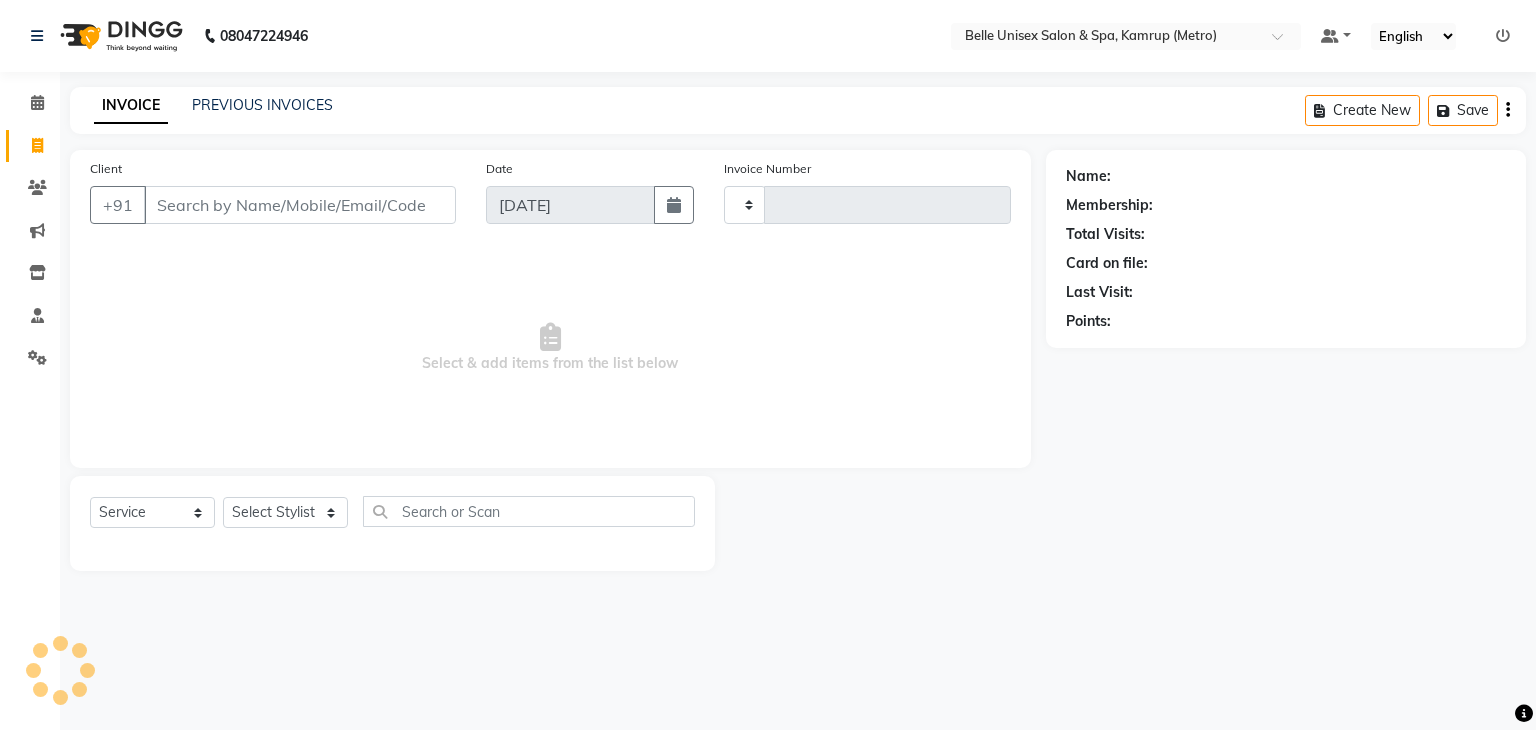 type on "0701" 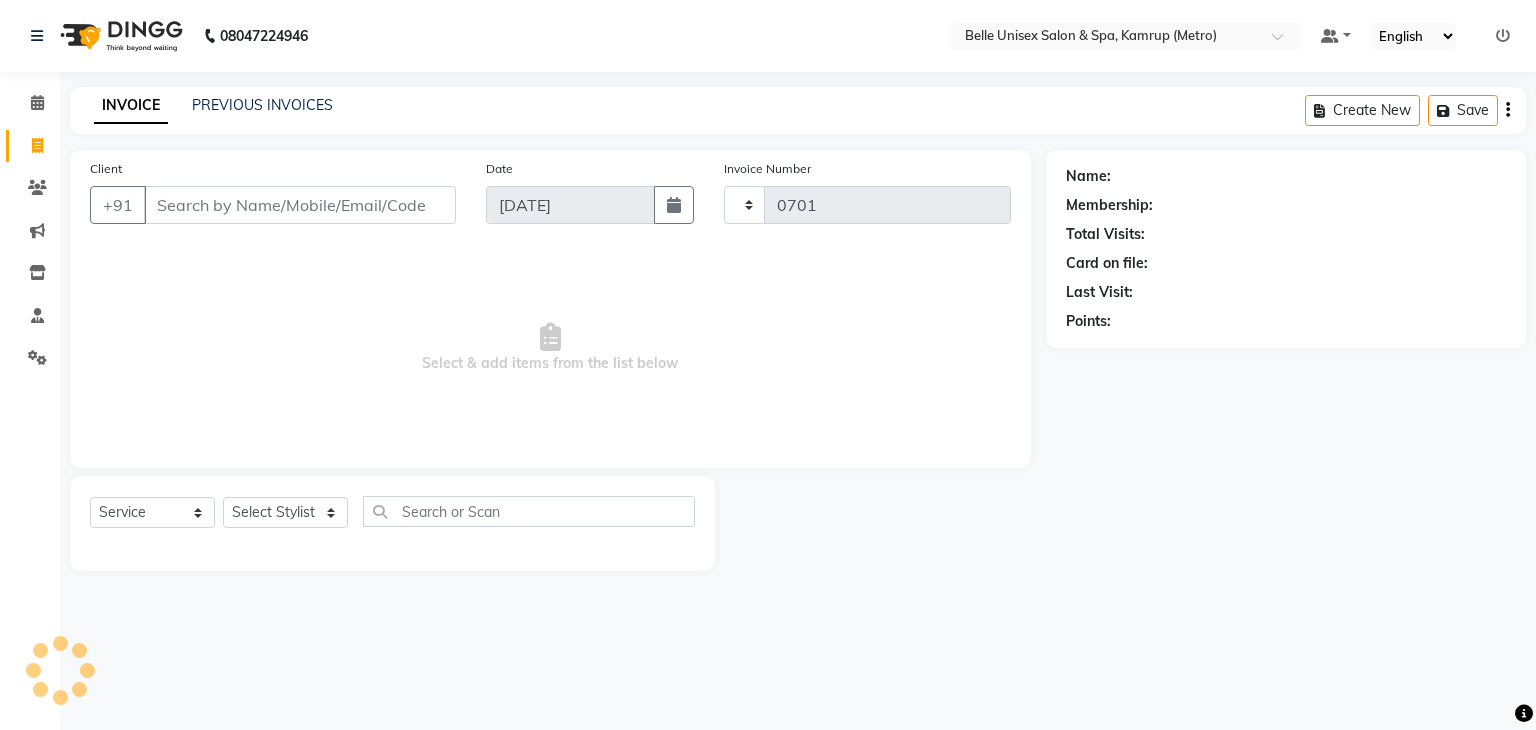 select on "7291" 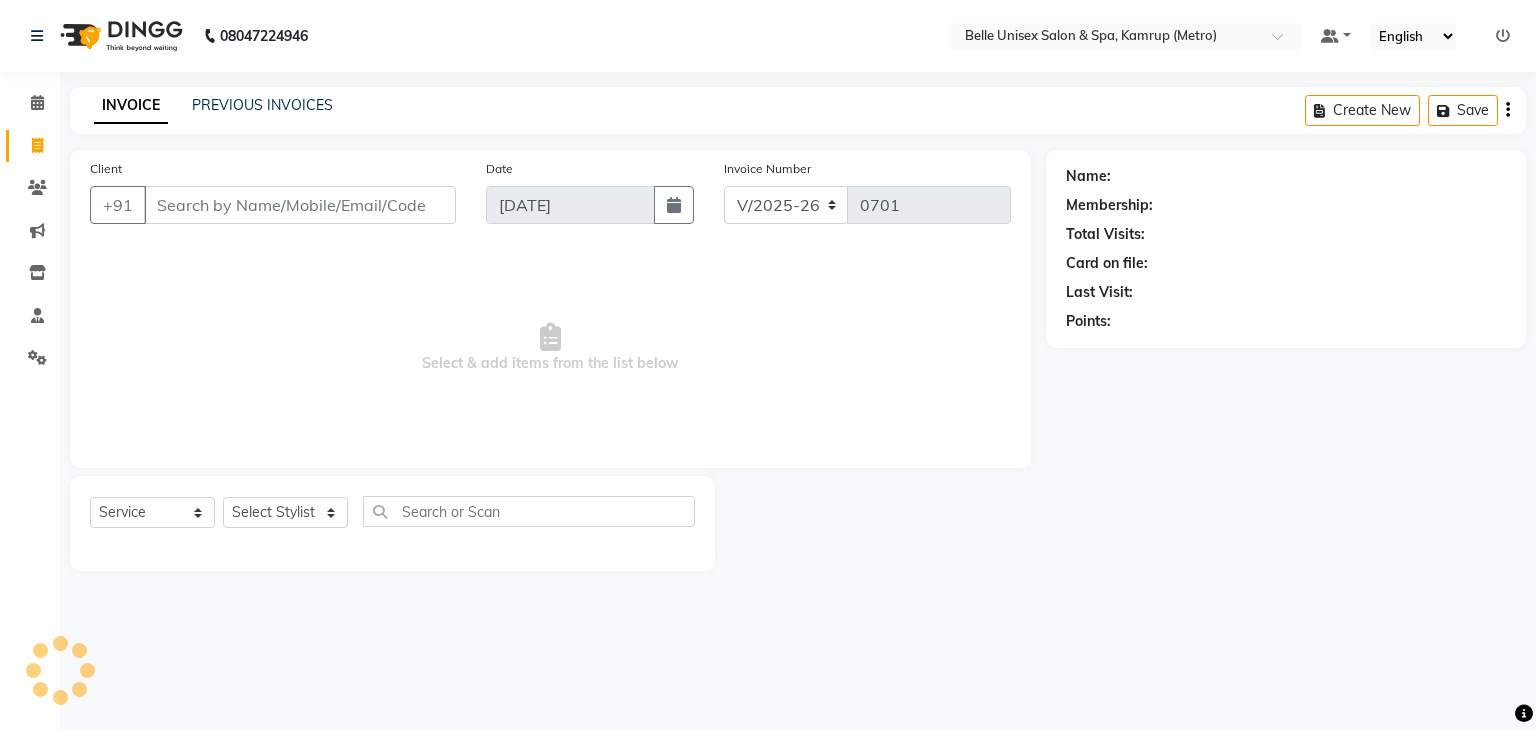click 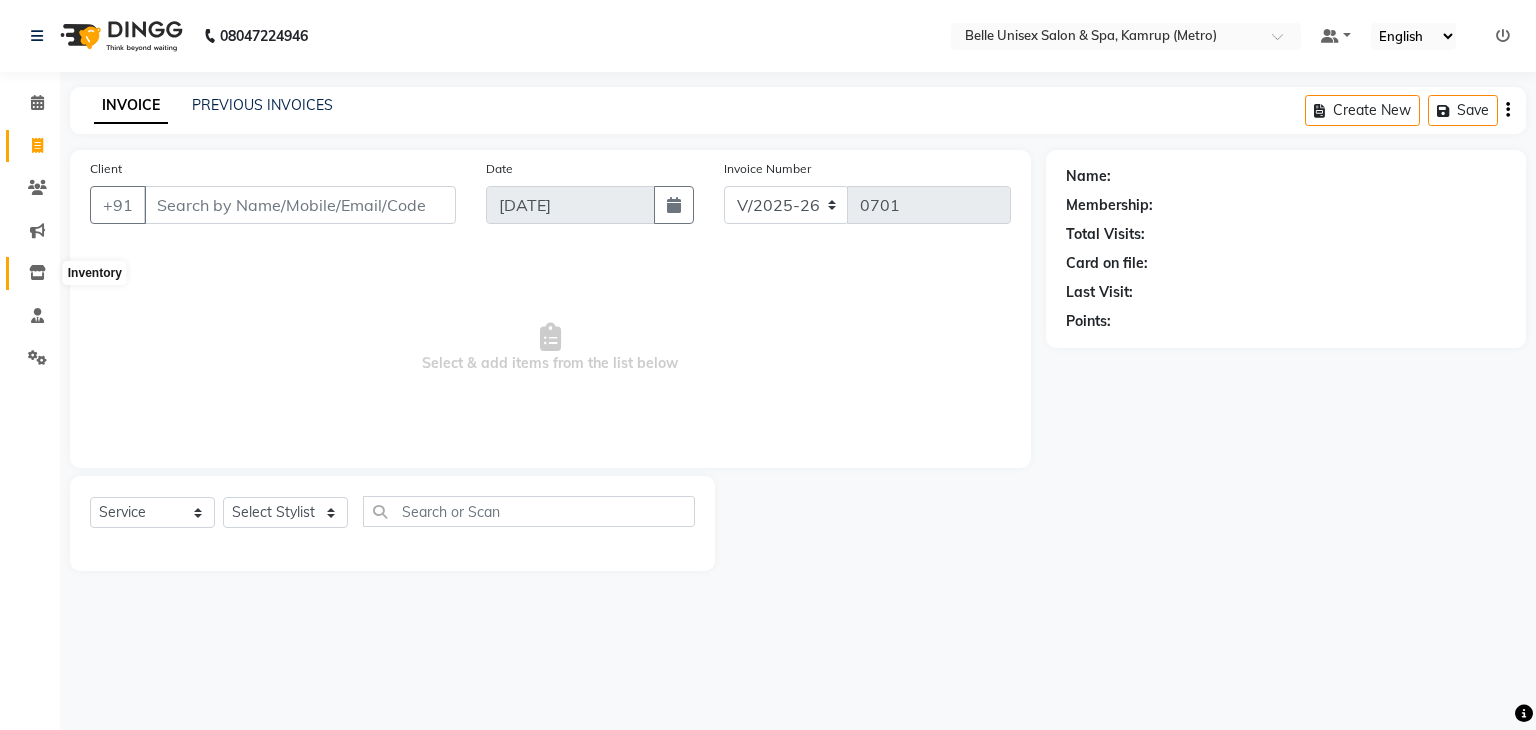 click 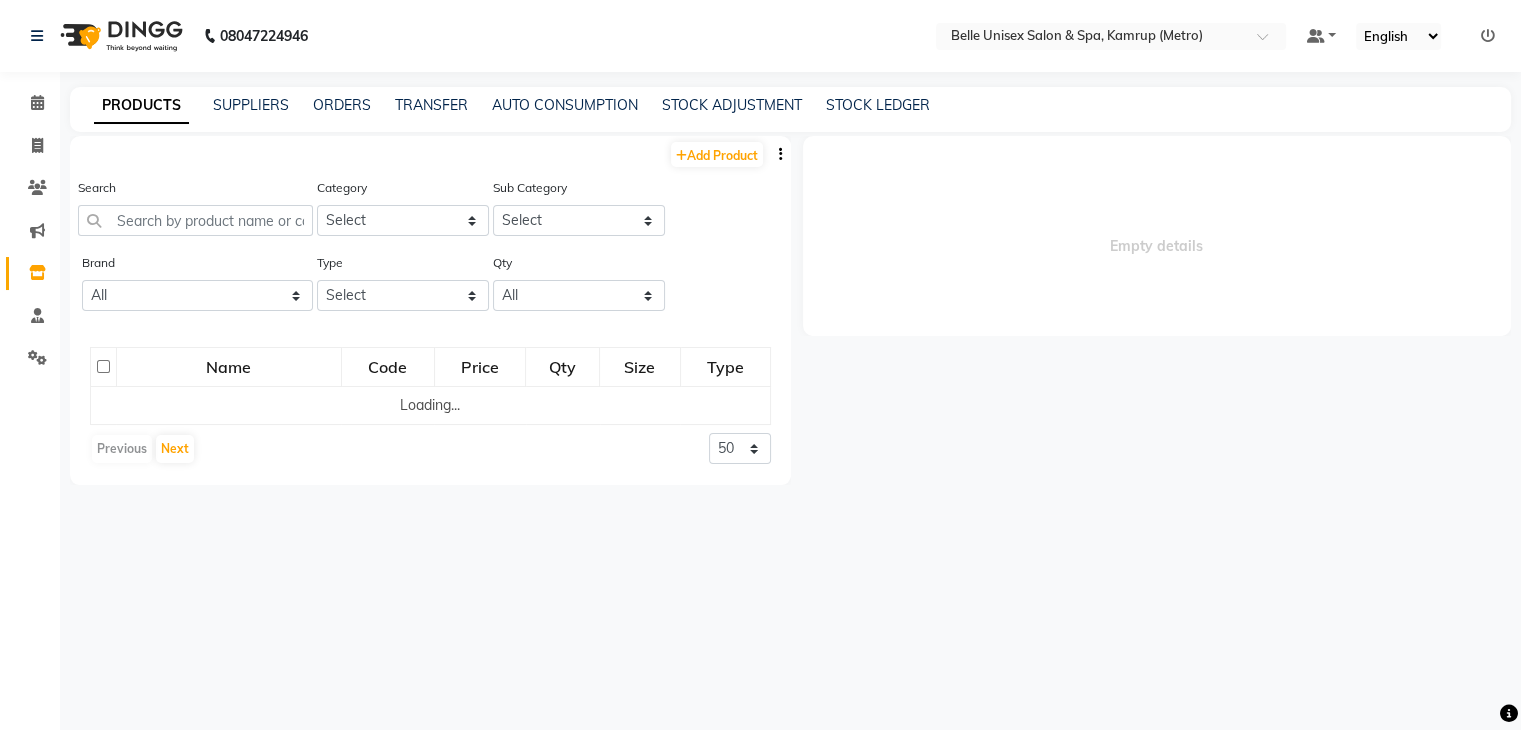 select 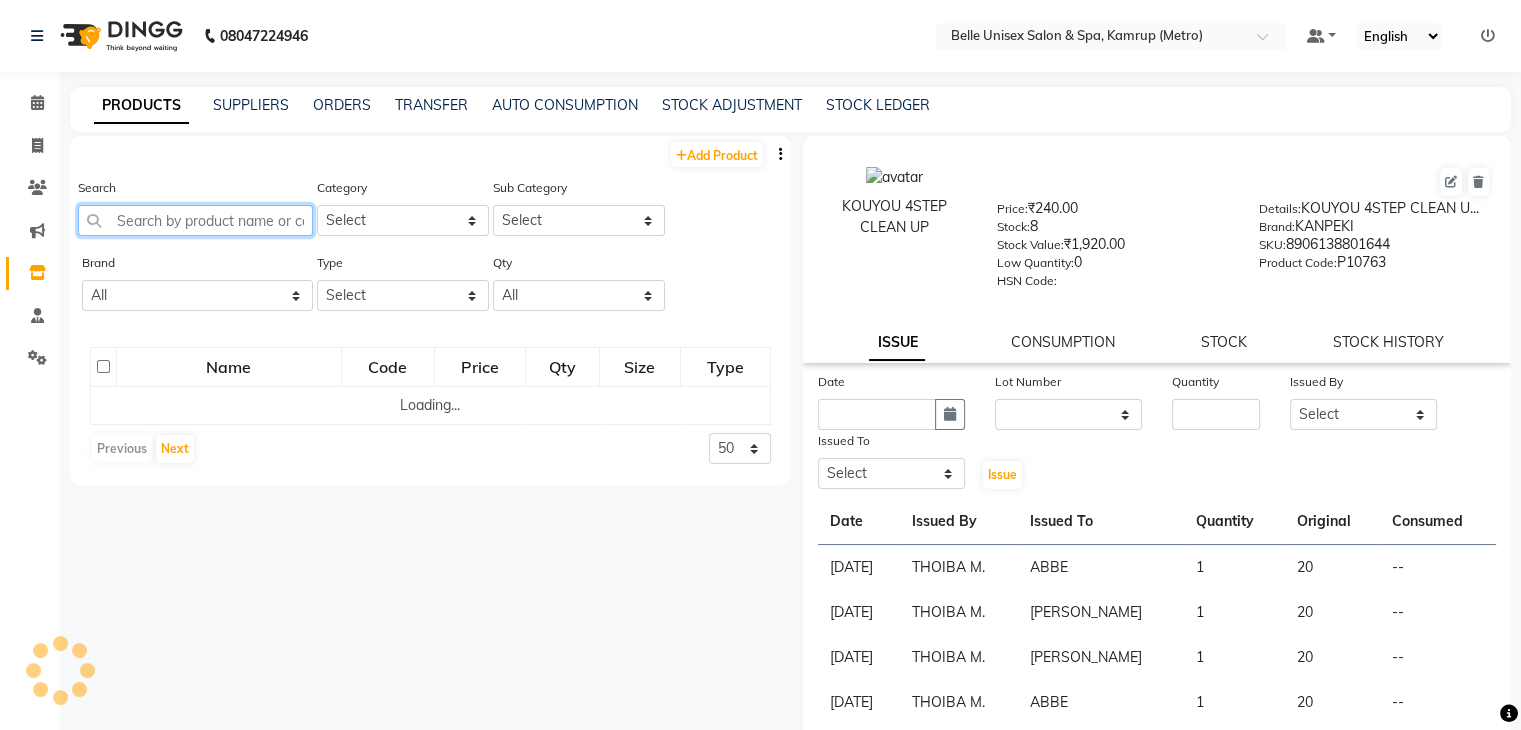 click 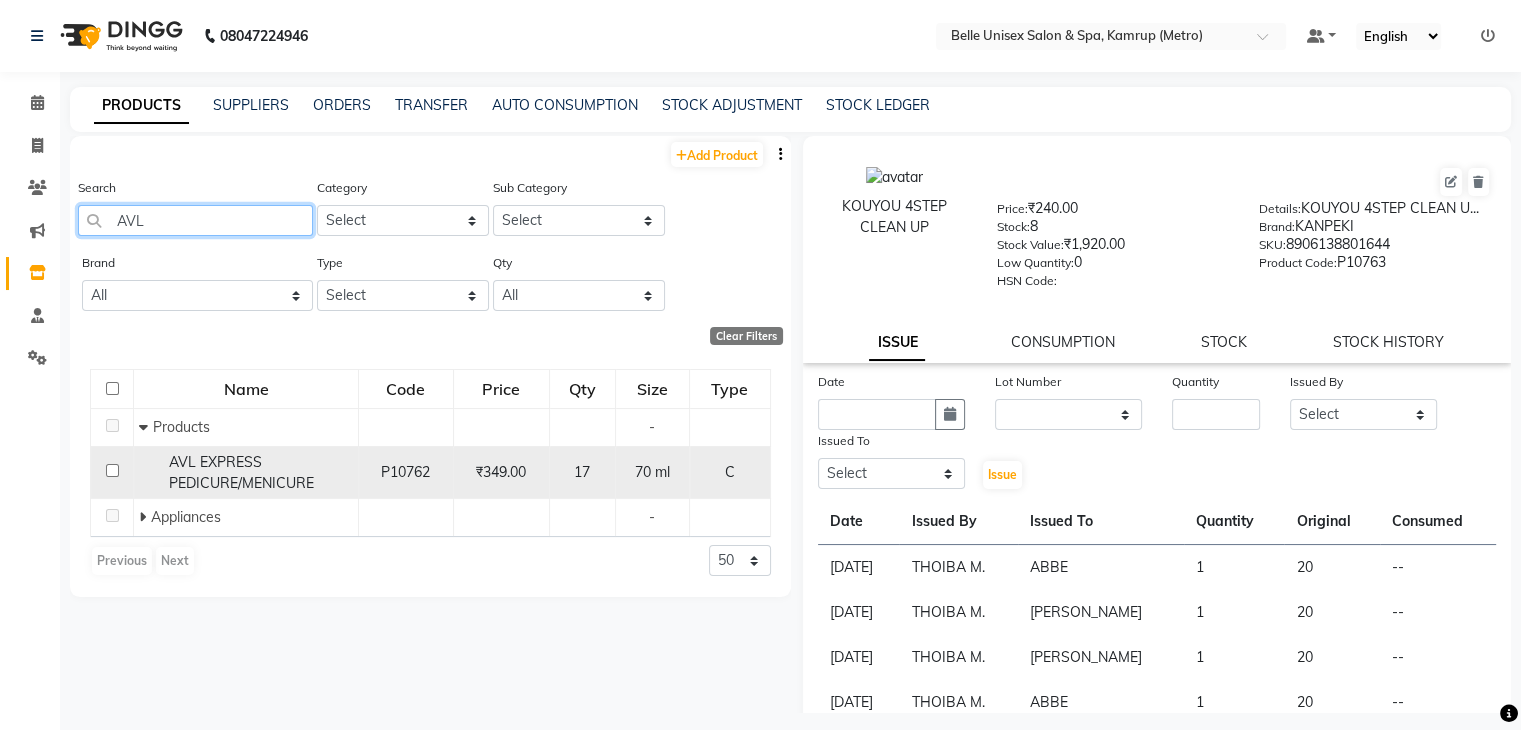 type on "AVL" 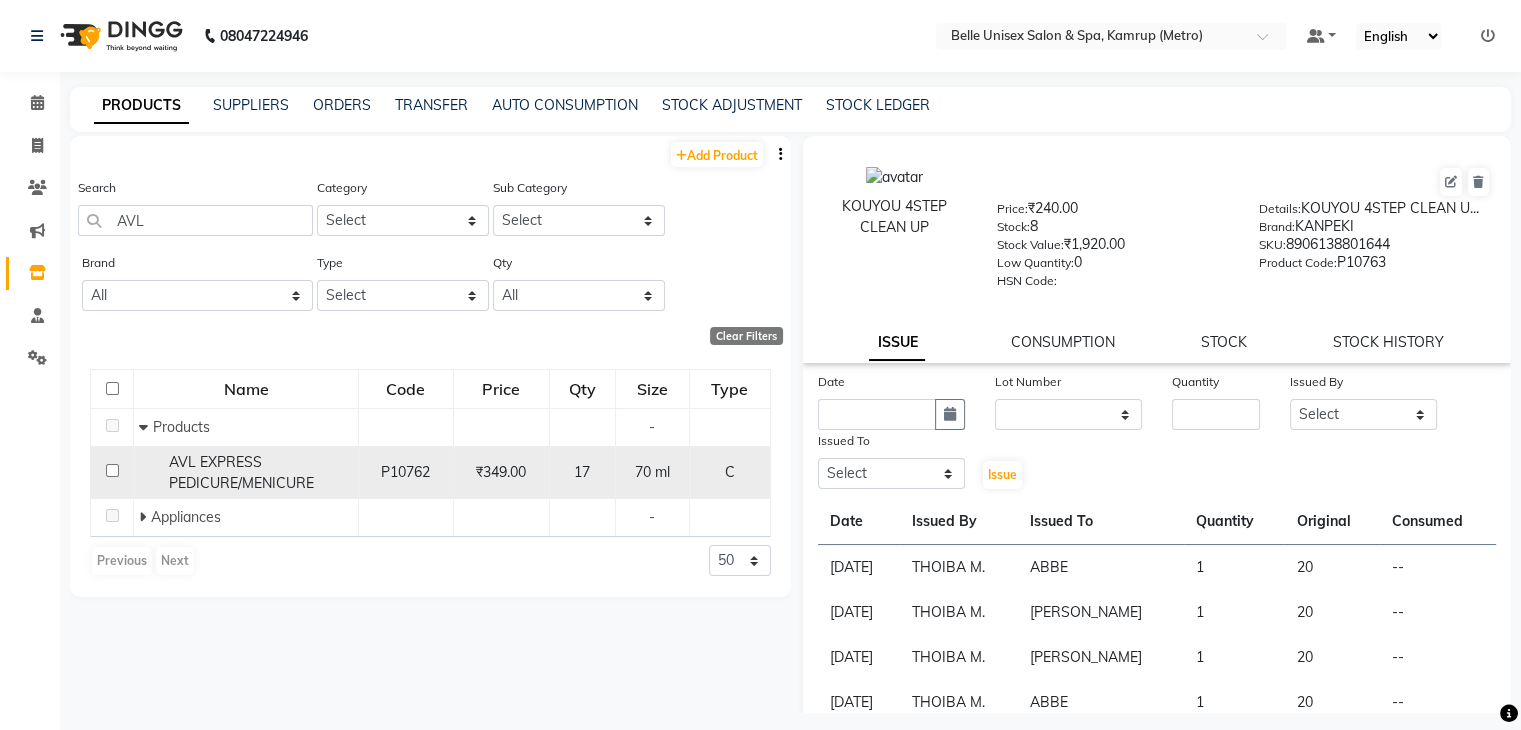click 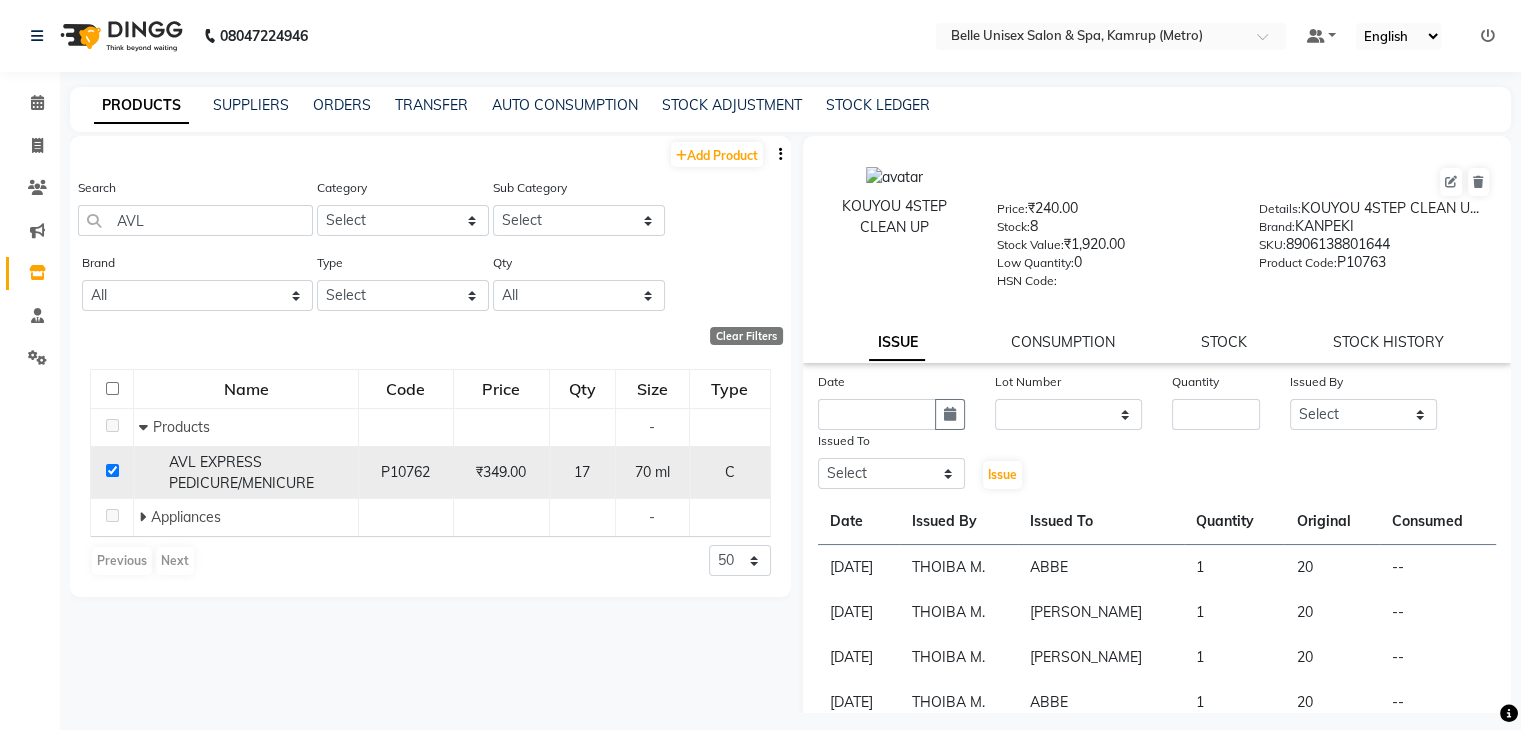 checkbox on "true" 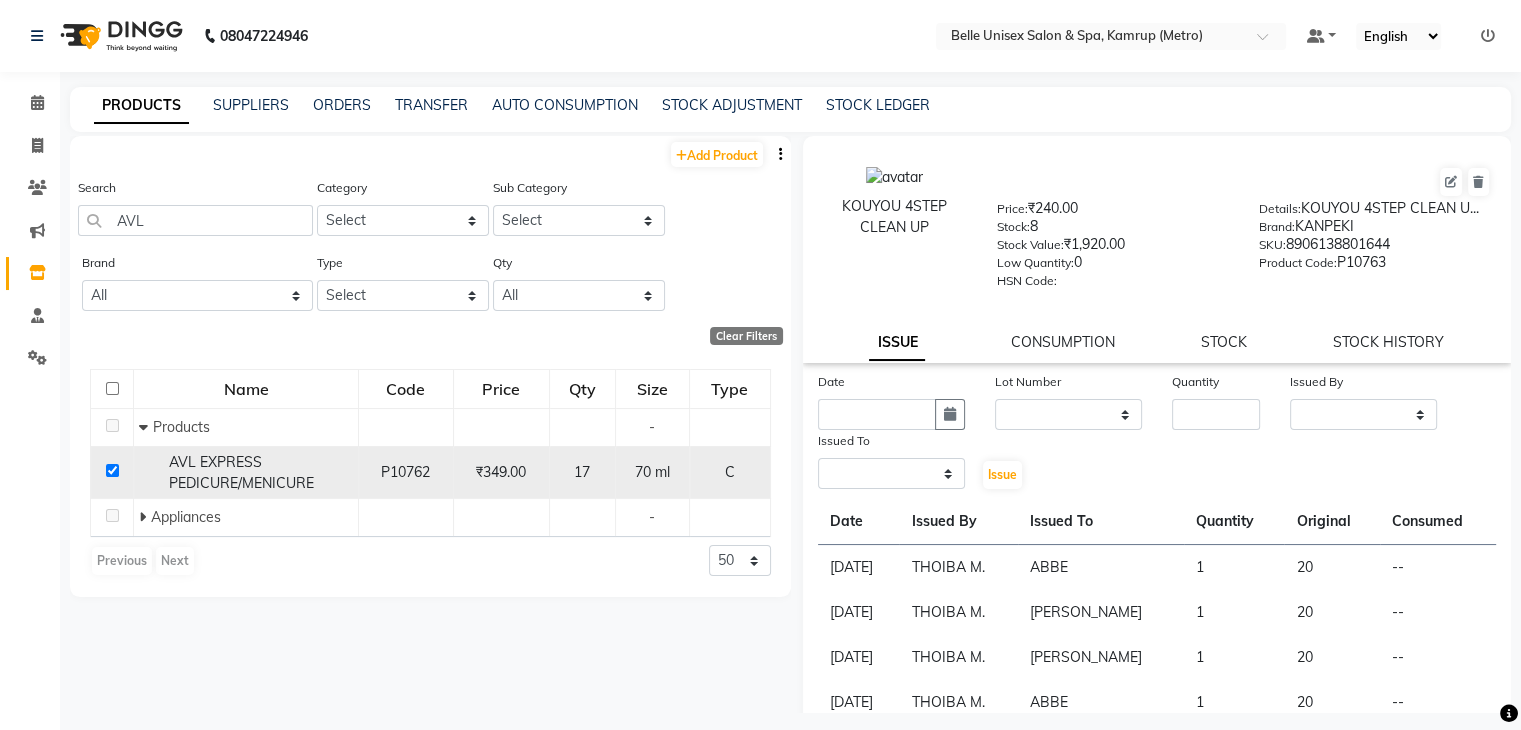 select 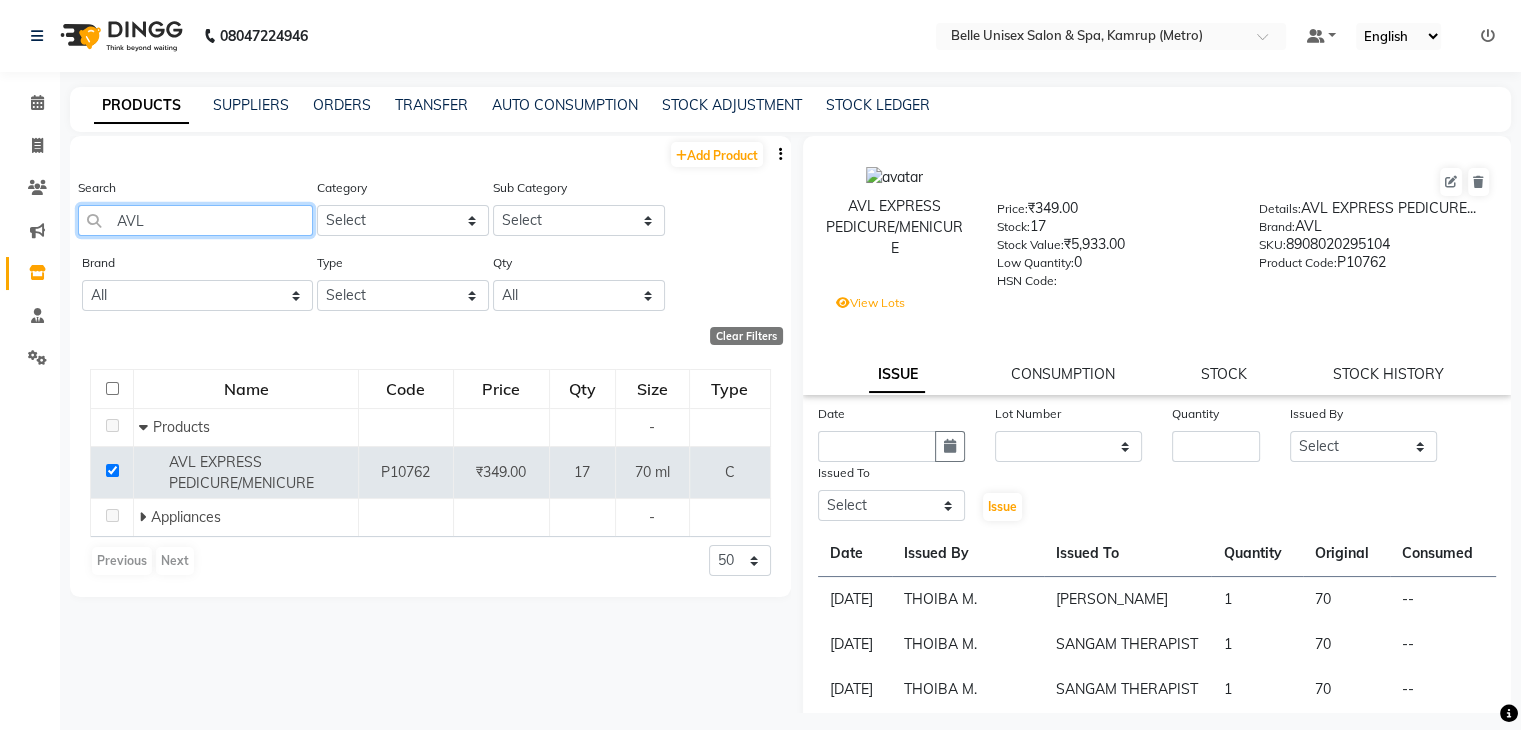 drag, startPoint x: 182, startPoint y: 213, endPoint x: 0, endPoint y: 230, distance: 182.79224 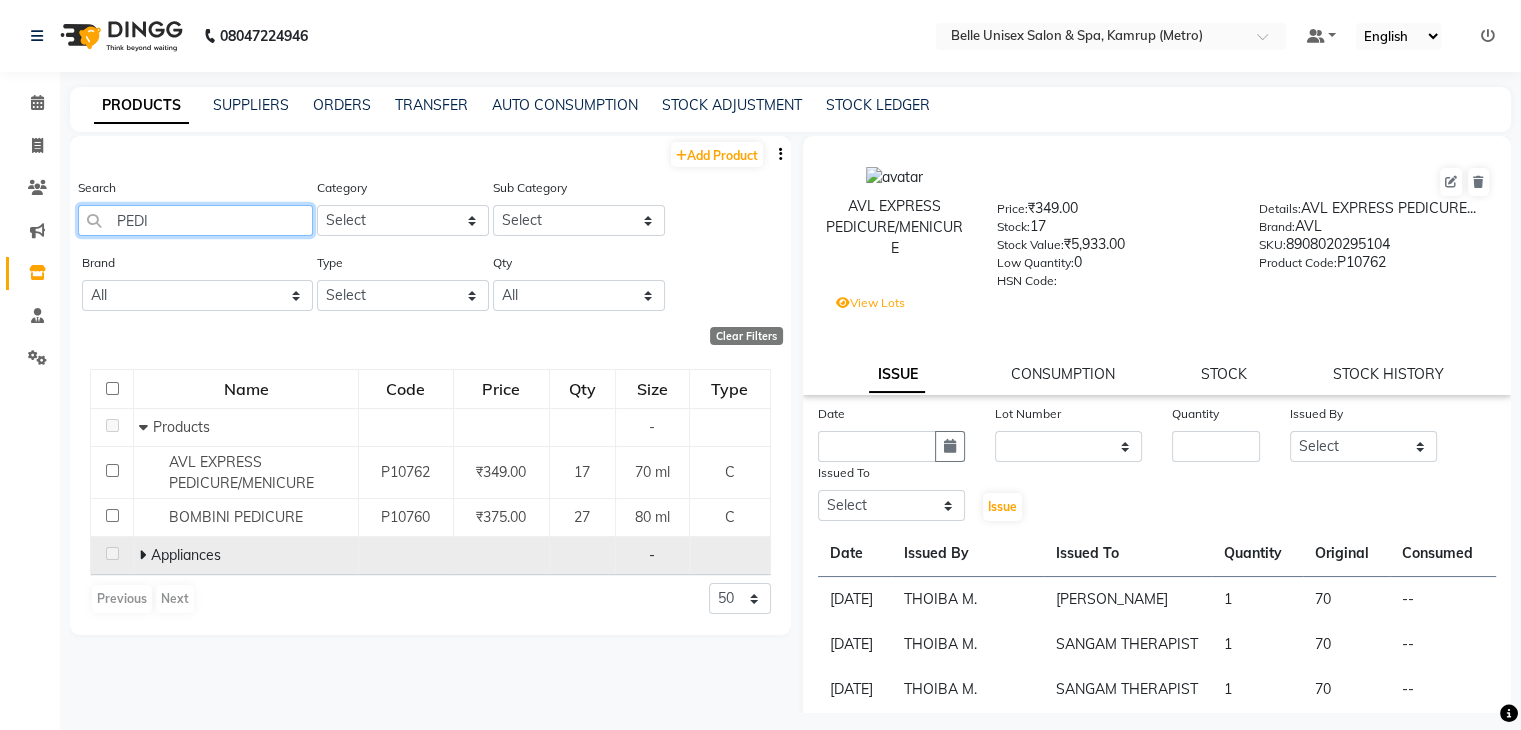 type on "PEDI" 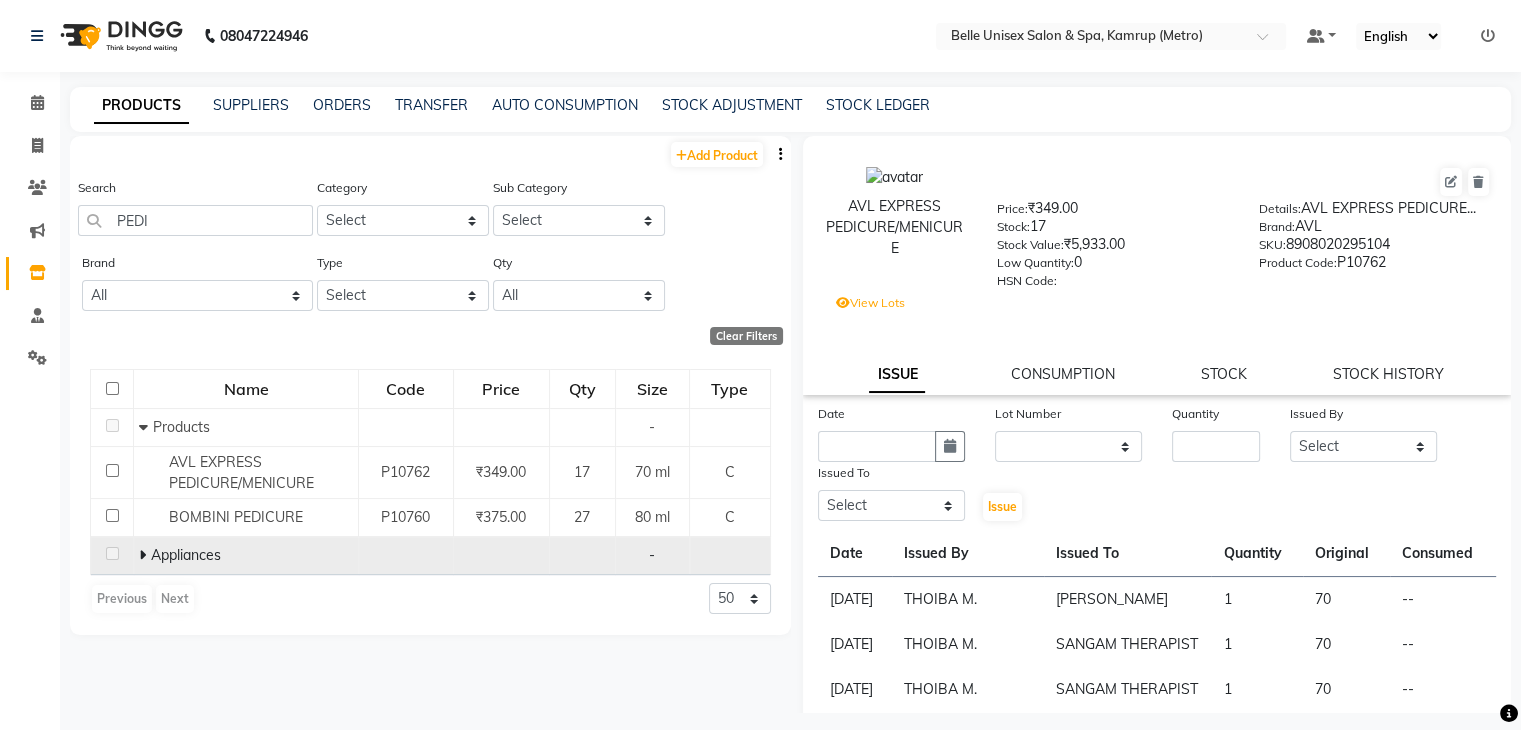 click on "Appliances" 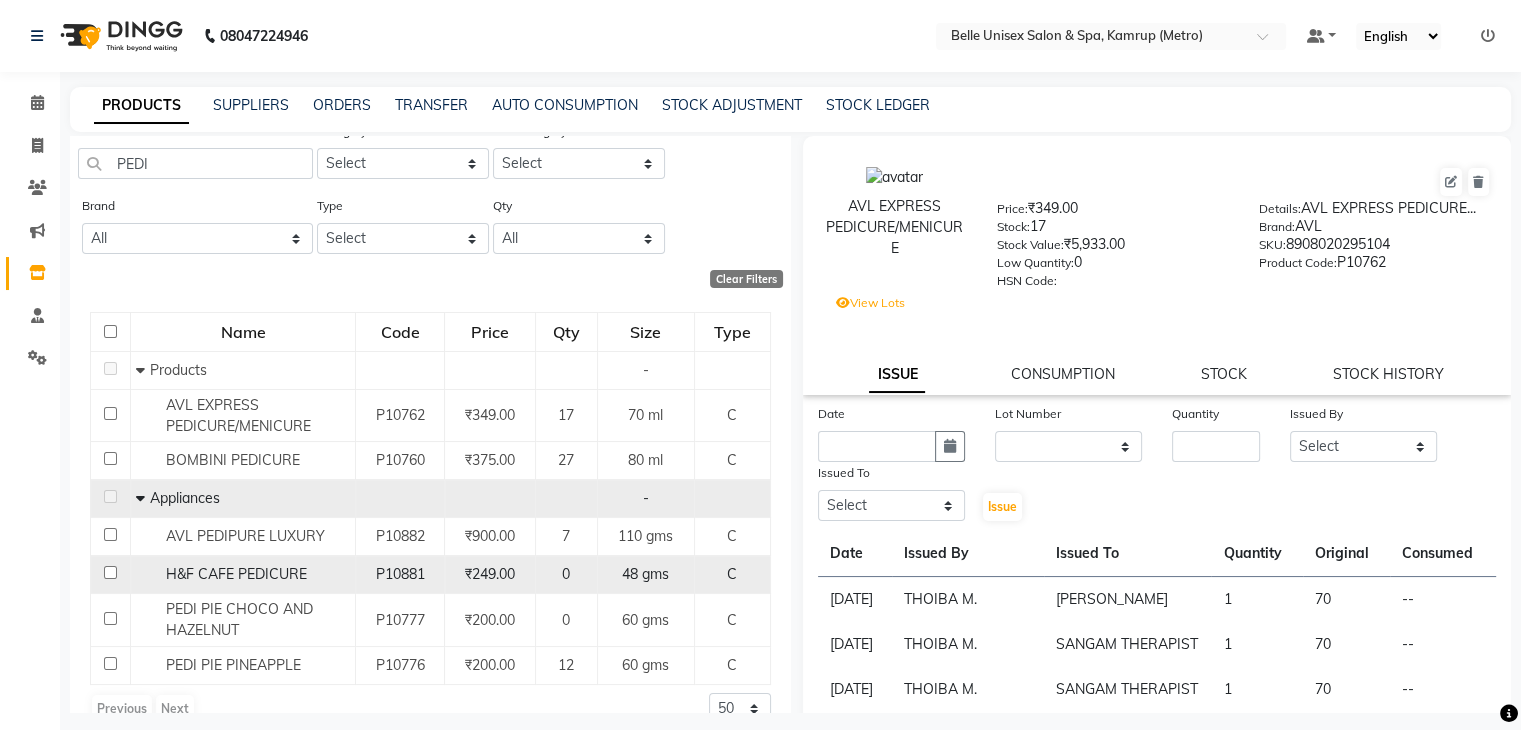 scroll, scrollTop: 89, scrollLeft: 0, axis: vertical 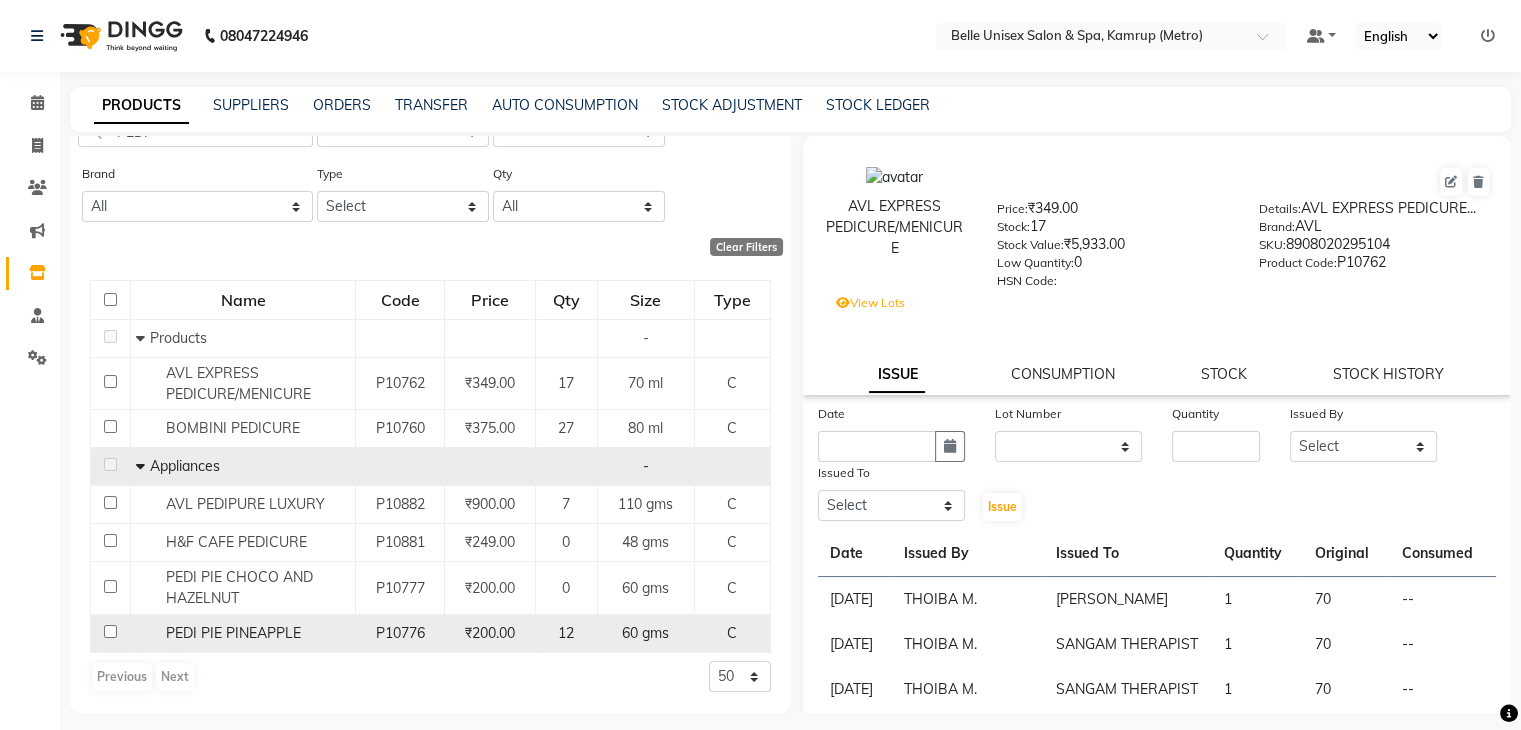 click 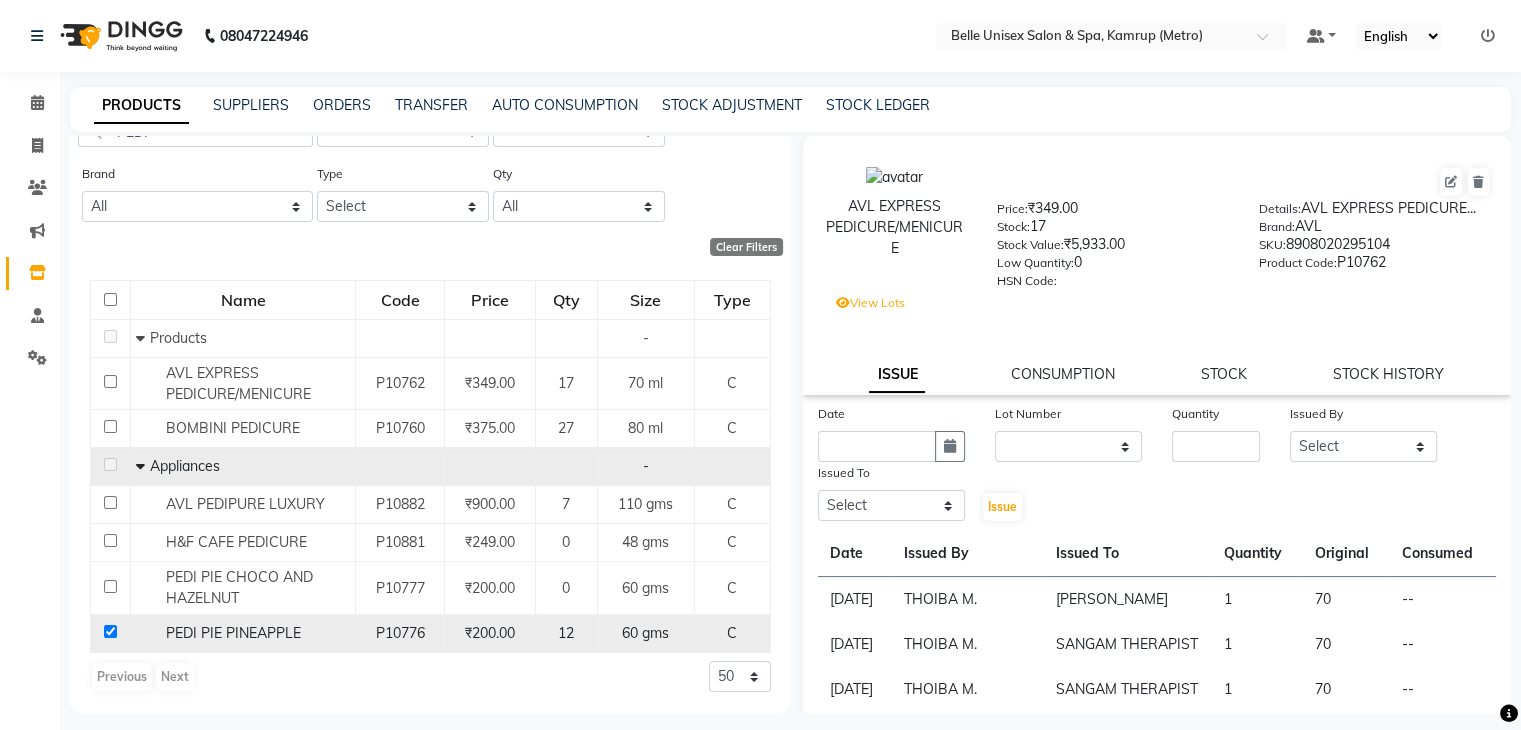 checkbox on "true" 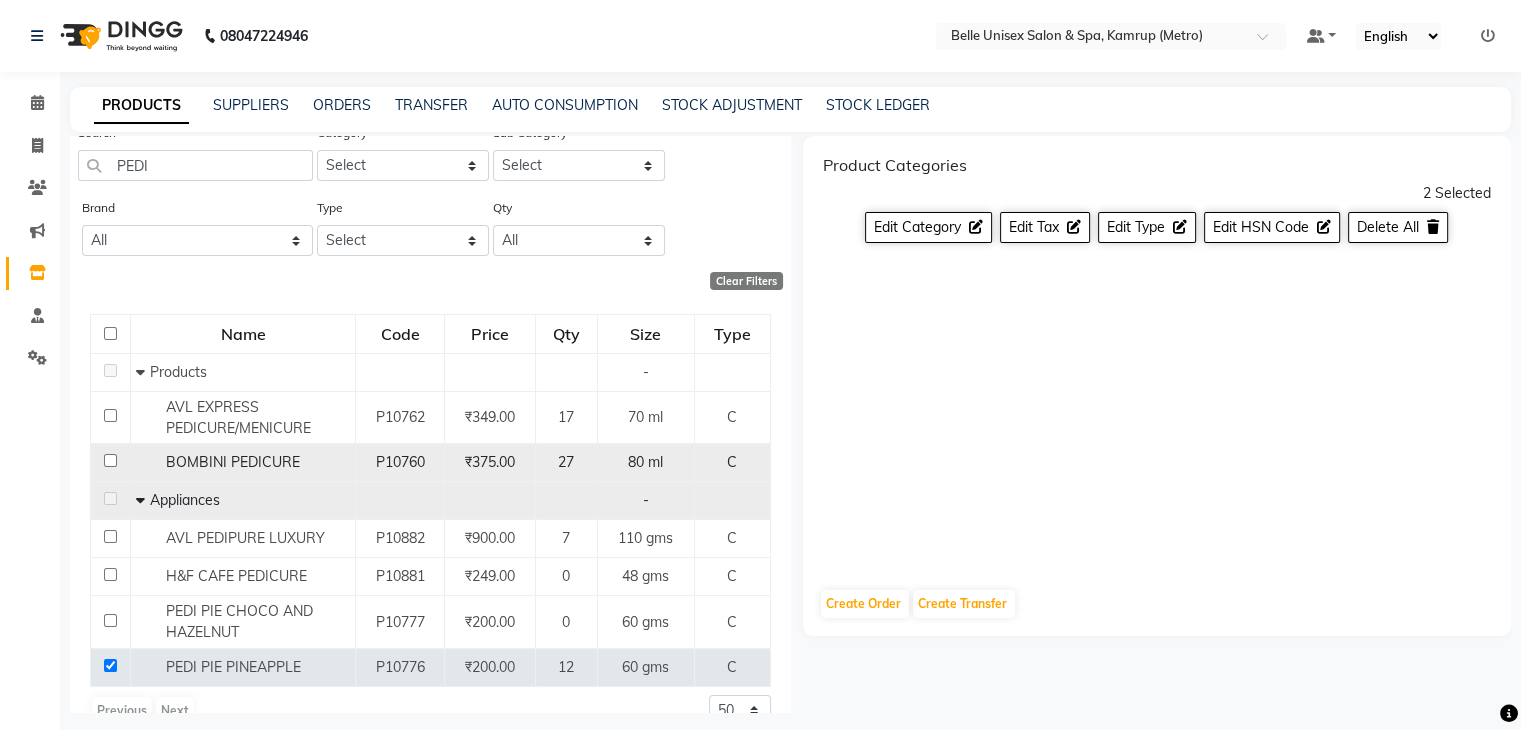 scroll, scrollTop: 0, scrollLeft: 0, axis: both 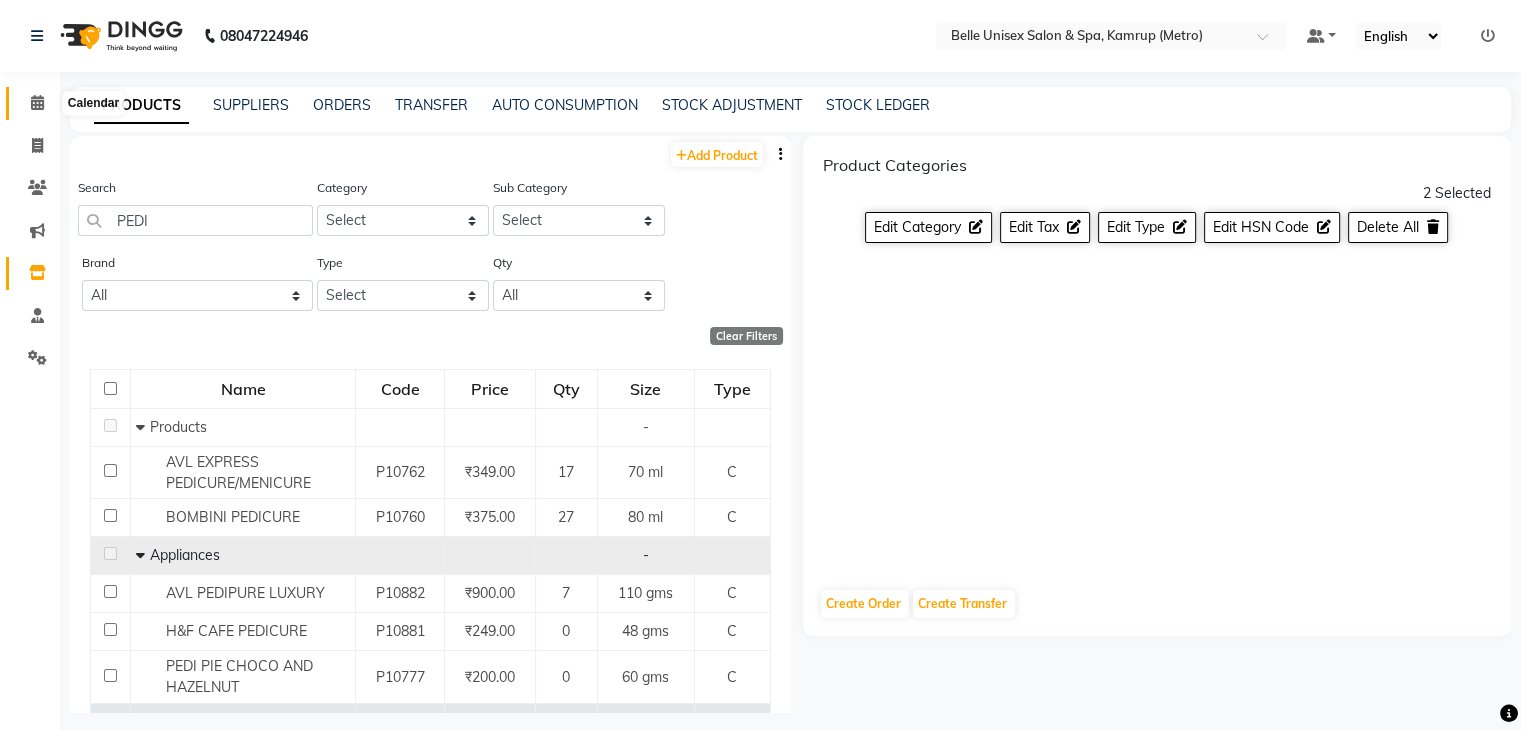 click 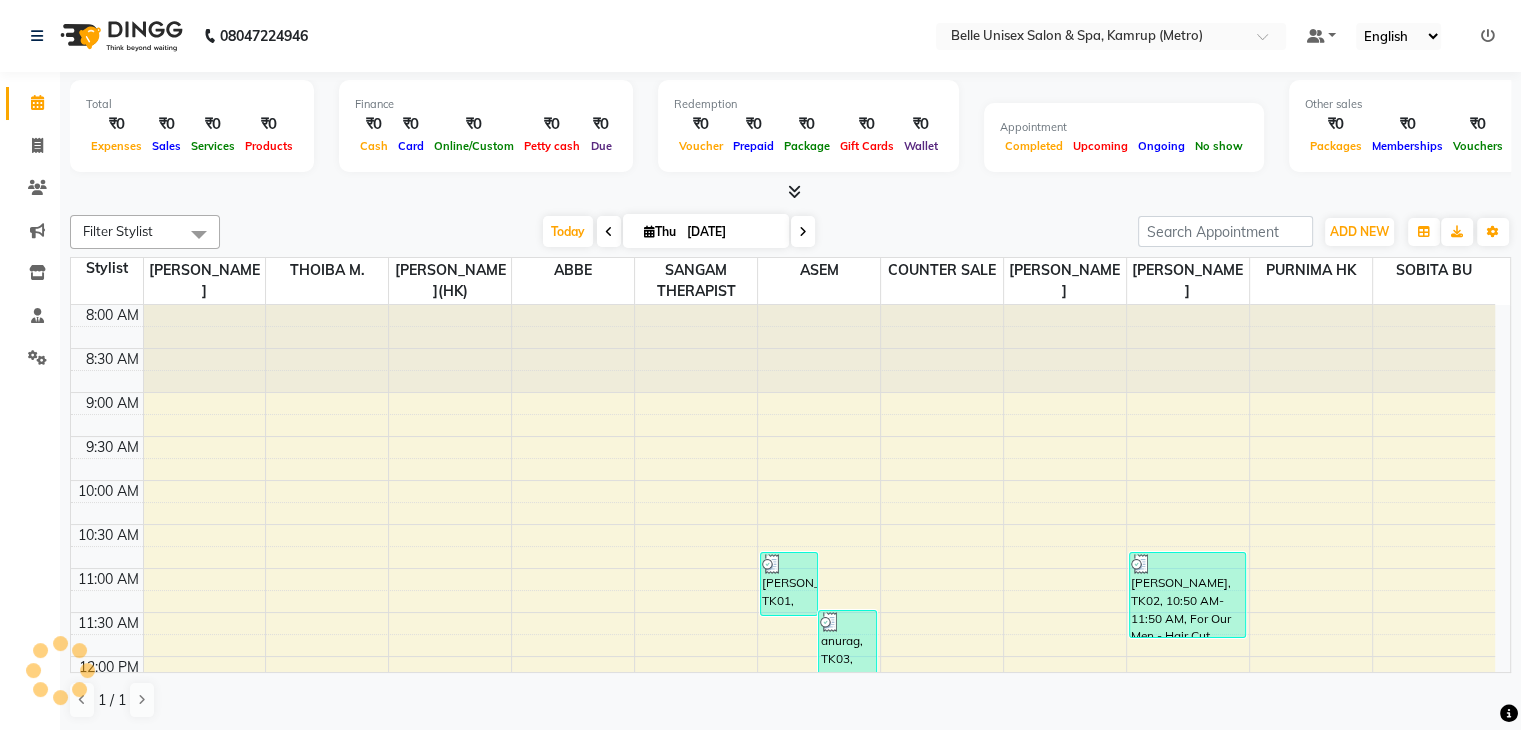 scroll, scrollTop: 0, scrollLeft: 0, axis: both 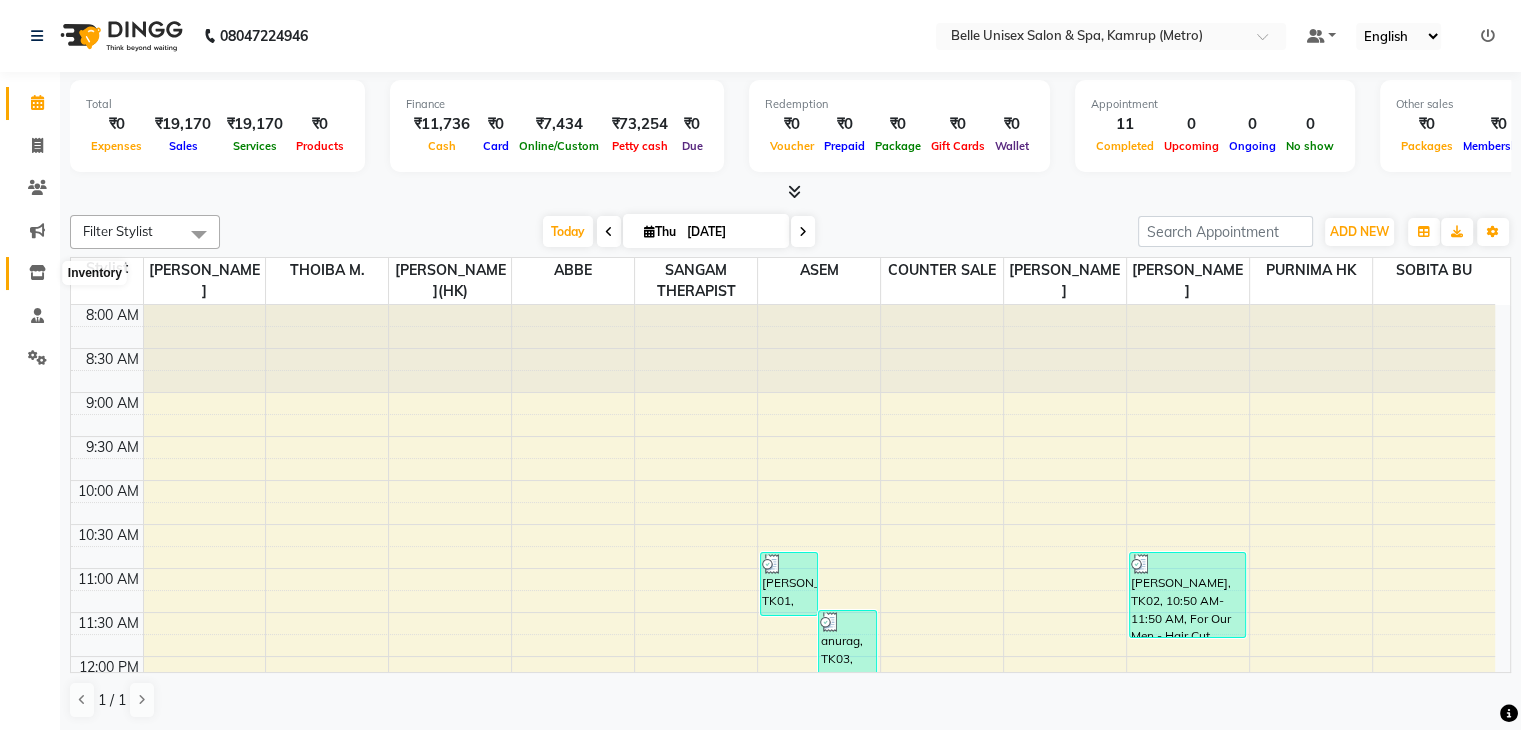 click 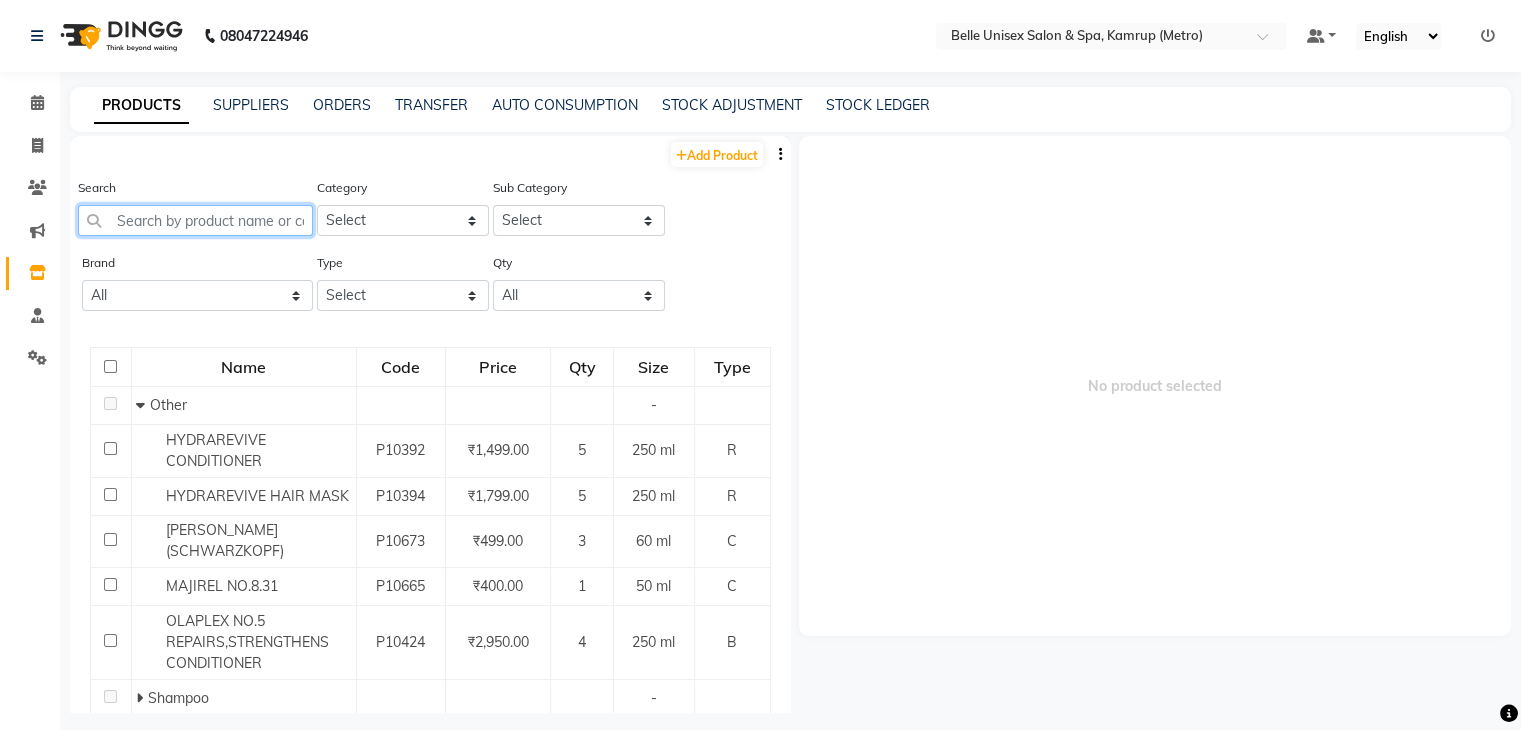 click 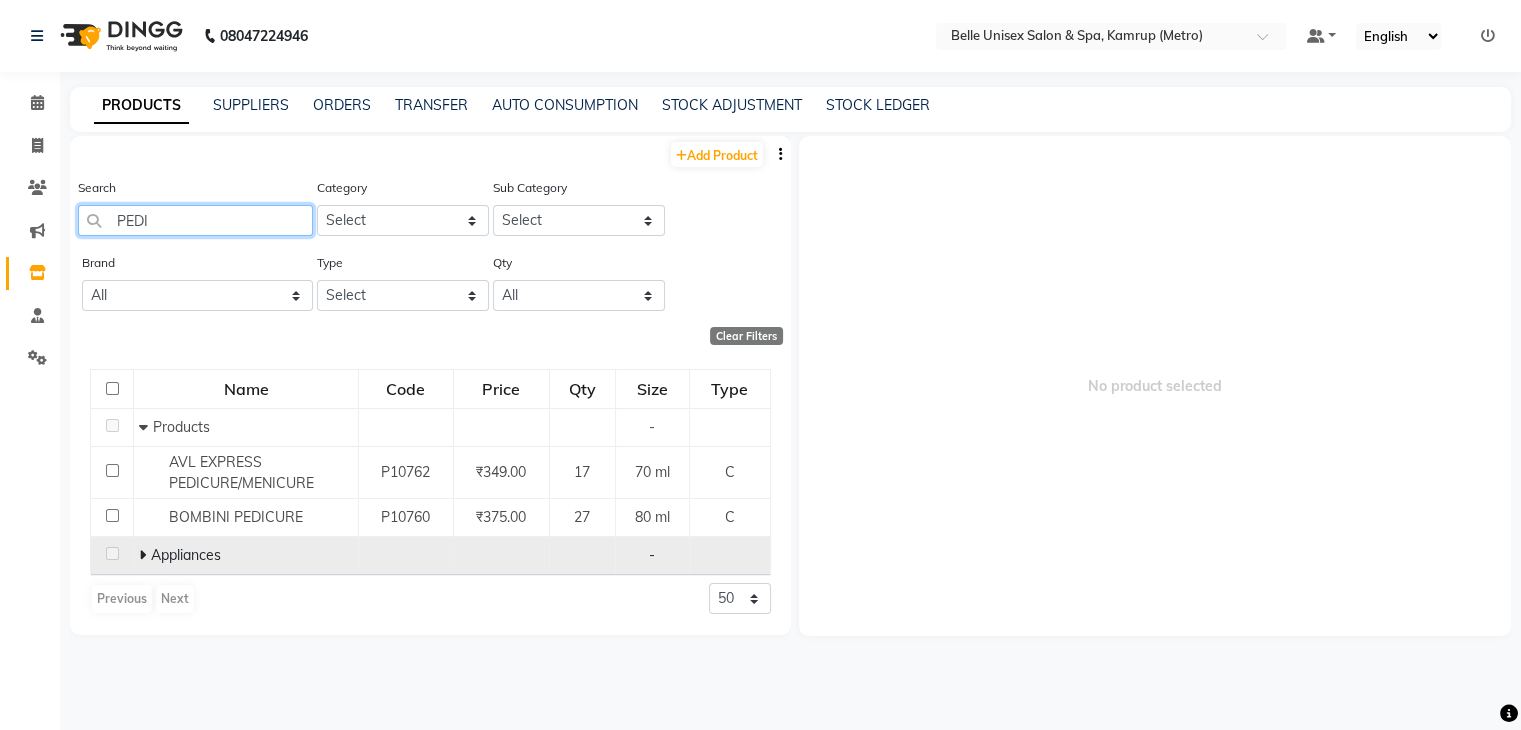 type on "PEDI" 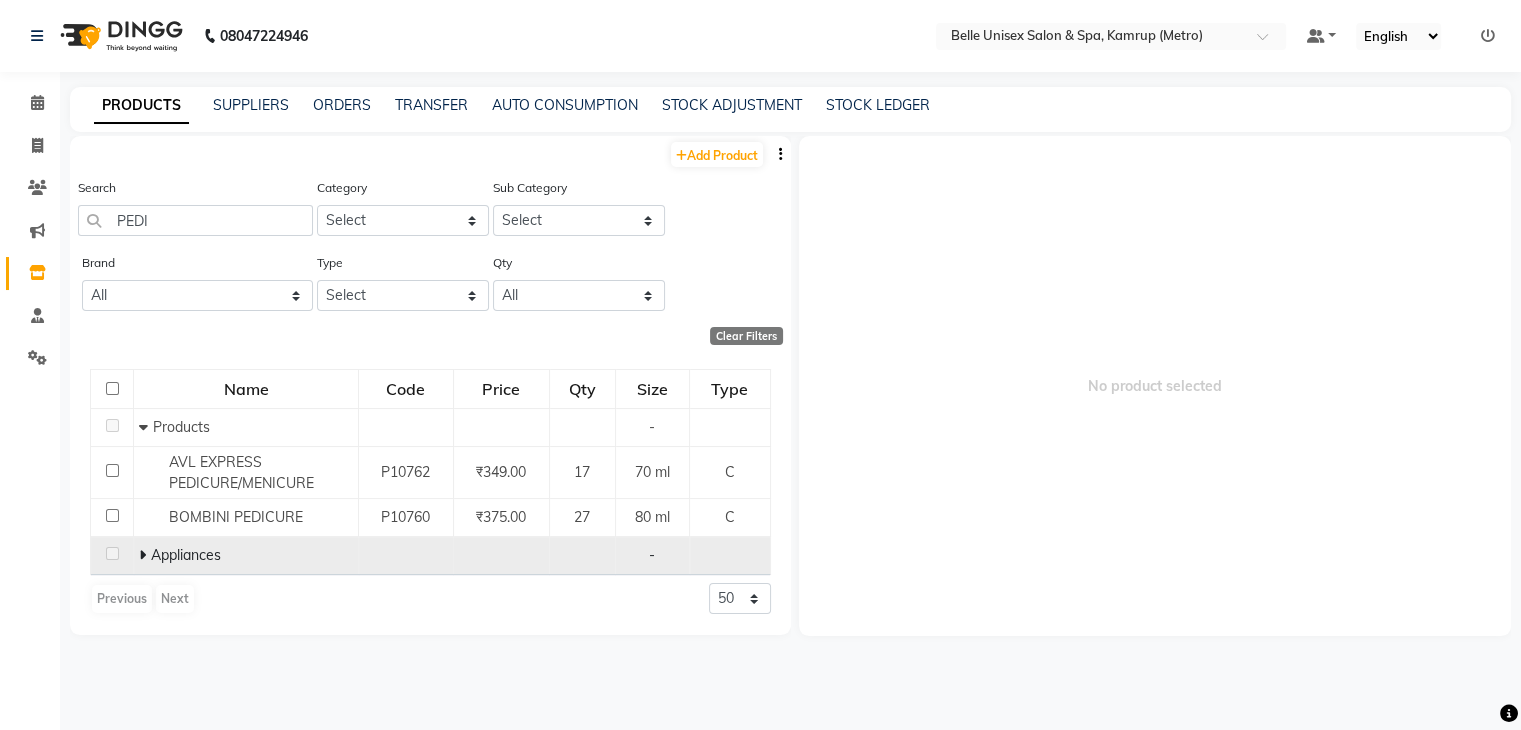click 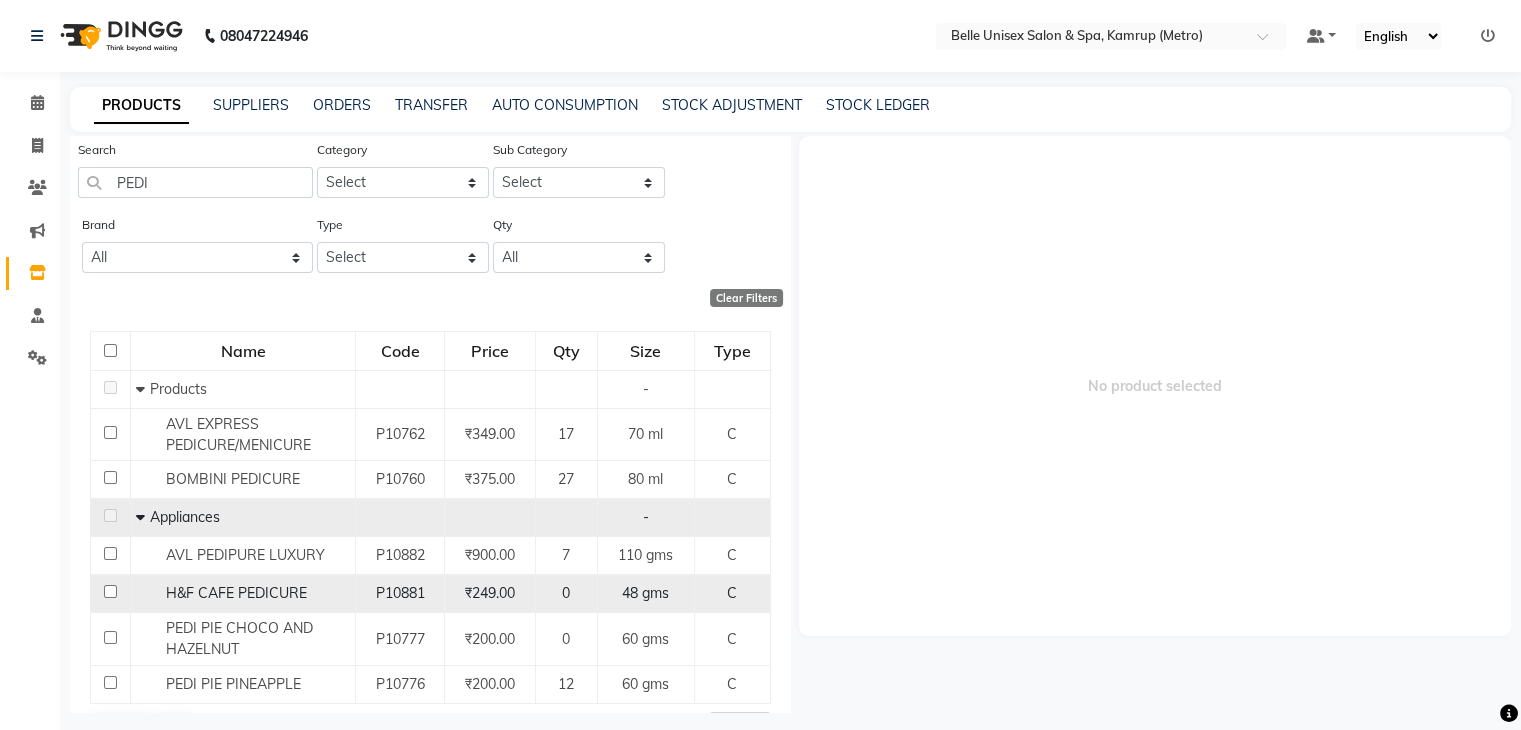 scroll, scrollTop: 89, scrollLeft: 0, axis: vertical 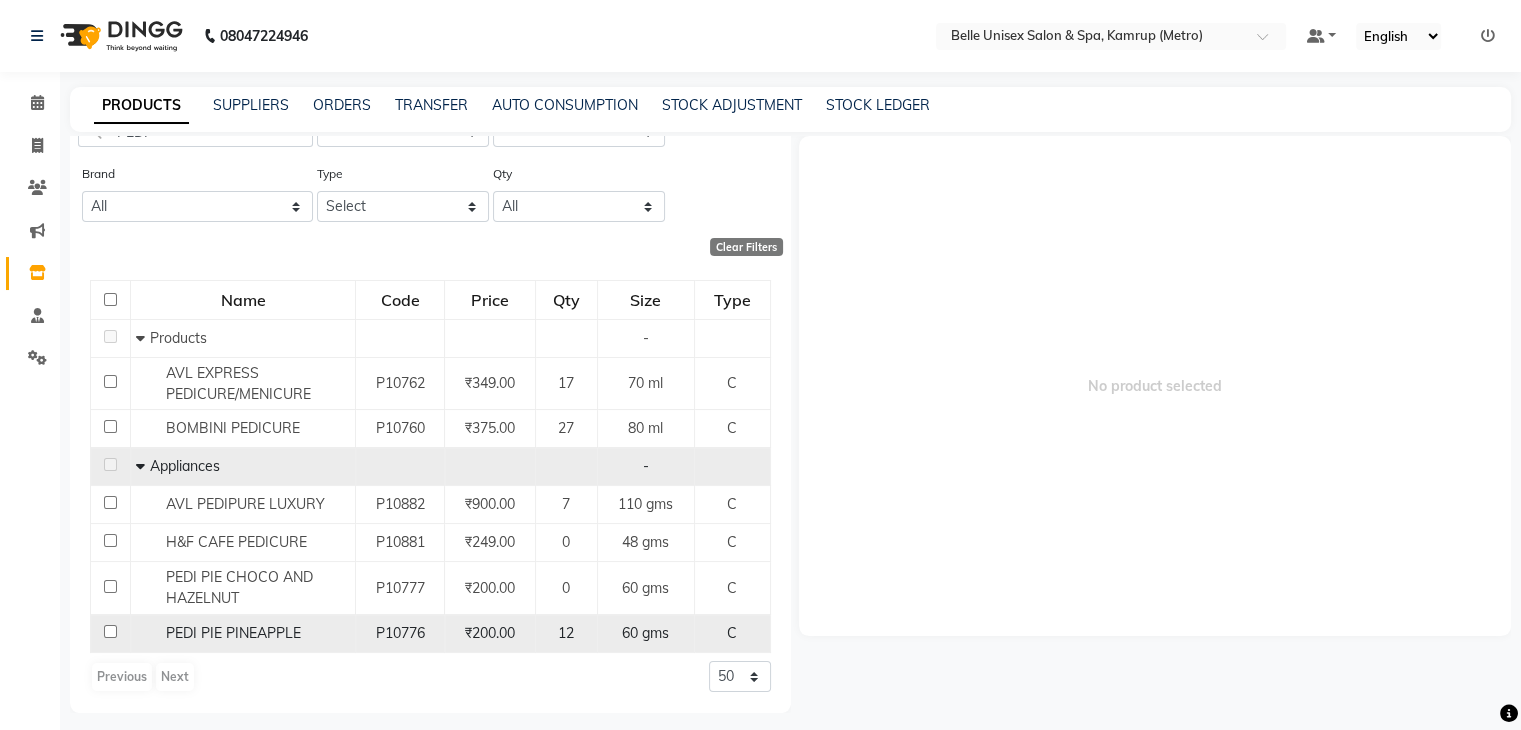 click 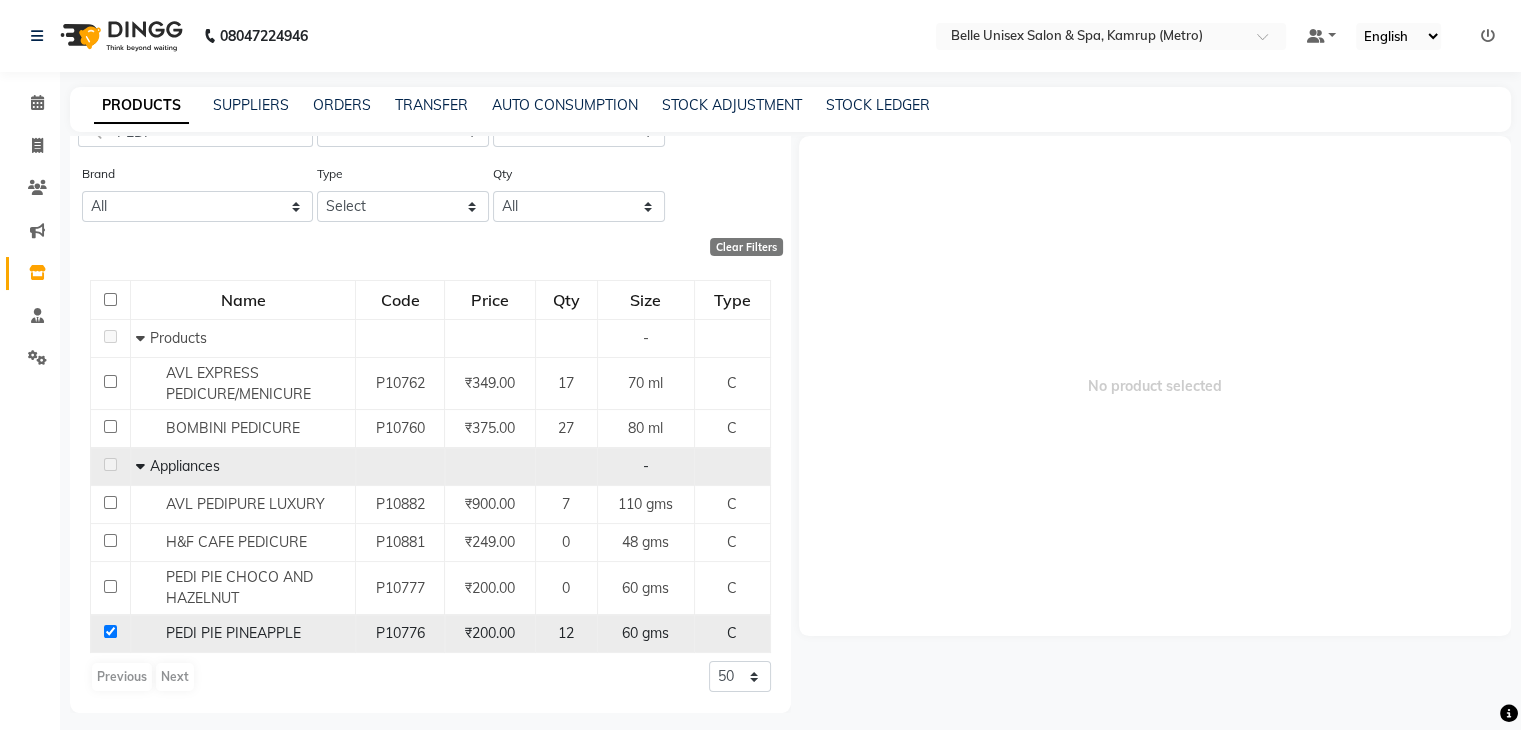 checkbox on "true" 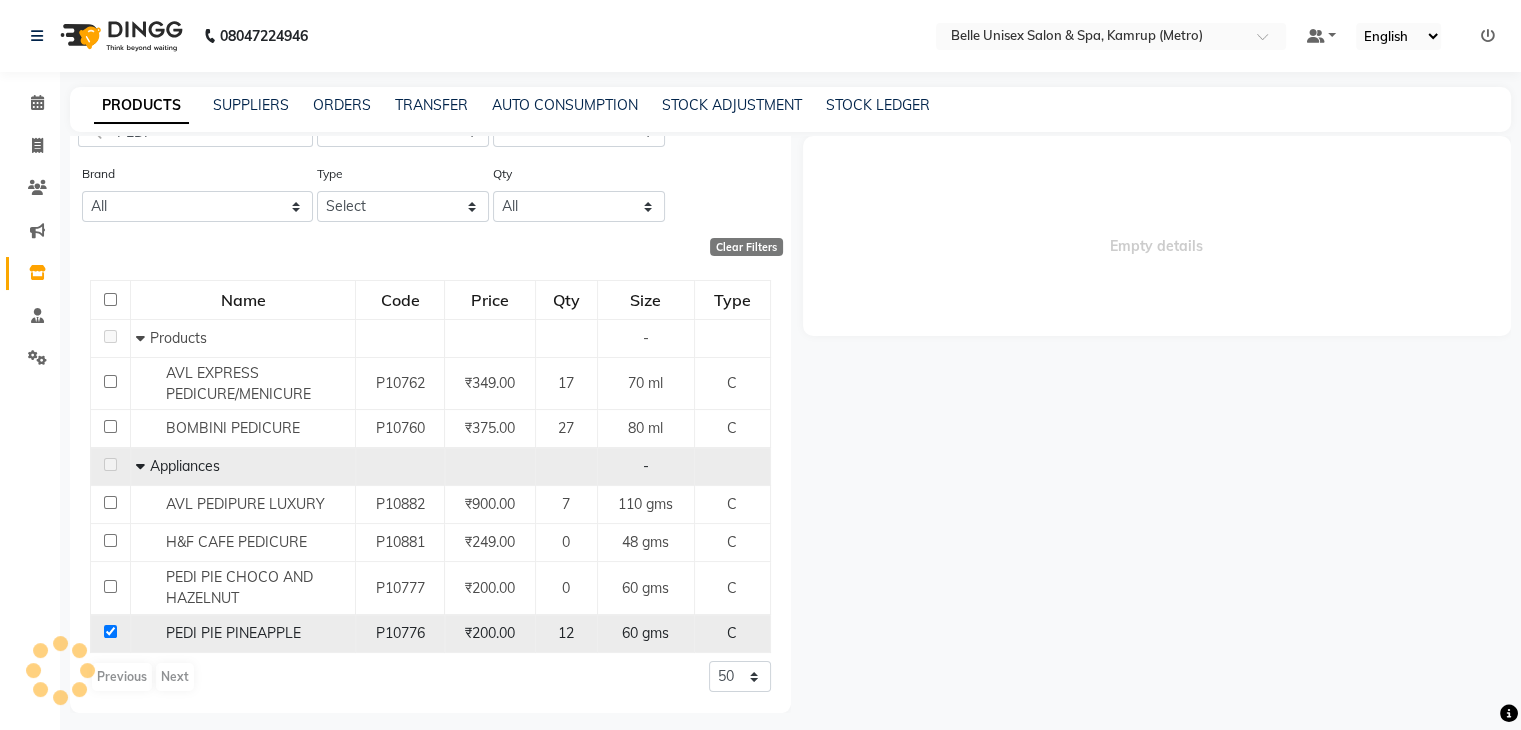 select 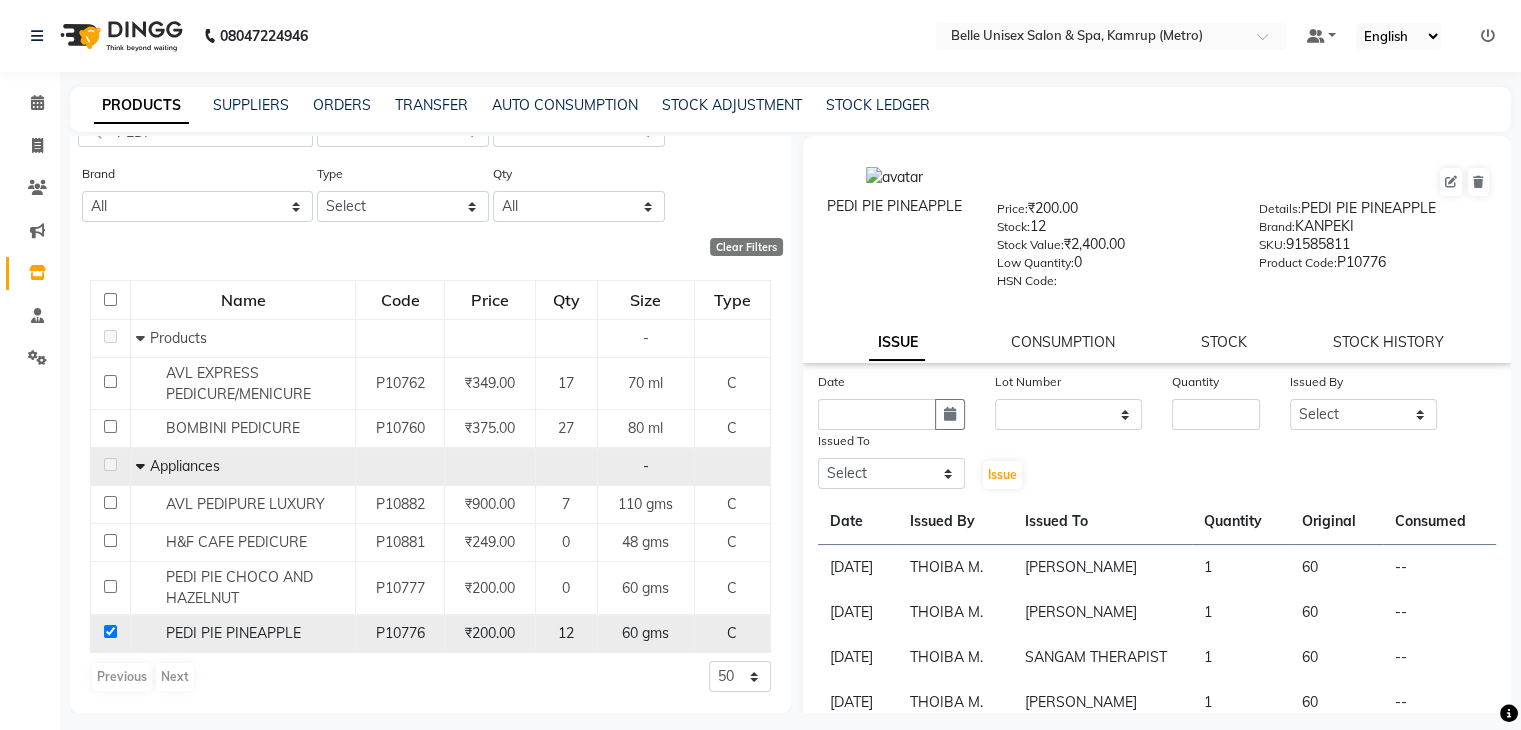 click 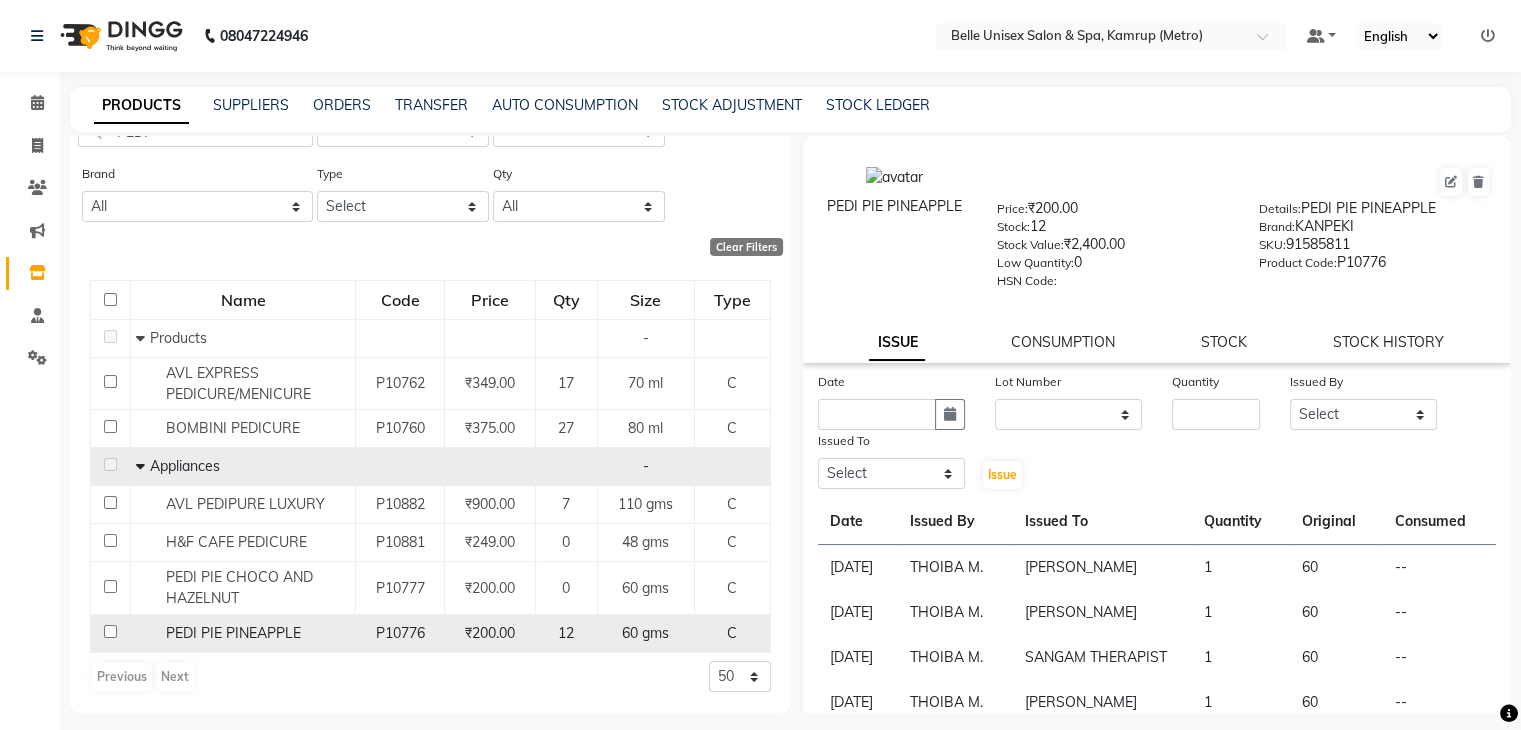 checkbox on "false" 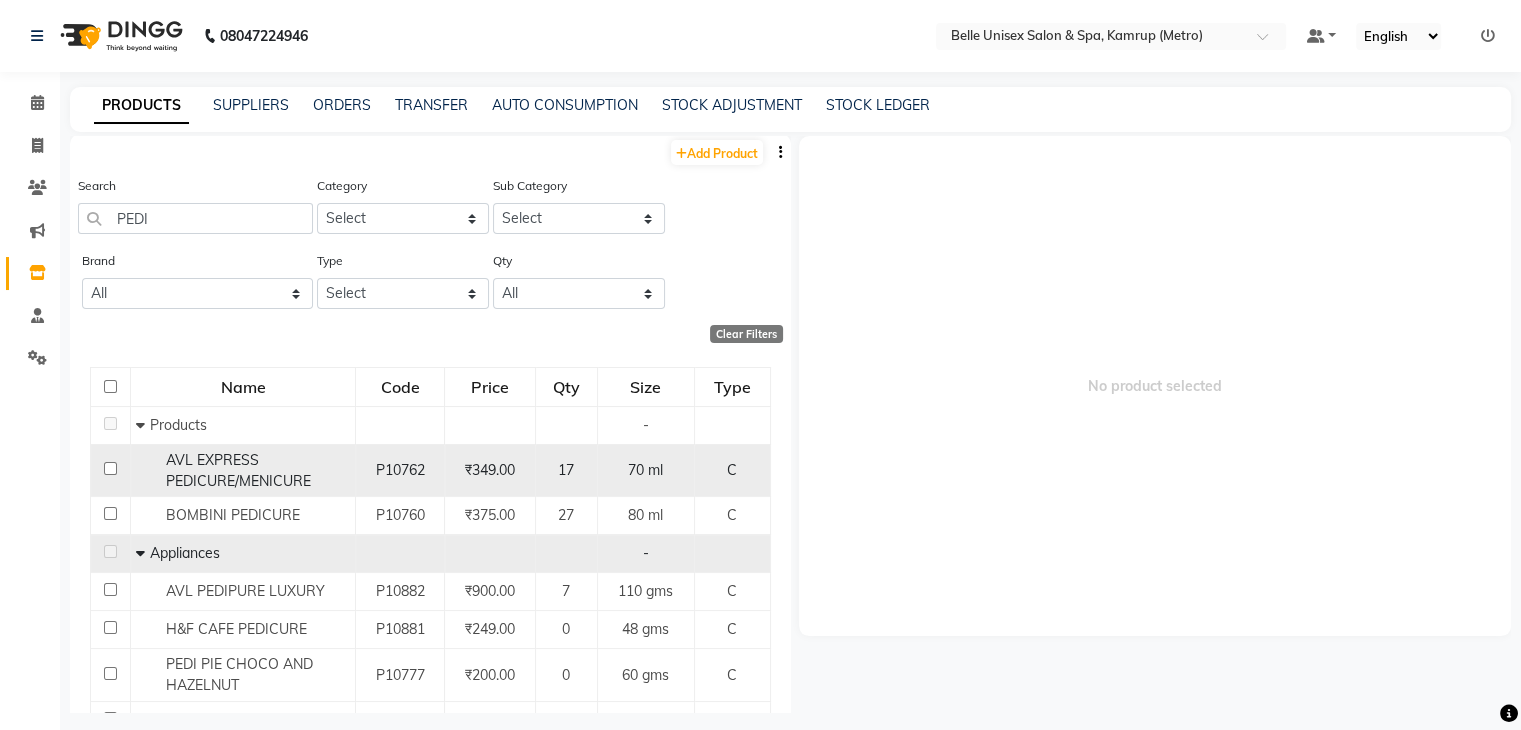 scroll, scrollTop: 0, scrollLeft: 0, axis: both 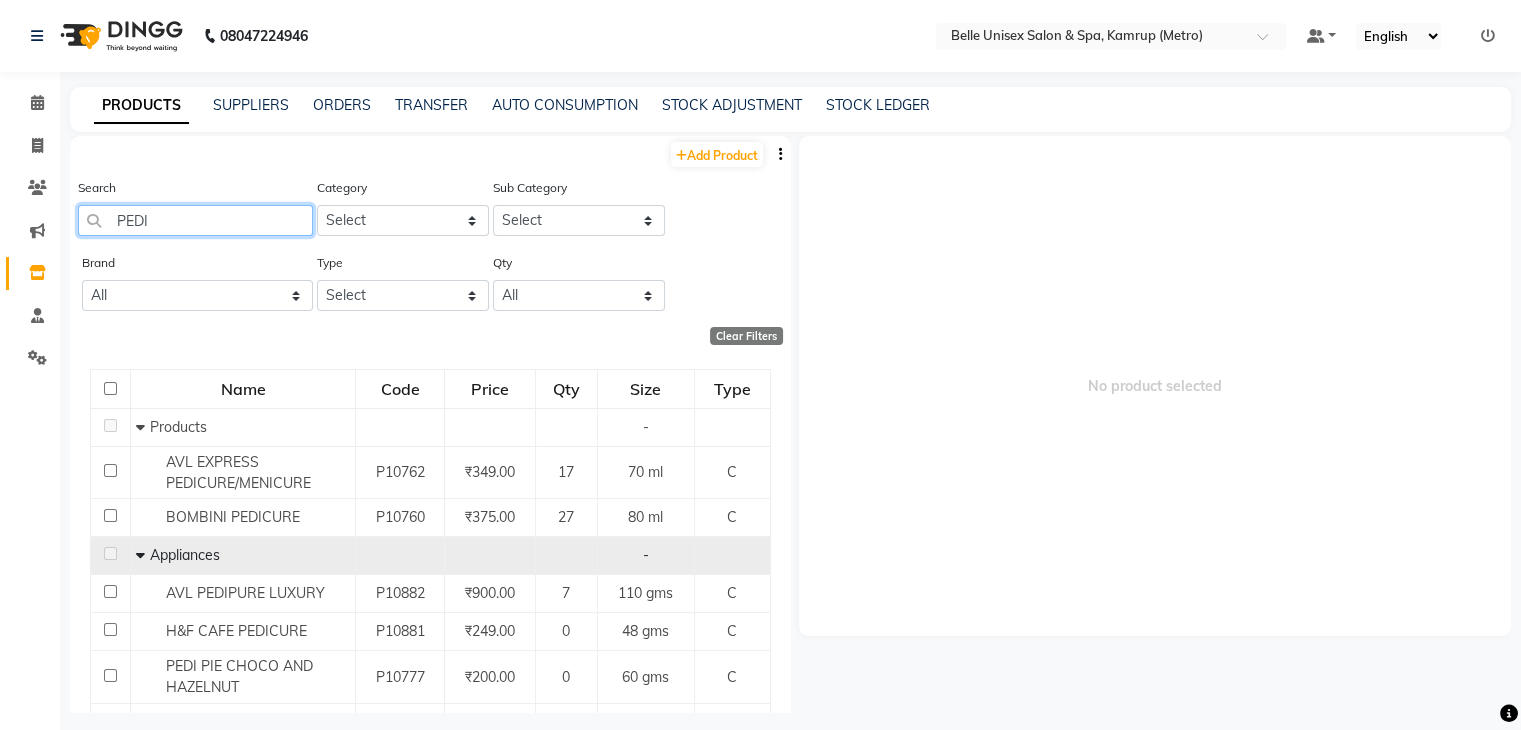 drag, startPoint x: 208, startPoint y: 217, endPoint x: 0, endPoint y: 219, distance: 208.00961 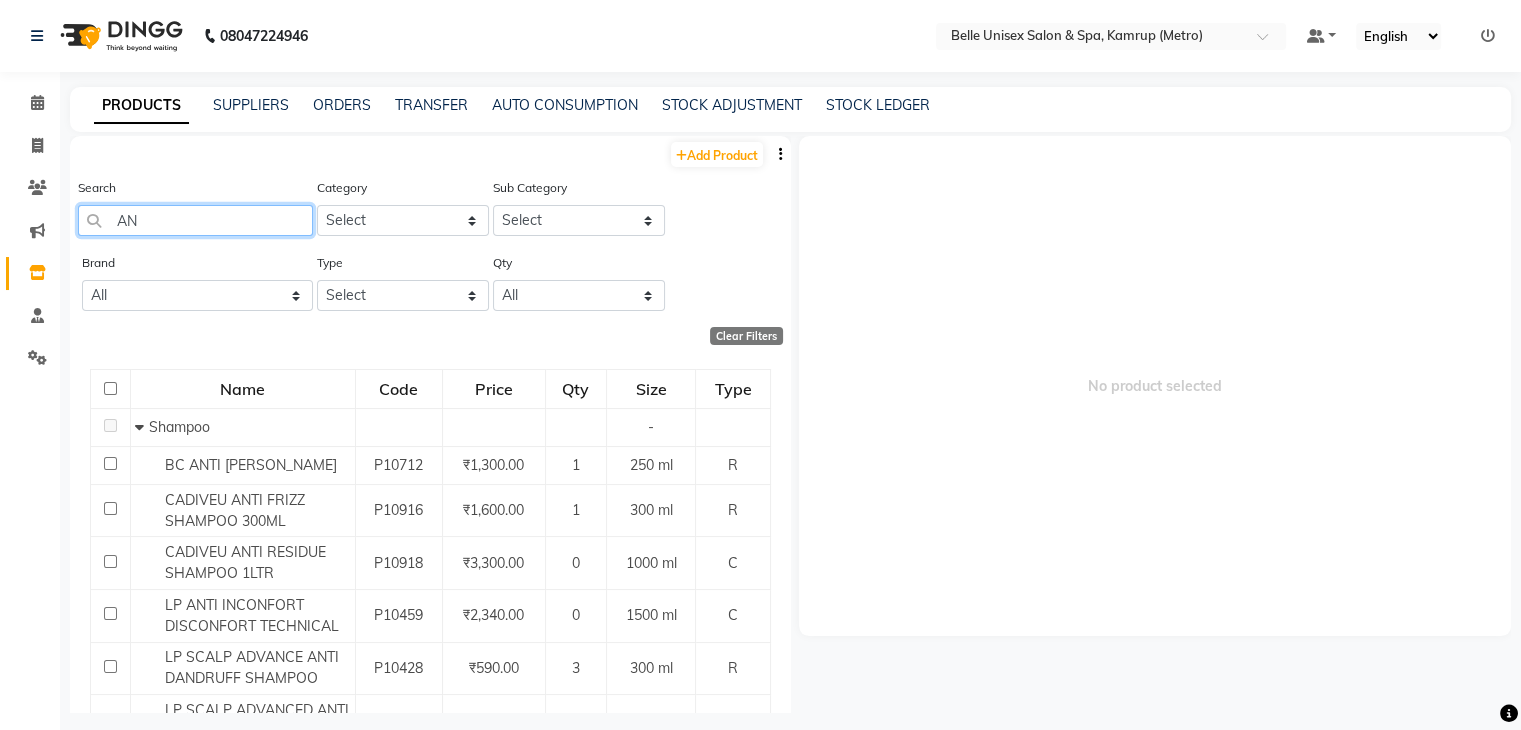 type on "A" 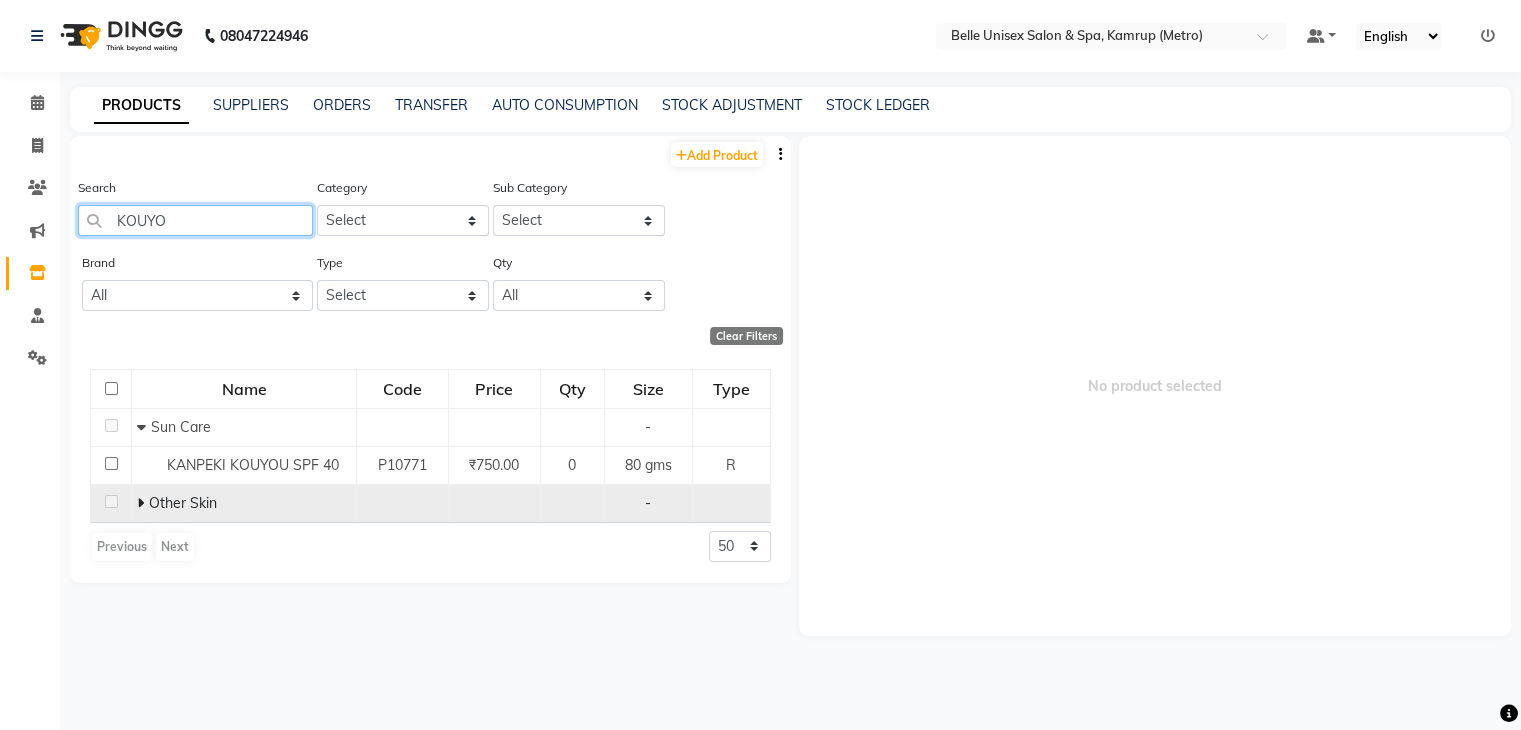 type on "KOUYO" 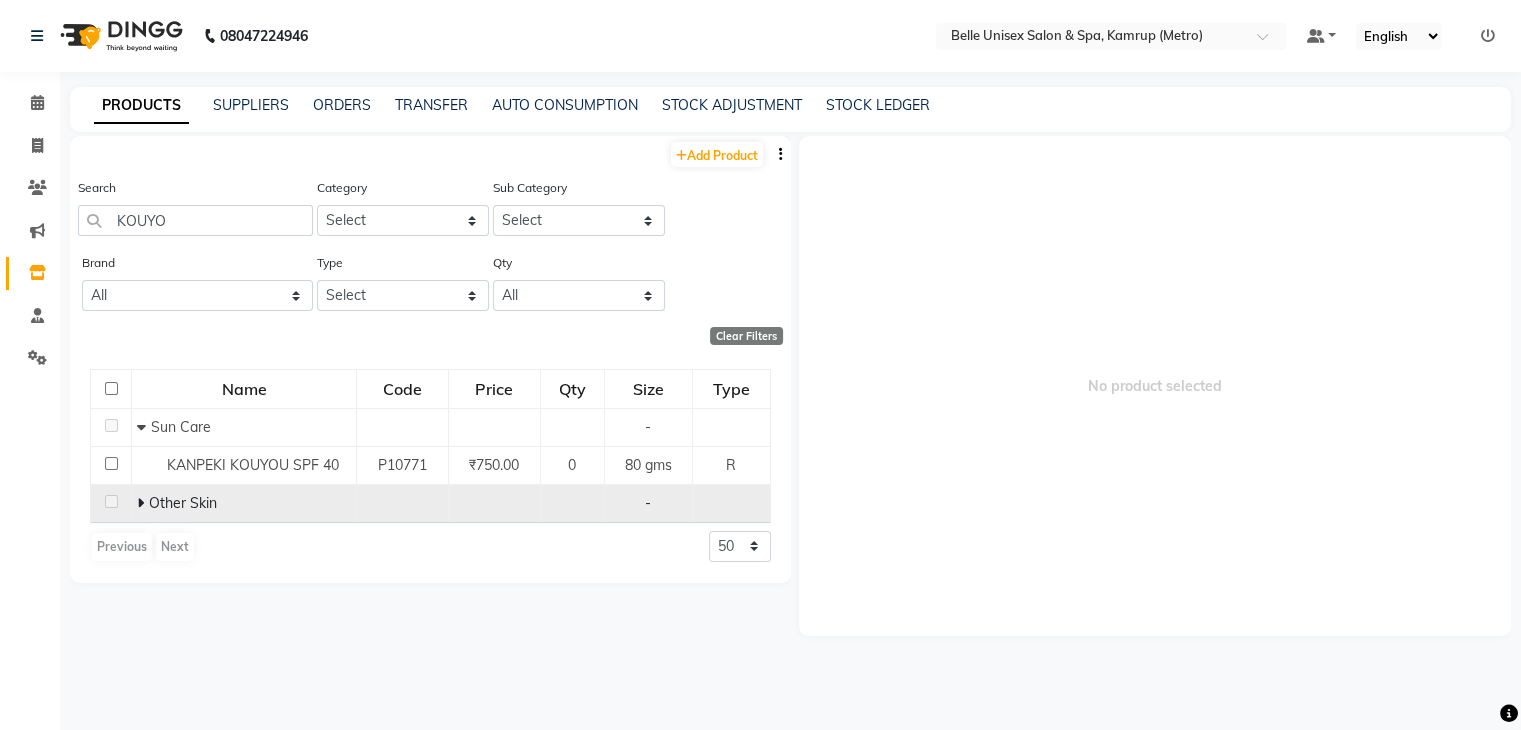 click 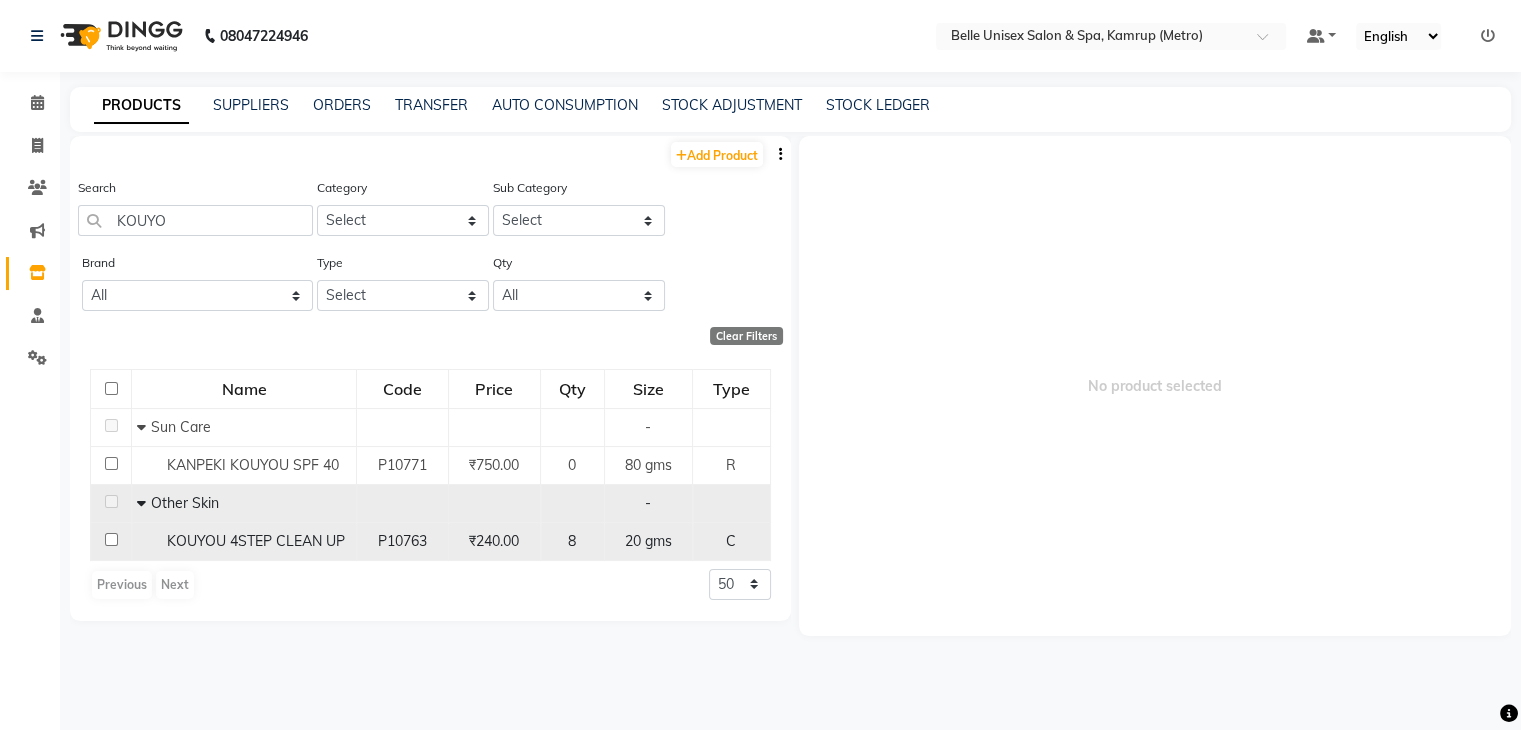 click 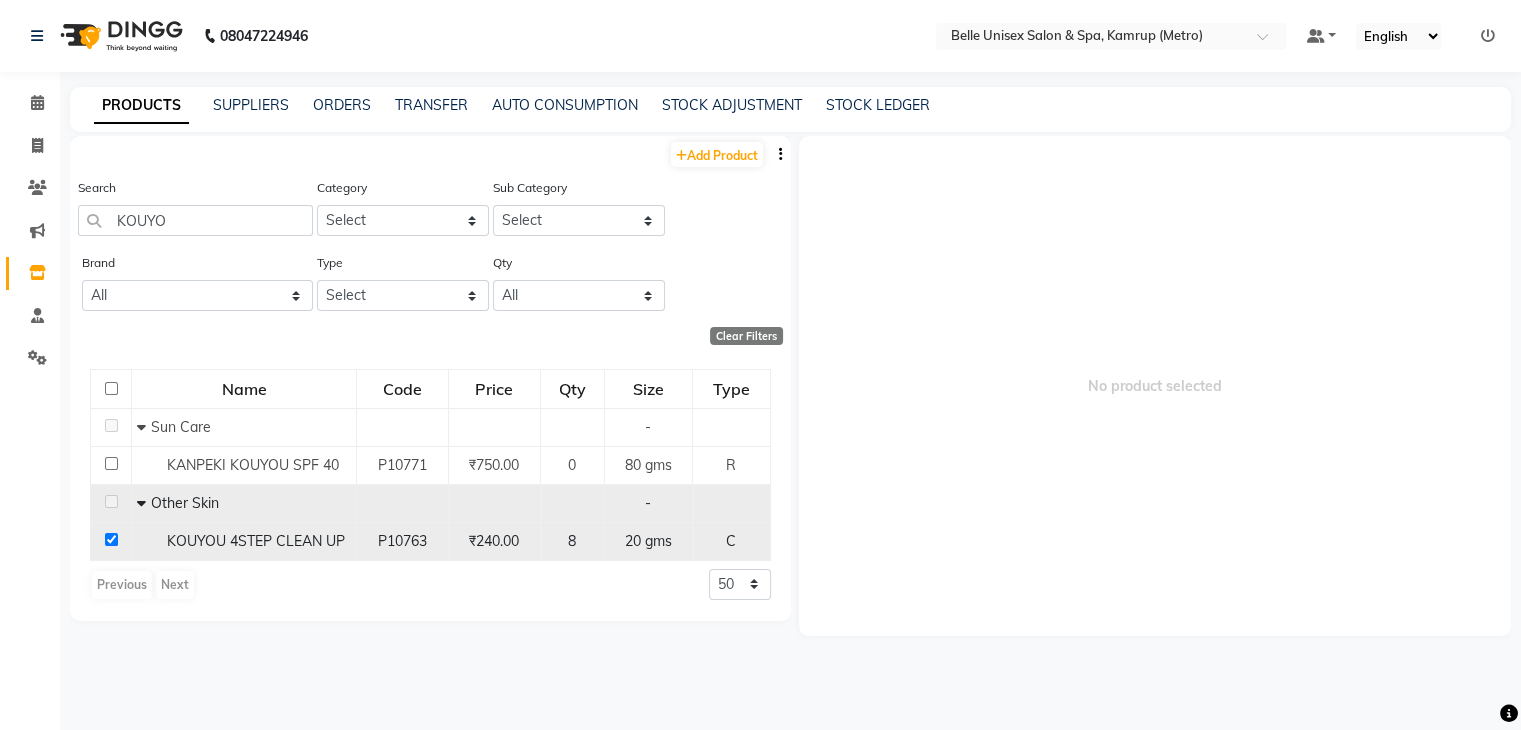 checkbox on "true" 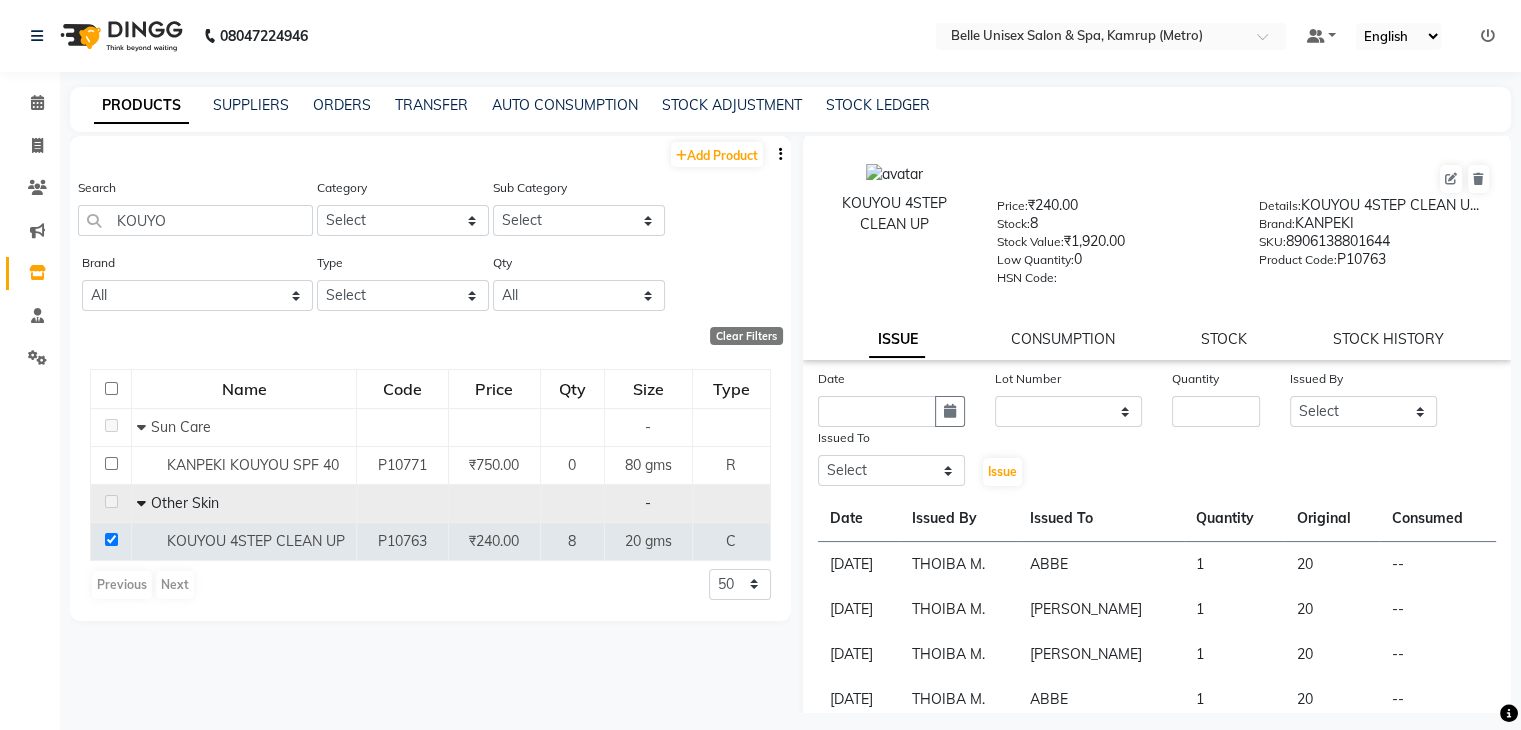 scroll, scrollTop: 0, scrollLeft: 0, axis: both 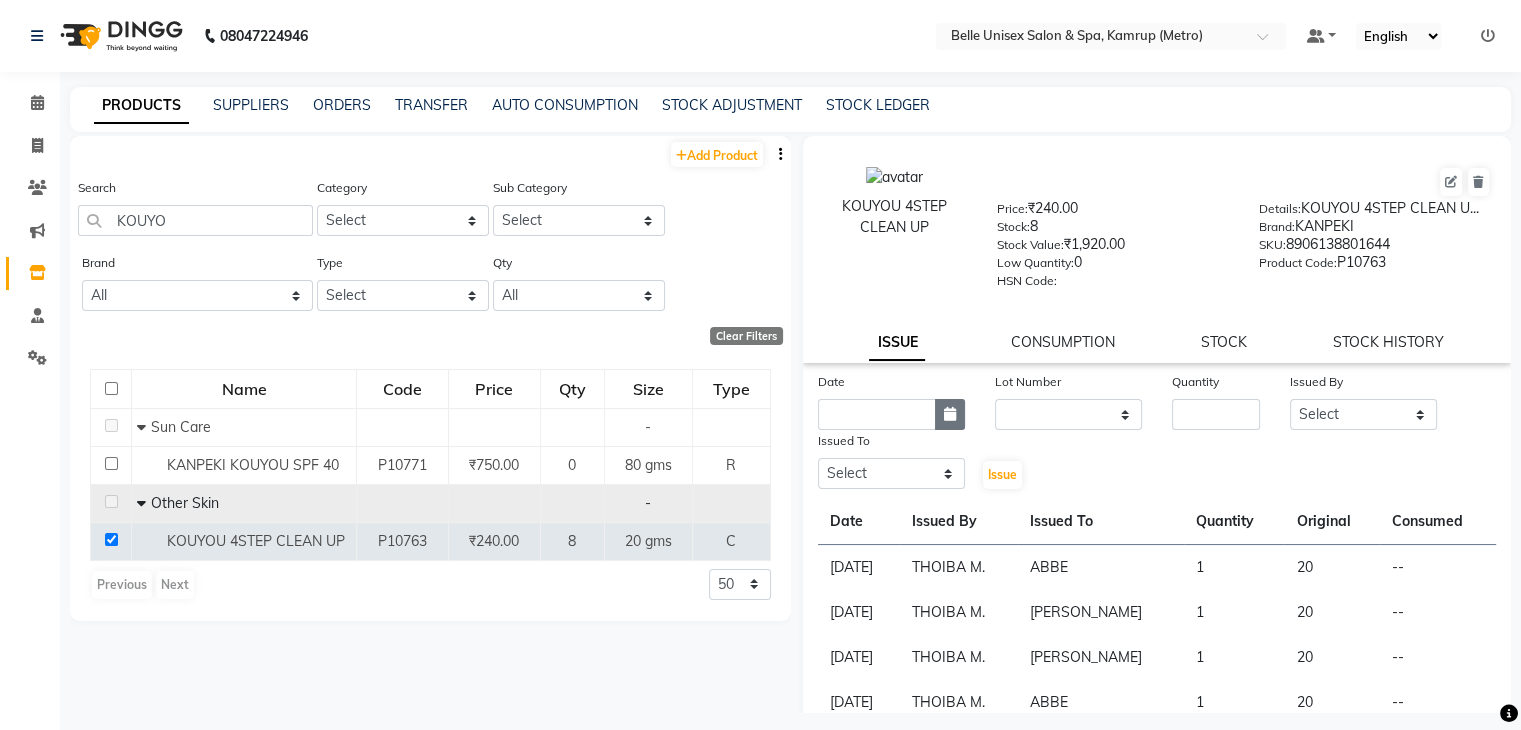 click 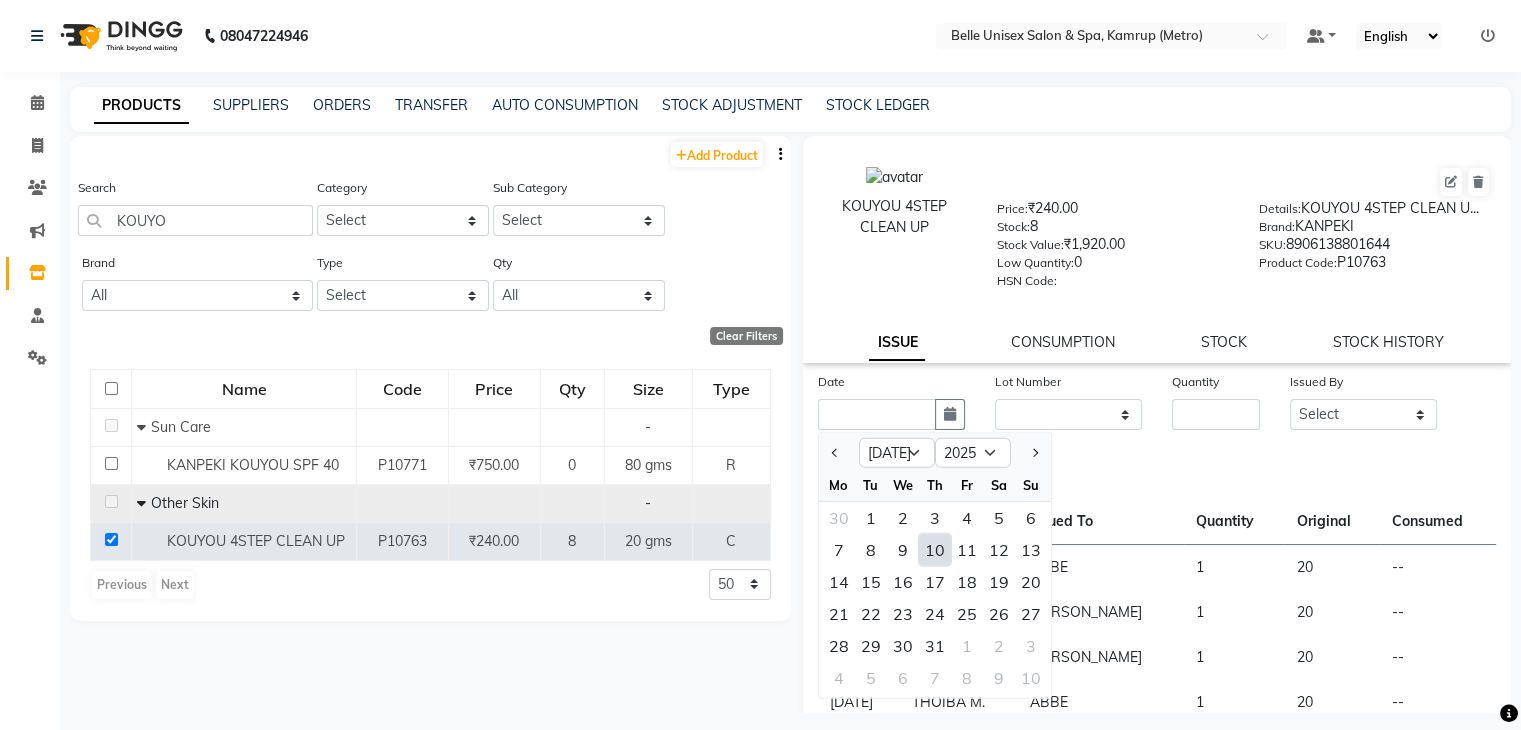 click on "10" 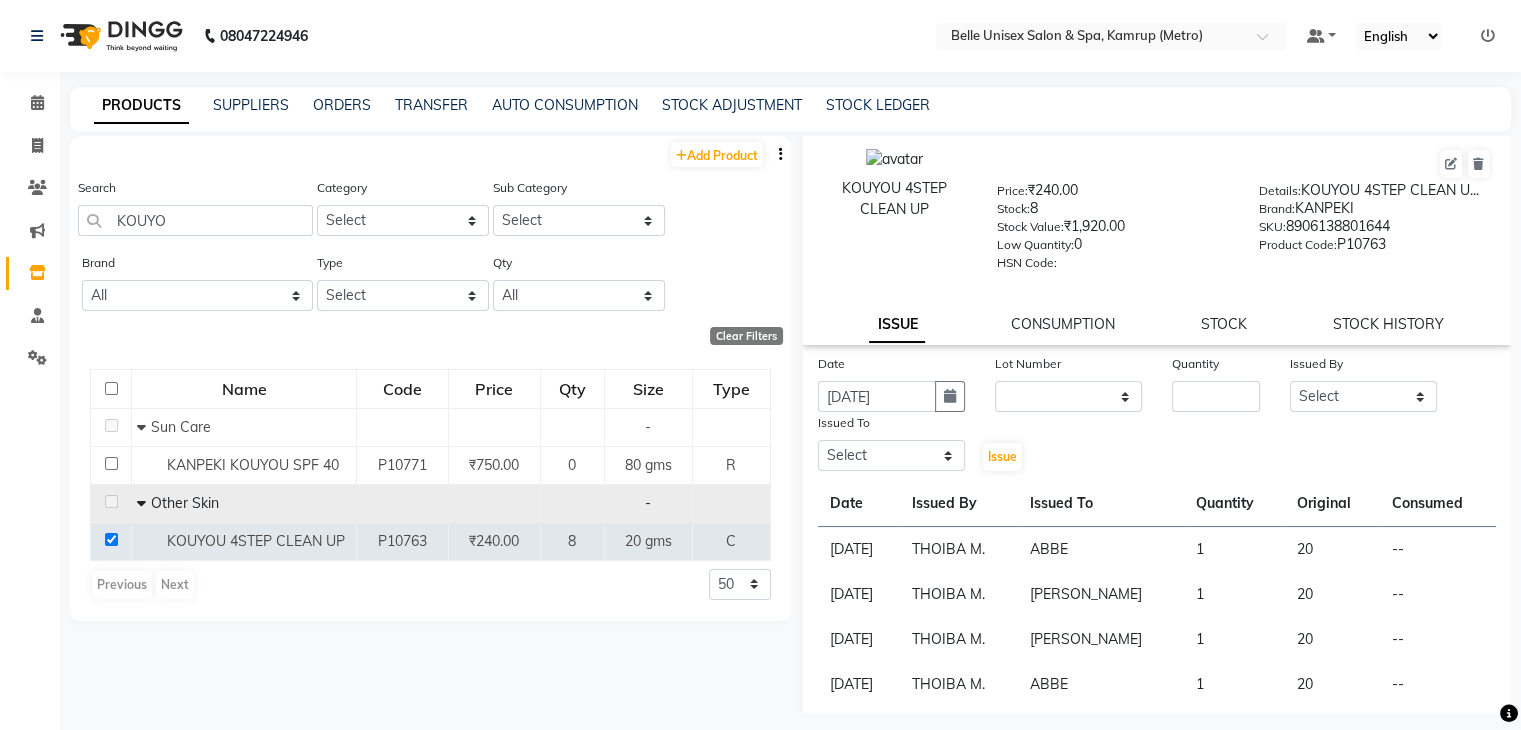 scroll, scrollTop: 0, scrollLeft: 0, axis: both 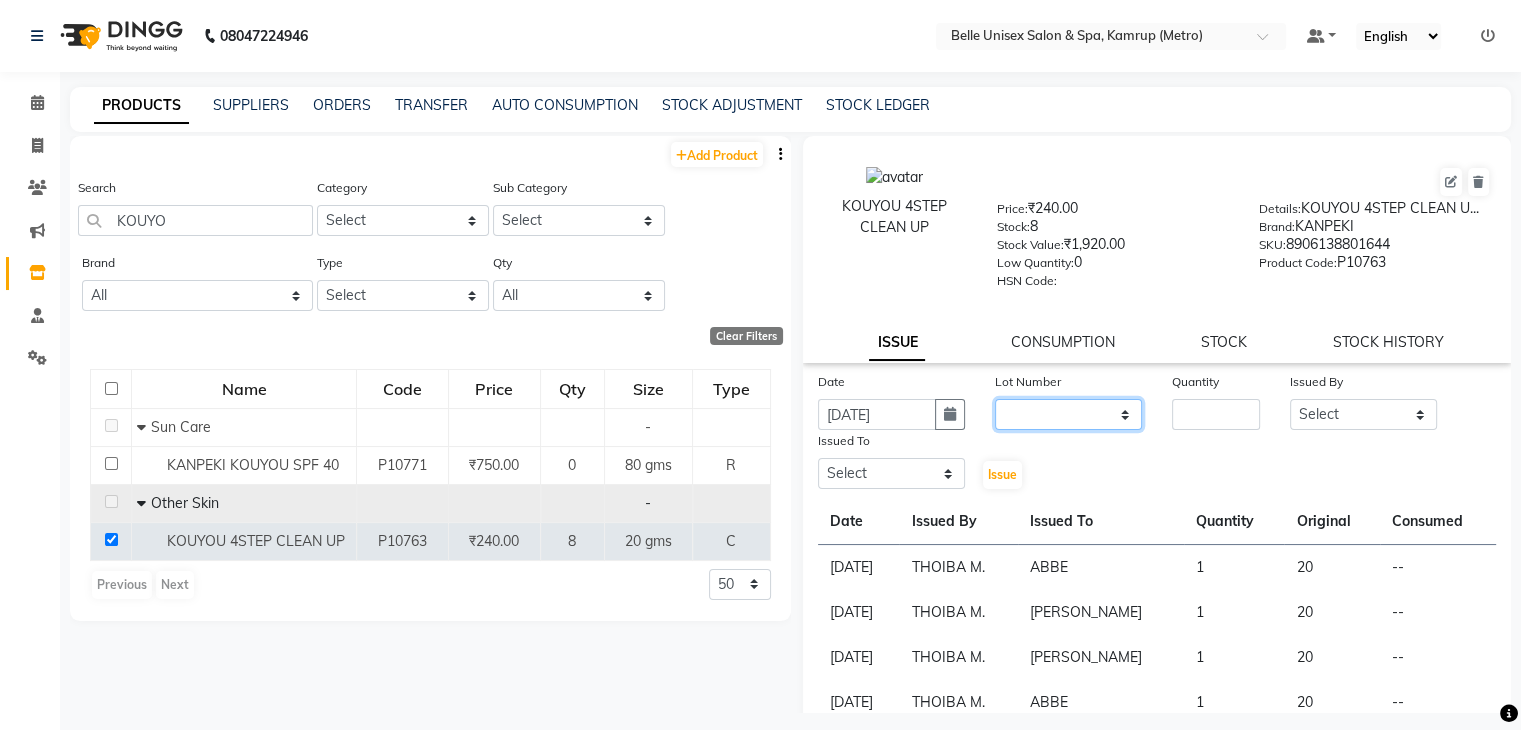 click on "None" 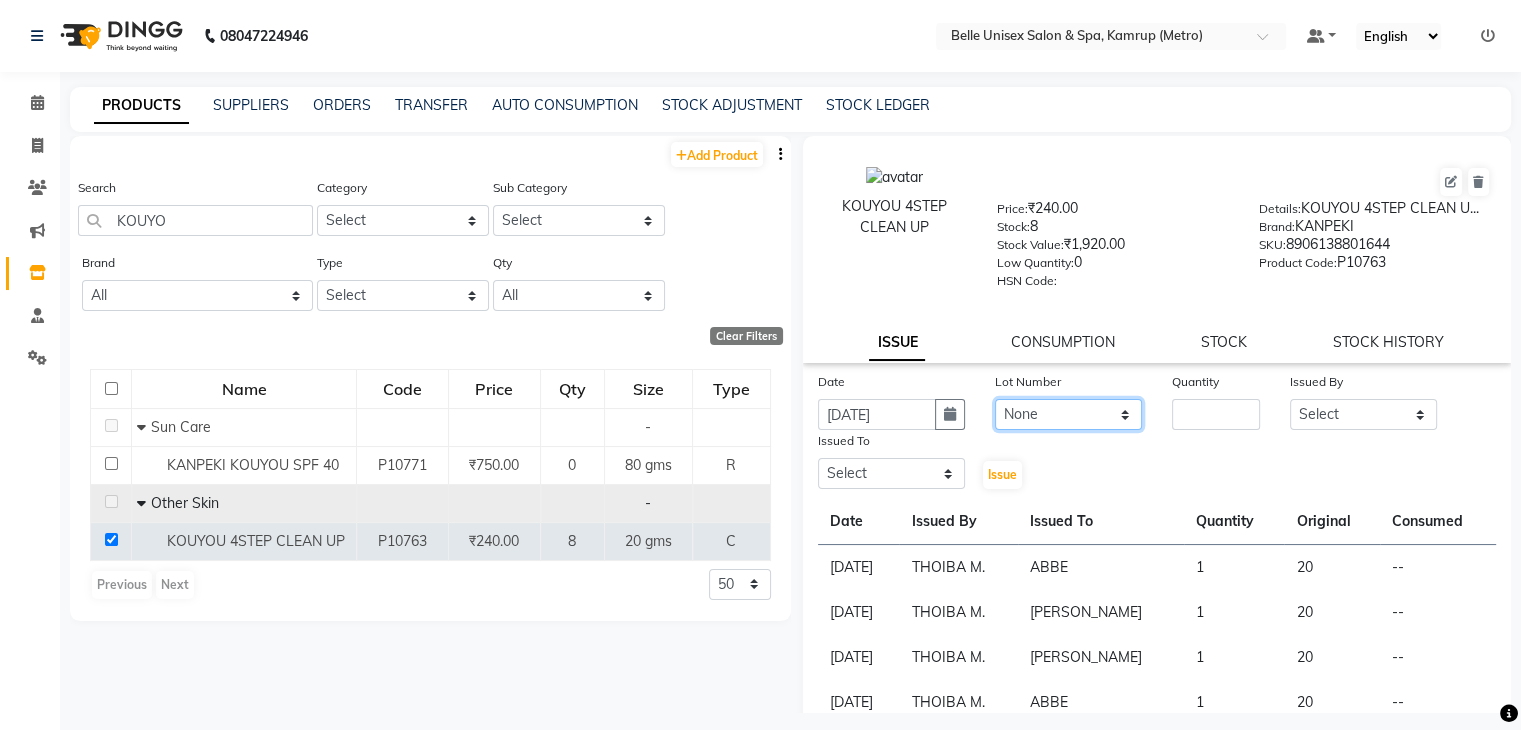 click on "None" 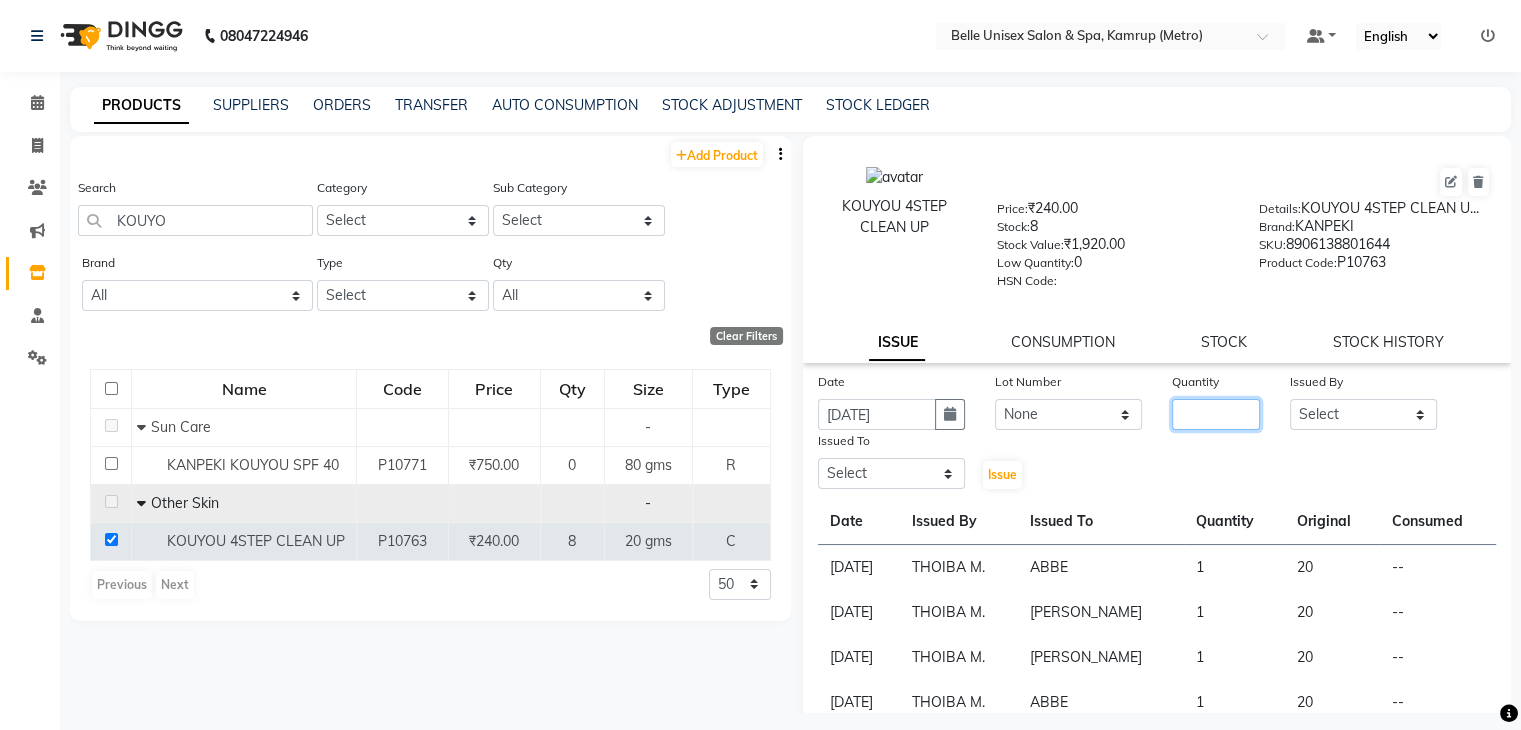 click 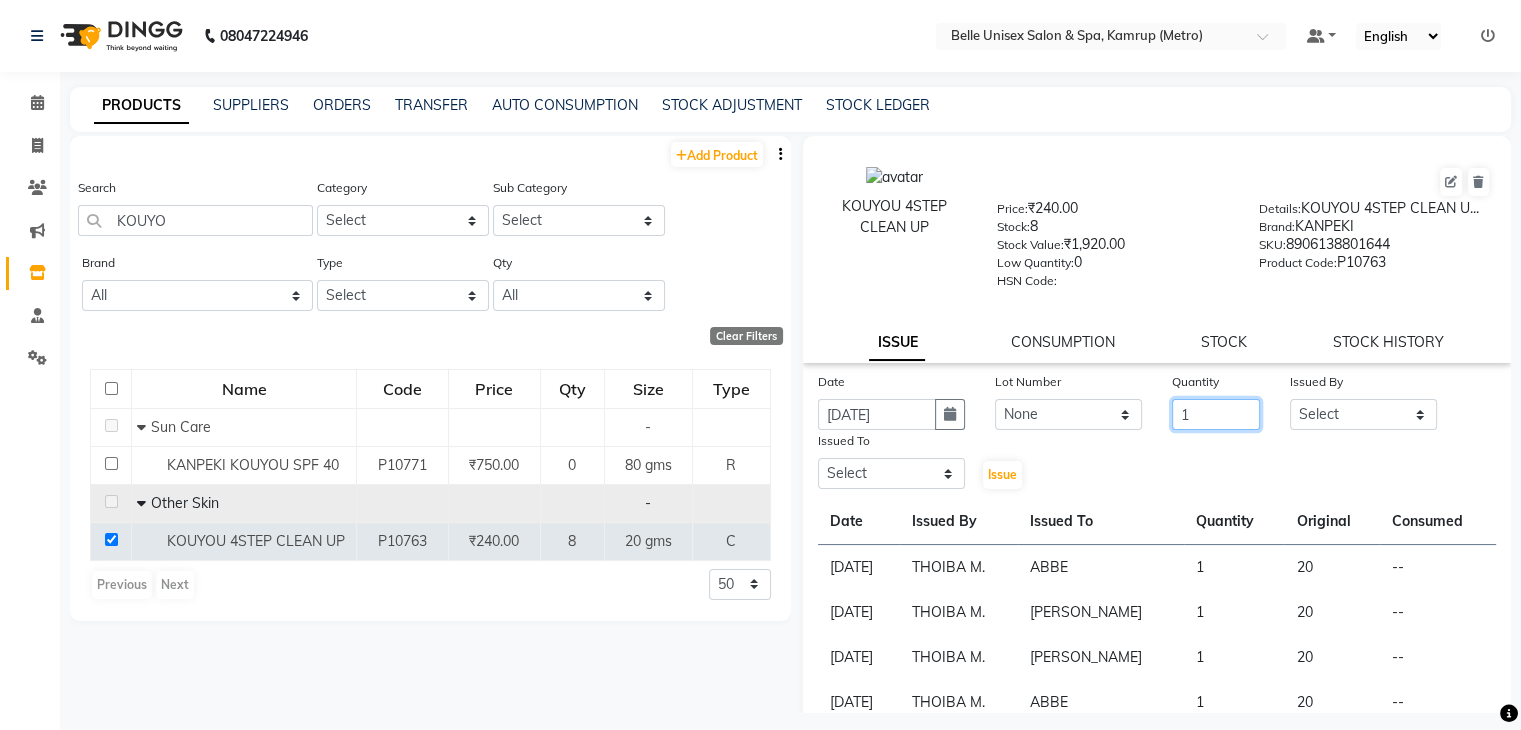 type on "1" 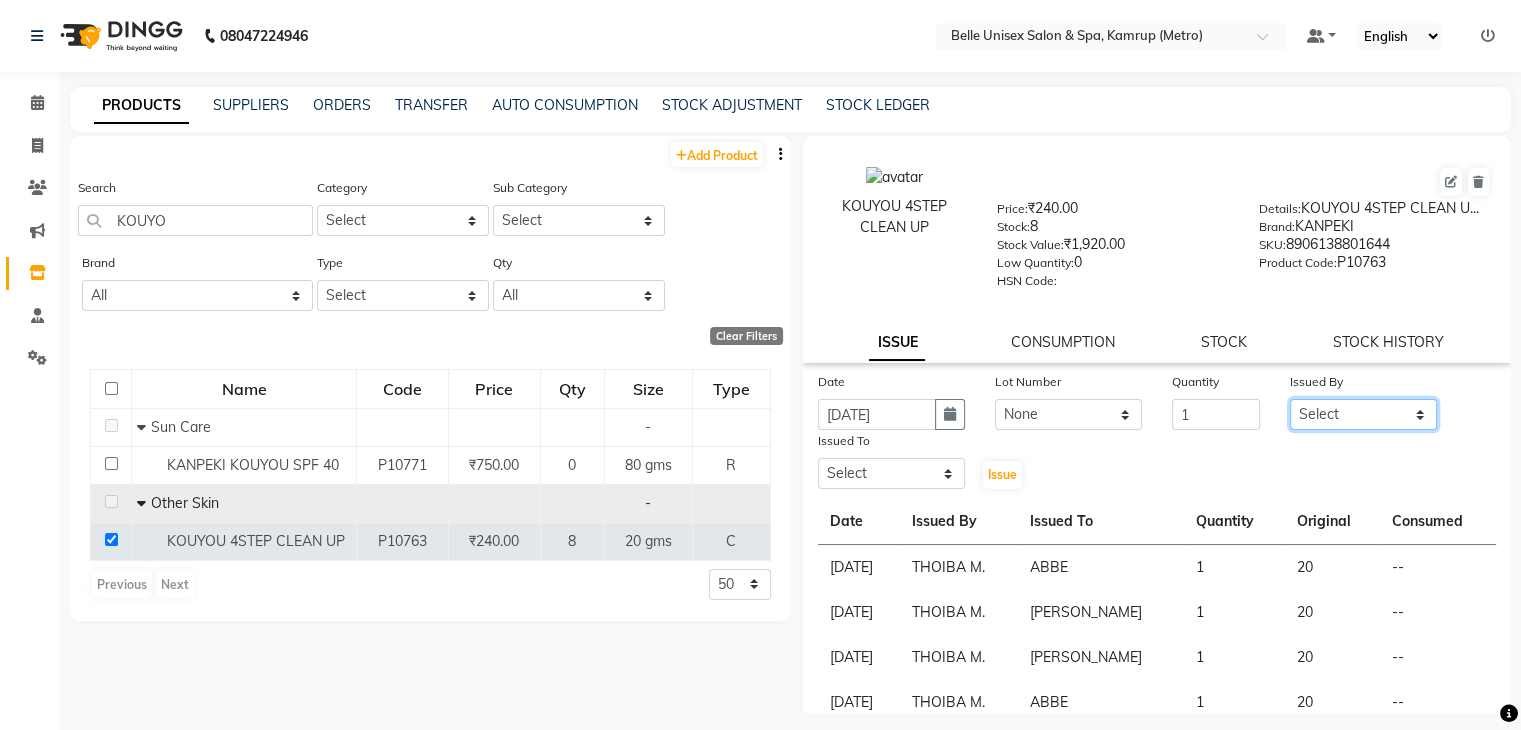 click on "Select ABBE Admin id ALEX UHD  ASEM  COUNTER SALE  IMLE AO JUPITARA(HK) PURNIMA HK  RANA KANTI SINHA   SABEHA SANGAM THERAPIST SOBITA BU THOIBA M." 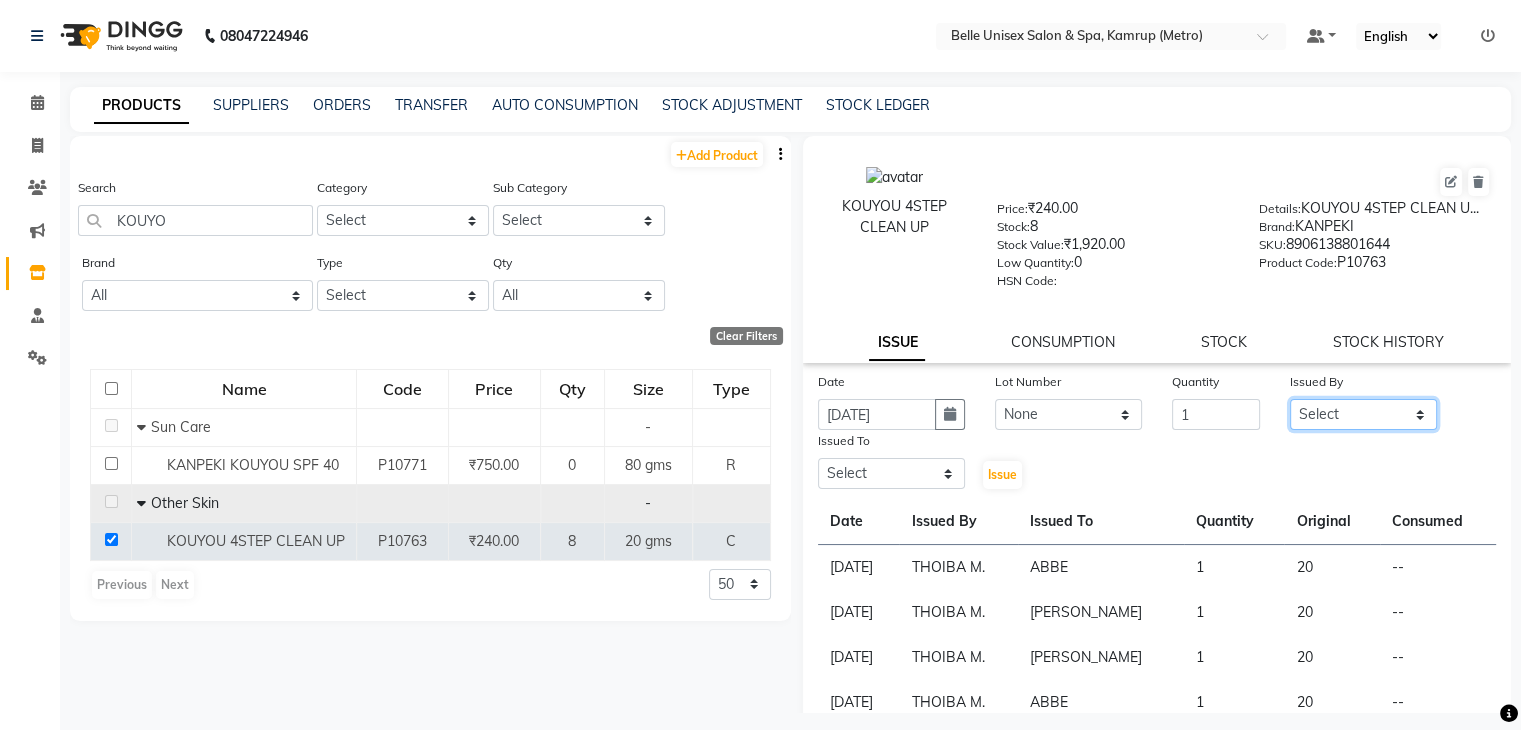 select on "66076" 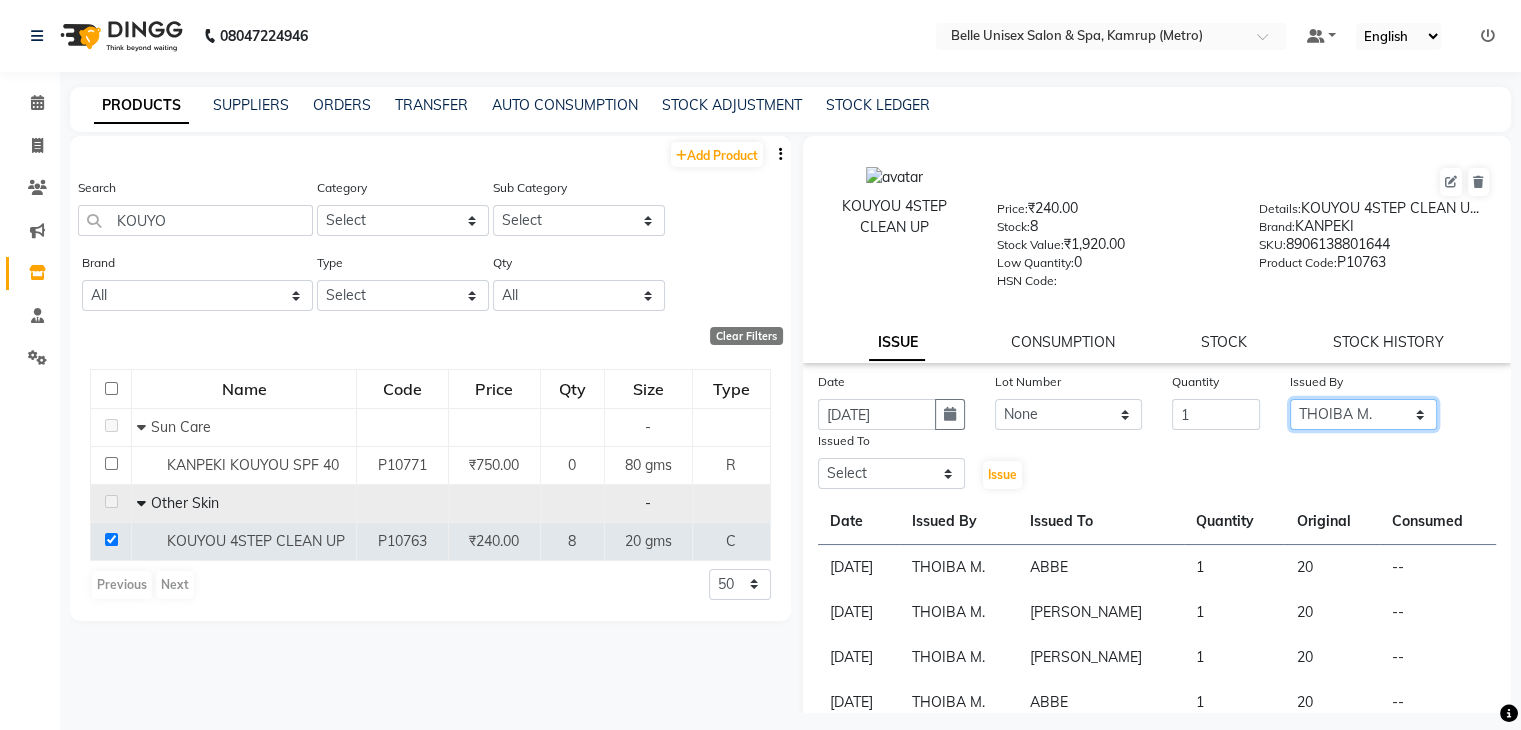 click on "Select ABBE Admin id ALEX UHD  ASEM  COUNTER SALE  IMLE AO JUPITARA(HK) PURNIMA HK  RANA KANTI SINHA   SABEHA SANGAM THERAPIST SOBITA BU THOIBA M." 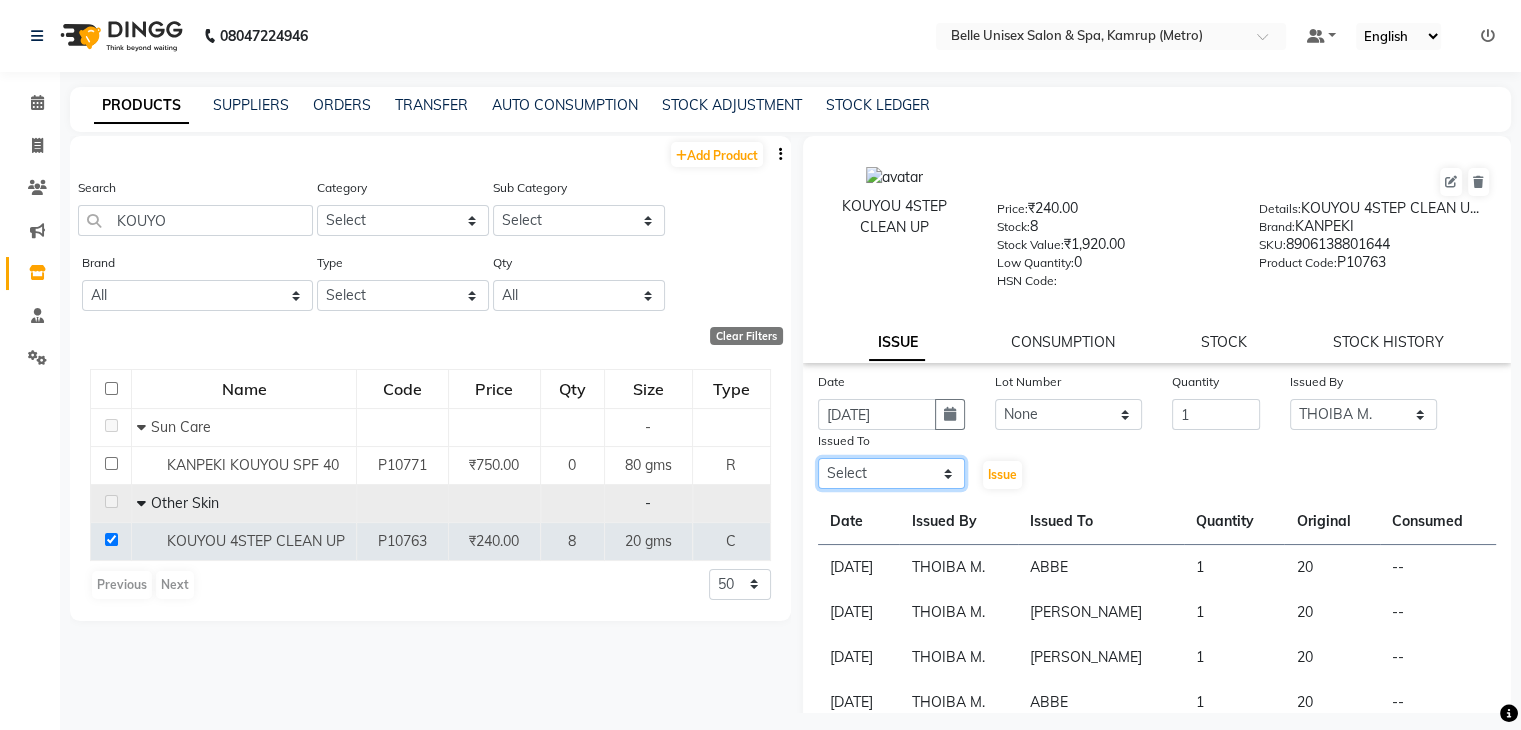 click on "Select ABBE Admin id ALEX UHD  ASEM  COUNTER SALE  IMLE AO JUPITARA(HK) PURNIMA HK  RANA KANTI SINHA   SABEHA SANGAM THERAPIST SOBITA BU THOIBA M." 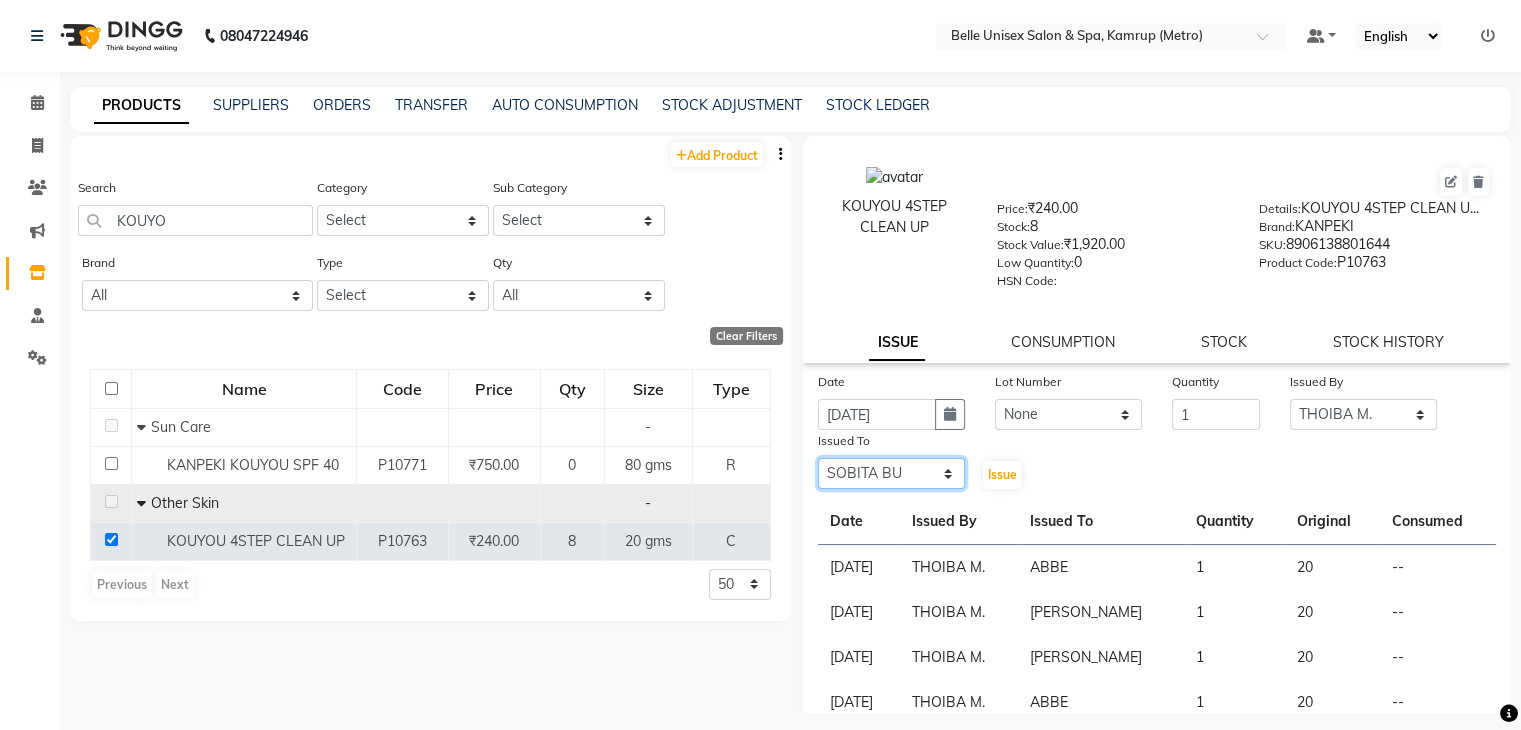 click on "Select ABBE Admin id ALEX UHD  ASEM  COUNTER SALE  IMLE AO JUPITARA(HK) PURNIMA HK  RANA KANTI SINHA   SABEHA SANGAM THERAPIST SOBITA BU THOIBA M." 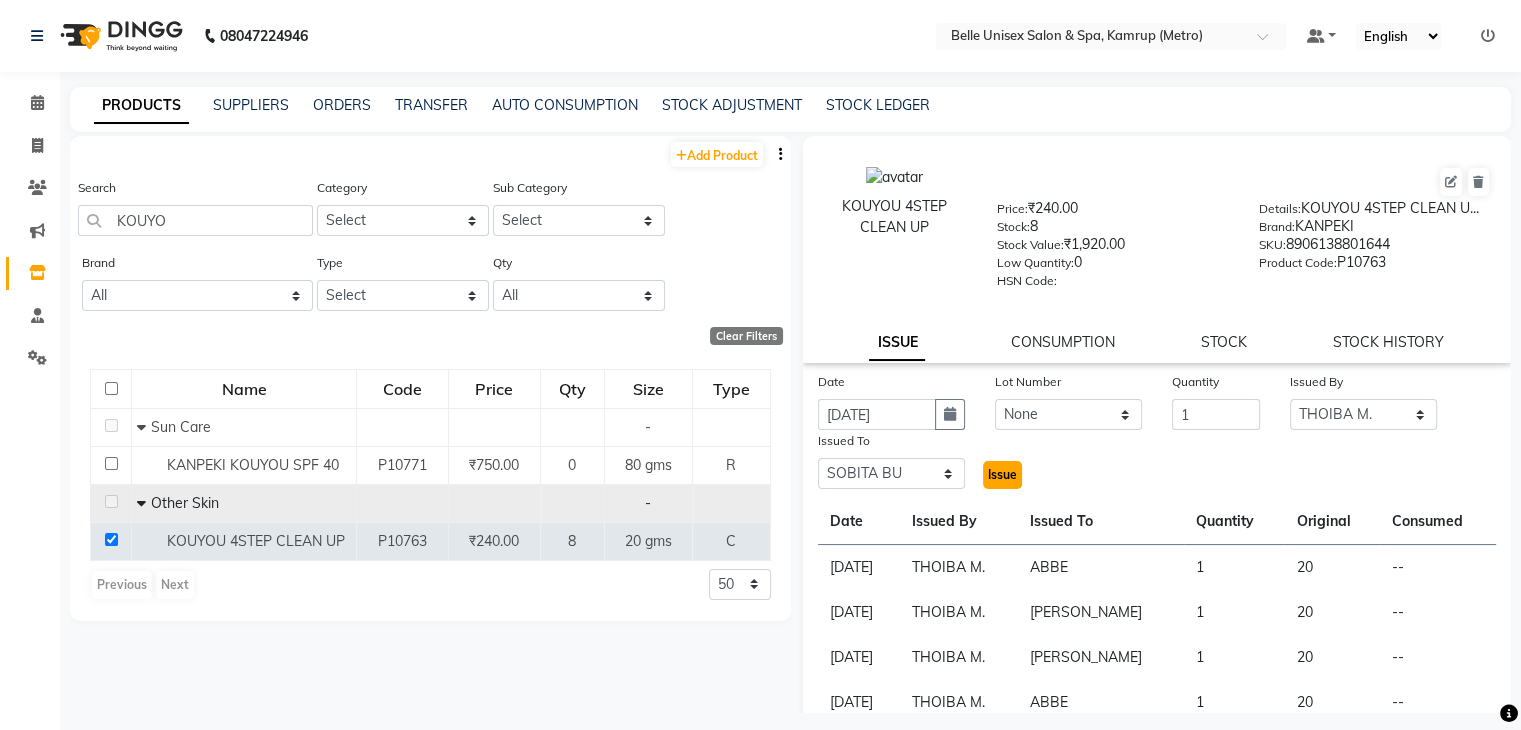click on "Issue" 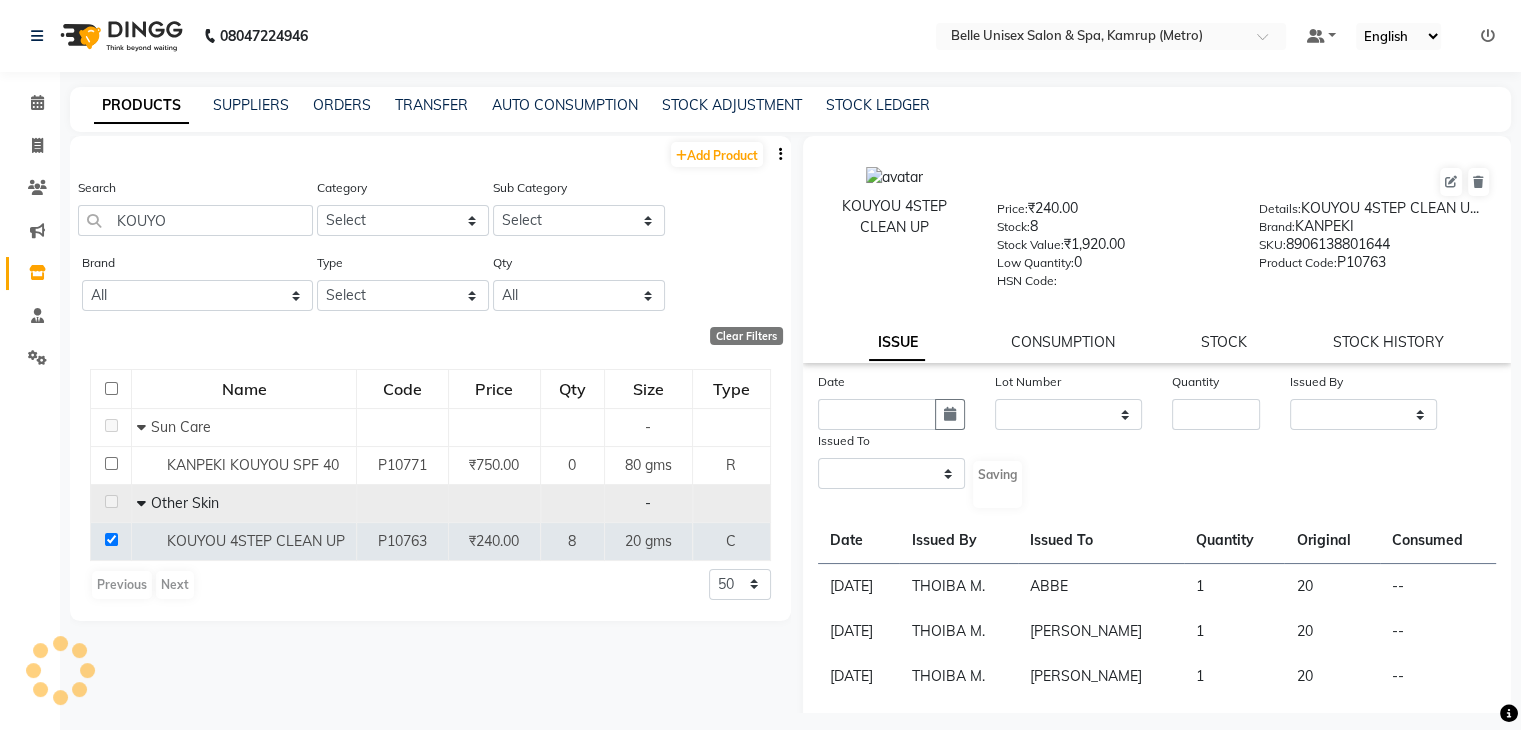 select 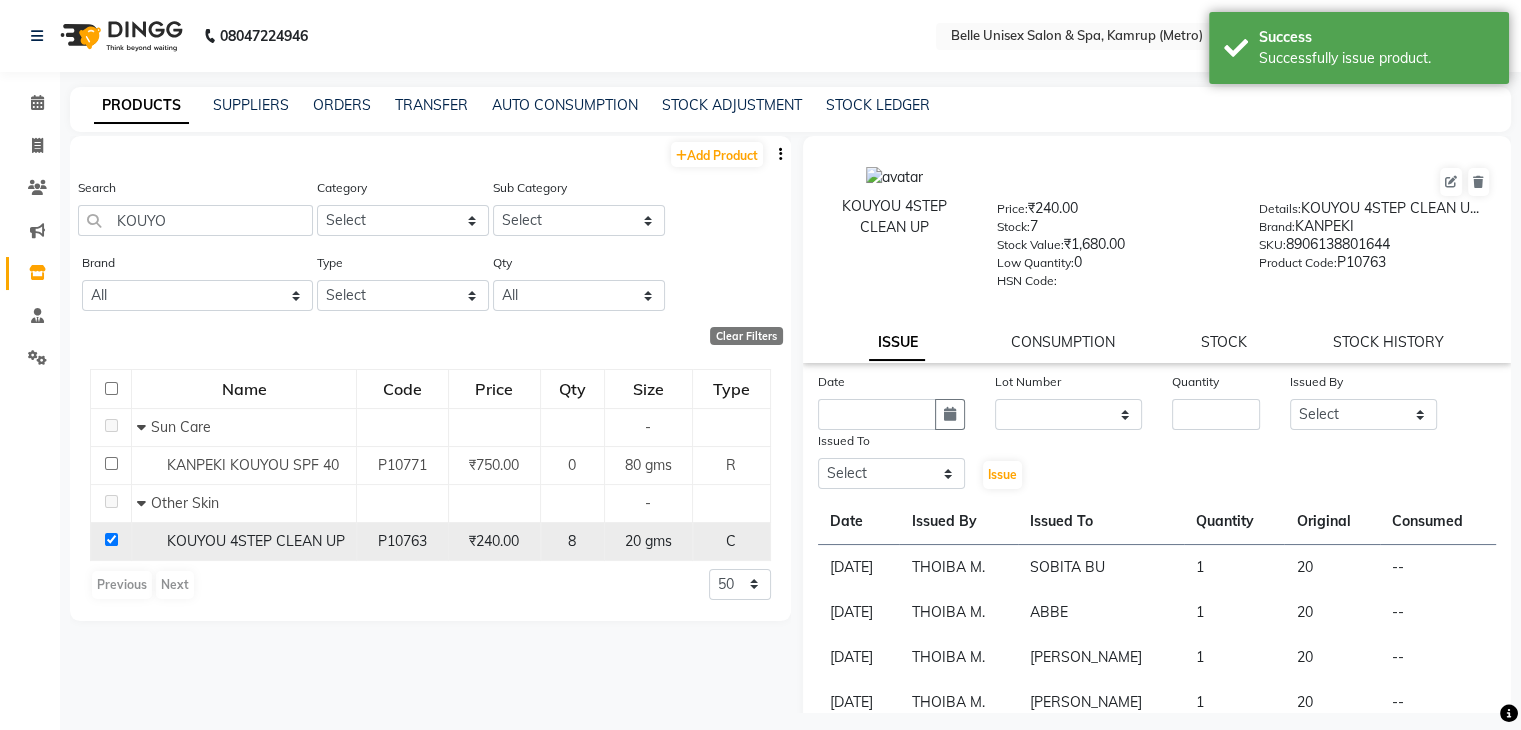 click 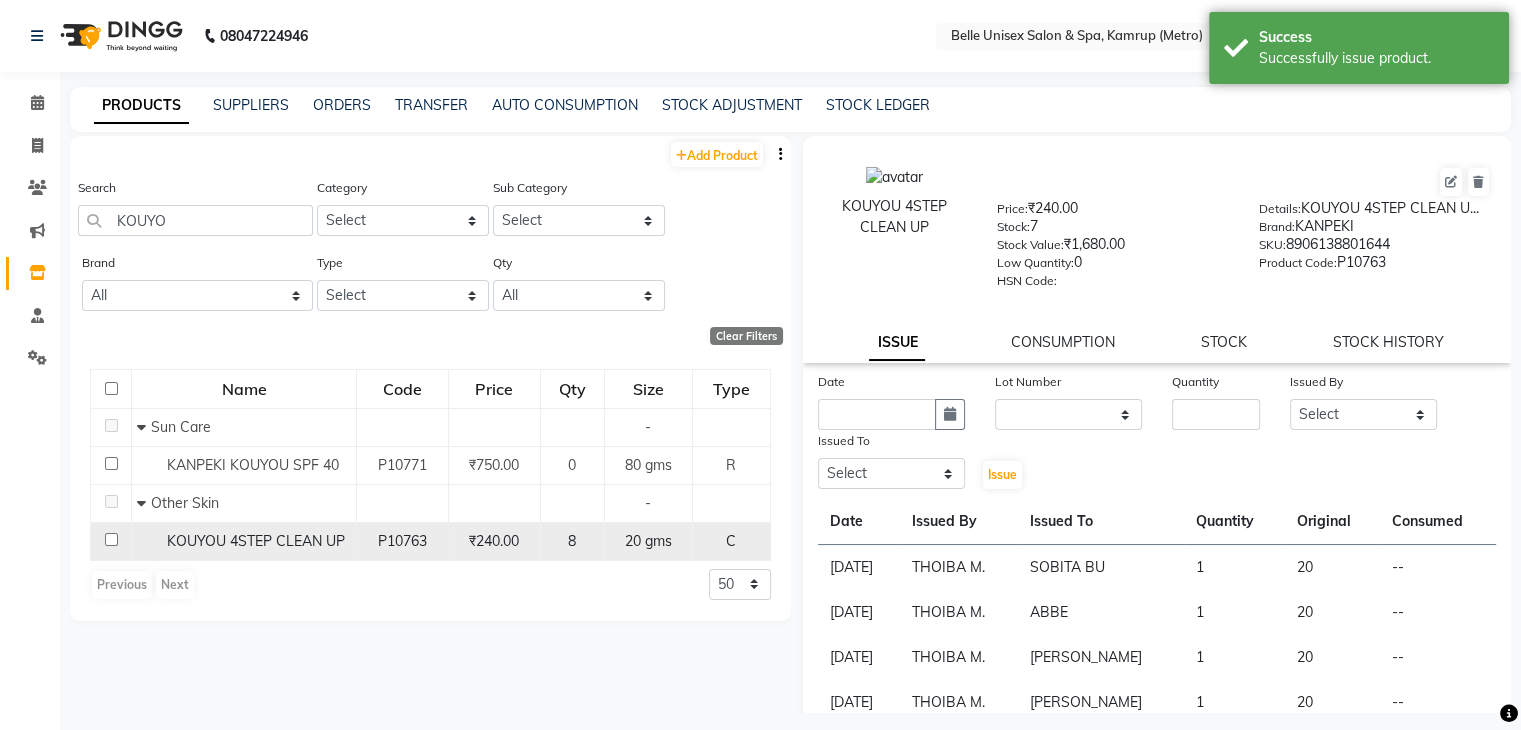 checkbox on "false" 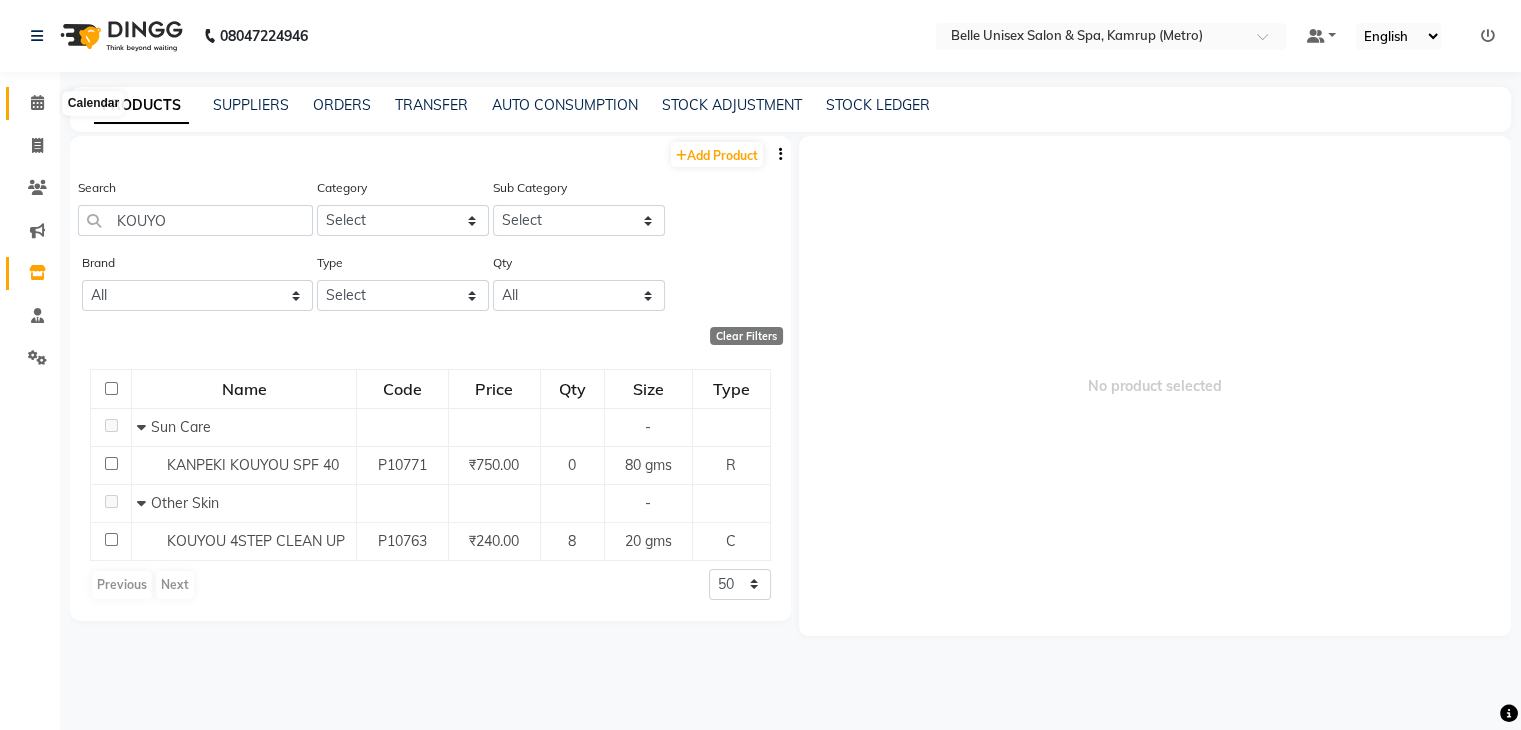 click 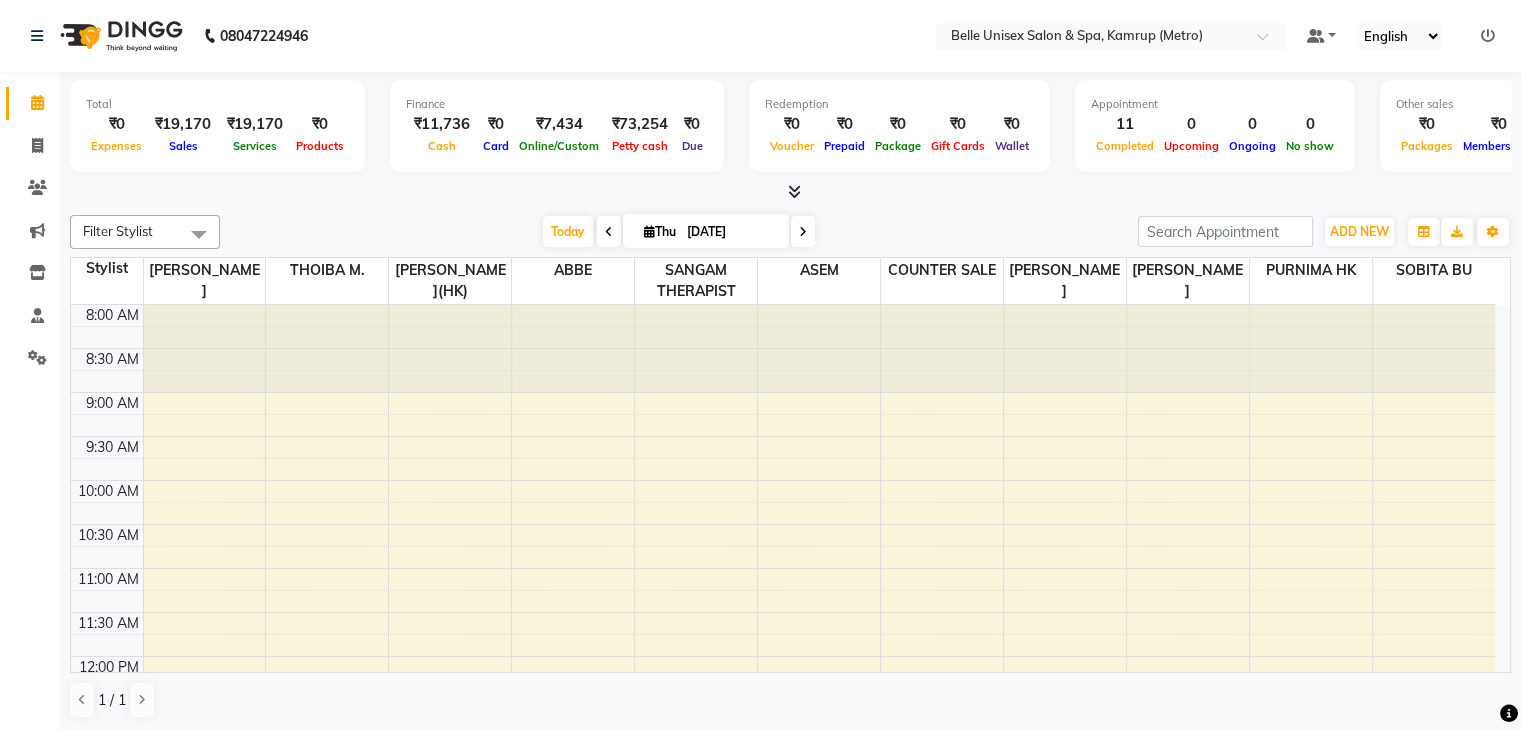 scroll, scrollTop: 0, scrollLeft: 0, axis: both 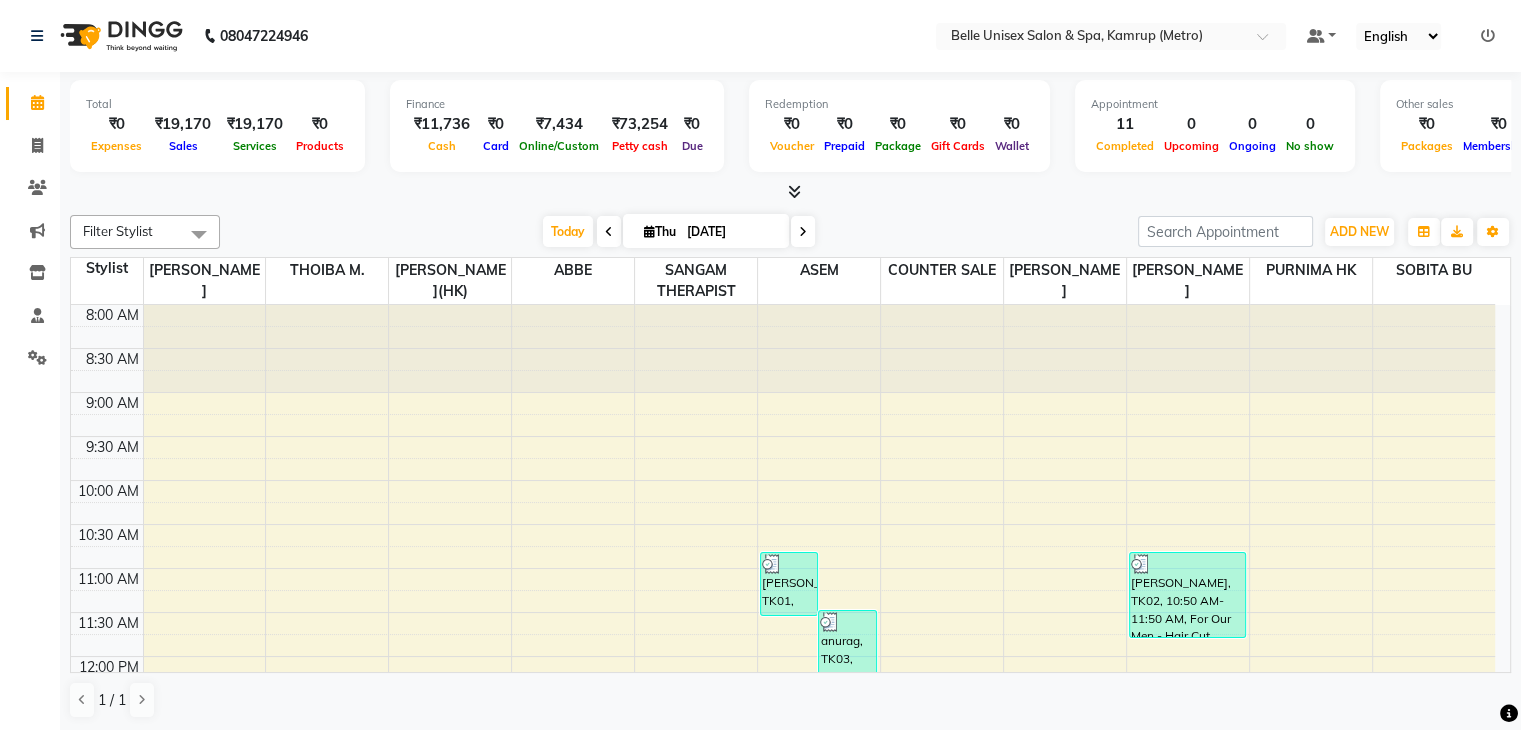 click on "Filter Stylist Select All ABBE ALEX UHD  ASEM  COUNTER SALE  IMLE AO JUPITARA(HK) PURNIMA HK  RANA KANTI SINHA  SANGAM THERAPIST SOBITA BU THOIBA M. Today  Thu 10-07-2025 Toggle Dropdown Add Appointment Add Invoice Add Expense Add Attendance Add Client Add Transaction Toggle Dropdown Add Appointment Add Invoice Add Expense Add Attendance Add Client ADD NEW Toggle Dropdown Add Appointment Add Invoice Add Expense Add Attendance Add Client Add Transaction Filter Stylist Select All ABBE ALEX UHD  ASEM  COUNTER SALE  IMLE AO JUPITARA(HK) PURNIMA HK  RANA KANTI SINHA  SANGAM THERAPIST SOBITA BU THOIBA M. Group By  Staff View   Room View  View as Vertical  Vertical - Week View  Horizontal  Horizontal - Week View  List  Toggle Dropdown Calendar Settings Manage Tags   Arrange Stylists   Reset Stylists  Full Screen Appointment Form Zoom 100% Staff/Room Display Count 11 Stylist IMLE AO THOIBA M. JUPITARA(HK) ABBE SANGAM THERAPIST ASEM  COUNTER SALE  RANA KANTI SINHA  ALEX UHD  PURNIMA HK  SOBITA BU 8:00 AM 8:30 AM" 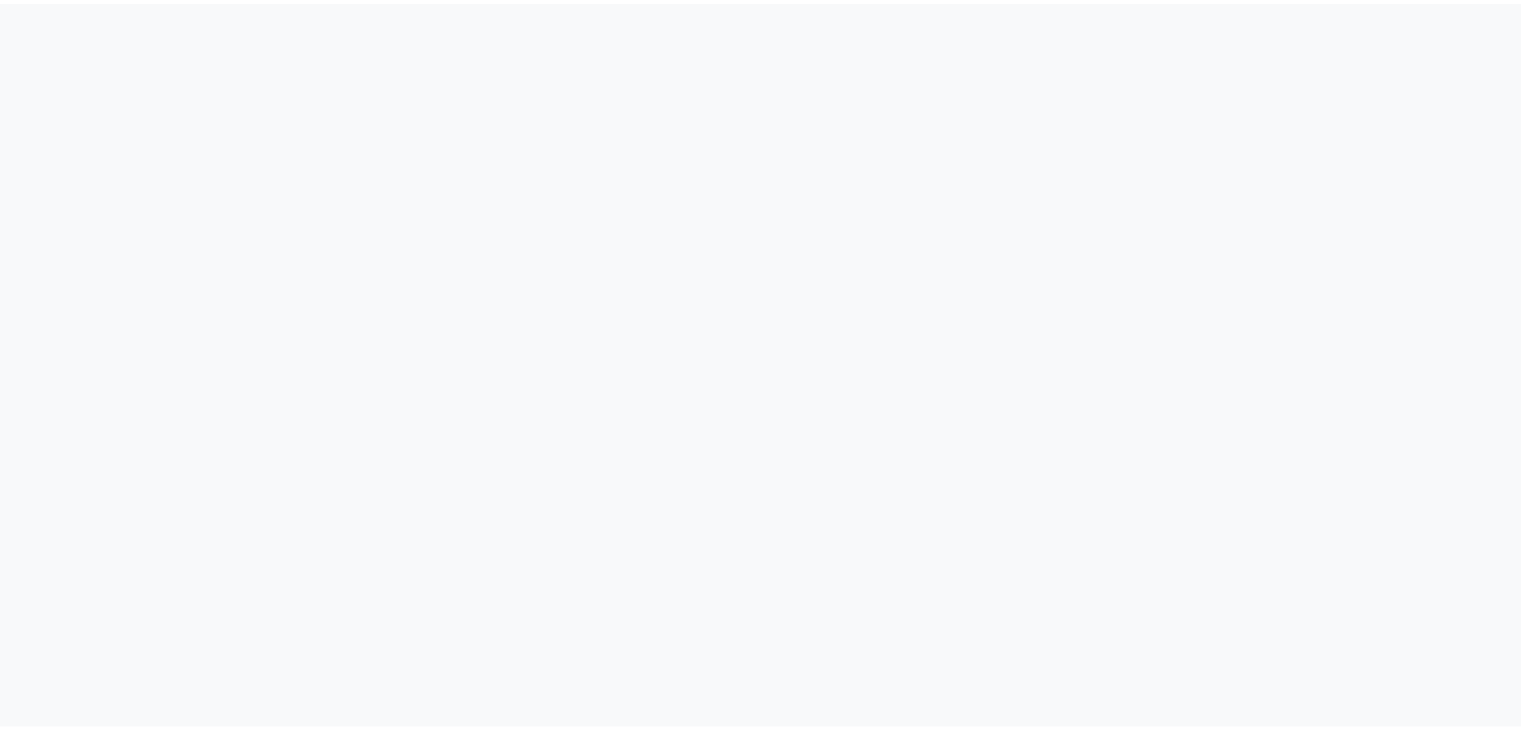 scroll, scrollTop: 0, scrollLeft: 0, axis: both 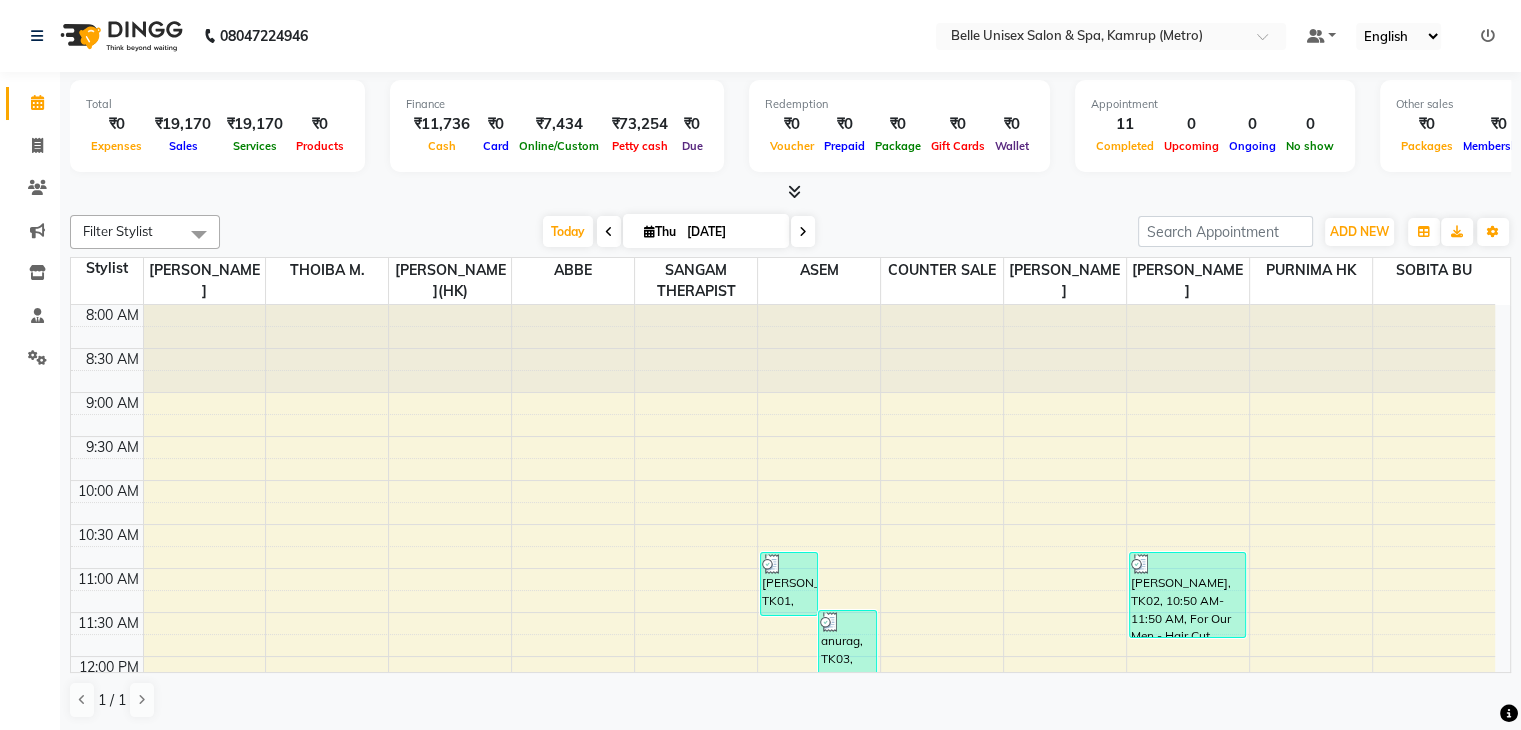 click at bounding box center (790, 192) 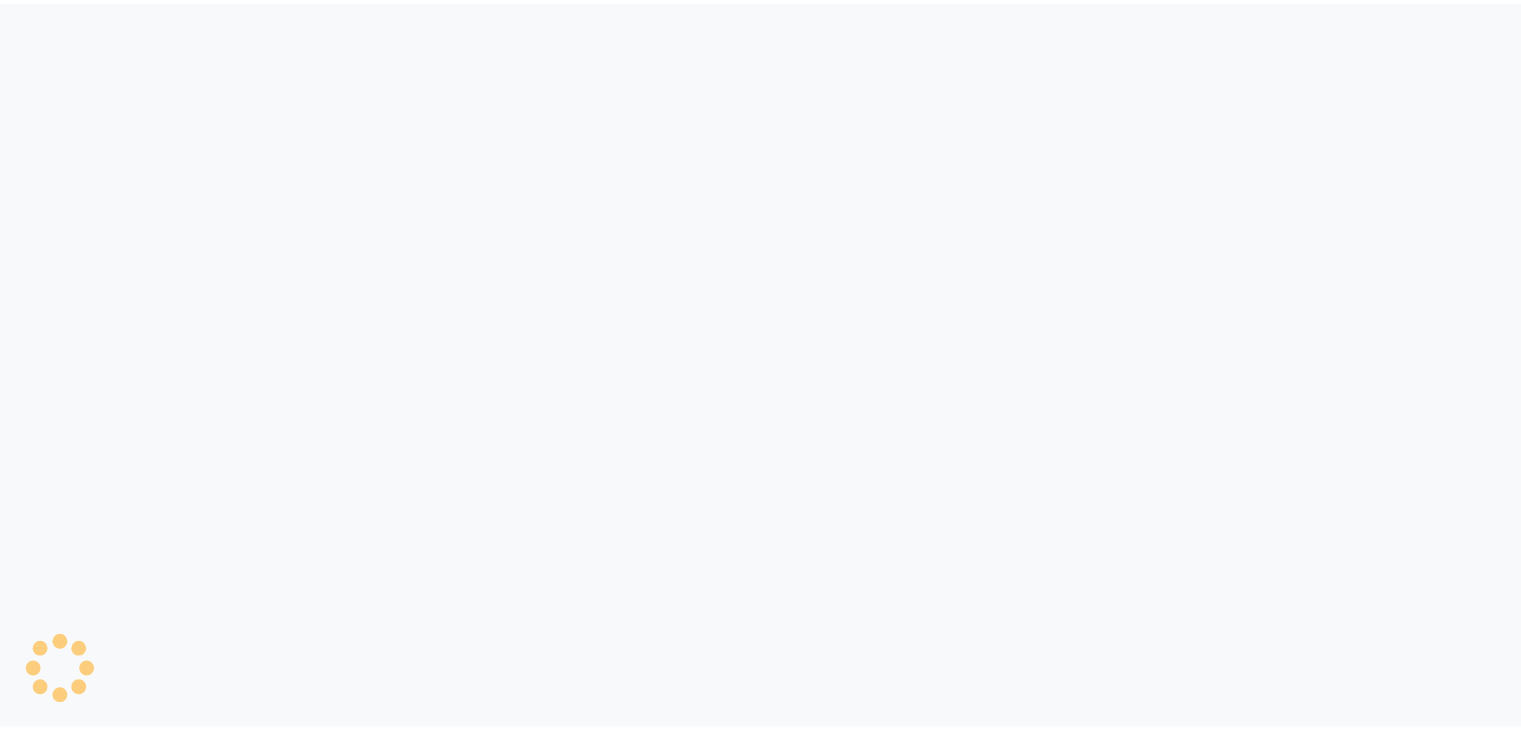 scroll, scrollTop: 0, scrollLeft: 0, axis: both 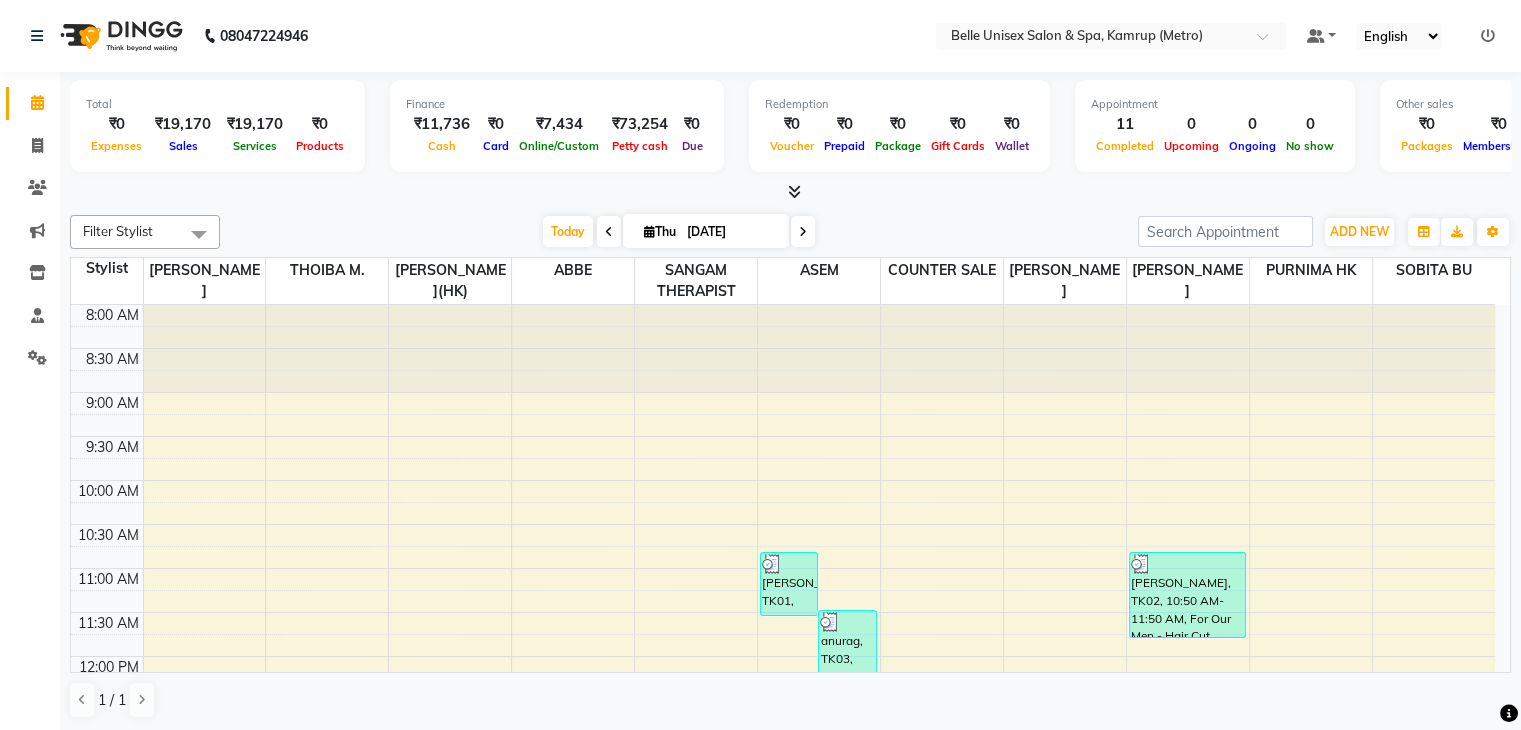 click at bounding box center [790, 192] 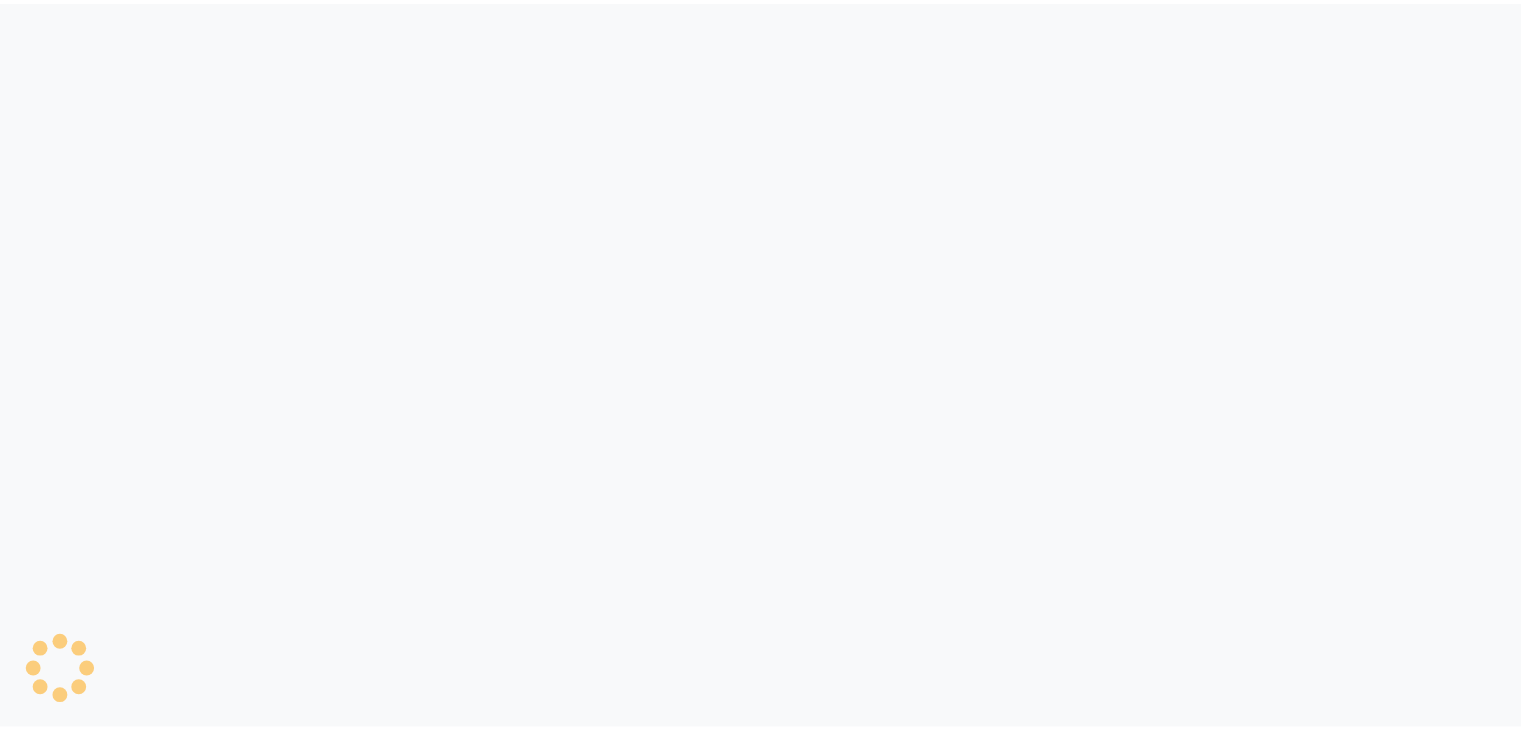 scroll, scrollTop: 0, scrollLeft: 0, axis: both 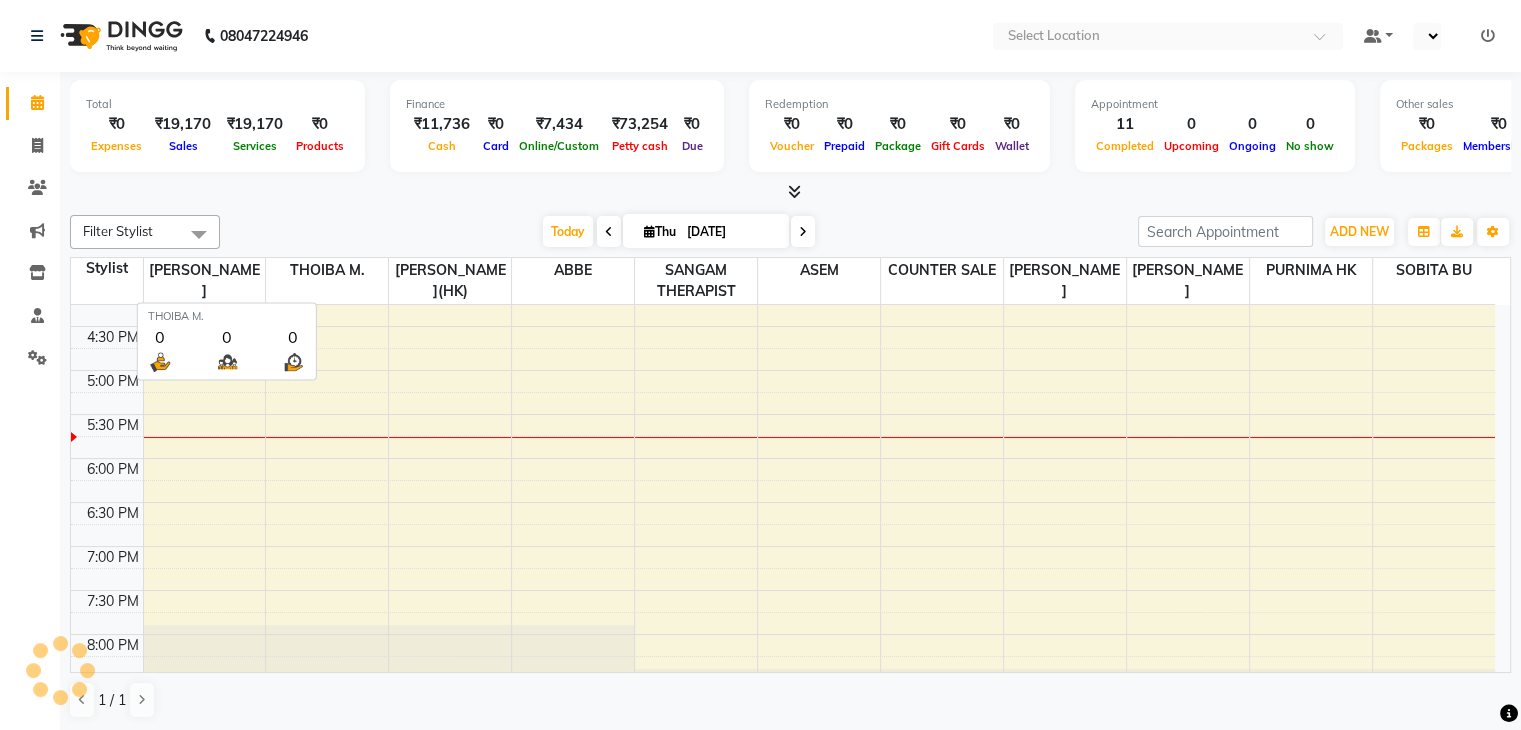 select on "en" 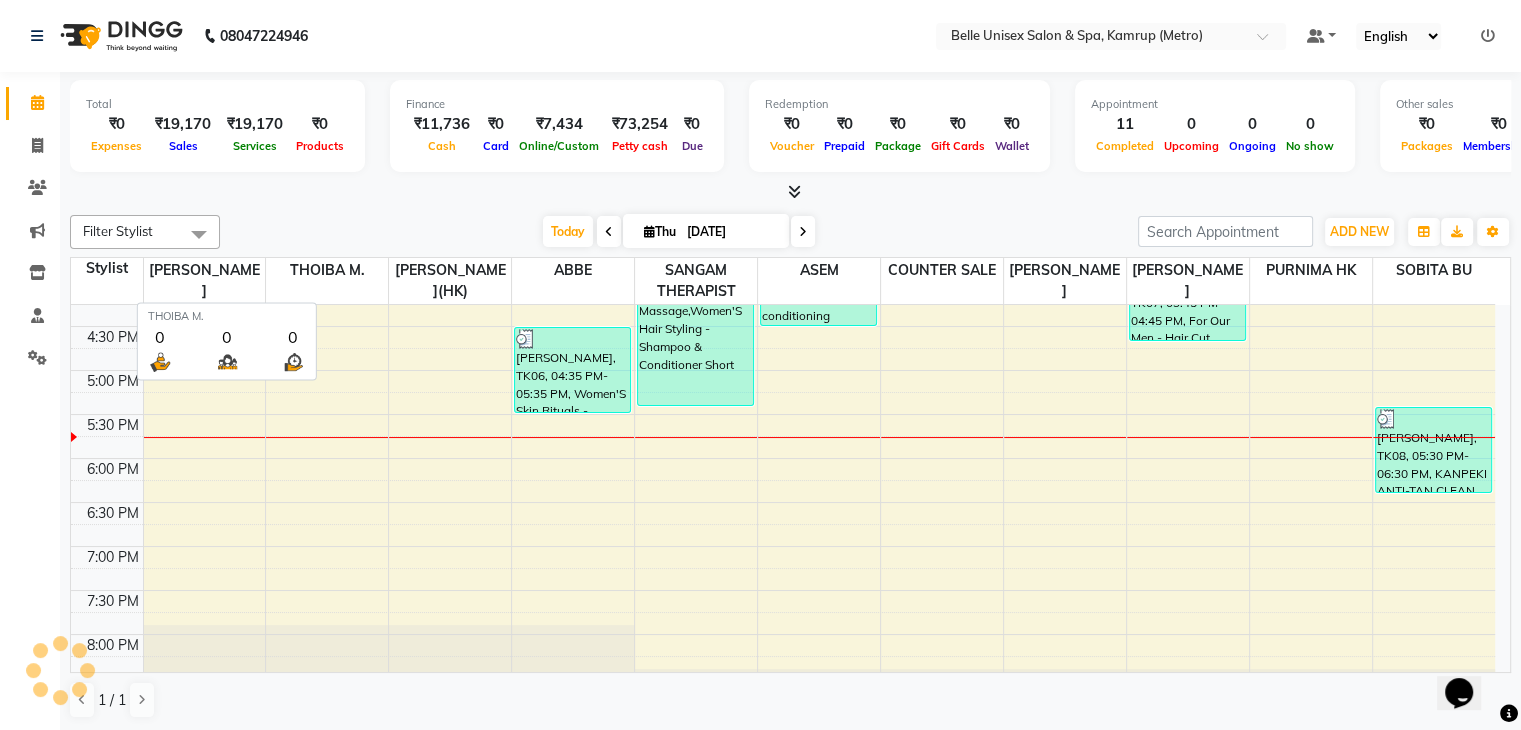 scroll, scrollTop: 0, scrollLeft: 0, axis: both 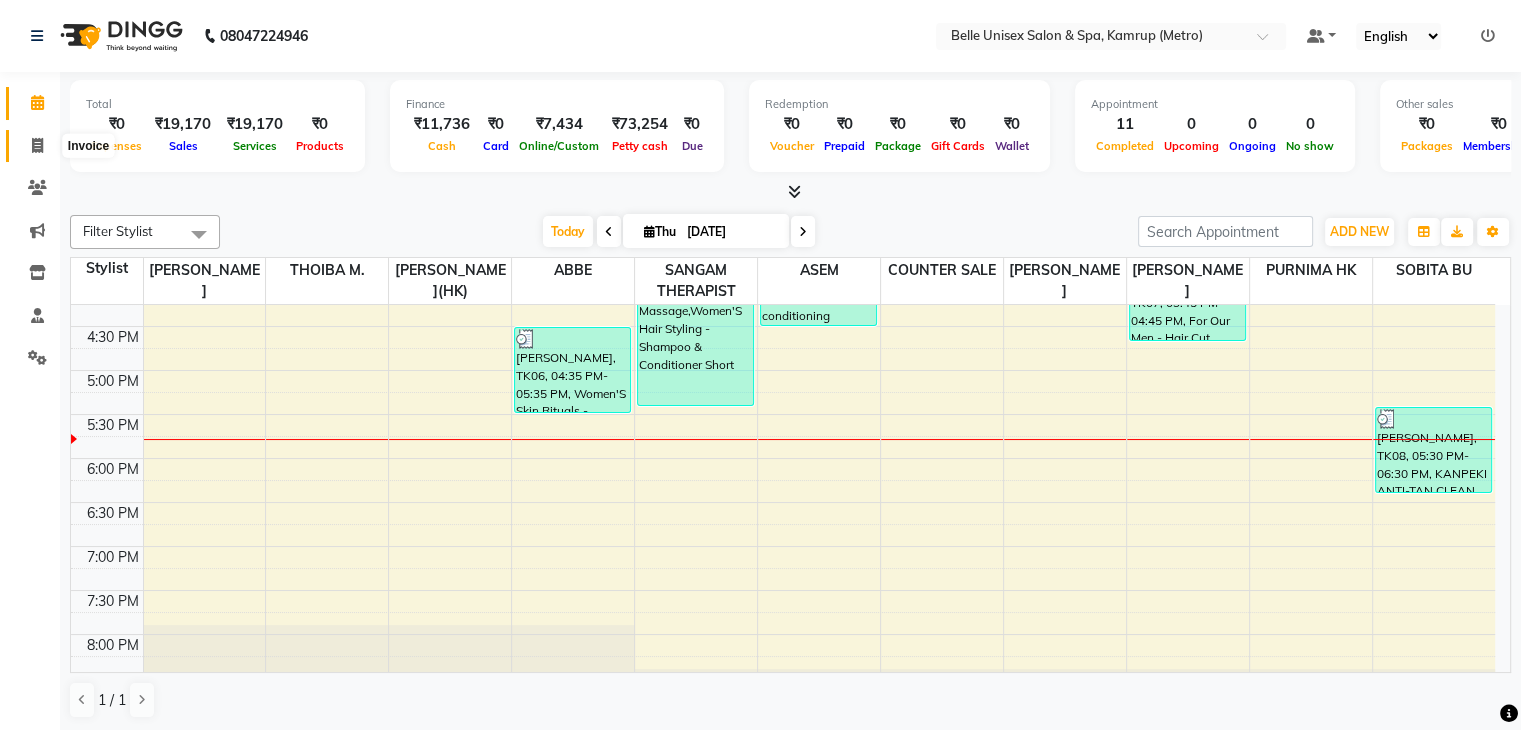click 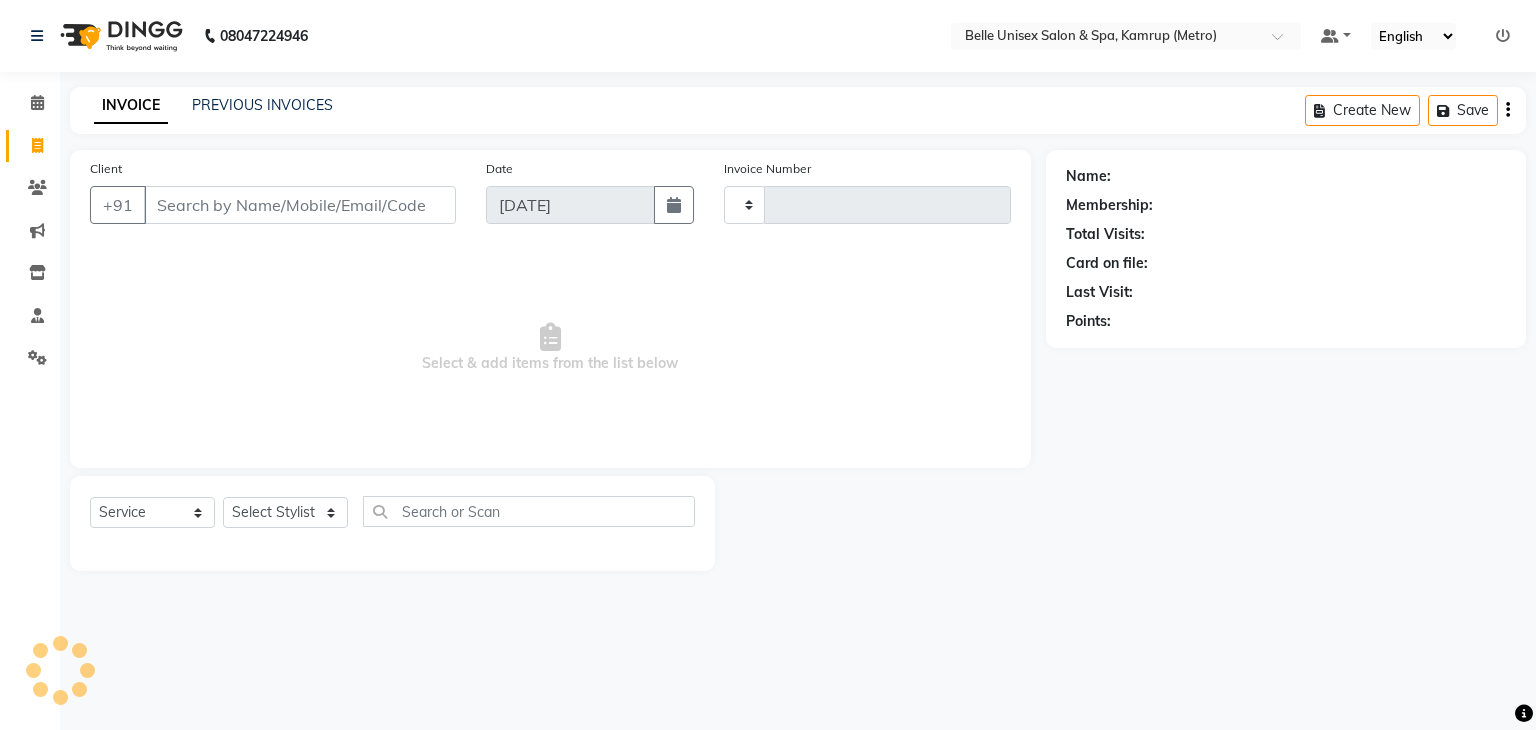 type on "0701" 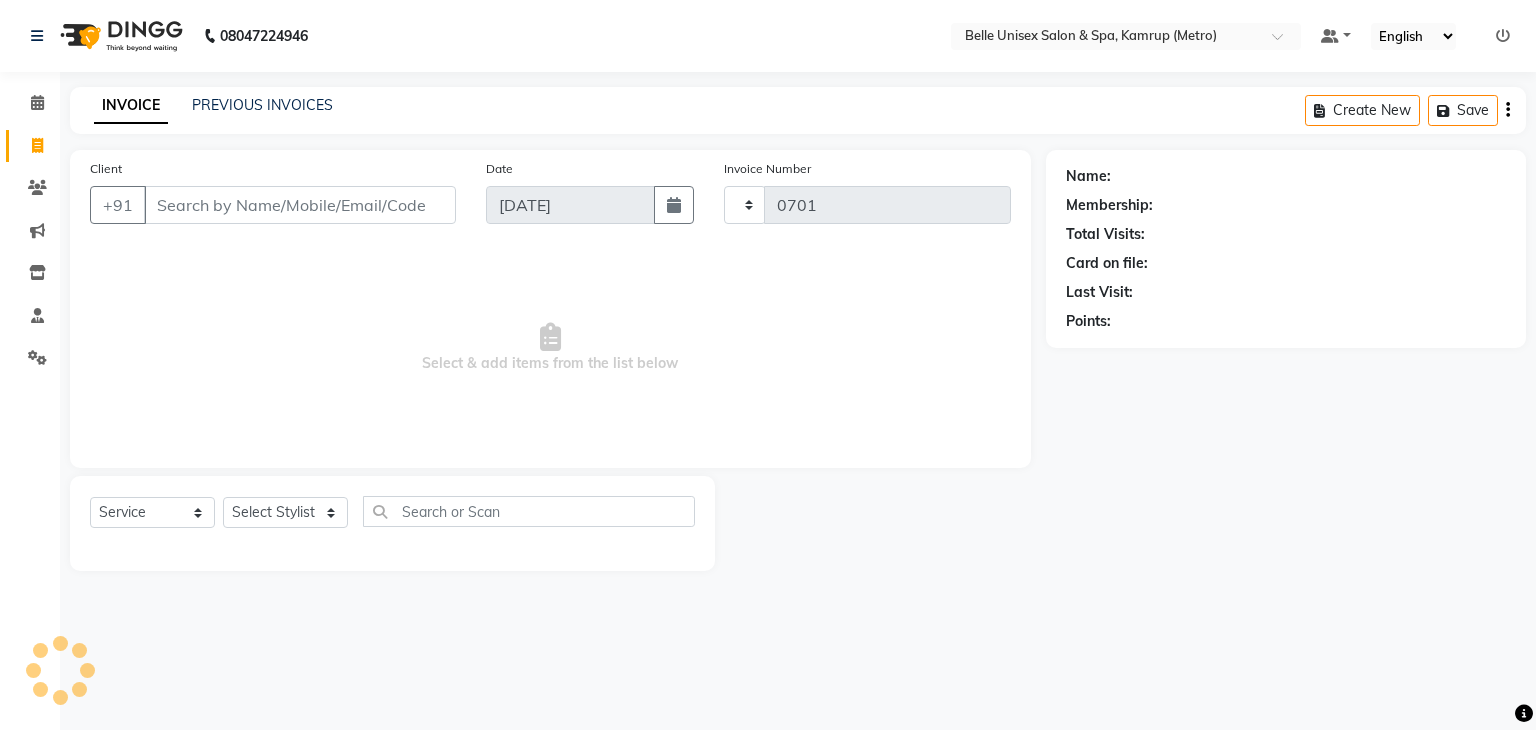 select on "7291" 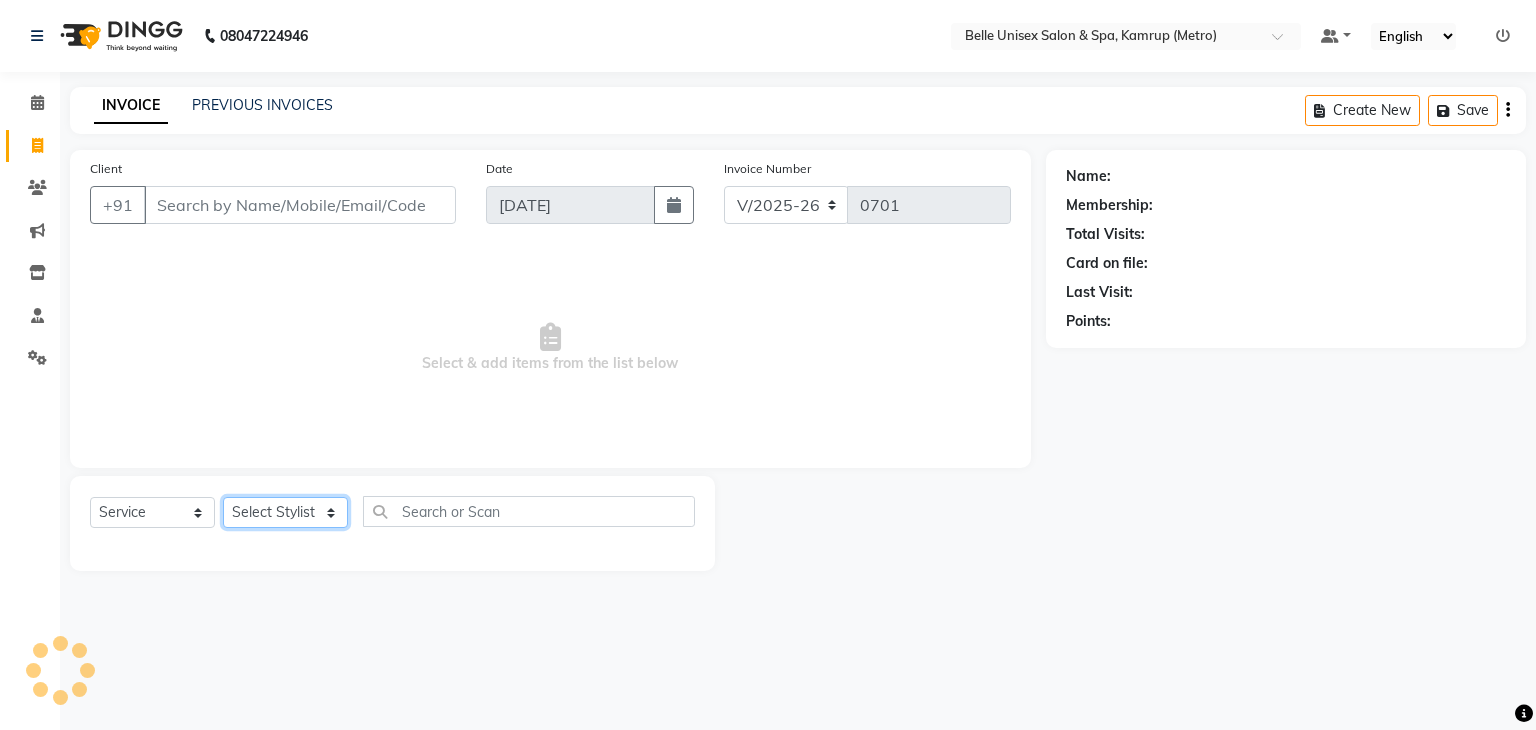 click on "Select Stylist" 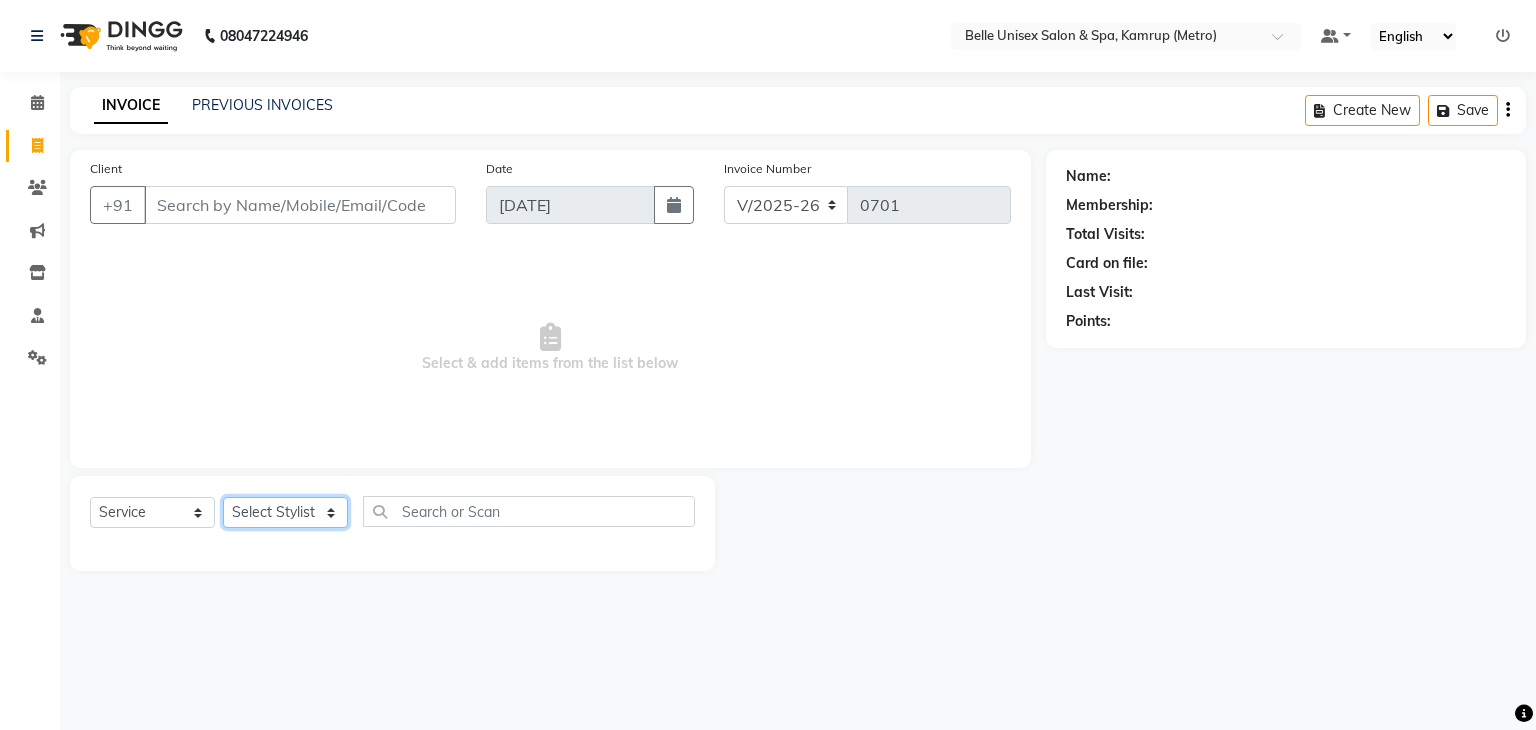 click on "Select Stylist ABBE Admin id [PERSON_NAME]  ASEM  COUNTER SALE  [PERSON_NAME] [PERSON_NAME](HK) PURNIMA [PERSON_NAME] [PERSON_NAME]   [PERSON_NAME] THERAPIST SOBITA BU THOIBA M." 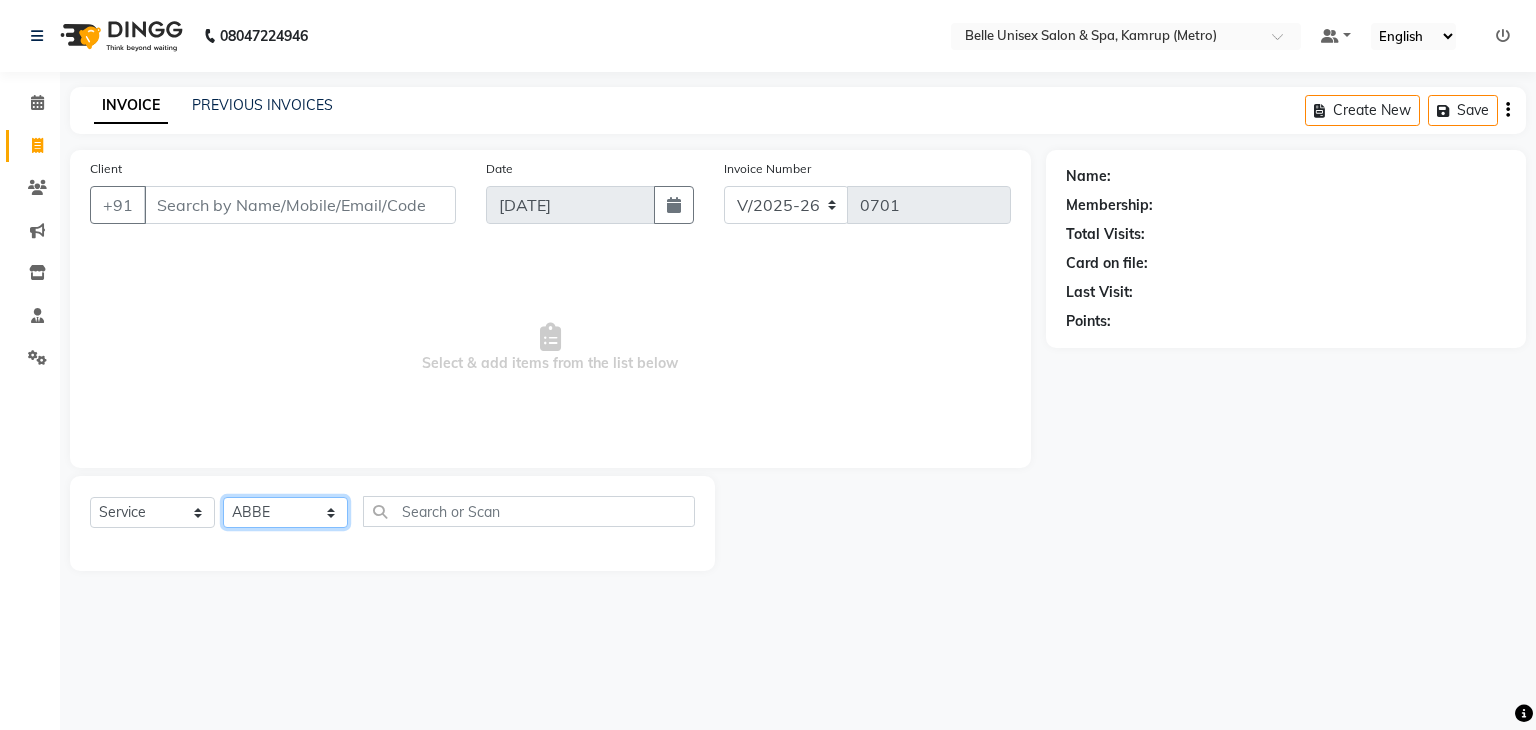 click on "Select Stylist ABBE Admin id [PERSON_NAME]  ASEM  COUNTER SALE  [PERSON_NAME] [PERSON_NAME](HK) PURNIMA [PERSON_NAME] [PERSON_NAME]   [PERSON_NAME] THERAPIST SOBITA BU THOIBA M." 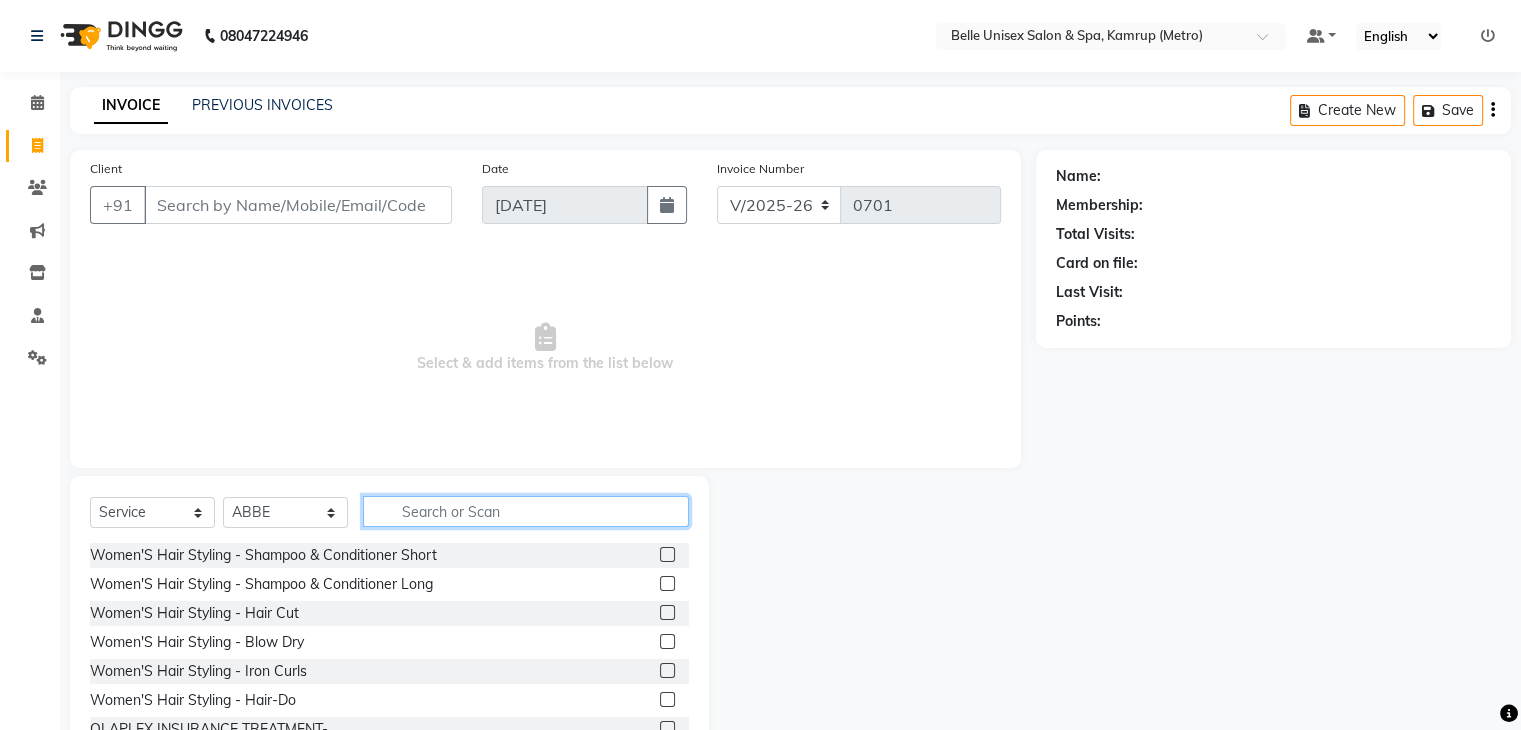 click 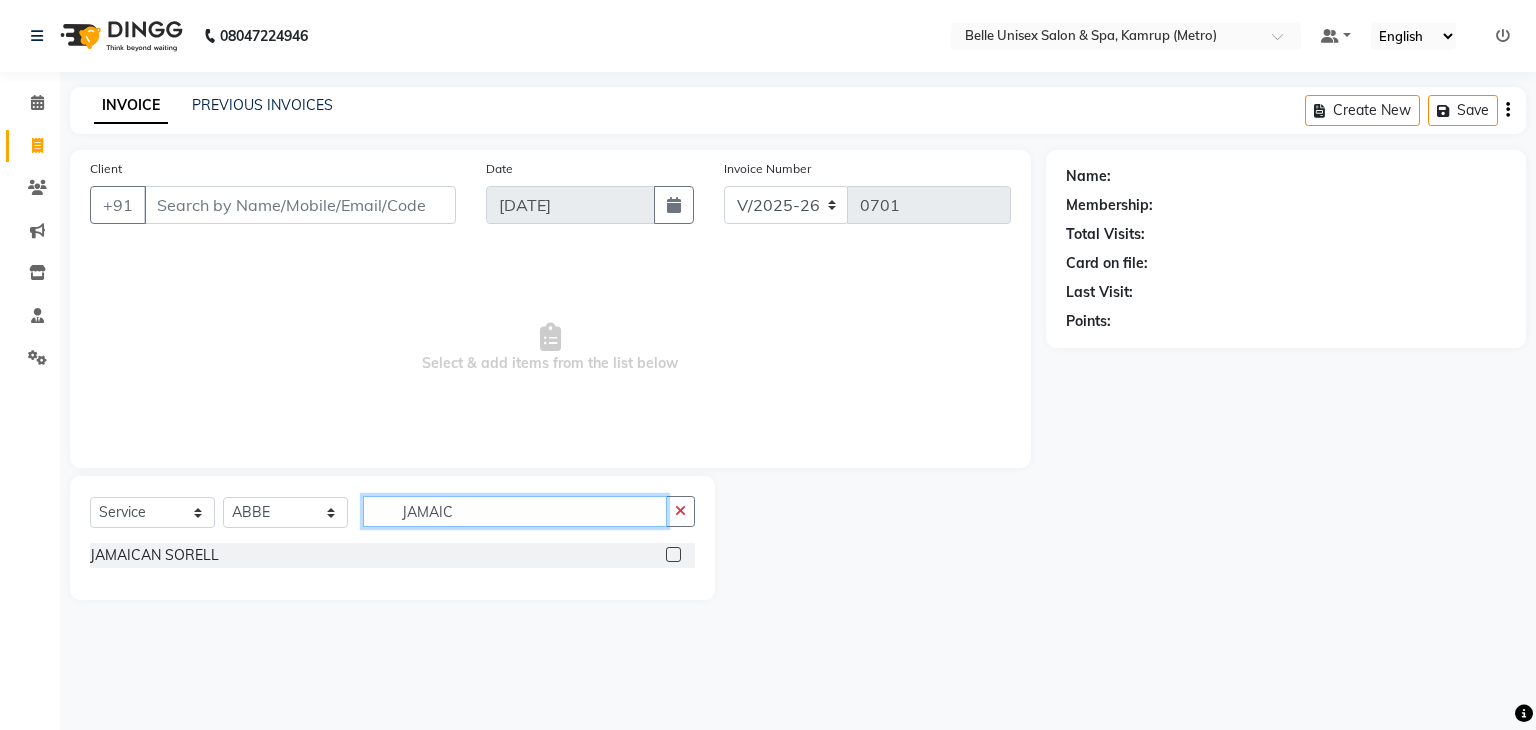 type on "JAMAIC" 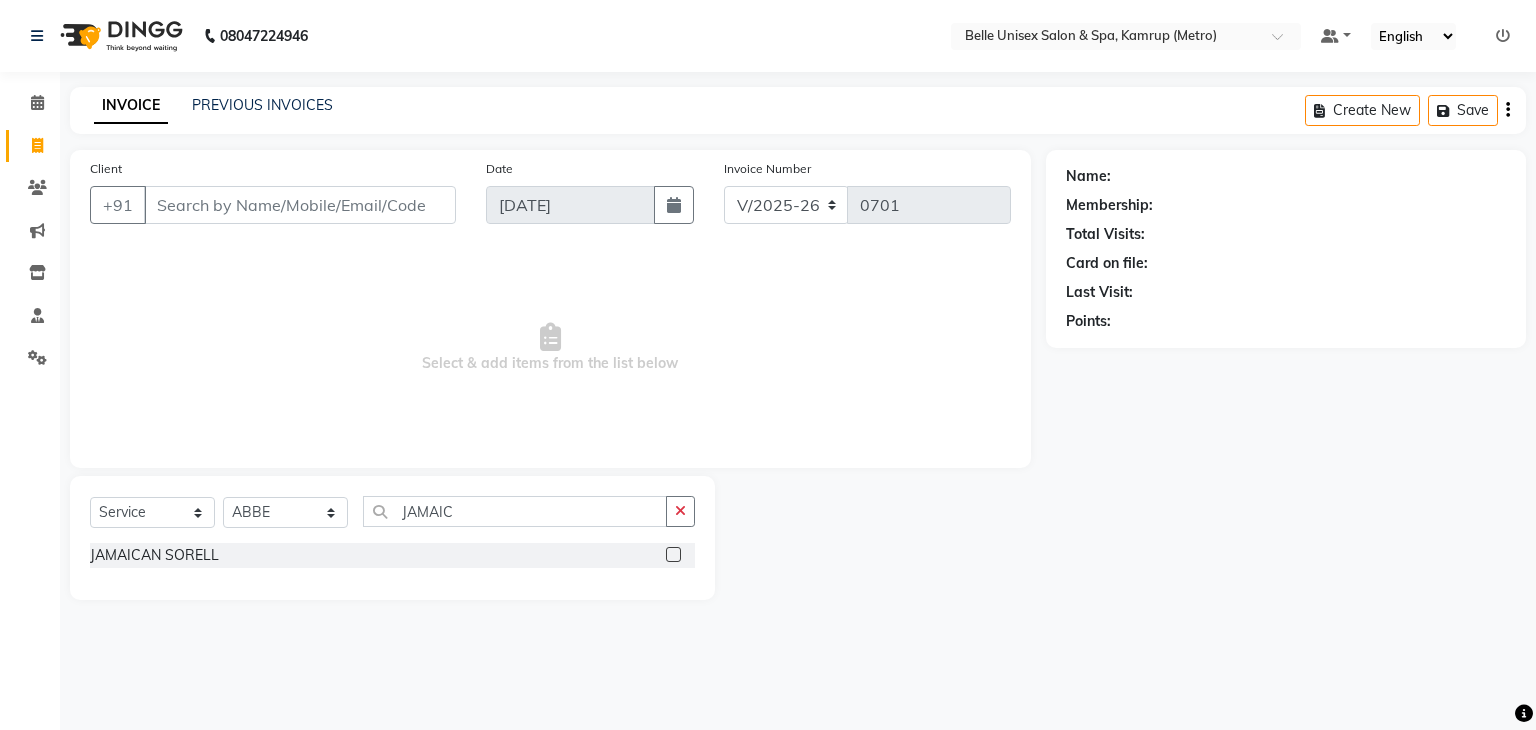click 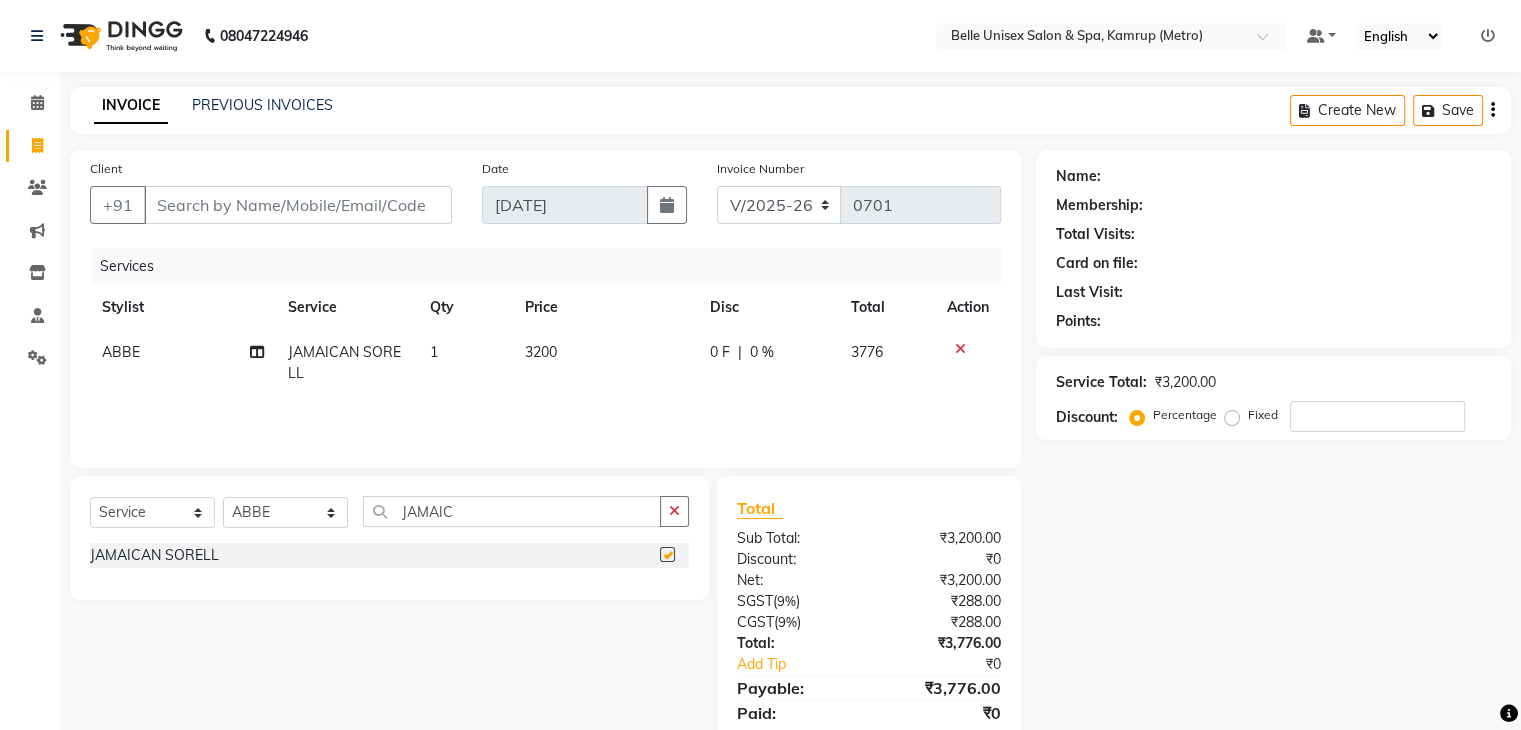 checkbox on "false" 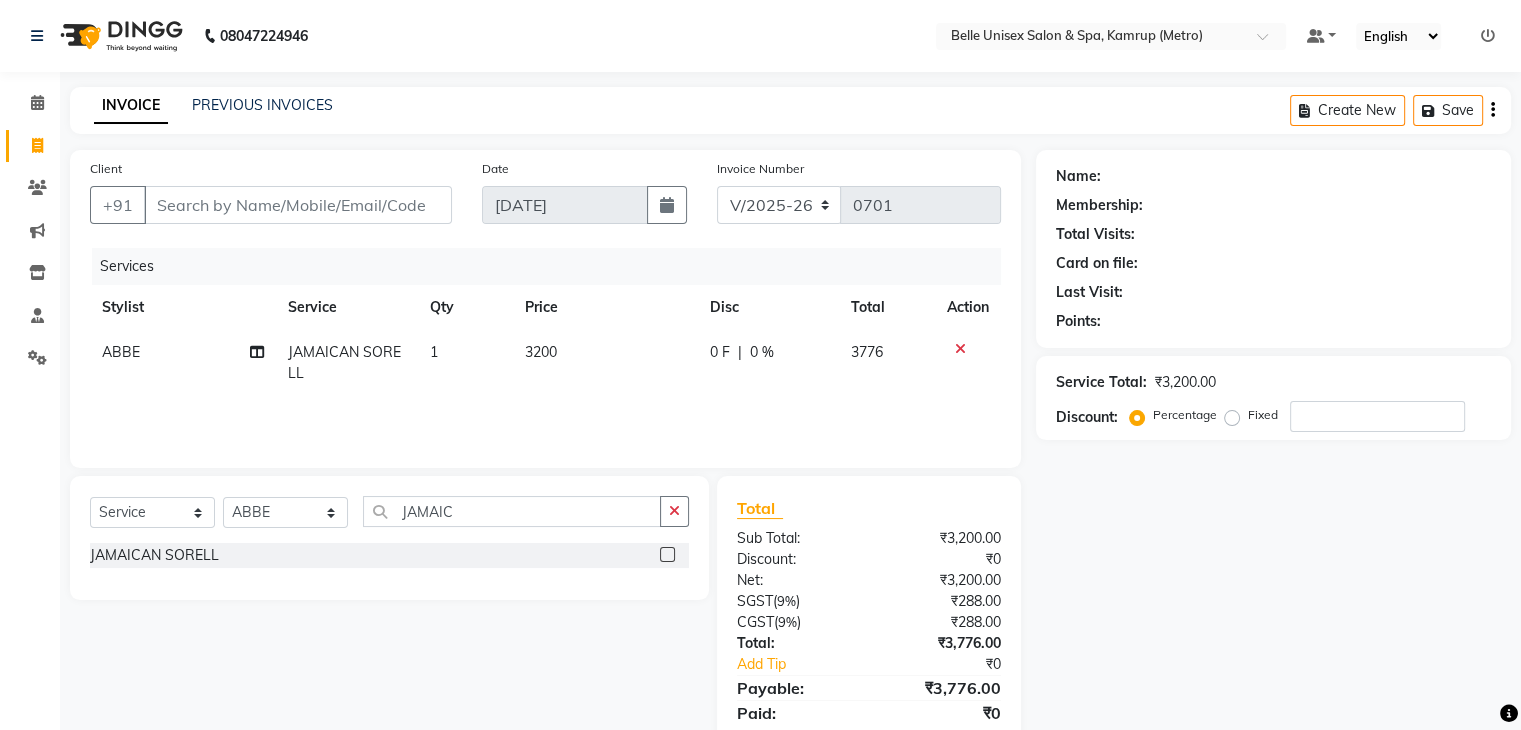 click on "3200" 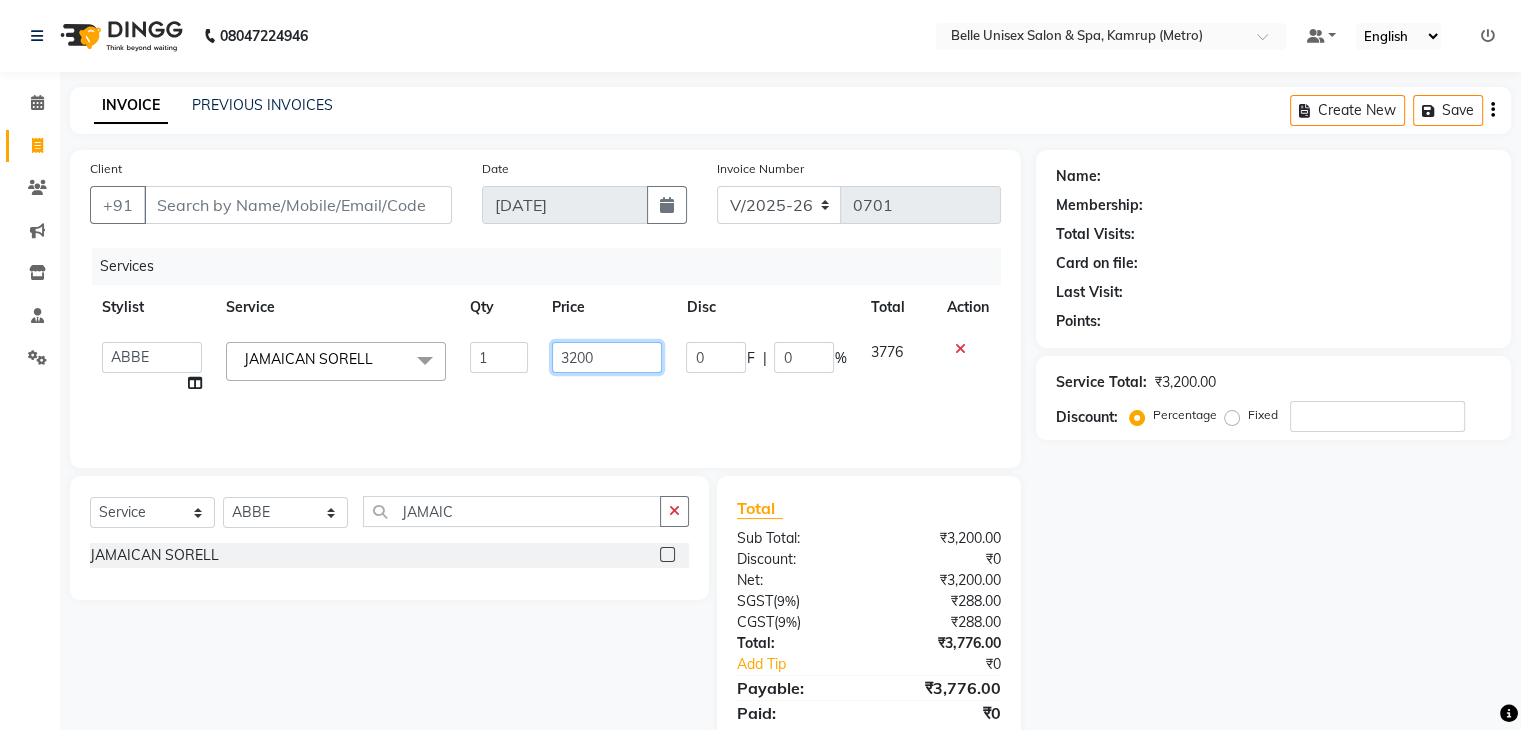 drag, startPoint x: 631, startPoint y: 355, endPoint x: 334, endPoint y: 369, distance: 297.32977 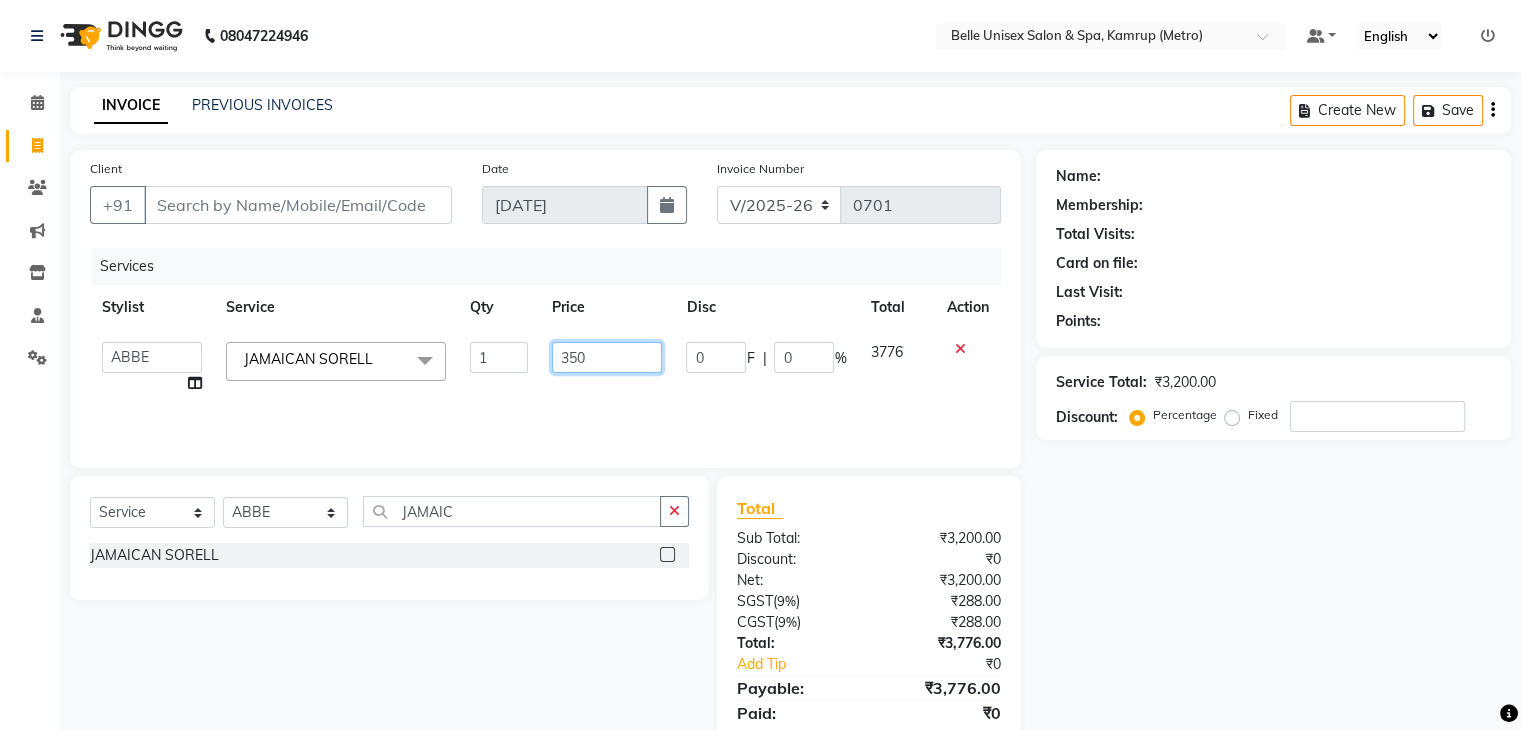 type on "3500" 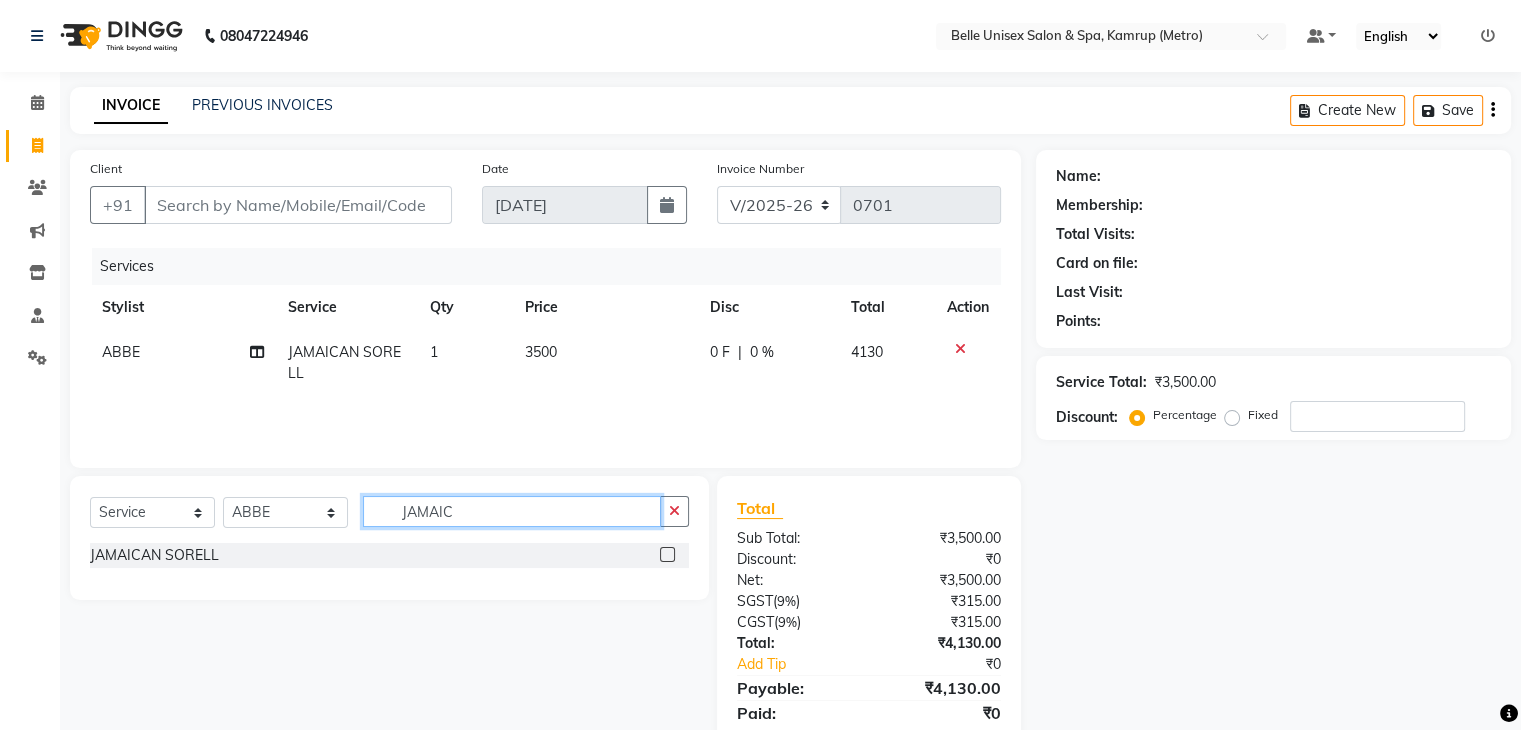 drag, startPoint x: 480, startPoint y: 514, endPoint x: 364, endPoint y: 549, distance: 121.16518 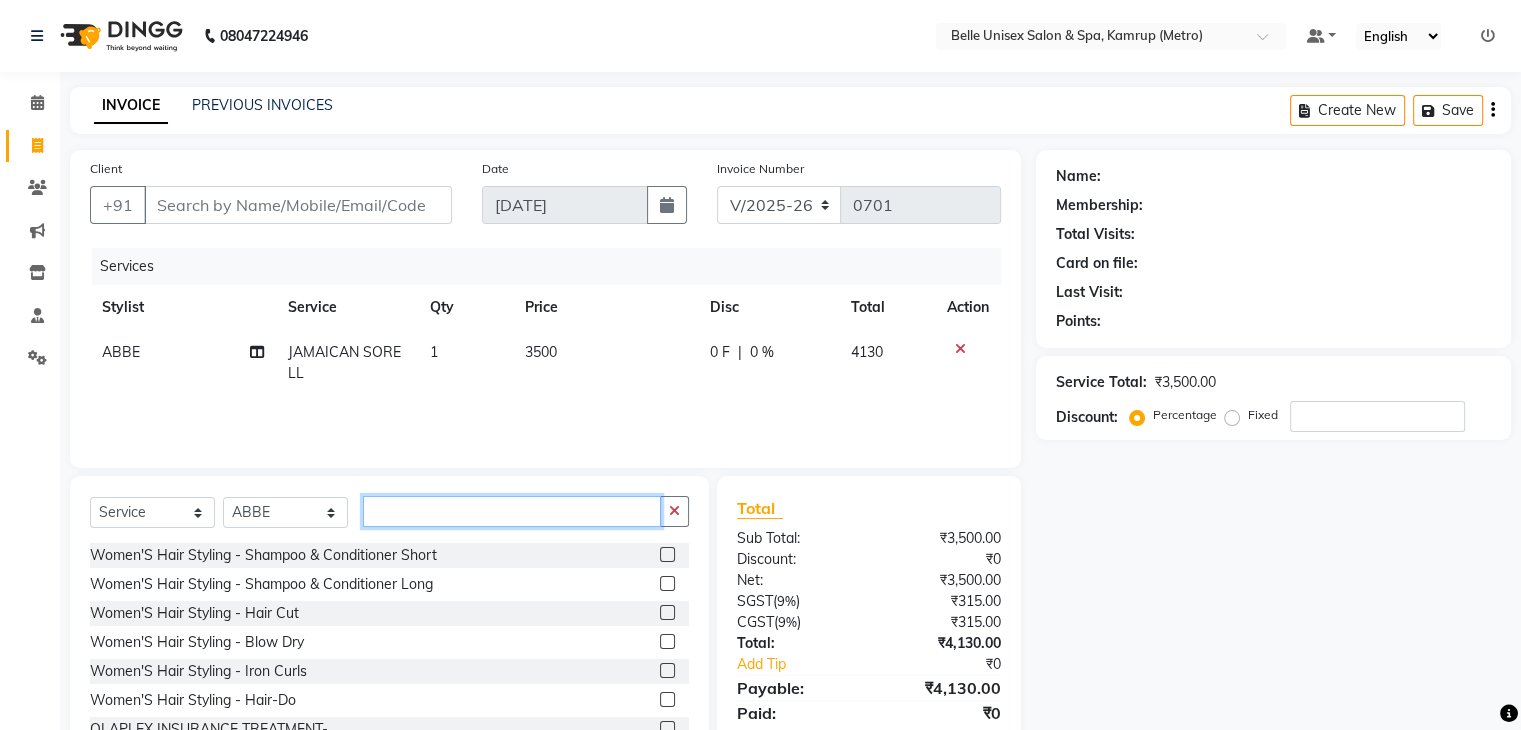 type 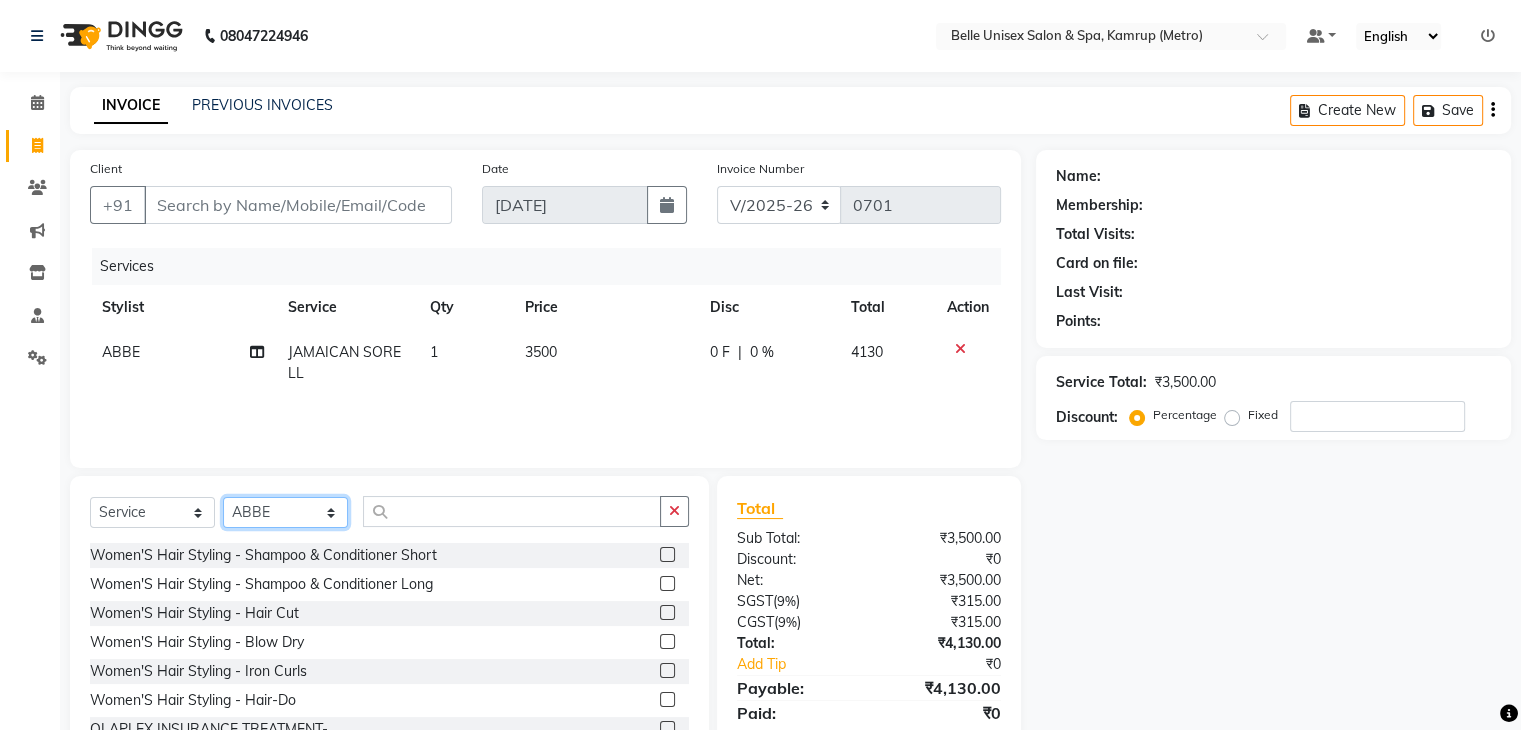 click on "Select Stylist ABBE Admin id [PERSON_NAME]  ASEM  COUNTER SALE  [PERSON_NAME] [PERSON_NAME](HK) PURNIMA [PERSON_NAME] [PERSON_NAME]   [PERSON_NAME] THERAPIST SOBITA BU THOIBA M." 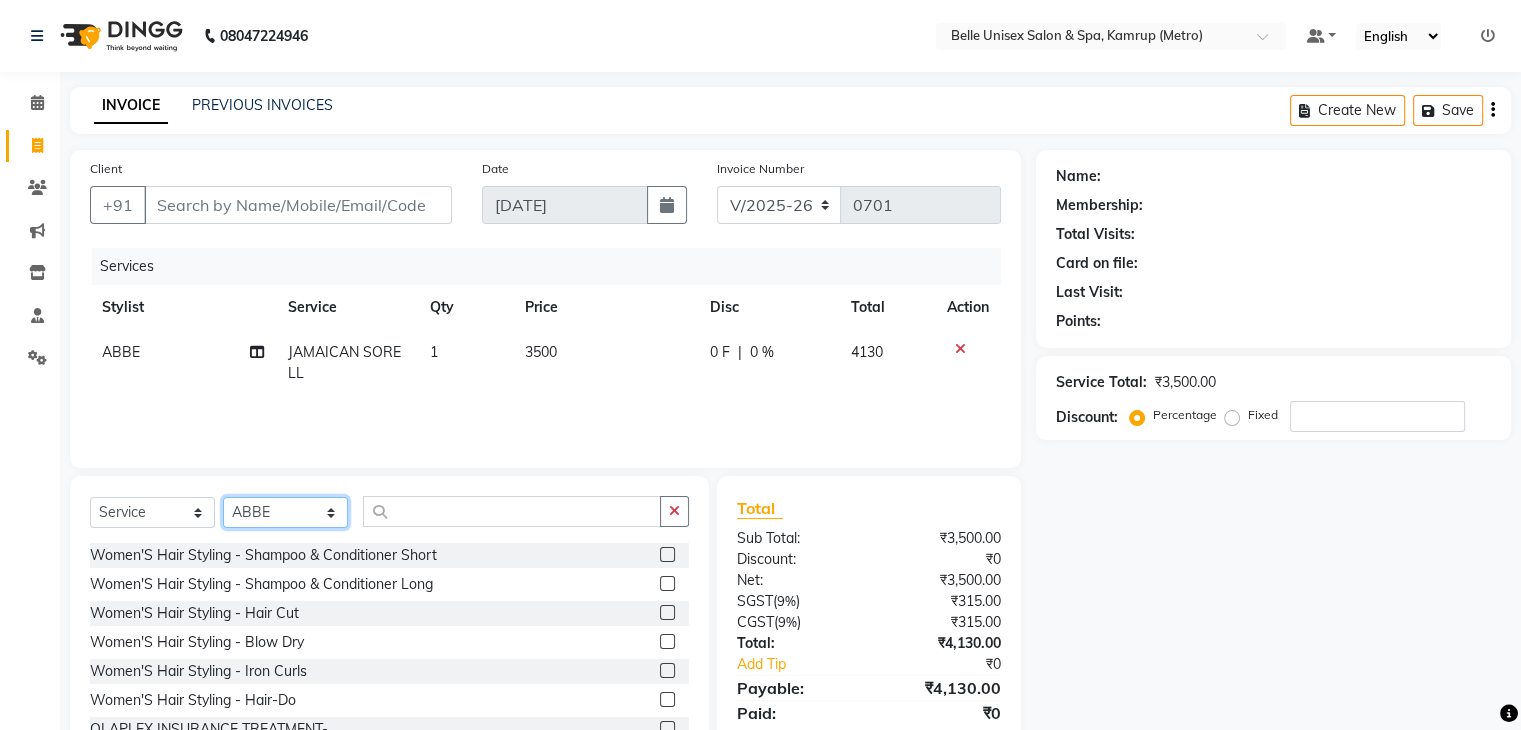 select on "62448" 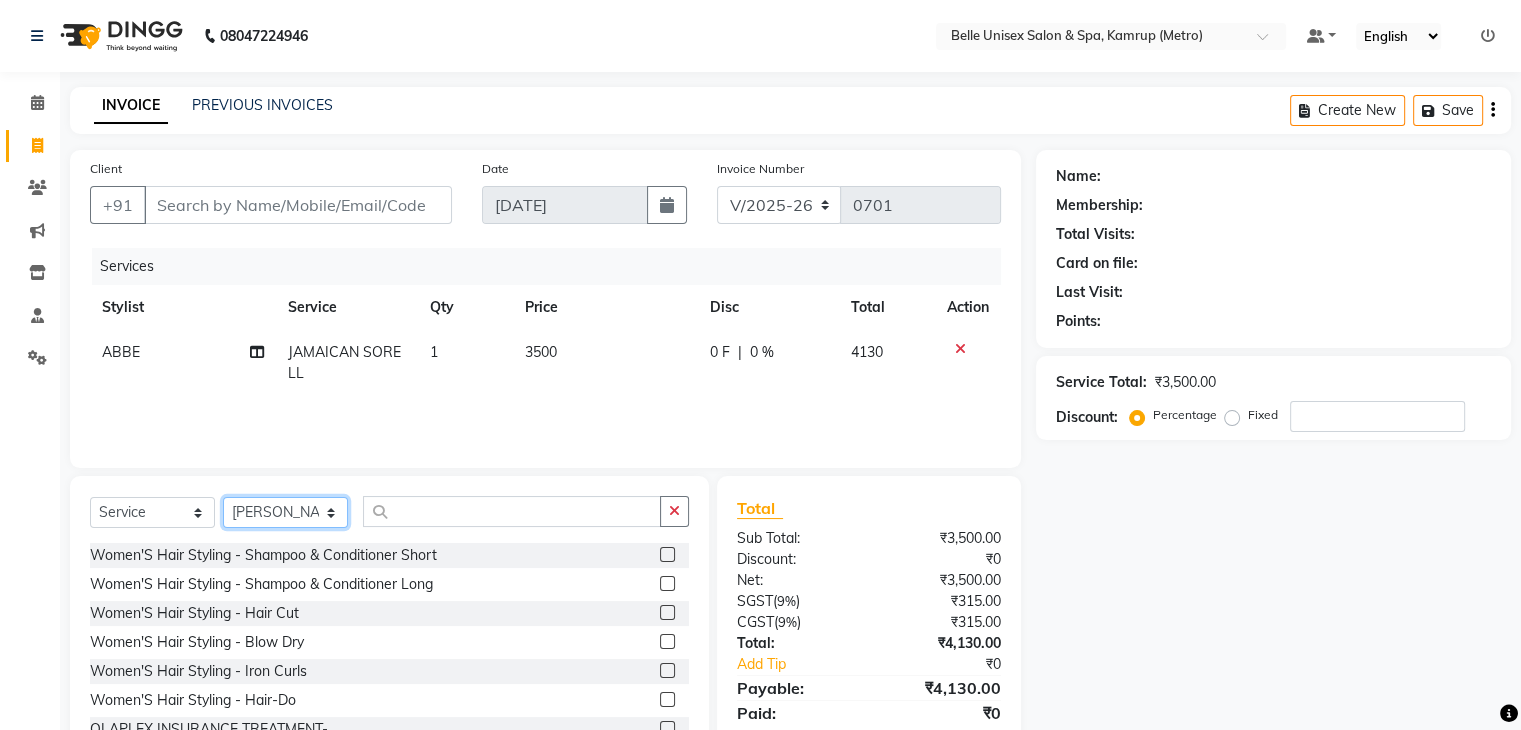 click on "Select Stylist ABBE Admin id [PERSON_NAME]  ASEM  COUNTER SALE  [PERSON_NAME] [PERSON_NAME](HK) PURNIMA [PERSON_NAME] [PERSON_NAME]   [PERSON_NAME] THERAPIST SOBITA BU THOIBA M." 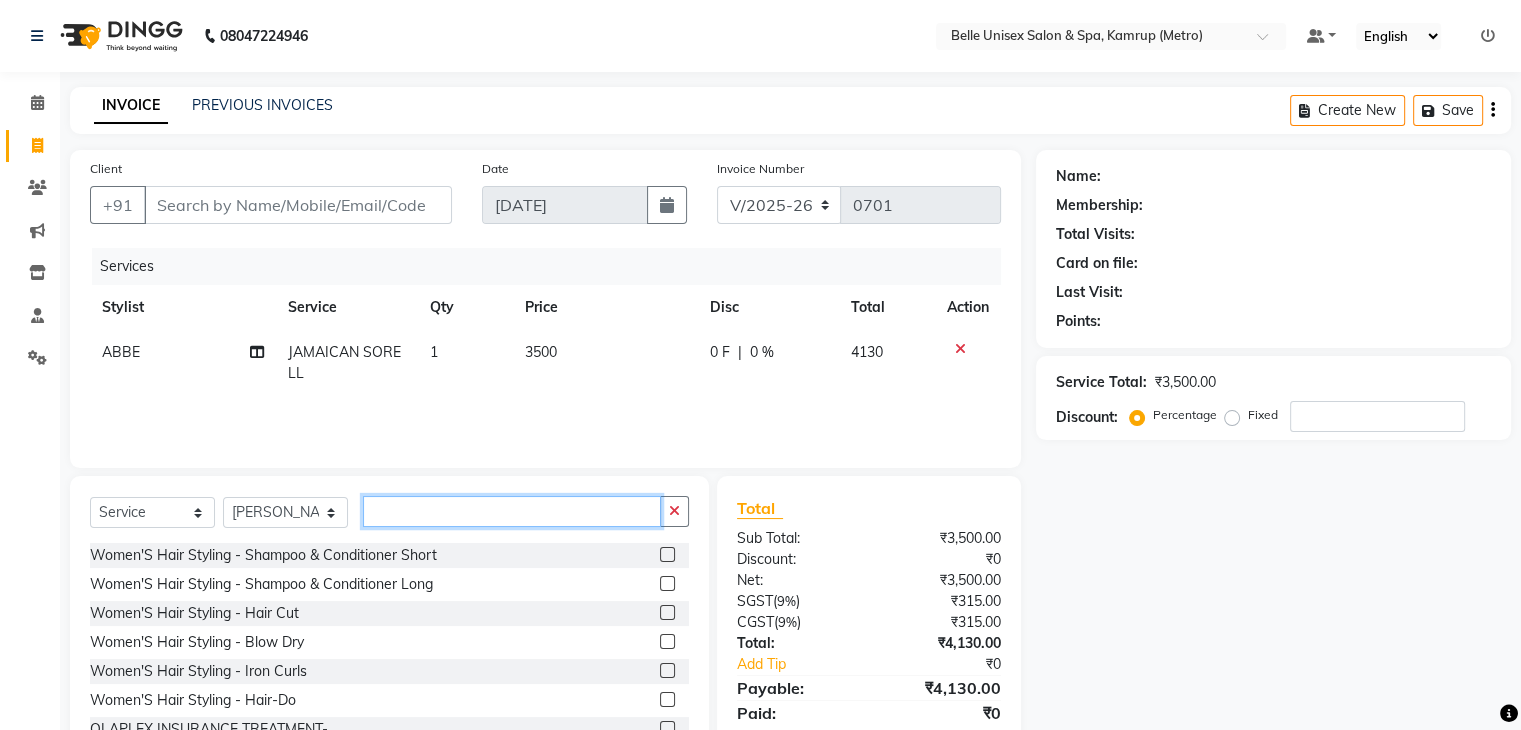 click 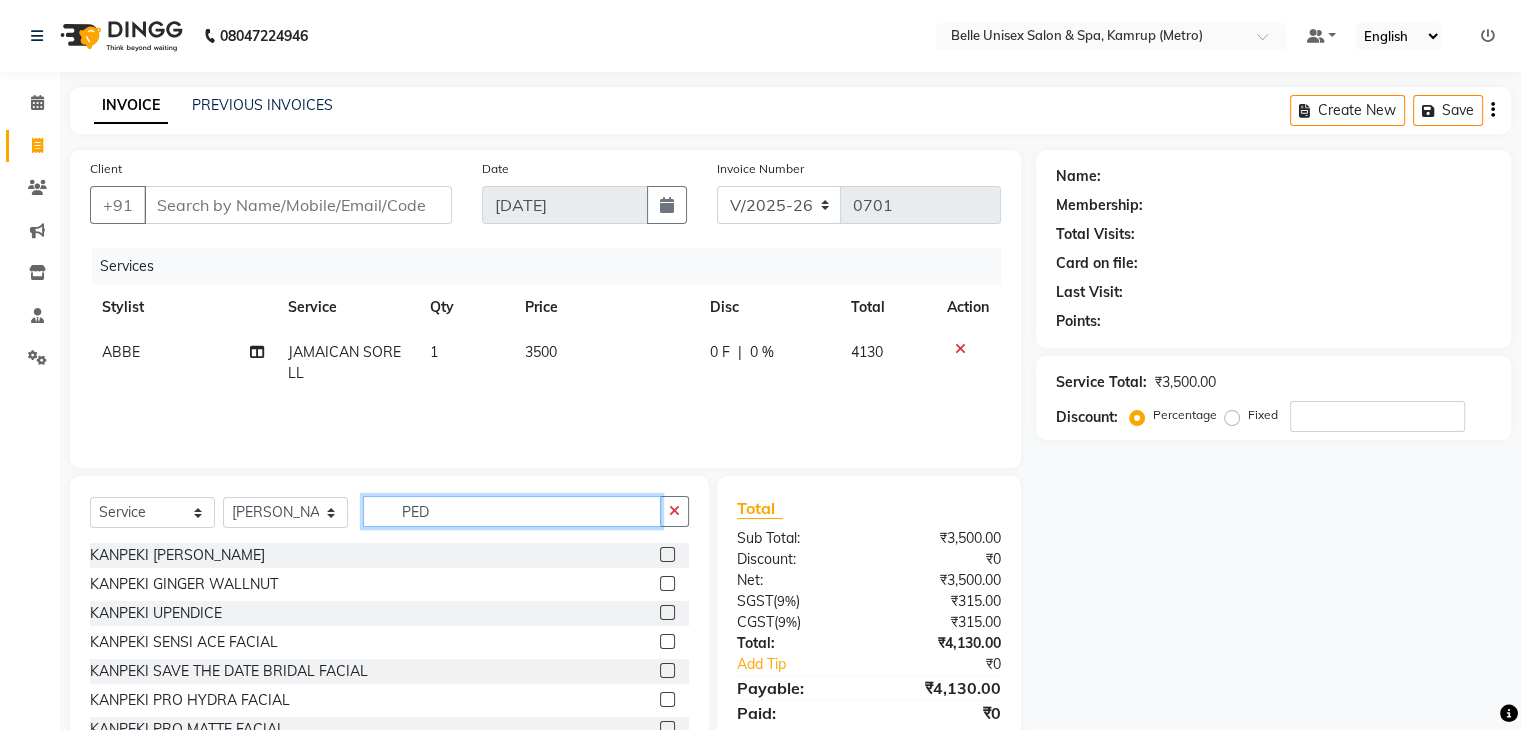 type on "PEDI" 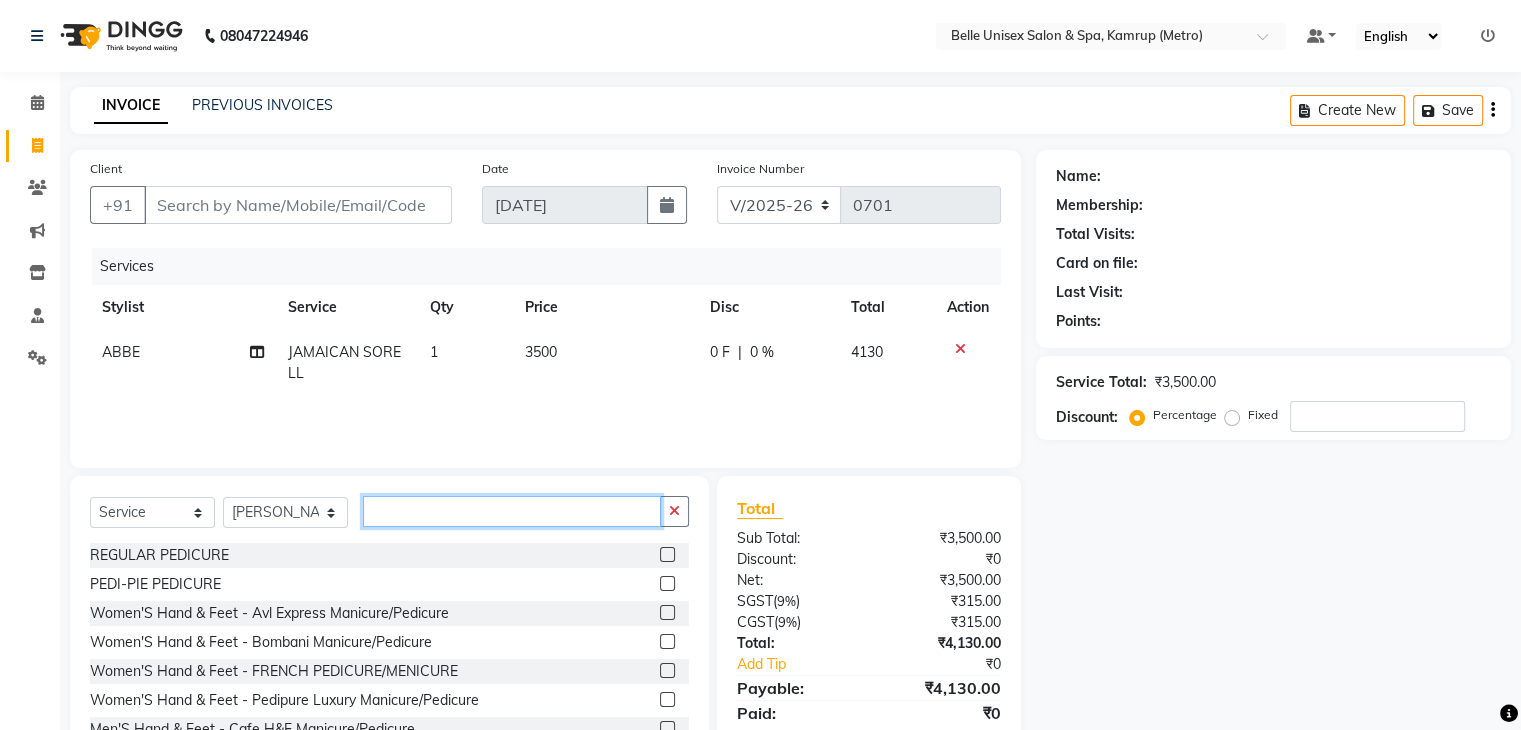 drag, startPoint x: 488, startPoint y: 521, endPoint x: 256, endPoint y: 523, distance: 232.00862 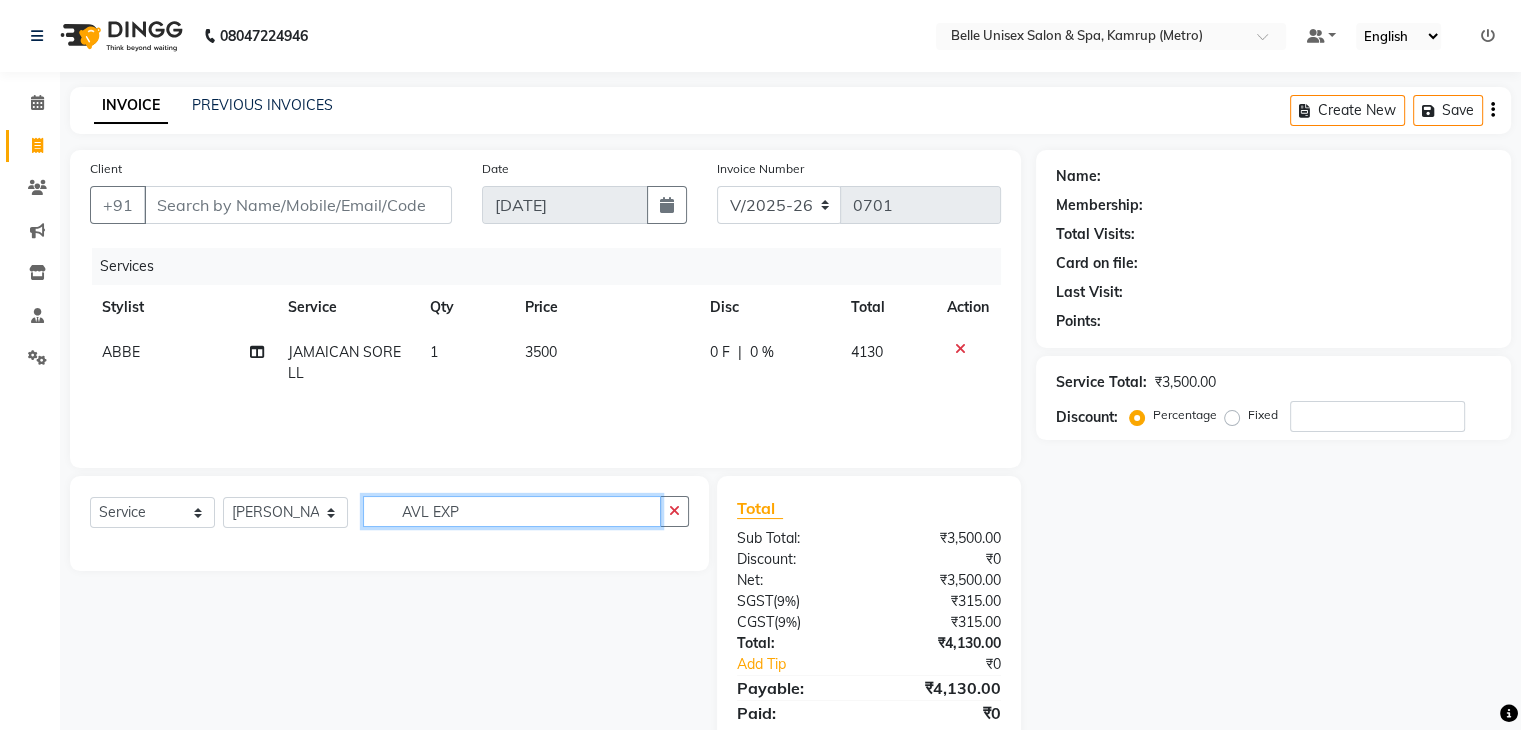type on "AVL EXP" 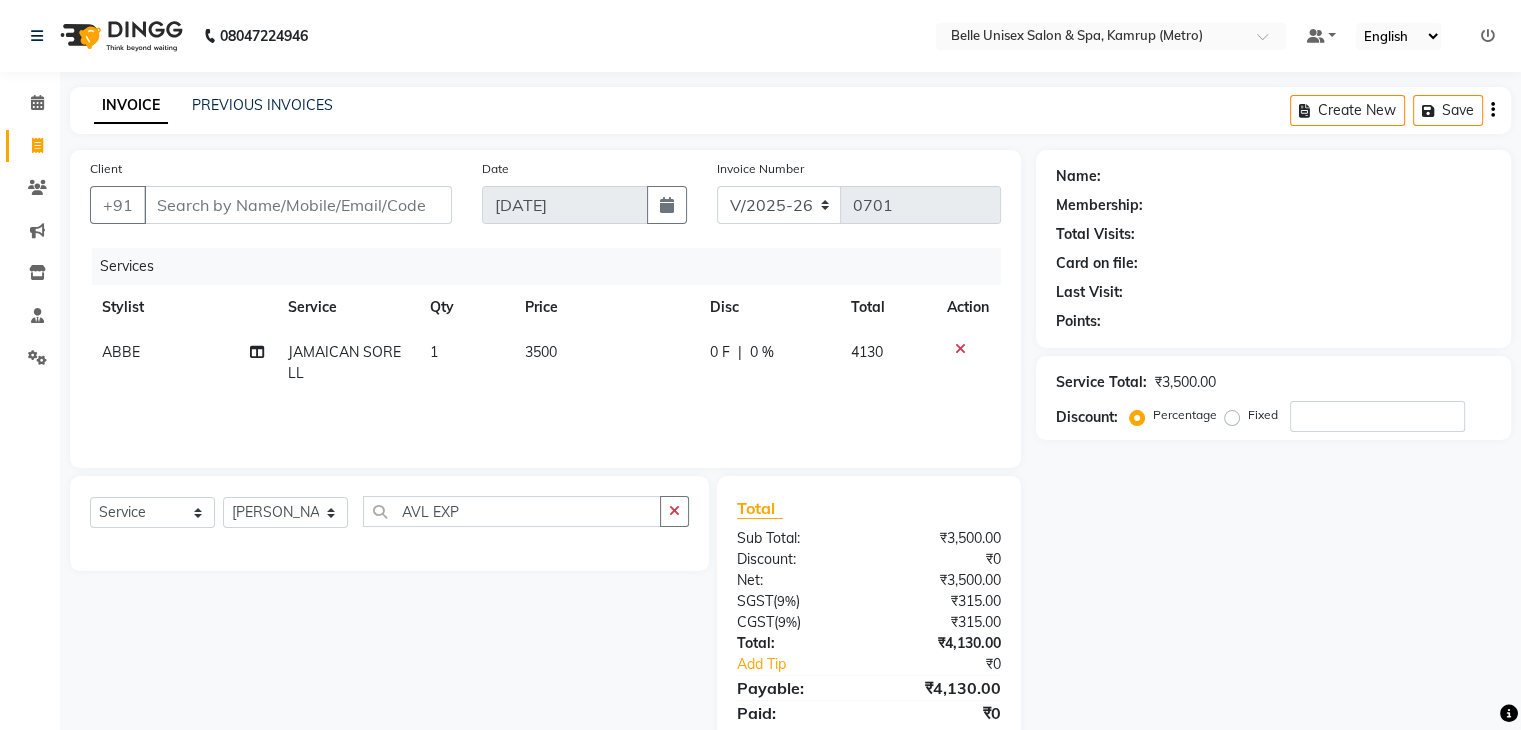 click on "3500" 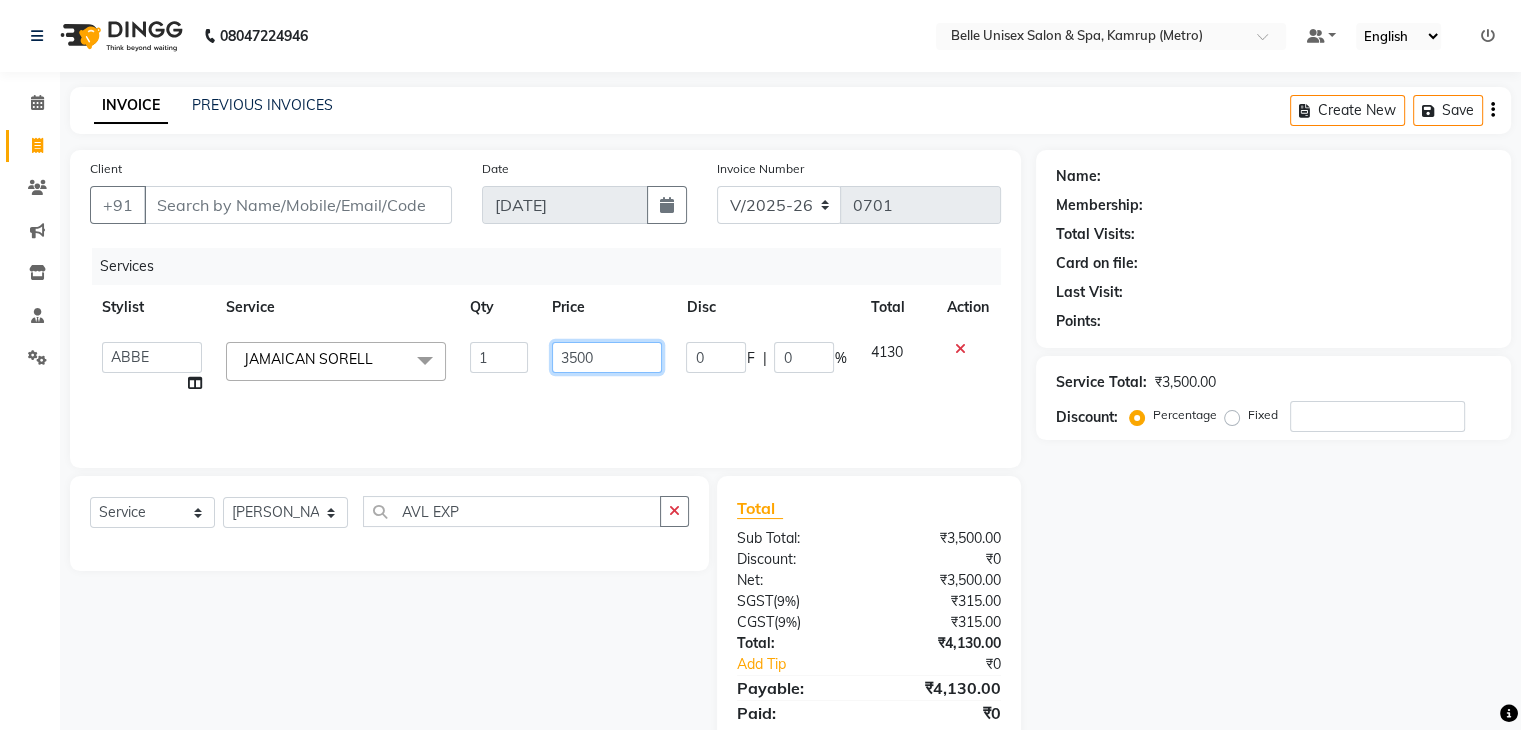 drag, startPoint x: 623, startPoint y: 357, endPoint x: 470, endPoint y: 364, distance: 153.16005 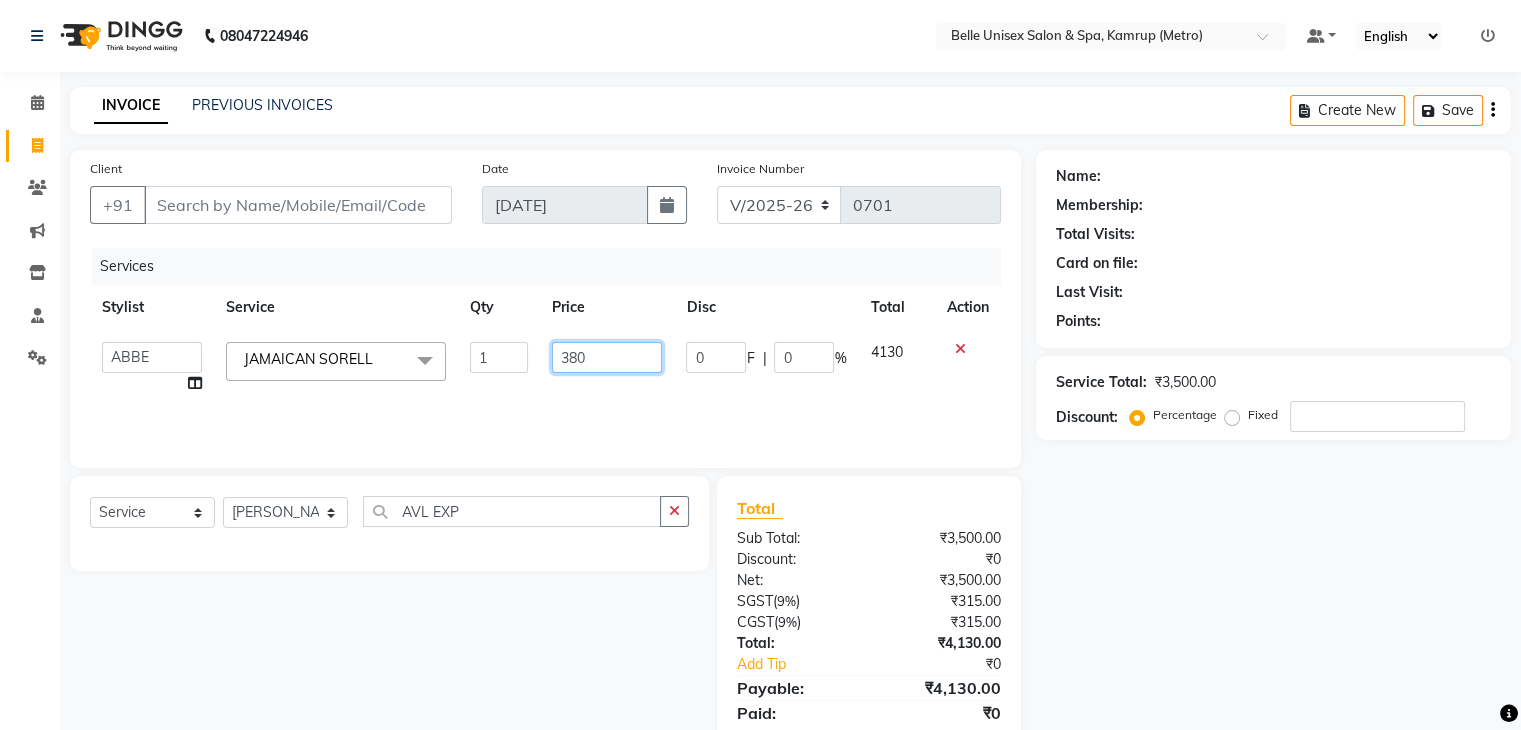 type on "3800" 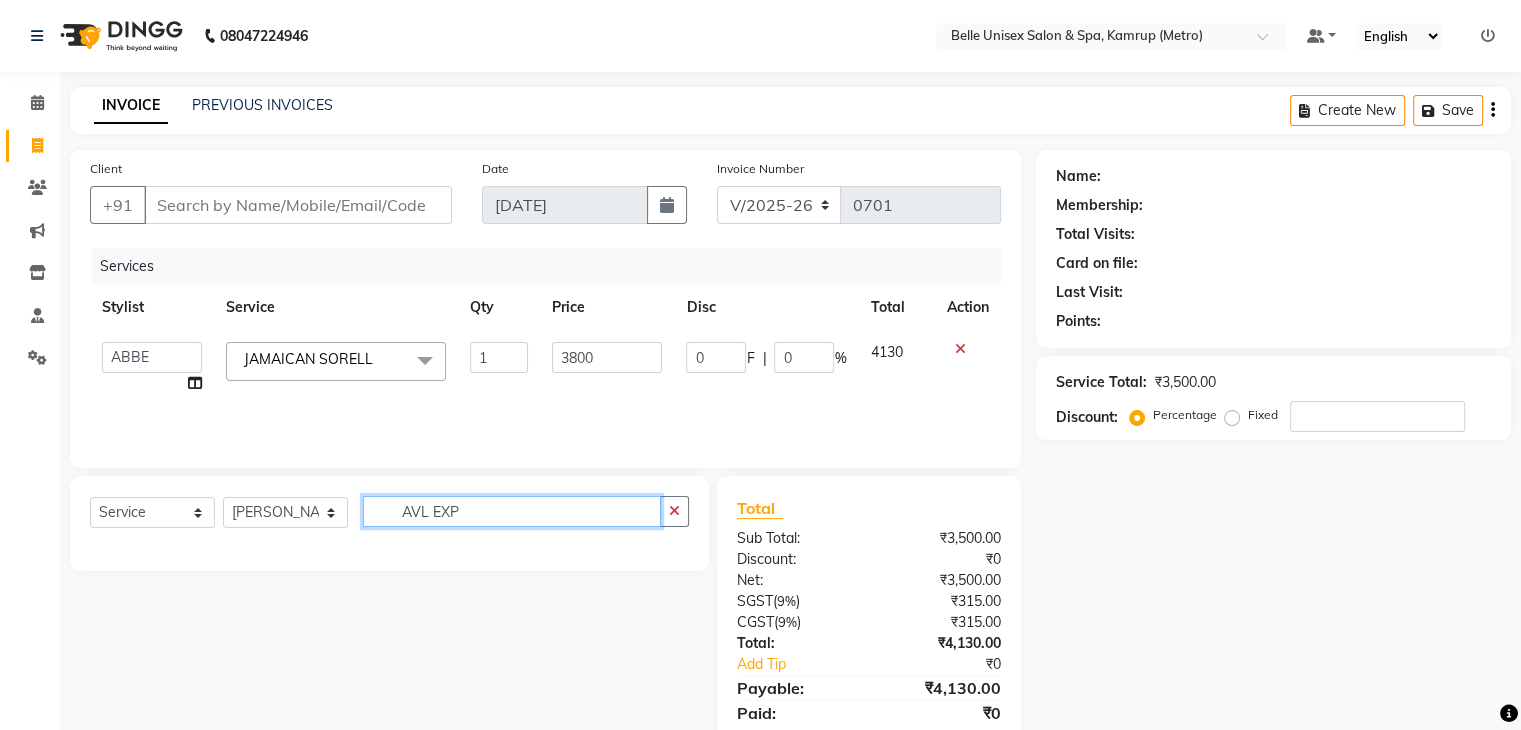 click on "AVL EXP" 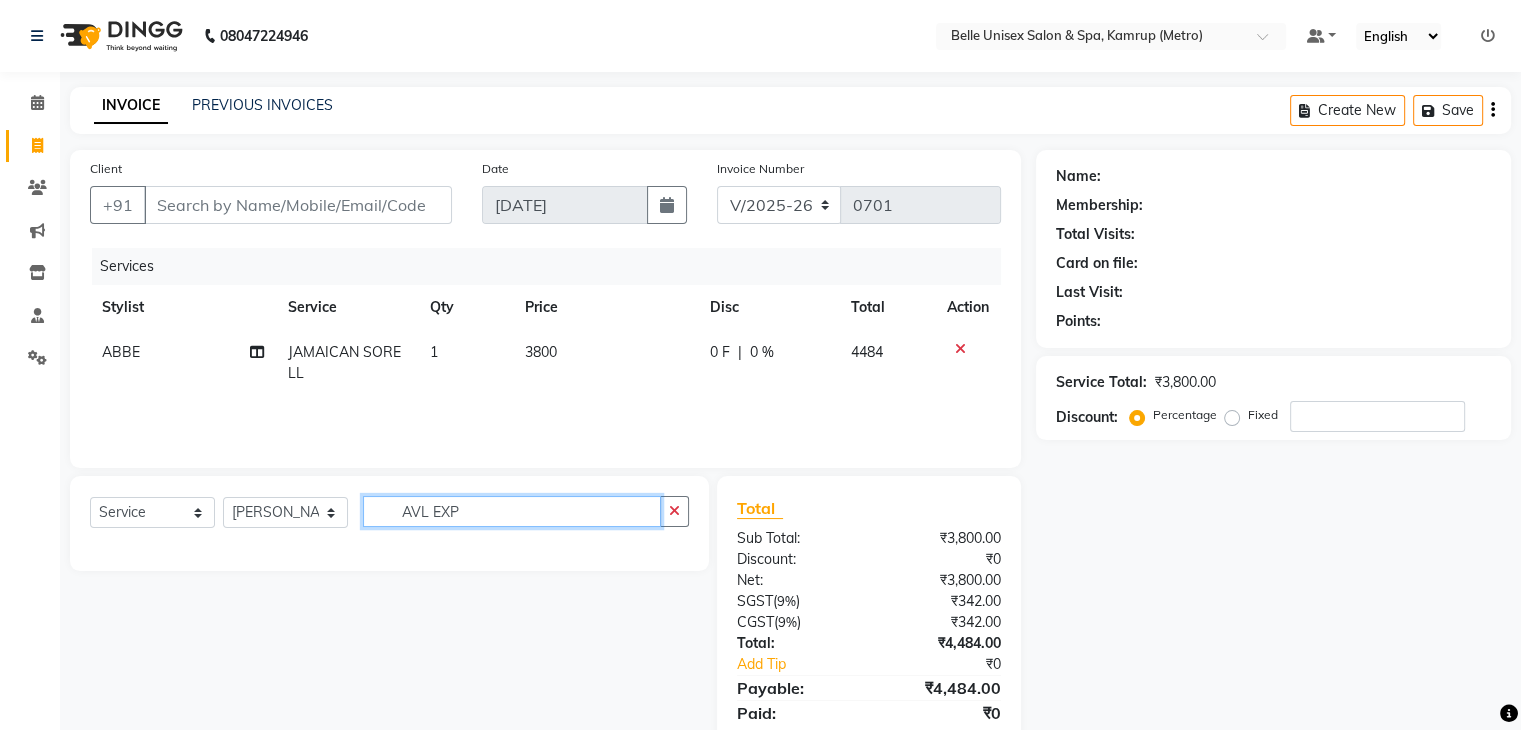 click on "AVL EXP" 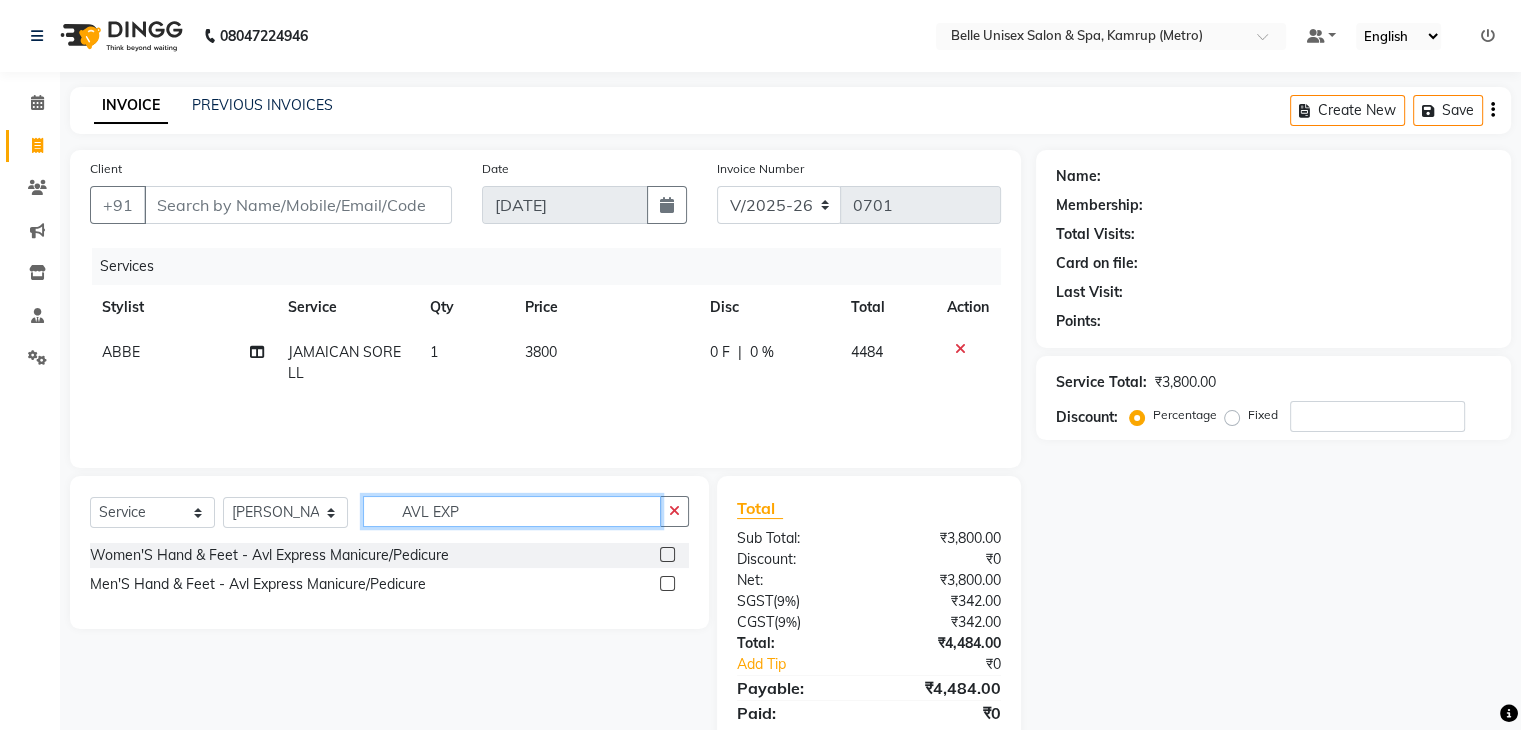 click on "AVL EXP" 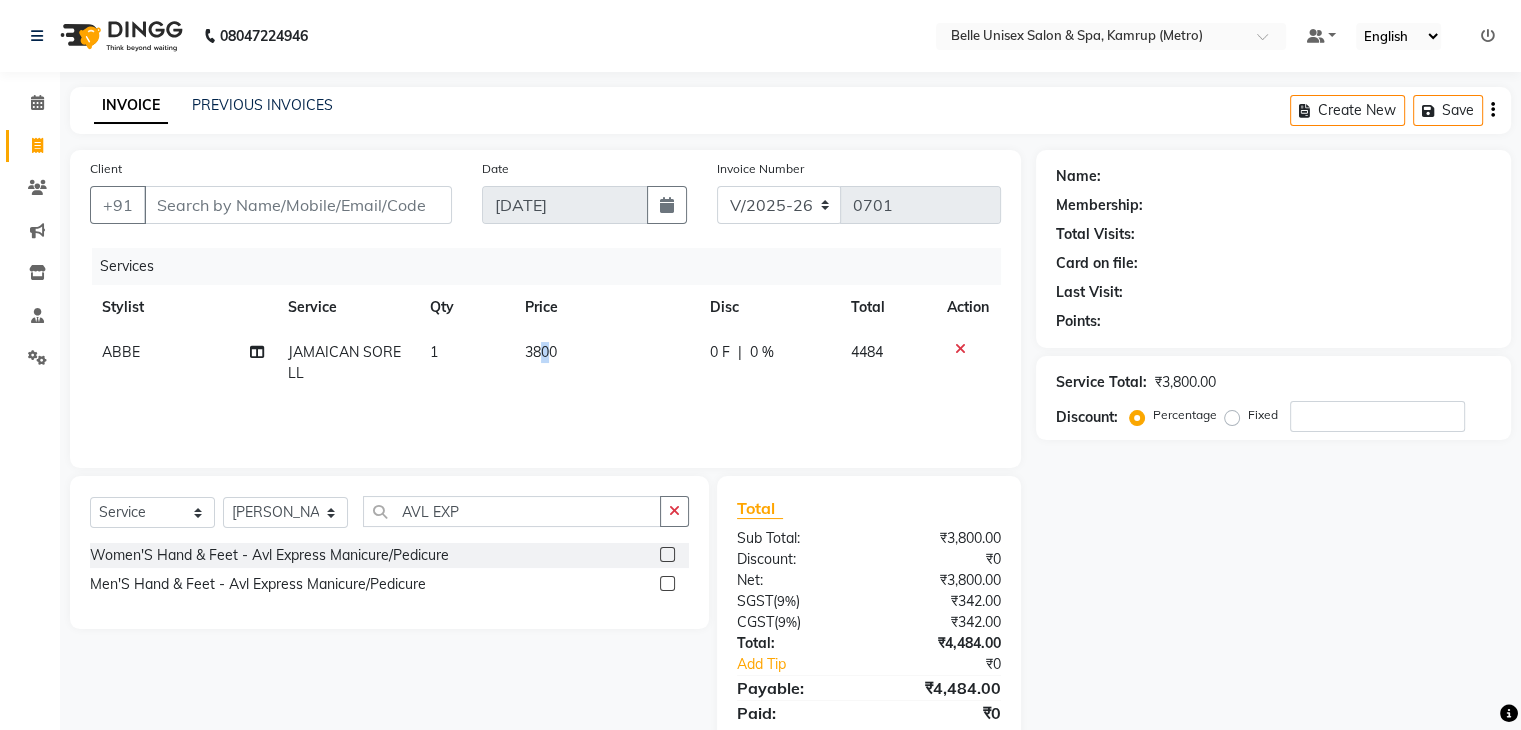 click on "3800" 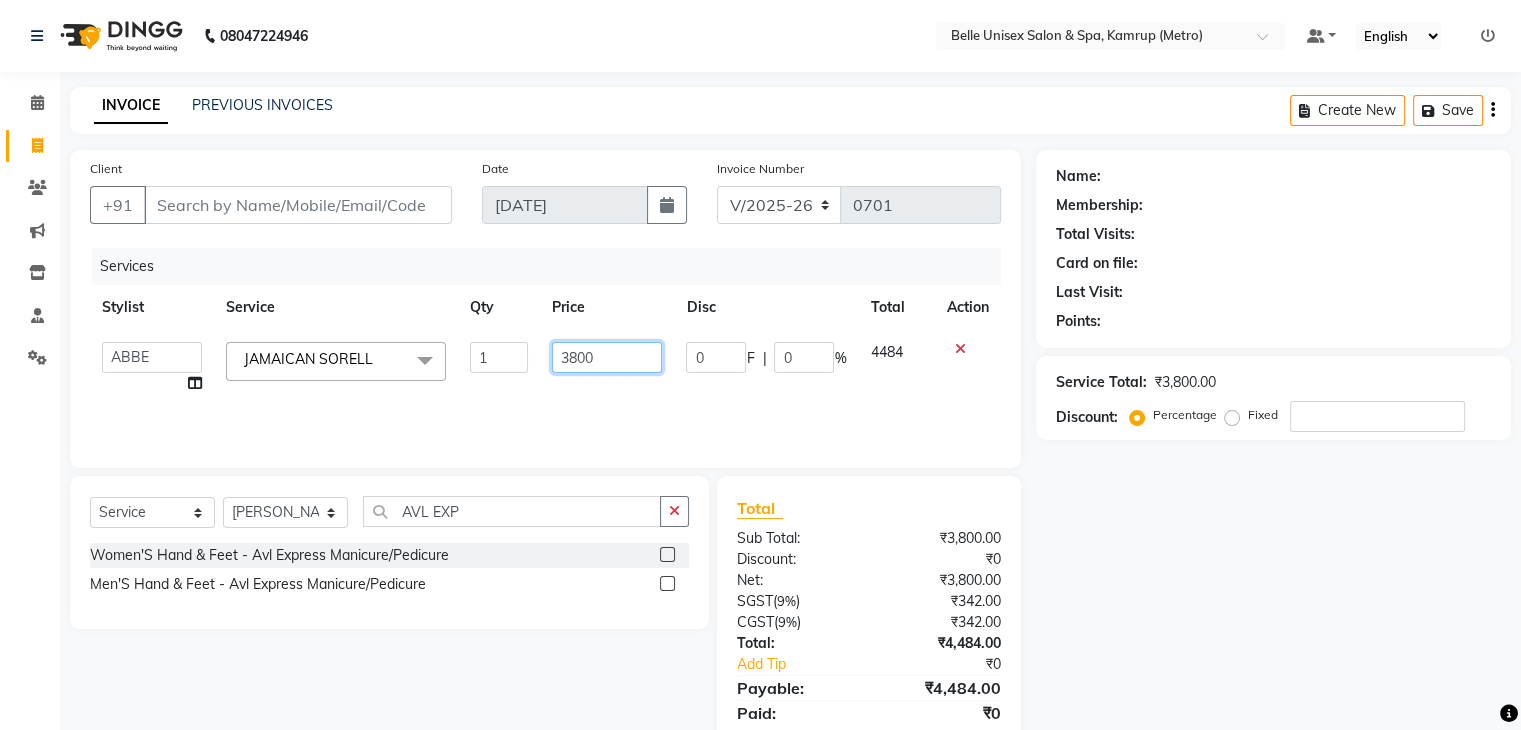 drag, startPoint x: 616, startPoint y: 356, endPoint x: 548, endPoint y: 356, distance: 68 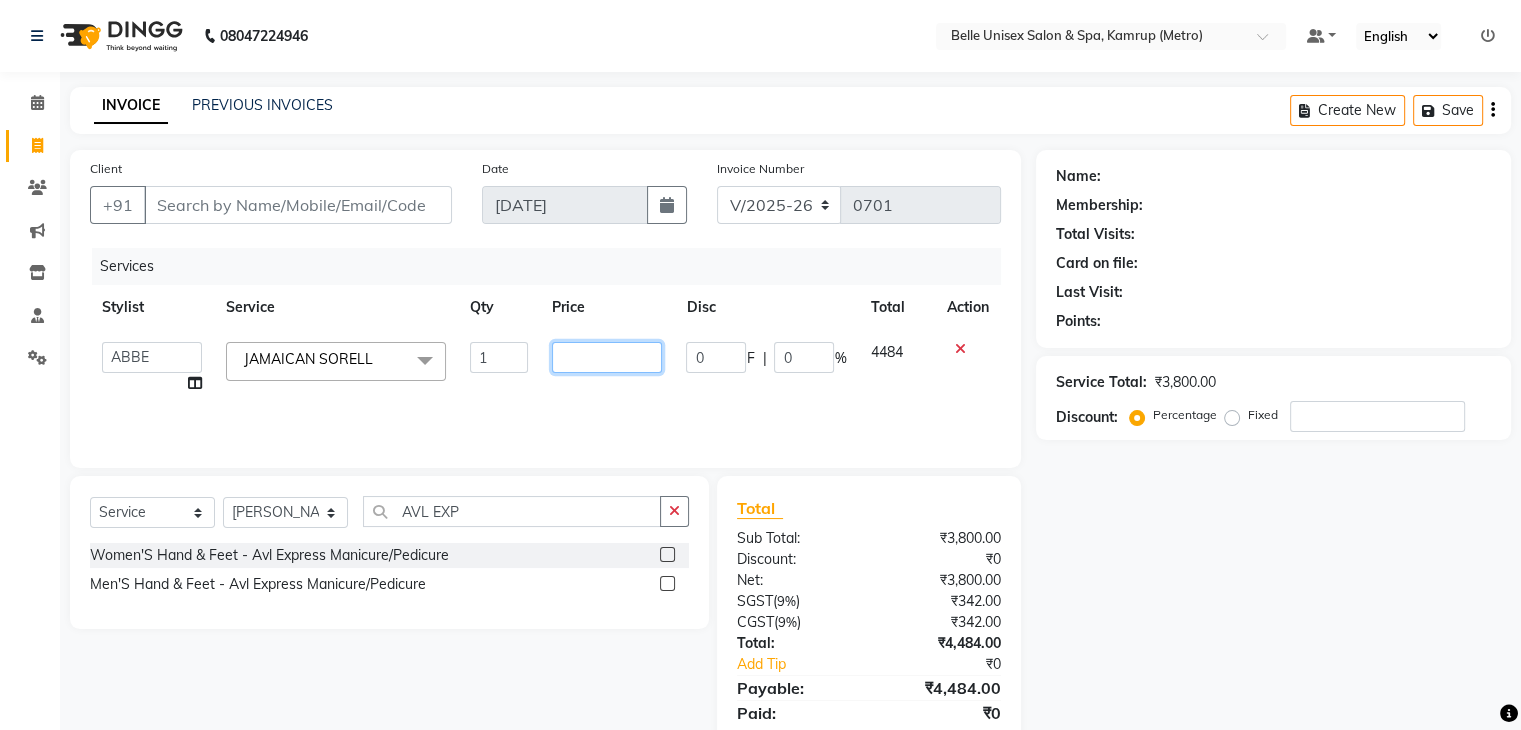 click 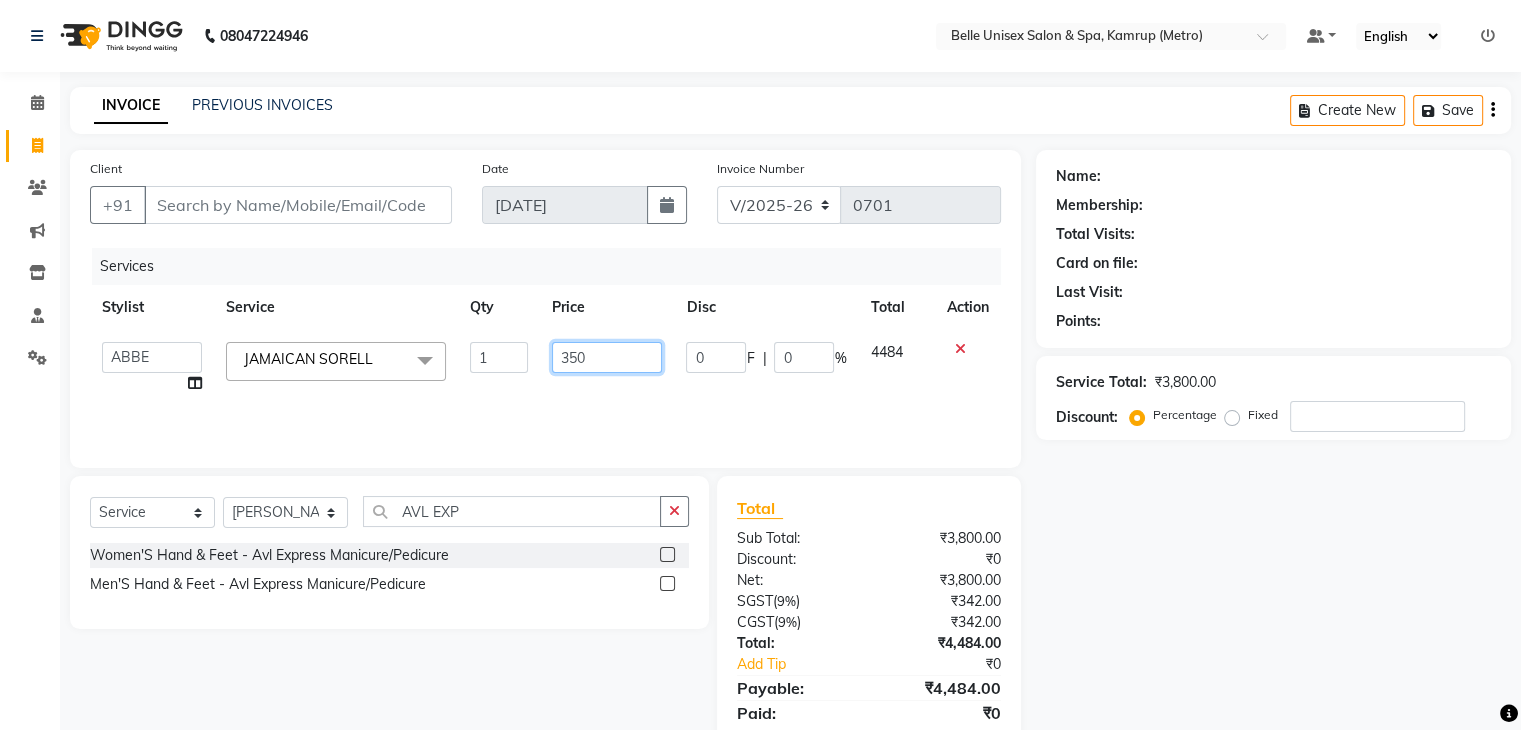 type on "3500" 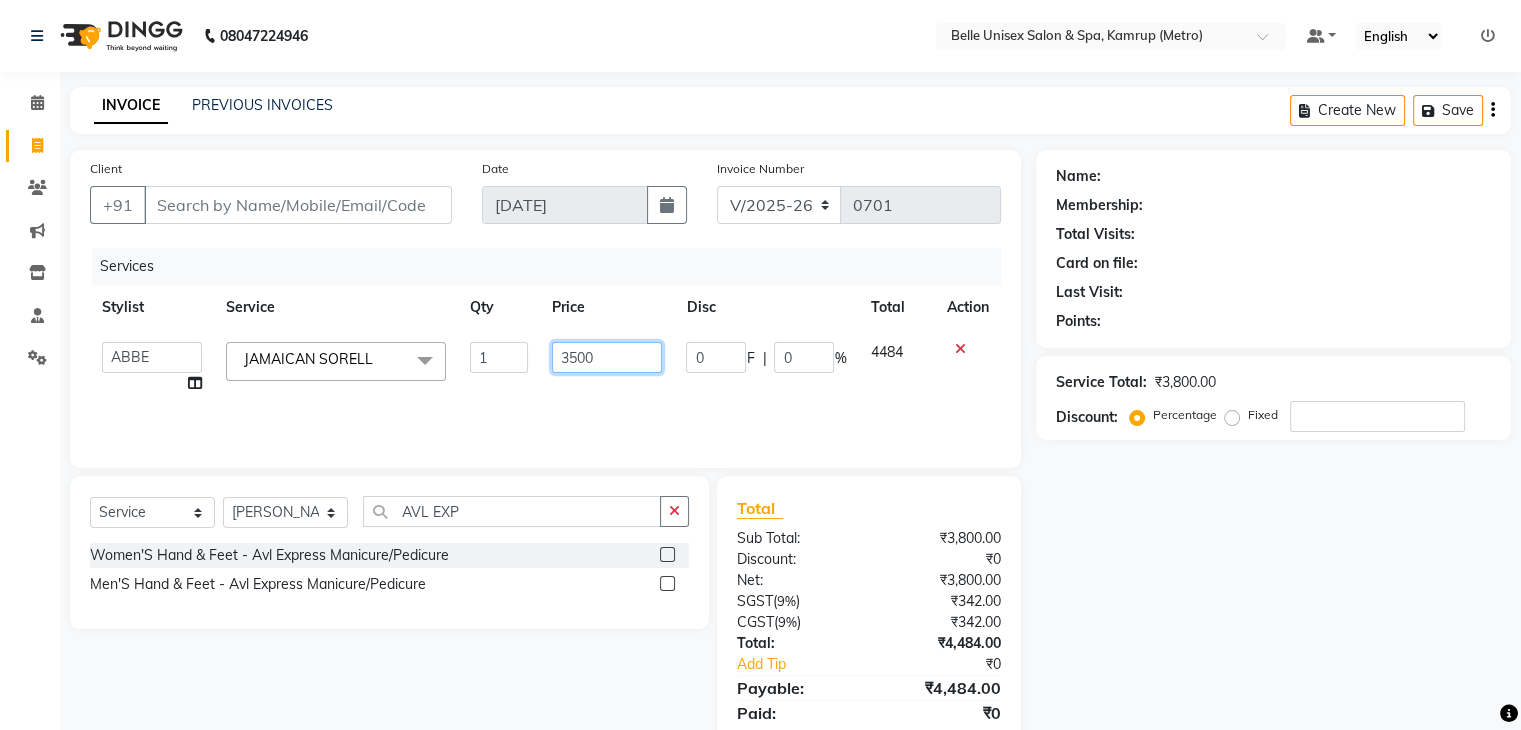 click on "3500" 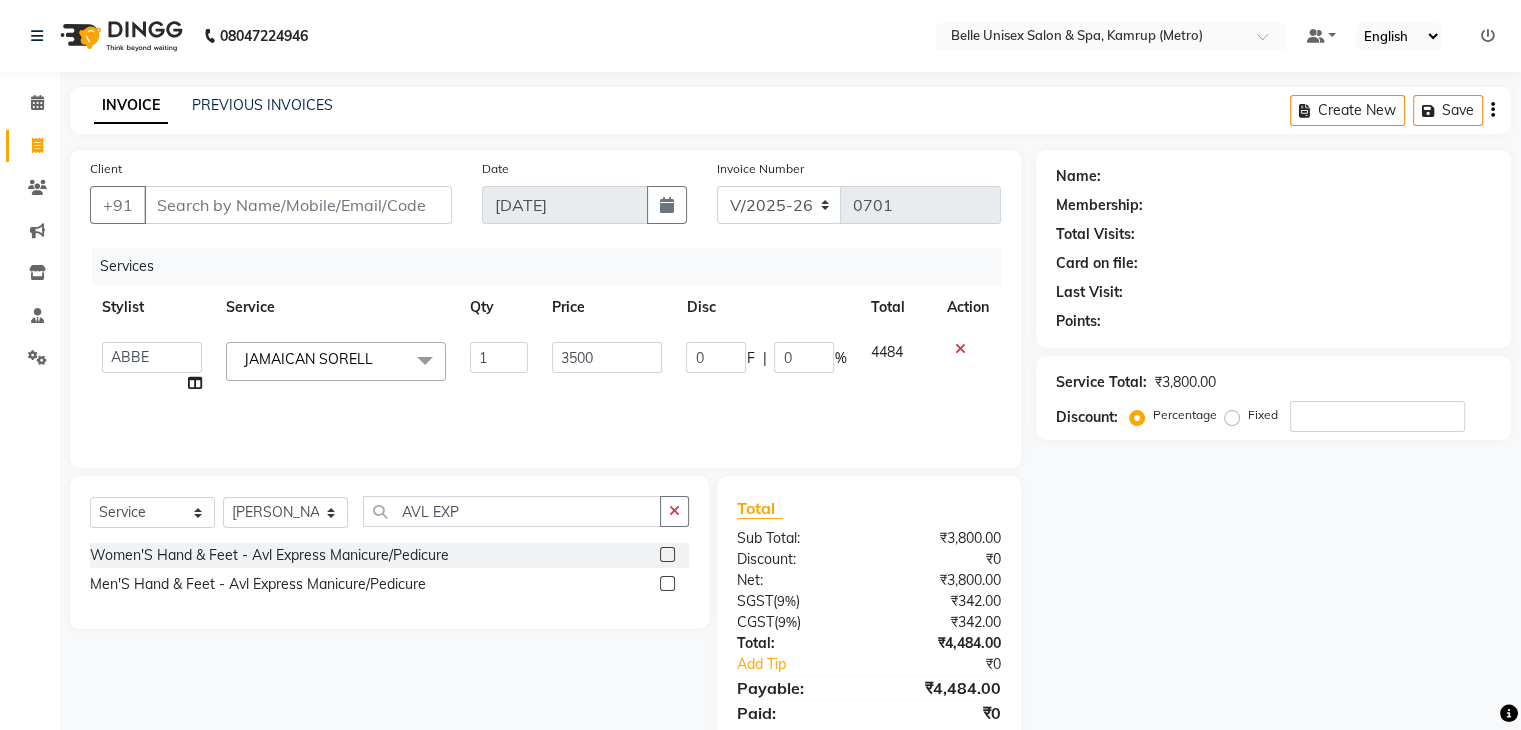 click on "Services Stylist Service Qty Price Disc Total Action  ABBE   Admin id   ALEX UHD    ASEM    COUNTER SALE    IMLE AO   JUPITARA(HK)   PURNIMA HK    RANA KANTI SINHA     SABEHA   SANGAM THERAPIST   SOBITA BU   THOIBA M.  JAMAICAN SORELL  x Women'S Hair Styling - Shampoo & Conditioner Short Women'S Hair Styling - Shampoo & Conditioner Long Women'S Hair Styling - Hair Cut Women'S Hair Styling - Blow Dry Women'S Hair Styling - Iron Curls Women'S Hair Styling - Hair-Do OLAPLEX INSURANCE TREATMENT- DEEPTISSUE MASSAGE DEEP TISSUE MASSAGE BELLYNESS MASSAGE SWEDISH  SAREEDRAPING KANPEKI PAPAYA MARSHMELLOW KANPEKI GINGER WALLNUT JAMAICAN SORELL BLANCH FACIAL KANPEKI UPENDICE KANPEKI SENSI ACE FACIAL  KANPEKI SAVE THE DATE BRIDAL FACIAL  KANPEKI PRO HYDRA FACIAL  KANPEKI PRO MATTE FACIAL  KANPEKI PRO MERGE FACIAL KANPEKI FRUITSHU CHOCOLATE FACIAL  KANPEKI FRUITSHU QUINAO WHITENING FACIAL  CASMARA RGNERIM TREATMENT  CASMARA SKIN SENSATION TREATMENT  CASMARA GOJI TREATMENT  CASMARA OCEAN MIRACLE TREATMENT  AROMA MASSAGE" 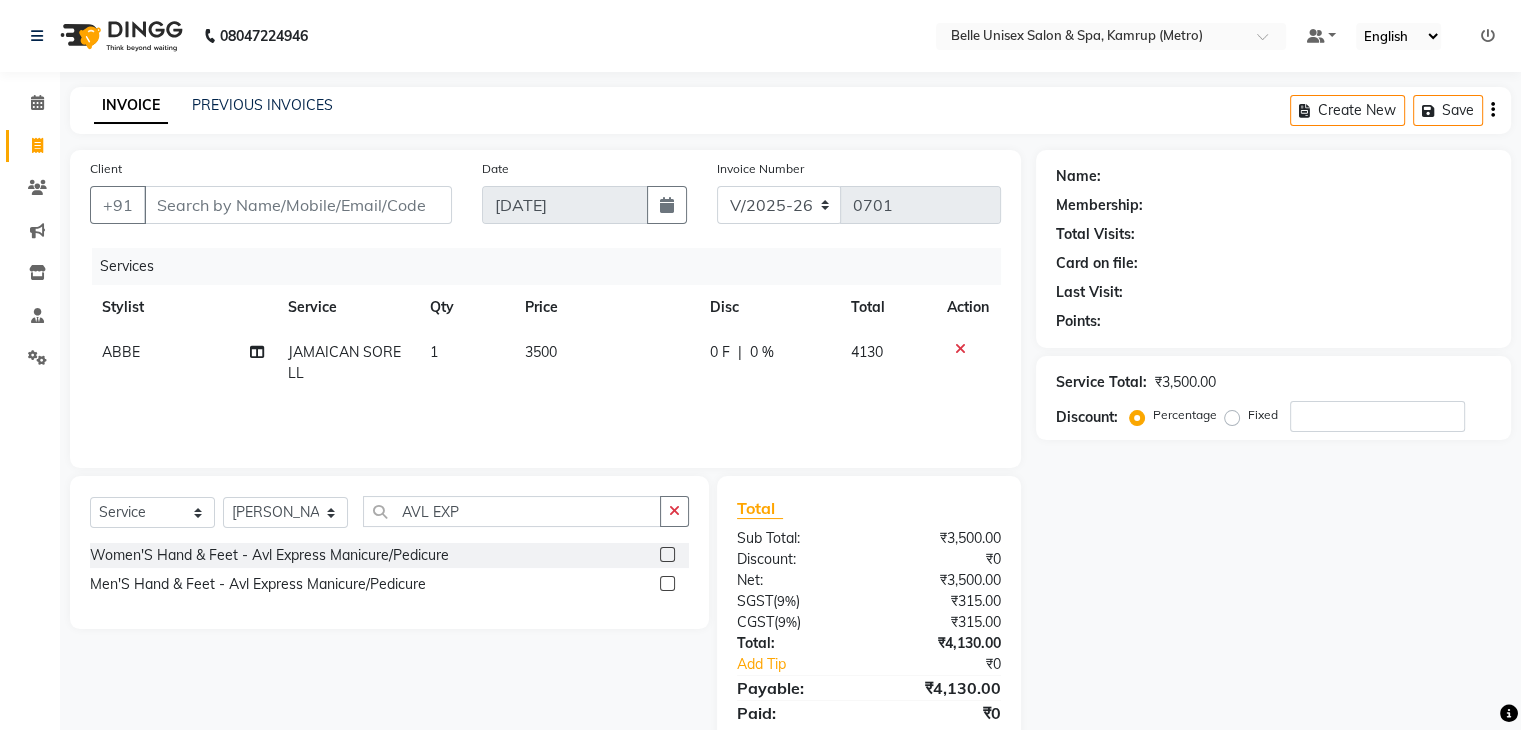 click 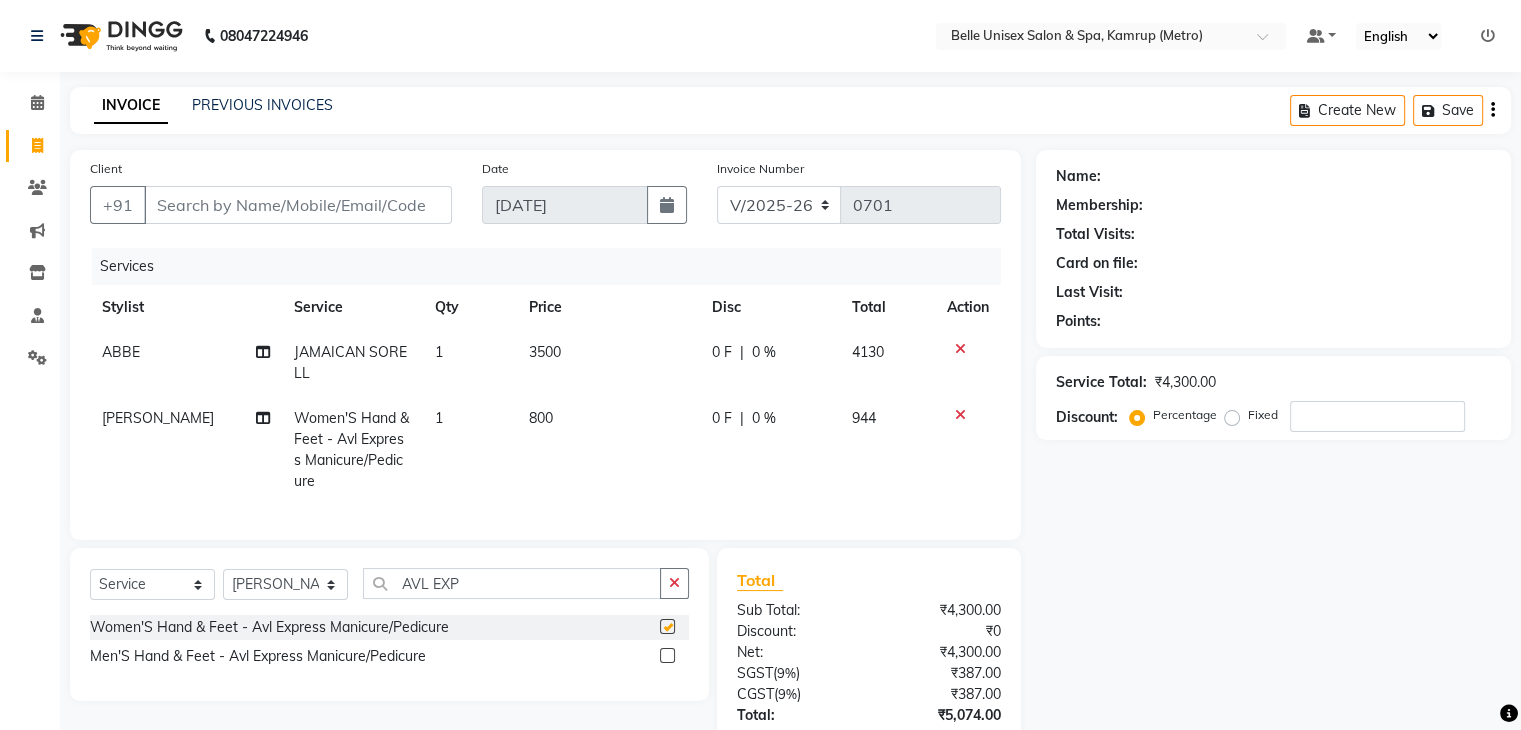 checkbox on "false" 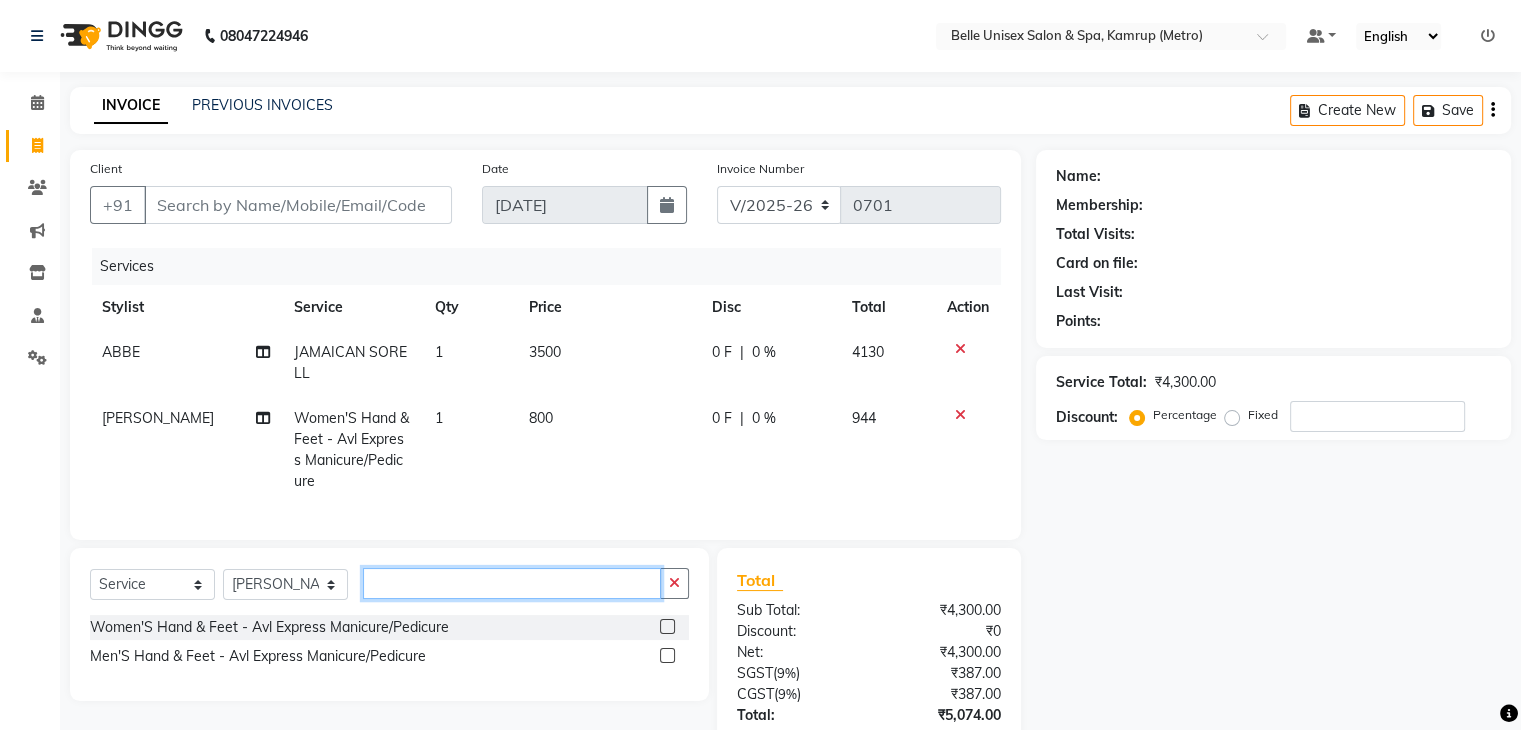 drag, startPoint x: 470, startPoint y: 603, endPoint x: 291, endPoint y: 610, distance: 179.13683 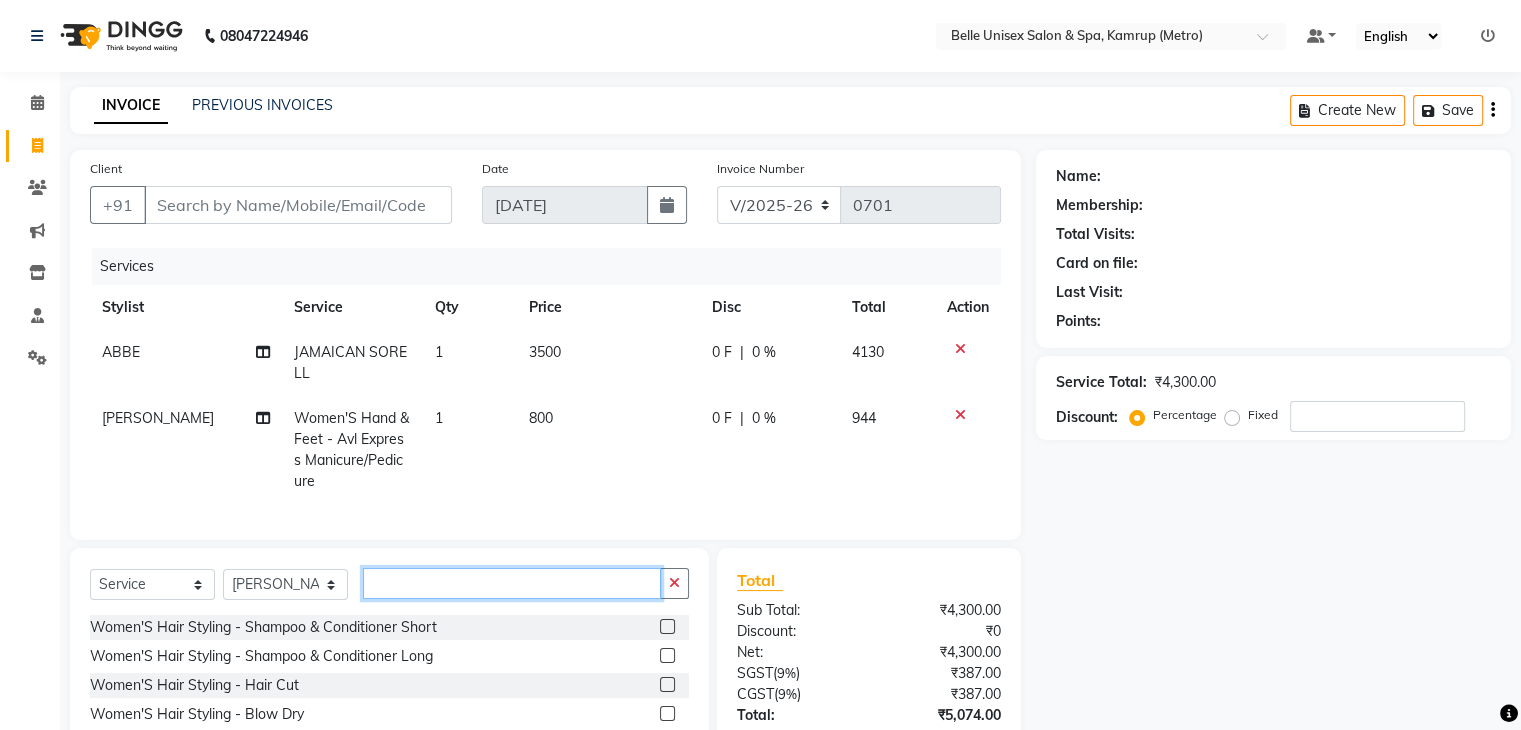 type 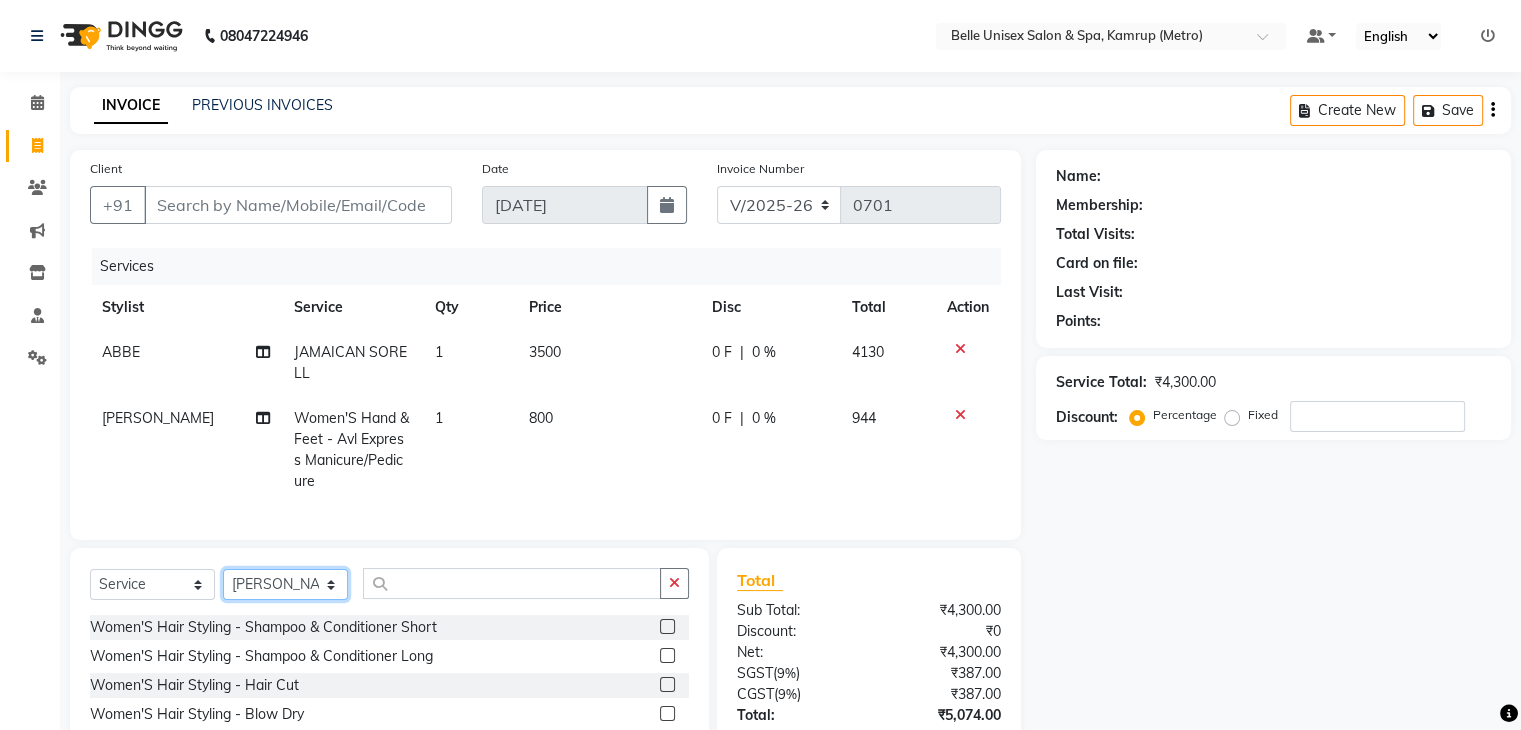 click on "Select Stylist ABBE Admin id ALEX UHD  ASEM  COUNTER SALE  IMLE AO JUPITARA(HK) PURNIMA HK  RANA KANTI SINHA   SABEHA SANGAM THERAPIST SOBITA BU THOIBA M." 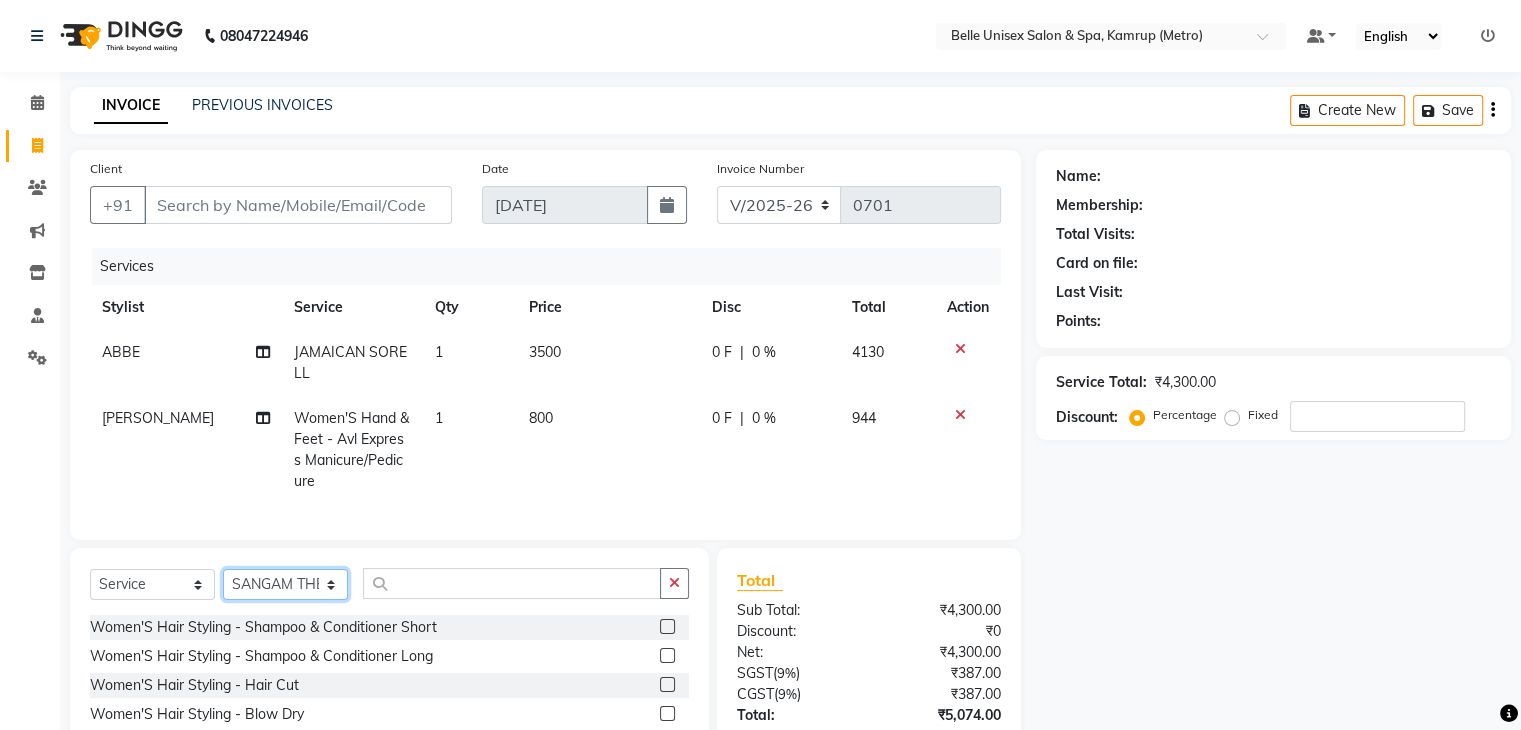 click on "Select Stylist ABBE Admin id ALEX UHD  ASEM  COUNTER SALE  IMLE AO JUPITARA(HK) PURNIMA HK  RANA KANTI SINHA   SABEHA SANGAM THERAPIST SOBITA BU THOIBA M." 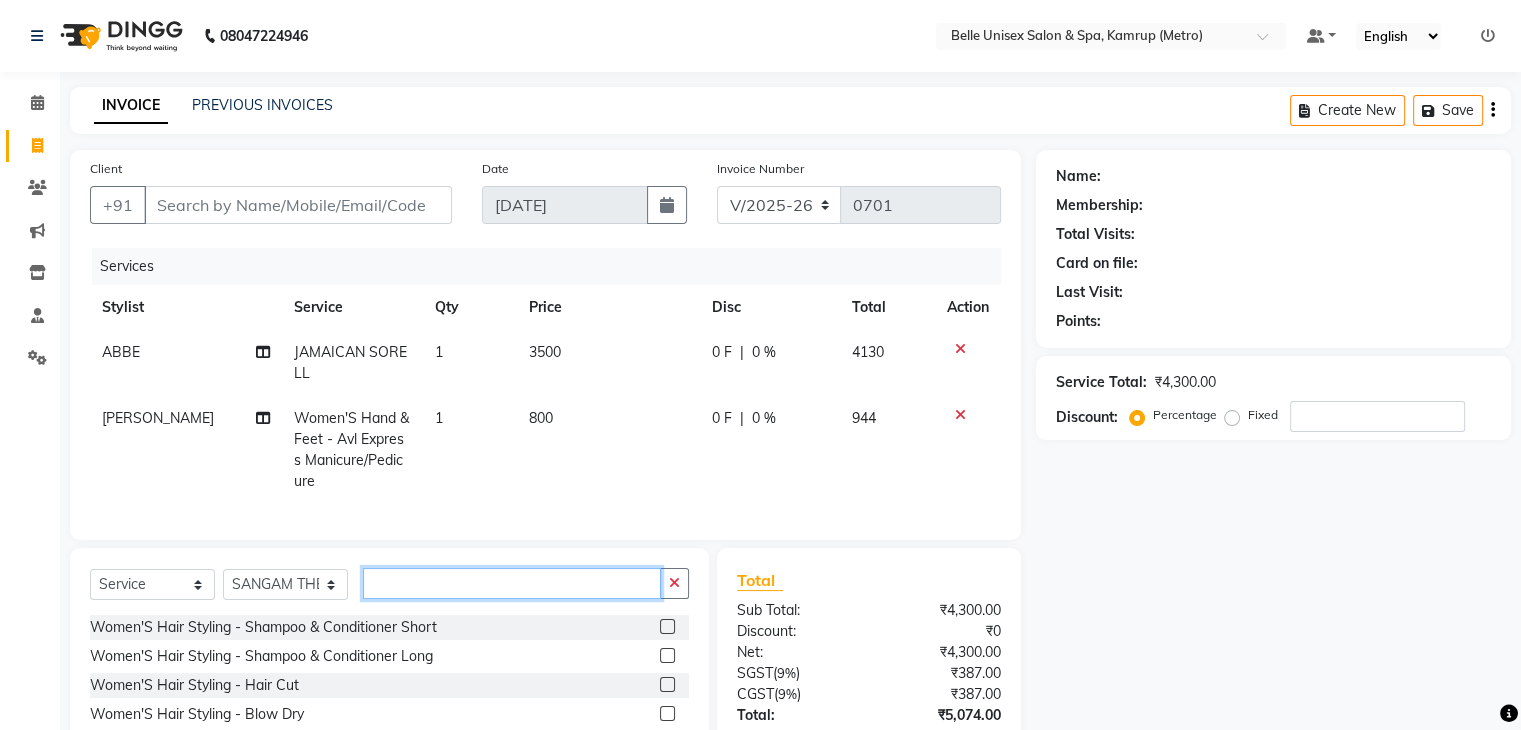 click 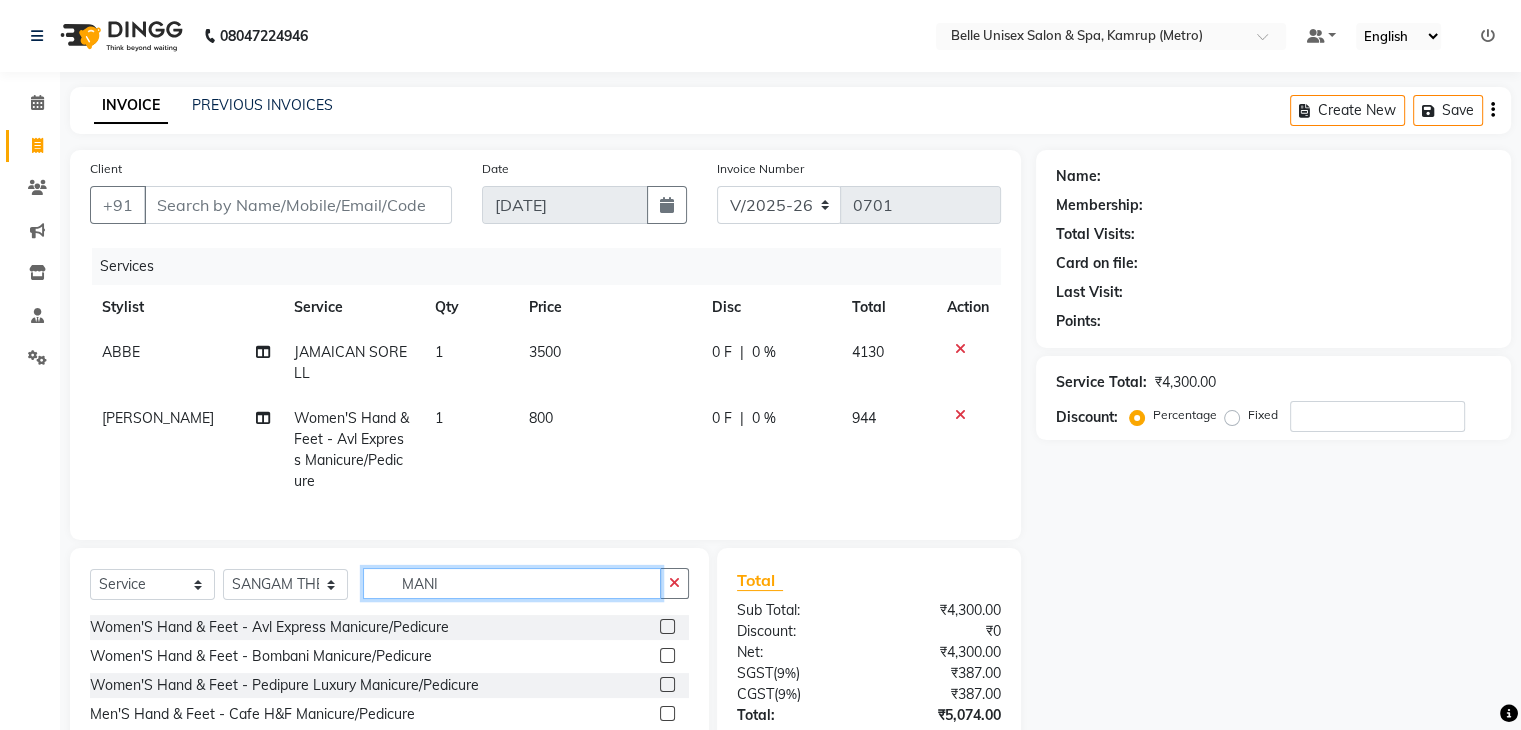 click on "MANI" 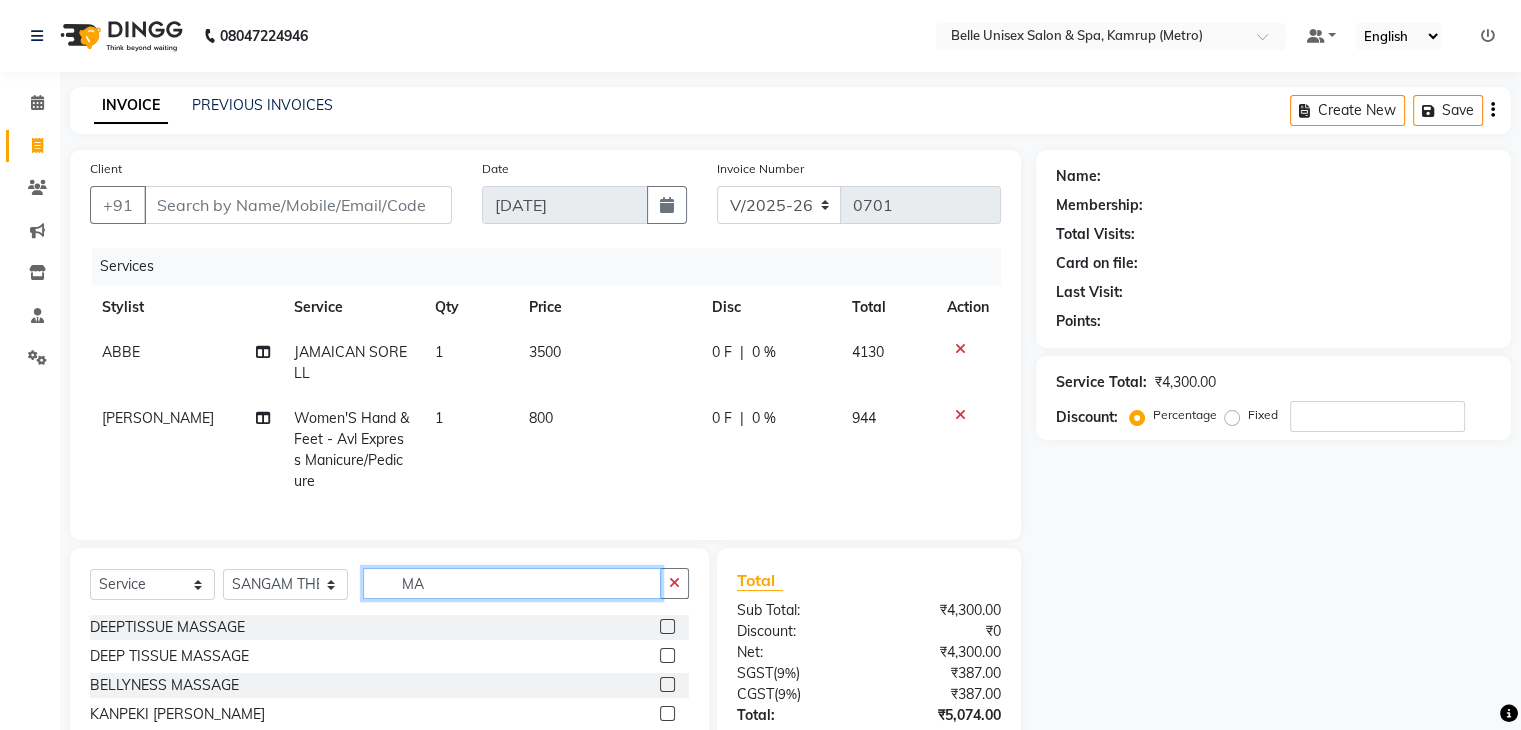 type on "M" 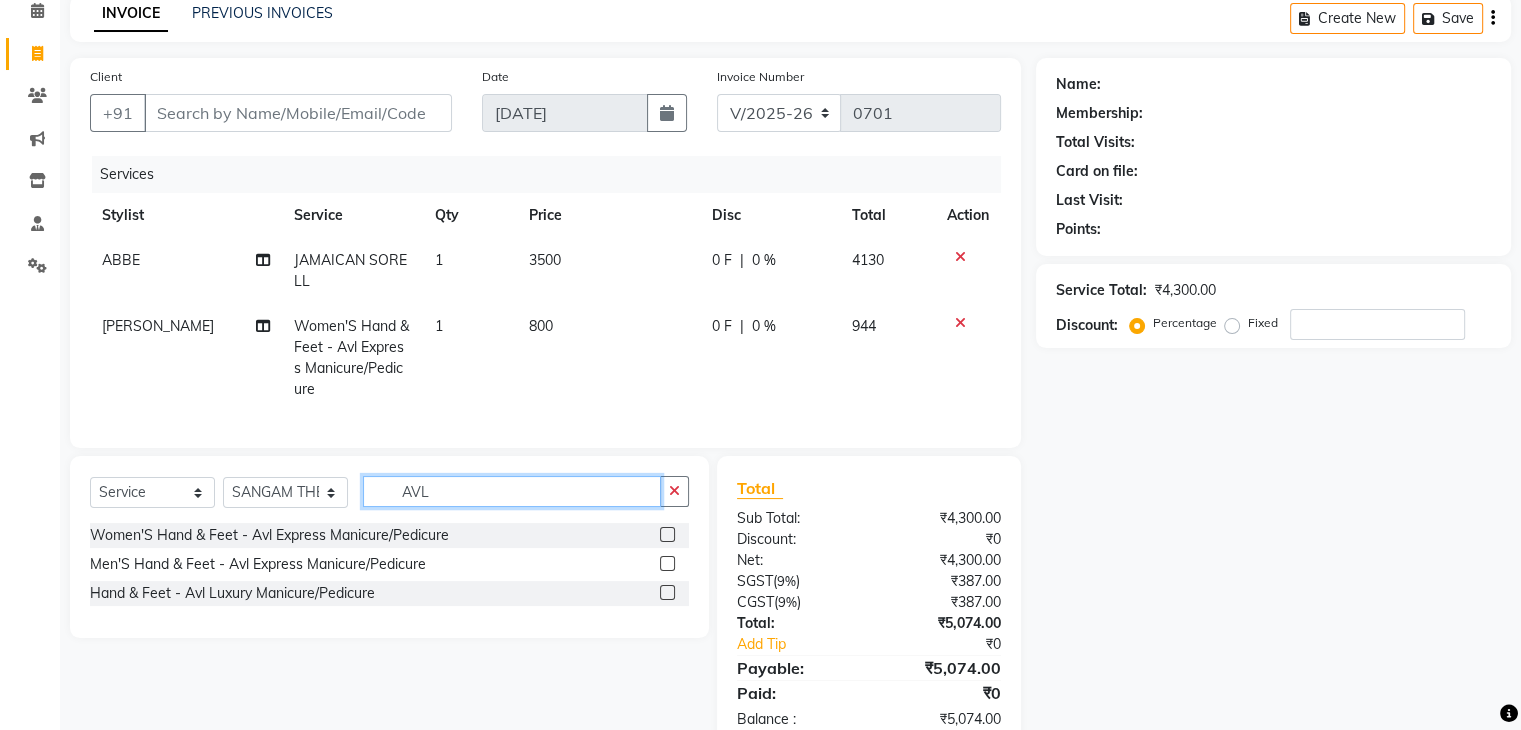 scroll, scrollTop: 158, scrollLeft: 0, axis: vertical 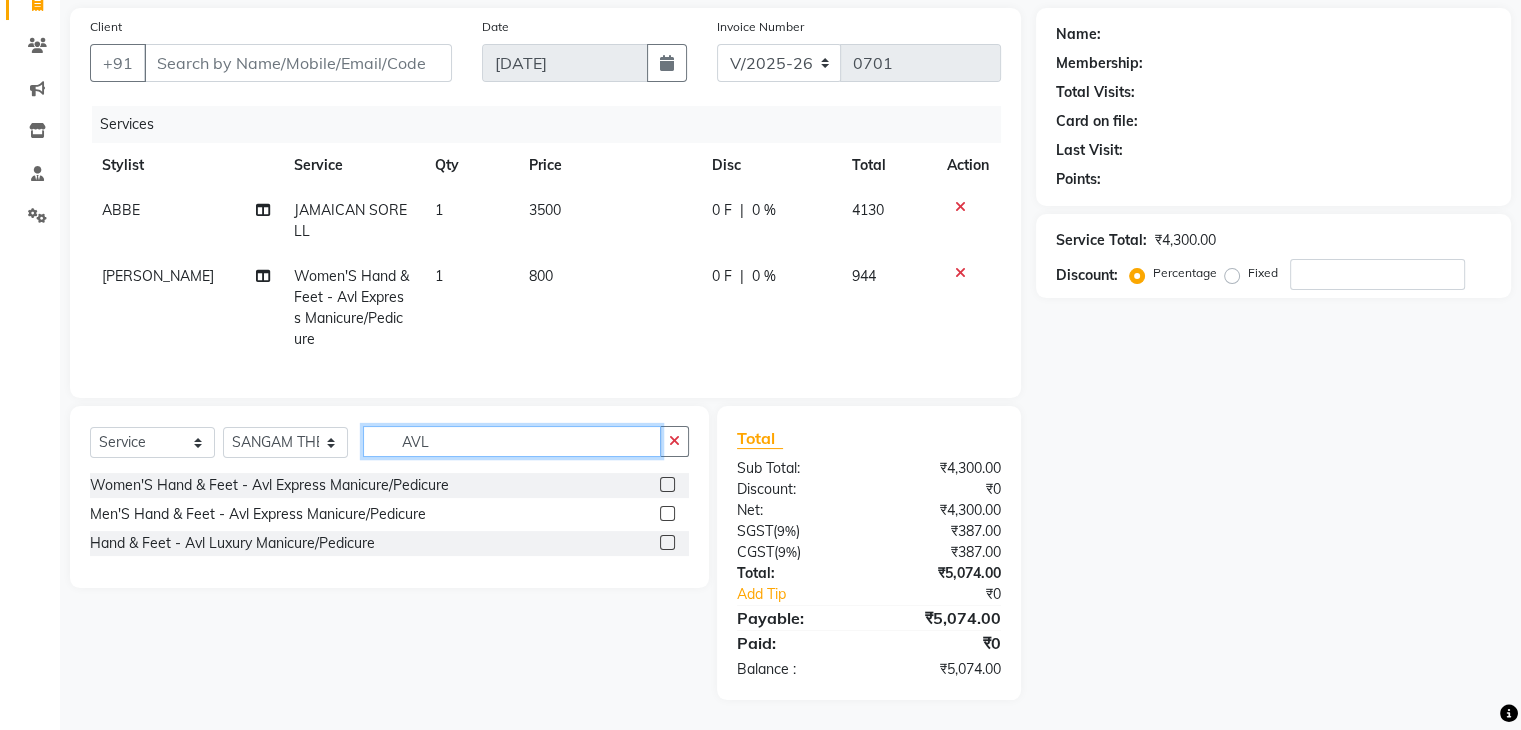type on "AVL" 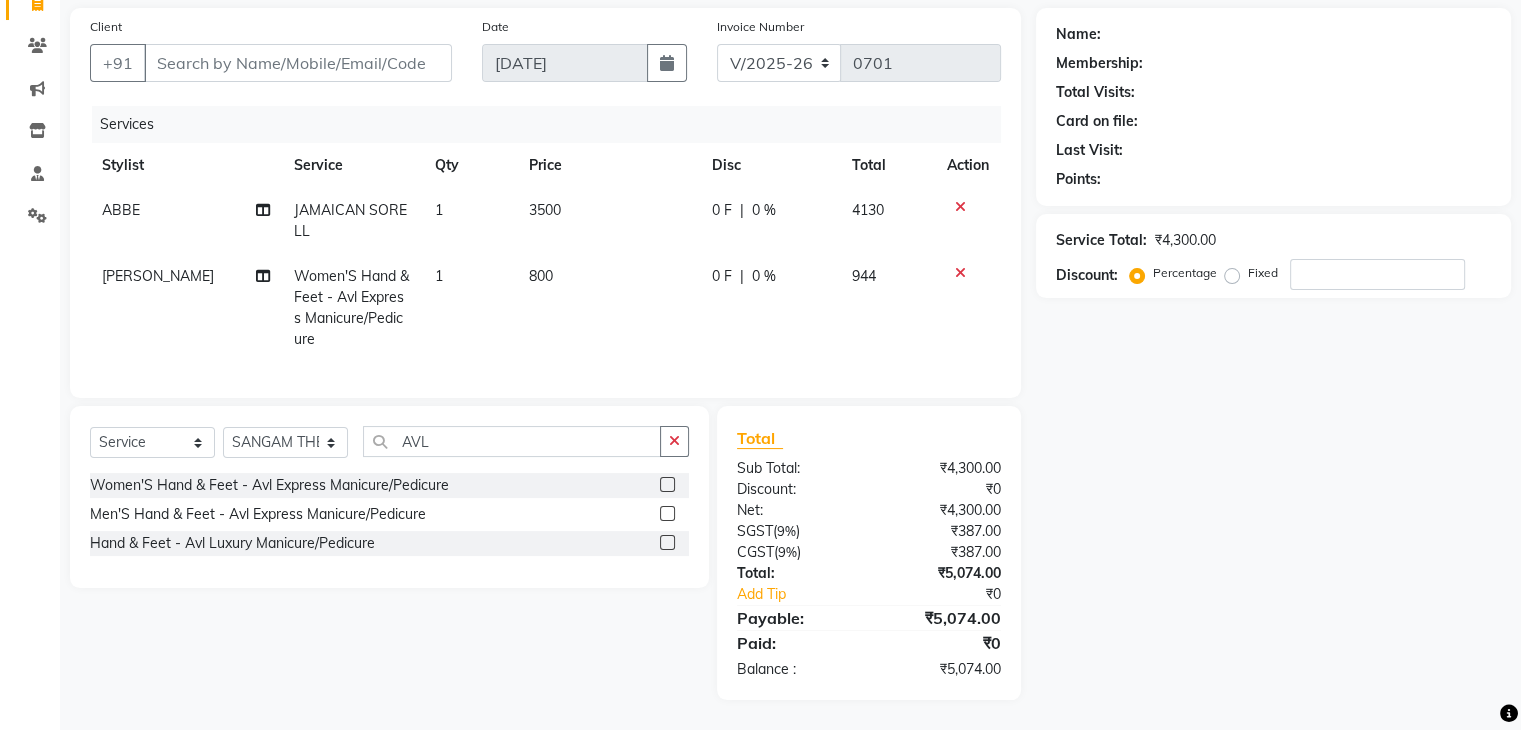 click 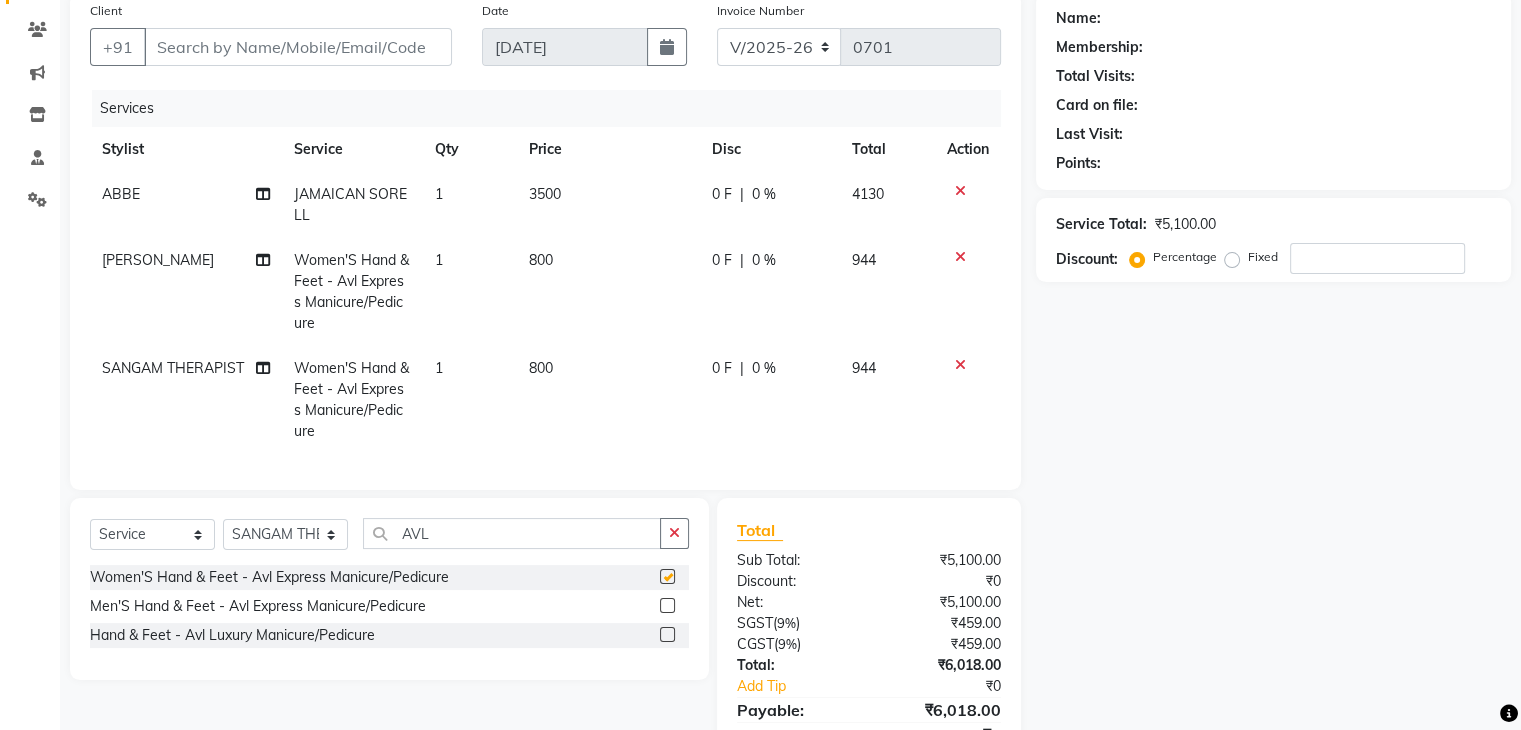 checkbox on "false" 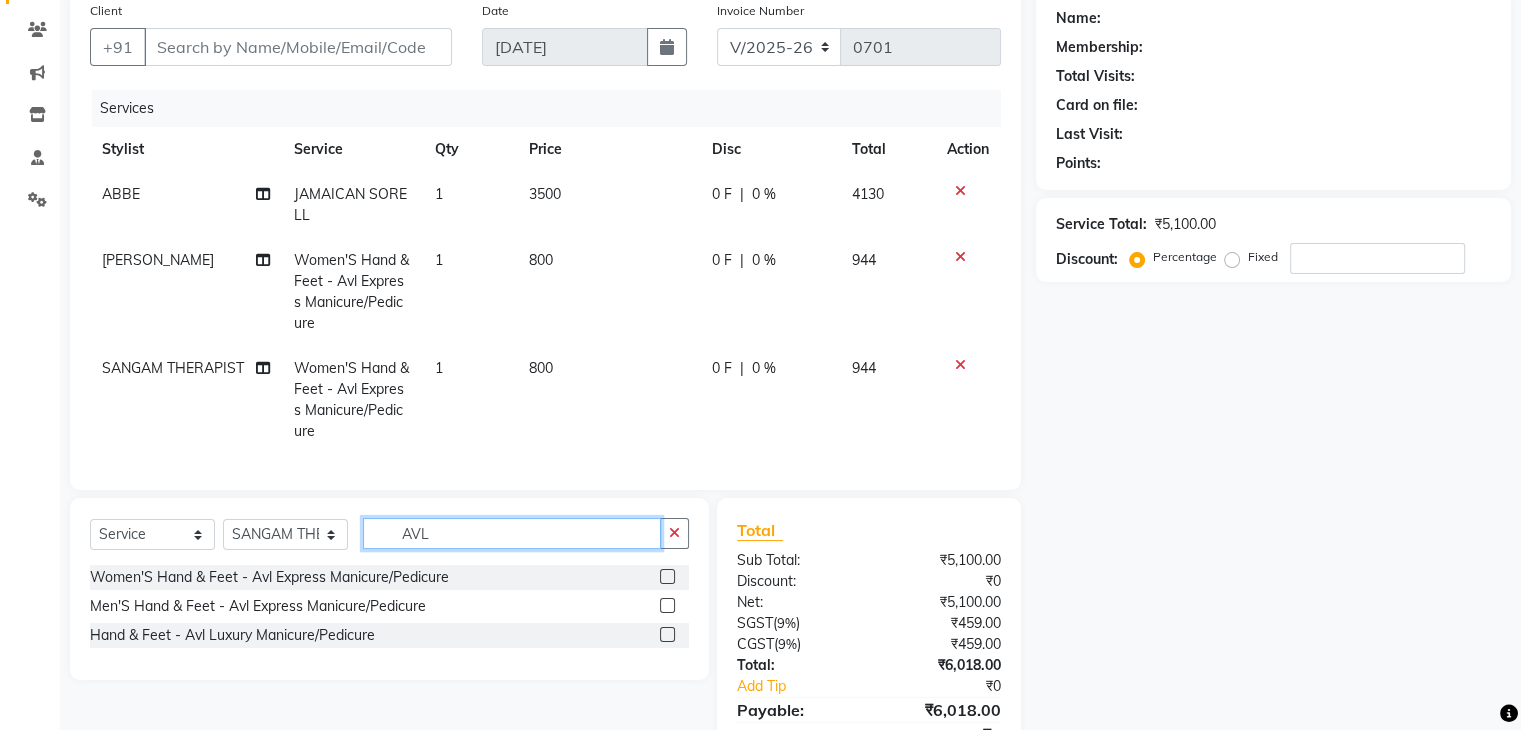 click on "AVL" 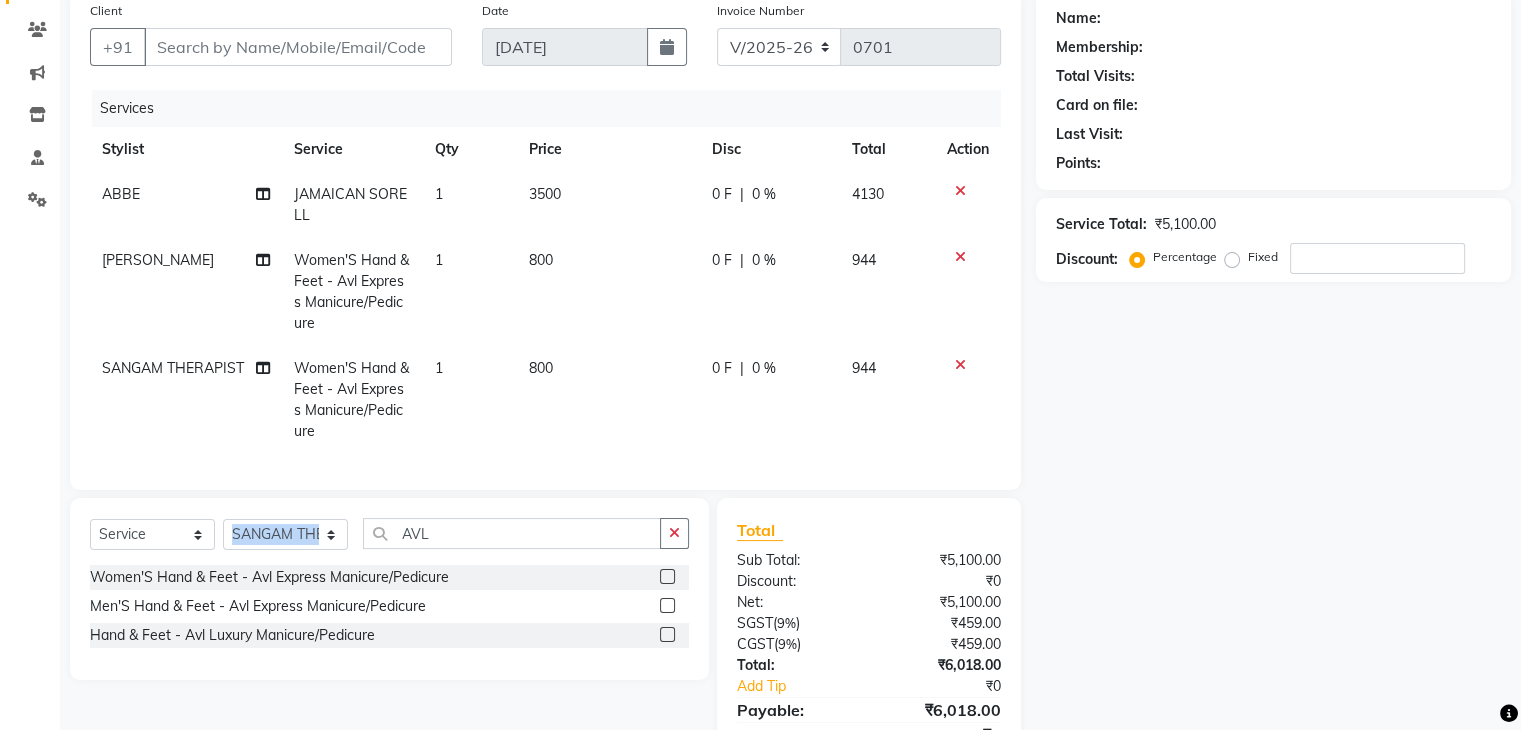 drag, startPoint x: 468, startPoint y: 532, endPoint x: 307, endPoint y: 566, distance: 164.5509 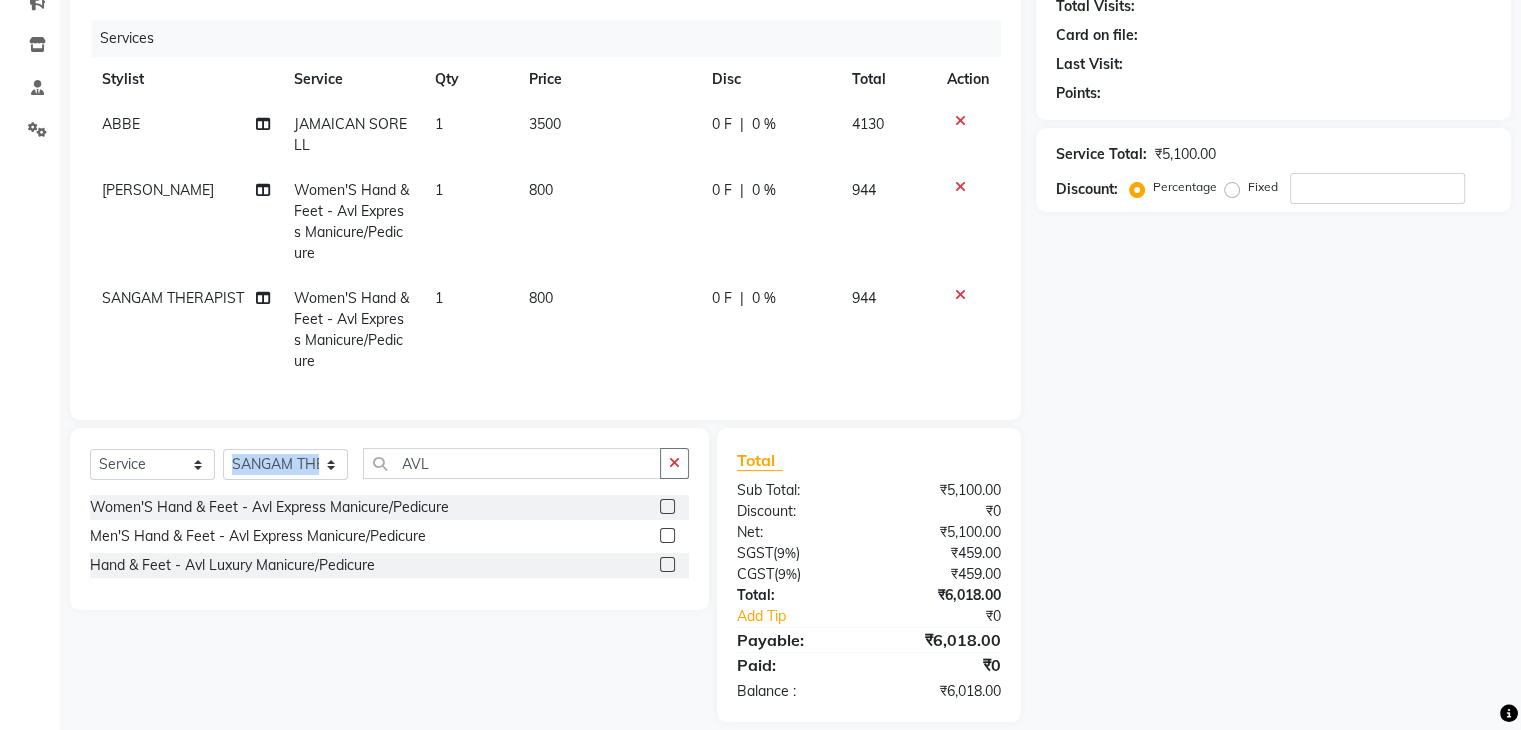scroll, scrollTop: 266, scrollLeft: 0, axis: vertical 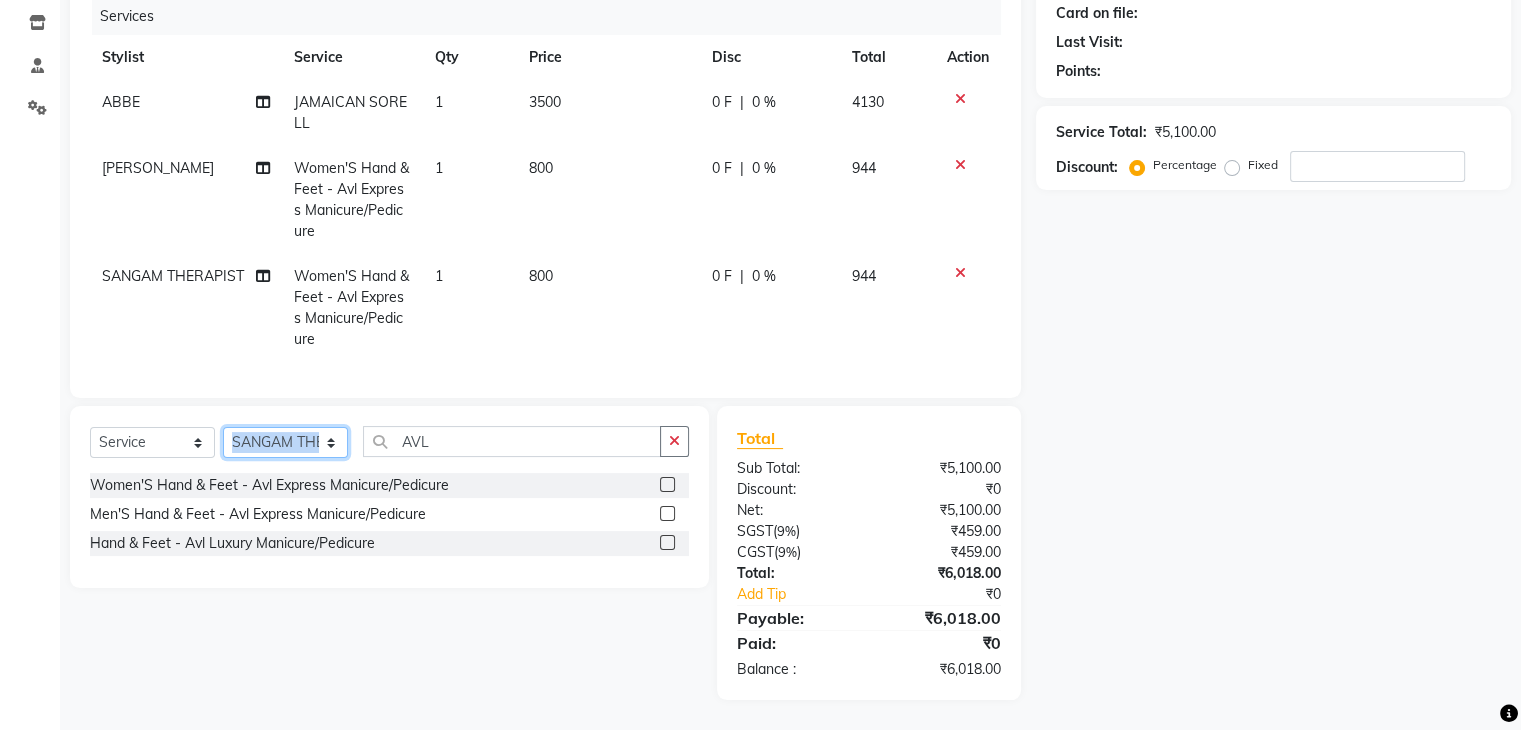 click on "Select Stylist ABBE Admin id ALEX UHD  ASEM  COUNTER SALE  IMLE AO JUPITARA(HK) PURNIMA HK  RANA KANTI SINHA   SABEHA SANGAM THERAPIST SOBITA BU THOIBA M." 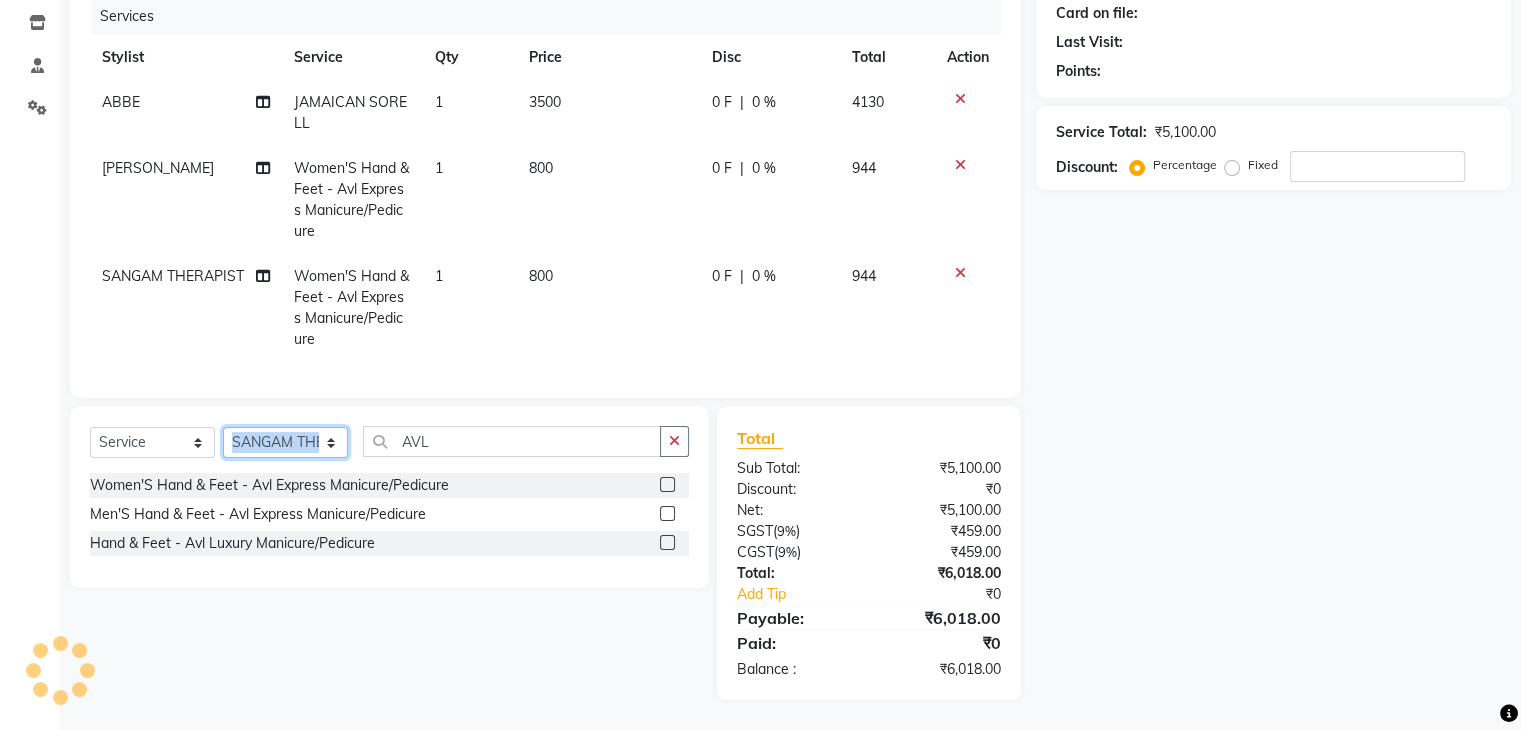 select on "83129" 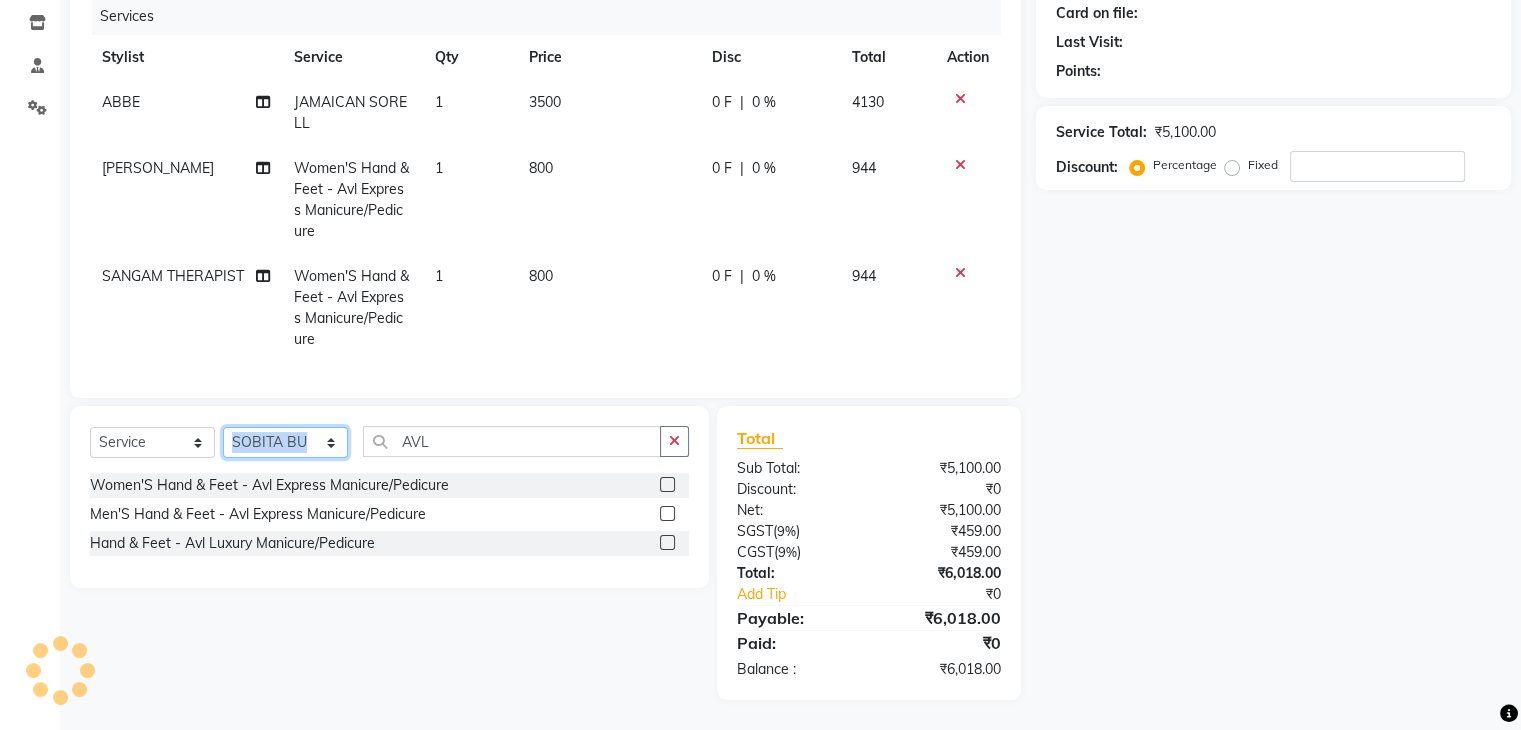 click on "Select Stylist ABBE Admin id ALEX UHD  ASEM  COUNTER SALE  IMLE AO JUPITARA(HK) PURNIMA HK  RANA KANTI SINHA   SABEHA SANGAM THERAPIST SOBITA BU THOIBA M." 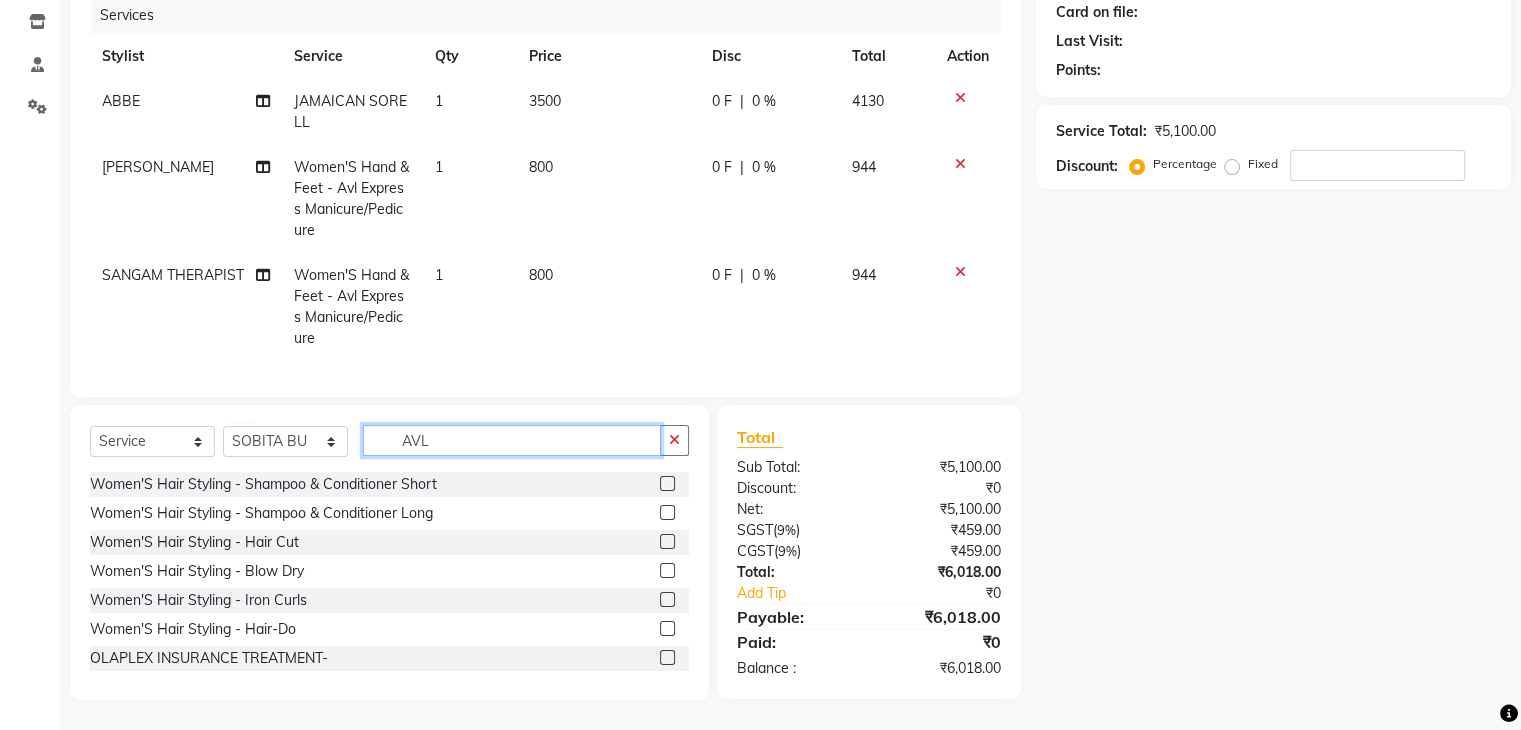 drag, startPoint x: 440, startPoint y: 437, endPoint x: 329, endPoint y: 449, distance: 111.64677 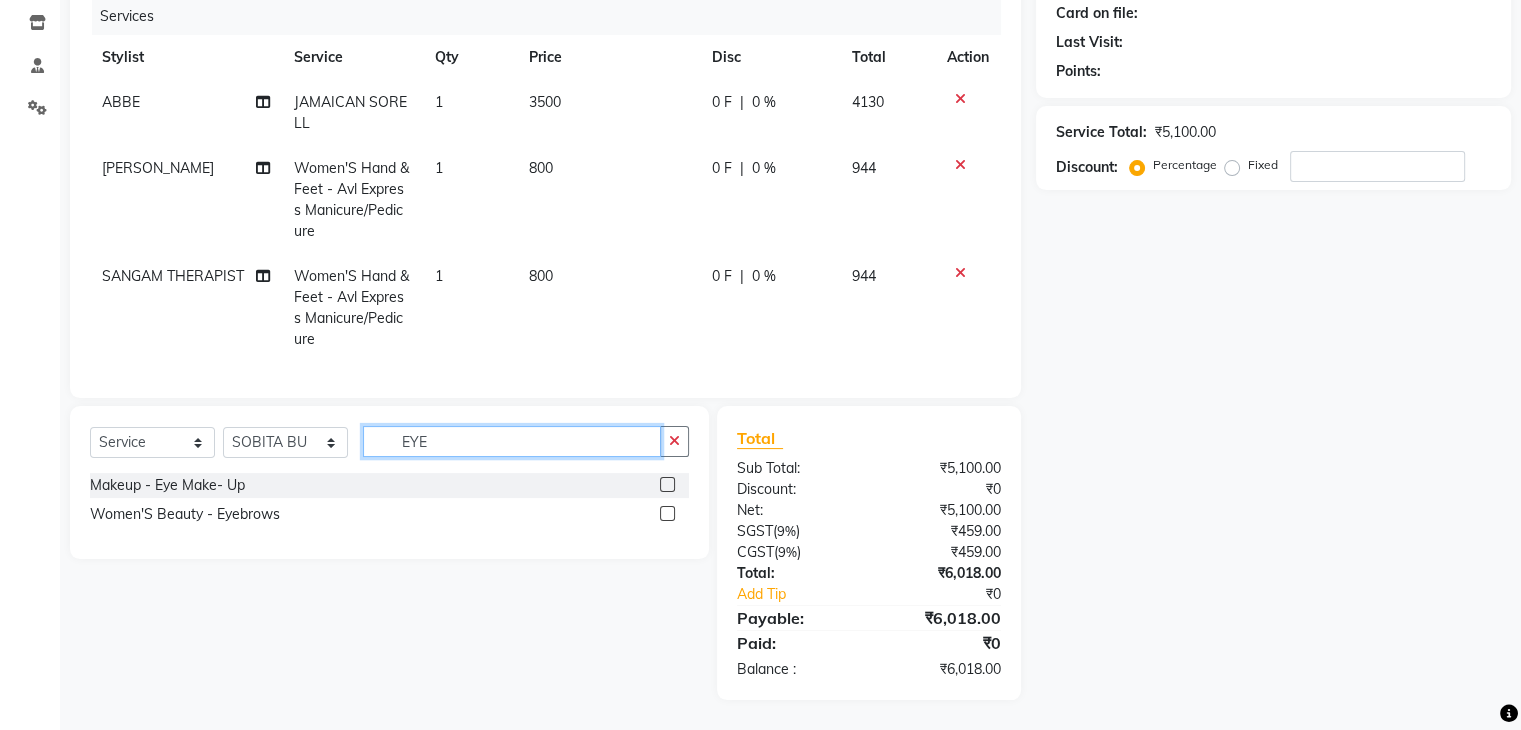 type on "EYE" 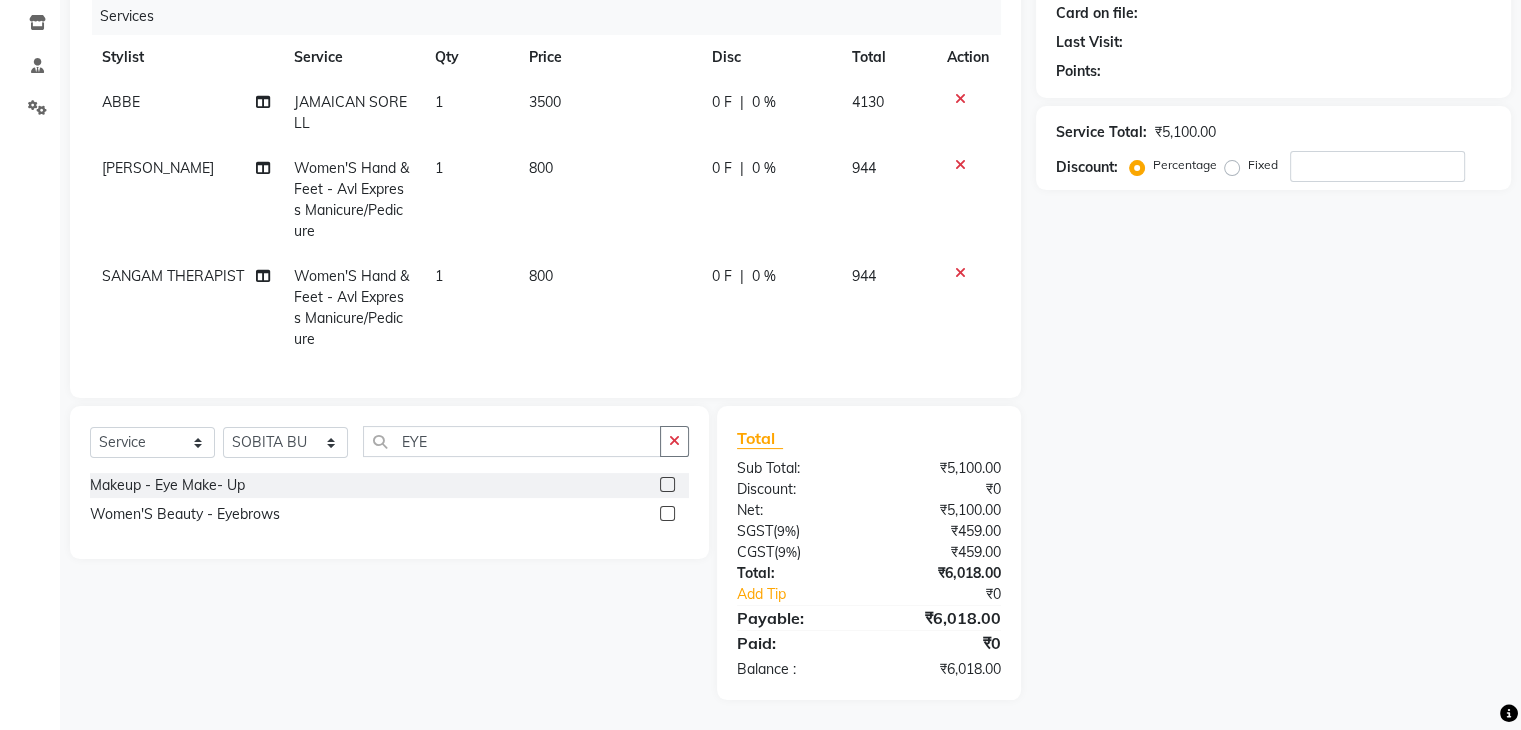 click 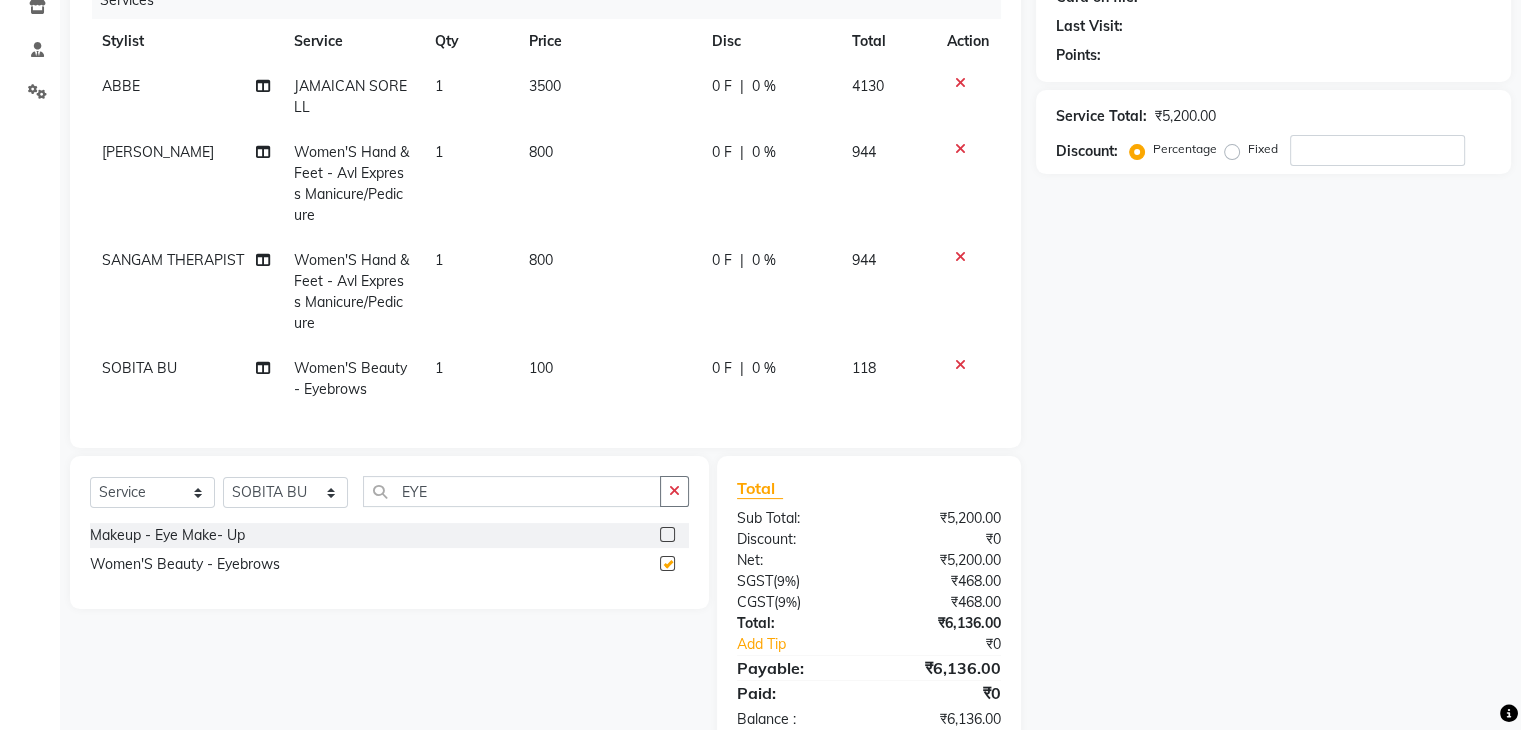checkbox on "false" 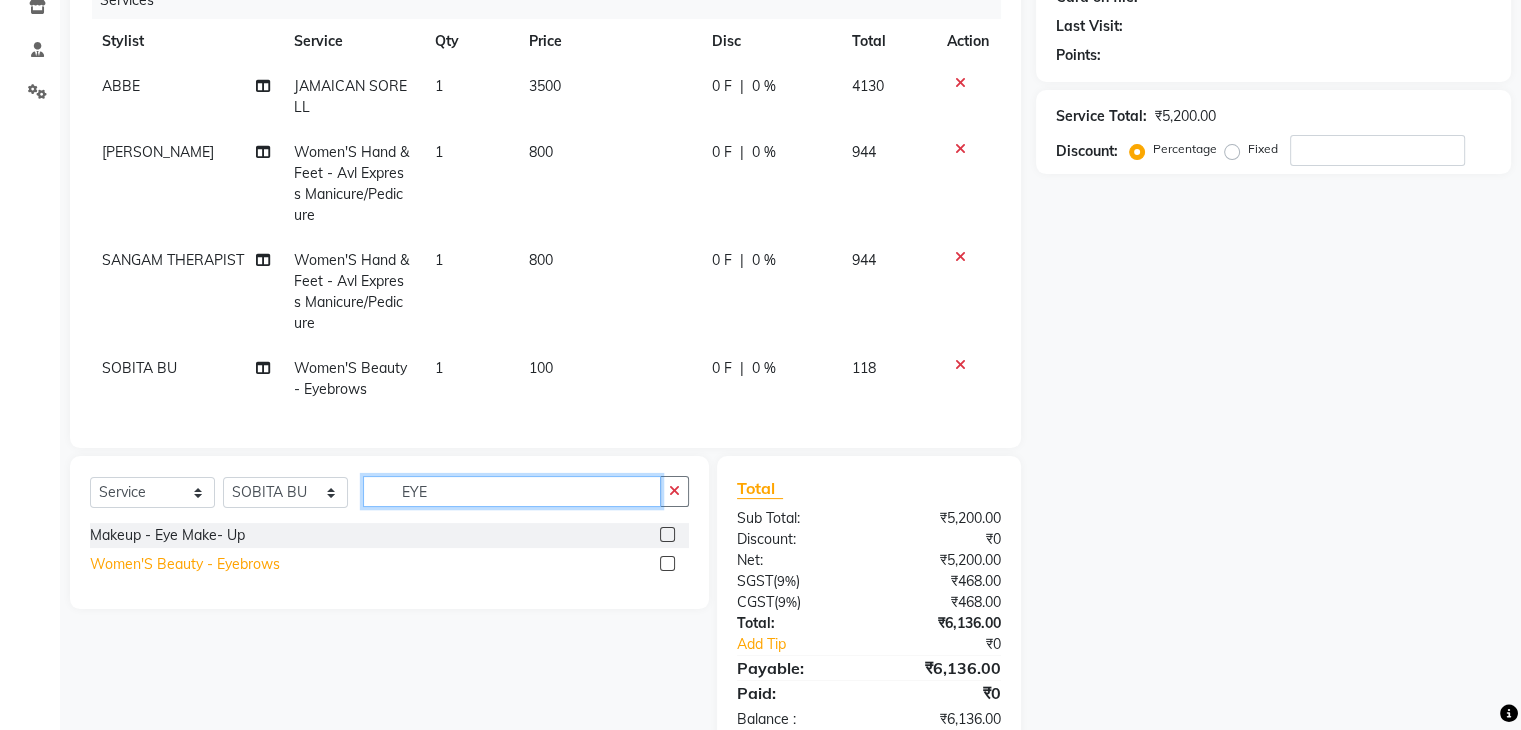 drag, startPoint x: 462, startPoint y: 520, endPoint x: 158, endPoint y: 585, distance: 310.87137 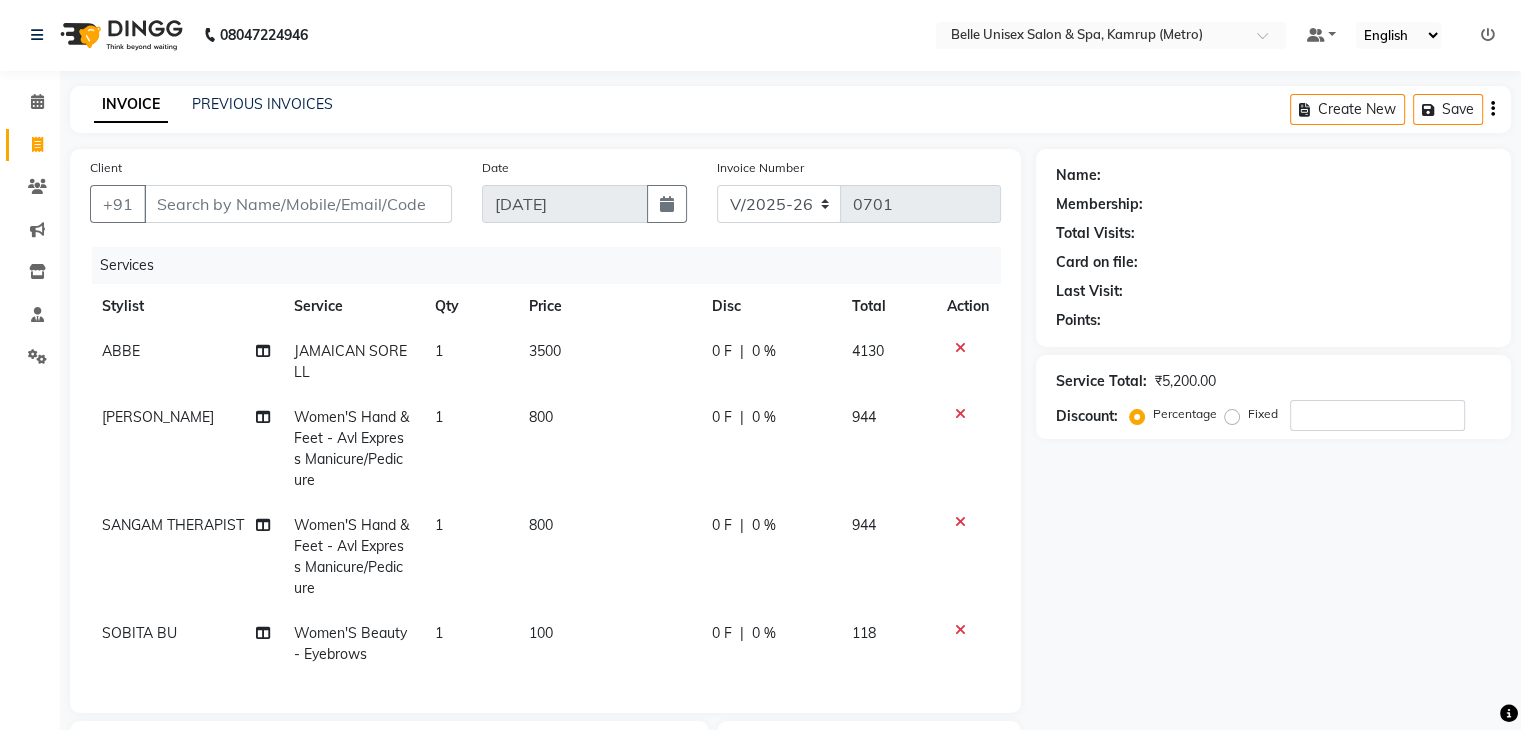 scroll, scrollTop: 0, scrollLeft: 0, axis: both 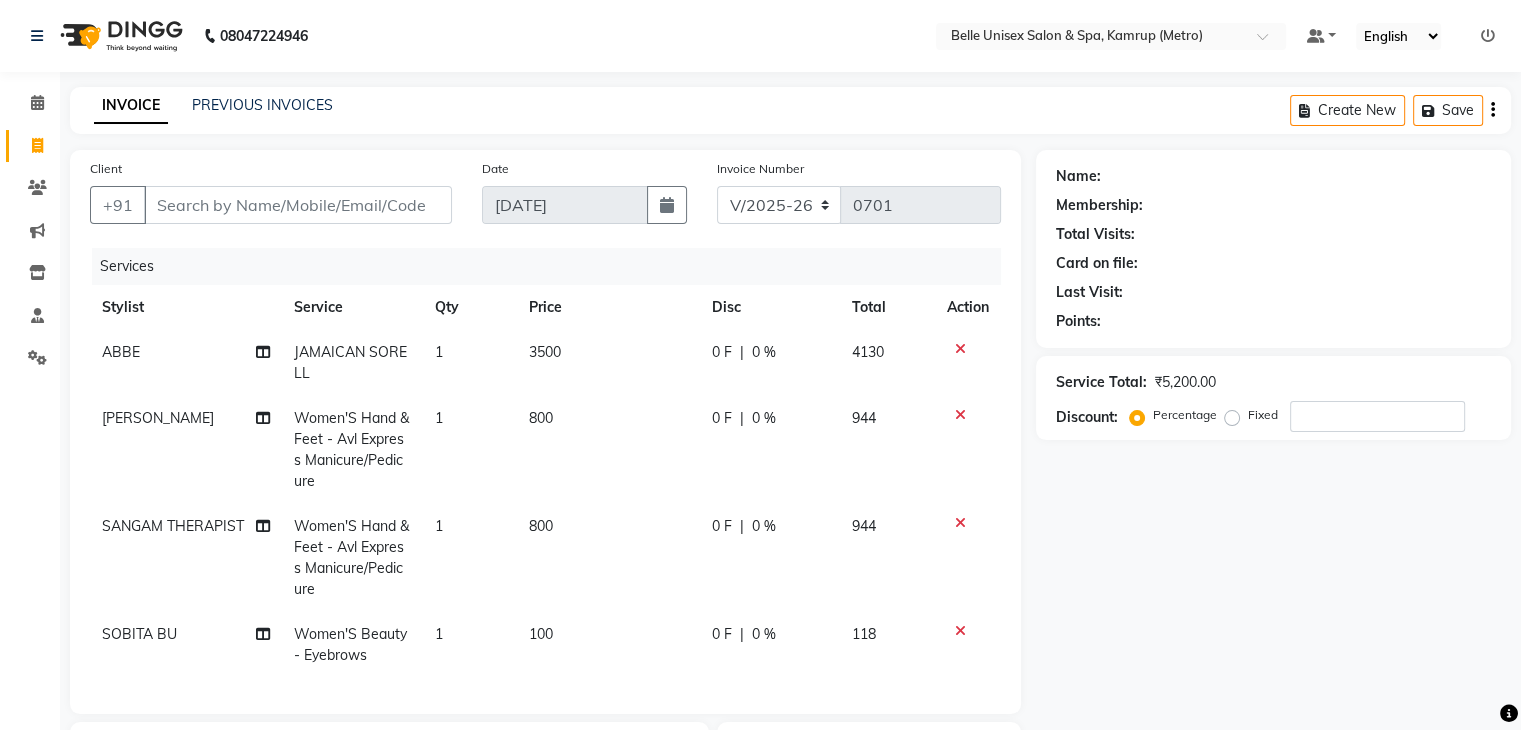 type 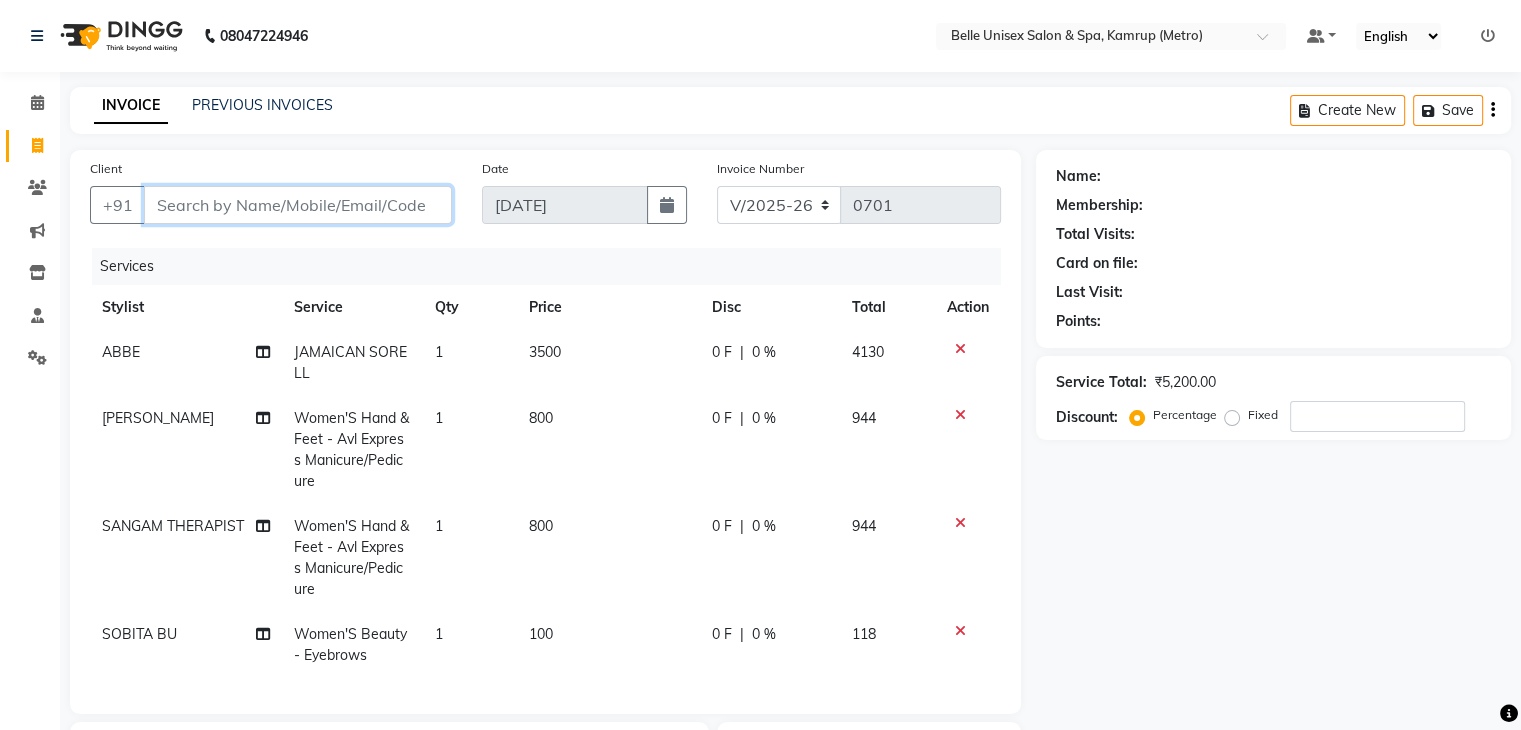 click on "Client" at bounding box center [298, 205] 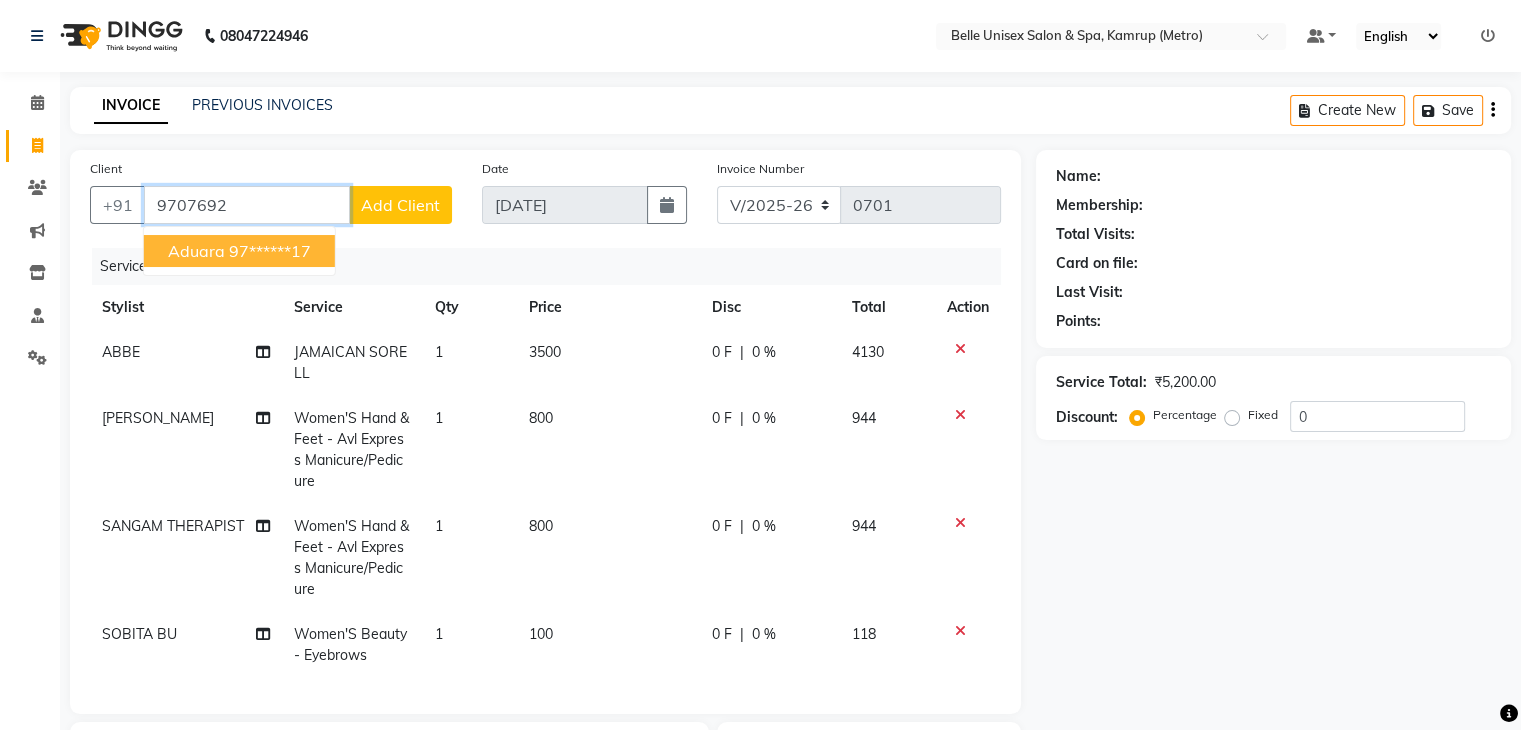 click on "97******17" at bounding box center (270, 251) 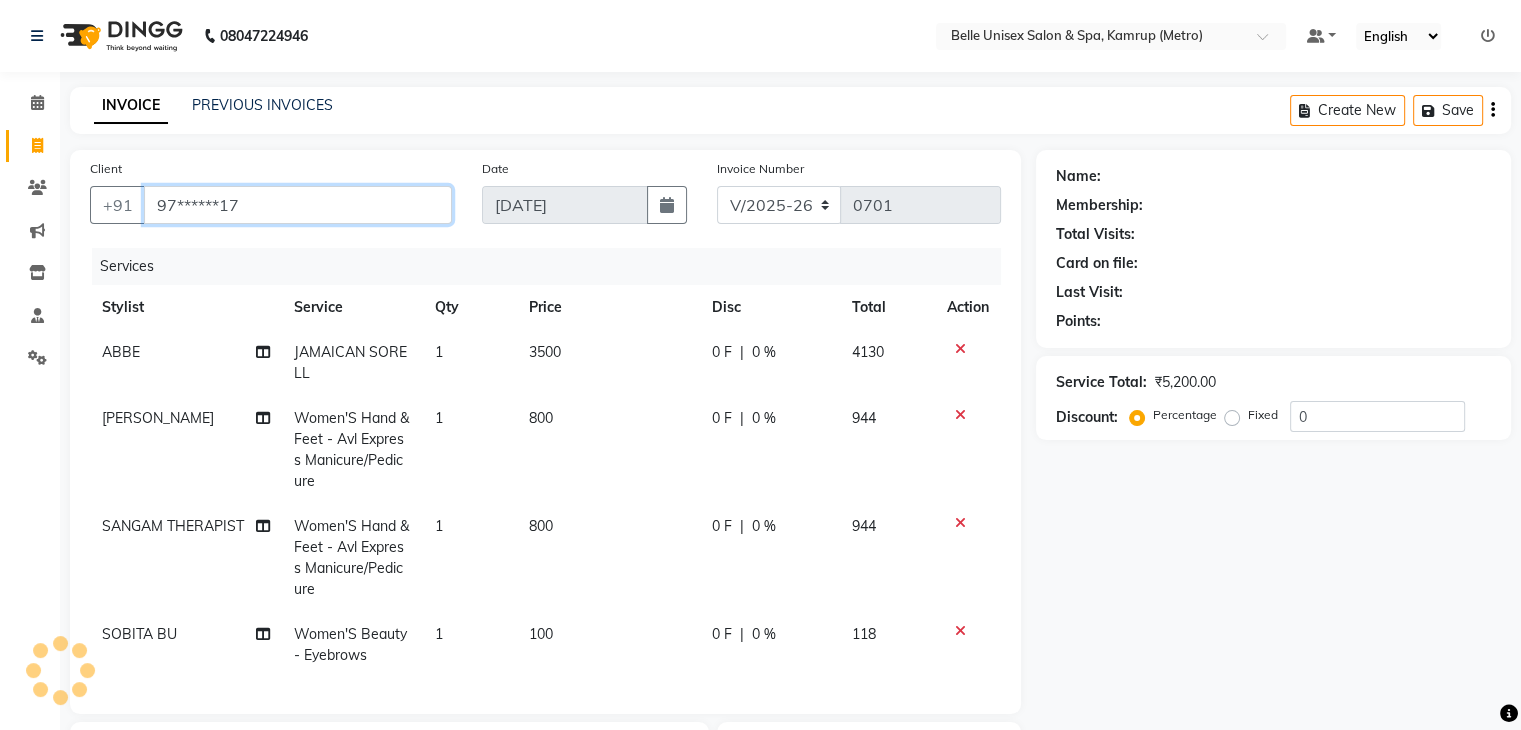 type on "97******17" 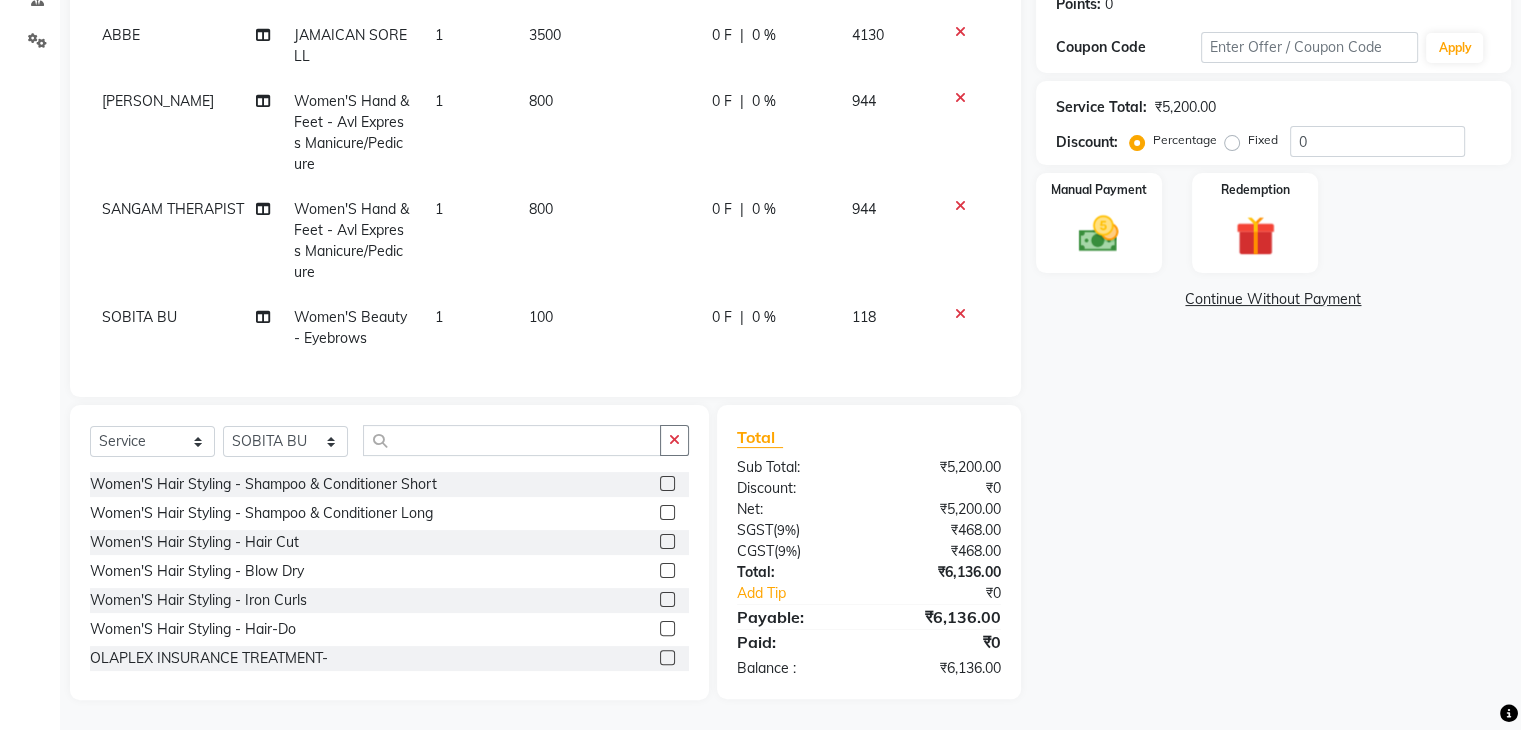 scroll, scrollTop: 333, scrollLeft: 0, axis: vertical 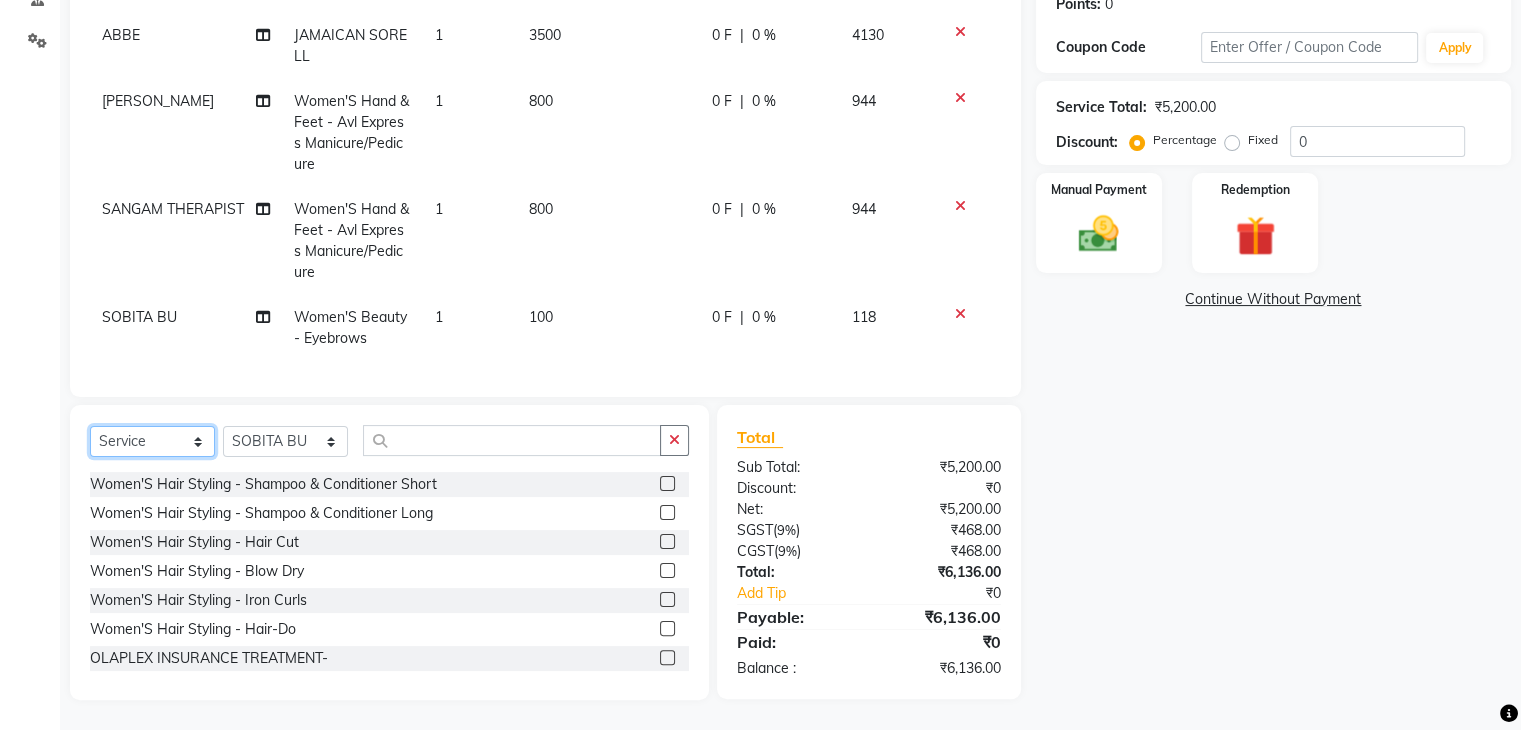 click on "Select  Service  Product  Membership  Package Voucher Prepaid Gift Card" 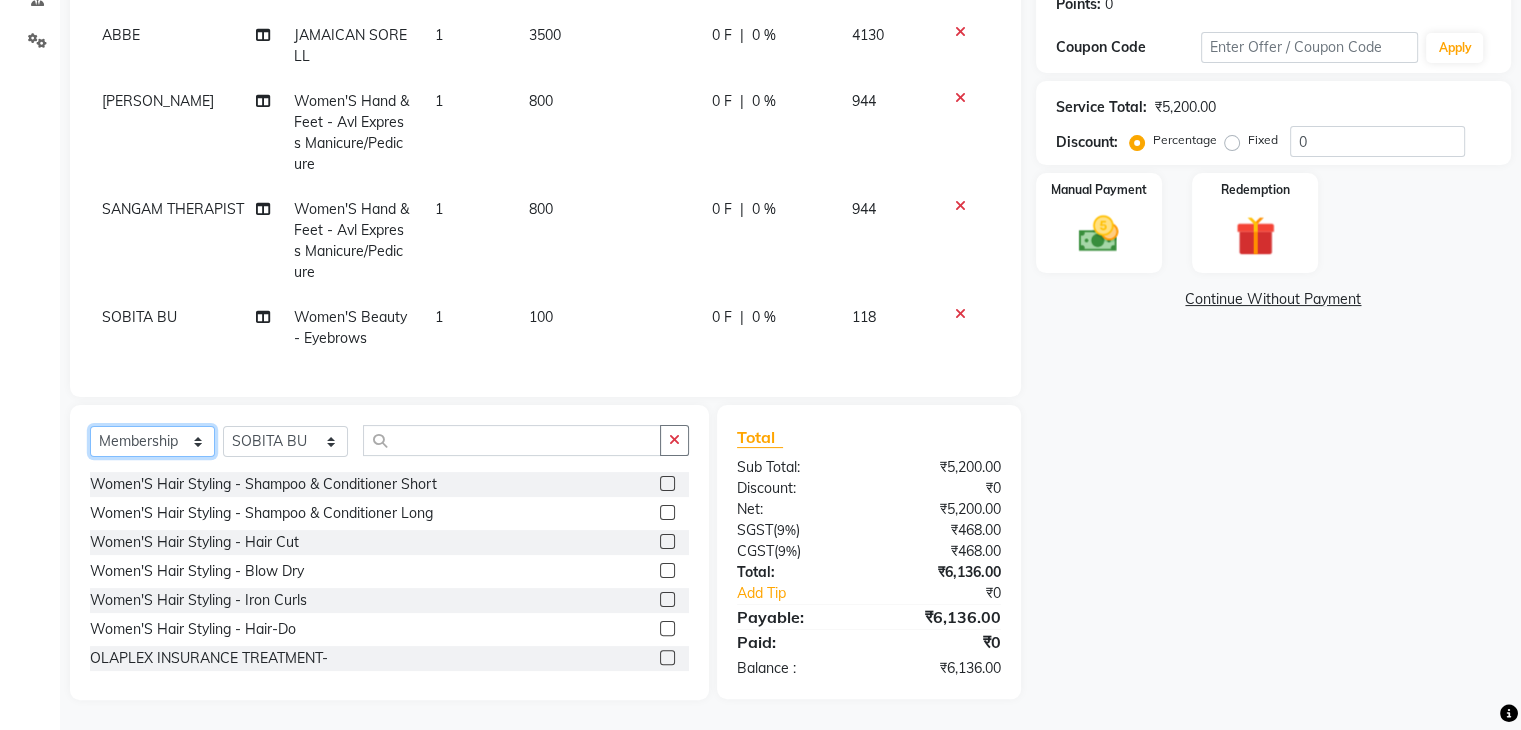 click on "Select  Service  Product  Membership  Package Voucher Prepaid Gift Card" 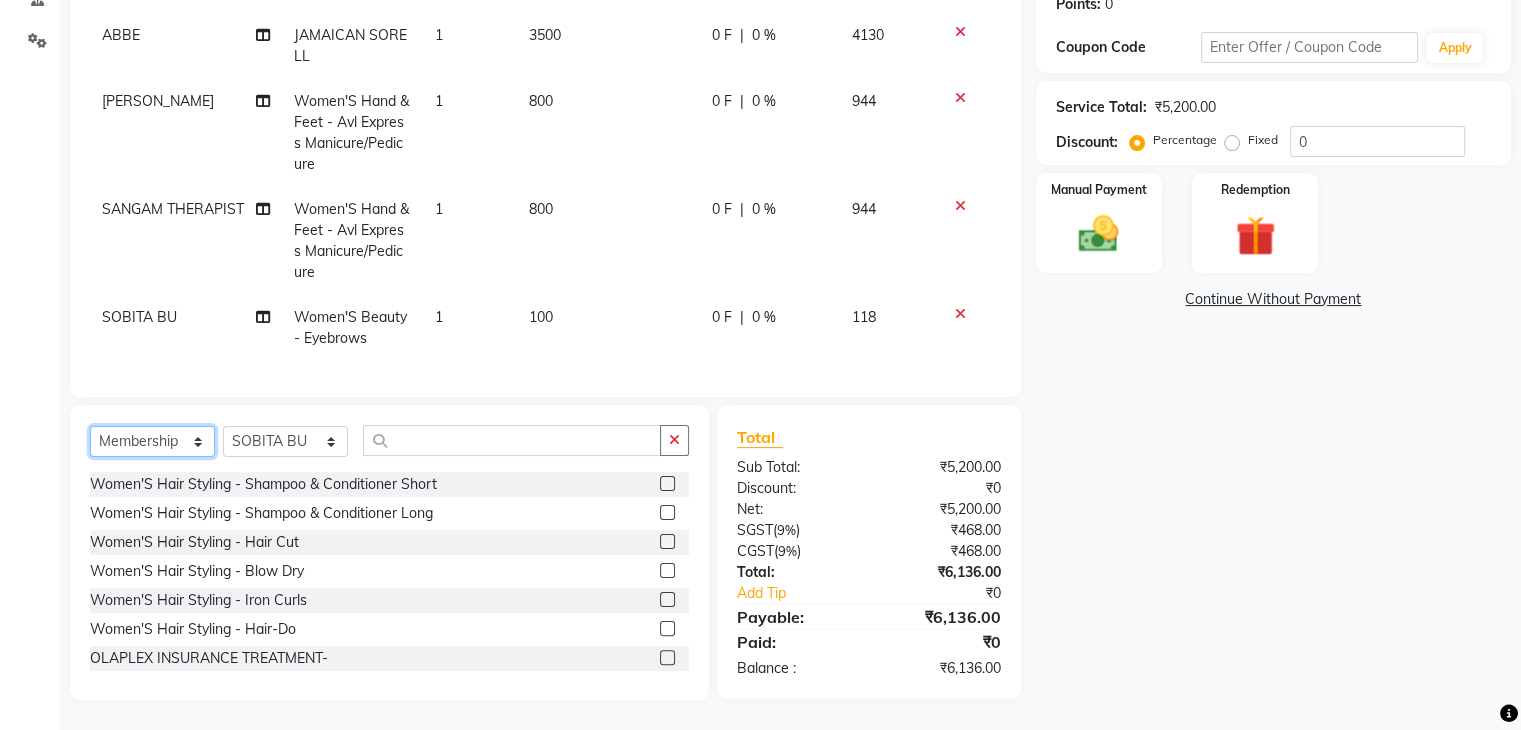 scroll, scrollTop: 332, scrollLeft: 0, axis: vertical 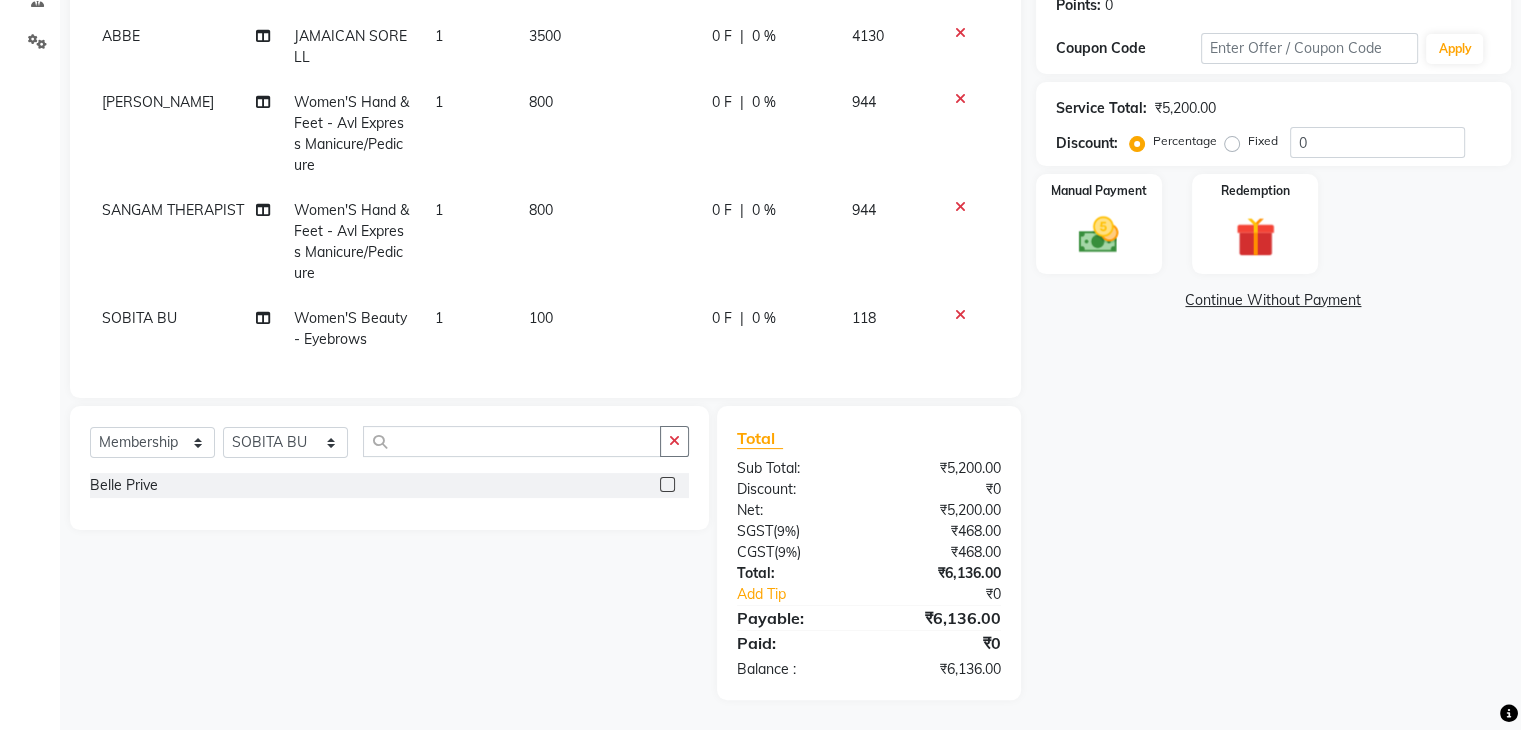 click on "Belle Prive" 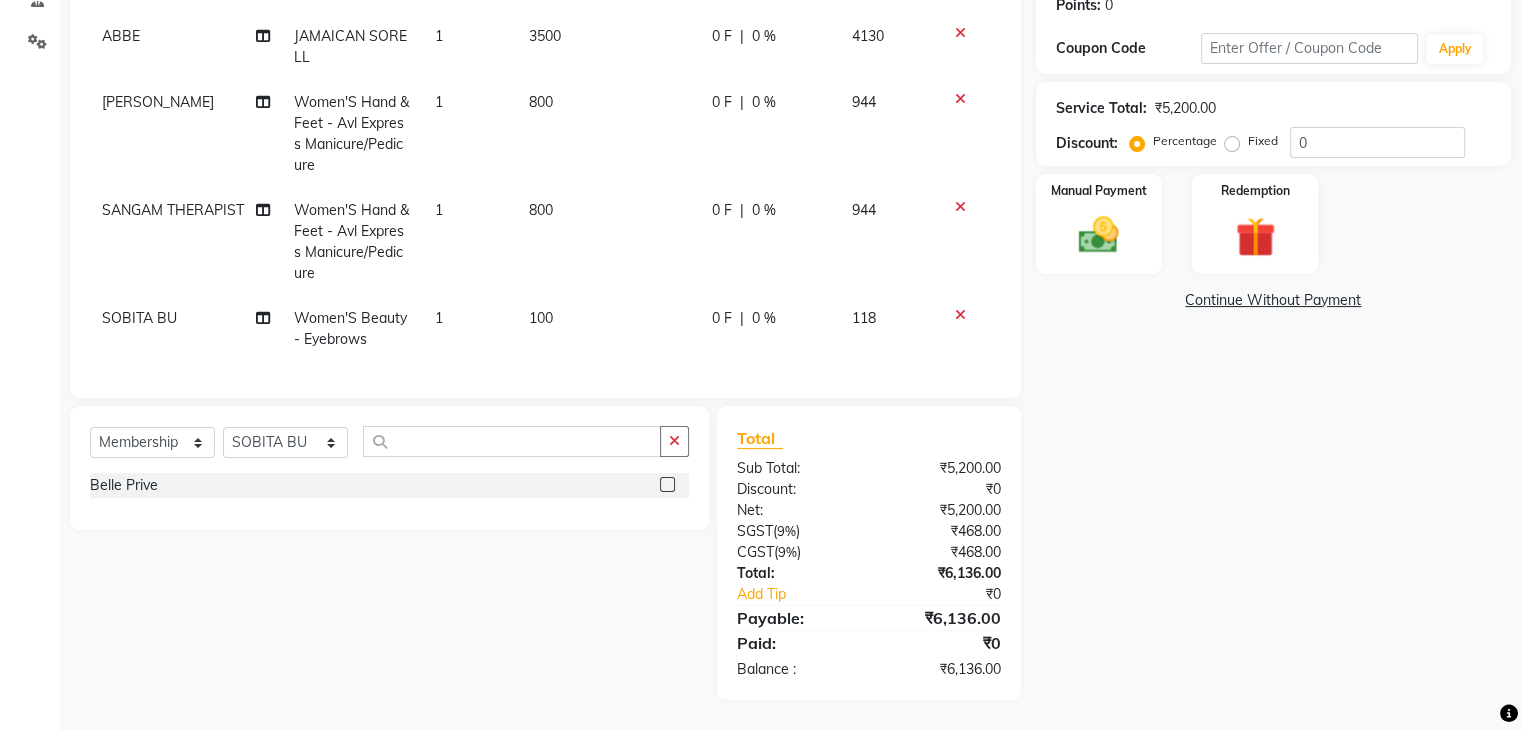 click 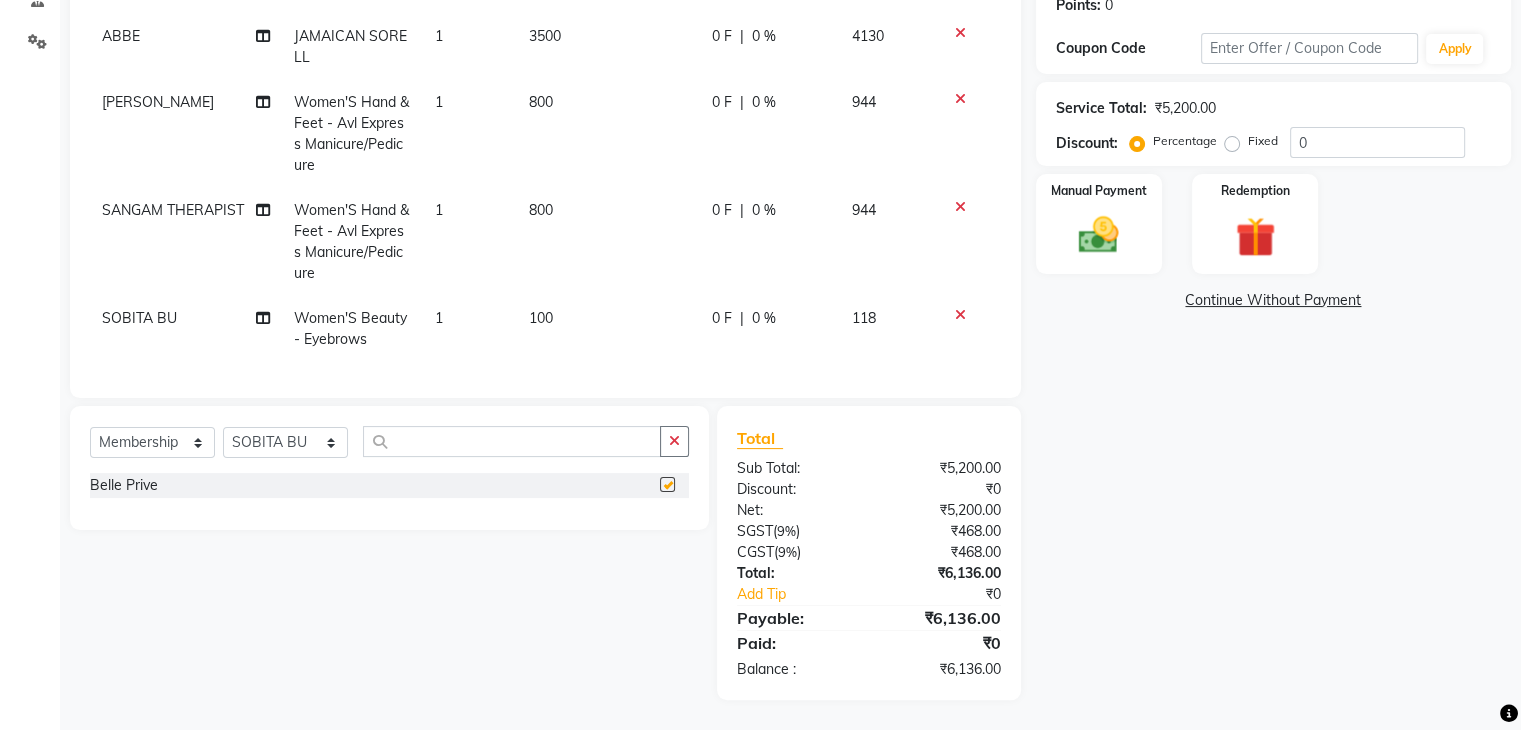 select on "select" 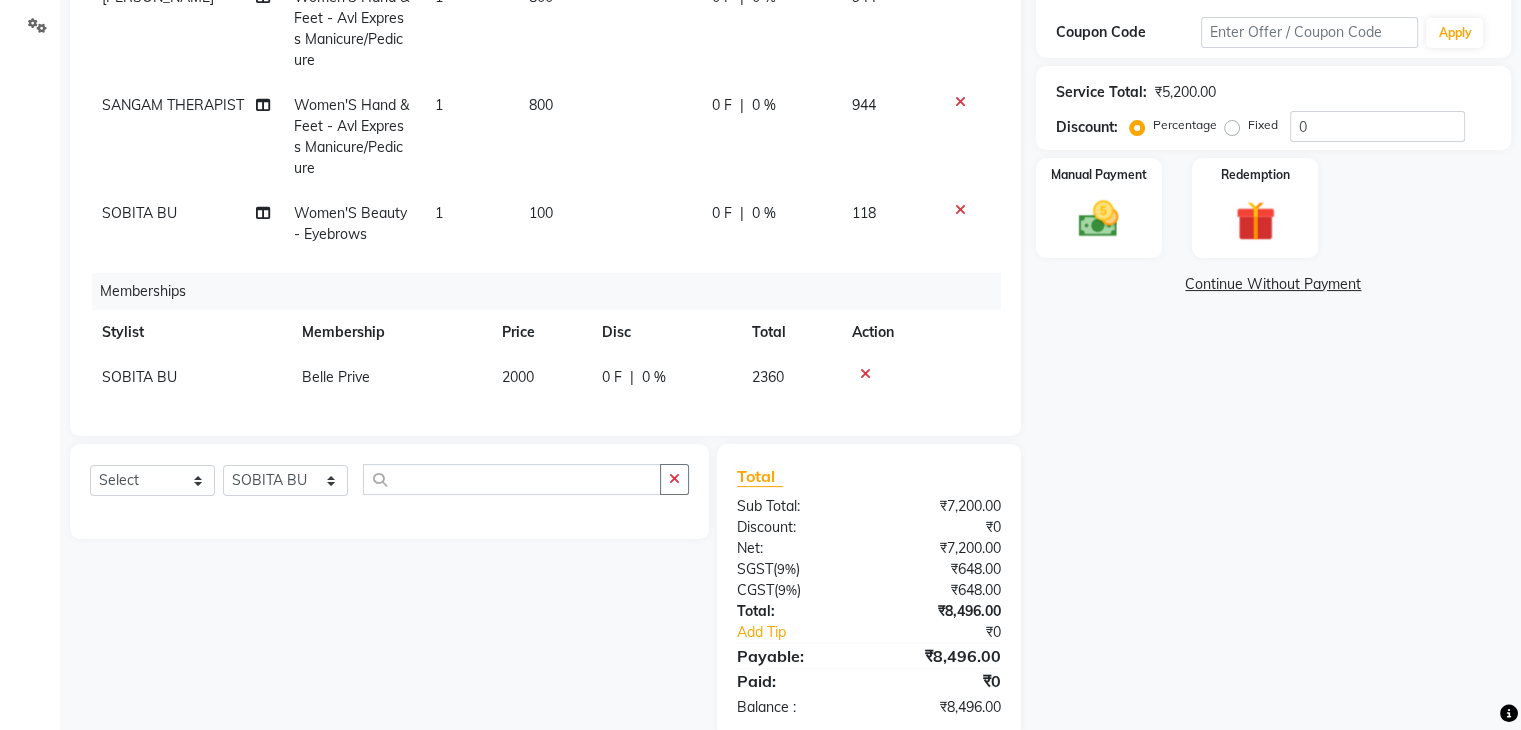 scroll, scrollTop: 104, scrollLeft: 0, axis: vertical 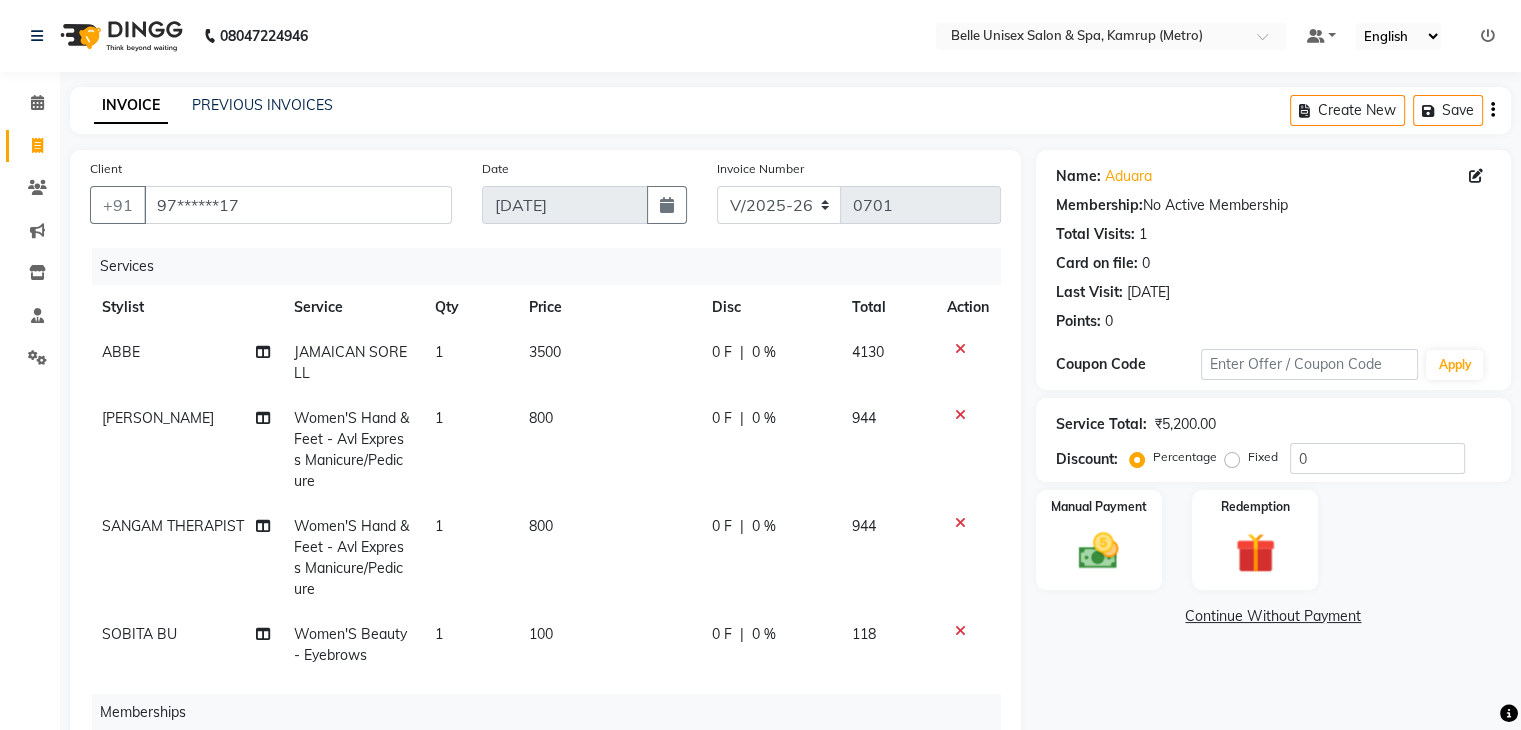 click on "0 %" 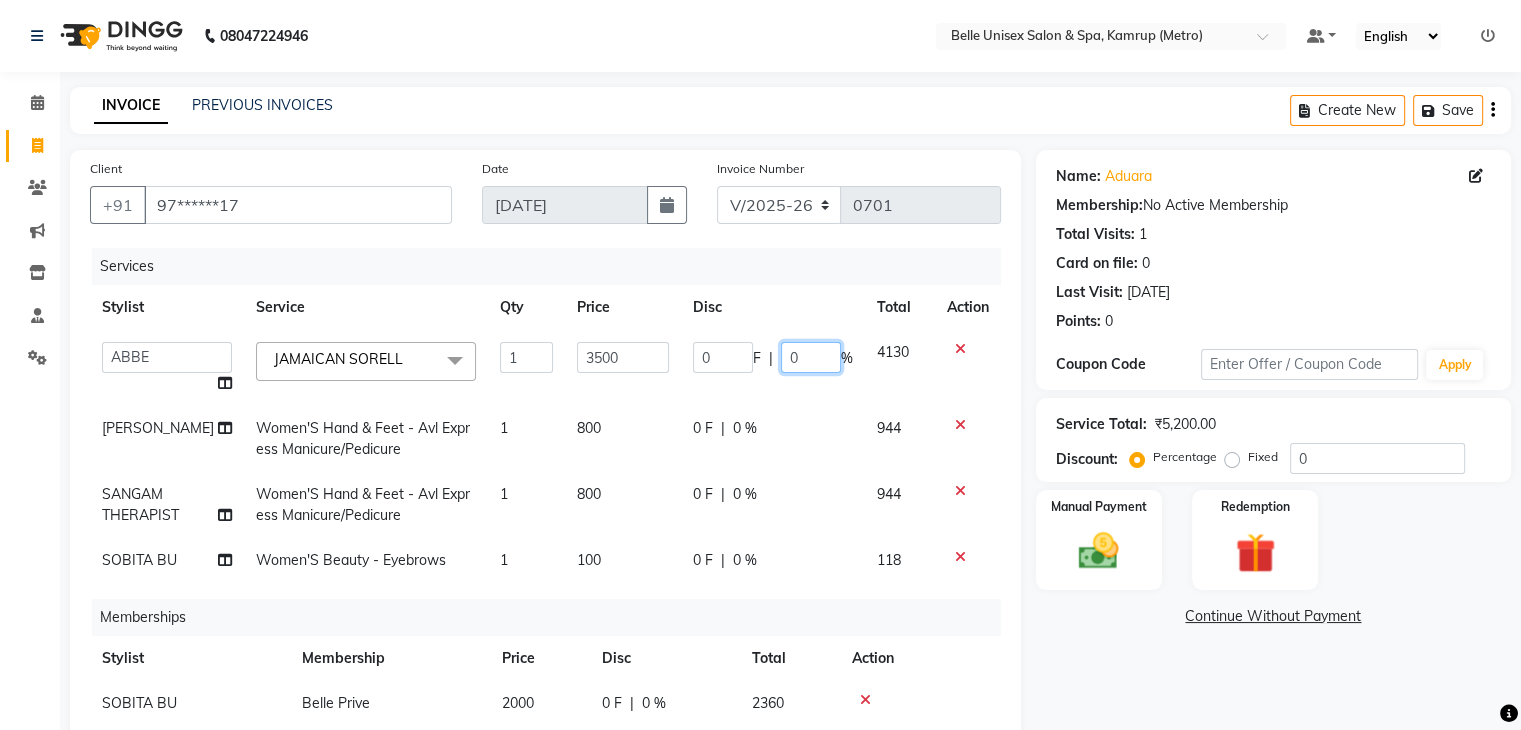 click on "0" 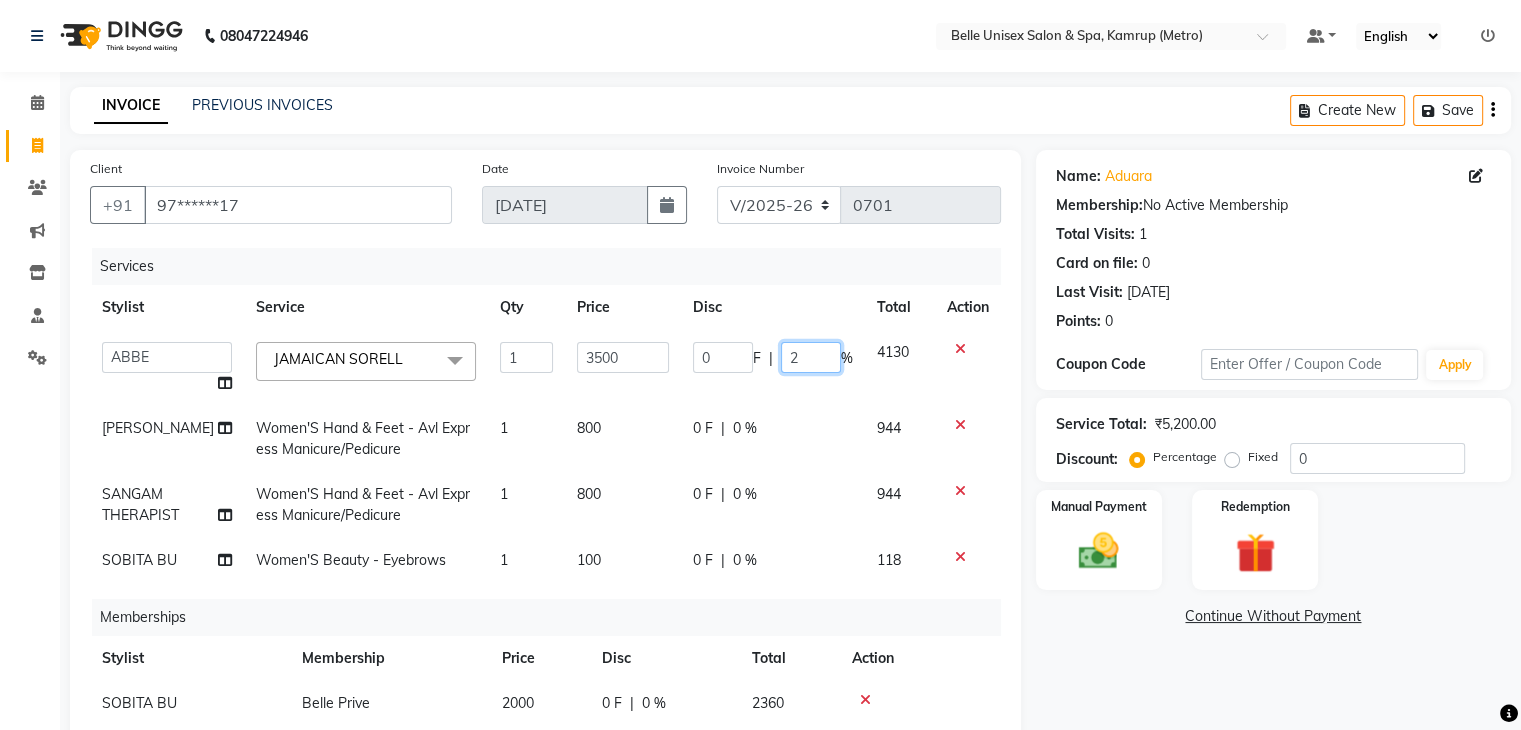 type on "20" 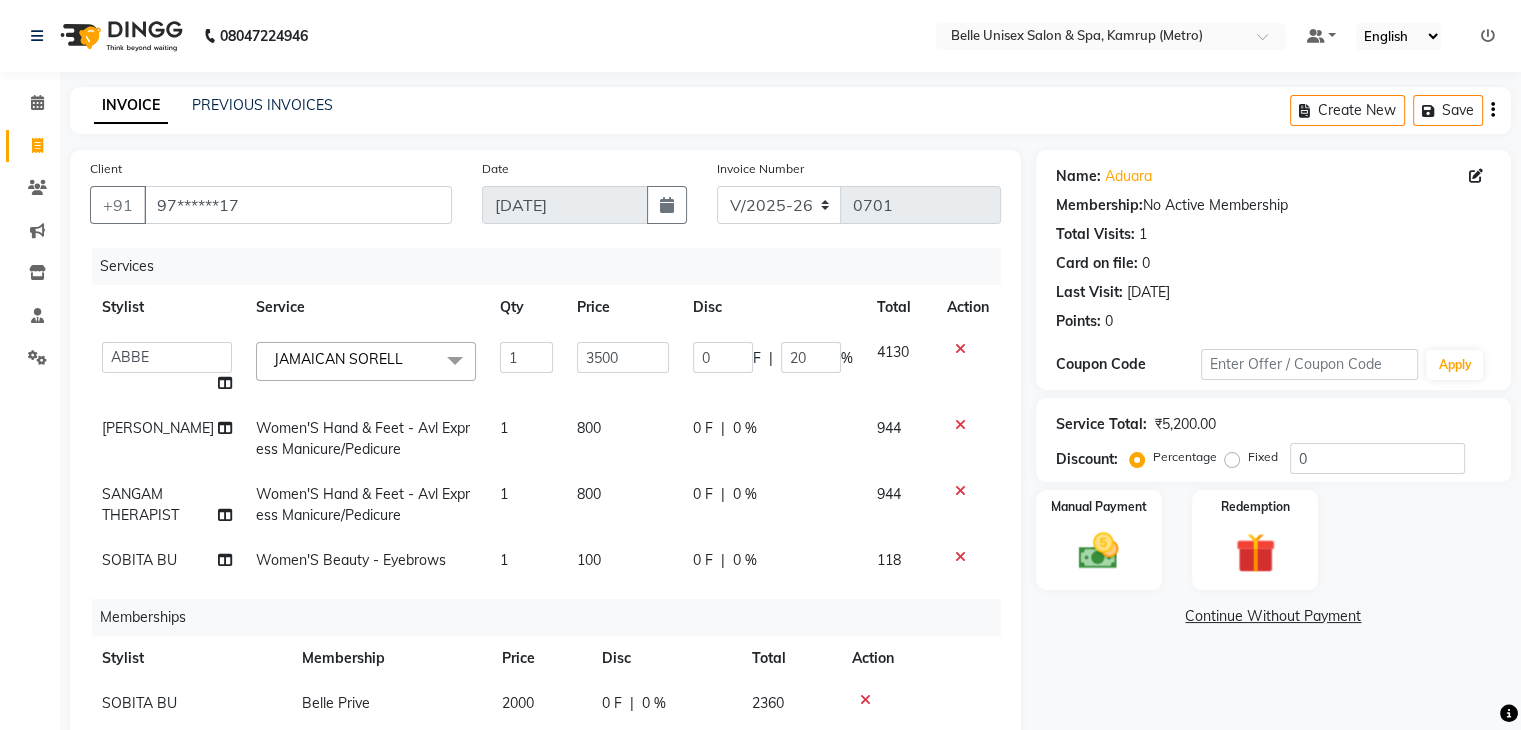 click on "0 %" 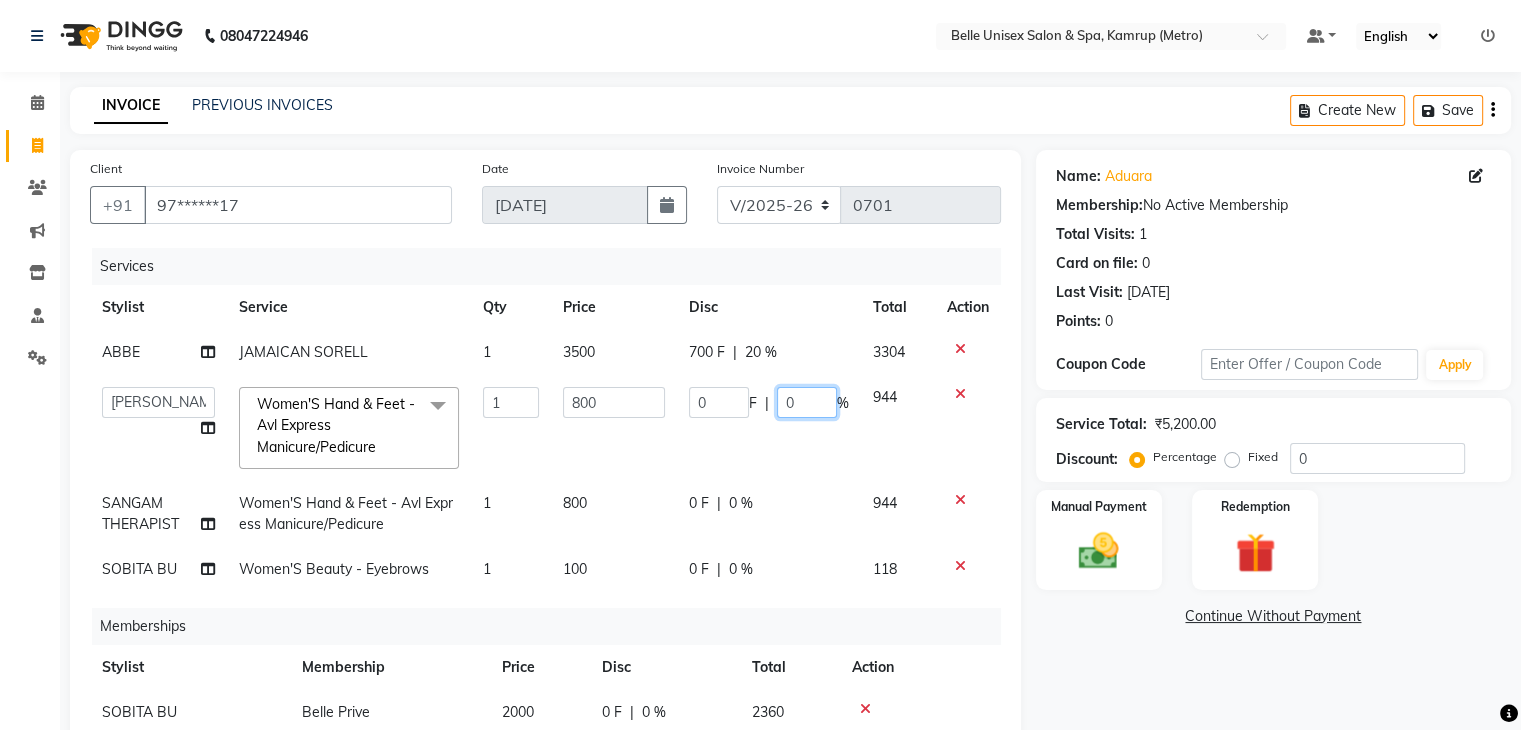 click on "0" 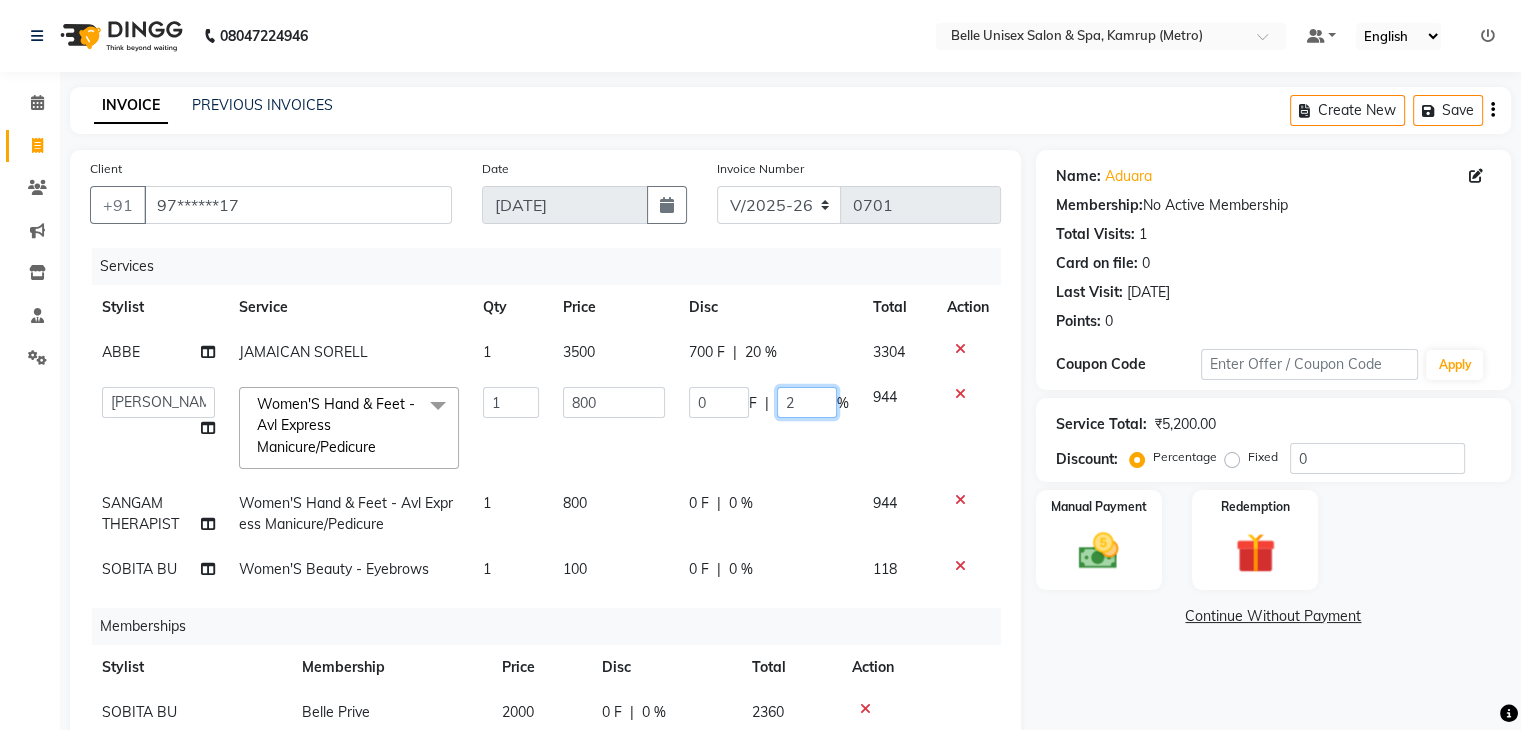 type on "20" 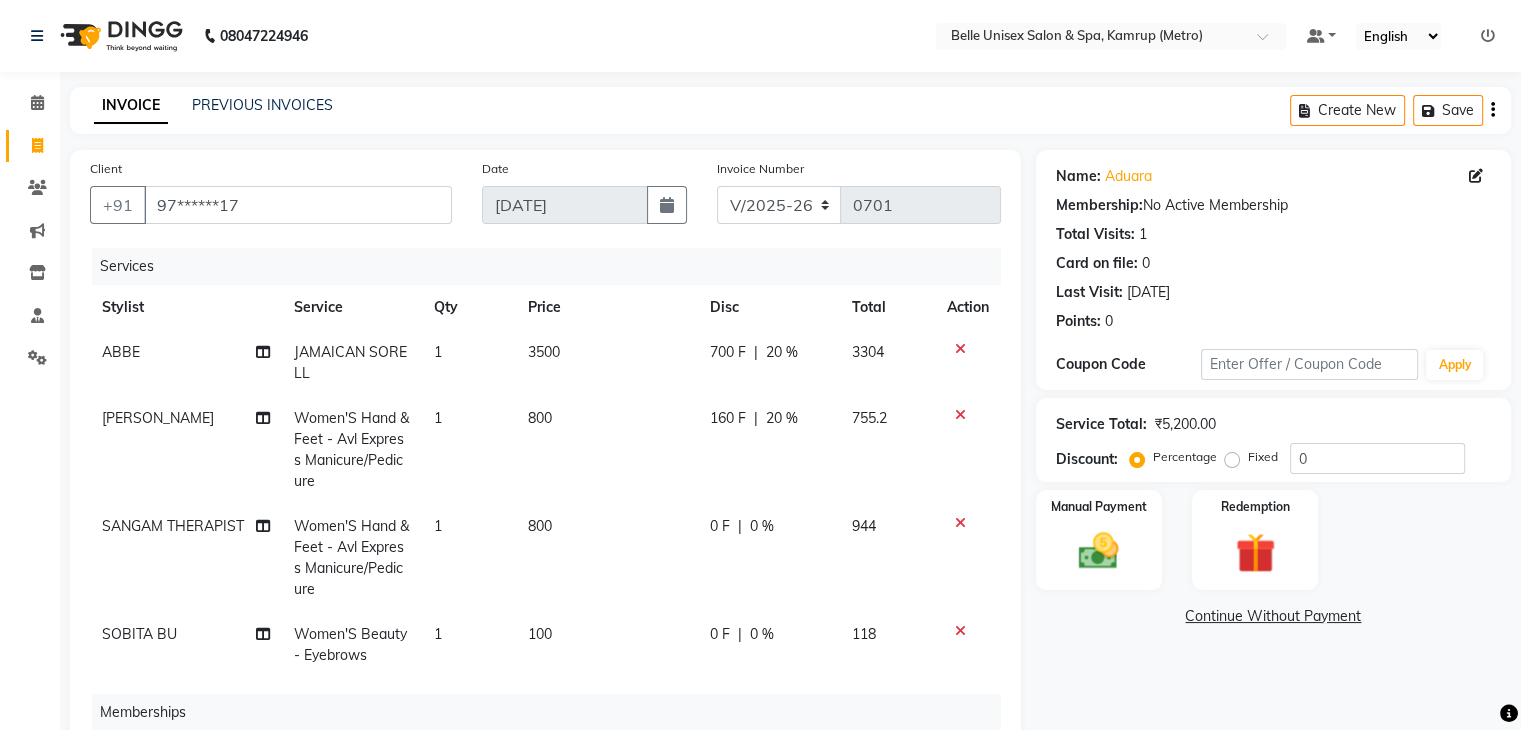 click on "ABBE JAMAICAN SORELL 1 3500 700 F | 20 % 3304 IMLE AO Women'S Hand & Feet - Avl Express Manicure/Pedicure 1 800 160 F | 20 % 755.2 SANGAM THERAPIST Women'S Hand & Feet - Avl Express Manicure/Pedicure 1 800 0 F | 0 % 944 SOBITA BU Women'S Beauty - Eyebrows 1 100 0 F | 0 % 118" 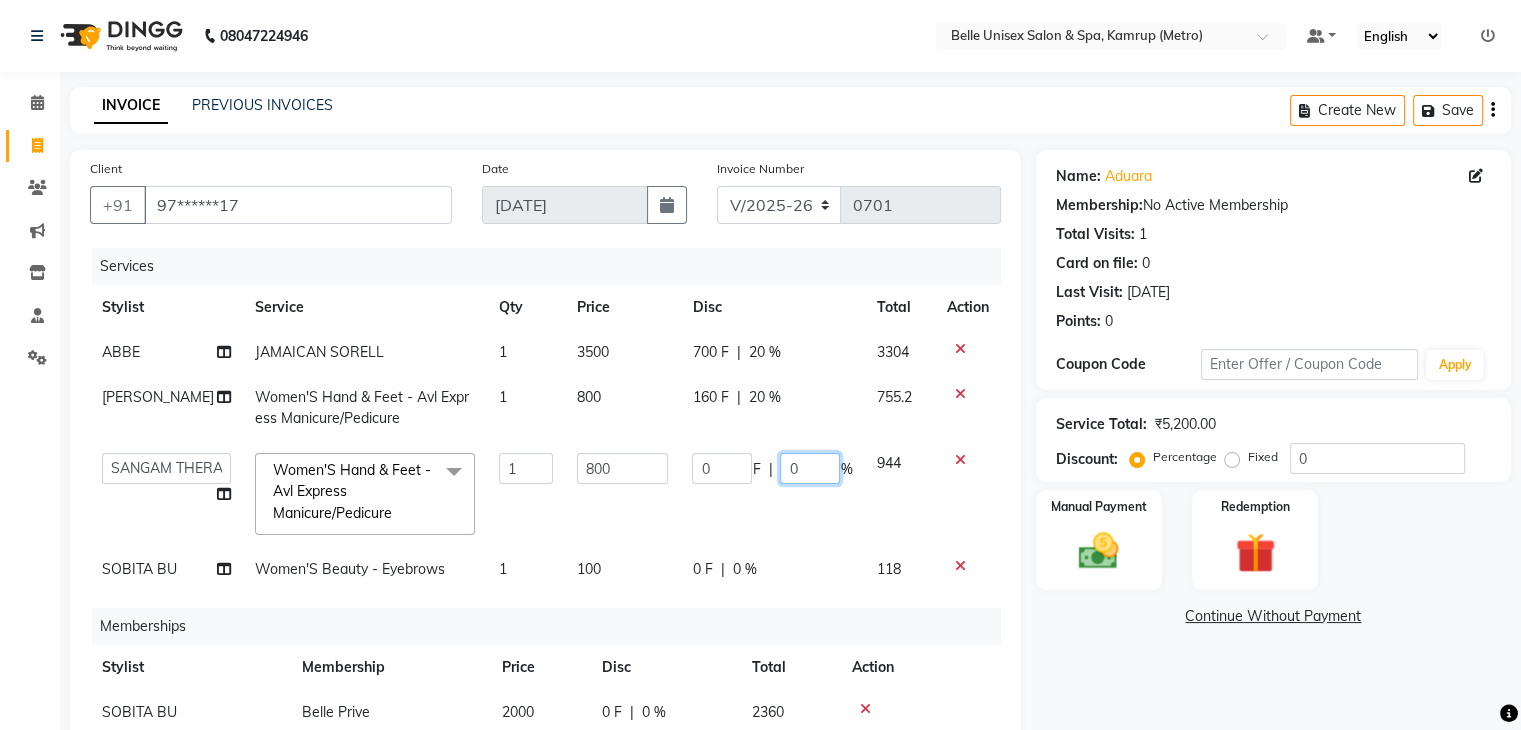 click on "0" 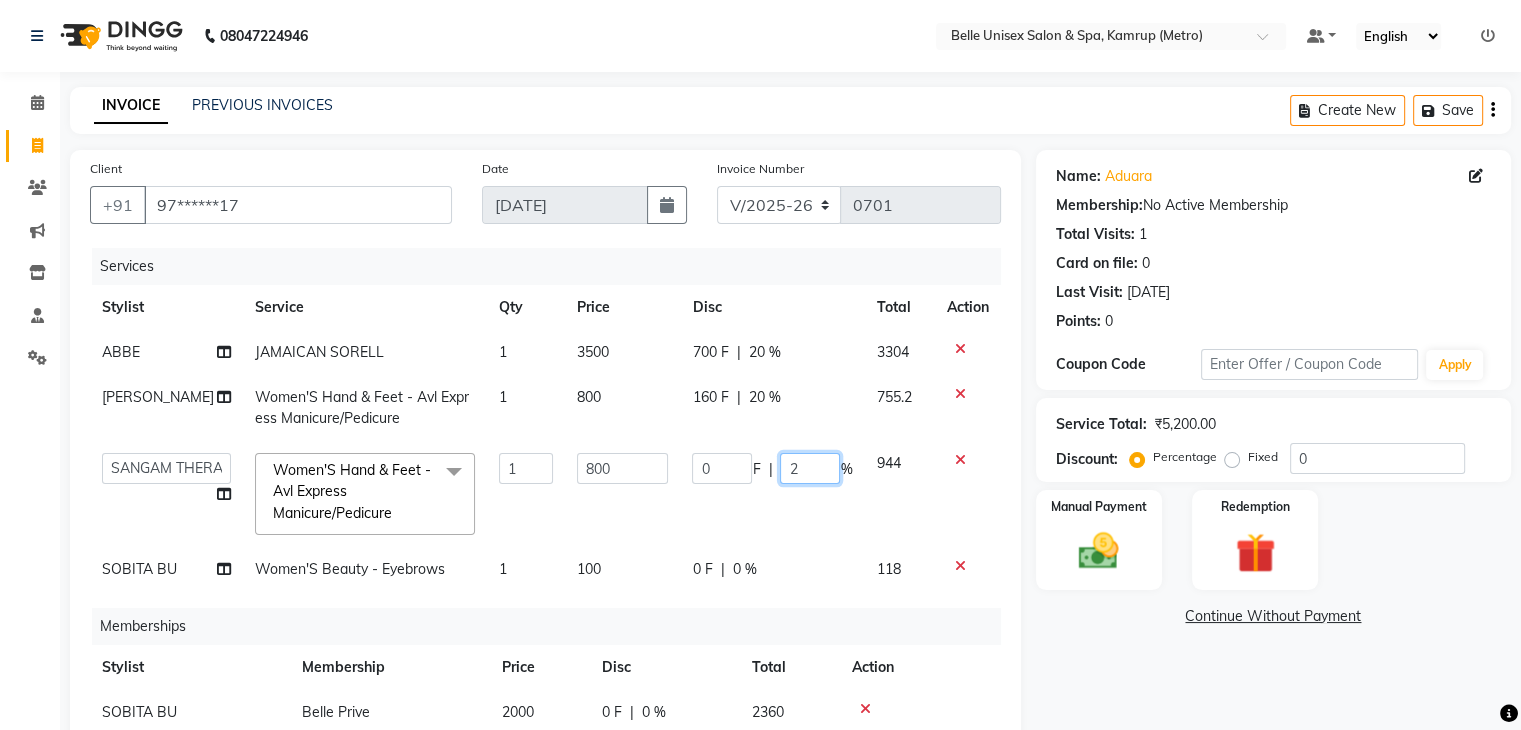 type on "20" 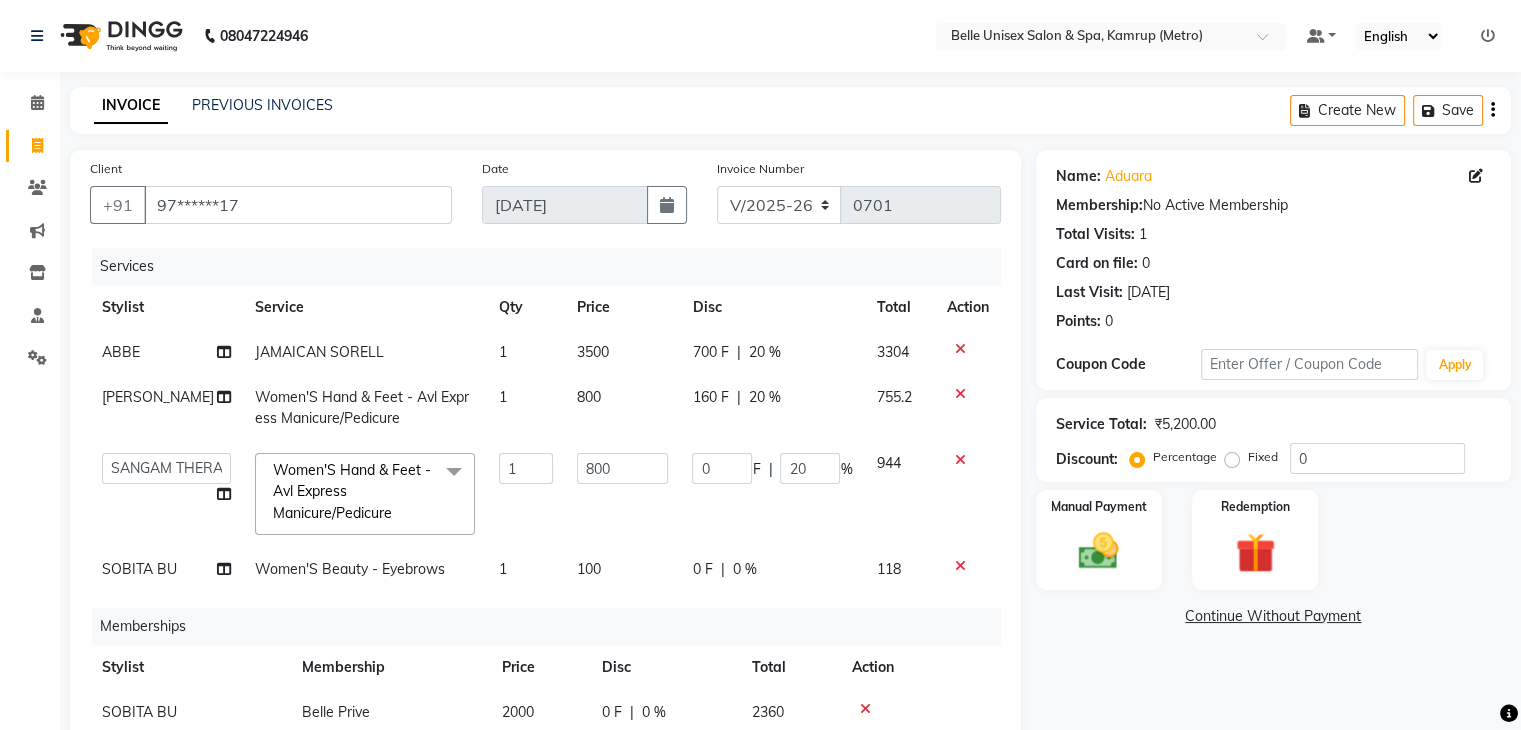 click on "ABBE   Admin id   ALEX UHD    ASEM    COUNTER SALE    IMLE AO   JUPITARA(HK)   PURNIMA HK    RANA KANTI SINHA     SABEHA   SANGAM THERAPIST   SOBITA BU   THOIBA M.  Women'S Hand & Feet - Avl Express Manicure/Pedicure  x Women'S Hair Styling - Shampoo & Conditioner Short Women'S Hair Styling - Shampoo & Conditioner Long Women'S Hair Styling - Hair Cut Women'S Hair Styling - Blow Dry Women'S Hair Styling - Iron Curls Women'S Hair Styling - Hair-Do OLAPLEX INSURANCE TREATMENT- DEEPTISSUE MASSAGE DEEP TISSUE MASSAGE BELLYNESS MASSAGE SWEDISH  SAREEDRAPING KANPEKI PAPAYA MARSHMELLOW KANPEKI GINGER WALLNUT JAMAICAN SORELL BLANCH FACIAL KANPEKI UPENDICE KANPEKI SENSI ACE FACIAL  KANPEKI SAVE THE DATE BRIDAL FACIAL  KANPEKI PRO HYDRA FACIAL  KANPEKI PRO MATTE FACIAL  KANPEKI PRO MERGE FACIAL KANPEKI FRUITSHU CHOCOLATE FACIAL  KANPEKI FRUITSHU QUINAO WHITENING FACIAL  CASMARA RGNERIM TREATMENT  CASMARA SKIN SENSATION TREATMENT  CASMARA GOJI TREATMENT  CASMARA OCEAN MIRACLE TREATMENT  CASMARA NACAR TREATMENT  1 800 0" 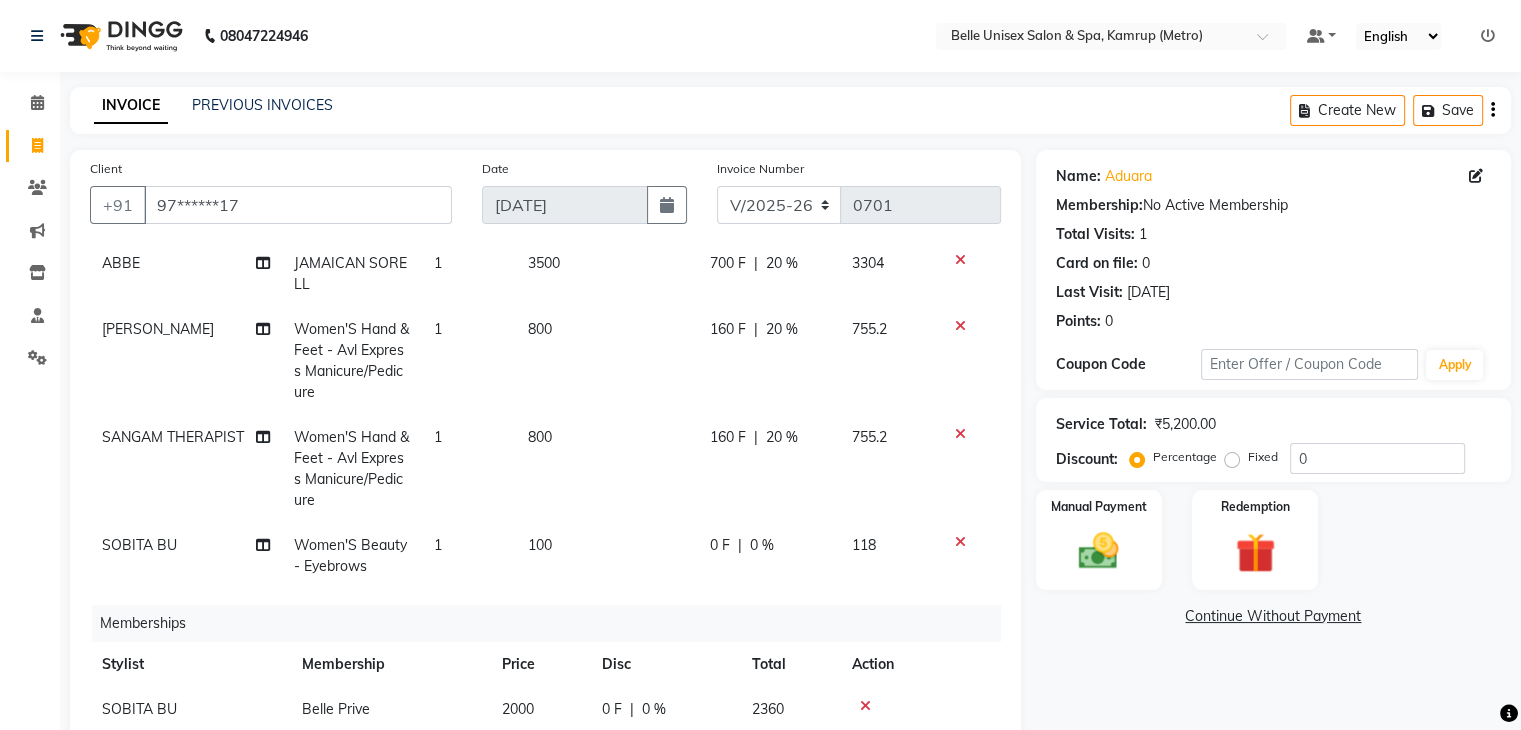 scroll, scrollTop: 104, scrollLeft: 0, axis: vertical 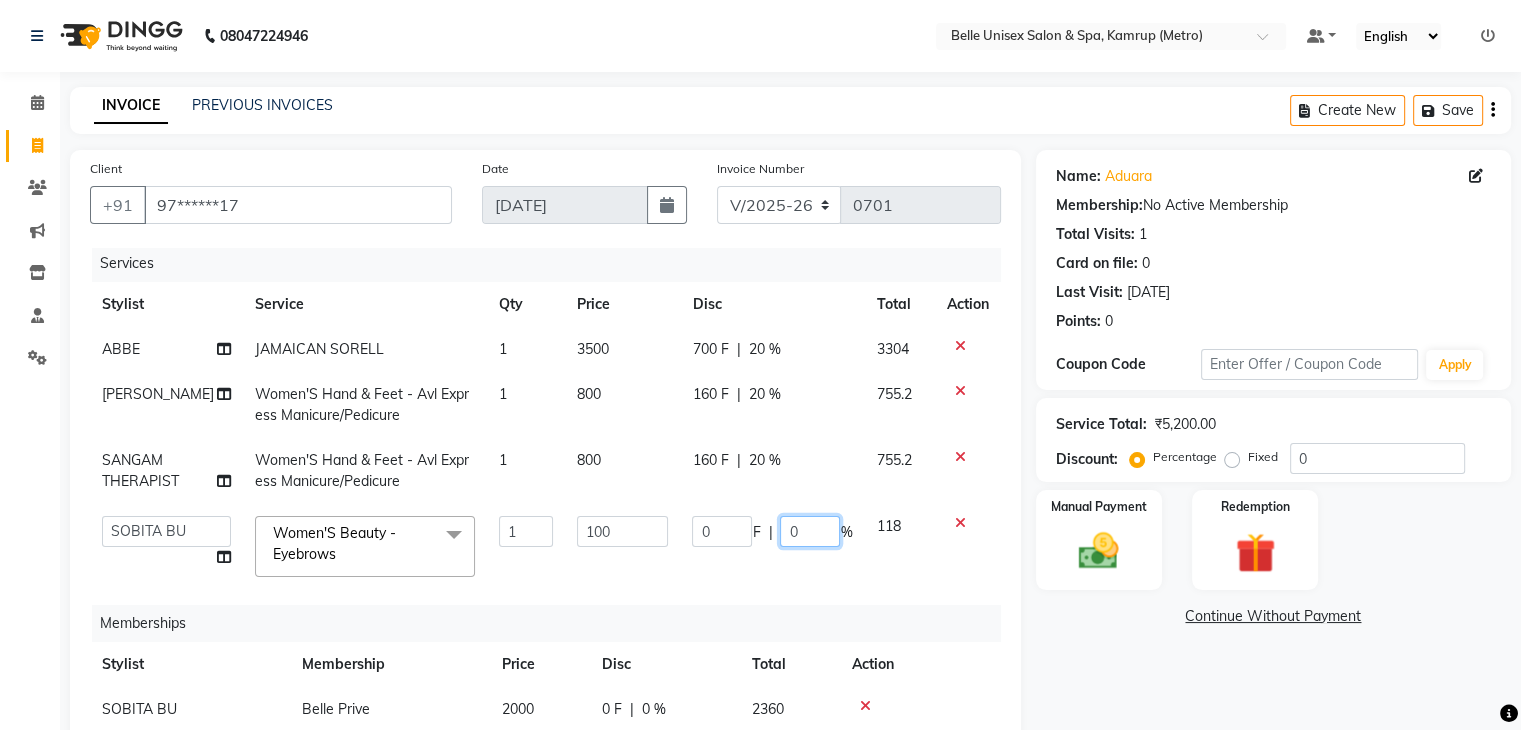 click on "0" 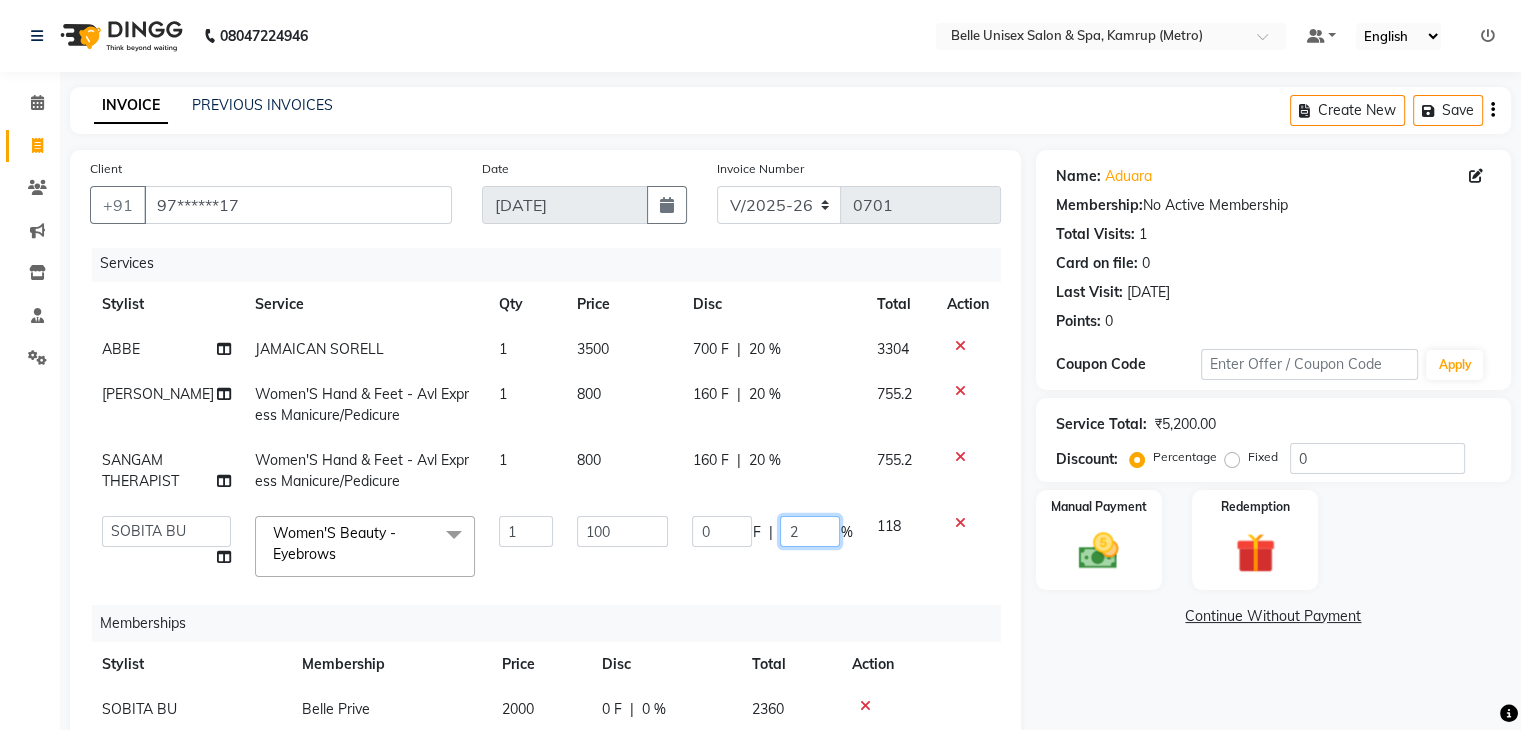 type on "20" 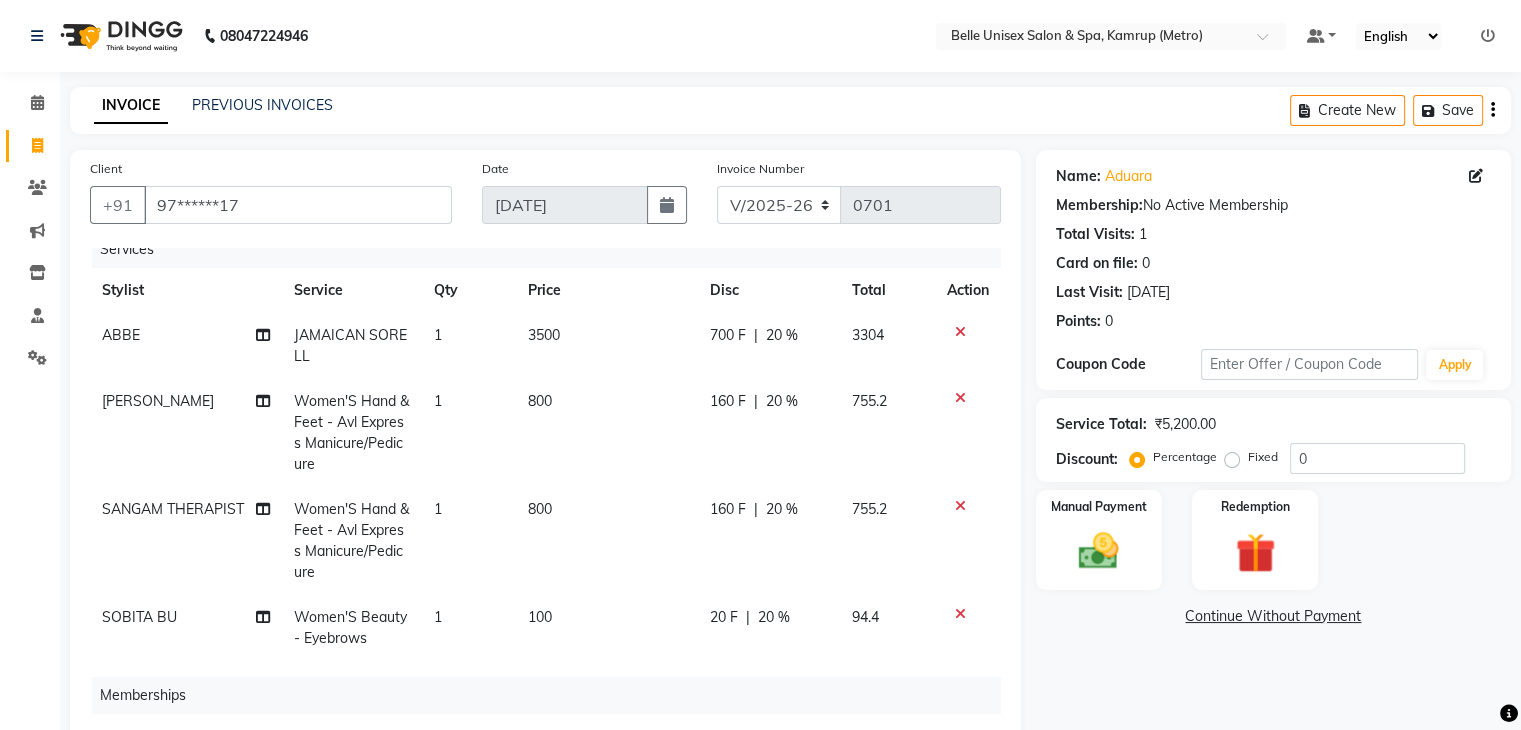 click on "ABBE JAMAICAN SORELL 1 3500 700 F | 20 % 3304 IMLE AO Women'S Hand & Feet - Avl Express Manicure/Pedicure 1 800 160 F | 20 % 755.2 SANGAM THERAPIST Women'S Hand & Feet - Avl Express Manicure/Pedicure 1 800 160 F | 20 % 755.2 SOBITA BU Women'S Beauty - Eyebrows 1 100 20 F | 20 % 94.4" 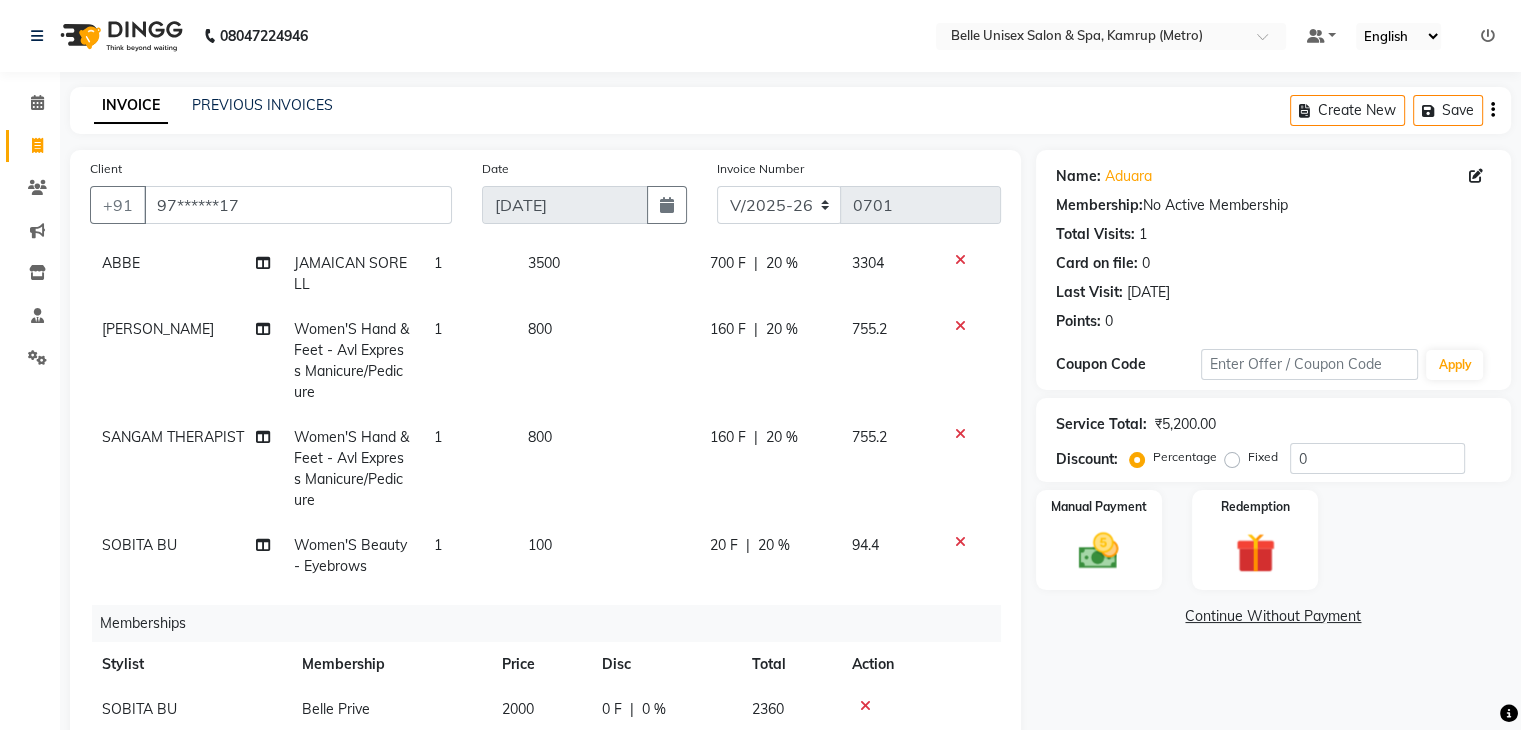 scroll, scrollTop: 104, scrollLeft: 0, axis: vertical 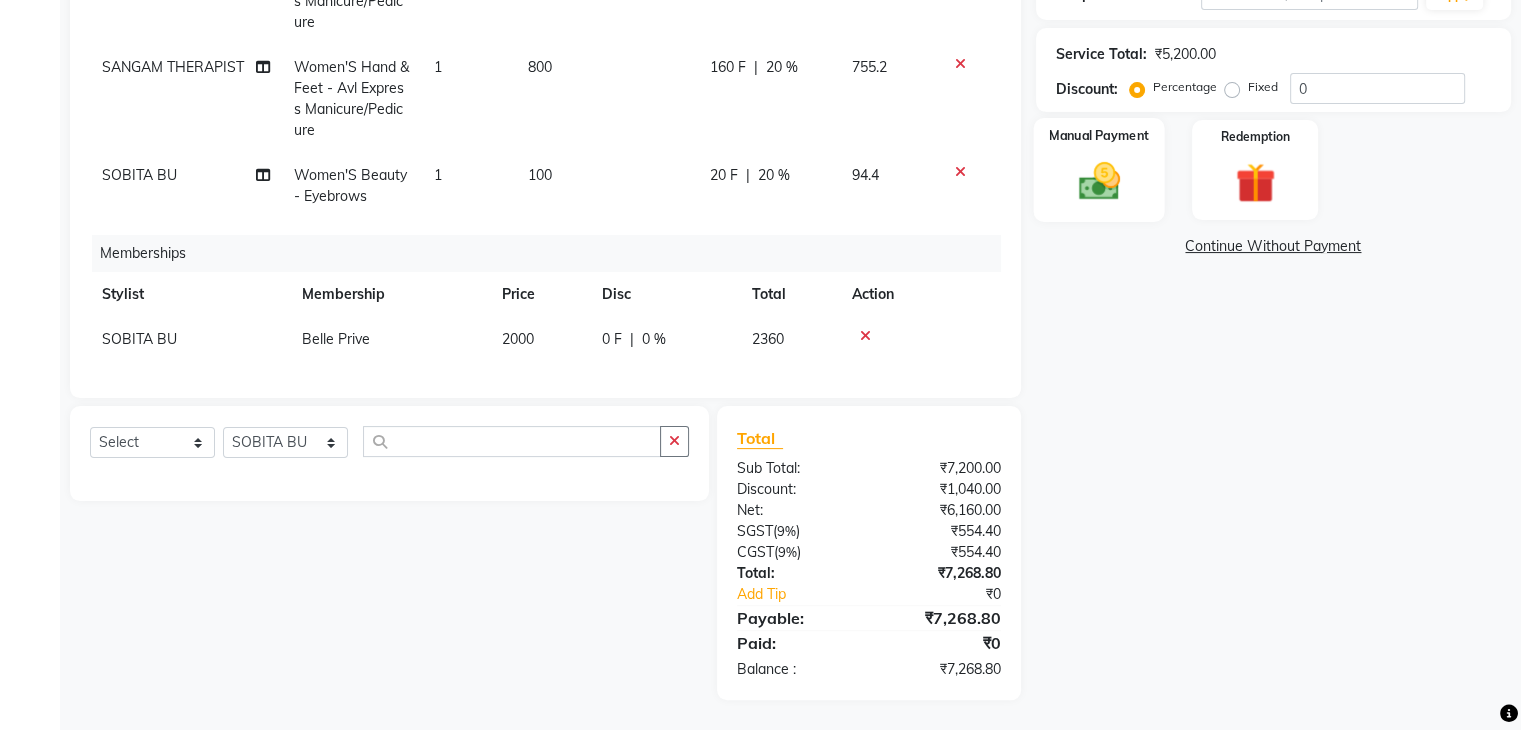 click 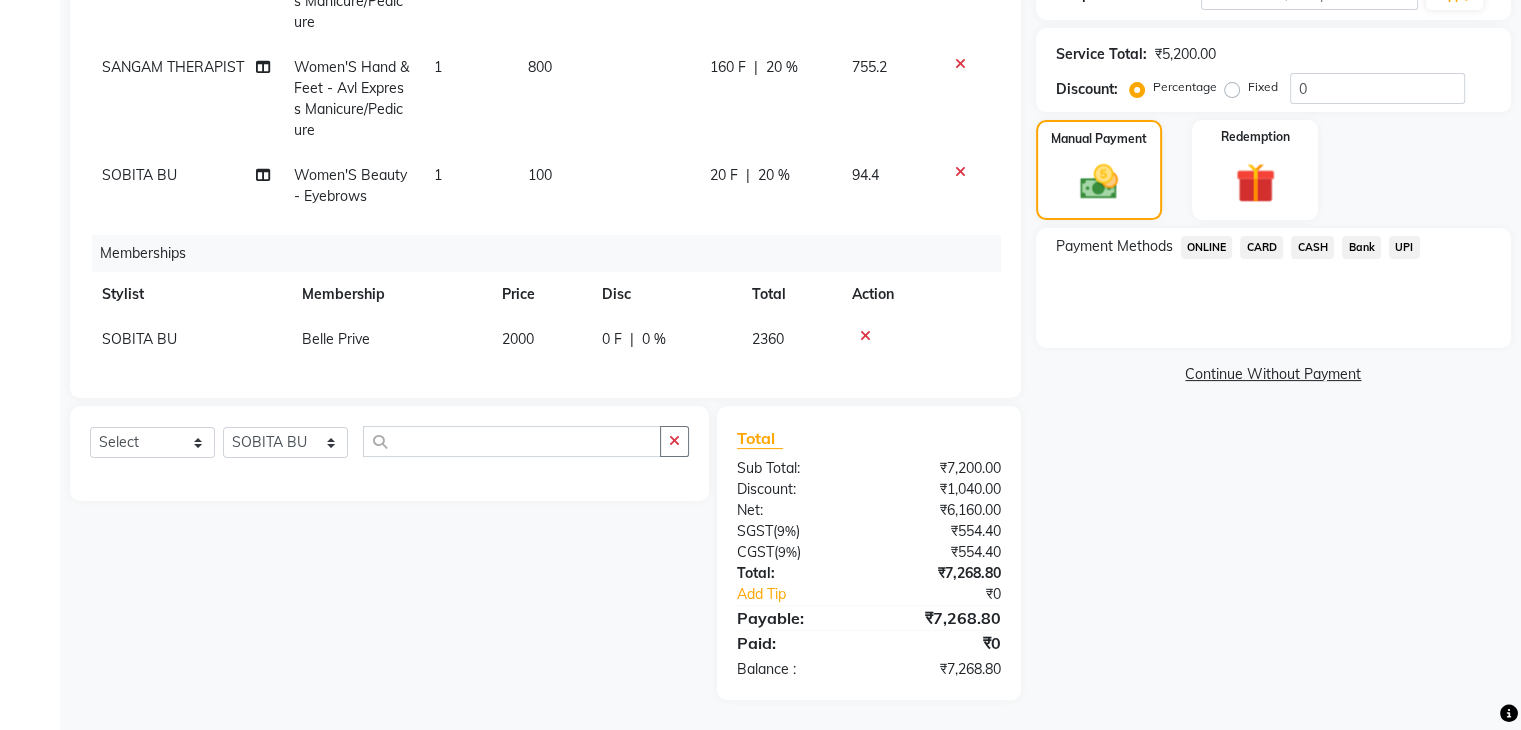 click on "ONLINE" 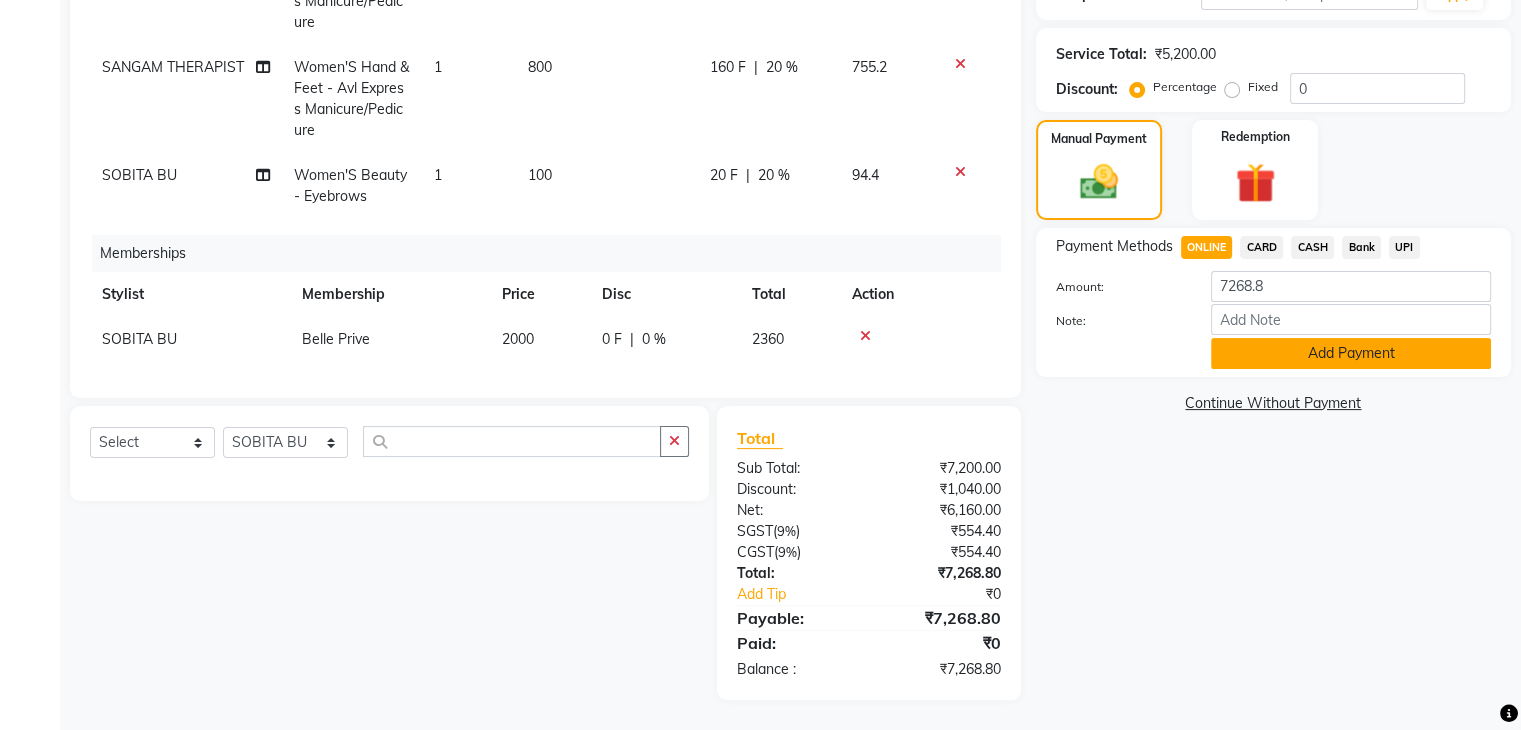 click on "Add Payment" 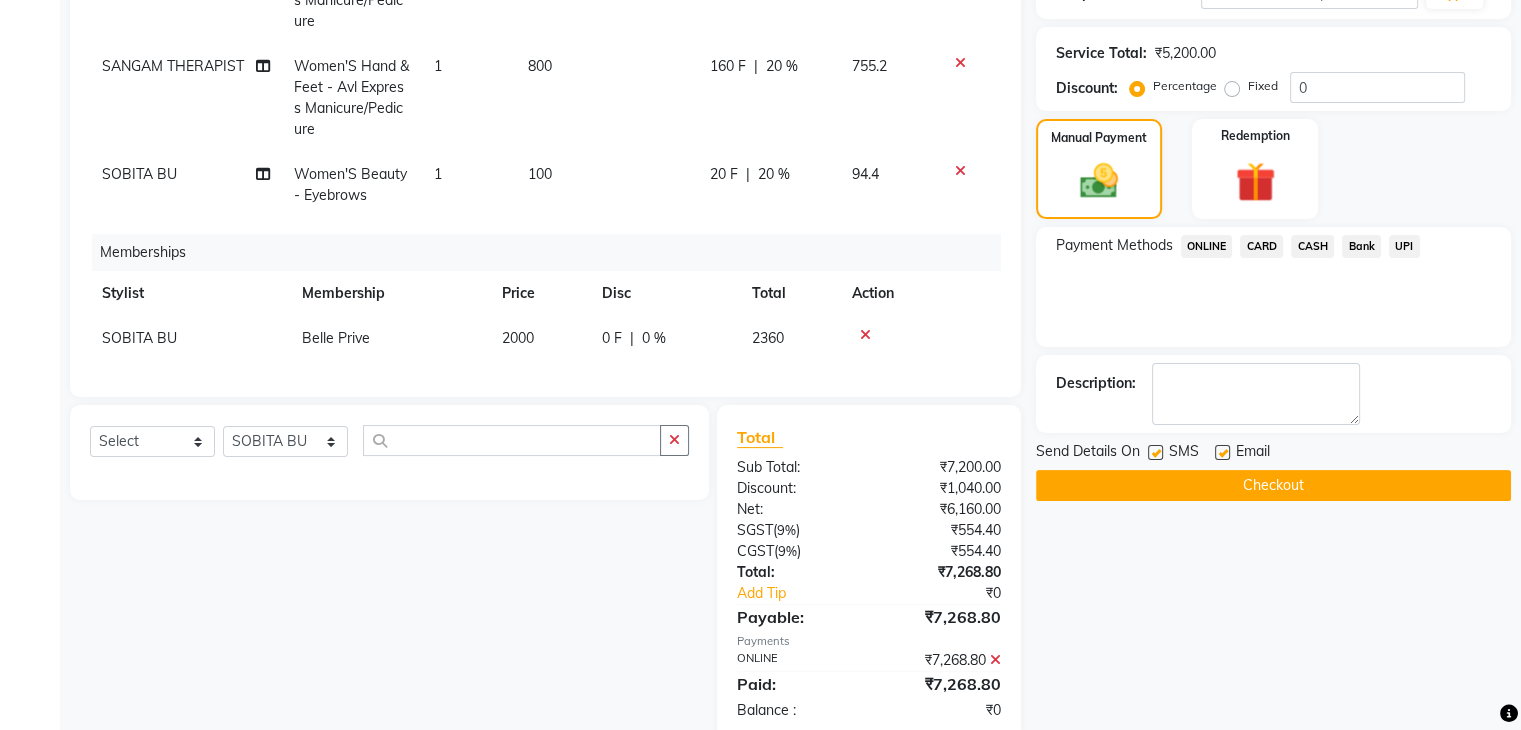 scroll, scrollTop: 412, scrollLeft: 0, axis: vertical 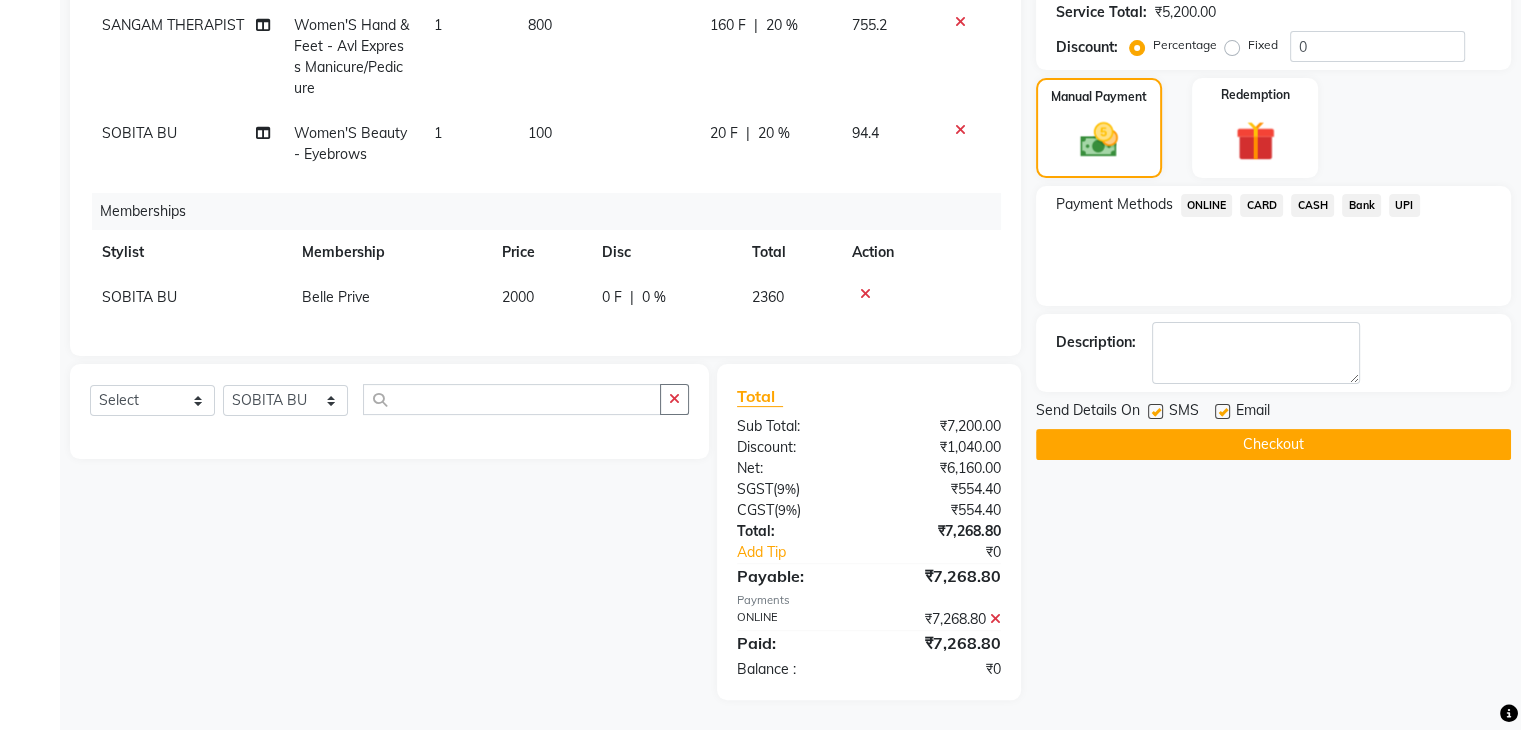 click on "Checkout" 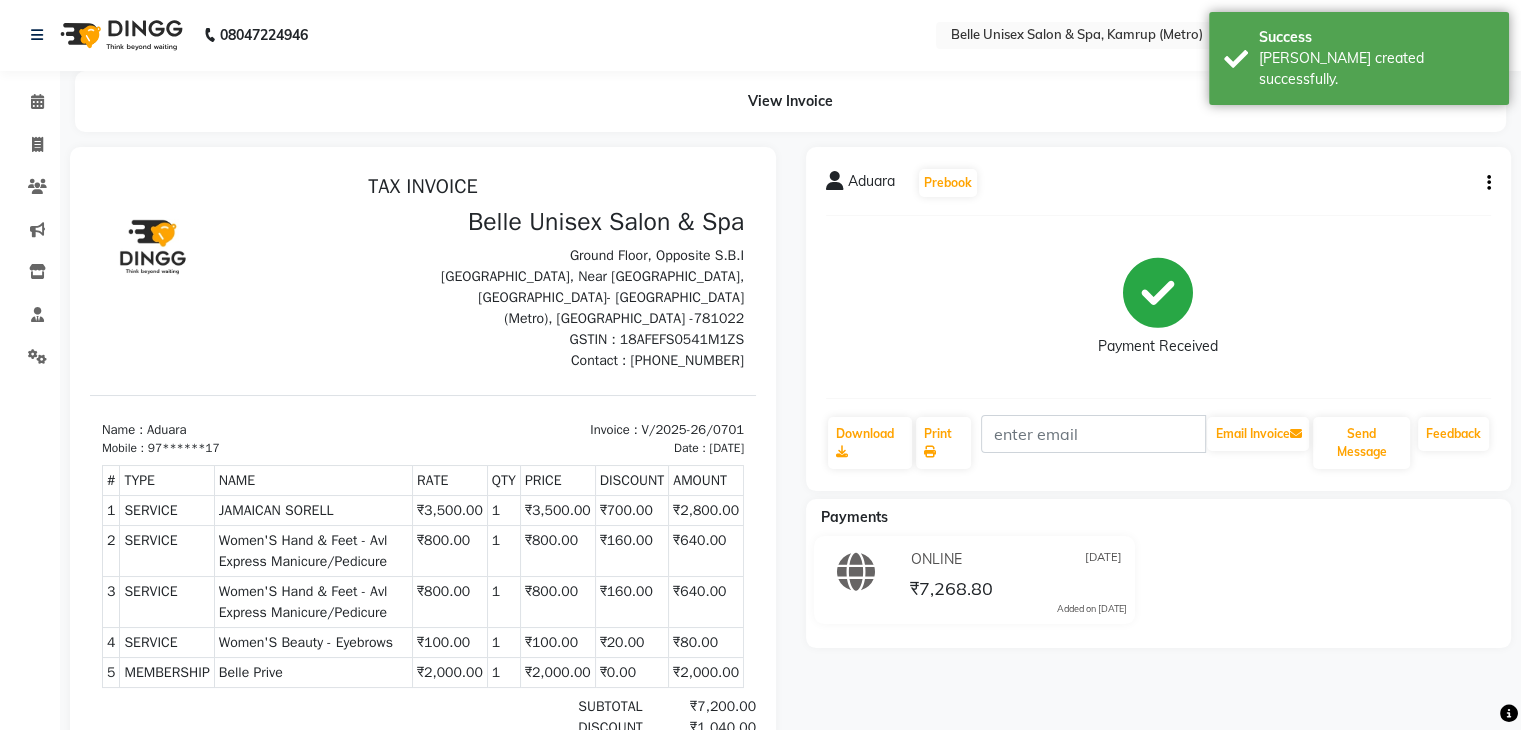 scroll, scrollTop: 0, scrollLeft: 0, axis: both 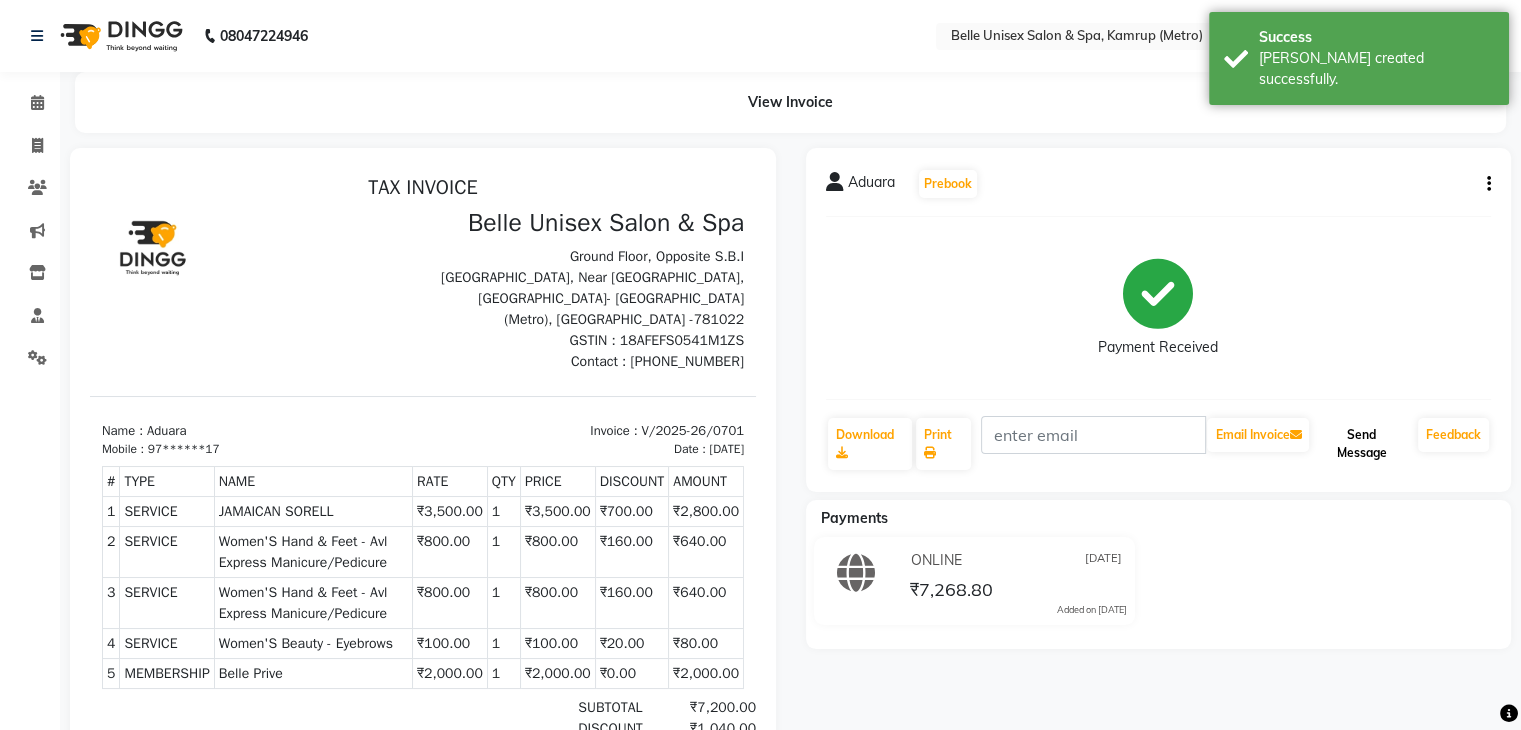click on "Send Message" 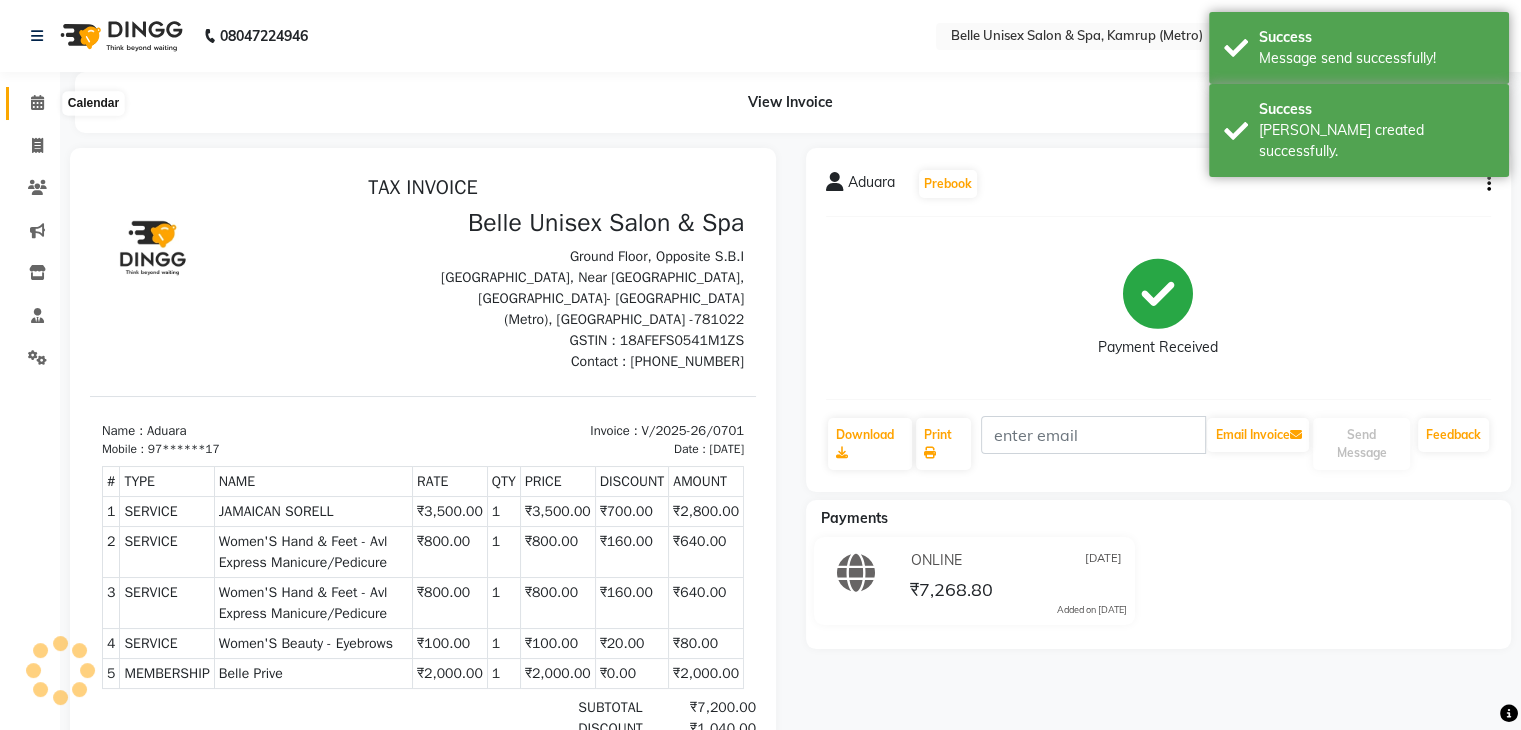 click 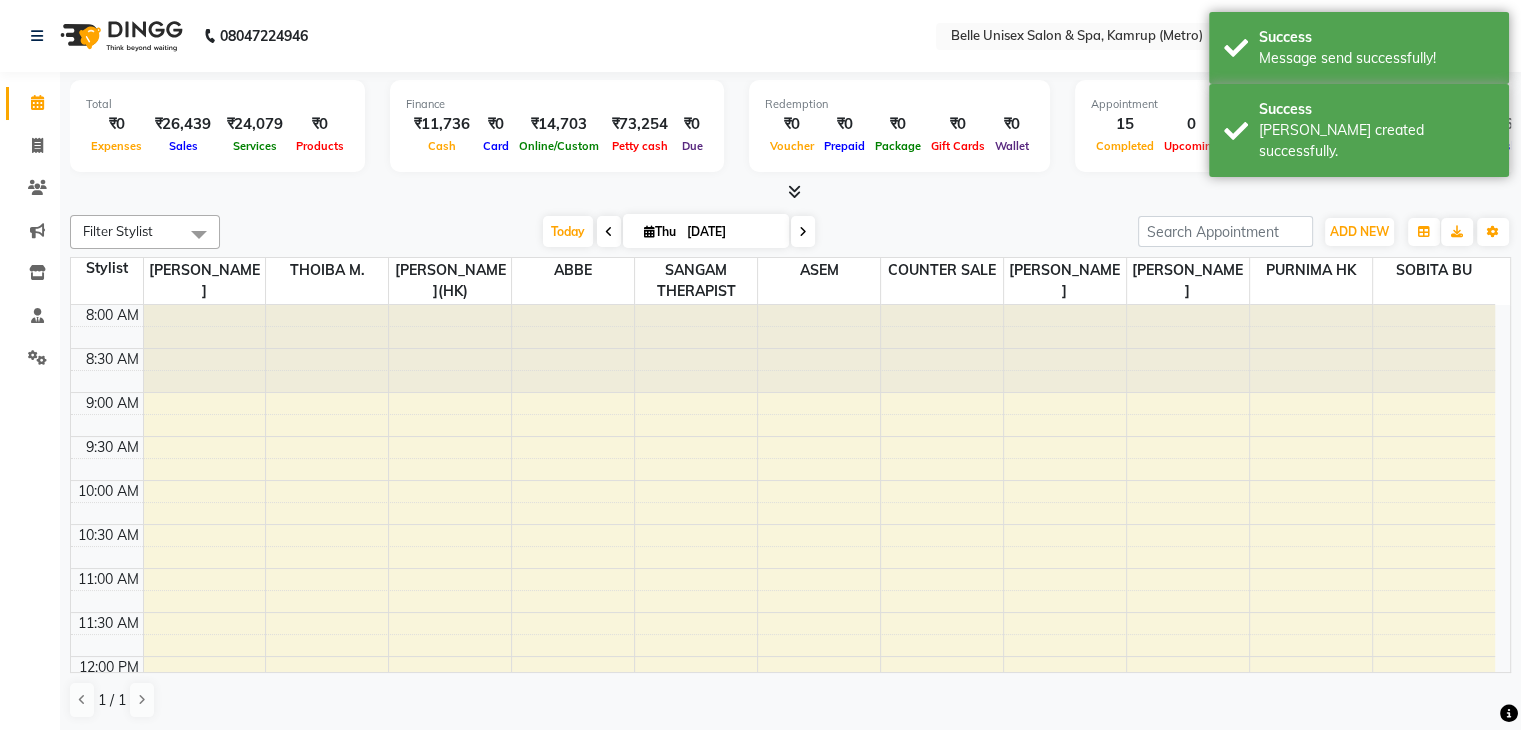 scroll, scrollTop: 0, scrollLeft: 0, axis: both 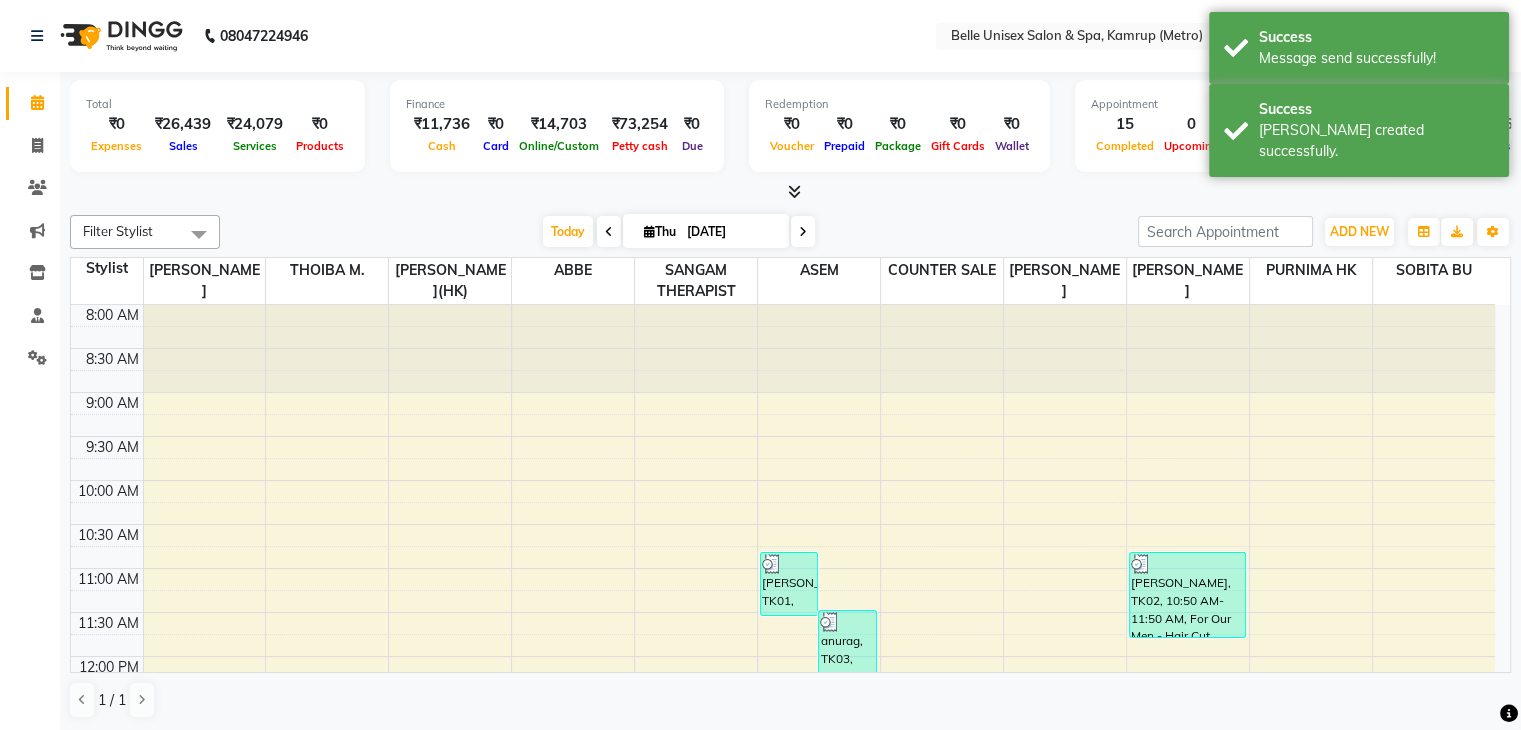 click on "Filter Stylist Select All ABBE ALEX UHD  ASEM  COUNTER SALE  IMLE AO JUPITARA(HK) PURNIMA HK  RANA KANTI SINHA  SANGAM THERAPIST SOBITA BU THOIBA M. Today  Thu 10-07-2025 Toggle Dropdown Add Appointment Add Invoice Add Expense Add Attendance Add Client Add Transaction Toggle Dropdown Add Appointment Add Invoice Add Expense Add Attendance Add Client ADD NEW Toggle Dropdown Add Appointment Add Invoice Add Expense Add Attendance Add Client Add Transaction Filter Stylist Select All ABBE ALEX UHD  ASEM  COUNTER SALE  IMLE AO JUPITARA(HK) PURNIMA HK  RANA KANTI SINHA  SANGAM THERAPIST SOBITA BU THOIBA M. Group By  Staff View   Room View  View as Vertical  Vertical - Week View  Horizontal  Horizontal - Week View  List  Toggle Dropdown Calendar Settings Manage Tags   Arrange Stylists   Reset Stylists  Full Screen Appointment Form Zoom 100% Staff/Room Display Count 11 Stylist IMLE AO THOIBA M. JUPITARA(HK) ABBE SANGAM THERAPIST ASEM  COUNTER SALE  RANA KANTI SINHA  ALEX UHD  PURNIMA HK  SOBITA BU 8:00 AM 8:30 AM" 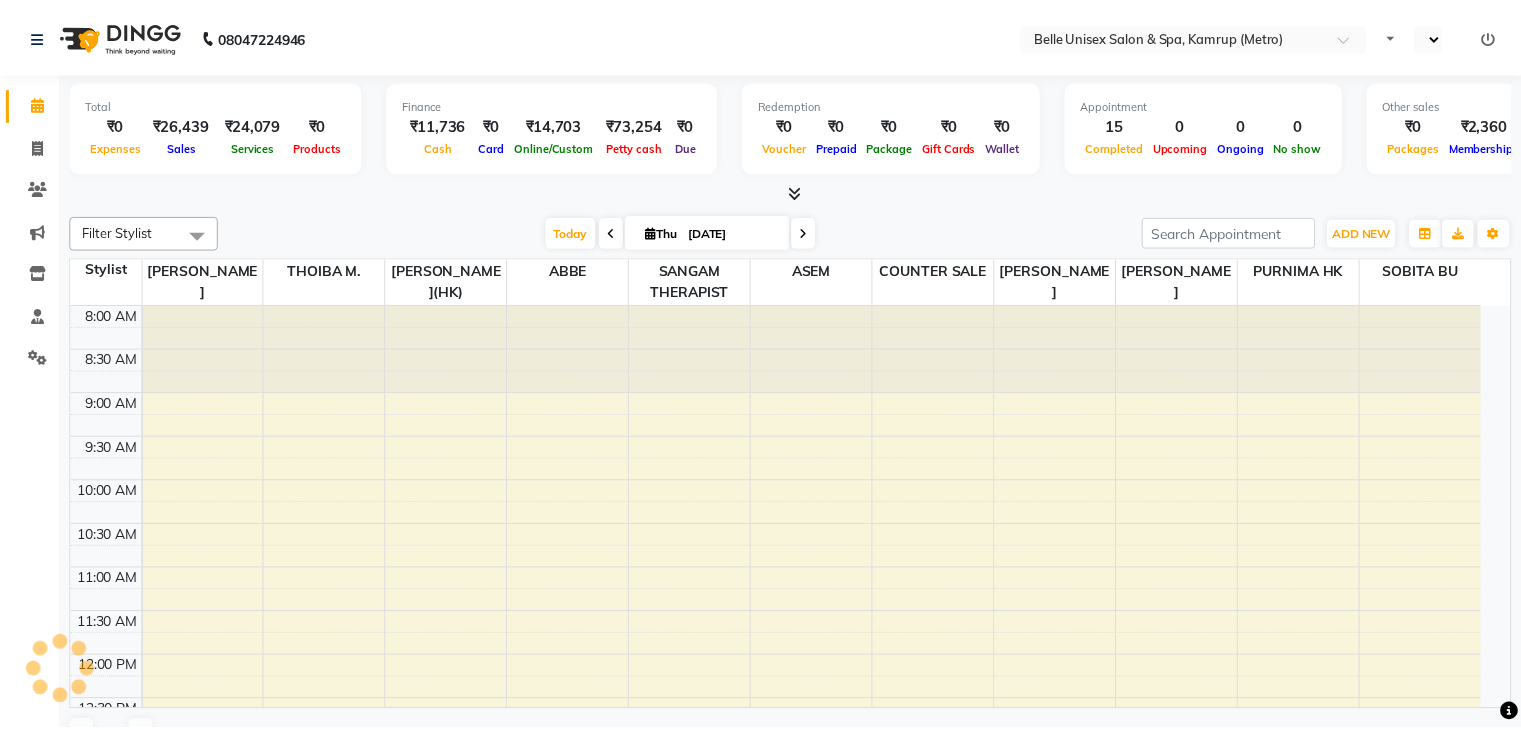 scroll, scrollTop: 0, scrollLeft: 0, axis: both 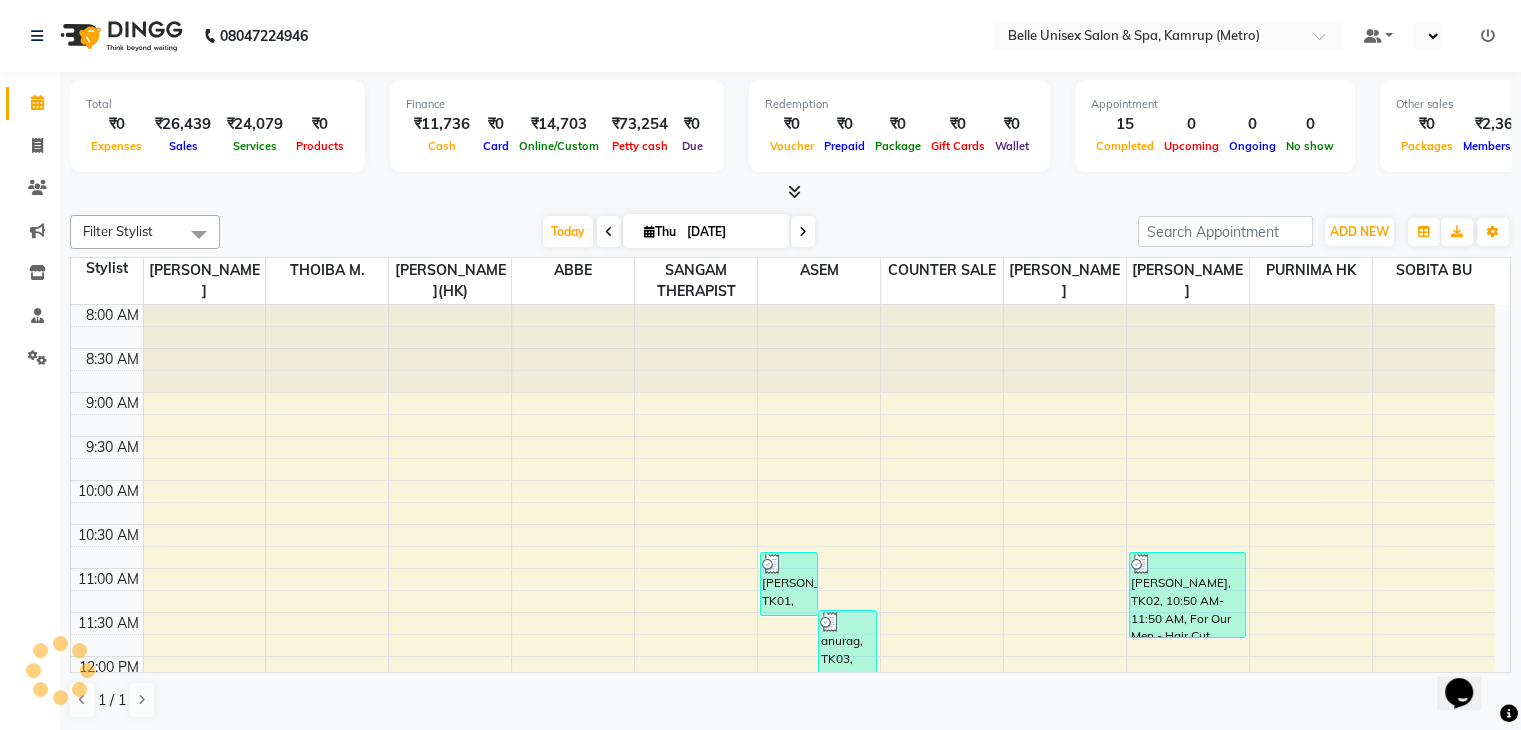 select on "en" 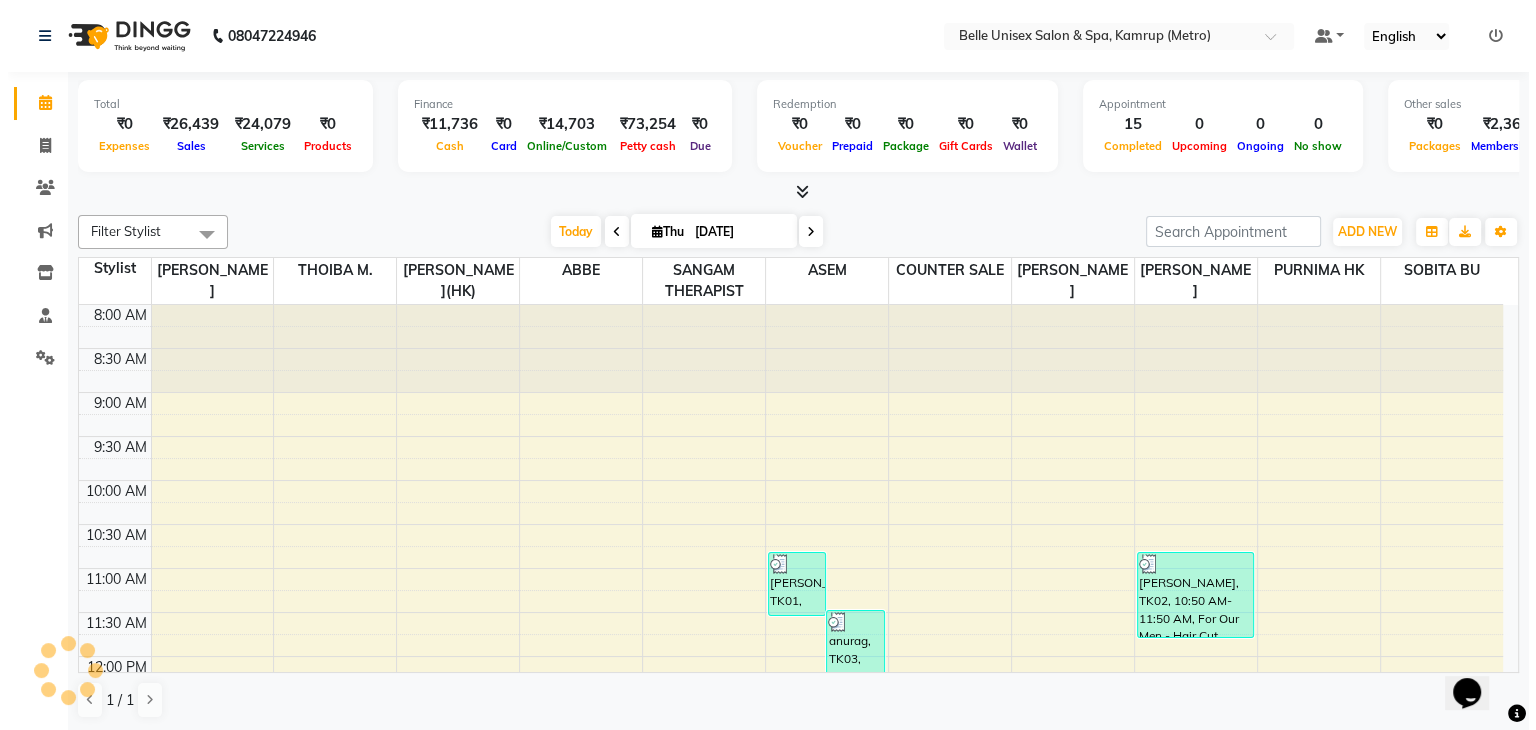 scroll, scrollTop: 0, scrollLeft: 0, axis: both 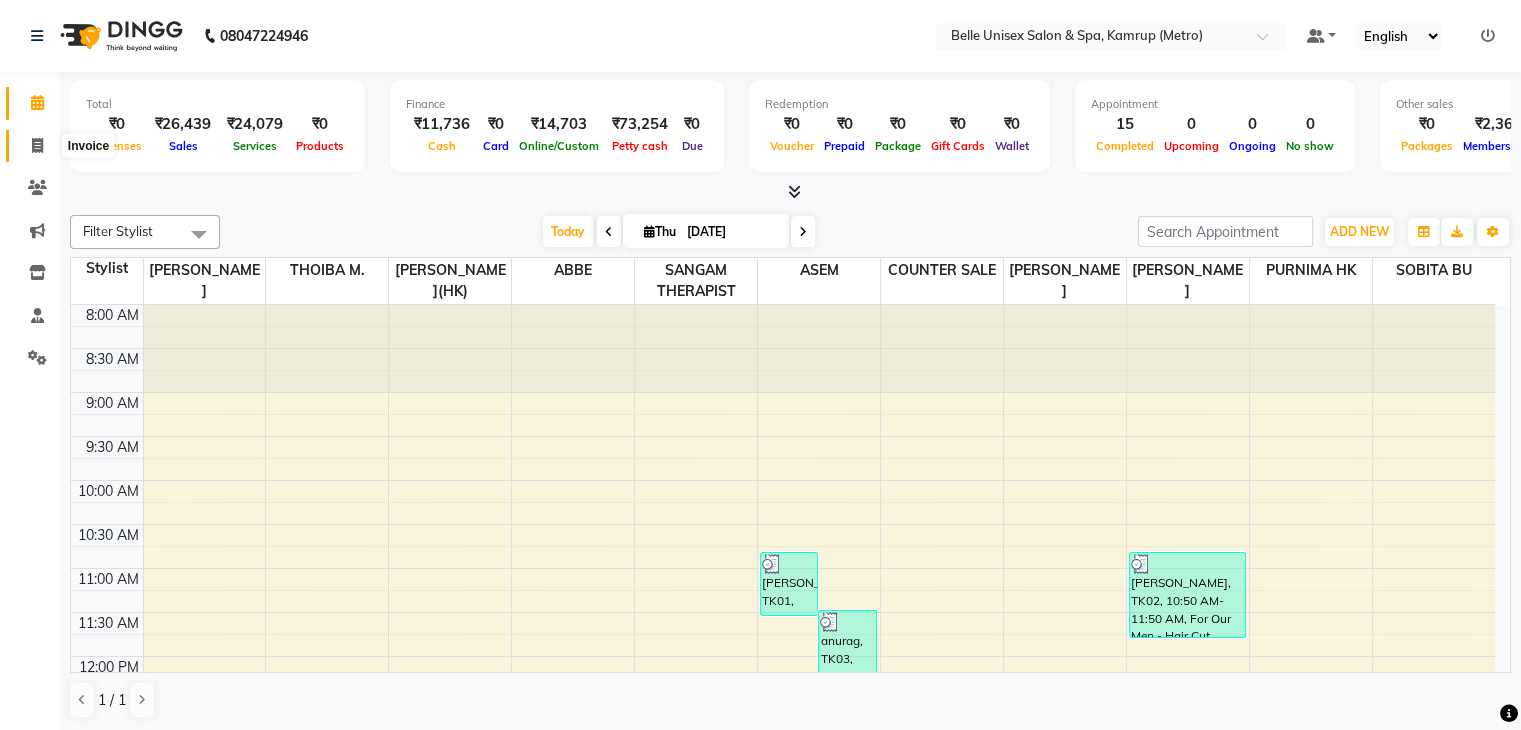 click 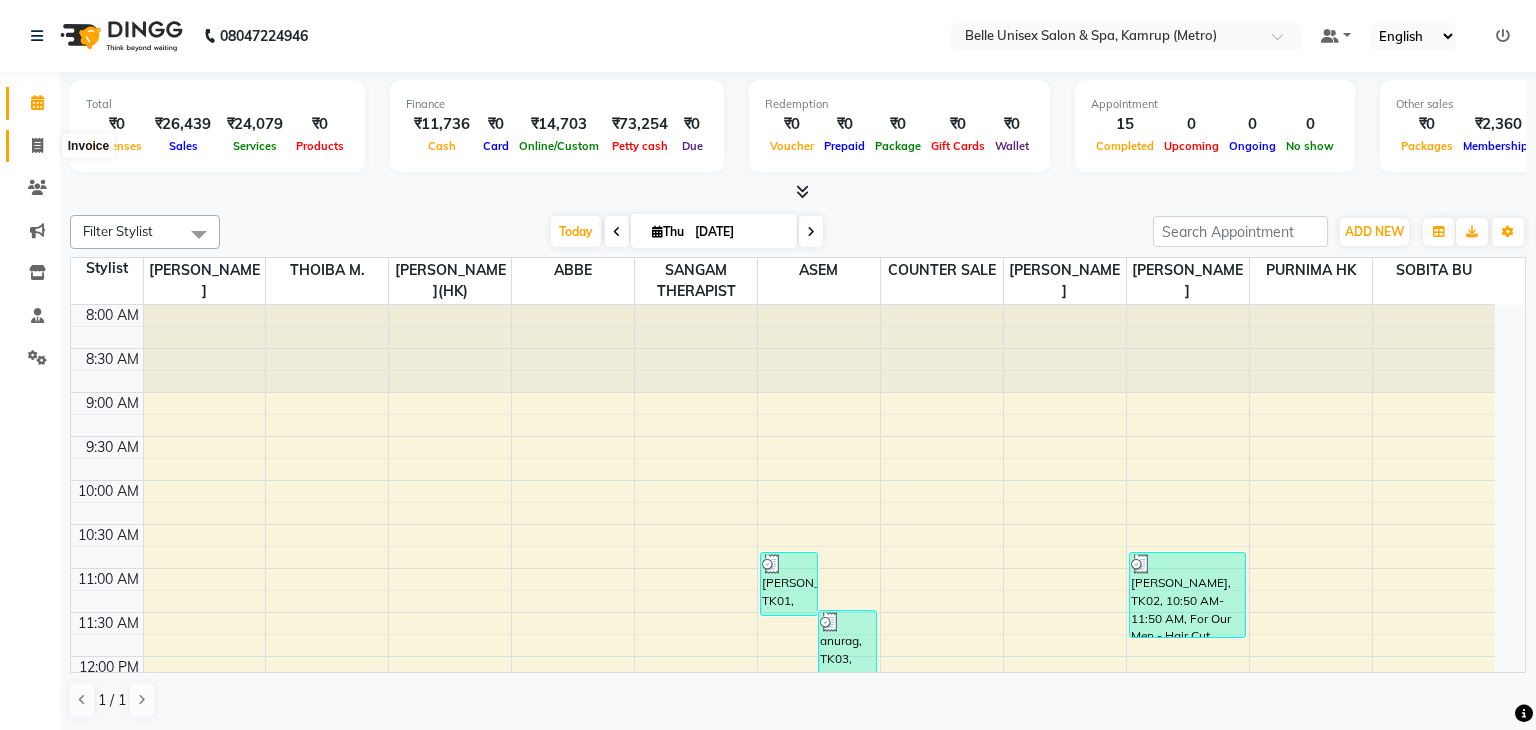 select on "7291" 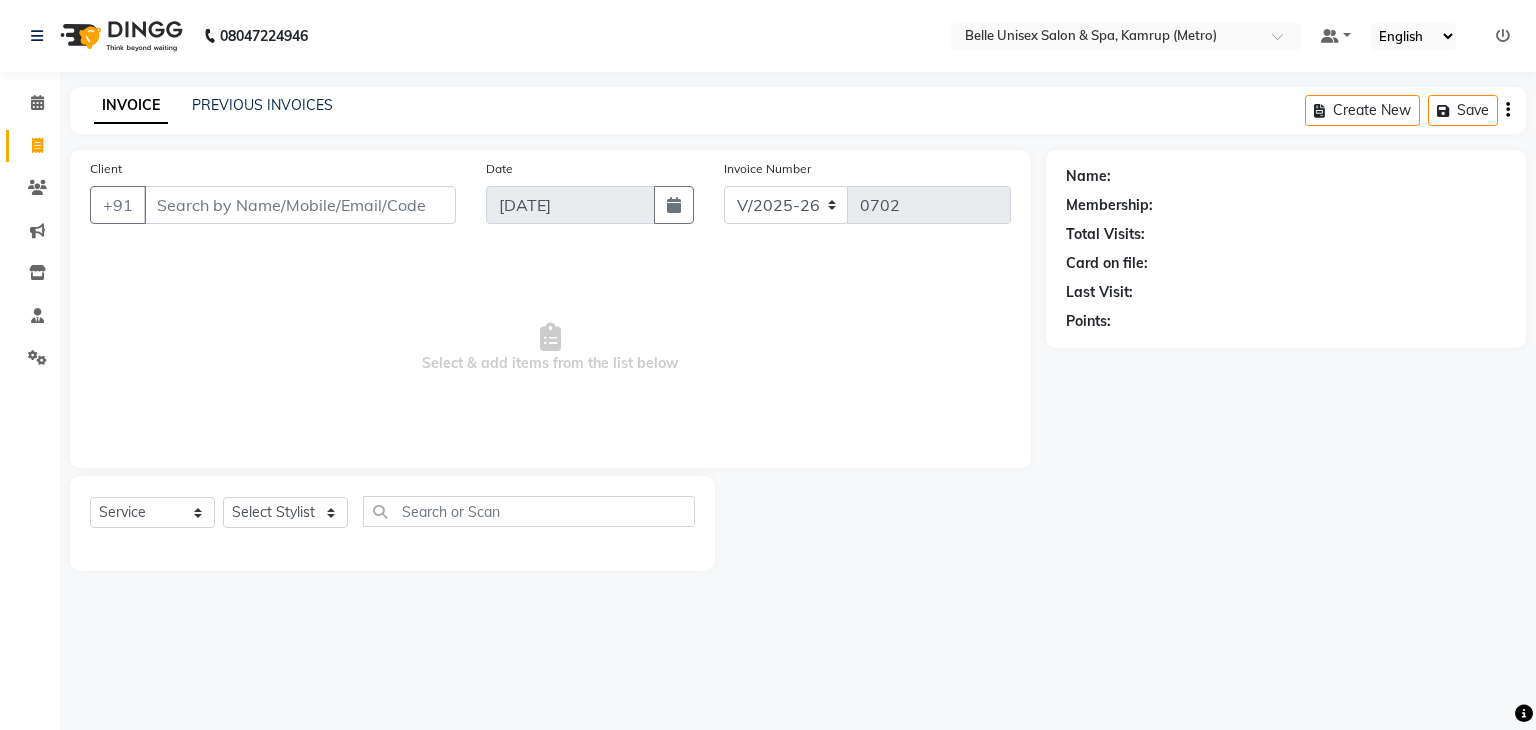click on "Client +91" 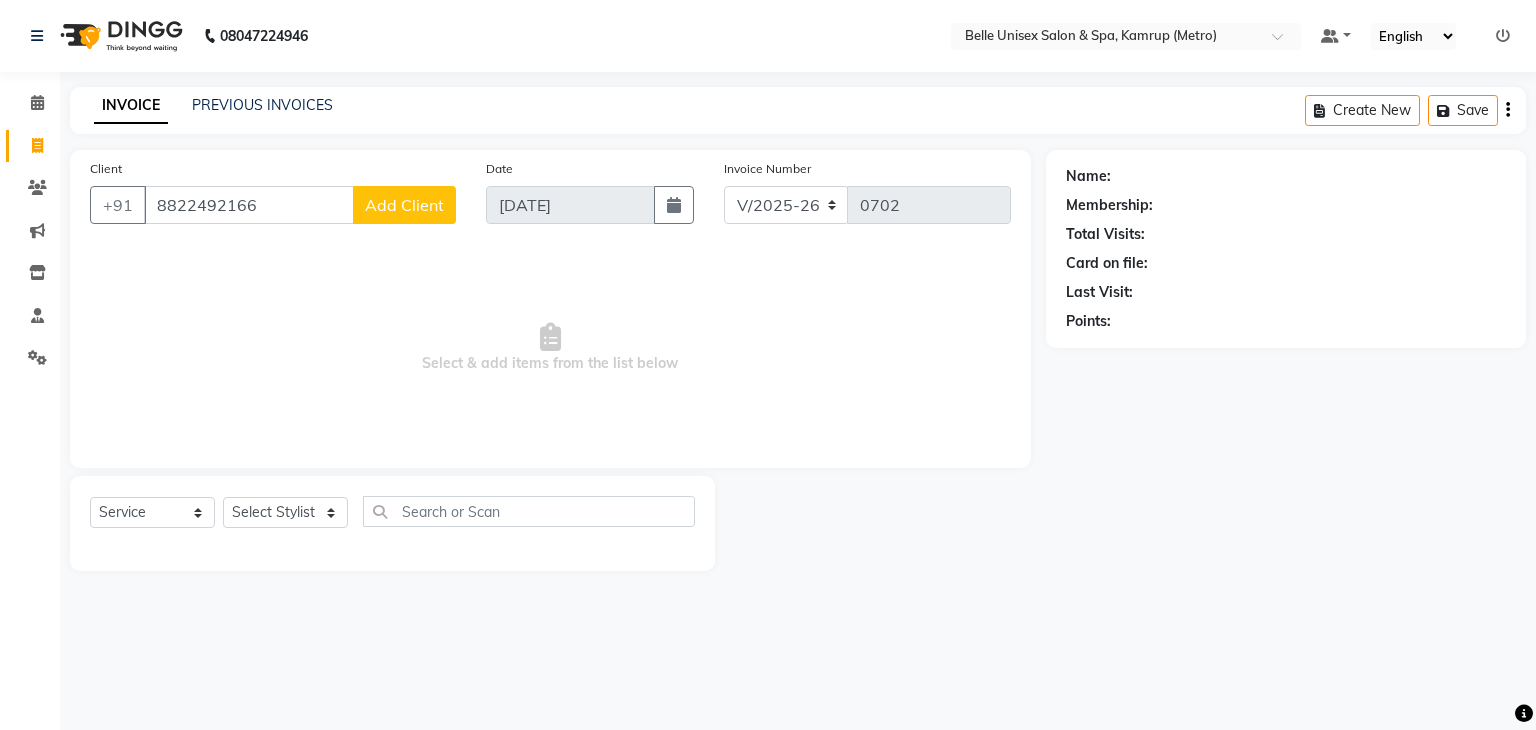 type on "8822492166" 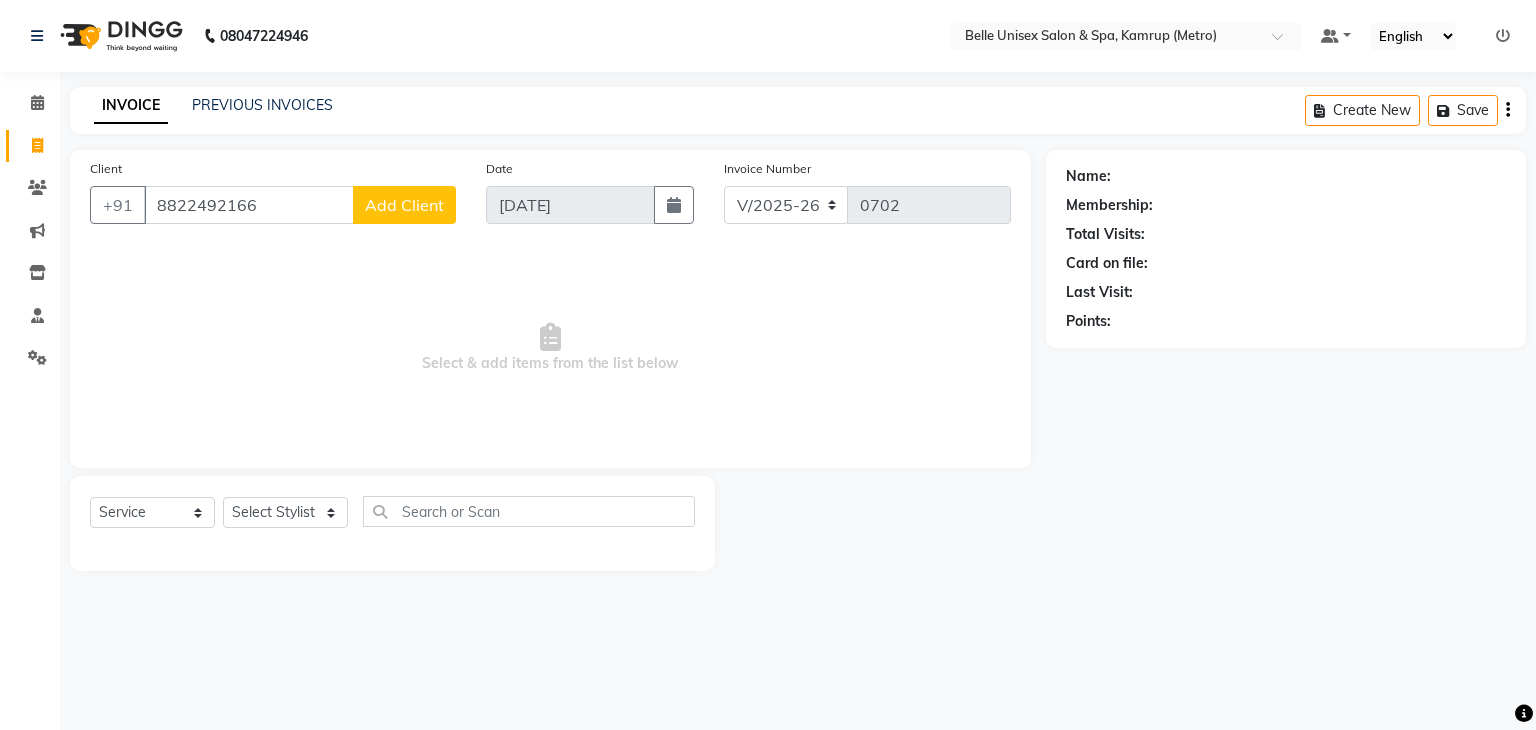 select on "21" 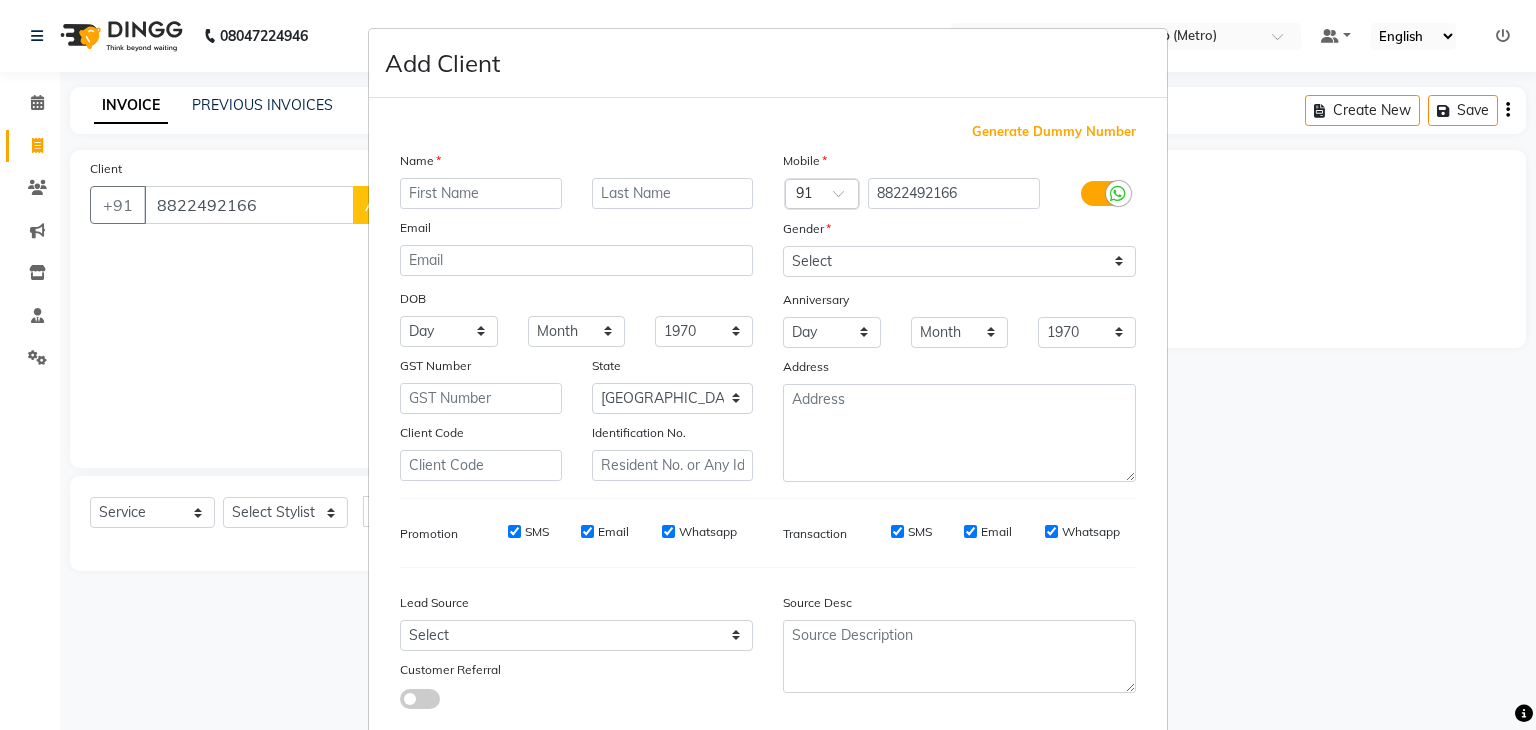 click at bounding box center (481, 193) 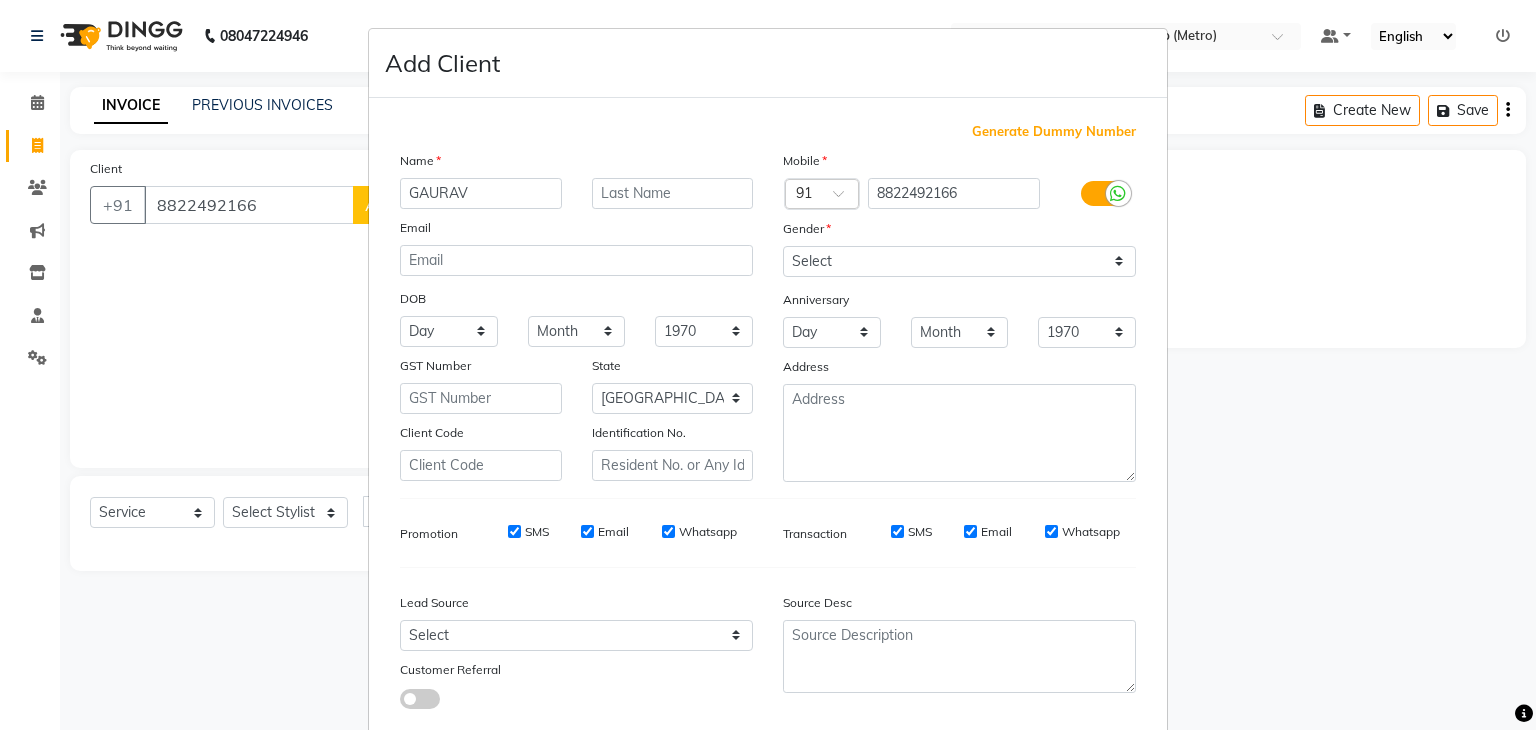 type on "GAURAV" 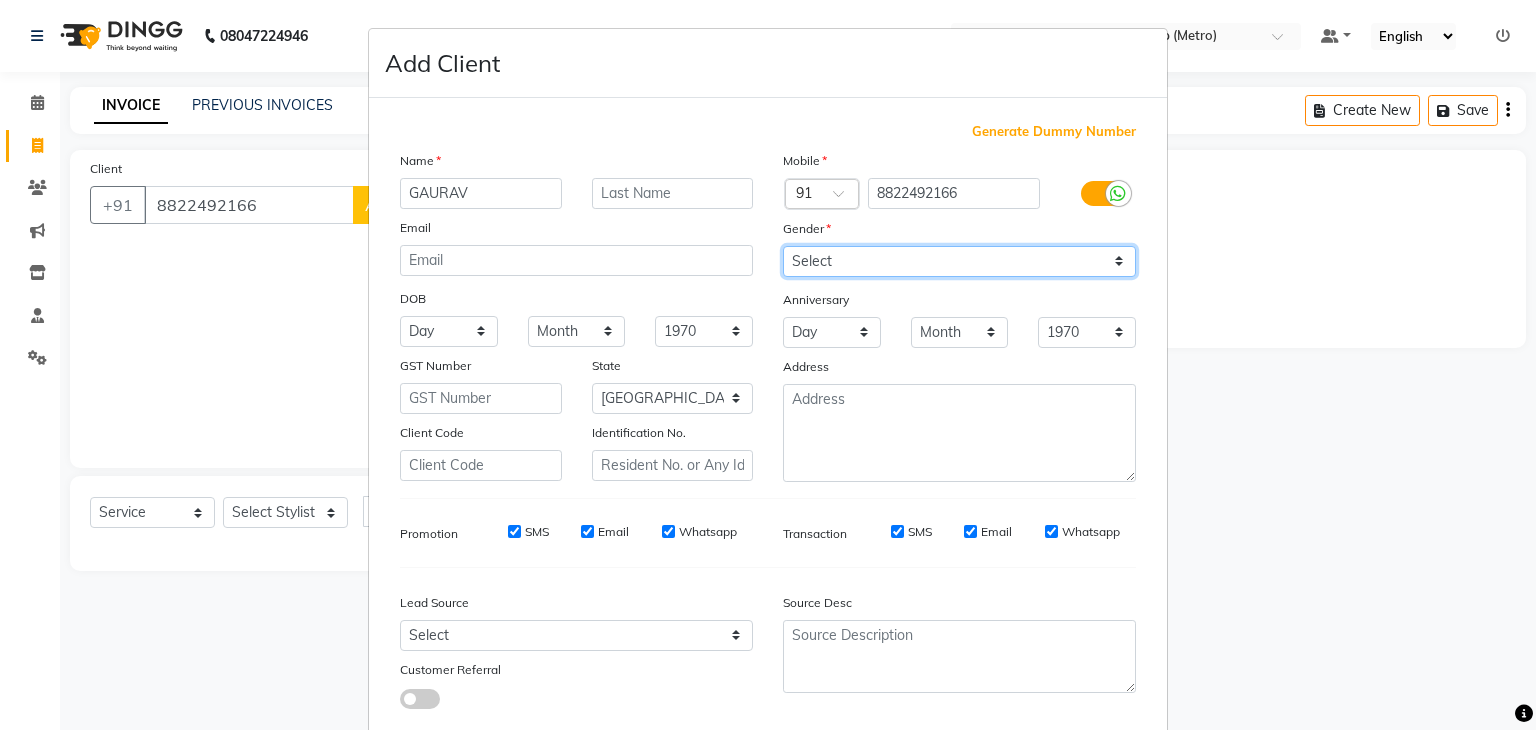 click on "Select [DEMOGRAPHIC_DATA] [DEMOGRAPHIC_DATA] Other Prefer Not To Say" at bounding box center [959, 261] 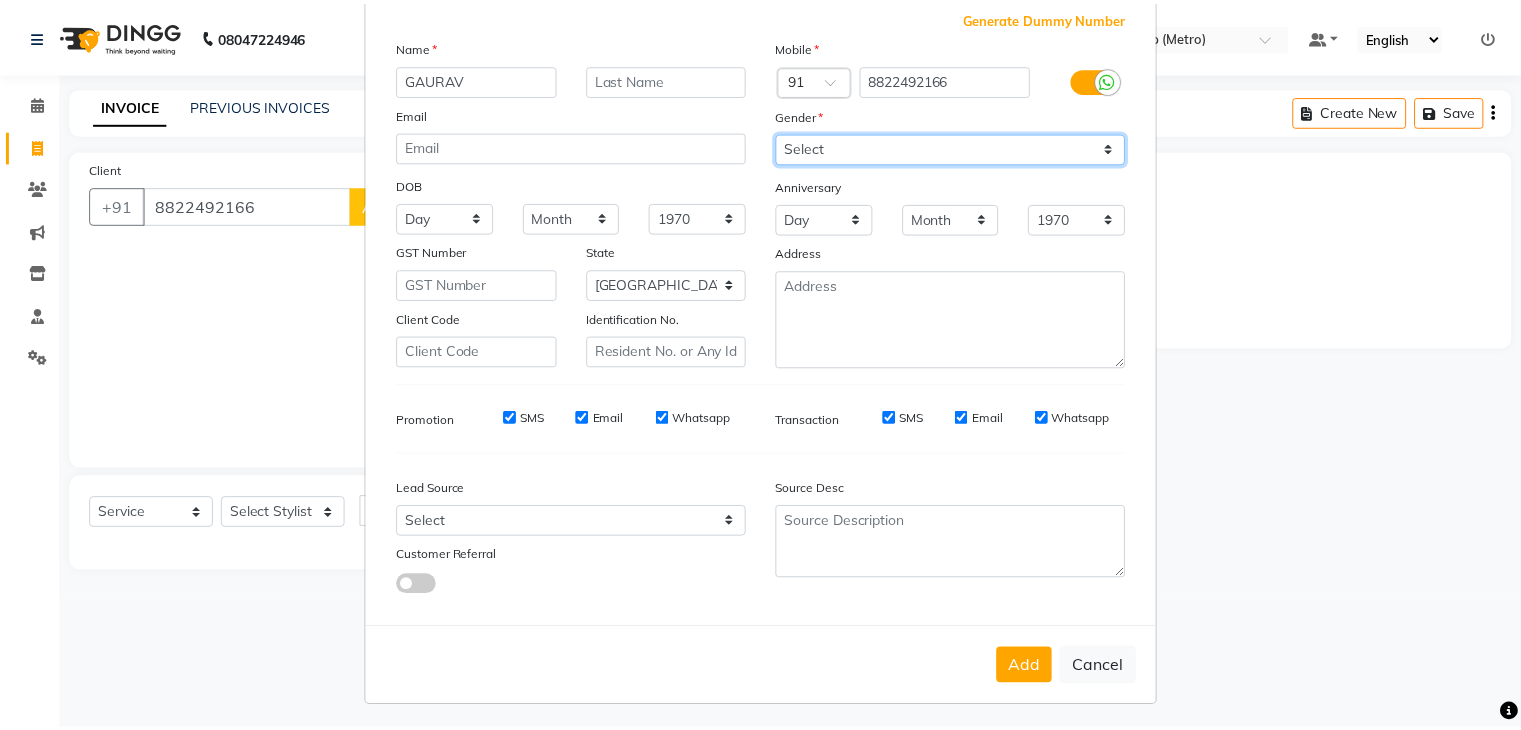 scroll, scrollTop: 127, scrollLeft: 0, axis: vertical 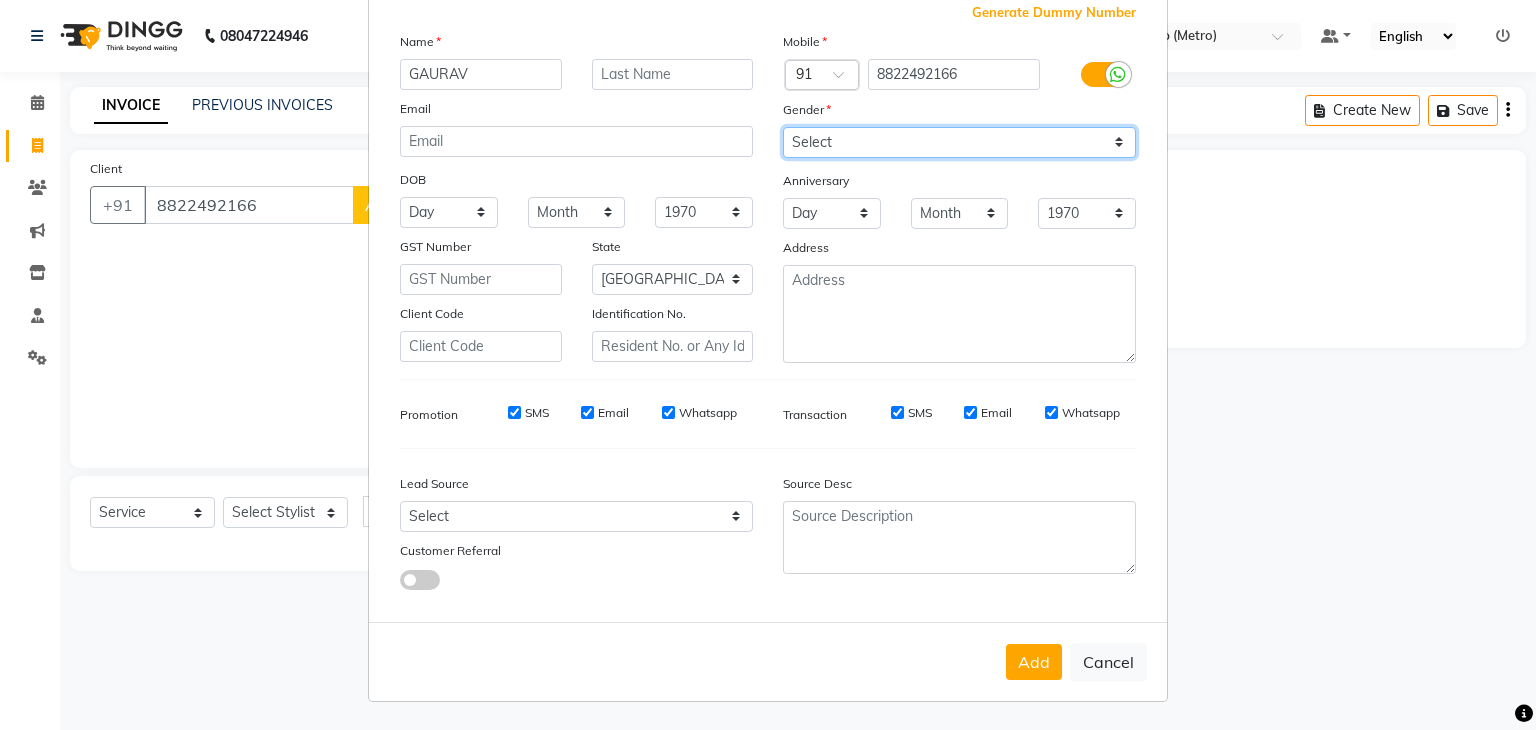 click on "Select [DEMOGRAPHIC_DATA] [DEMOGRAPHIC_DATA] Other Prefer Not To Say" at bounding box center (959, 142) 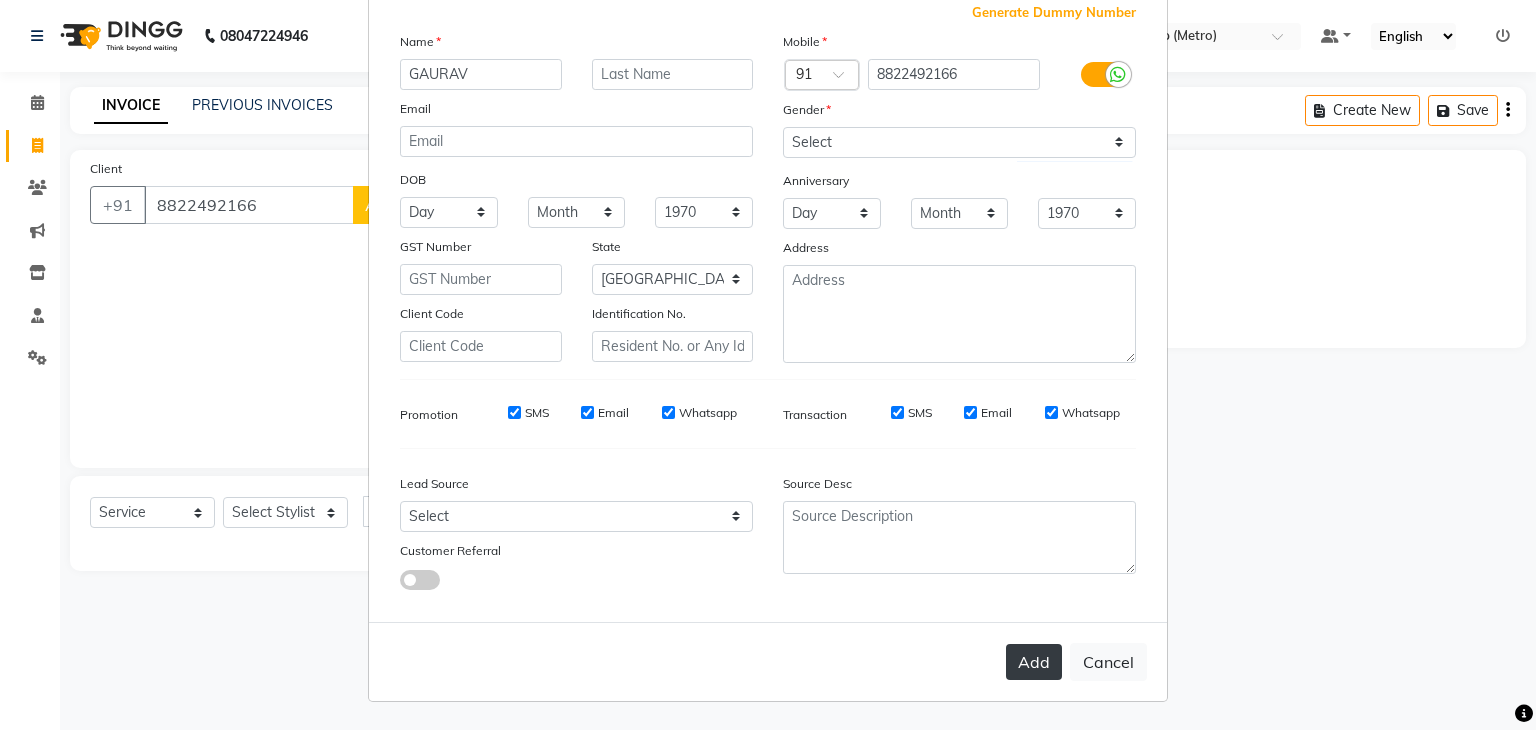 click on "Add" at bounding box center [1034, 662] 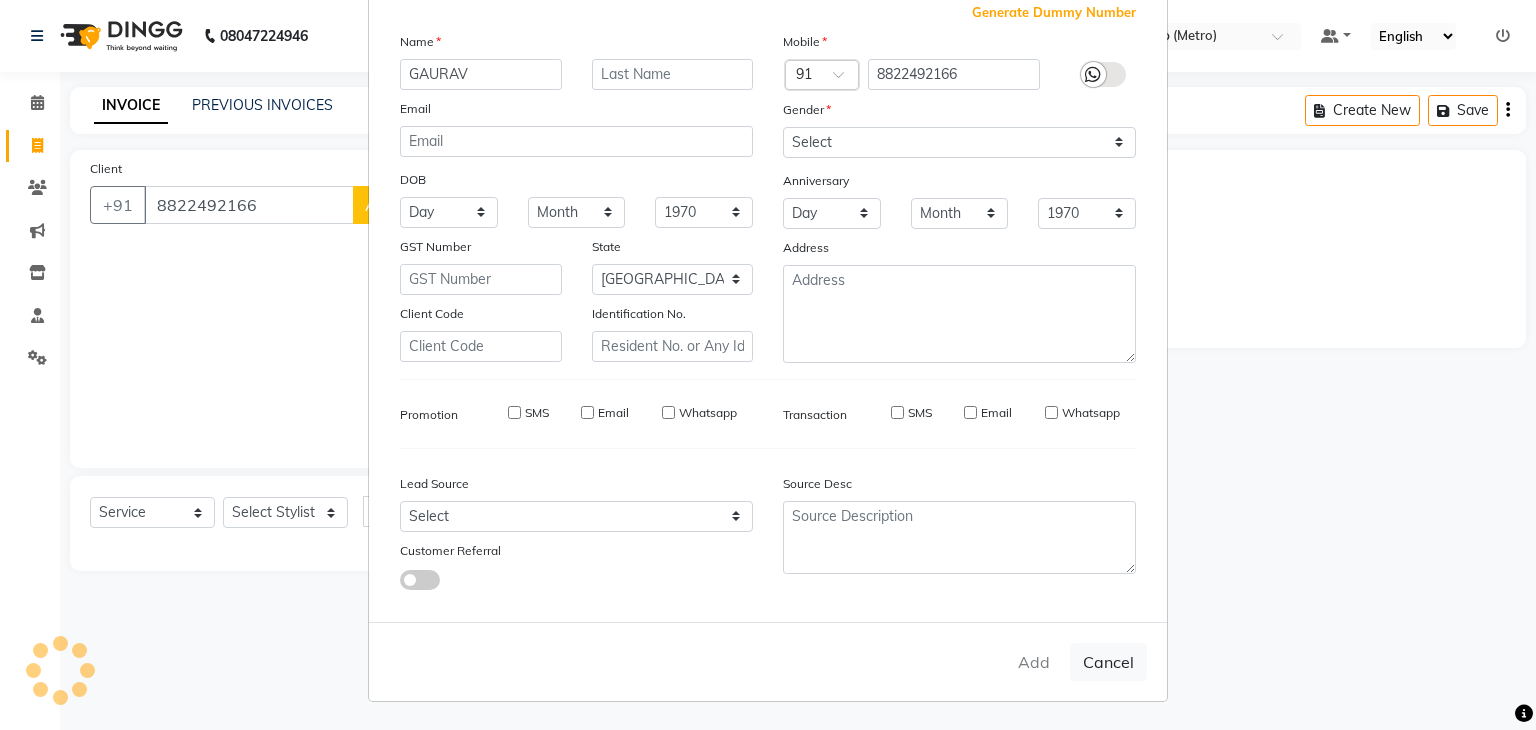 type on "88******66" 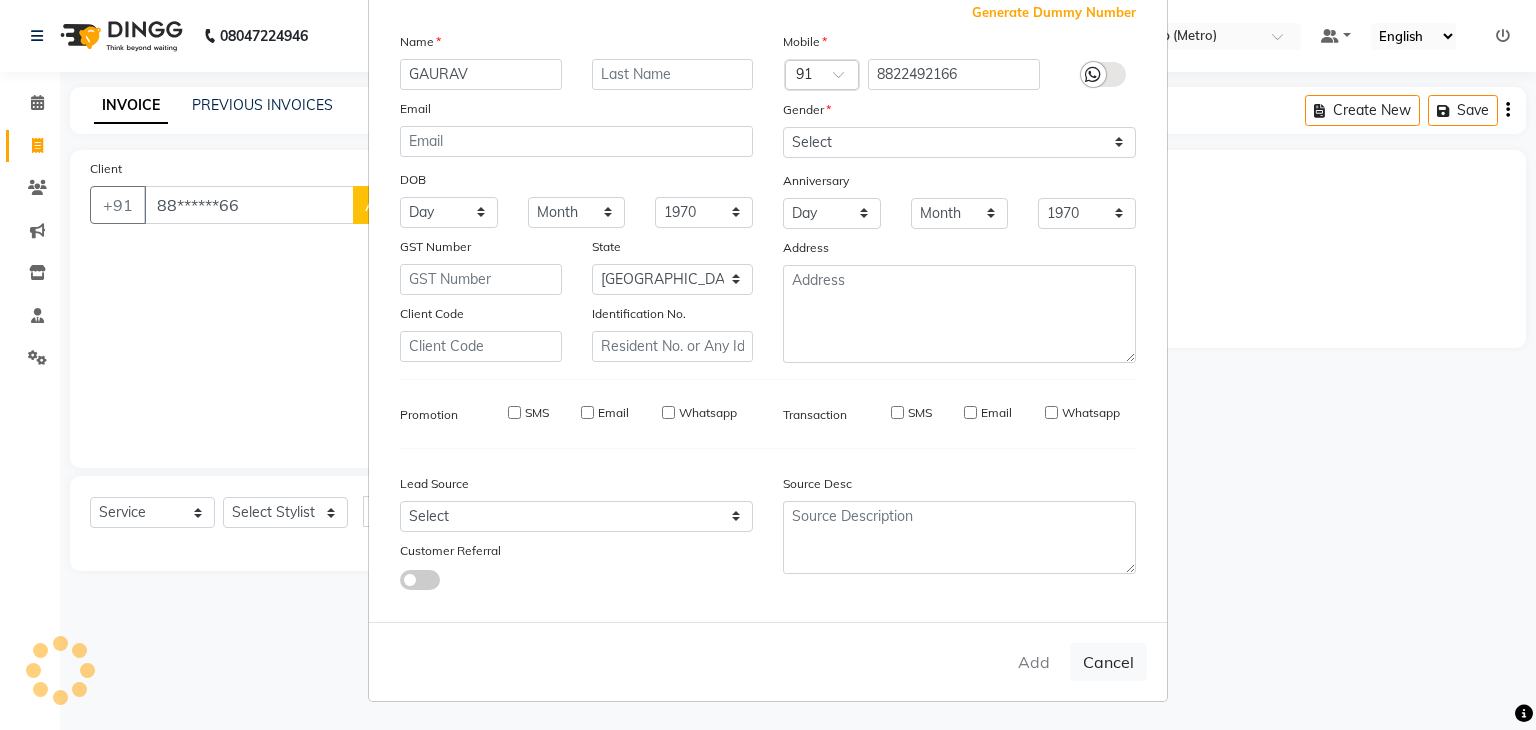 type 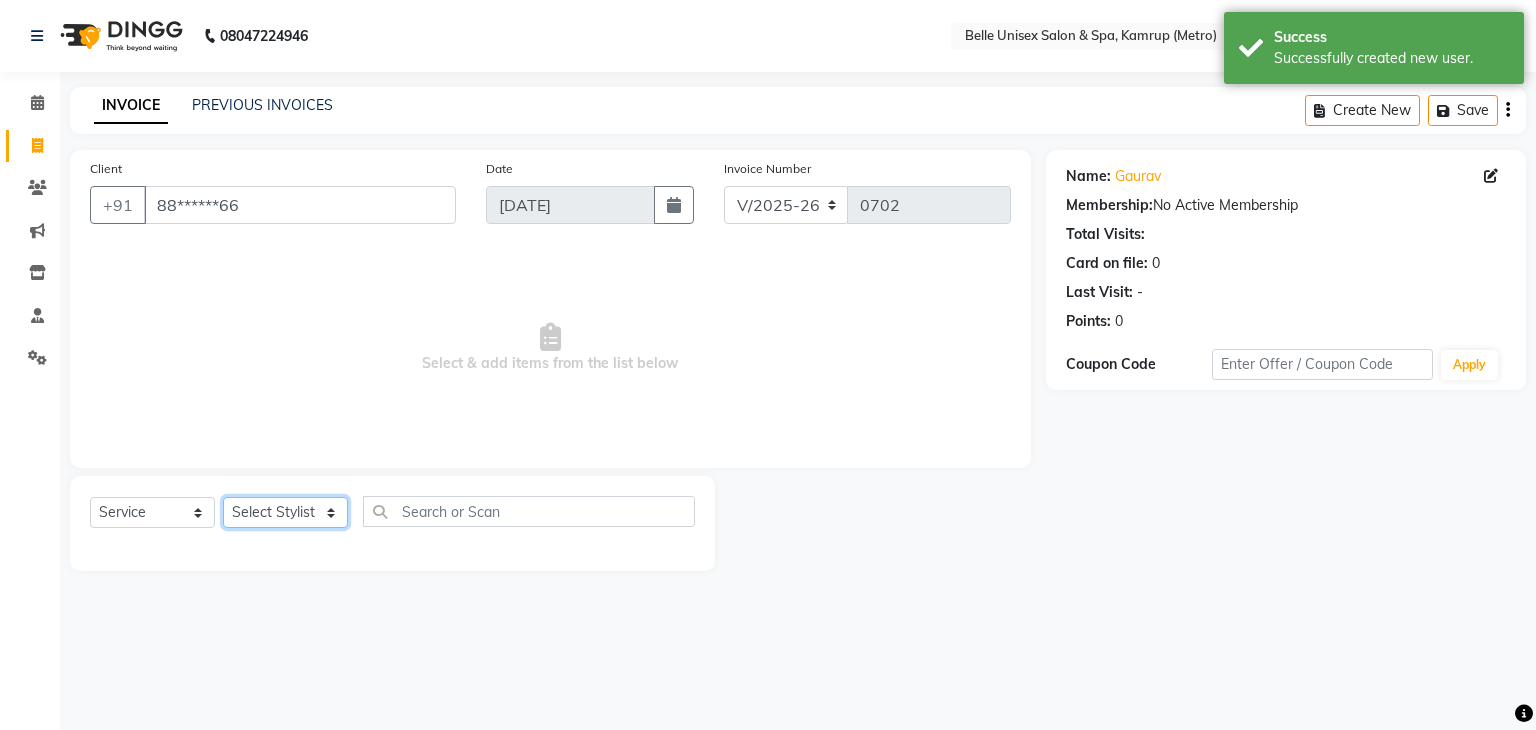 click on "Select Stylist ABBE Admin id [PERSON_NAME]  ASEM  COUNTER SALE  [PERSON_NAME] [PERSON_NAME](HK) PURNIMA [PERSON_NAME] [PERSON_NAME]   [PERSON_NAME] THERAPIST SOBITA BU THOIBA M." 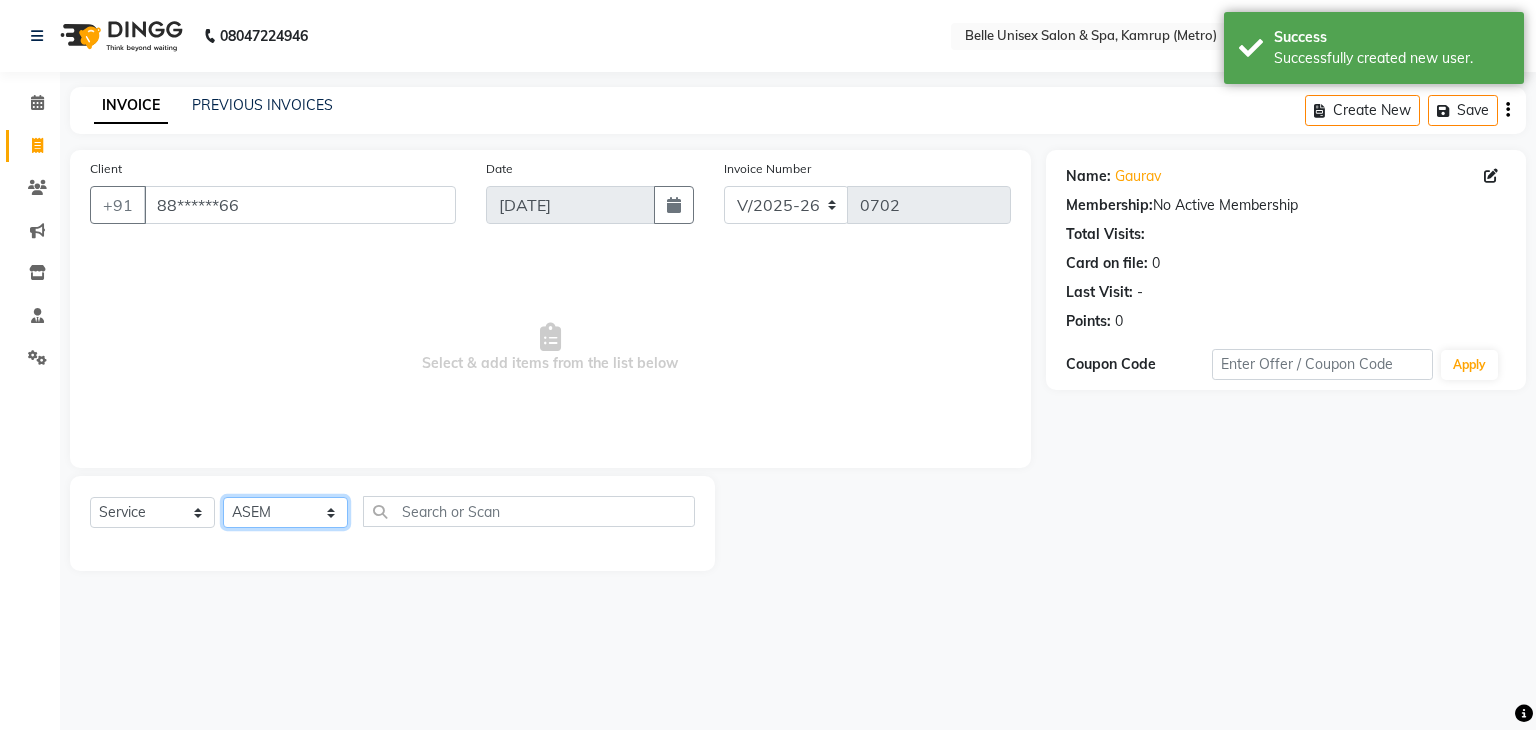 click on "Select Stylist ABBE Admin id [PERSON_NAME]  ASEM  COUNTER SALE  [PERSON_NAME] [PERSON_NAME](HK) PURNIMA [PERSON_NAME] [PERSON_NAME]   [PERSON_NAME] THERAPIST SOBITA BU THOIBA M." 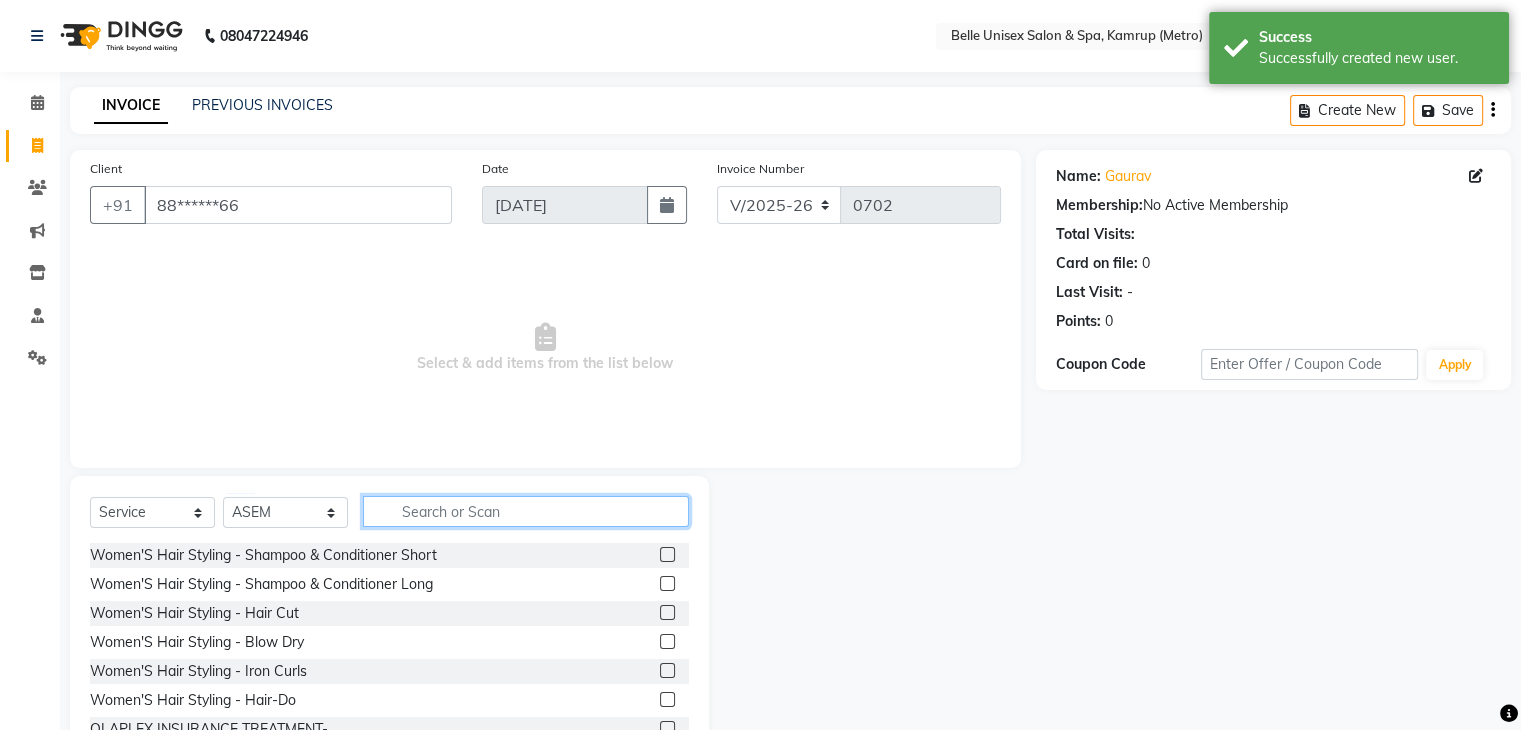 click 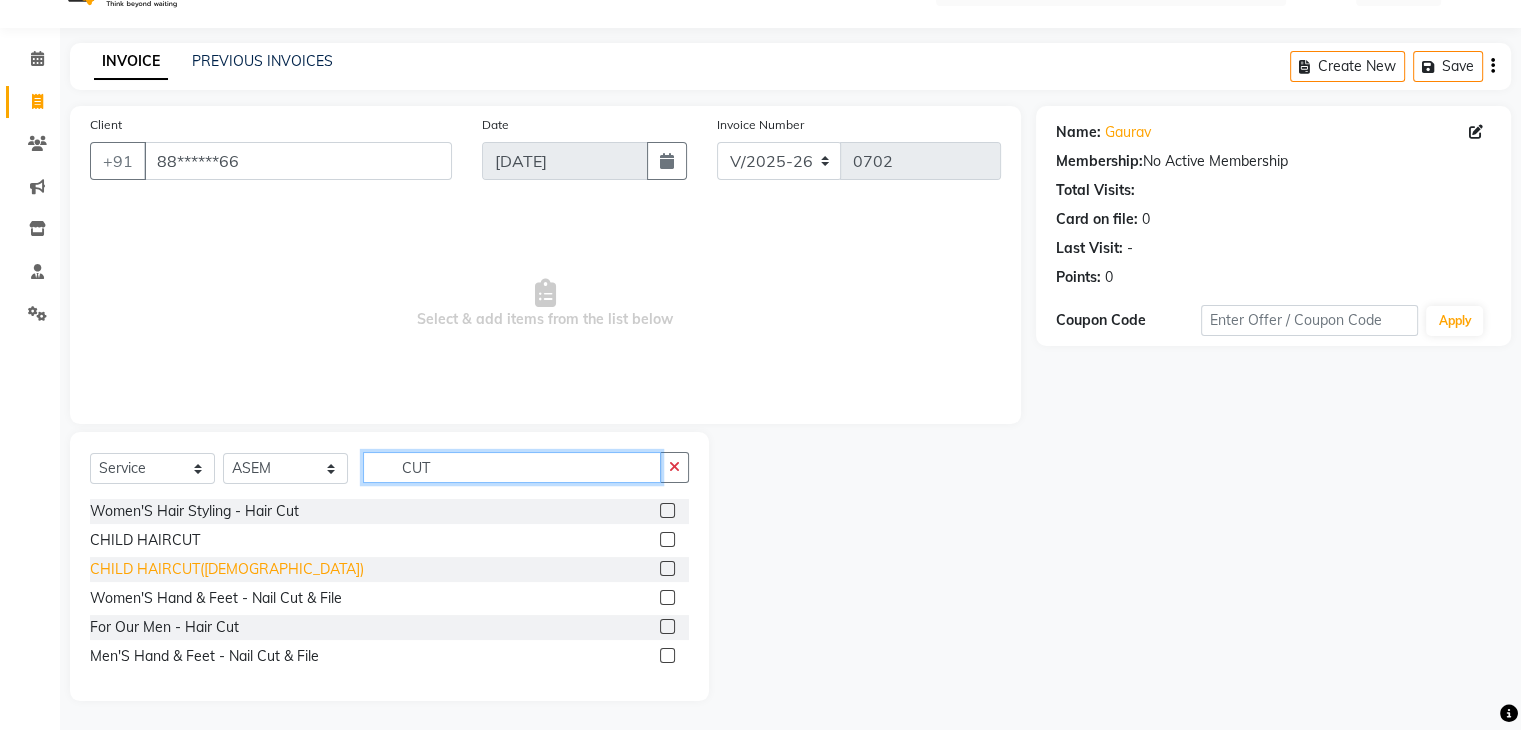 scroll, scrollTop: 46, scrollLeft: 0, axis: vertical 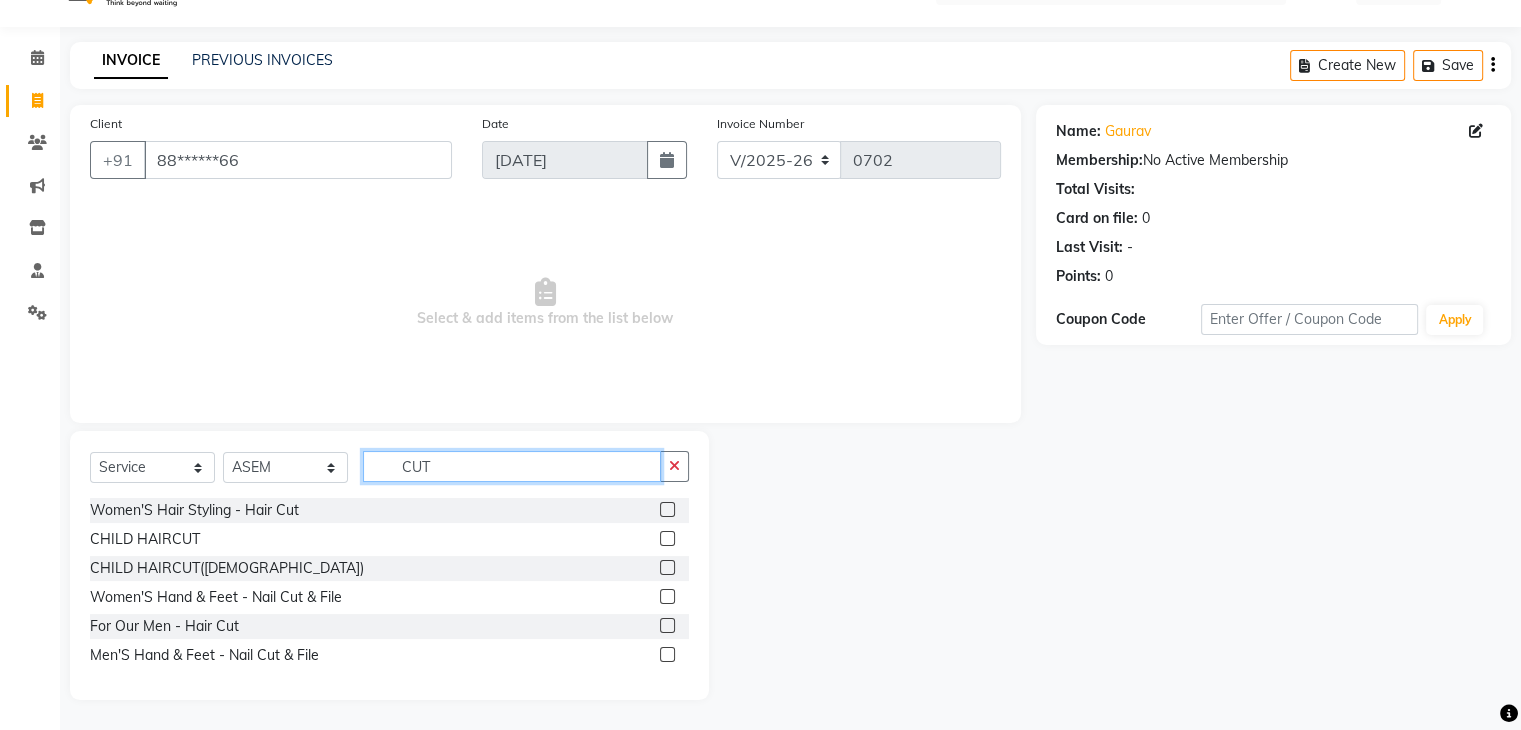 type on "CUT" 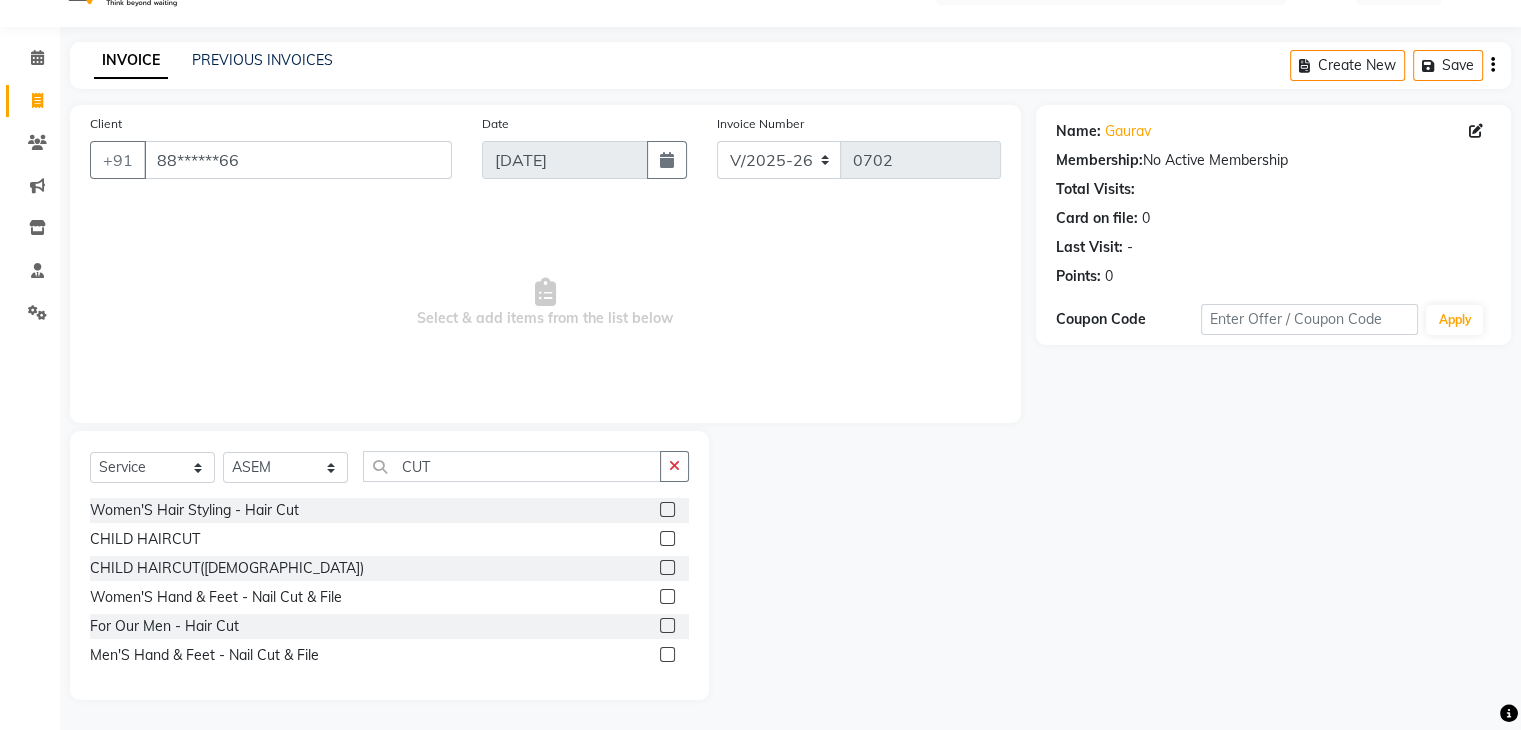 click 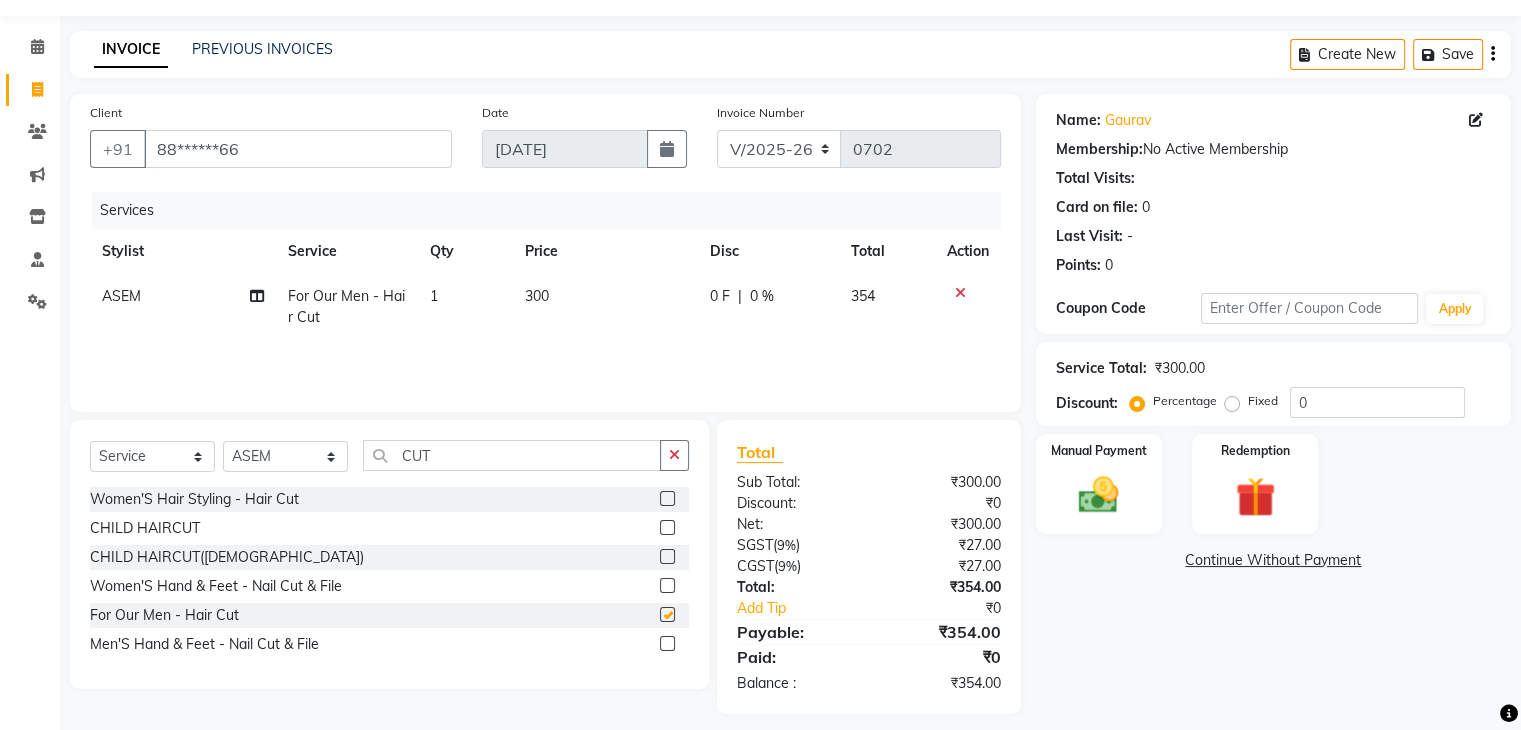 checkbox on "false" 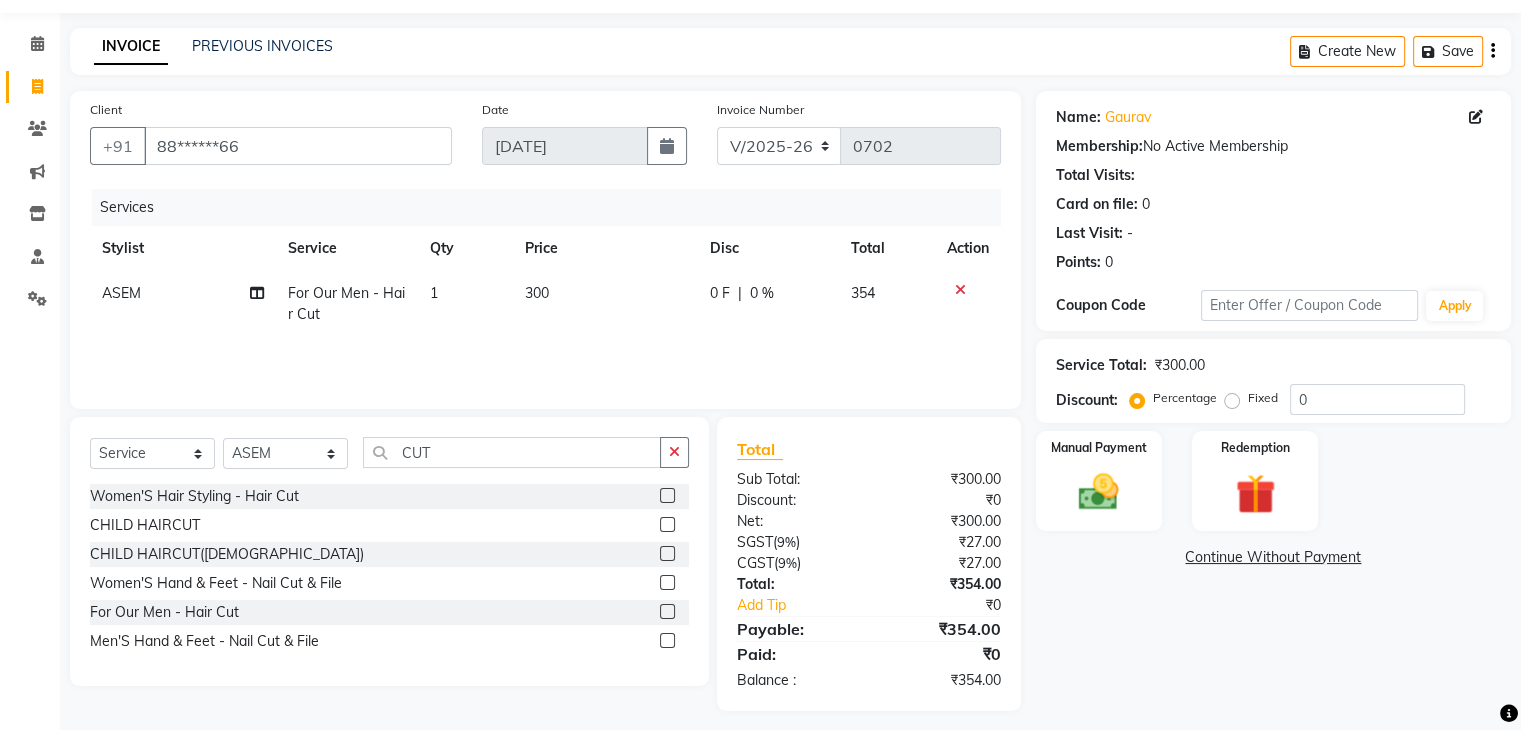 scroll, scrollTop: 71, scrollLeft: 0, axis: vertical 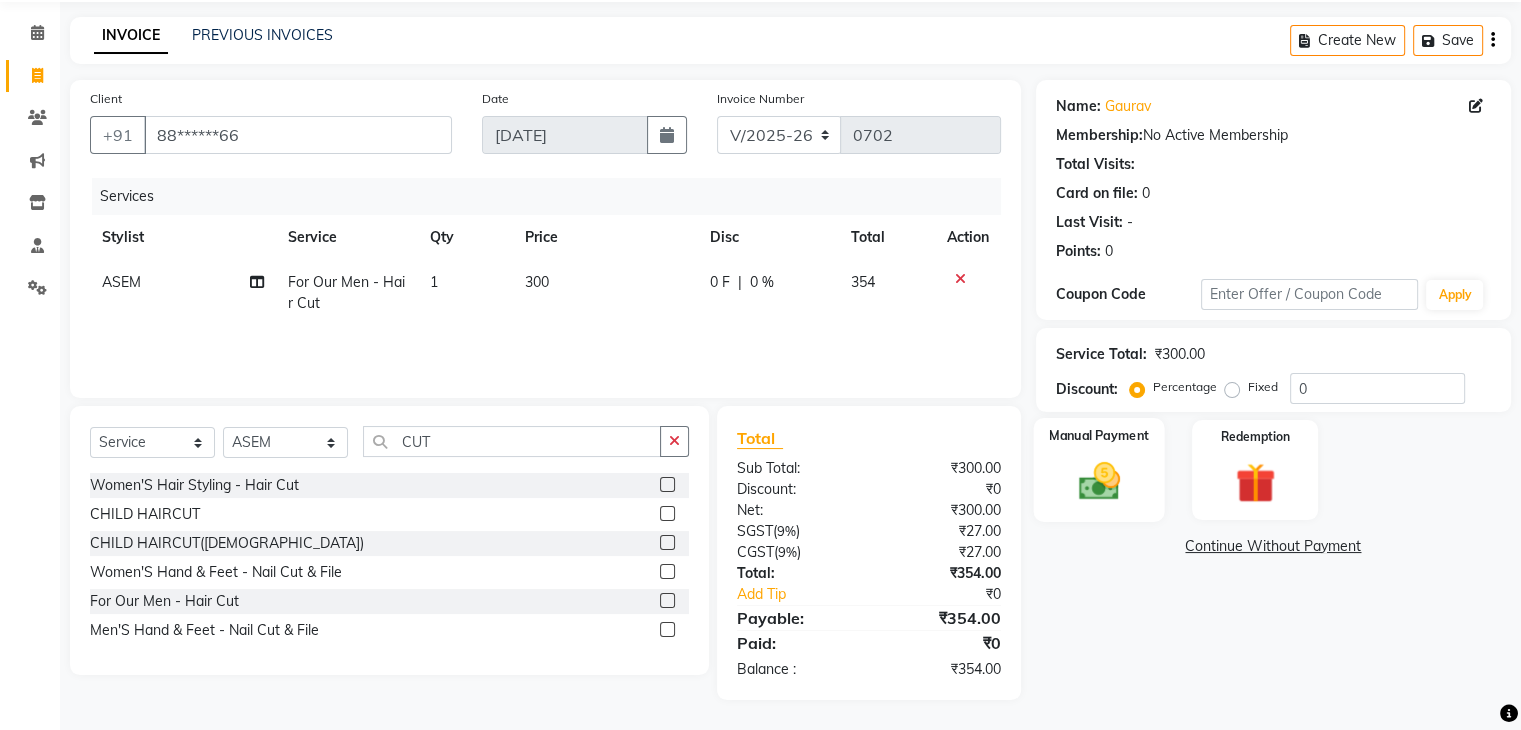 click 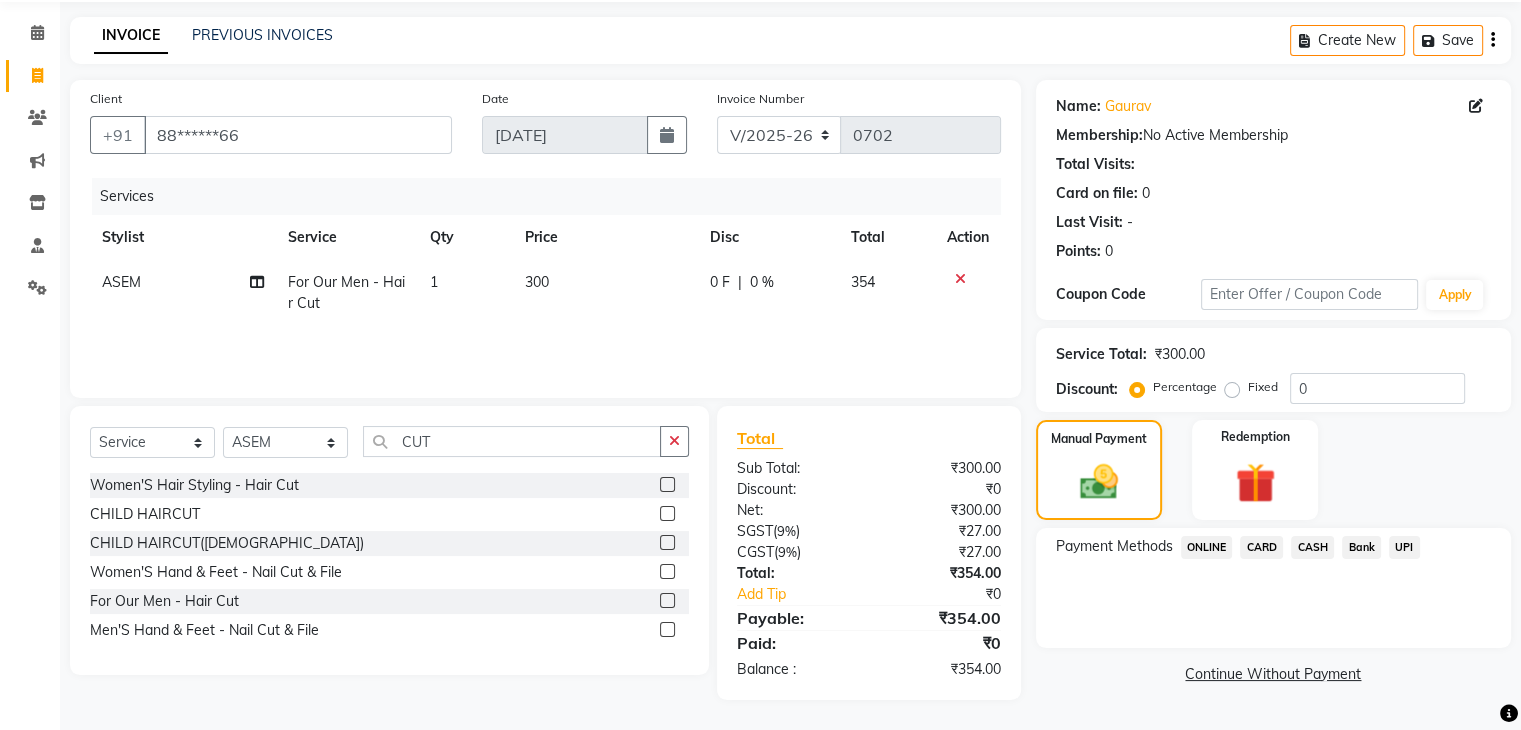 click on "CASH" 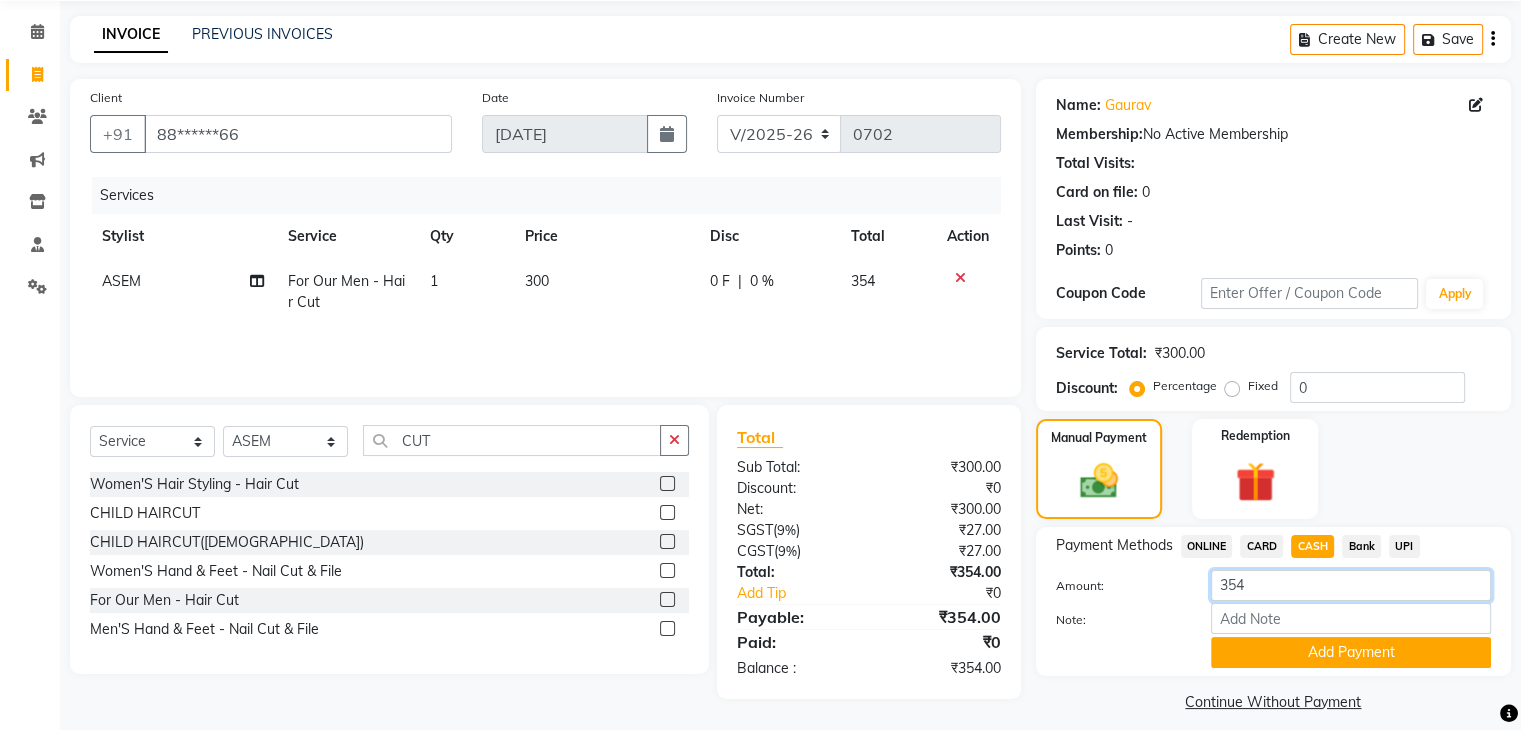click on "354" 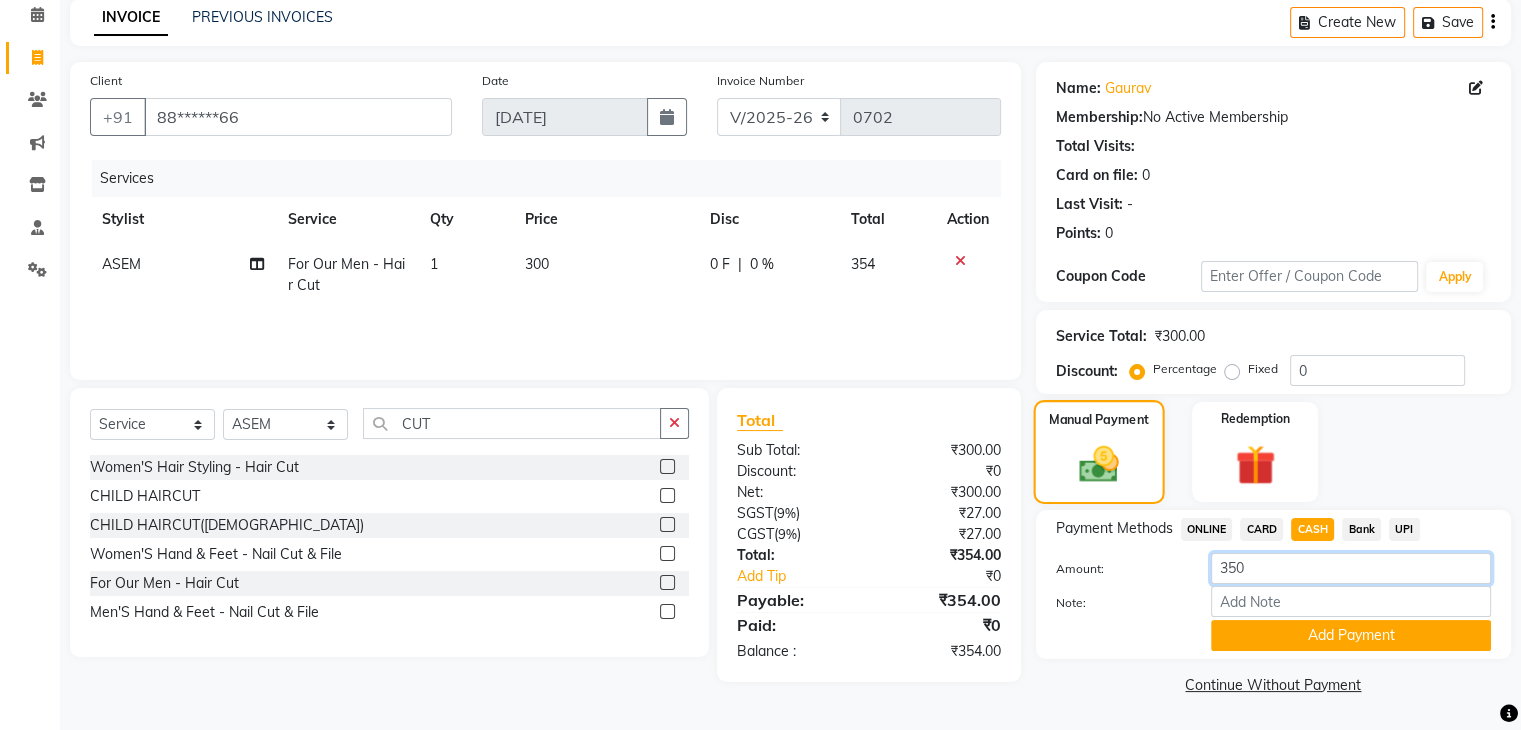 scroll, scrollTop: 89, scrollLeft: 0, axis: vertical 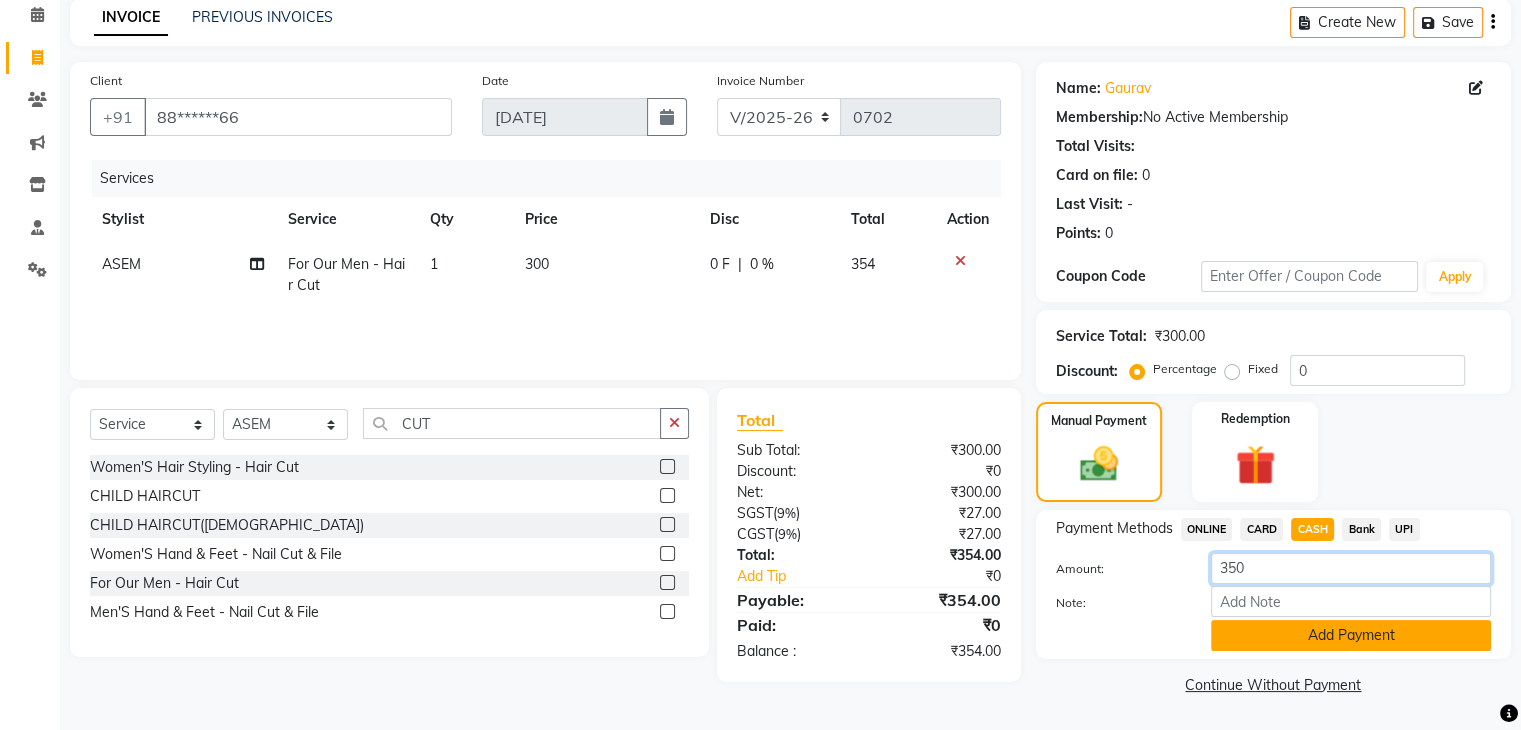 type on "350" 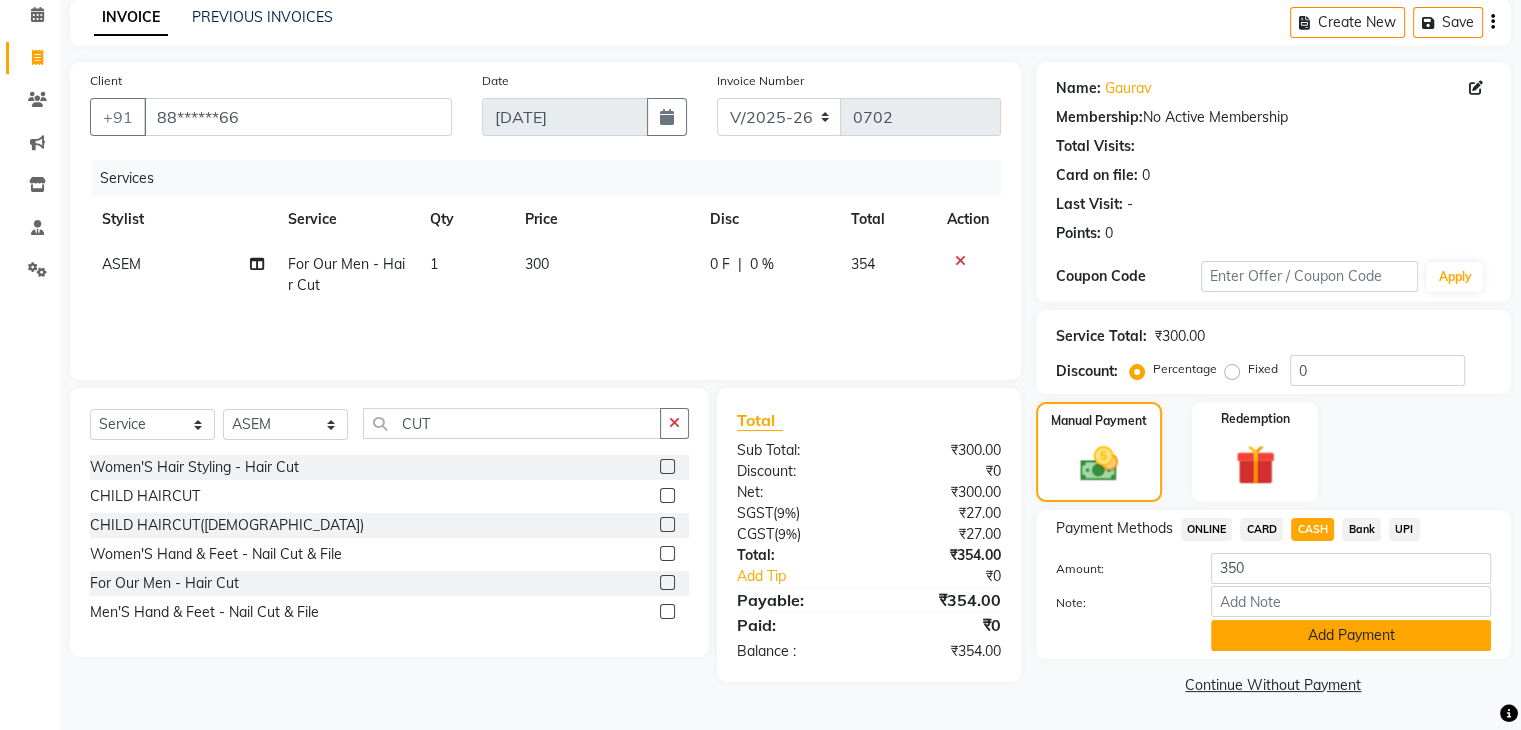 click on "Add Payment" 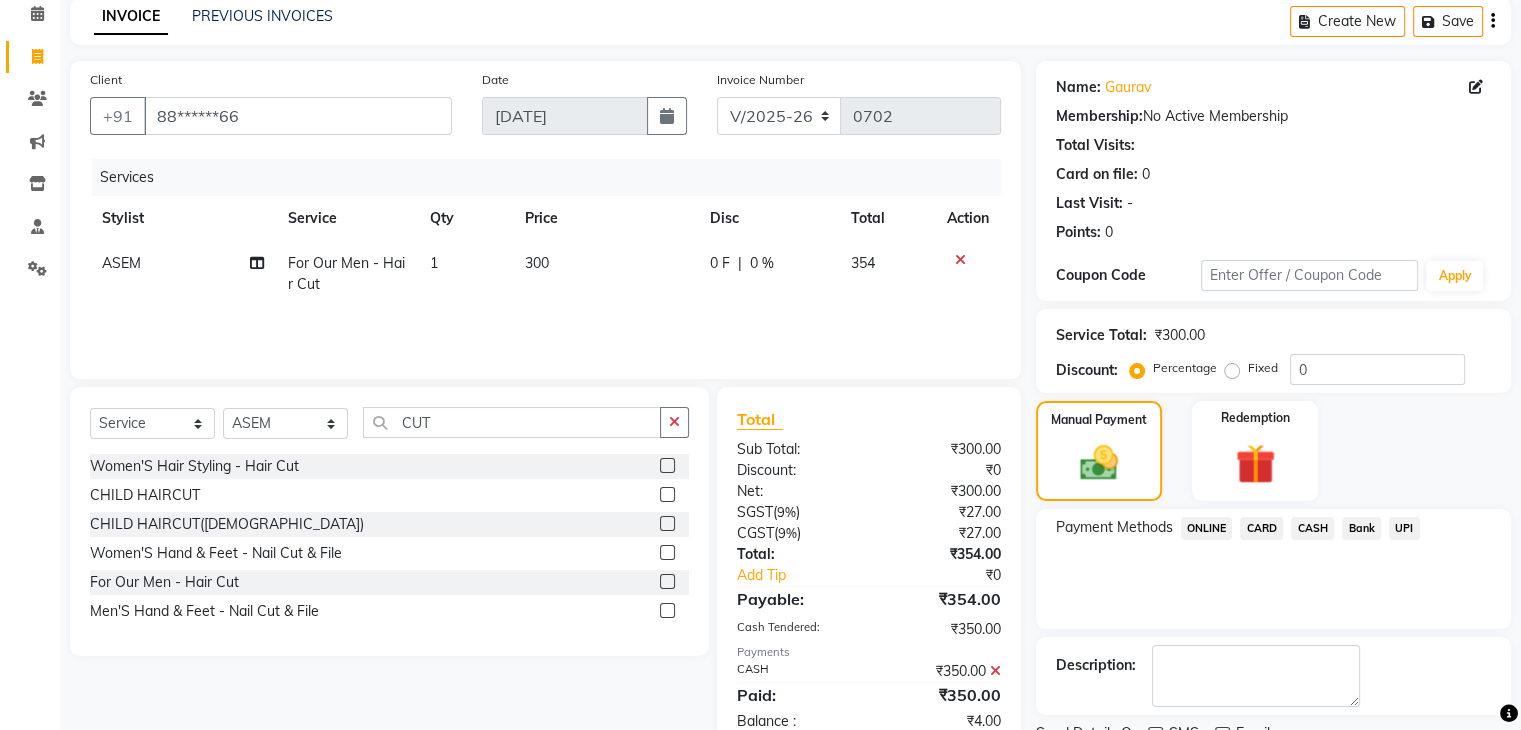 click on "ONLINE" 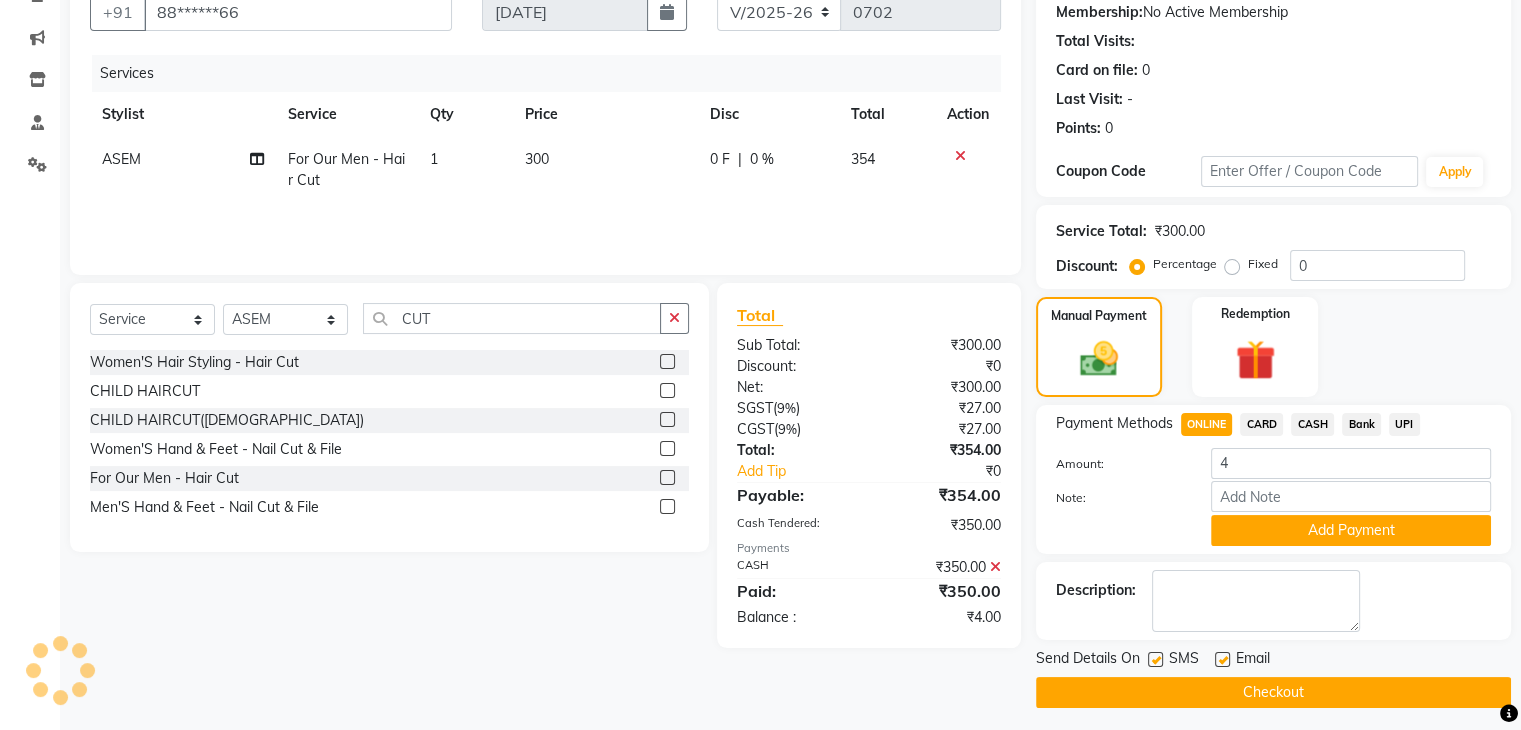 scroll, scrollTop: 201, scrollLeft: 0, axis: vertical 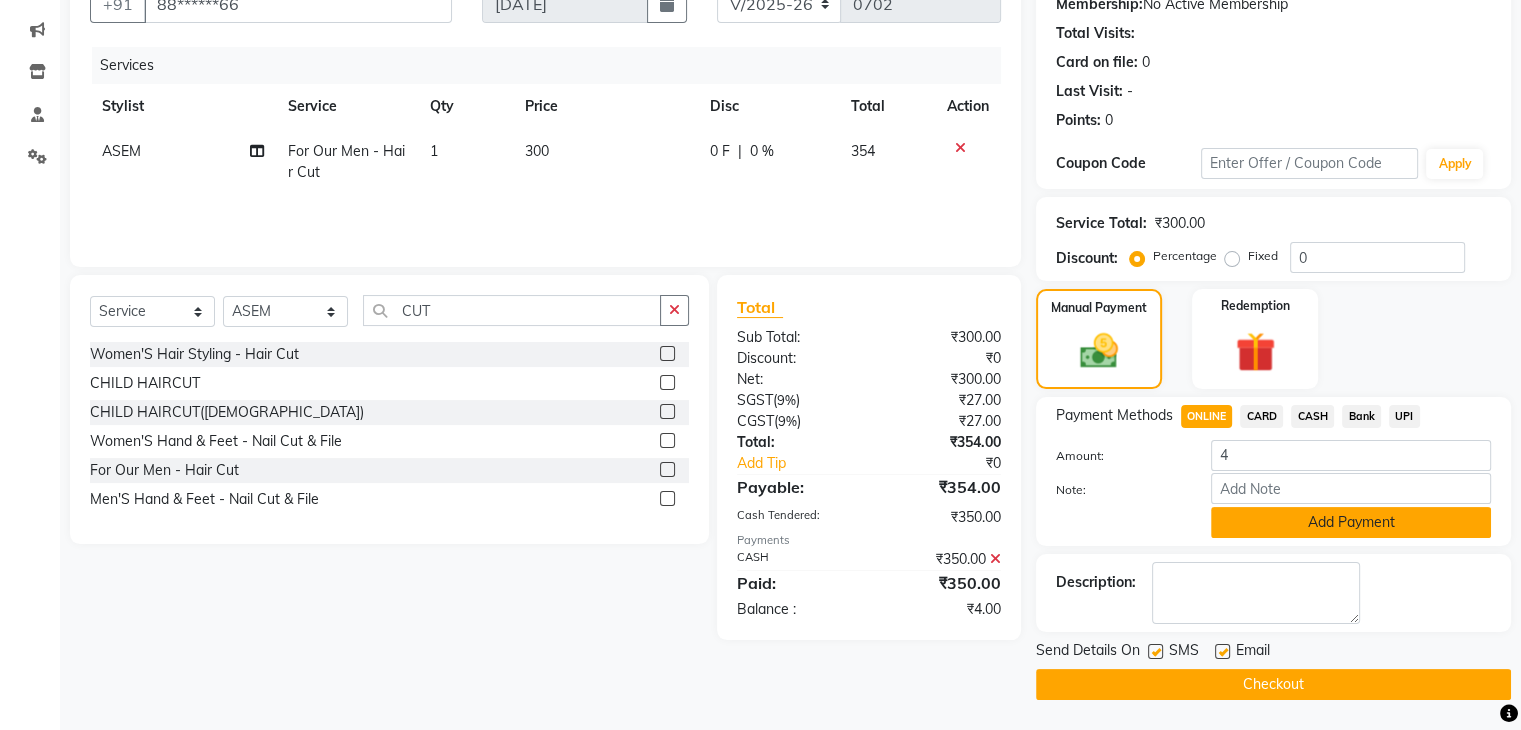 click on "Add Payment" 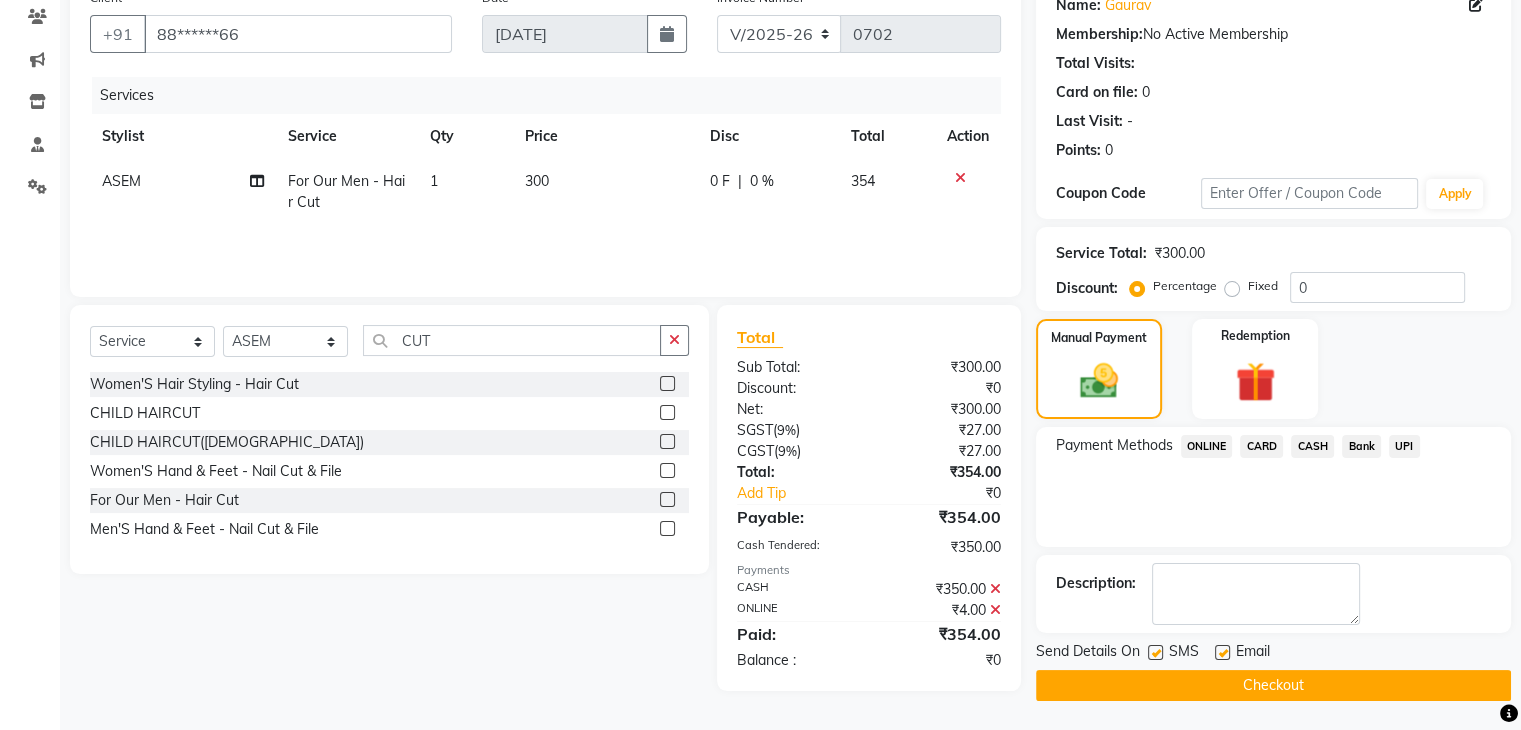 click on "Checkout" 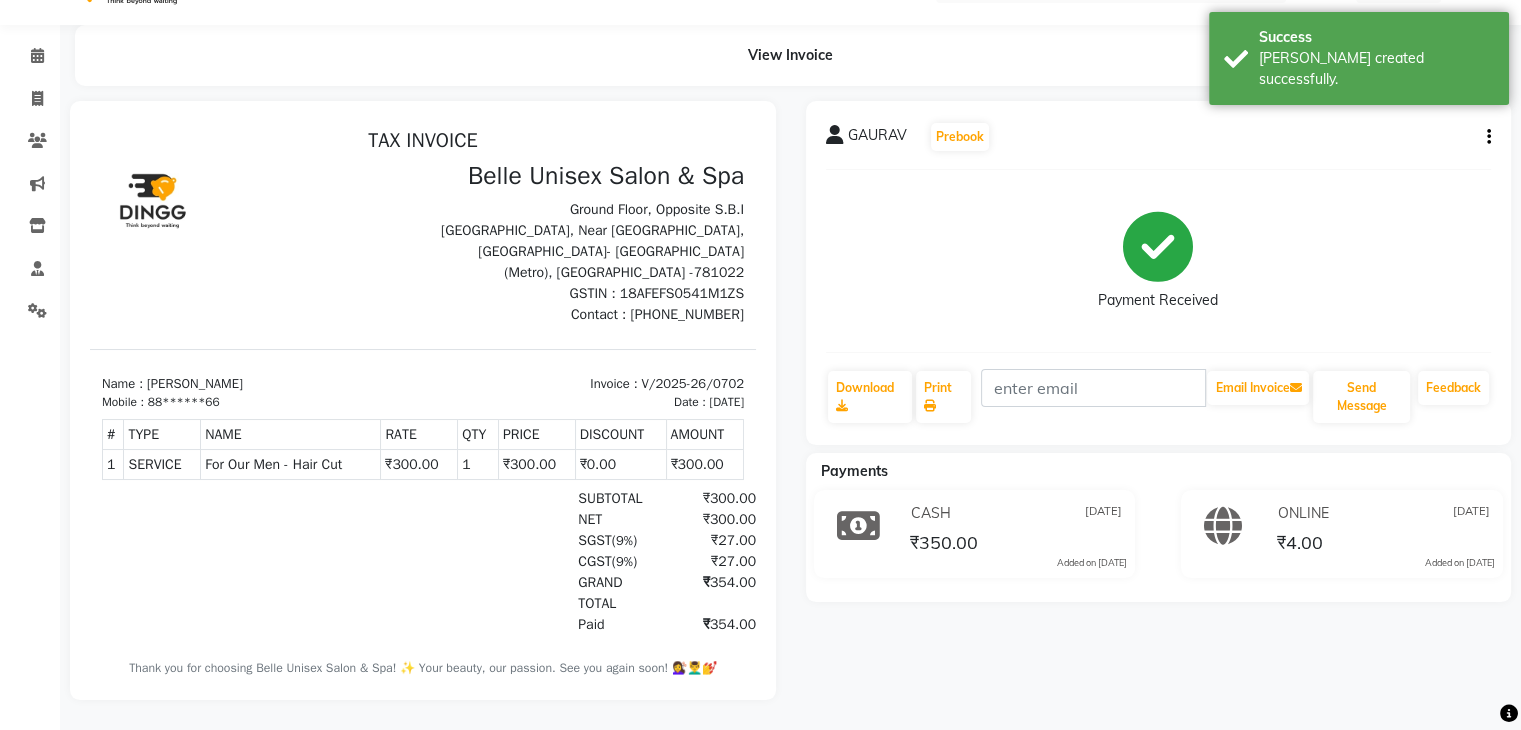 scroll, scrollTop: 61, scrollLeft: 0, axis: vertical 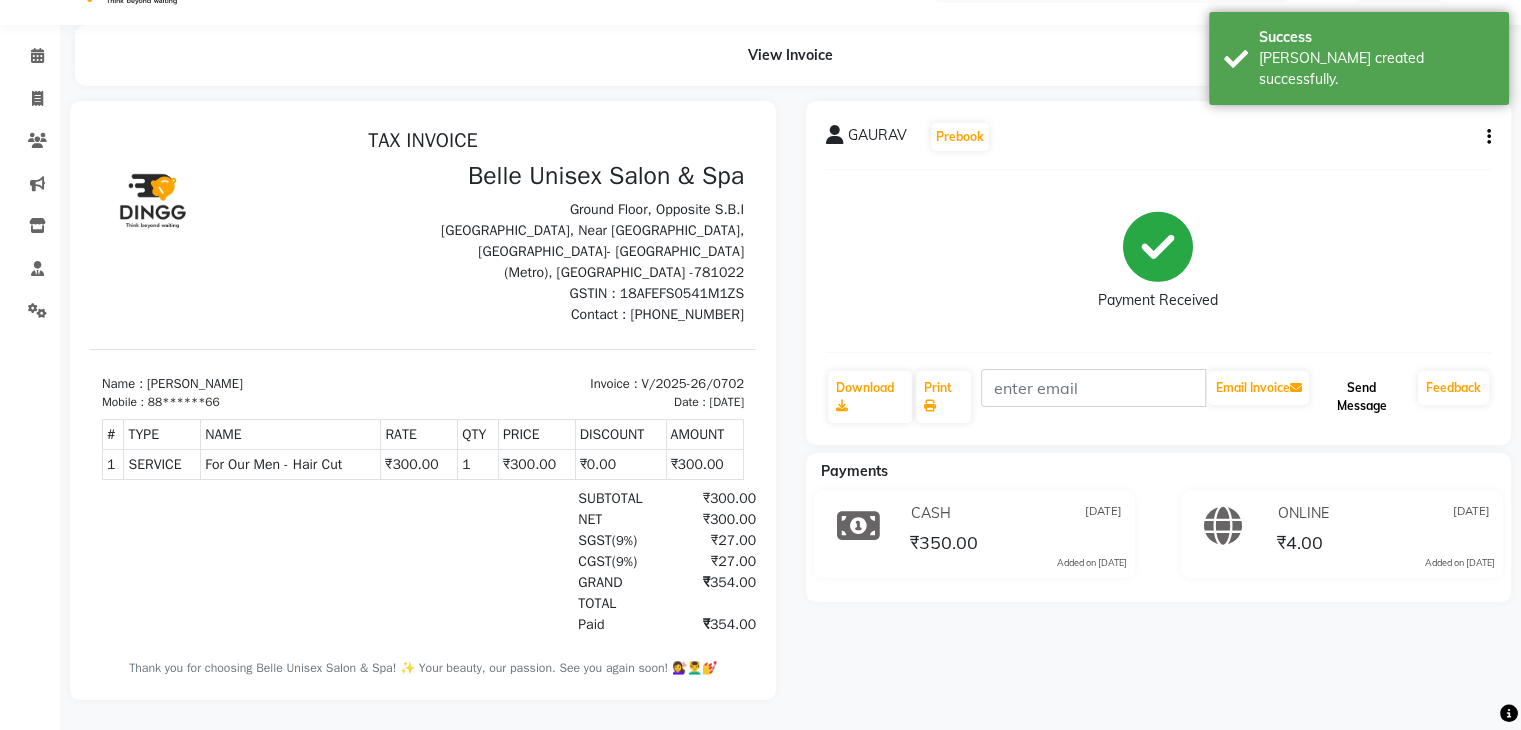 click on "Send Message" 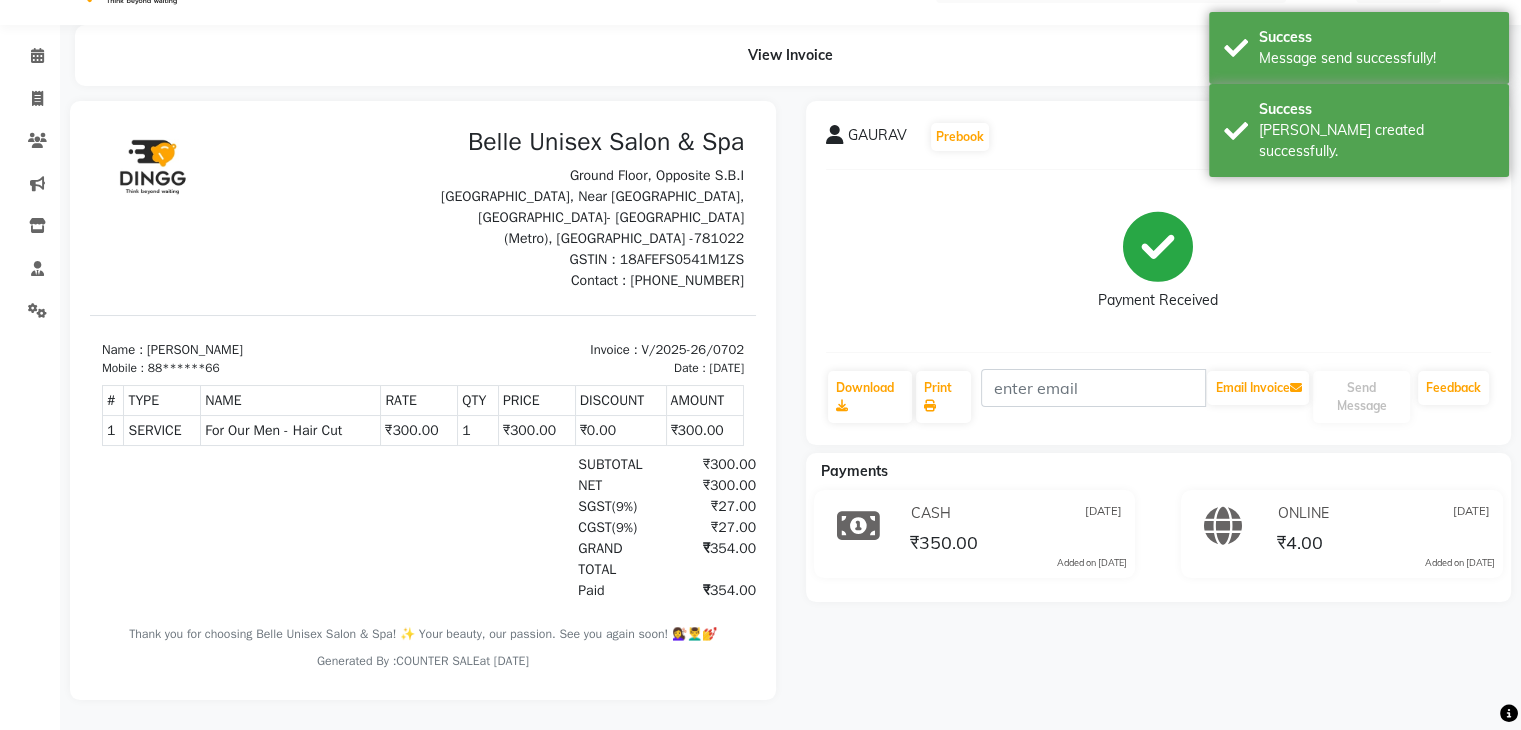 scroll, scrollTop: 37, scrollLeft: 0, axis: vertical 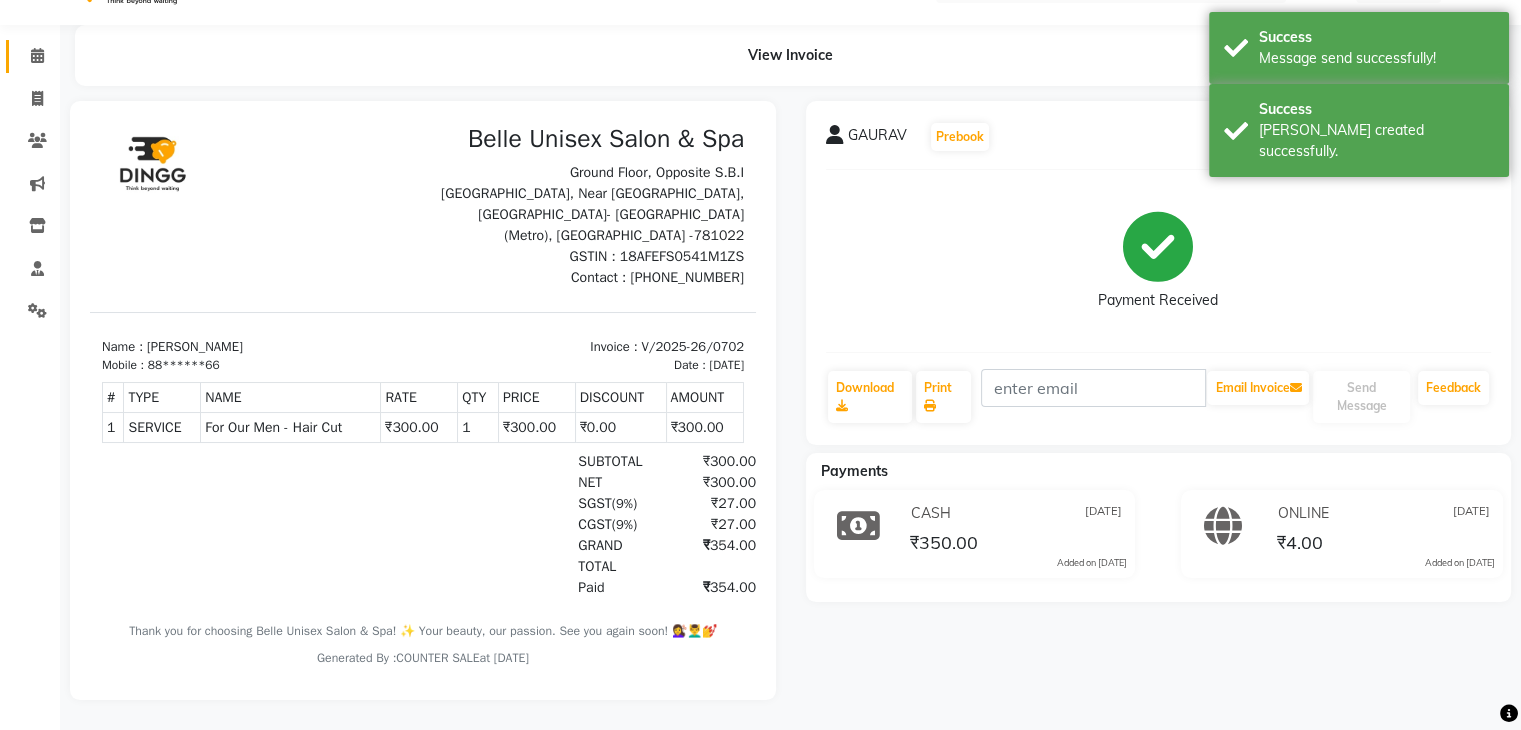 click 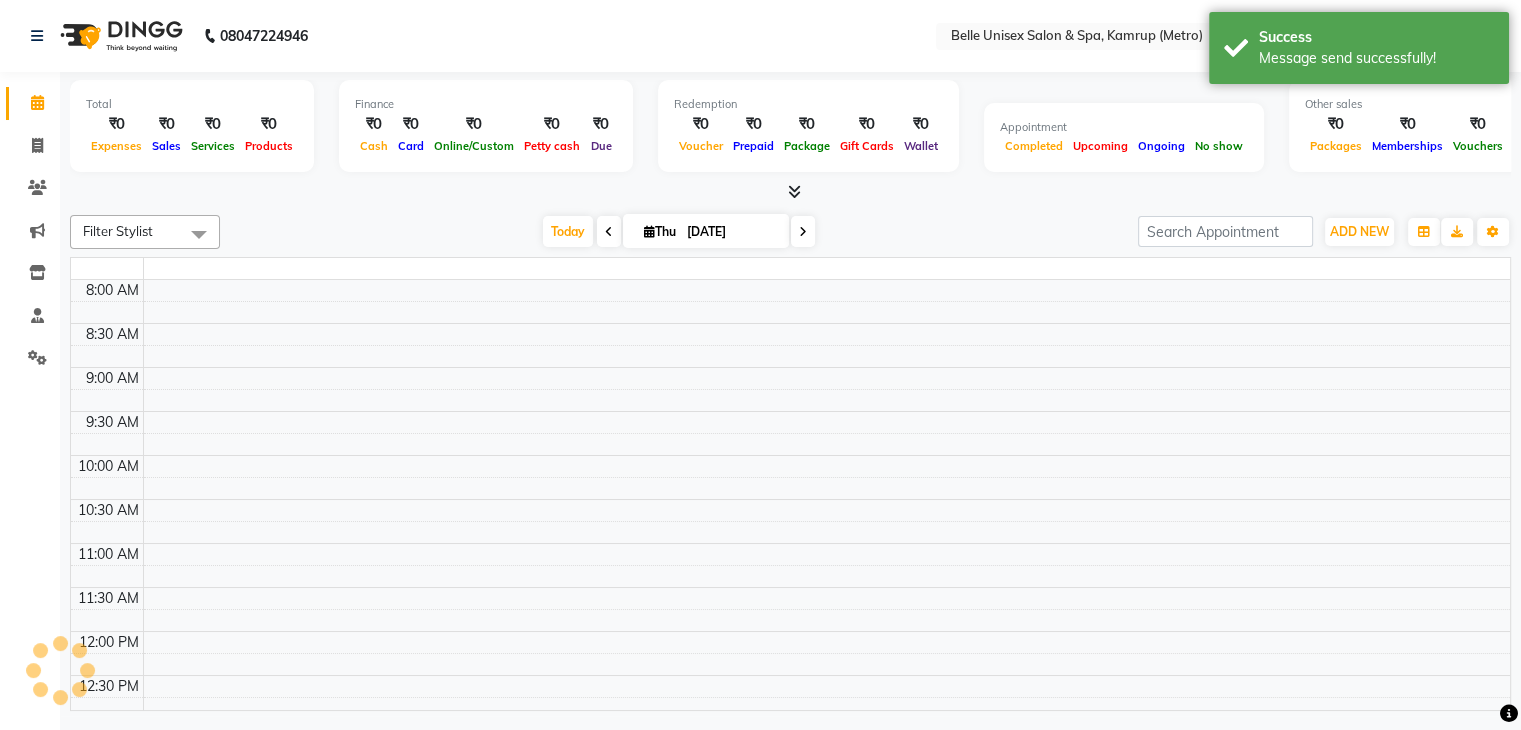 scroll, scrollTop: 0, scrollLeft: 0, axis: both 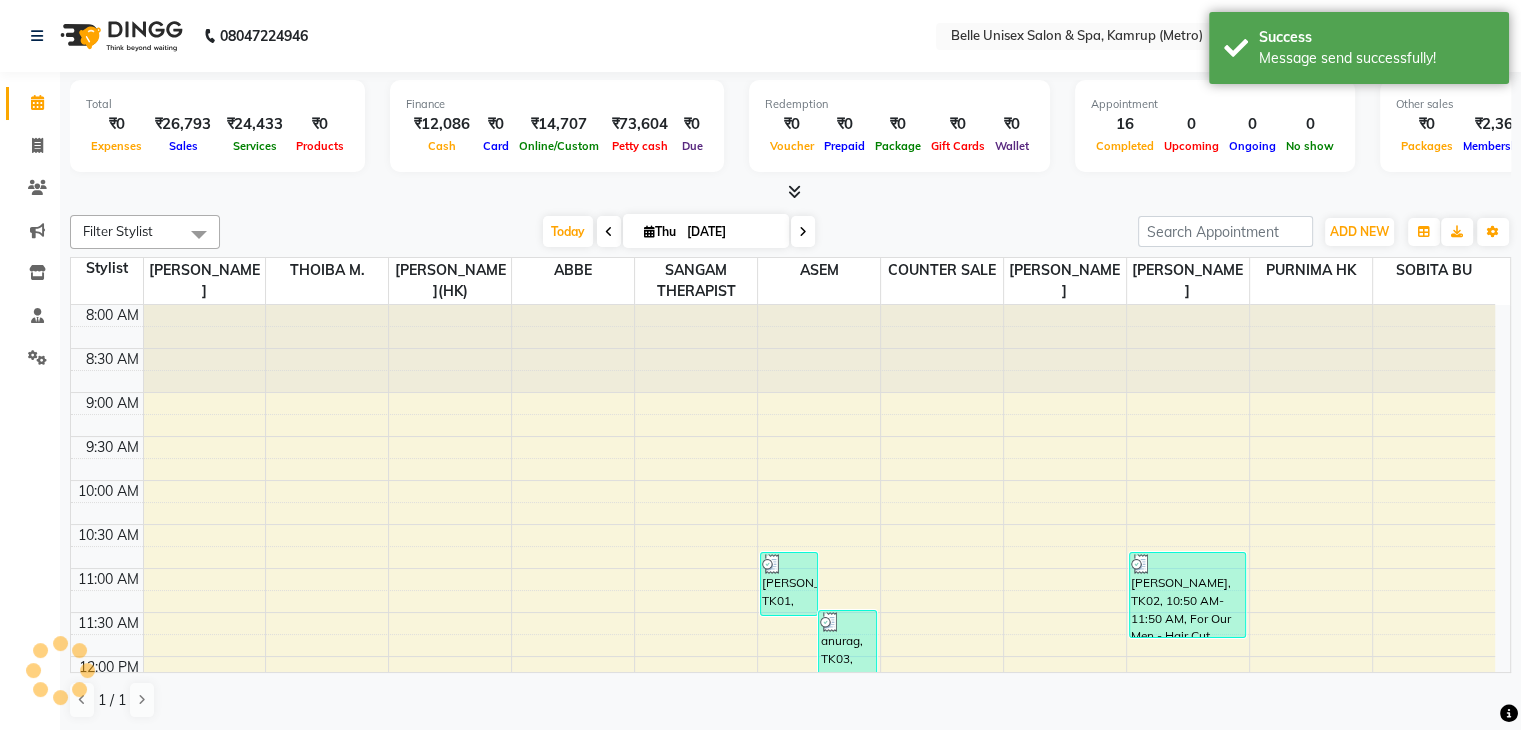 click at bounding box center (790, 192) 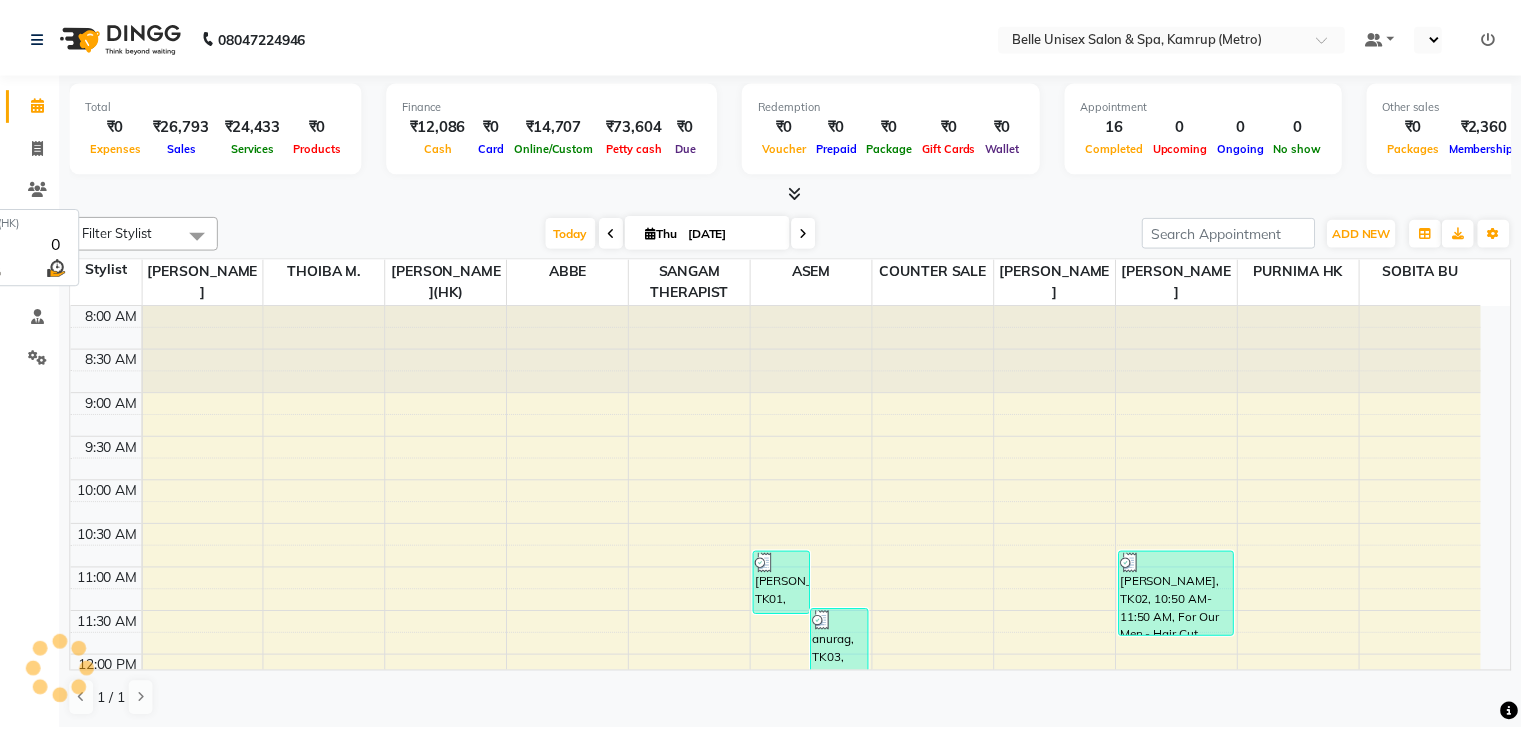 scroll, scrollTop: 0, scrollLeft: 0, axis: both 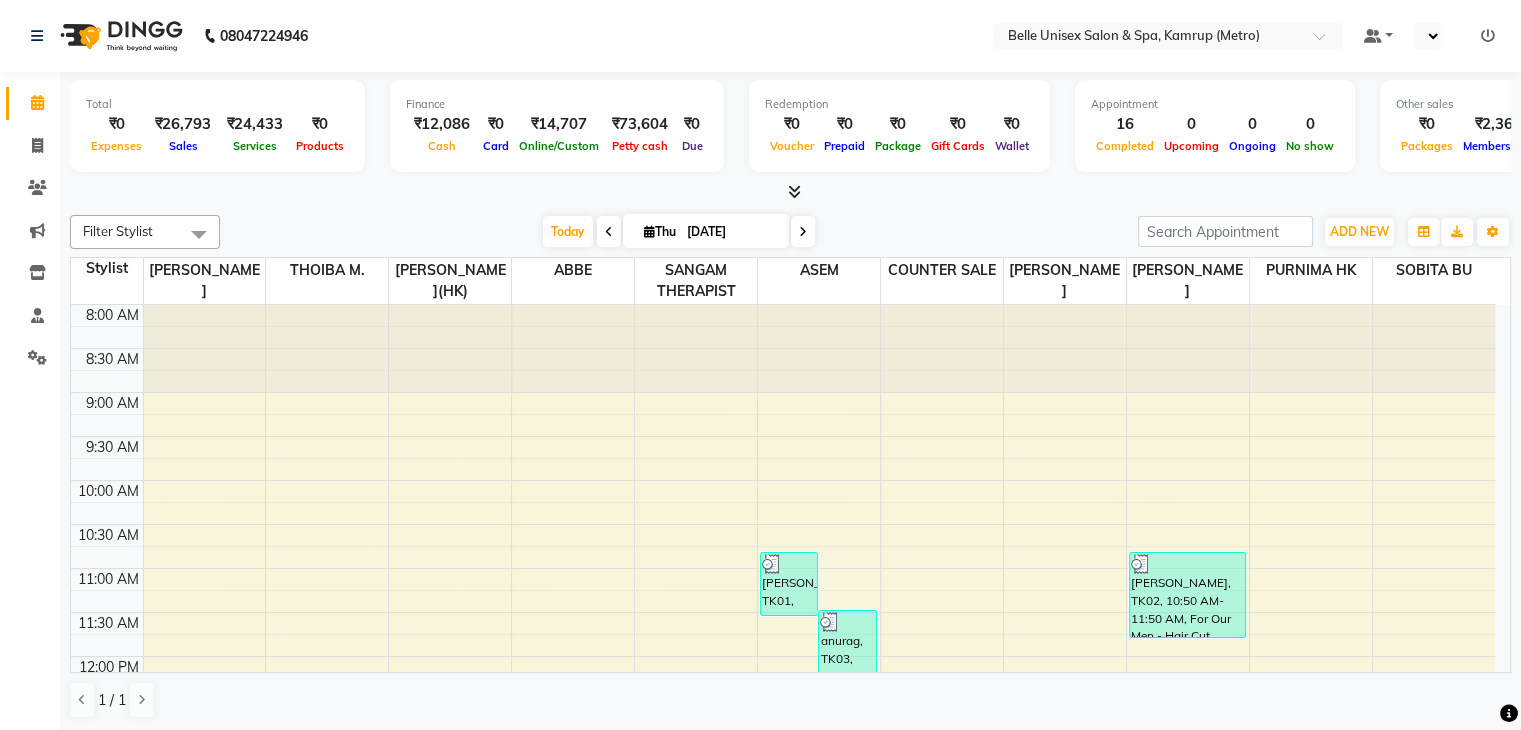 click at bounding box center (790, 192) 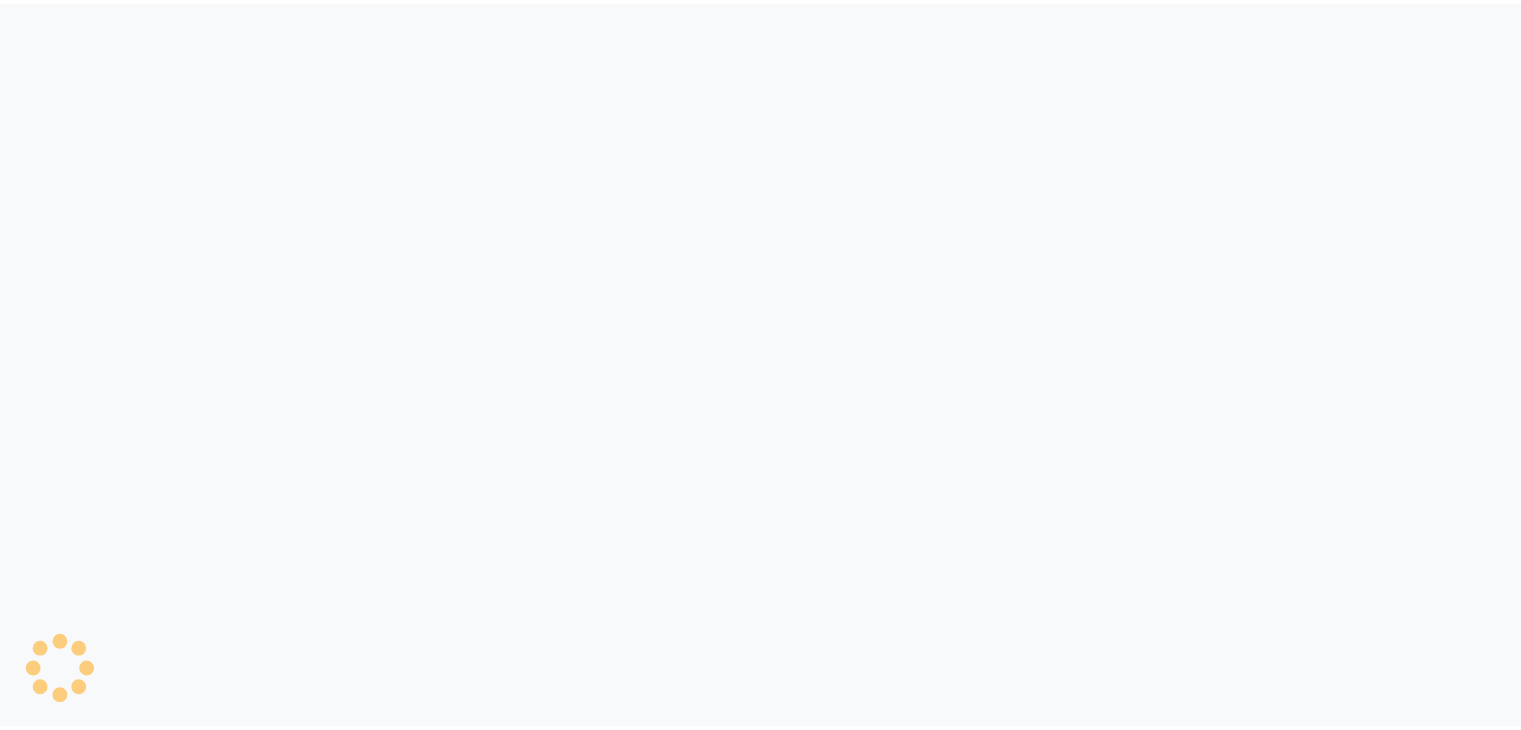 scroll, scrollTop: 0, scrollLeft: 0, axis: both 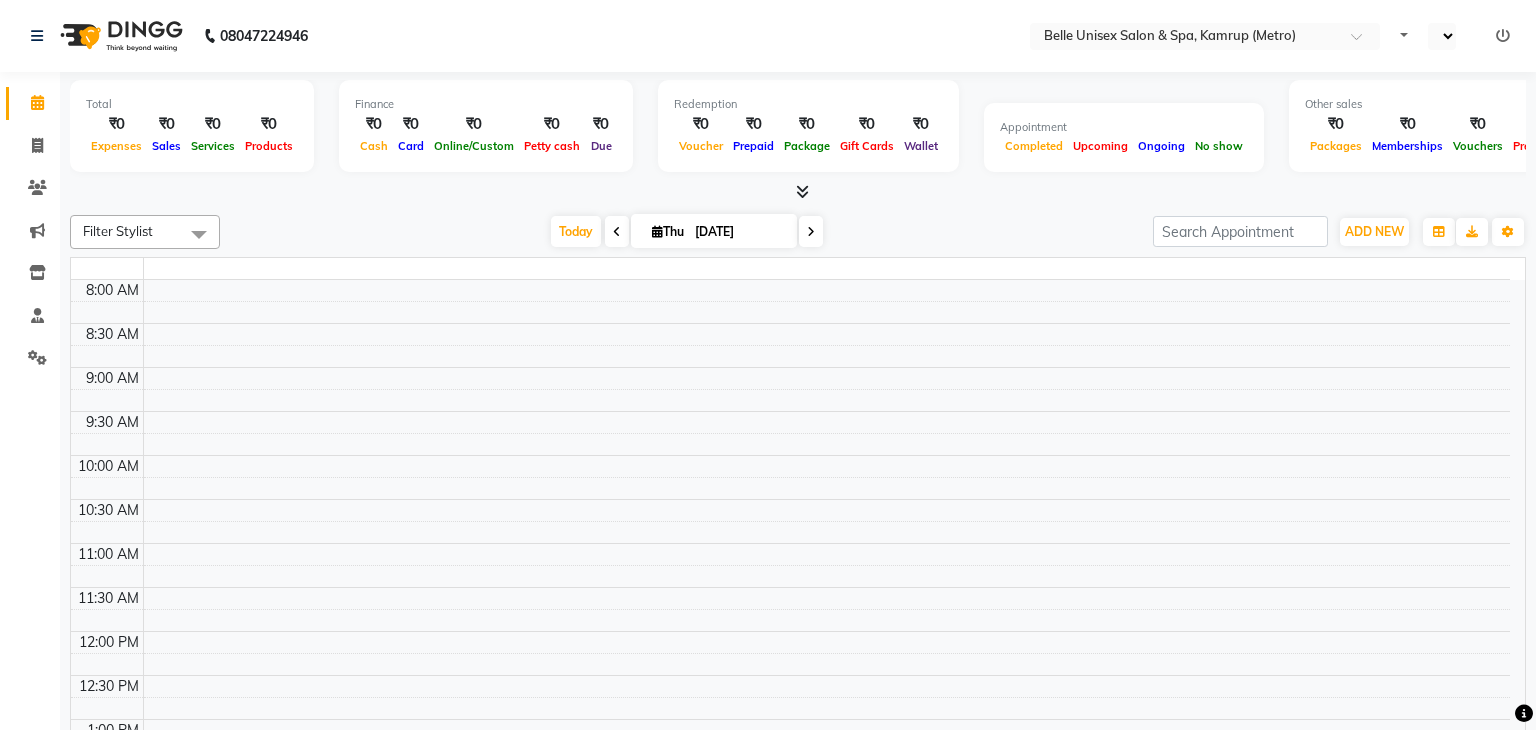 select on "en" 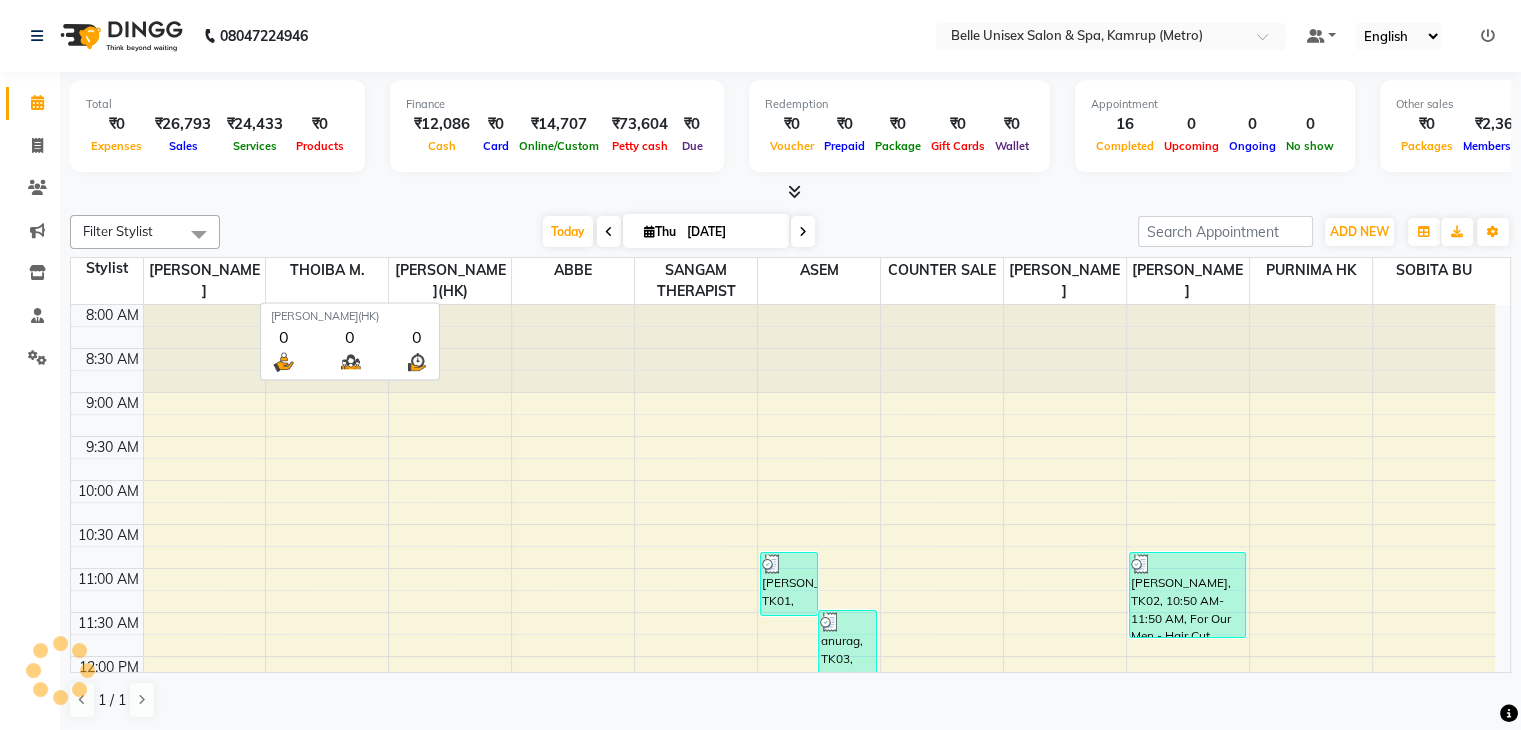 scroll, scrollTop: 0, scrollLeft: 0, axis: both 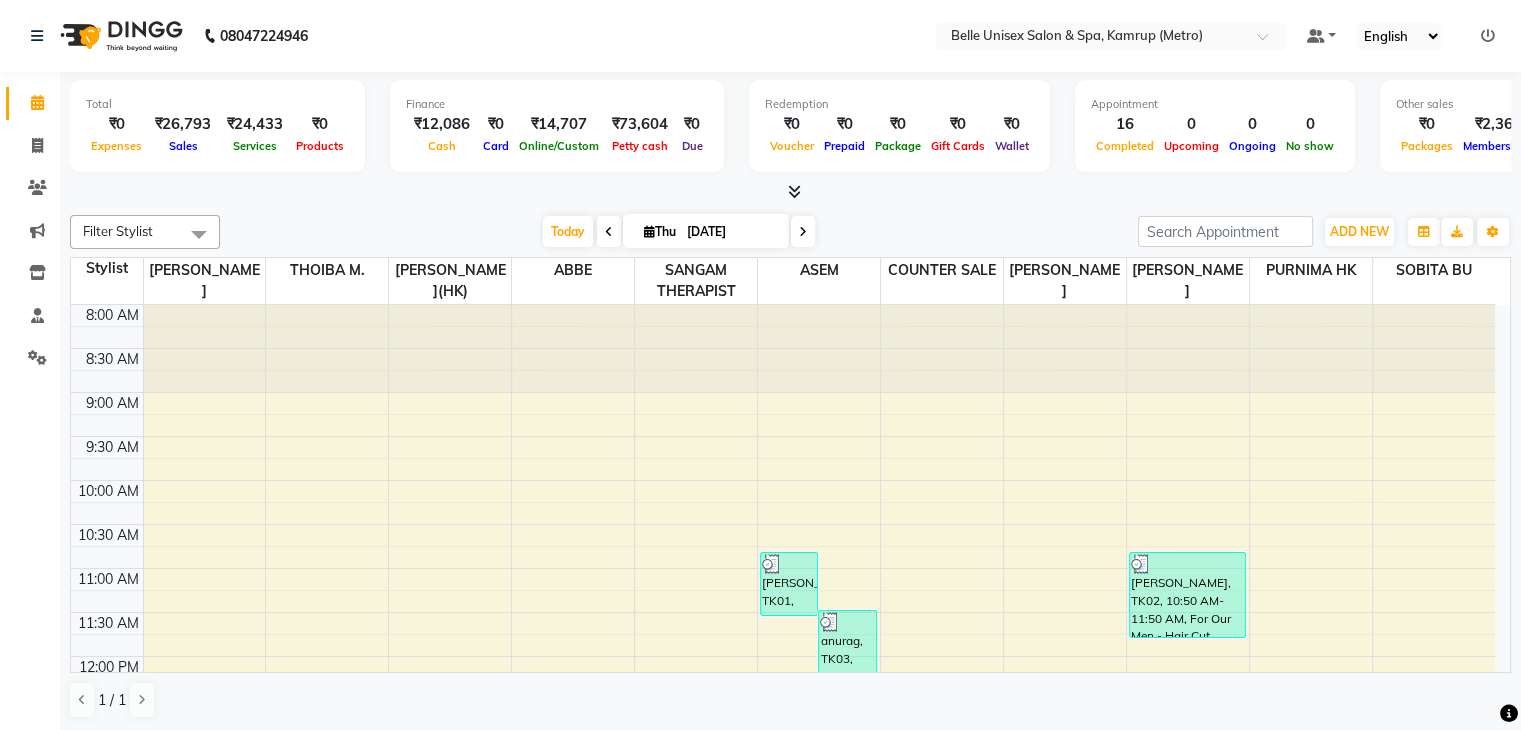 click at bounding box center [790, 192] 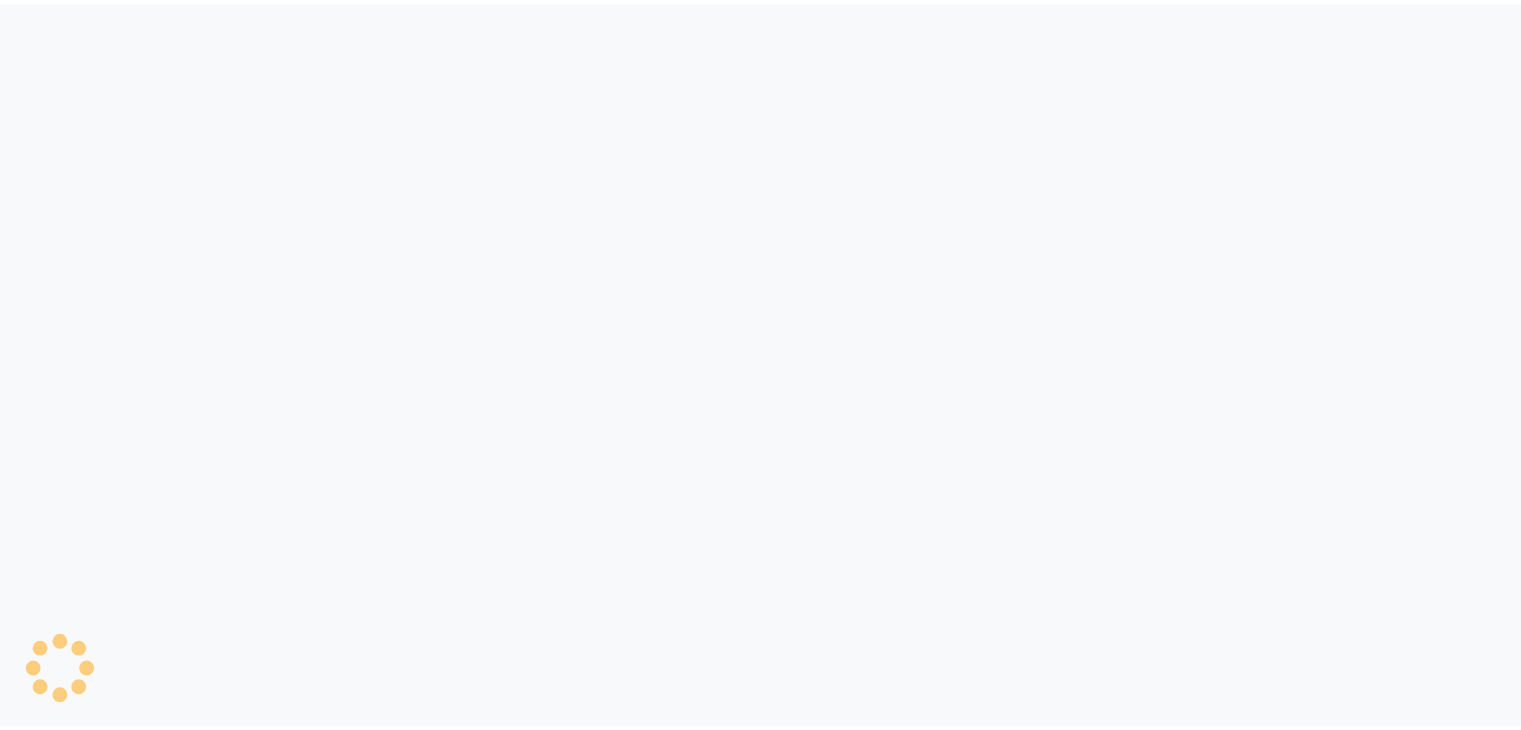 scroll, scrollTop: 0, scrollLeft: 0, axis: both 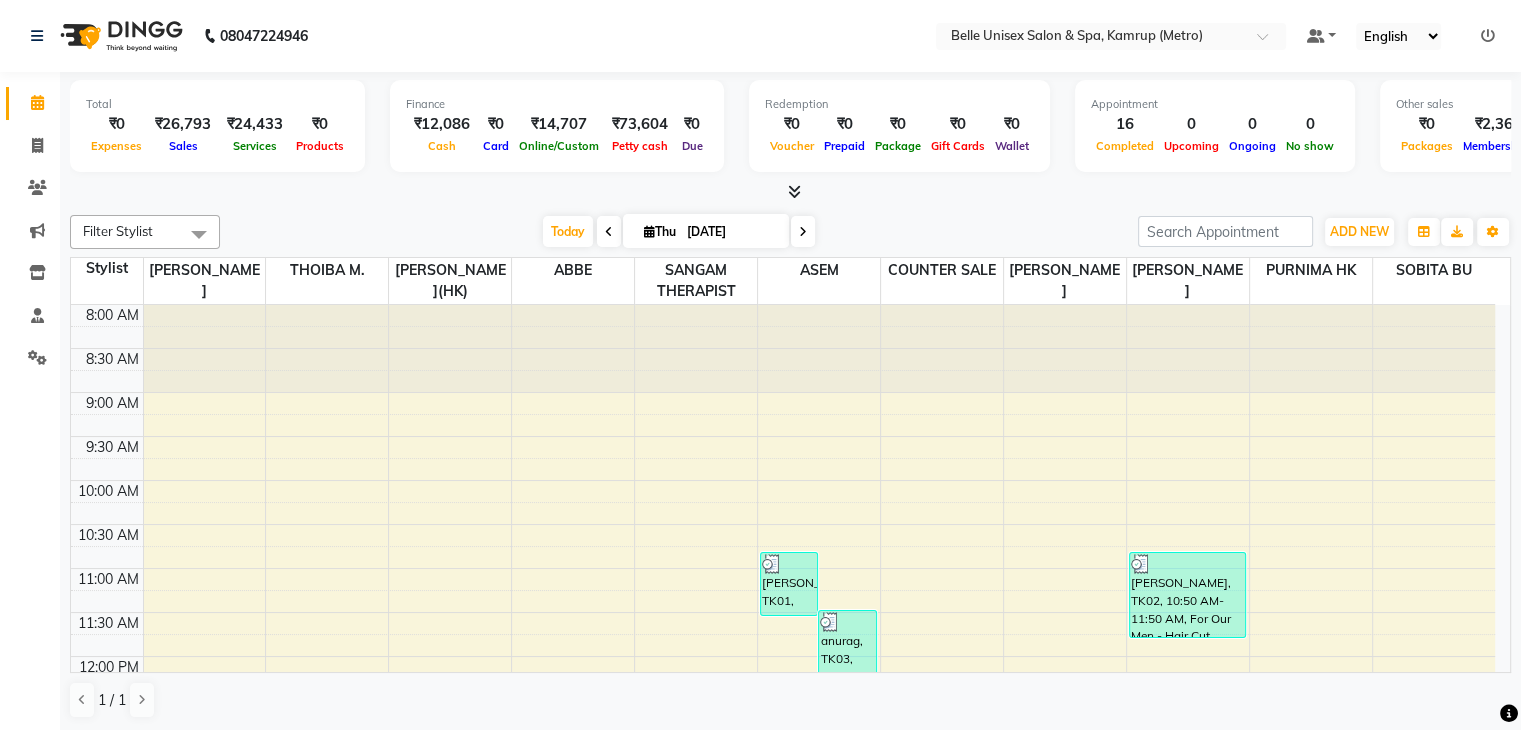 click at bounding box center (790, 192) 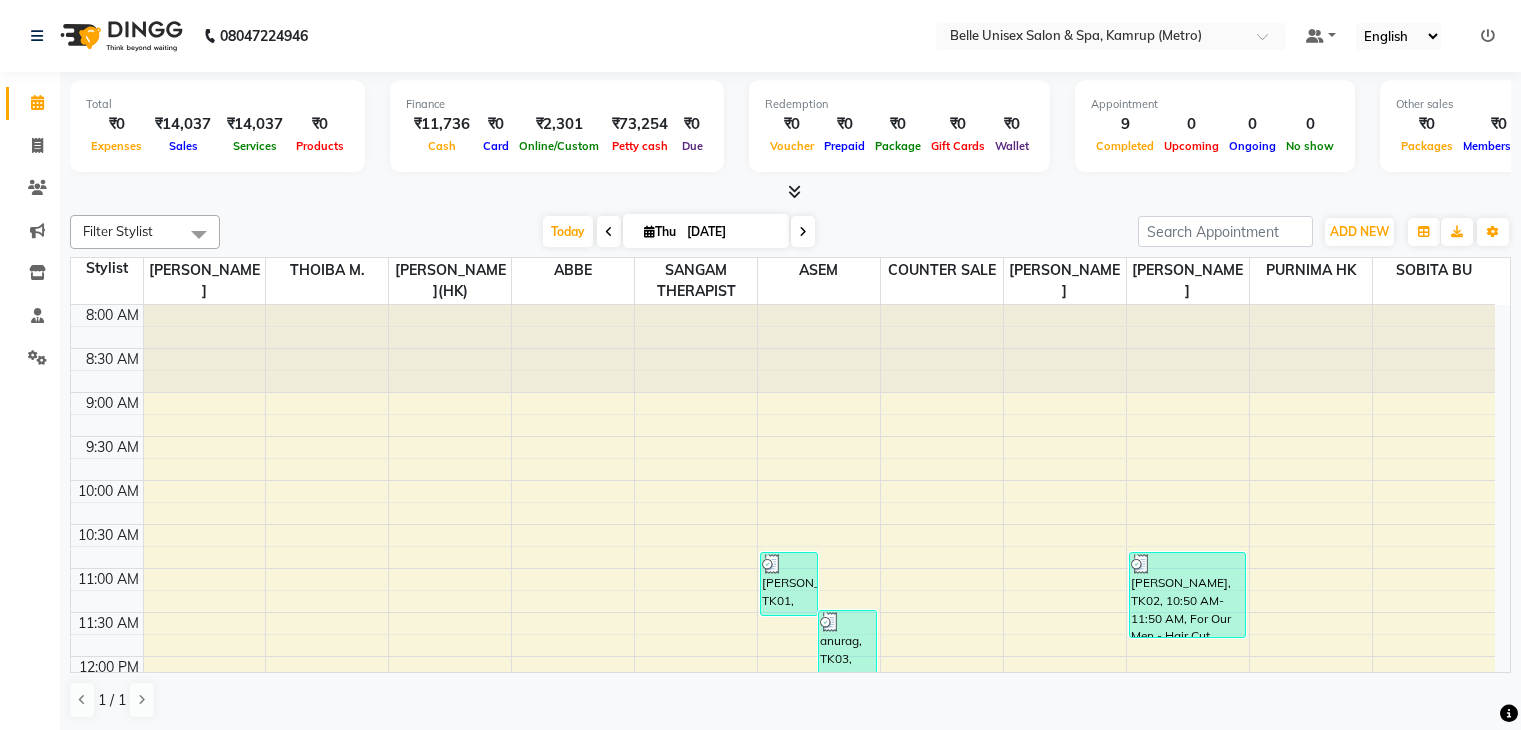 scroll, scrollTop: 0, scrollLeft: 0, axis: both 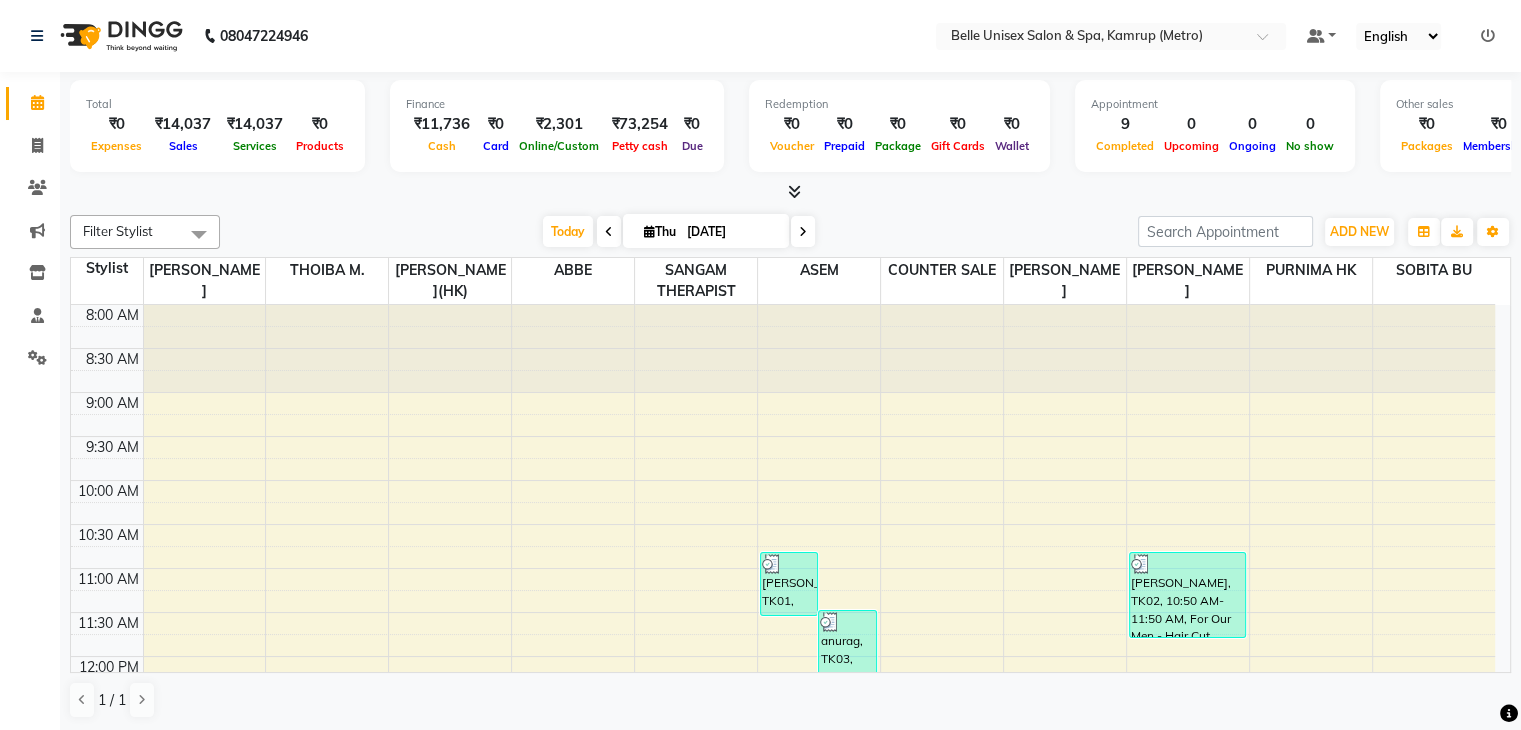 click on "Total  ₹0  Expenses ₹14,037  Sales ₹14,037  Services ₹0  Products Finance  ₹11,736  Cash ₹0  Card ₹2,301  Online/Custom ₹73,254 Petty cash ₹0 Due  Redemption  ₹0 Voucher ₹0 Prepaid ₹0 Package ₹0  Gift Cards ₹0  Wallet  Appointment  9 Completed 0 Upcoming 0 Ongoing 0 No show  Other sales  ₹0  Packages ₹0  Memberships ₹0  Vouchers ₹0  Prepaids ₹0  Gift Cards Filter Stylist Select All ABBE ALEX UHD  ASEM  COUNTER SALE  IMLE AO JUPITARA(HK) PURNIMA HK  RANA KANTI SINHA  SANGAM THERAPIST SOBITA BU THOIBA M. Today  Thu 10-07-2025 Toggle Dropdown Add Appointment Add Invoice Add Expense Add Attendance Add Client Add Transaction Toggle Dropdown Add Appointment Add Invoice Add Expense Add Attendance Add Client ADD NEW Toggle Dropdown Add Appointment Add Invoice Add Expense Add Attendance Add Client Add Transaction Filter Stylist Select All ABBE ALEX UHD  ASEM  COUNTER SALE  IMLE AO JUPITARA(HK) PURNIMA HK  RANA KANTI SINHA  SANGAM THERAPIST SOBITA BU THOIBA M. Group By  Staff View" 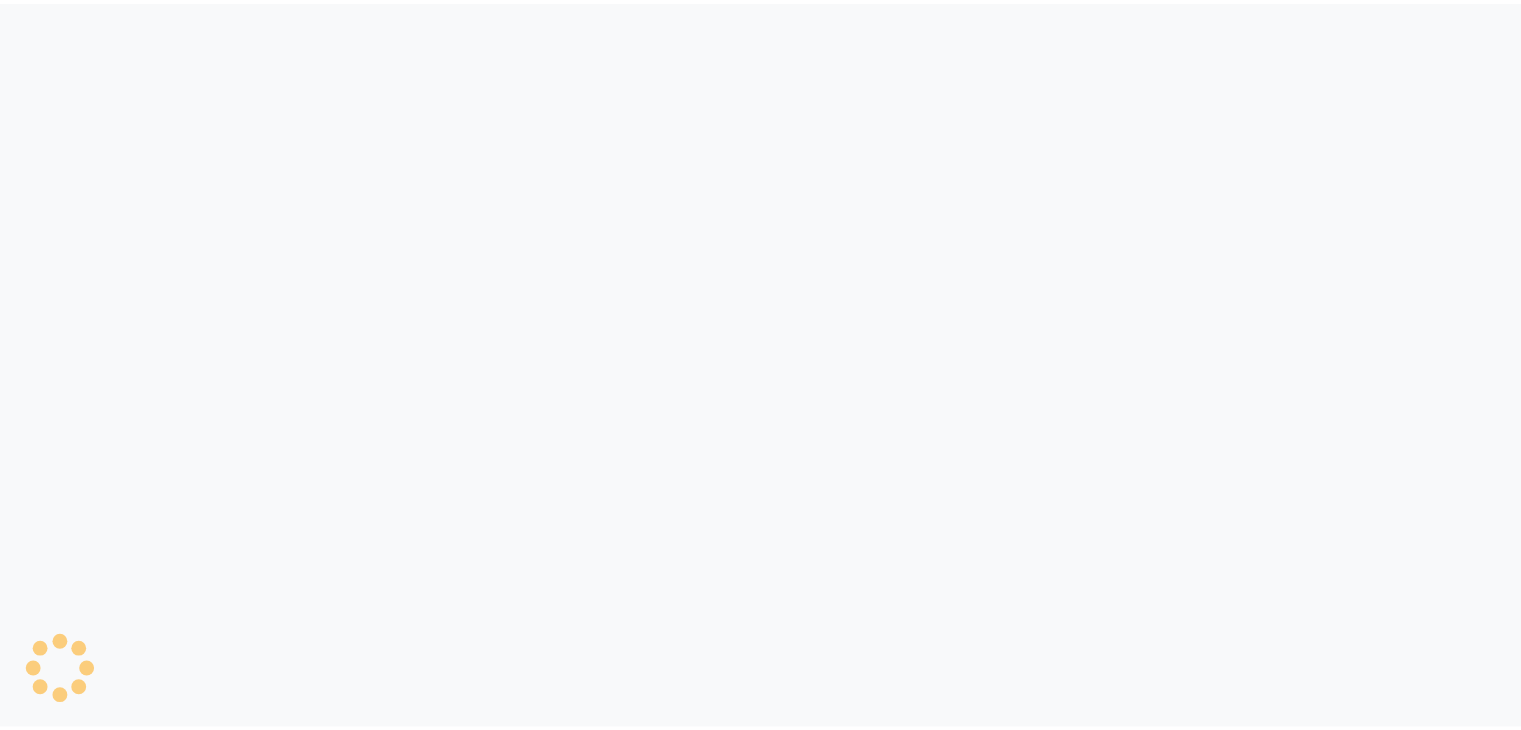 scroll, scrollTop: 0, scrollLeft: 0, axis: both 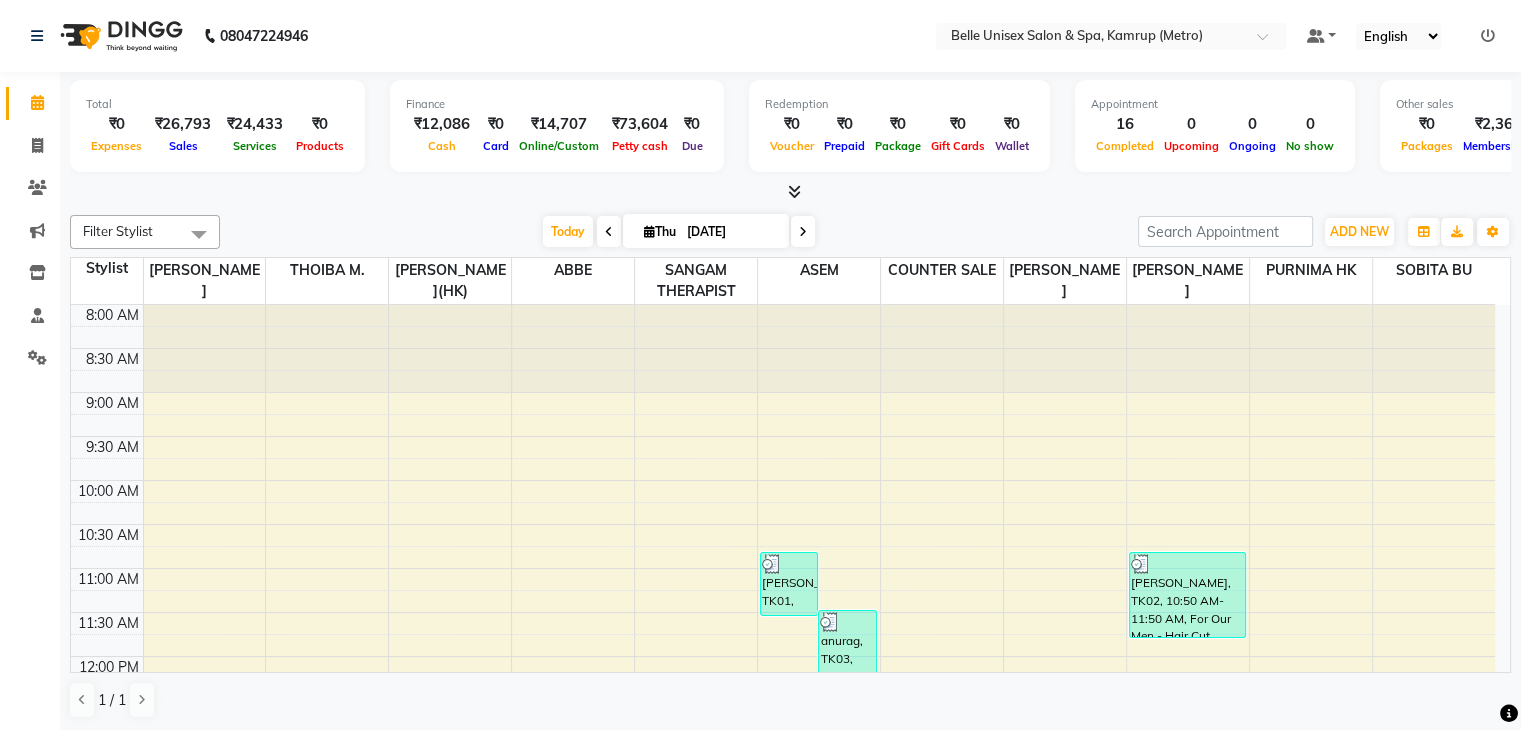 click at bounding box center (790, 192) 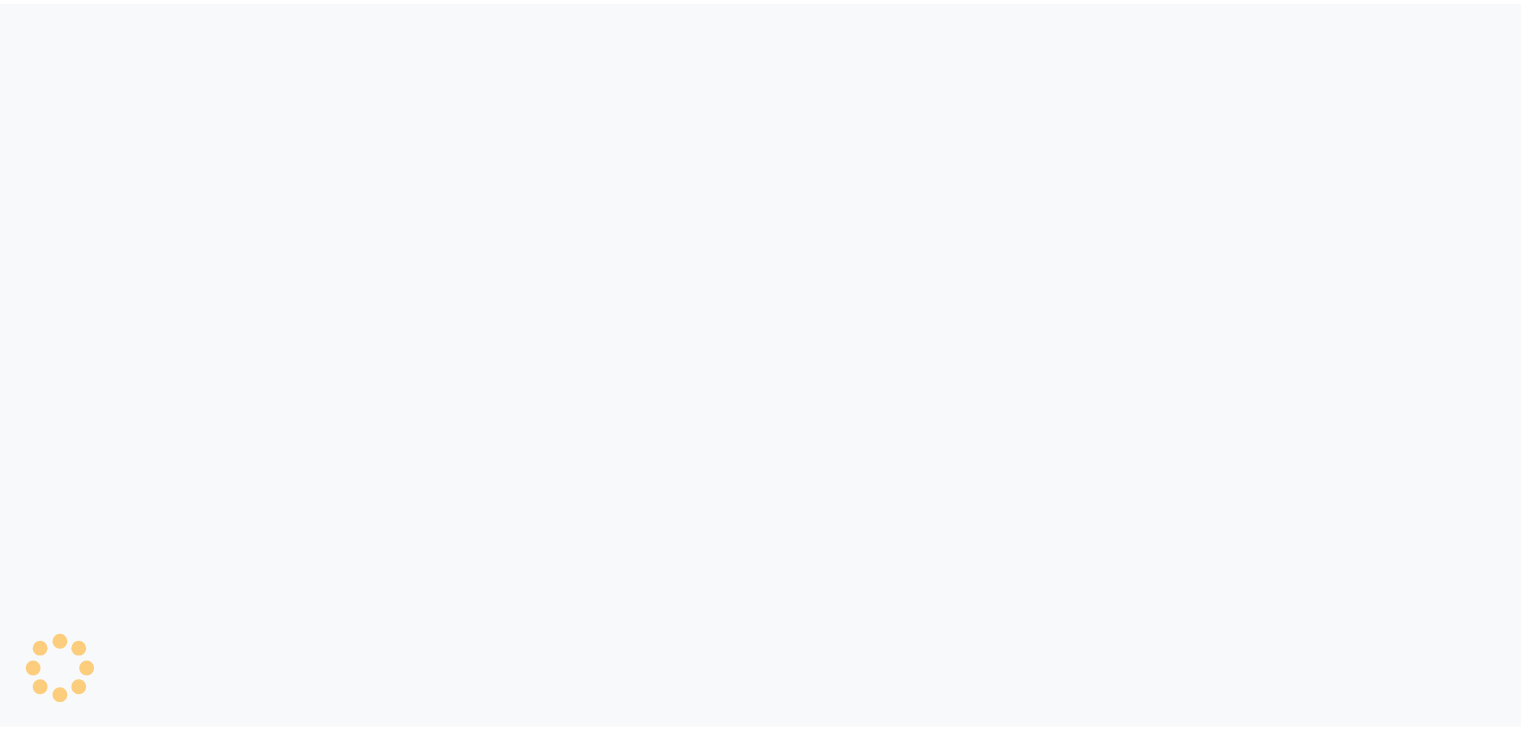 scroll, scrollTop: 0, scrollLeft: 0, axis: both 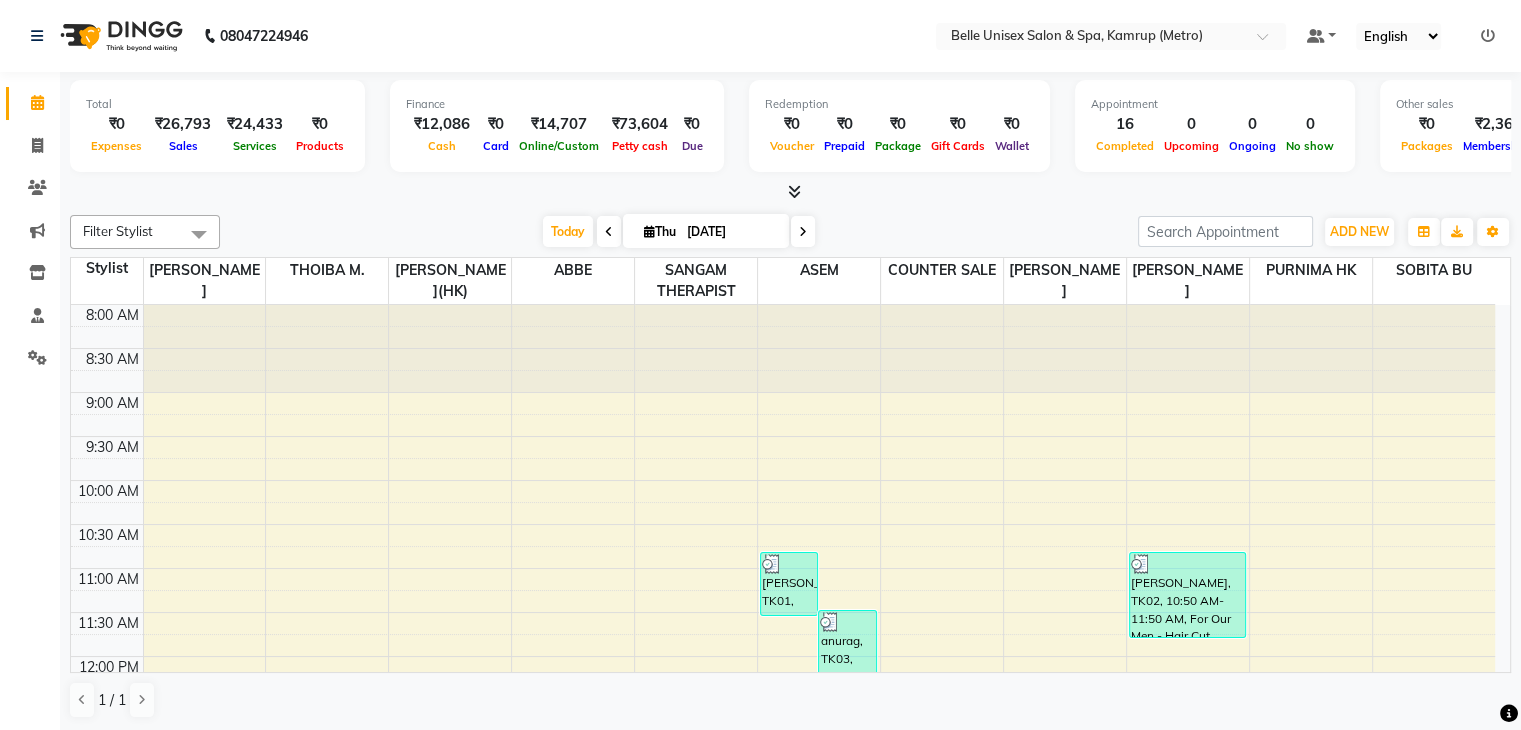 click at bounding box center (790, 192) 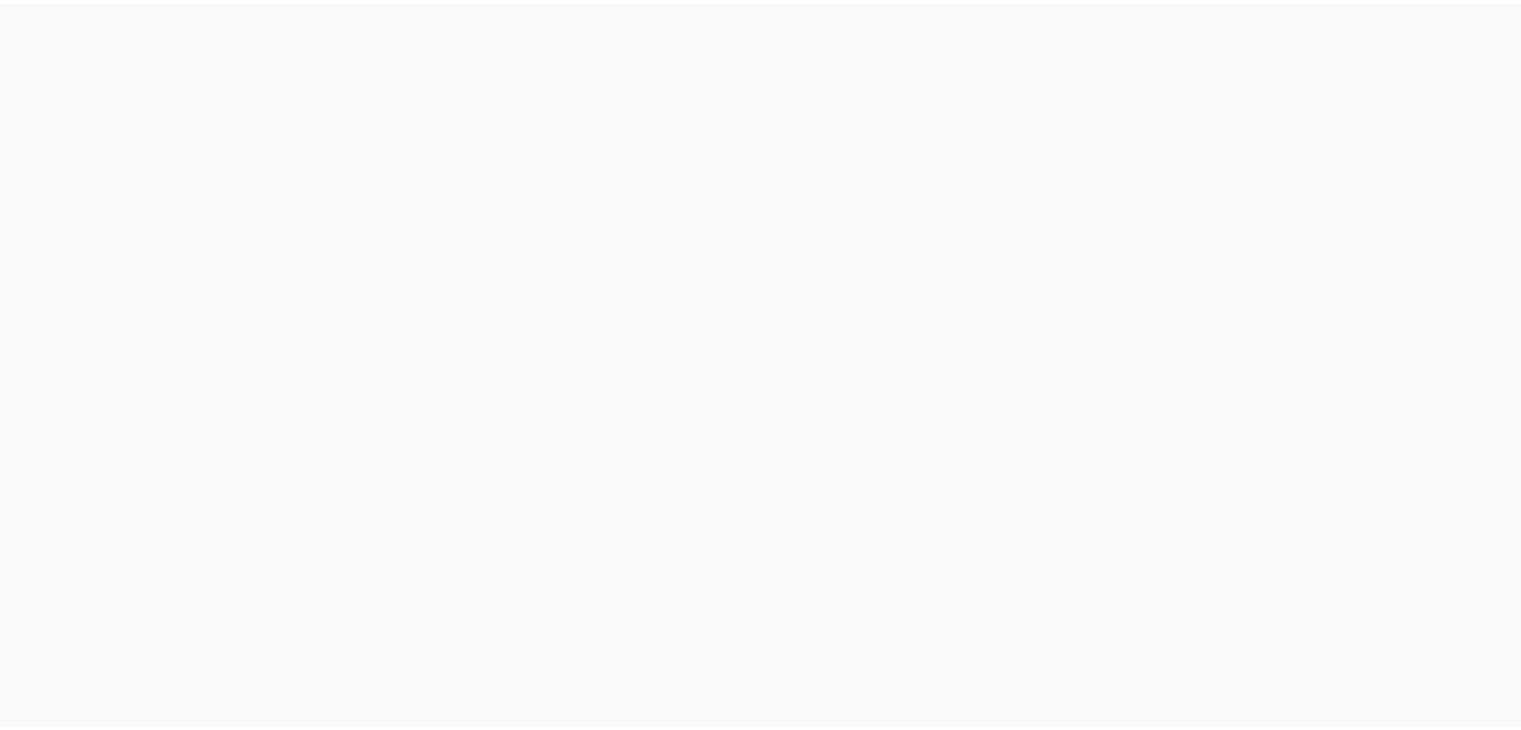 scroll, scrollTop: 0, scrollLeft: 0, axis: both 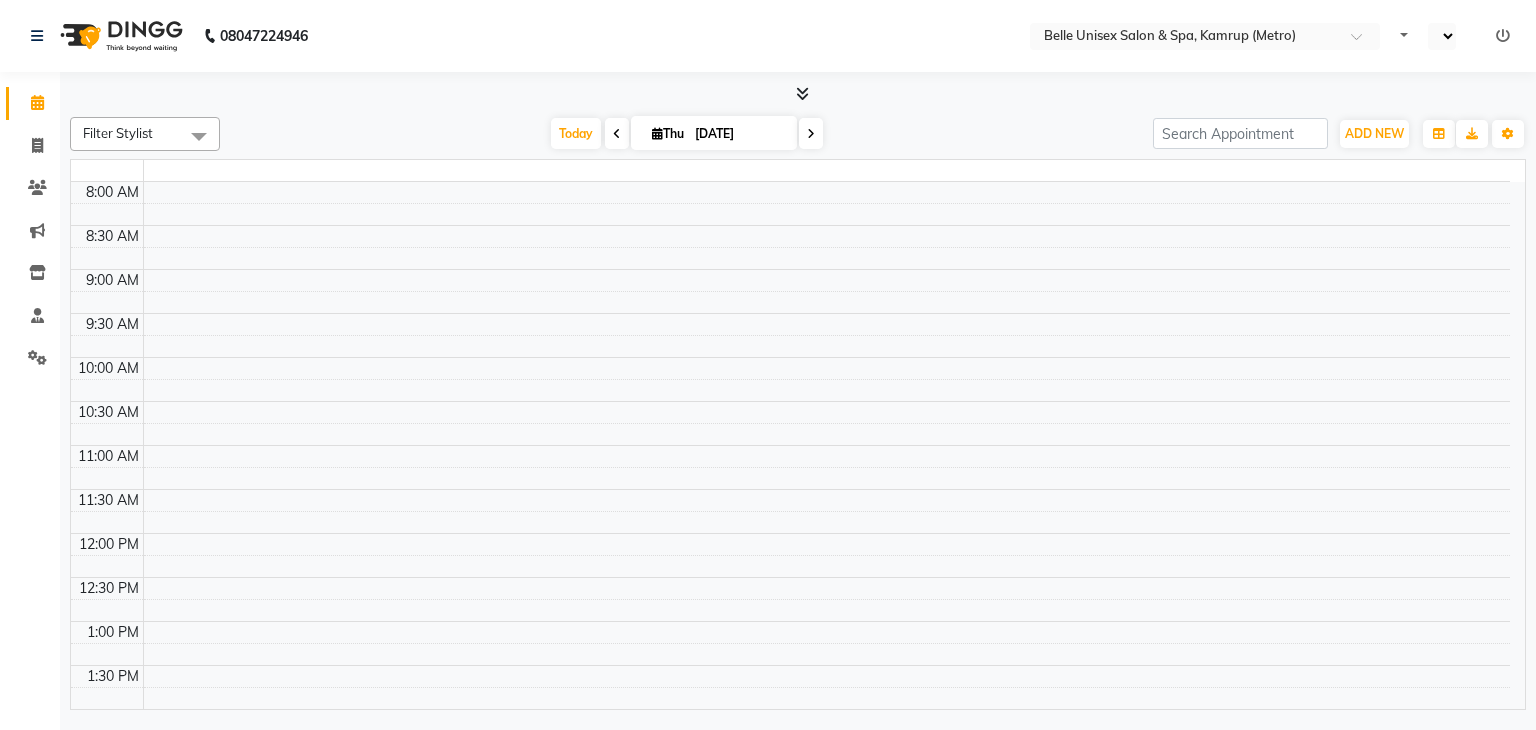 select on "en" 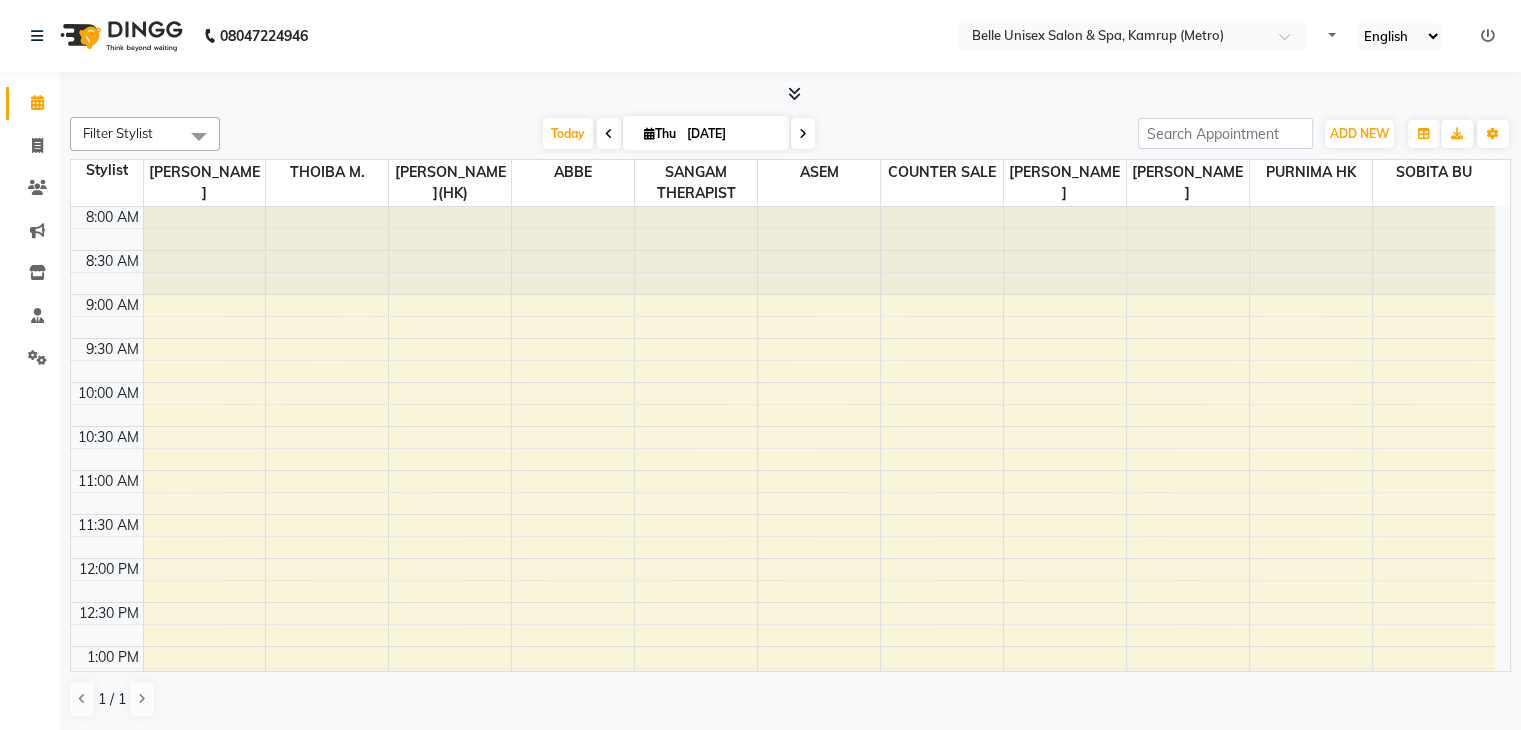 scroll, scrollTop: 0, scrollLeft: 0, axis: both 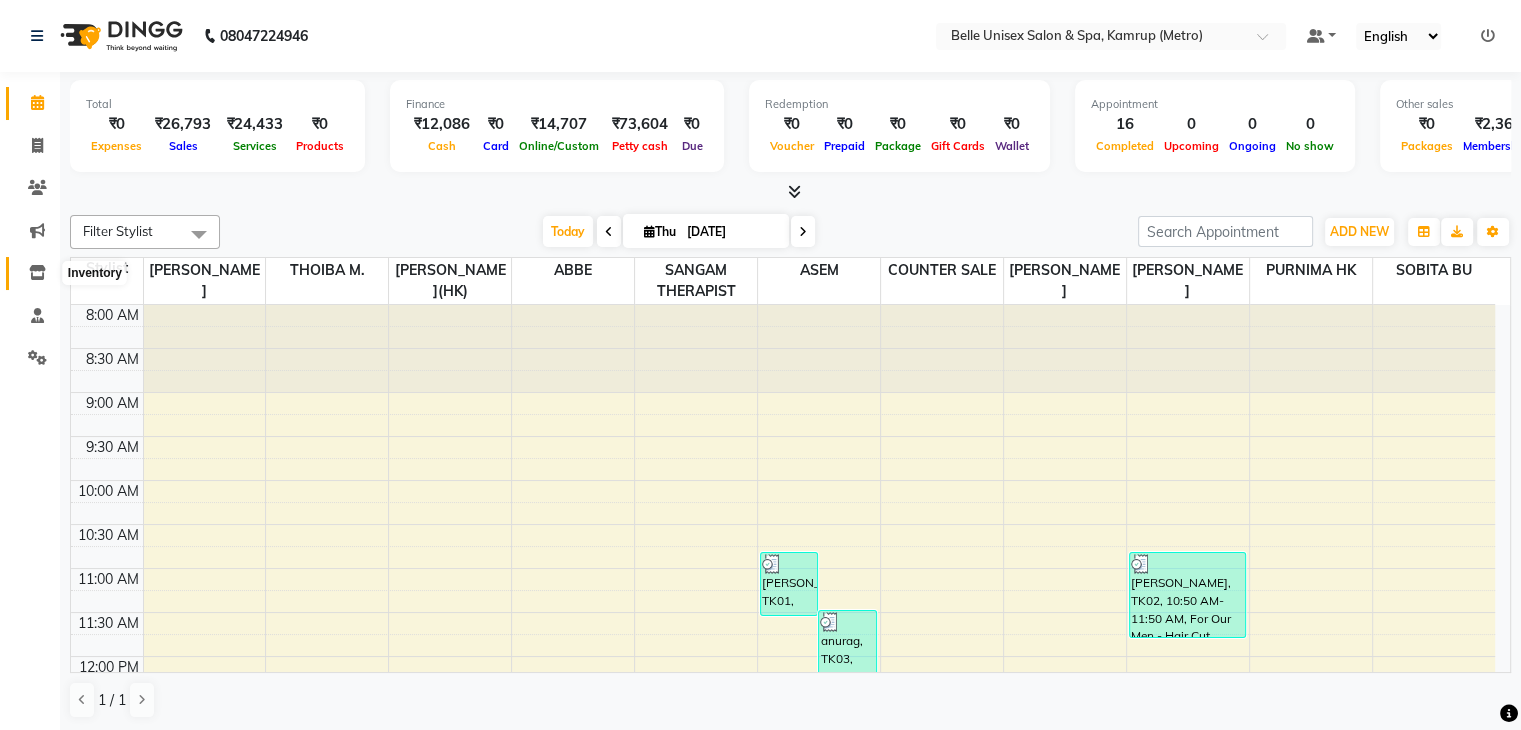 click 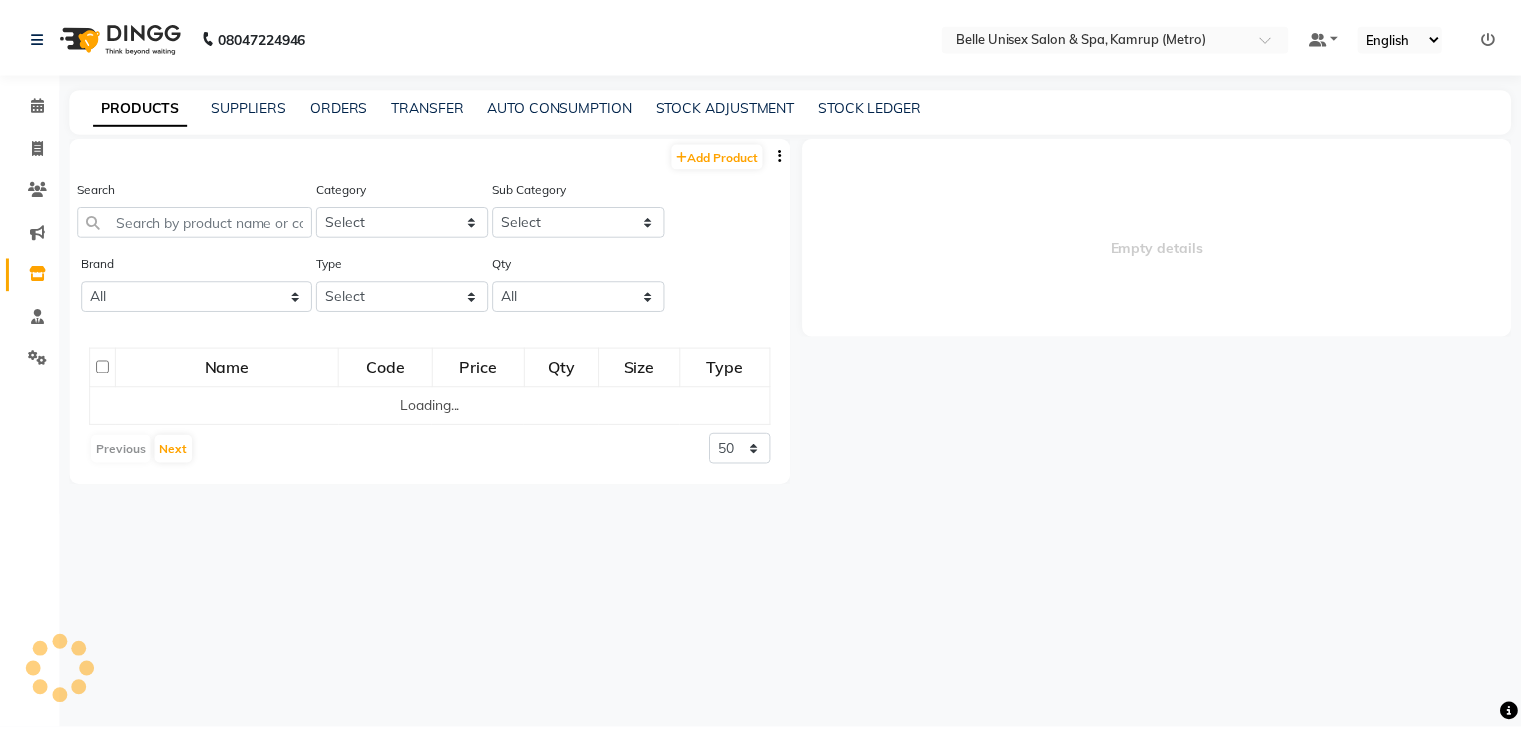 select 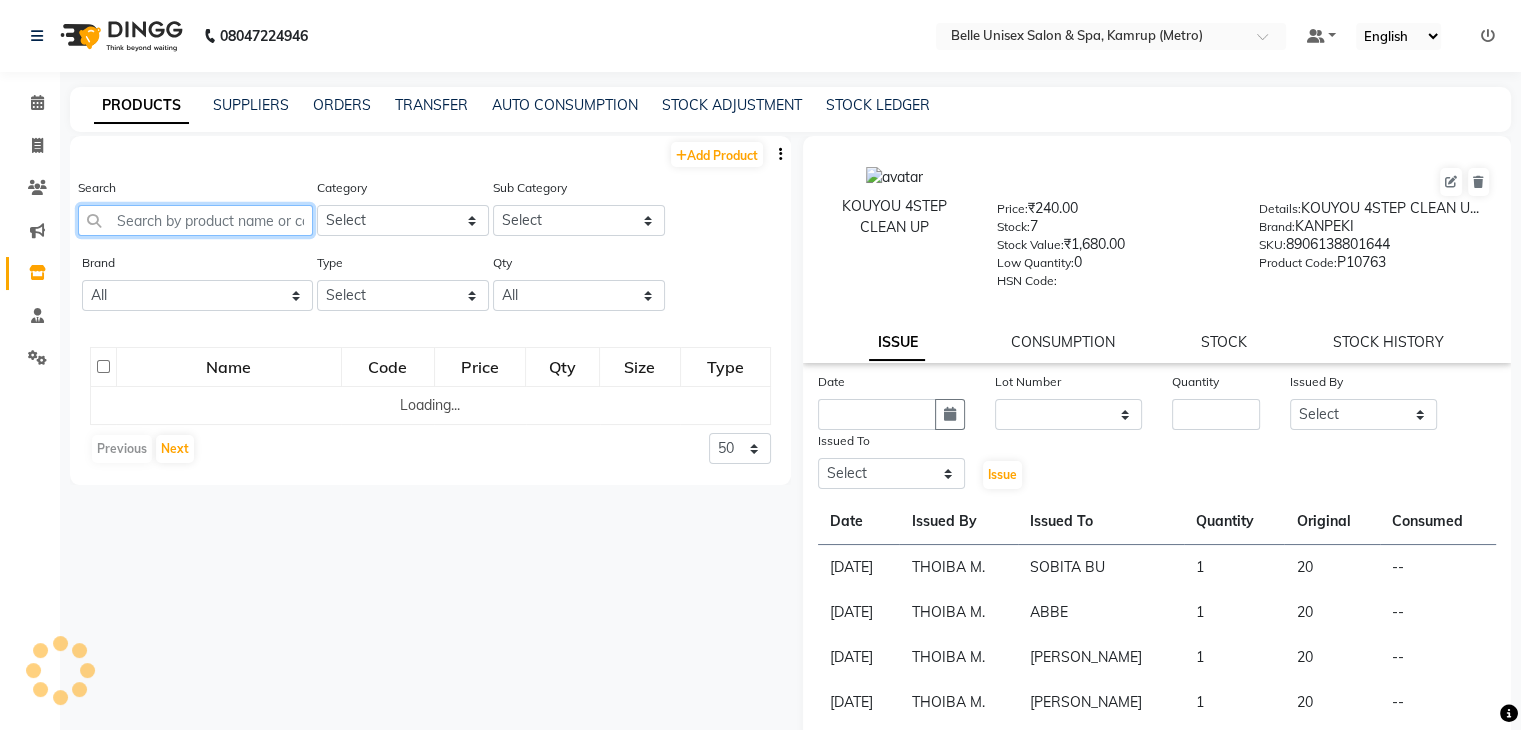 click 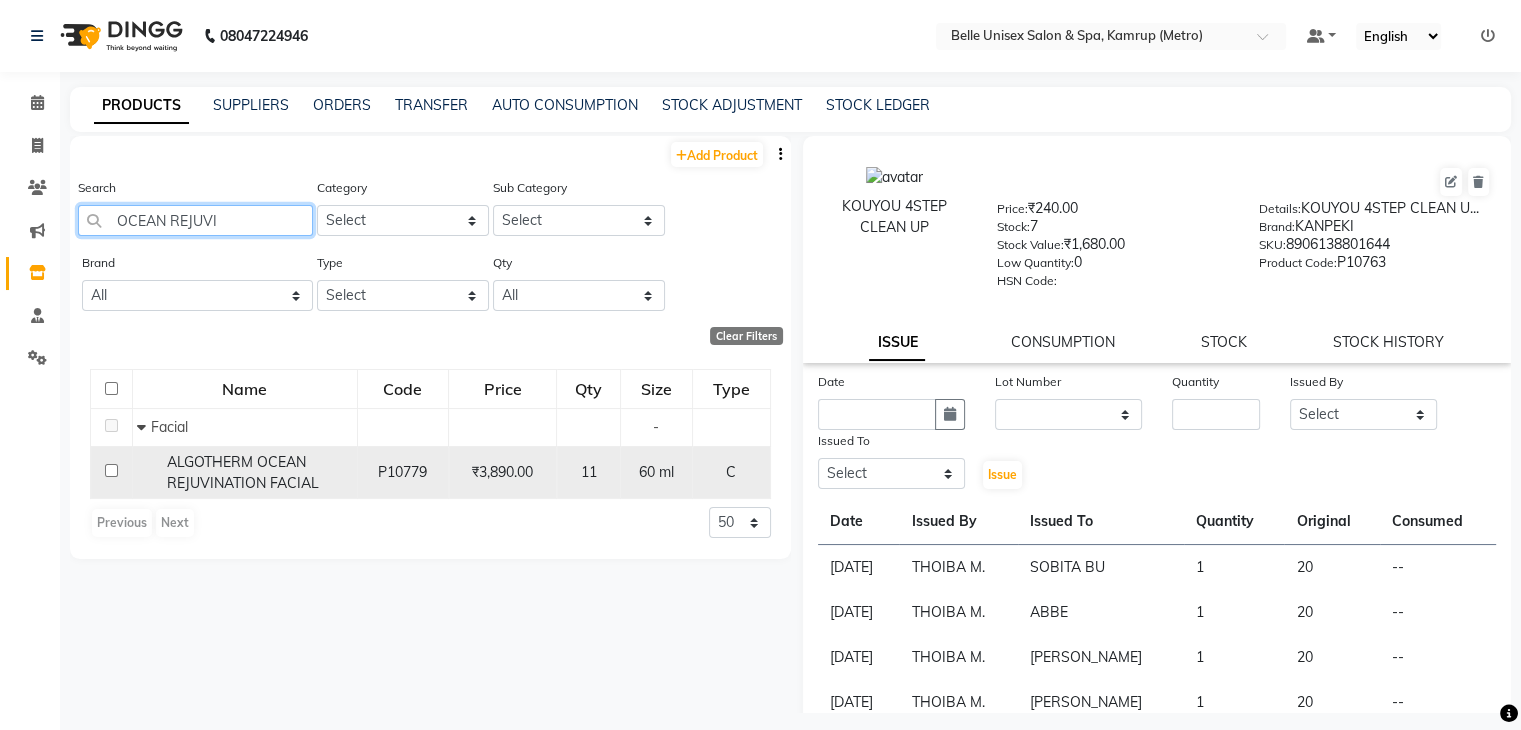 type on "OCEAN REJUVI" 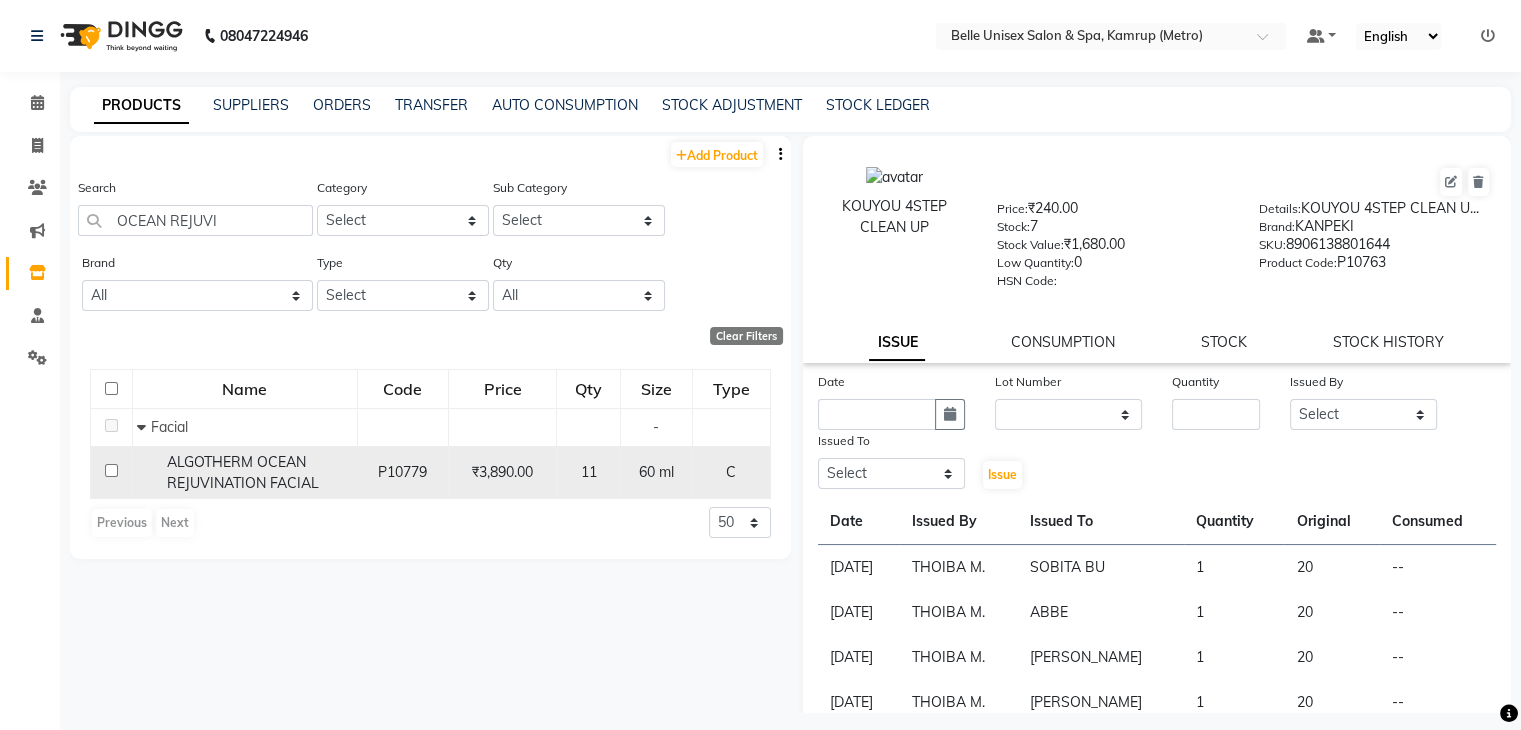 click 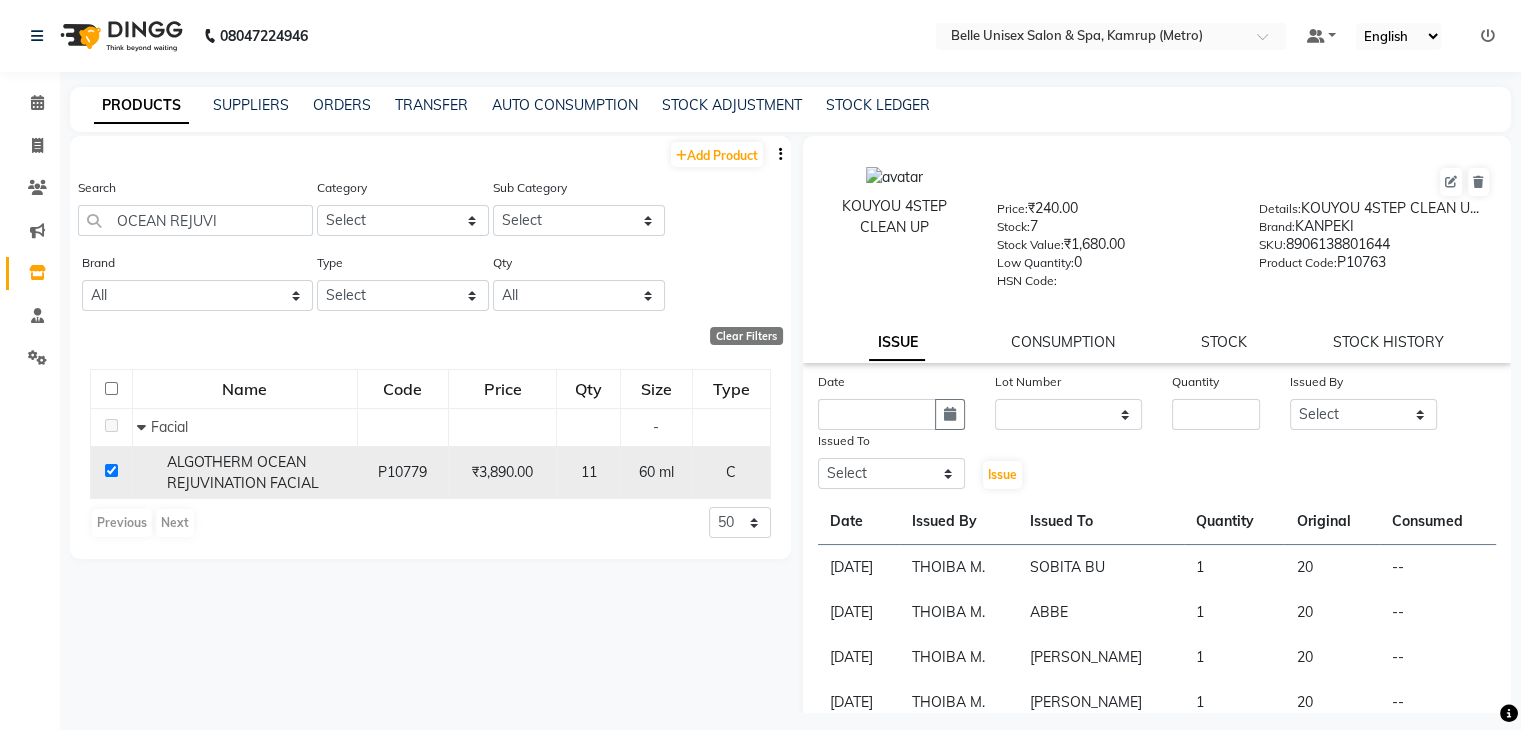 checkbox on "true" 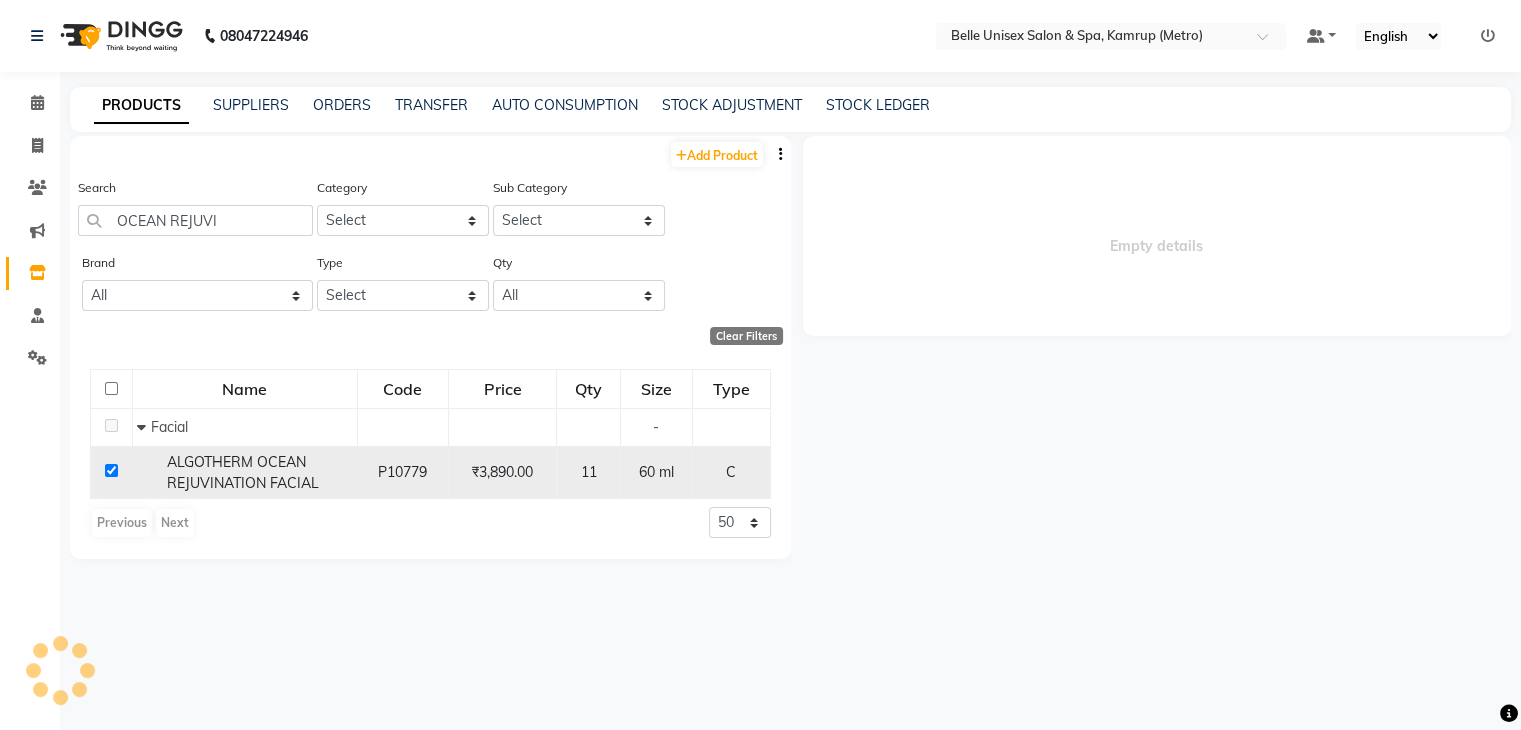 select 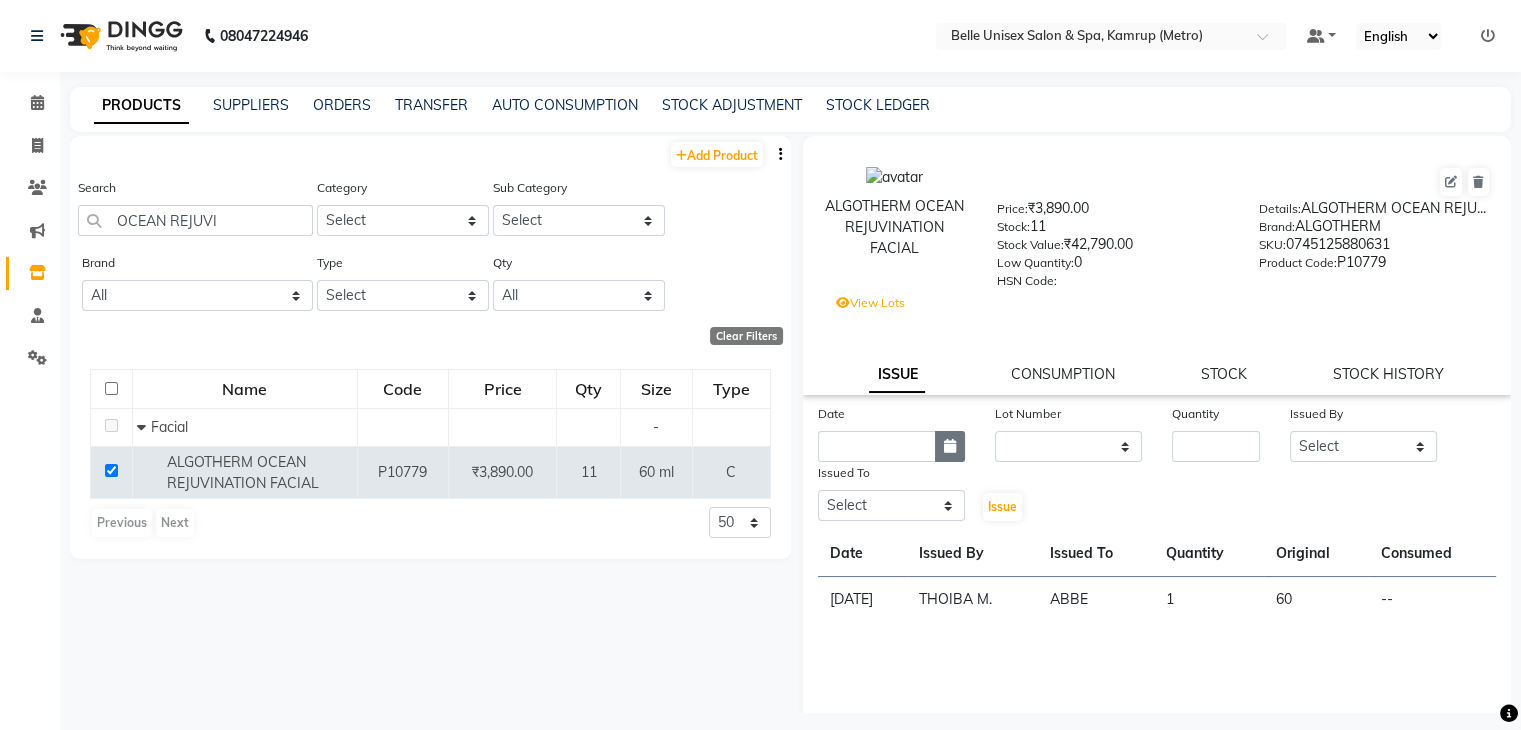click 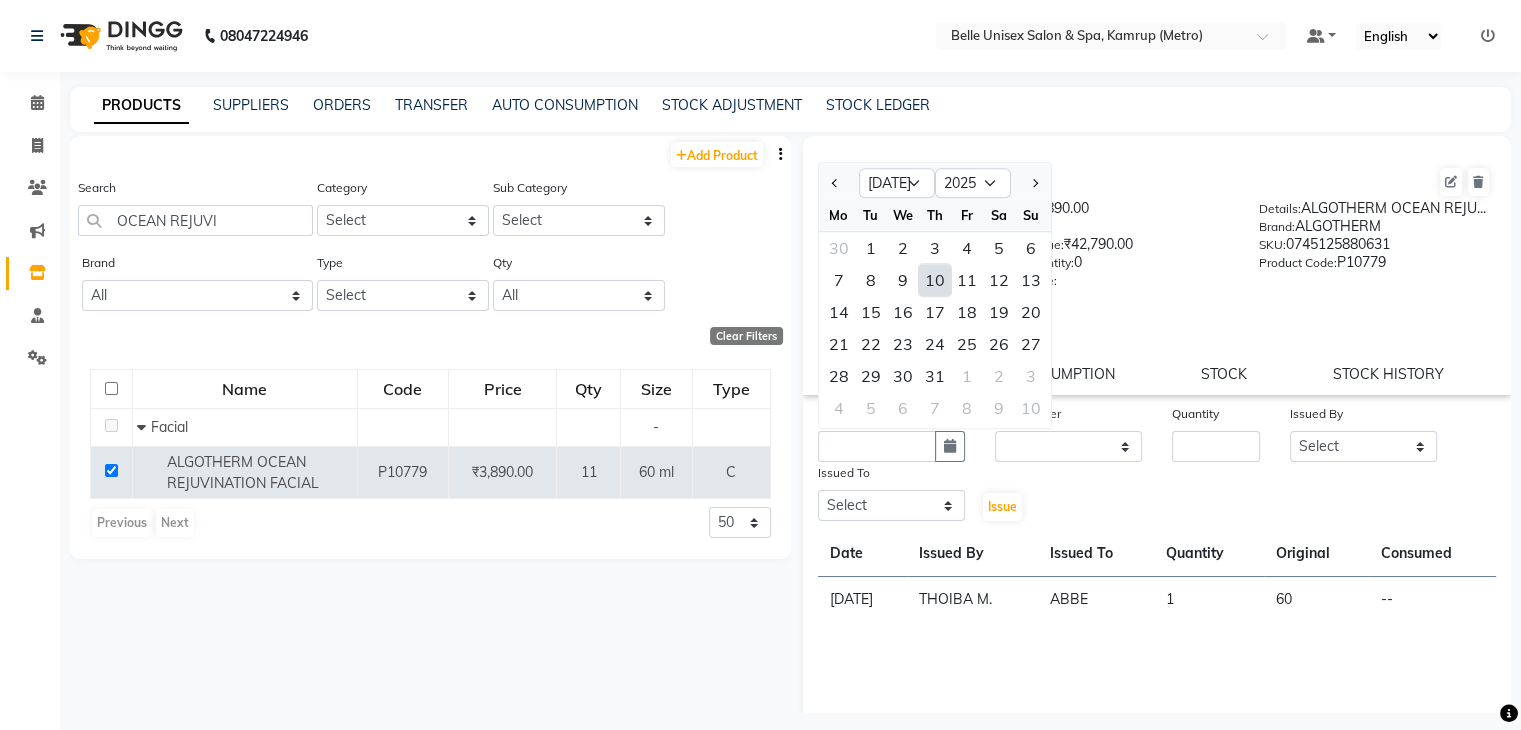 click on "10" 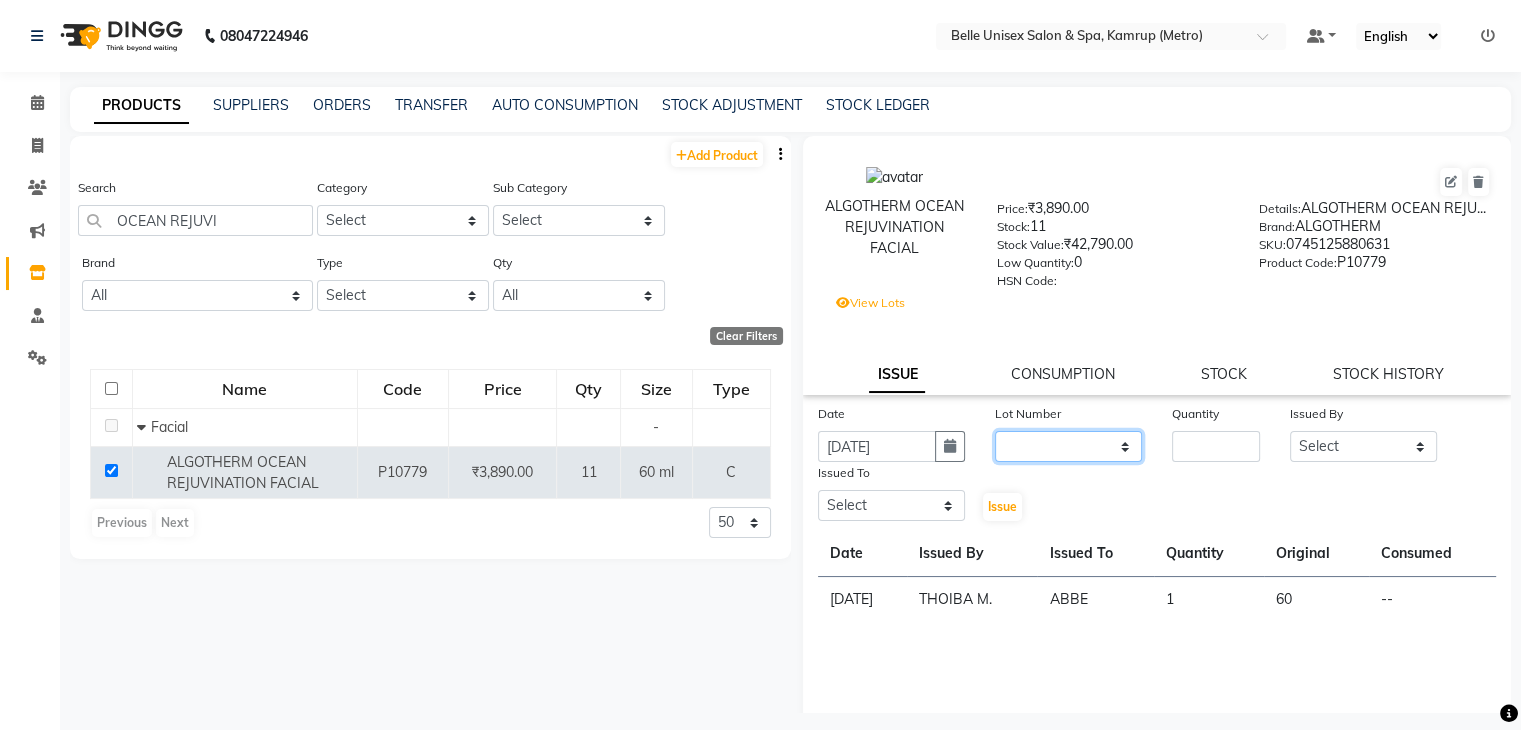 click on "None  / 2027-05-15" 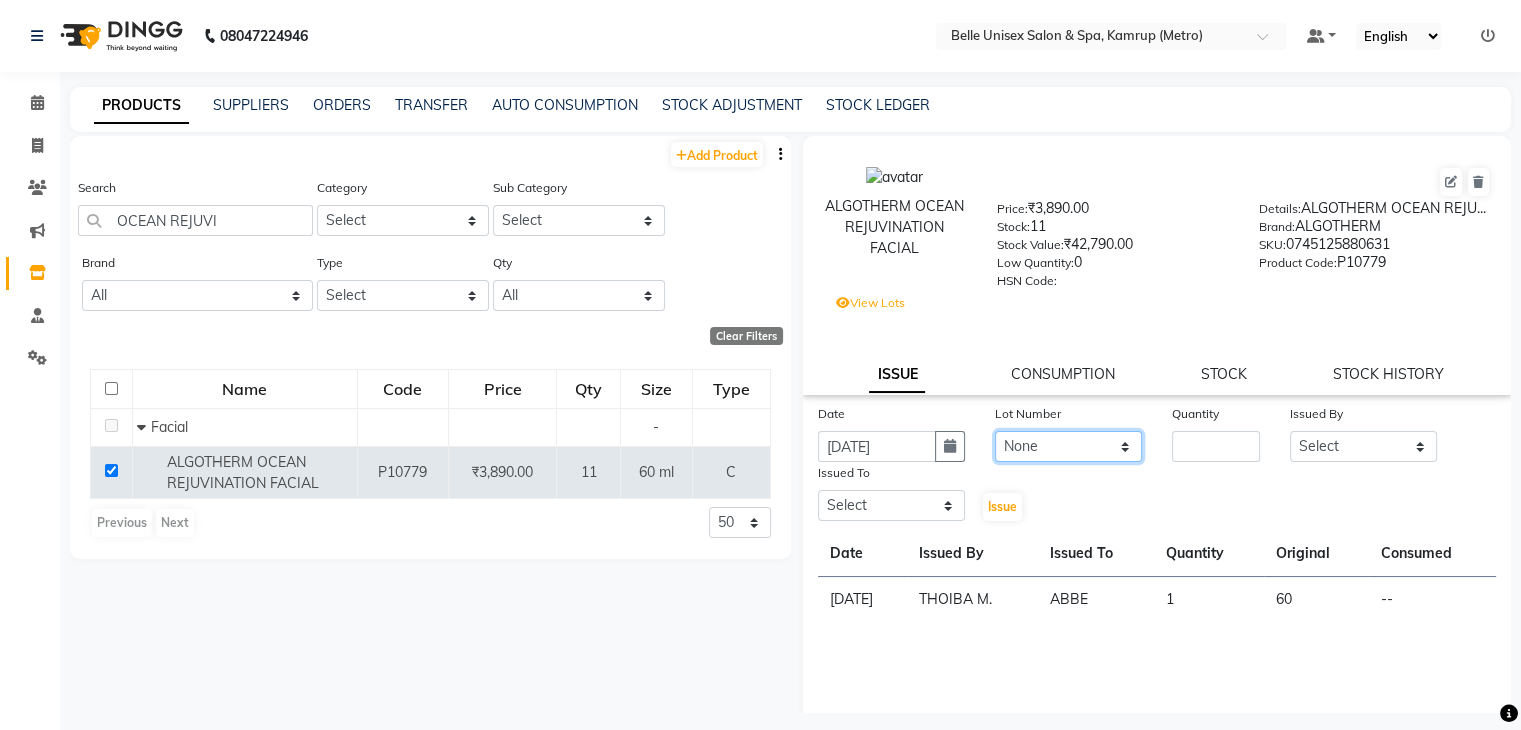 click on "None  / 2027-05-15" 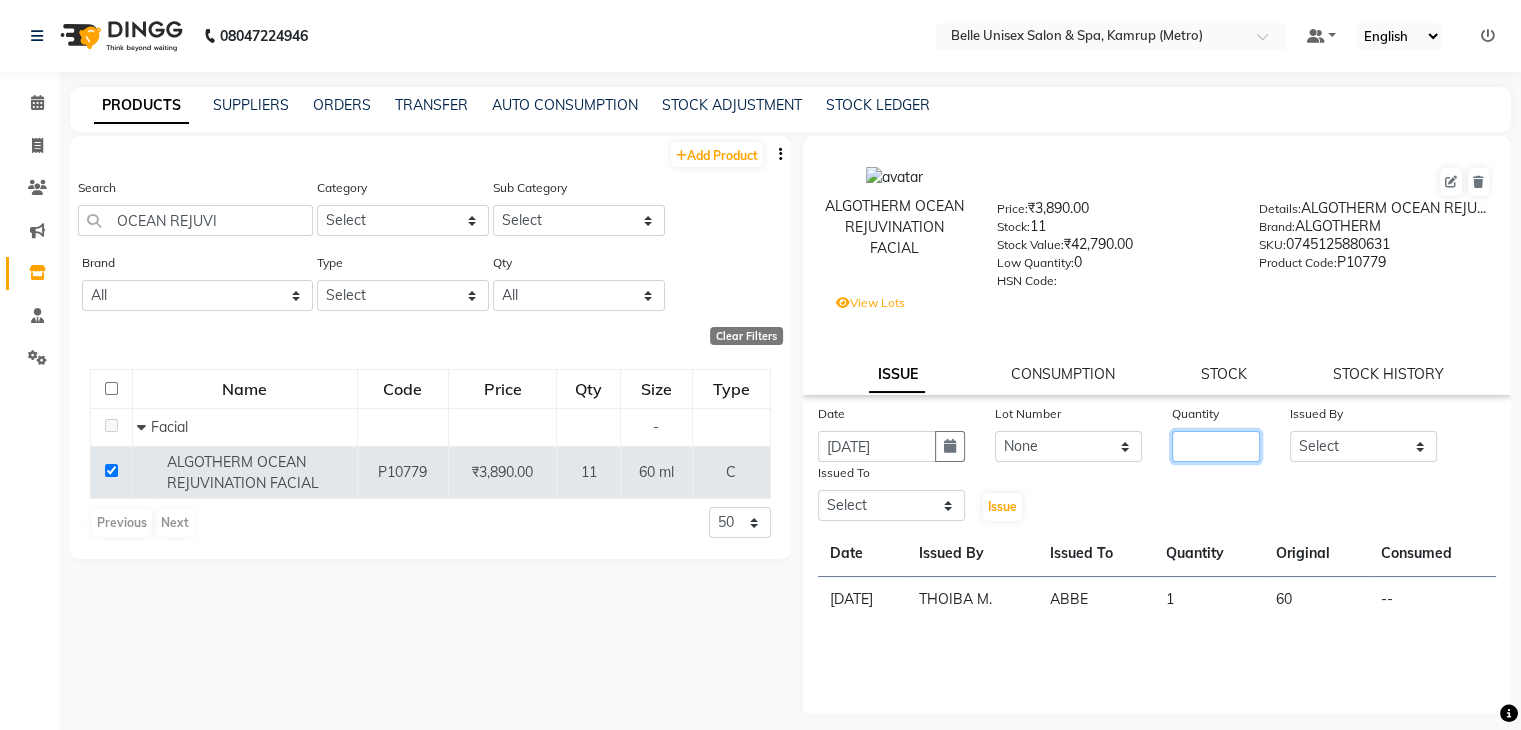 click 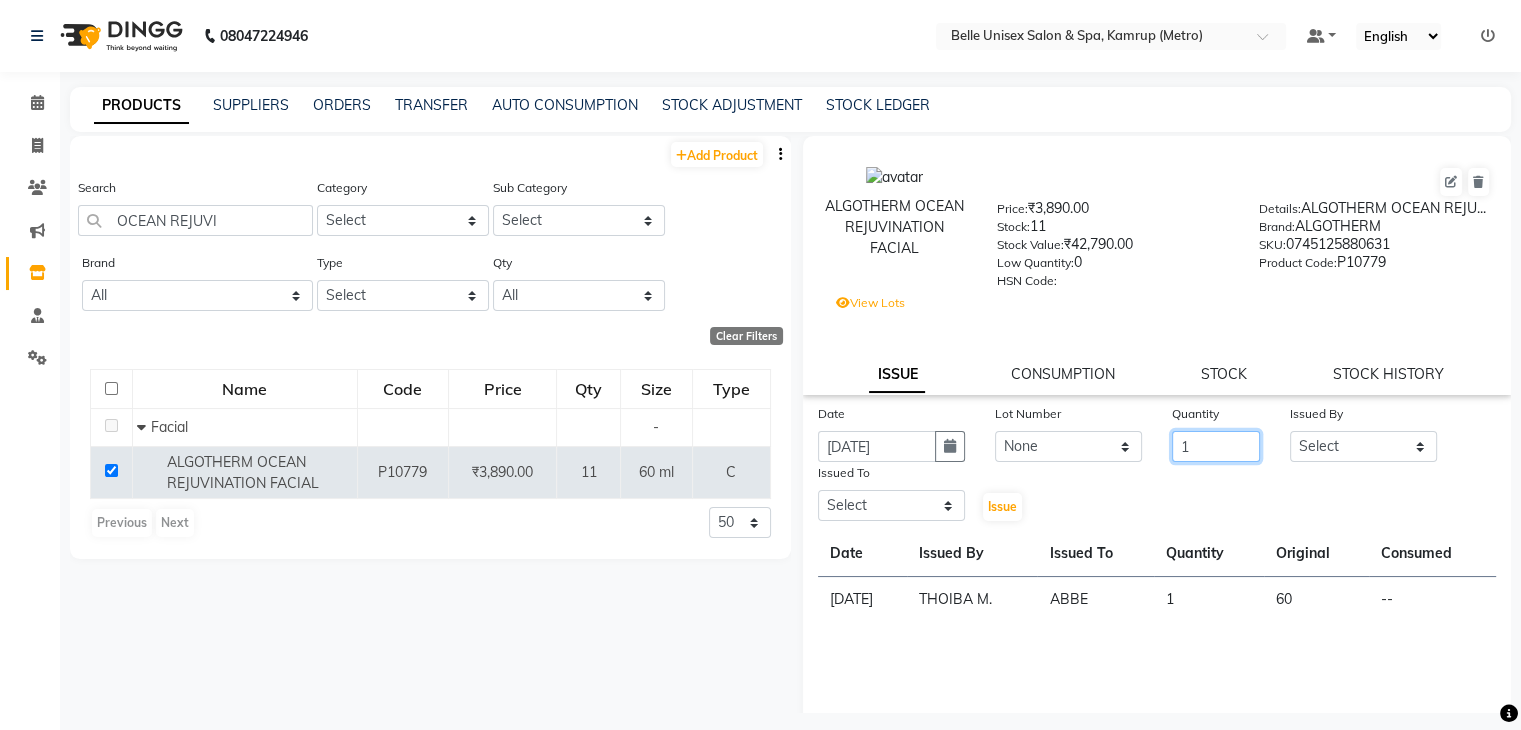 type on "1" 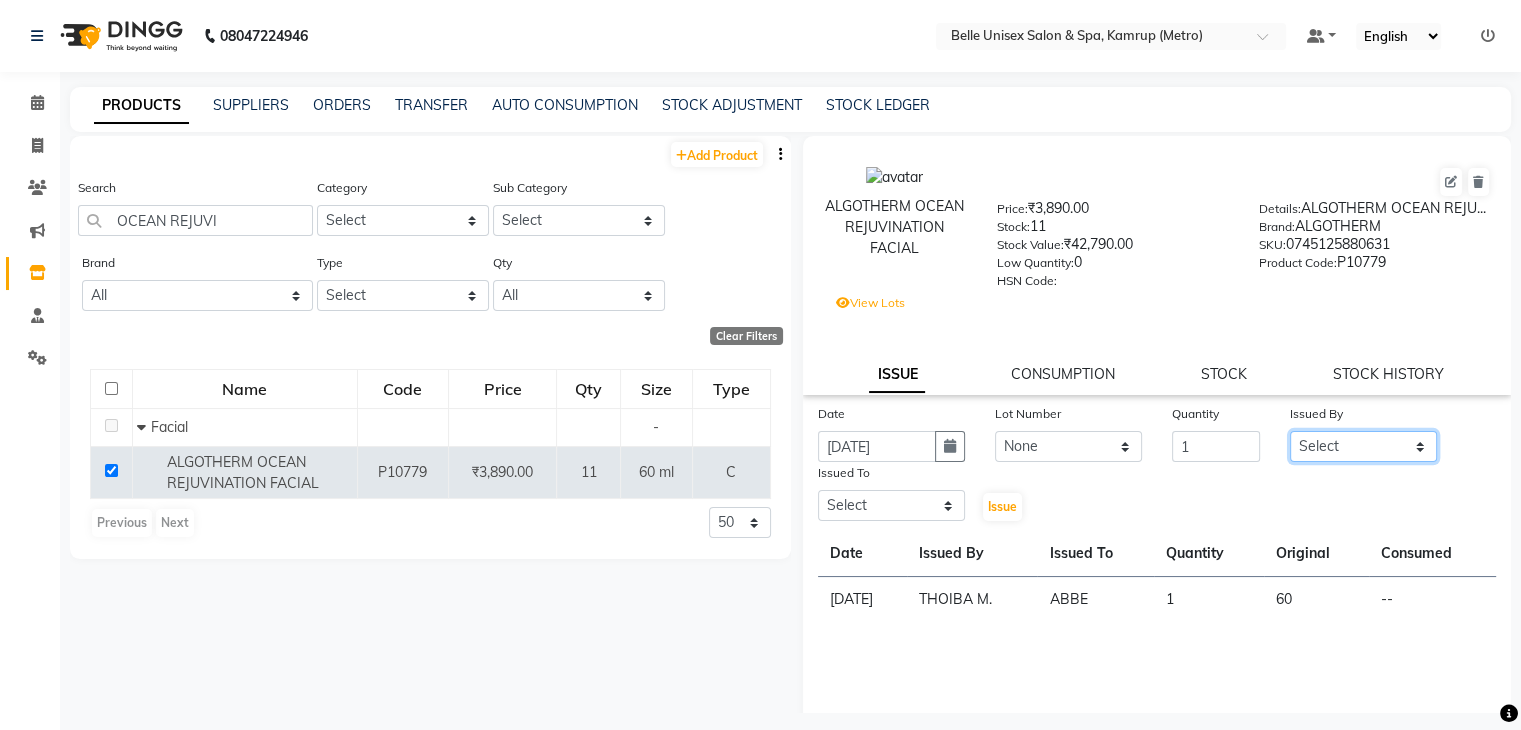 click on "Select ABBE Admin id ALEX UHD  ASEM  COUNTER SALE  IMLE AO JUPITARA(HK) PURNIMA HK  RANA KANTI SINHA   SABEHA SANGAM THERAPIST SOBITA BU THOIBA M." 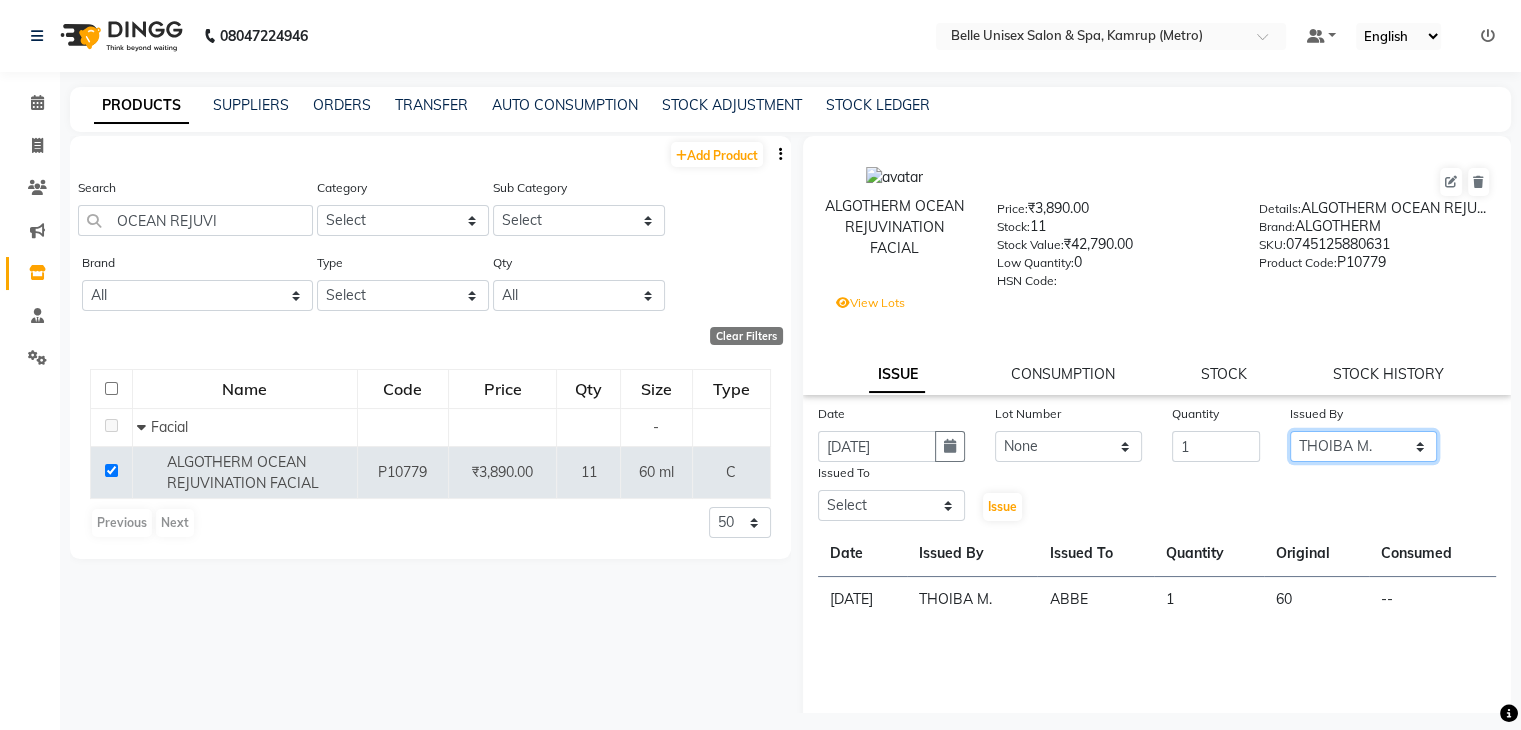 click on "Select ABBE Admin id ALEX UHD  ASEM  COUNTER SALE  IMLE AO JUPITARA(HK) PURNIMA HK  RANA KANTI SINHA   SABEHA SANGAM THERAPIST SOBITA BU THOIBA M." 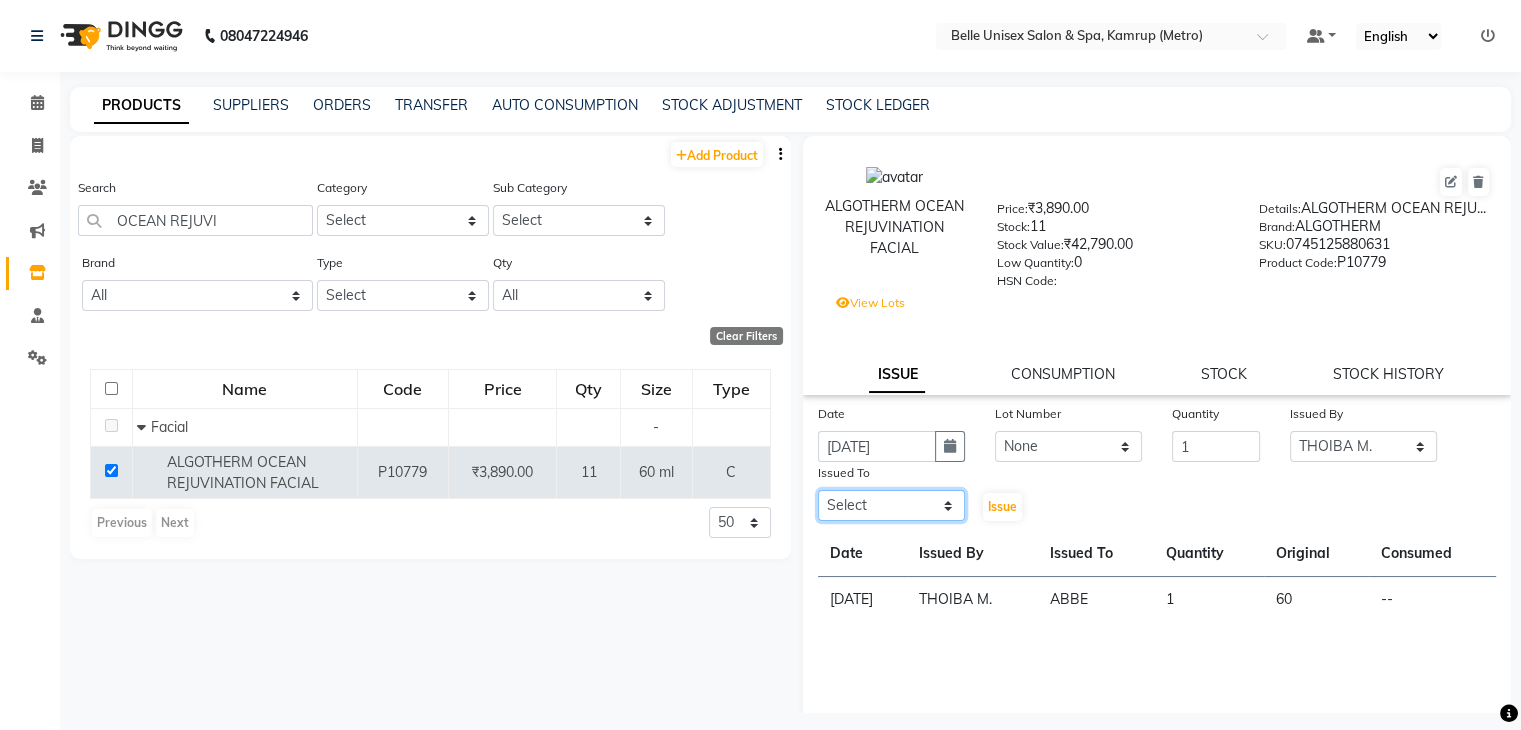 click on "Select ABBE Admin id ALEX UHD  ASEM  COUNTER SALE  IMLE AO JUPITARA(HK) PURNIMA HK  RANA KANTI SINHA   SABEHA SANGAM THERAPIST SOBITA BU THOIBA M." 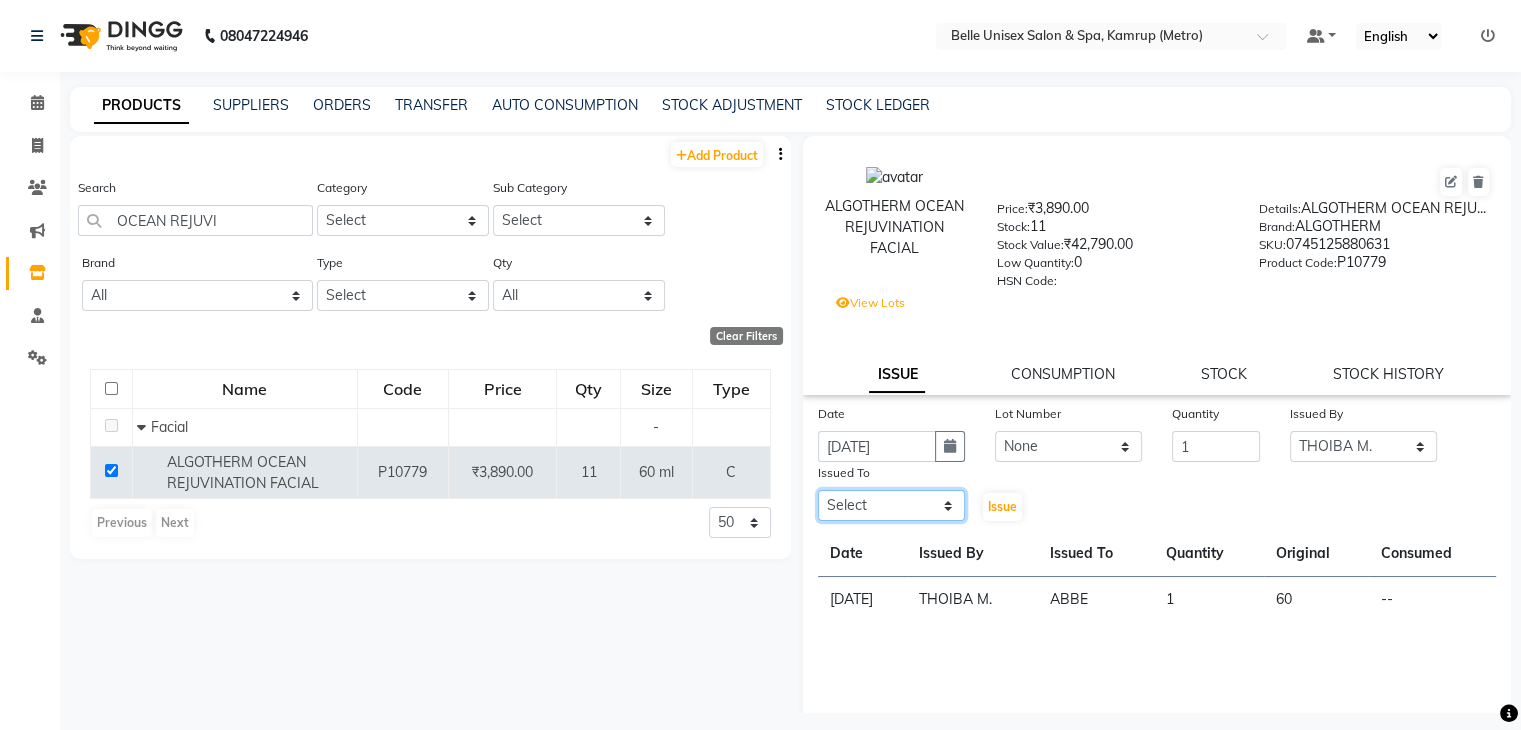 select on "83129" 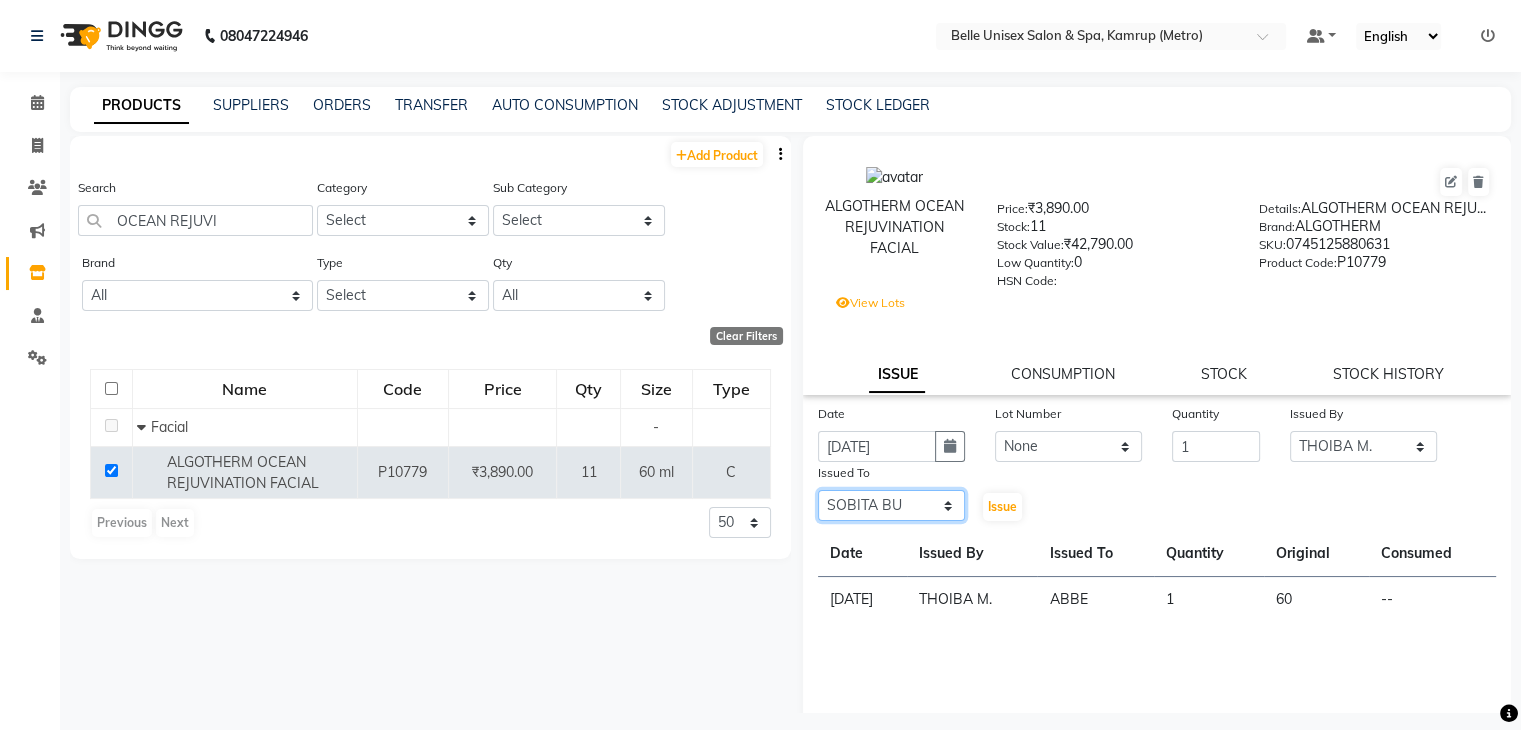 click on "Select ABBE Admin id ALEX UHD  ASEM  COUNTER SALE  IMLE AO JUPITARA(HK) PURNIMA HK  RANA KANTI SINHA   SABEHA SANGAM THERAPIST SOBITA BU THOIBA M." 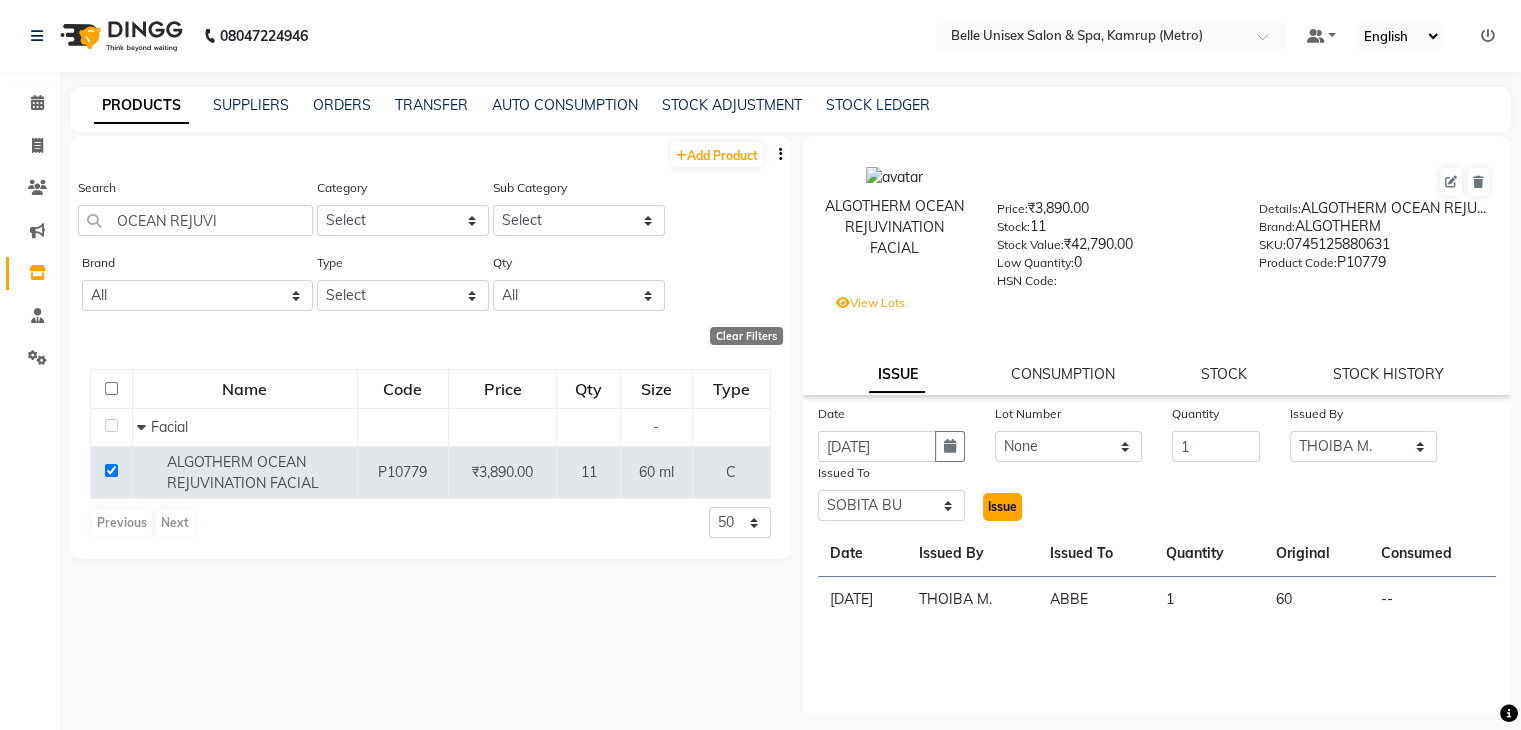 click on "Issue" 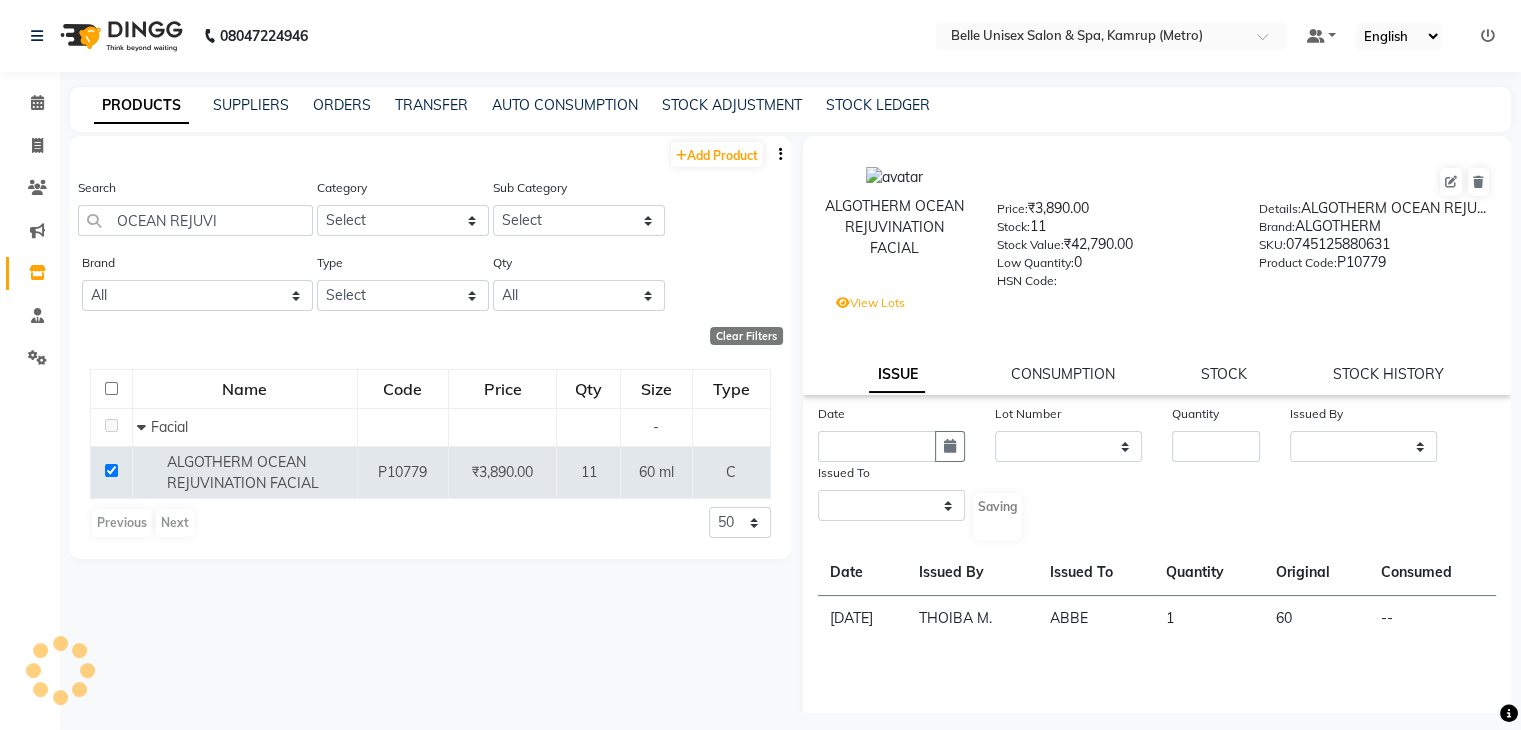 select 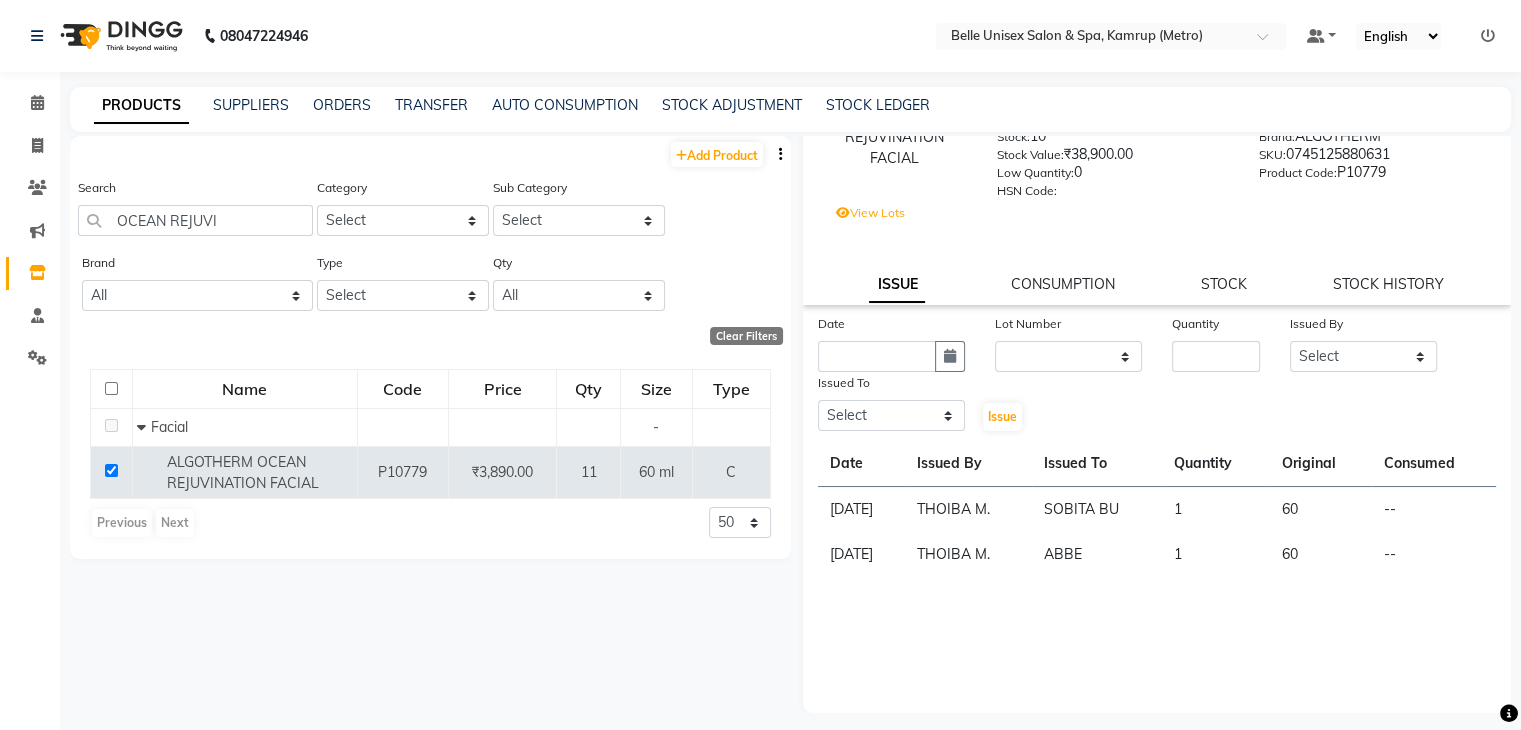 scroll, scrollTop: 109, scrollLeft: 0, axis: vertical 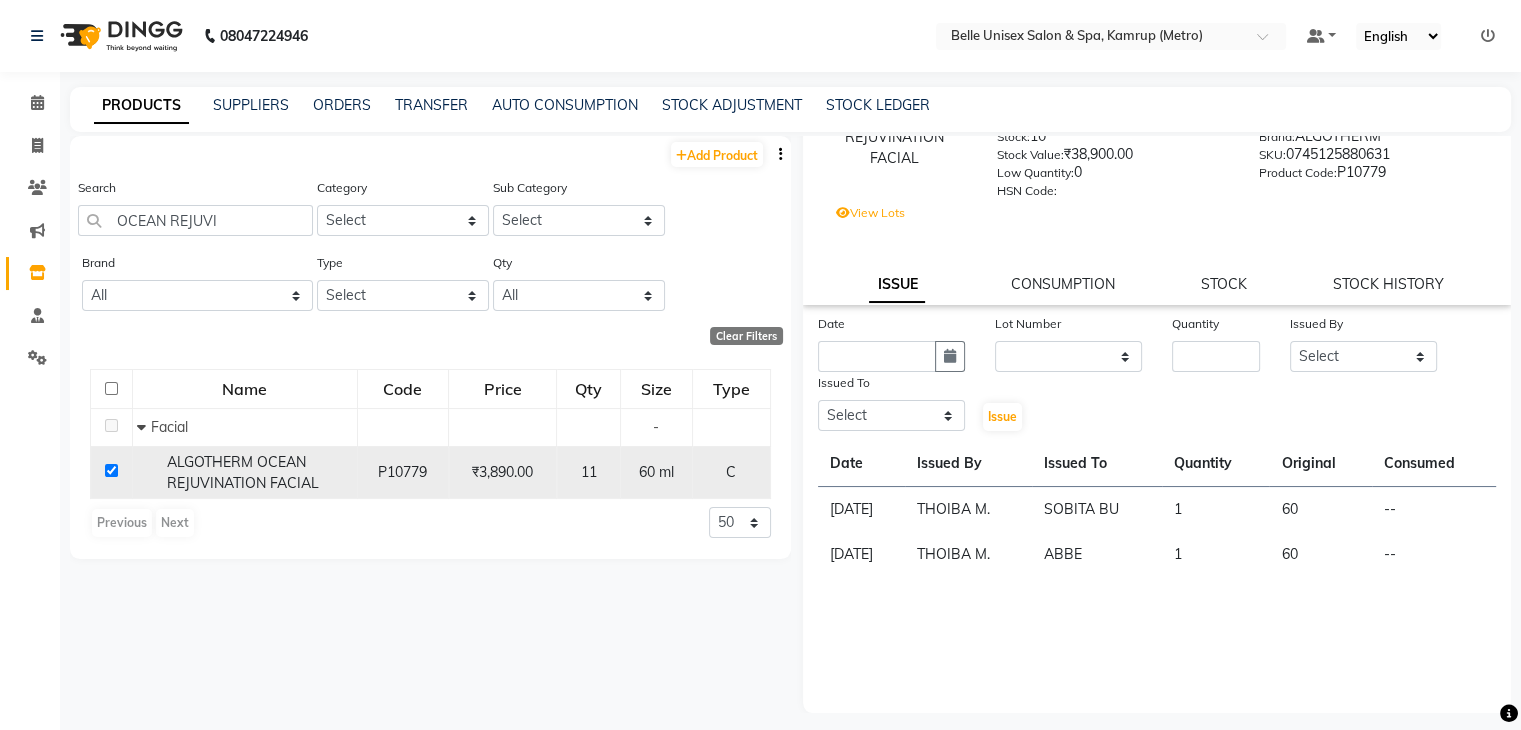 click 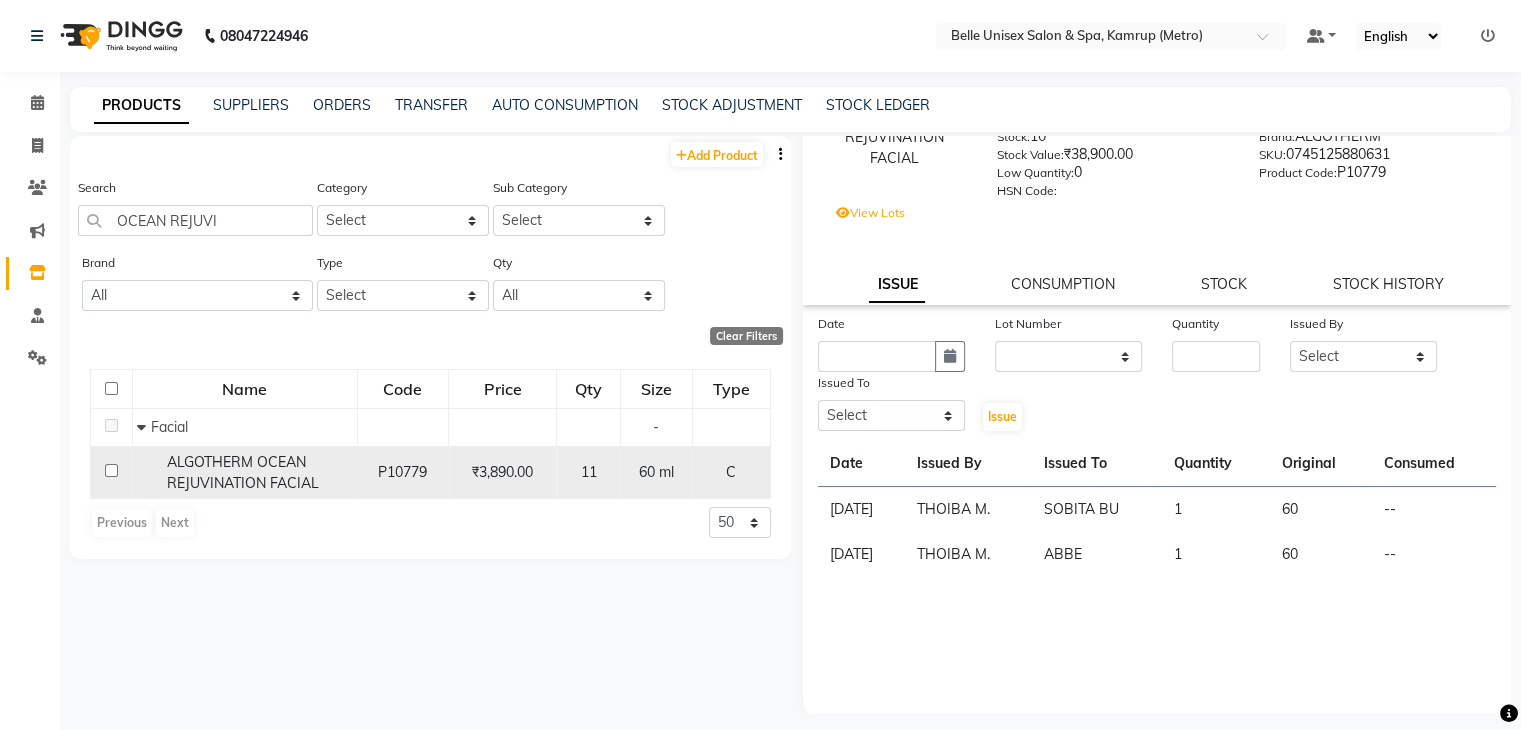 checkbox on "false" 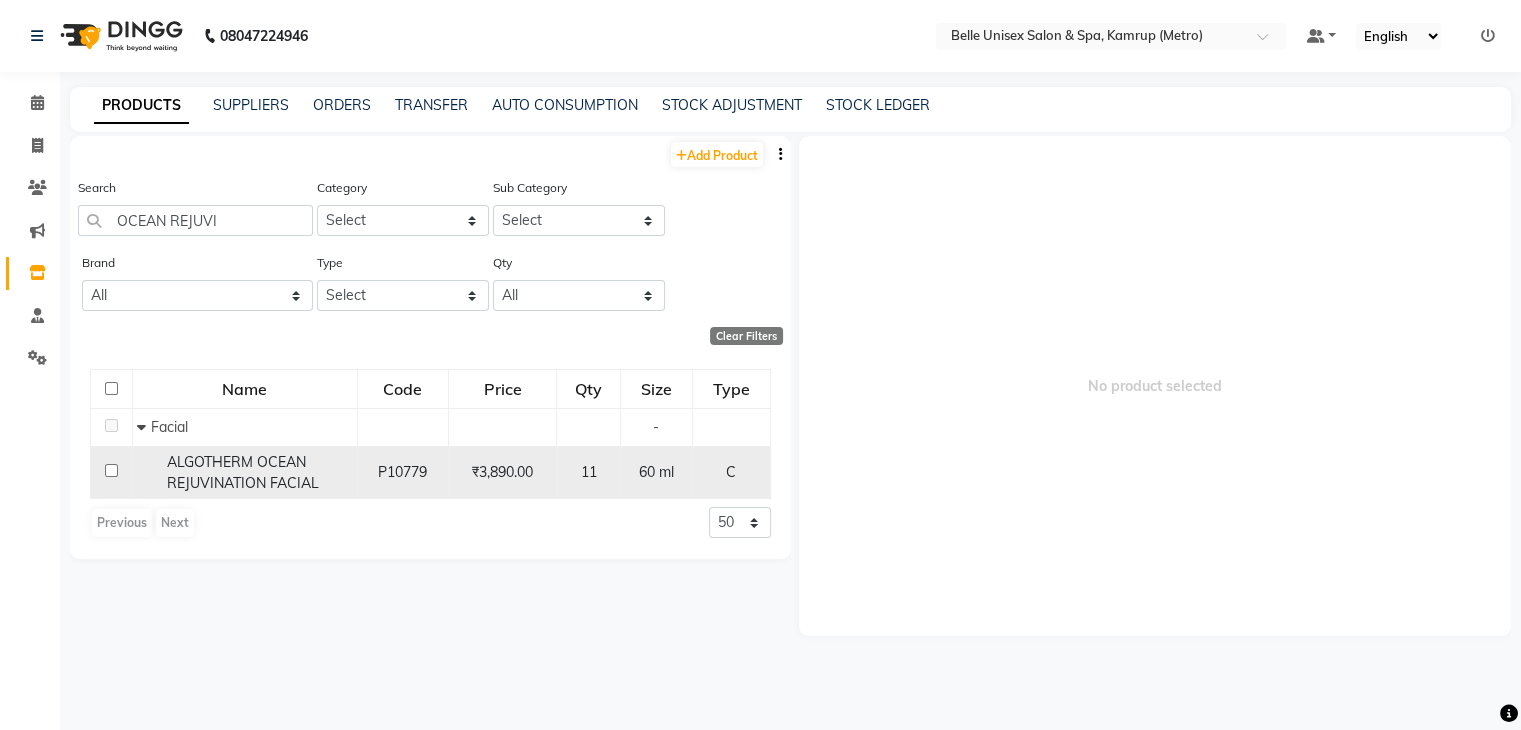 scroll, scrollTop: 0, scrollLeft: 0, axis: both 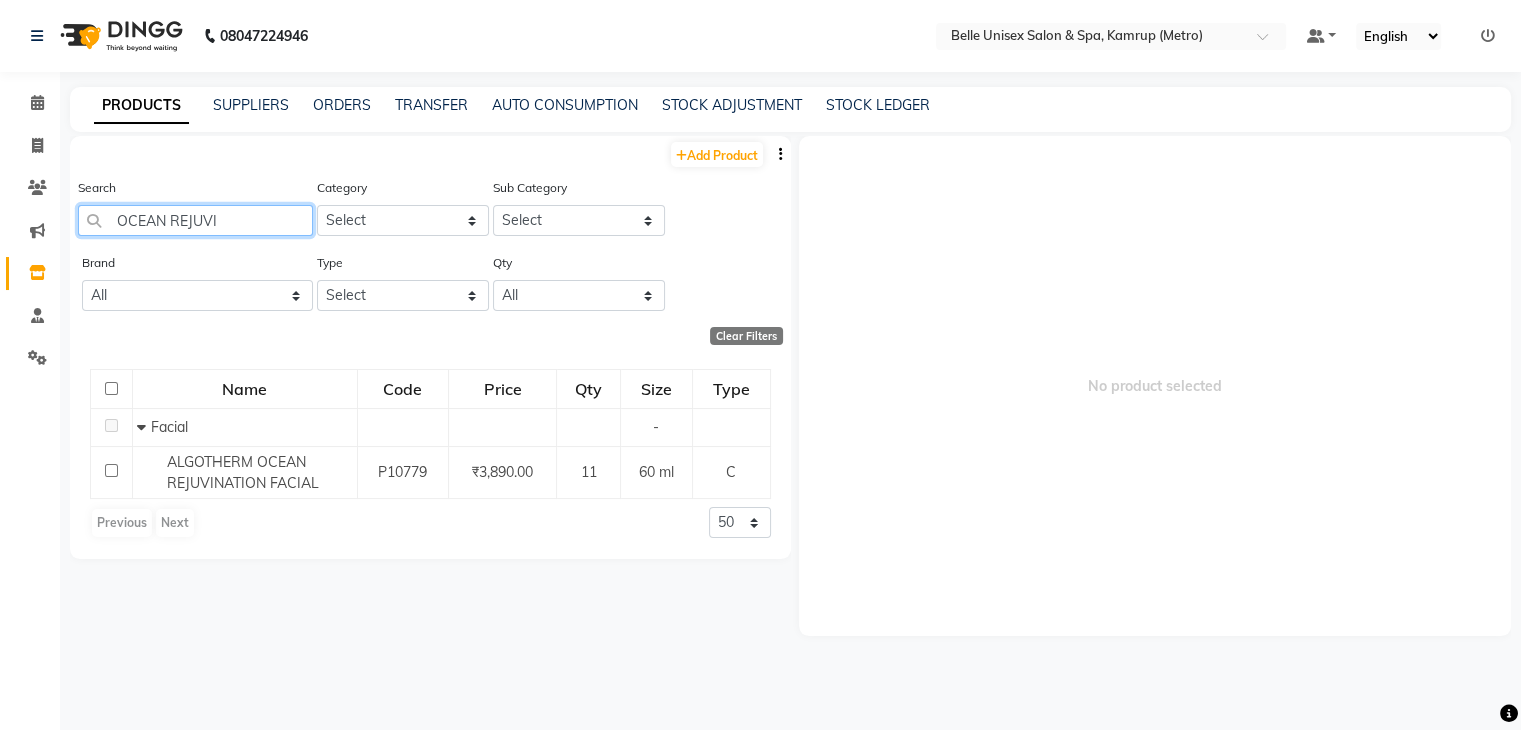 drag, startPoint x: 256, startPoint y: 233, endPoint x: 116, endPoint y: 240, distance: 140.1749 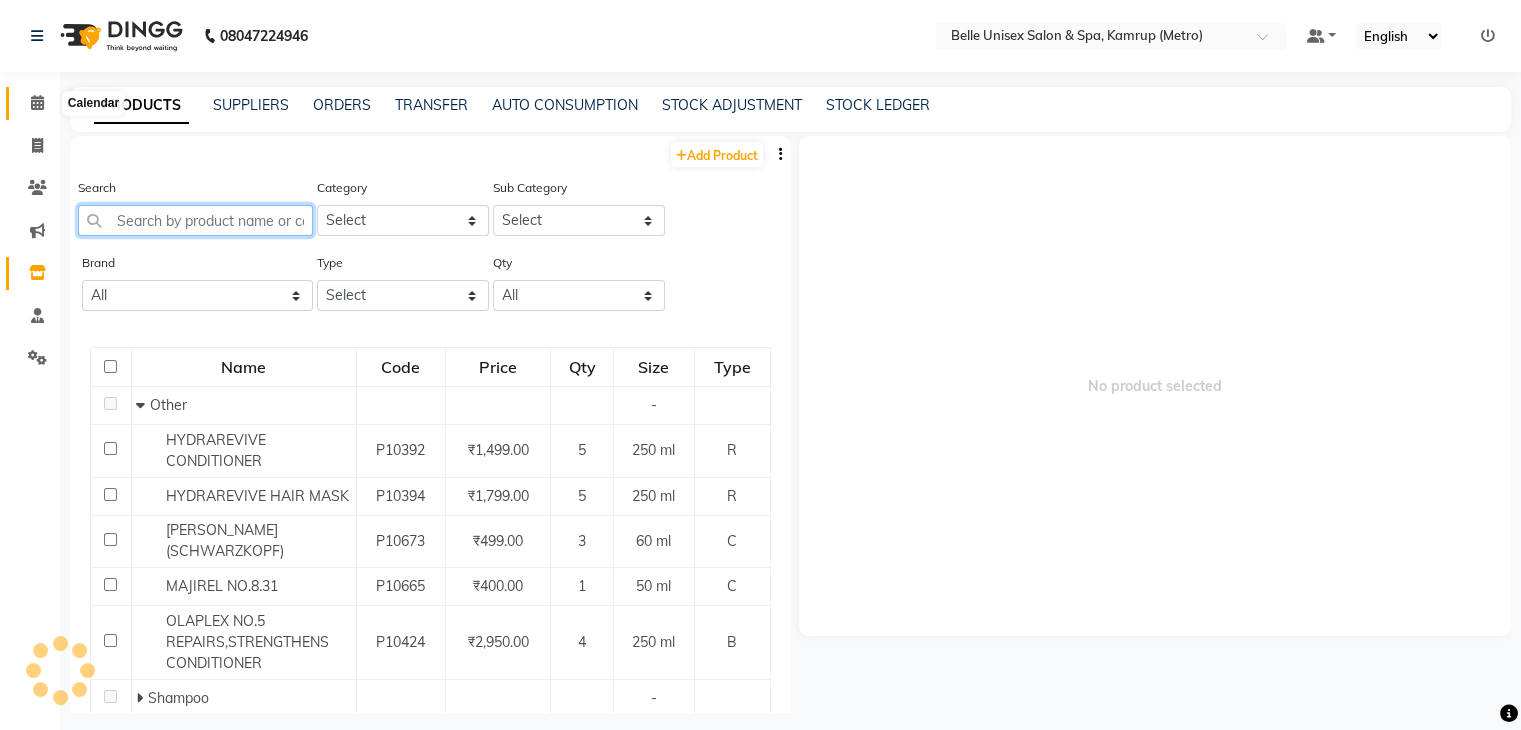 type 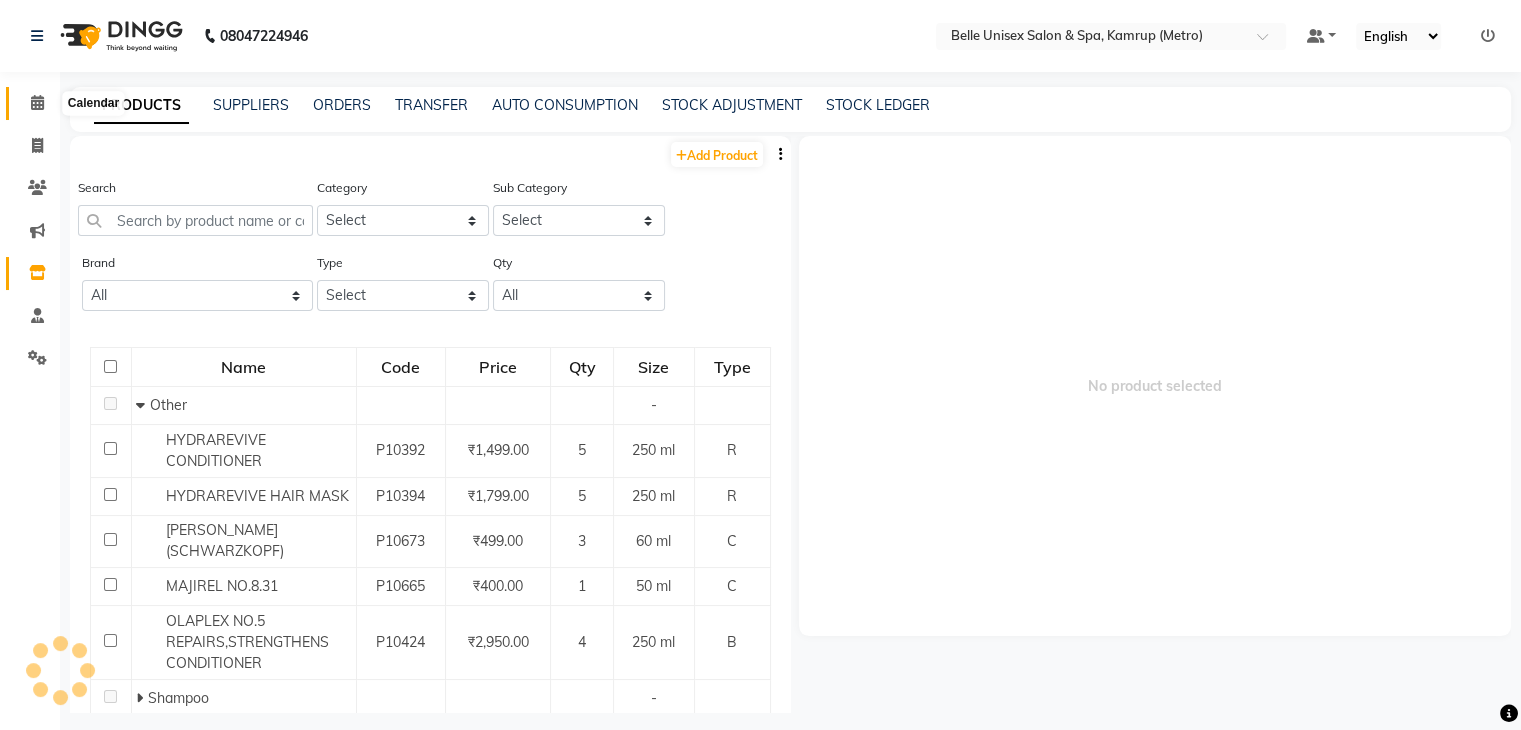 click 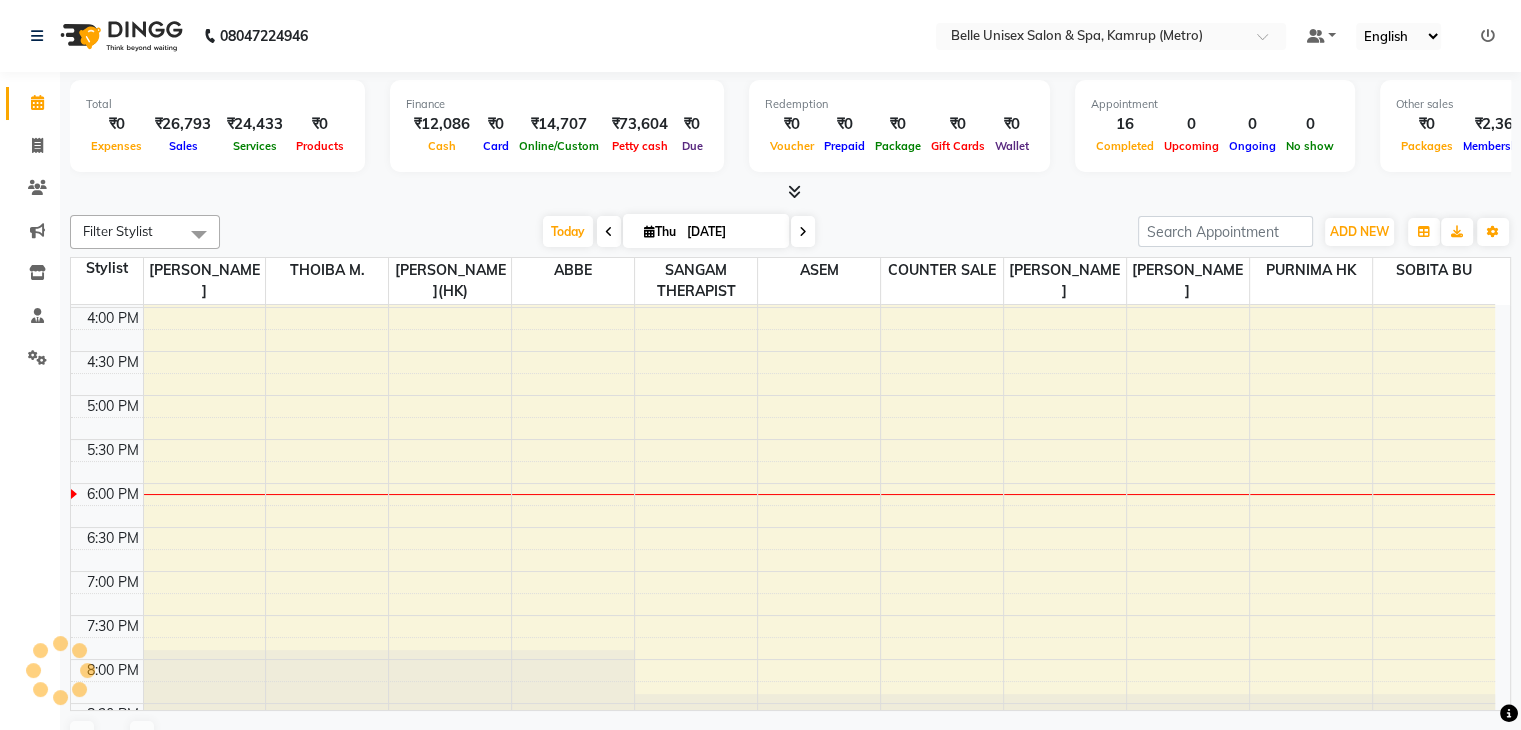scroll, scrollTop: 0, scrollLeft: 0, axis: both 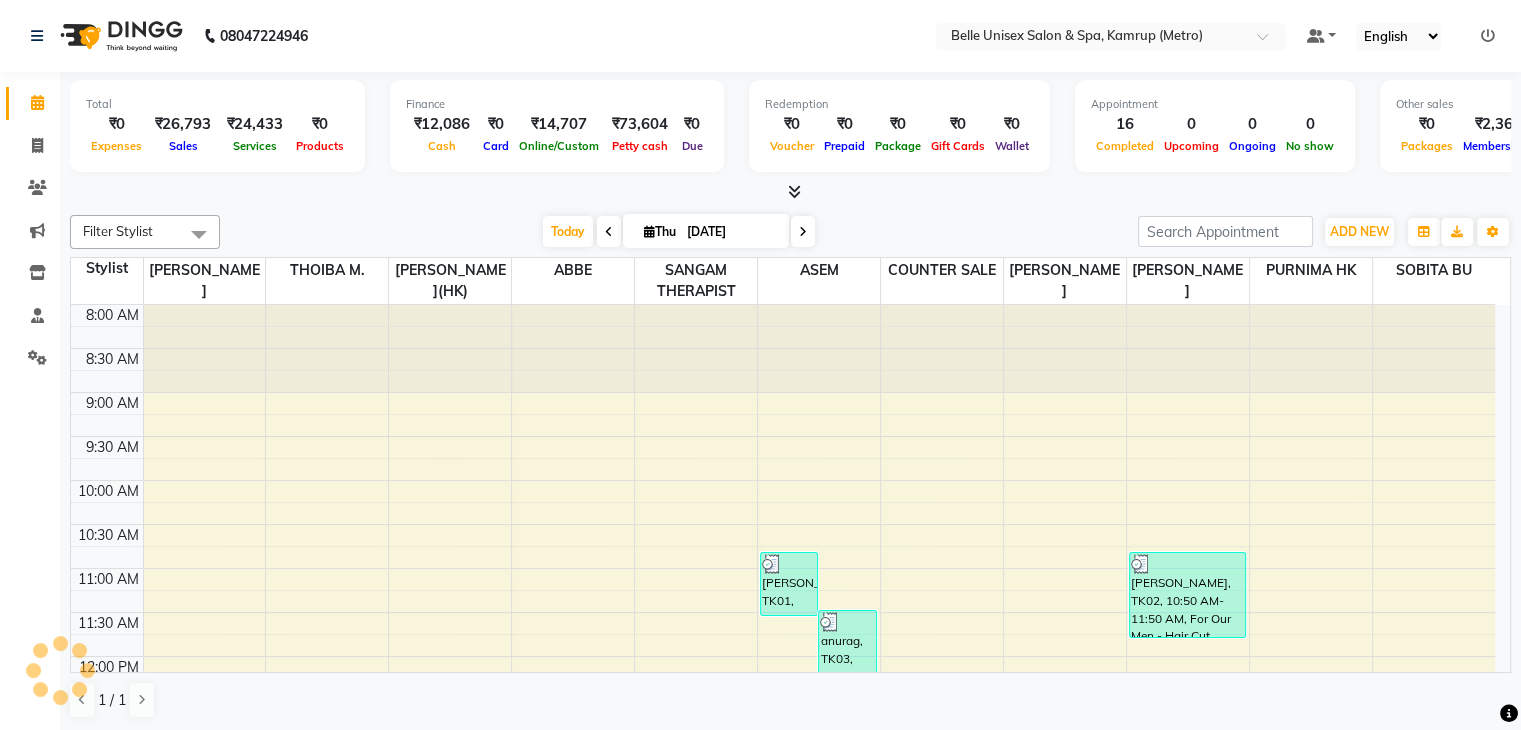 click on "Total  ₹0  Expenses ₹26,793  Sales ₹24,433  Services ₹0  Products Finance  ₹12,086  Cash ₹0  Card ₹14,707  Online/Custom ₹73,604 Petty cash ₹0 Due  Redemption  ₹0 Voucher ₹0 Prepaid ₹0 Package ₹0  Gift Cards ₹0  Wallet  Appointment  16 Completed 0 Upcoming 0 Ongoing 0 No show  Other sales  ₹0  Packages ₹2,360  Memberships ₹0  Vouchers ₹0  Prepaids ₹0  Gift Cards Filter Stylist Select All ABBE ALEX UHD  ASEM  COUNTER SALE  IMLE AO JUPITARA(HK) PURNIMA HK  RANA KANTI SINHA  SANGAM THERAPIST SOBITA BU THOIBA M. Today  Thu 10-07-2025 Toggle Dropdown Add Appointment Add Invoice Add Expense Add Attendance Add Client Add Transaction Toggle Dropdown Add Appointment Add Invoice Add Expense Add Attendance Add Client ADD NEW Toggle Dropdown Add Appointment Add Invoice Add Expense Add Attendance Add Client Add Transaction Filter Stylist Select All ABBE ALEX UHD  ASEM  COUNTER SALE  IMLE AO JUPITARA(HK) PURNIMA HK  RANA KANTI SINHA  SANGAM THERAPIST SOBITA BU THOIBA M. Group By List" 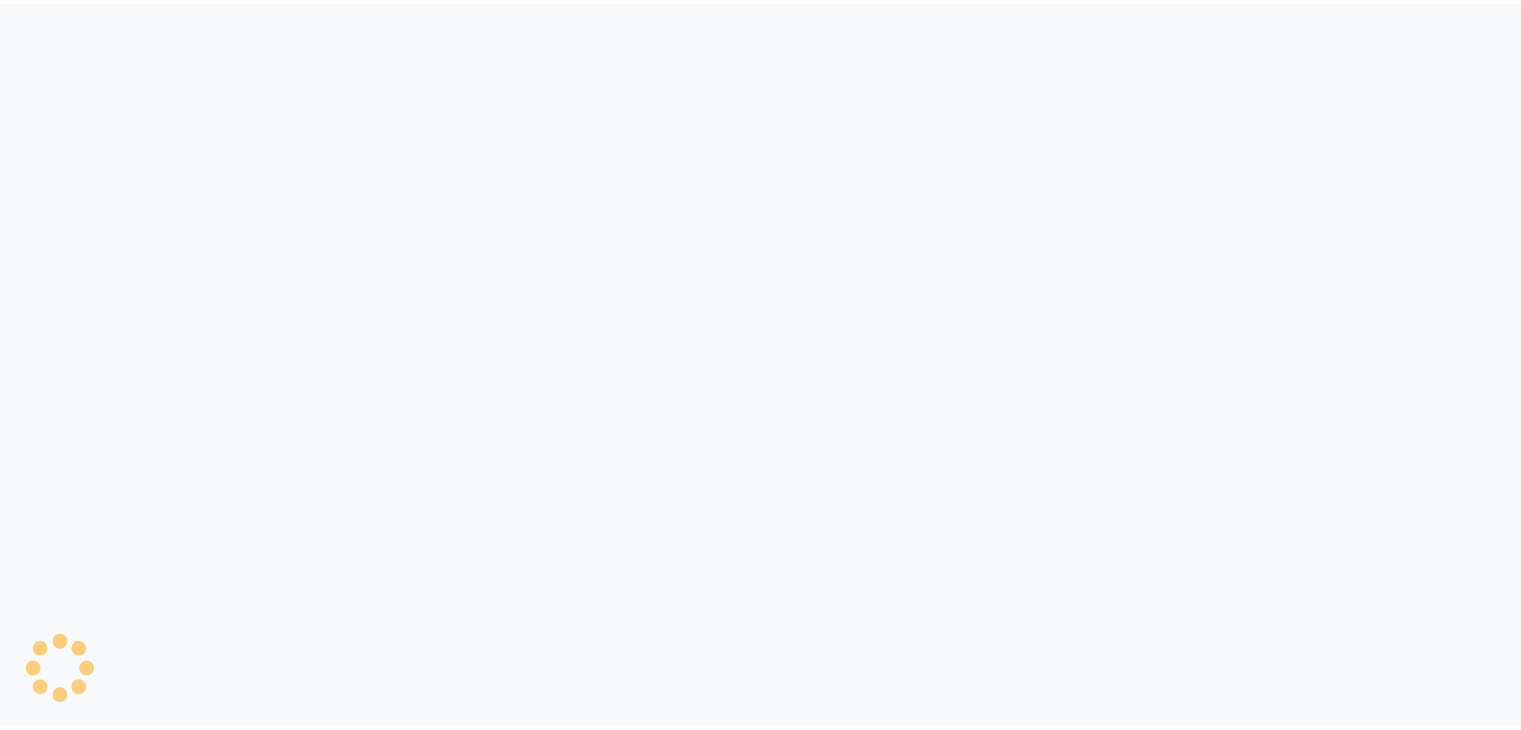 scroll, scrollTop: 0, scrollLeft: 0, axis: both 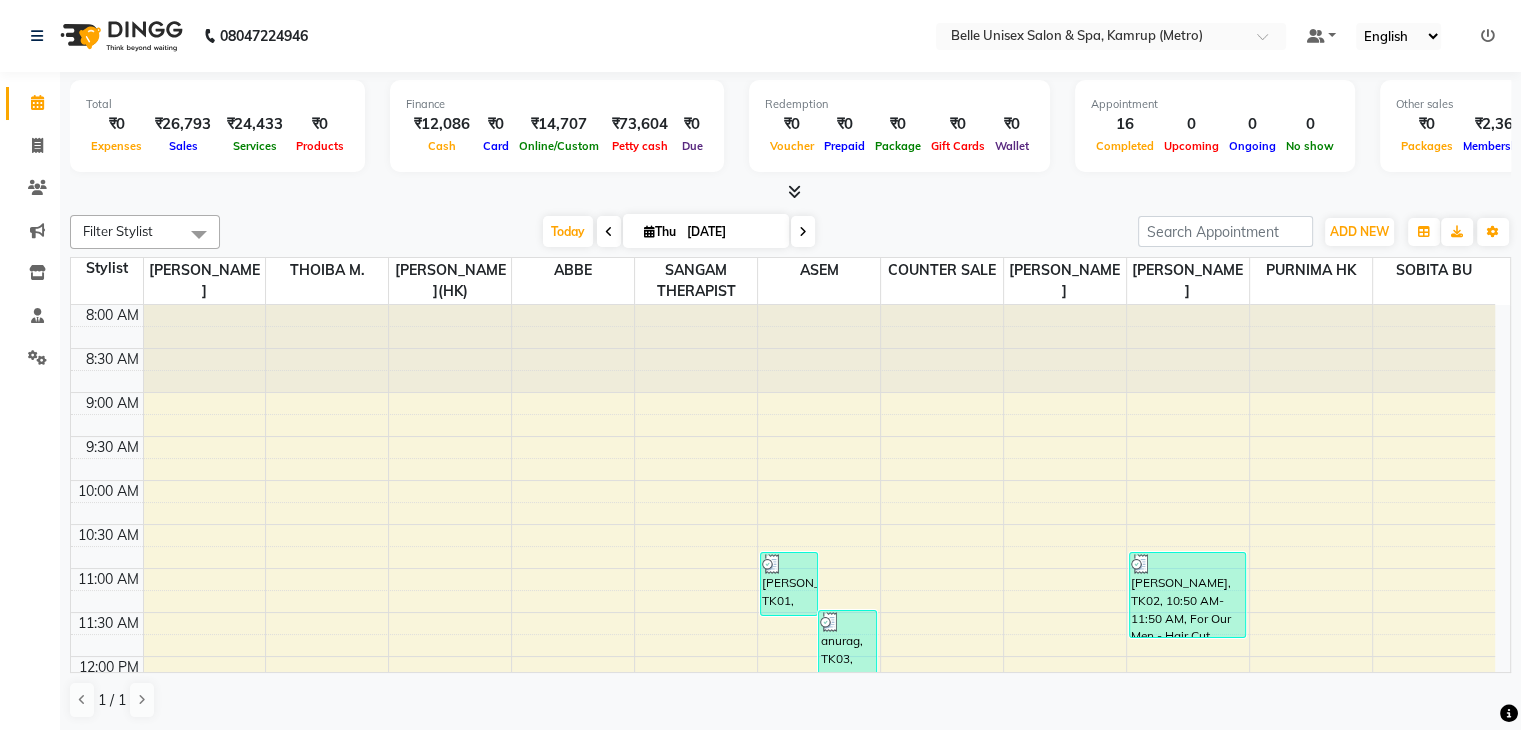 click at bounding box center (790, 192) 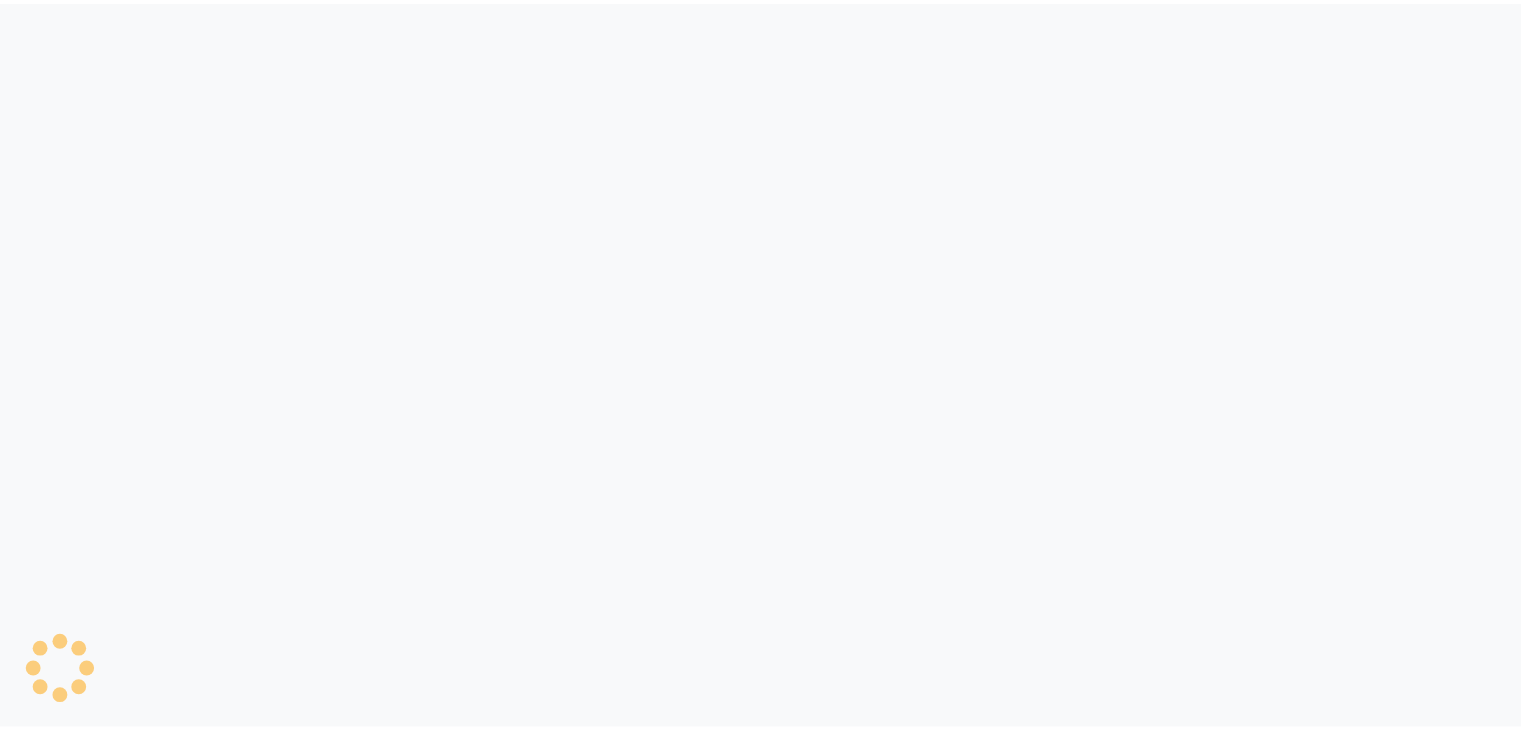scroll, scrollTop: 0, scrollLeft: 0, axis: both 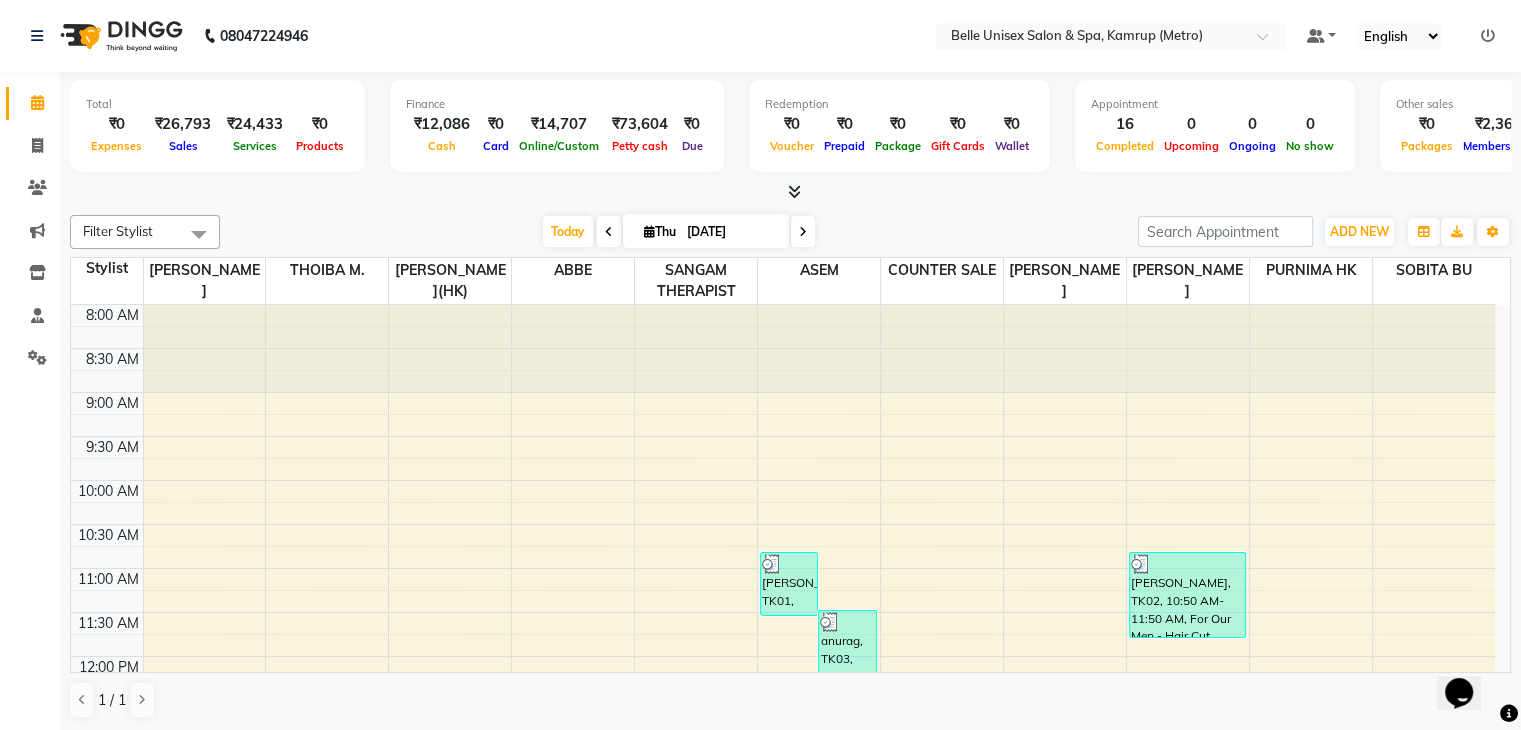 click on "Total  ₹0  Expenses ₹26,793  Sales ₹24,433  Services ₹0  Products Finance  ₹12,086  Cash ₹0  Card ₹14,707  Online/Custom ₹73,604 [PERSON_NAME] cash ₹0 Due  Redemption  ₹0 Voucher ₹0 Prepaid ₹0 Package ₹0  Gift Cards ₹0  Wallet  Appointment  16 Completed 0 Upcoming 0 Ongoing 0 No show  Other sales  ₹0  Packages ₹2,360  Memberships ₹0  Vouchers ₹0  Prepaids ₹0  Gift Cards" at bounding box center [790, 137] 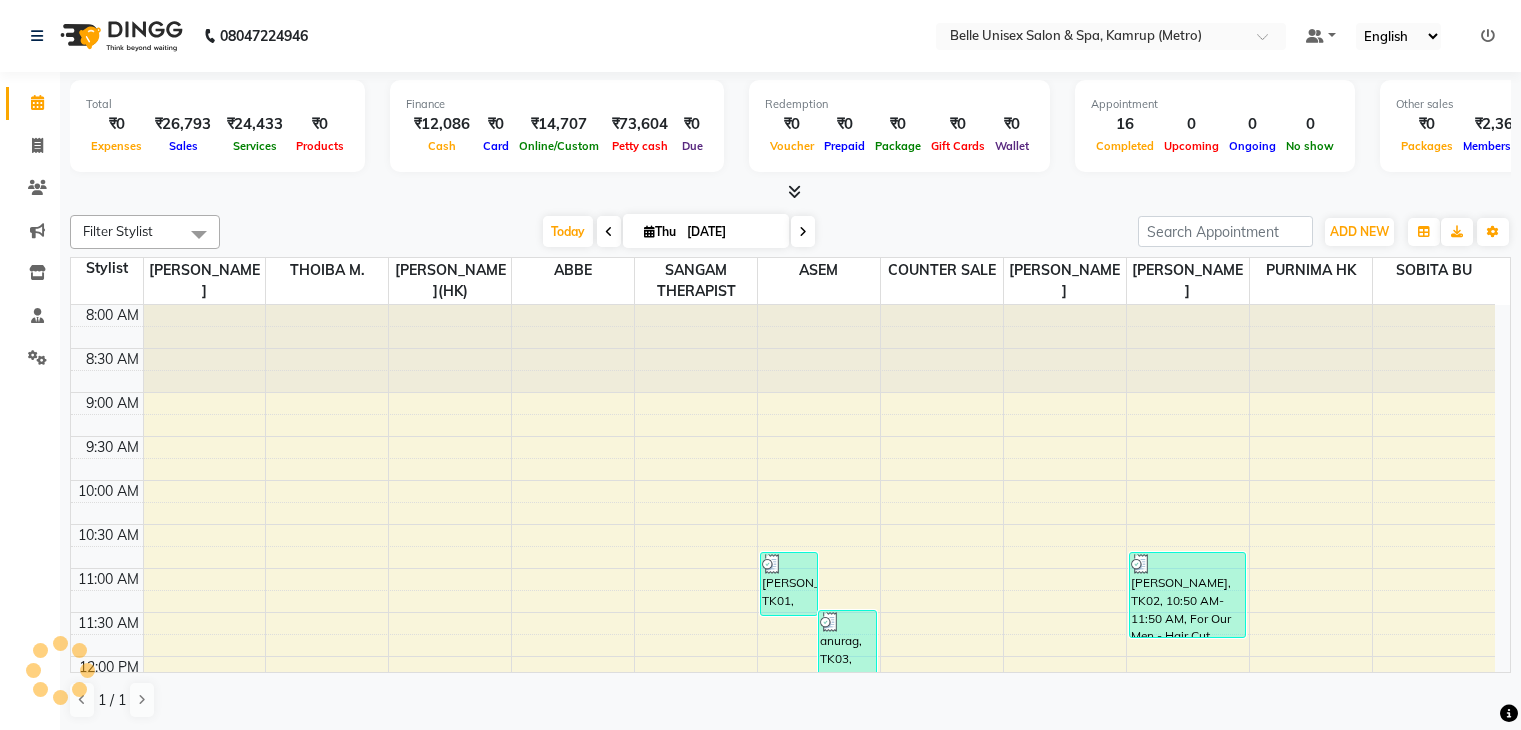 scroll, scrollTop: 0, scrollLeft: 0, axis: both 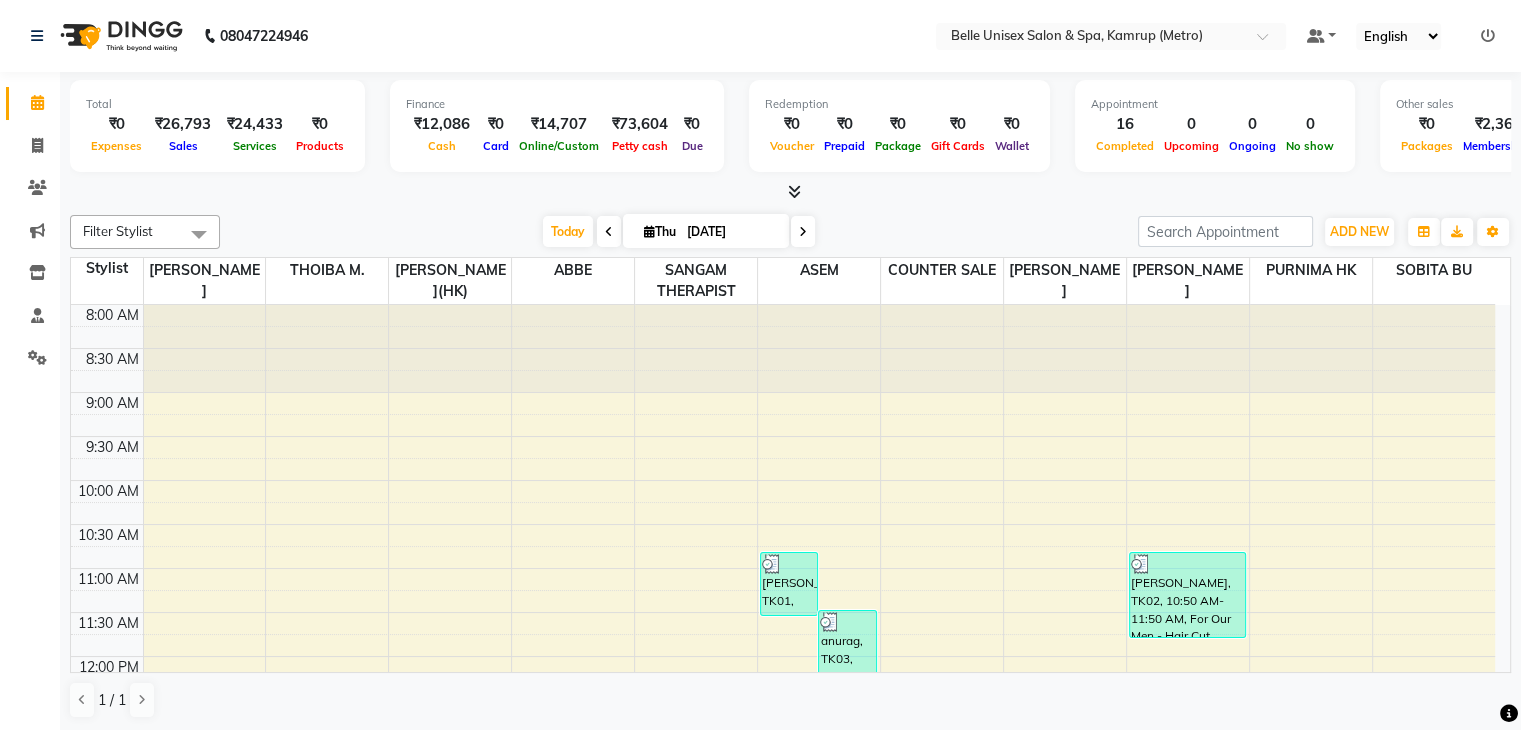 click at bounding box center [790, 192] 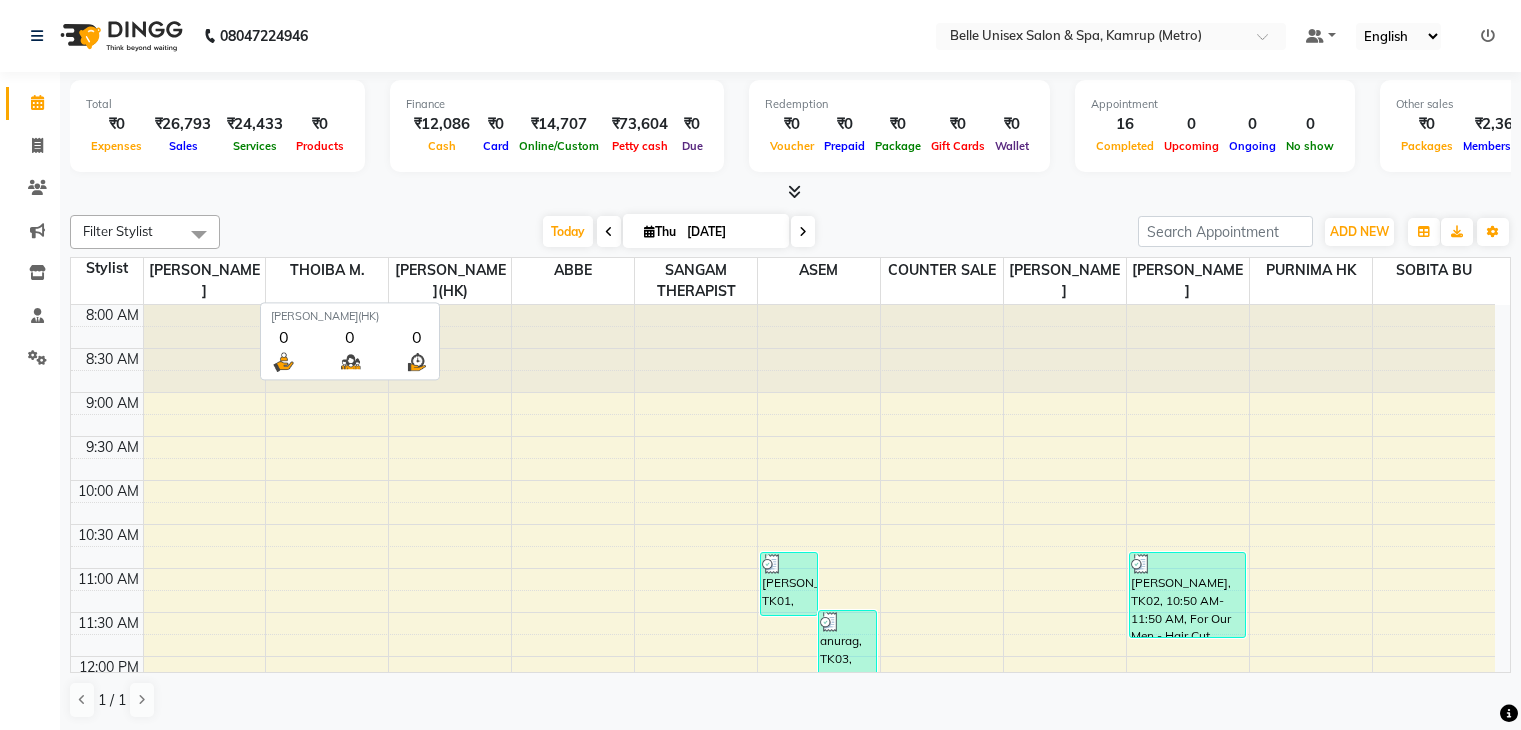 scroll, scrollTop: 0, scrollLeft: 0, axis: both 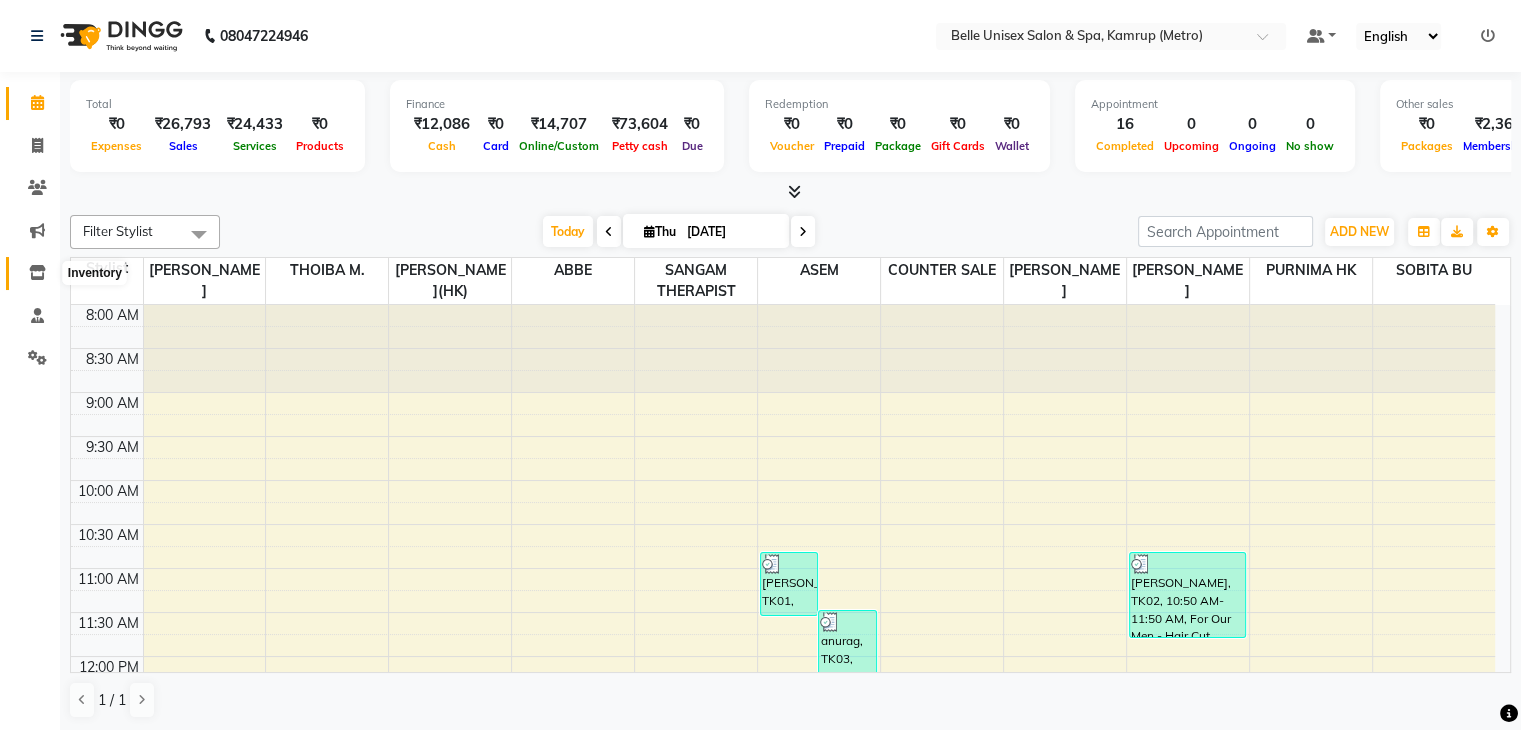 click 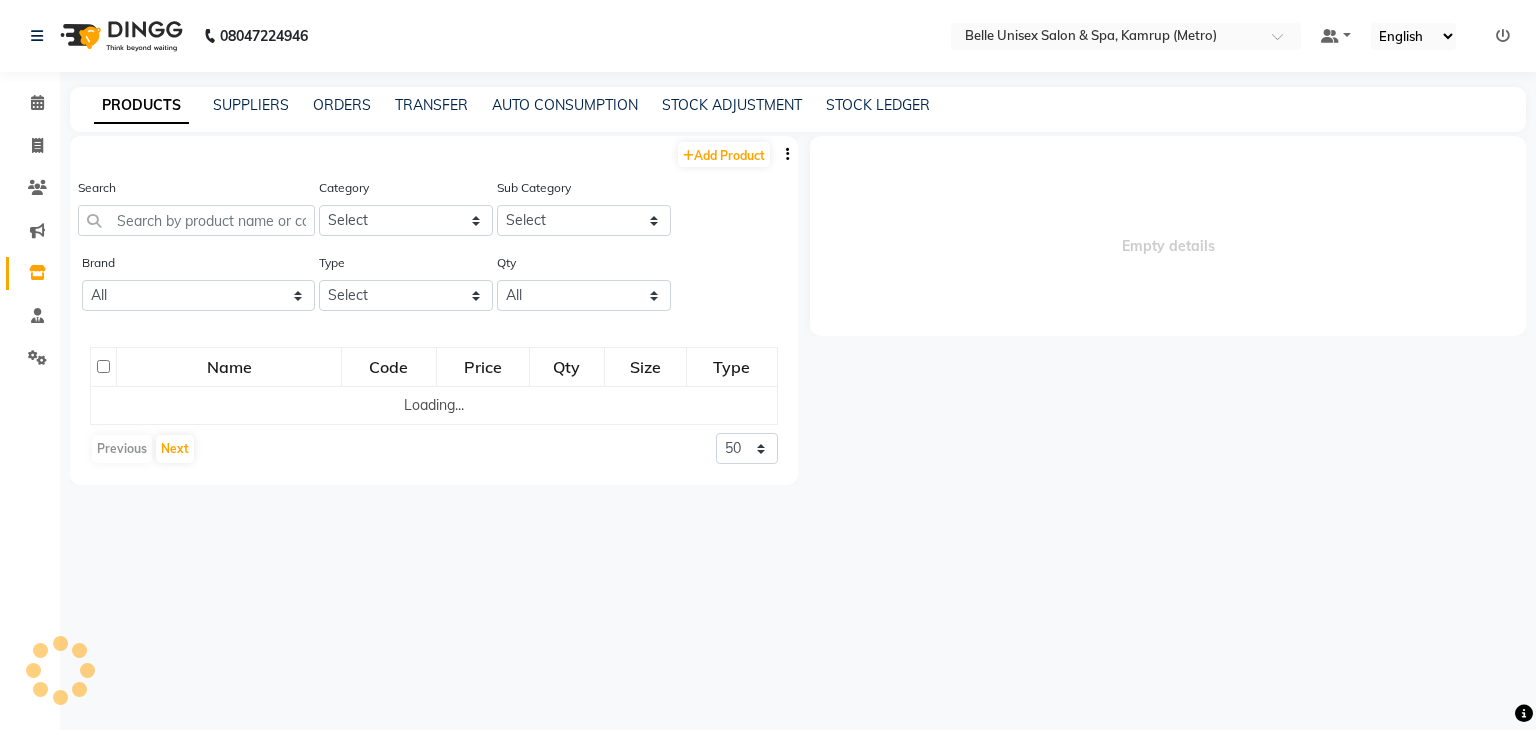 select 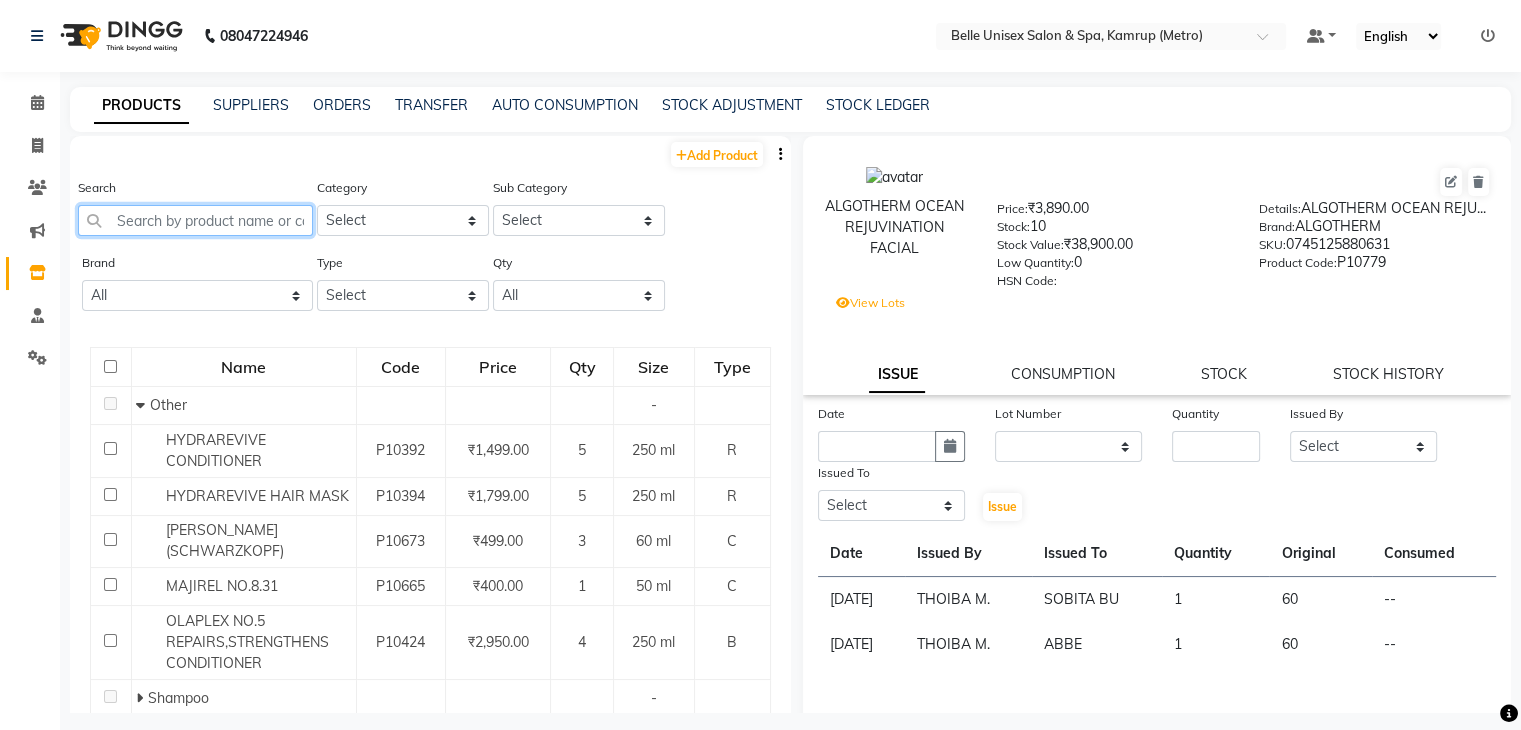 click 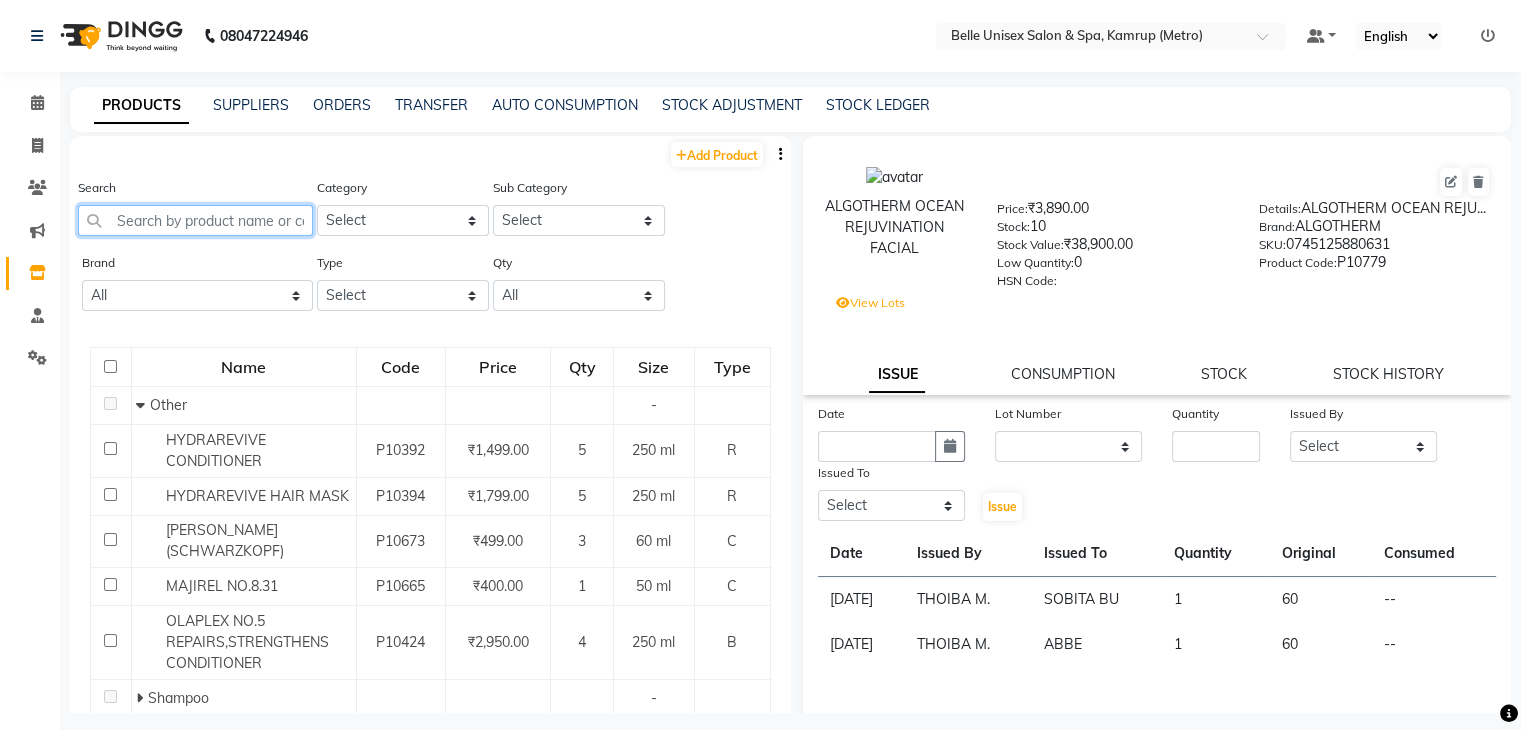 click 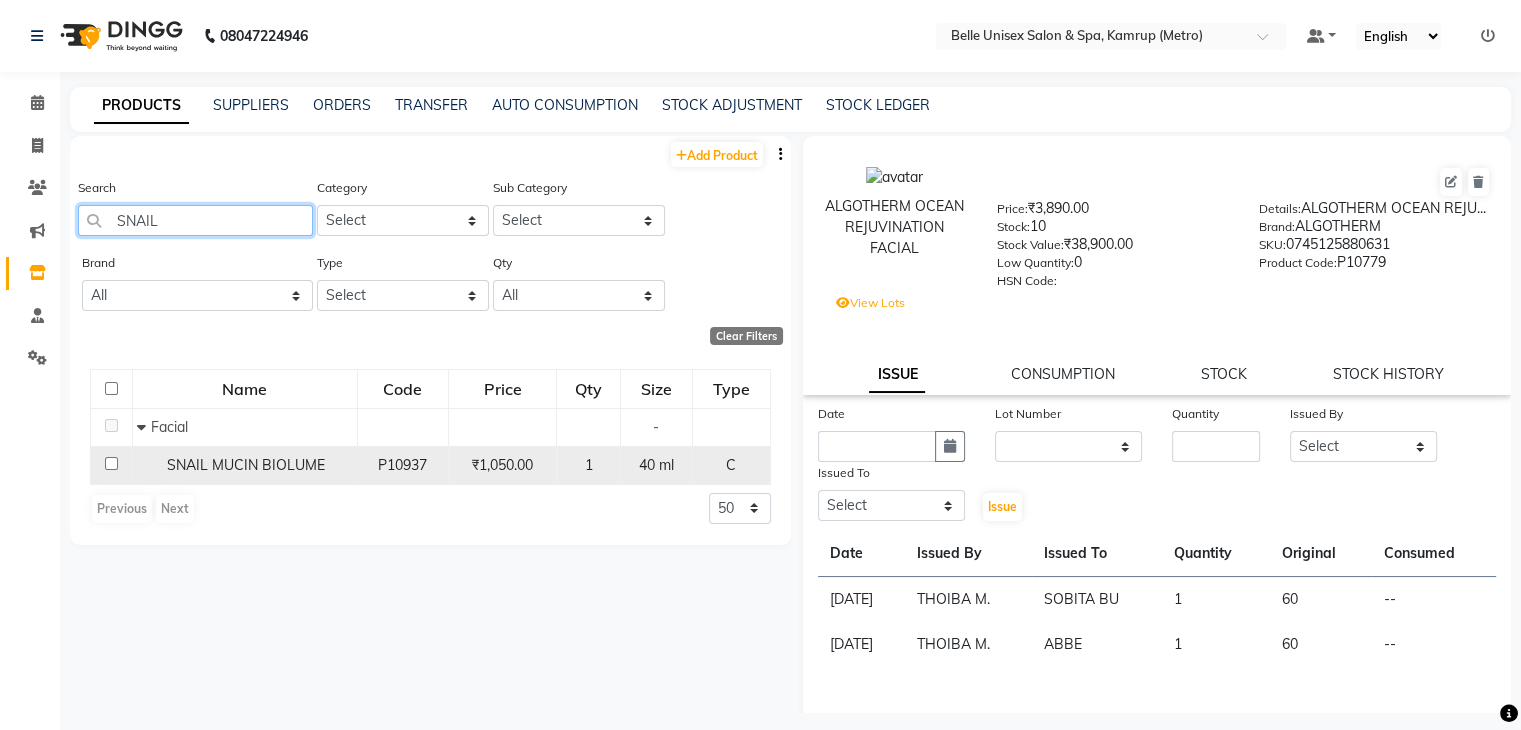 type on "SNAIL" 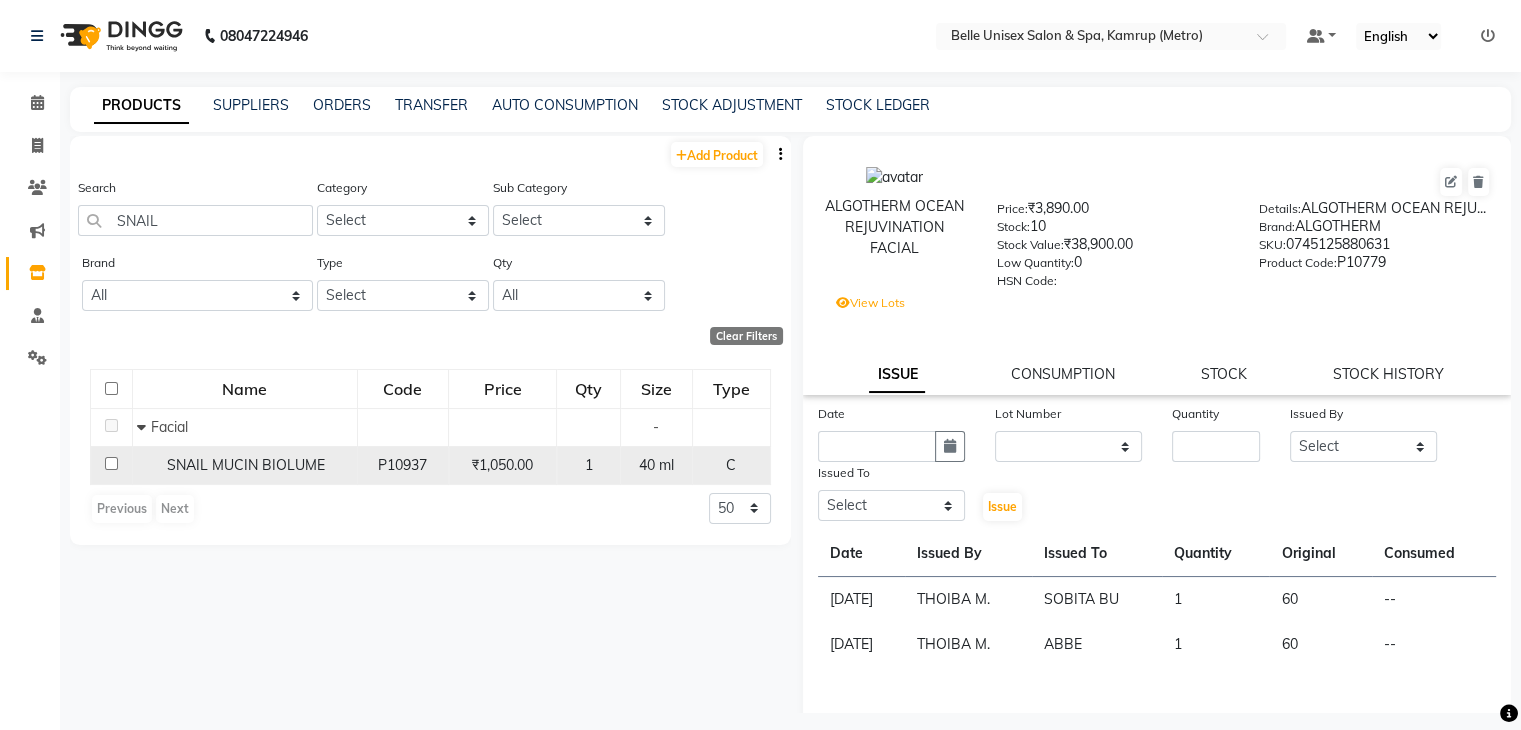 click 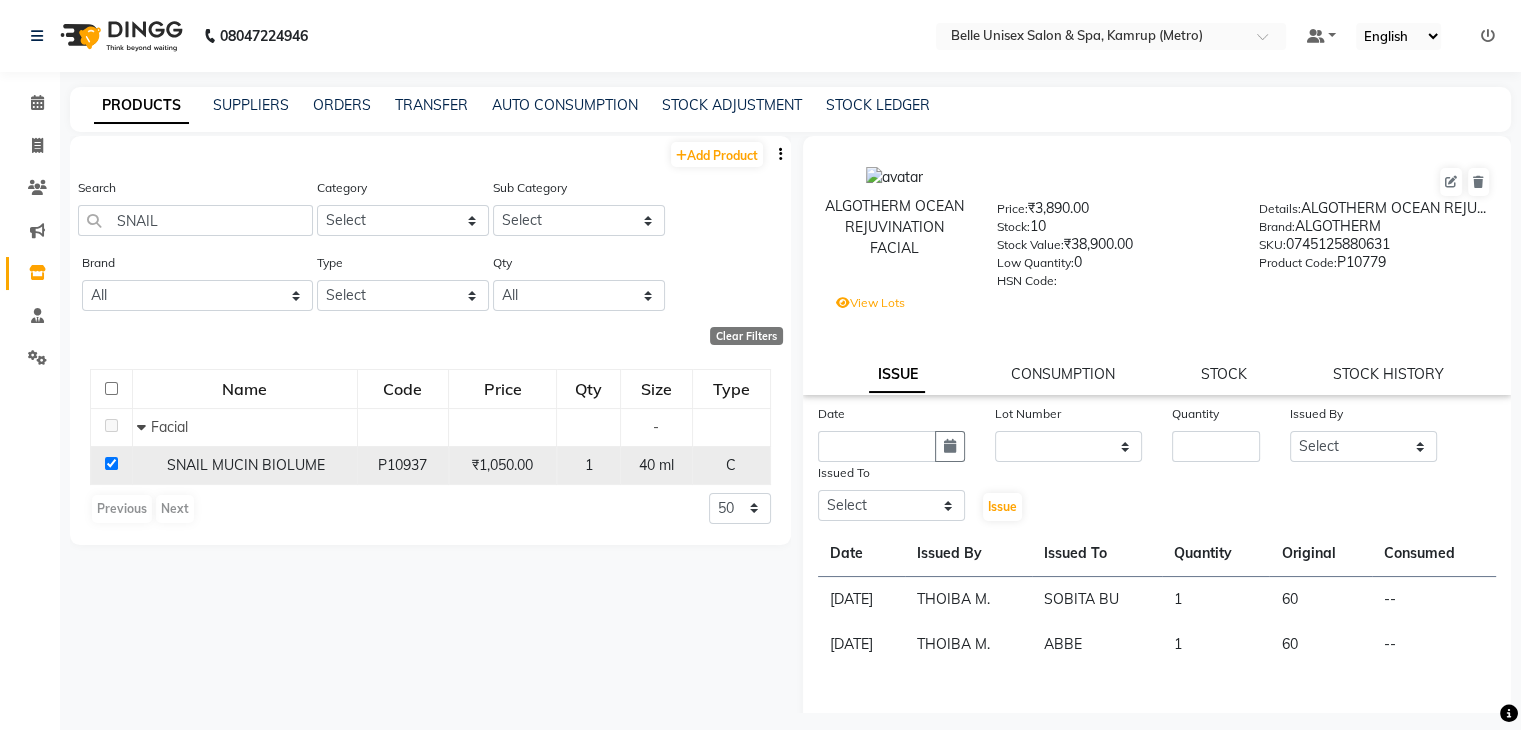 checkbox on "true" 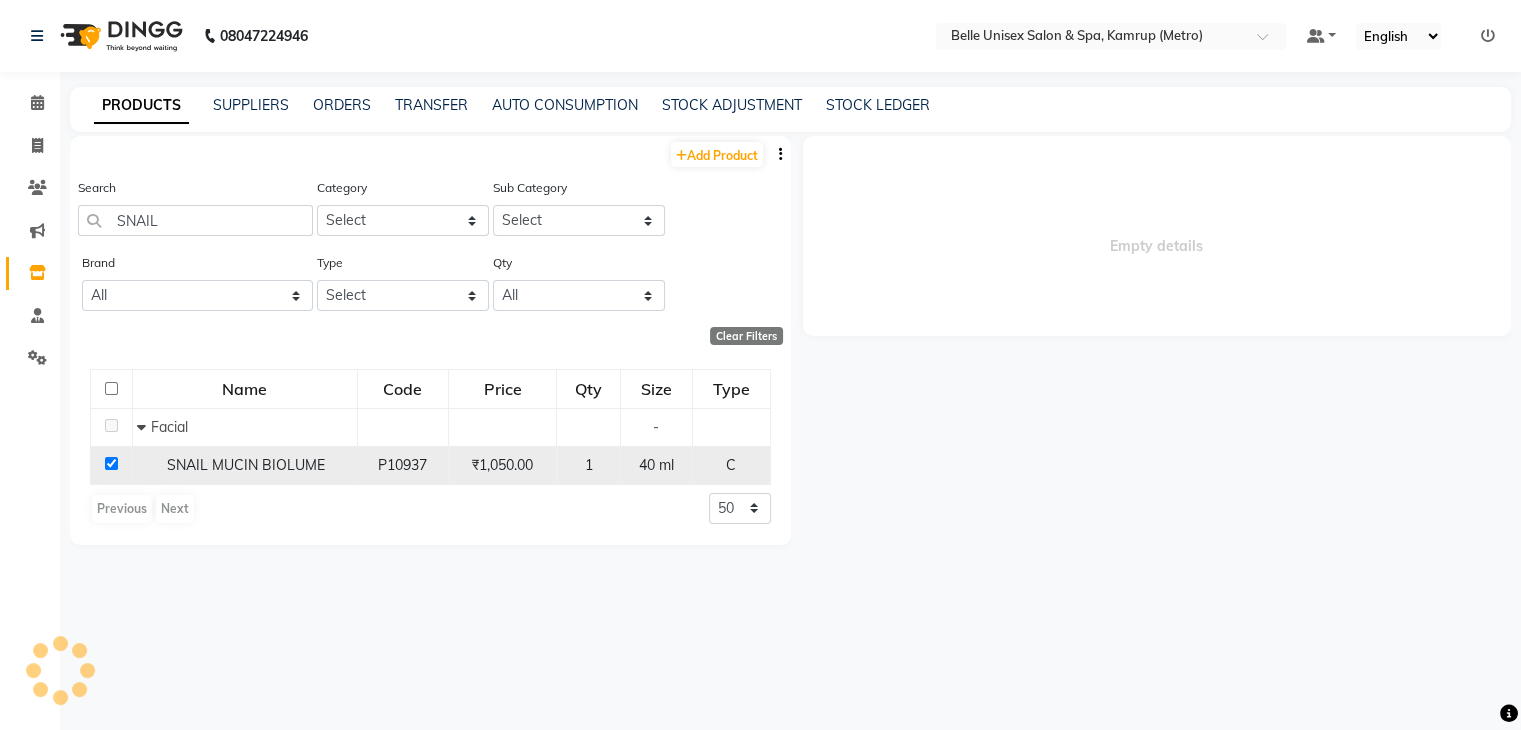 select 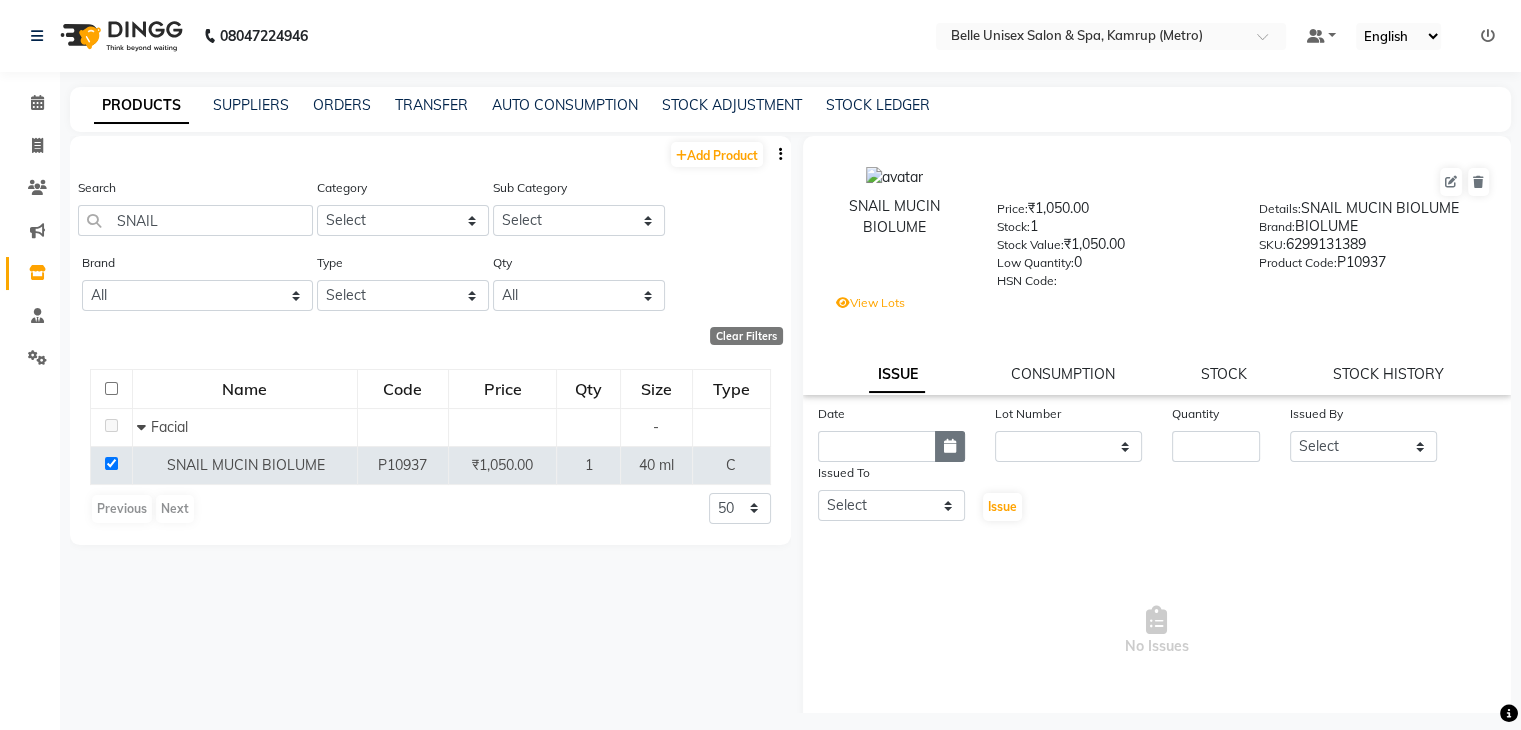 click 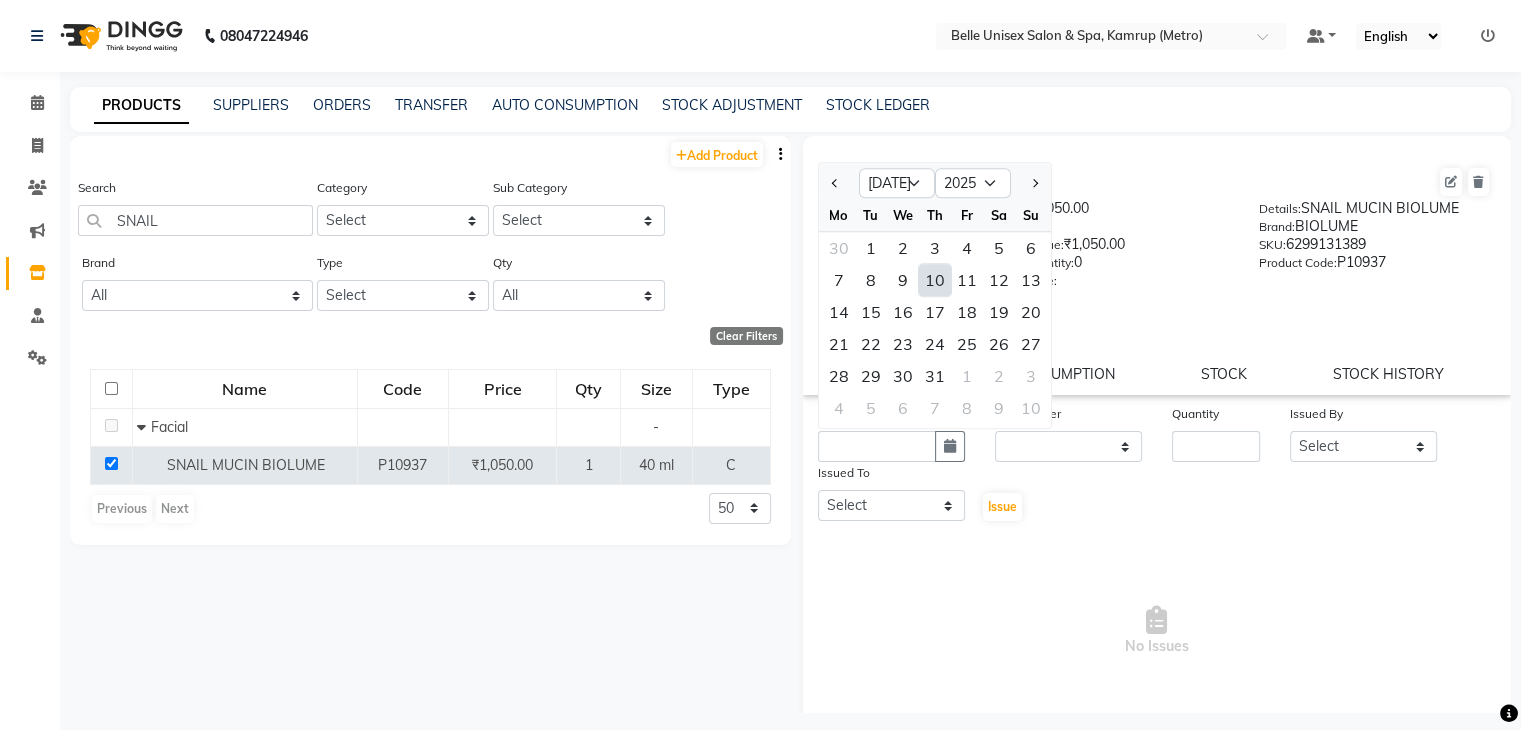click on "10" 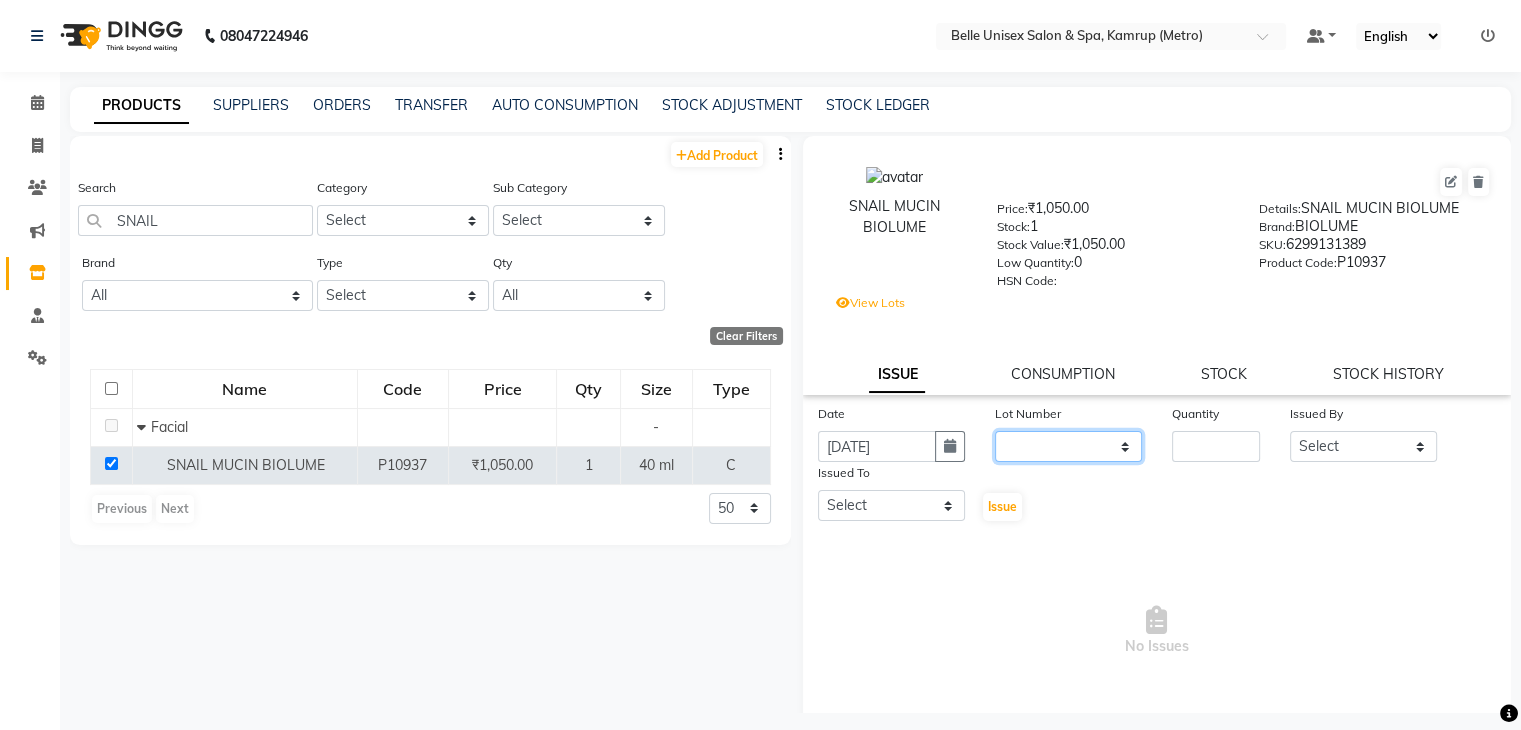 click on "None  / 2027-09-15" 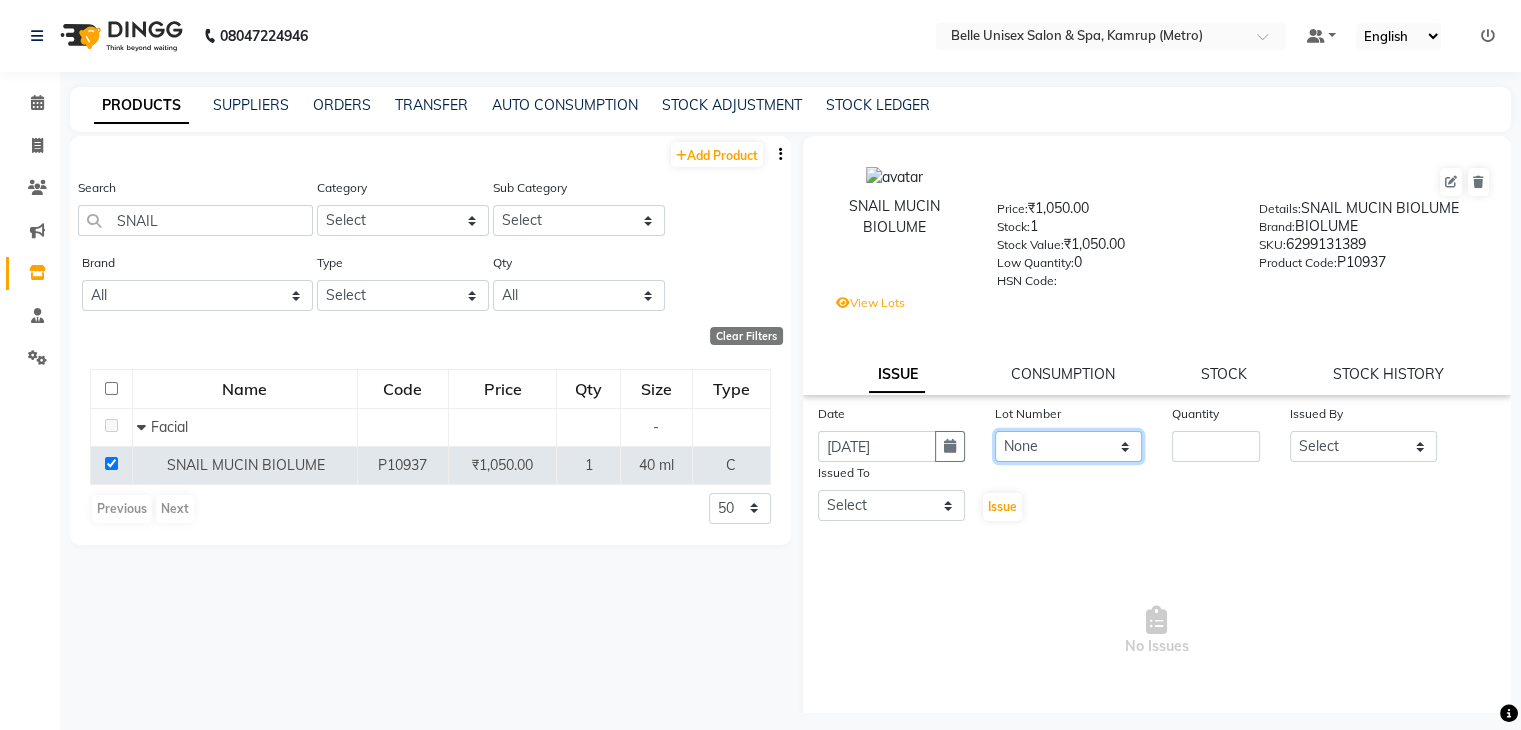 click on "None  / 2027-09-15" 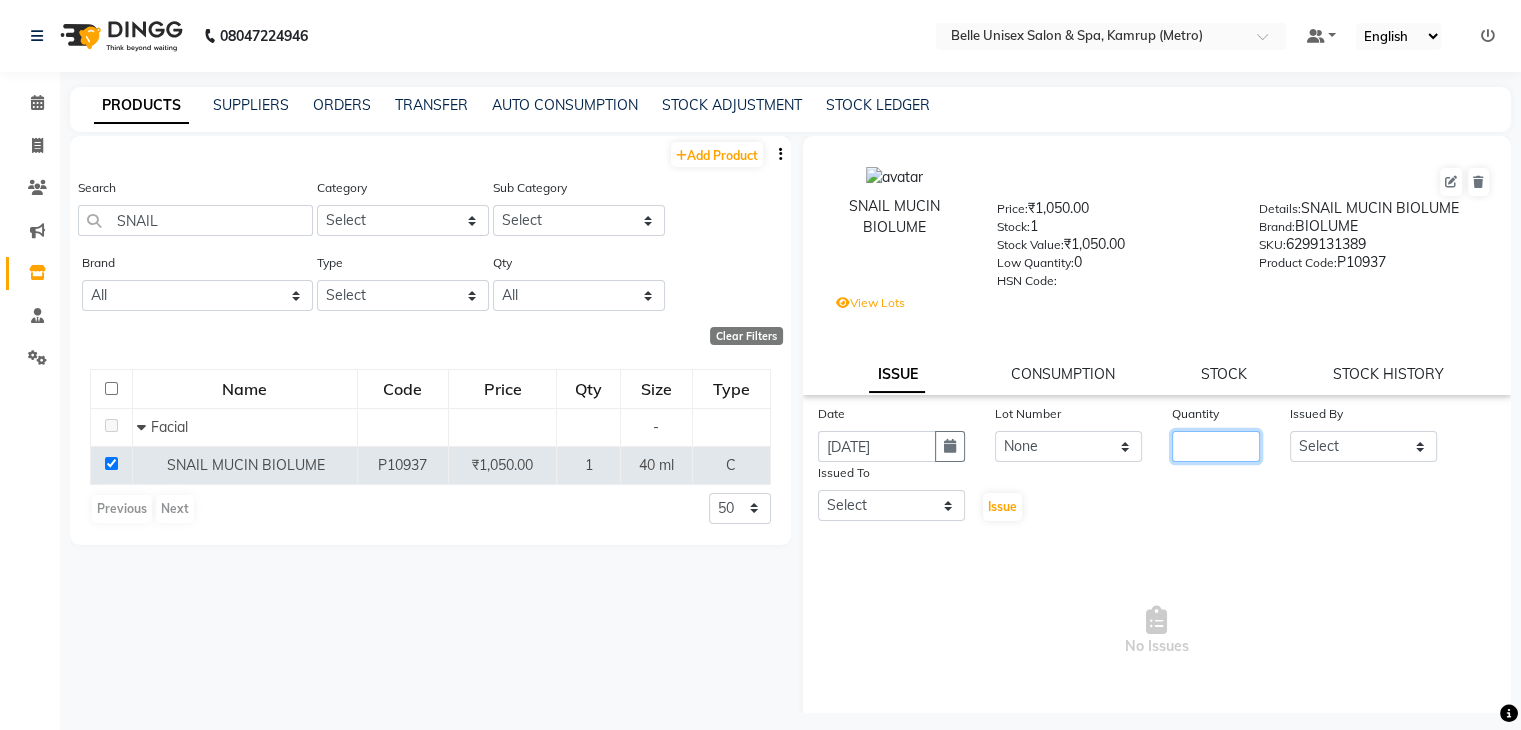 click 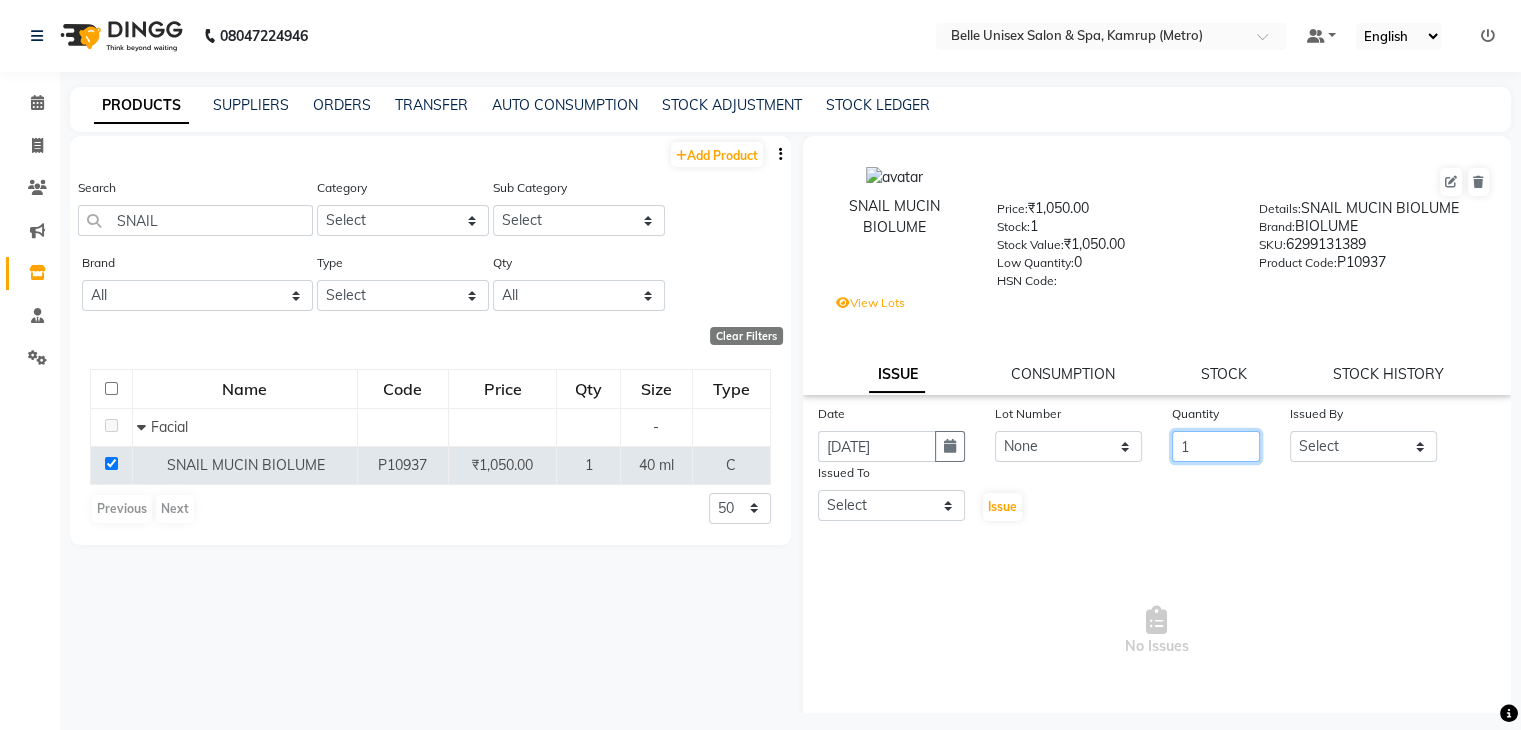 type on "1" 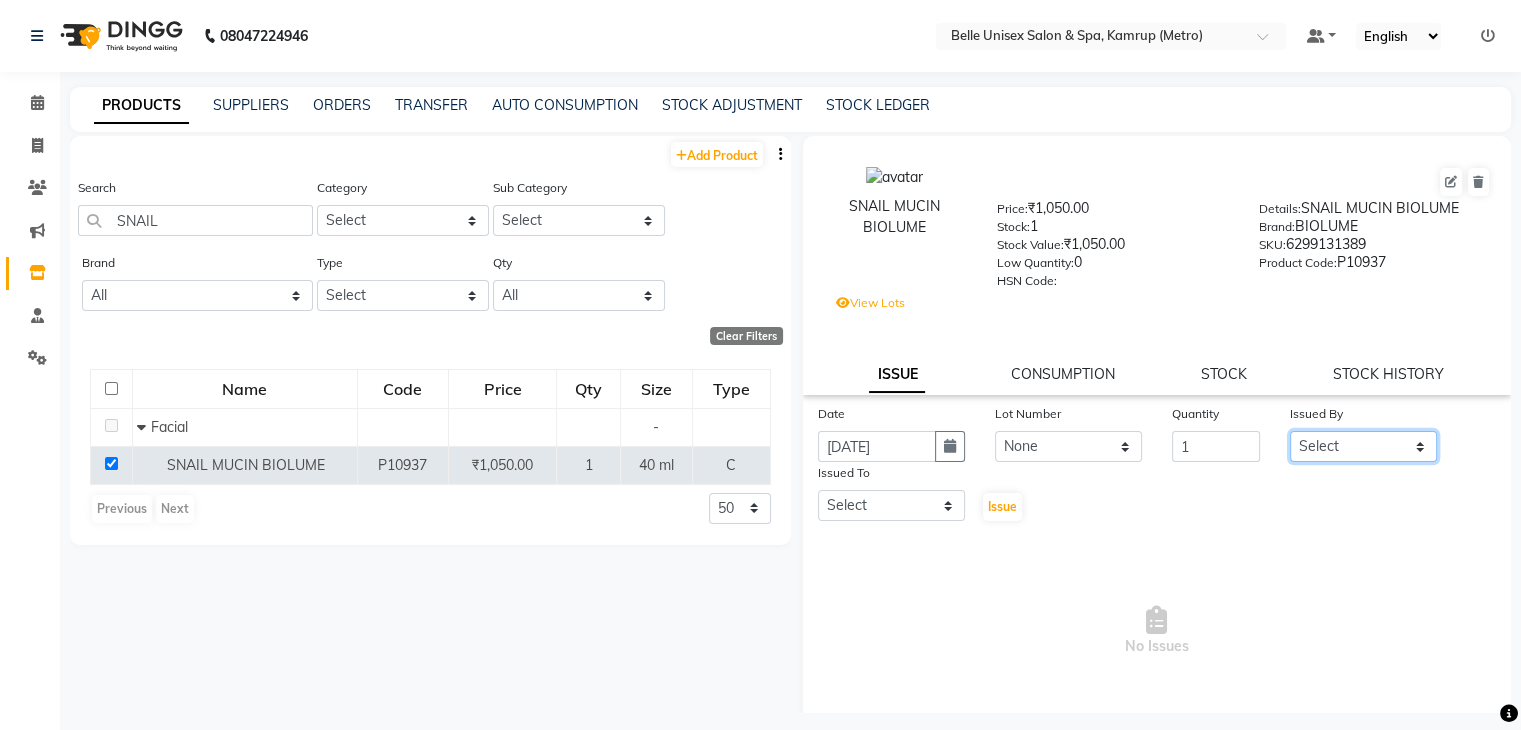 click on "Select ABBE Admin id ALEX UHD  ASEM  COUNTER SALE  IMLE AO JUPITARA(HK) PURNIMA HK  RANA KANTI SINHA   SABEHA SANGAM THERAPIST SOBITA BU THOIBA M." 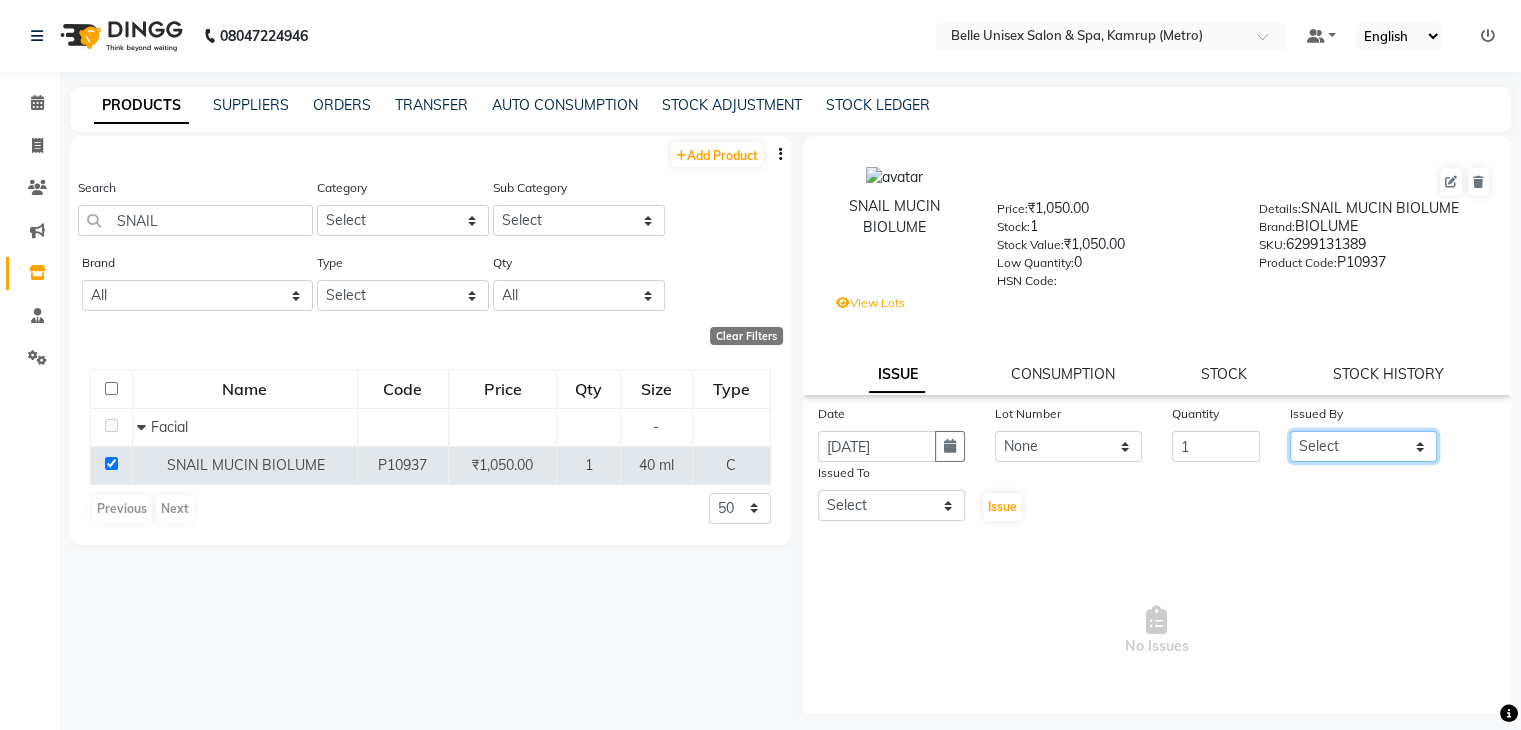 select on "66076" 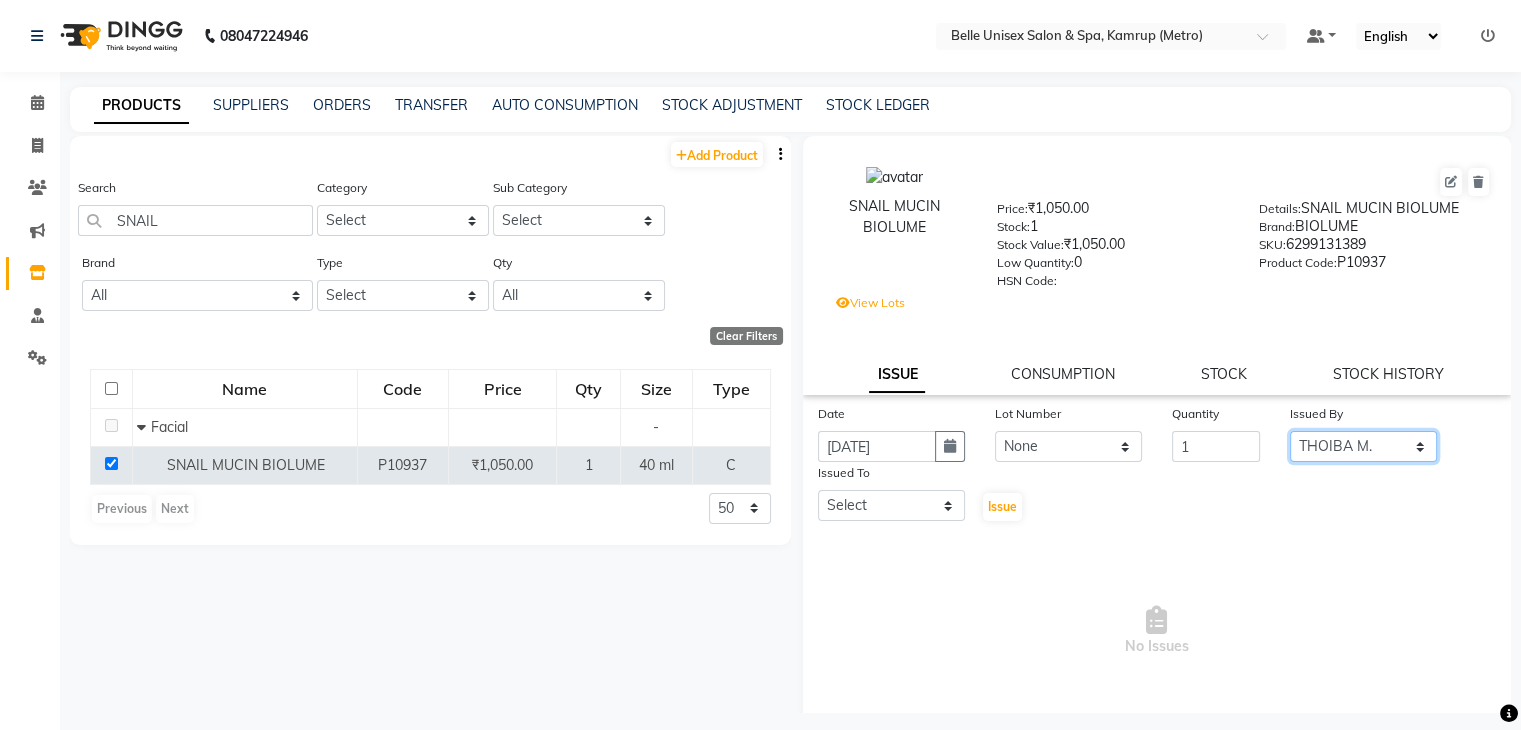 click on "Select ABBE Admin id ALEX UHD  ASEM  COUNTER SALE  IMLE AO JUPITARA(HK) PURNIMA HK  RANA KANTI SINHA   SABEHA SANGAM THERAPIST SOBITA BU THOIBA M." 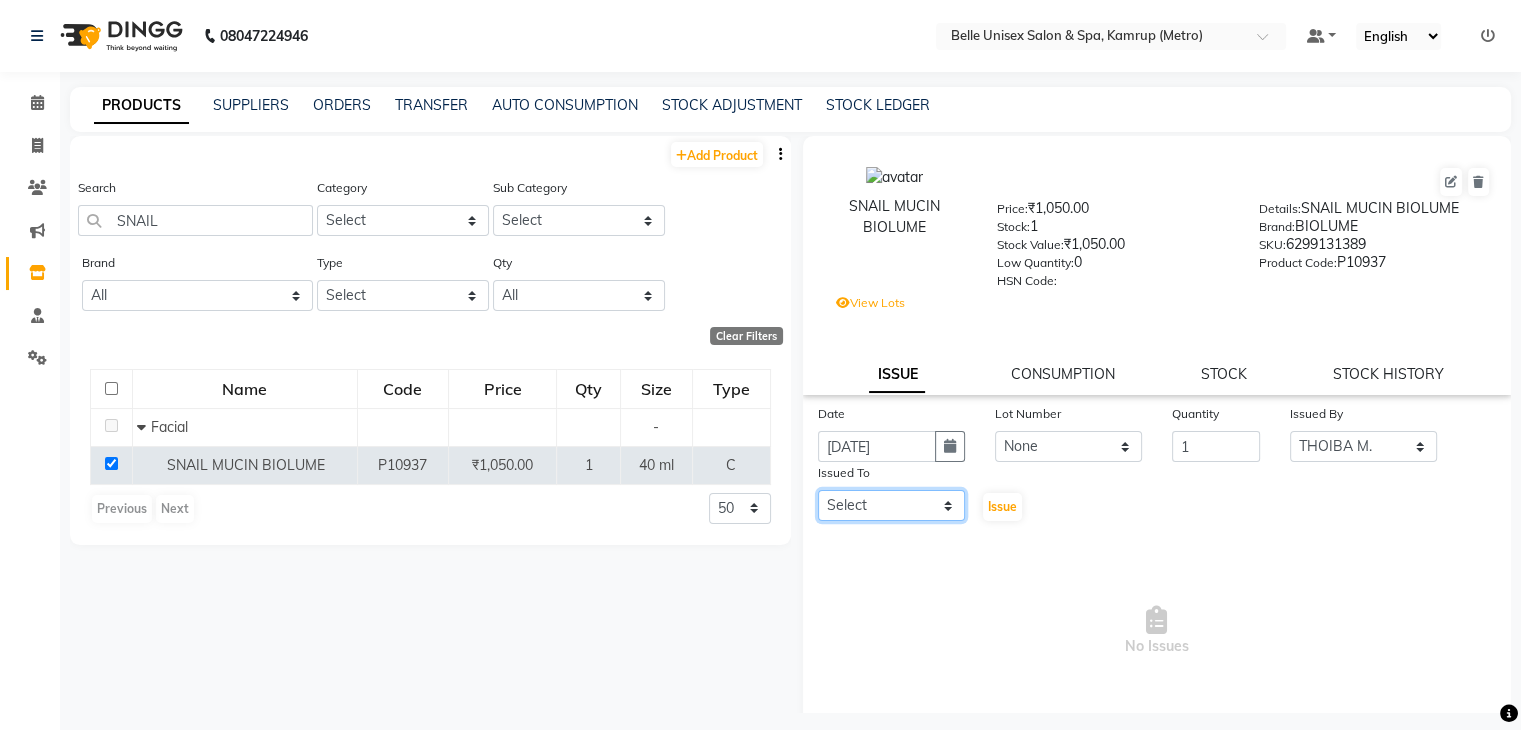 click on "Select ABBE Admin id ALEX UHD  ASEM  COUNTER SALE  IMLE AO JUPITARA(HK) PURNIMA HK  RANA KANTI SINHA   SABEHA SANGAM THERAPIST SOBITA BU THOIBA M." 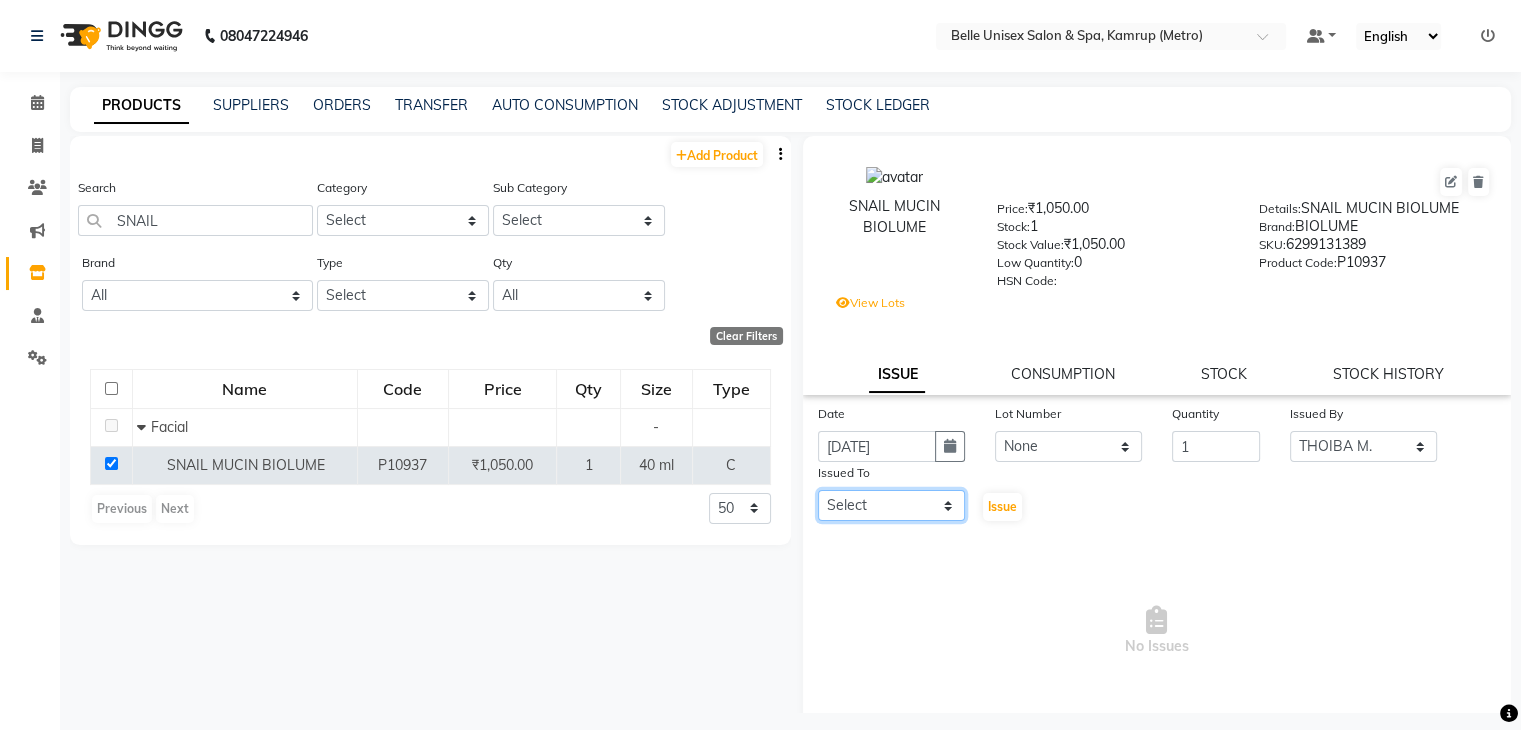 select on "67293" 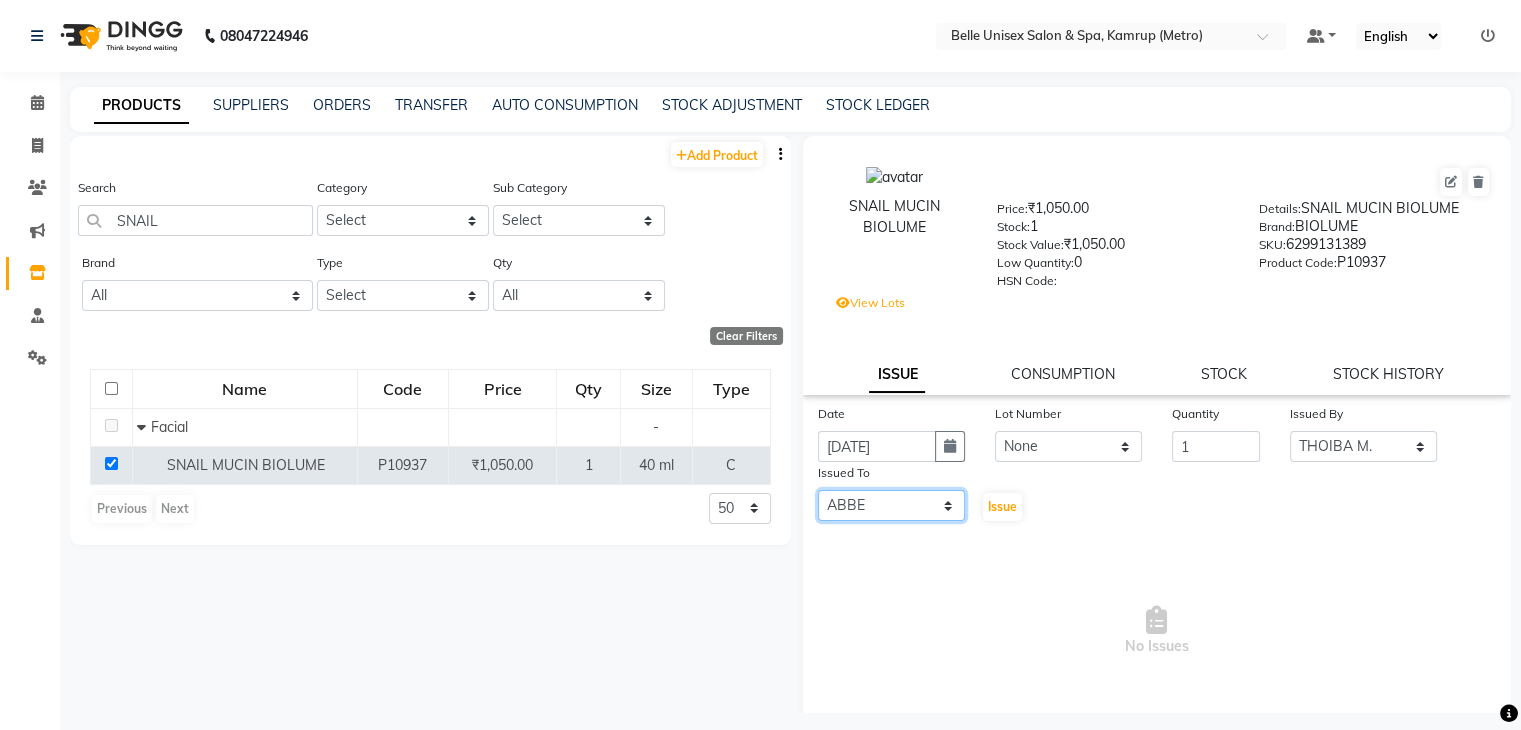 click on "Select ABBE Admin id ALEX UHD  ASEM  COUNTER SALE  IMLE AO JUPITARA(HK) PURNIMA HK  RANA KANTI SINHA   SABEHA SANGAM THERAPIST SOBITA BU THOIBA M." 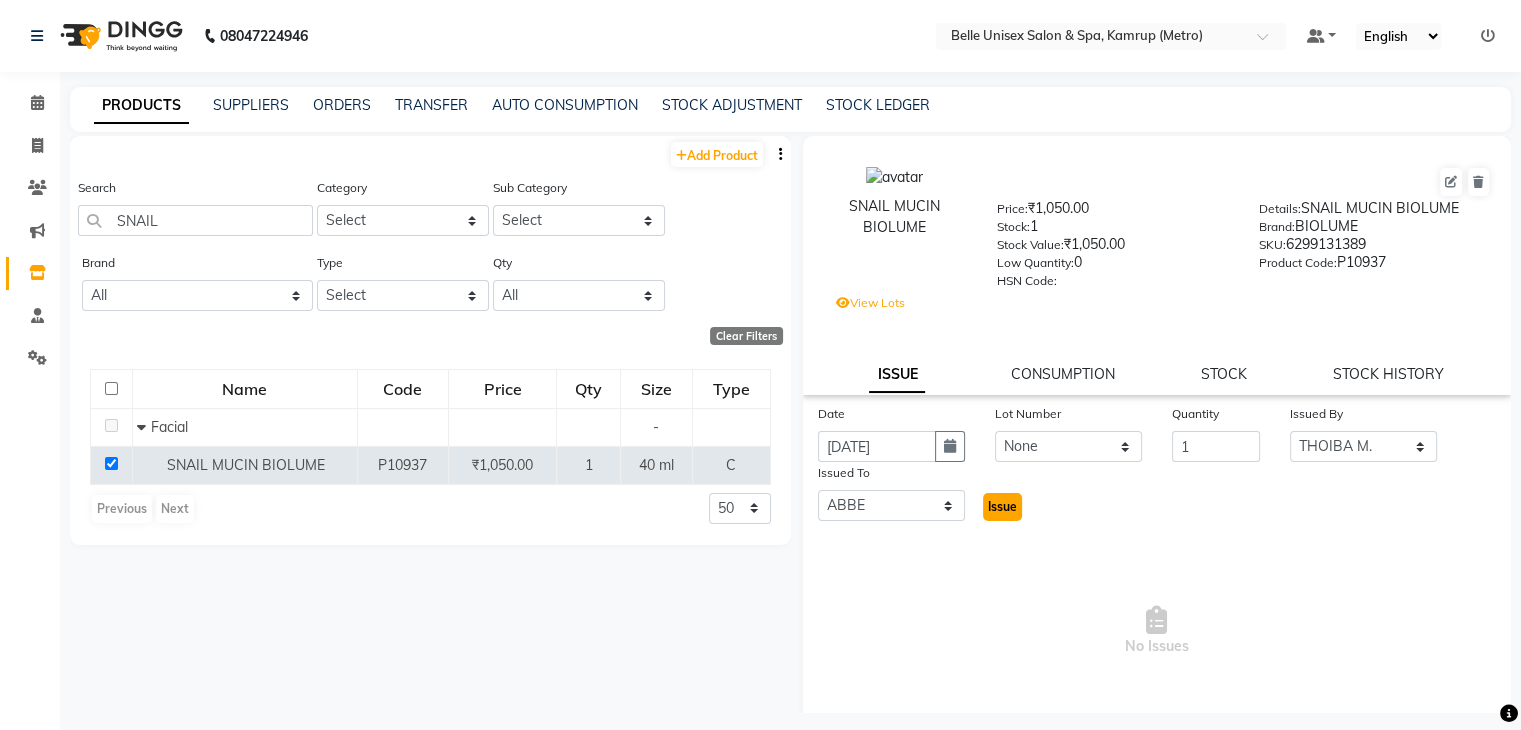 click on "Issue" 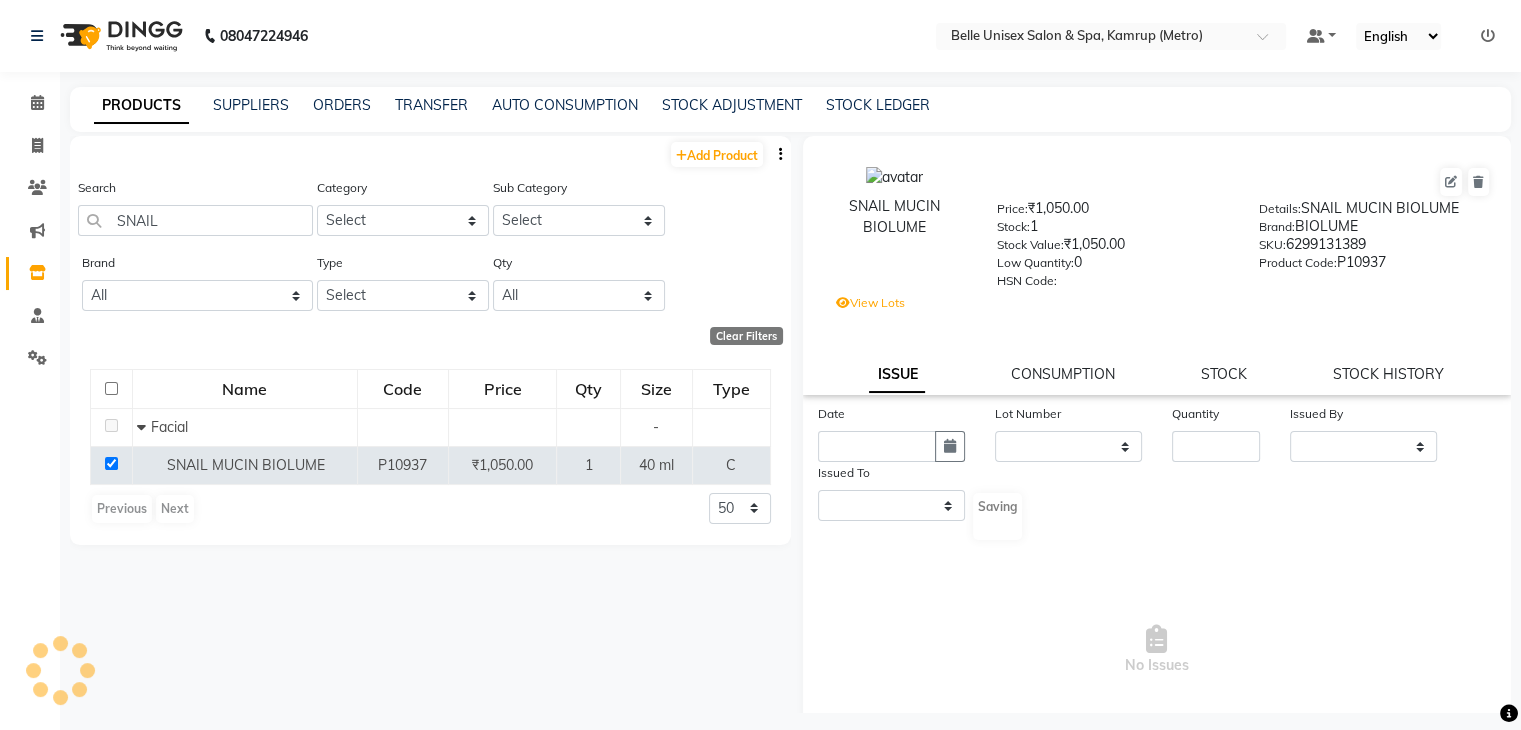 select 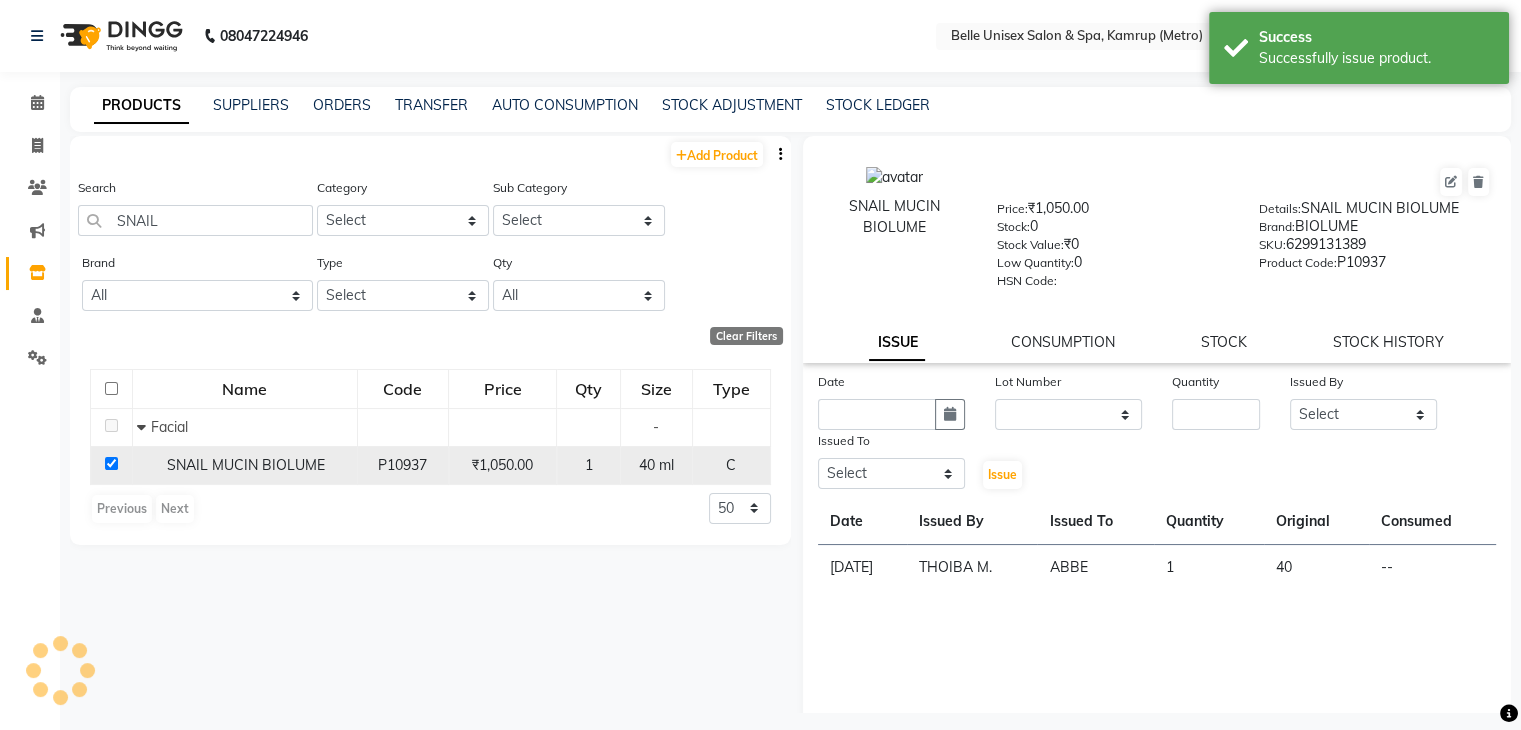 click 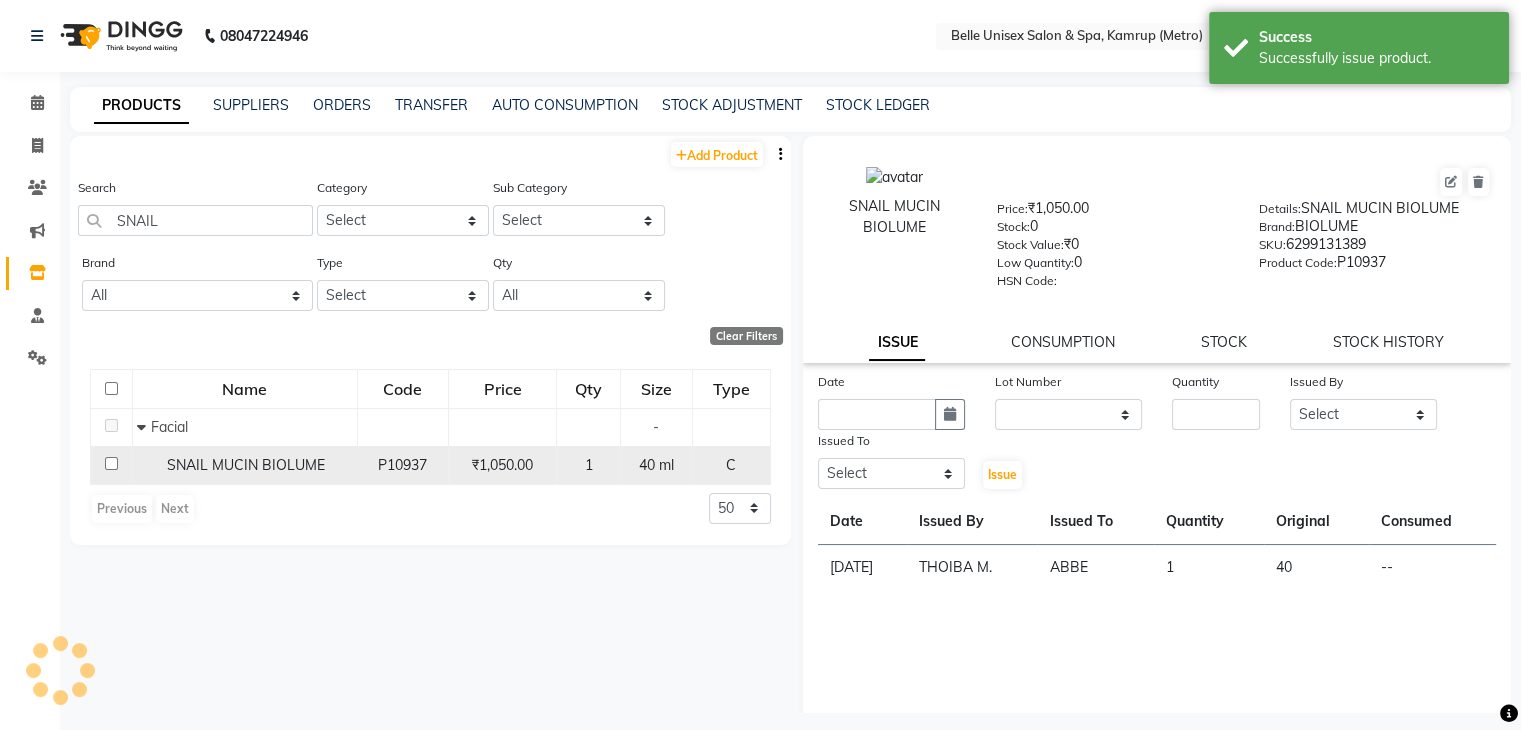 checkbox on "false" 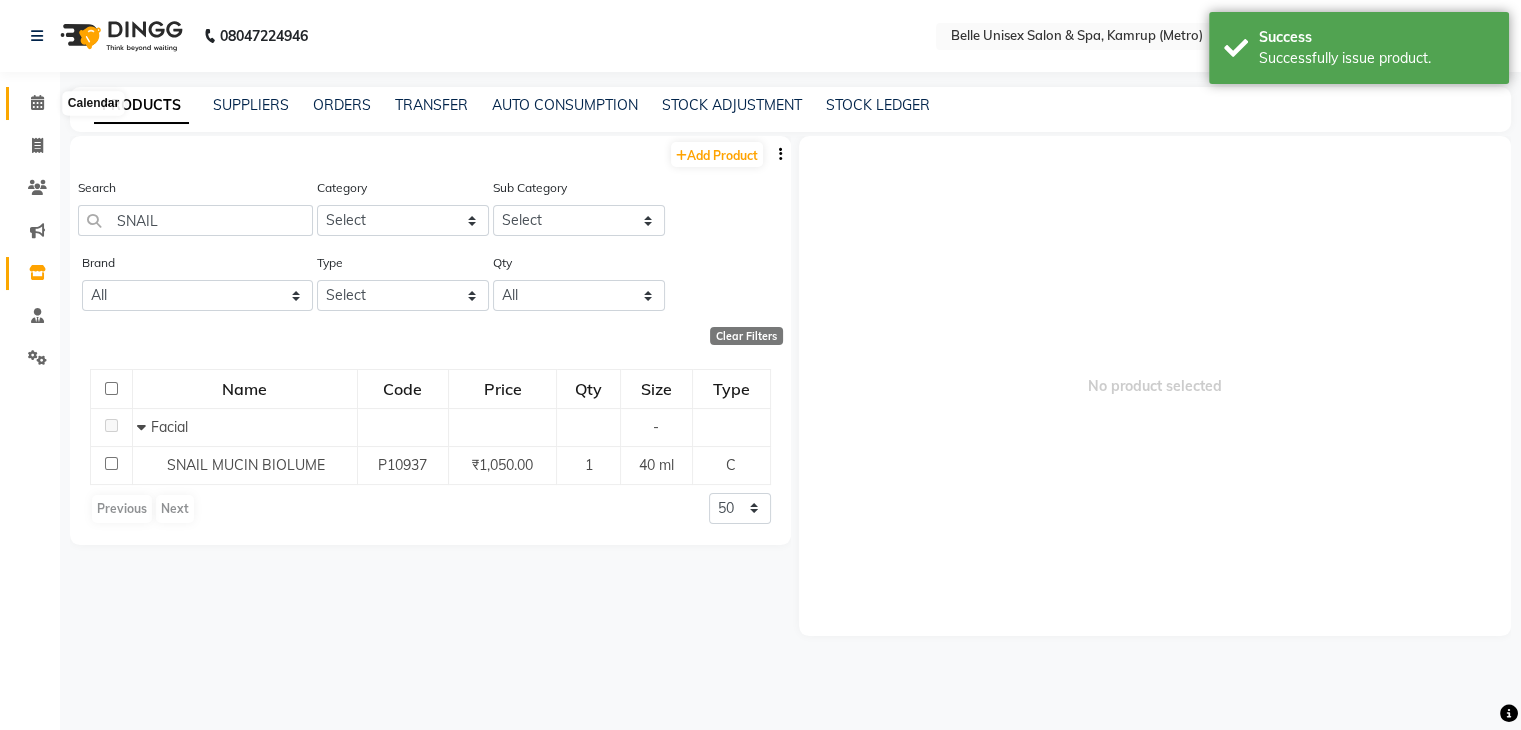 click 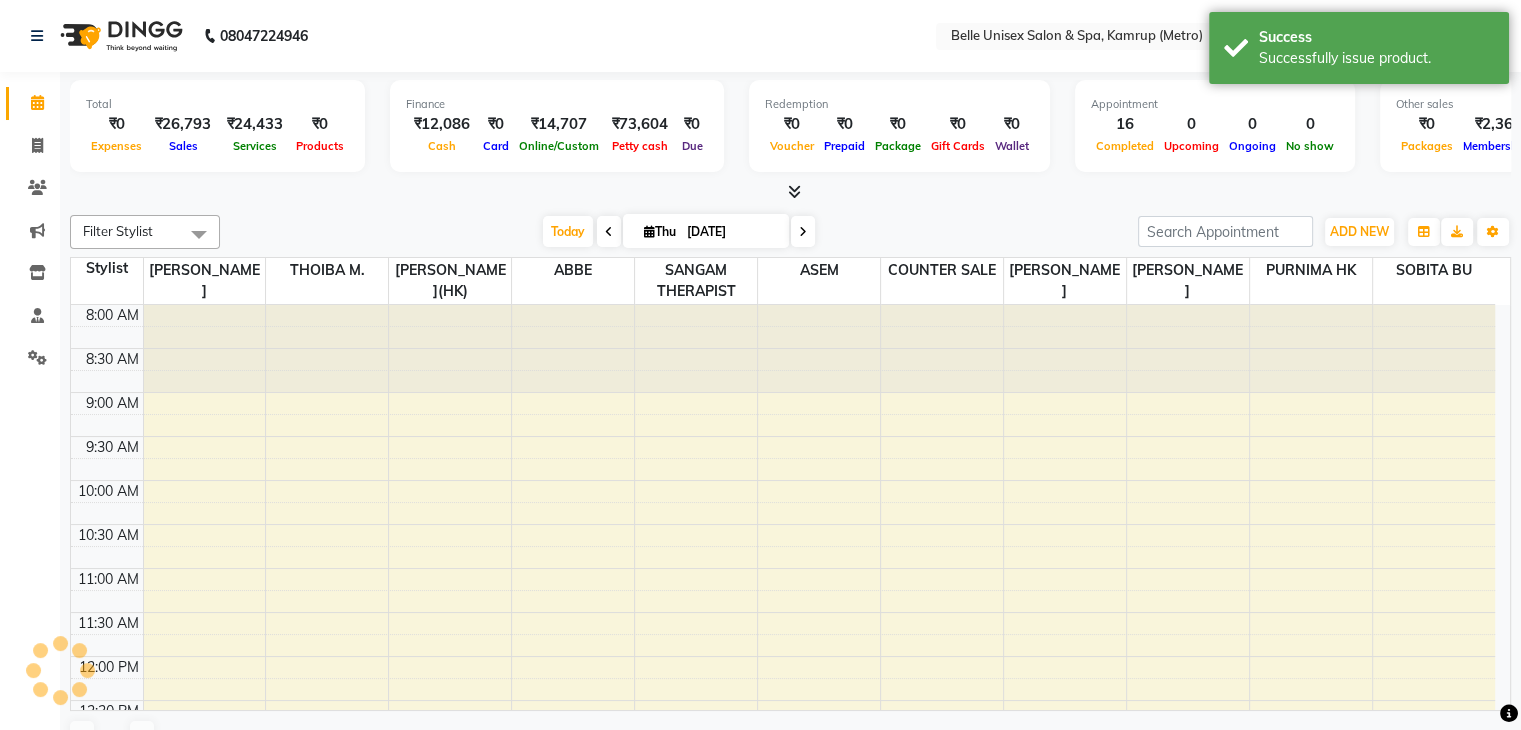 scroll, scrollTop: 0, scrollLeft: 0, axis: both 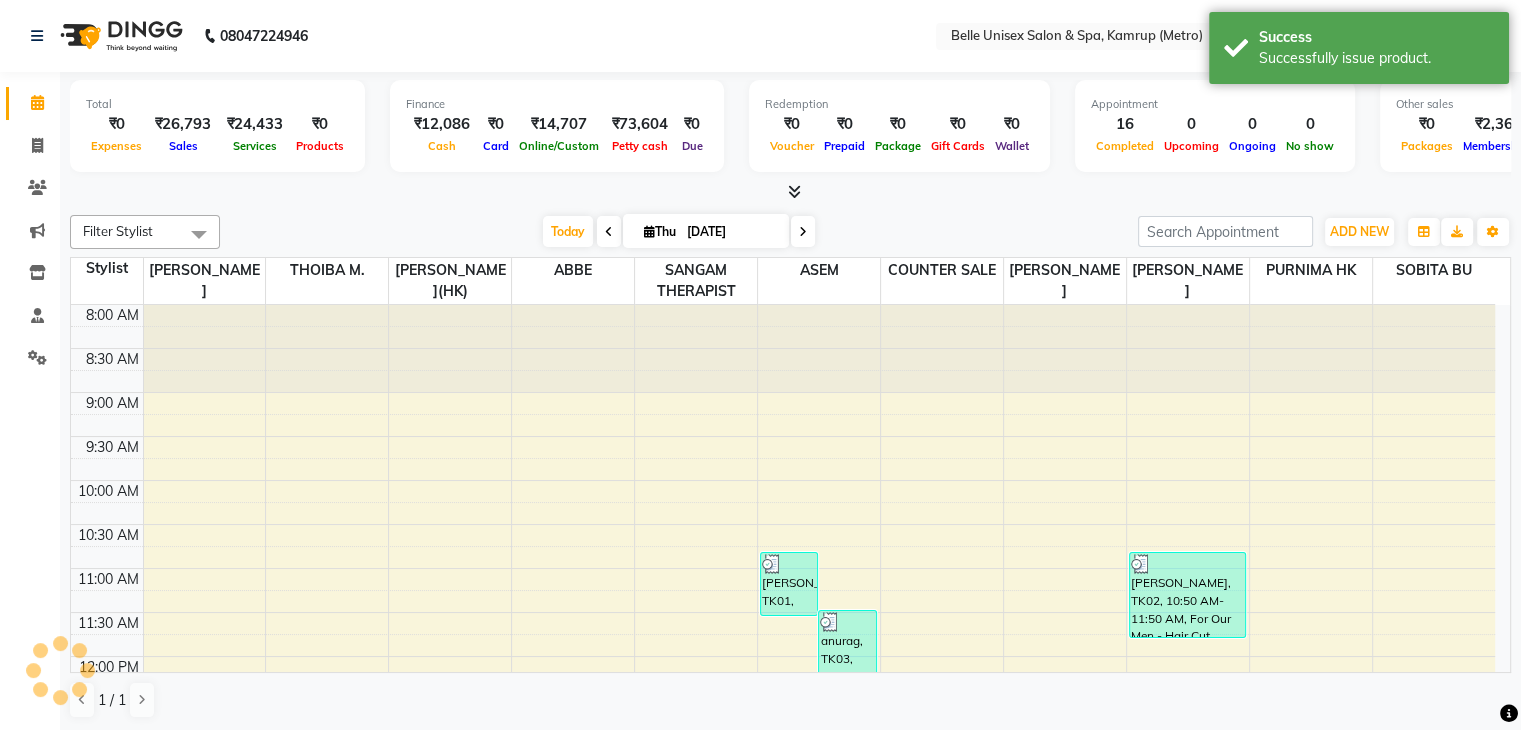 click at bounding box center [790, 192] 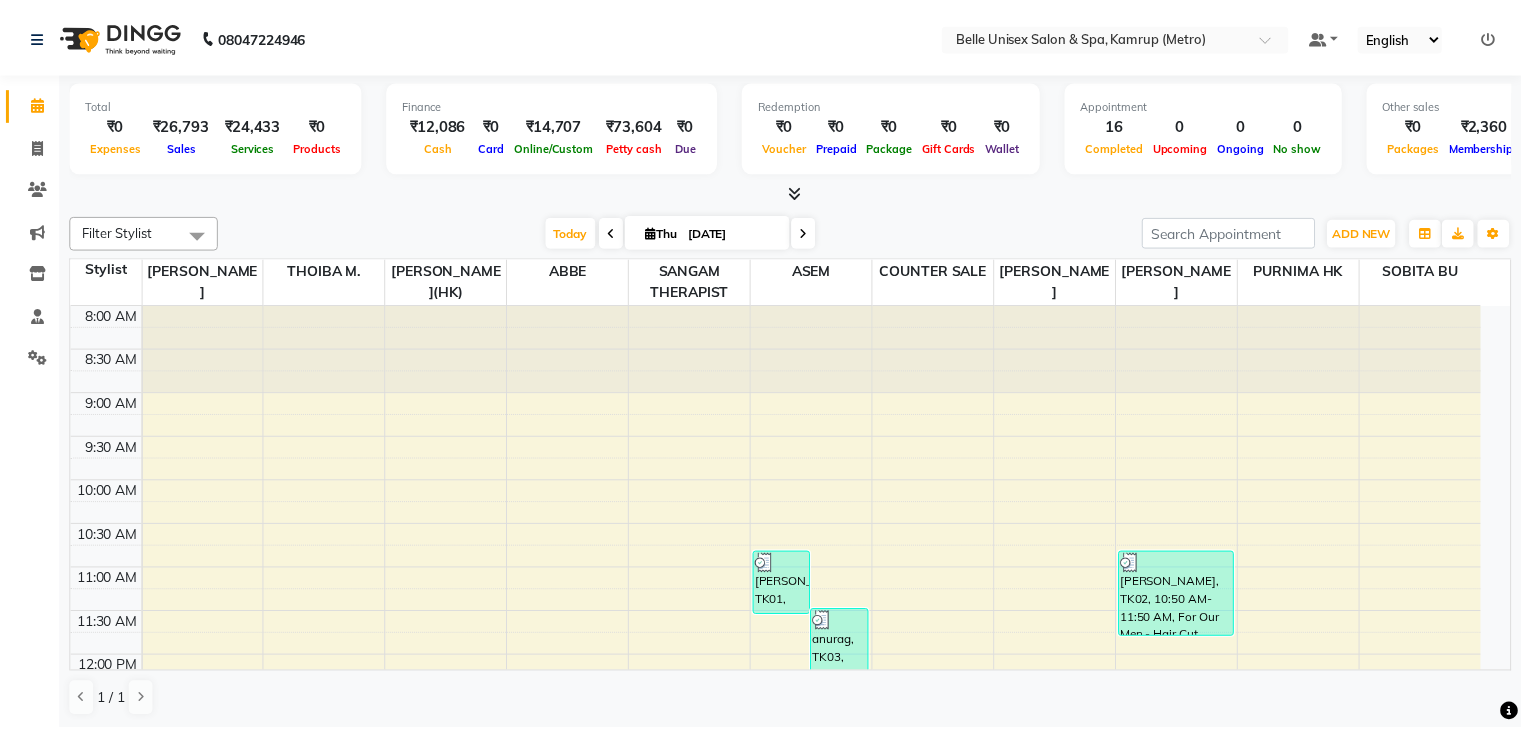 scroll, scrollTop: 0, scrollLeft: 0, axis: both 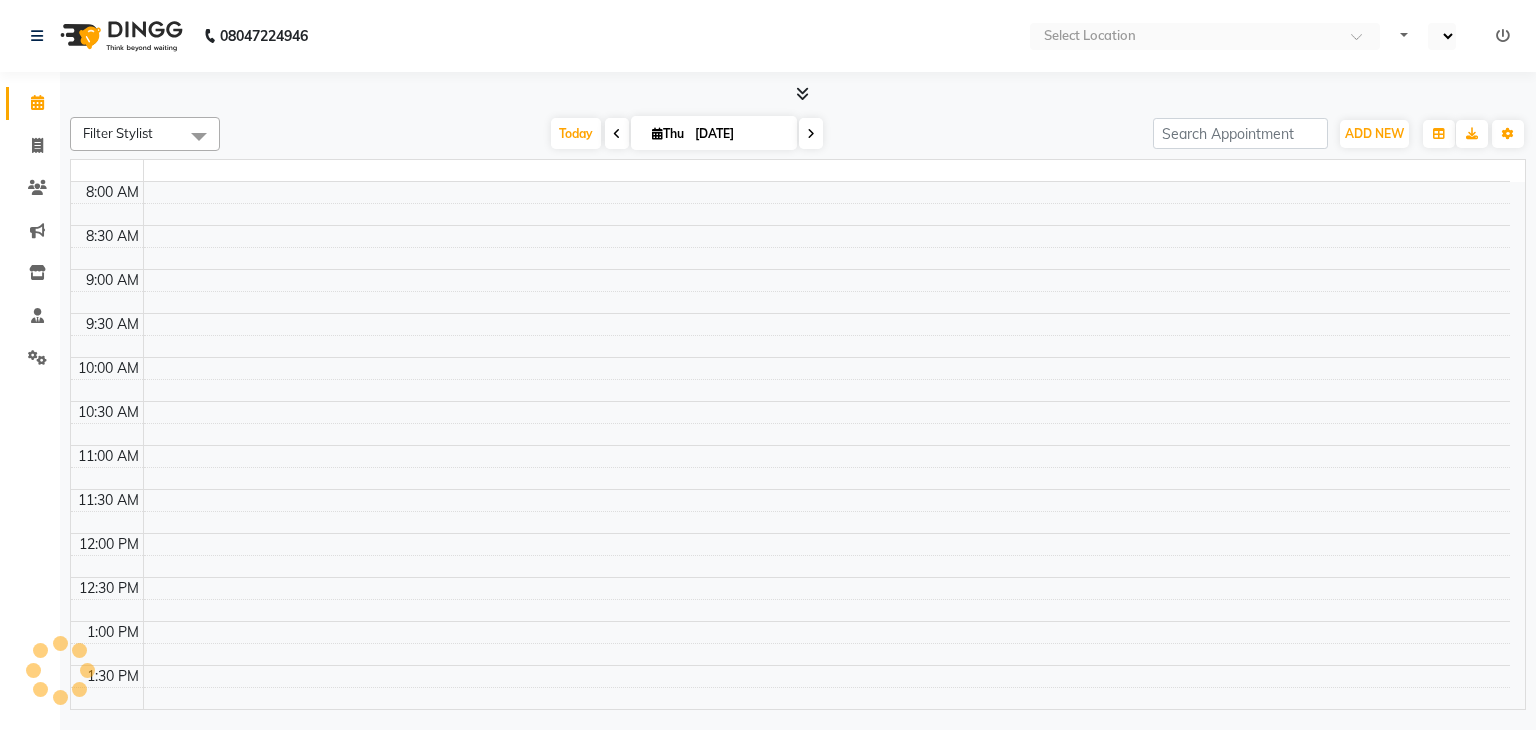 select on "en" 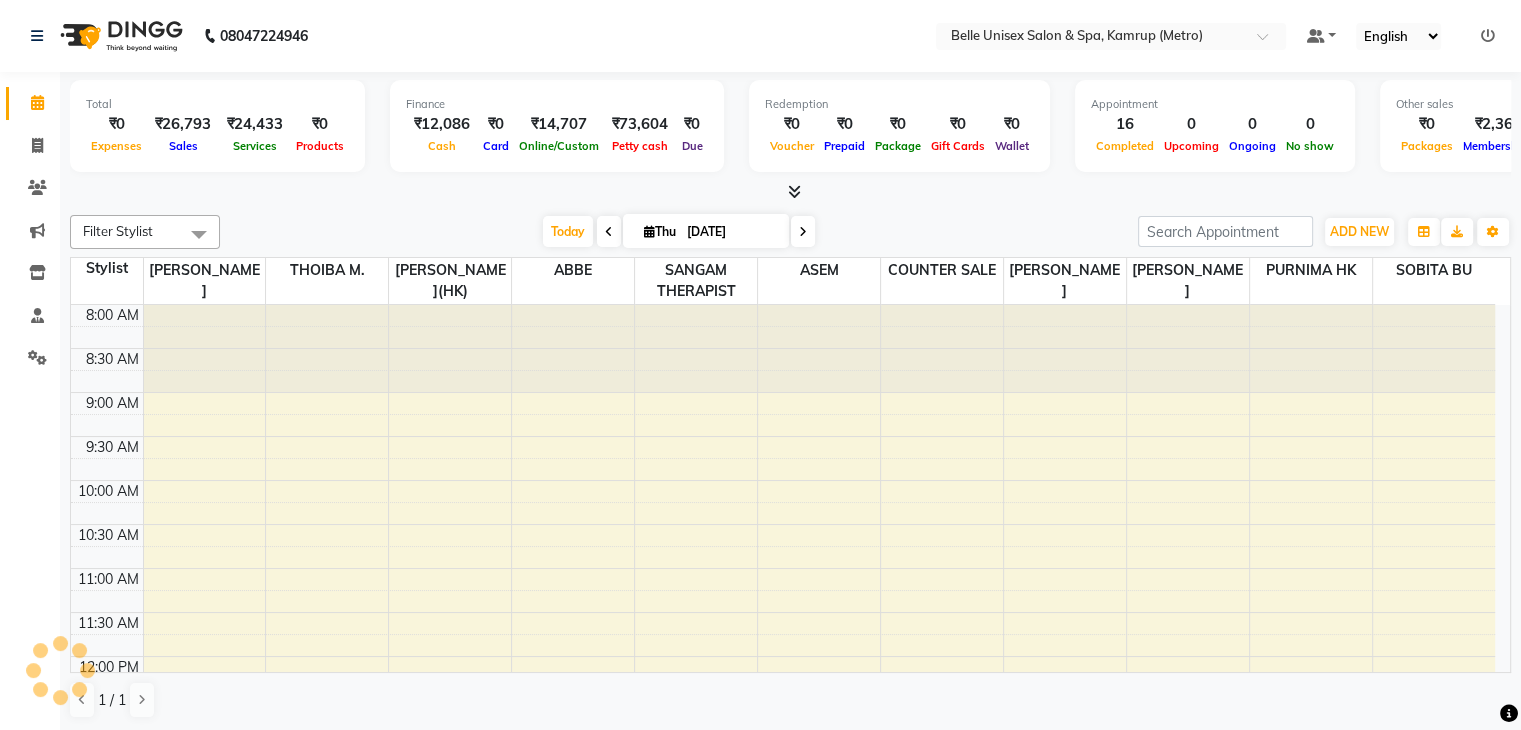 scroll, scrollTop: 0, scrollLeft: 0, axis: both 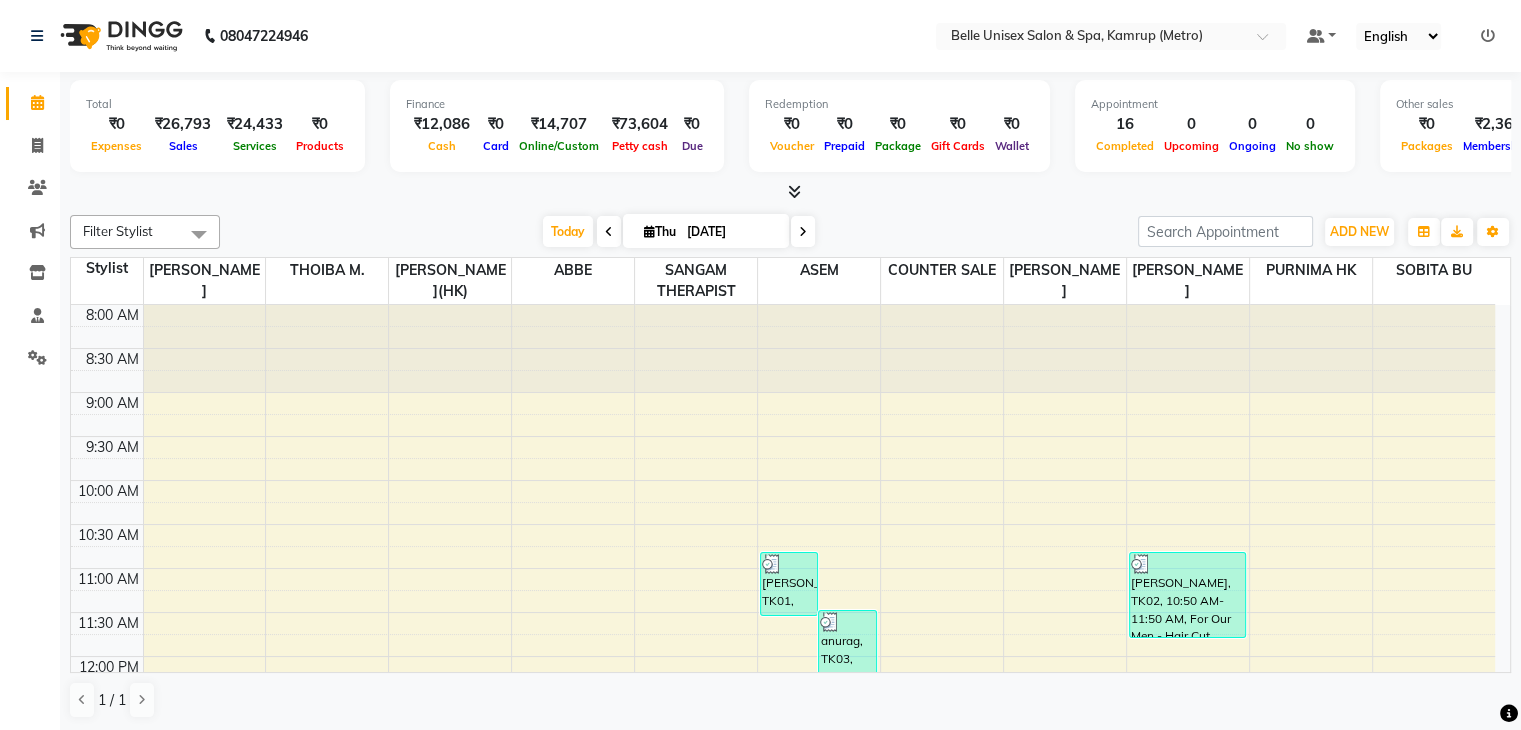 click at bounding box center (790, 192) 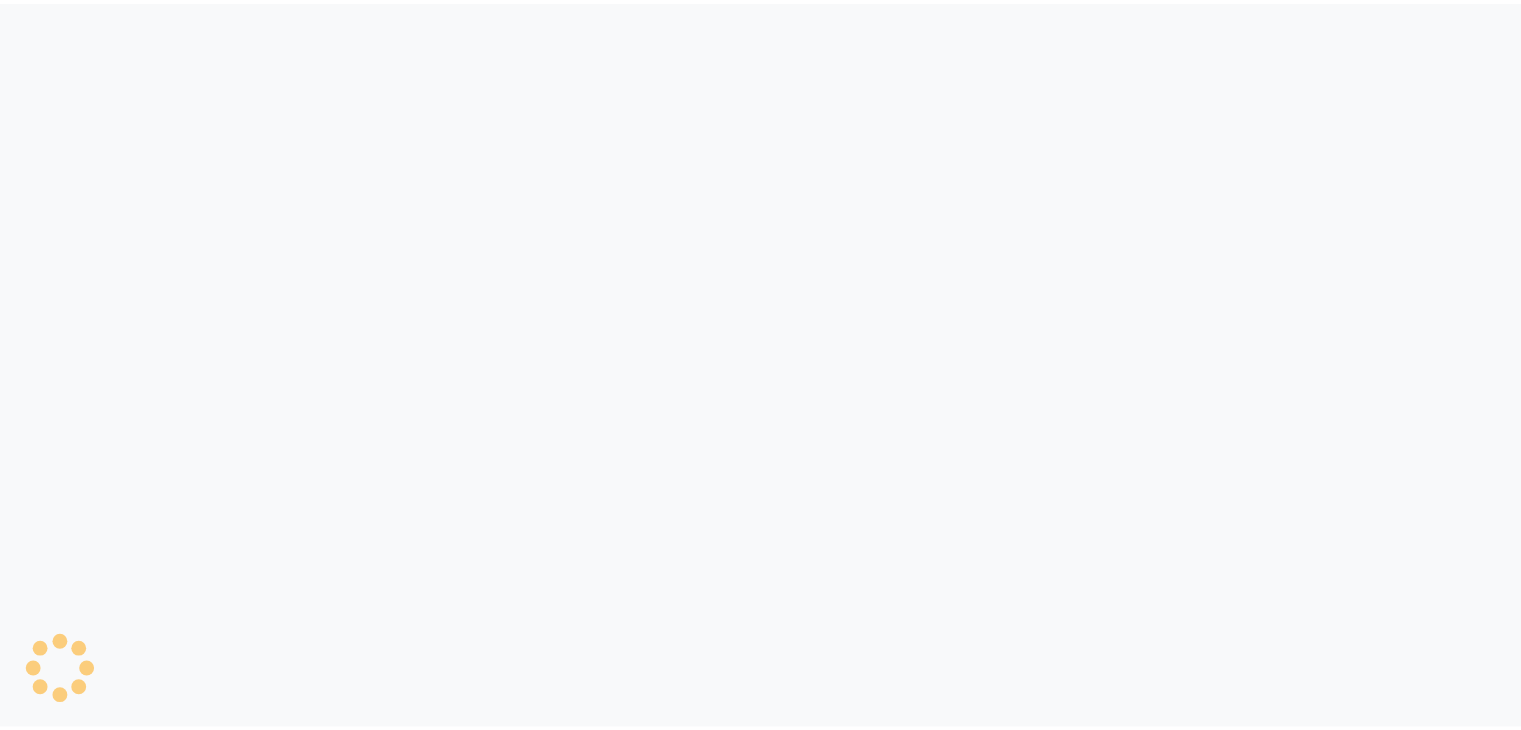 scroll, scrollTop: 0, scrollLeft: 0, axis: both 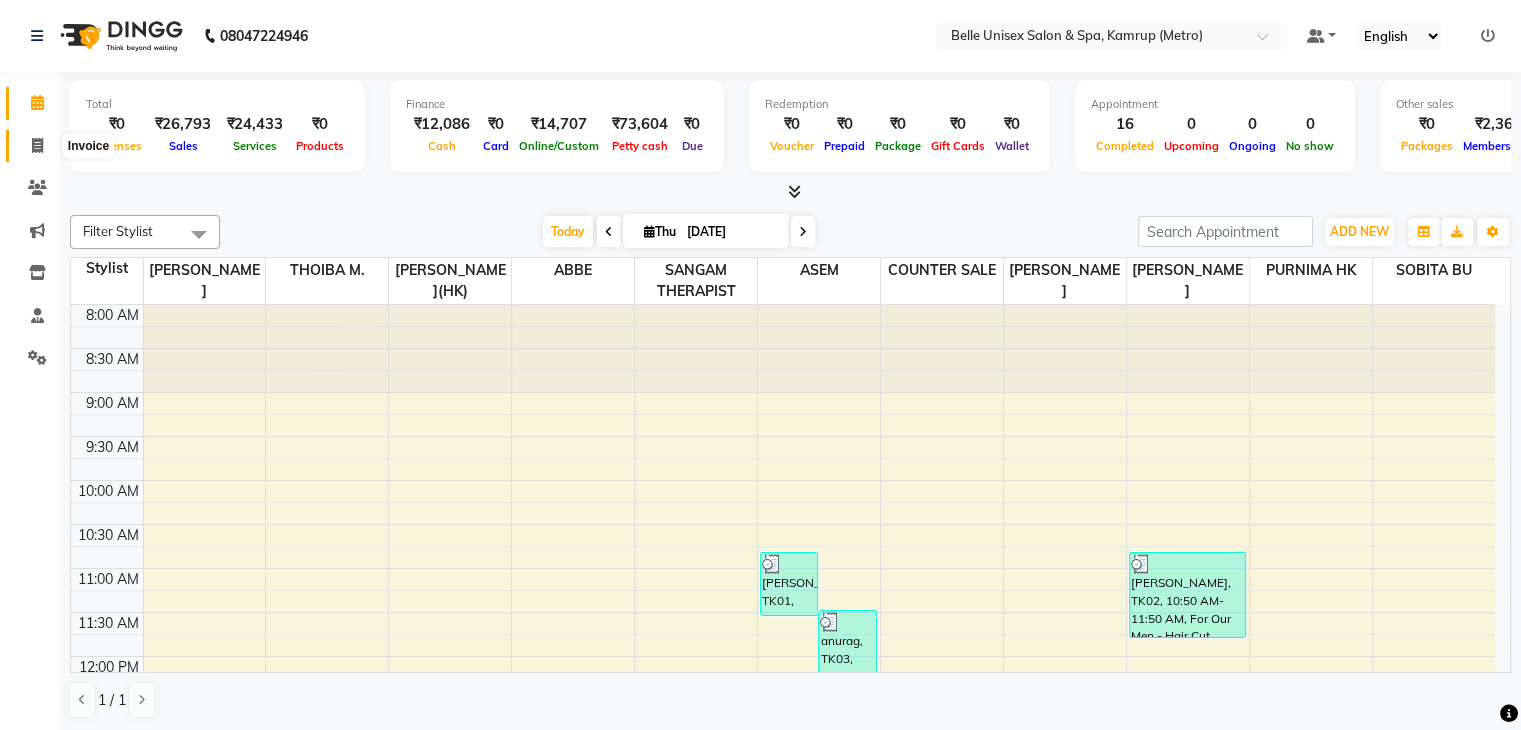 click 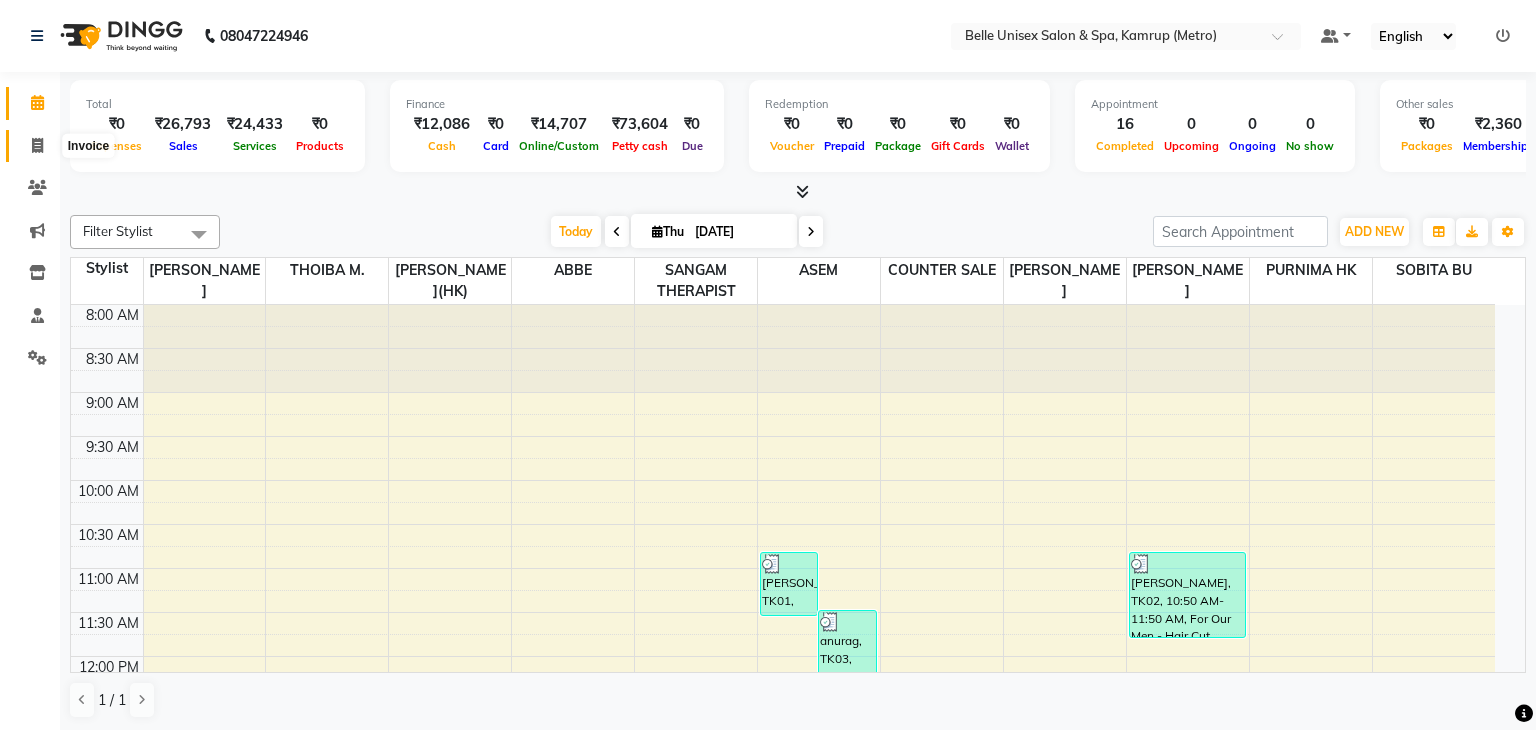select on "service" 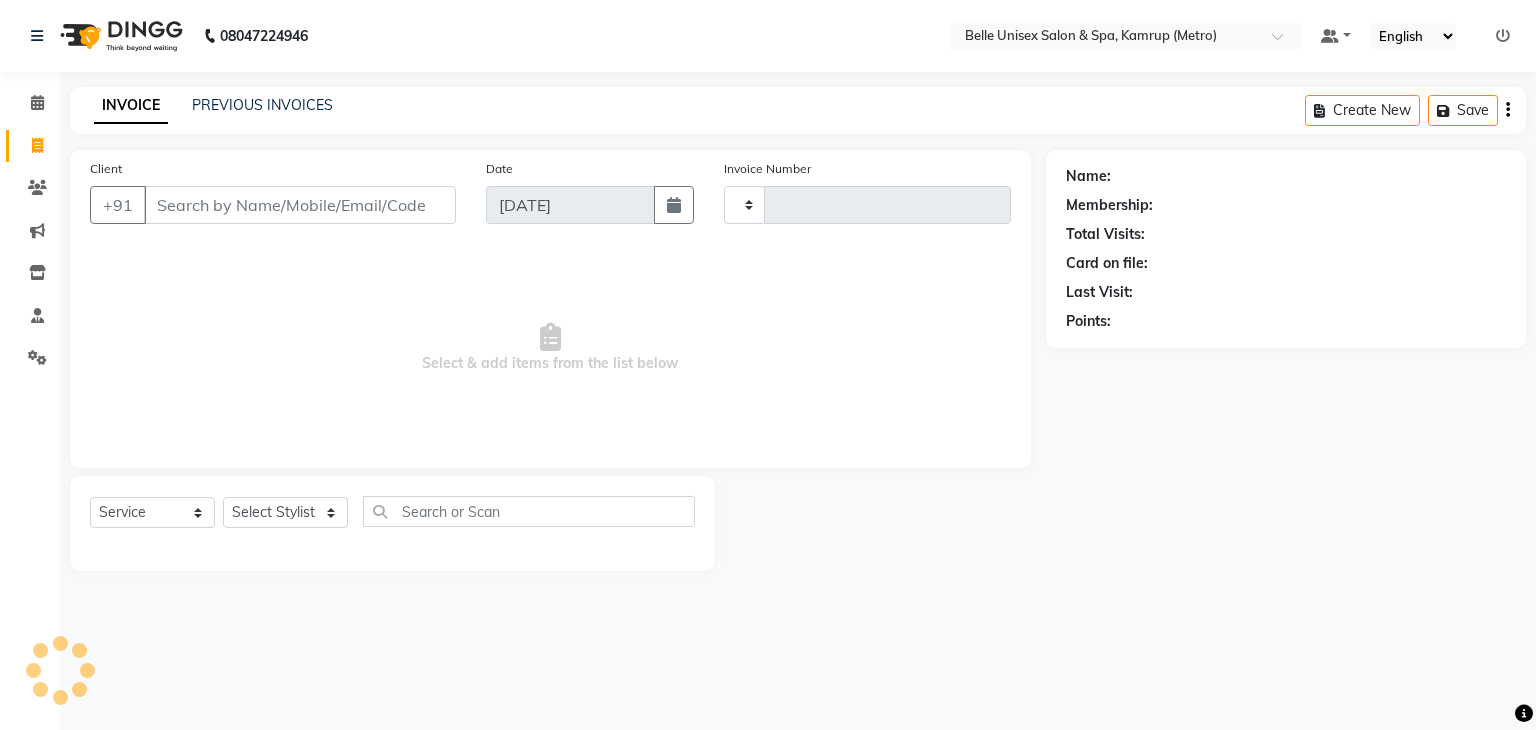 type on "0703" 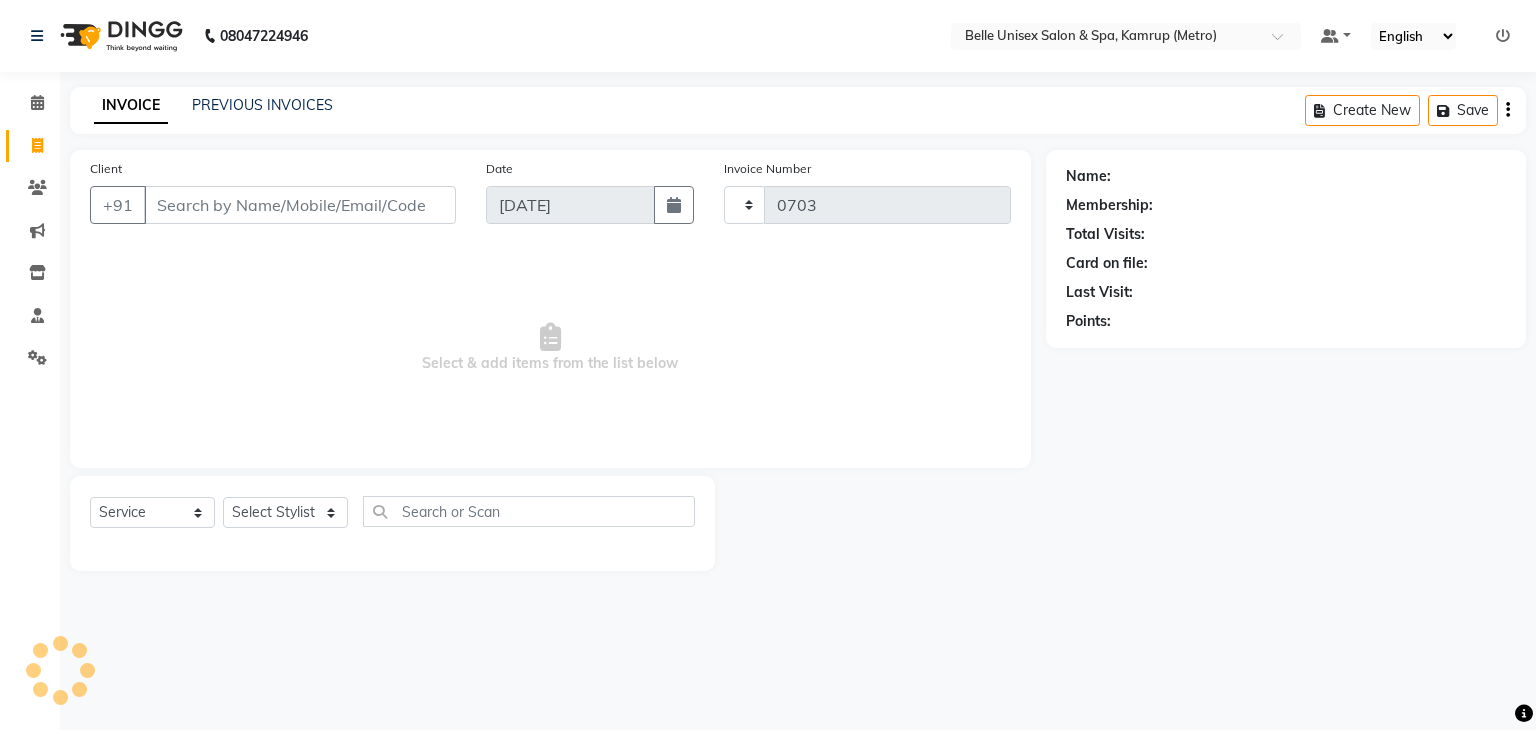 select on "7291" 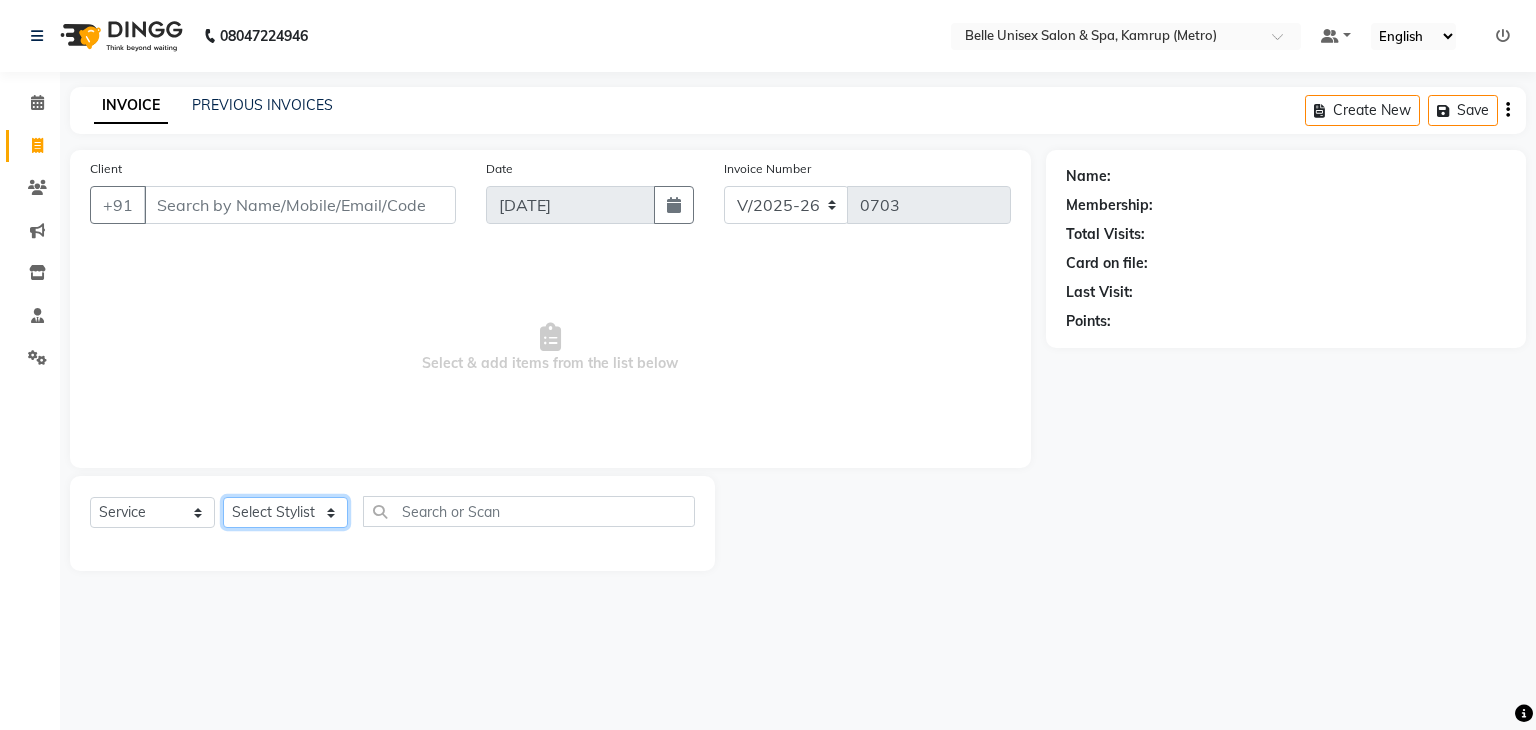 click on "Select  Service  Product  Membership  Package Voucher Prepaid Gift Card  Select Stylist" 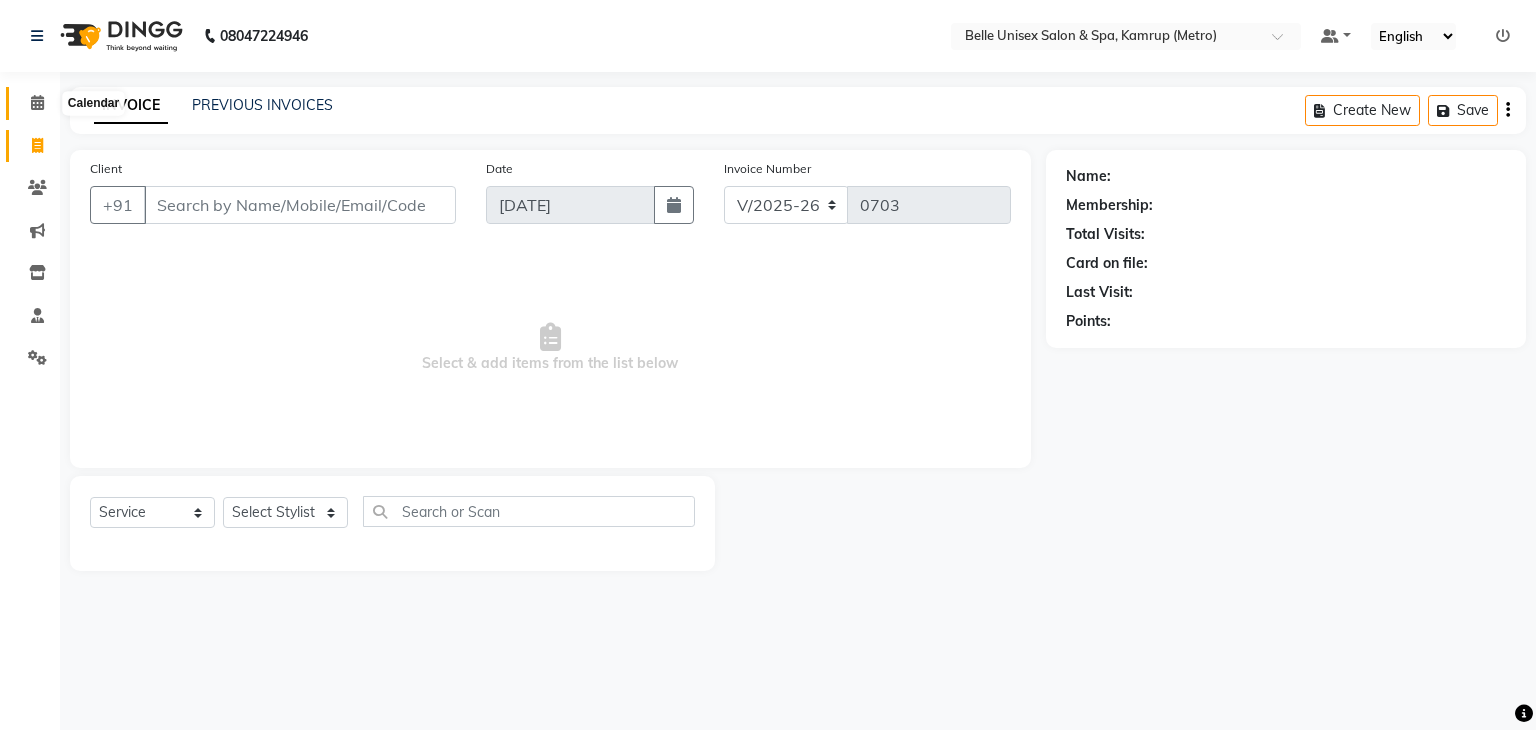 click 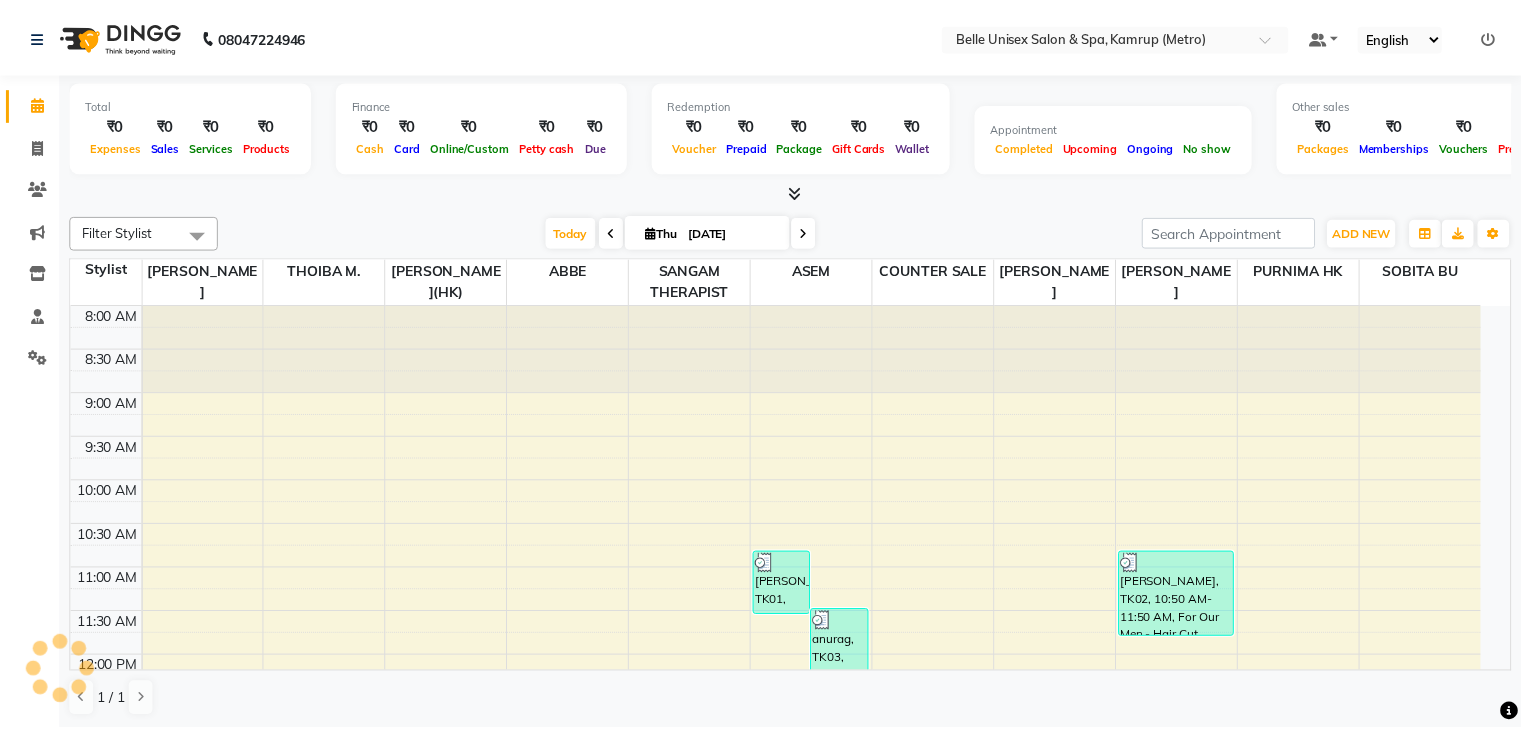 scroll, scrollTop: 726, scrollLeft: 0, axis: vertical 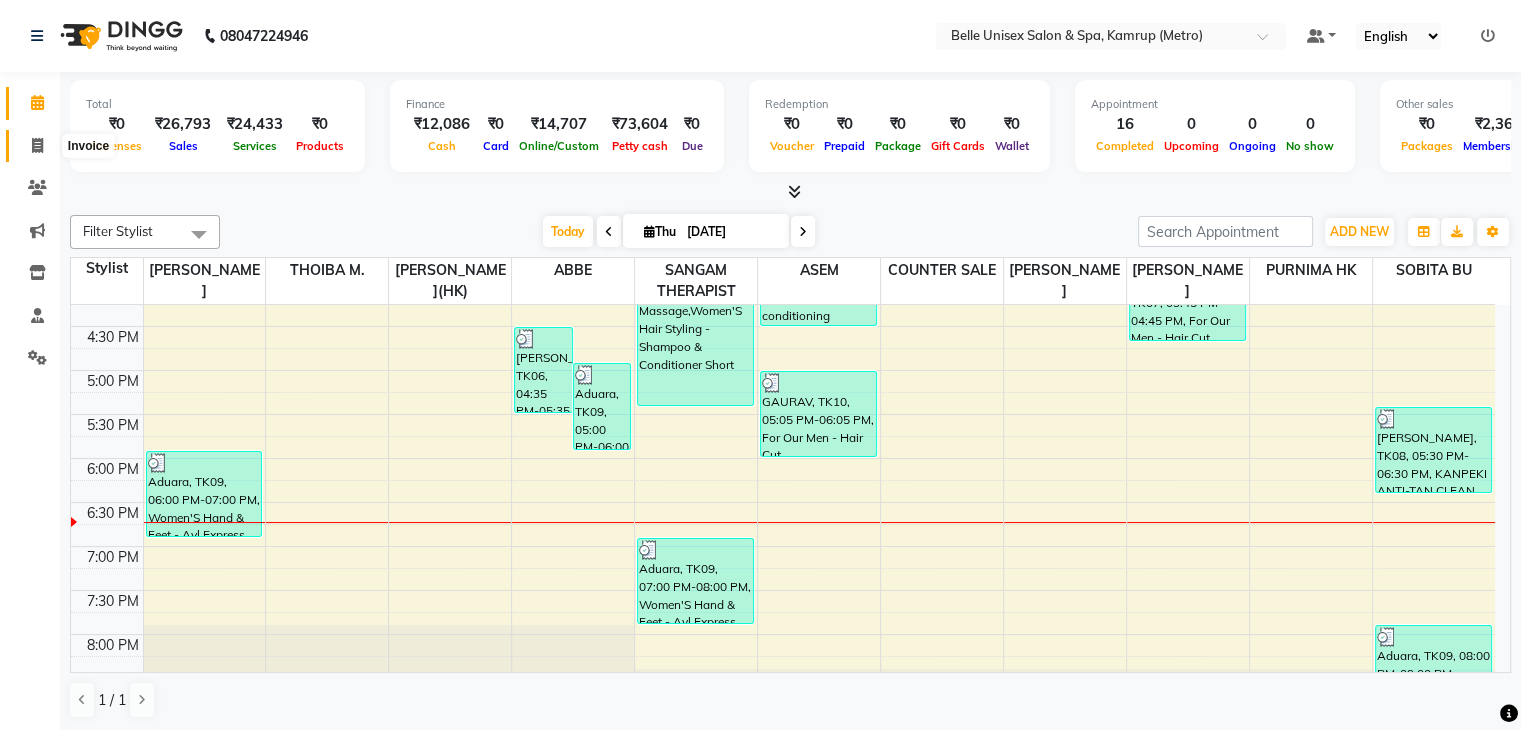click on "Invoice" 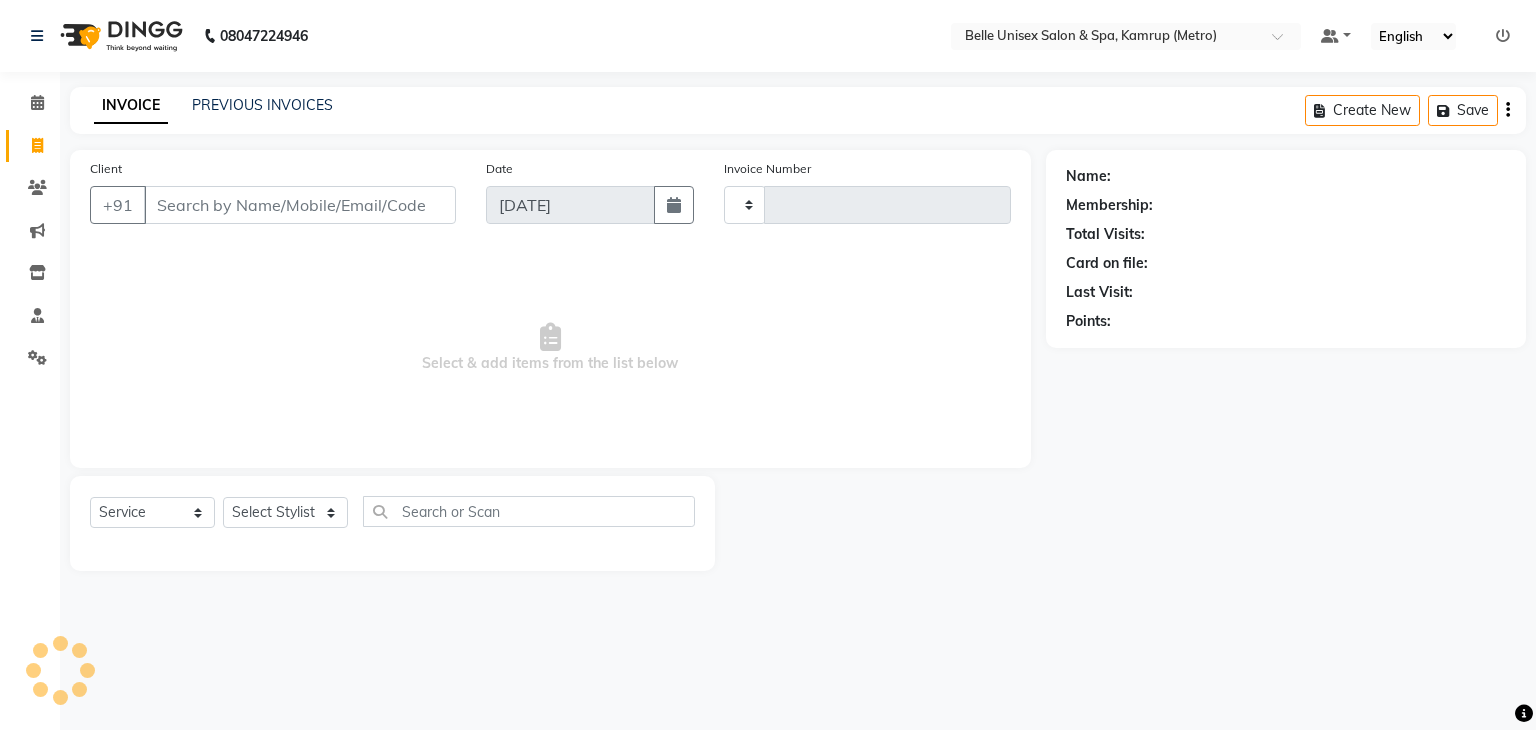 type on "0703" 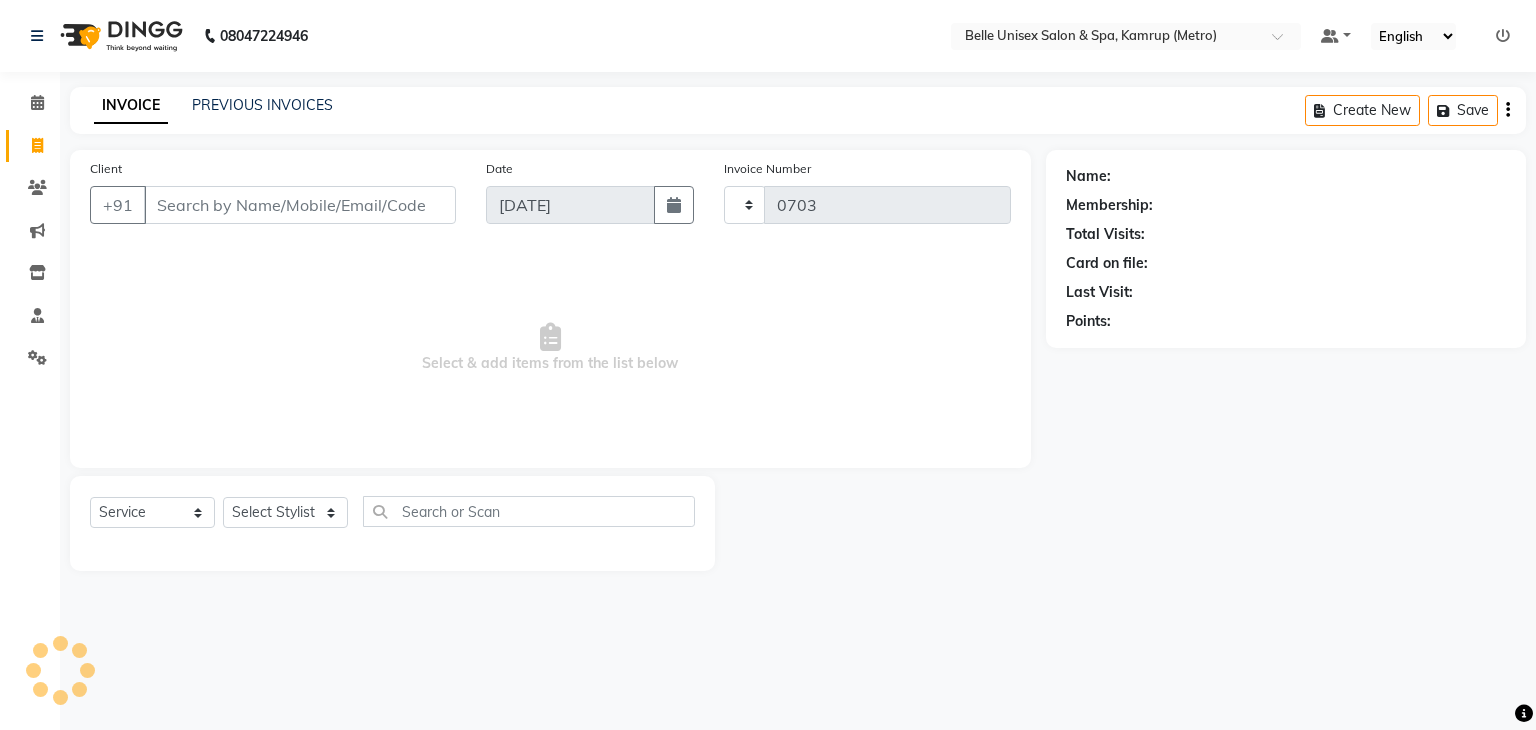 select on "7291" 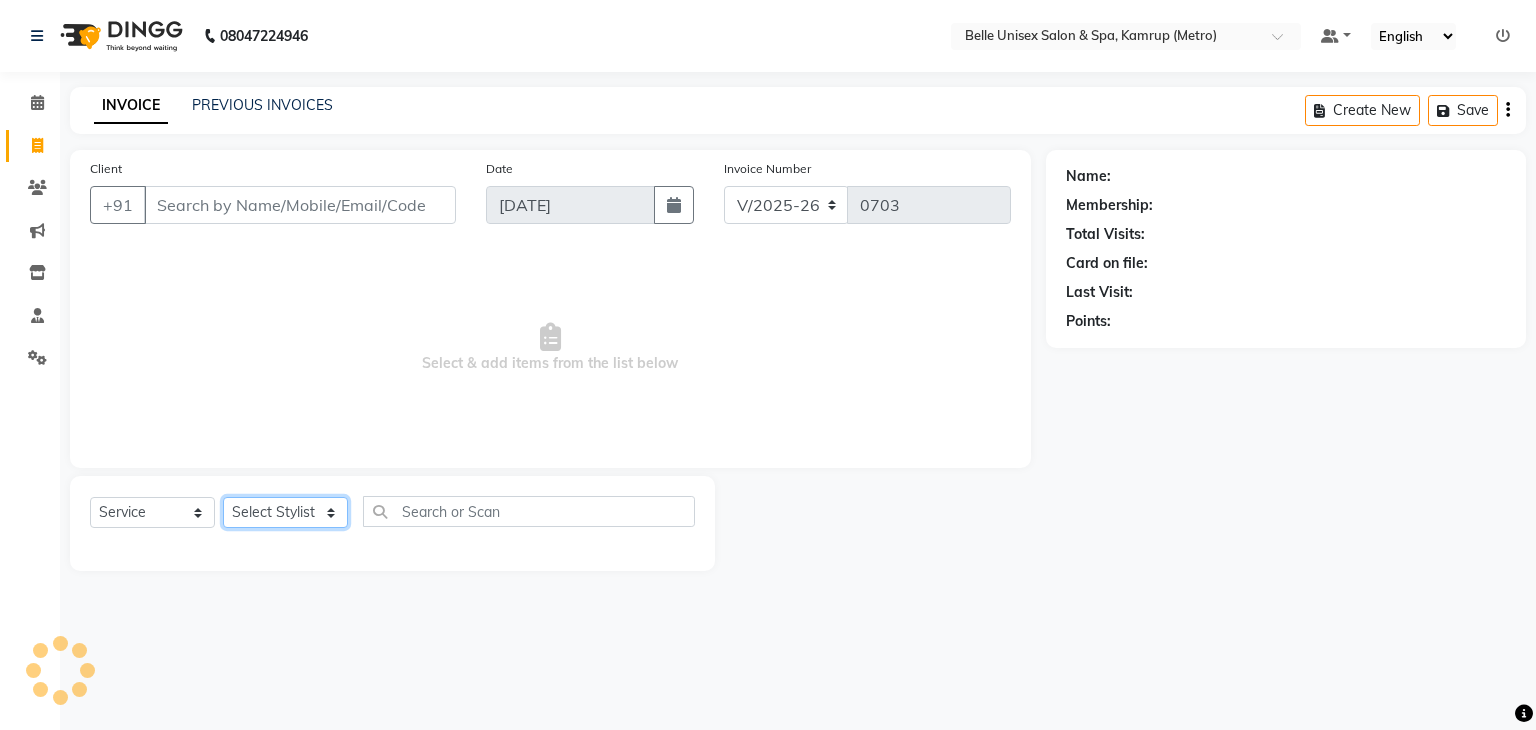 click on "Select Stylist ABBE Admin id ALEX UHD  ASEM  COUNTER SALE  IMLE AO JUPITARA(HK) PURNIMA HK  RANA KANTI SINHA   SABEHA SANGAM THERAPIST SOBITA BU THOIBA M." 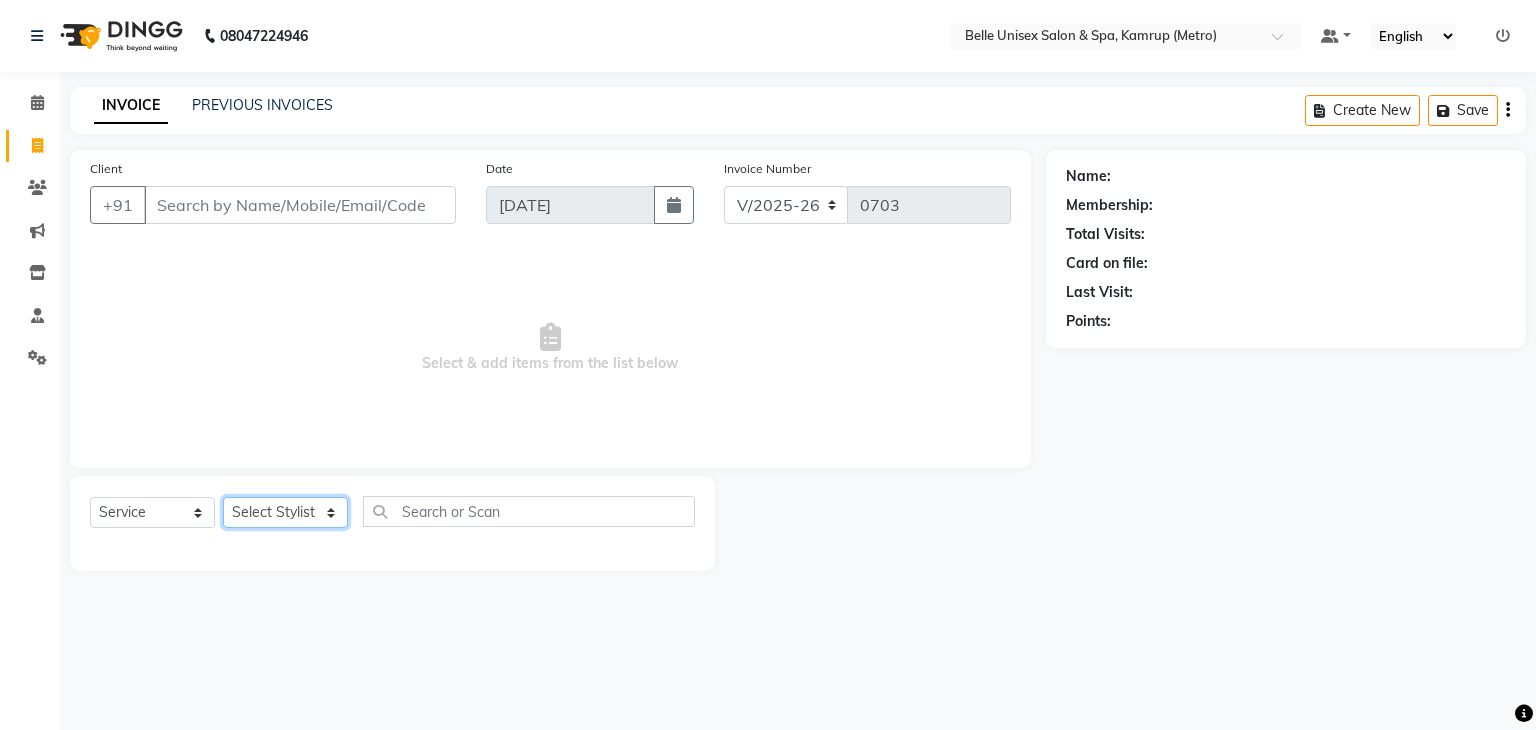 select on "82302" 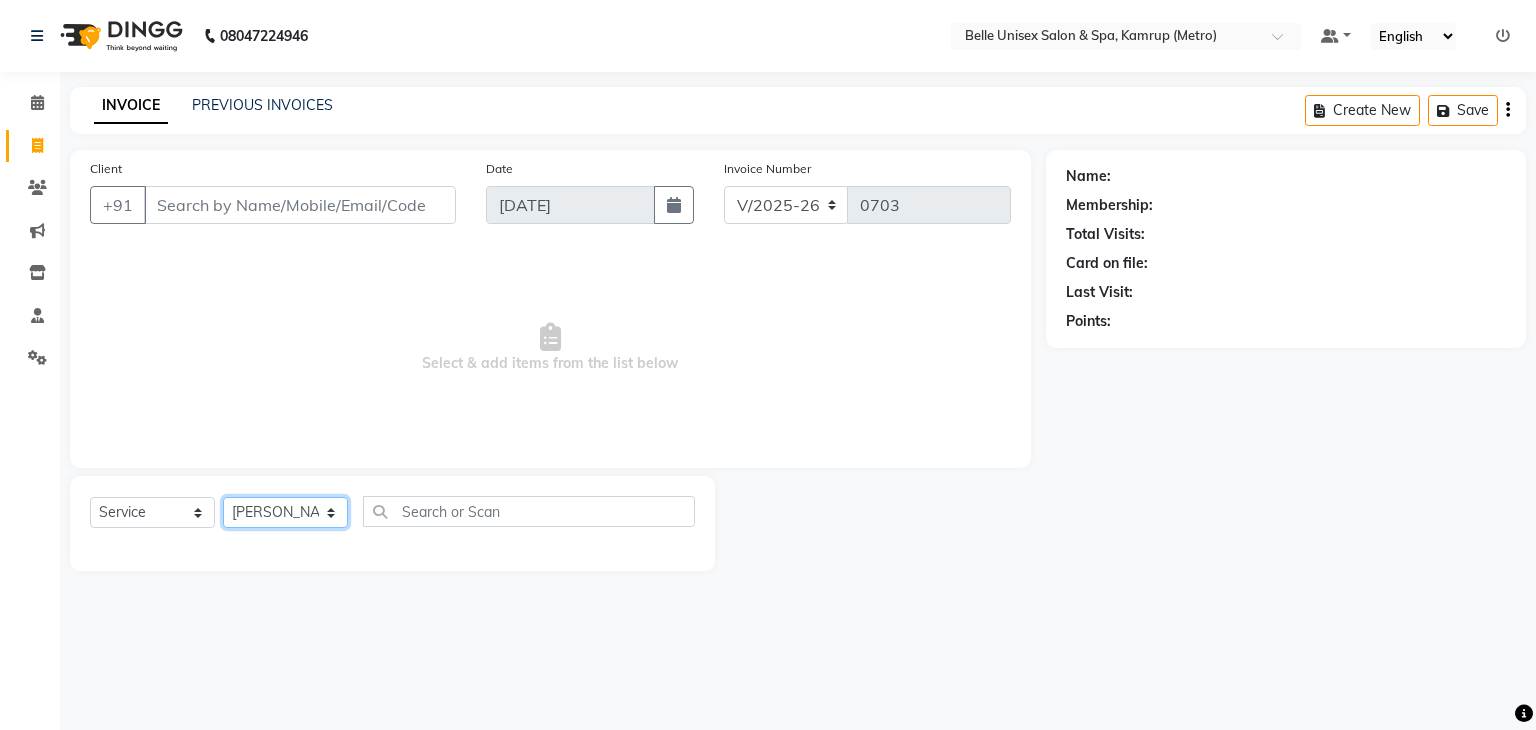 click on "Select Stylist ABBE Admin id ALEX UHD  ASEM  COUNTER SALE  IMLE AO JUPITARA(HK) PURNIMA HK  RANA KANTI SINHA   SABEHA SANGAM THERAPIST SOBITA BU THOIBA M." 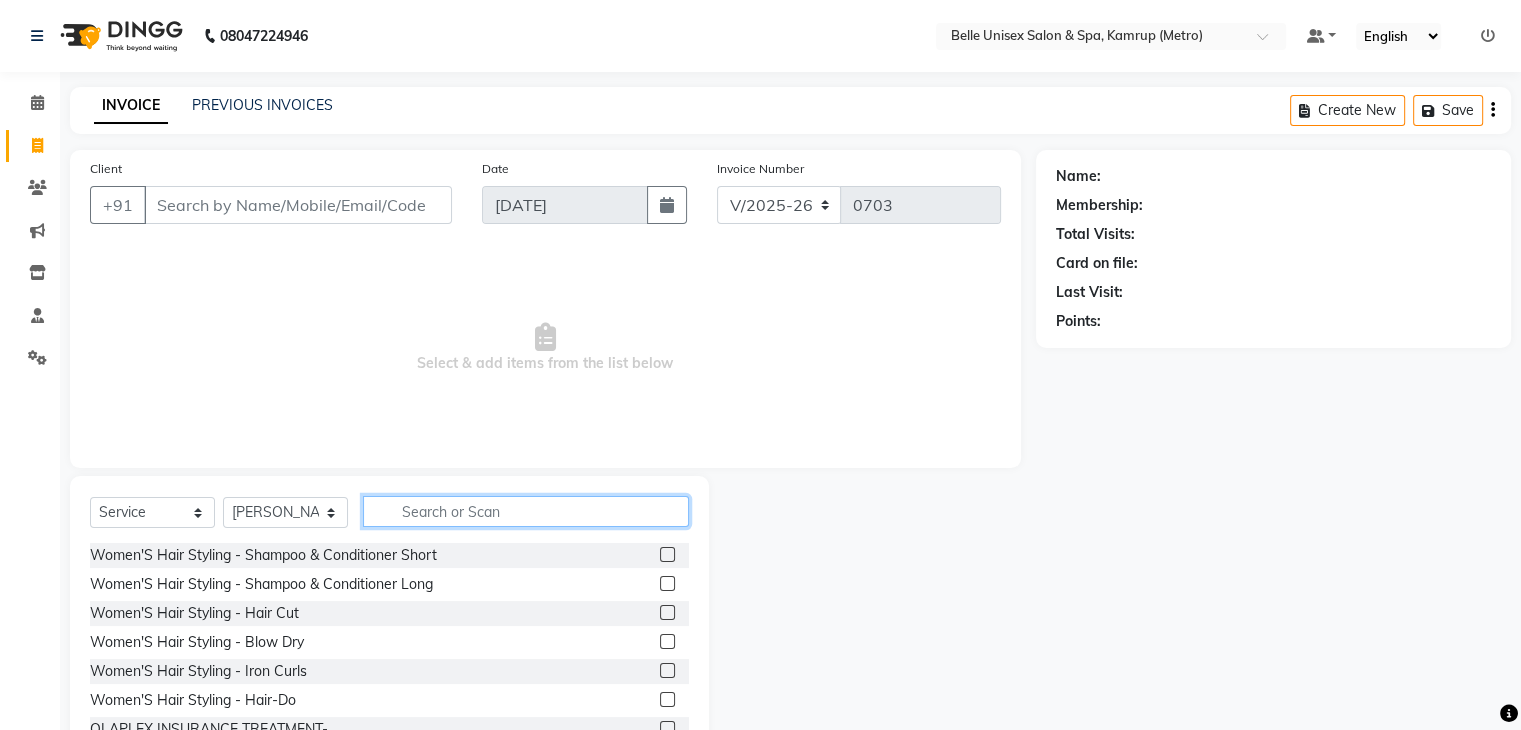 click 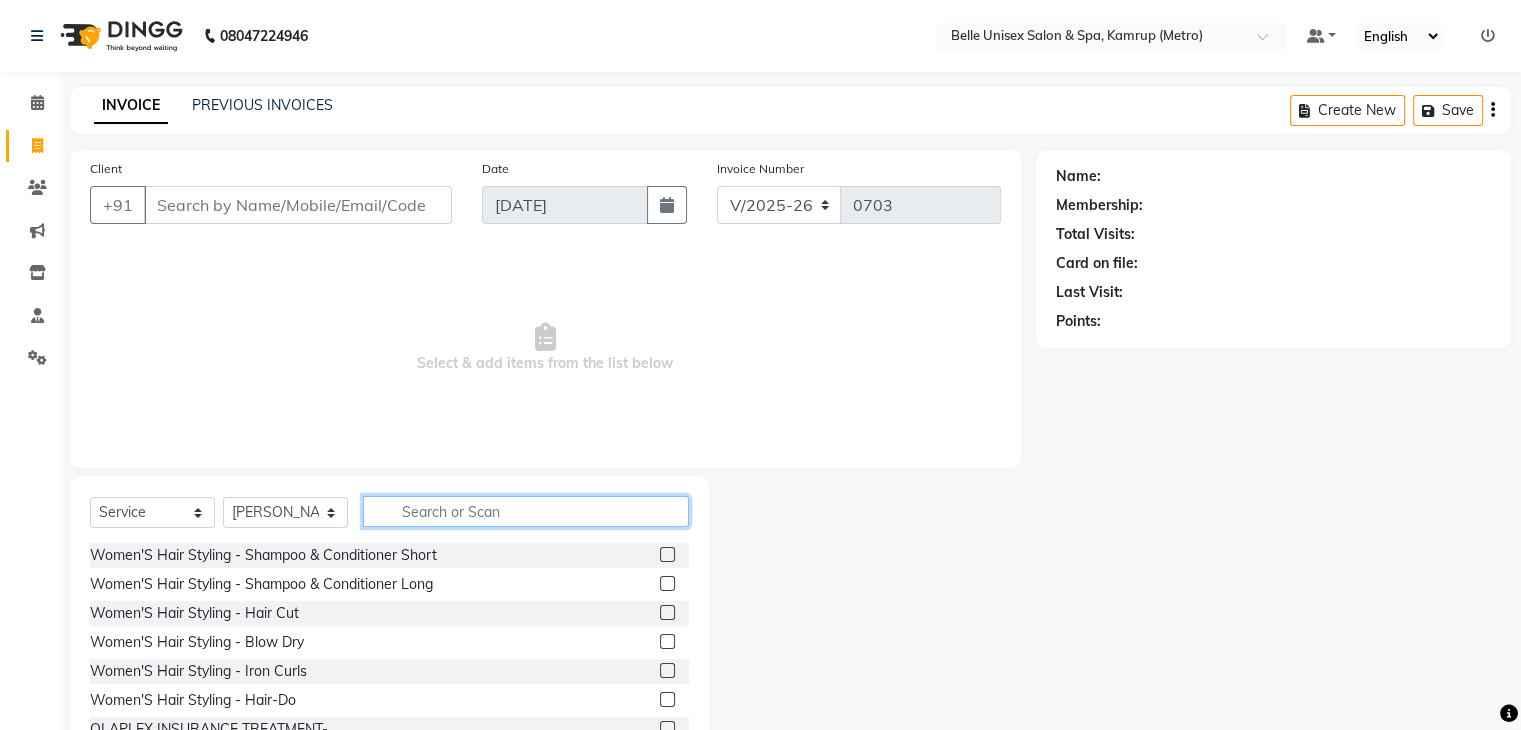 type on "G" 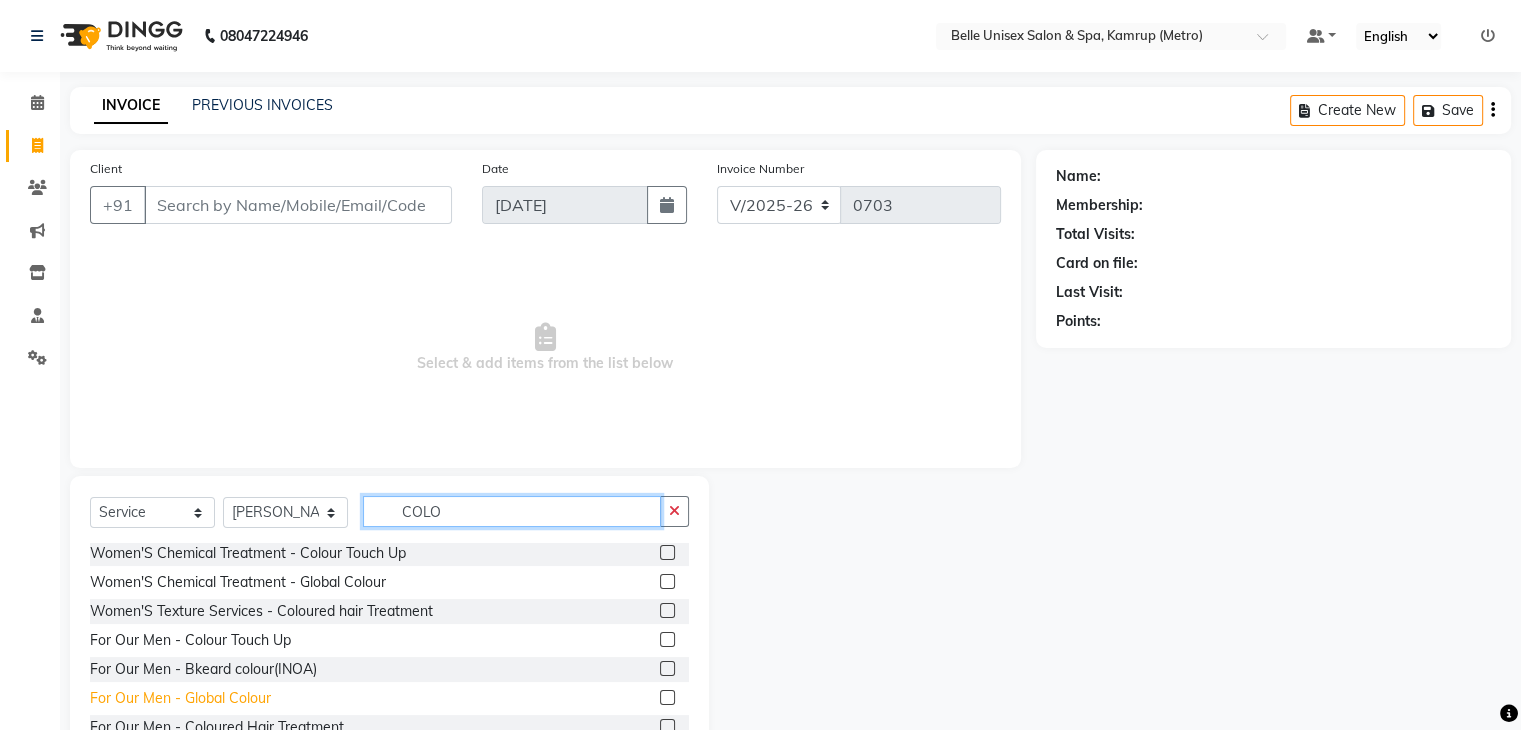 scroll, scrollTop: 0, scrollLeft: 0, axis: both 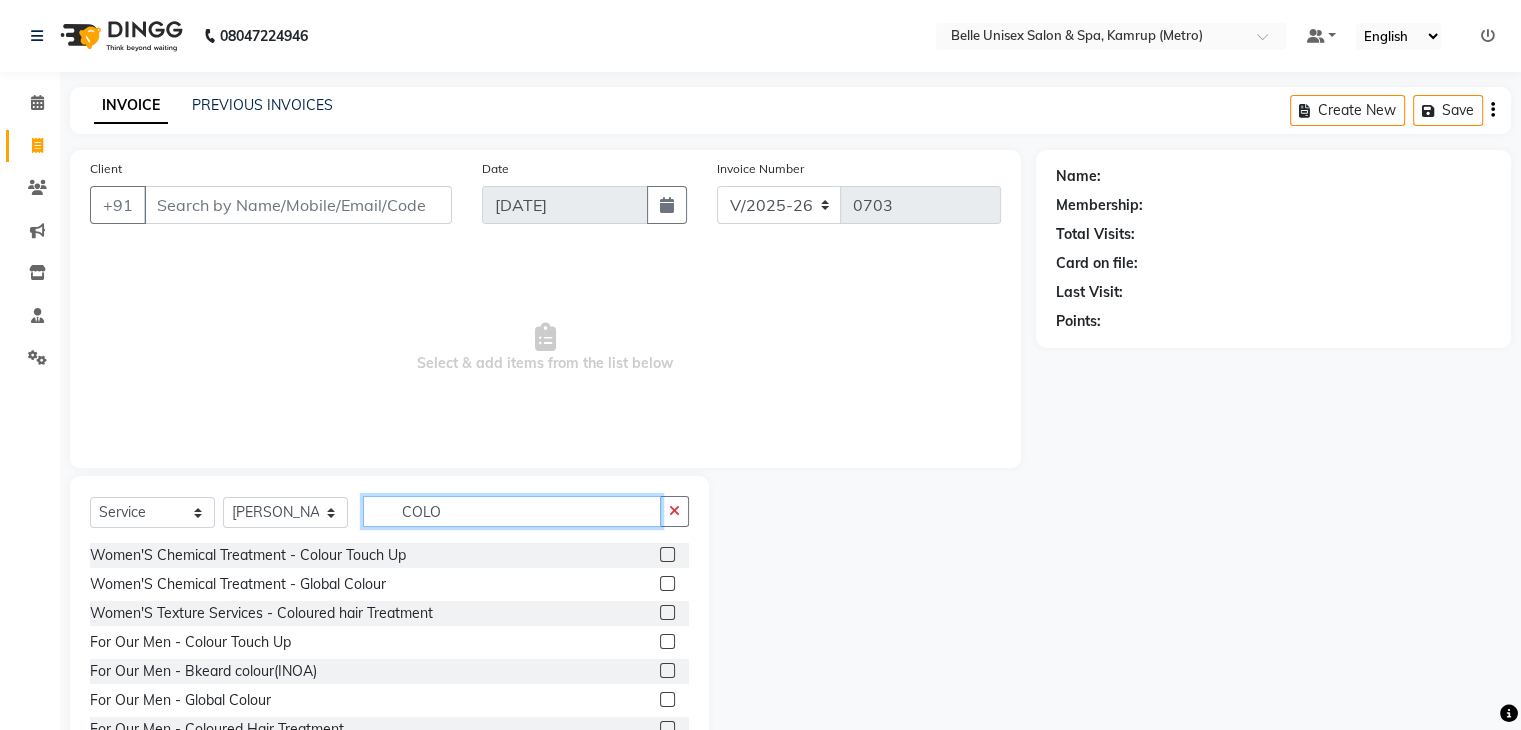 type on "COLO" 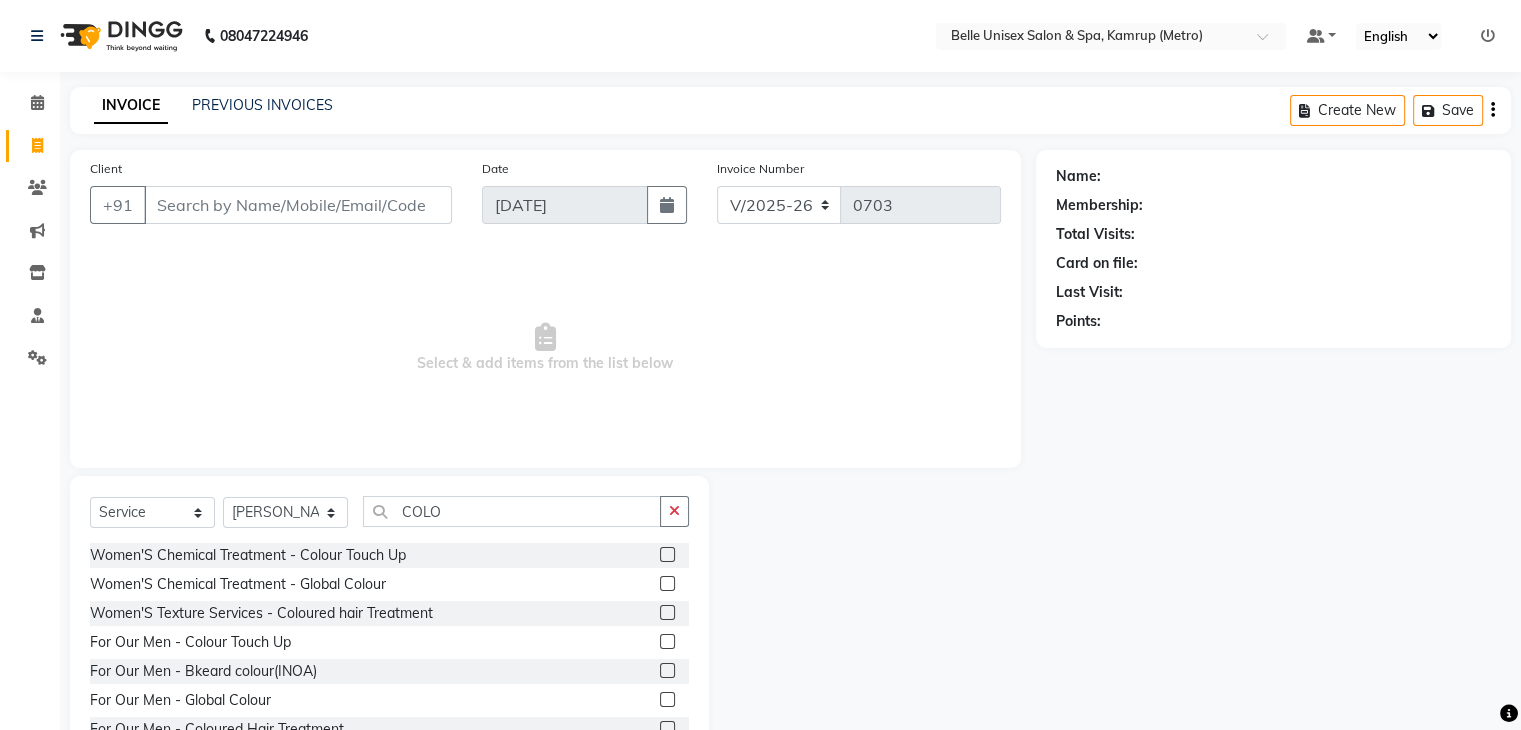 click 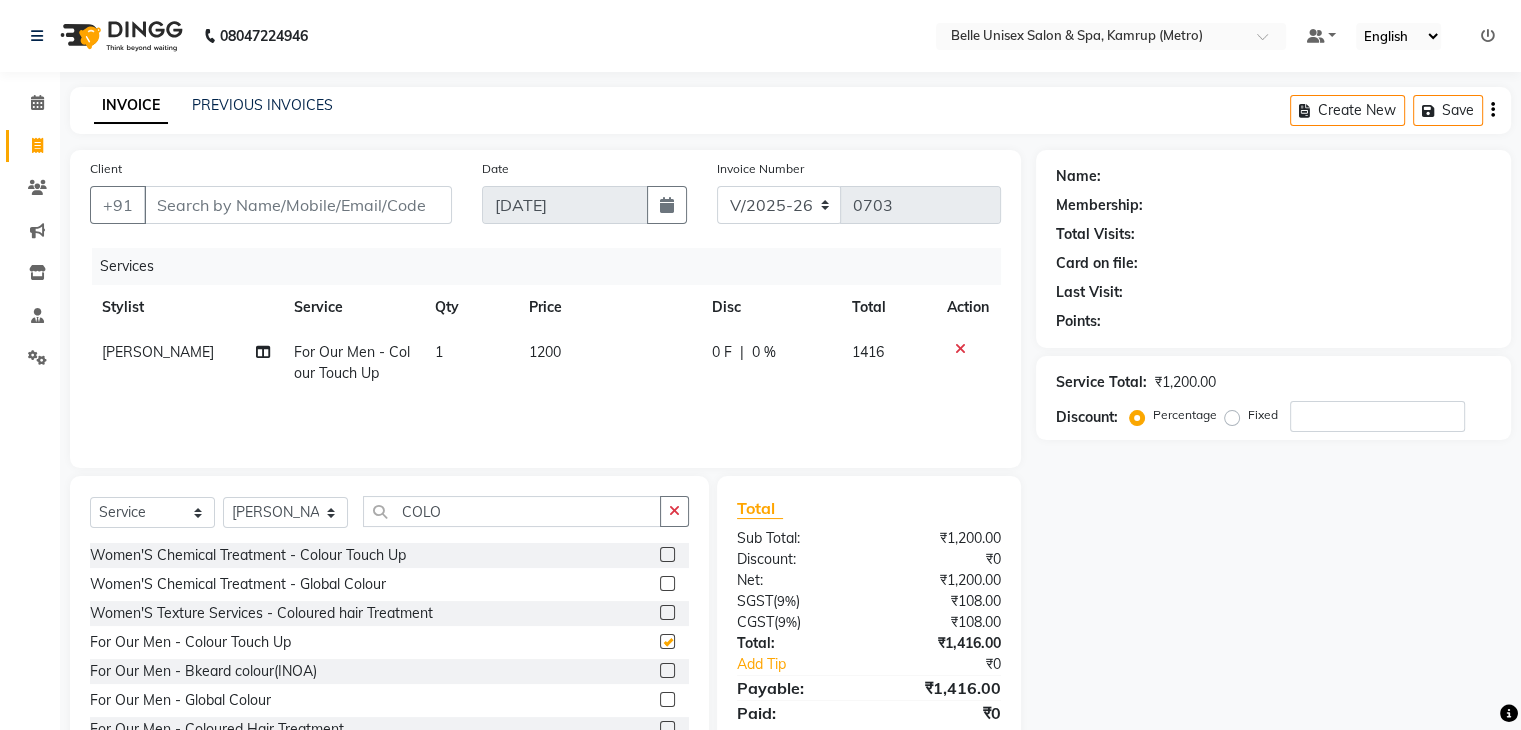 checkbox on "false" 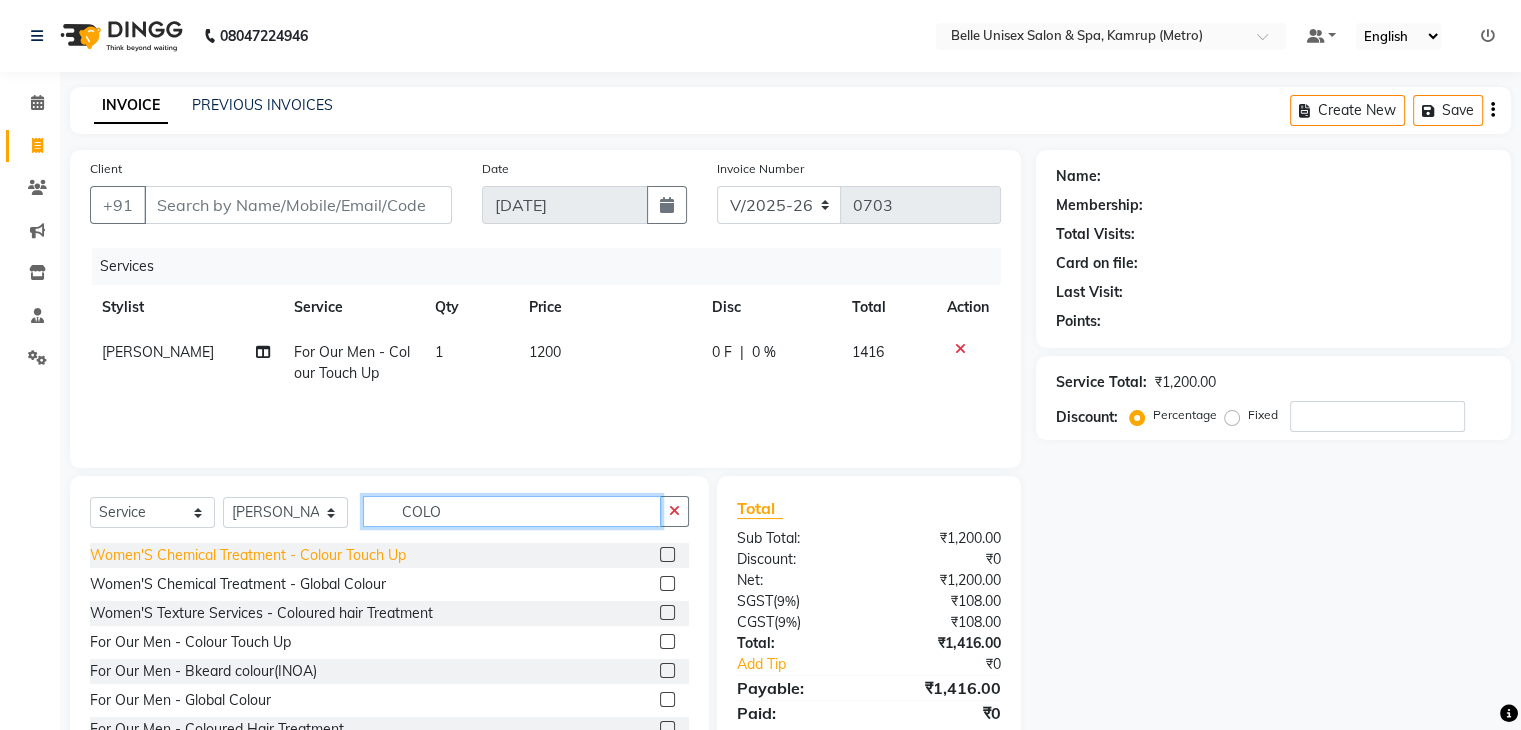 drag, startPoint x: 475, startPoint y: 519, endPoint x: 296, endPoint y: 547, distance: 181.17671 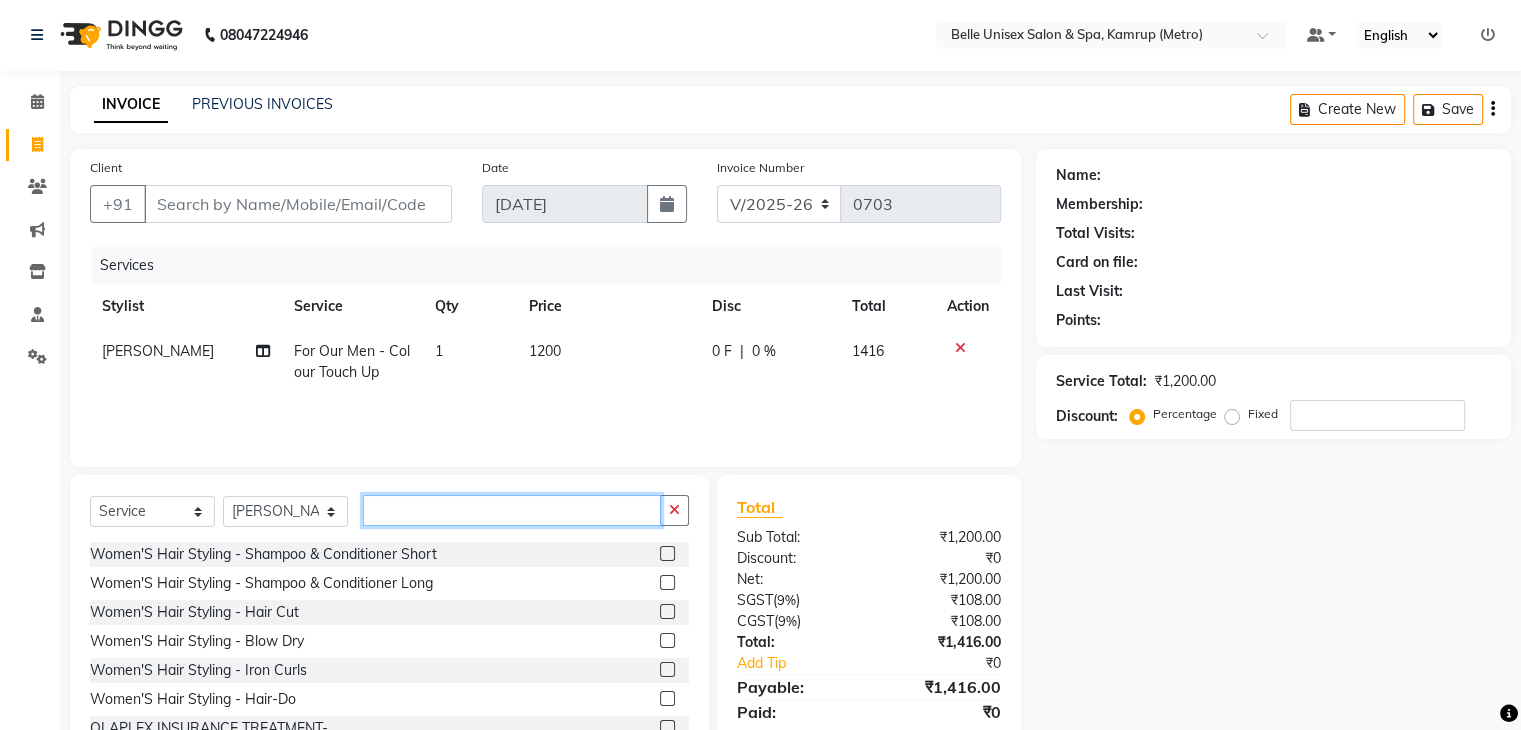 scroll, scrollTop: 0, scrollLeft: 0, axis: both 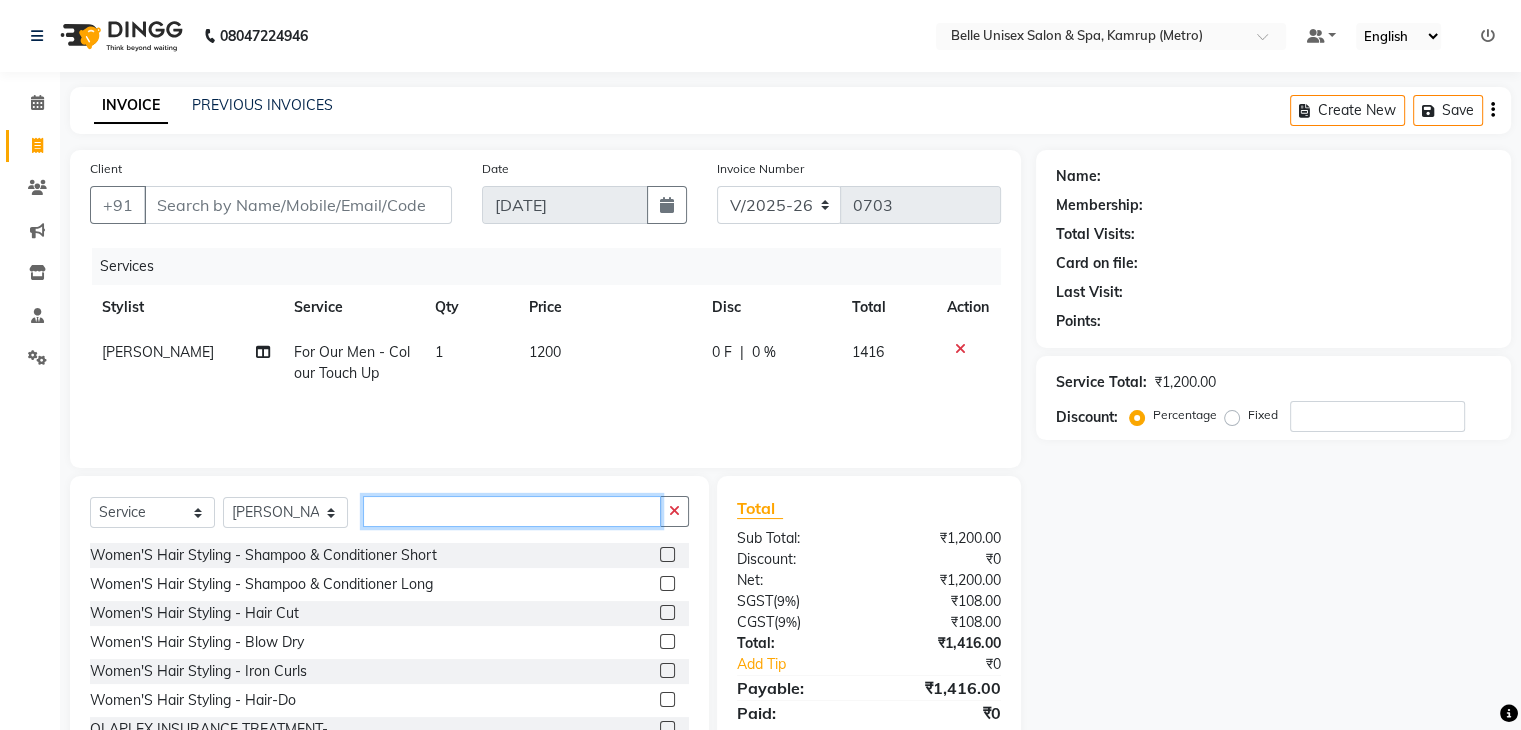 type 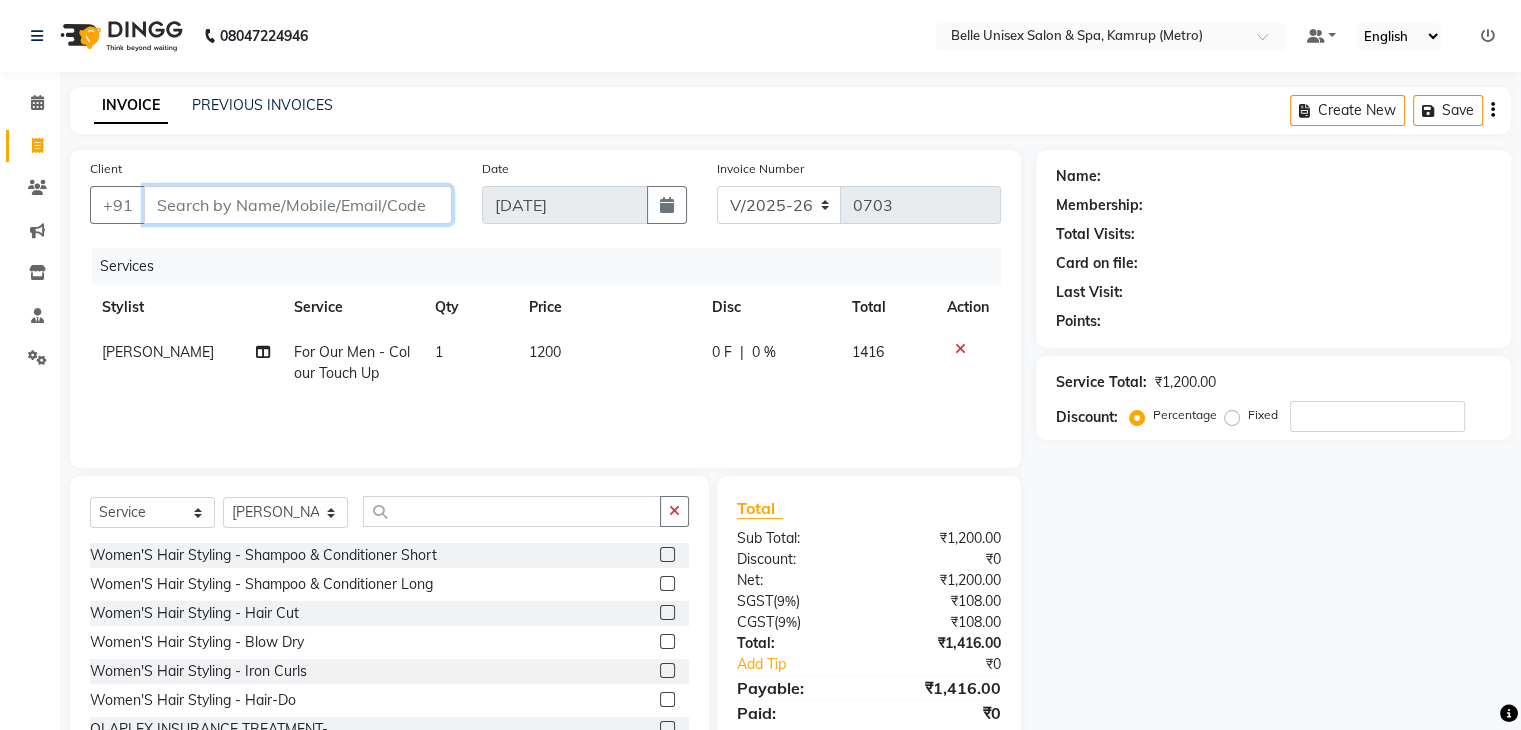 click on "Client" at bounding box center (298, 205) 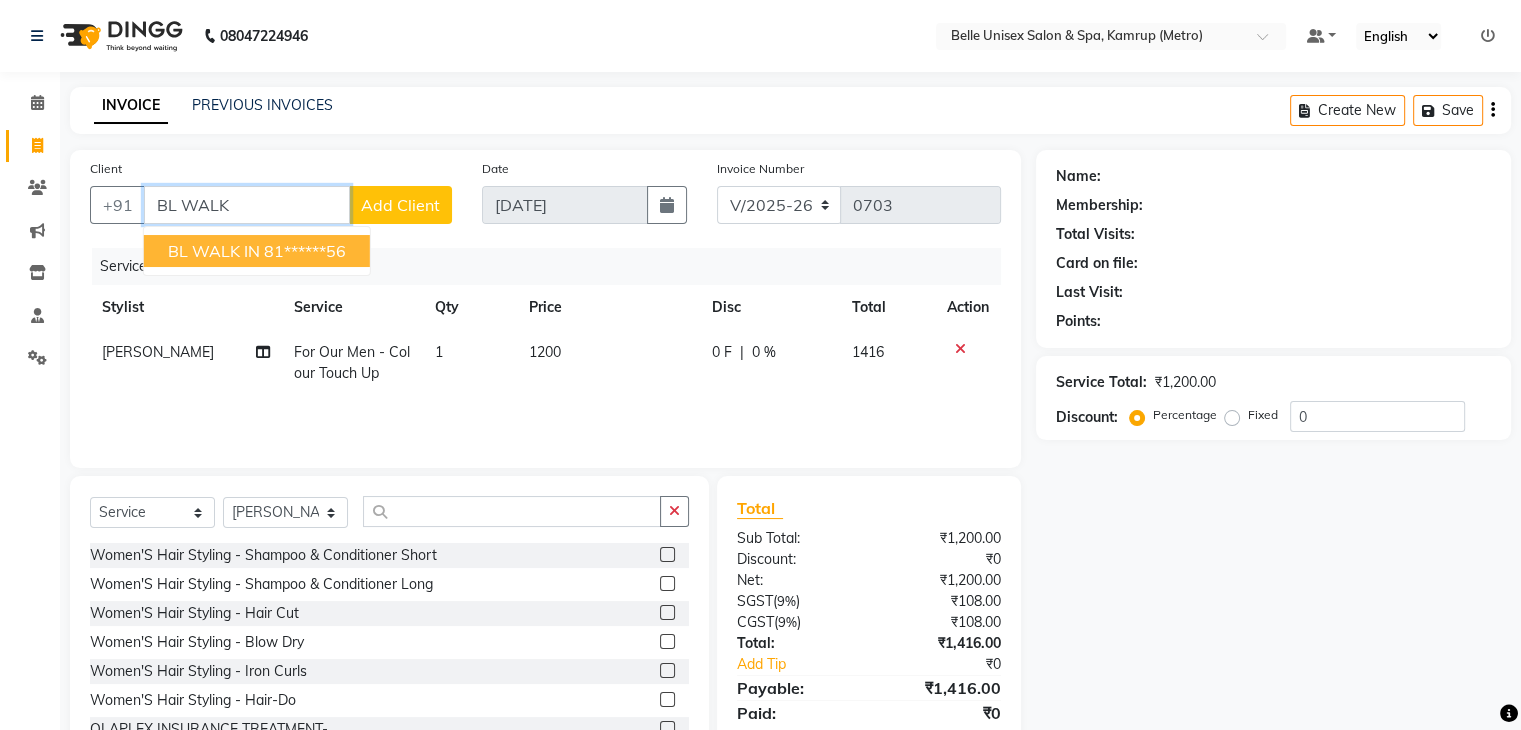 click on "BL WALK IN  81******56" at bounding box center [257, 251] 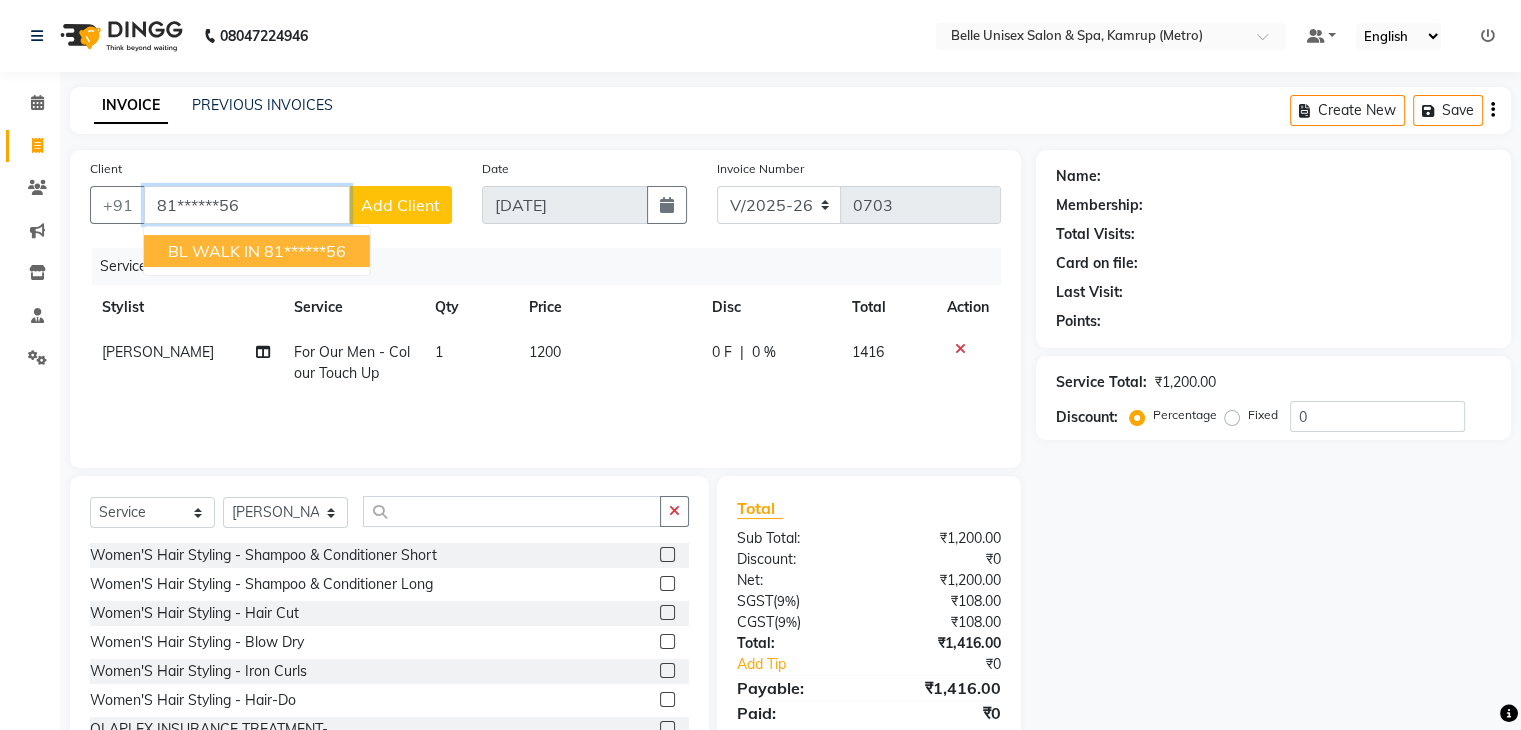 type on "81******56" 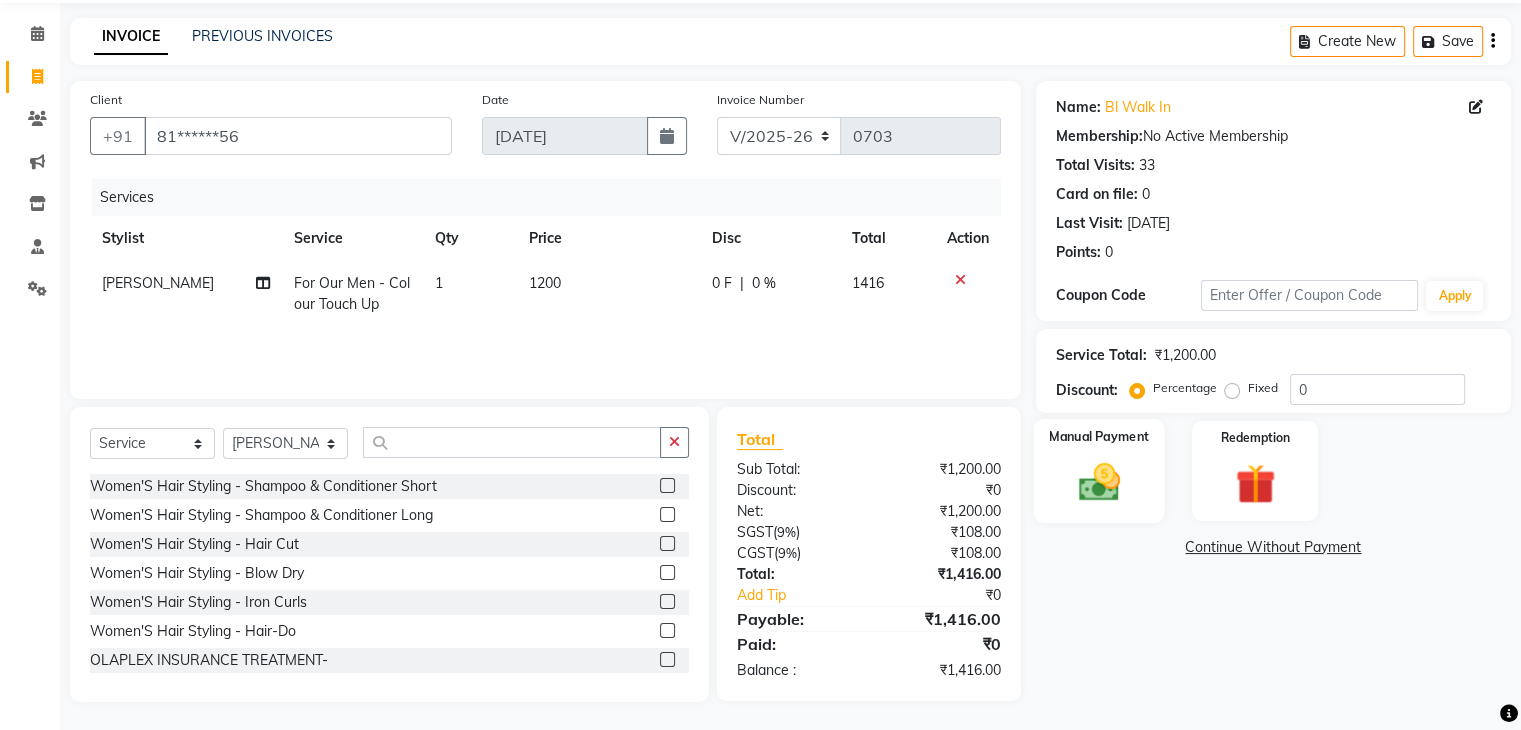 scroll, scrollTop: 72, scrollLeft: 0, axis: vertical 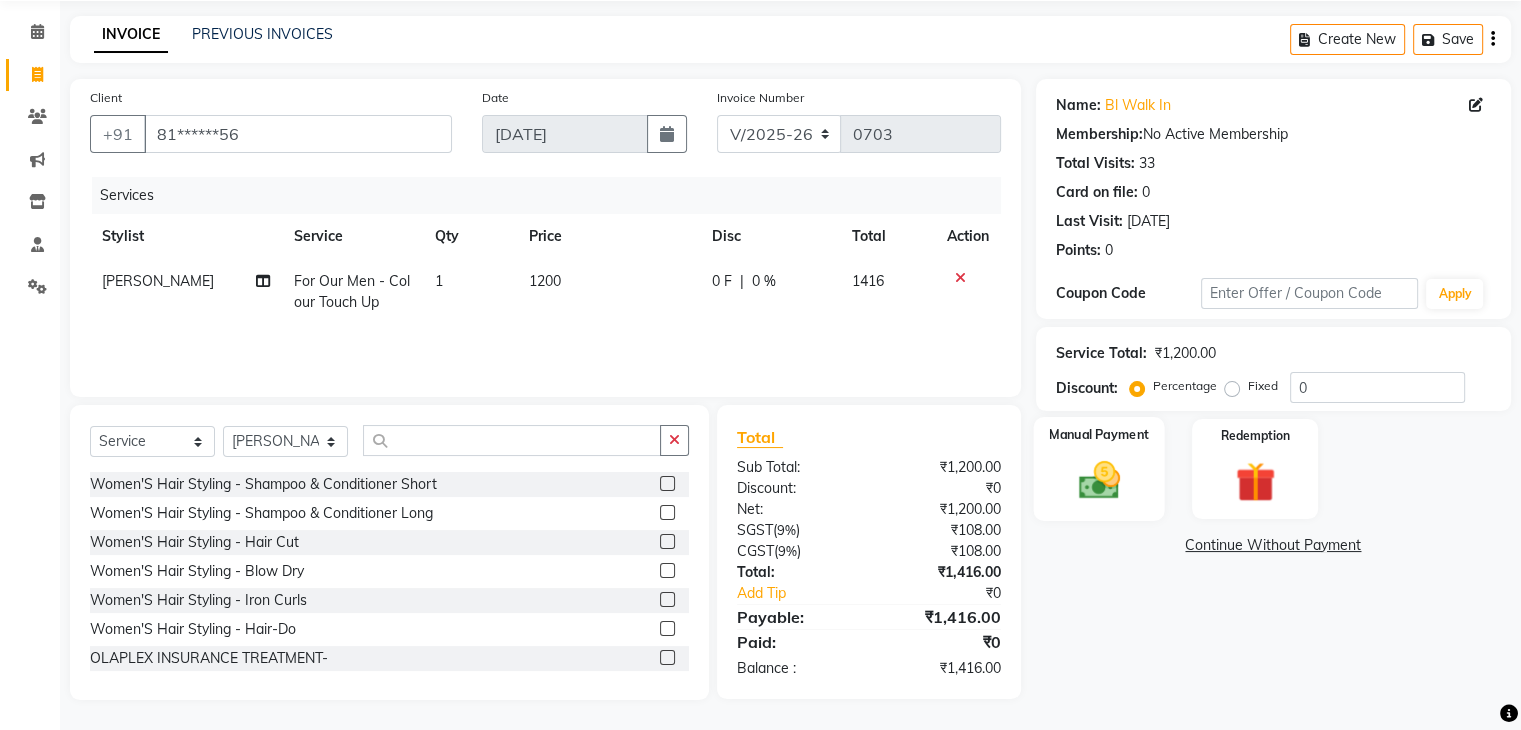 click 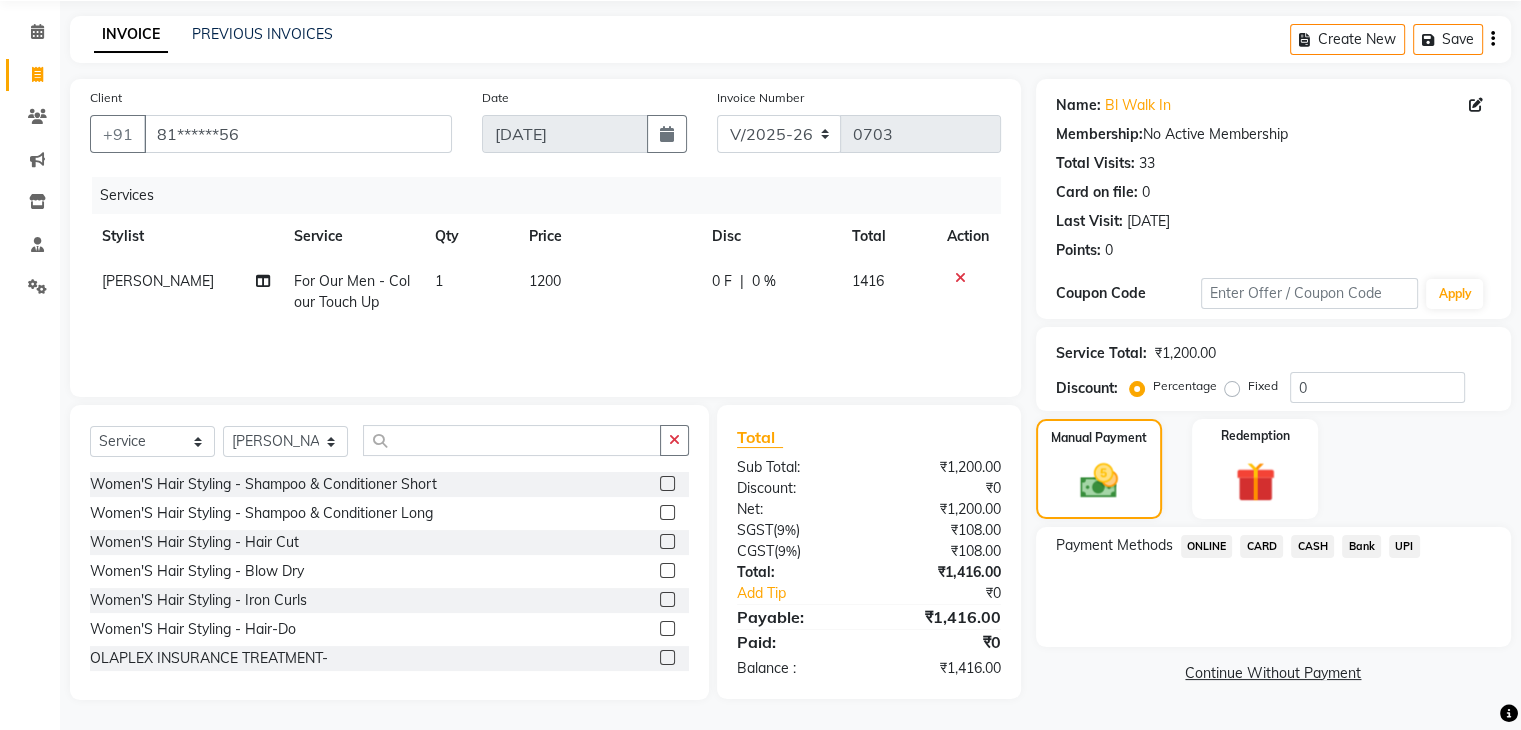 click on "ONLINE" 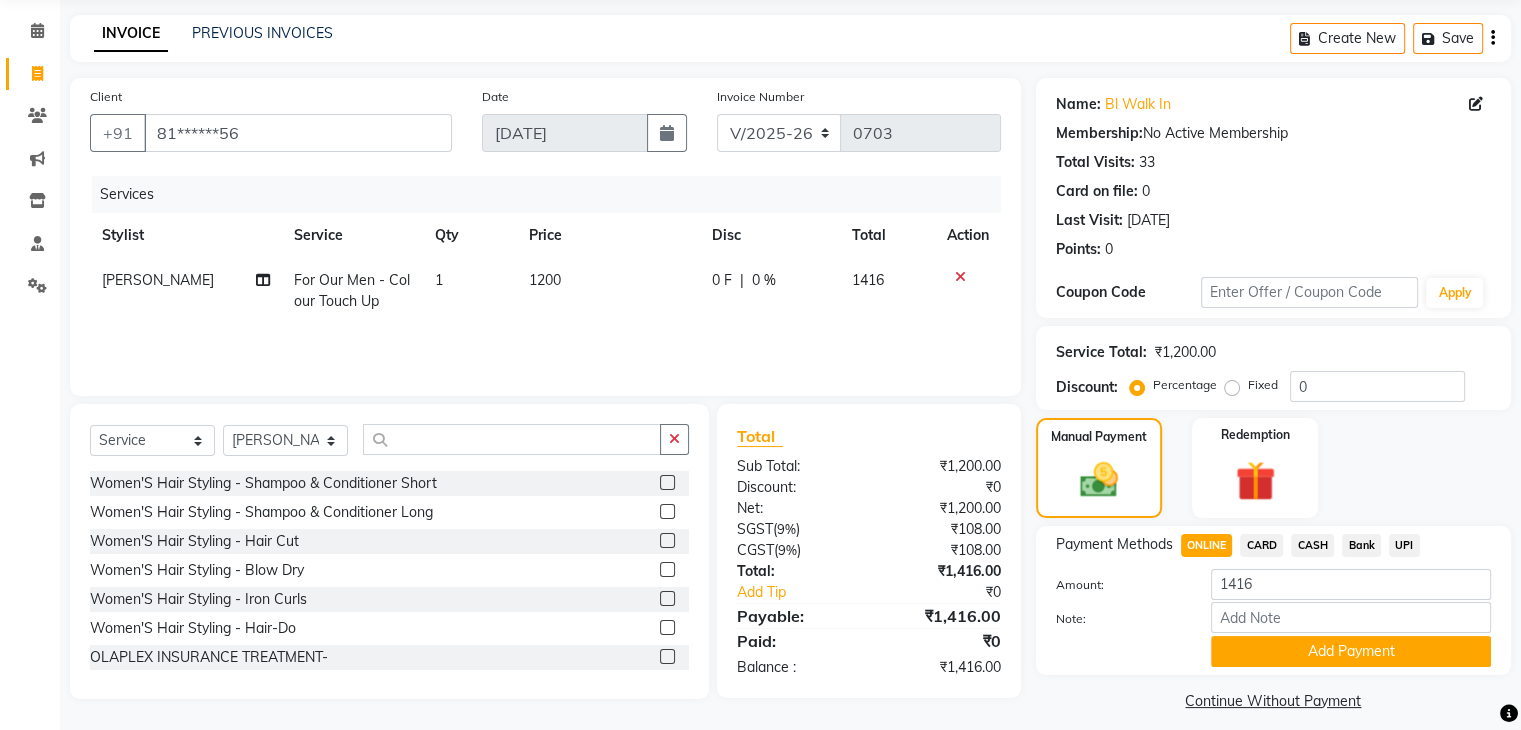 scroll, scrollTop: 89, scrollLeft: 0, axis: vertical 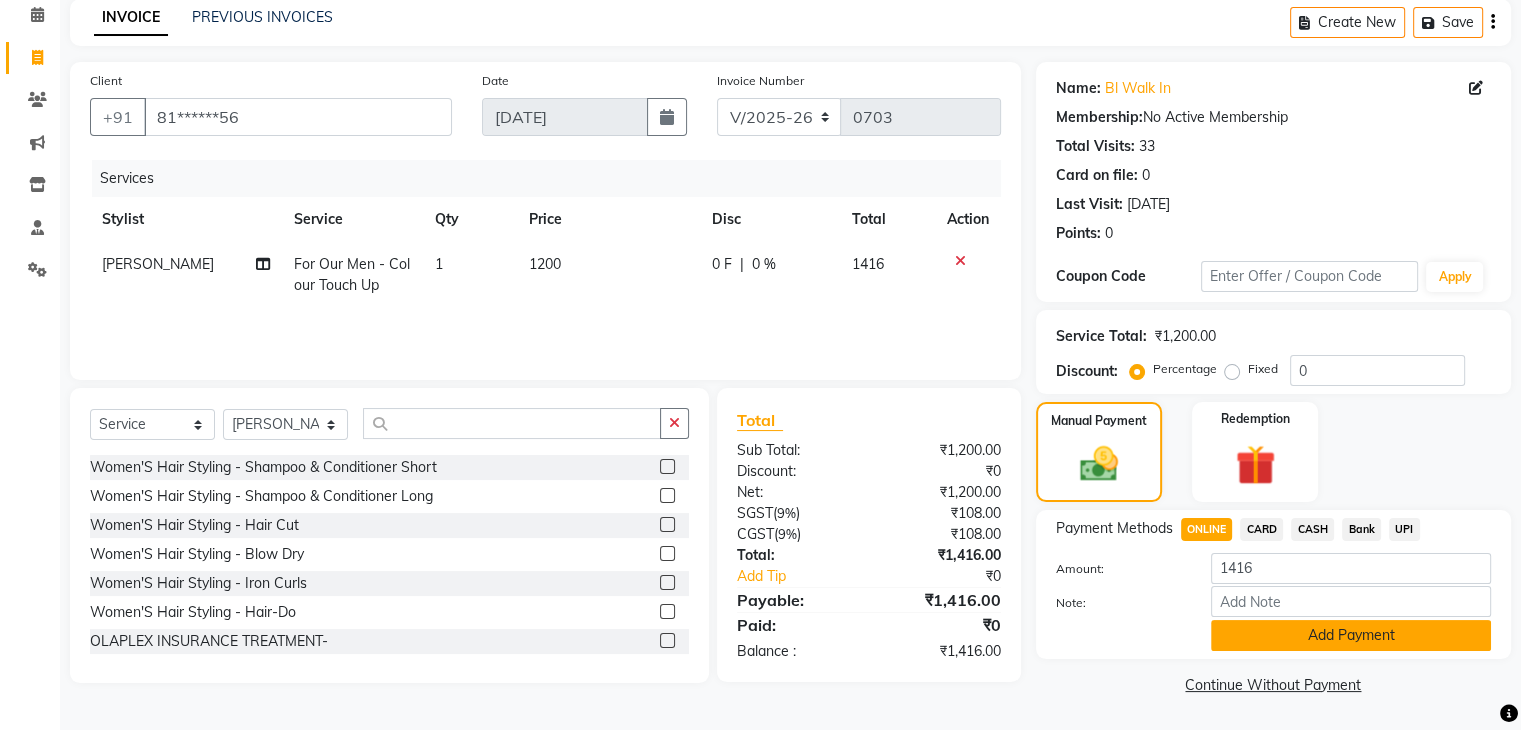 click on "Add Payment" 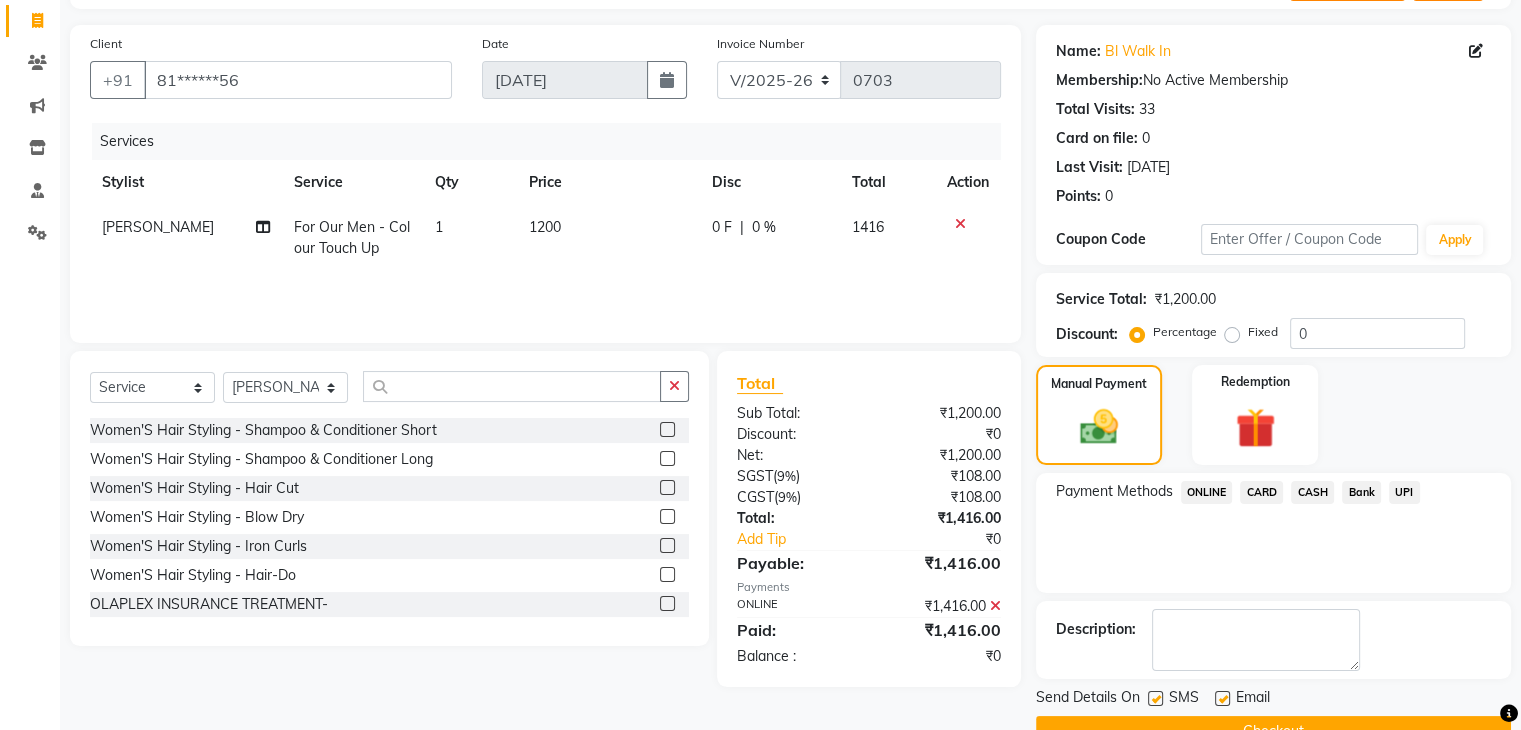 scroll, scrollTop: 171, scrollLeft: 0, axis: vertical 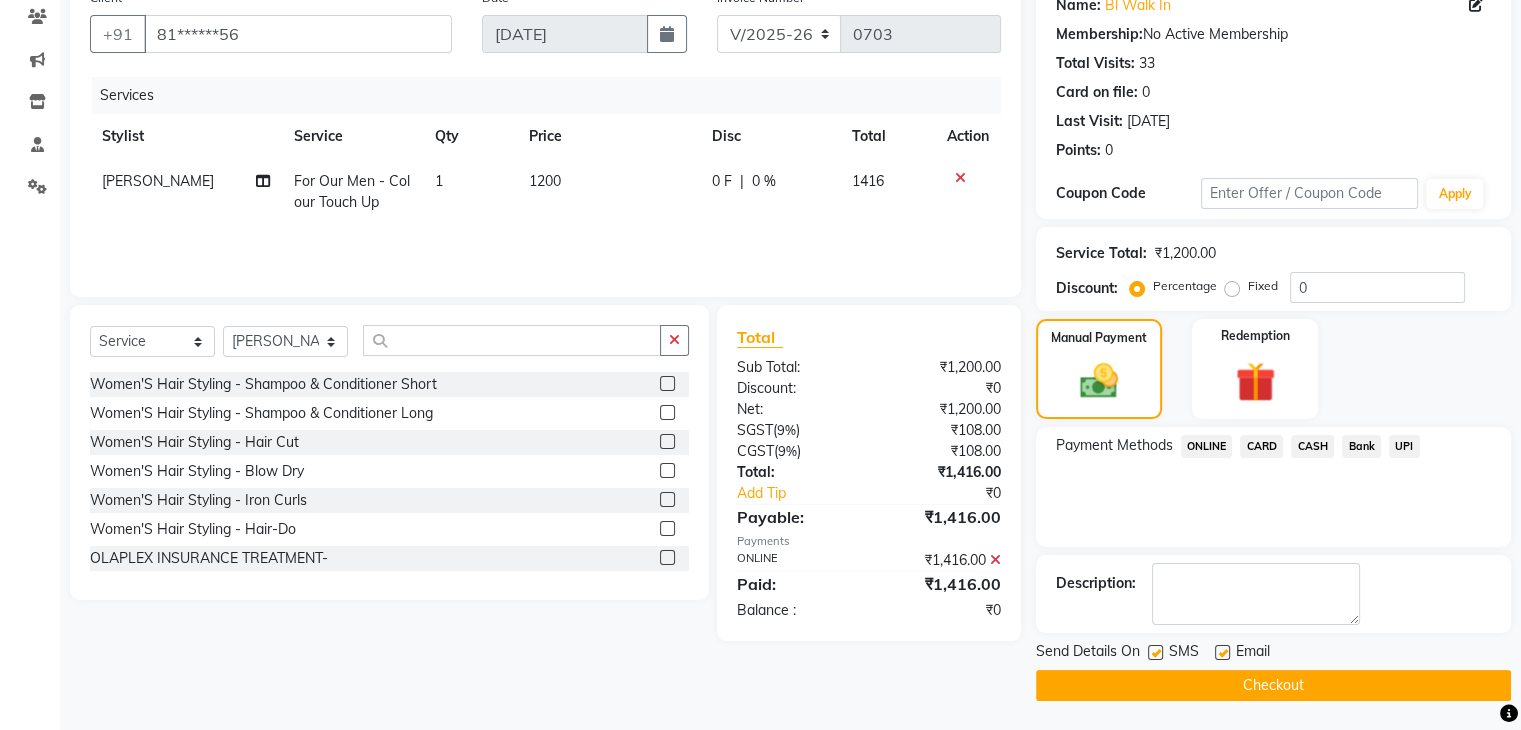click on "Checkout" 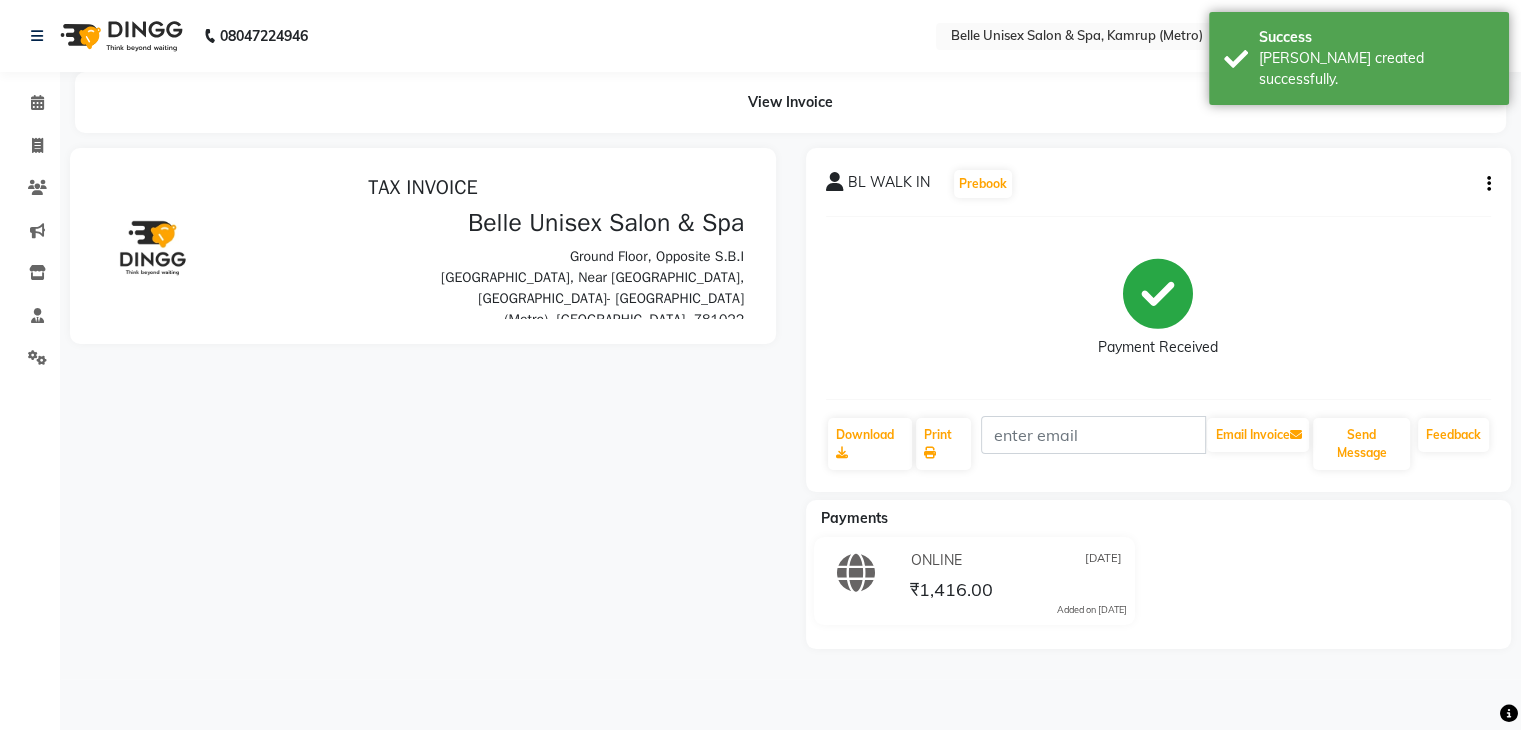 scroll, scrollTop: 0, scrollLeft: 0, axis: both 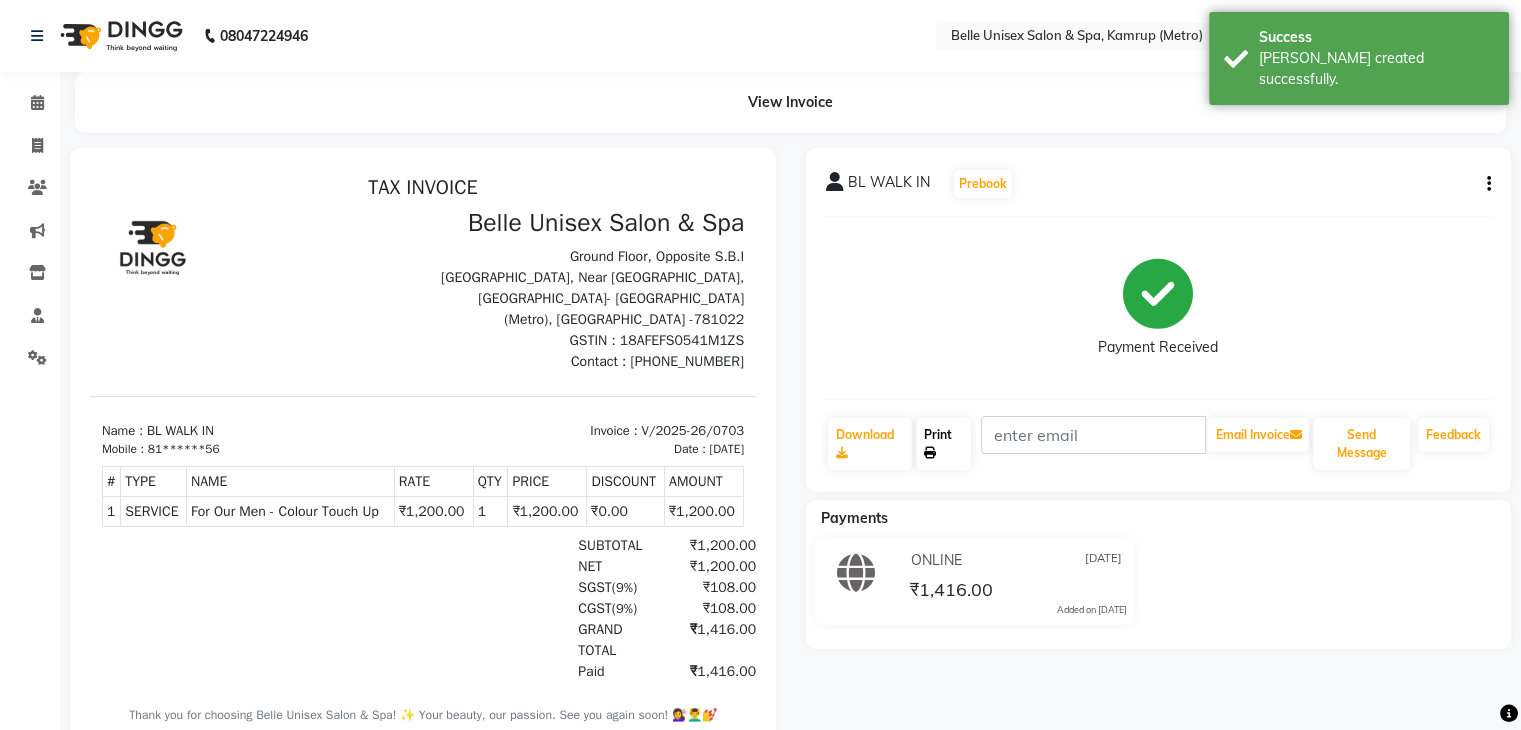 click on "Print" 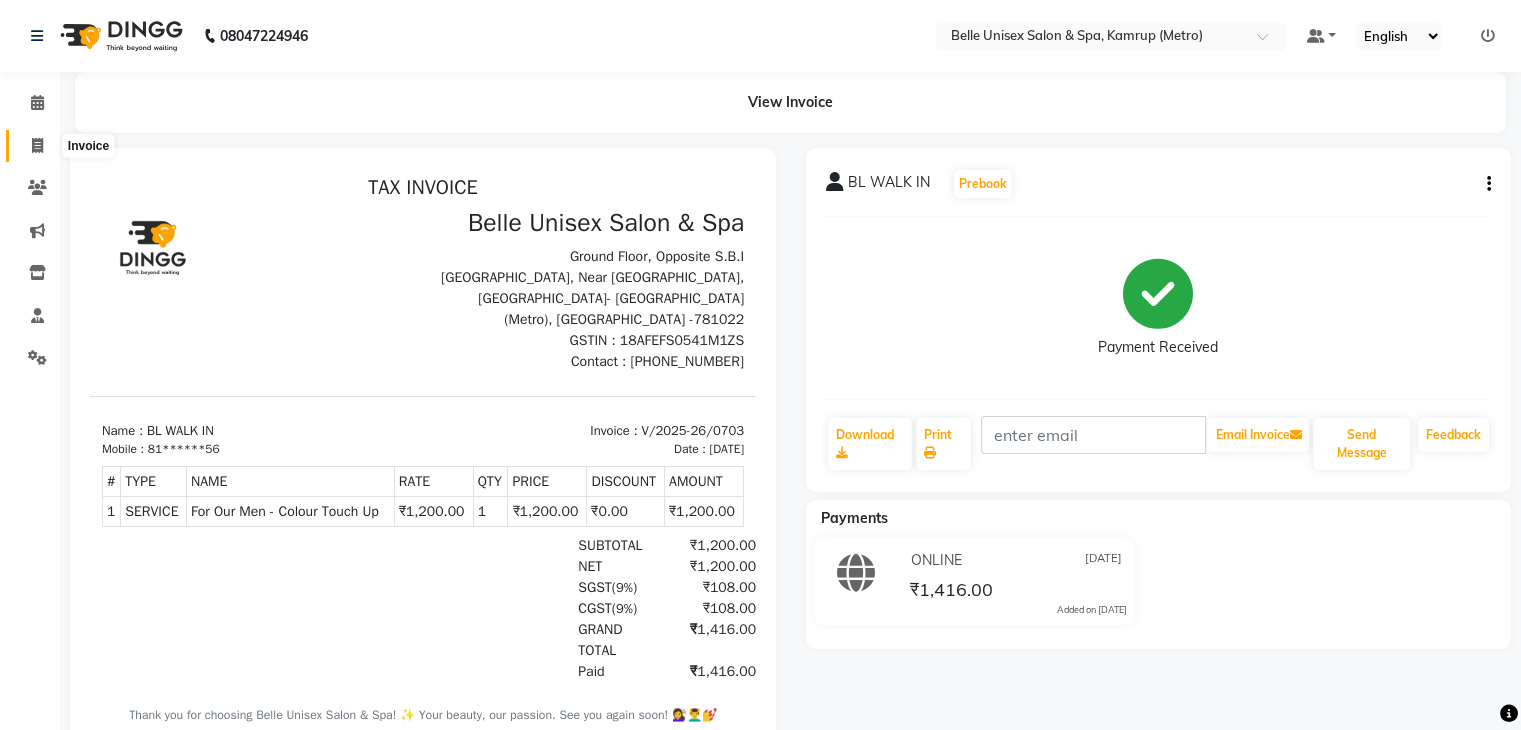 click 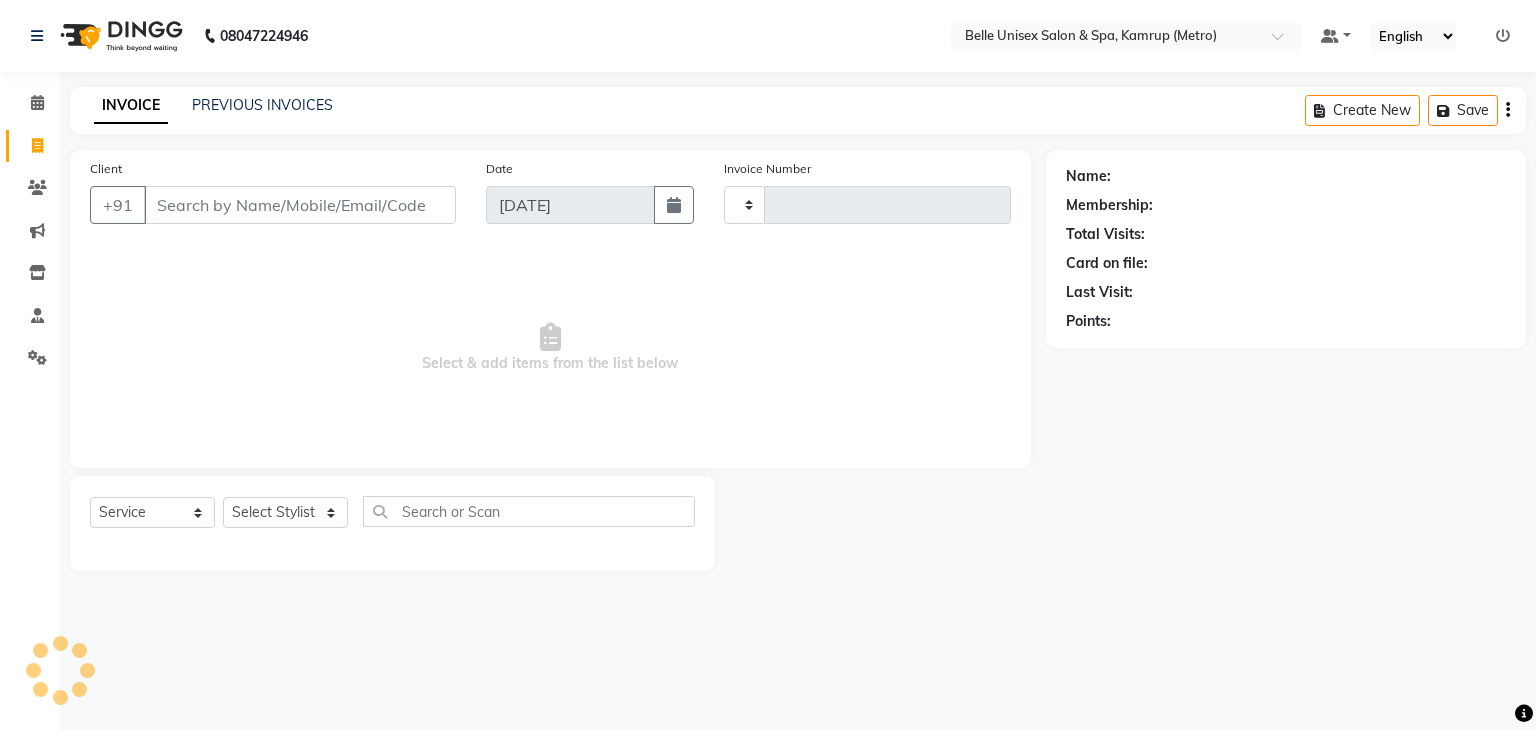 type on "0704" 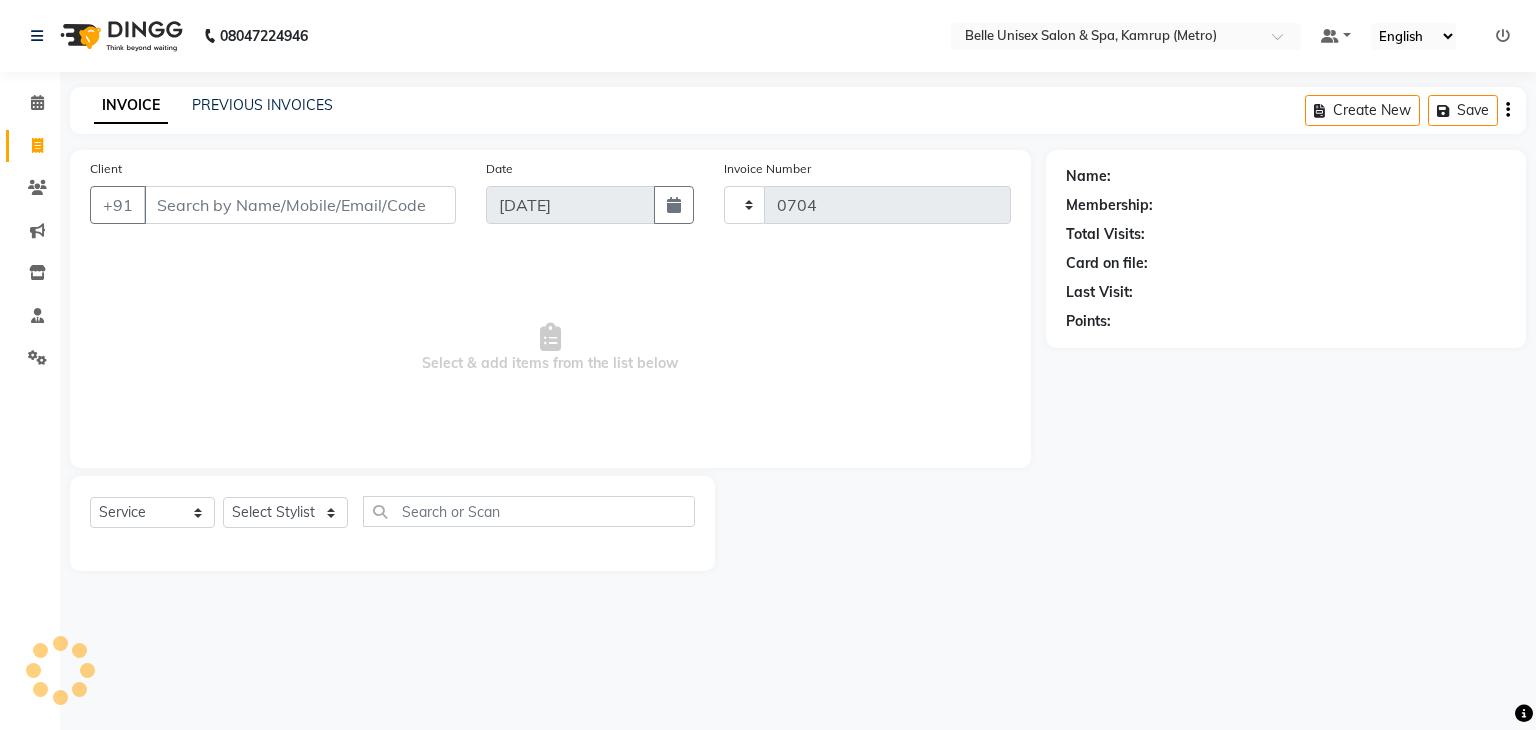 select on "7291" 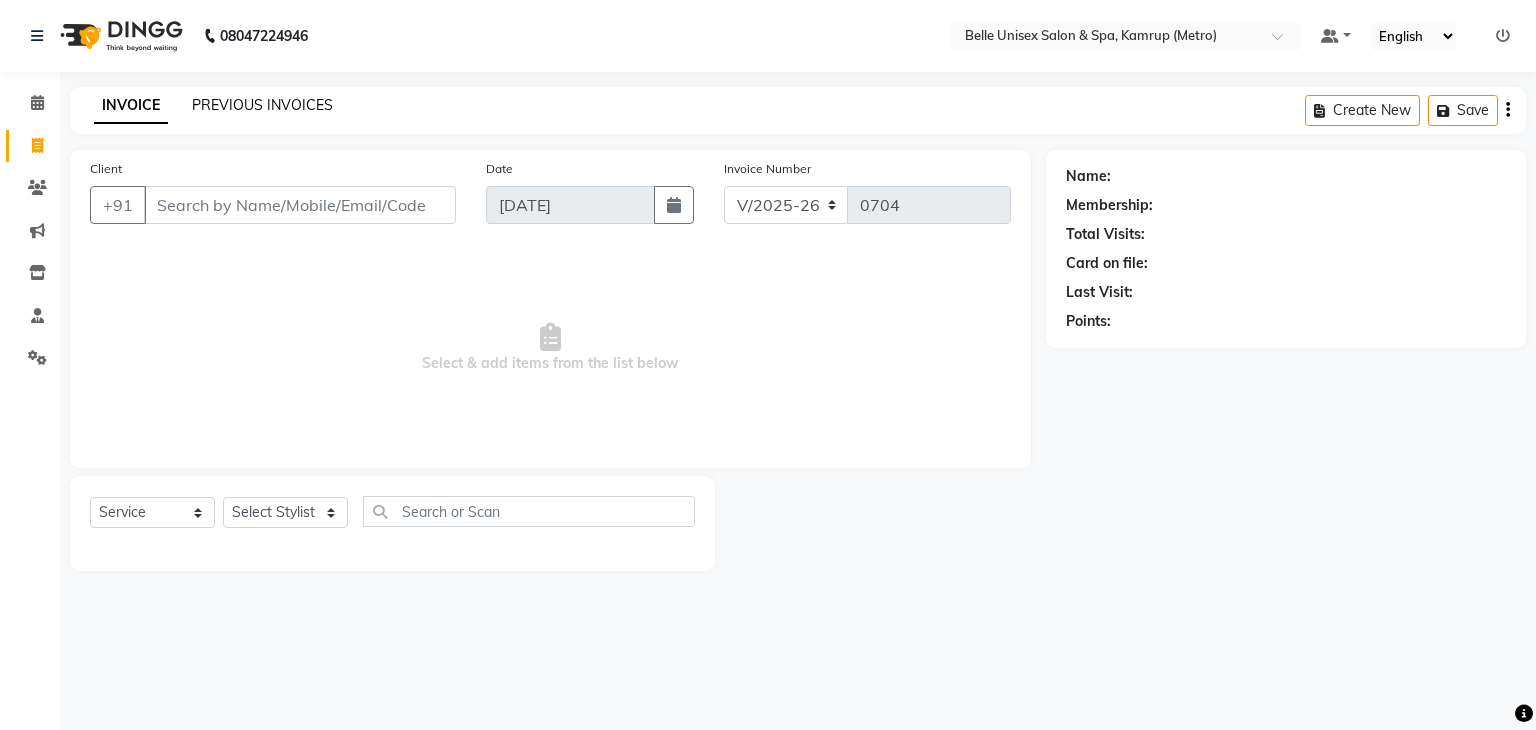 click on "PREVIOUS INVOICES" 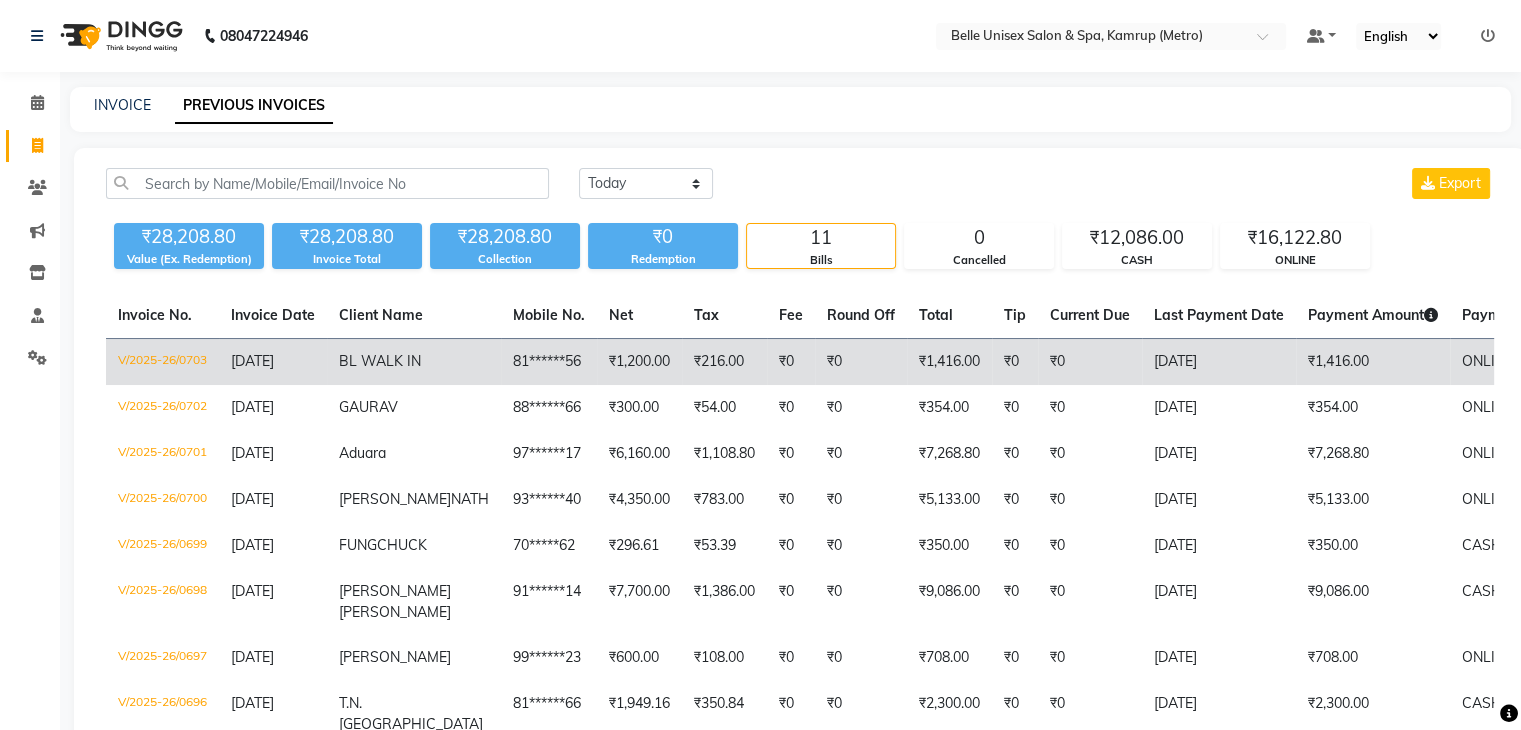 click on "V/2025-26/0703" 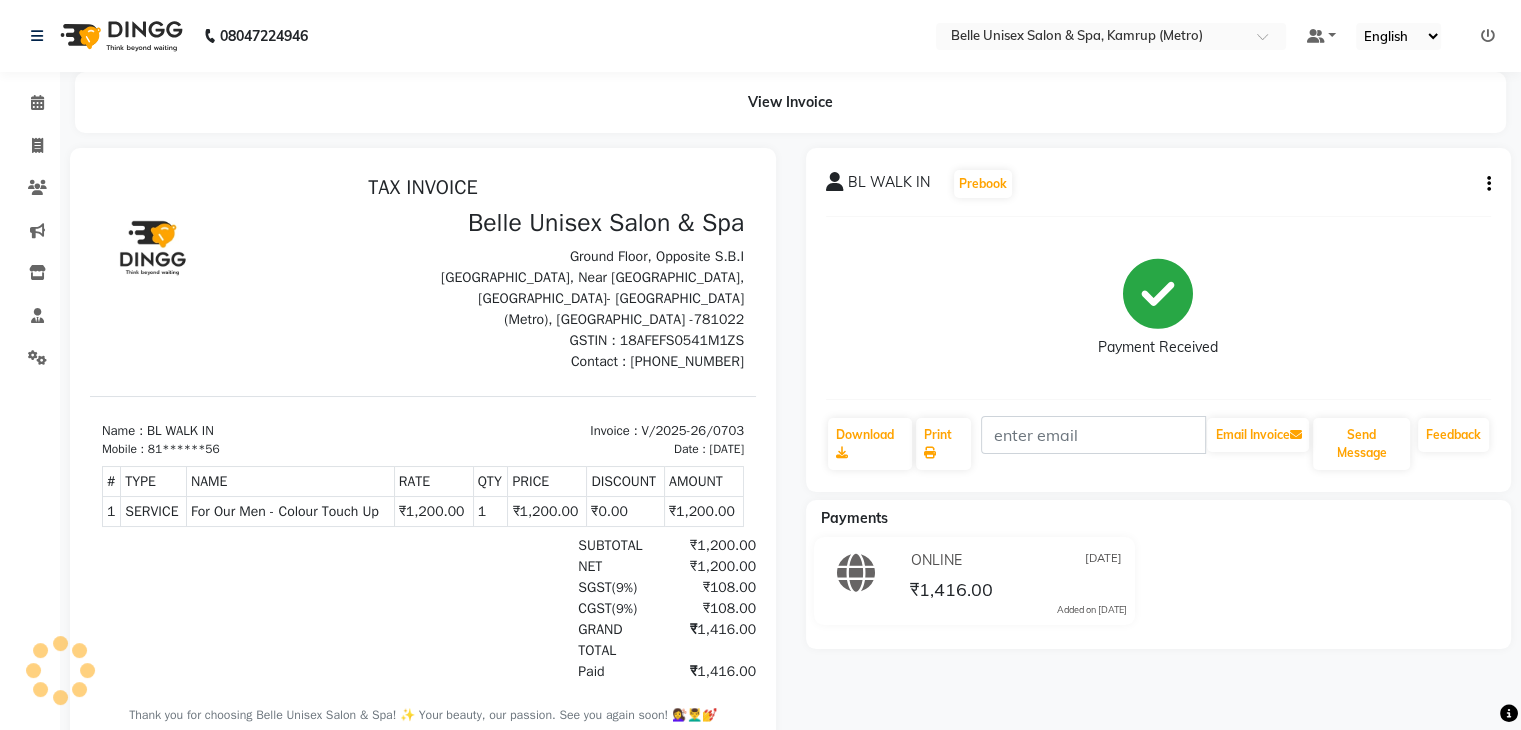scroll, scrollTop: 0, scrollLeft: 0, axis: both 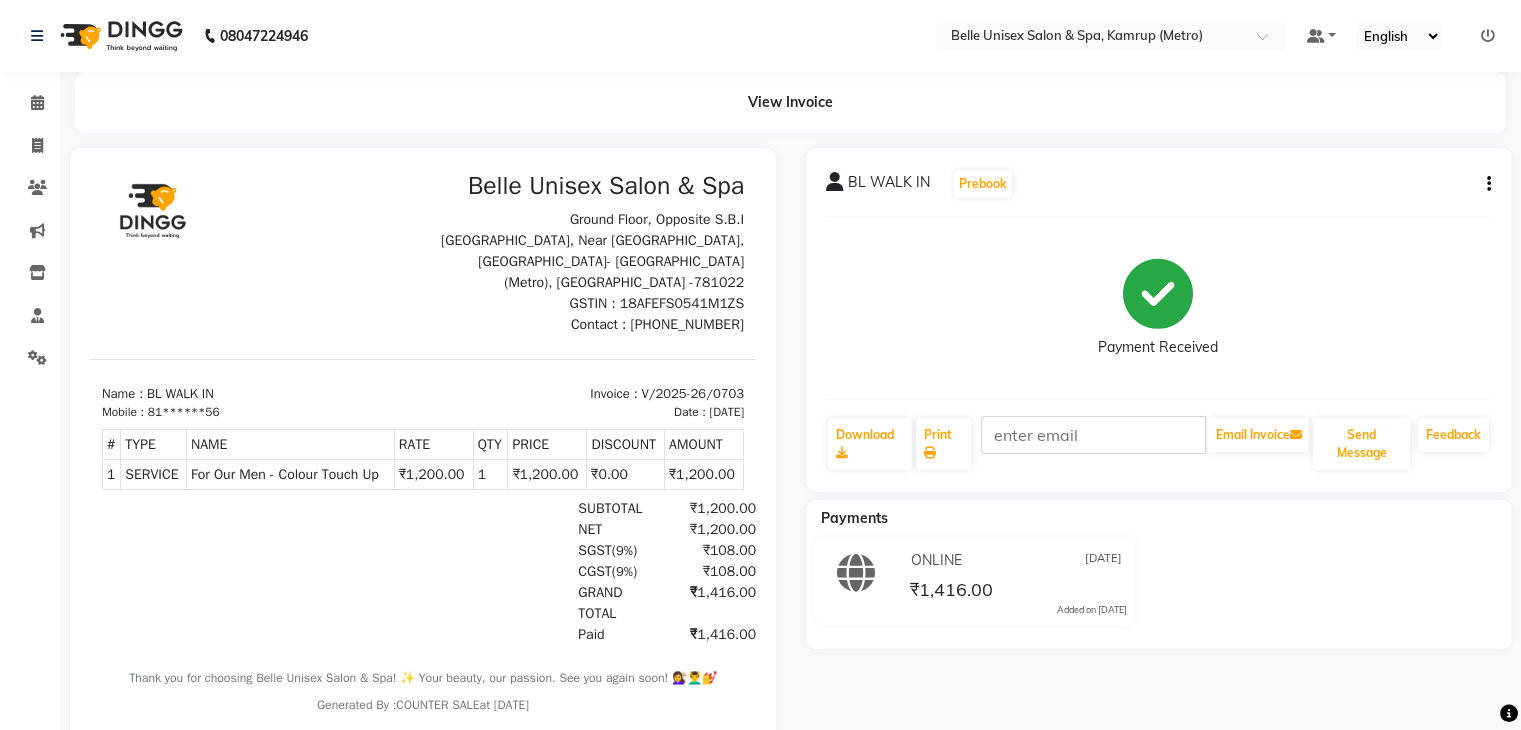 click 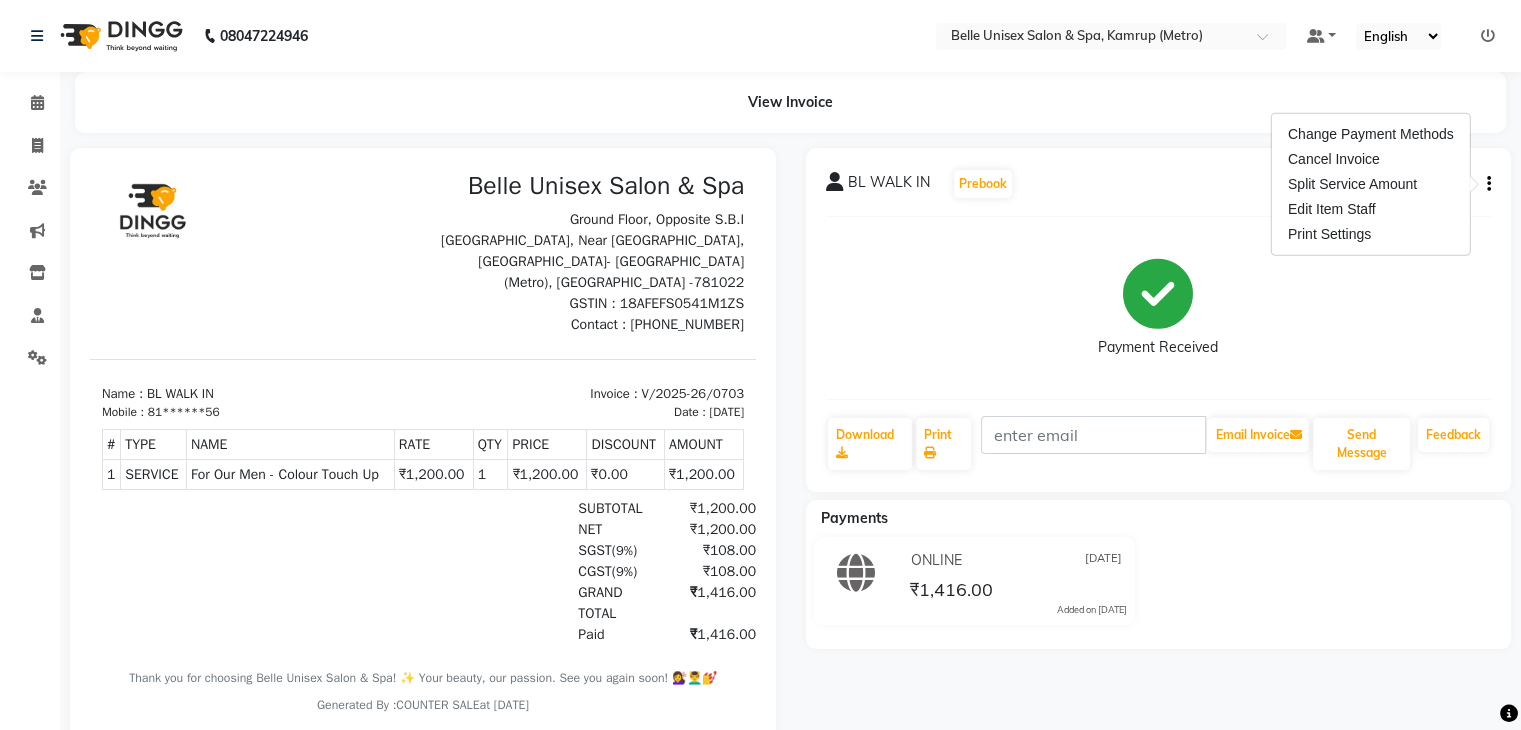 click 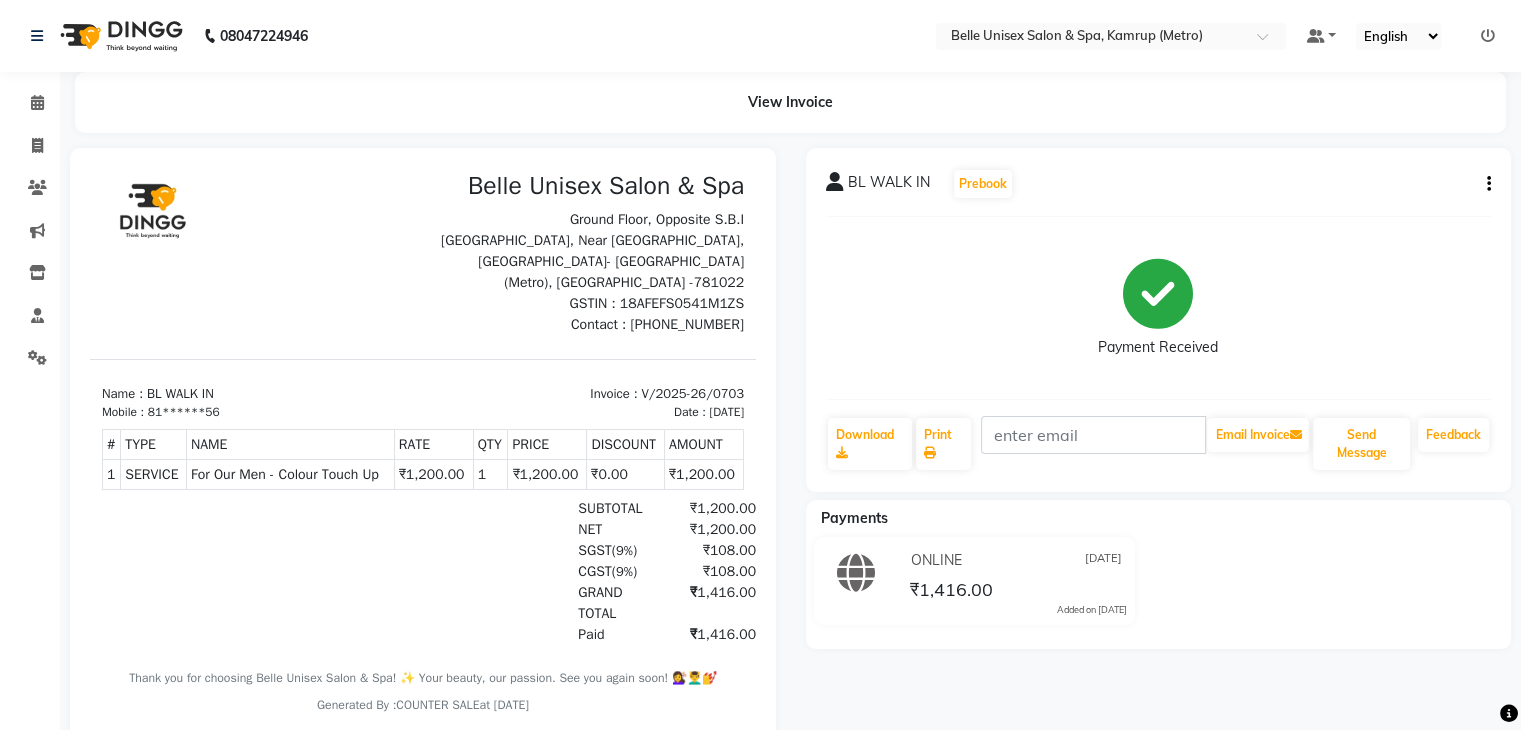 click on "Payment Received" 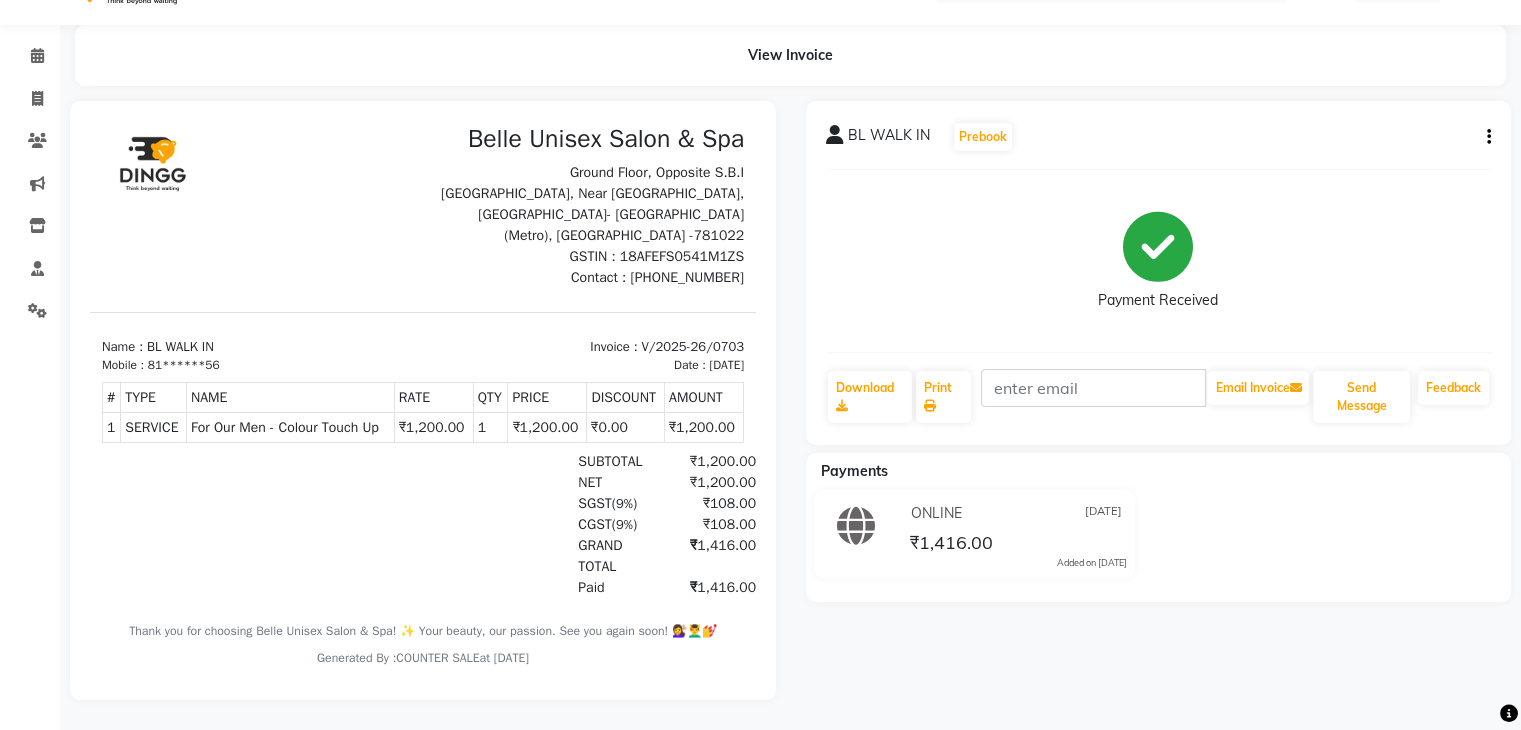 scroll, scrollTop: 61, scrollLeft: 0, axis: vertical 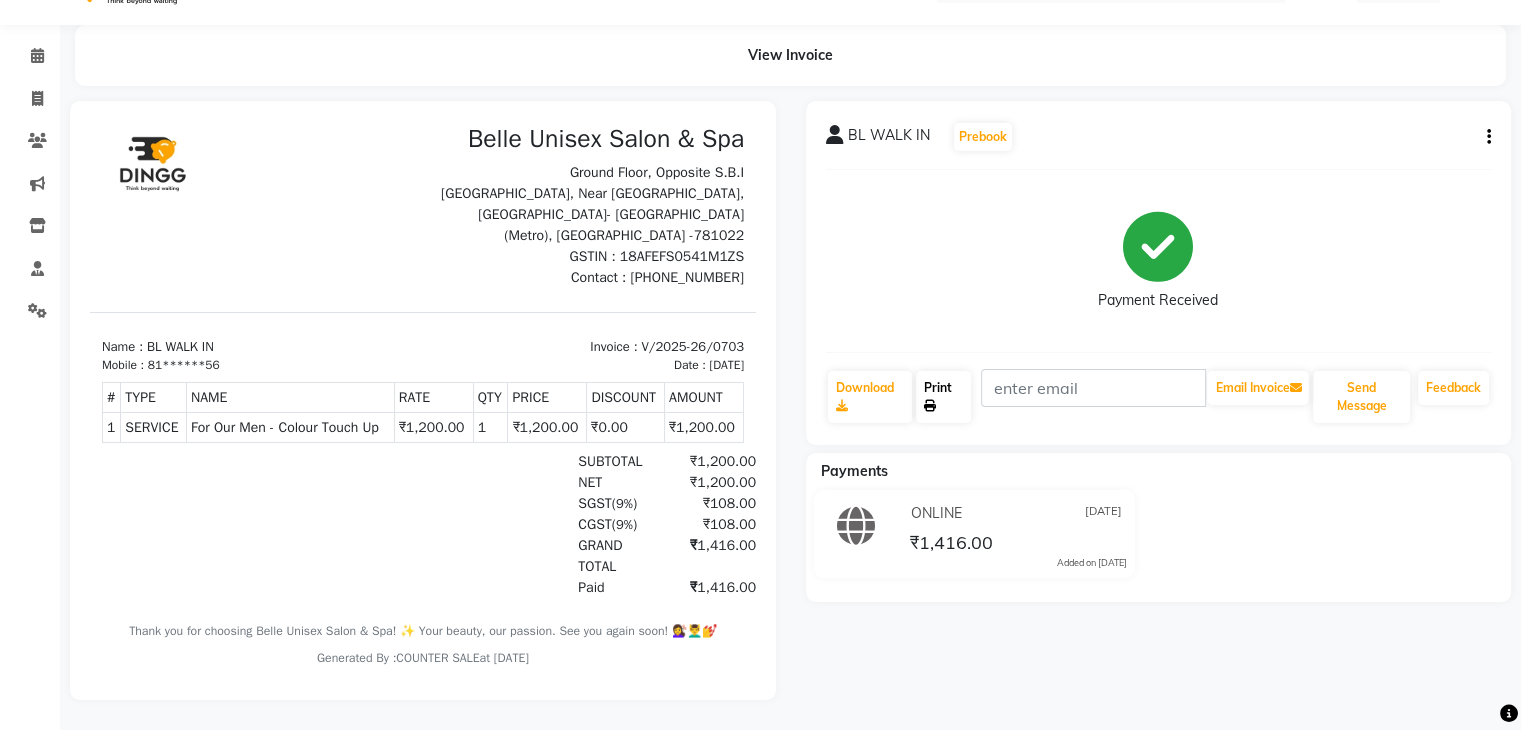 click on "Print" 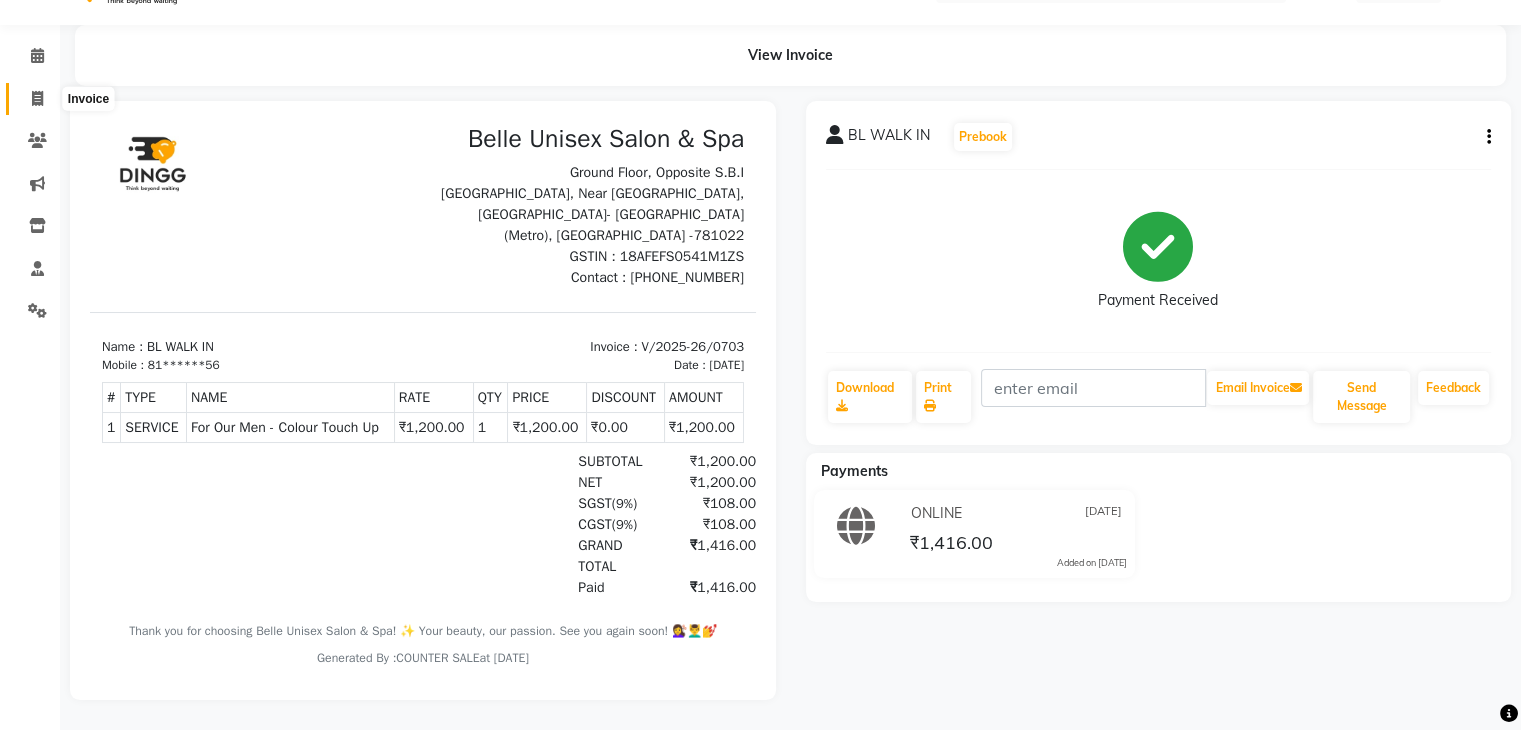 click 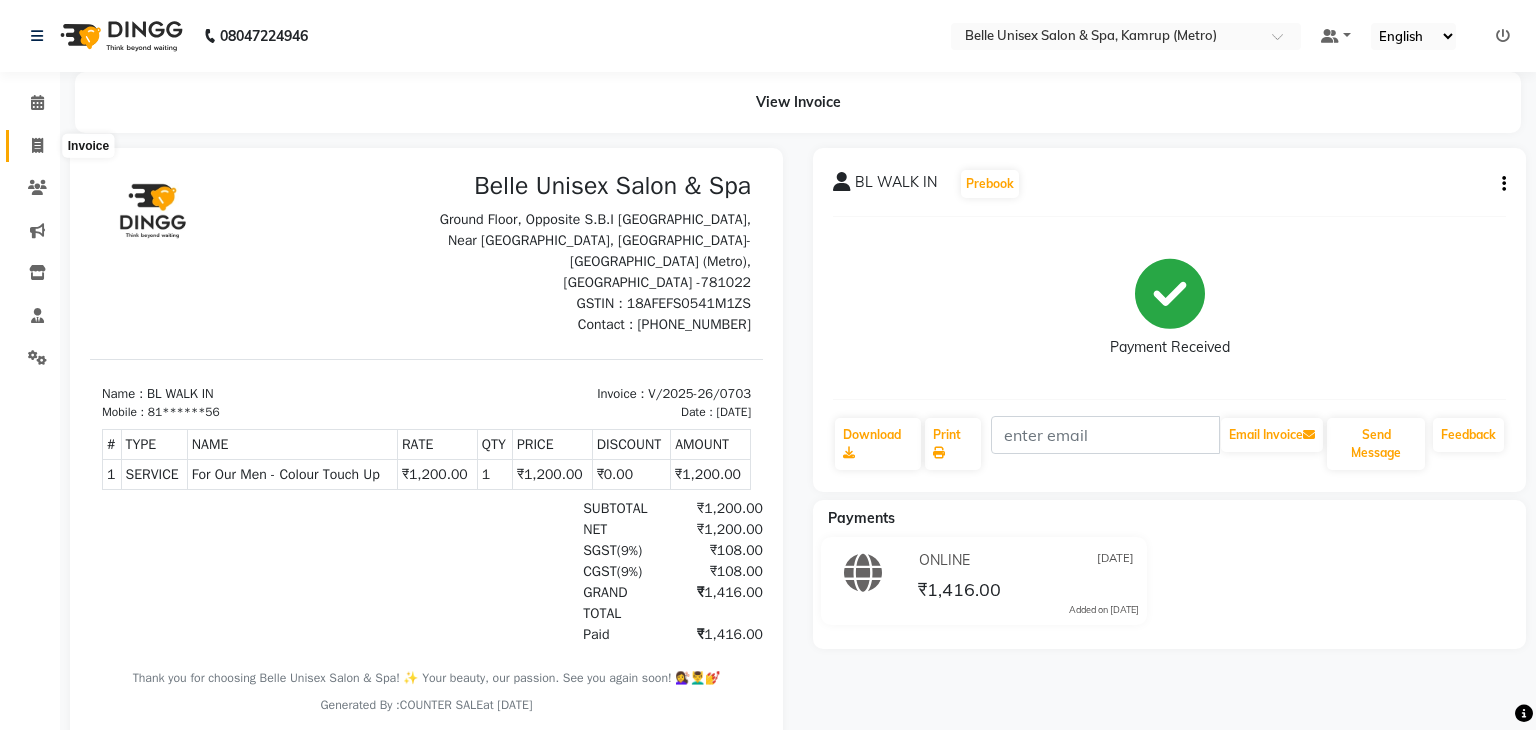 select on "7291" 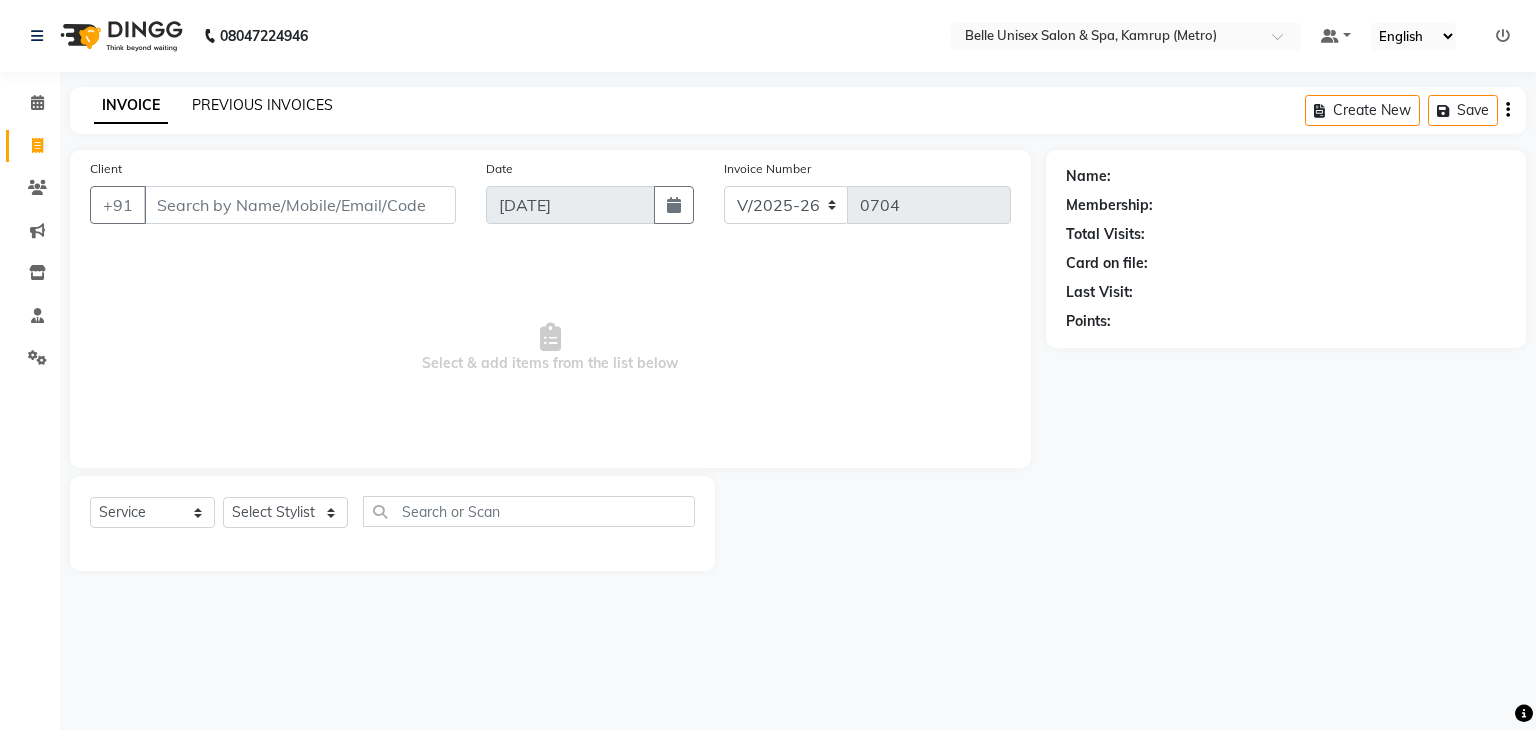 click on "PREVIOUS INVOICES" 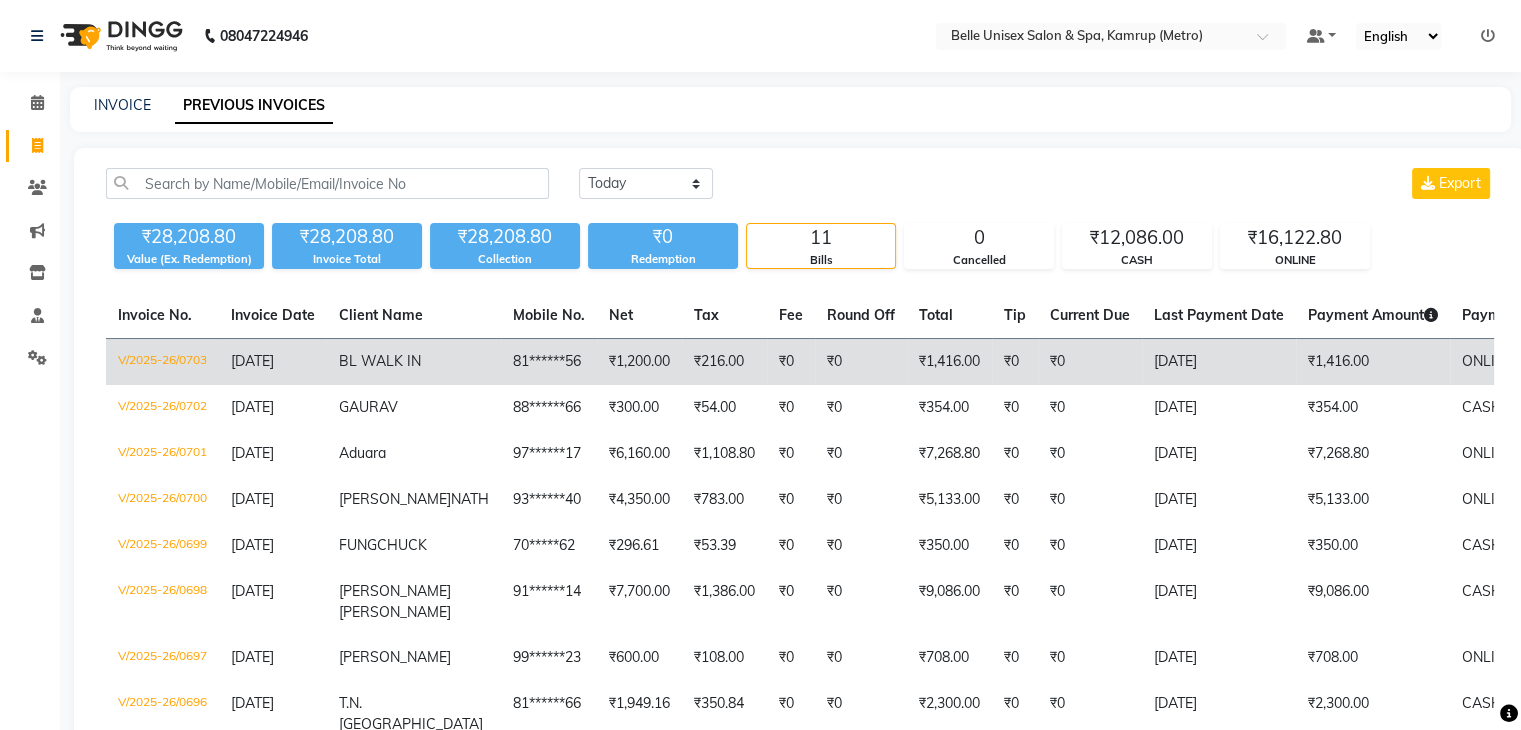 click on "[DATE]" 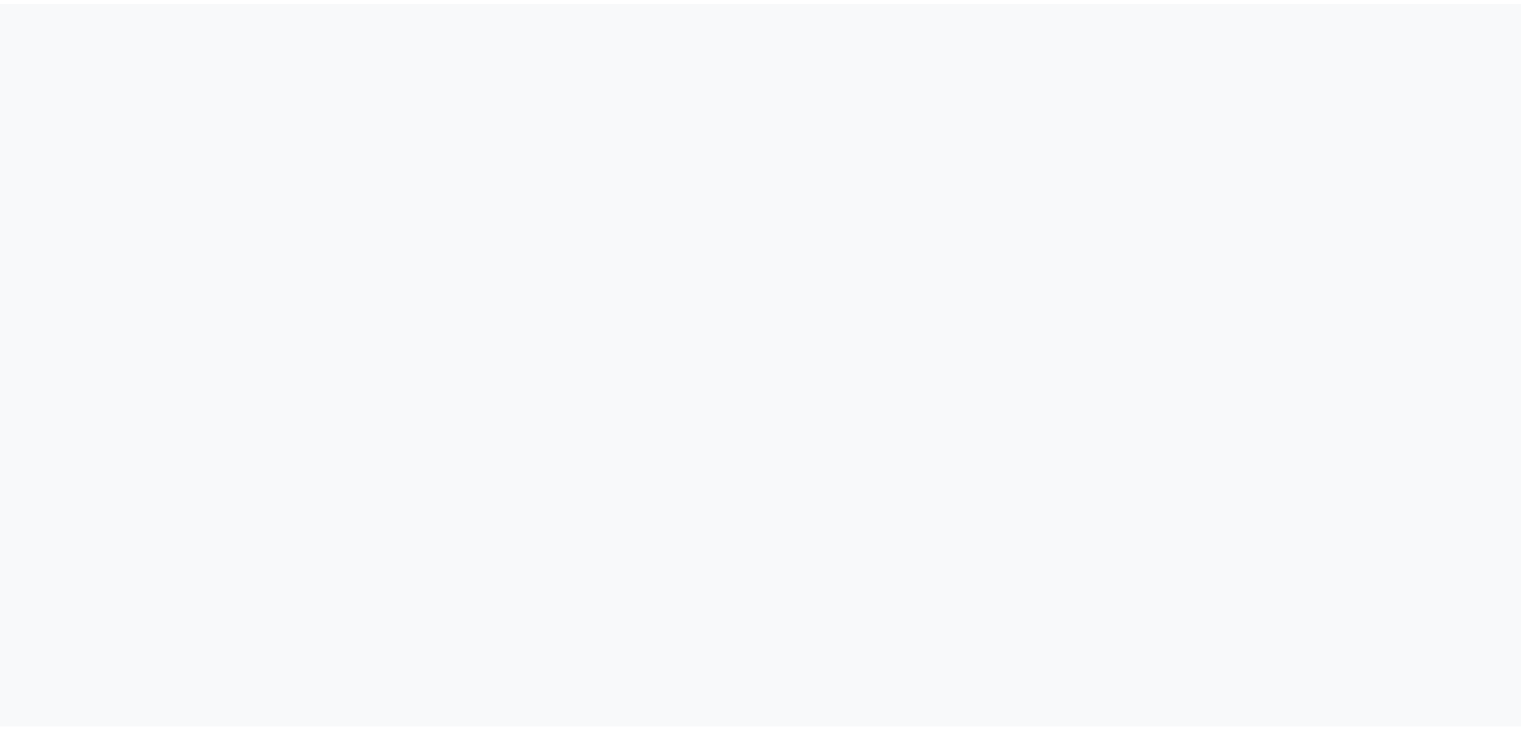 scroll, scrollTop: 0, scrollLeft: 0, axis: both 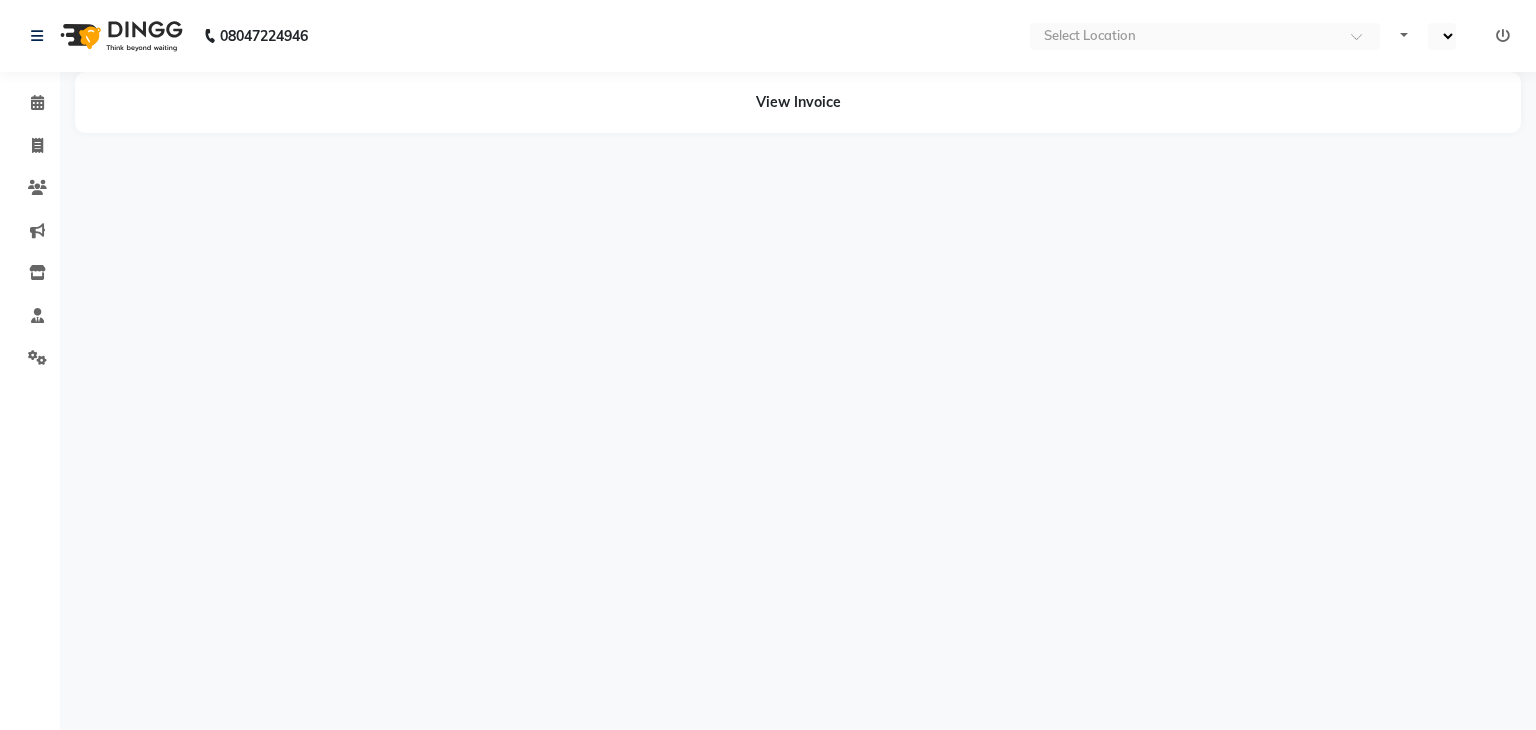 select on "en" 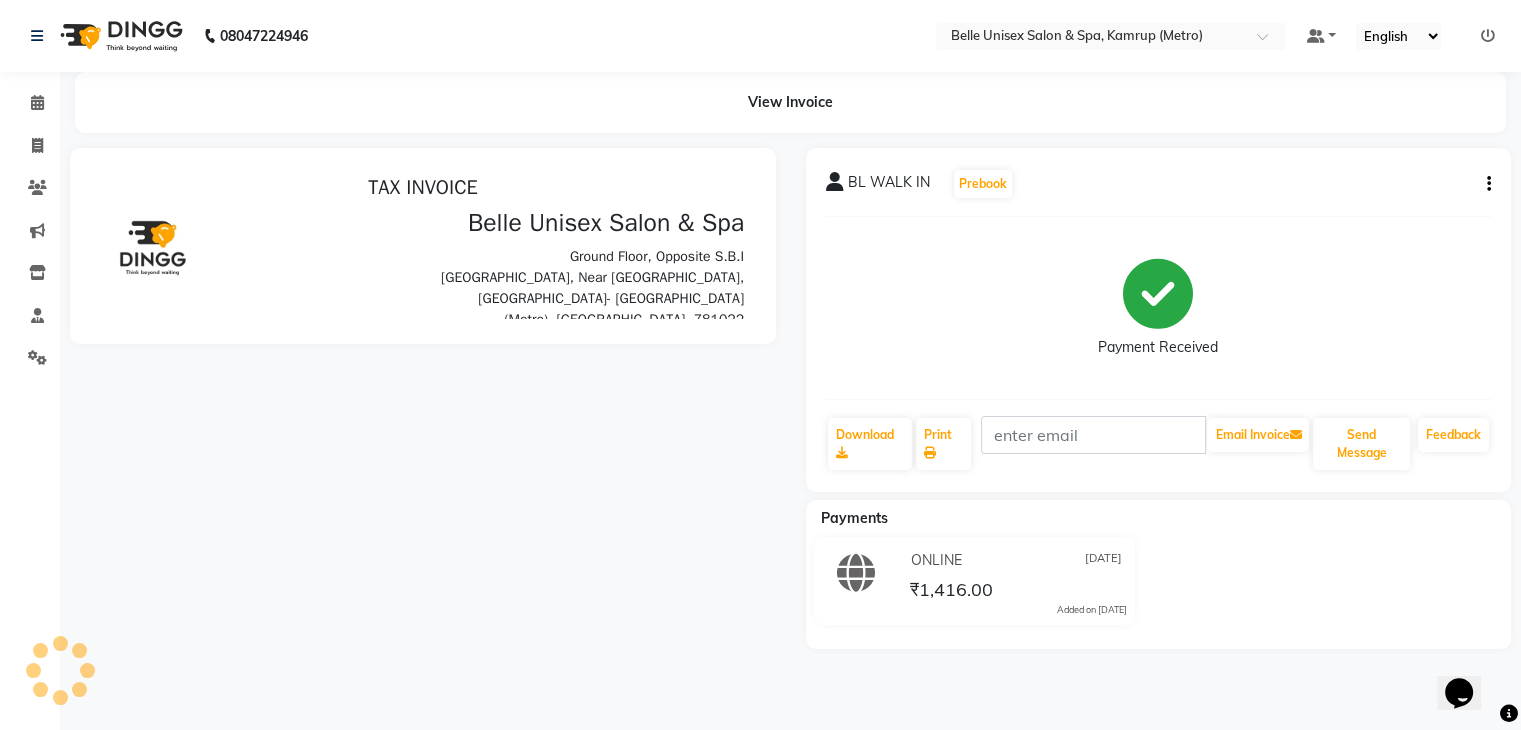 scroll, scrollTop: 0, scrollLeft: 0, axis: both 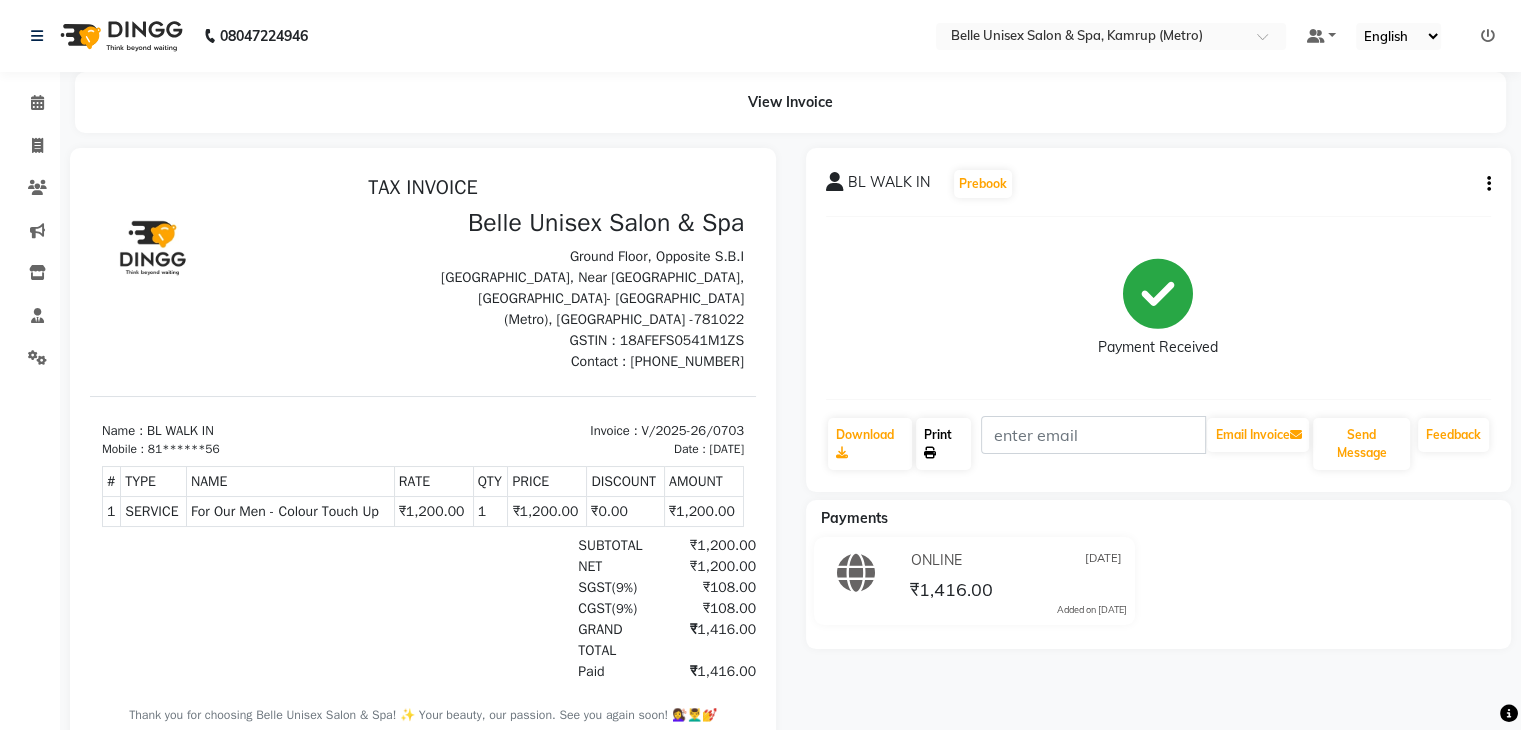 click on "Print" 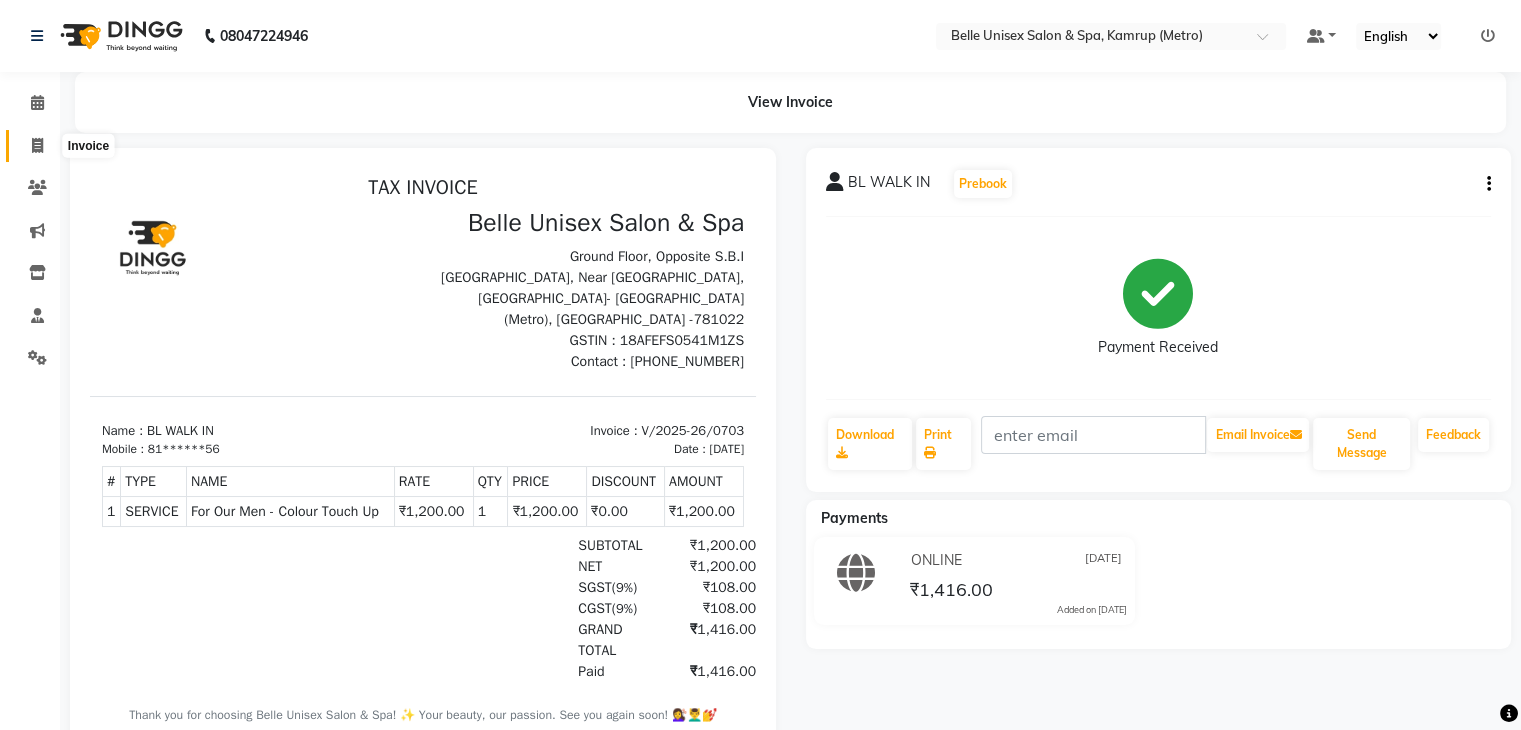 click 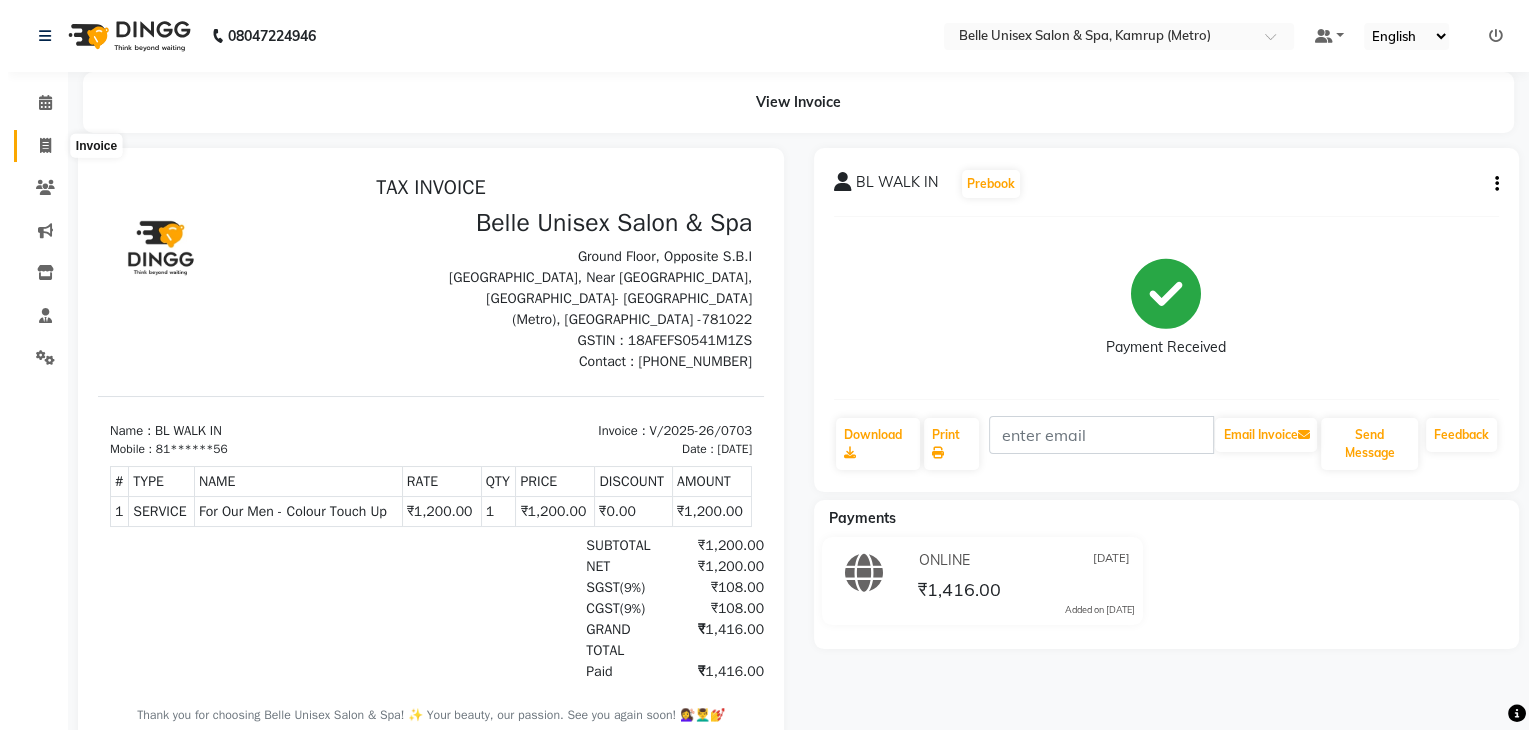 select on "service" 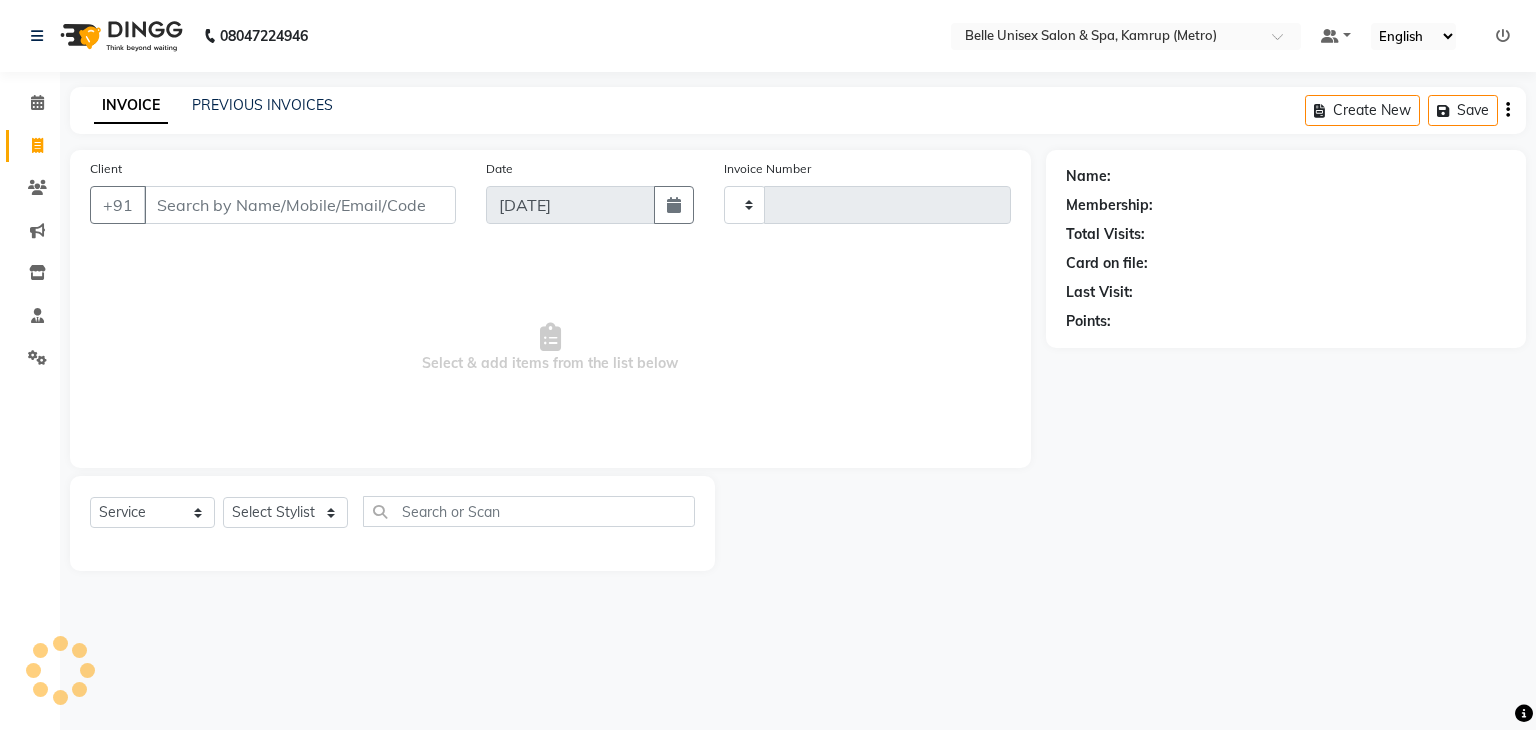 type on "0704" 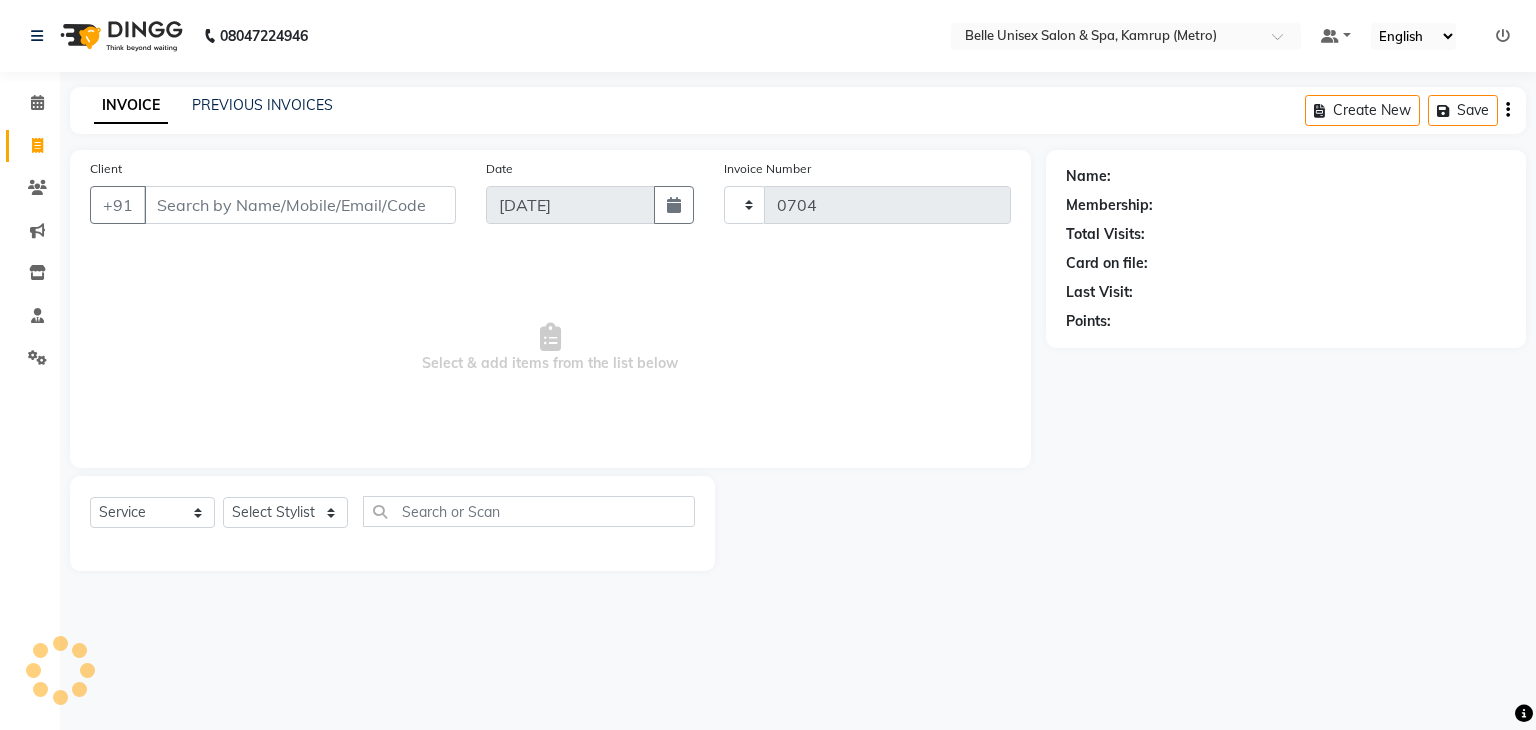 select on "7291" 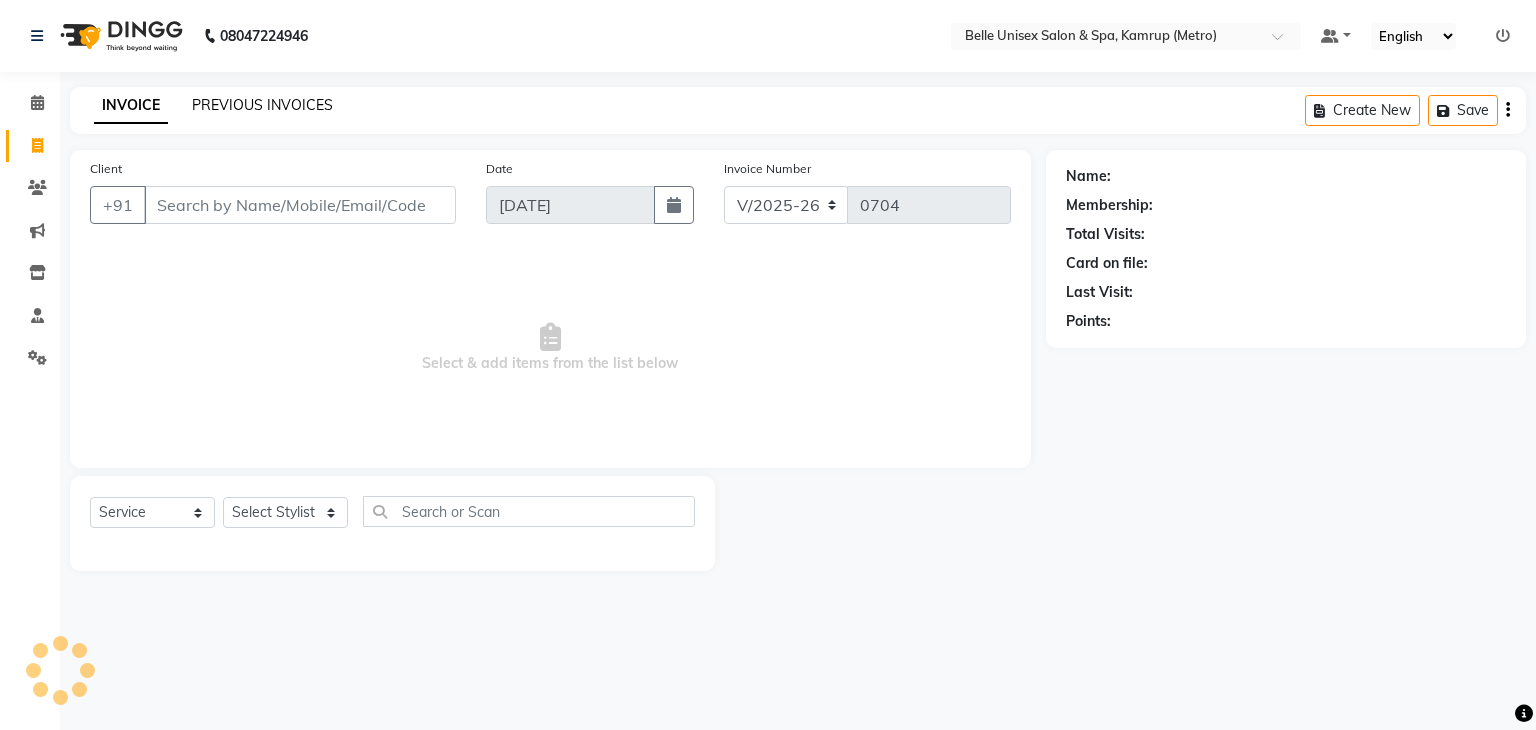 click on "PREVIOUS INVOICES" 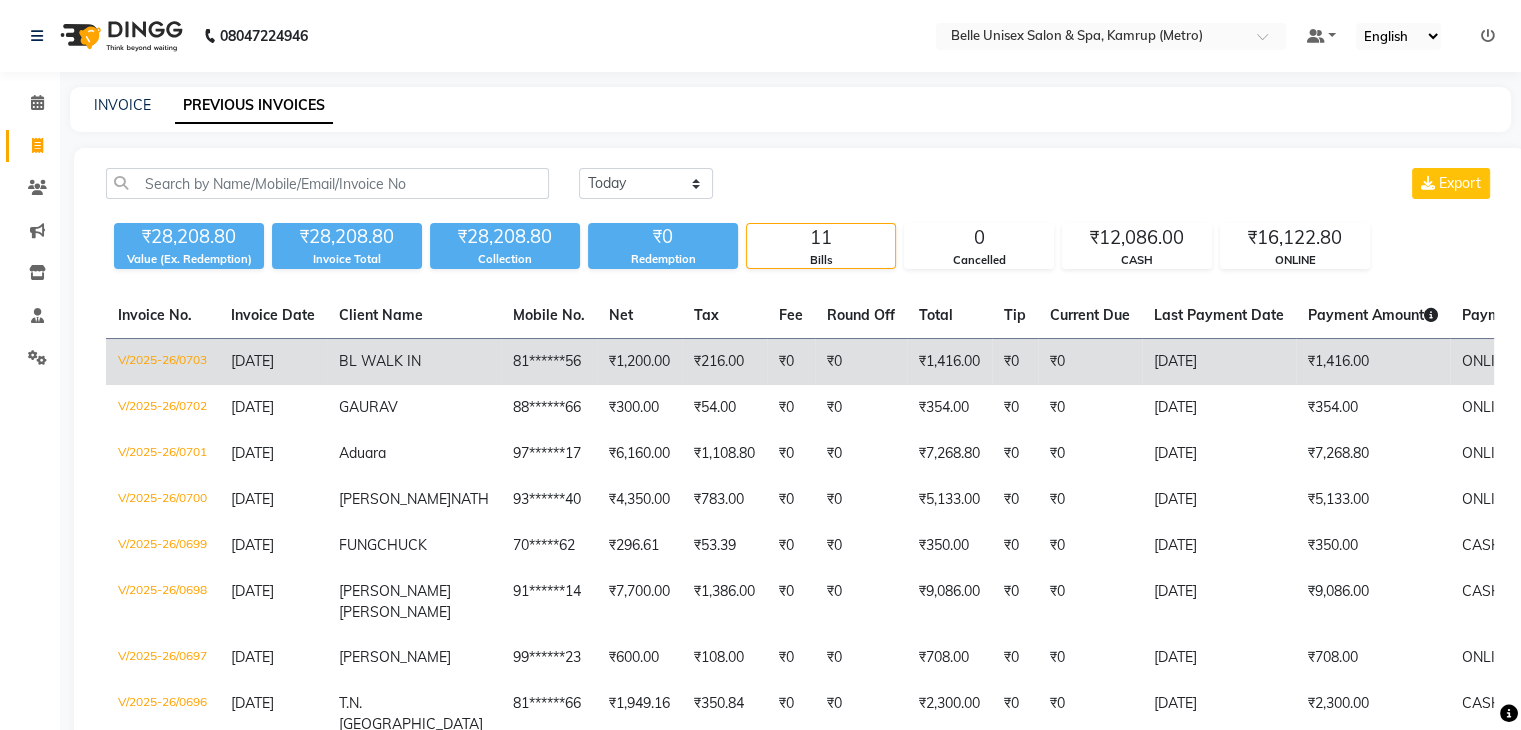 click on "V/2025-26/0703" 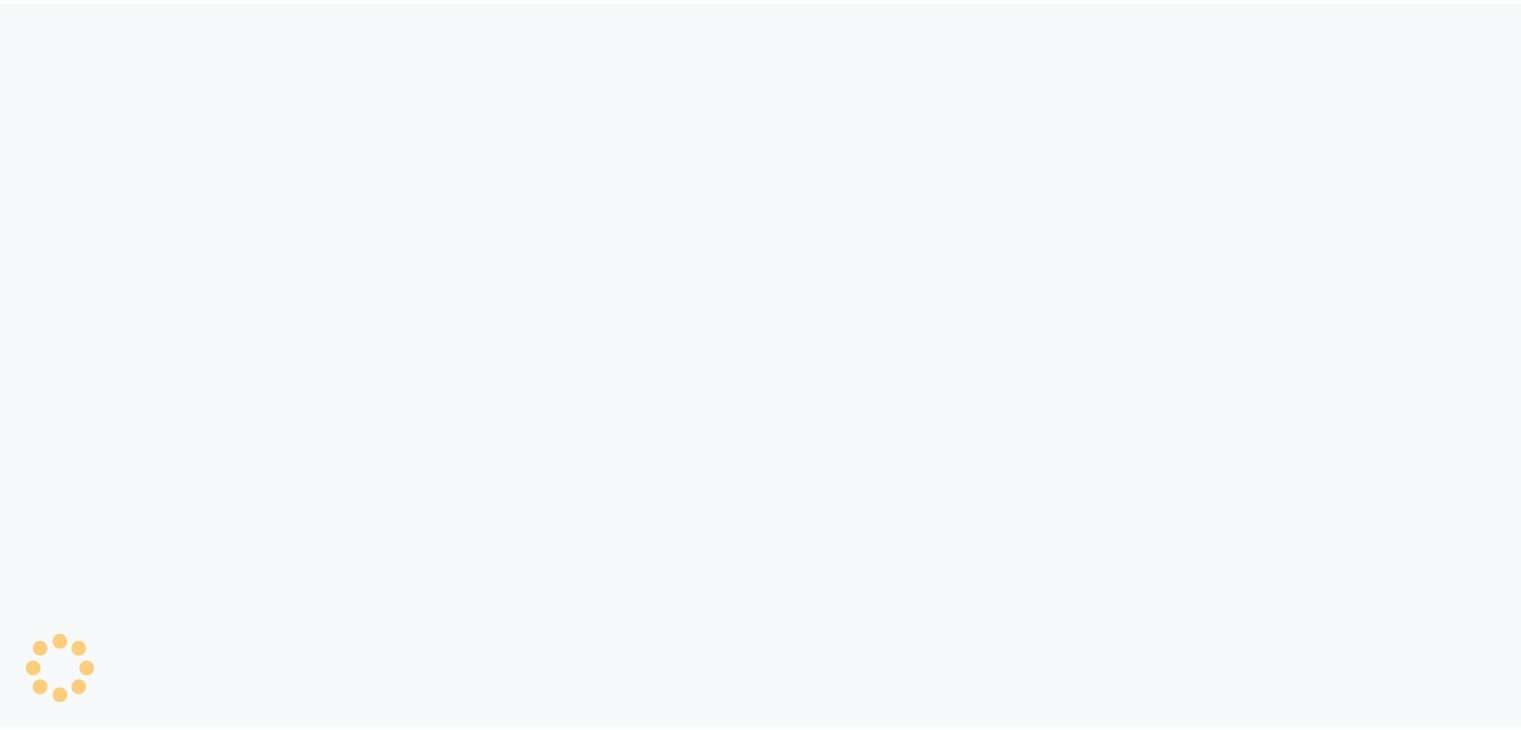 scroll, scrollTop: 0, scrollLeft: 0, axis: both 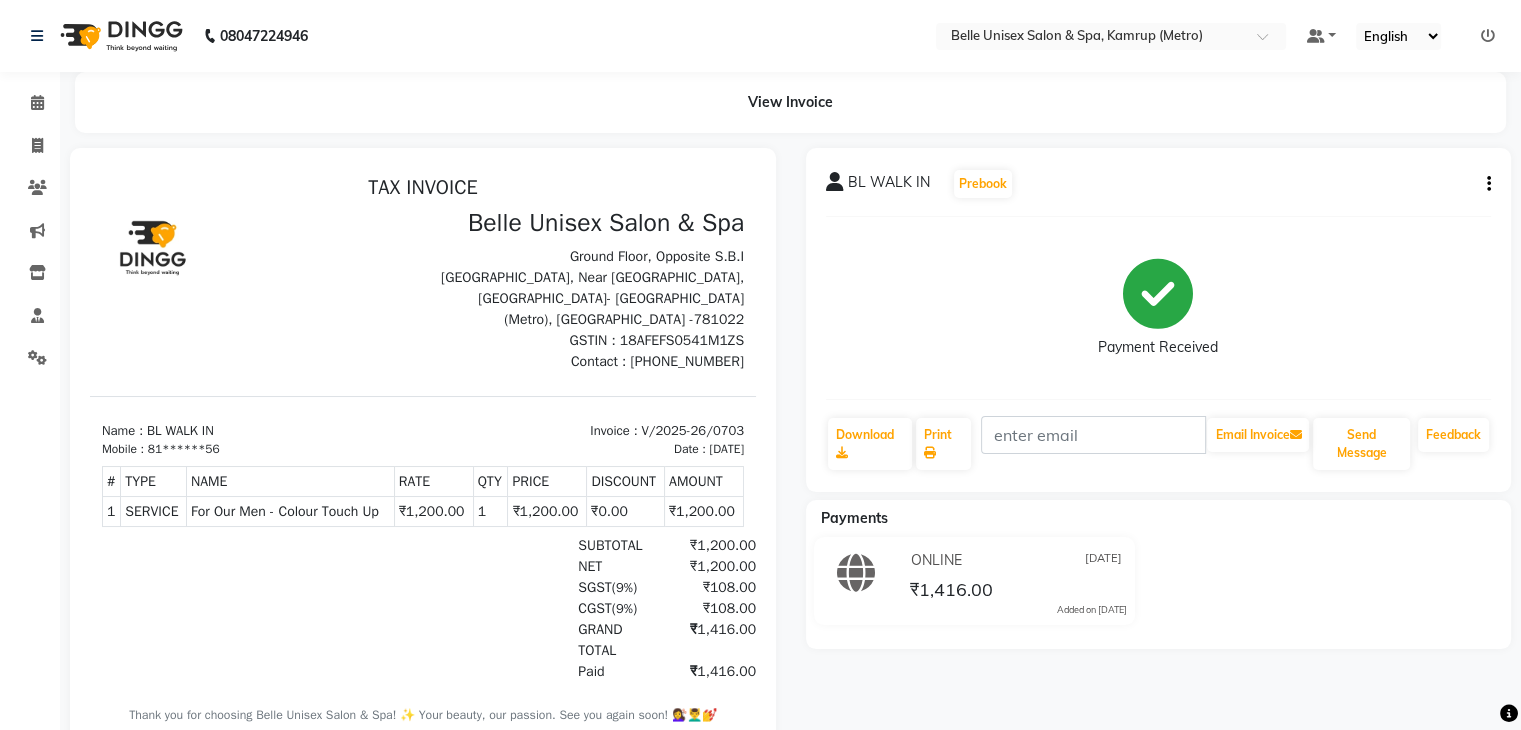 click 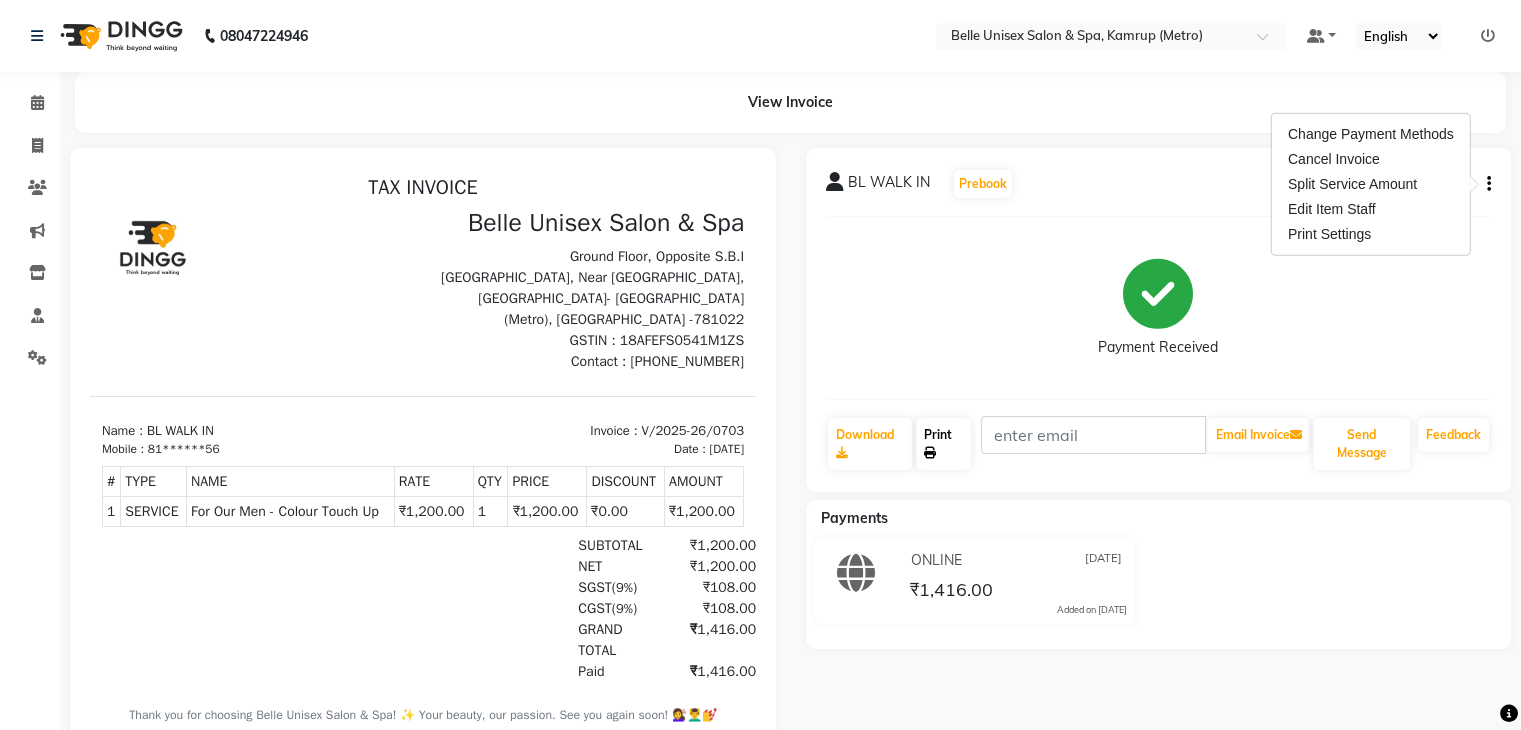 click on "Print" 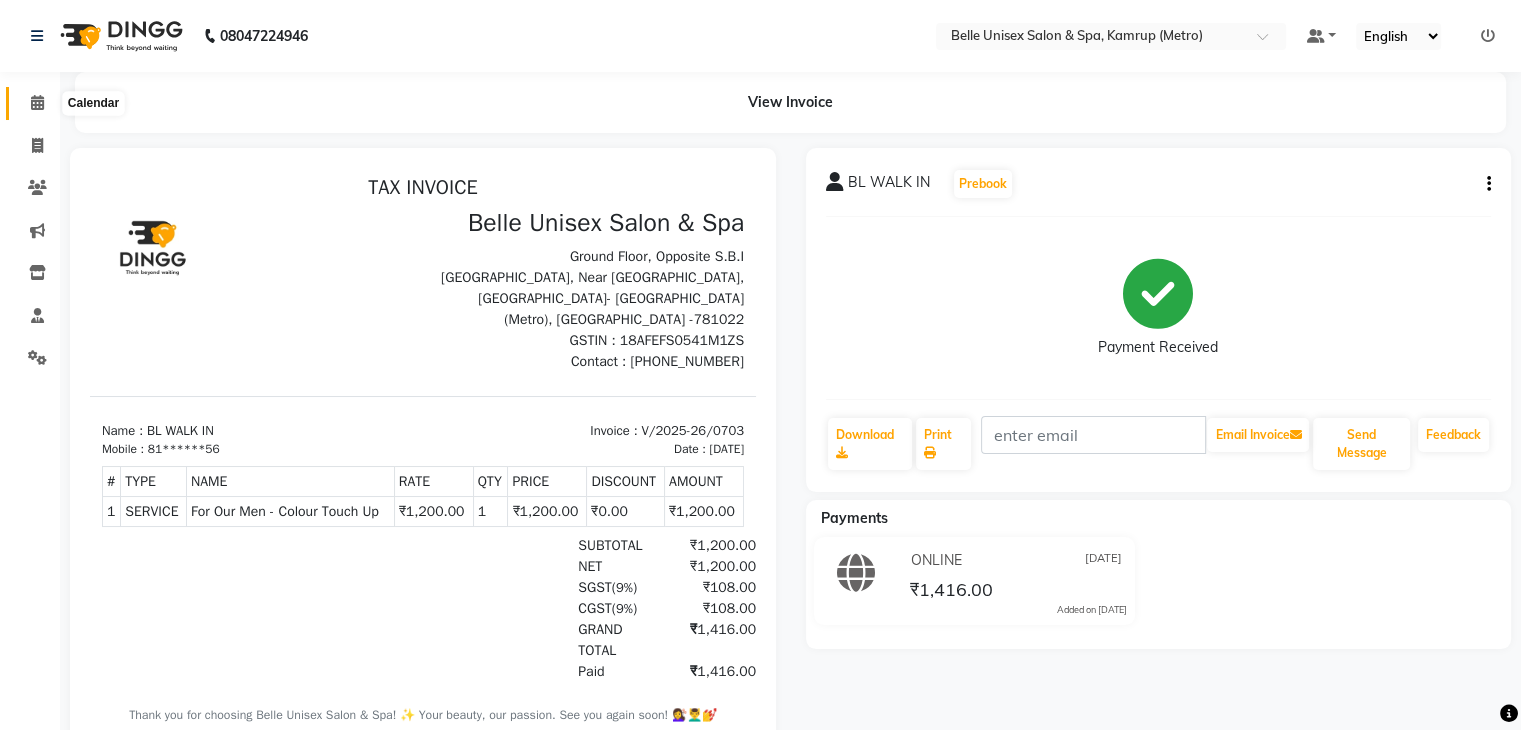 click 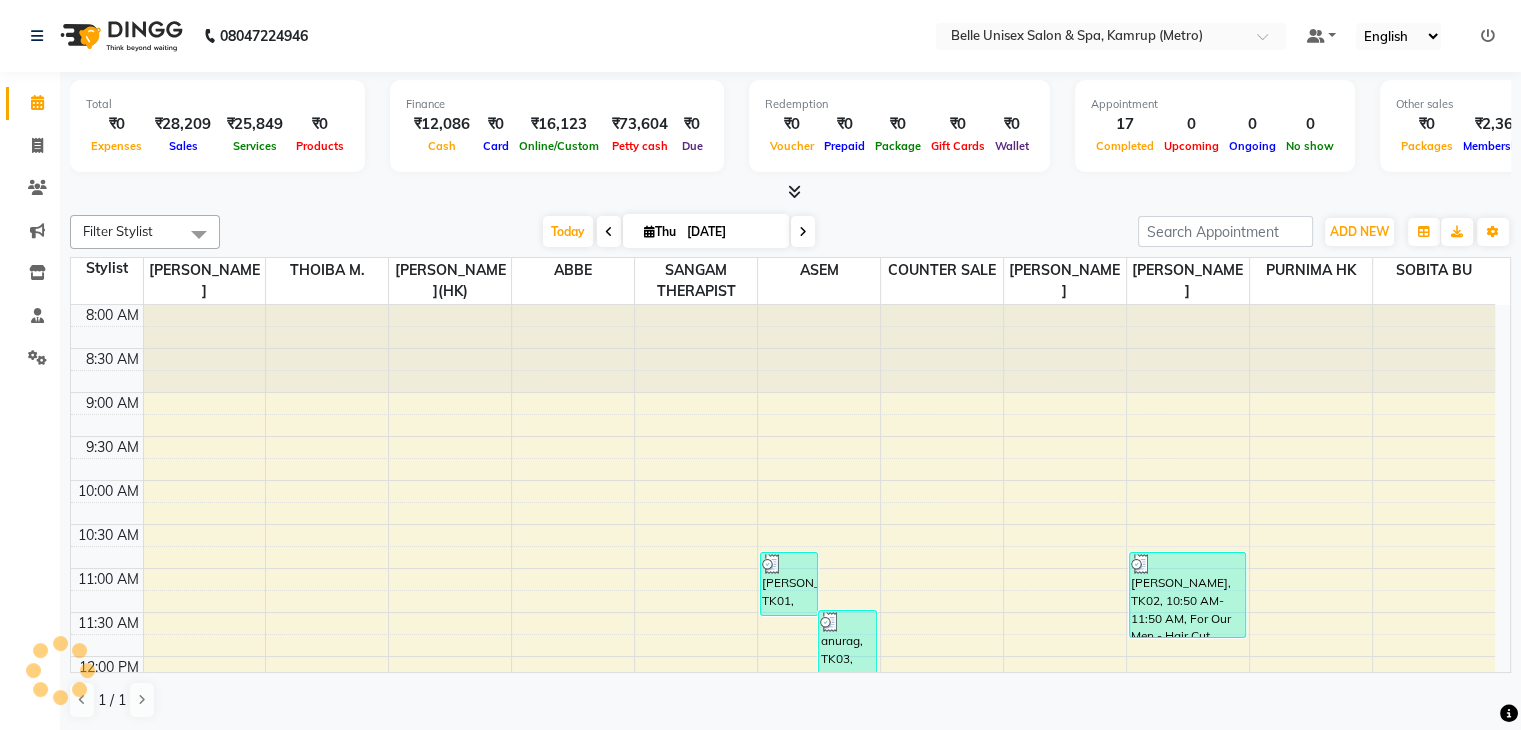 scroll, scrollTop: 0, scrollLeft: 0, axis: both 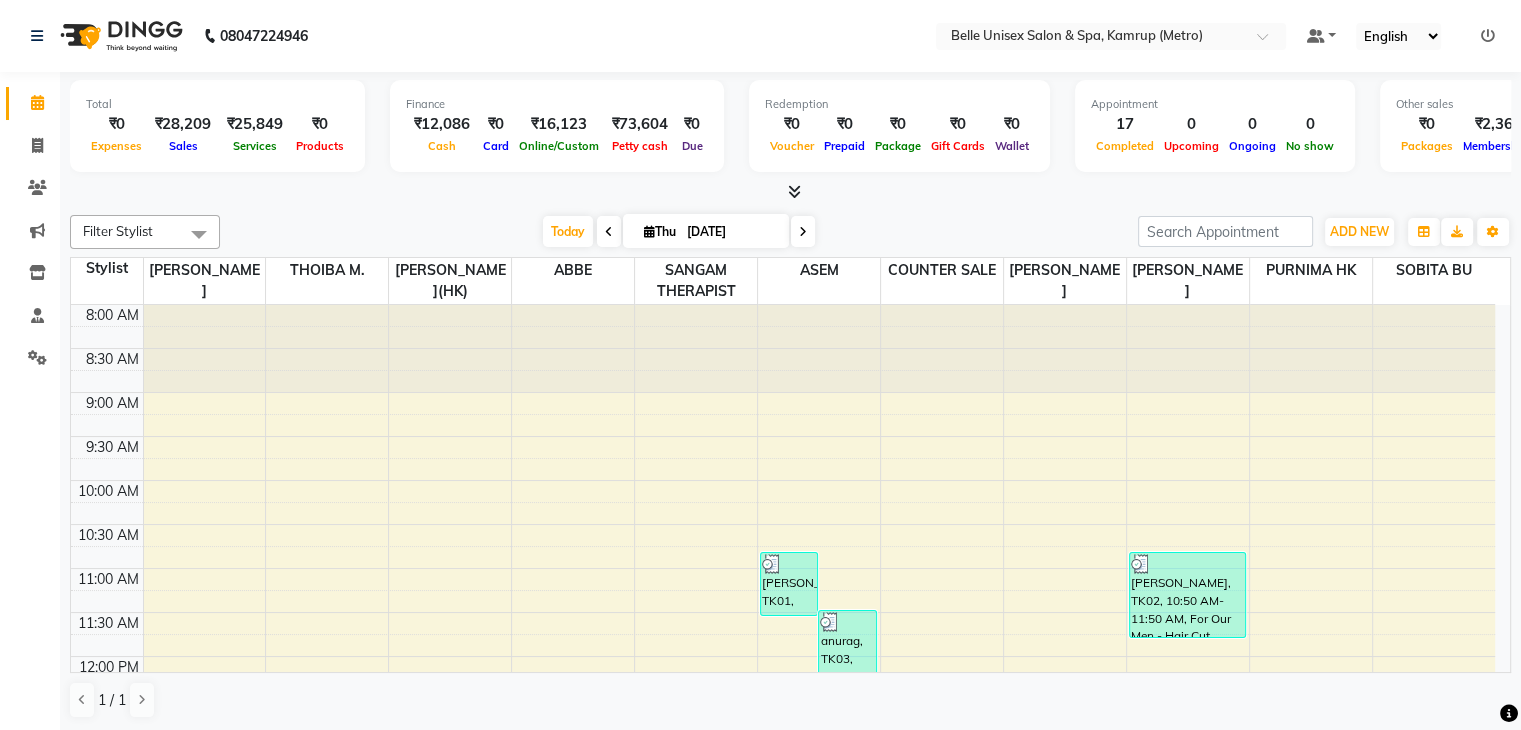 click at bounding box center (790, 192) 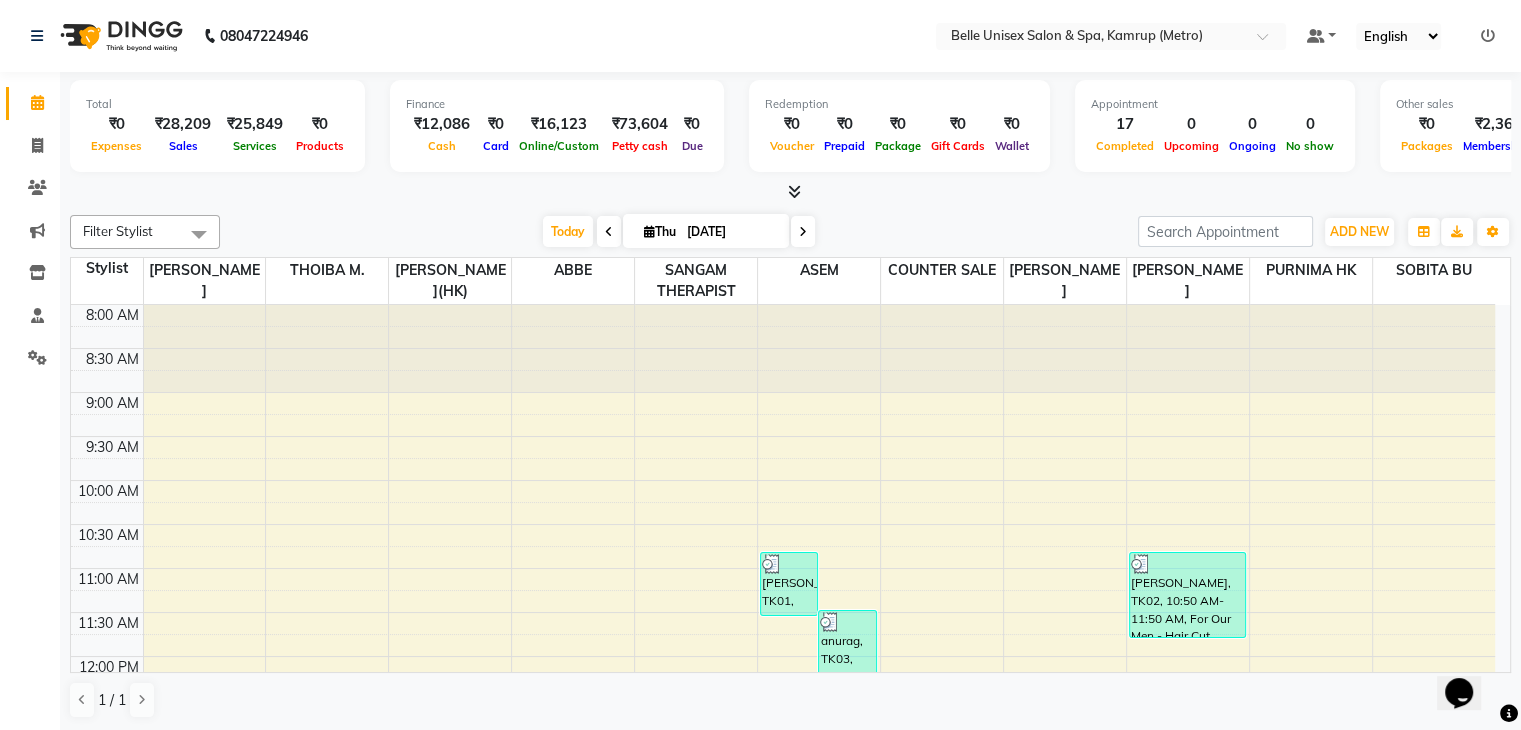 scroll, scrollTop: 0, scrollLeft: 0, axis: both 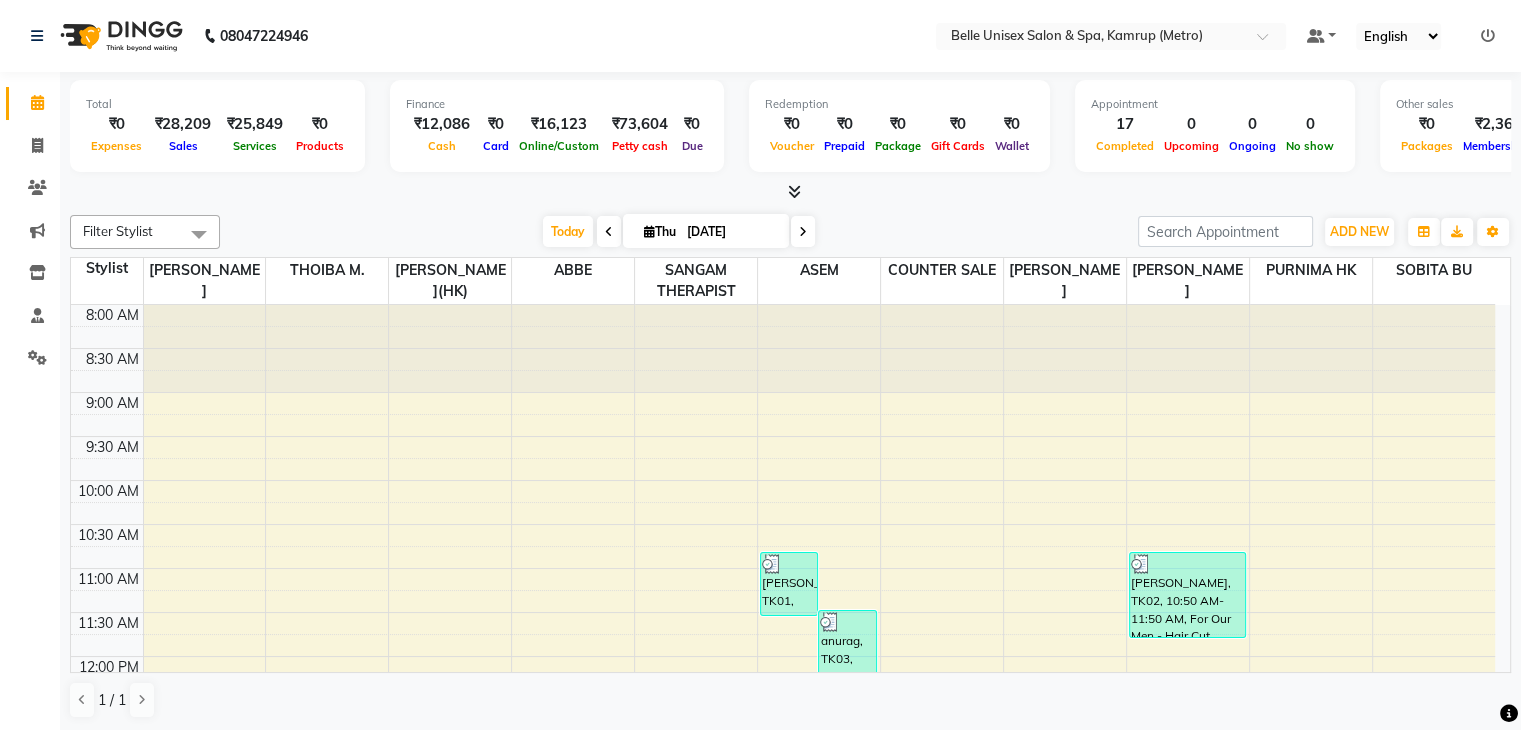 click at bounding box center (790, 192) 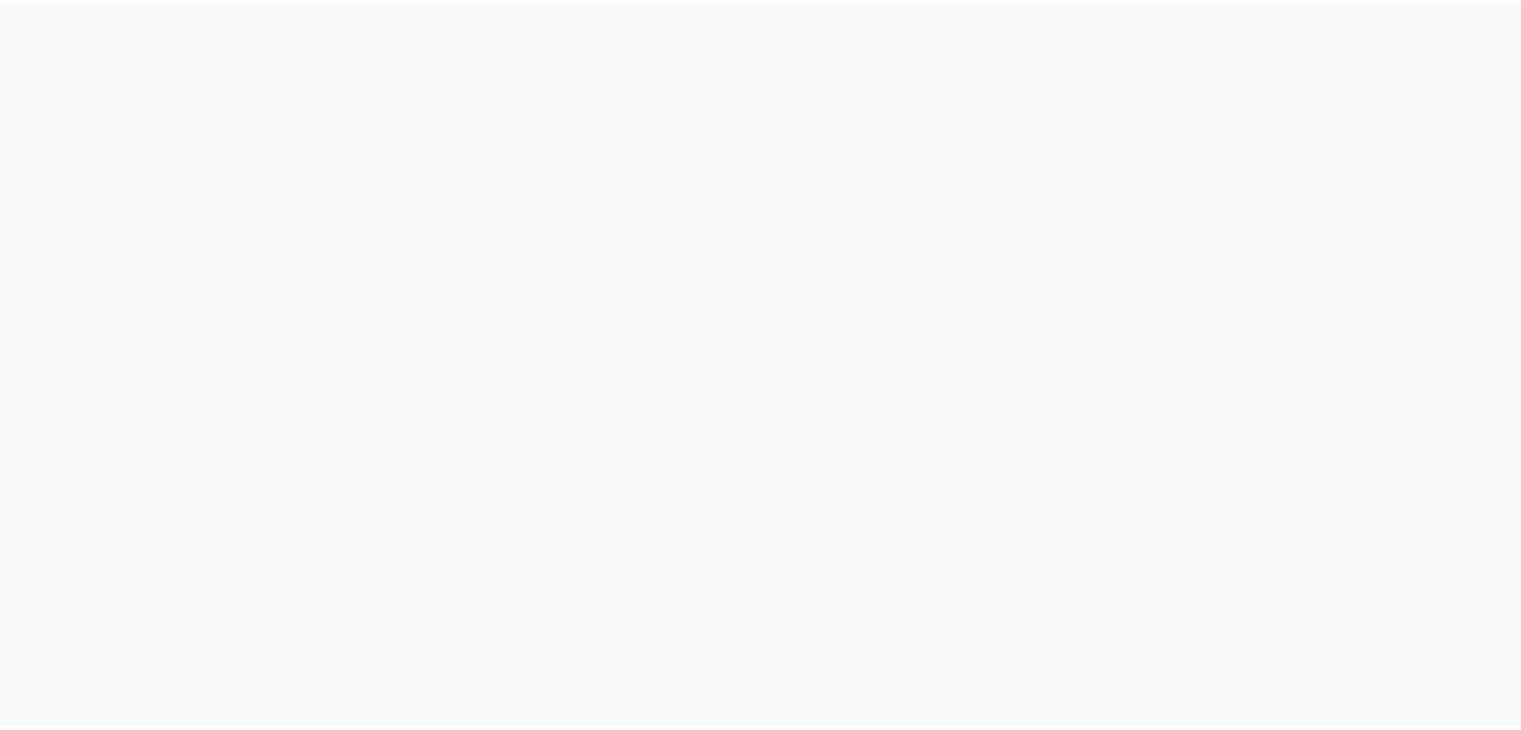 scroll, scrollTop: 0, scrollLeft: 0, axis: both 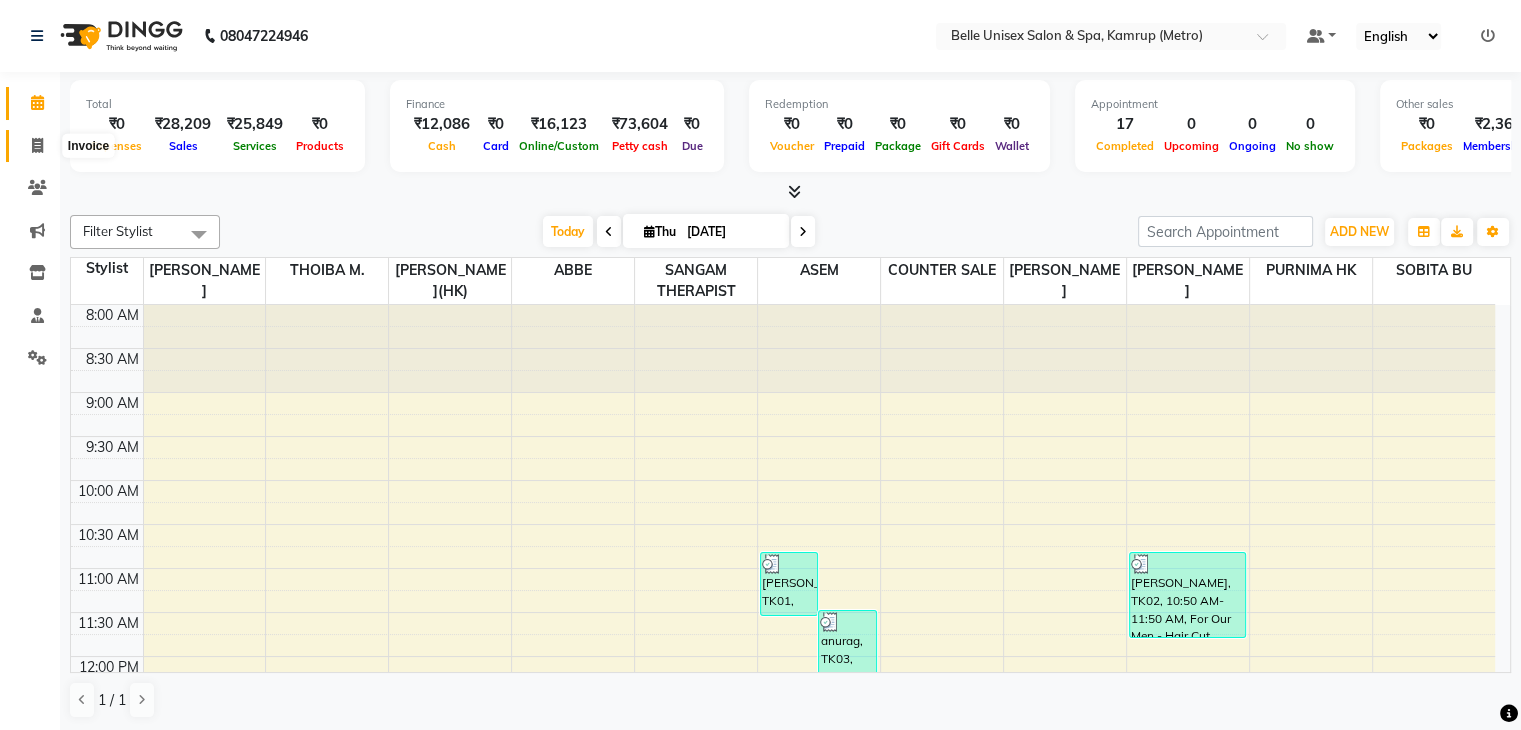 click 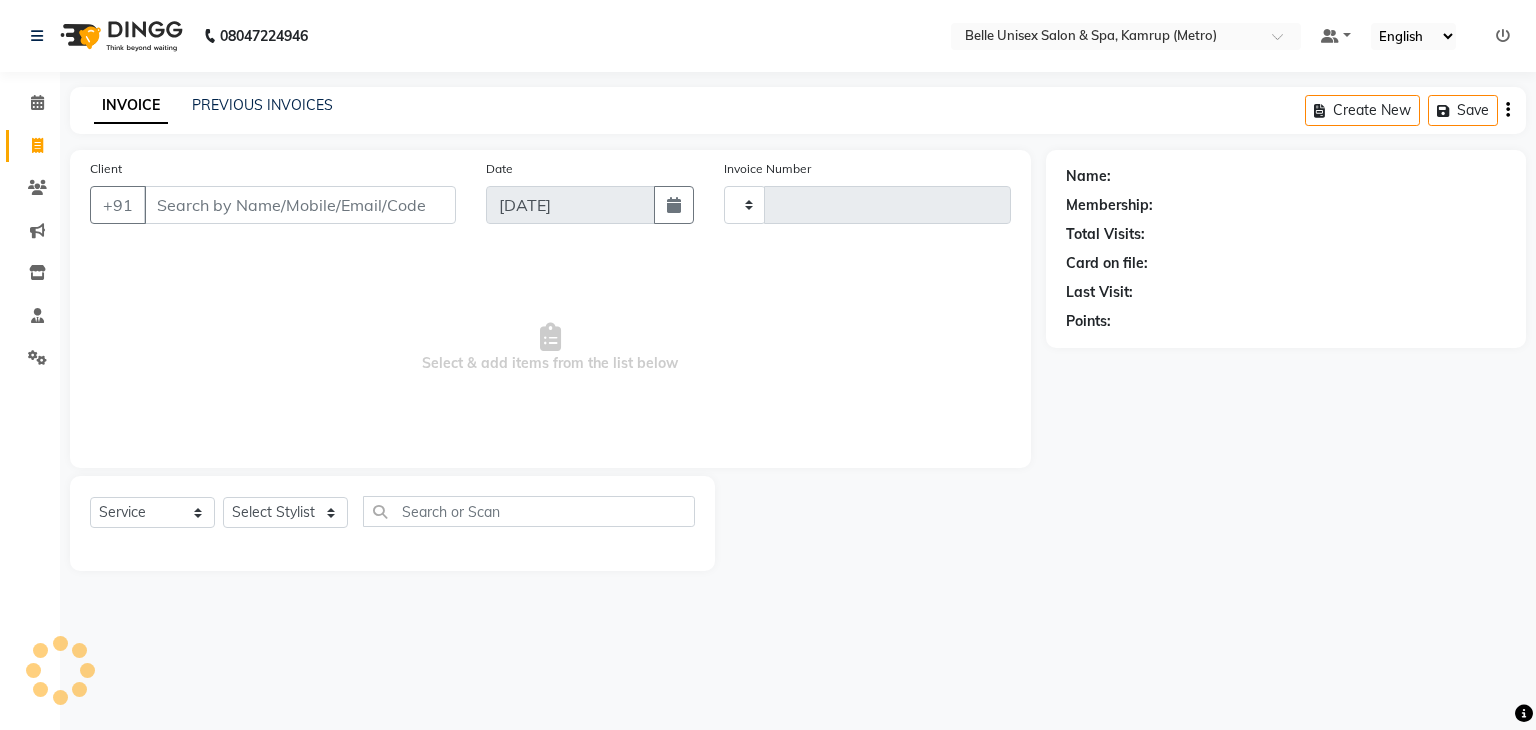 type on "0704" 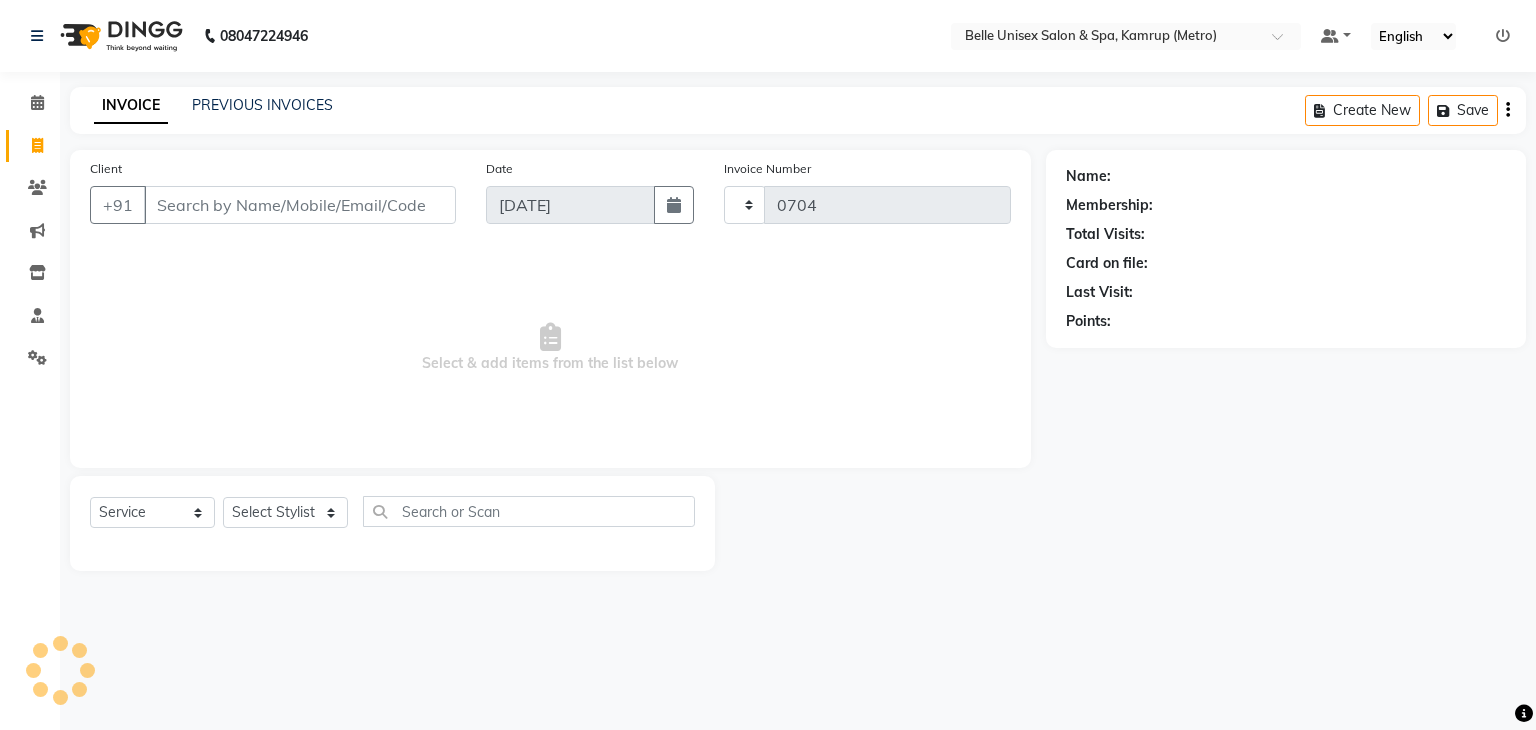 select on "7291" 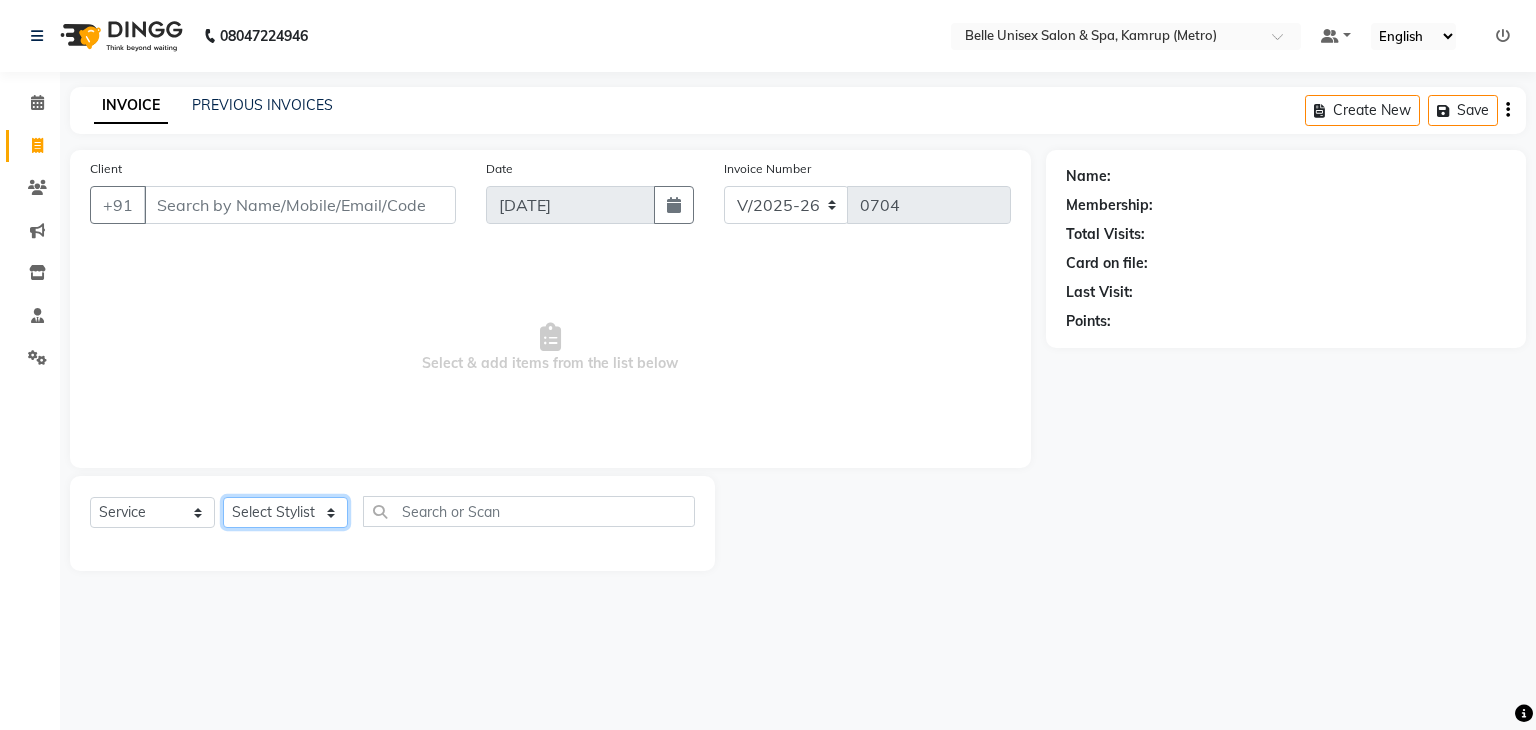 click on "Select Stylist" 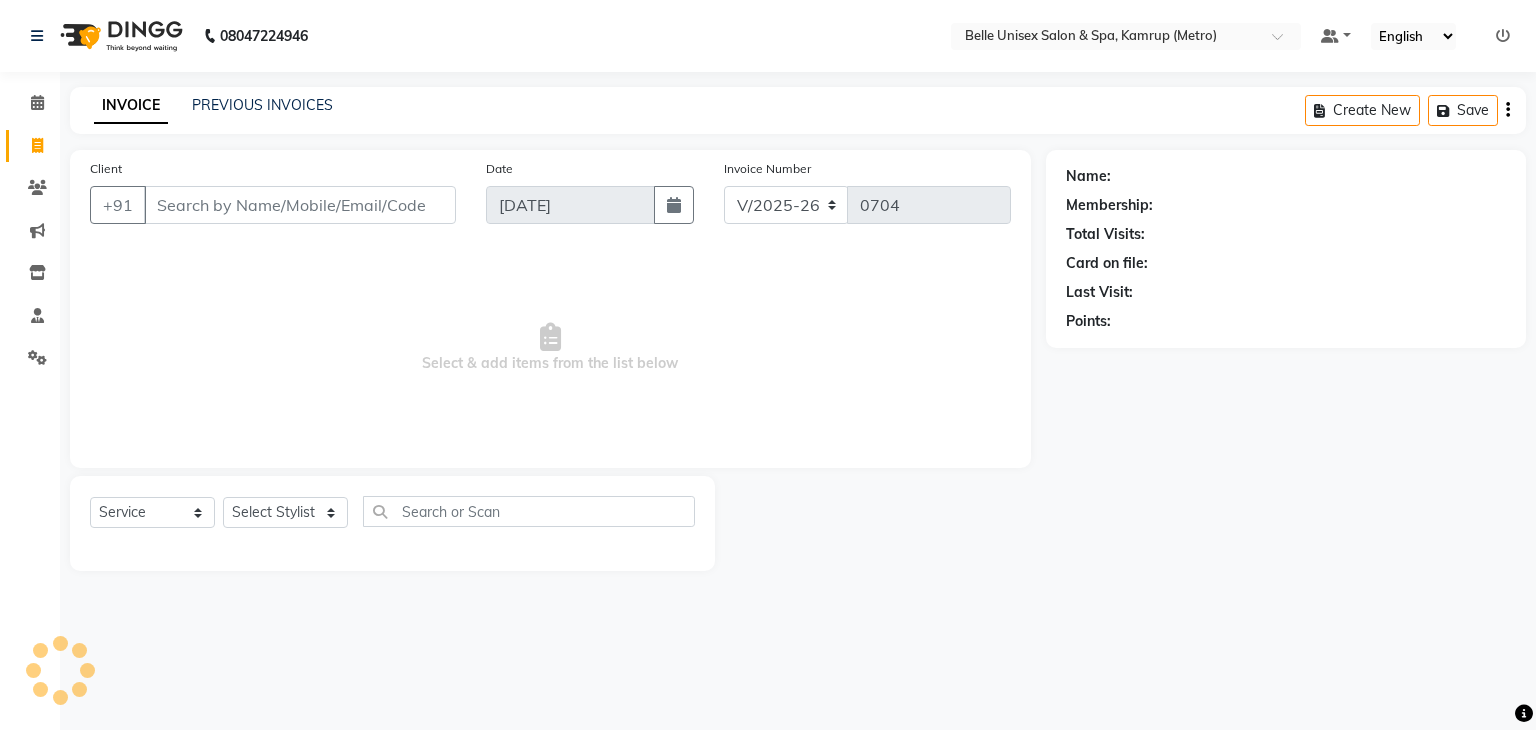click on "INVOICE PREVIOUS INVOICES Create New   Save  Client +91 Date 10-07-2025 Invoice Number V/2025 V/2025-26 0704  Select & add items from the list below  Select  Service  Product  Membership  Package Voucher Prepaid Gift Card  Select Stylist ABBE Admin id ALEX UHD  ASEM  COUNTER SALE  IMLE AO JUPITARA(HK) PURNIMA HK  RANA KANTI SINHA   SABEHA SANGAM THERAPIST SOBITA BU THOIBA M. Name: Membership: Total Visits: Card on file: Last Visit:  Points:" 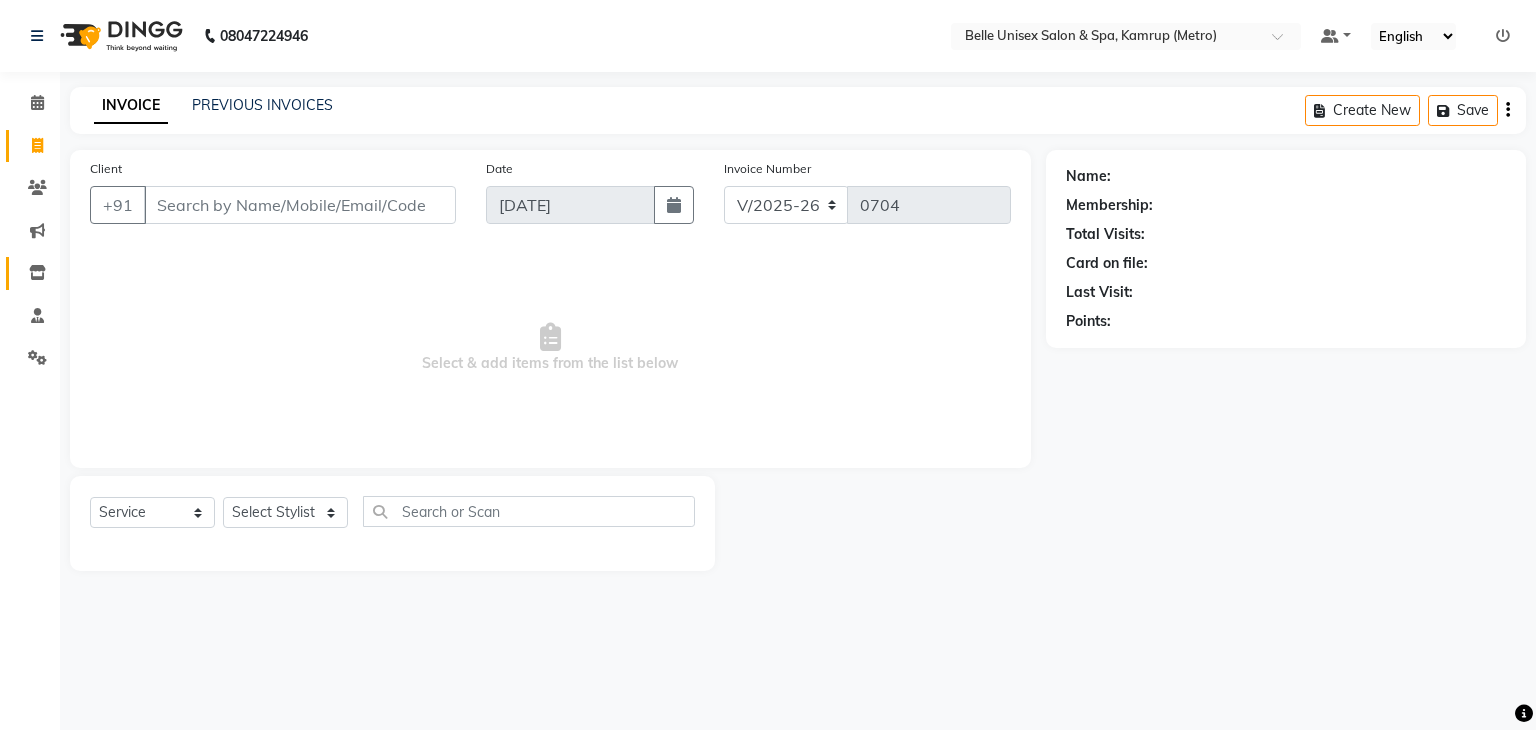 click on "Inventory" 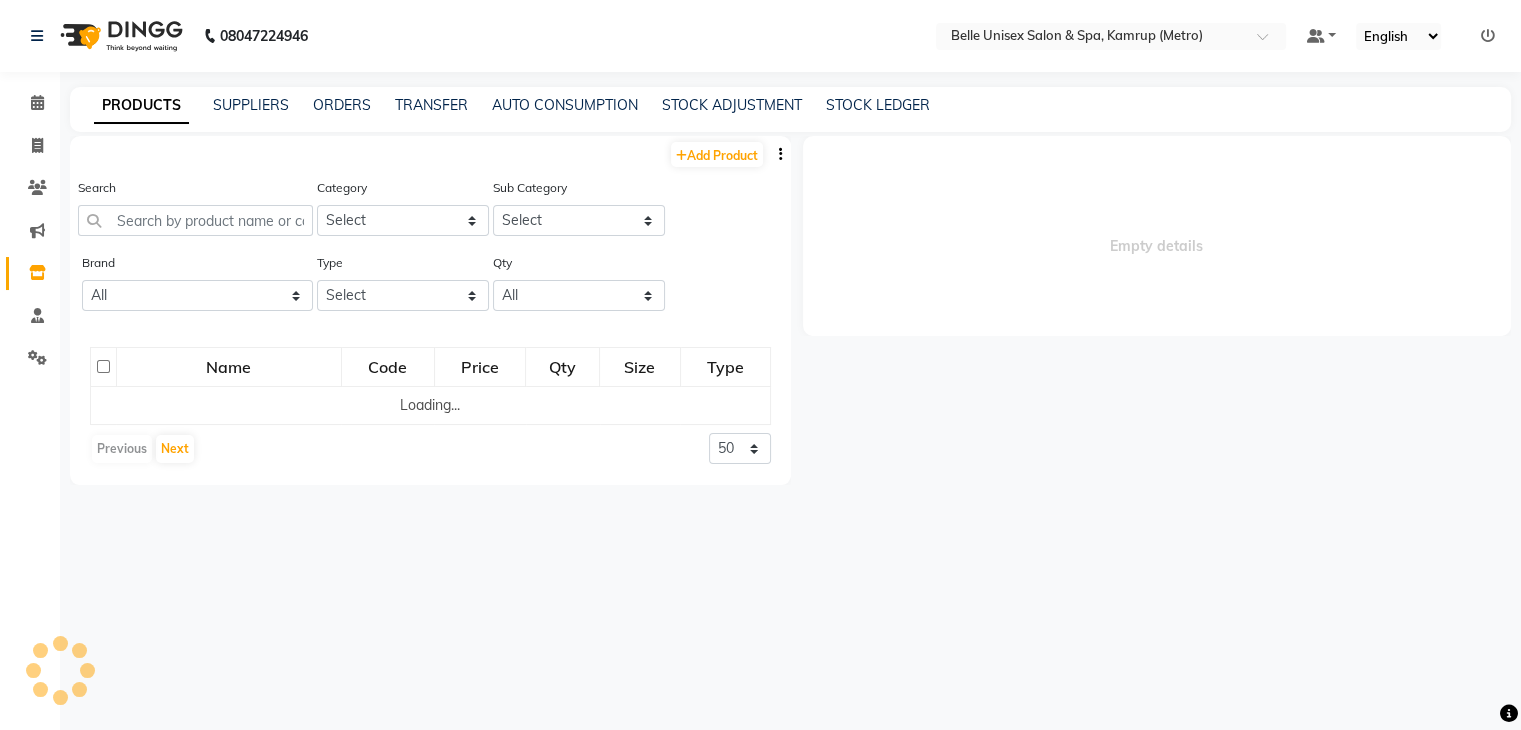 select 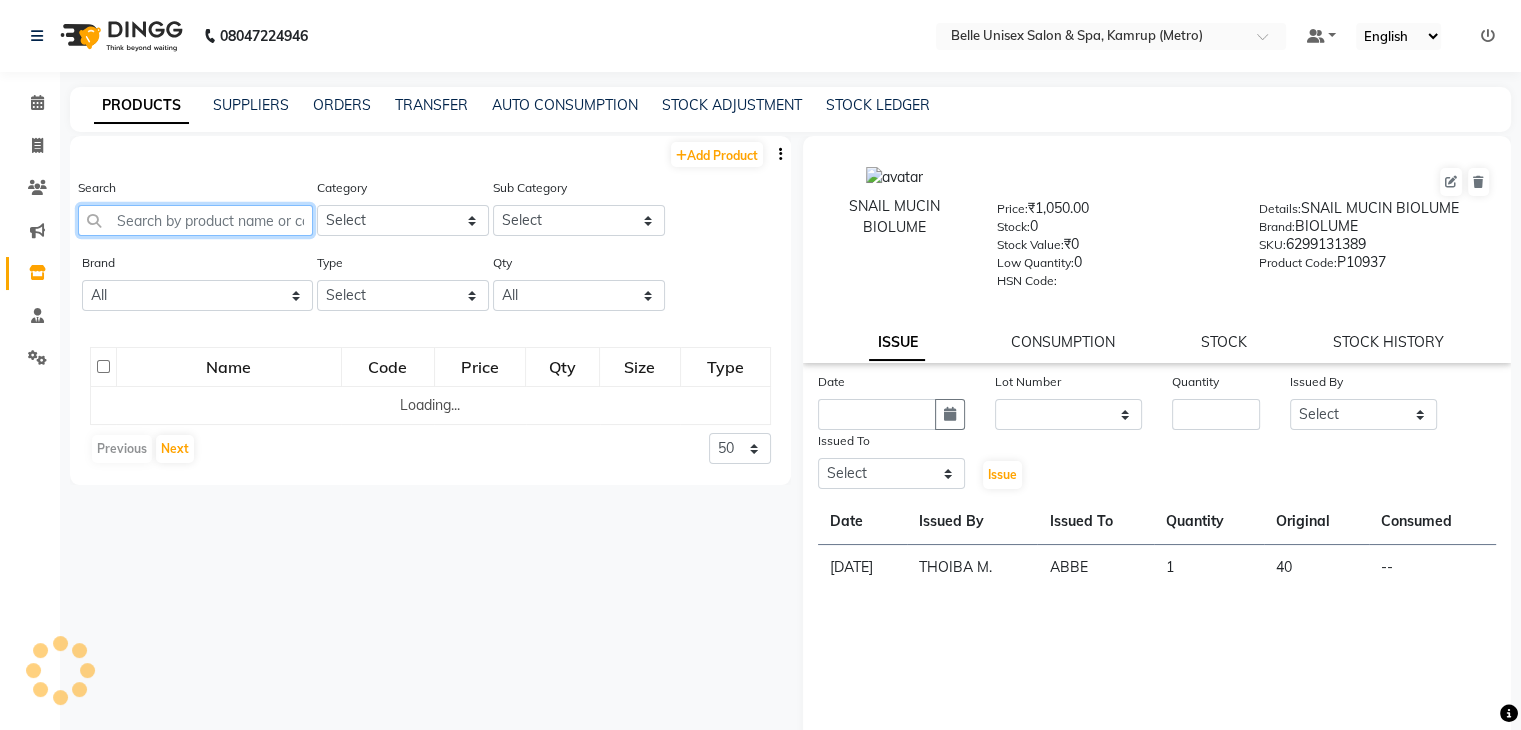 click 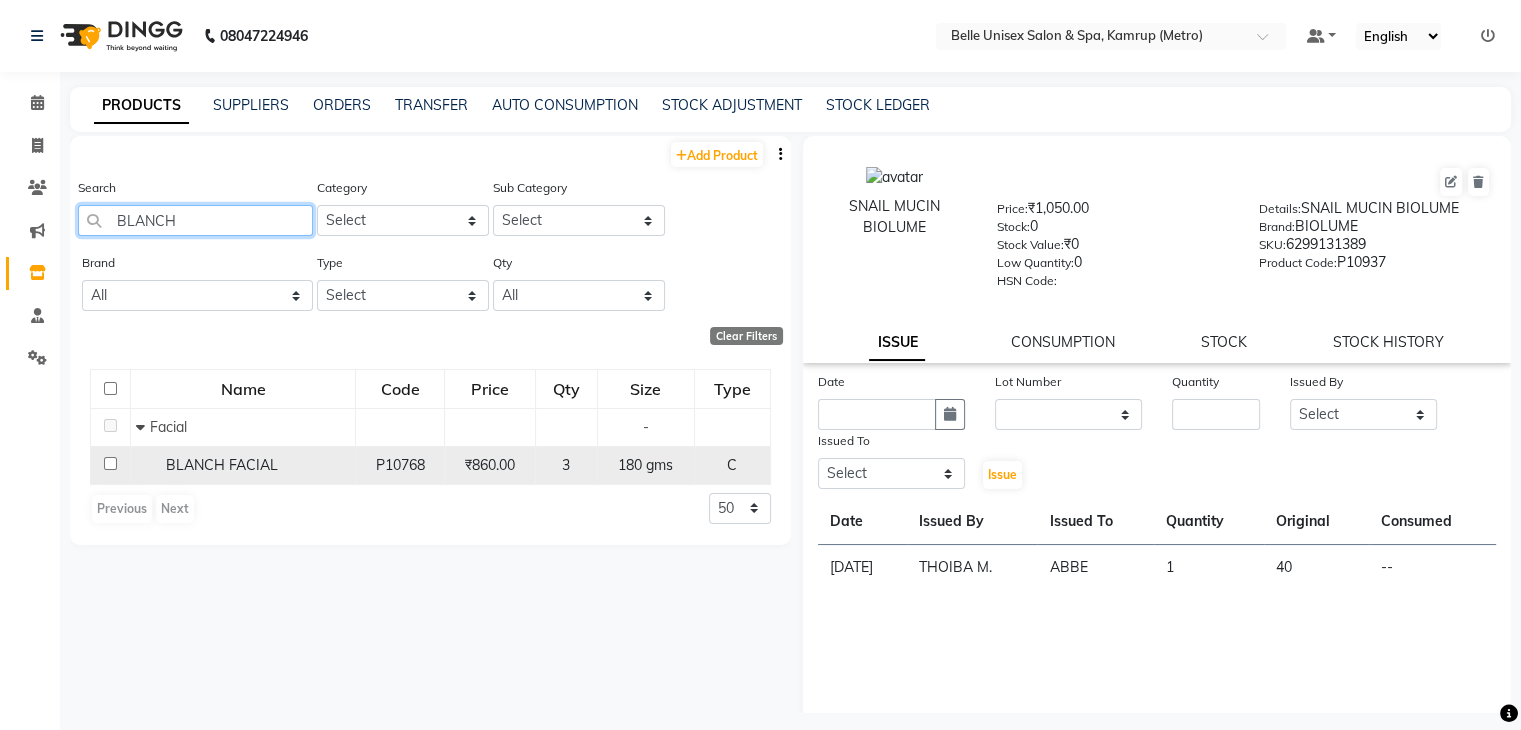 type on "BLANCH" 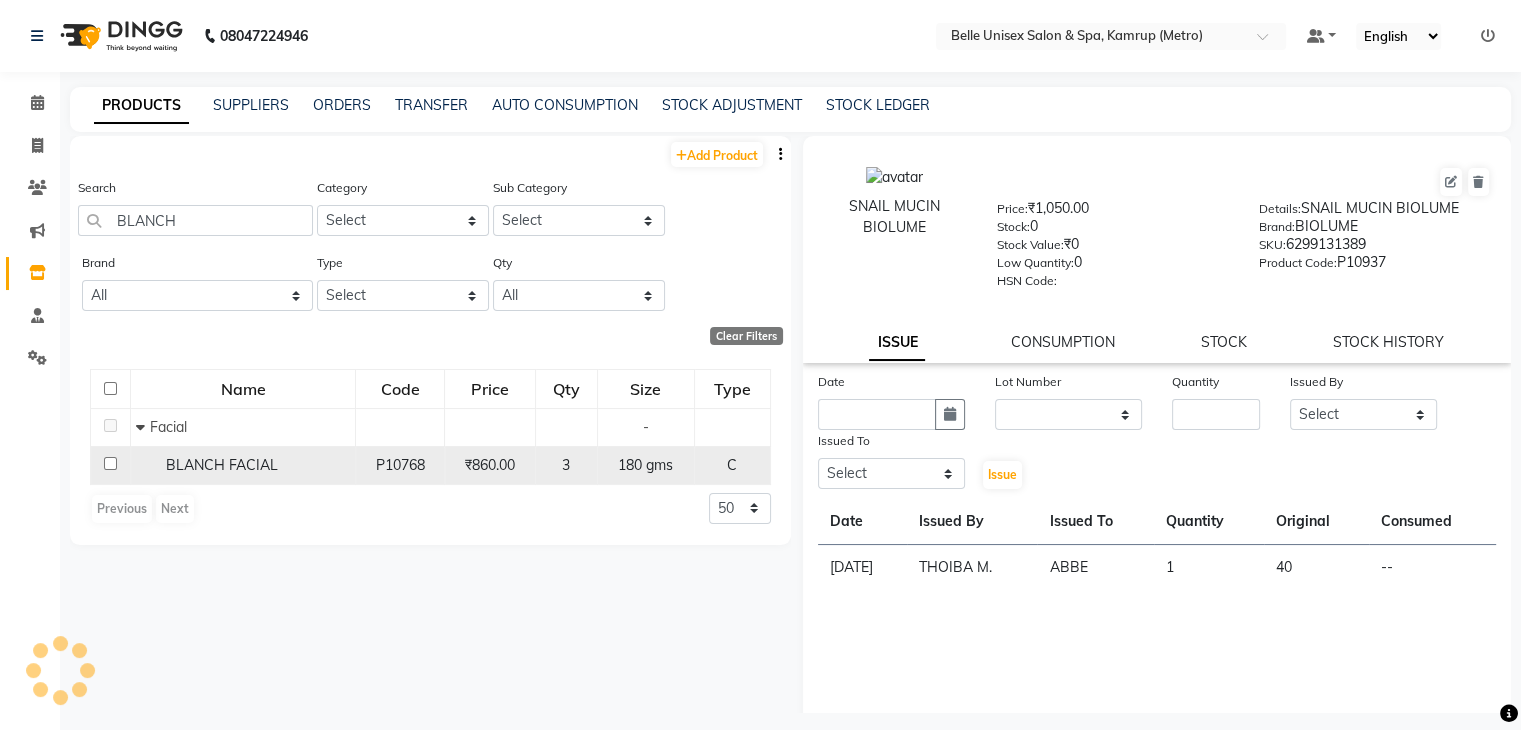 click 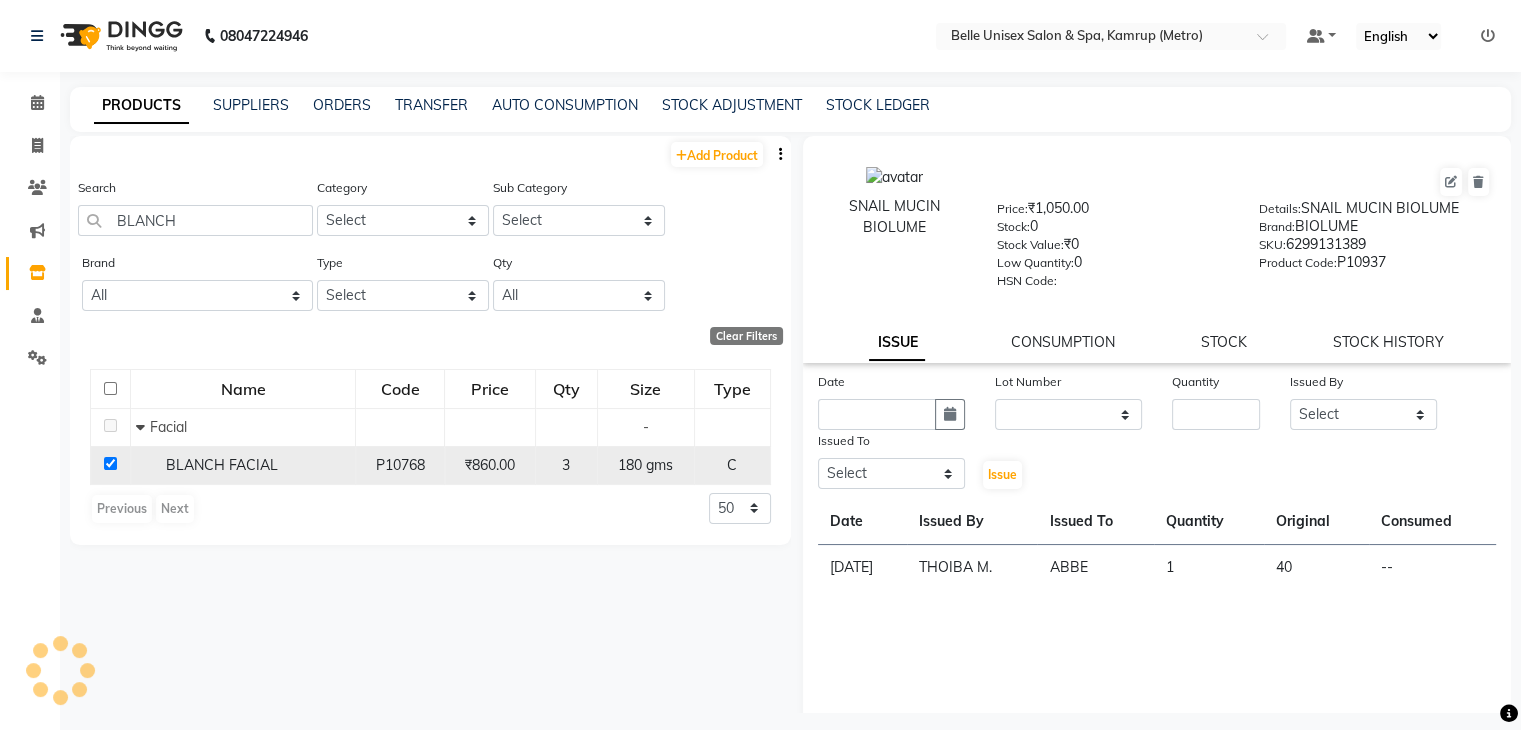 checkbox on "true" 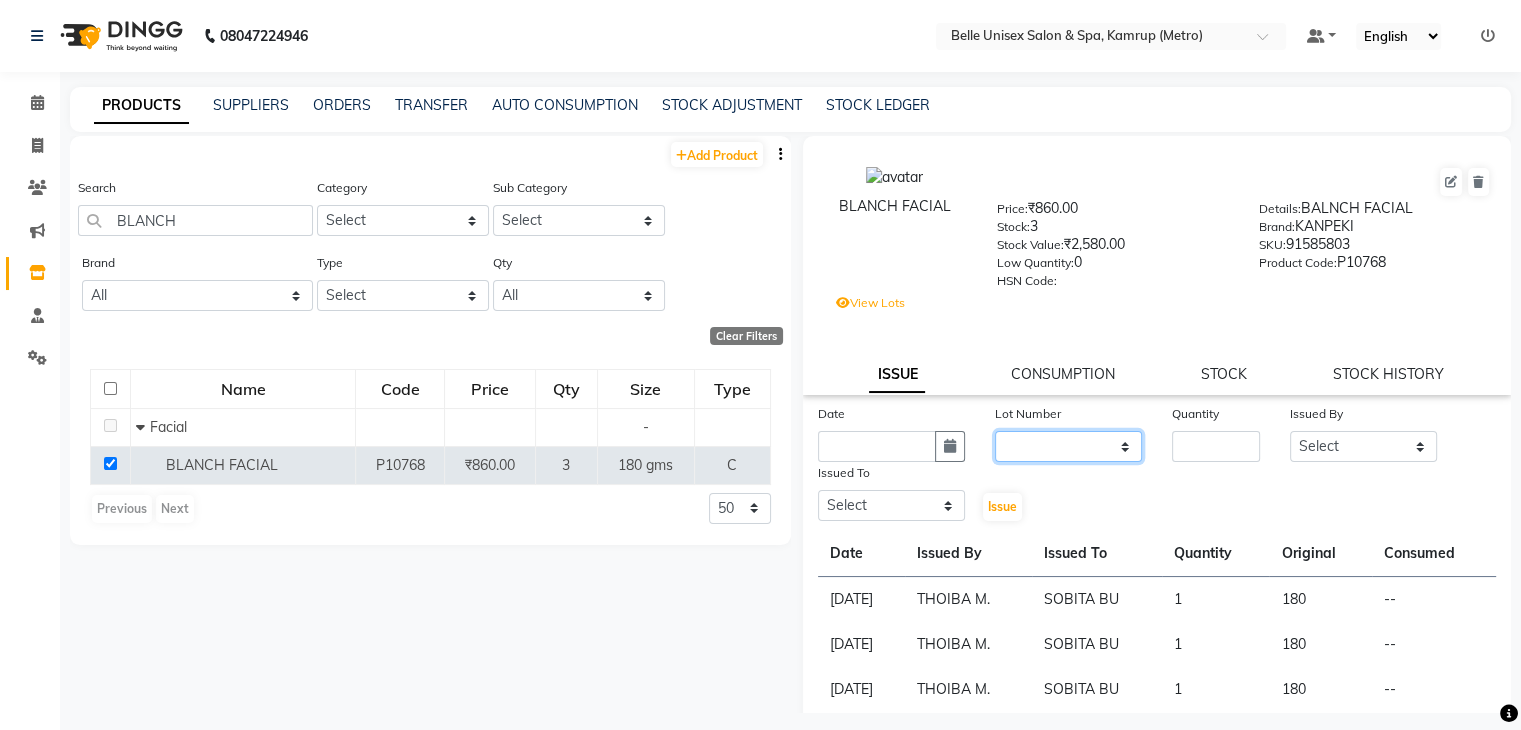 click on "None  / 2026-06-15" 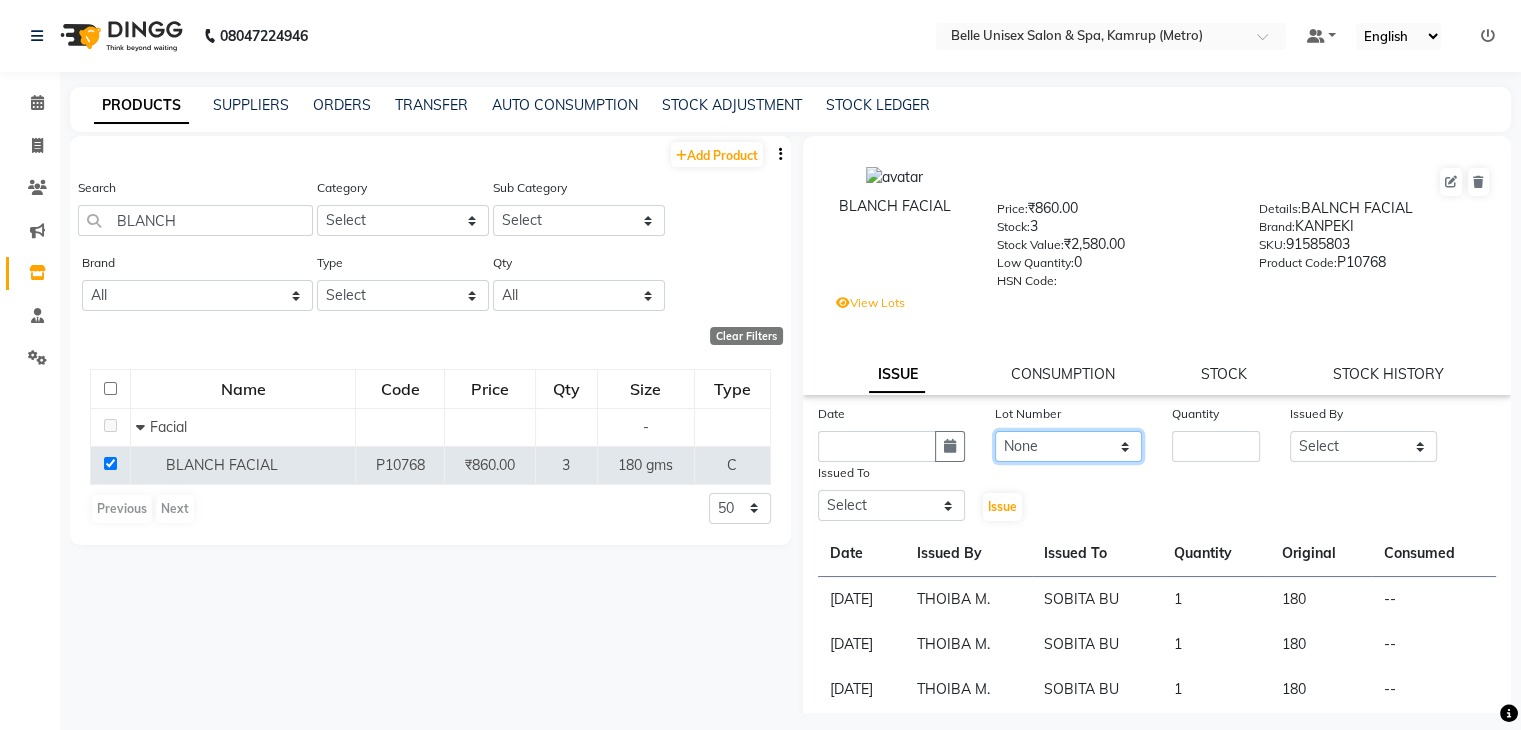 click on "None  / 2026-06-15" 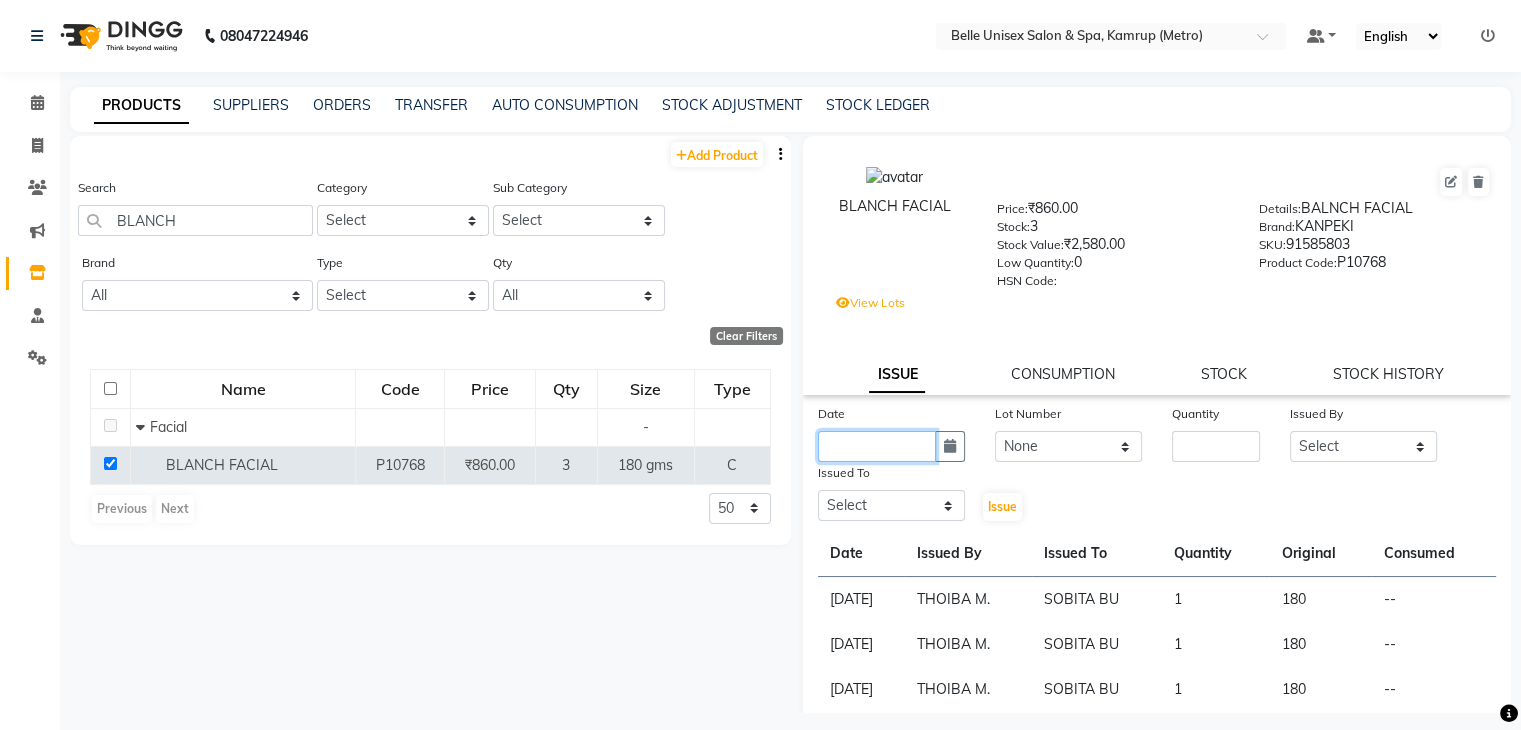 click 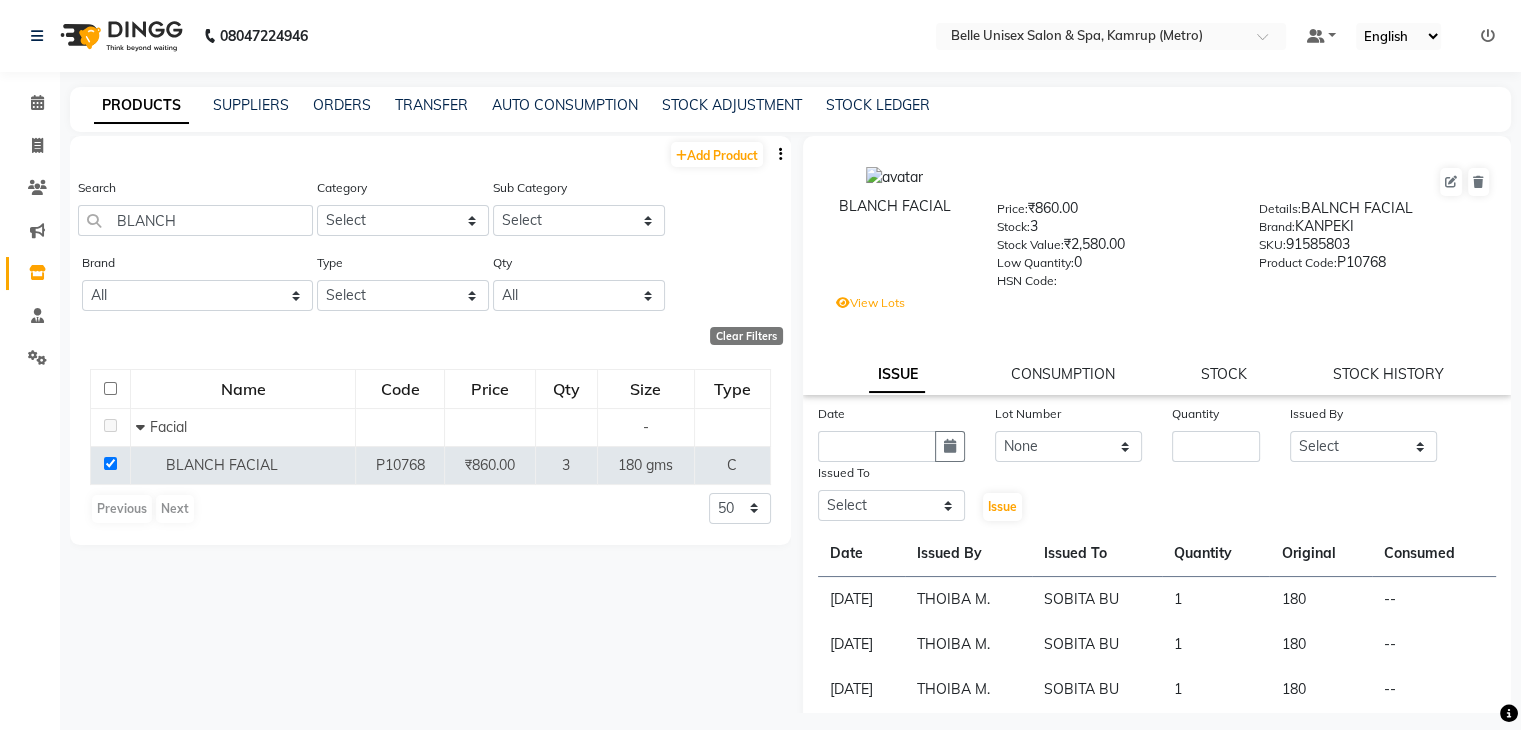 select on "7" 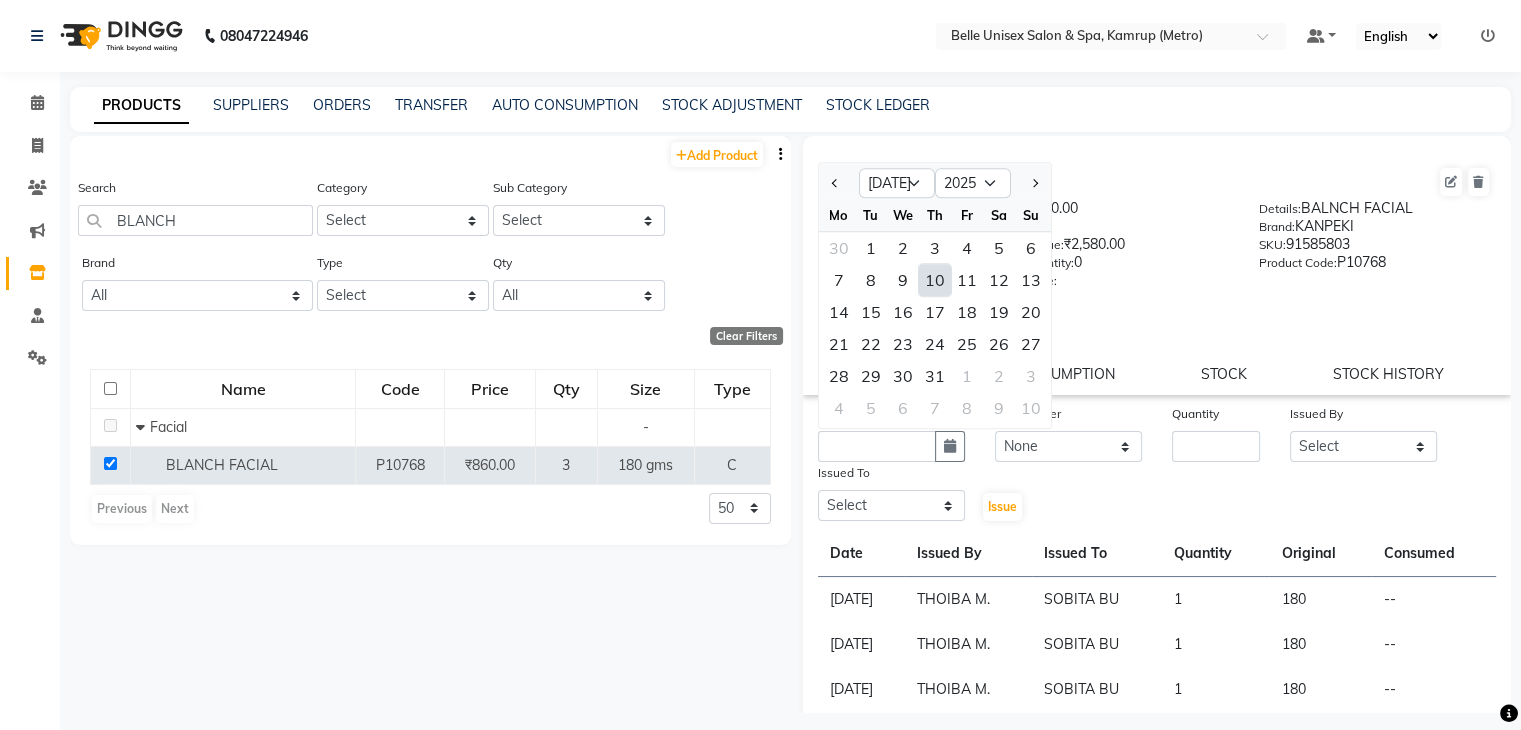 click on "10" 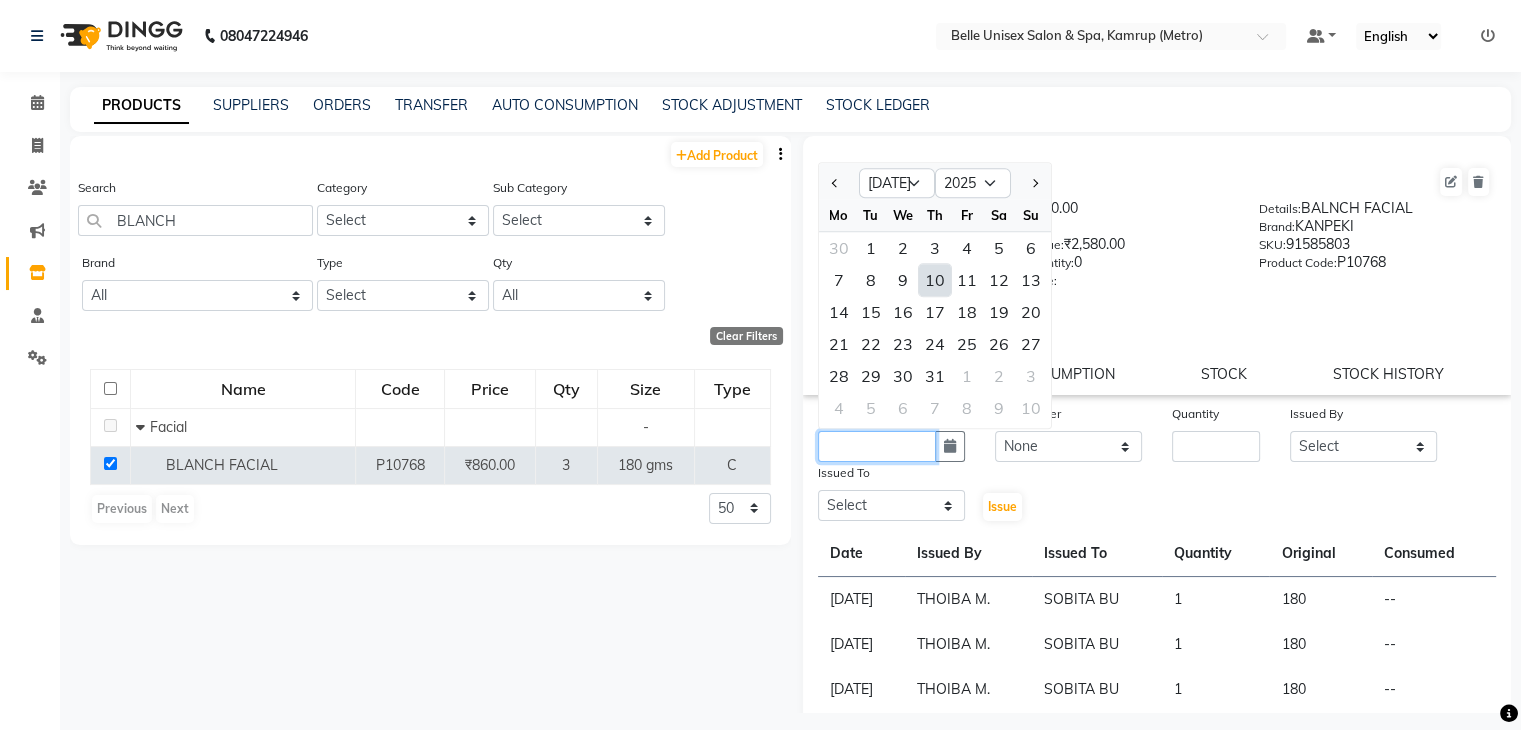 type on "[DATE]" 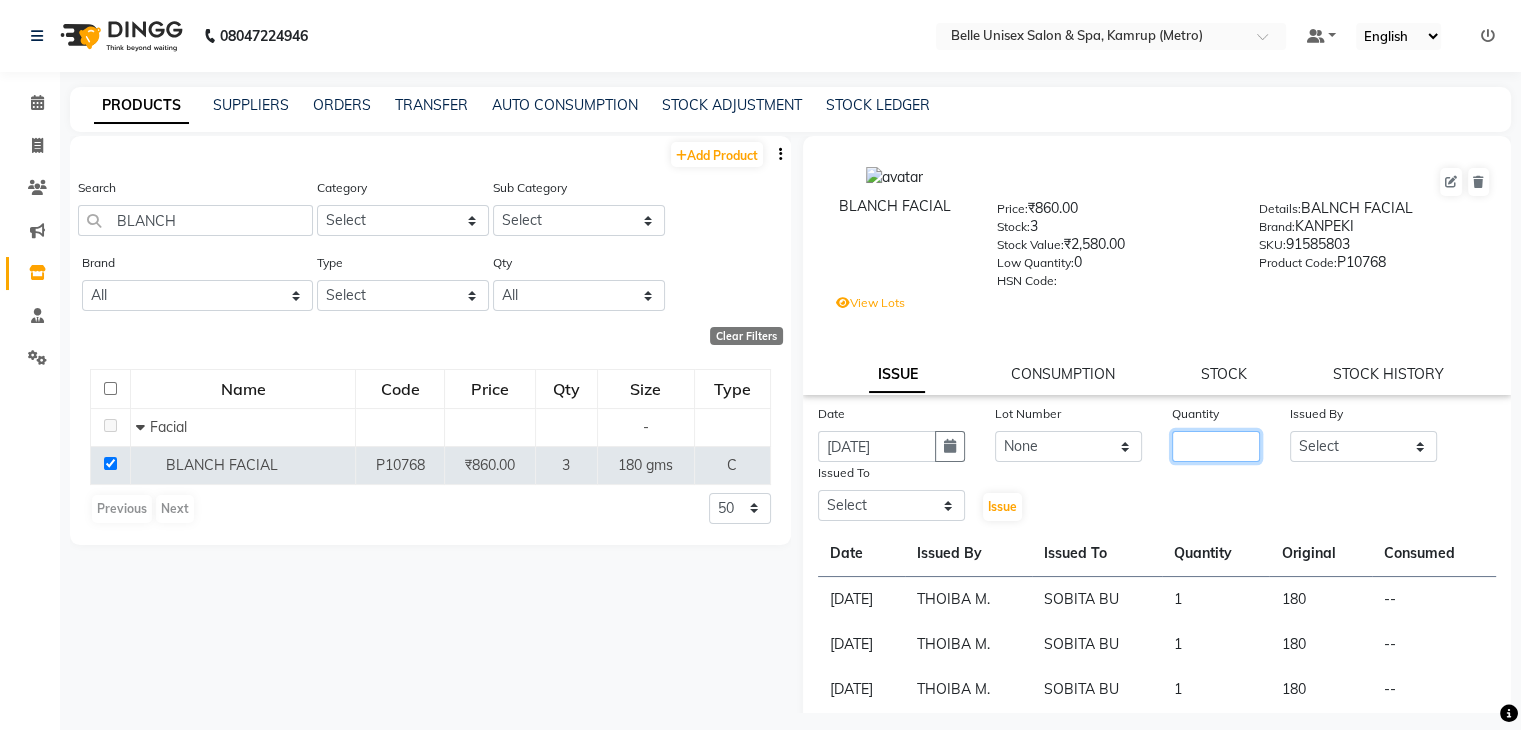 click 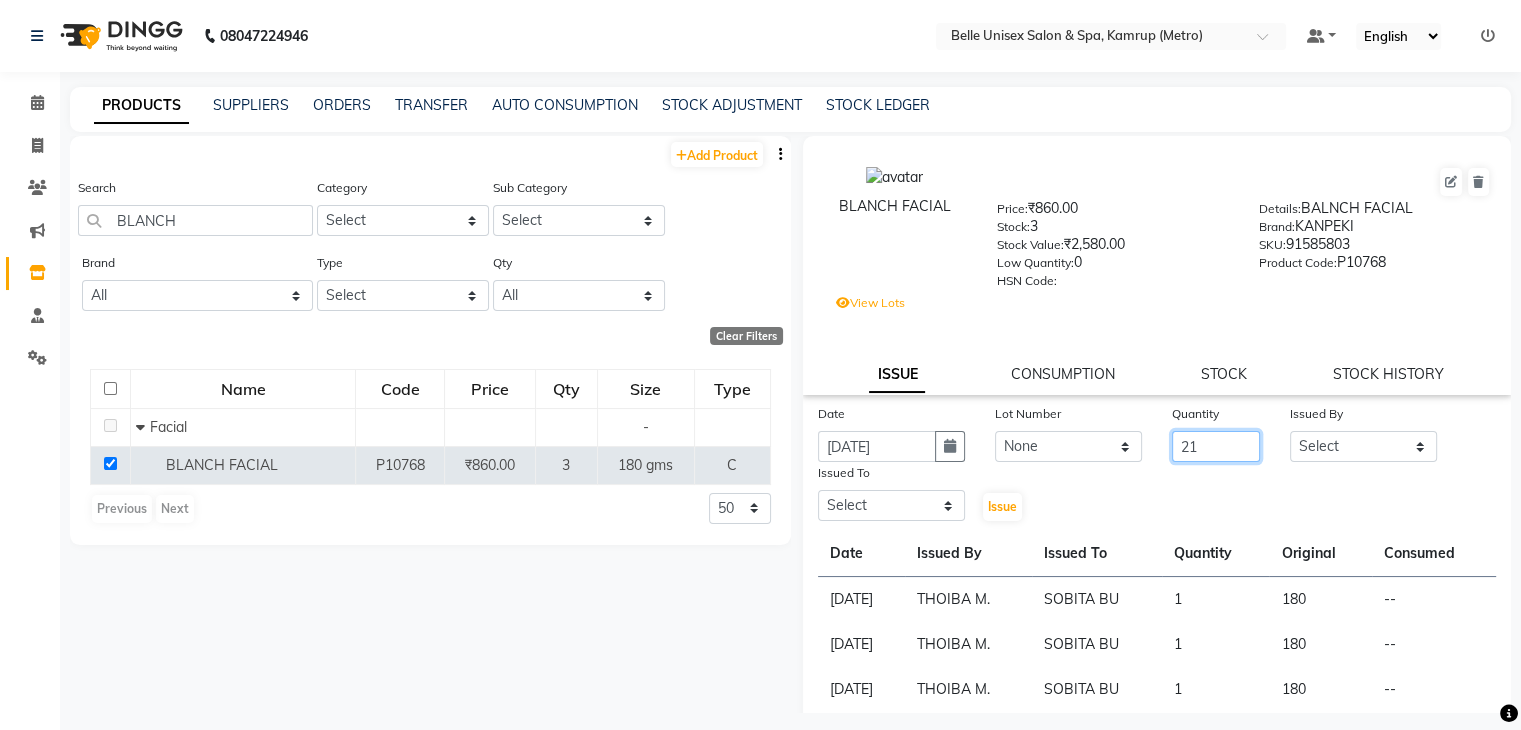 type on "2" 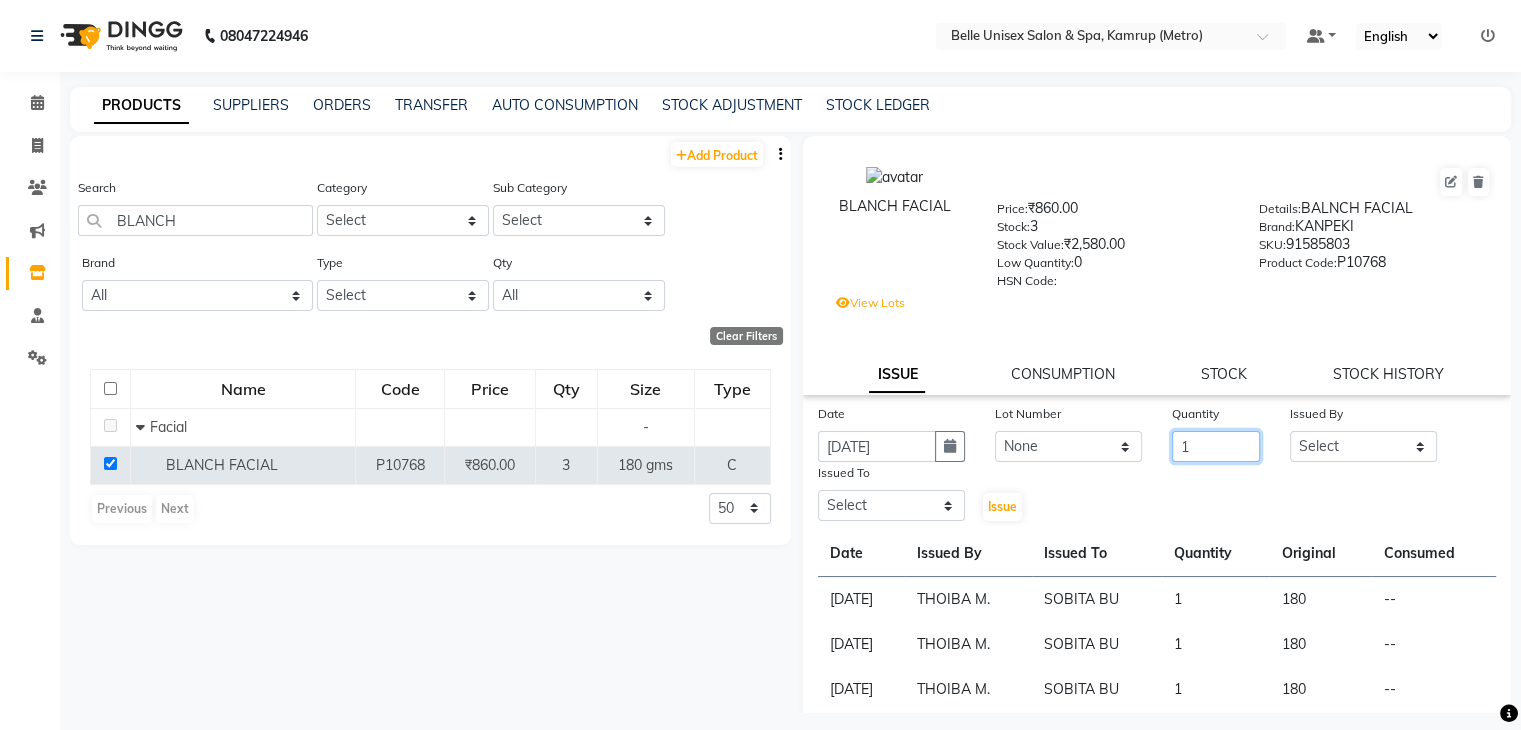 type on "1" 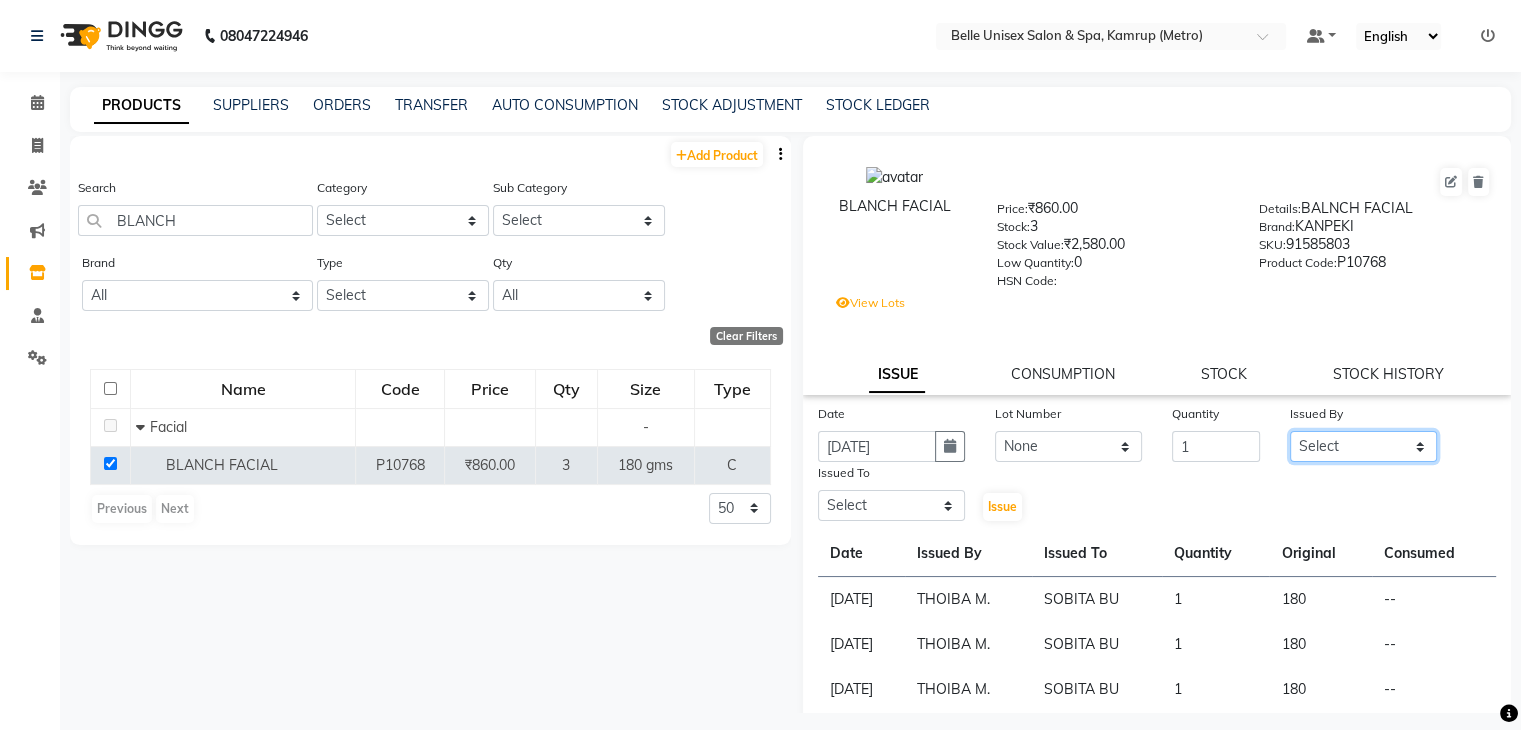 click on "Select ABBE Admin id ALEX UHD  ASEM  COUNTER SALE  IMLE AO JUPITARA(HK) PURNIMA HK  RANA KANTI SINHA   SABEHA SANGAM THERAPIST SOBITA BU THOIBA M." 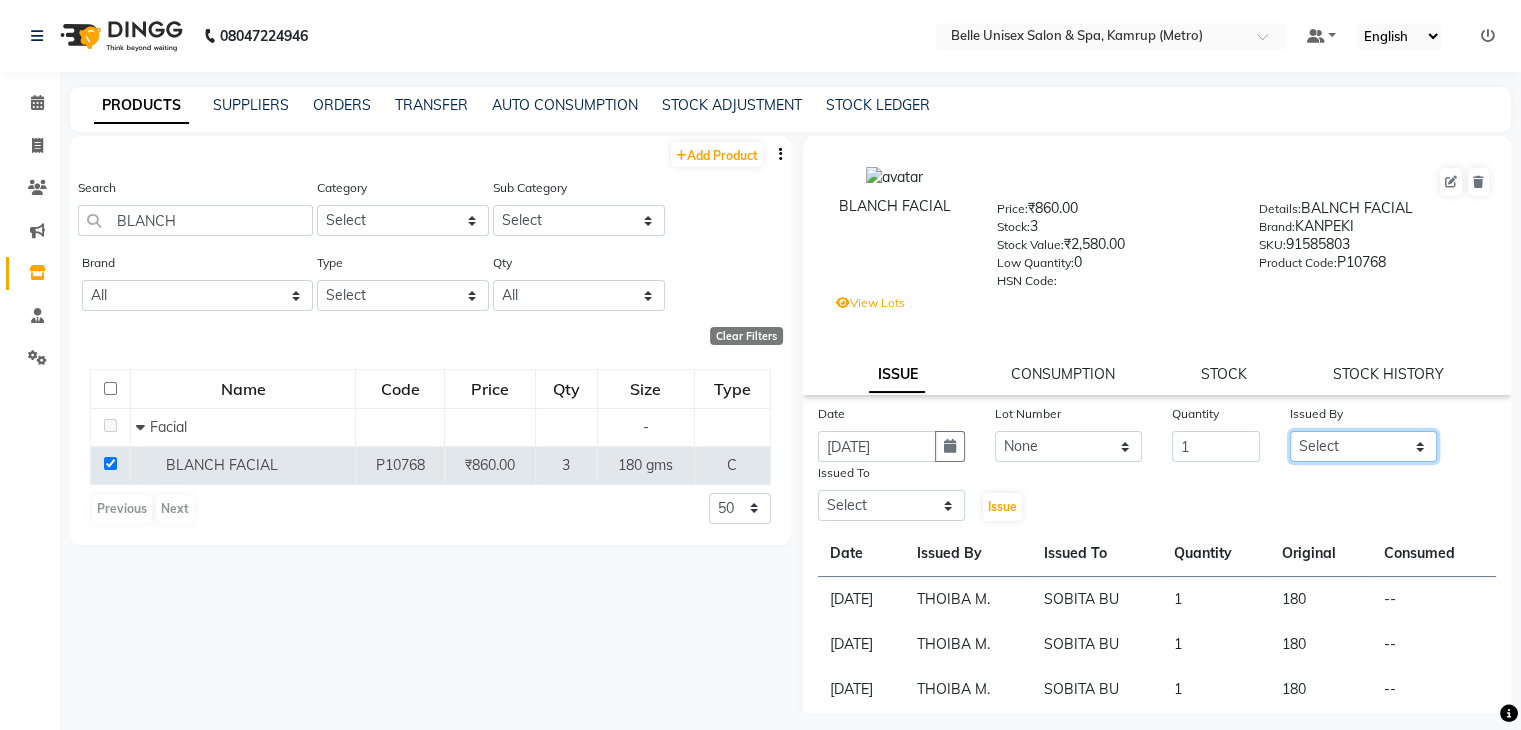select on "66076" 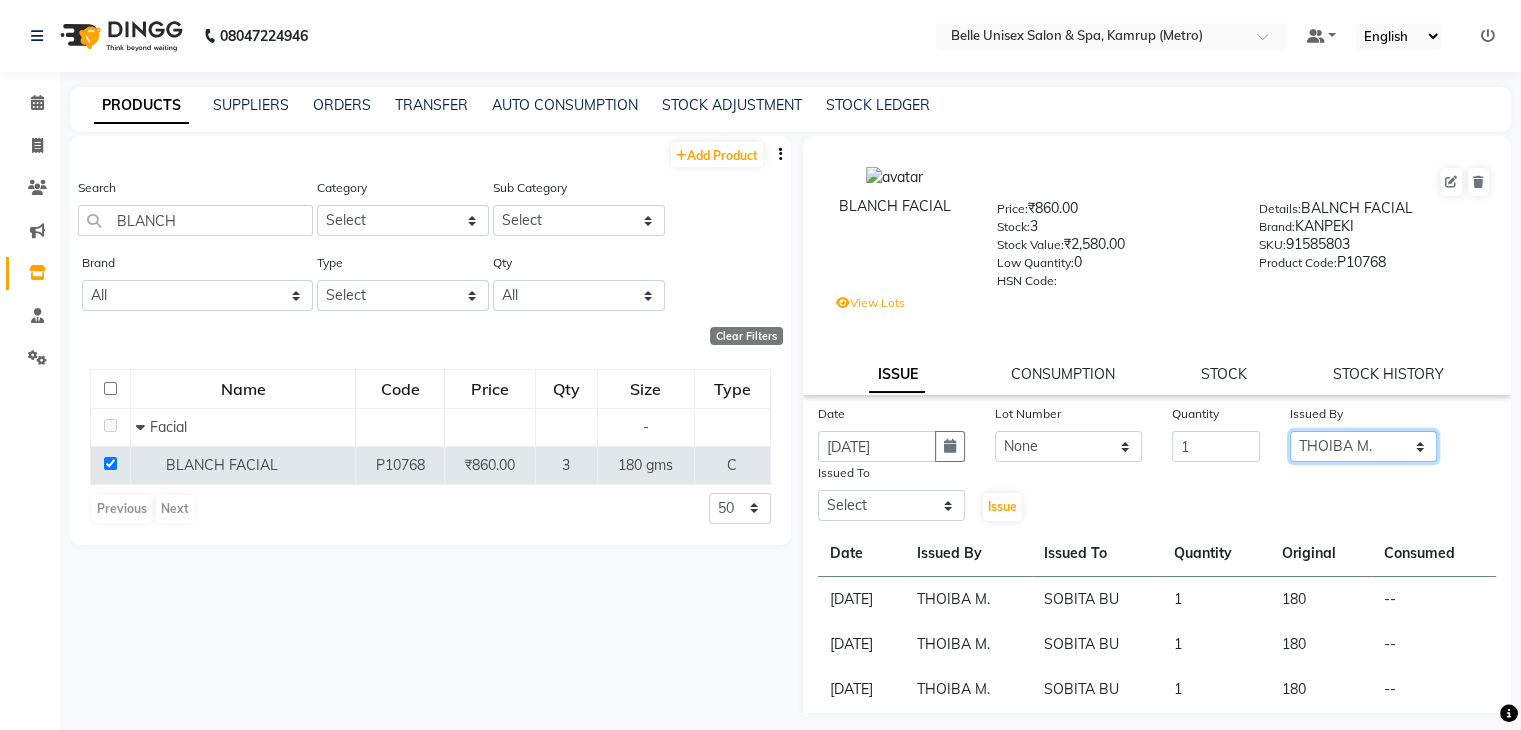 click on "Select ABBE Admin id ALEX UHD  ASEM  COUNTER SALE  IMLE AO JUPITARA(HK) PURNIMA HK  RANA KANTI SINHA   SABEHA SANGAM THERAPIST SOBITA BU THOIBA M." 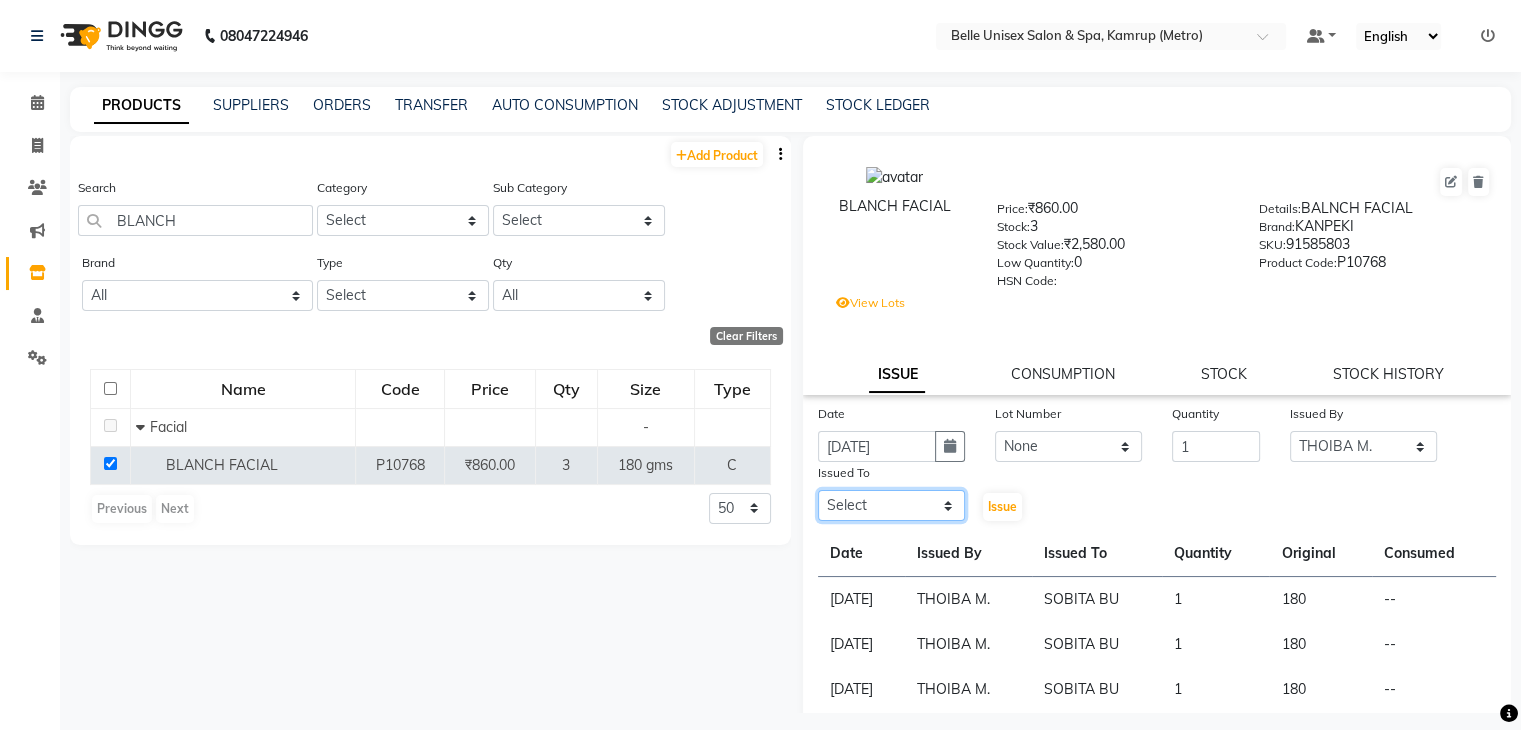 click on "Select ABBE Admin id ALEX UHD  ASEM  COUNTER SALE  IMLE AO JUPITARA(HK) PURNIMA HK  RANA KANTI SINHA   SABEHA SANGAM THERAPIST SOBITA BU THOIBA M." 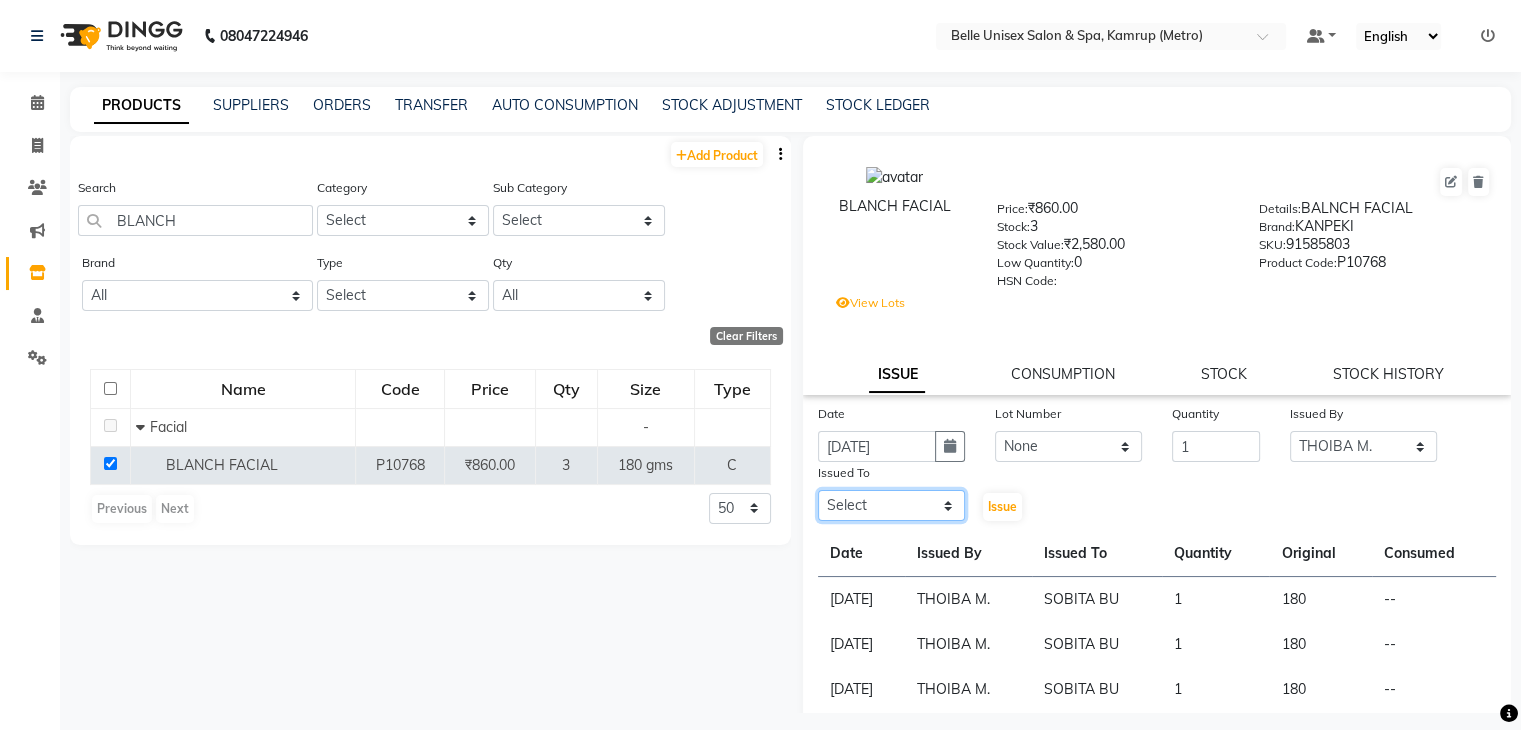 select on "83129" 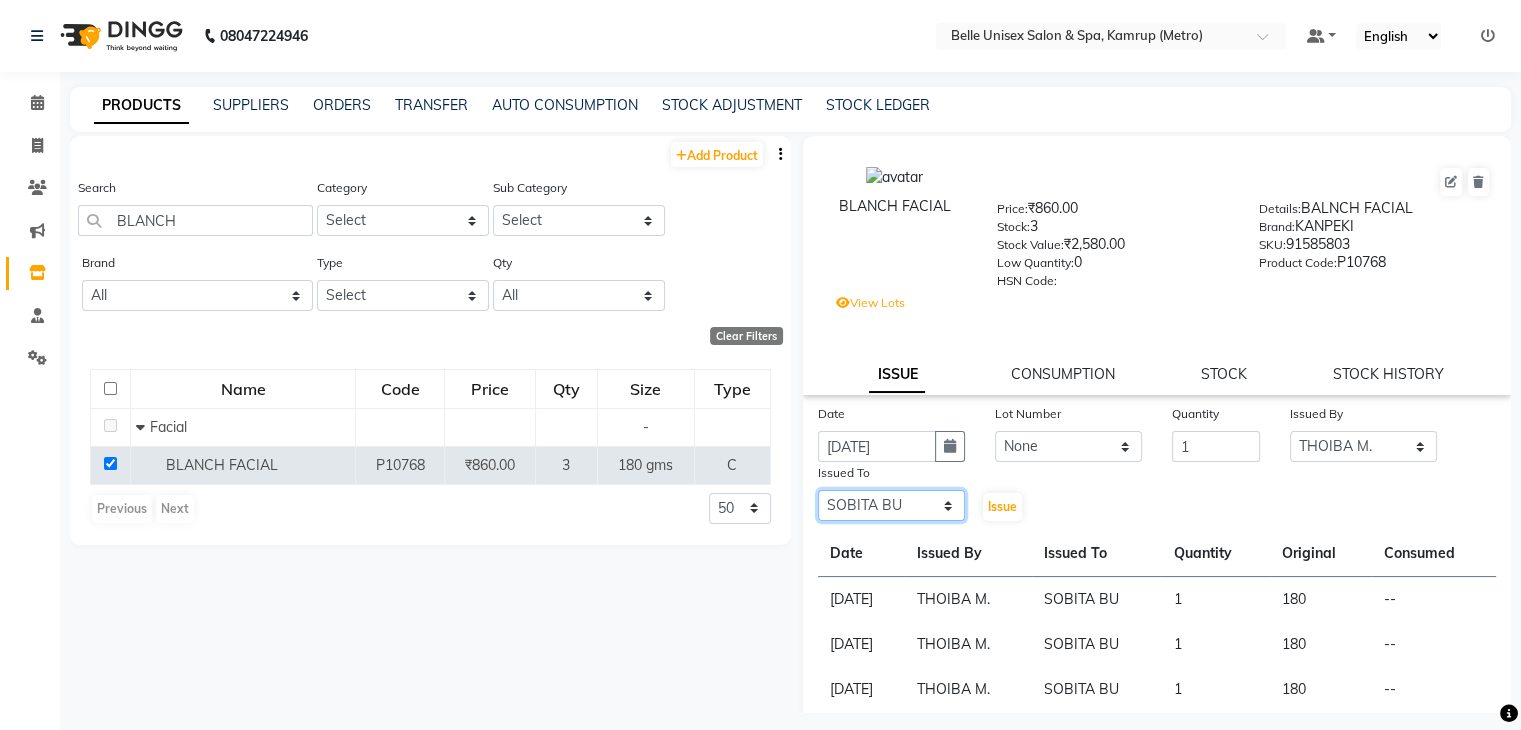 click on "Select ABBE Admin id ALEX UHD  ASEM  COUNTER SALE  IMLE AO JUPITARA(HK) PURNIMA HK  RANA KANTI SINHA   SABEHA SANGAM THERAPIST SOBITA BU THOIBA M." 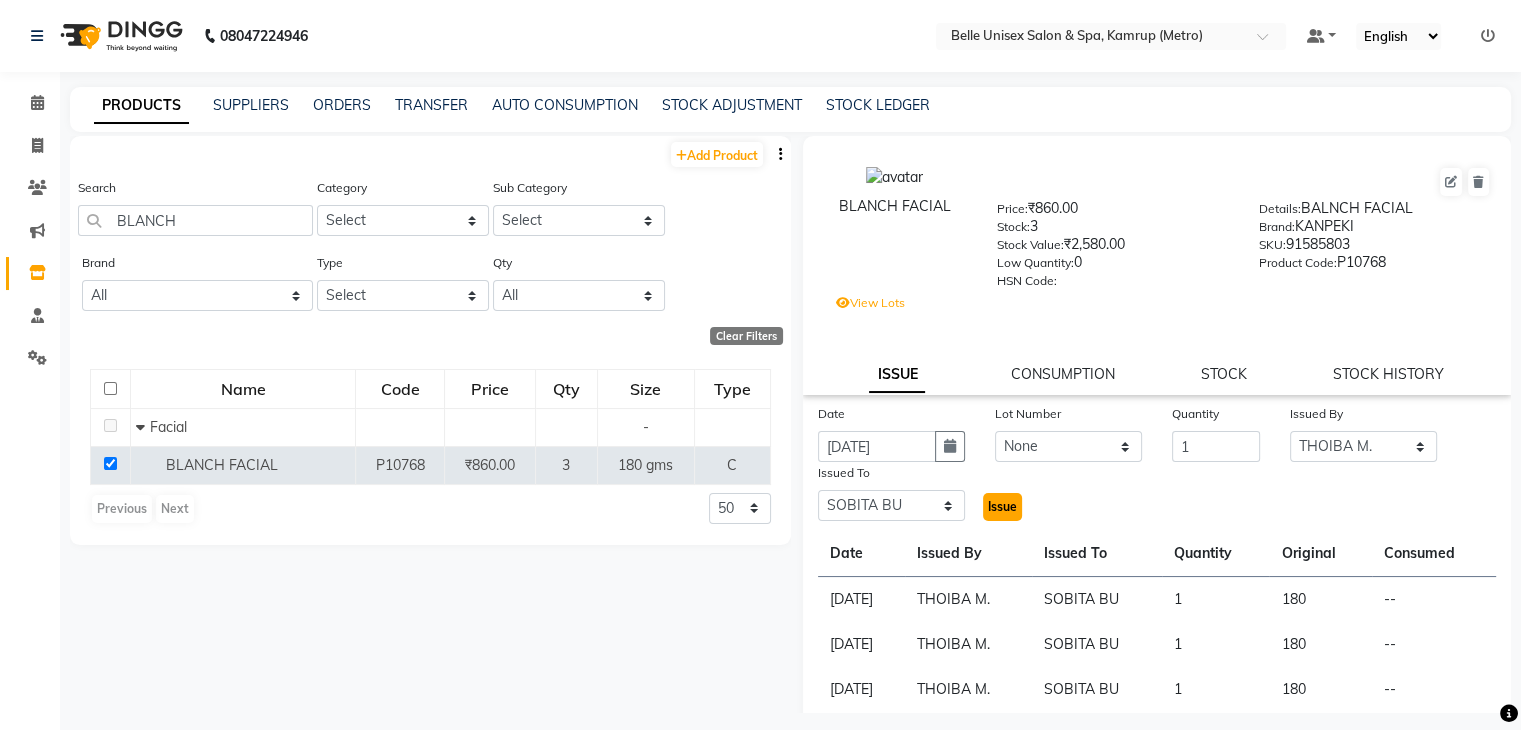 click on "Issue" 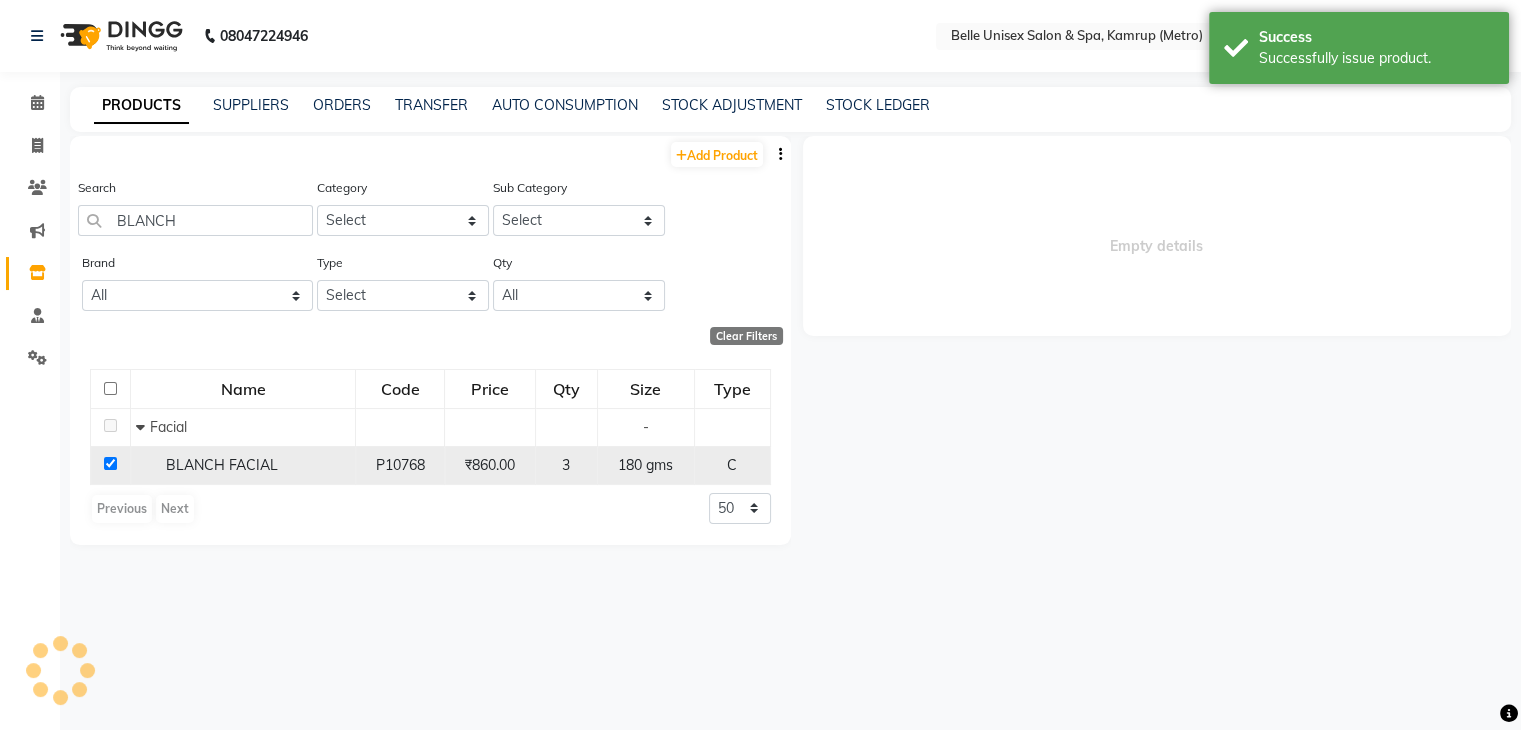 select 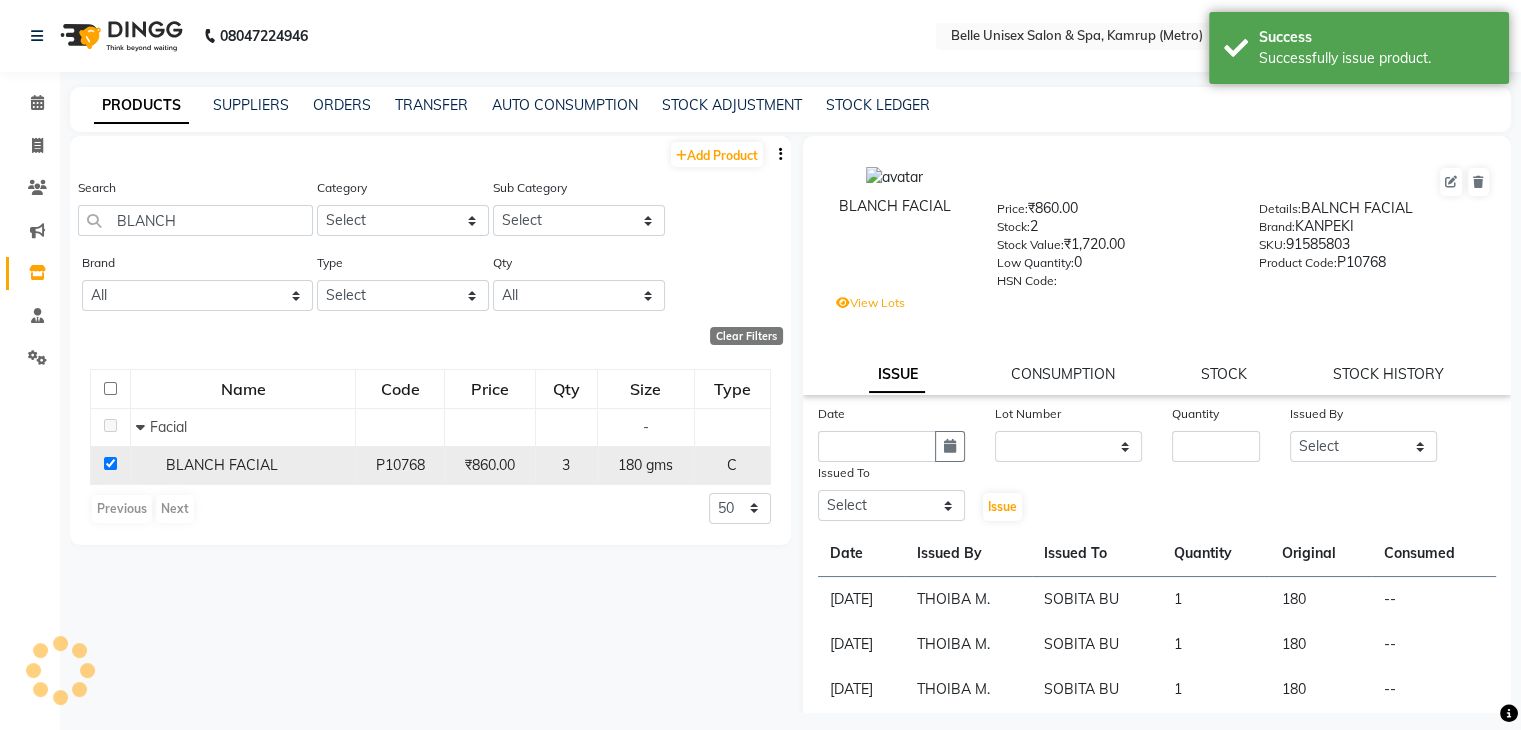 click 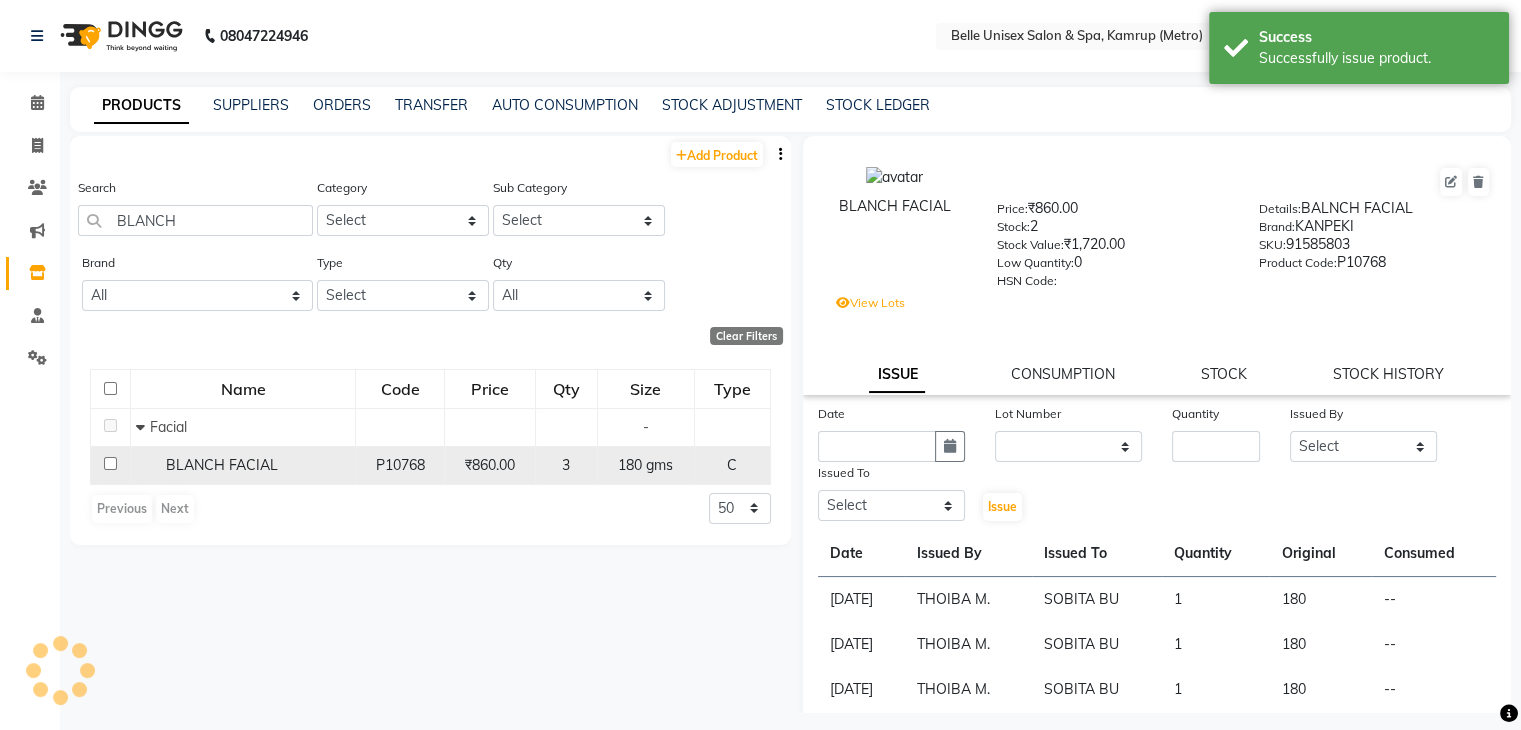 checkbox on "false" 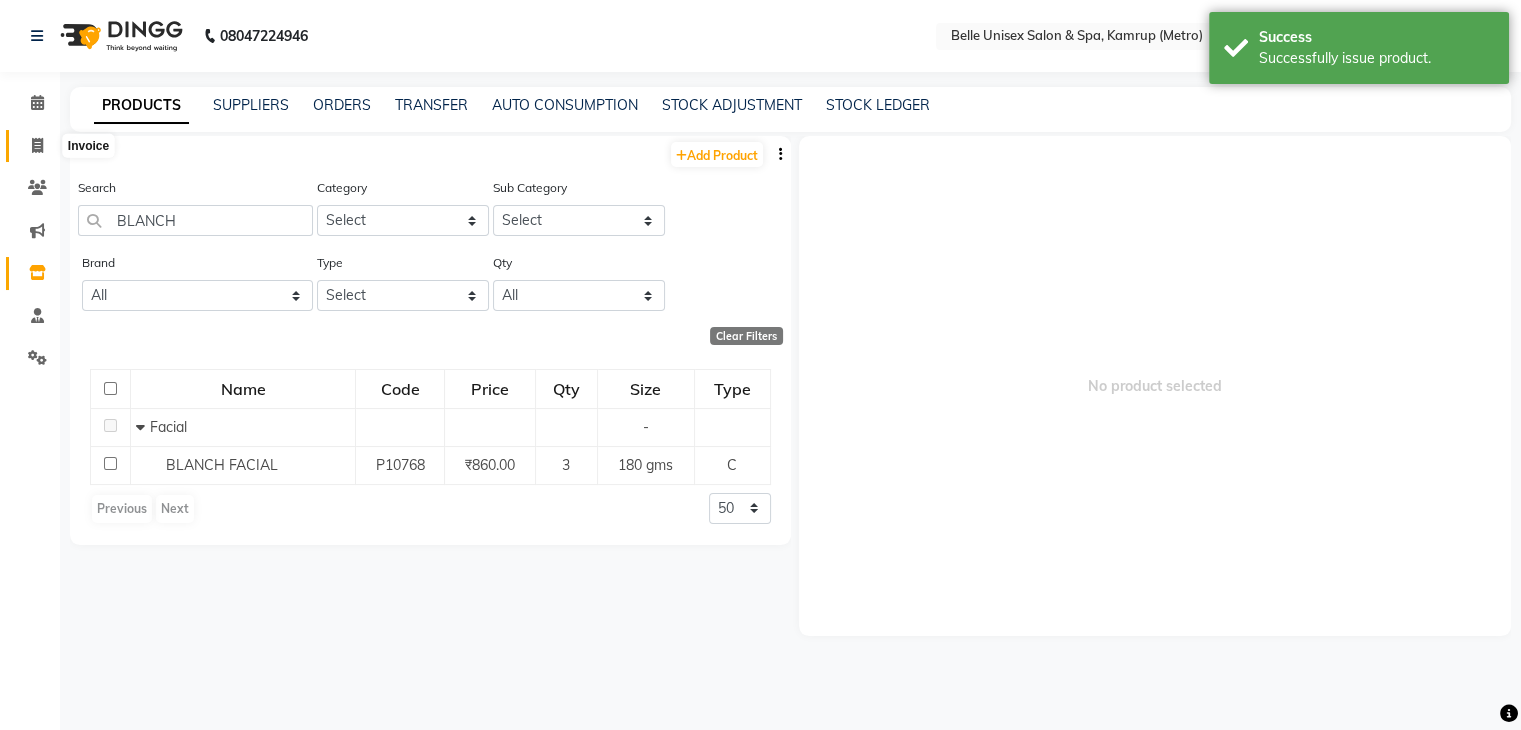 click 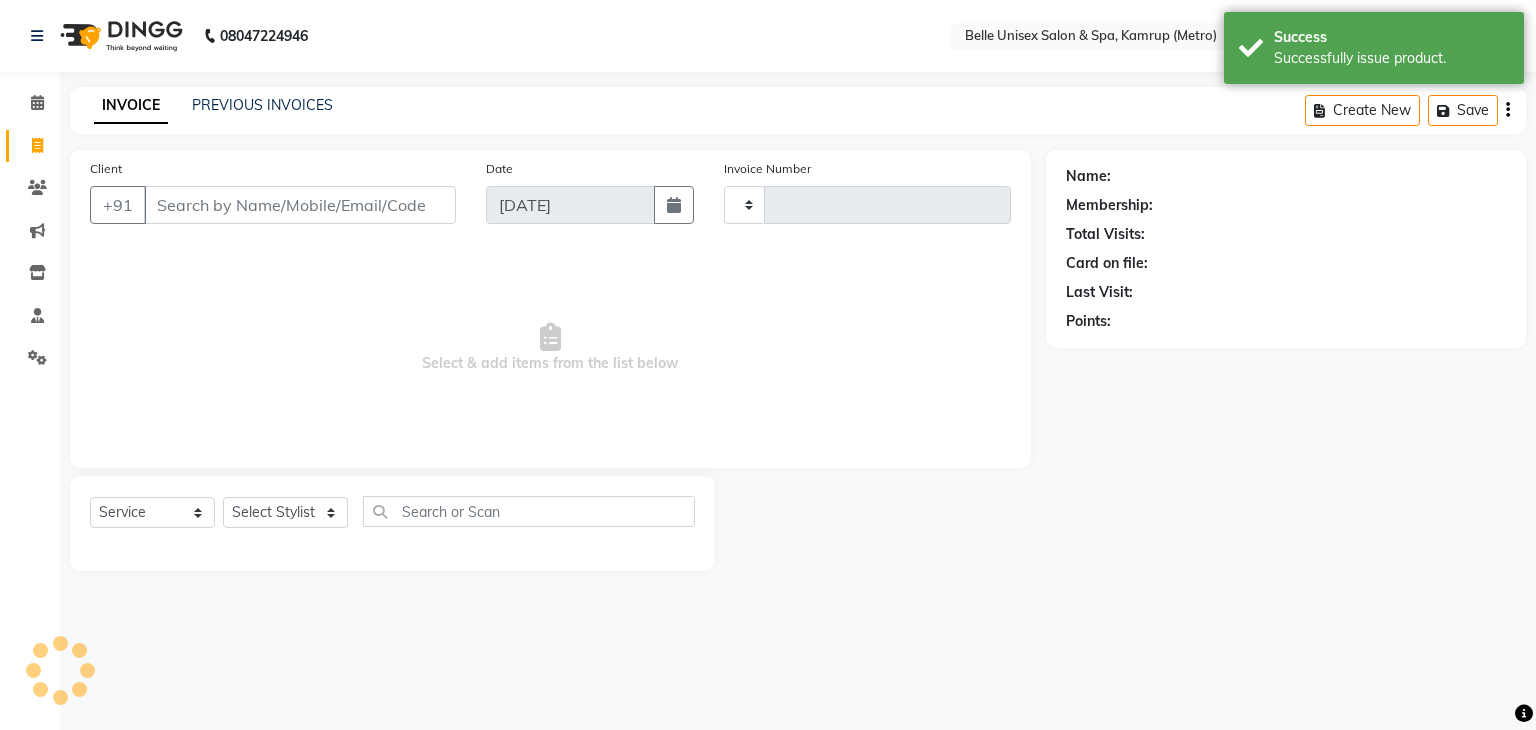 type on "0704" 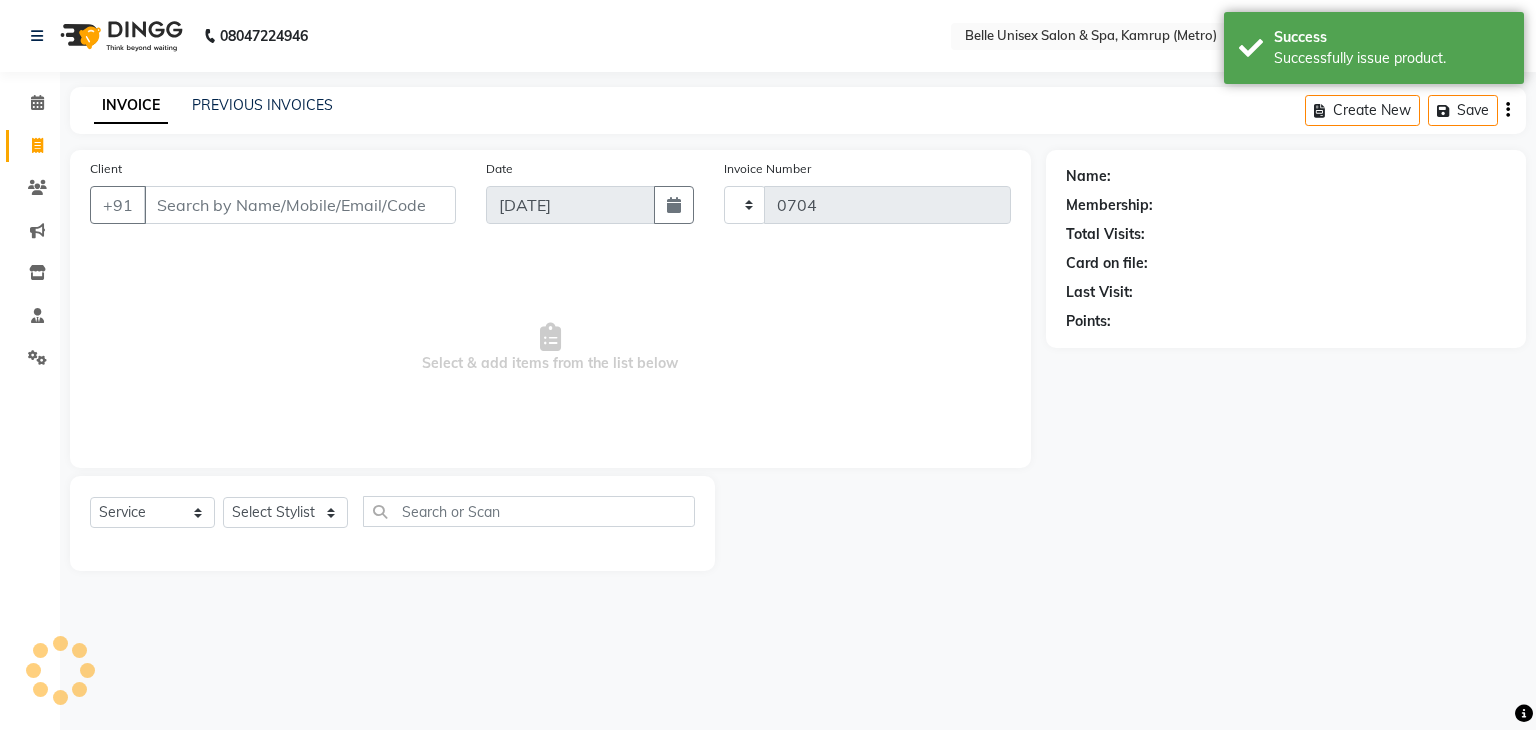 select on "7291" 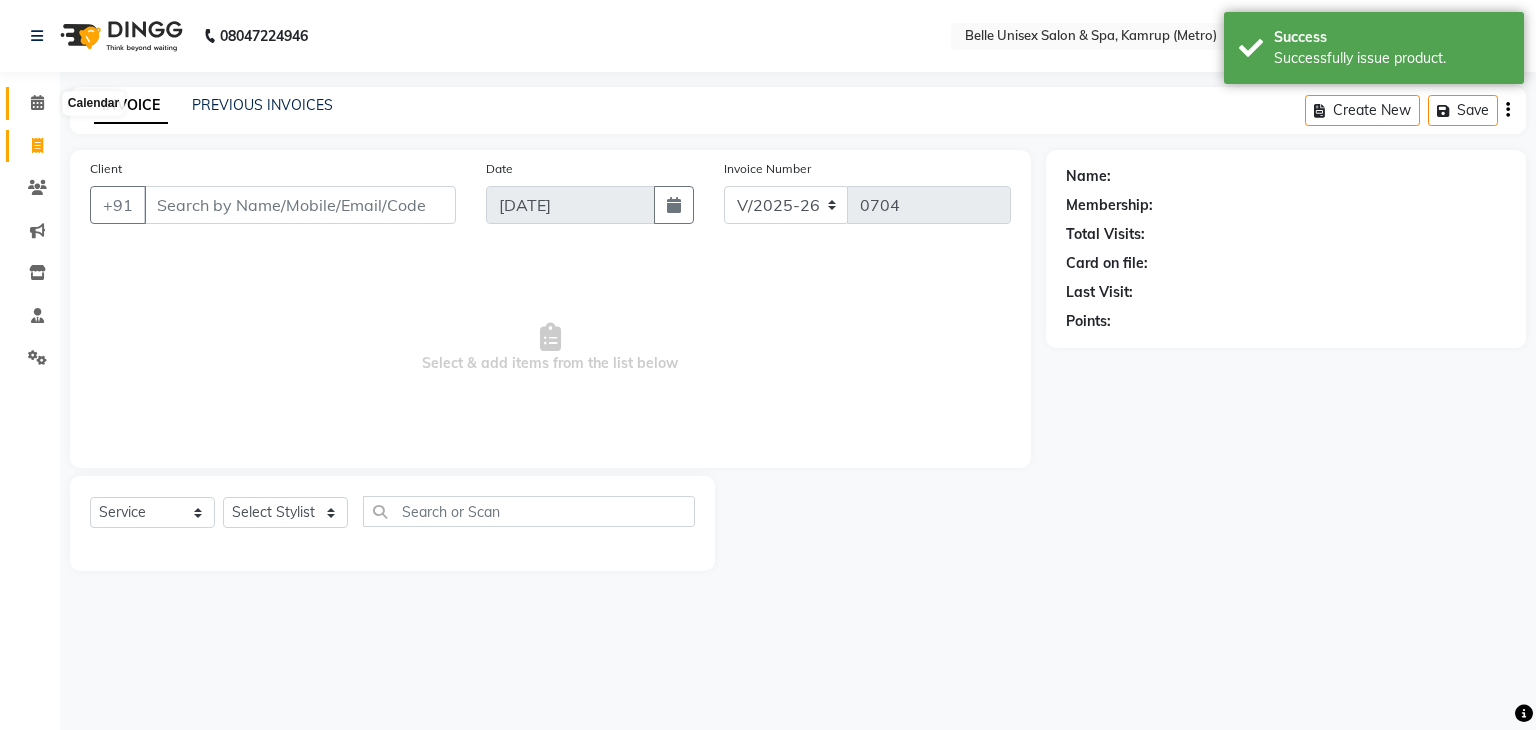 click 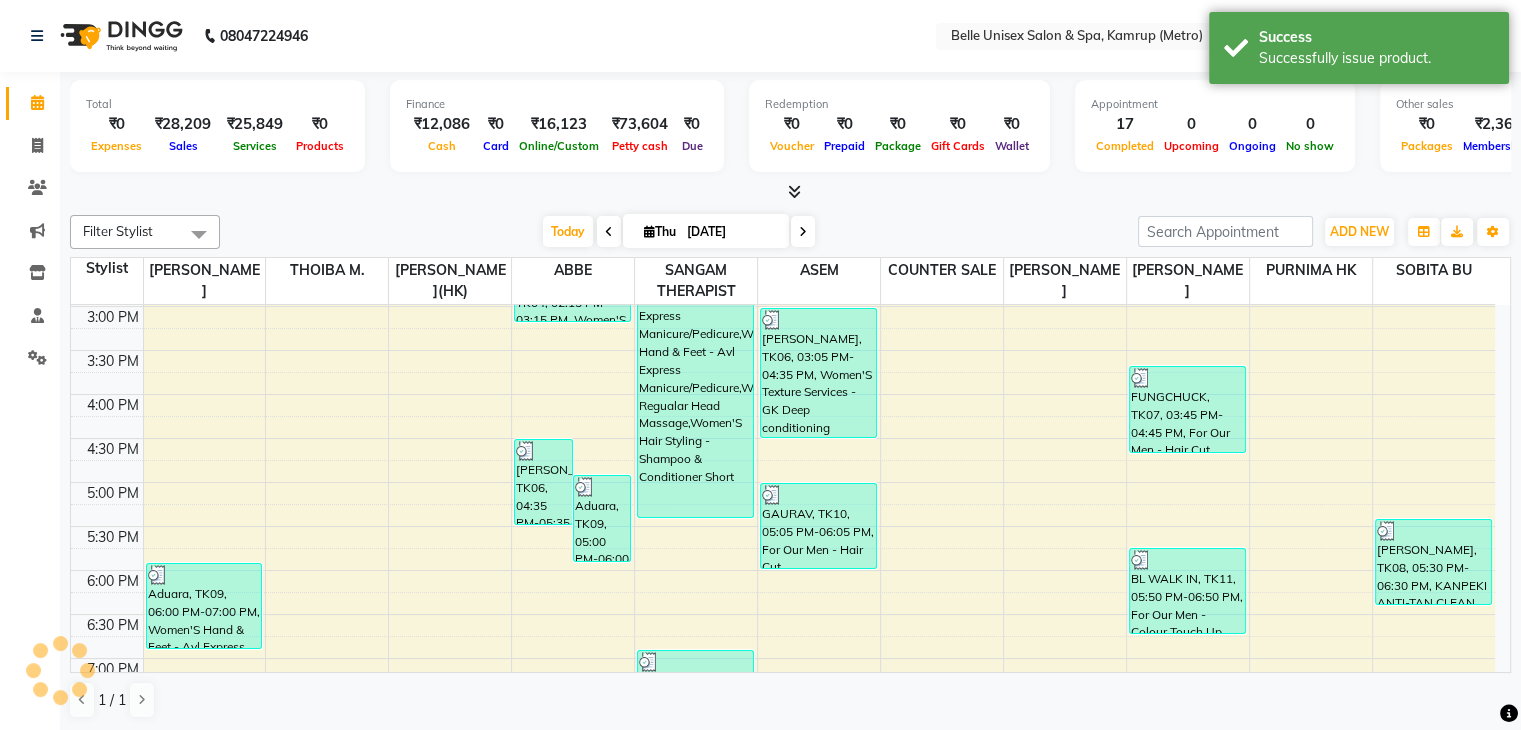 scroll, scrollTop: 0, scrollLeft: 0, axis: both 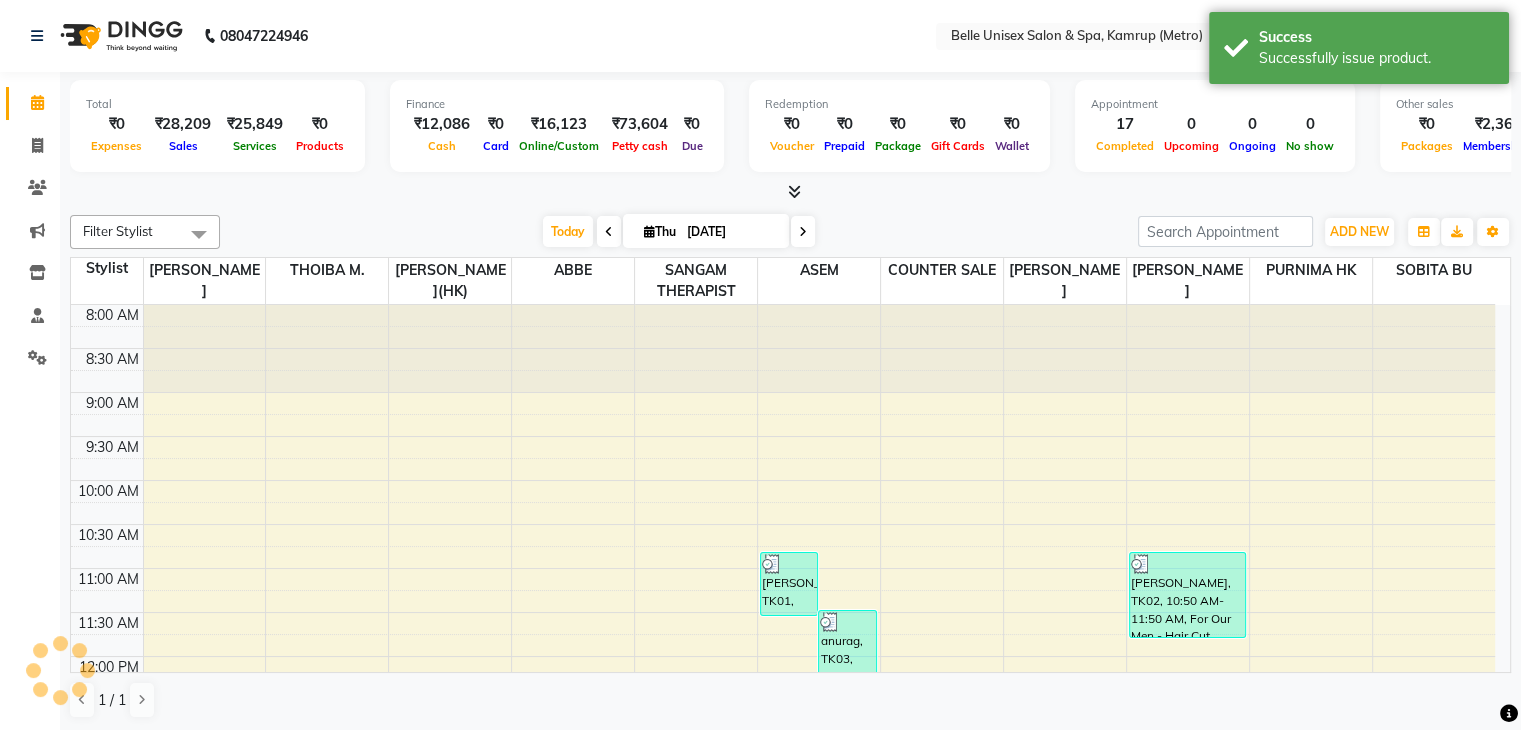 click at bounding box center [790, 192] 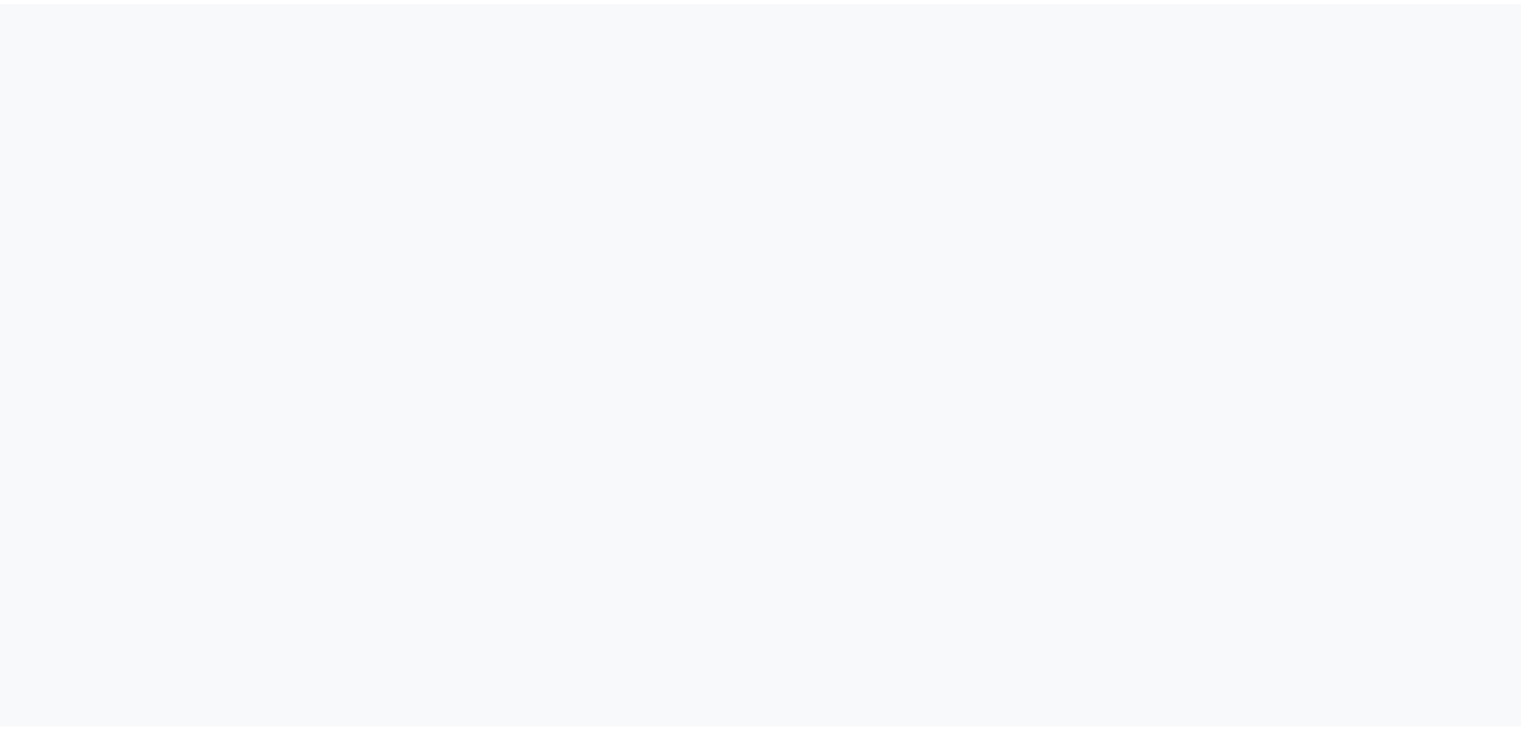 scroll, scrollTop: 0, scrollLeft: 0, axis: both 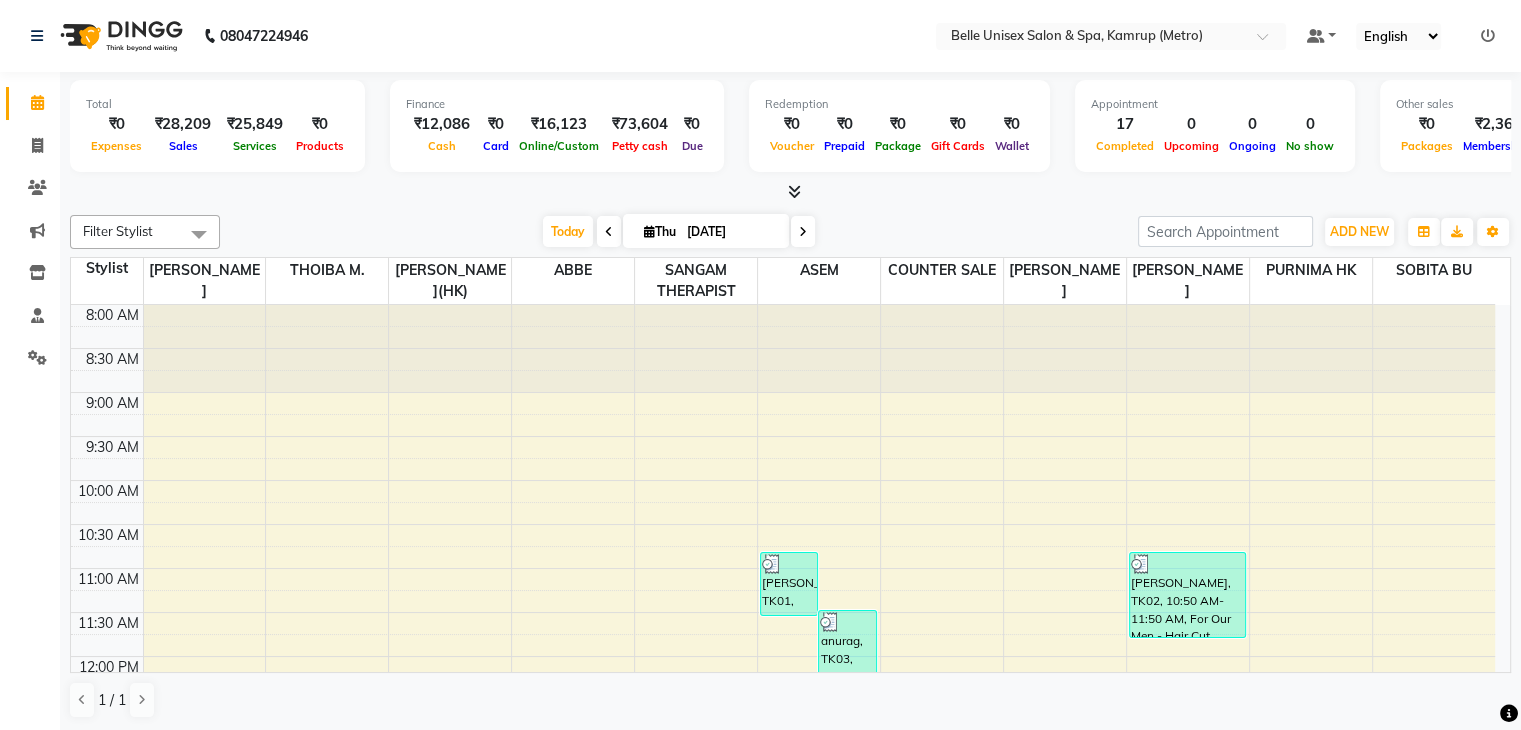 click at bounding box center [790, 192] 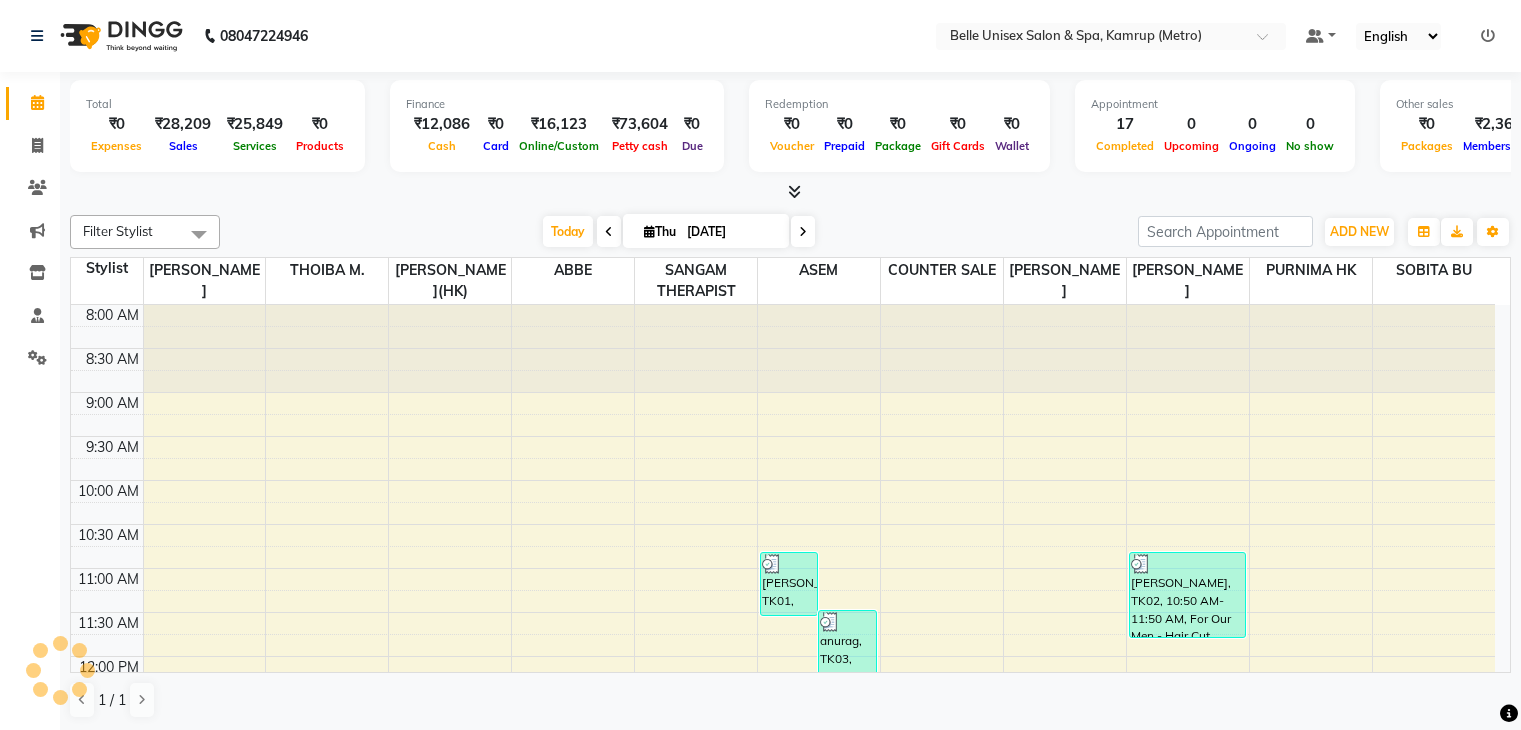 scroll, scrollTop: 0, scrollLeft: 0, axis: both 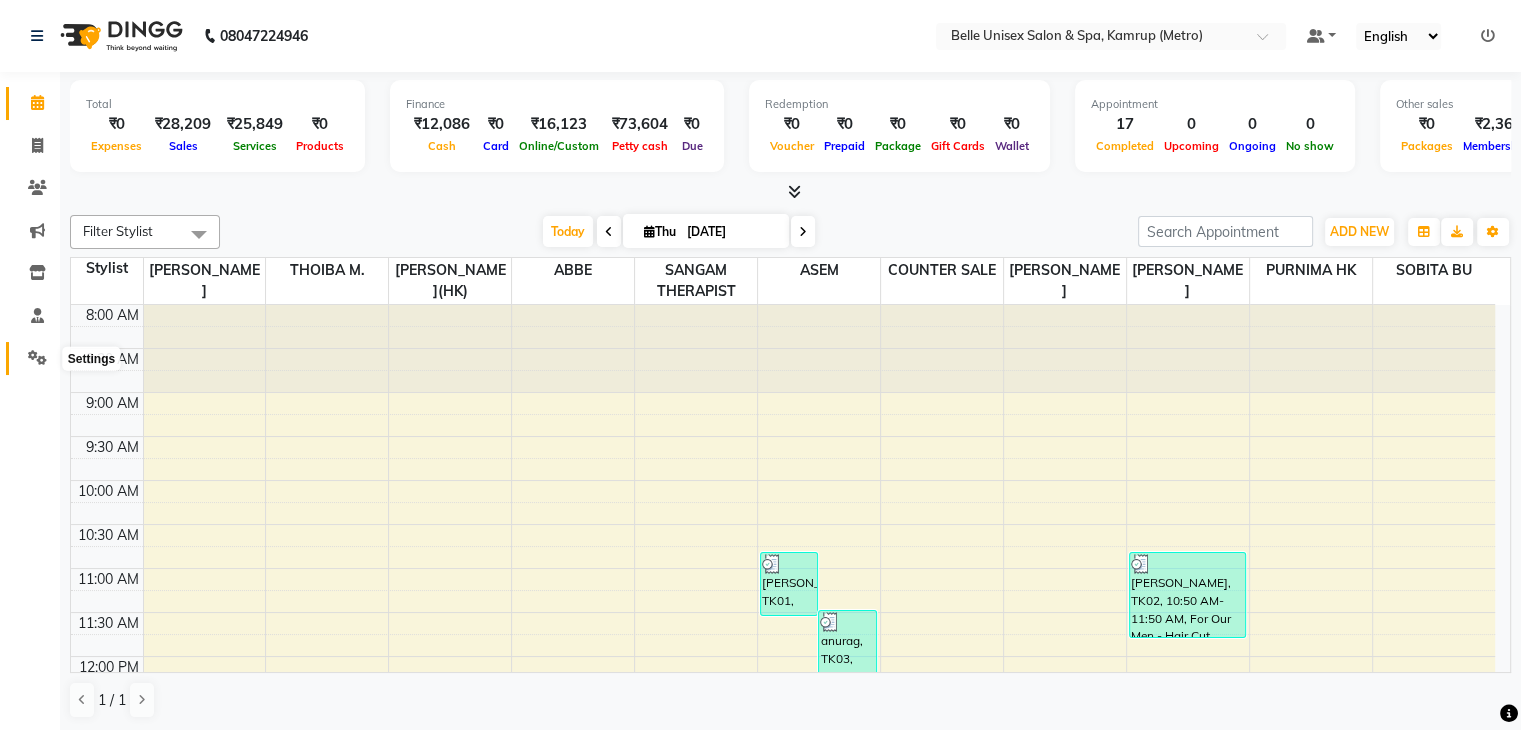 click 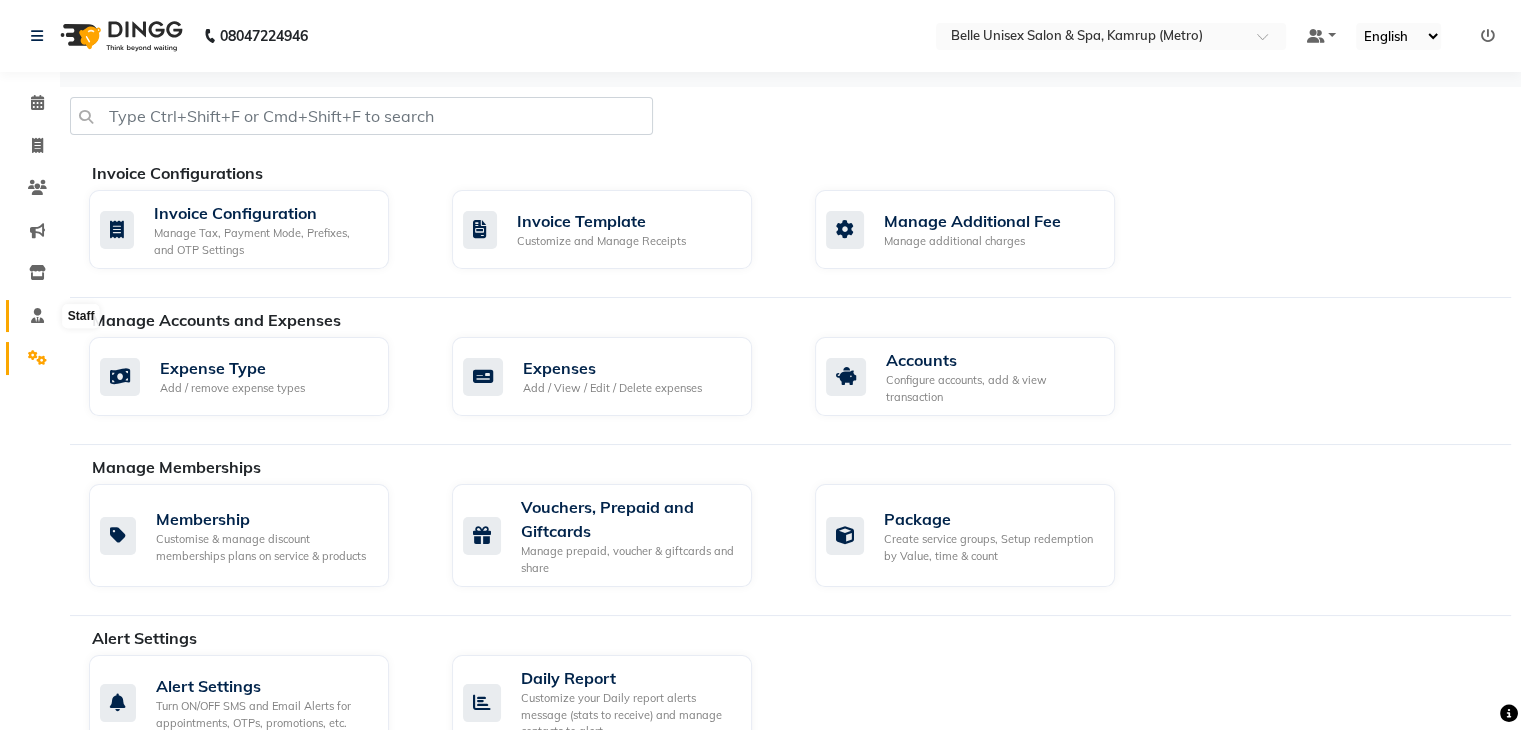 click 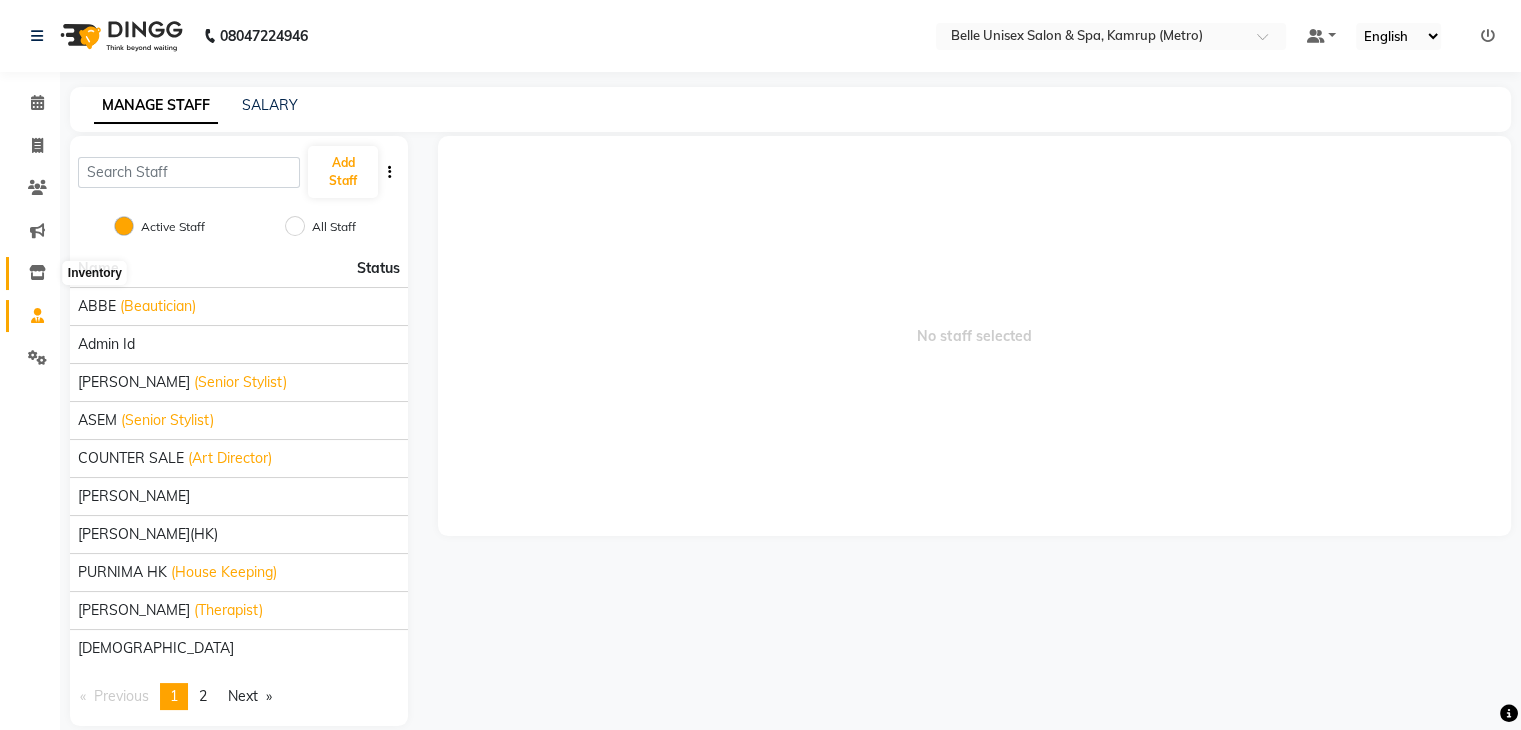 click 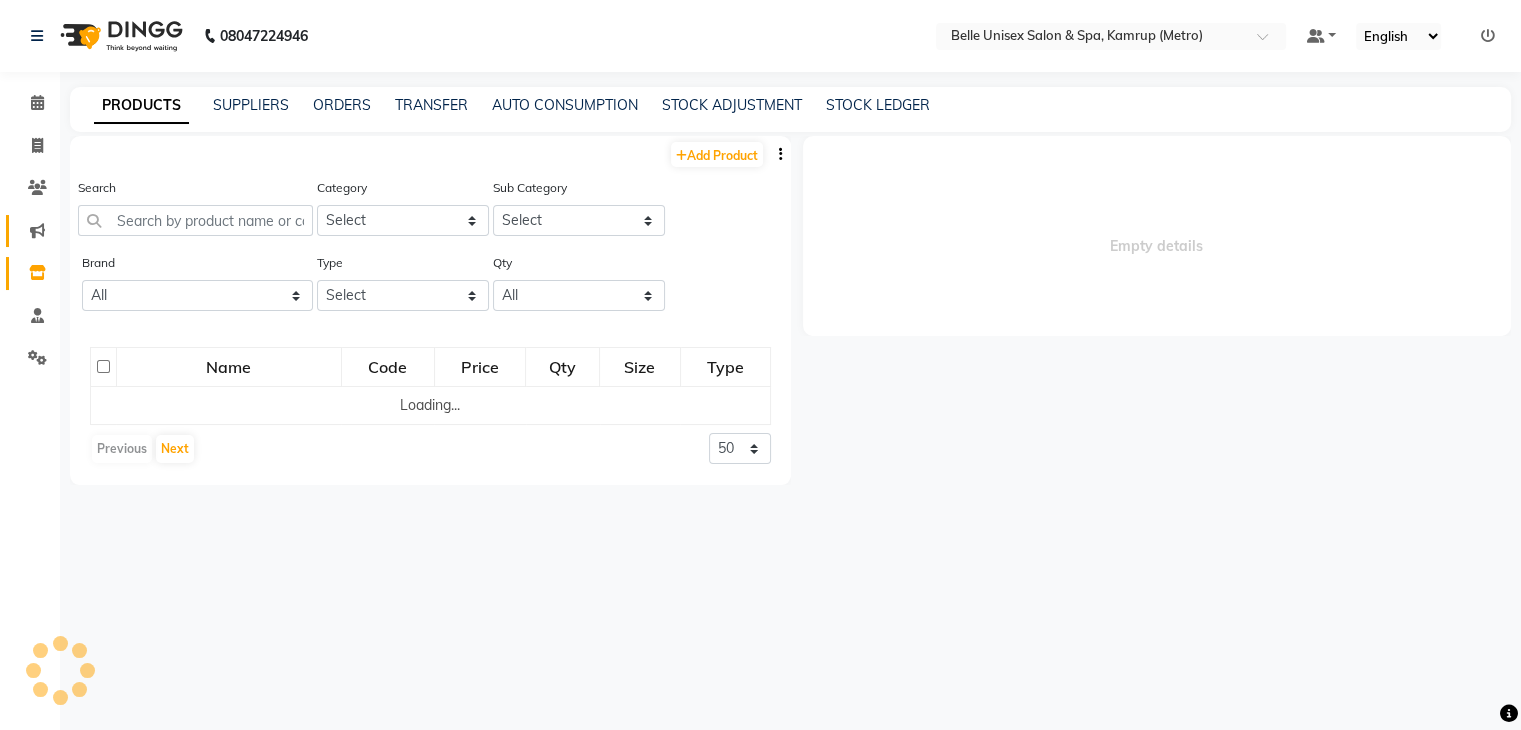 select 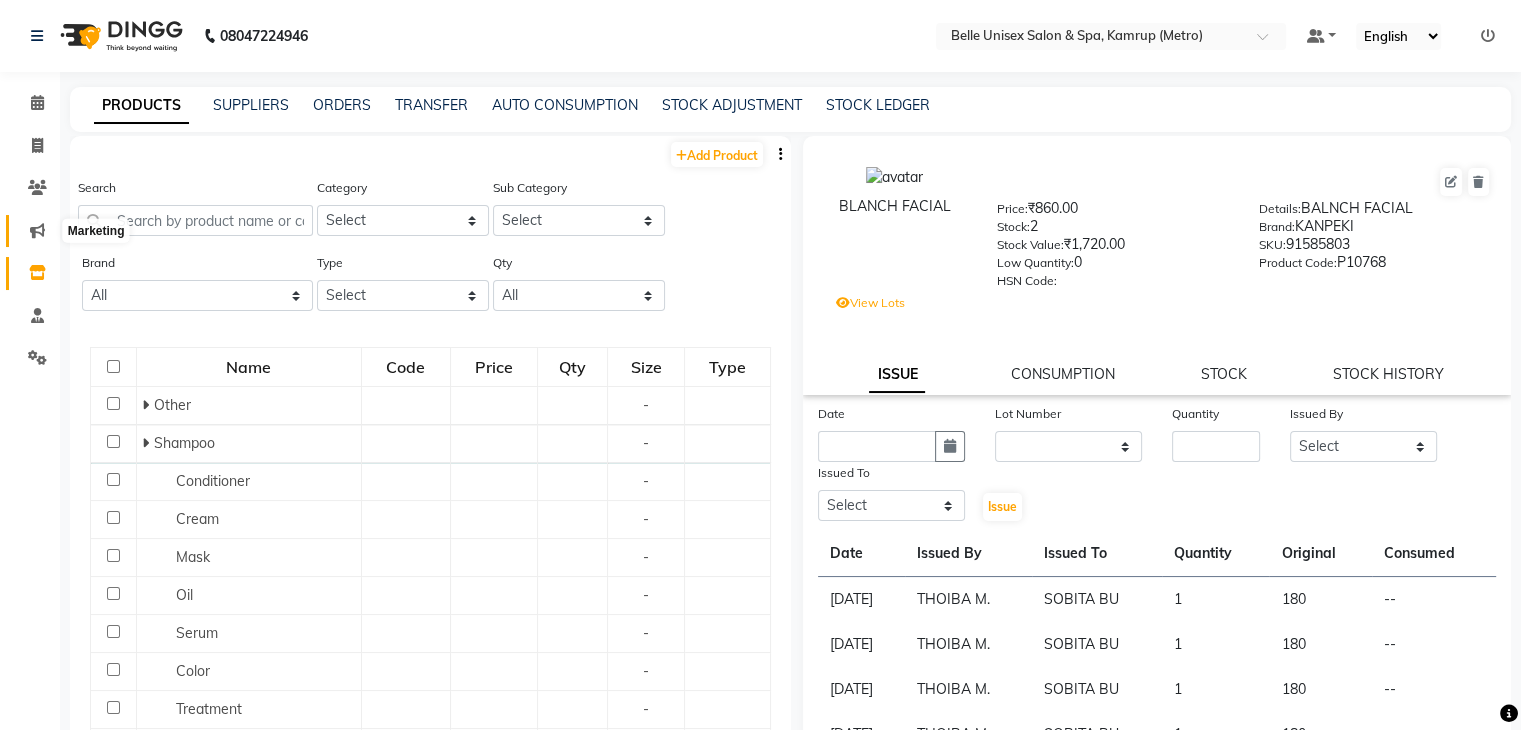click 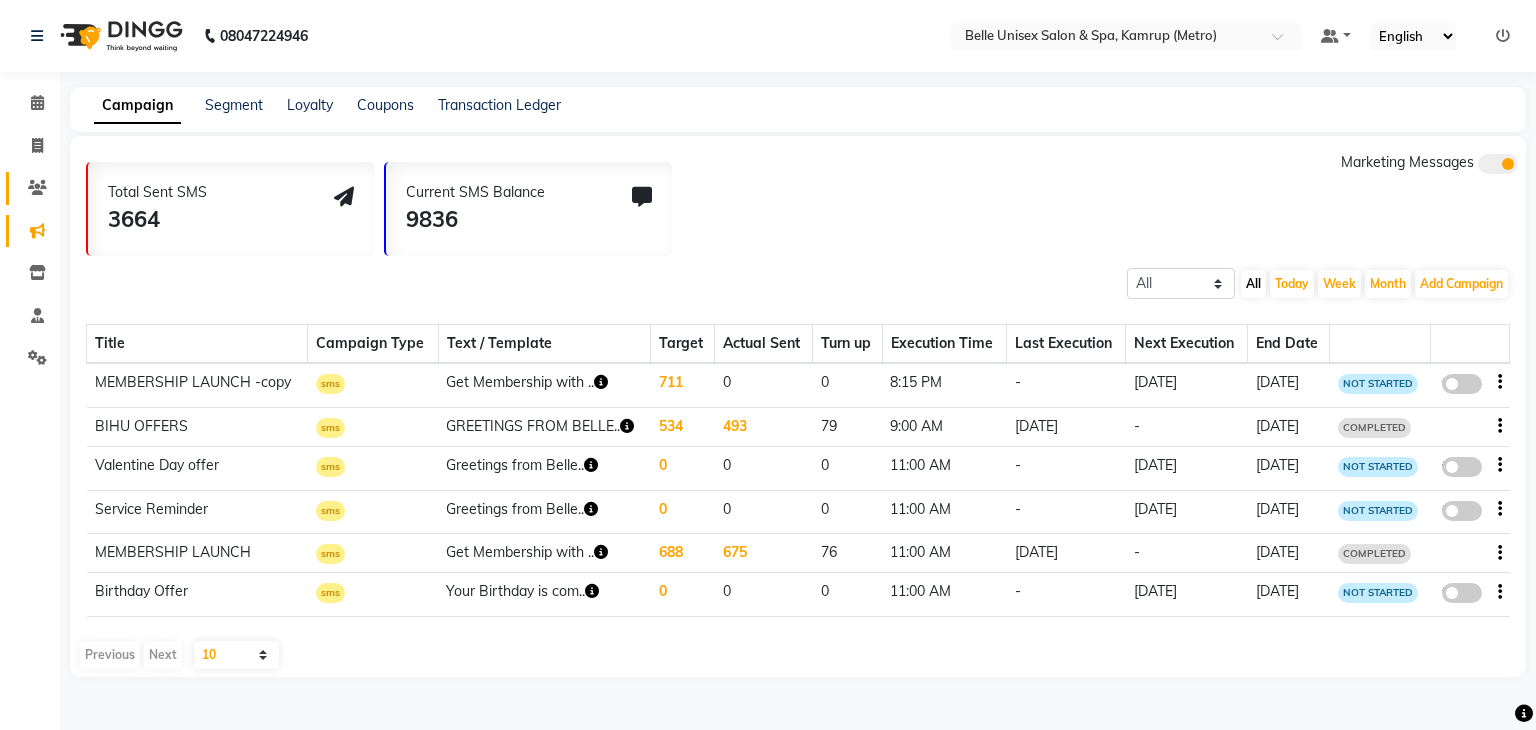 click on "Clients" 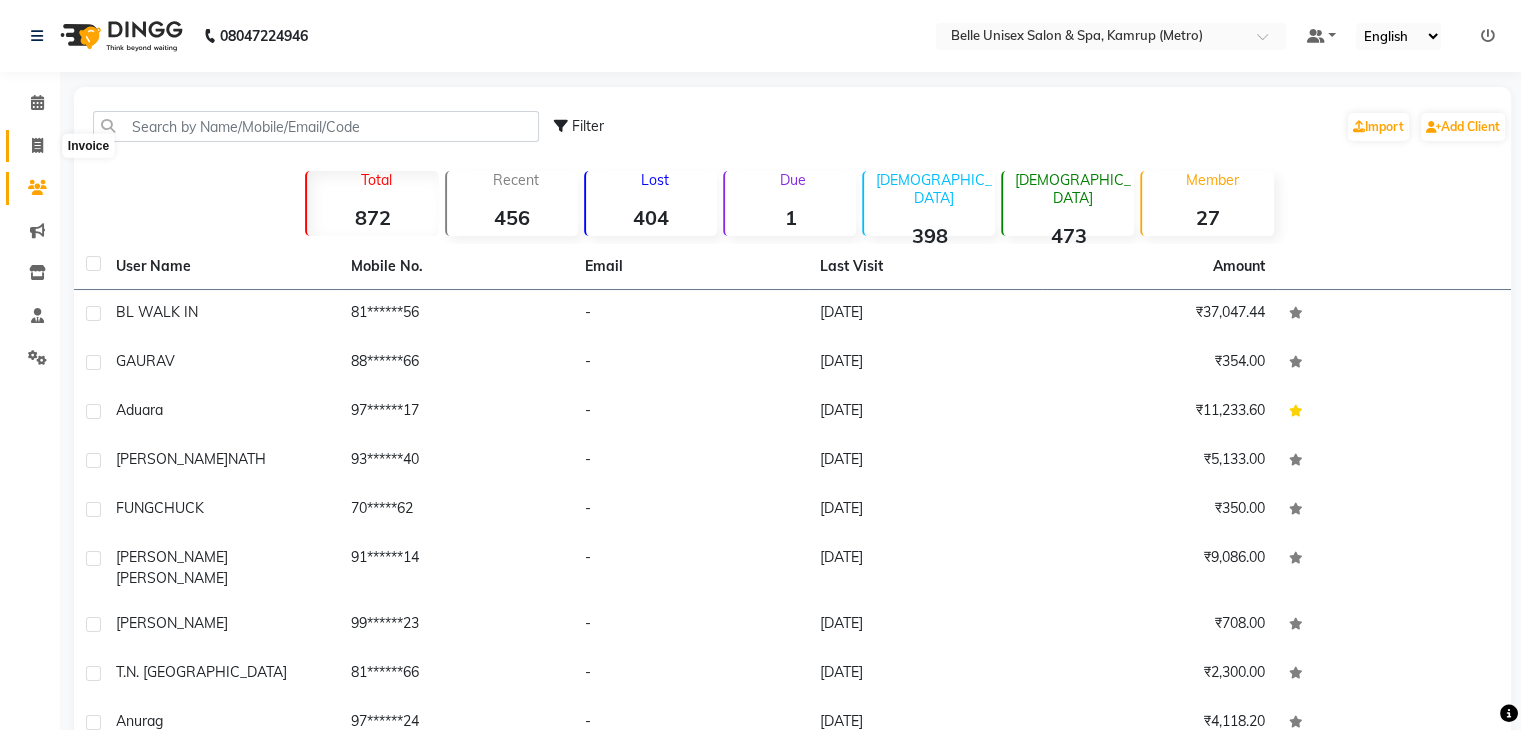 click 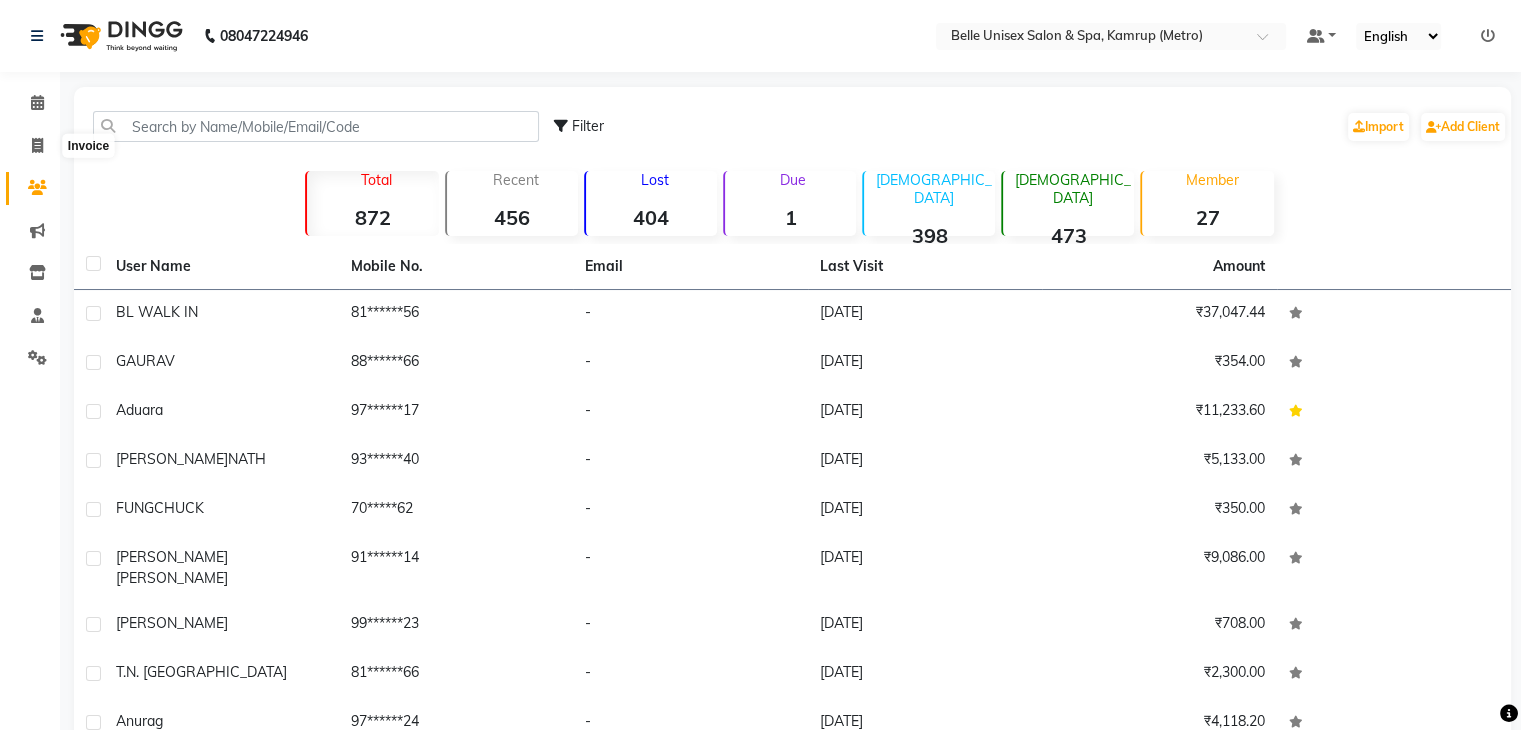 select on "service" 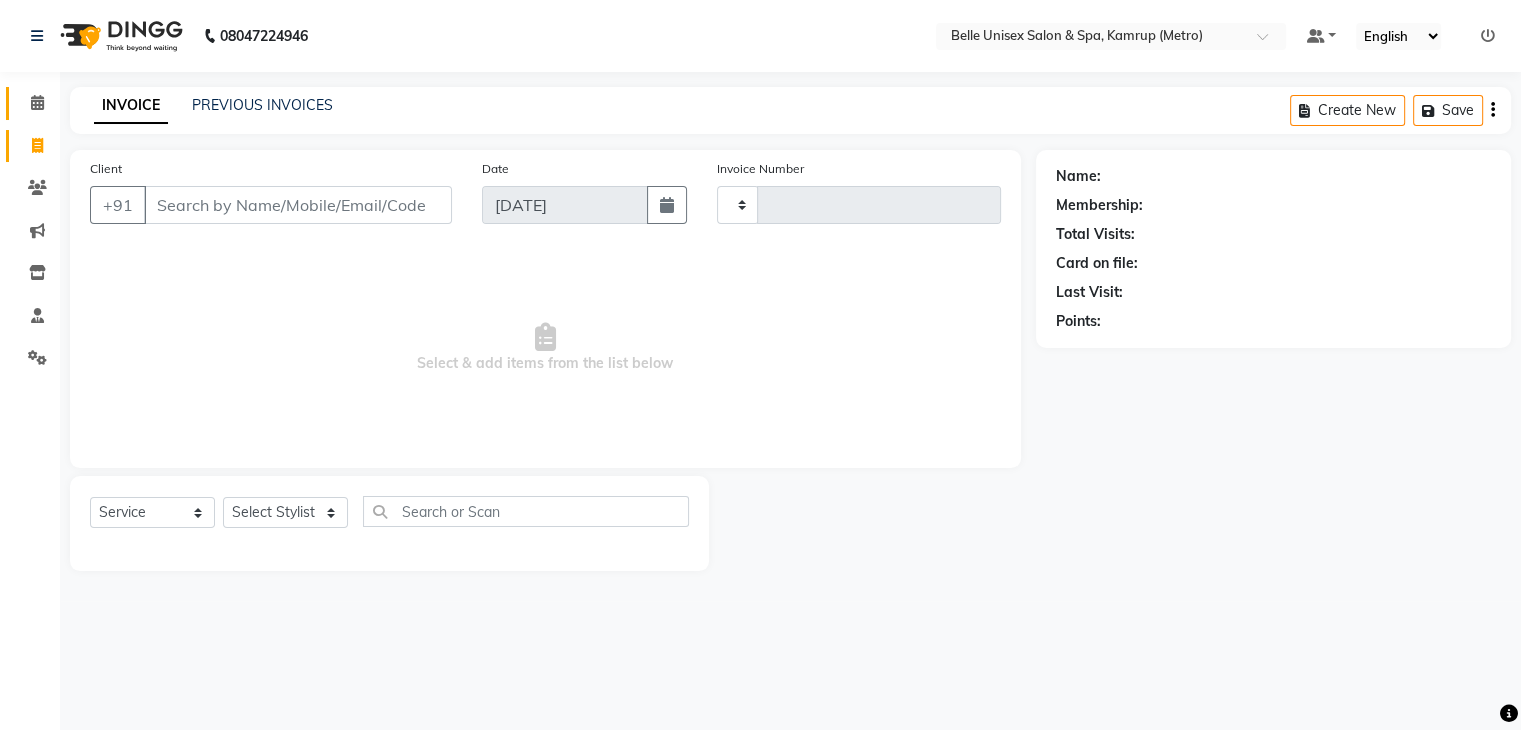 type on "0704" 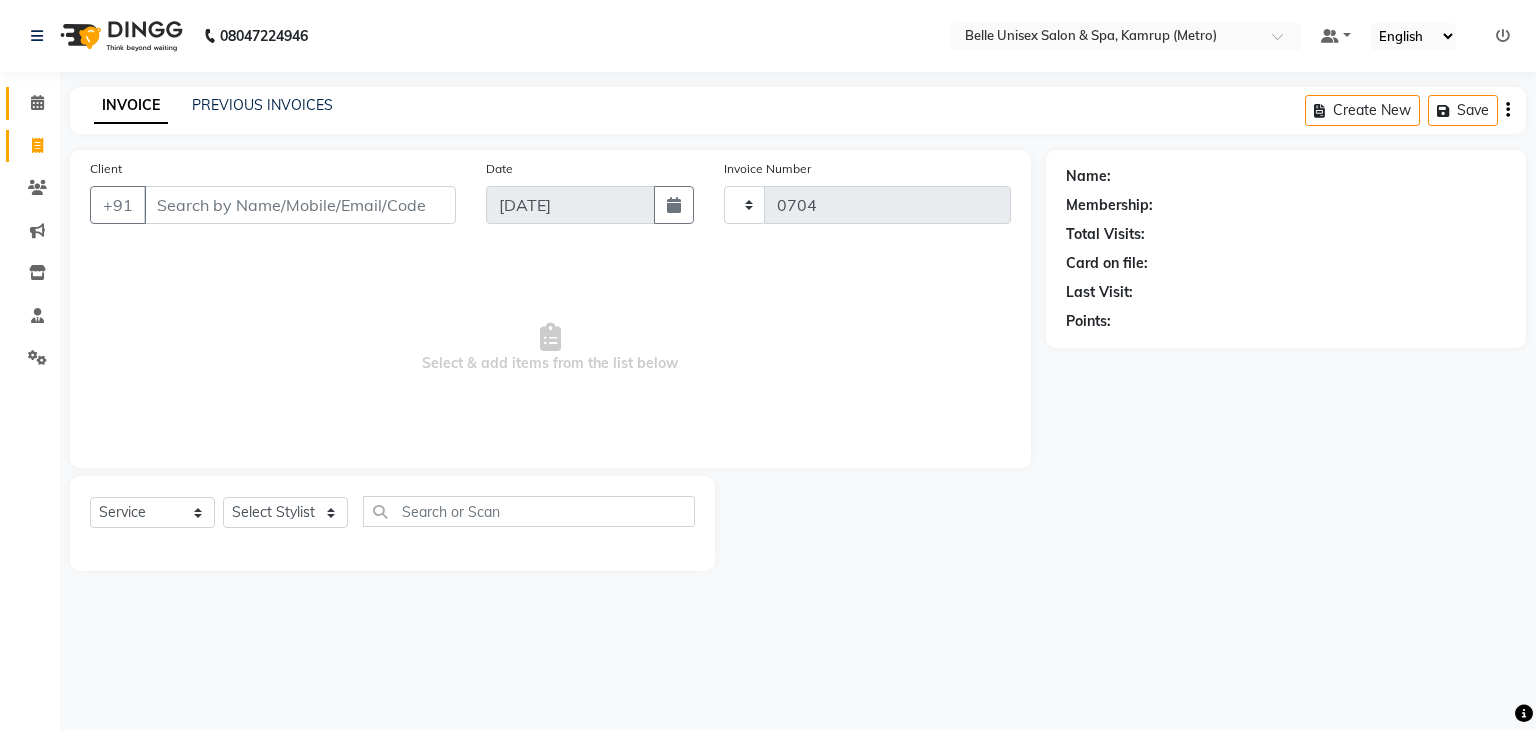 select on "7291" 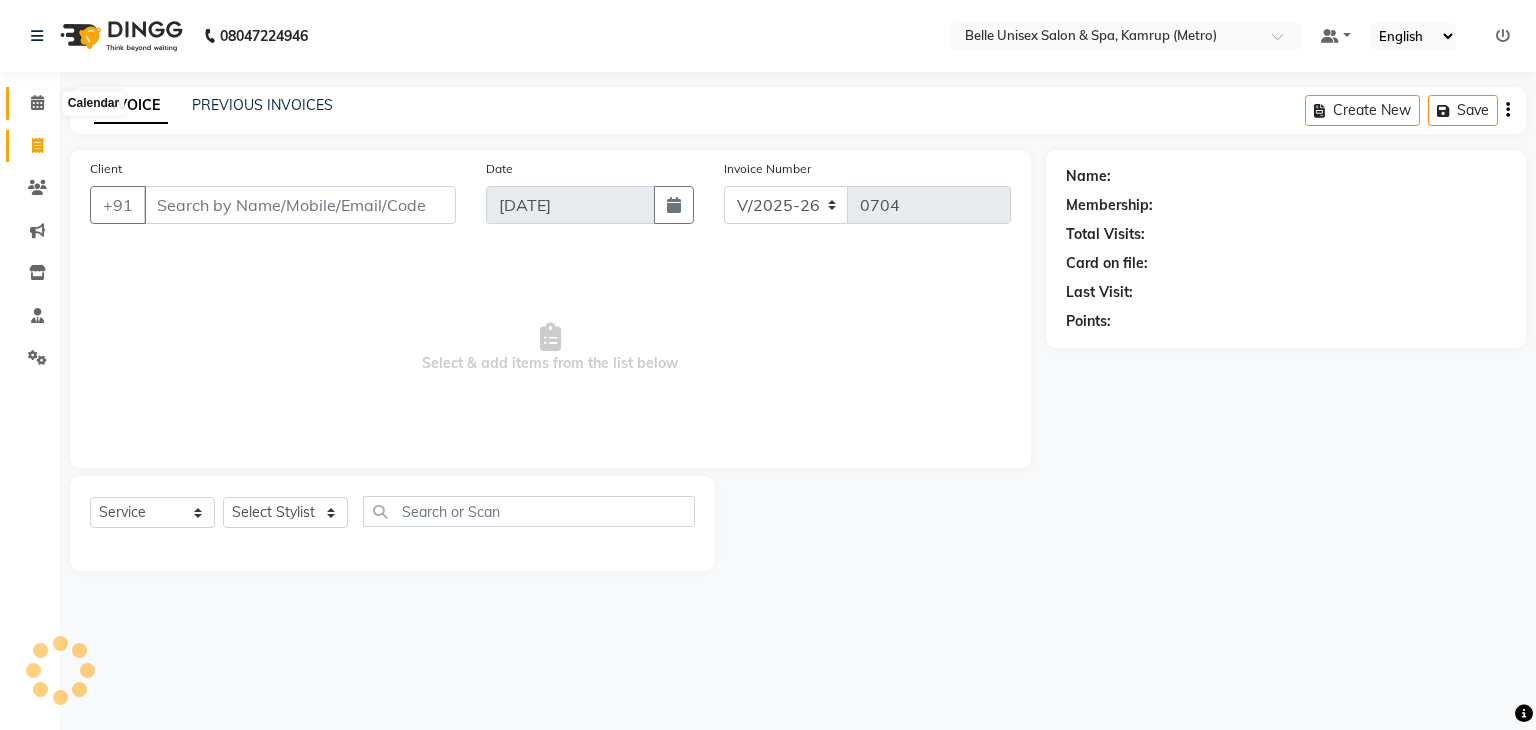 click 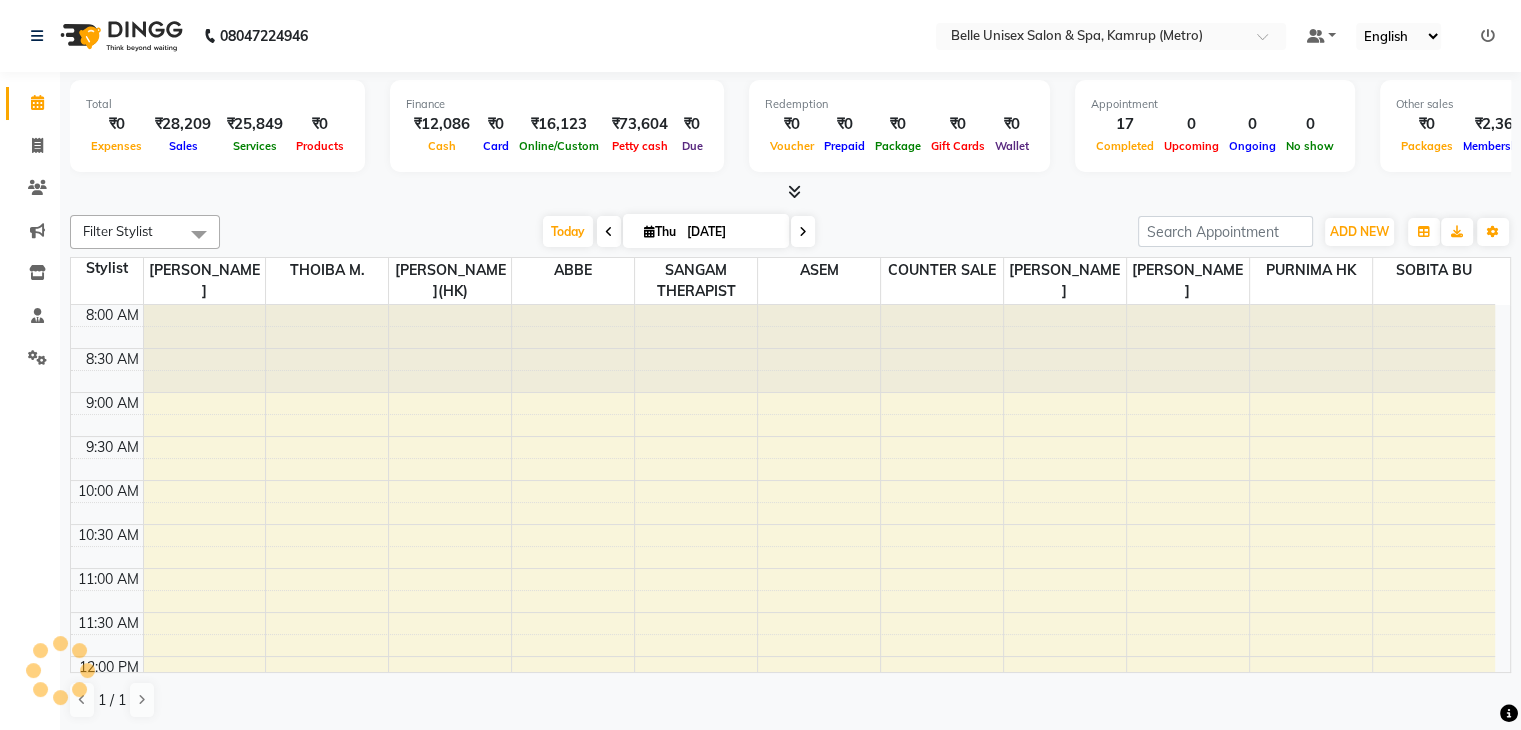 scroll, scrollTop: 0, scrollLeft: 0, axis: both 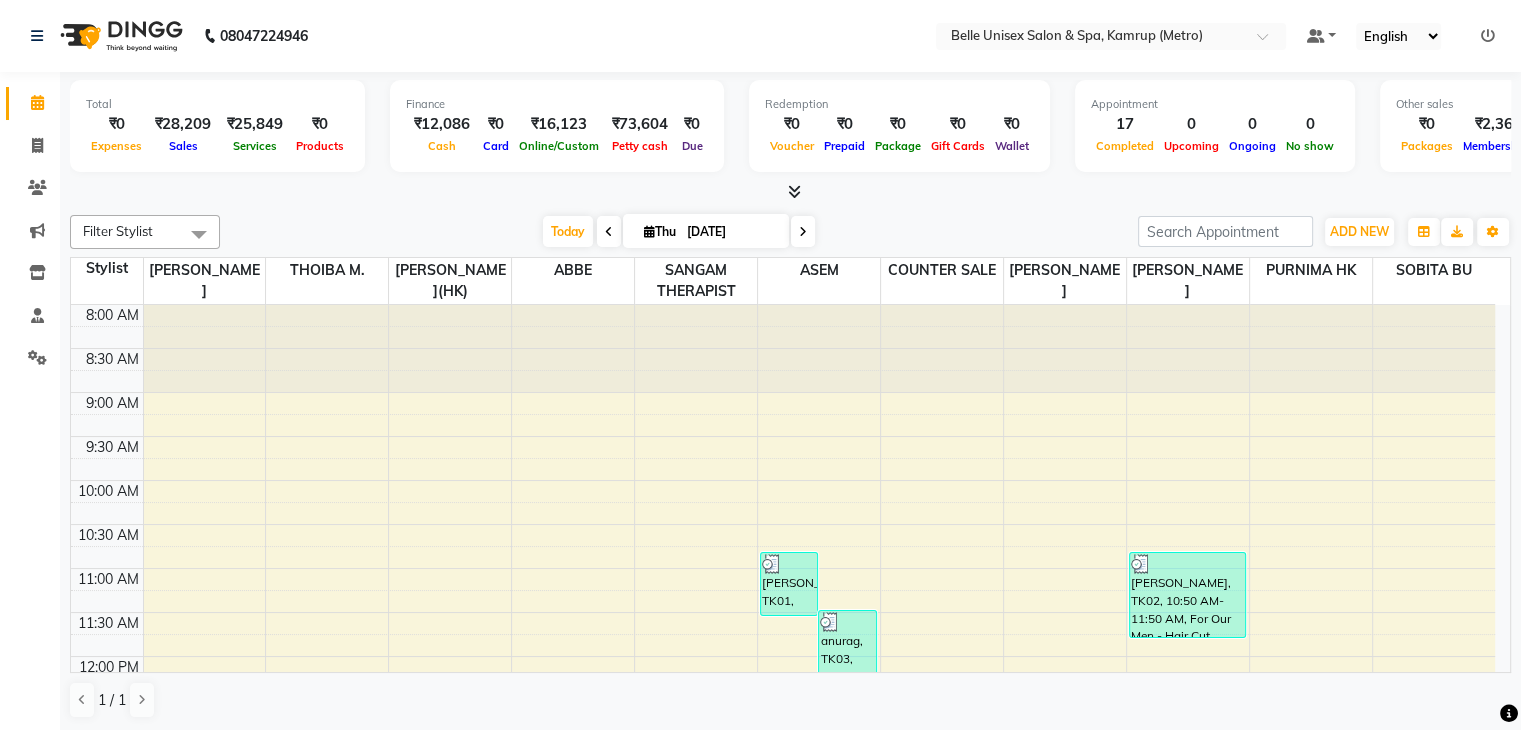 click at bounding box center [790, 192] 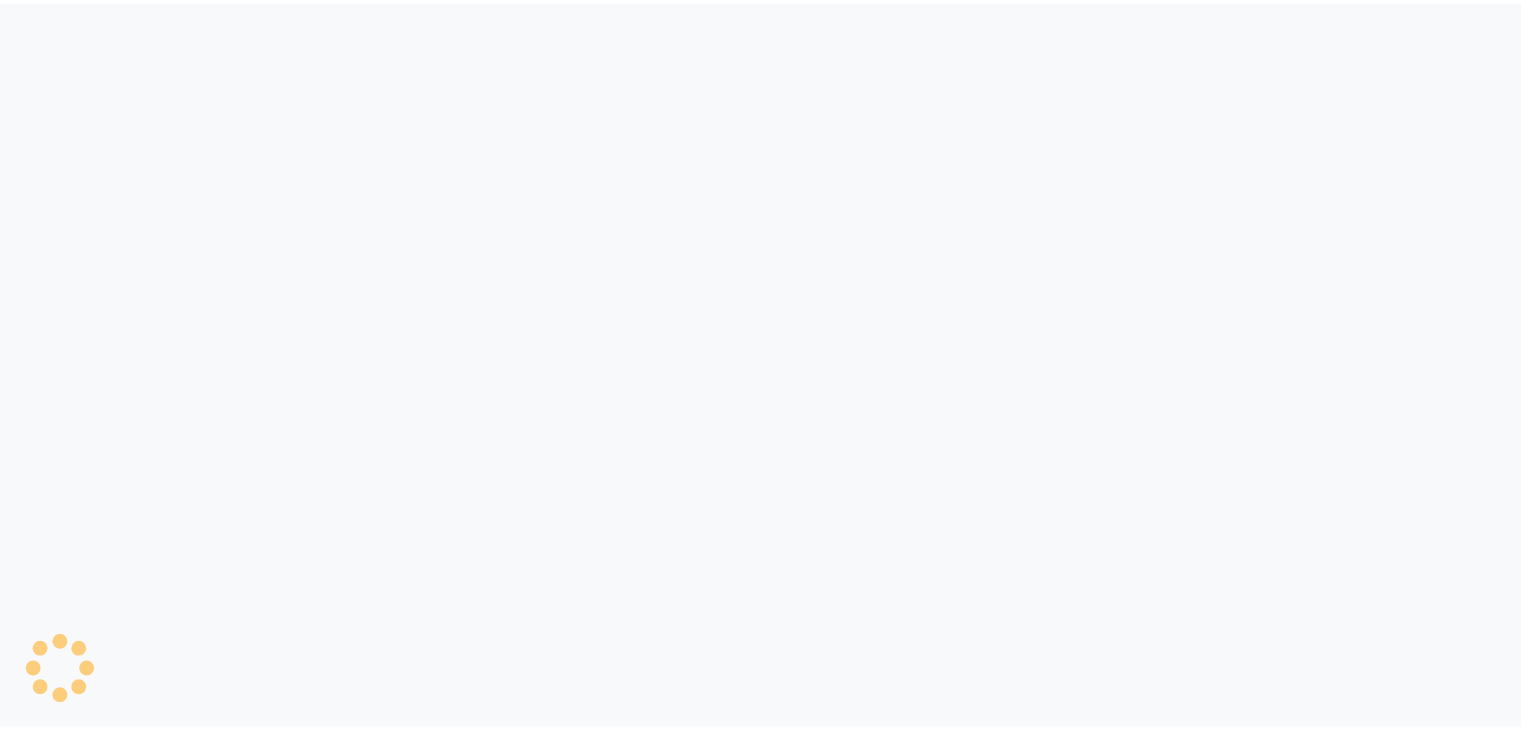 scroll, scrollTop: 0, scrollLeft: 0, axis: both 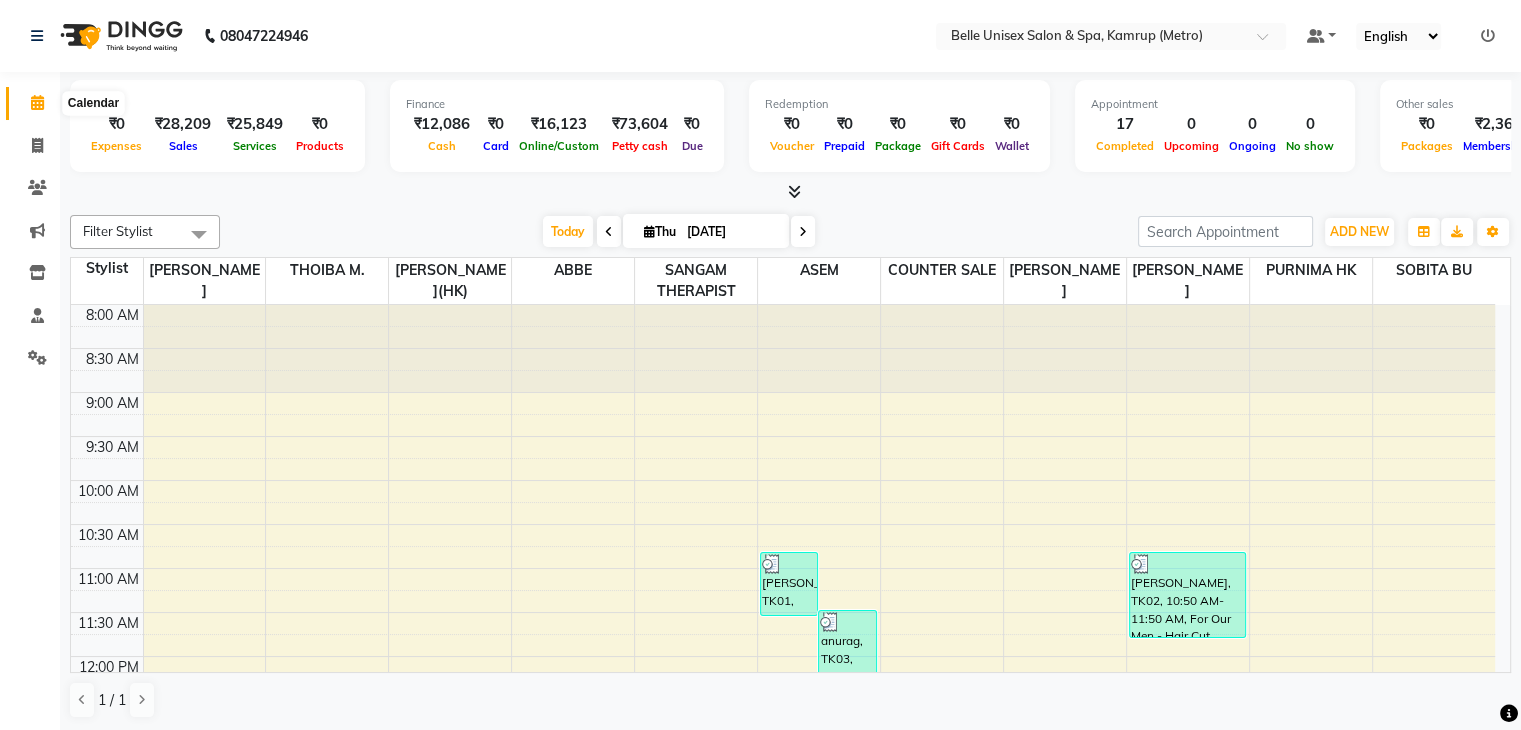 click 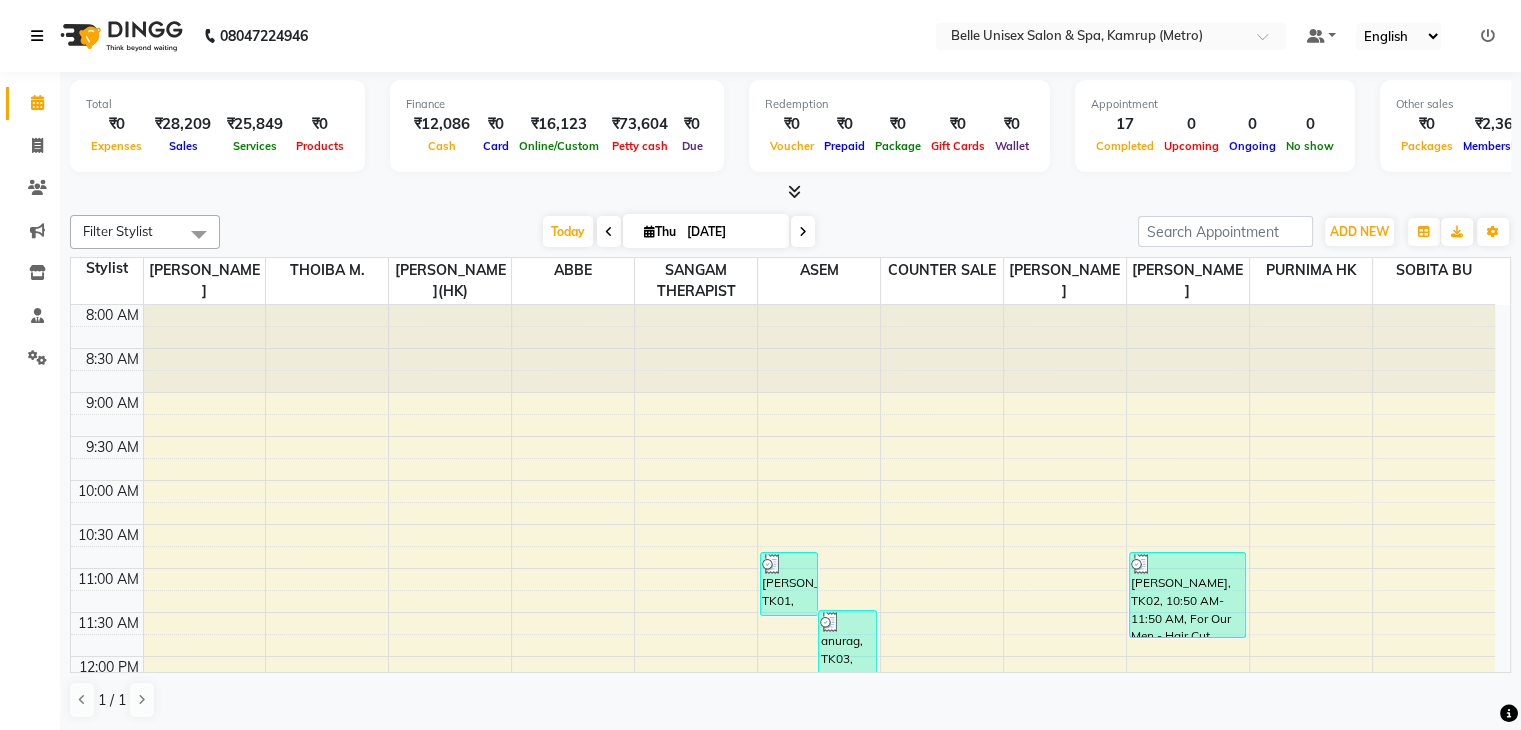 click at bounding box center [41, 36] 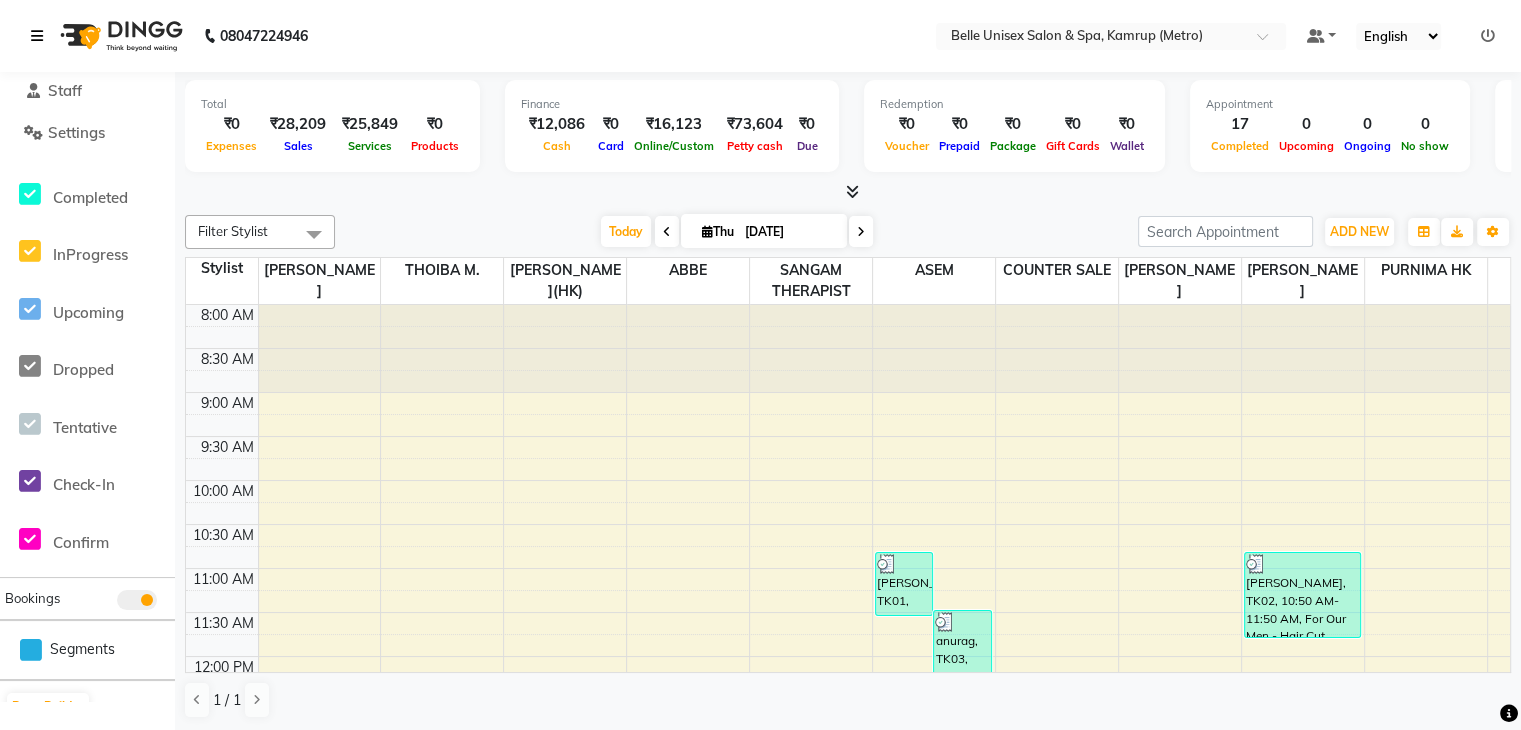 scroll, scrollTop: 265, scrollLeft: 0, axis: vertical 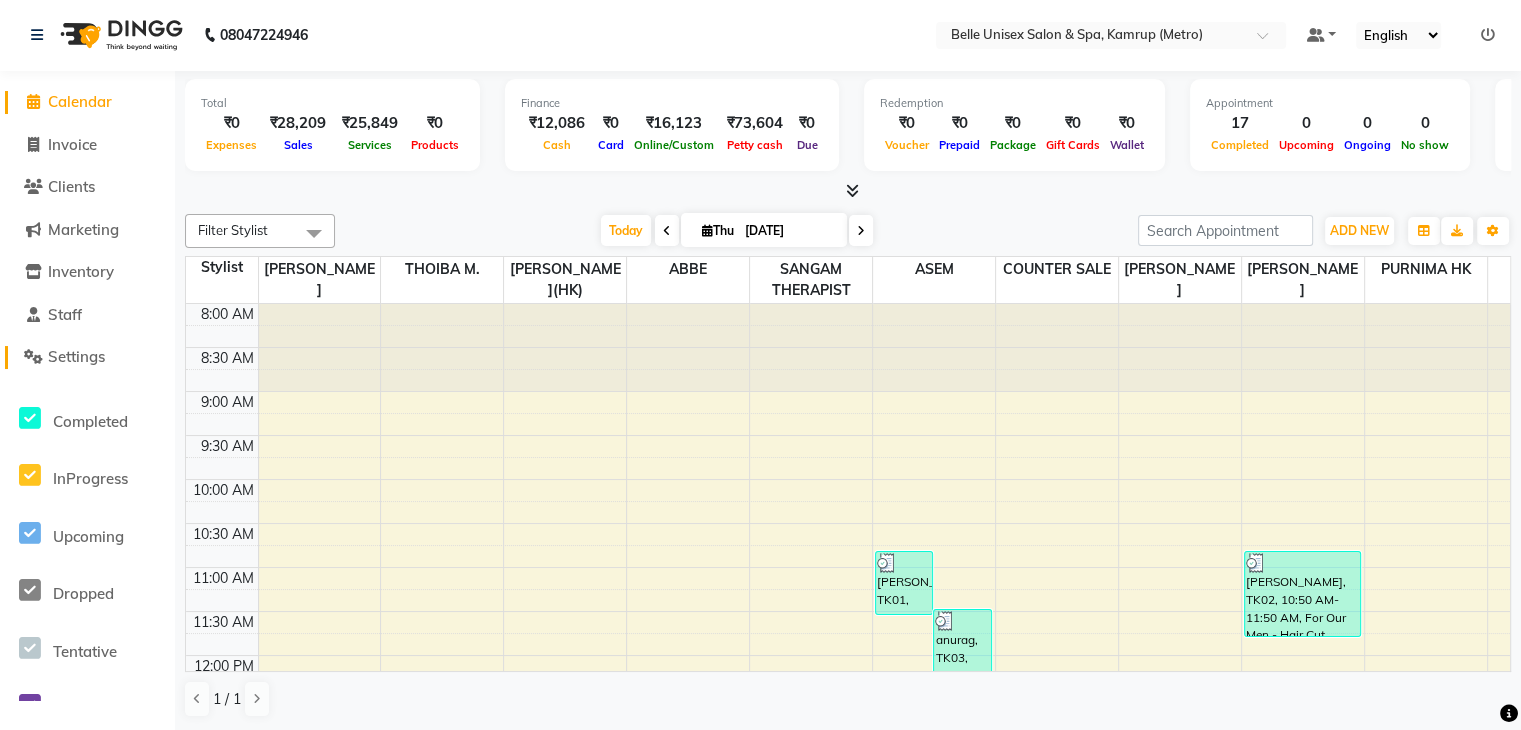 click on "Settings" 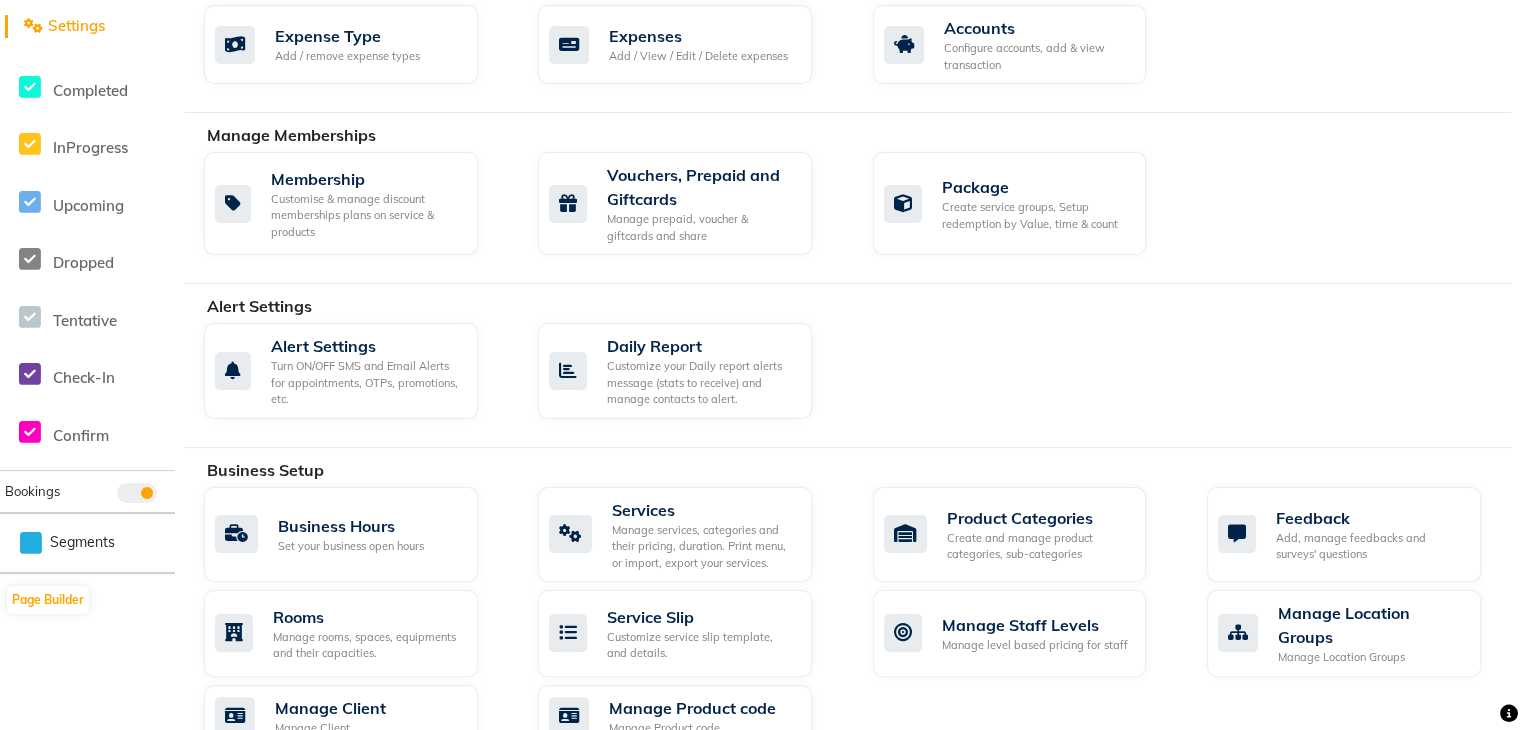 scroll, scrollTop: 0, scrollLeft: 0, axis: both 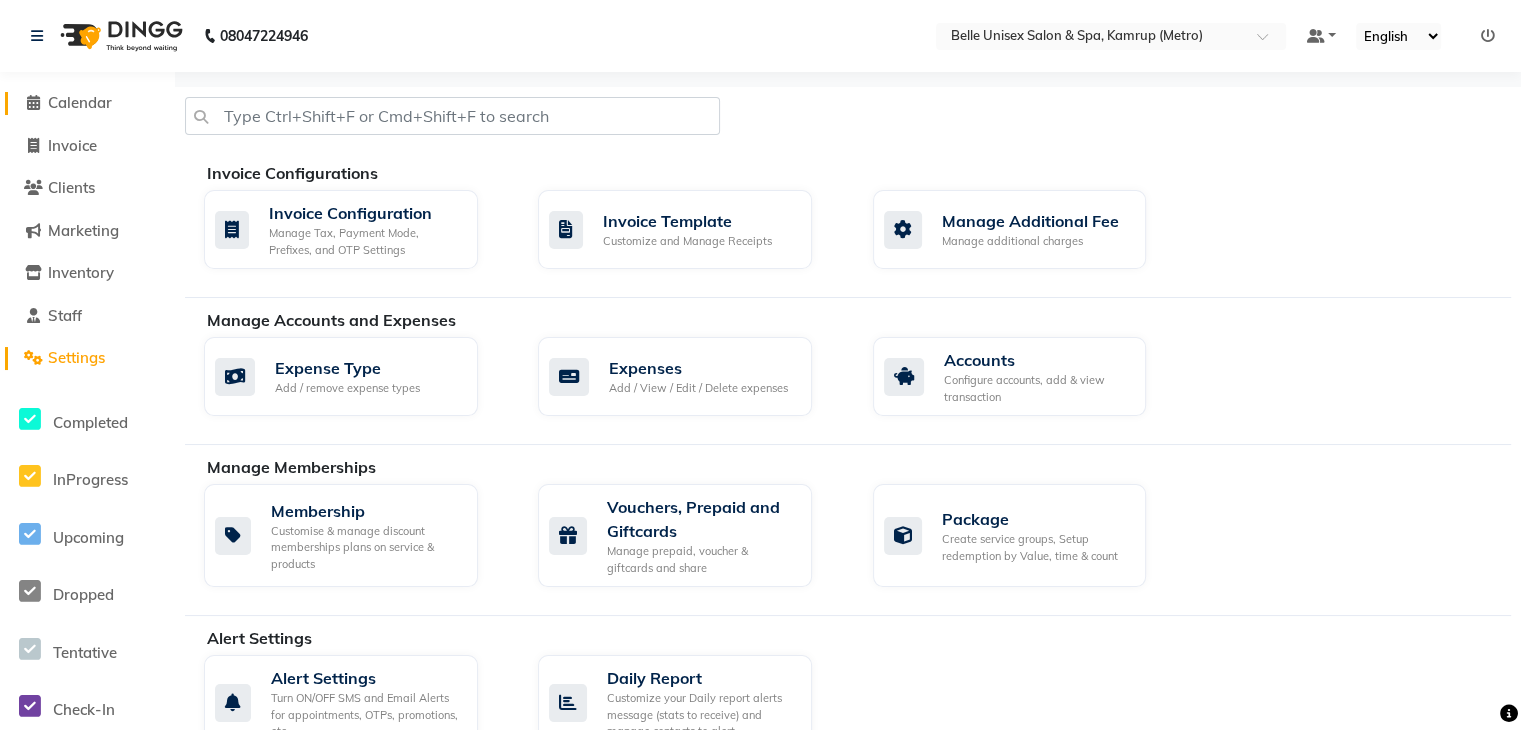 click on "Calendar" 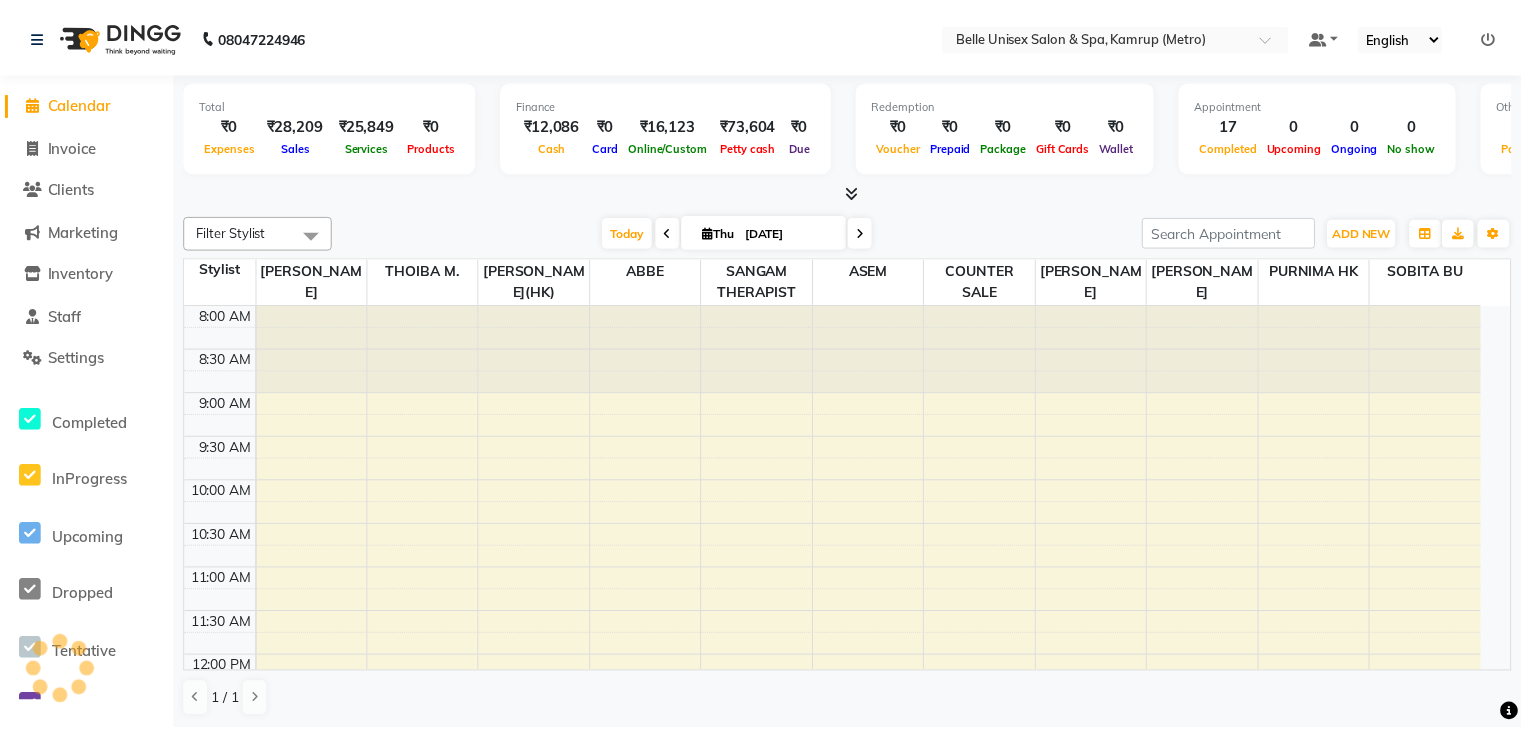 scroll, scrollTop: 0, scrollLeft: 0, axis: both 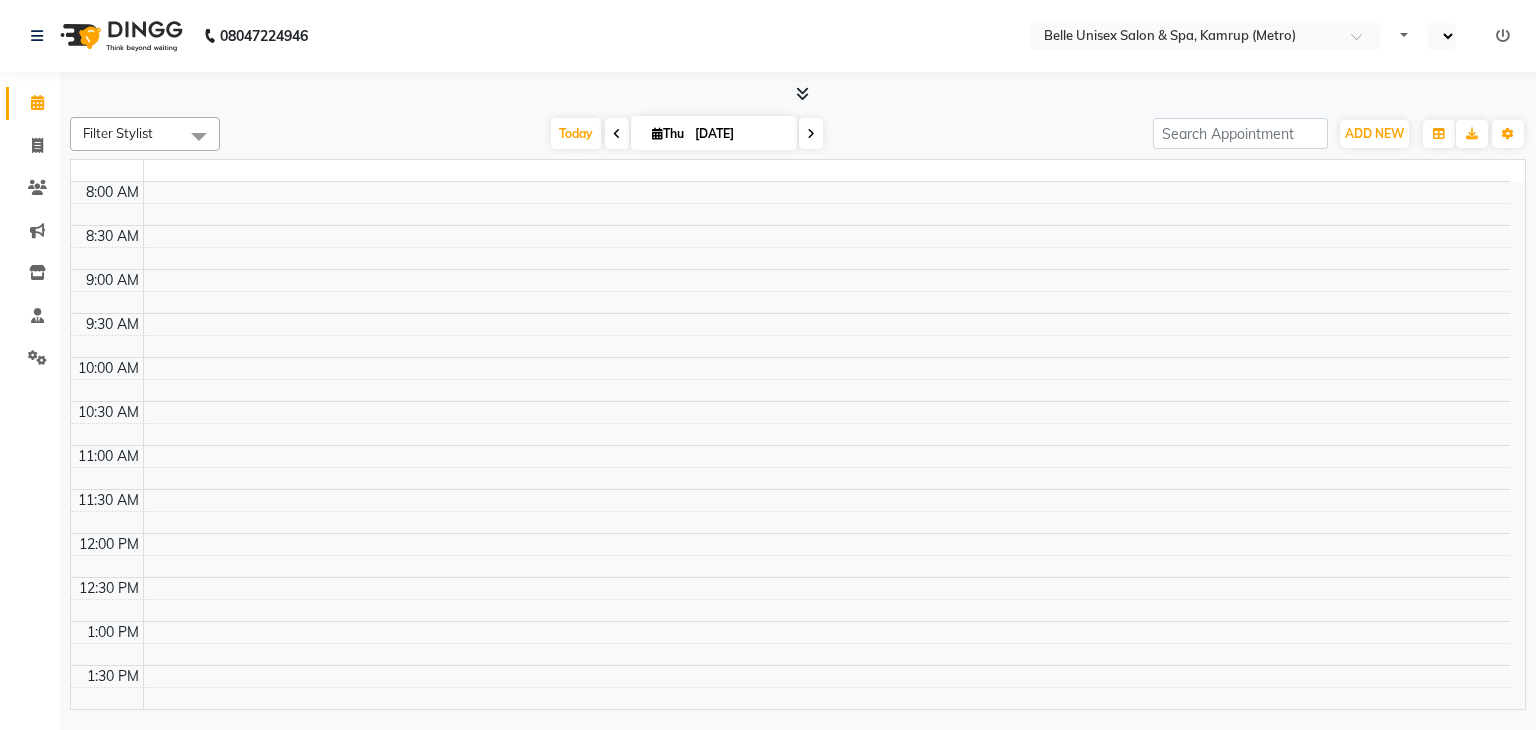 select on "en" 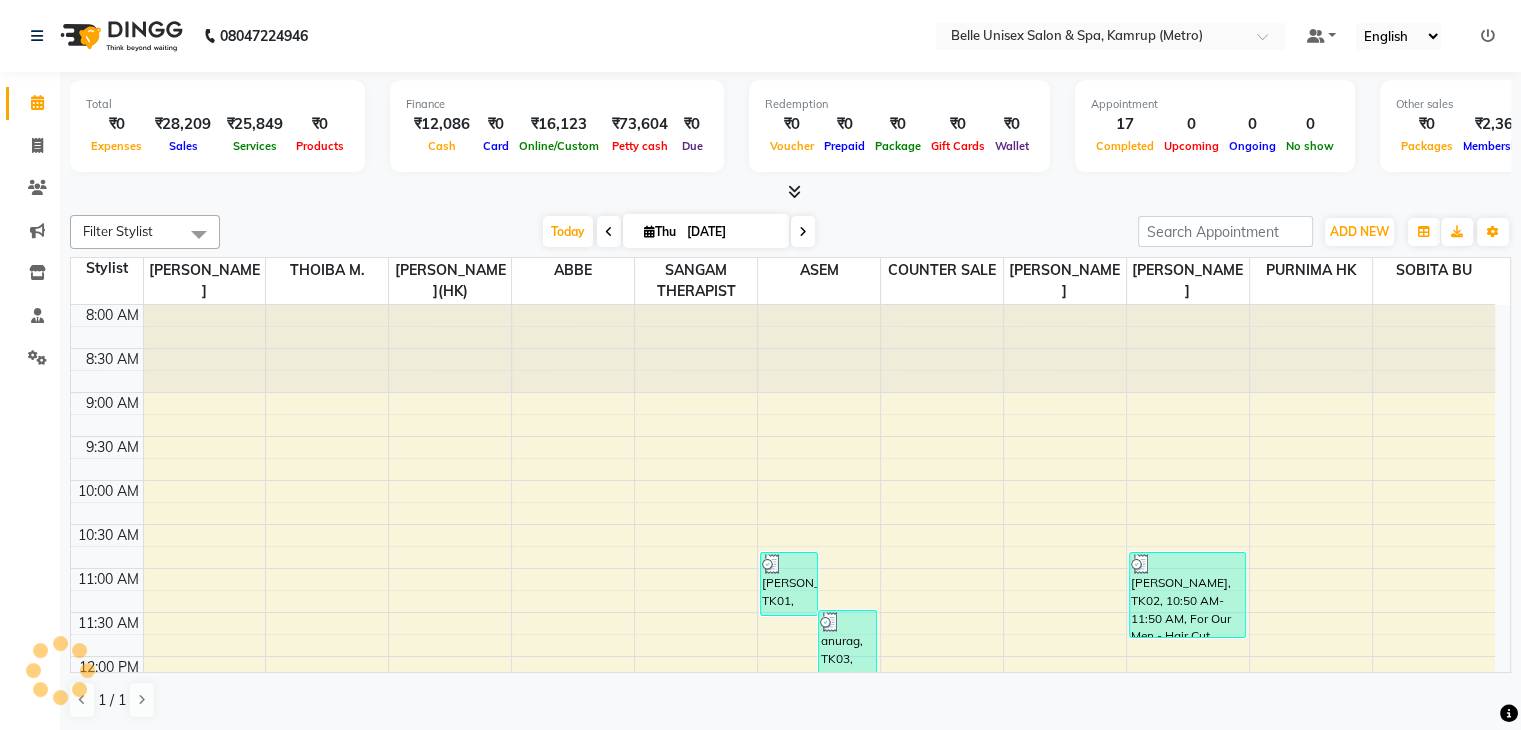 scroll, scrollTop: 0, scrollLeft: 0, axis: both 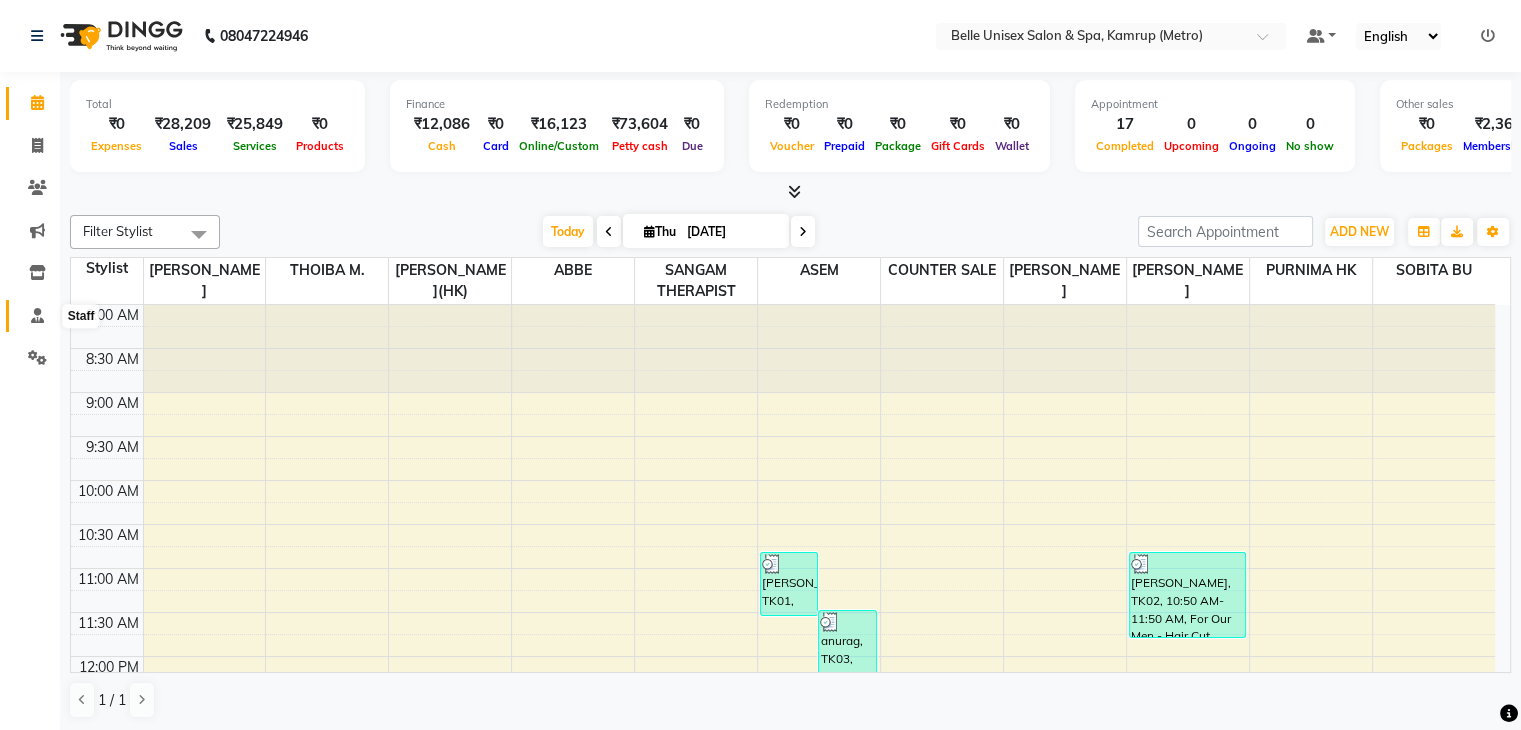 click 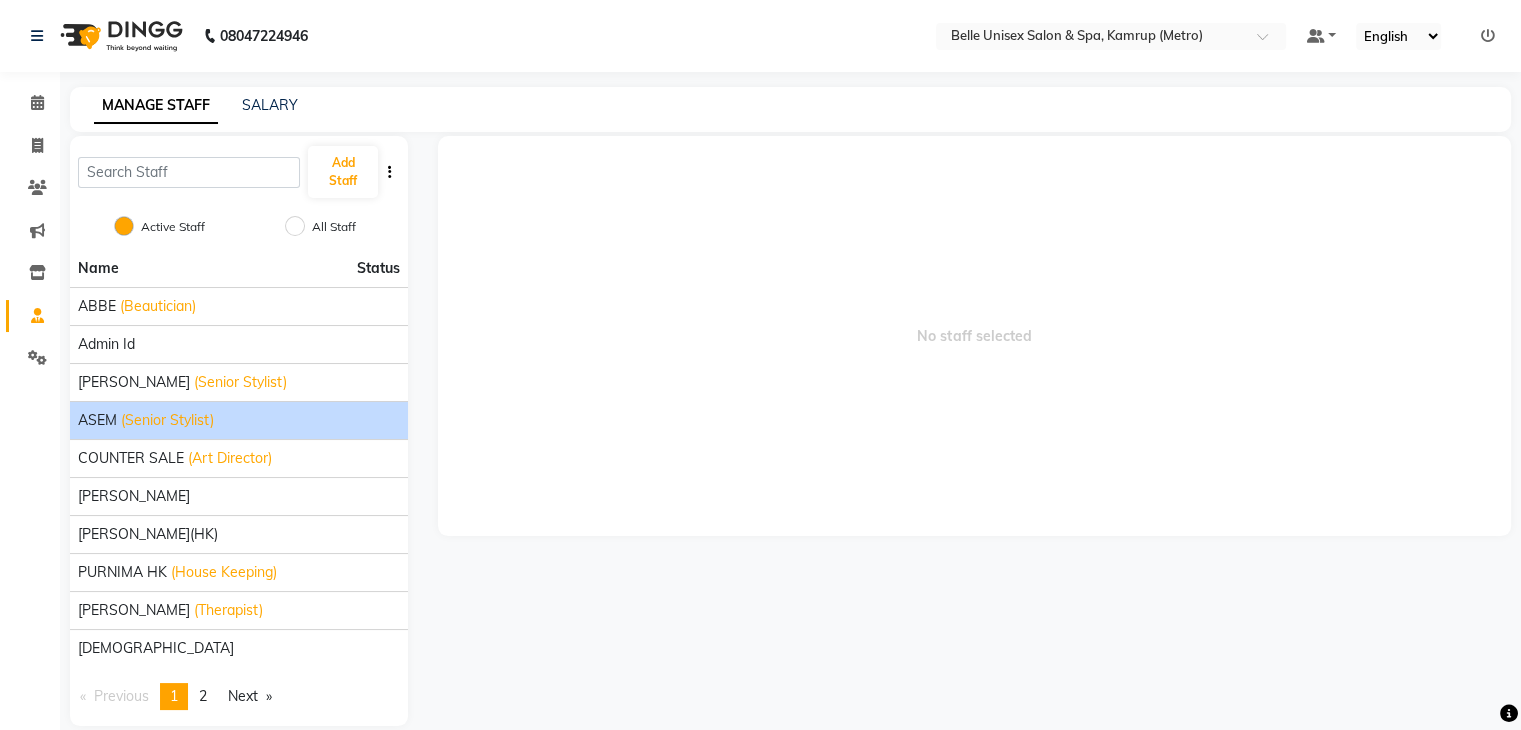 click on "(Senior Stylist)" 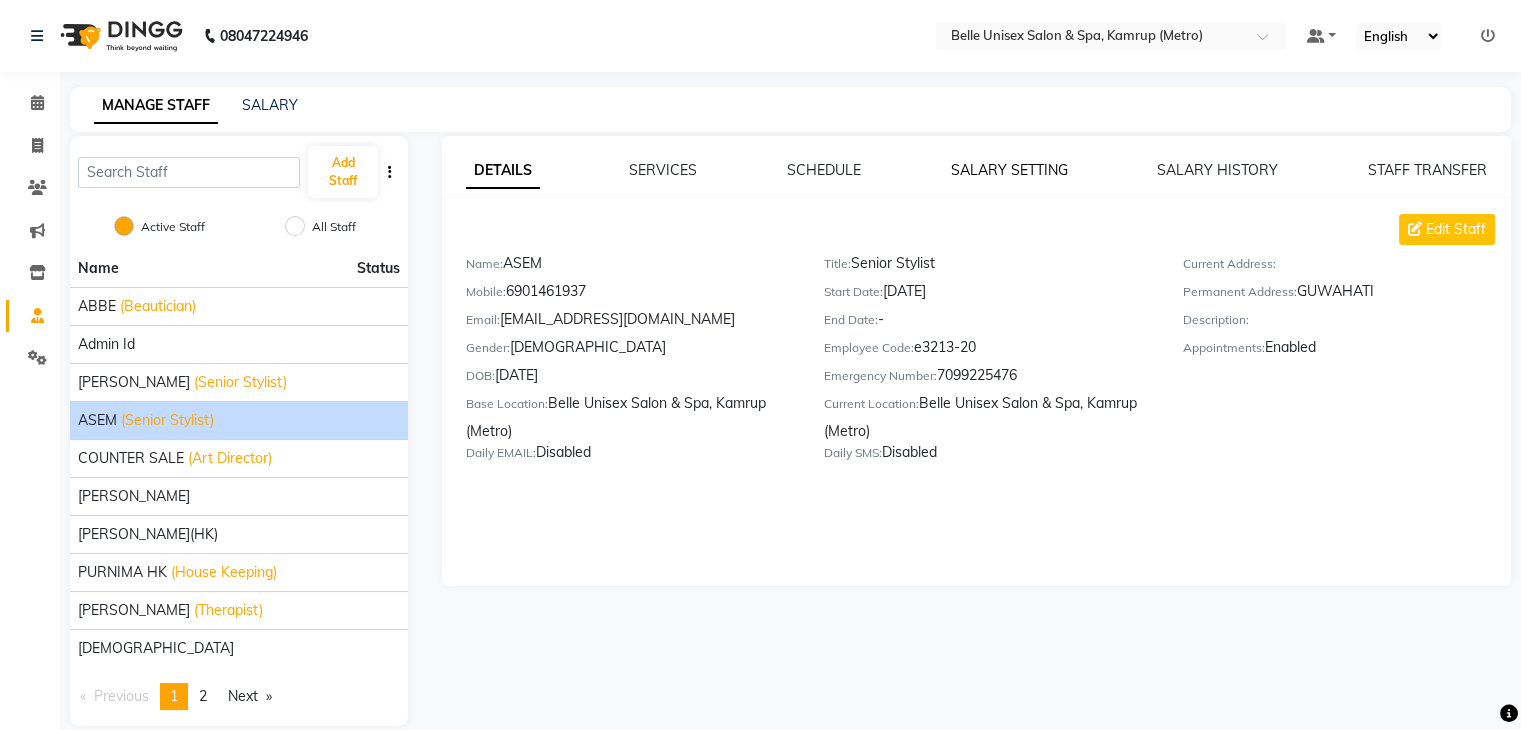 click on "SALARY SETTING" 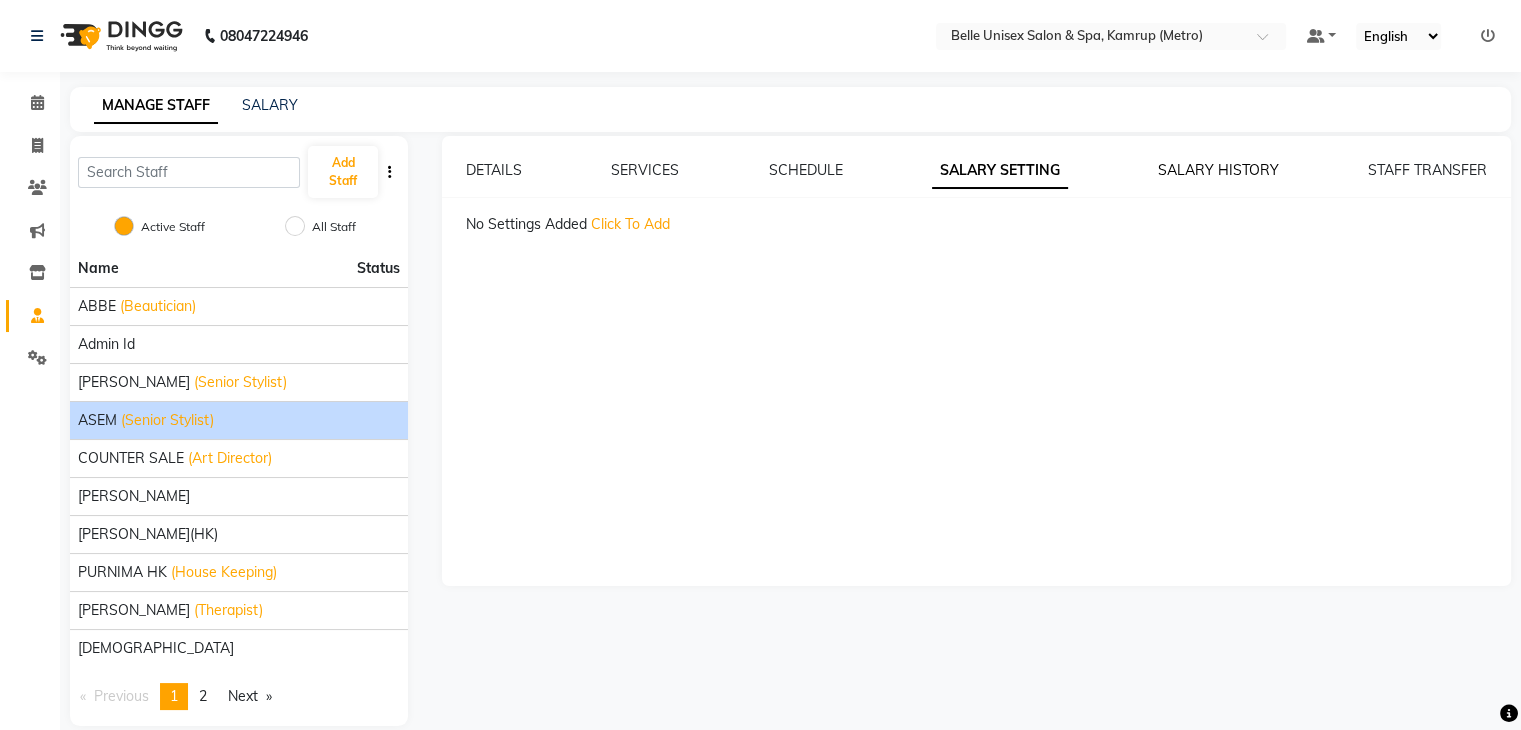 click on "SALARY HISTORY" 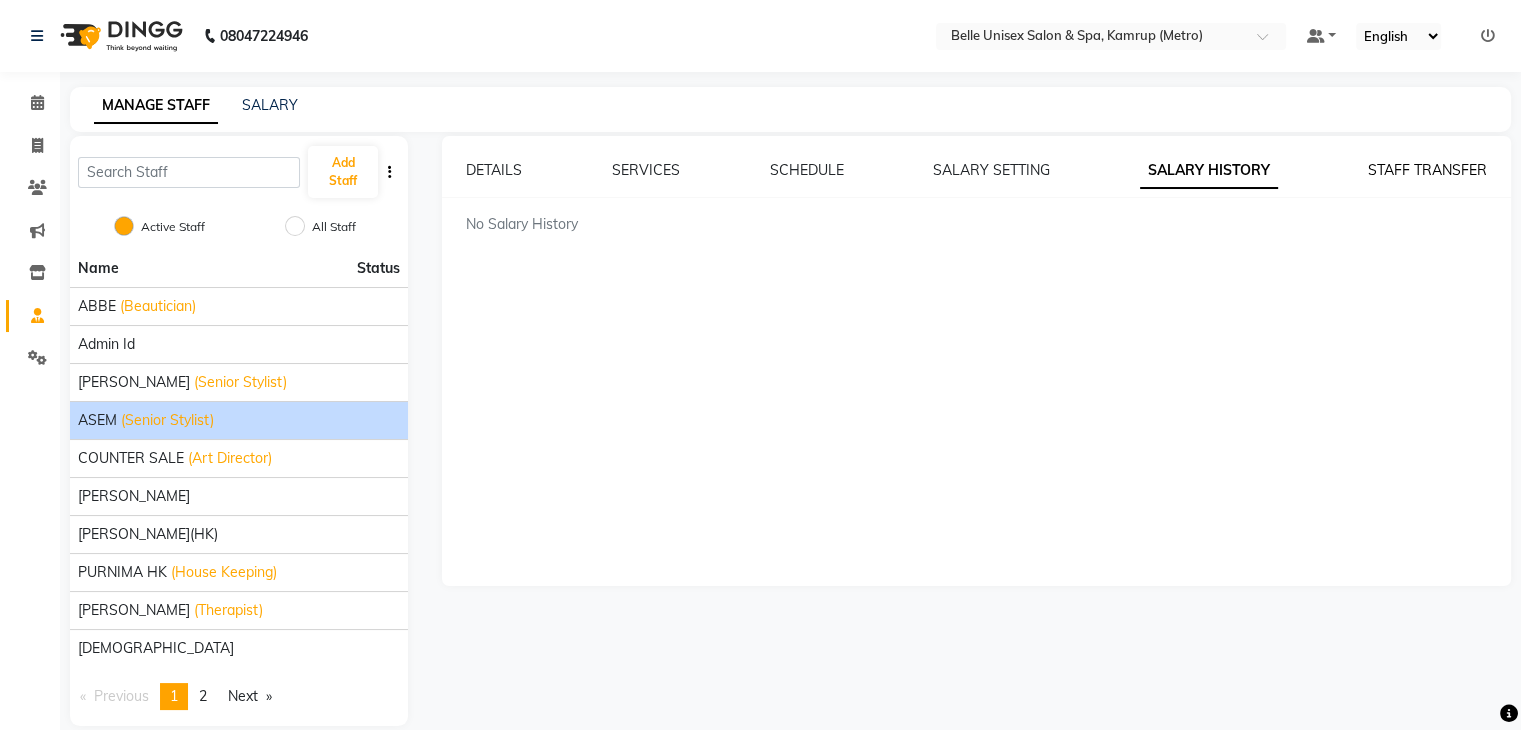 click on "STAFF TRANSFER" 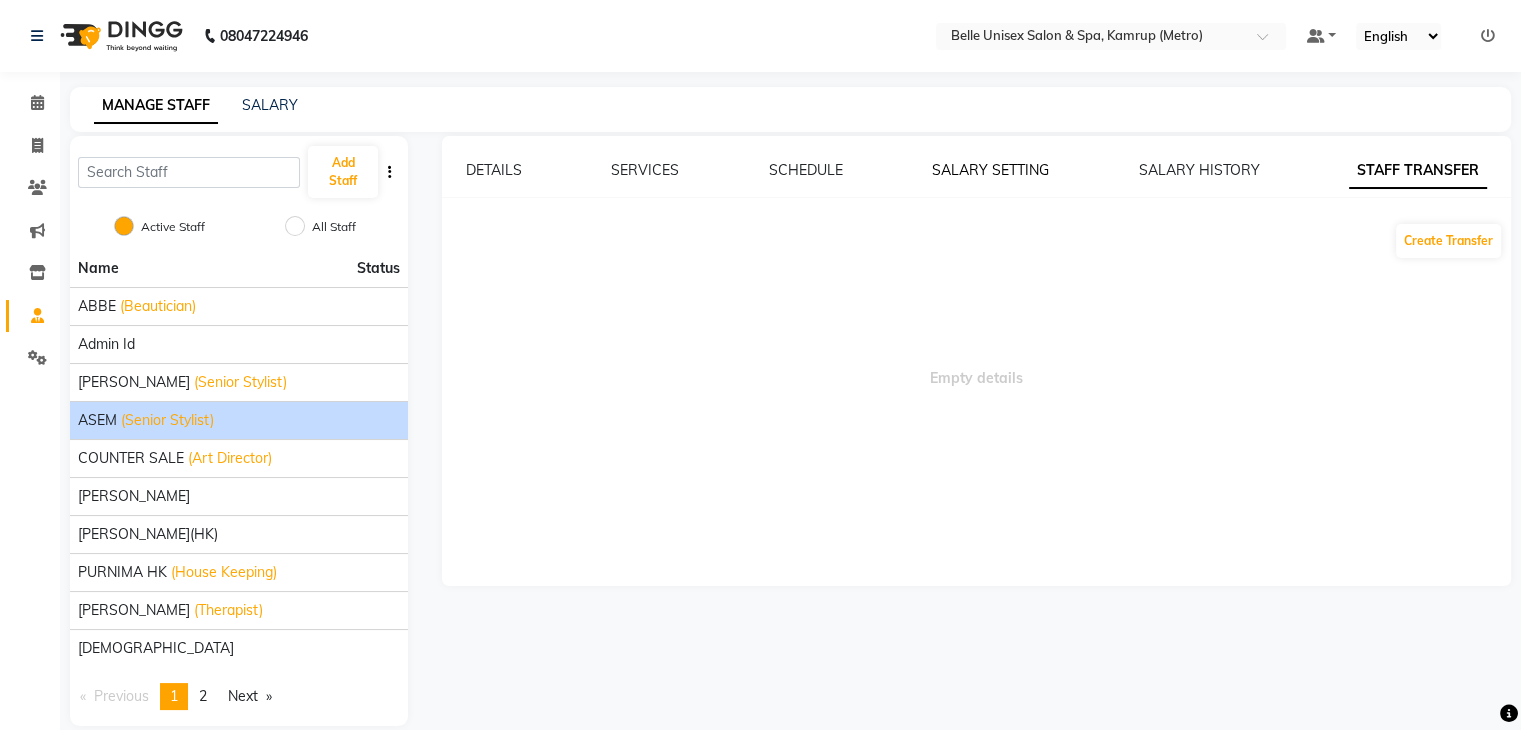 click on "SALARY SETTING" 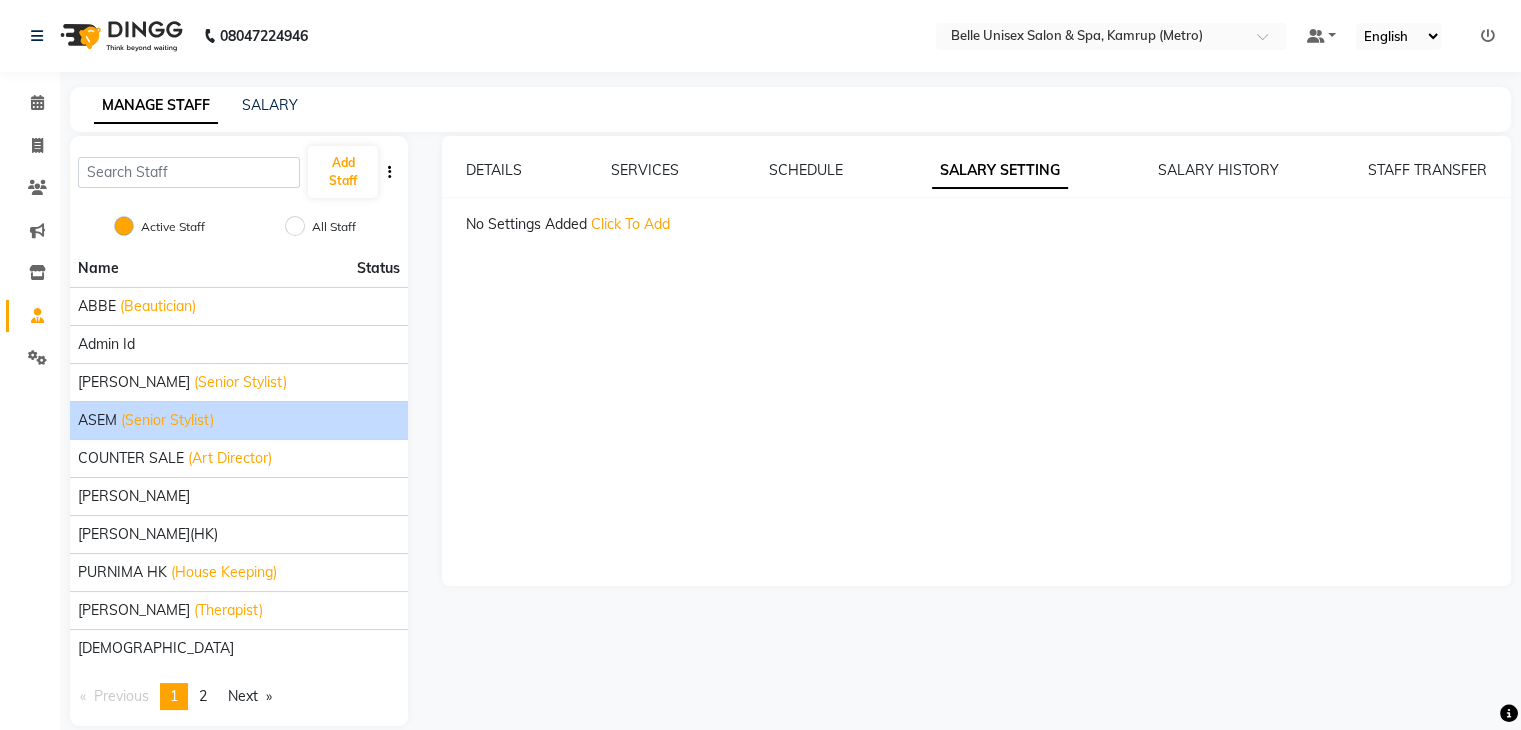 click on "SCHEDULE" 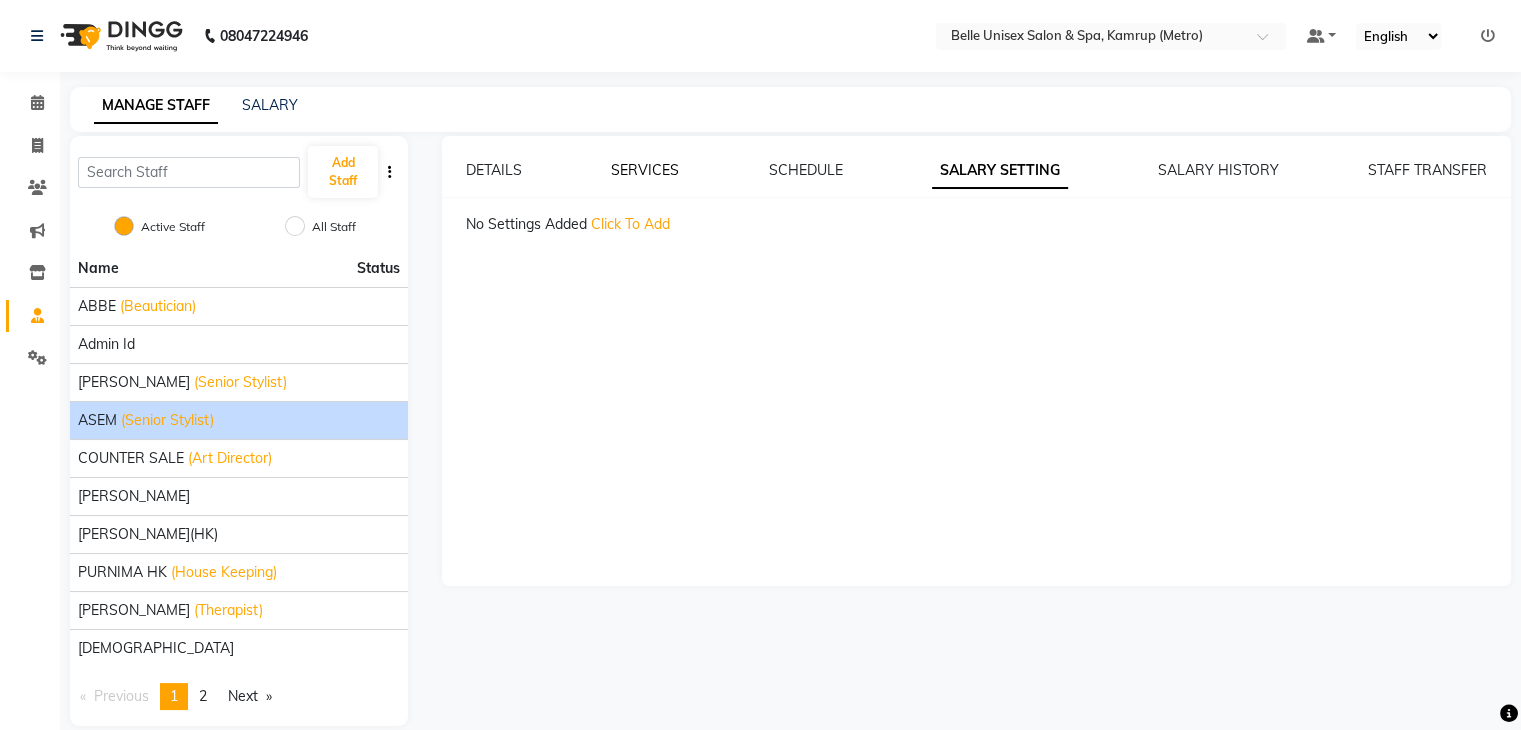 click on "SERVICES" 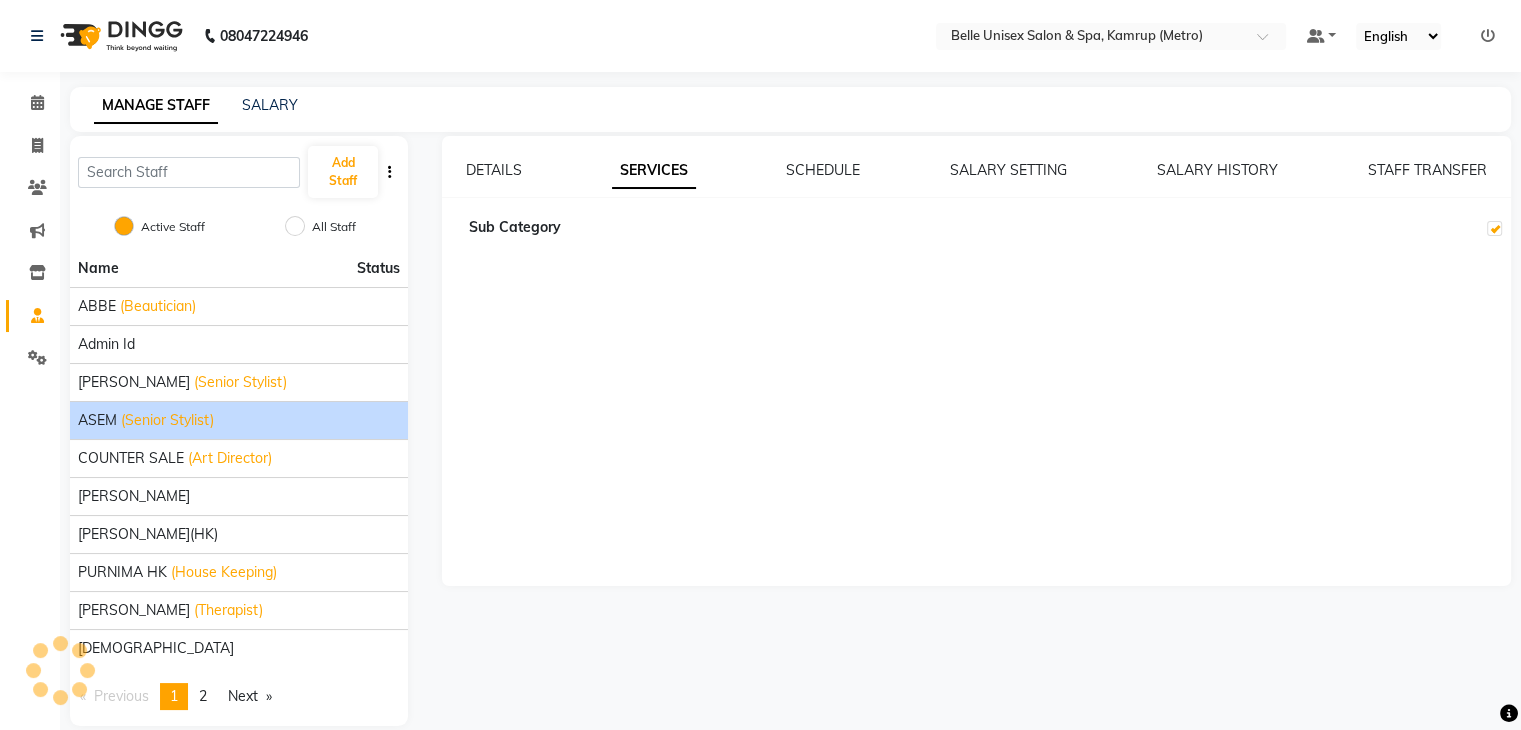checkbox on "true" 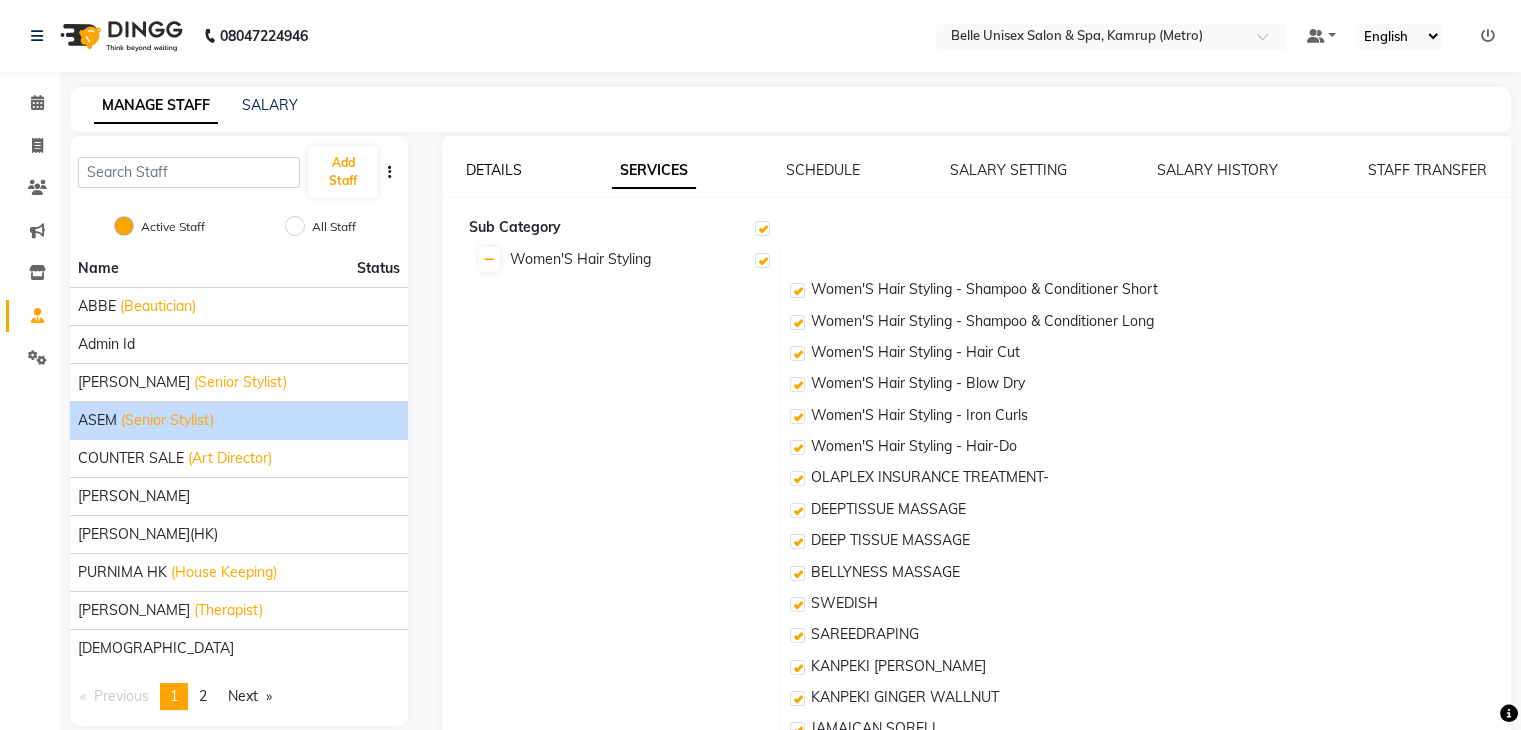 click on "DETAILS" 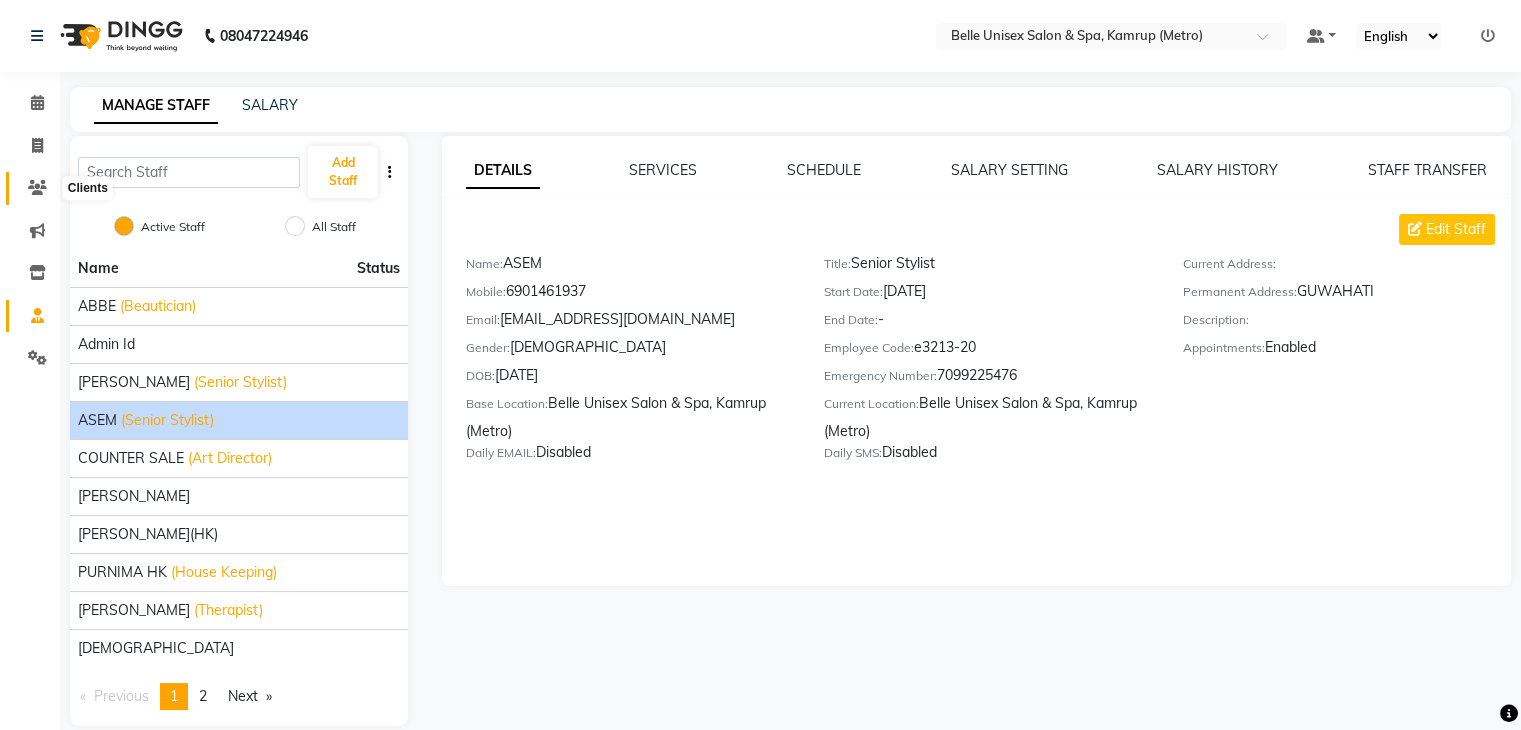 click 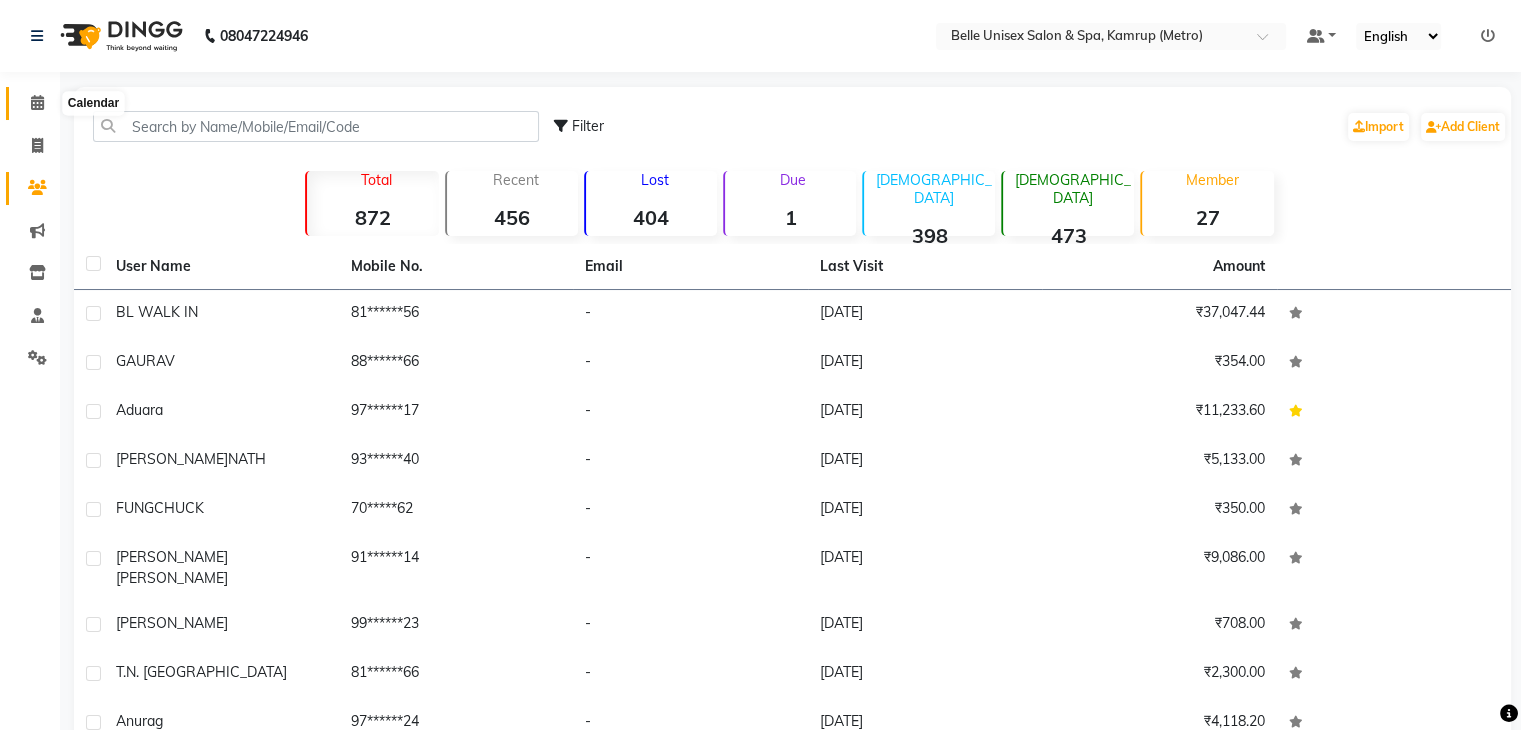 click 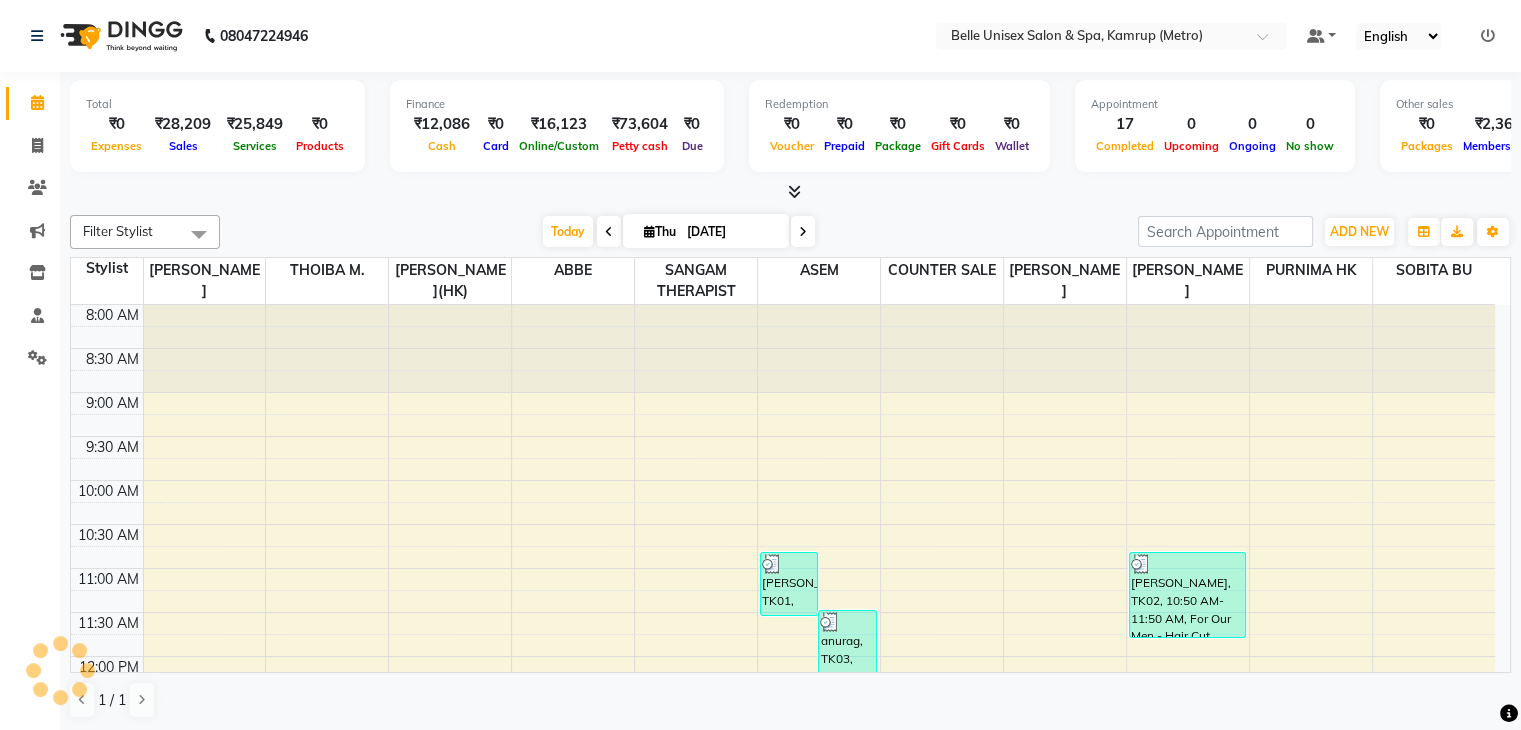 scroll, scrollTop: 0, scrollLeft: 0, axis: both 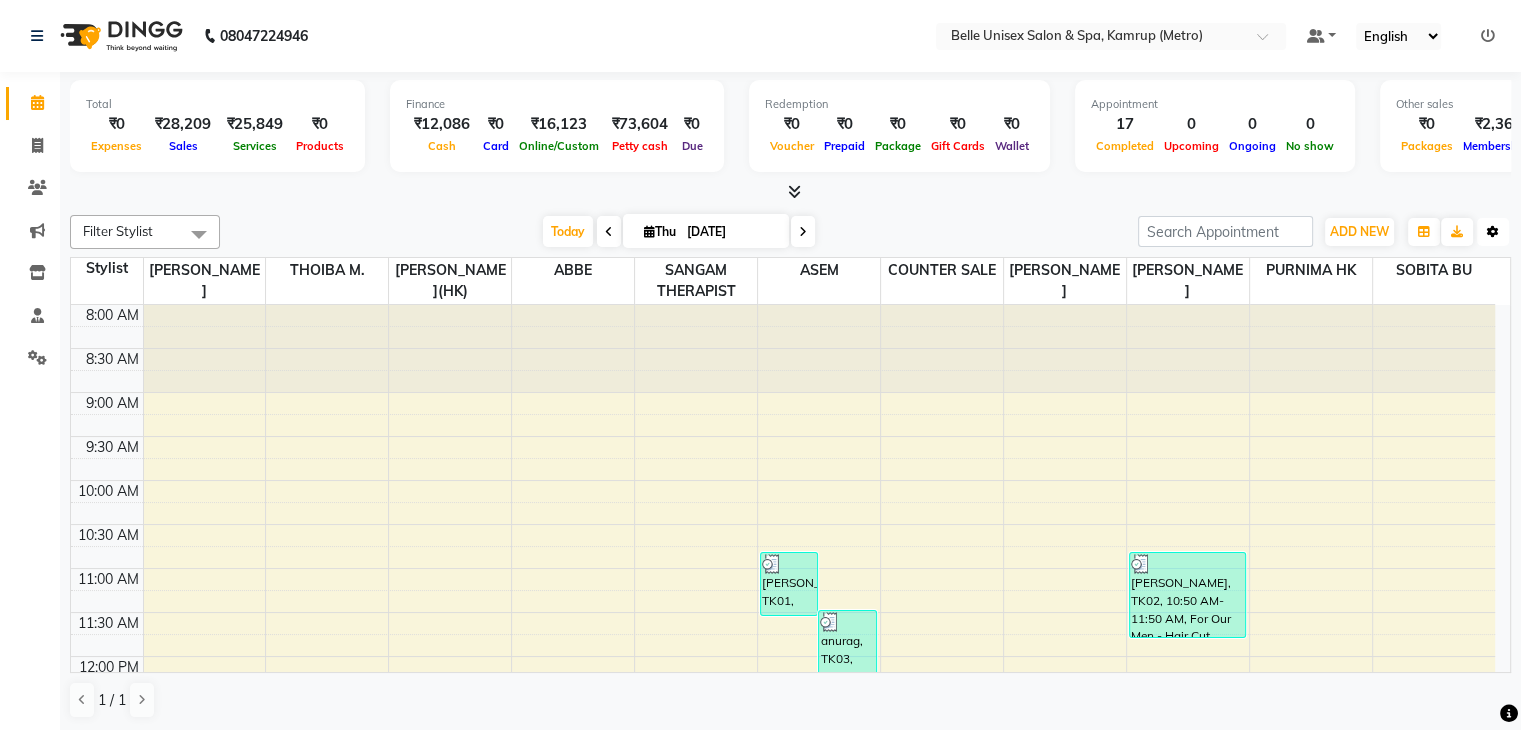 click at bounding box center (1493, 232) 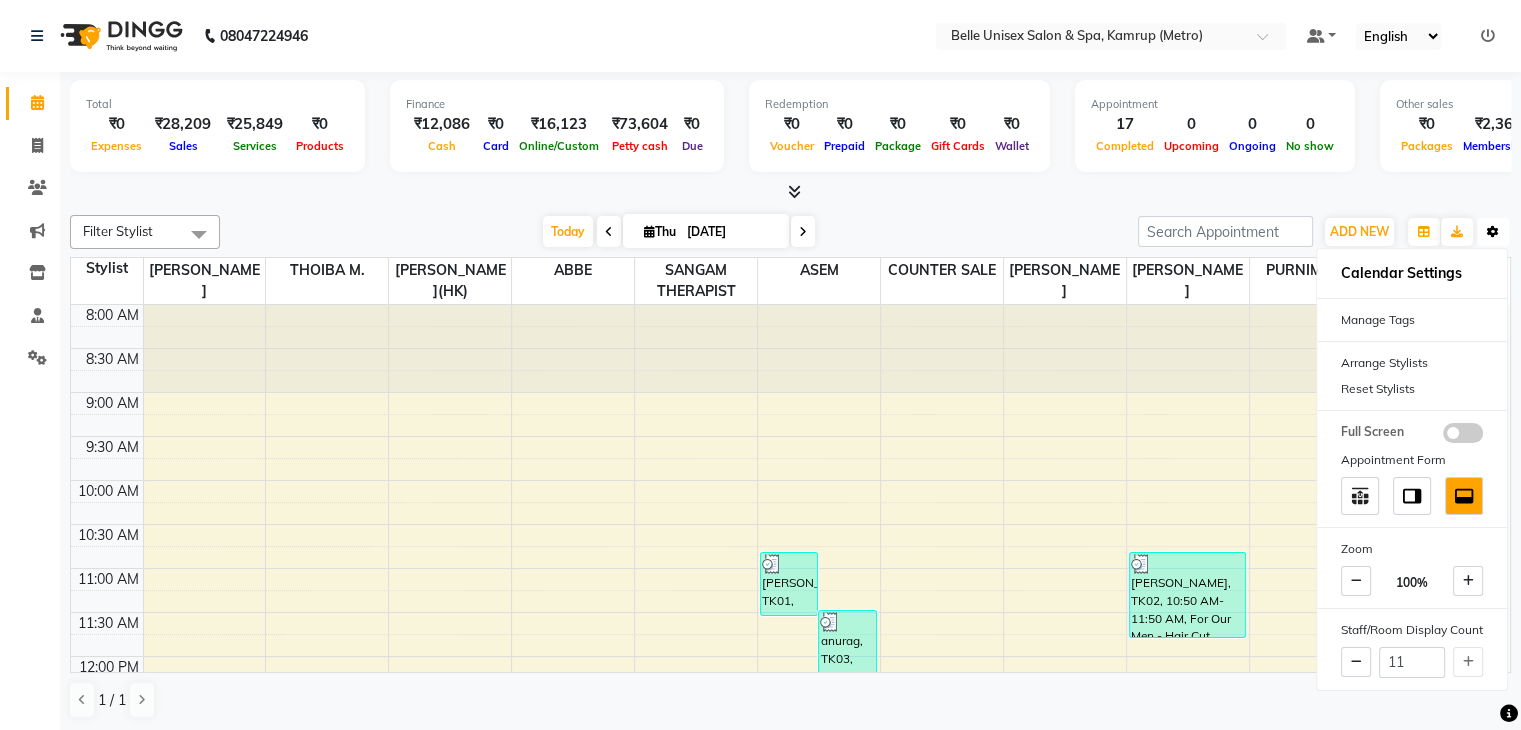 click at bounding box center [1493, 232] 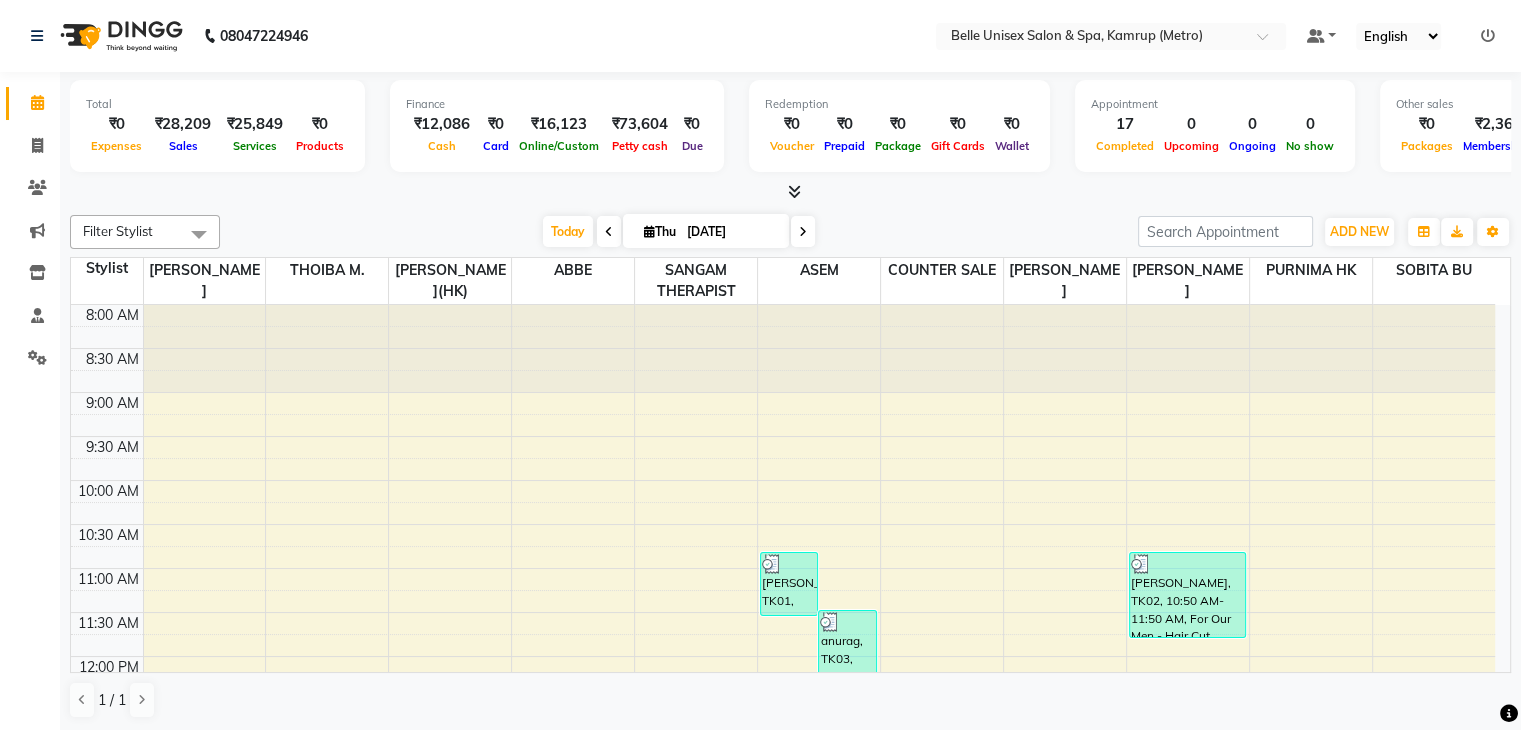 click at bounding box center [1488, 36] 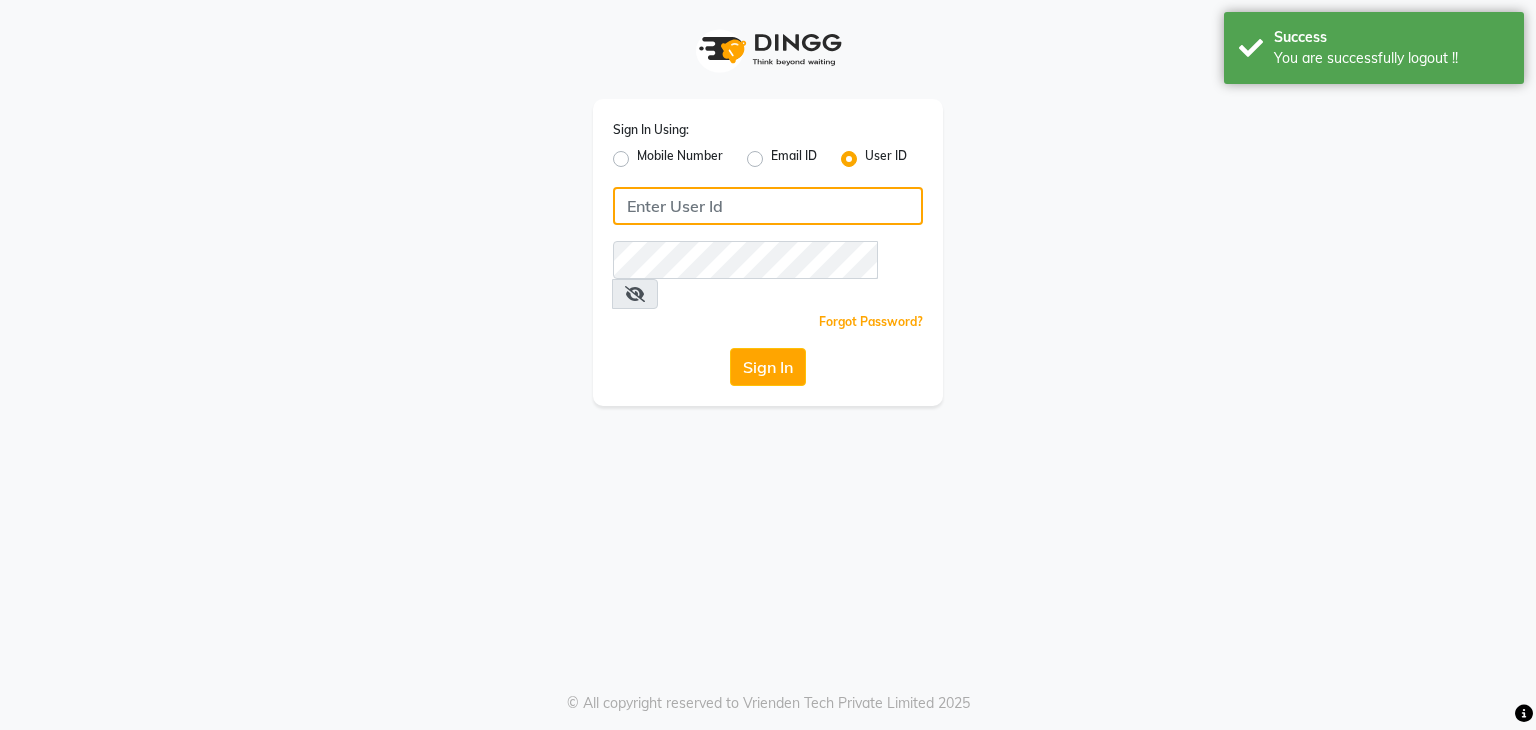 type on "813503095" 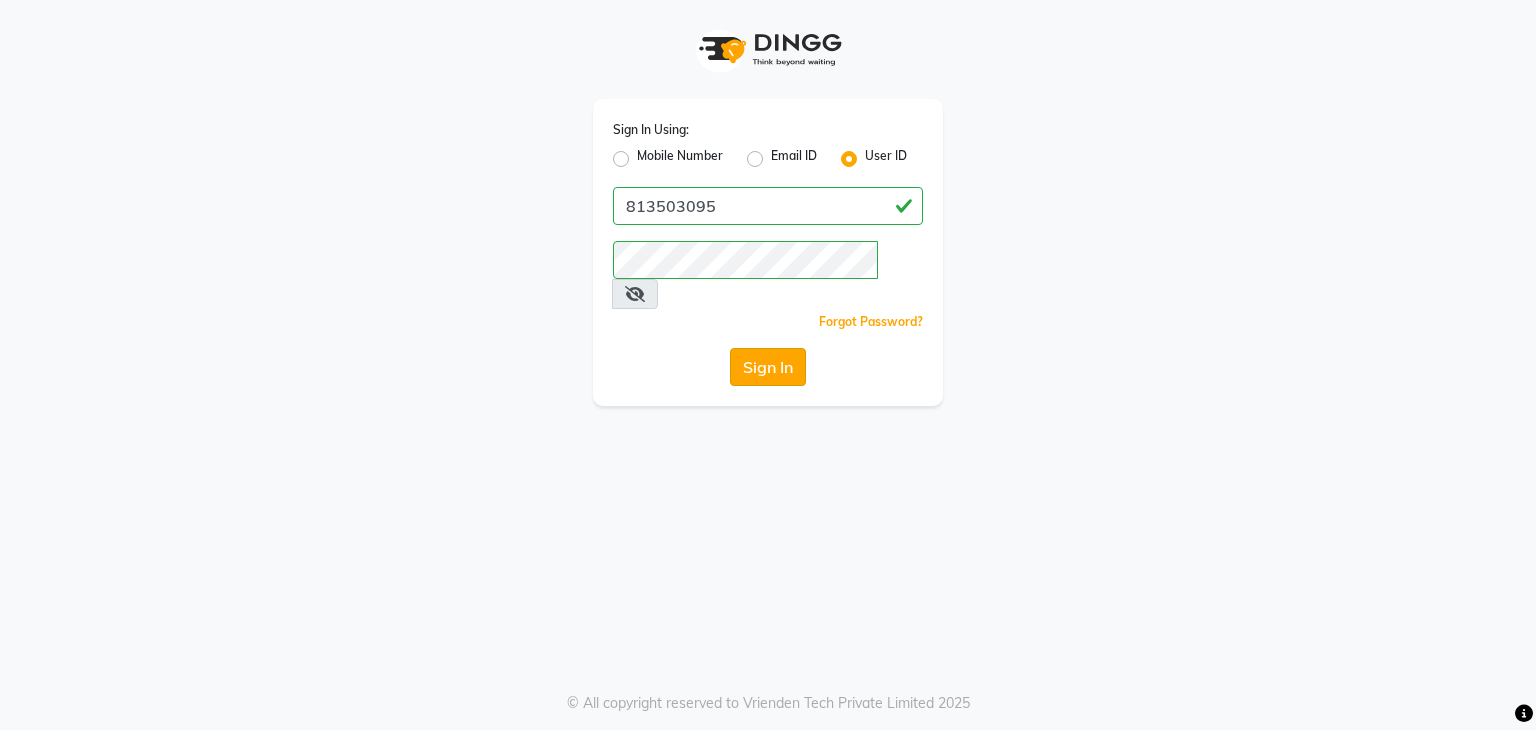 click on "Sign In" 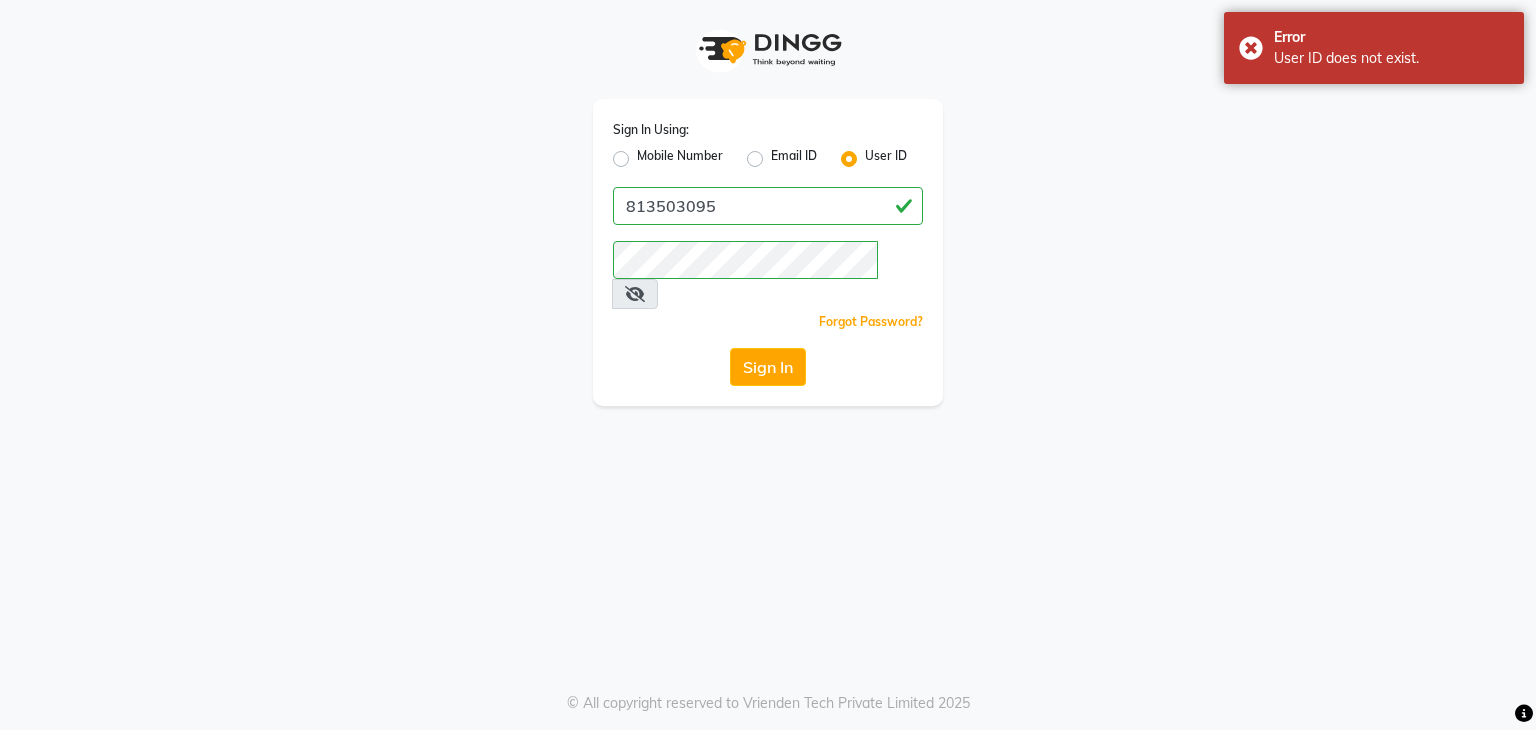 click on "Mobile Number" 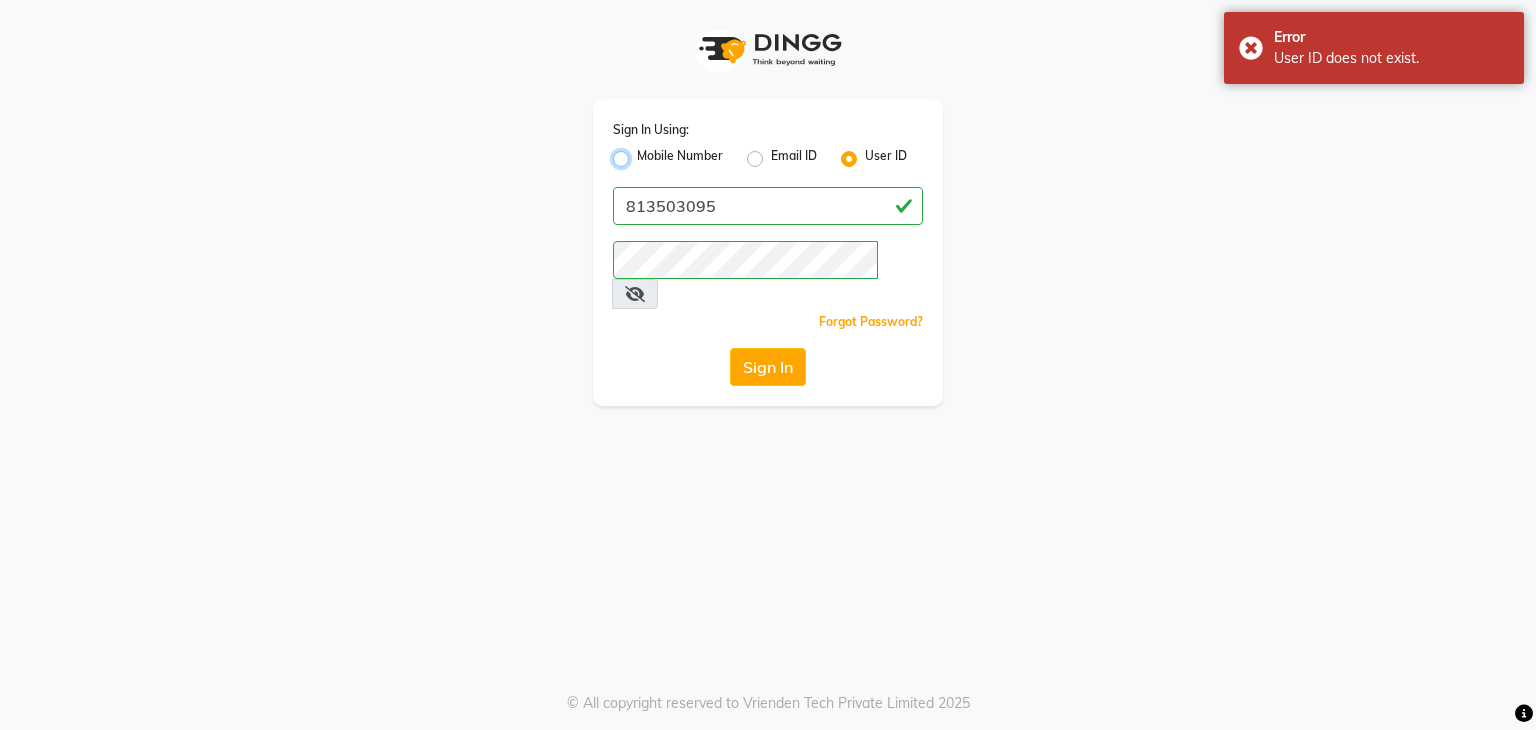 click on "Mobile Number" at bounding box center (643, 153) 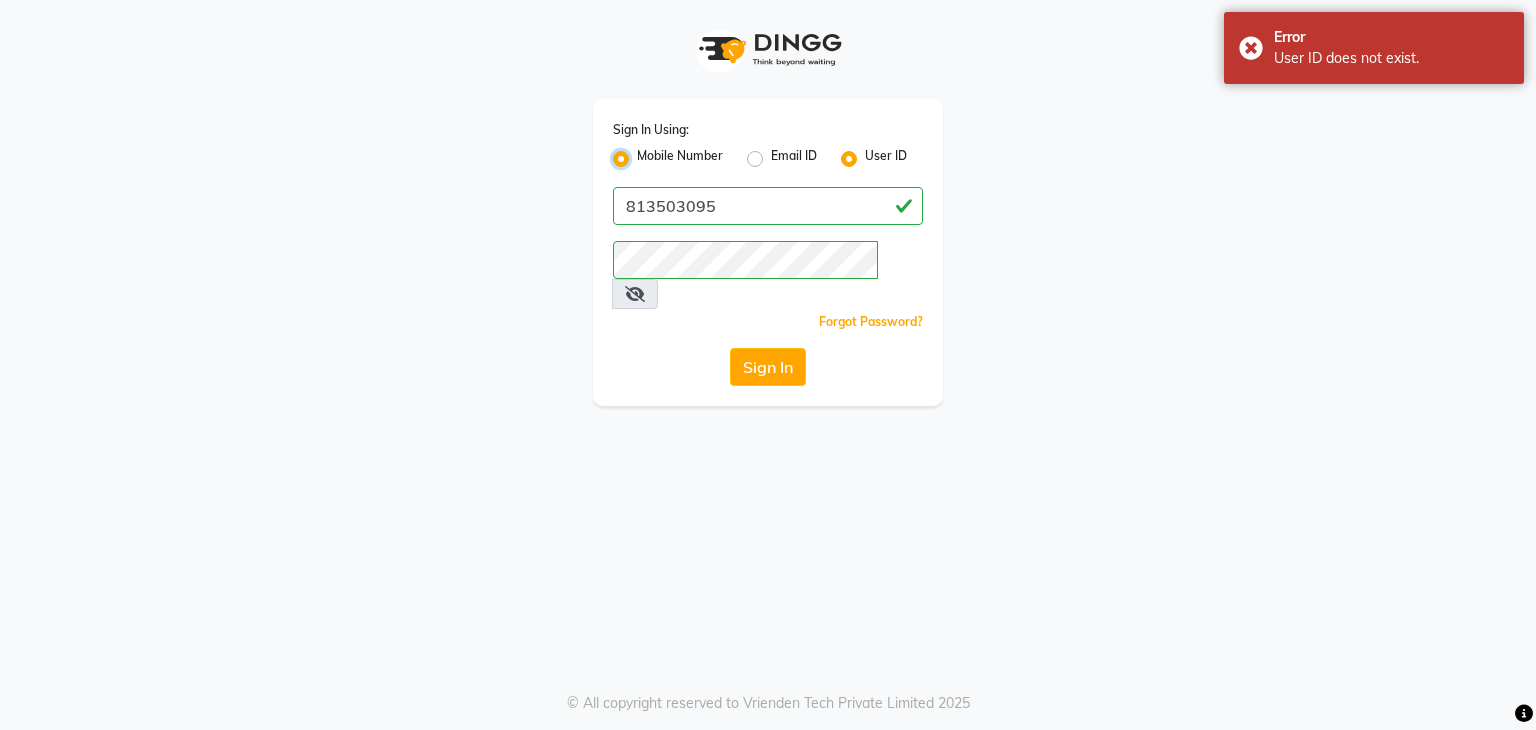 radio on "false" 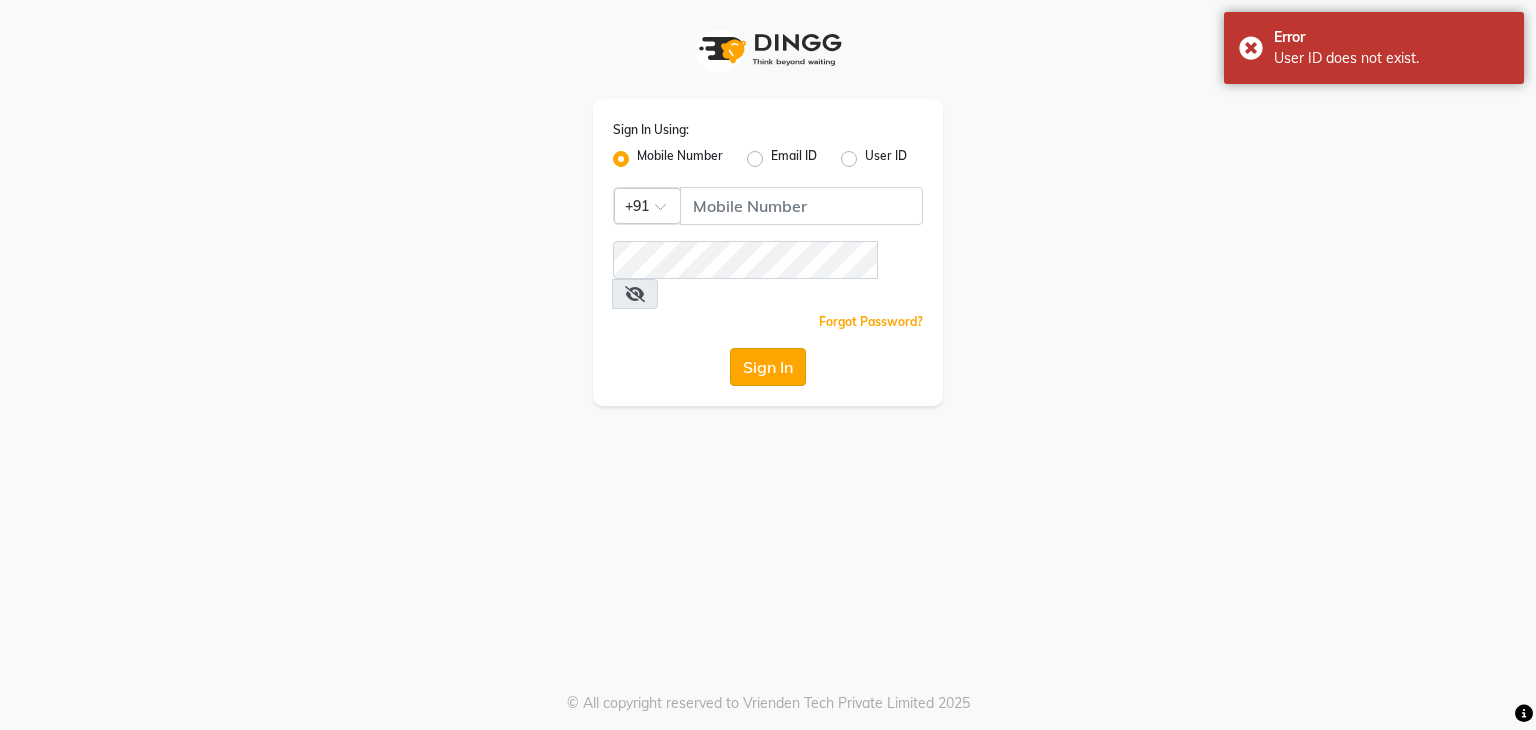 click on "Sign In" 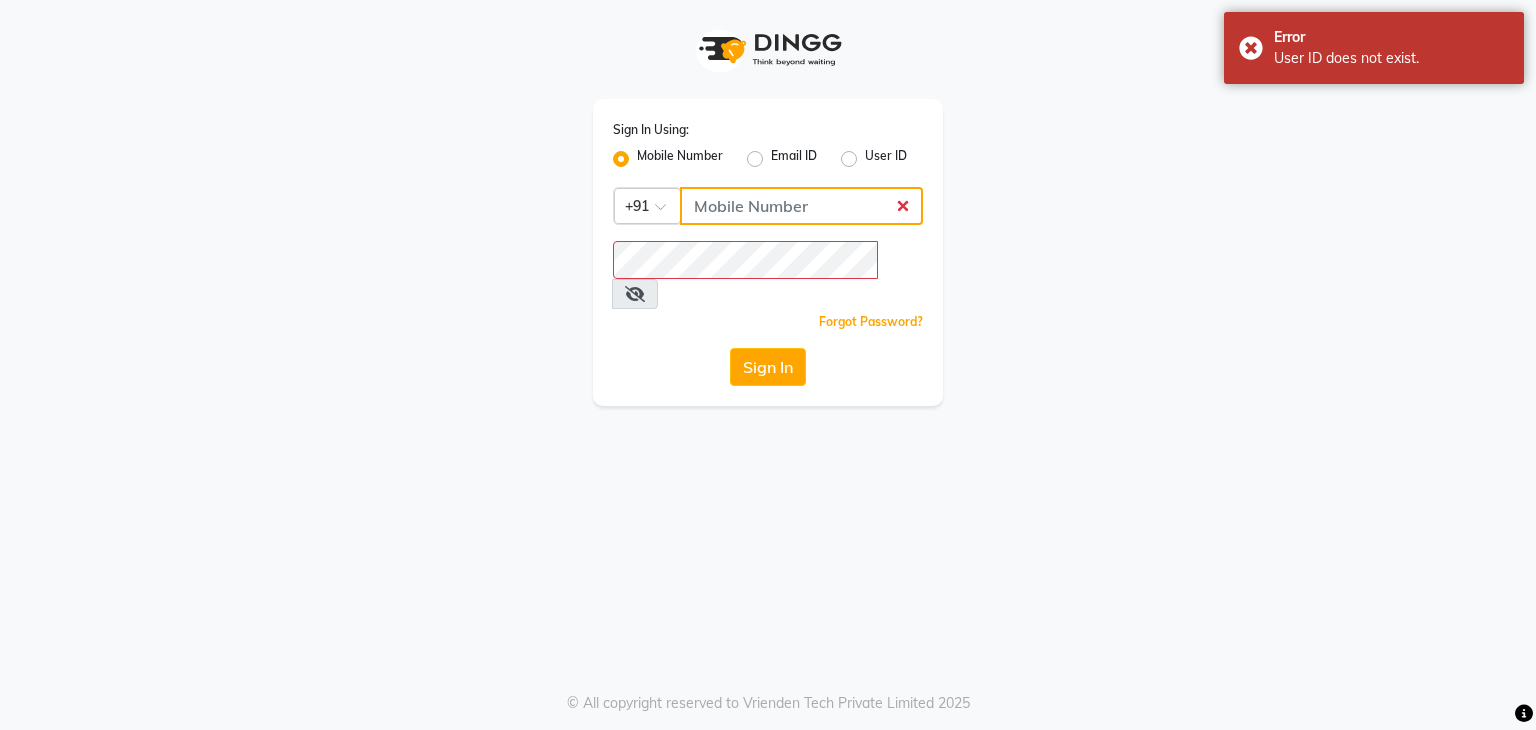 click 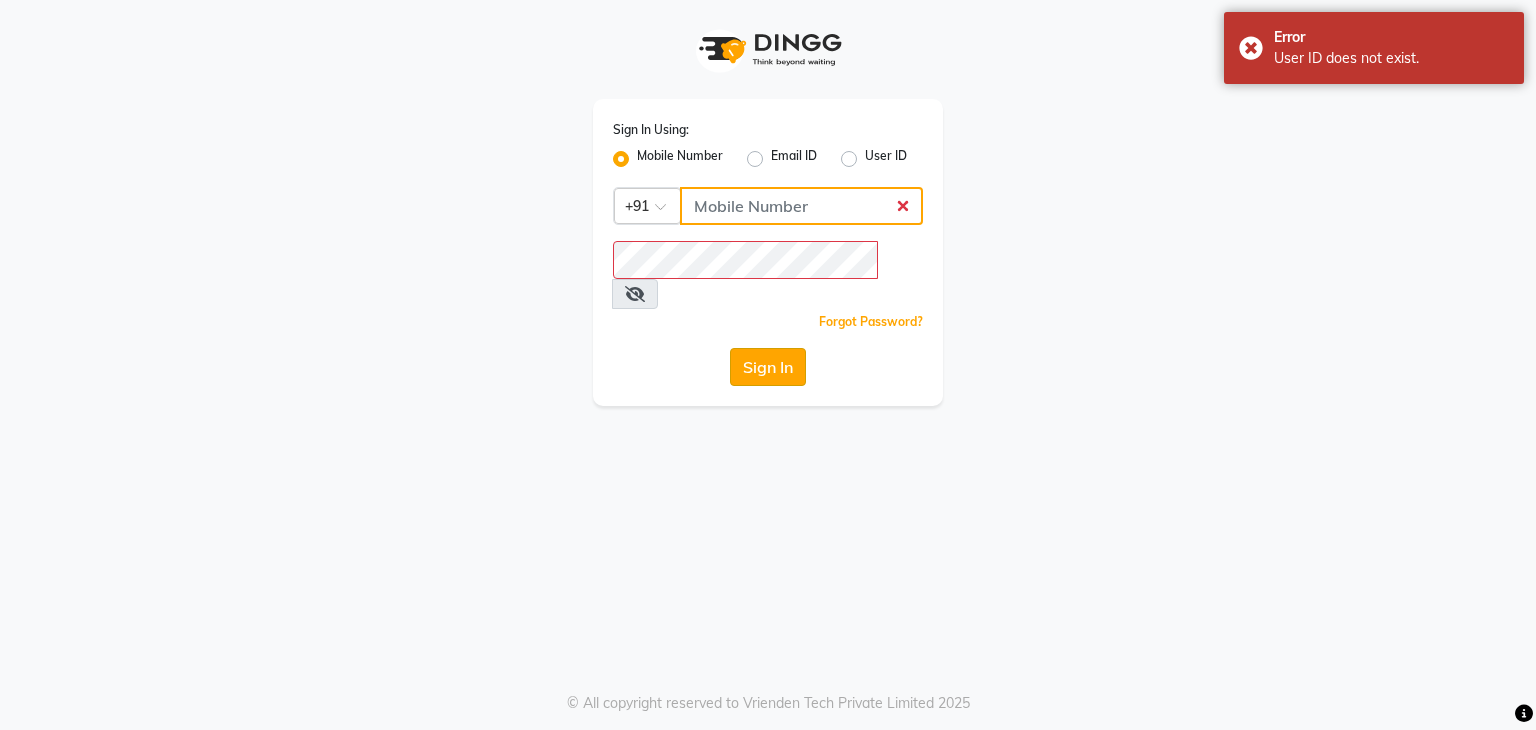 type on "813503095" 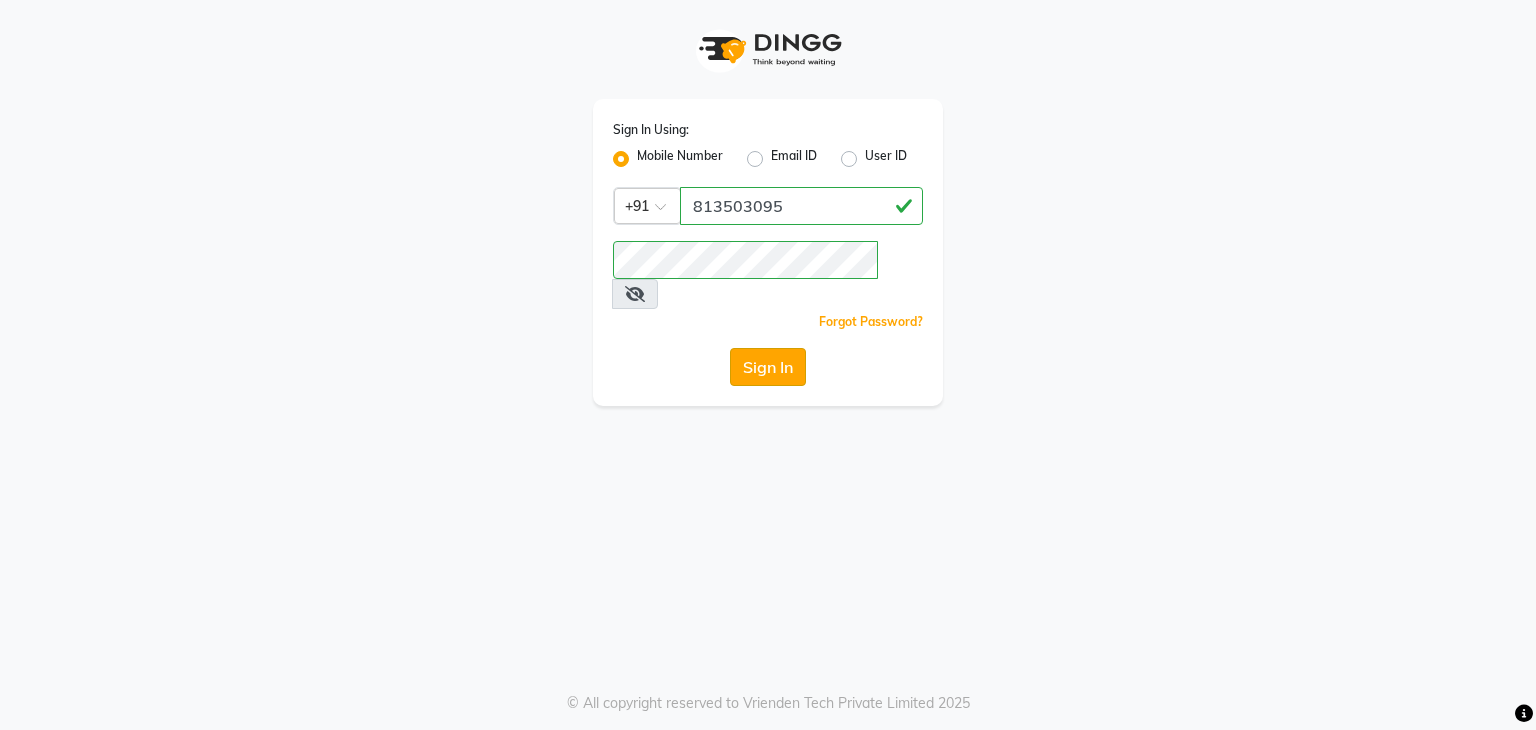 click on "Sign In" 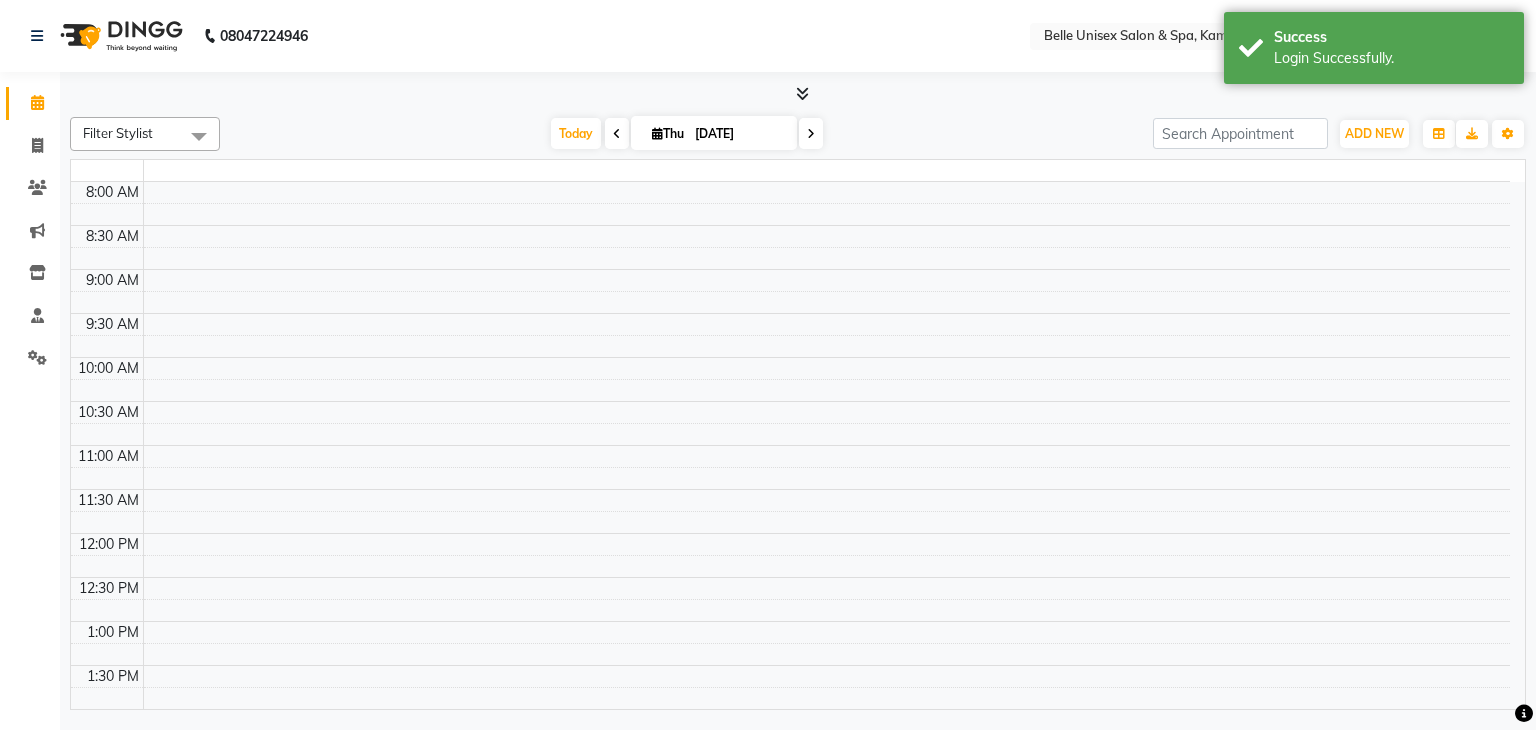 select on "en" 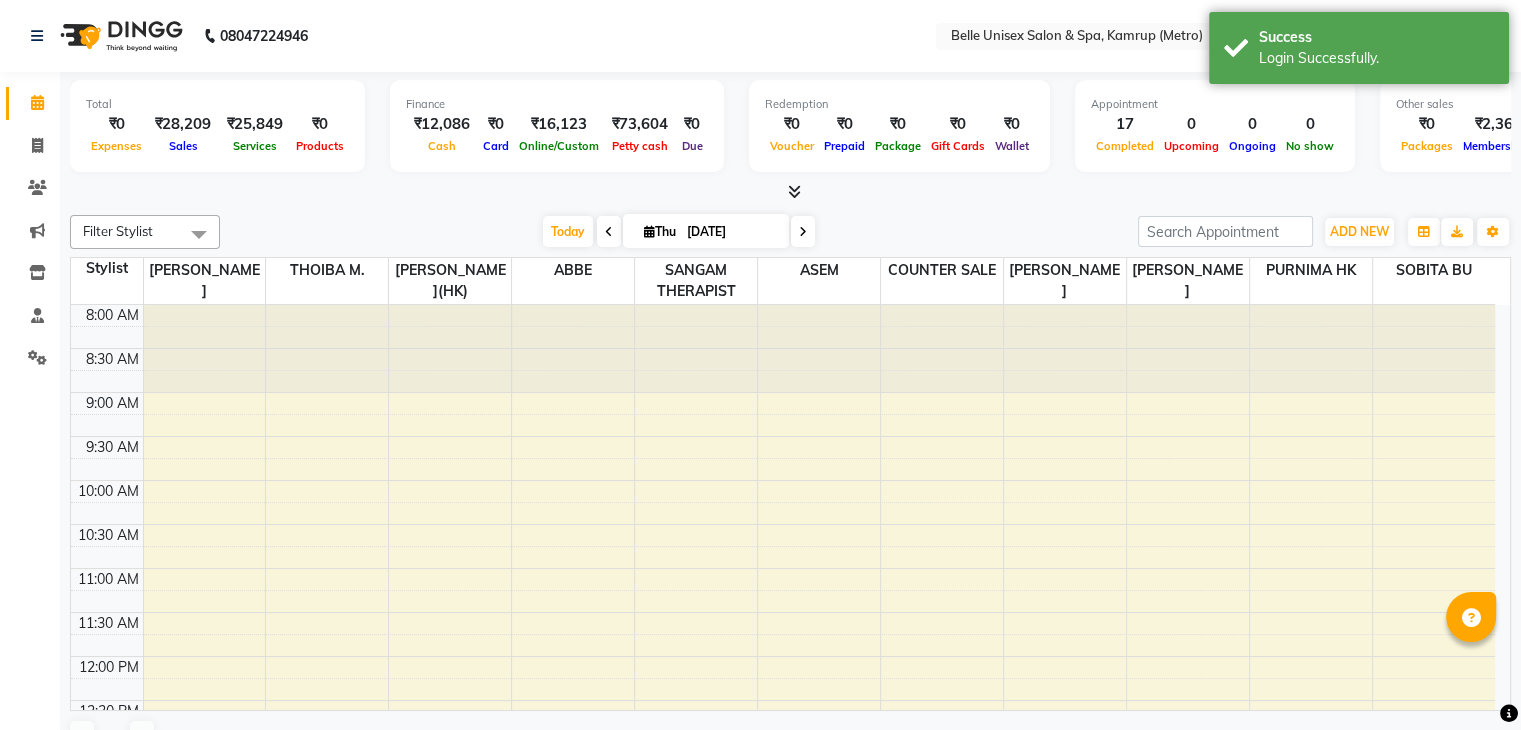scroll, scrollTop: 0, scrollLeft: 0, axis: both 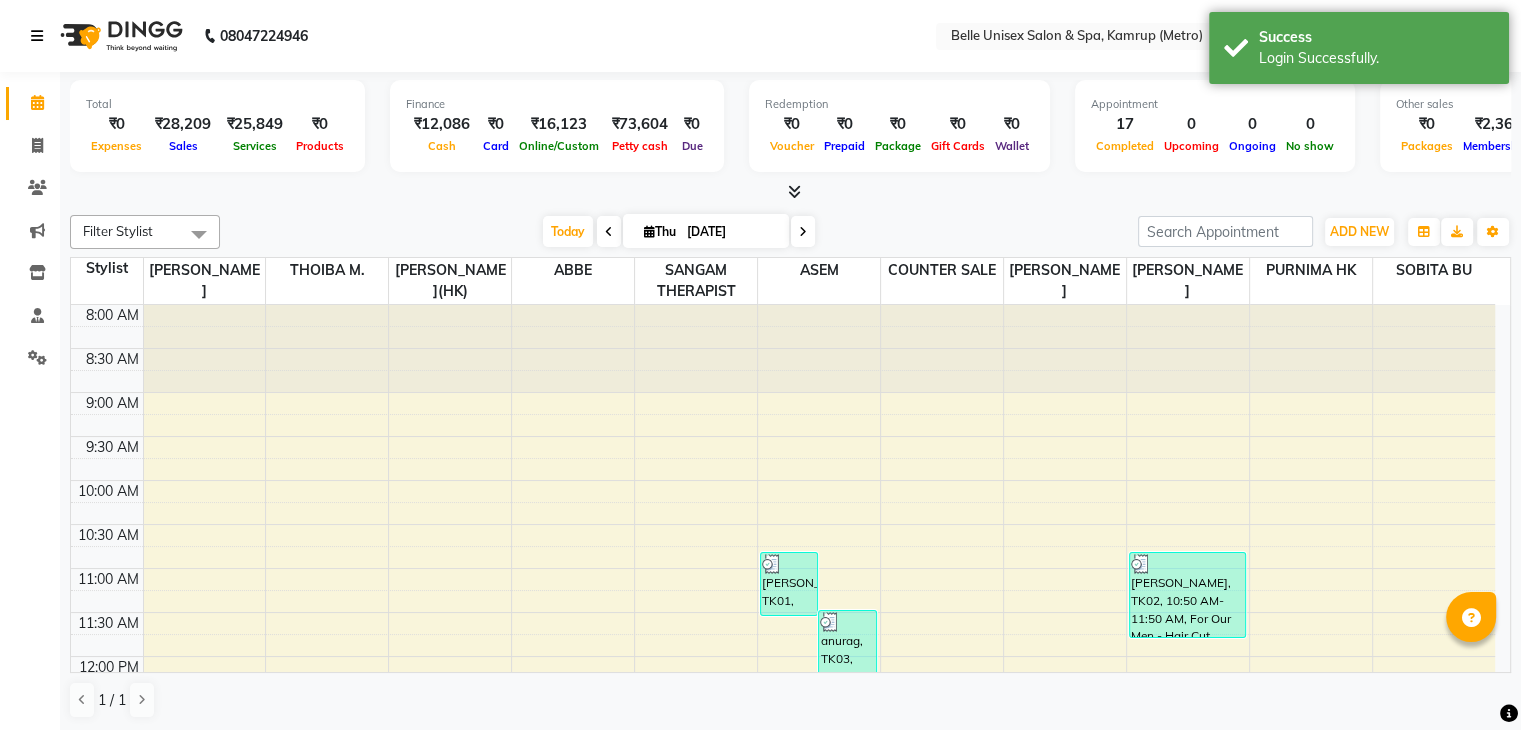 click at bounding box center [37, 36] 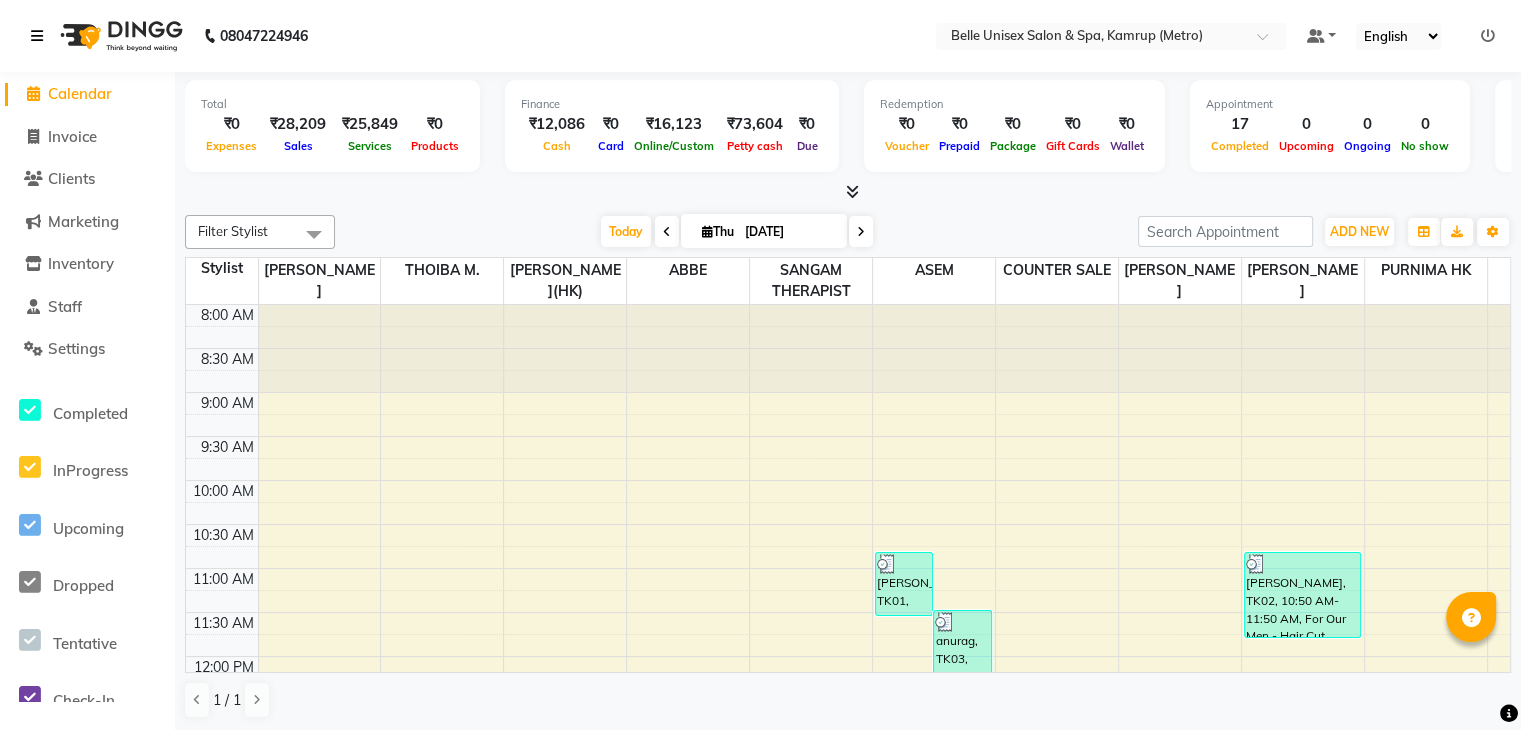 scroll, scrollTop: 0, scrollLeft: 0, axis: both 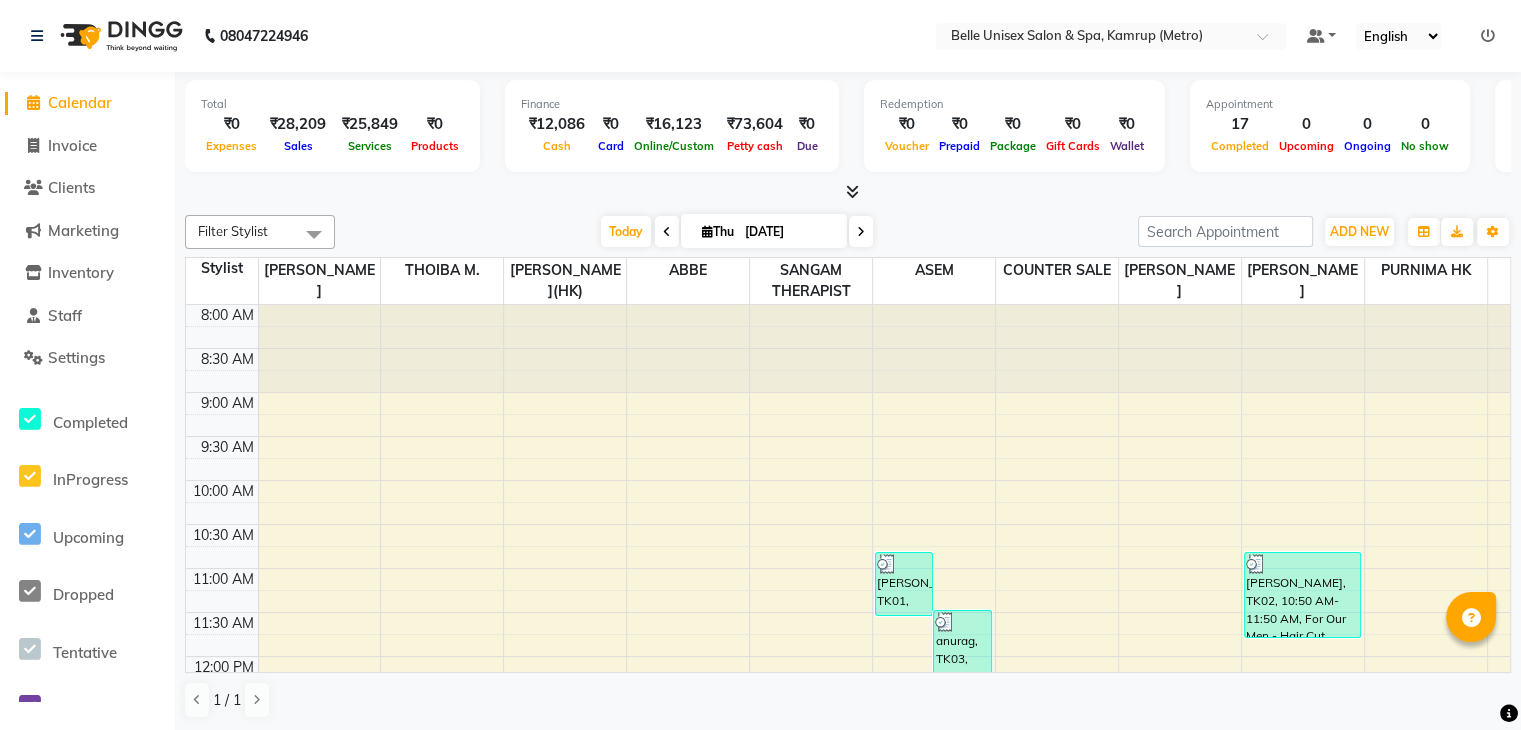 click at bounding box center [848, 192] 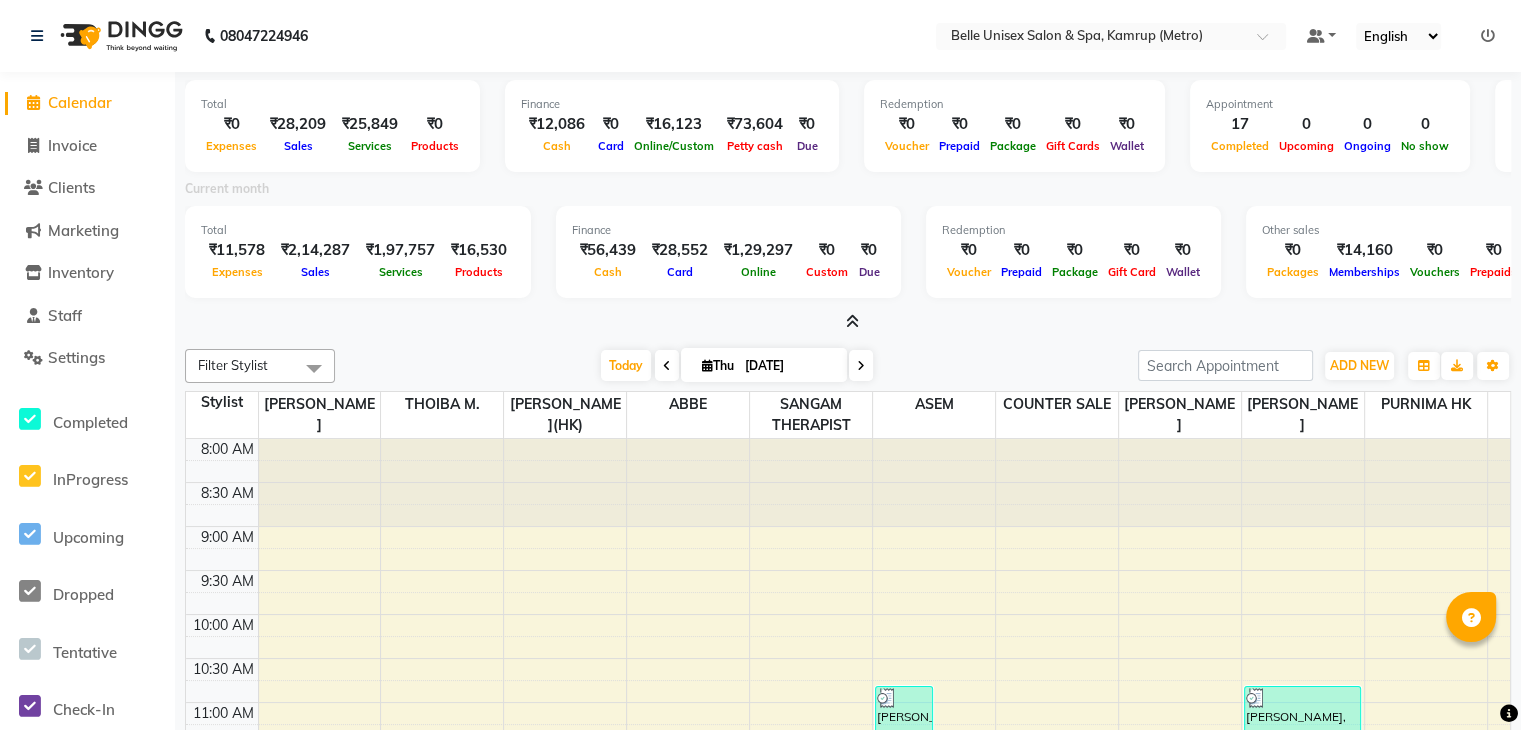 click 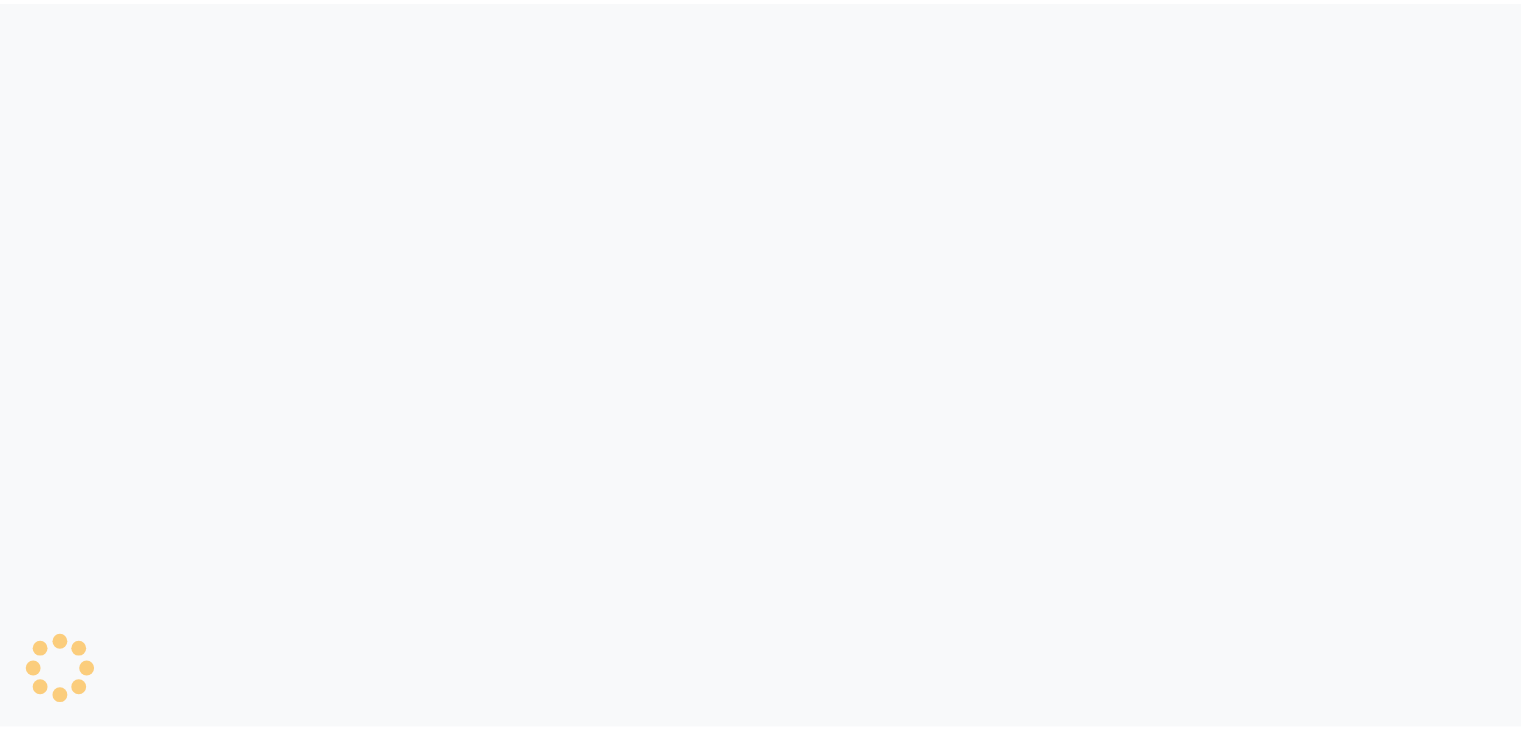 scroll, scrollTop: 0, scrollLeft: 0, axis: both 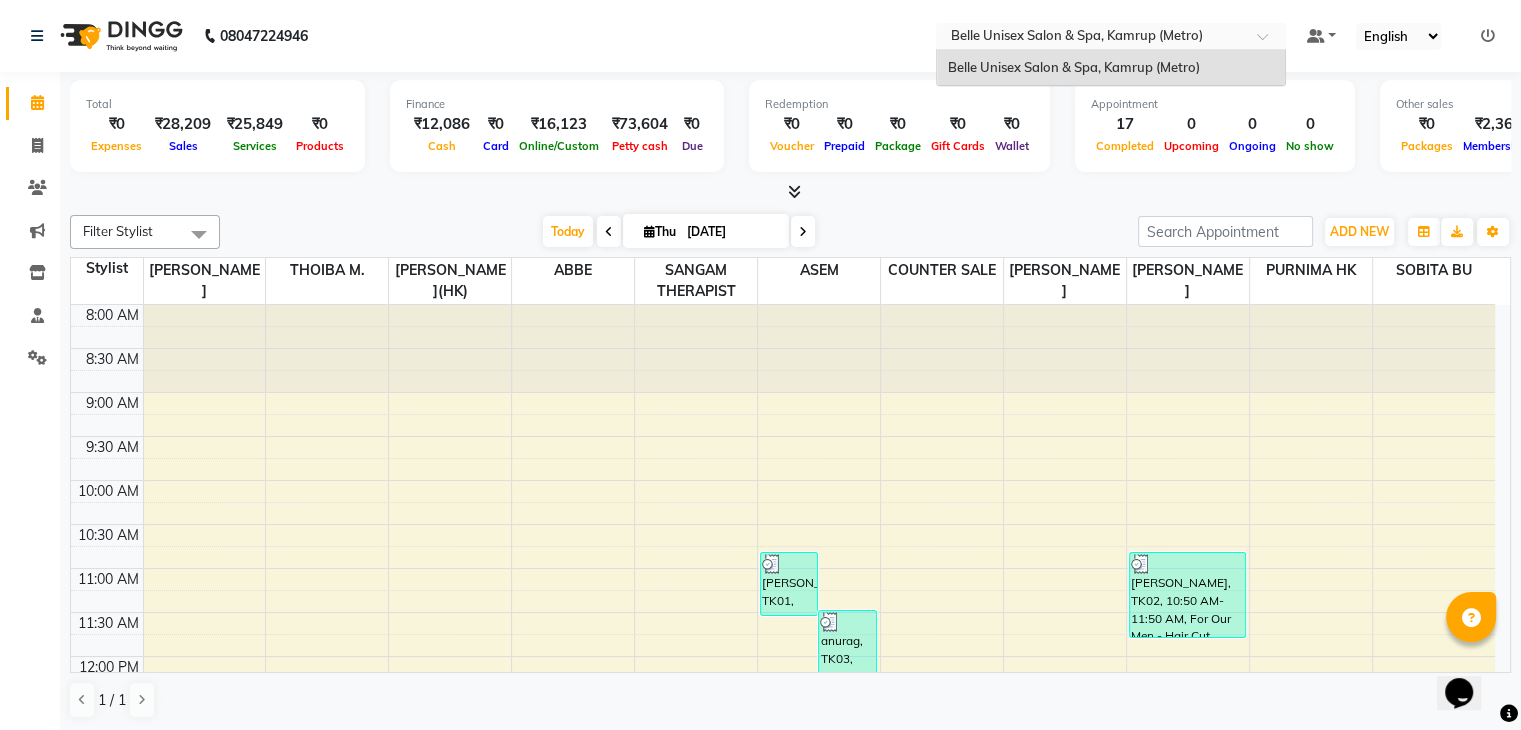 click at bounding box center (1269, 42) 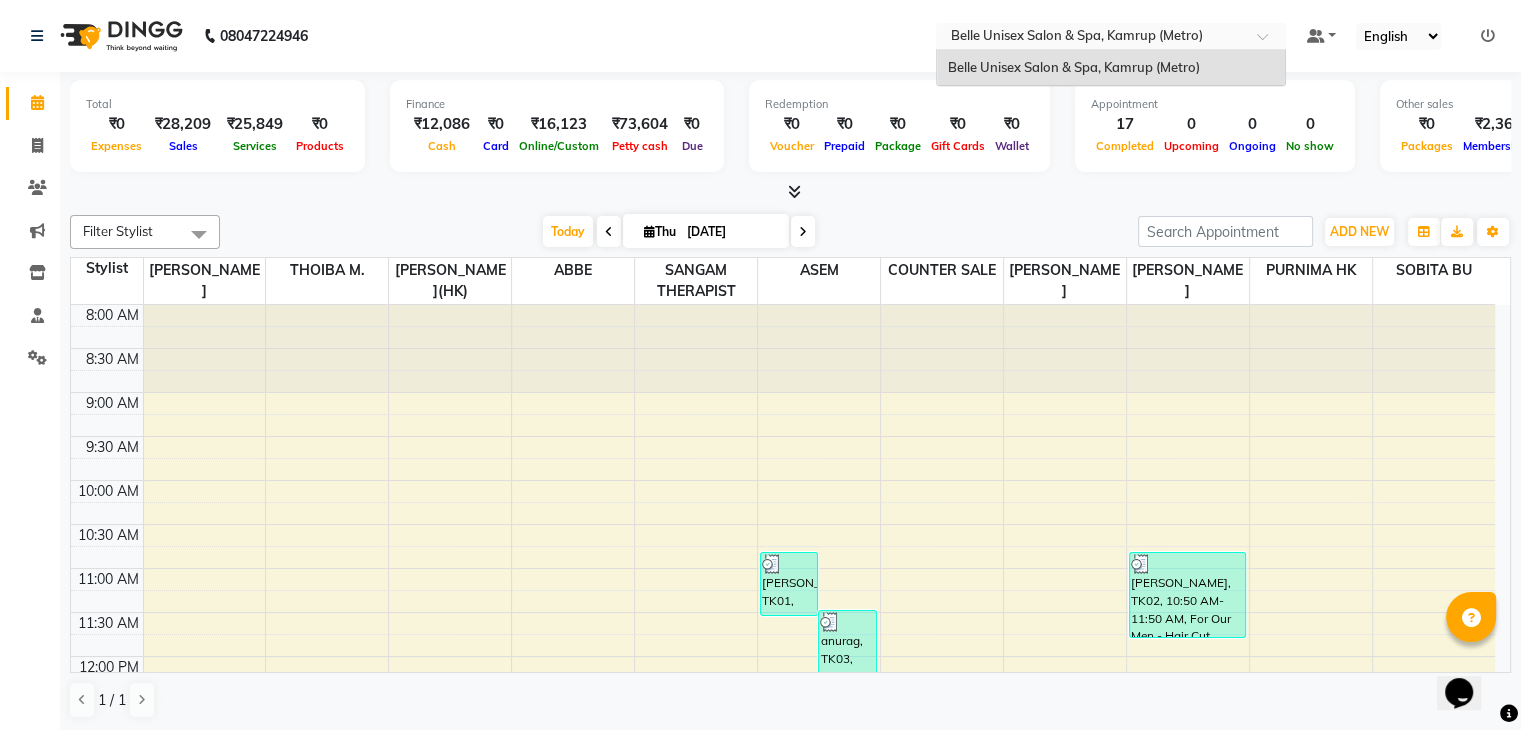 click on "Belle Unisex Salon & Spa, Kamrup (Metro)" at bounding box center [1073, 67] 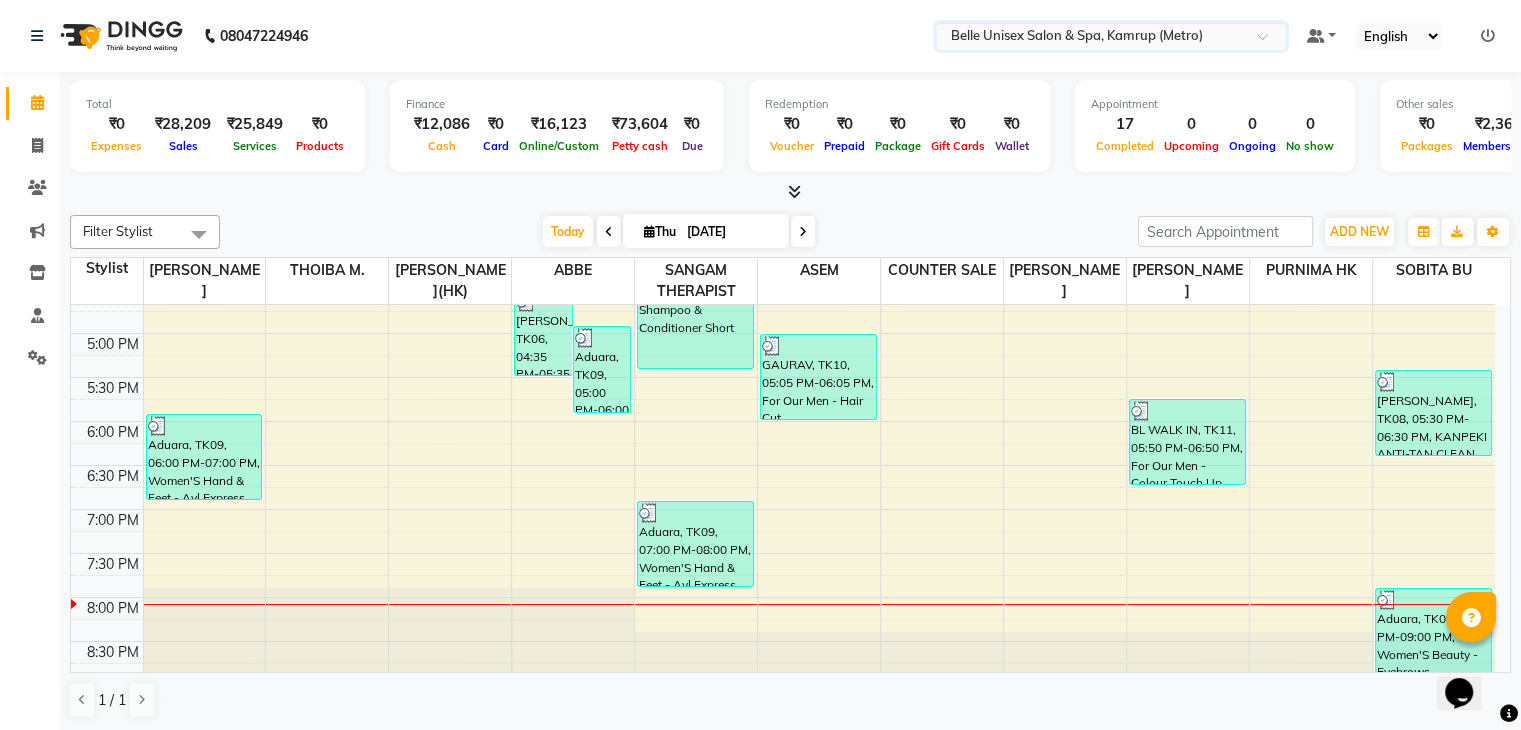 scroll, scrollTop: 764, scrollLeft: 0, axis: vertical 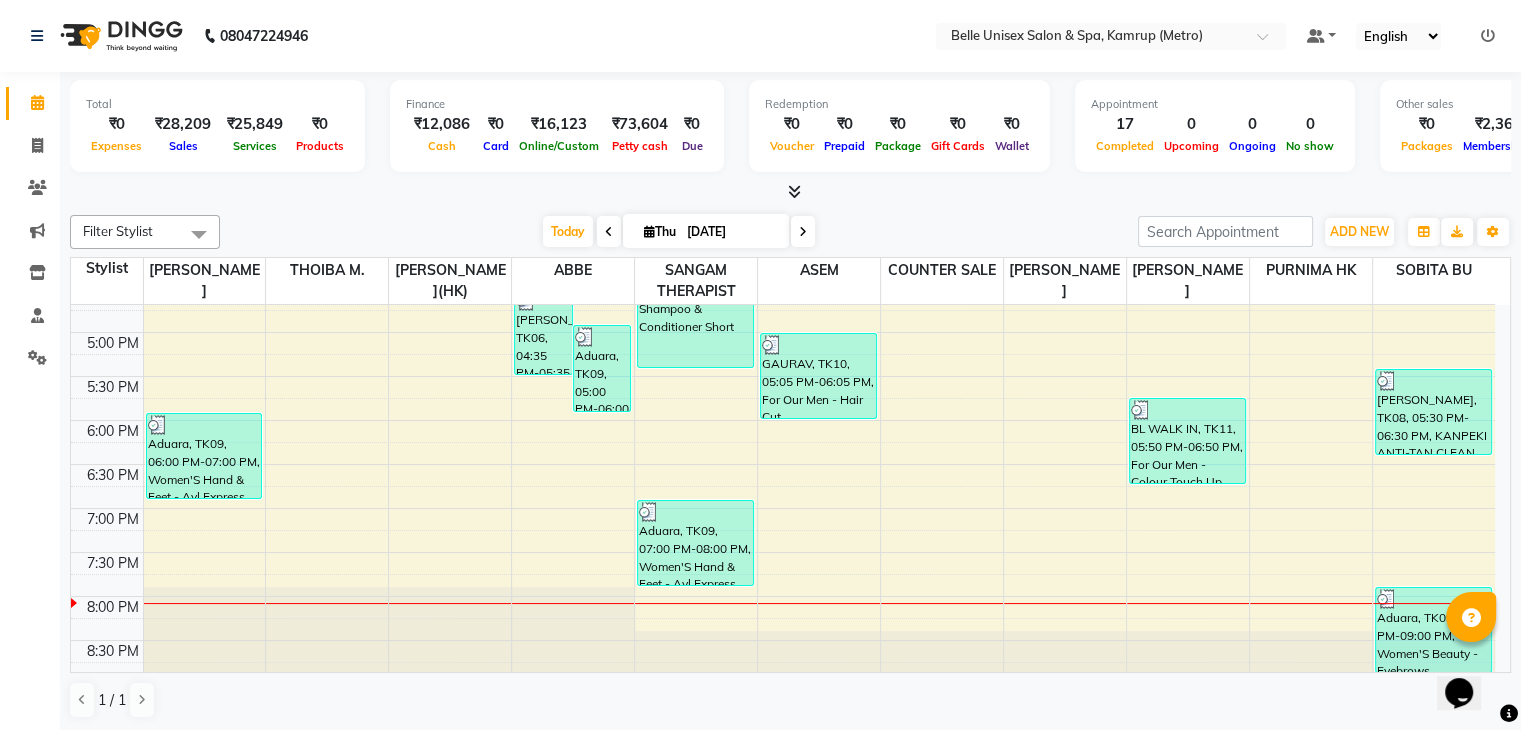 click 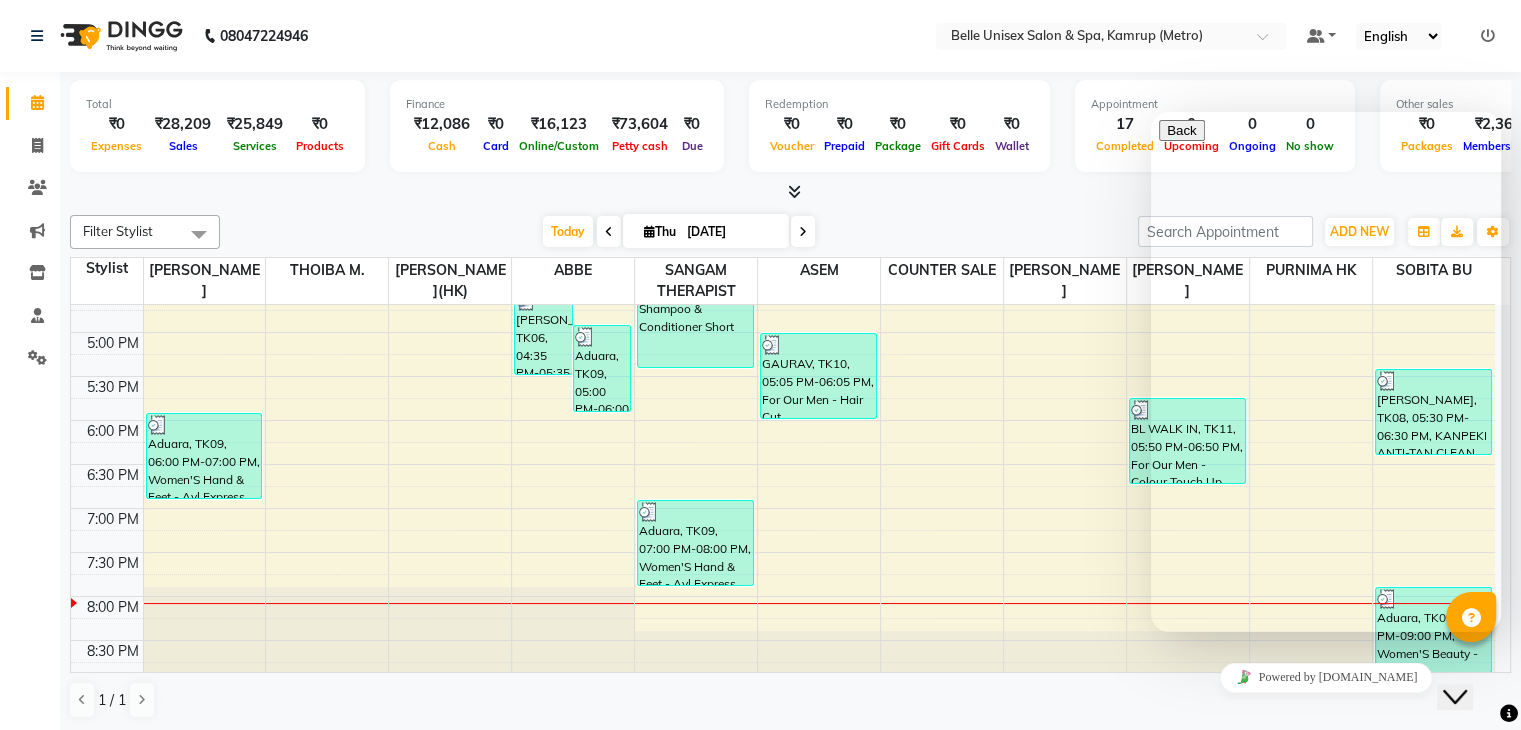 click on "New Conversation   We typically reply in a few minutes" at bounding box center (1326, 839) 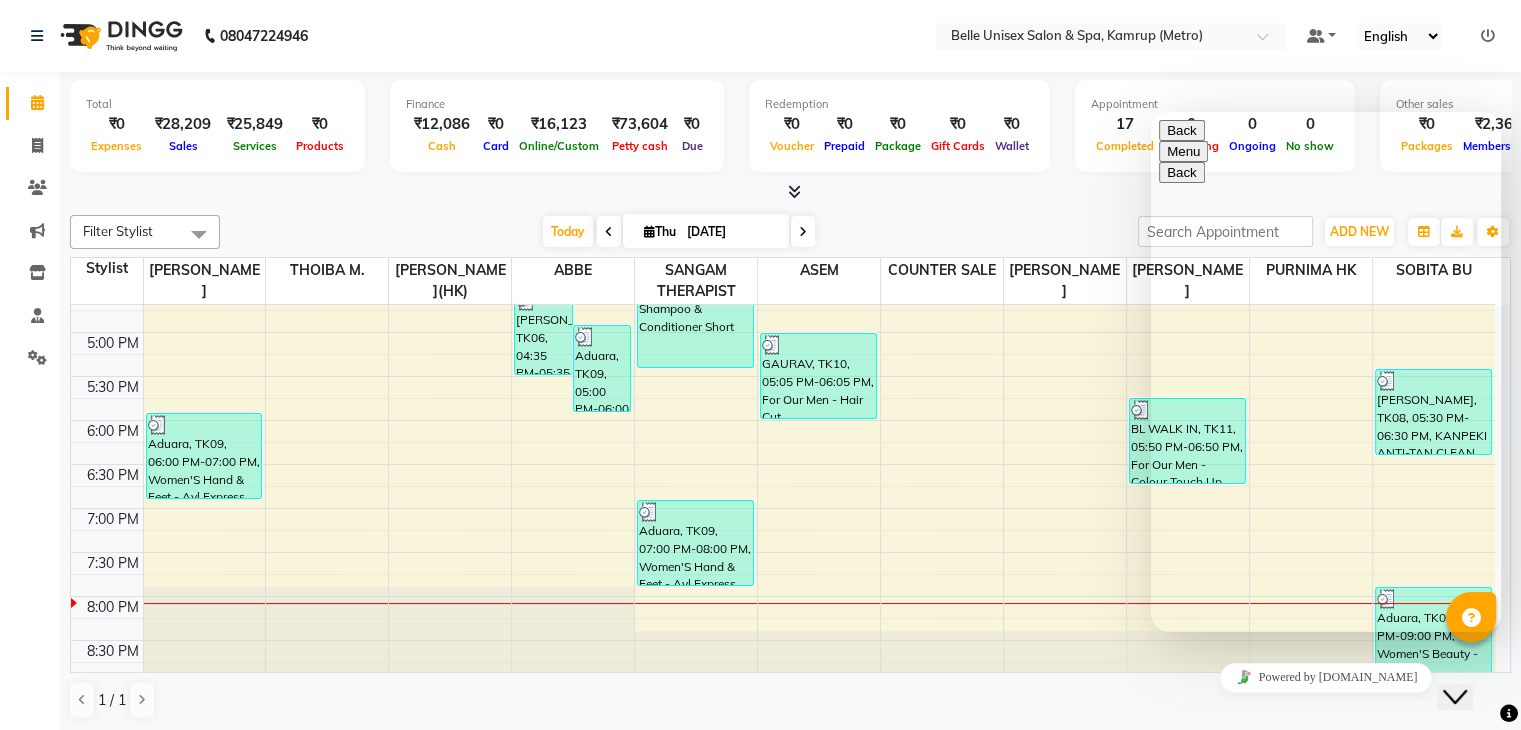 click at bounding box center (1151, 112) 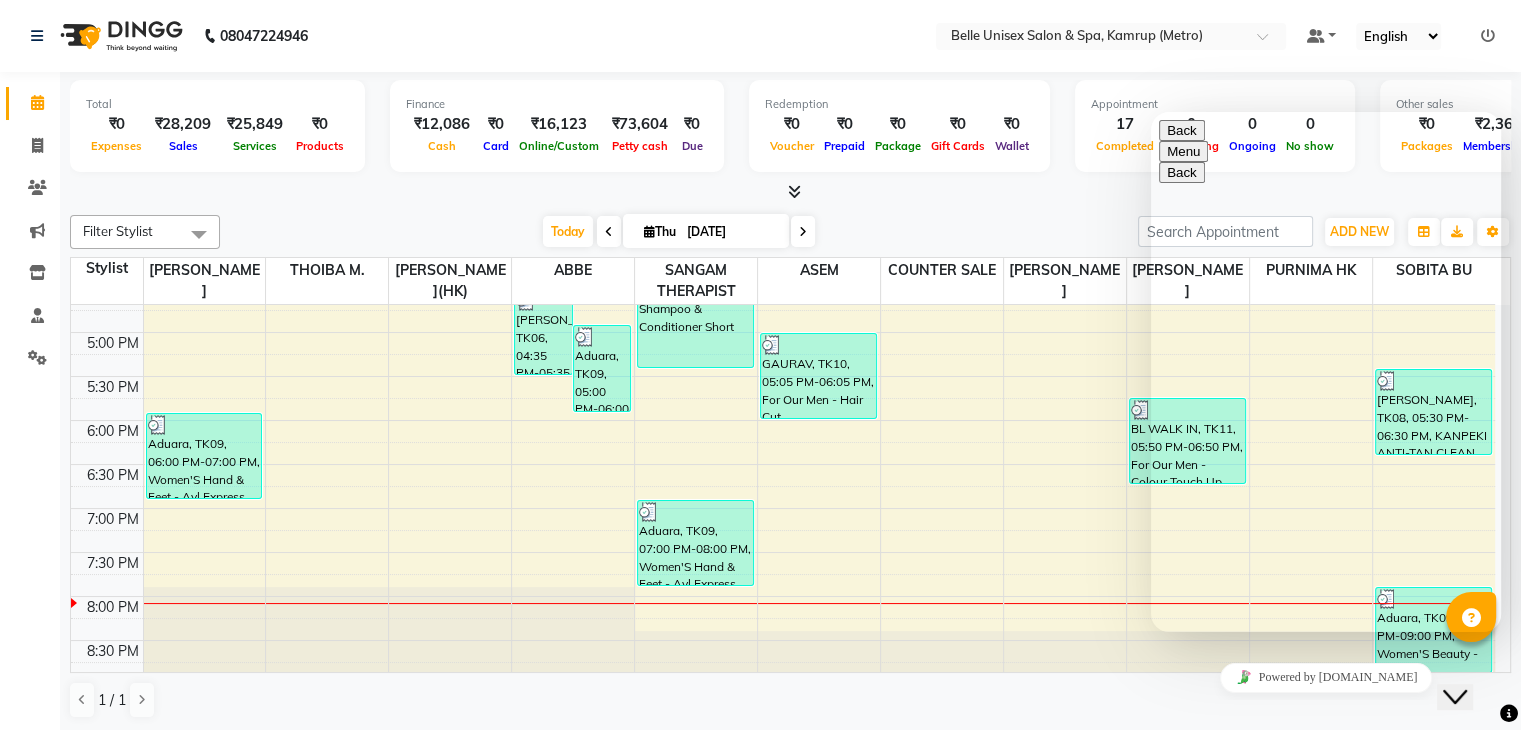 click on "NOT ABLE" at bounding box center [1151, 112] 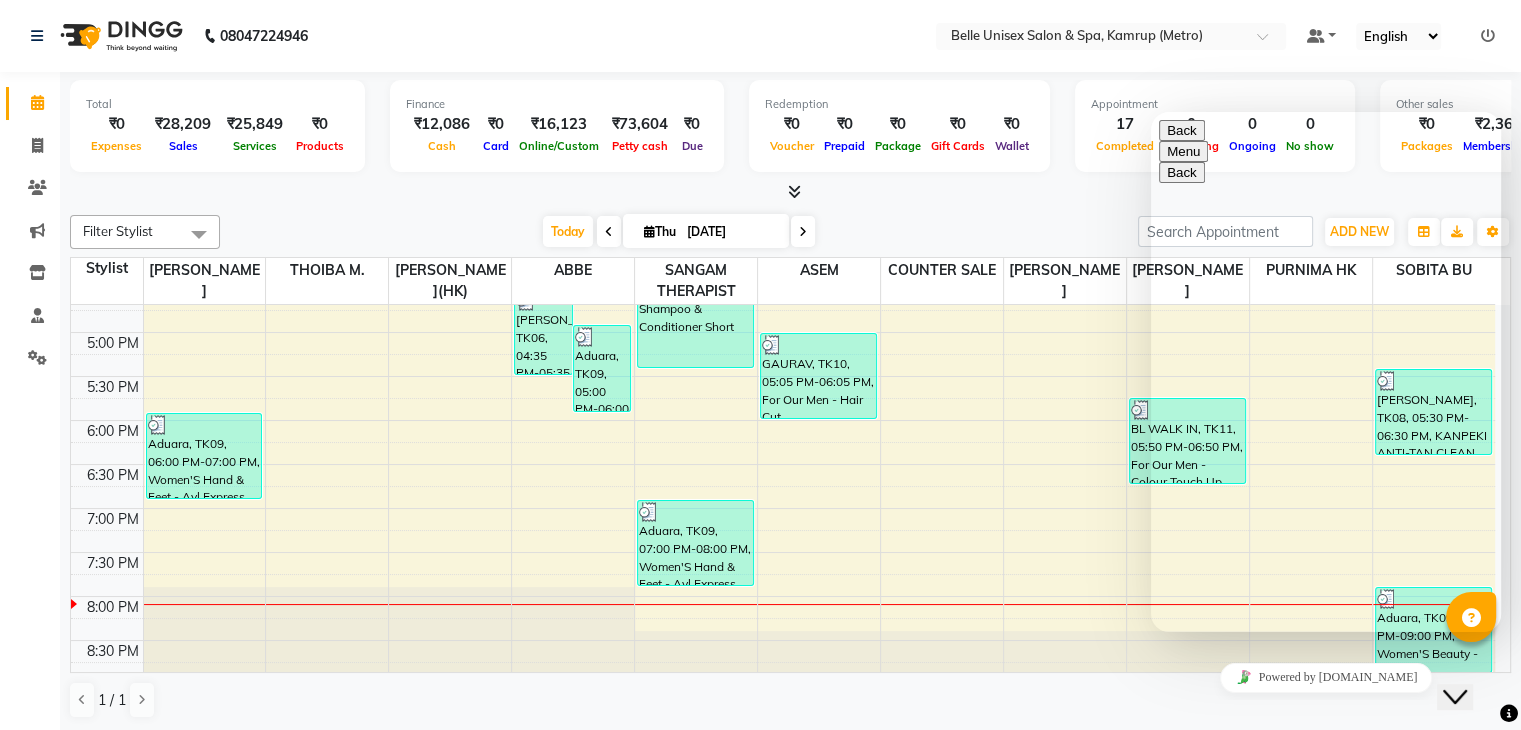 scroll, scrollTop: 0, scrollLeft: 0, axis: both 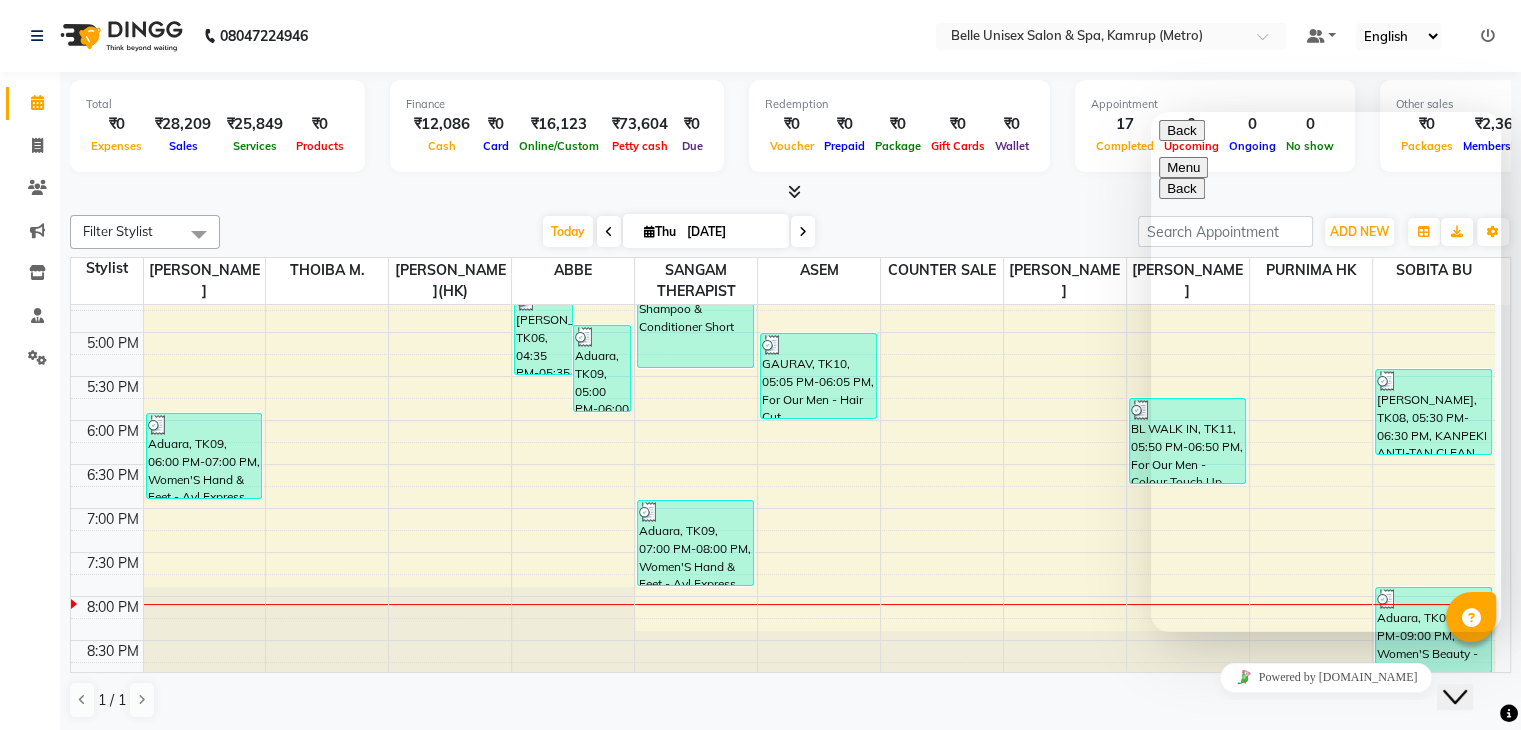 type 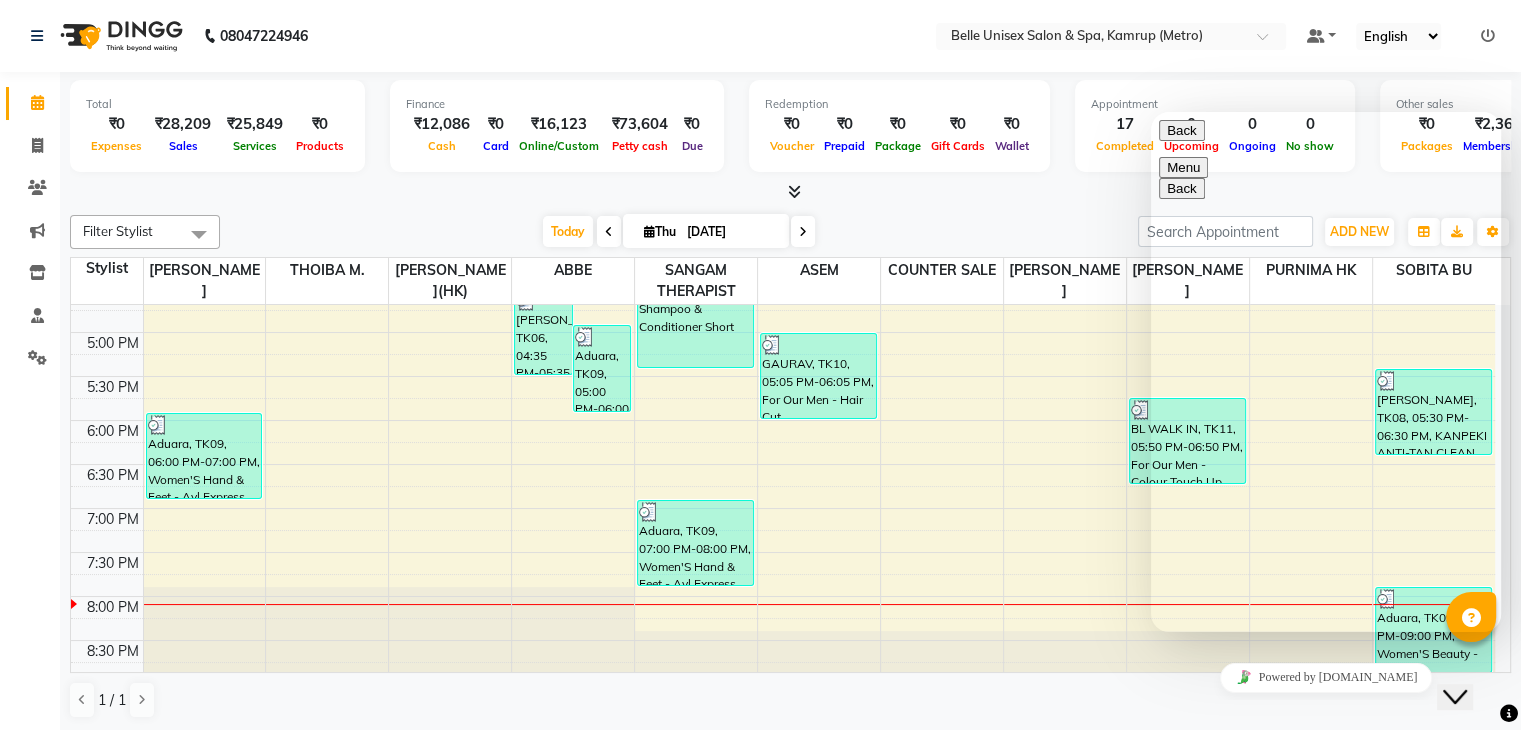 click on "Filter Stylist Select All [PERSON_NAME]  ASEM  COUNTER SALE  [PERSON_NAME] [PERSON_NAME](HK) PURNIMA [PERSON_NAME] [PERSON_NAME]  [PERSON_NAME] THERAPIST SOBITA BU THOIBA M. [DATE]  [DATE] Toggle Dropdown Add Appointment Add Invoice Add Expense Add Attendance Add Client Add Transaction Toggle Dropdown Add Appointment Add Invoice Add Expense Add Attendance Add Client ADD NEW Toggle Dropdown Add Appointment Add Invoice Add Expense Add Attendance Add Client Add Transaction Filter Stylist Select All [PERSON_NAME]  ASEM  COUNTER SALE  [PERSON_NAME] [PERSON_NAME](HK) PURNIMA [PERSON_NAME] [PERSON_NAME]  [PERSON_NAME] THERAPIST SOBITA BU THOIBA M. Group By  Staff View   Room View  View as Vertical  Vertical - Week View  Horizontal  Horizontal - Week View  List  Toggle Dropdown Calendar Settings Manage Tags   Arrange Stylists   Reset Stylists  Full Screen Appointment Form Zoom 100% Staff/Room Display Count 11 Stylist [PERSON_NAME] THOIBA M. [PERSON_NAME](HK) [PERSON_NAME] THERAPIST ASEM  COUNTER SALE  [PERSON_NAME] [PERSON_NAME]  PURNIMA HK  SOBITA BU 8:00 AM 8:30 AM" 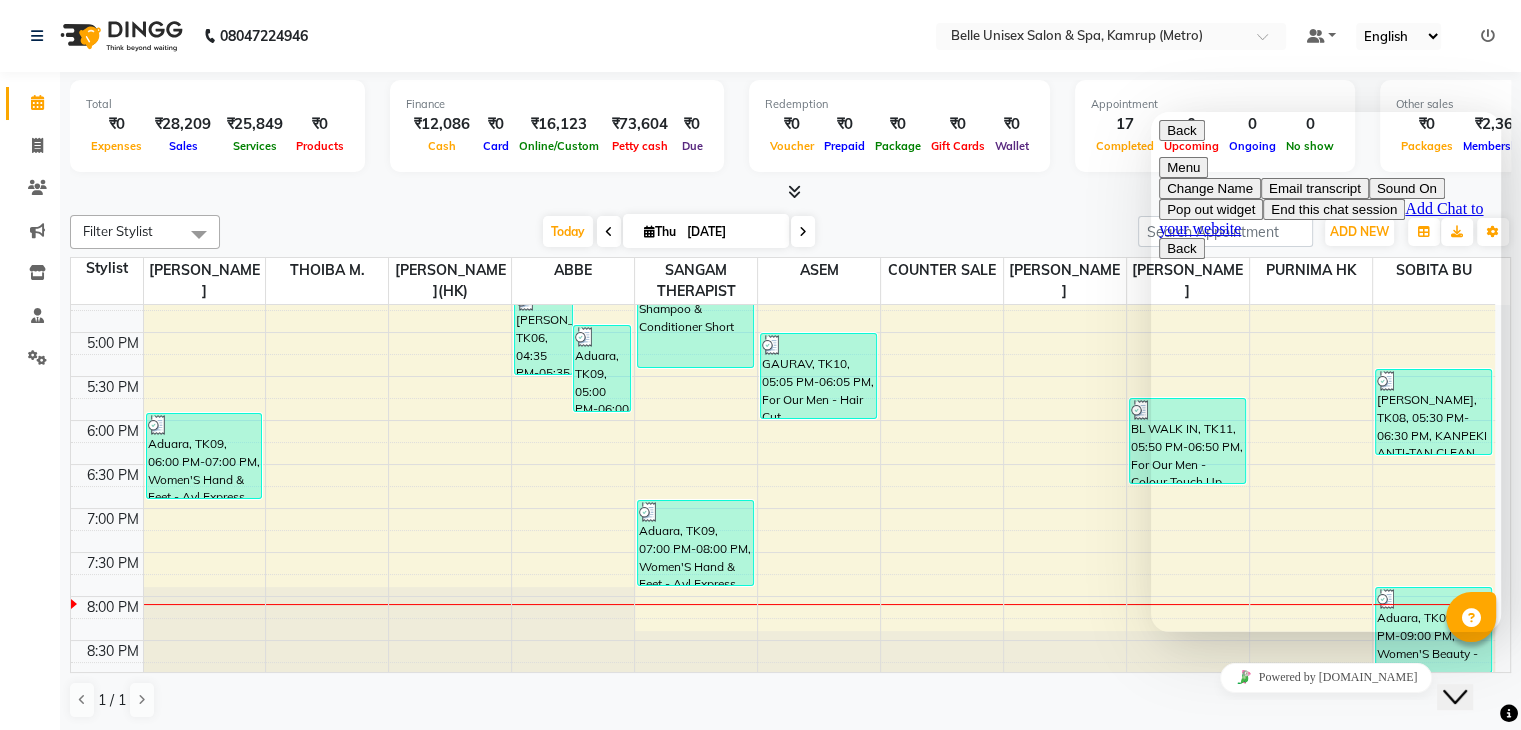 click on "Menu" at bounding box center [1183, 167] 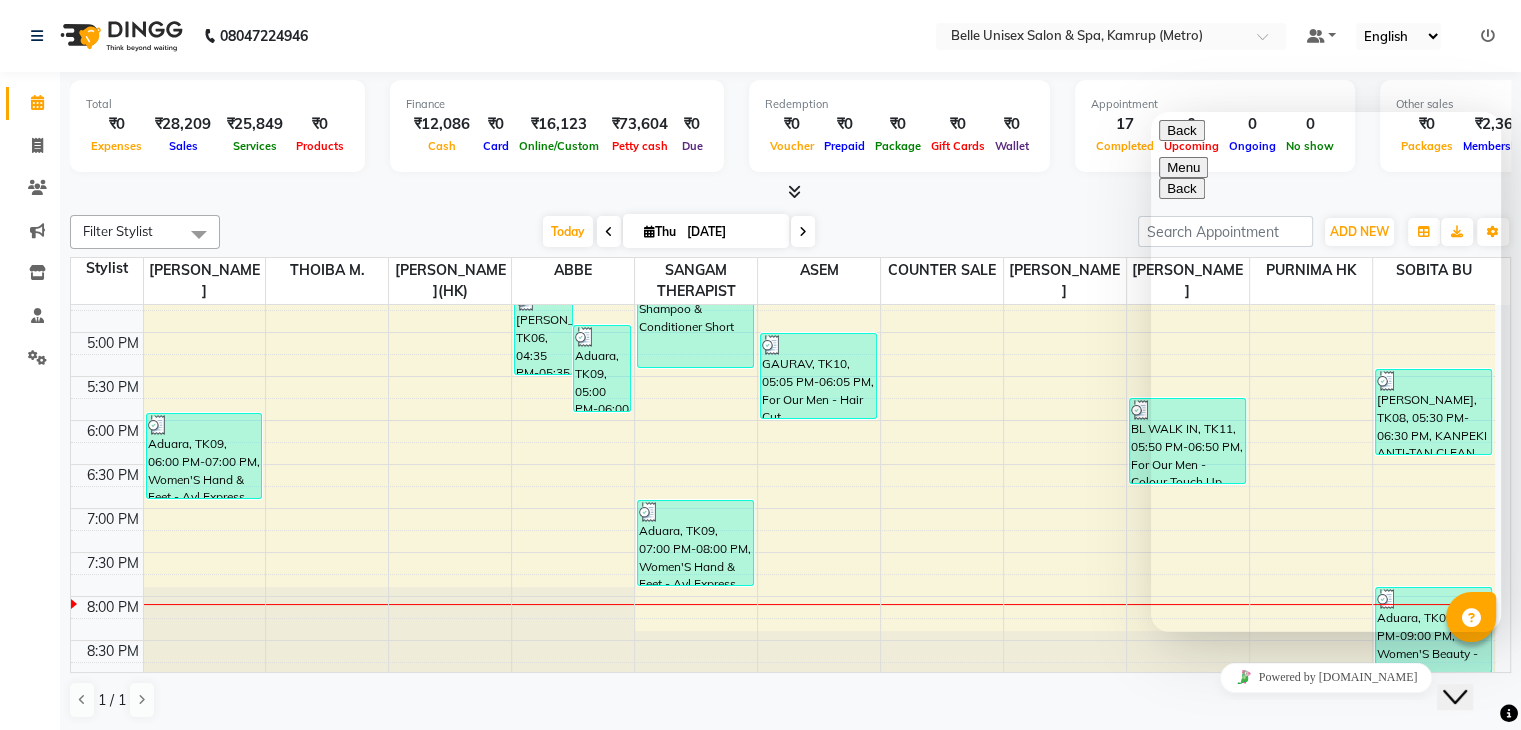 click on "Close Chat This icon closes the chat window." at bounding box center (1455, 697) 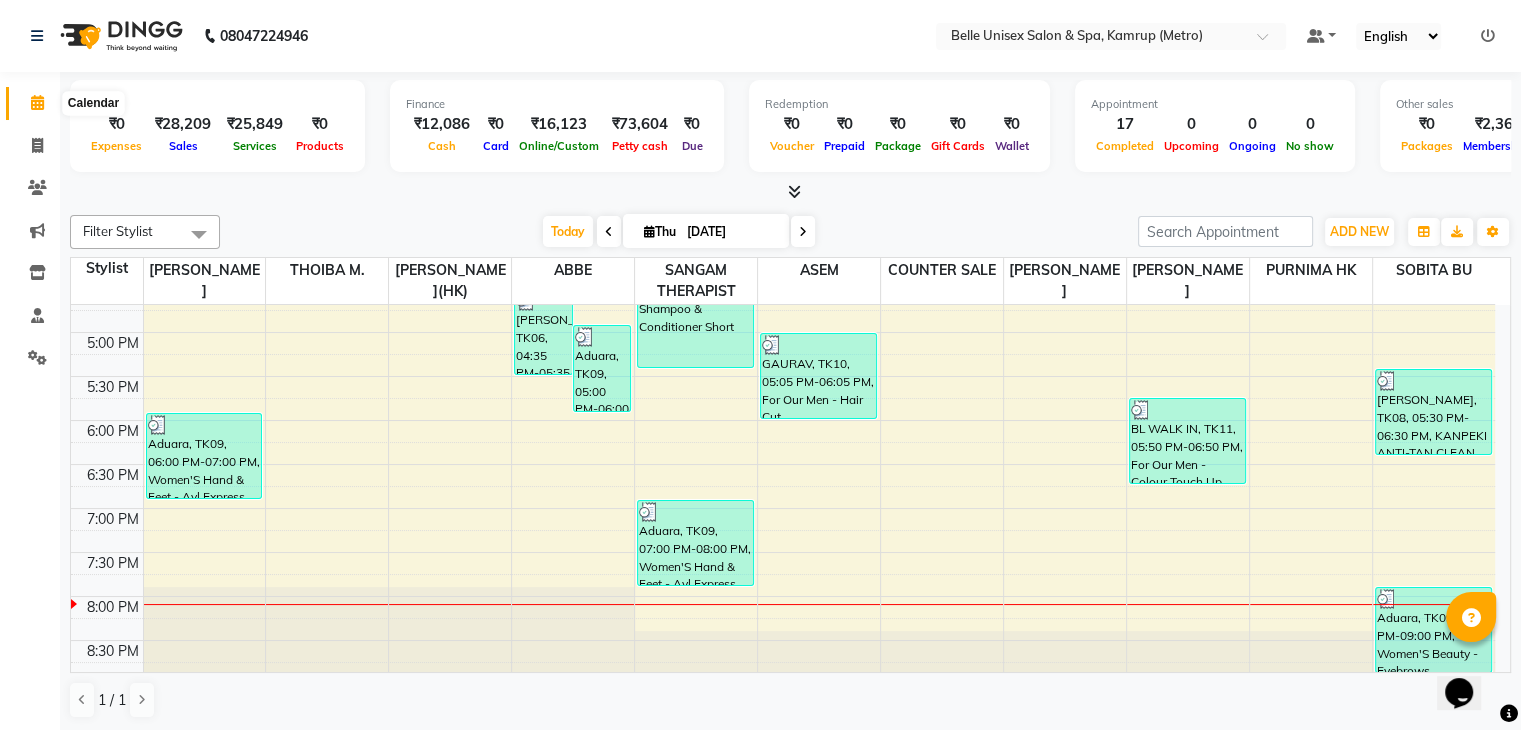 click 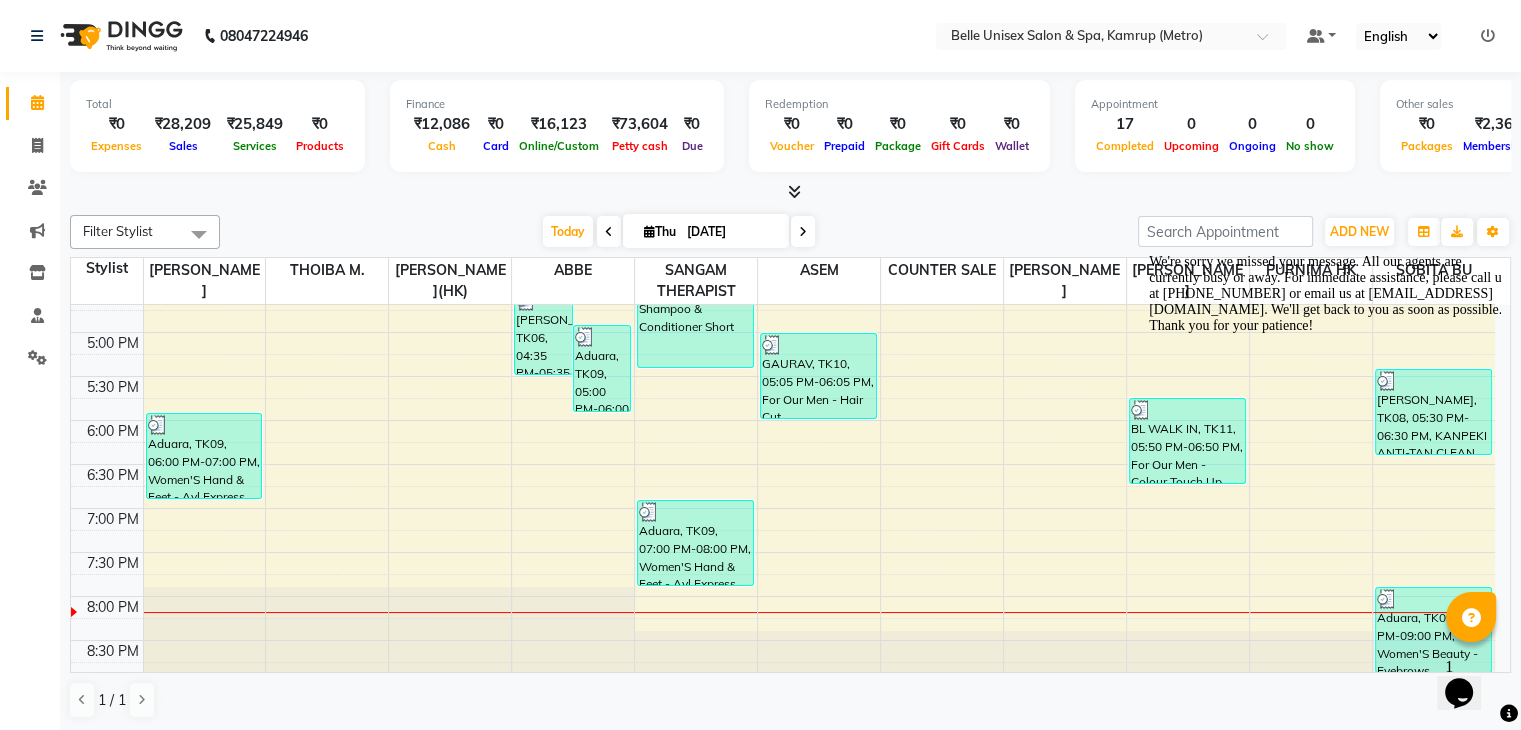 click on "Opens Chat This icon Opens the chat window." 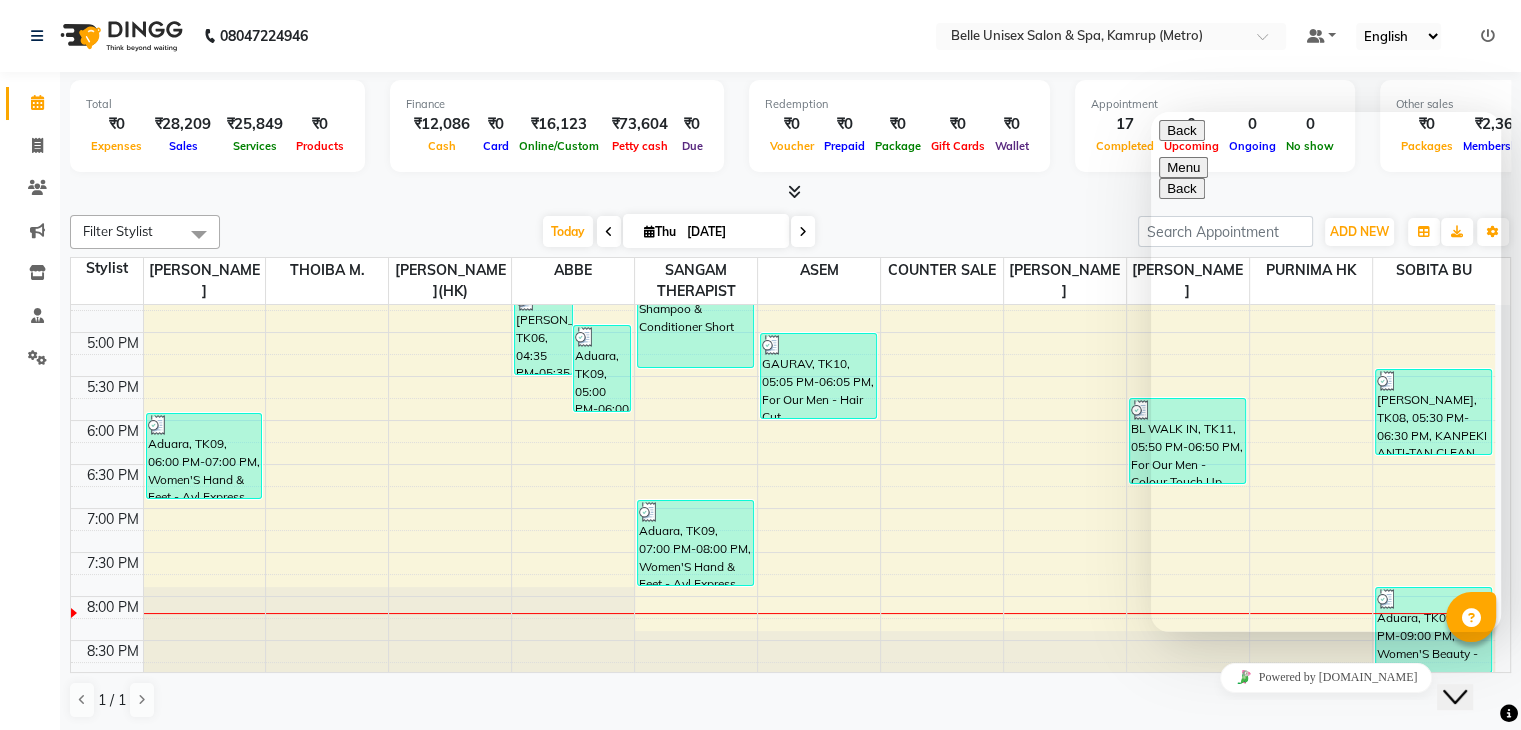 click on "Close Chat This icon closes the chat window." 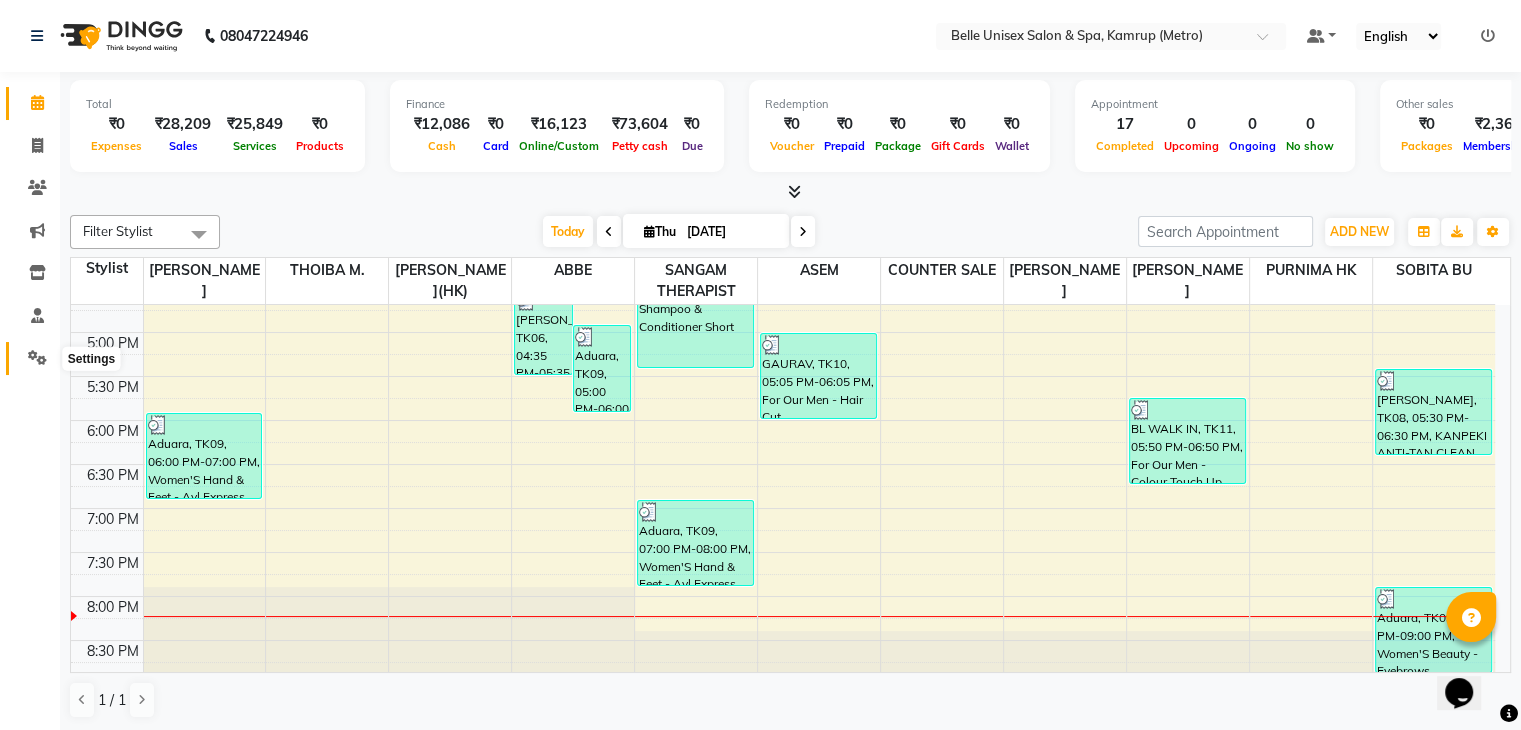 click 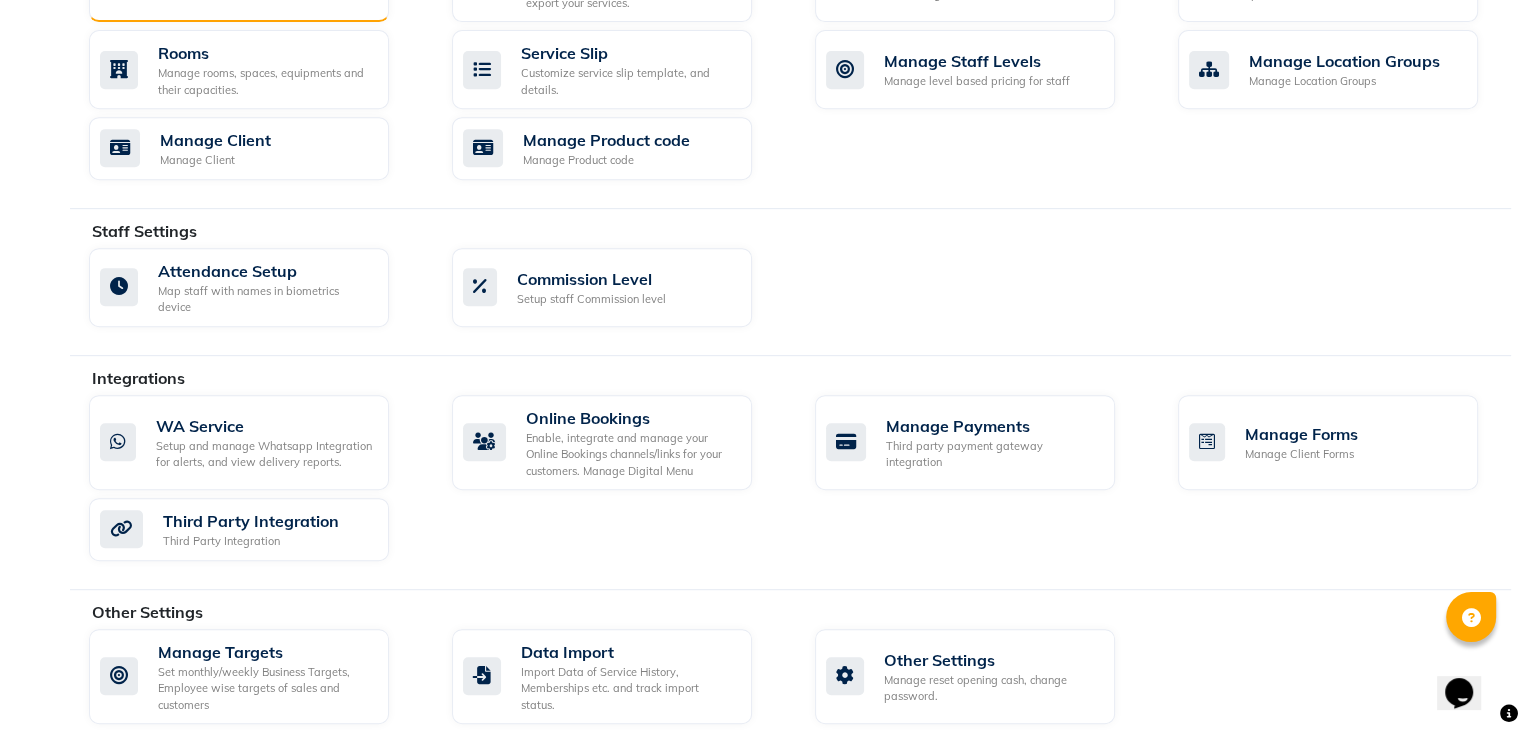 scroll, scrollTop: 892, scrollLeft: 0, axis: vertical 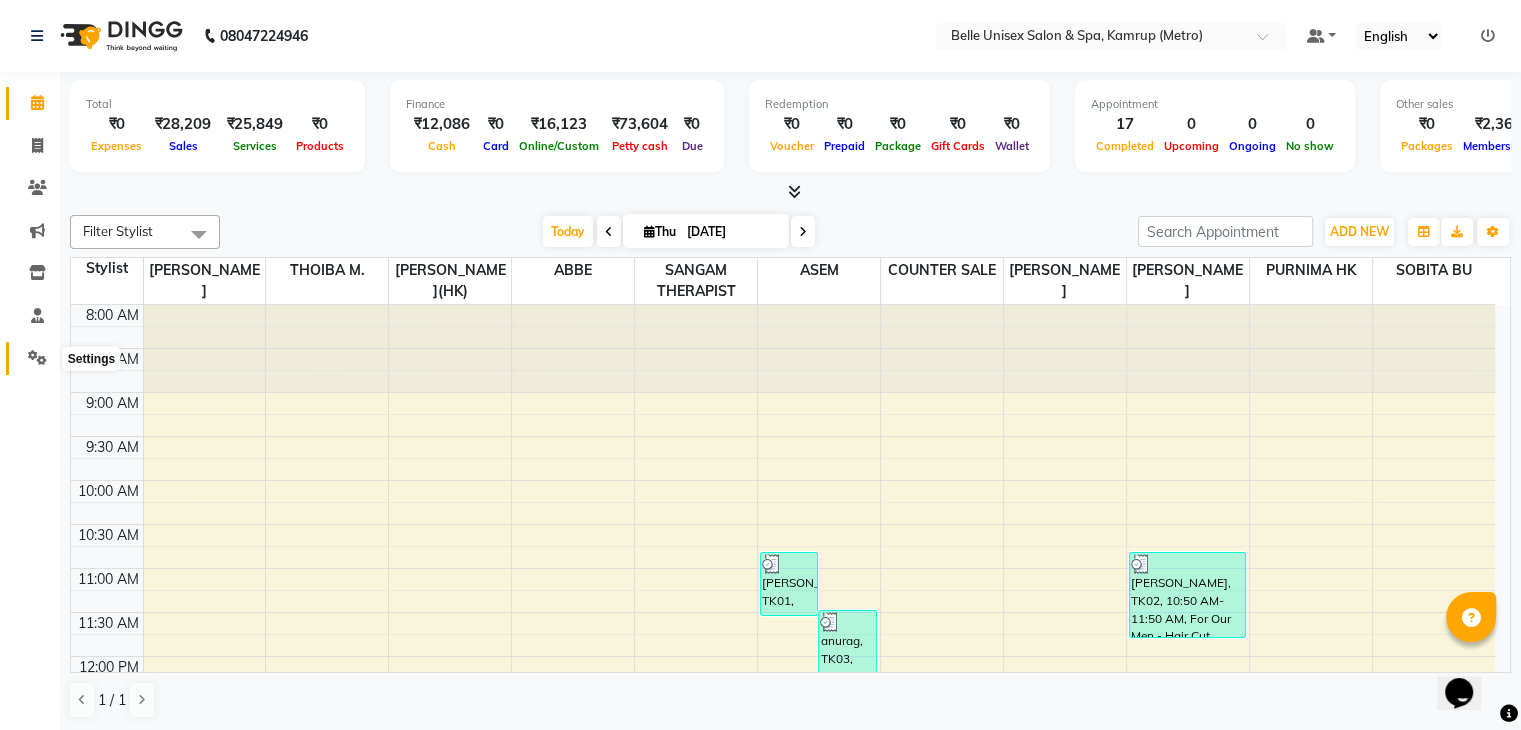 click 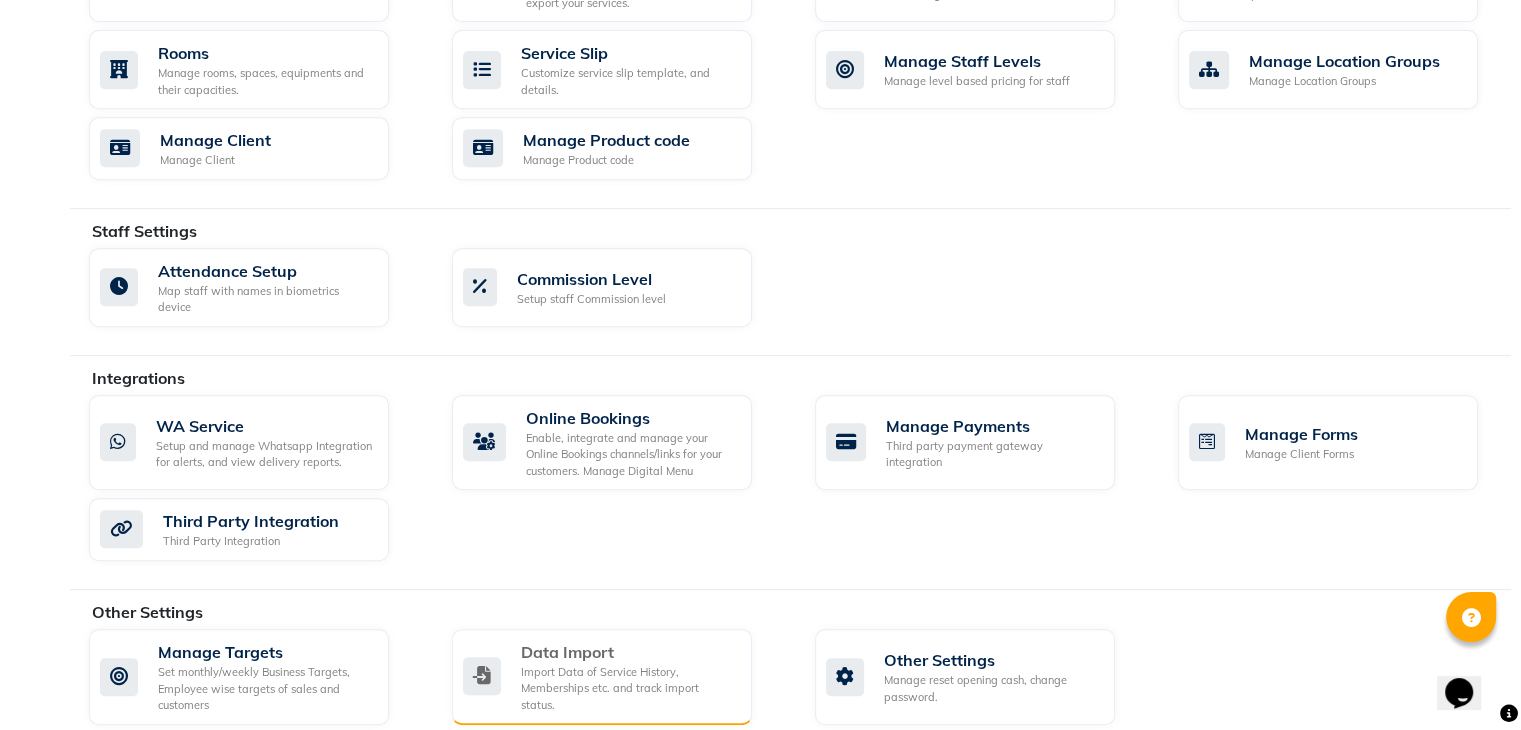 scroll, scrollTop: 892, scrollLeft: 0, axis: vertical 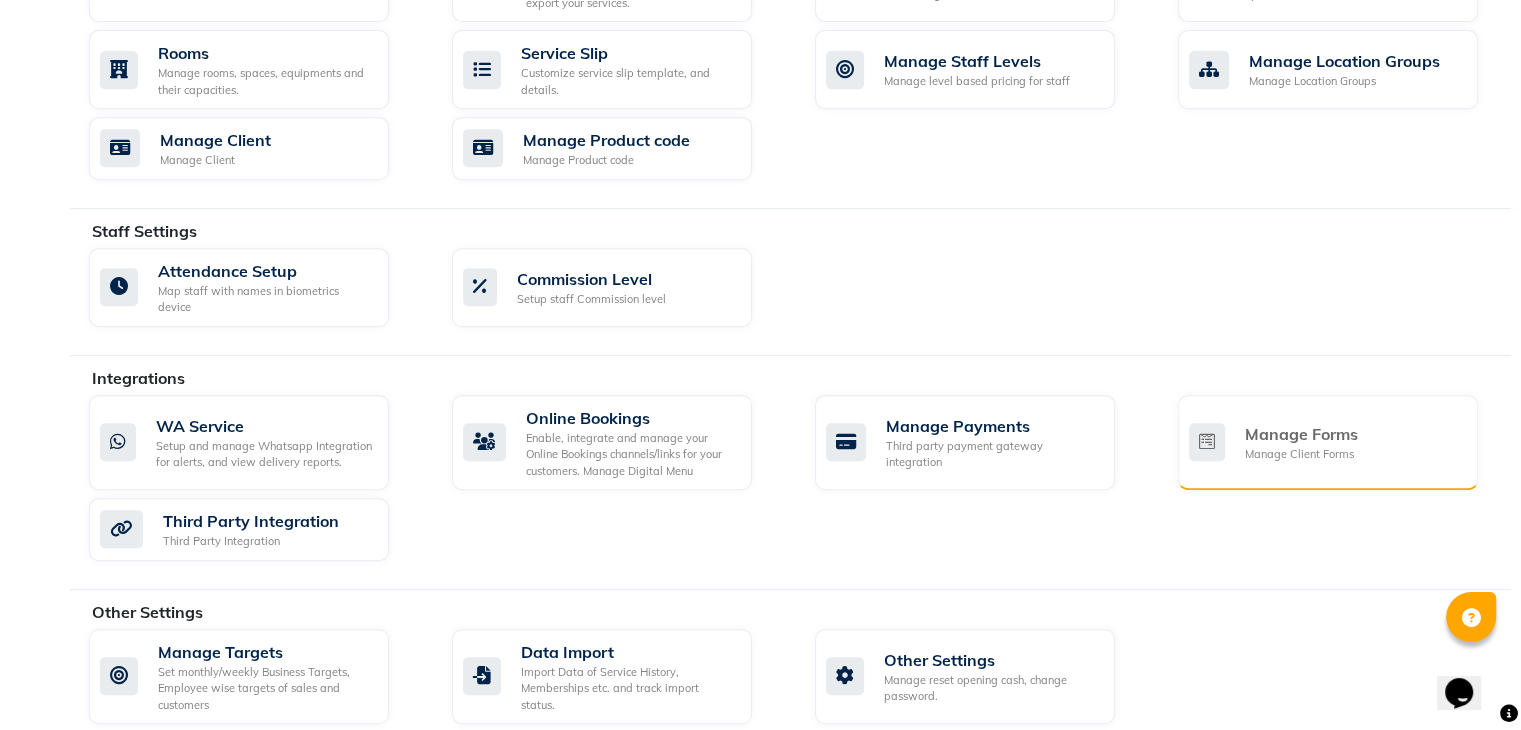click on "Manage Forms" 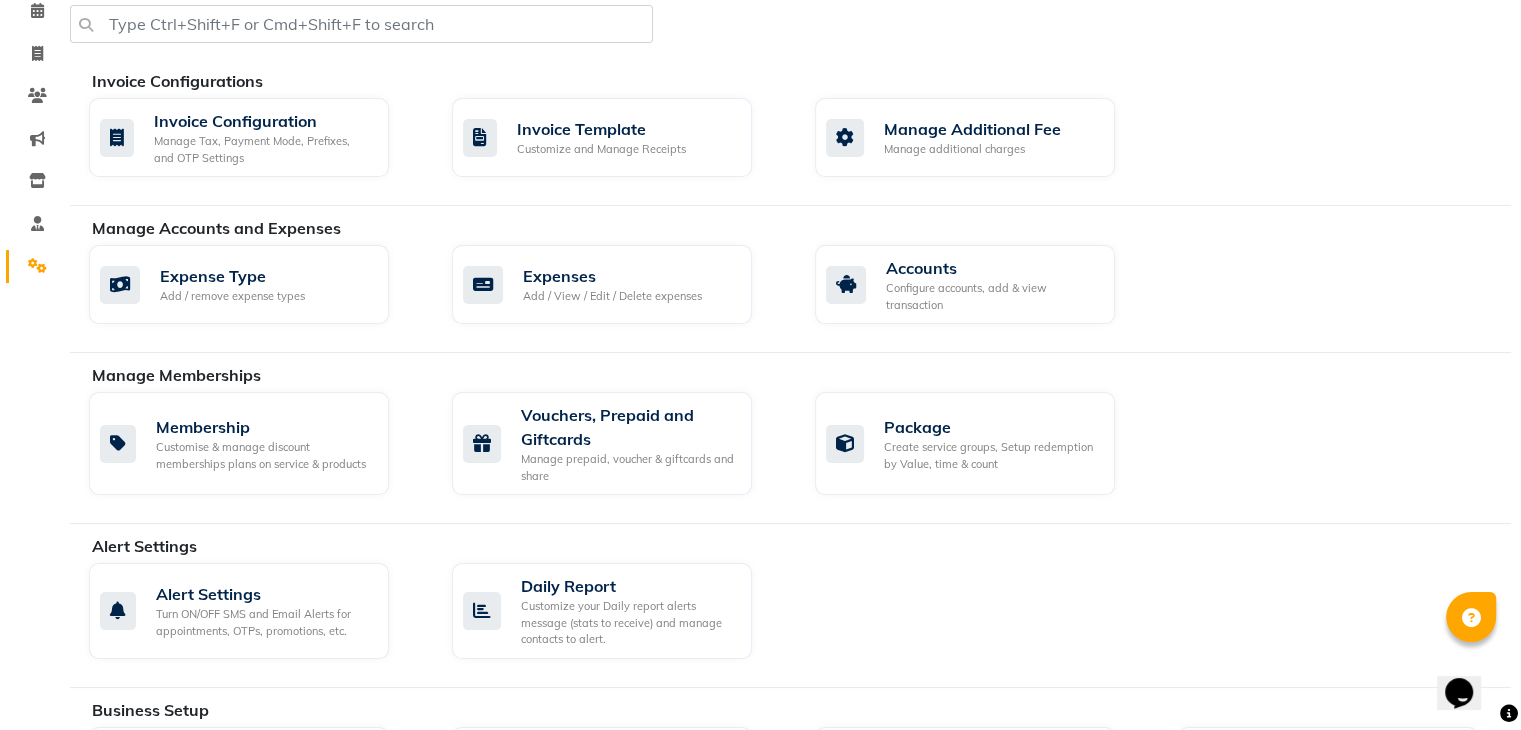 scroll, scrollTop: 0, scrollLeft: 0, axis: both 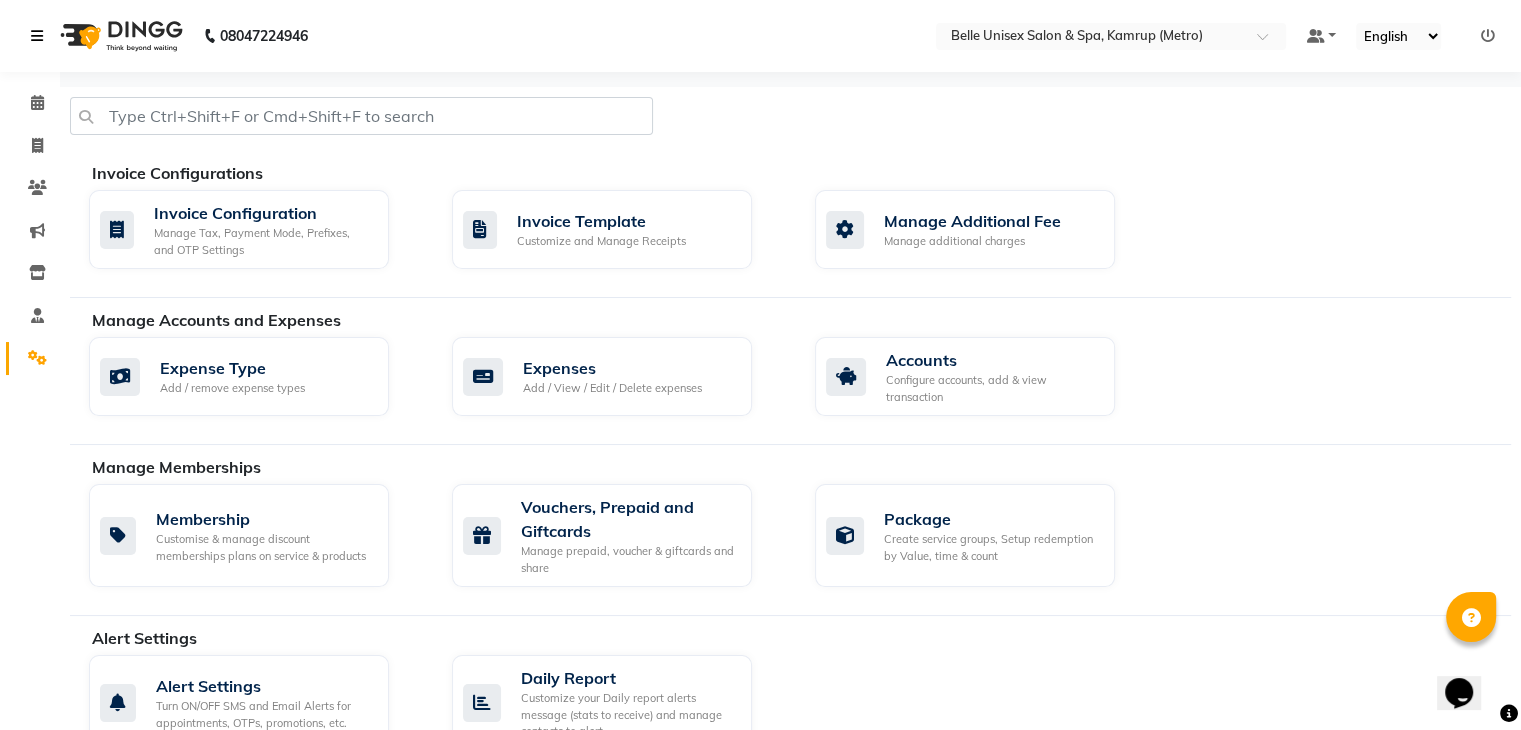 click at bounding box center (41, 36) 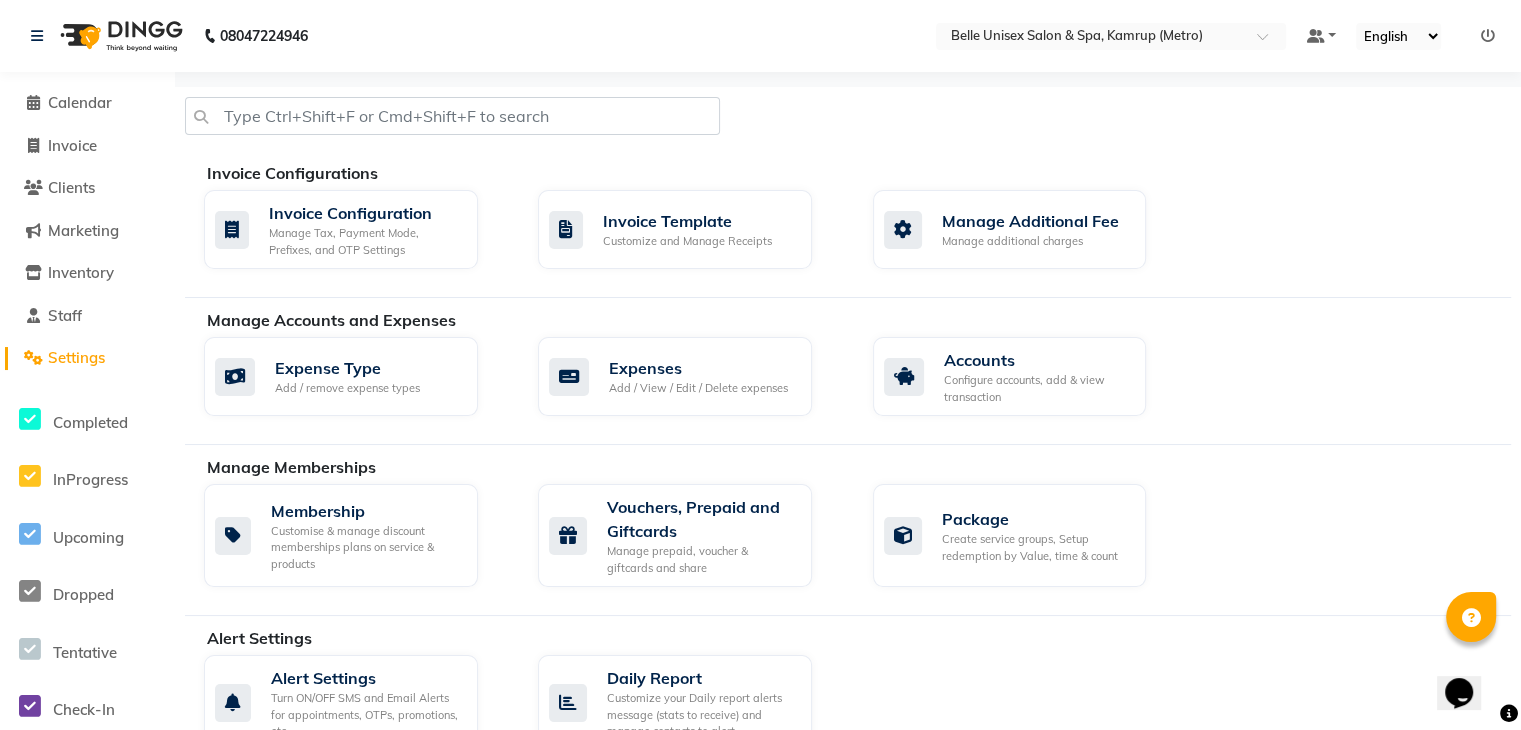 click on "Settings" 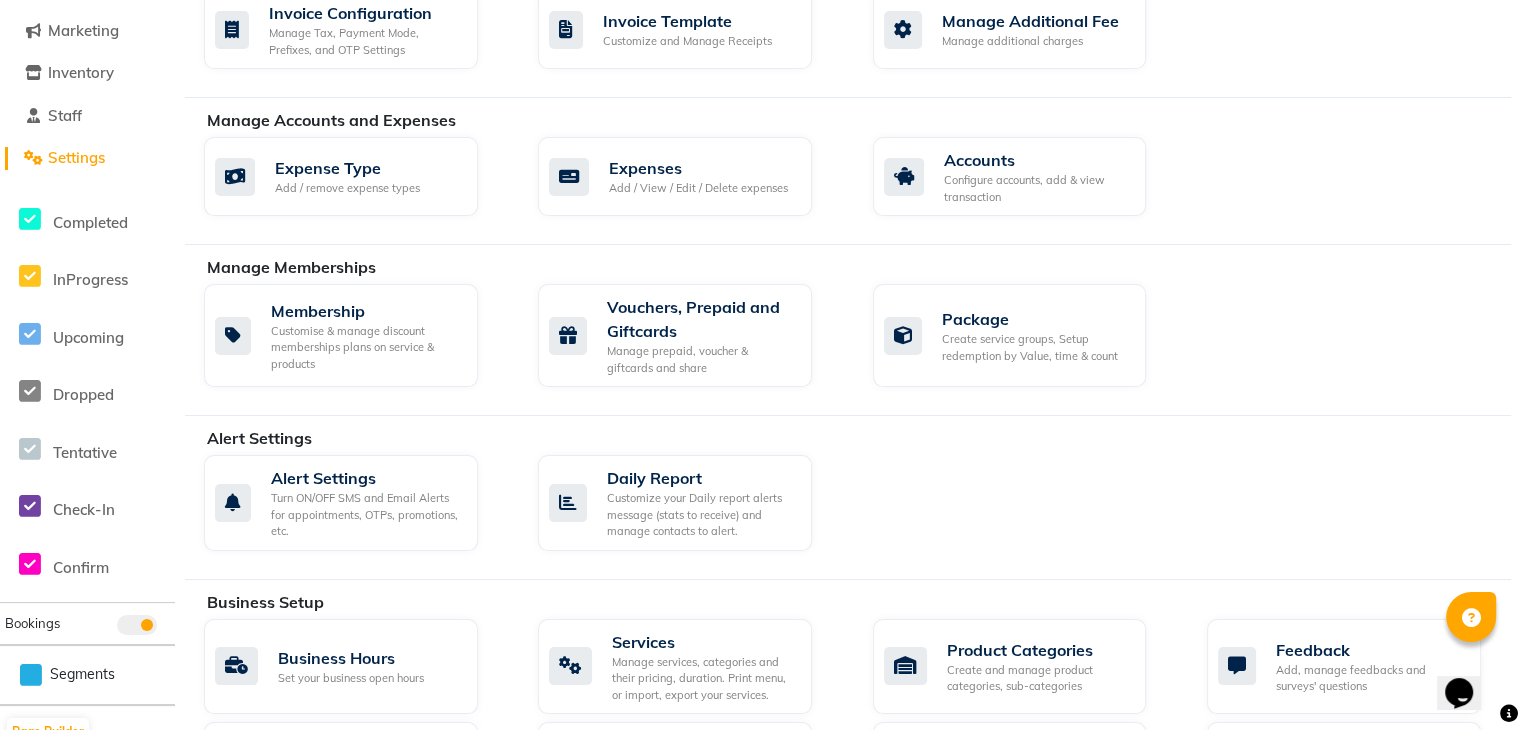 scroll, scrollTop: 300, scrollLeft: 0, axis: vertical 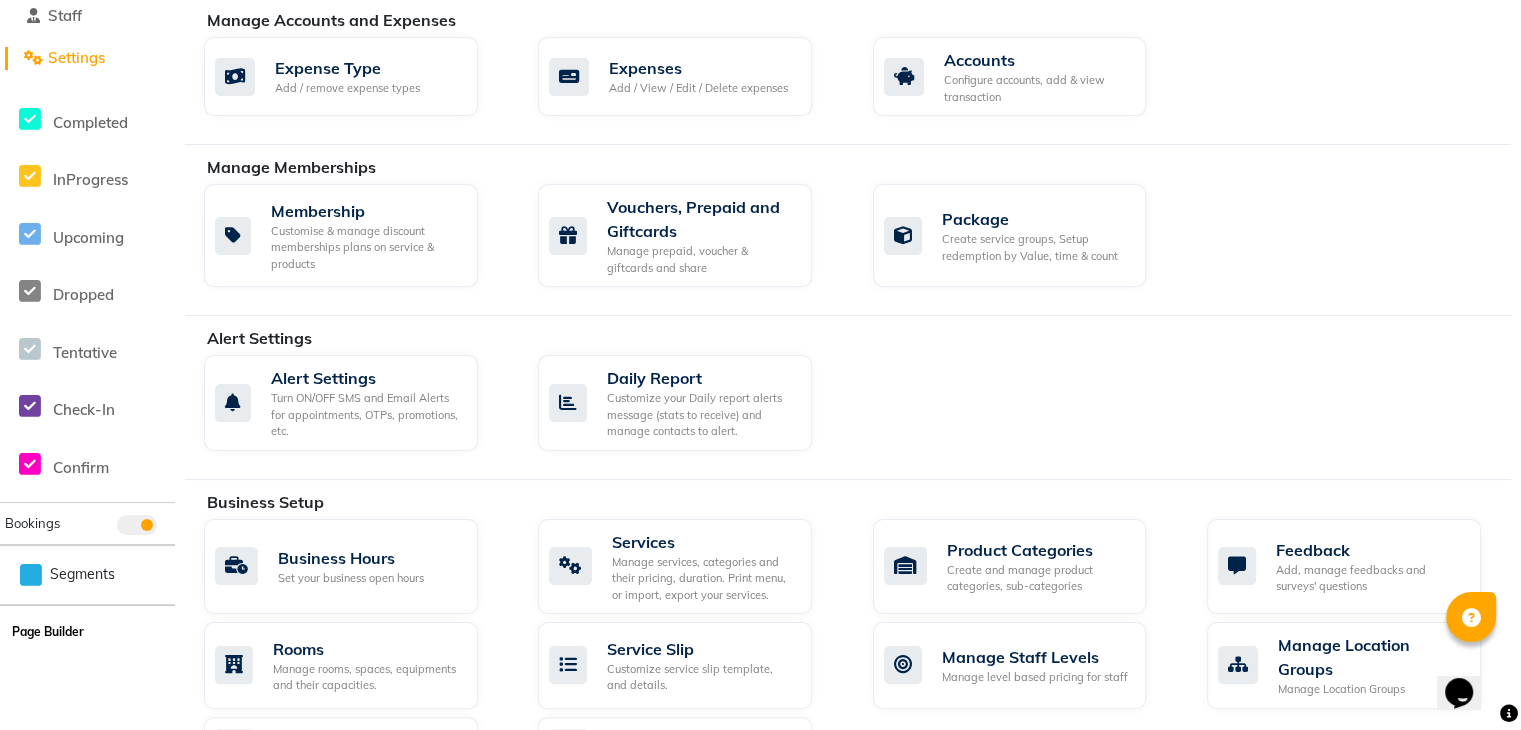 click on "Page Builder" 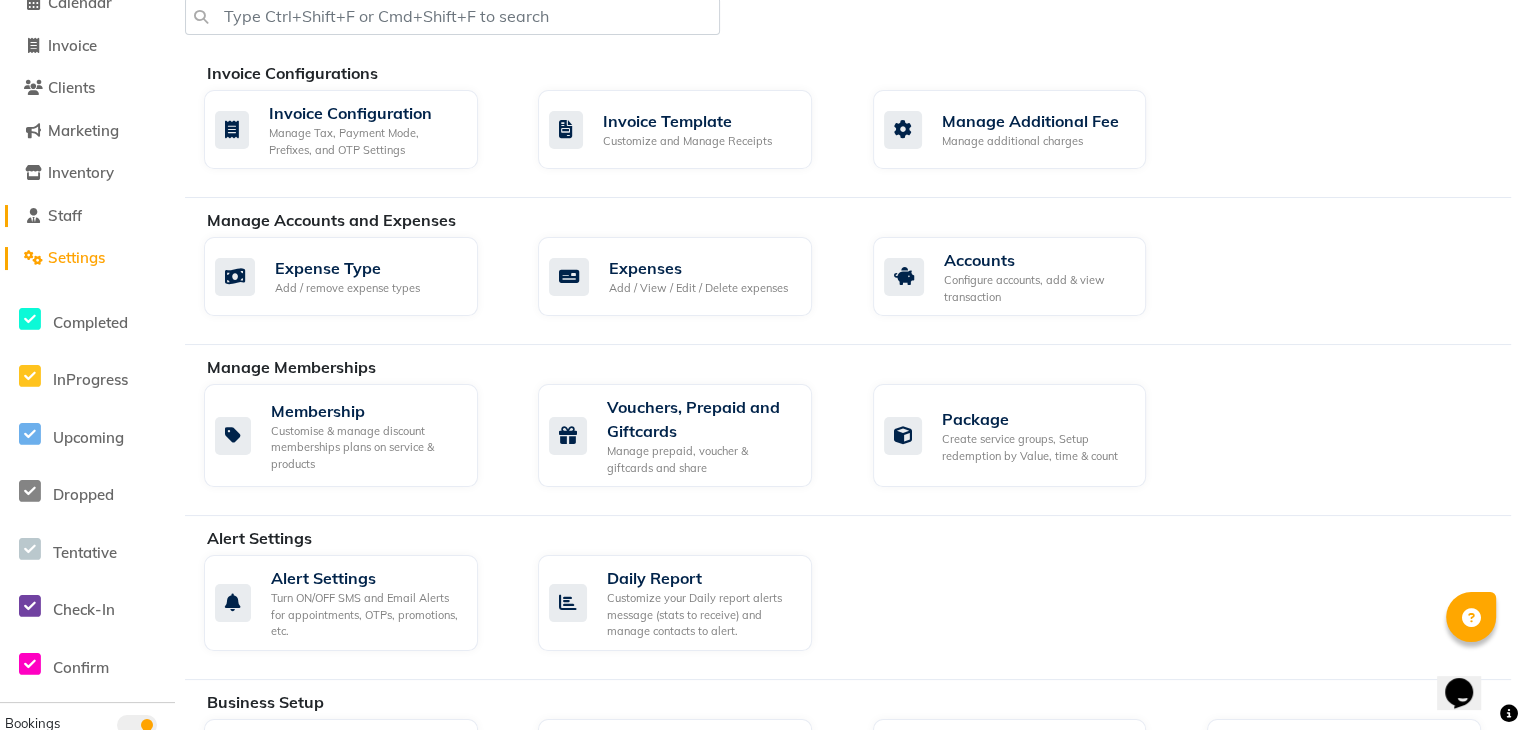 scroll, scrollTop: 0, scrollLeft: 0, axis: both 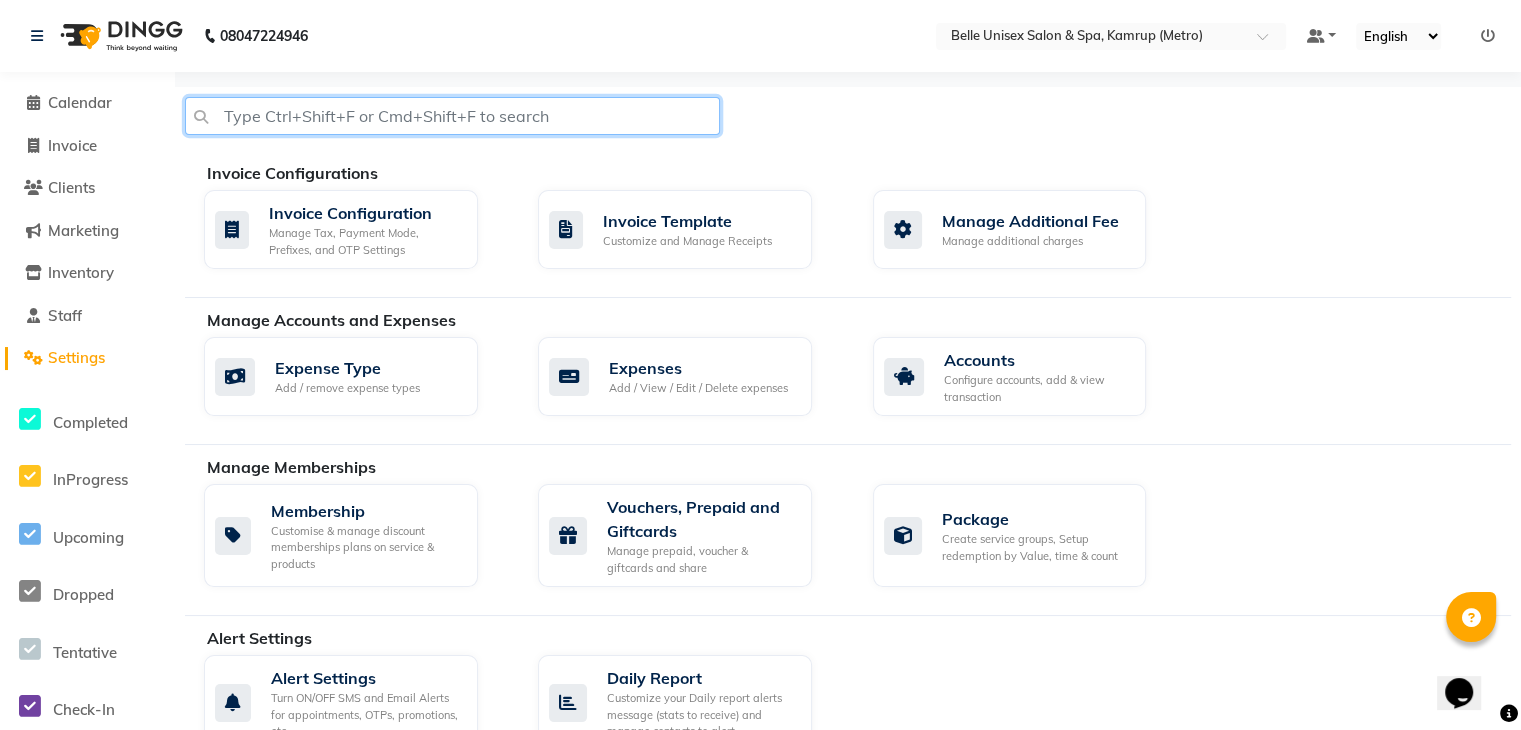 click 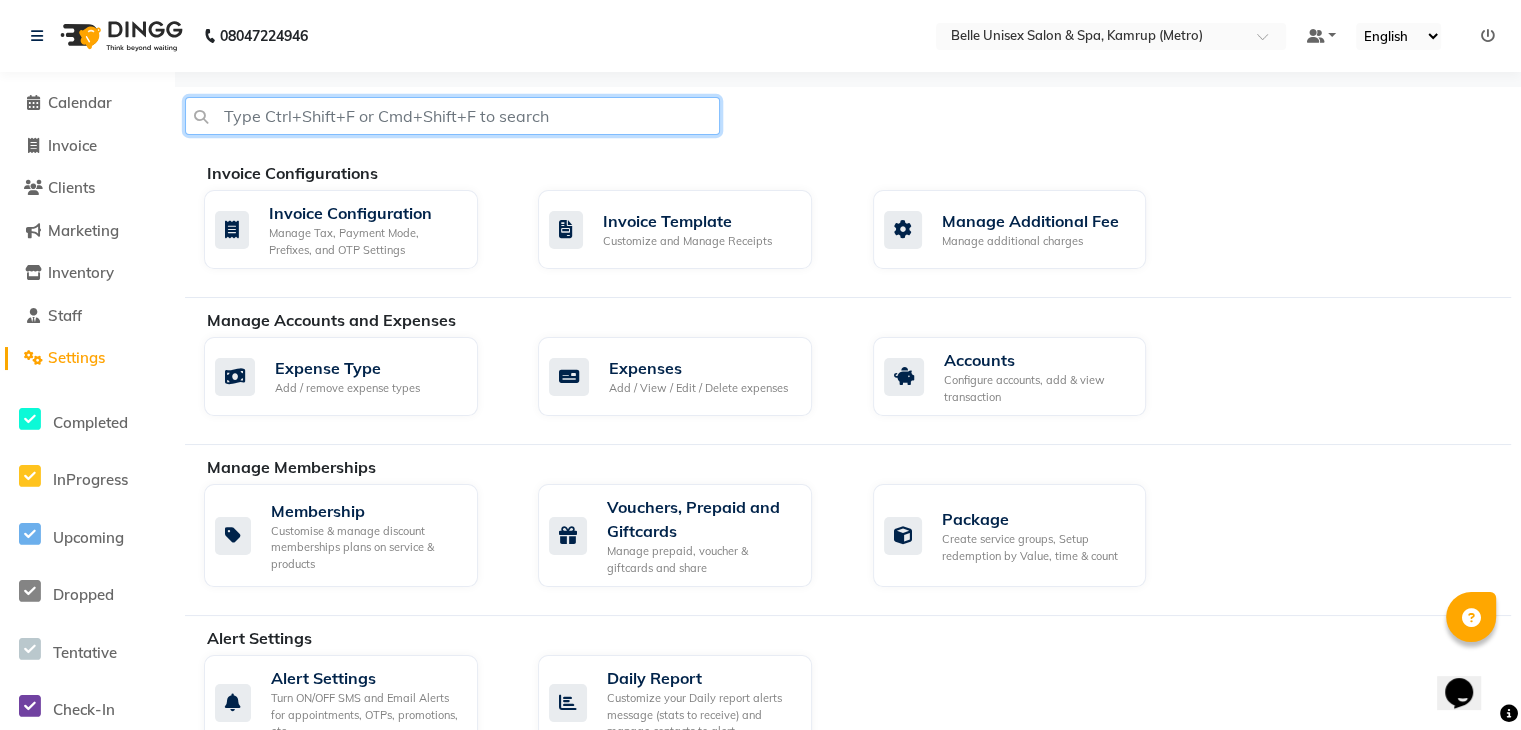drag, startPoint x: 577, startPoint y: 121, endPoint x: 290, endPoint y: 90, distance: 288.66937 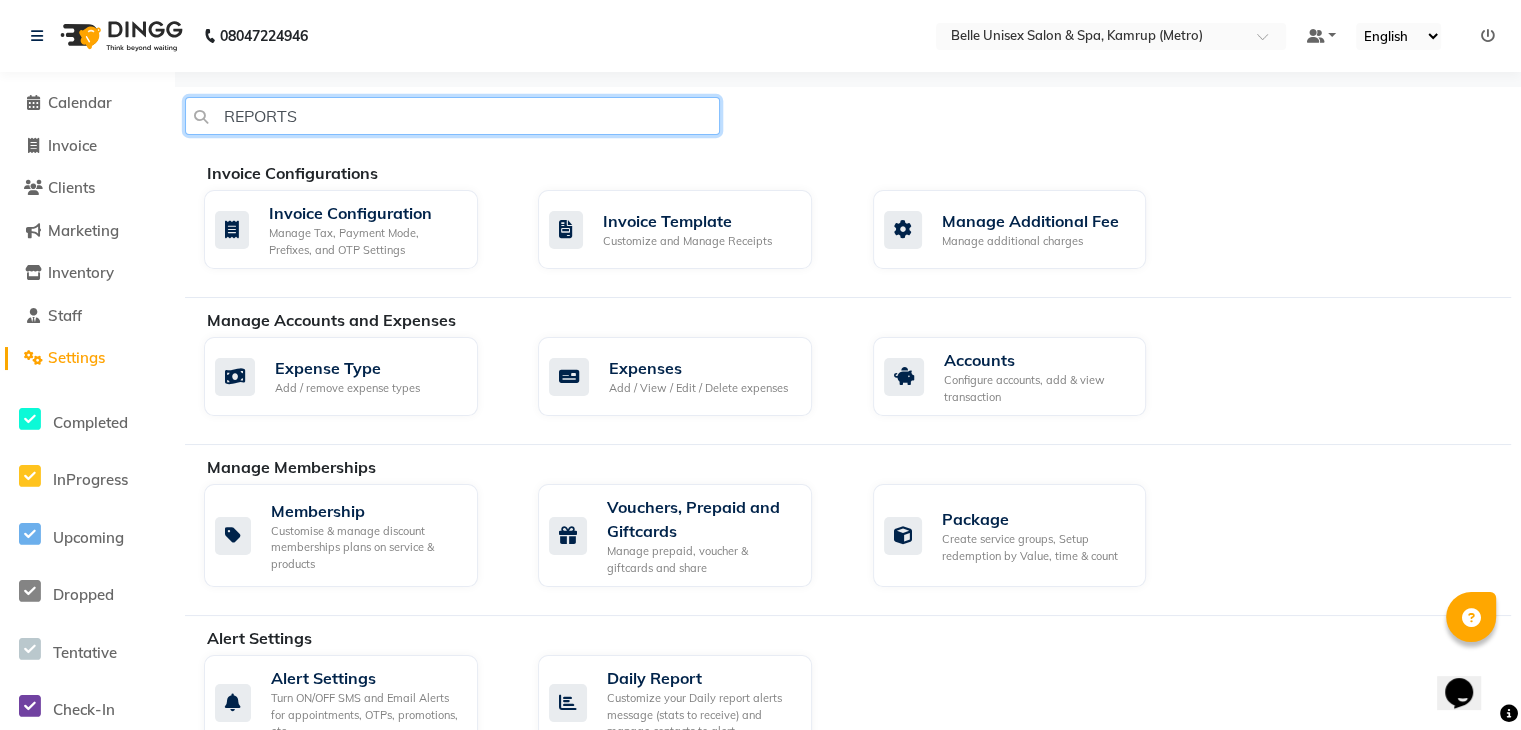 type on "REPORTS" 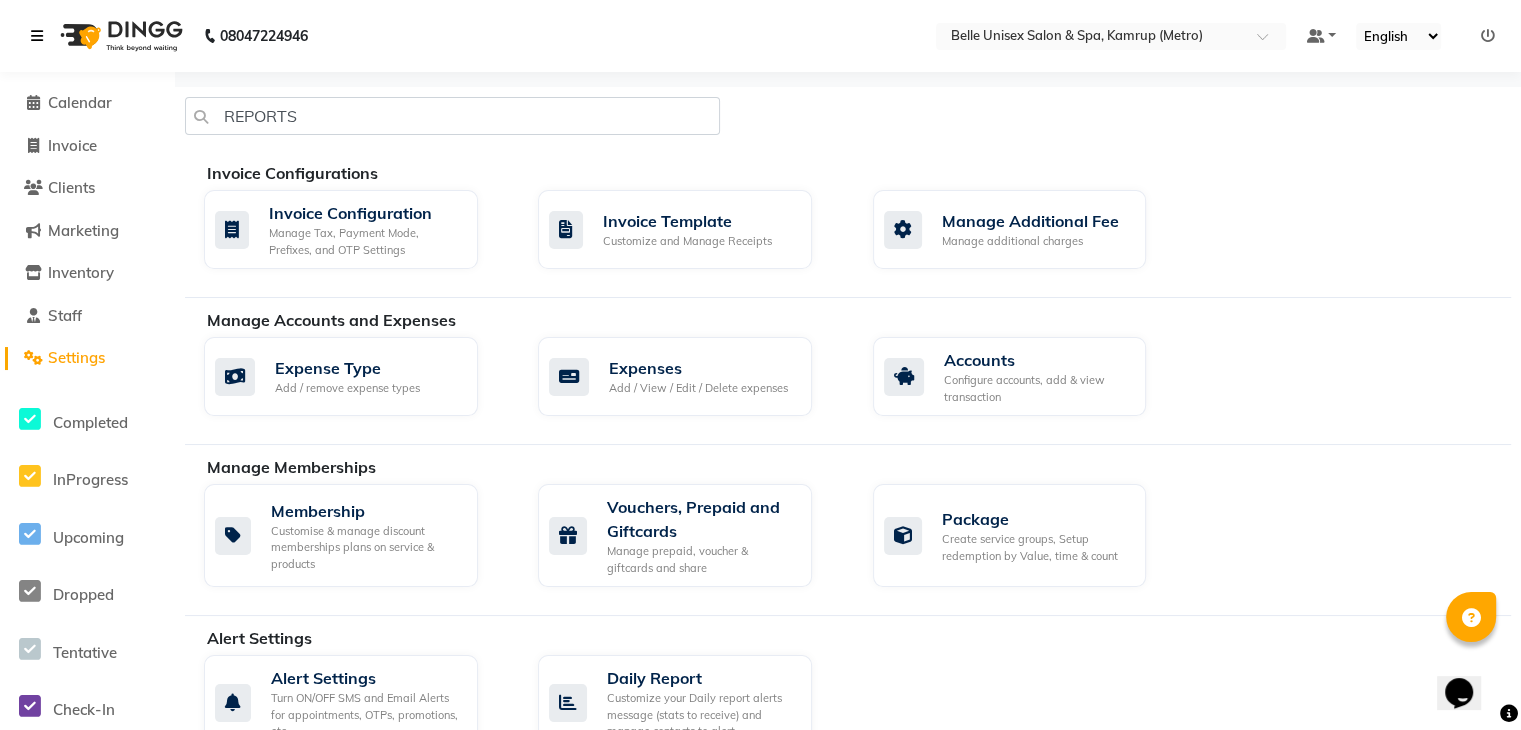 click at bounding box center (41, 36) 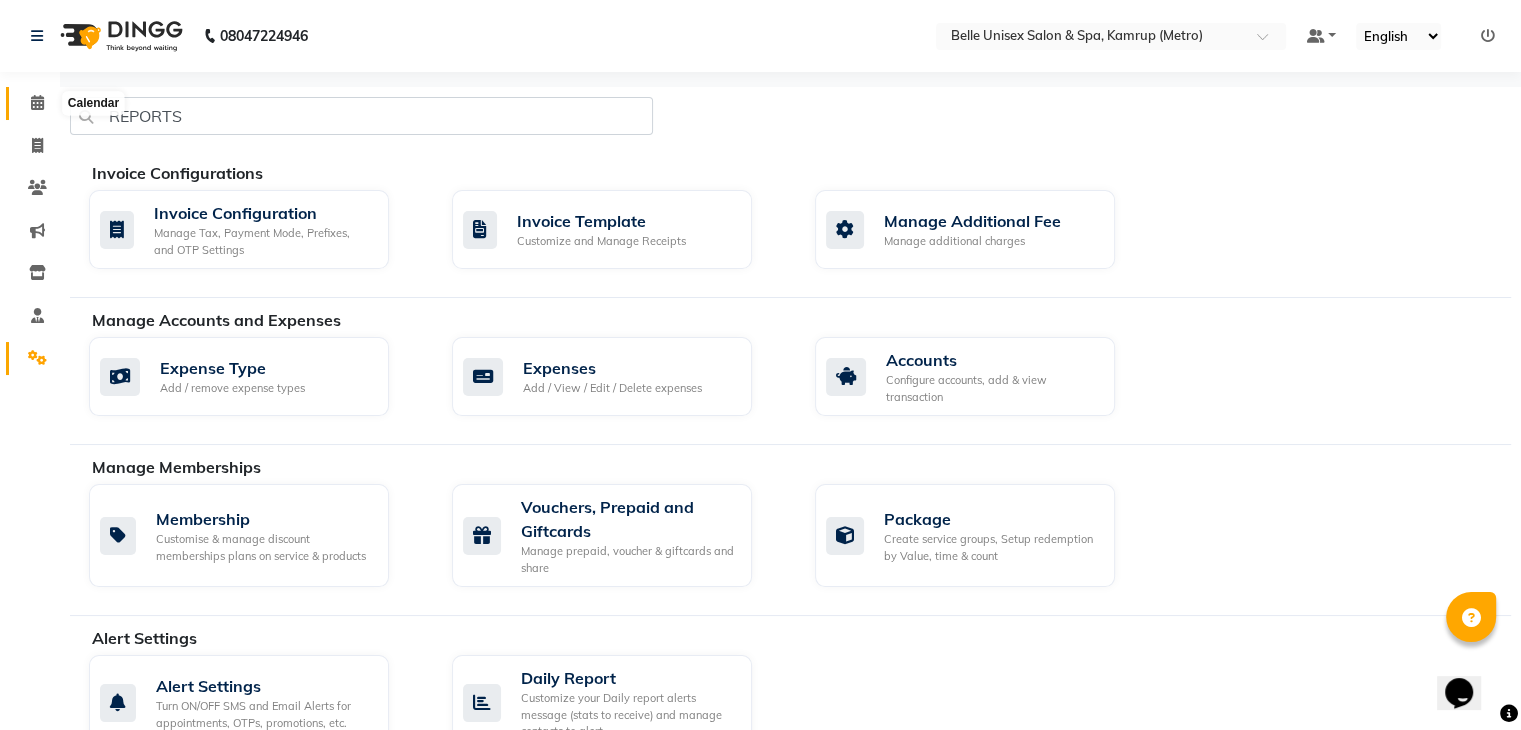 click 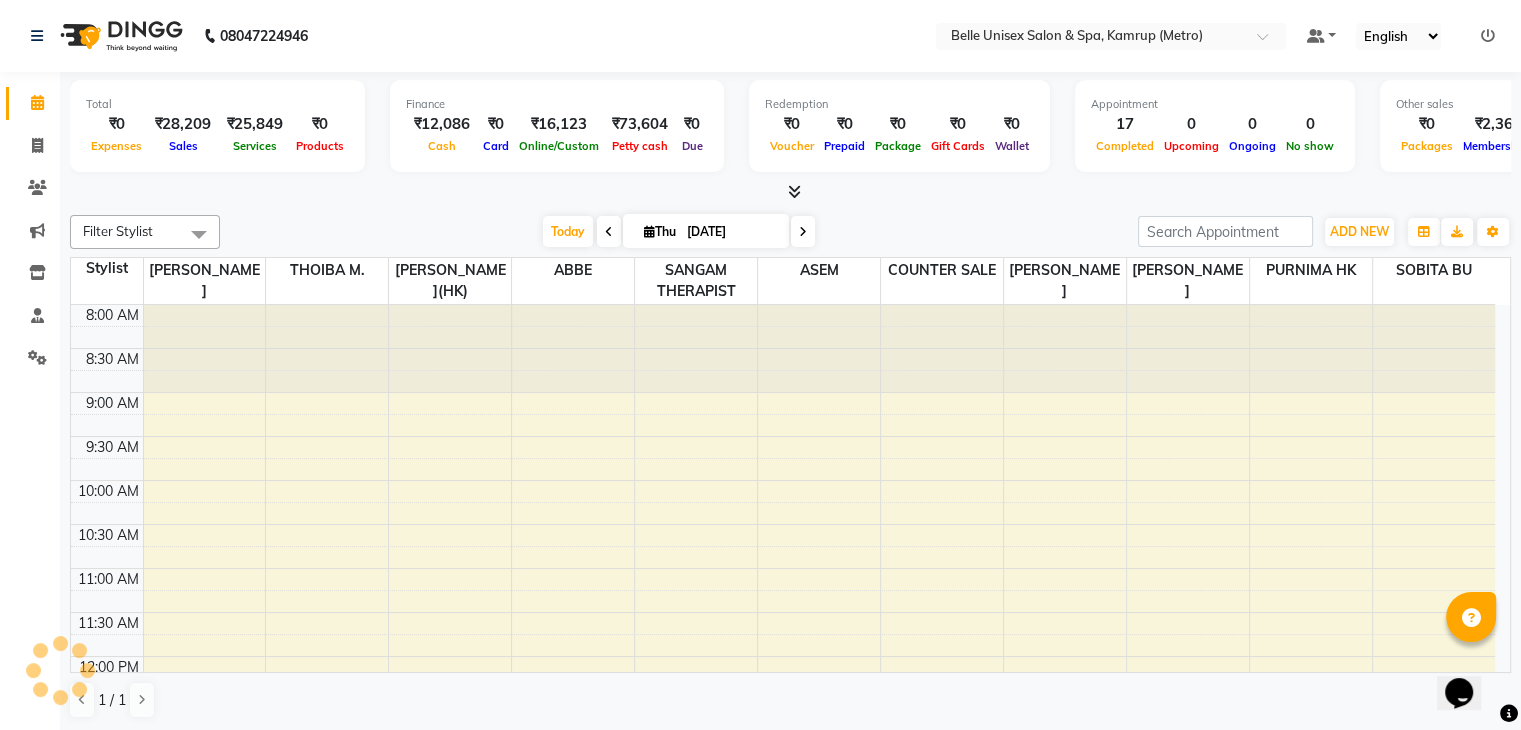 scroll, scrollTop: 0, scrollLeft: 0, axis: both 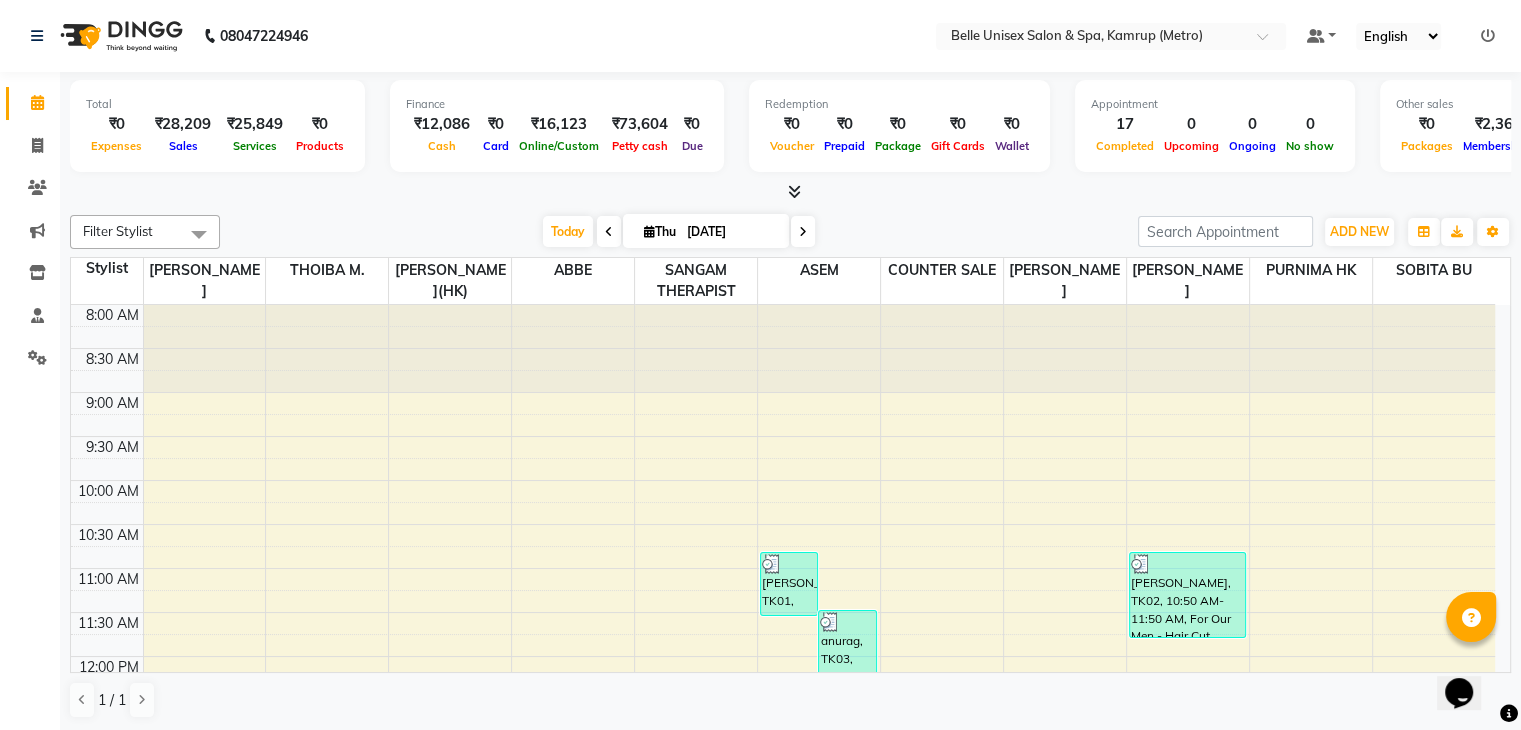 click on "Total  ₹0  Expenses ₹28,209  Sales ₹25,849  Services ₹0  Products Finance  ₹12,086  Cash ₹0  Card ₹16,123  Online/Custom ₹73,604 Petty cash ₹0 Due  Redemption  ₹0 Voucher ₹0 Prepaid ₹0 Package ₹0  Gift Cards ₹0  Wallet  Appointment  17 Completed 0 Upcoming 0 Ongoing 0 No show  Other sales  ₹0  Packages ₹2,360  Memberships ₹0  Vouchers ₹0  Prepaids ₹0  Gift Cards" at bounding box center [790, 137] 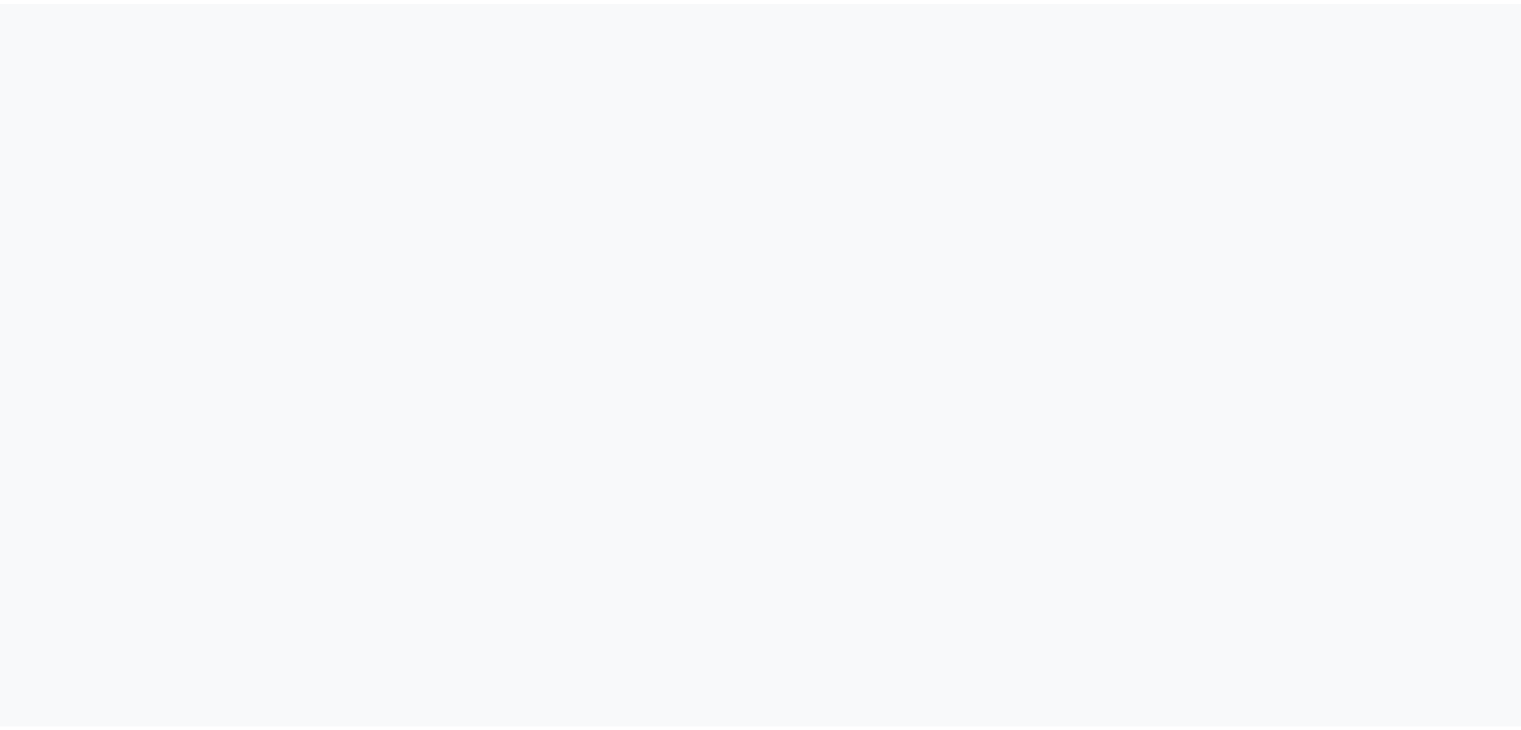 scroll, scrollTop: 0, scrollLeft: 0, axis: both 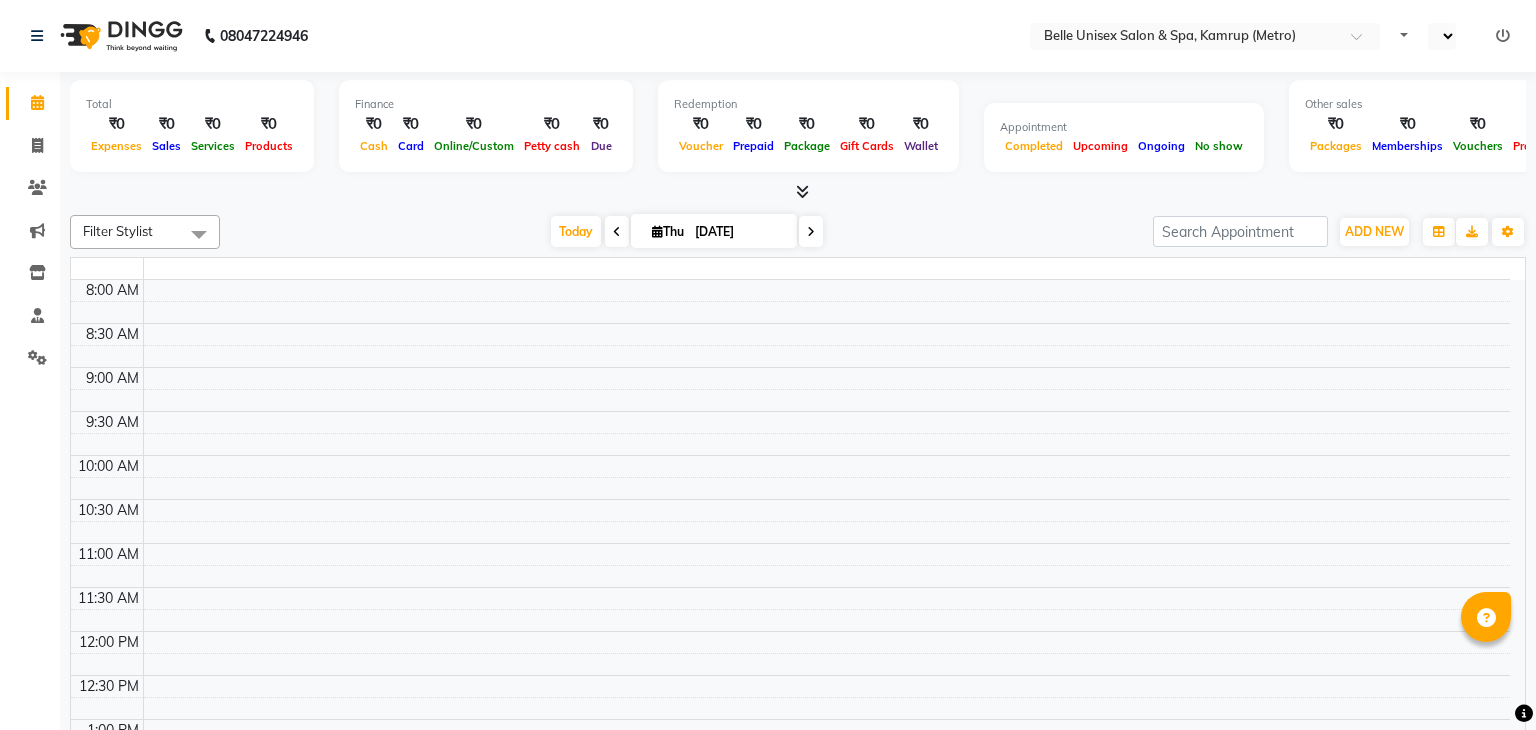 select on "en" 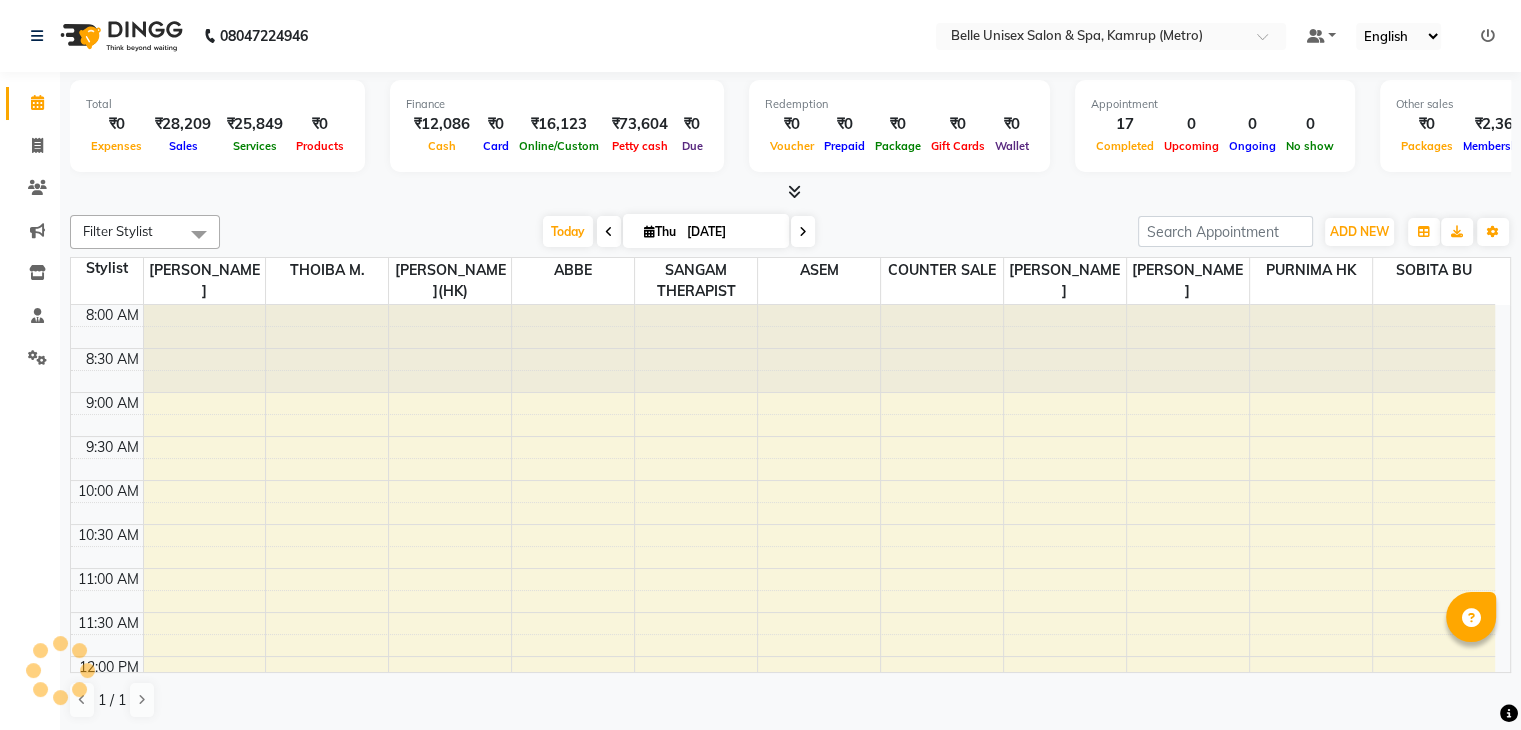 scroll, scrollTop: 0, scrollLeft: 0, axis: both 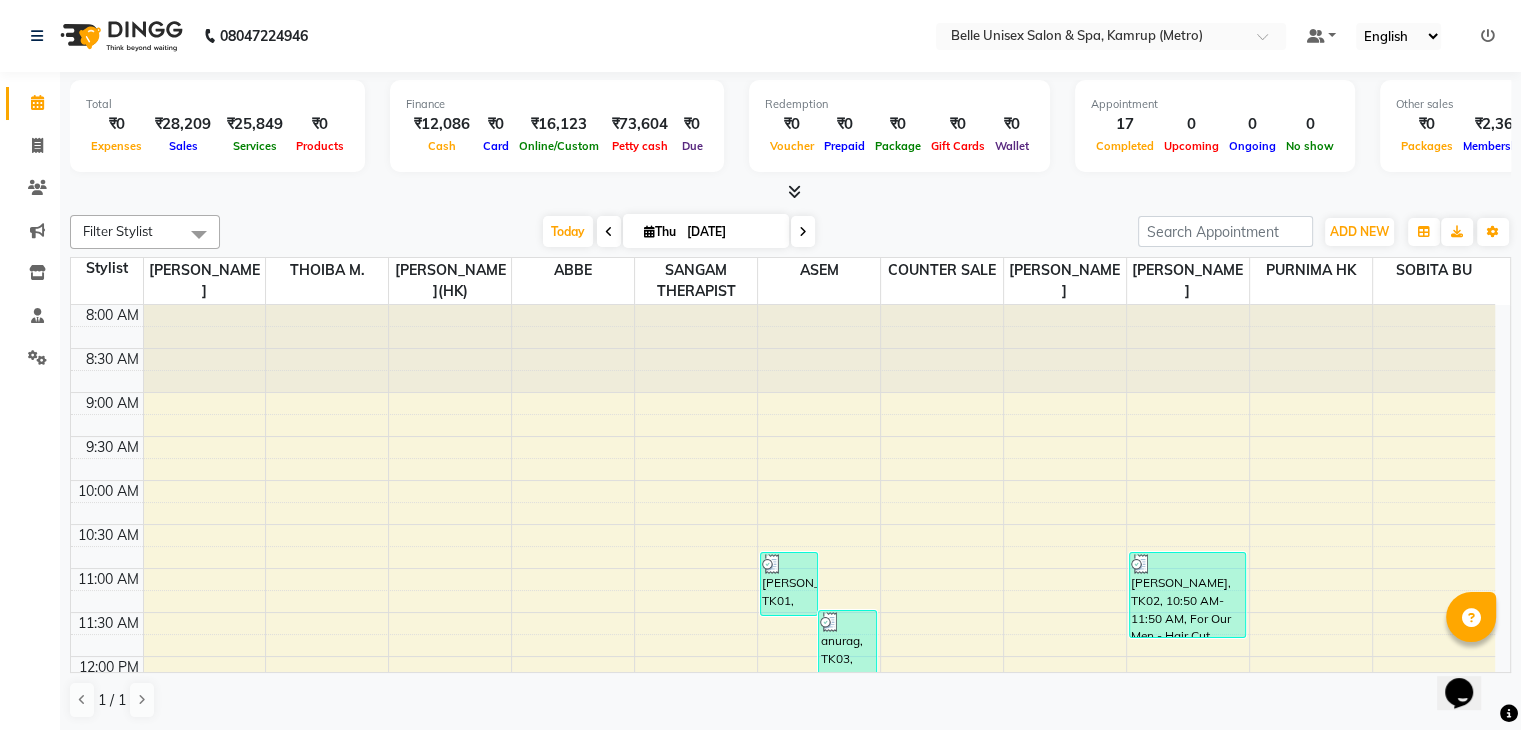 click at bounding box center [794, 191] 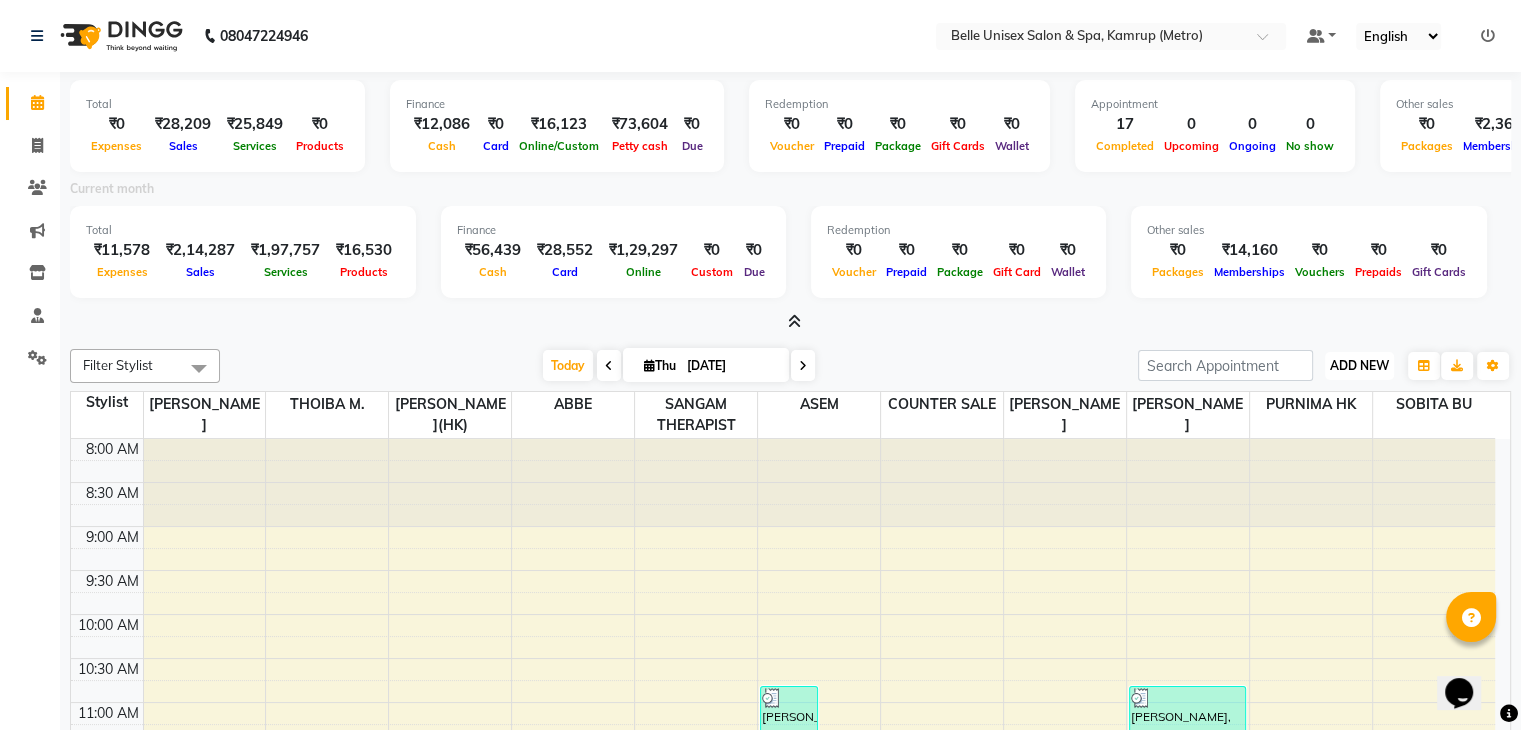 click on "ADD NEW Toggle Dropdown" at bounding box center [1359, 366] 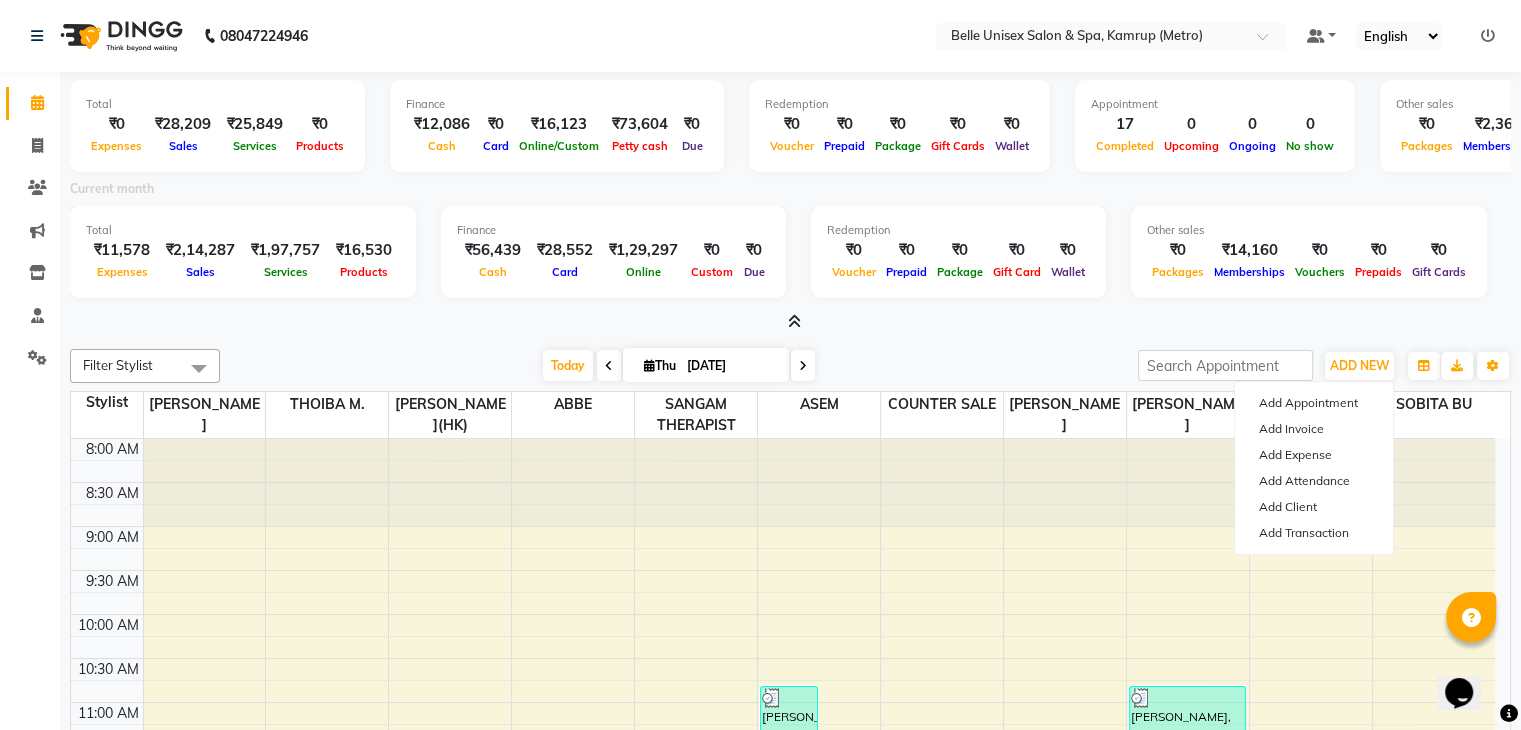 click on "Total  ₹0  Expenses ₹28,209  Sales ₹25,849  Services ₹0  Products Finance  ₹12,086  Cash ₹0  Card ₹16,123  Online/Custom ₹73,604 [PERSON_NAME] cash ₹0 Due  Redemption  ₹0 Voucher ₹0 Prepaid ₹0 Package ₹0  Gift Cards ₹0  Wallet  Appointment  17 Completed 0 Upcoming 0 Ongoing 0 No show  Other sales  ₹0  Packages ₹2,360  Memberships ₹0  Vouchers ₹0  Prepaids ₹0  Gift Cards Current month Total  ₹11,578  Expenses ₹2,14,287  Sales ₹1,97,757 Services ₹16,530 Products  Finance  ₹56,439  Cash ₹28,552  Card ₹1,29,297 Online ₹0 Custom ₹0 Due  Redemption  ₹0 Voucher ₹0 Prepaid ₹0 Package ₹0 Gift Card ₹0 Wallet Other sales  ₹0  Packages ₹14,160  Memberships ₹0  Vouchers ₹0  Prepaids ₹0  Gift Cards Filter Stylist Select All [PERSON_NAME]  ASEM  COUNTER SALE  [PERSON_NAME] [PERSON_NAME](HK) PURNIMA [PERSON_NAME] [PERSON_NAME]  [PERSON_NAME] THERAPIST SOBITA BU THOIBA M. [DATE]  [DATE] Toggle Dropdown Add Appointment Add Invoice Add Expense Add Attendance Add Client ADD NEW" 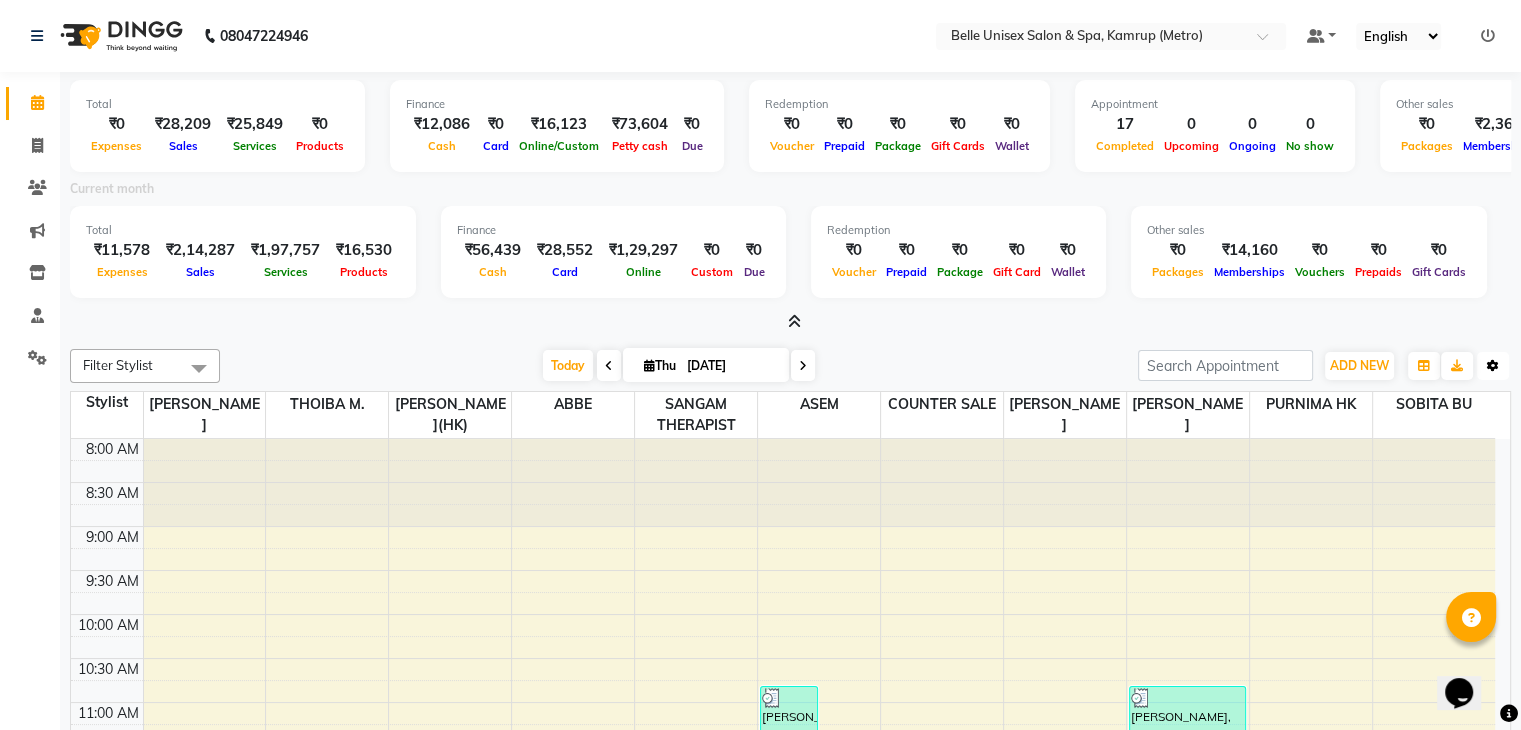 click at bounding box center (1493, 366) 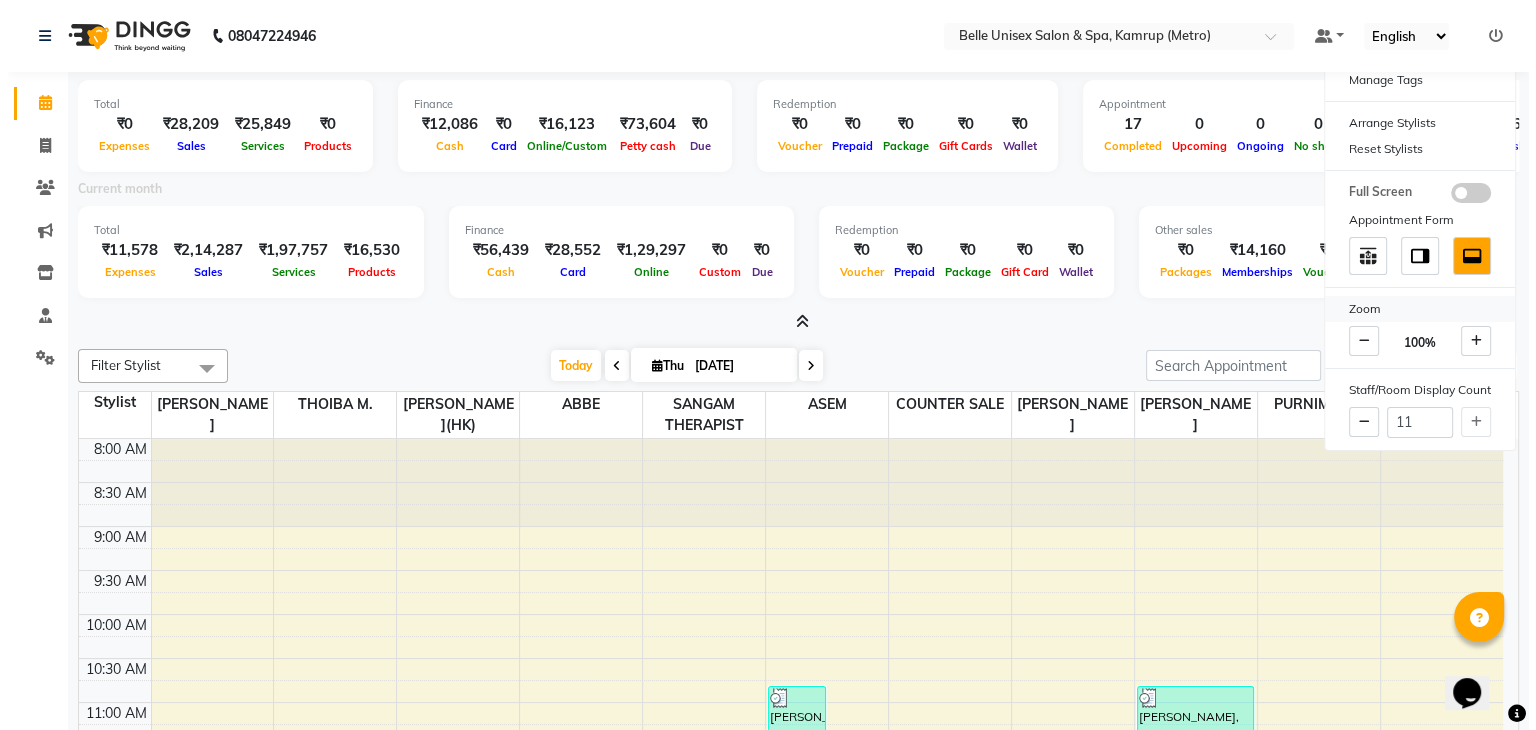 scroll, scrollTop: 136, scrollLeft: 0, axis: vertical 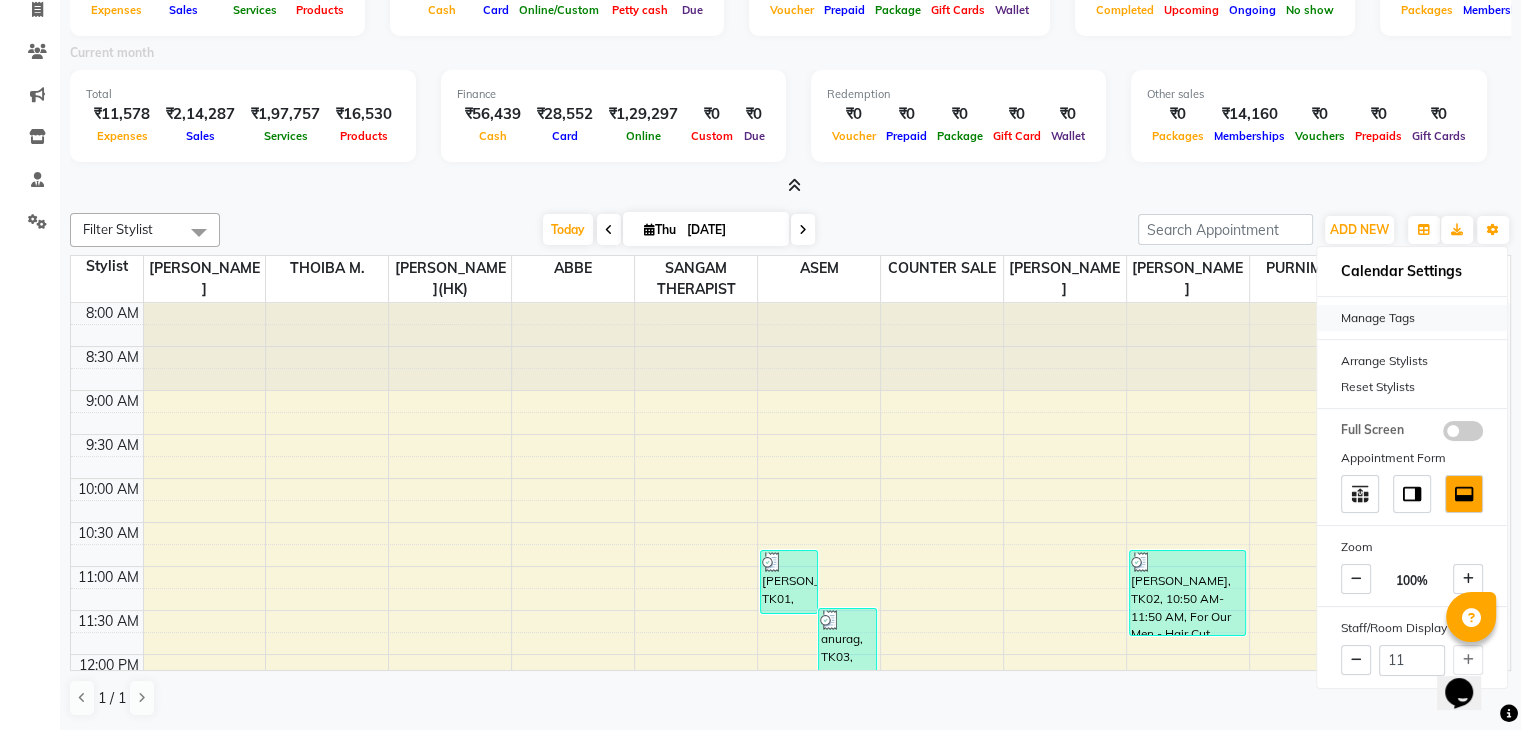 click on "Manage Tags" at bounding box center (1412, 318) 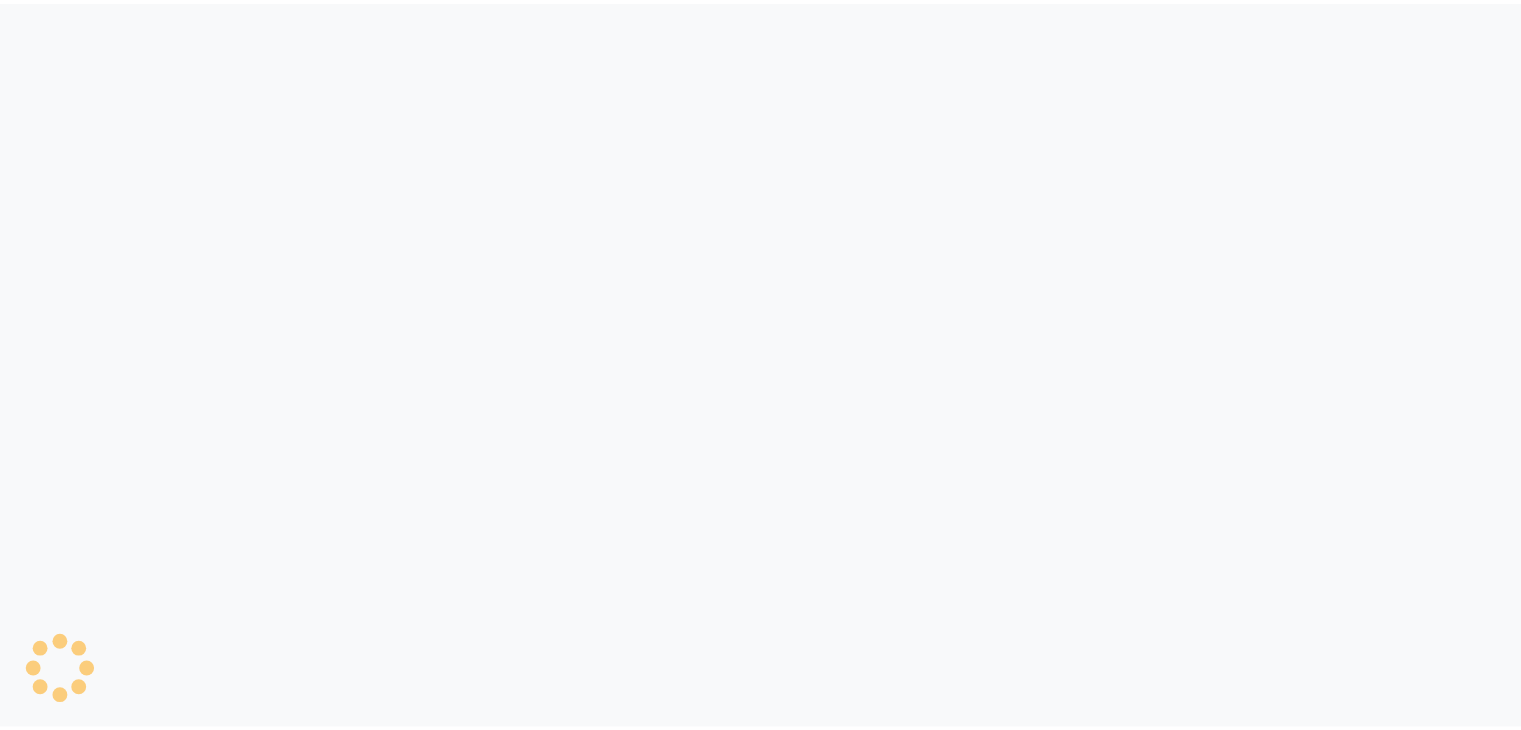scroll, scrollTop: 0, scrollLeft: 0, axis: both 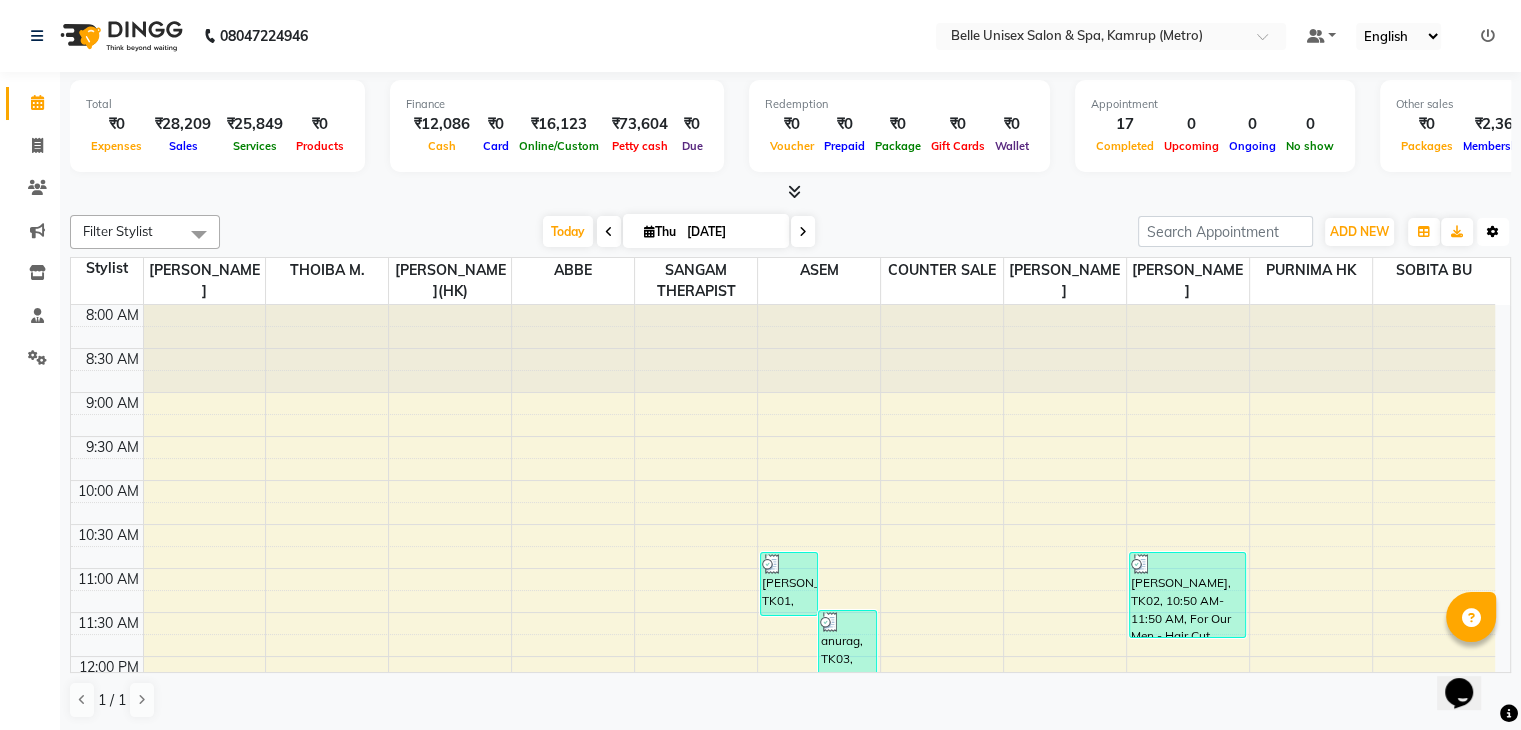click on "Toggle Dropdown" at bounding box center [1493, 232] 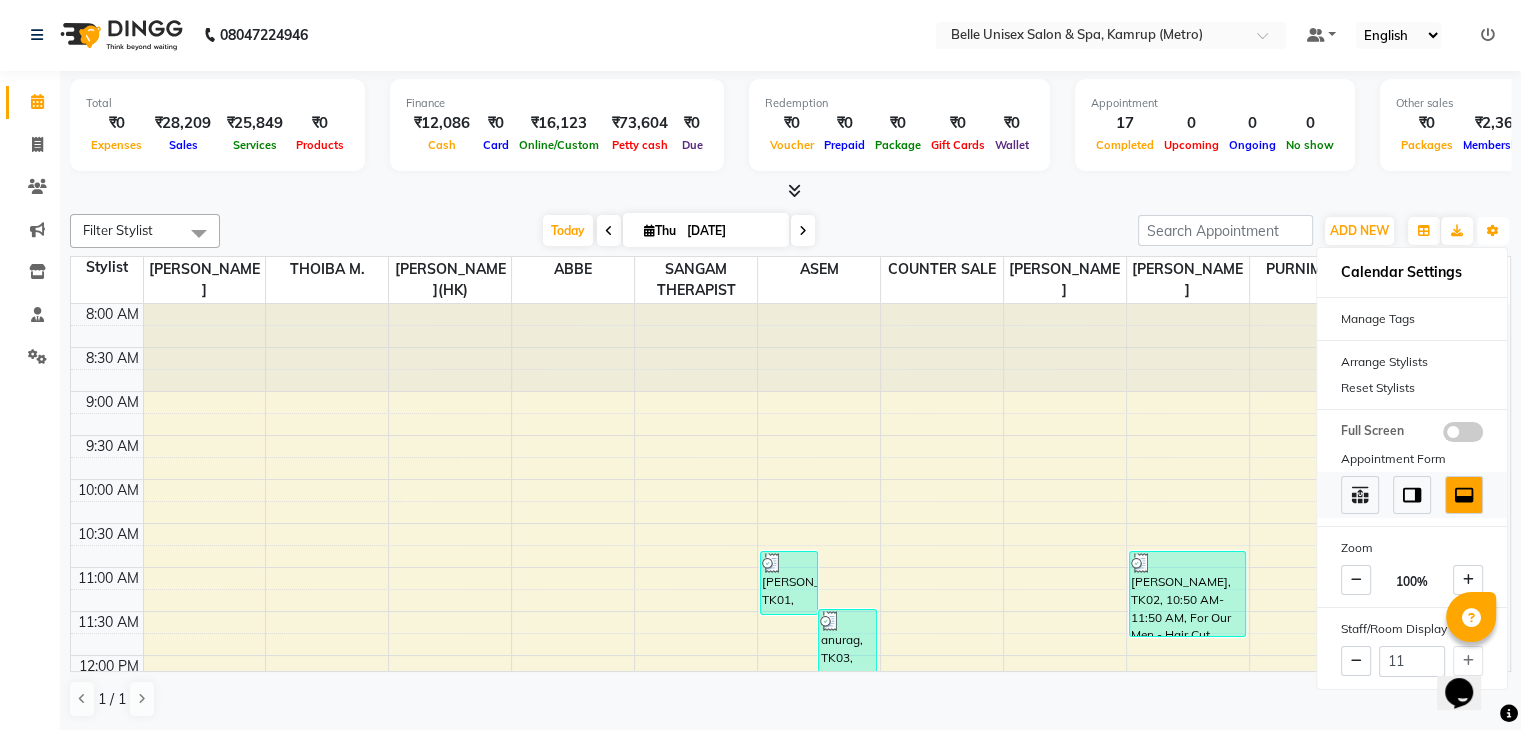 scroll, scrollTop: 0, scrollLeft: 0, axis: both 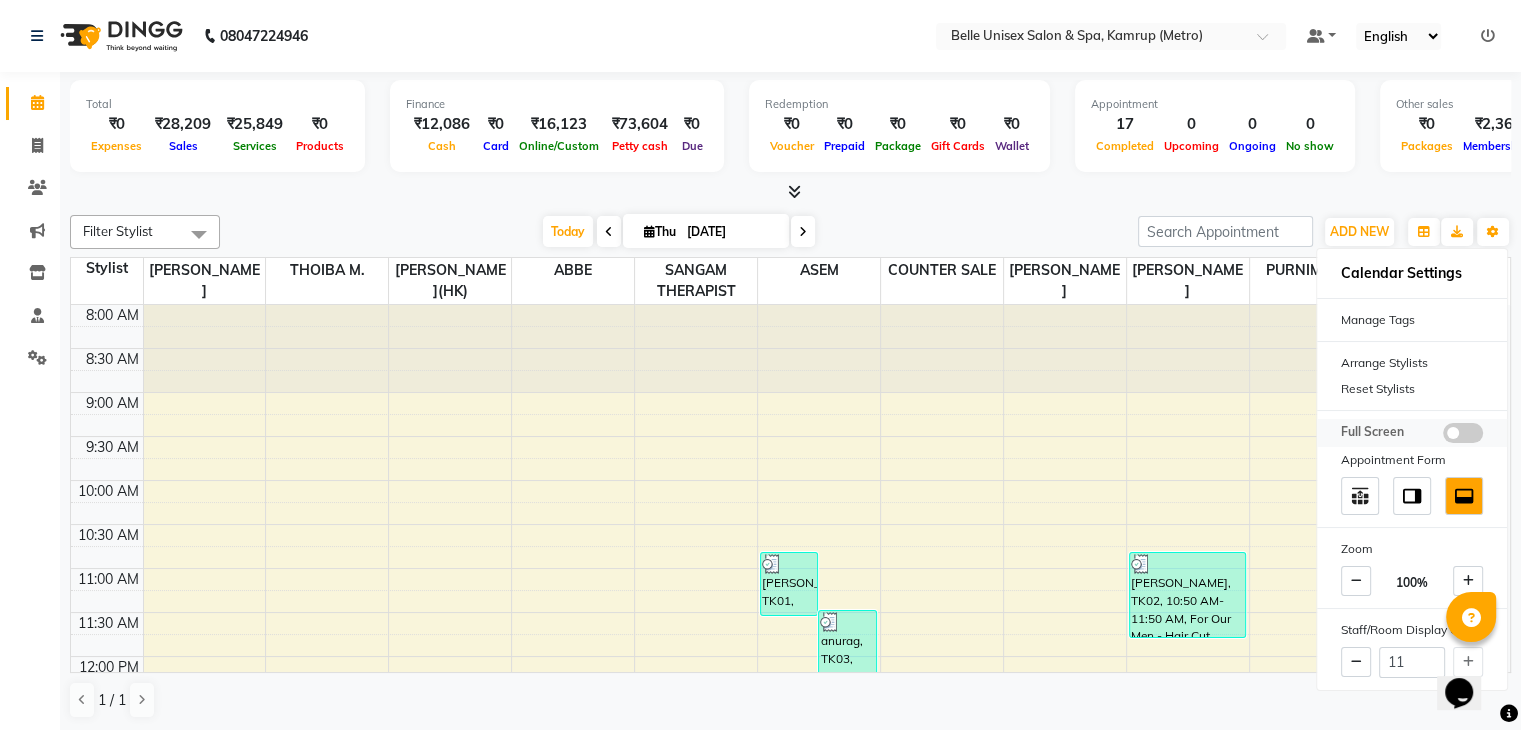 click at bounding box center [1463, 433] 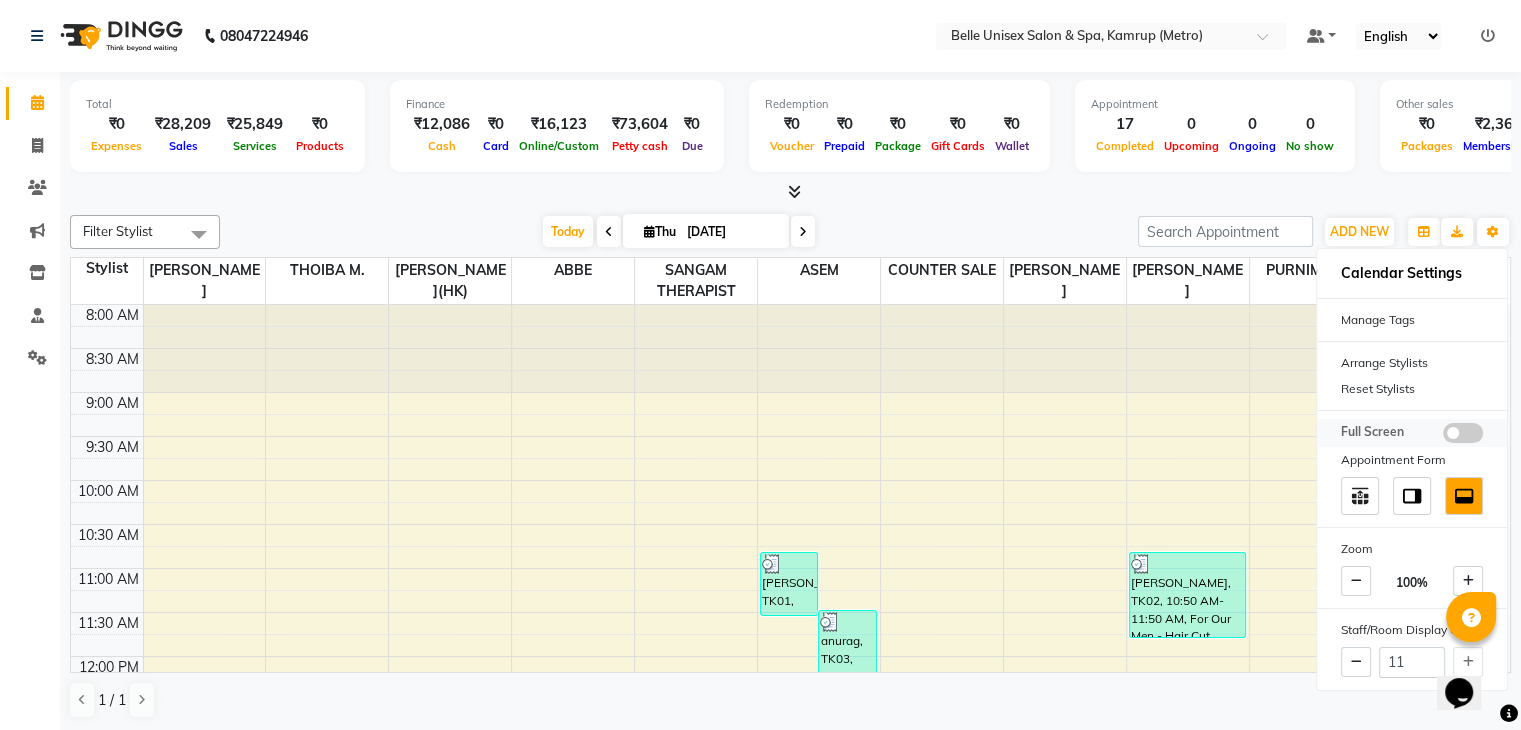 click at bounding box center [1443, 436] 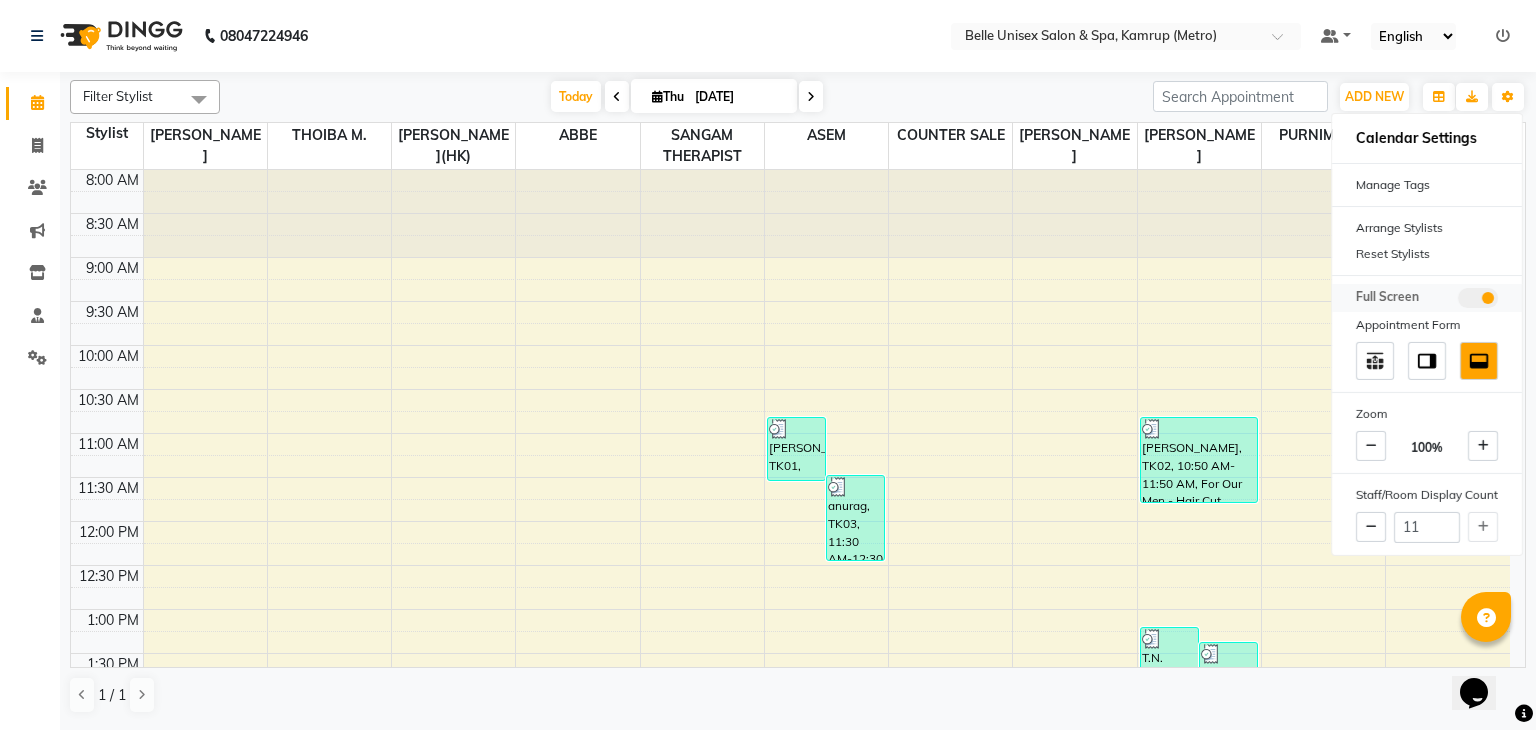 click at bounding box center [1478, 298] 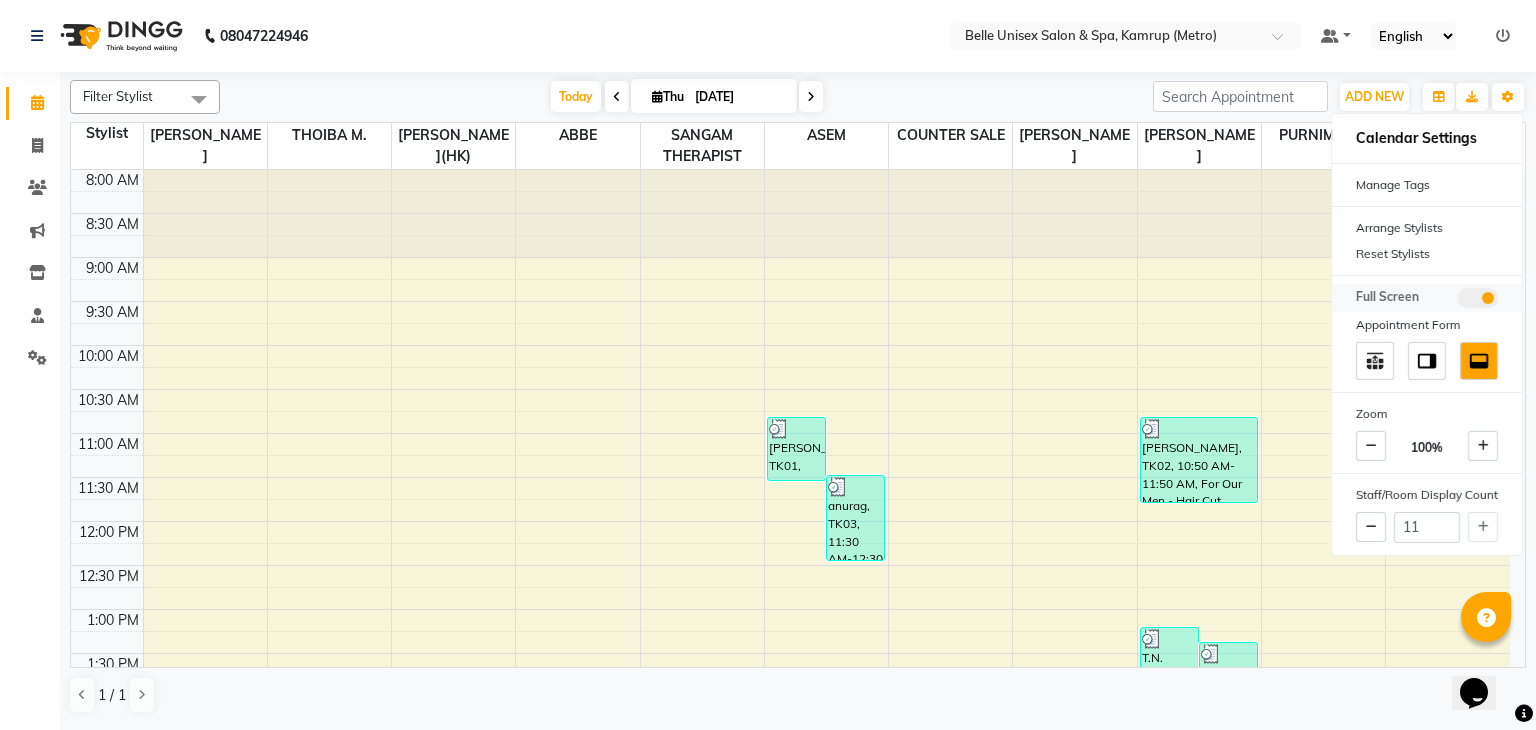click at bounding box center (1458, 301) 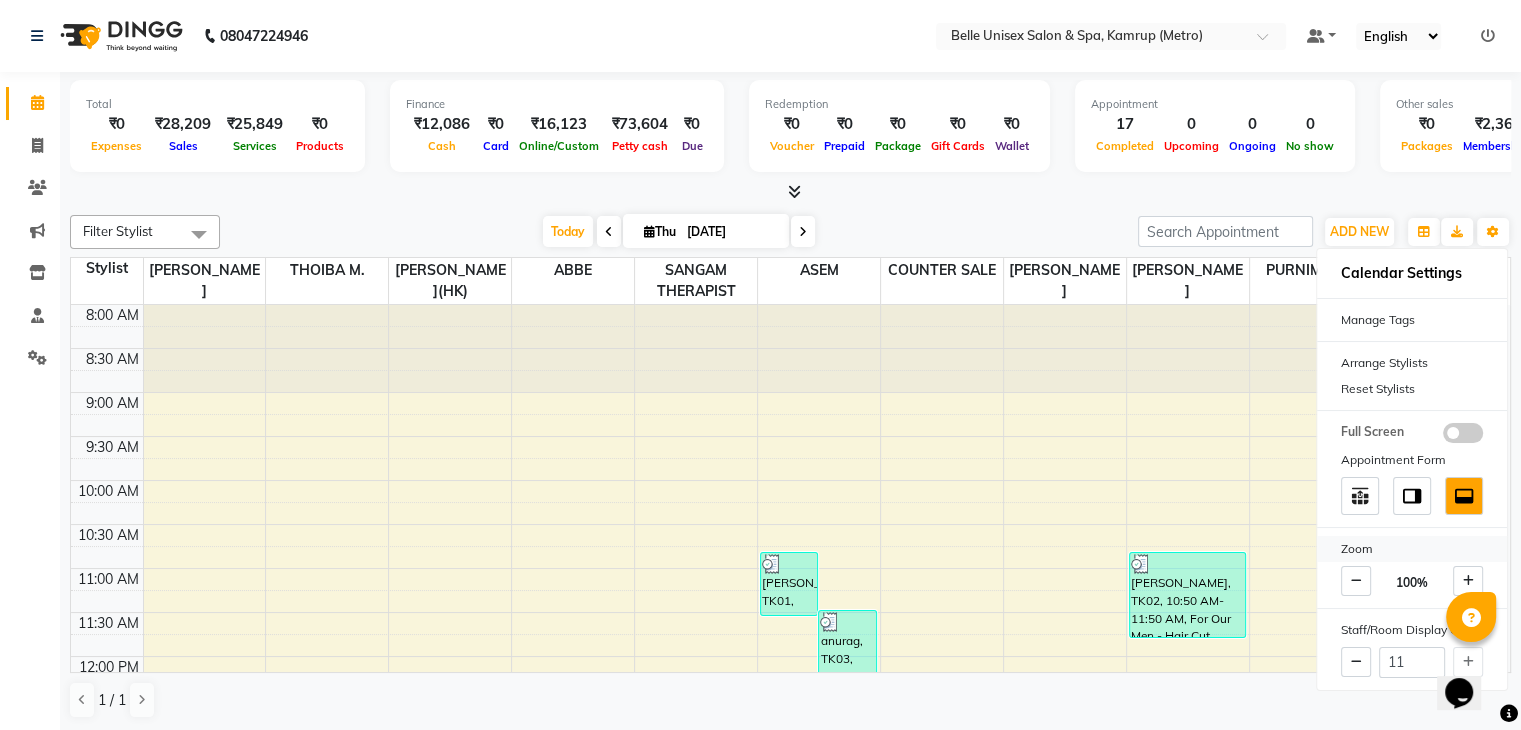 scroll, scrollTop: 1, scrollLeft: 0, axis: vertical 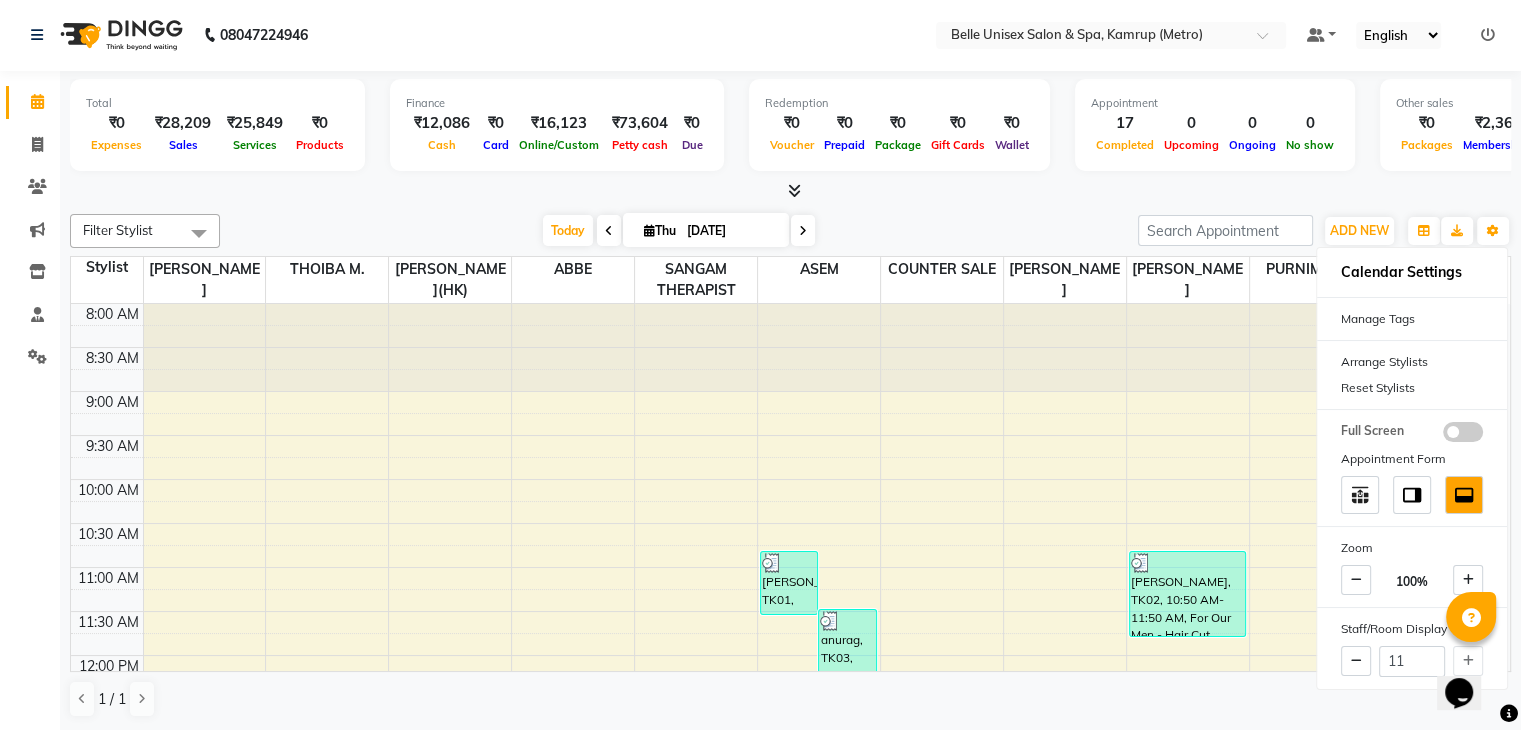 click at bounding box center (199, 233) 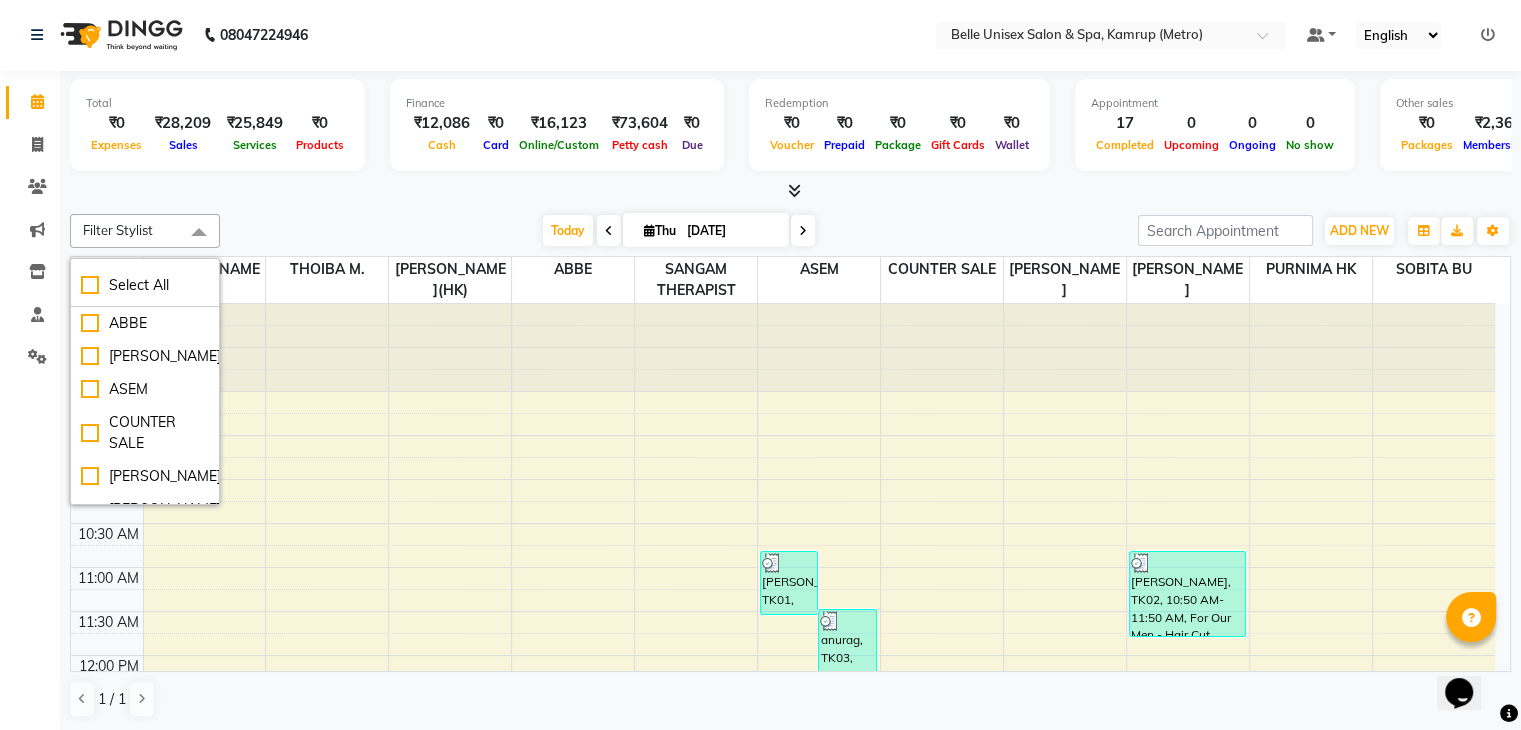 click on "Today  Thu 10-07-2025" at bounding box center (679, 231) 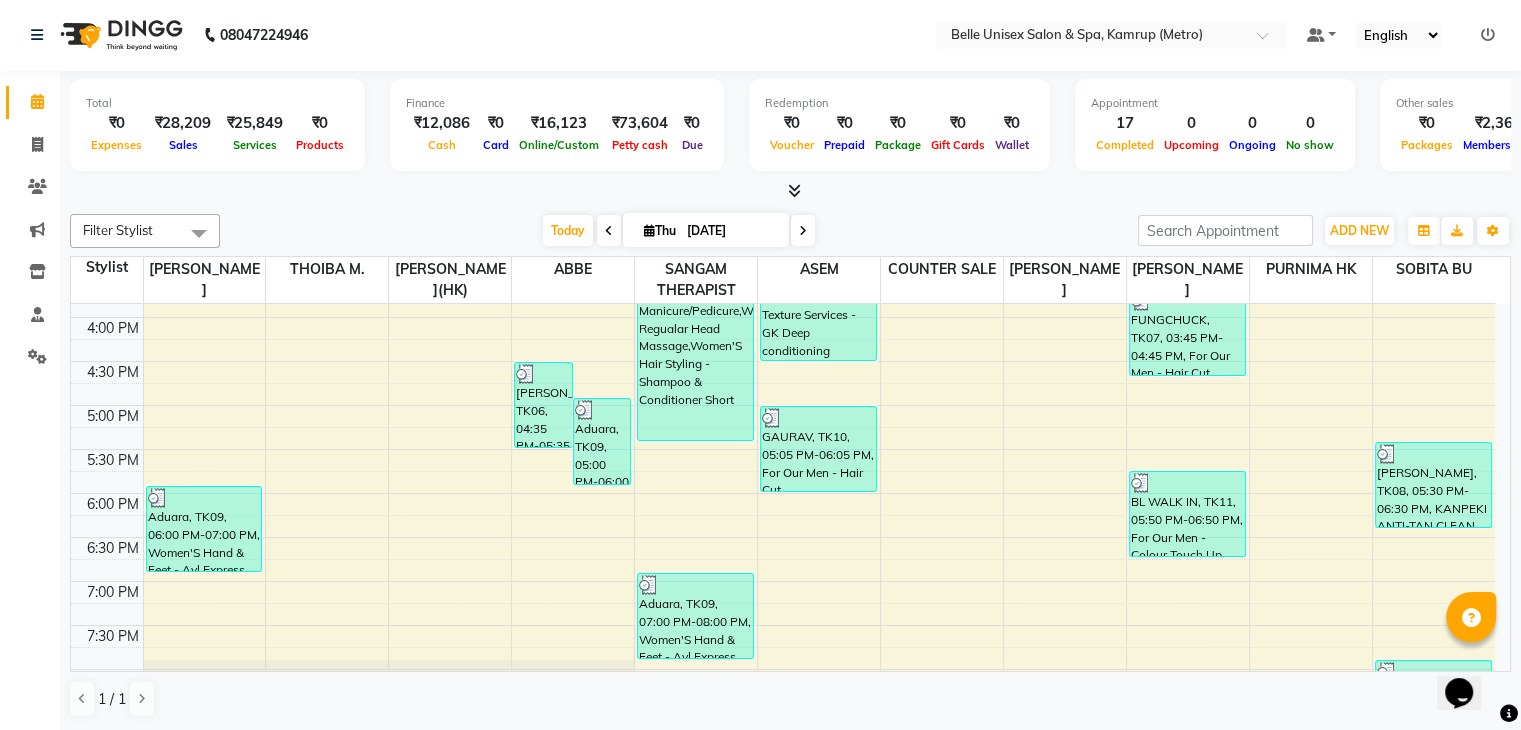 scroll, scrollTop: 764, scrollLeft: 0, axis: vertical 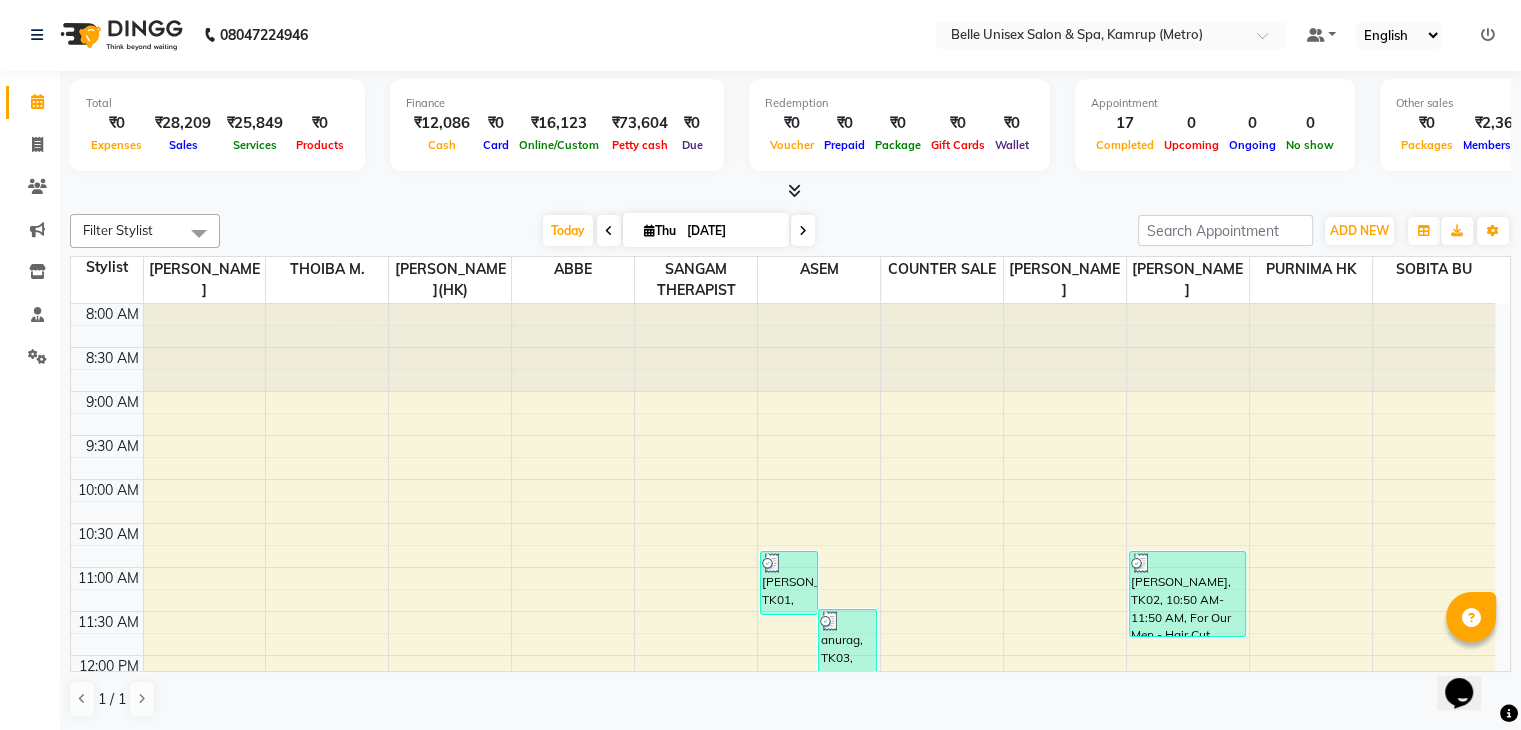 click at bounding box center (790, 191) 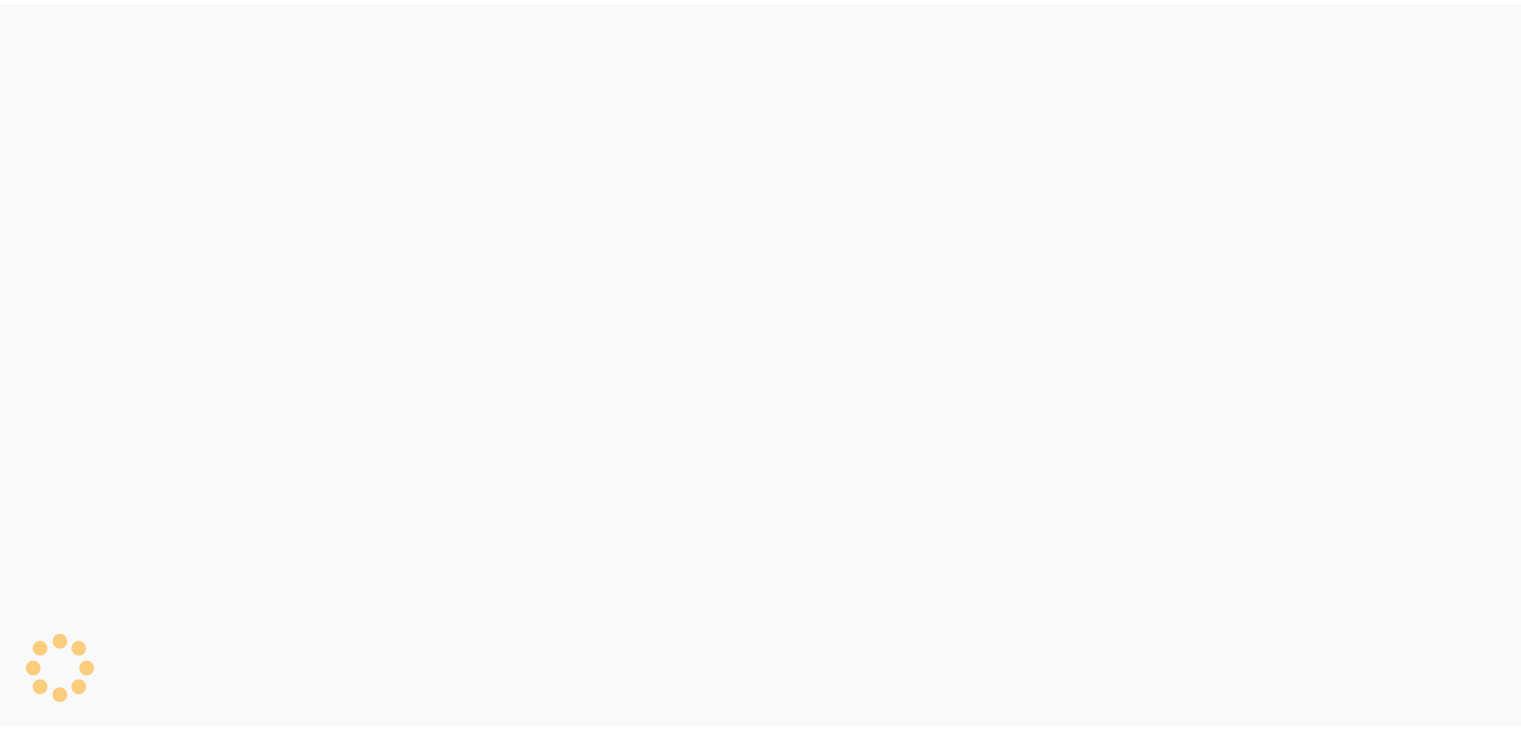 scroll, scrollTop: 0, scrollLeft: 0, axis: both 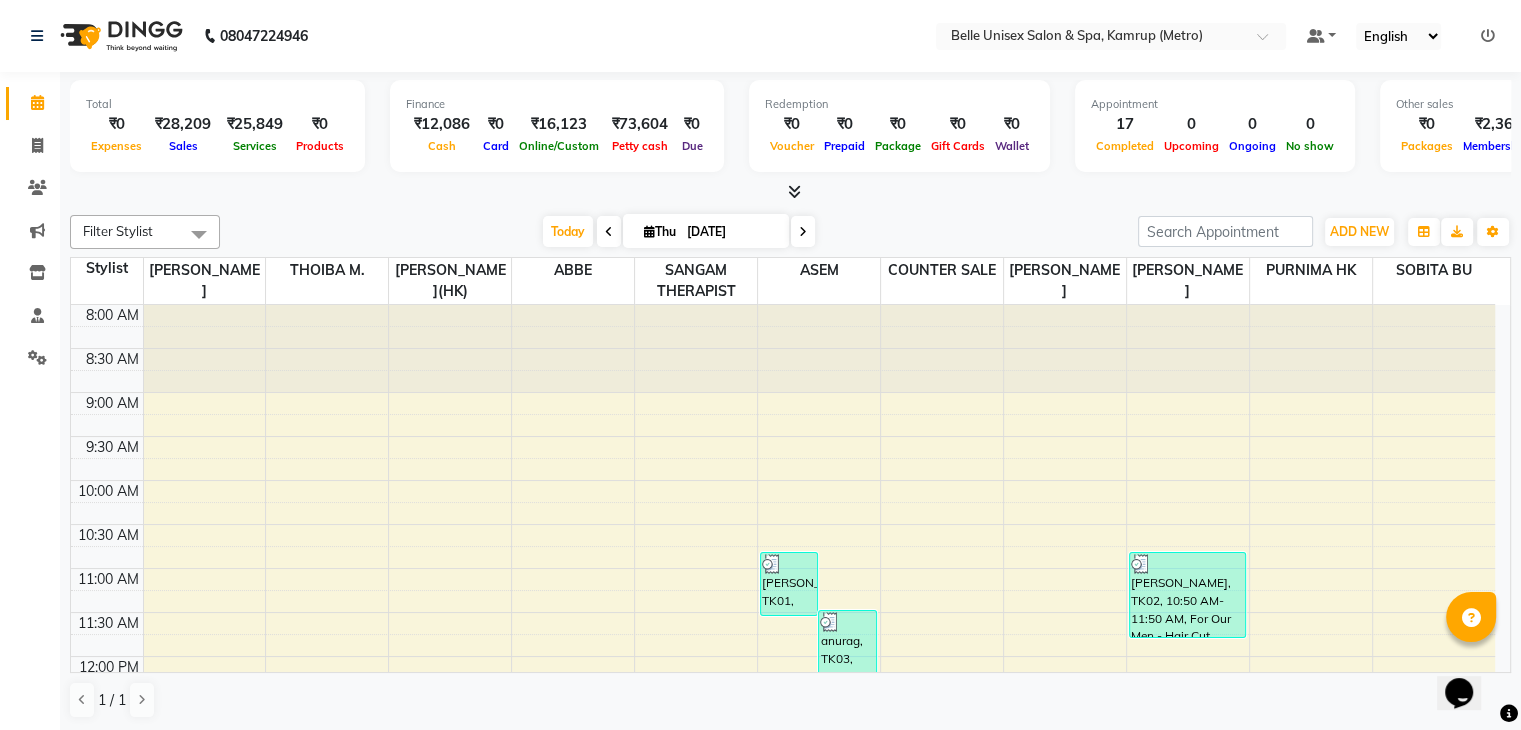 click at bounding box center (790, 192) 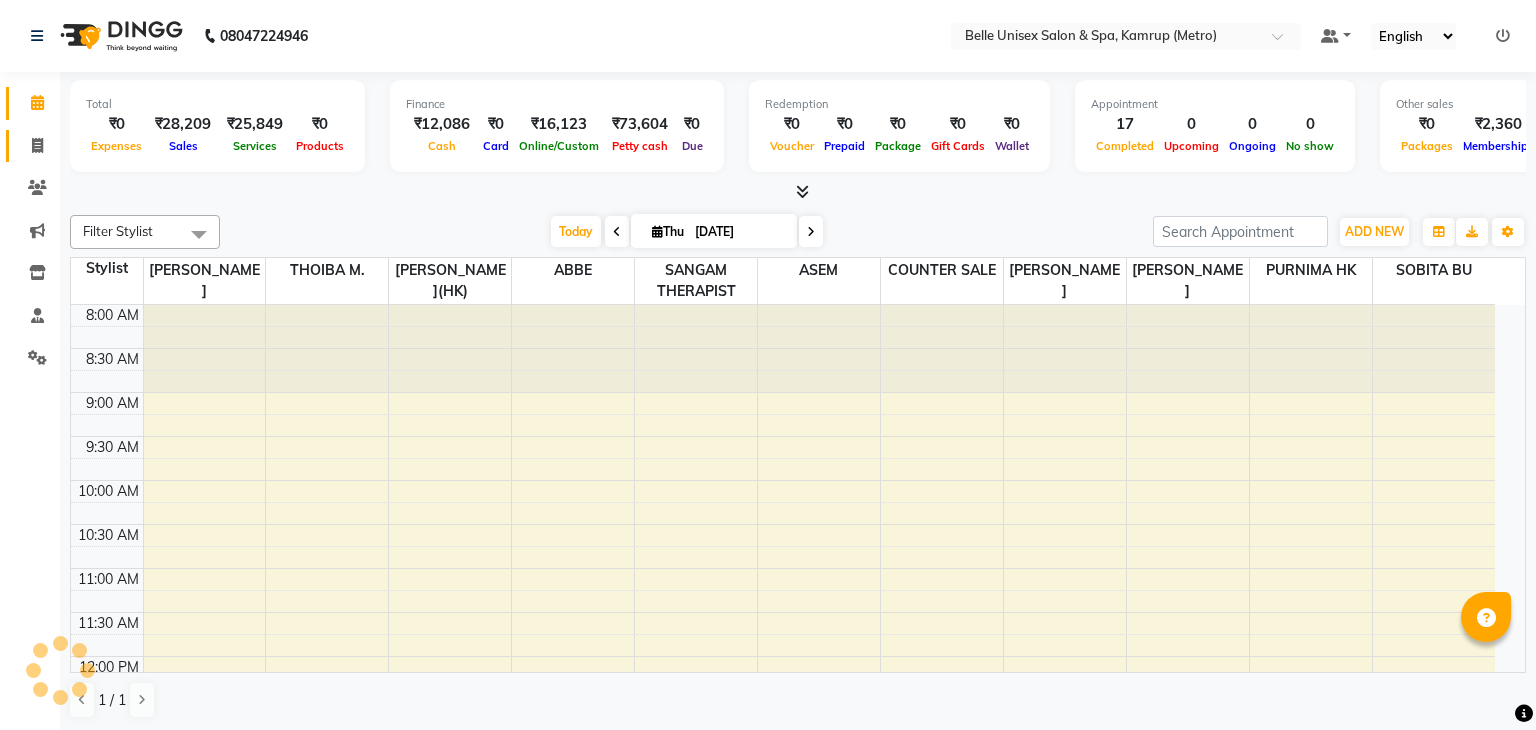 scroll, scrollTop: 0, scrollLeft: 0, axis: both 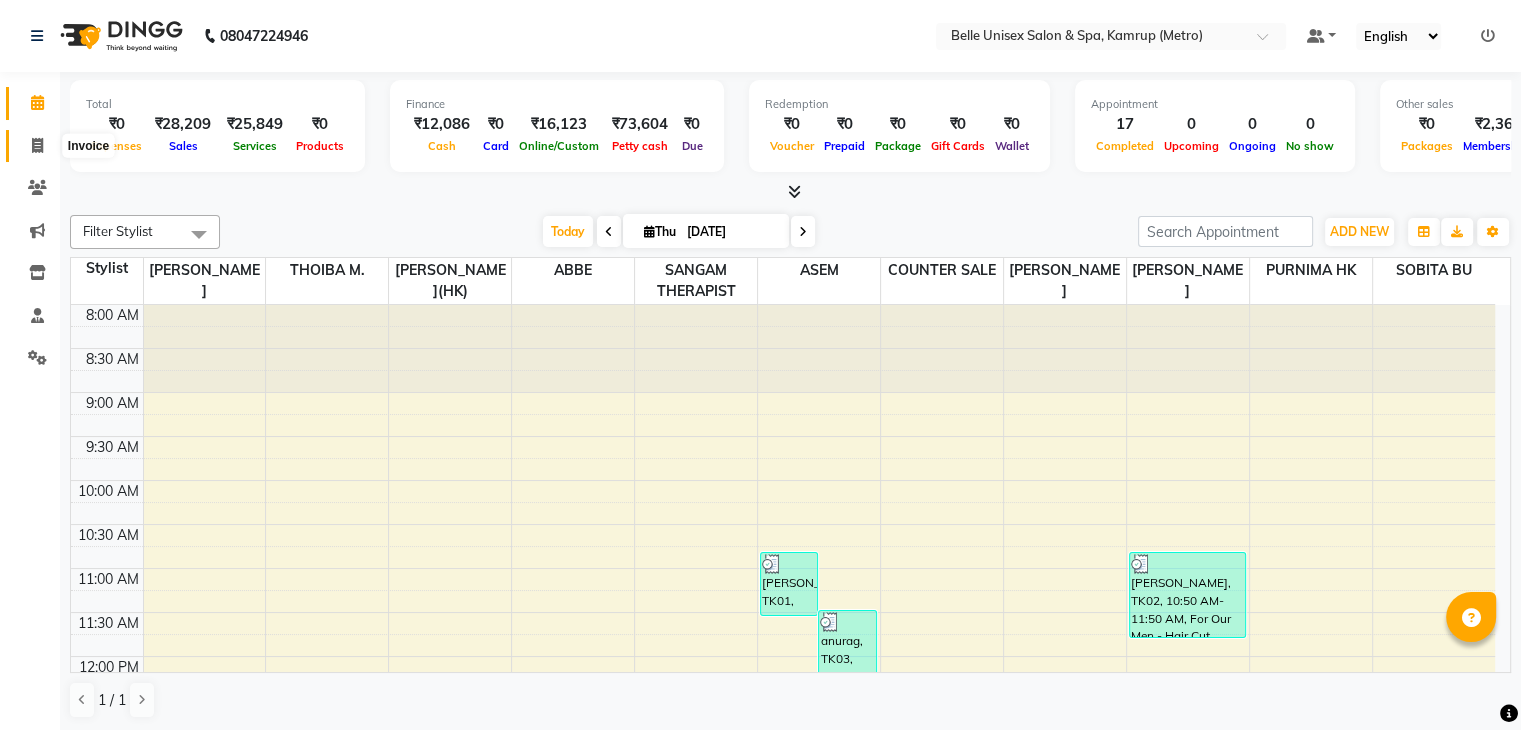 click 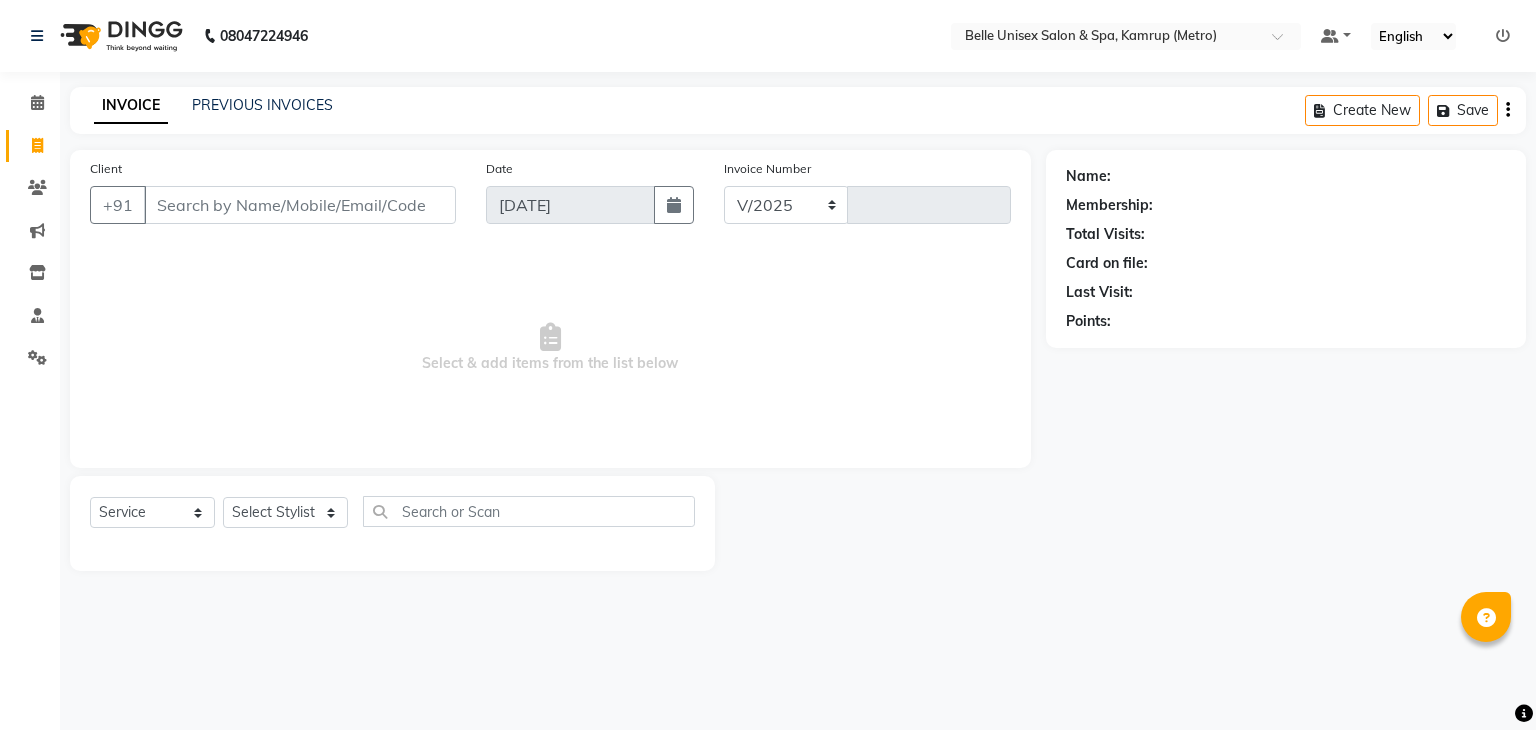 select on "7291" 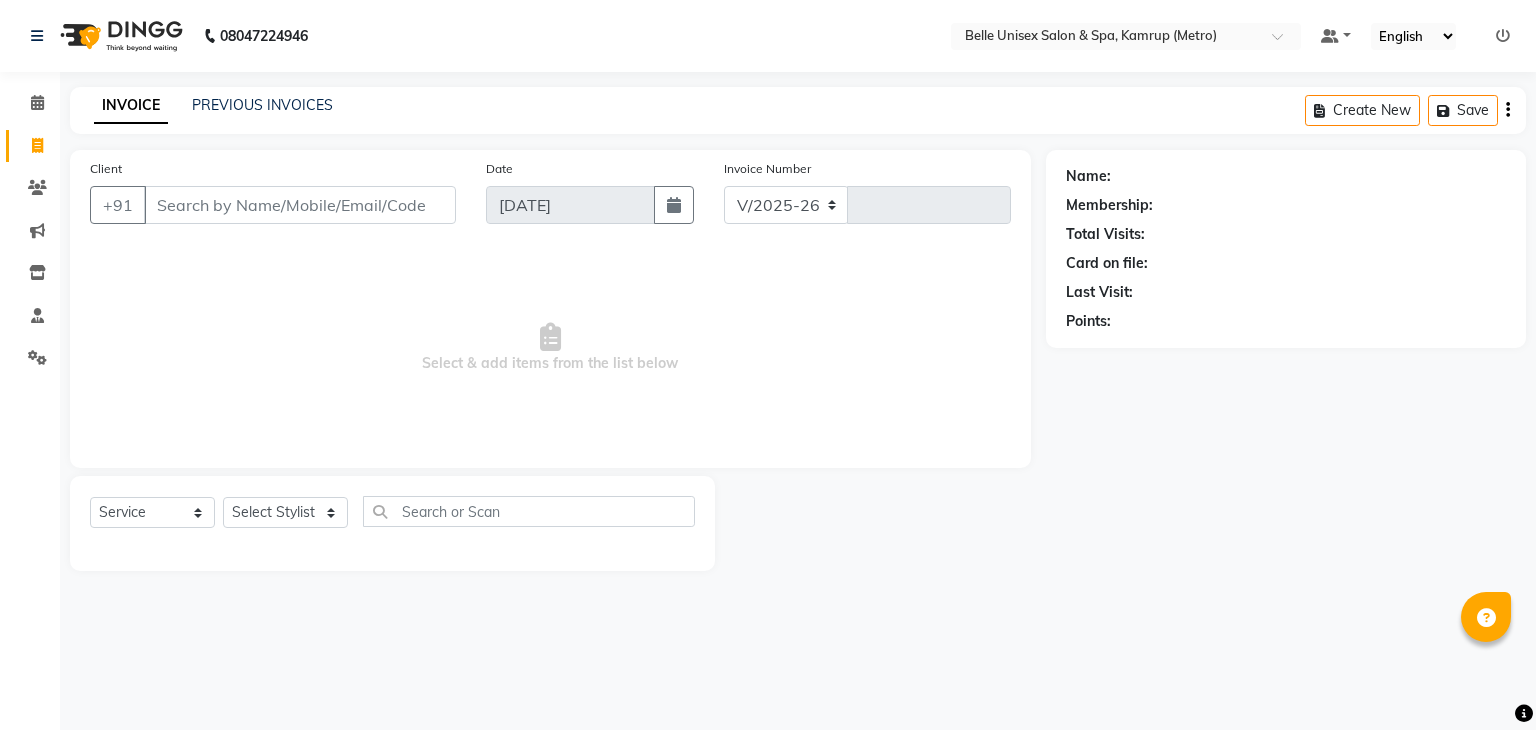 type on "0704" 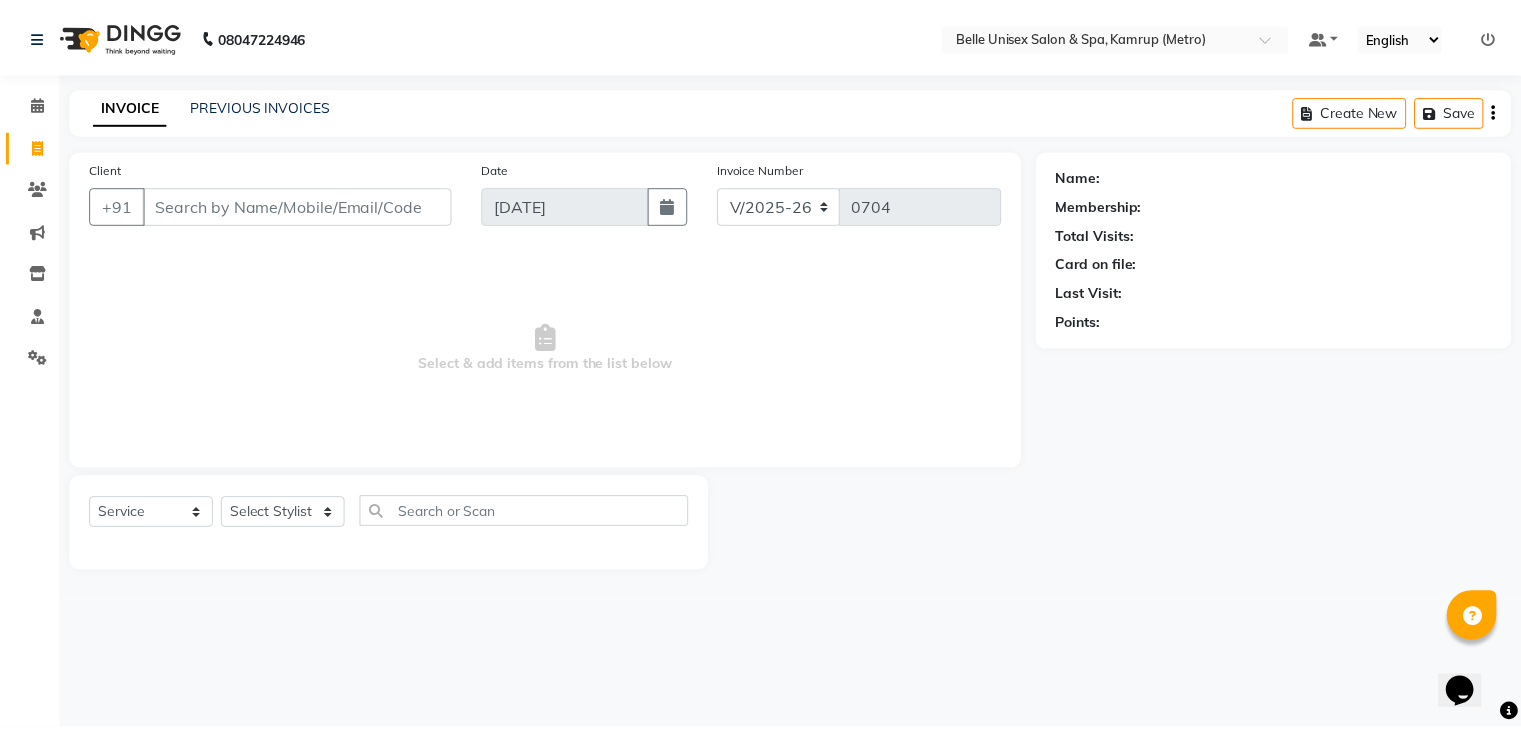 scroll, scrollTop: 0, scrollLeft: 0, axis: both 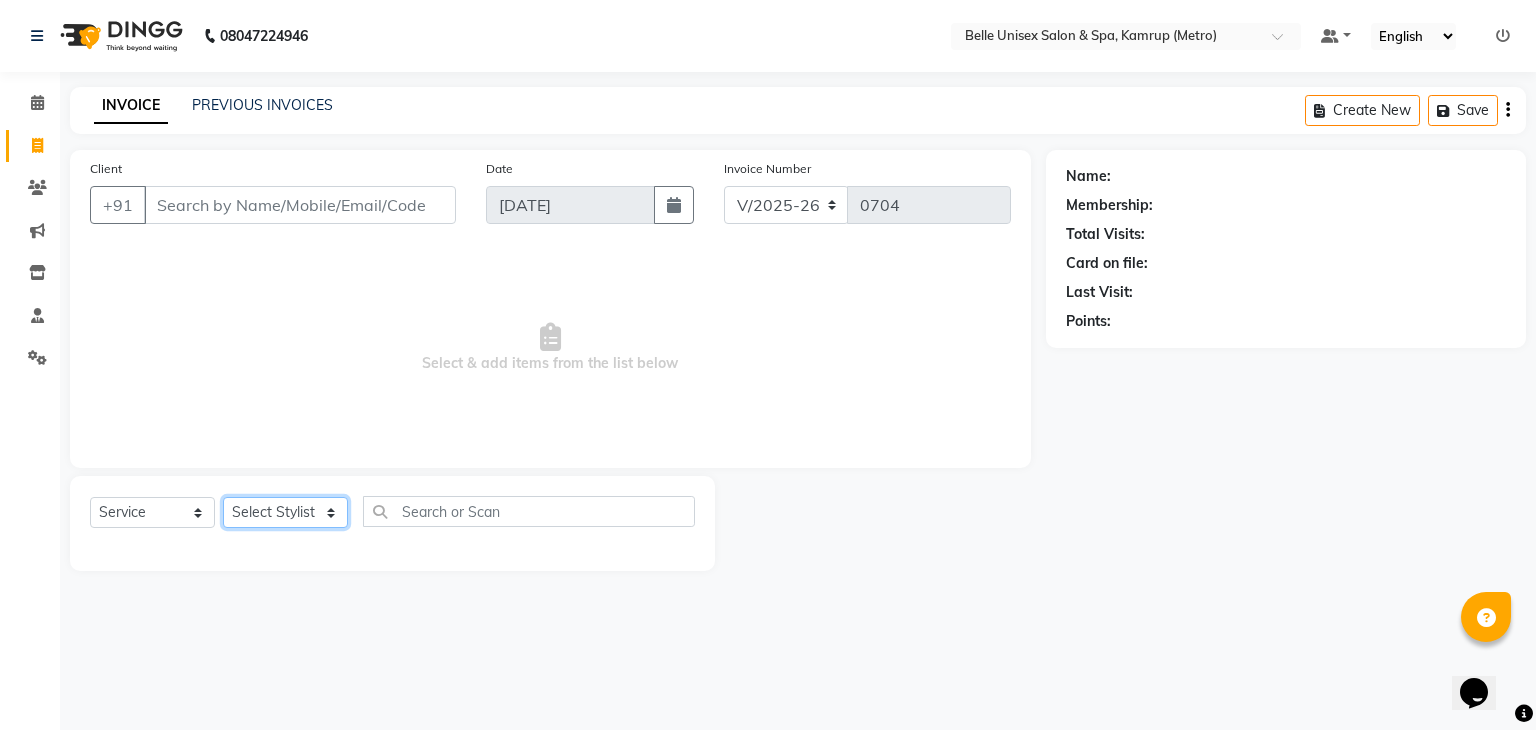 click on "Select Stylist" 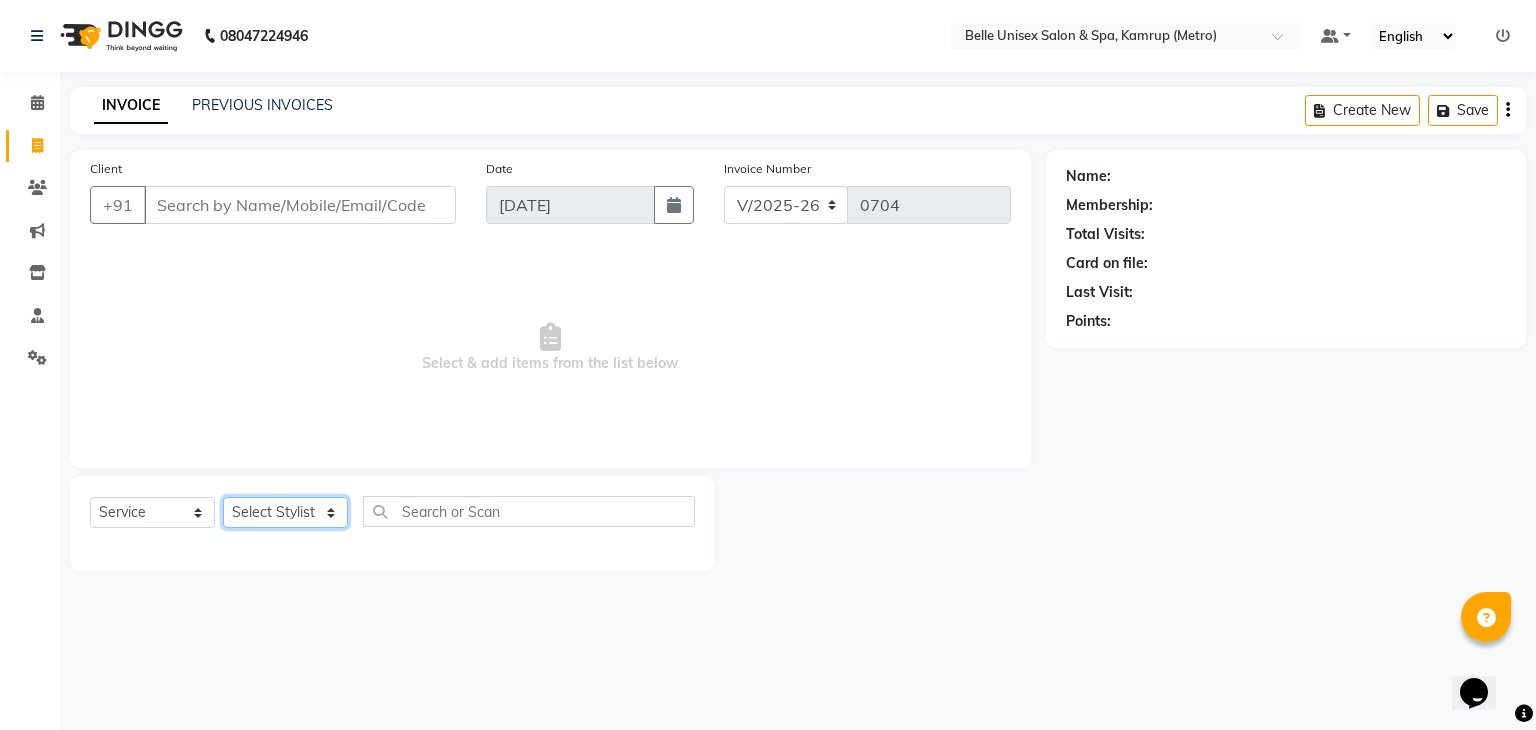 select on "67293" 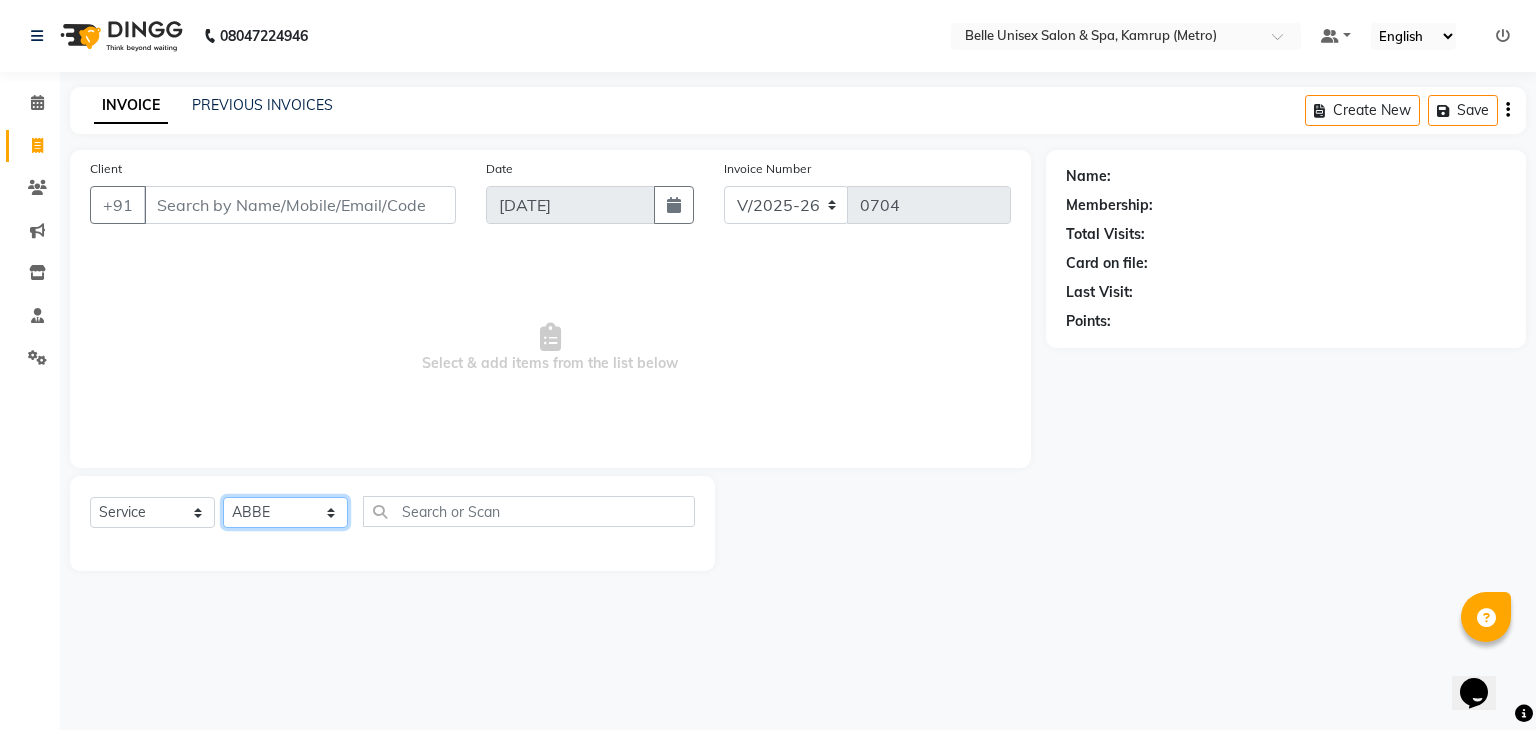 click on "Select Stylist ABBE Admin id [PERSON_NAME]  ASEM  COUNTER SALE  [PERSON_NAME] [PERSON_NAME](HK) PURNIMA [PERSON_NAME] [PERSON_NAME]   [PERSON_NAME] THERAPIST SOBITA BU THOIBA M." 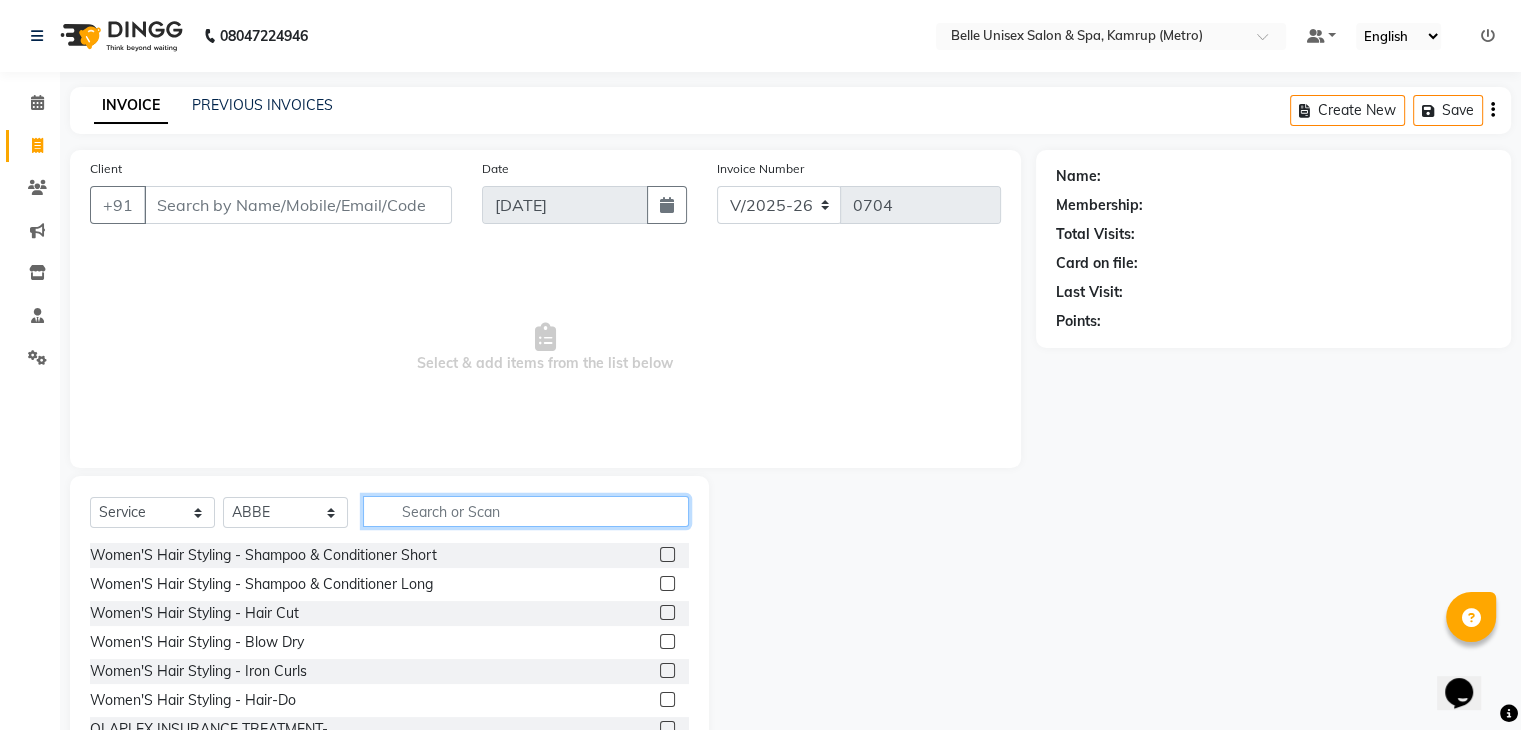 click 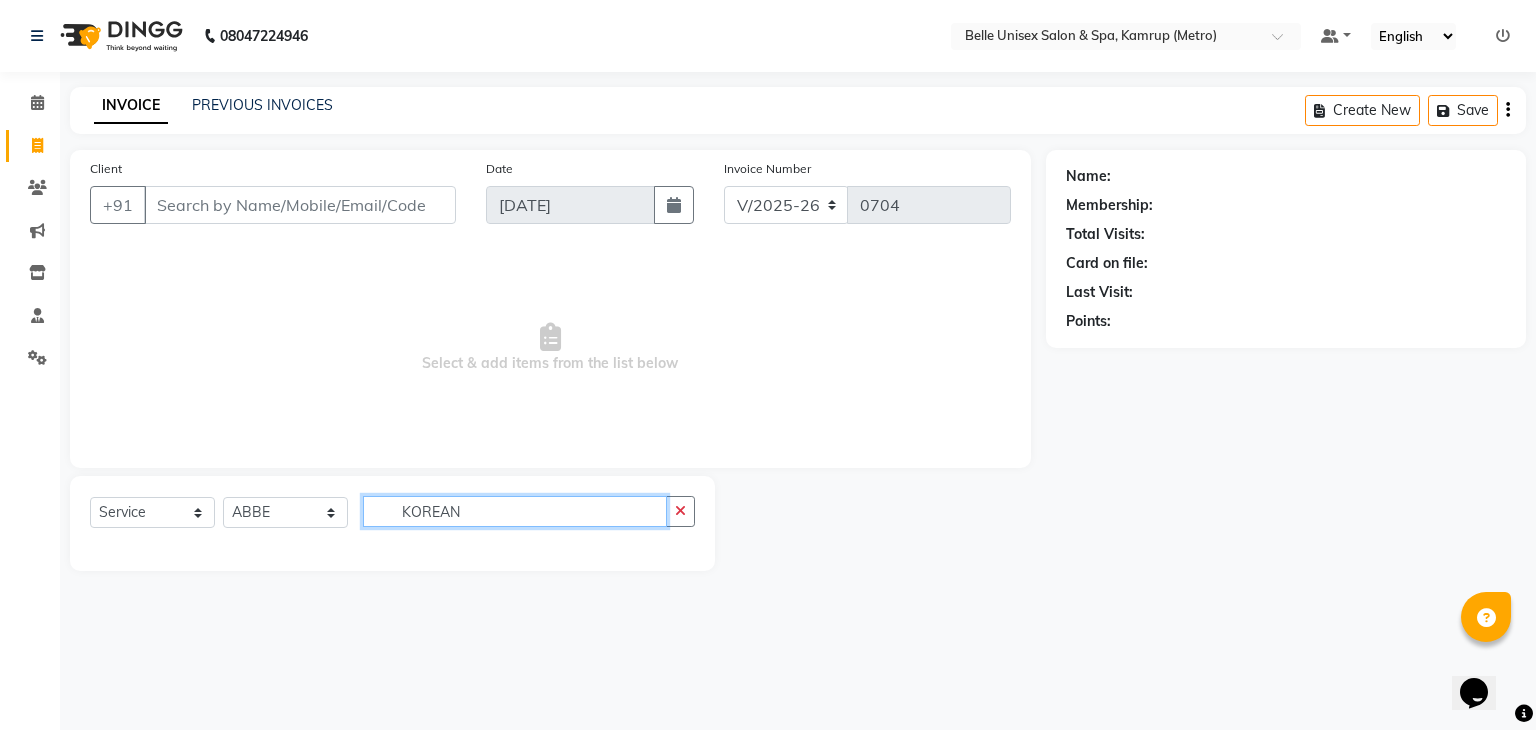 type on "KOREAN" 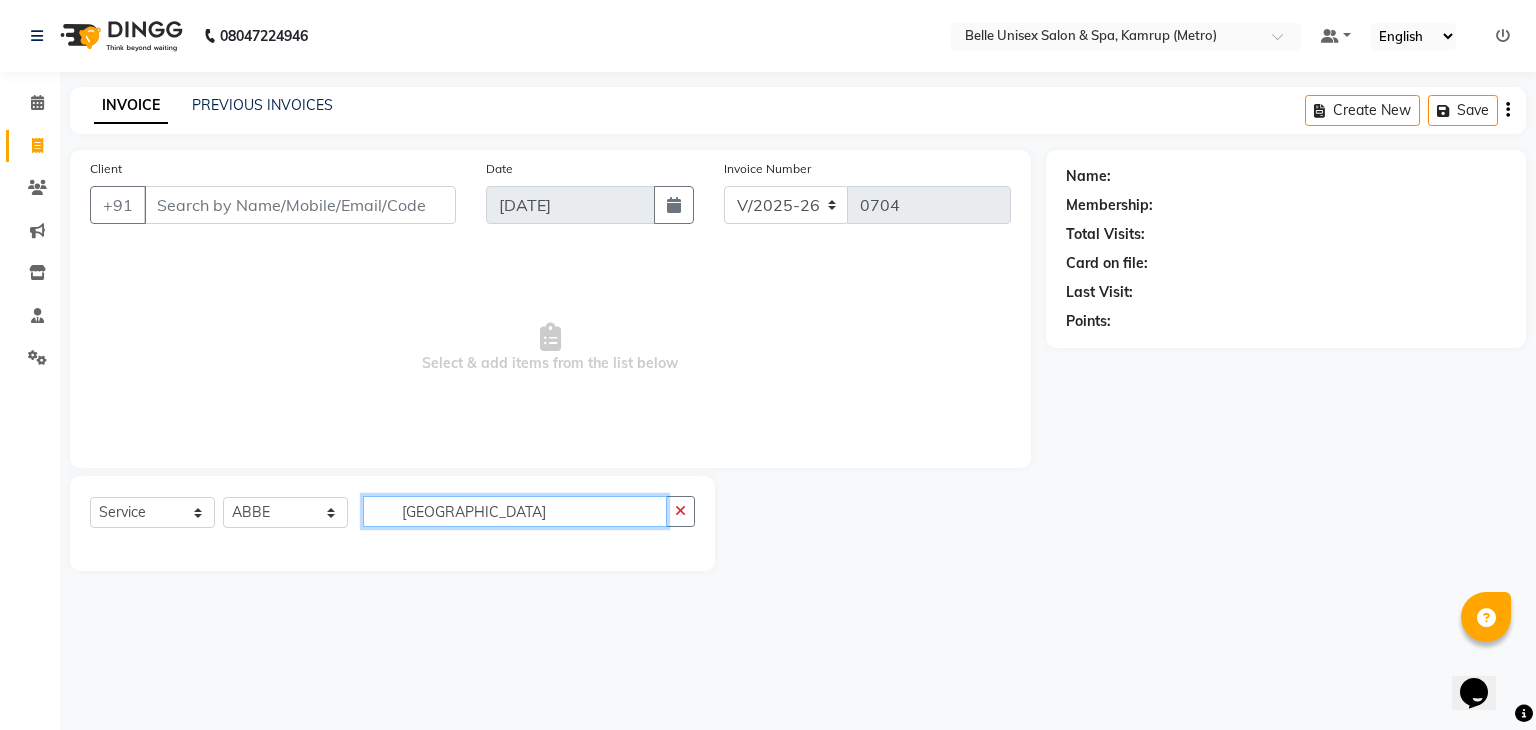 click on "KOREA" 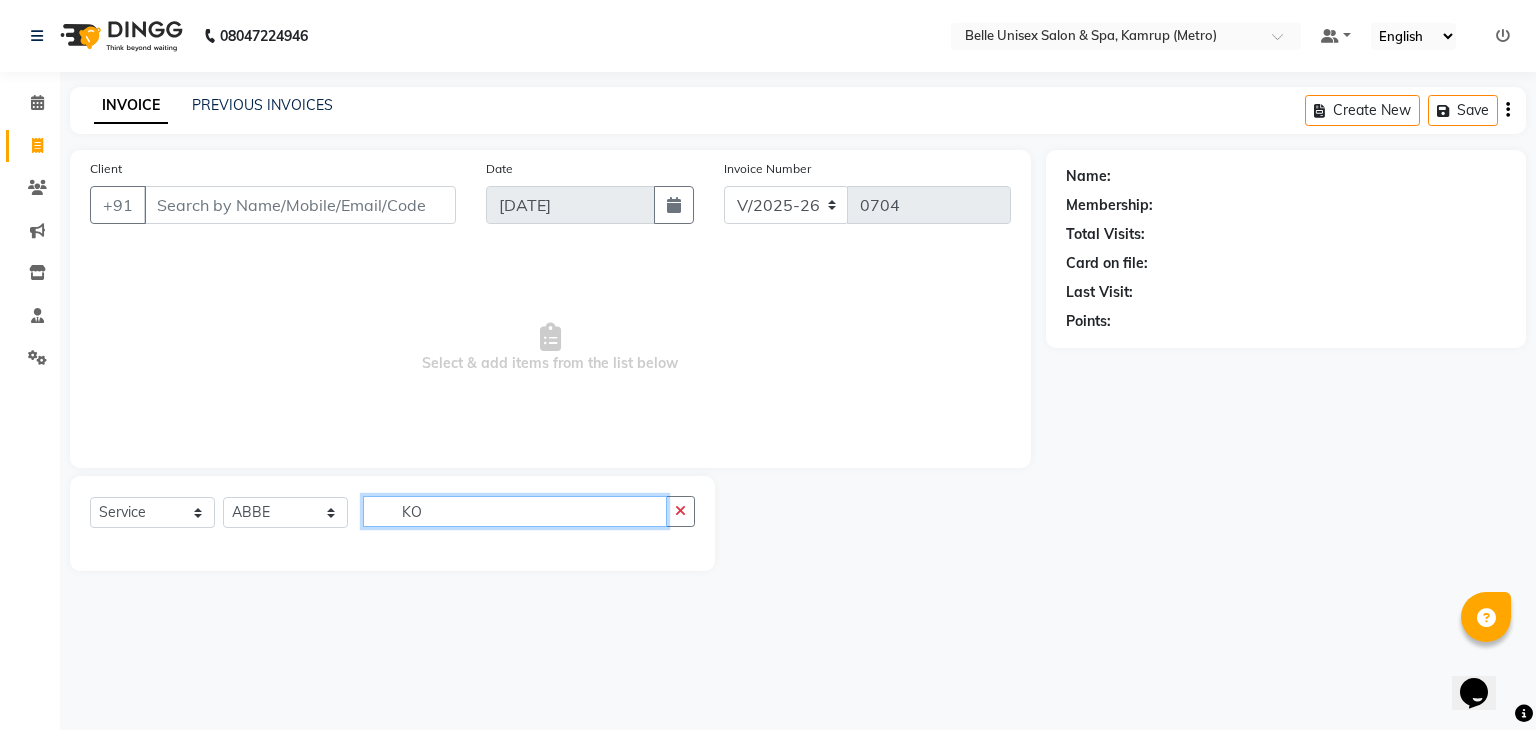 type on "K" 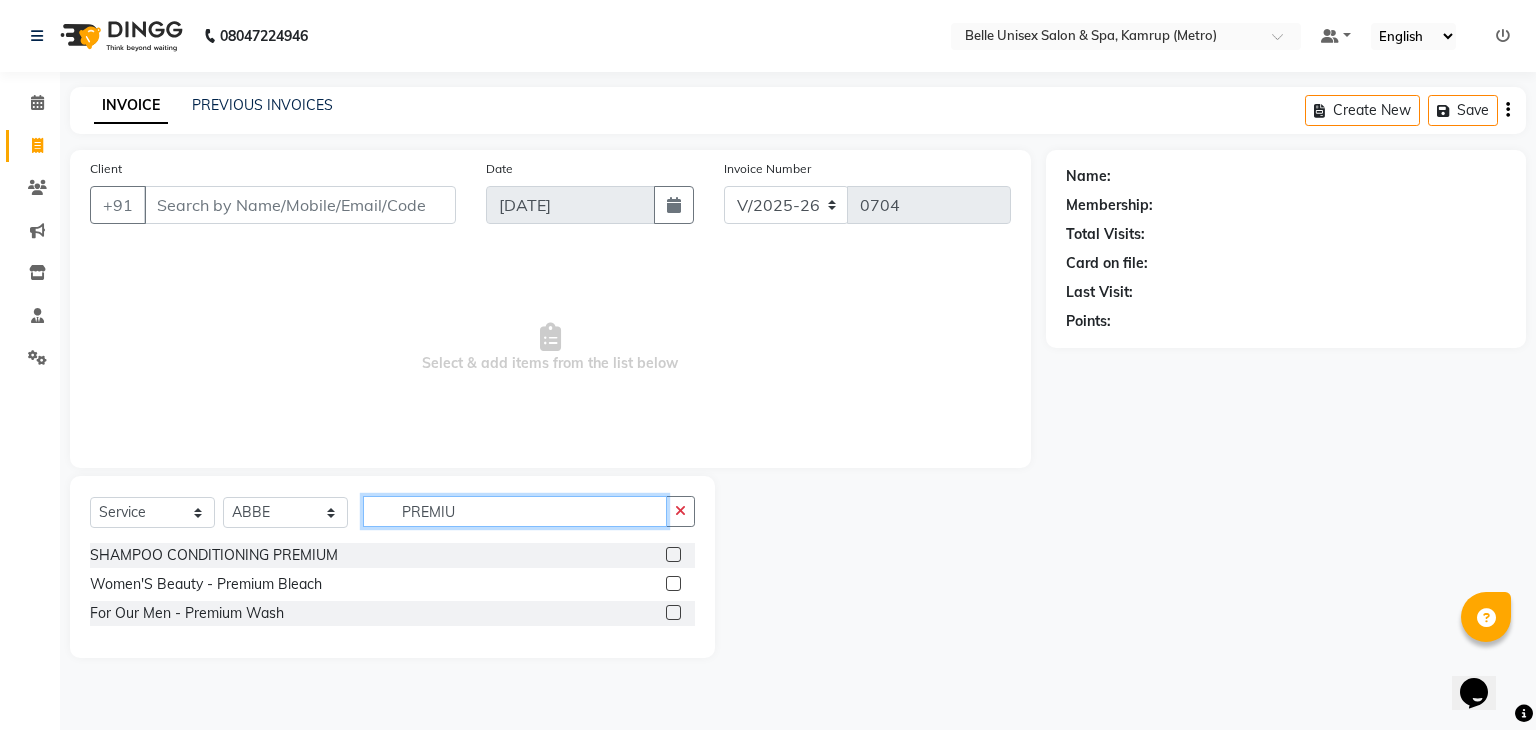 type on "PREMIUM" 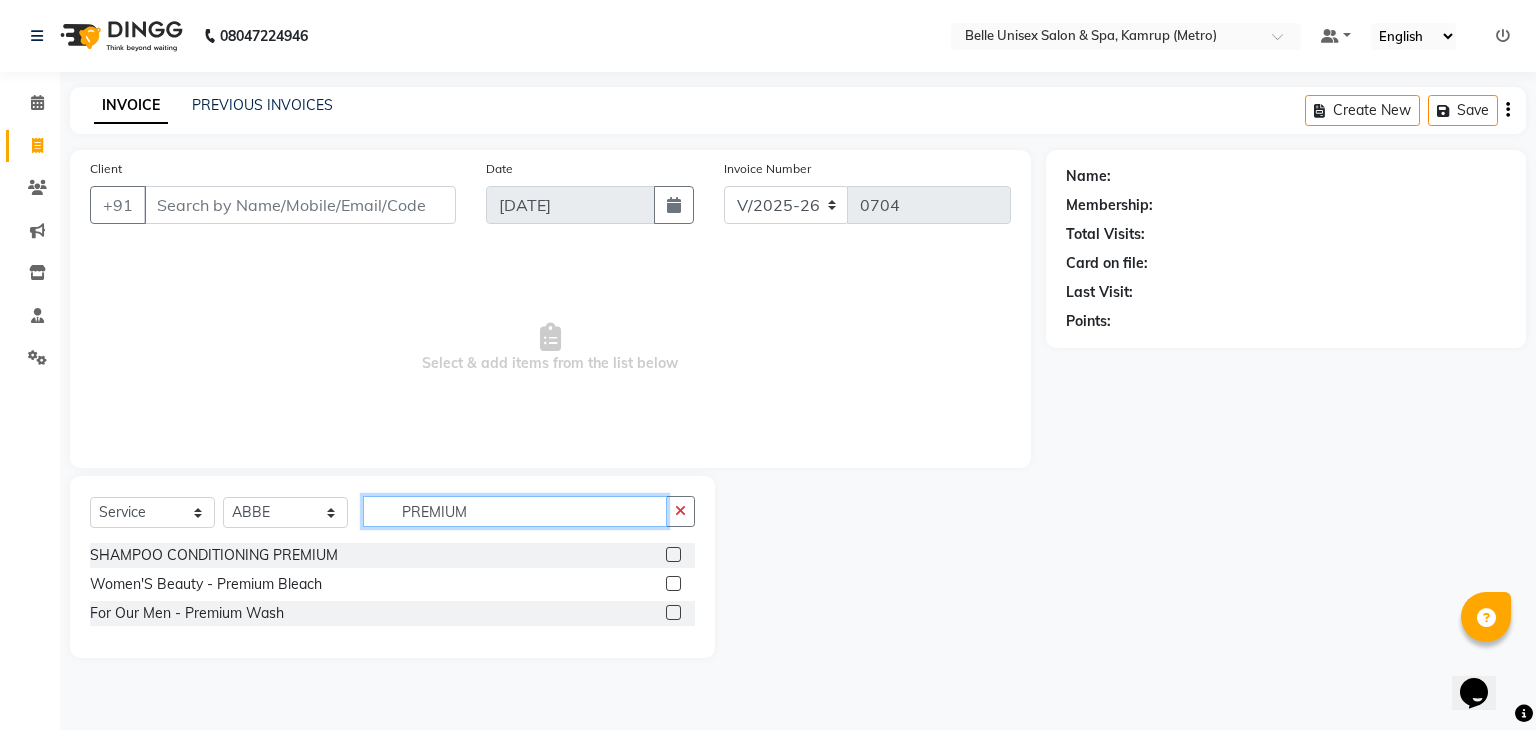 drag, startPoint x: 503, startPoint y: 505, endPoint x: 206, endPoint y: 512, distance: 297.0825 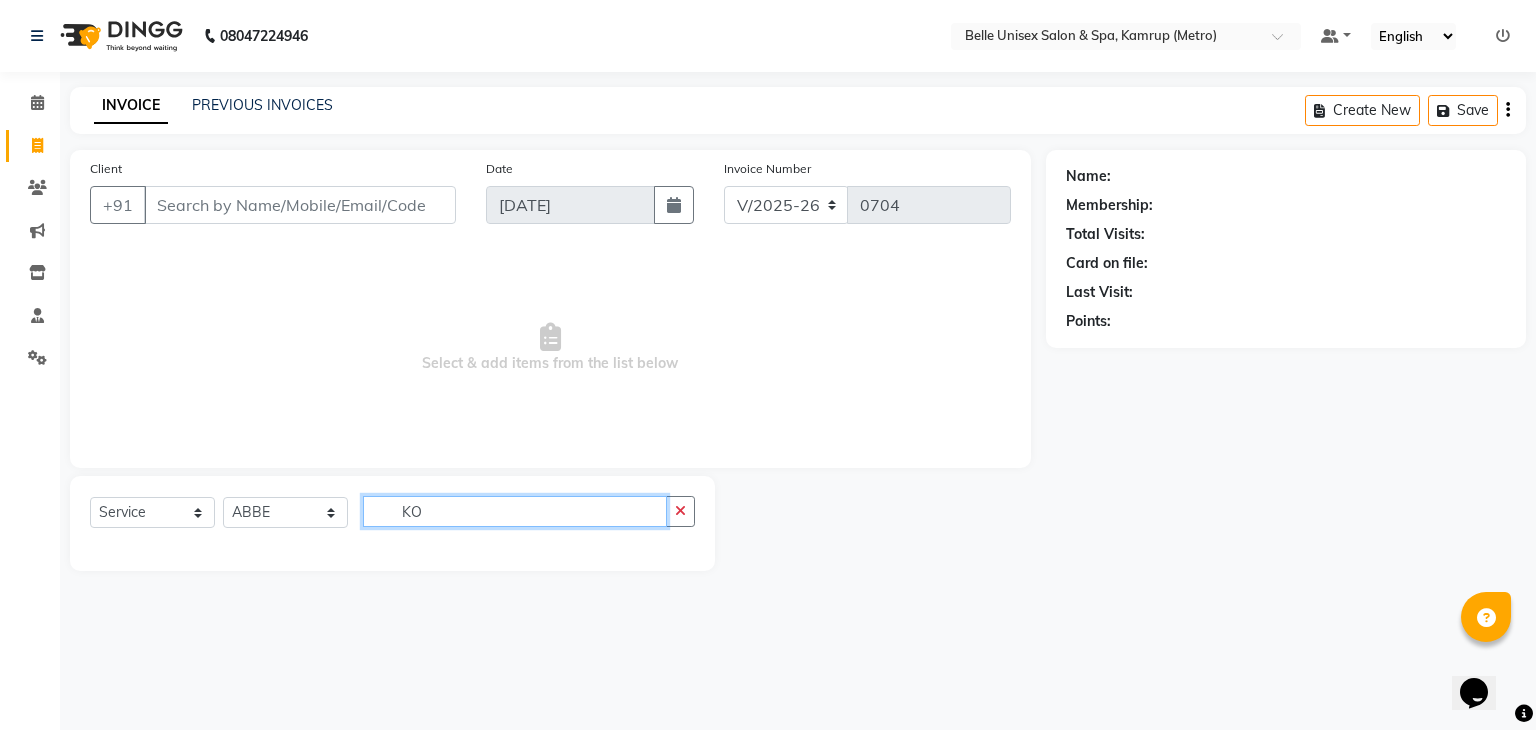 type on "K" 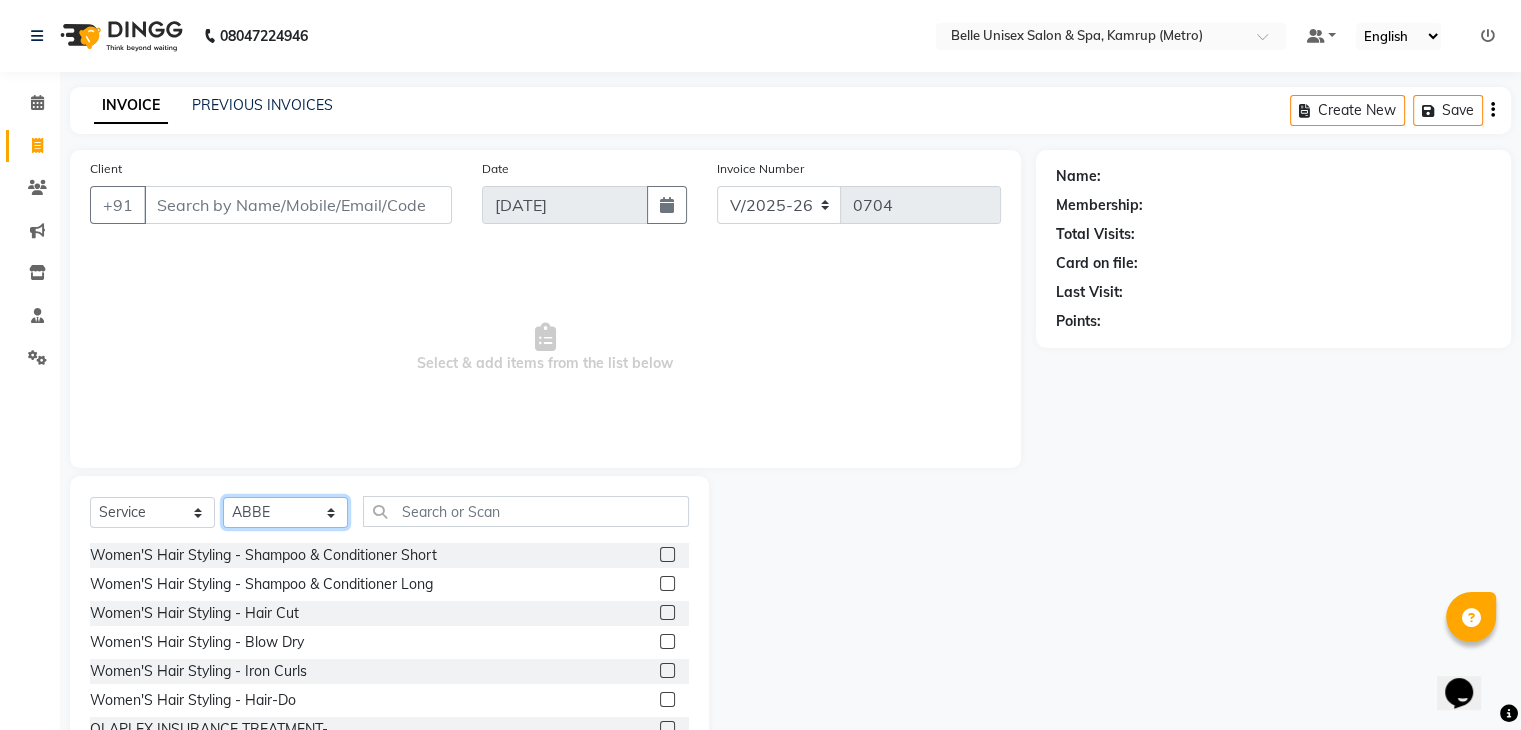 click on "Select Stylist ABBE Admin id ALEX UHD  ASEM  COUNTER SALE  IMLE AO JUPITARA(HK) PURNIMA HK  RANA KANTI SINHA   SABEHA SANGAM THERAPIST SOBITA BU THOIBA M." 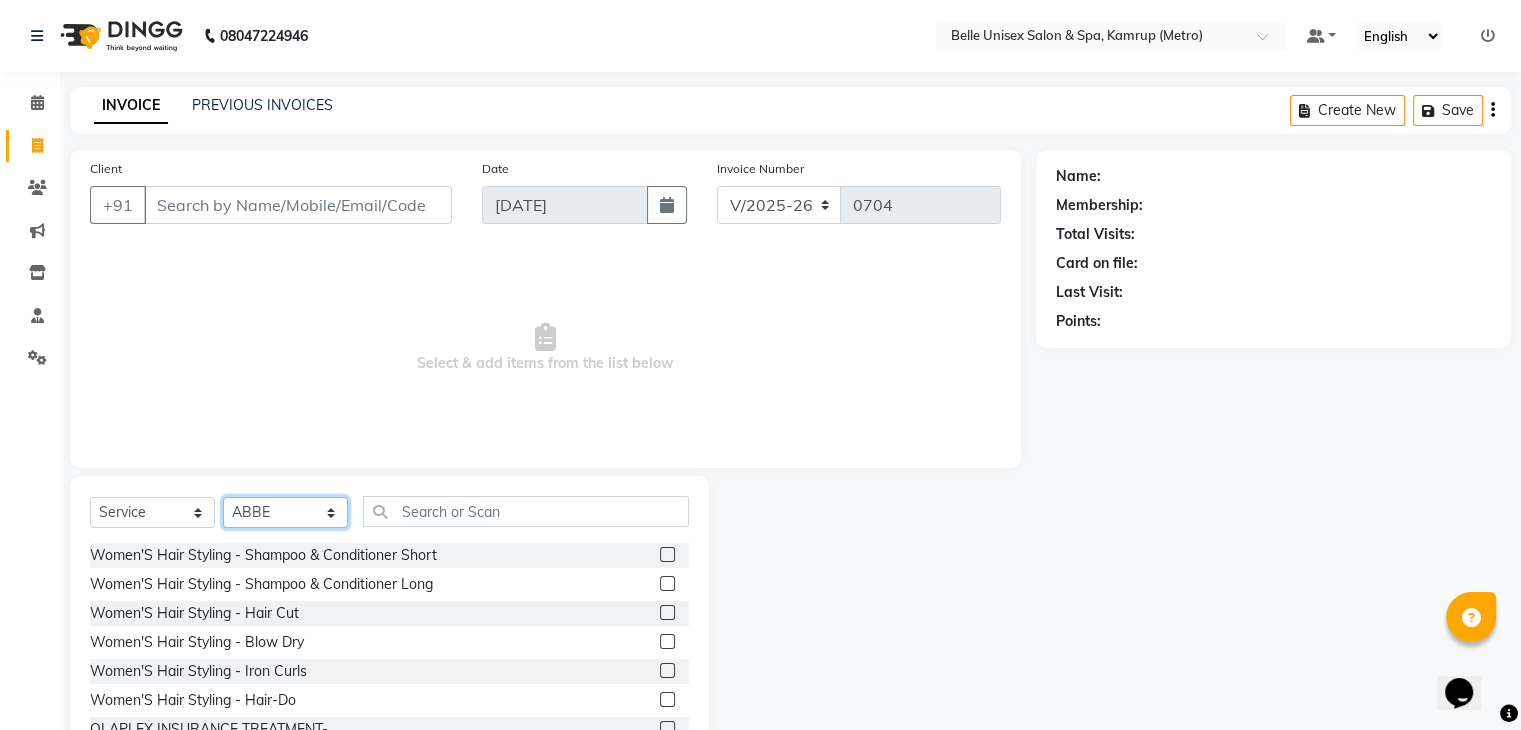 click on "Select Stylist ABBE Admin id ALEX UHD  ASEM  COUNTER SALE  IMLE AO JUPITARA(HK) PURNIMA HK  RANA KANTI SINHA   SABEHA SANGAM THERAPIST SOBITA BU THOIBA M." 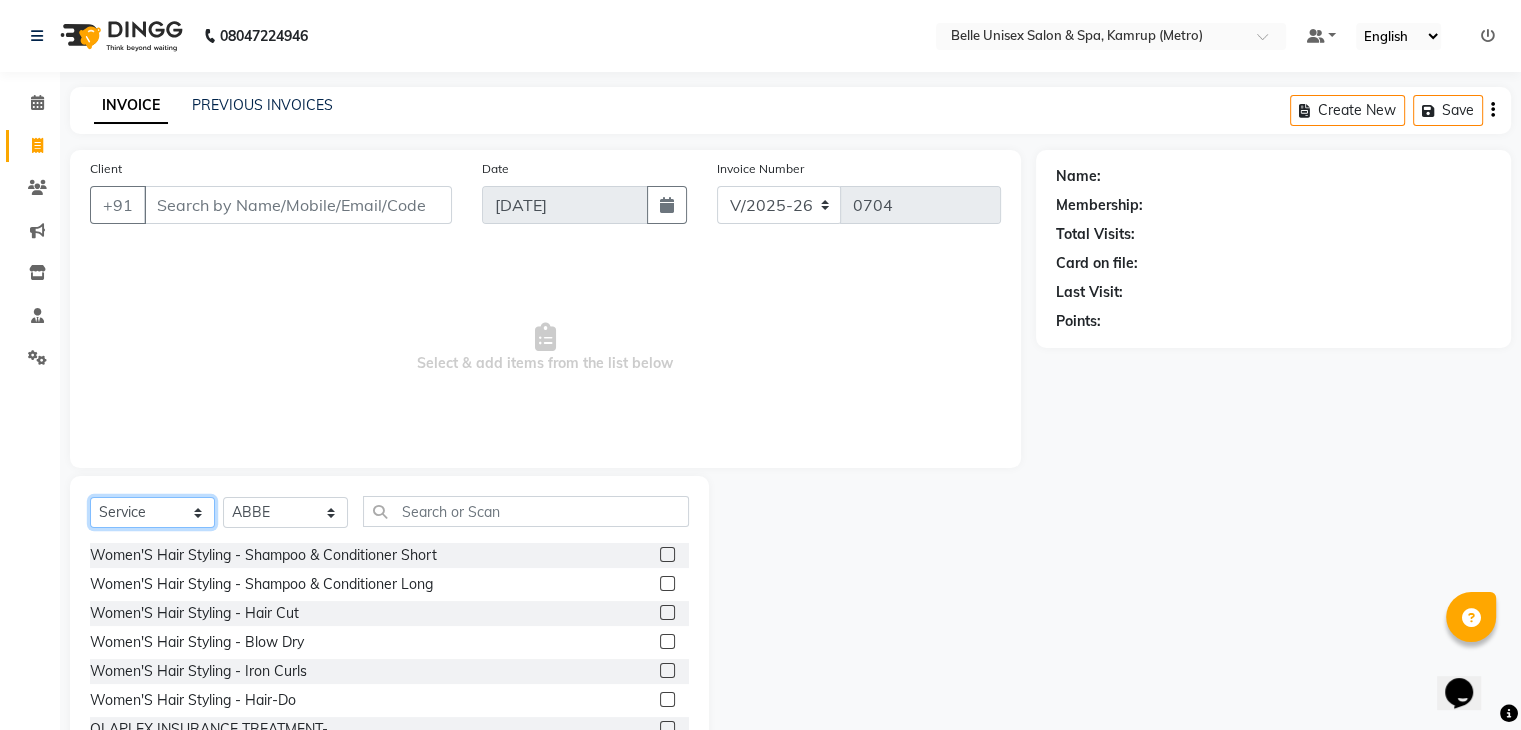 click on "Select  Service  Product  Membership  Package Voucher Prepaid Gift Card" 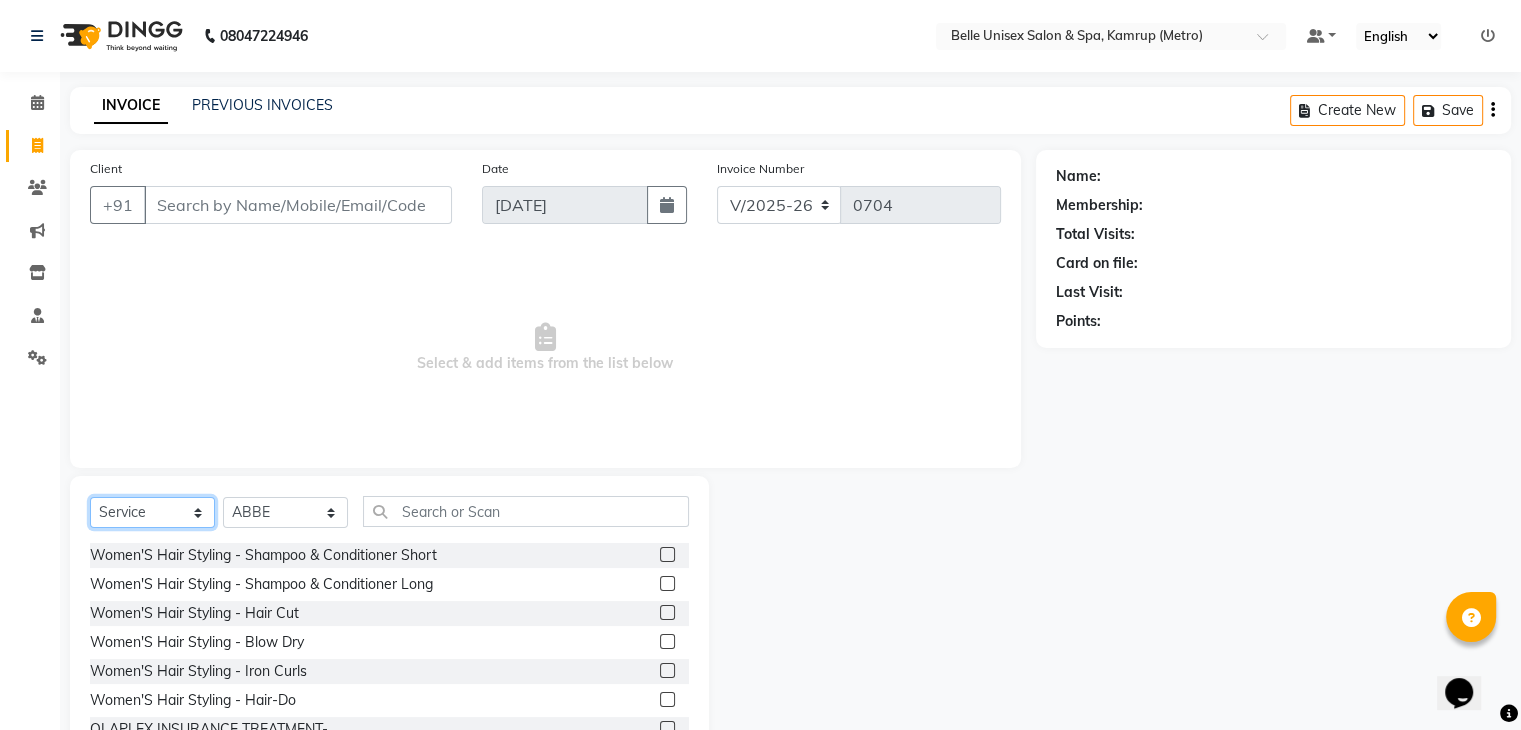 click on "Select  Service  Product  Membership  Package Voucher Prepaid Gift Card" 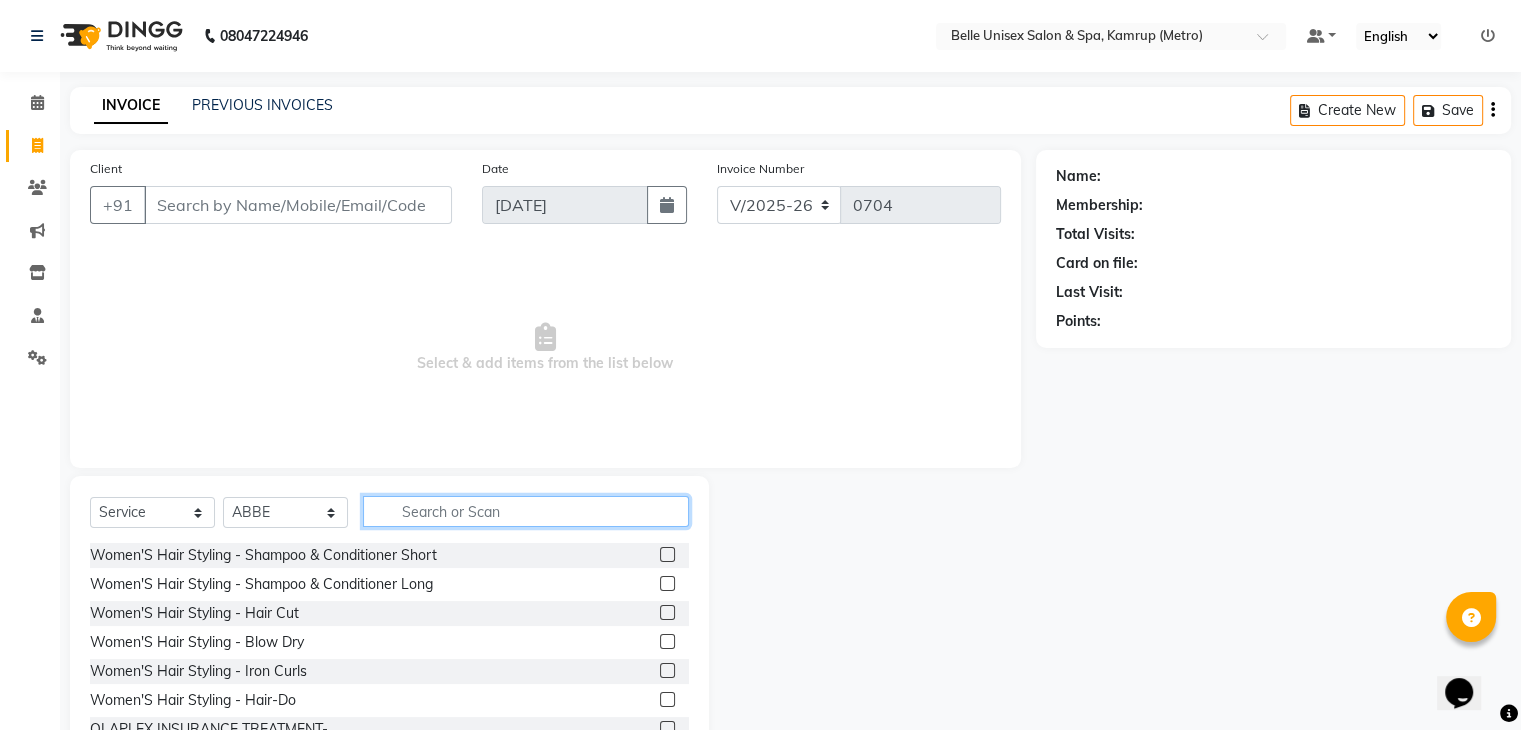 click 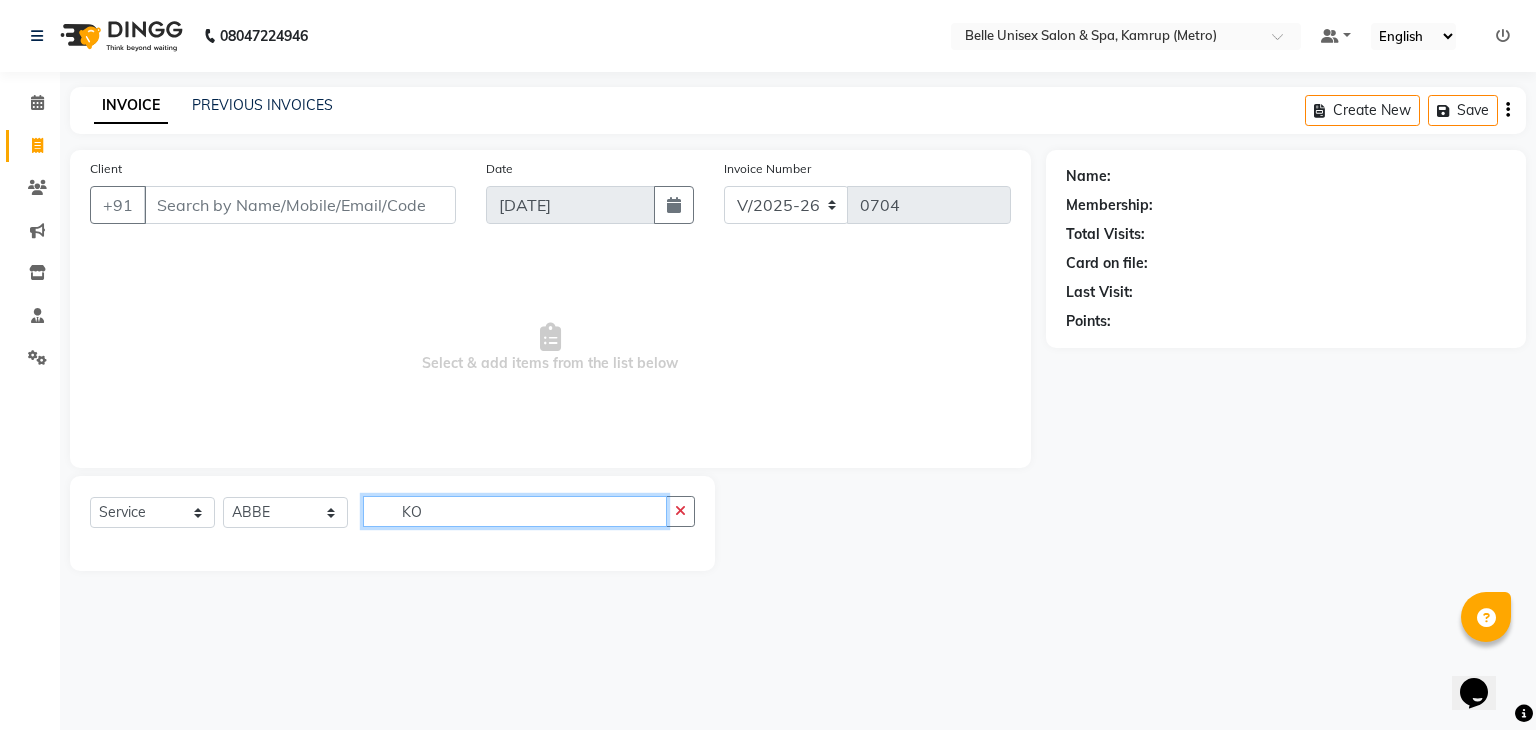 type on "K" 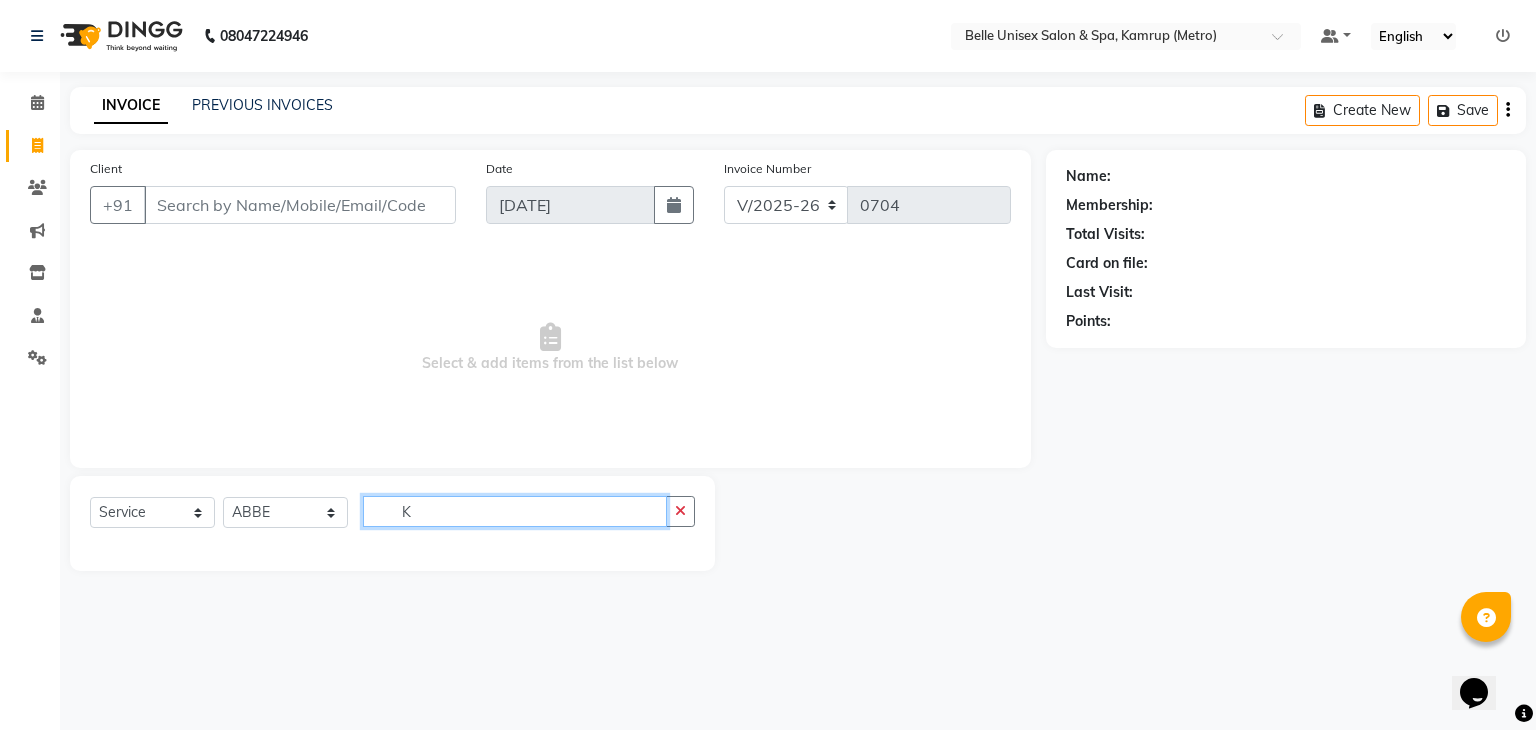 type 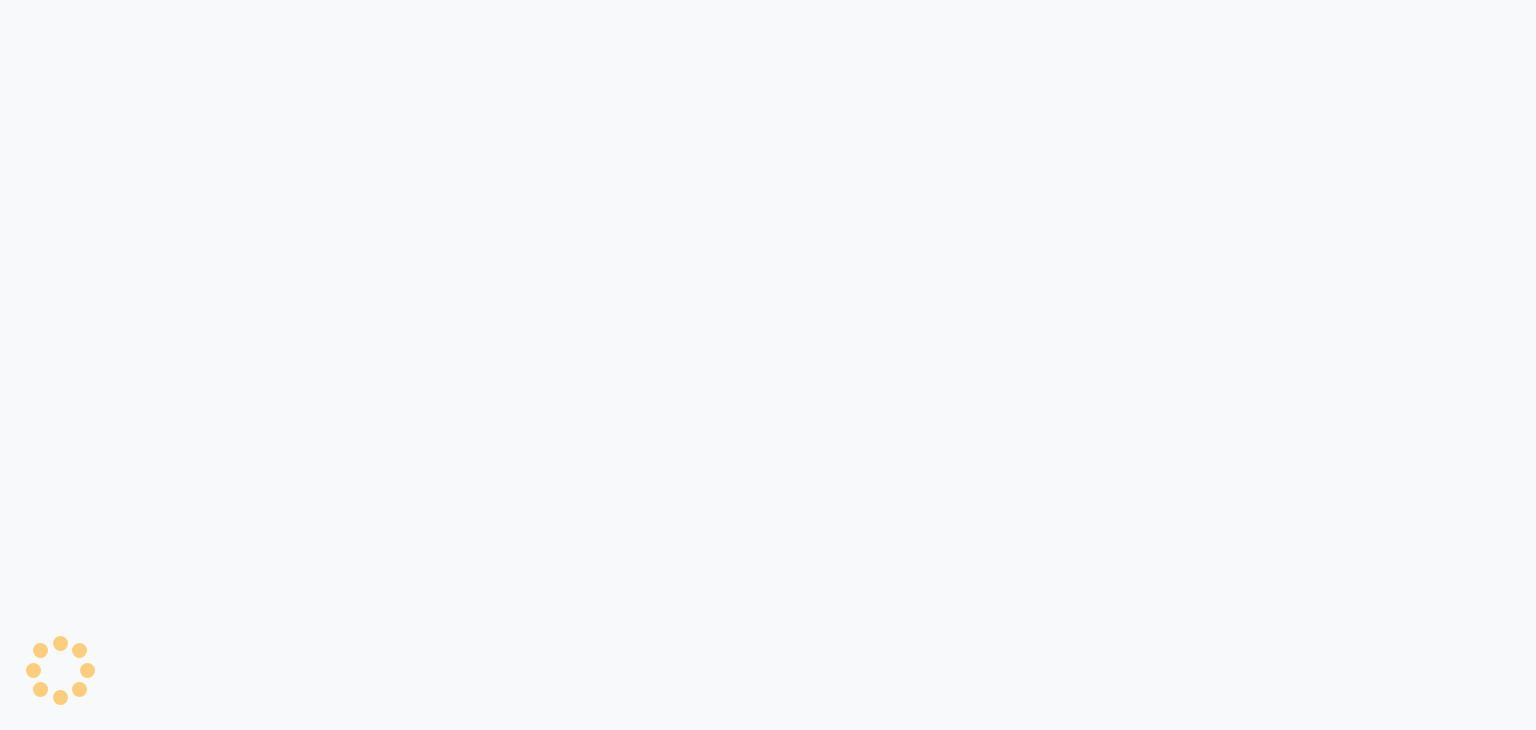 scroll, scrollTop: 0, scrollLeft: 0, axis: both 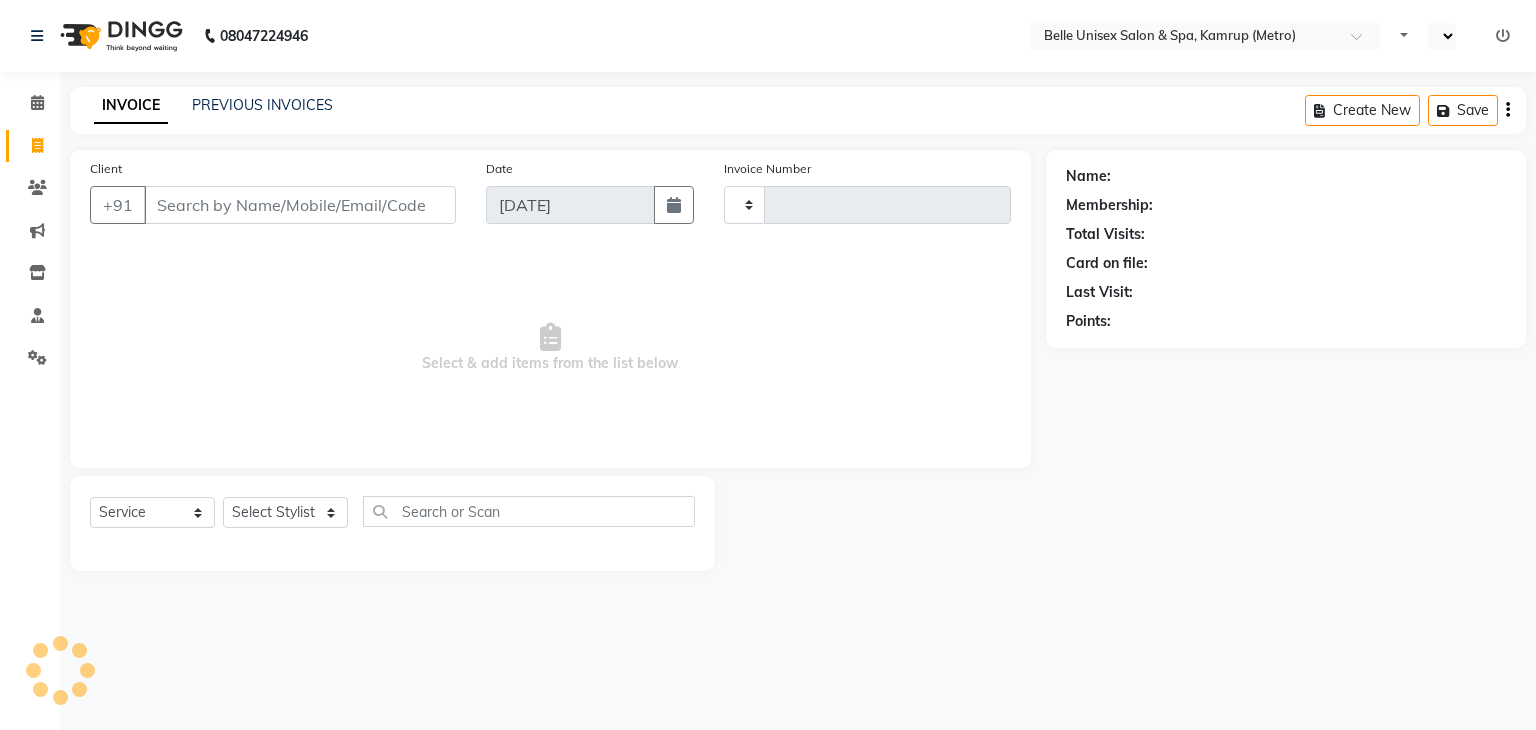 type on "0704" 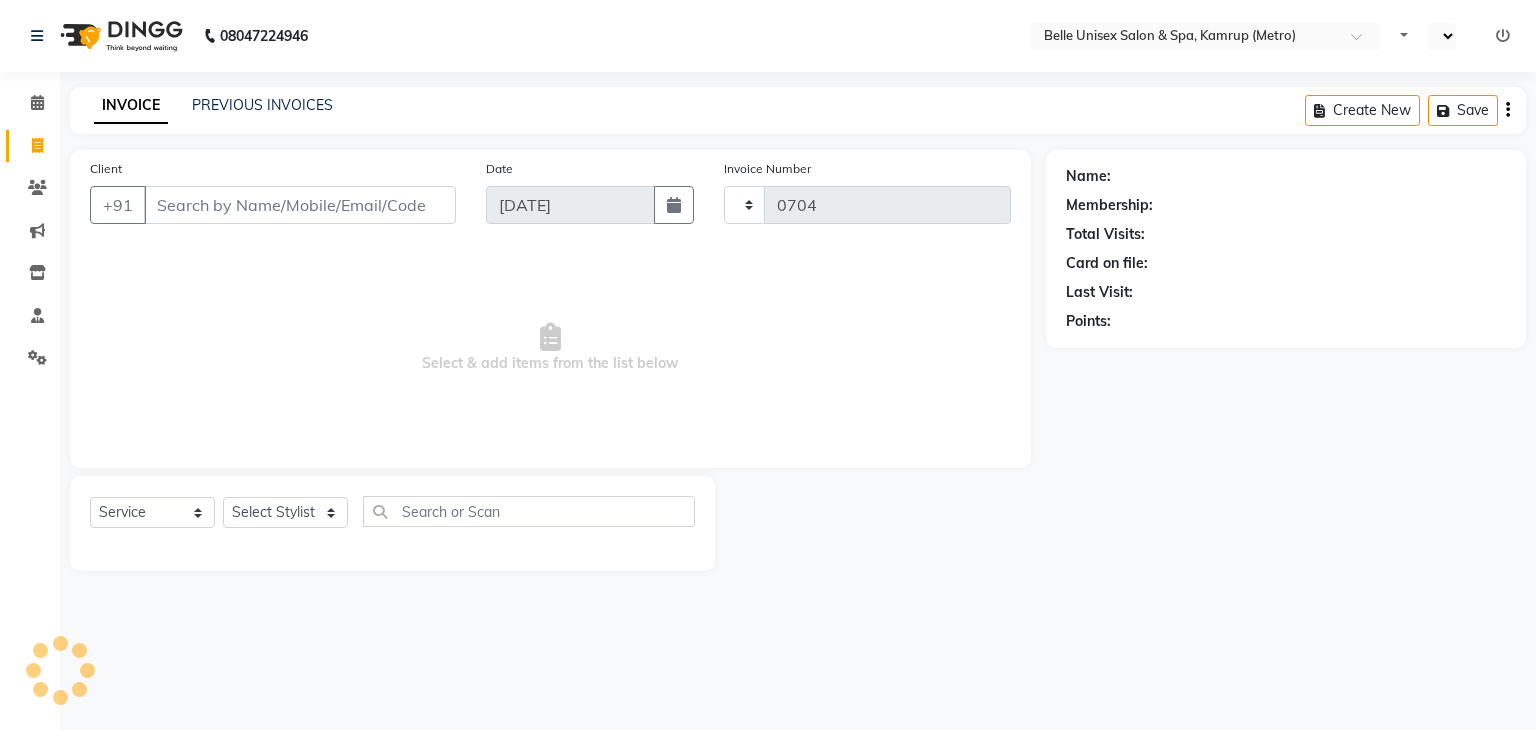 select on "en" 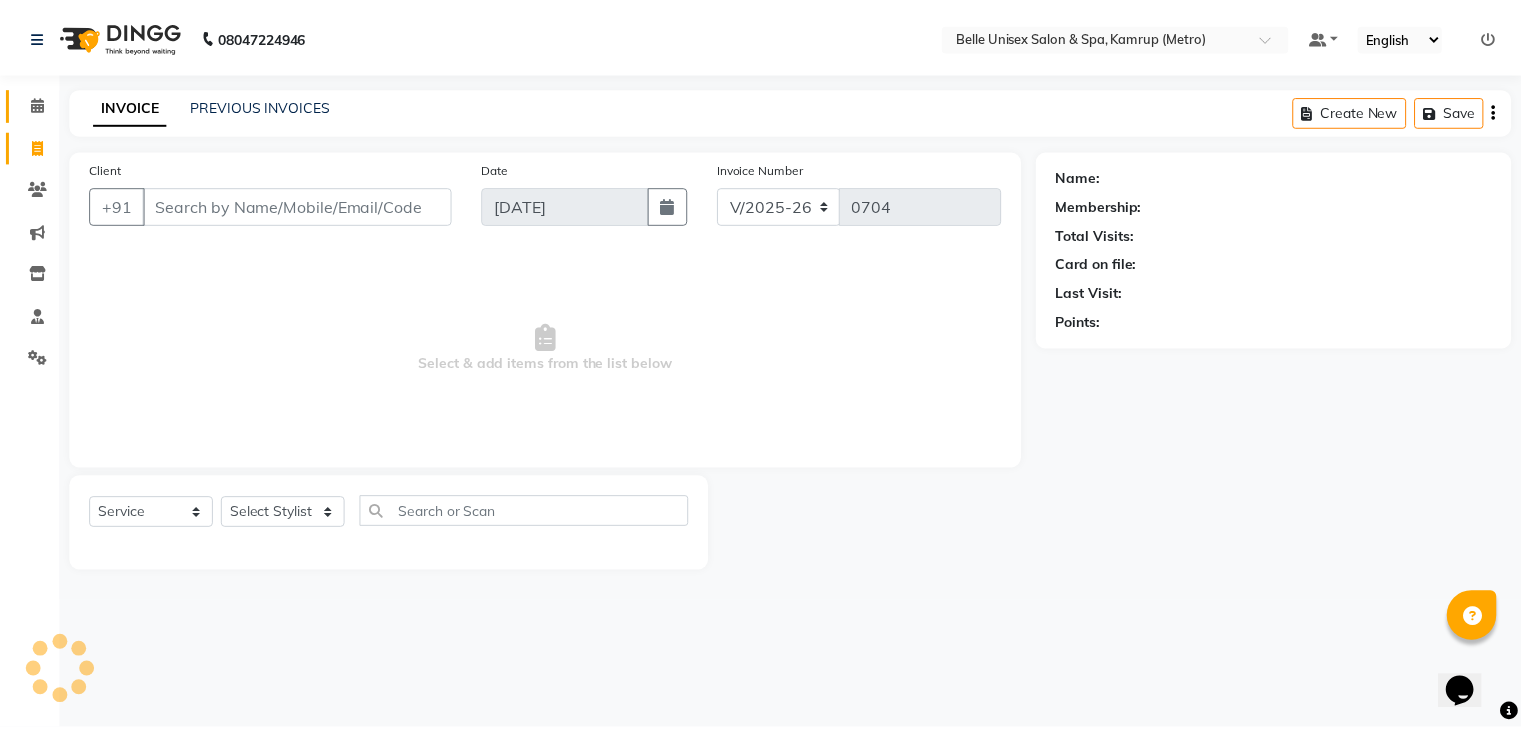 scroll, scrollTop: 0, scrollLeft: 0, axis: both 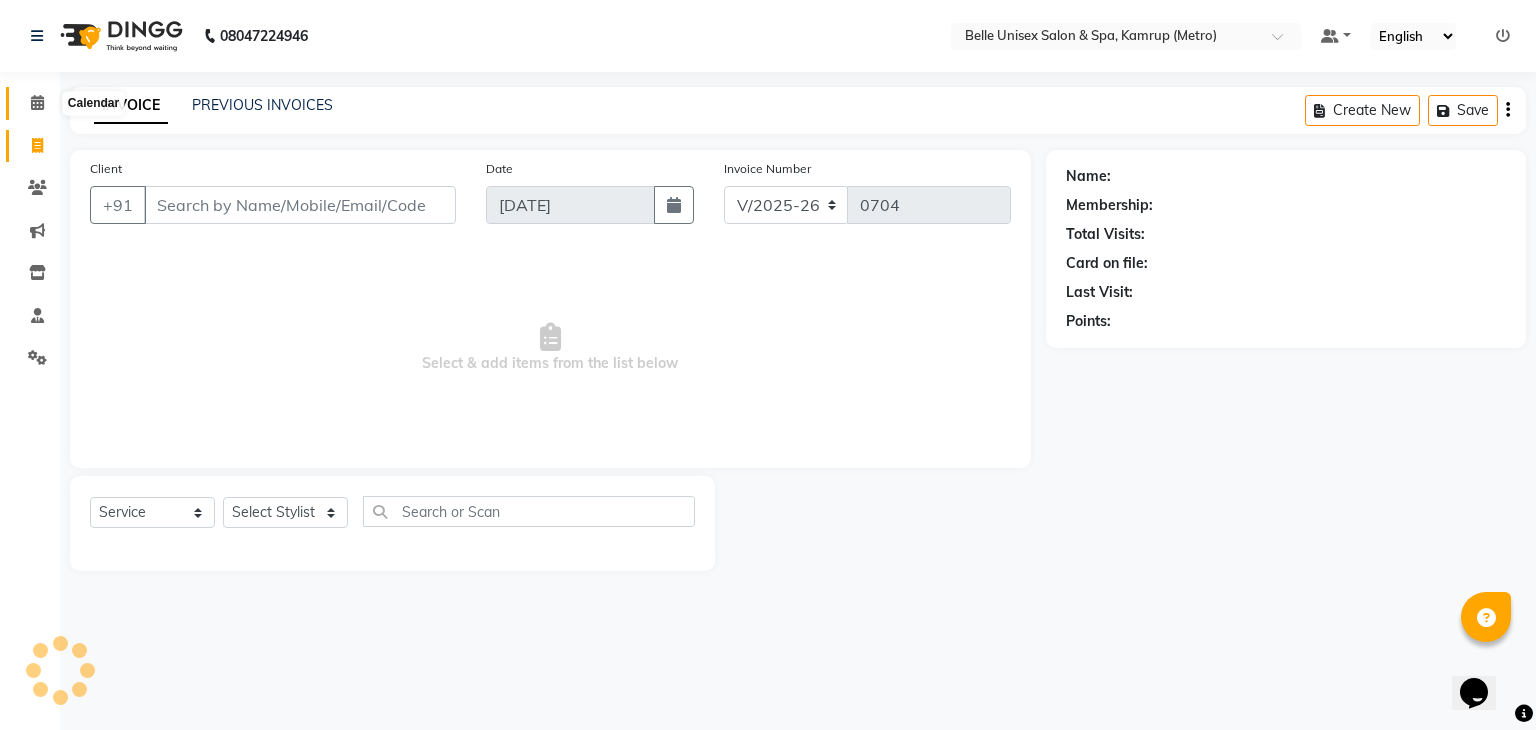 click 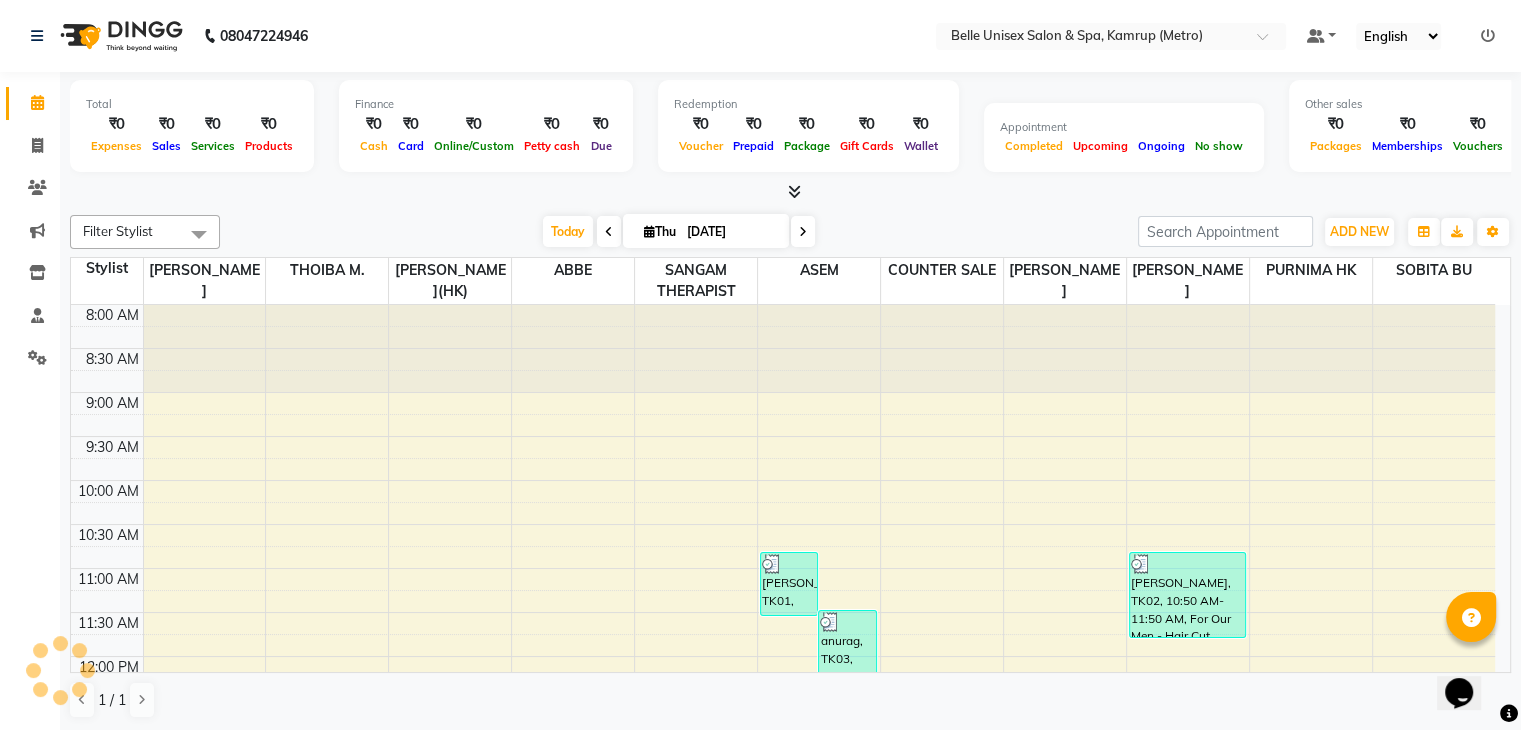 scroll, scrollTop: 0, scrollLeft: 0, axis: both 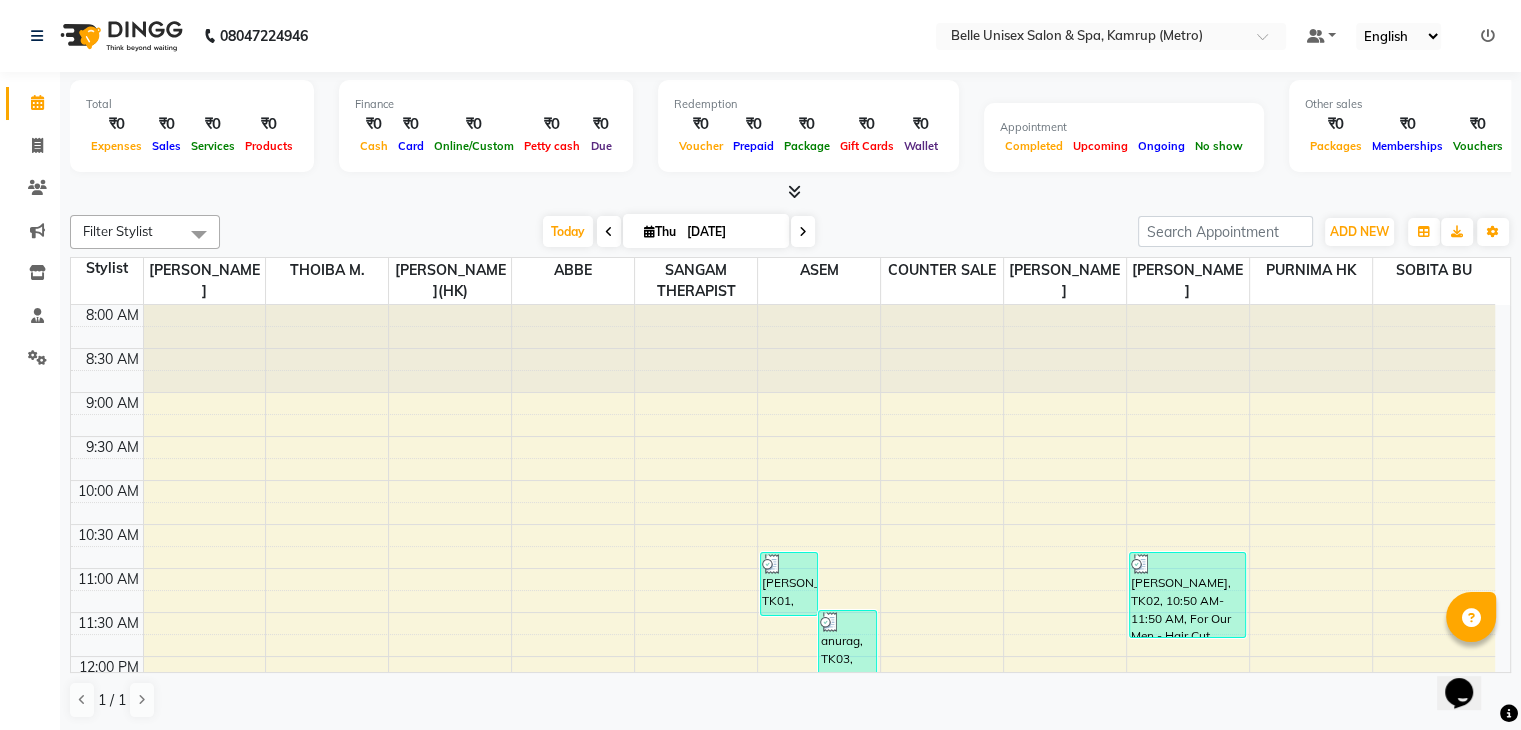 click on "Total  ₹0  Expenses ₹0  Sales ₹0  Services ₹0  Products Finance  ₹0  Cash ₹0  Card ₹0  Online/Custom ₹0 [PERSON_NAME] cash ₹0 Due  Redemption  ₹0 Voucher ₹0 Prepaid ₹0 Package ₹0  Gift Cards ₹0  Wallet  Appointment  Completed Upcoming Ongoing No show  Other sales  ₹0  Packages ₹0  Memberships ₹0  Vouchers ₹0  Prepaids ₹0  Gift Cards Filter Stylist Select All [PERSON_NAME] UHD  ASEM  COUNTER SALE  [PERSON_NAME] [PERSON_NAME](HK) PURNIMA [PERSON_NAME] [PERSON_NAME]  [PERSON_NAME] THERAPIST SOBITA BU THOIBA M. [DATE]  [DATE] Toggle Dropdown Add Appointment Add Invoice Add Expense Add Attendance Add Client Add Transaction Toggle Dropdown Add Appointment Add Invoice Add Expense Add Attendance Add Client ADD NEW Toggle Dropdown Add Appointment Add Invoice Add Expense Add Attendance Add Client Add Transaction Filter Stylist Select All [PERSON_NAME]  ASEM  COUNTER SALE  [PERSON_NAME] [PERSON_NAME](HK) PURNIMA [PERSON_NAME] [PERSON_NAME]  [PERSON_NAME] THERAPIST SOBITA BU THOIBA M. Group By  Staff View   Room View  View as Vertical" 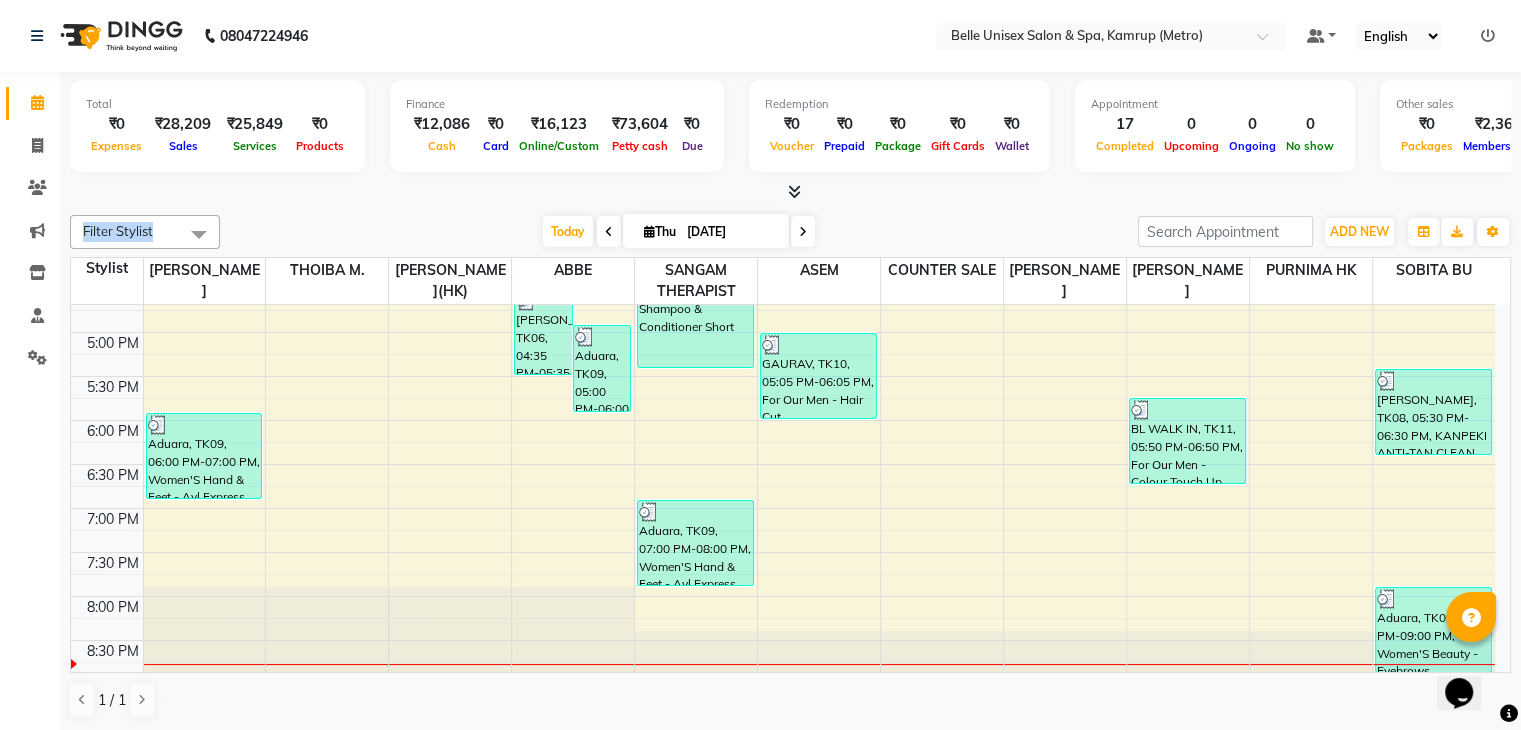 drag, startPoint x: 376, startPoint y: 201, endPoint x: 338, endPoint y: 193, distance: 38.832977 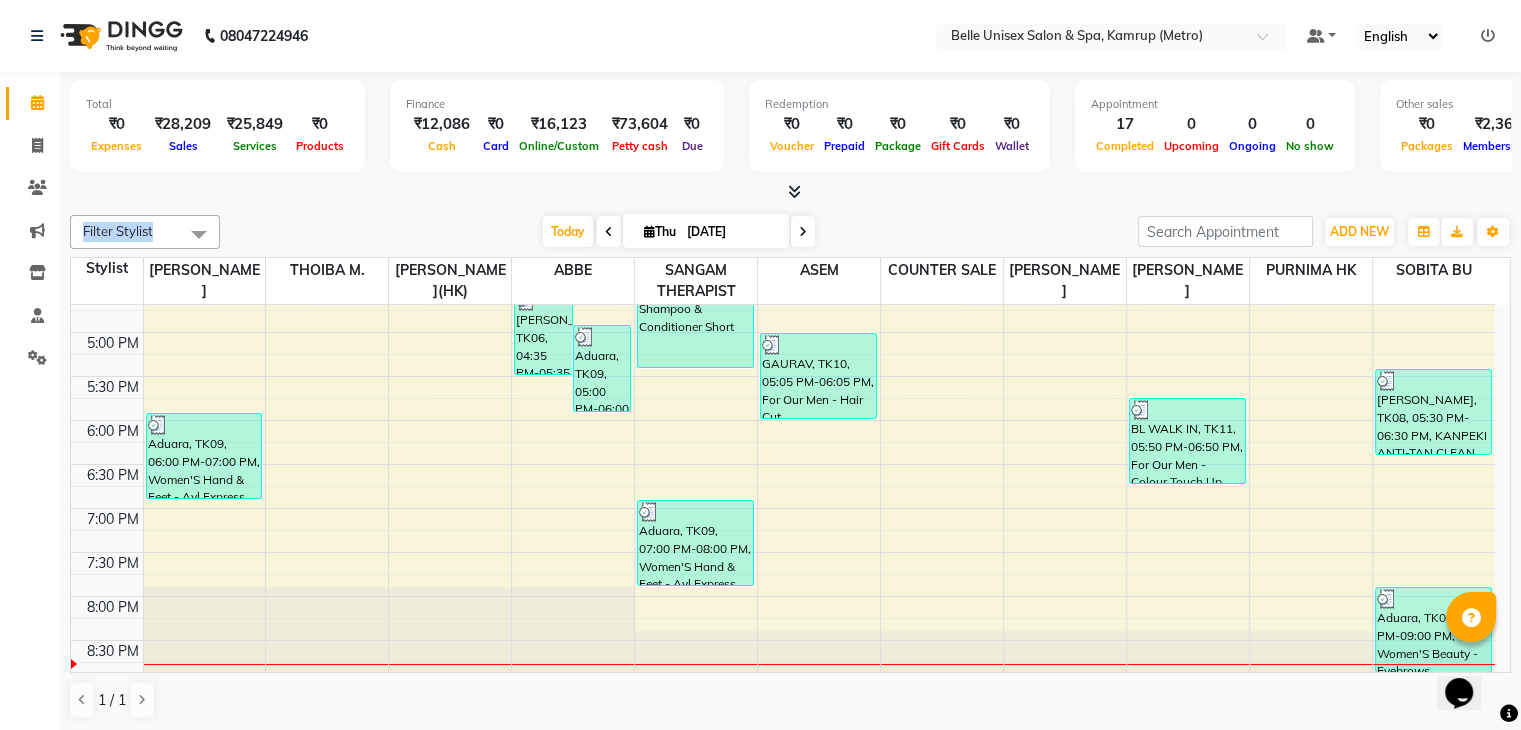 click at bounding box center [790, 192] 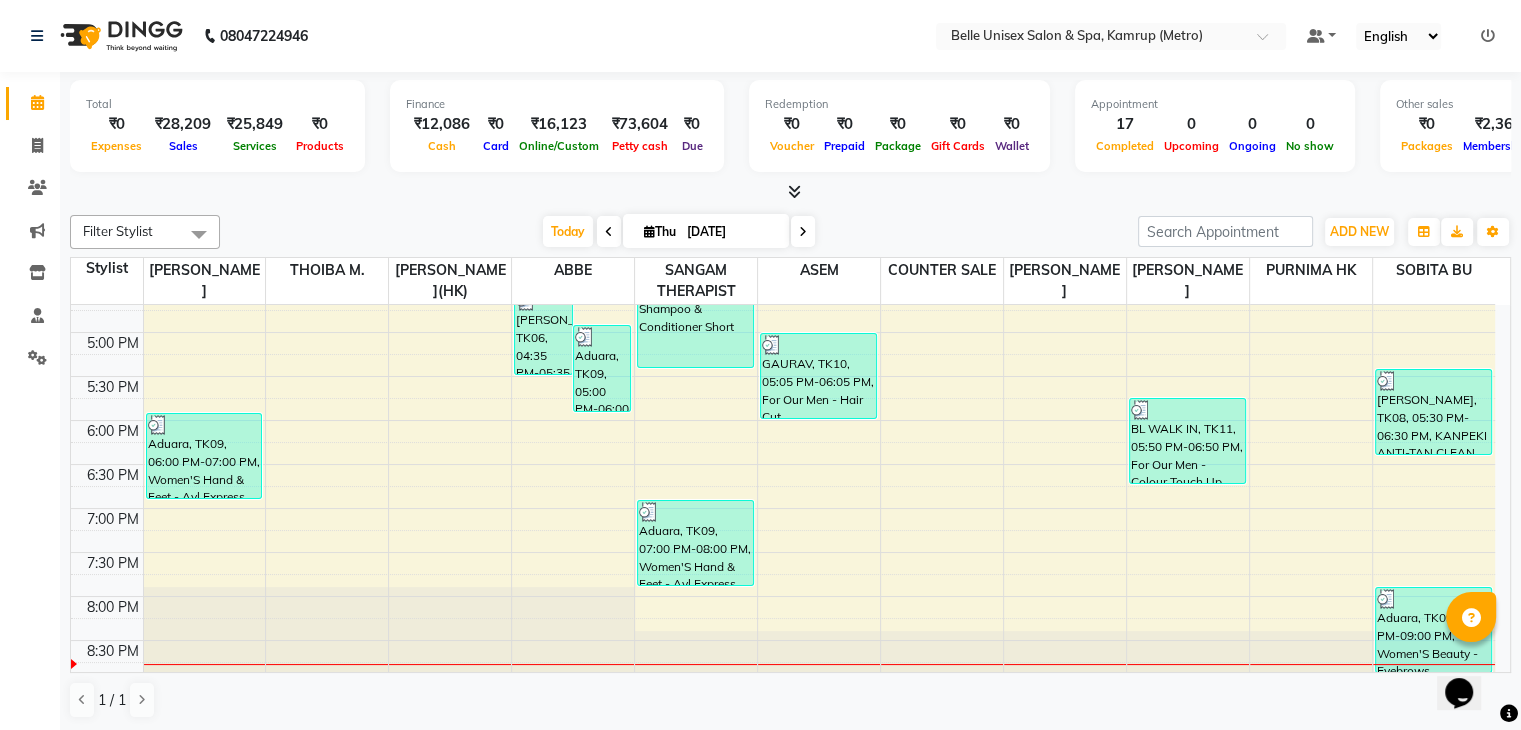 click on "Total  ₹0  Expenses ₹28,209  Sales ₹25,849  Services ₹0  Products Finance  ₹12,086  Cash ₹0  Card ₹16,123  Online/Custom ₹73,604 Petty cash ₹0 Due  Redemption  ₹0 Voucher ₹0 Prepaid ₹0 Package ₹0  Gift Cards ₹0  Wallet  Appointment  17 Completed 0 Upcoming 0 Ongoing 0 No show  Other sales  ₹0  Packages ₹2,360  Memberships ₹0  Vouchers ₹0  Prepaids ₹0  Gift Cards Filter Stylist Select All ABBE ALEX UHD  ASEM  COUNTER SALE  IMLE AO JUPITARA(HK) PURNIMA HK  RANA KANTI SINHA  SANGAM THERAPIST SOBITA BU THOIBA M. Today  Thu 10-07-2025 Toggle Dropdown Add Appointment Add Invoice Add Expense Add Attendance Add Client Add Transaction Toggle Dropdown Add Appointment Add Invoice Add Expense Add Attendance Add Client ADD NEW Toggle Dropdown Add Appointment Add Invoice Add Expense Add Attendance Add Client Add Transaction Filter Stylist Select All ABBE ALEX UHD  ASEM  COUNTER SALE  IMLE AO JUPITARA(HK) PURNIMA HK  RANA KANTI SINHA  SANGAM THERAPIST SOBITA BU THOIBA M. Group By List" 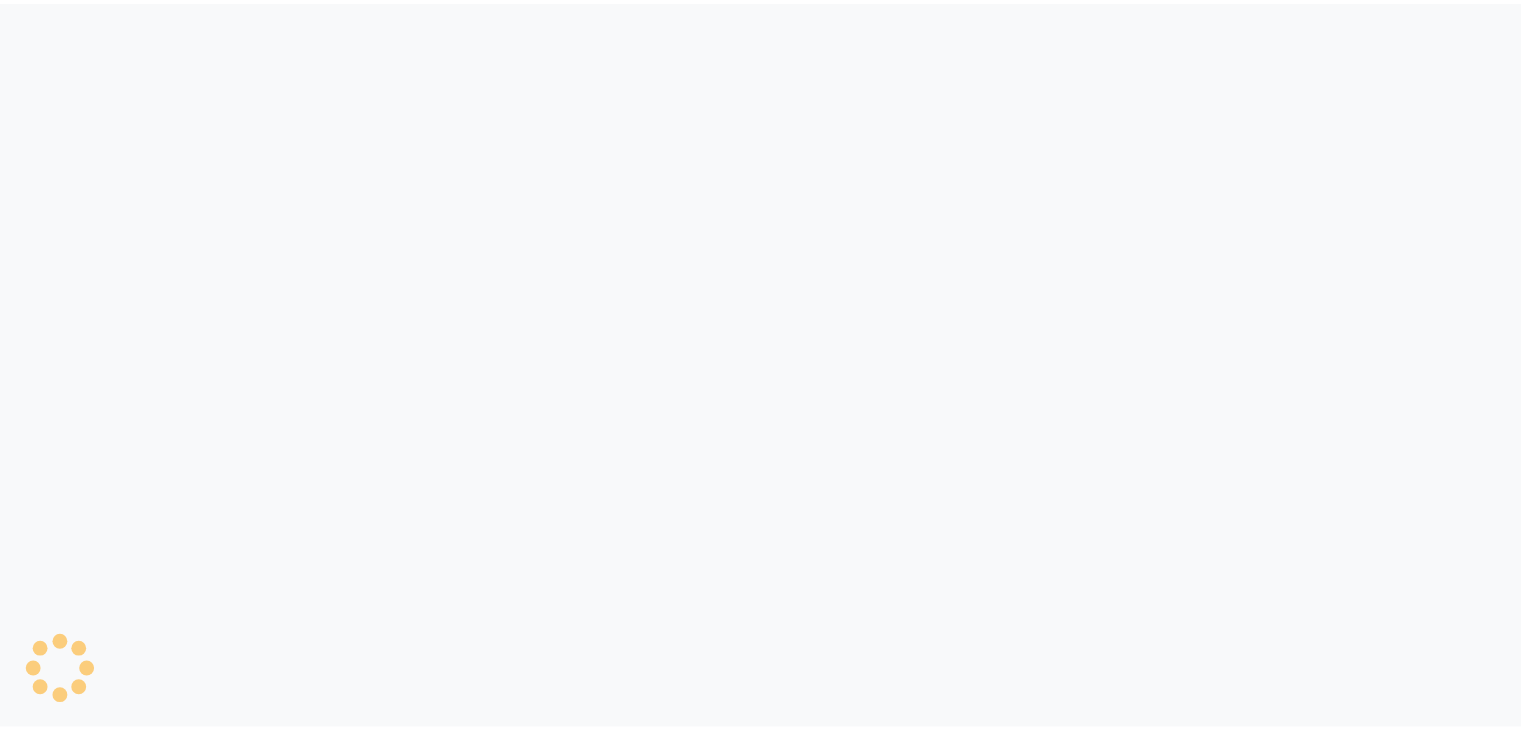 scroll, scrollTop: 0, scrollLeft: 0, axis: both 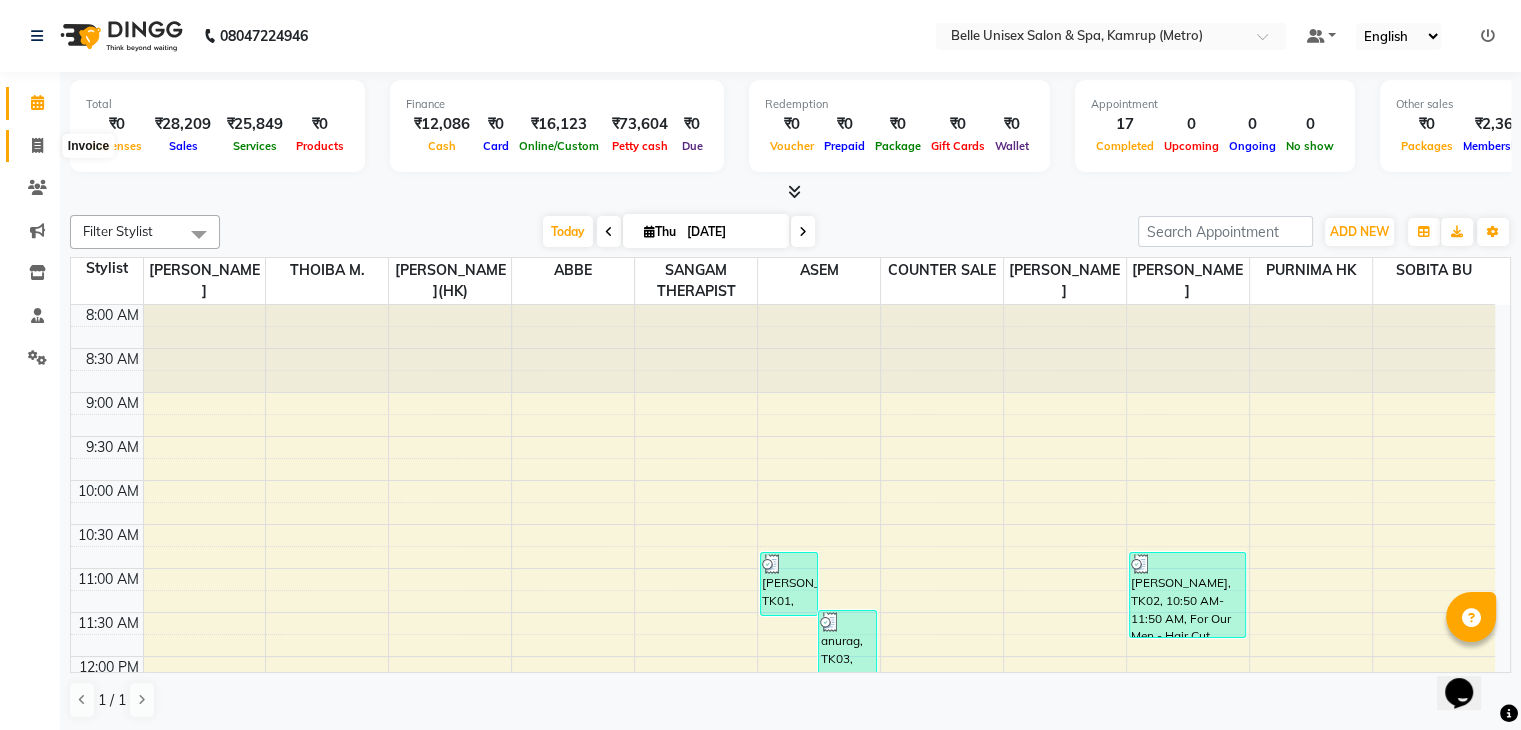 click 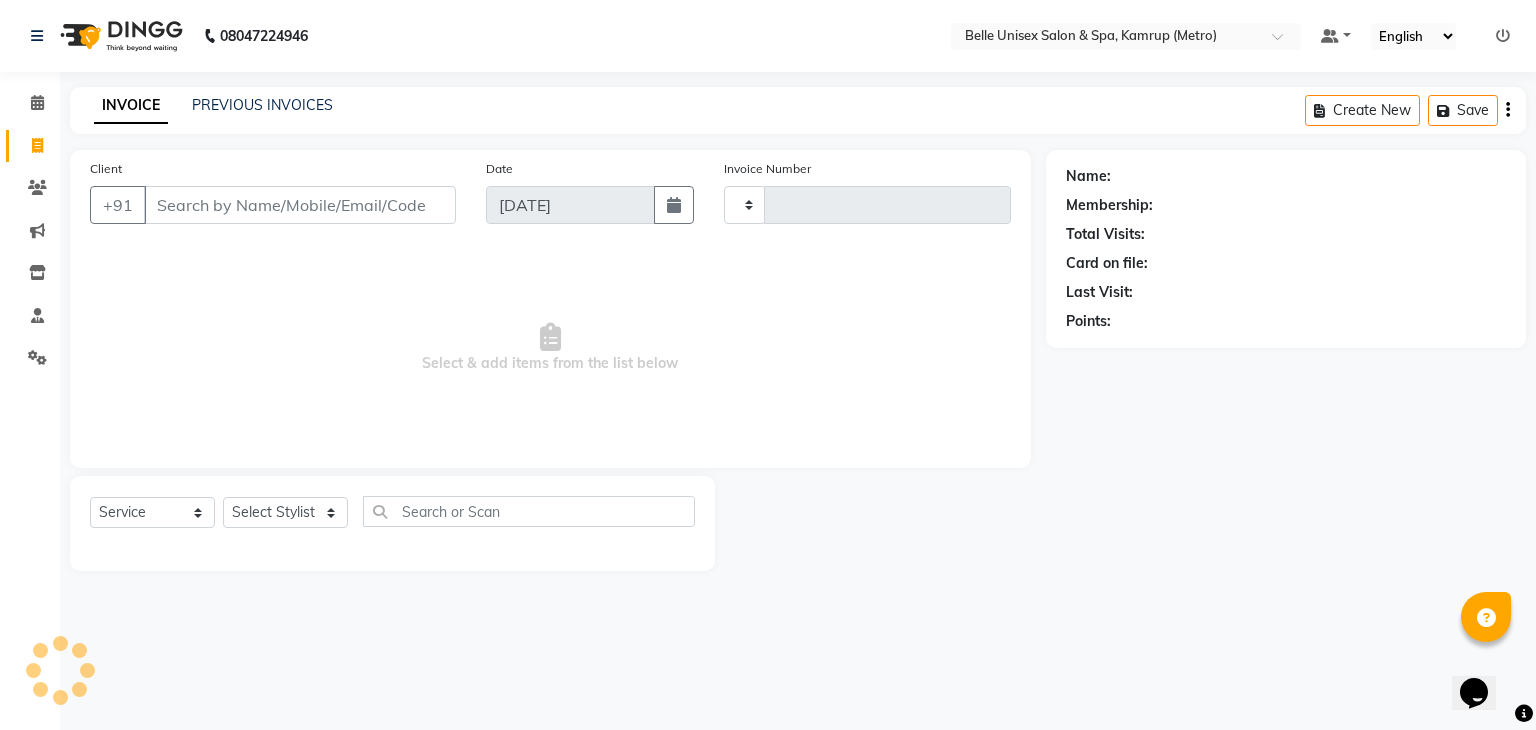 type on "0704" 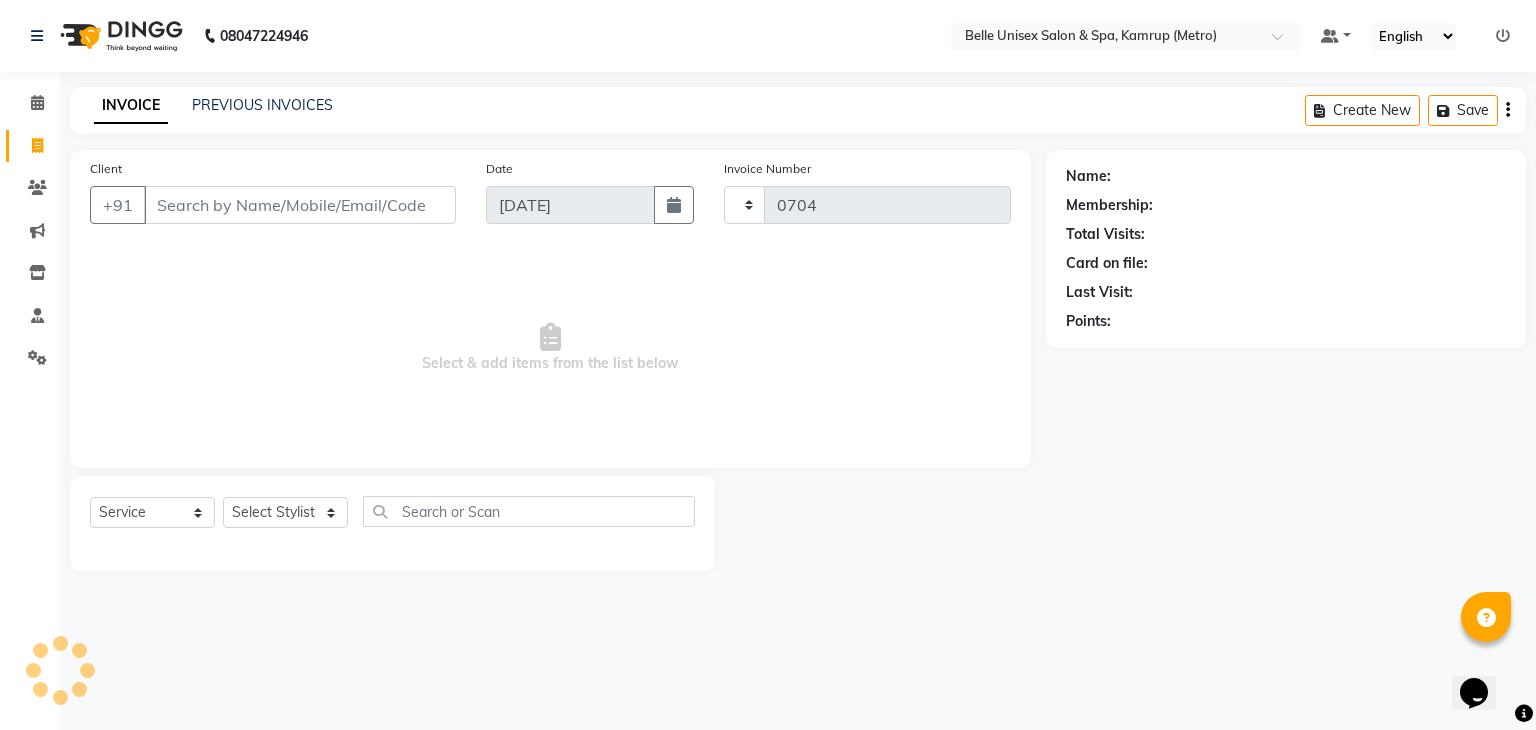select on "7291" 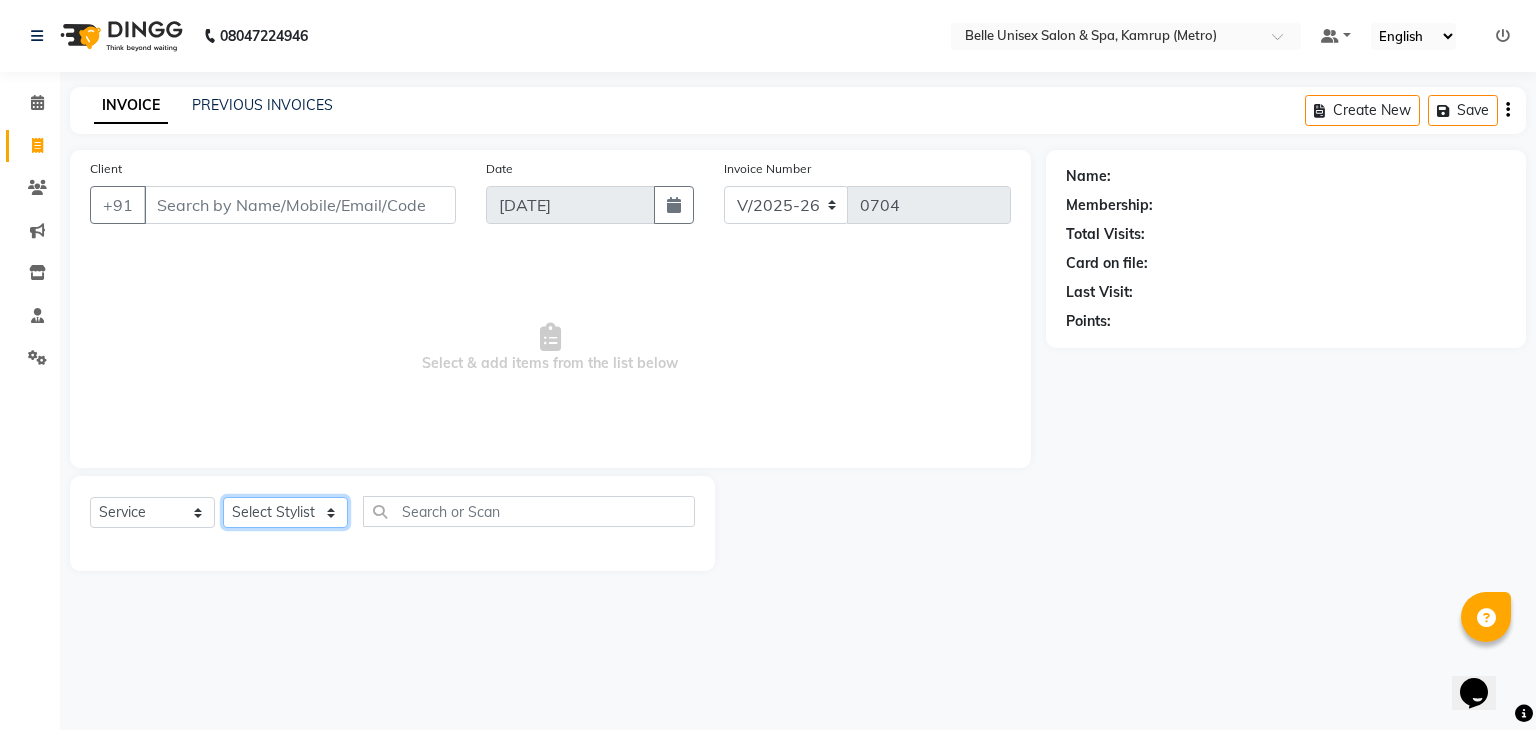 click on "Select Stylist ABBE Admin id [PERSON_NAME]  ASEM  COUNTER SALE  [PERSON_NAME] [PERSON_NAME](HK) PURNIMA [PERSON_NAME] [PERSON_NAME]   [PERSON_NAME] THERAPIST SOBITA BU THOIBA M." 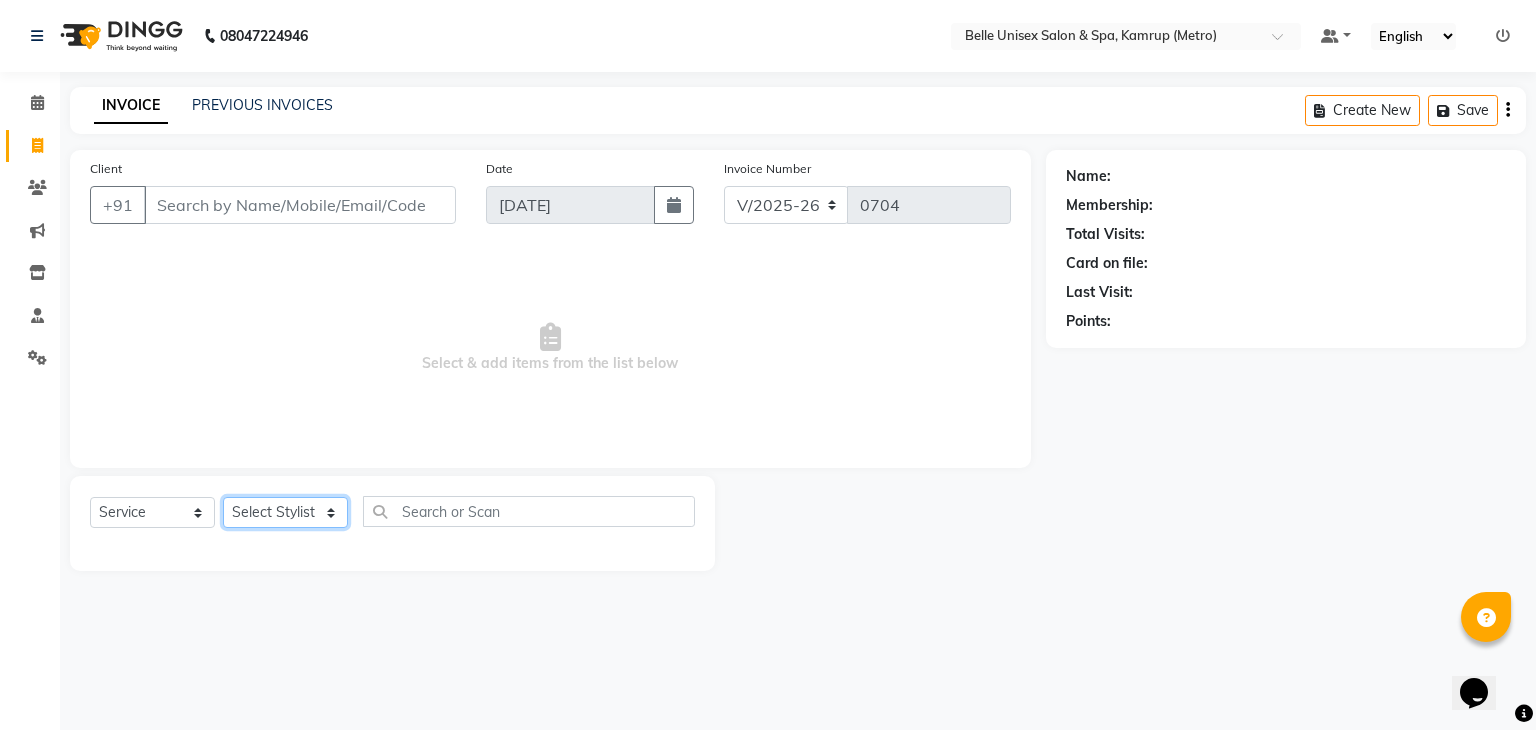 select on "67293" 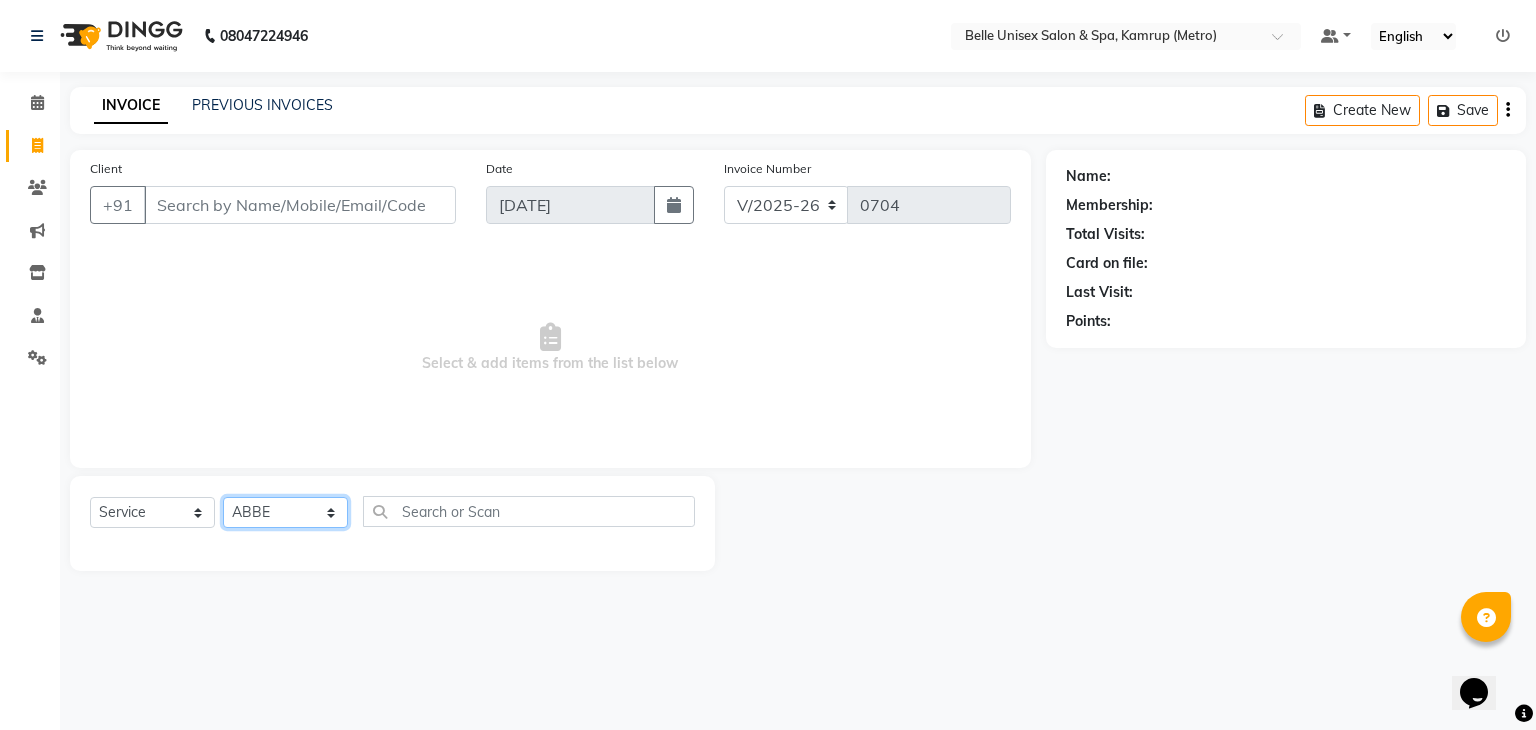 click on "Select Stylist ABBE Admin id [PERSON_NAME]  ASEM  COUNTER SALE  [PERSON_NAME] [PERSON_NAME](HK) PURNIMA [PERSON_NAME] [PERSON_NAME]   [PERSON_NAME] THERAPIST SOBITA BU THOIBA M." 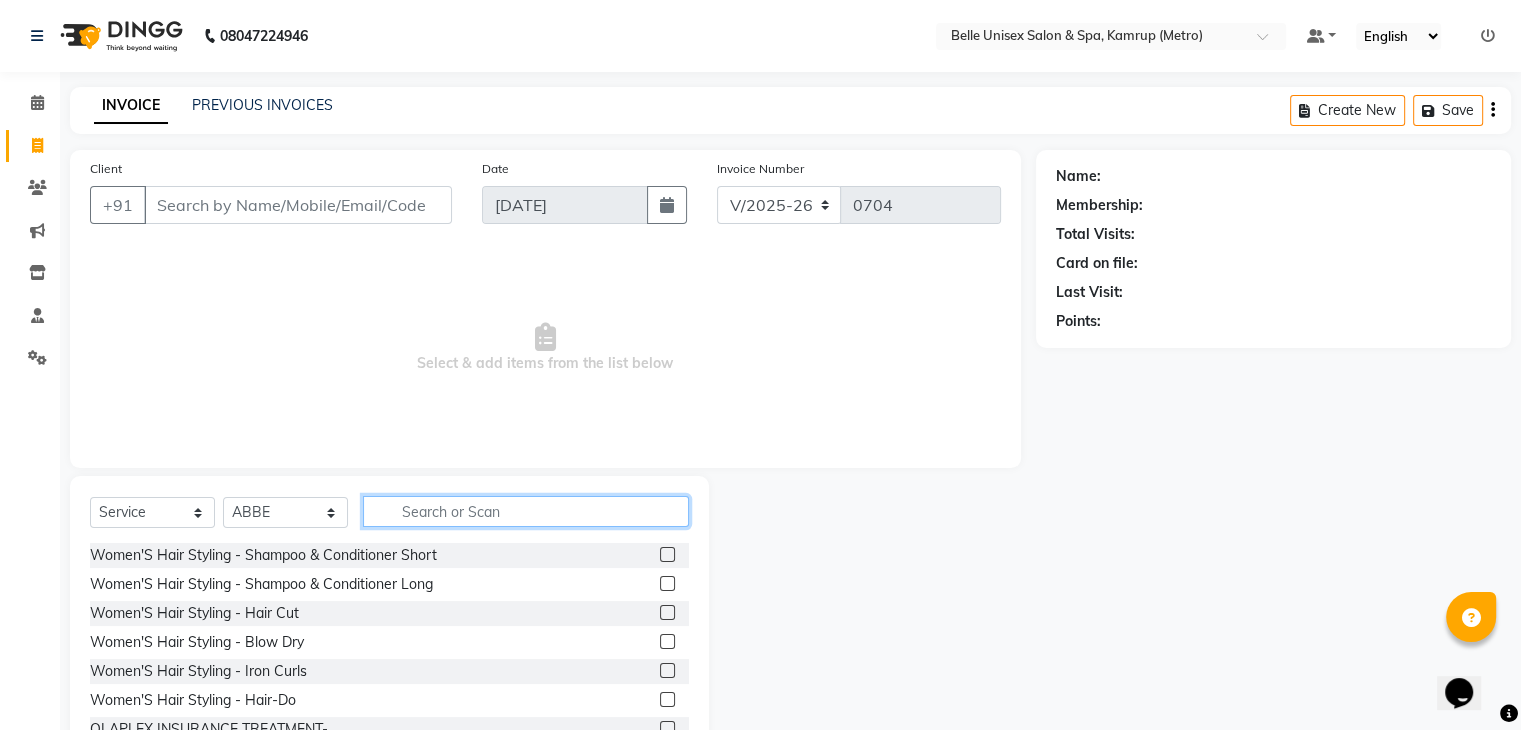 click 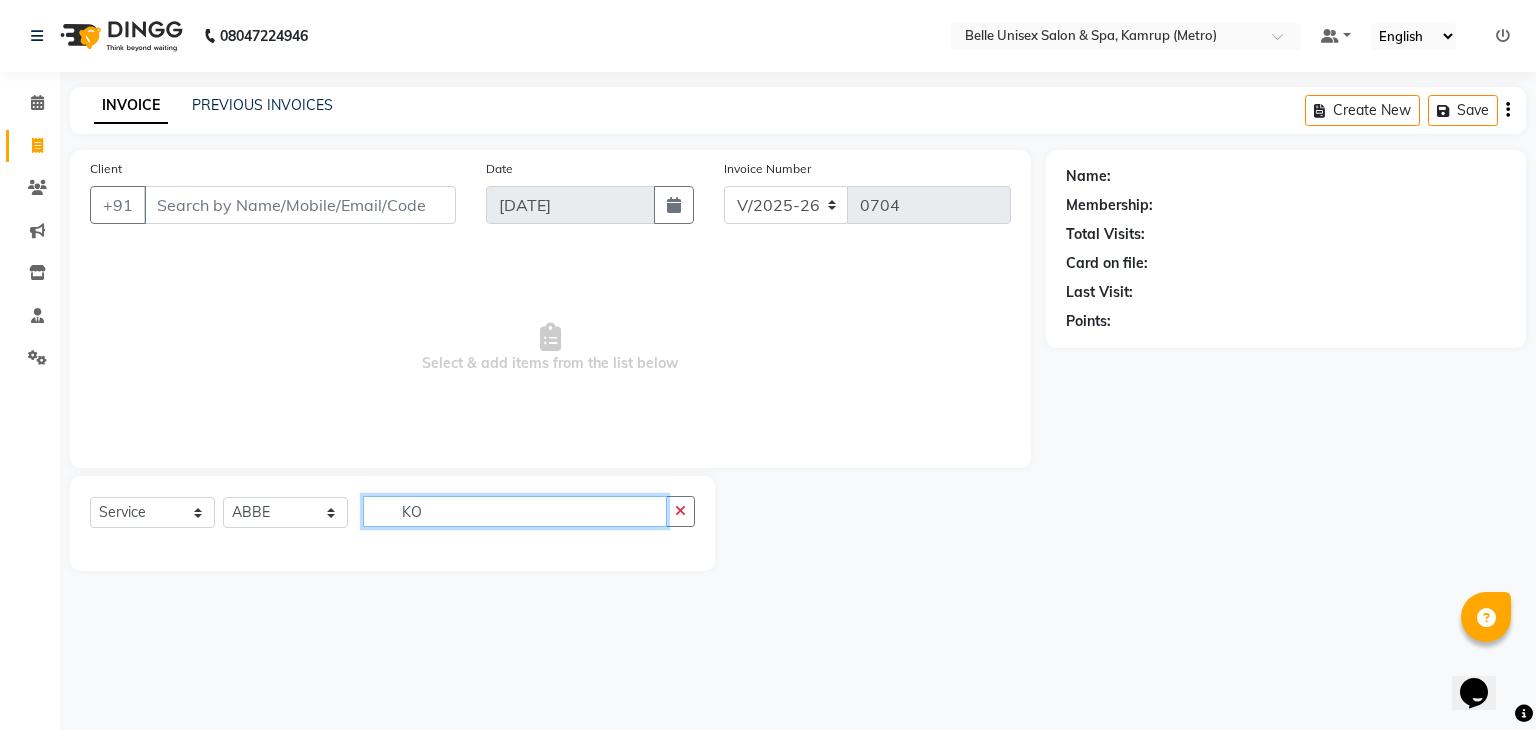 type on "K" 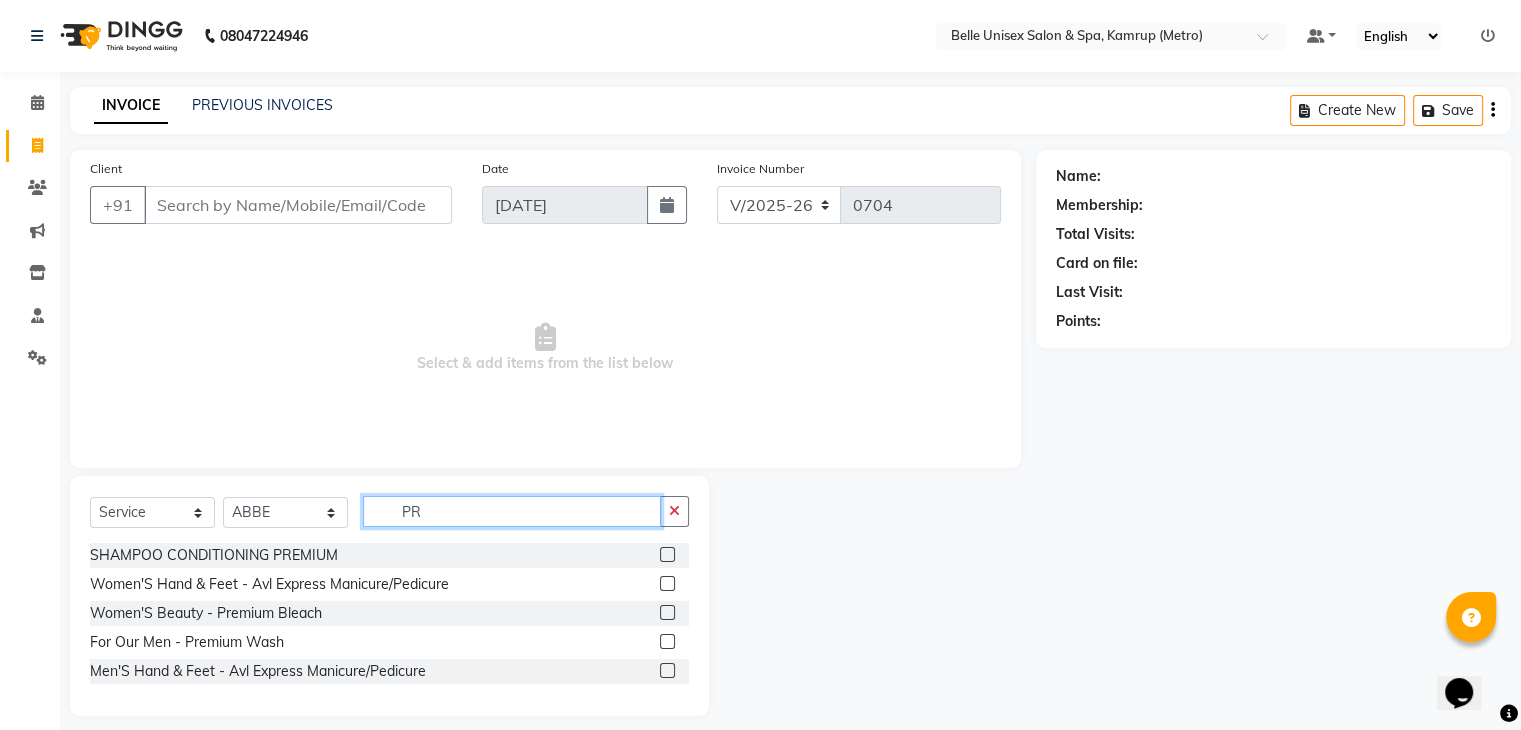 type on "P" 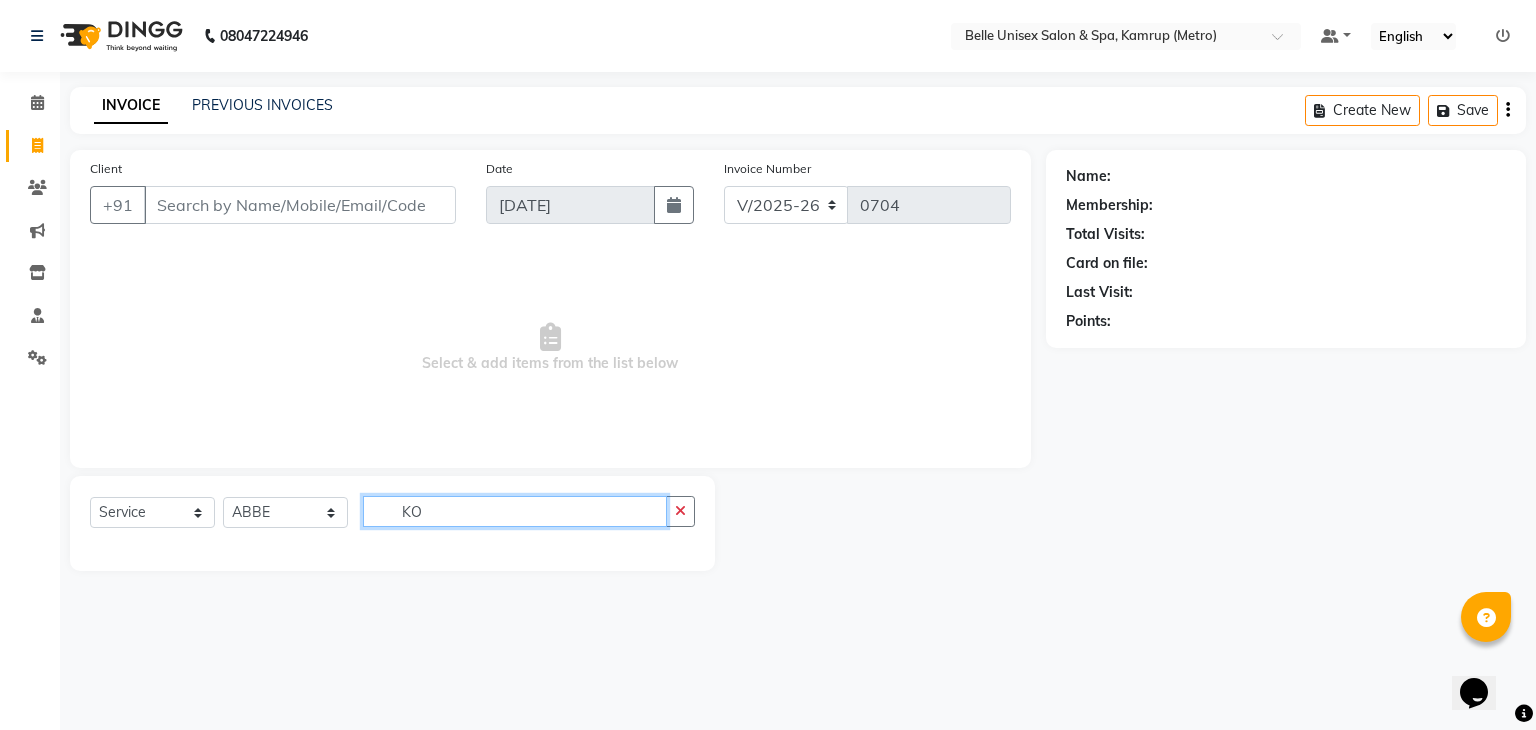 type on "K" 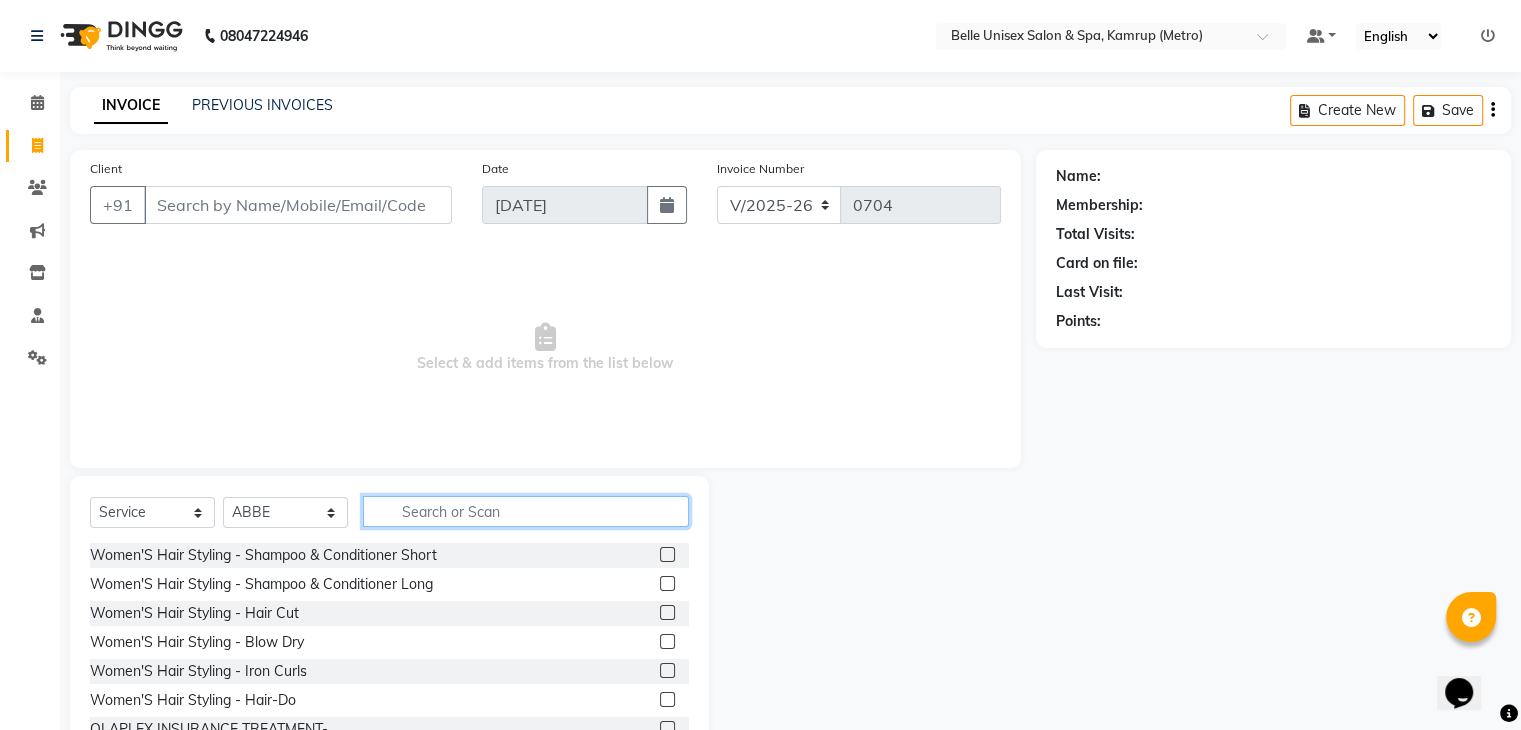 click 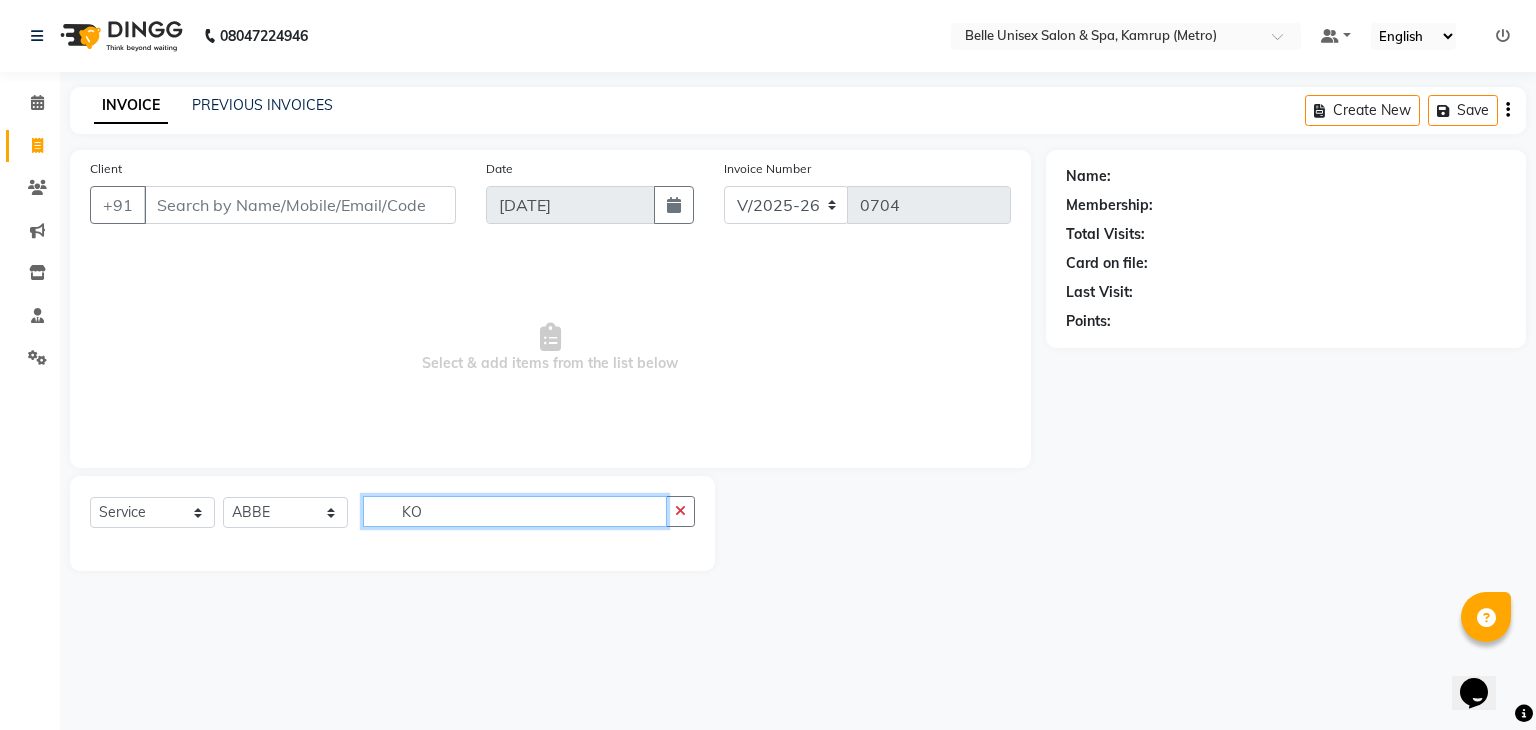 type on "K" 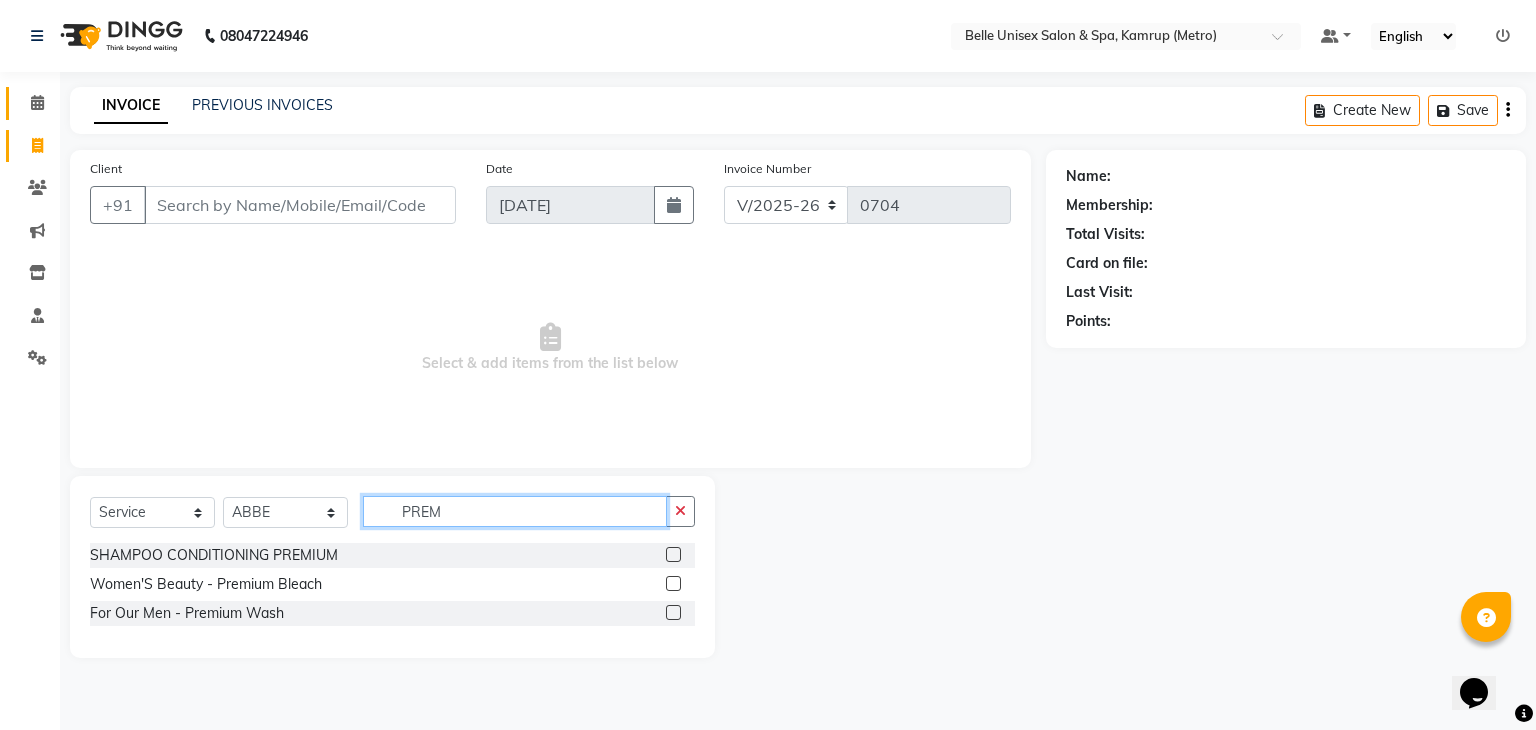 type on "PREM" 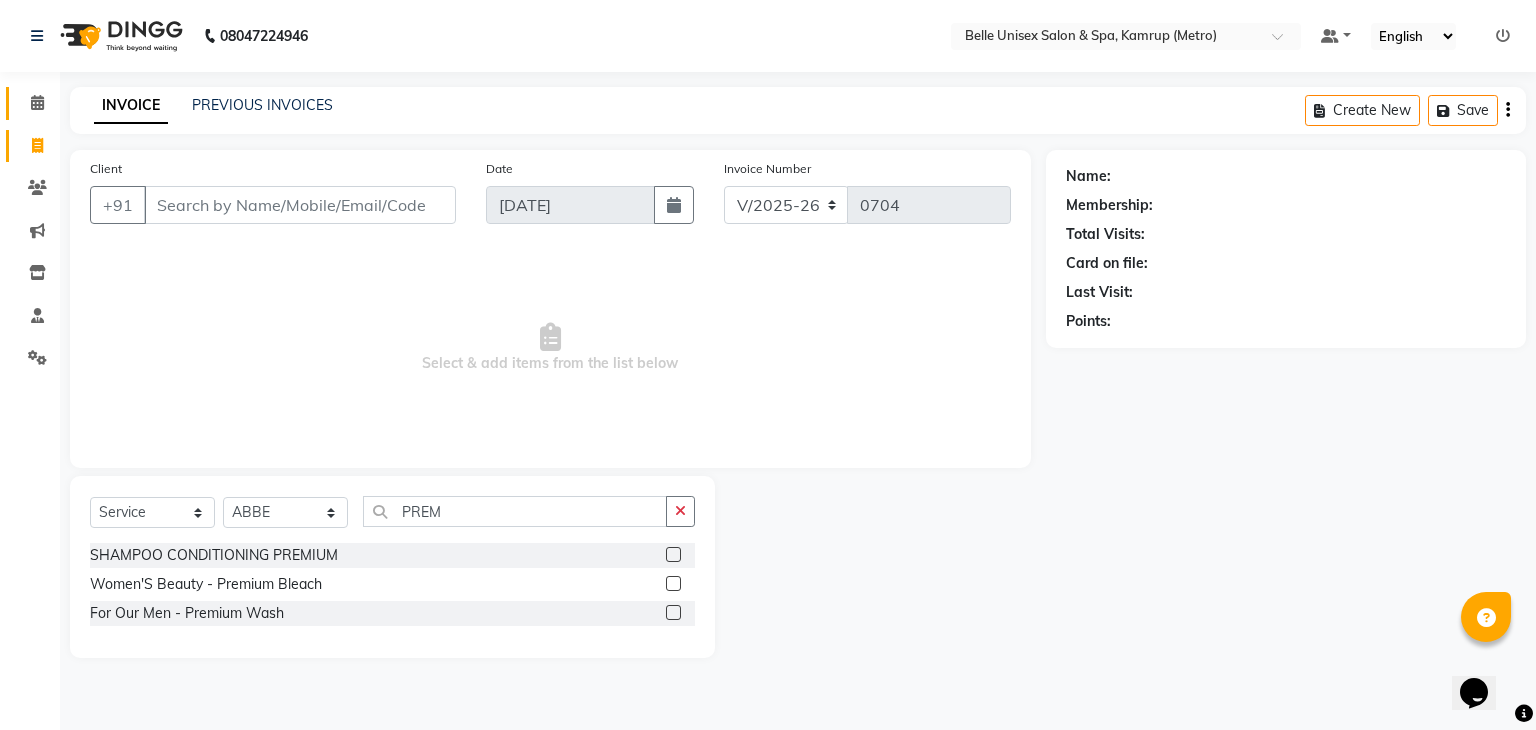 click on "Calendar" 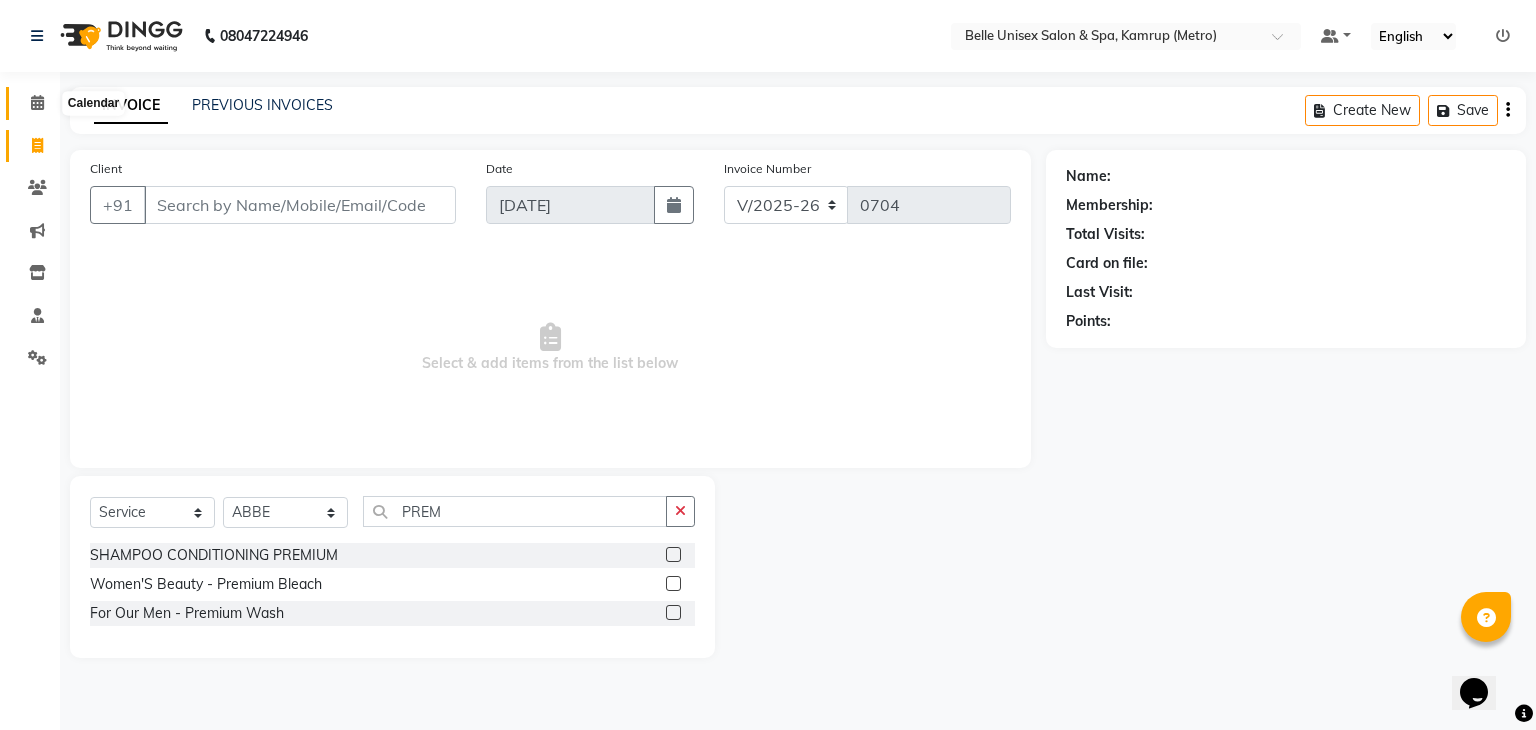 click 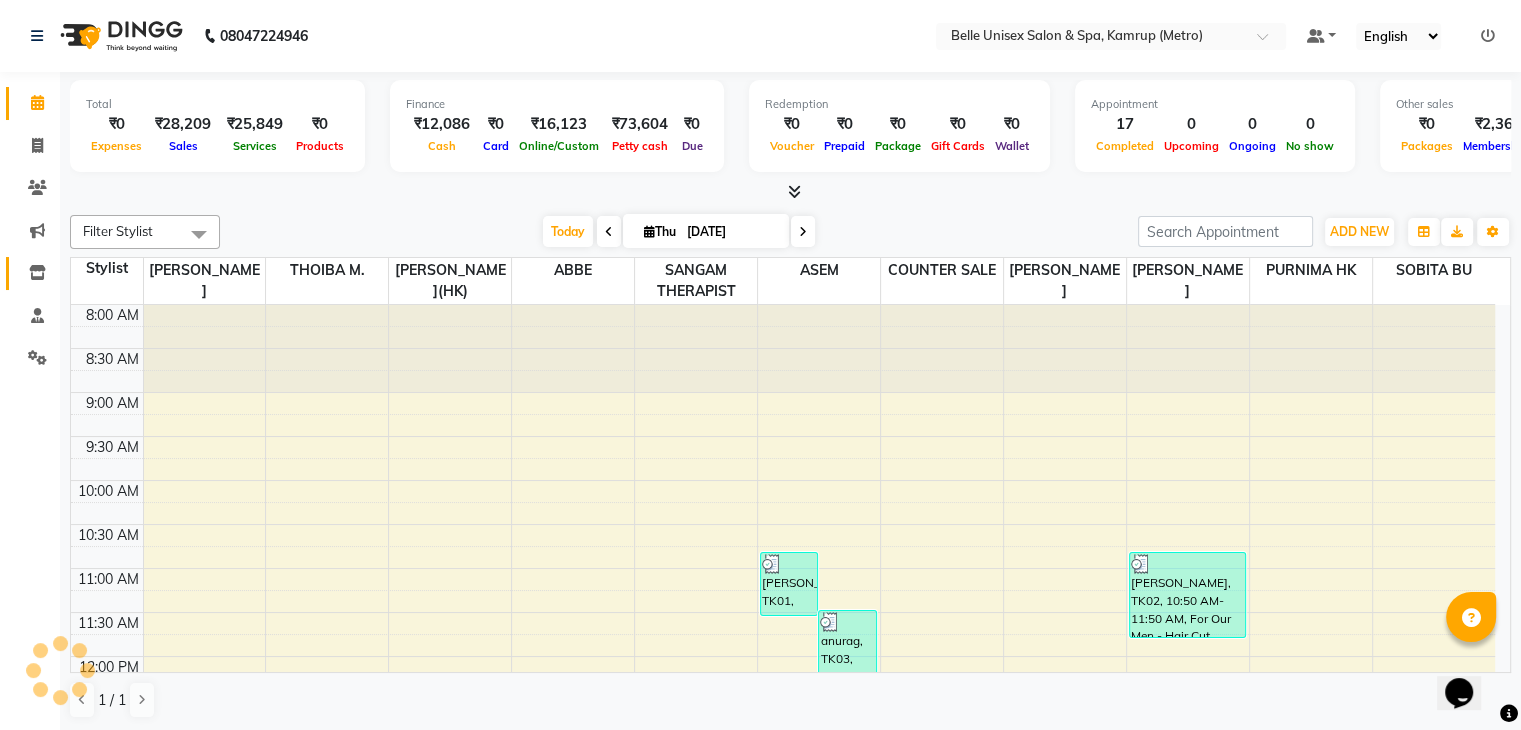 scroll, scrollTop: 0, scrollLeft: 0, axis: both 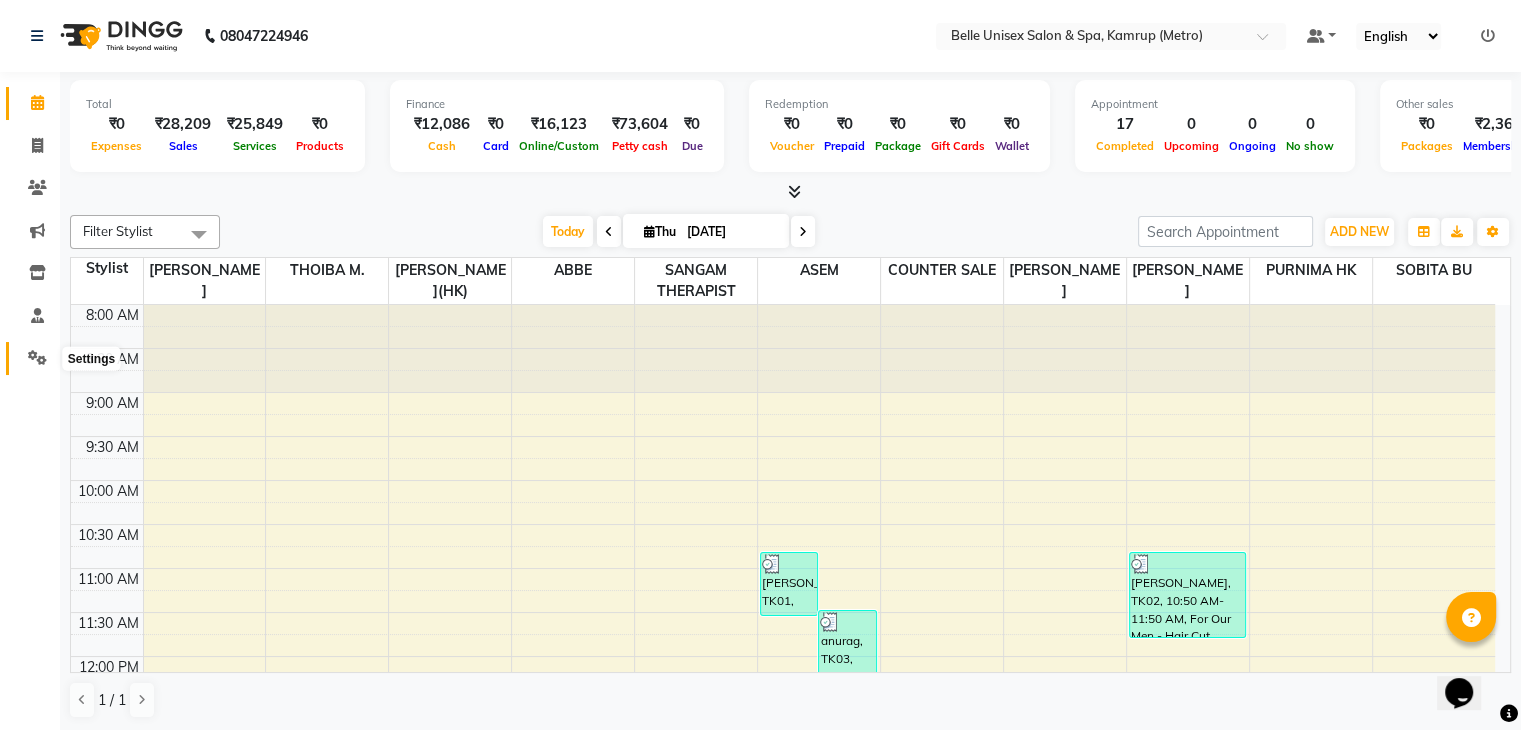 click 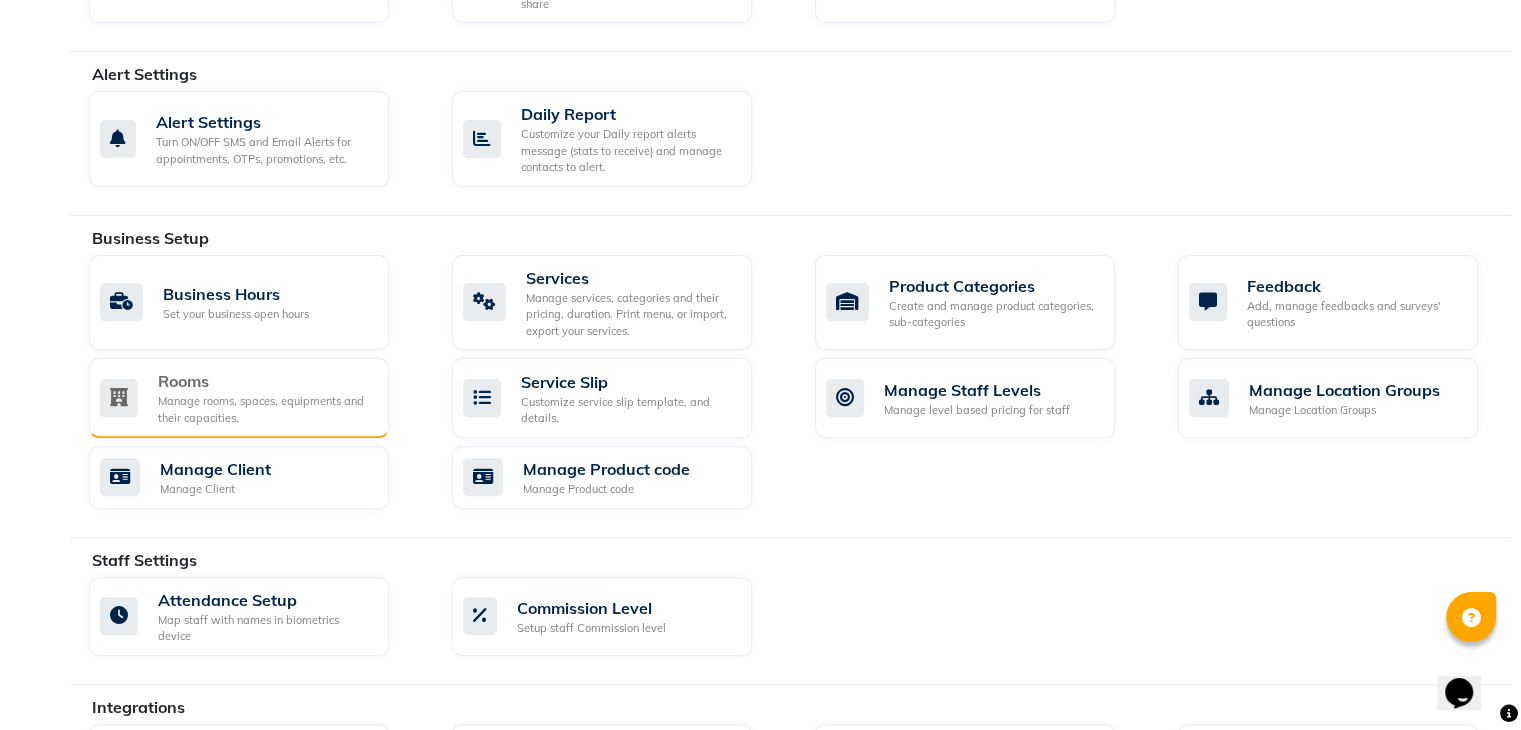 scroll, scrollTop: 600, scrollLeft: 0, axis: vertical 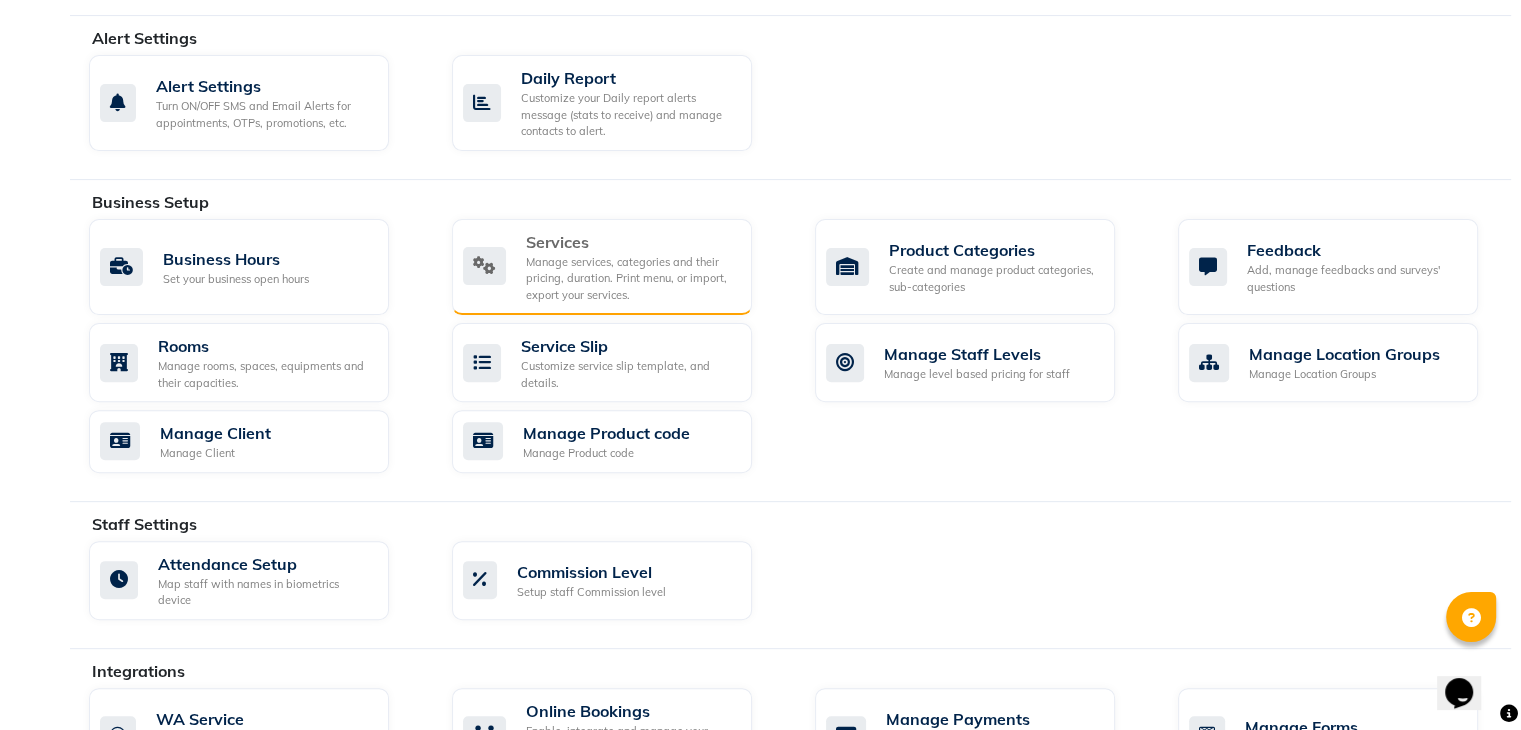 click on "Manage services, categories and their pricing, duration. Print menu, or import, export your services." 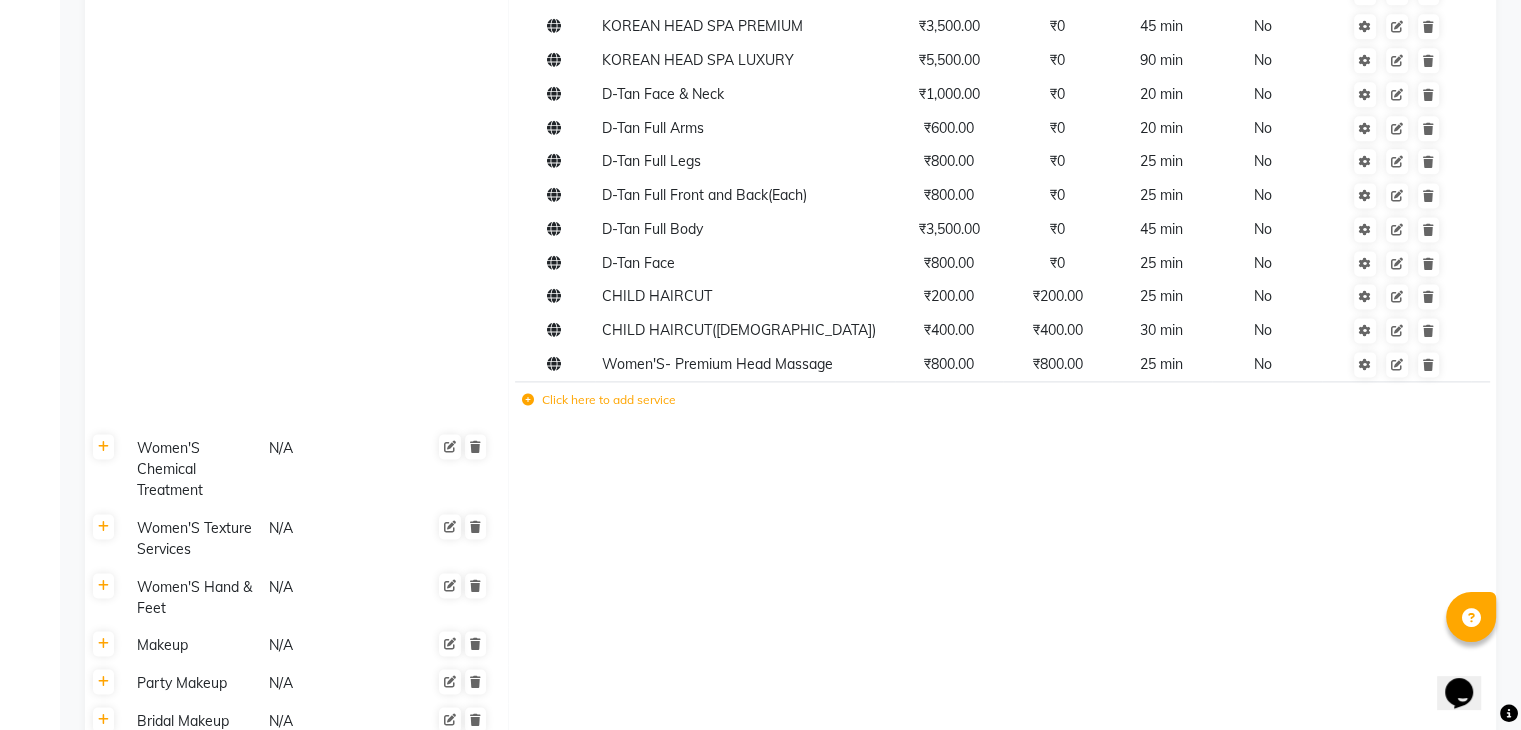 scroll, scrollTop: 2700, scrollLeft: 0, axis: vertical 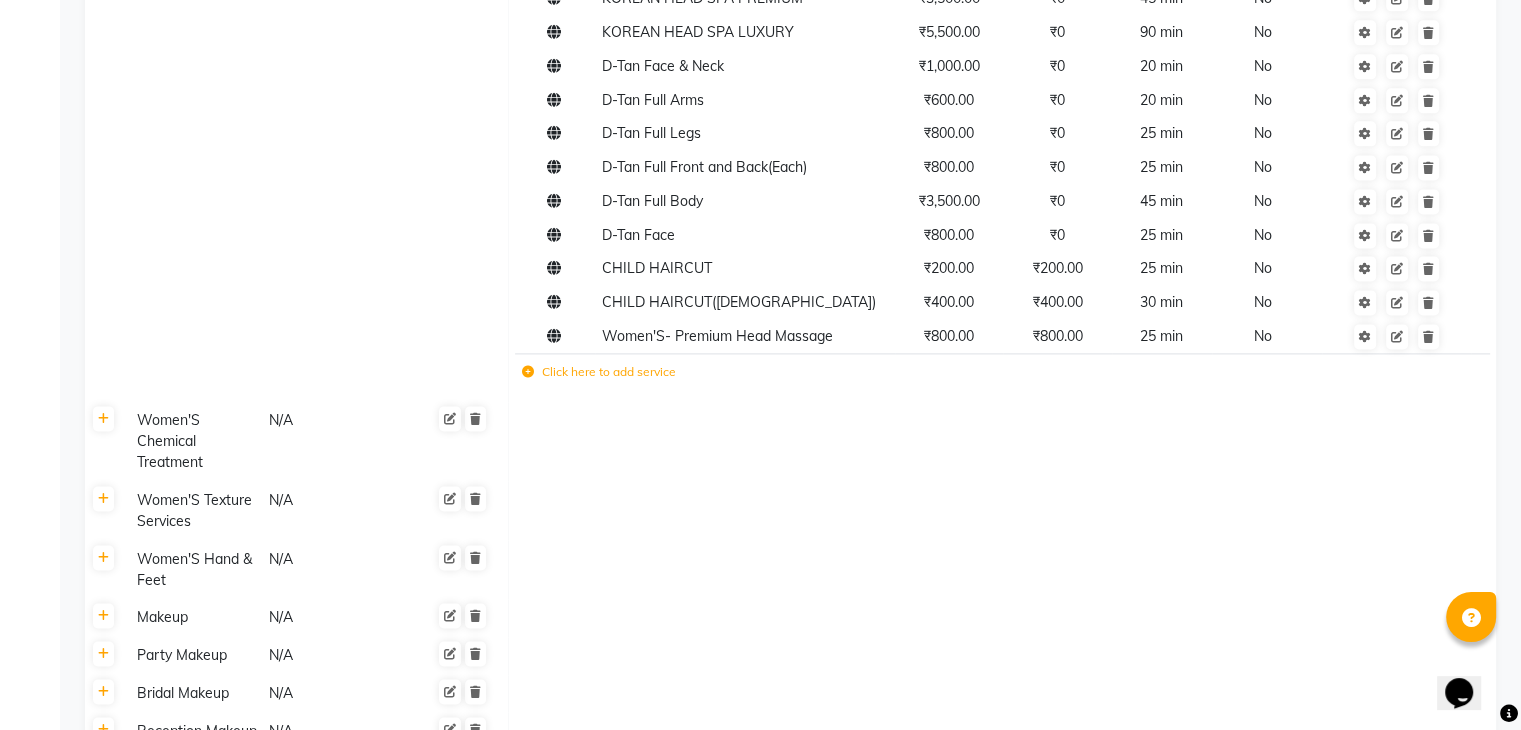 click on "Click here to add service" 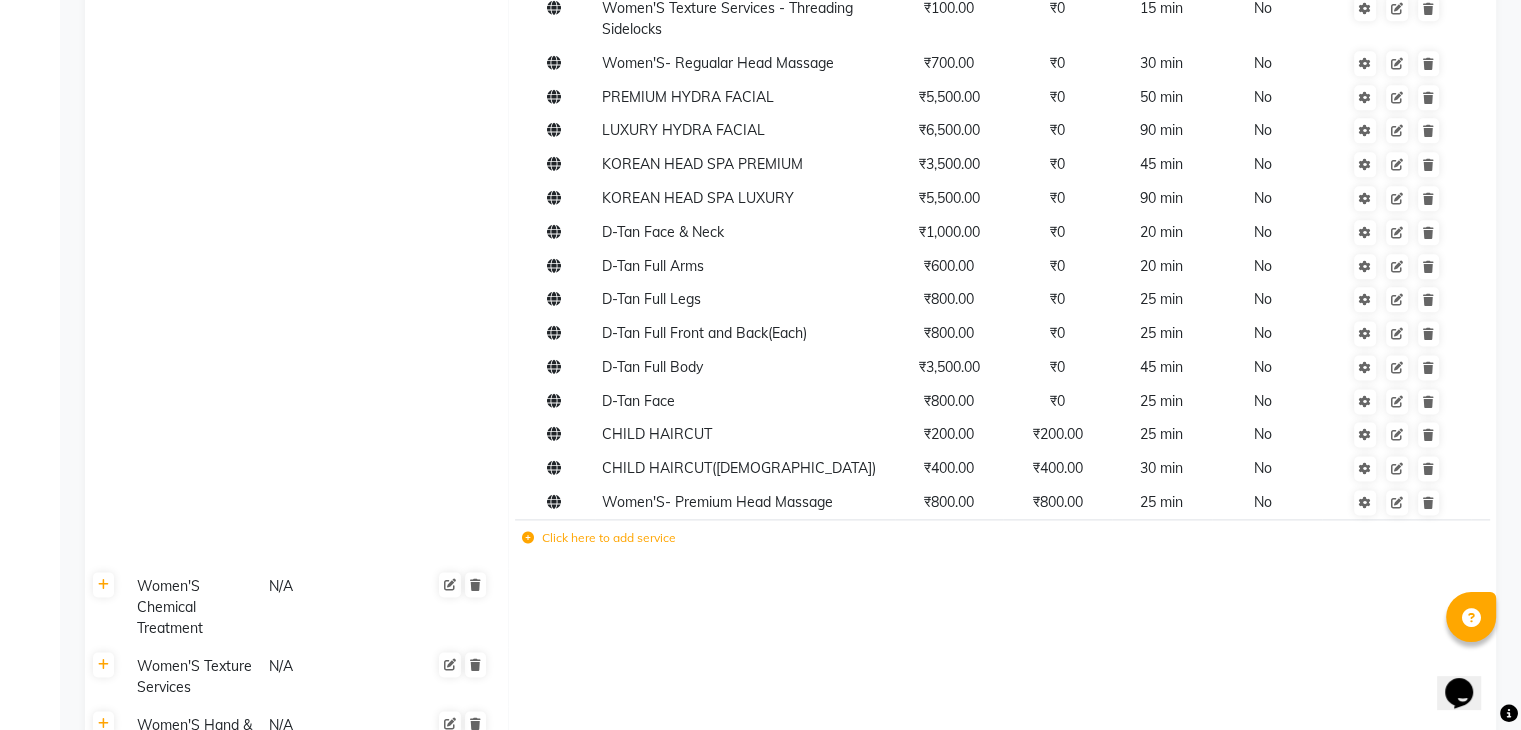 scroll, scrollTop: 2900, scrollLeft: 0, axis: vertical 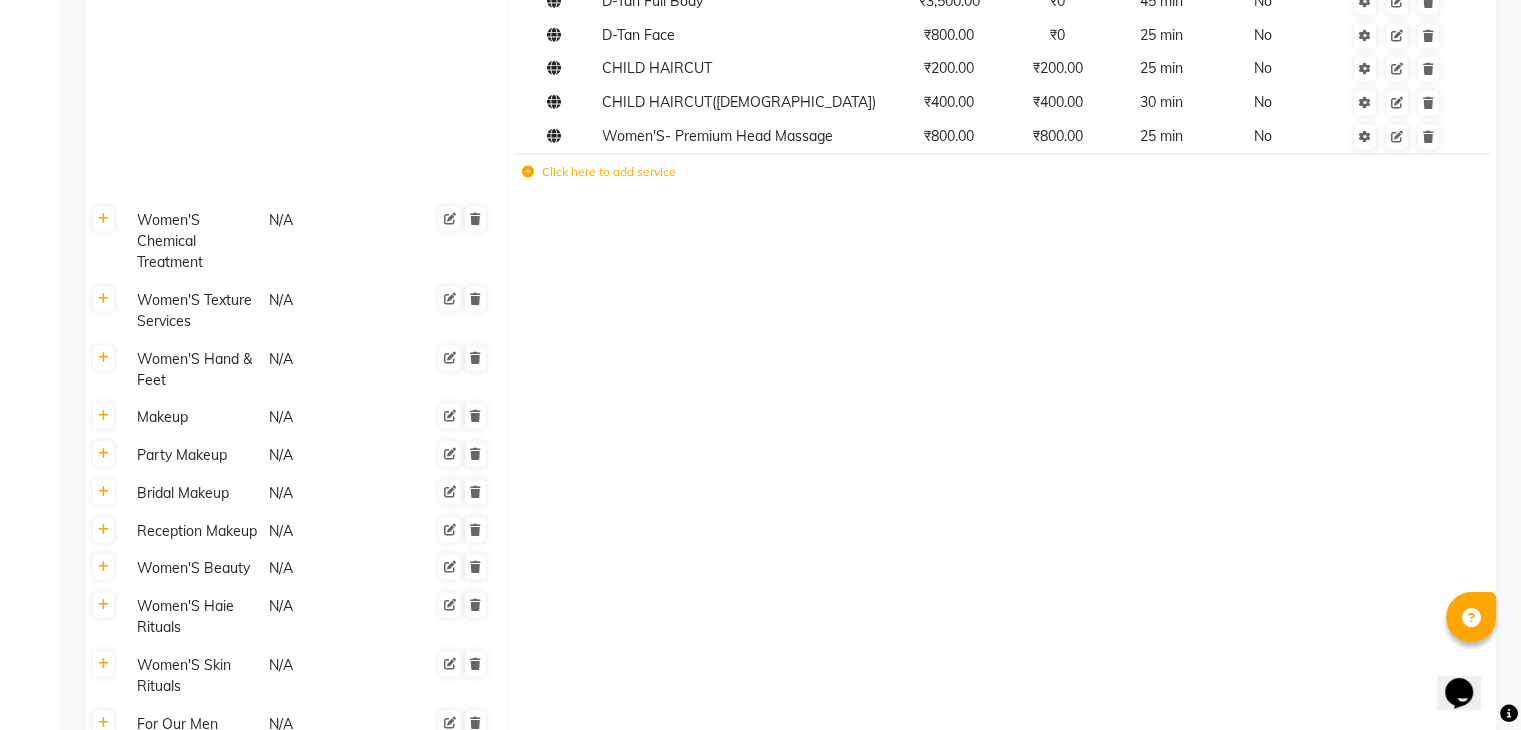 click 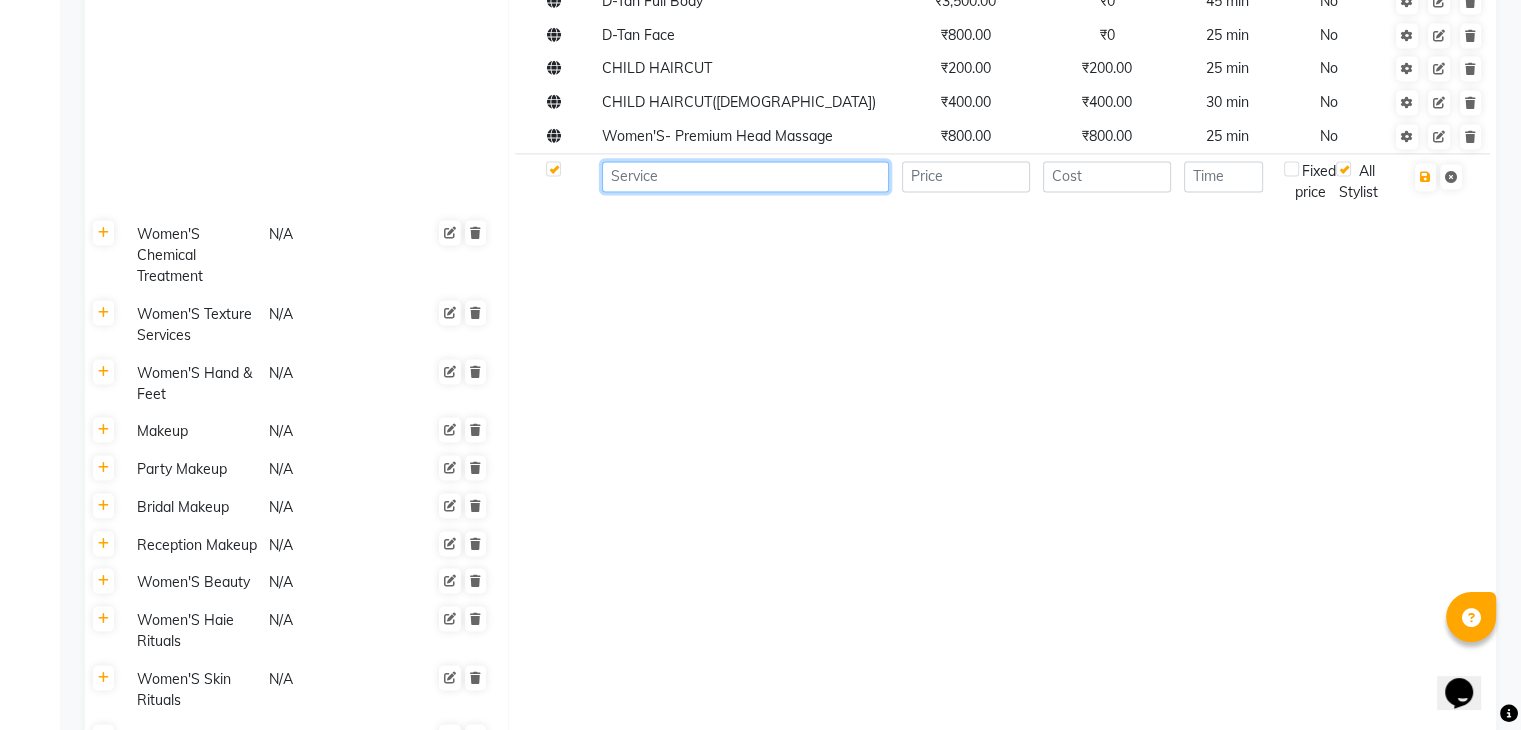 click 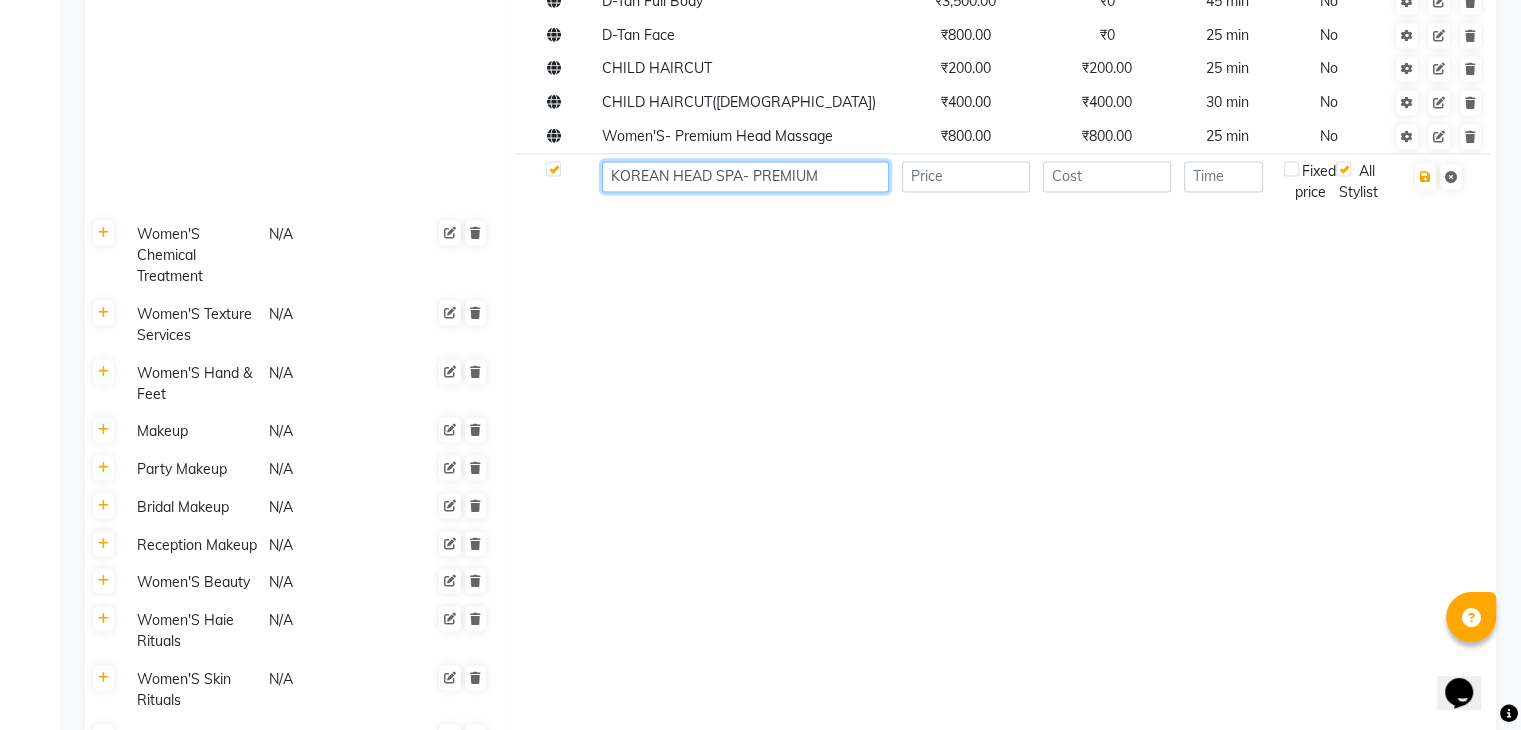 type on "KOREAN HEAD SPA- PREMIUM" 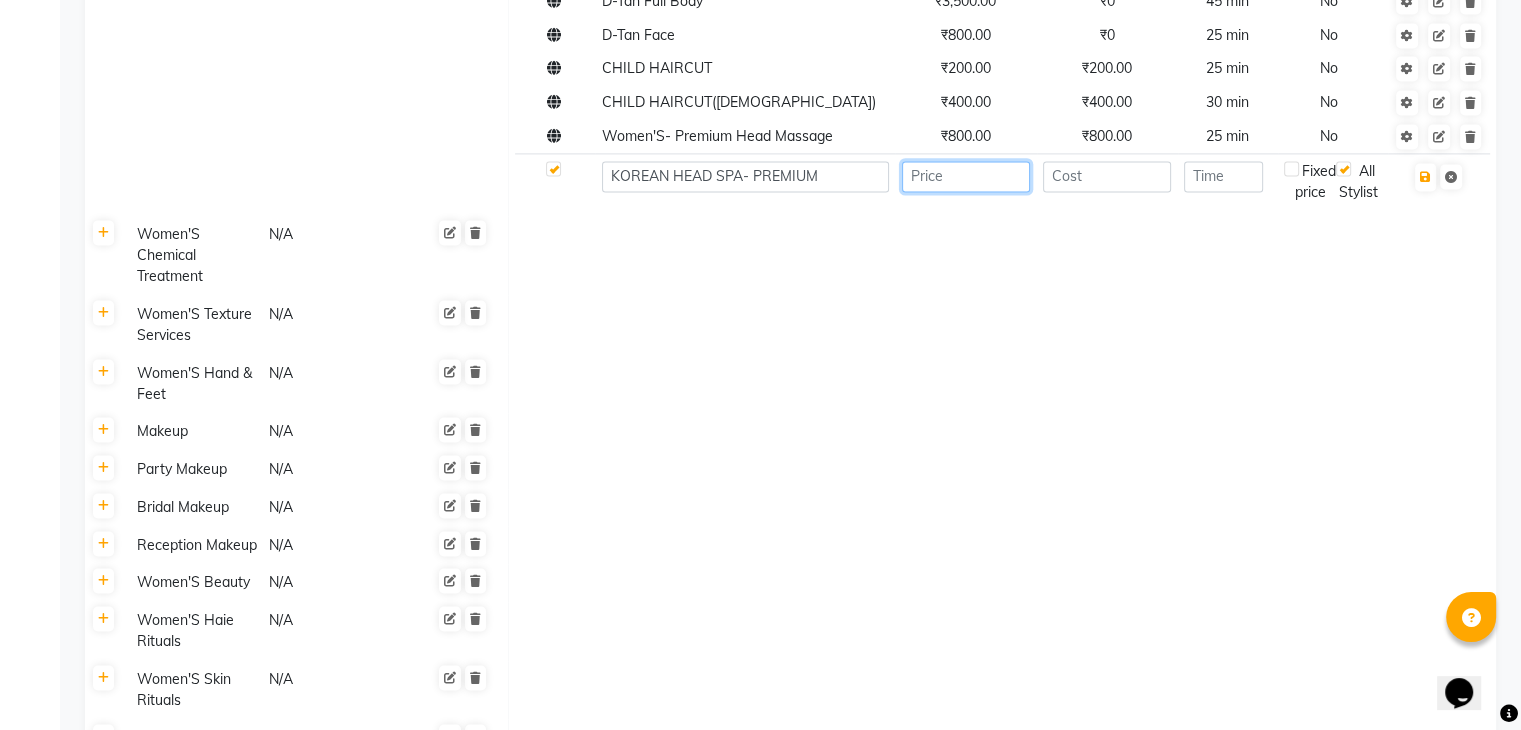 click 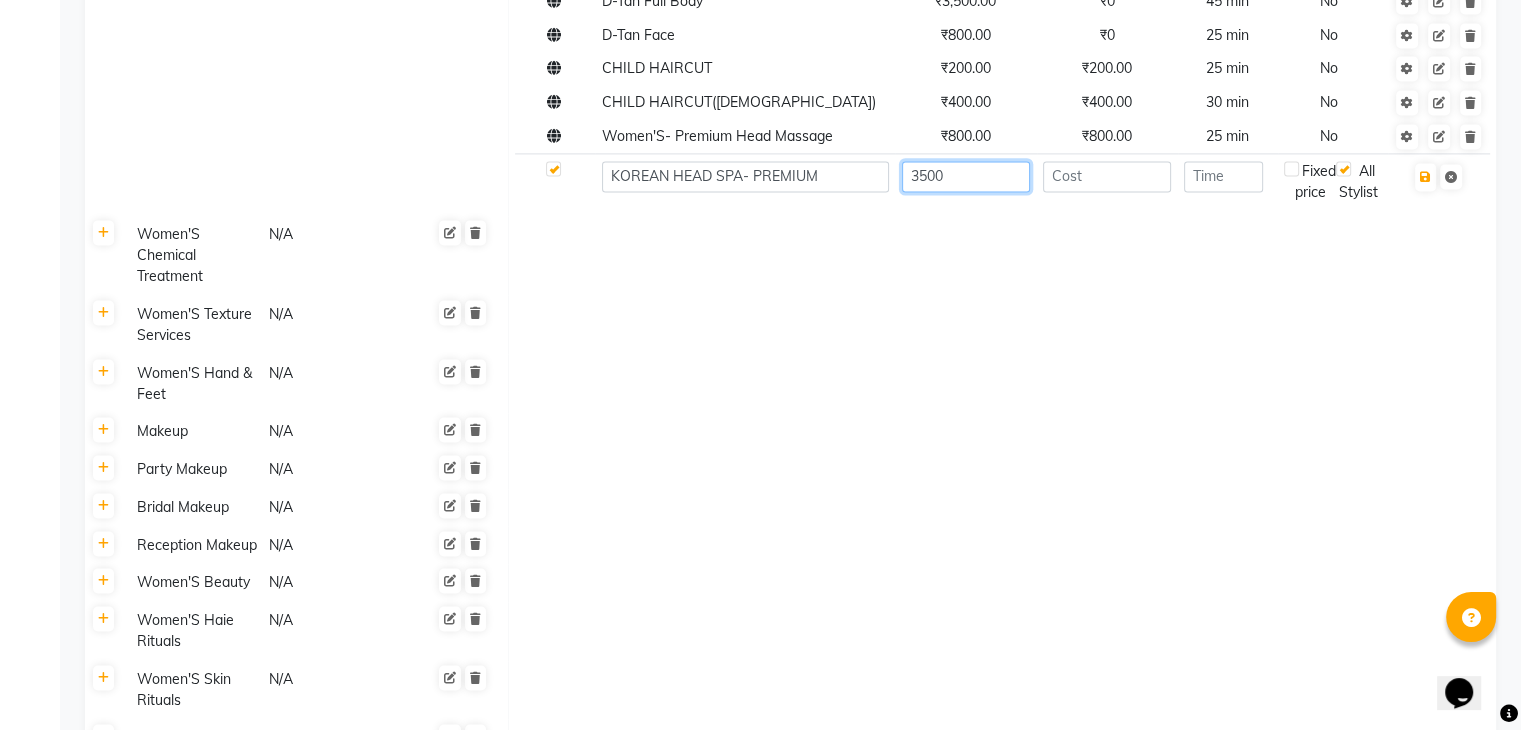 type on "3500" 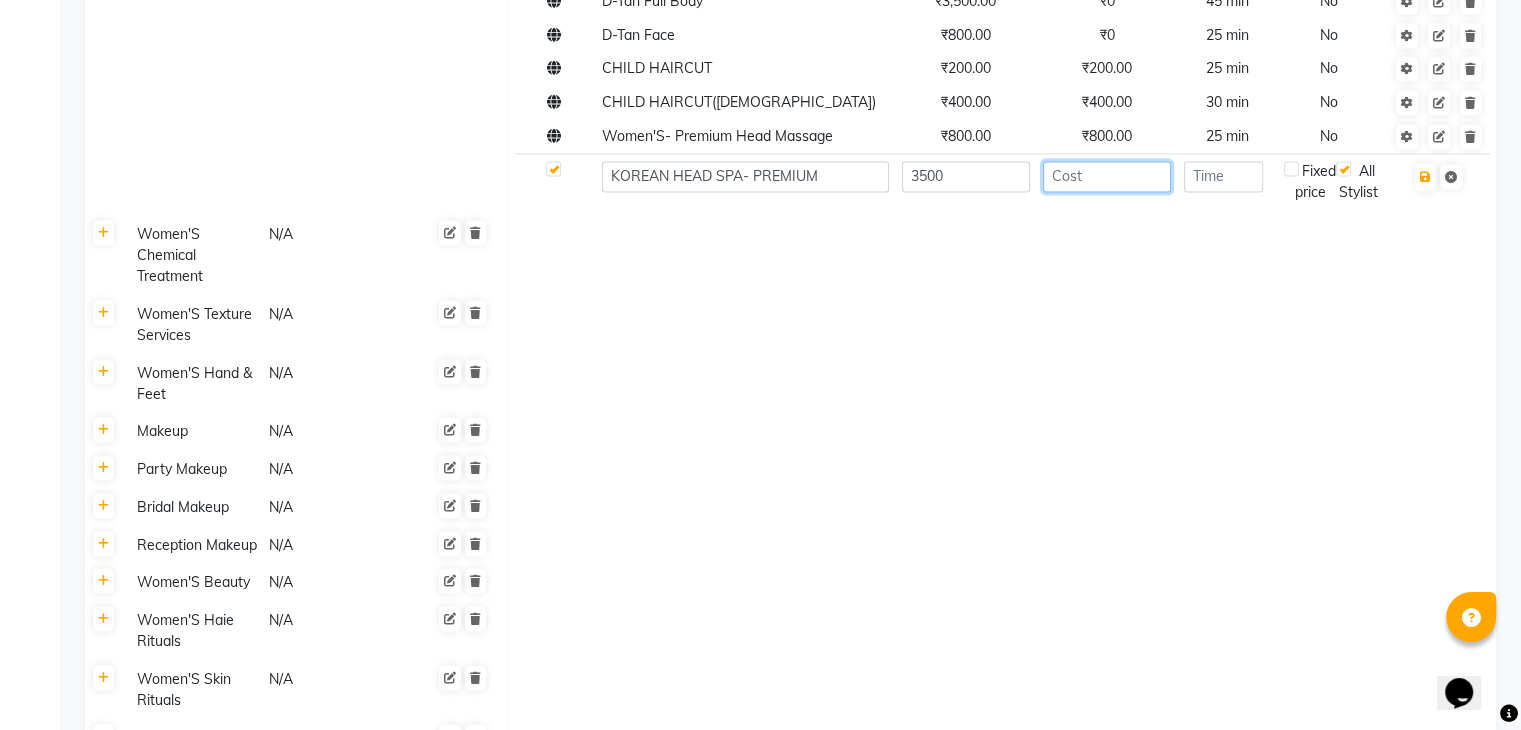 click 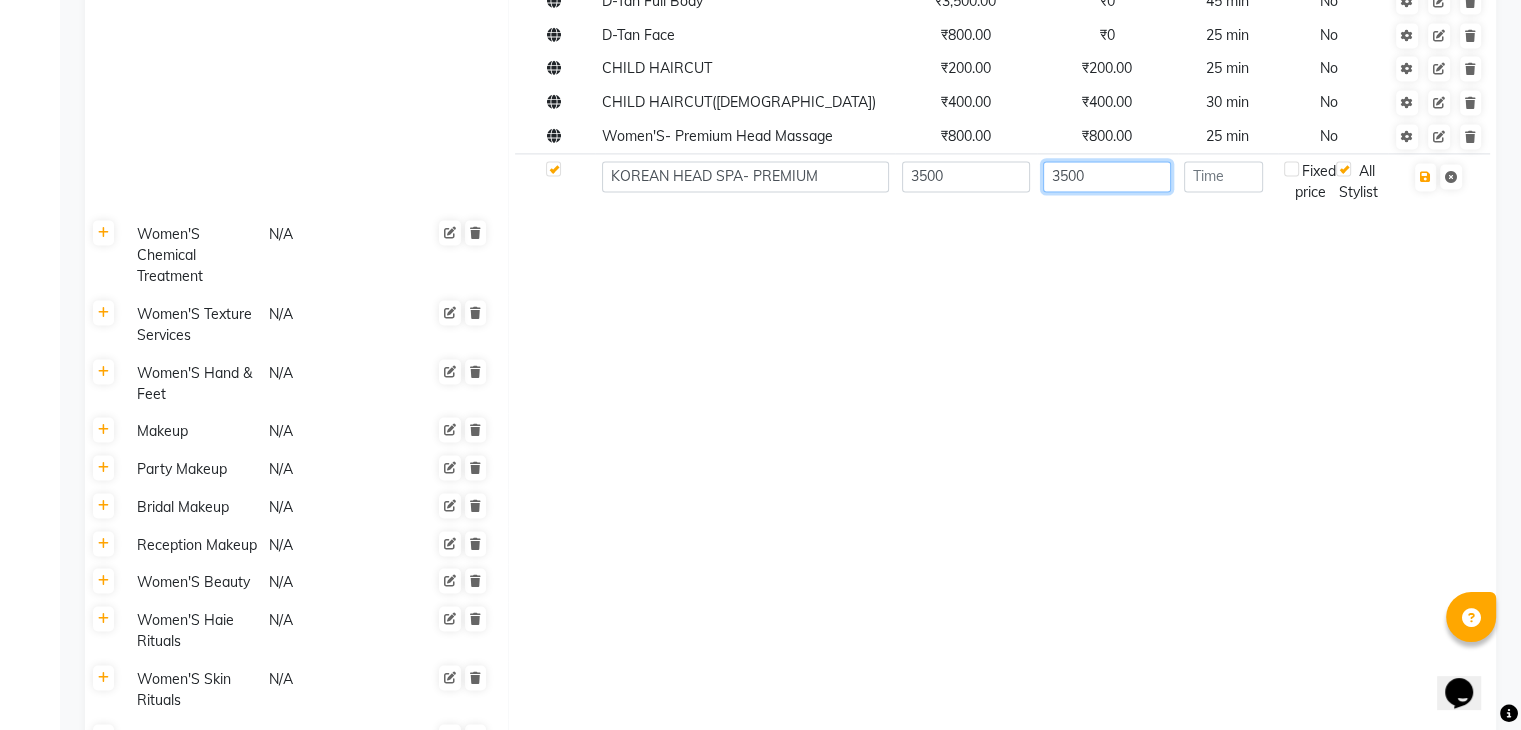 type on "3500" 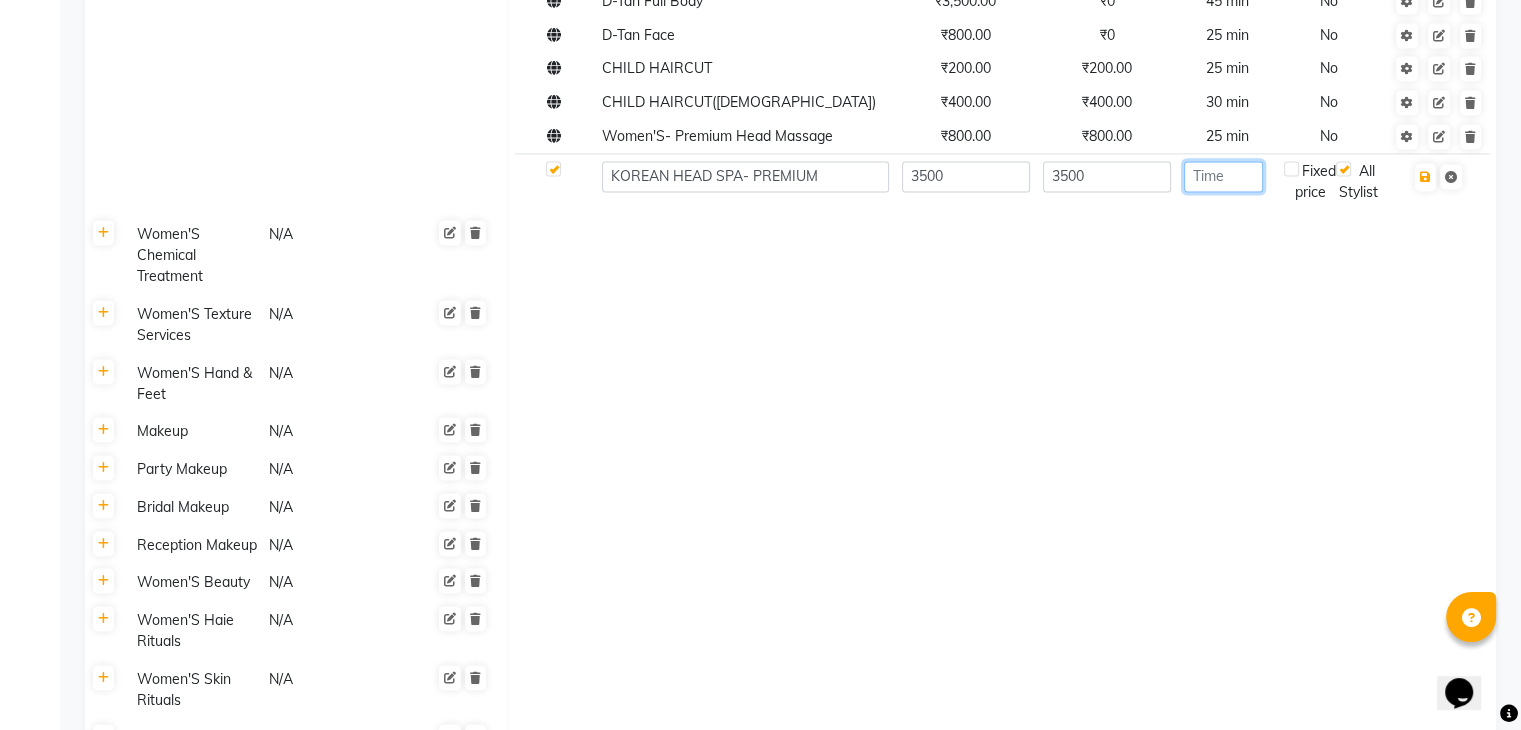 click 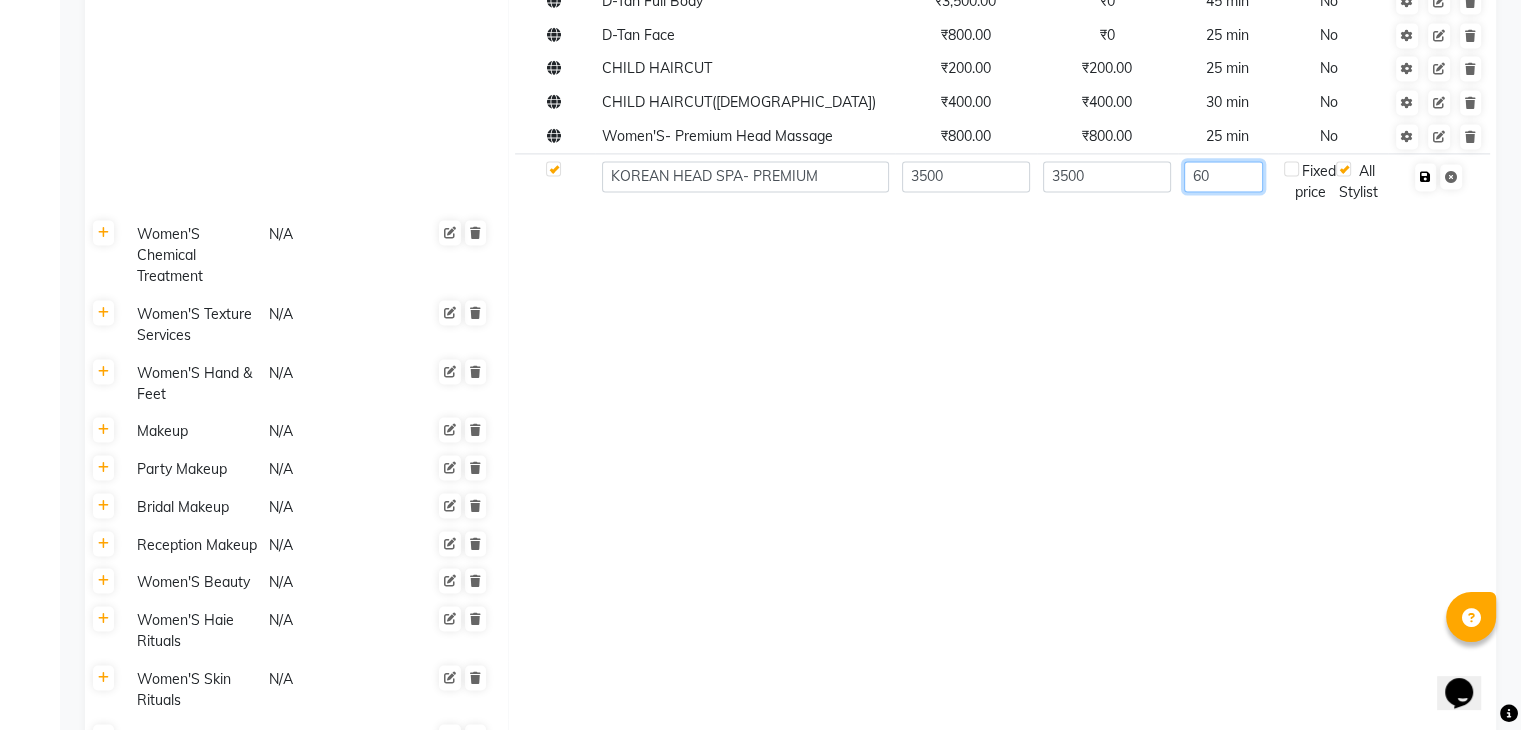 type on "60" 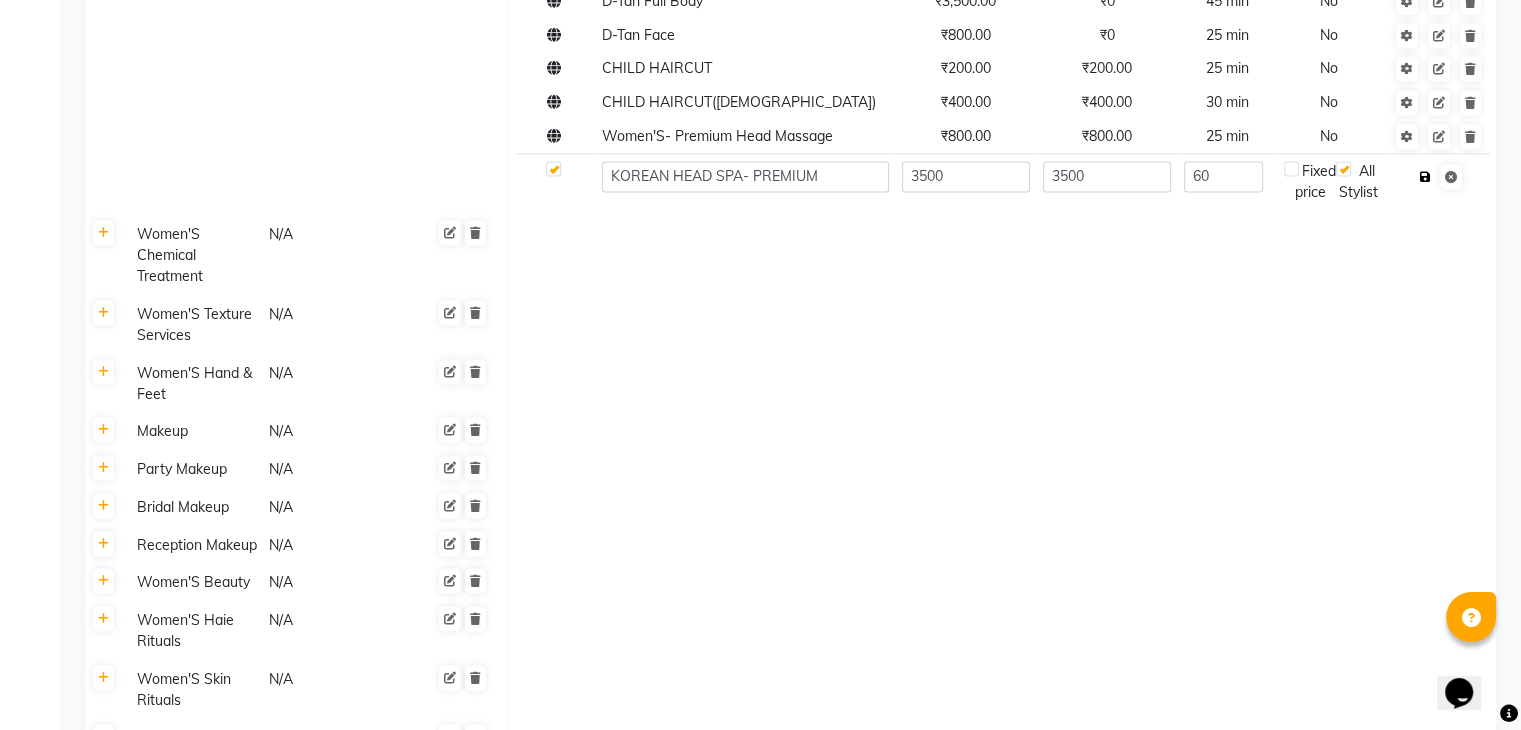 click at bounding box center [1425, 177] 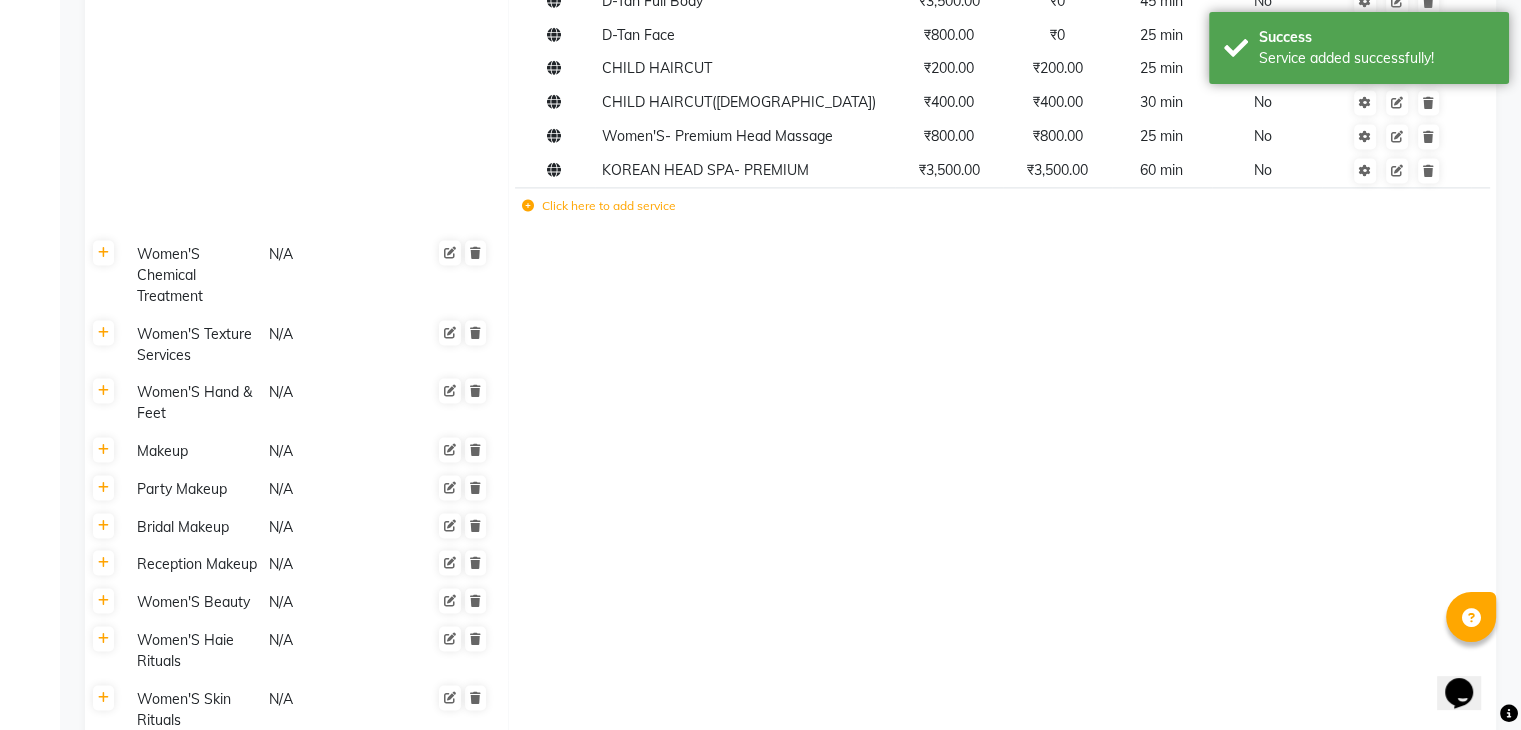 click 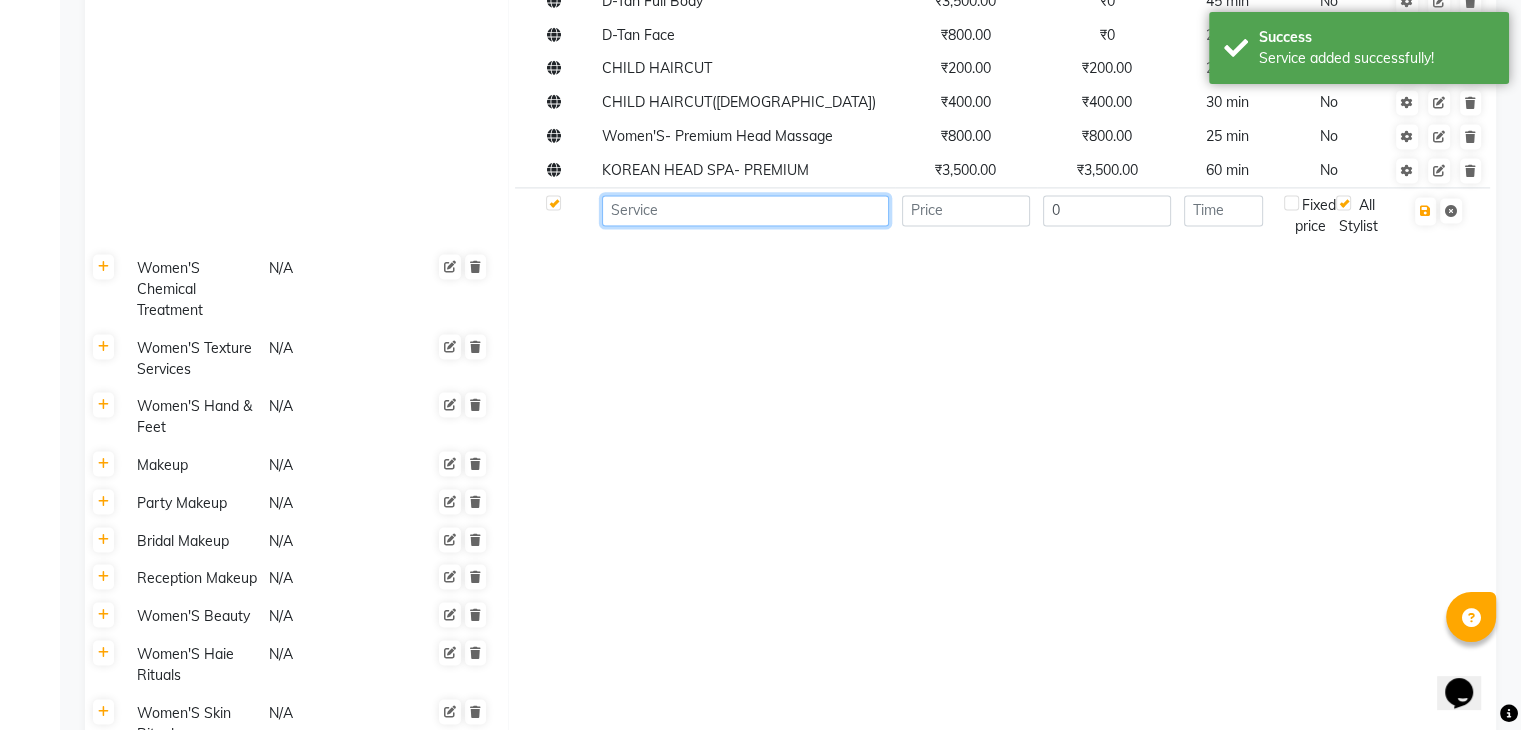 click 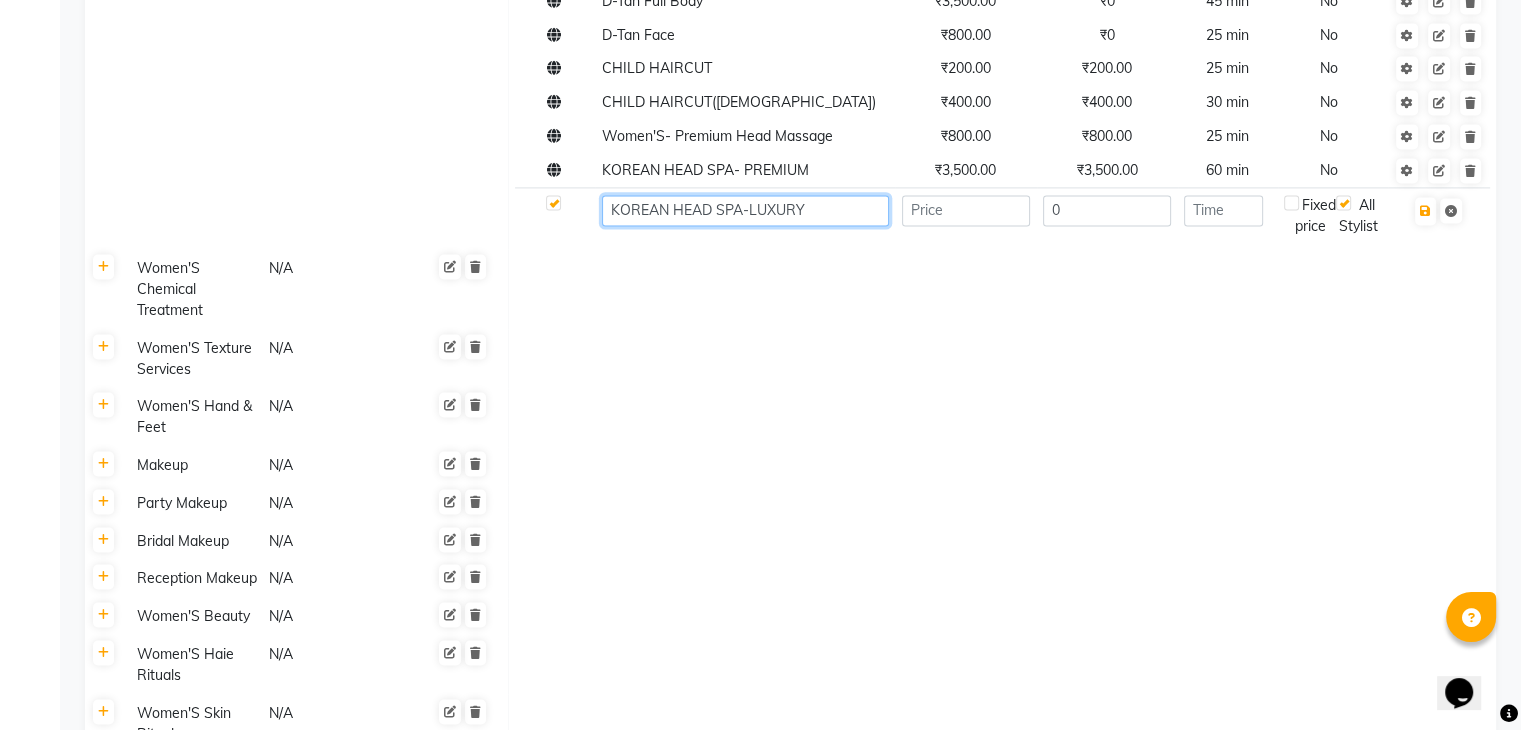 type on "KOREAN HEAD SPA-LUXURY" 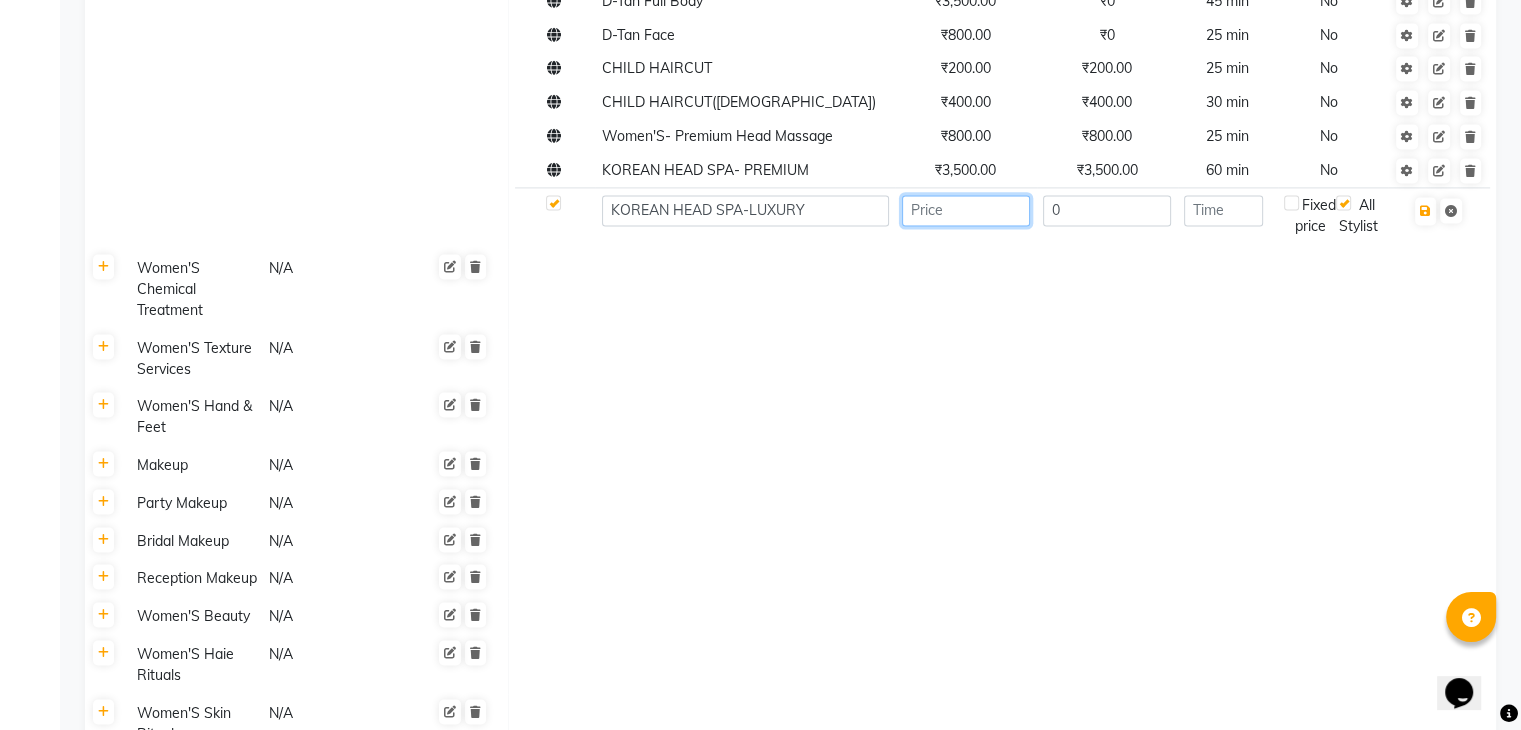 click 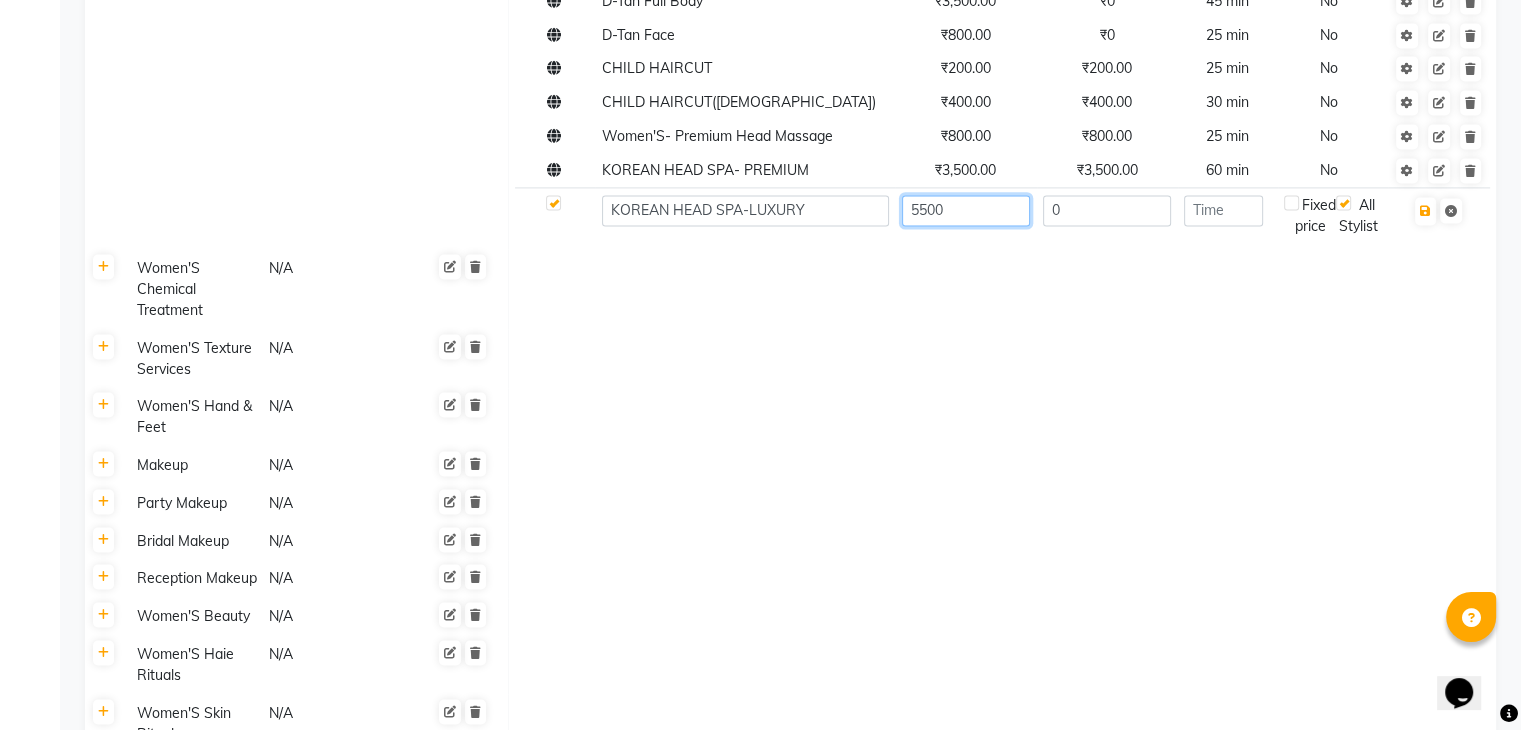 type on "5500" 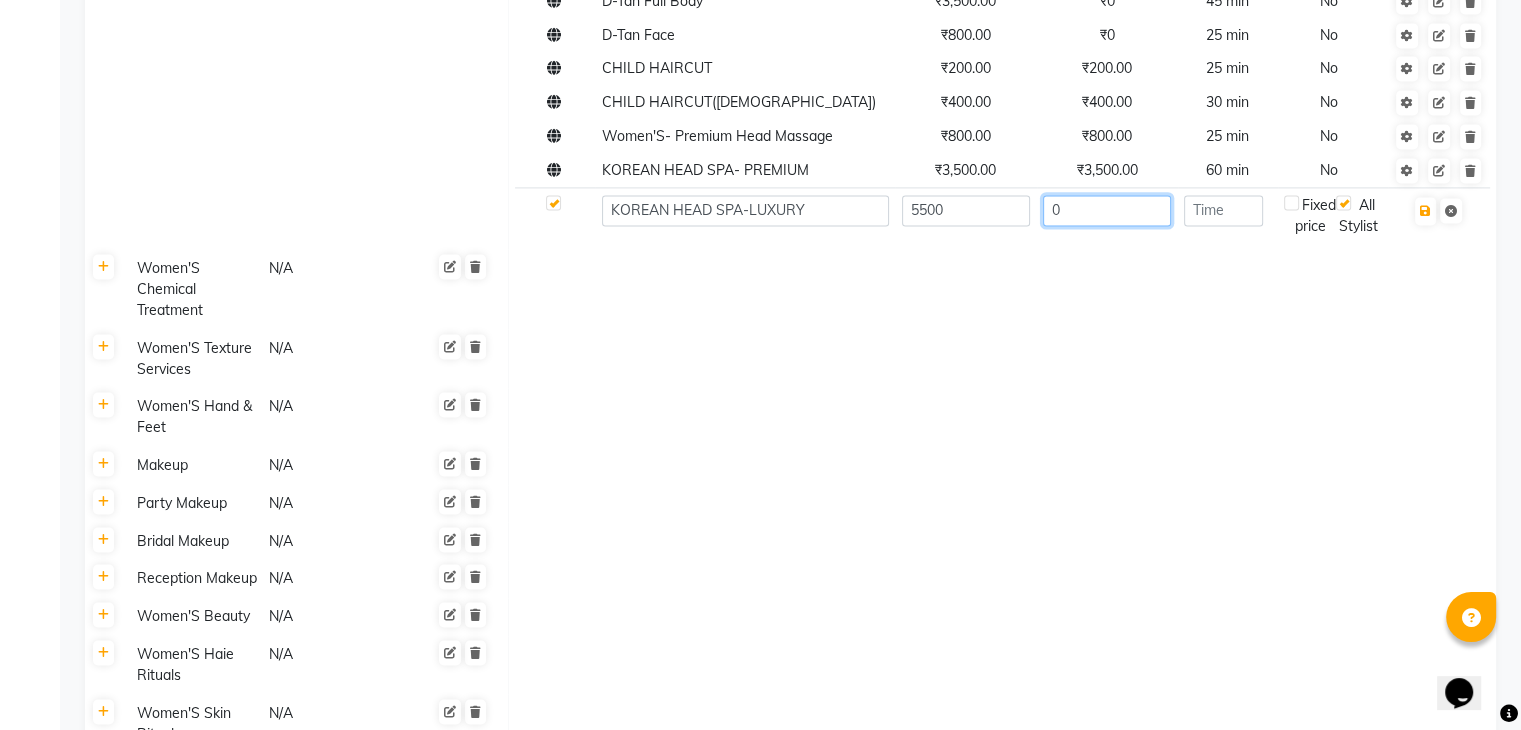 click on "0" 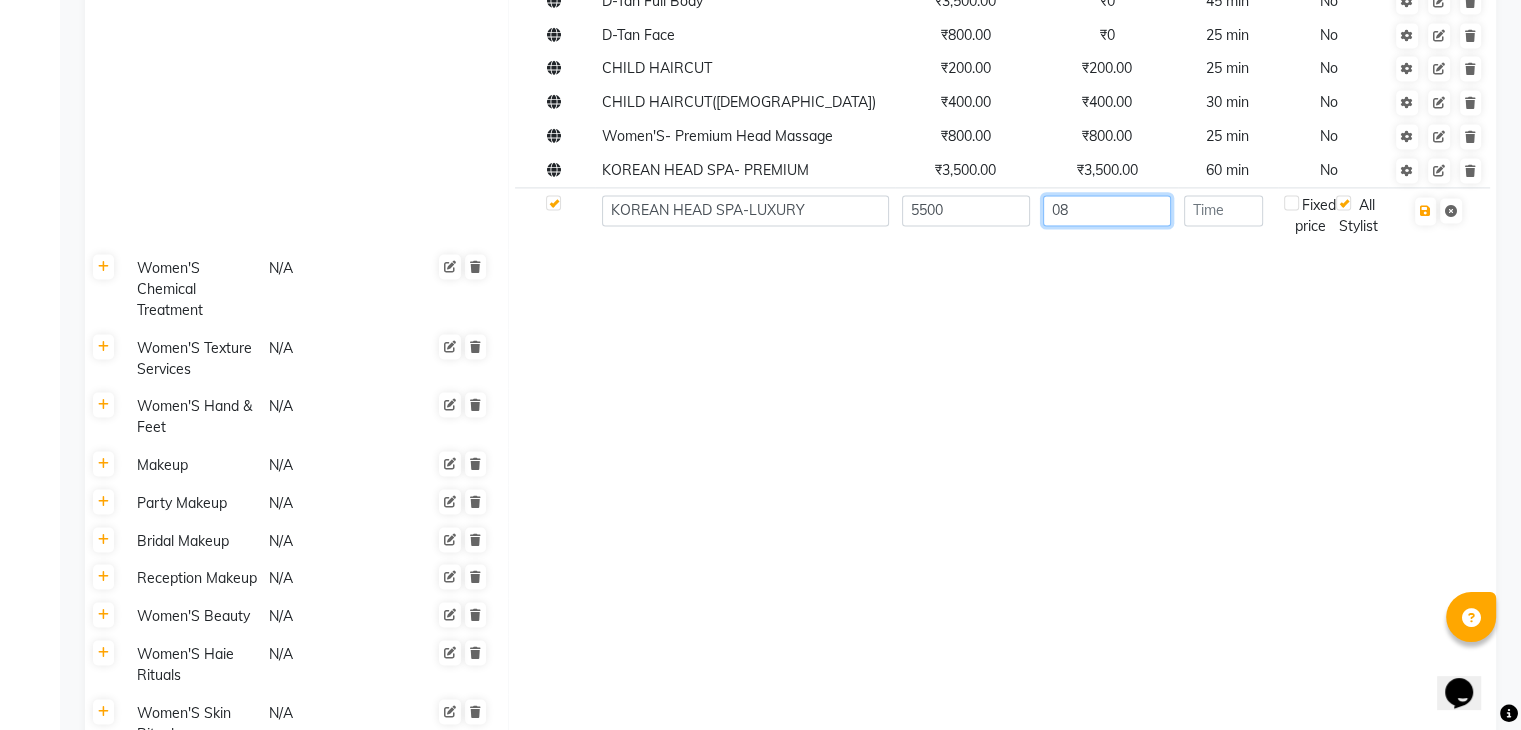type on "0" 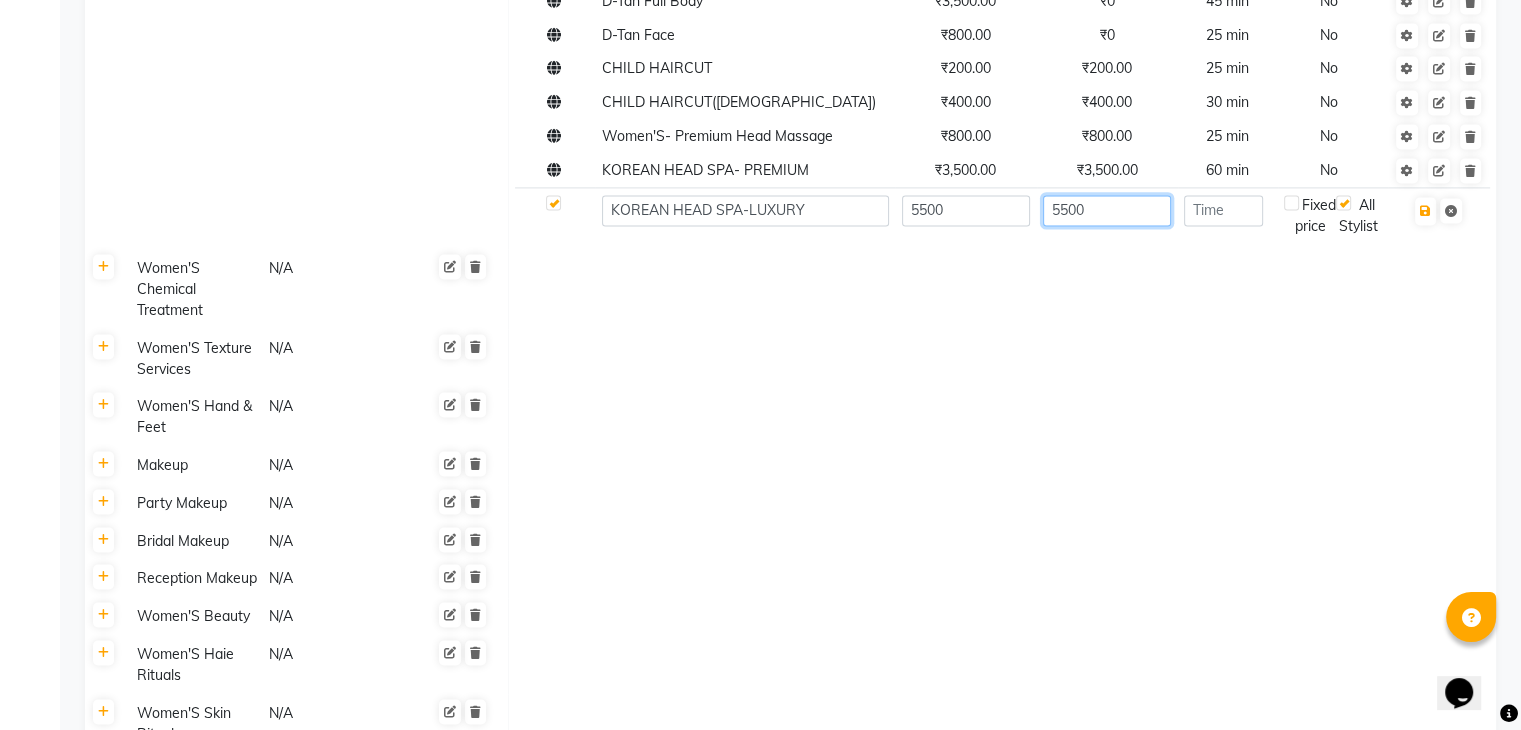 type on "5500" 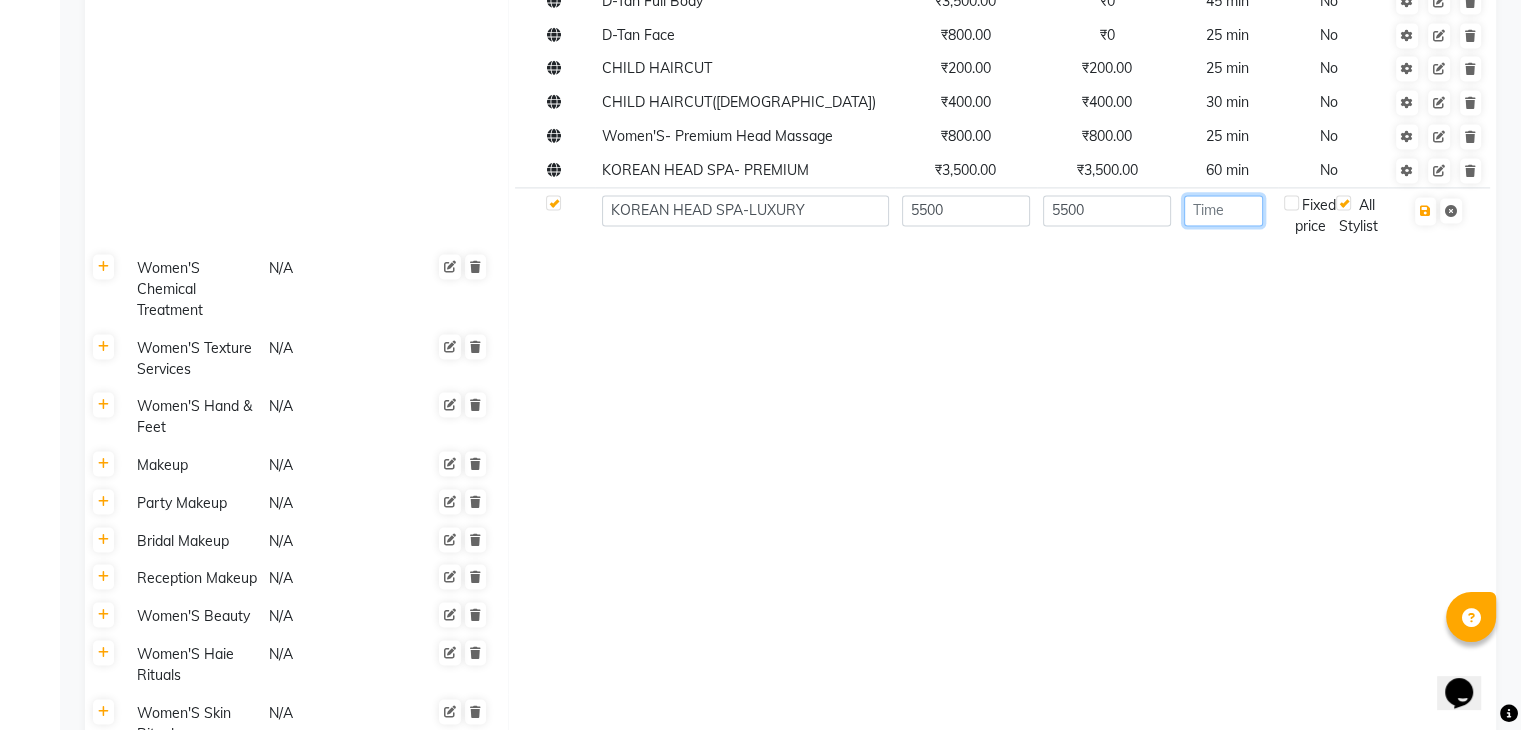 click 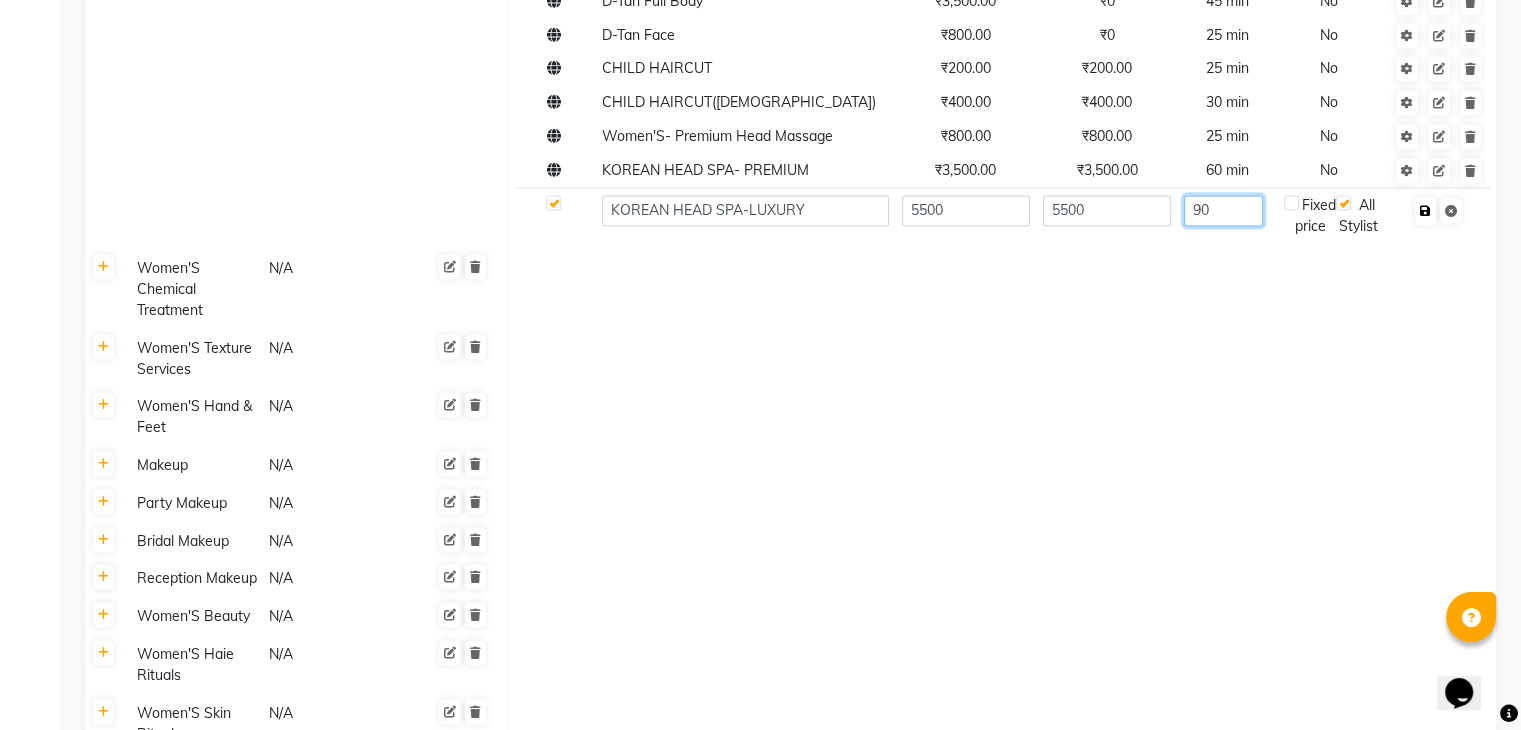 type on "90" 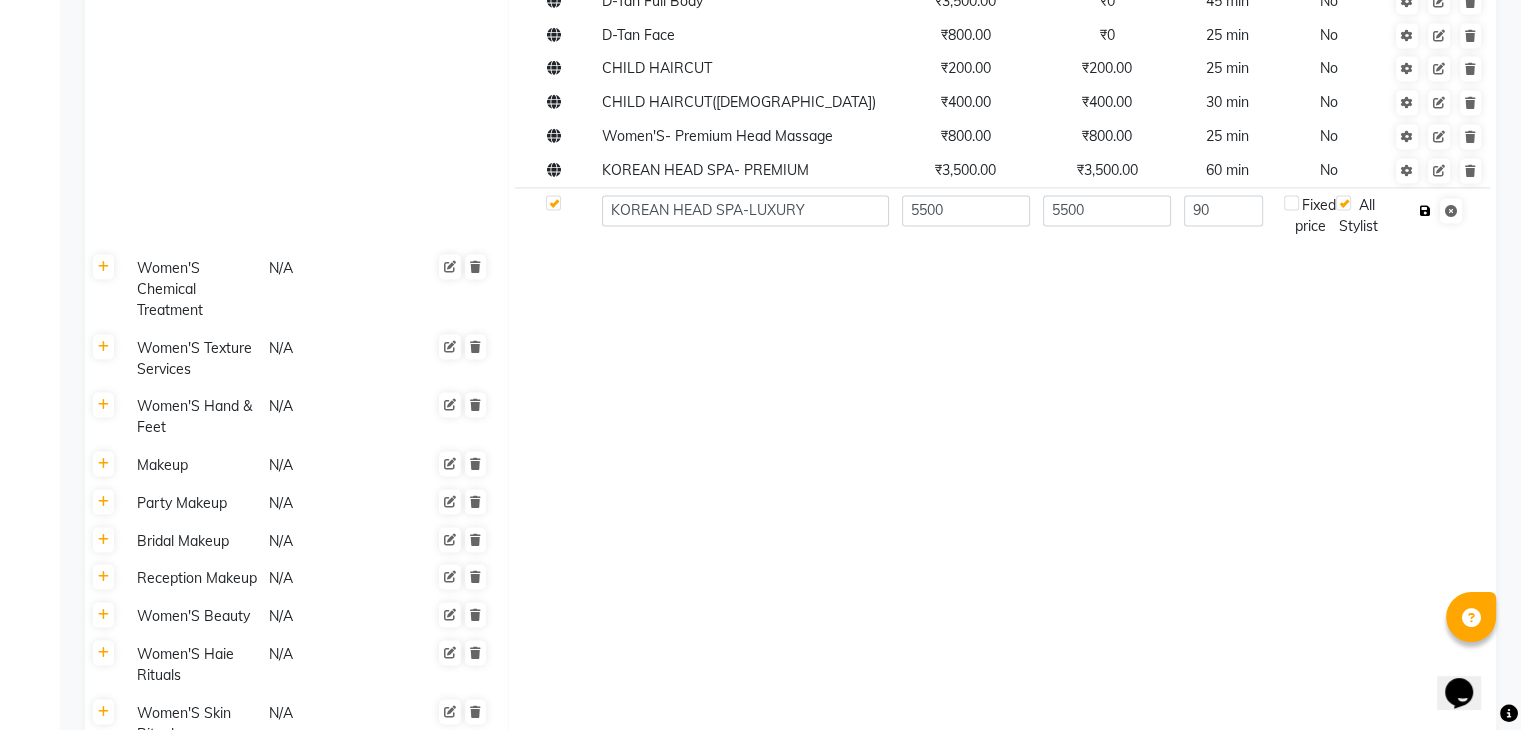 click at bounding box center (1425, 211) 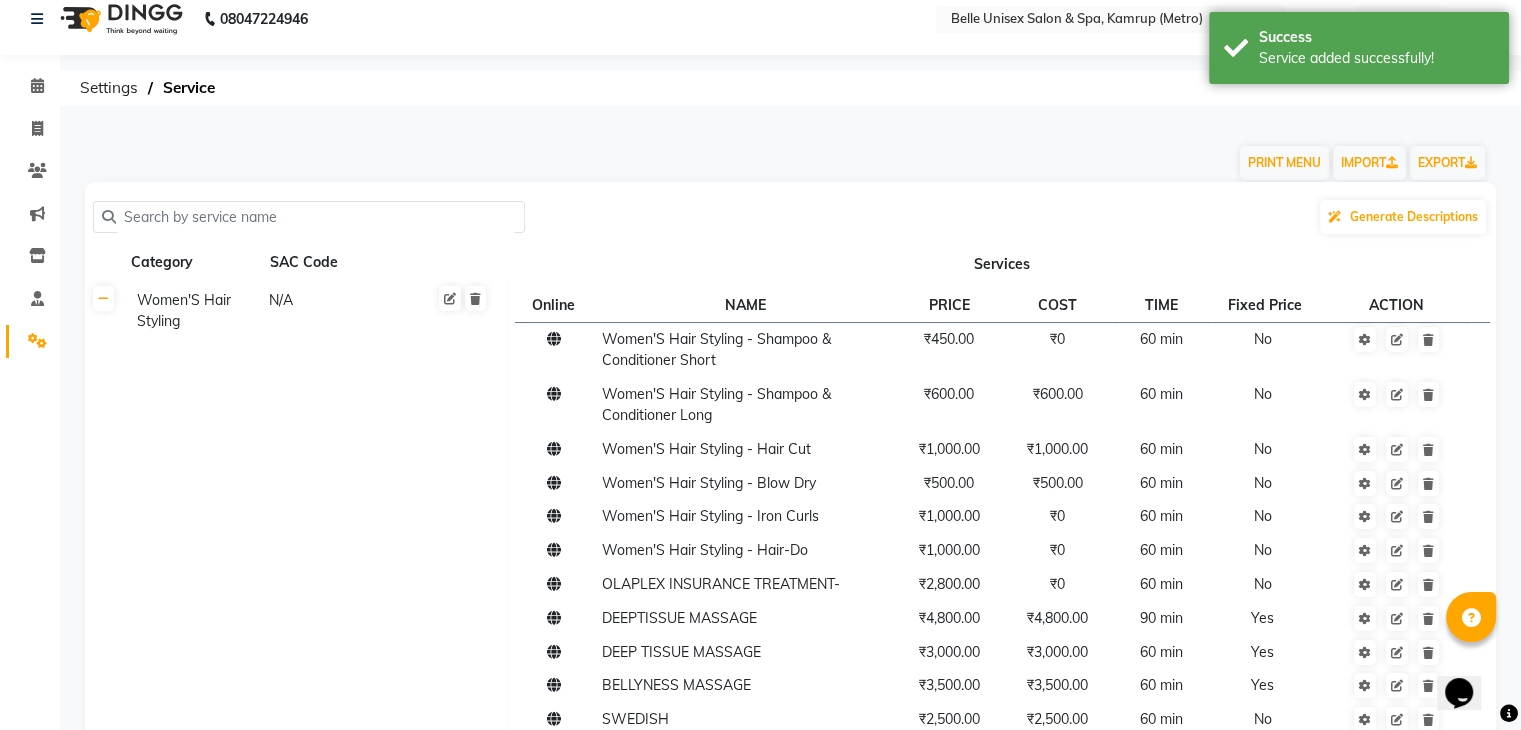 scroll, scrollTop: 0, scrollLeft: 0, axis: both 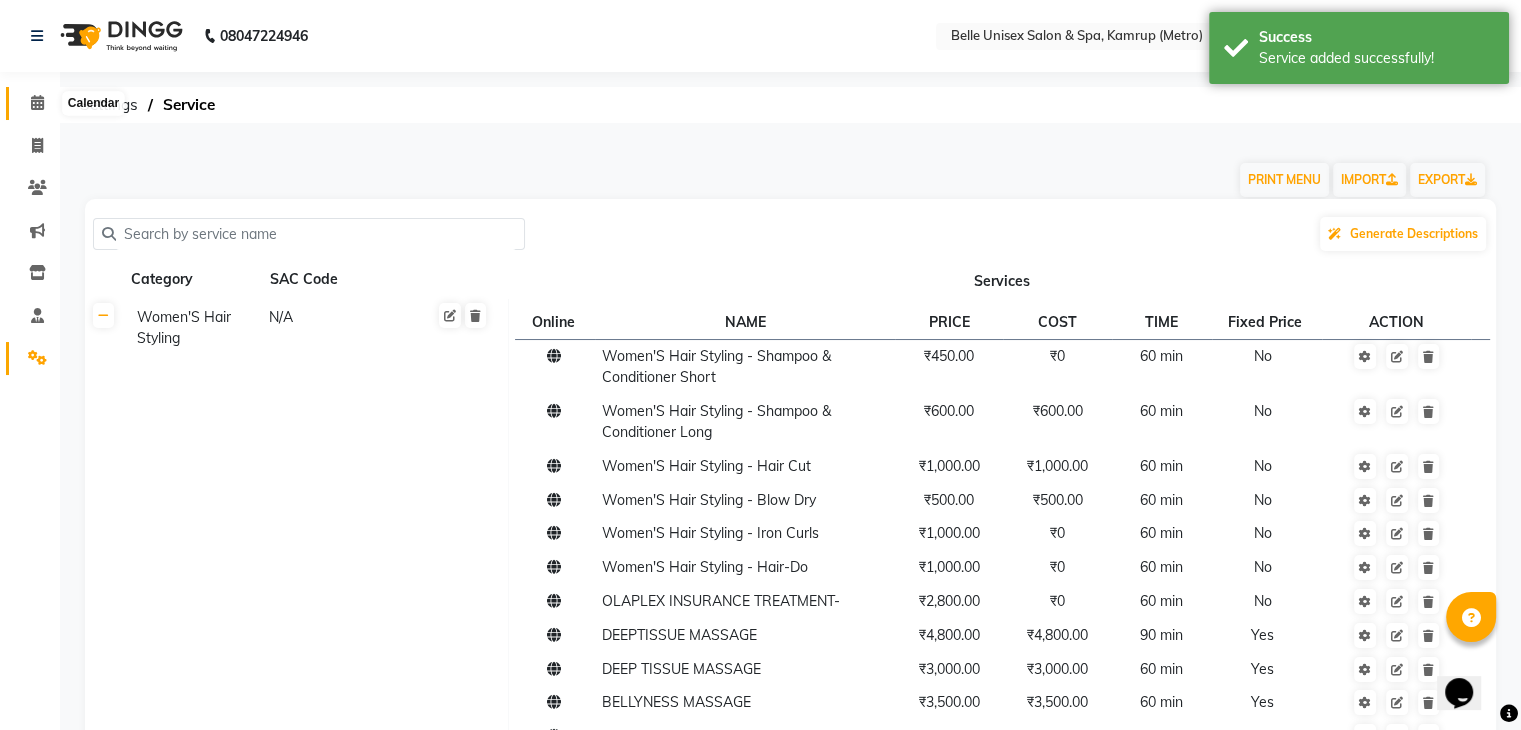 click 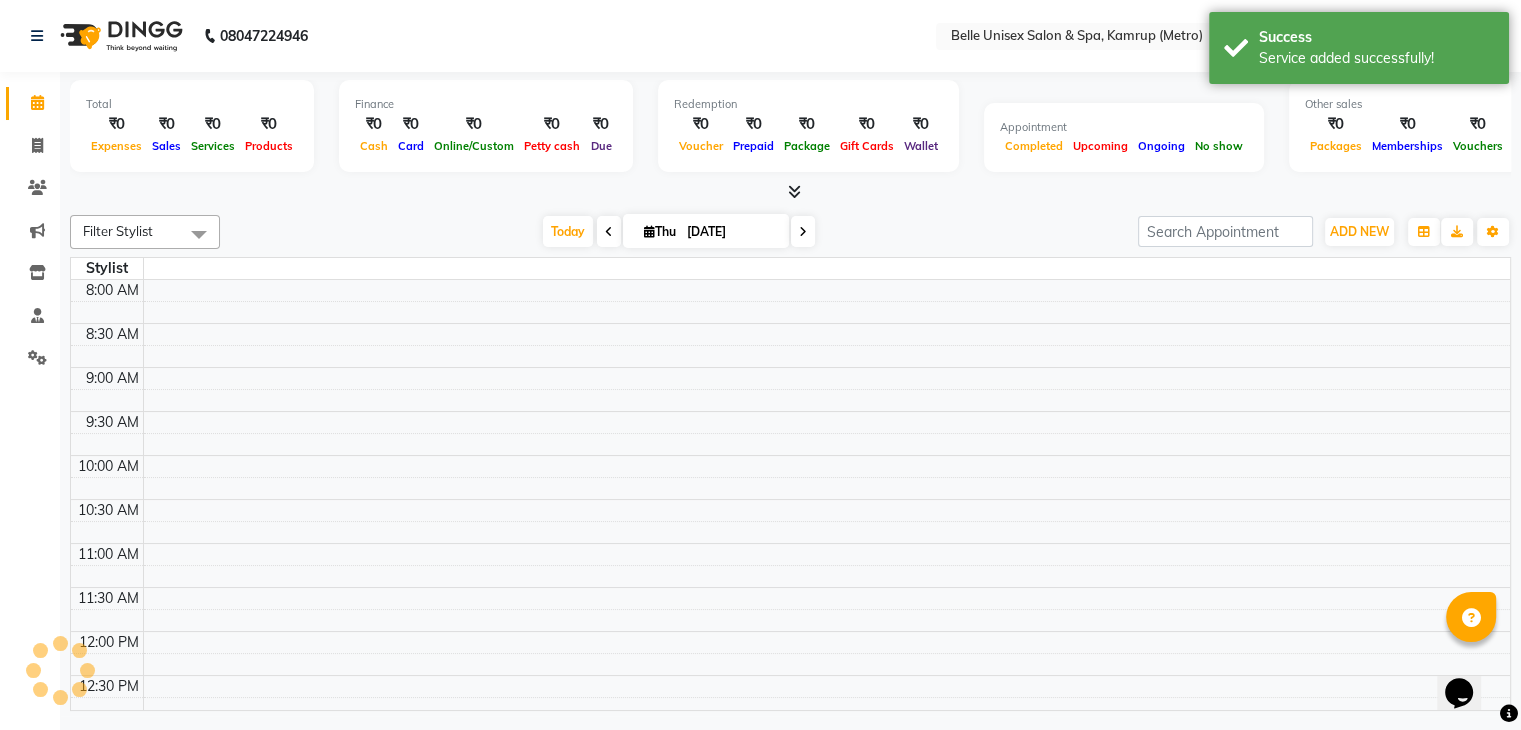 scroll, scrollTop: 0, scrollLeft: 0, axis: both 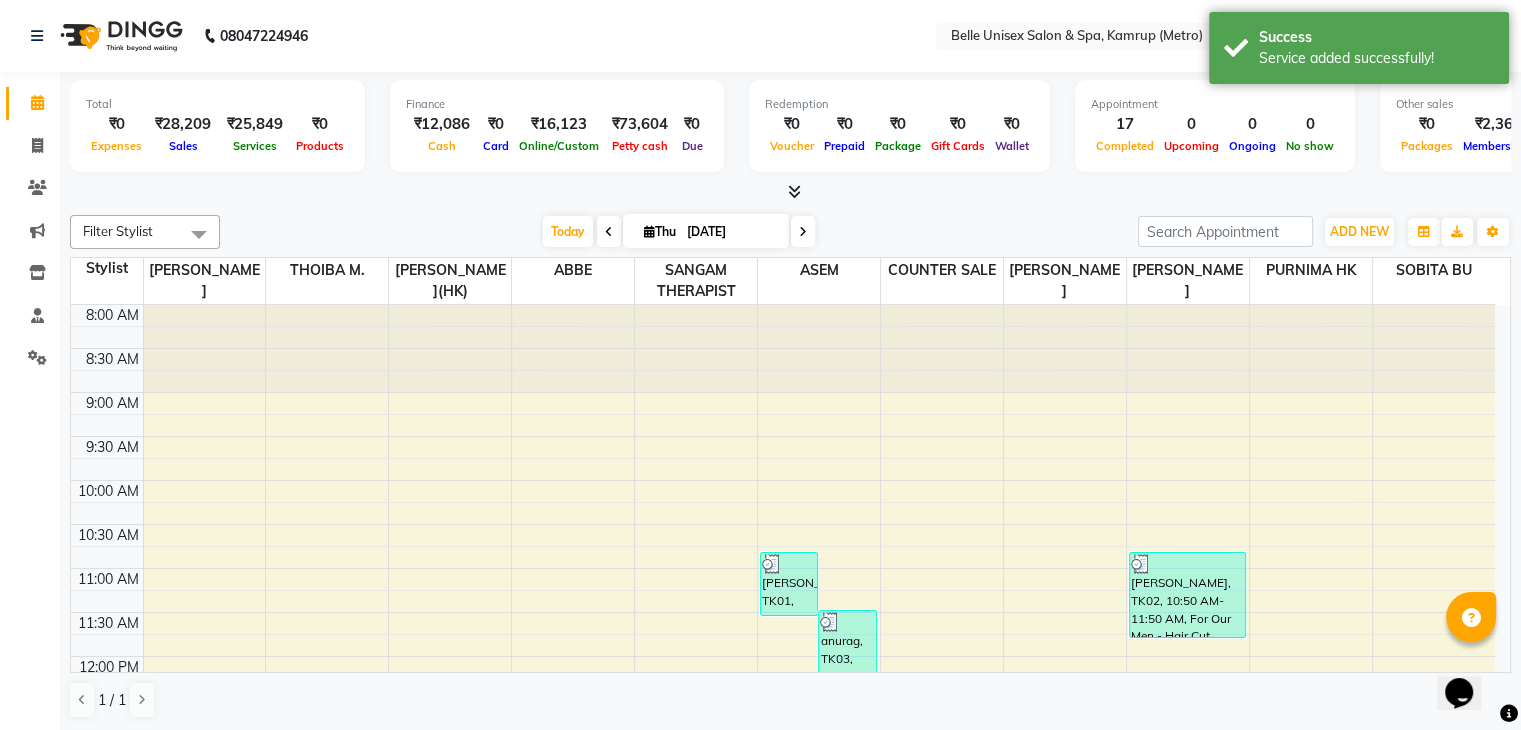 click at bounding box center (790, 192) 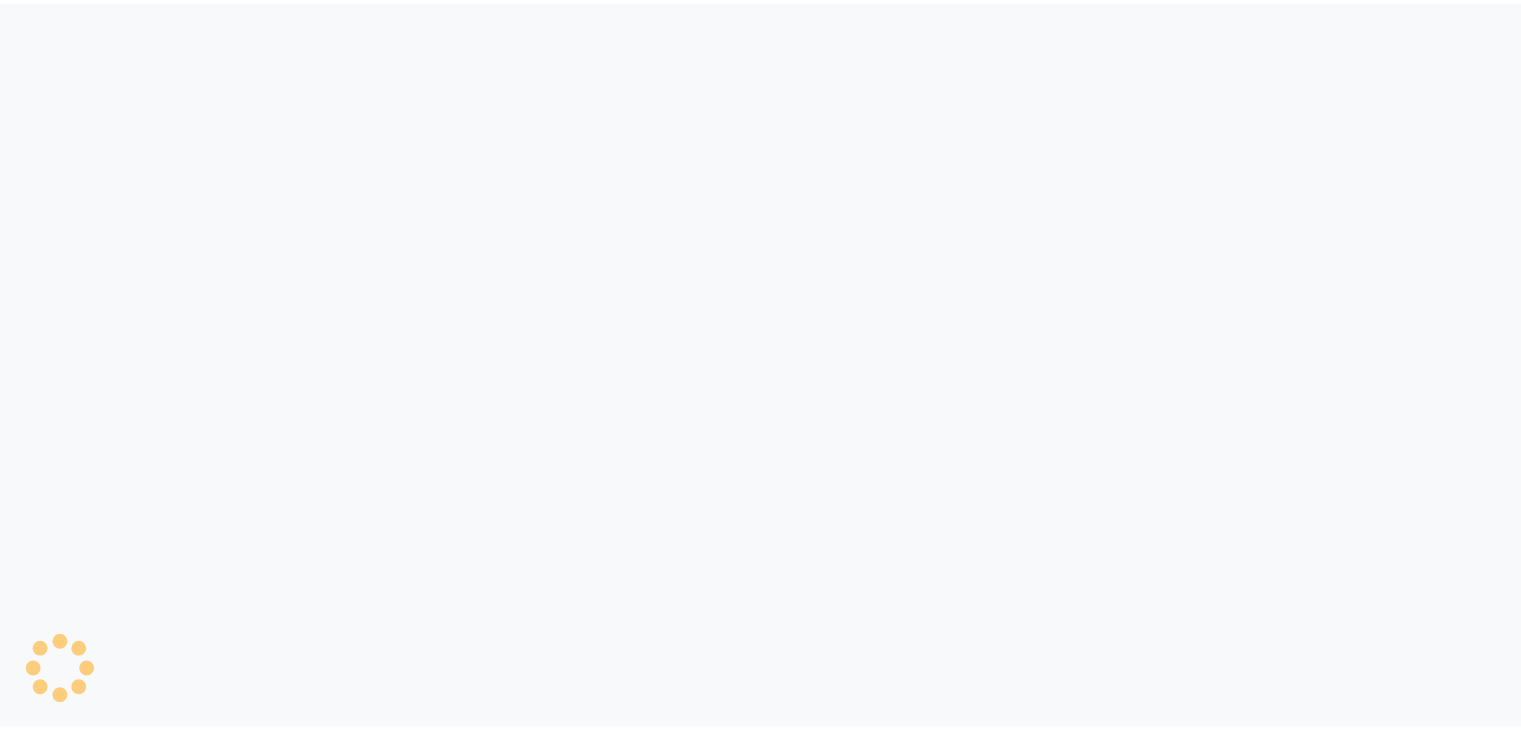 scroll, scrollTop: 0, scrollLeft: 0, axis: both 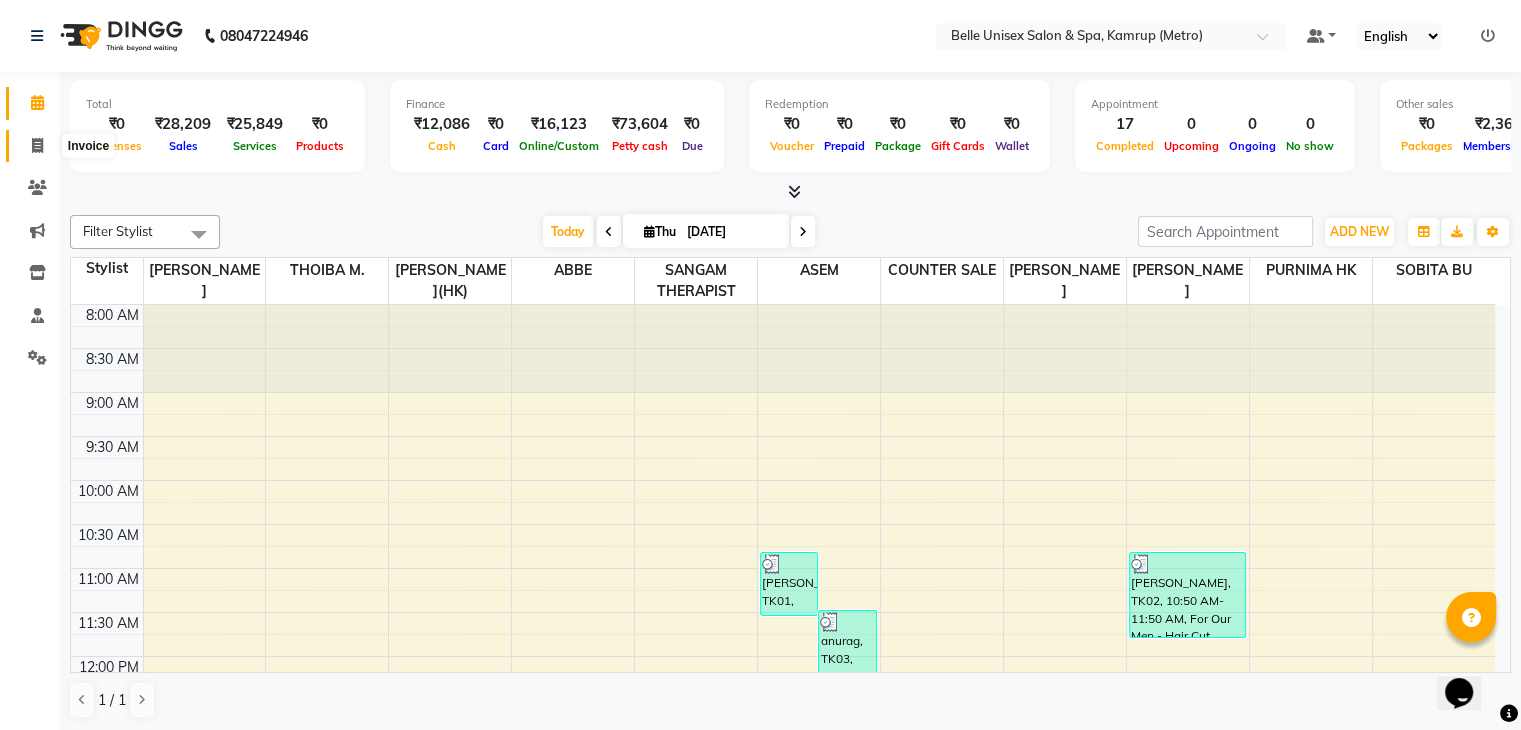 click 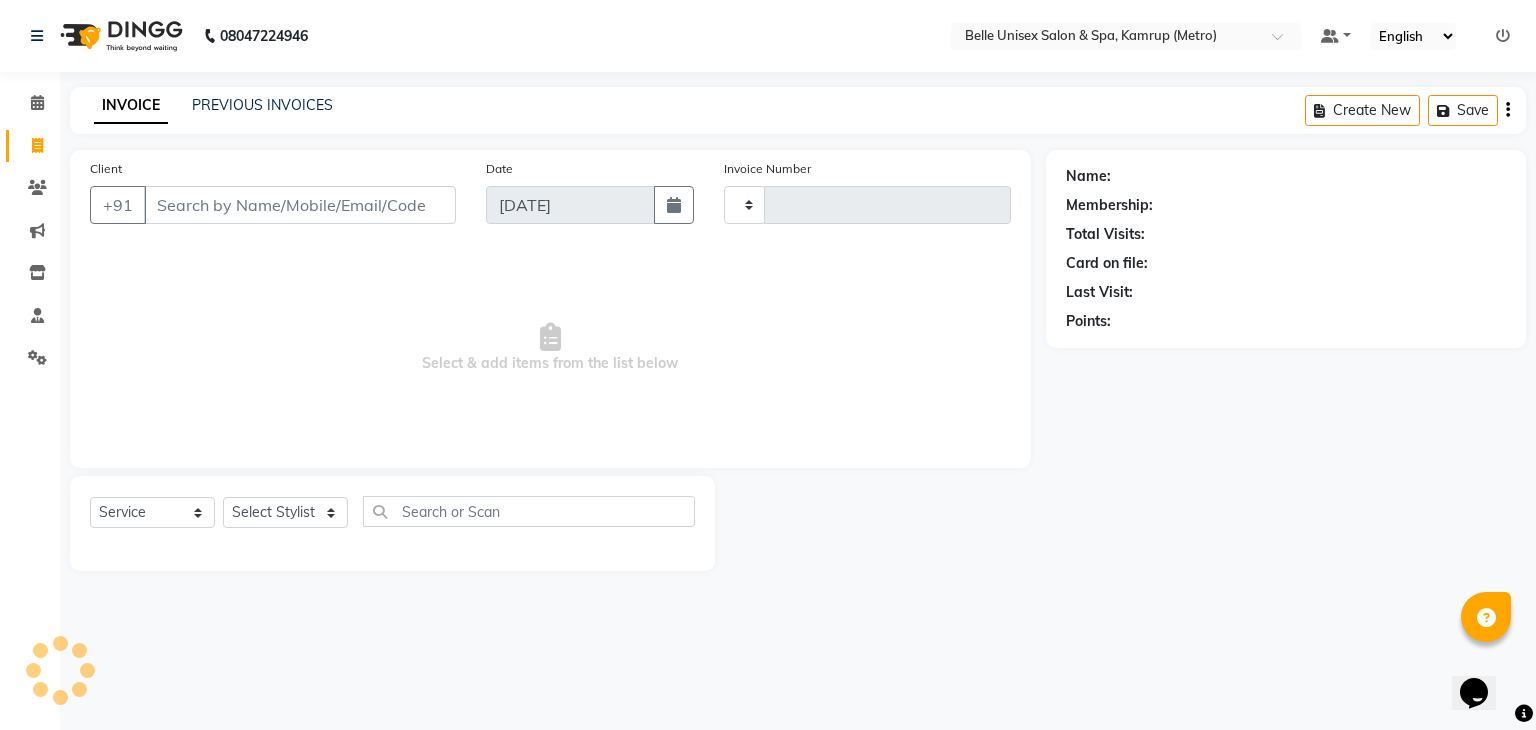 type on "0704" 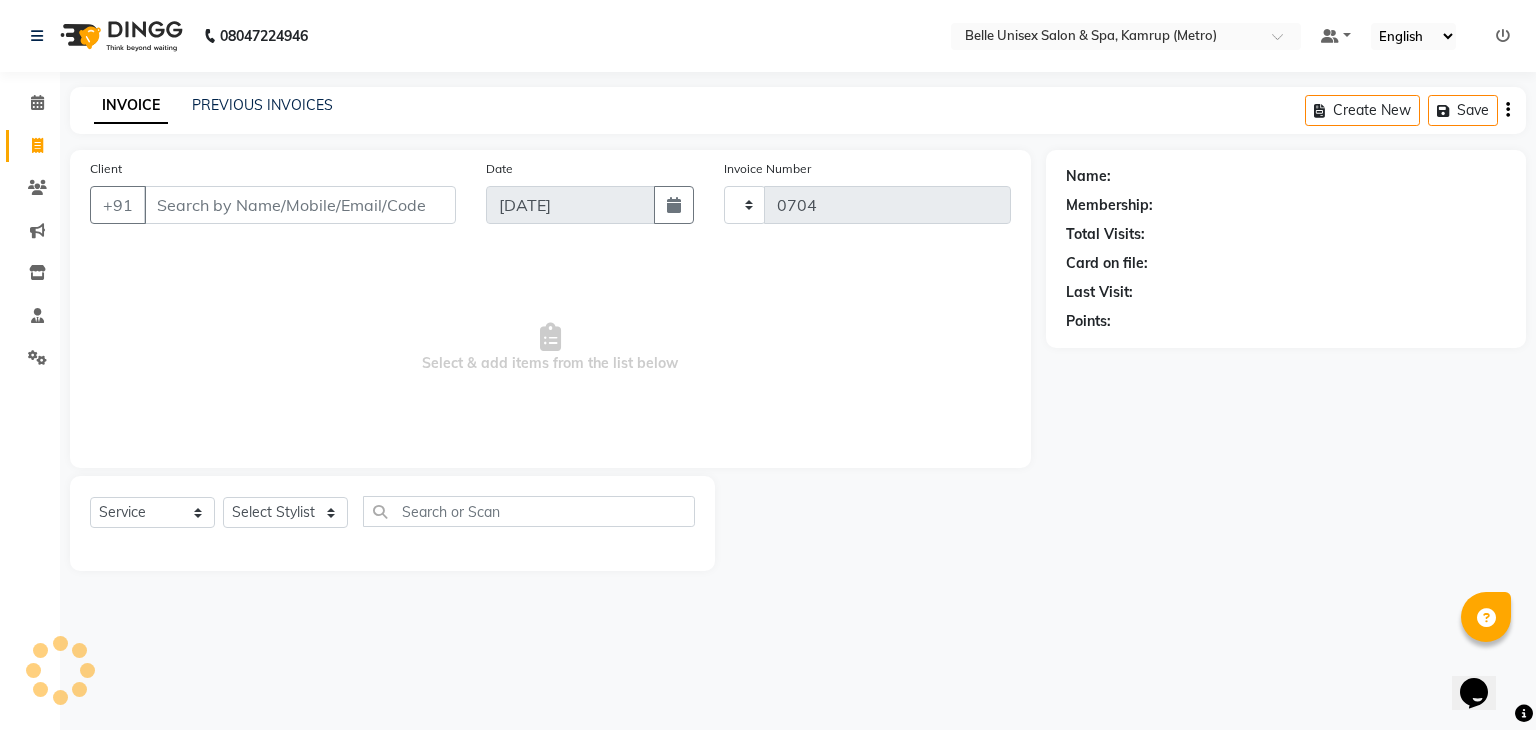 select on "7291" 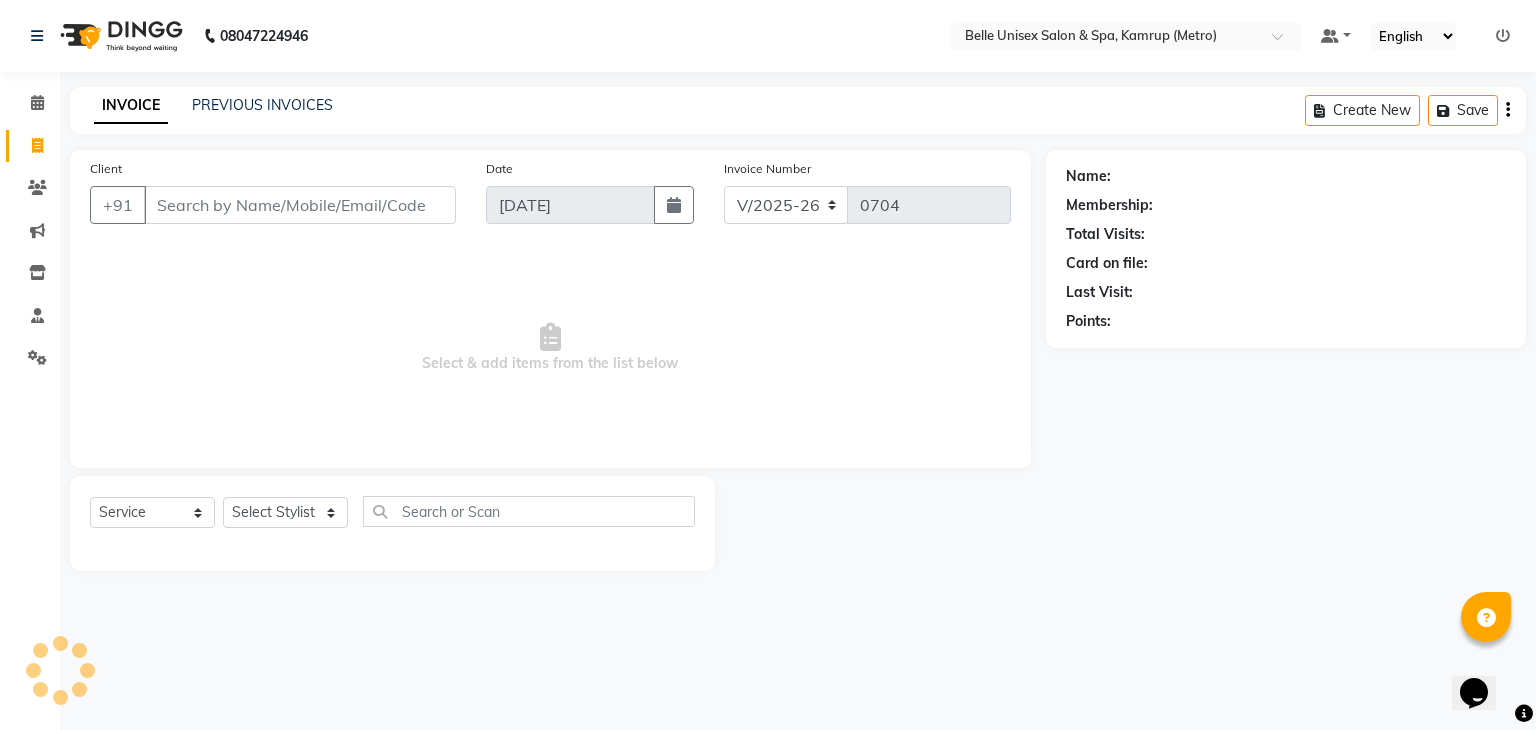 click on "Select  Service  Product  Membership  Package Voucher Prepaid Gift Card  Select Stylist" 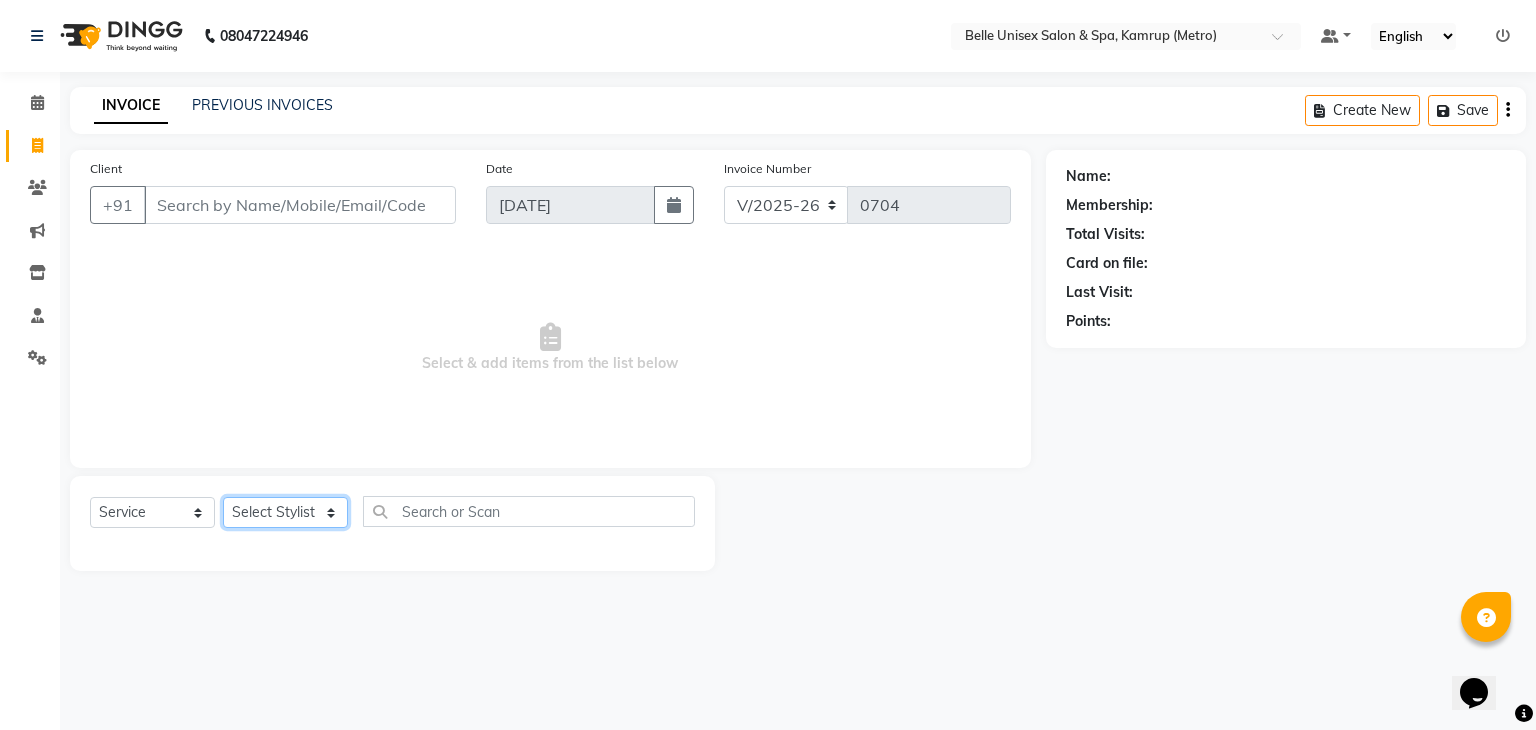 click on "Select Stylist ABBE Admin id ALEX UHD  ASEM  COUNTER SALE  IMLE AO JUPITARA(HK) PURNIMA HK  RANA KANTI SINHA   SABEHA SANGAM THERAPIST SOBITA BU THOIBA M." 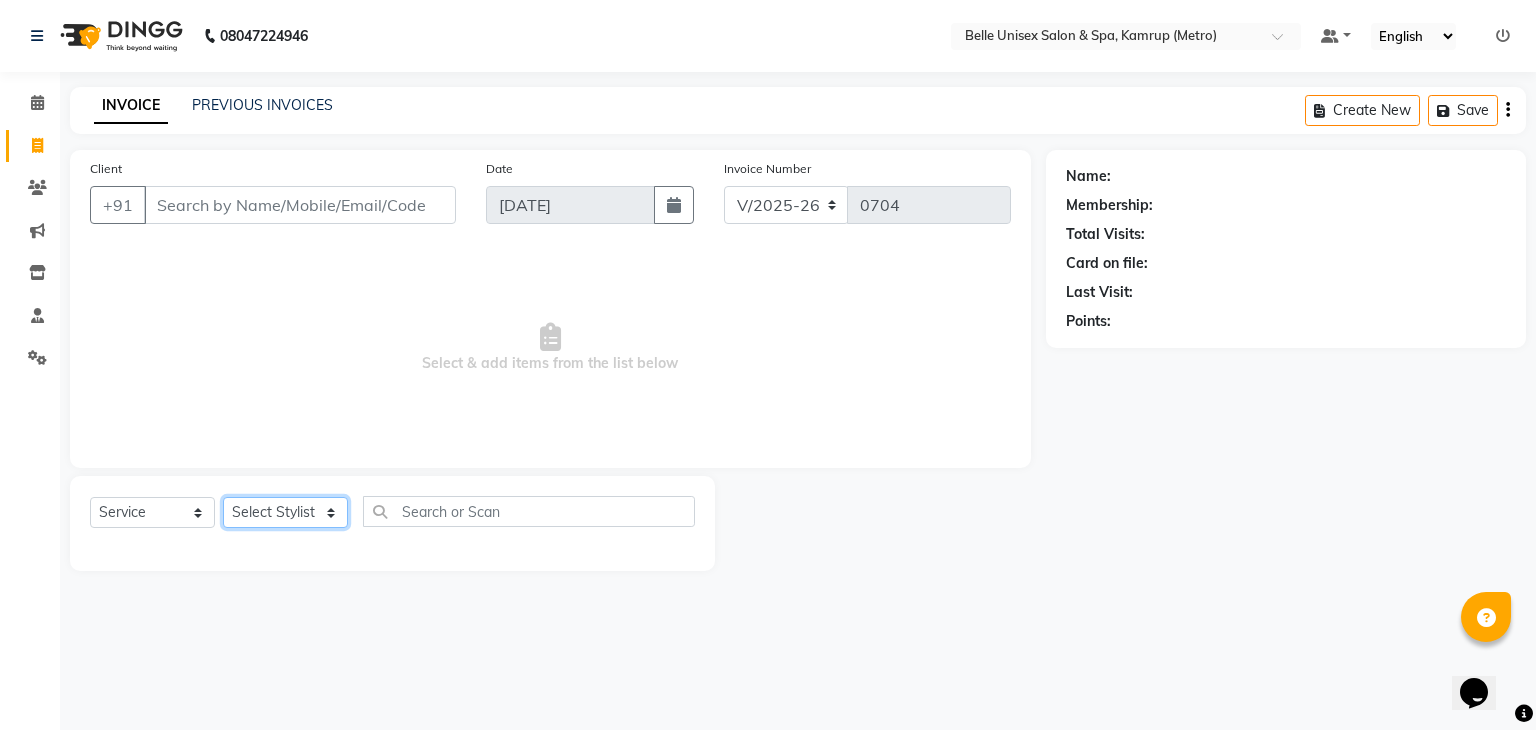 select on "67293" 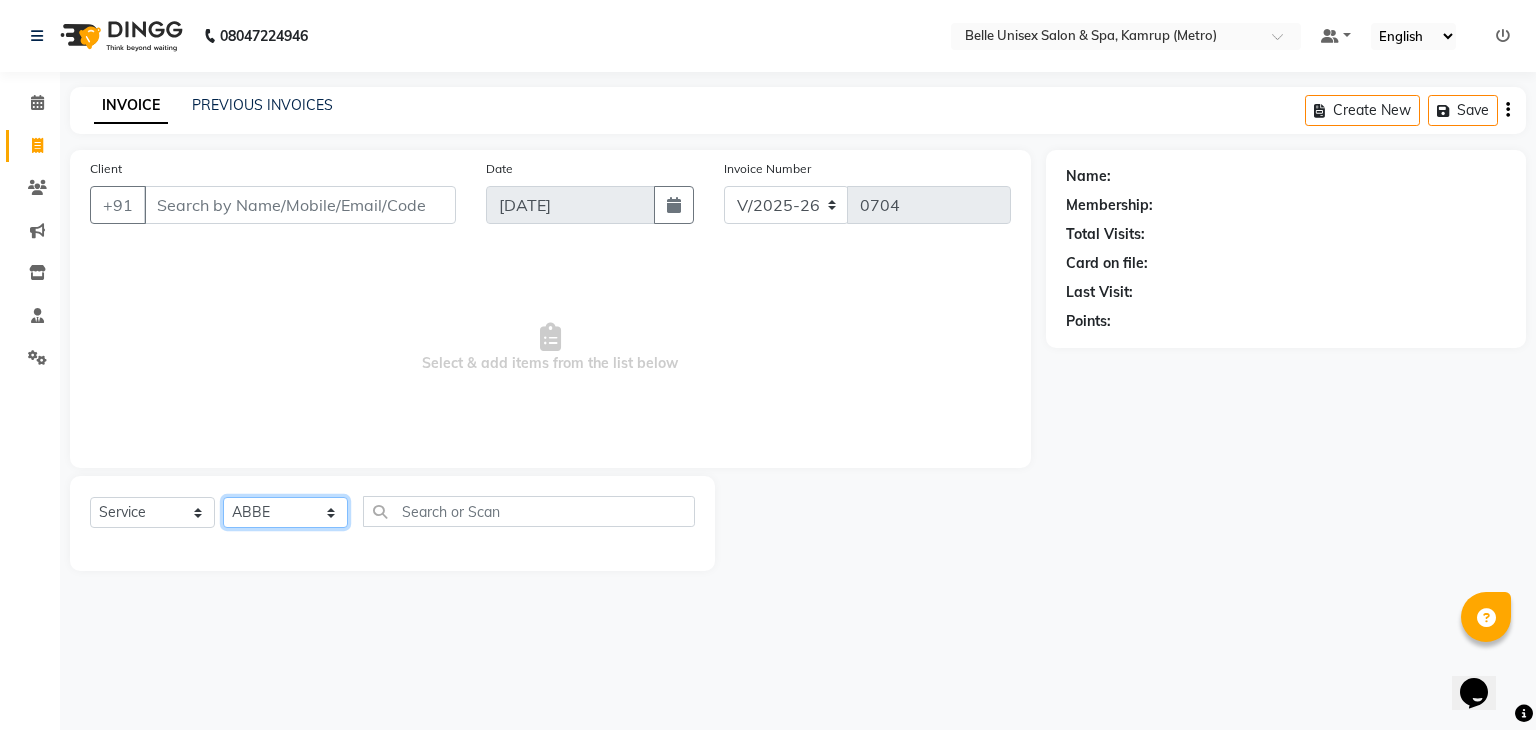 click on "Select Stylist ABBE Admin id ALEX UHD  ASEM  COUNTER SALE  IMLE AO JUPITARA(HK) PURNIMA HK  RANA KANTI SINHA   SABEHA SANGAM THERAPIST SOBITA BU THOIBA M." 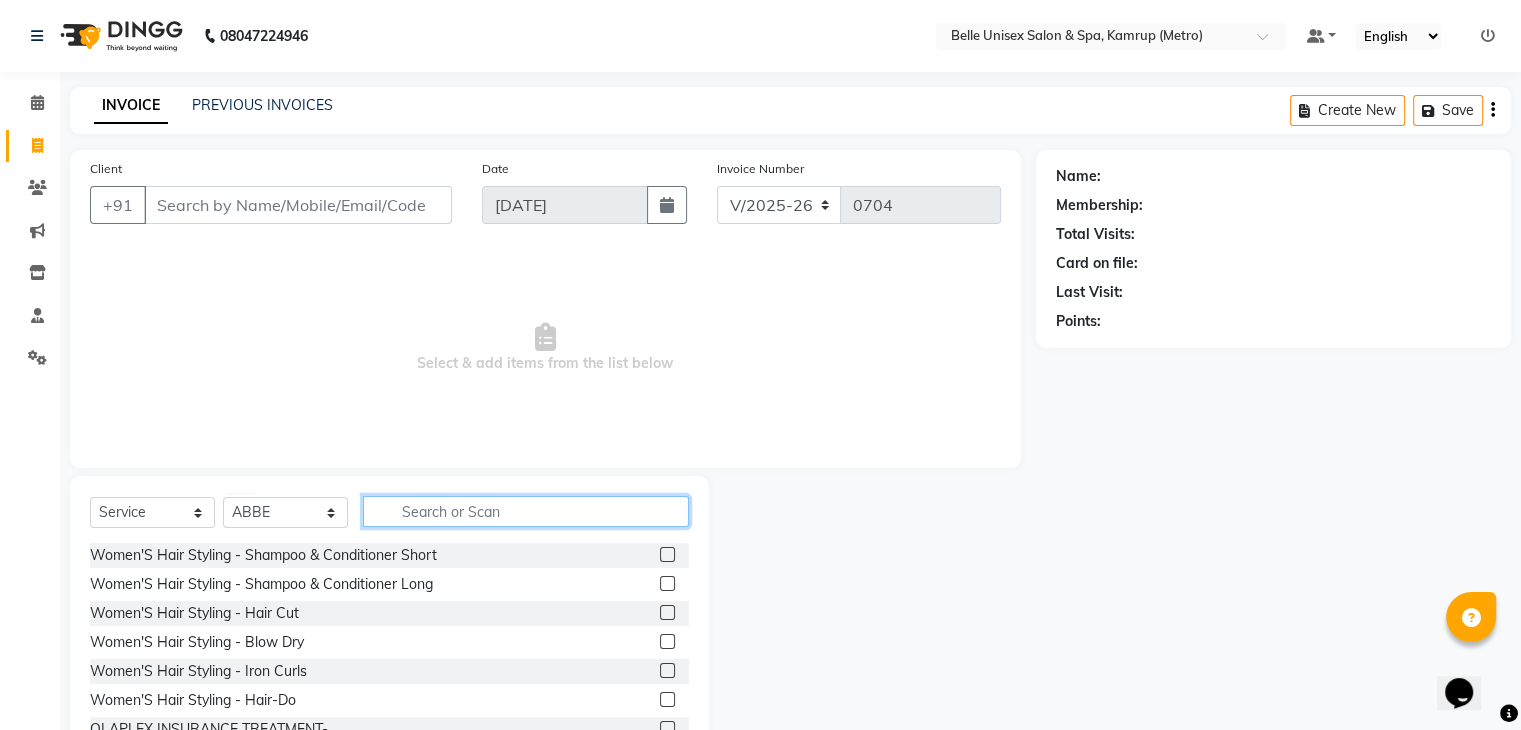 click 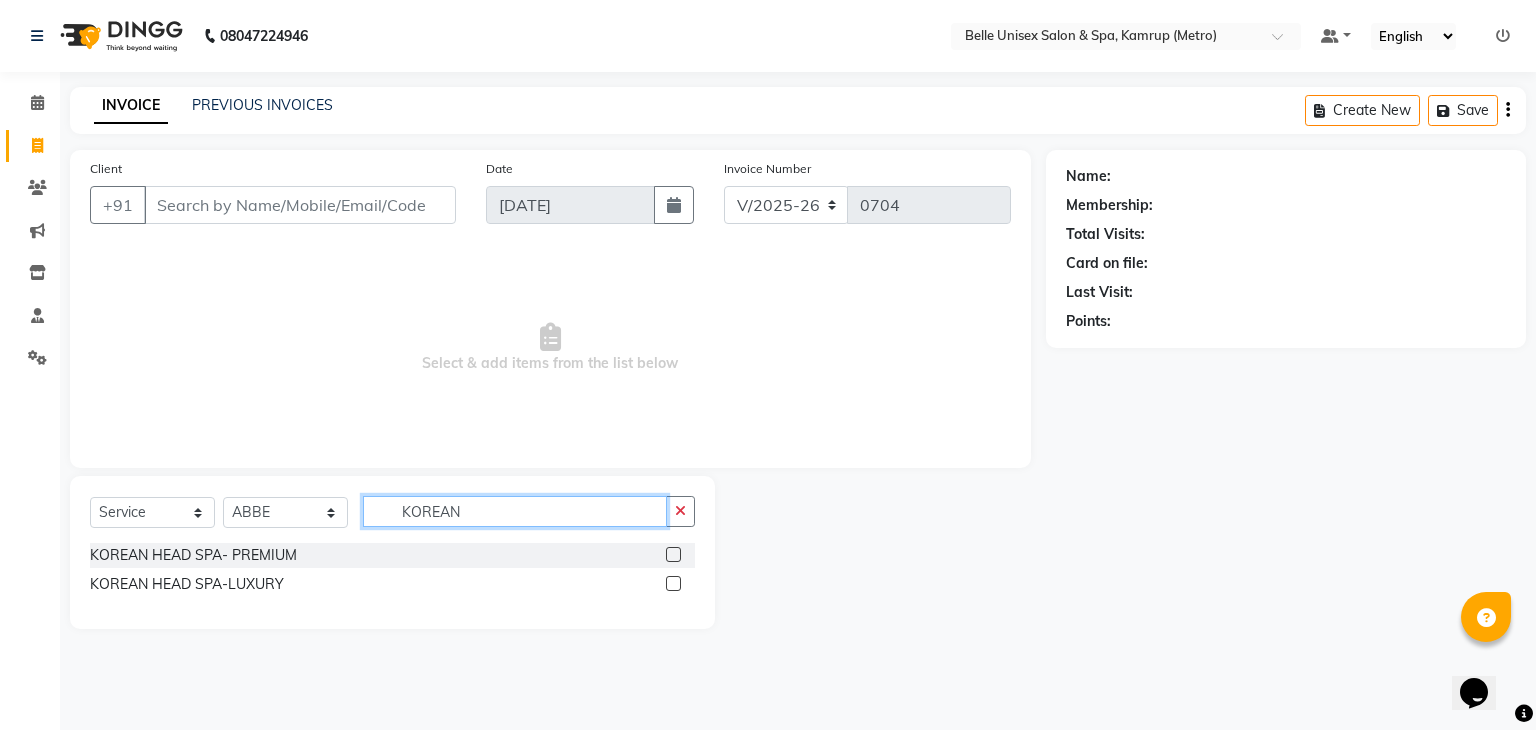 type on "KOREAN" 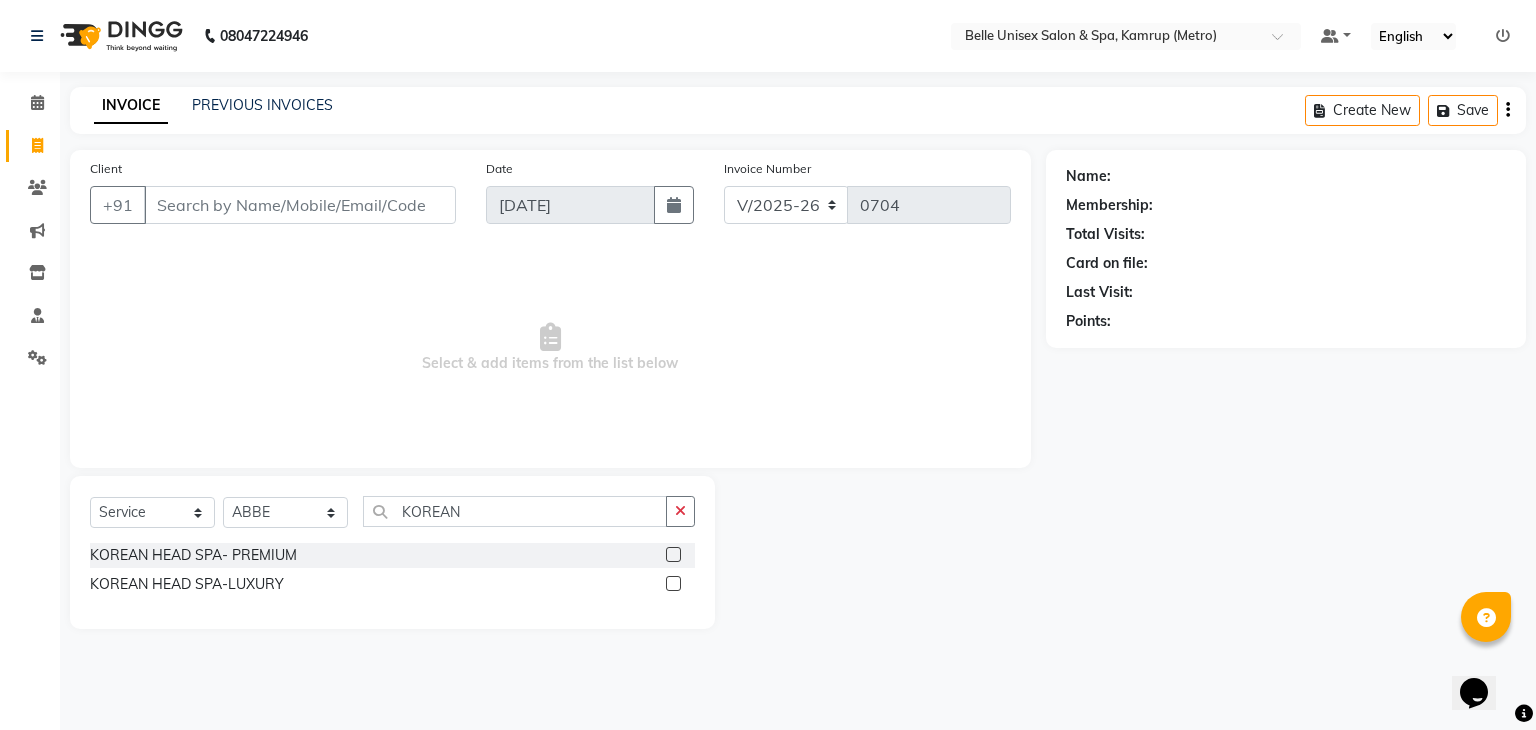 click 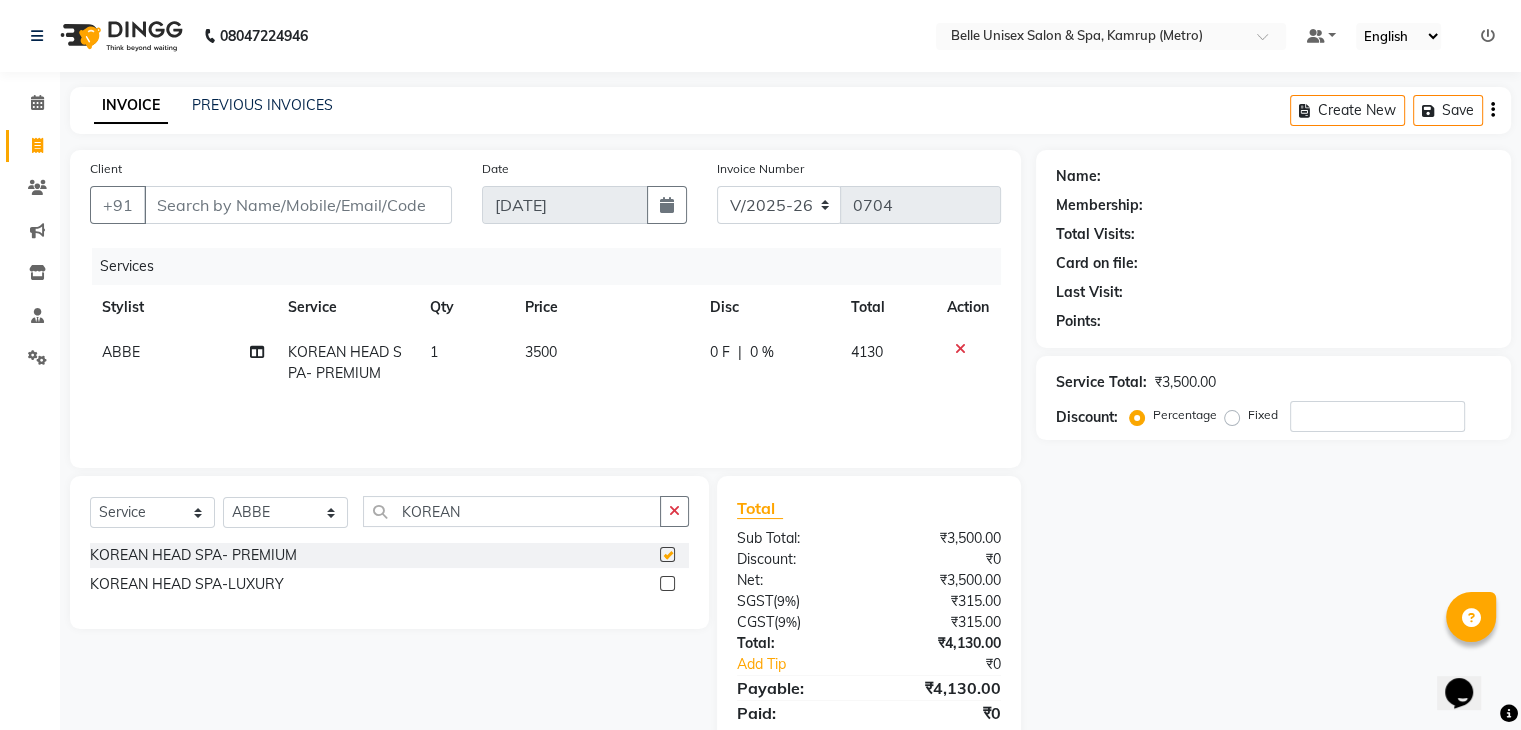 checkbox on "false" 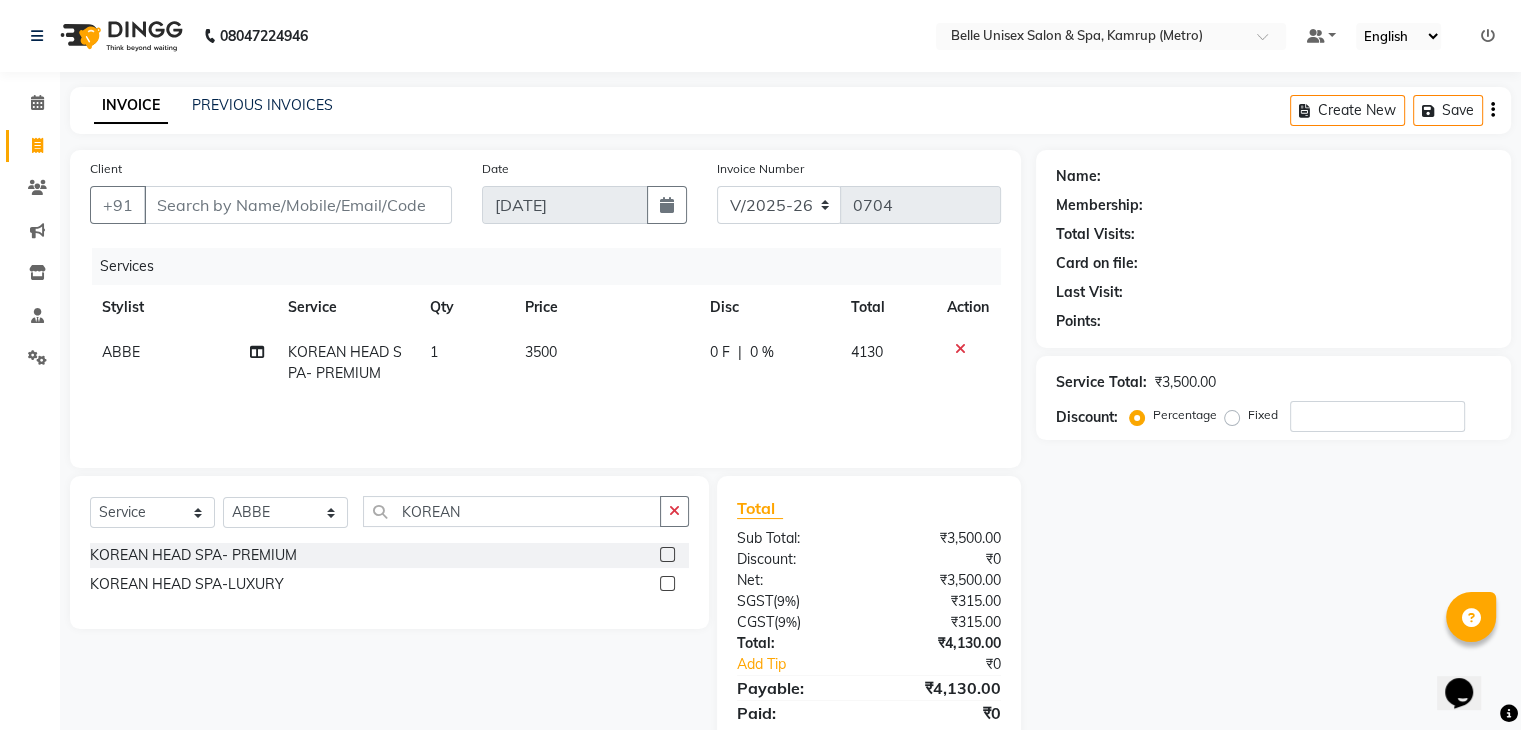 click on "3500" 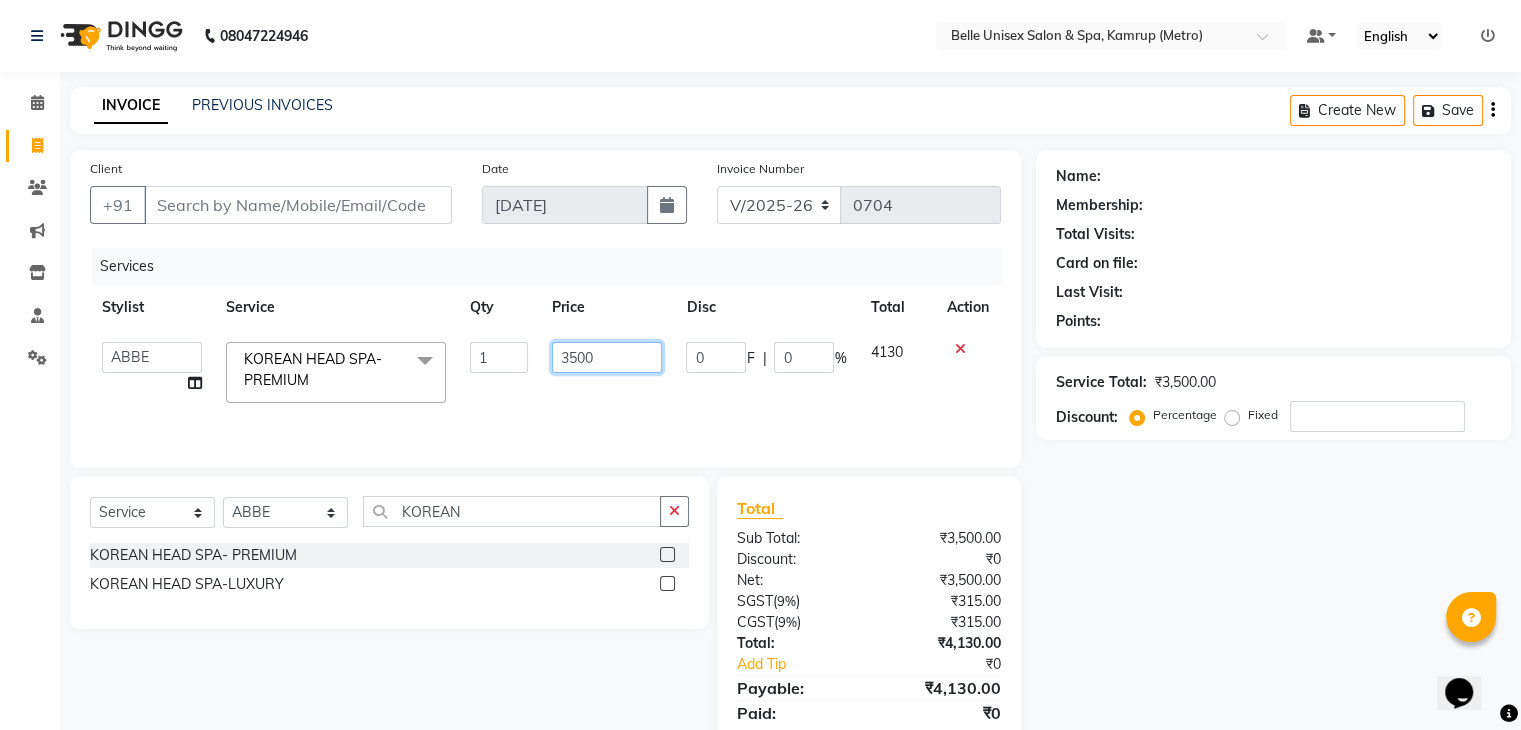drag, startPoint x: 624, startPoint y: 361, endPoint x: 359, endPoint y: 375, distance: 265.36957 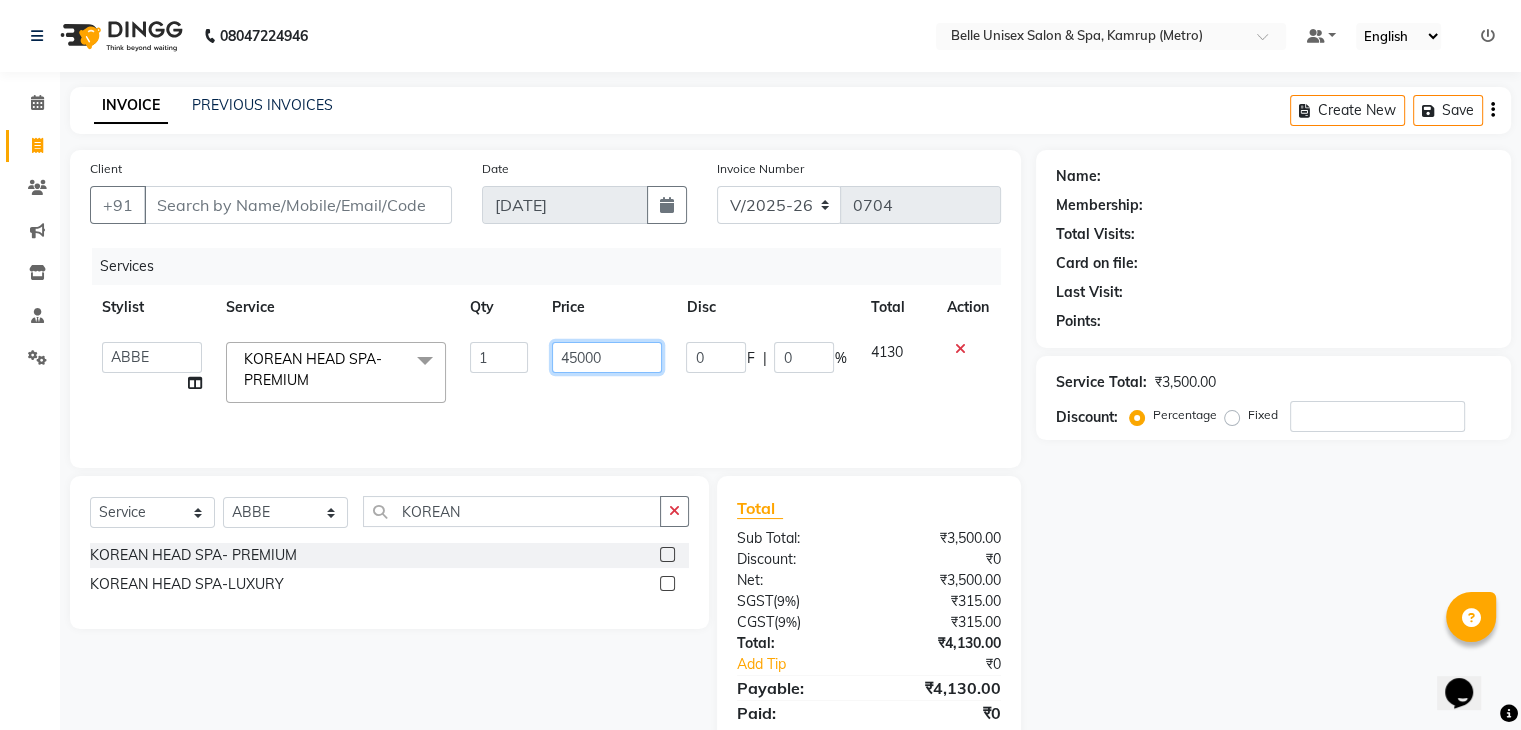 type on "4500" 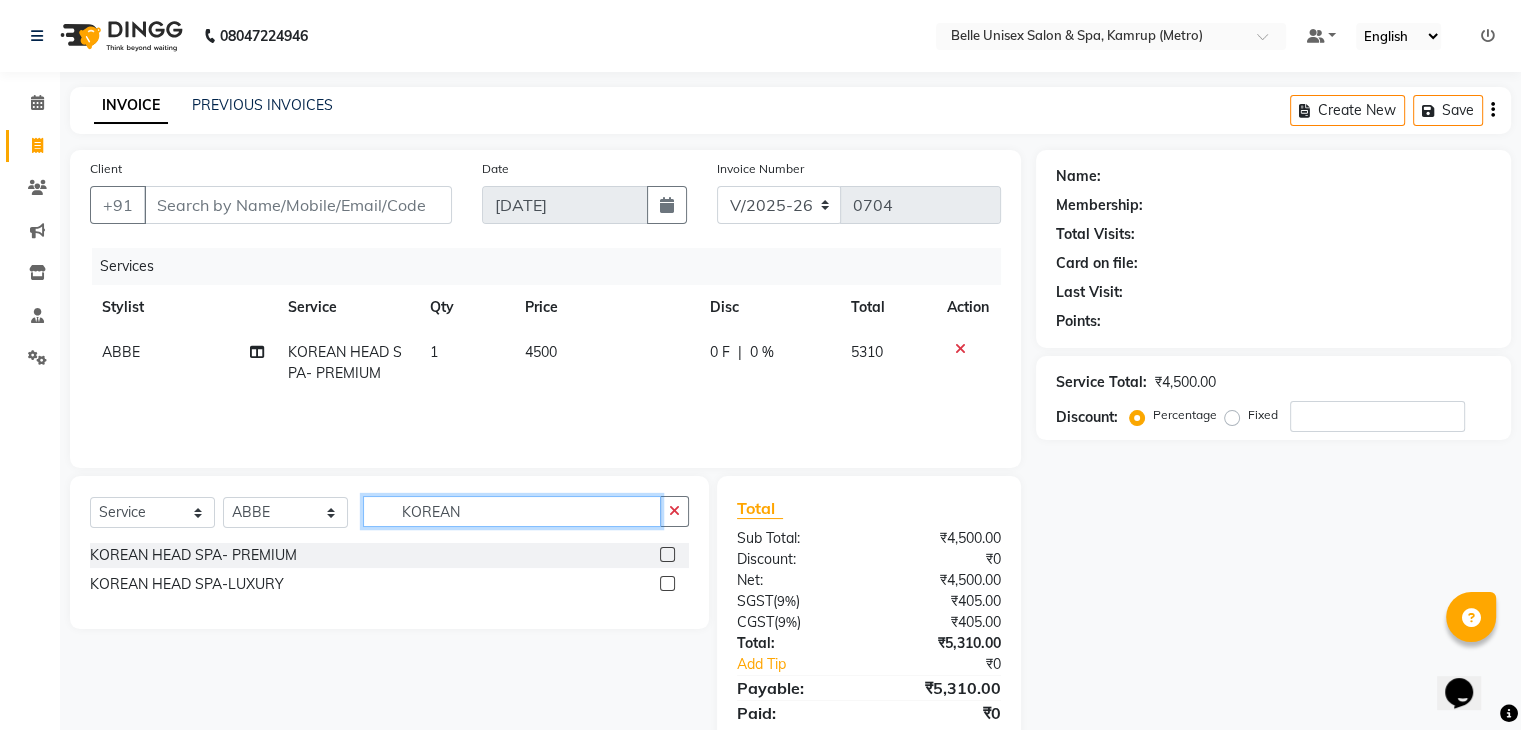 drag, startPoint x: 491, startPoint y: 518, endPoint x: 287, endPoint y: 532, distance: 204.47983 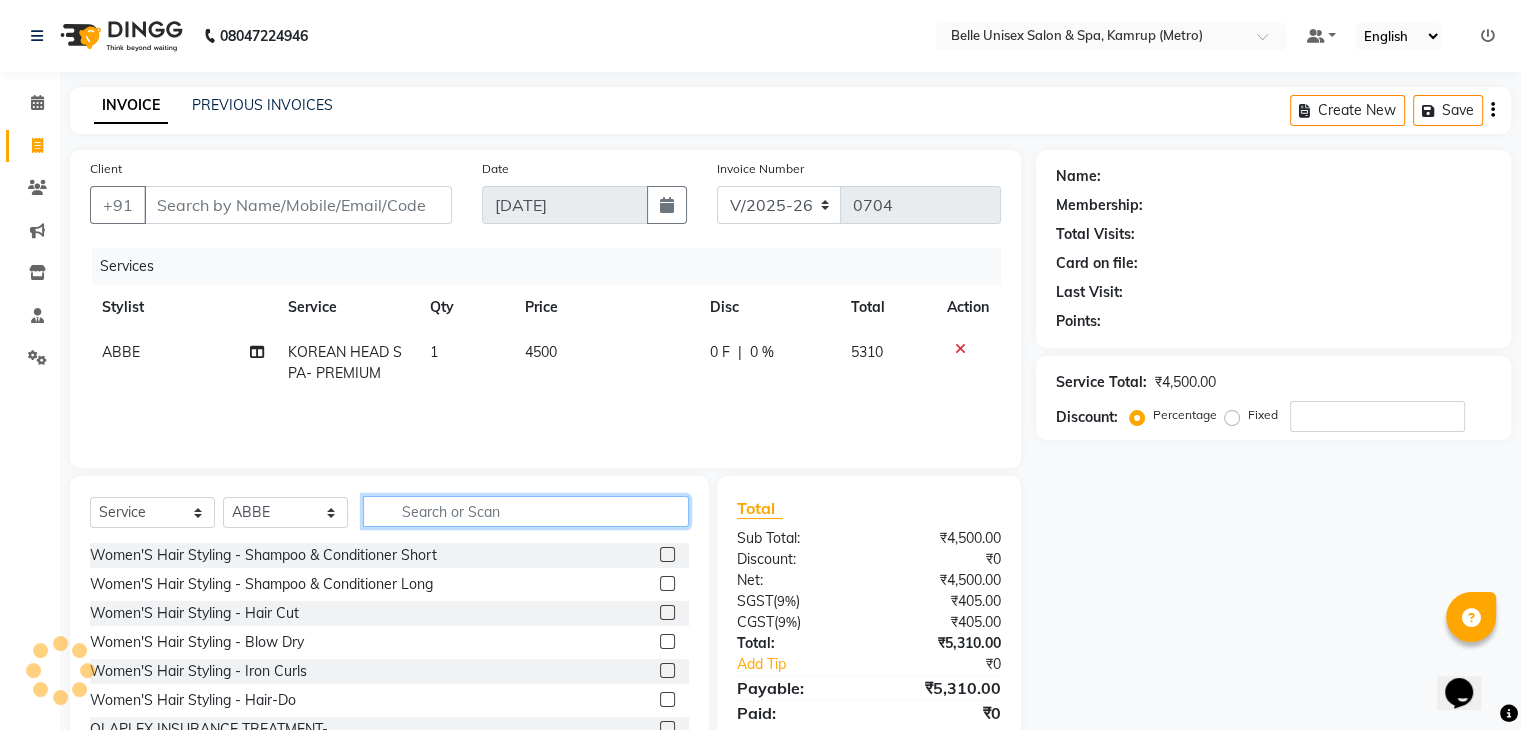 click 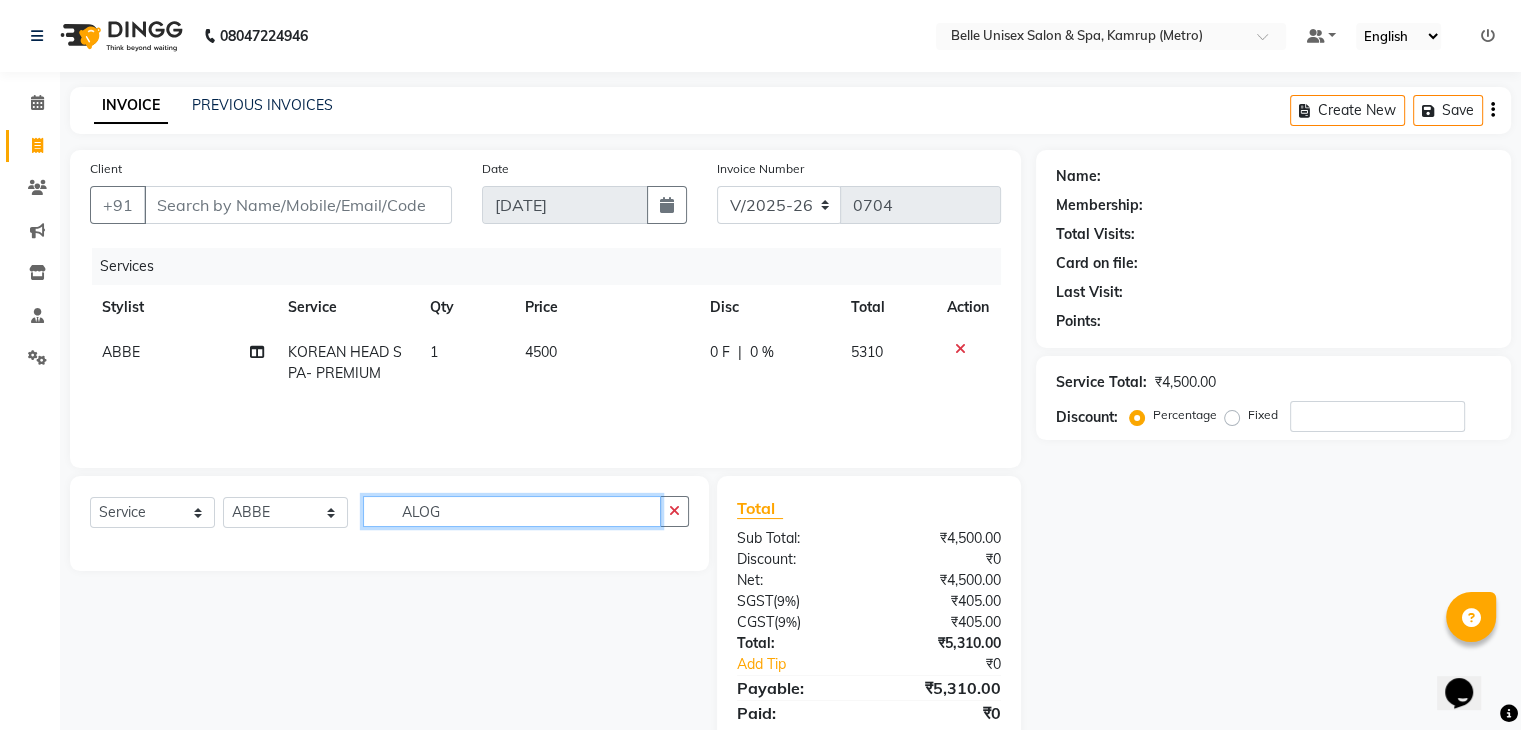type on "ALOGO" 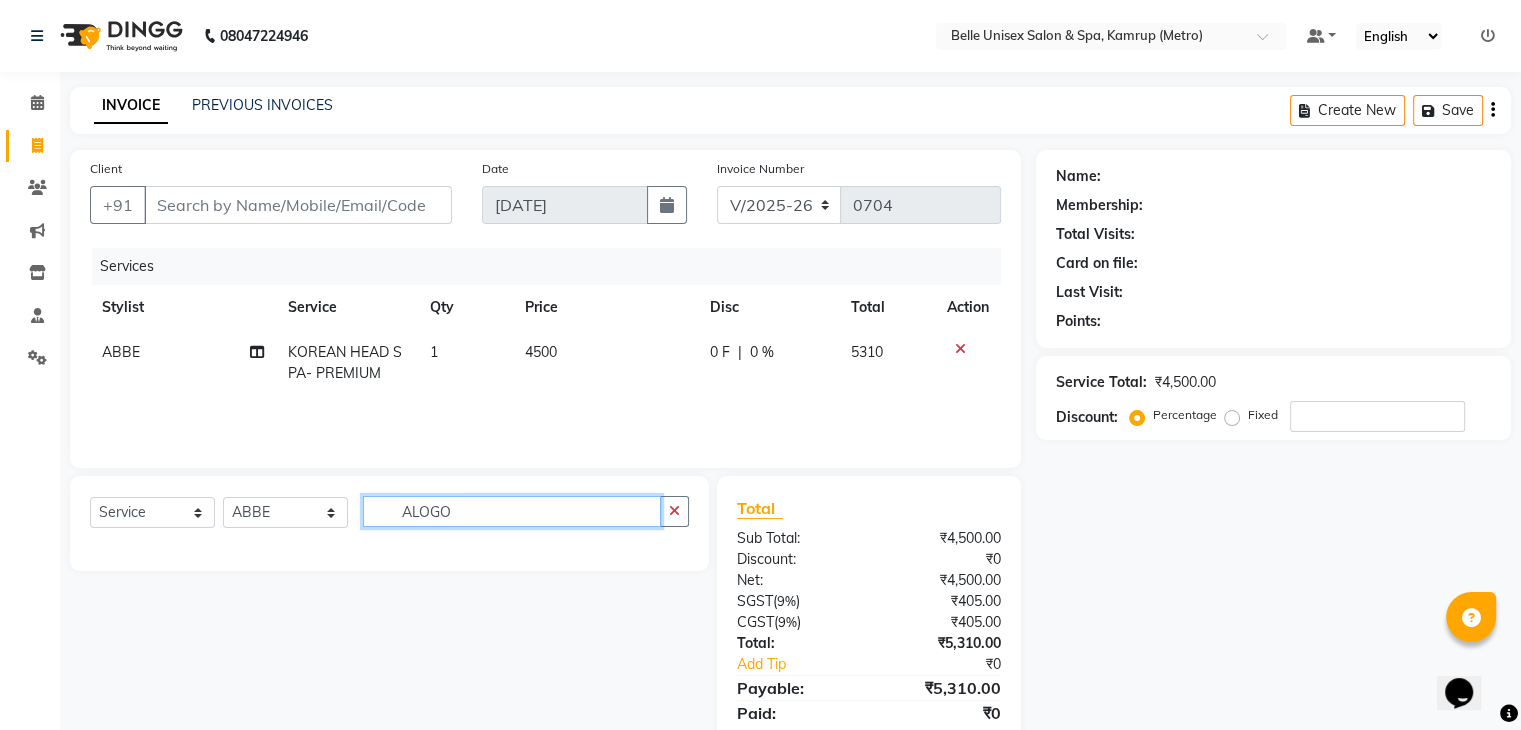drag, startPoint x: 493, startPoint y: 513, endPoint x: 210, endPoint y: 526, distance: 283.29843 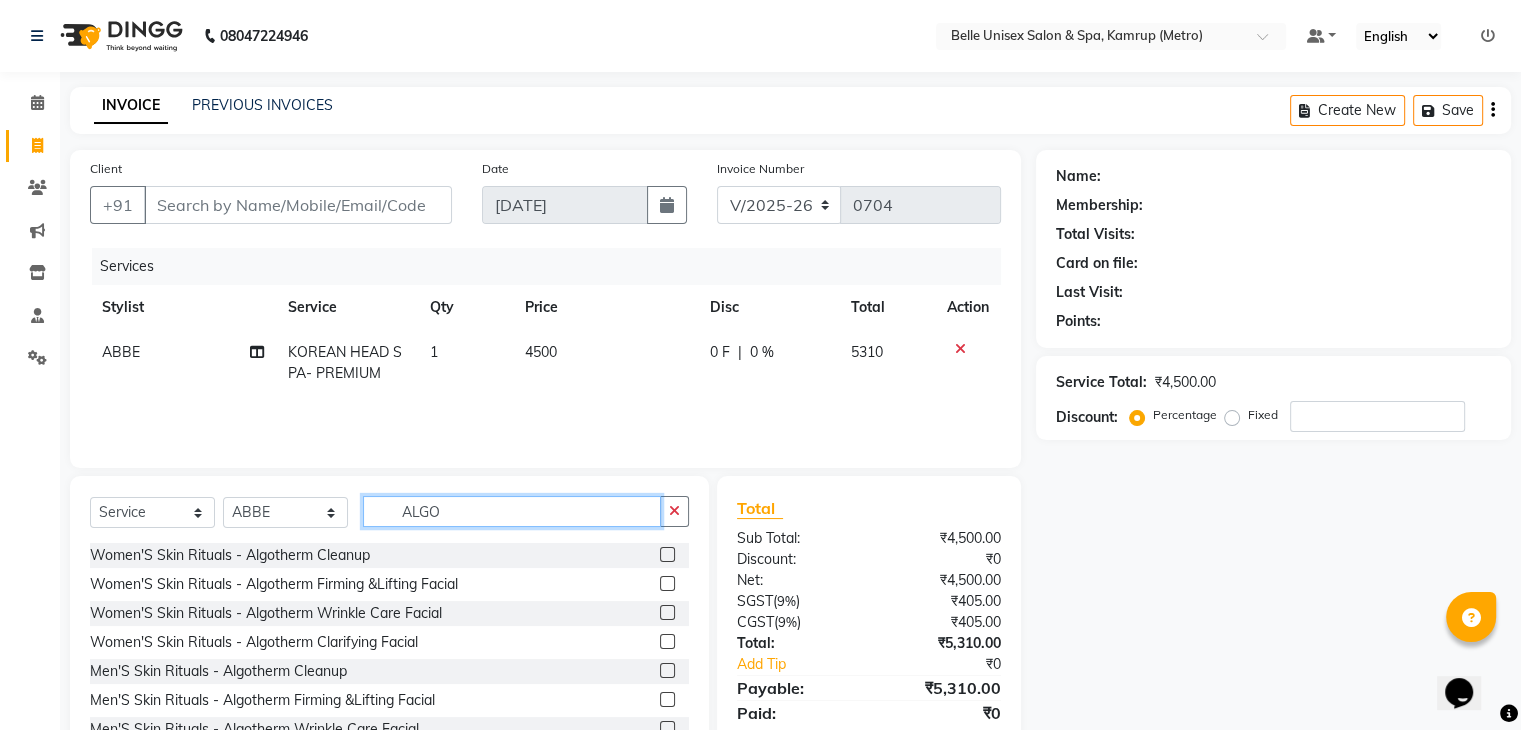 type on "ALGO" 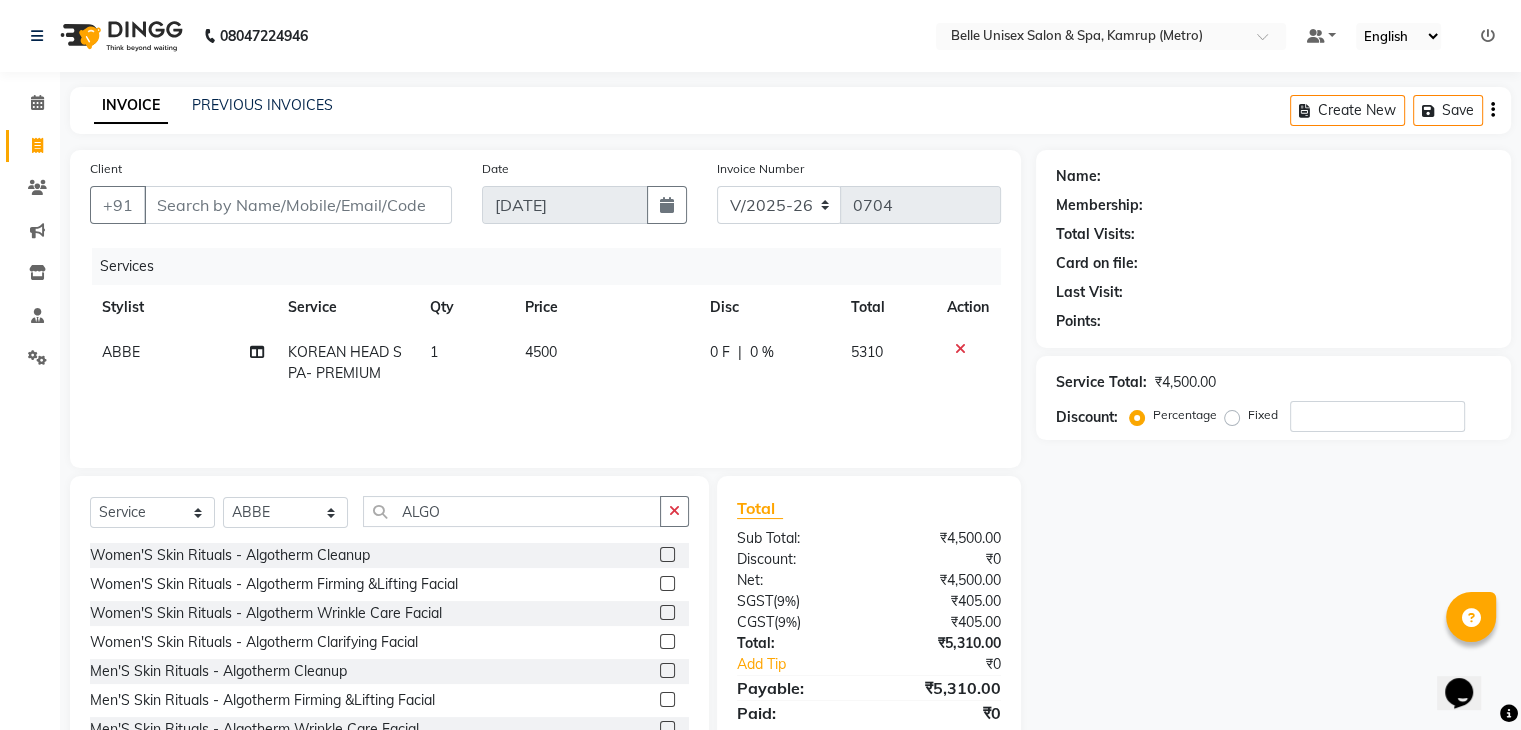 click 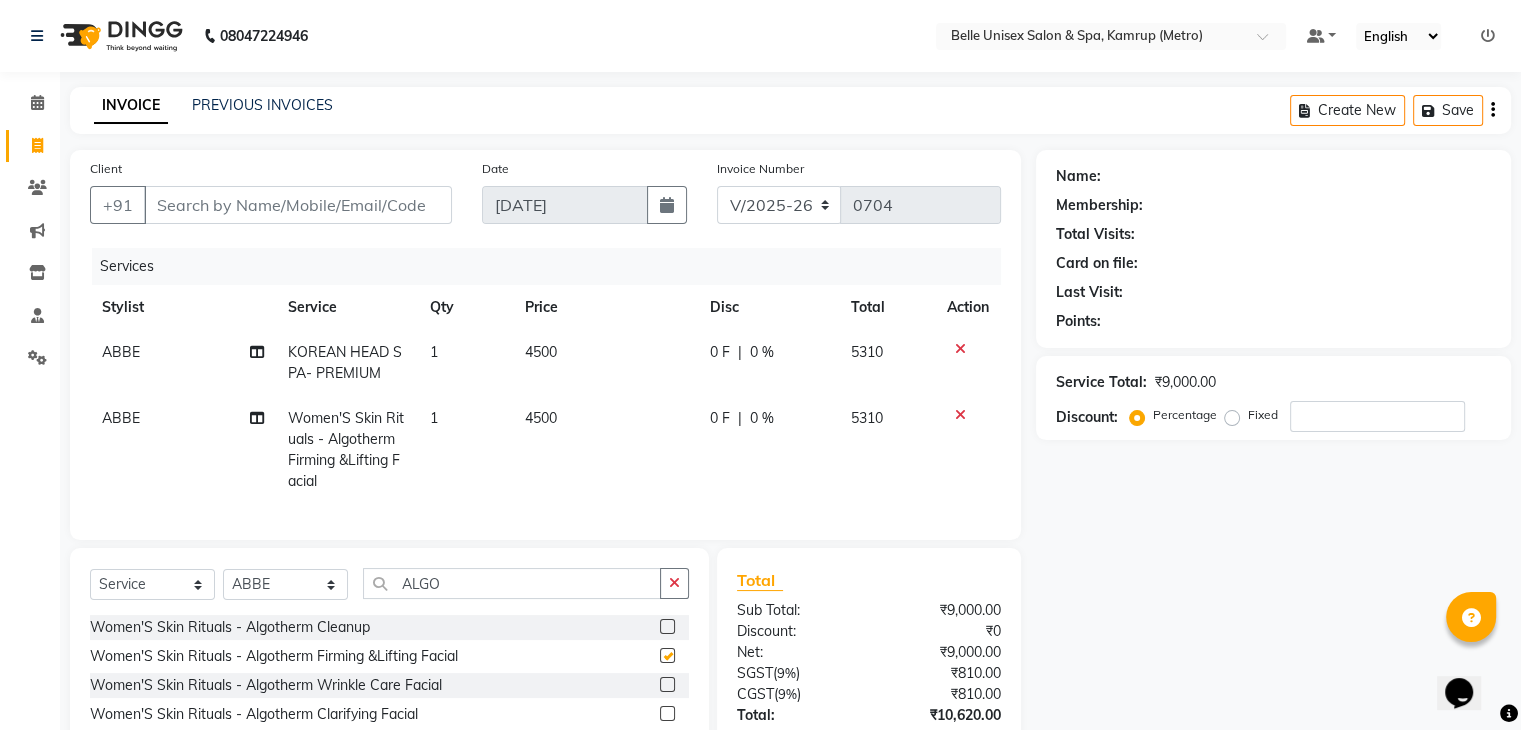 checkbox on "false" 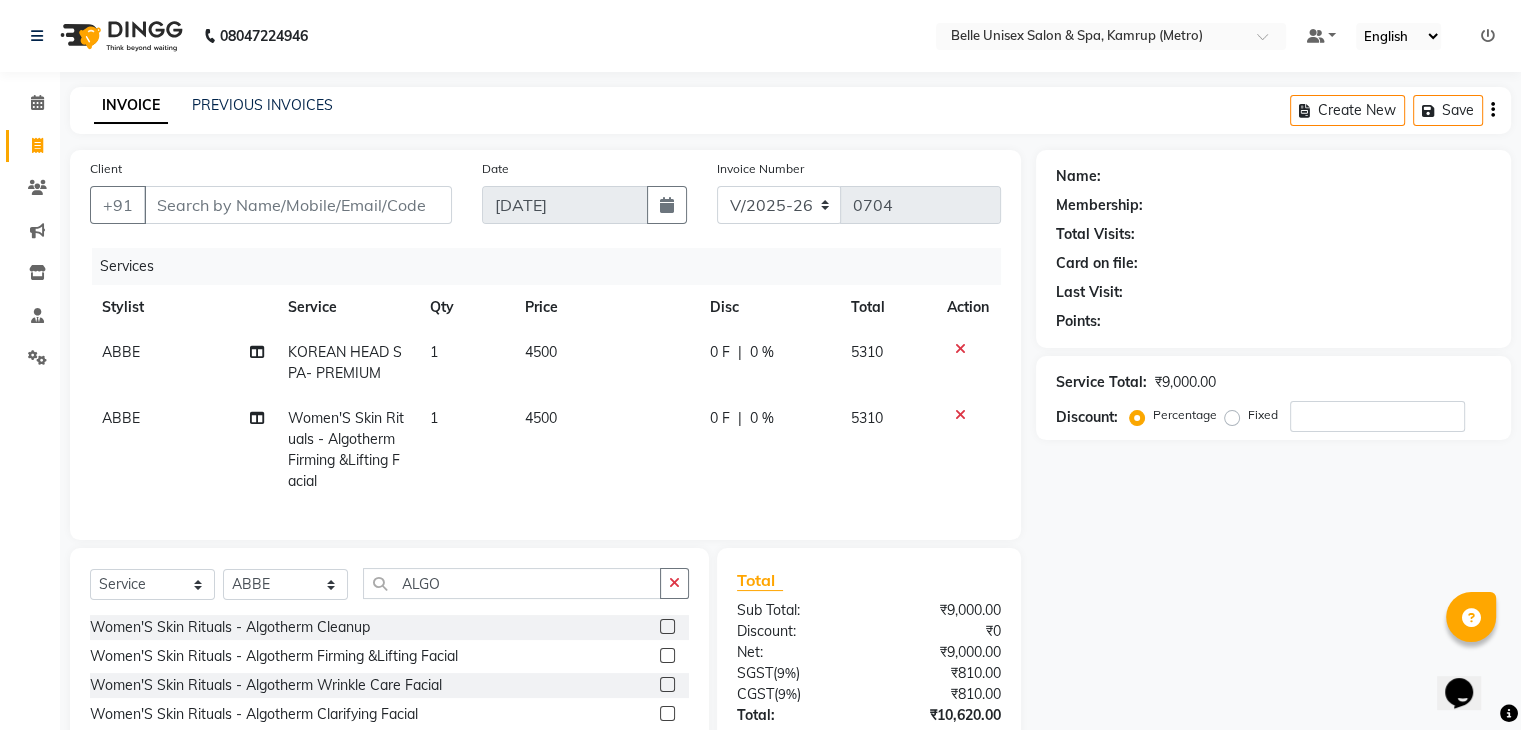 click 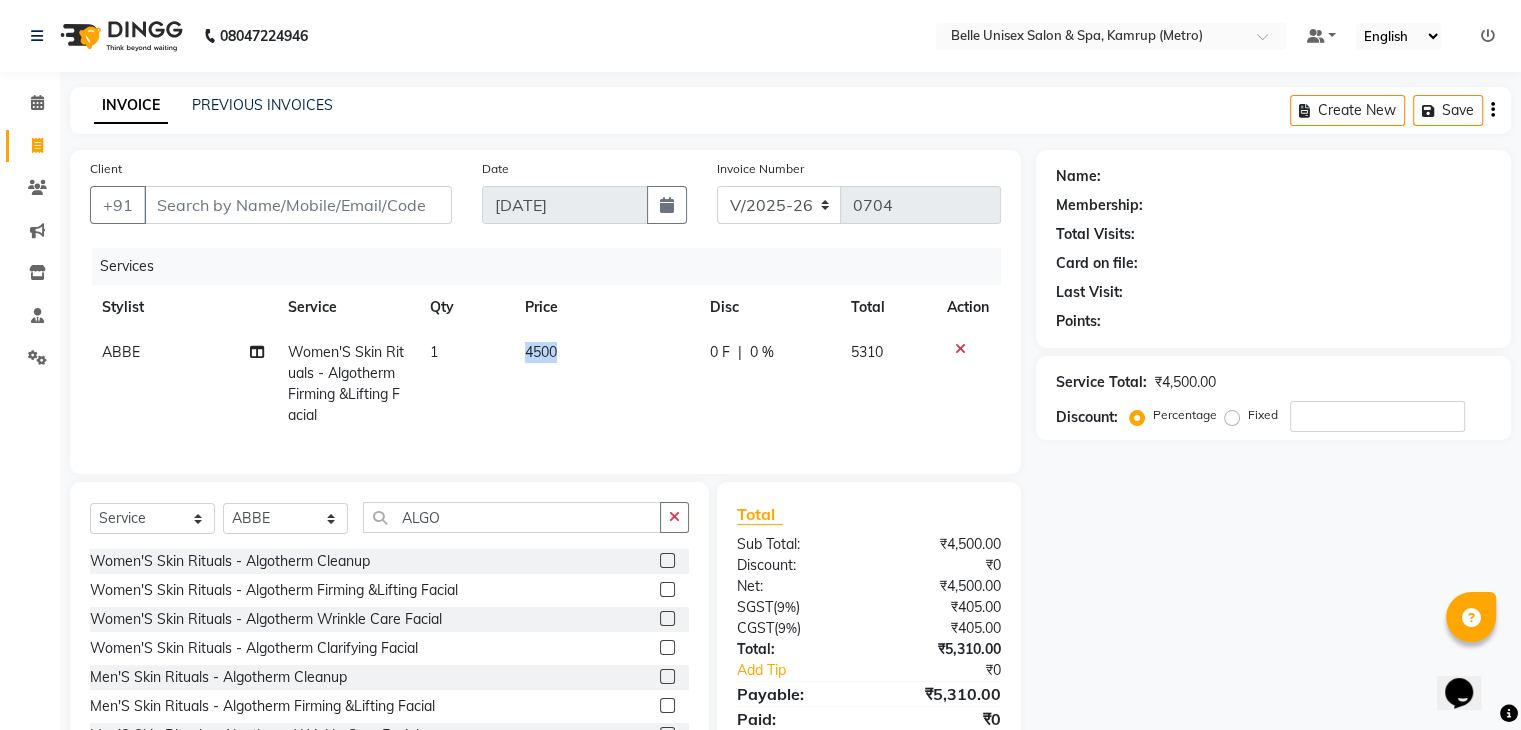 drag, startPoint x: 583, startPoint y: 347, endPoint x: 474, endPoint y: 350, distance: 109.041275 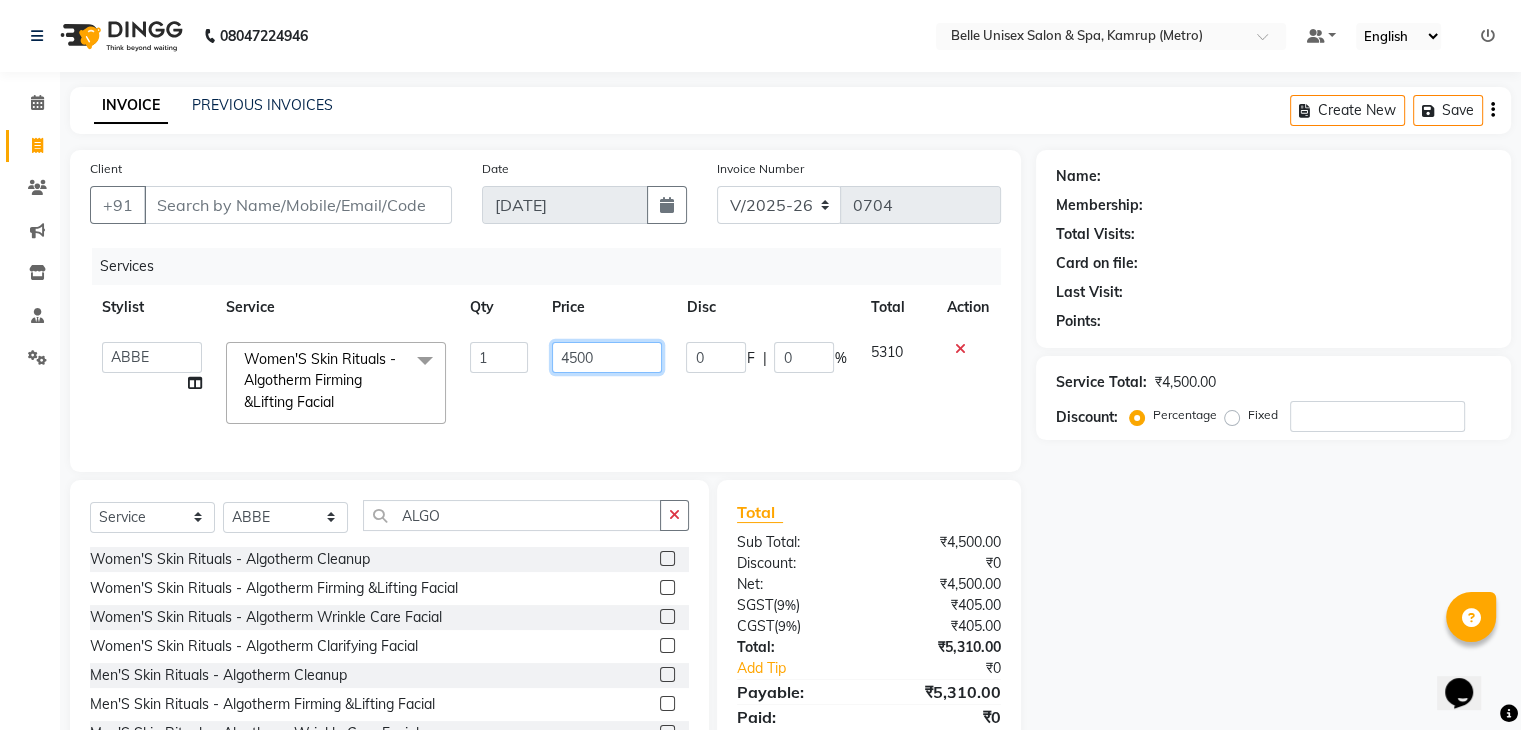 drag, startPoint x: 609, startPoint y: 346, endPoint x: 548, endPoint y: 345, distance: 61.008198 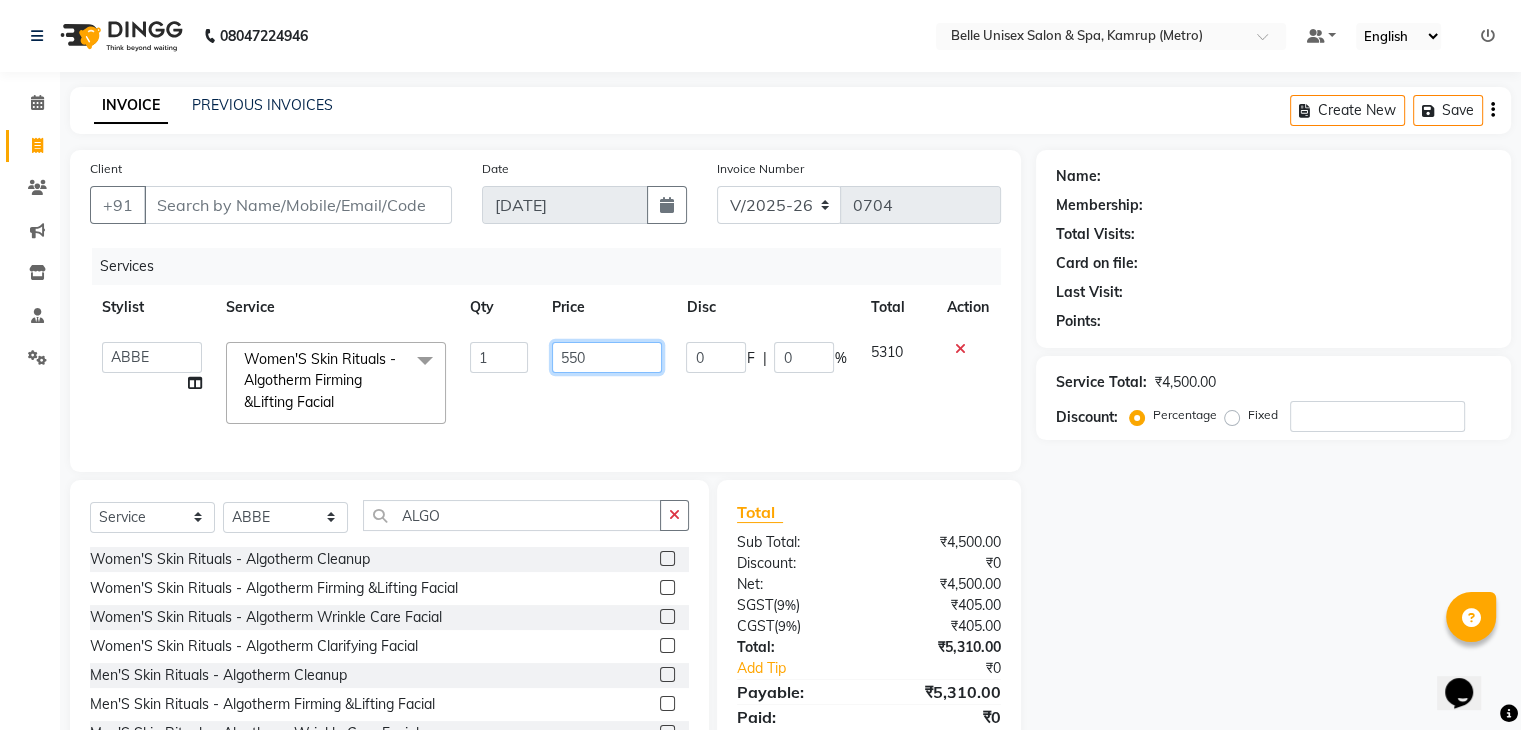 type on "5500" 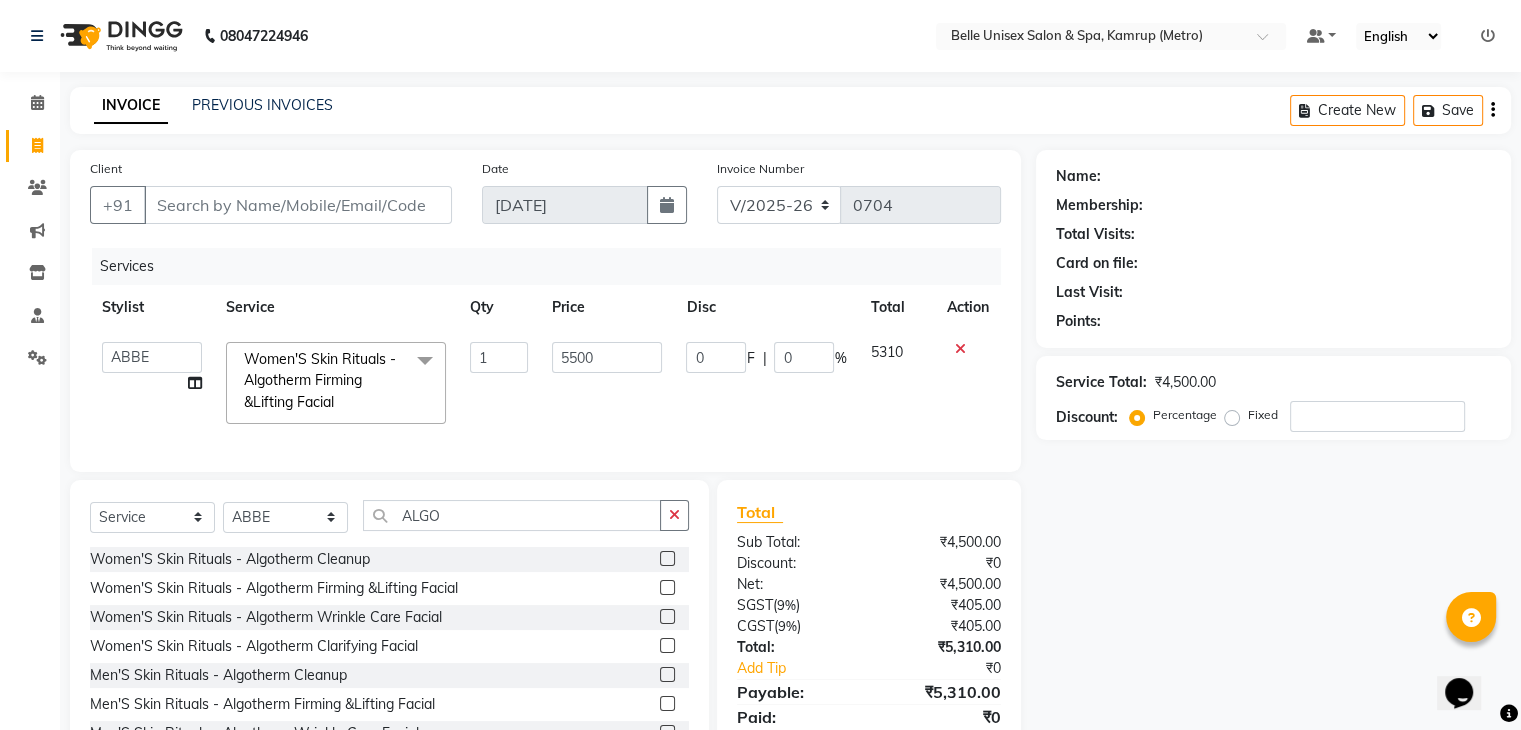 click on "5500" 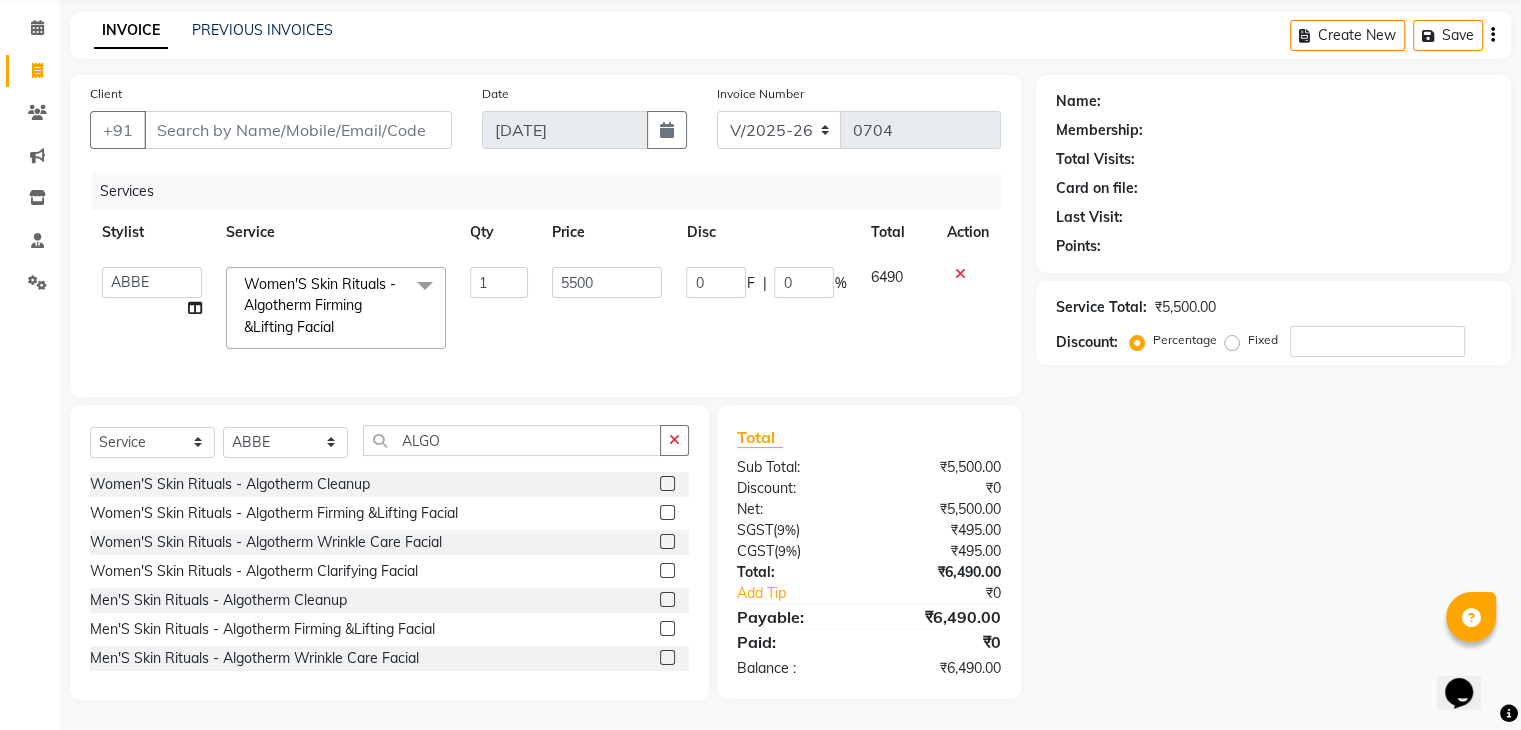 scroll, scrollTop: 0, scrollLeft: 0, axis: both 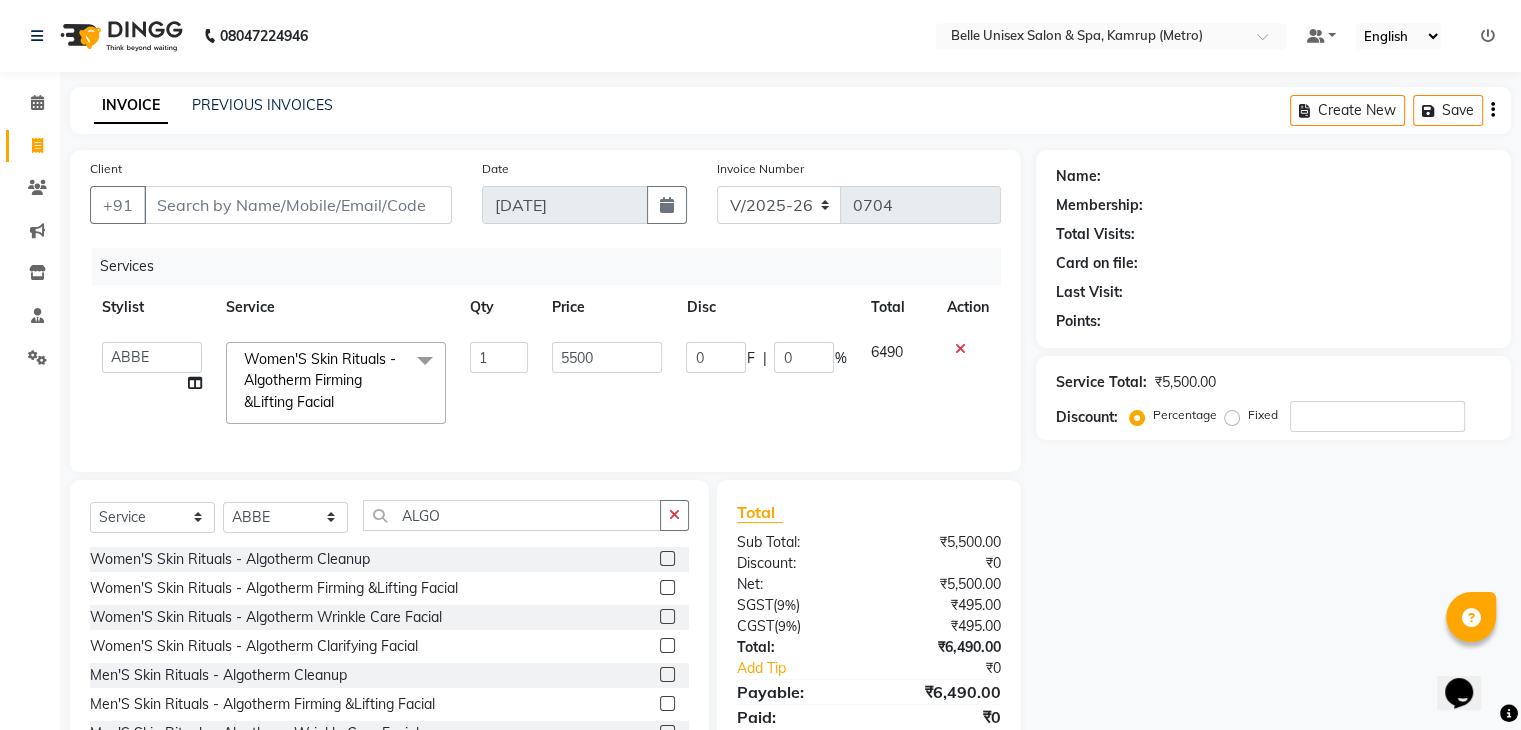 click 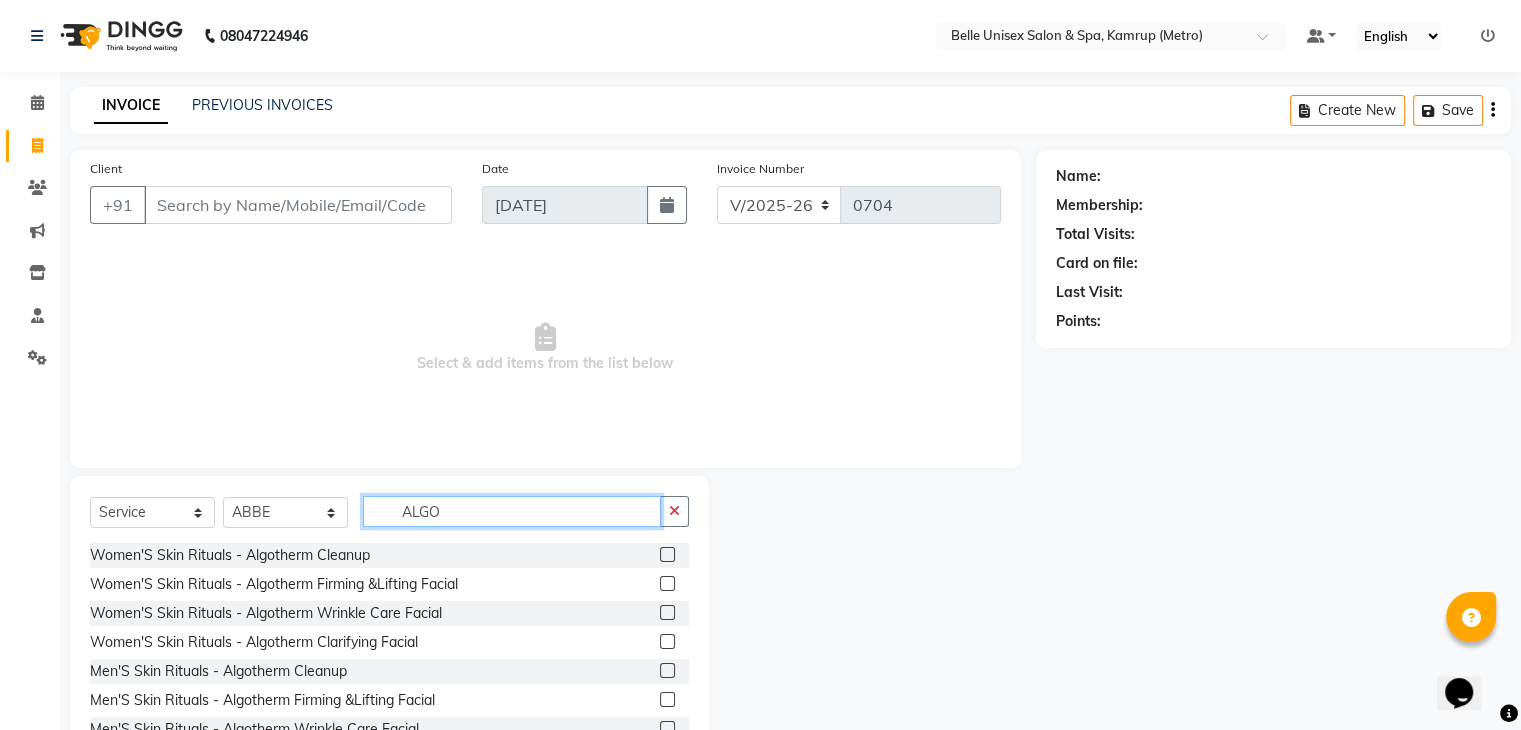 drag, startPoint x: 455, startPoint y: 503, endPoint x: 308, endPoint y: 507, distance: 147.05441 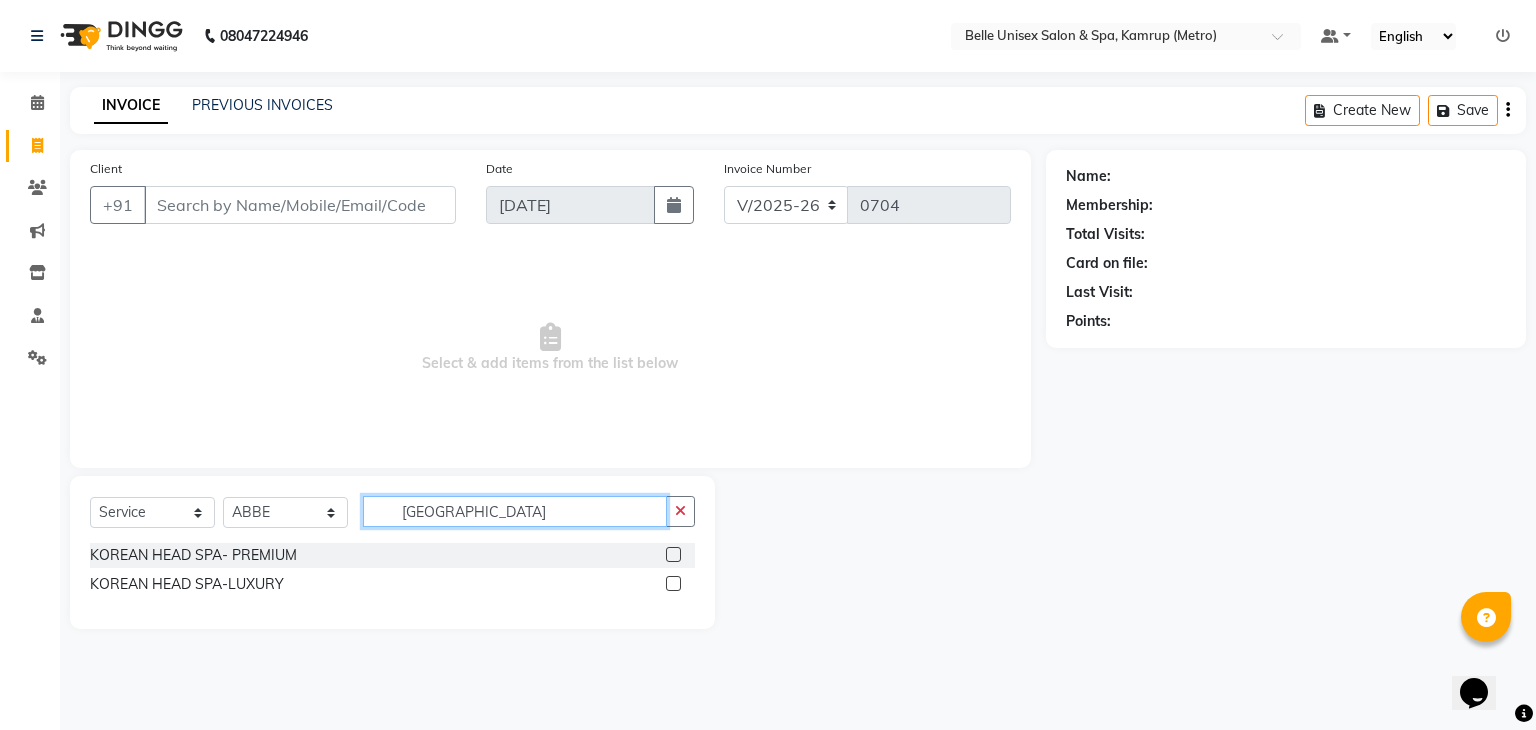 type on "KOREA" 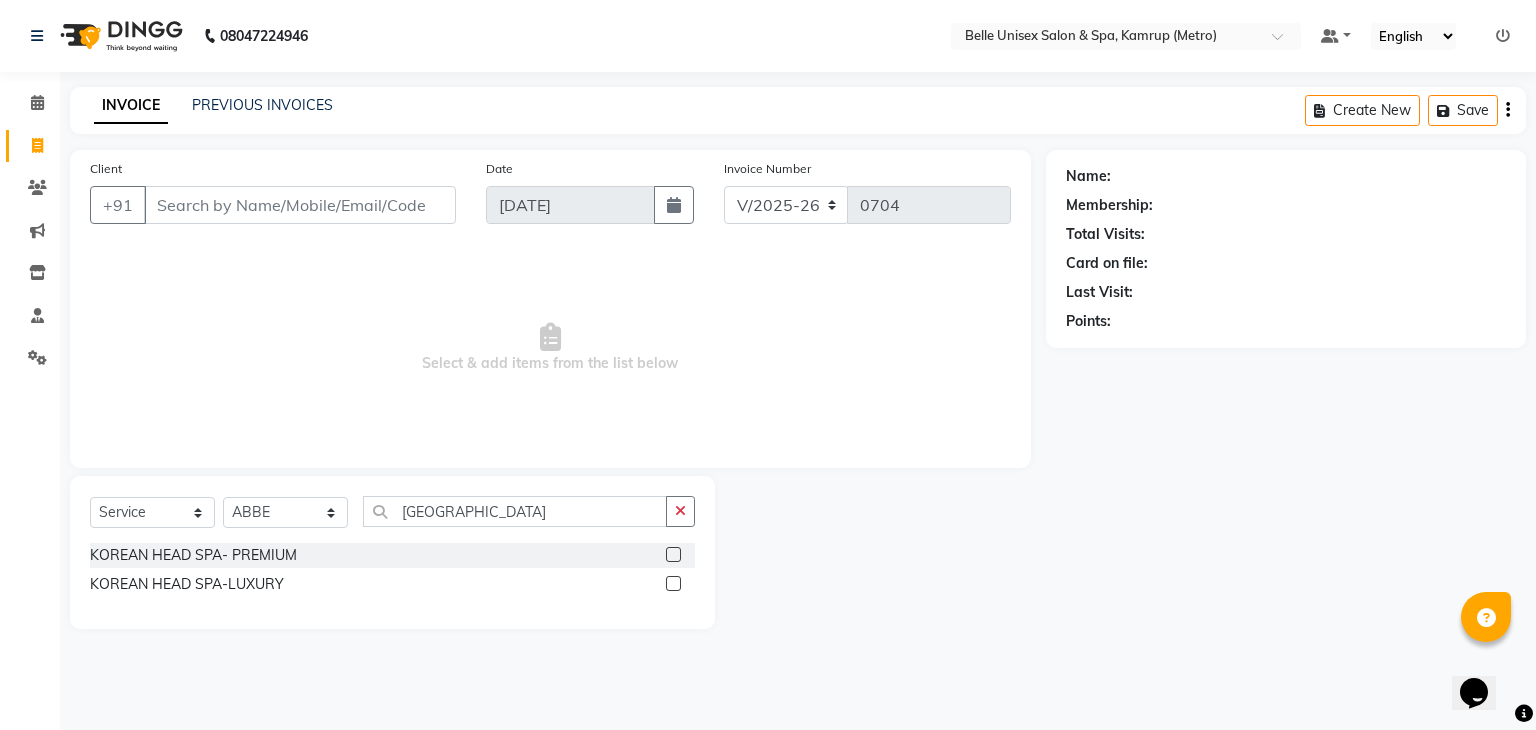 click 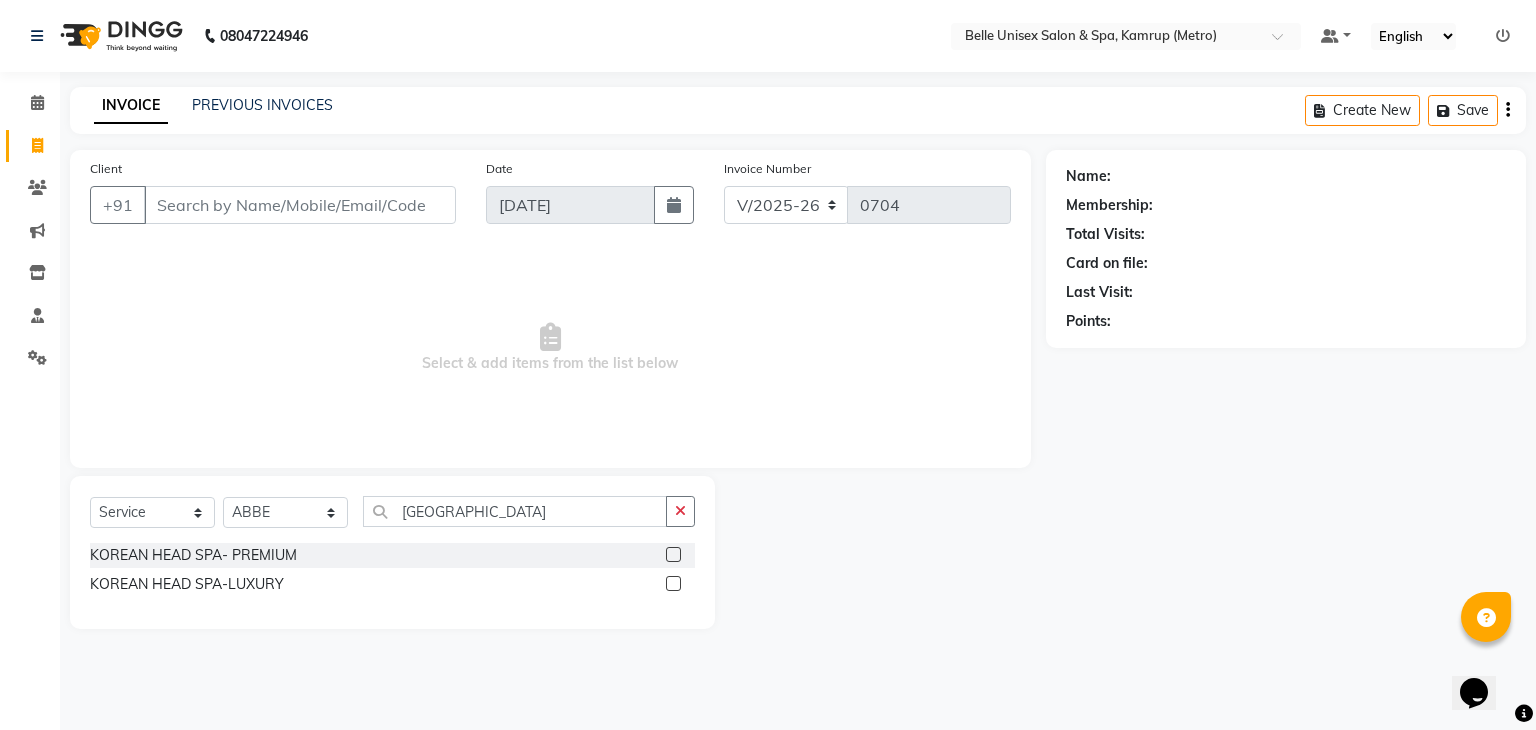 click 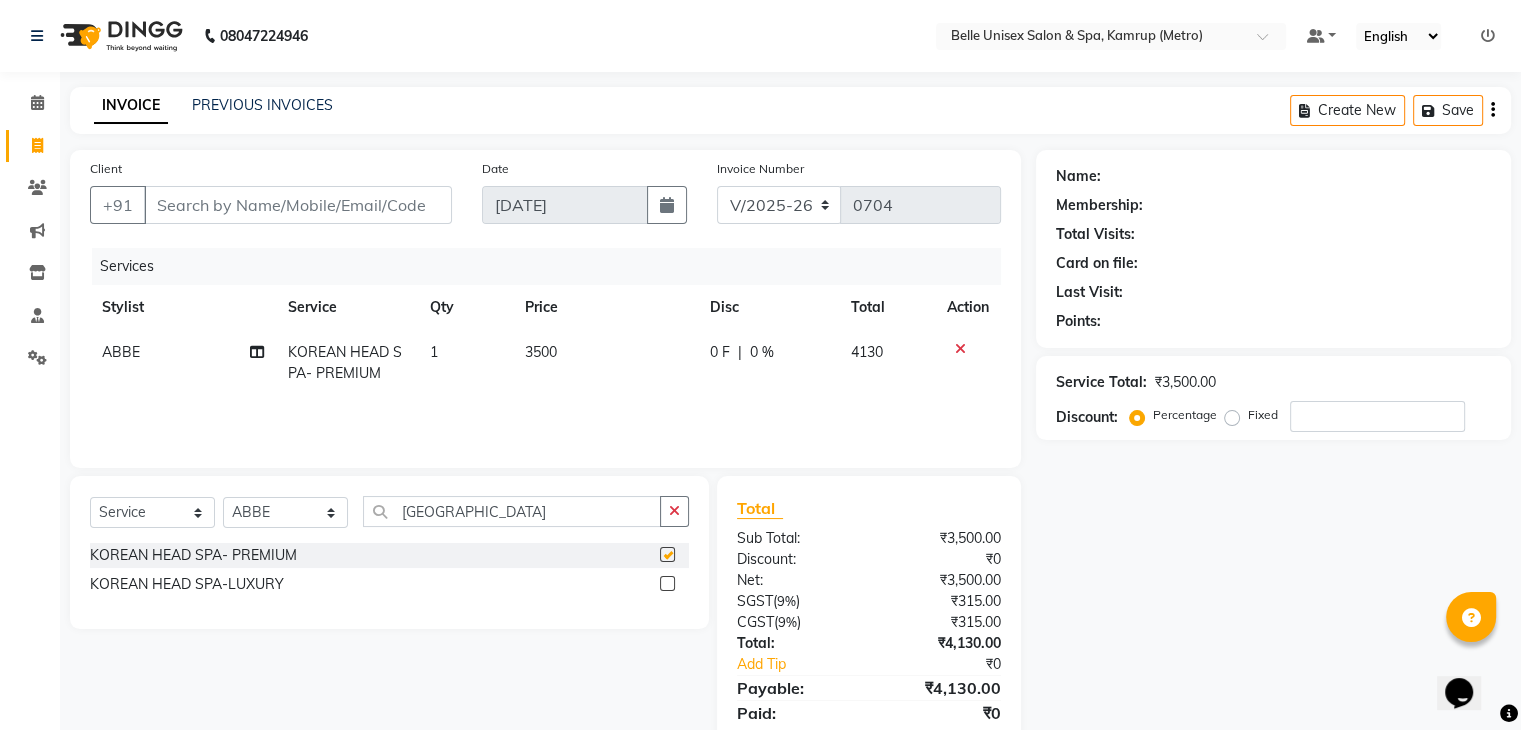 checkbox on "false" 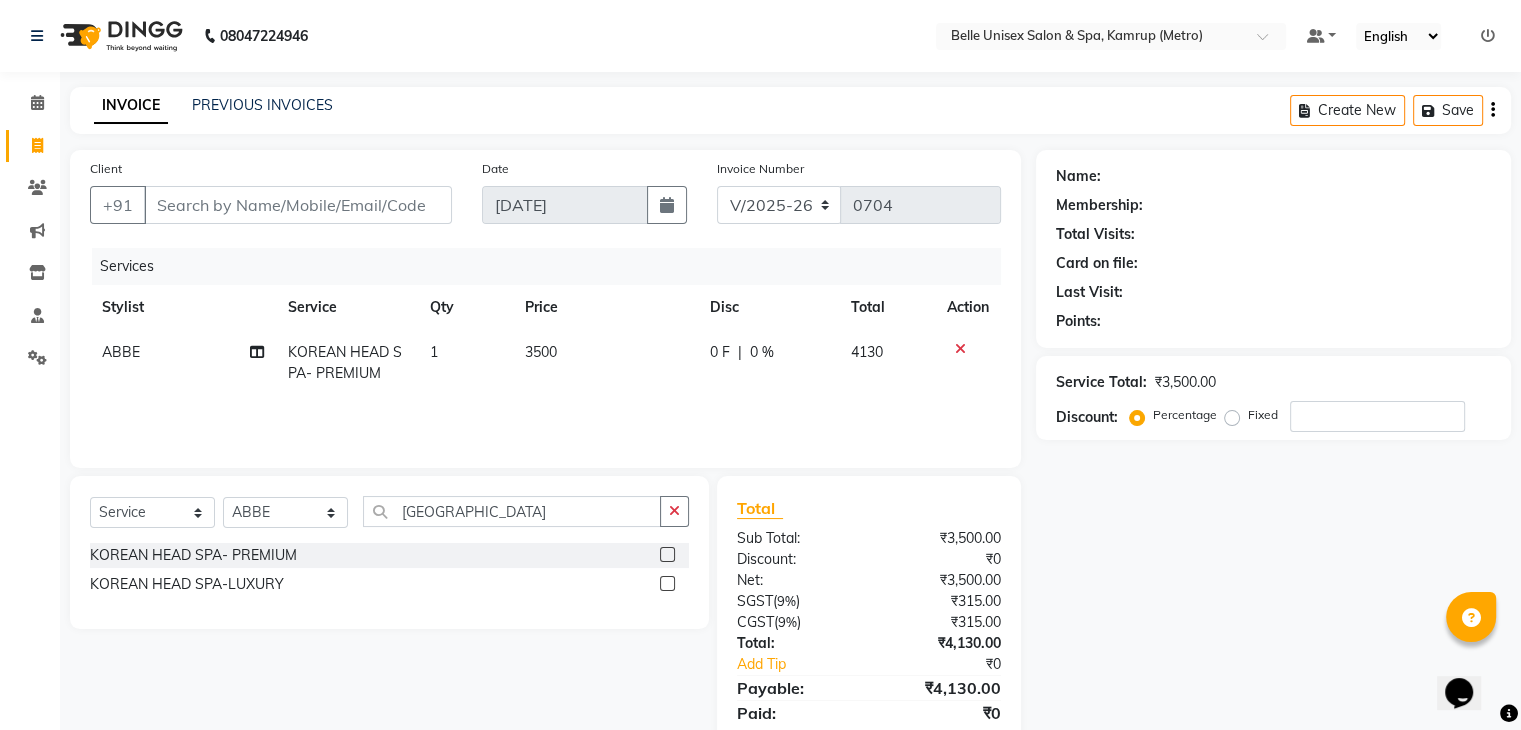 drag, startPoint x: 576, startPoint y: 353, endPoint x: 549, endPoint y: 349, distance: 27.294687 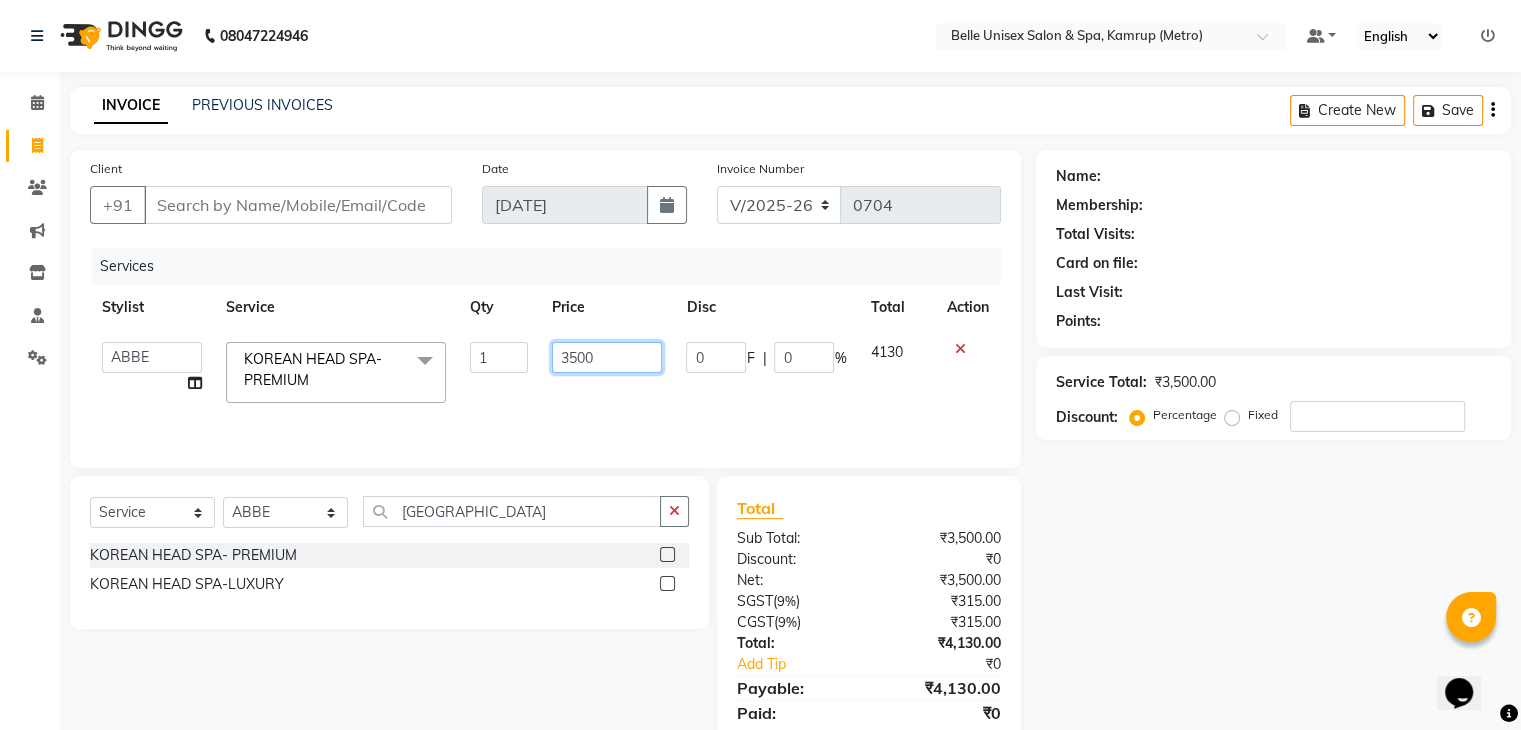 drag, startPoint x: 617, startPoint y: 354, endPoint x: 471, endPoint y: 354, distance: 146 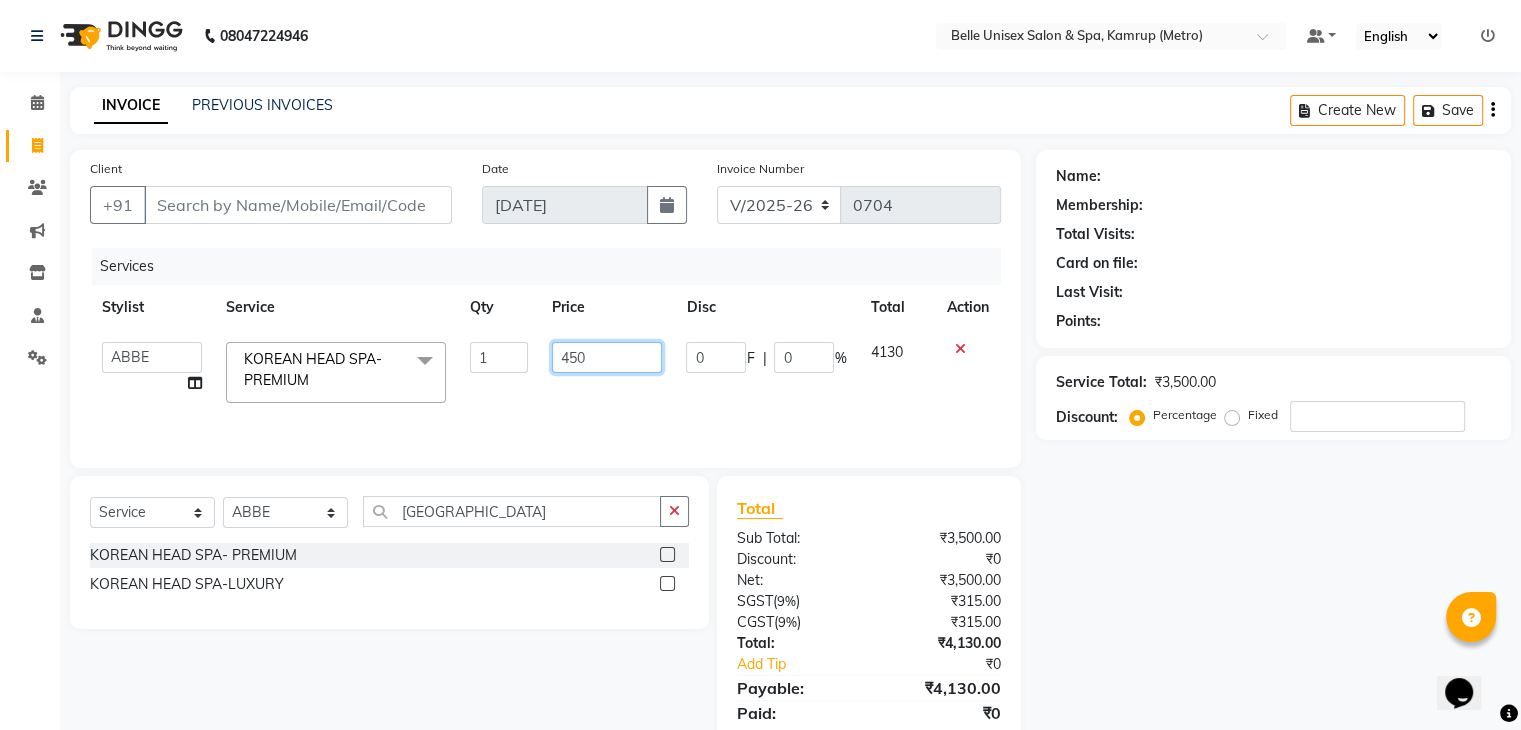 type on "4500" 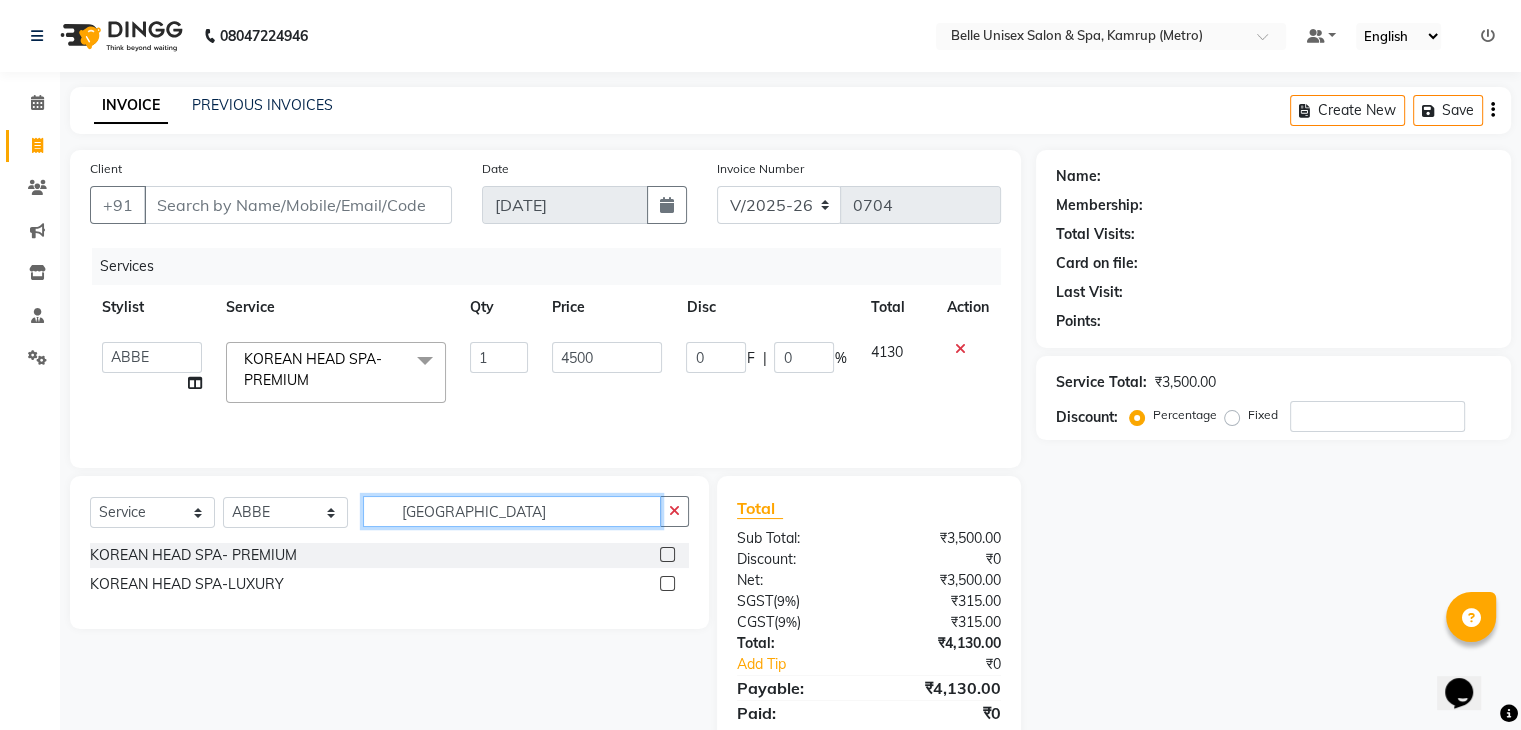 click on "KOREA" 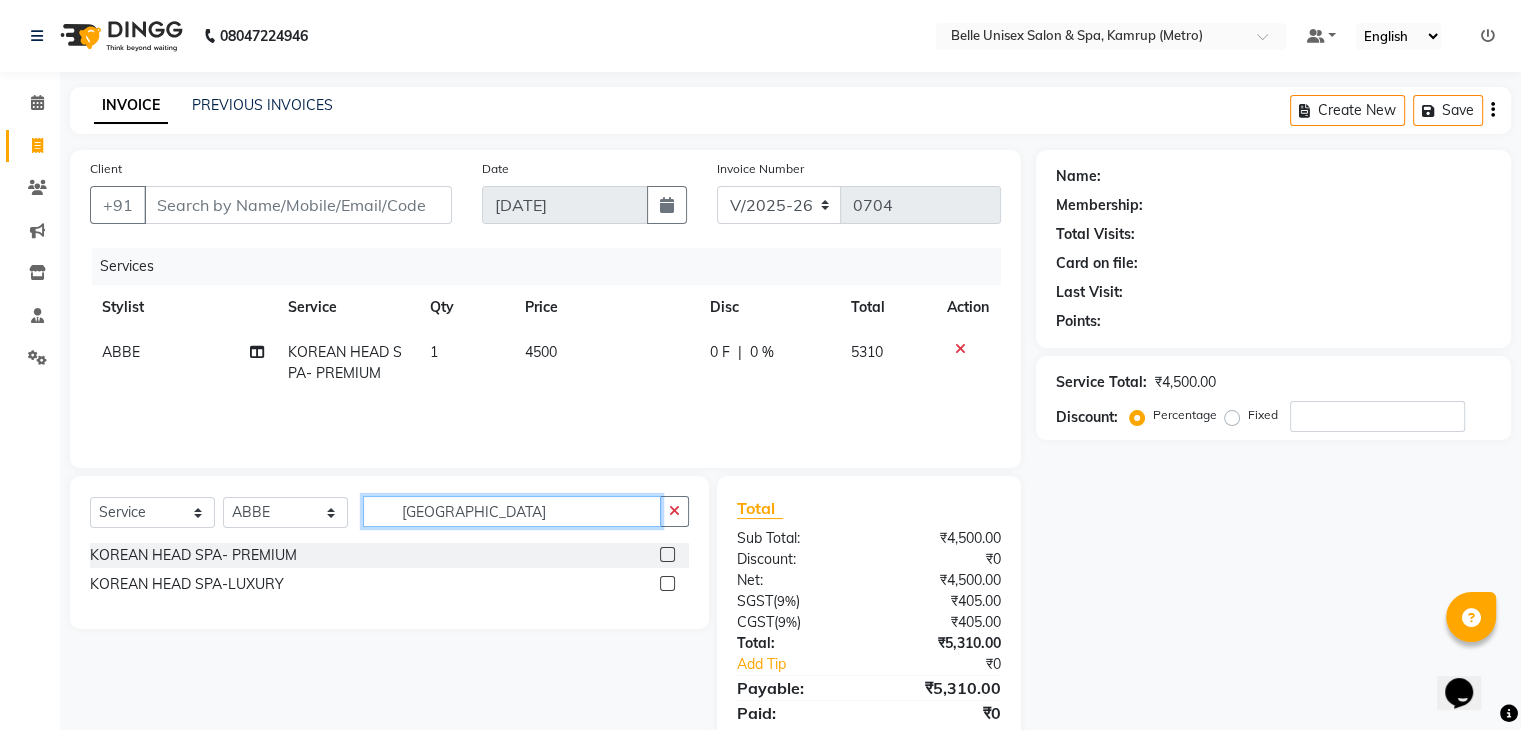 drag, startPoint x: 492, startPoint y: 511, endPoint x: 245, endPoint y: 523, distance: 247.29132 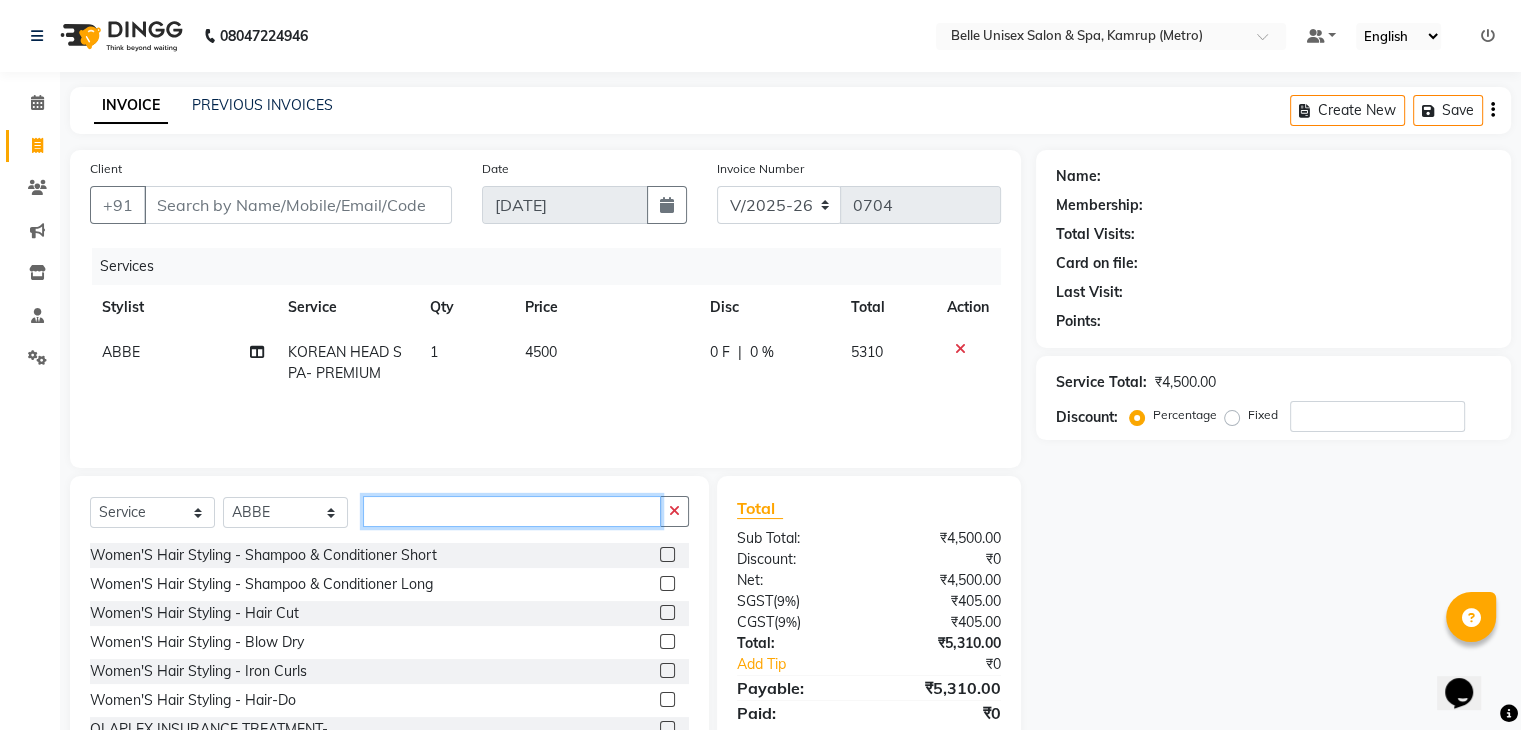 type 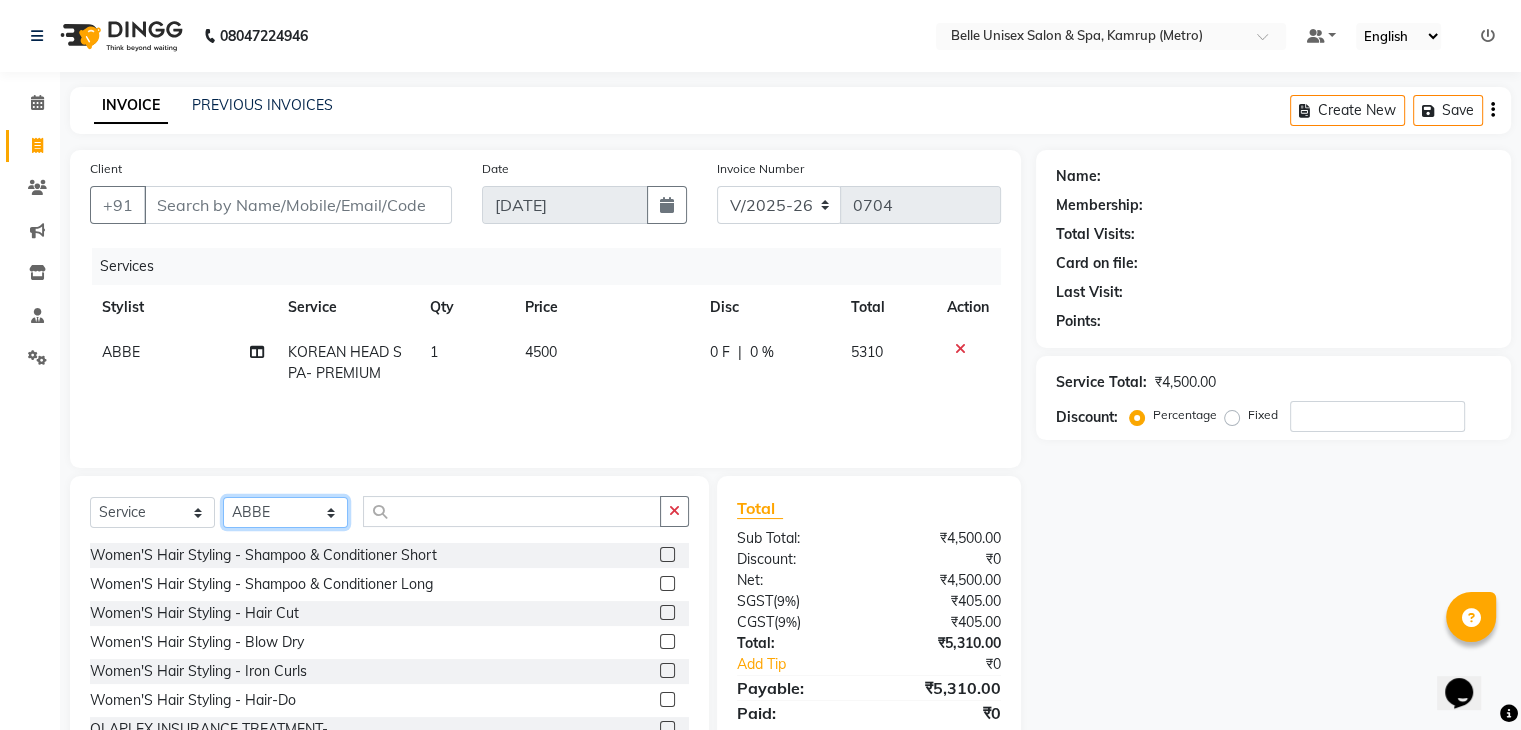 click on "Select Stylist ABBE Admin id ALEX UHD  ASEM  COUNTER SALE  IMLE AO JUPITARA(HK) PURNIMA HK  RANA KANTI SINHA   SABEHA SANGAM THERAPIST SOBITA BU THOIBA M." 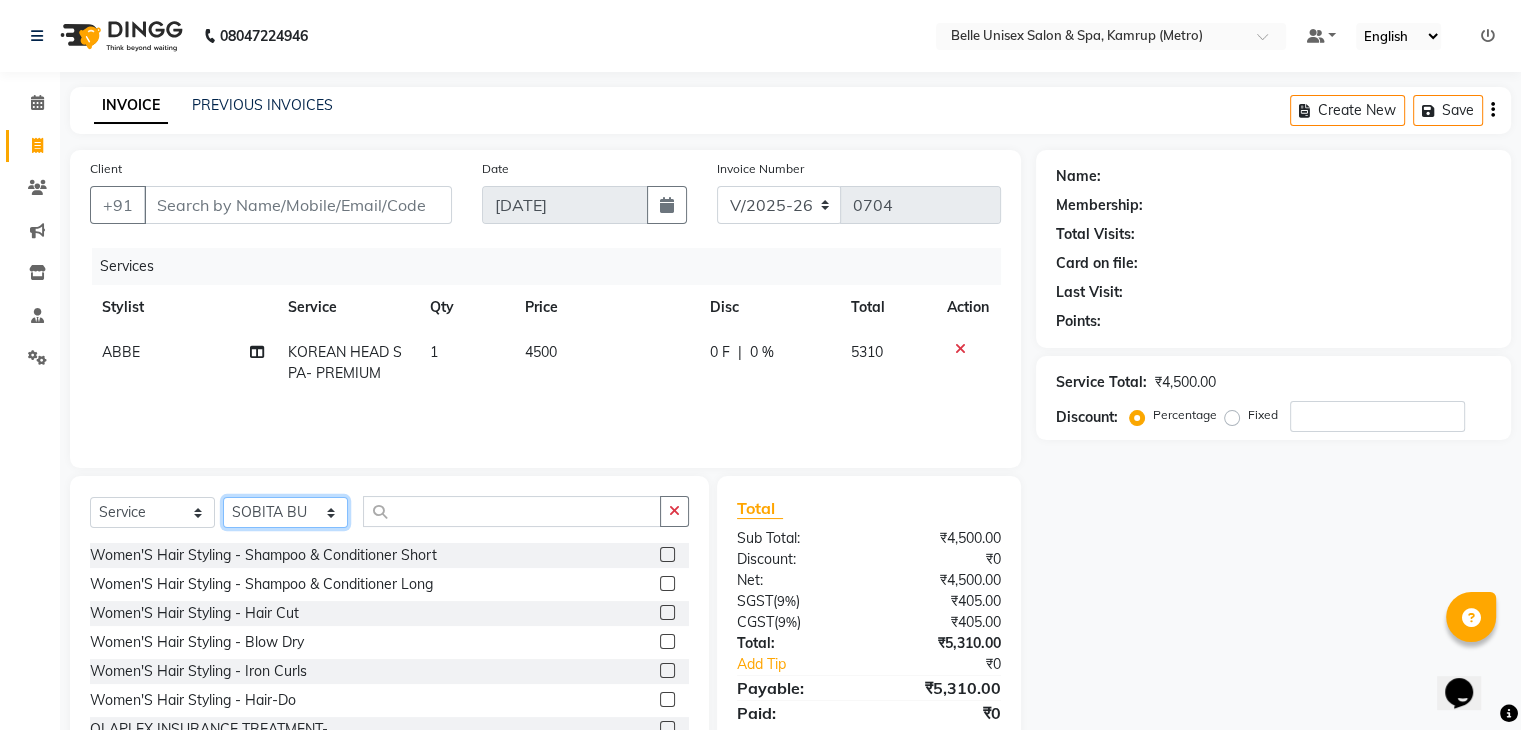 click on "Select Stylist ABBE Admin id ALEX UHD  ASEM  COUNTER SALE  IMLE AO JUPITARA(HK) PURNIMA HK  RANA KANTI SINHA   SABEHA SANGAM THERAPIST SOBITA BU THOIBA M." 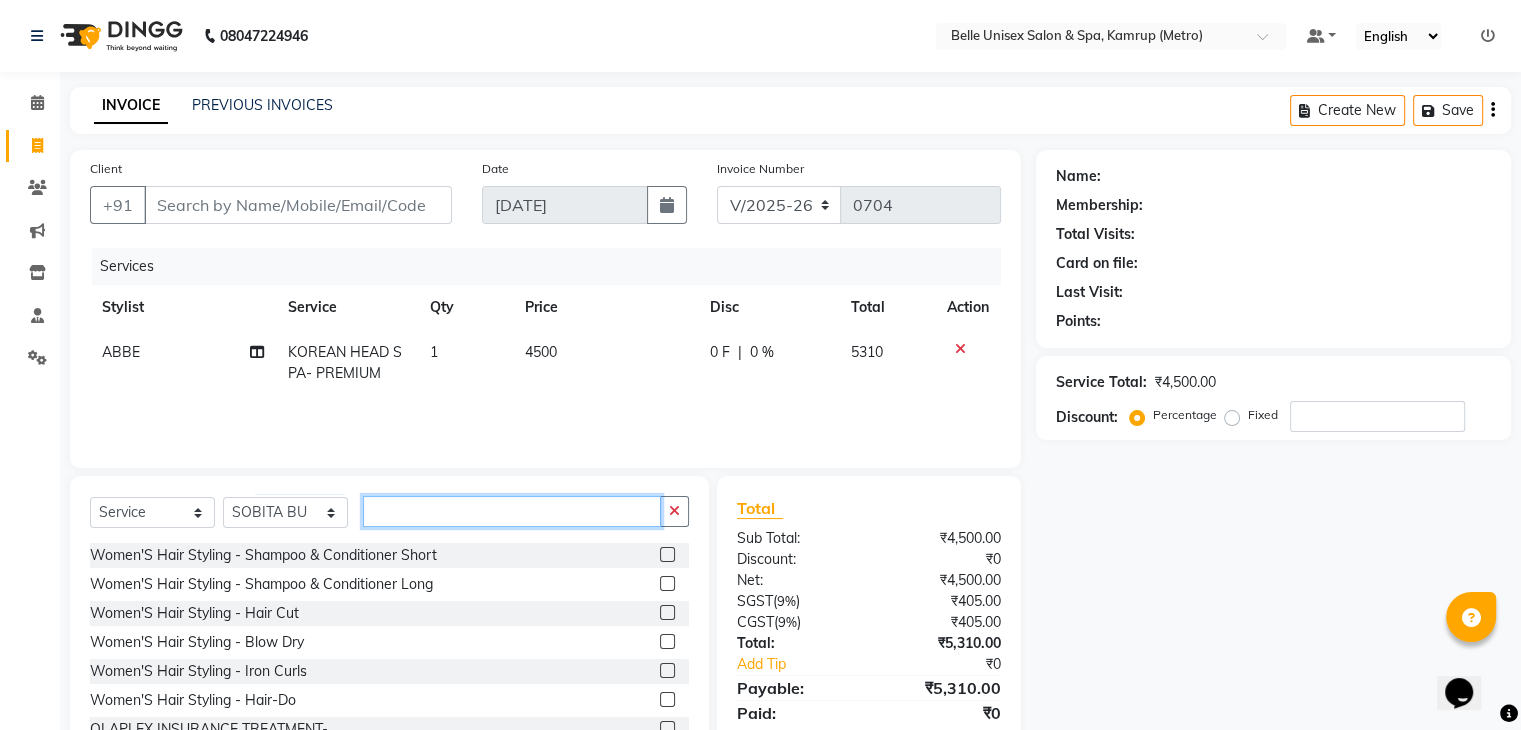 click 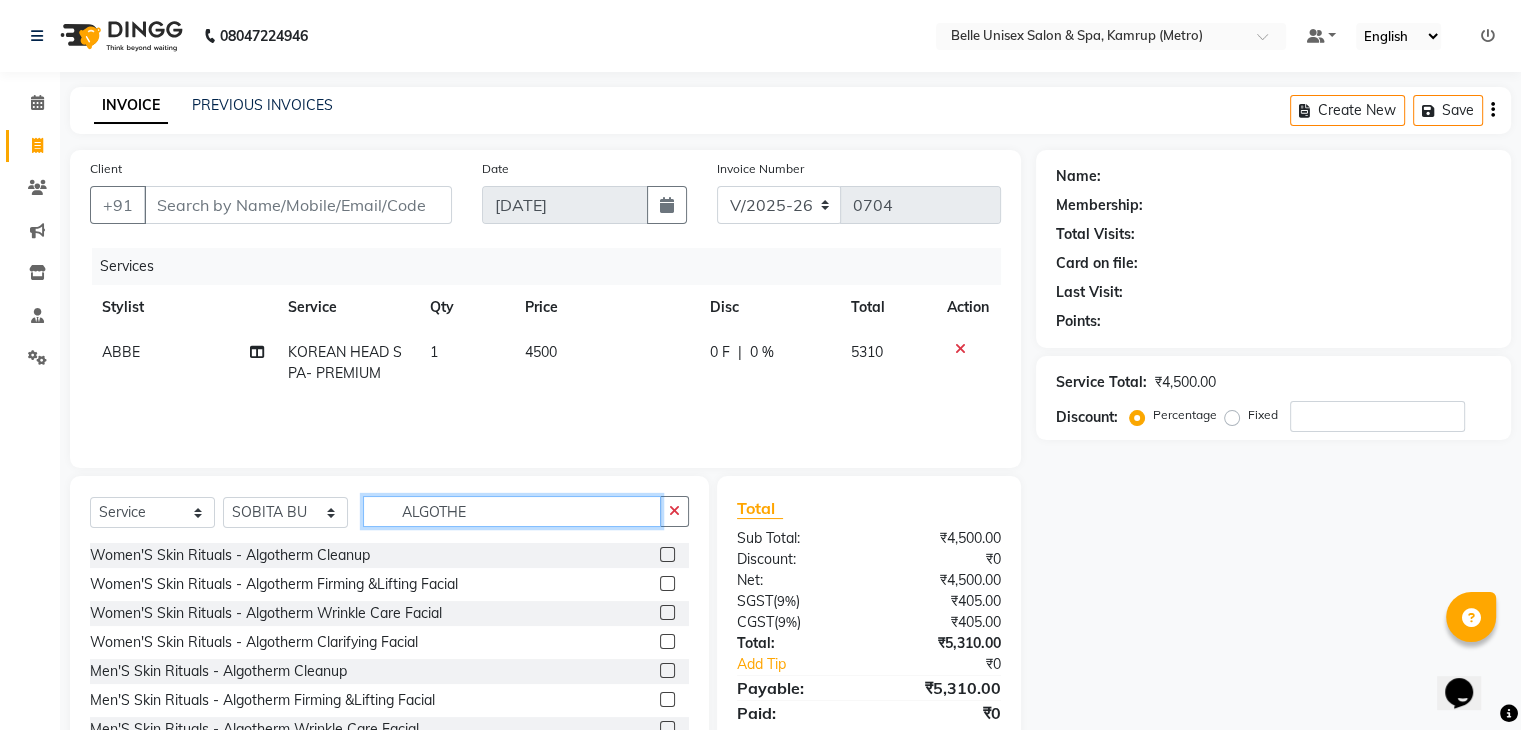 type on "ALGOTHE" 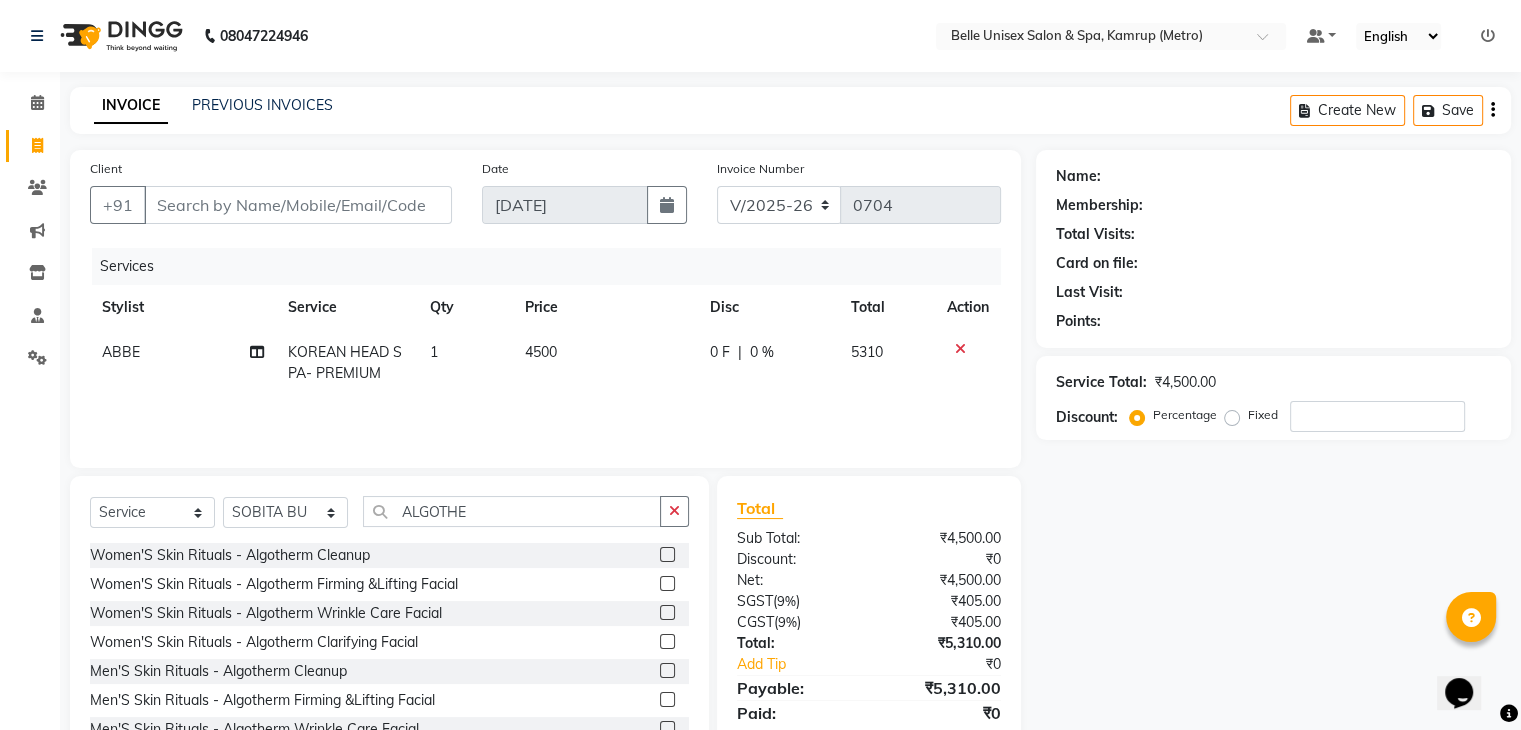 click 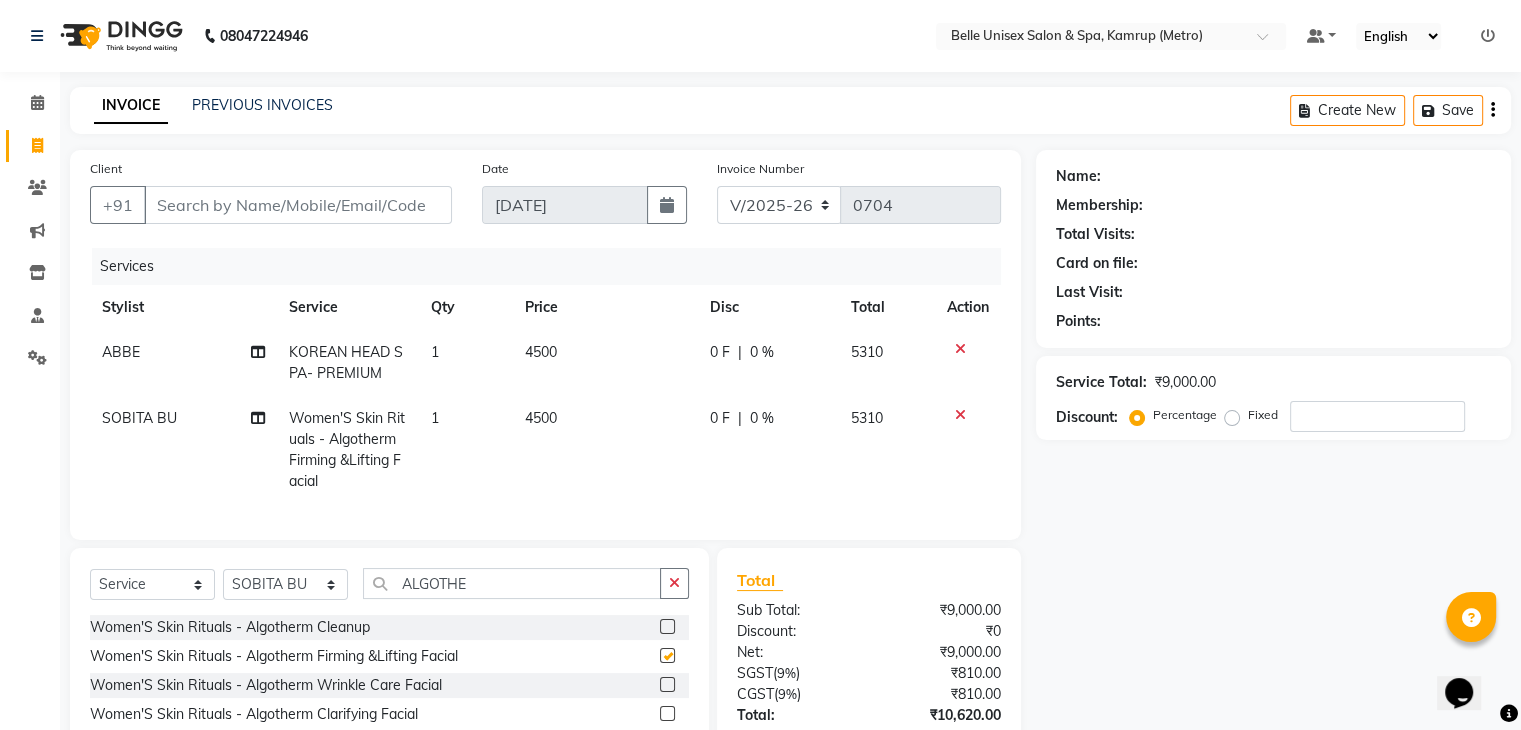 checkbox on "false" 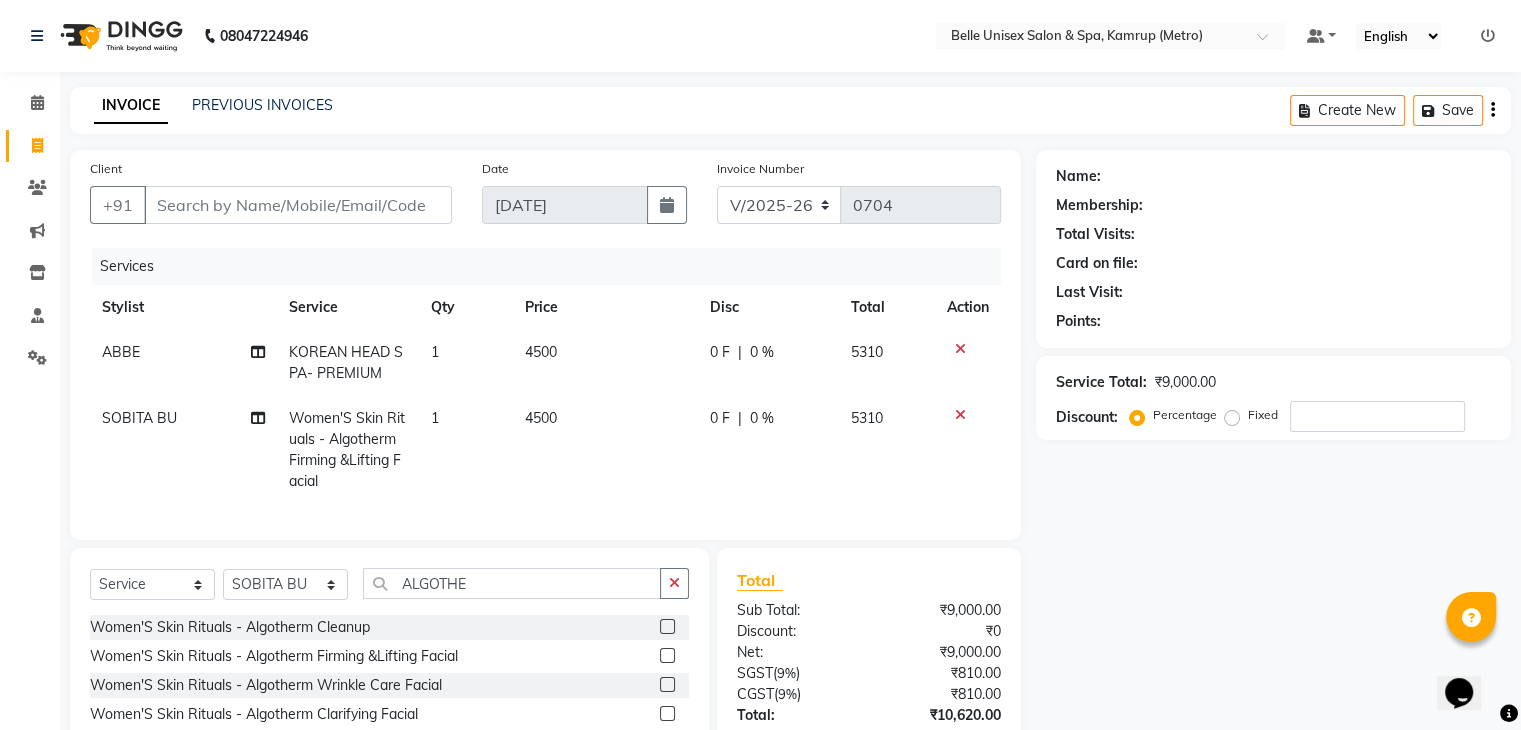 click on "4500" 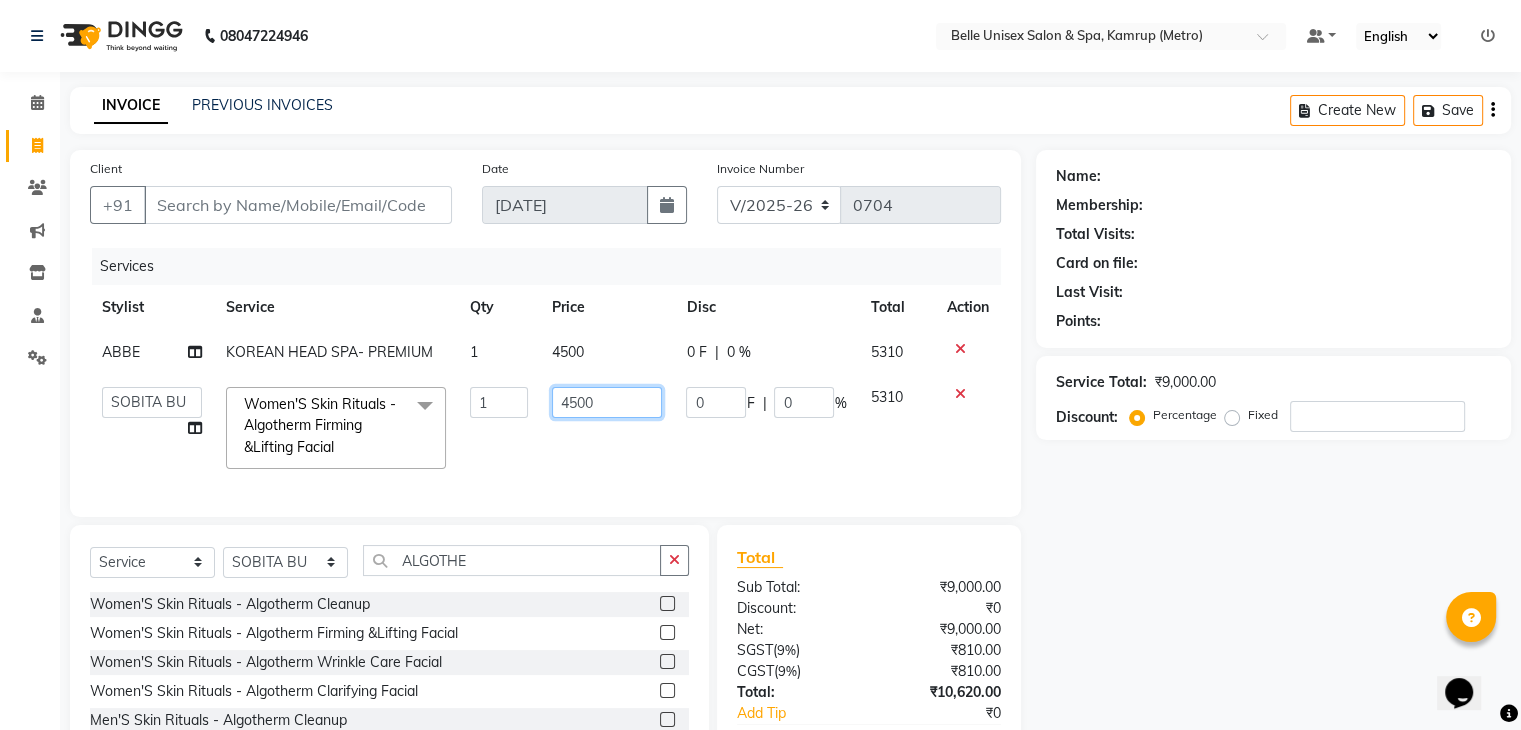 drag, startPoint x: 608, startPoint y: 401, endPoint x: 475, endPoint y: 409, distance: 133.24039 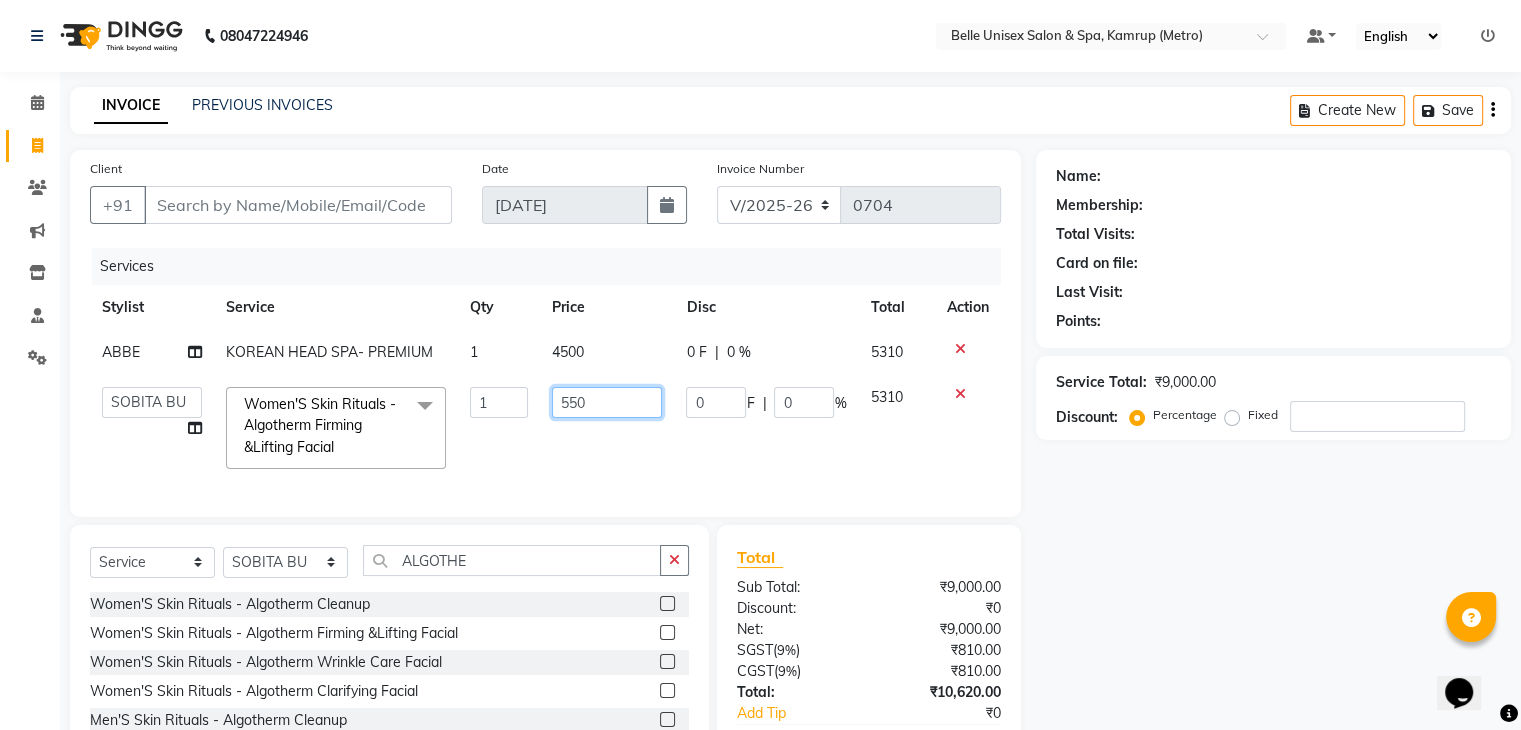 type on "5500" 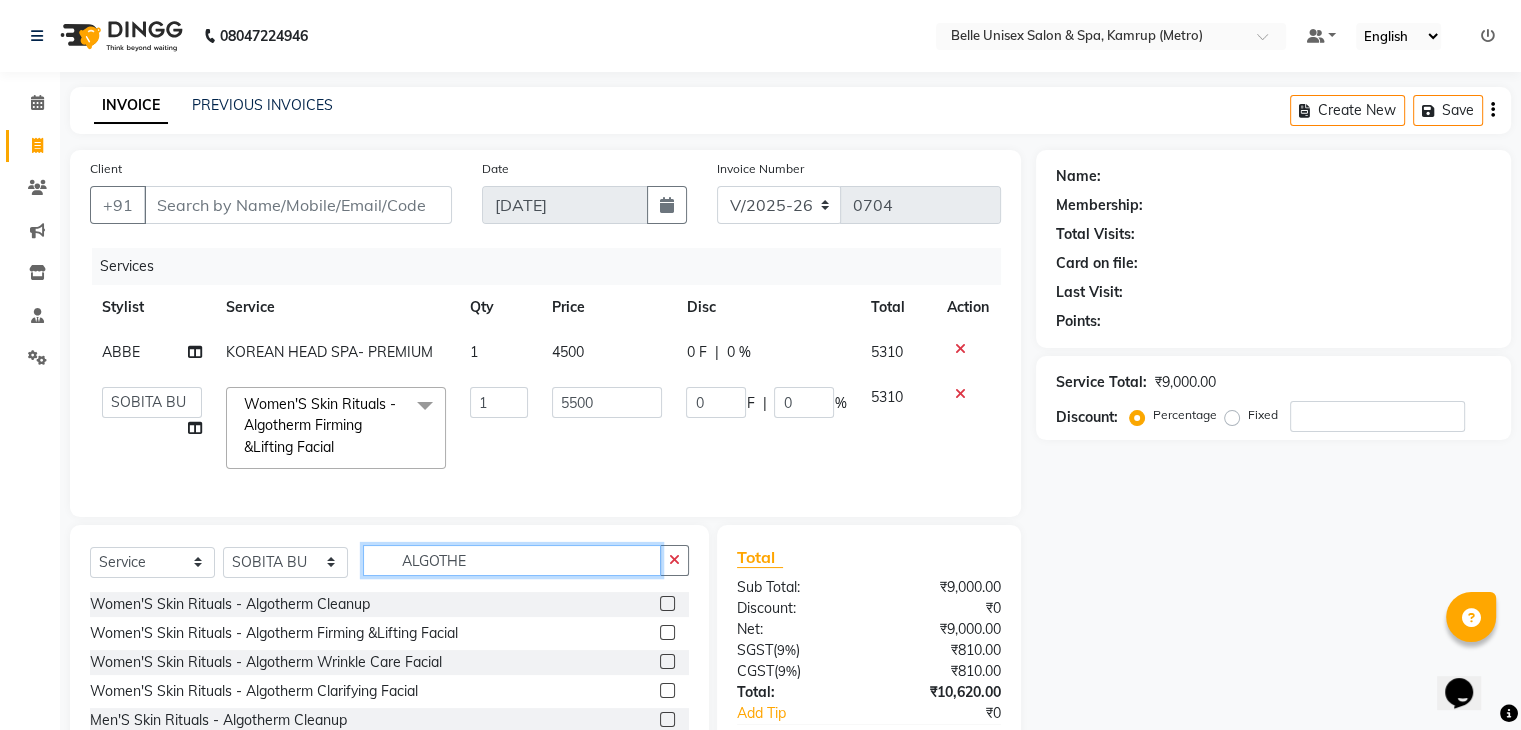 click on "Select  Service  Product  Membership  Package Voucher Prepaid Gift Card  Select Stylist ABBE Admin id ALEX UHD  ASEM  COUNTER SALE  IMLE AO JUPITARA(HK) PURNIMA HK  RANA KANTI SINHA   SABEHA SANGAM THERAPIST SOBITA BU THOIBA M. ALGOTHE Women'S Skin Rituals - Algotherm Cleanup  Women'S Skin Rituals - Algotherm Firming &Lifting Facial  Women'S Skin Rituals - Algotherm Wrinkle Care Facial  Women'S Skin Rituals - Algotherm Clarifying Facial  Men'S Skin Rituals - Algotherm Cleanup  Men'S Skin Rituals - Algotherm Firming &Lifting Facial  Men'S Skin Rituals - Algotherm Wrinkle Care Facial  Men'S Skin Rituals - Algotherm Clarifying Facial" 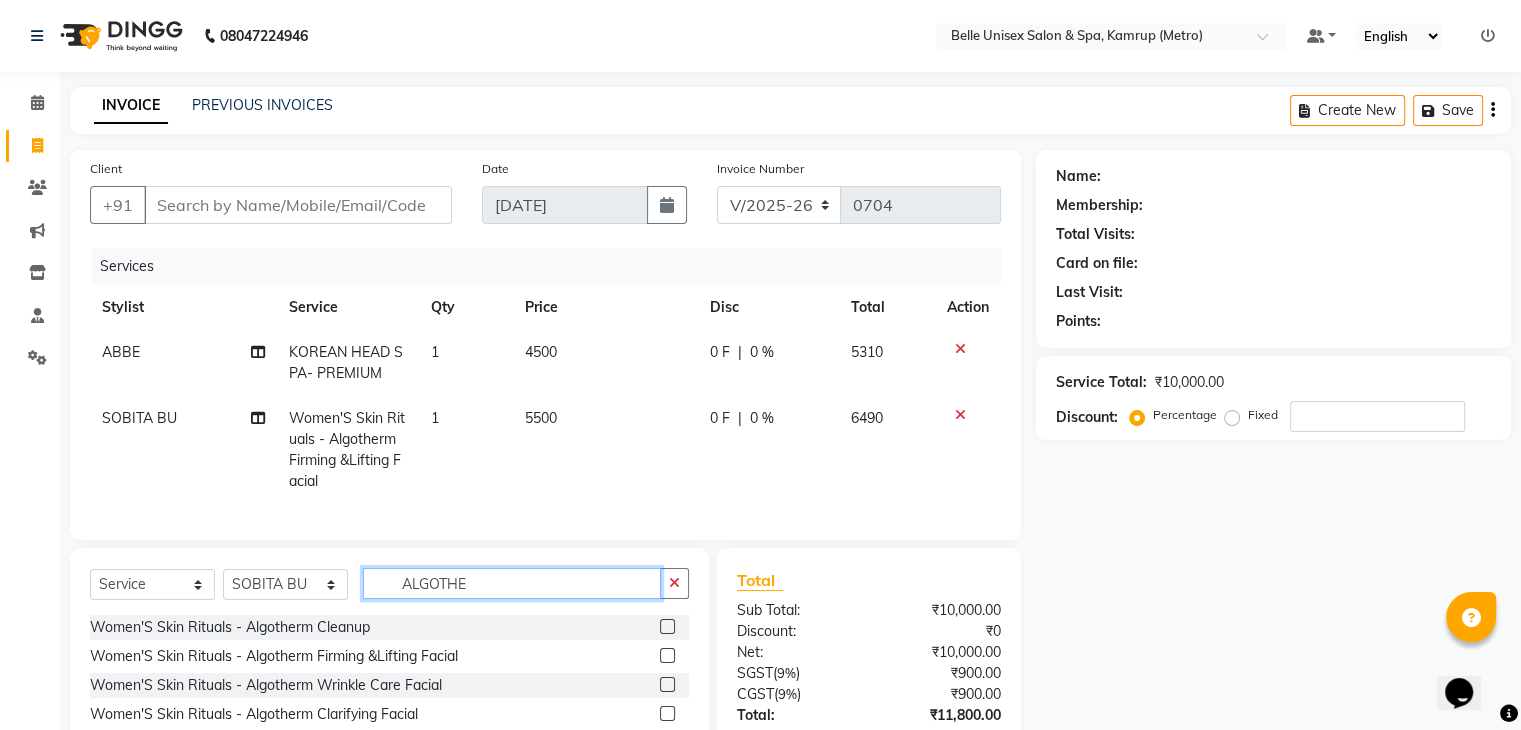 drag, startPoint x: 489, startPoint y: 593, endPoint x: 274, endPoint y: 598, distance: 215.05814 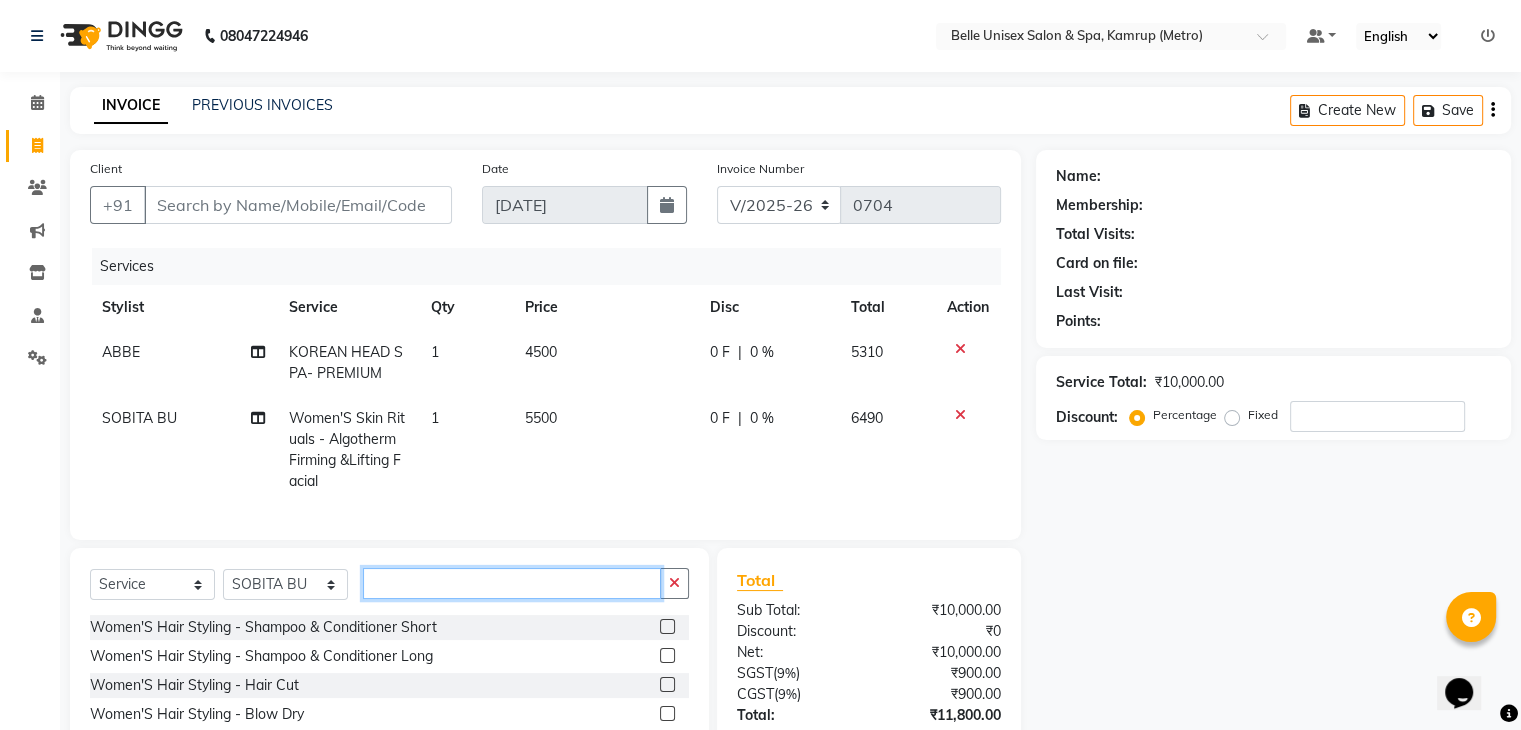 type 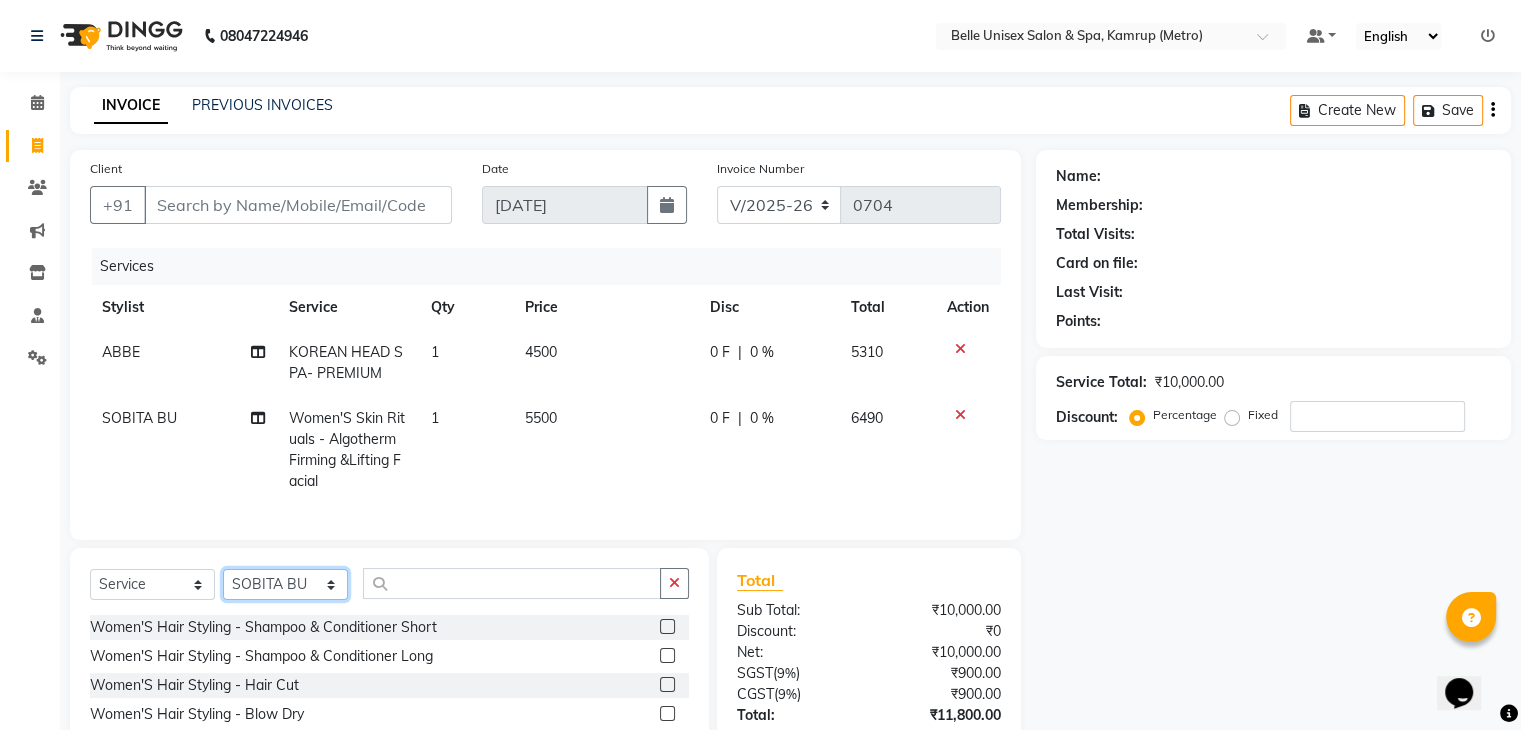 click on "Select Stylist ABBE Admin id ALEX UHD  ASEM  COUNTER SALE  IMLE AO JUPITARA(HK) PURNIMA HK  RANA KANTI SINHA   SABEHA SANGAM THERAPIST SOBITA BU THOIBA M." 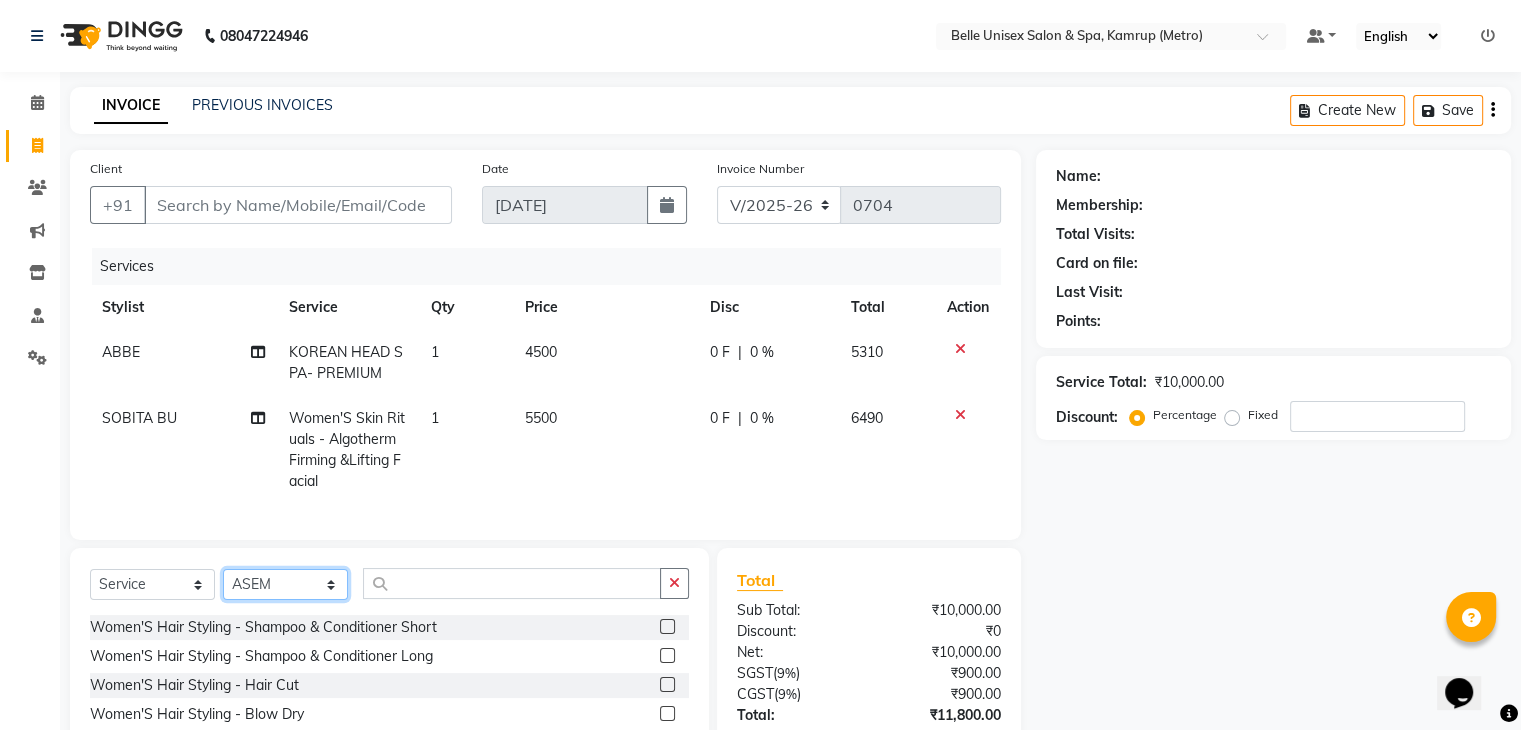 click on "Select Stylist ABBE Admin id ALEX UHD  ASEM  COUNTER SALE  IMLE AO JUPITARA(HK) PURNIMA HK  RANA KANTI SINHA   SABEHA SANGAM THERAPIST SOBITA BU THOIBA M." 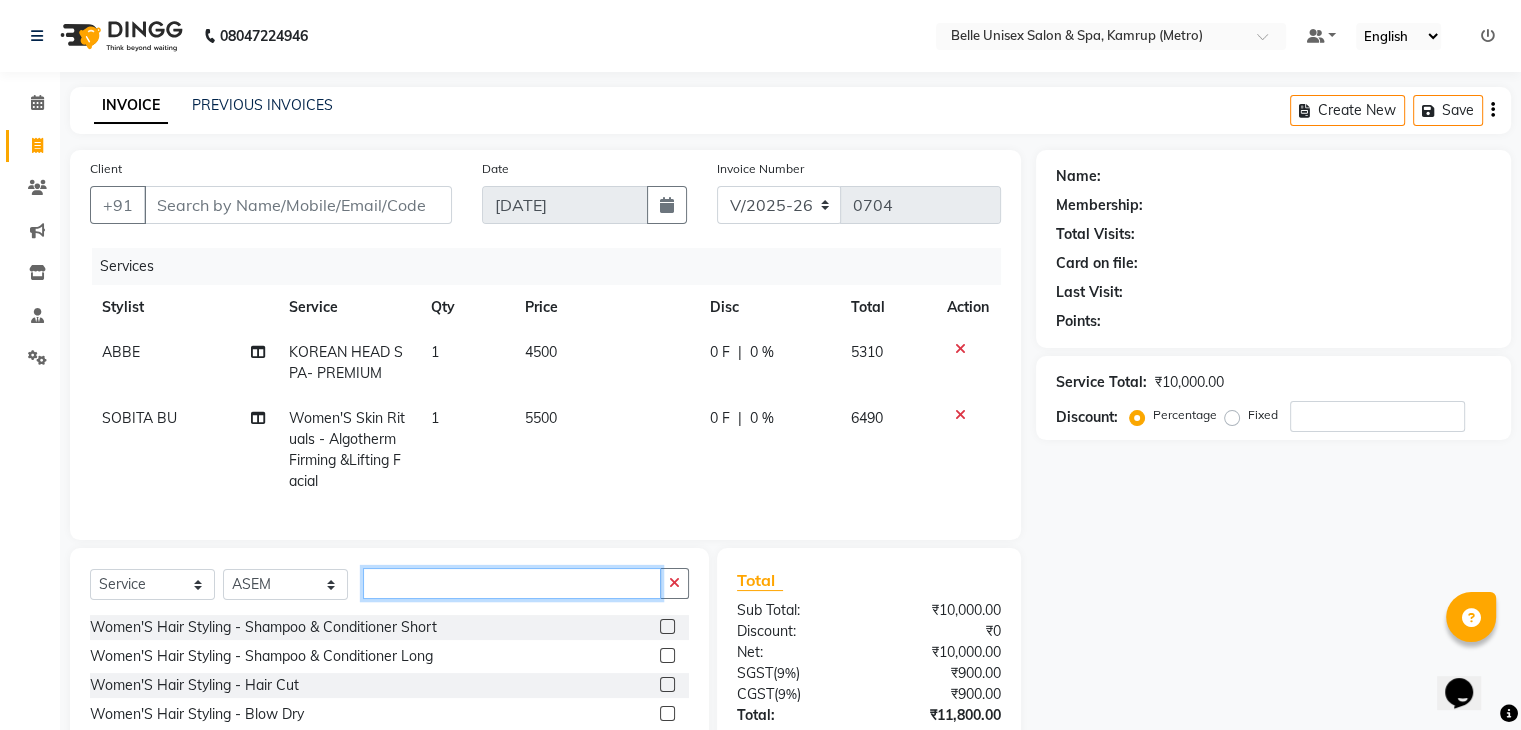 click 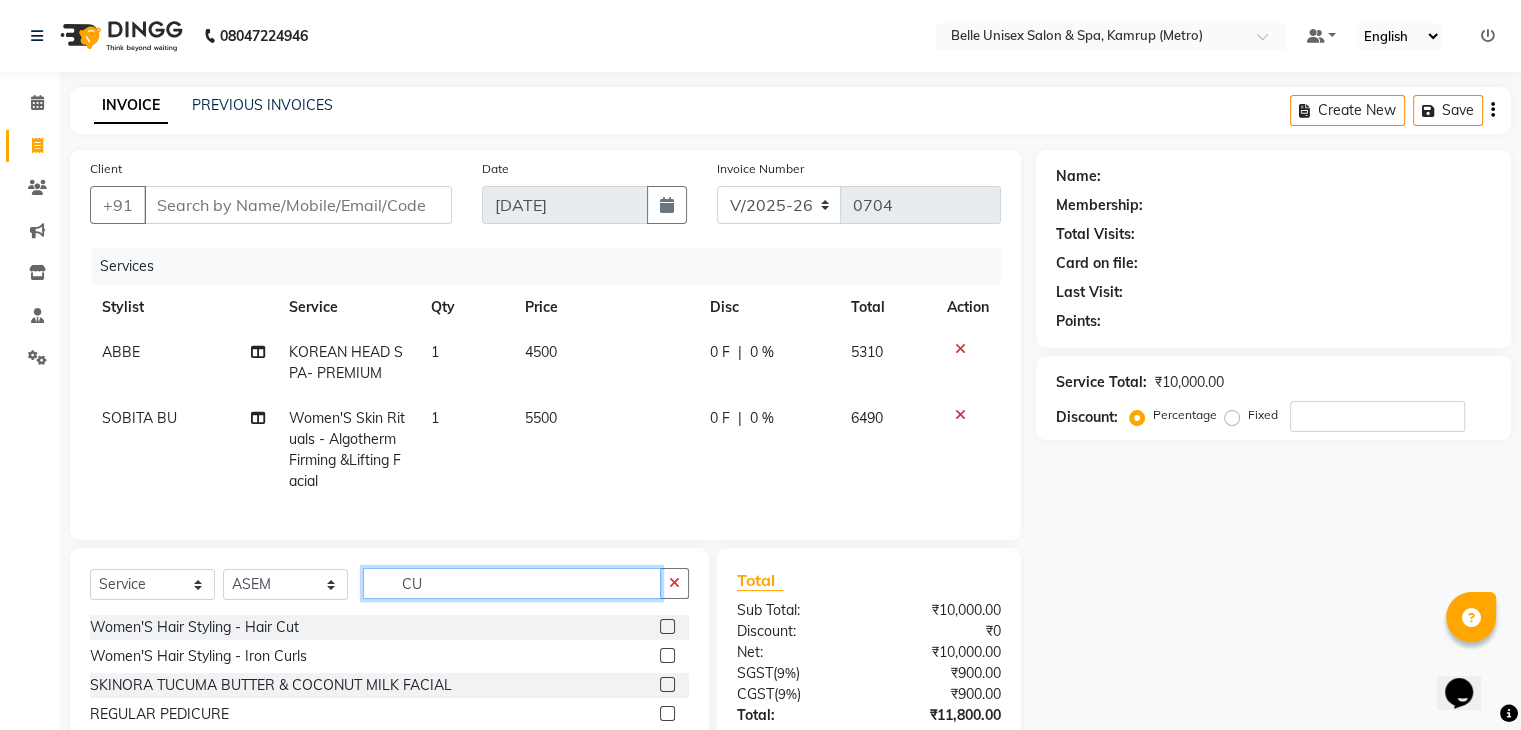 type on "CUT" 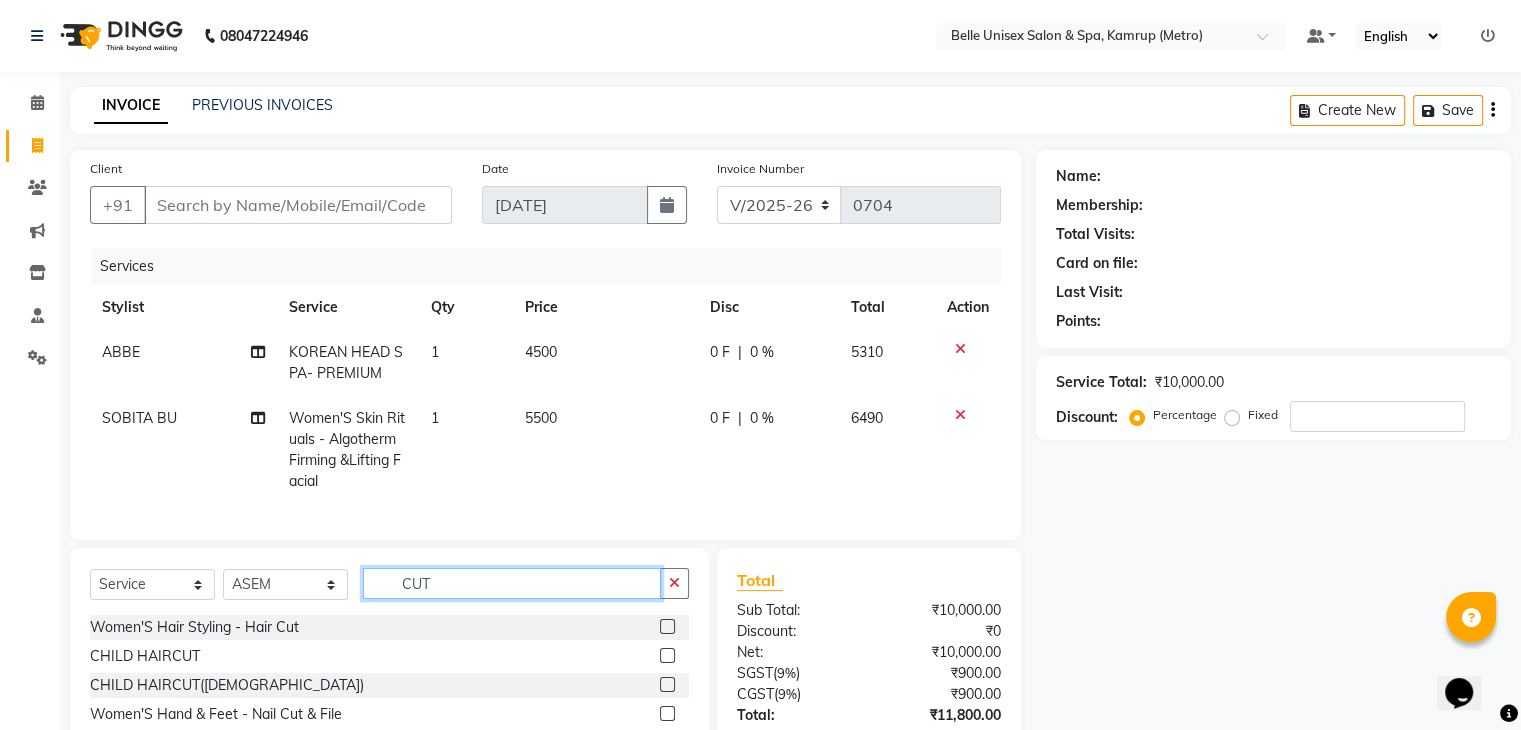 scroll, scrollTop: 158, scrollLeft: 0, axis: vertical 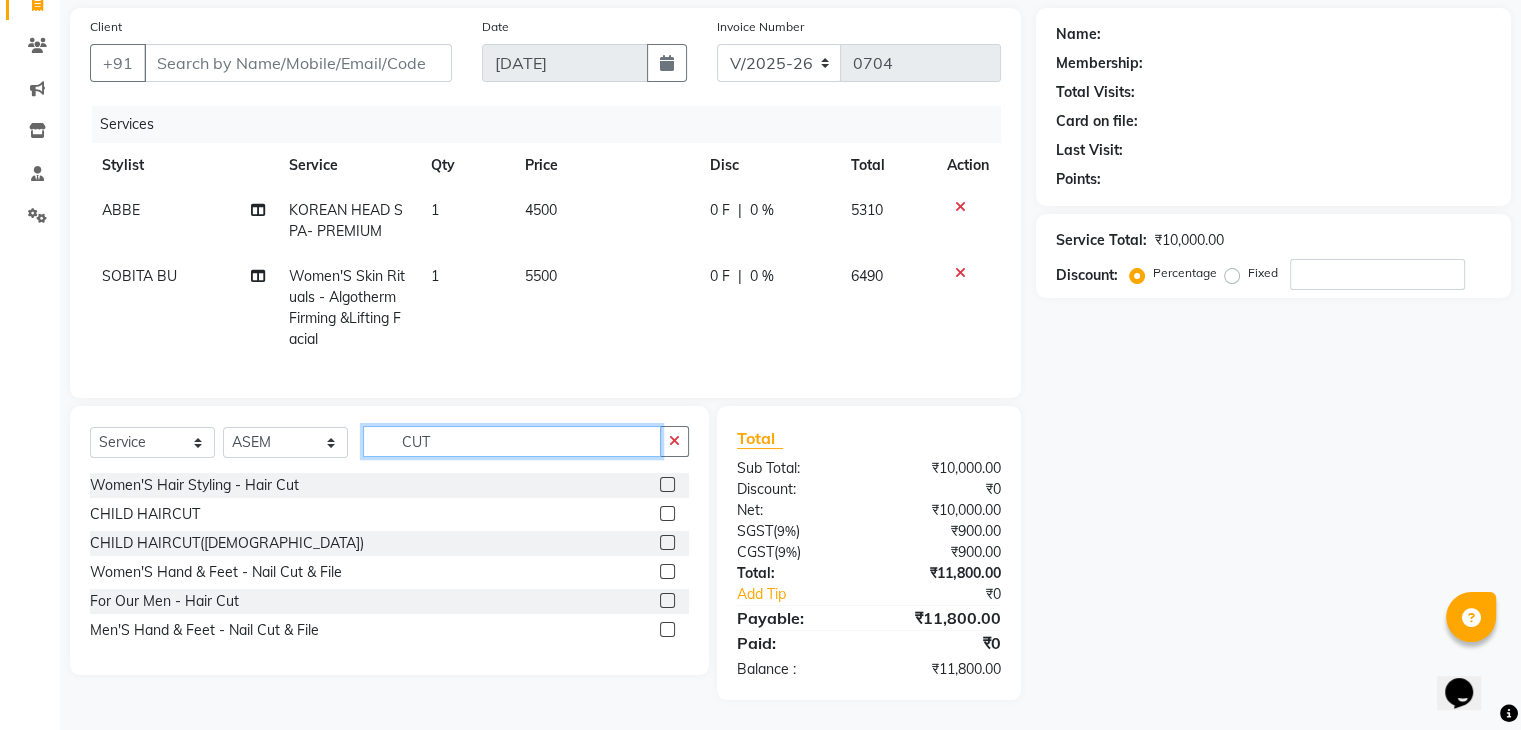 drag, startPoint x: 484, startPoint y: 437, endPoint x: 368, endPoint y: 437, distance: 116 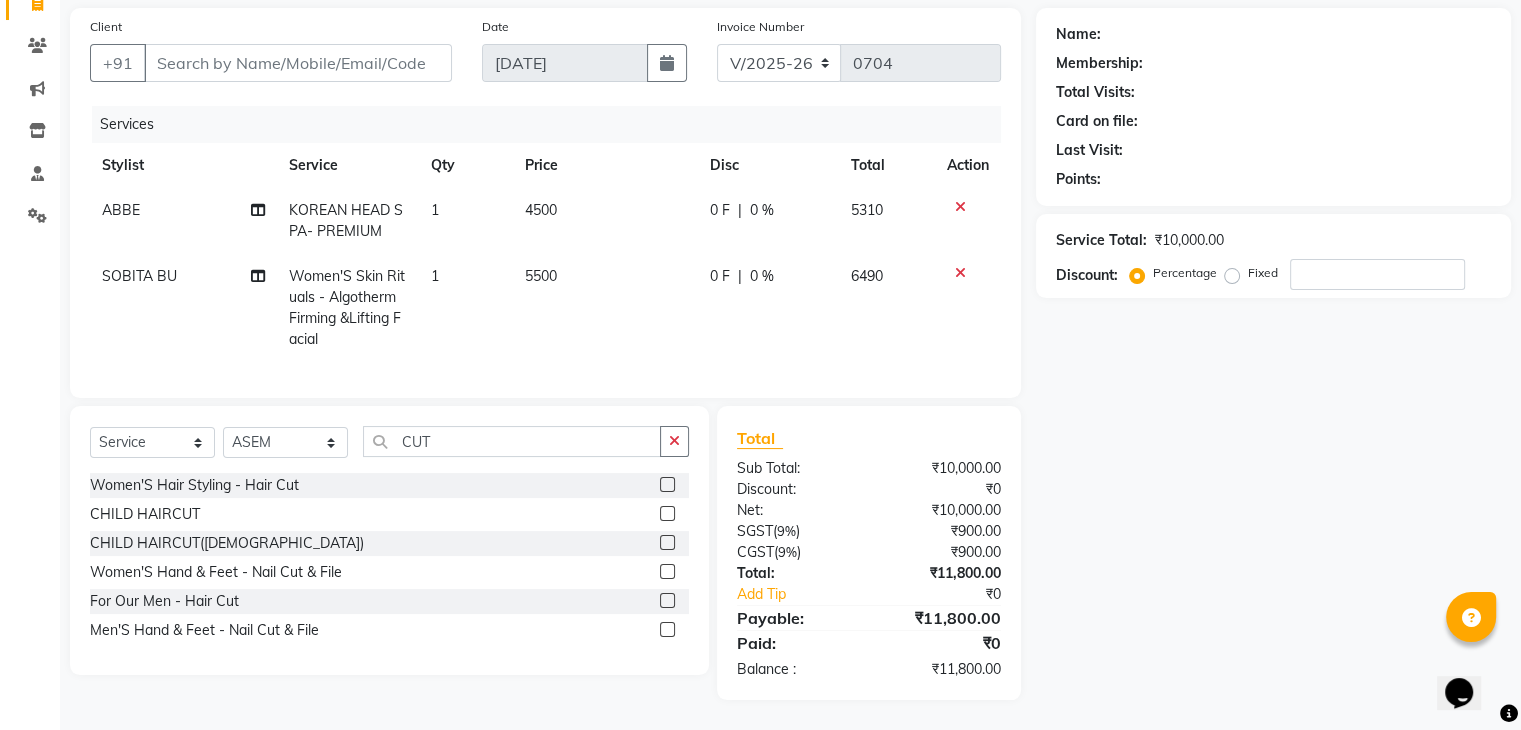 click 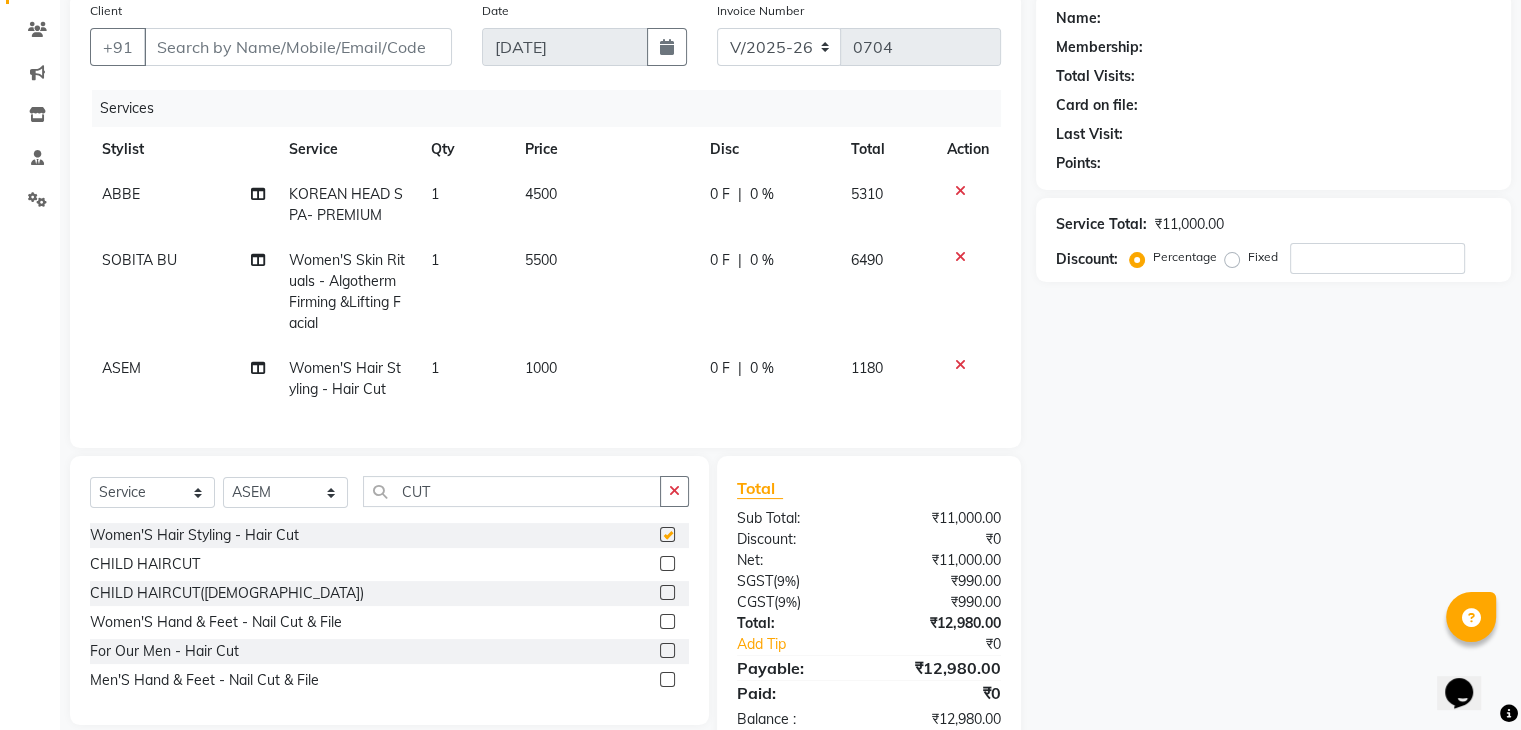 checkbox on "false" 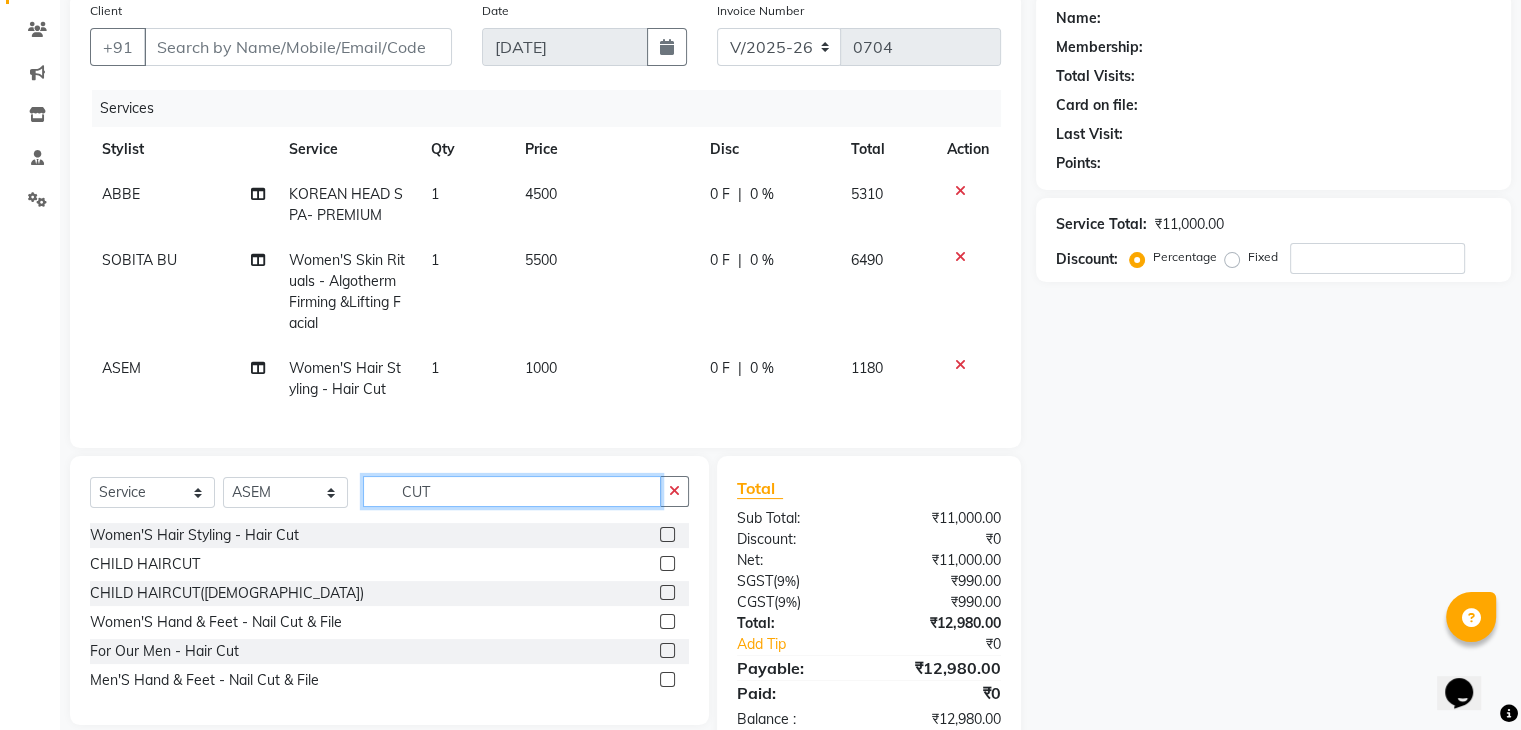 drag, startPoint x: 504, startPoint y: 507, endPoint x: 292, endPoint y: 521, distance: 212.46176 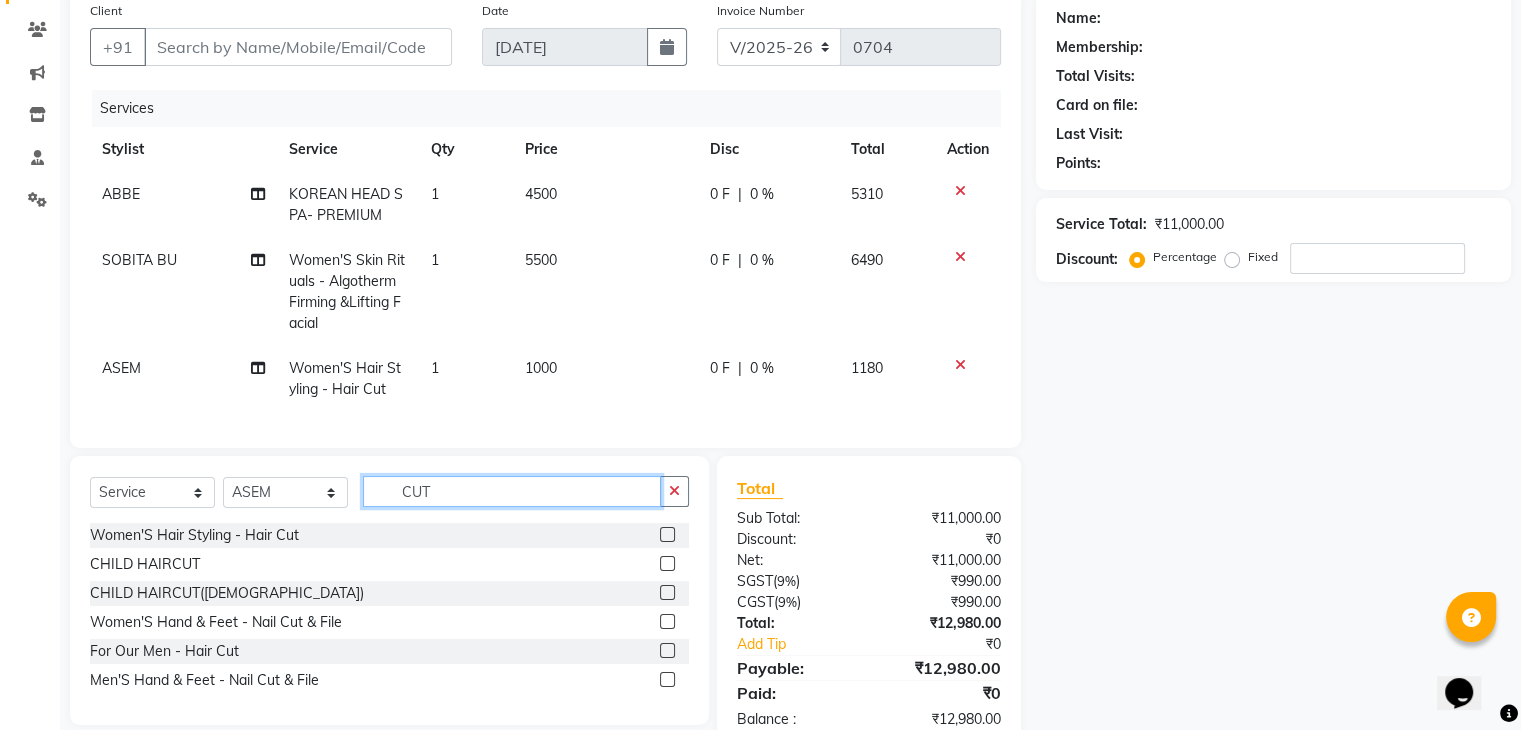 type on "CUT" 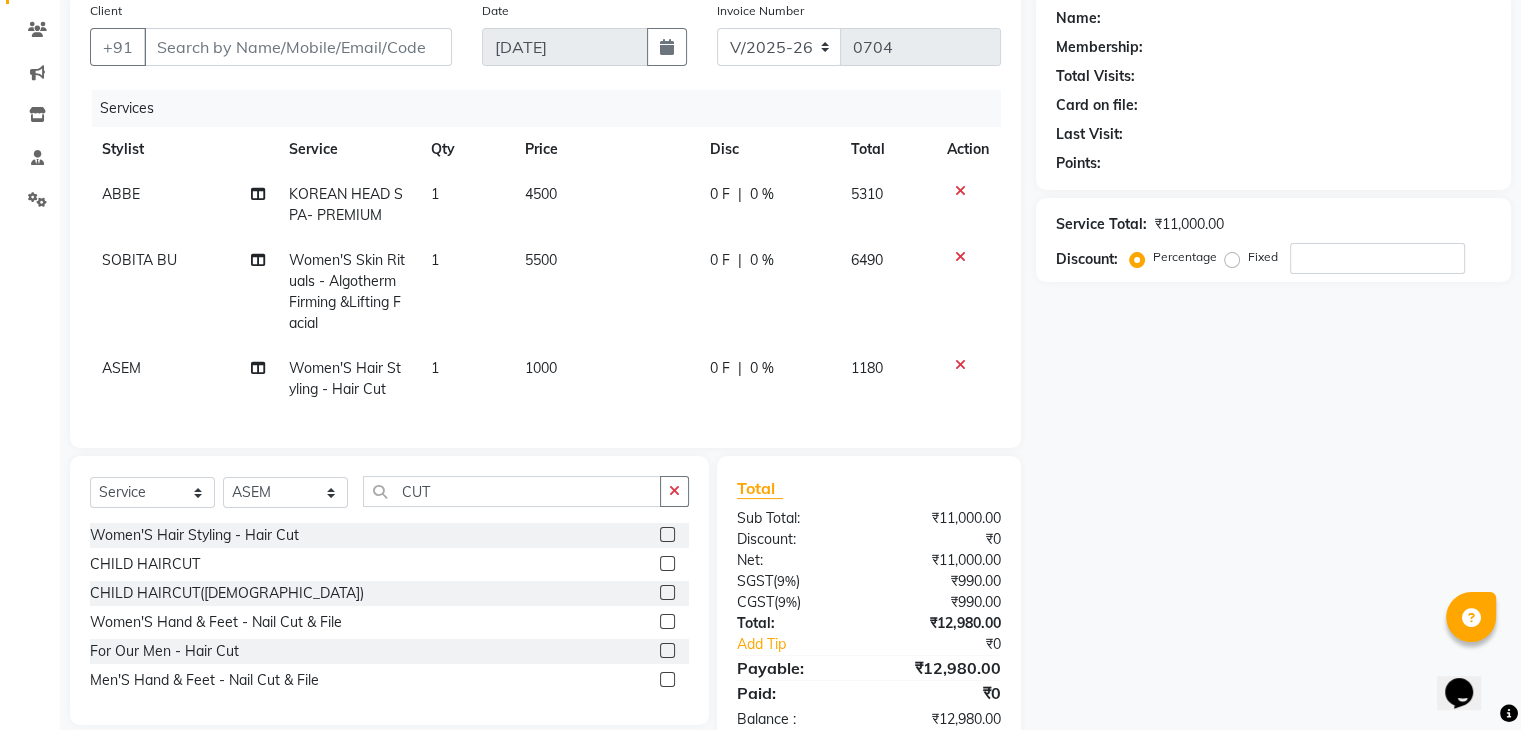 click 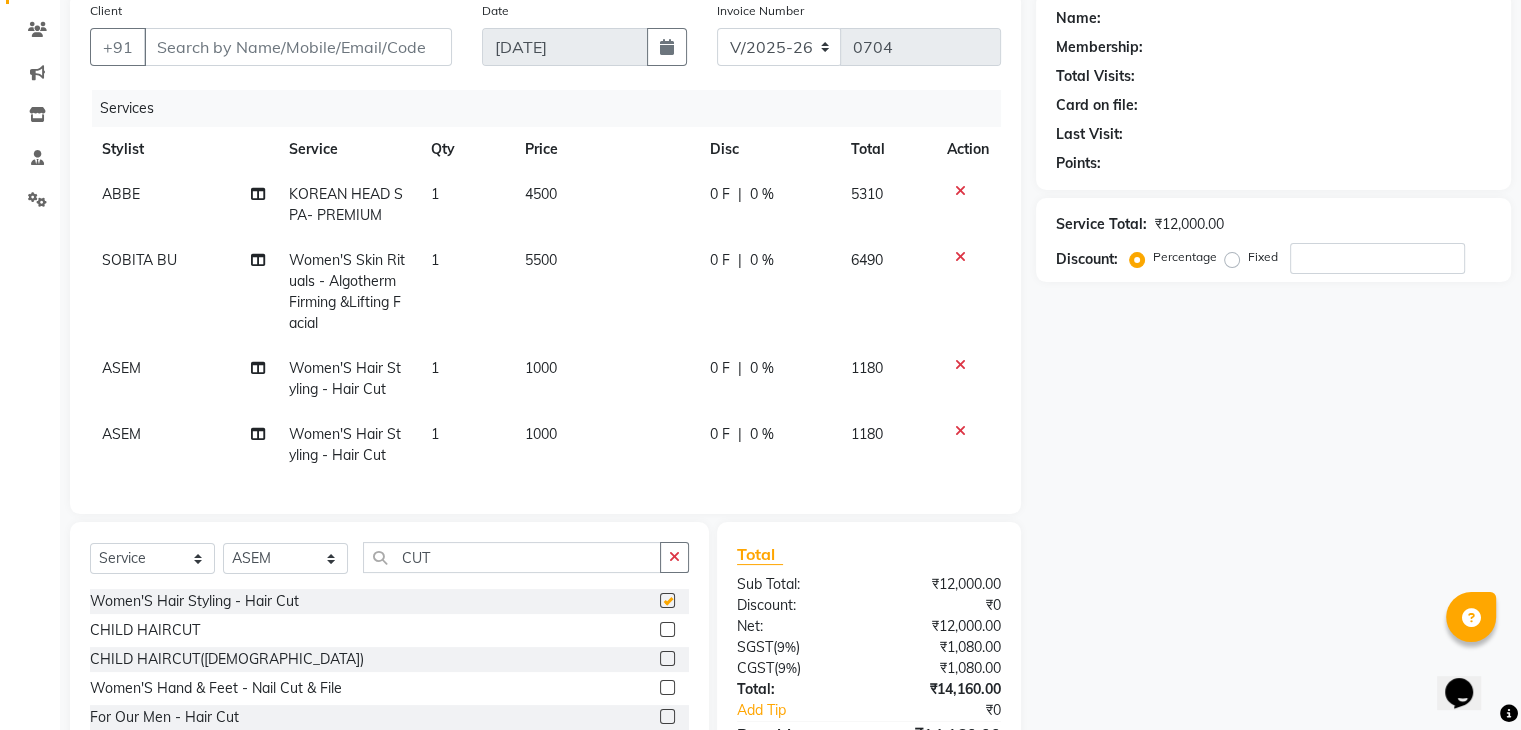 checkbox on "false" 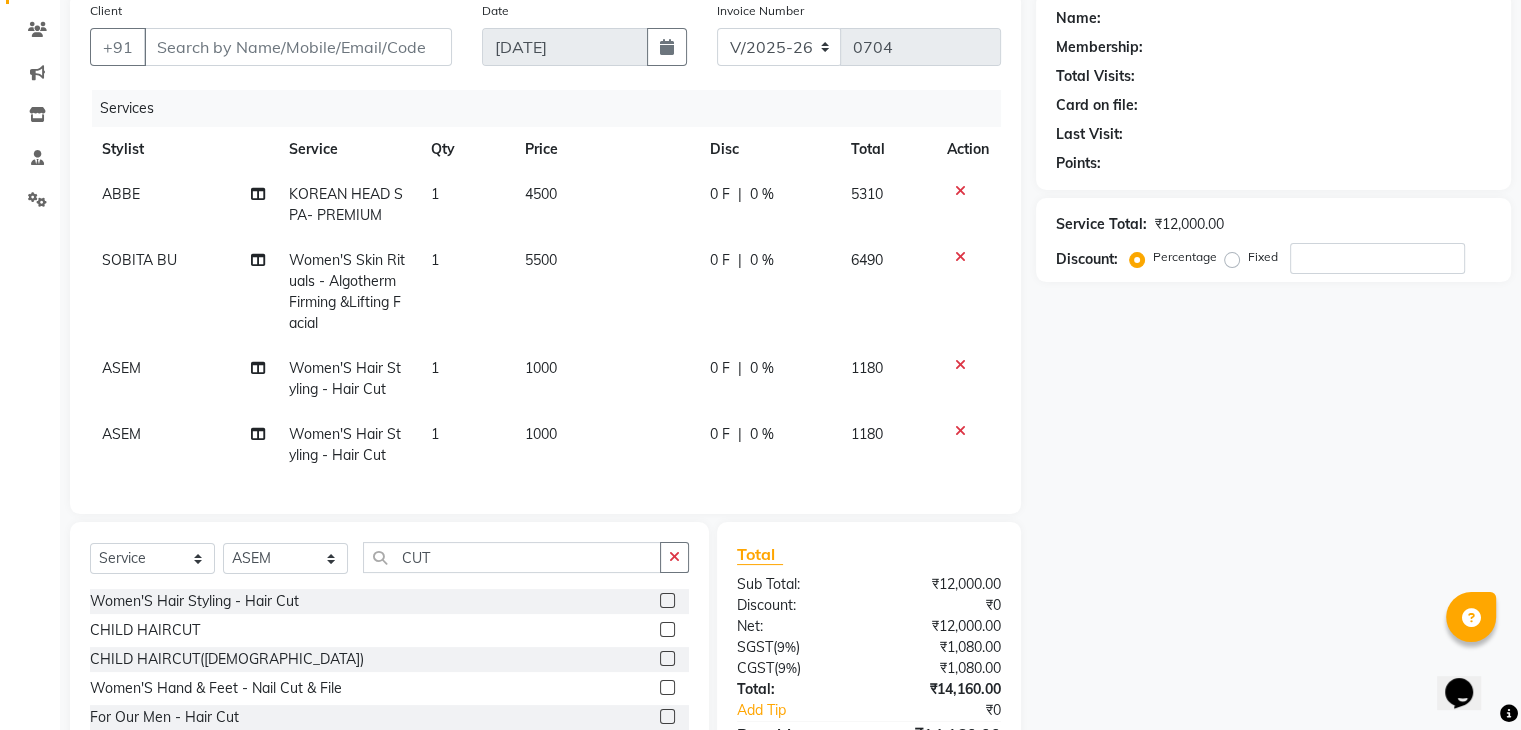 scroll, scrollTop: 290, scrollLeft: 0, axis: vertical 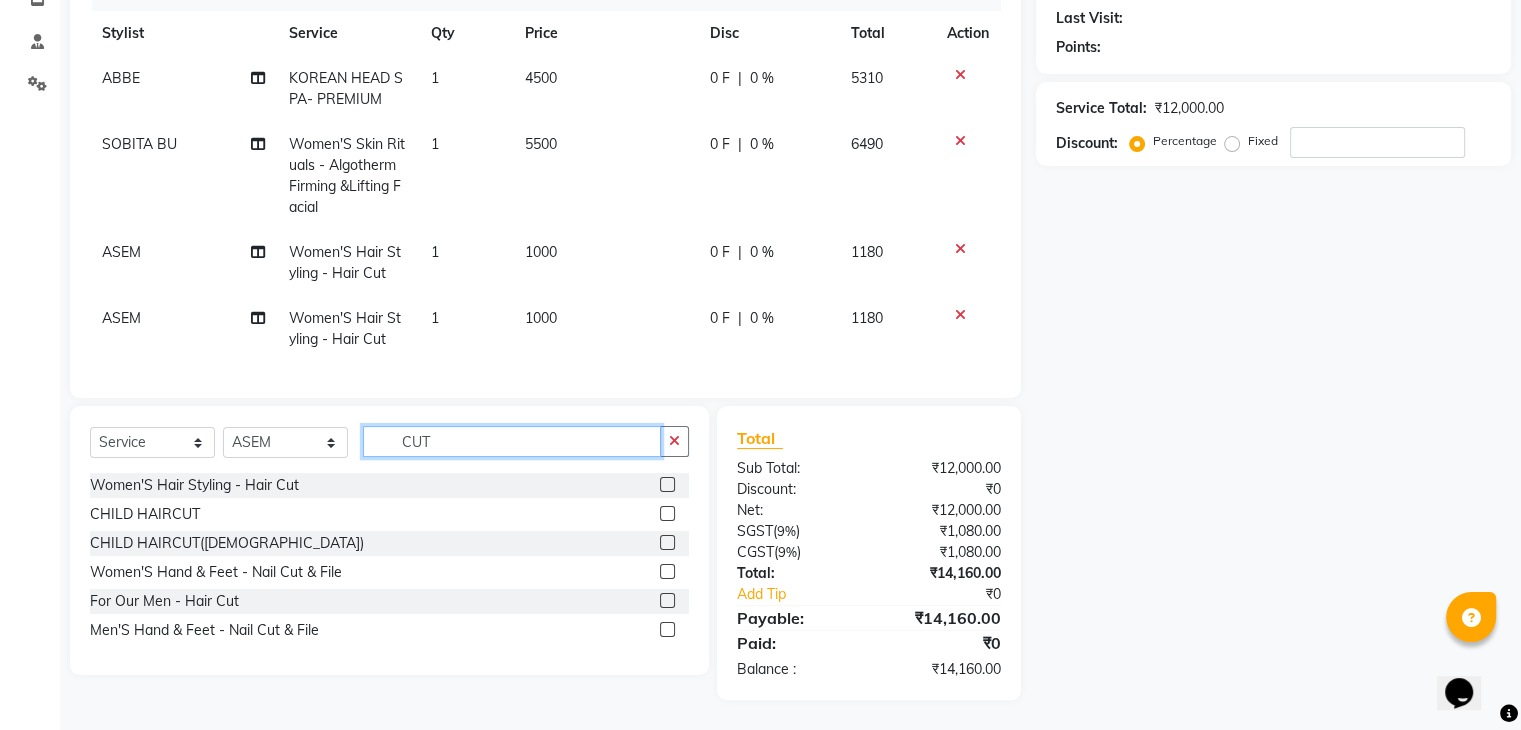 drag, startPoint x: 439, startPoint y: 441, endPoint x: 305, endPoint y: 441, distance: 134 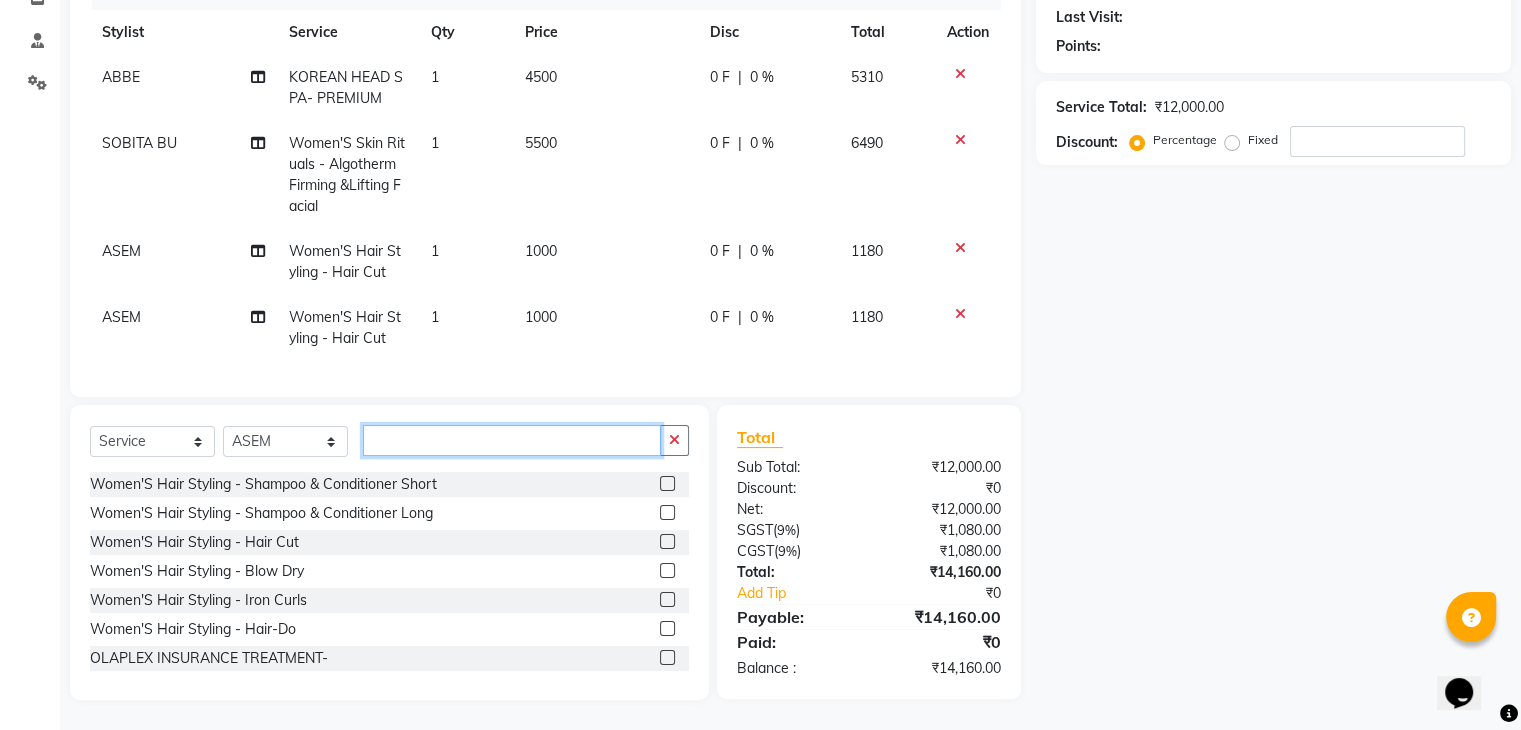 type 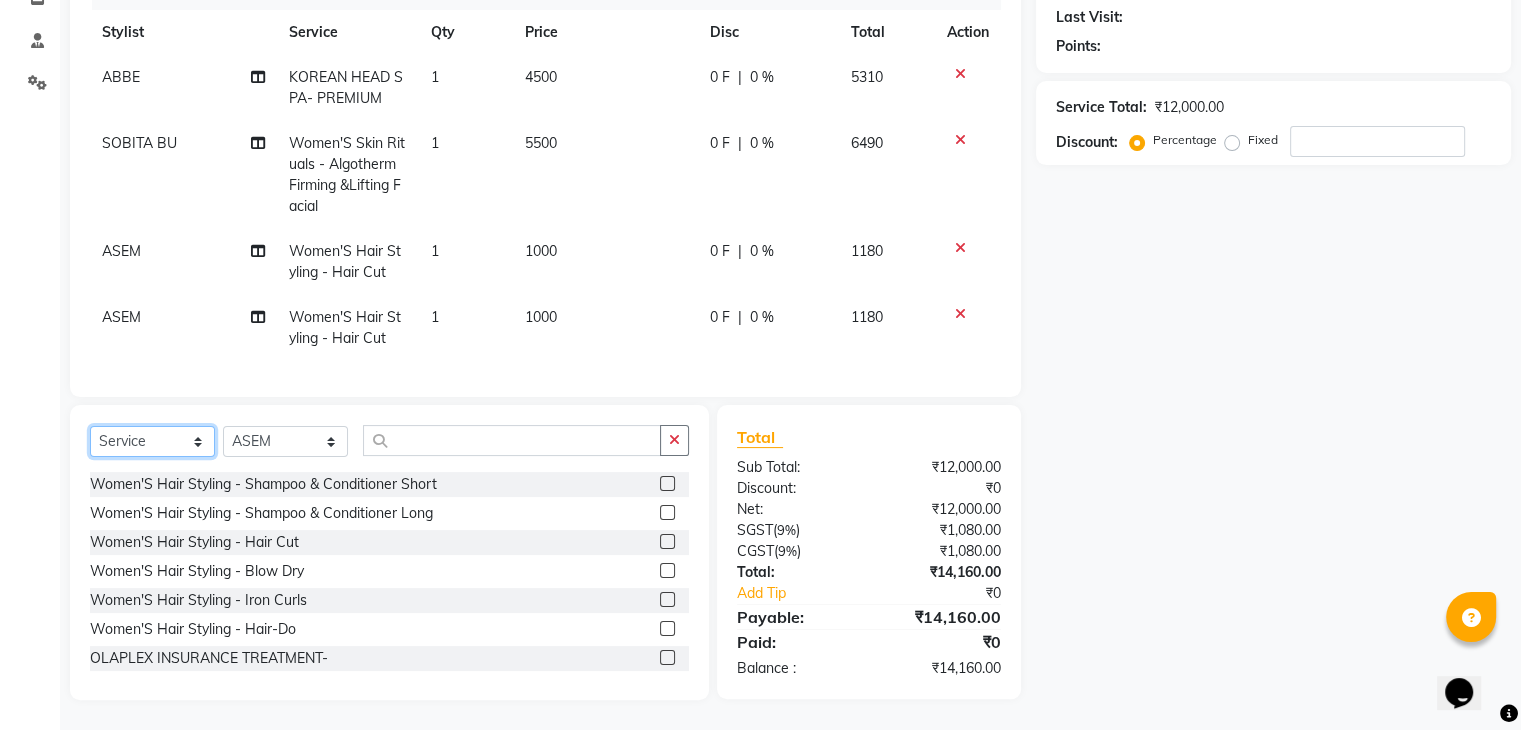 click on "Select  Service  Product  Membership  Package Voucher Prepaid Gift Card" 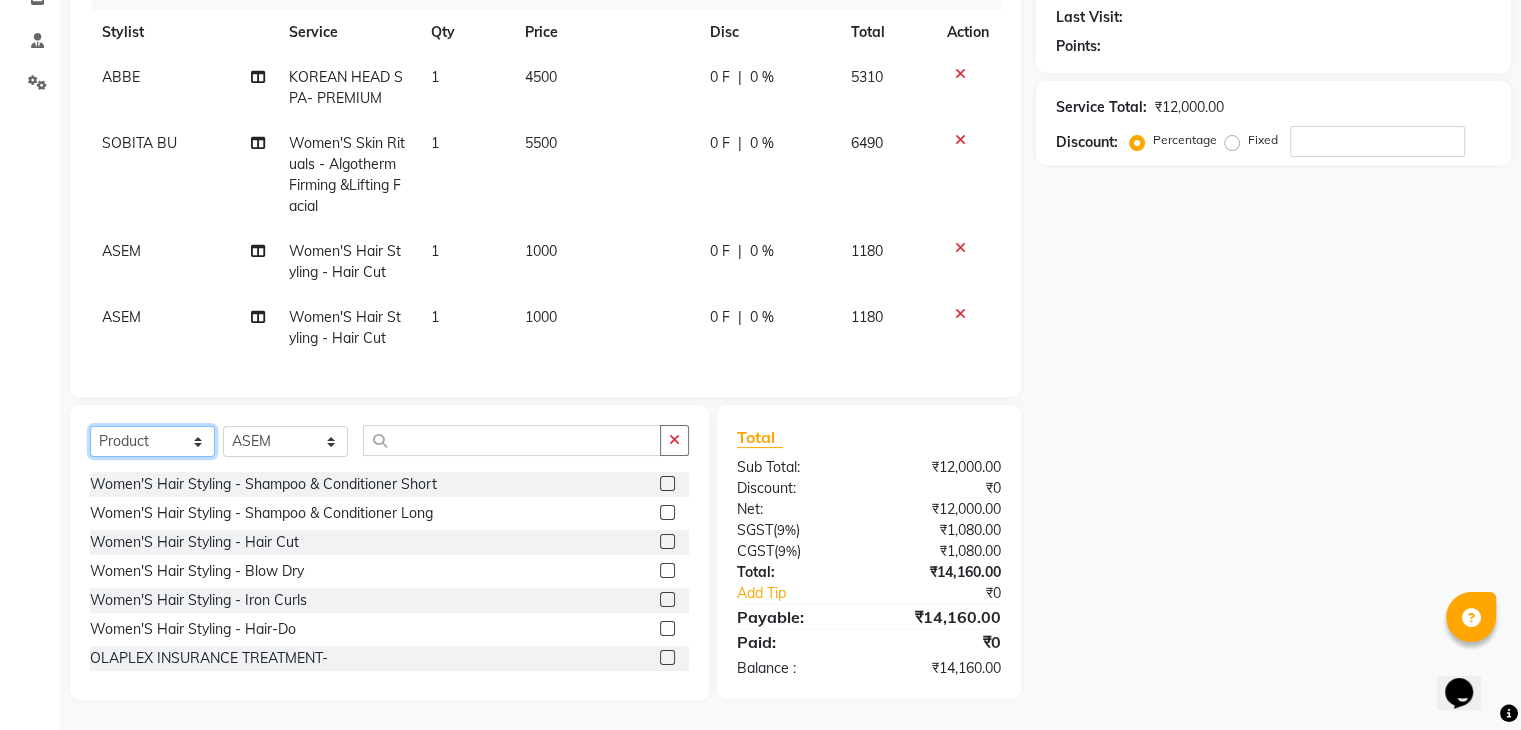 click on "Select  Service  Product  Membership  Package Voucher Prepaid Gift Card" 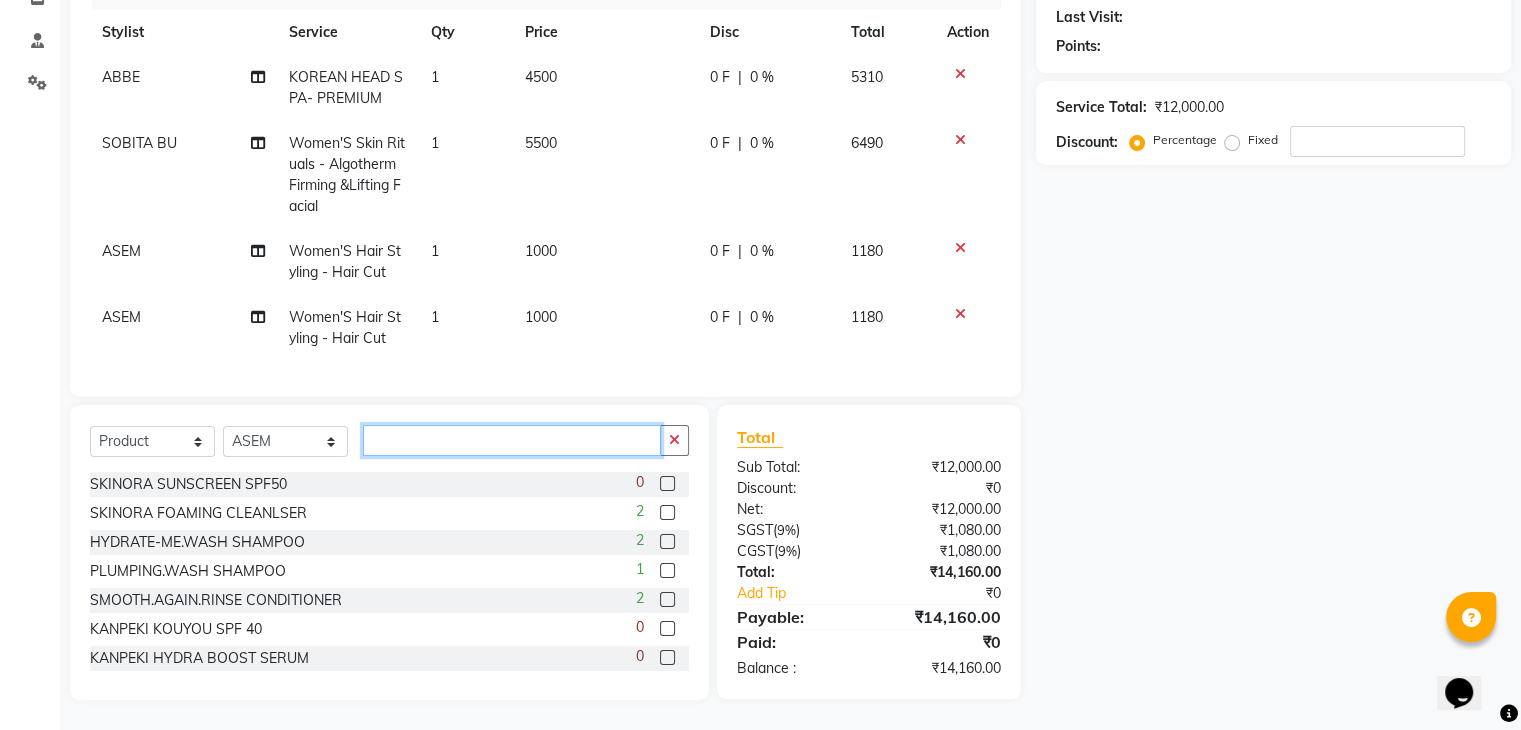click 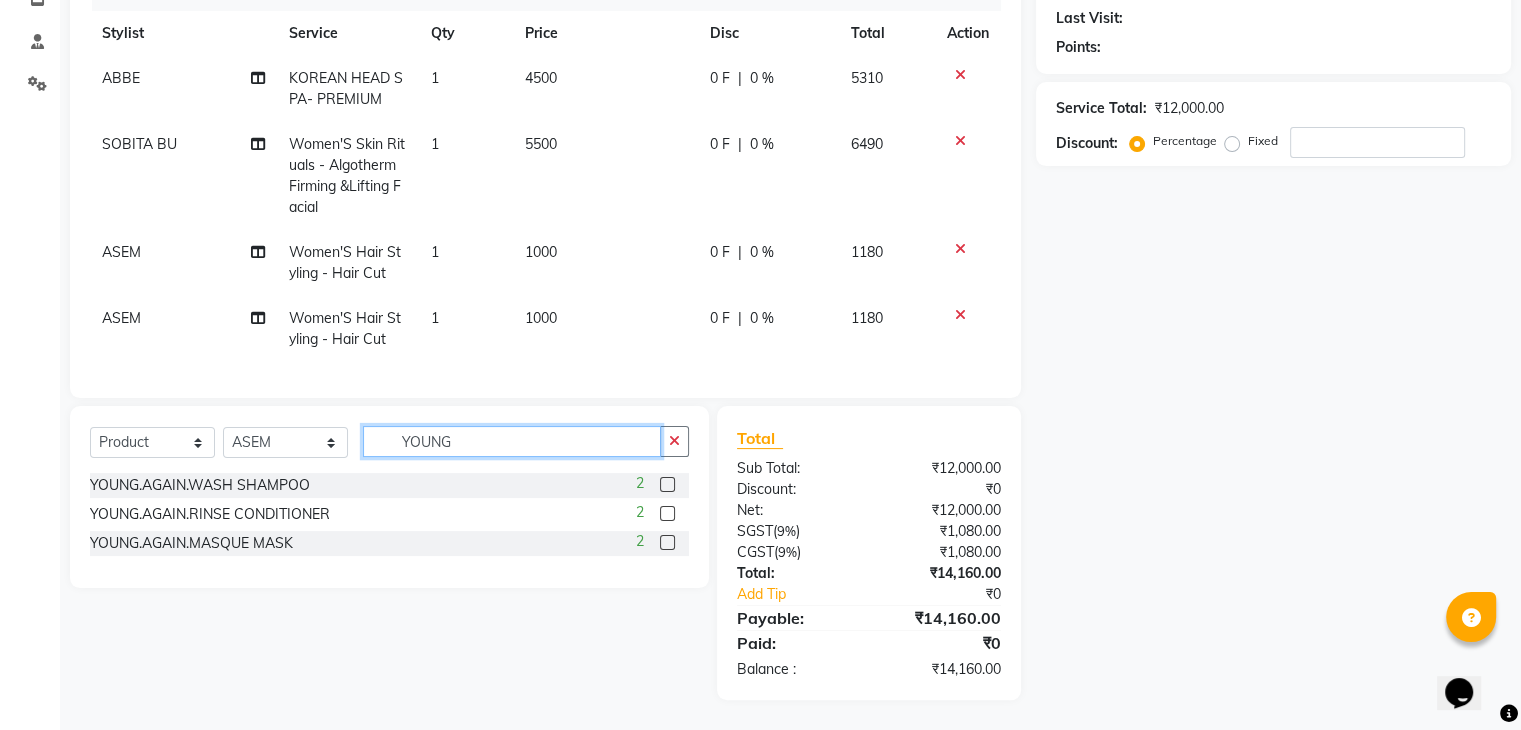 type on "YOUNG" 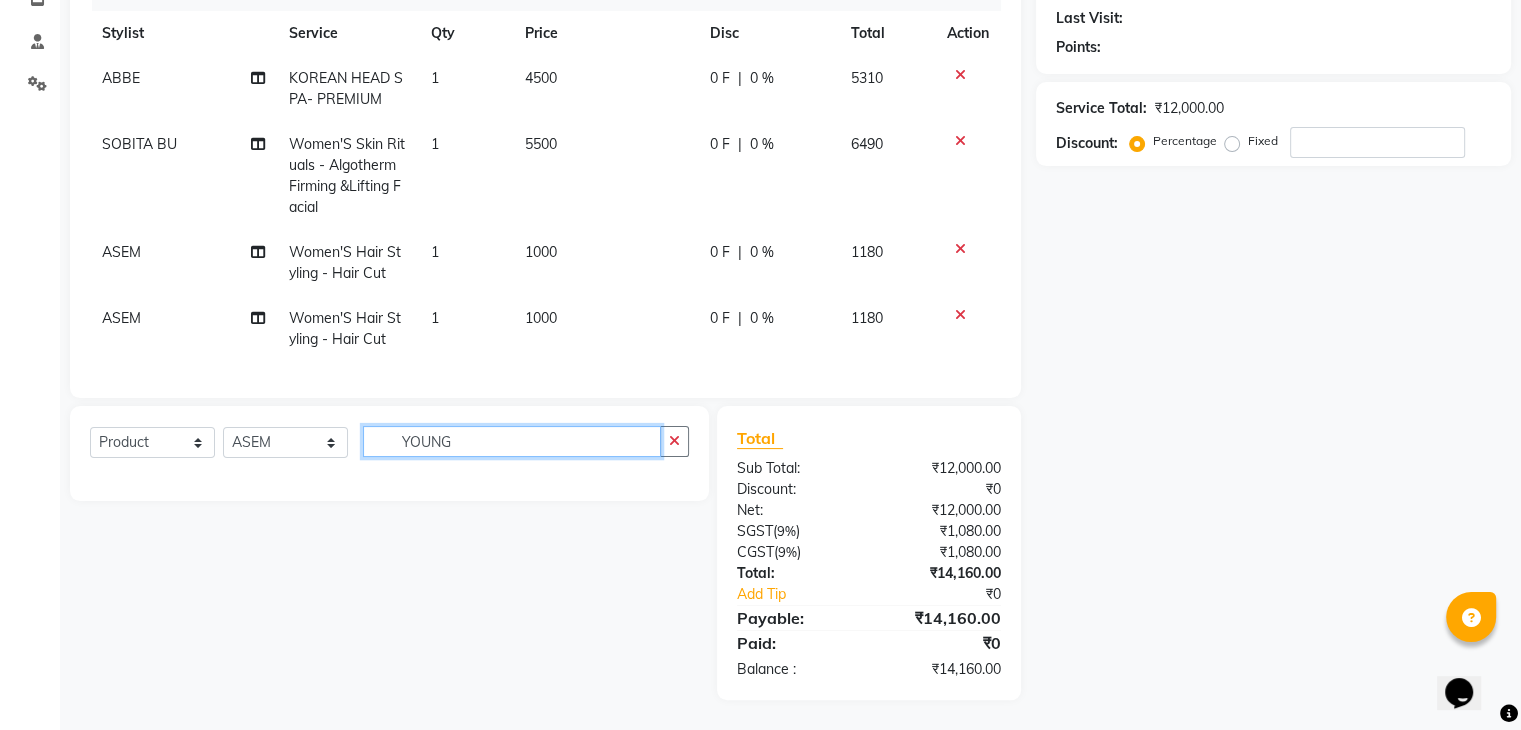 drag, startPoint x: 503, startPoint y: 442, endPoint x: 365, endPoint y: 448, distance: 138.13037 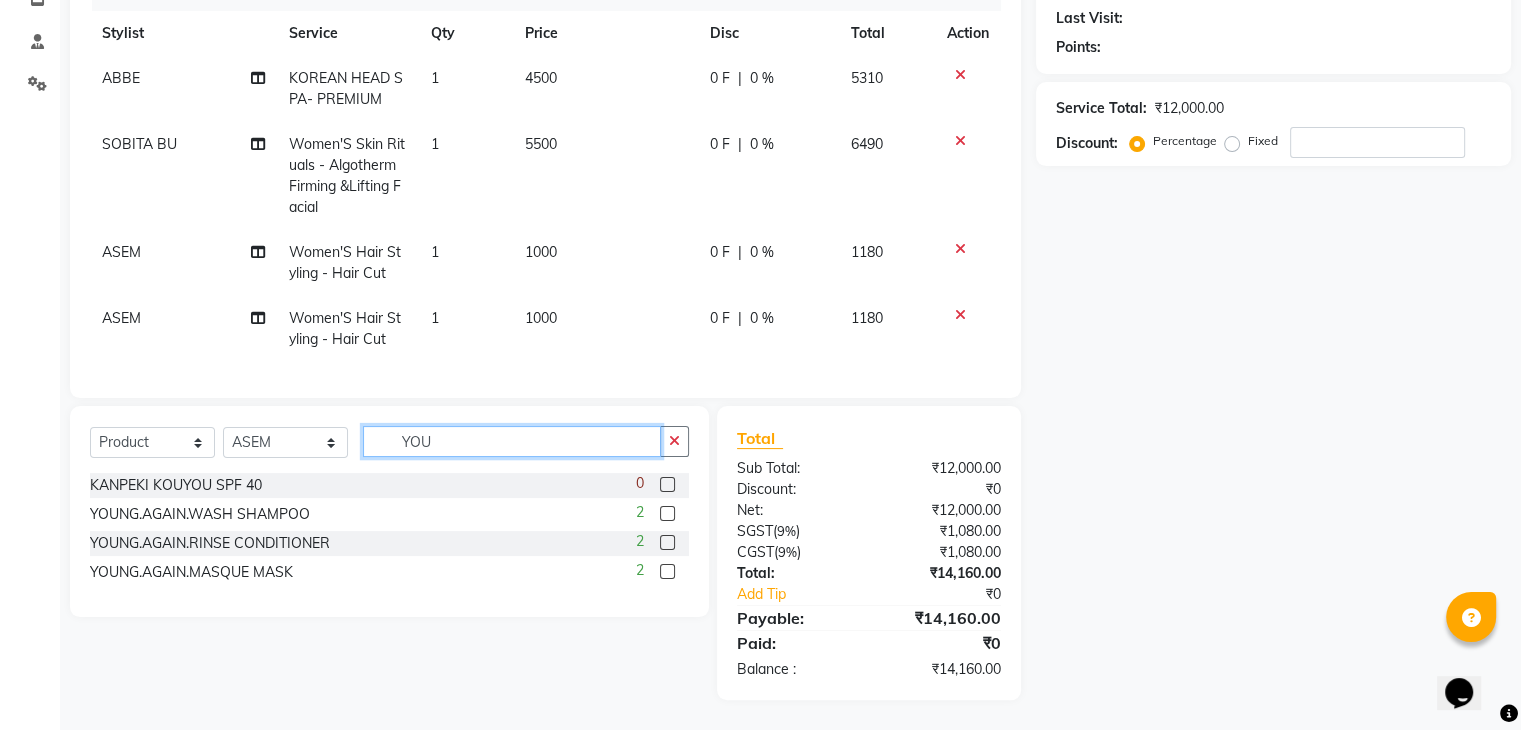 type on "YOU" 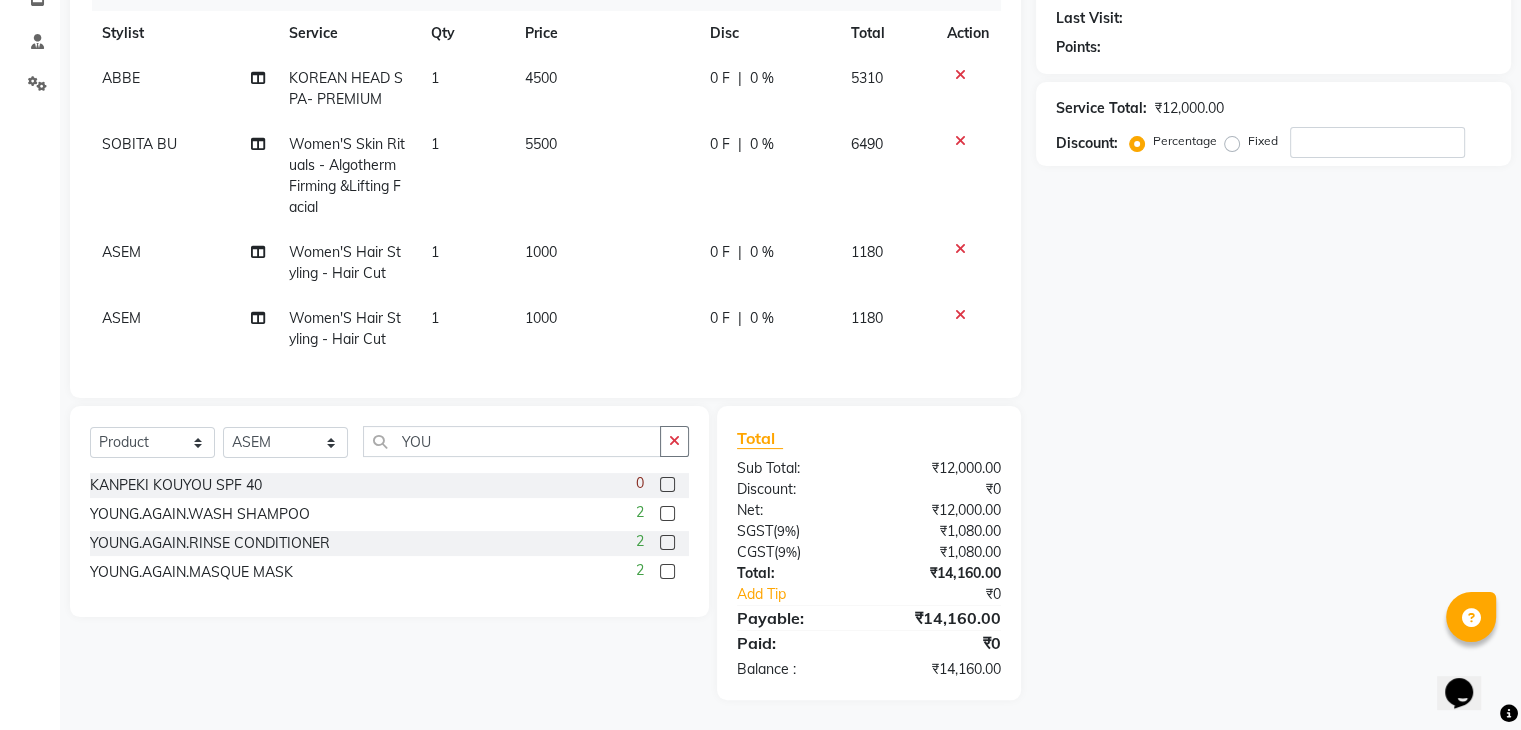 click 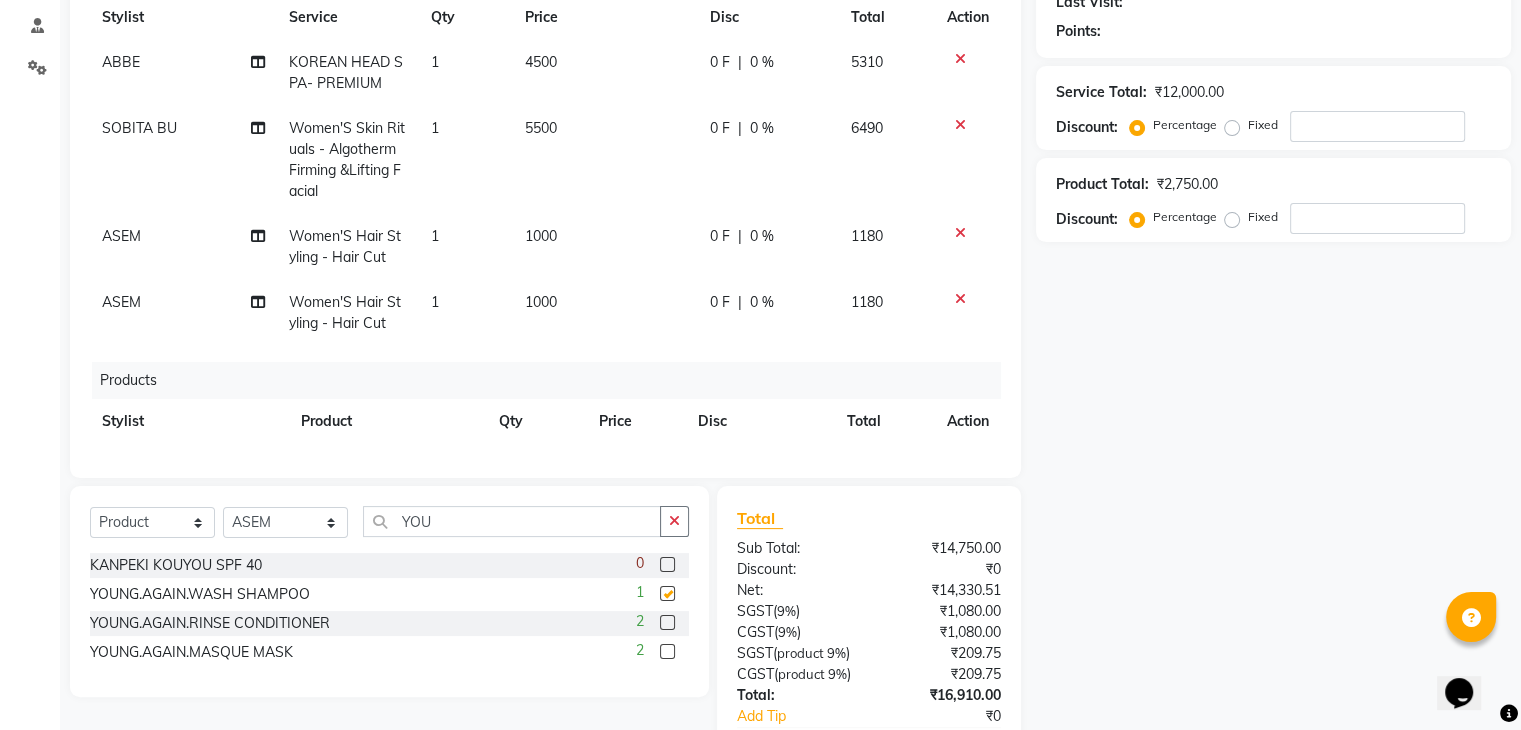checkbox on "false" 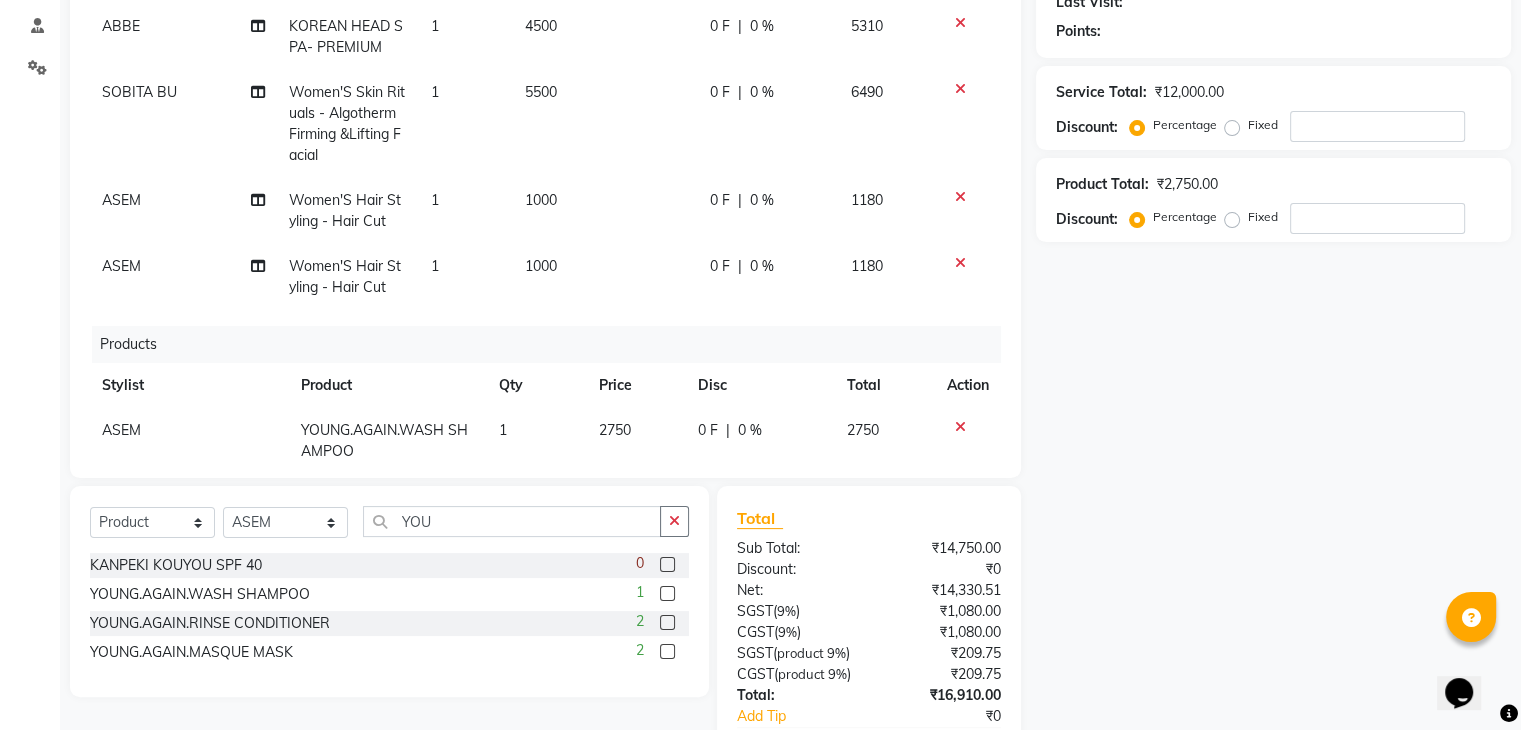 scroll, scrollTop: 83, scrollLeft: 0, axis: vertical 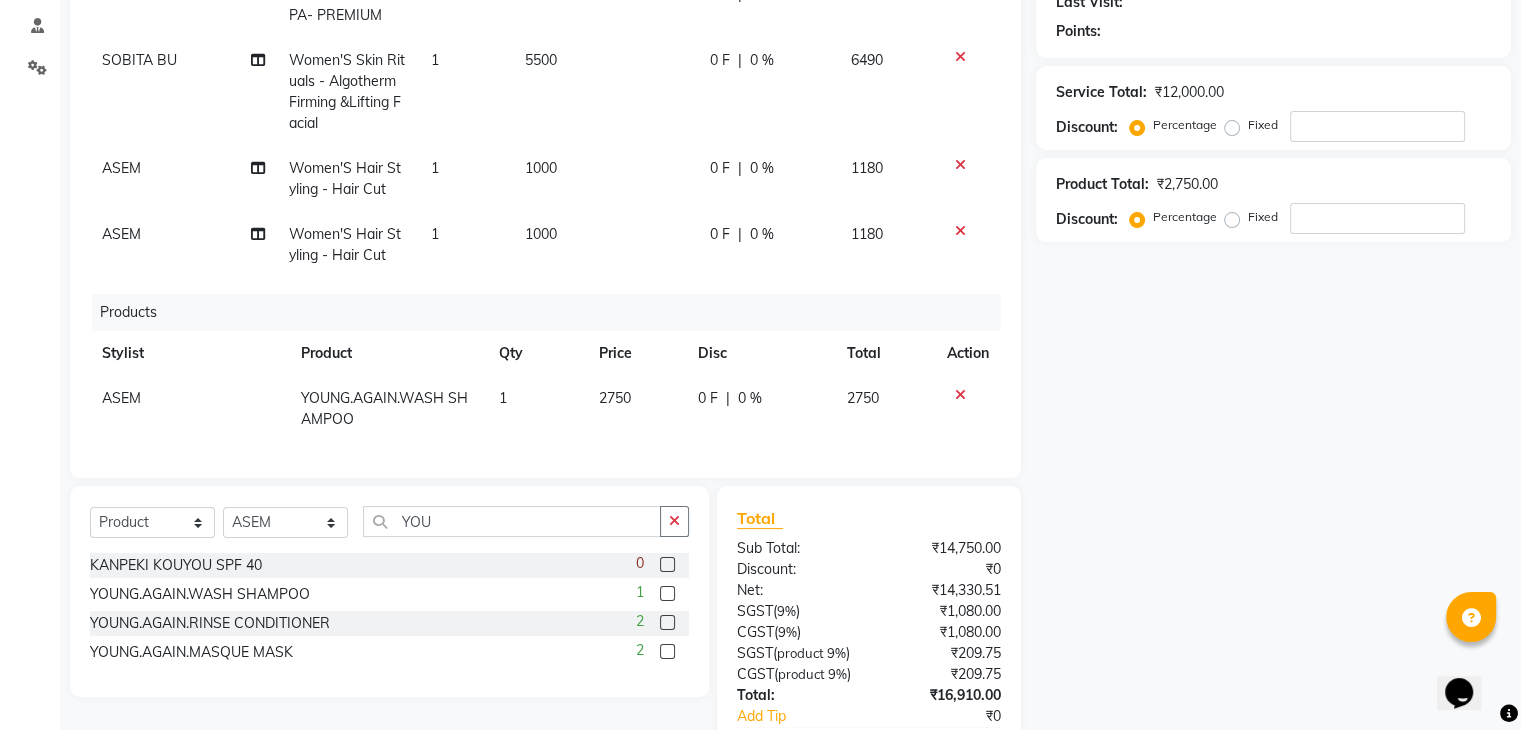 click 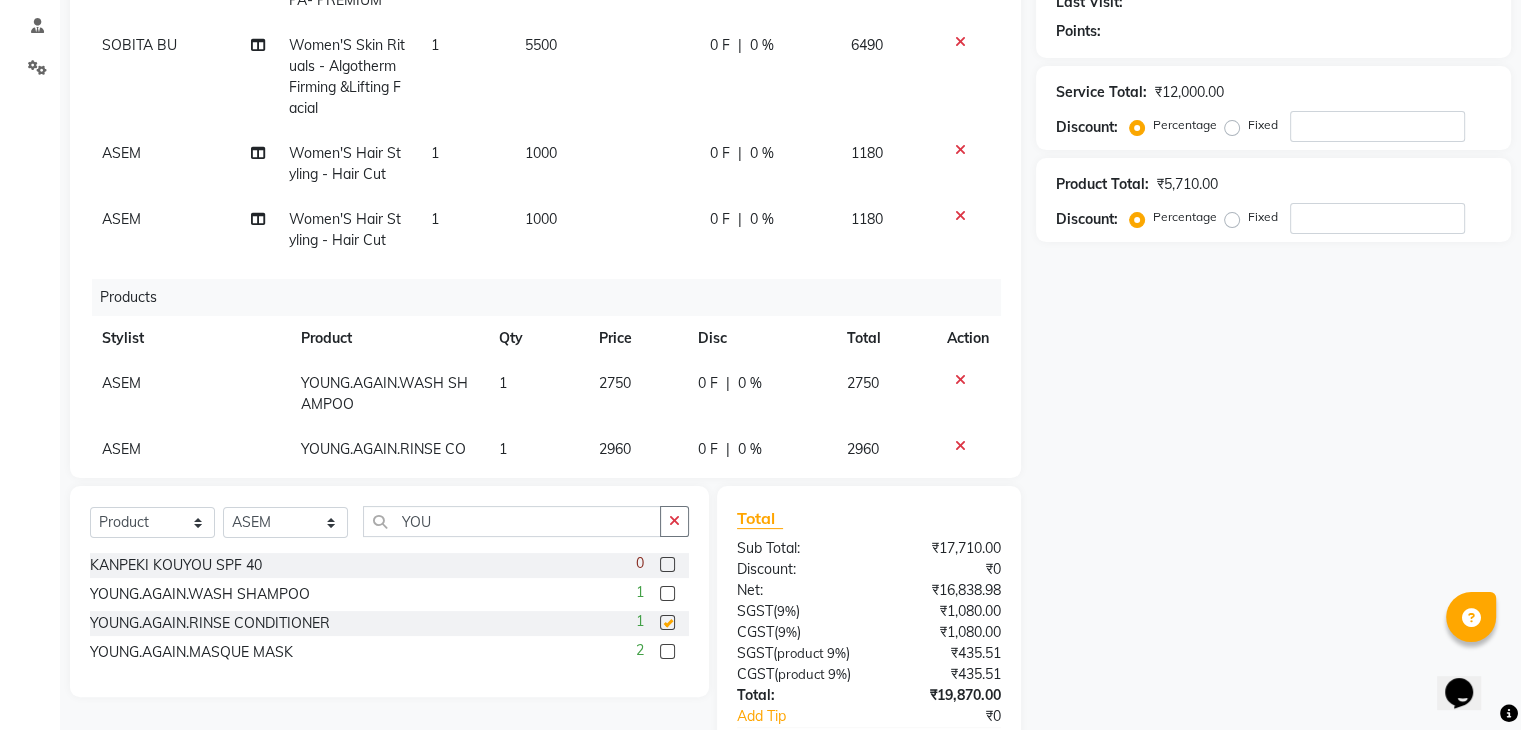 checkbox on "false" 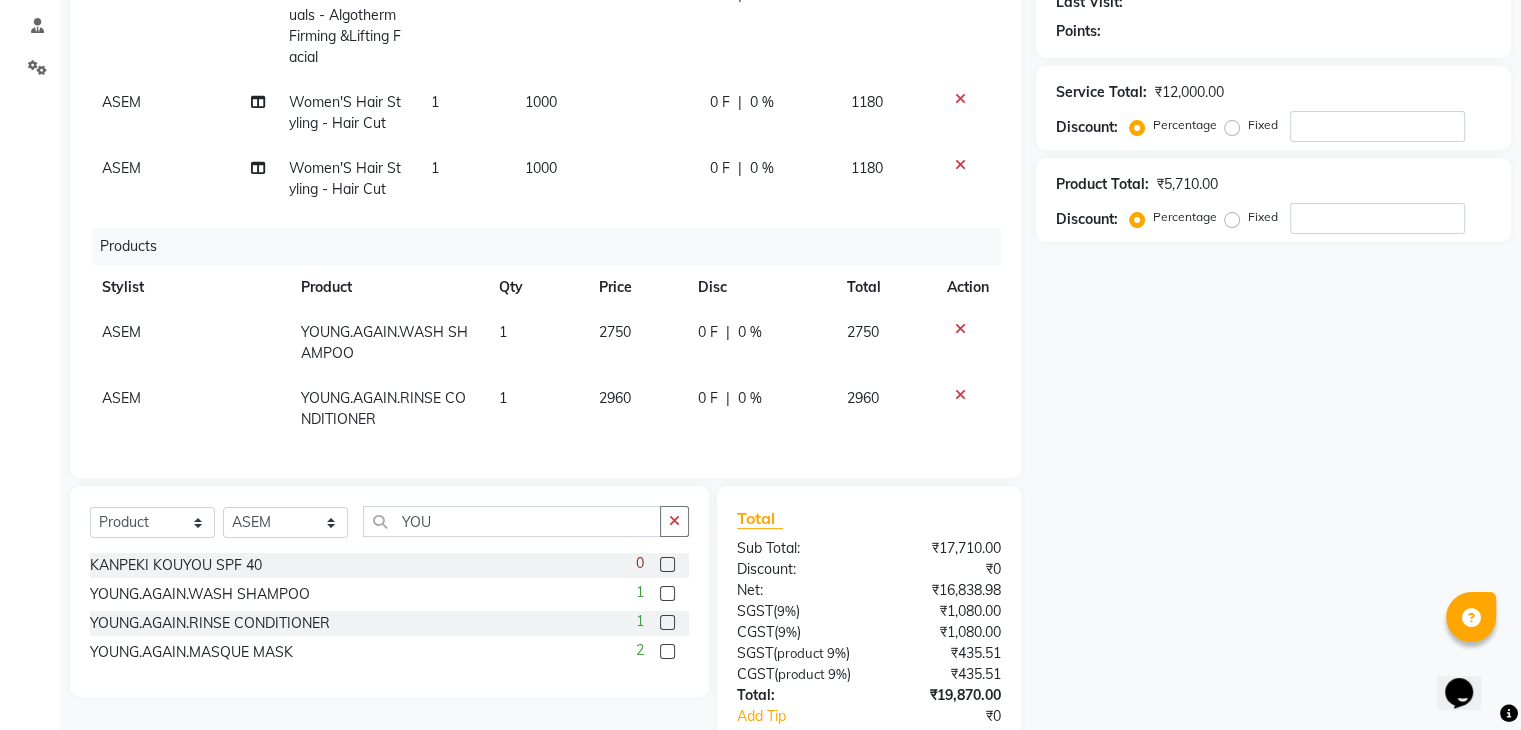 scroll, scrollTop: 149, scrollLeft: 0, axis: vertical 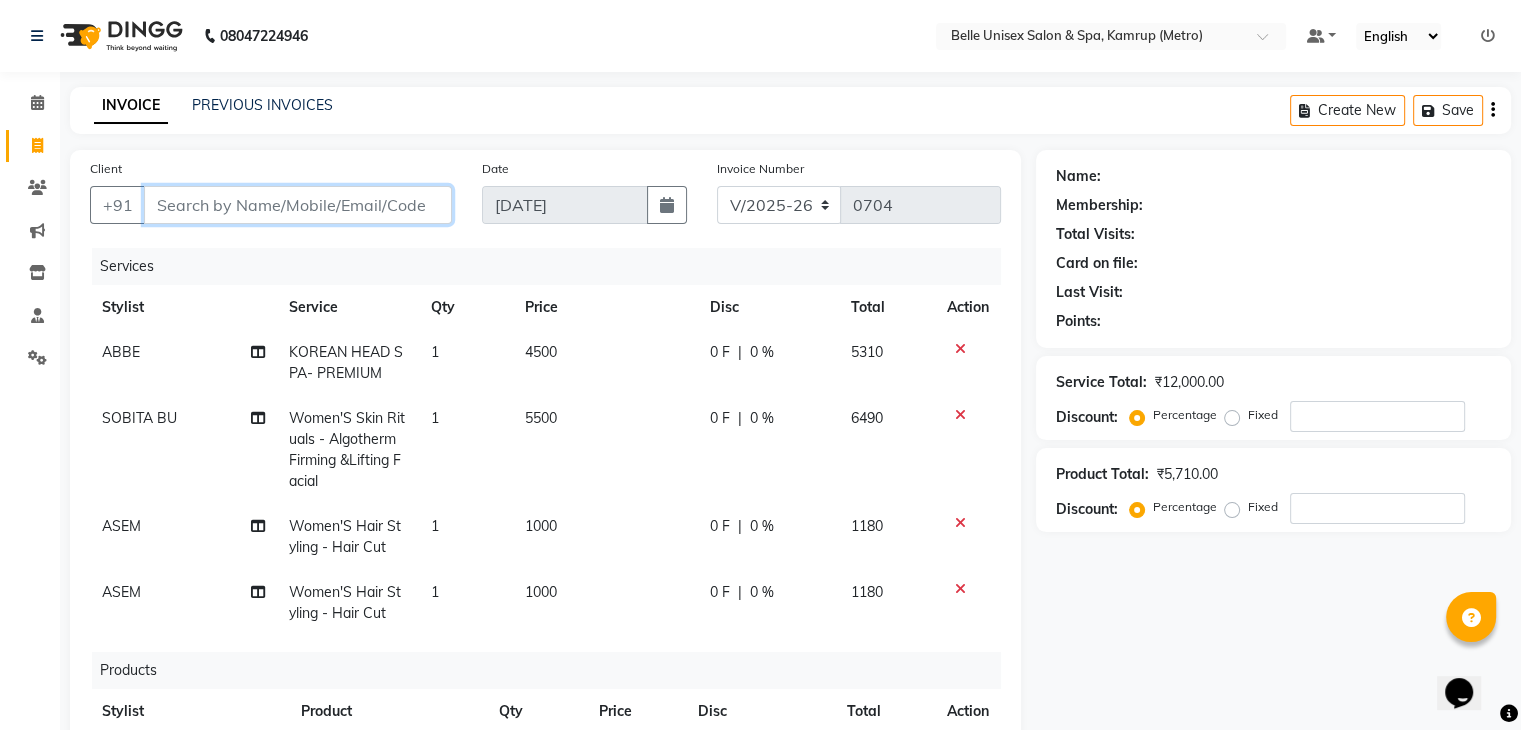 click on "Client" at bounding box center [298, 205] 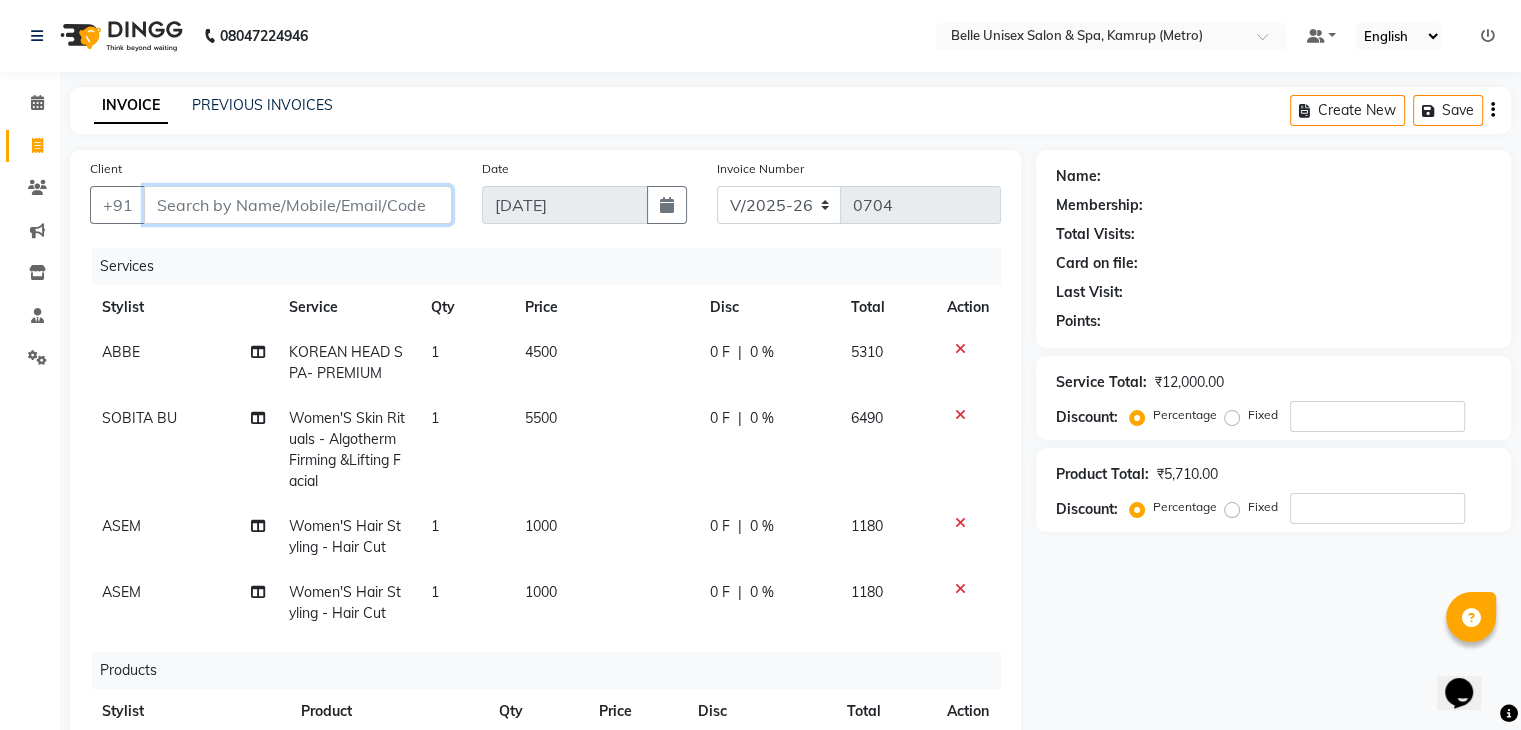 type on "7" 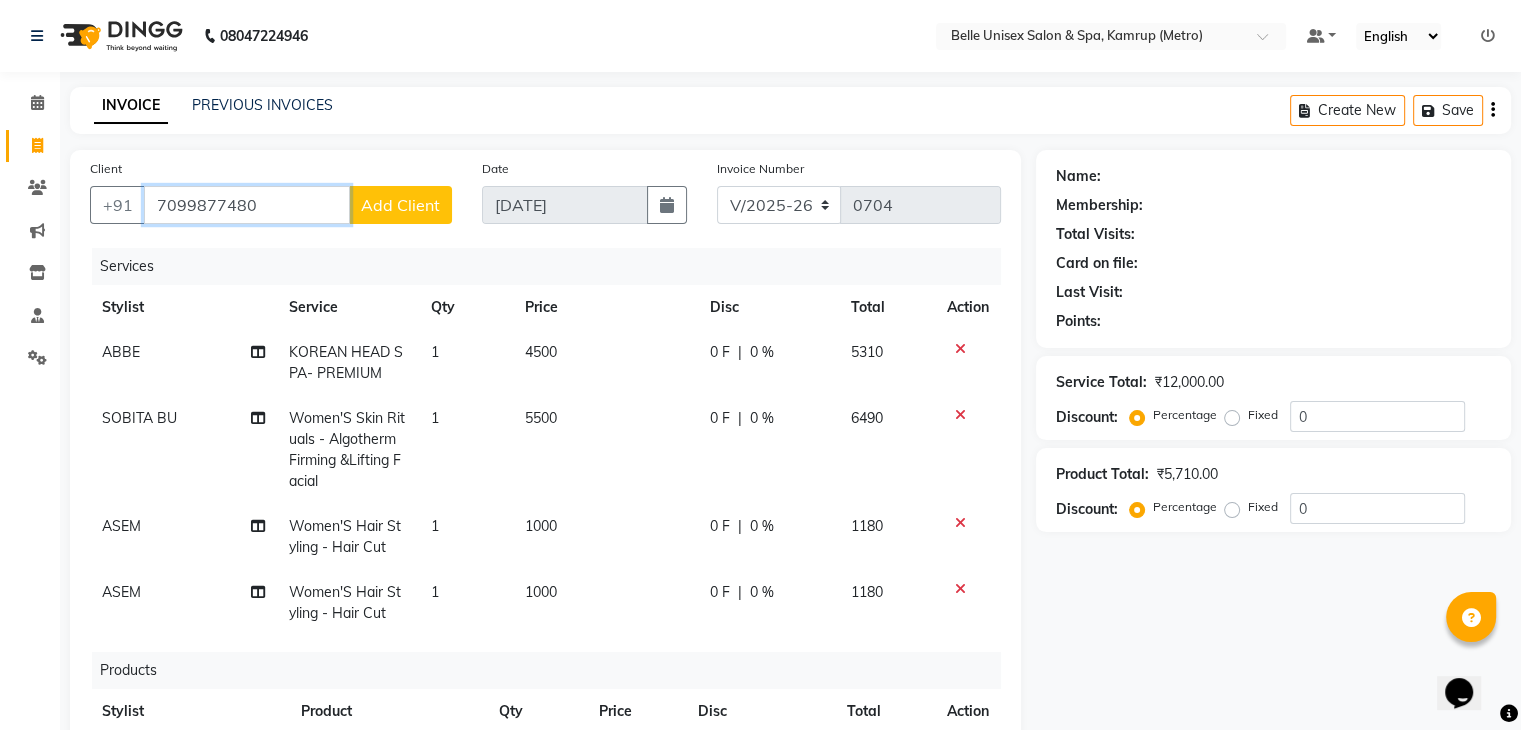 type on "7099877480" 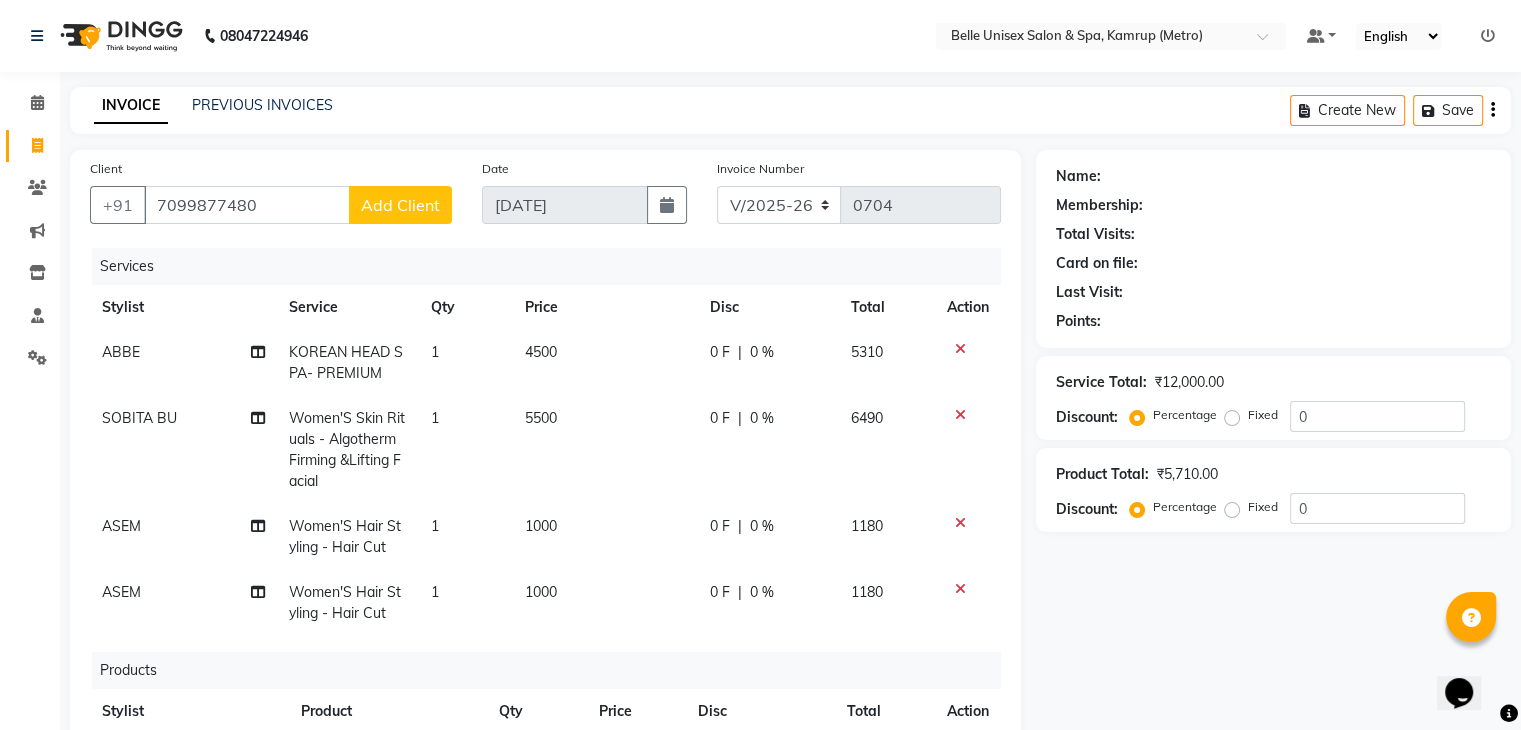click on "Add Client" 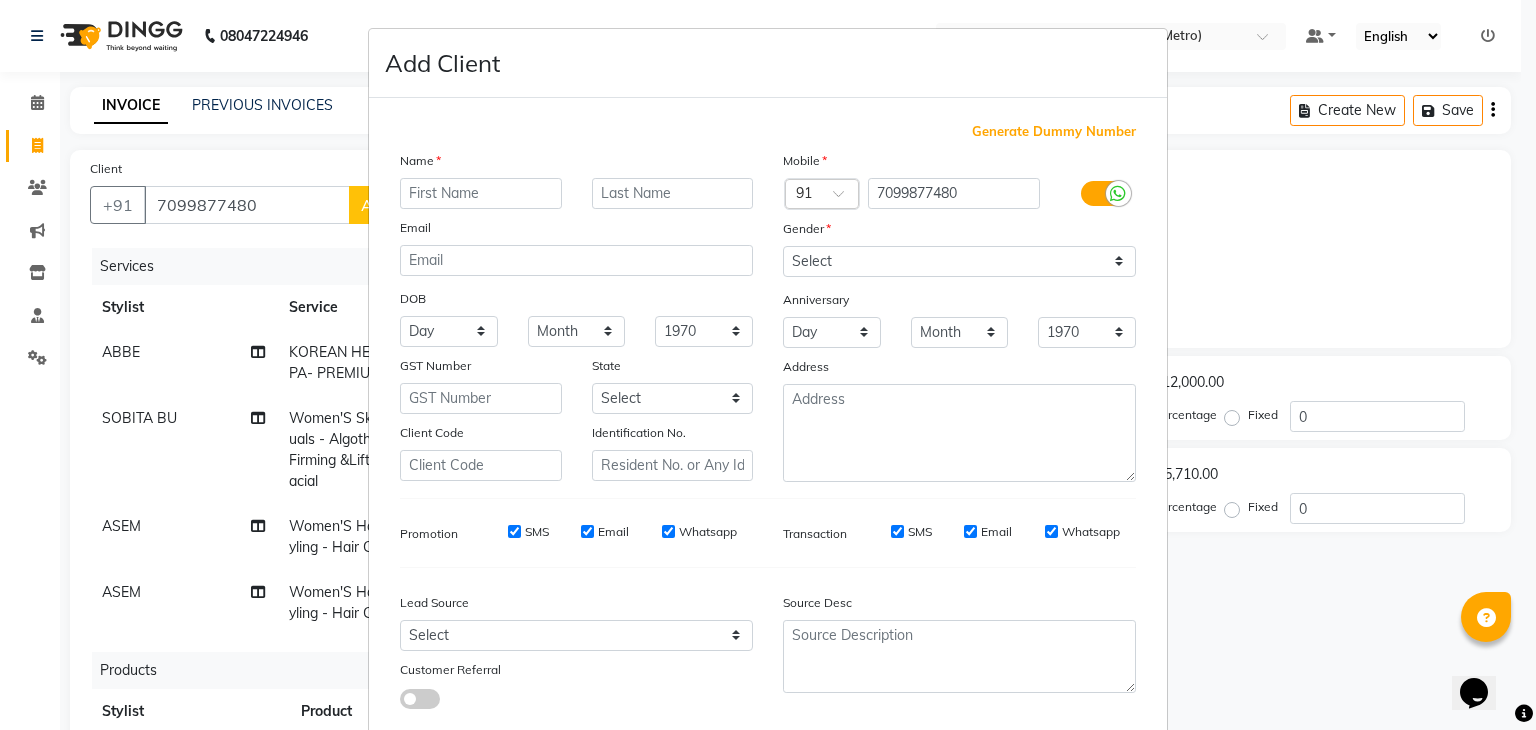 click at bounding box center [481, 193] 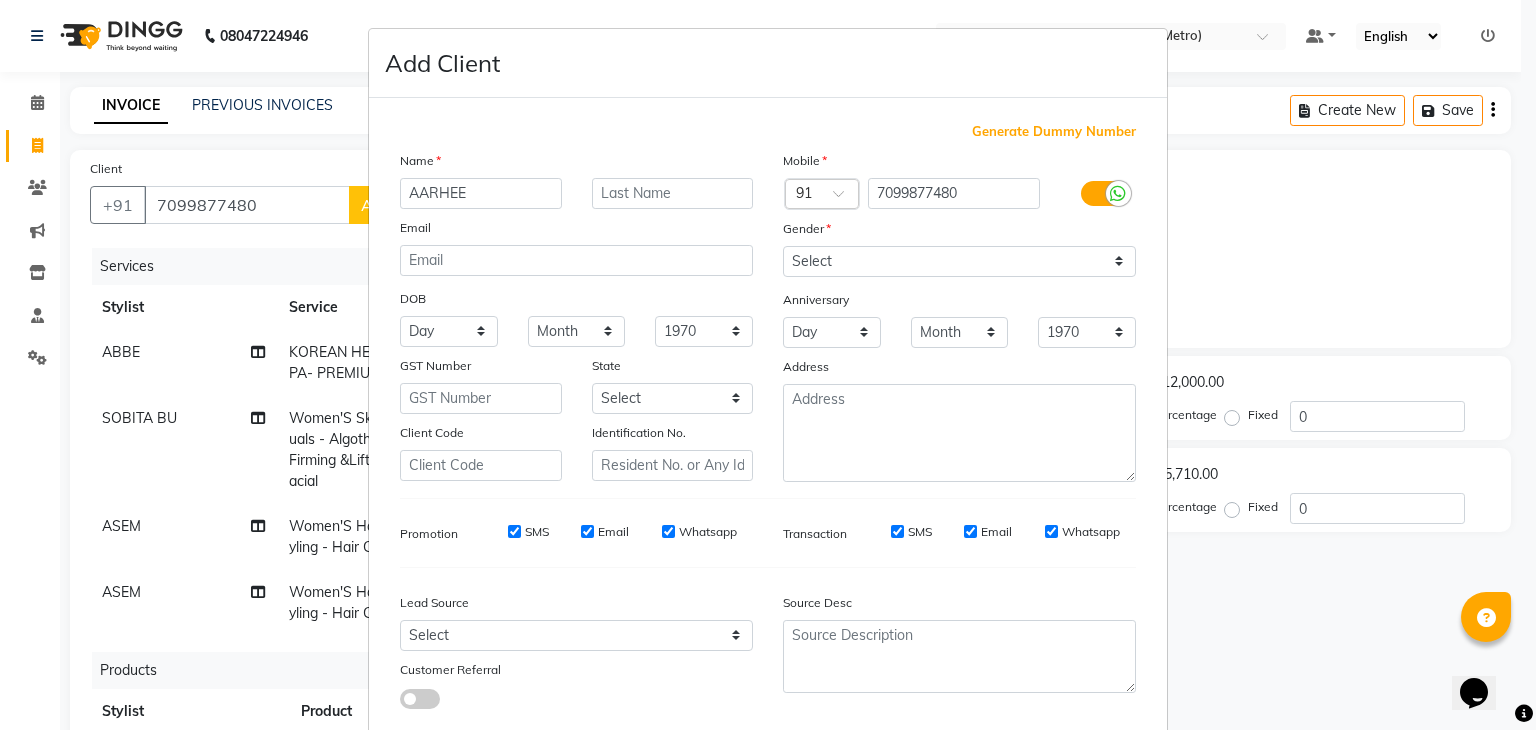type on "AARHEE" 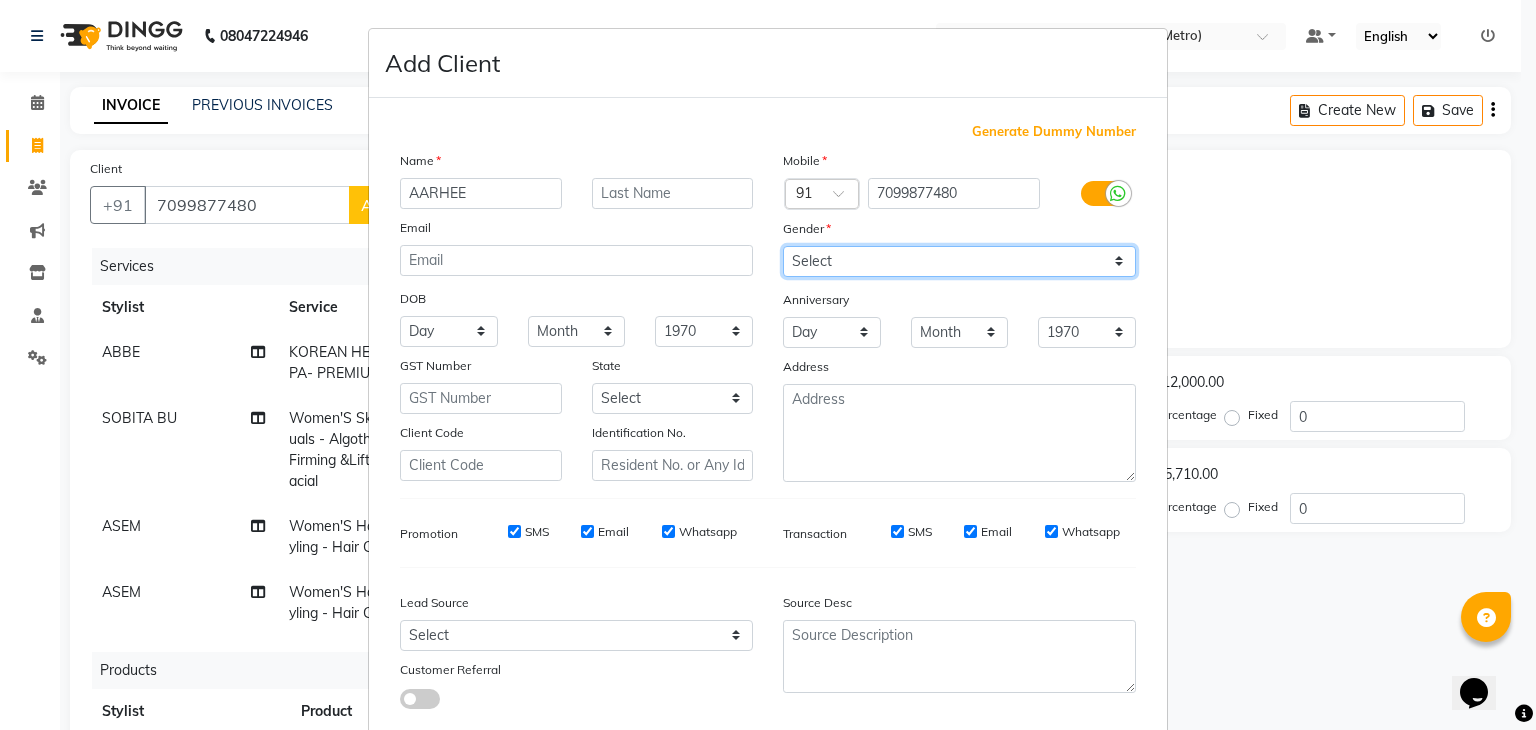 click on "Select Male Female Other Prefer Not To Say" at bounding box center [959, 261] 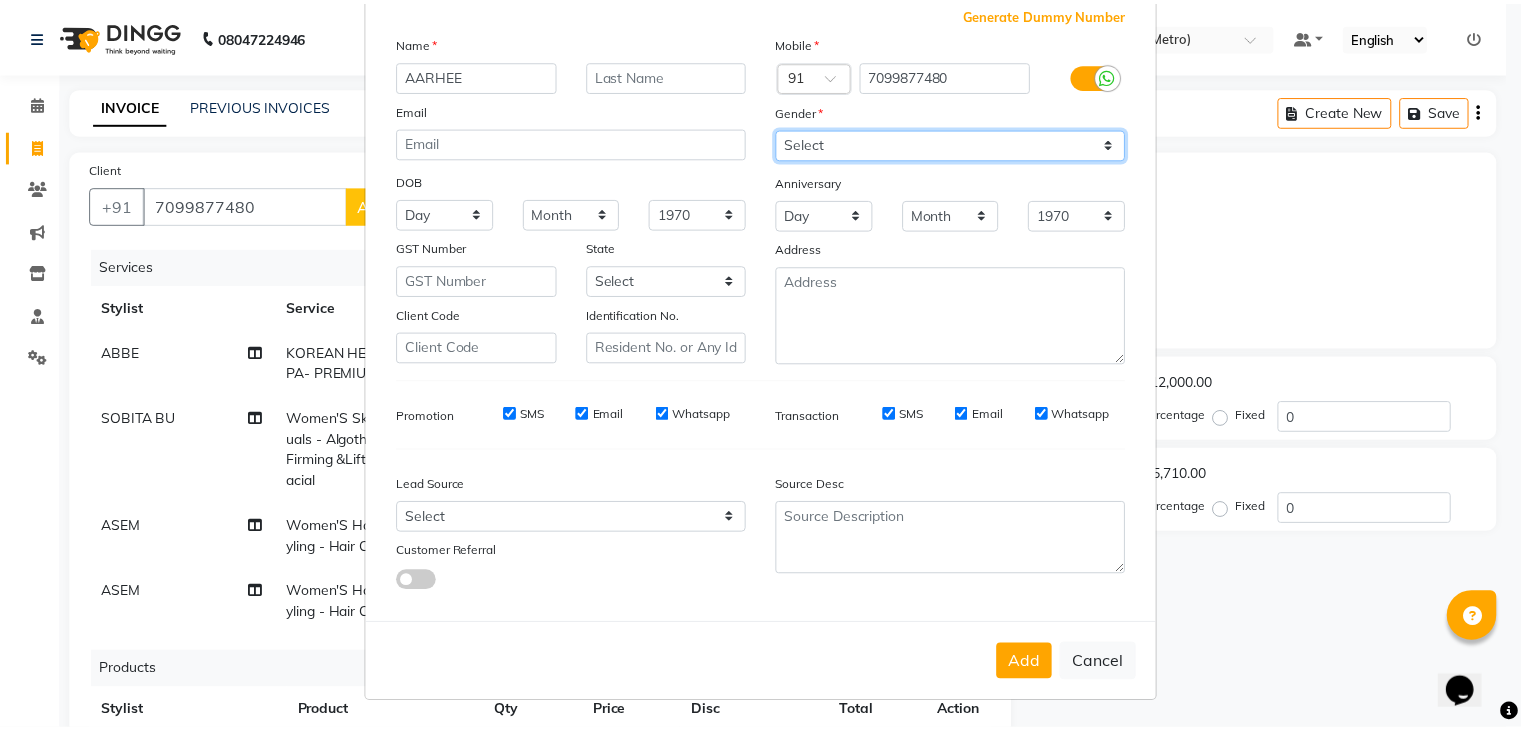 scroll, scrollTop: 127, scrollLeft: 0, axis: vertical 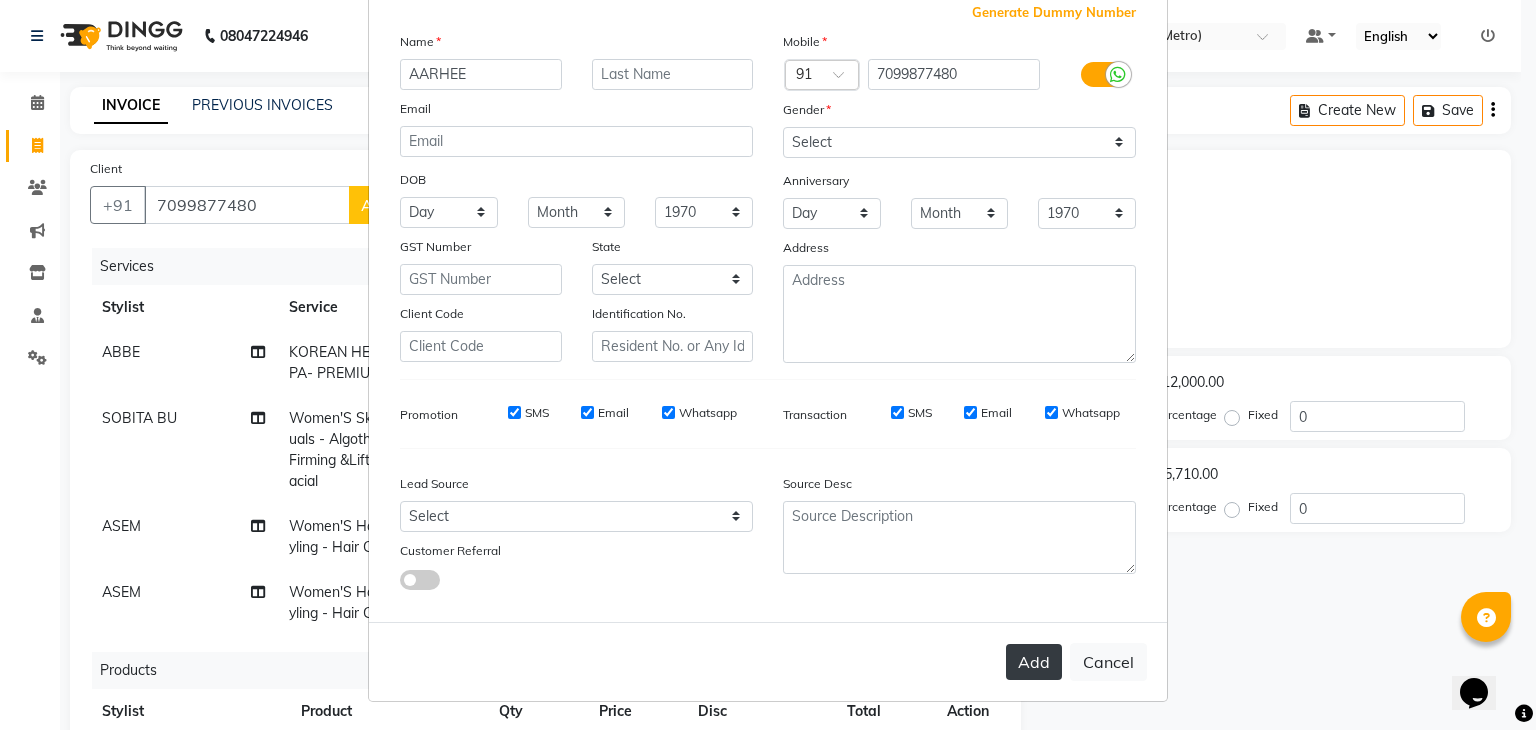 click on "Add" at bounding box center (1034, 662) 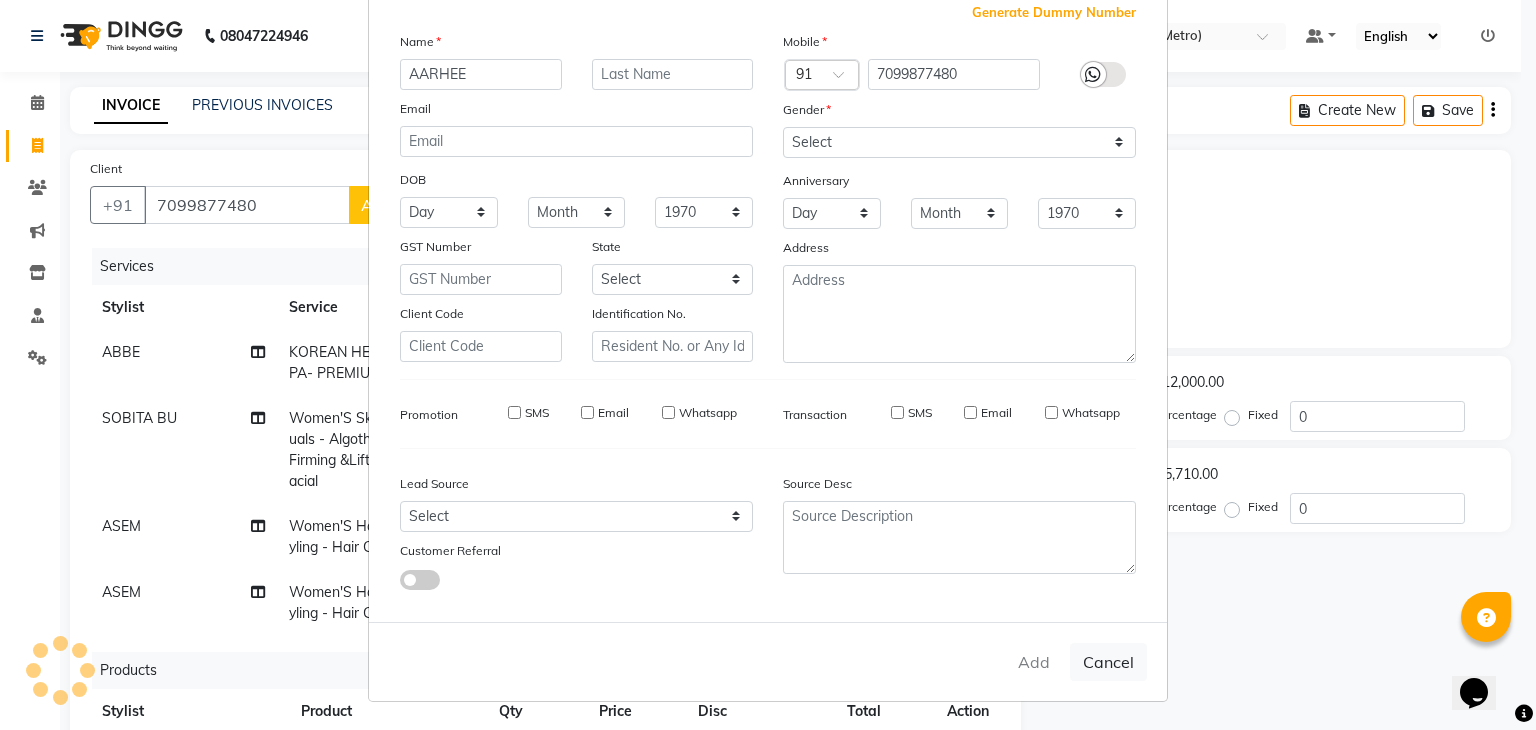 type on "70******80" 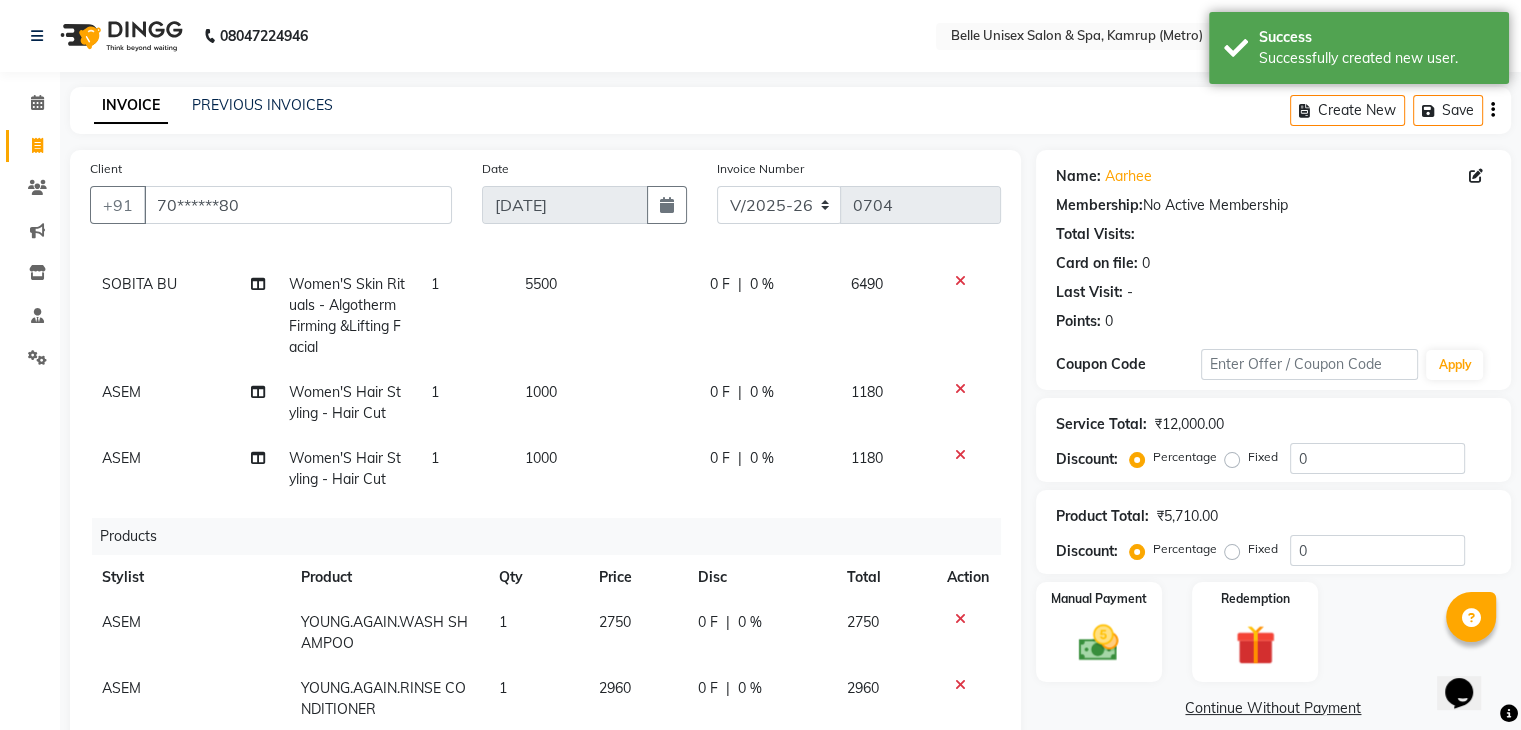 scroll, scrollTop: 149, scrollLeft: 0, axis: vertical 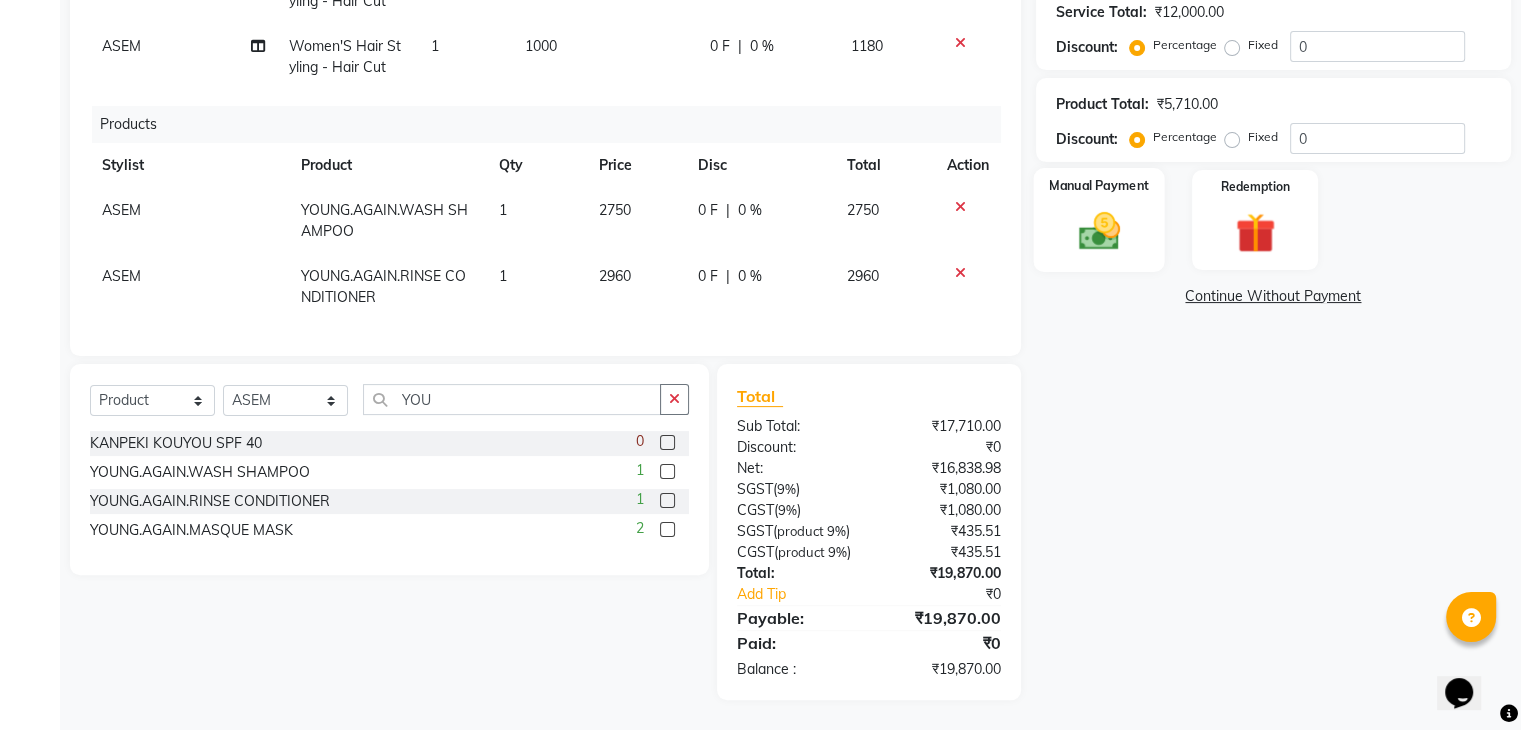 click 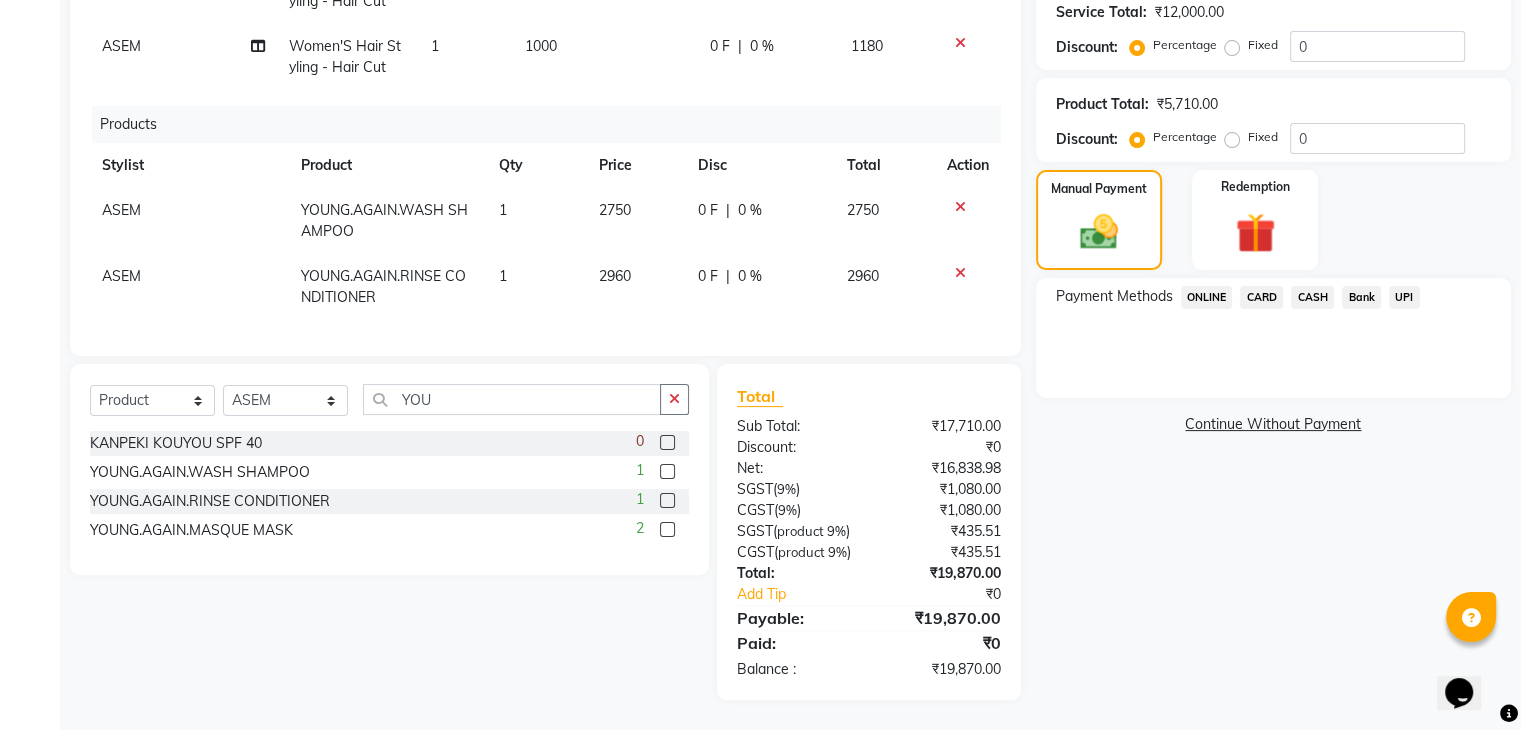 click on "ONLINE" 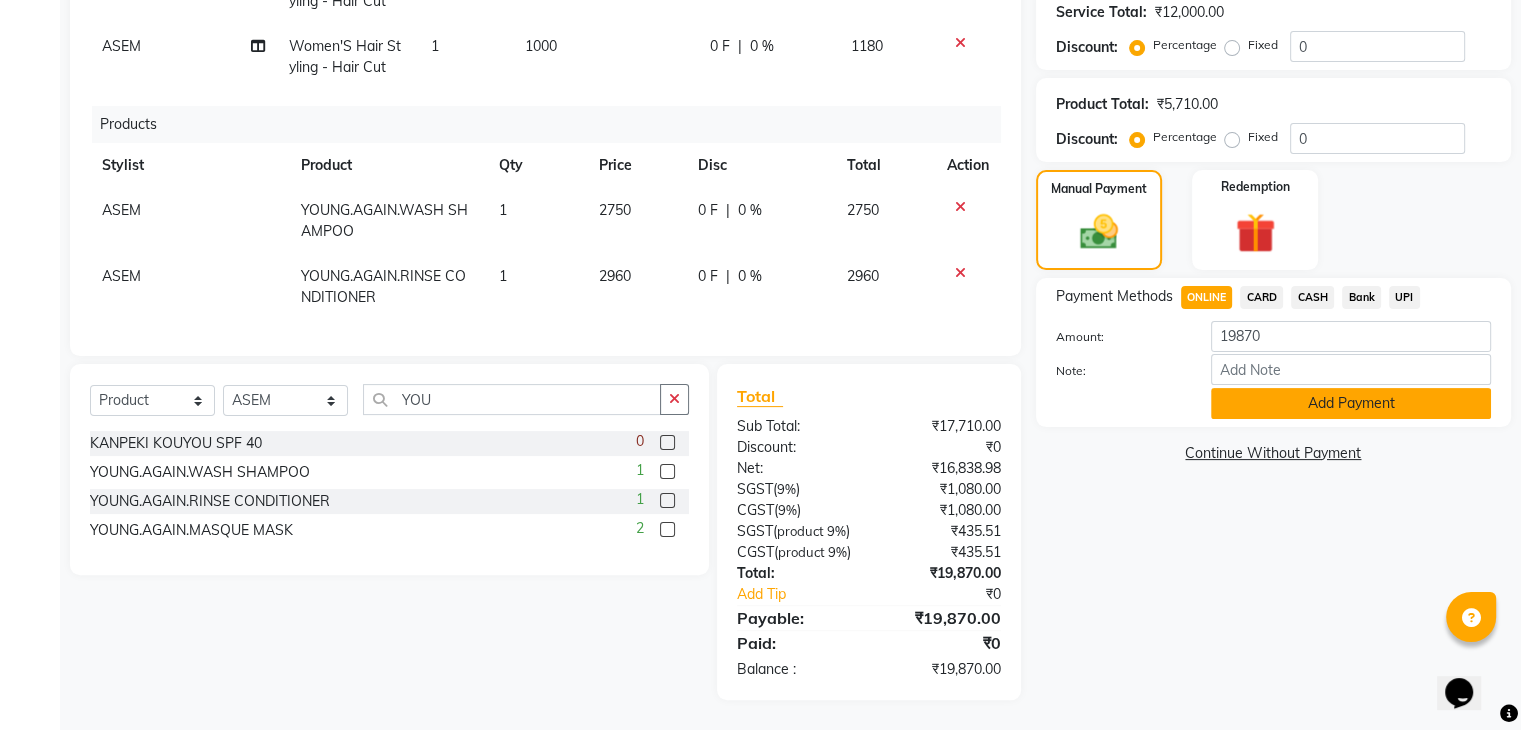 click on "Add Payment" 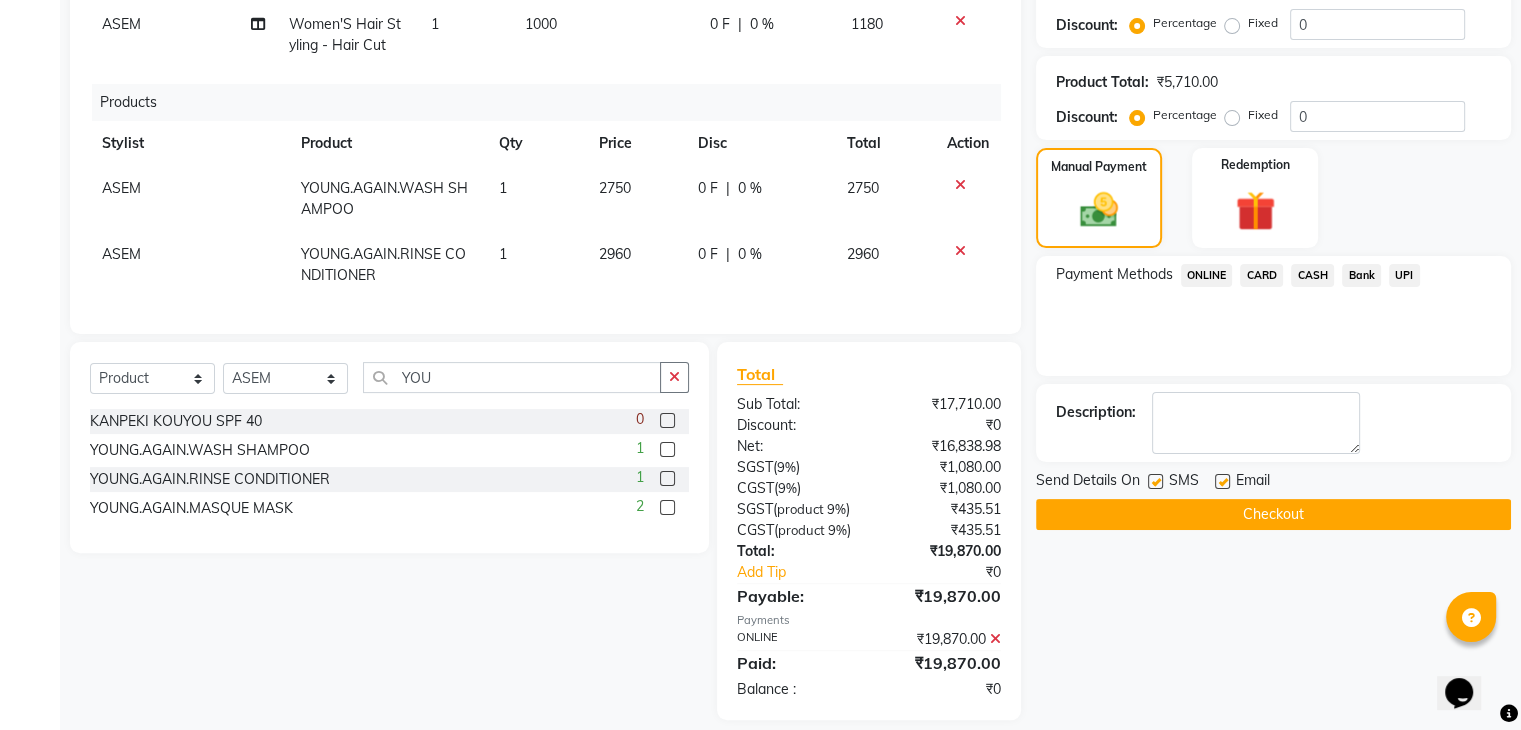 click on "Checkout" 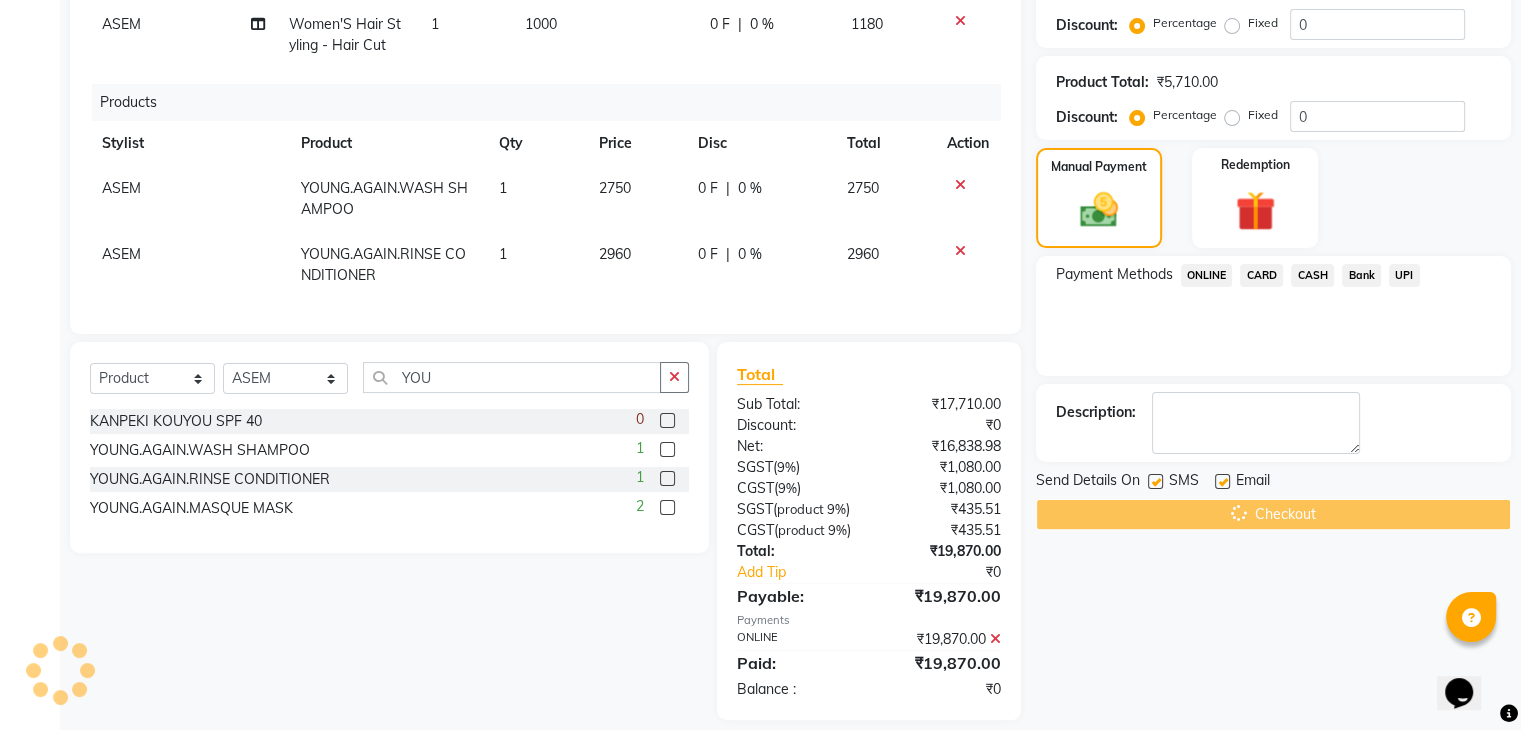 scroll, scrollTop: 476, scrollLeft: 0, axis: vertical 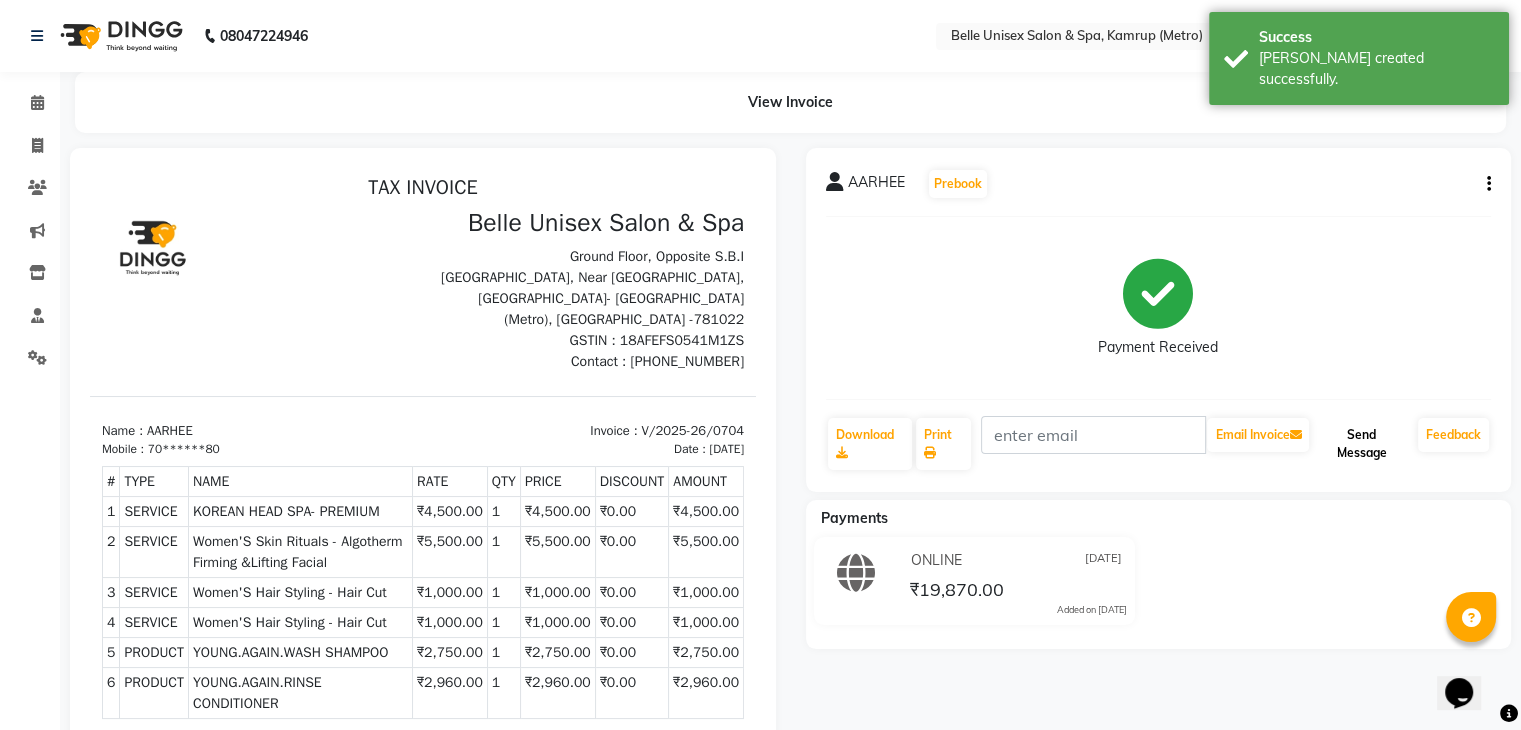 click on "Send Message" 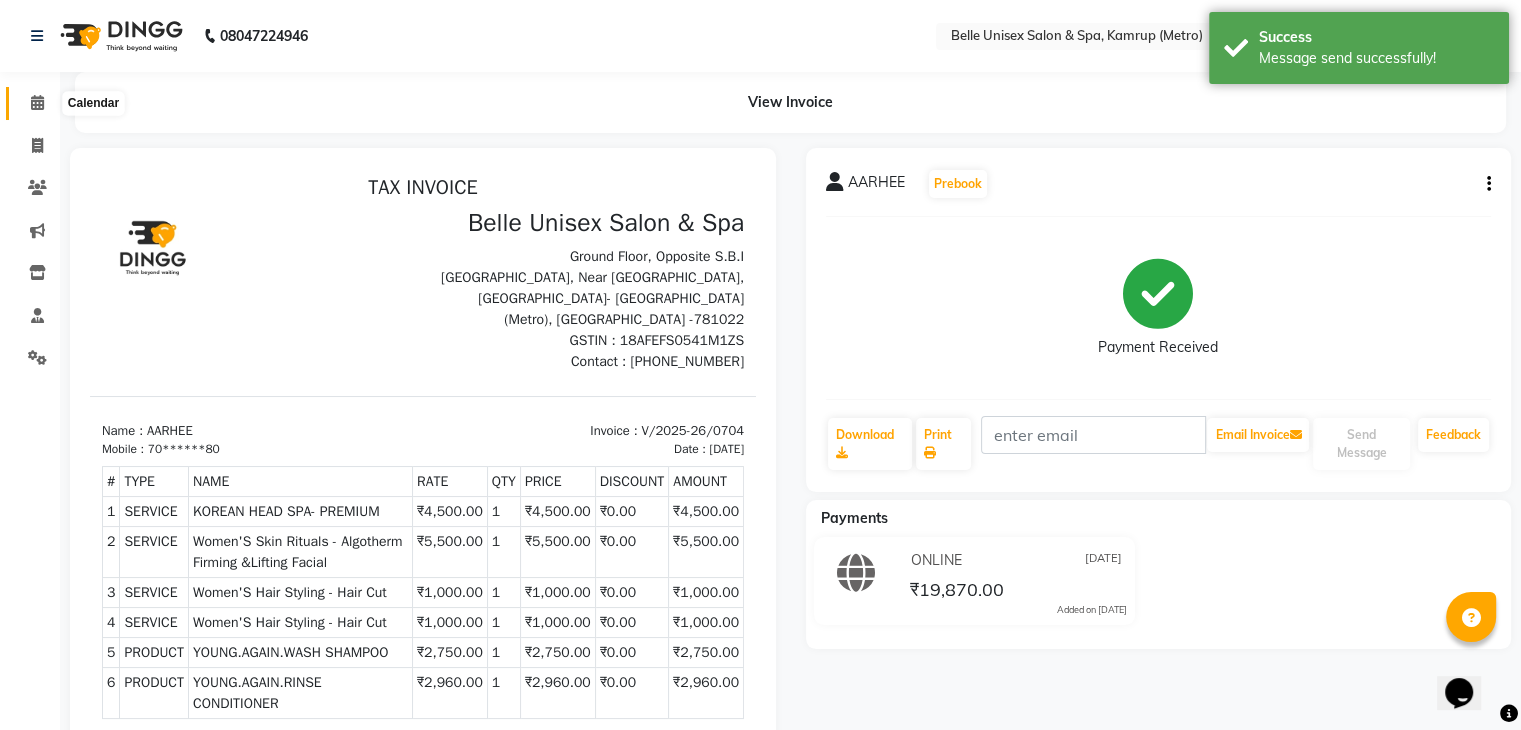 click 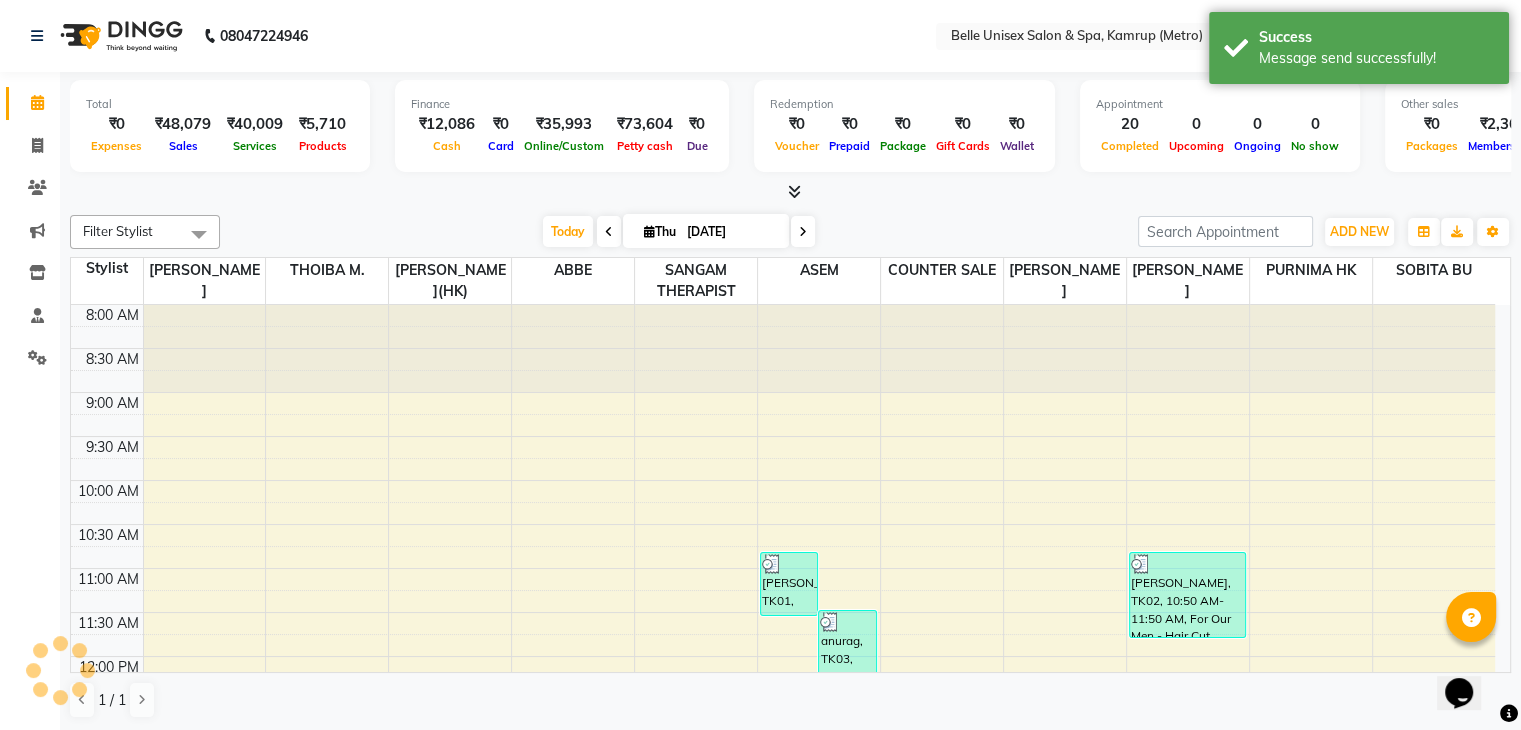 scroll, scrollTop: 0, scrollLeft: 0, axis: both 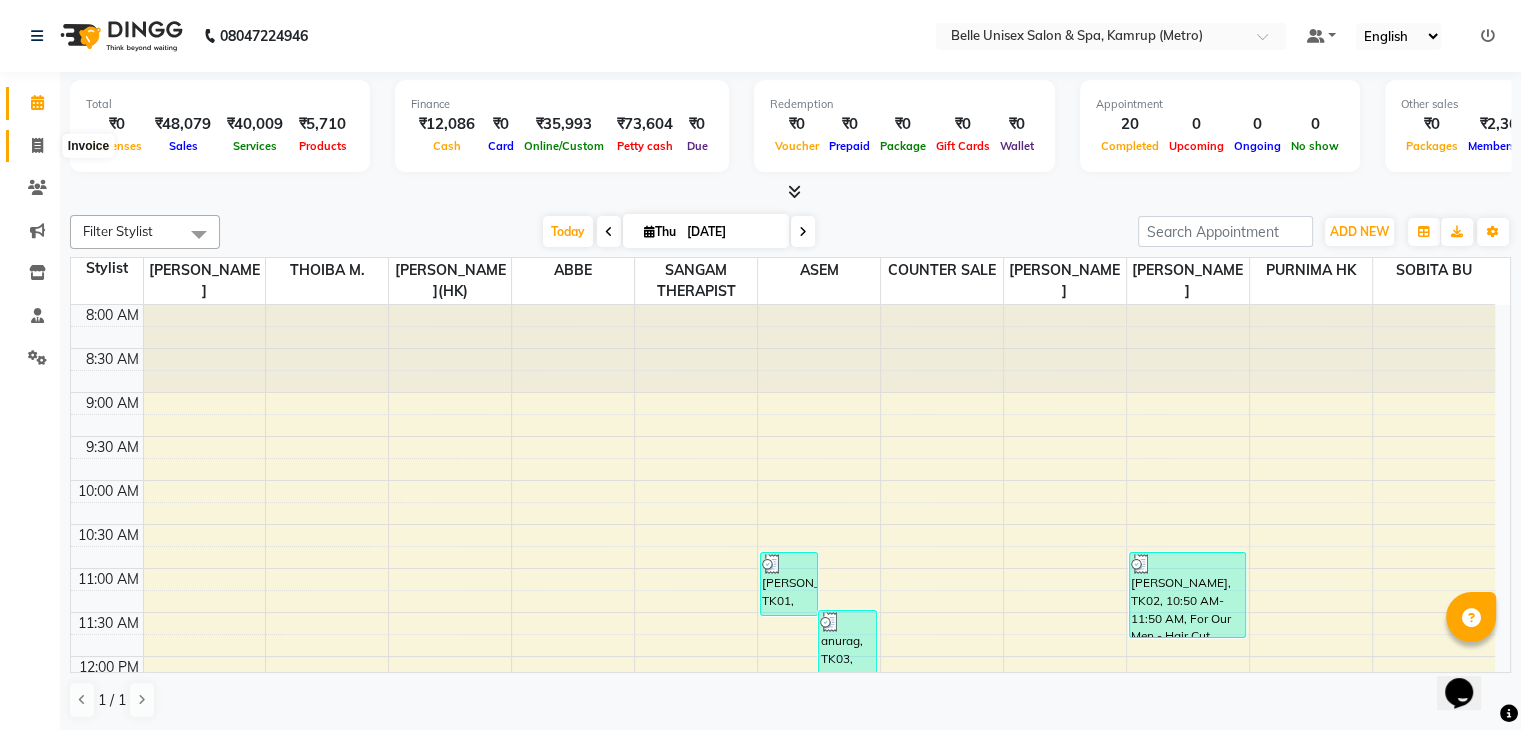 click 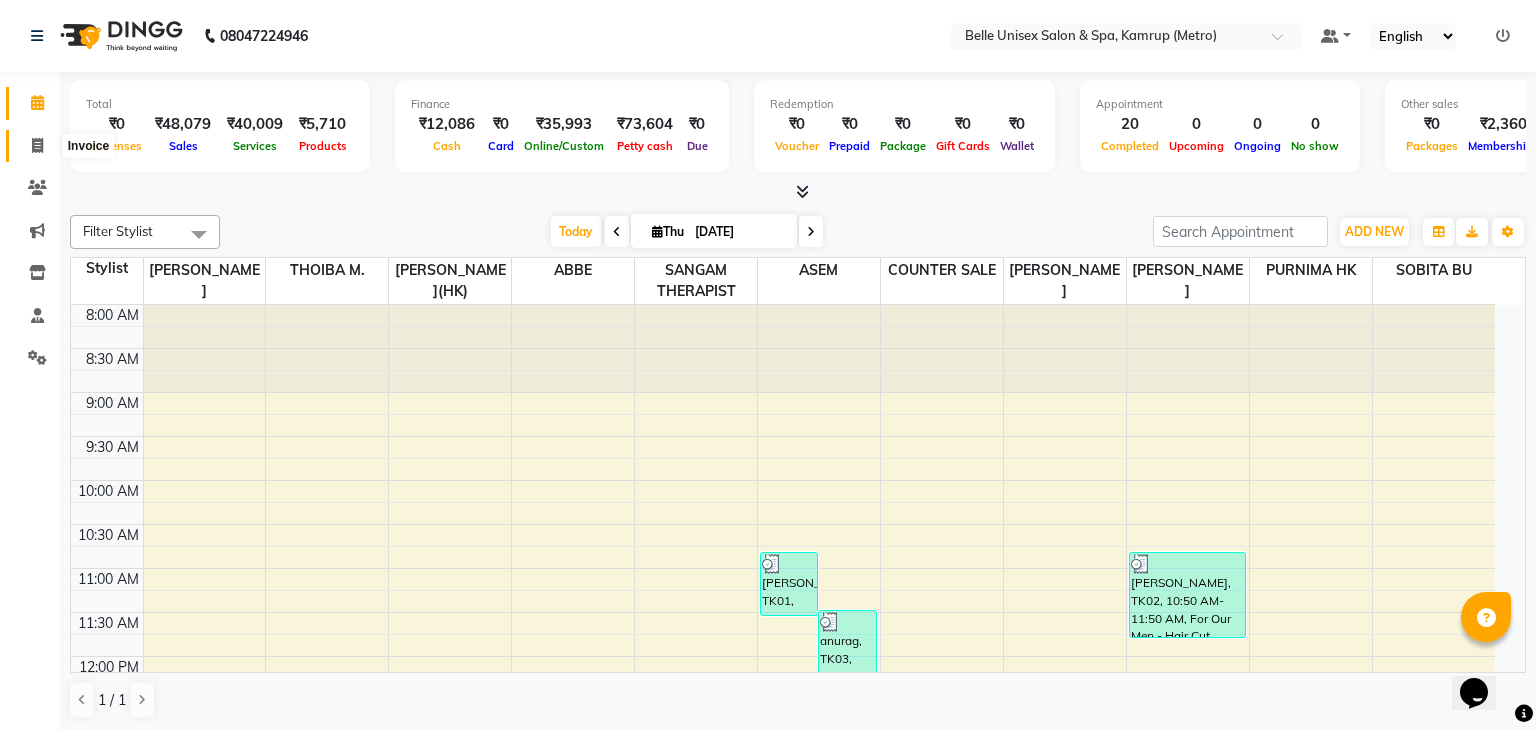 select on "service" 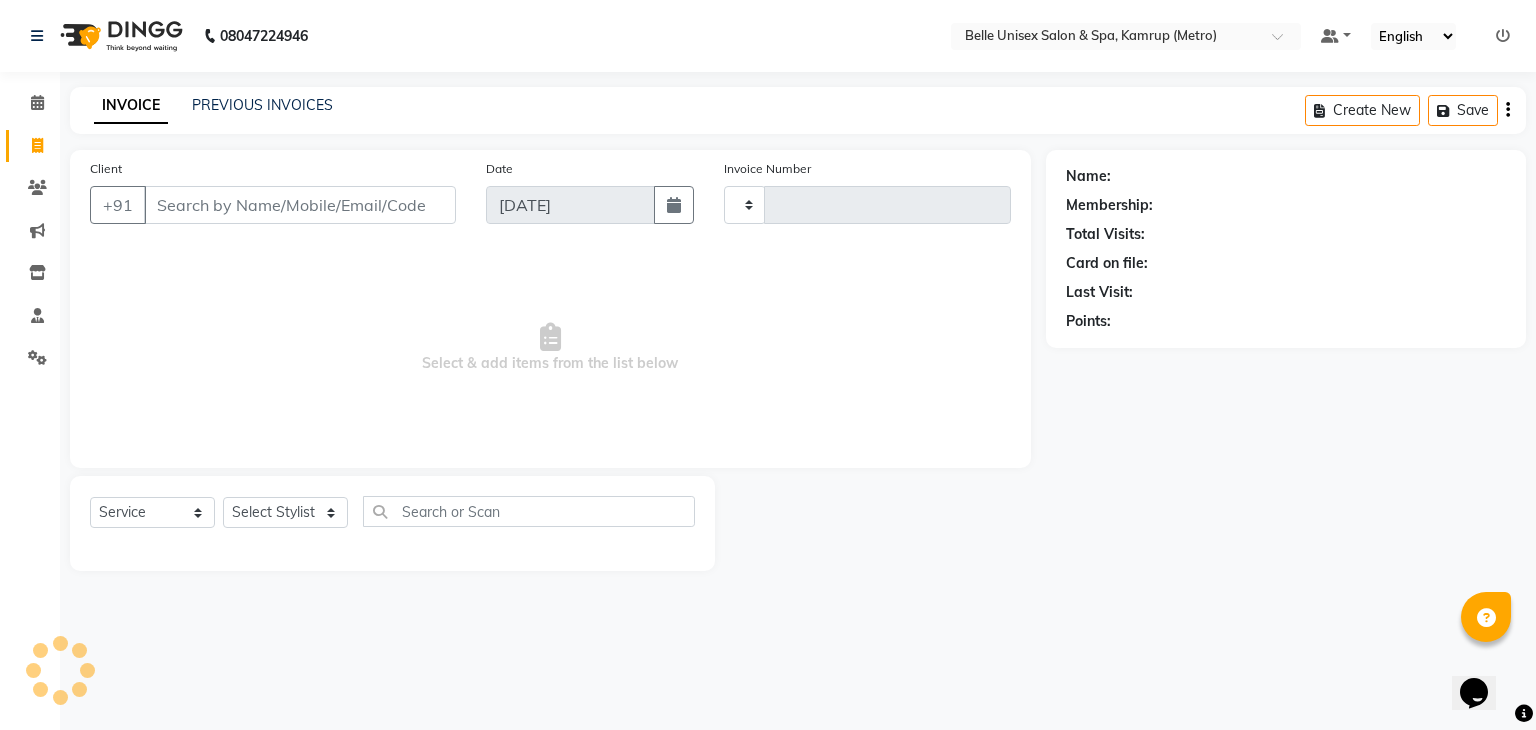 type on "0705" 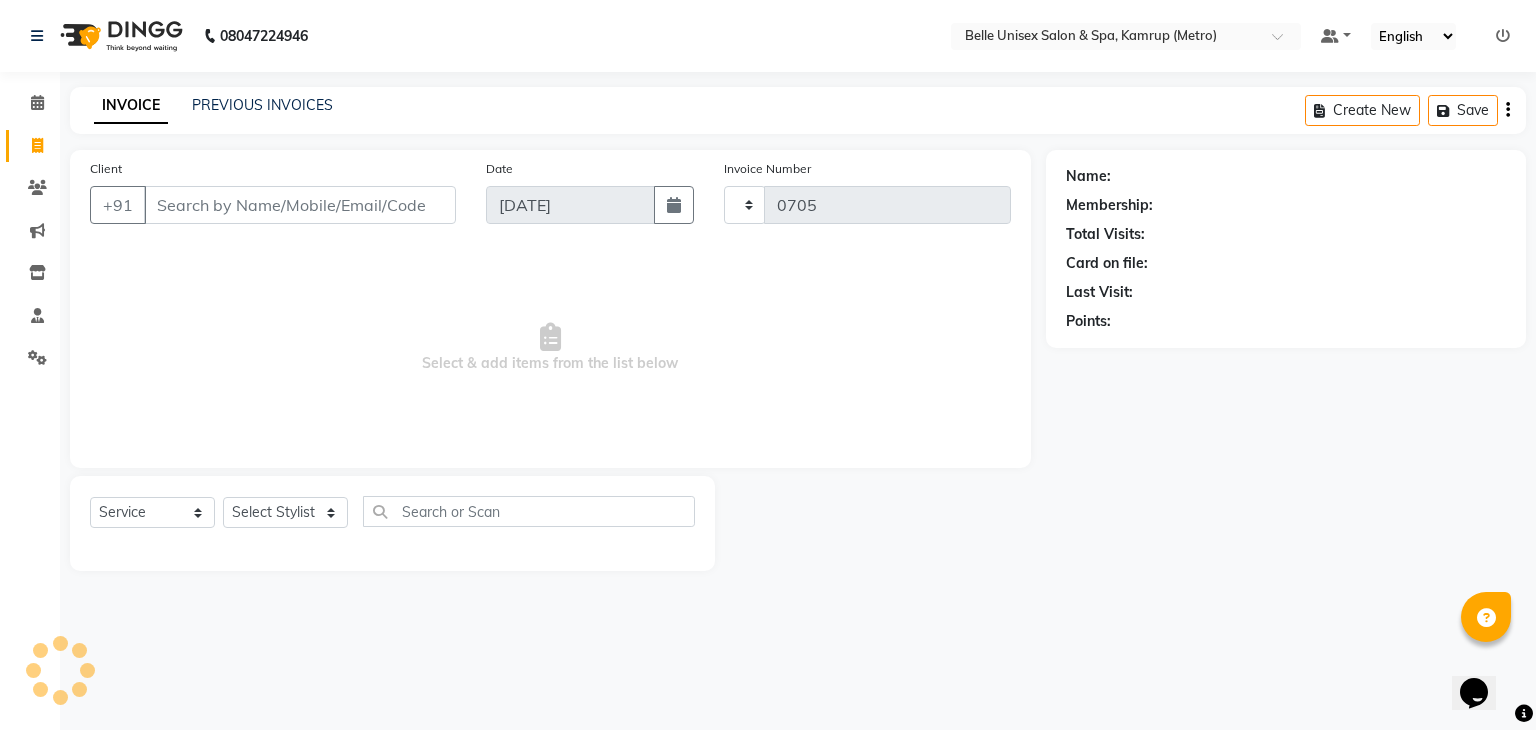 select on "7291" 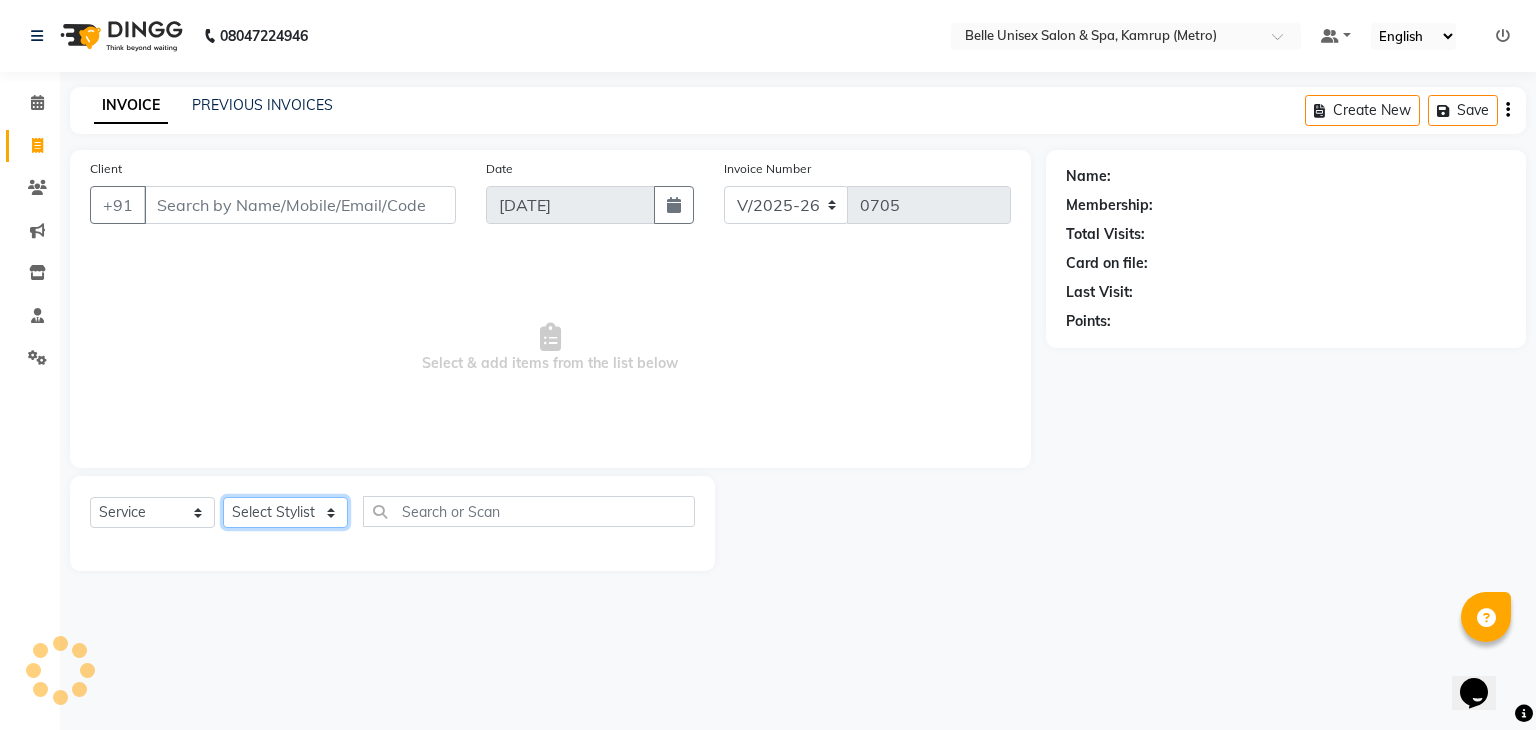 click on "Select Stylist" 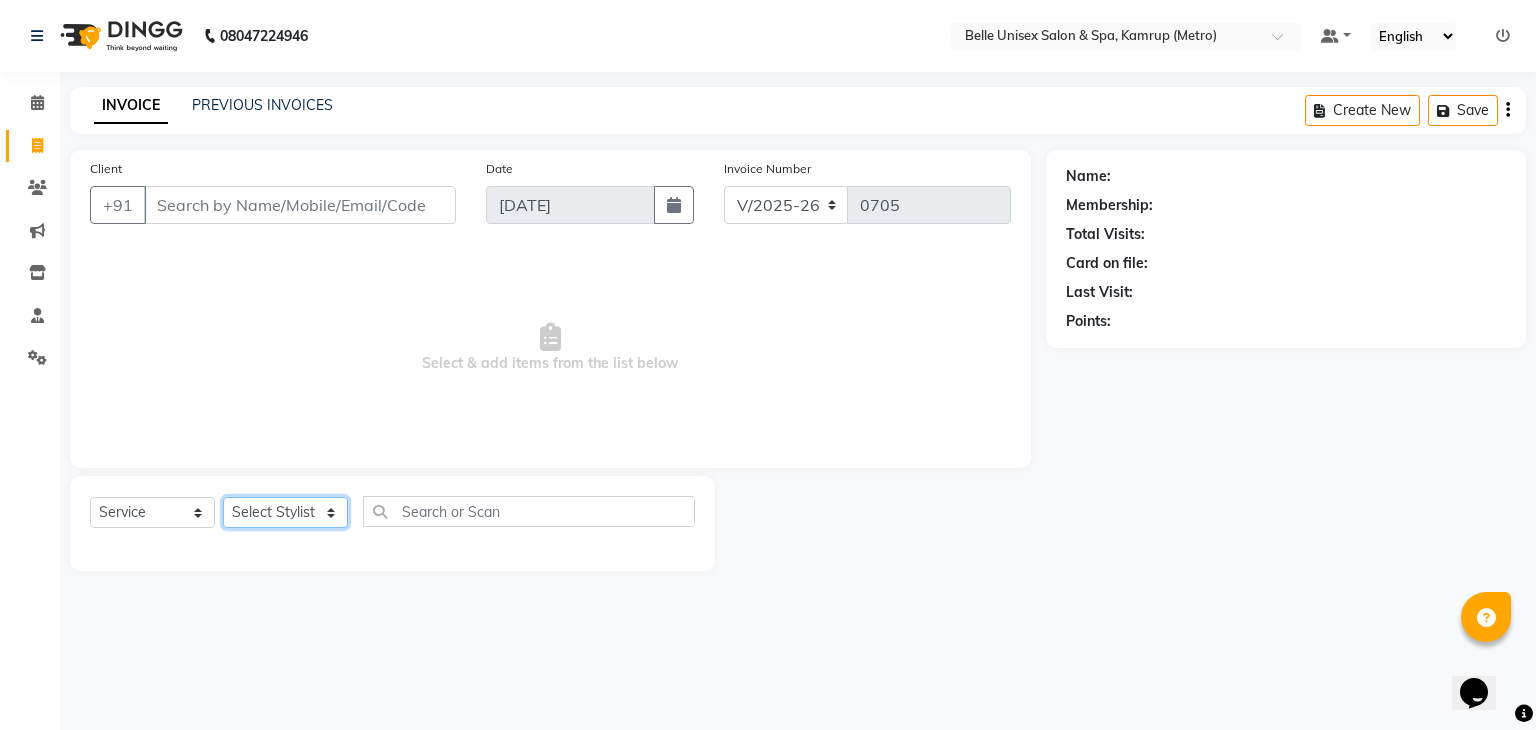 select on "83129" 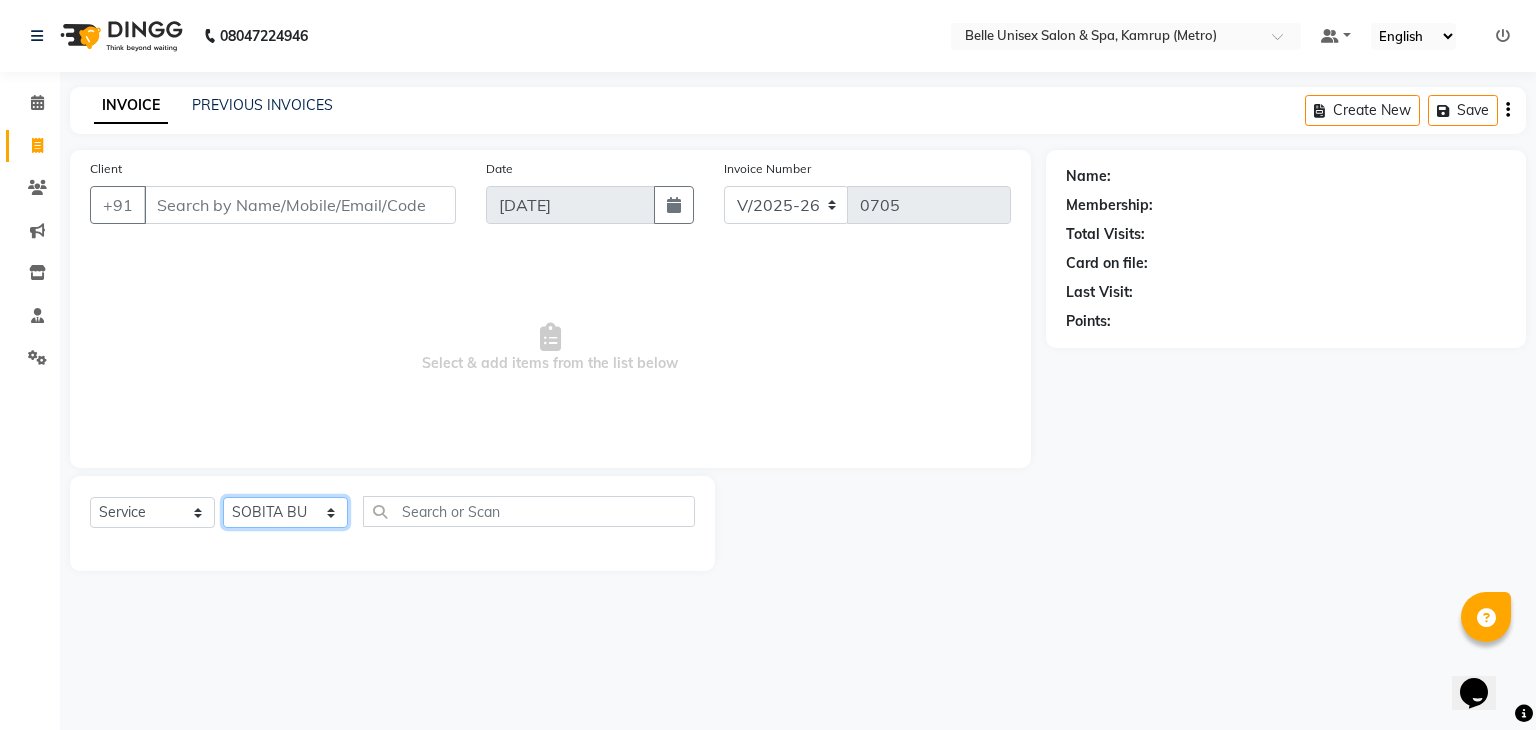 click on "Select Stylist ABBE Admin id ALEX UHD  ASEM  COUNTER SALE  IMLE AO JUPITARA(HK) PURNIMA HK  RANA KANTI SINHA   SABEHA SANGAM THERAPIST SOBITA BU THOIBA M." 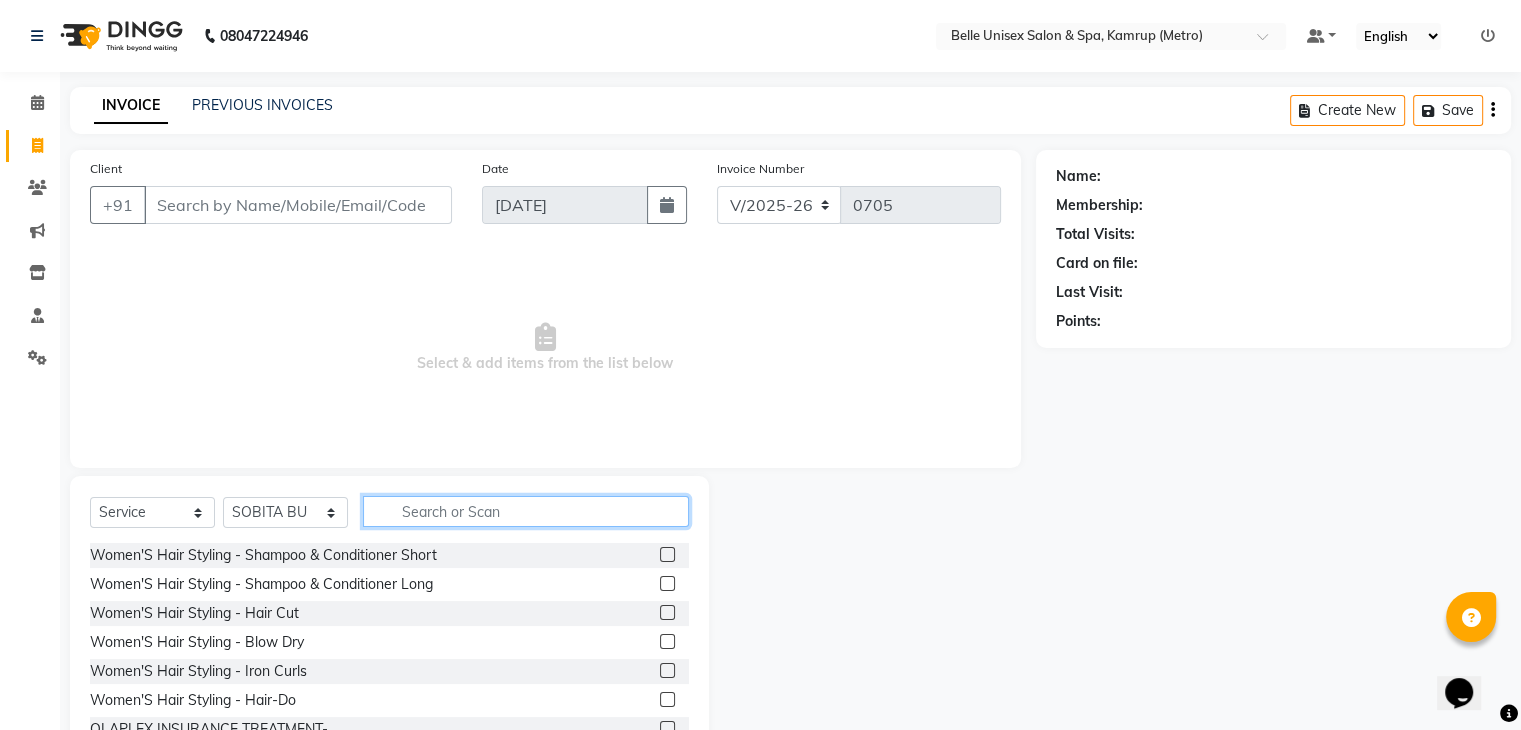 click 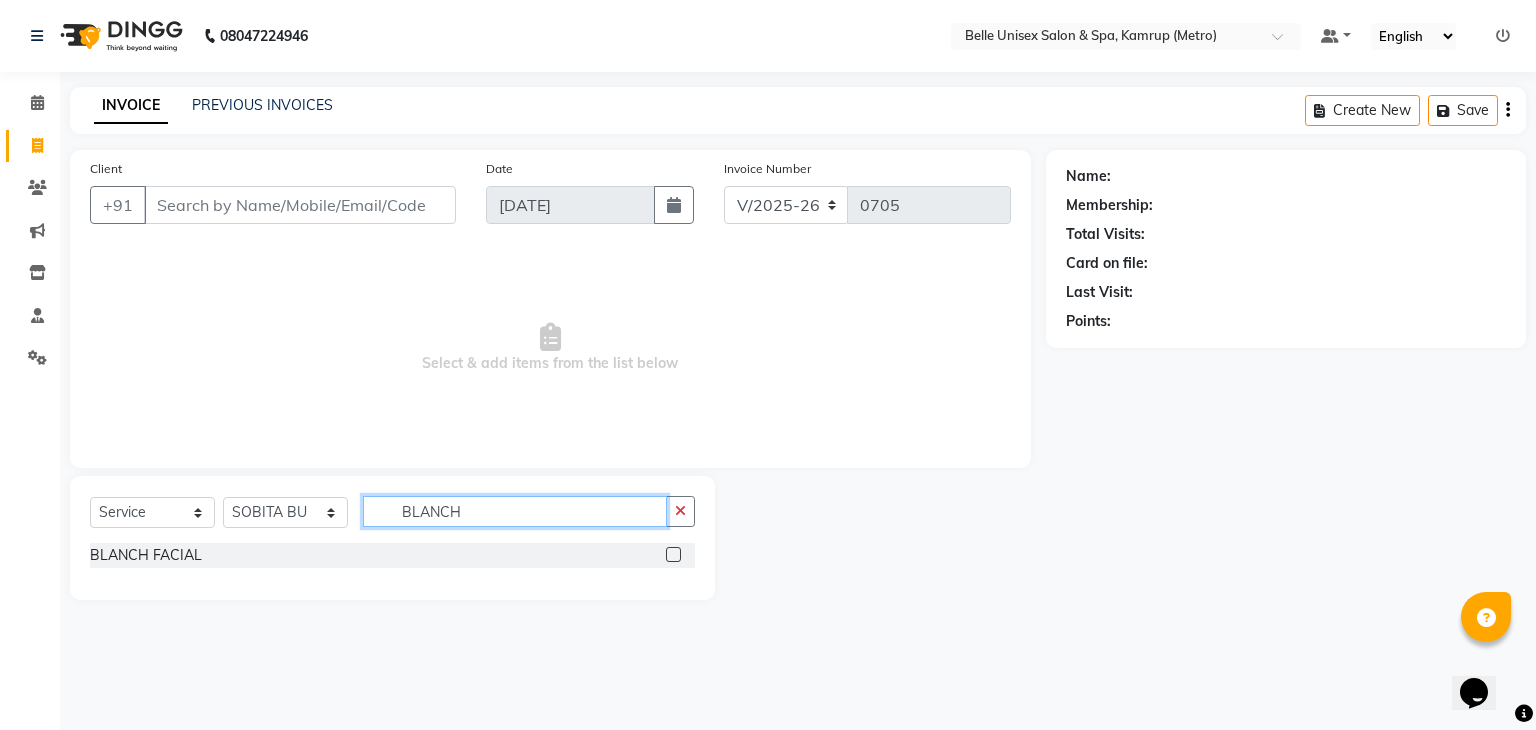 type on "BLANCH" 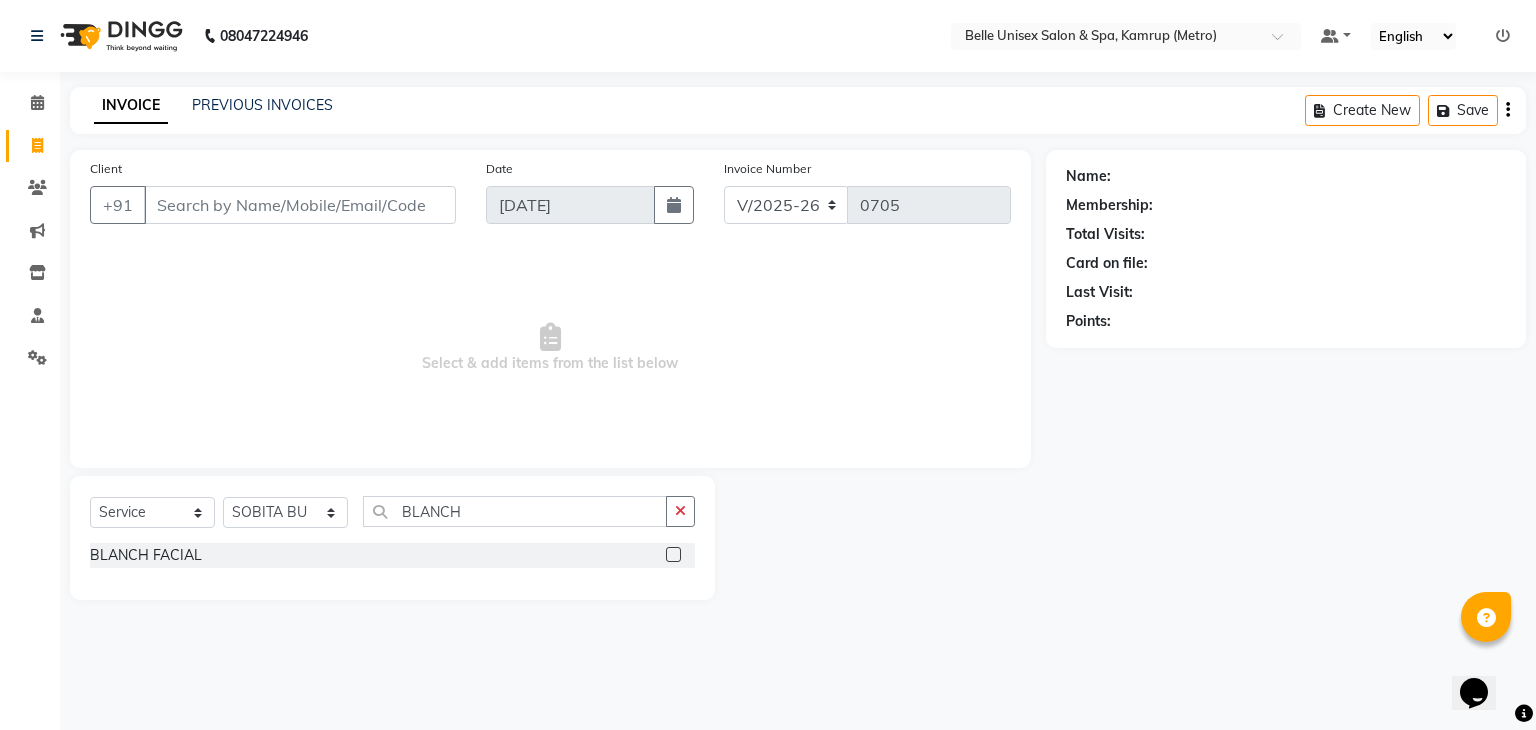 click 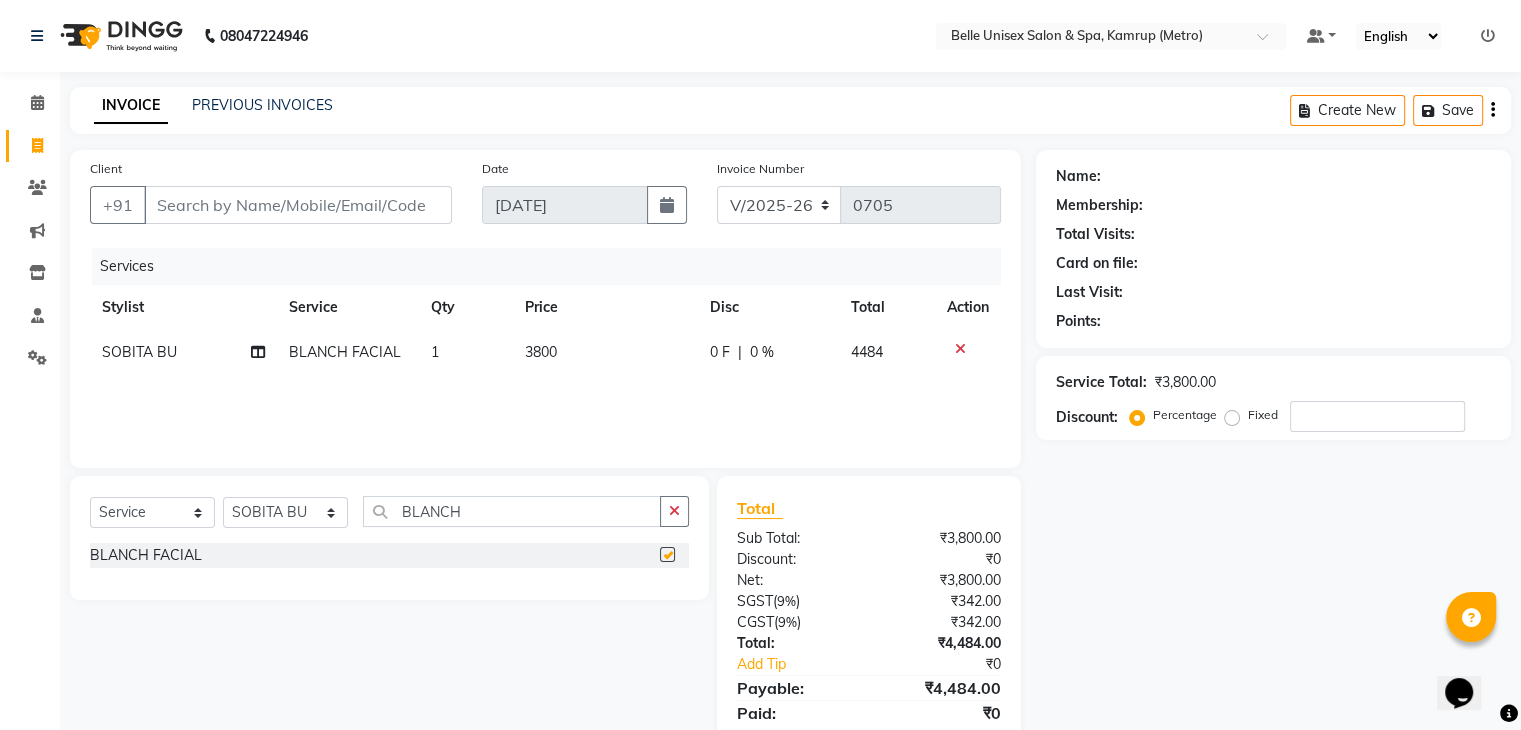 checkbox on "false" 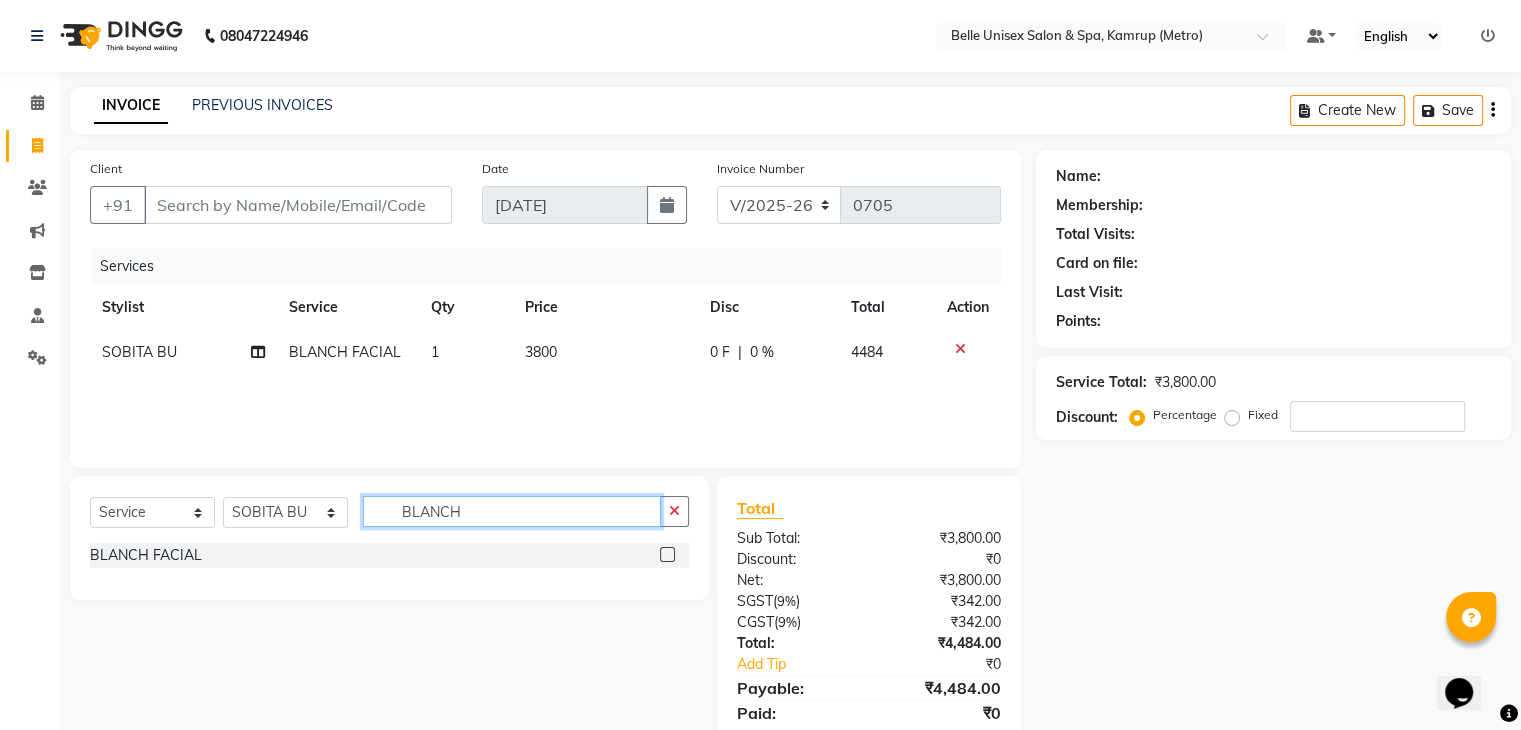drag, startPoint x: 488, startPoint y: 517, endPoint x: 322, endPoint y: 523, distance: 166.1084 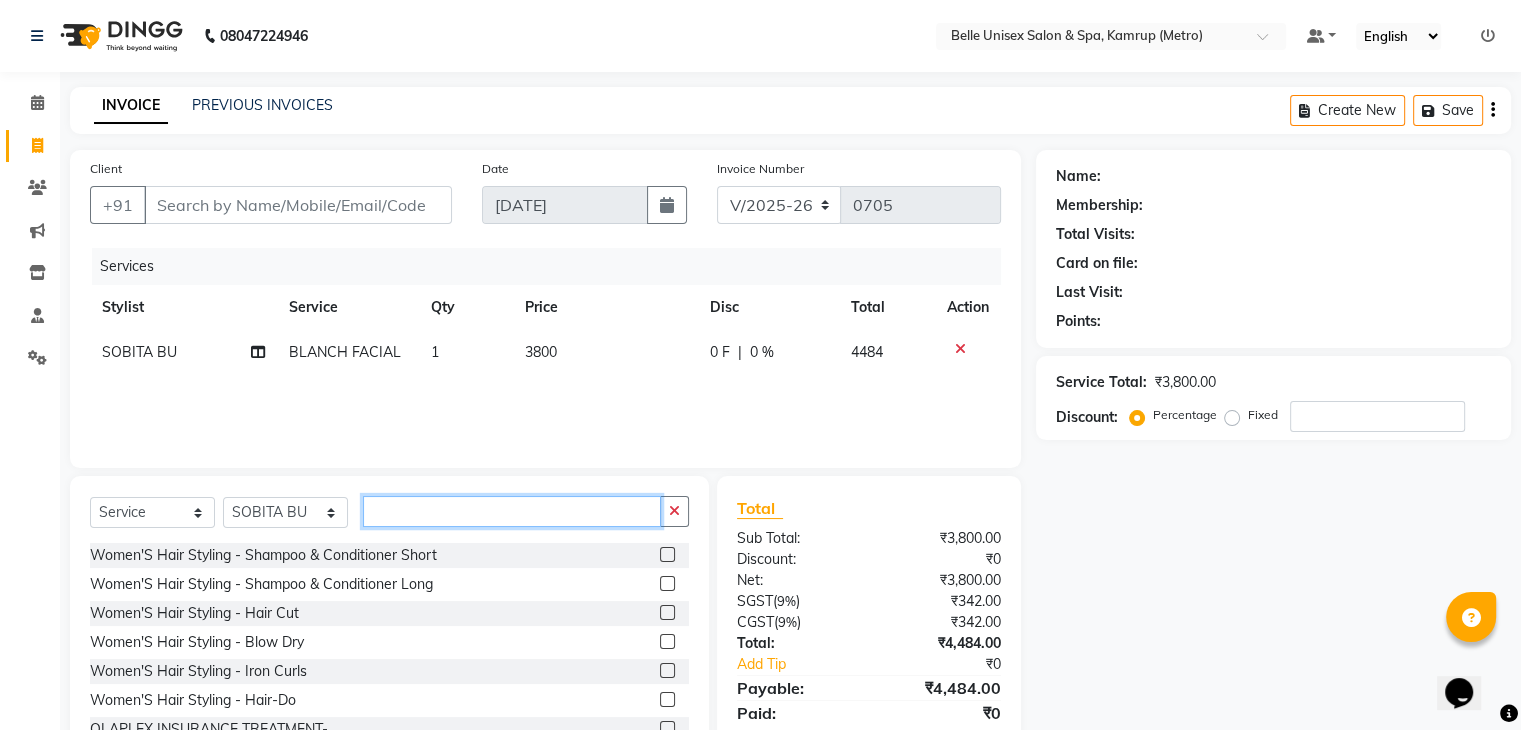 type 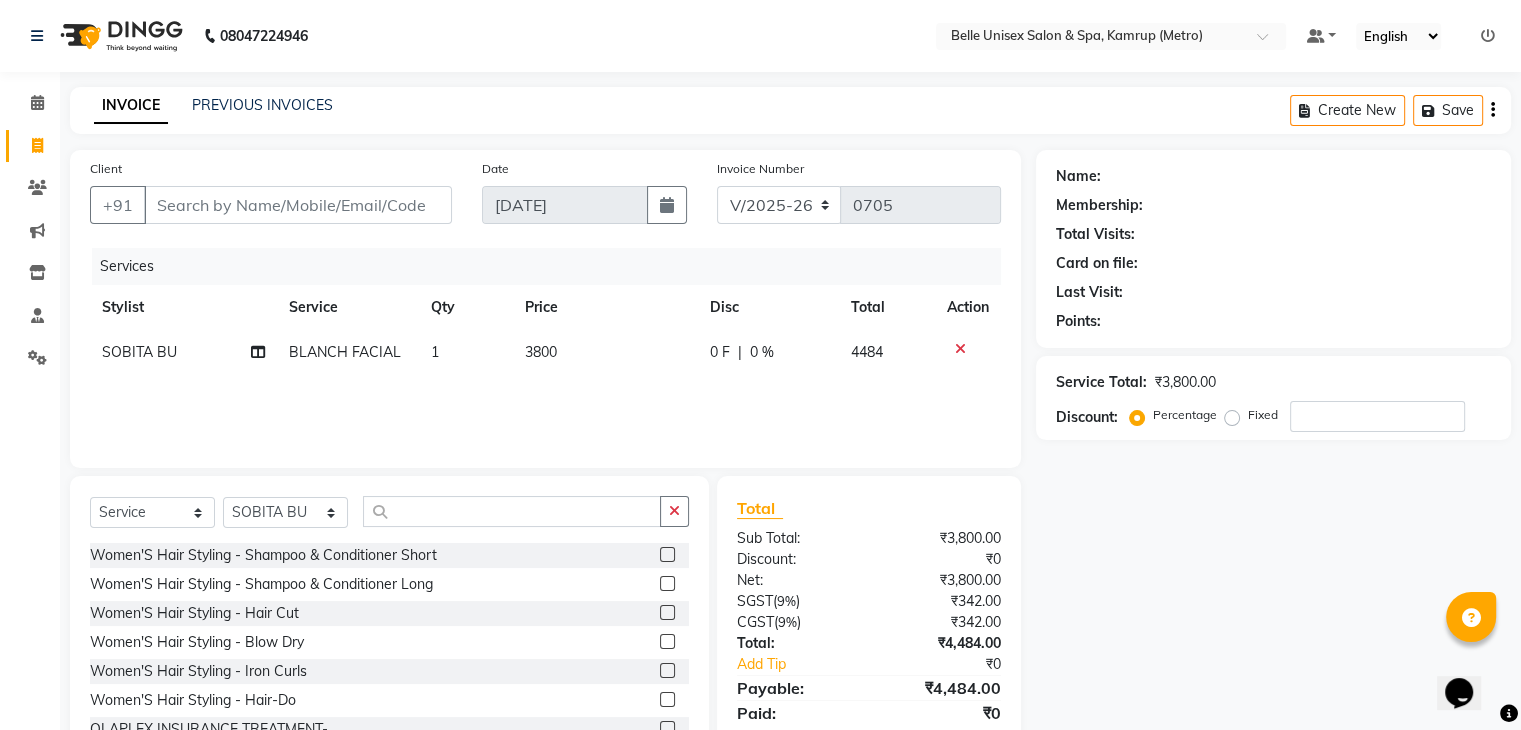 click on "3800" 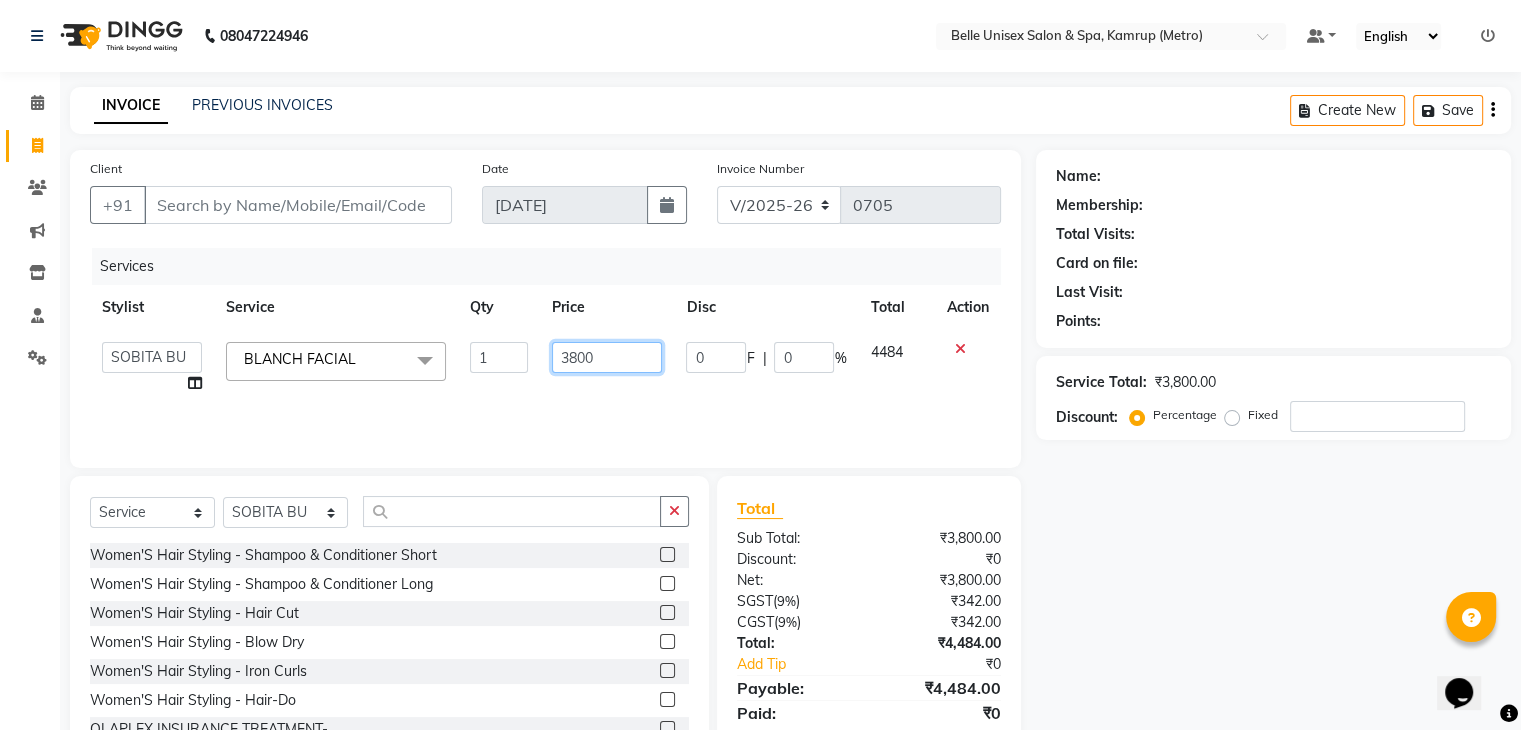 drag, startPoint x: 622, startPoint y: 358, endPoint x: 491, endPoint y: 366, distance: 131.24405 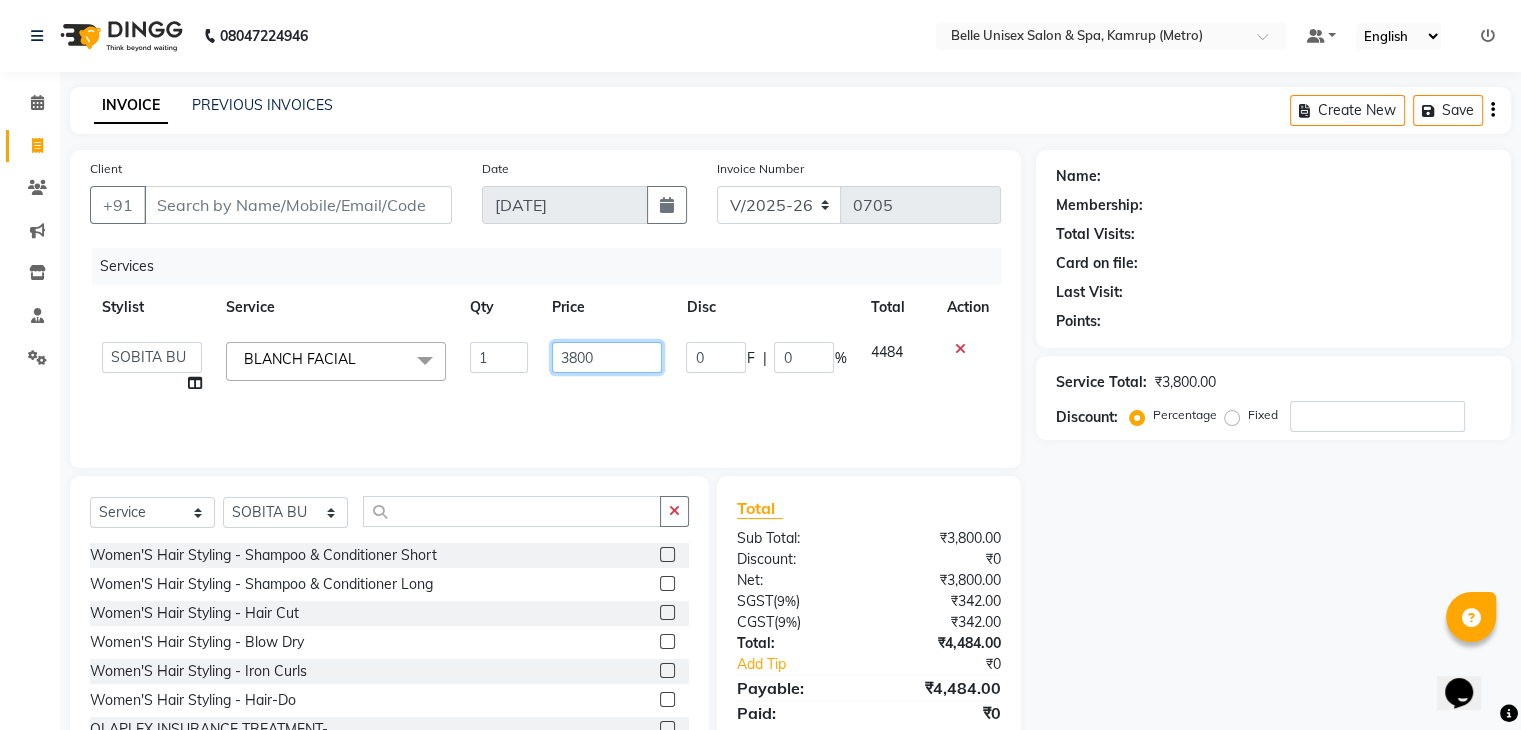 click on "ABBE   Admin id   ALEX UHD    ASEM    COUNTER SALE    IMLE AO   JUPITARA(HK)   PURNIMA HK    RANA KANTI SINHA     SABEHA   SANGAM THERAPIST   SOBITA BU   THOIBA M.  BLANCH FACIAL  x Women'S Hair Styling - Shampoo & Conditioner Short Women'S Hair Styling - Shampoo & Conditioner Long Women'S Hair Styling - Hair Cut Women'S Hair Styling - Blow Dry Women'S Hair Styling - Iron Curls Women'S Hair Styling - Hair-Do OLAPLEX INSURANCE TREATMENT- DEEPTISSUE MASSAGE DEEP TISSUE MASSAGE BELLYNESS MASSAGE SWEDISH  SAREEDRAPING KANPEKI PAPAYA MARSHMELLOW KANPEKI GINGER WALLNUT JAMAICAN SORELL BLANCH FACIAL KANPEKI UPENDICE KANPEKI SENSI ACE FACIAL  KANPEKI SAVE THE DATE BRIDAL FACIAL  KANPEKI PRO HYDRA FACIAL  KANPEKI PRO MATTE FACIAL  KANPEKI PRO MERGE FACIAL KANPEKI FRUITSHU CHOCOLATE FACIAL  KANPEKI FRUITSHU QUINAO WHITENING FACIAL  CASMARA RGNERIM TREATMENT  CASMARA SKIN SENSATION TREATMENT  CASMARA GOJI TREATMENT  CASMARA OCEAN MIRACLE TREATMENT  CASMARA NACAR TREATMENT  CASMARA AGE DEFENCE TREATMENT  AROMA MASSAGE" 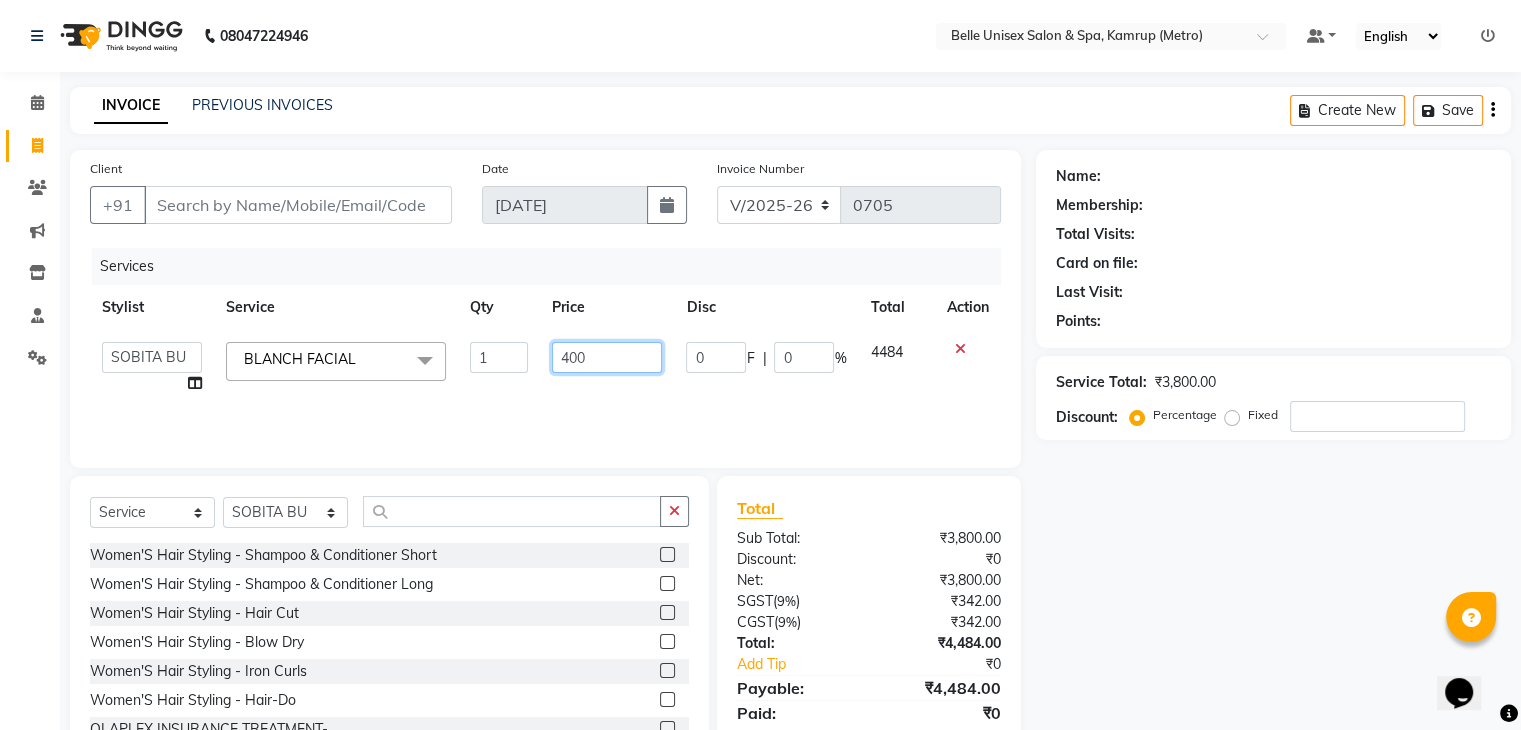 type on "4000" 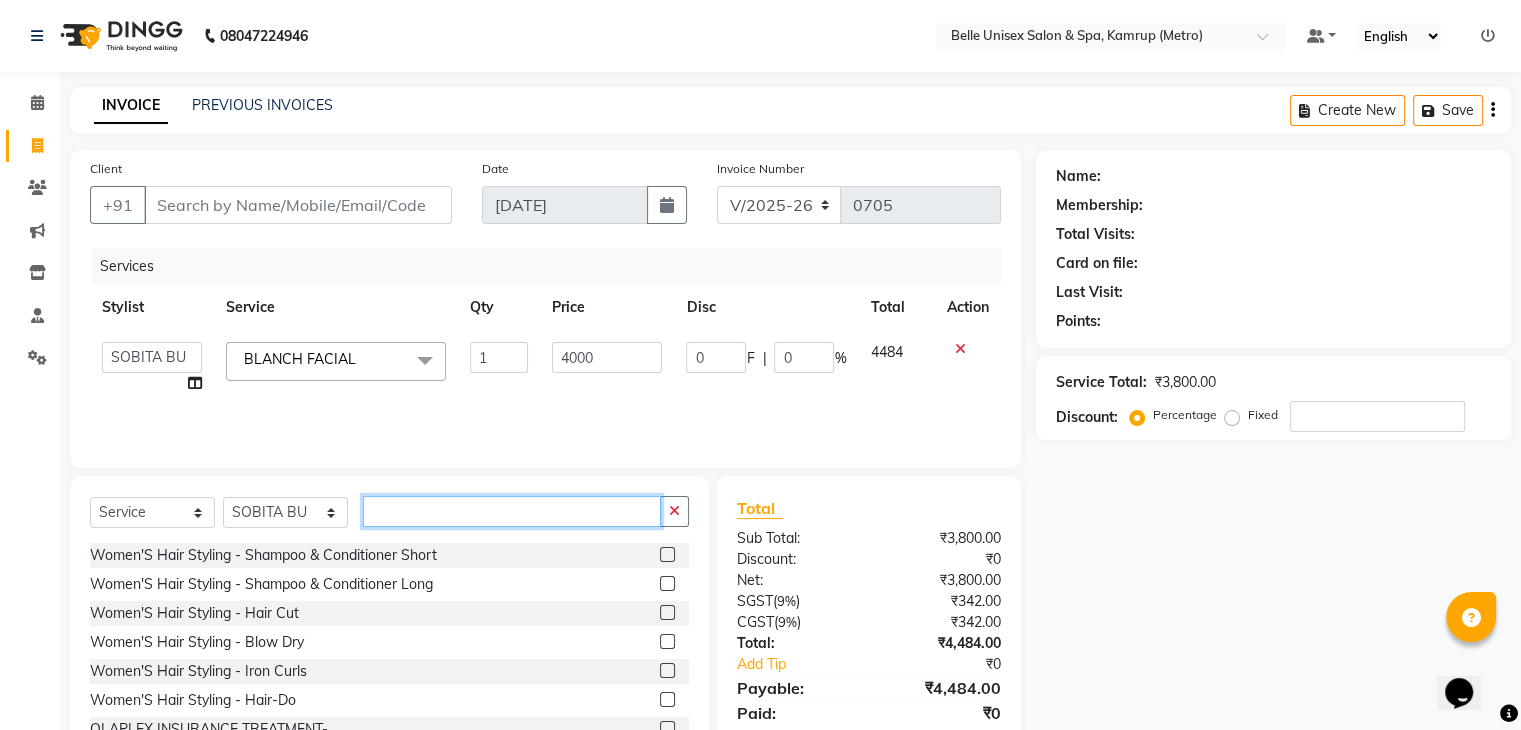 click 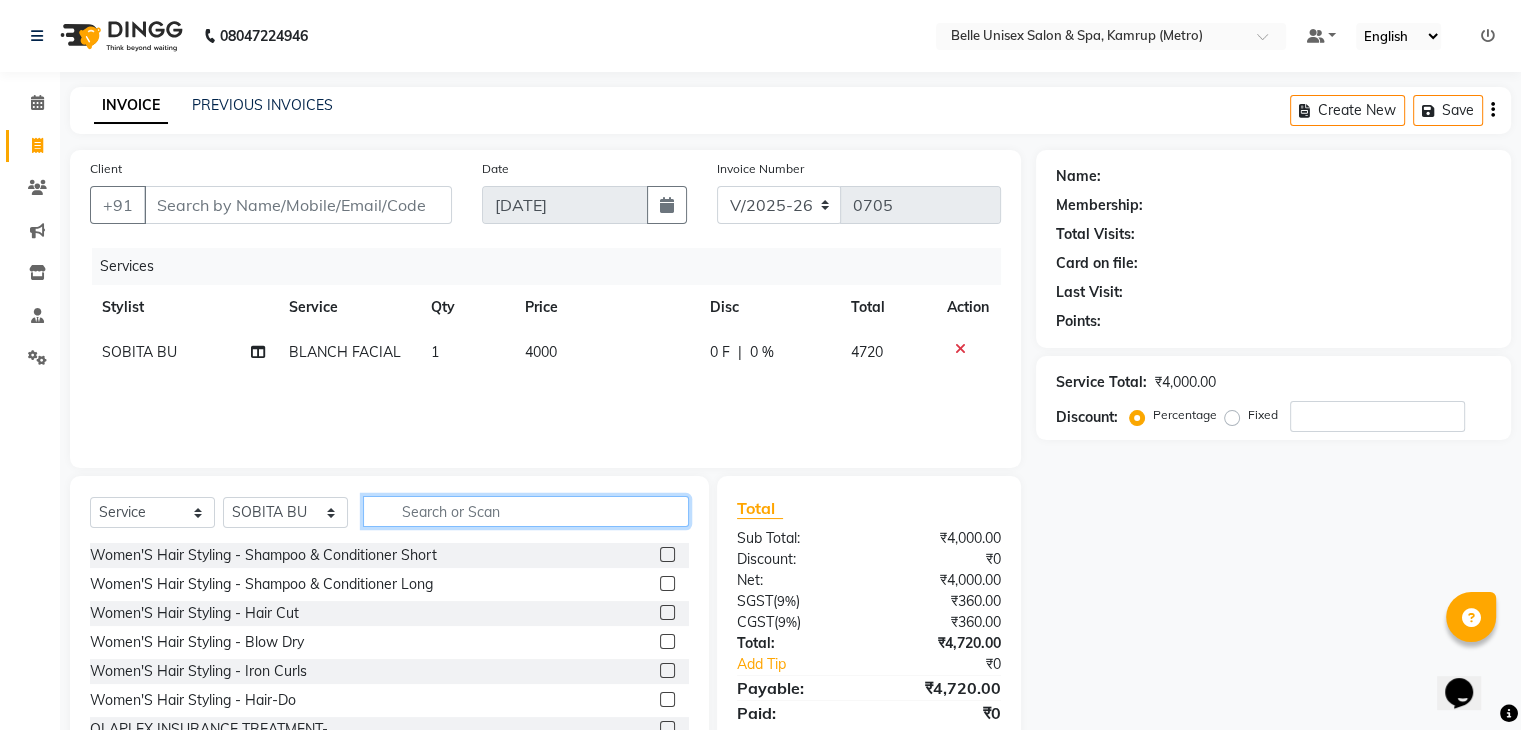 type 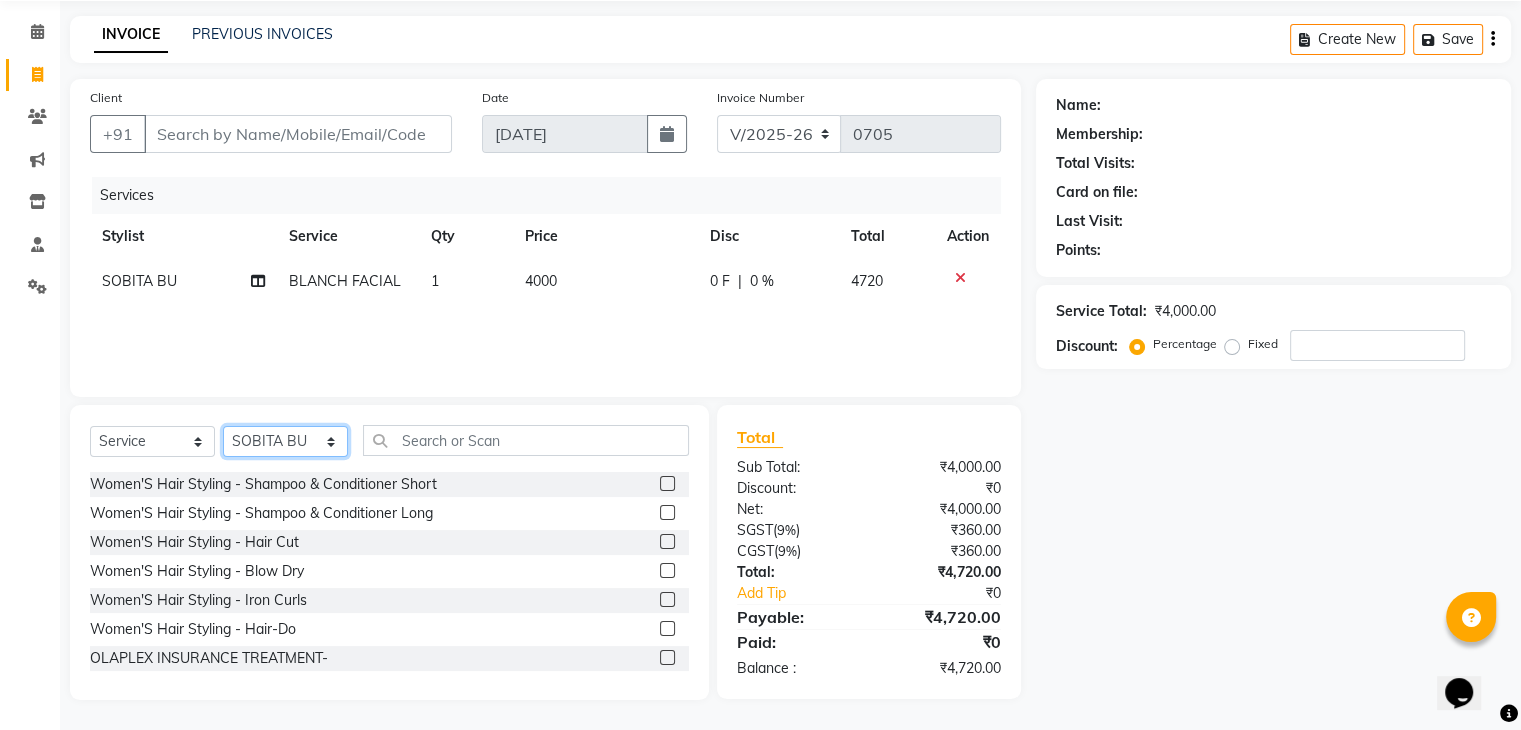 click on "Select Stylist ABBE Admin id ALEX UHD  ASEM  COUNTER SALE  IMLE AO JUPITARA(HK) PURNIMA HK  RANA KANTI SINHA   SABEHA SANGAM THERAPIST SOBITA BU THOIBA M." 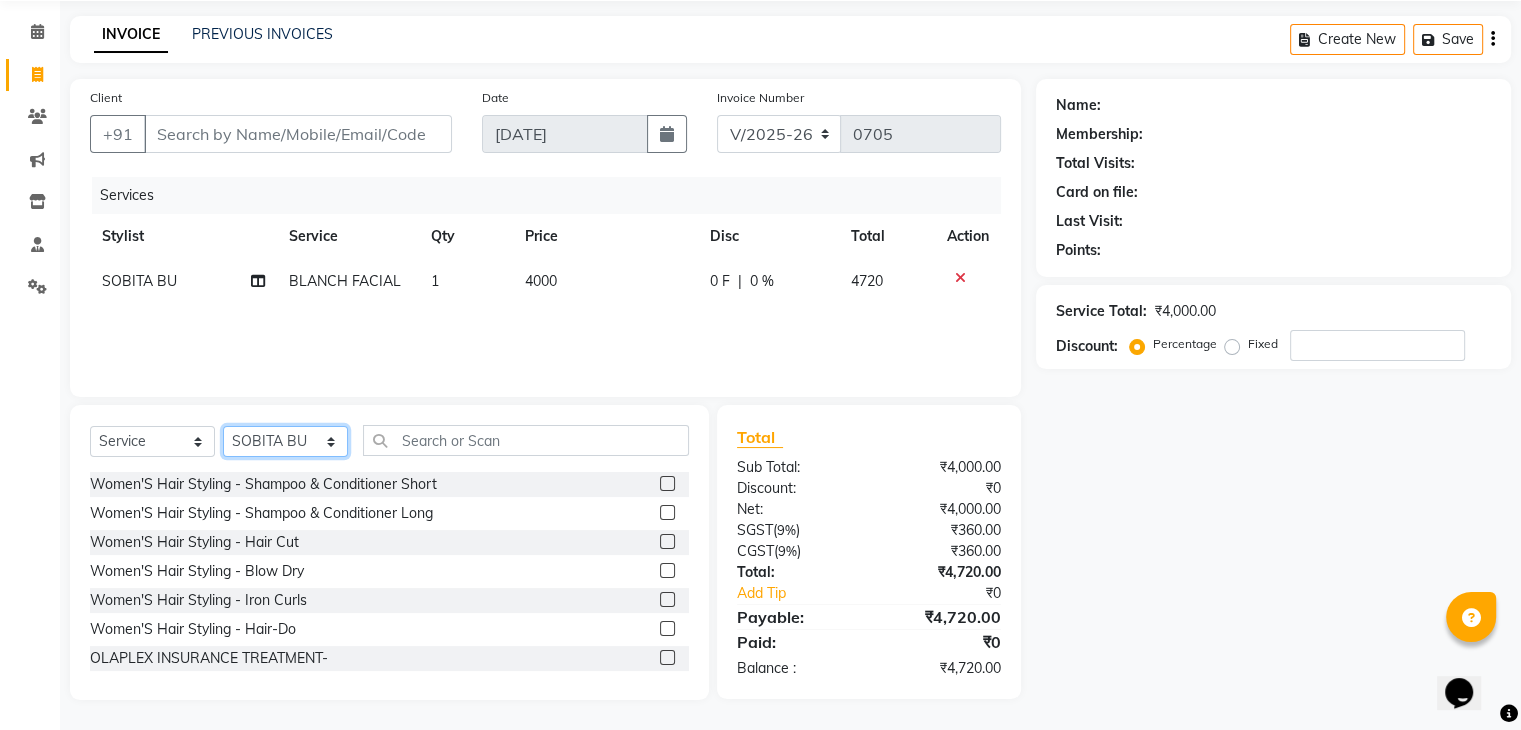 select on "75238" 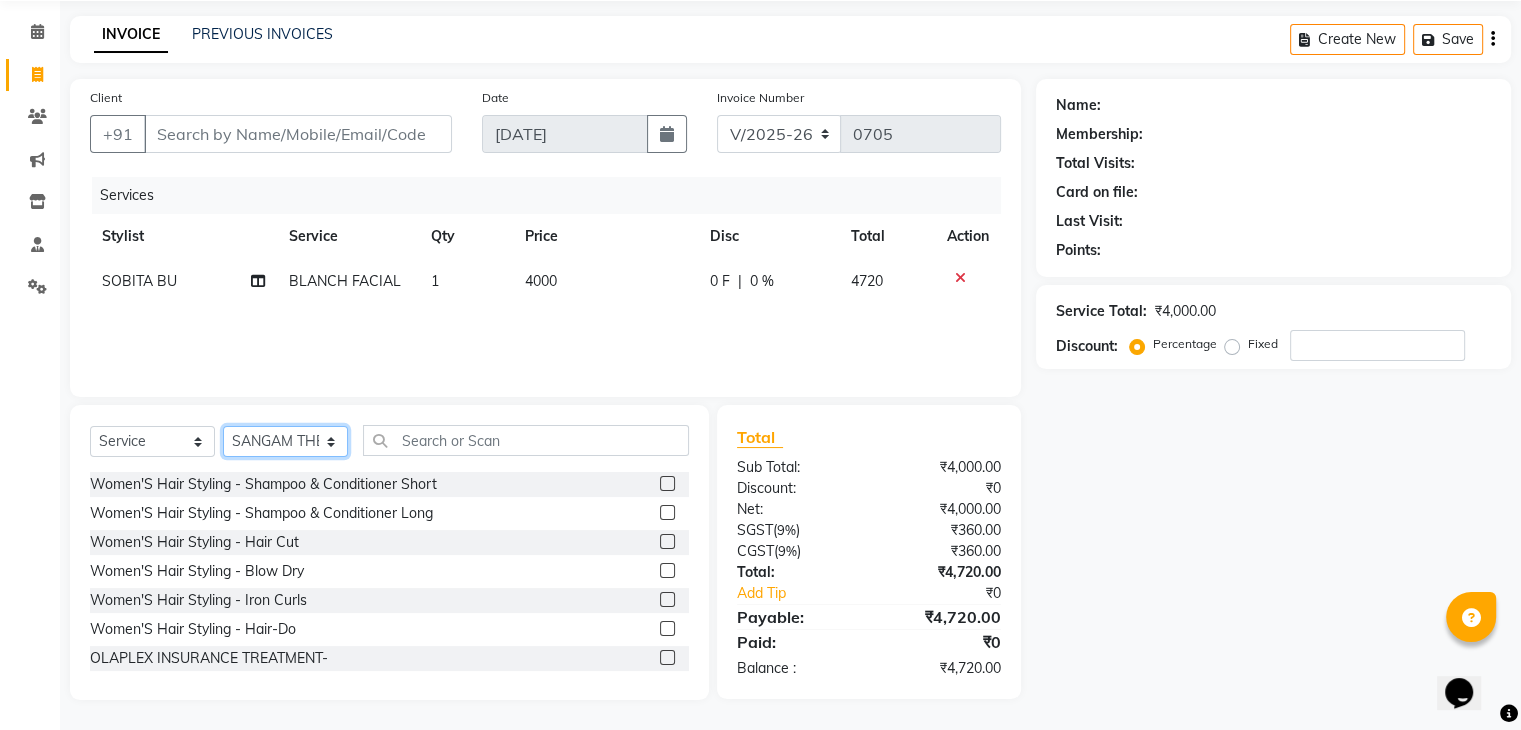click on "Select Stylist ABBE Admin id ALEX UHD  ASEM  COUNTER SALE  IMLE AO JUPITARA(HK) PURNIMA HK  RANA KANTI SINHA   SABEHA SANGAM THERAPIST SOBITA BU THOIBA M." 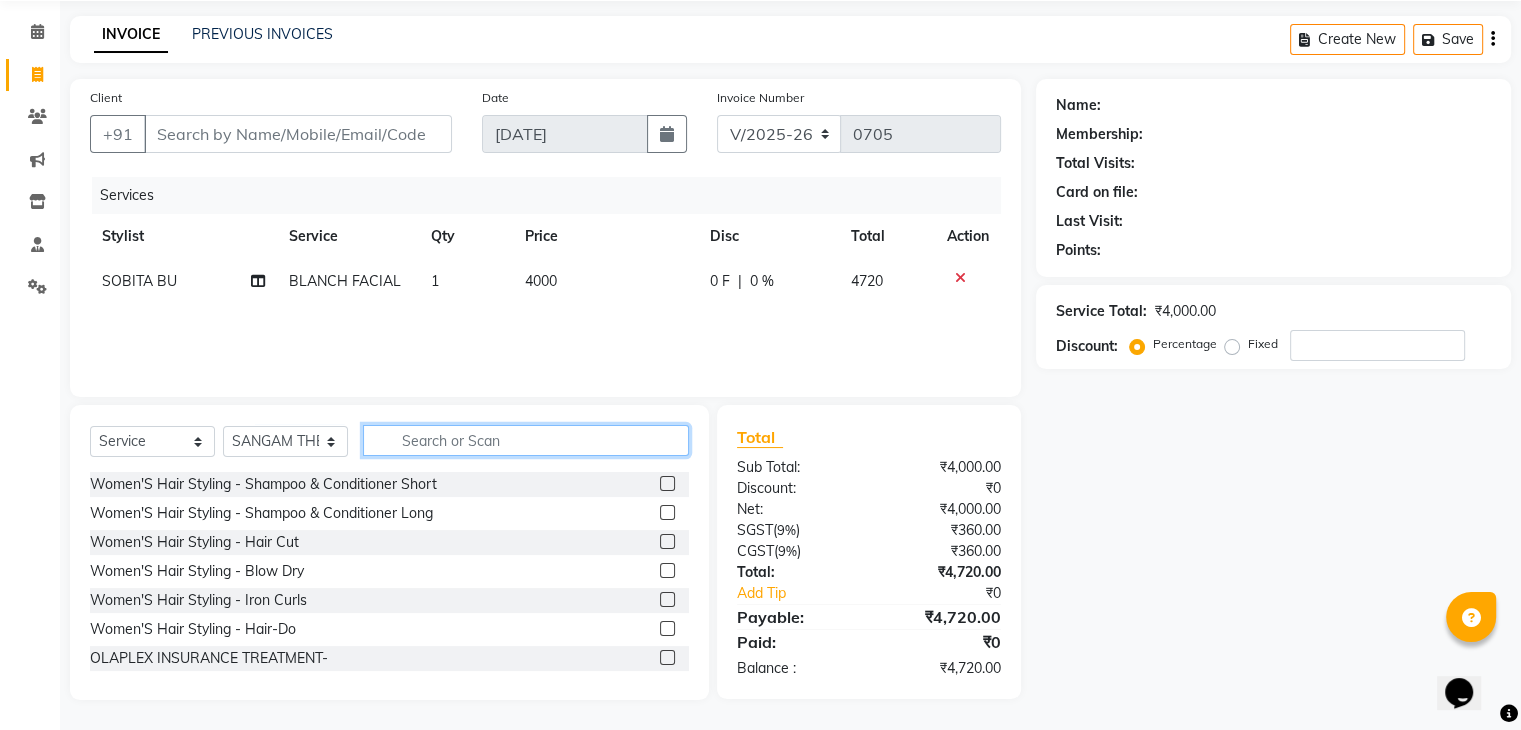 click 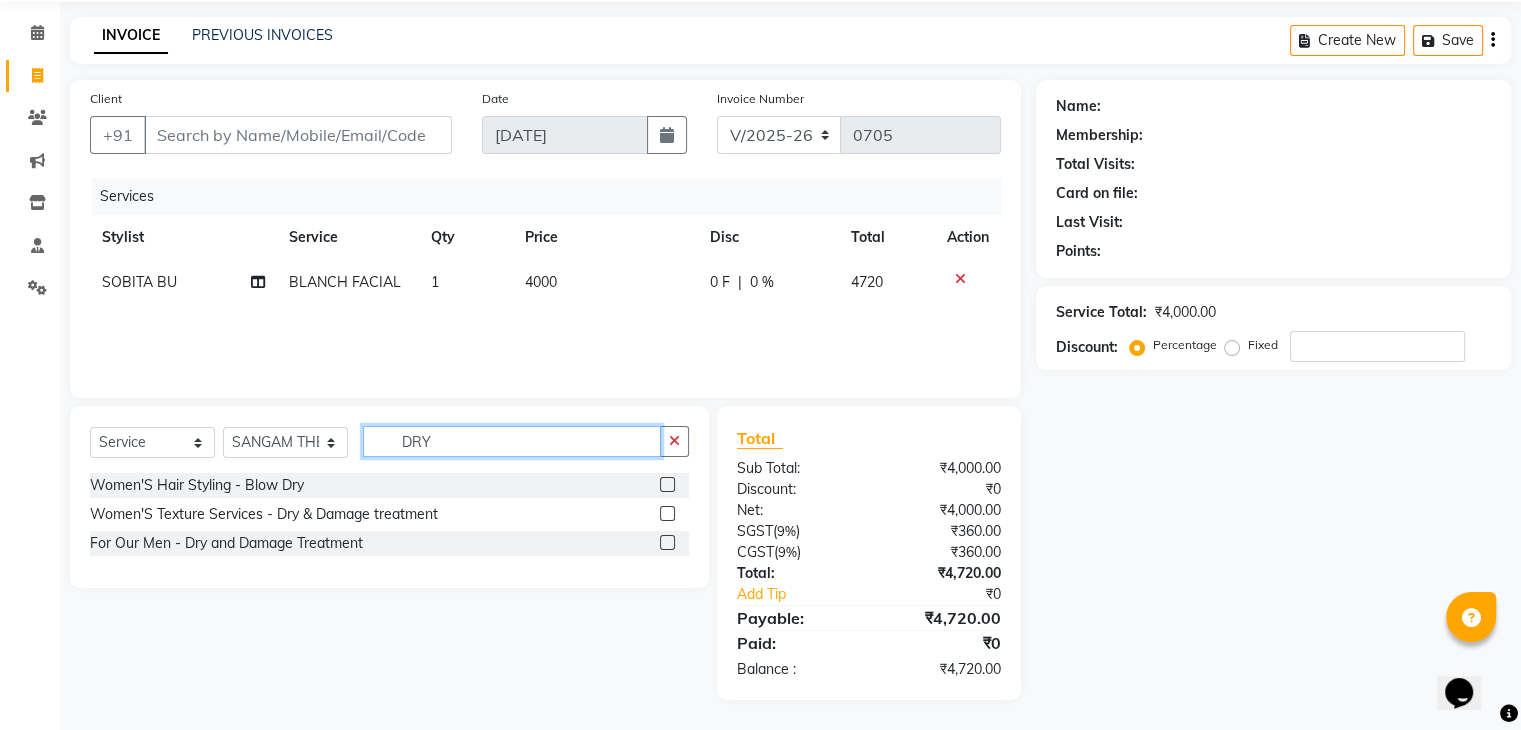 scroll, scrollTop: 71, scrollLeft: 0, axis: vertical 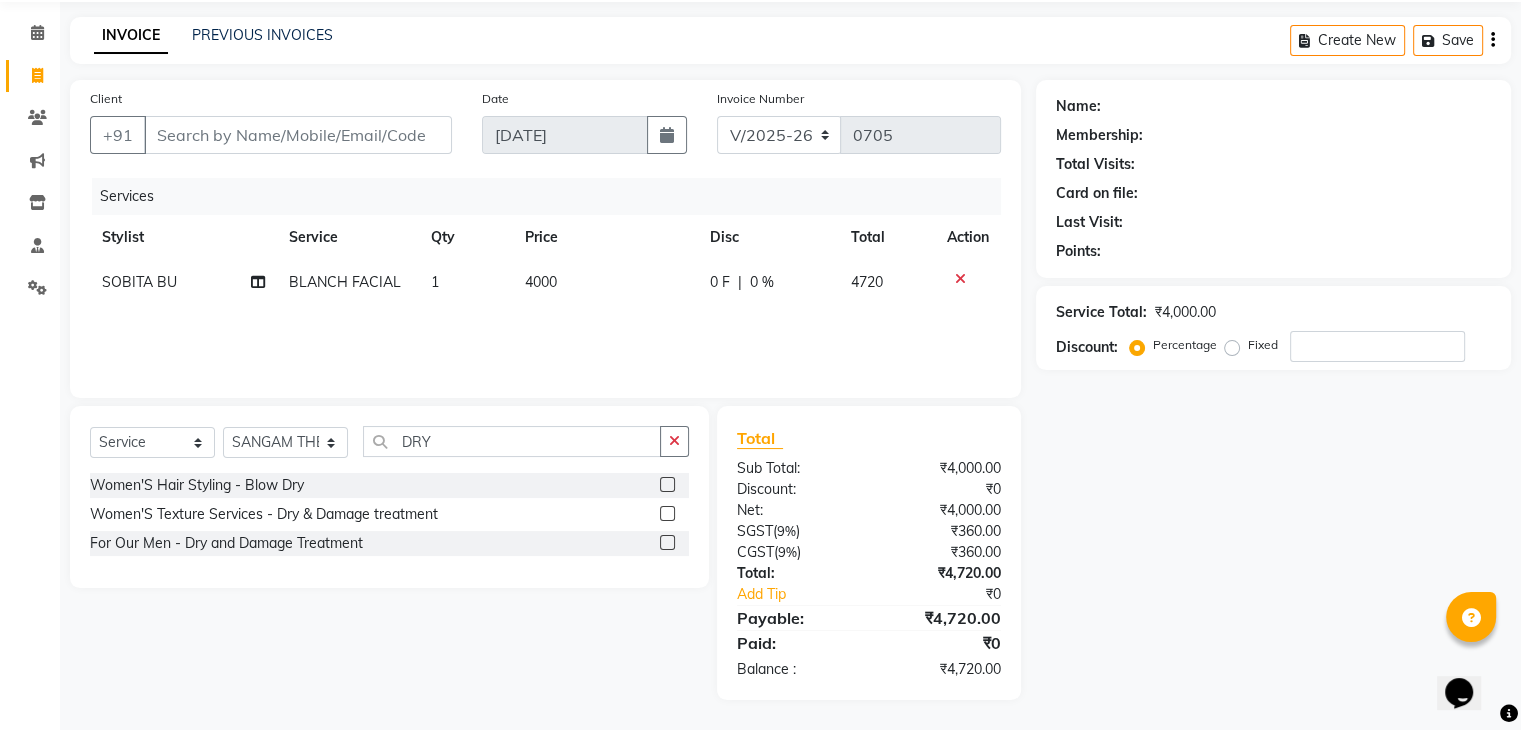 click 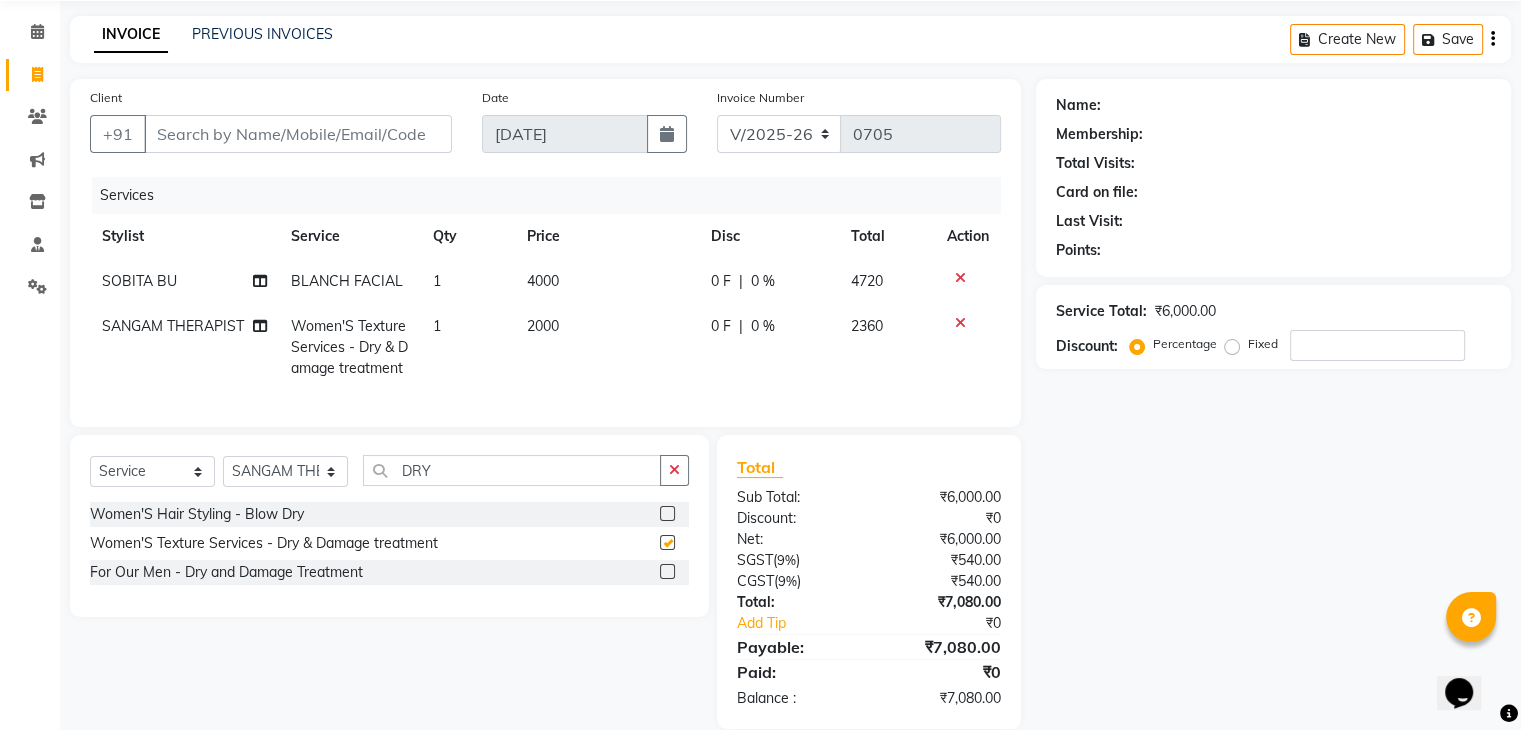 checkbox on "false" 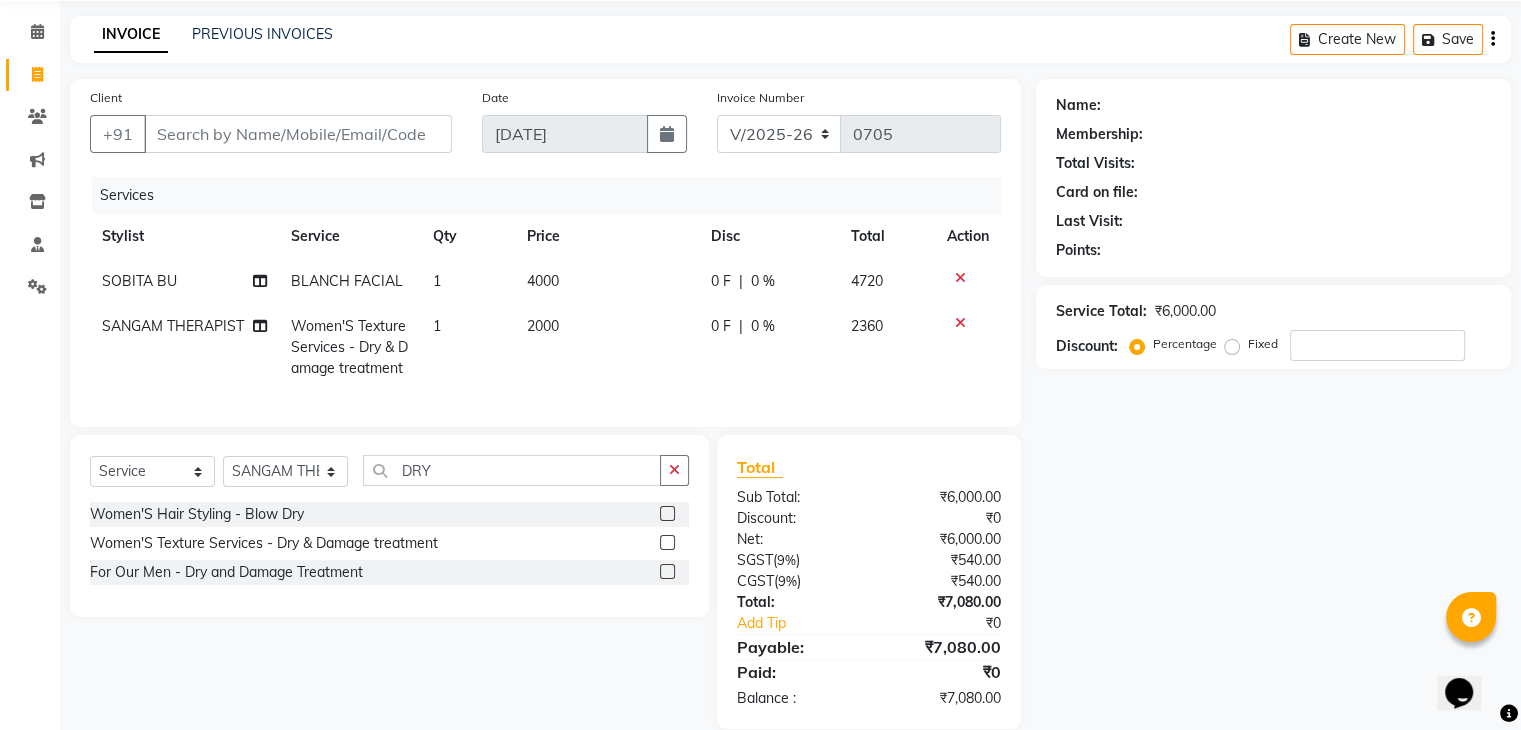 click on "2000" 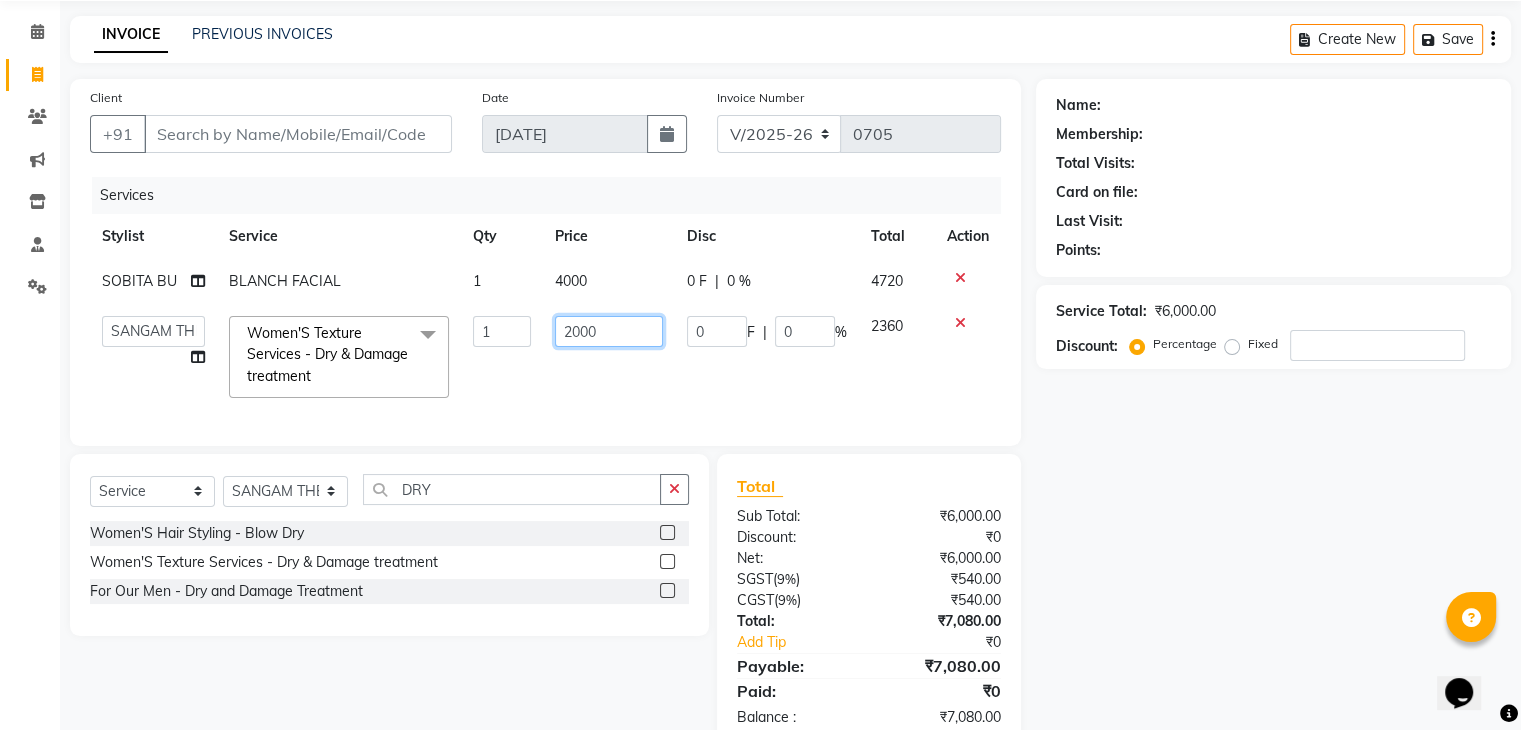 drag, startPoint x: 618, startPoint y: 336, endPoint x: 383, endPoint y: 350, distance: 235.41666 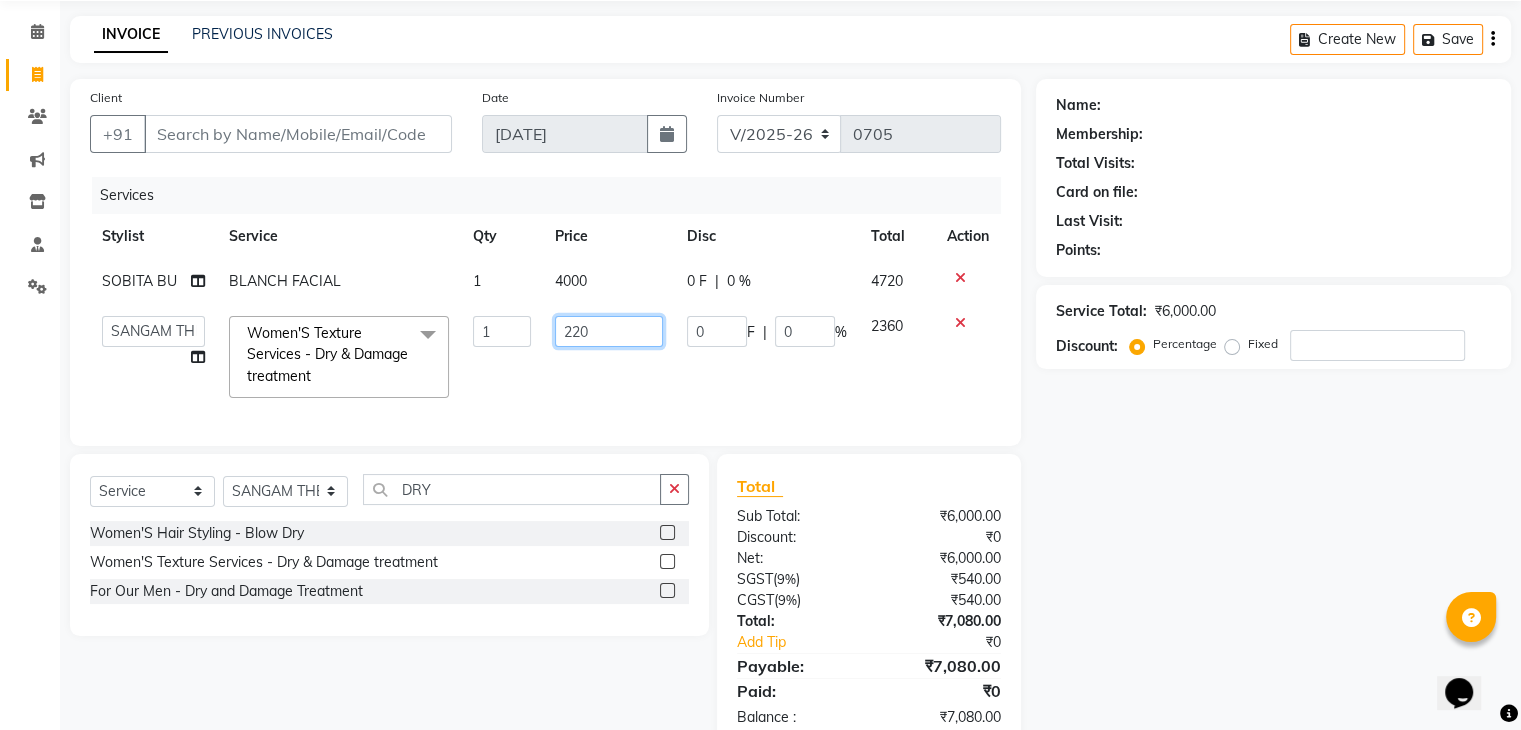 type on "2200" 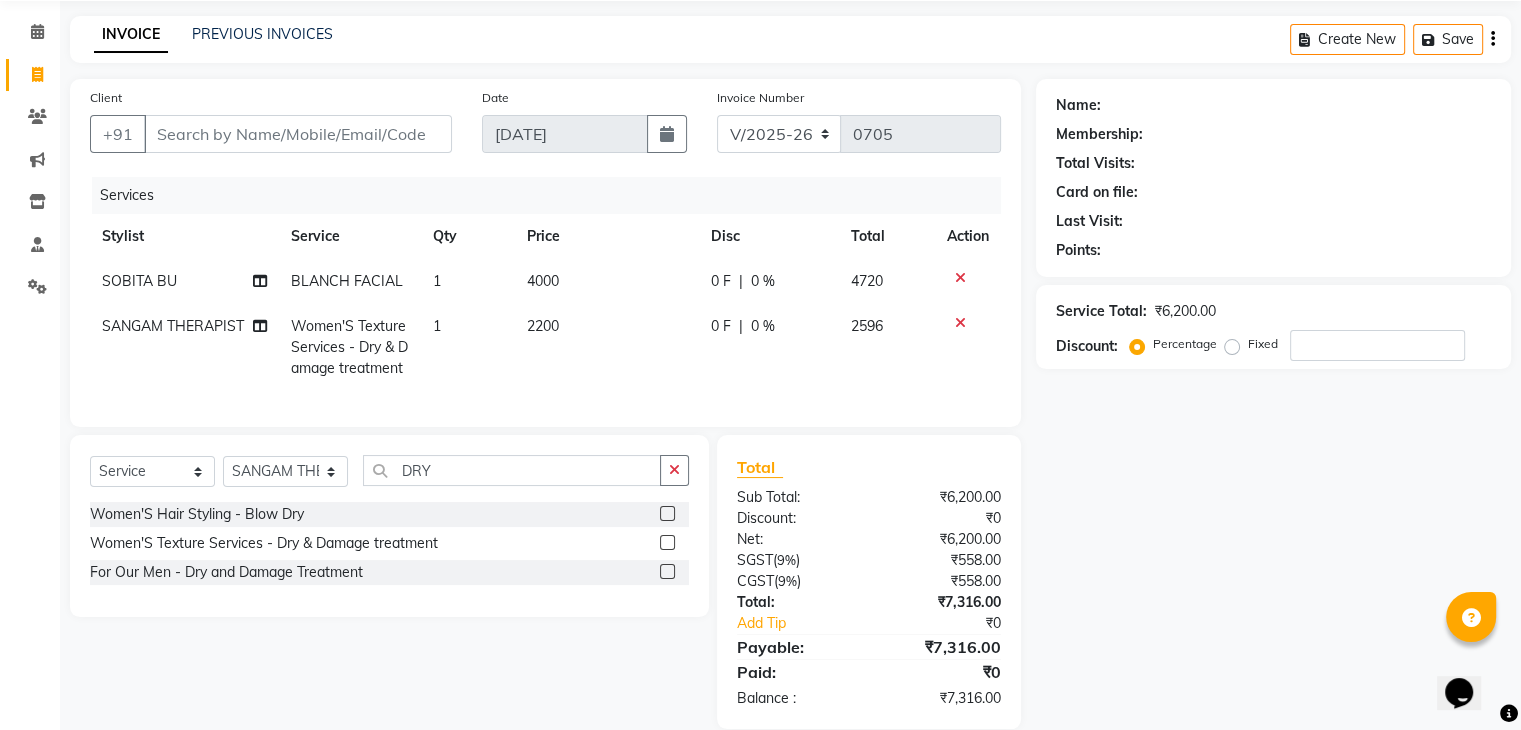 click on "2200" 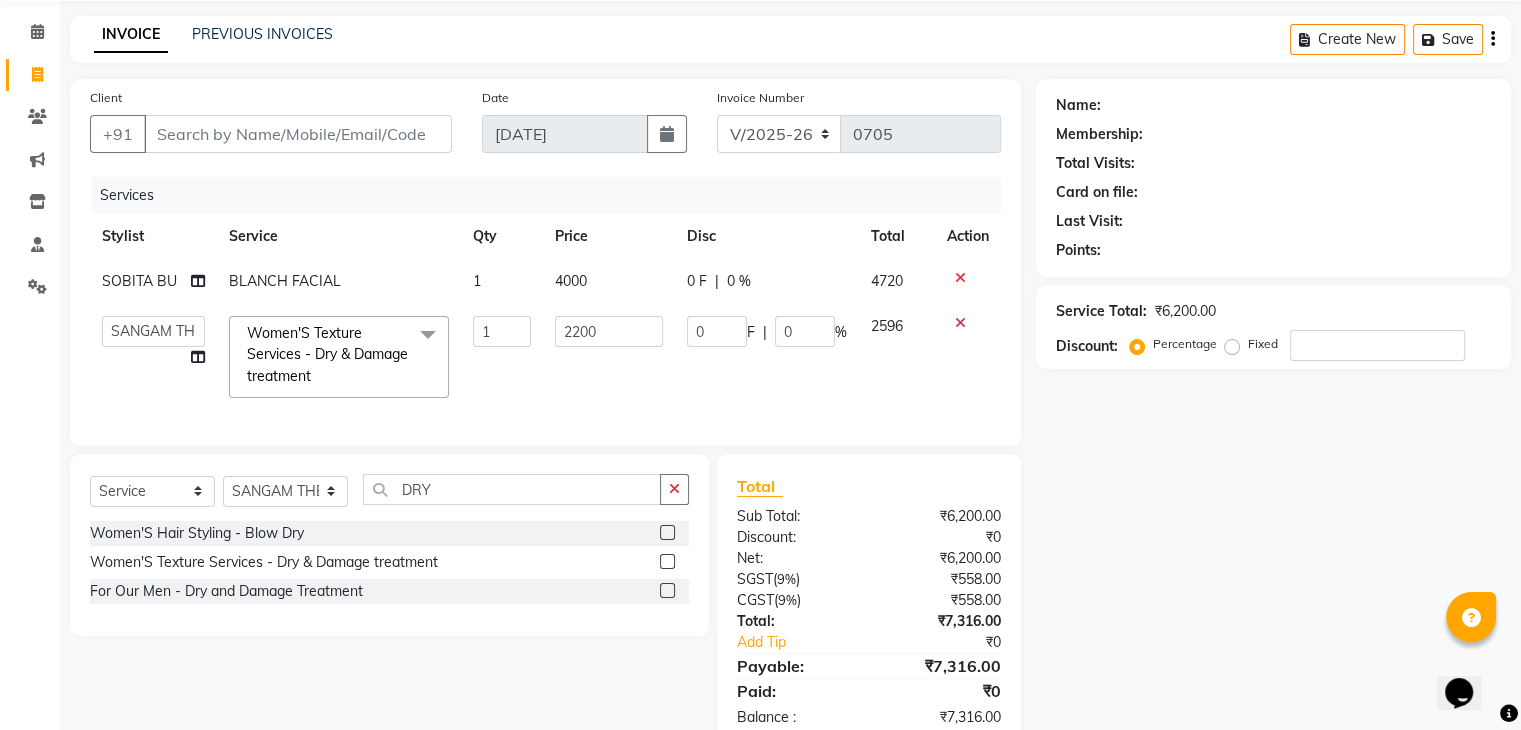 click on "1" 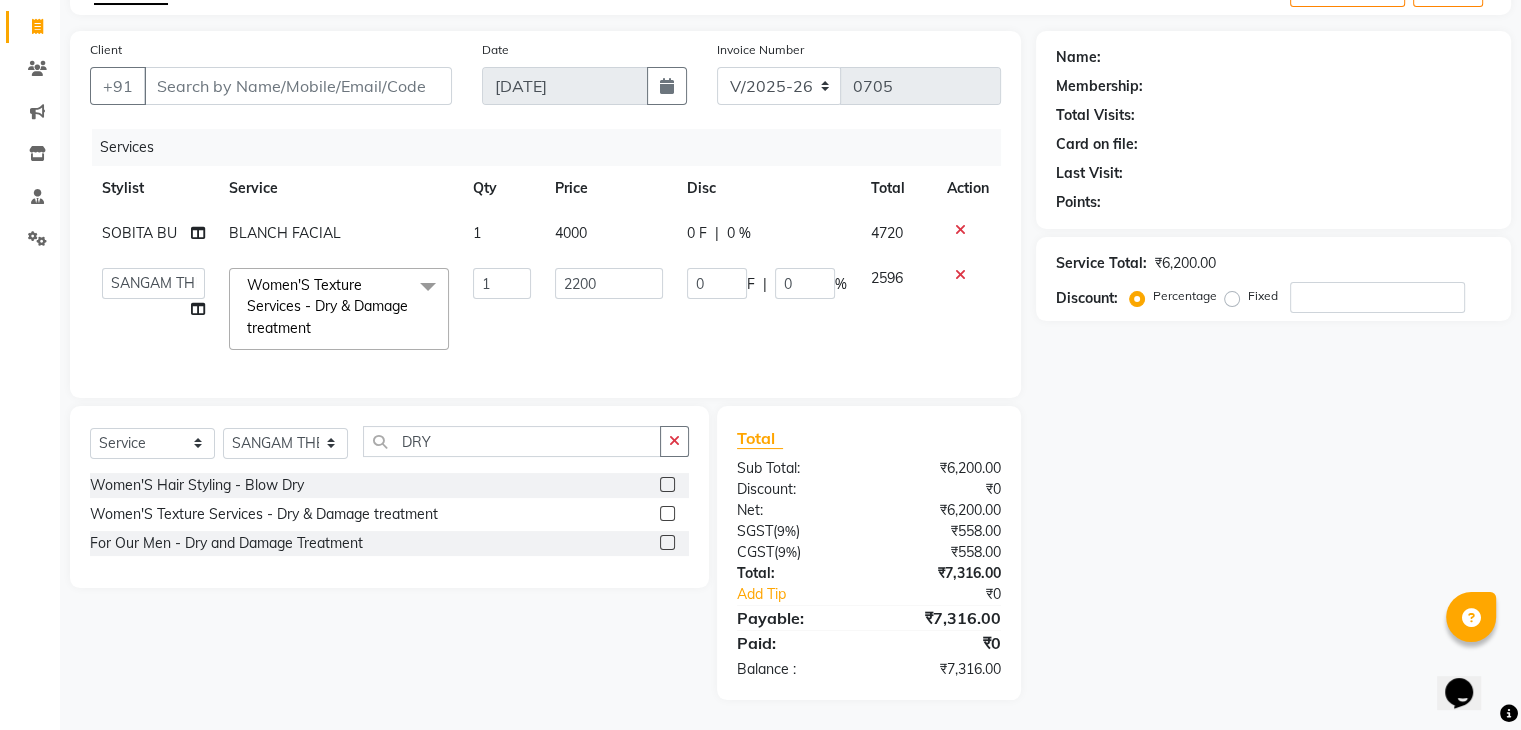 scroll, scrollTop: 0, scrollLeft: 0, axis: both 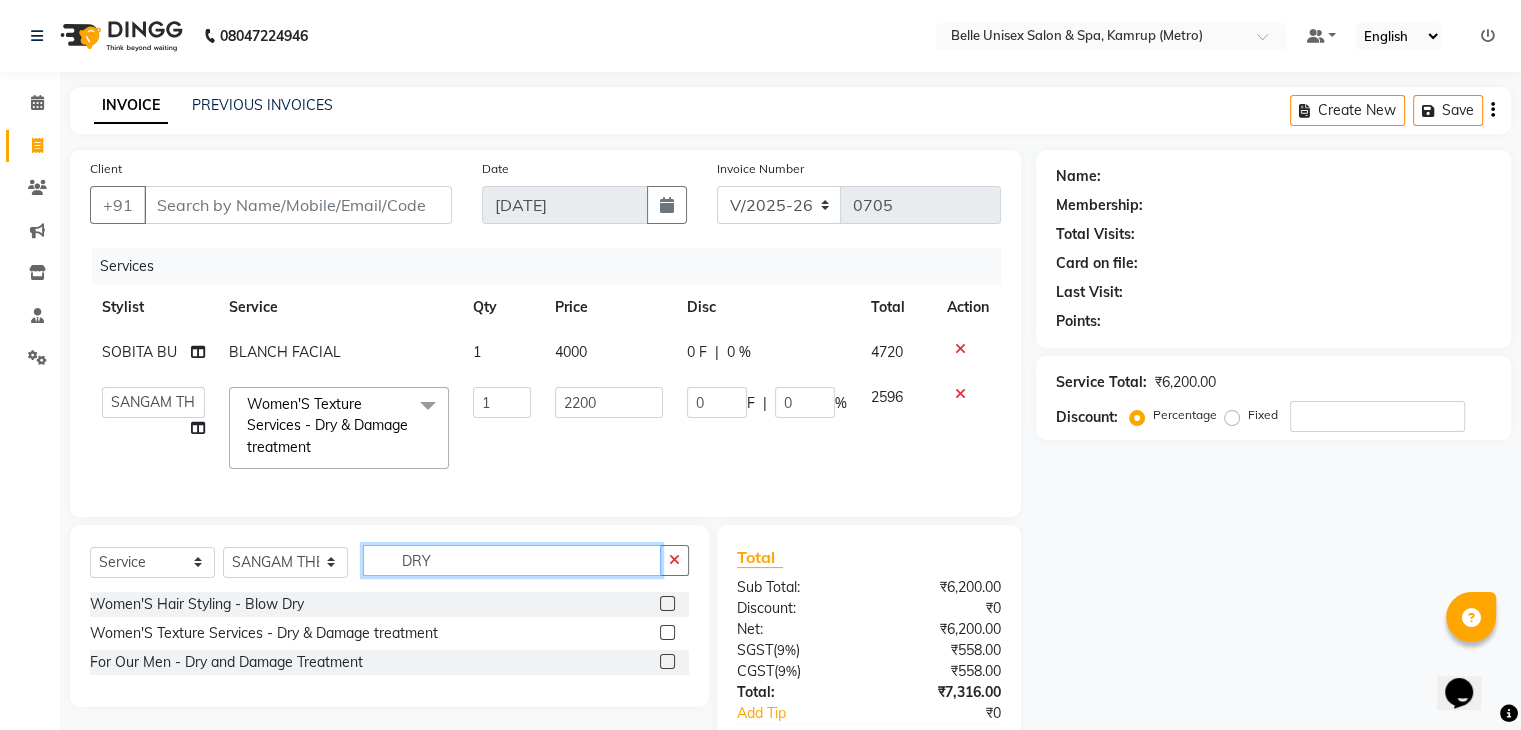 drag, startPoint x: 383, startPoint y: 576, endPoint x: 334, endPoint y: 581, distance: 49.25444 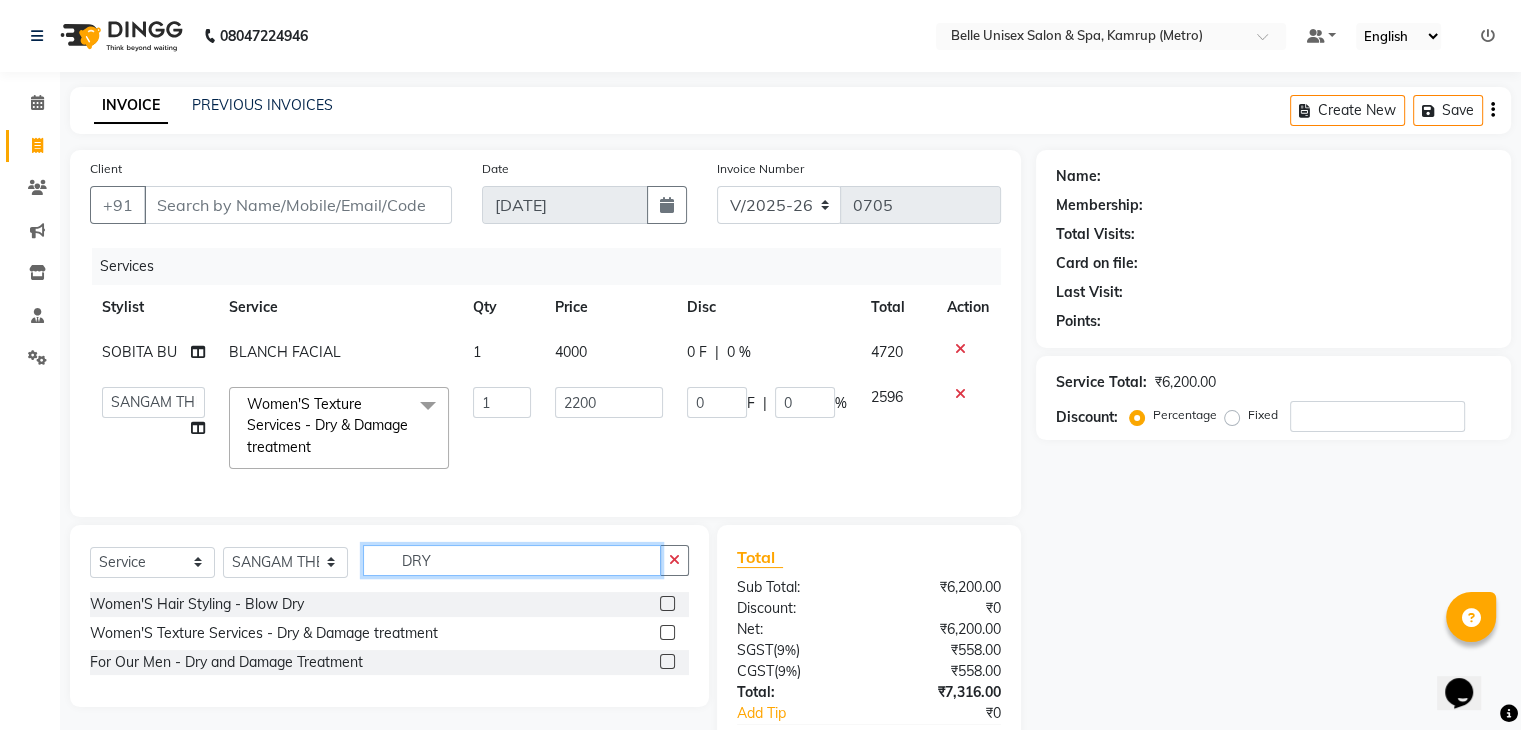 click on "Select  Service  Product  Membership  Package Voucher Prepaid Gift Card  Select Stylist ABBE Admin id ALEX UHD  ASEM  COUNTER SALE  IMLE AO JUPITARA(HK) PURNIMA HK  RANA KANTI SINHA   SABEHA SANGAM THERAPIST SOBITA BU THOIBA M. DRY" 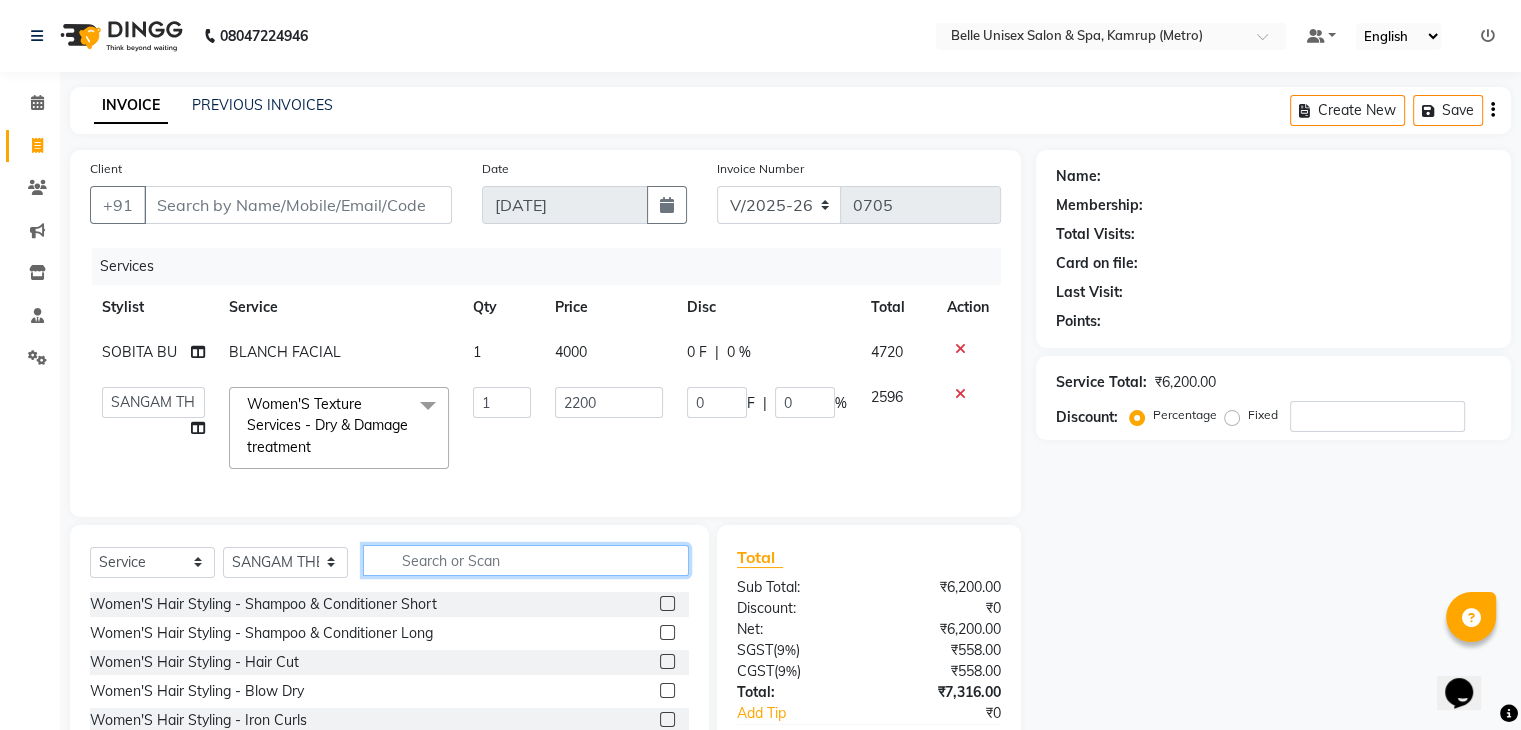 type 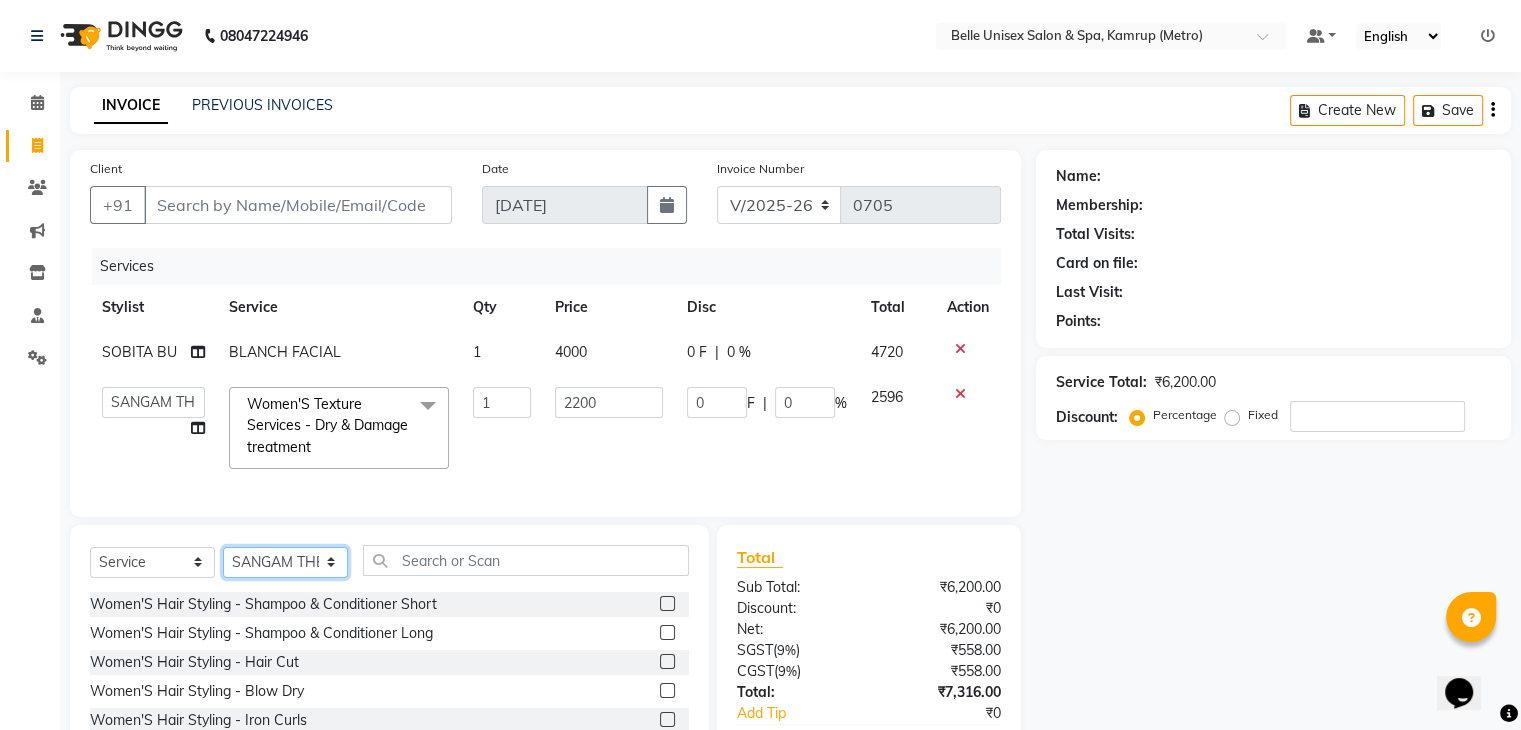 click on "Select Stylist ABBE Admin id ALEX UHD  ASEM  COUNTER SALE  IMLE AO JUPITARA(HK) PURNIMA HK  RANA KANTI SINHA   SABEHA SANGAM THERAPIST SOBITA BU THOIBA M." 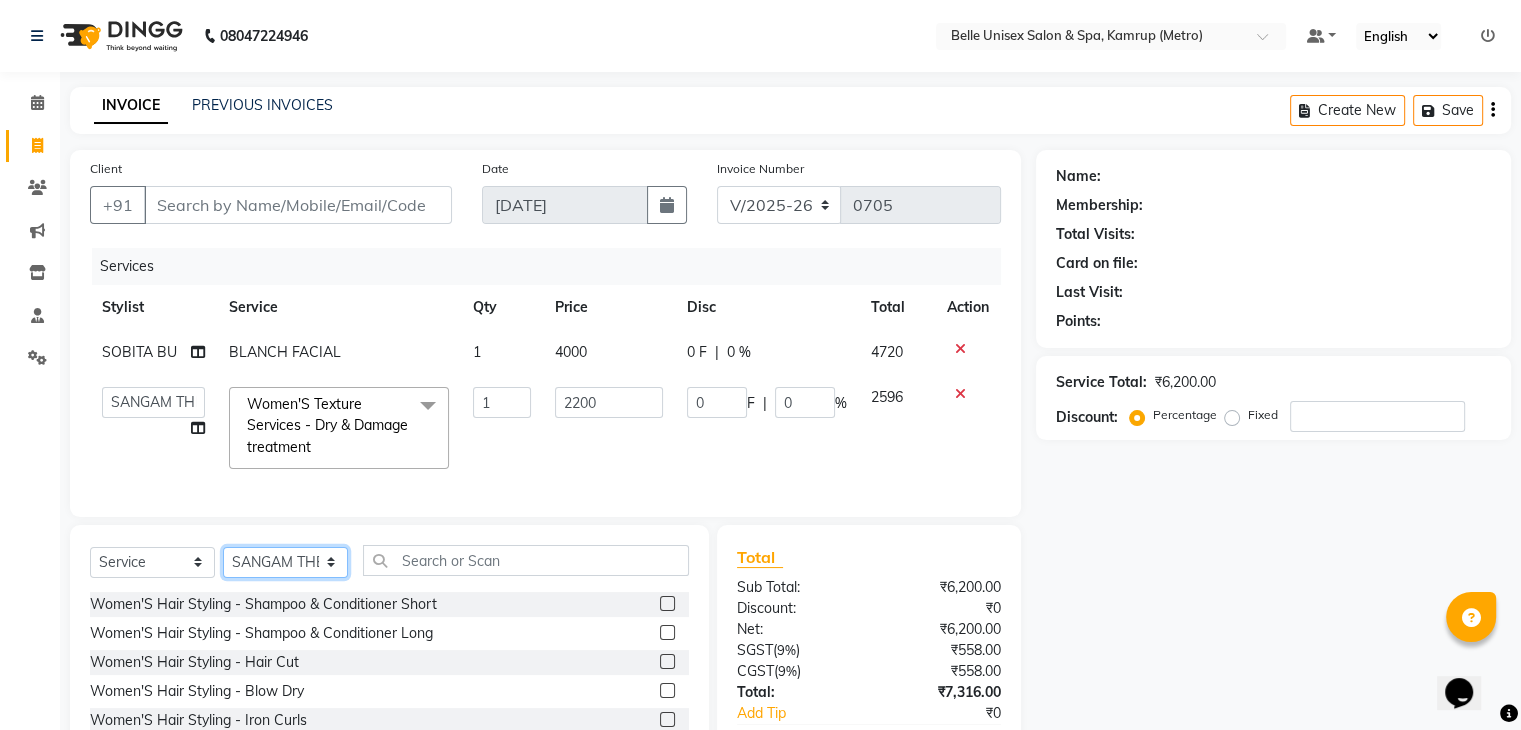 select on "83129" 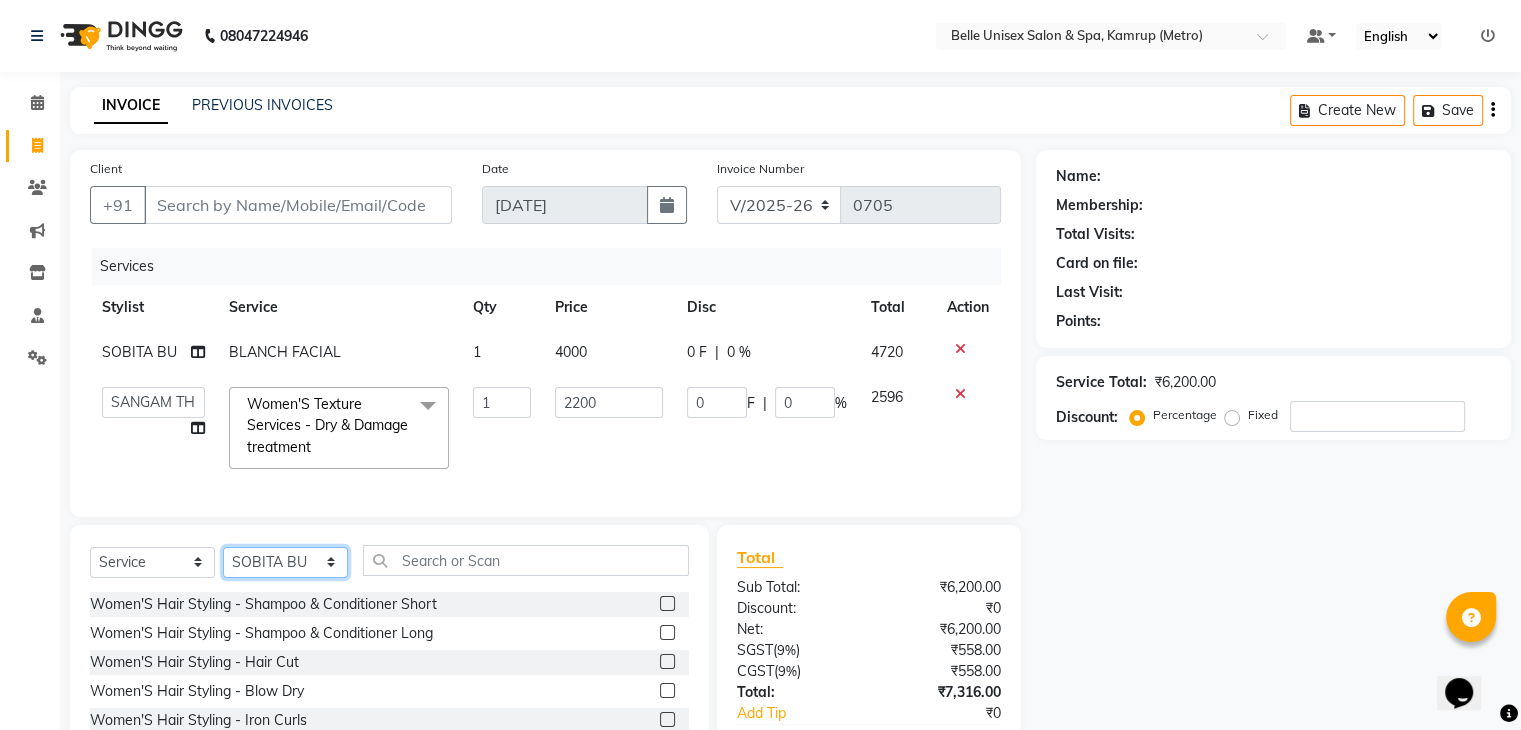click on "Select Stylist ABBE Admin id ALEX UHD  ASEM  COUNTER SALE  IMLE AO JUPITARA(HK) PURNIMA HK  RANA KANTI SINHA   SABEHA SANGAM THERAPIST SOBITA BU THOIBA M." 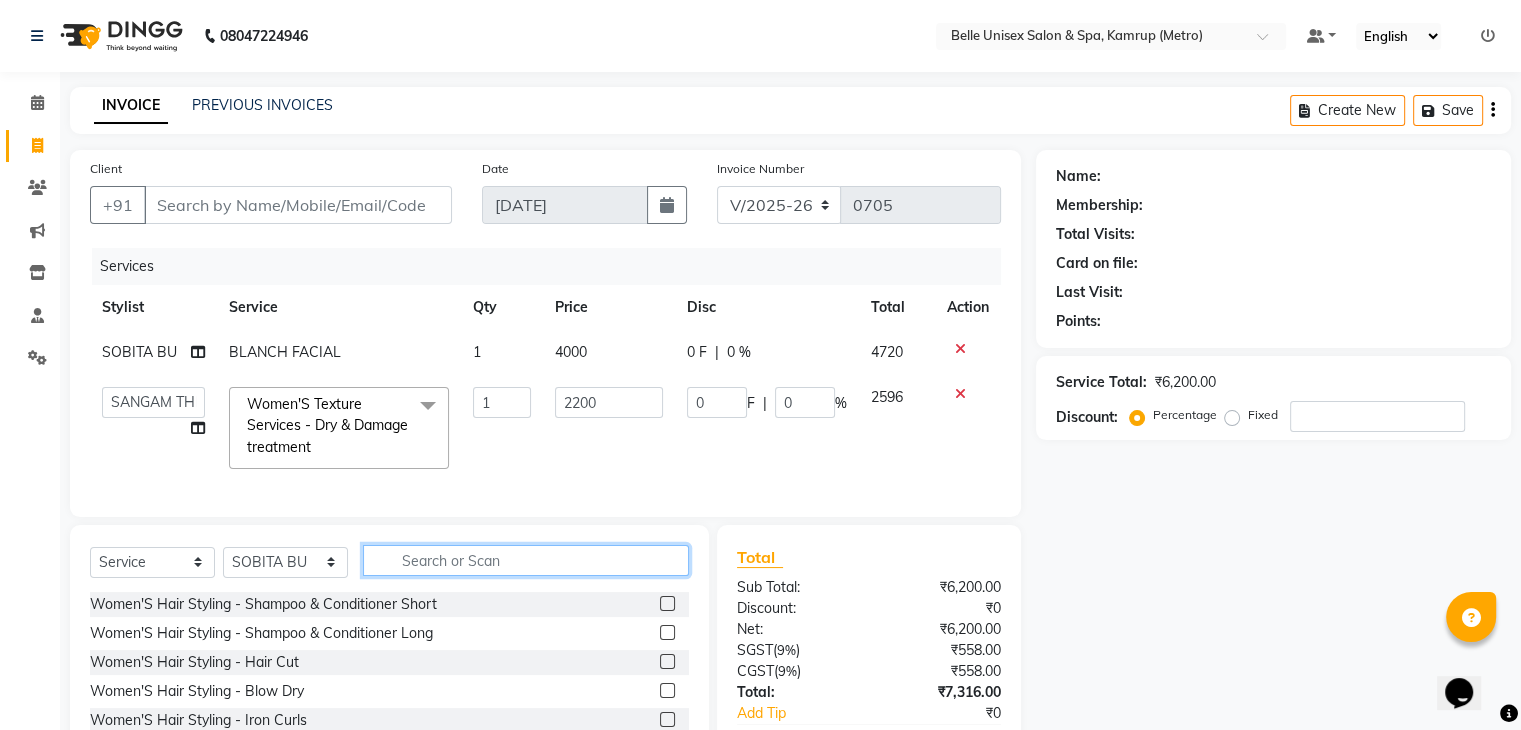 click 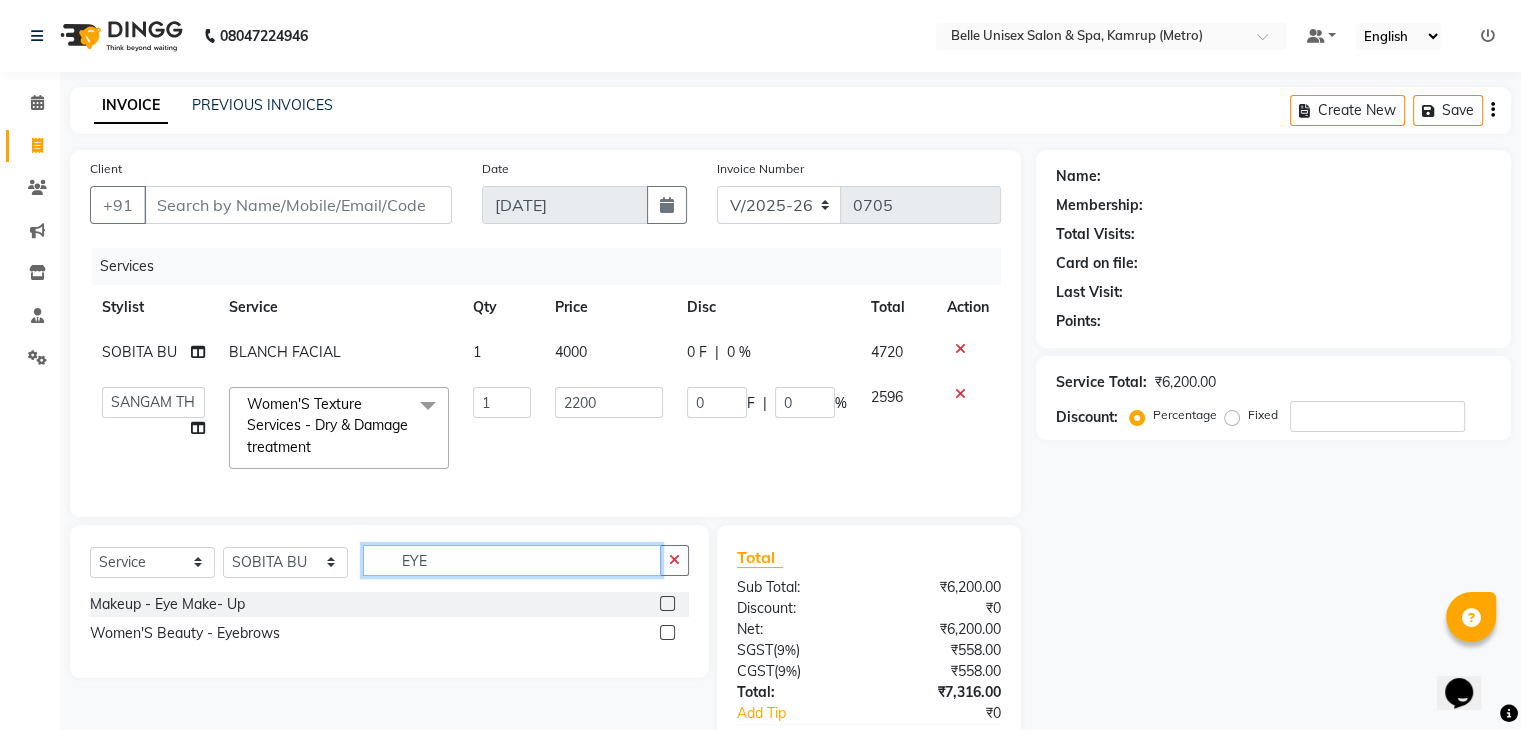 type on "EYE" 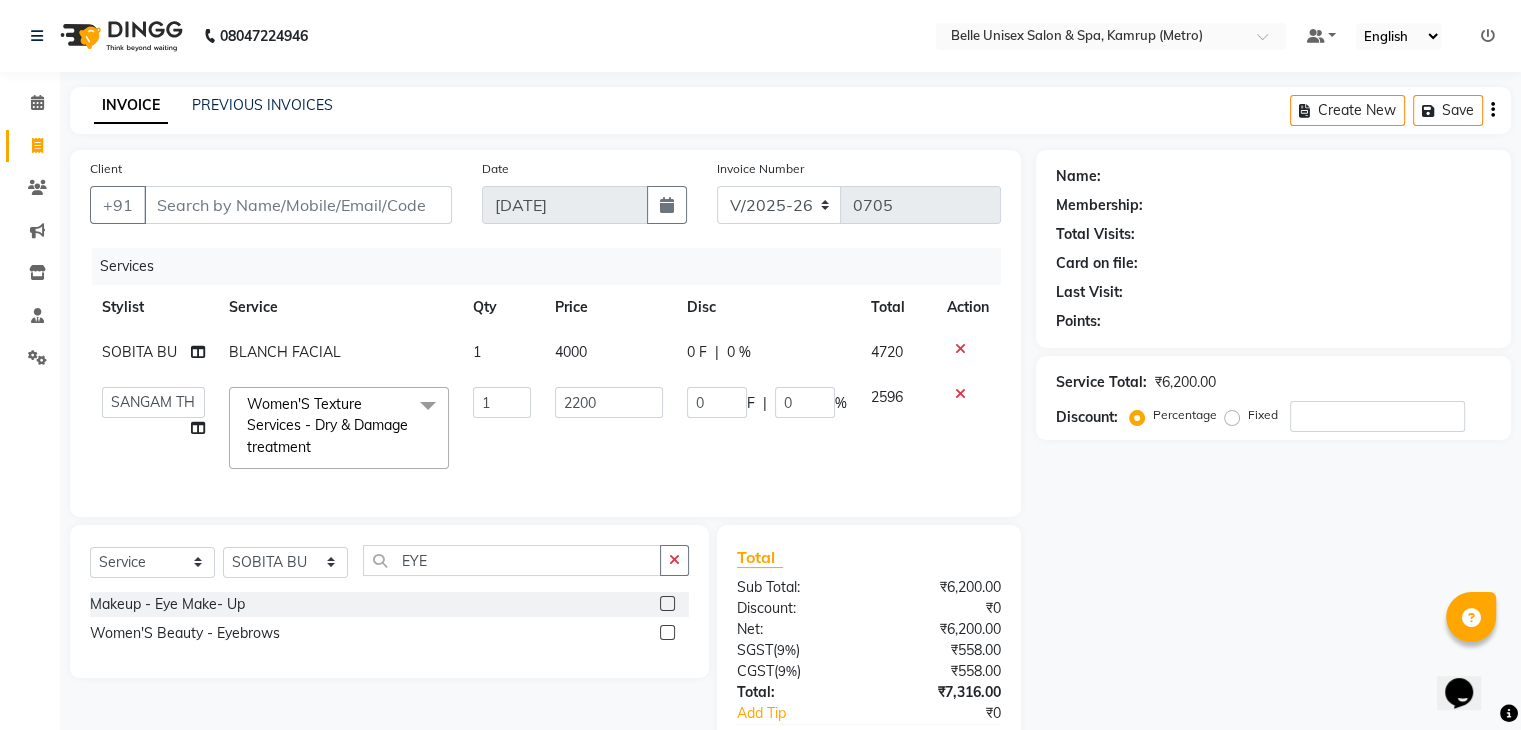 click 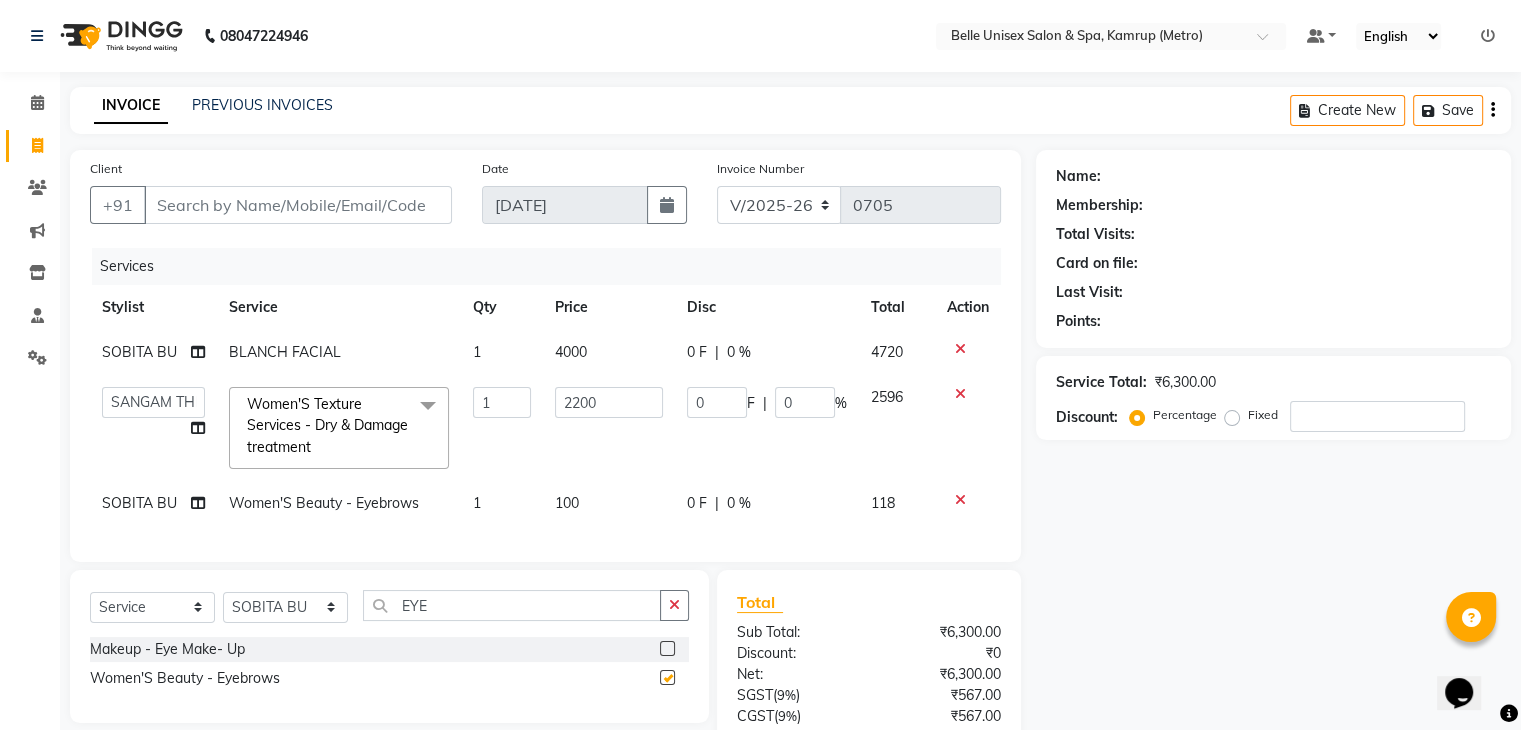 checkbox on "false" 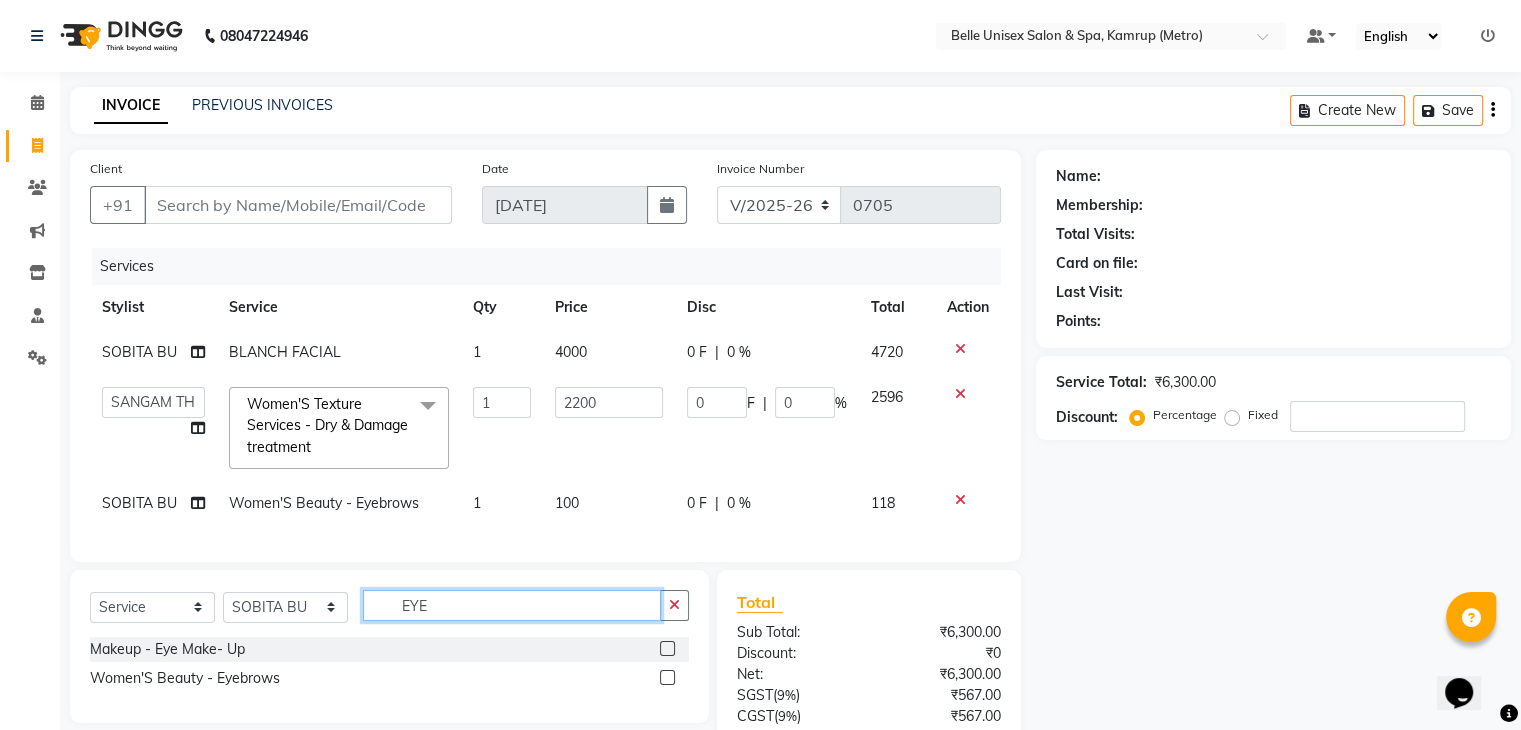 drag, startPoint x: 492, startPoint y: 615, endPoint x: 313, endPoint y: 617, distance: 179.01117 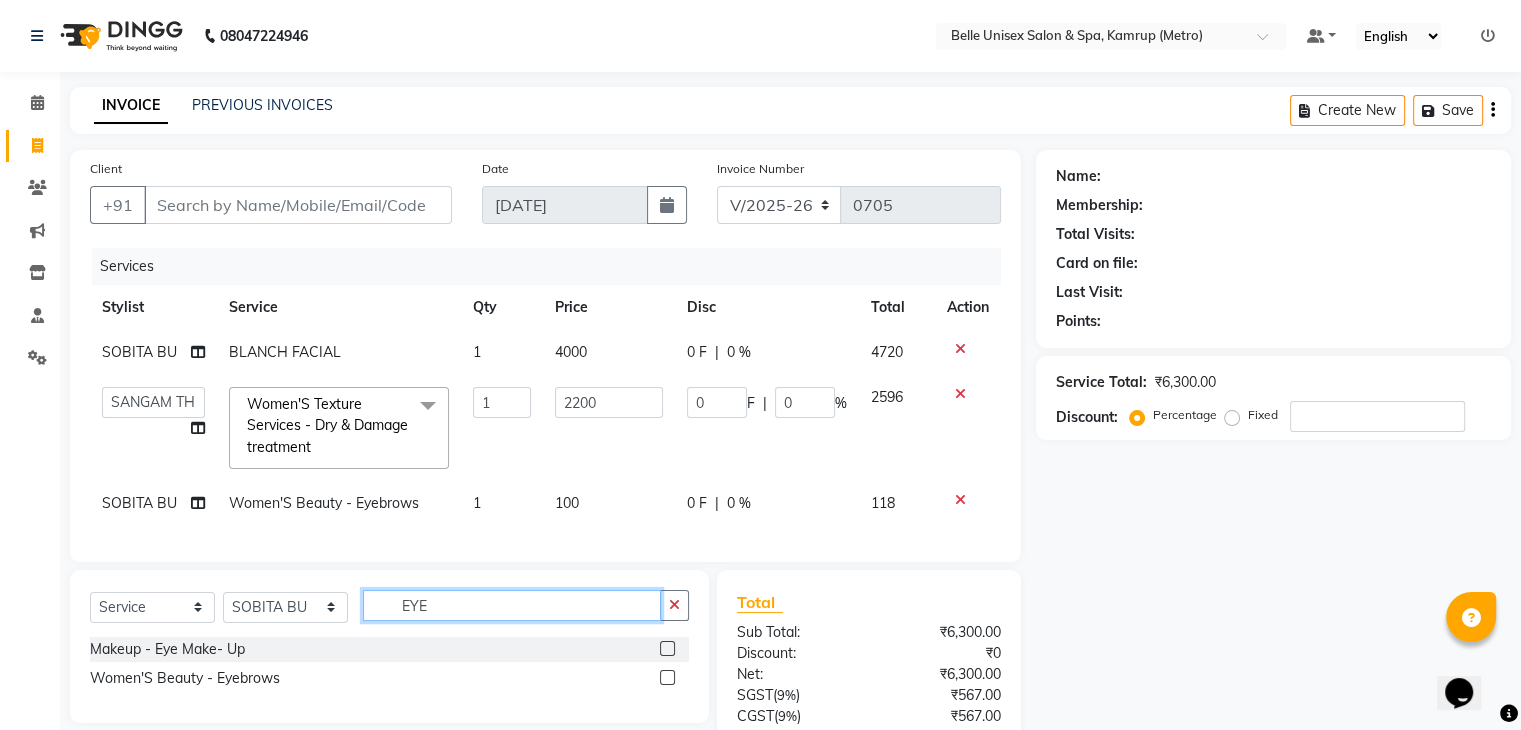 click on "Select  Service  Product  Membership  Package Voucher Prepaid Gift Card  Select Stylist ABBE Admin id ALEX UHD  ASEM  COUNTER SALE  IMLE AO JUPITARA(HK) PURNIMA HK  RANA KANTI SINHA   SABEHA SANGAM THERAPIST SOBITA BU THOIBA M. EYE" 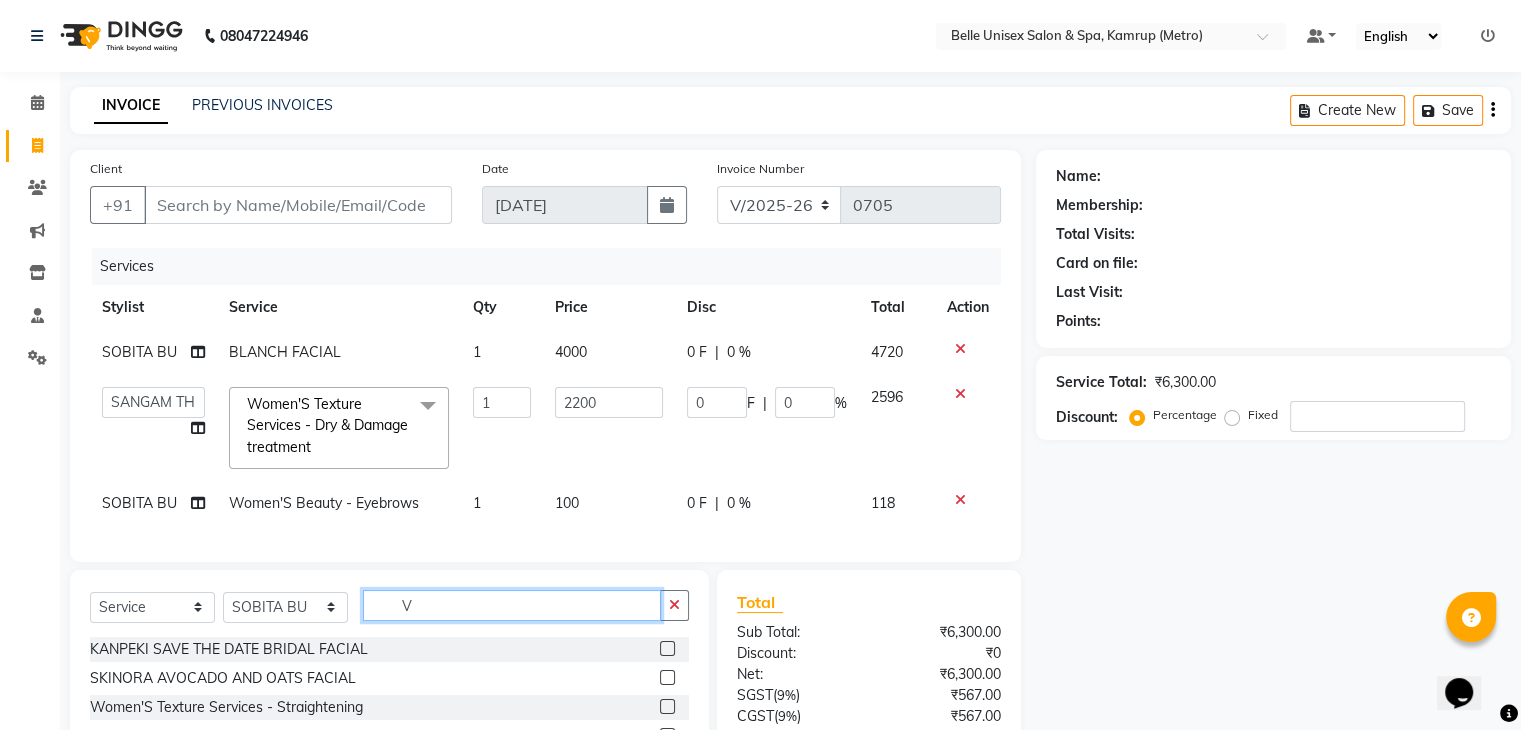 type on "V" 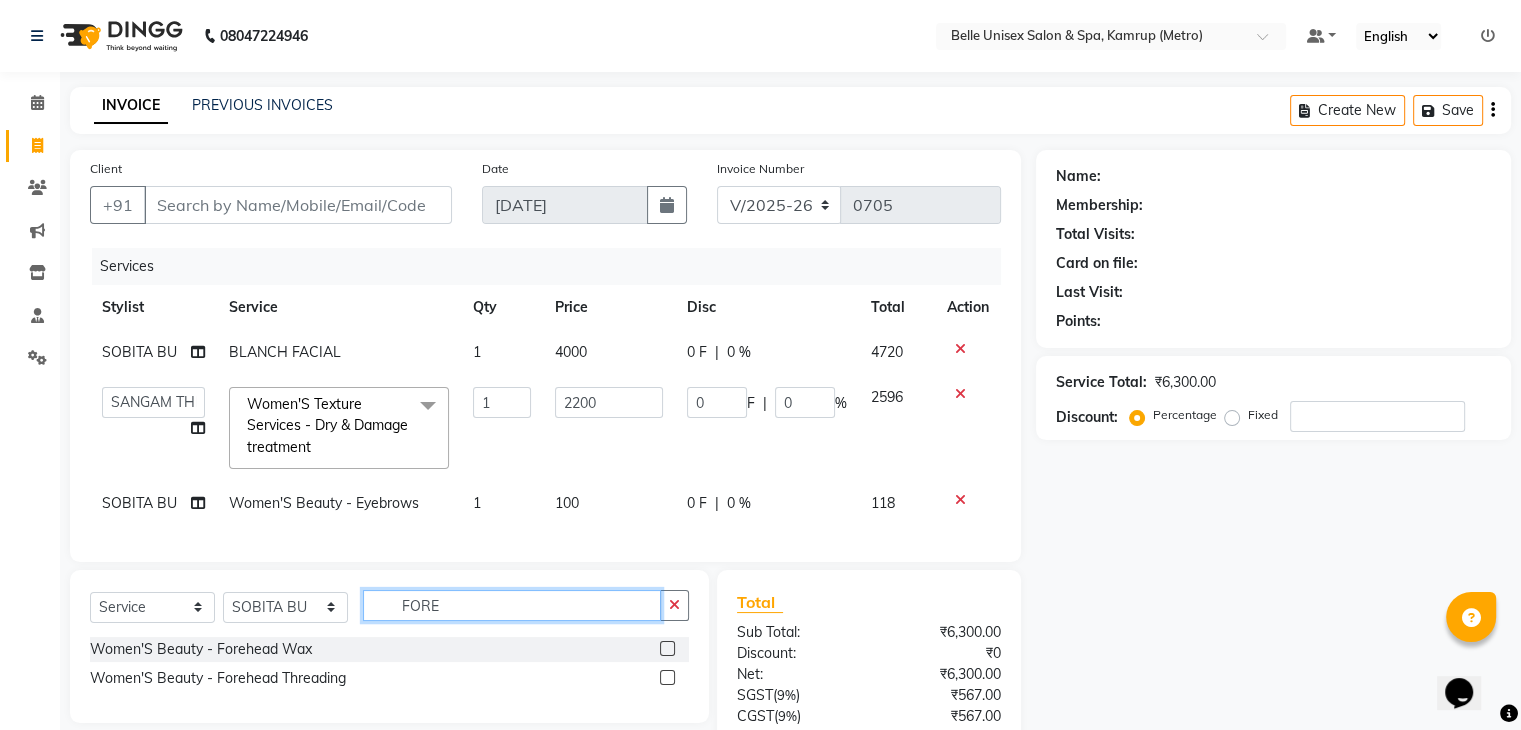 type on "FORE" 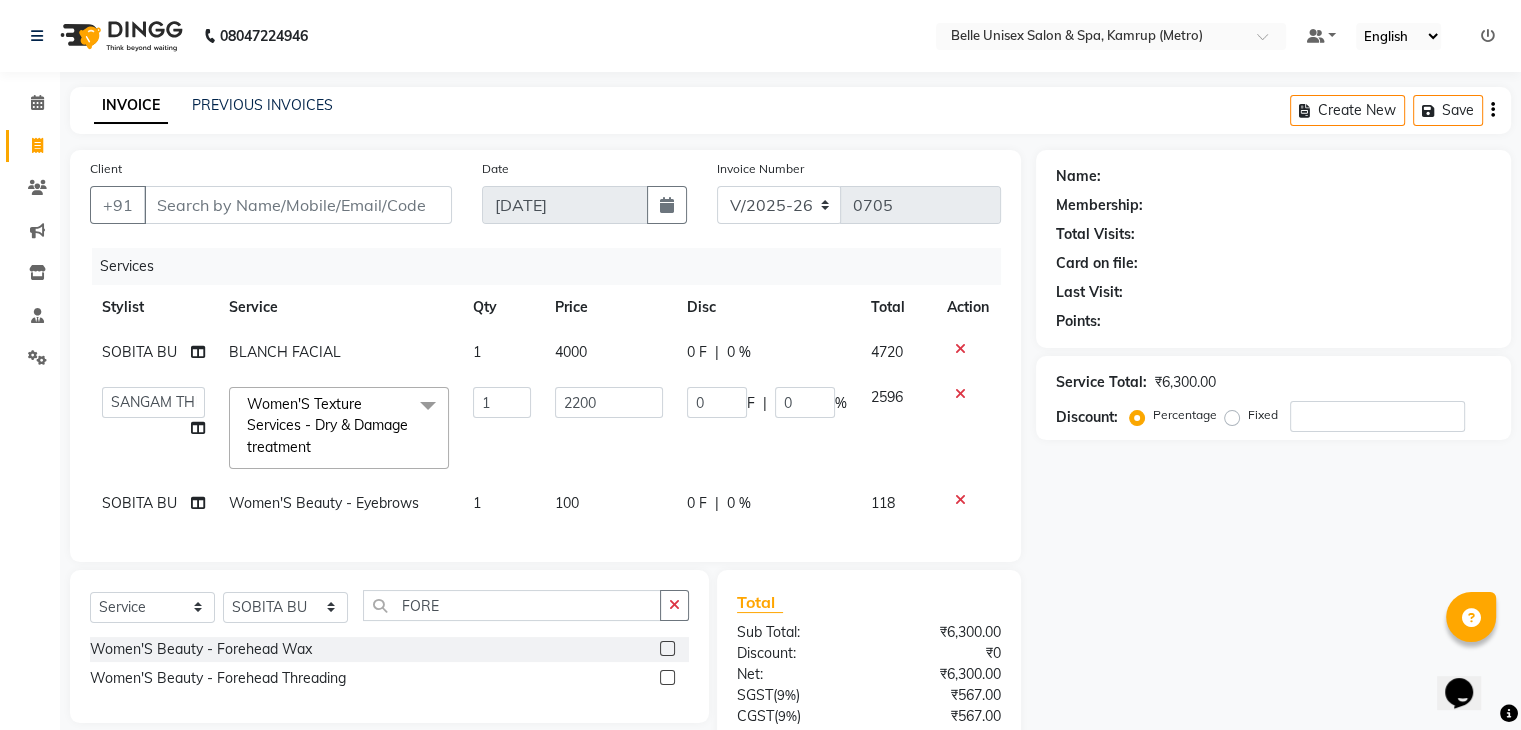 click 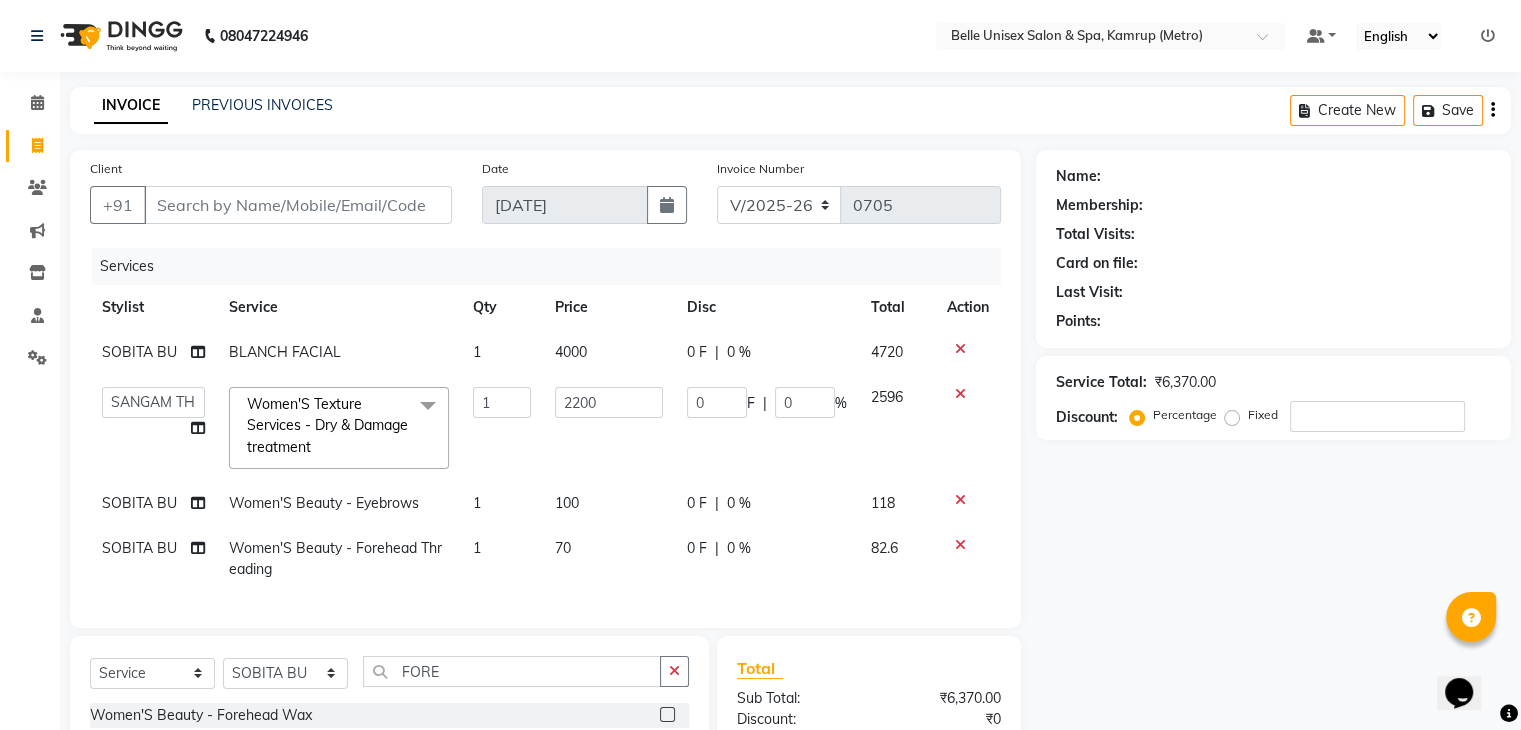 checkbox on "false" 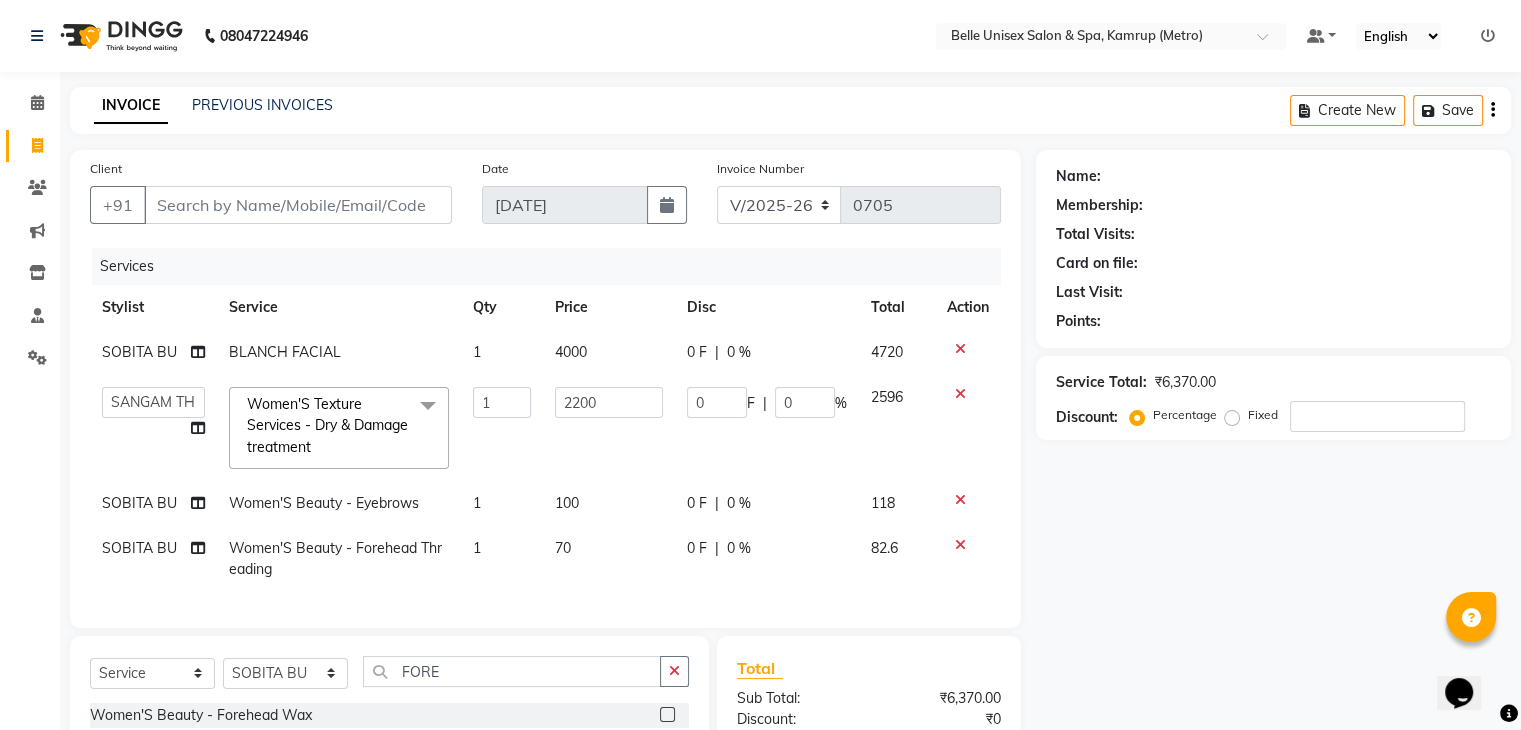 scroll, scrollTop: 246, scrollLeft: 0, axis: vertical 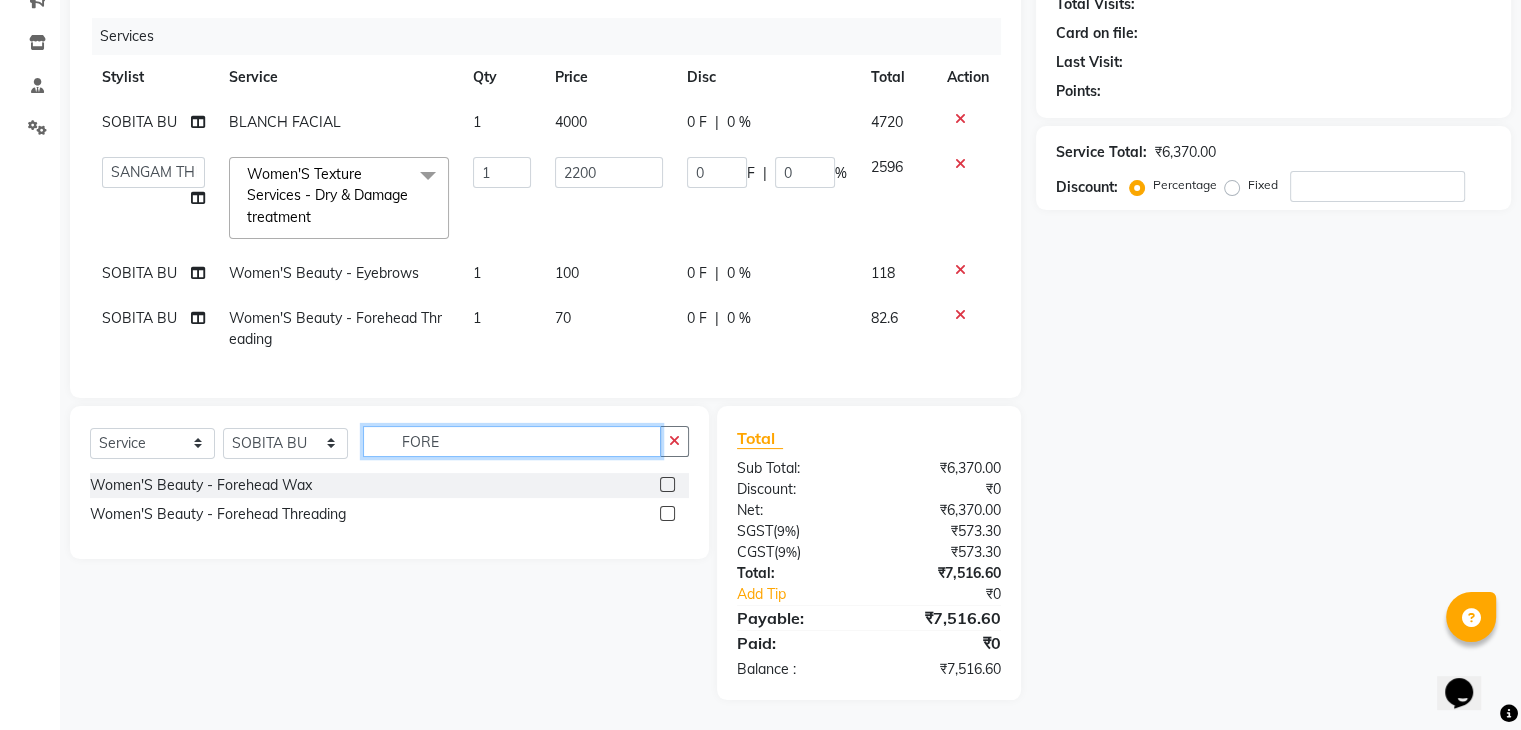 drag, startPoint x: 484, startPoint y: 454, endPoint x: 305, endPoint y: 459, distance: 179.06982 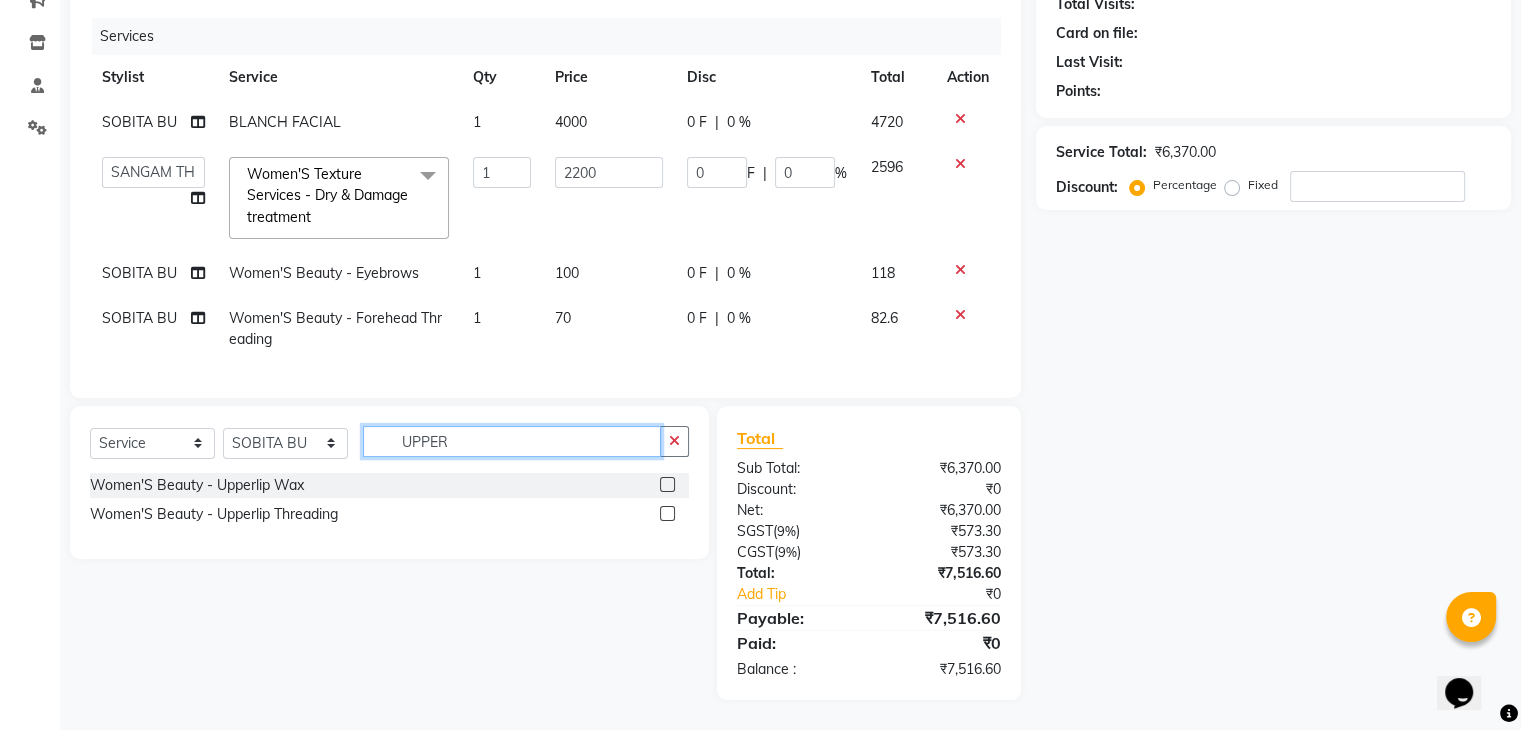 type on "UPPER" 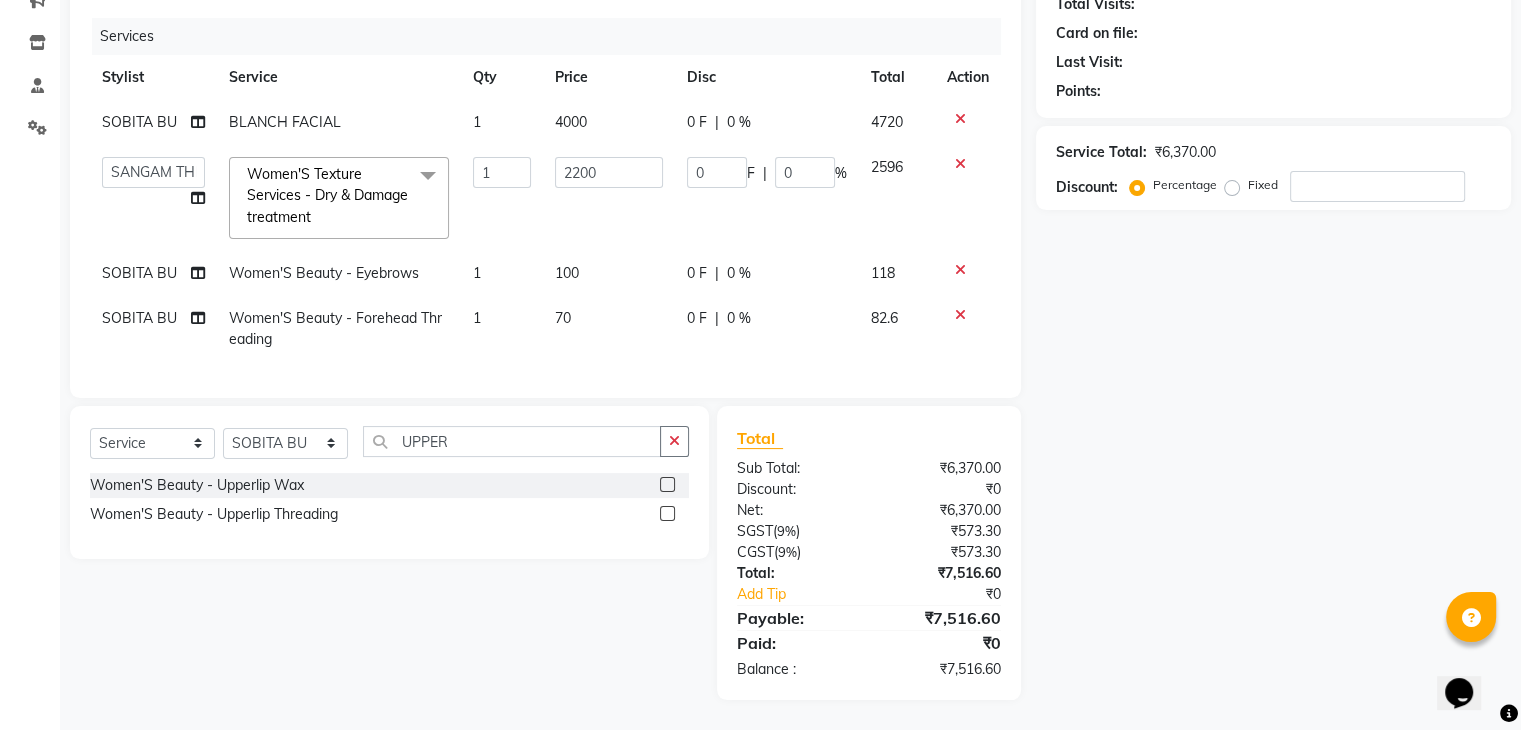click 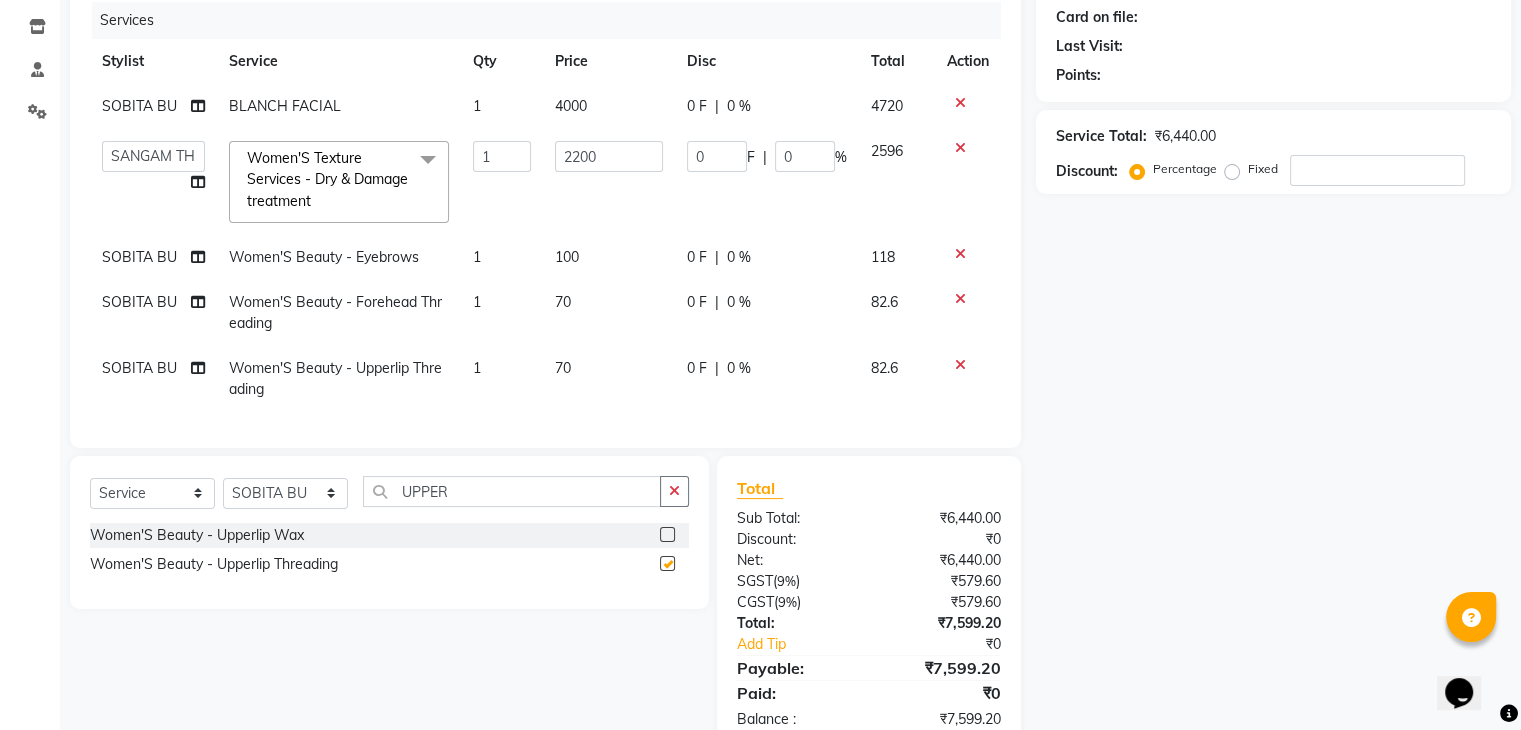 checkbox on "false" 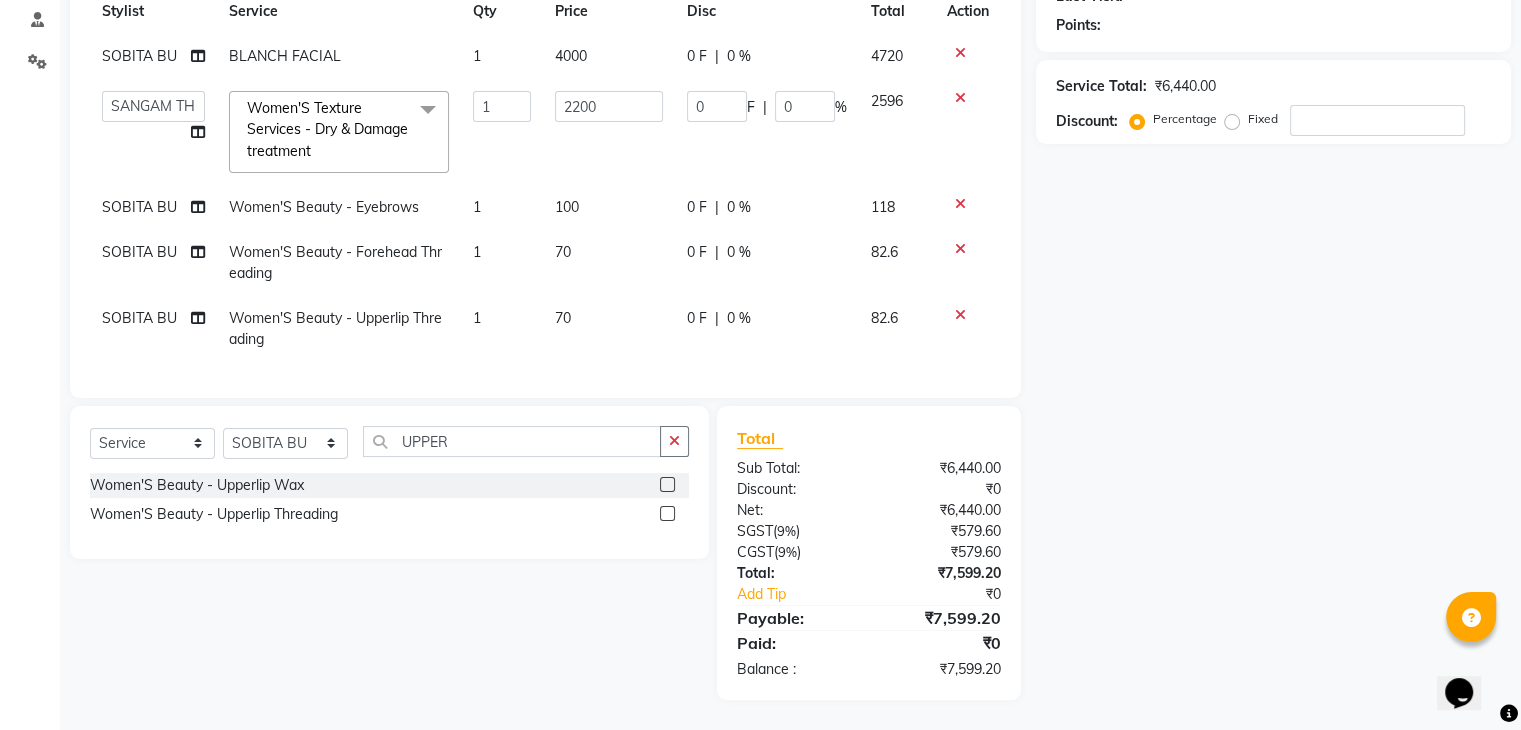 scroll, scrollTop: 0, scrollLeft: 0, axis: both 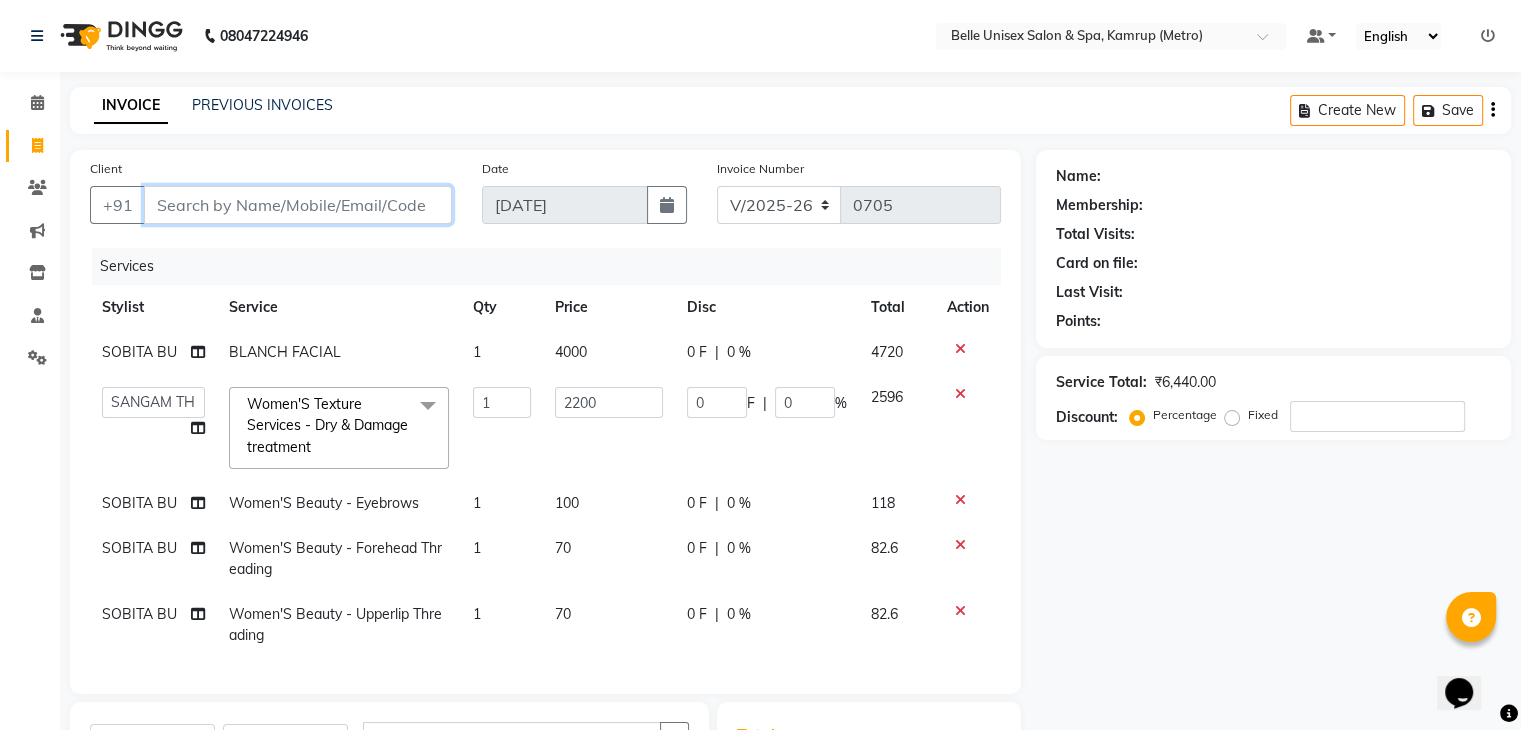 click on "Client" at bounding box center (298, 205) 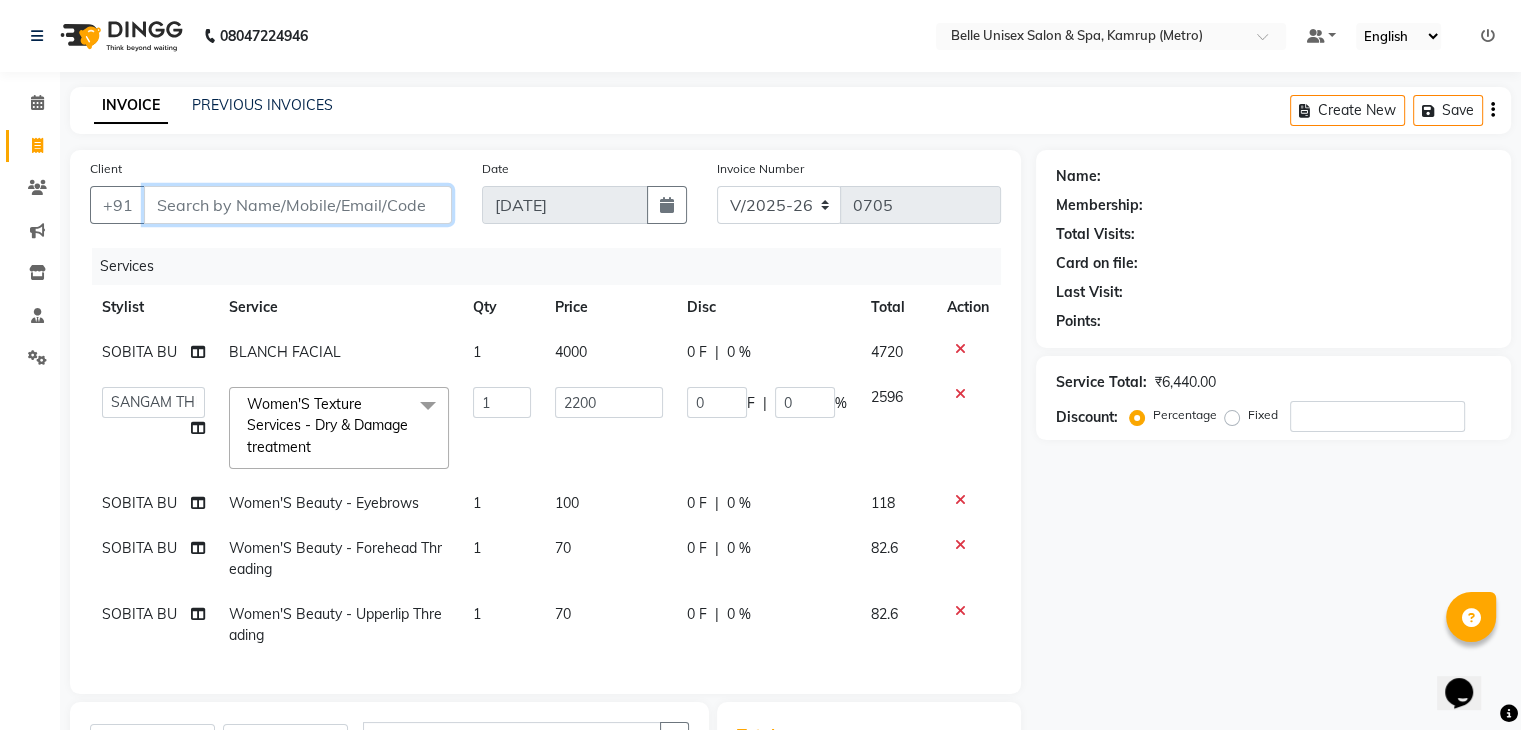 type on "8" 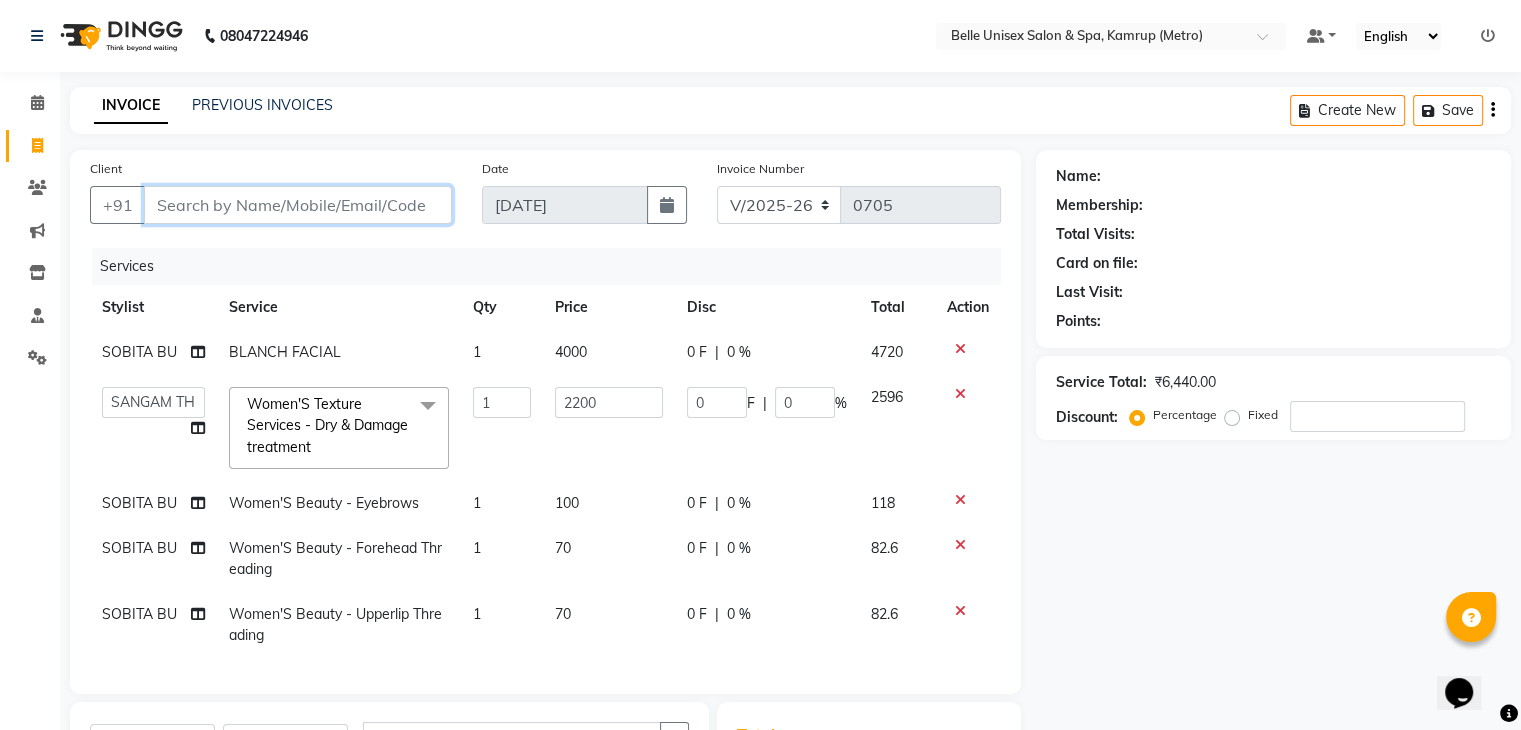 type on "0" 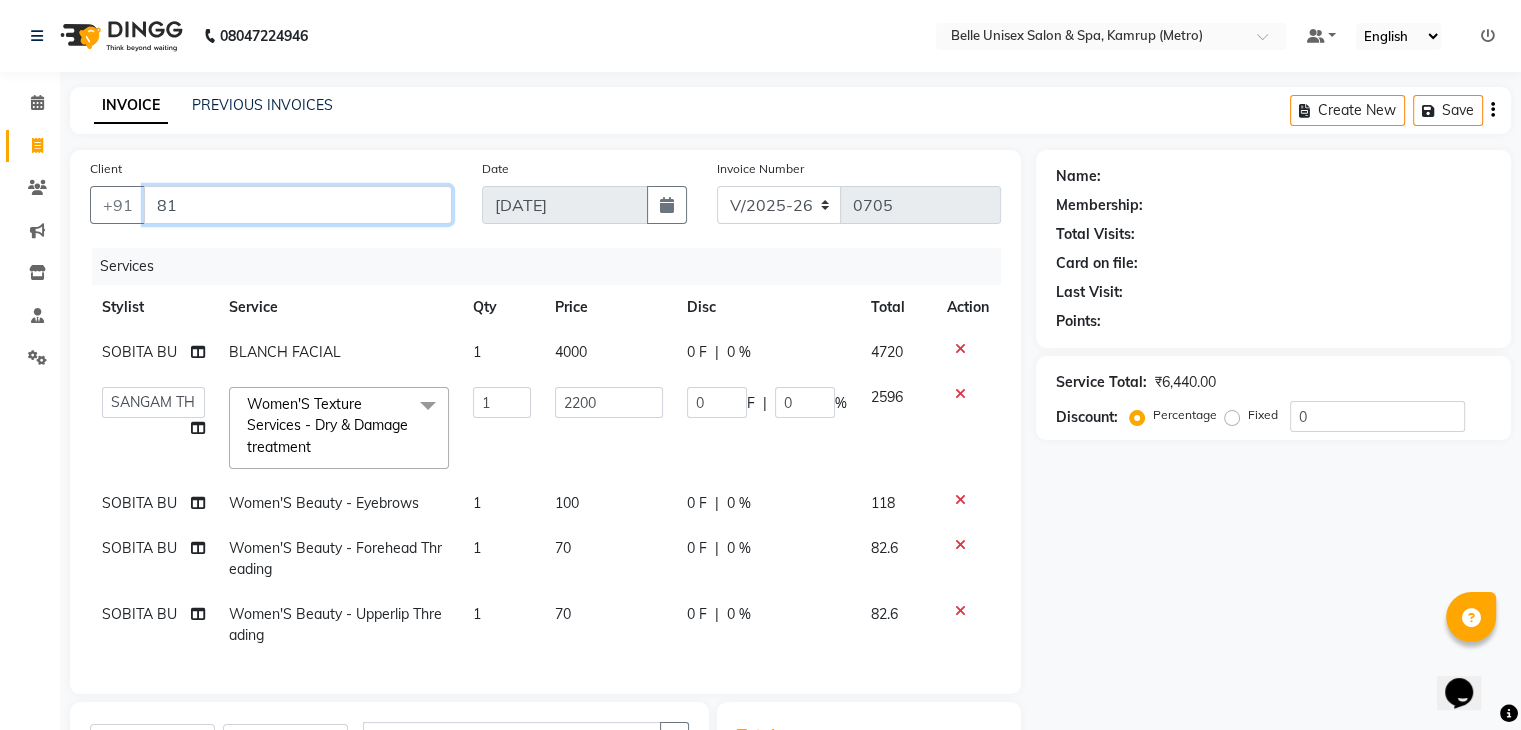 type on "8" 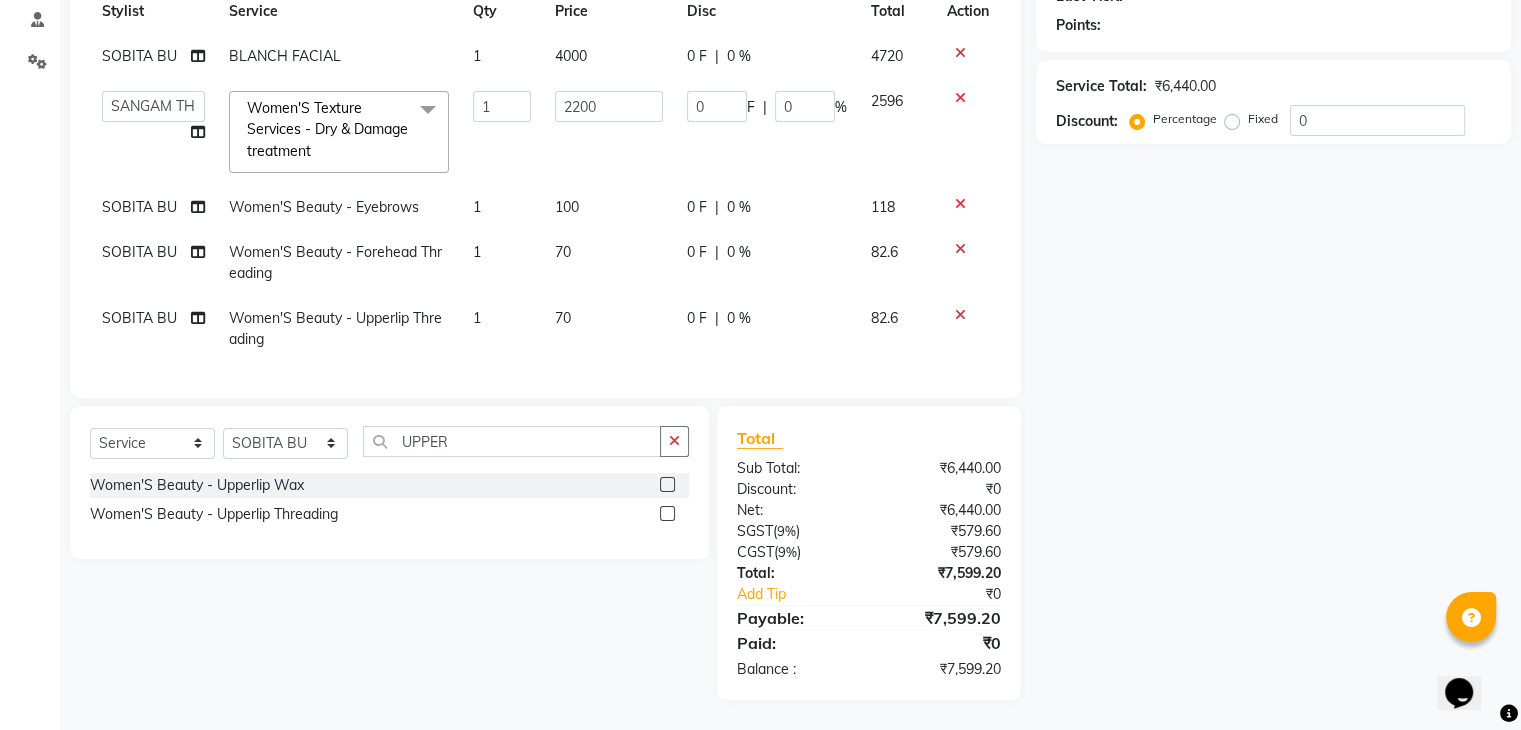 scroll, scrollTop: 0, scrollLeft: 0, axis: both 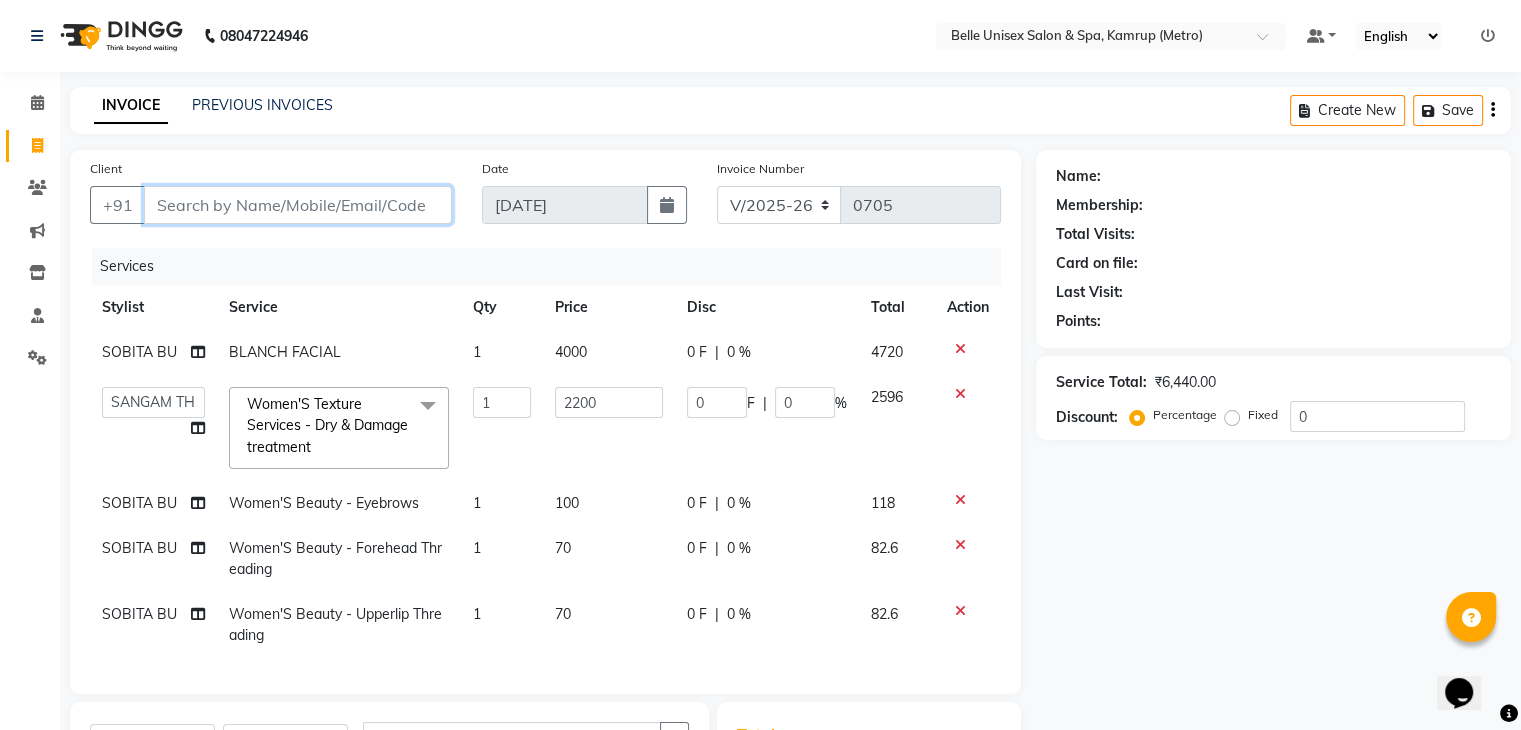 click on "Client" at bounding box center [298, 205] 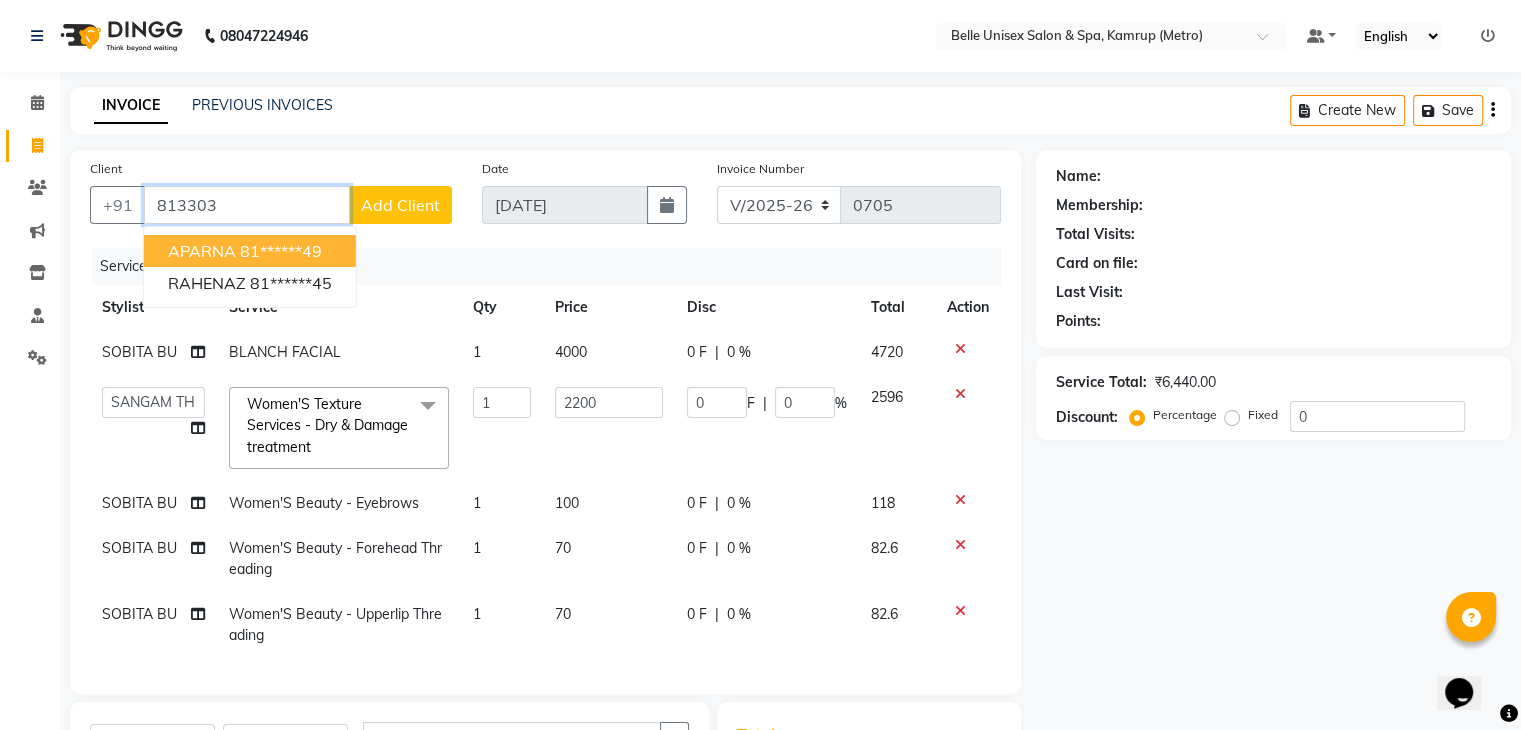 click on "81******49" at bounding box center [281, 251] 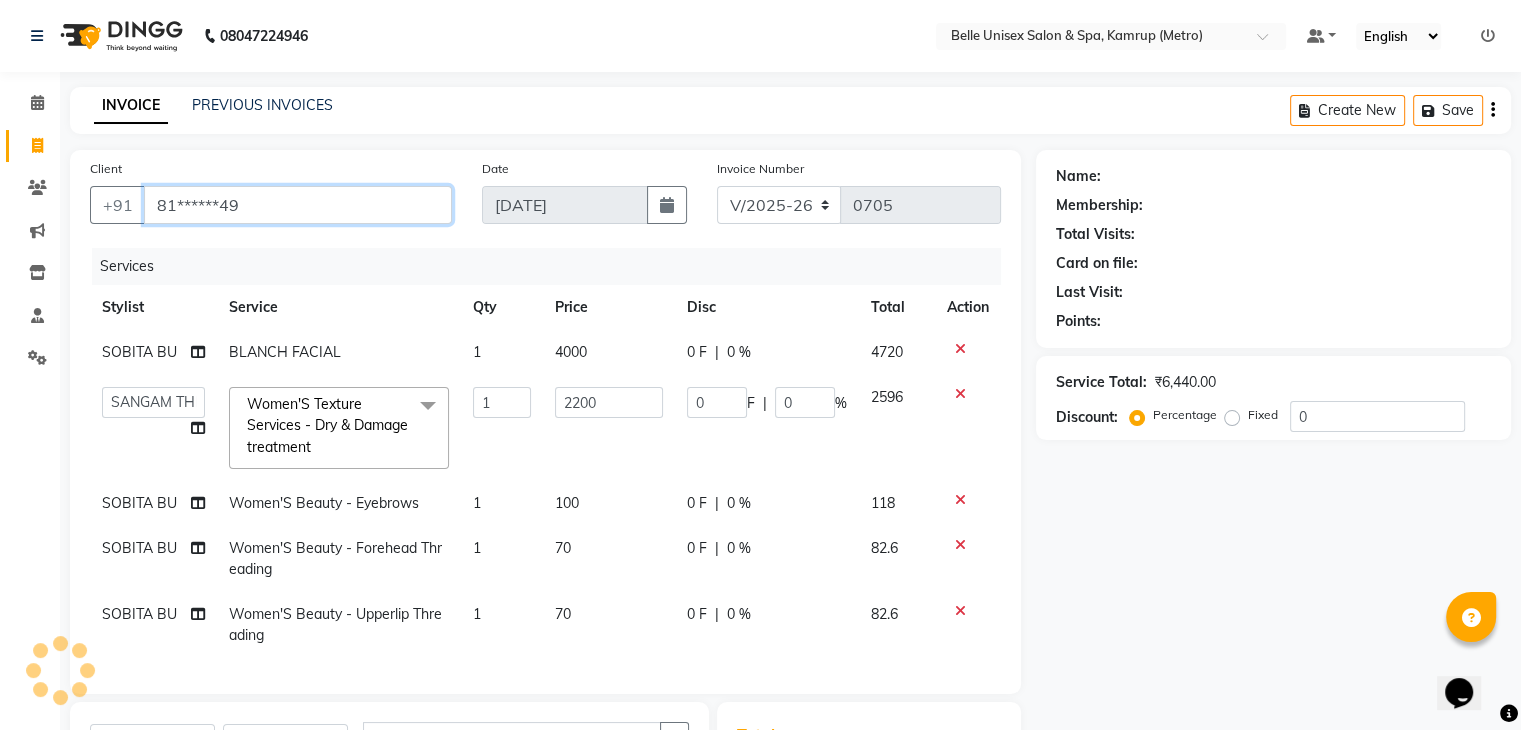 type on "81******49" 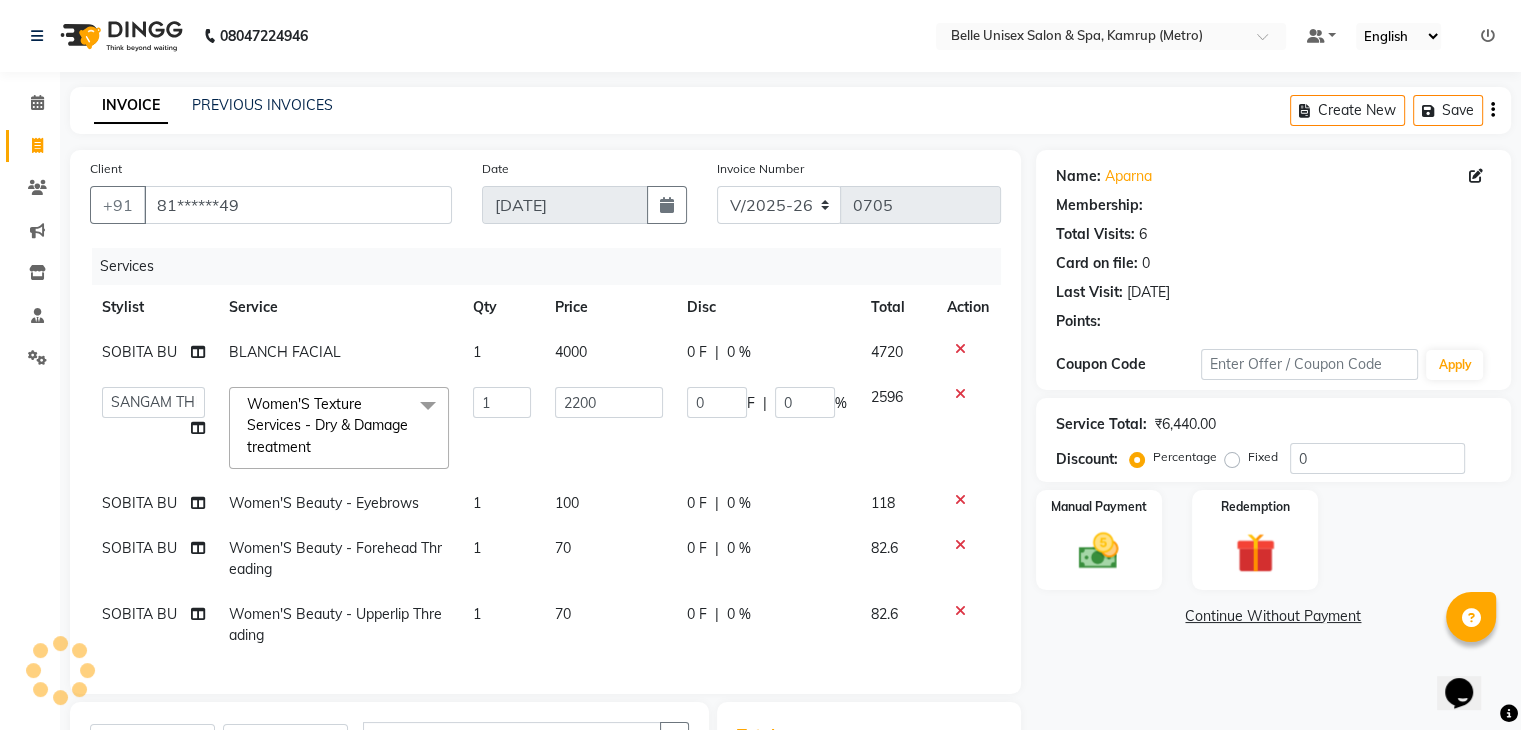 type on "440" 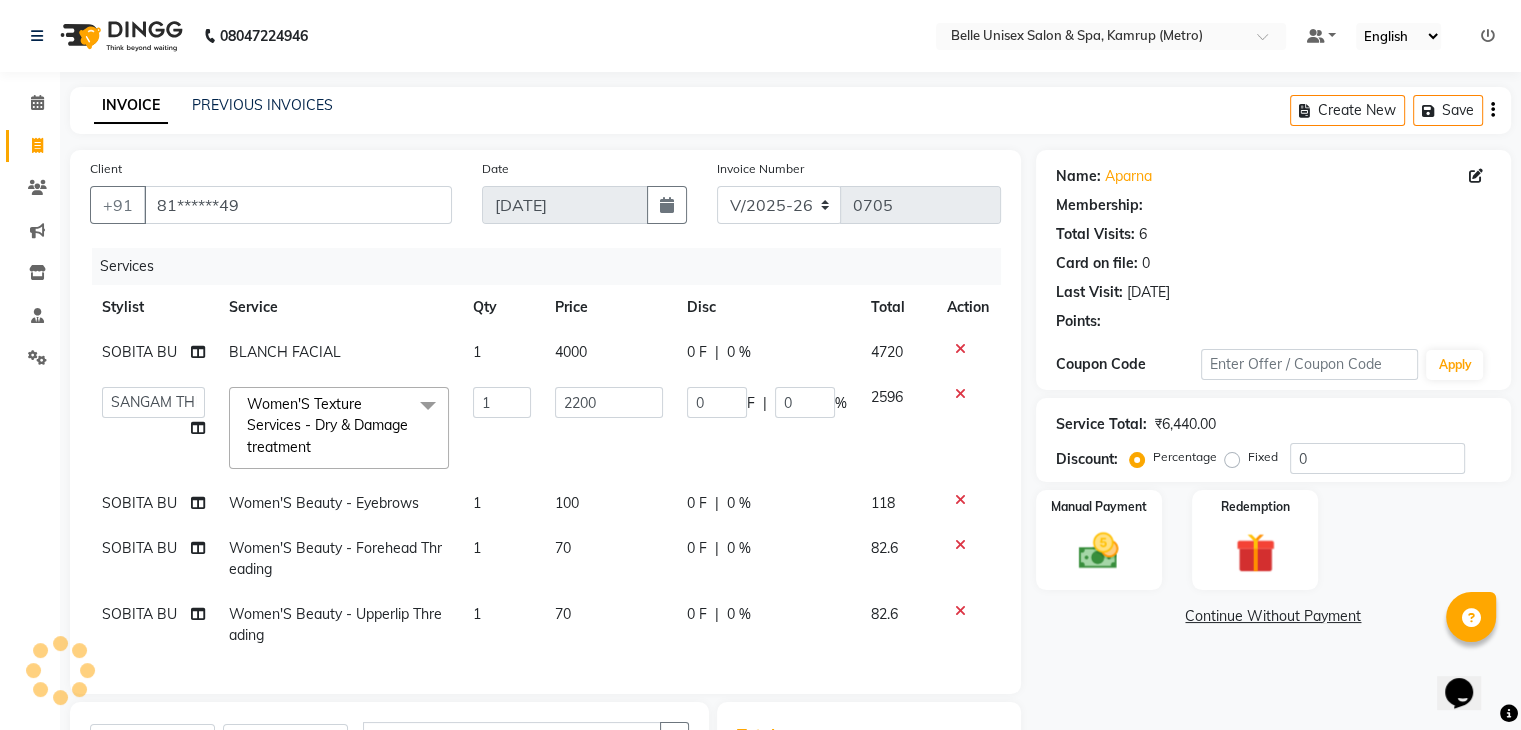 type on "20" 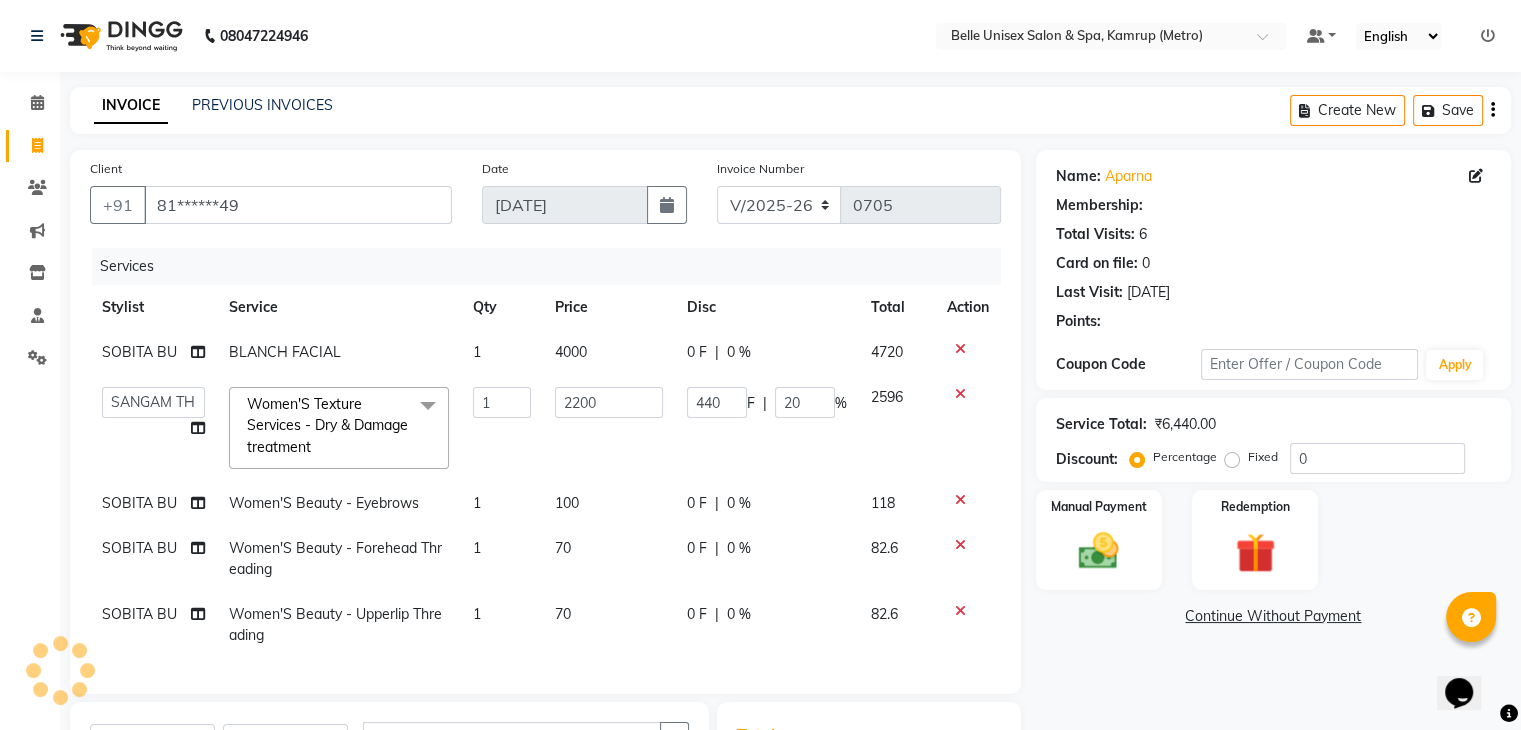 select on "1: Object" 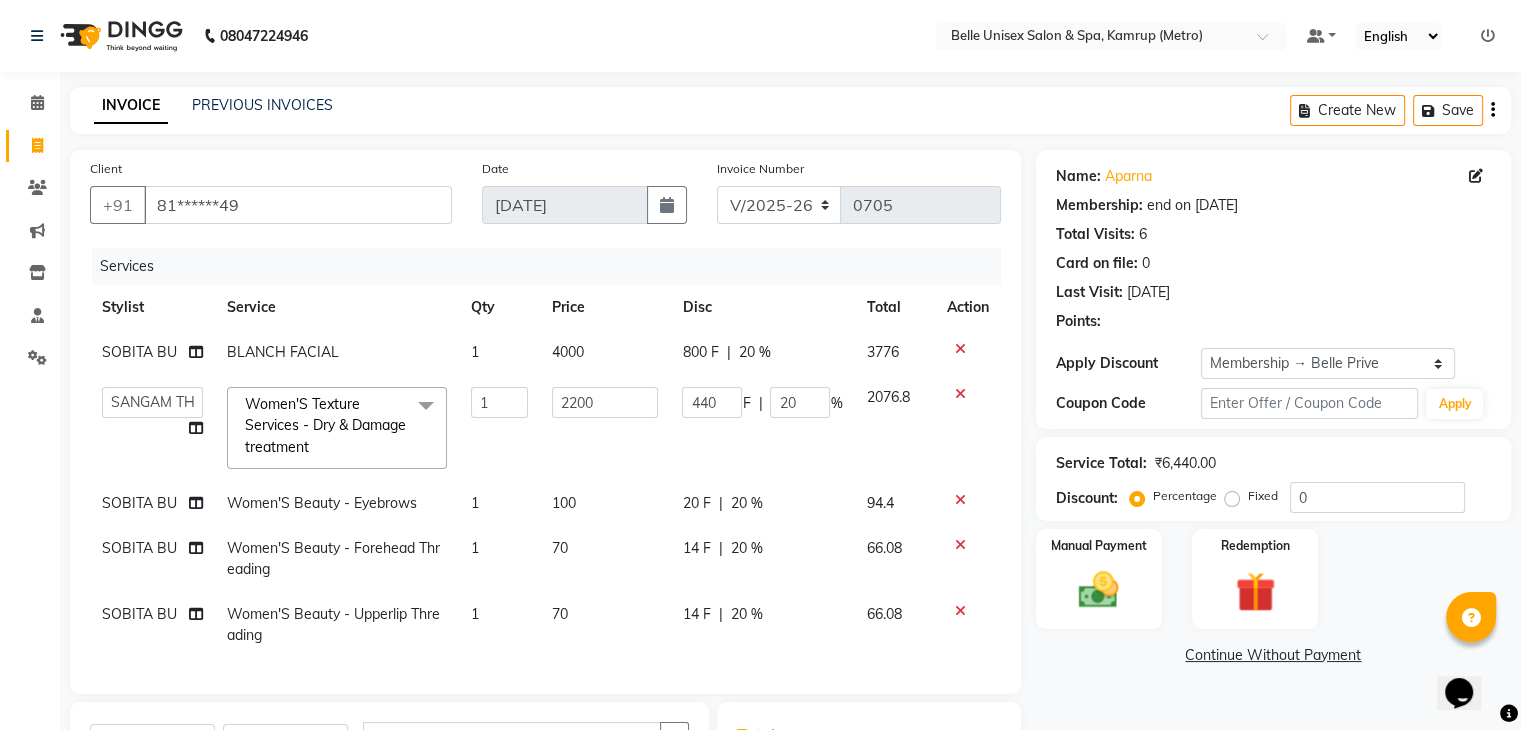 type on "20" 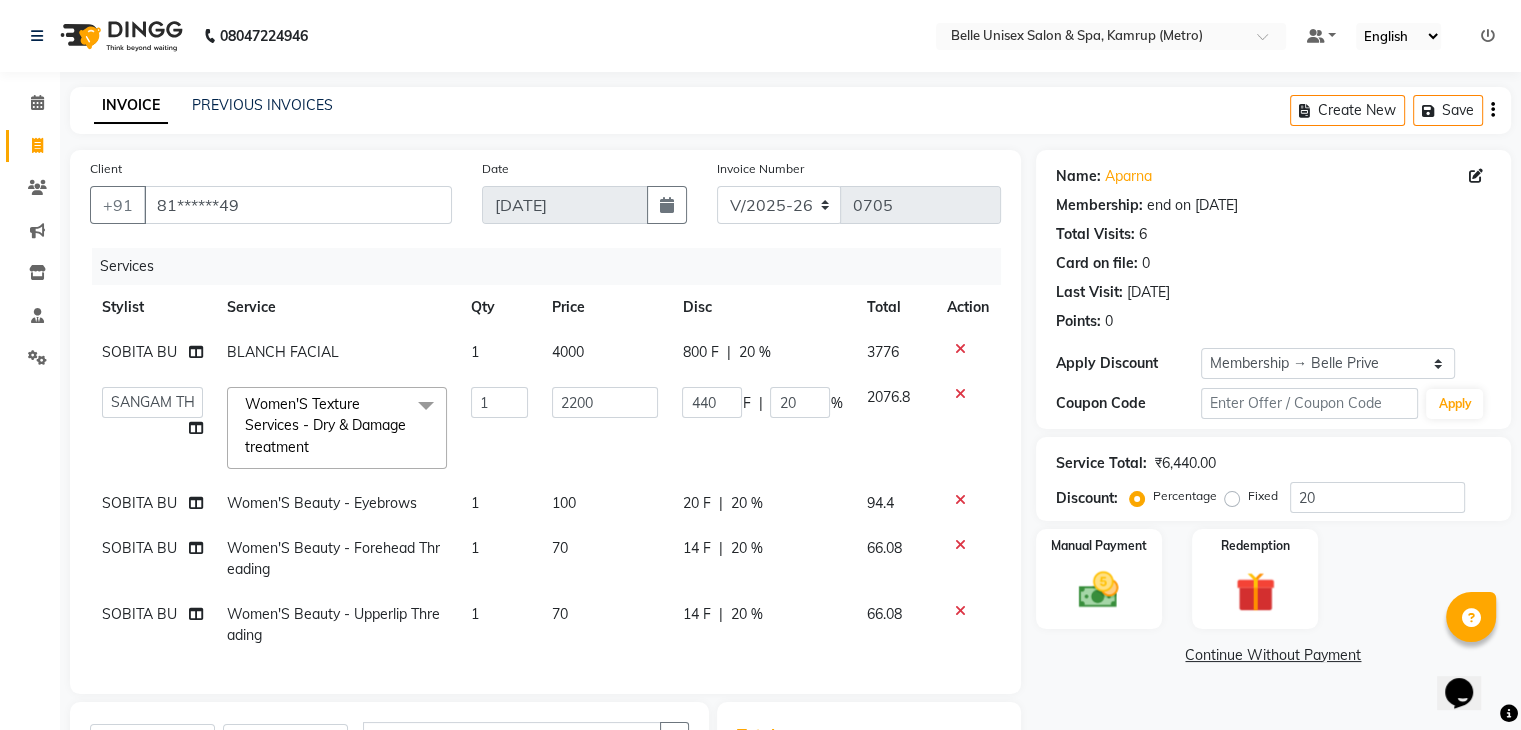 scroll, scrollTop: 312, scrollLeft: 0, axis: vertical 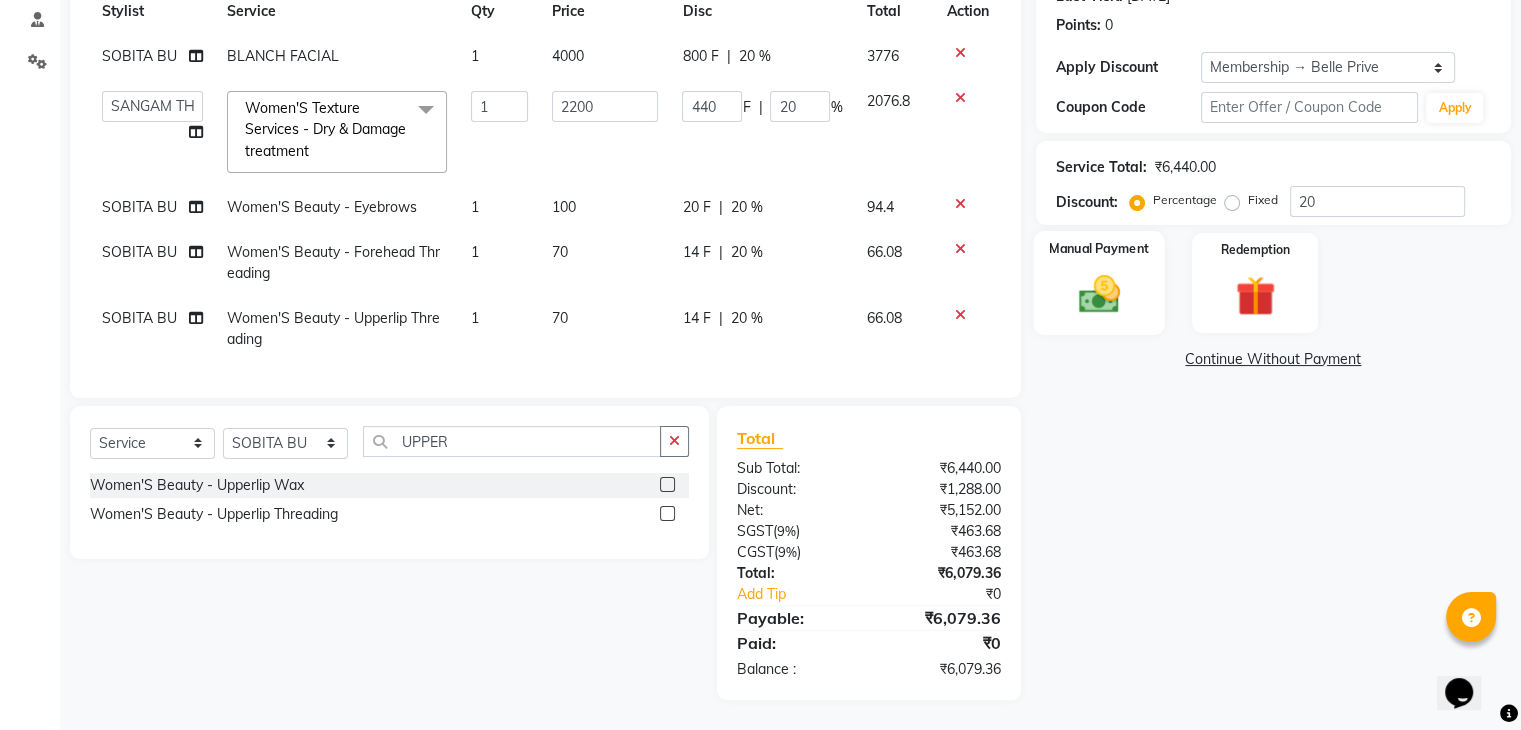 click 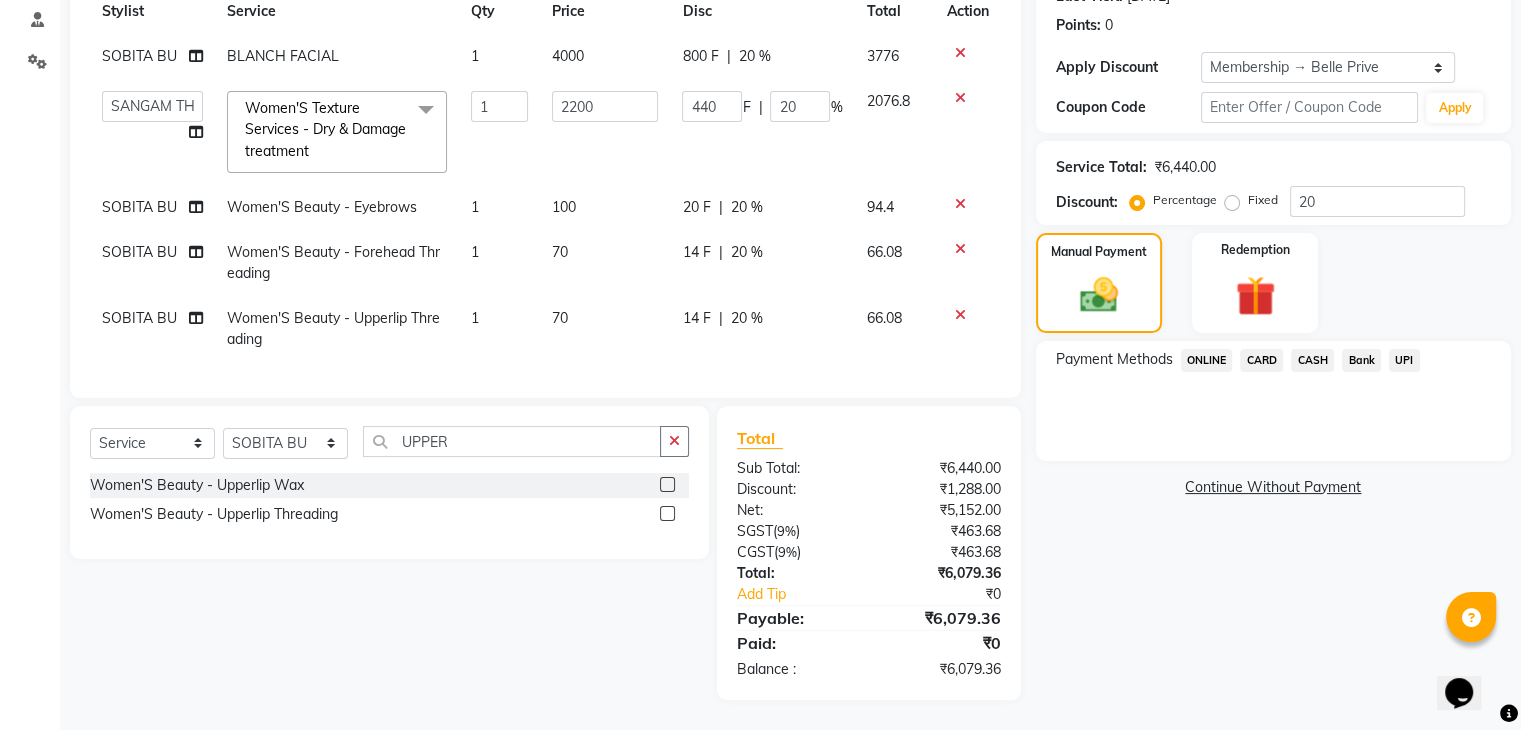 click on "CASH" 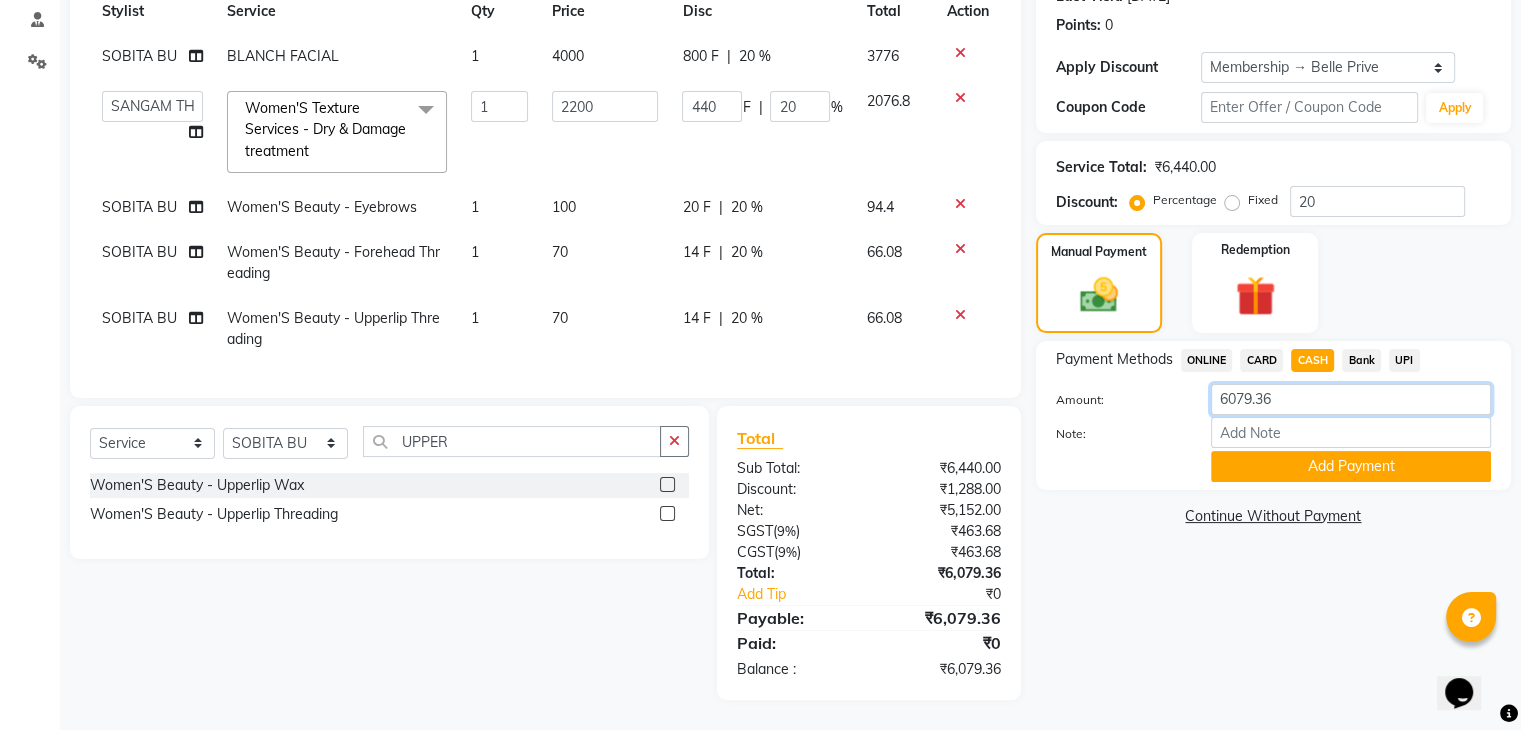 drag, startPoint x: 1307, startPoint y: 382, endPoint x: 1087, endPoint y: 384, distance: 220.0091 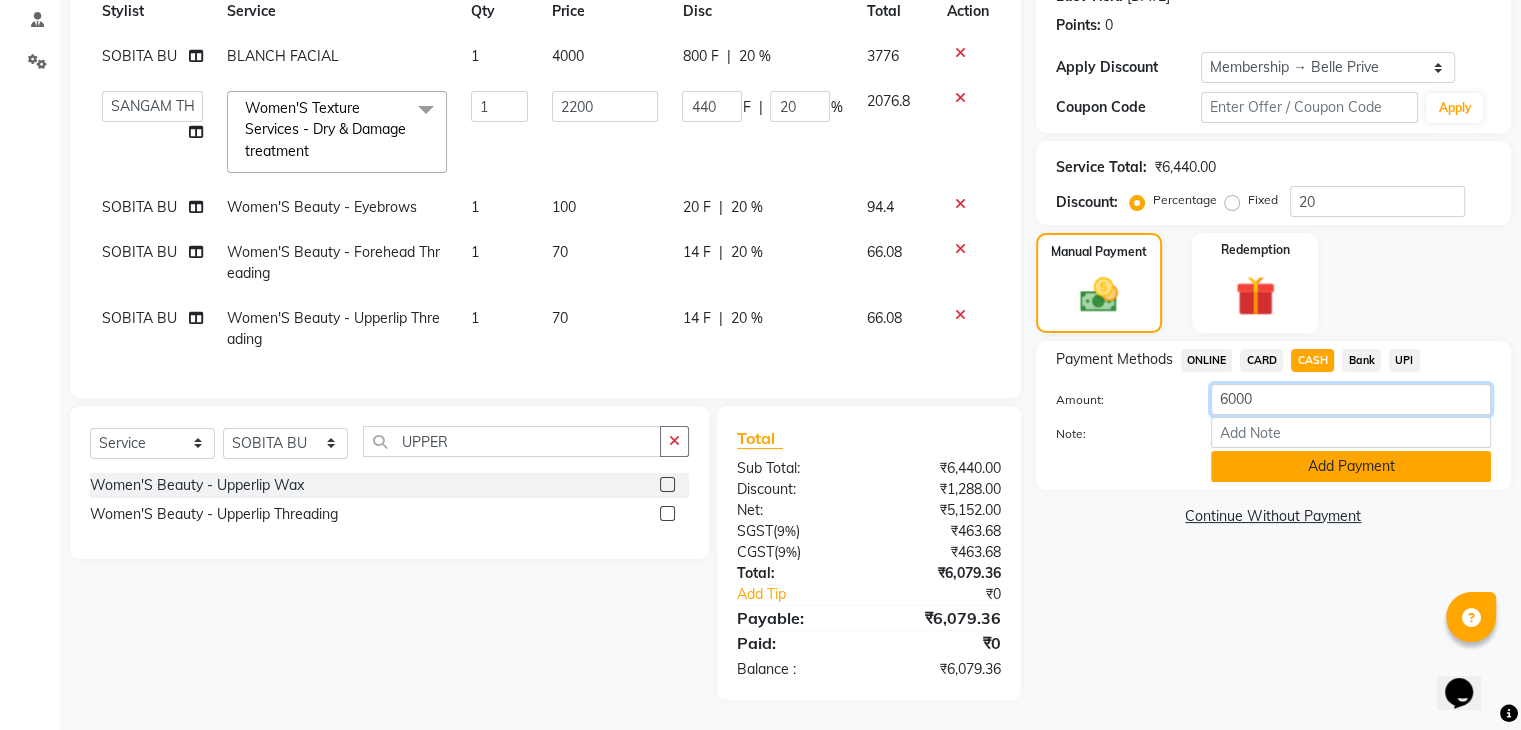type on "6000" 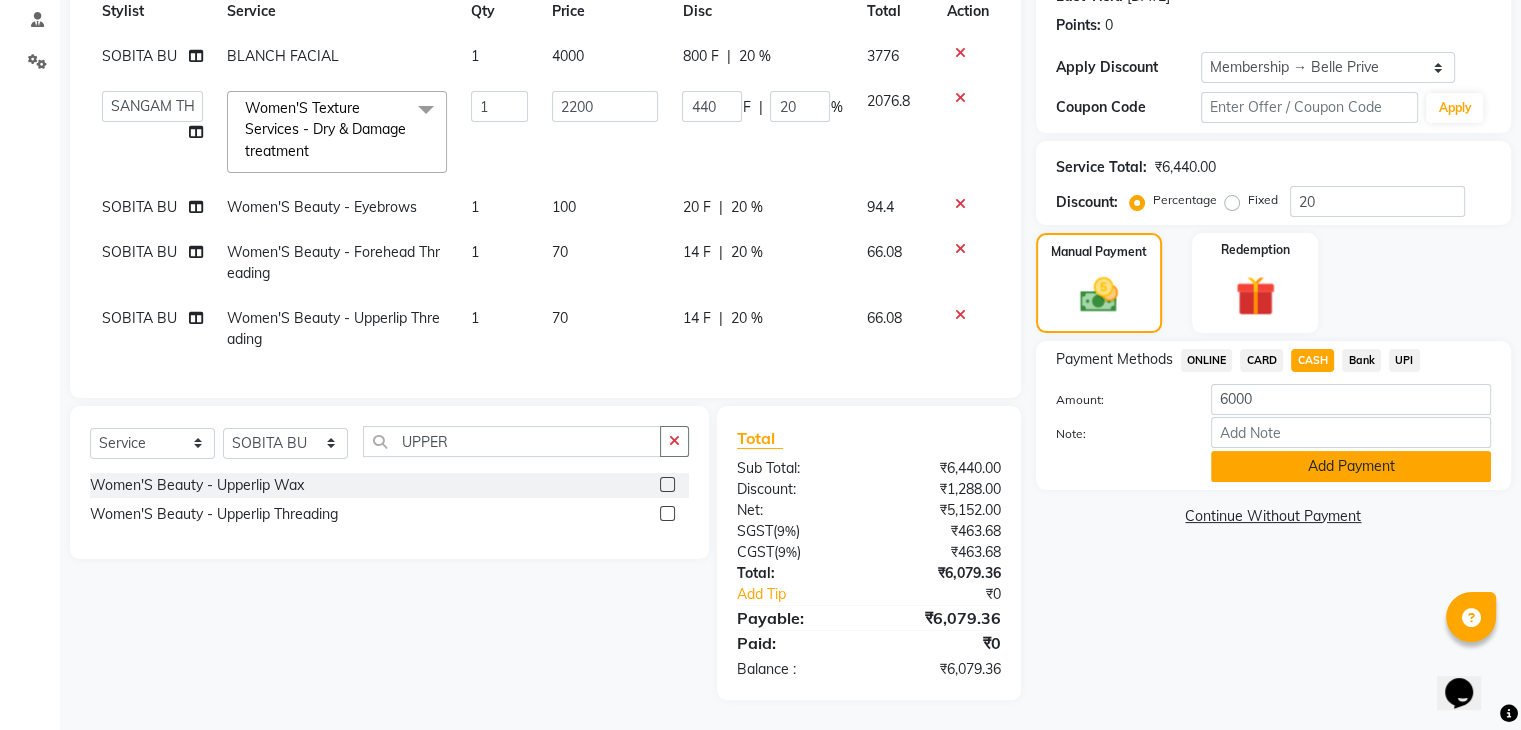 click on "Add Payment" 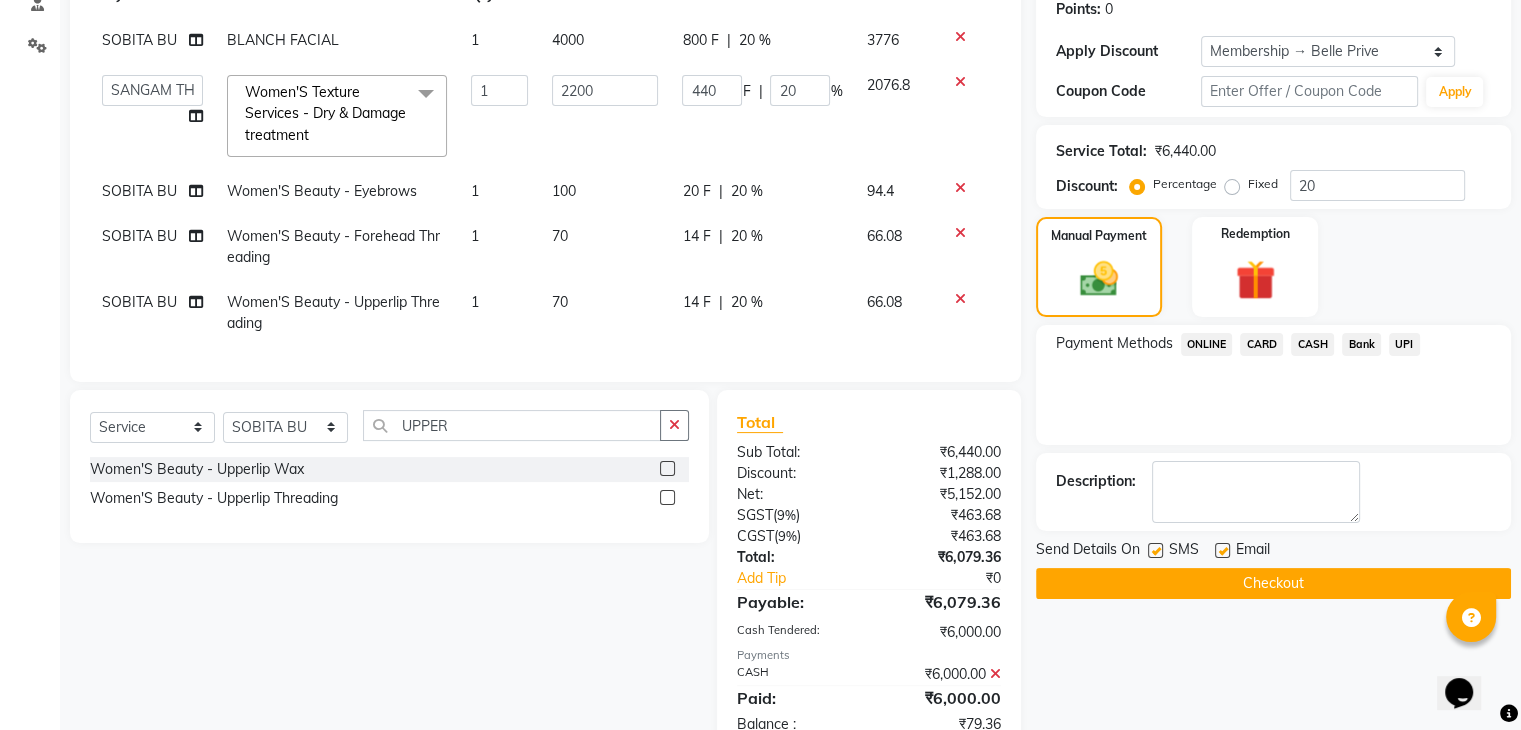 scroll, scrollTop: 383, scrollLeft: 0, axis: vertical 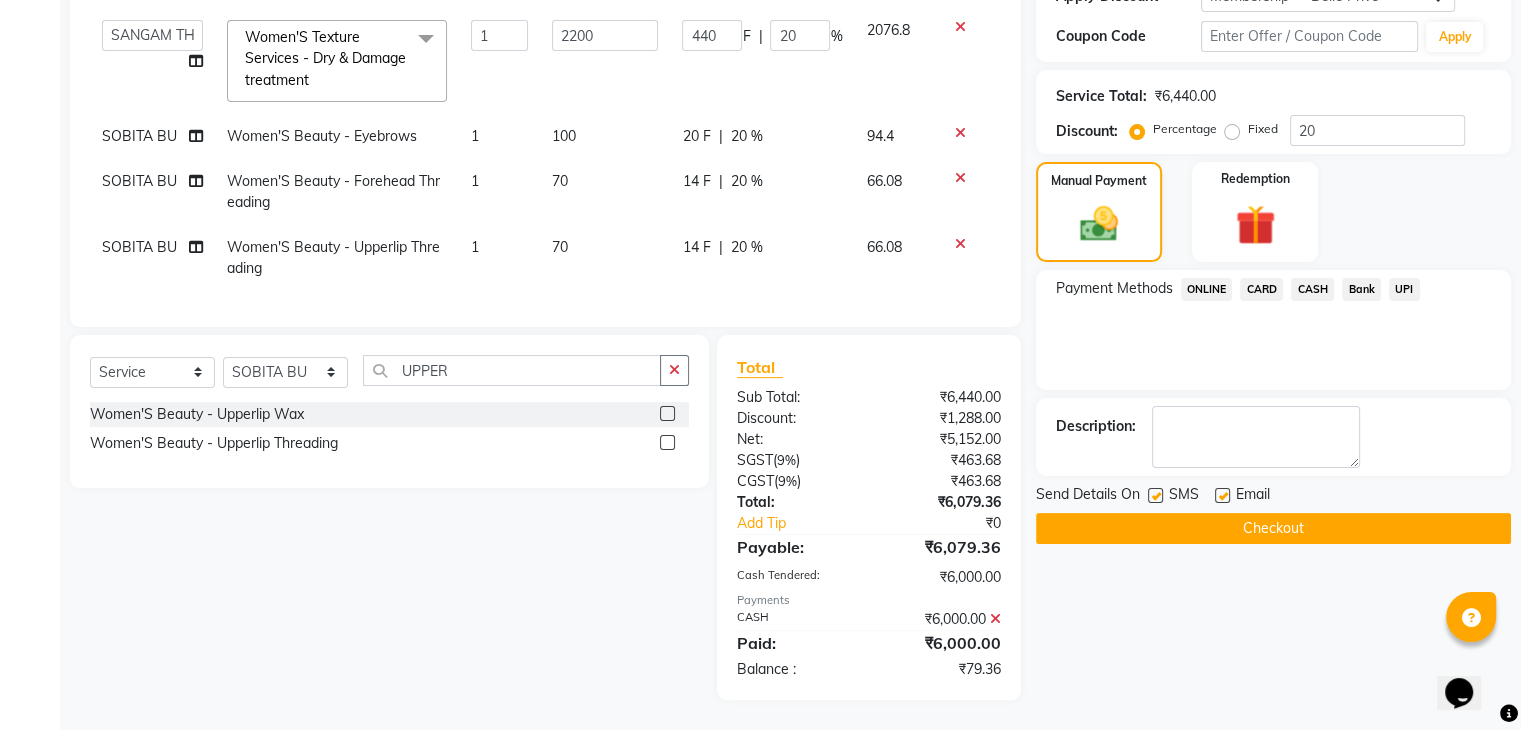 click on "CASH" 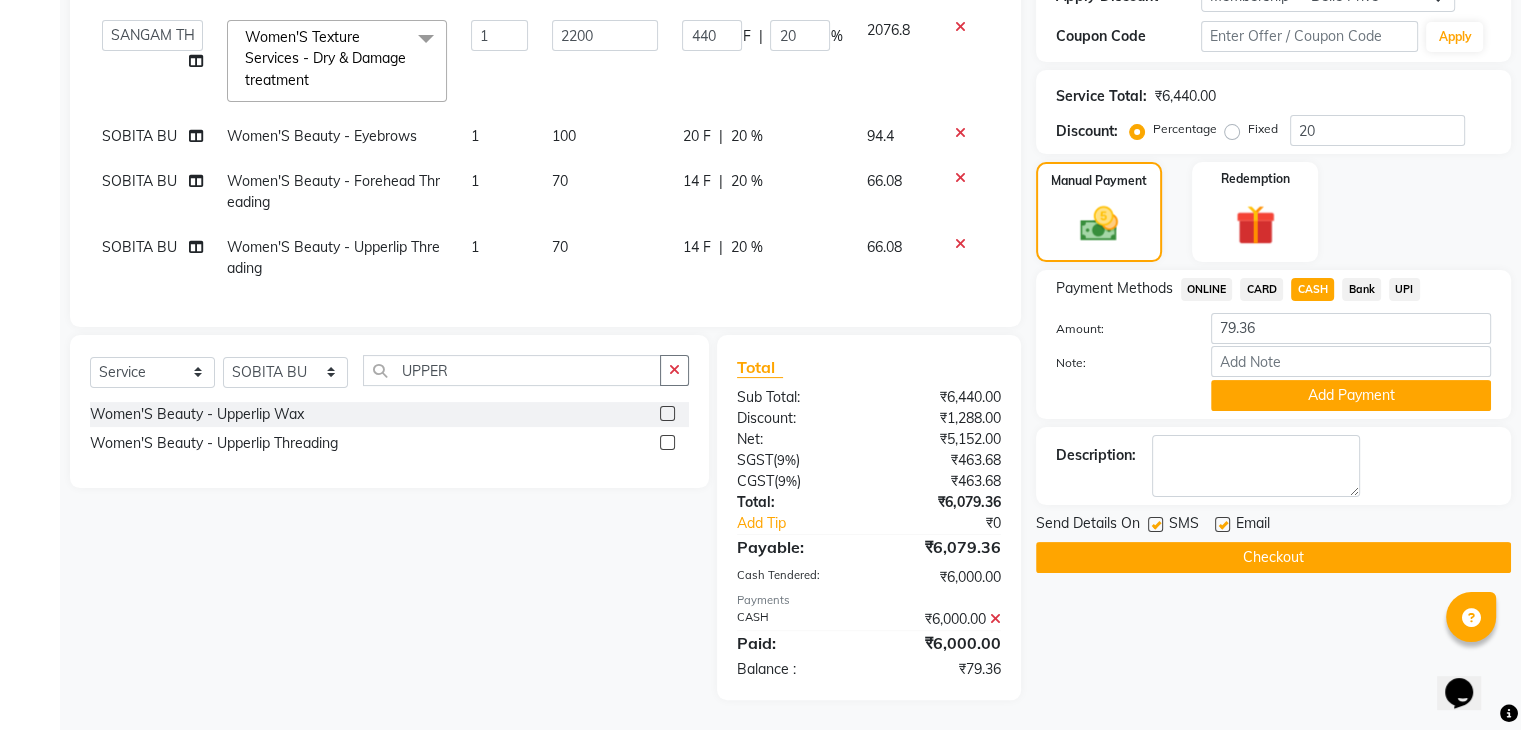 click on "ONLINE" 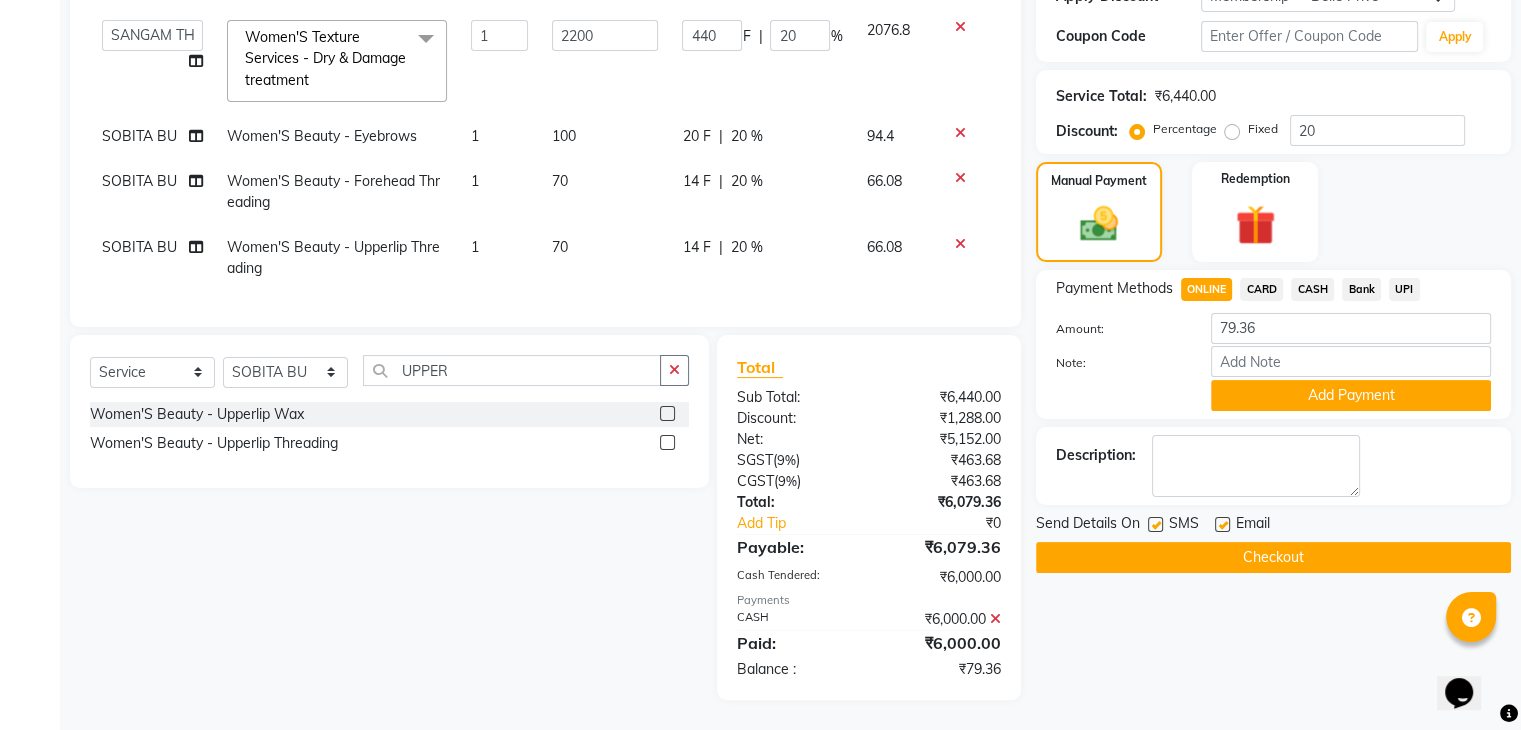 click on "ONLINE" 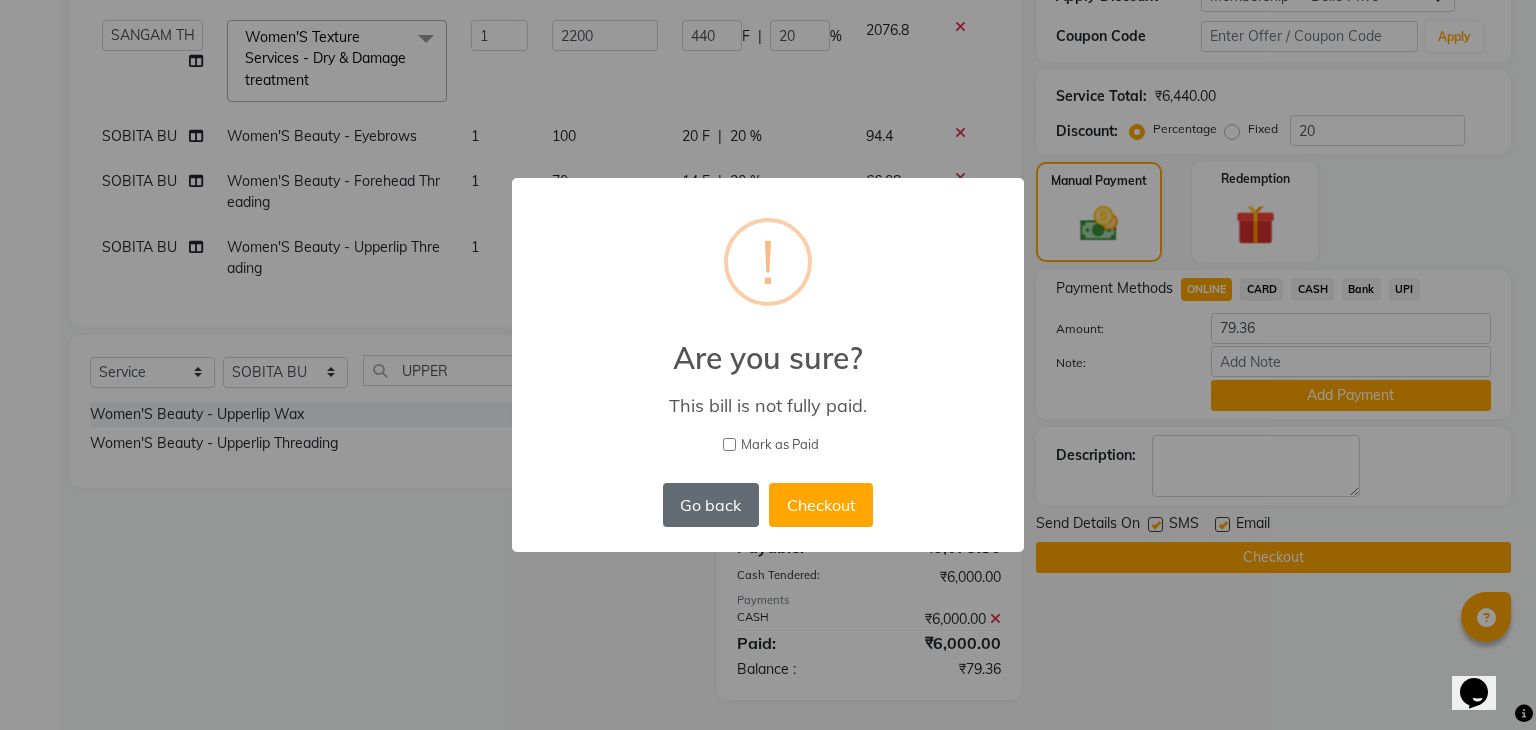 click on "Go back" at bounding box center (711, 505) 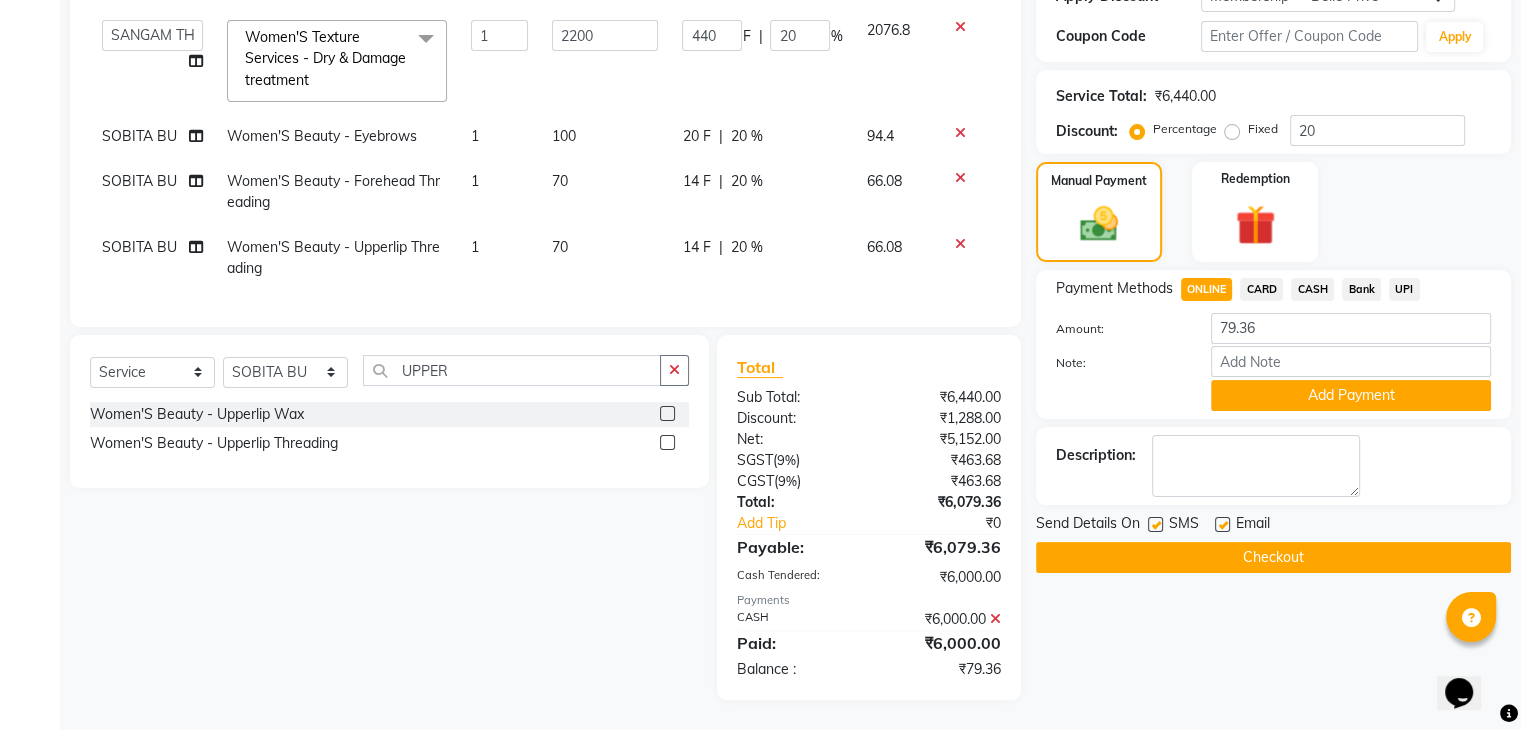 click on "ONLINE" 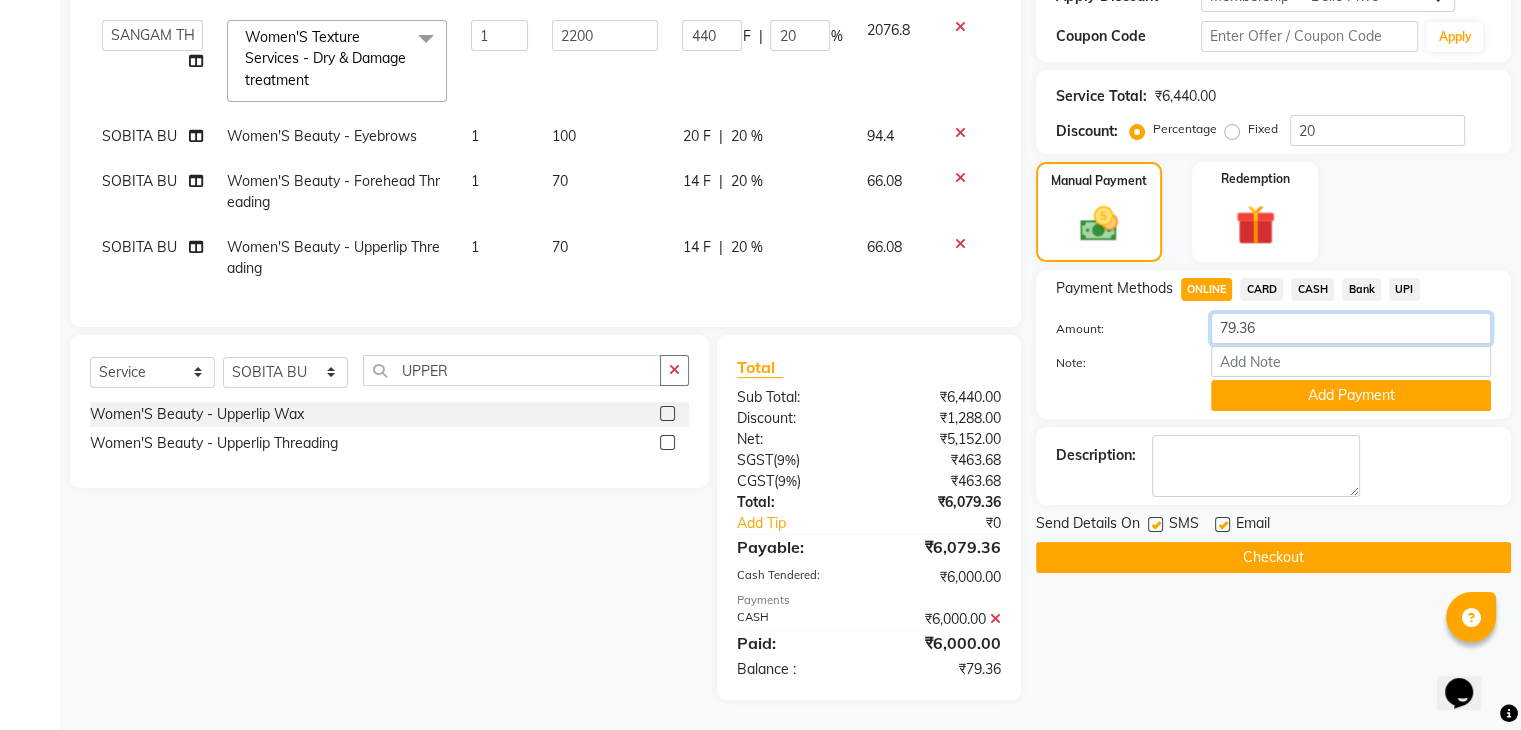 click on "79.36" 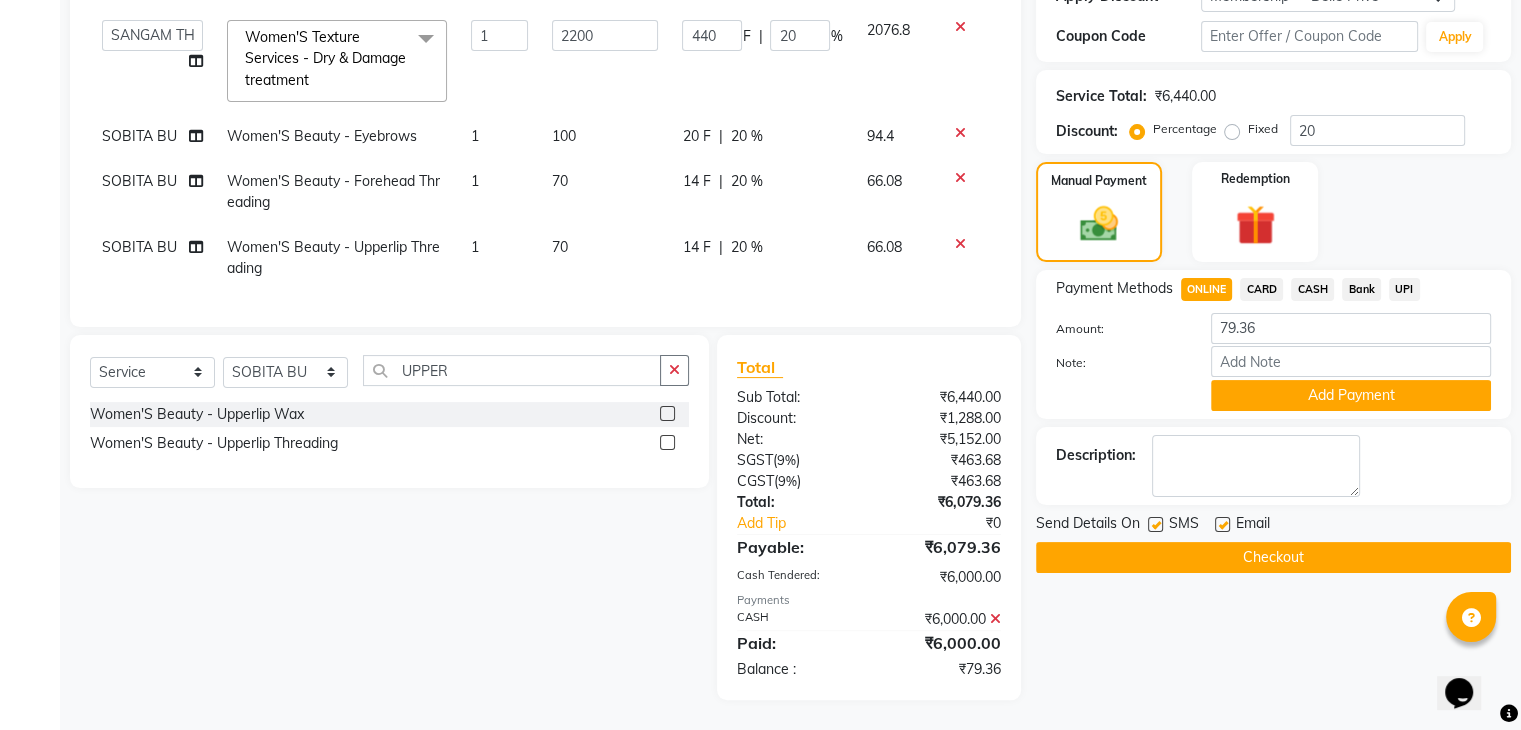 click 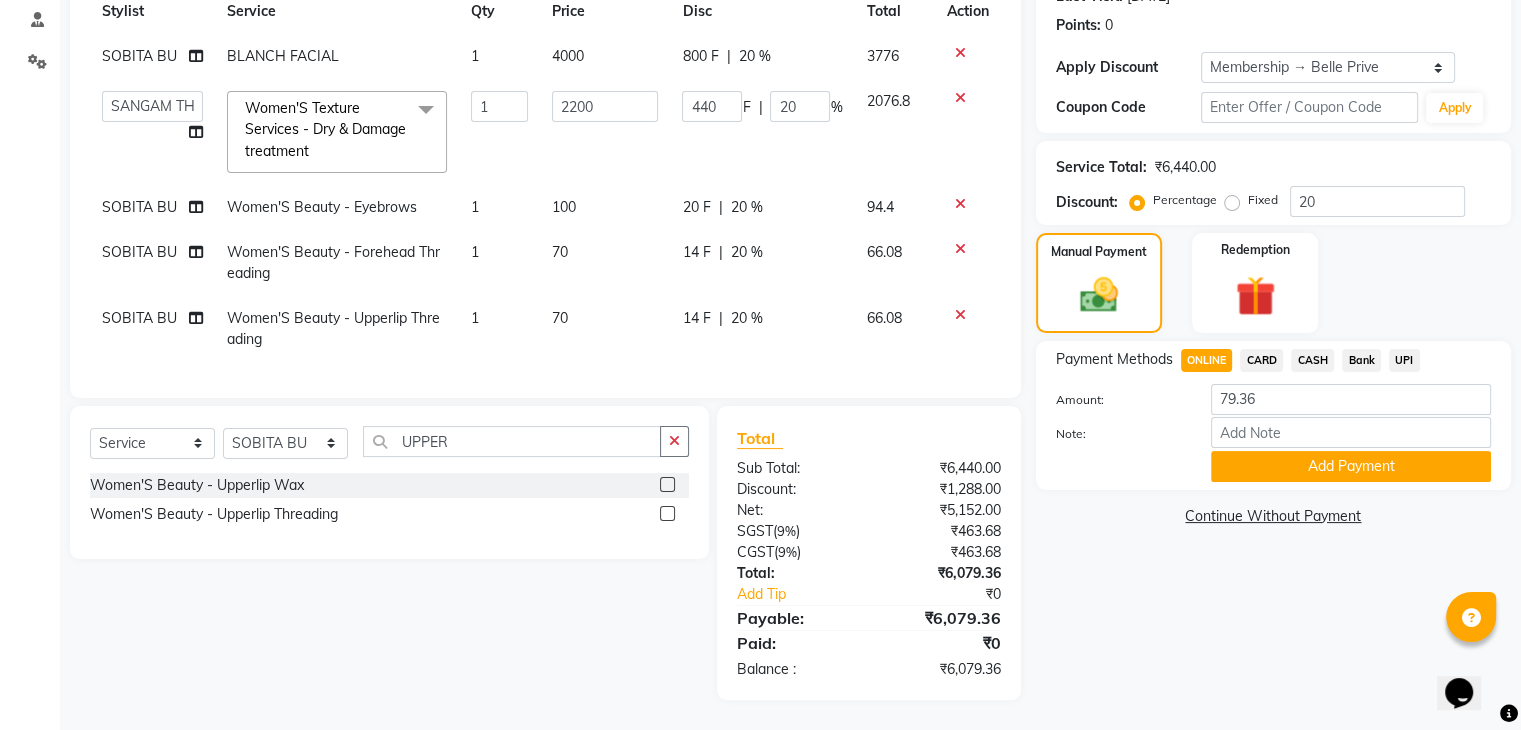 scroll, scrollTop: 312, scrollLeft: 0, axis: vertical 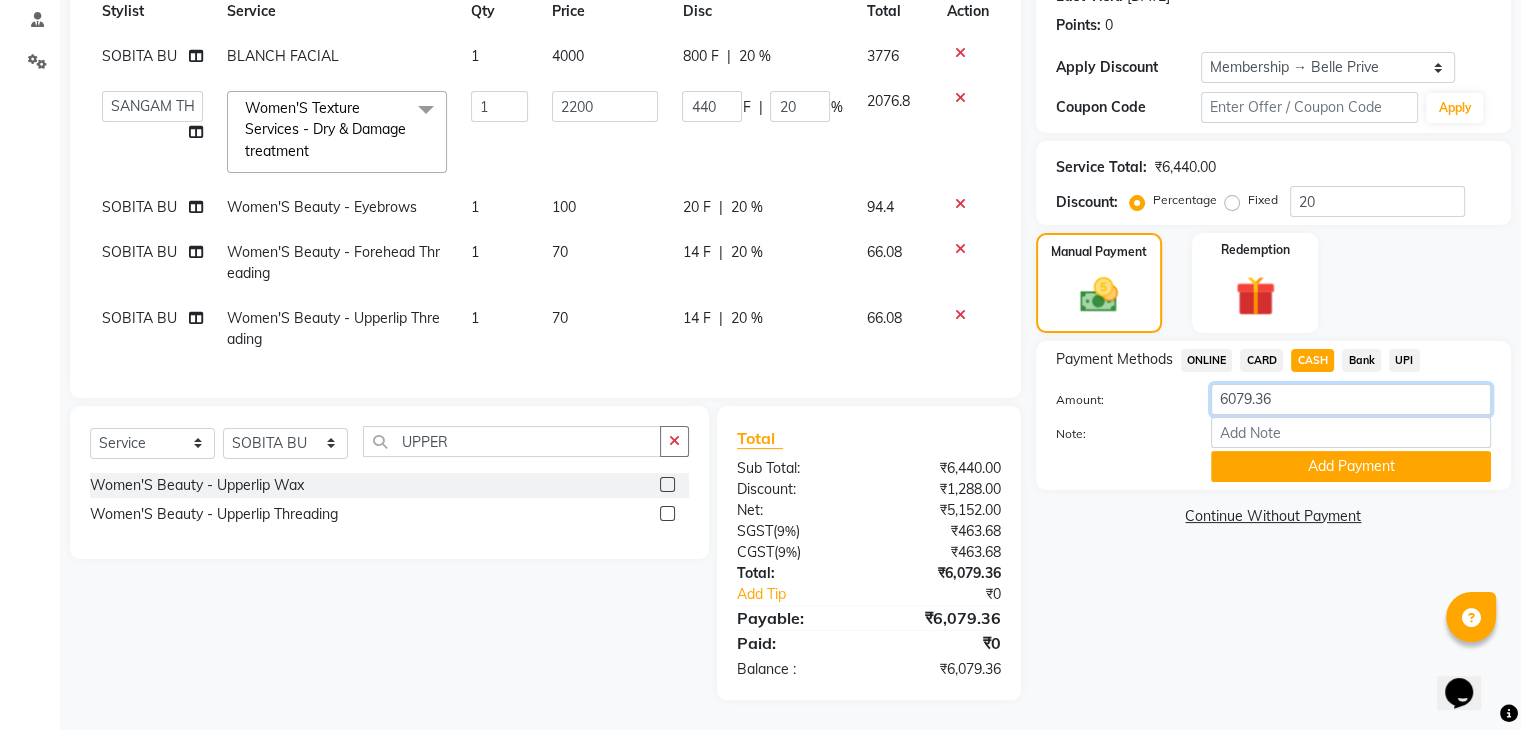drag, startPoint x: 1298, startPoint y: 390, endPoint x: 1224, endPoint y: 390, distance: 74 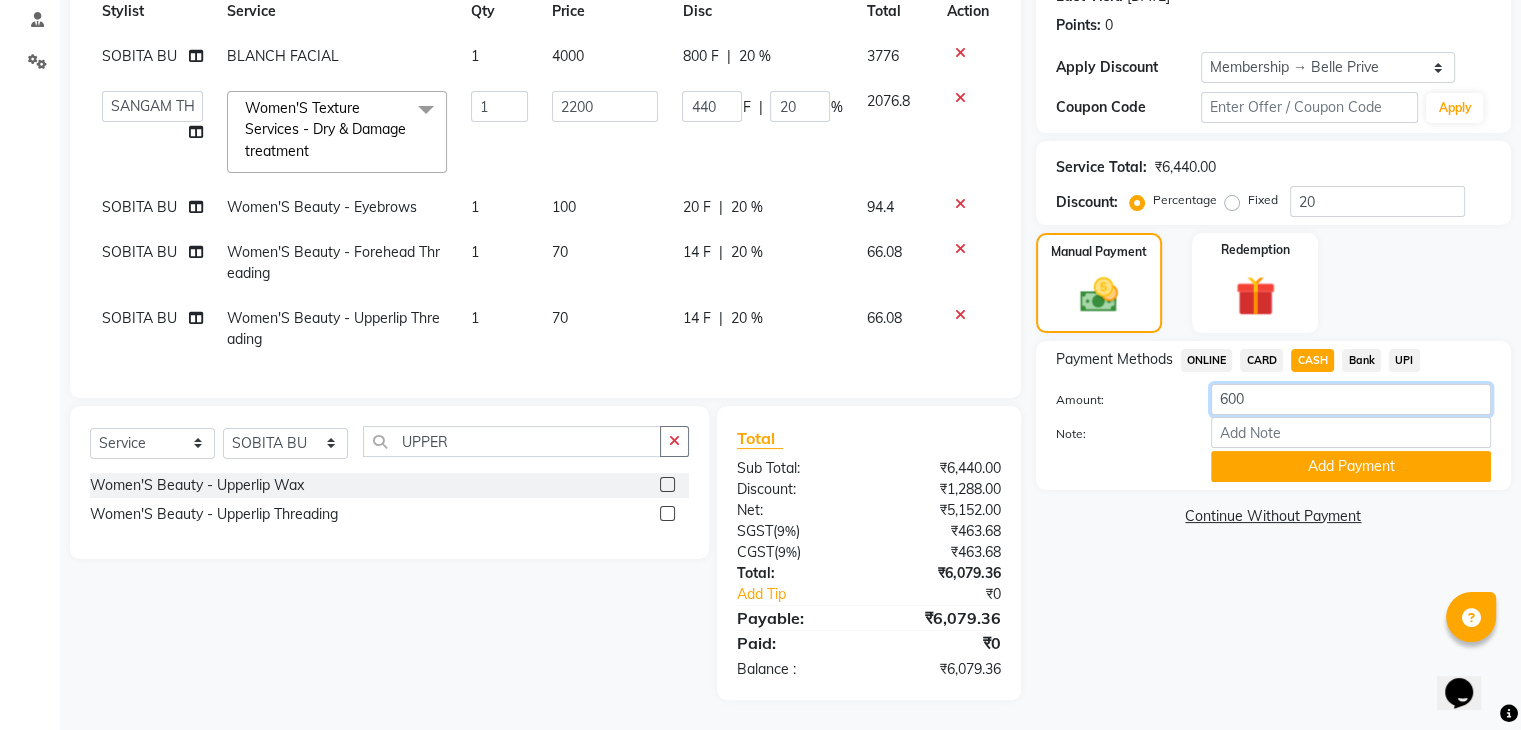 type on "6000" 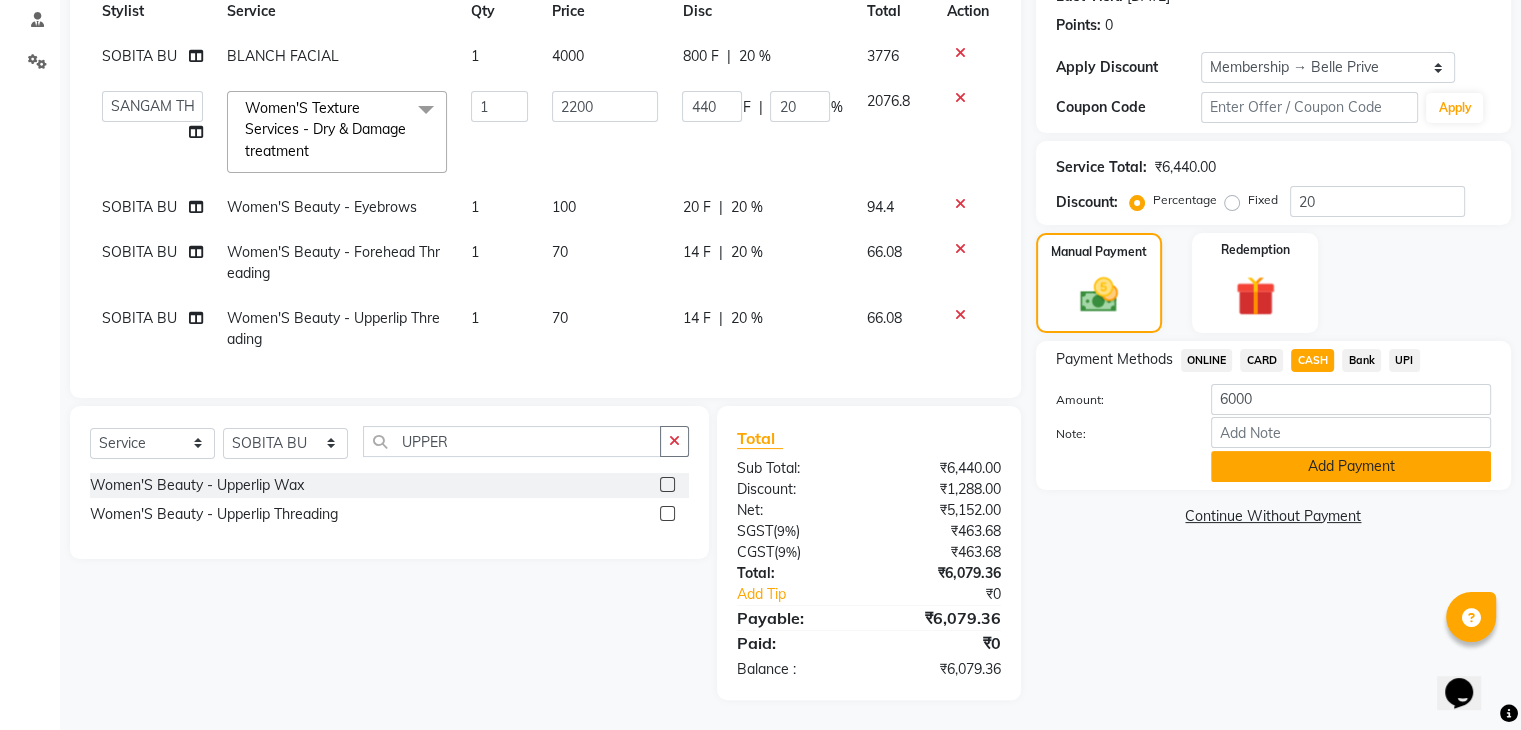 click on "Add Payment" 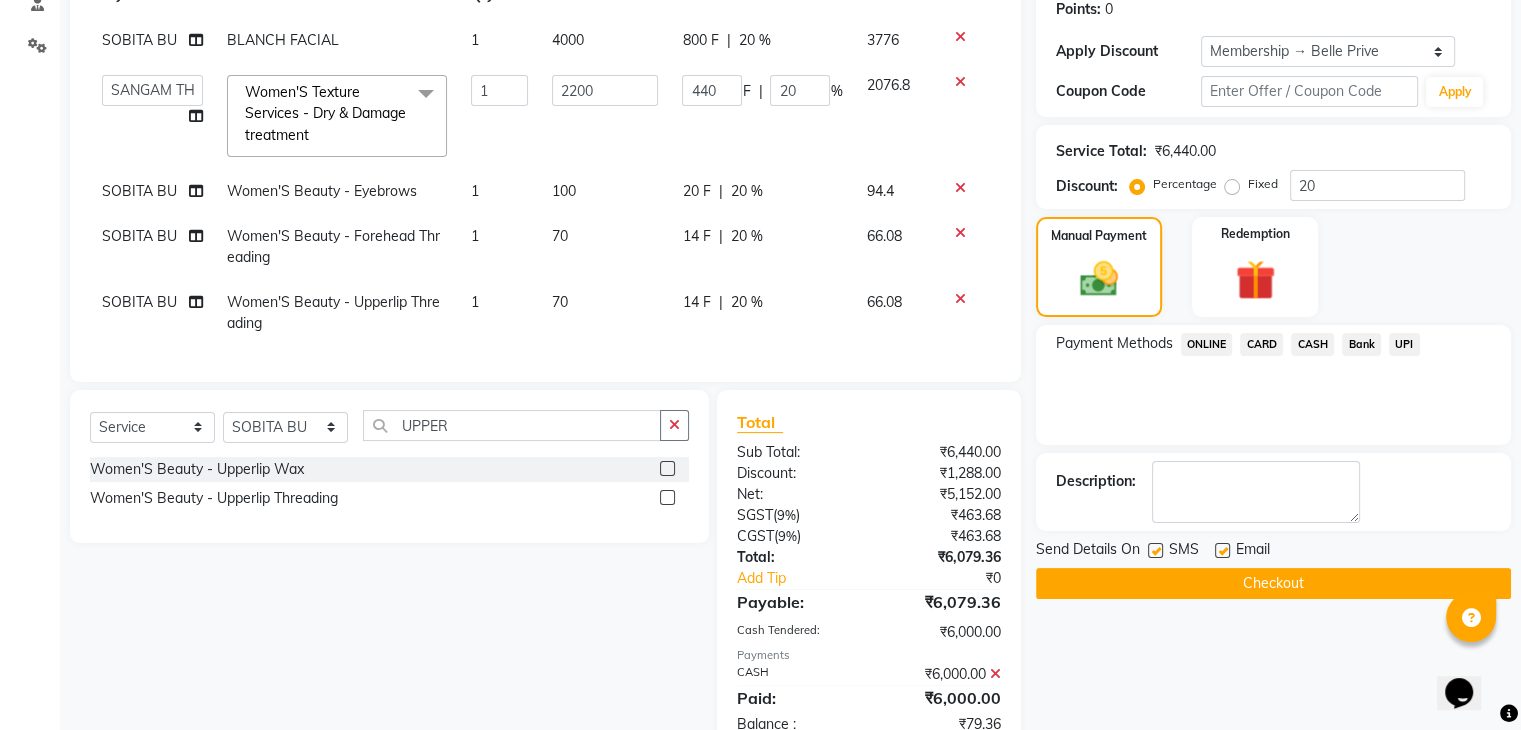 scroll, scrollTop: 383, scrollLeft: 0, axis: vertical 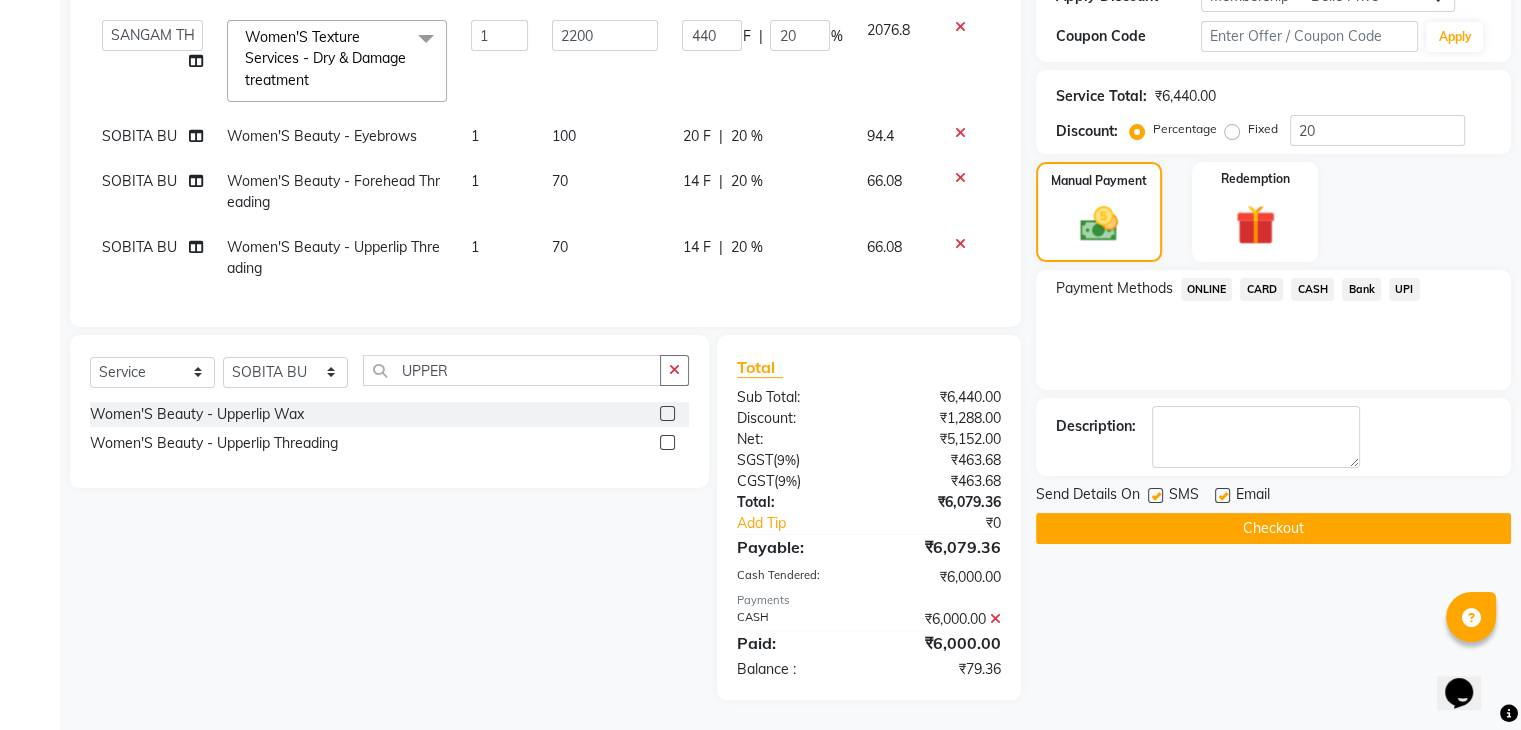 click on "ONLINE" 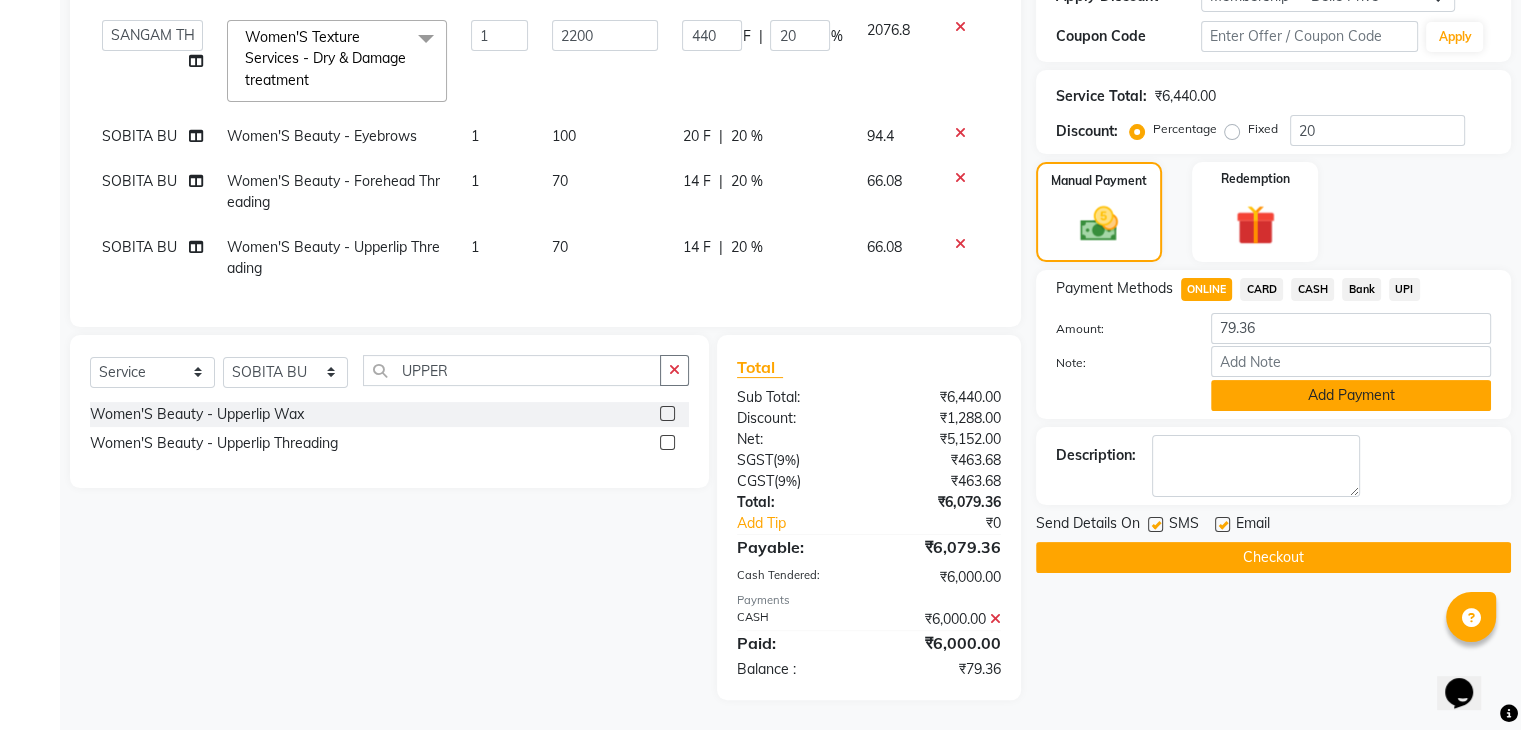 click on "Add Payment" 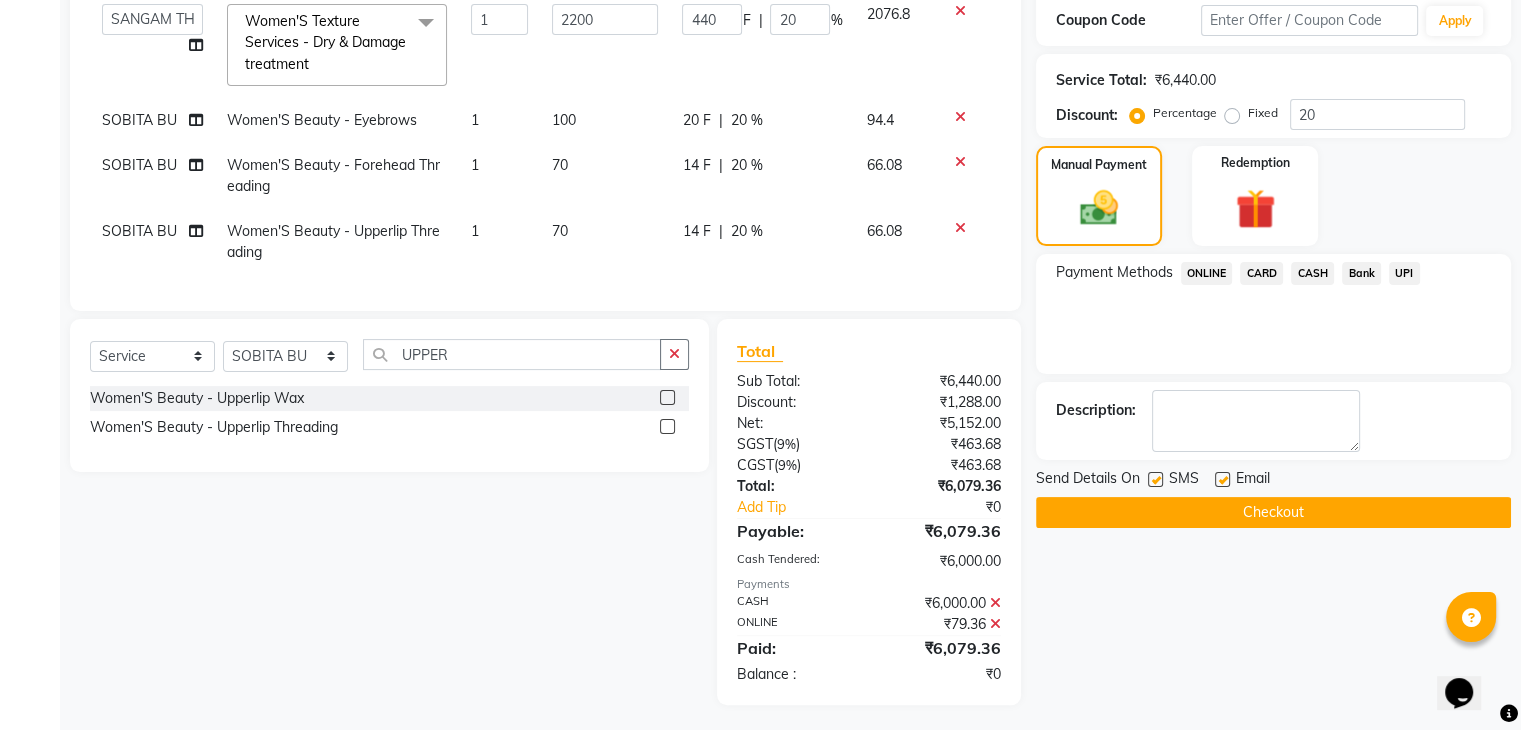 scroll, scrollTop: 404, scrollLeft: 0, axis: vertical 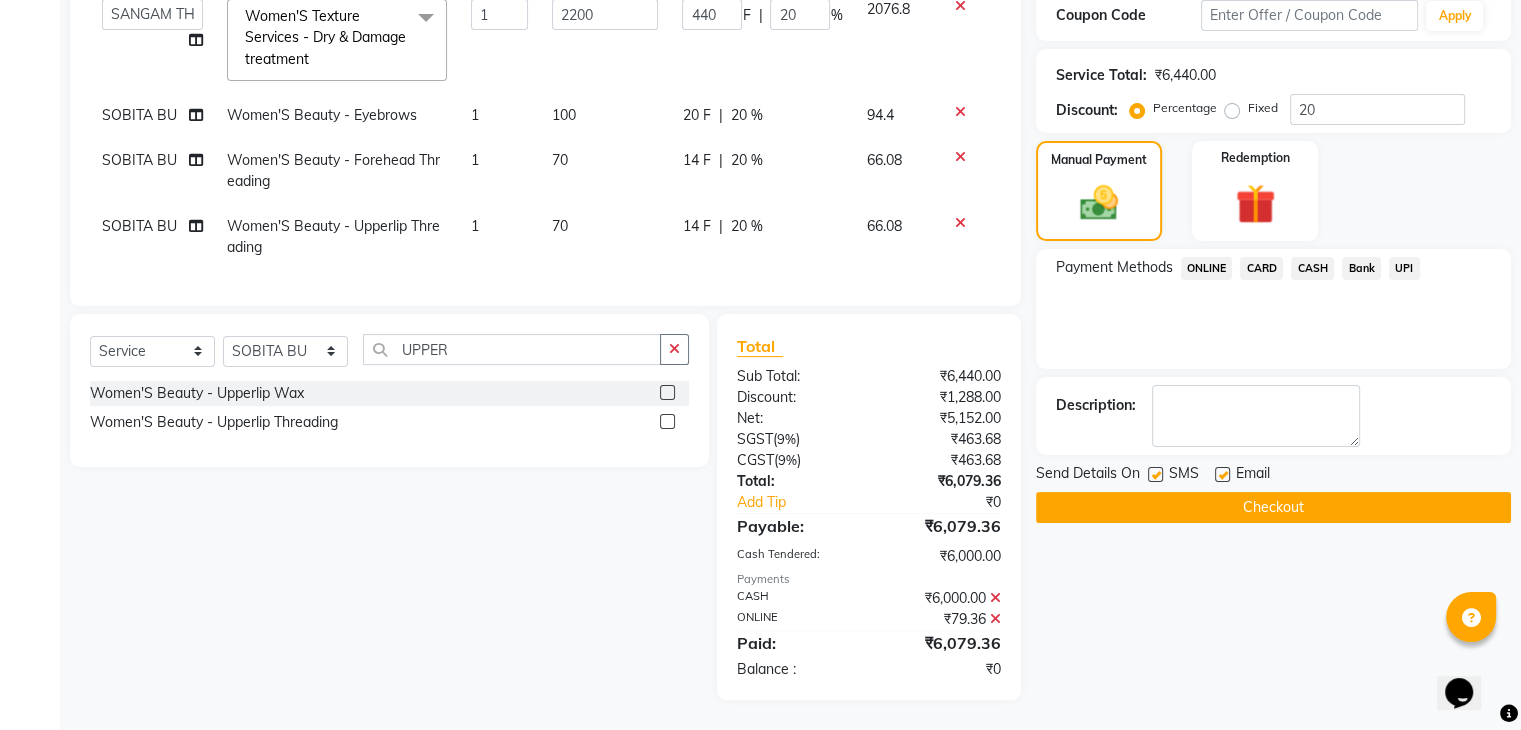 click on "Checkout" 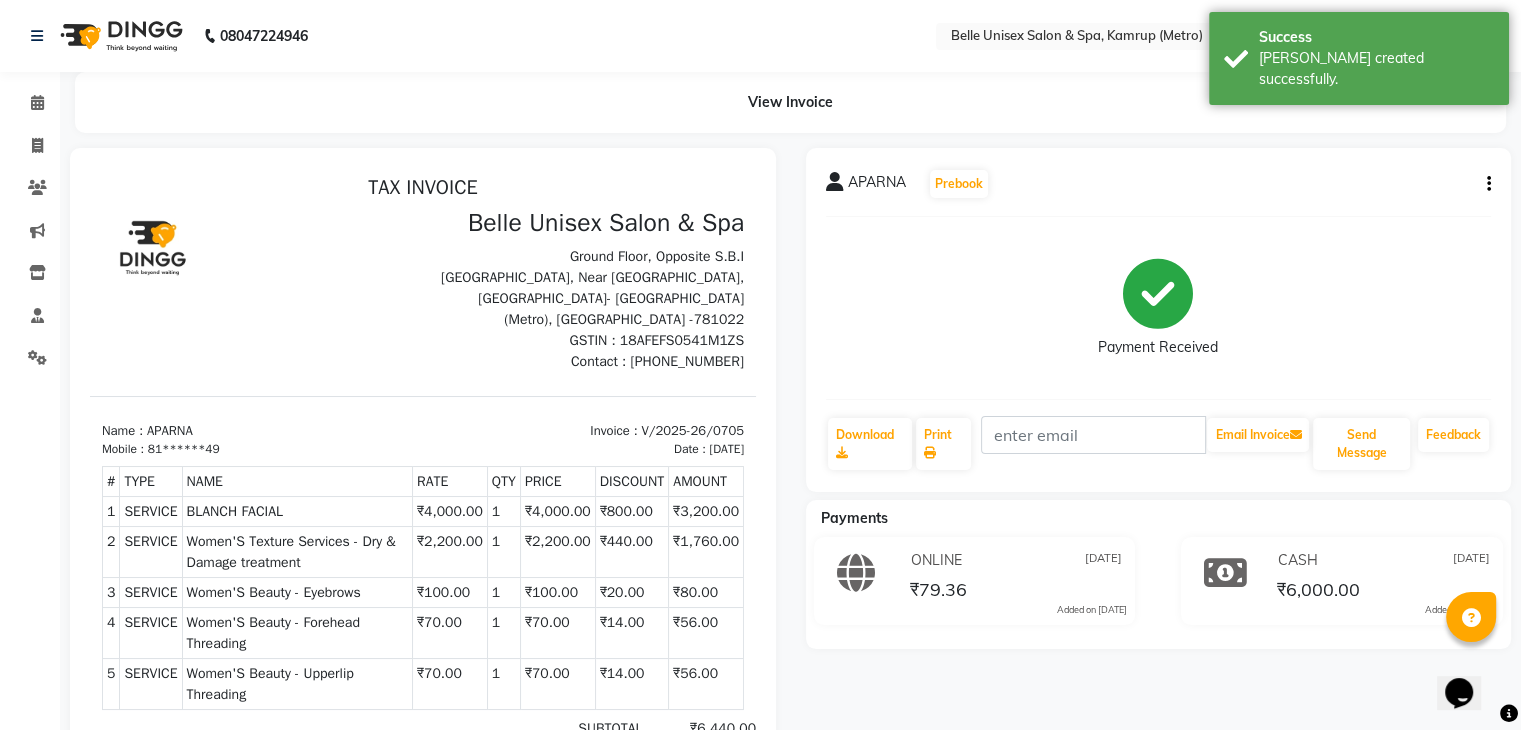 scroll, scrollTop: 0, scrollLeft: 0, axis: both 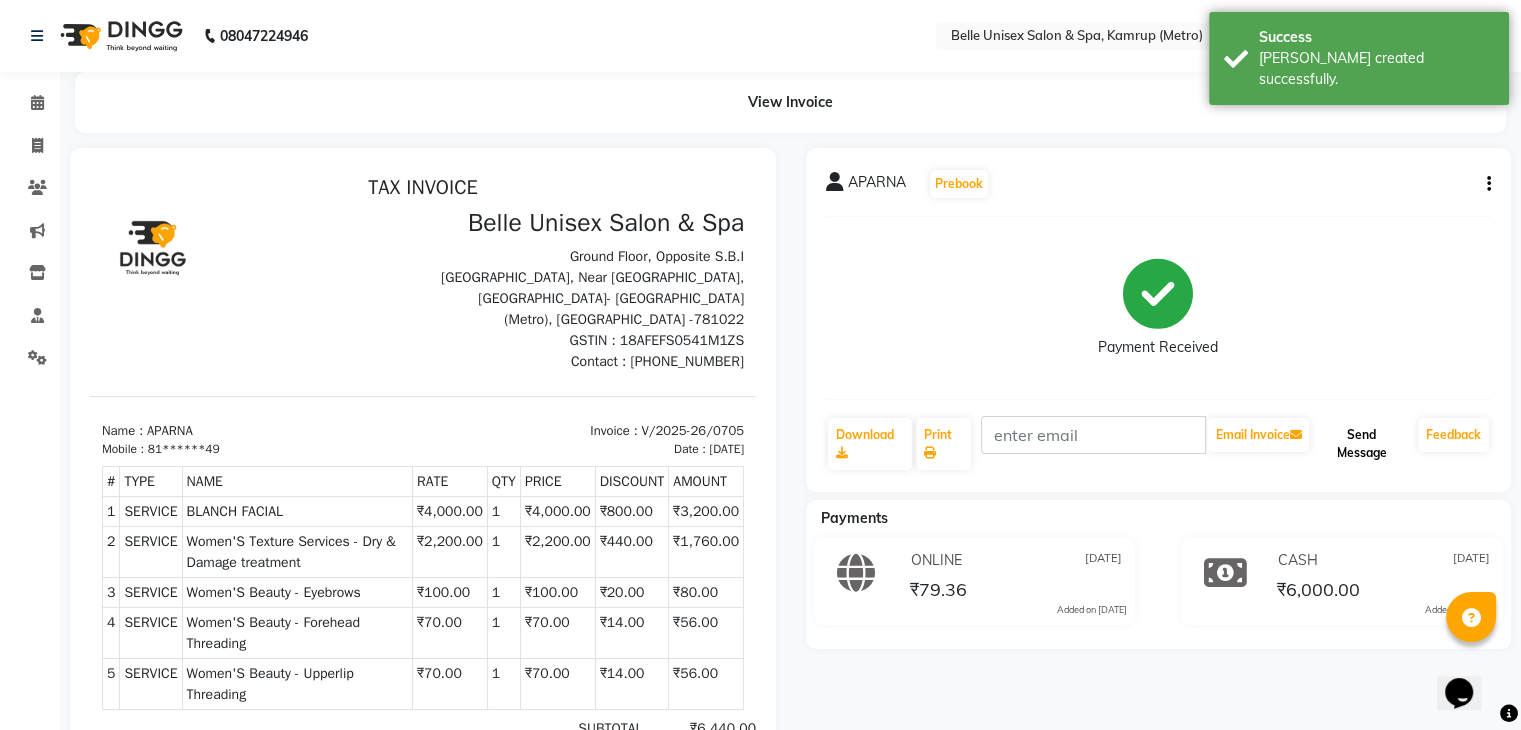 click on "Send Message" 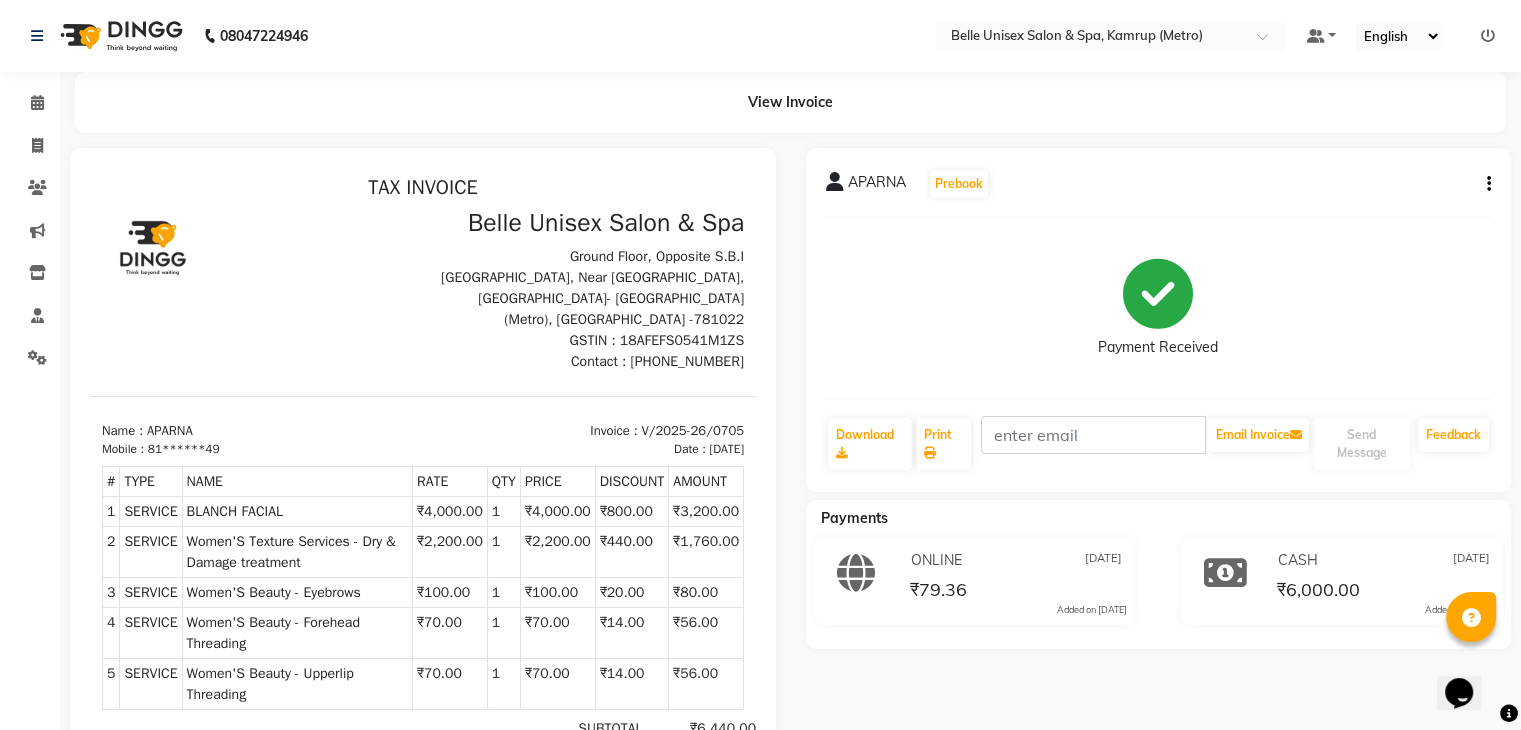 click 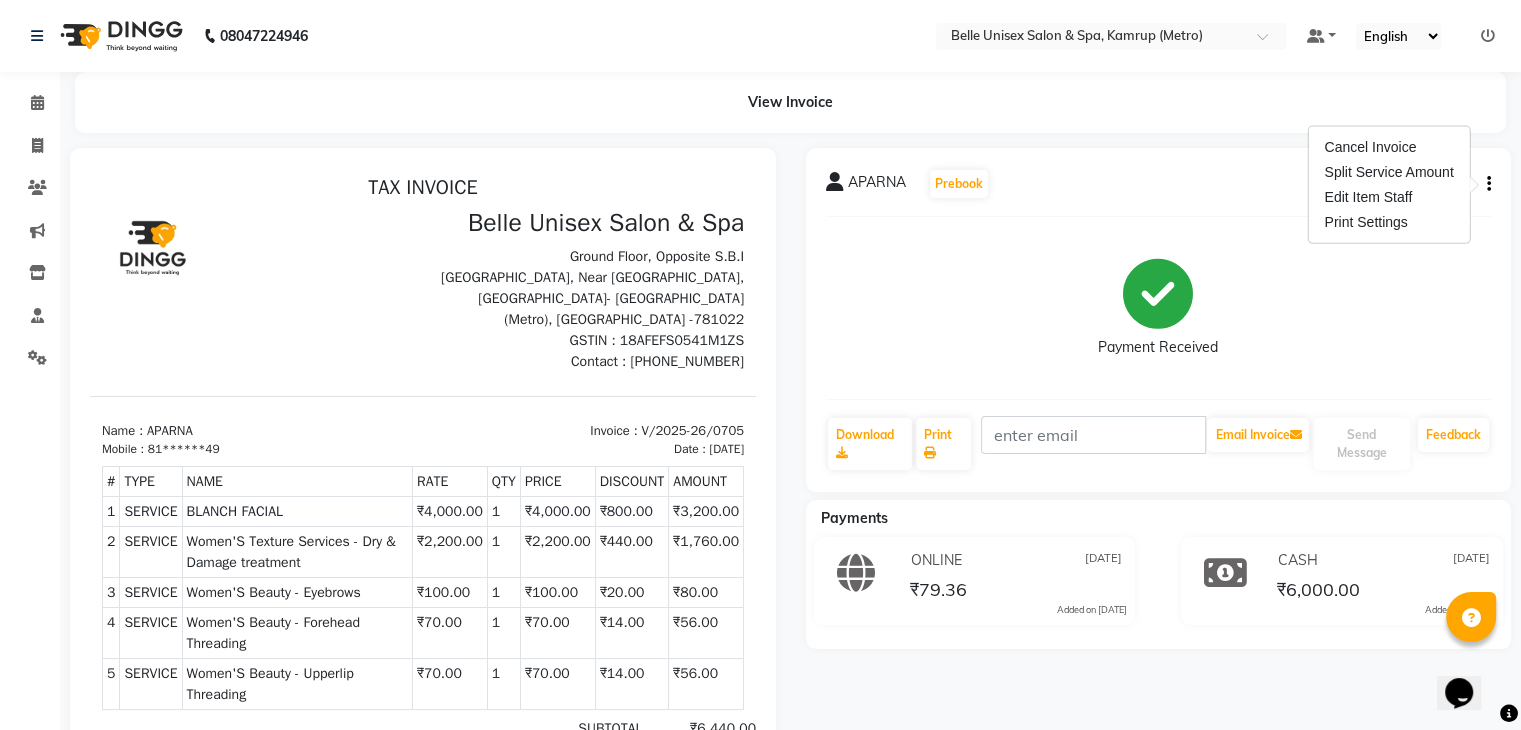 click on "APARNA" 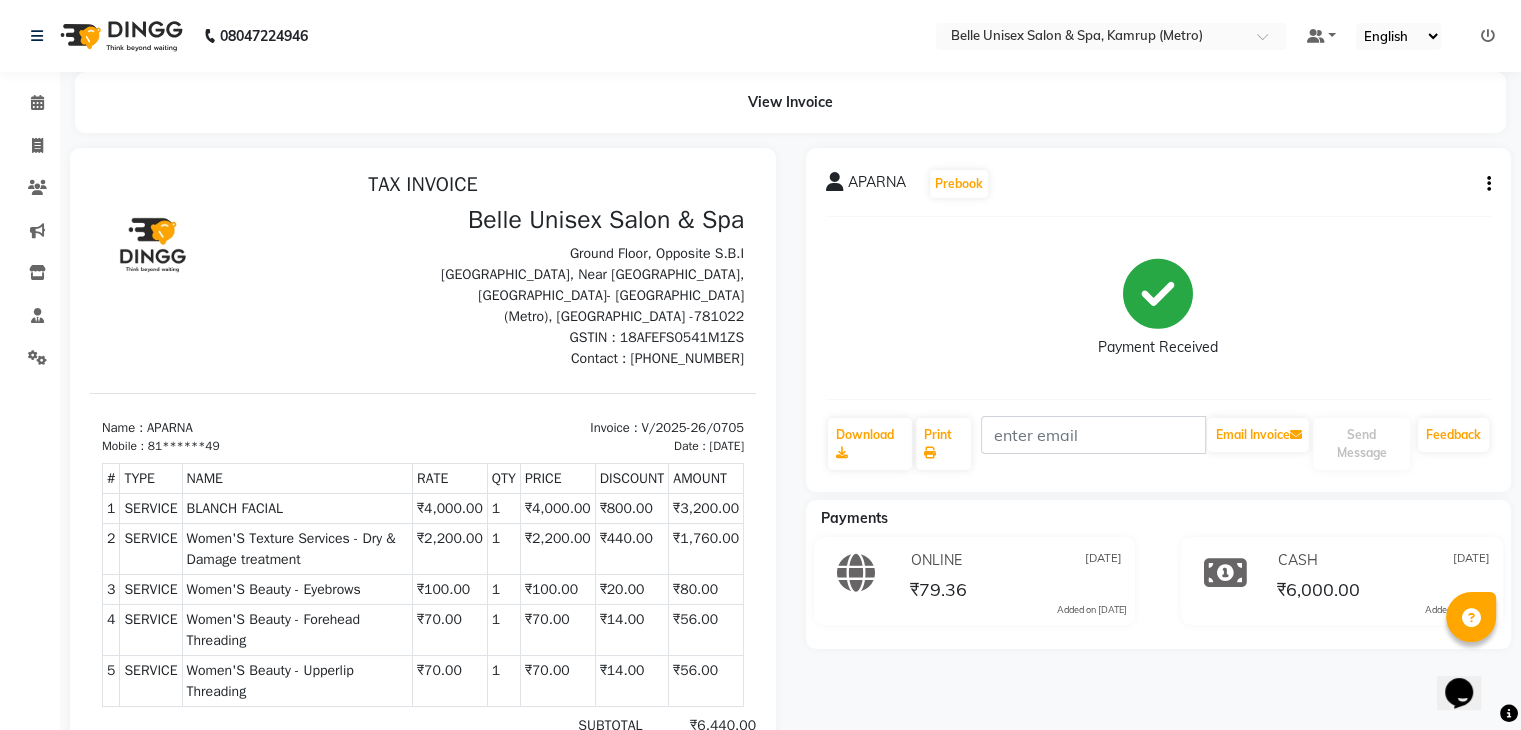 scroll, scrollTop: 0, scrollLeft: 0, axis: both 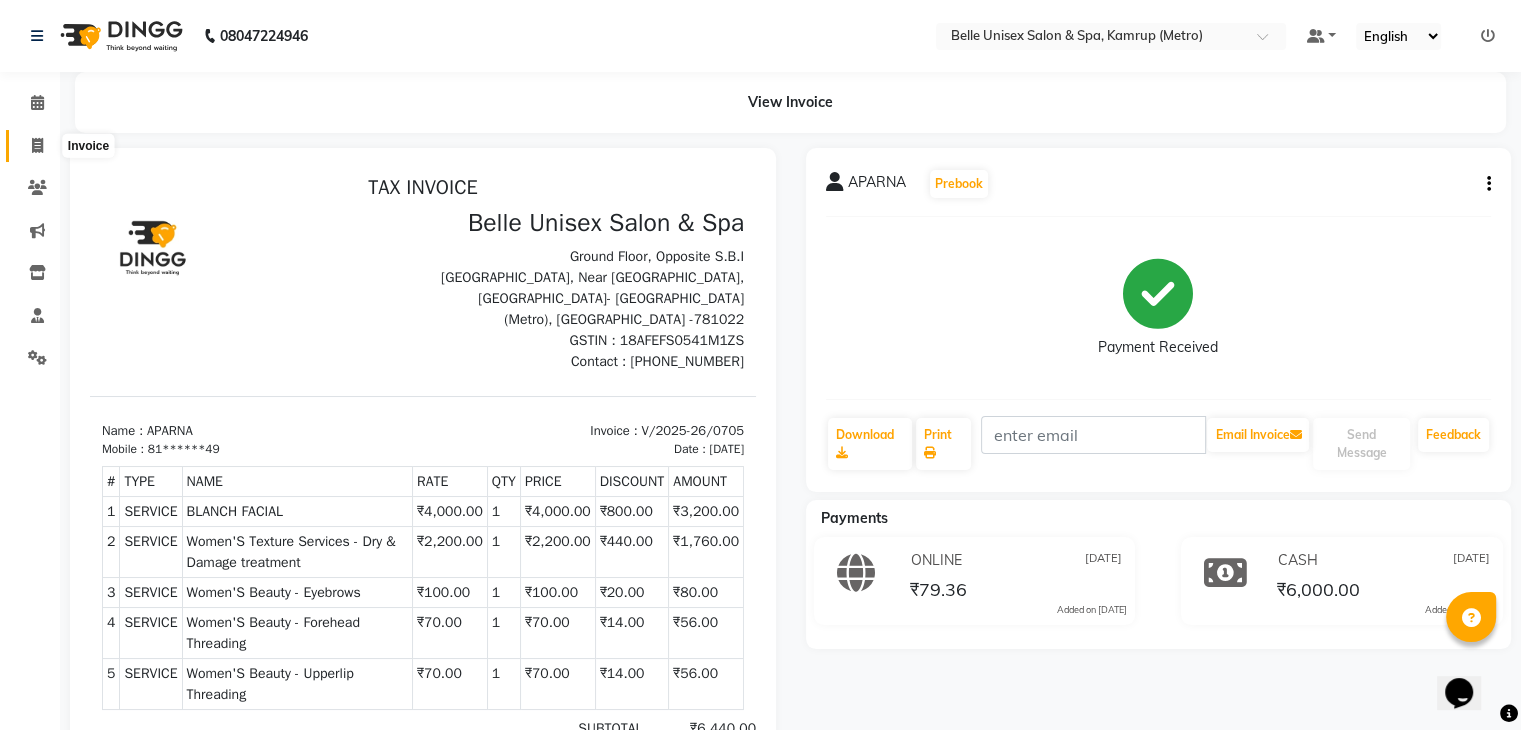 click 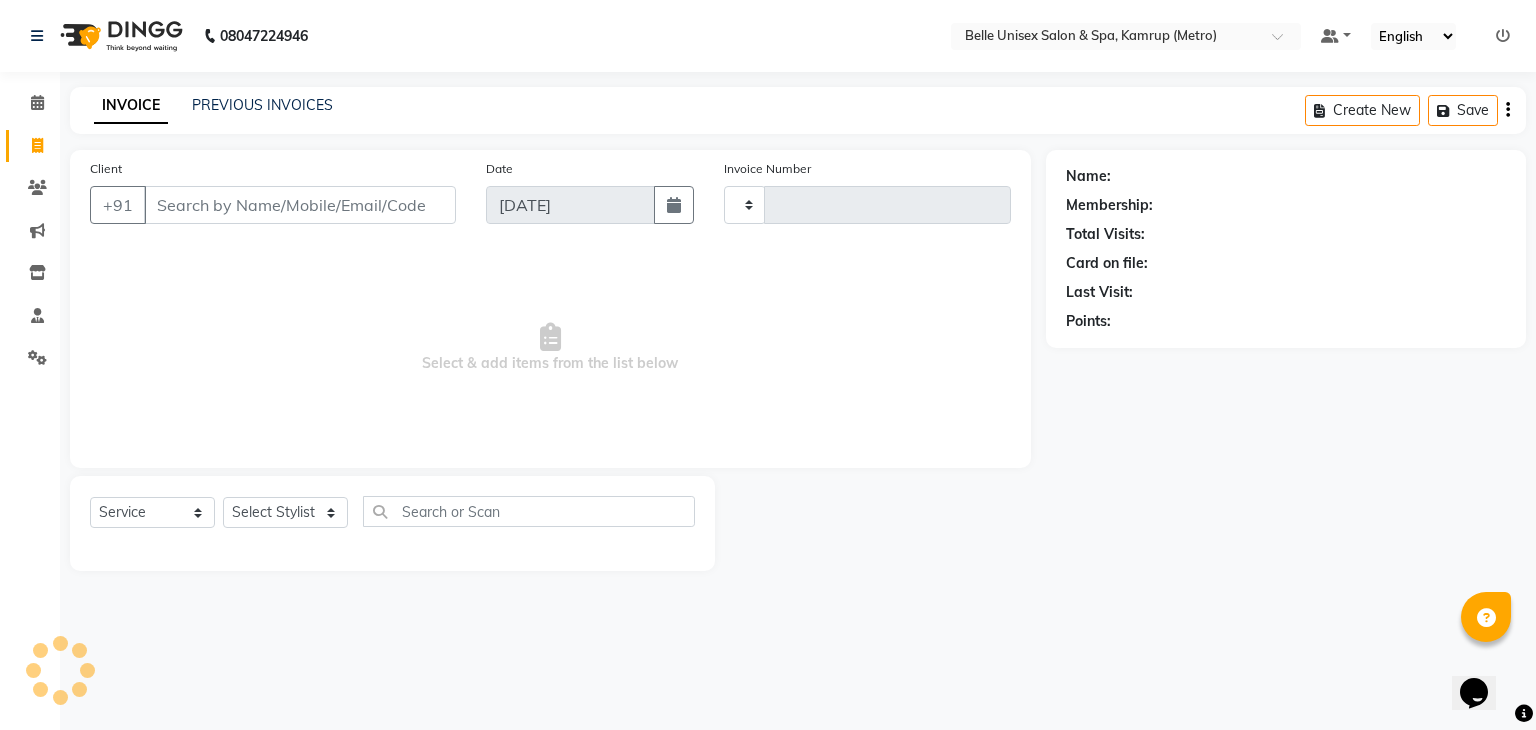 type on "0706" 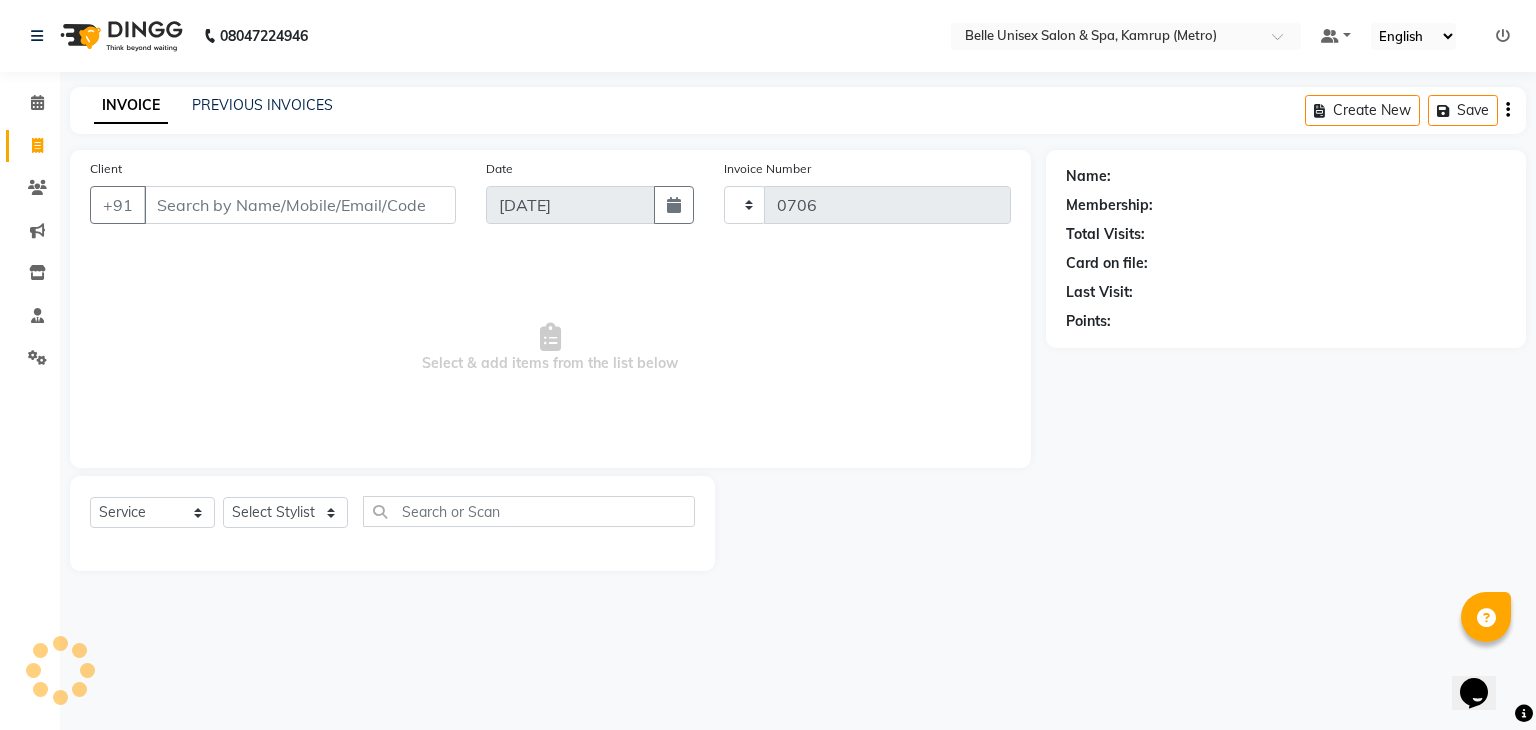 select on "7291" 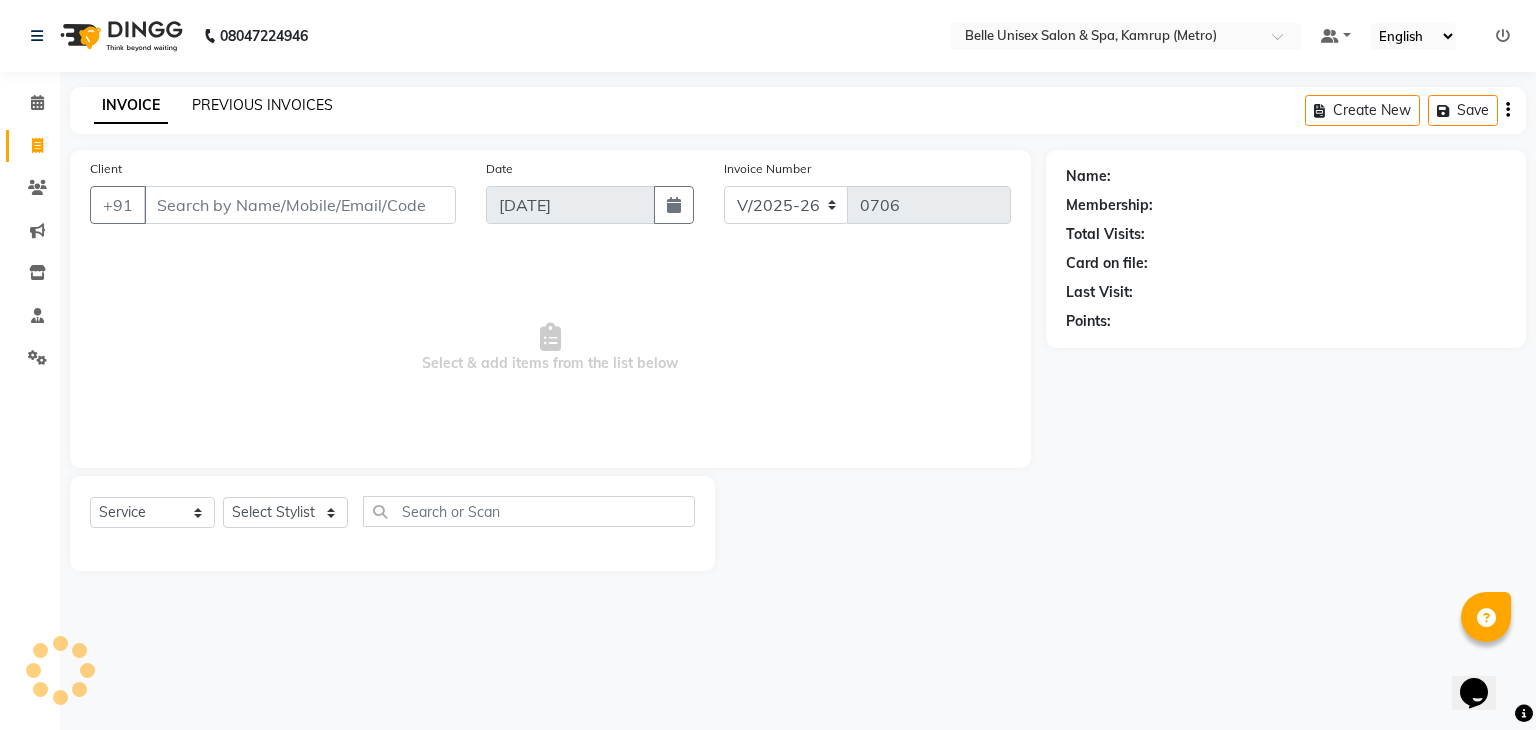 click on "PREVIOUS INVOICES" 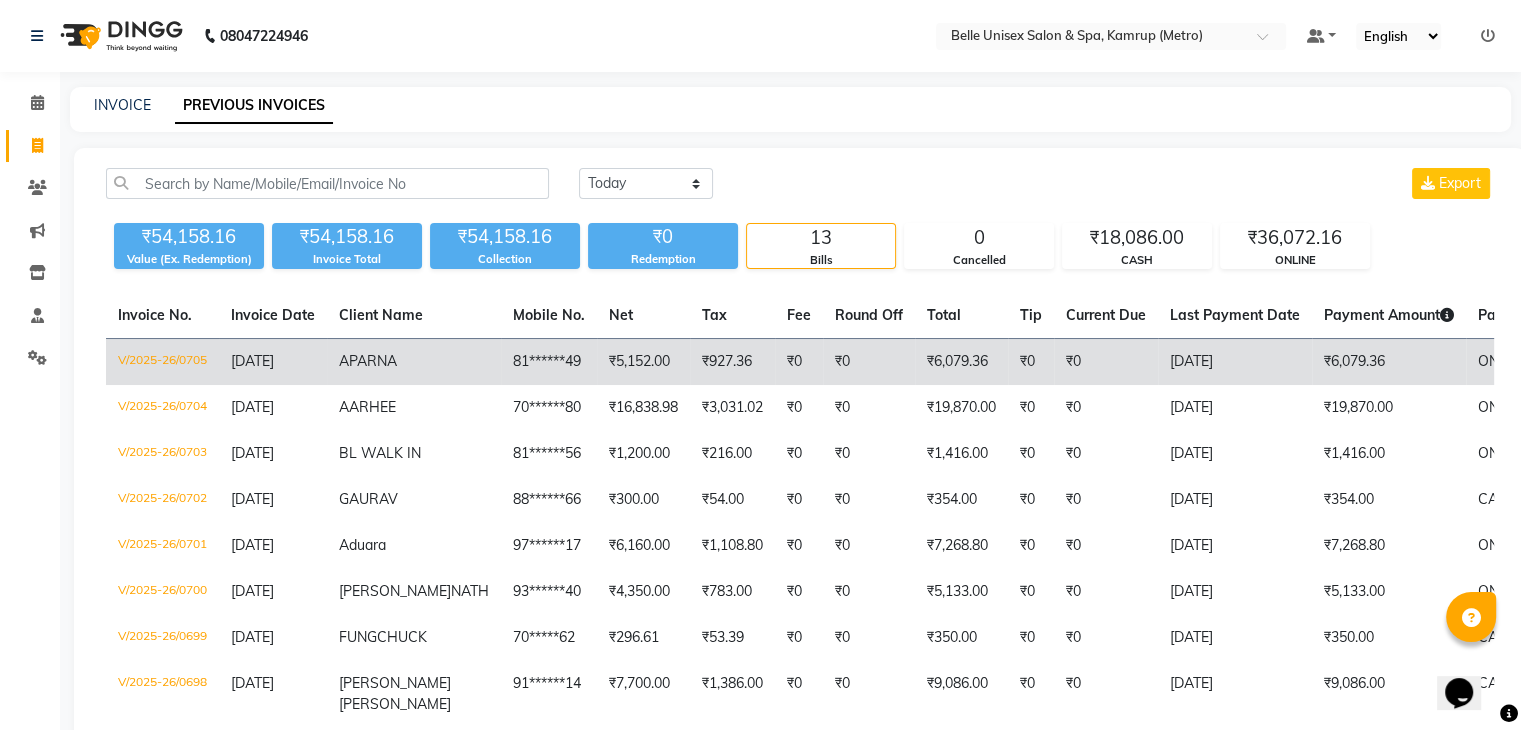 click on "APARNA" 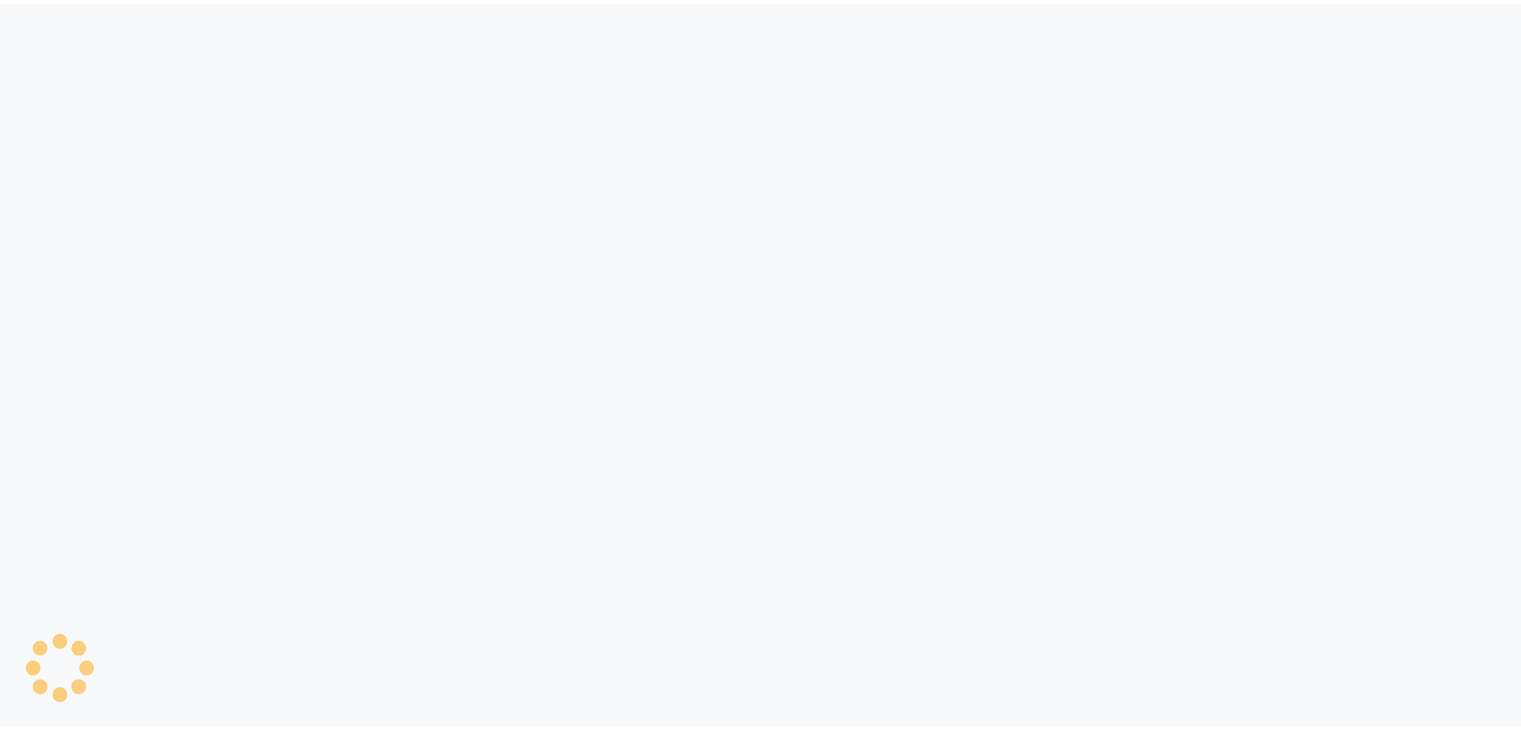 scroll, scrollTop: 0, scrollLeft: 0, axis: both 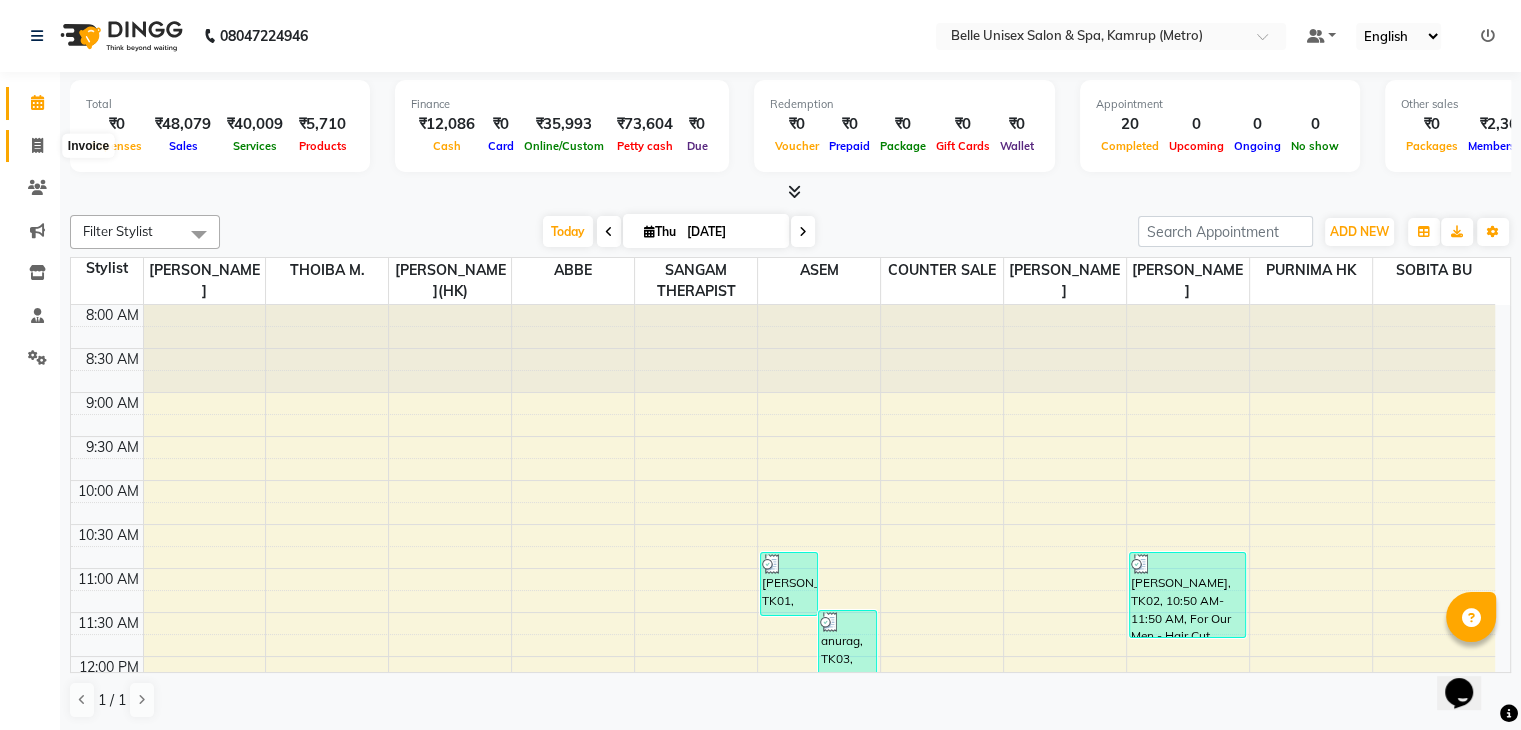 click 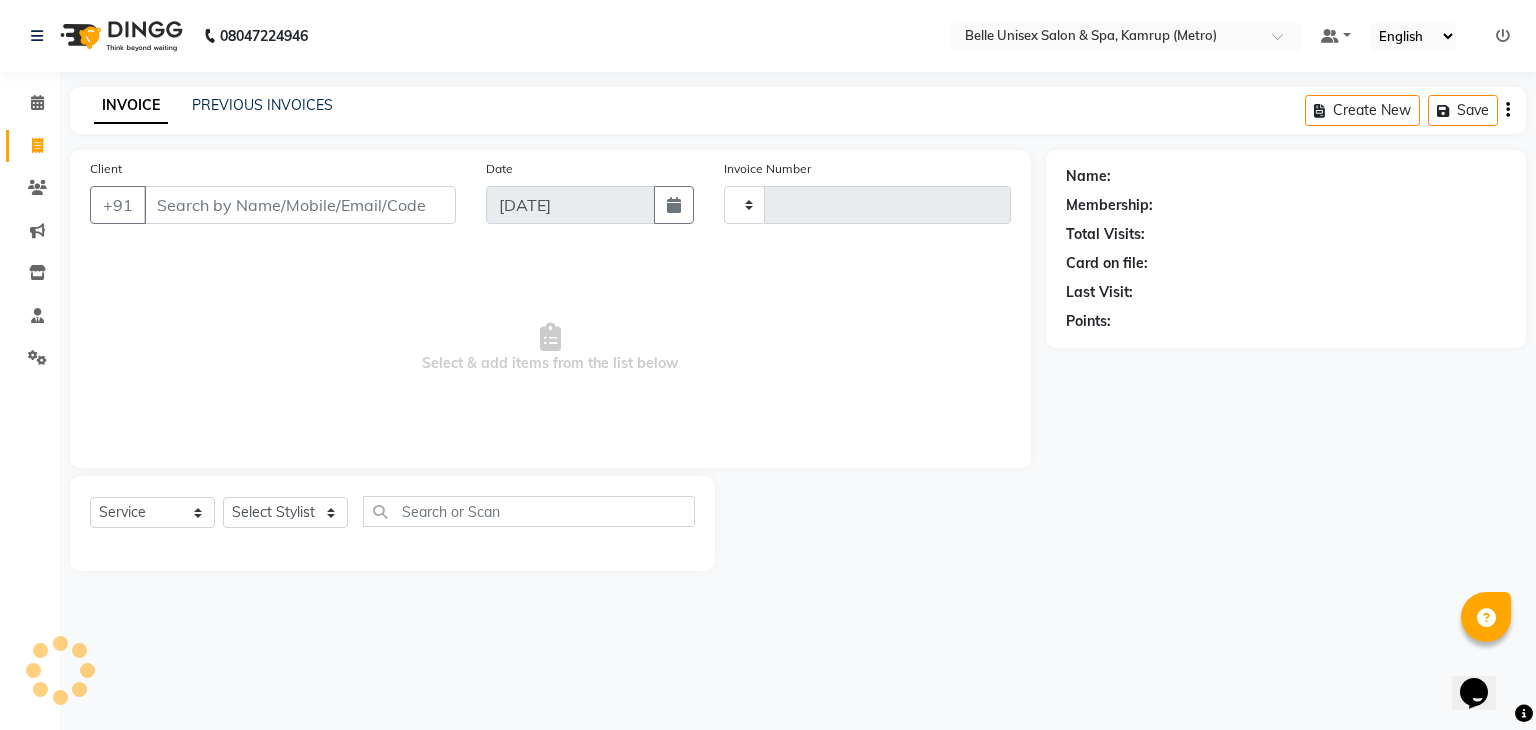 type on "0705" 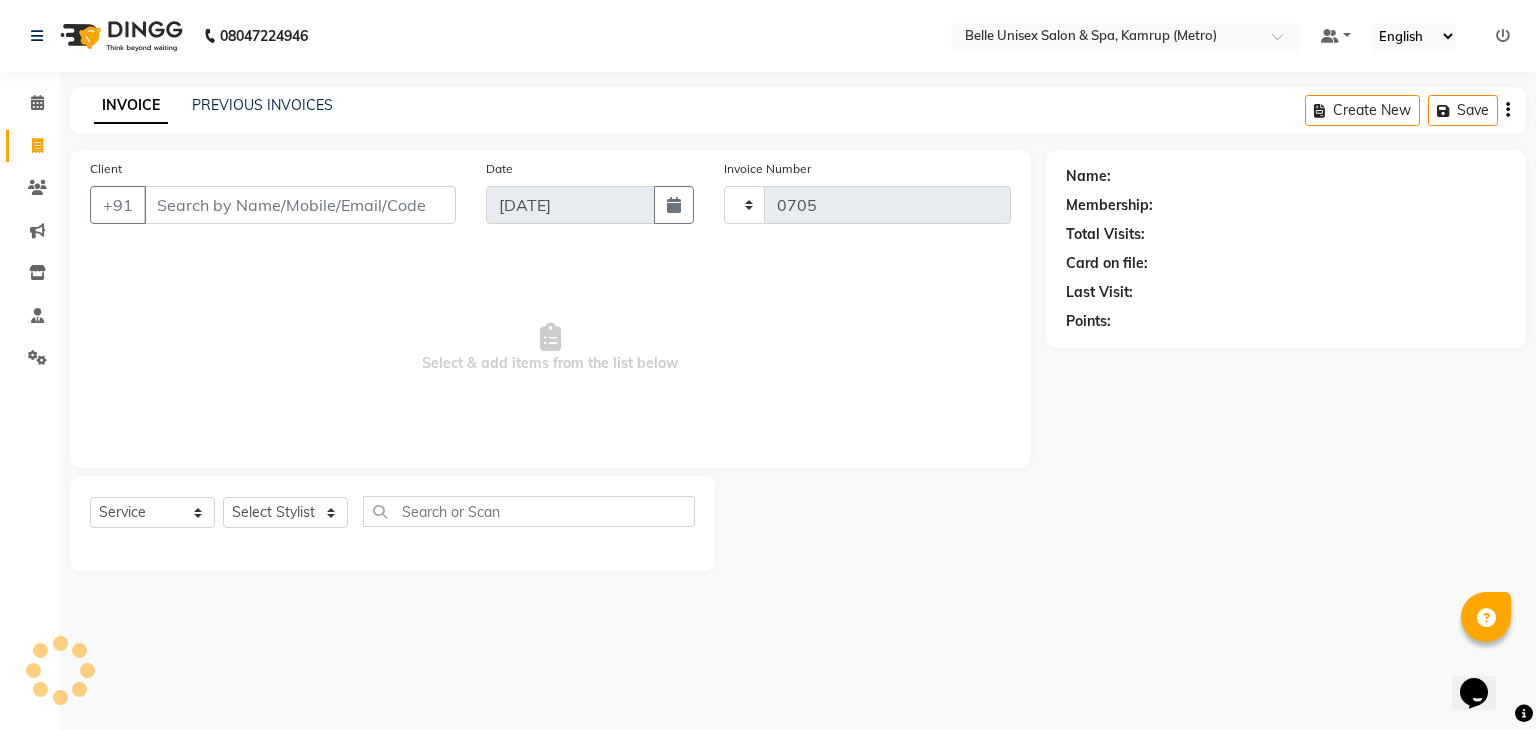 select on "7291" 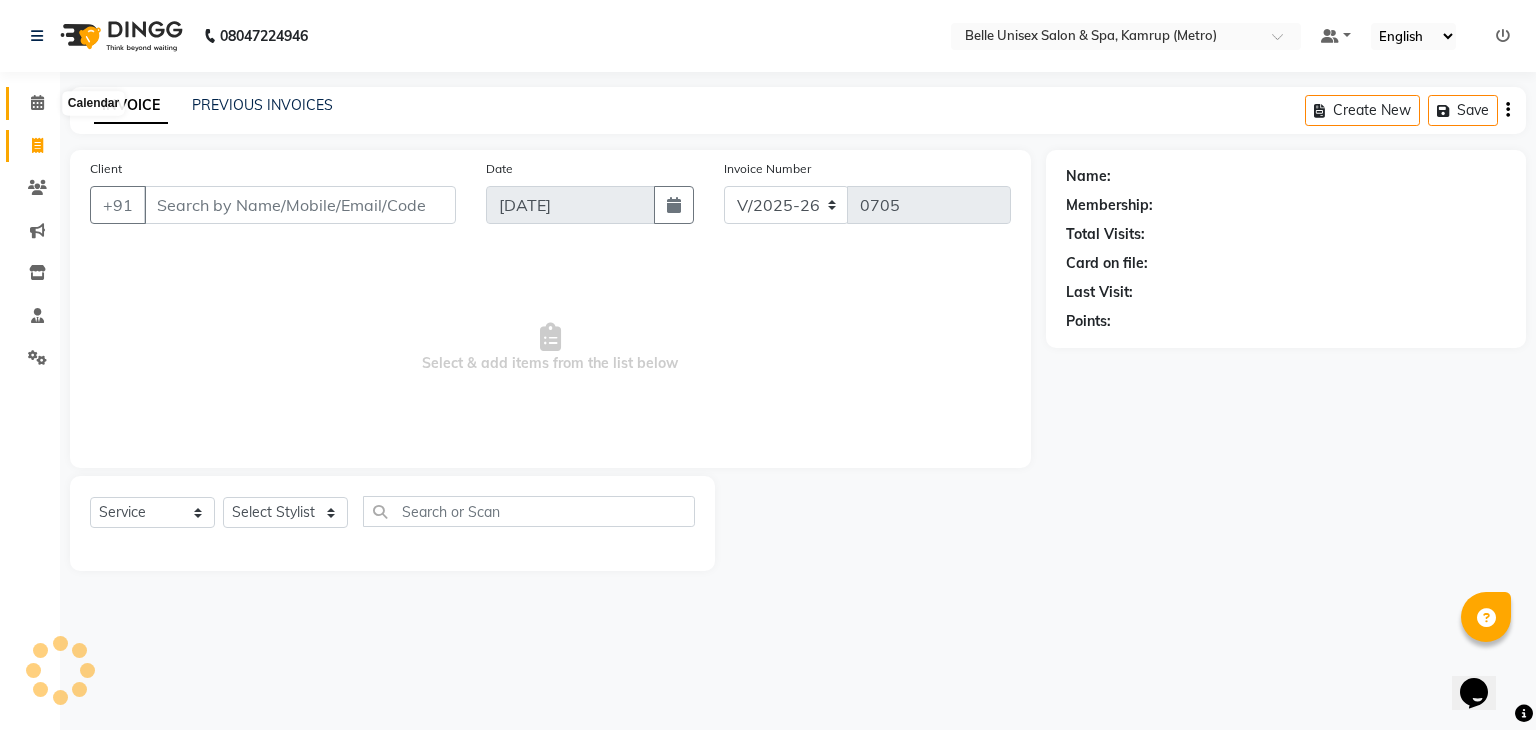 click 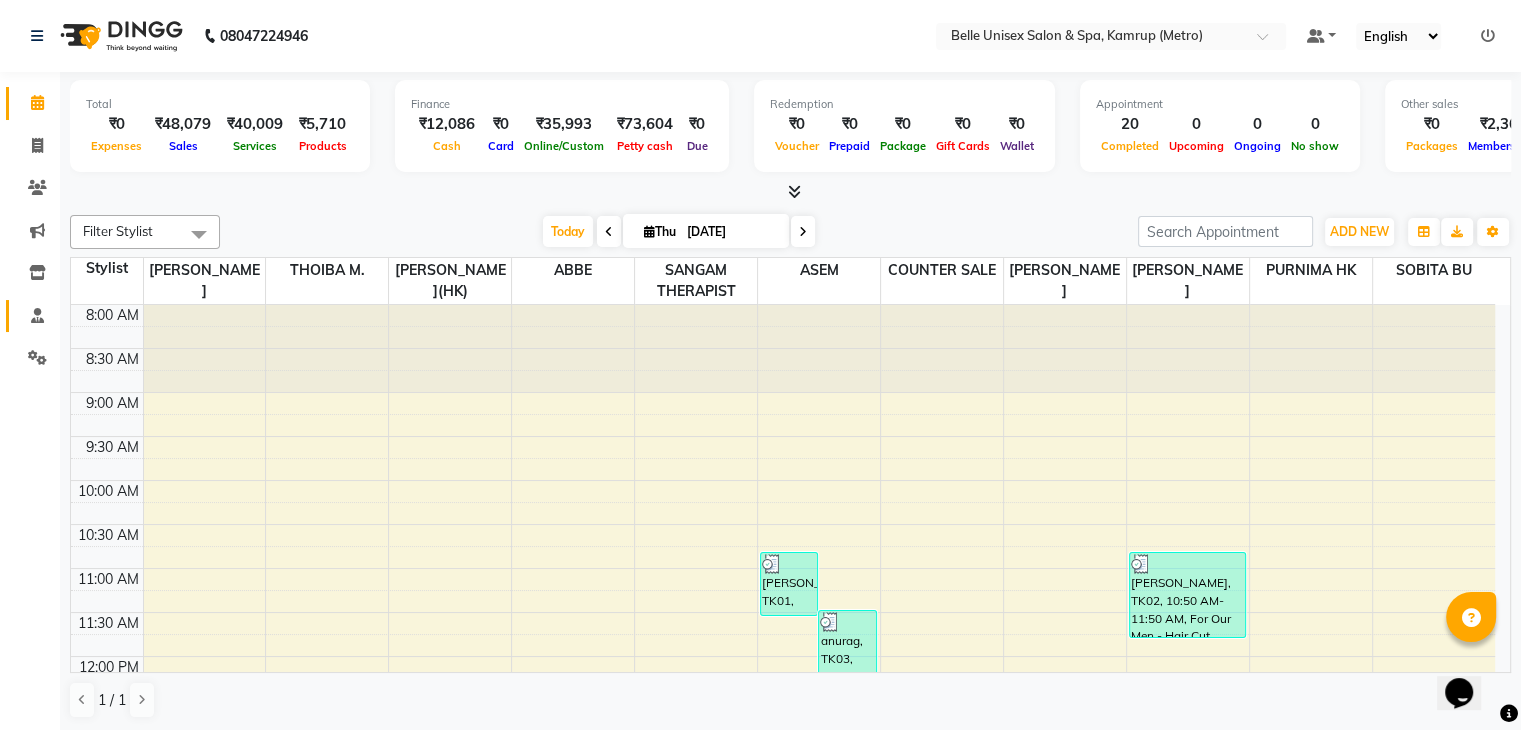 scroll, scrollTop: 0, scrollLeft: 0, axis: both 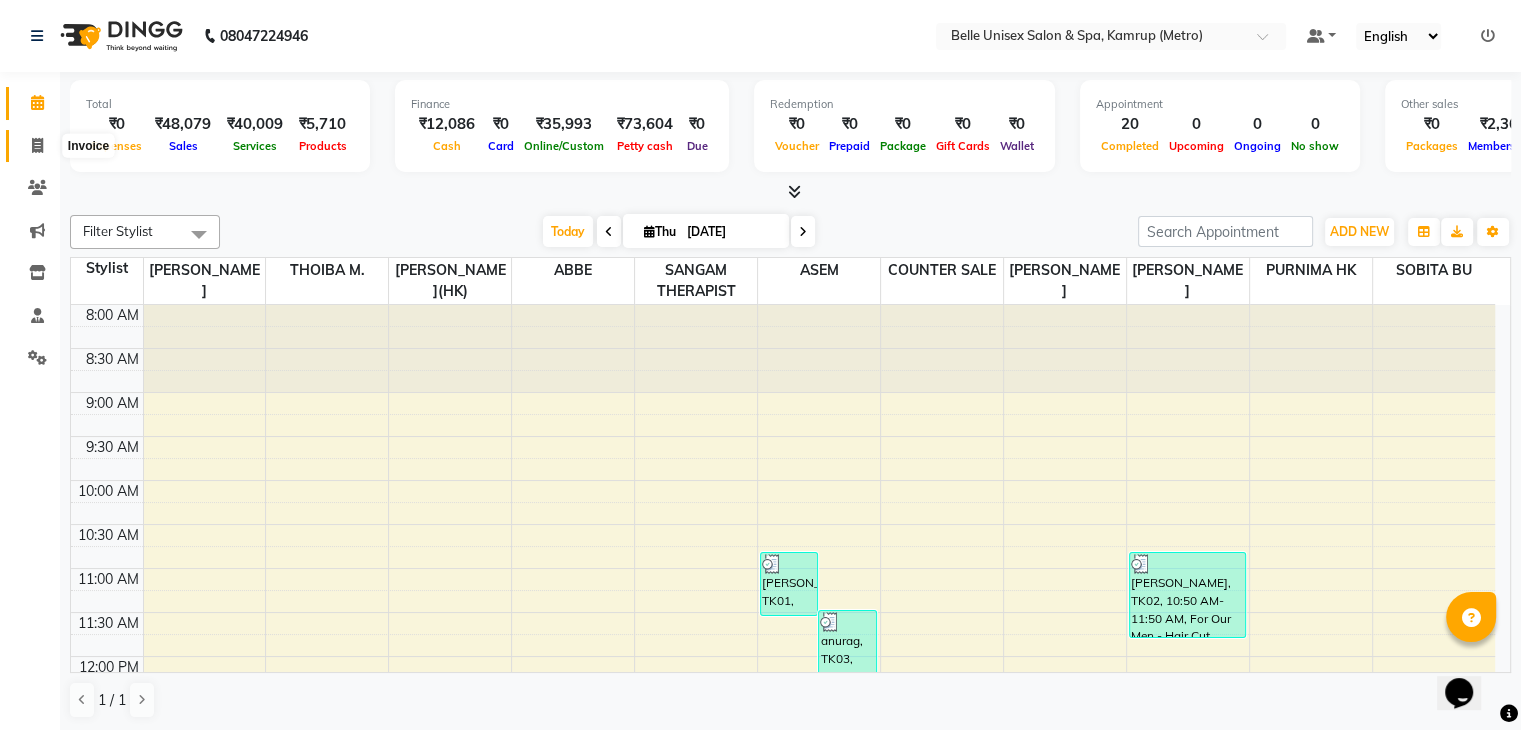 click 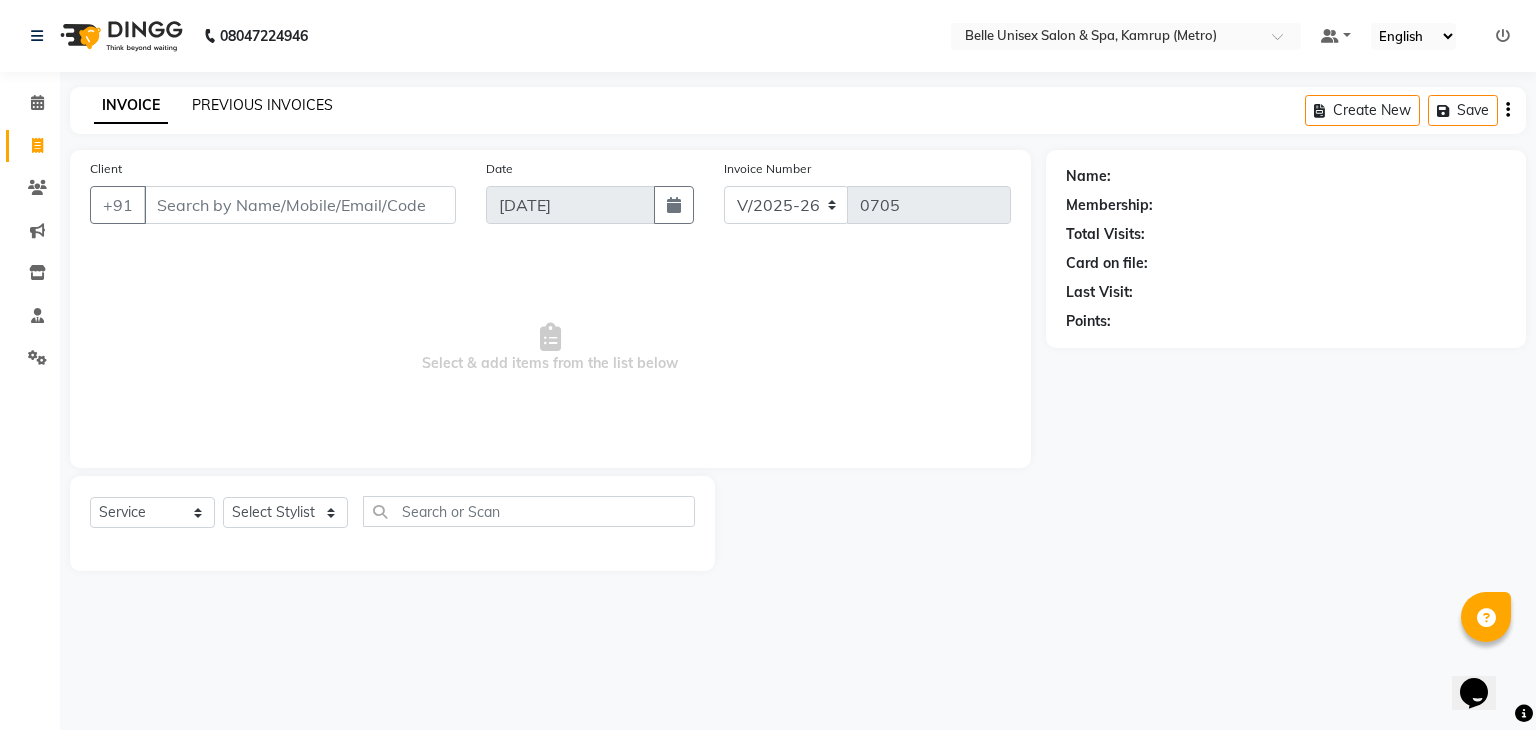 click on "PREVIOUS INVOICES" 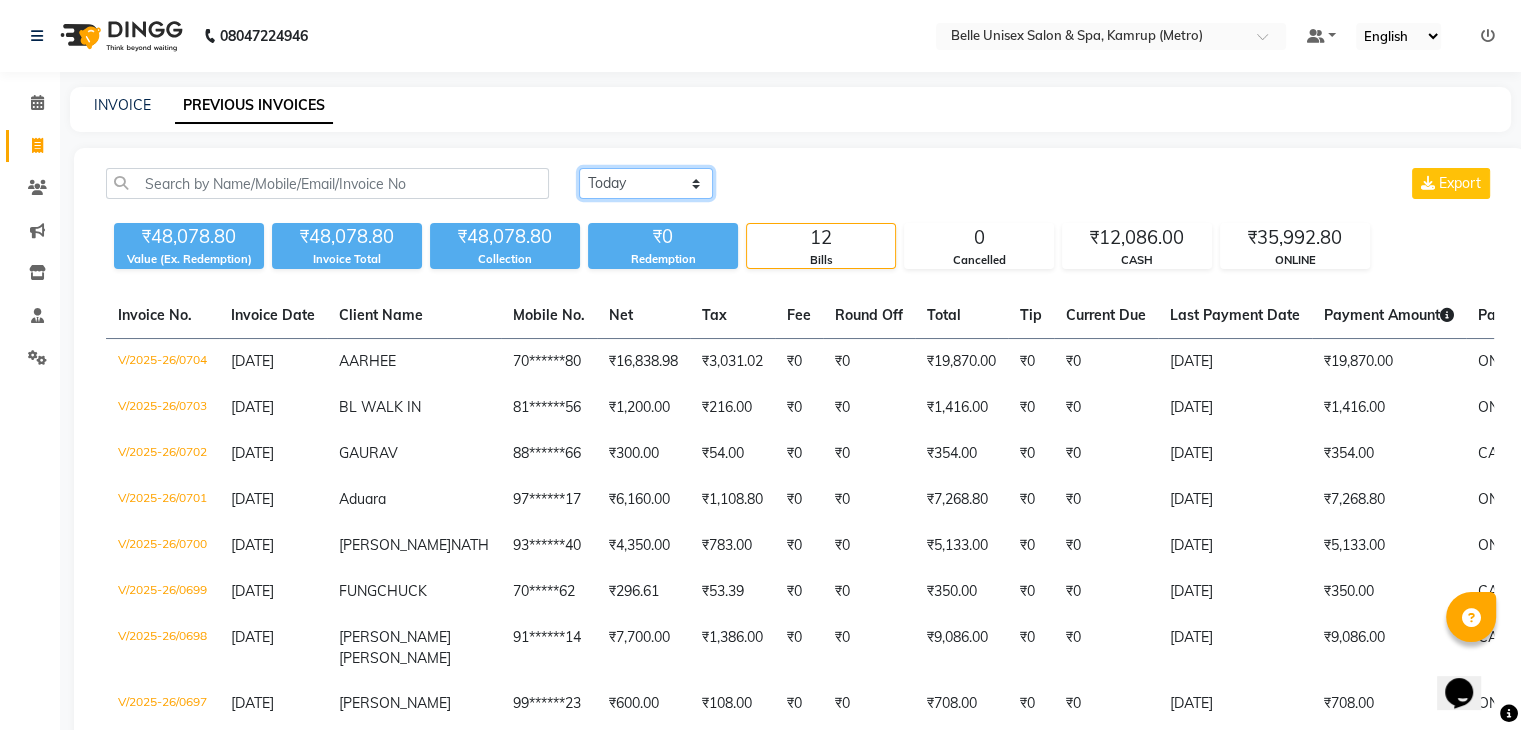 click on "[DATE] [DATE] Custom Range" 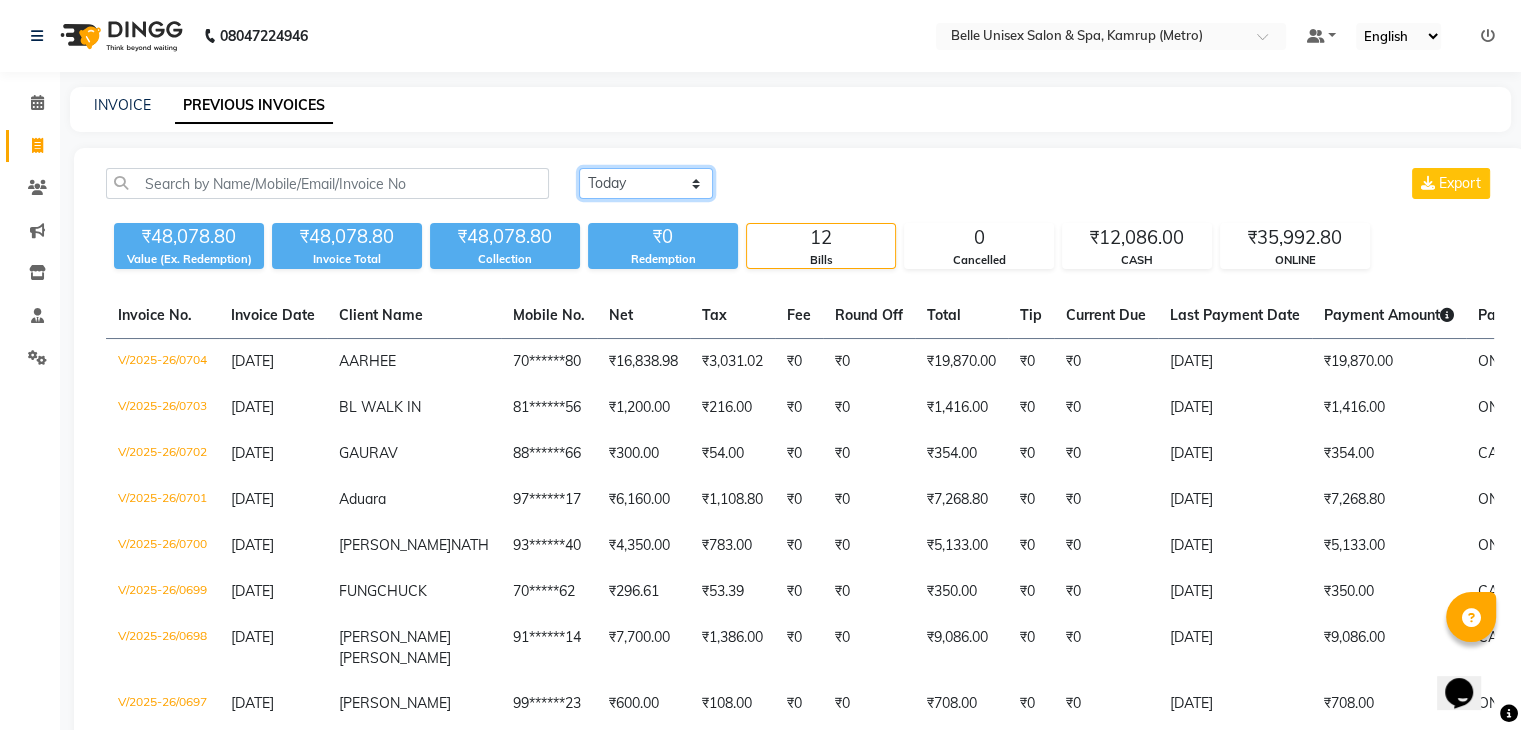 select on "[DATE]" 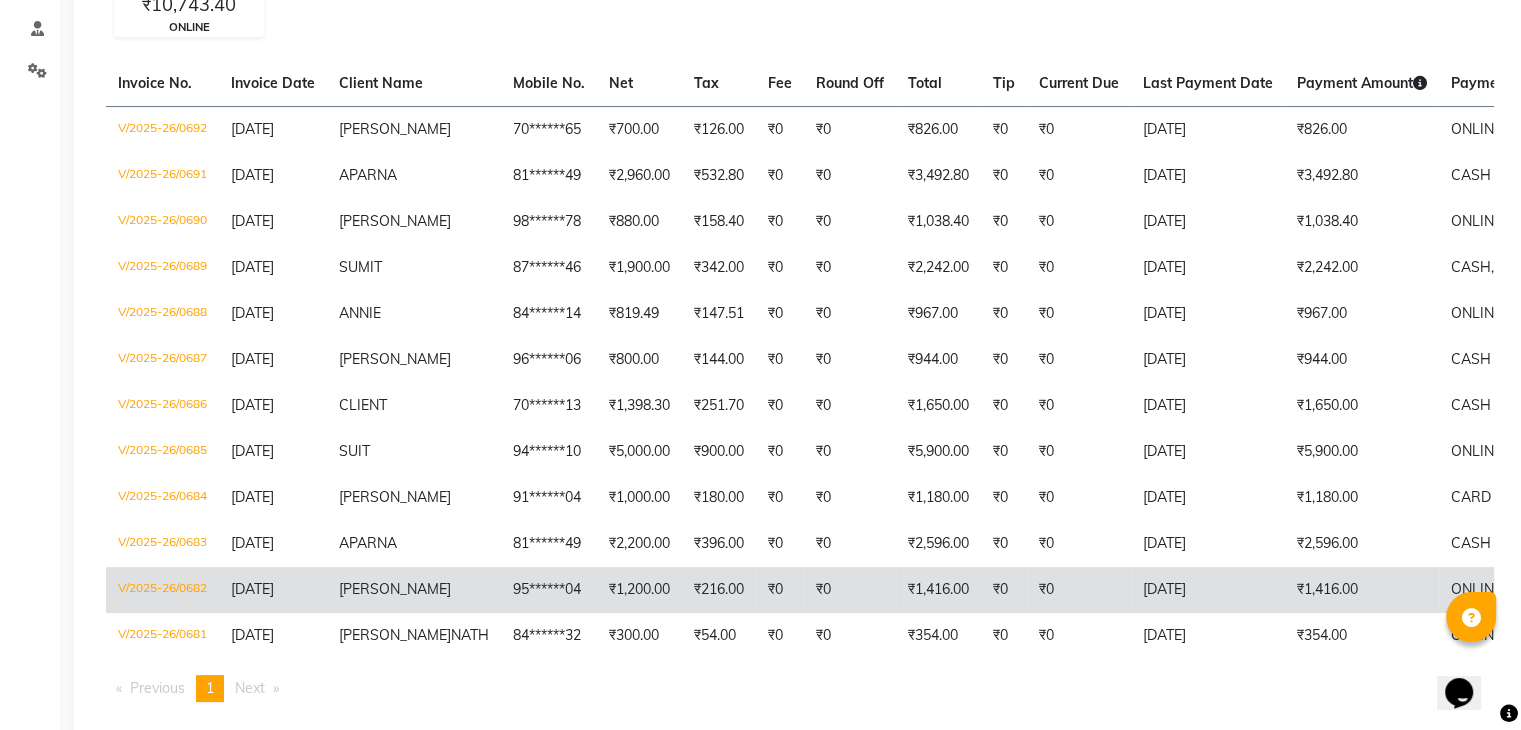scroll, scrollTop: 300, scrollLeft: 0, axis: vertical 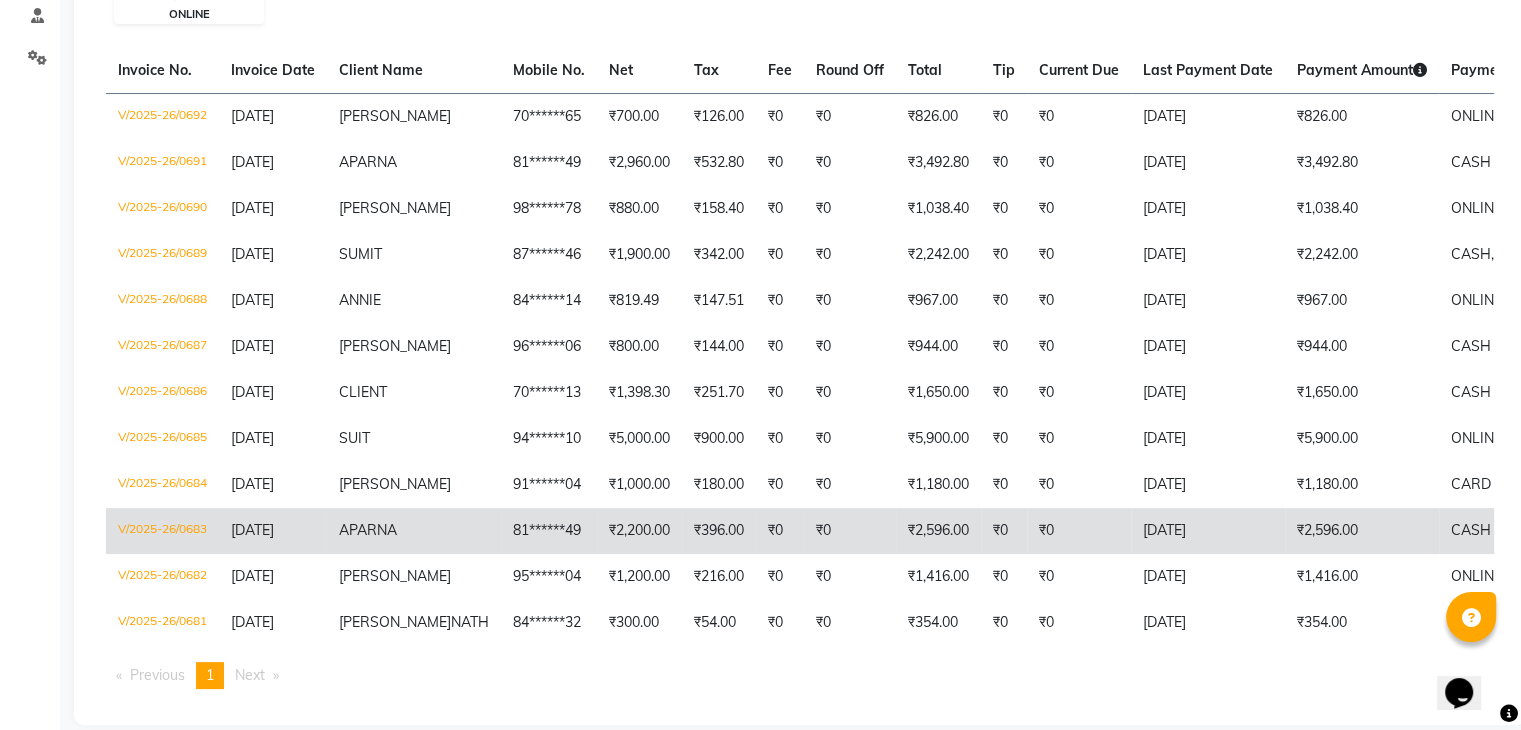click on "V/2025-26/0683" 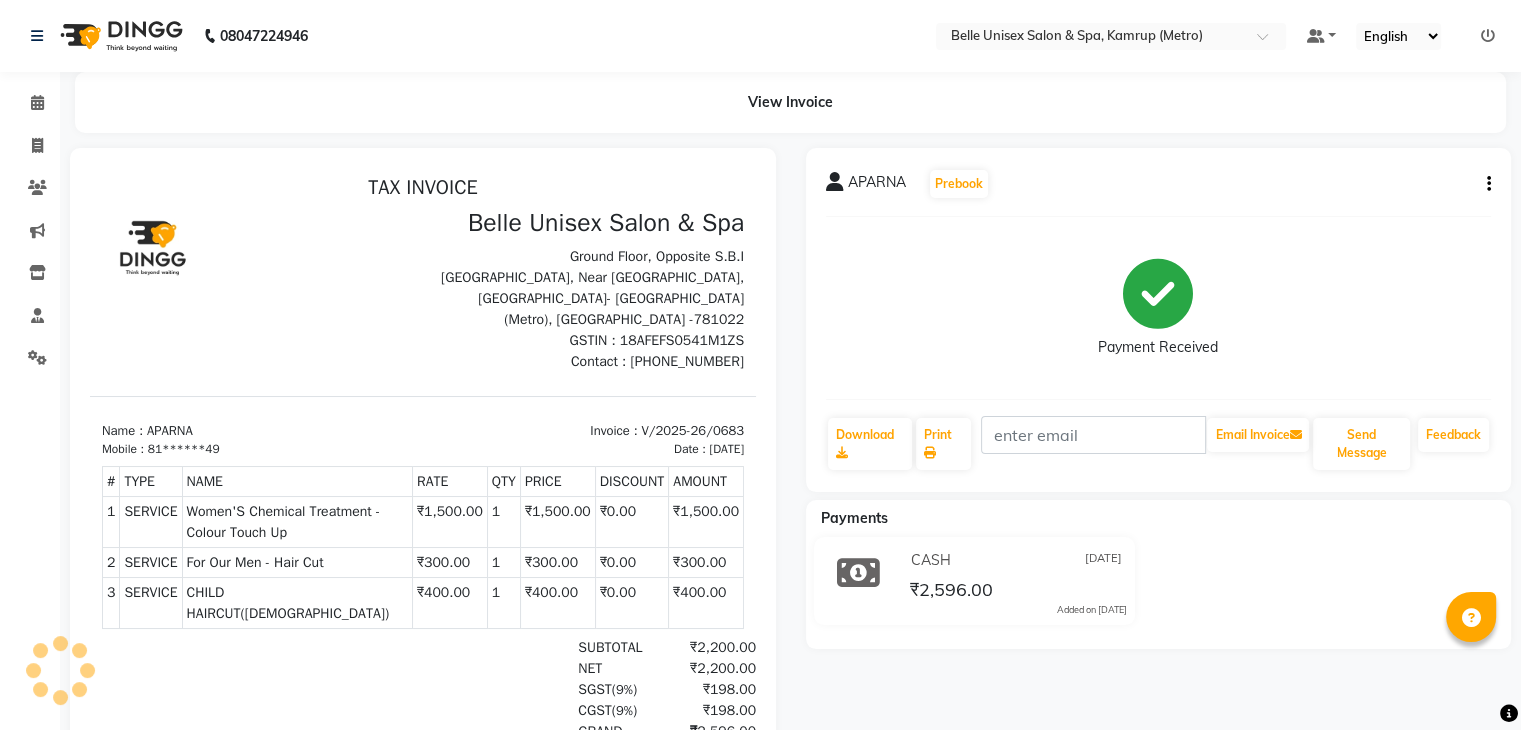 scroll, scrollTop: 0, scrollLeft: 0, axis: both 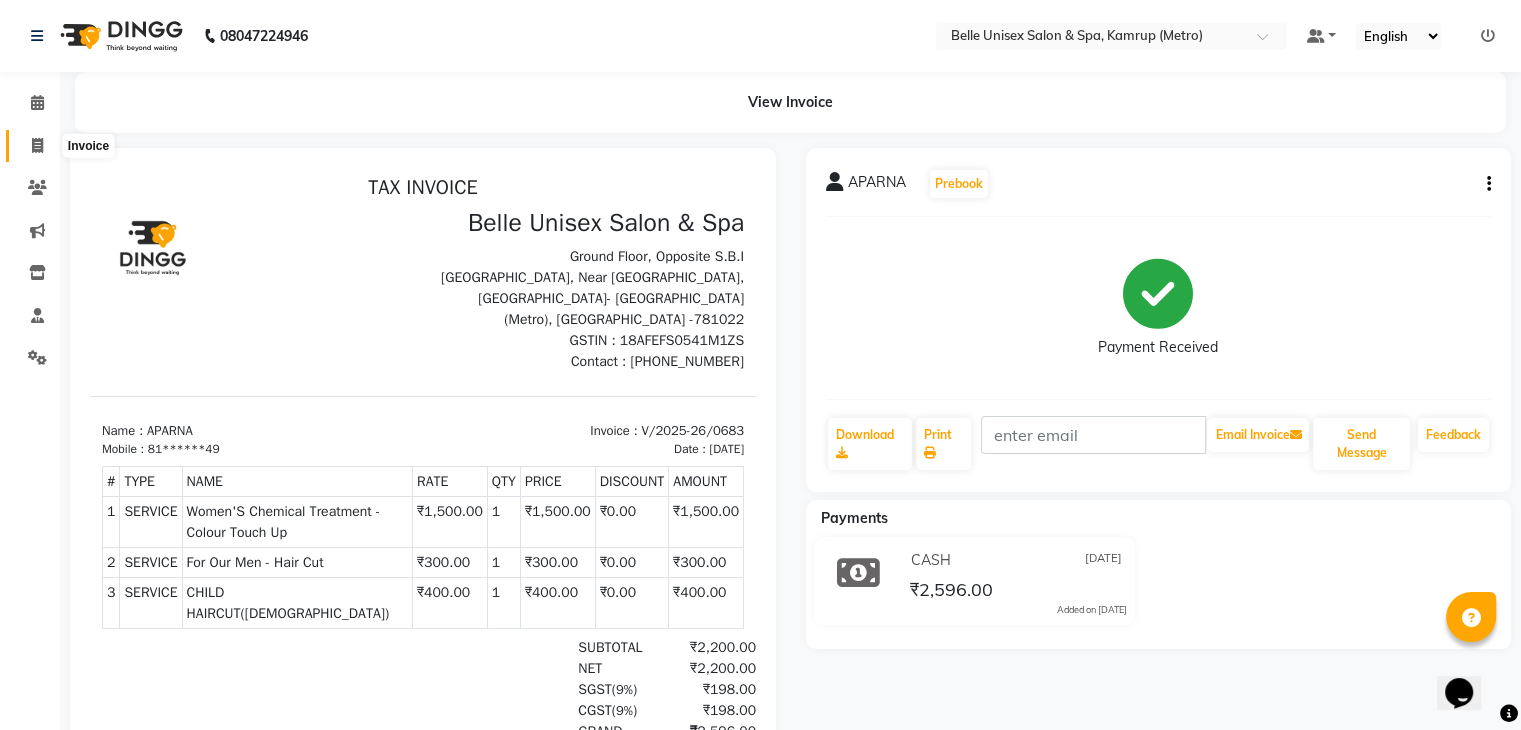 click 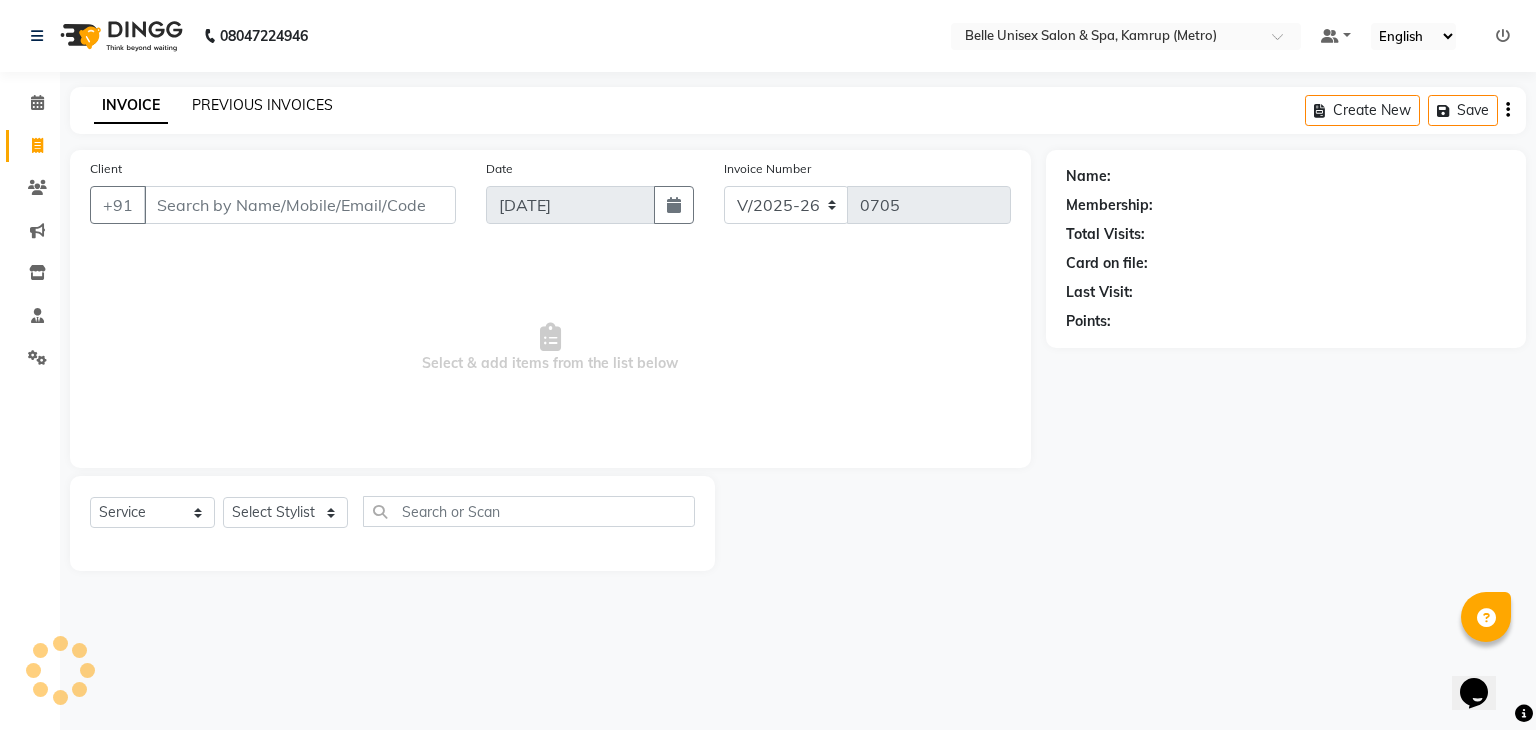 click on "PREVIOUS INVOICES" 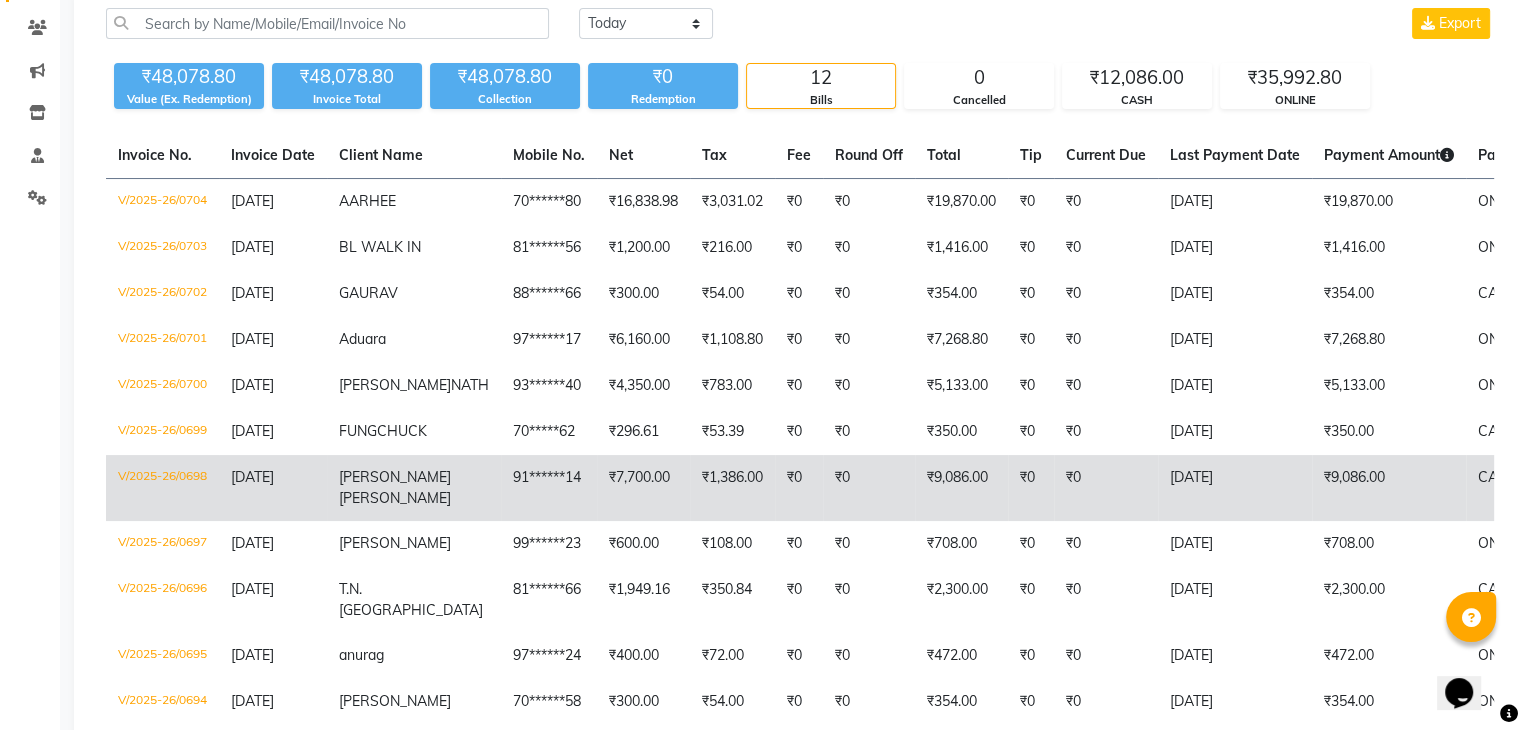 scroll, scrollTop: 0, scrollLeft: 0, axis: both 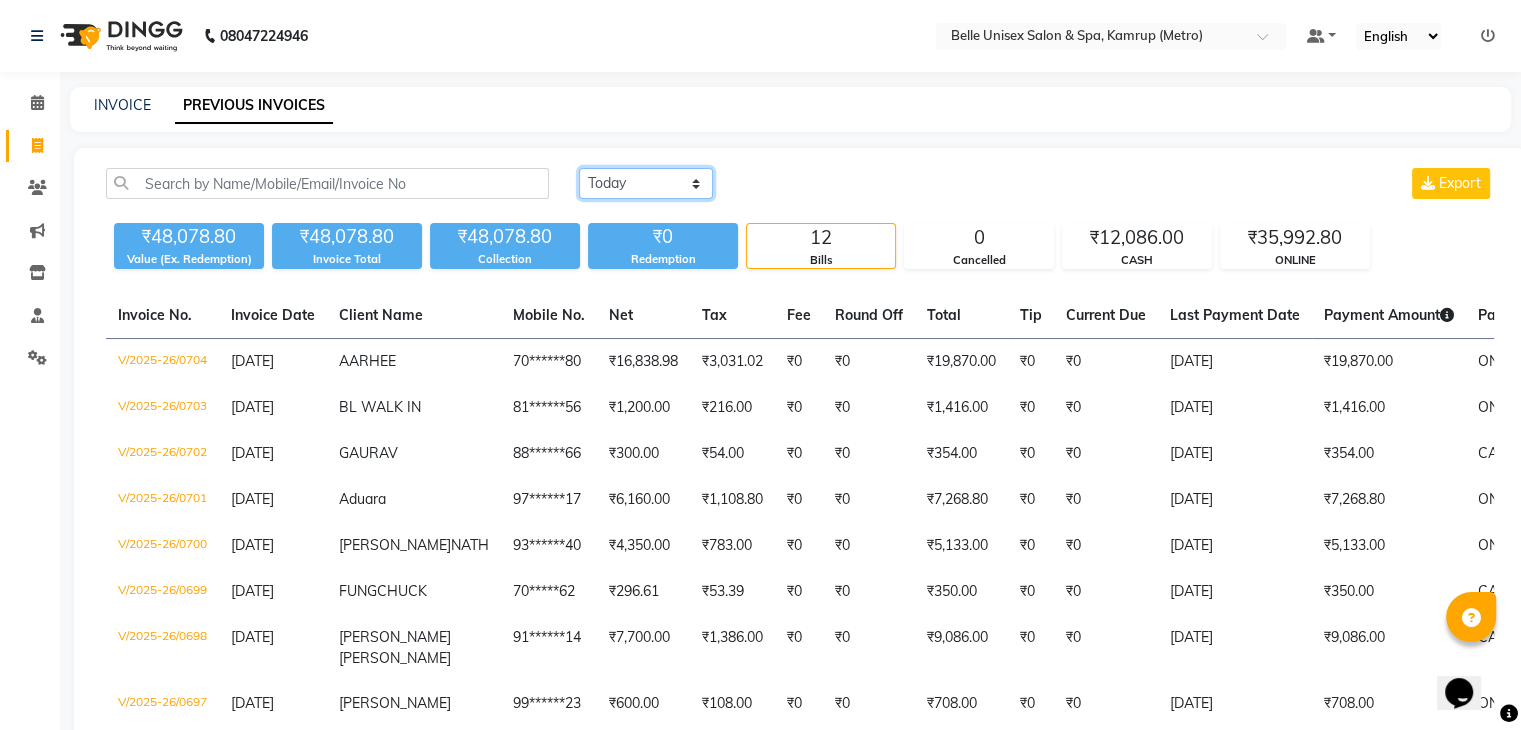 click on "[DATE] [DATE] Custom Range" 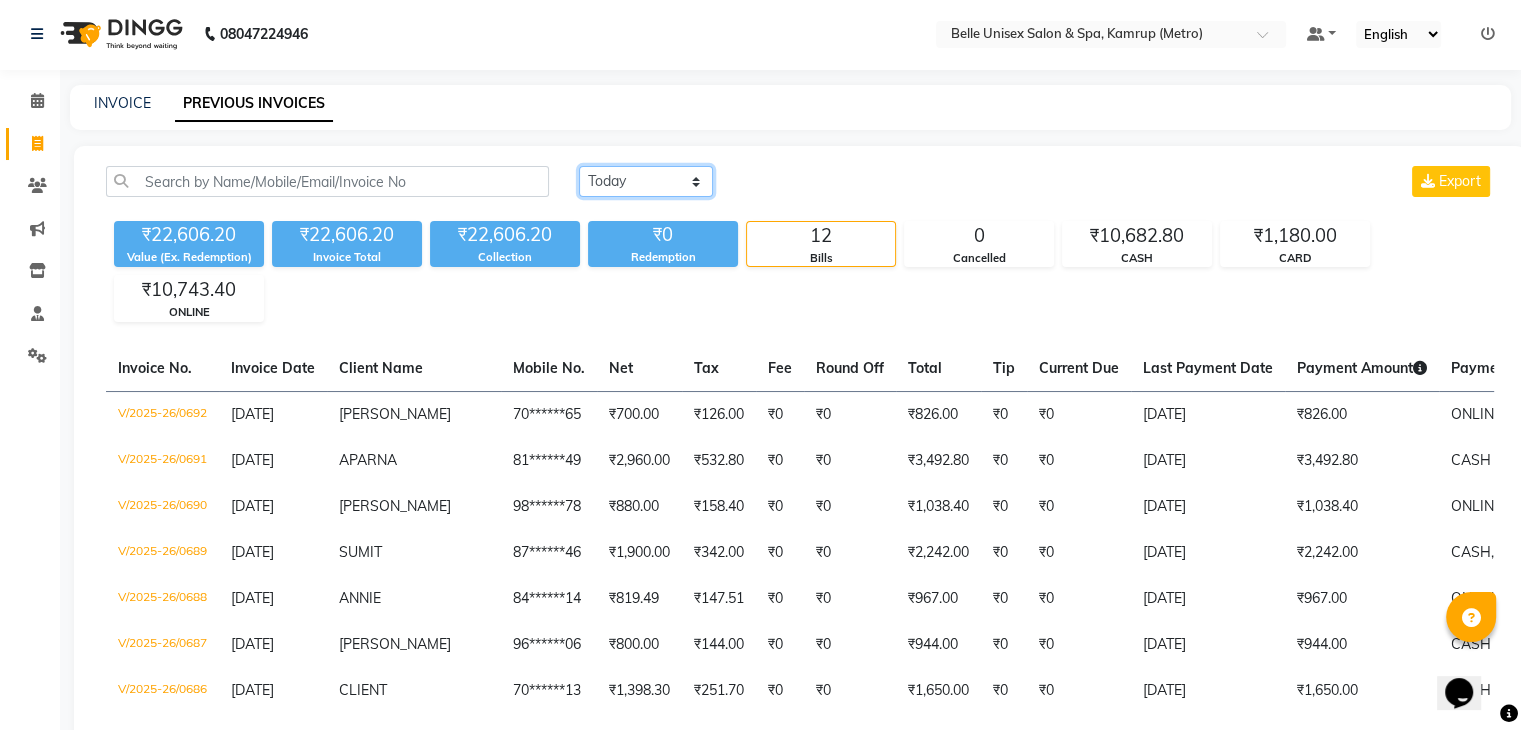 scroll, scrollTop: 0, scrollLeft: 0, axis: both 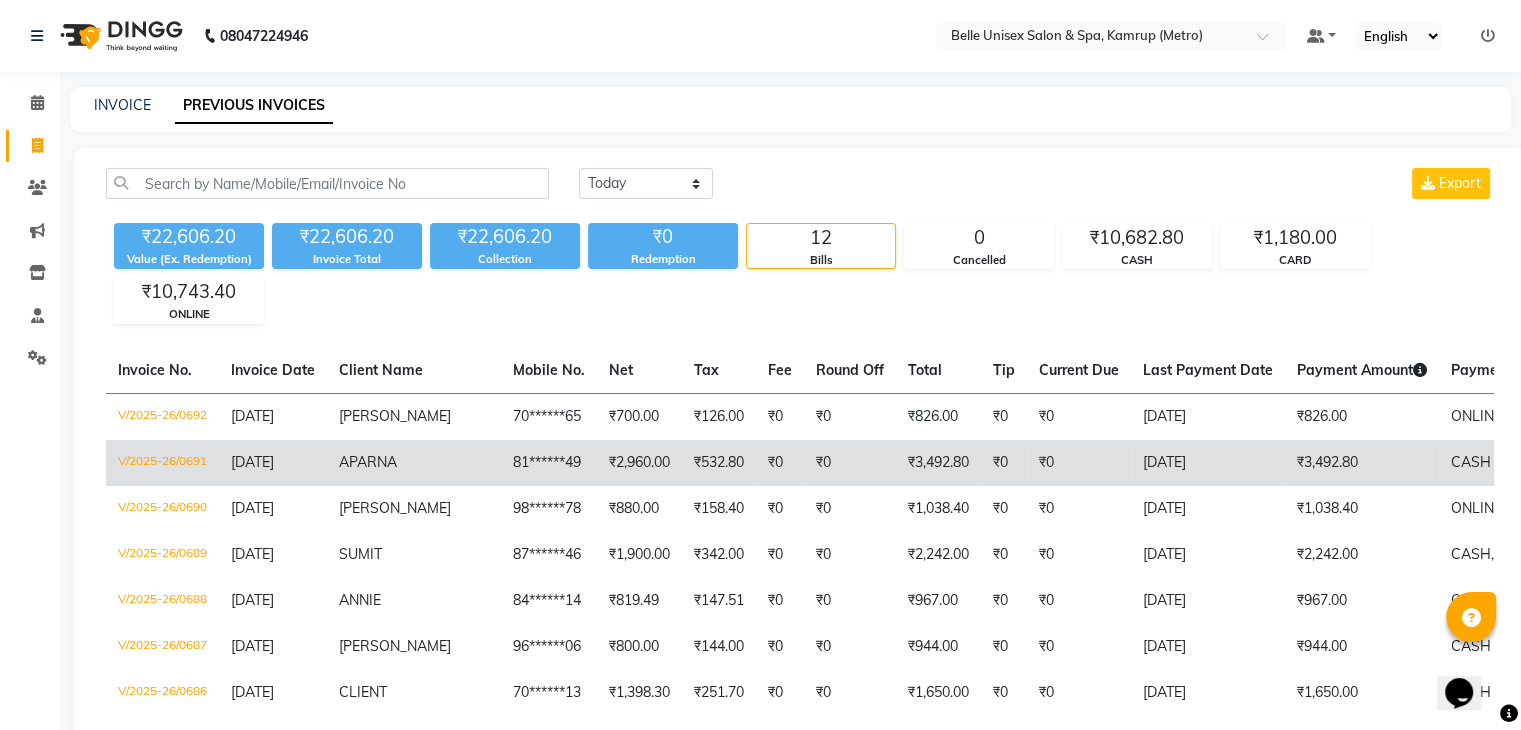 click on "V/2025-26/0691" 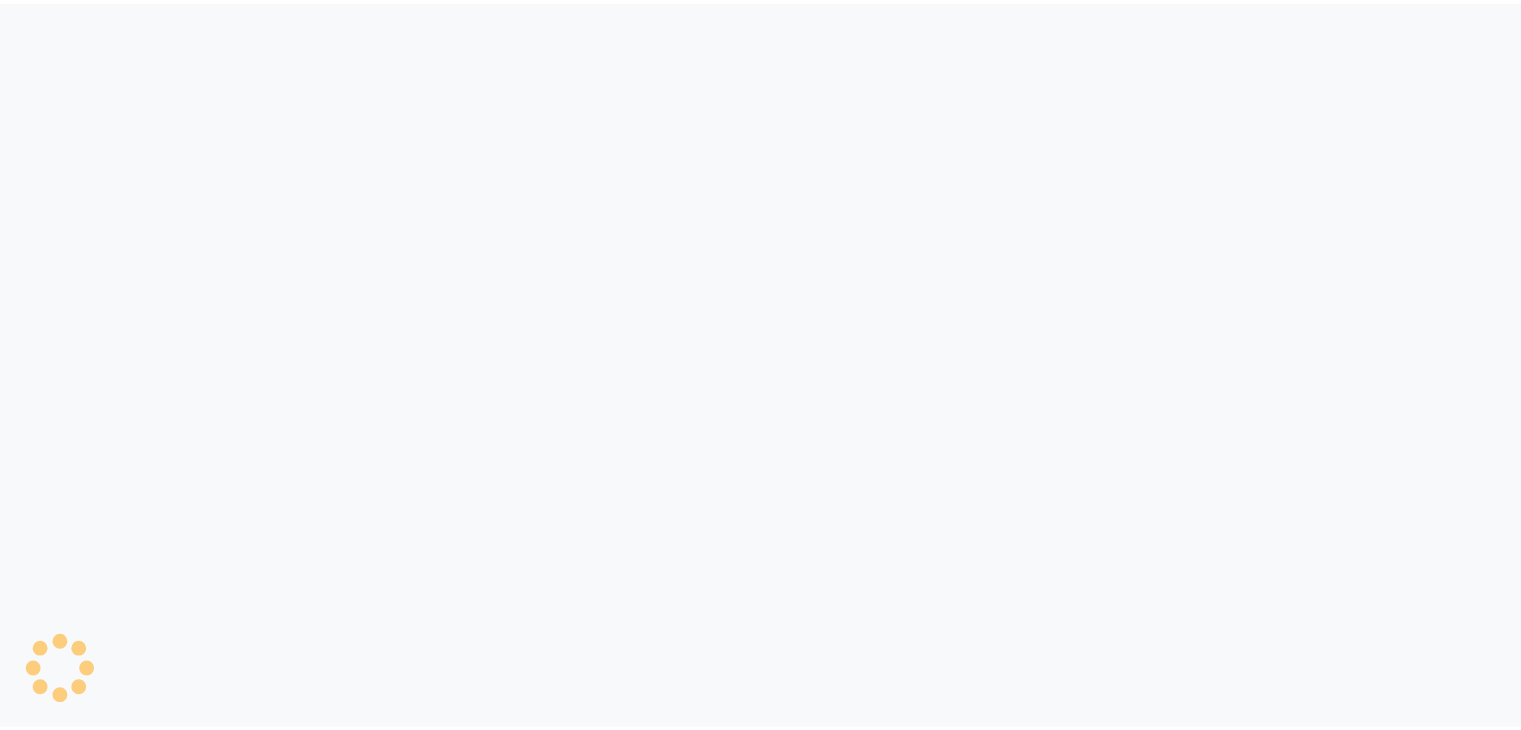 scroll, scrollTop: 0, scrollLeft: 0, axis: both 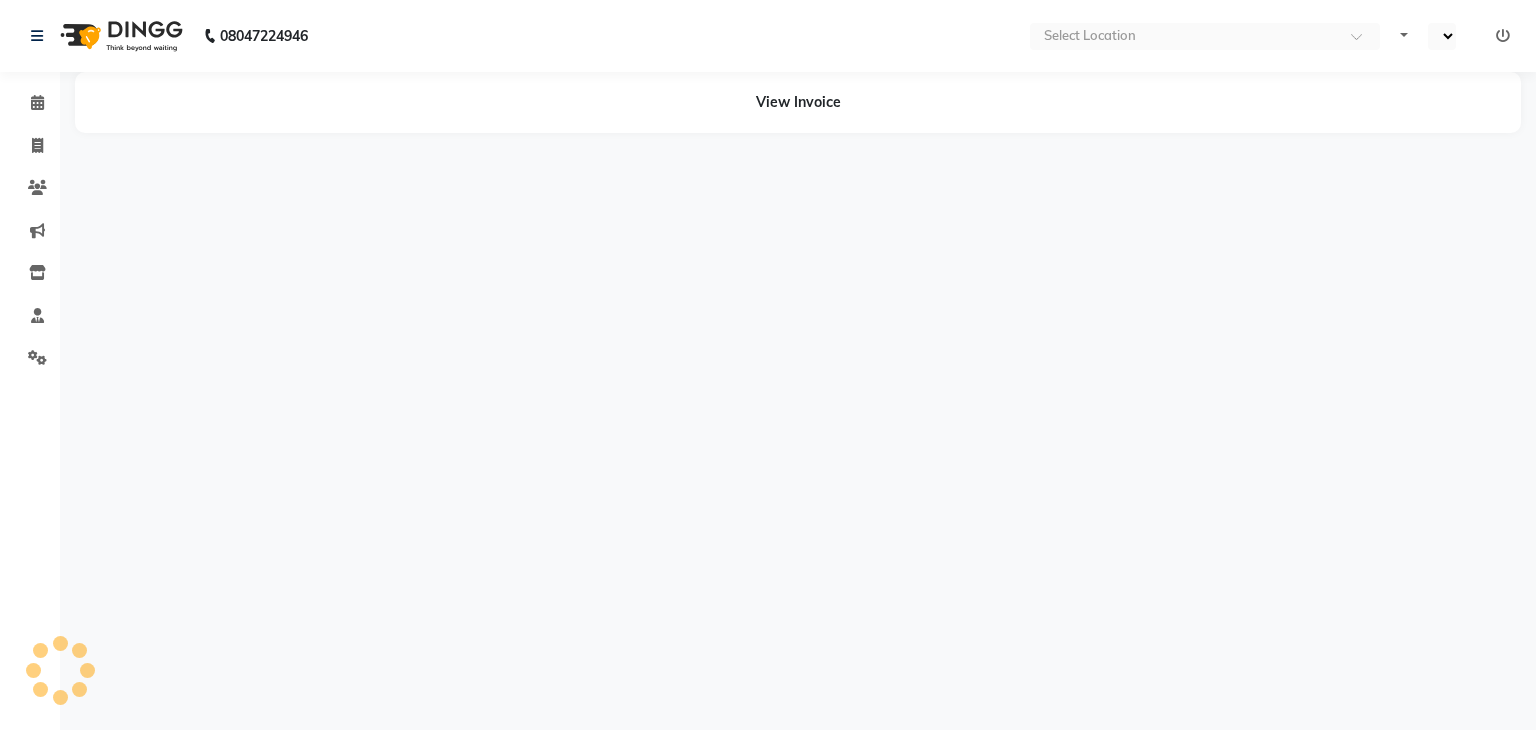 select on "en" 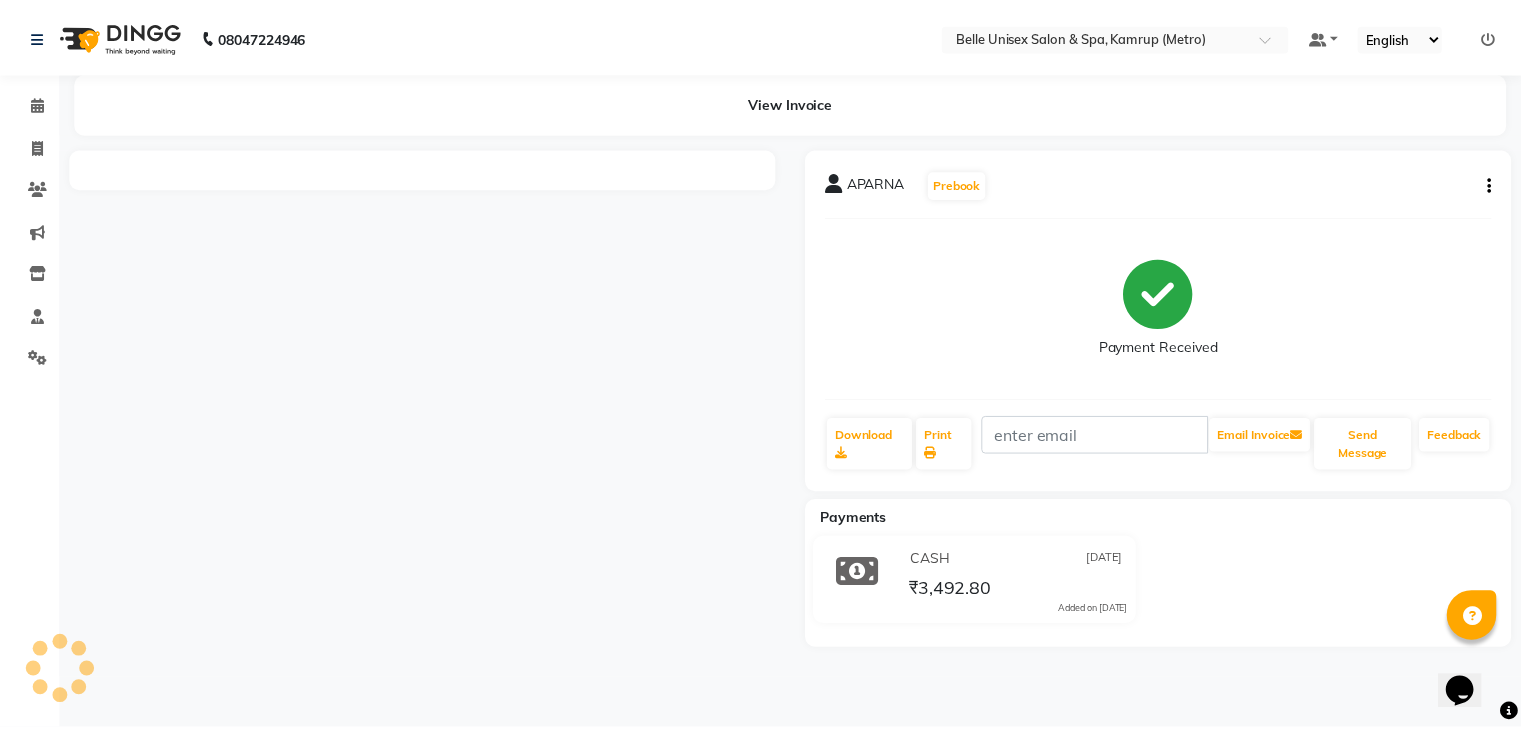 scroll, scrollTop: 0, scrollLeft: 0, axis: both 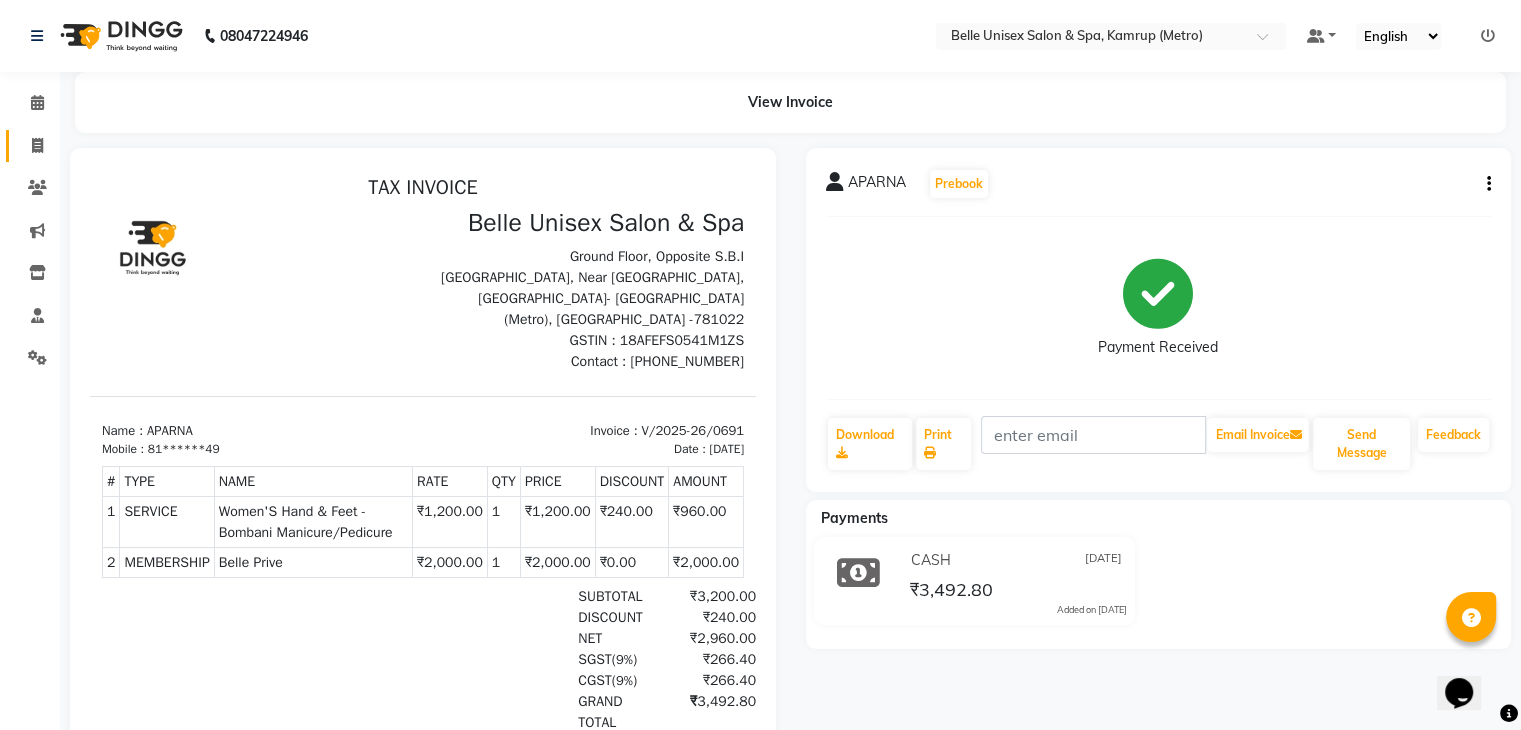 click 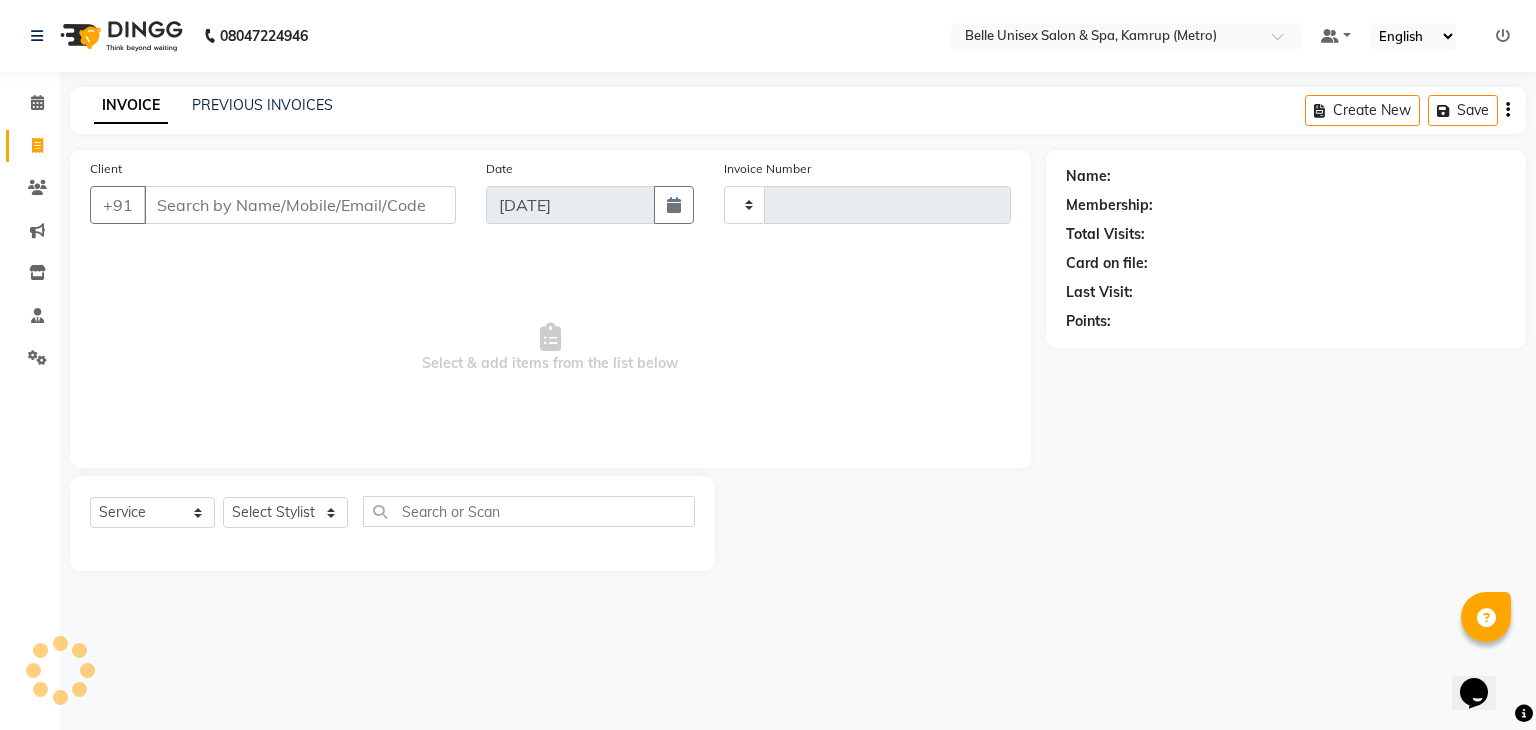type on "0705" 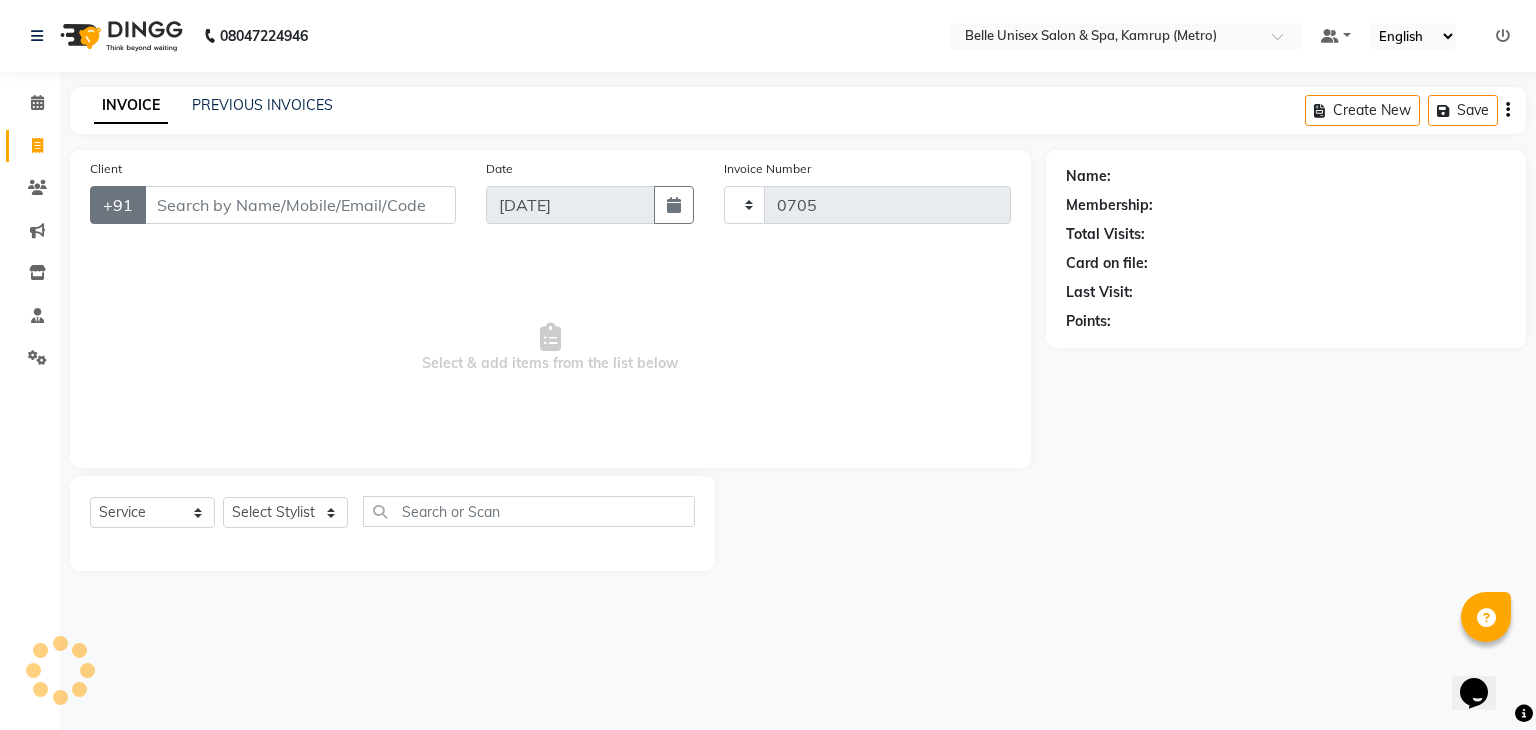select on "7291" 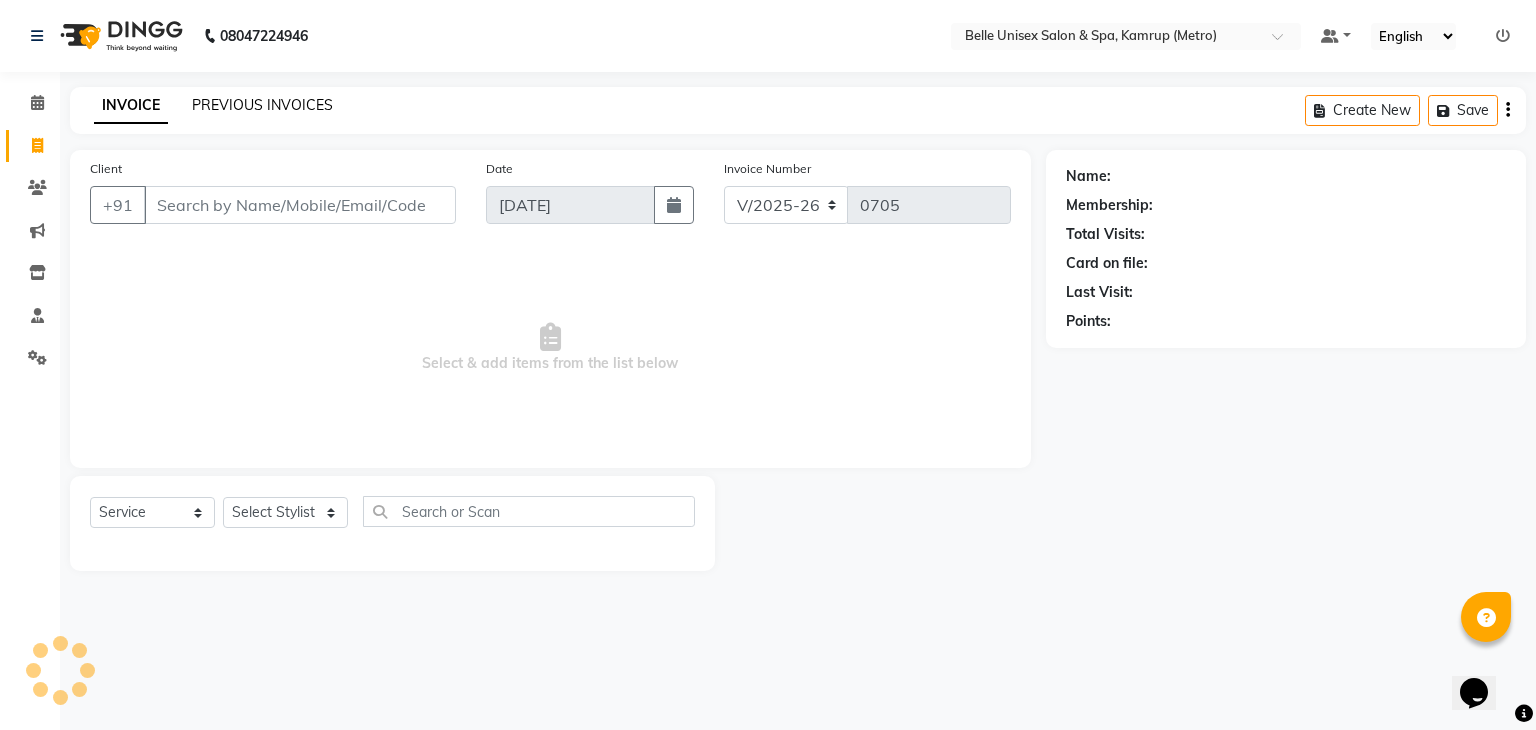click on "PREVIOUS INVOICES" 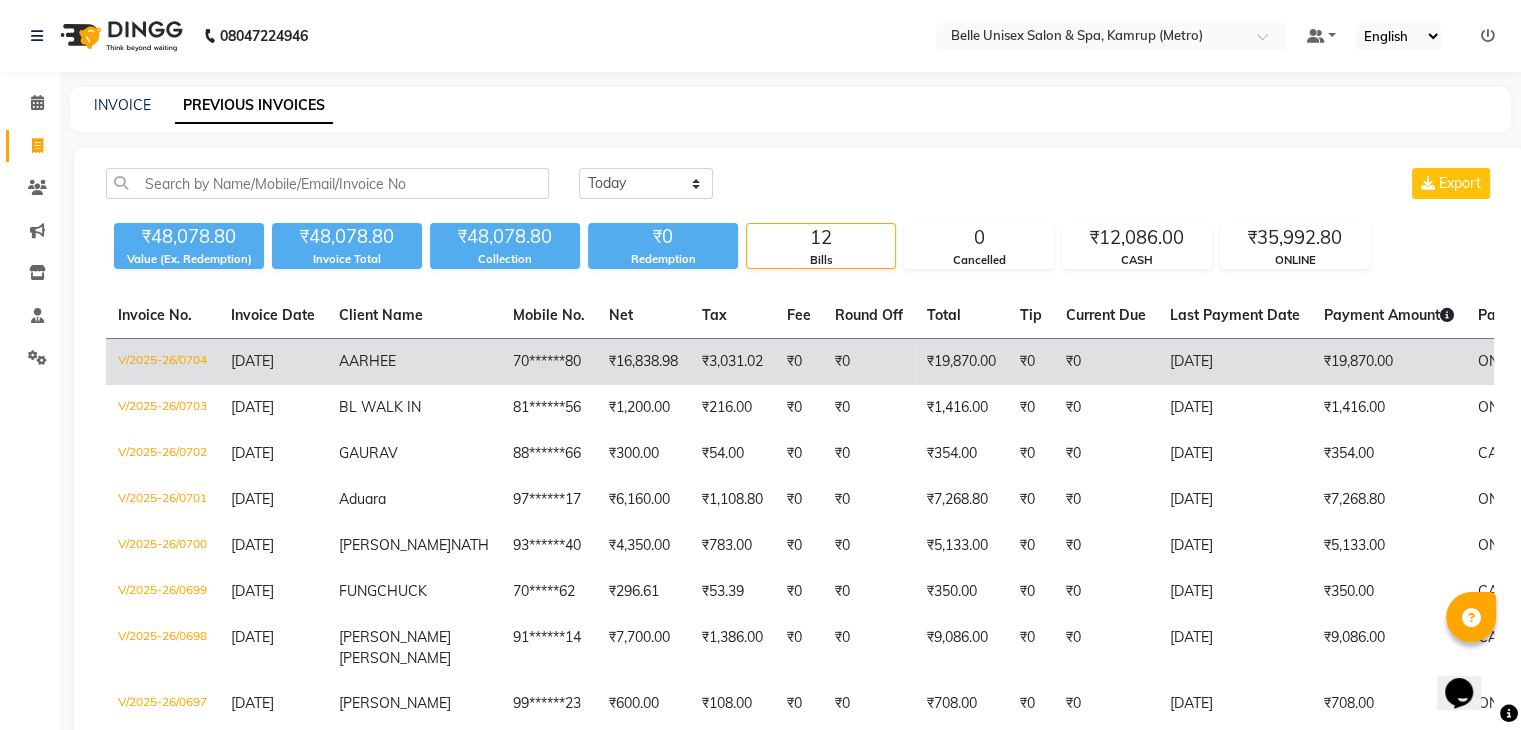 click on "70******80" 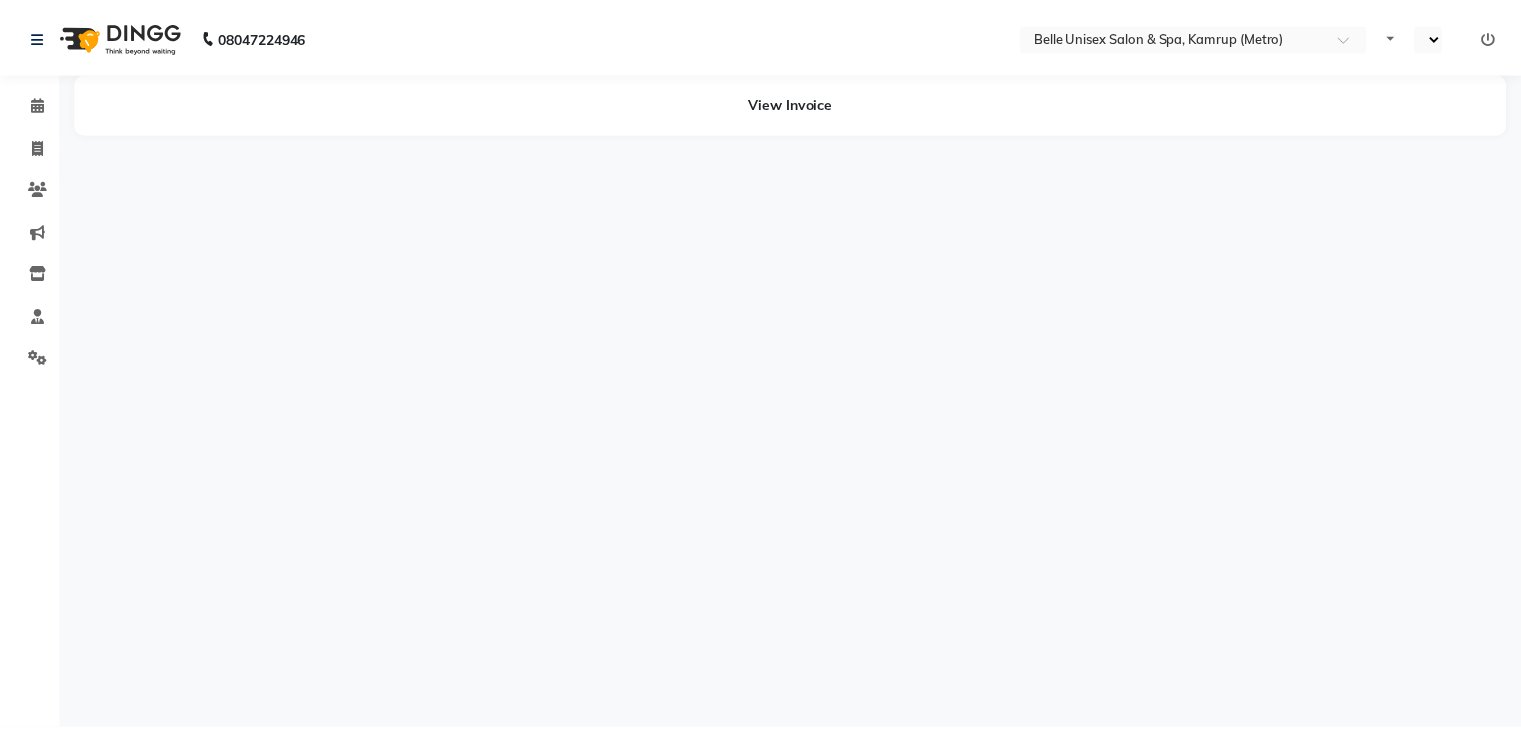scroll, scrollTop: 0, scrollLeft: 0, axis: both 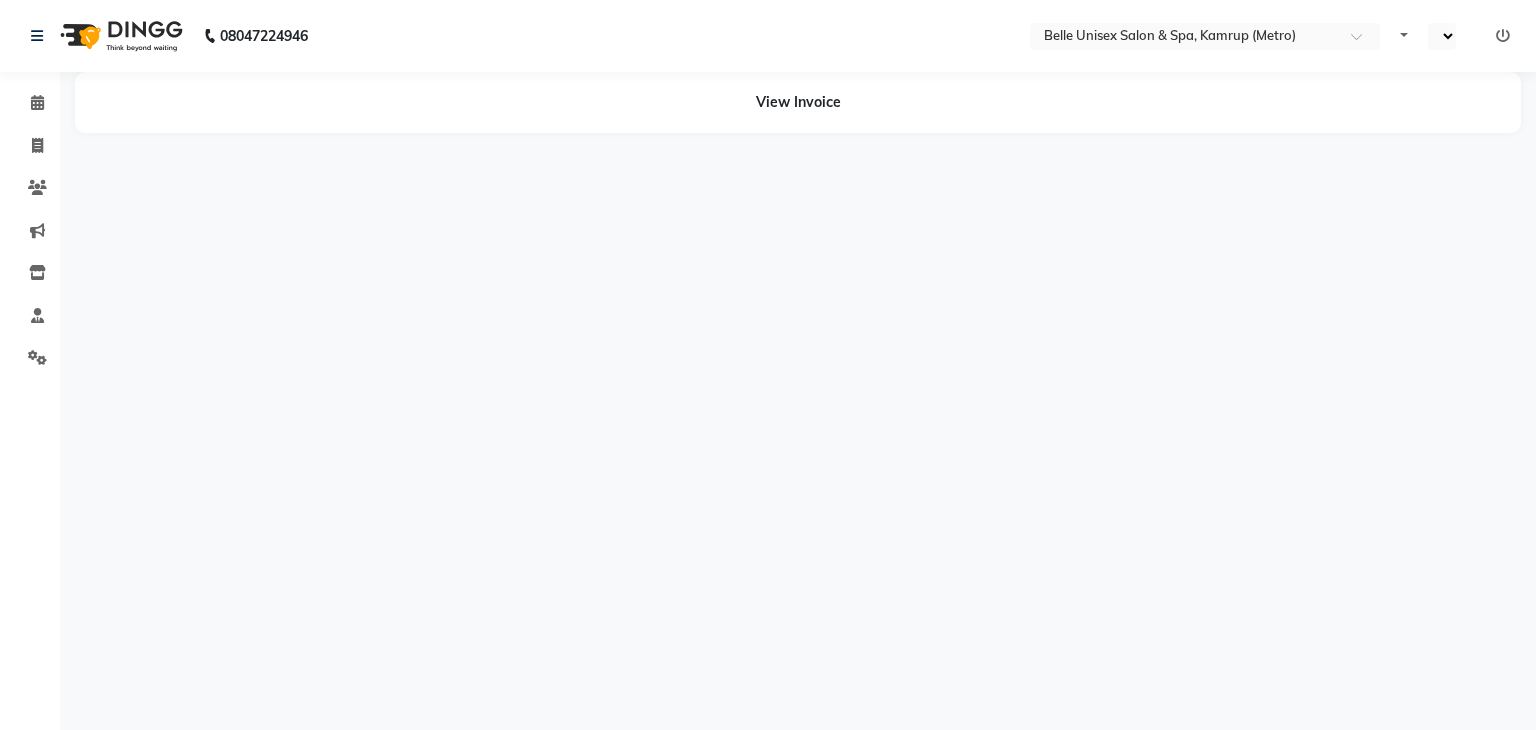 select on "en" 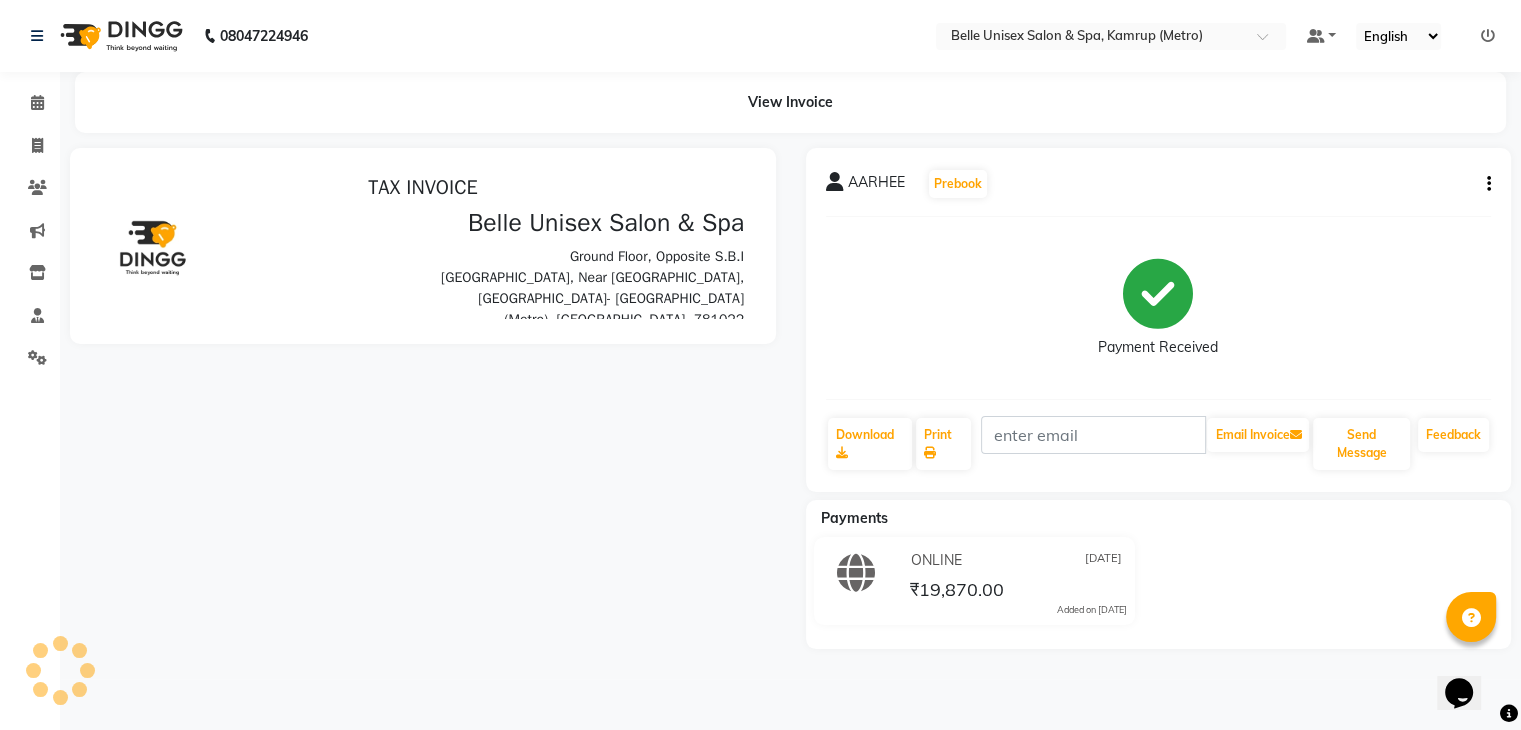 scroll, scrollTop: 0, scrollLeft: 0, axis: both 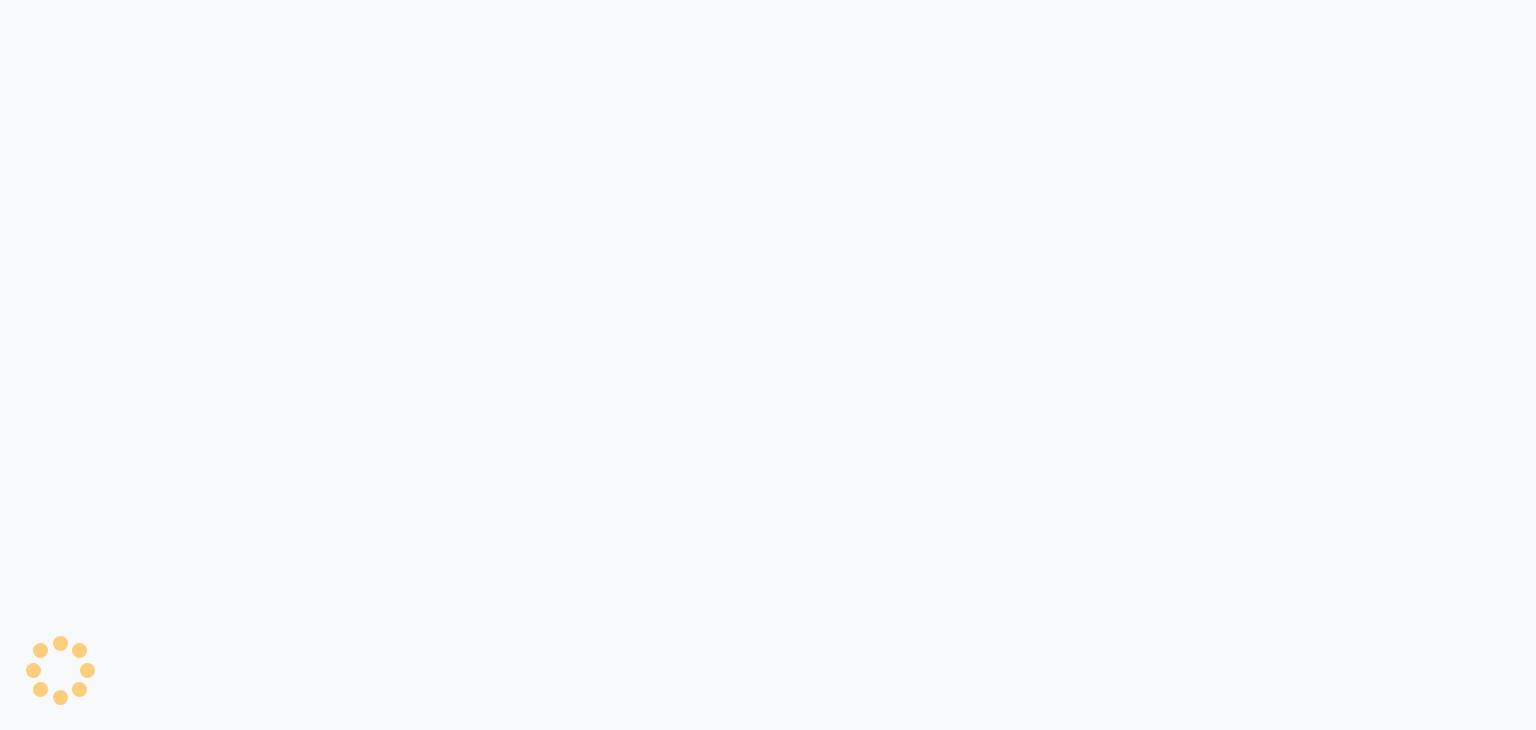 select on "7291" 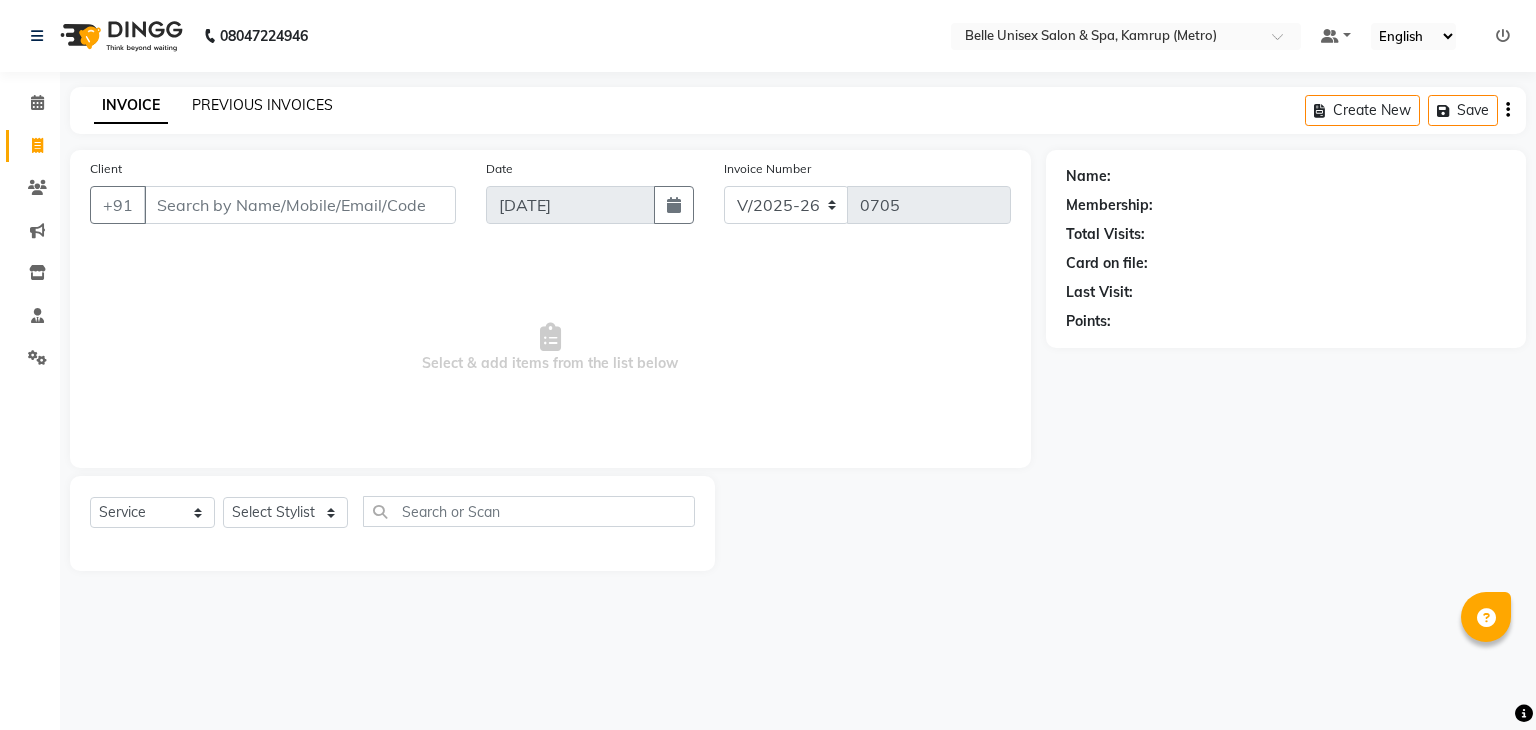 click on "PREVIOUS INVOICES" 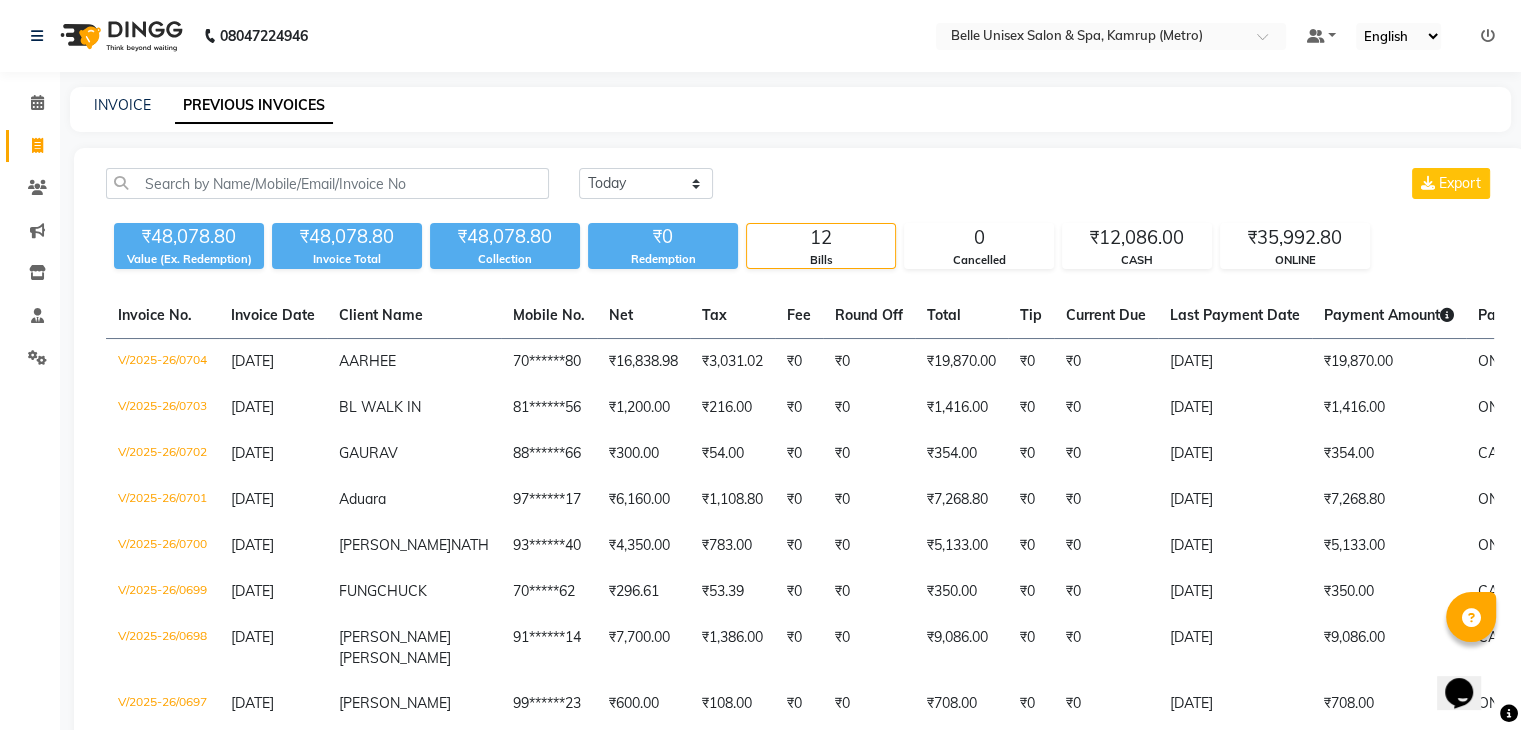 scroll, scrollTop: 0, scrollLeft: 0, axis: both 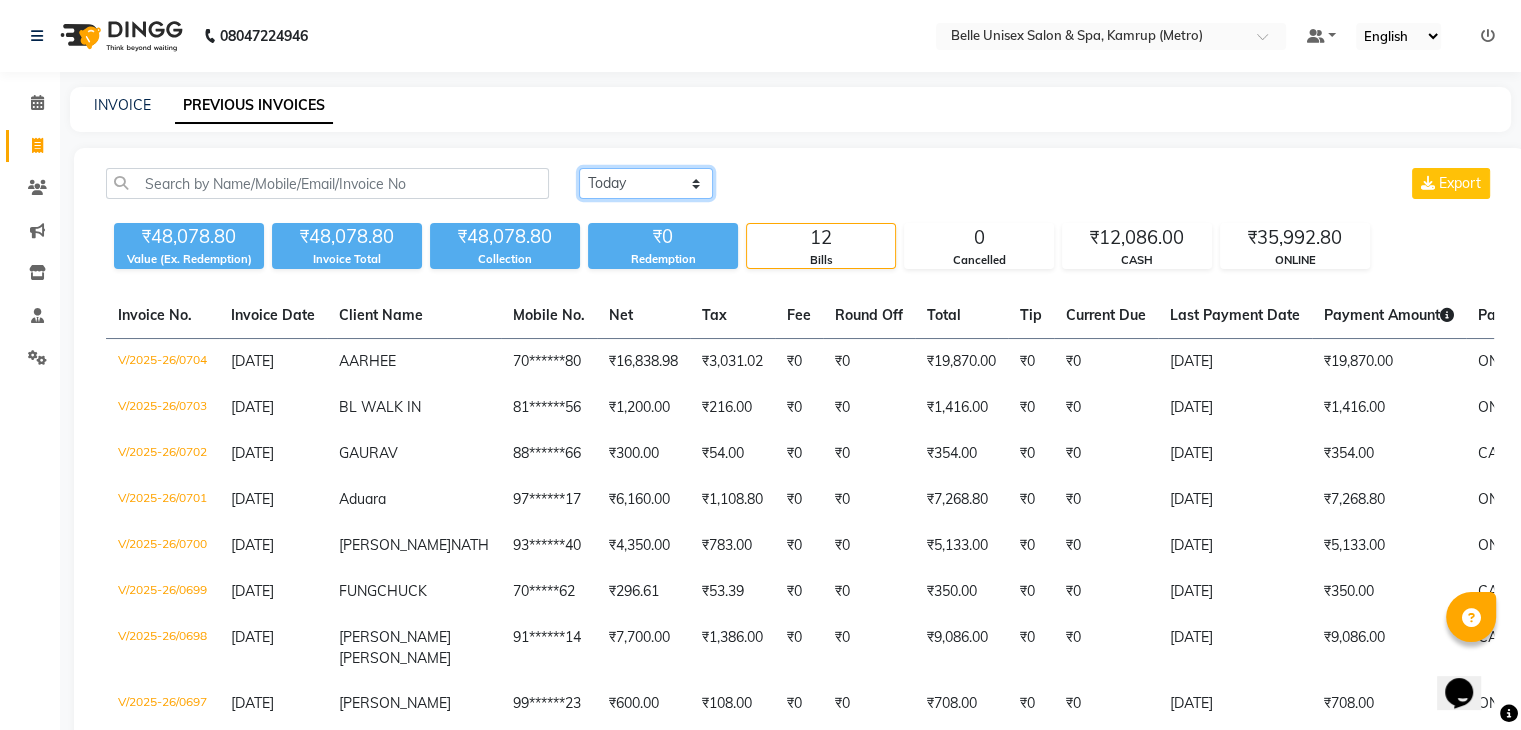 click on "[DATE] [DATE] Custom Range" 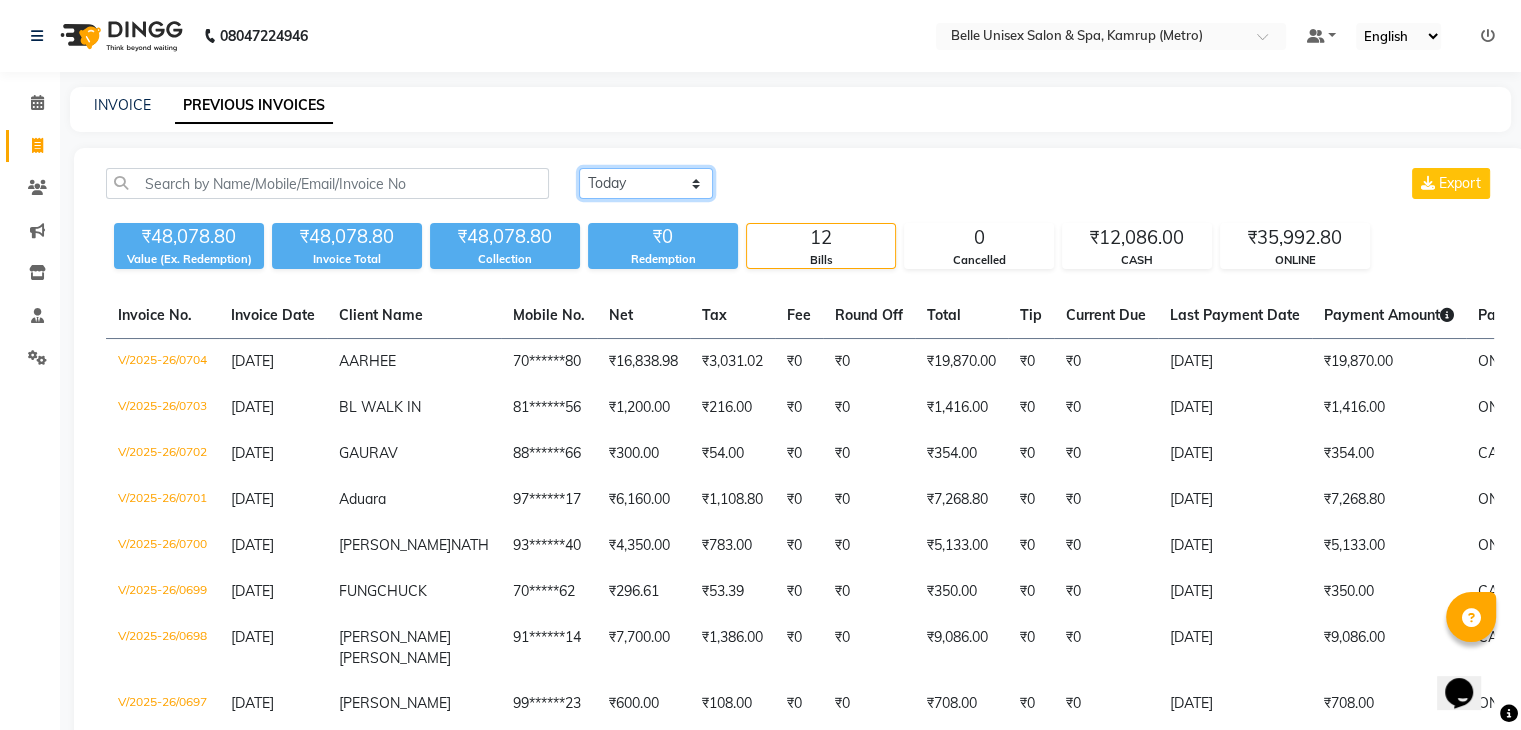 select on "[DATE]" 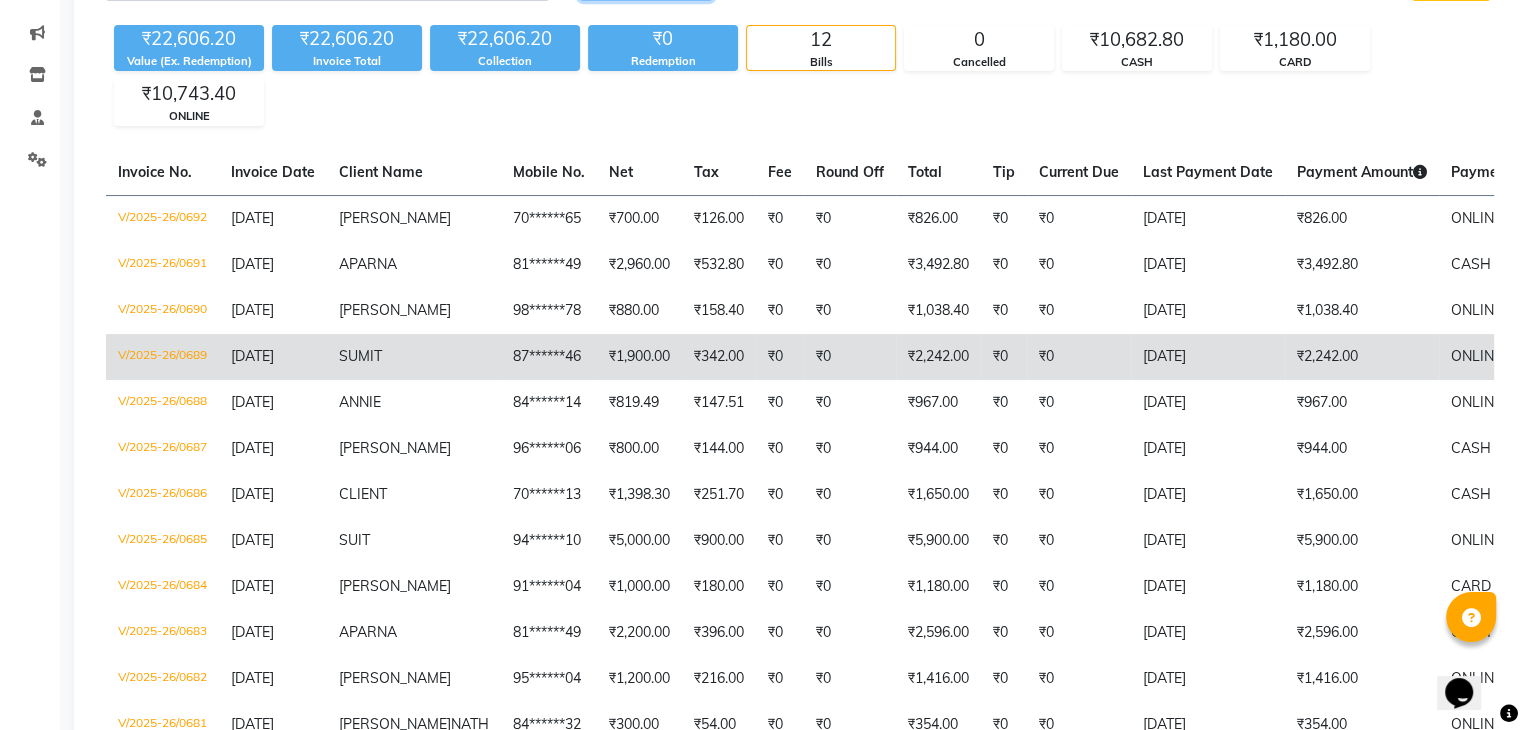 scroll, scrollTop: 200, scrollLeft: 0, axis: vertical 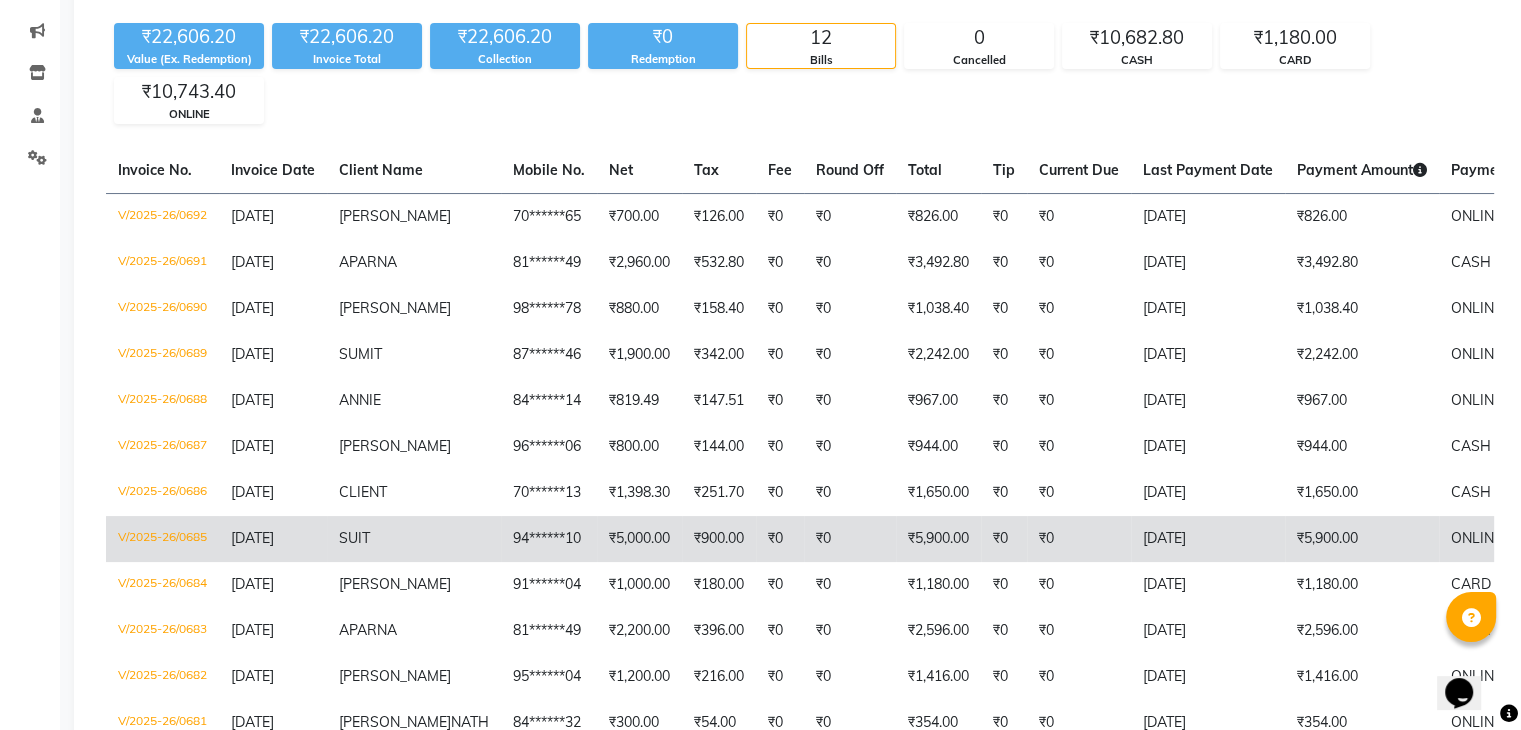 click on "V/2025-26/0685" 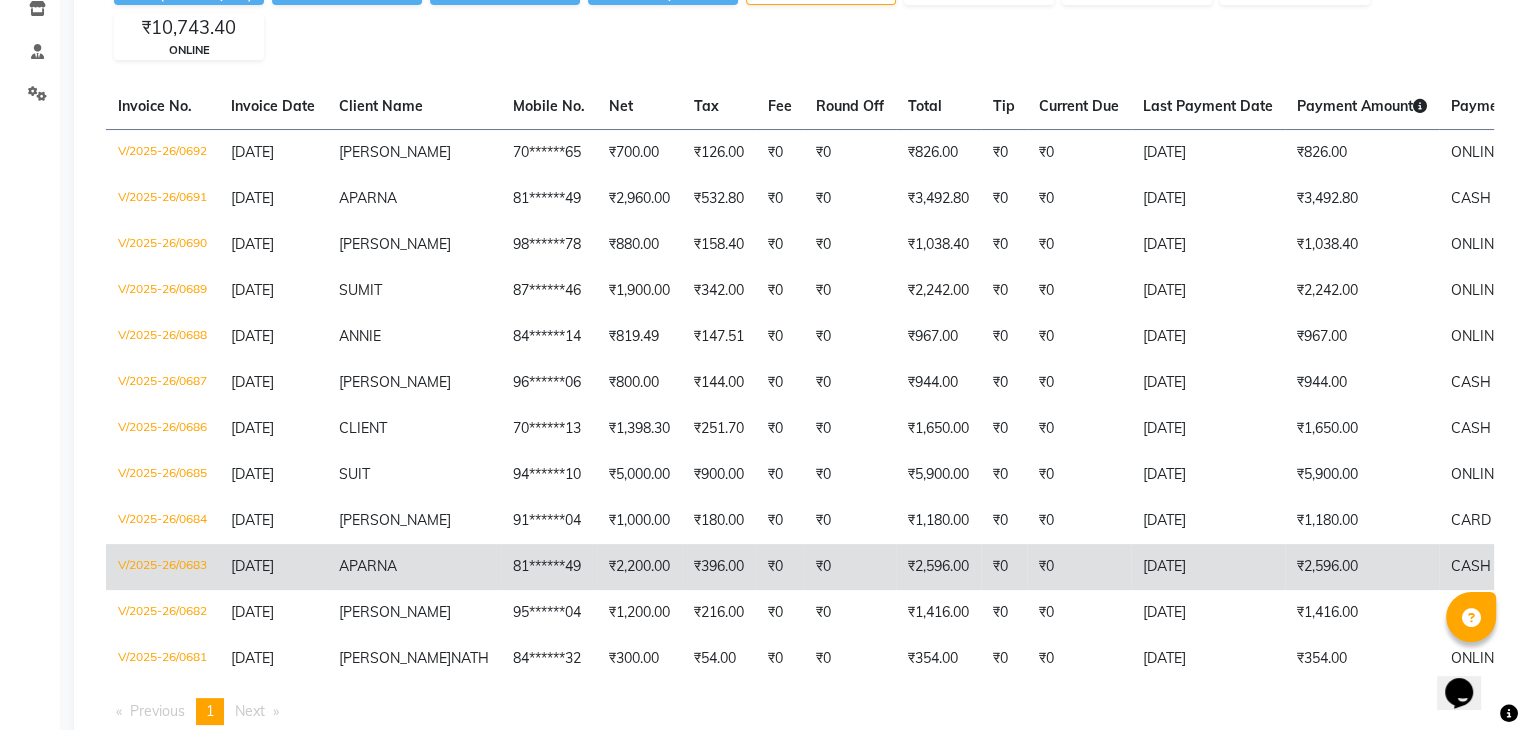 scroll, scrollTop: 0, scrollLeft: 0, axis: both 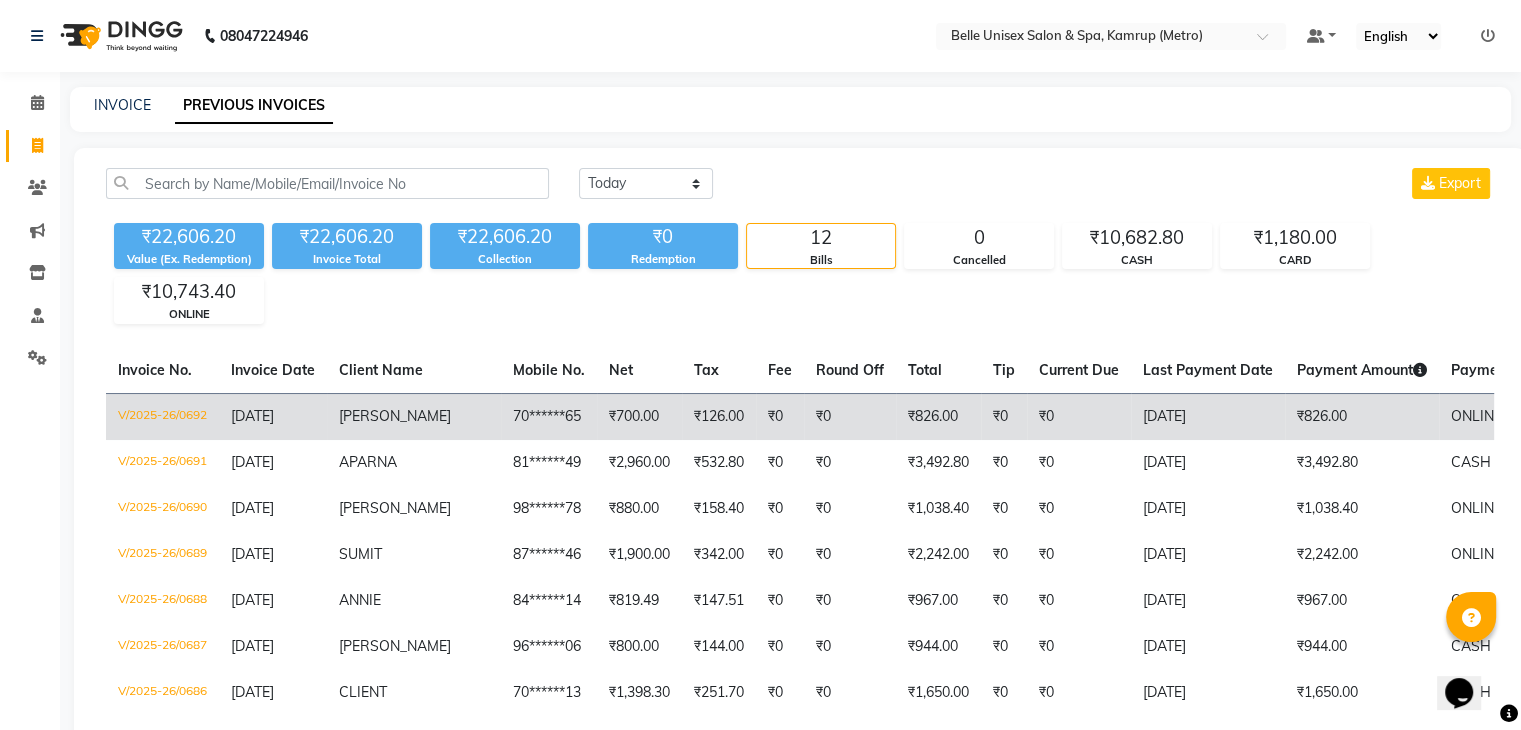 click on "[PERSON_NAME]" 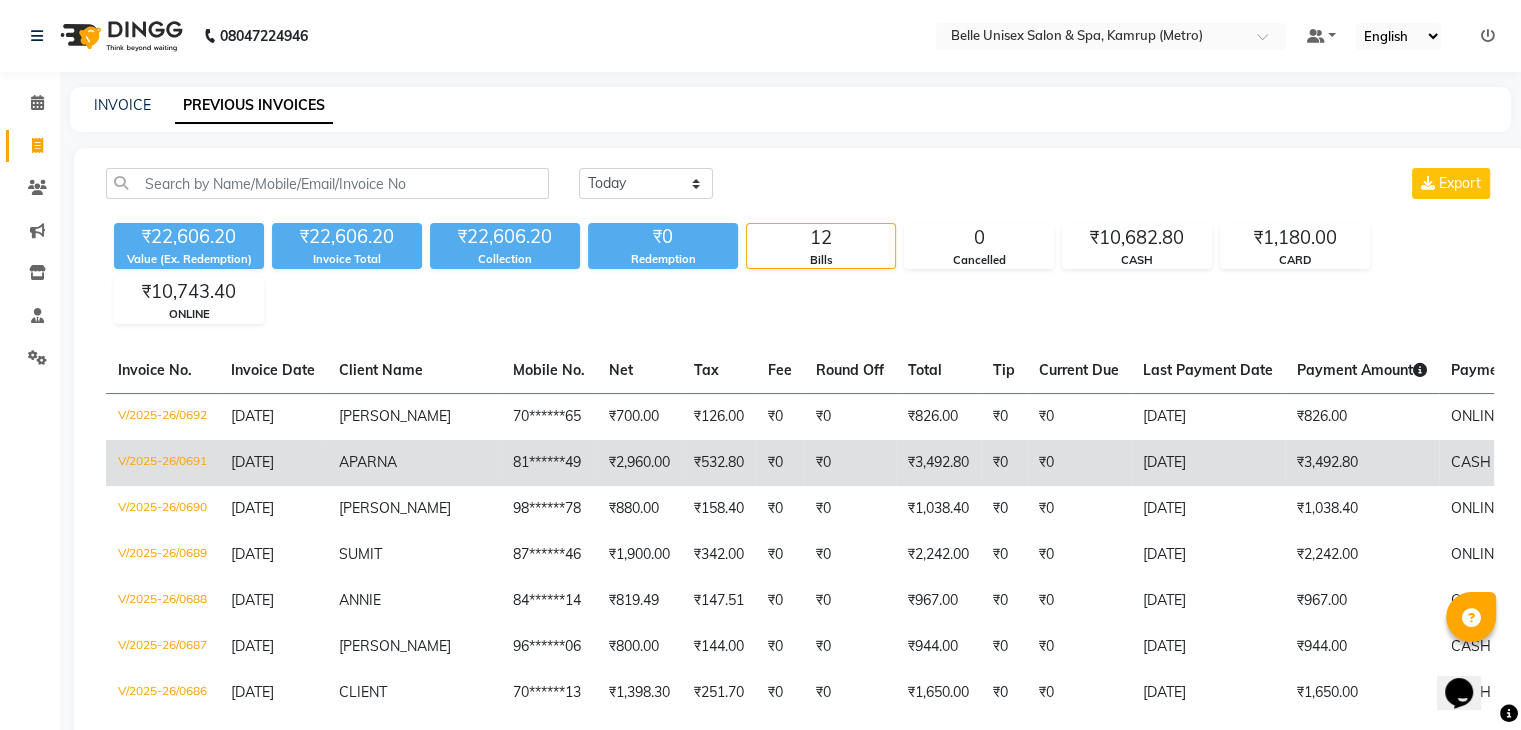click on "[DATE]" 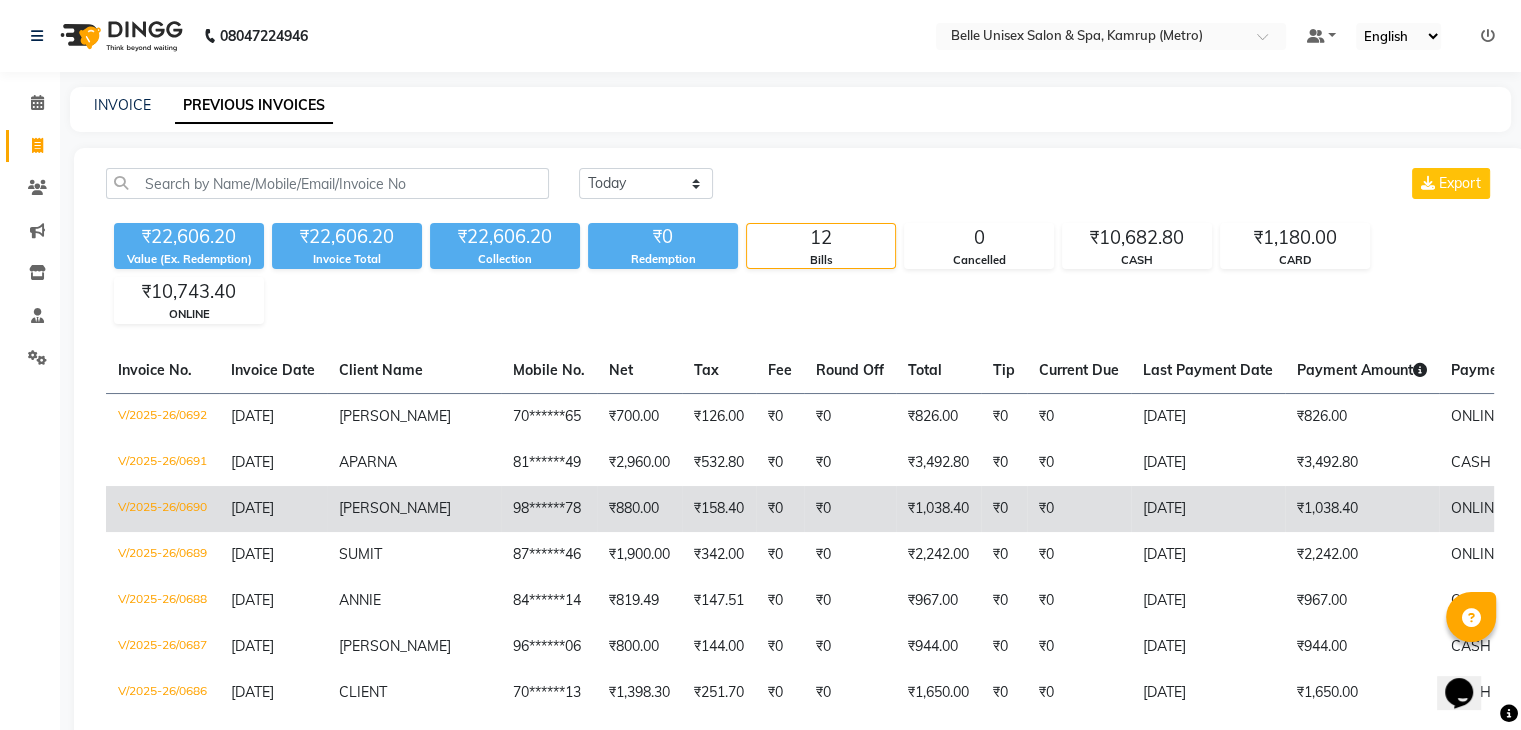 click on "[PERSON_NAME]" 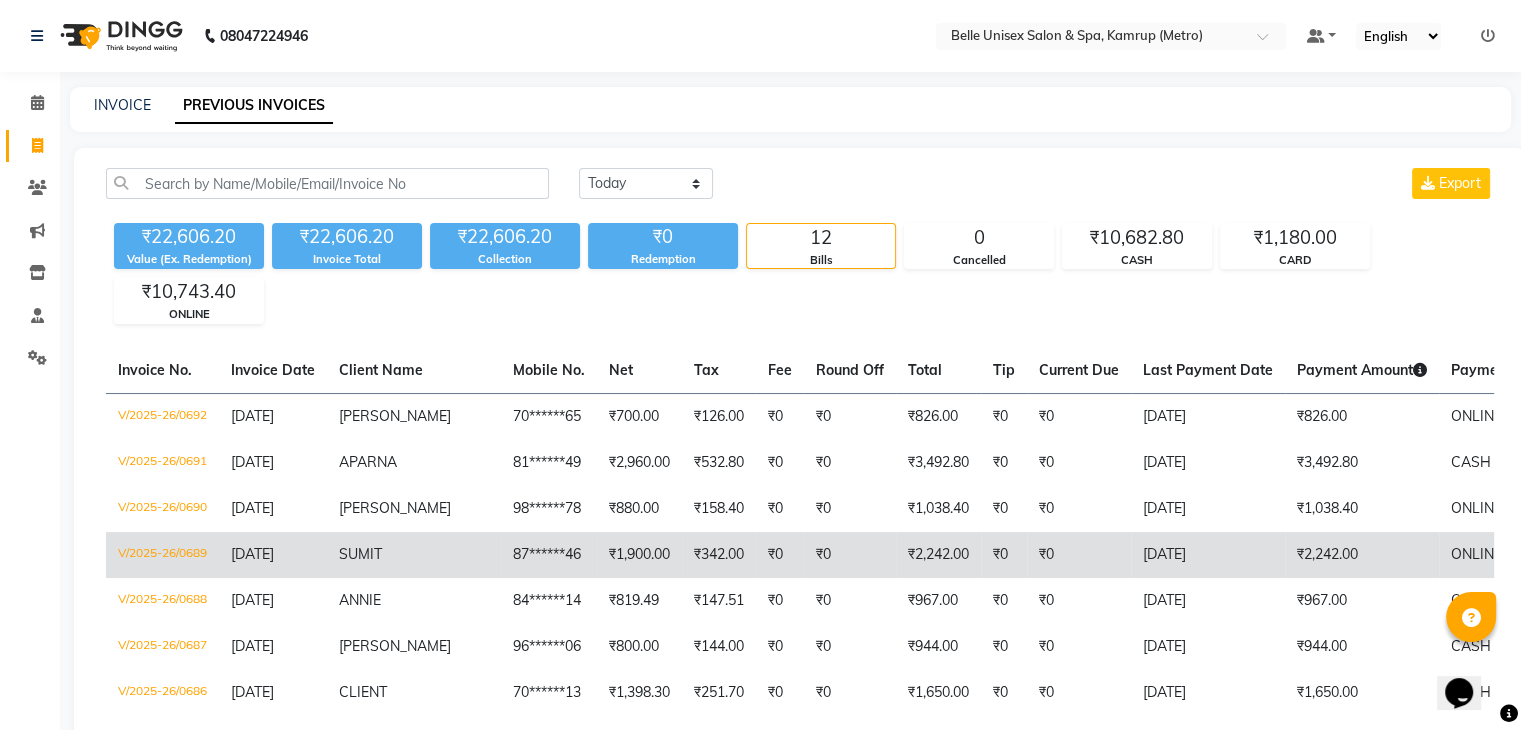 click on "SUMIT" 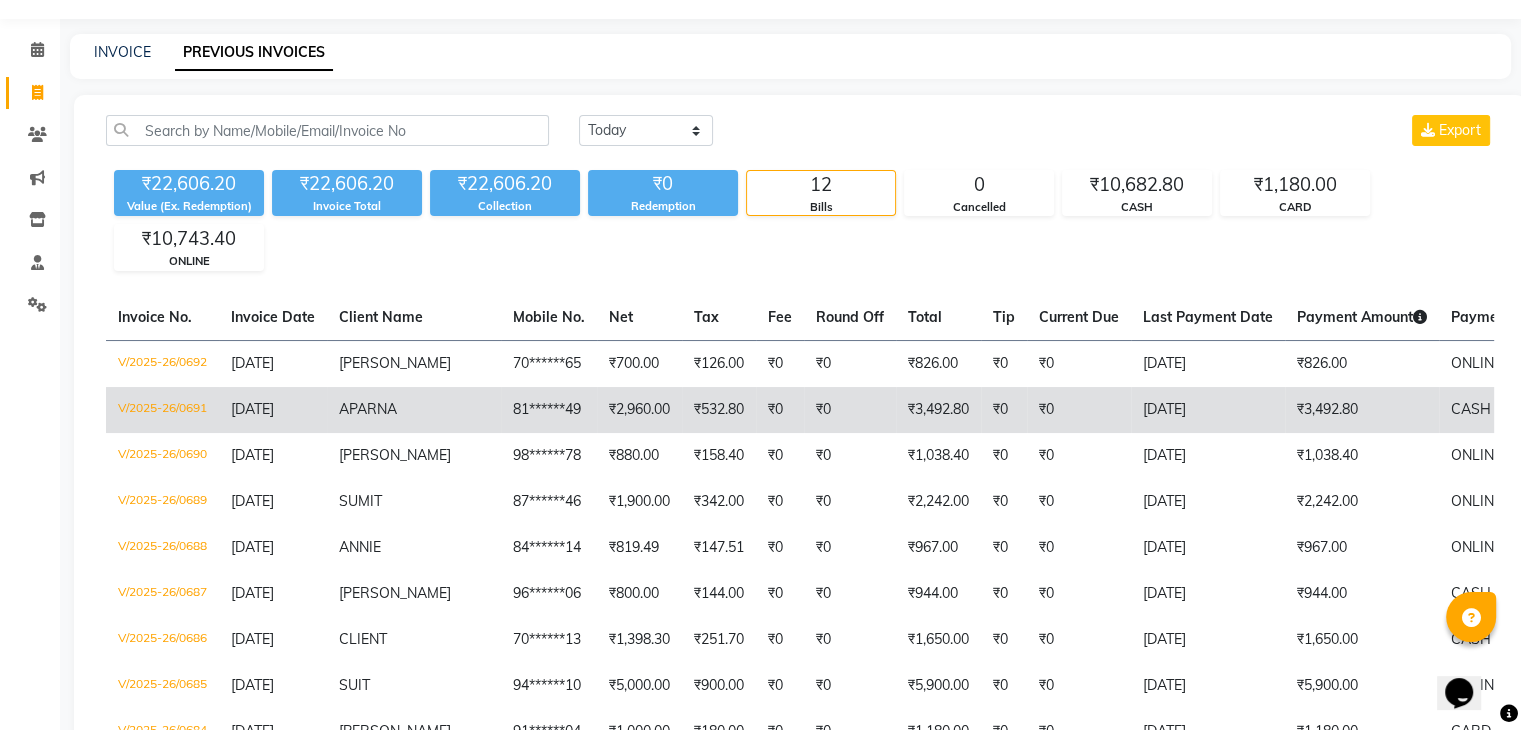 scroll, scrollTop: 200, scrollLeft: 0, axis: vertical 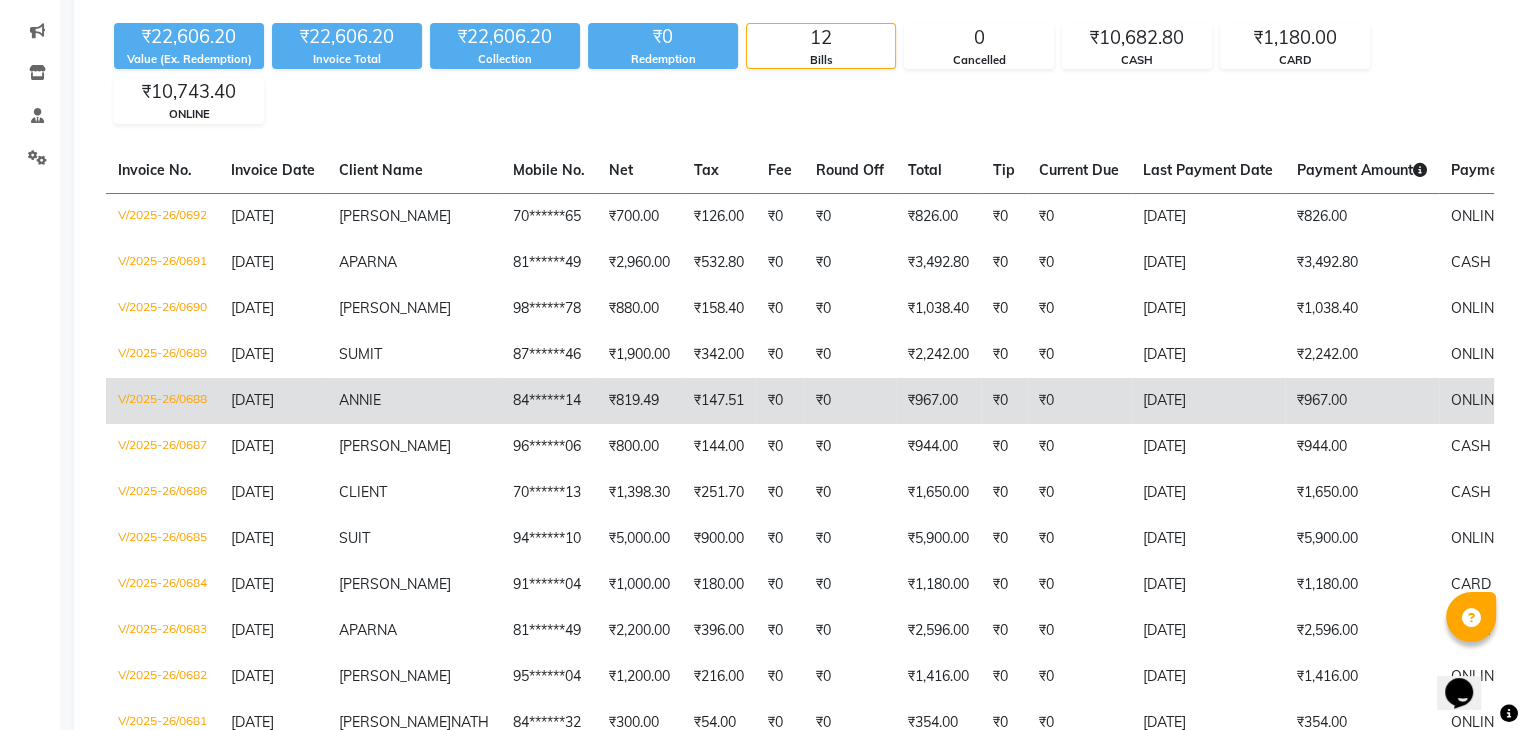 click on "ANNIE" 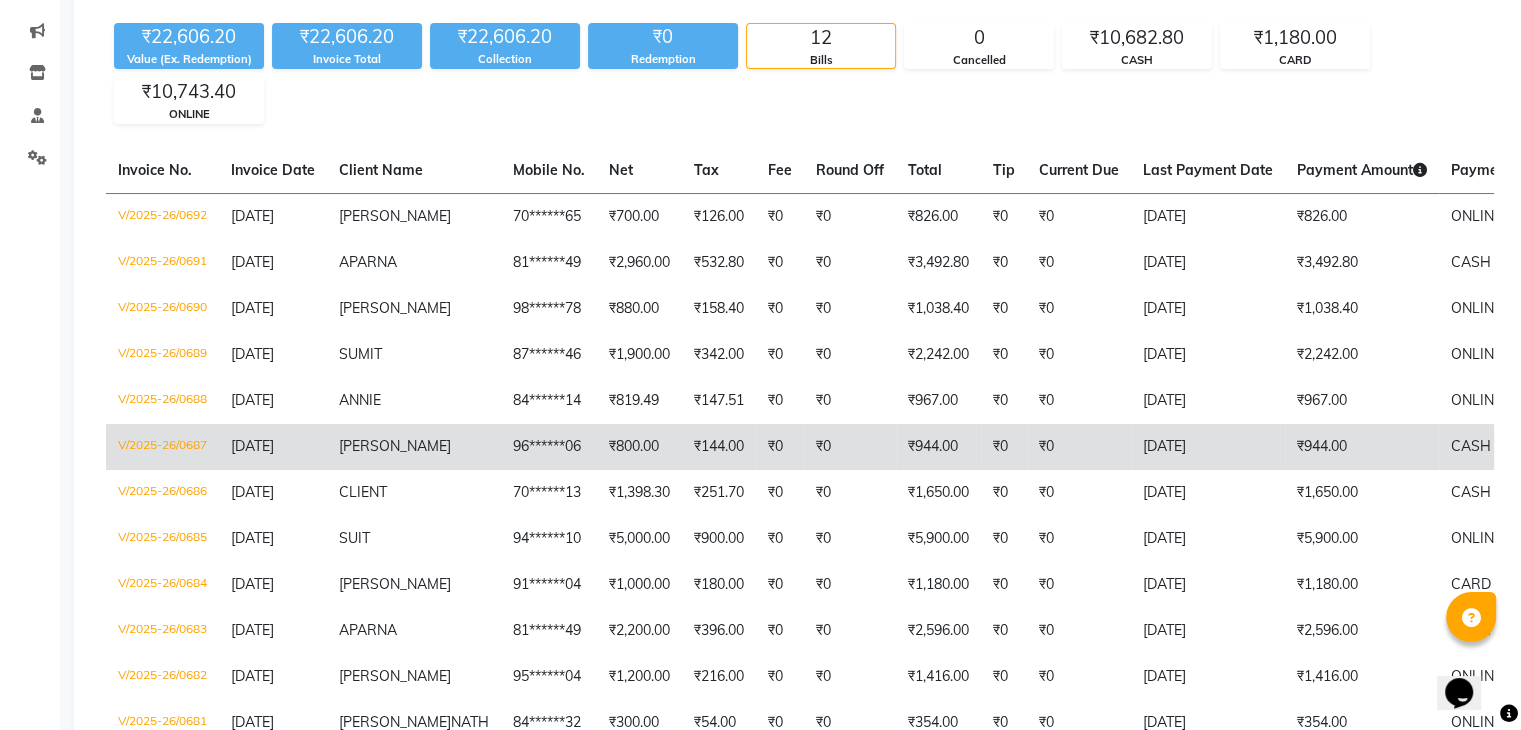 click on "[PERSON_NAME]" 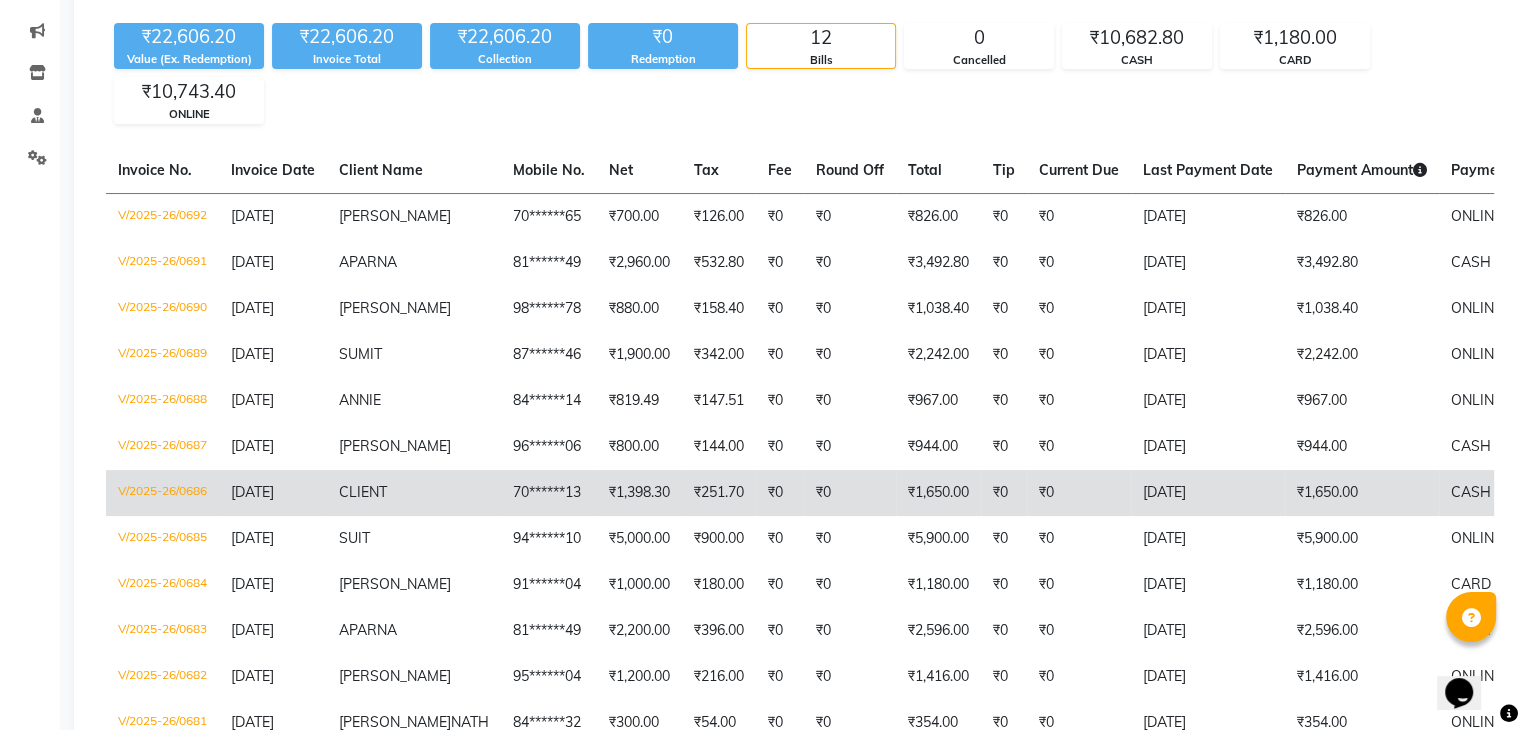 click on "CLIENT" 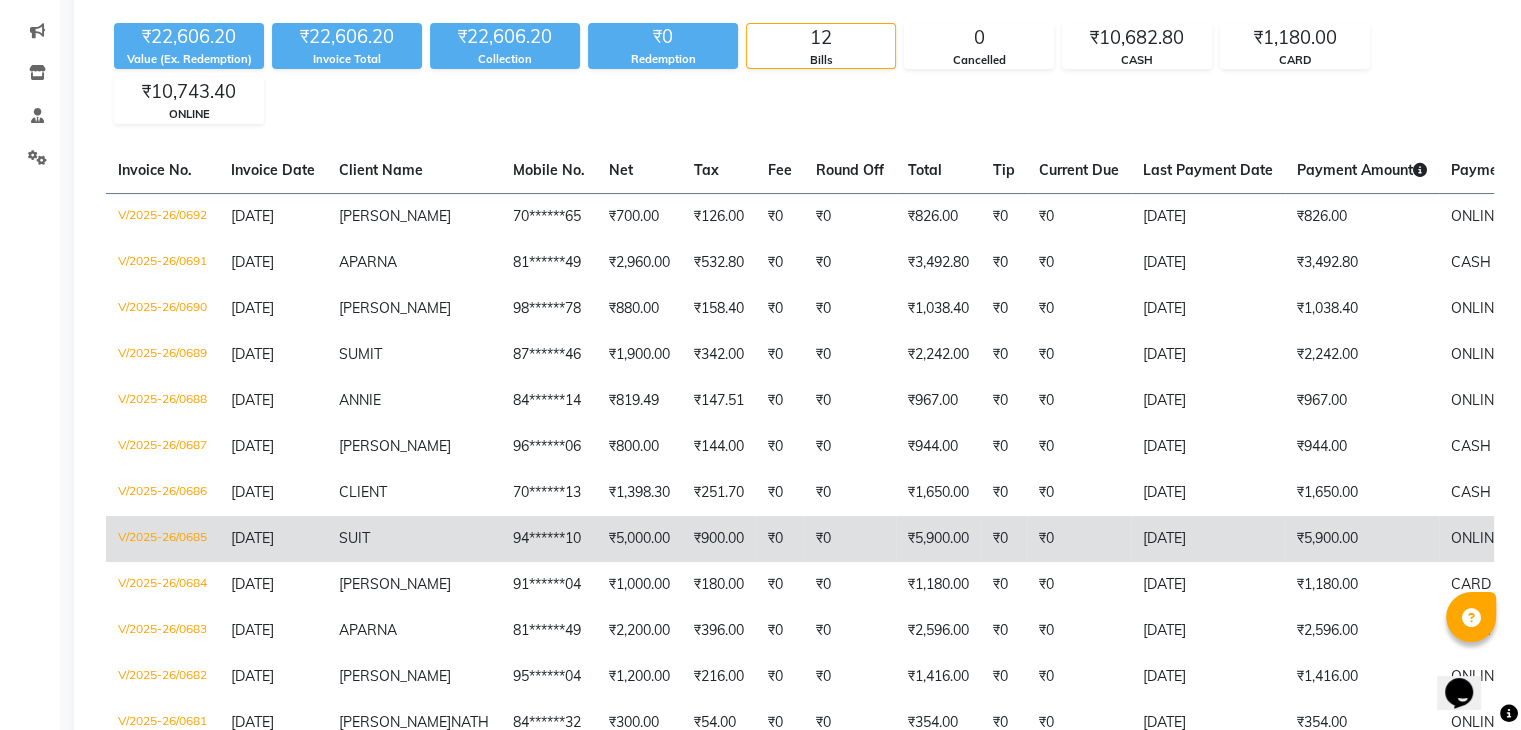 click on "SUIT" 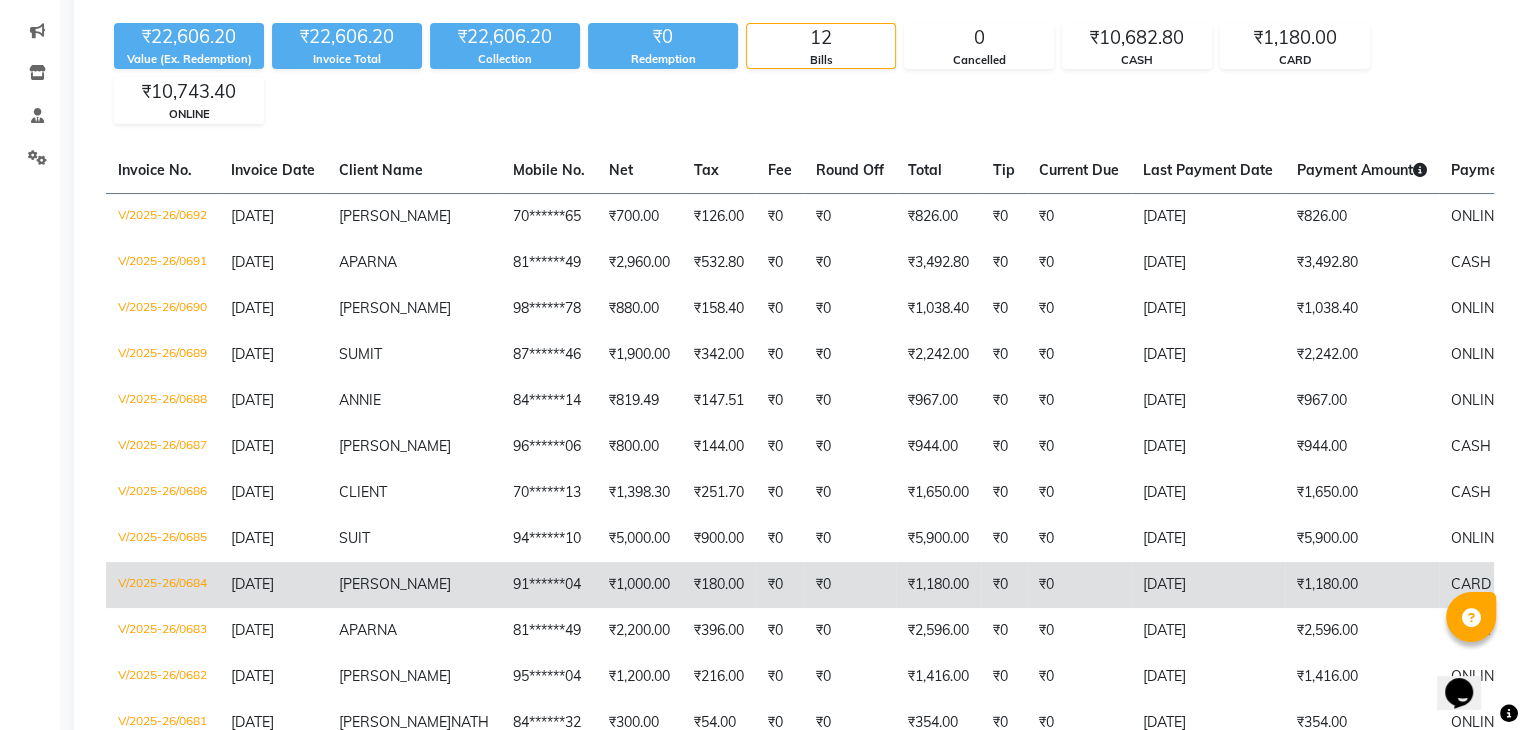 click on "[PERSON_NAME]" 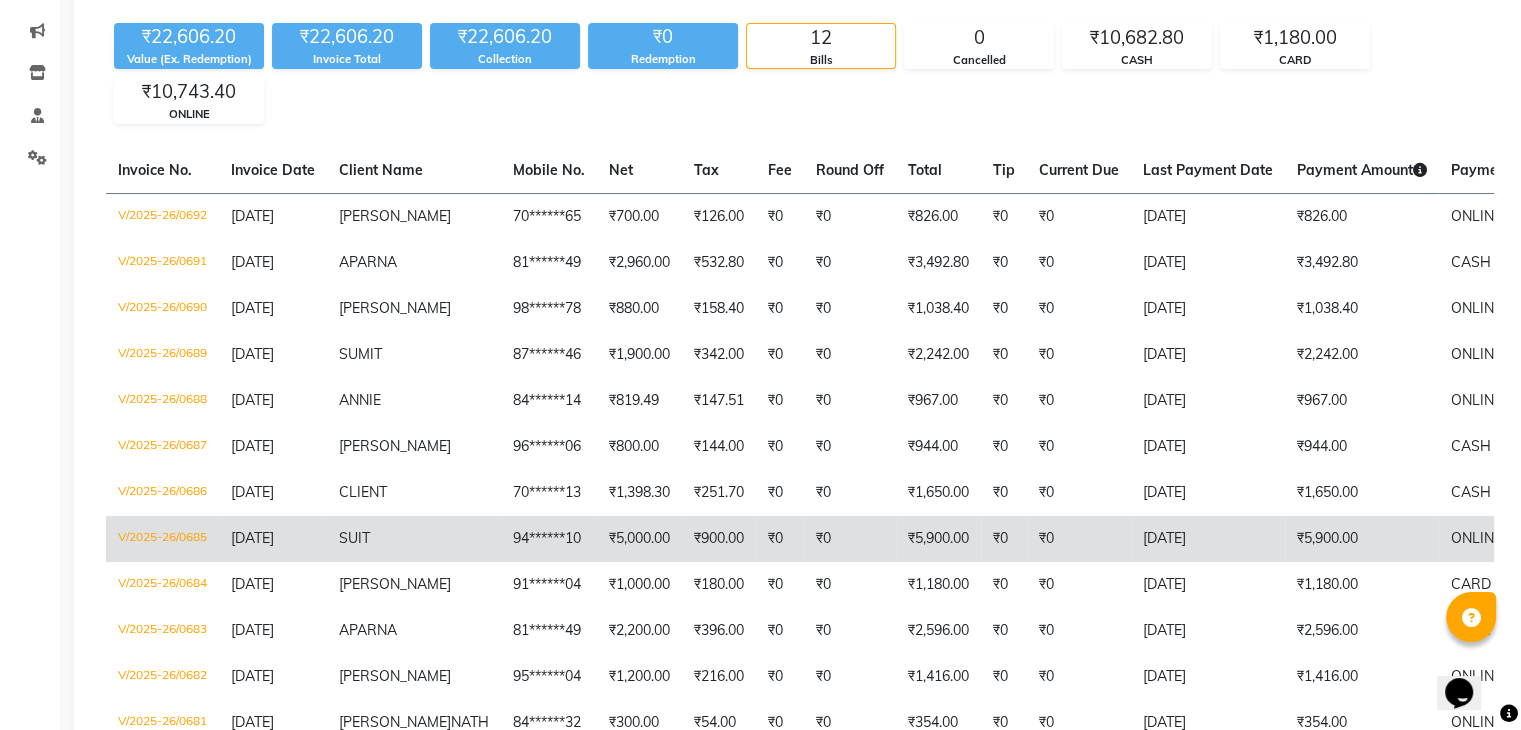 scroll, scrollTop: 300, scrollLeft: 0, axis: vertical 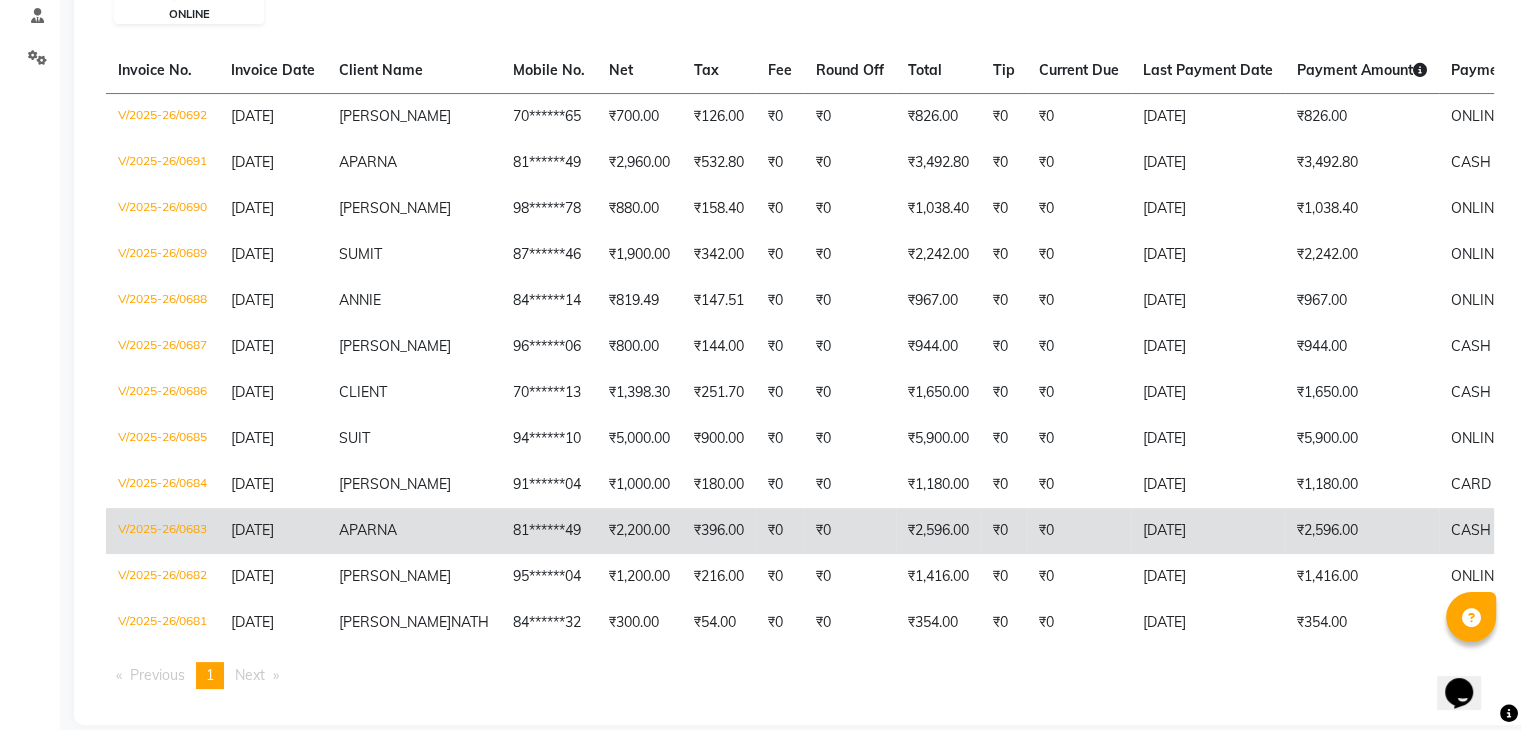 click on "81******49" 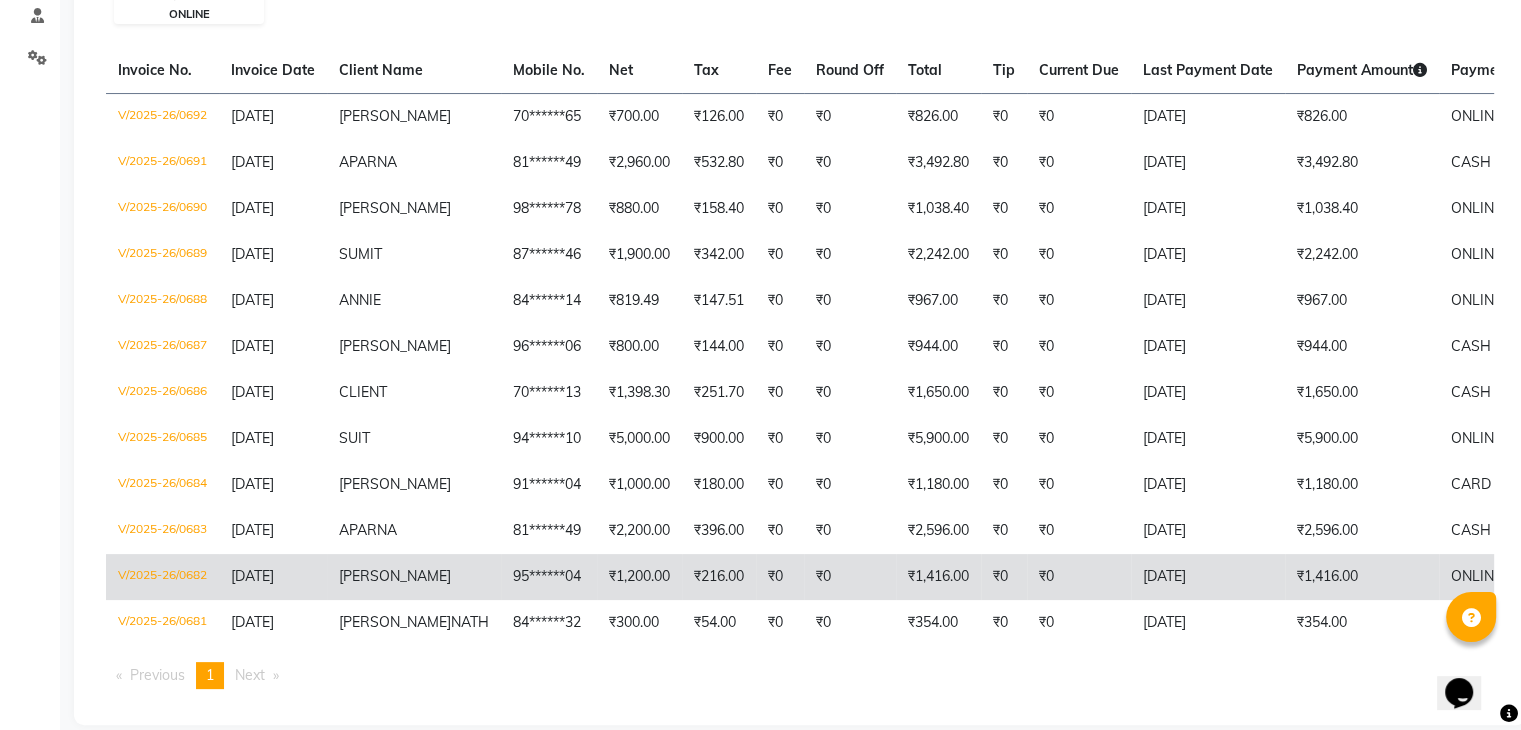 click on "[PERSON_NAME]" 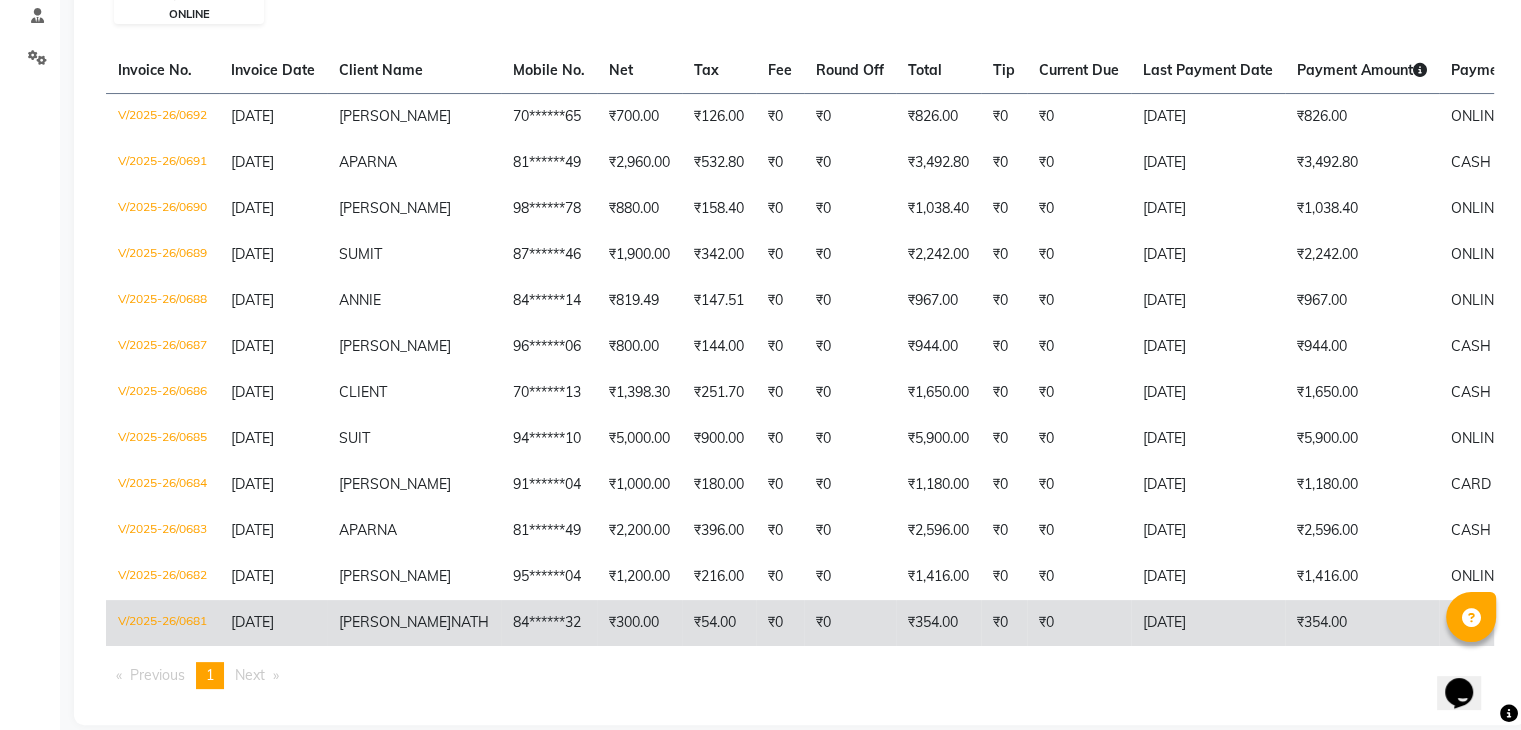 click on "84******32" 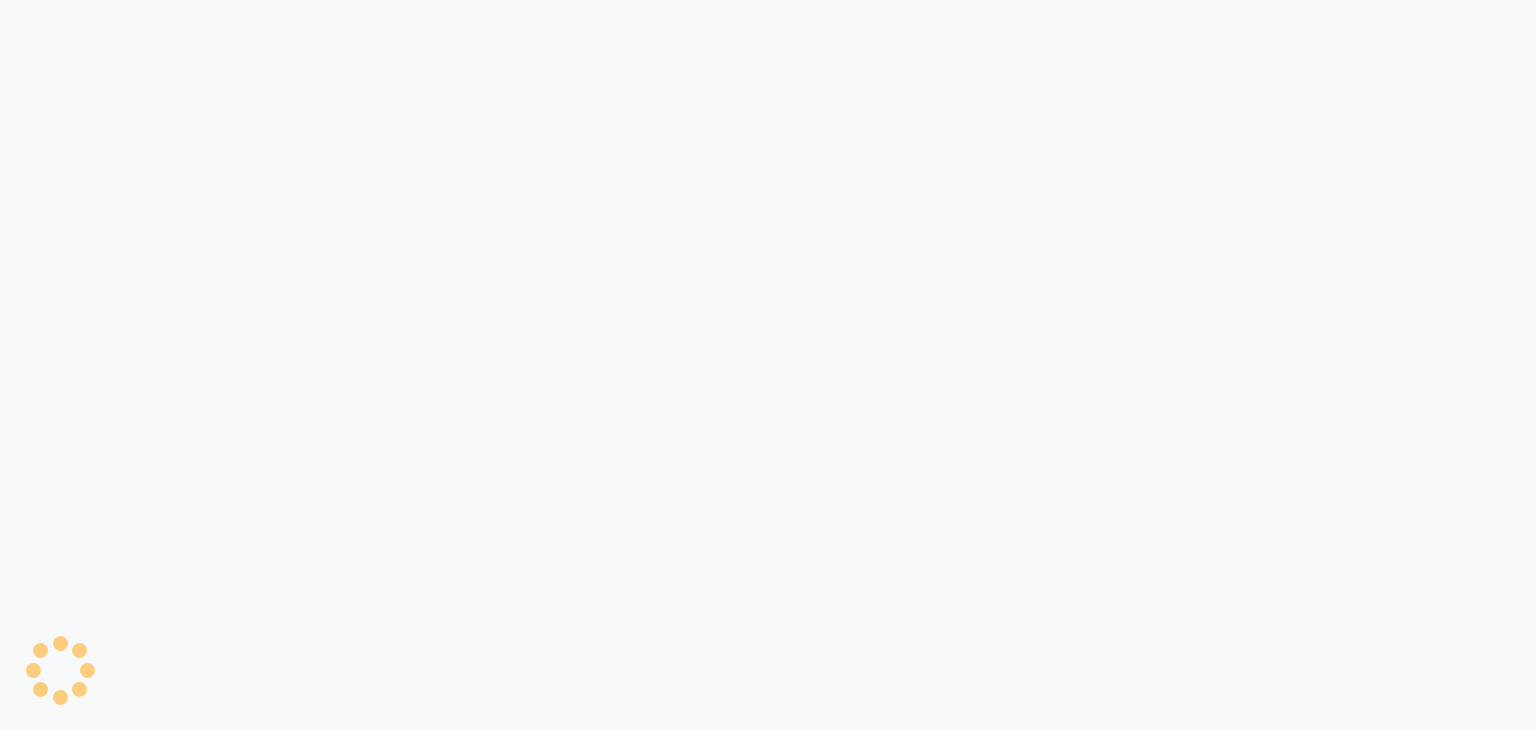 scroll, scrollTop: 0, scrollLeft: 0, axis: both 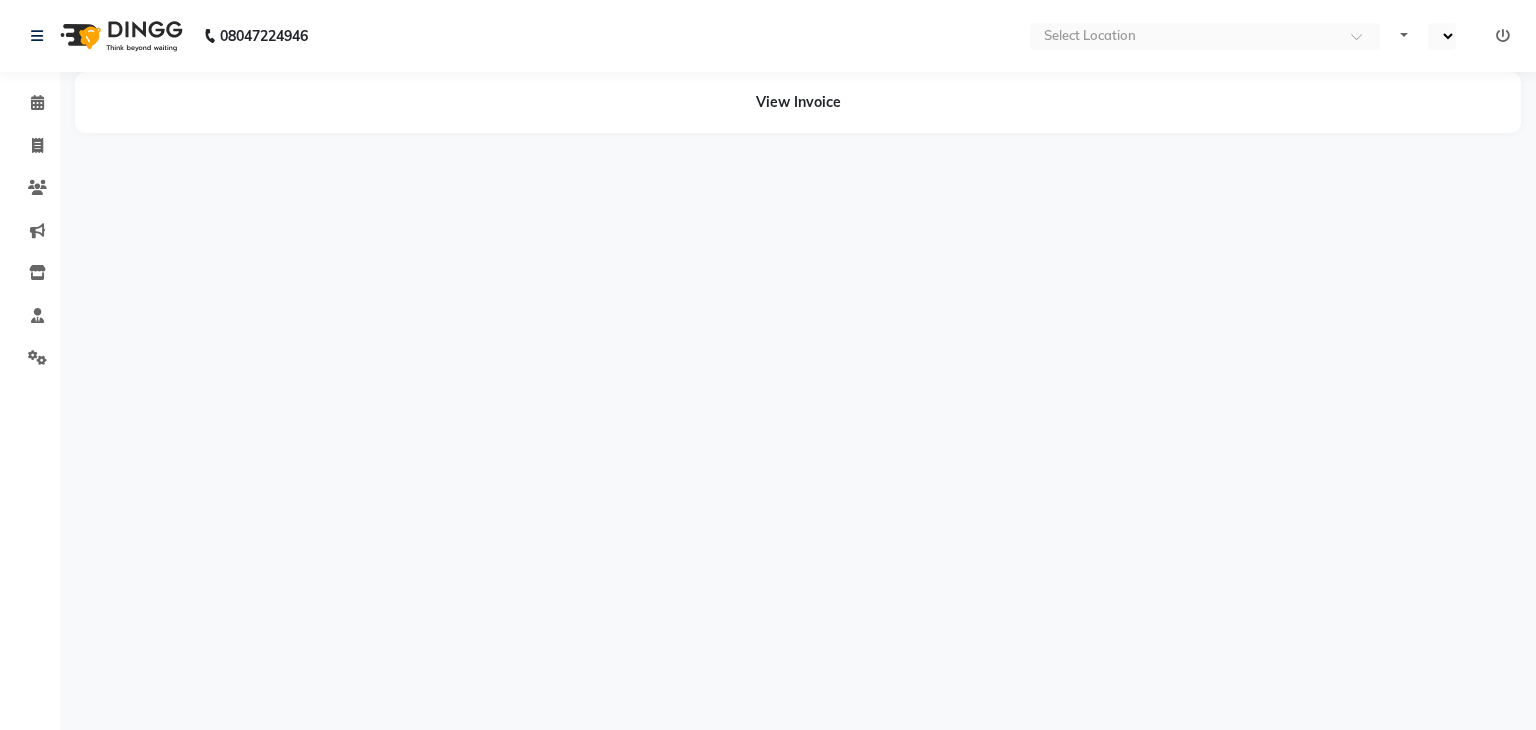 select on "en" 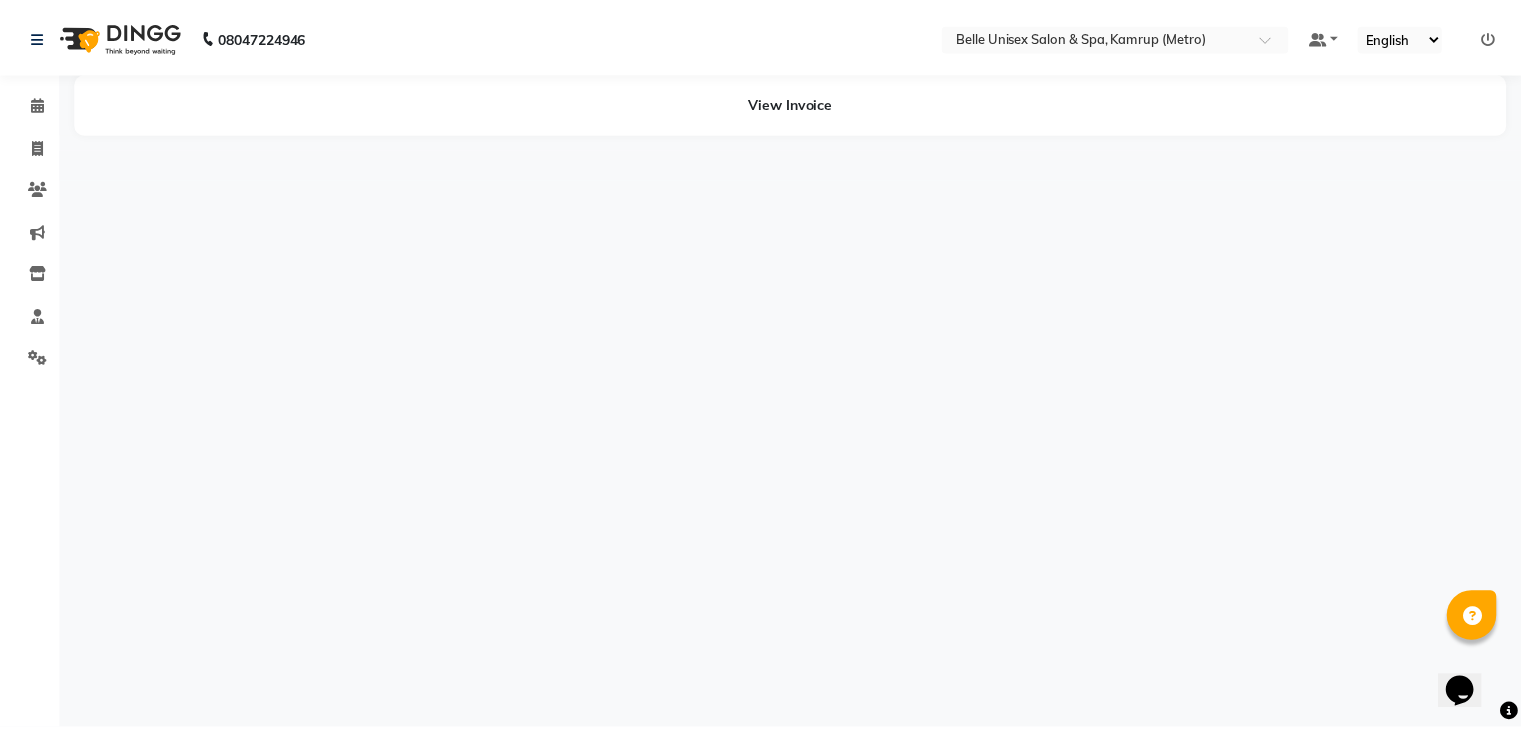 scroll, scrollTop: 0, scrollLeft: 0, axis: both 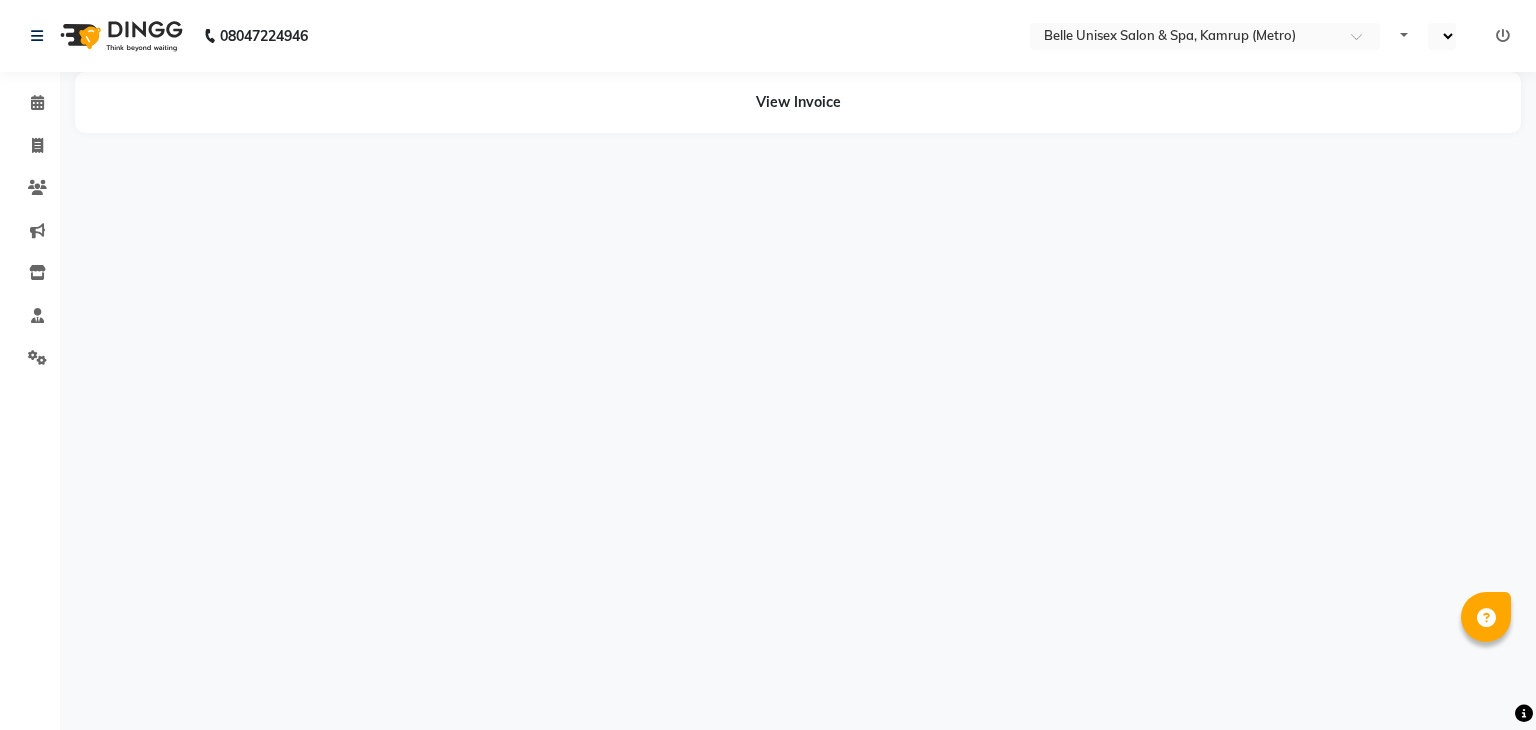 select on "en" 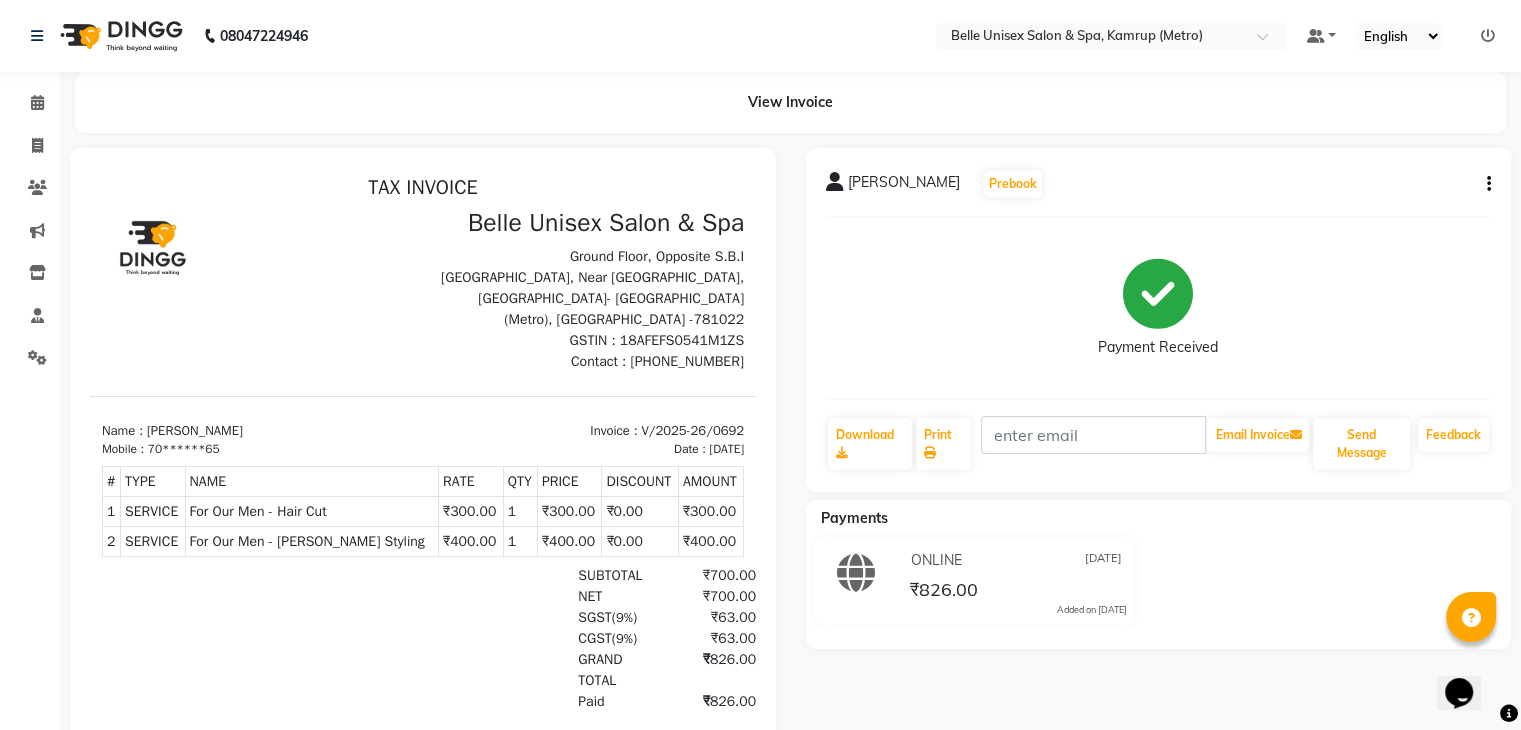 scroll, scrollTop: 0, scrollLeft: 0, axis: both 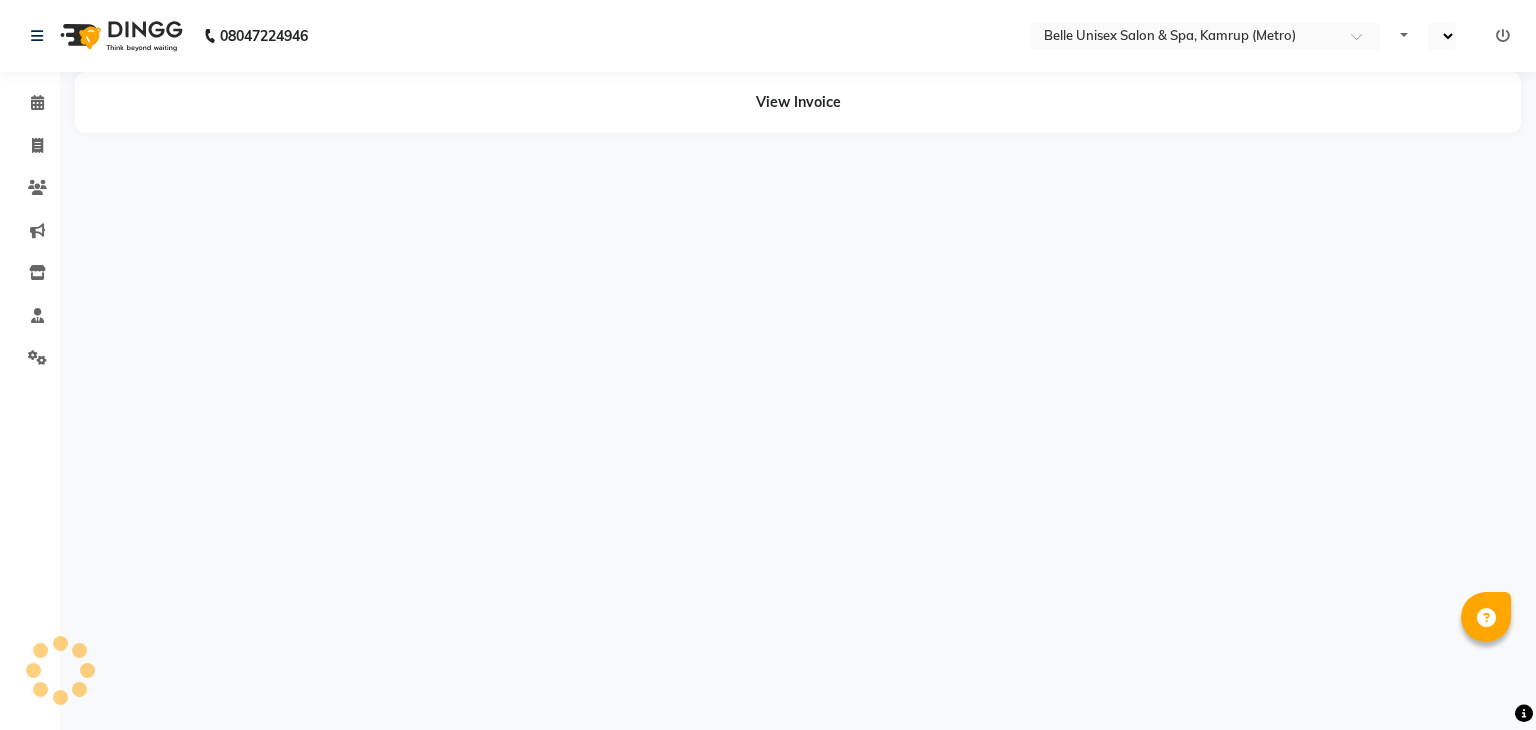 select on "en" 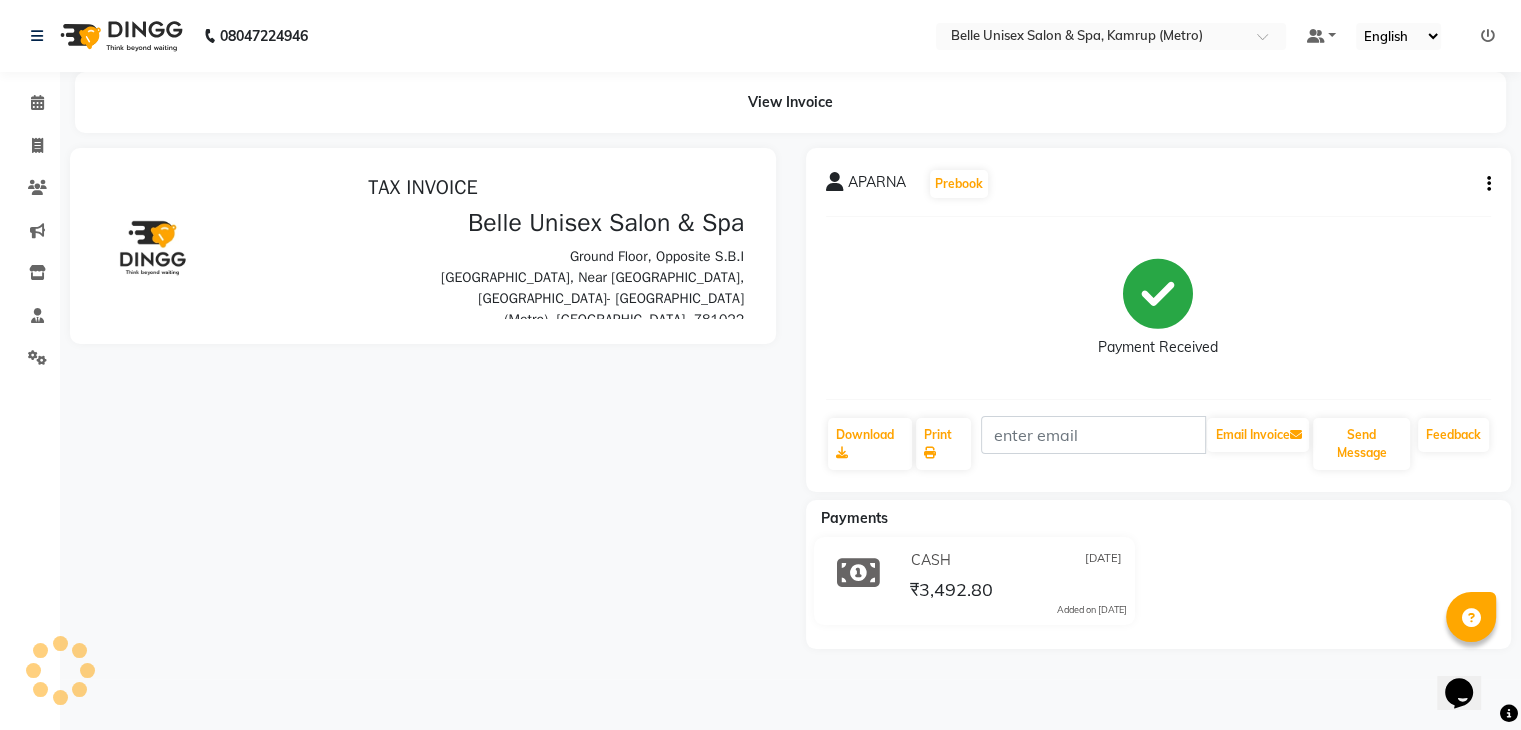 scroll, scrollTop: 0, scrollLeft: 0, axis: both 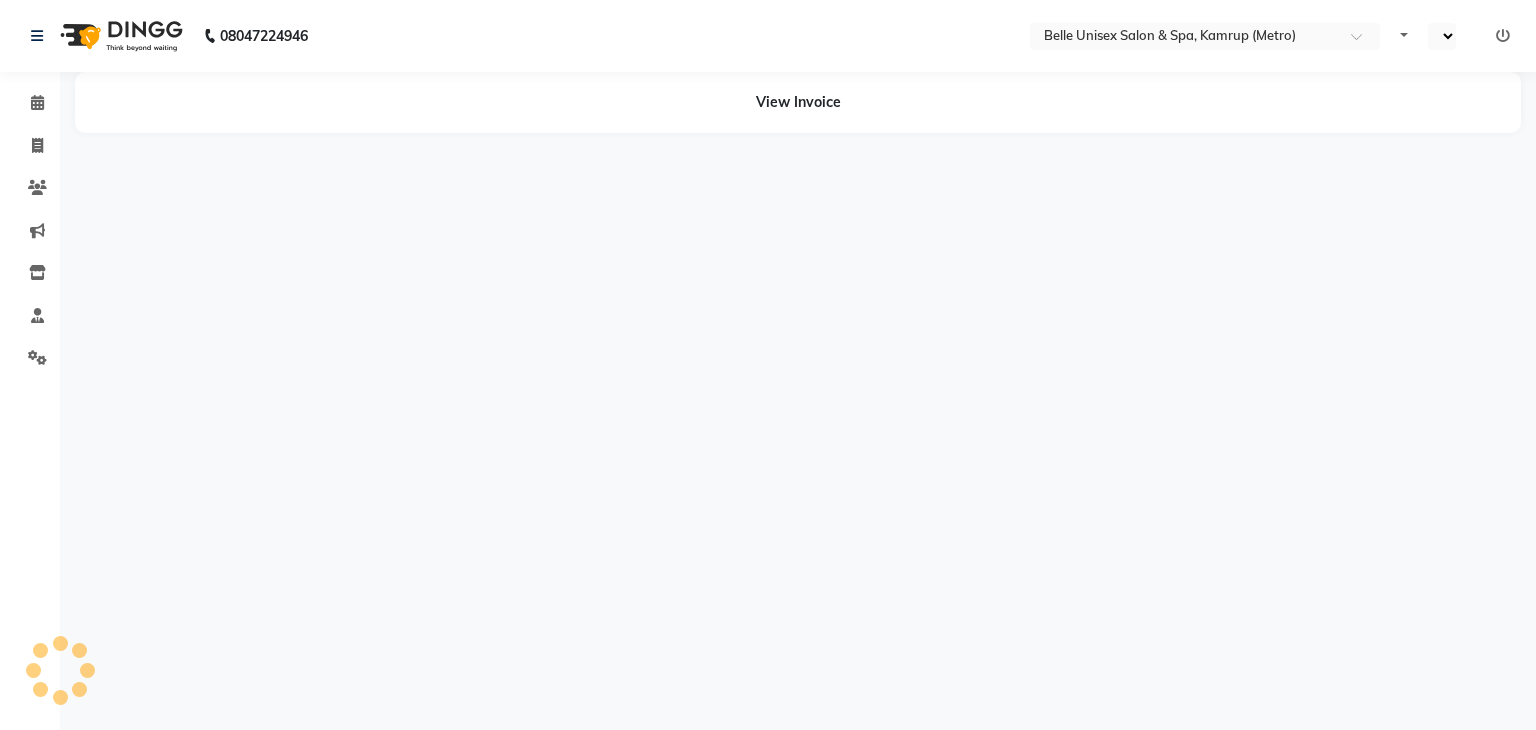 select on "en" 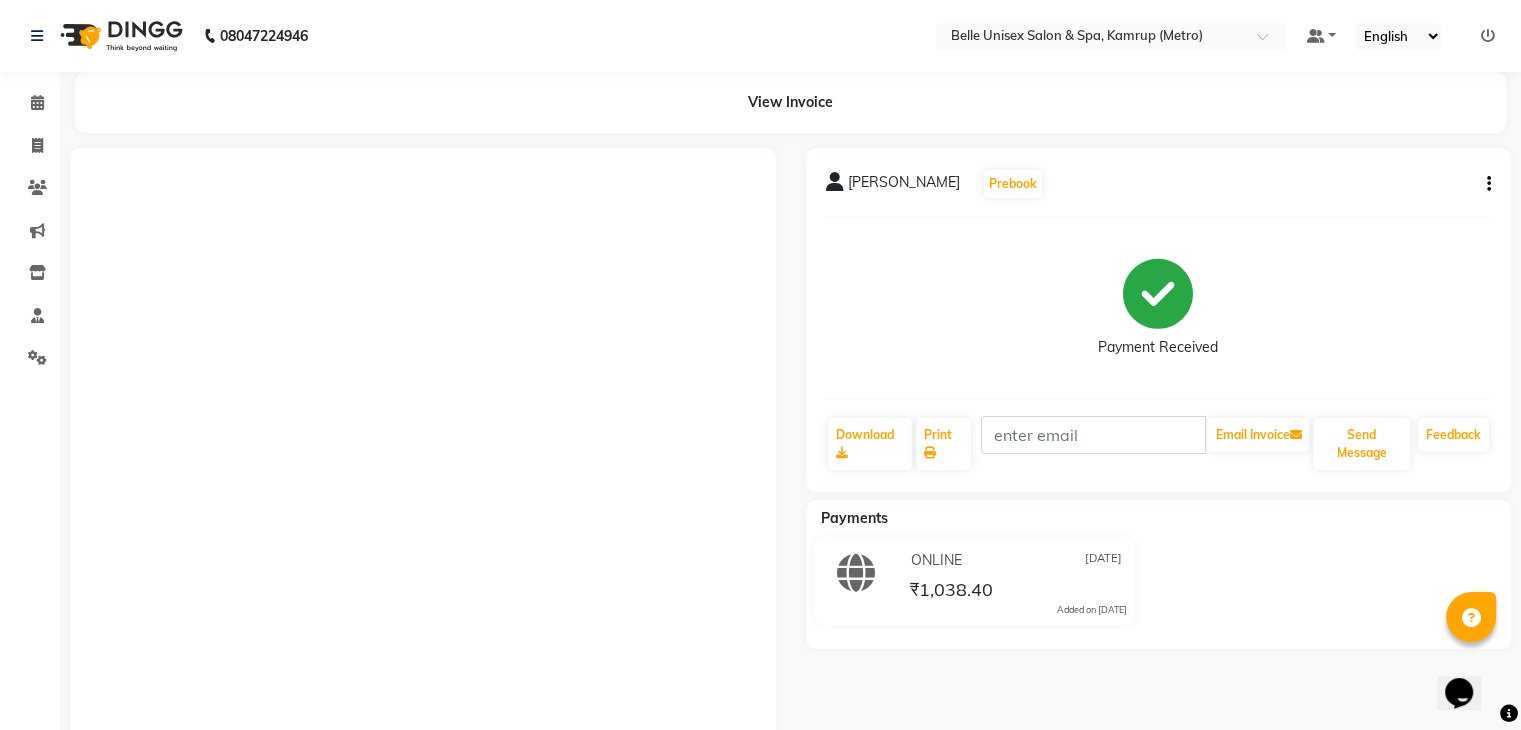 scroll, scrollTop: 0, scrollLeft: 0, axis: both 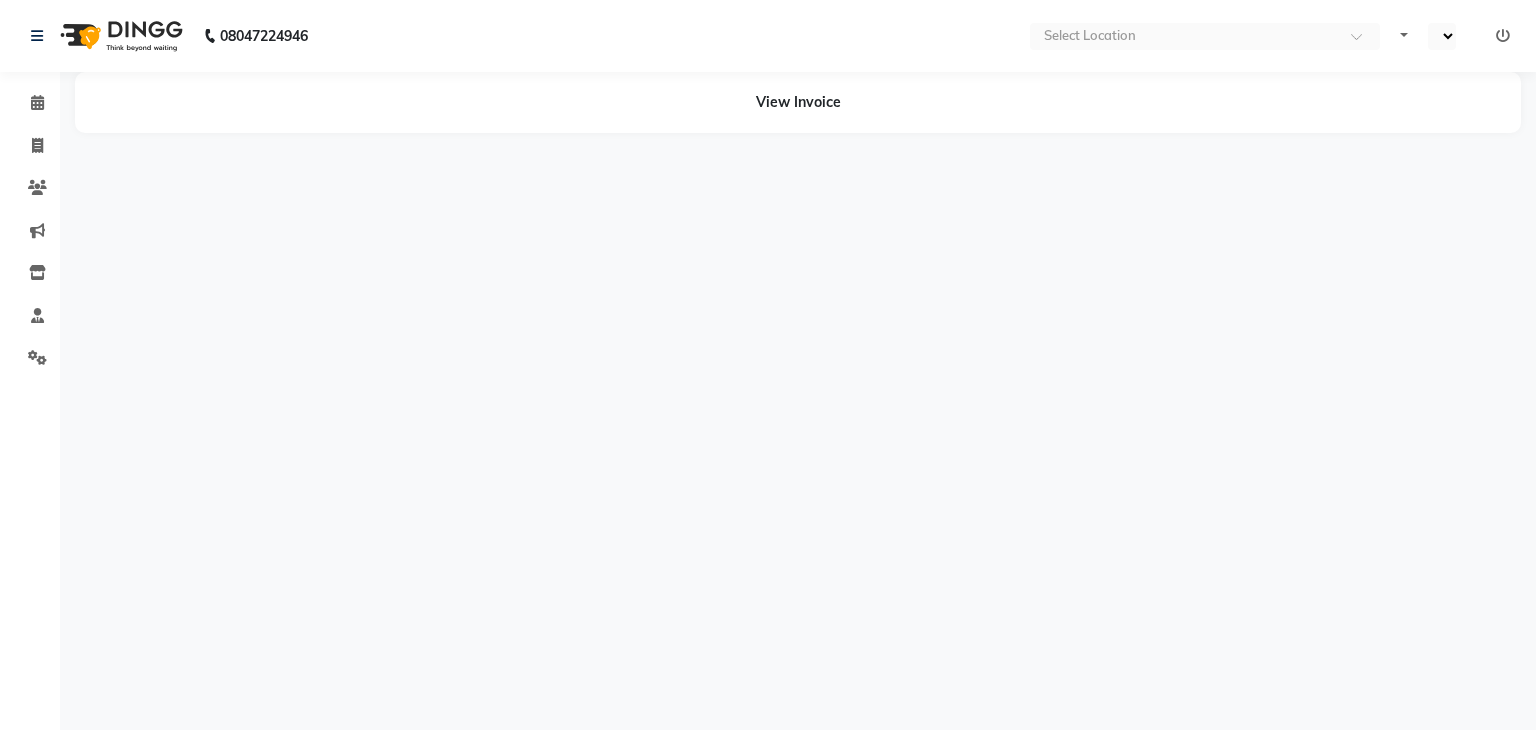 select on "en" 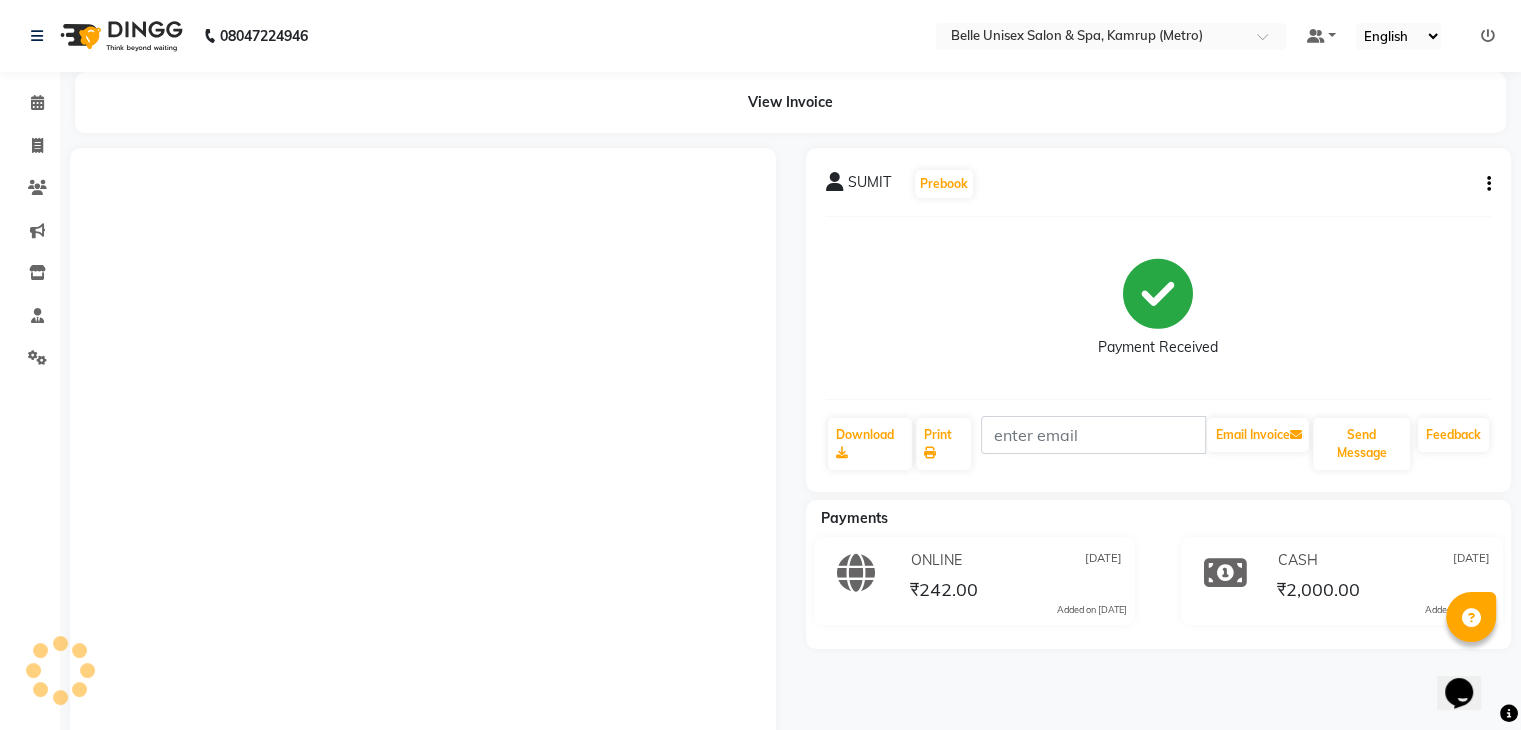 scroll, scrollTop: 0, scrollLeft: 0, axis: both 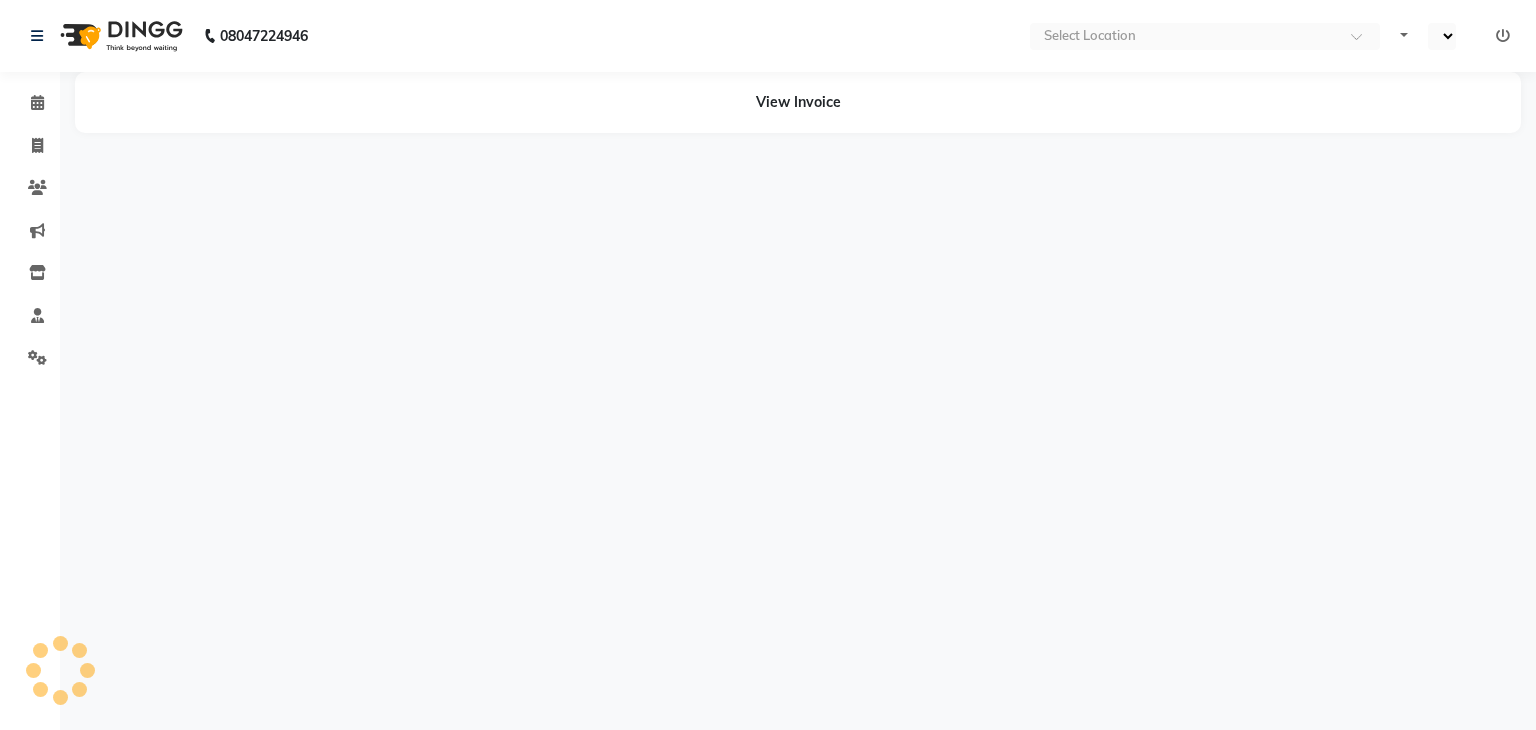 select on "en" 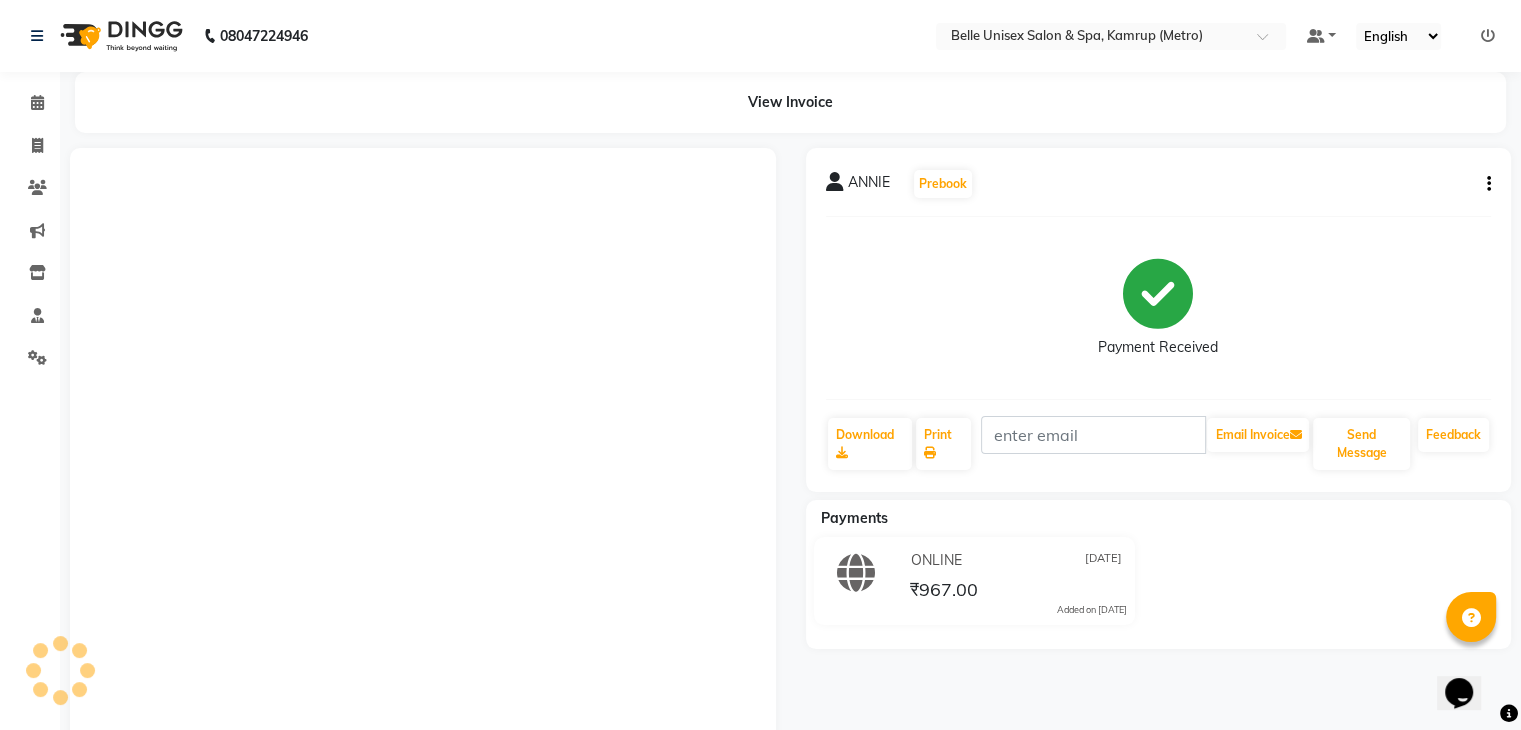 scroll, scrollTop: 0, scrollLeft: 0, axis: both 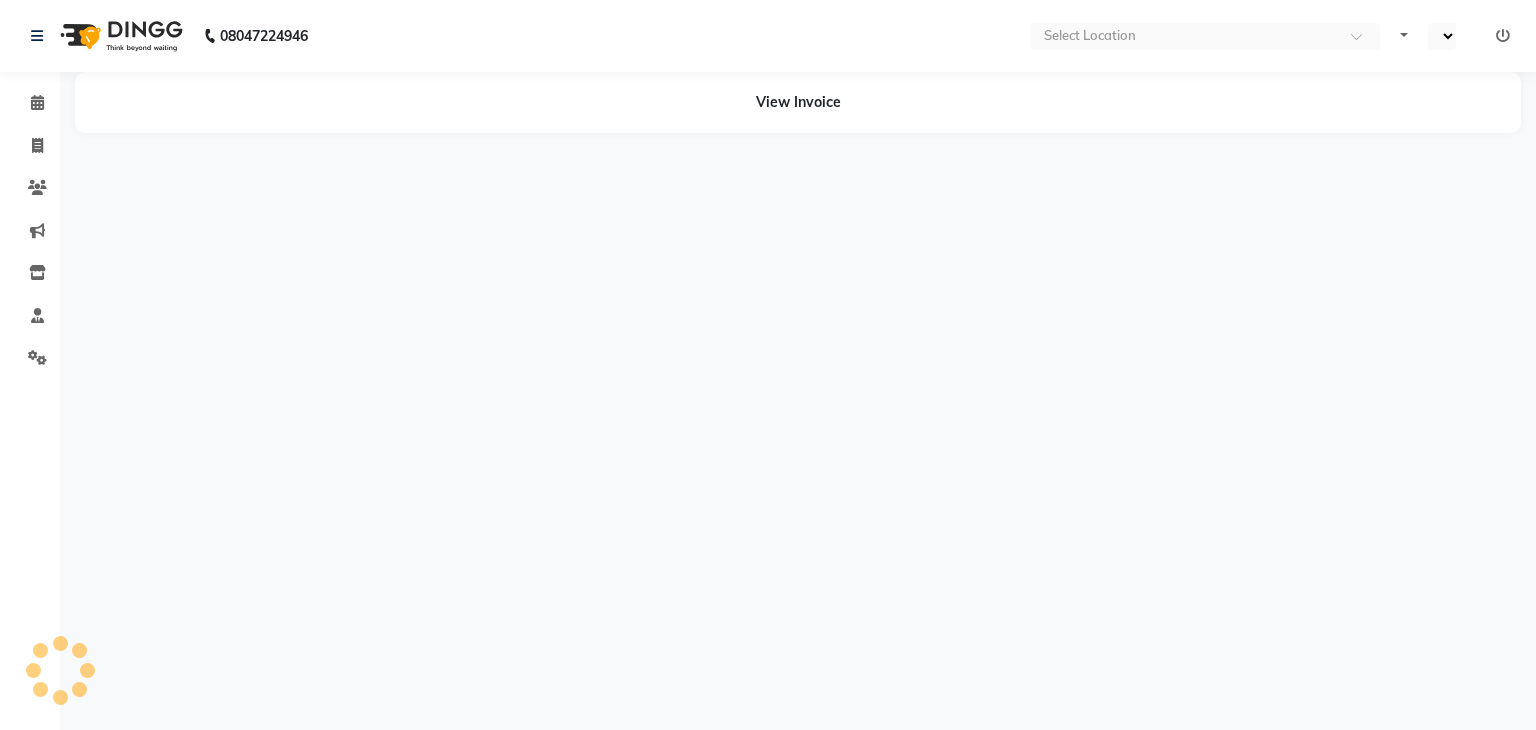 select on "en" 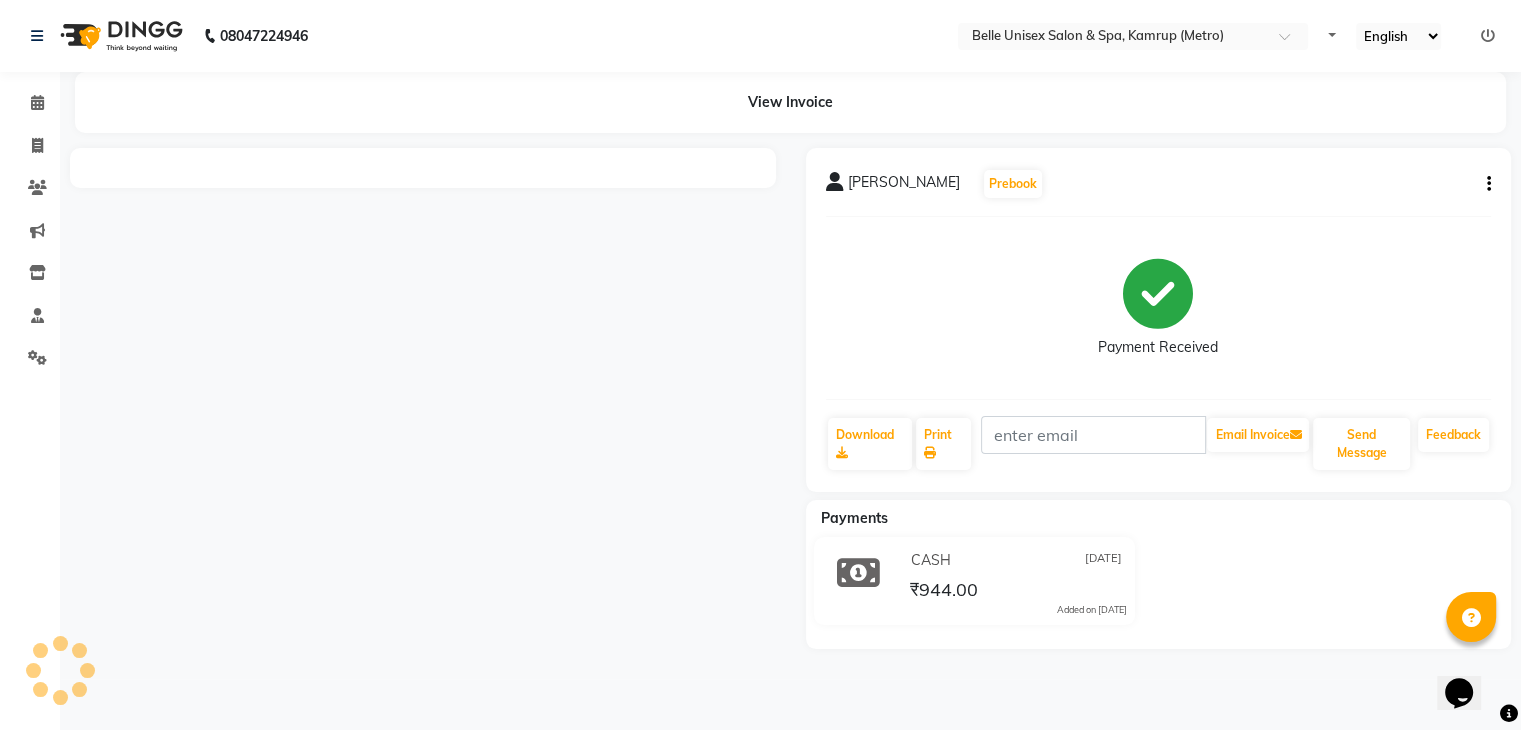 scroll, scrollTop: 0, scrollLeft: 0, axis: both 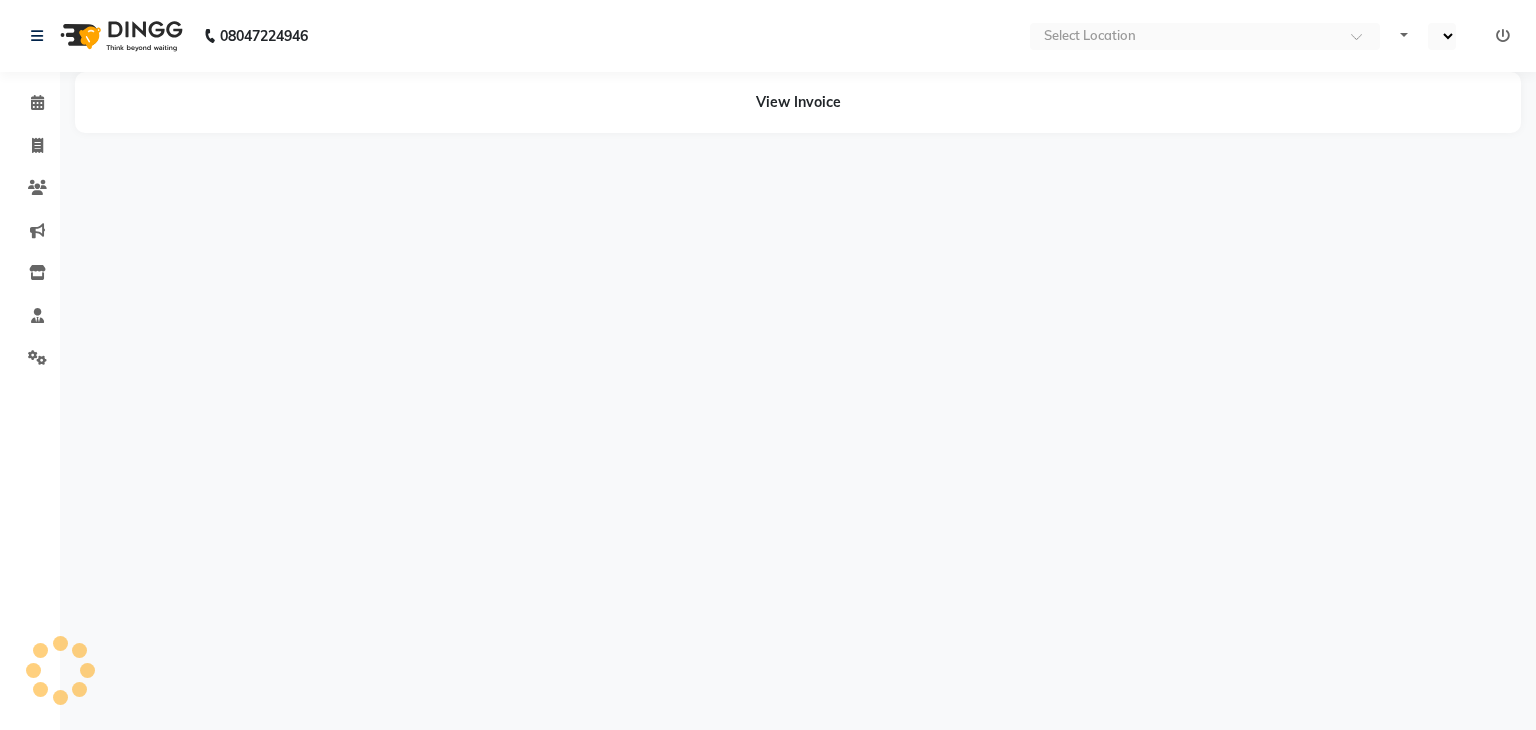 select on "en" 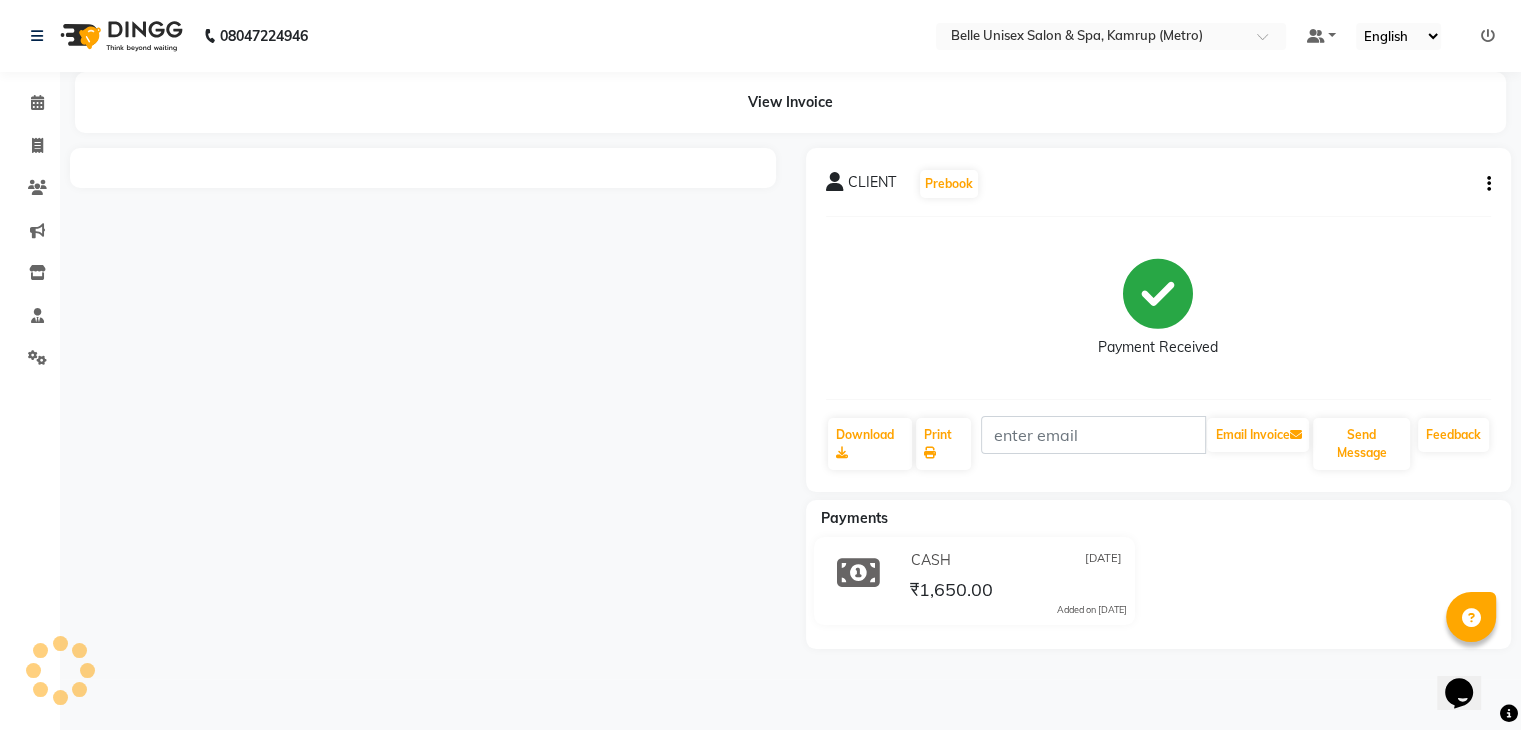 scroll, scrollTop: 0, scrollLeft: 0, axis: both 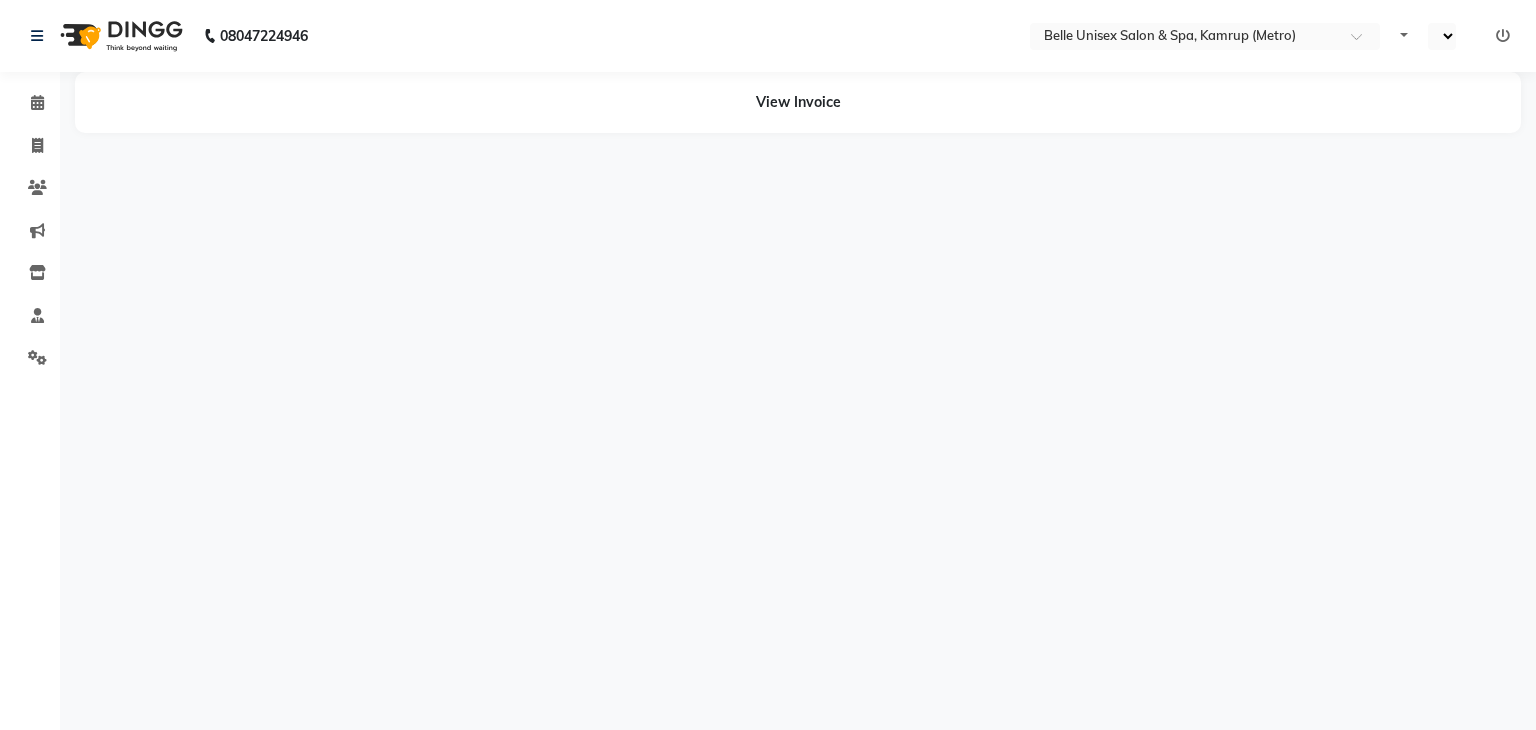 select on "en" 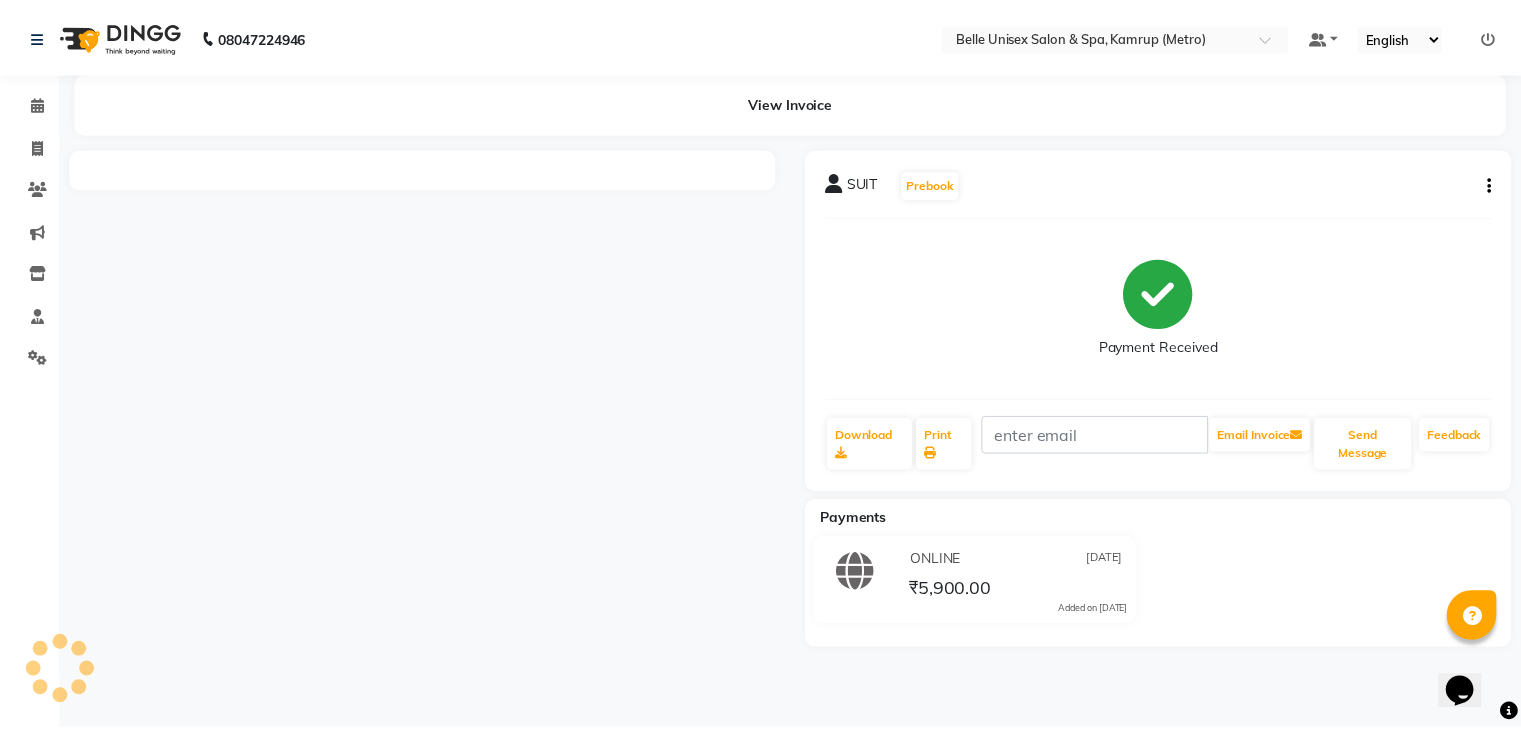 scroll, scrollTop: 0, scrollLeft: 0, axis: both 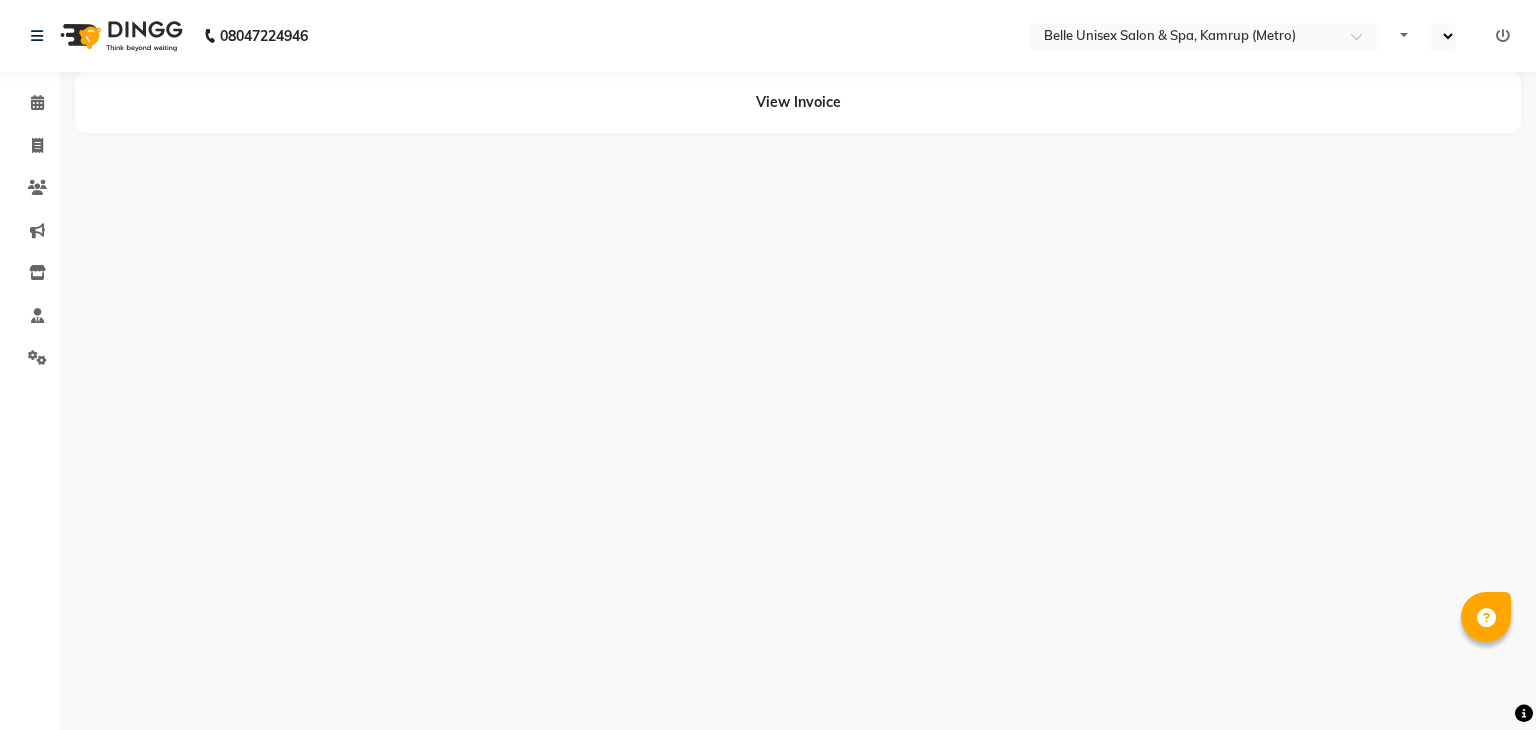 select on "en" 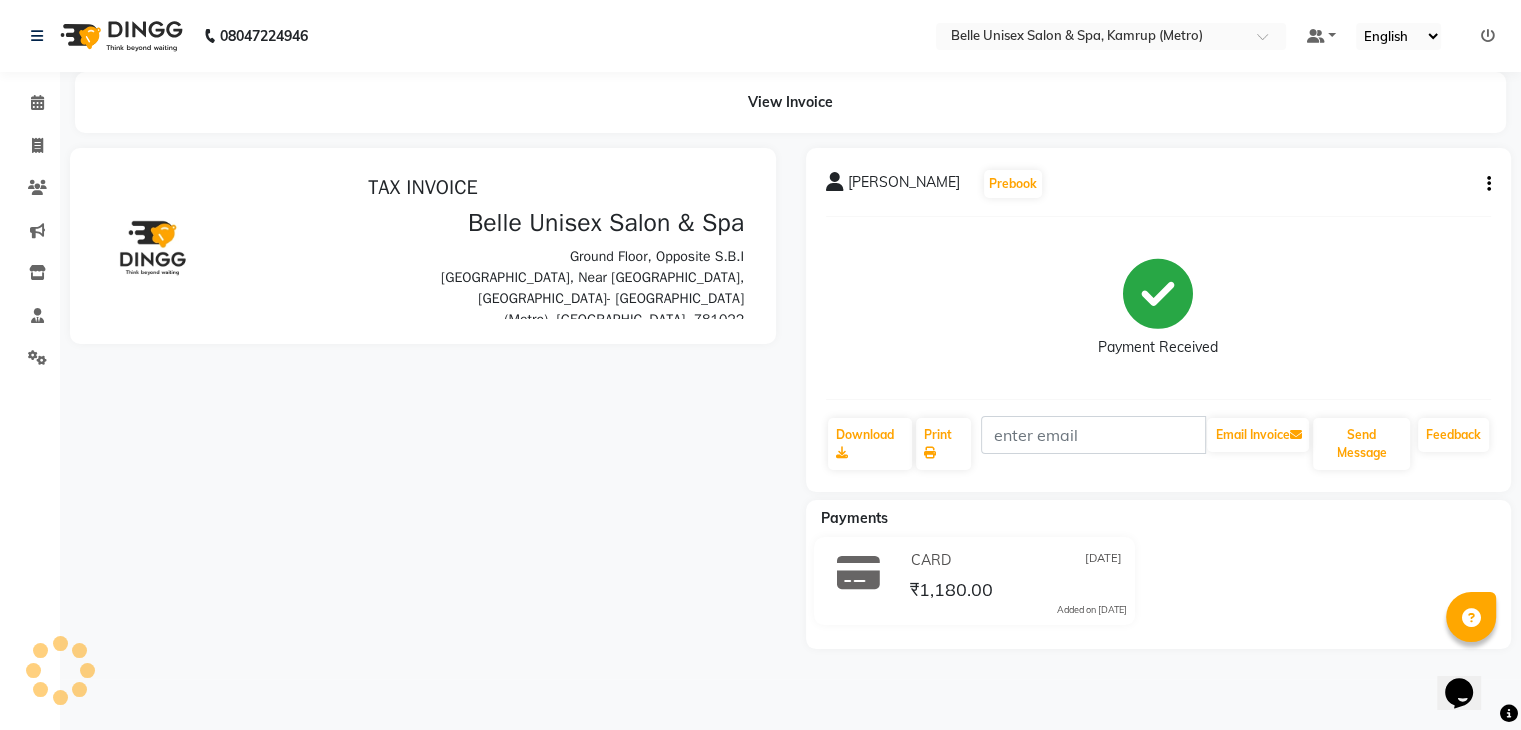 scroll, scrollTop: 0, scrollLeft: 0, axis: both 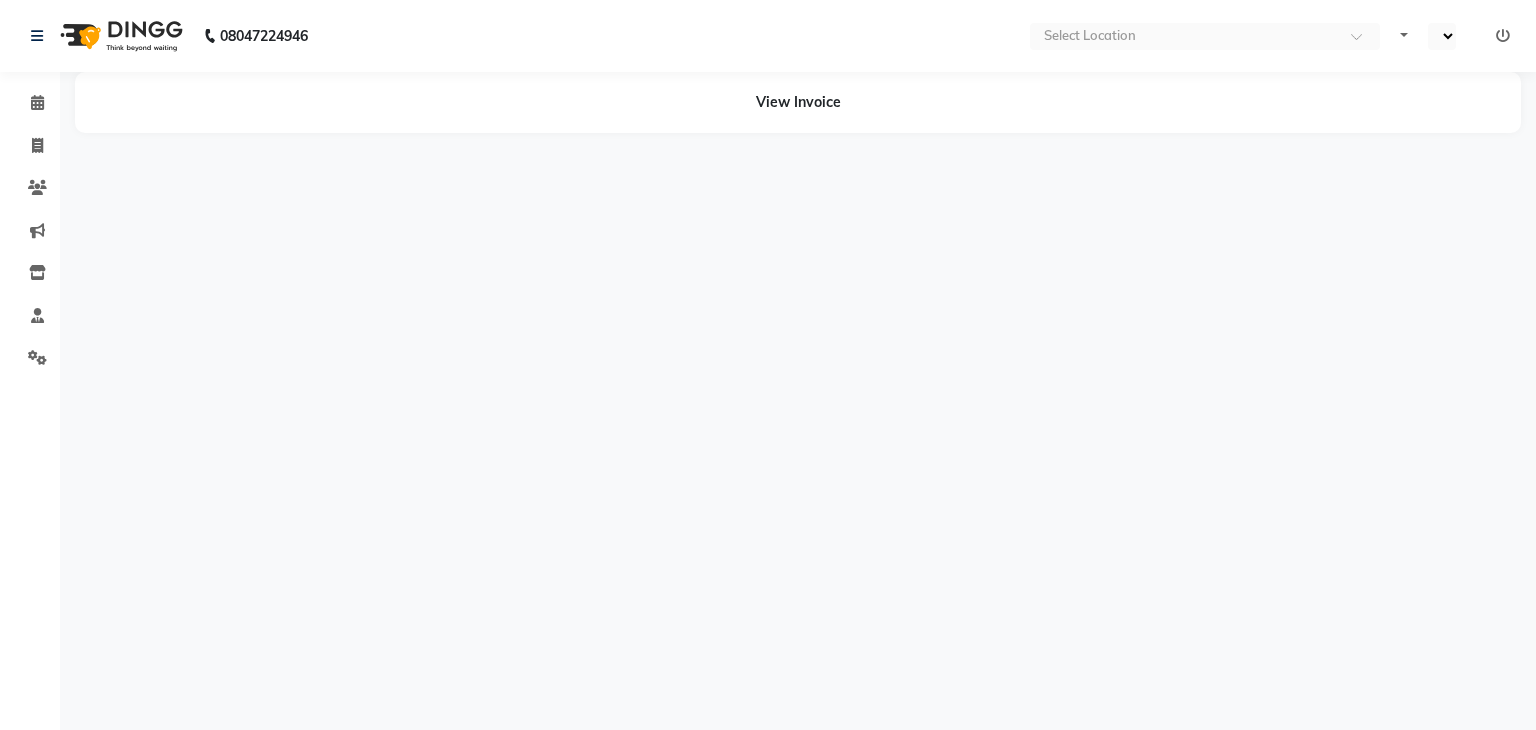 select on "en" 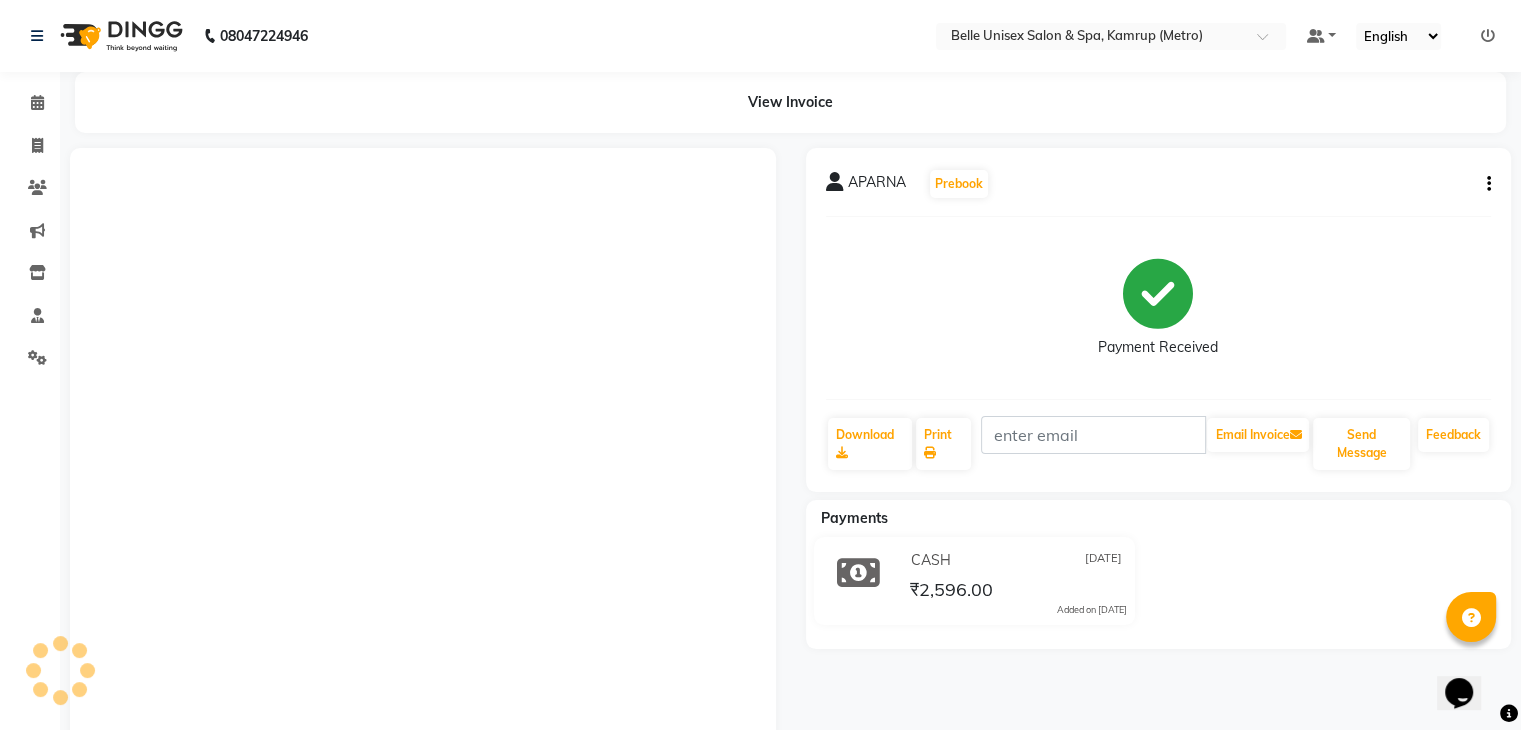 scroll, scrollTop: 0, scrollLeft: 0, axis: both 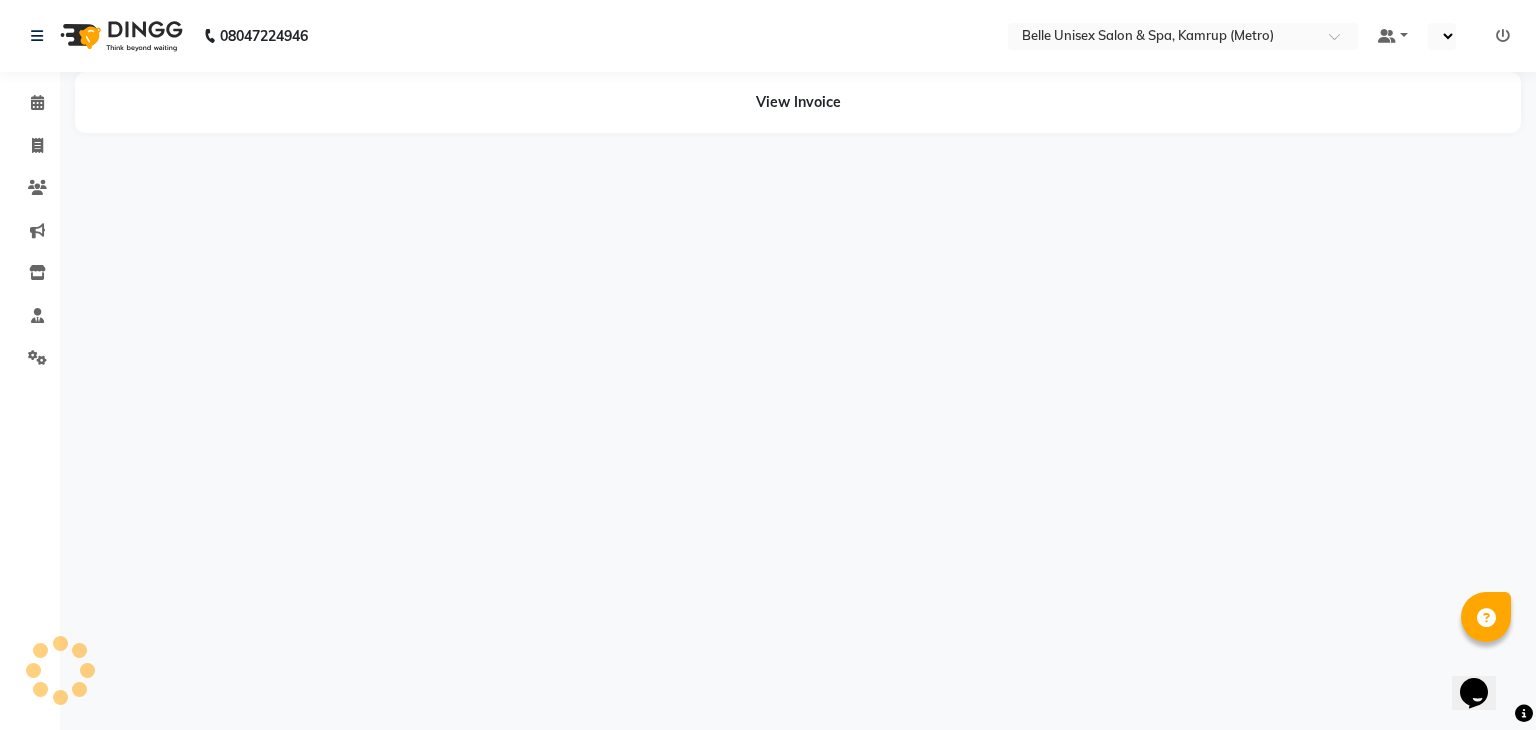 select on "en" 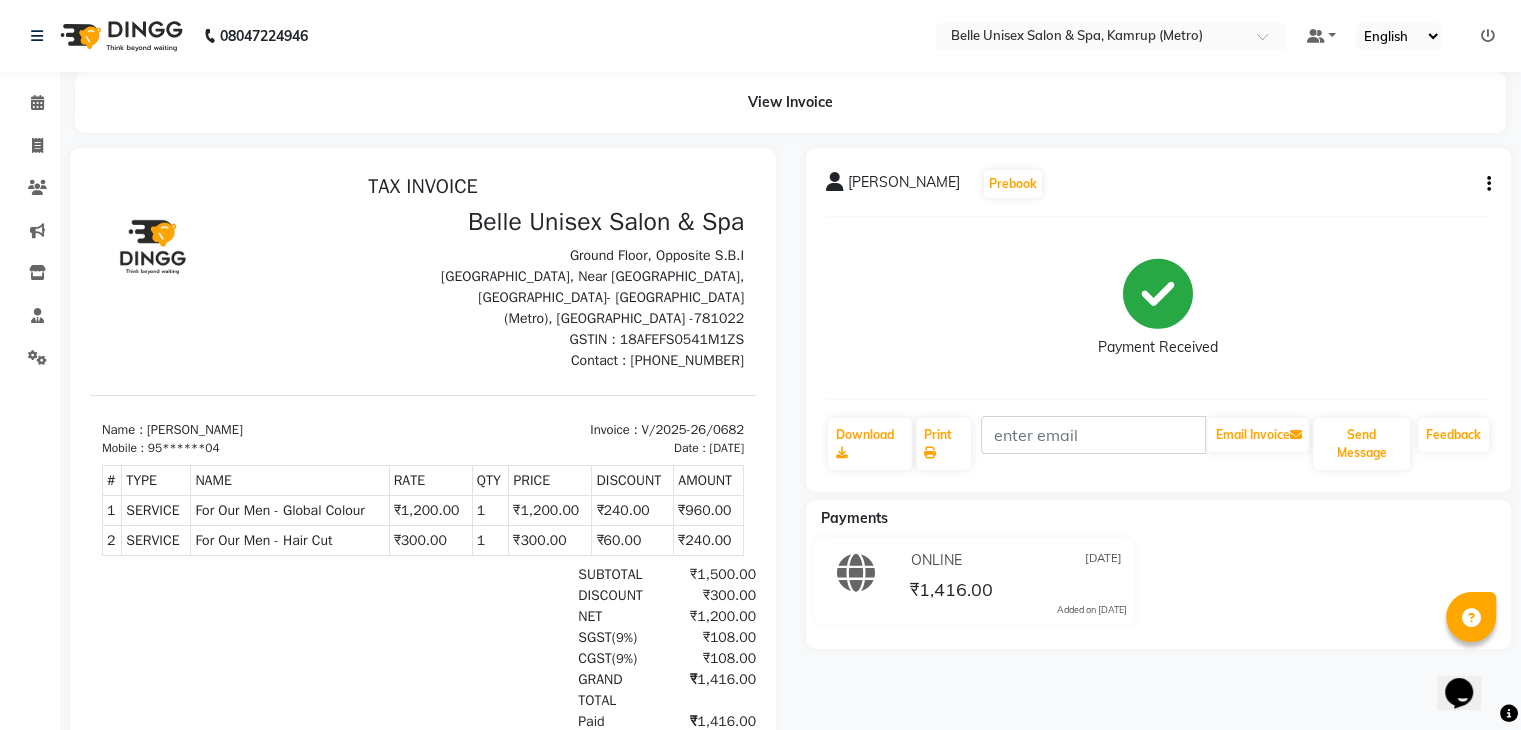 scroll, scrollTop: 0, scrollLeft: 0, axis: both 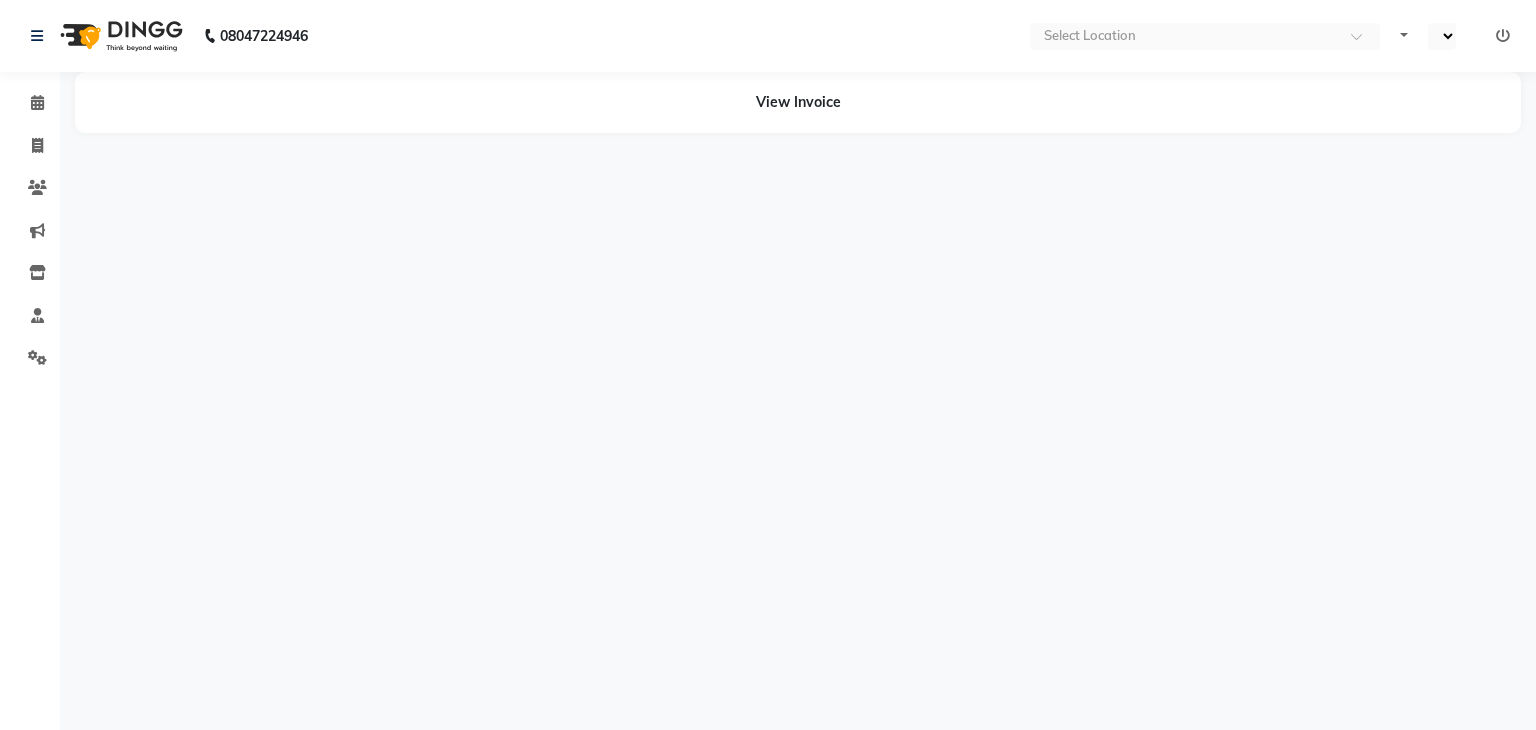 select on "en" 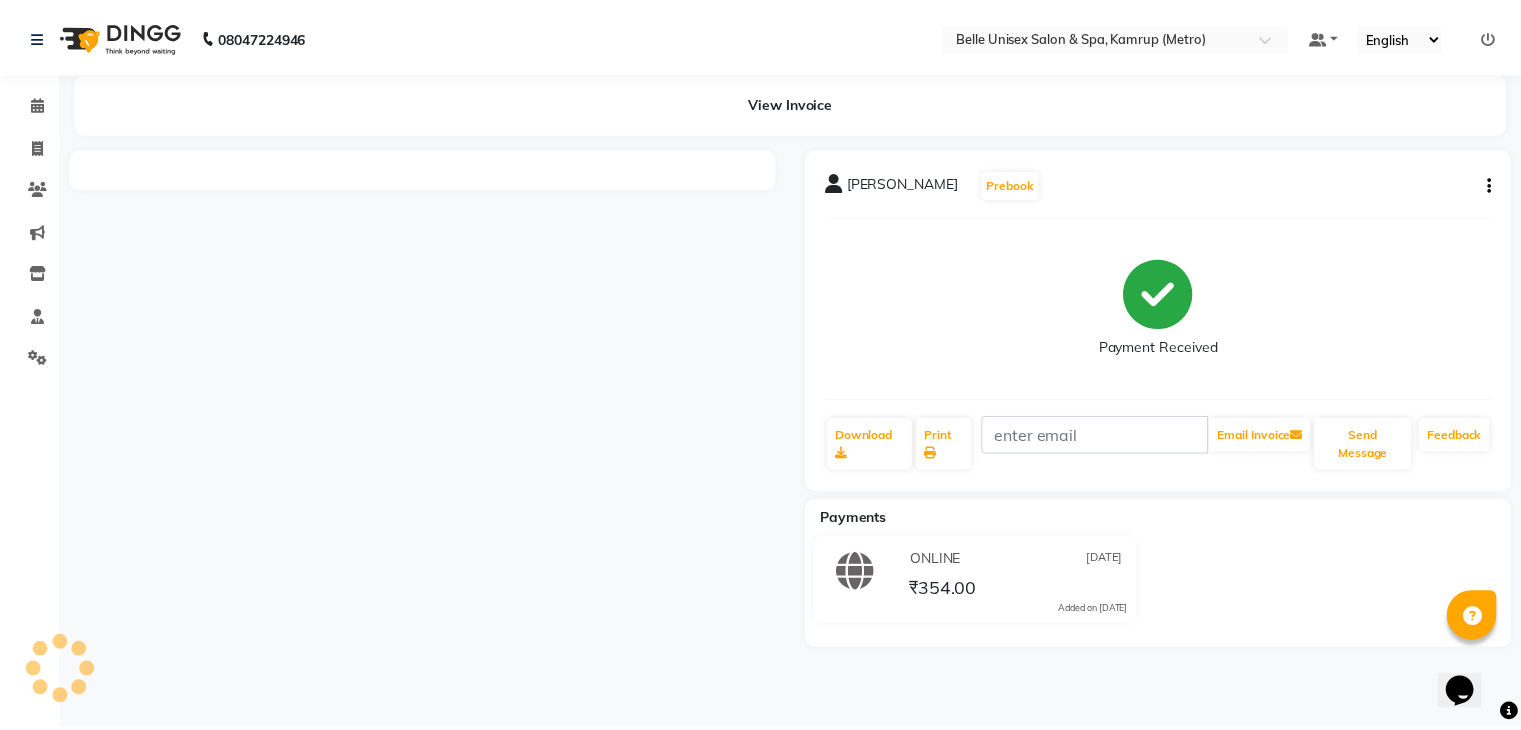 scroll, scrollTop: 0, scrollLeft: 0, axis: both 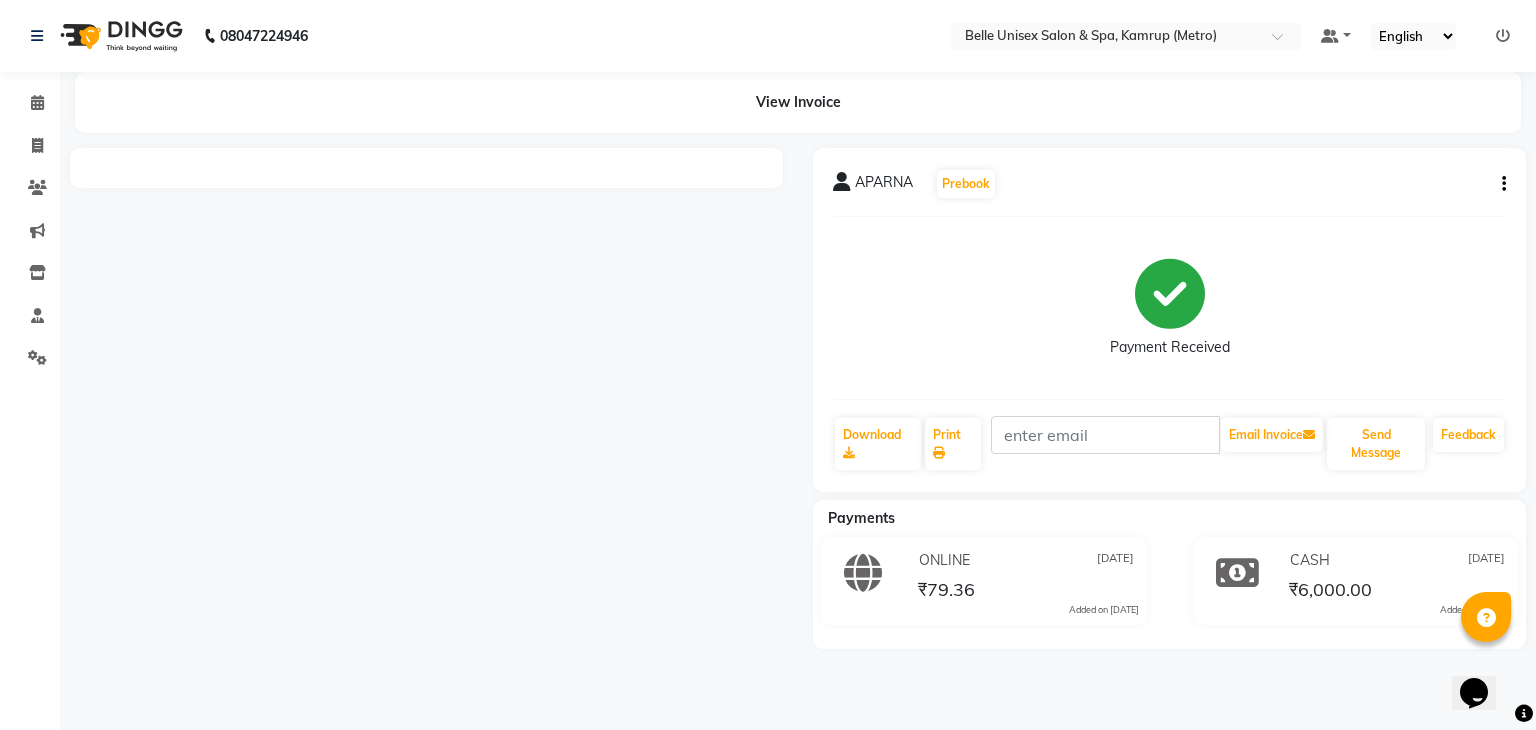 click 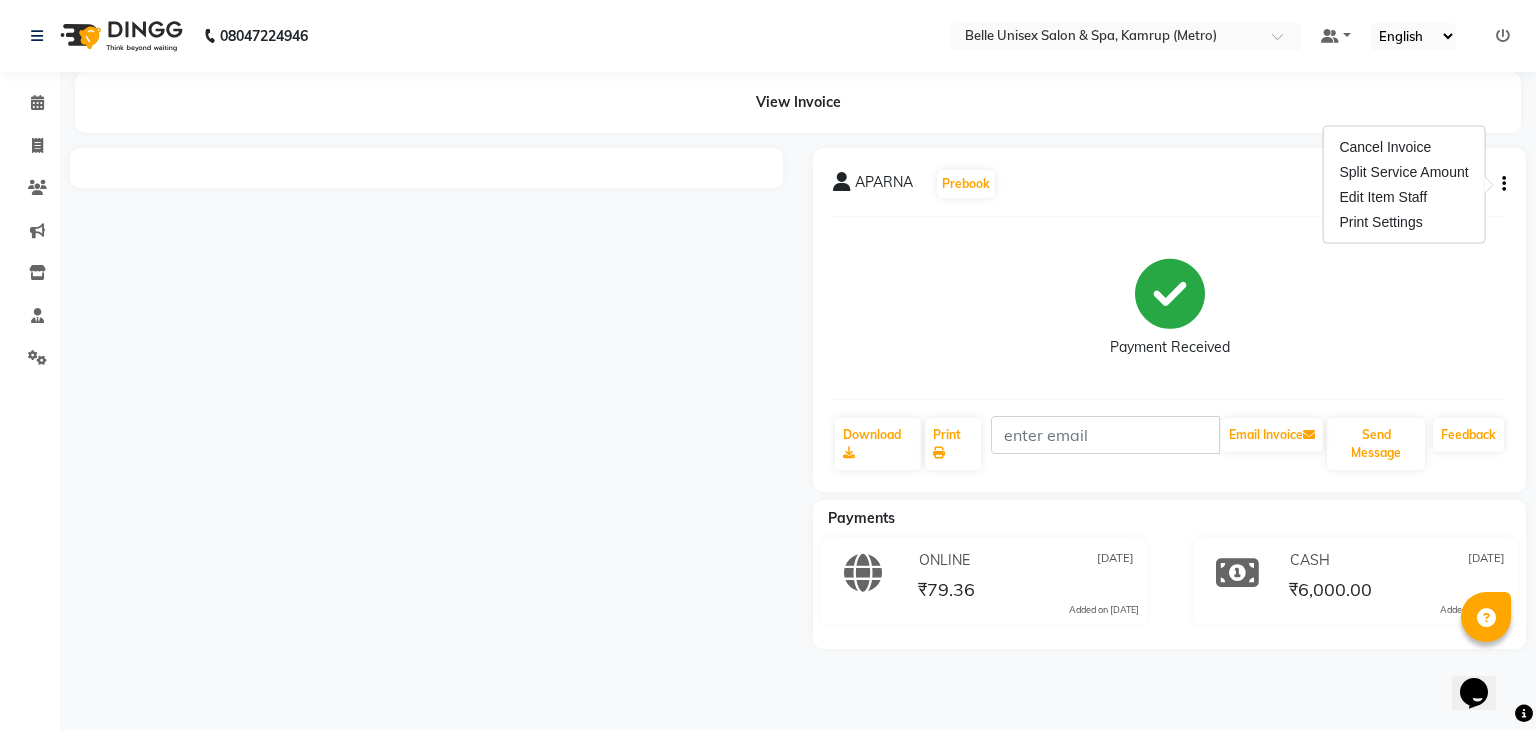 click on "Payment Received" 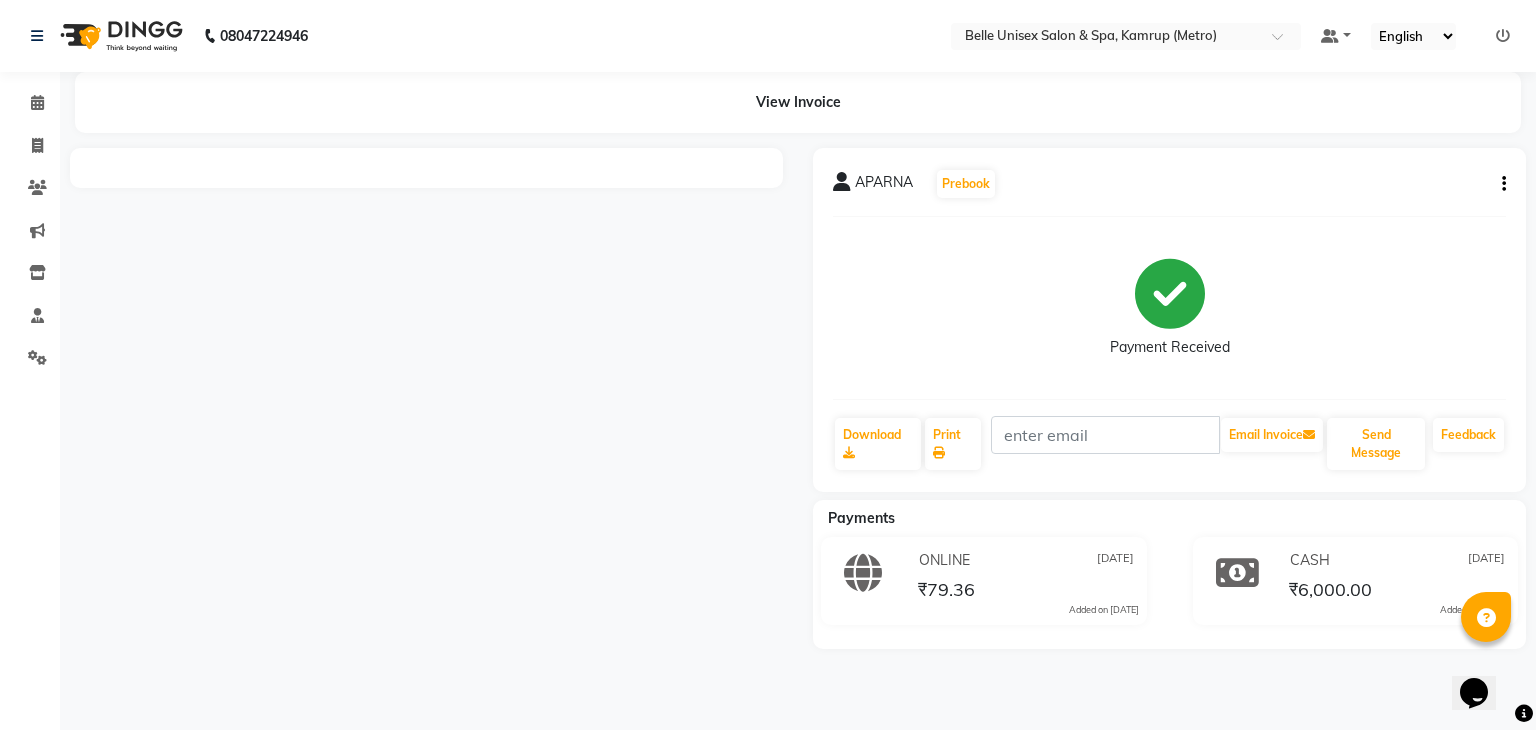 click 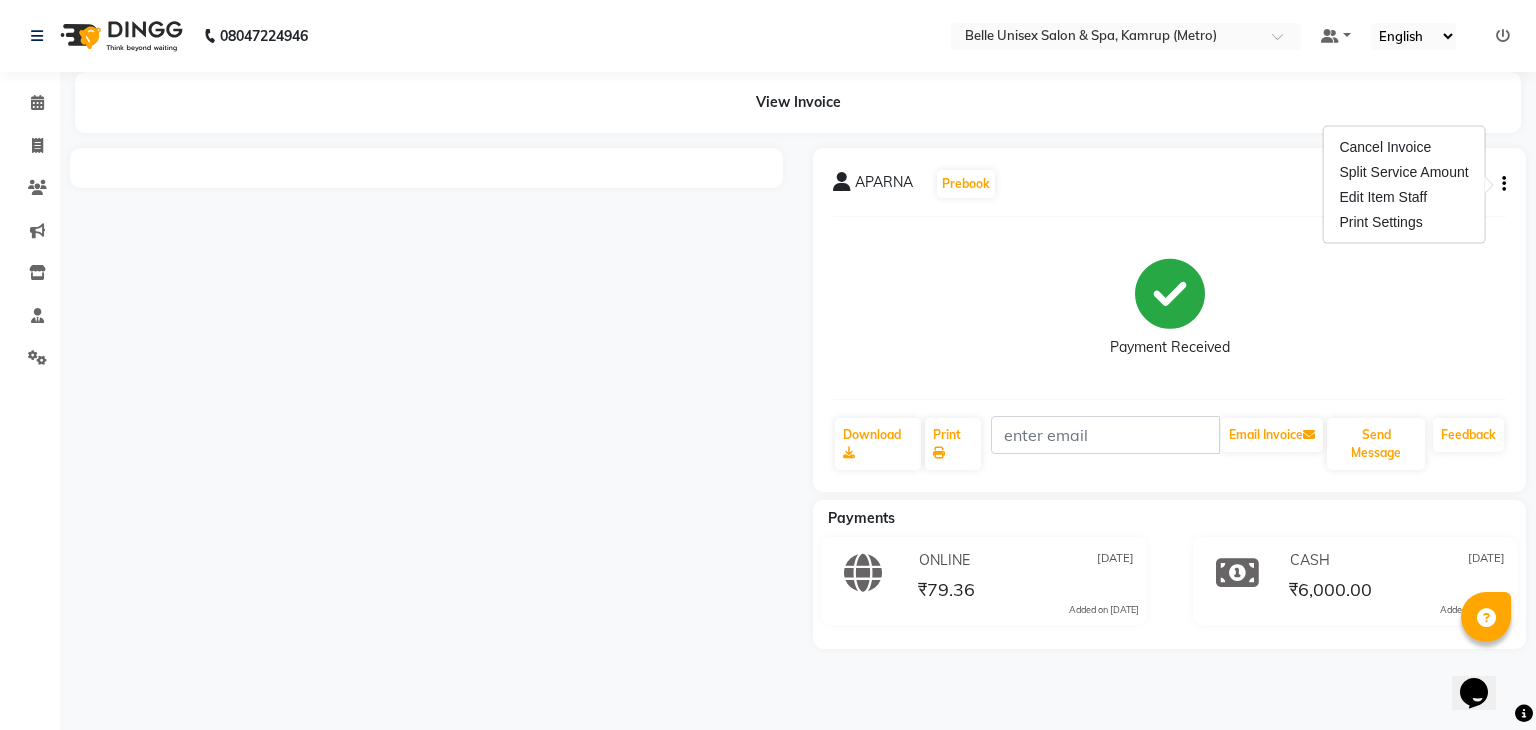 click on "Payment Received" 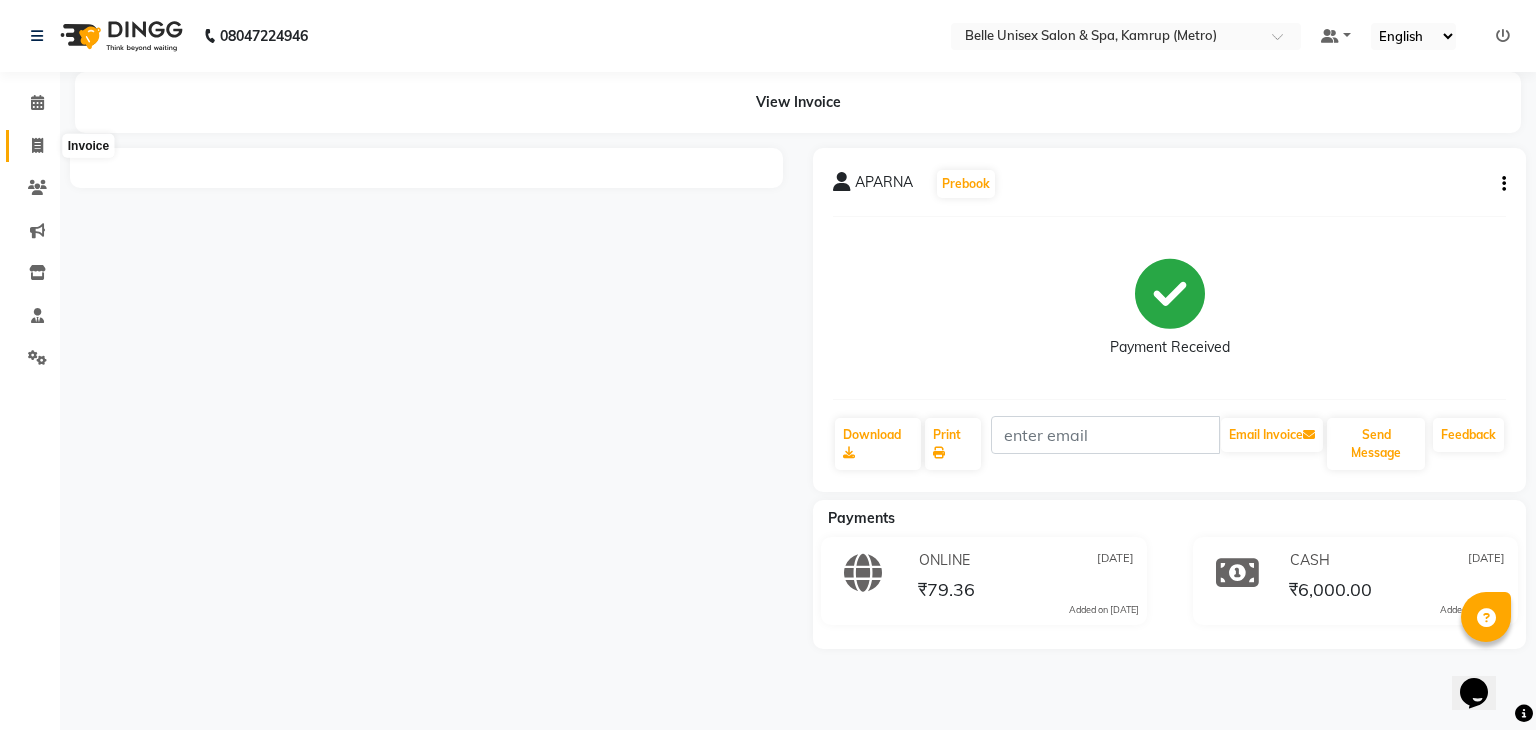 click 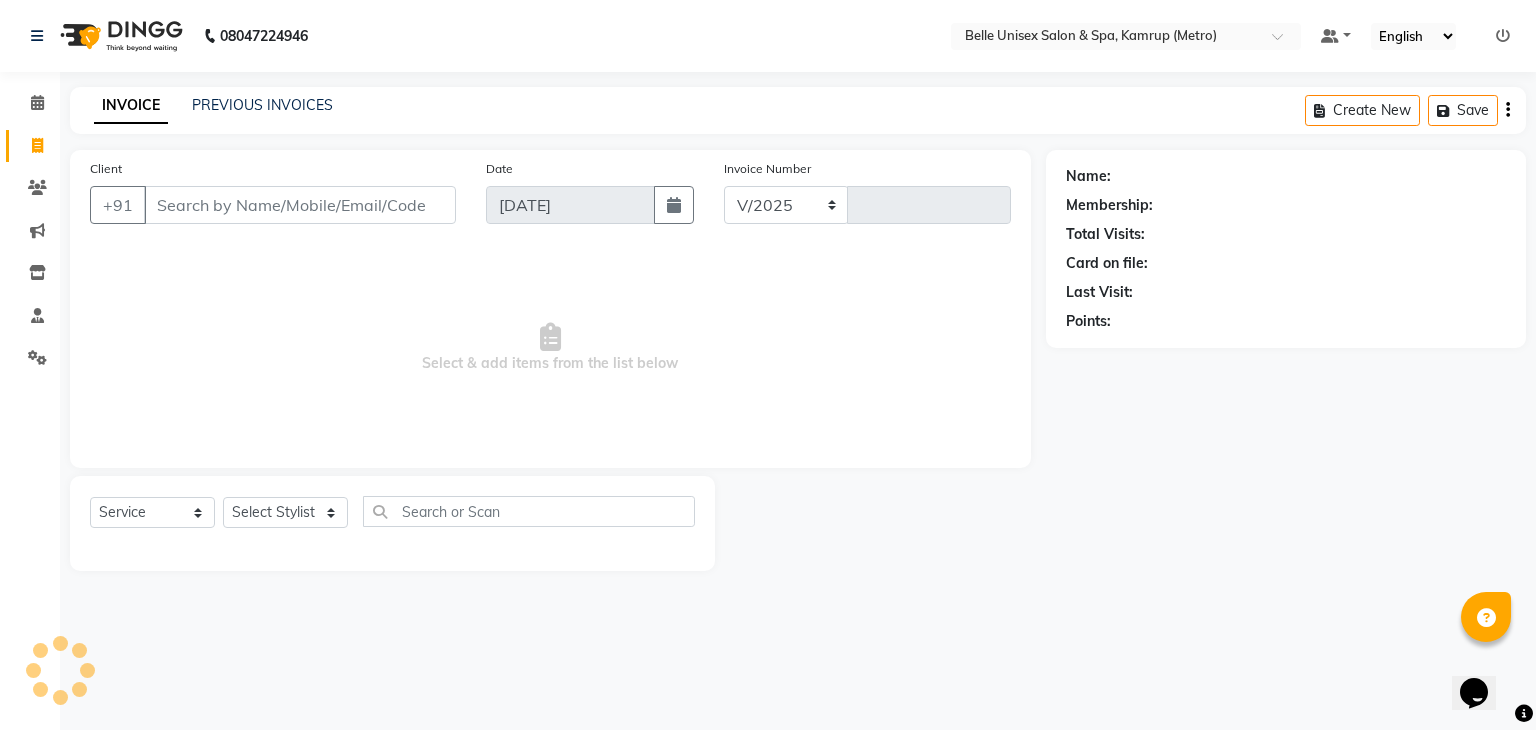 select on "7291" 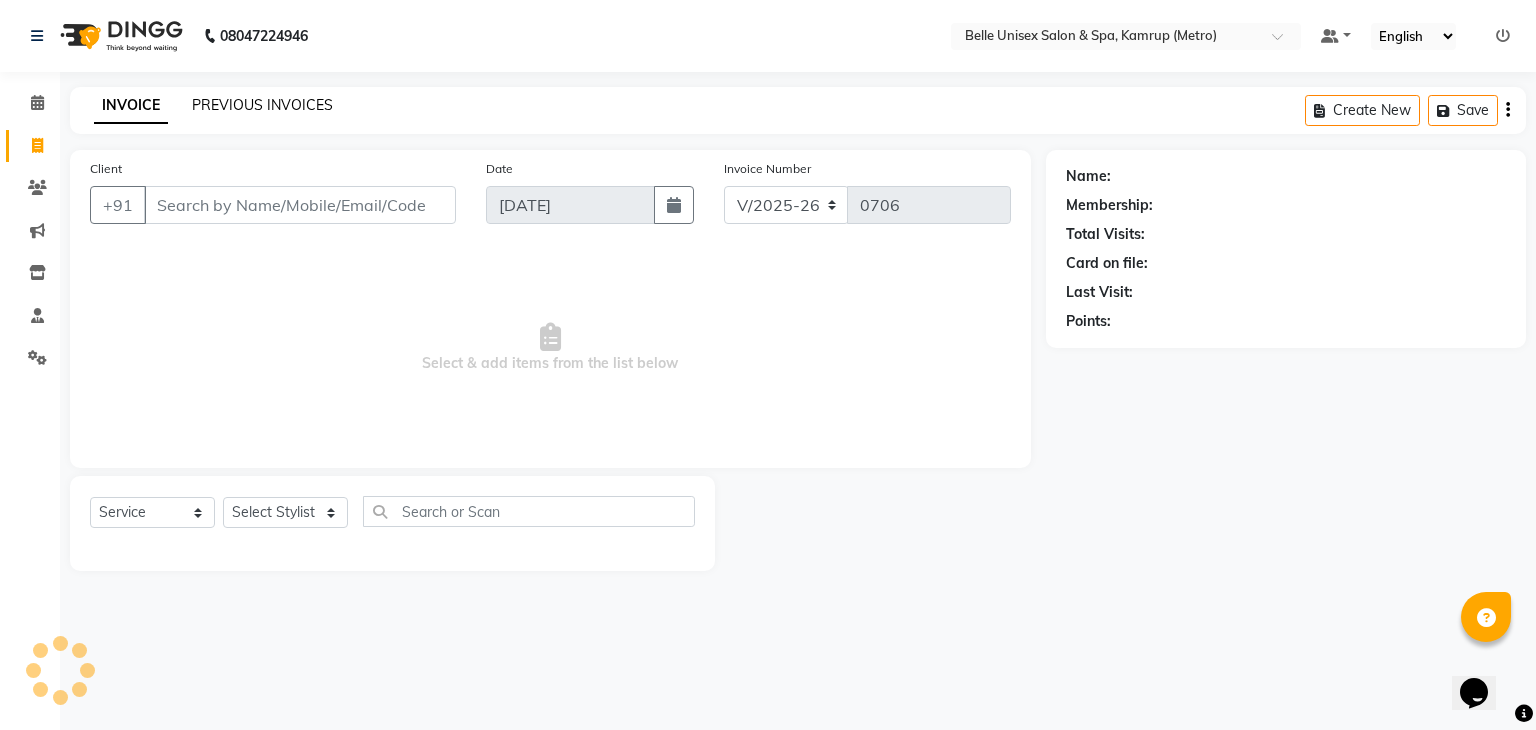 click on "PREVIOUS INVOICES" 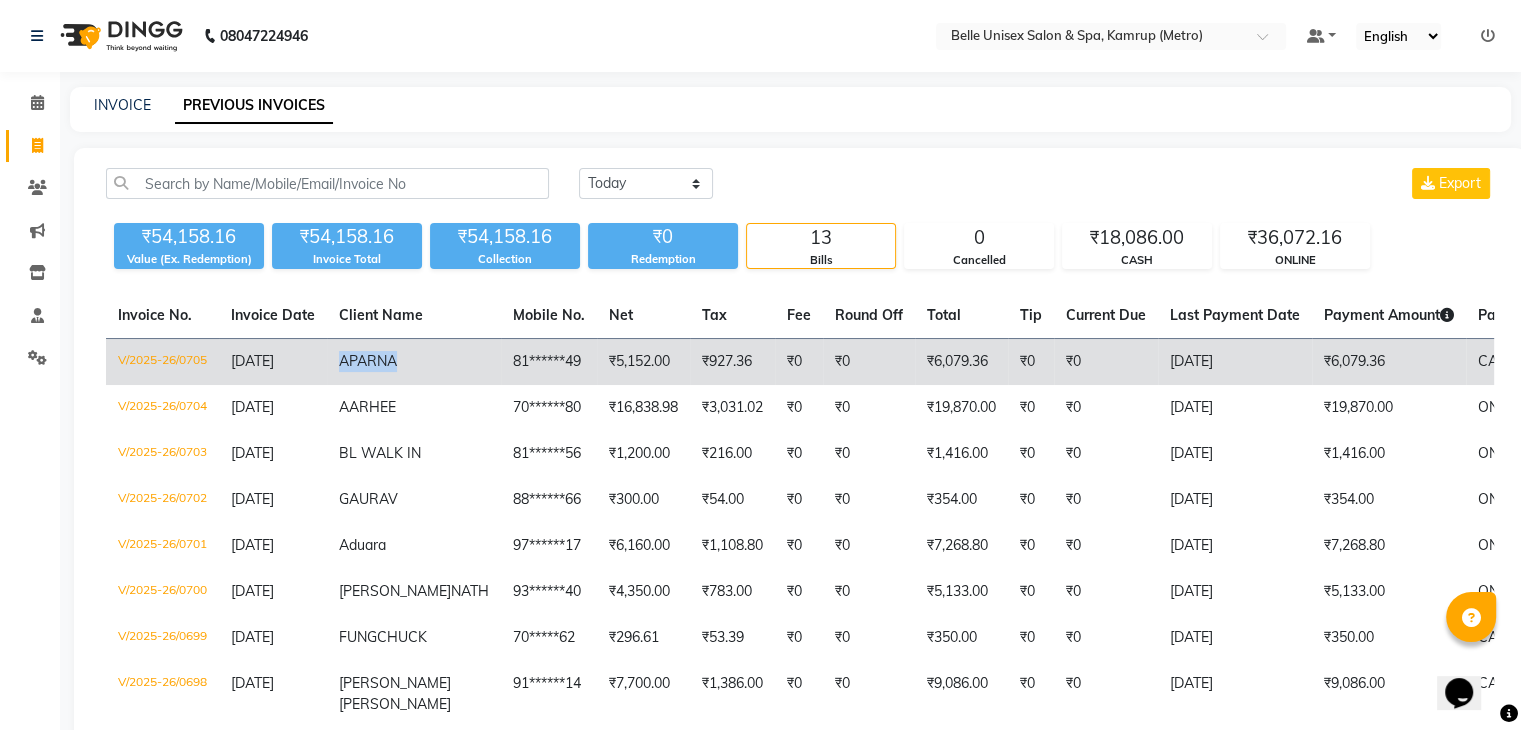 drag, startPoint x: 409, startPoint y: 357, endPoint x: 345, endPoint y: 359, distance: 64.03124 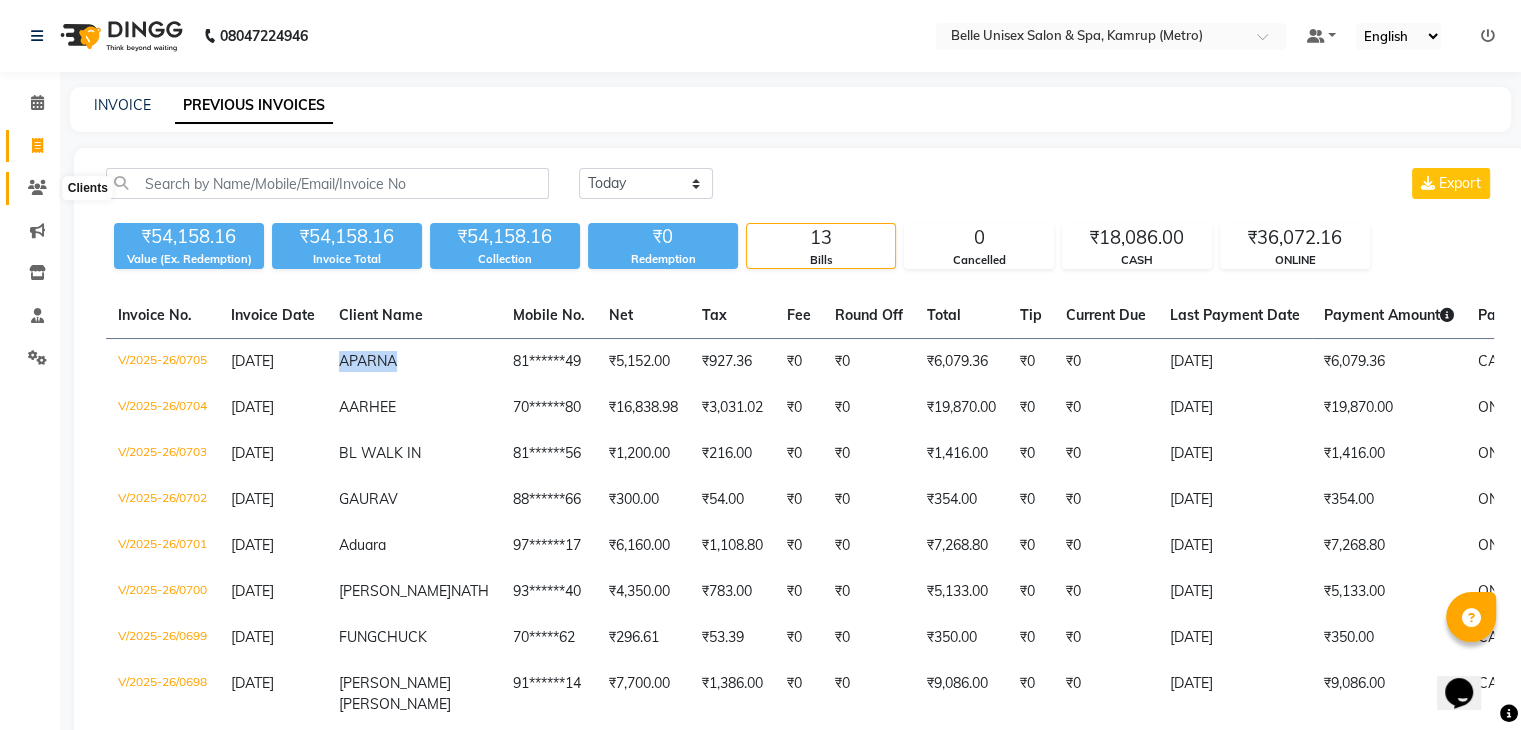 click 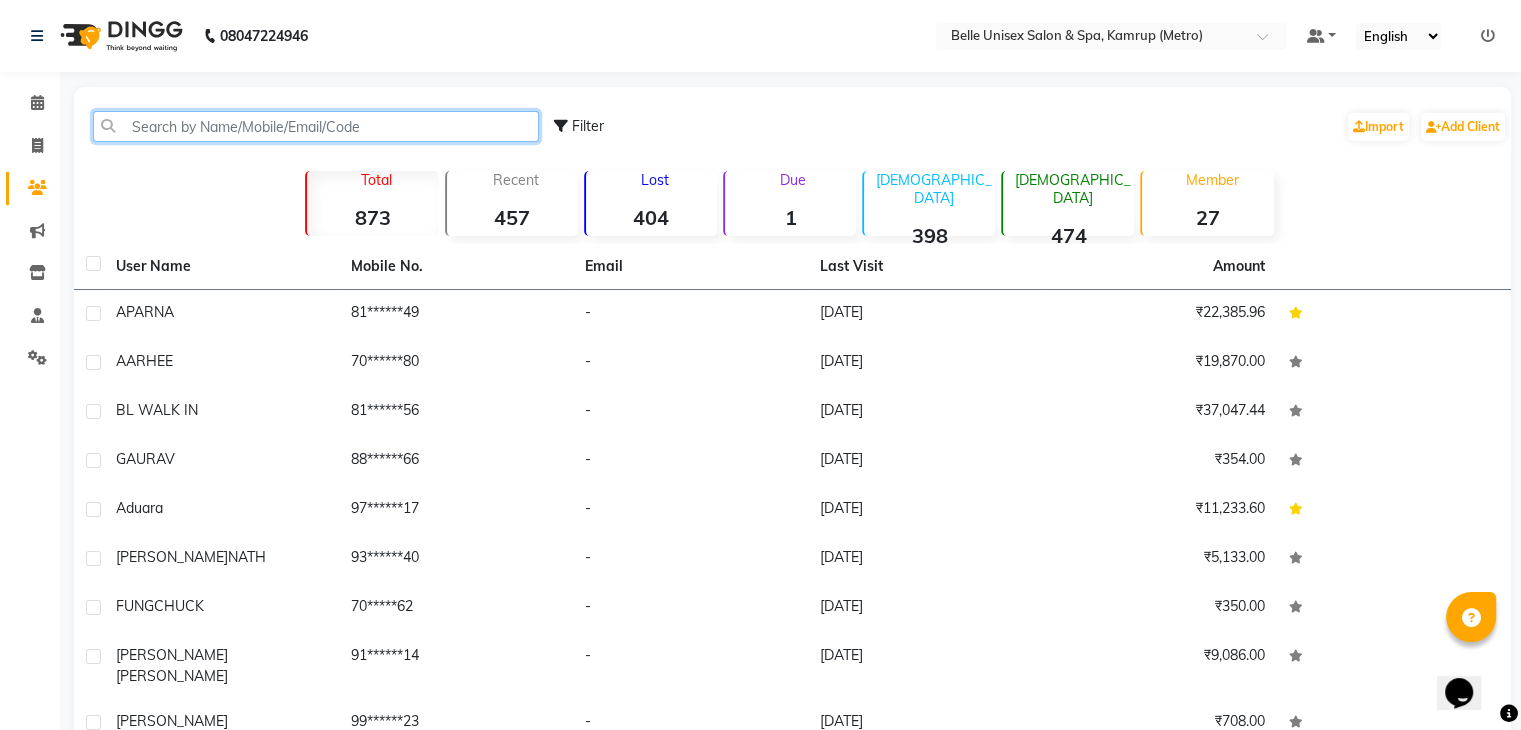 click 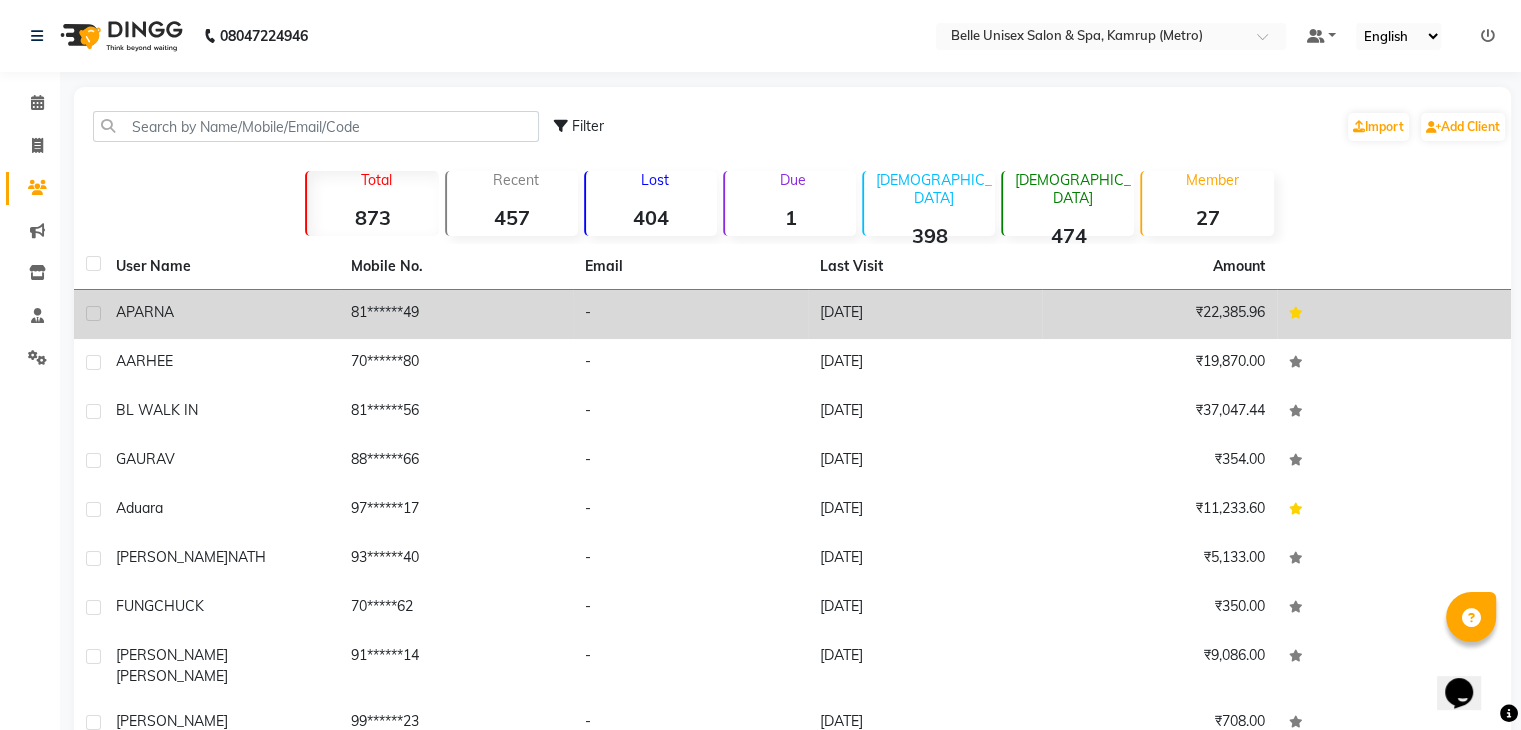 click 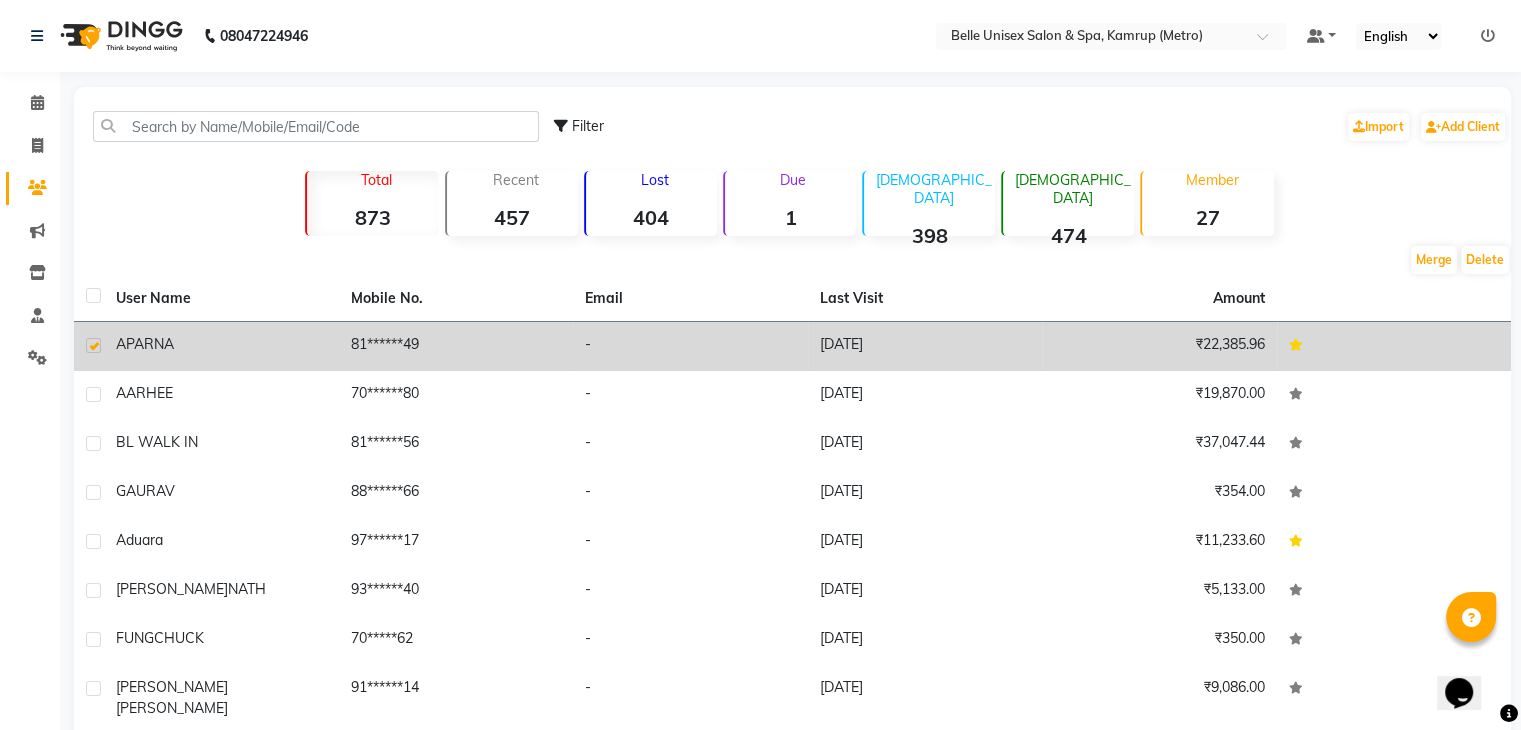 click on "[DATE]" 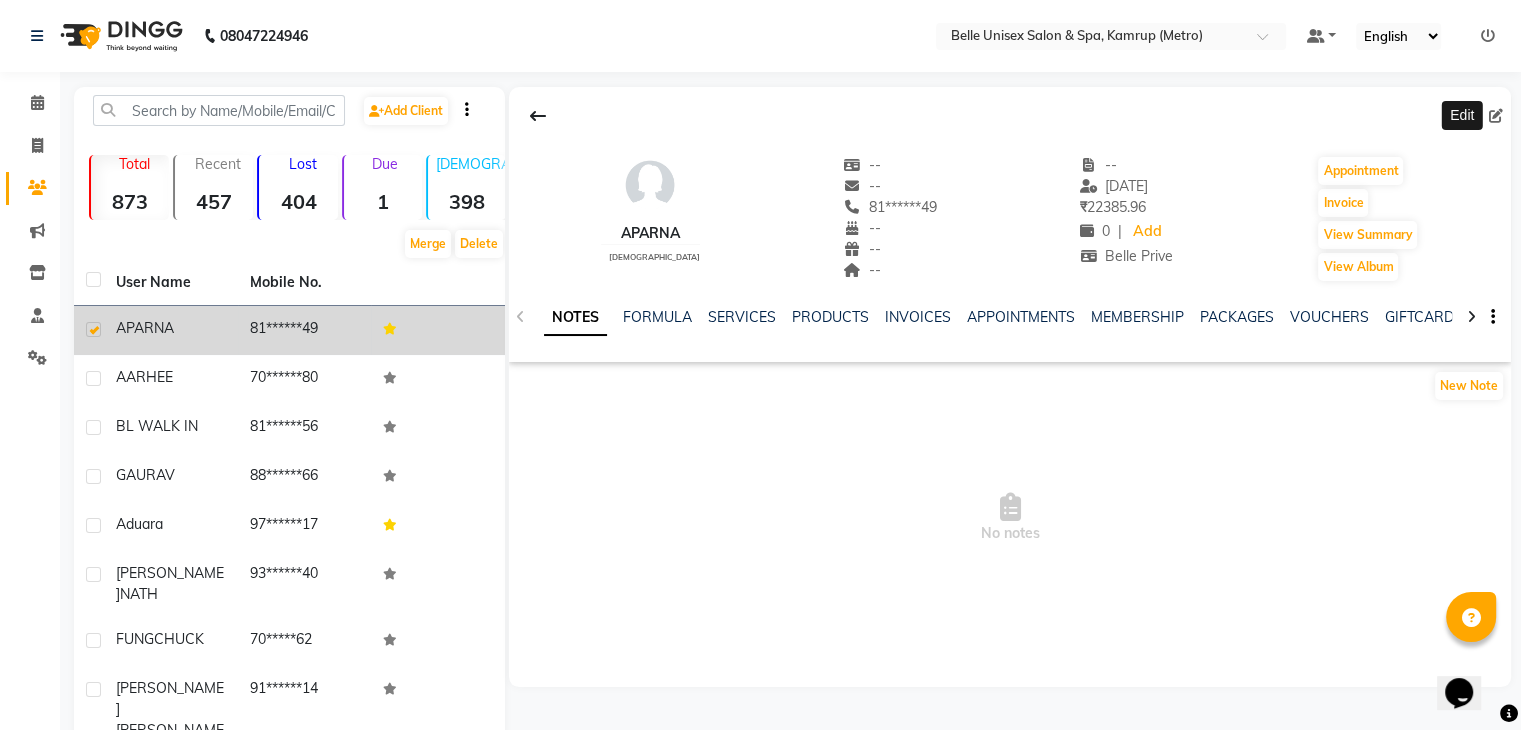 click 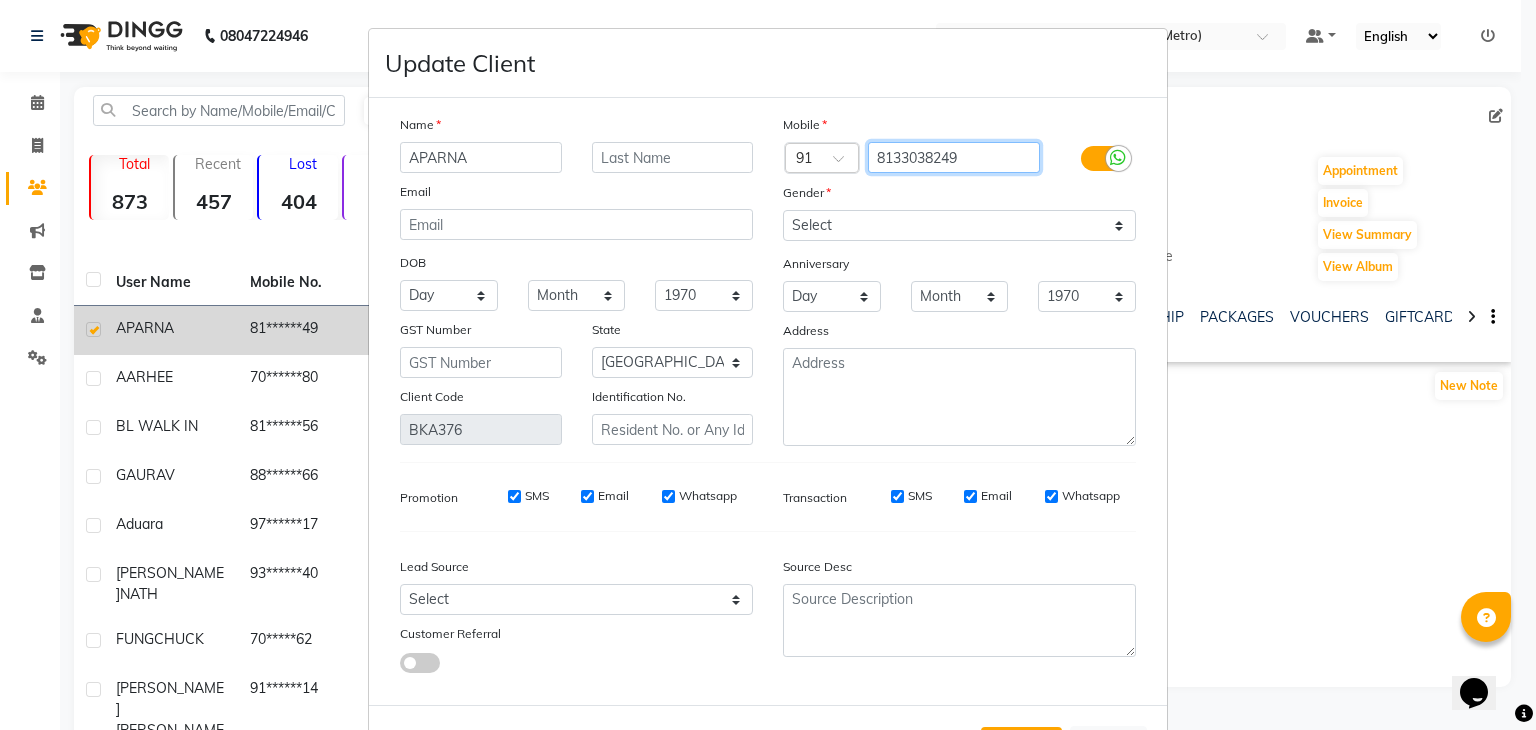 drag, startPoint x: 993, startPoint y: 155, endPoint x: 866, endPoint y: 156, distance: 127.00394 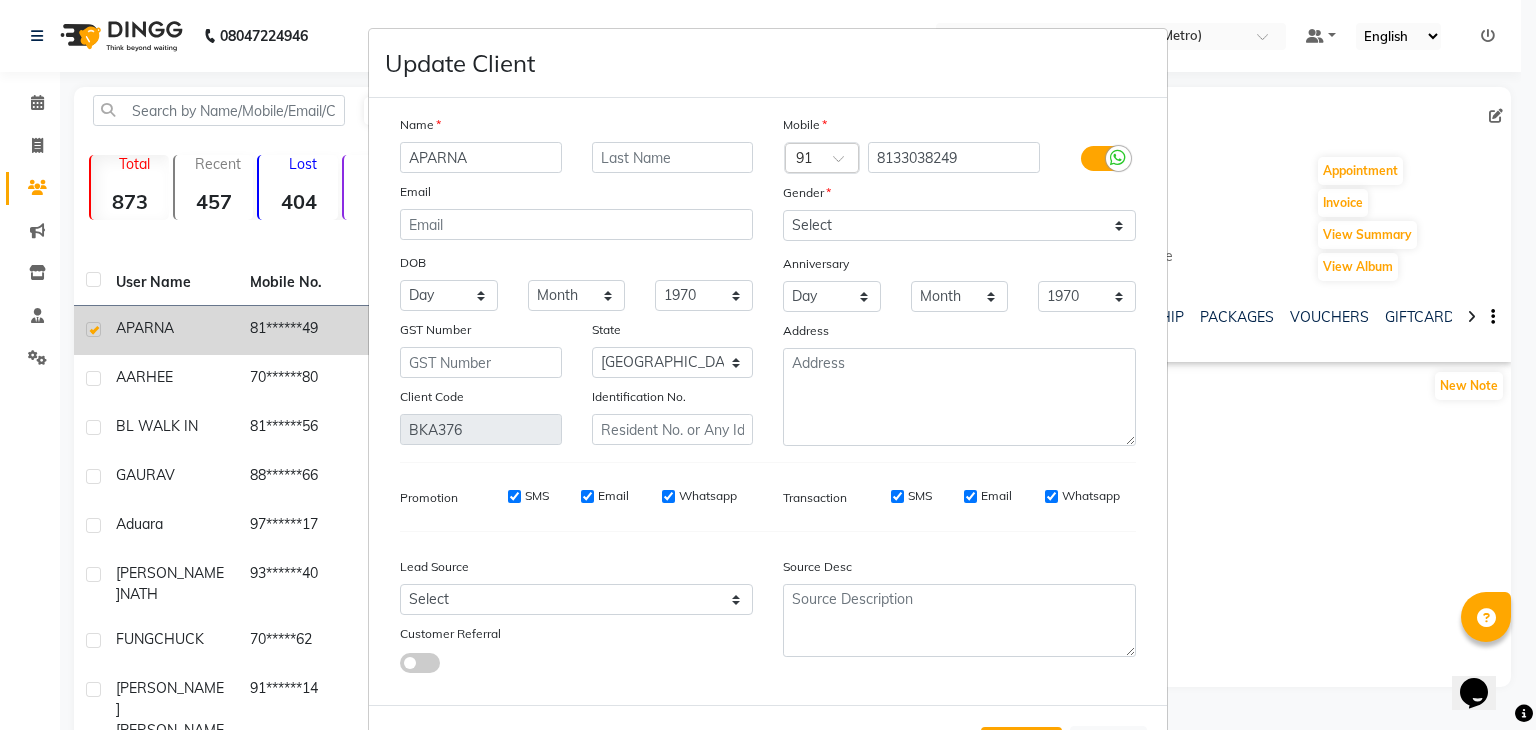 click on "Update Client Name APARNA Email DOB Day 01 02 03 04 05 06 07 08 09 10 11 12 13 14 15 16 17 18 19 20 21 22 23 24 25 26 27 28 29 30 31 Month January February March April May June July August September October November December 1940 1941 1942 1943 1944 1945 1946 1947 1948 1949 1950 1951 1952 1953 1954 1955 1956 1957 1958 1959 1960 1961 1962 1963 1964 1965 1966 1967 1968 1969 1970 1971 1972 1973 1974 1975 1976 1977 1978 1979 1980 1981 1982 1983 1984 1985 1986 1987 1988 1989 1990 1991 1992 1993 1994 1995 1996 1997 1998 1999 2000 2001 2002 2003 2004 2005 2006 2007 2008 2009 2010 2011 2012 2013 2014 2015 2016 2017 2018 2019 2020 2021 2022 2023 2024 GST Number State Select Andaman and Nicobar Islands Andhra Pradesh Arunachal Pradesh Assam Bihar Chandigarh Chhattisgarh Dadra and Nagar Haveli Daman and Diu Delhi Goa Gujarat Haryana Himachal Pradesh Jammu and Kashmir Jharkhand Karnataka Kerala Lakshadweep Madhya Pradesh Maharashtra Manipur Meghalaya Mizoram Nagaland Odisha Pondicherry Punjab Rajasthan Sikkim Tamil Nadu" at bounding box center [768, 365] 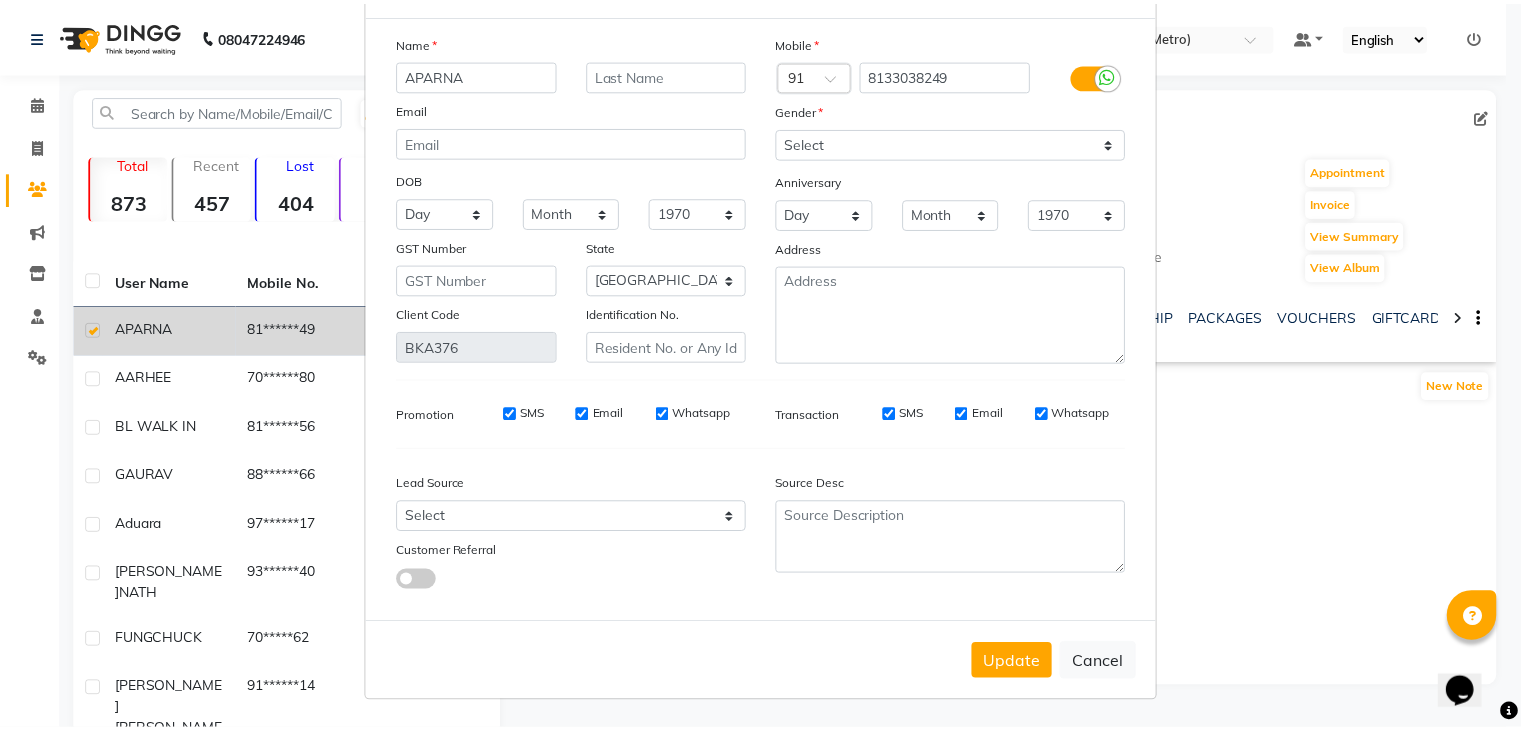 scroll, scrollTop: 92, scrollLeft: 0, axis: vertical 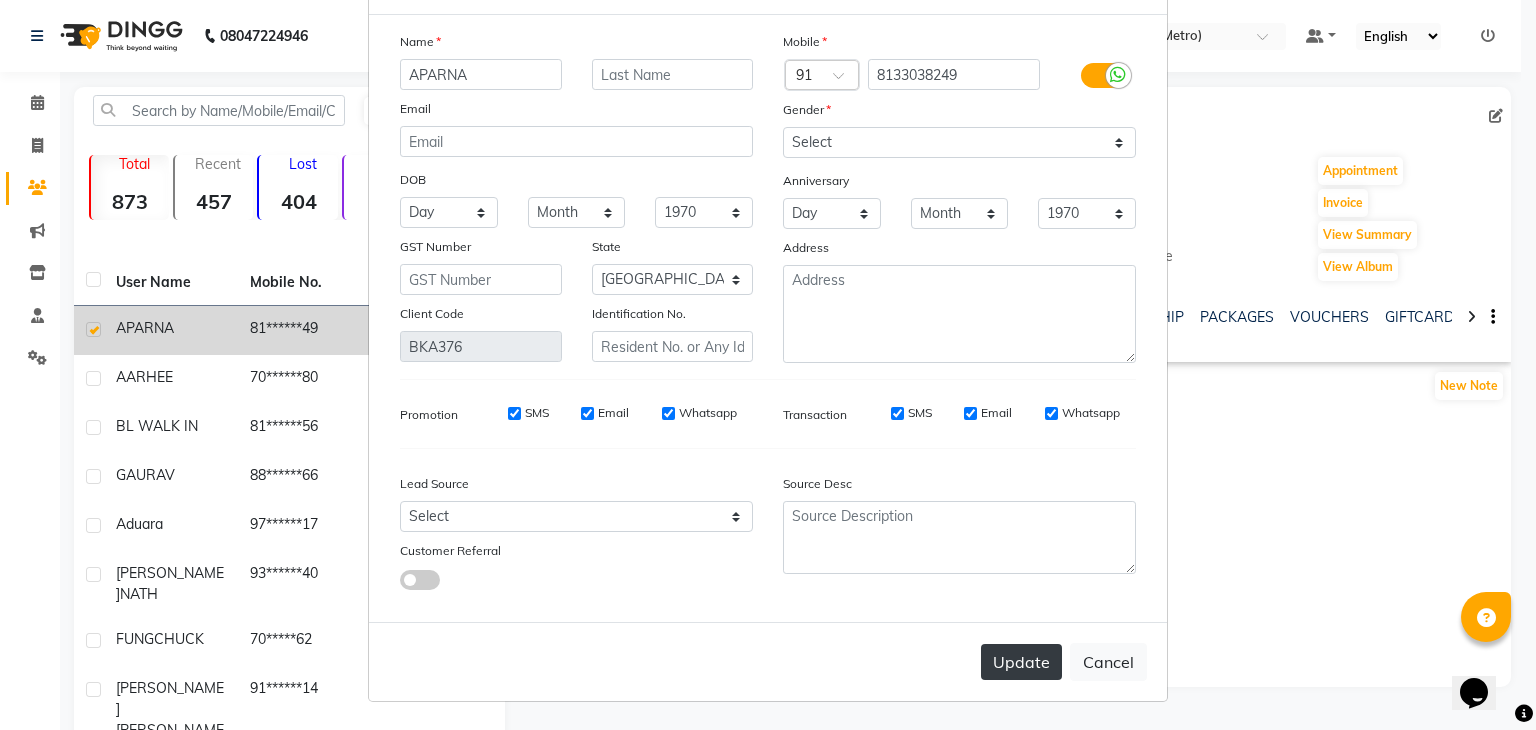 click on "Update" at bounding box center [1021, 662] 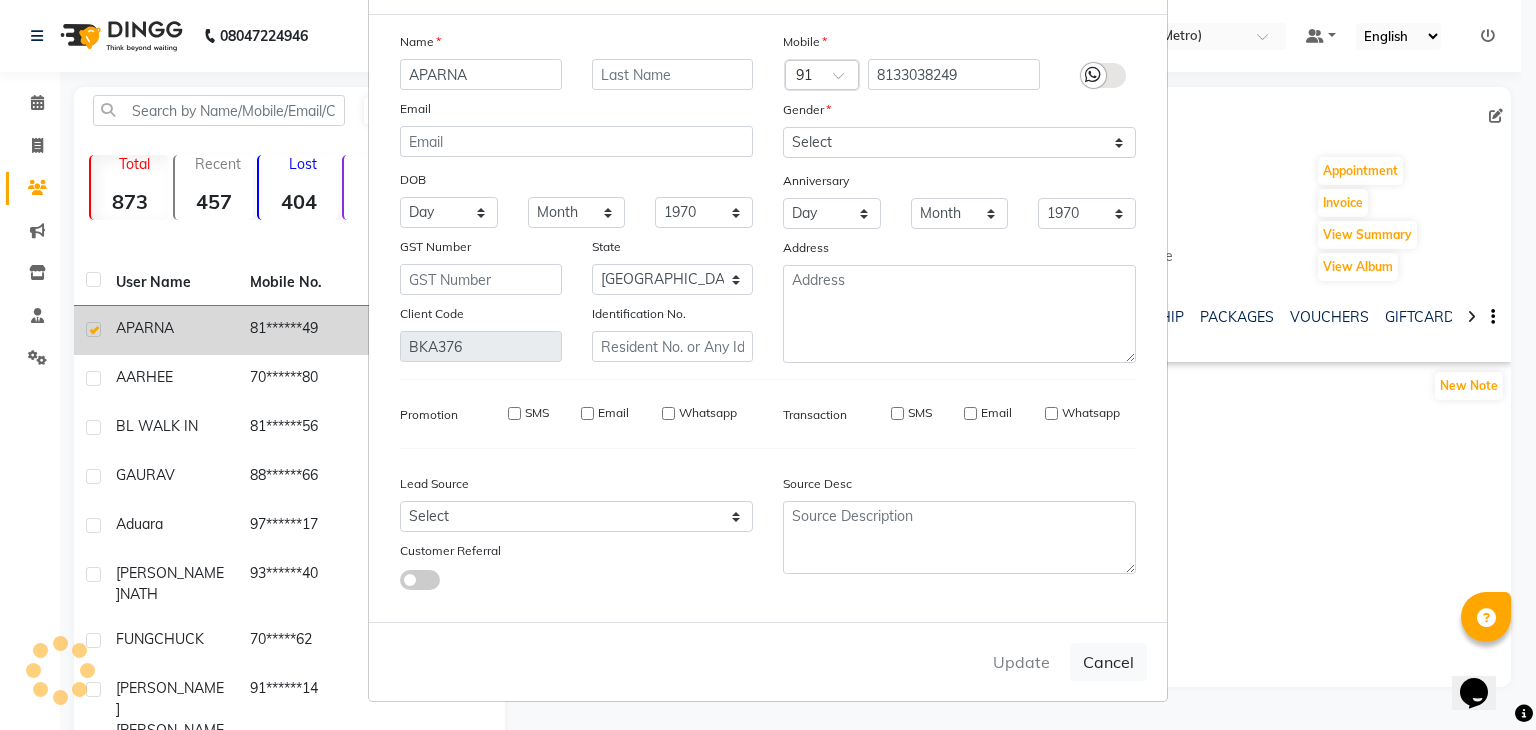 type 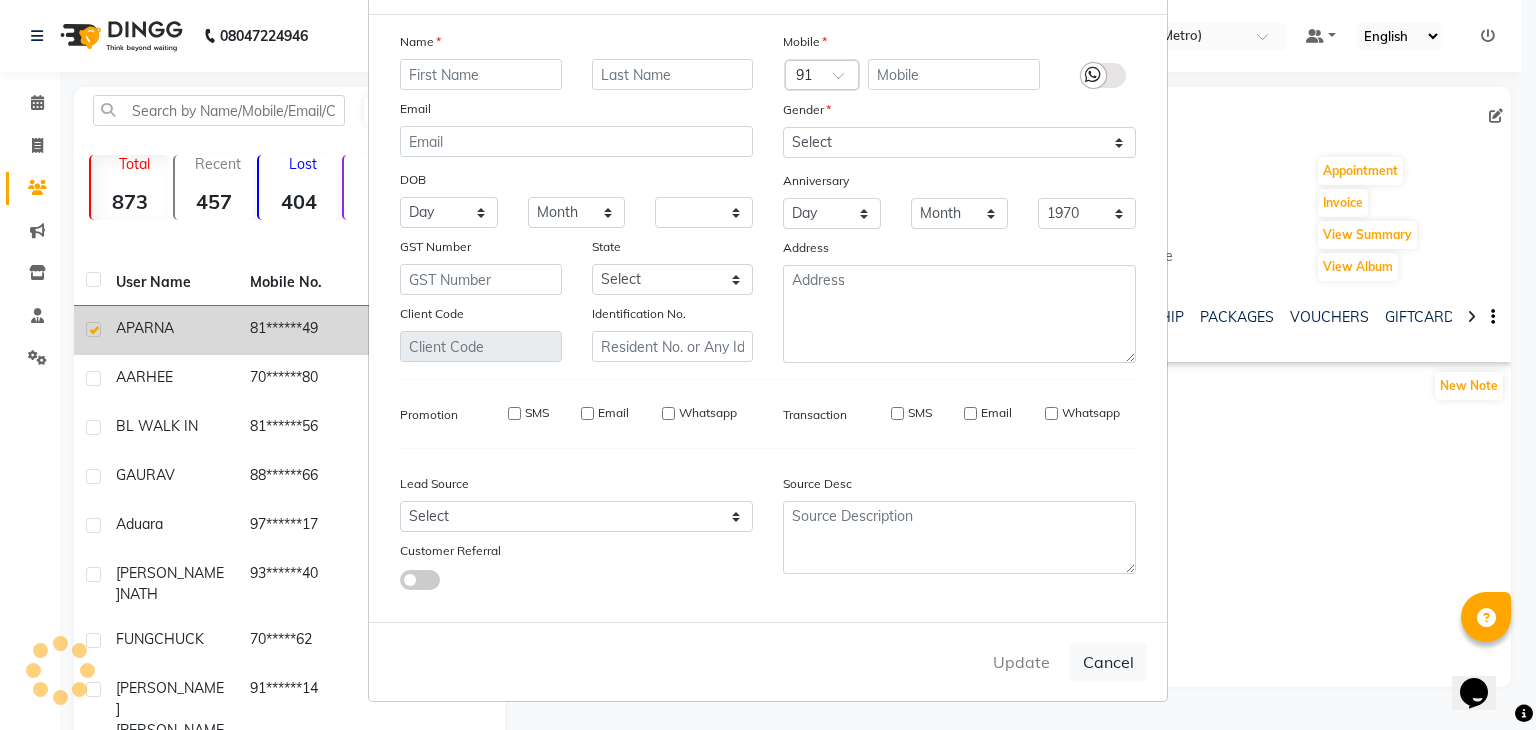 select 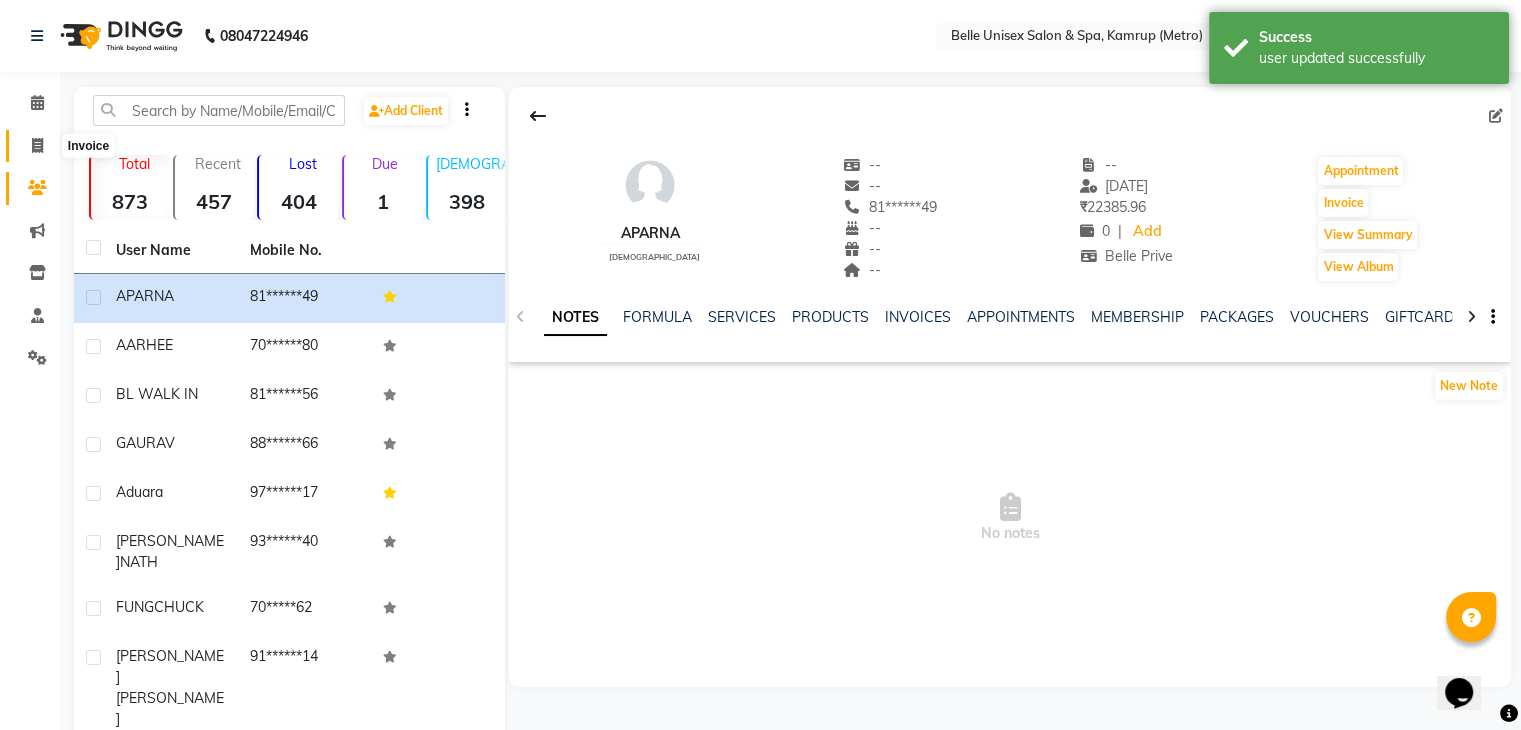 click 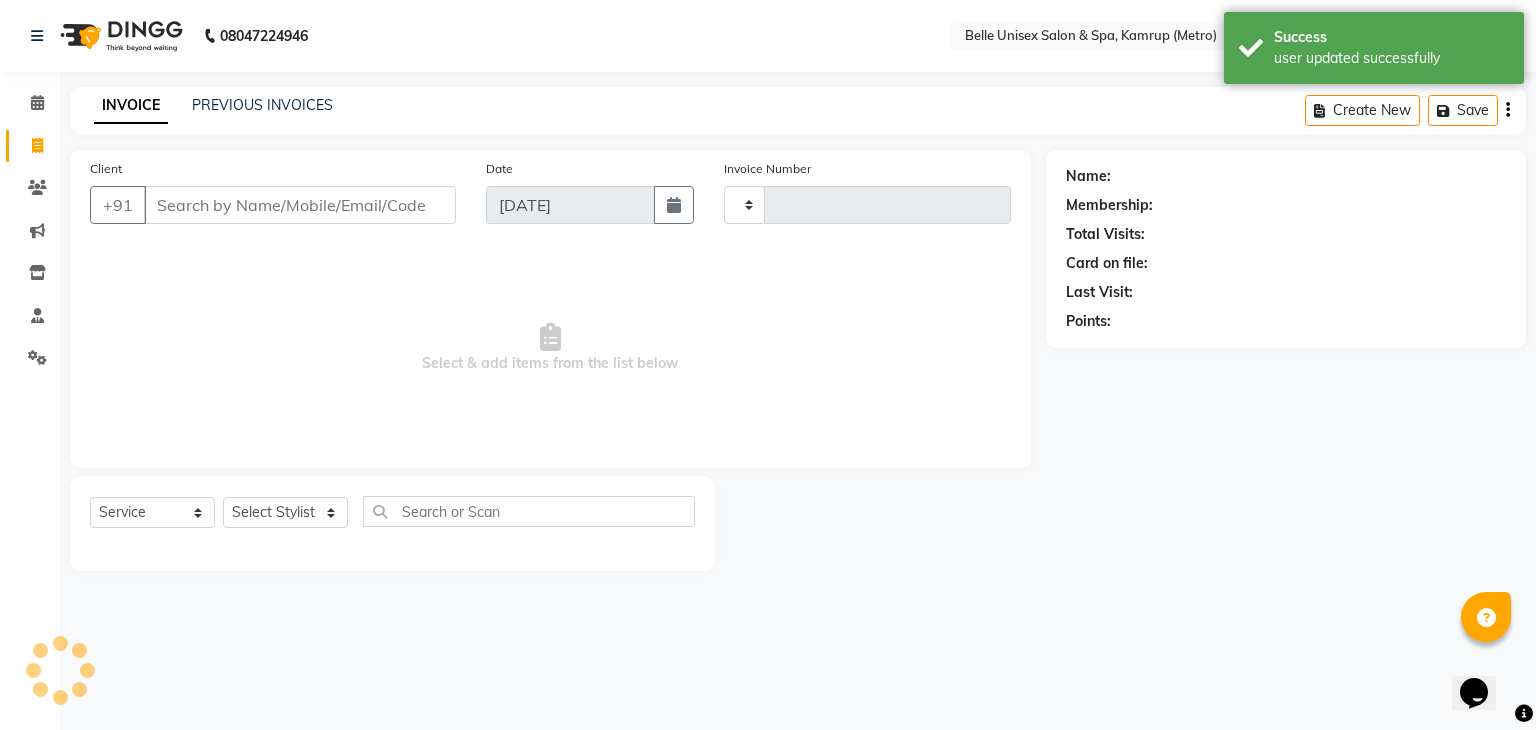 type on "0706" 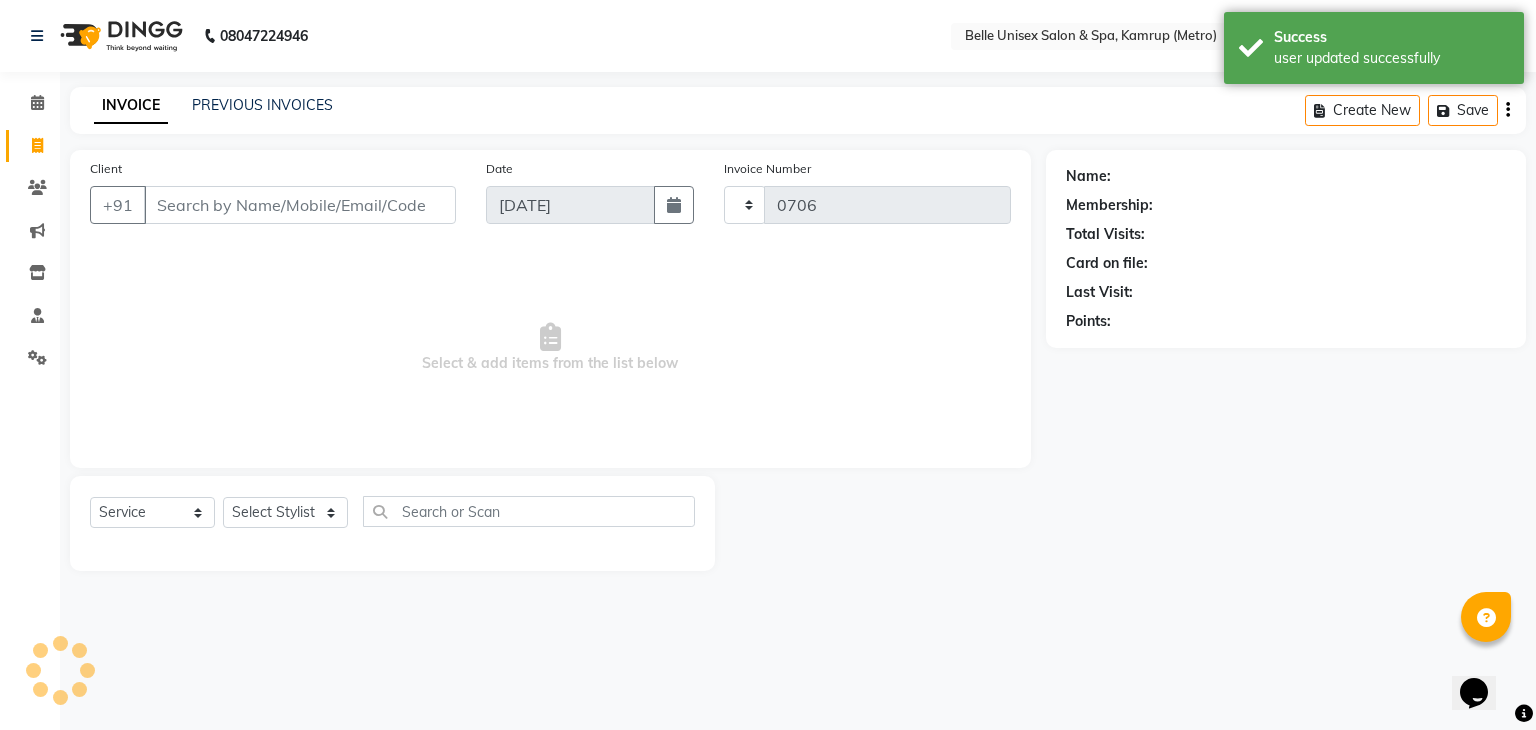 select on "7291" 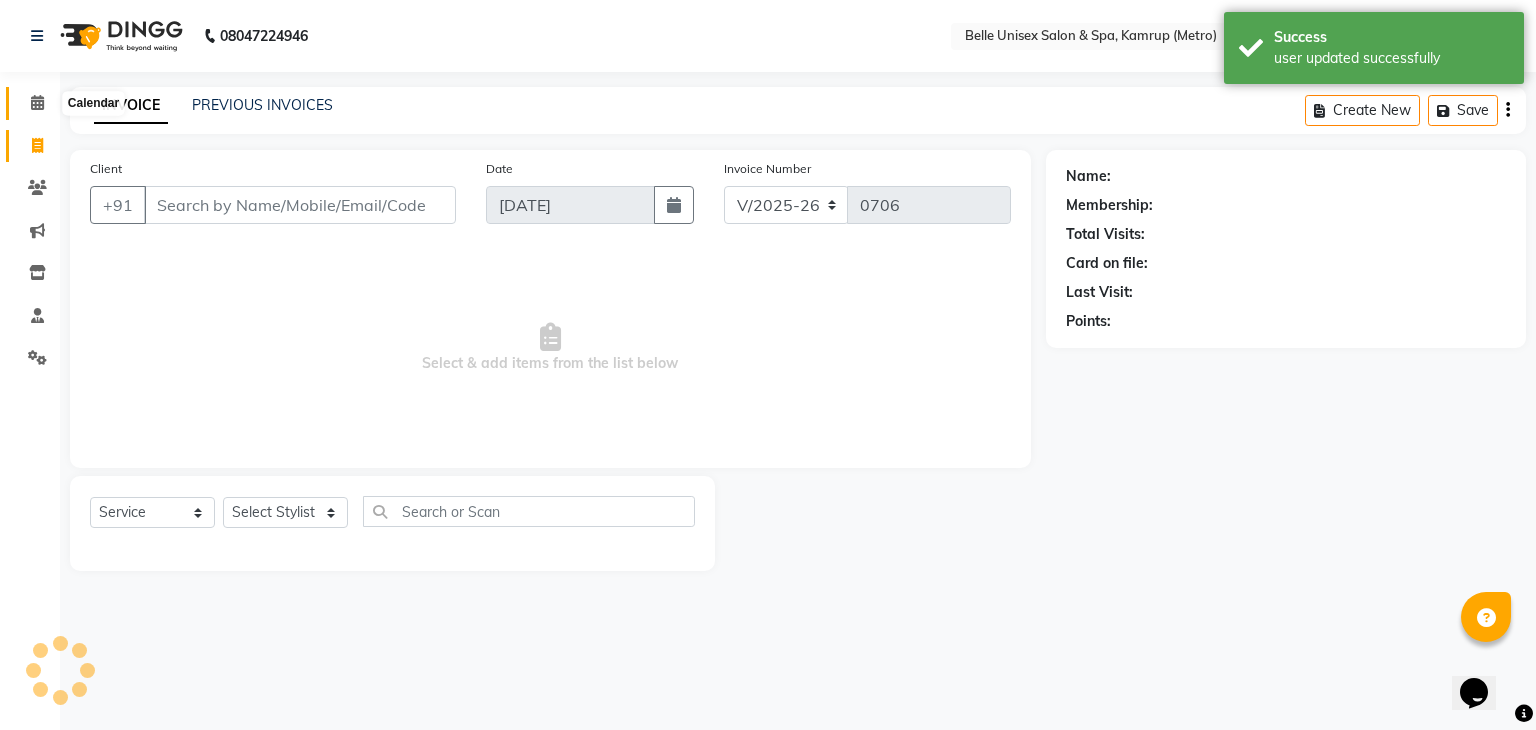 click 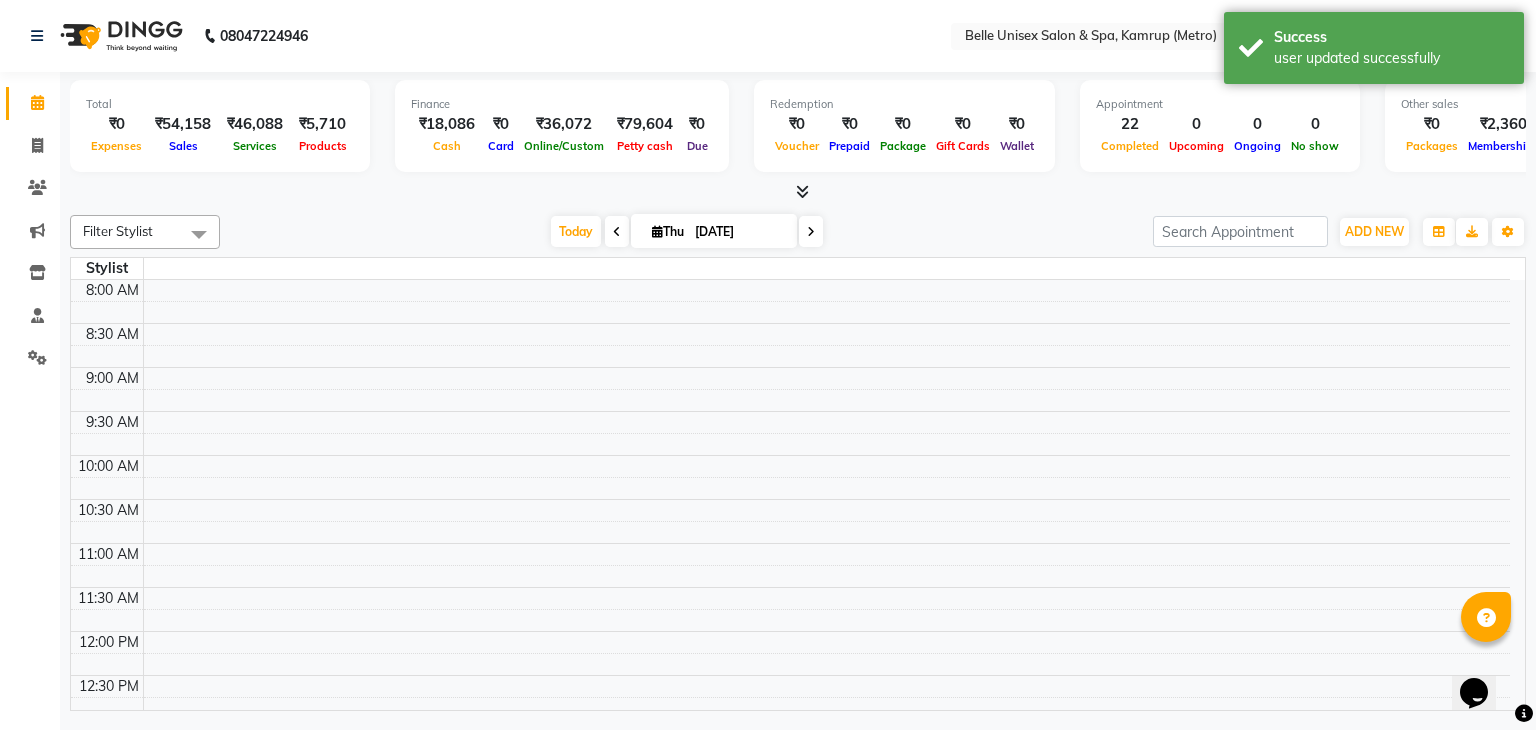 click at bounding box center [798, 192] 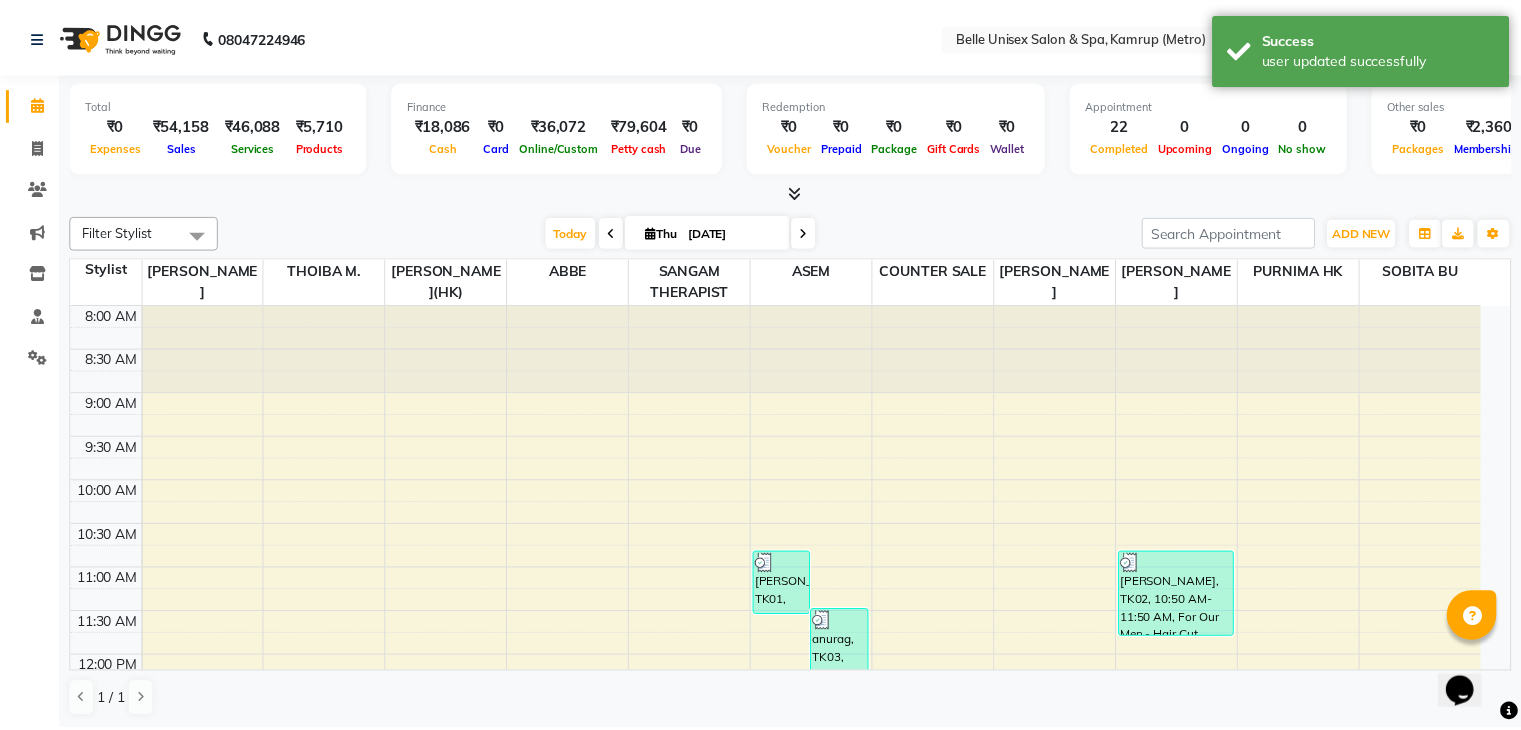 scroll, scrollTop: 0, scrollLeft: 0, axis: both 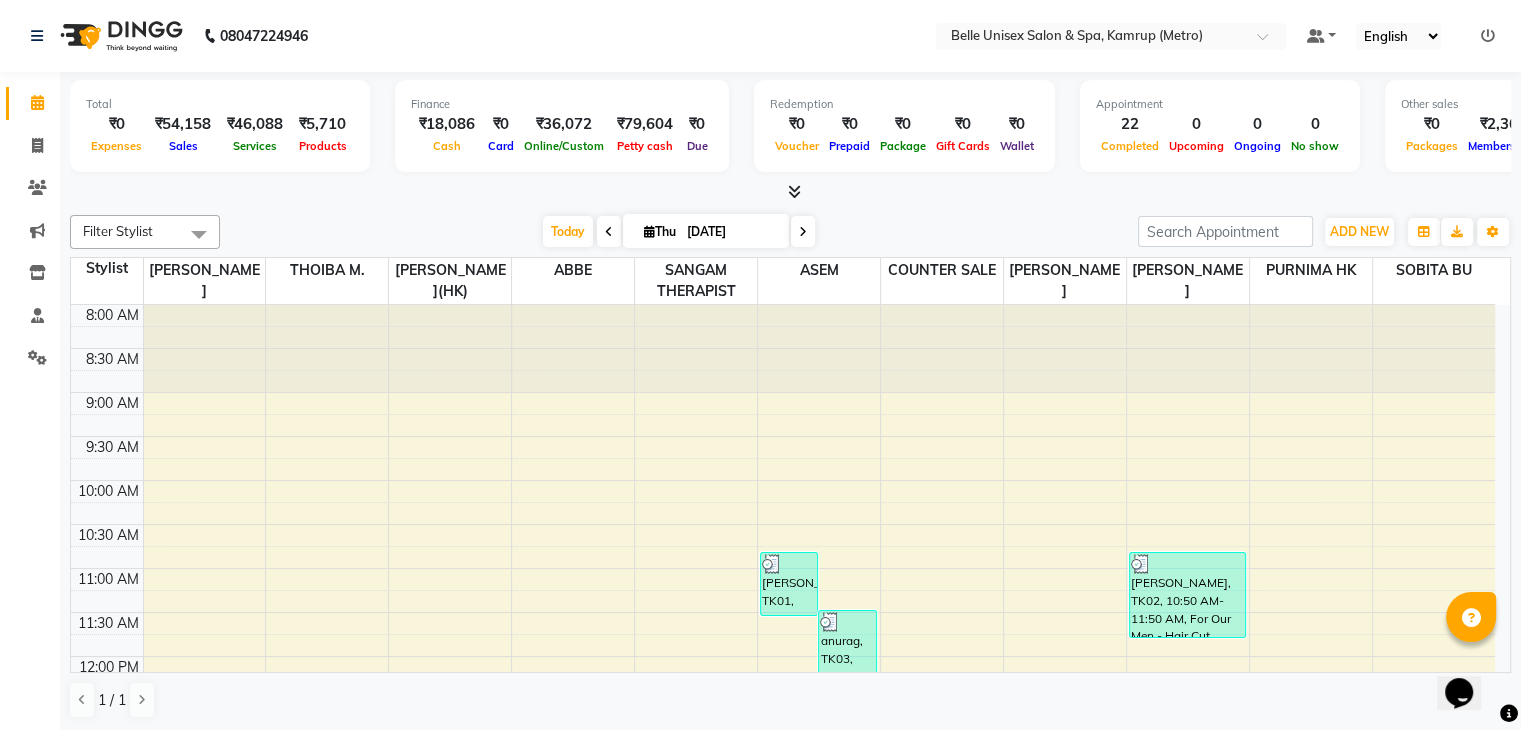 click at bounding box center [790, 192] 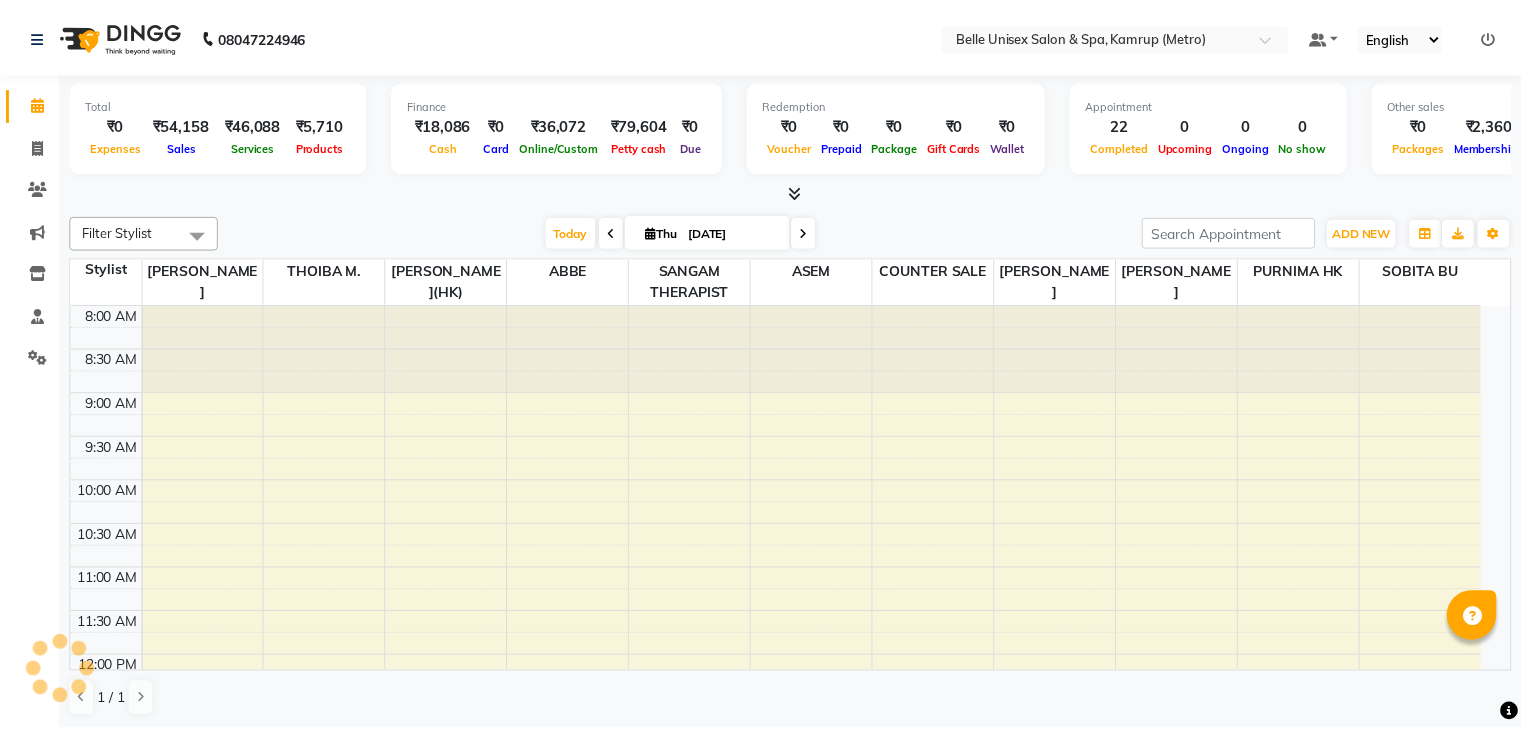 scroll, scrollTop: 0, scrollLeft: 0, axis: both 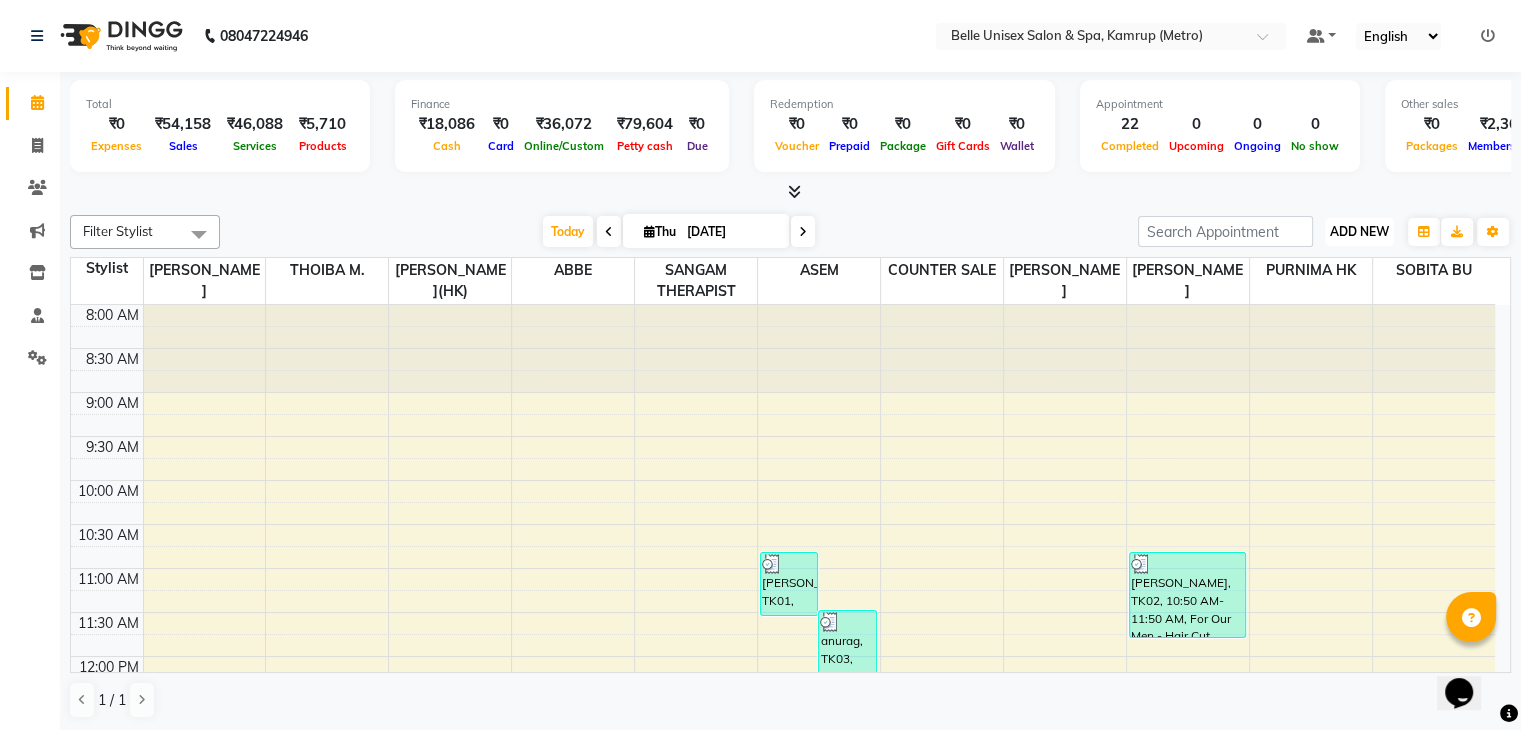 click on "ADD NEW" at bounding box center [1359, 231] 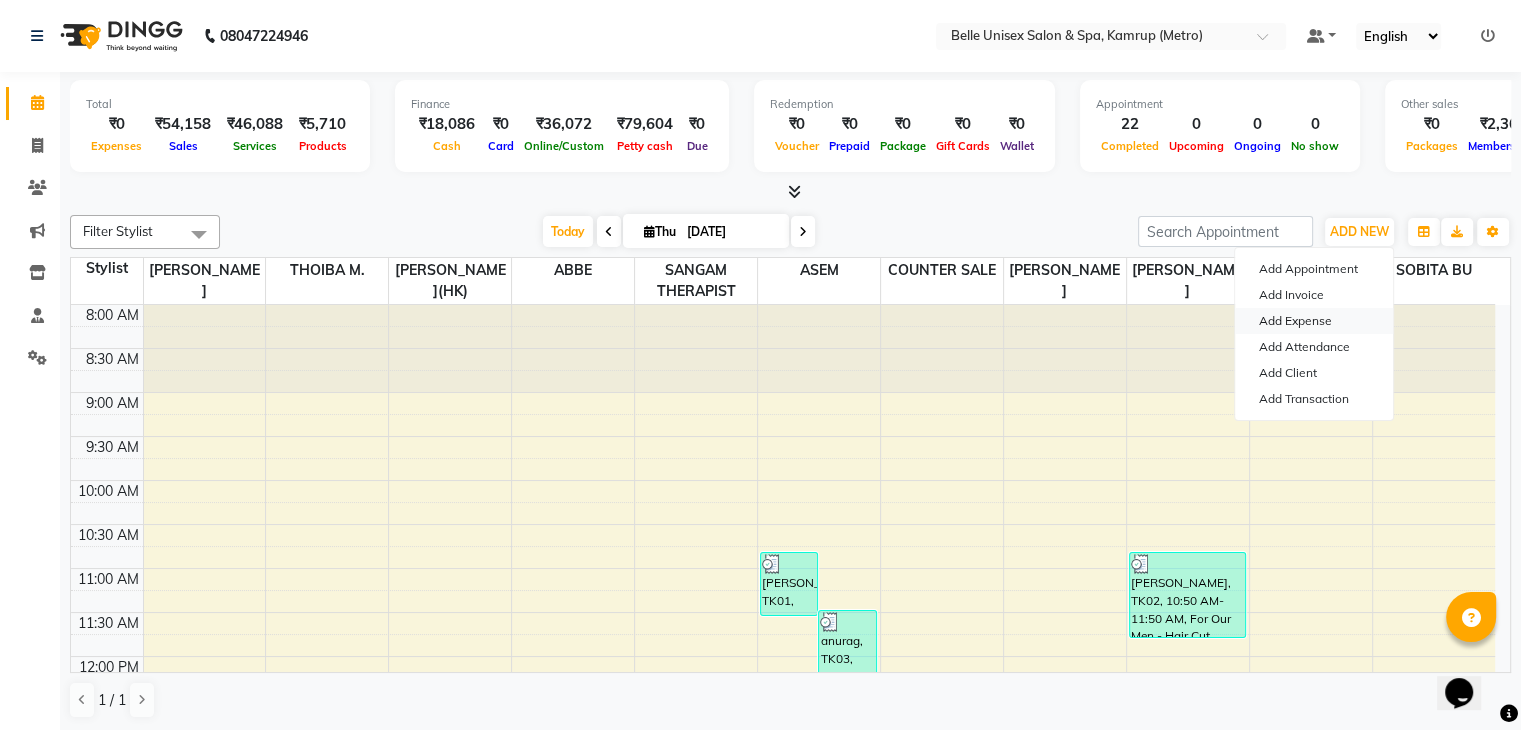 click on "Add Expense" at bounding box center [1314, 321] 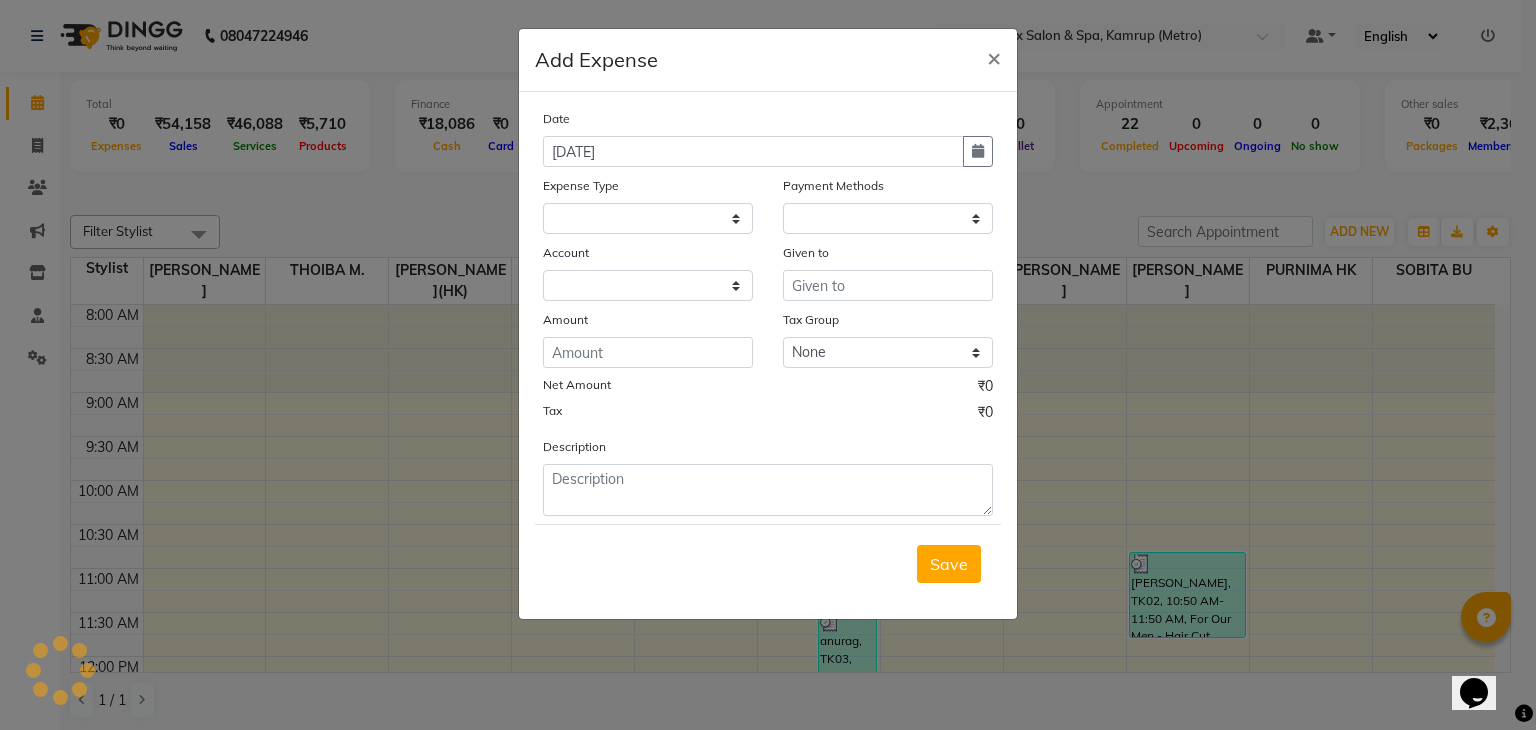 select on "1" 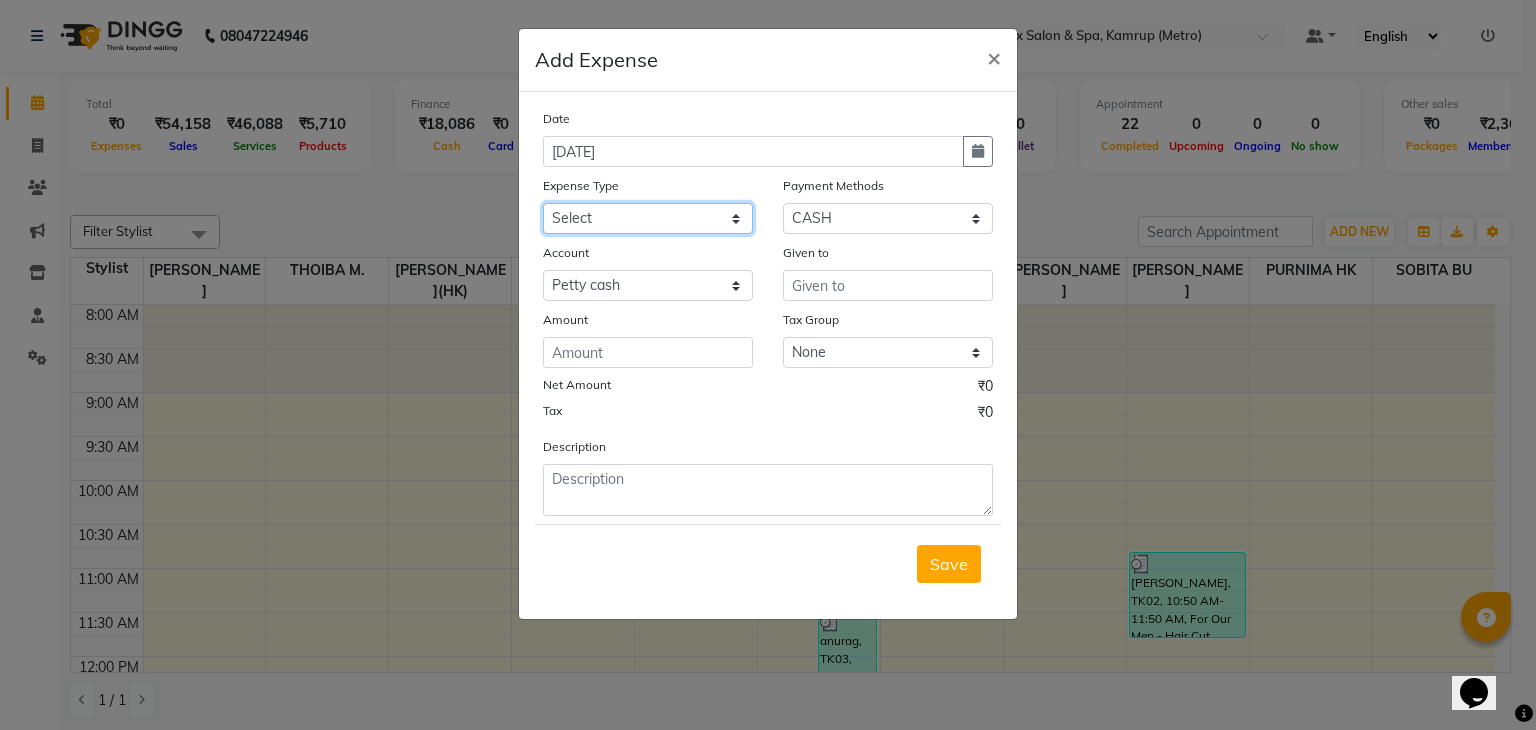 click on "Select advance salary BANK DEPOSIT building  maintenance Day target electrician charges foil Fuel garbage HandOver Incentive lunch Maintenance majirel colour tube mandir Membership milk Miscellaneous office expense OT OTHER overtime OWNER Pantry pedicure incentive phone bill plumber charges Poter Product Rent room freshner Salary salon stock Tea & Refreshment tip TIPS FOR STAFF WATER water charges" 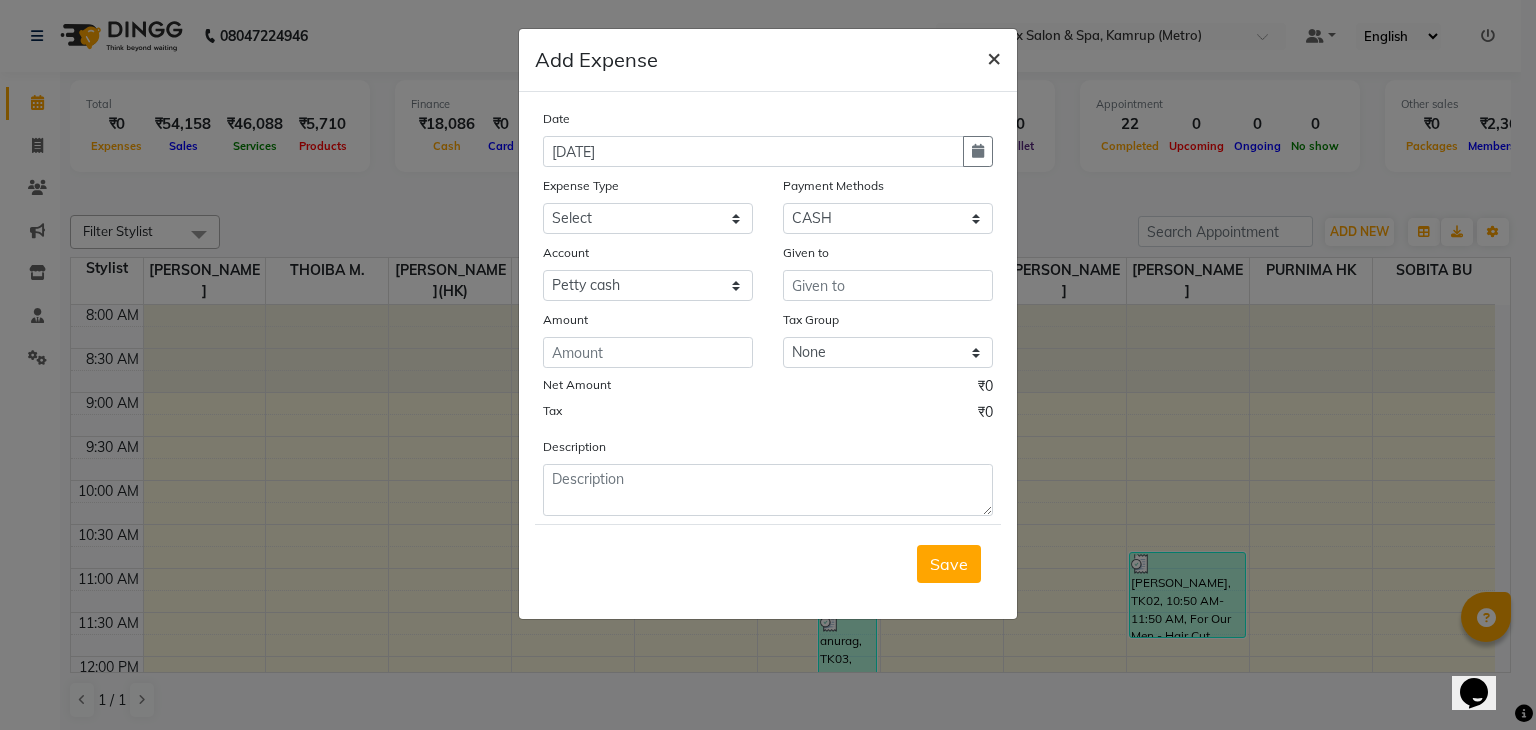 click on "×" 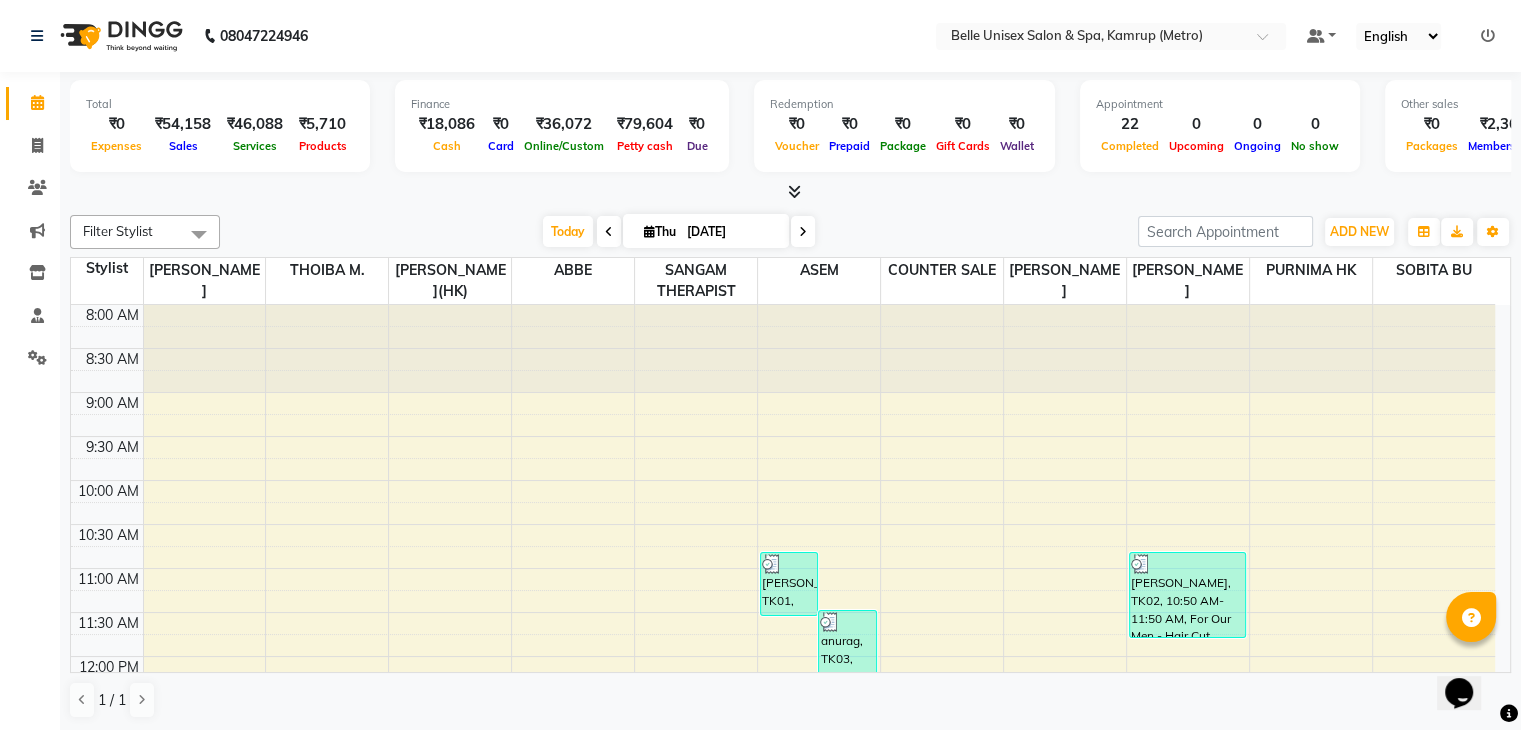 click on "Total  ₹0  Expenses ₹54,158  Sales ₹46,088  Services ₹5,710  Products Finance  ₹18,086  Cash ₹0  Card ₹36,072  Online/Custom ₹79,604 Petty cash ₹0 Due  Redemption  ₹0 Voucher ₹0 Prepaid ₹0 Package ₹0  Gift Cards ₹0  Wallet  Appointment  22 Completed 0 Upcoming 0 Ongoing 0 No show  Other sales  ₹0  Packages ₹2,360  Memberships ₹0  Vouchers ₹0  Prepaids ₹0  Gift Cards Filter Stylist Select All ABBE ALEX UHD  ASEM  COUNTER SALE  IMLE AO JUPITARA(HK) PURNIMA HK  RANA KANTI SINHA  SANGAM THERAPIST SOBITA BU THOIBA M. Today  Thu 10-07-2025 Toggle Dropdown Add Appointment Add Invoice Add Expense Add Attendance Add Client Add Transaction Toggle Dropdown Add Appointment Add Invoice Add Expense Add Attendance Add Client ADD NEW Toggle Dropdown Add Appointment Add Invoice Add Expense Add Attendance Add Client Add Transaction Filter Stylist Select All ABBE ALEX UHD  ASEM  COUNTER SALE  IMLE AO JUPITARA(HK) PURNIMA HK  RANA KANTI SINHA  SANGAM THERAPIST SOBITA BU THOIBA M. Group By 11" 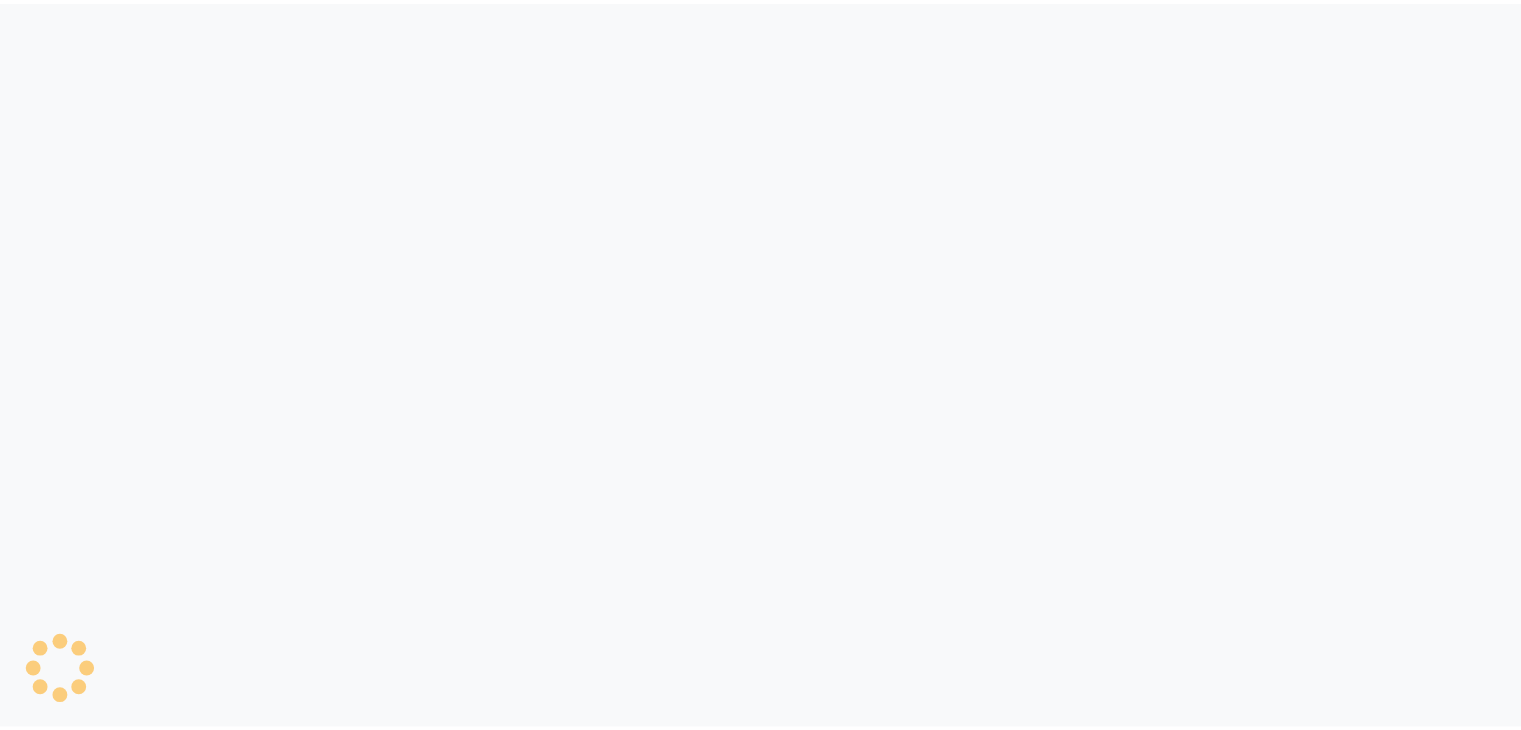 scroll, scrollTop: 0, scrollLeft: 0, axis: both 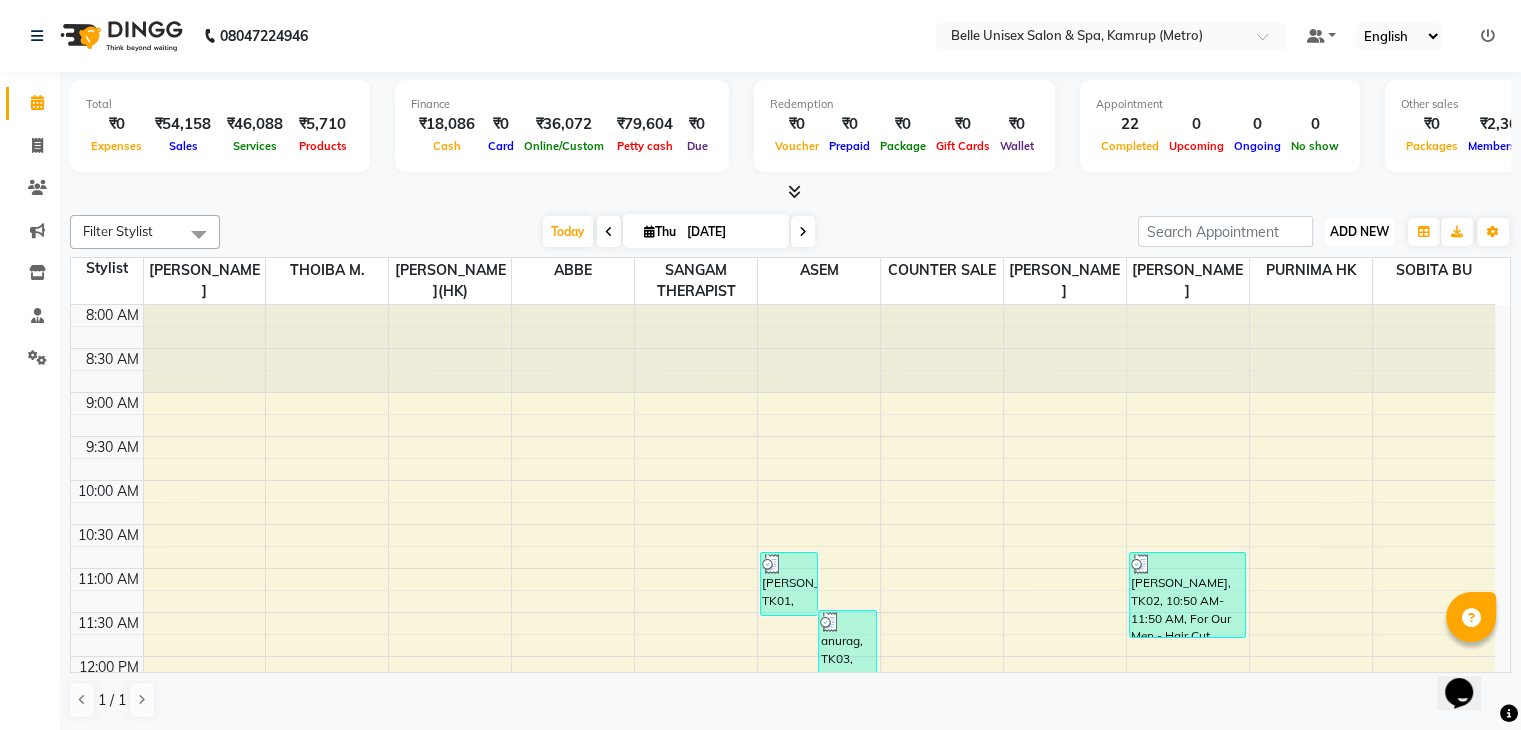click on "ADD NEW" at bounding box center [1359, 231] 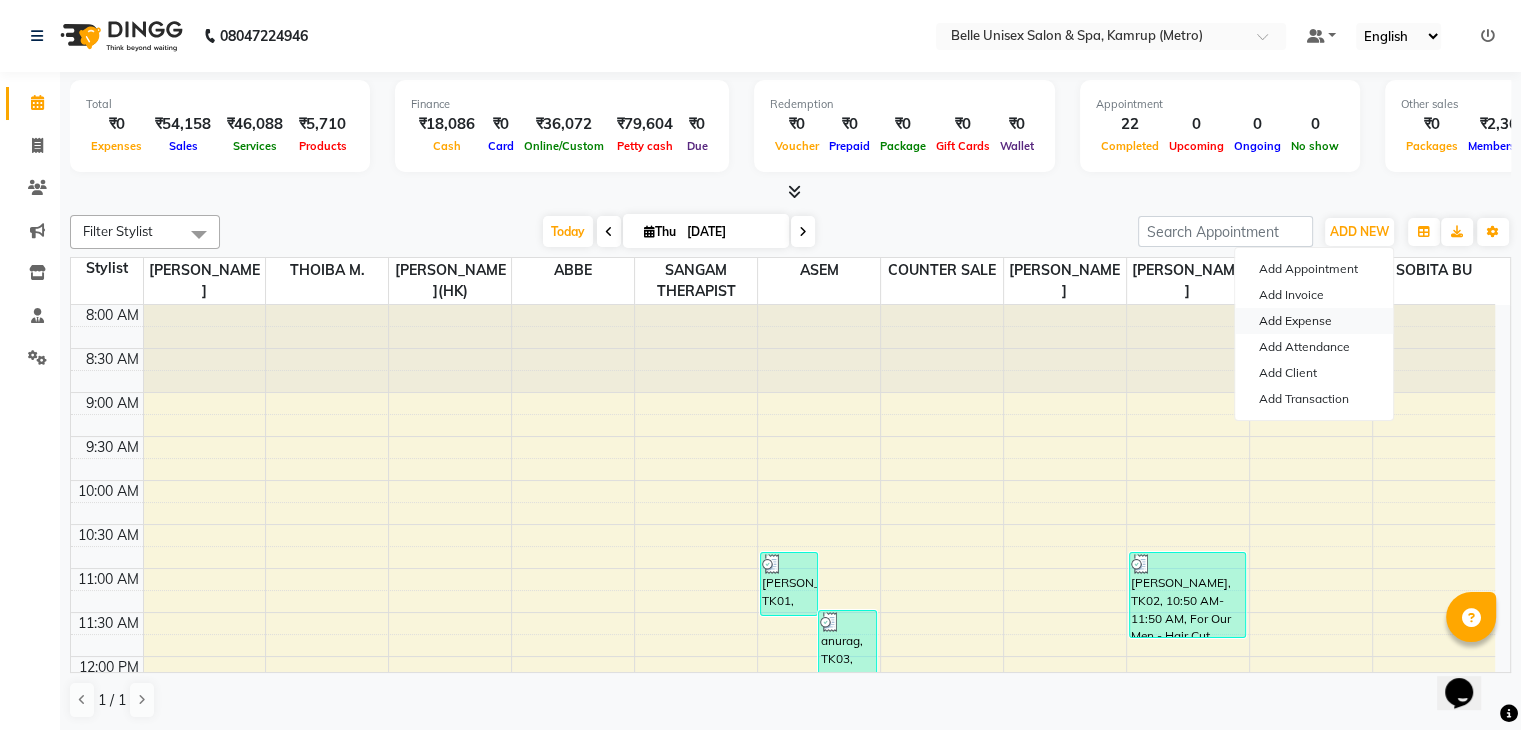 click on "Add Expense" at bounding box center [1314, 321] 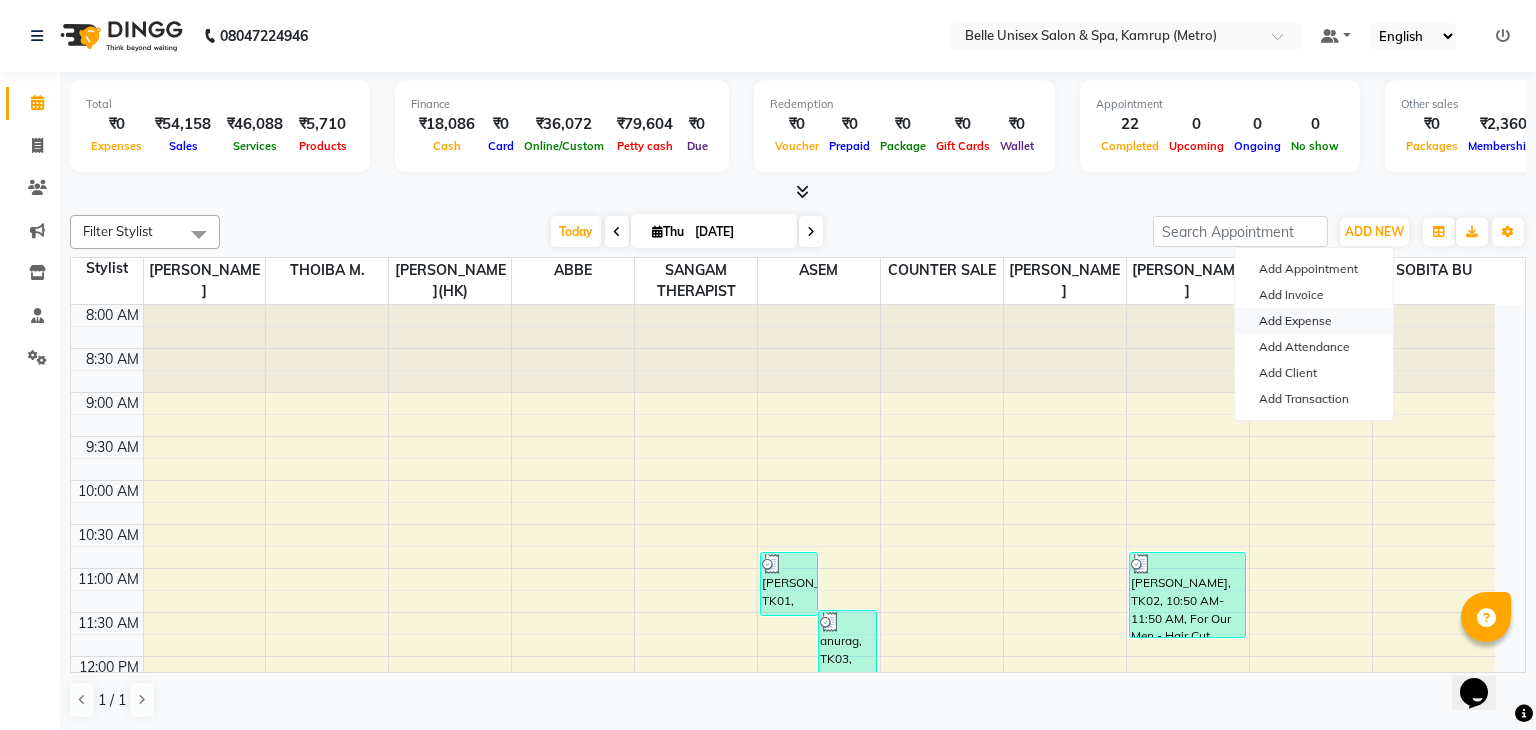 select on "1" 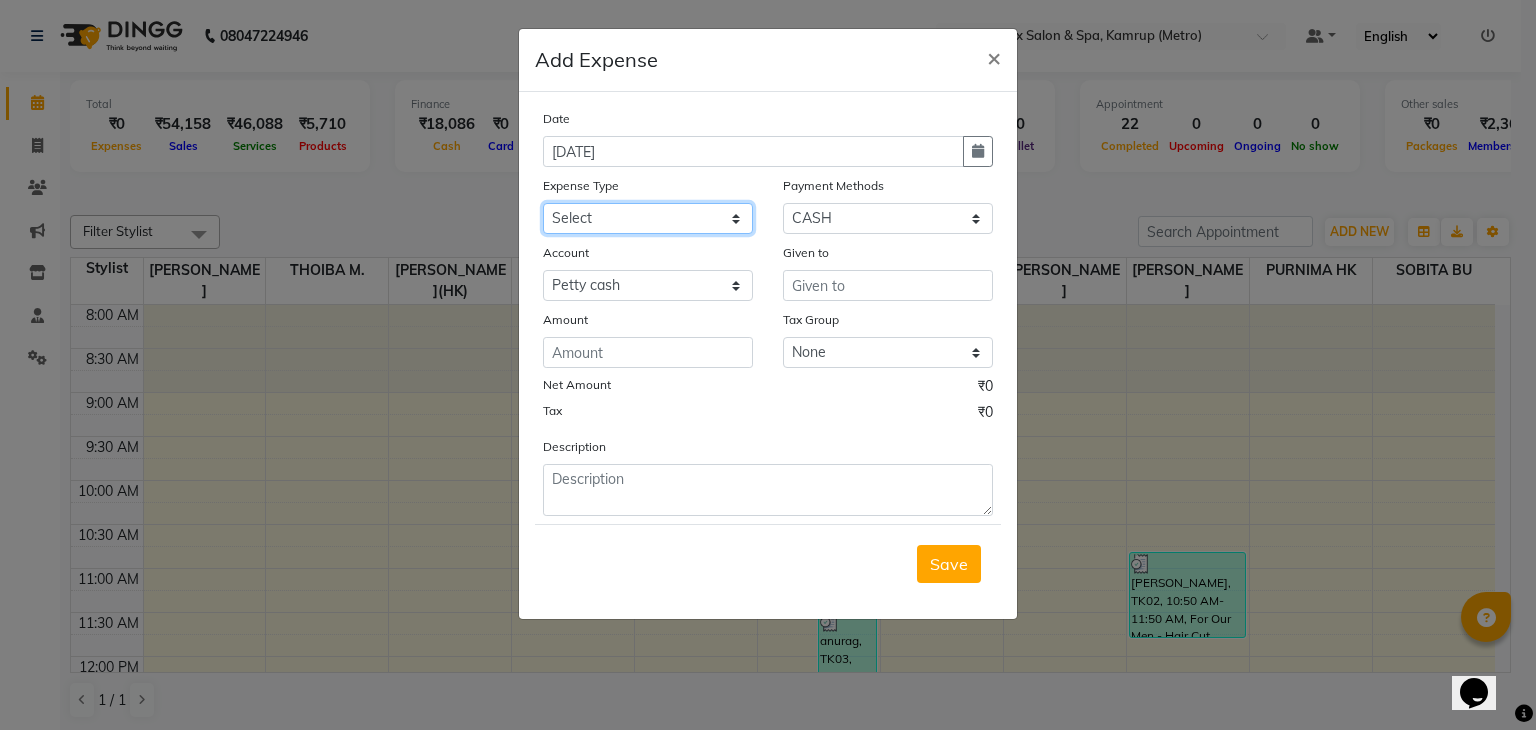 click on "Select advance salary BANK DEPOSIT building  maintenance Day target electrician charges foil Fuel garbage HandOver Incentive lunch Maintenance majirel colour tube mandir Membership milk Miscellaneous office expense OT OTHER overtime OWNER Pantry pedicure incentive phone bill plumber charges Poter Product Rent room freshner Salary salon stock Tea & Refreshment tip TIPS FOR STAFF WATER water charges" 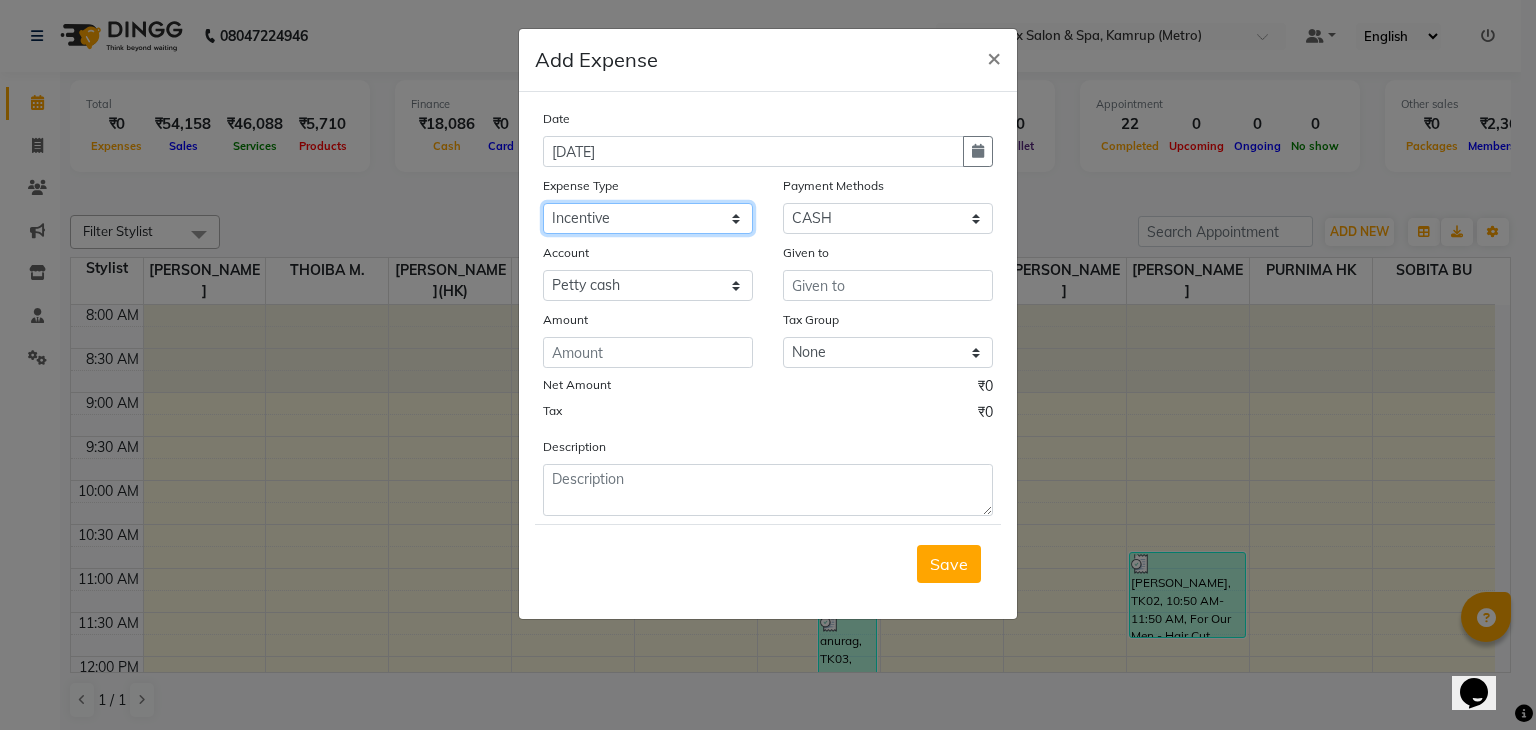 click on "Select advance salary BANK DEPOSIT building  maintenance Day target electrician charges foil Fuel garbage HandOver Incentive lunch Maintenance majirel colour tube mandir Membership milk Miscellaneous office expense OT OTHER overtime OWNER Pantry pedicure incentive phone bill plumber charges Poter Product Rent room freshner Salary salon stock Tea & Refreshment tip TIPS FOR STAFF WATER water charges" 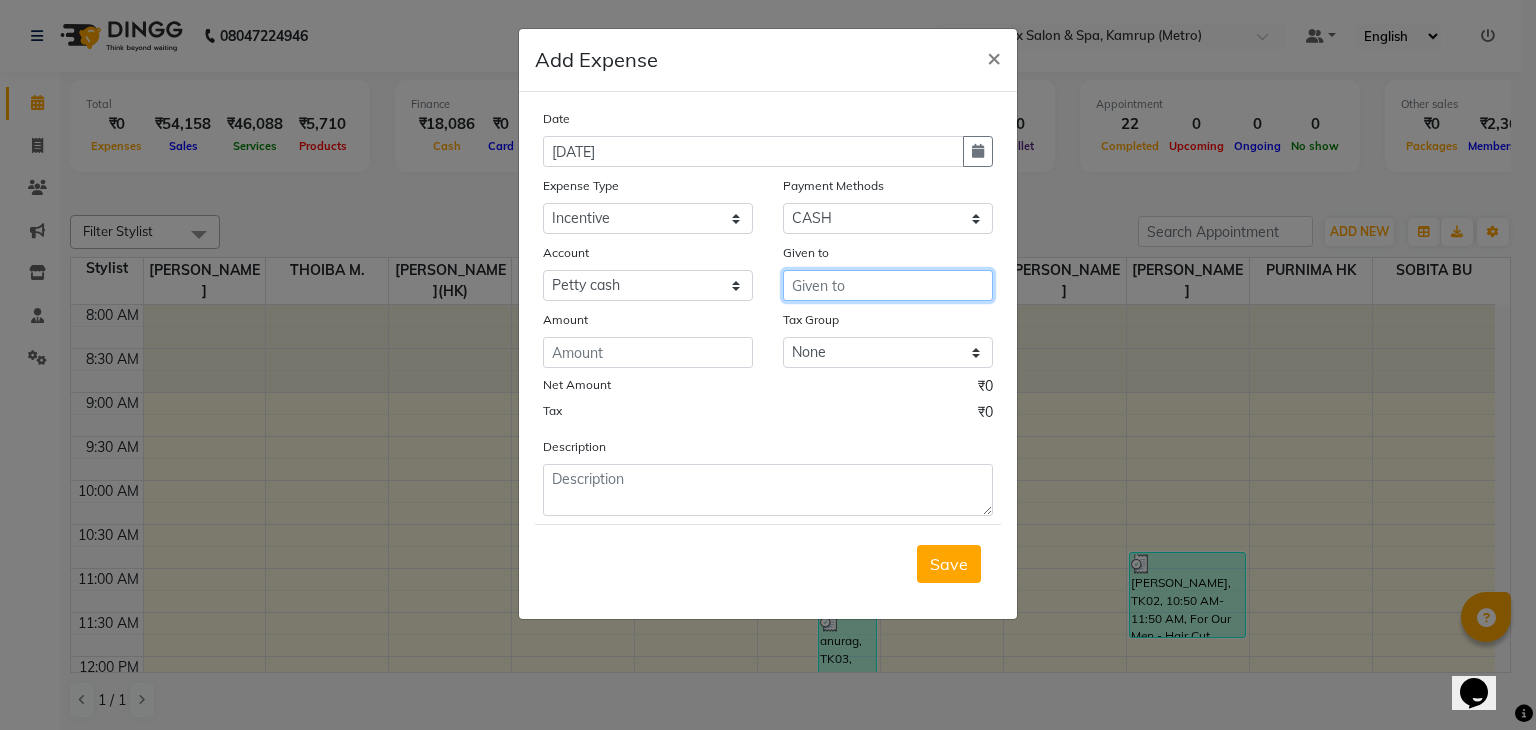 click at bounding box center (888, 285) 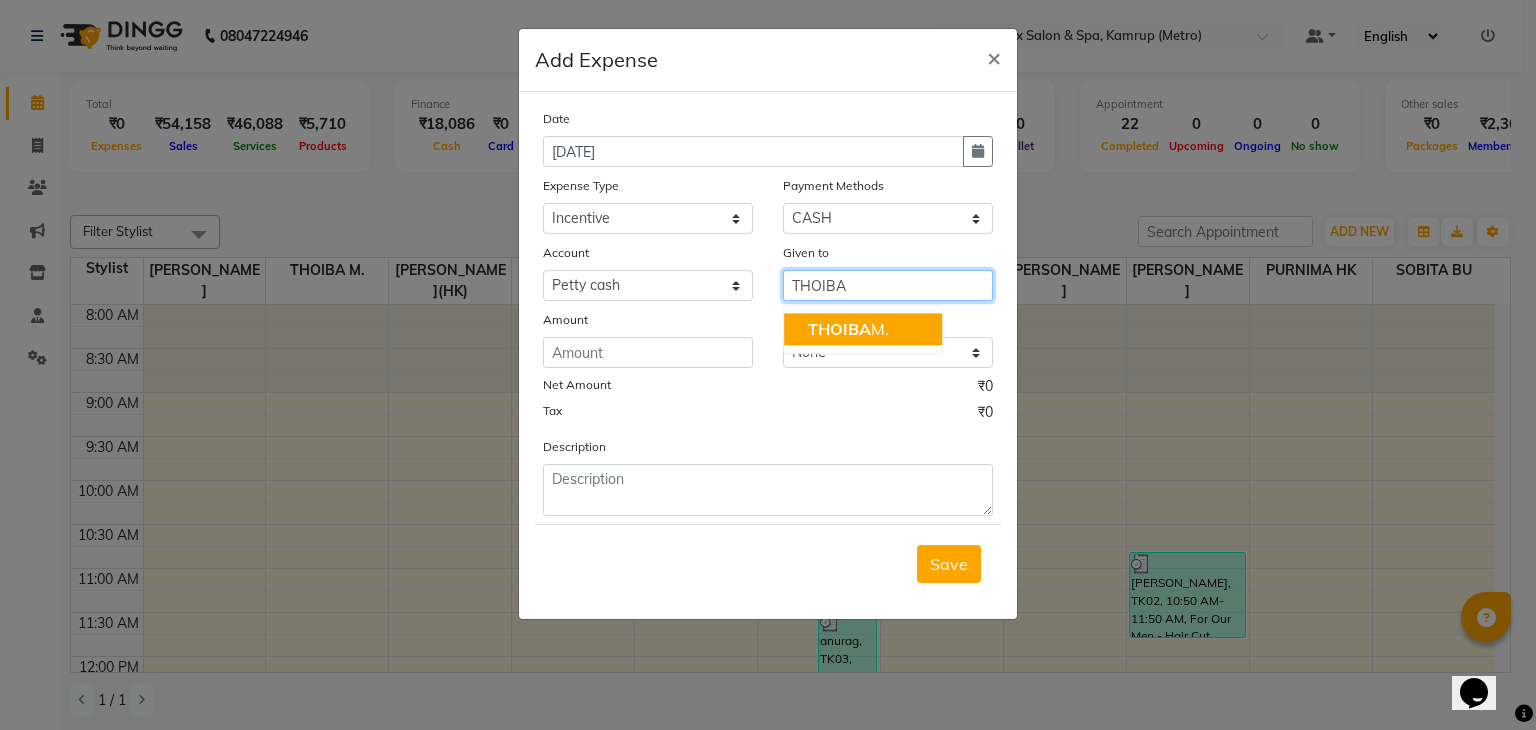 click on "THOIBA  M." at bounding box center (848, 329) 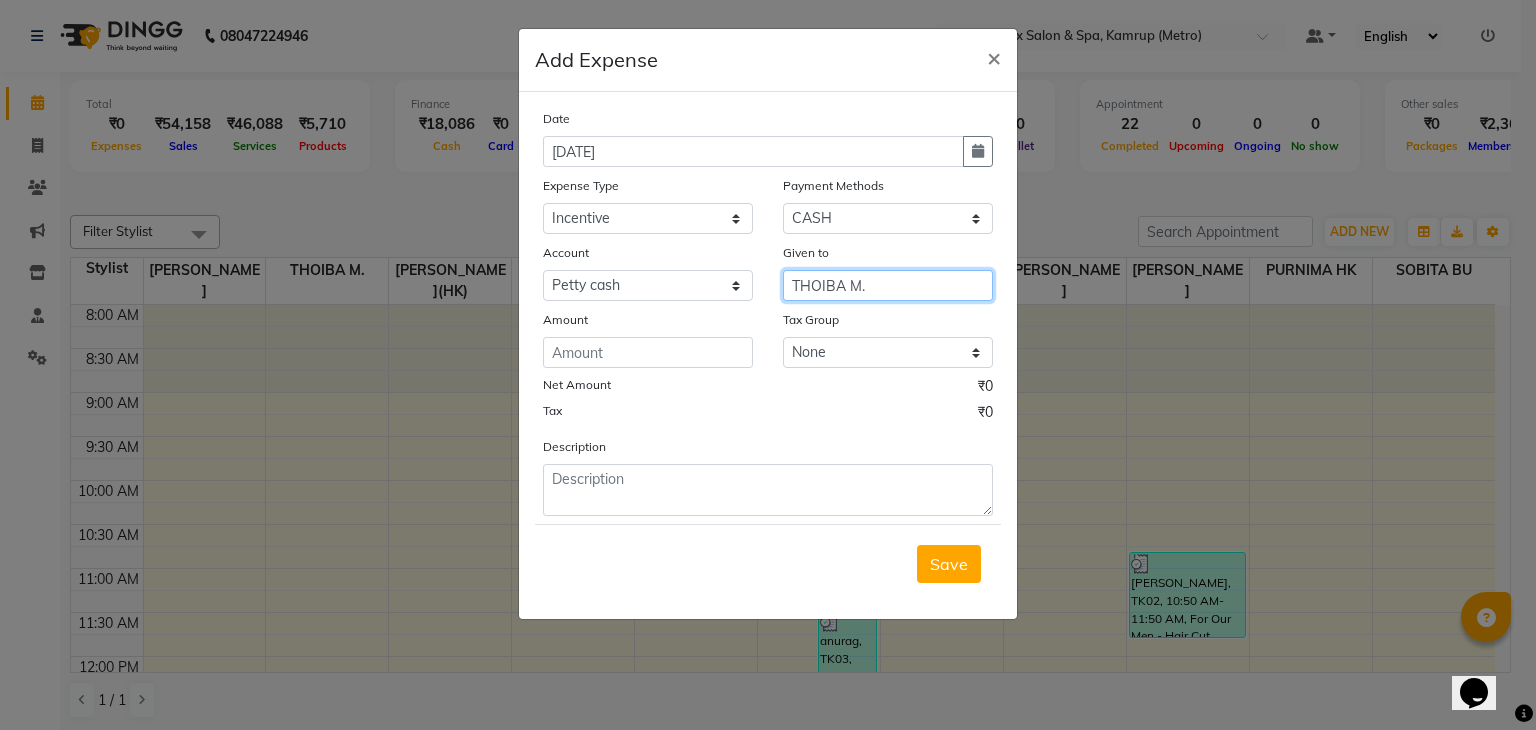 type on "THOIBA M." 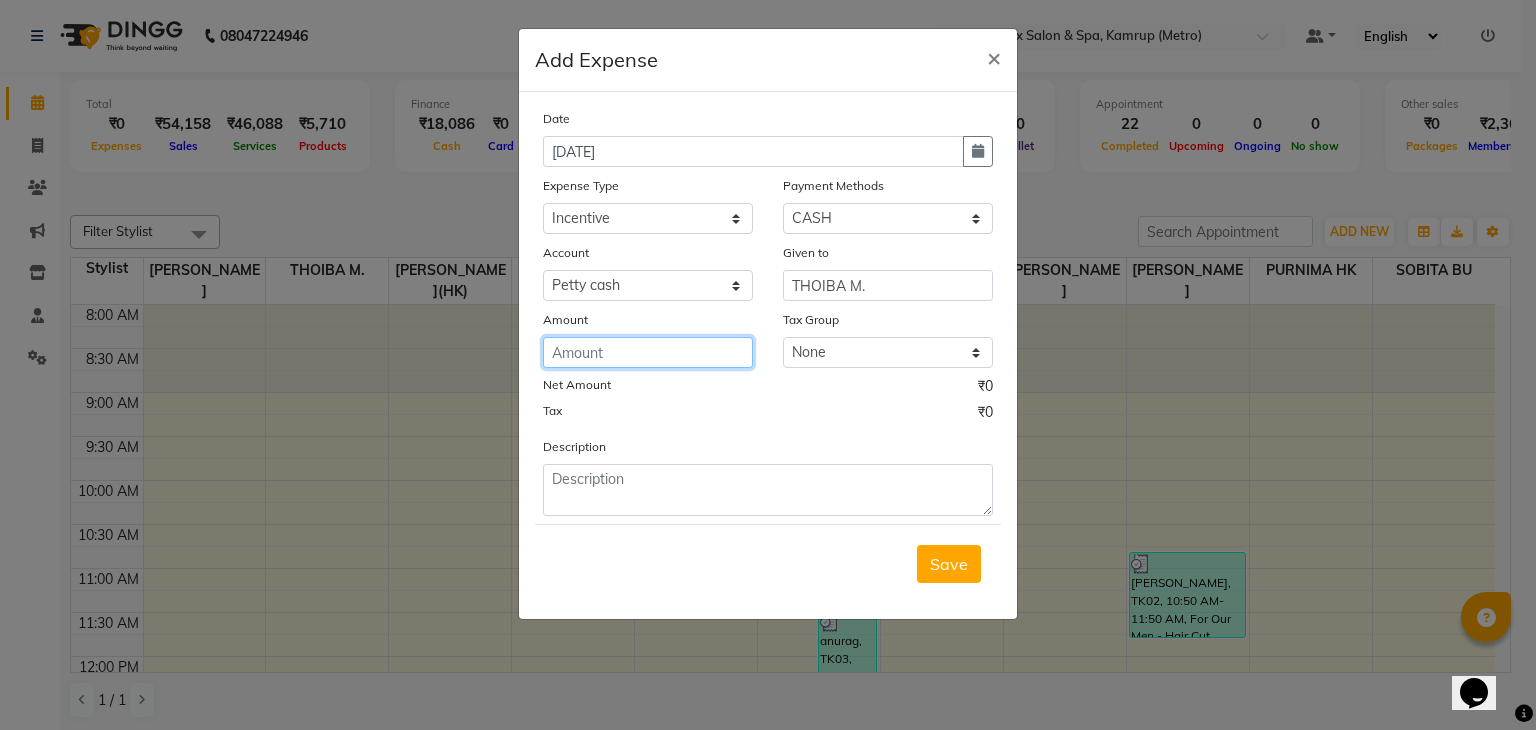 click 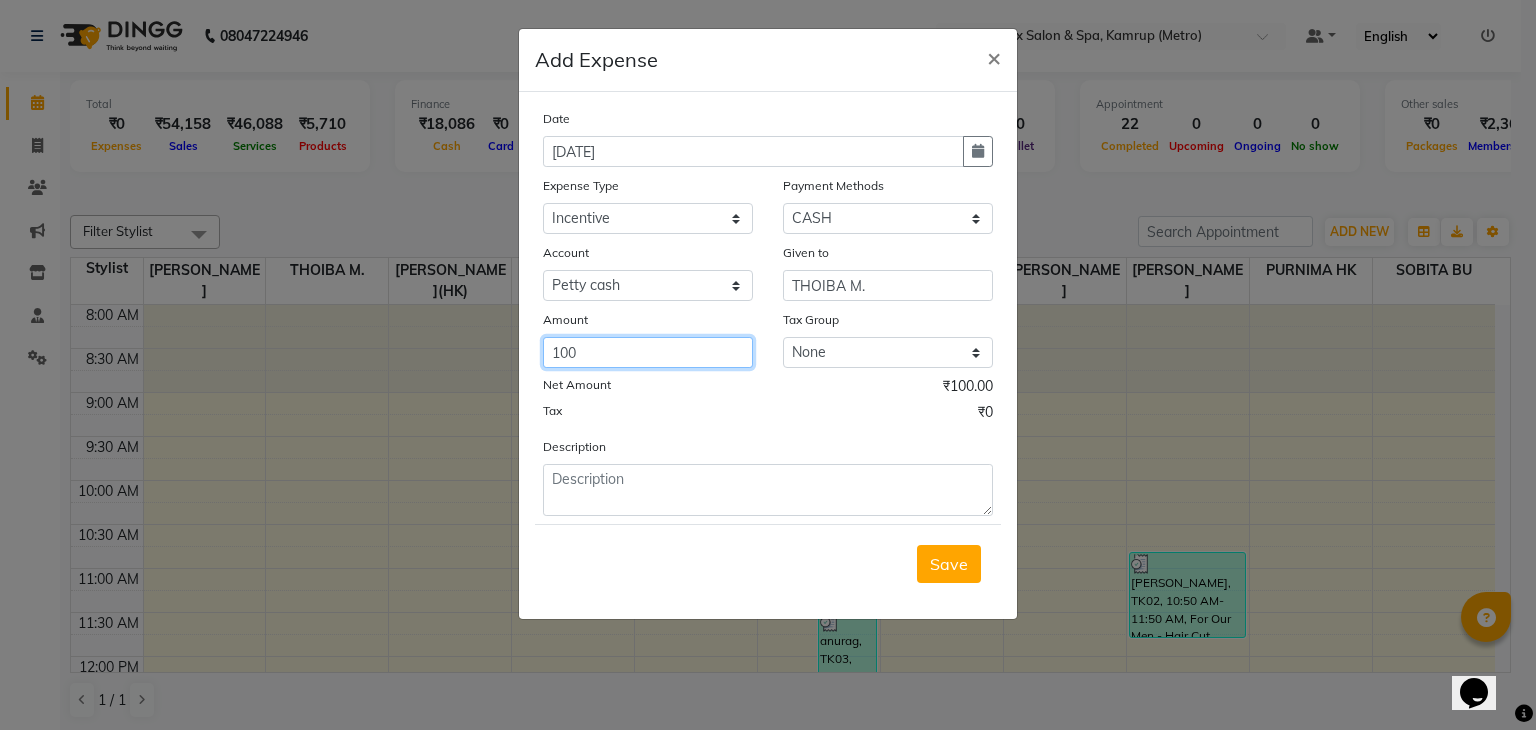 type on "100" 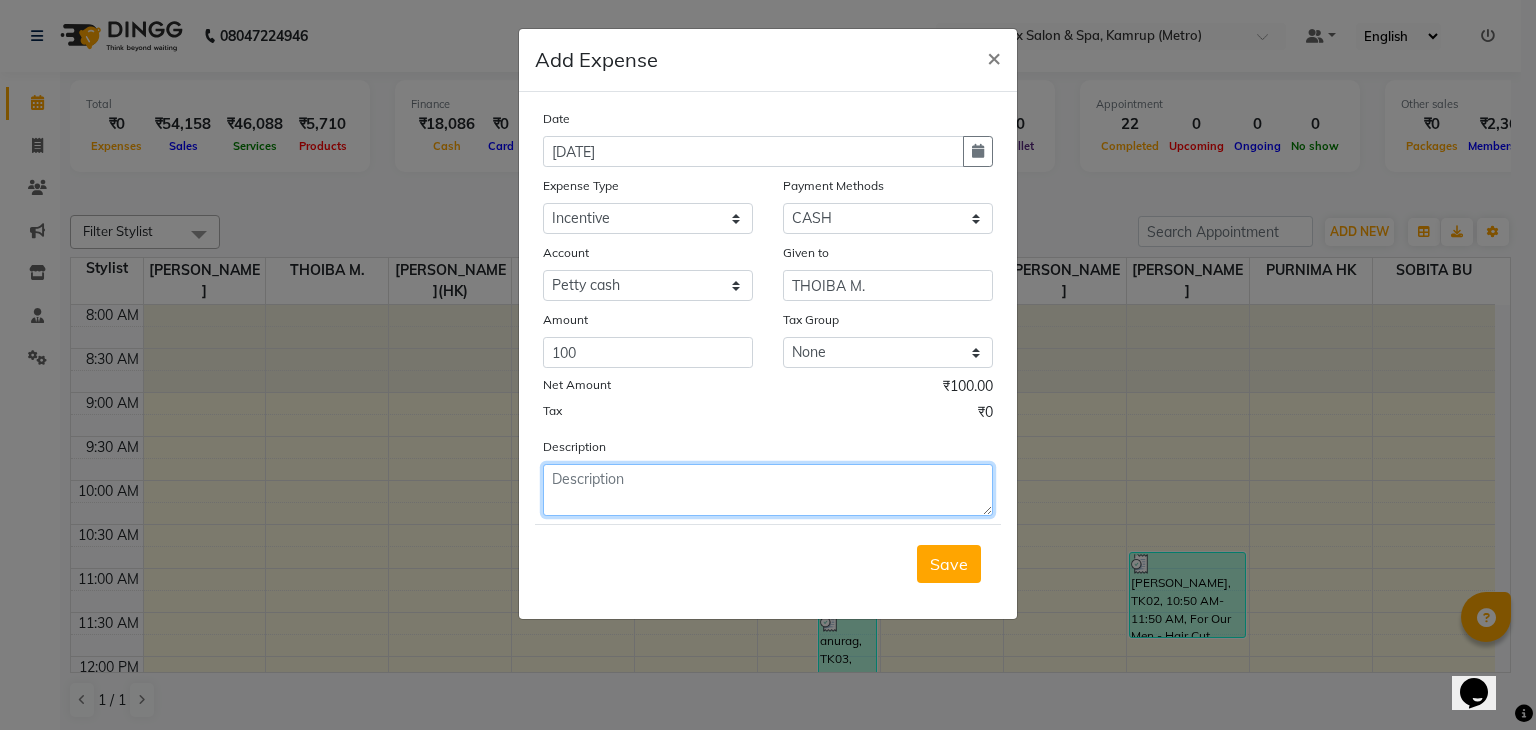 click 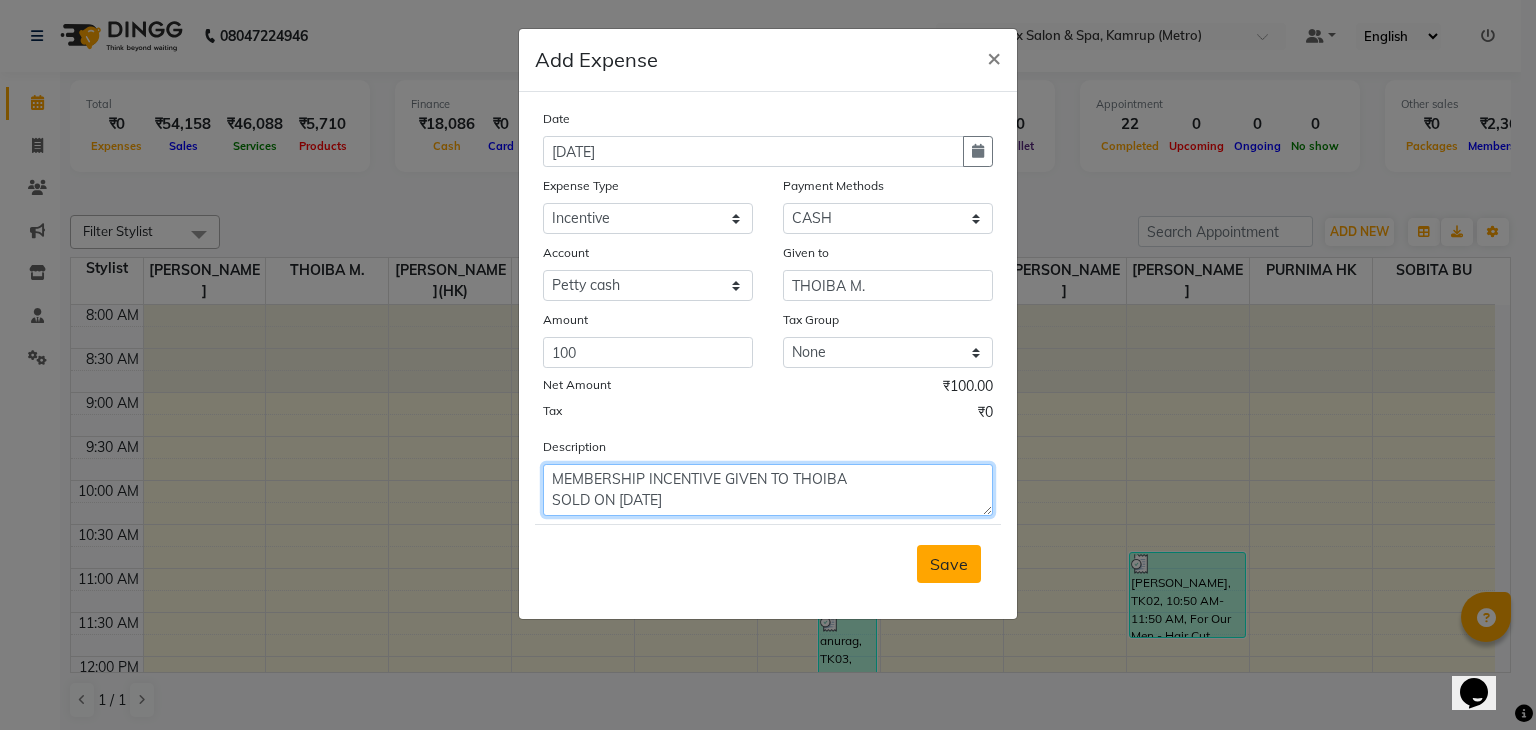 type on "MEMBERSHIP INCENTIVE GIVEN TO THOIBA
SOLD ON 09.07.25" 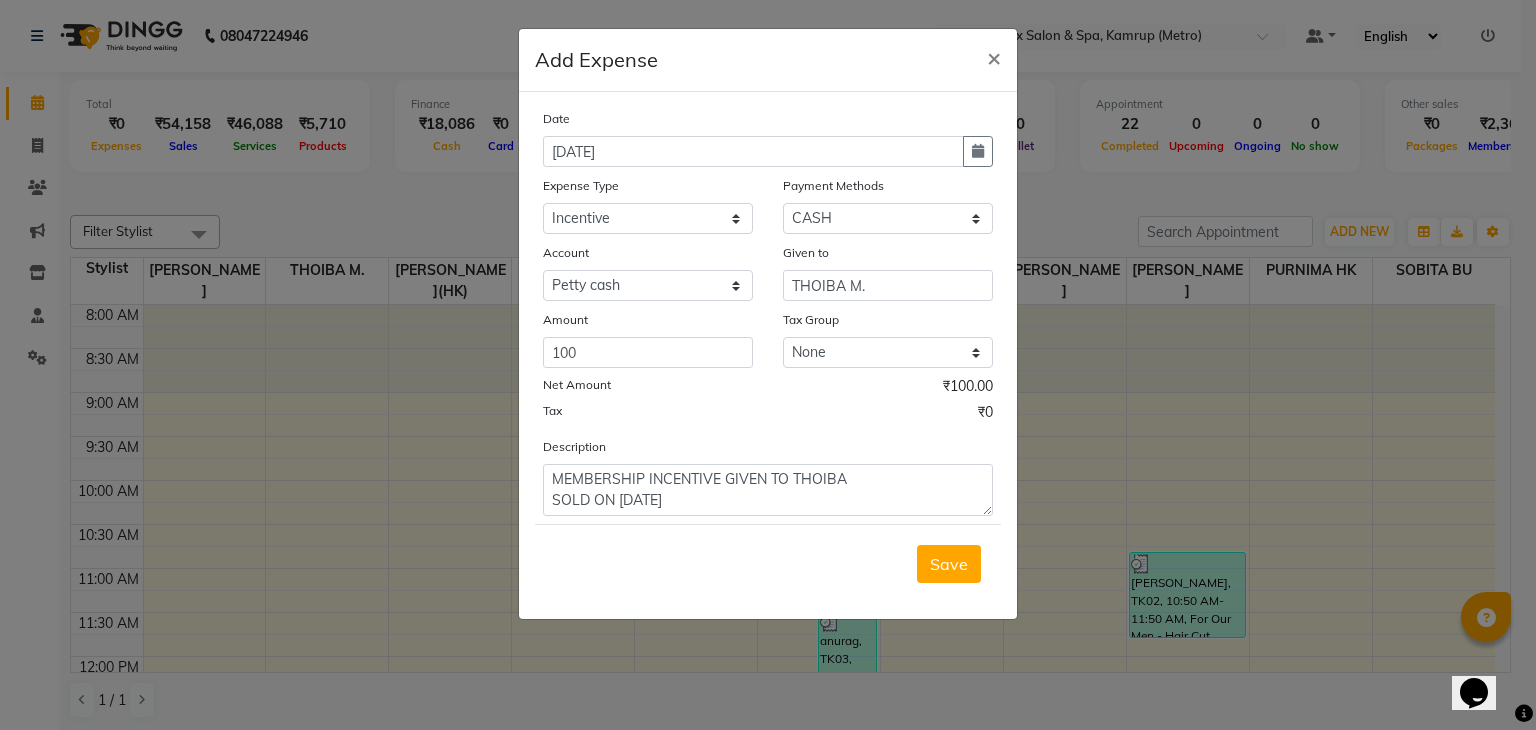 click on "Save" at bounding box center (949, 564) 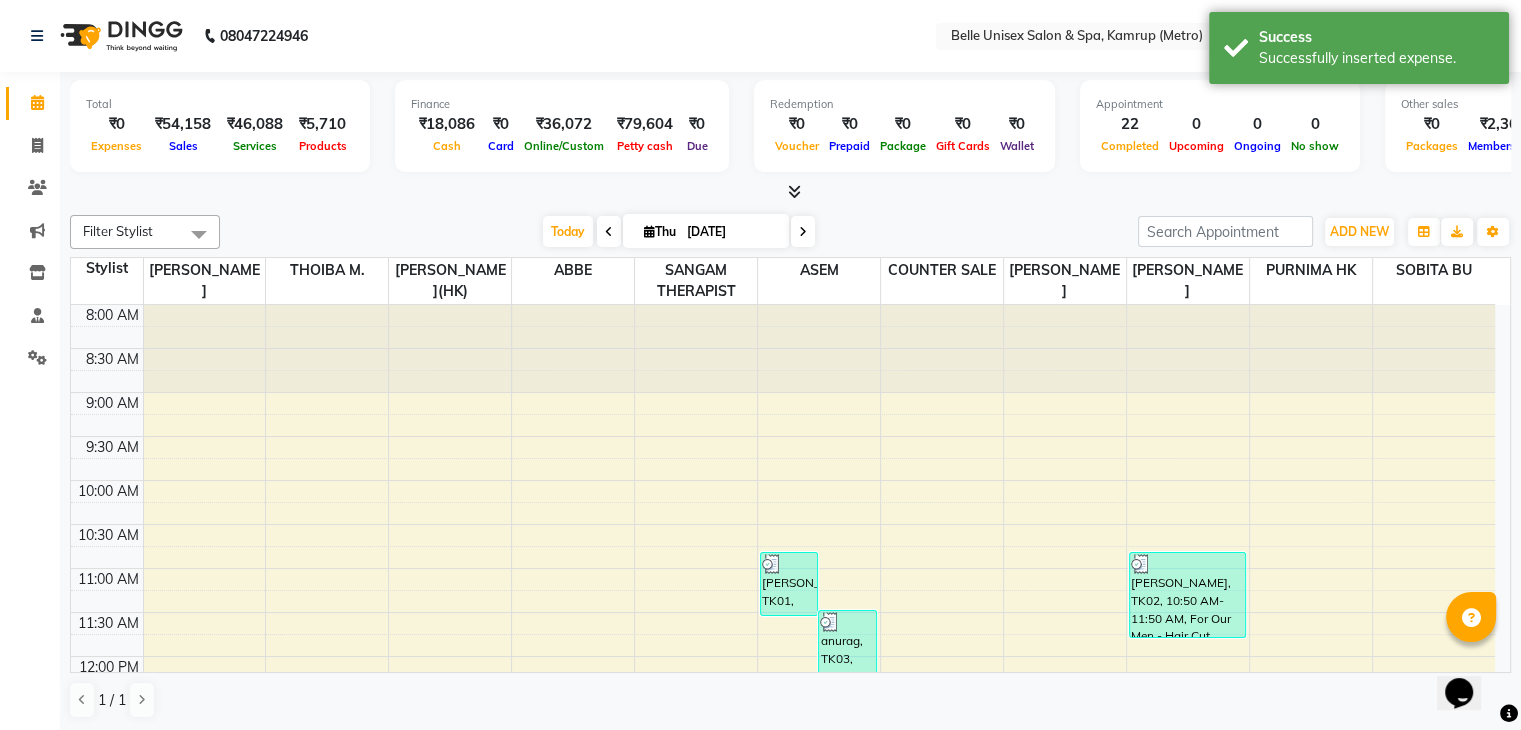 click at bounding box center (790, 192) 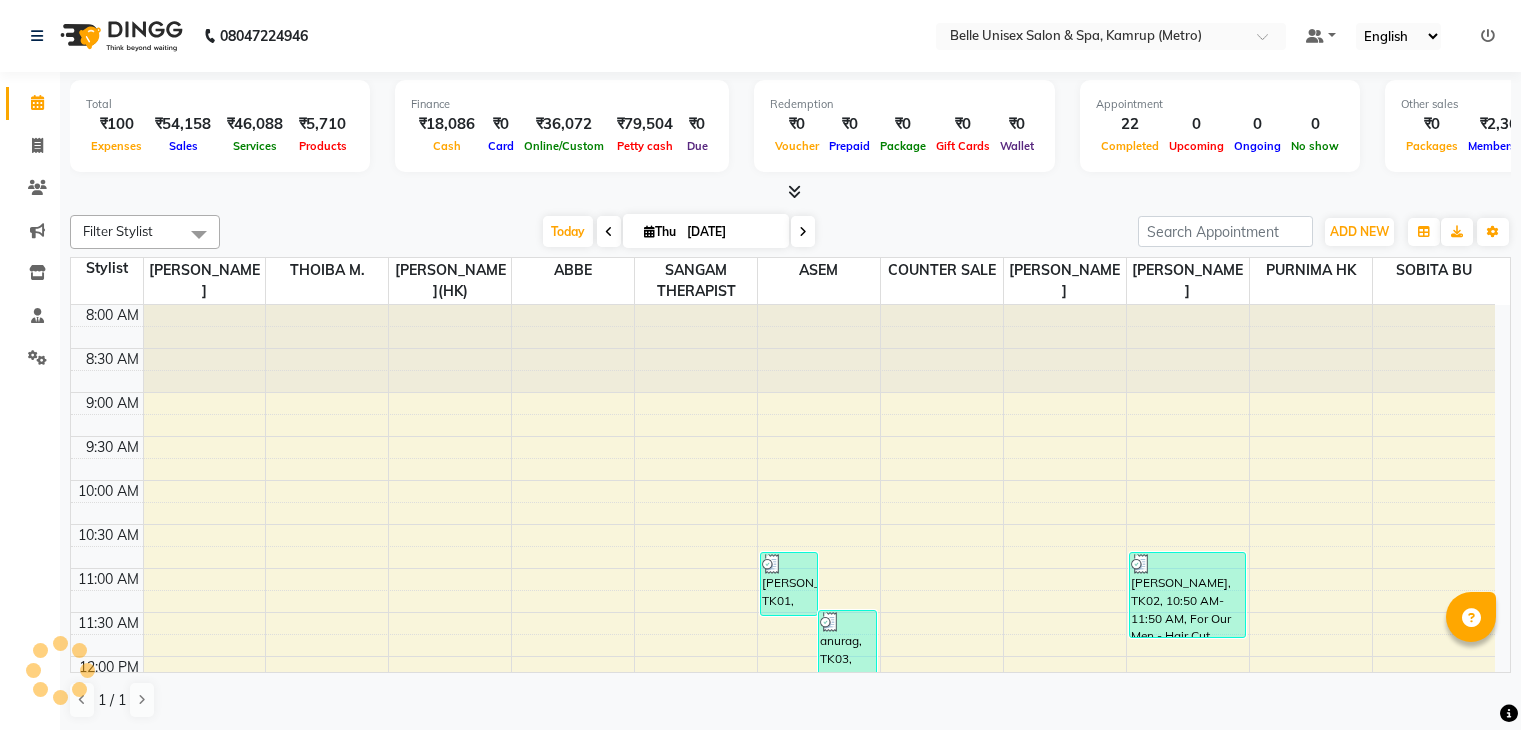 scroll, scrollTop: 0, scrollLeft: 0, axis: both 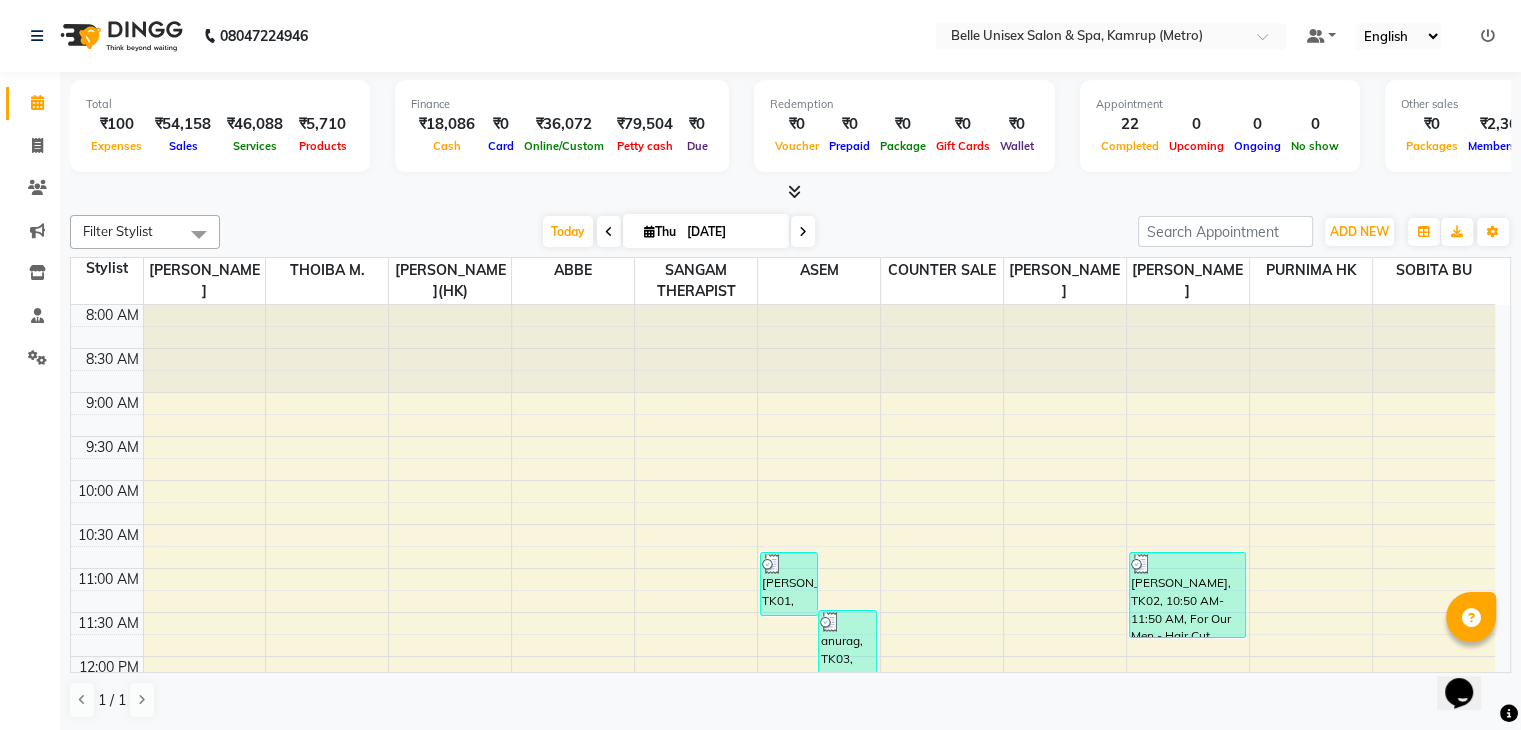 click at bounding box center [790, 192] 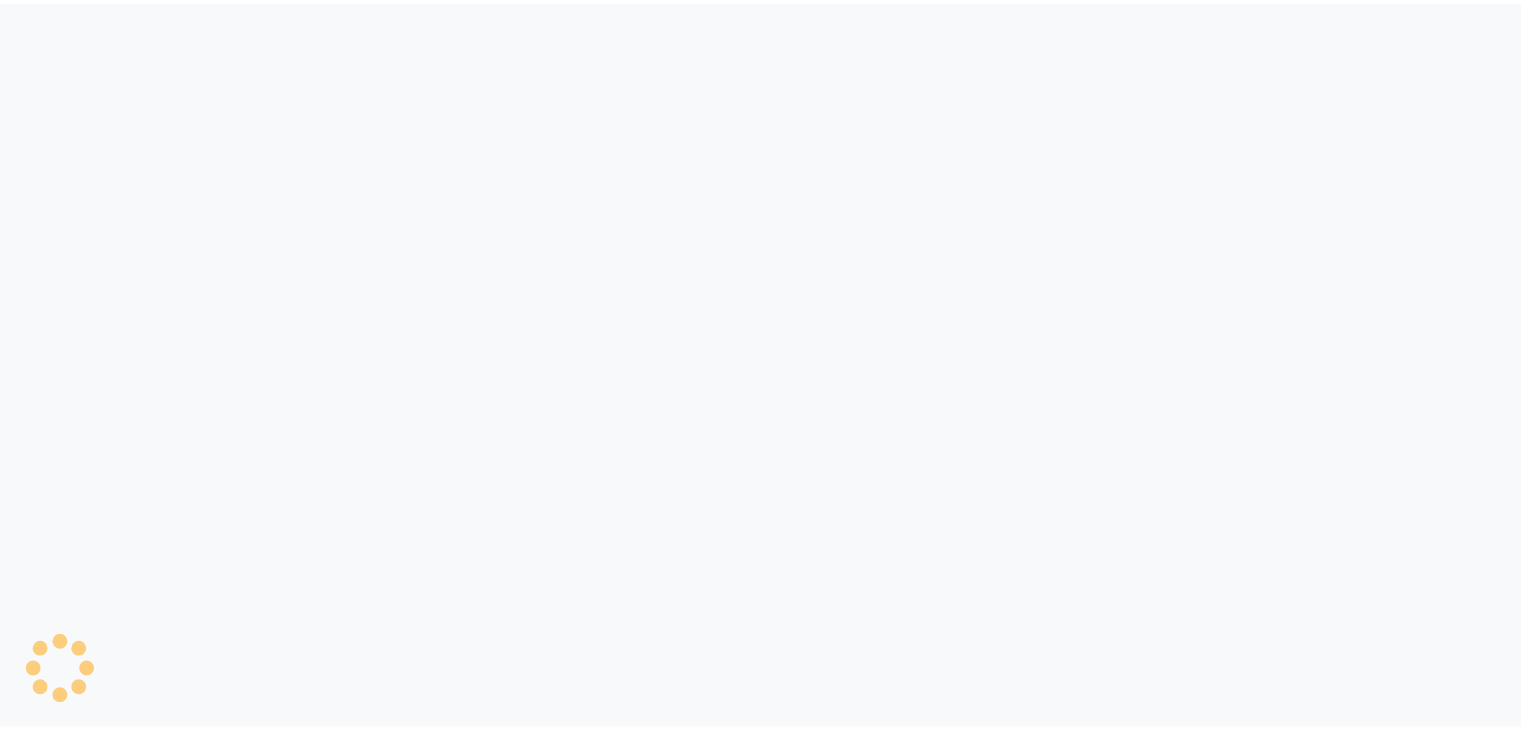 scroll, scrollTop: 0, scrollLeft: 0, axis: both 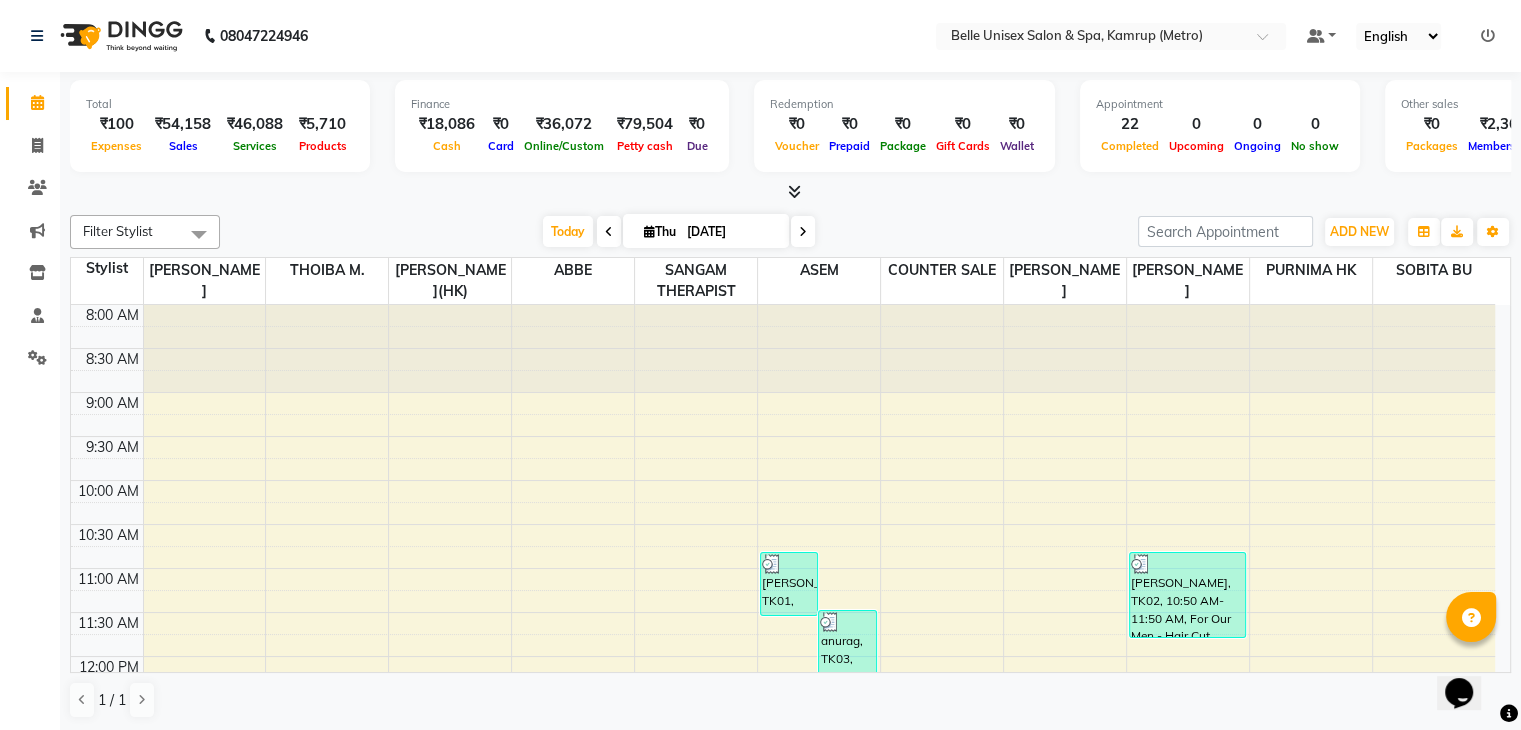 click at bounding box center (790, 192) 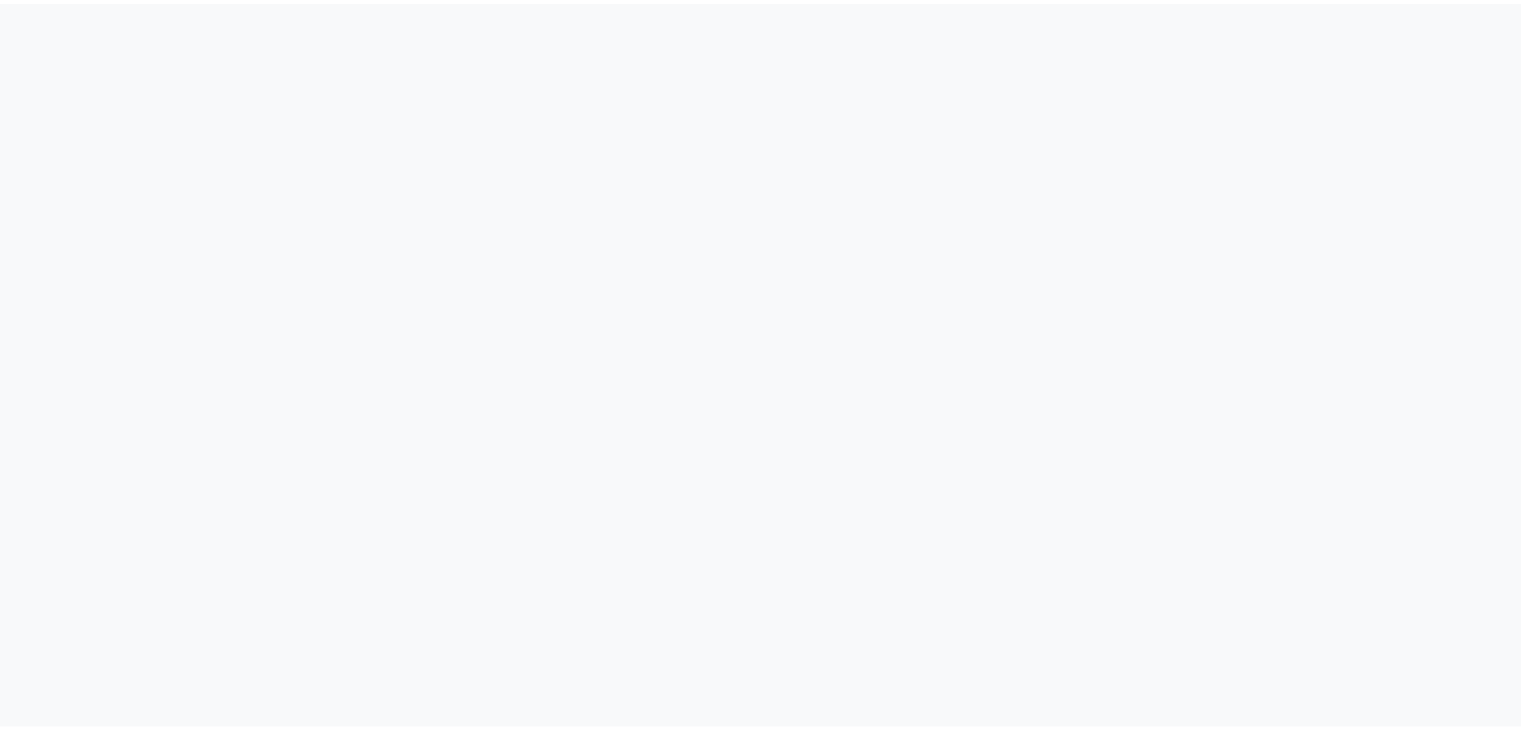 scroll, scrollTop: 0, scrollLeft: 0, axis: both 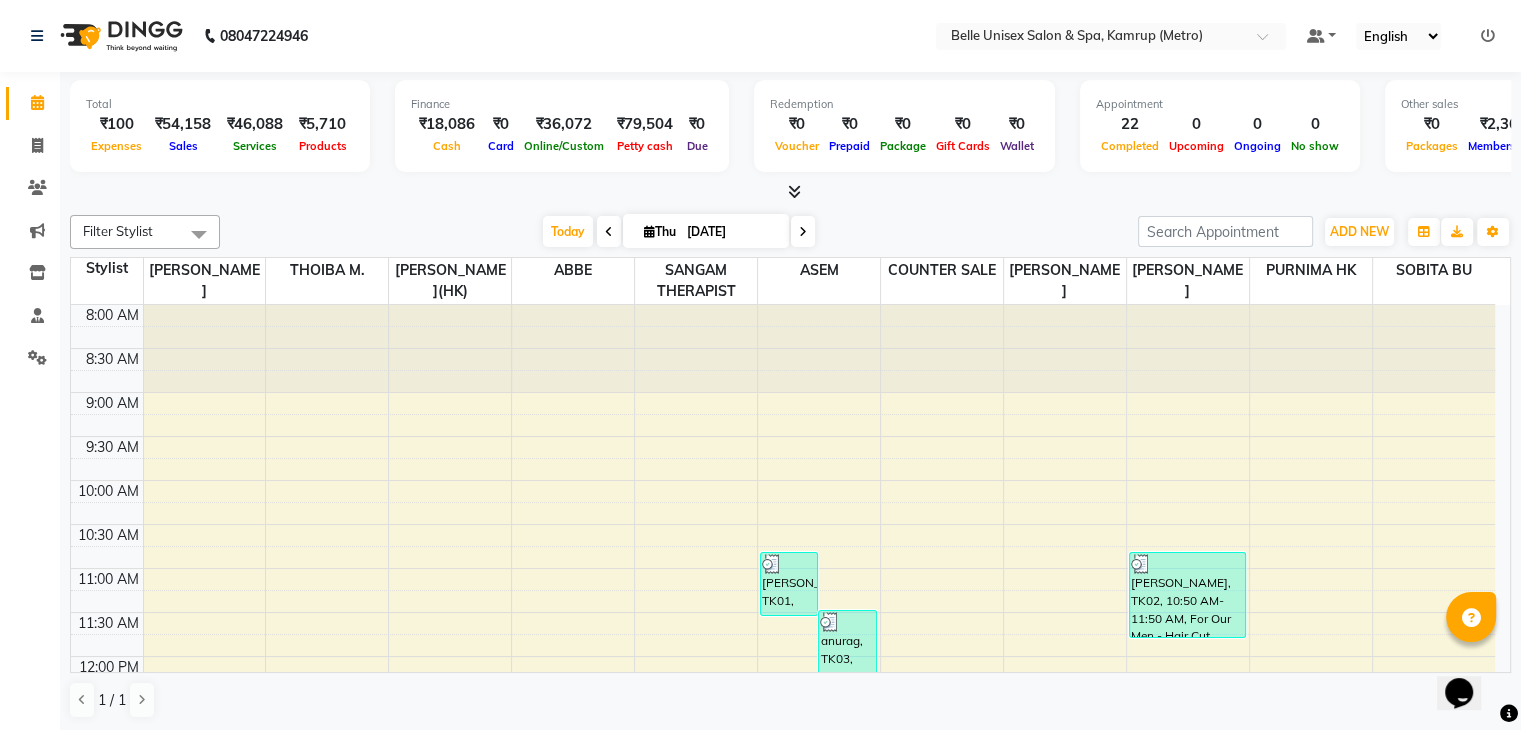 click at bounding box center [790, 192] 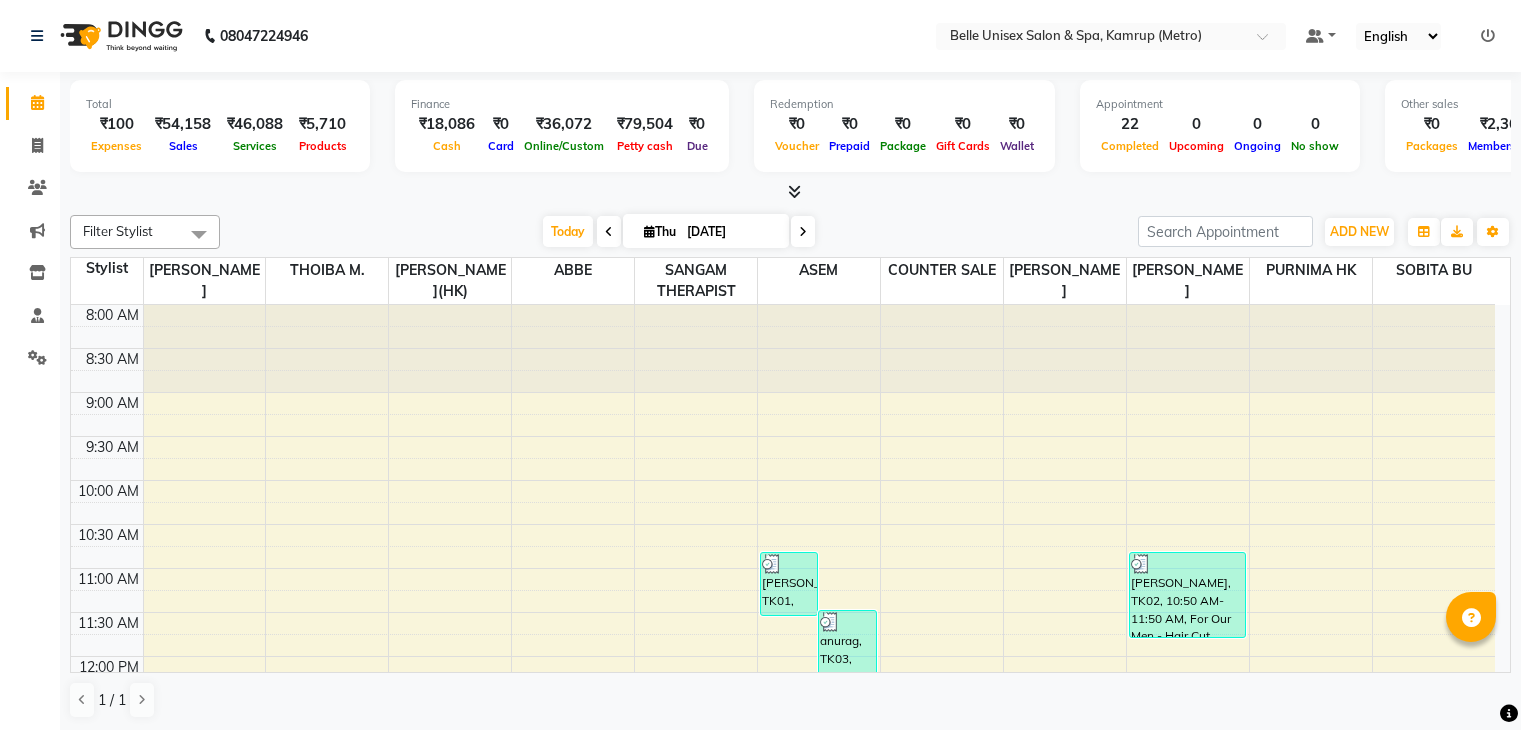 scroll, scrollTop: 0, scrollLeft: 0, axis: both 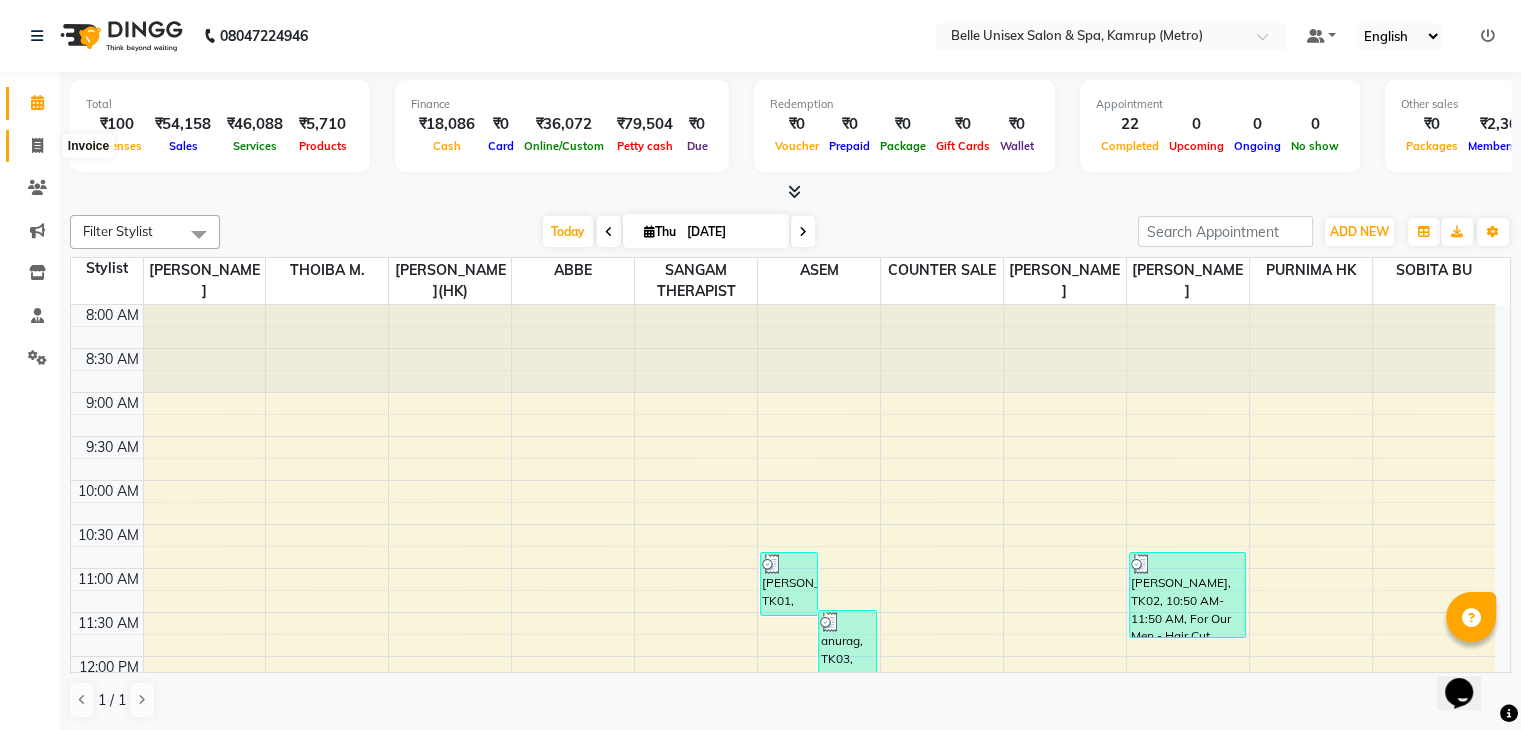 click 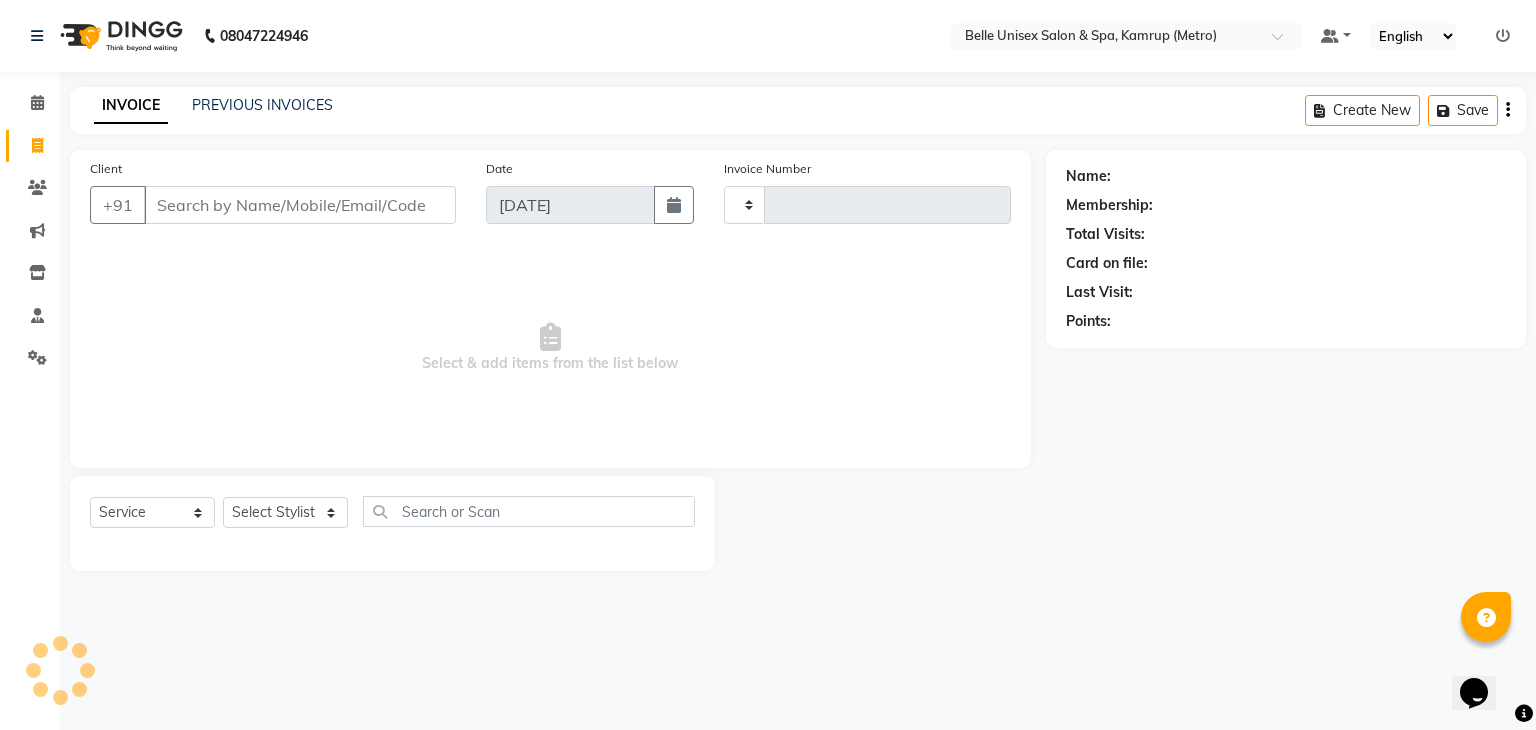 type on "0706" 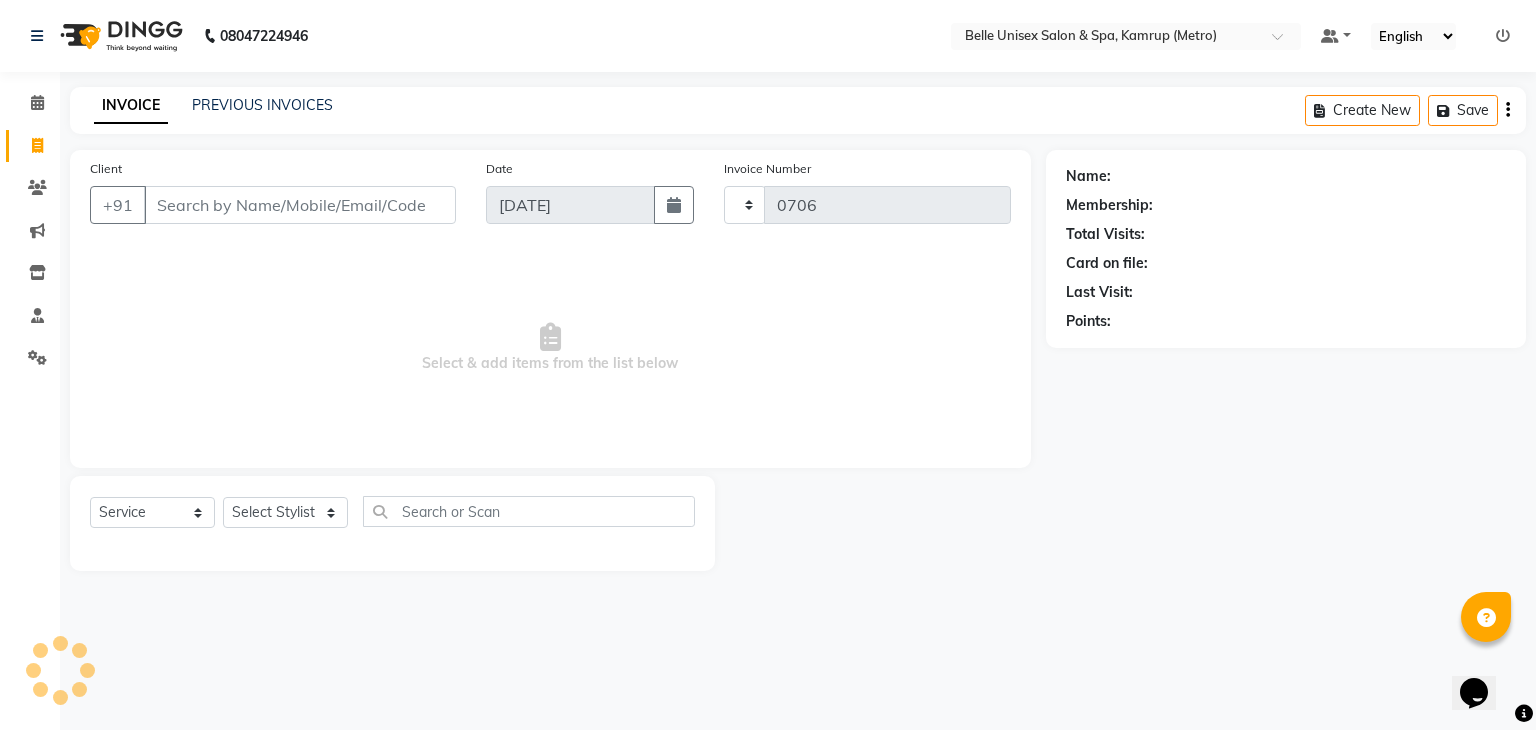 select on "7291" 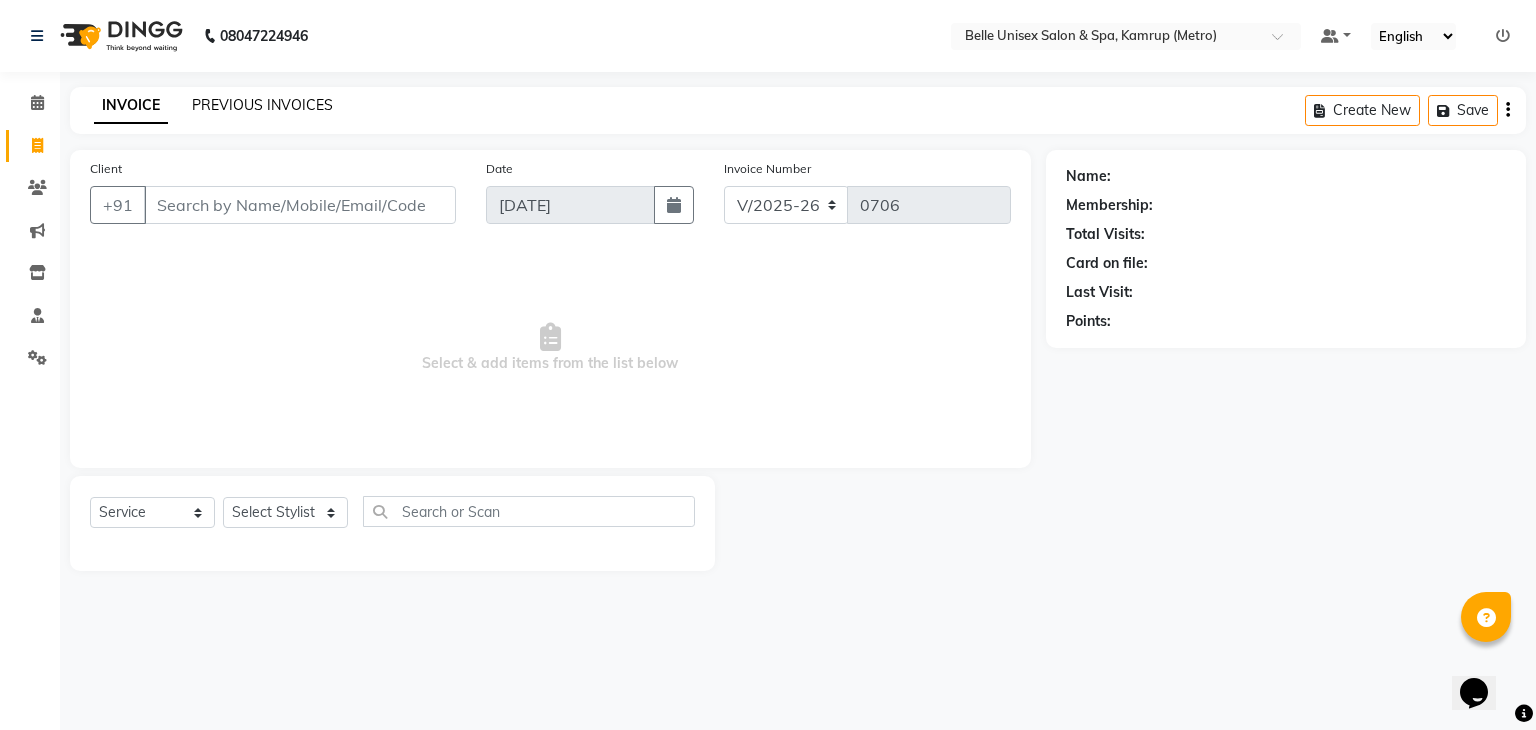 click on "PREVIOUS INVOICES" 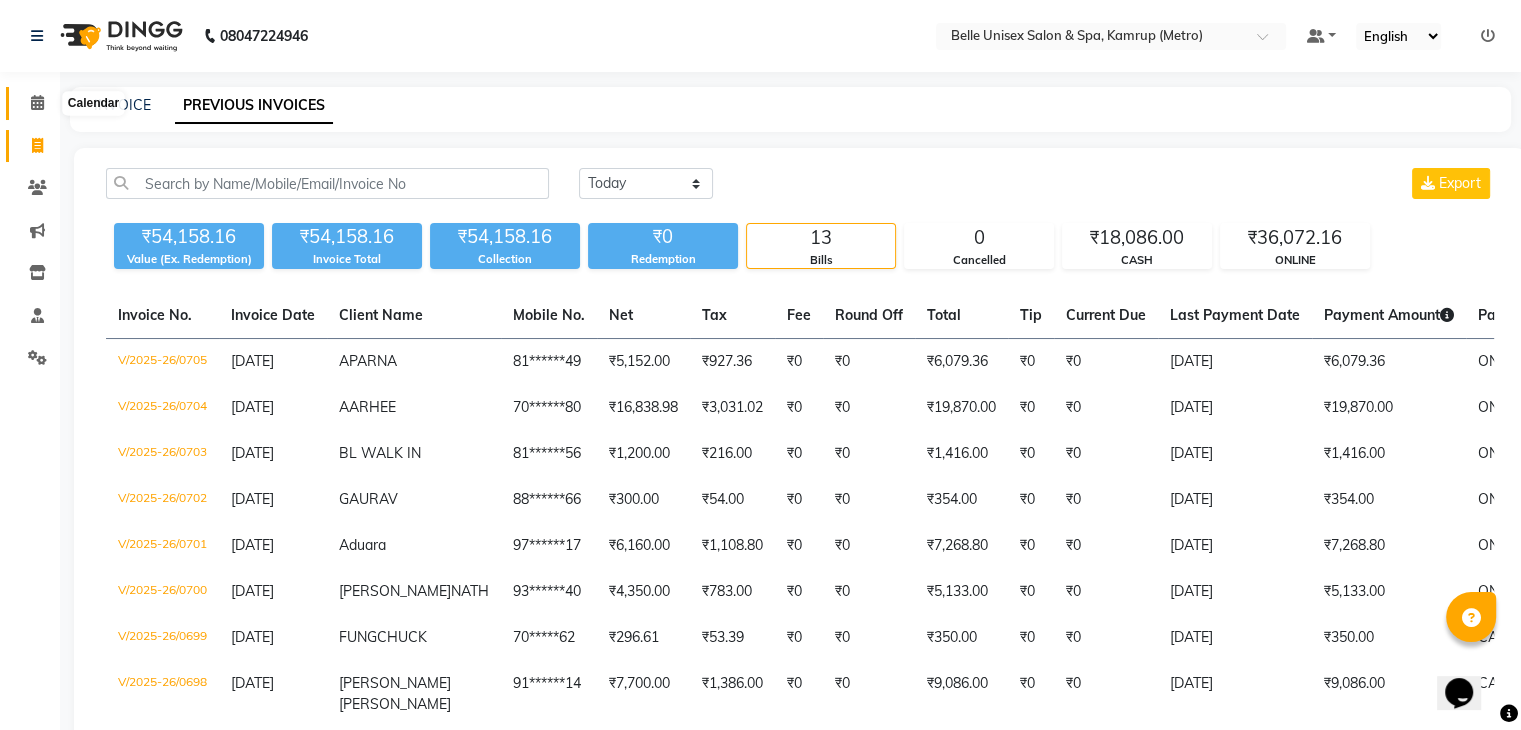 click 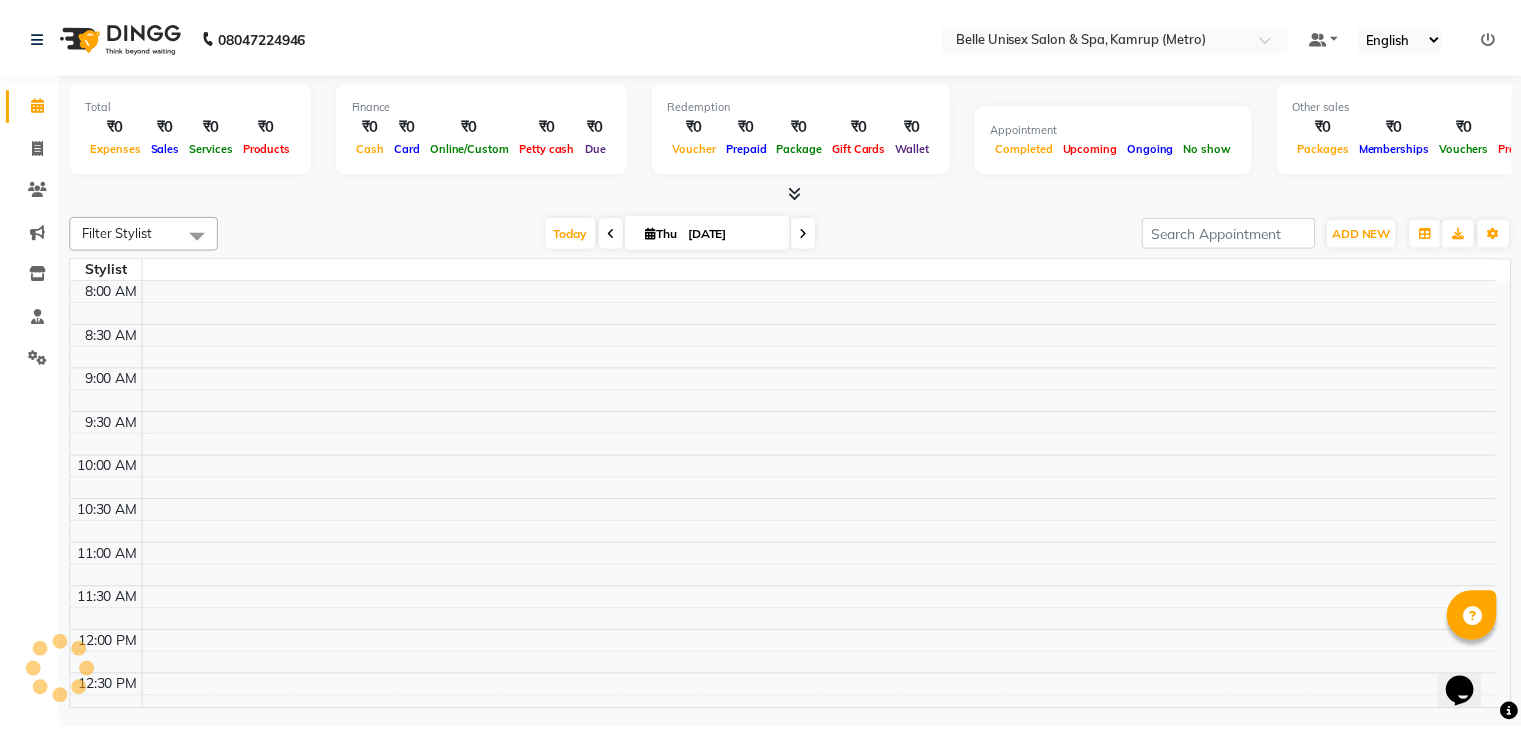 scroll, scrollTop: 701, scrollLeft: 0, axis: vertical 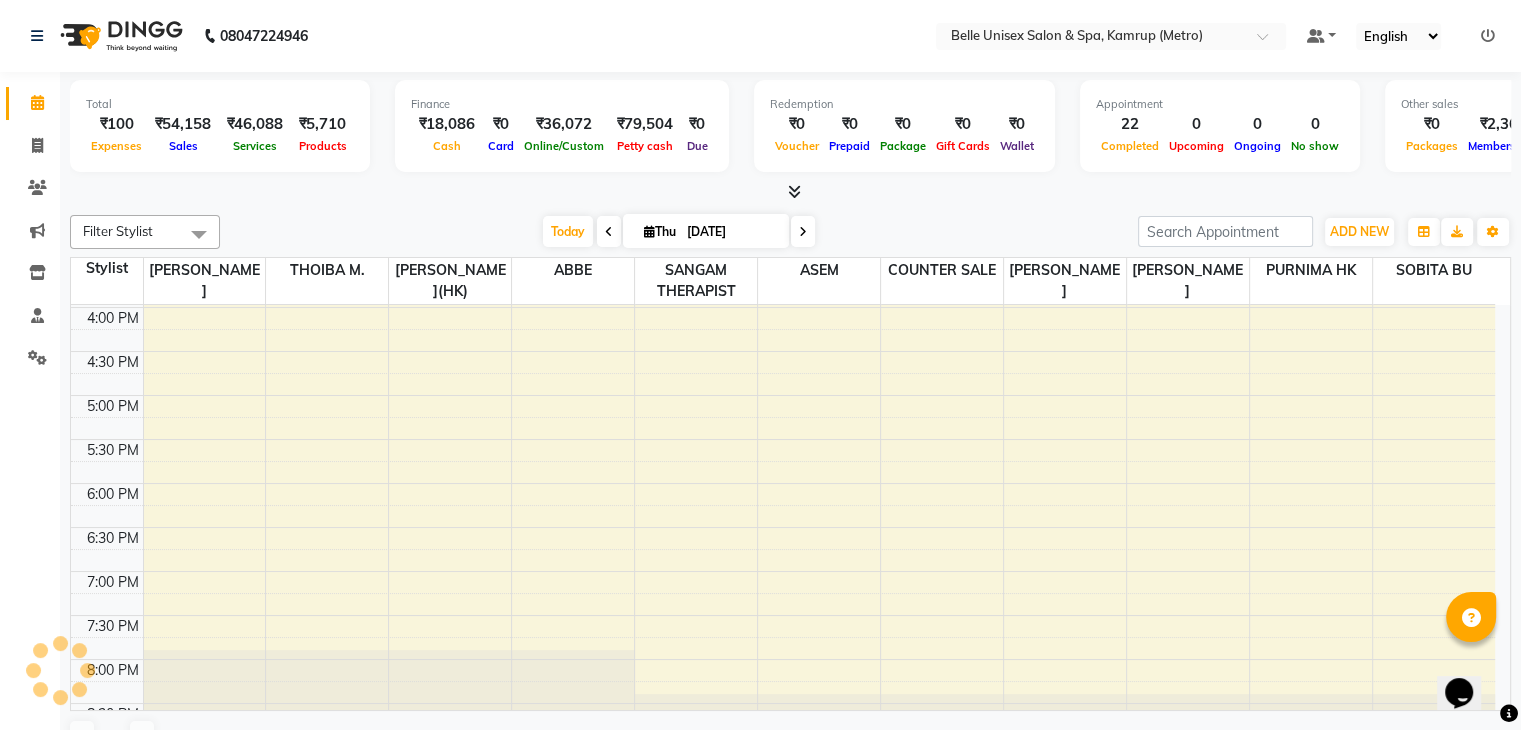 click at bounding box center [790, 192] 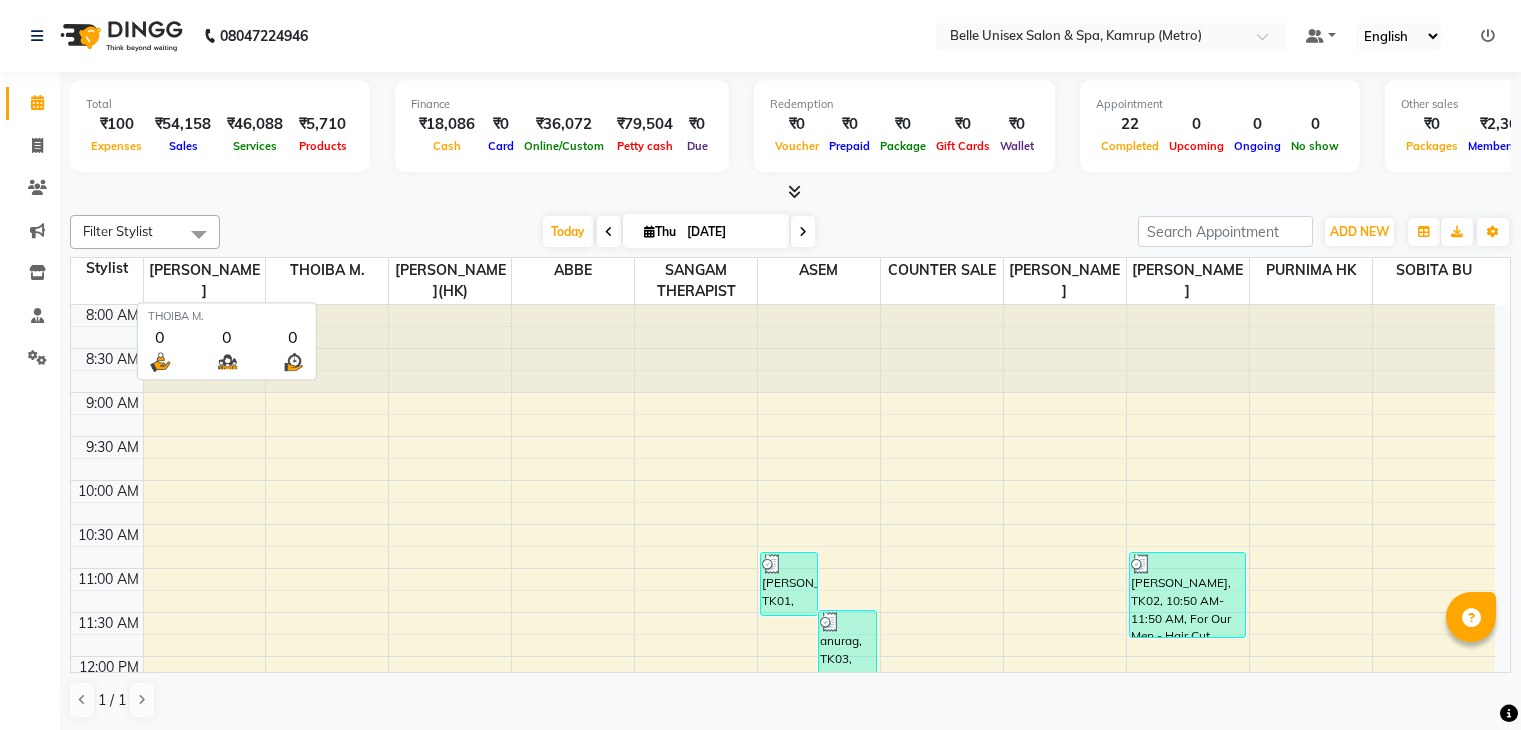 scroll, scrollTop: 0, scrollLeft: 0, axis: both 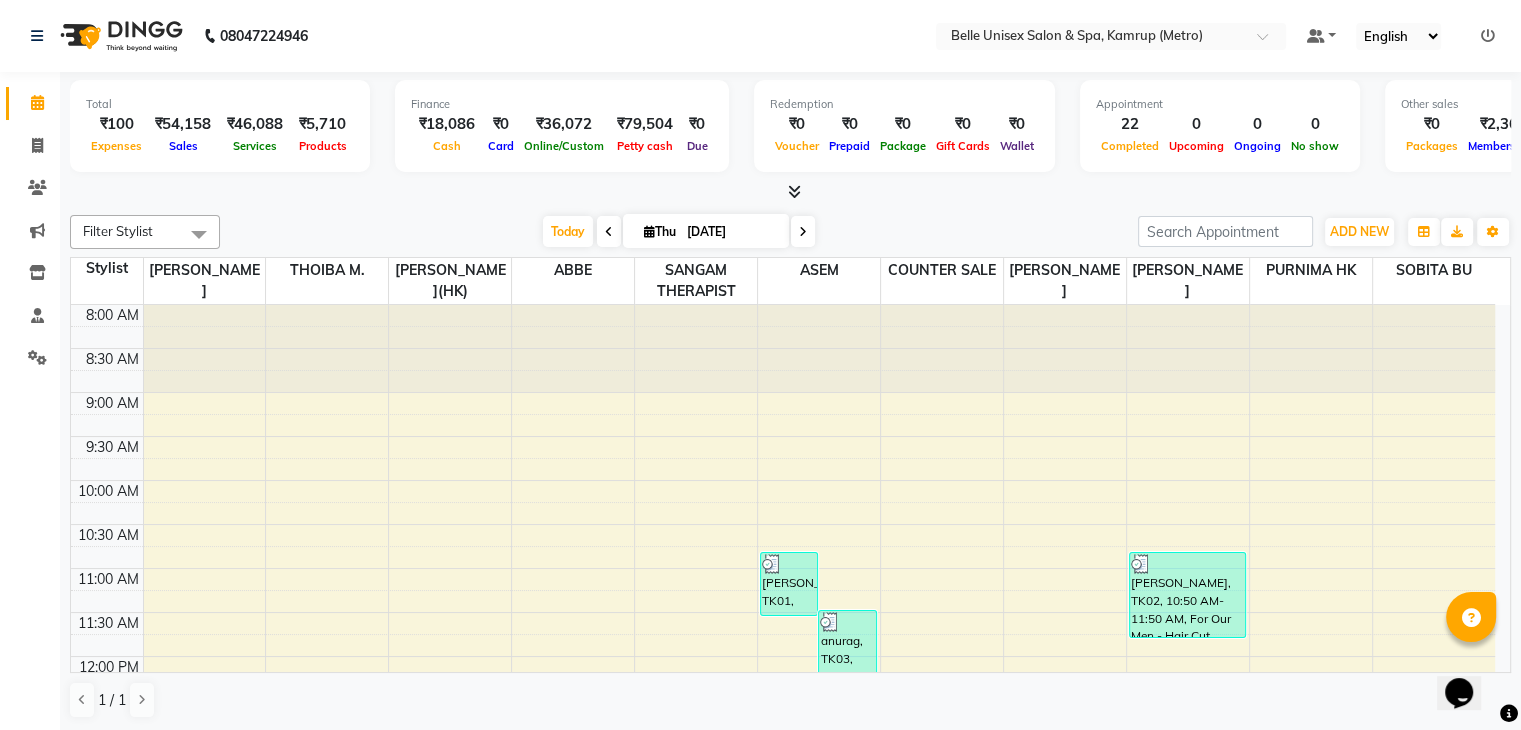 click at bounding box center (790, 192) 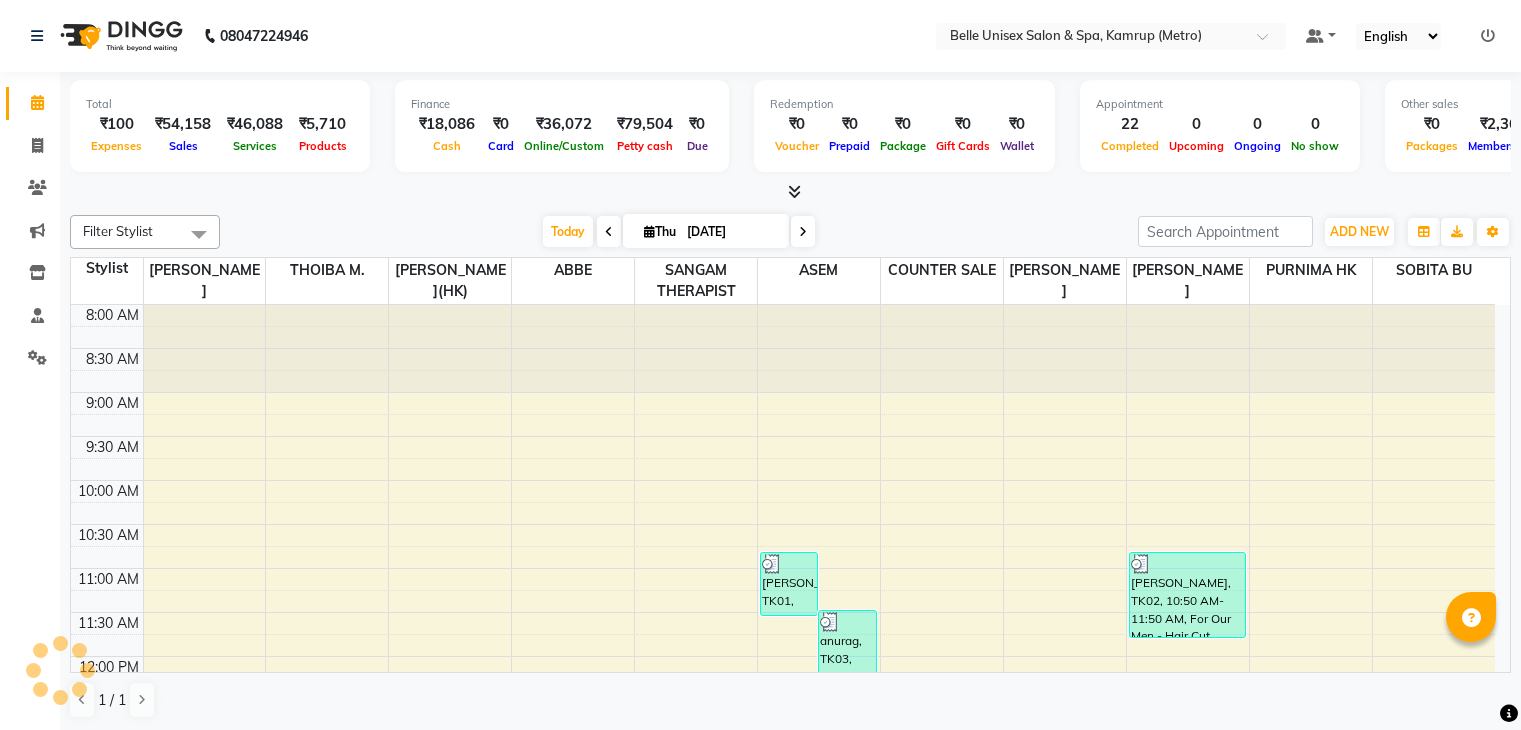 scroll, scrollTop: 0, scrollLeft: 0, axis: both 